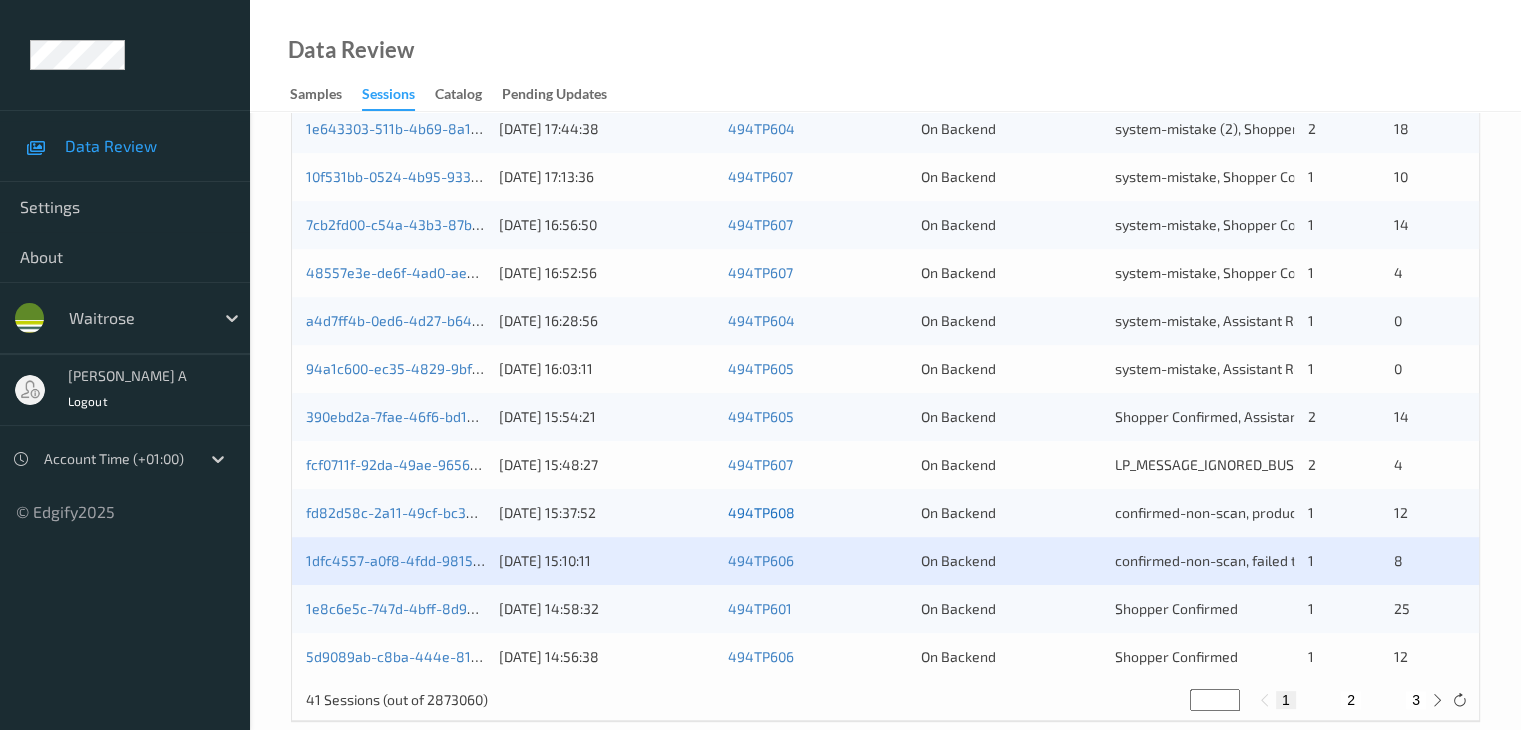 scroll, scrollTop: 932, scrollLeft: 0, axis: vertical 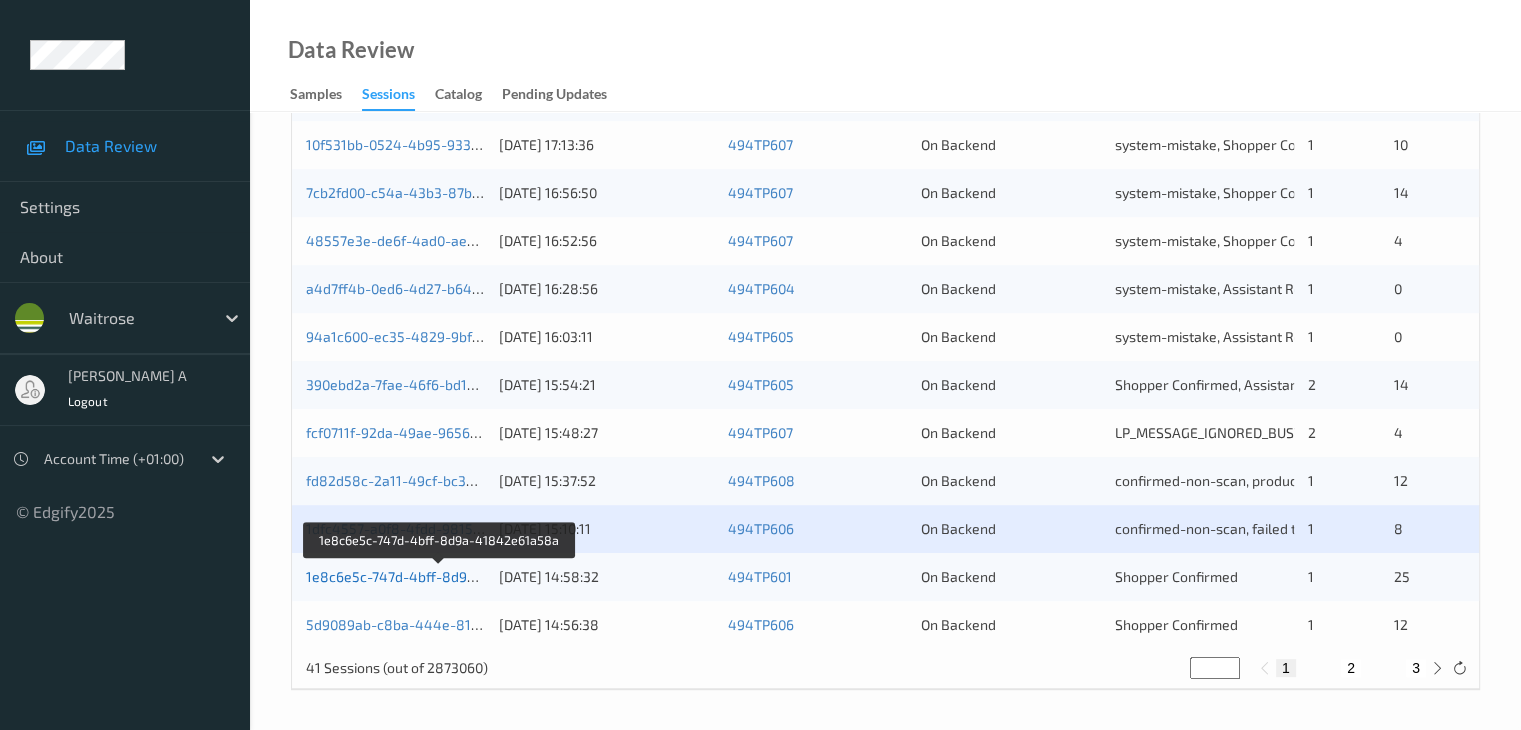 click on "1e8c6e5c-747d-4bff-8d9a-41842e61a58a" at bounding box center [441, 576] 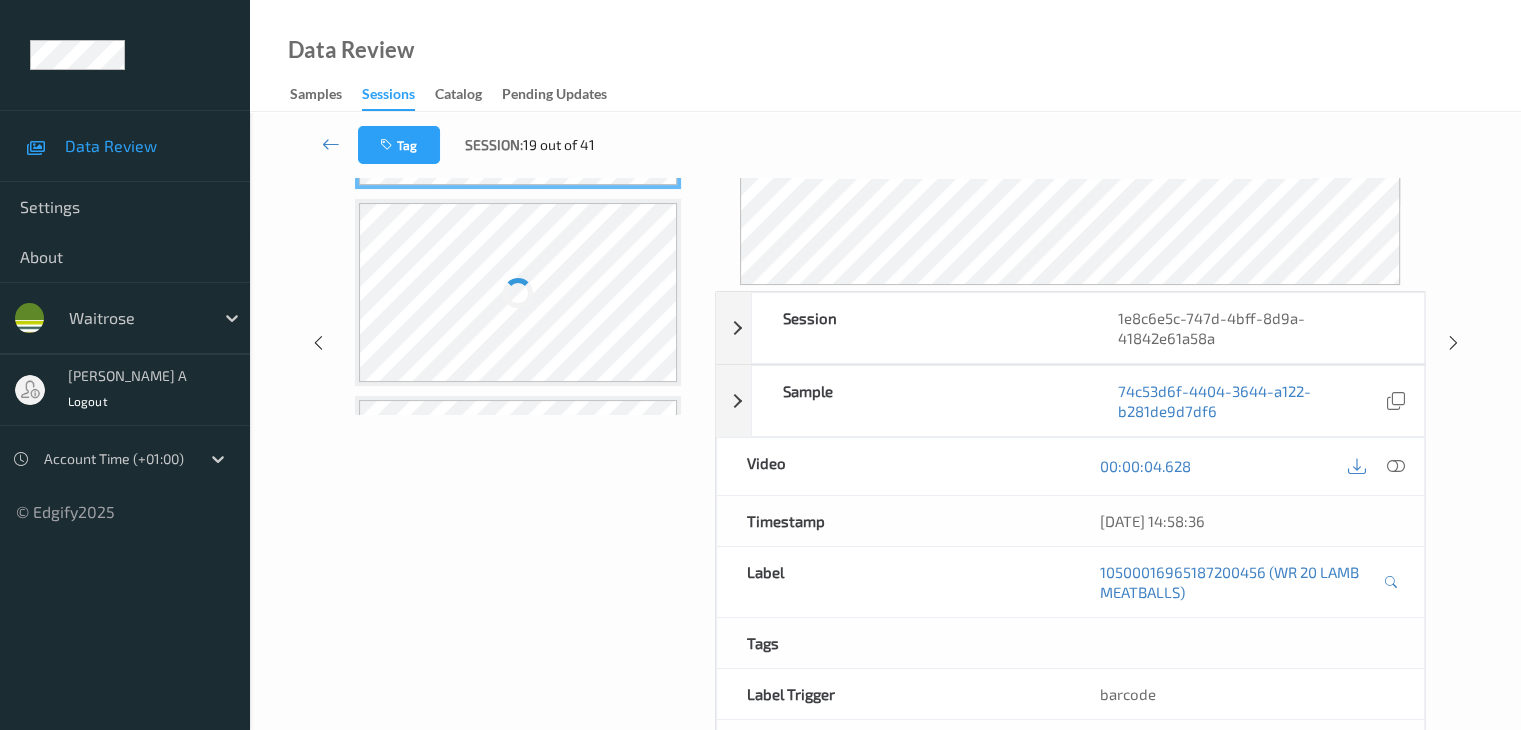 scroll, scrollTop: 344, scrollLeft: 0, axis: vertical 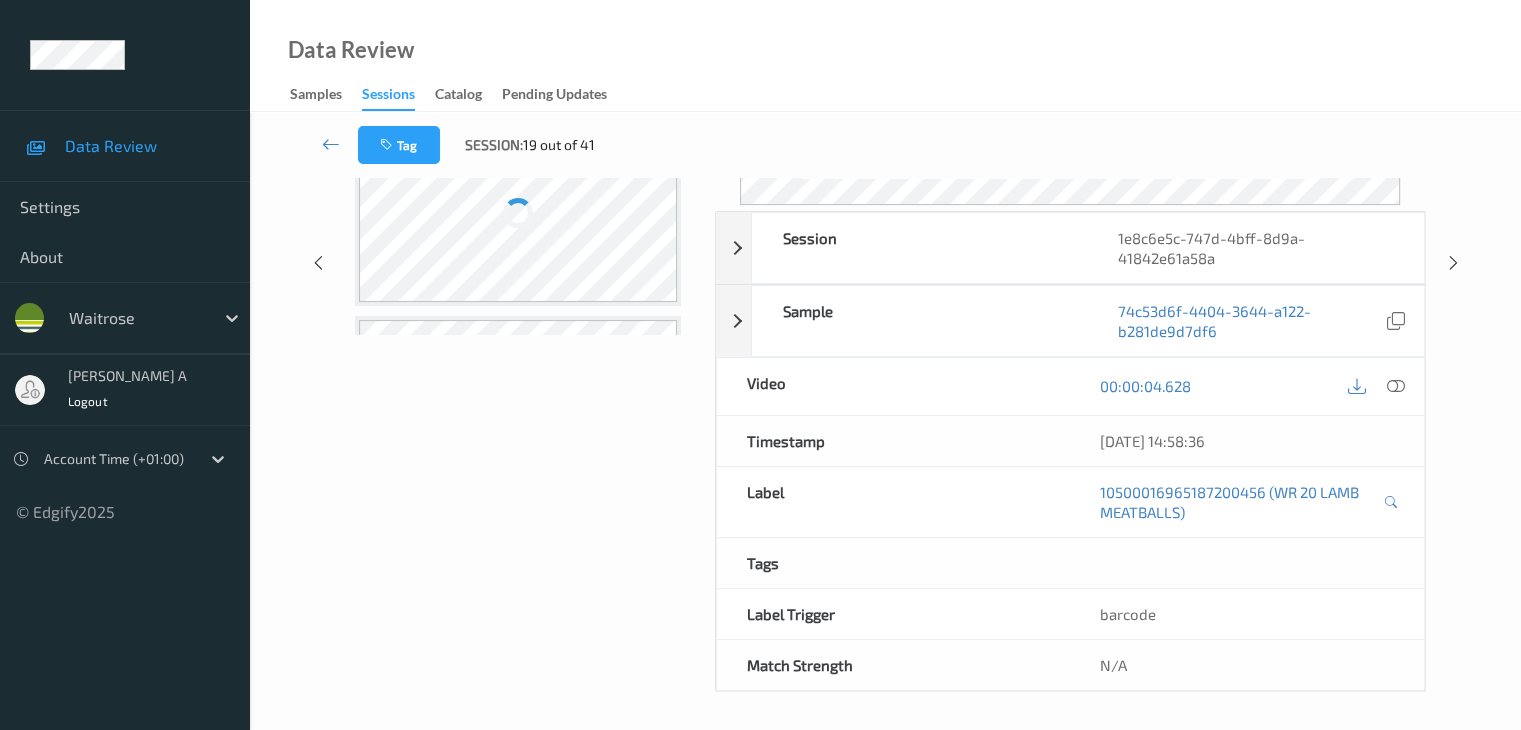 click at bounding box center (518, 212) 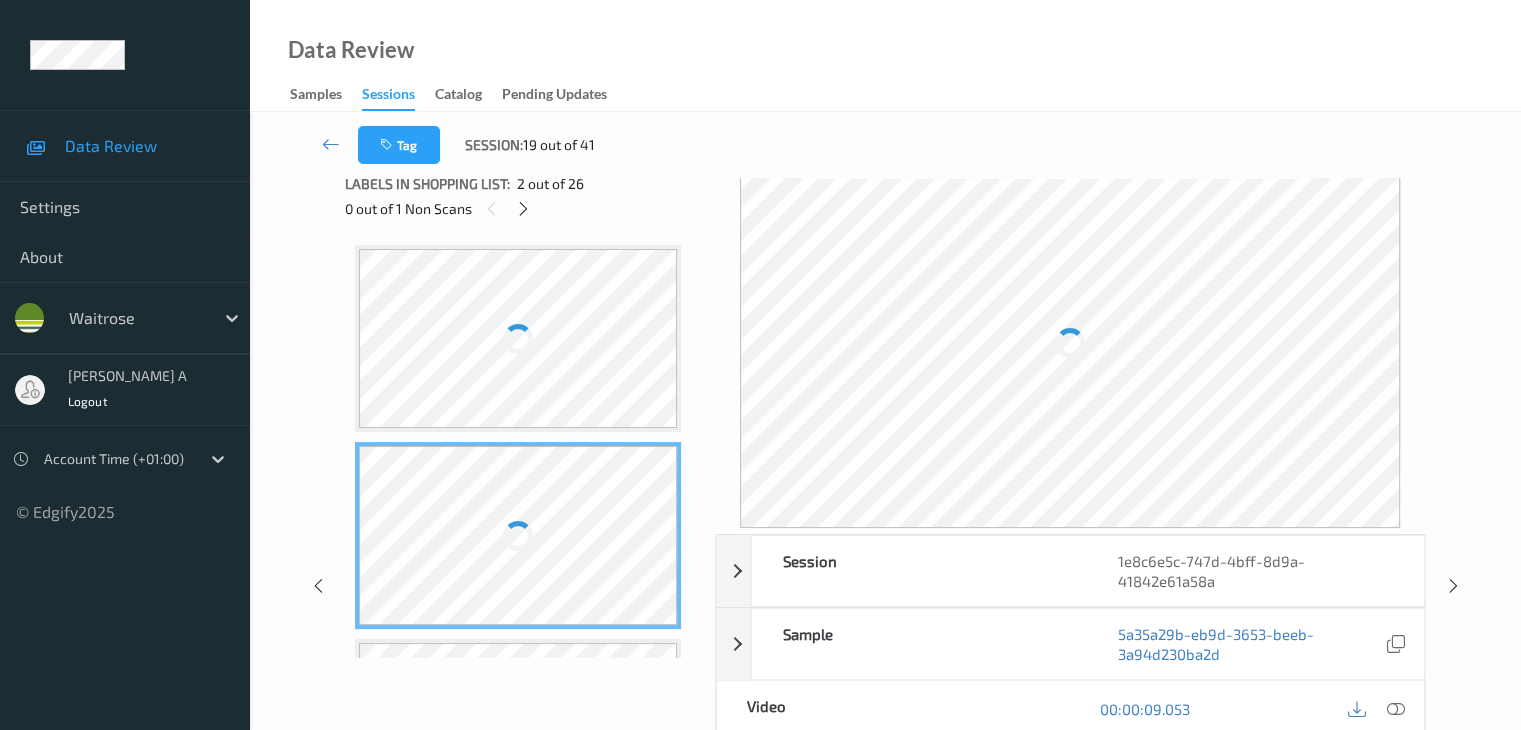 scroll, scrollTop: 0, scrollLeft: 0, axis: both 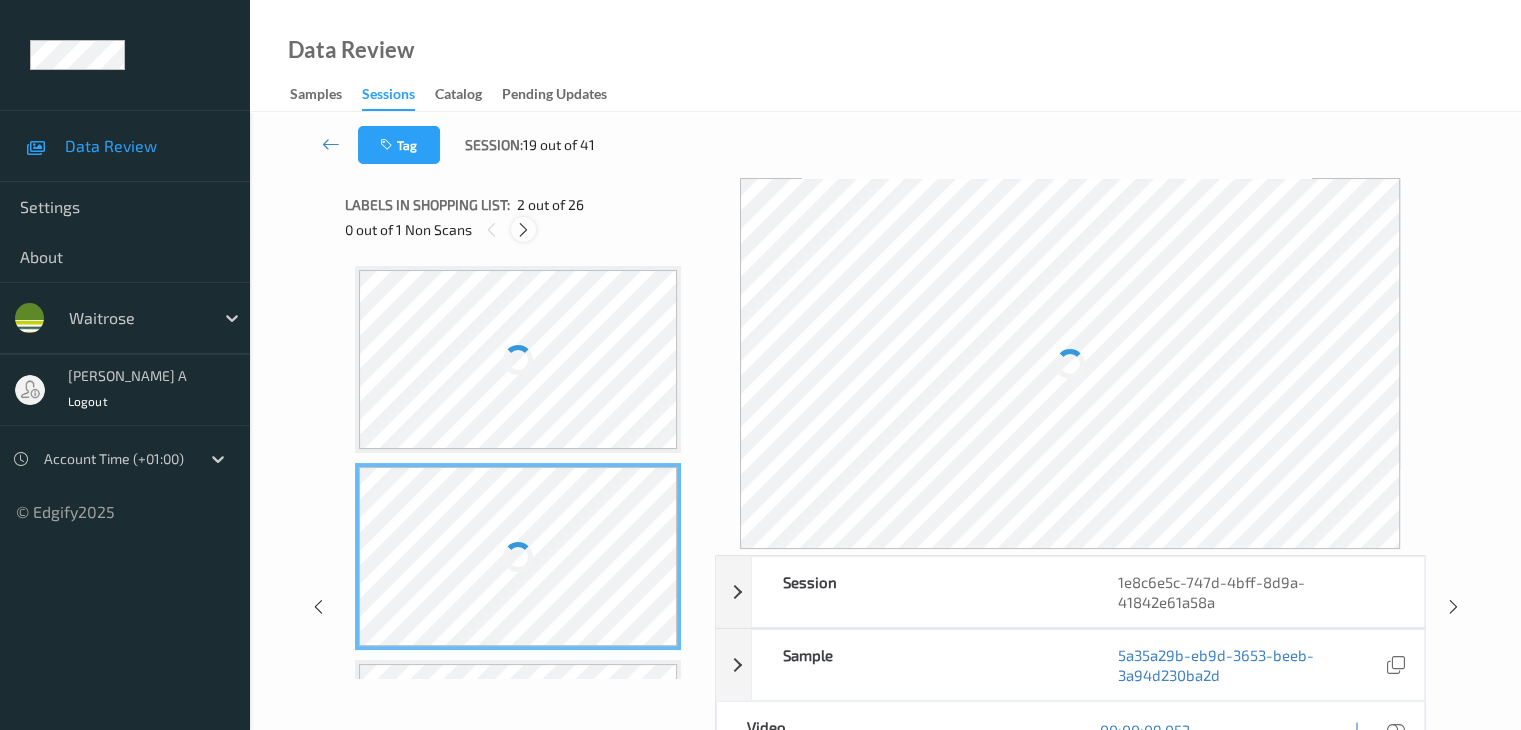click at bounding box center [523, 230] 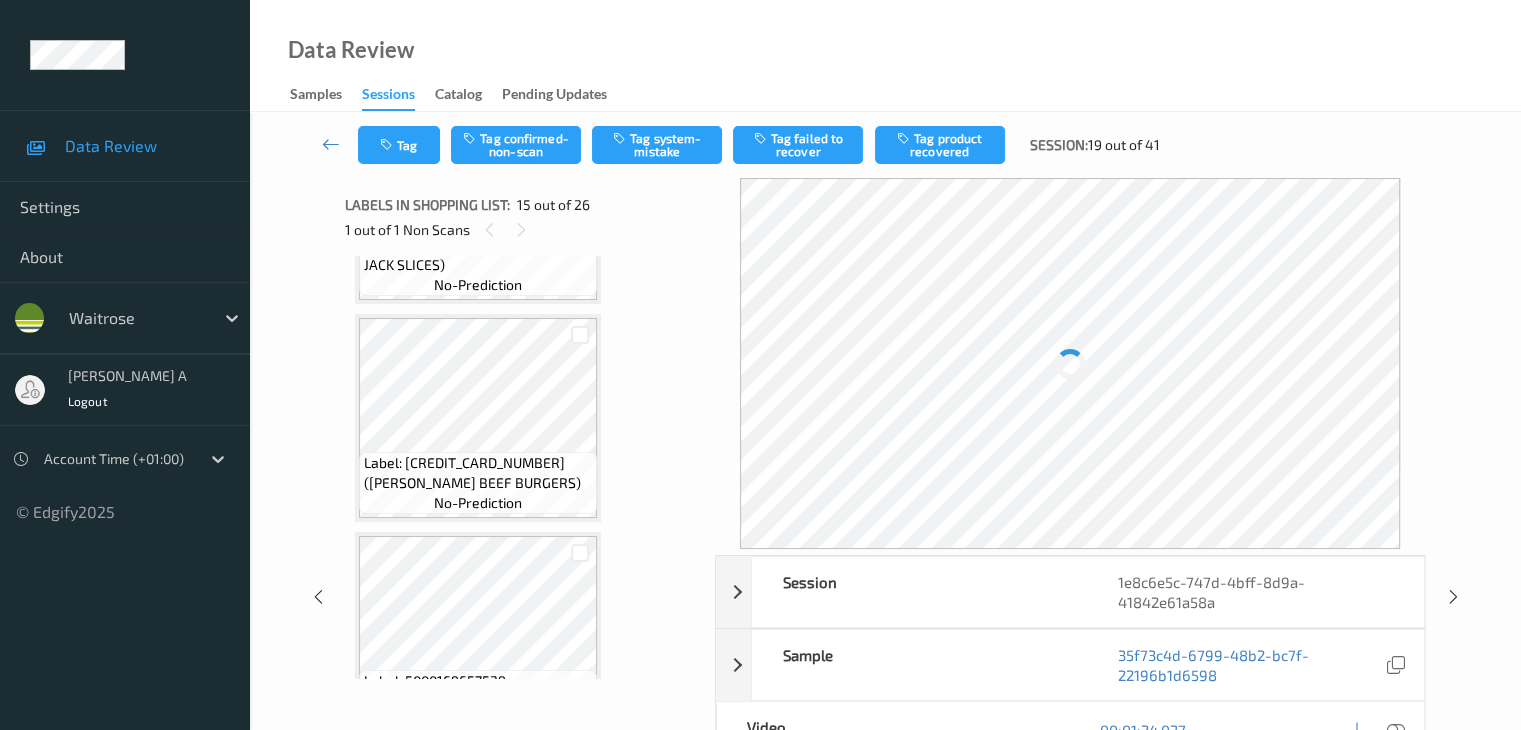 scroll, scrollTop: 2844, scrollLeft: 0, axis: vertical 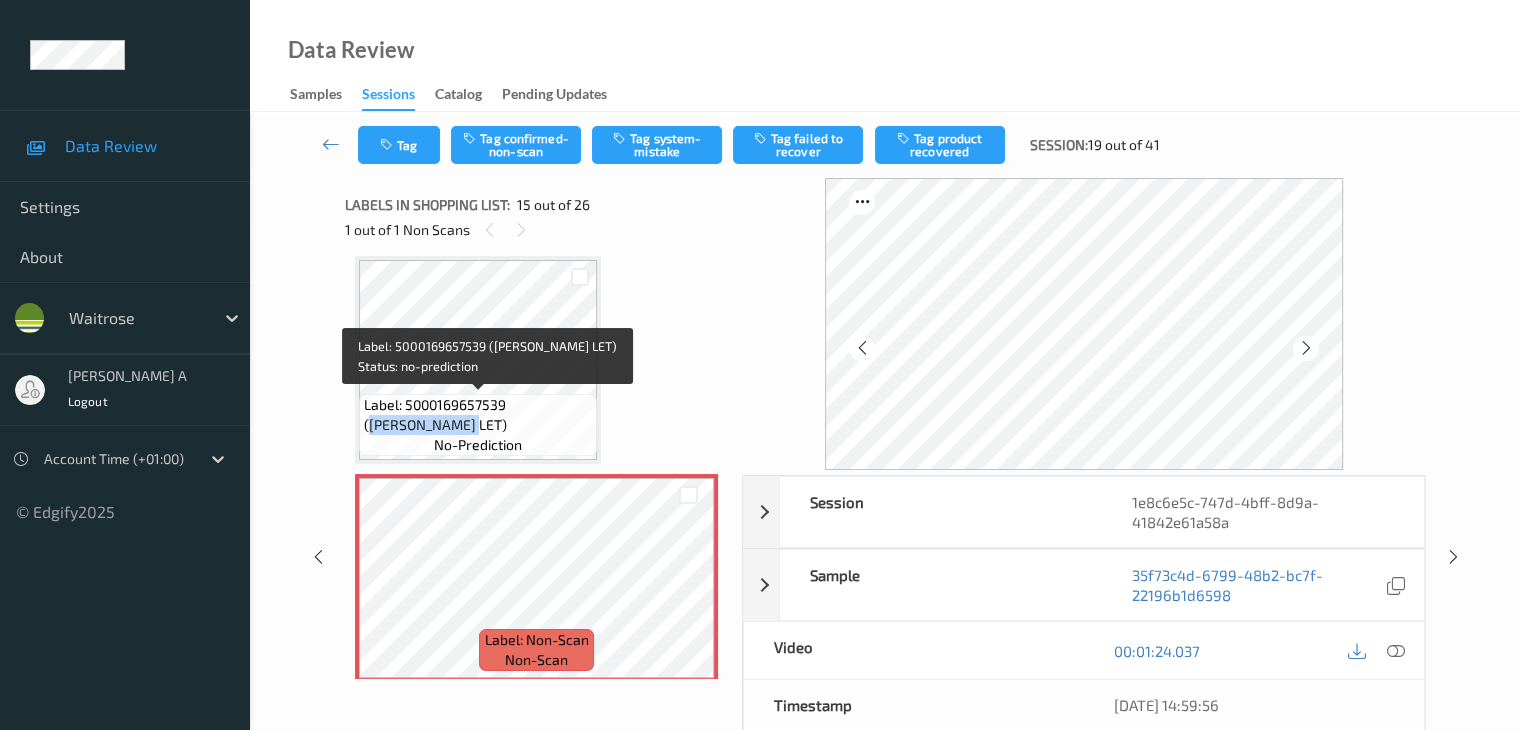 drag, startPoint x: 518, startPoint y: 408, endPoint x: 452, endPoint y: 428, distance: 68.96376 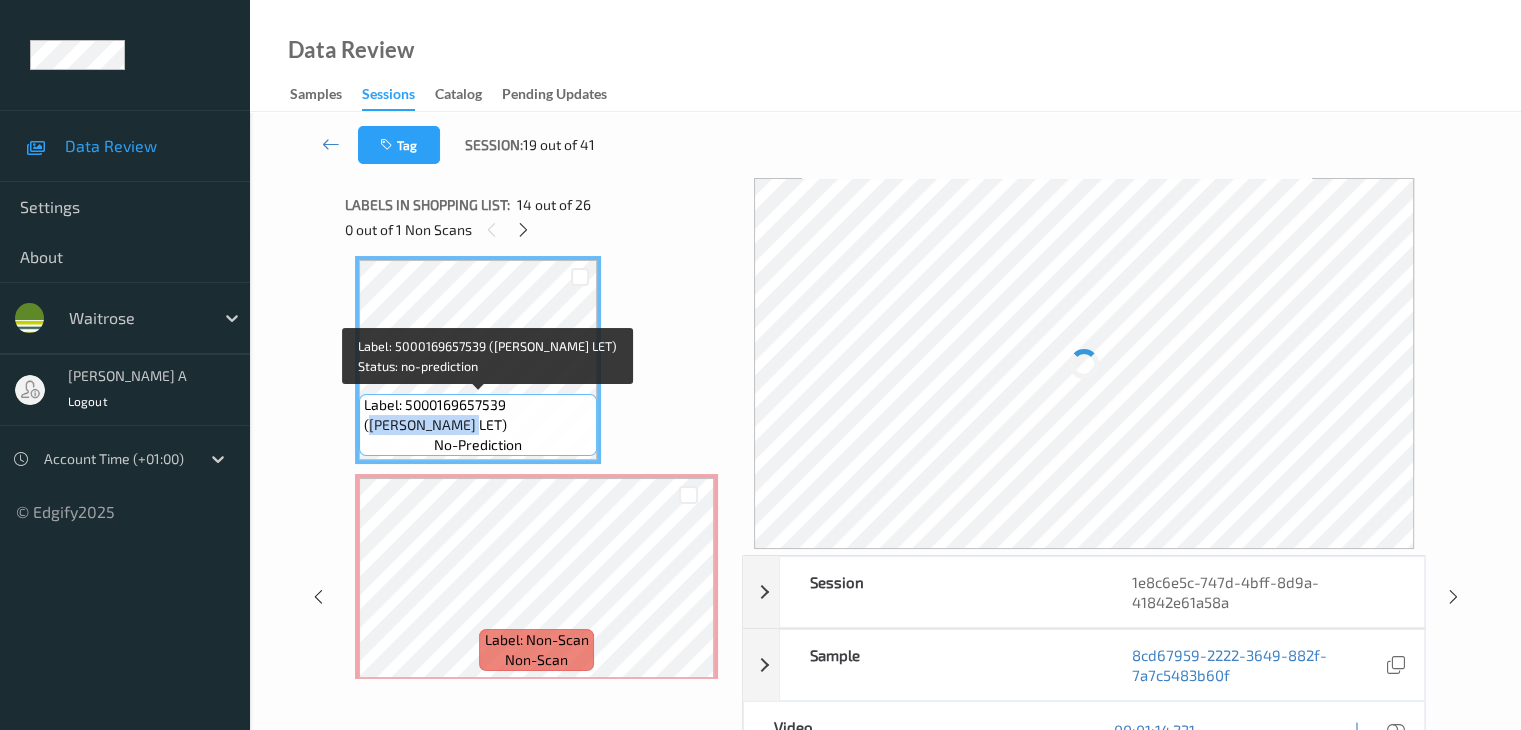 copy on "WR ROMAINE LET" 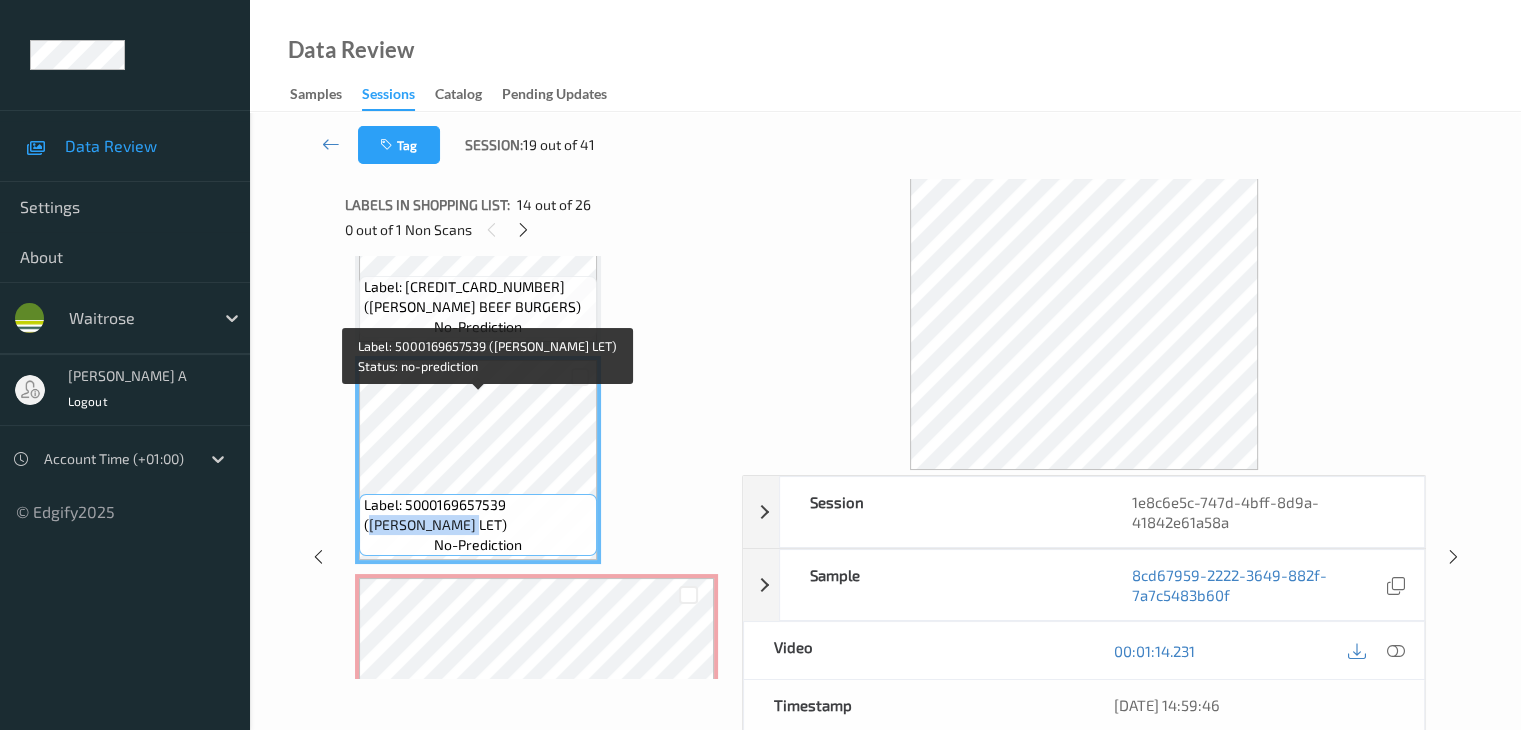 scroll, scrollTop: 2744, scrollLeft: 0, axis: vertical 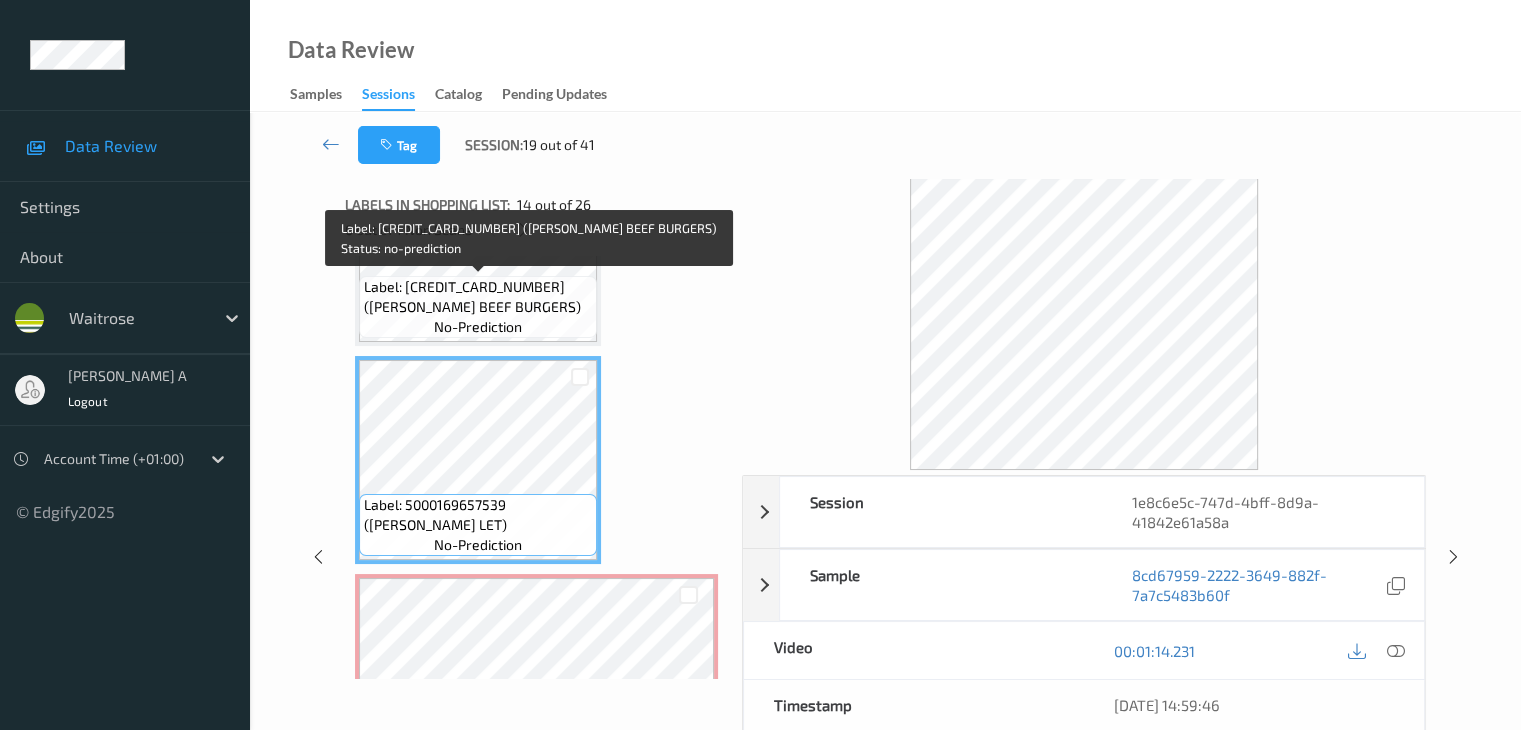 click on "Label: 5000169062838 (WR ESS BEEF BURGERS)" at bounding box center [478, 297] 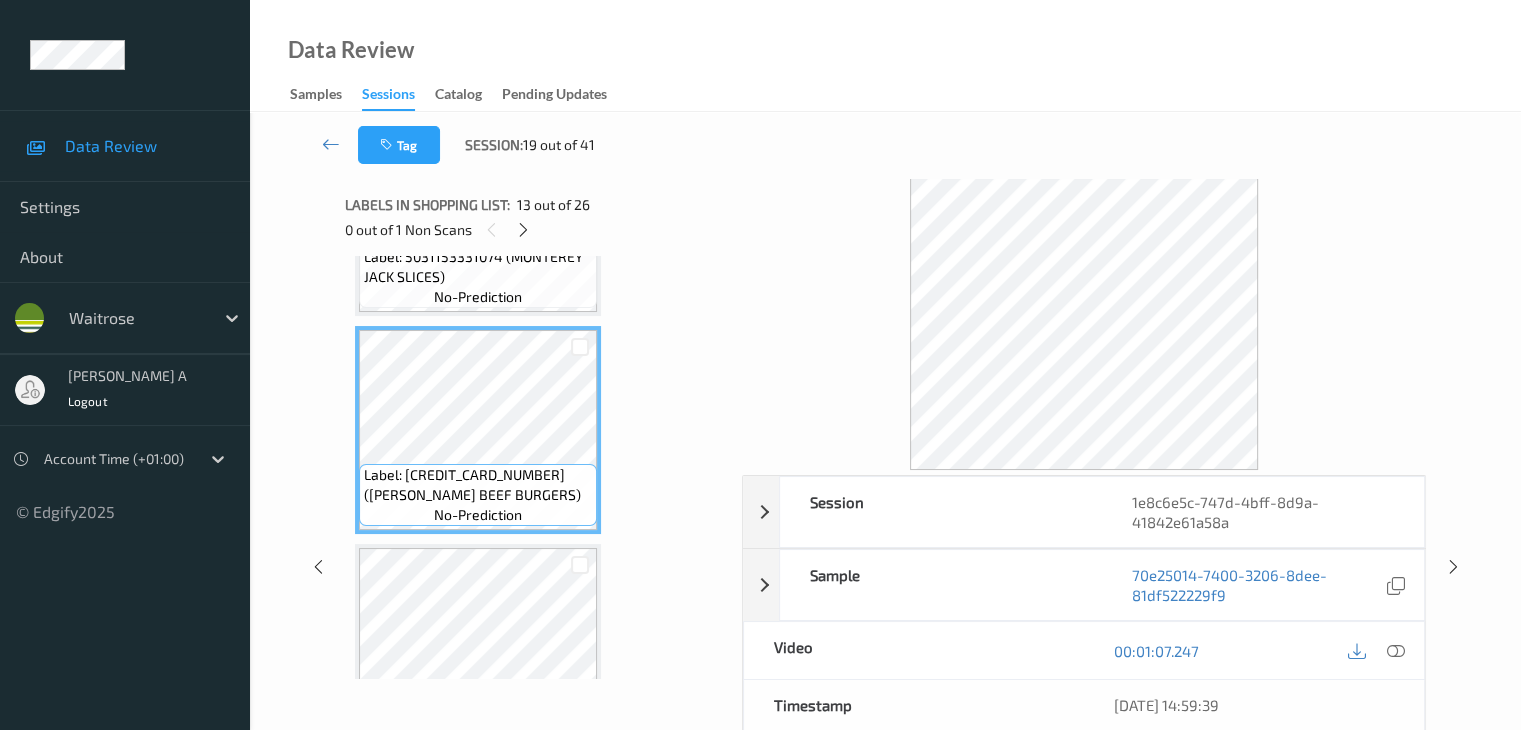 scroll, scrollTop: 2544, scrollLeft: 0, axis: vertical 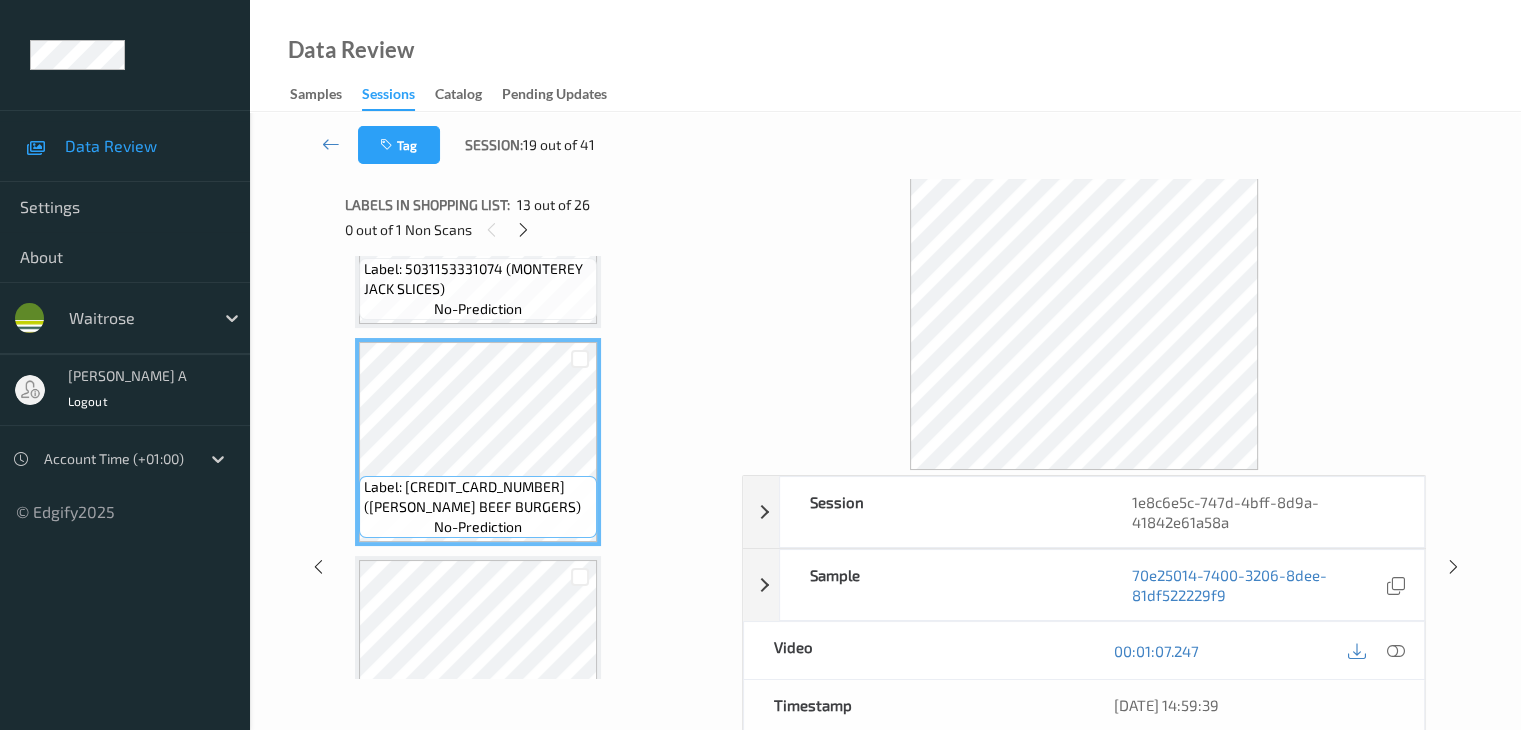 click on "Label: 5031153331074 (MONTEREY JACK SLICES)" at bounding box center (478, 279) 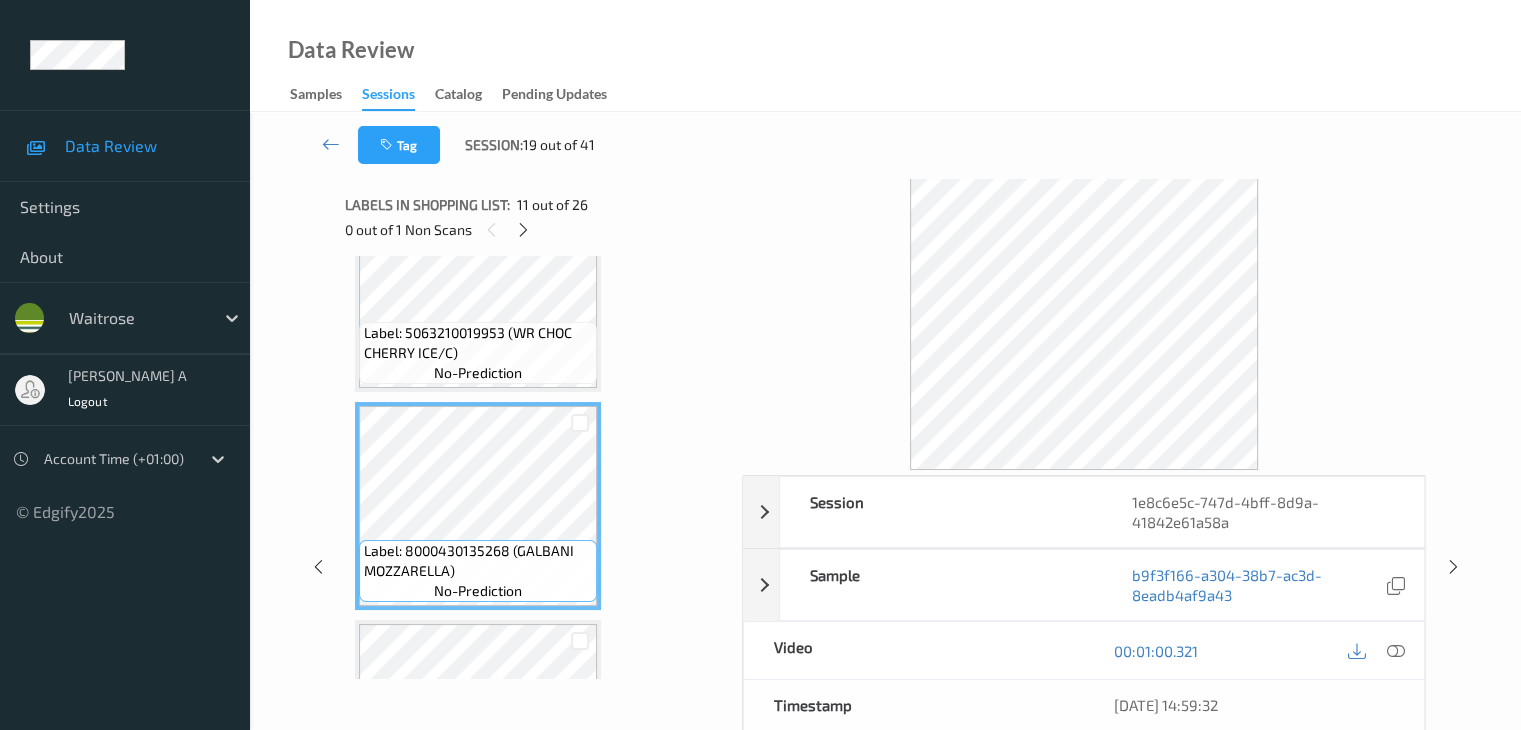 scroll, scrollTop: 2044, scrollLeft: 0, axis: vertical 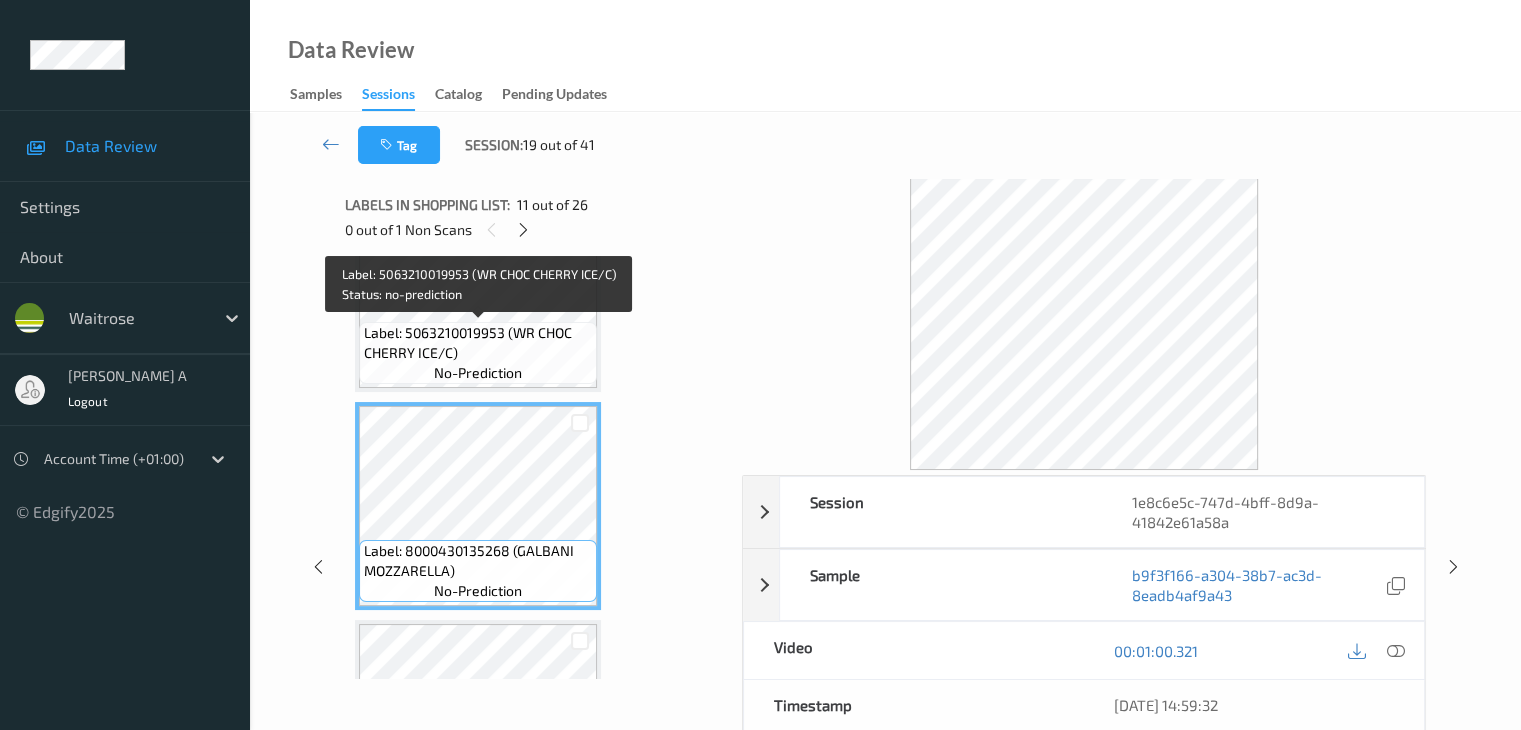 click on "Label: 5063210019953 (WR CHOC CHERRY ICE/C)" at bounding box center [478, 343] 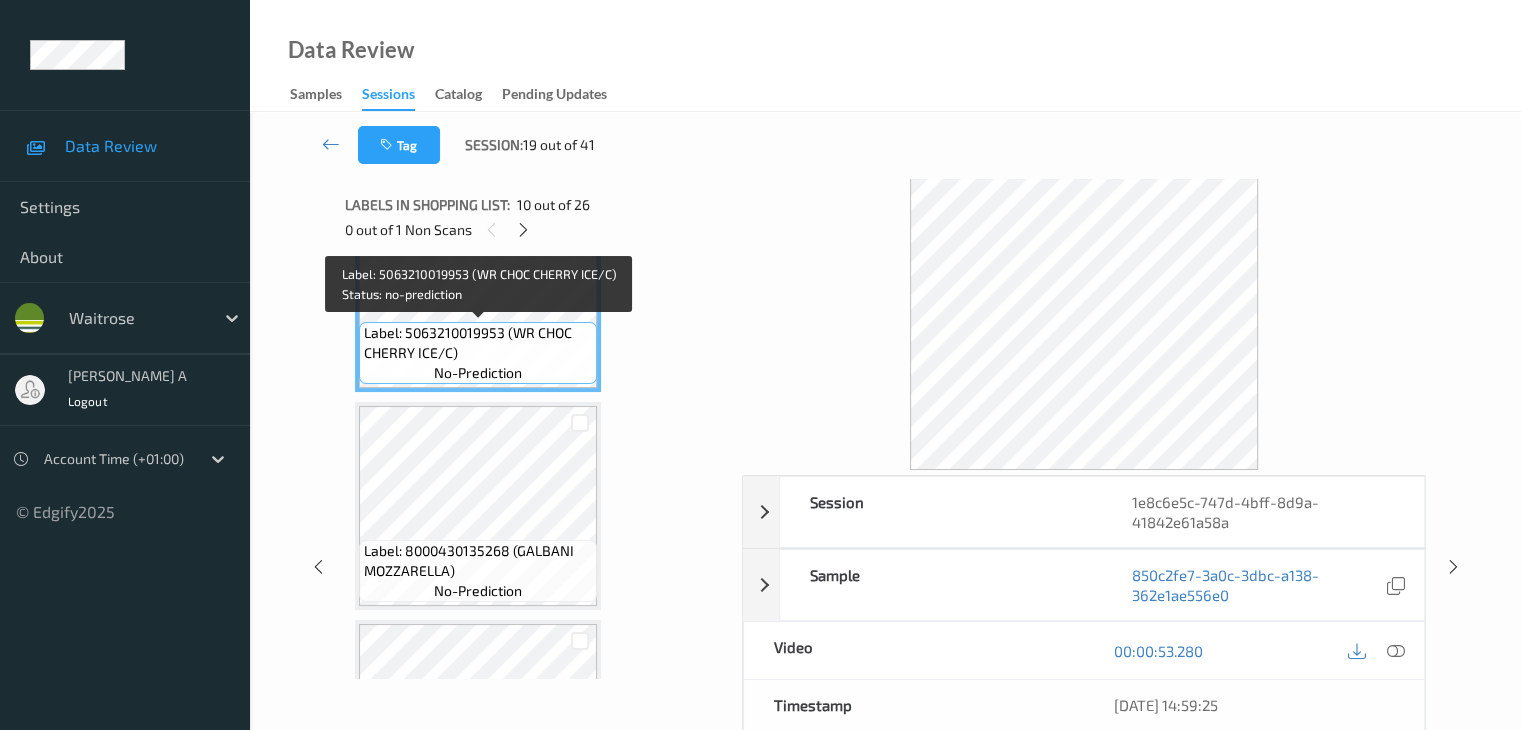 scroll, scrollTop: 1844, scrollLeft: 0, axis: vertical 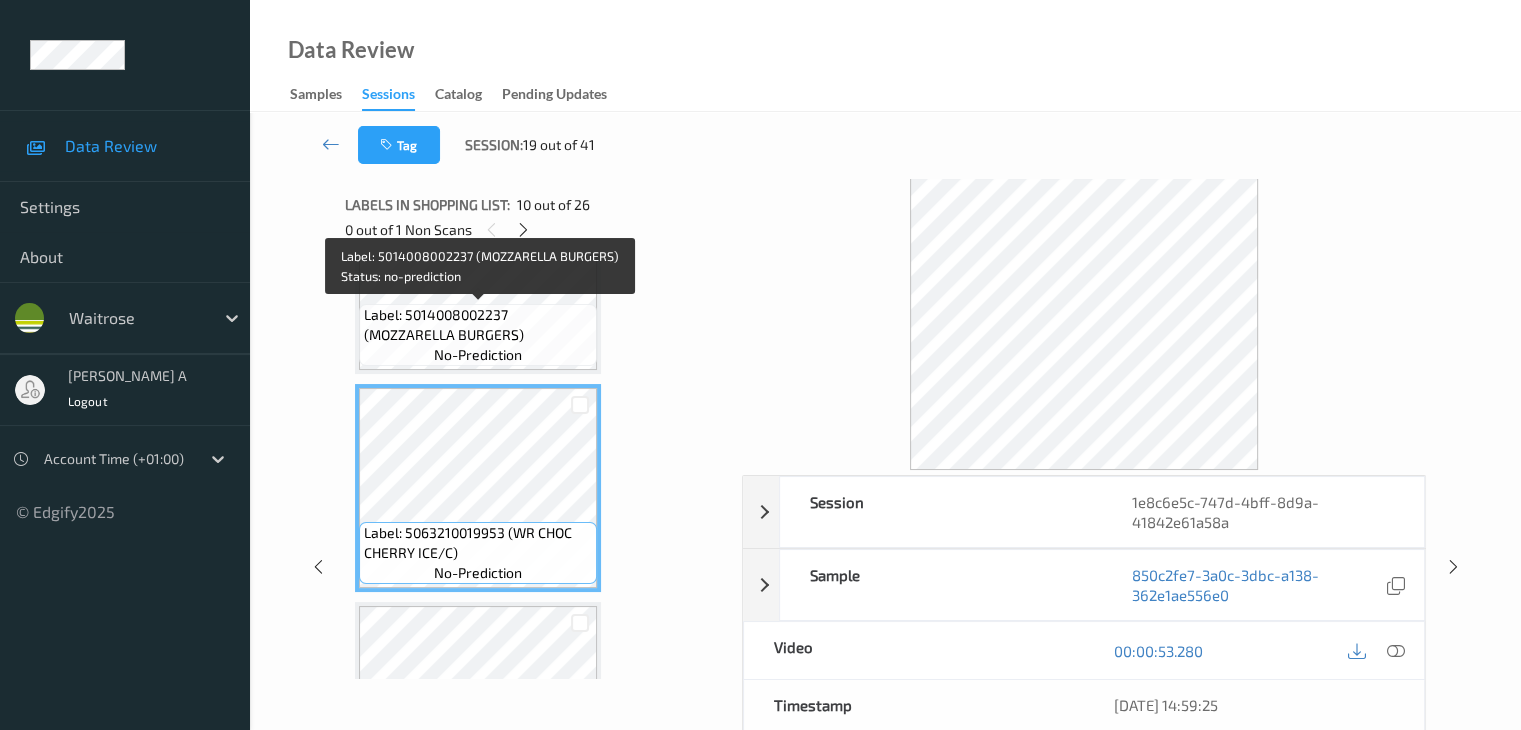 click on "no-prediction" at bounding box center [478, 355] 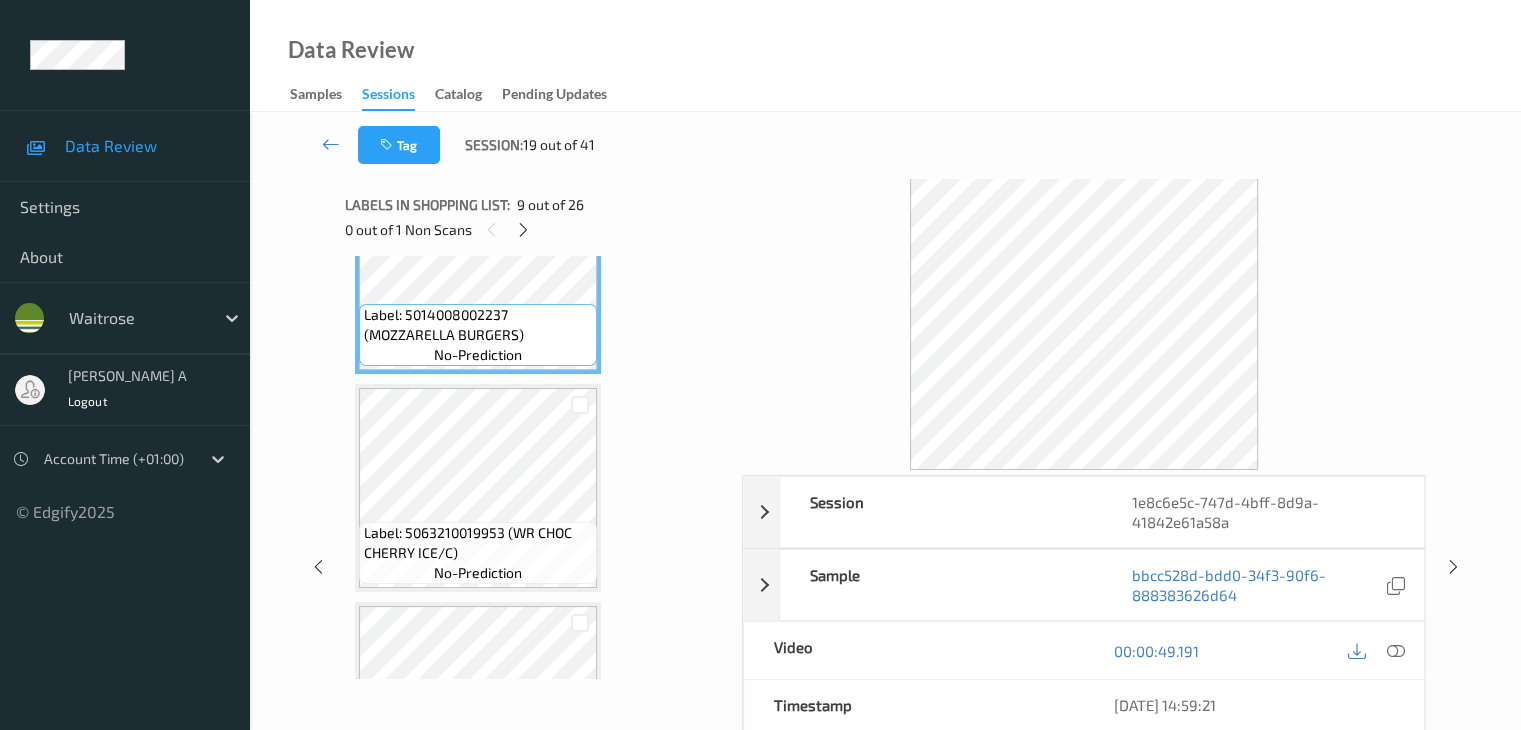 scroll, scrollTop: 1644, scrollLeft: 0, axis: vertical 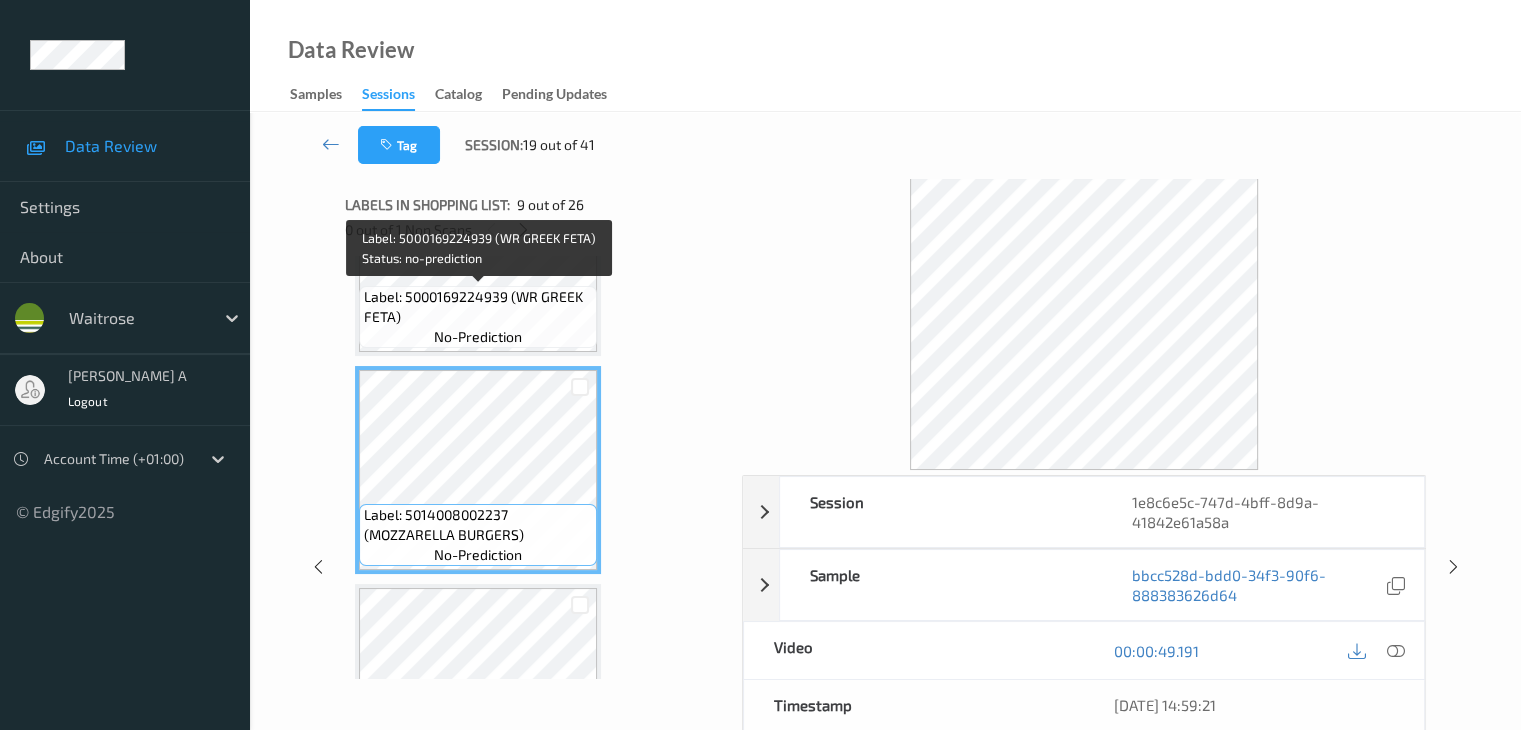 click on "Label: 5000169224939 (WR GREEK FETA) no-prediction" at bounding box center (478, 317) 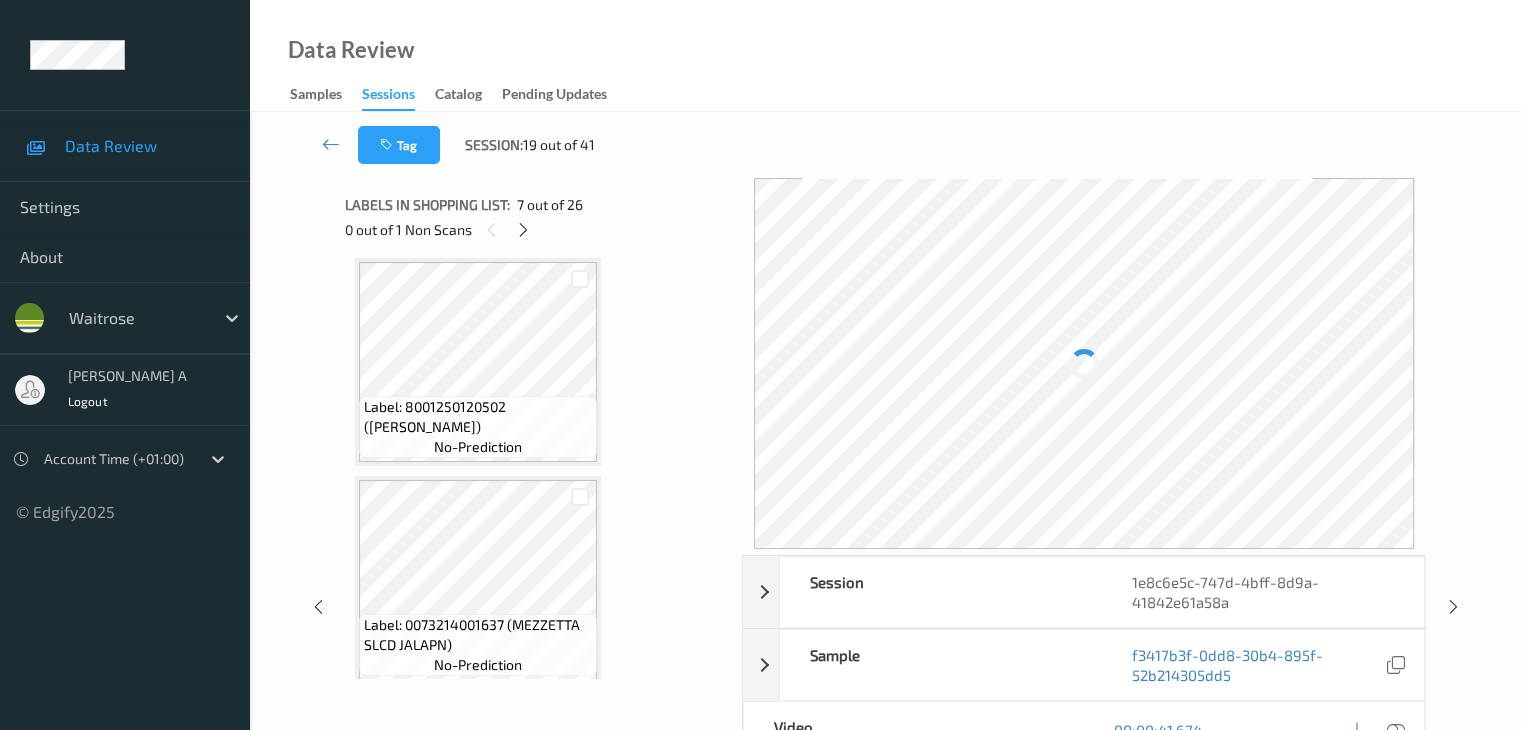 scroll, scrollTop: 744, scrollLeft: 0, axis: vertical 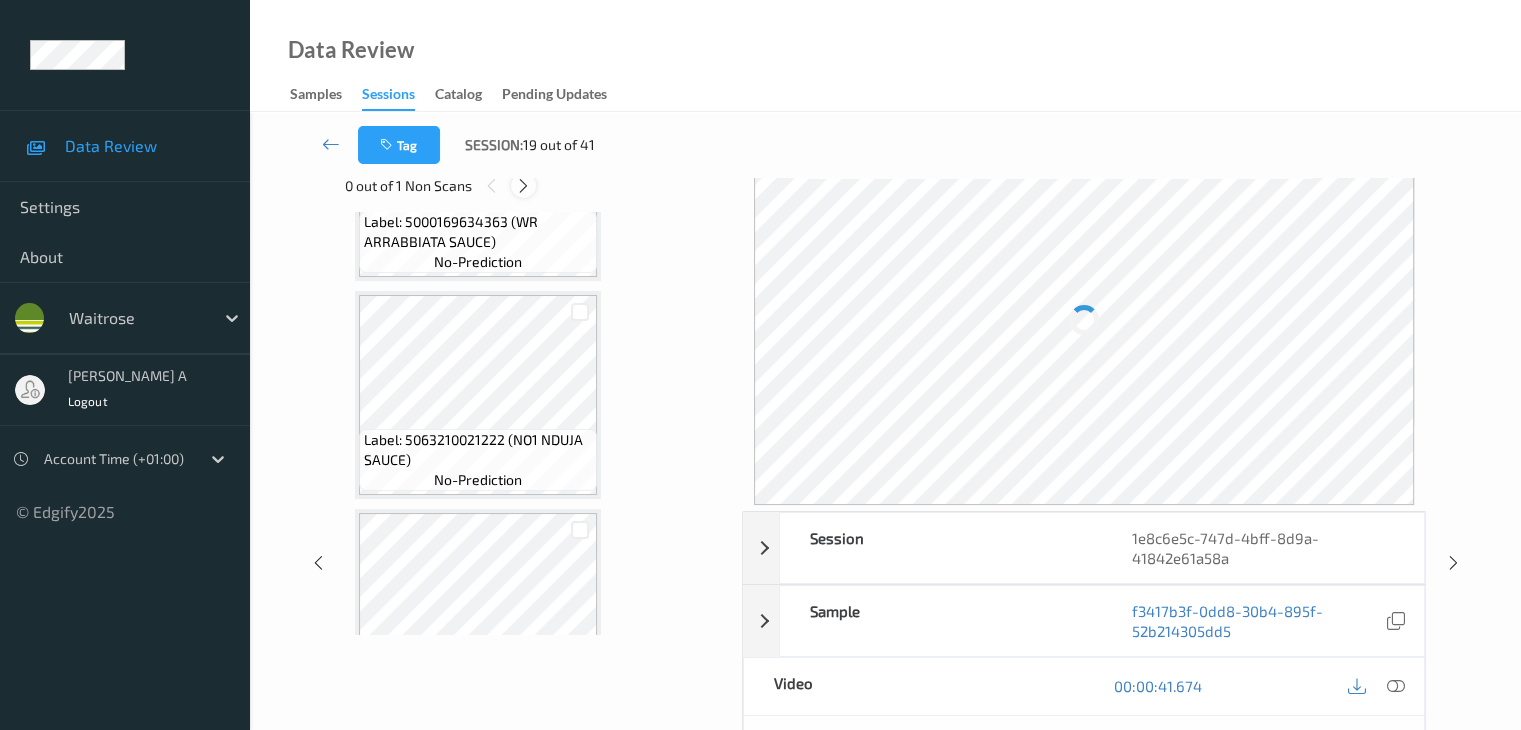 click at bounding box center (523, 185) 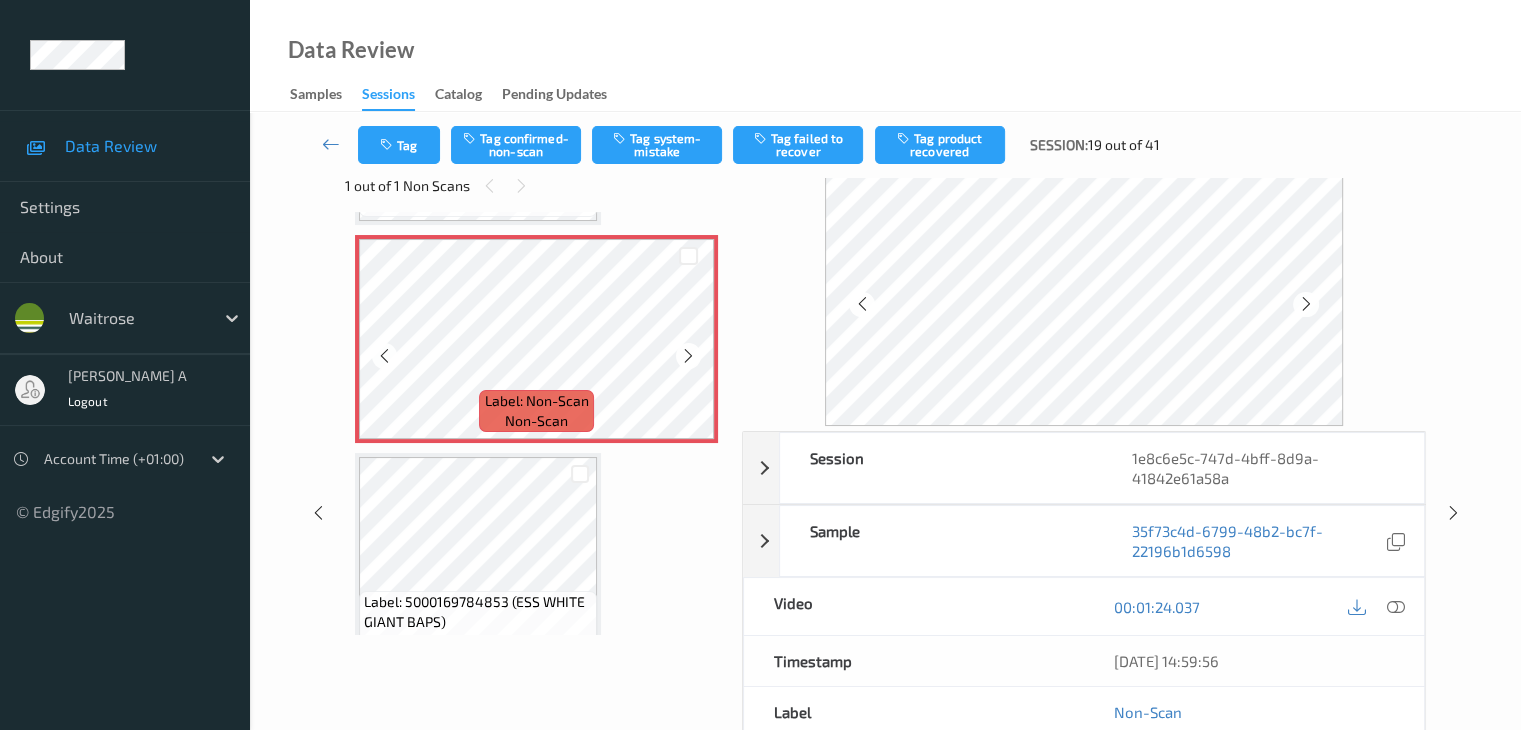 scroll, scrollTop: 3044, scrollLeft: 0, axis: vertical 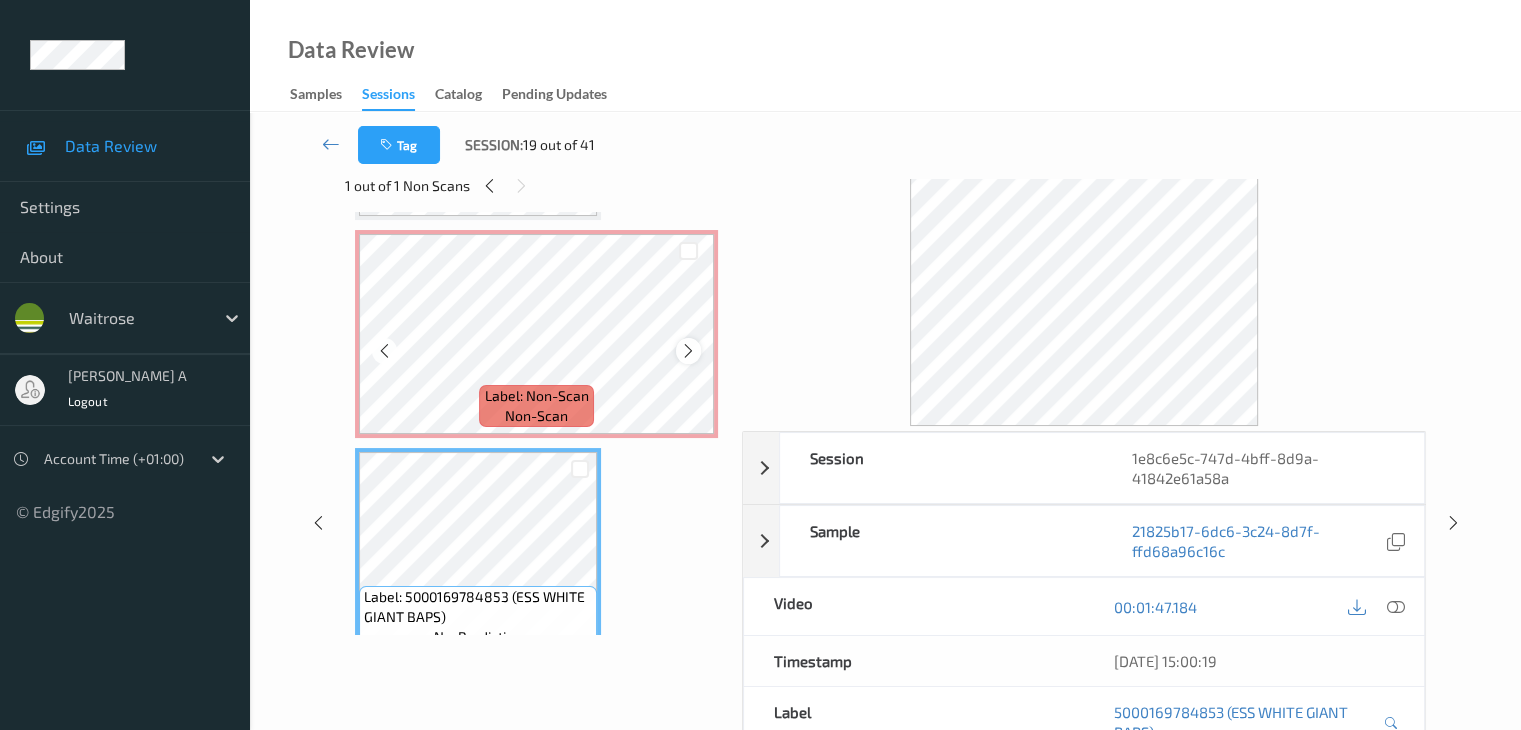 click at bounding box center (688, 351) 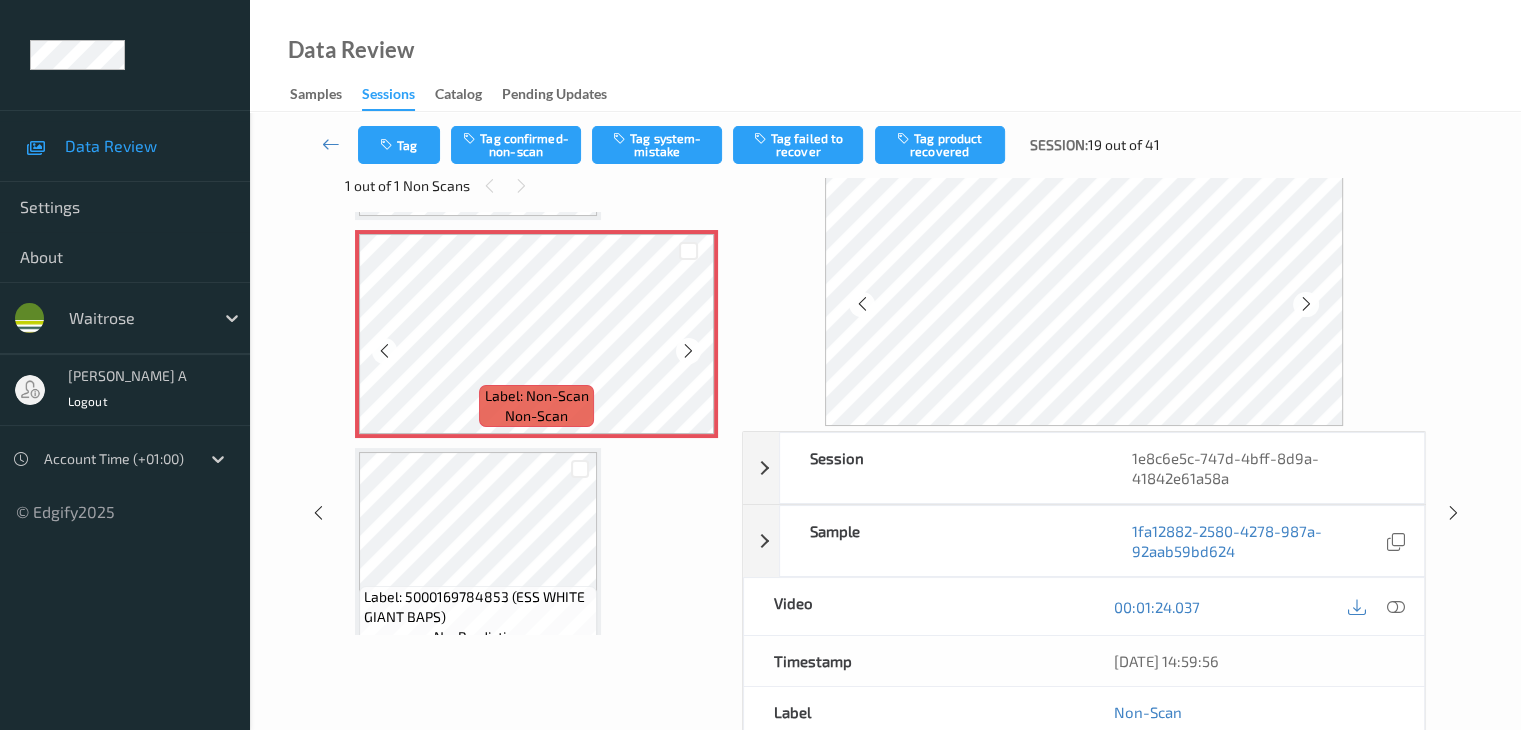 click at bounding box center [688, 351] 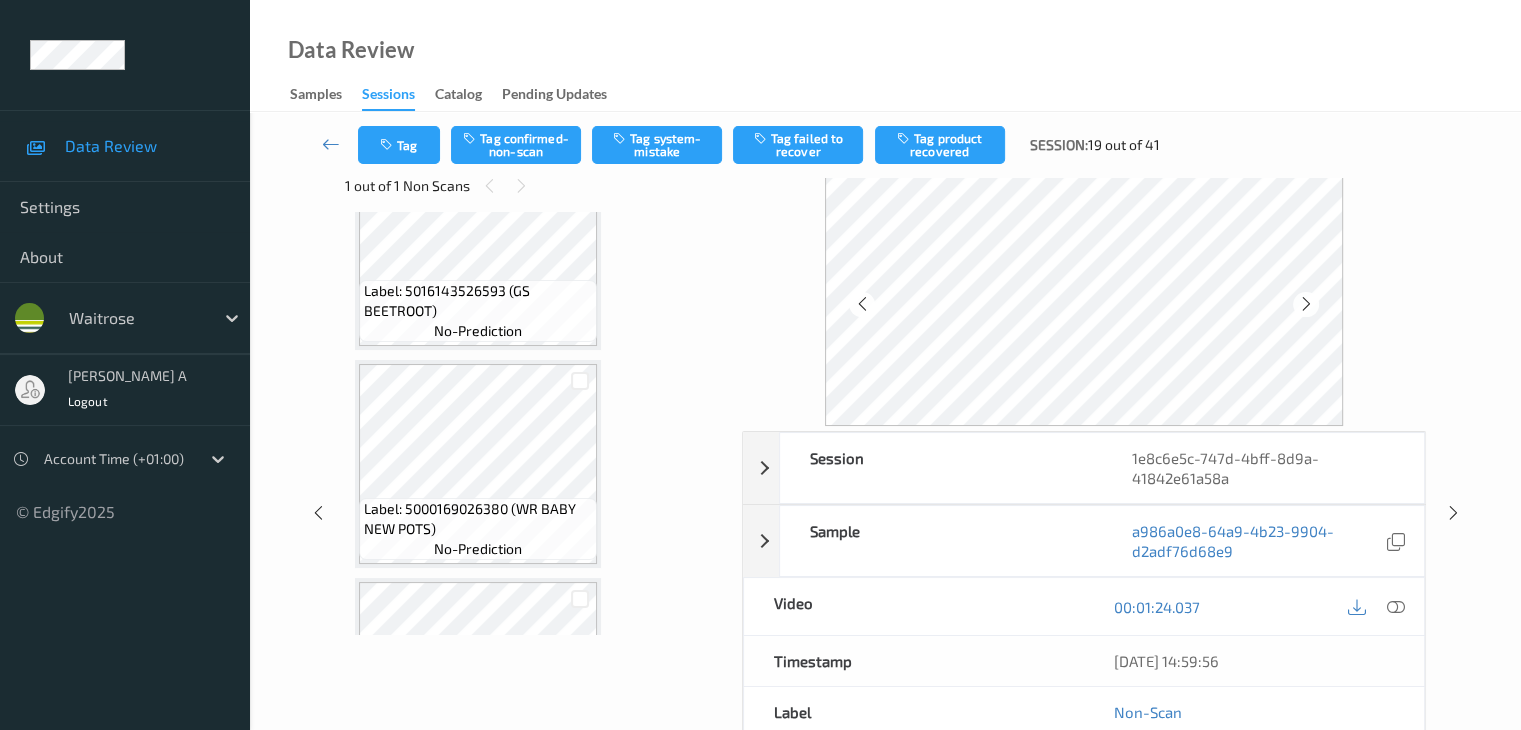 scroll, scrollTop: 4244, scrollLeft: 0, axis: vertical 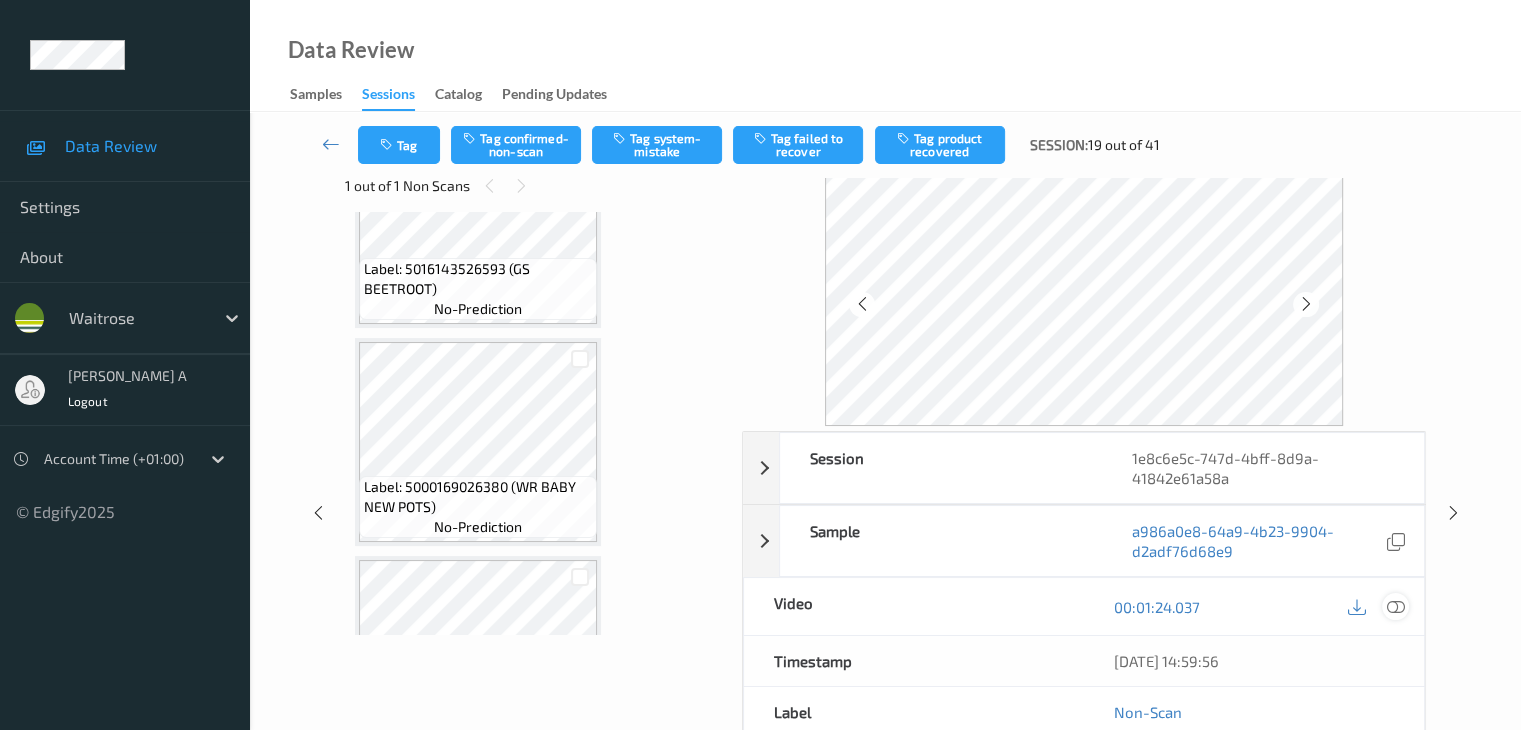 click at bounding box center [1395, 607] 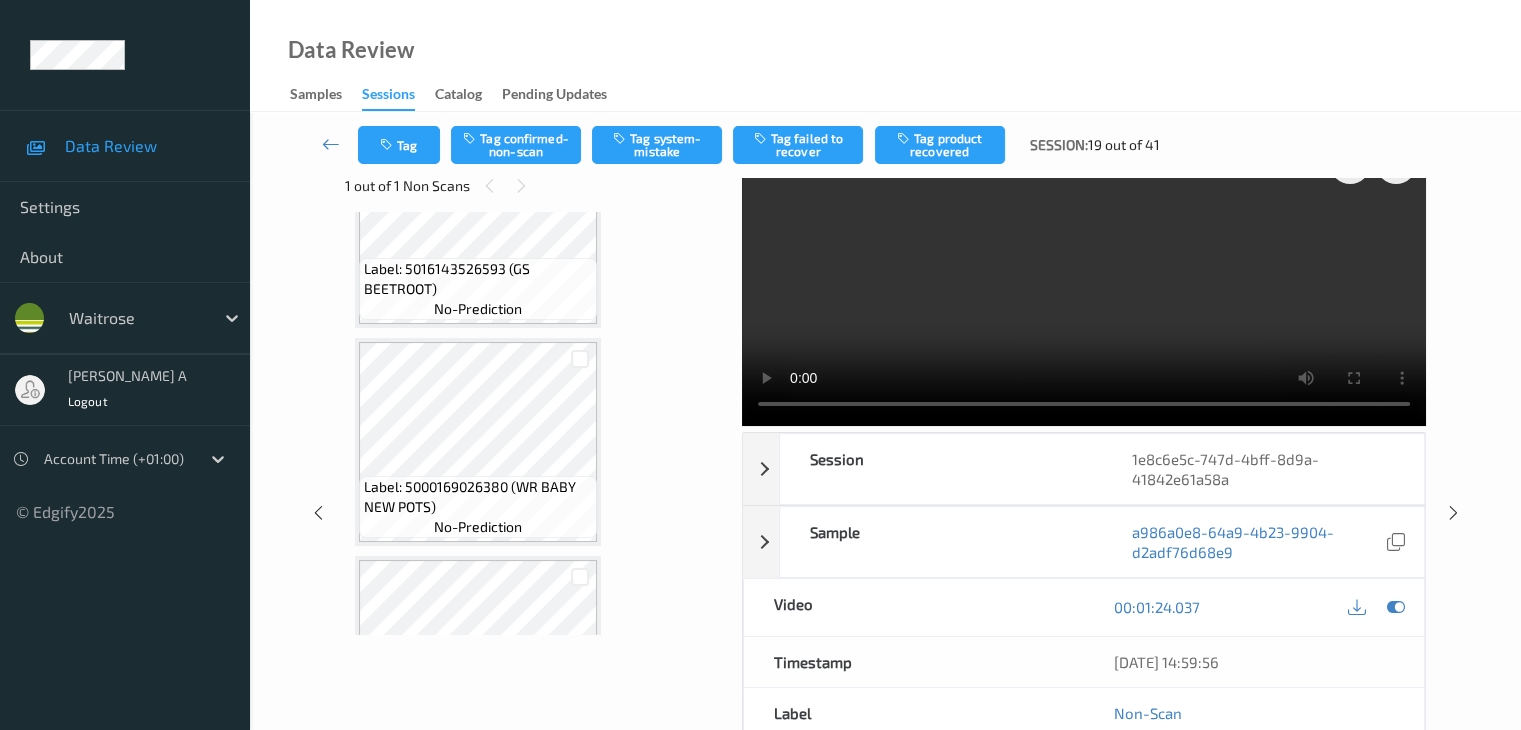 scroll, scrollTop: 0, scrollLeft: 0, axis: both 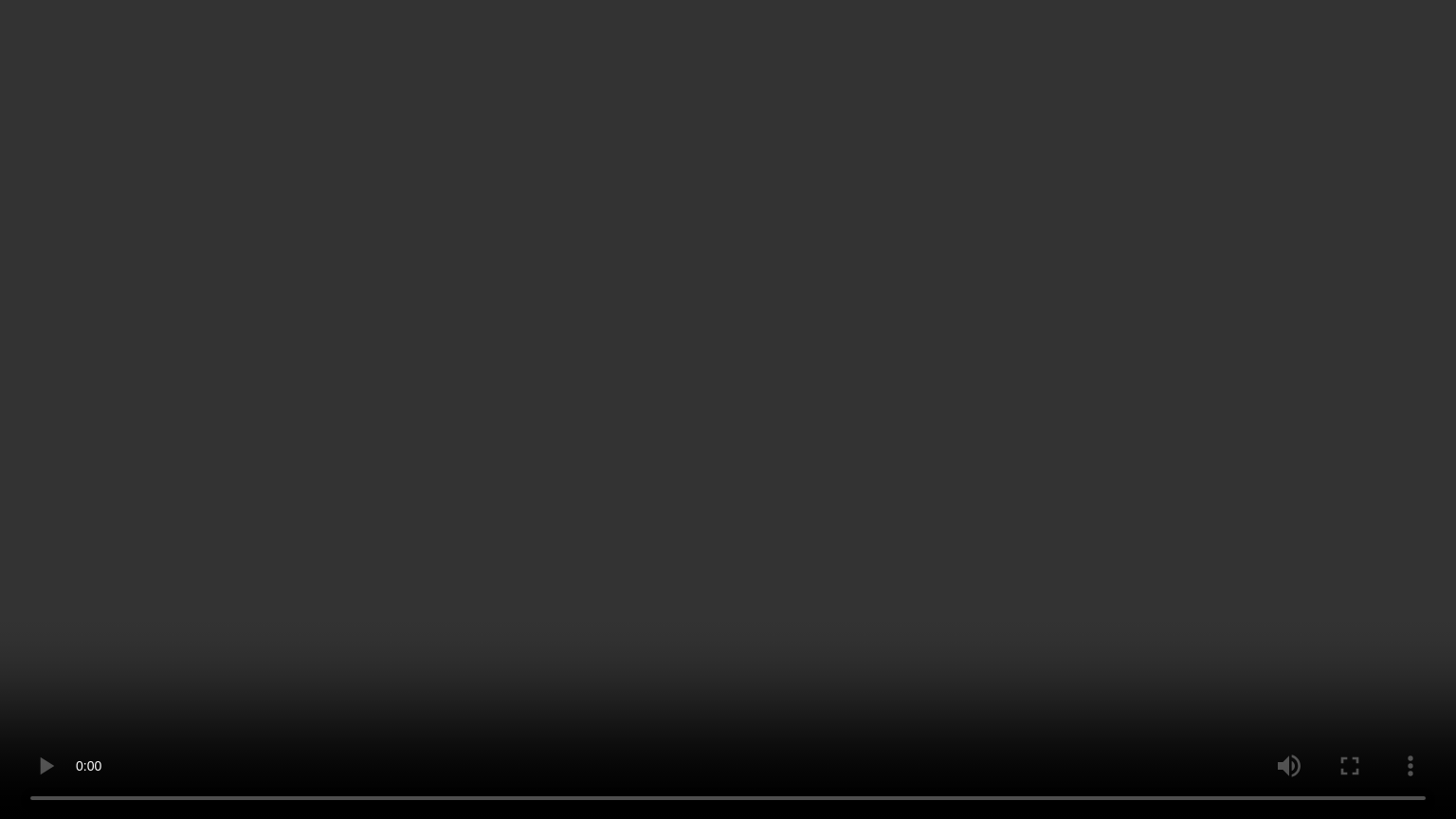 type 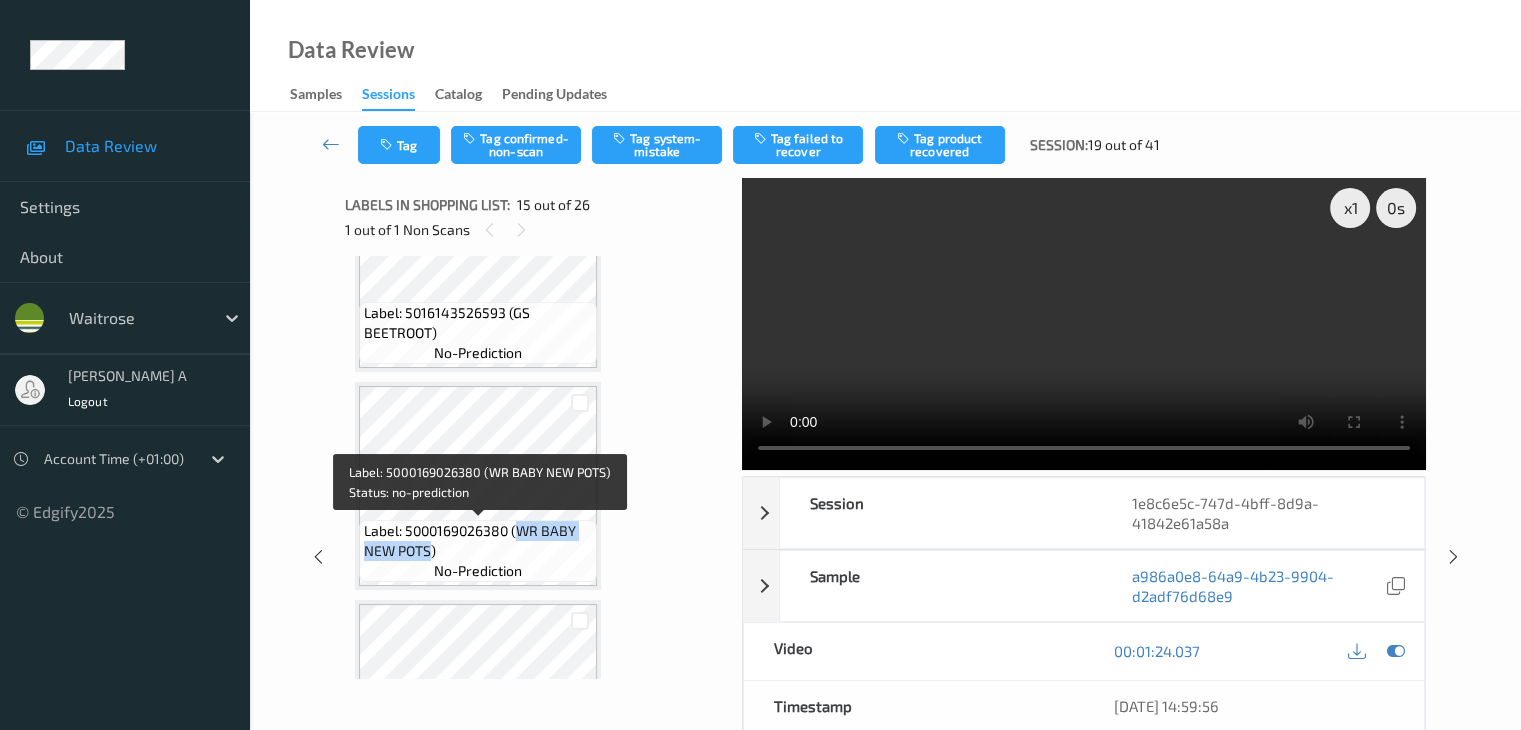 drag, startPoint x: 522, startPoint y: 531, endPoint x: 432, endPoint y: 554, distance: 92.89241 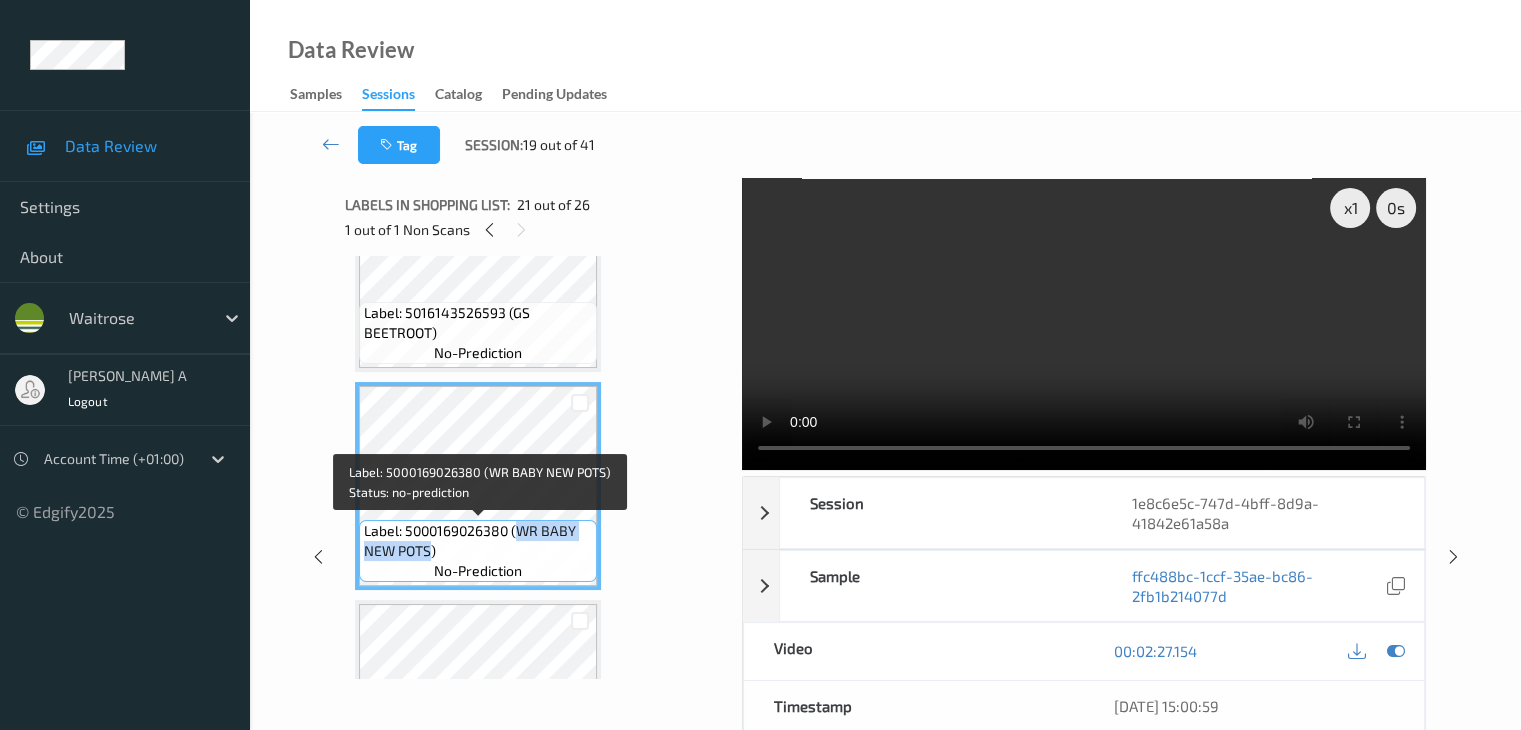 copy on "WR BABY NEW POTS" 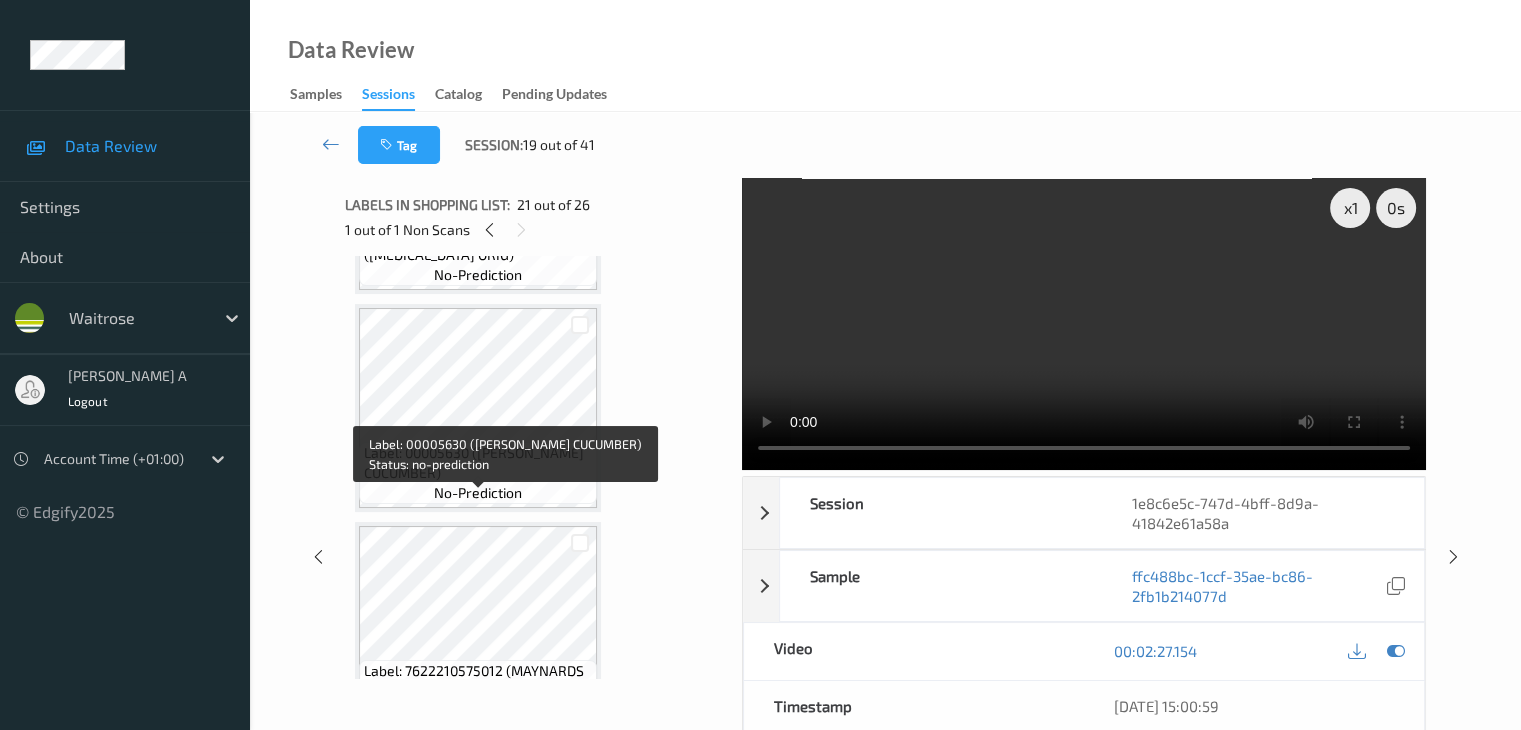 scroll, scrollTop: 5255, scrollLeft: 0, axis: vertical 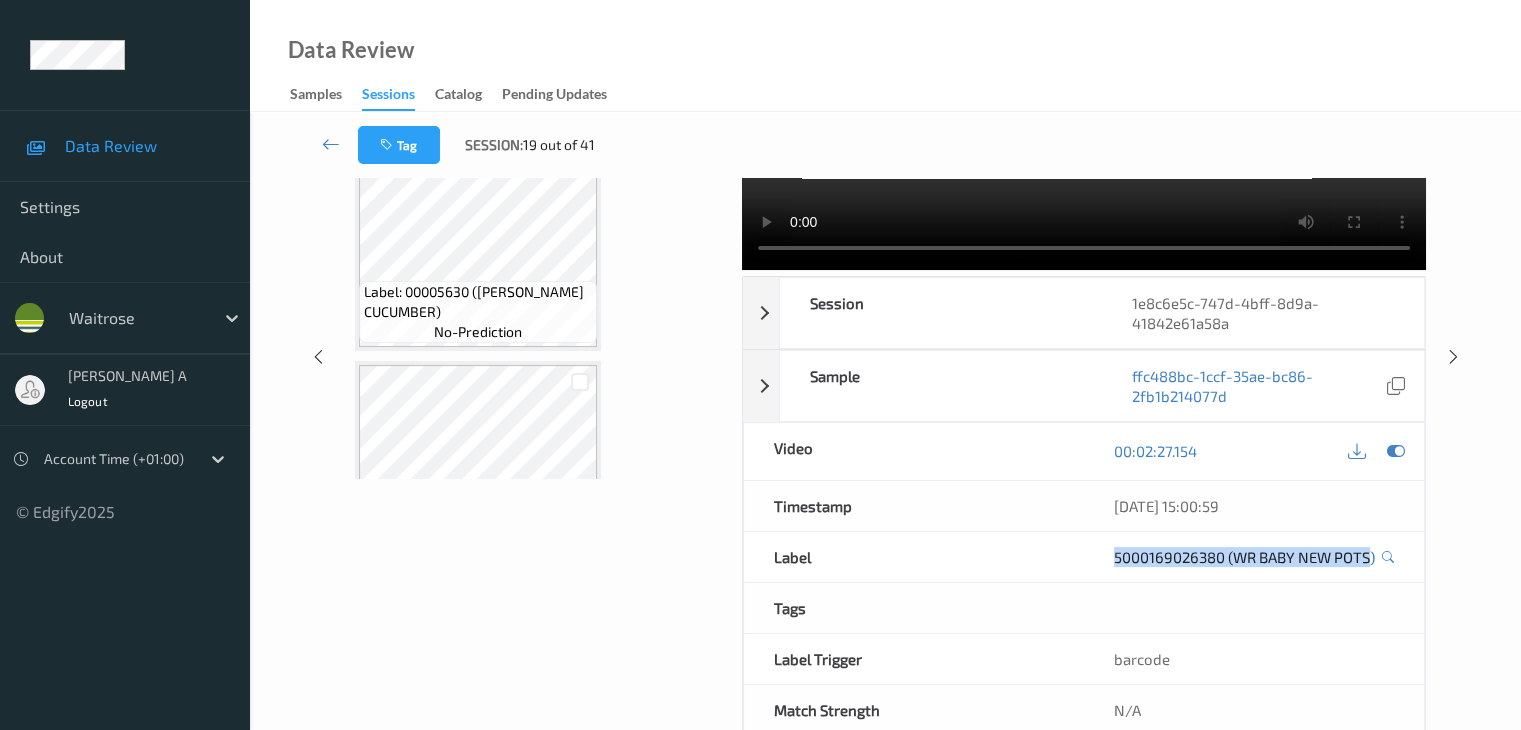 drag, startPoint x: 1108, startPoint y: 545, endPoint x: 1155, endPoint y: 575, distance: 55.758408 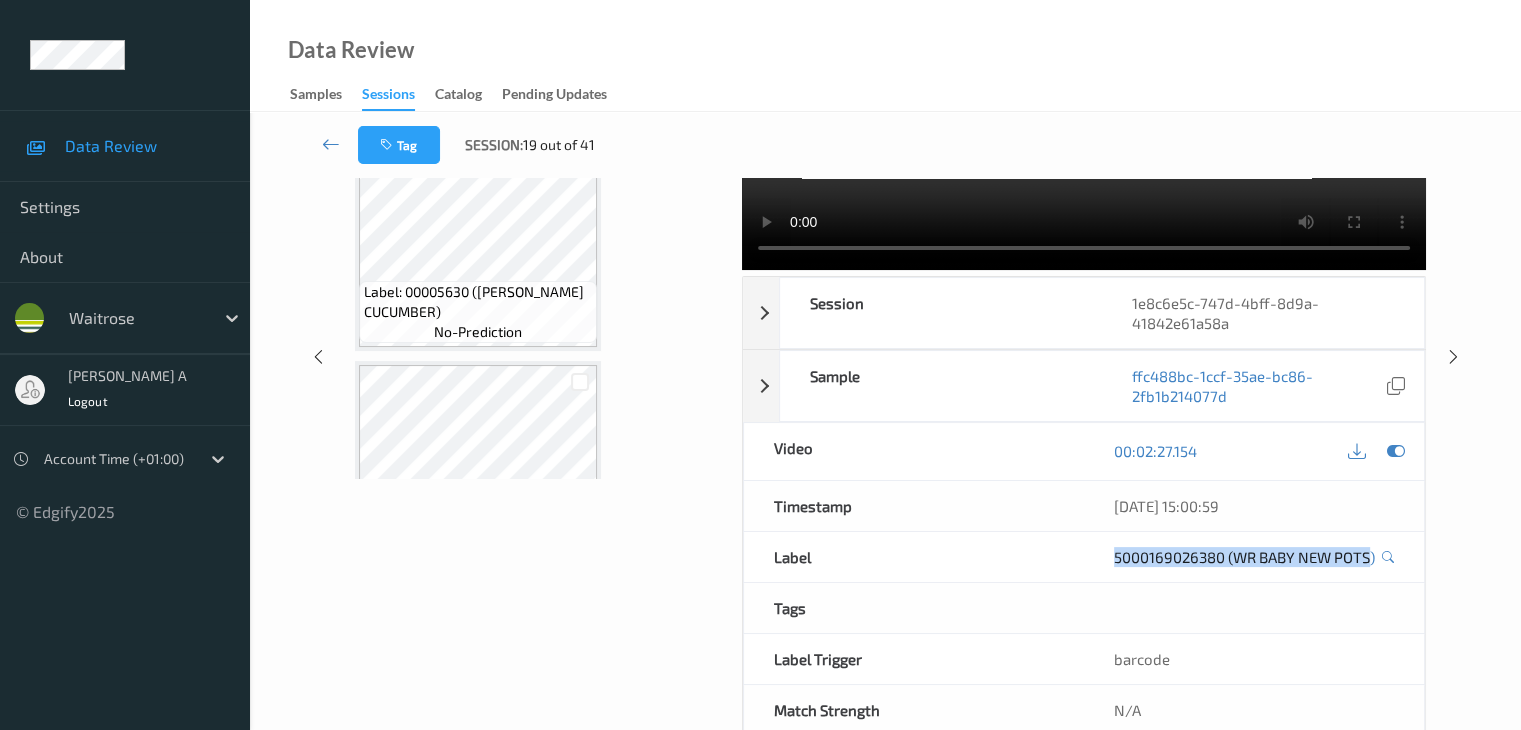 copy on "5000169026380 (WR BABY NEW POTS" 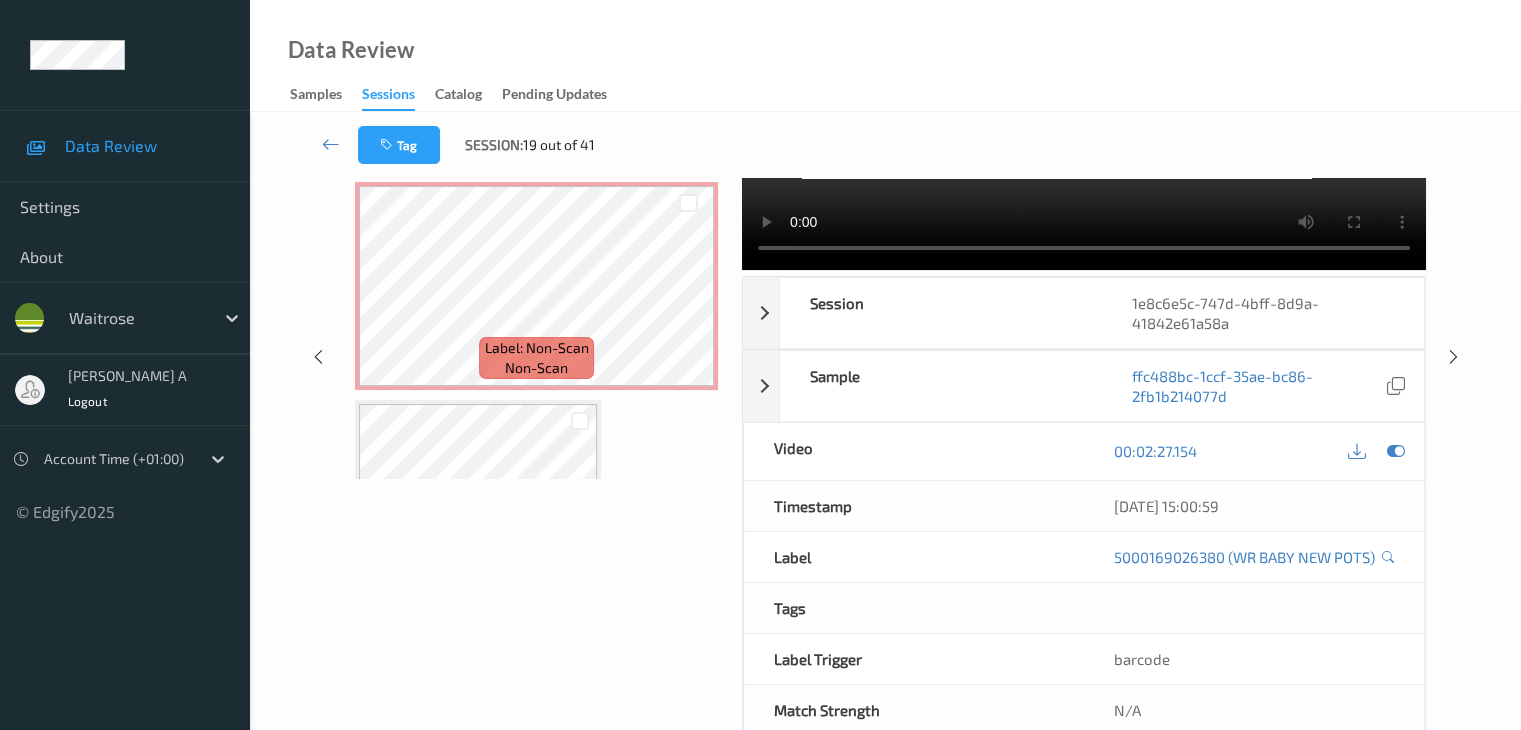 scroll, scrollTop: 2917, scrollLeft: 0, axis: vertical 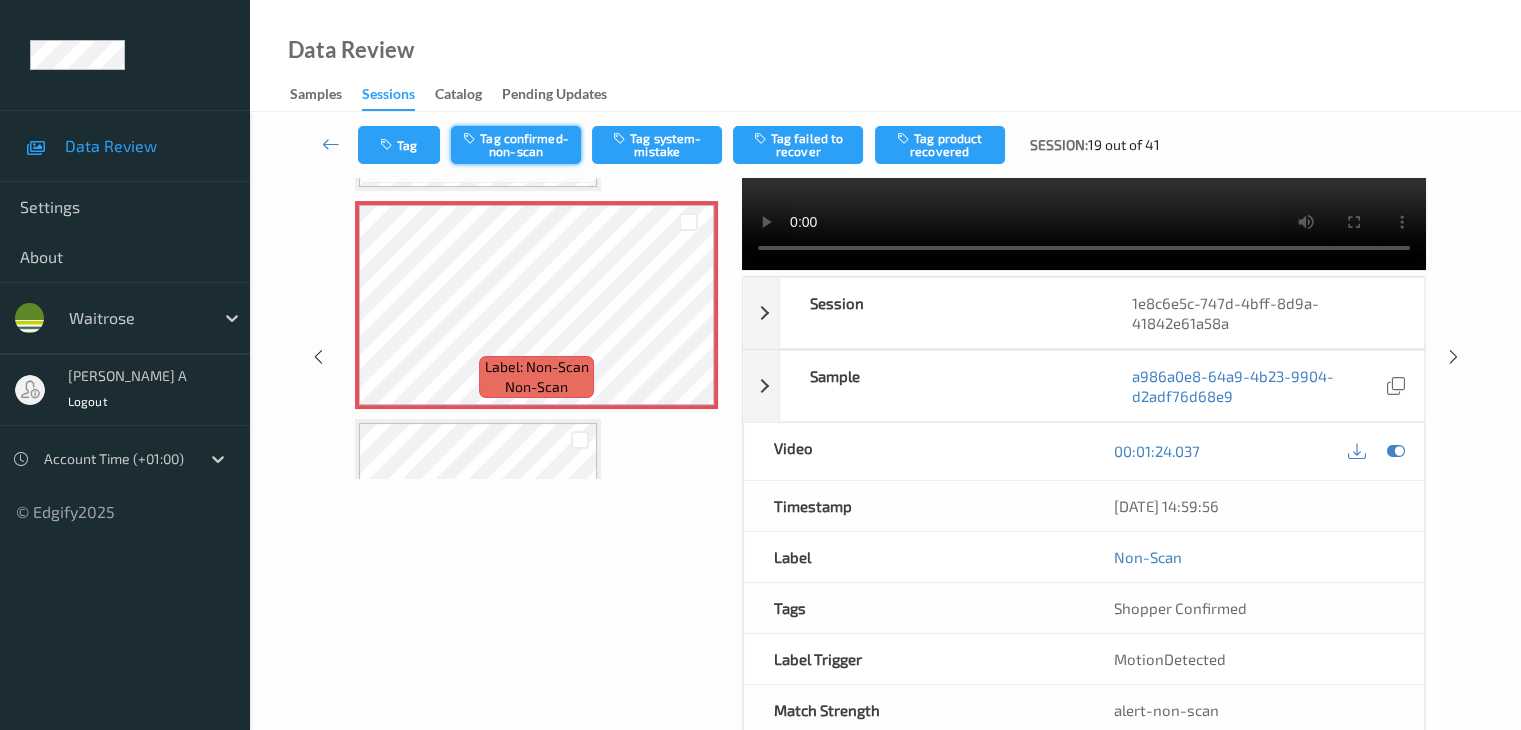 click on "Tag   confirmed-non-scan" at bounding box center (516, 145) 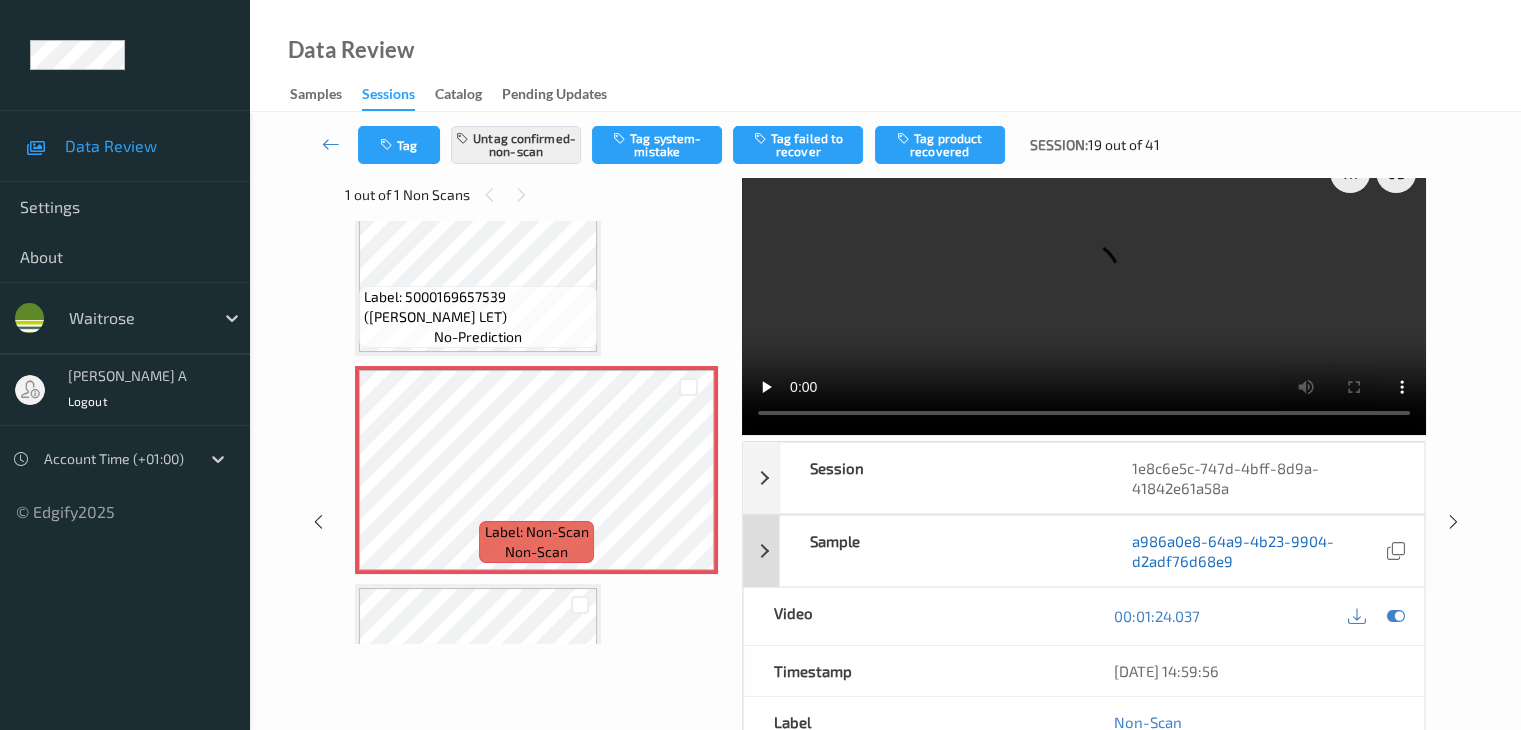 scroll, scrollTop: 0, scrollLeft: 0, axis: both 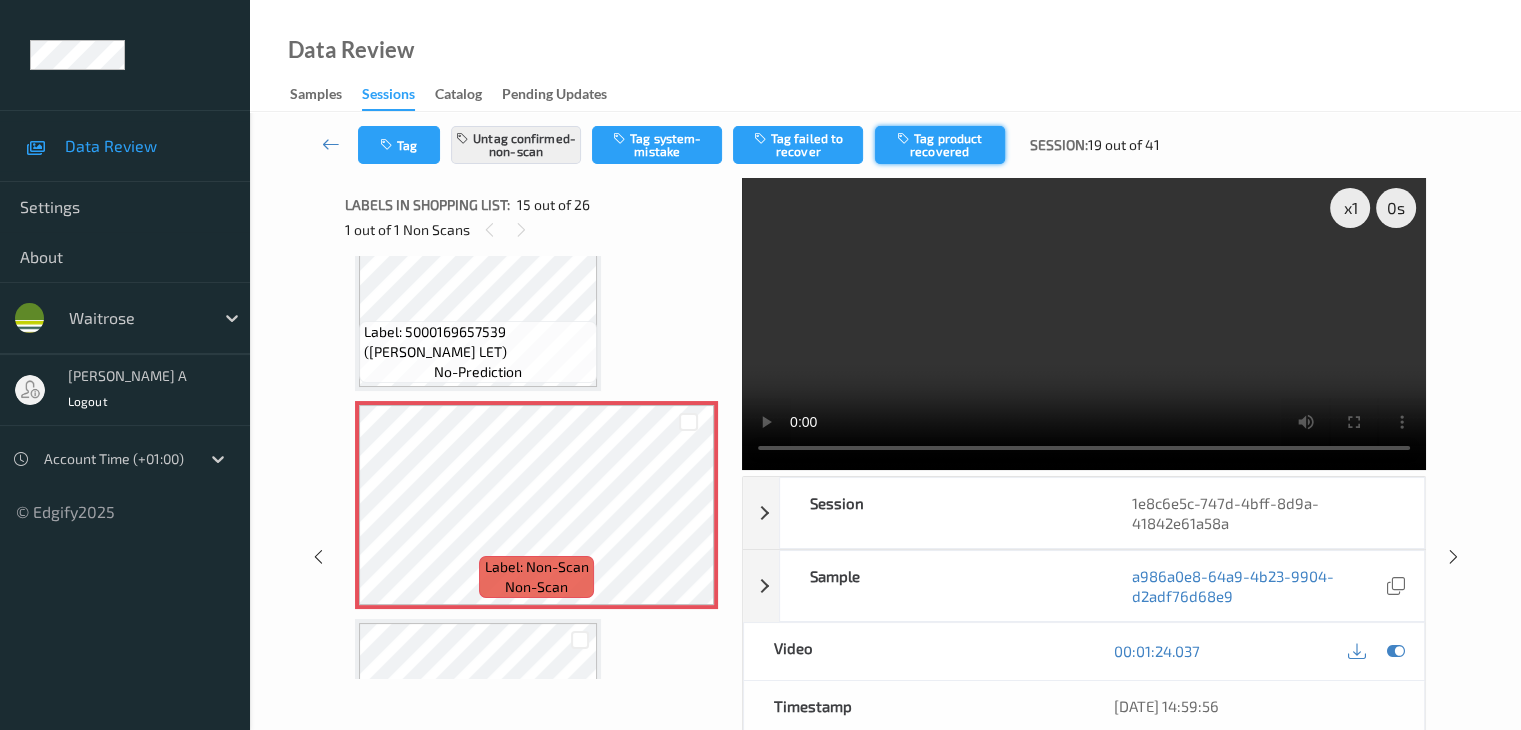 click on "Tag   product recovered" at bounding box center (940, 145) 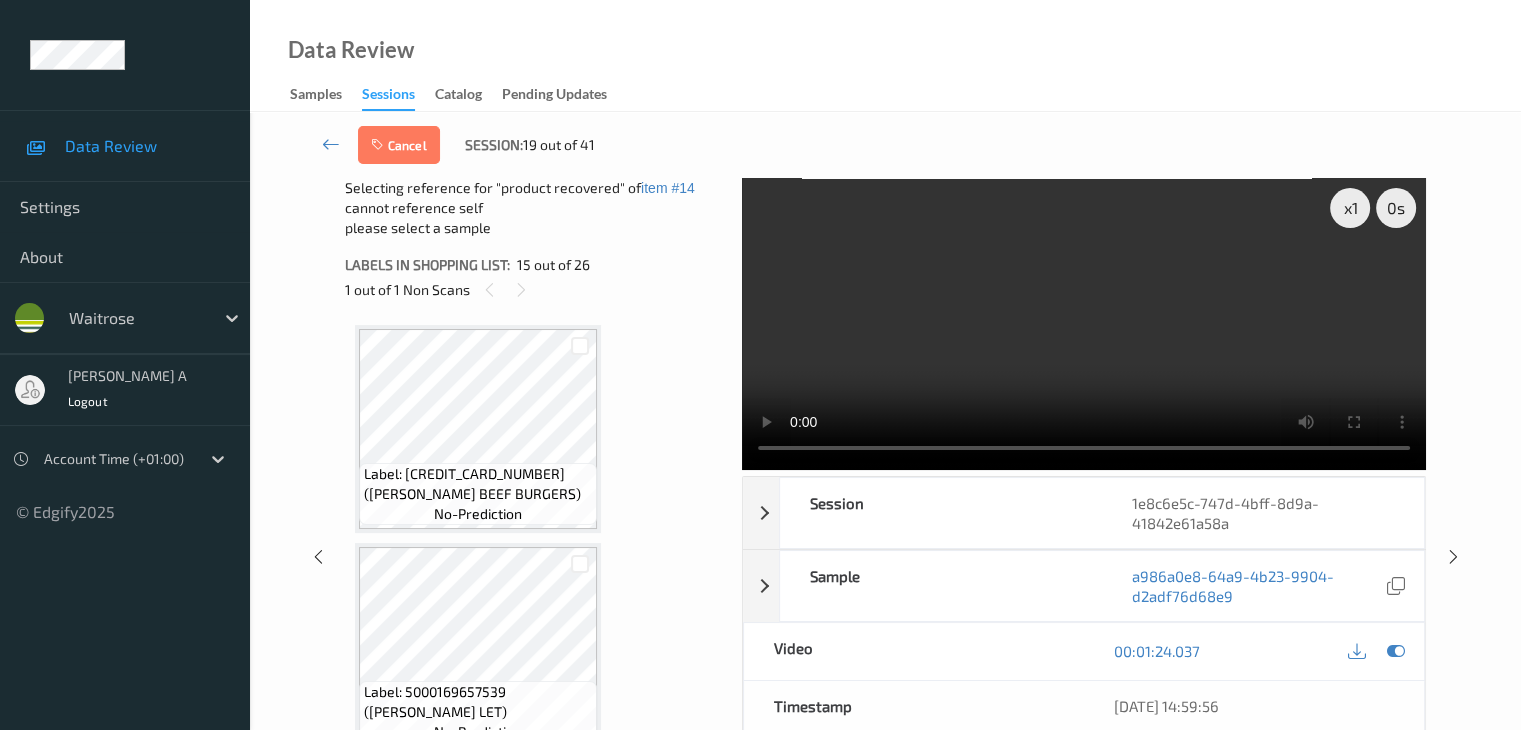 scroll, scrollTop: 4317, scrollLeft: 0, axis: vertical 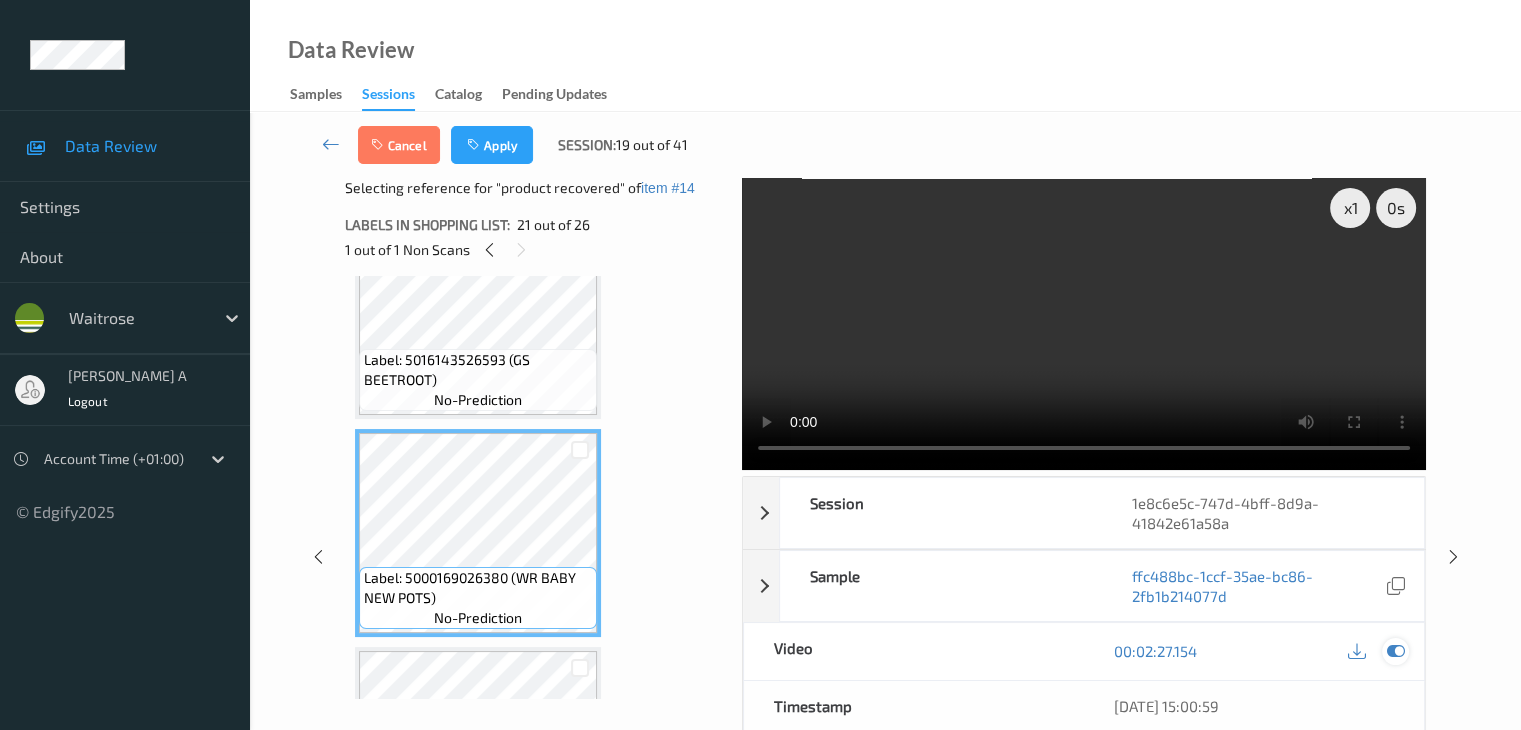 click at bounding box center [1395, 651] 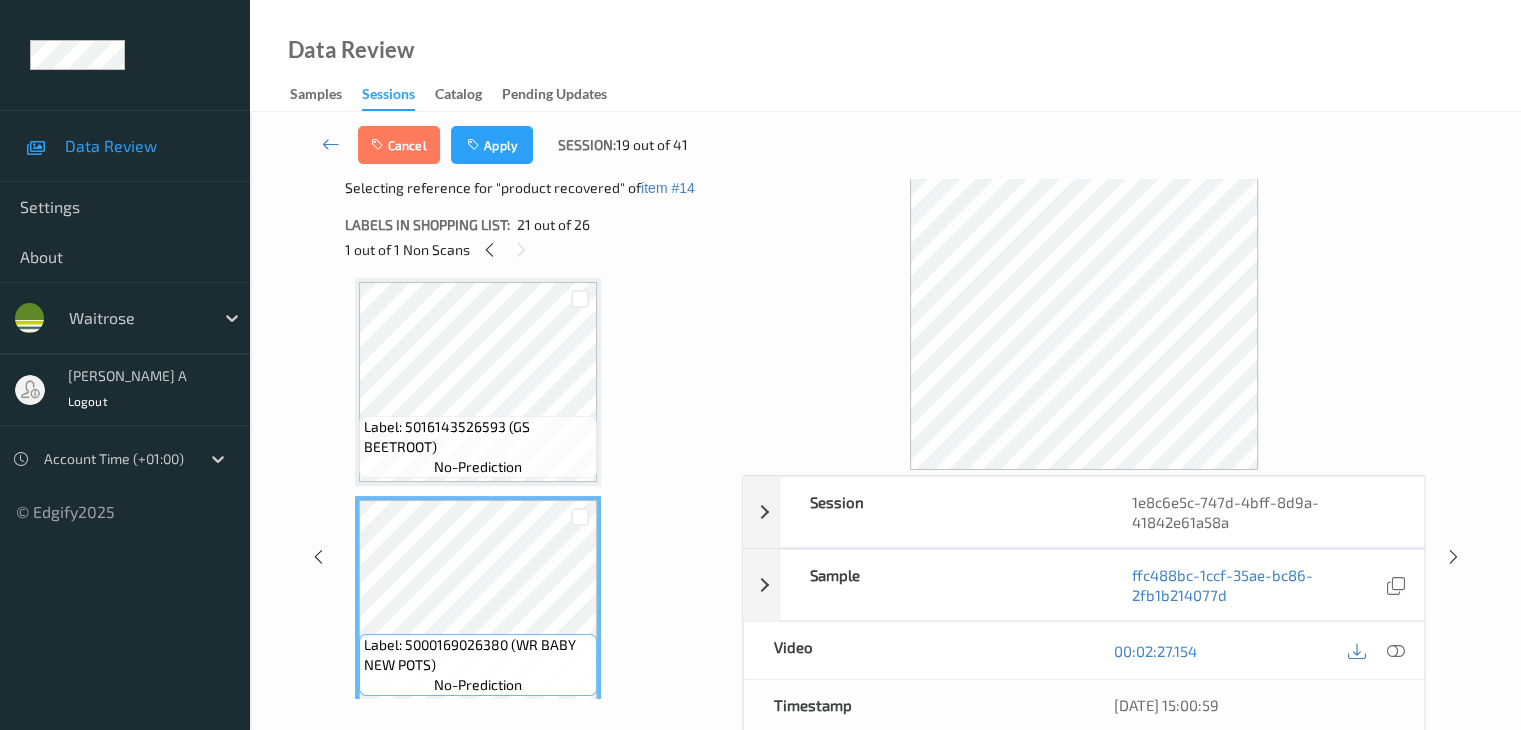 scroll, scrollTop: 4117, scrollLeft: 0, axis: vertical 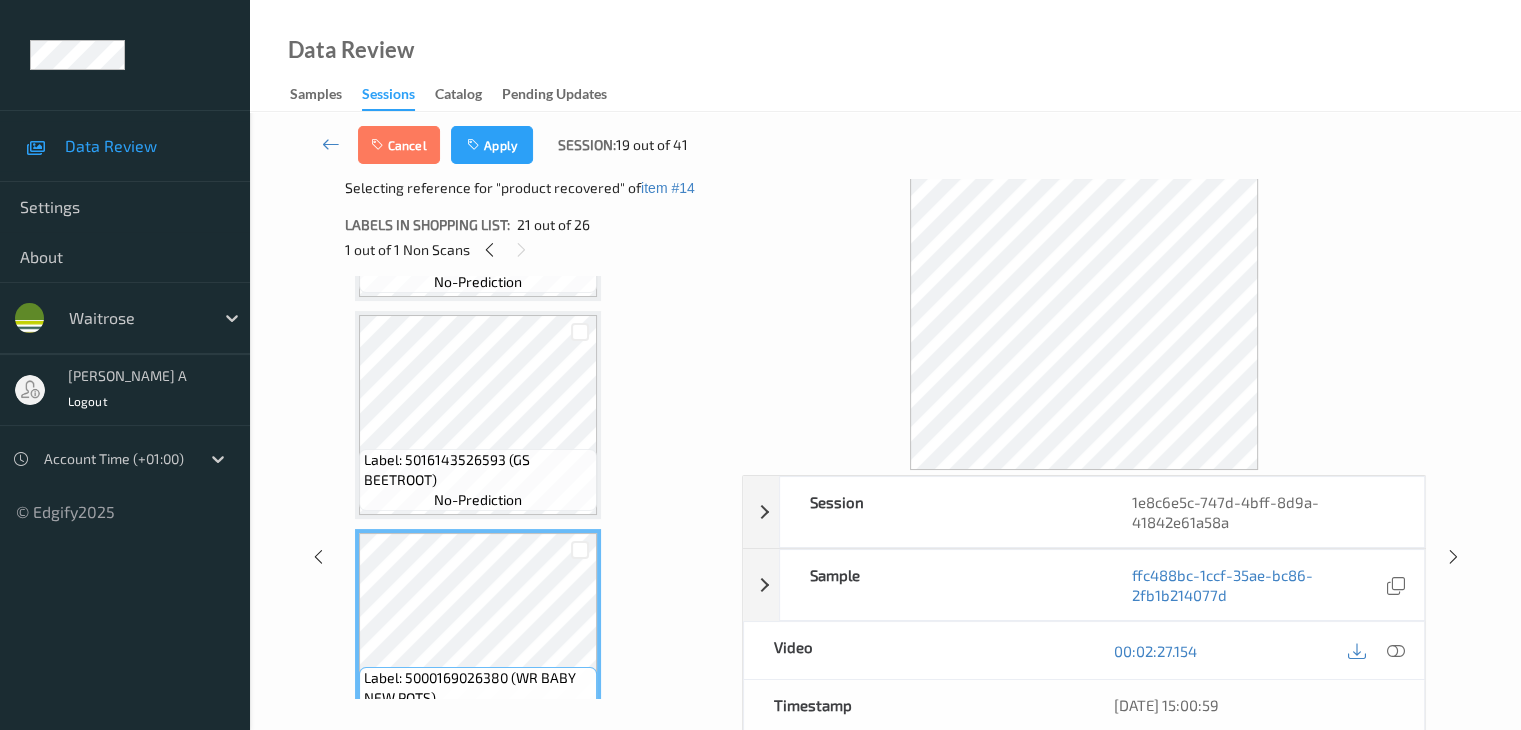 click on "Cancel Apply Session: 19 out of 41" at bounding box center [885, 145] 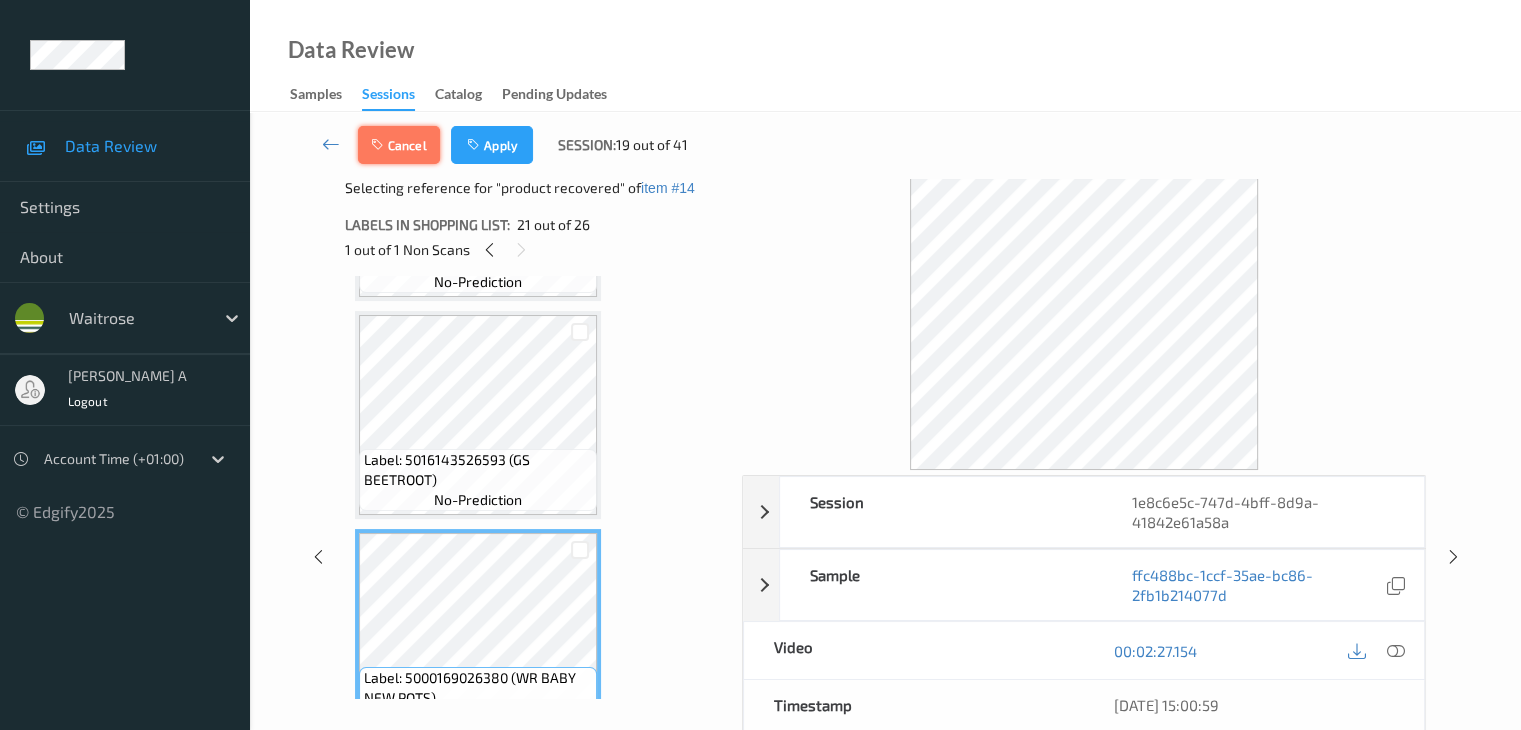 click on "Cancel" at bounding box center (399, 145) 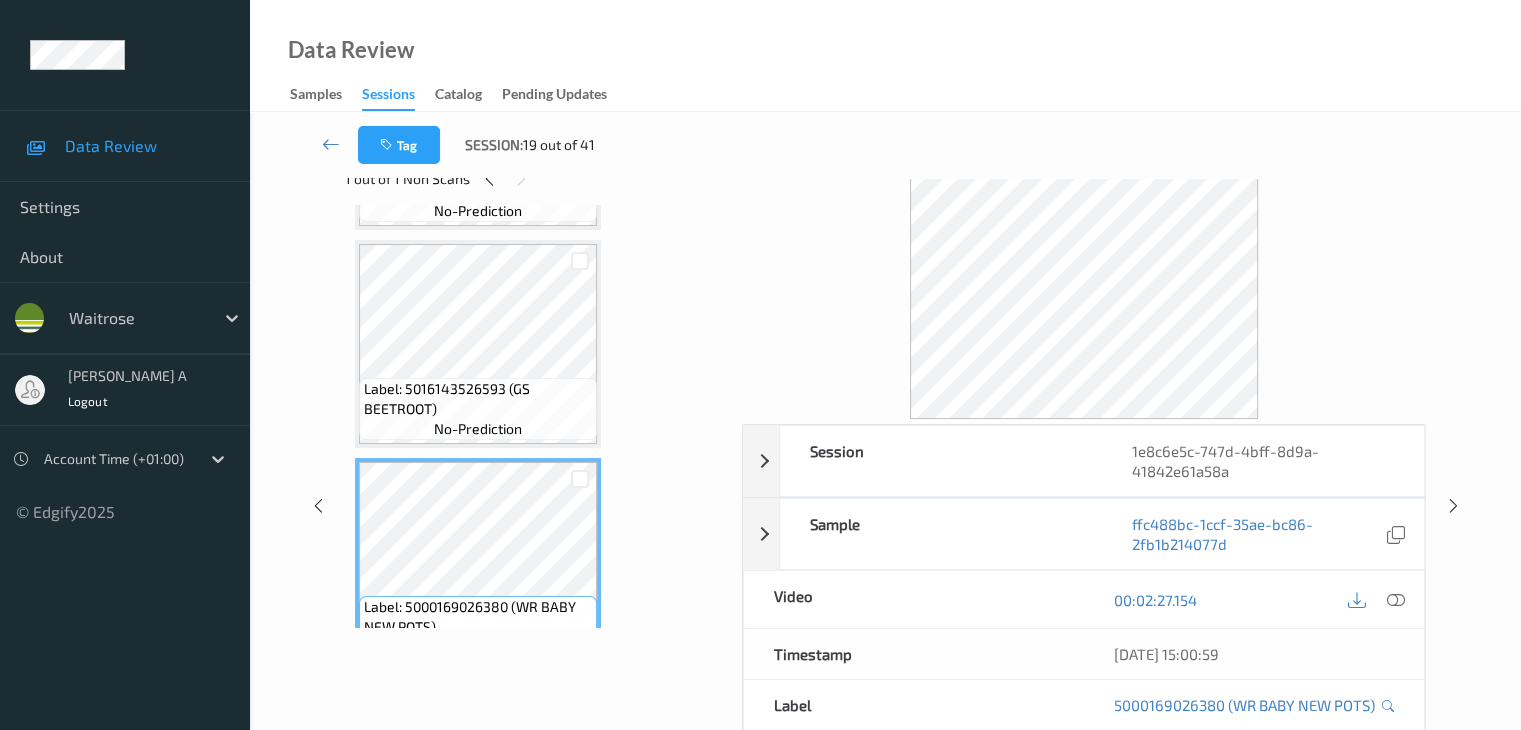 scroll, scrollTop: 100, scrollLeft: 0, axis: vertical 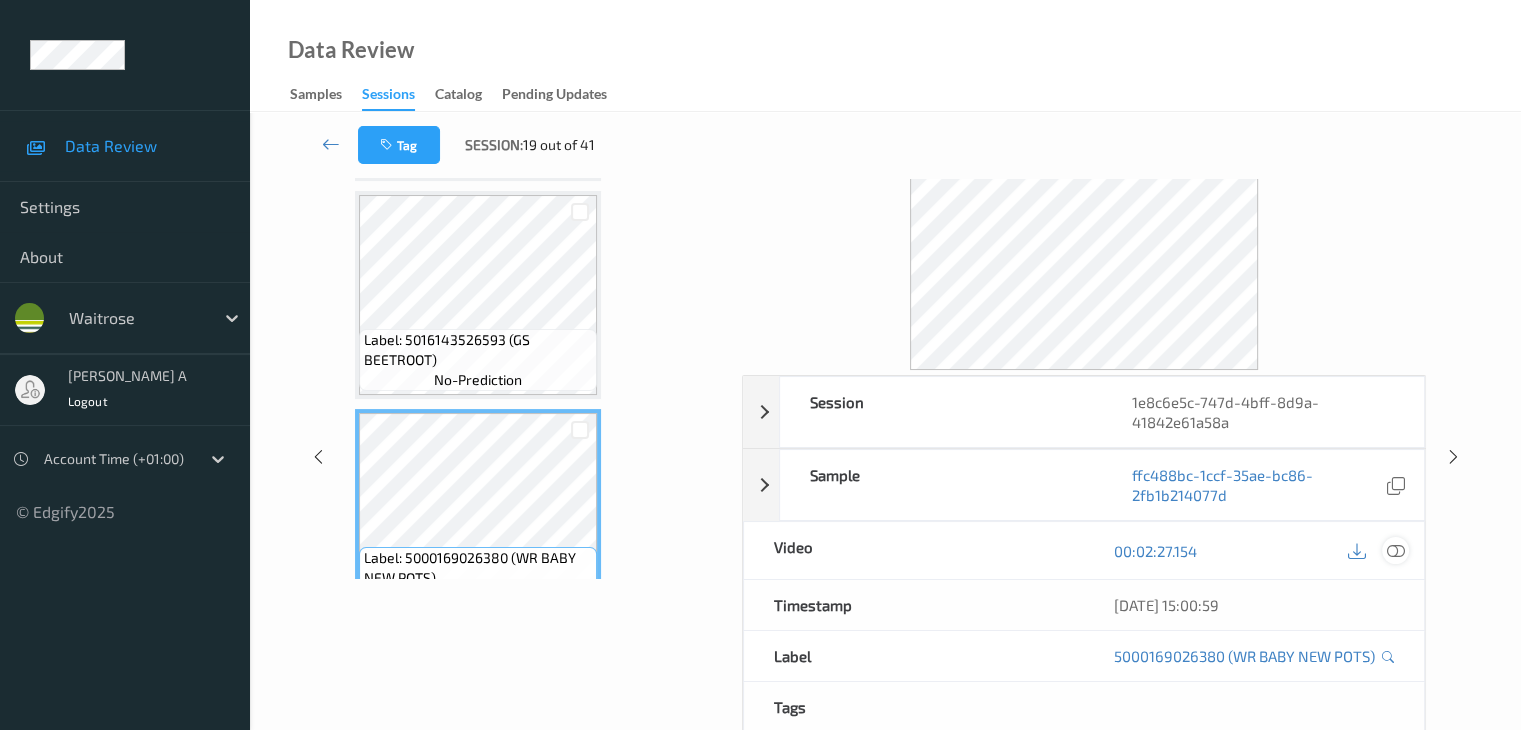 click at bounding box center (1395, 551) 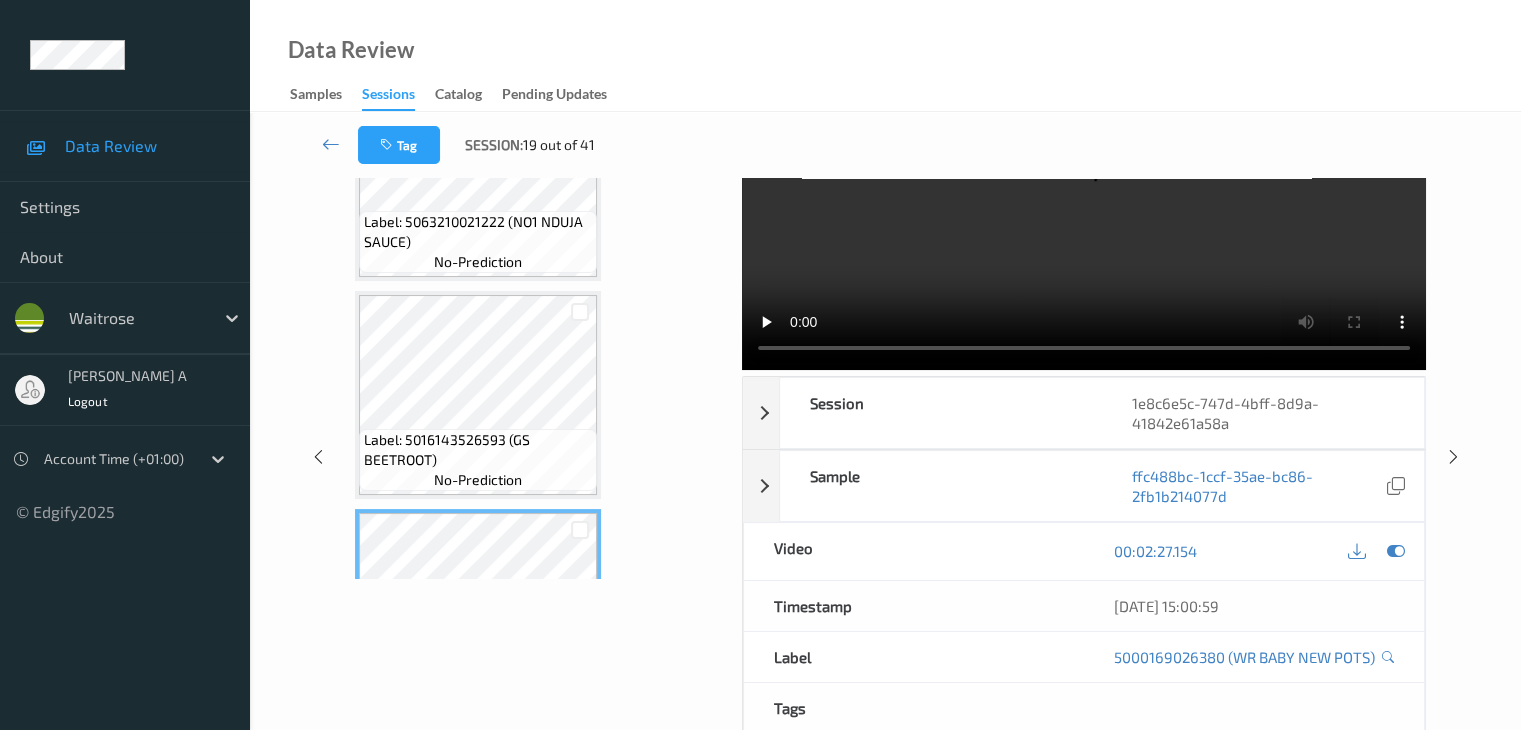 scroll, scrollTop: 3917, scrollLeft: 0, axis: vertical 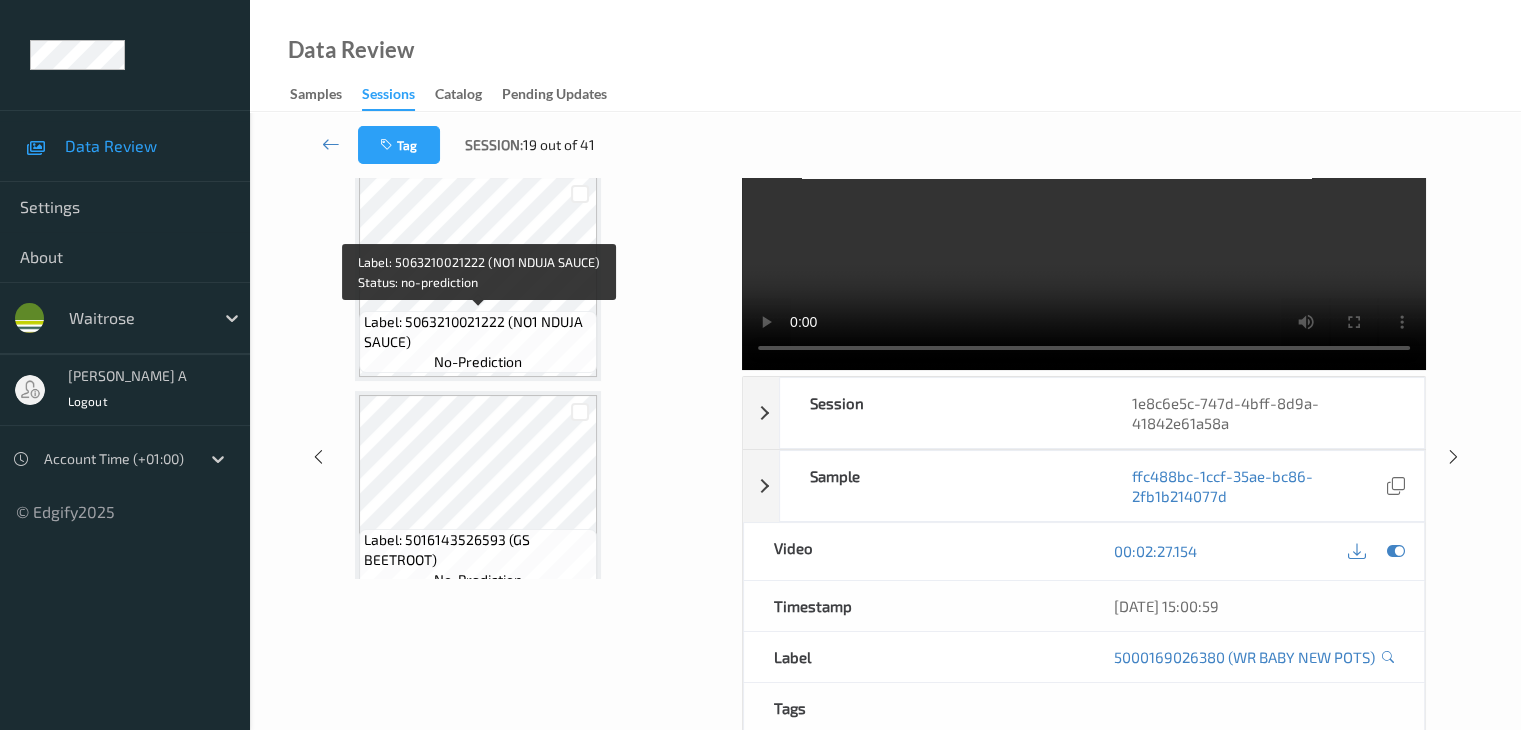 click on "Label: 5063210021222 (NO1 NDUJA SAUCE)" at bounding box center (478, 332) 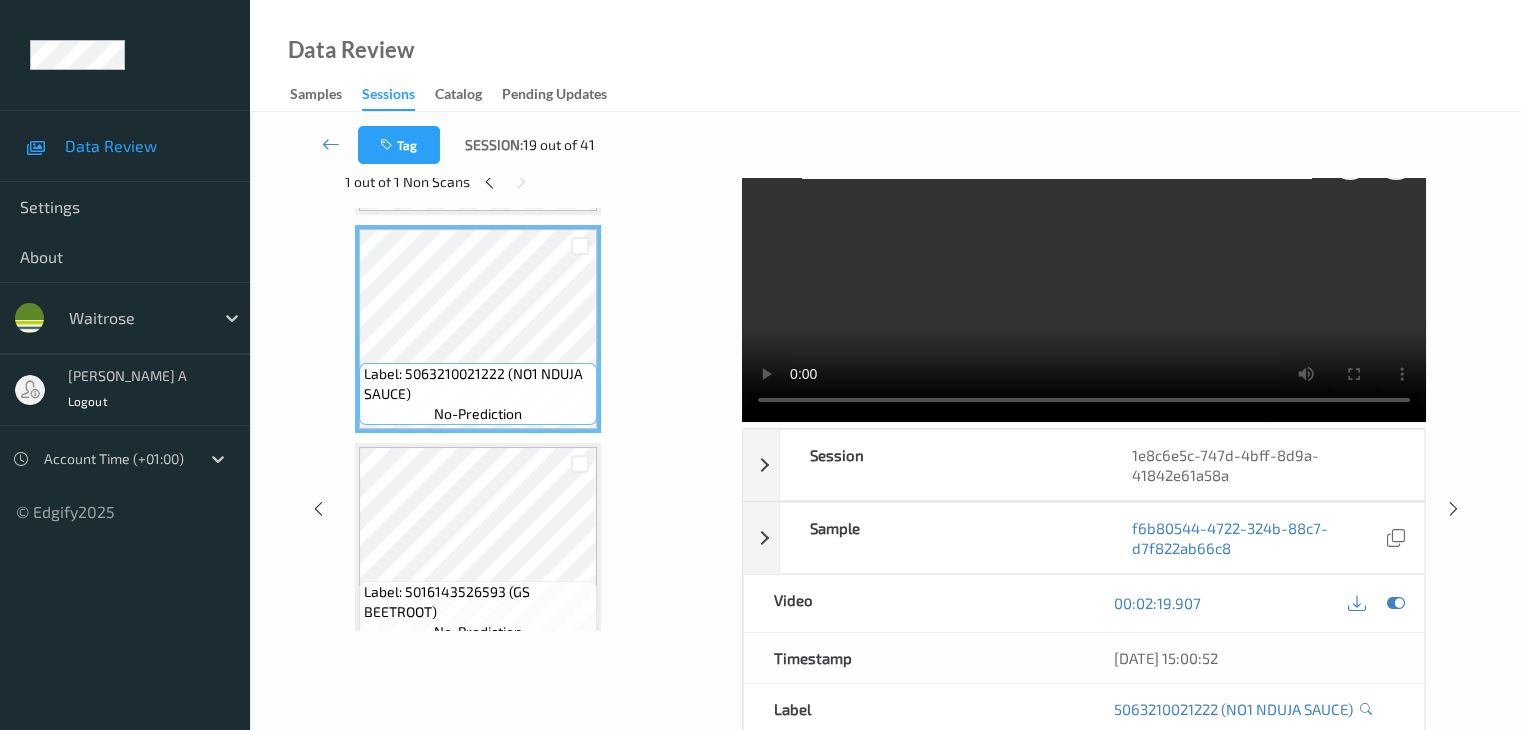 scroll, scrollTop: 0, scrollLeft: 0, axis: both 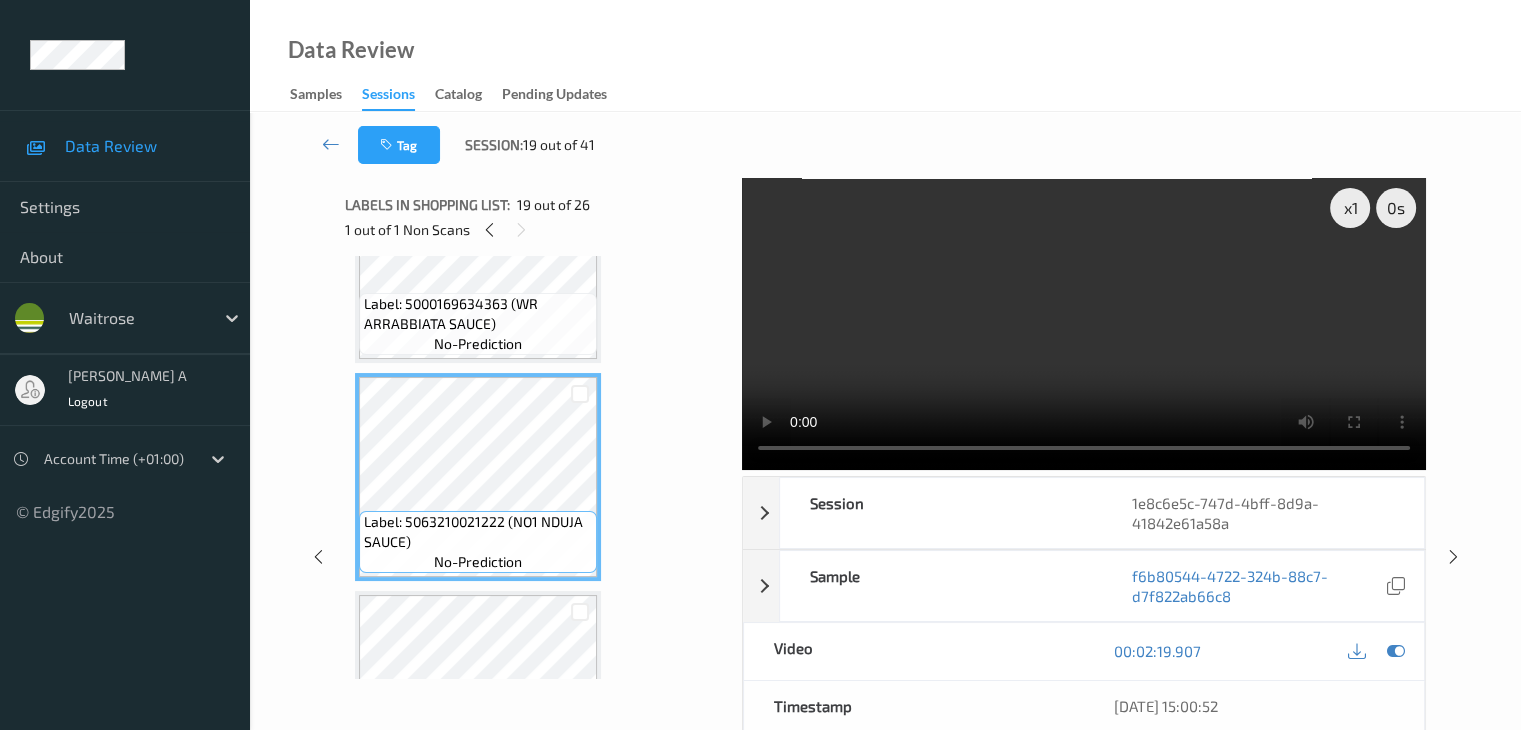 type 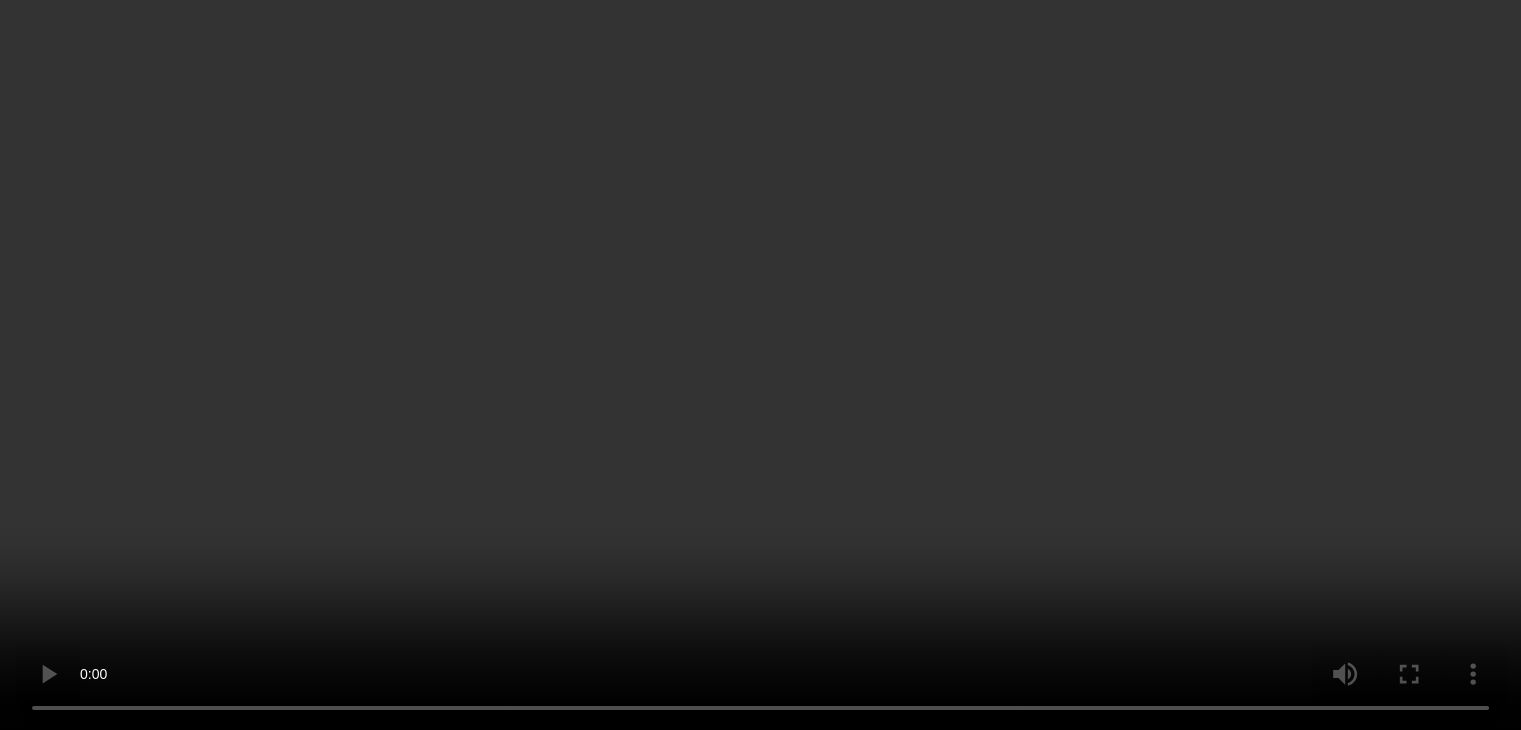 scroll, scrollTop: 3517, scrollLeft: 0, axis: vertical 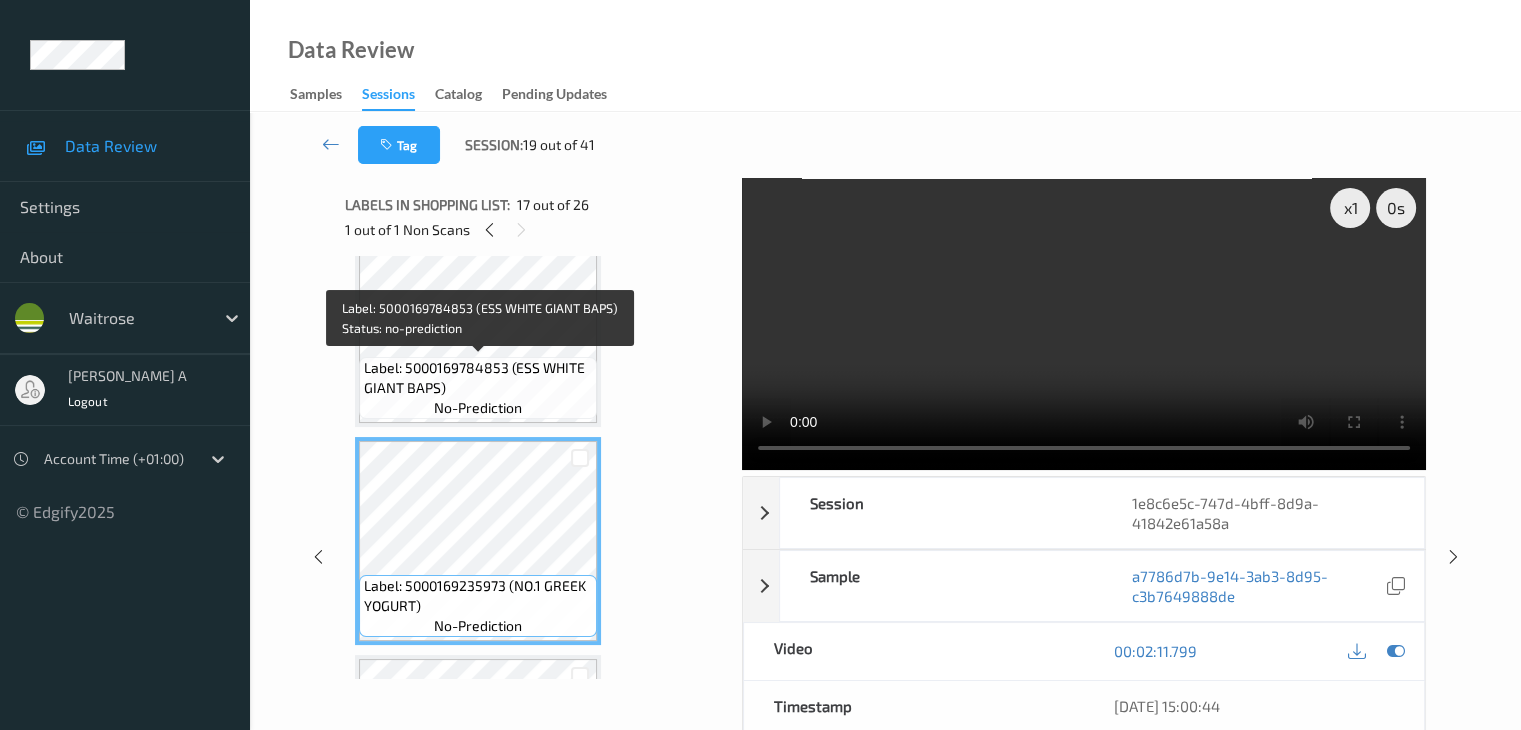 click on "Label: 5000169784853 (ESS WHITE GIANT BAPS)" at bounding box center [478, 378] 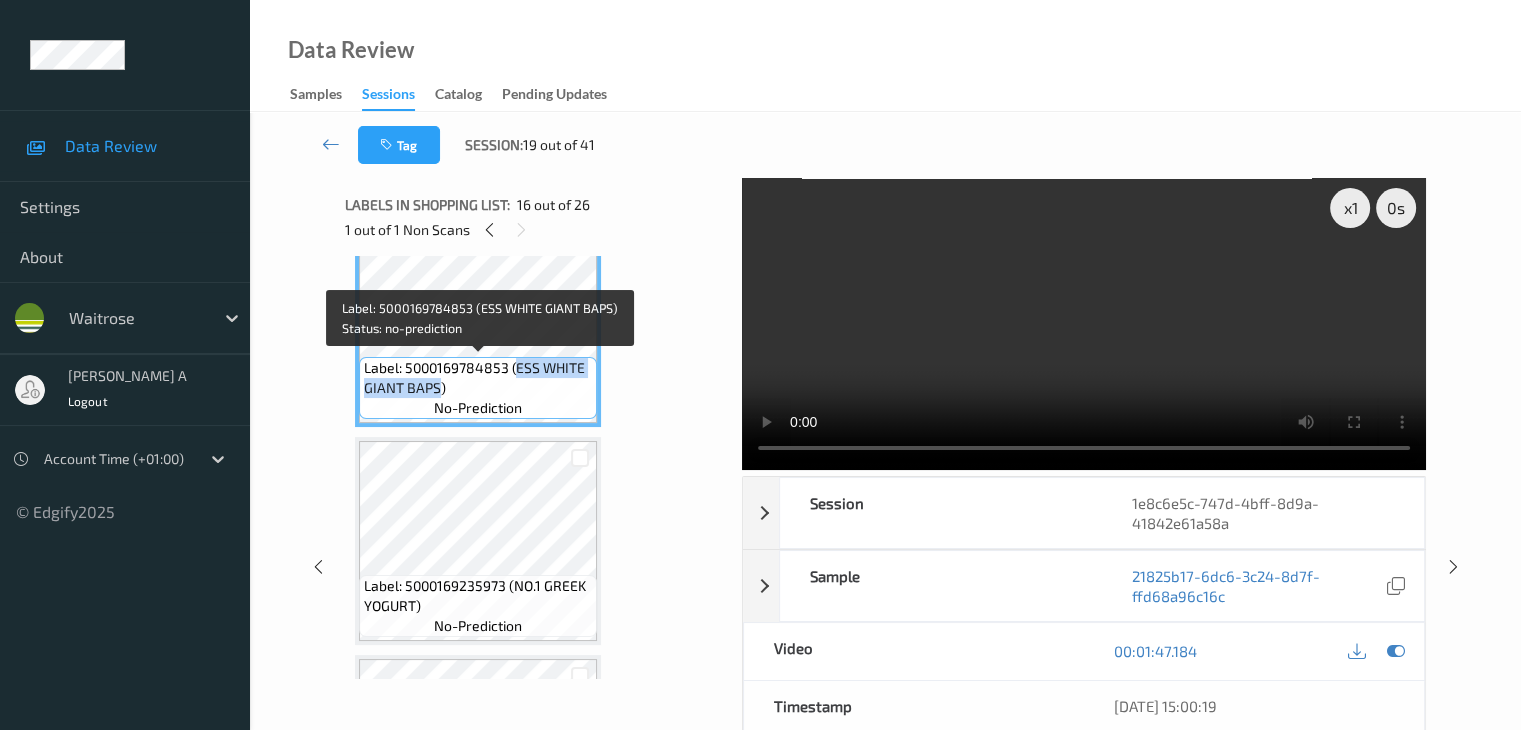 drag, startPoint x: 516, startPoint y: 365, endPoint x: 436, endPoint y: 393, distance: 84.758484 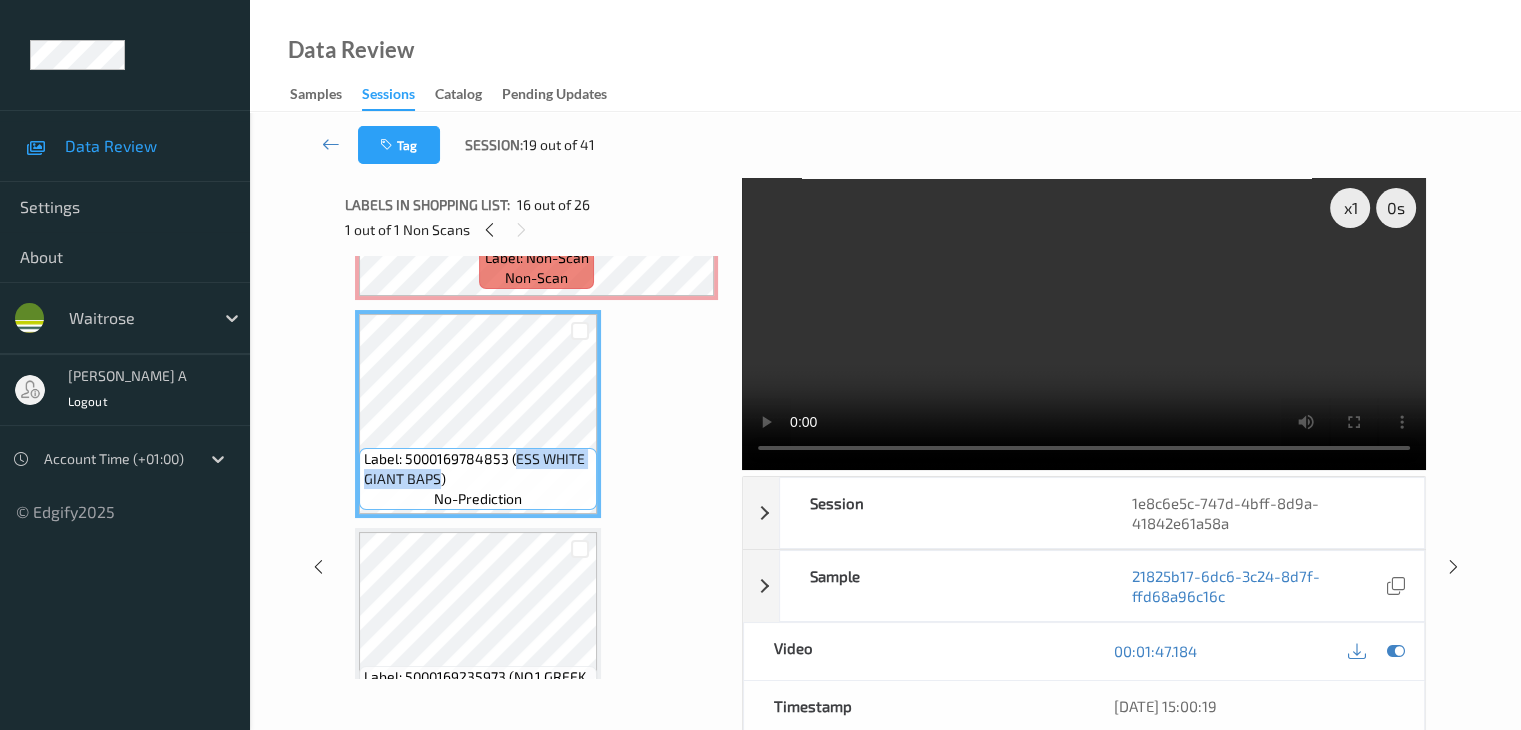 scroll, scrollTop: 3117, scrollLeft: 0, axis: vertical 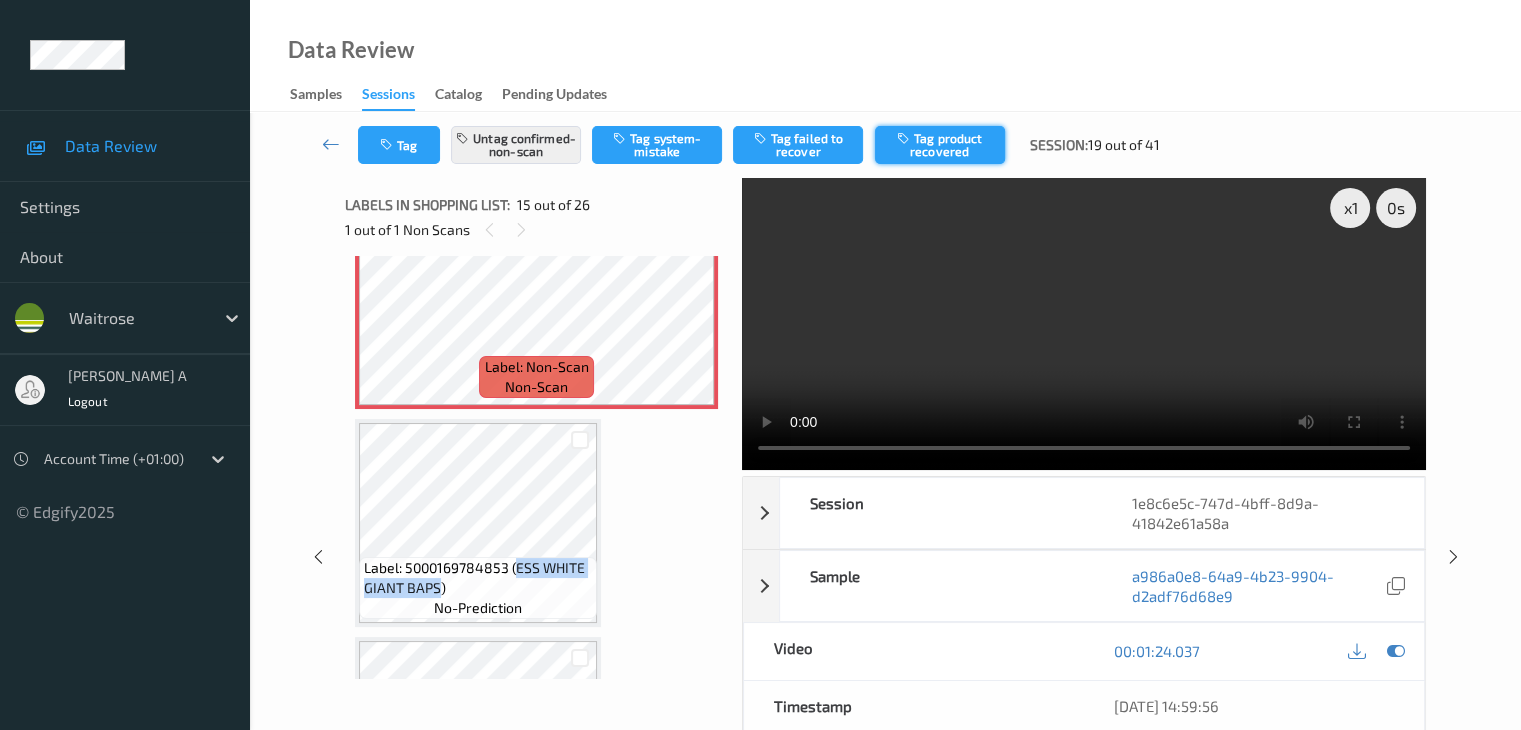 click at bounding box center (905, 138) 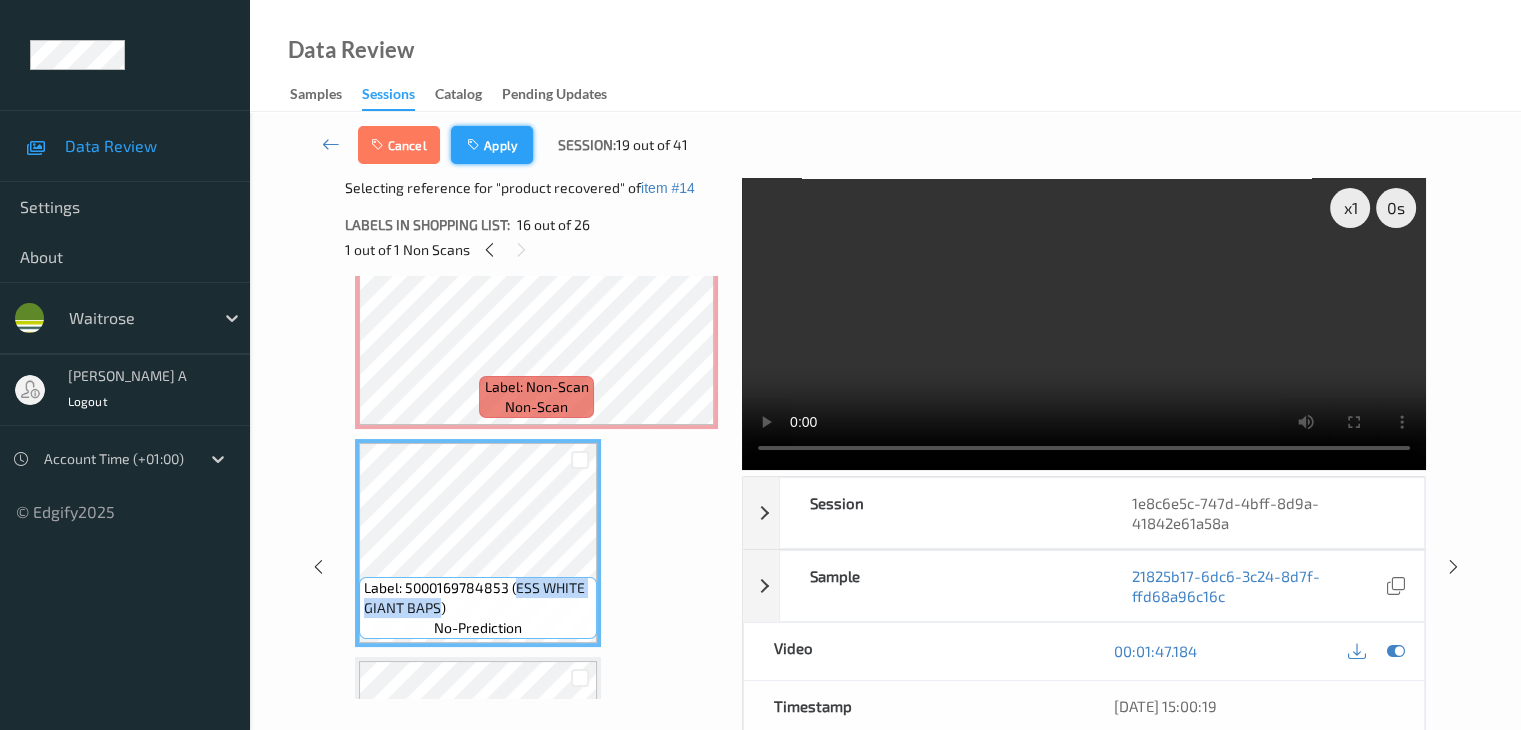 click on "Apply" at bounding box center (492, 145) 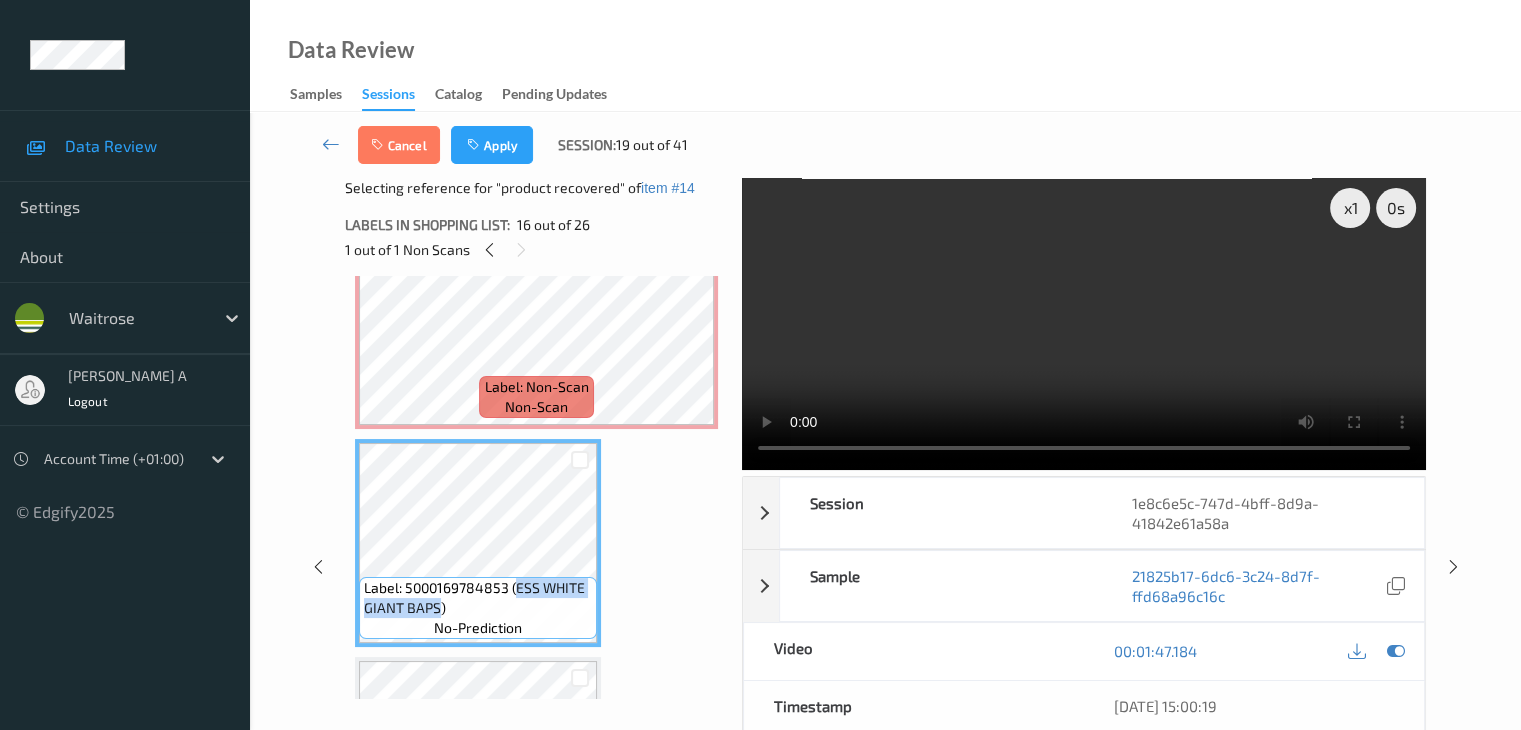 scroll, scrollTop: 2844, scrollLeft: 0, axis: vertical 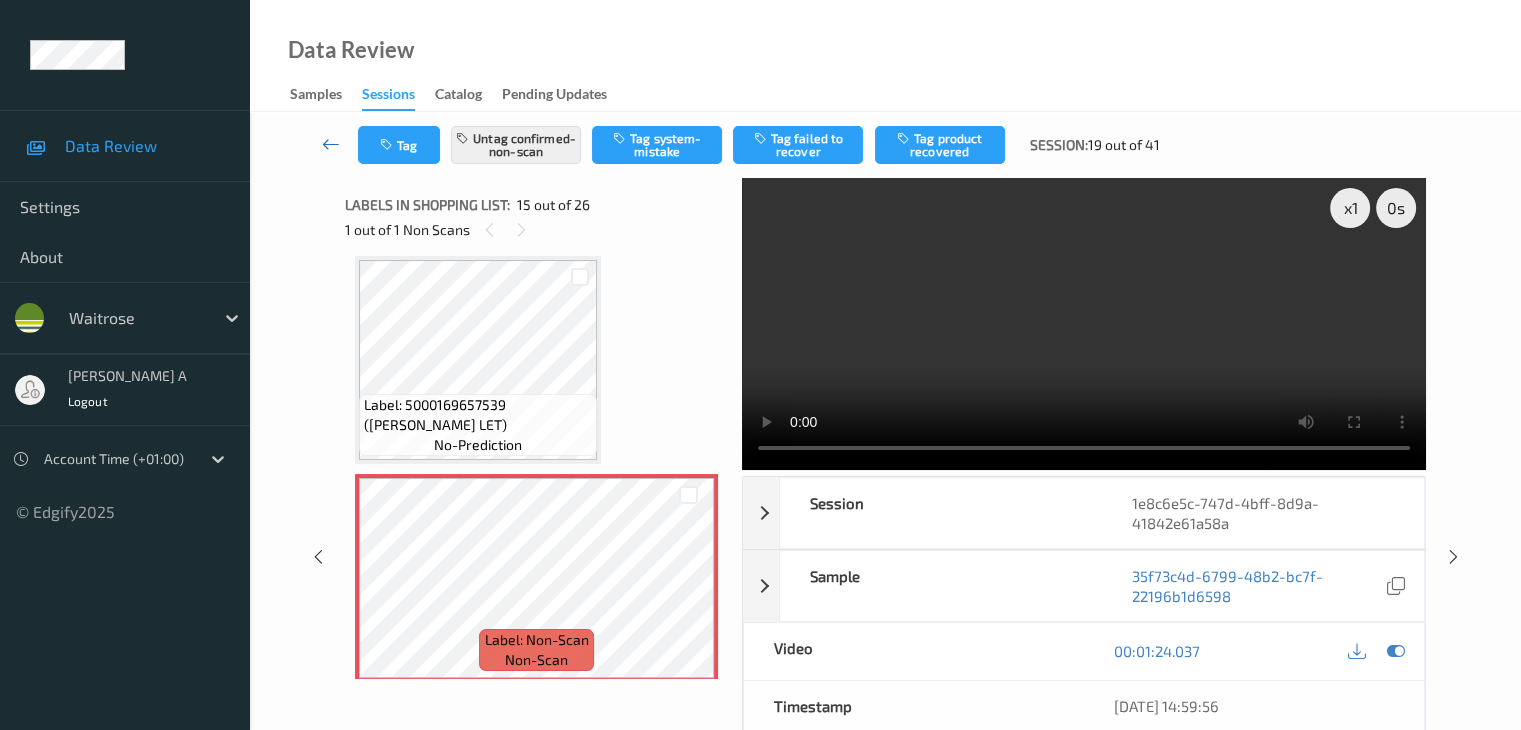 click at bounding box center (331, 144) 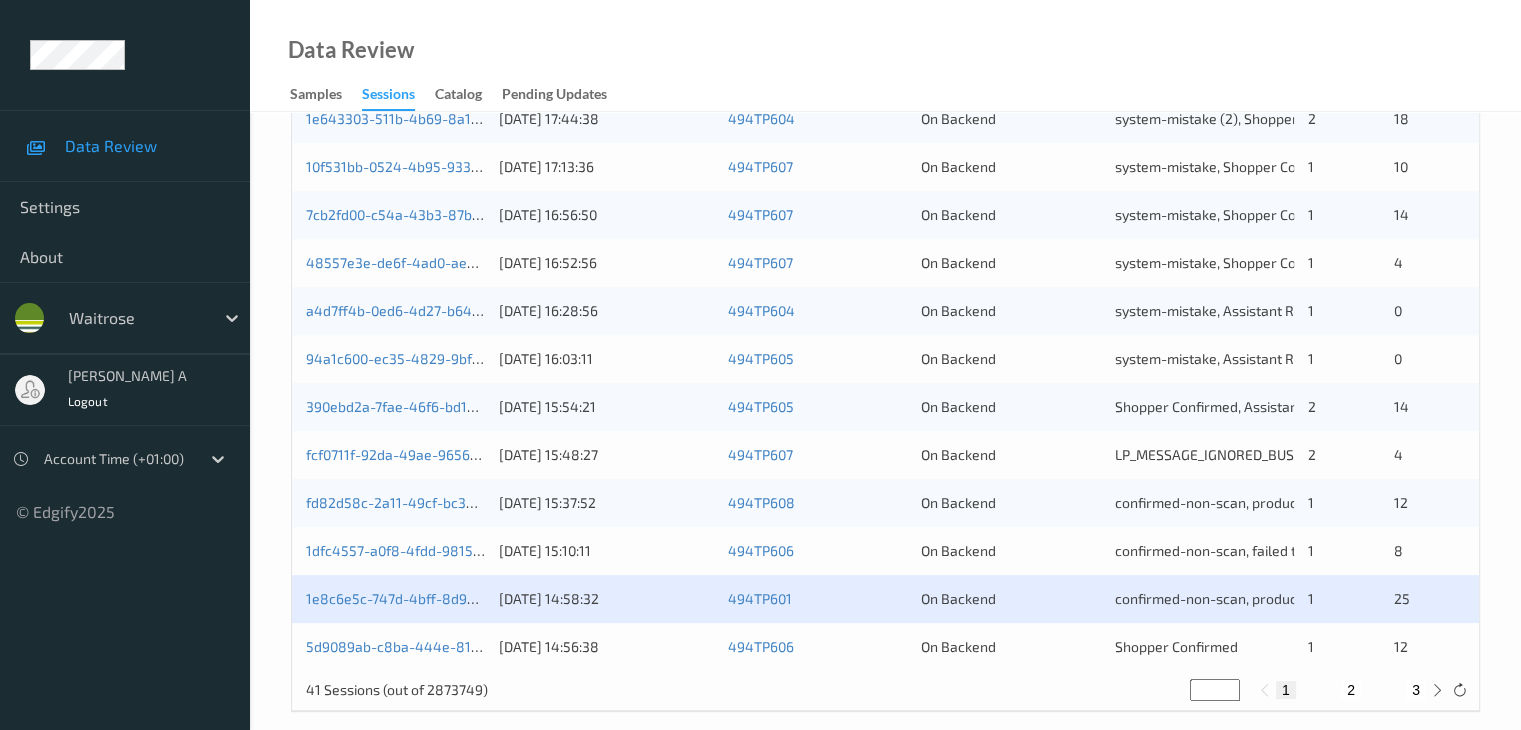 scroll, scrollTop: 932, scrollLeft: 0, axis: vertical 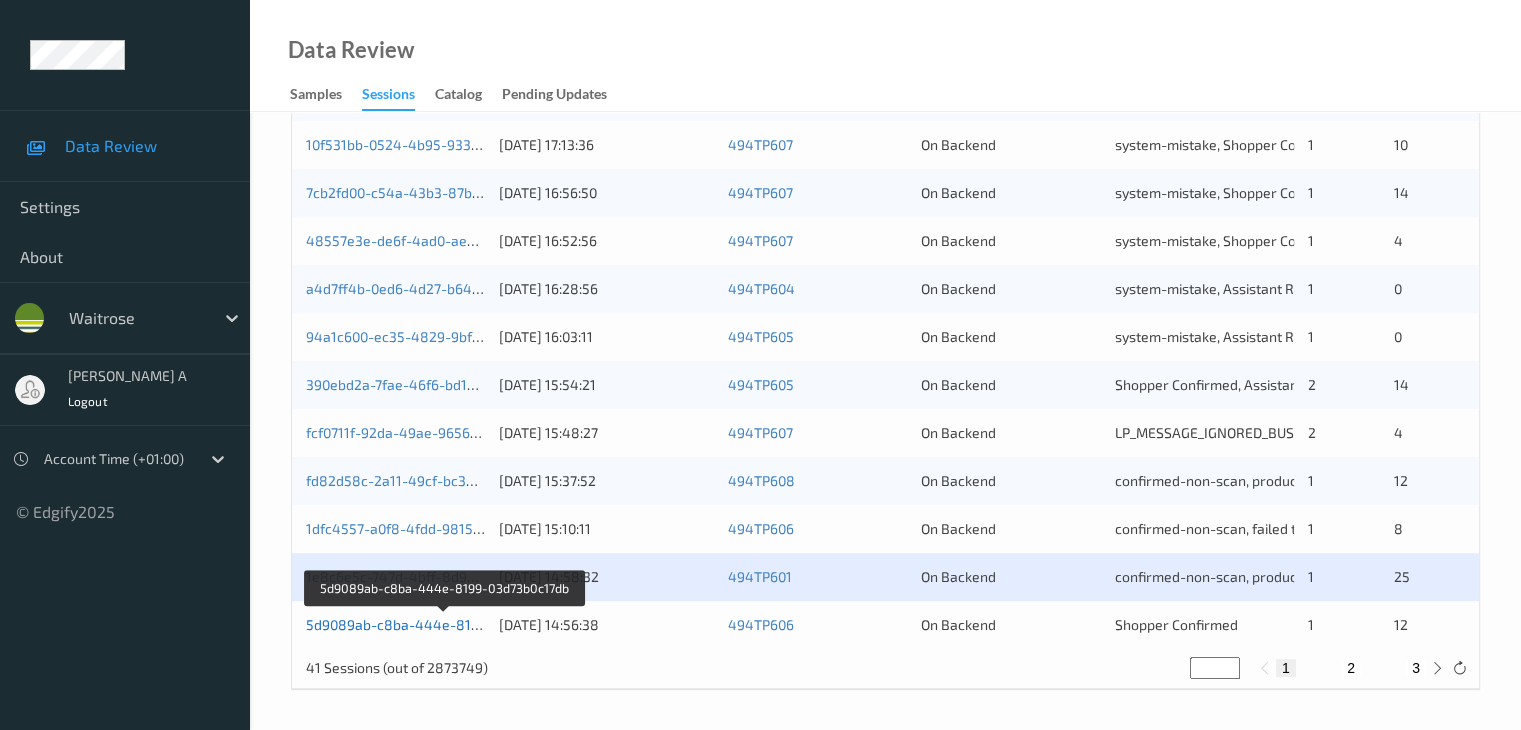 click on "5d9089ab-c8ba-444e-8199-03d73b0c17db" at bounding box center [445, 624] 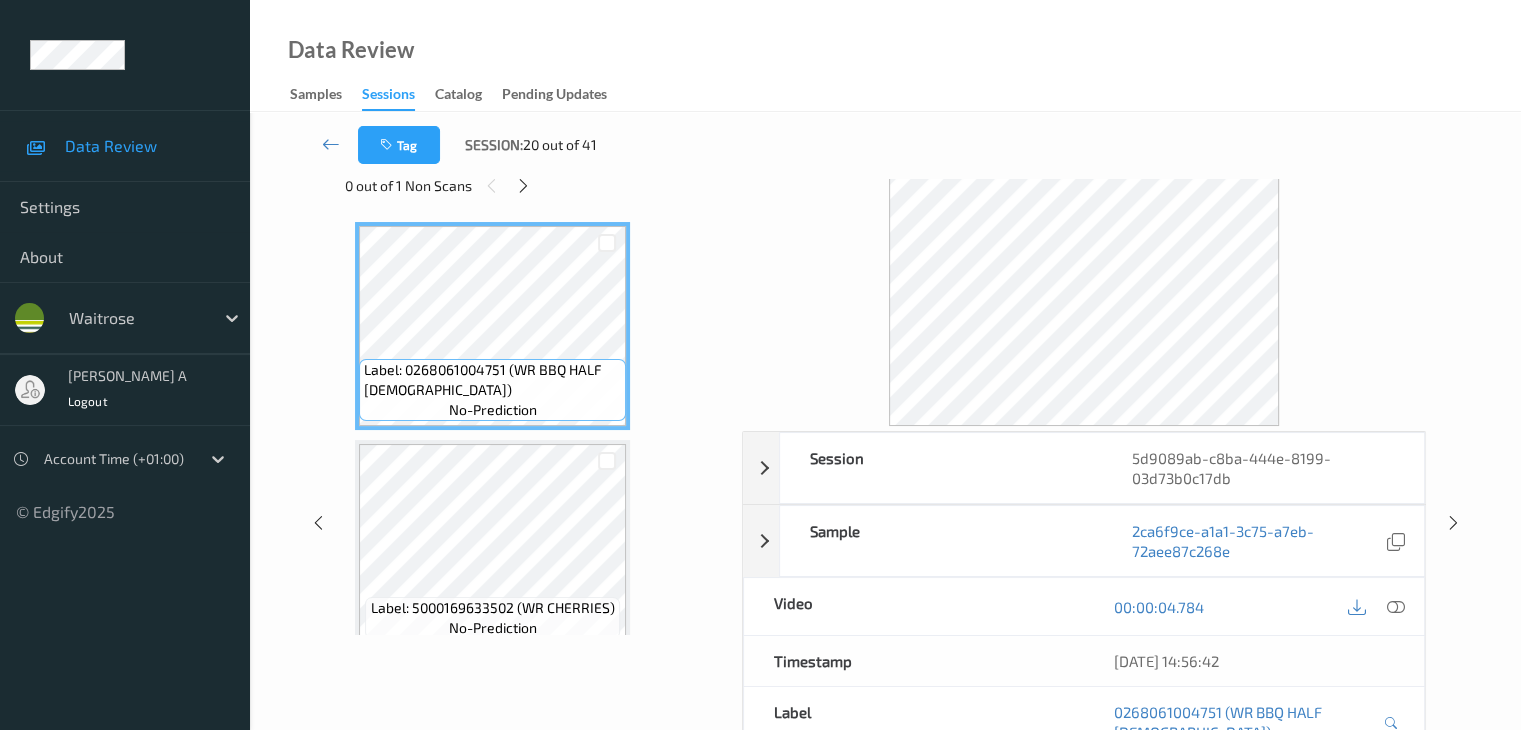 scroll, scrollTop: 0, scrollLeft: 0, axis: both 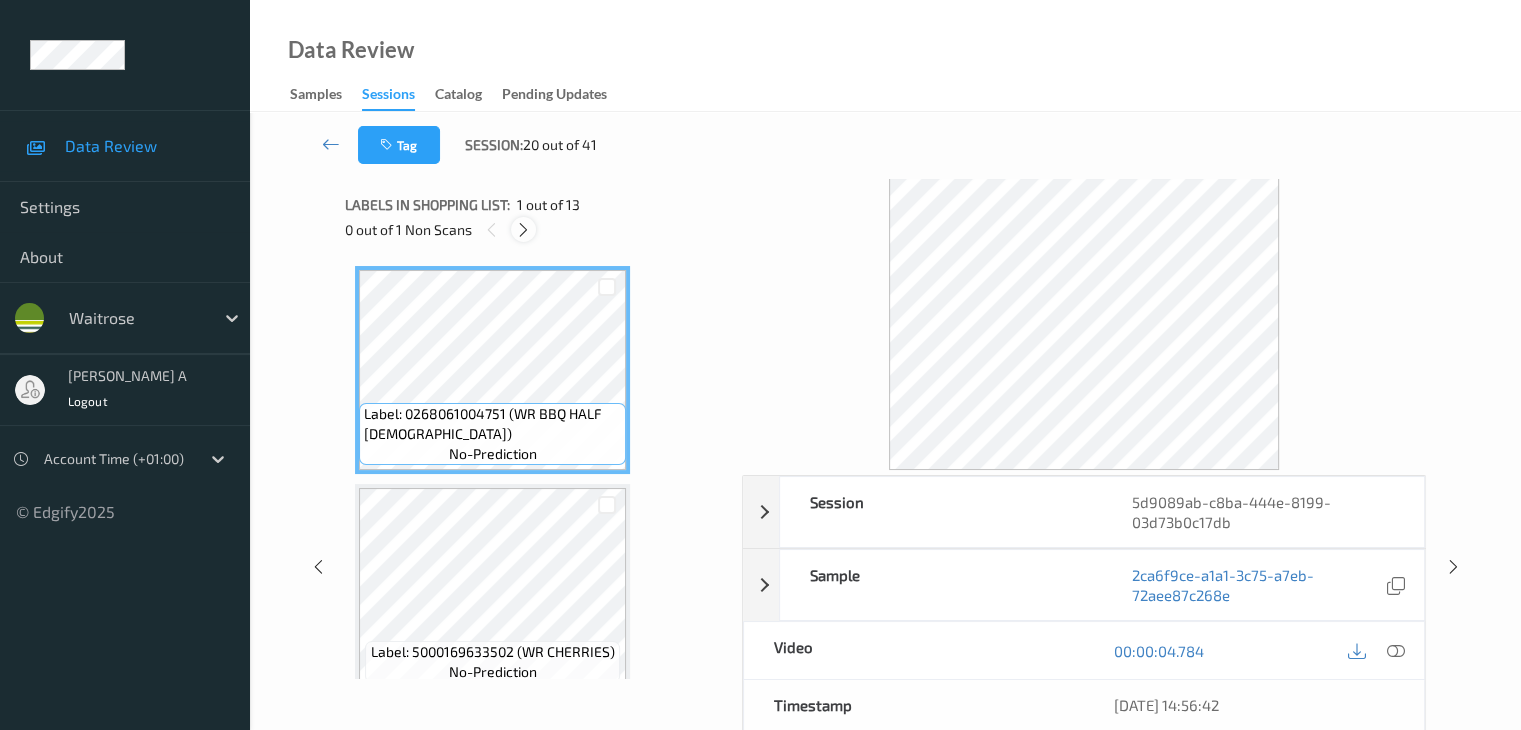 click at bounding box center [523, 230] 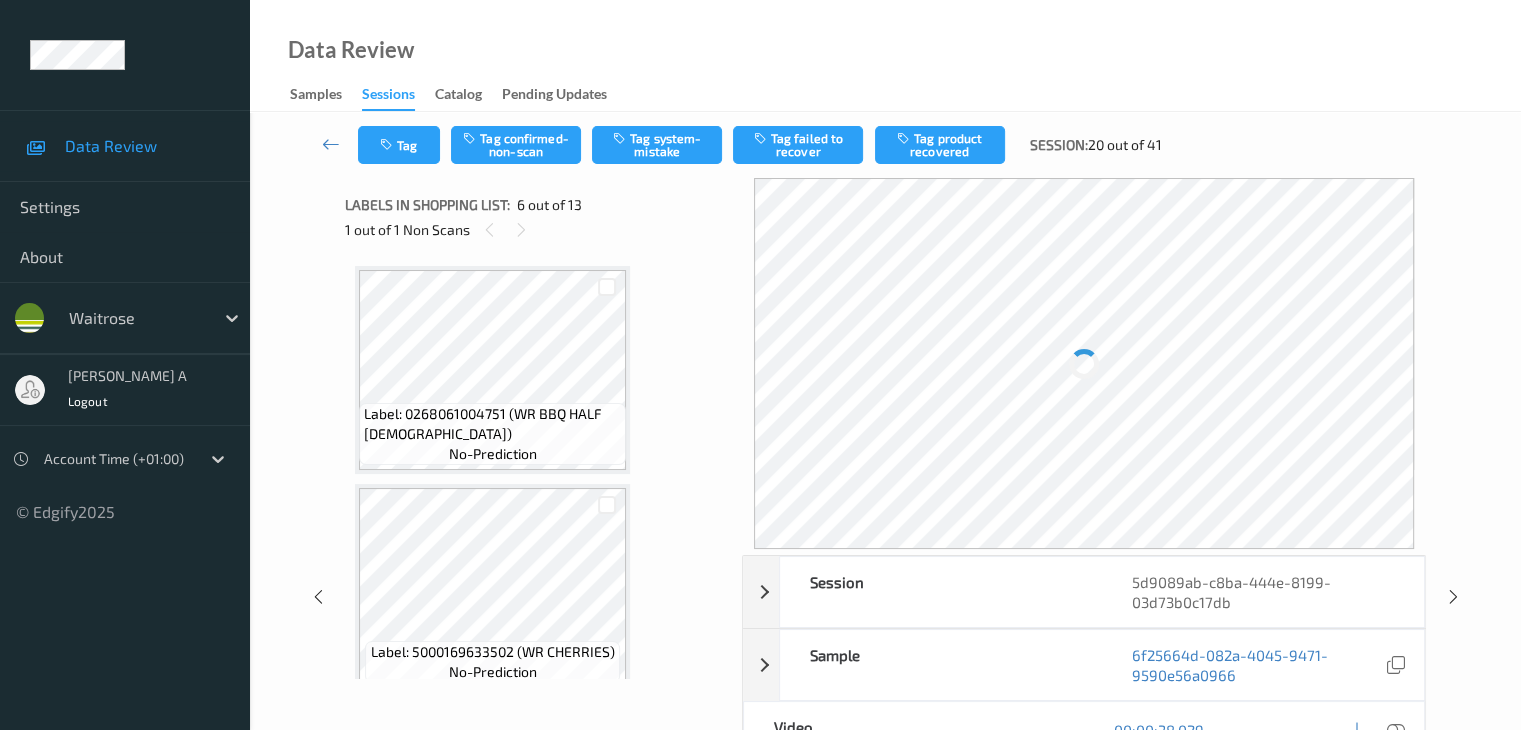 scroll, scrollTop: 882, scrollLeft: 0, axis: vertical 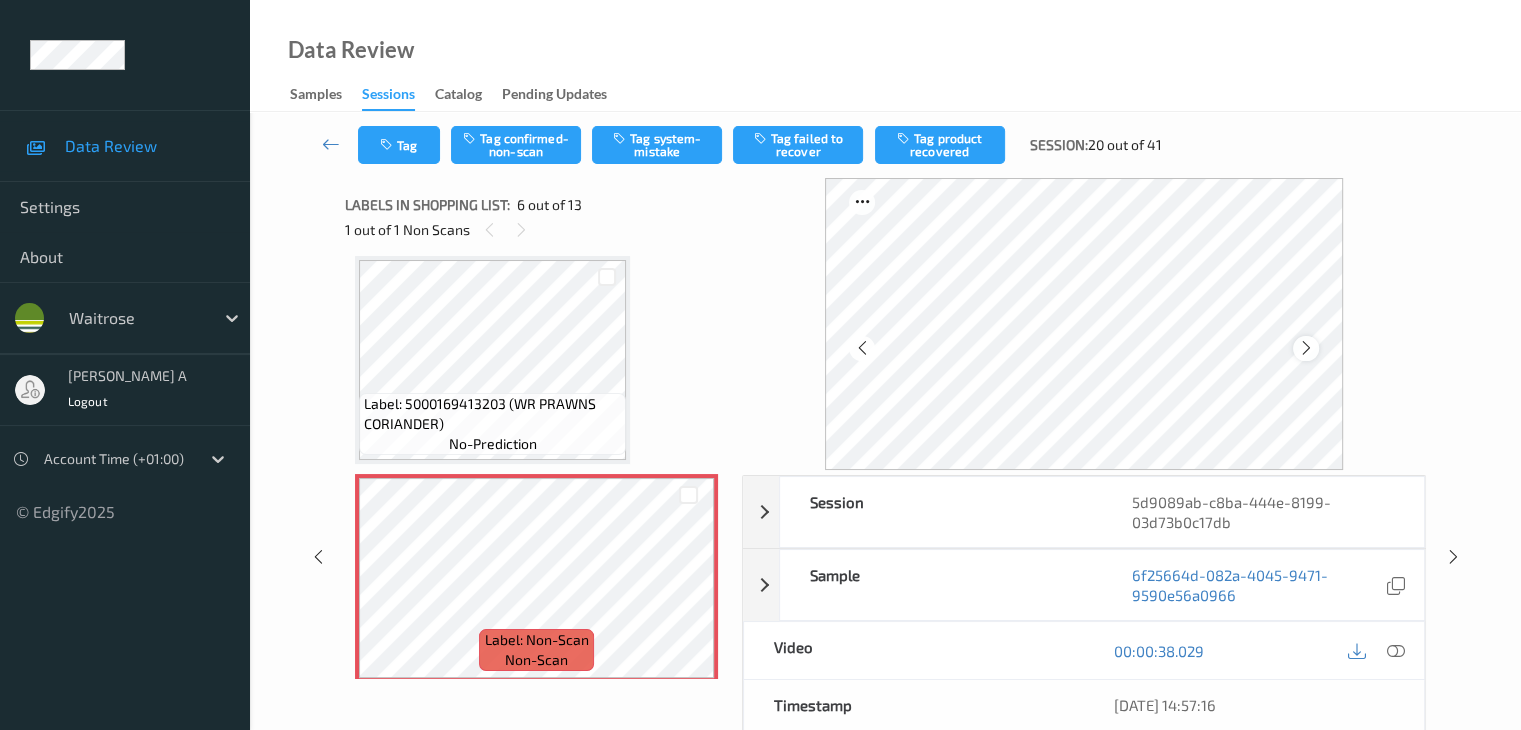 click at bounding box center [1306, 348] 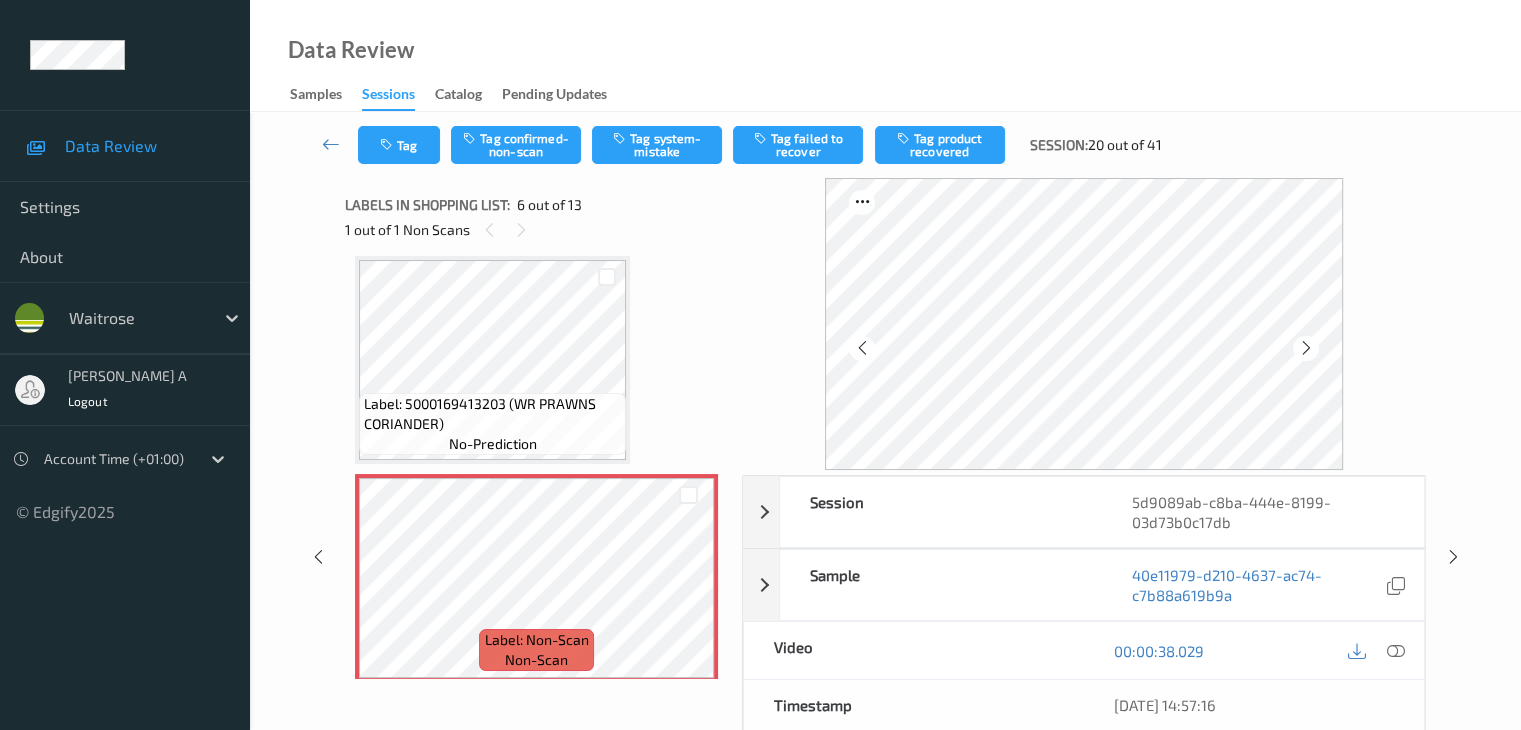 click at bounding box center (1306, 348) 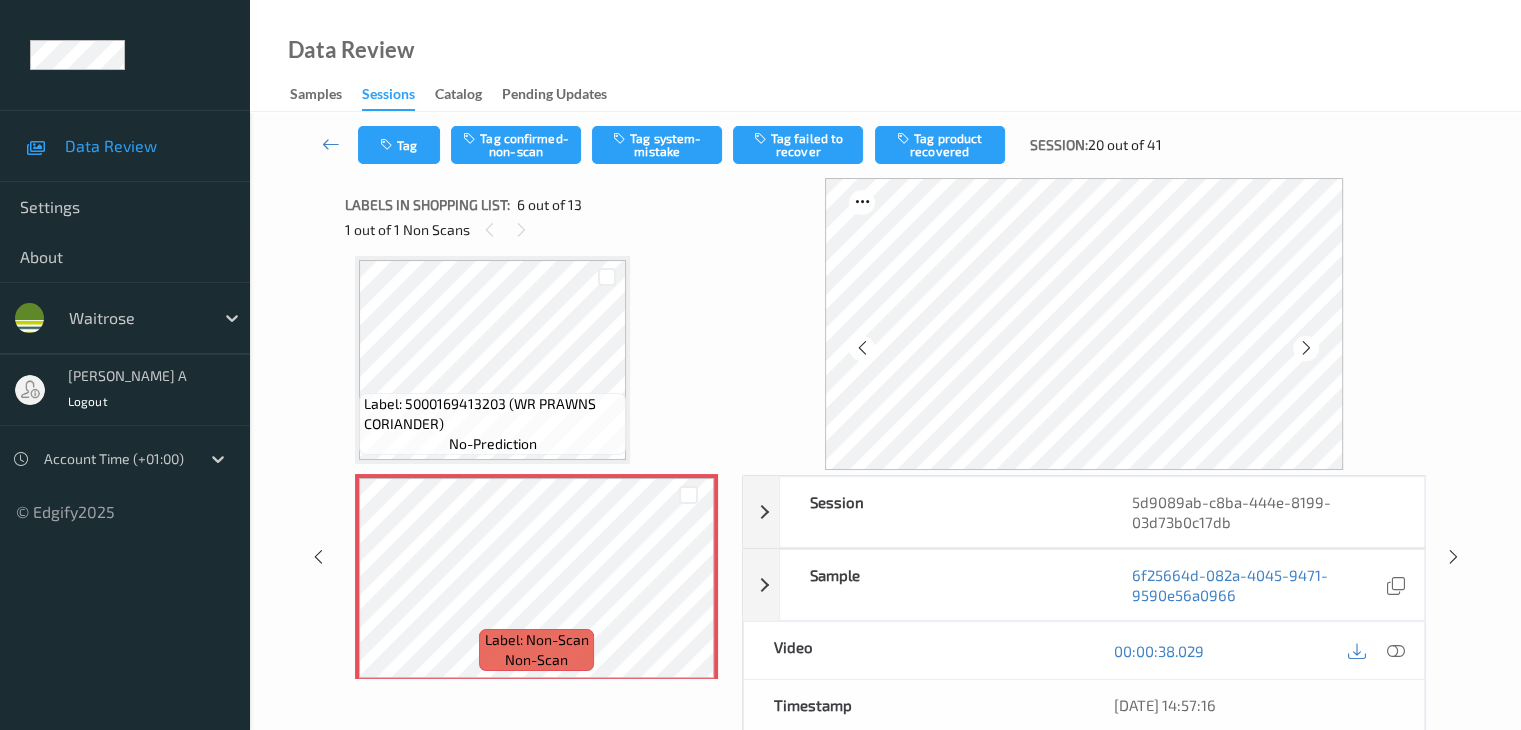 click at bounding box center [1306, 348] 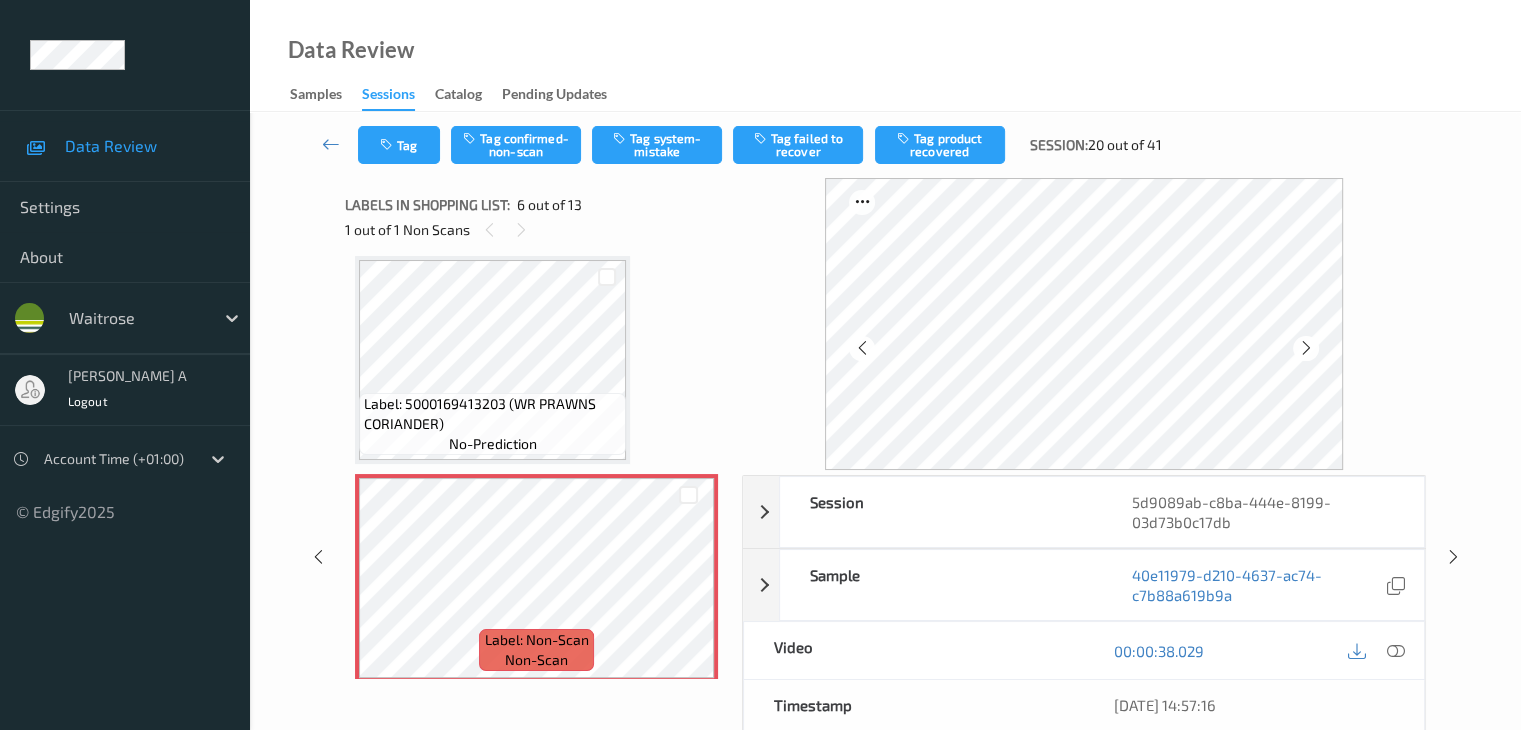 click at bounding box center (1306, 348) 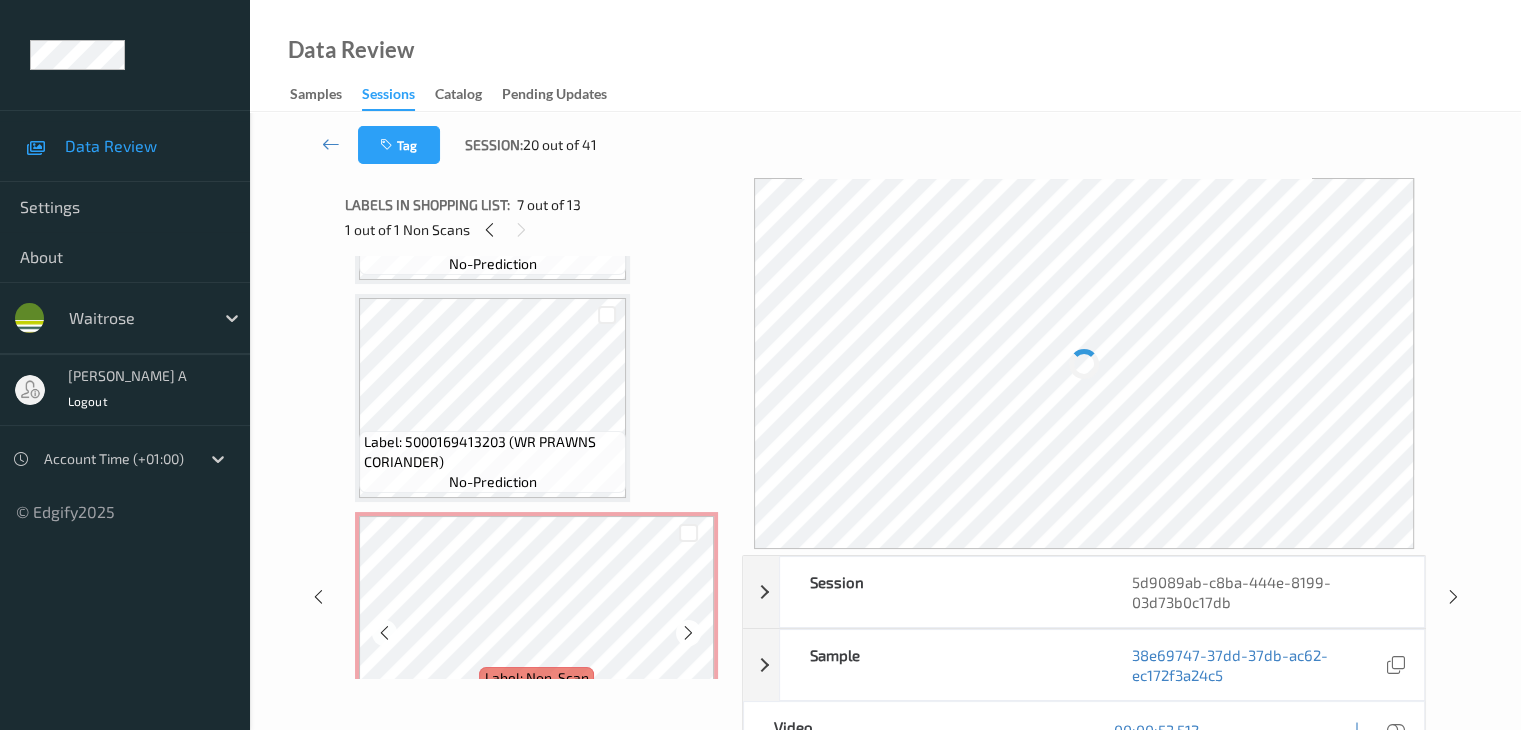 scroll, scrollTop: 782, scrollLeft: 0, axis: vertical 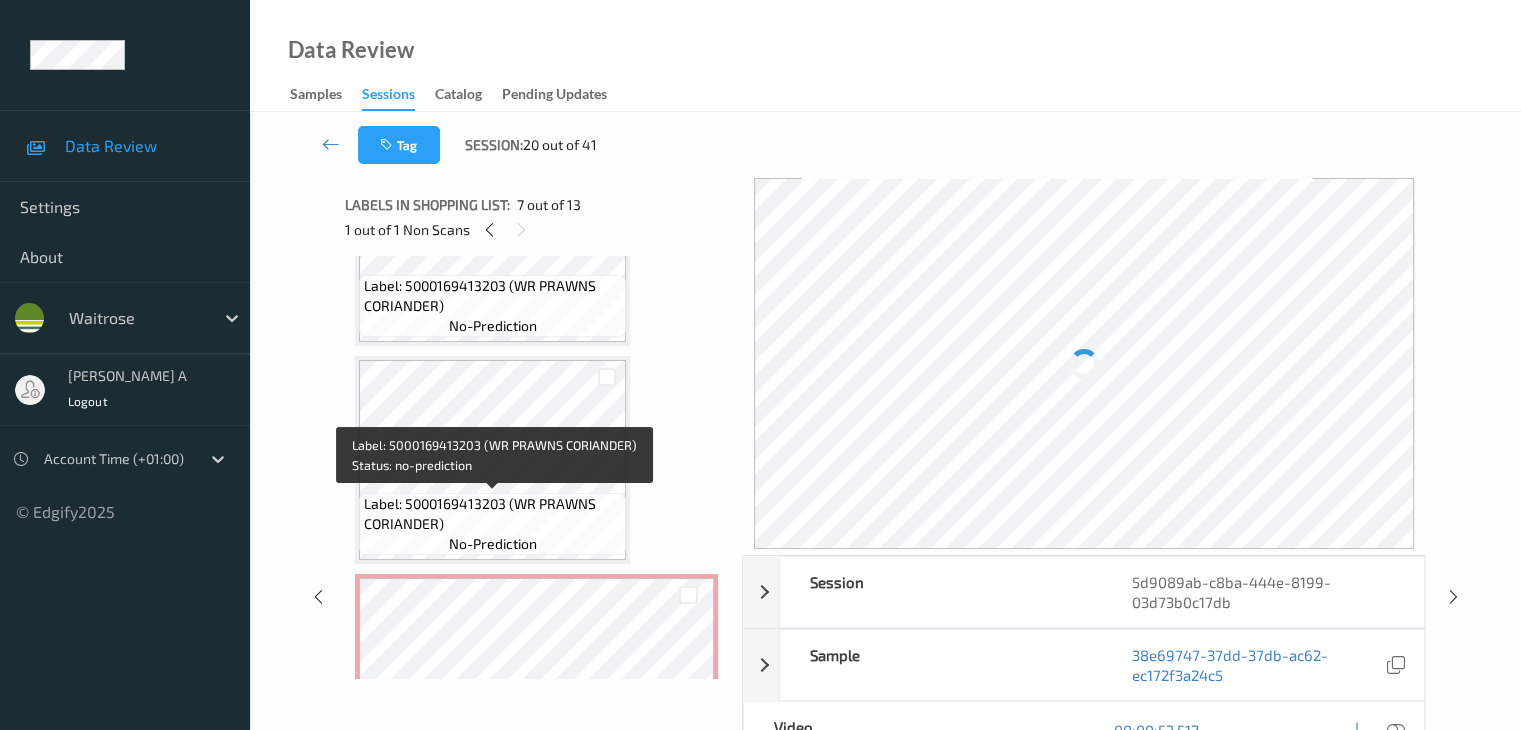 click on "Label: 5000169413203 (WR PRAWNS CORIANDER)" at bounding box center (492, 514) 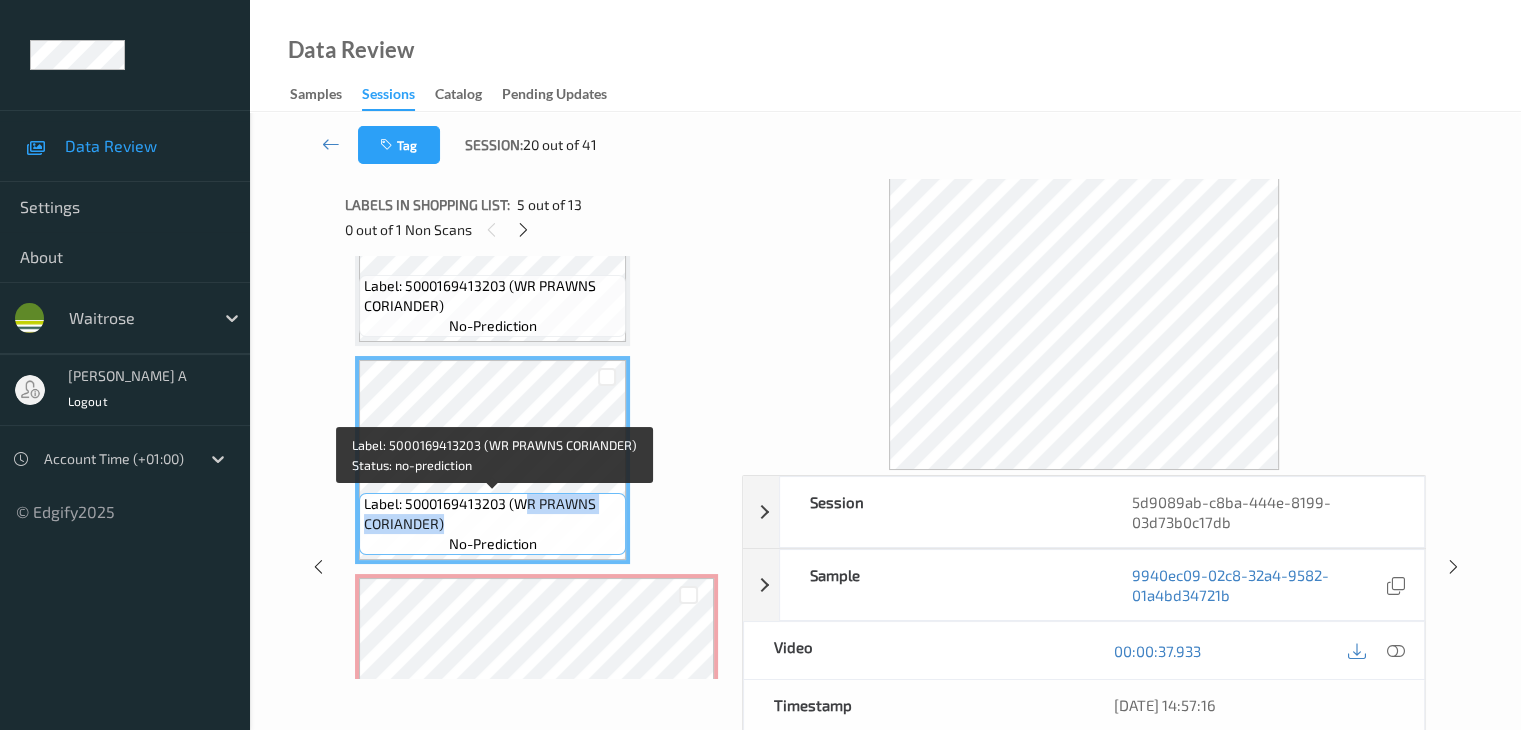 drag, startPoint x: 520, startPoint y: 505, endPoint x: 450, endPoint y: 524, distance: 72.53275 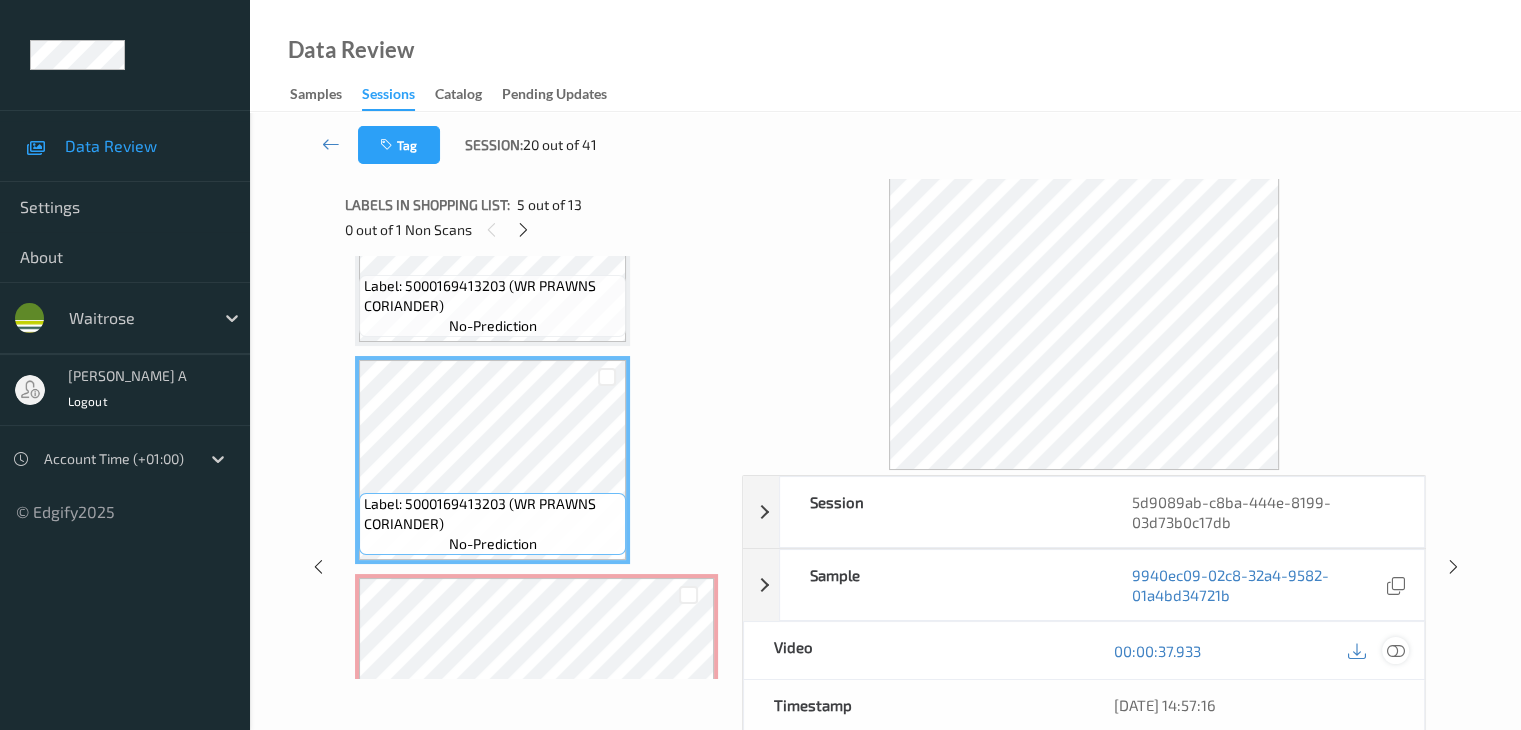 click at bounding box center [1395, 651] 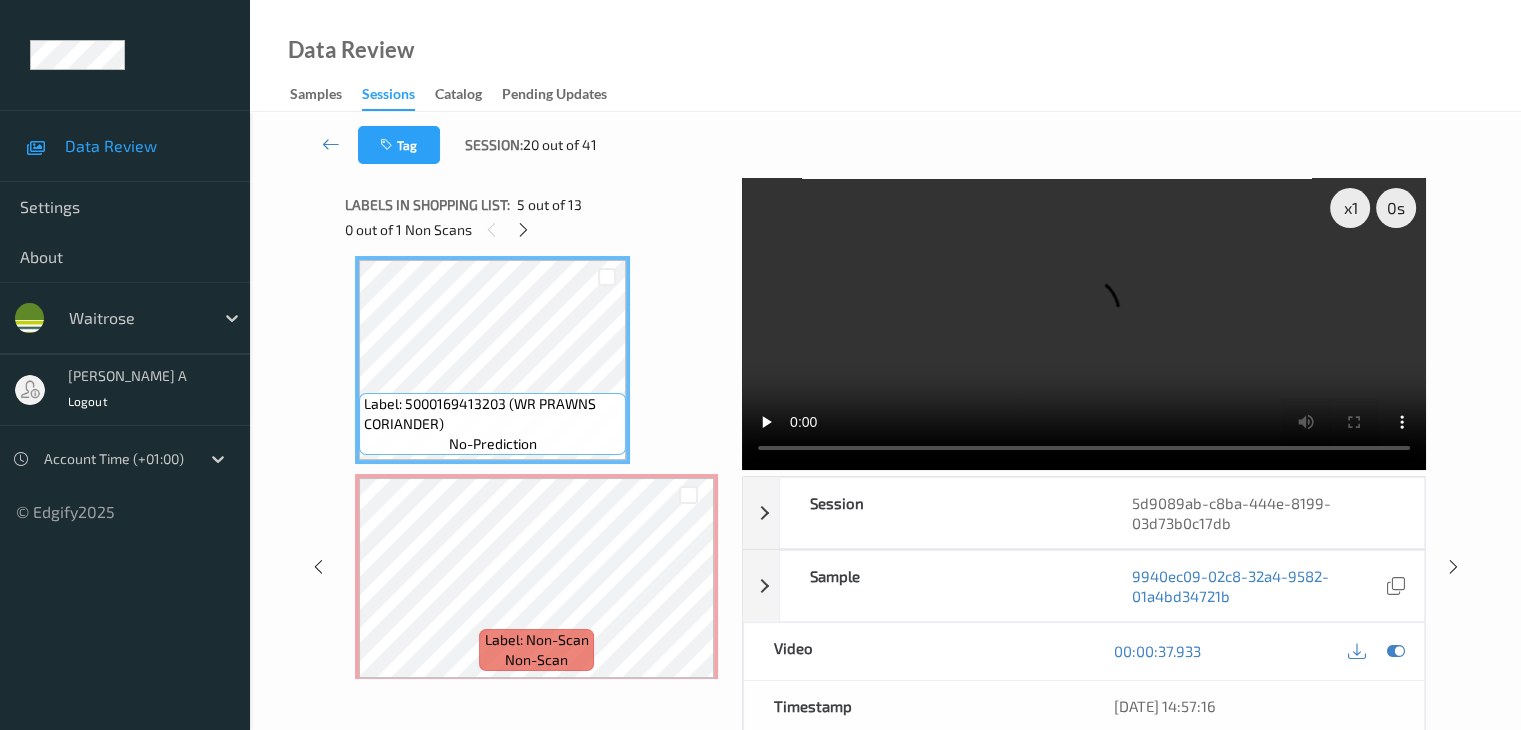 scroll, scrollTop: 982, scrollLeft: 0, axis: vertical 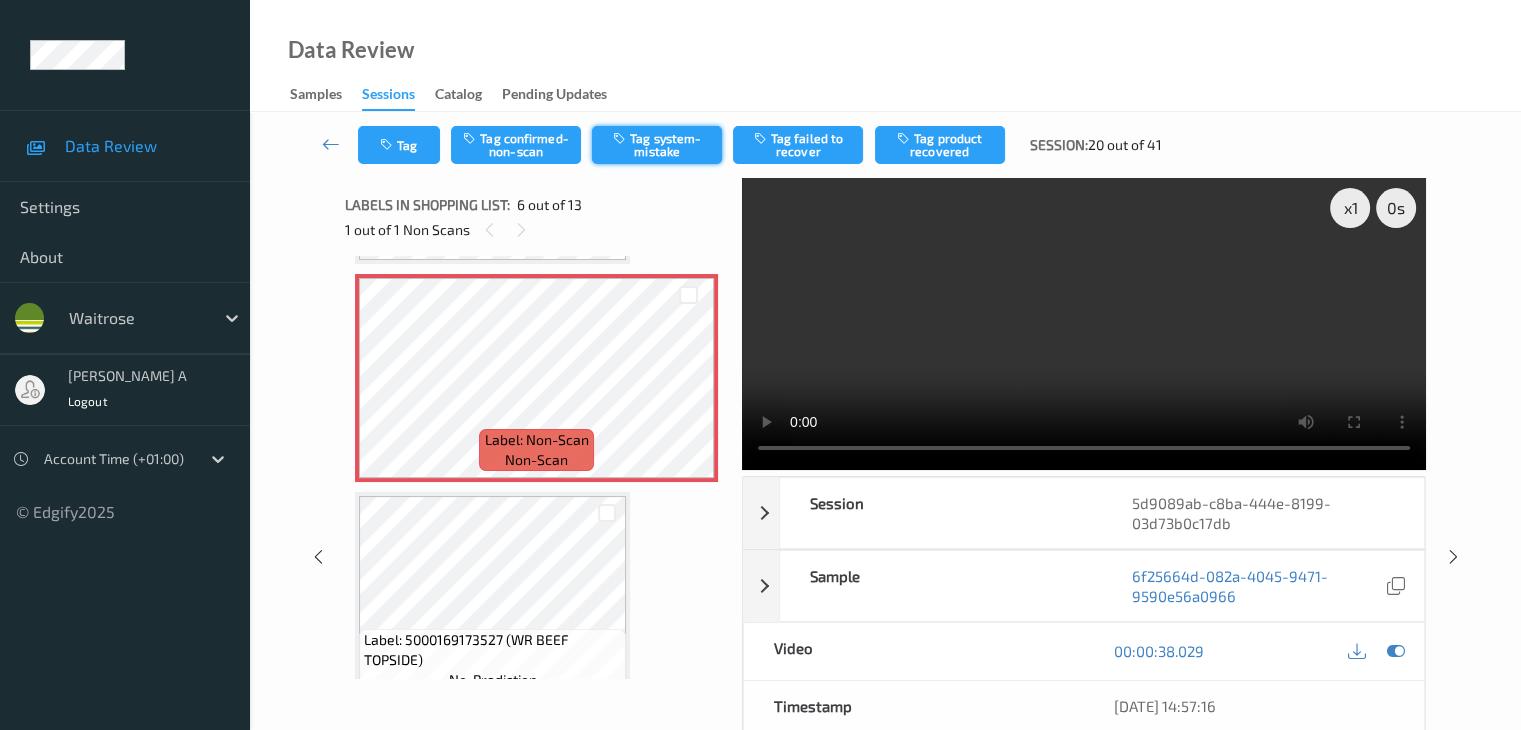 click on "Tag   system-mistake" at bounding box center [657, 145] 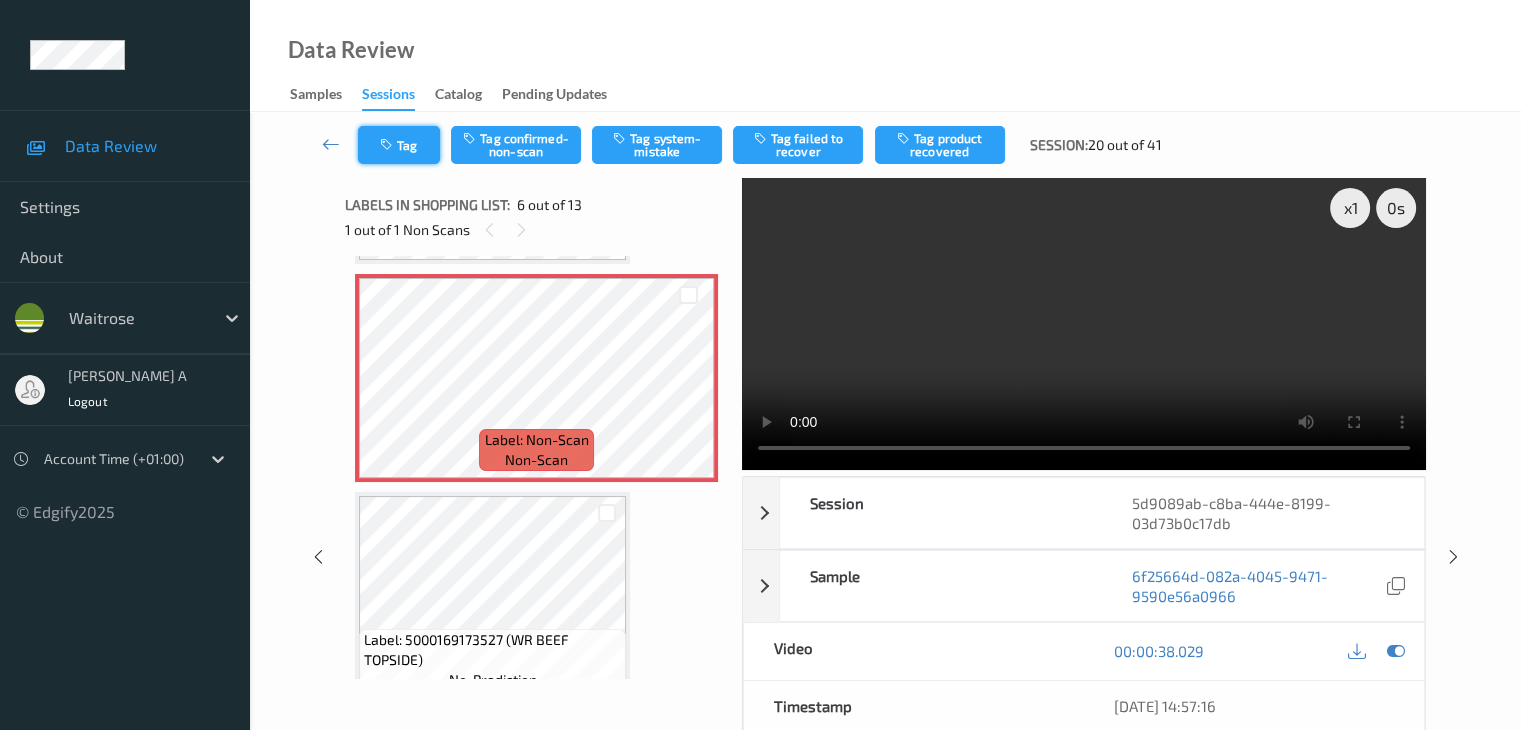 click on "Tag" at bounding box center [399, 145] 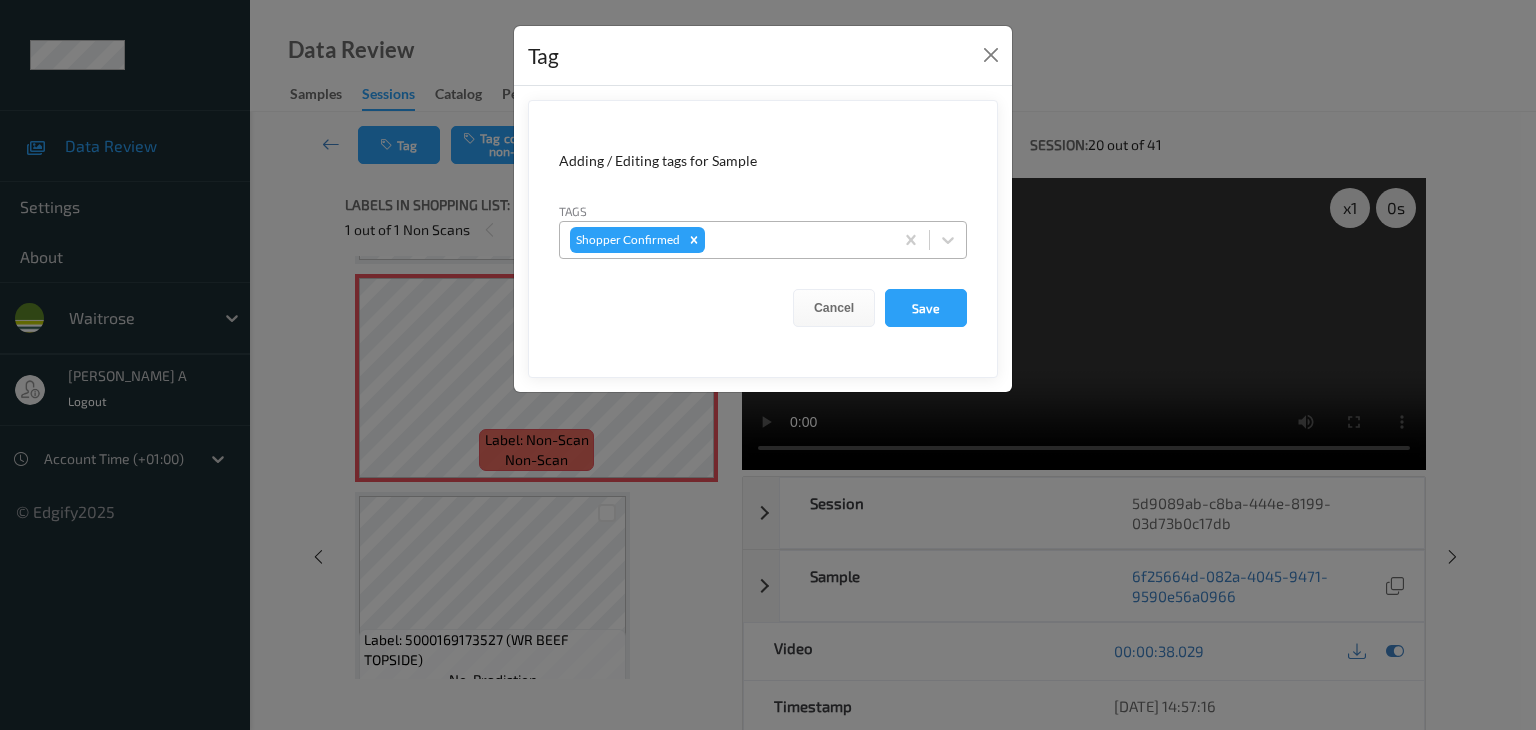 click at bounding box center (796, 240) 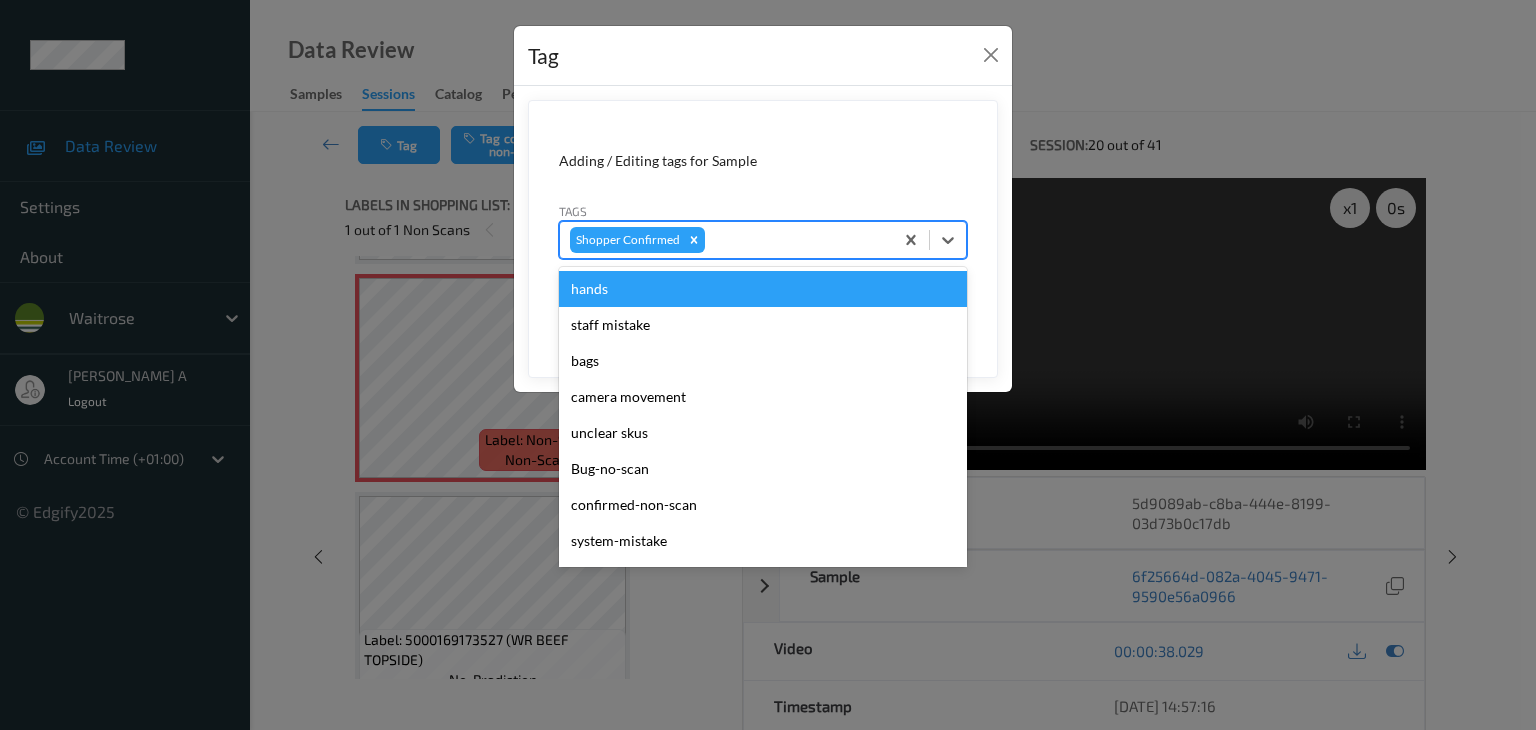 type on "u" 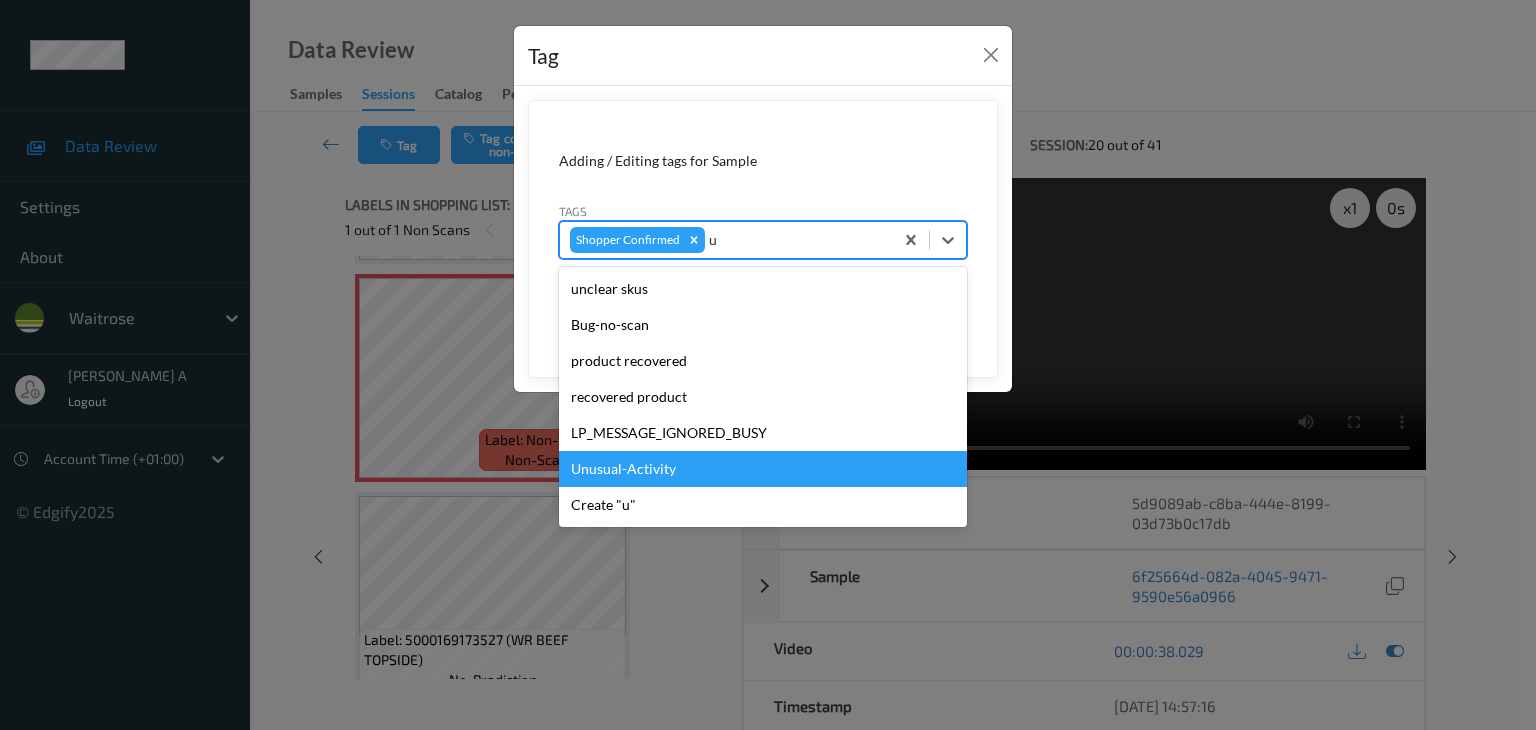 click on "Unusual-Activity" at bounding box center [763, 469] 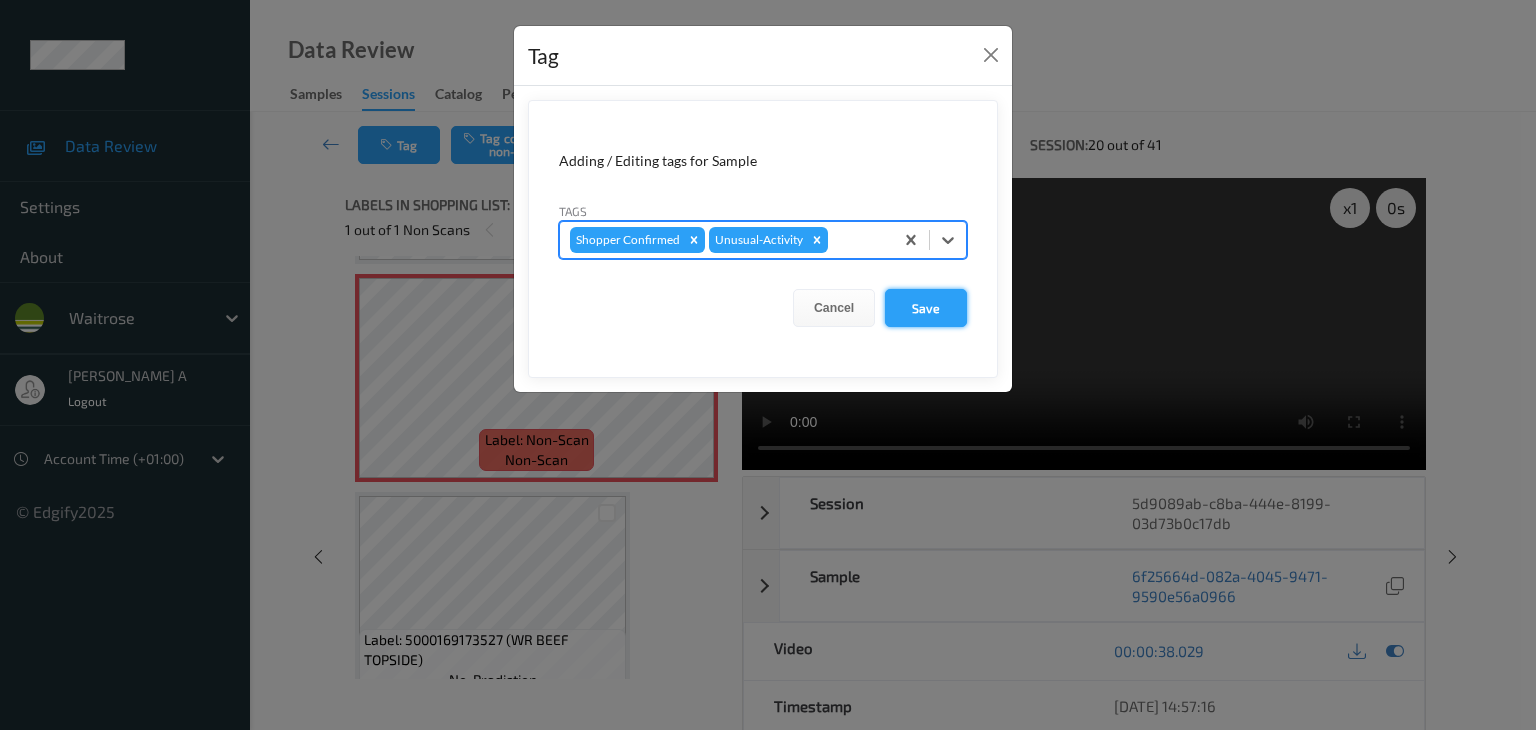 click on "Save" at bounding box center (926, 308) 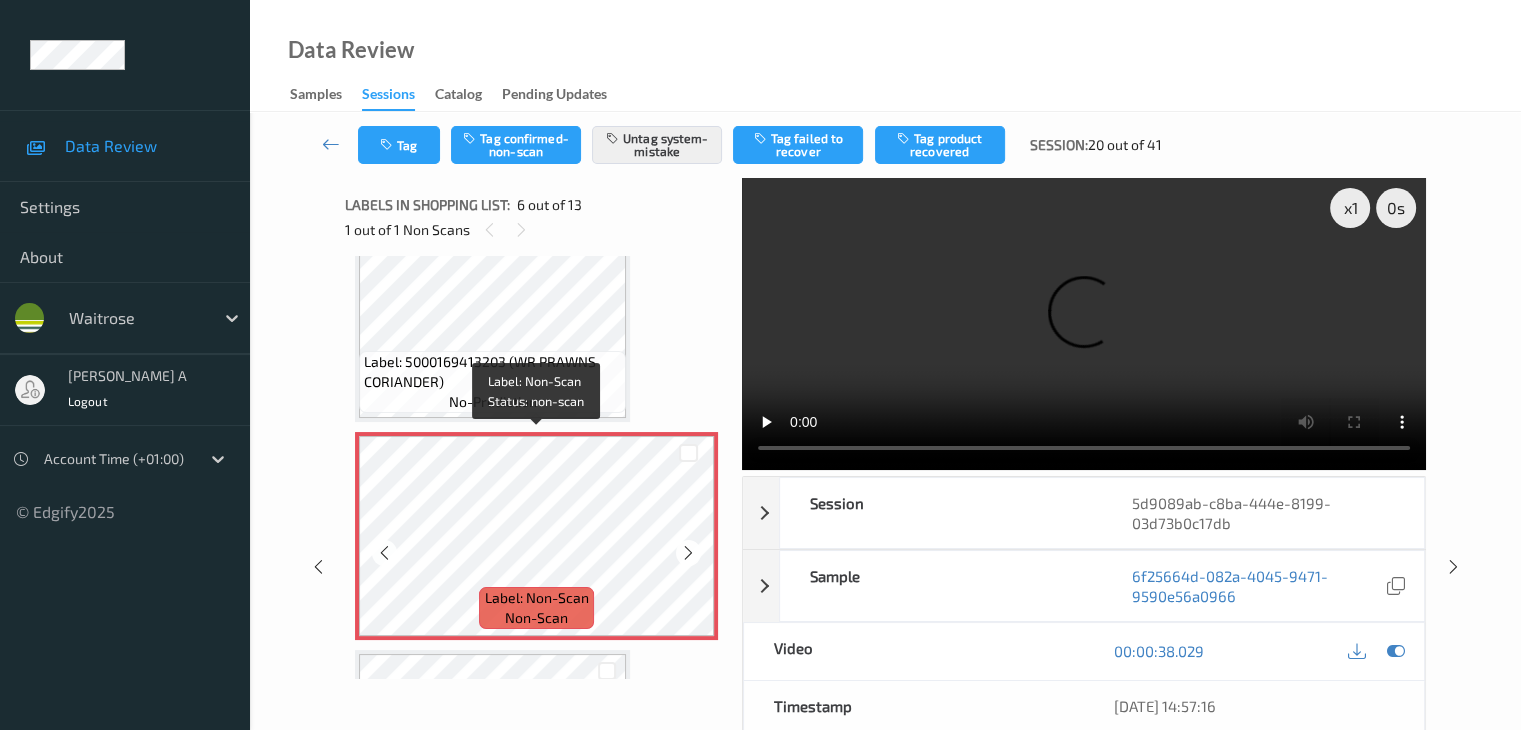scroll, scrollTop: 882, scrollLeft: 0, axis: vertical 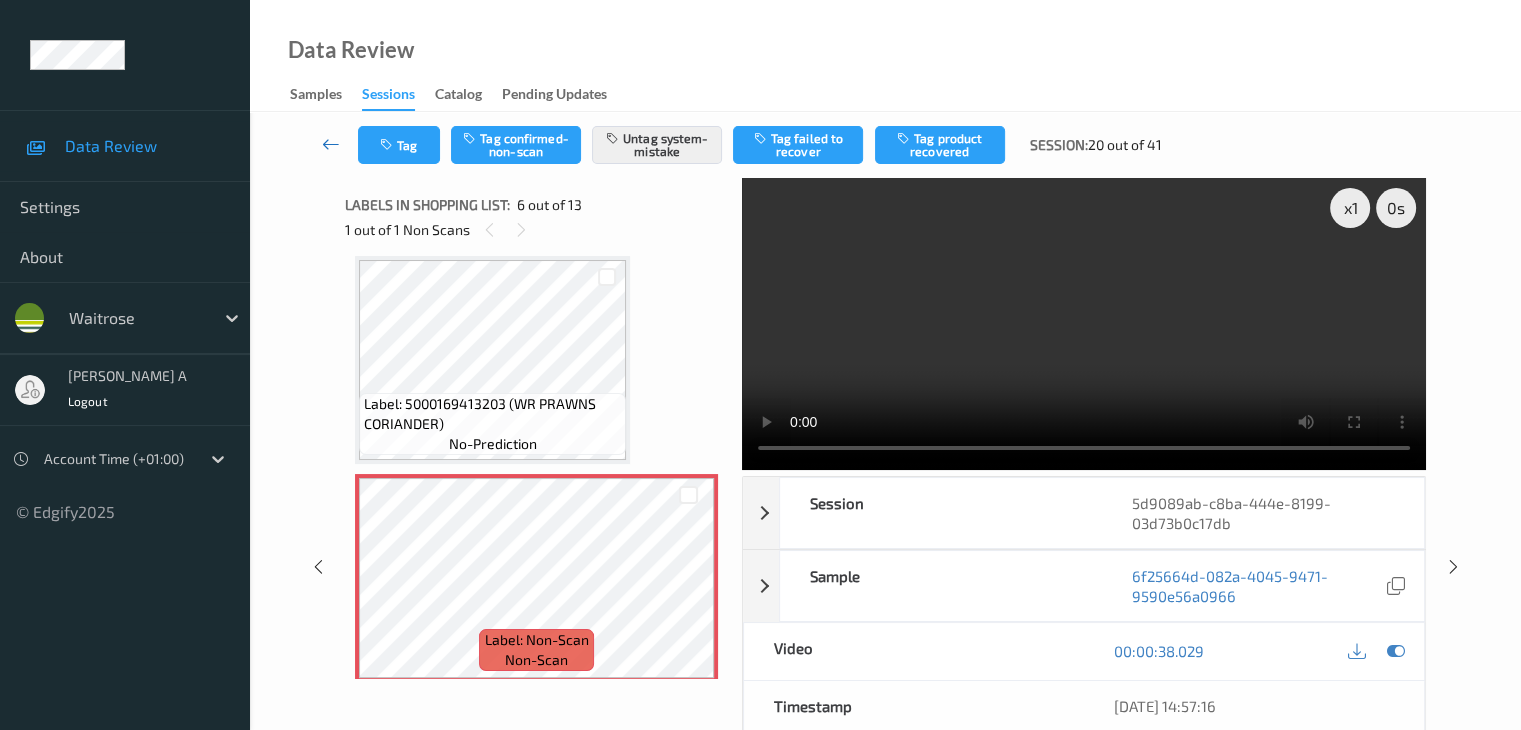 click at bounding box center [331, 144] 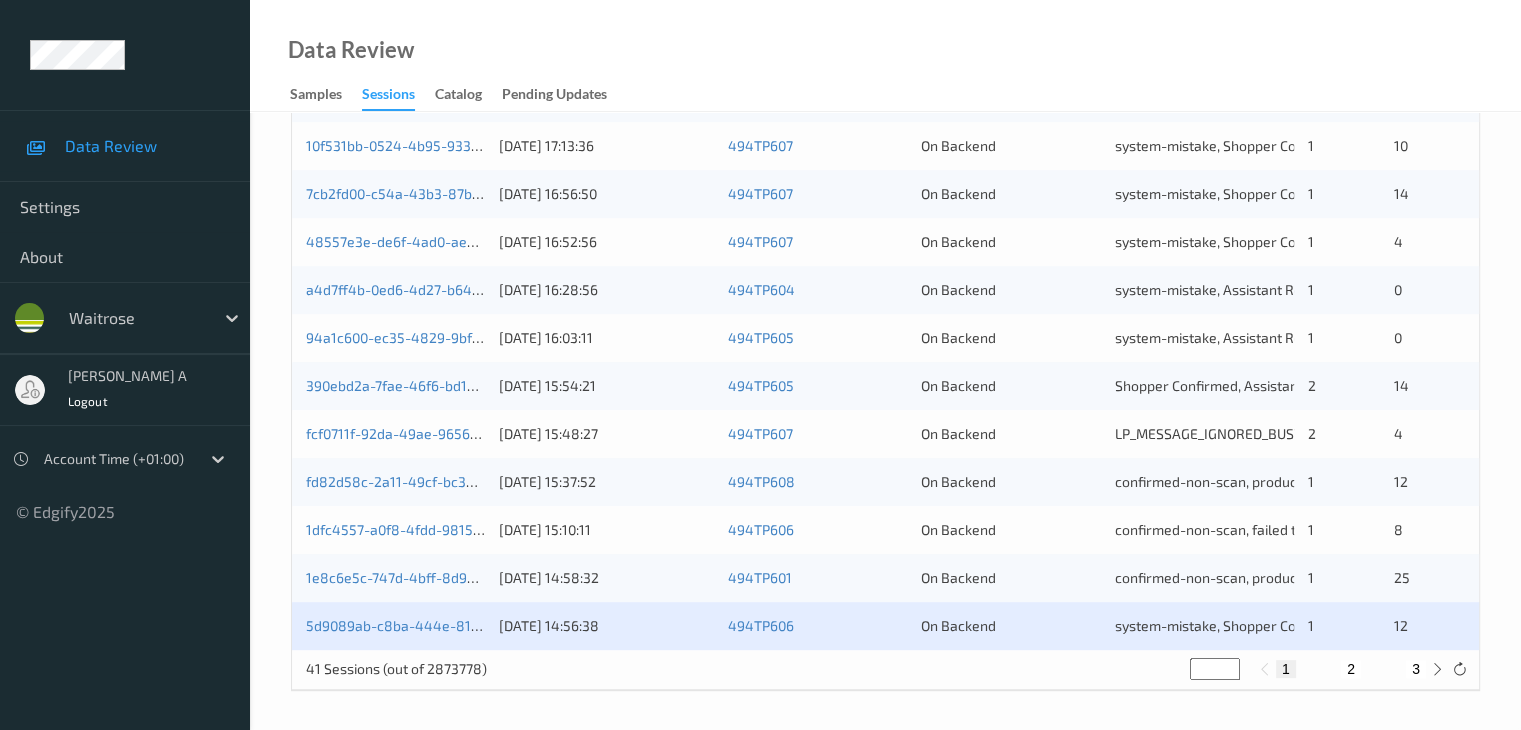 scroll, scrollTop: 932, scrollLeft: 0, axis: vertical 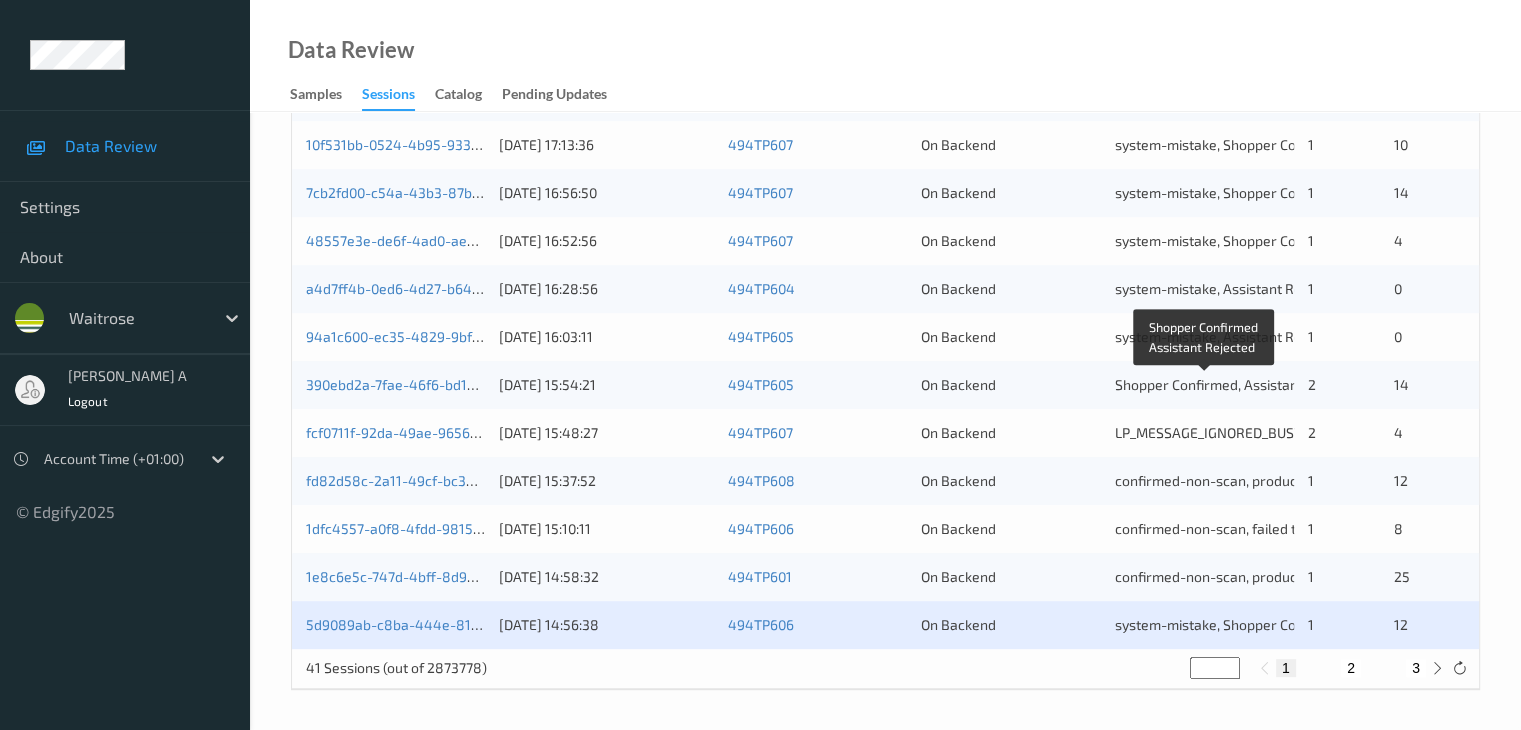 click on "Shopper Confirmed, Assistant Rejected" at bounding box center (1239, 384) 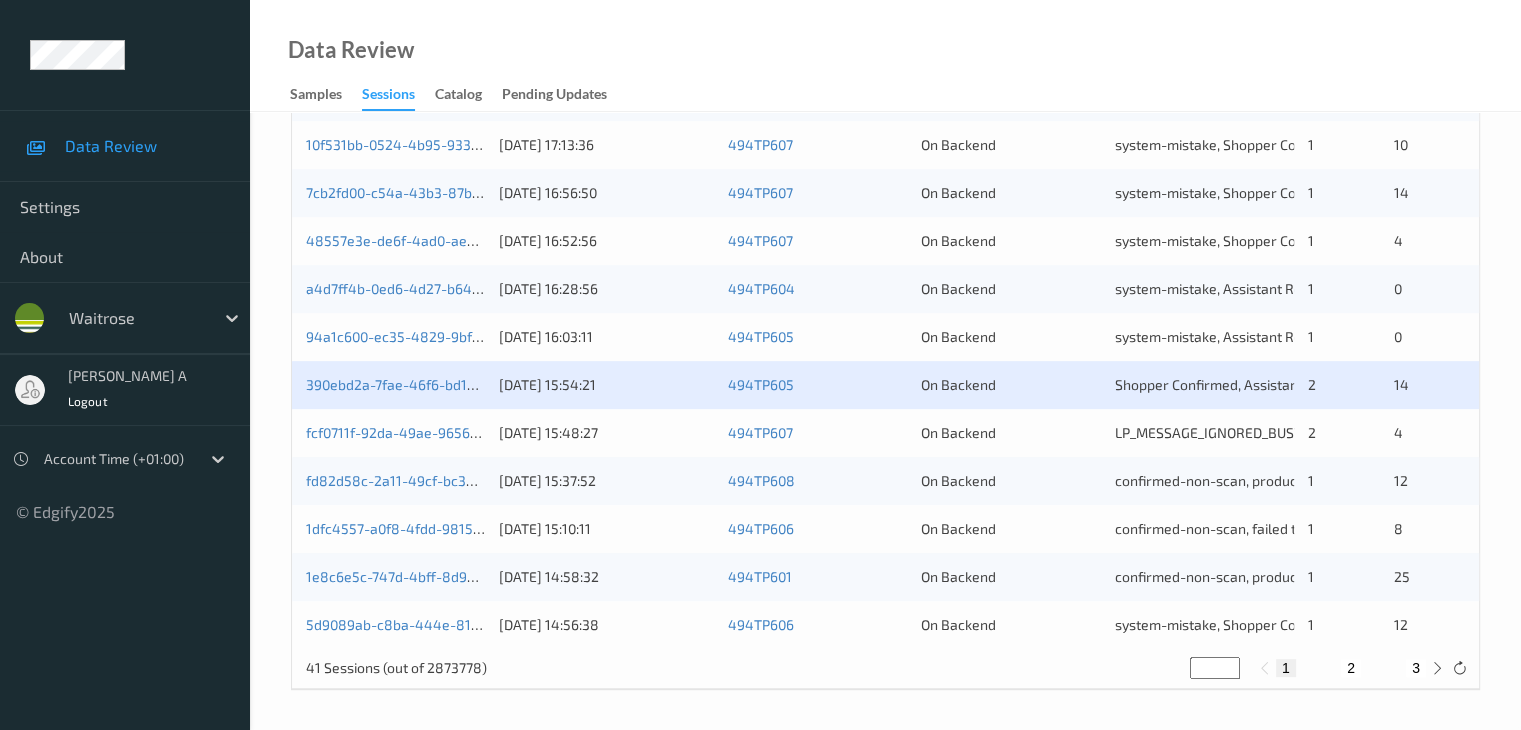 click on "390ebd2a-7fae-46f6-bd1a-f061ca271fb2 03/07/2025 15:54:21 494TP605 On Backend Shopper Confirmed, Assistant Rejected 2 14" at bounding box center [885, 385] 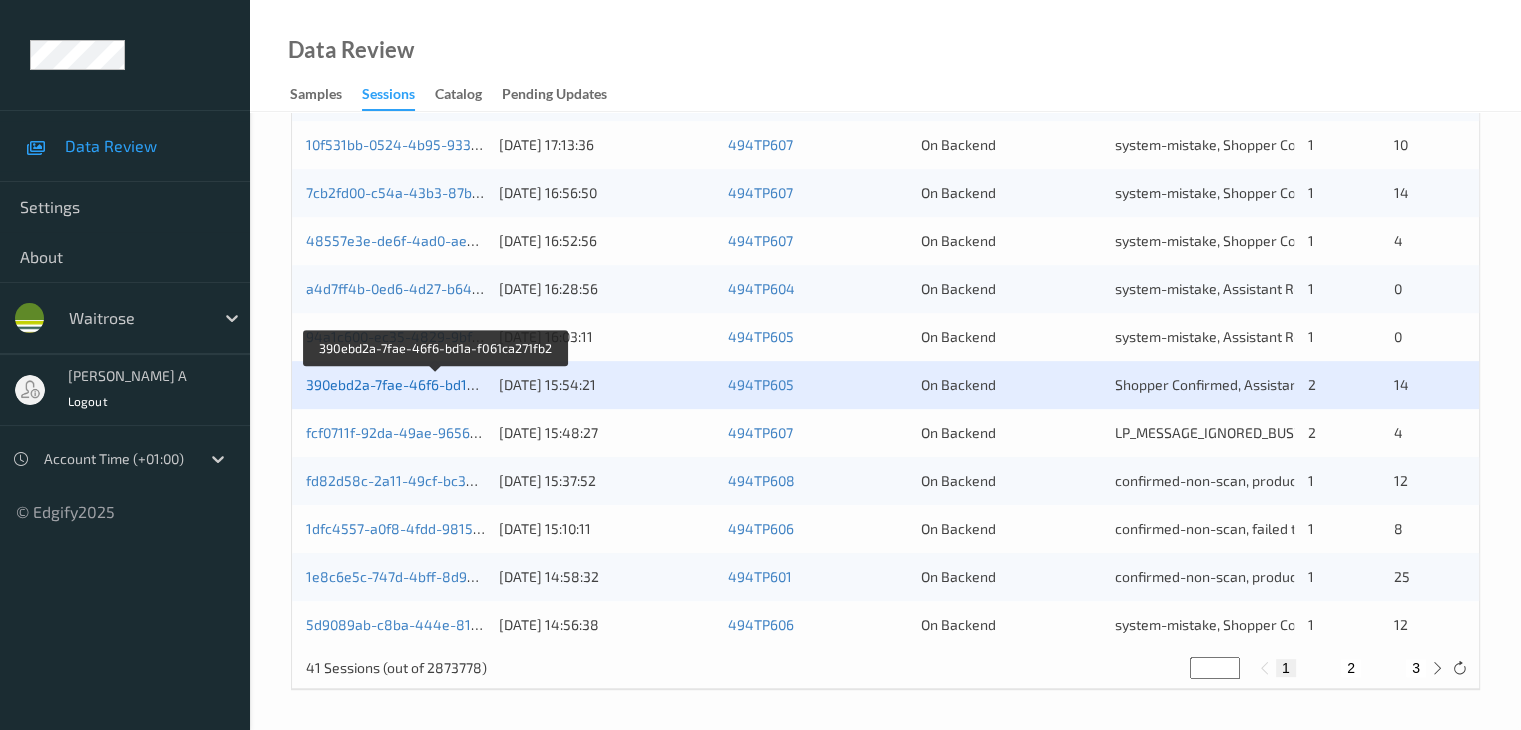 click on "390ebd2a-7fae-46f6-bd1a-f061ca271fb2" at bounding box center (435, 384) 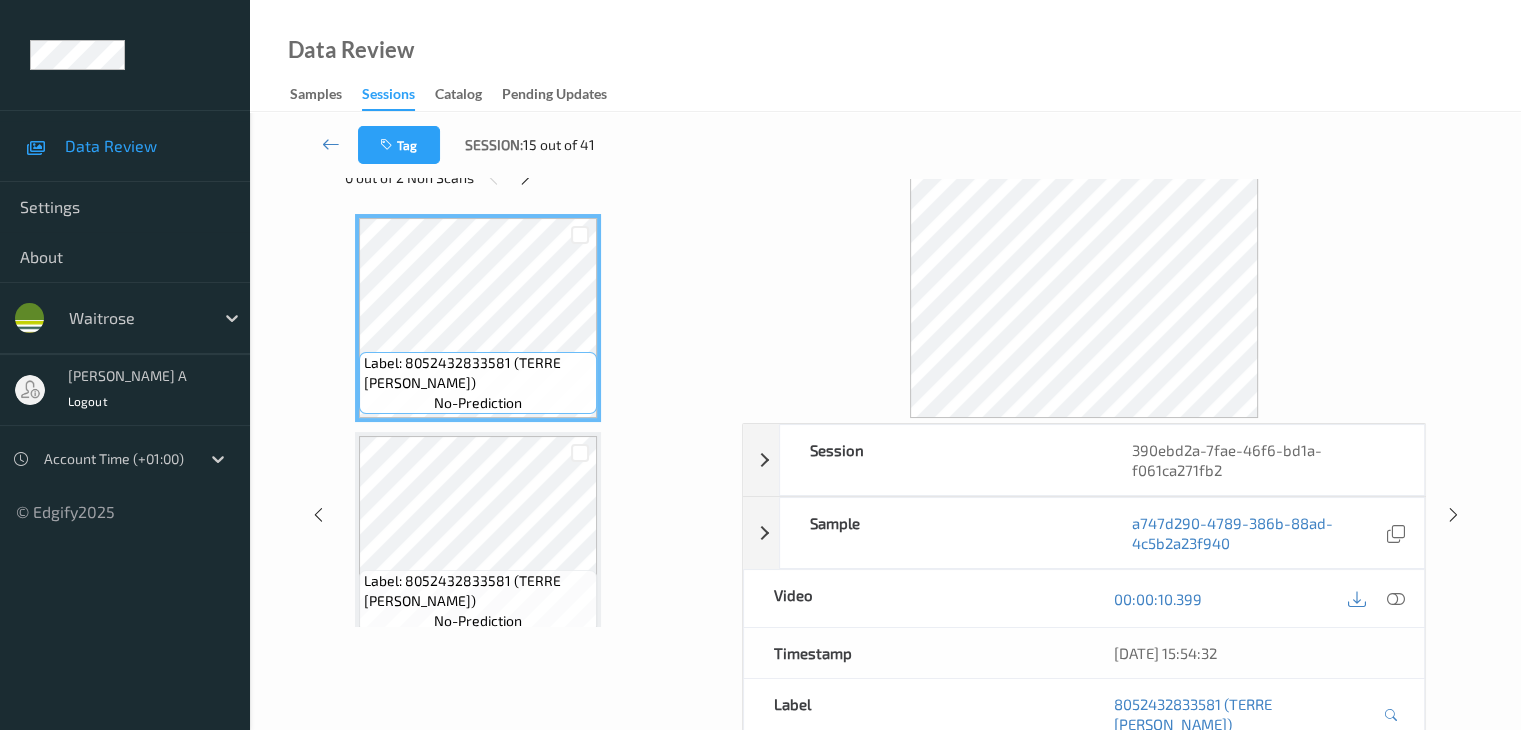 scroll, scrollTop: 44, scrollLeft: 0, axis: vertical 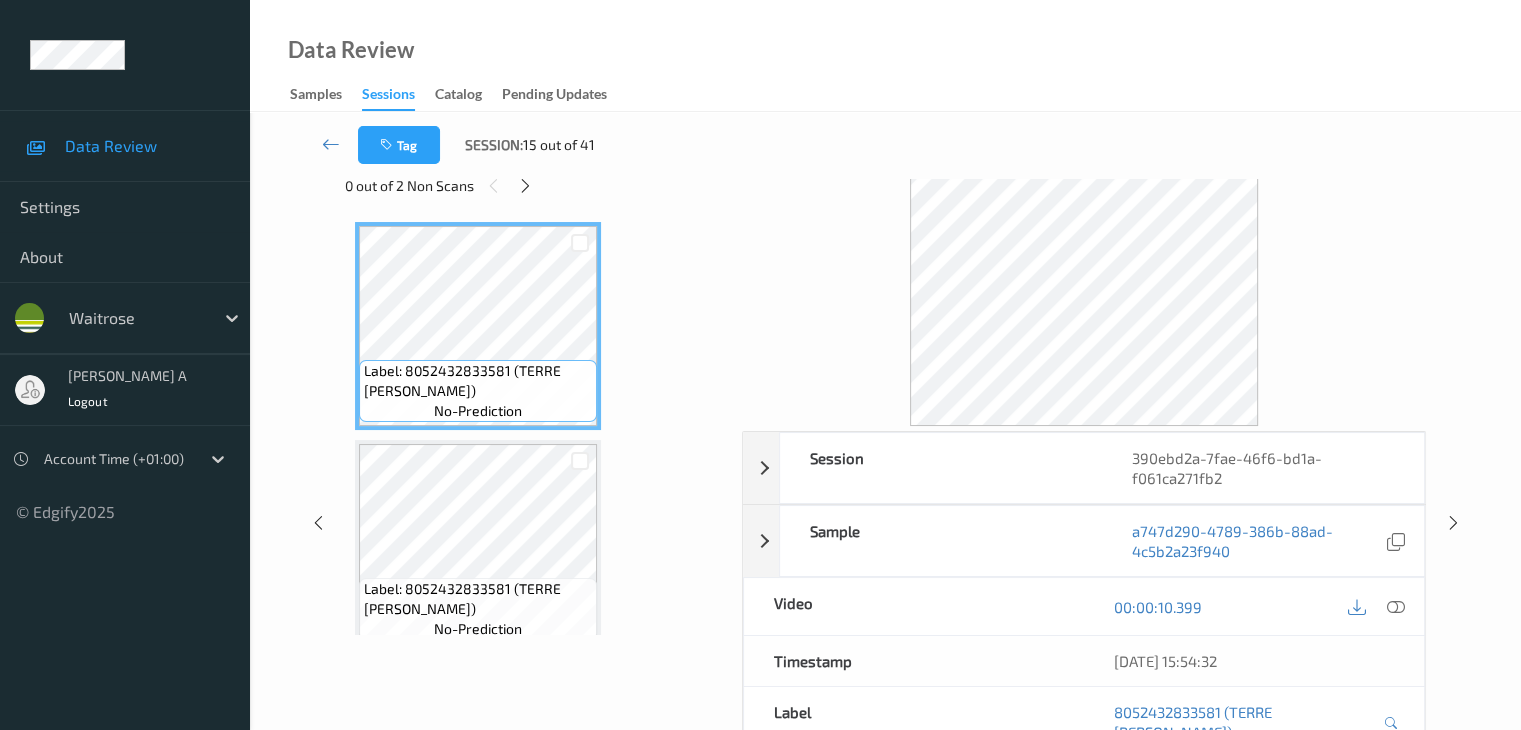 click on "Tag Session: 15 out of 41" at bounding box center [885, 145] 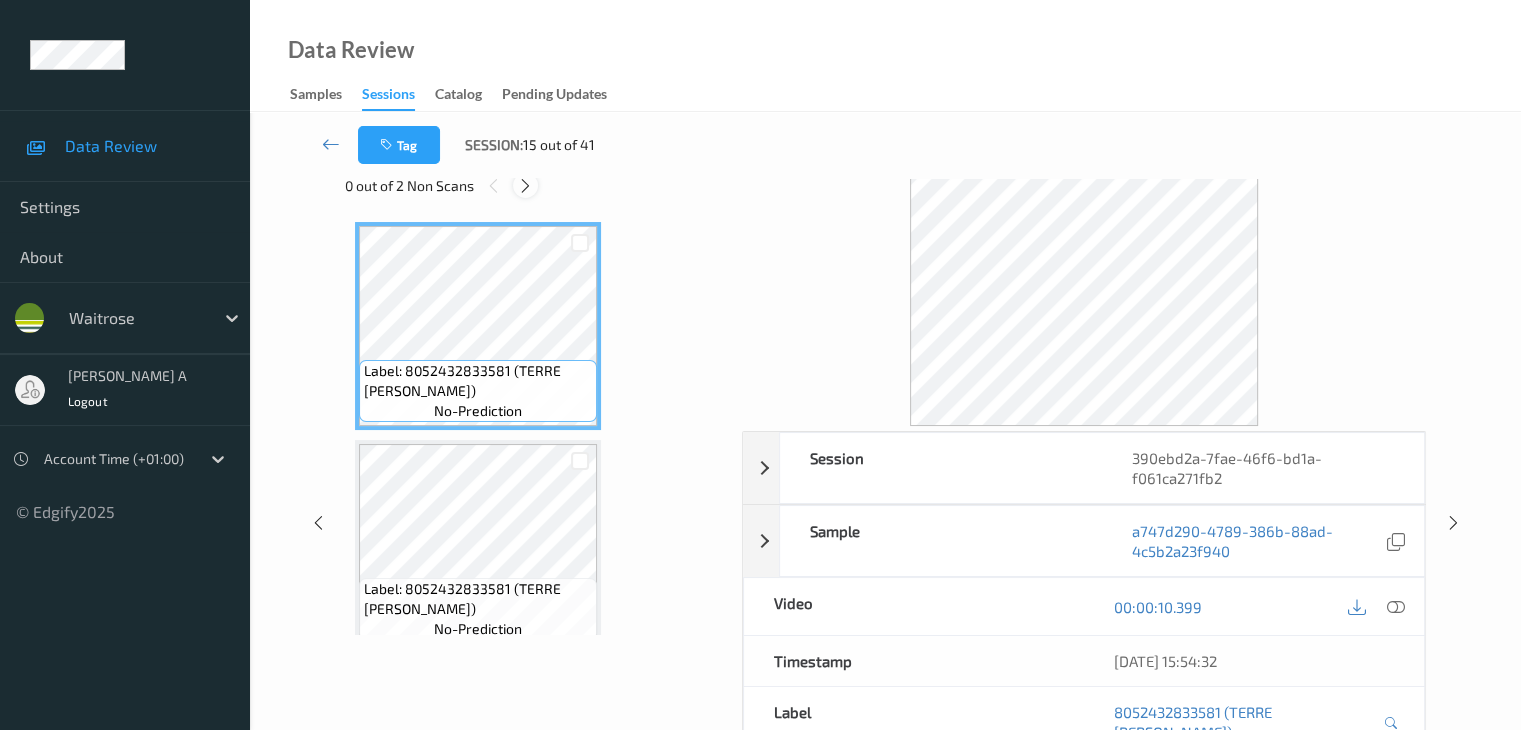 click at bounding box center (525, 186) 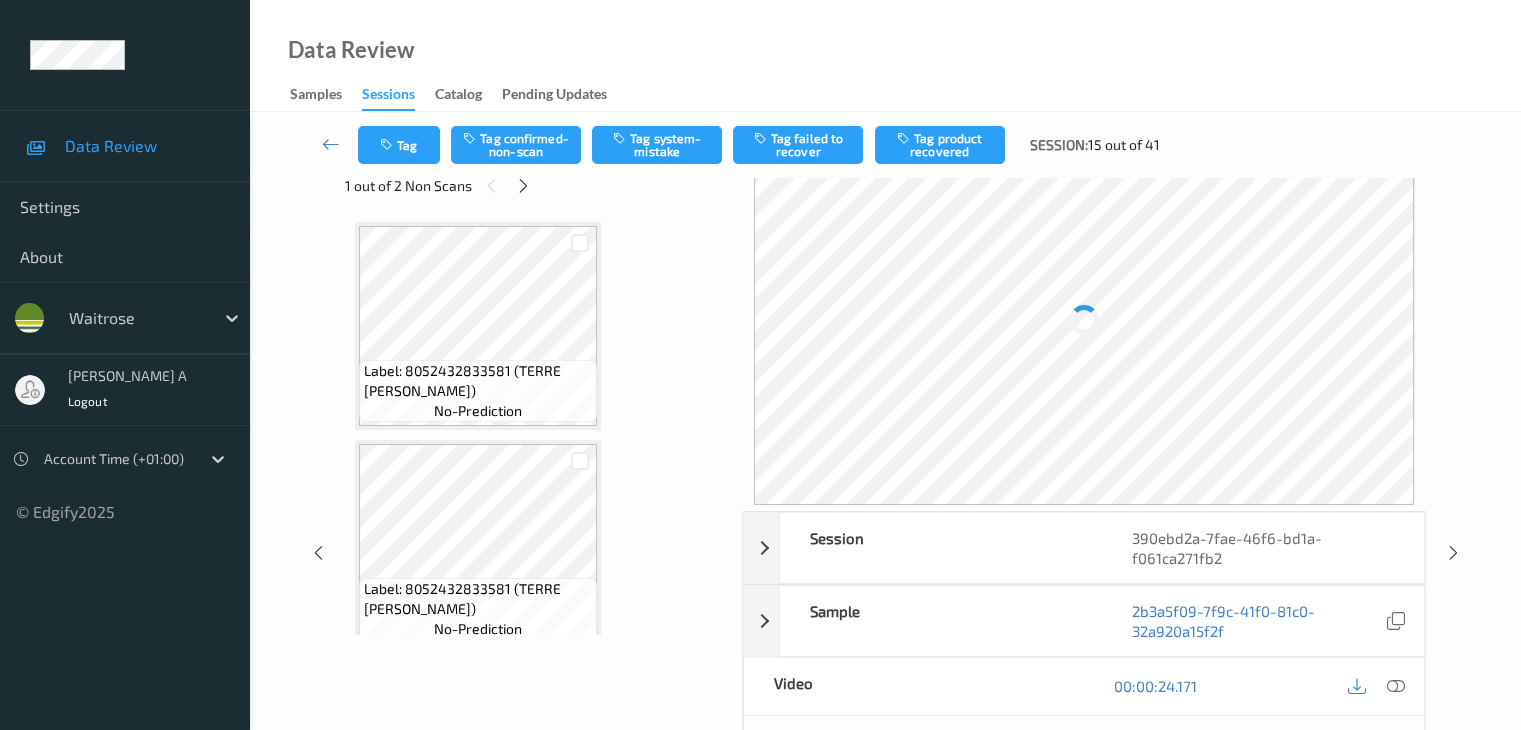 scroll, scrollTop: 446, scrollLeft: 0, axis: vertical 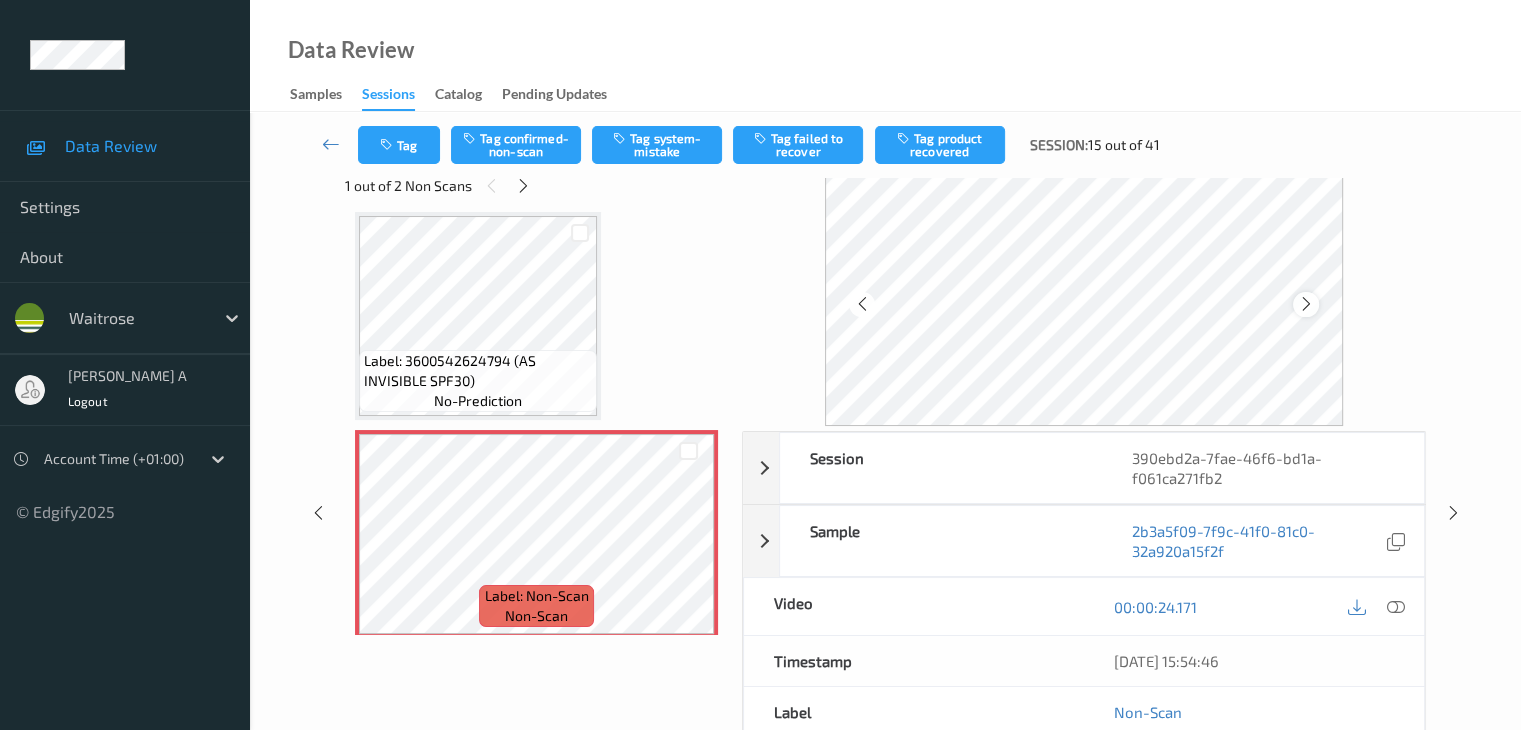 click at bounding box center [1306, 304] 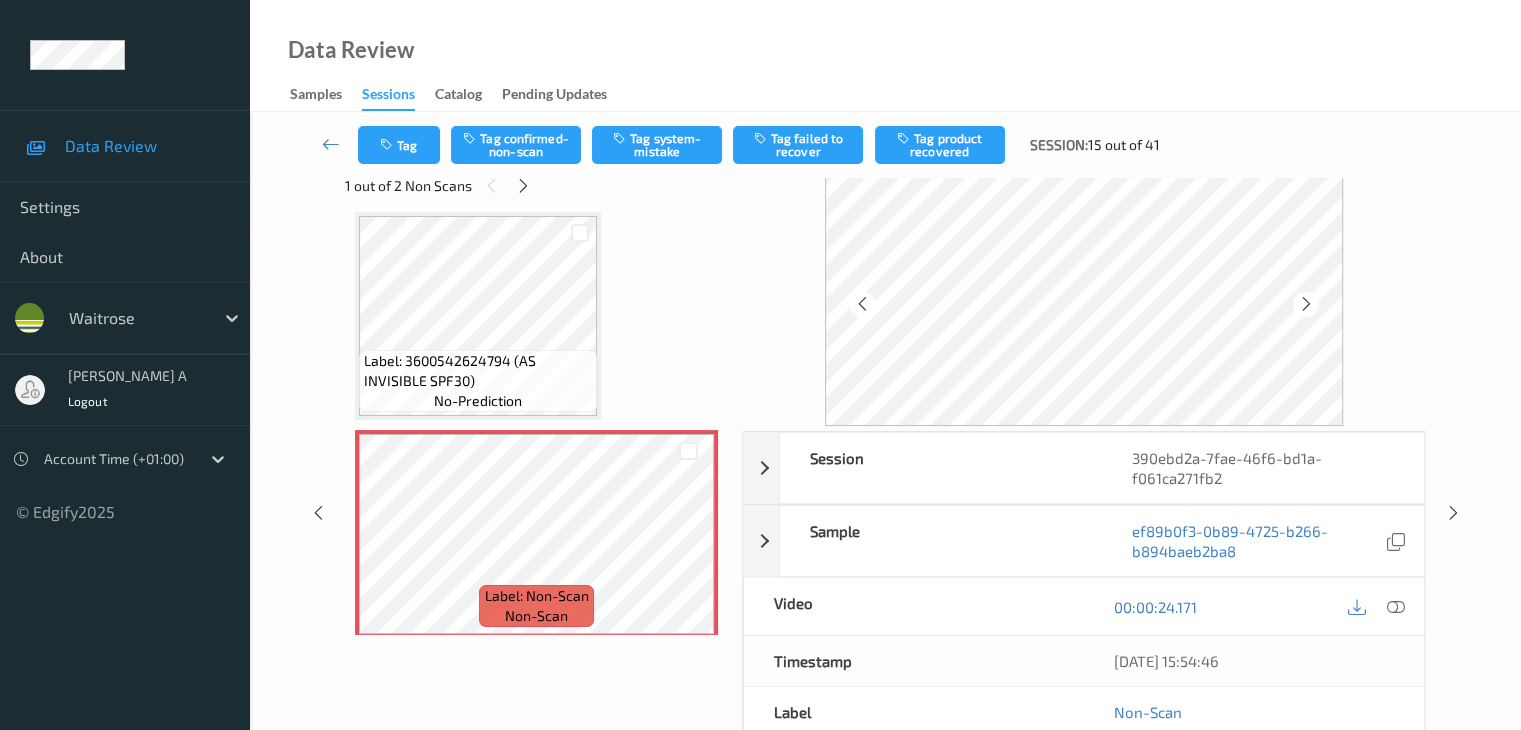 click at bounding box center (1306, 304) 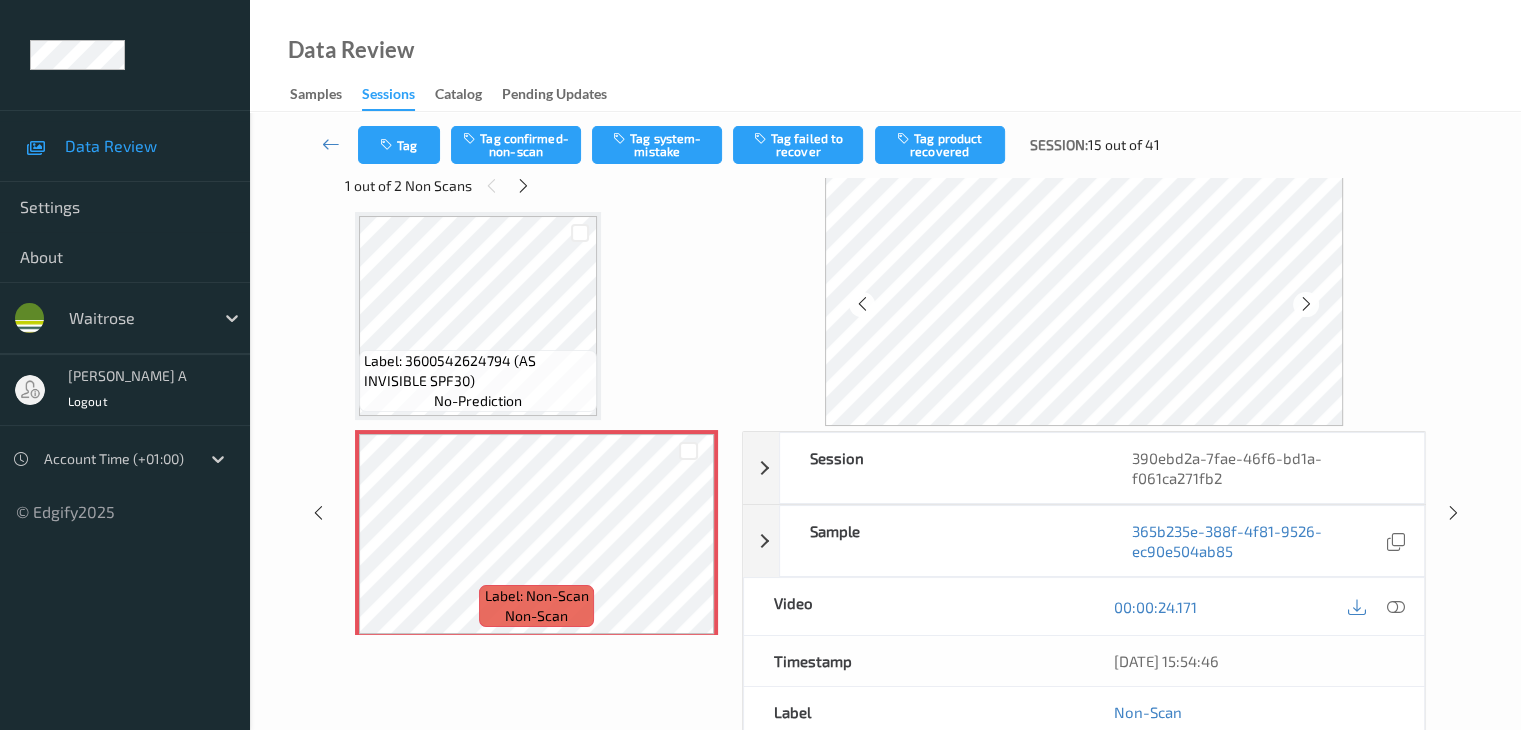 click at bounding box center (1306, 304) 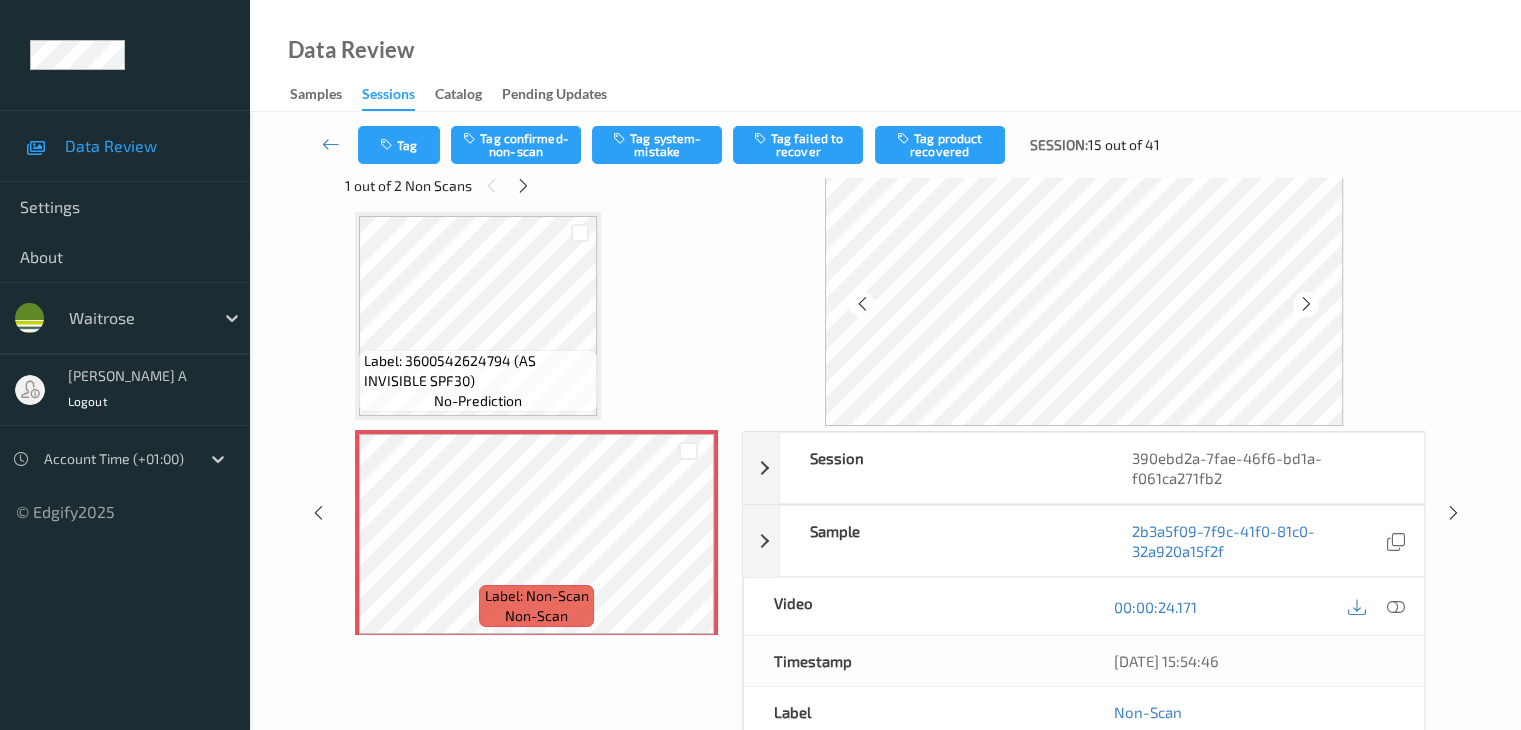 click at bounding box center [1306, 304] 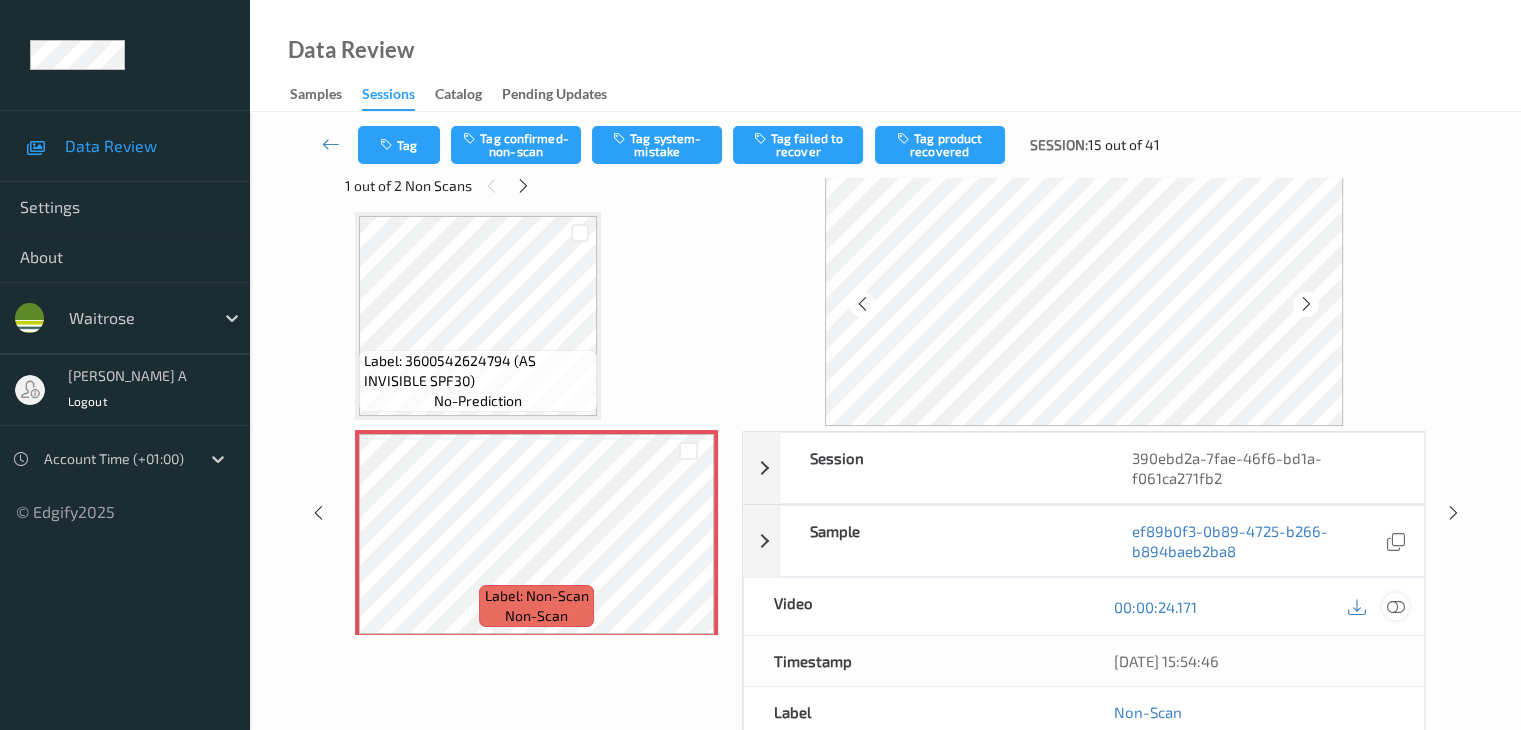 click at bounding box center (1395, 607) 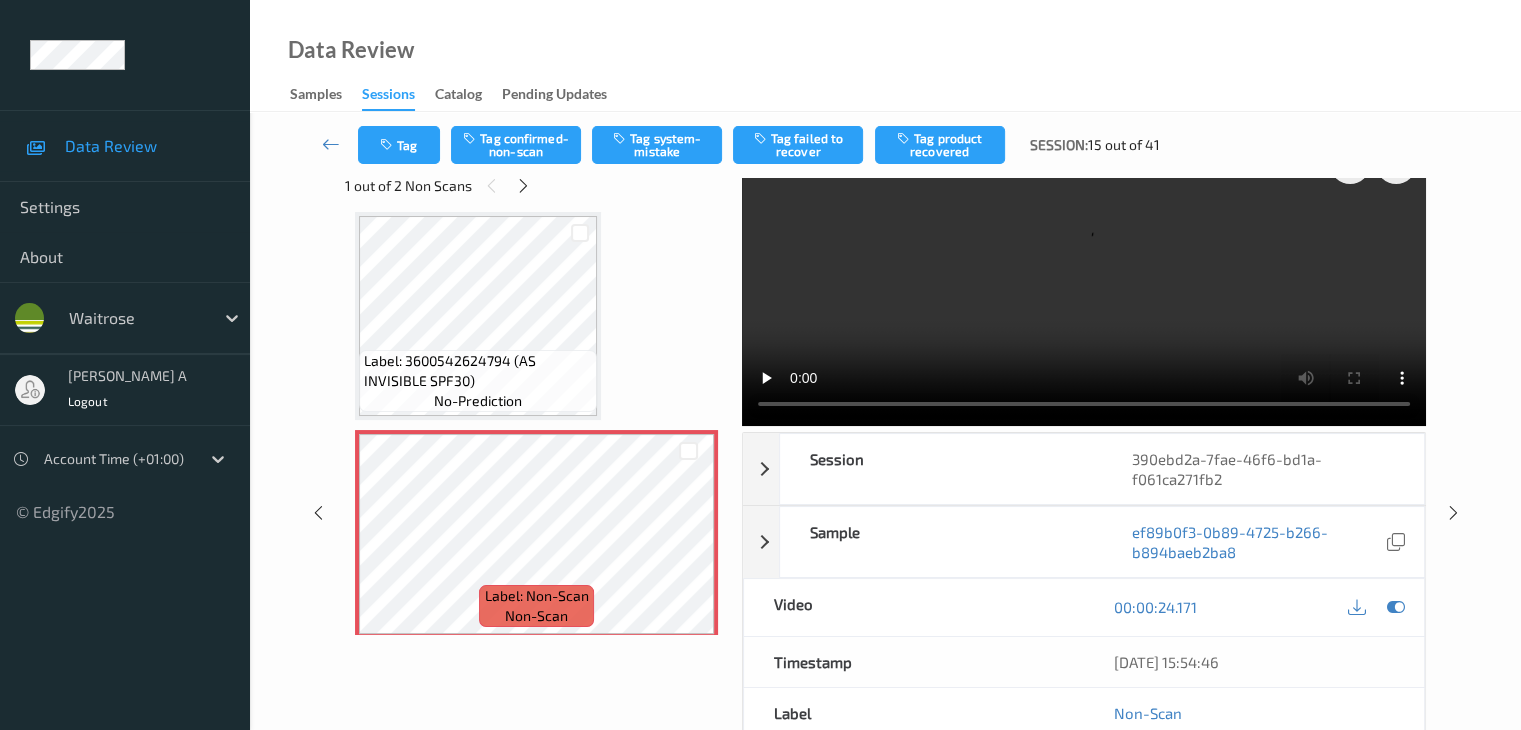 scroll, scrollTop: 0, scrollLeft: 0, axis: both 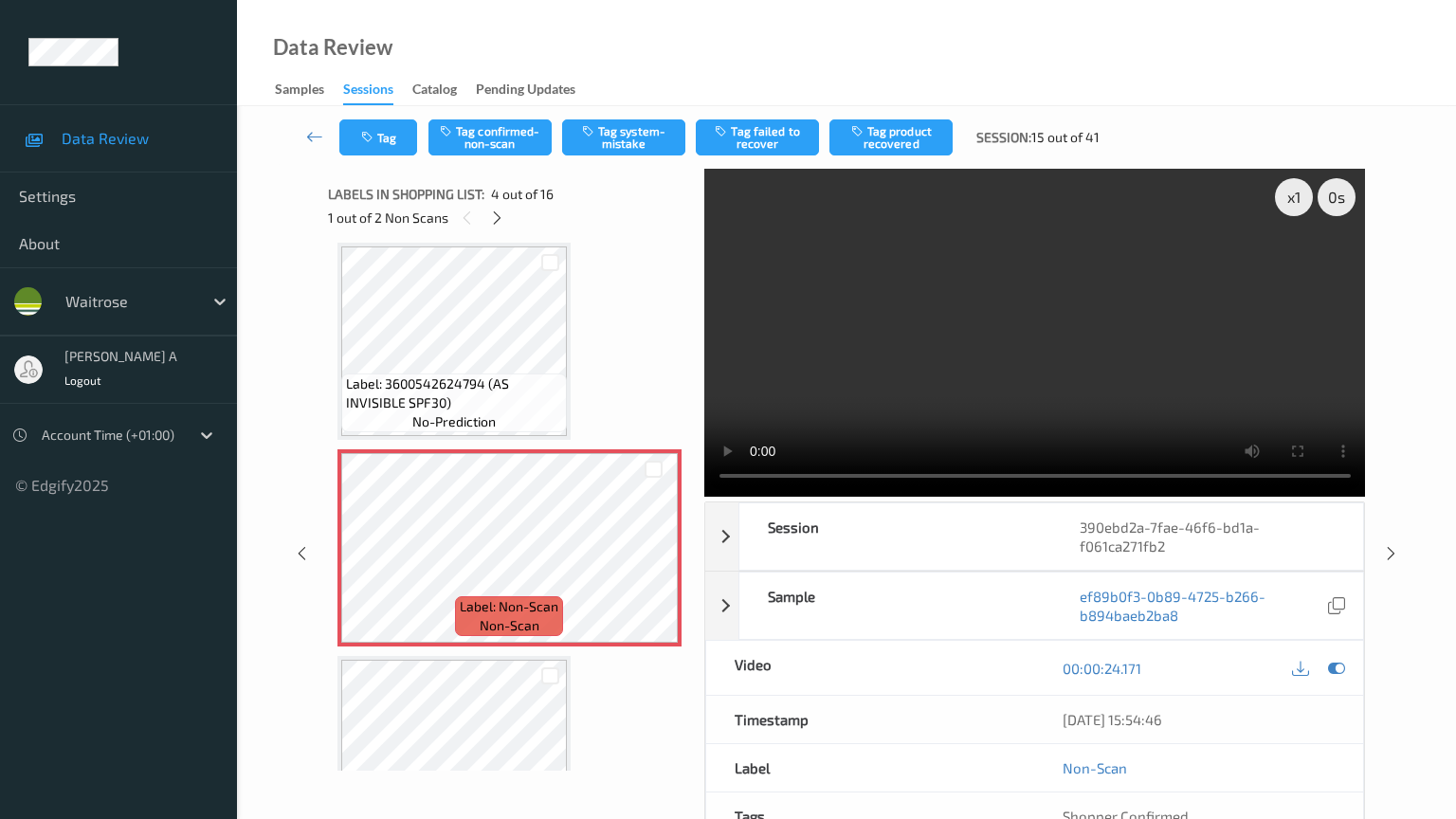 type 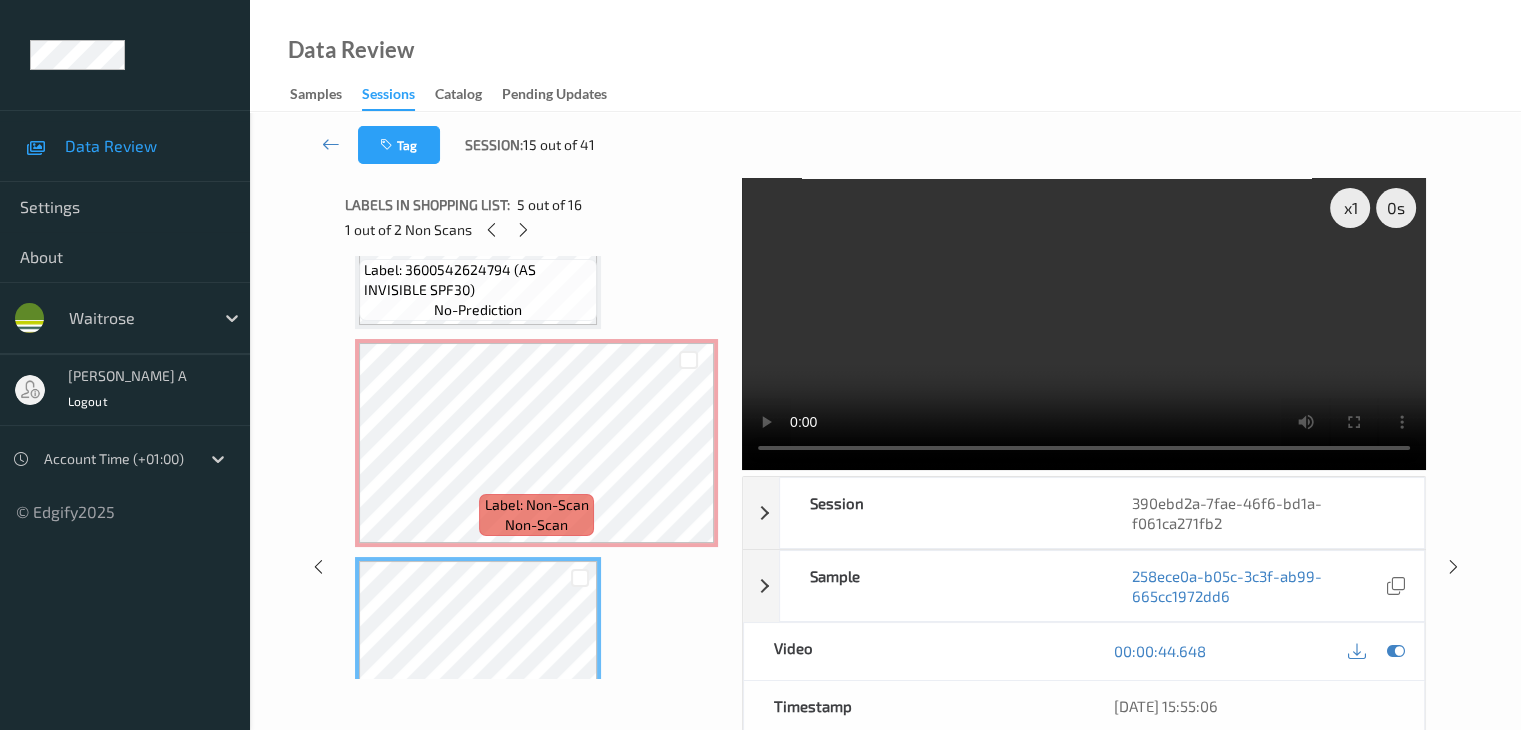 scroll, scrollTop: 546, scrollLeft: 0, axis: vertical 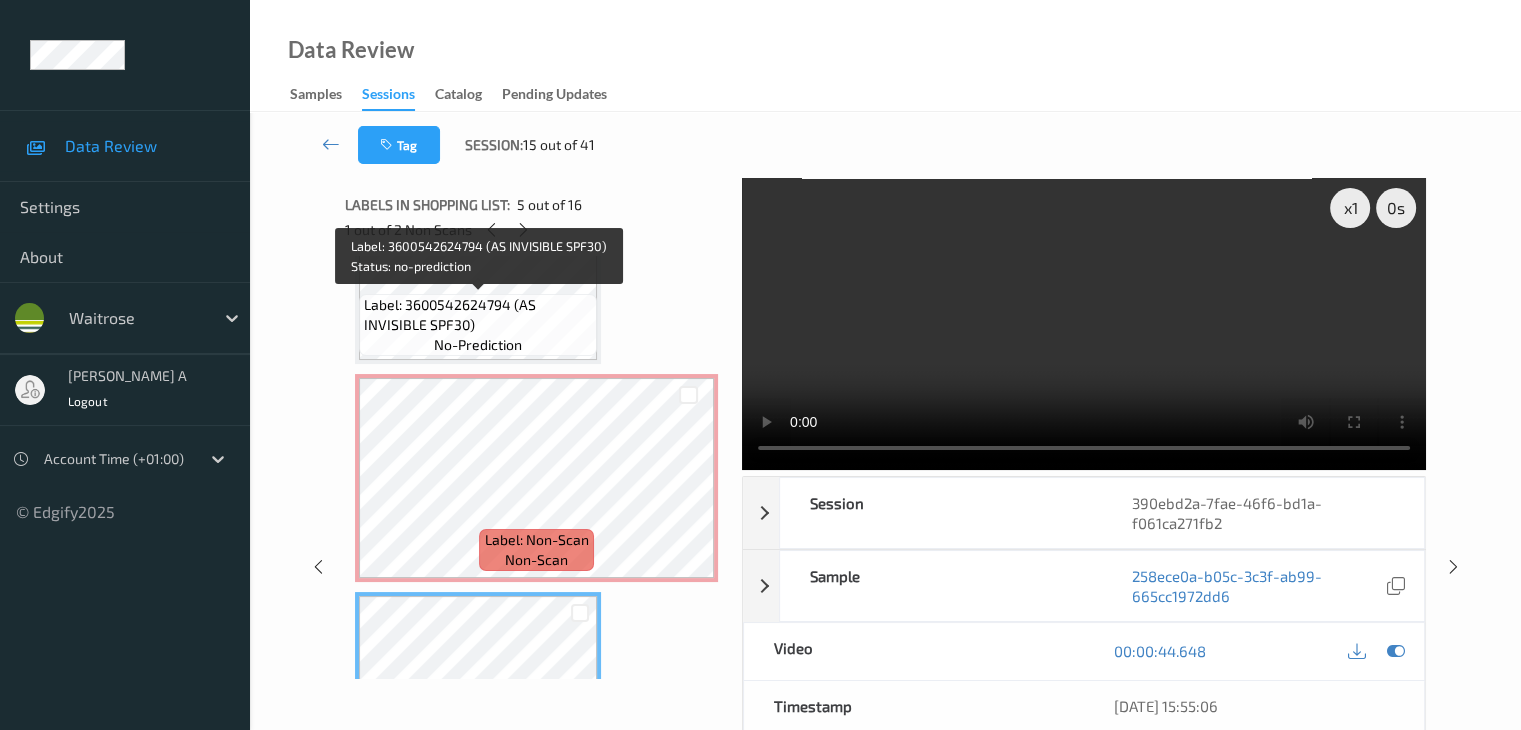 click on "Label: 3600542624794 (AS INVISIBLE SPF30)" at bounding box center [478, 315] 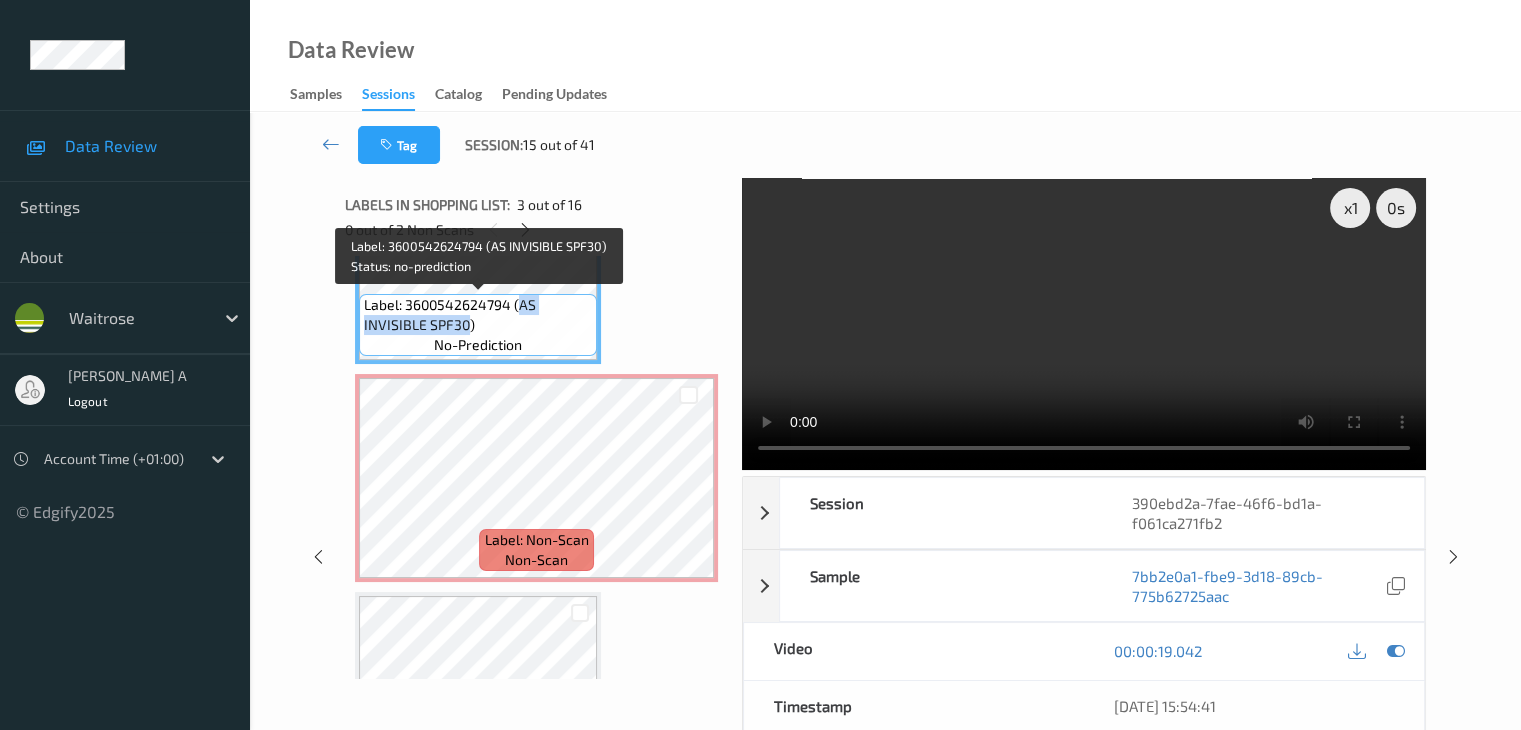drag, startPoint x: 521, startPoint y: 305, endPoint x: 464, endPoint y: 325, distance: 60.40695 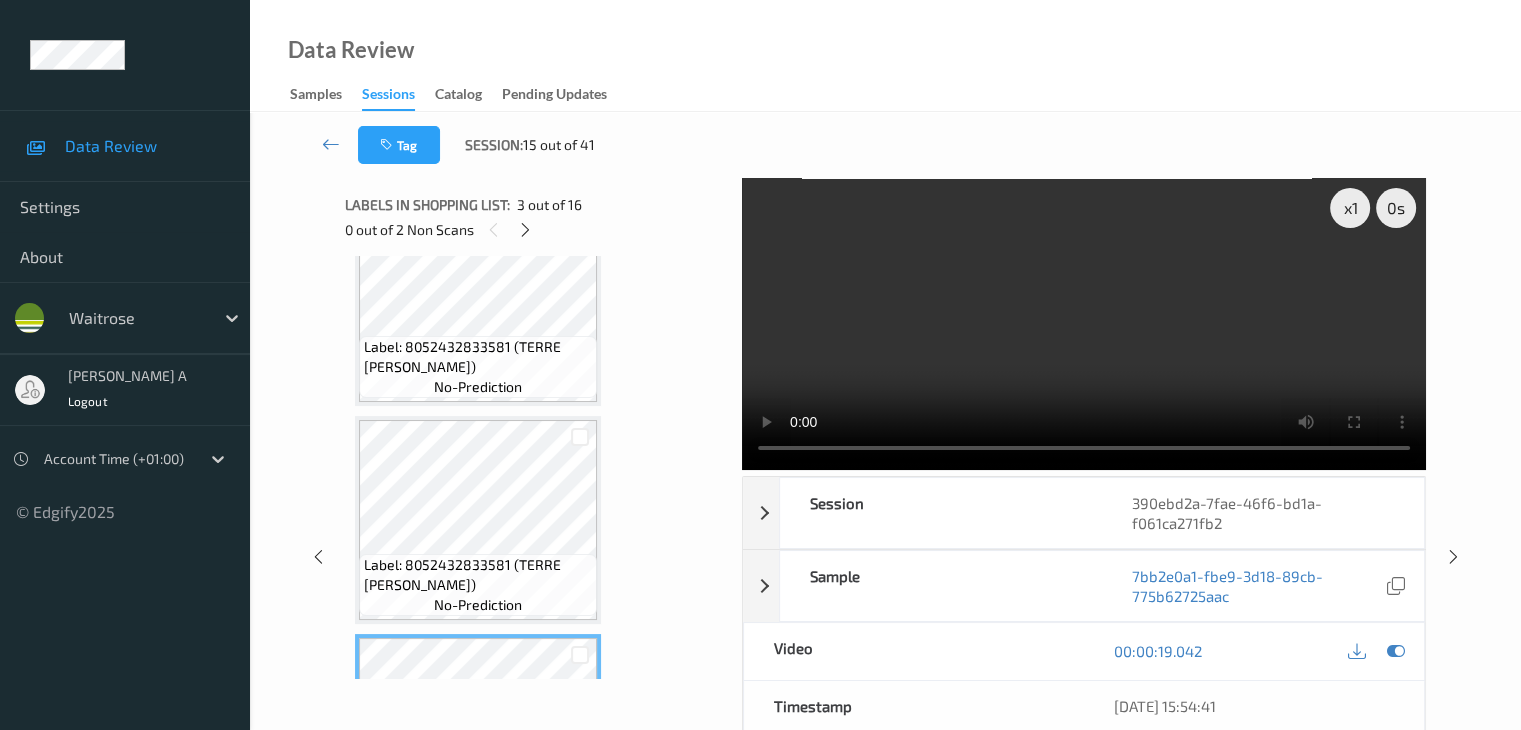 scroll, scrollTop: 100, scrollLeft: 0, axis: vertical 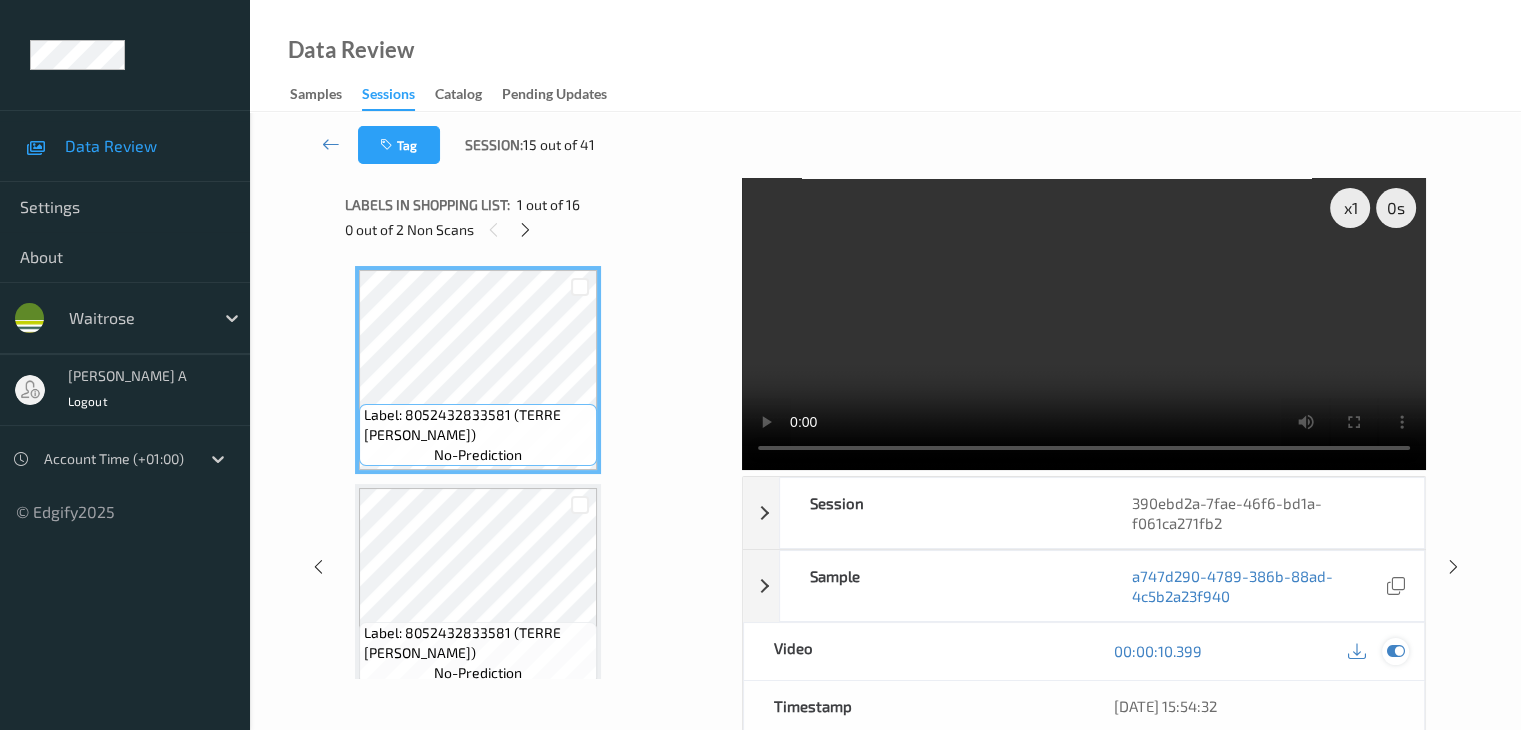 click at bounding box center [1395, 651] 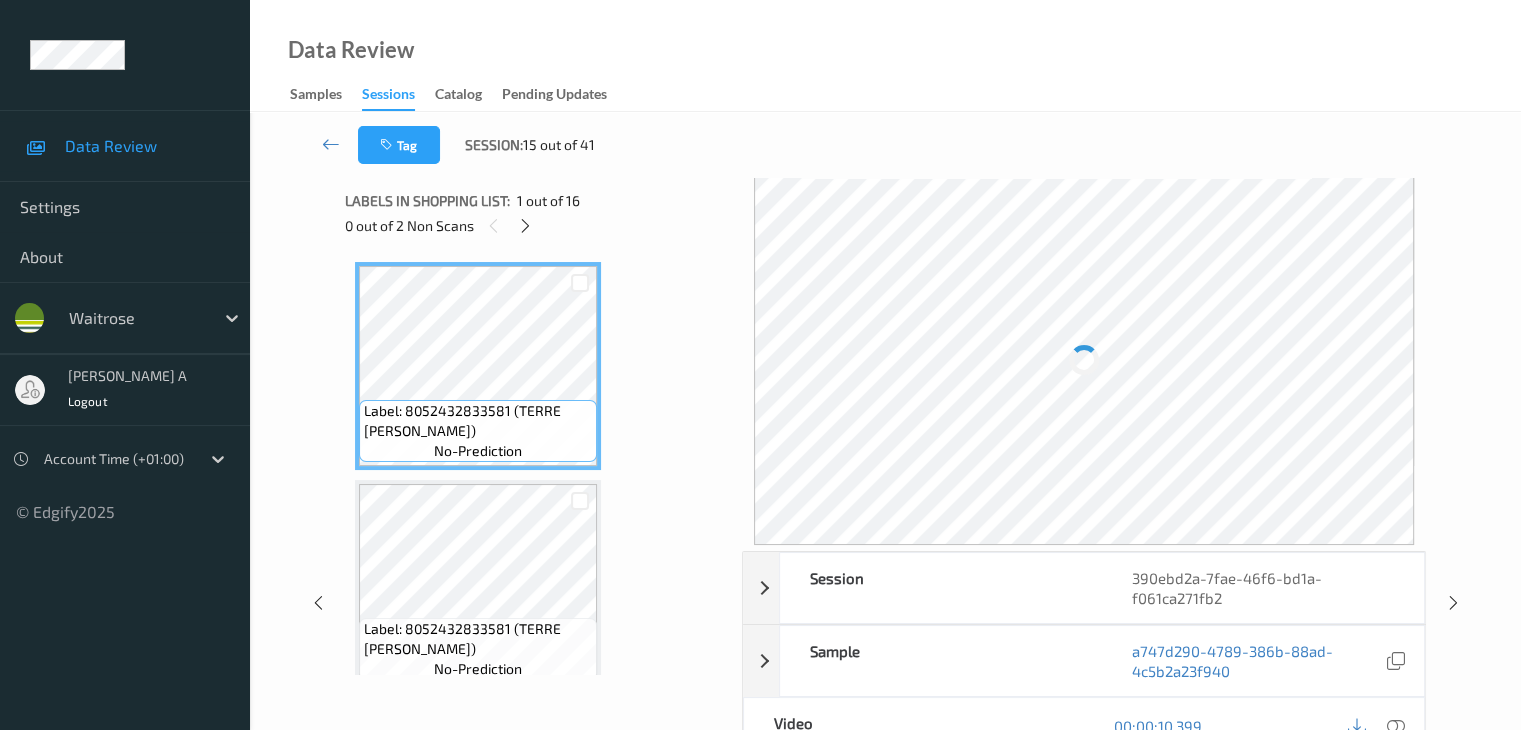 scroll, scrollTop: 0, scrollLeft: 0, axis: both 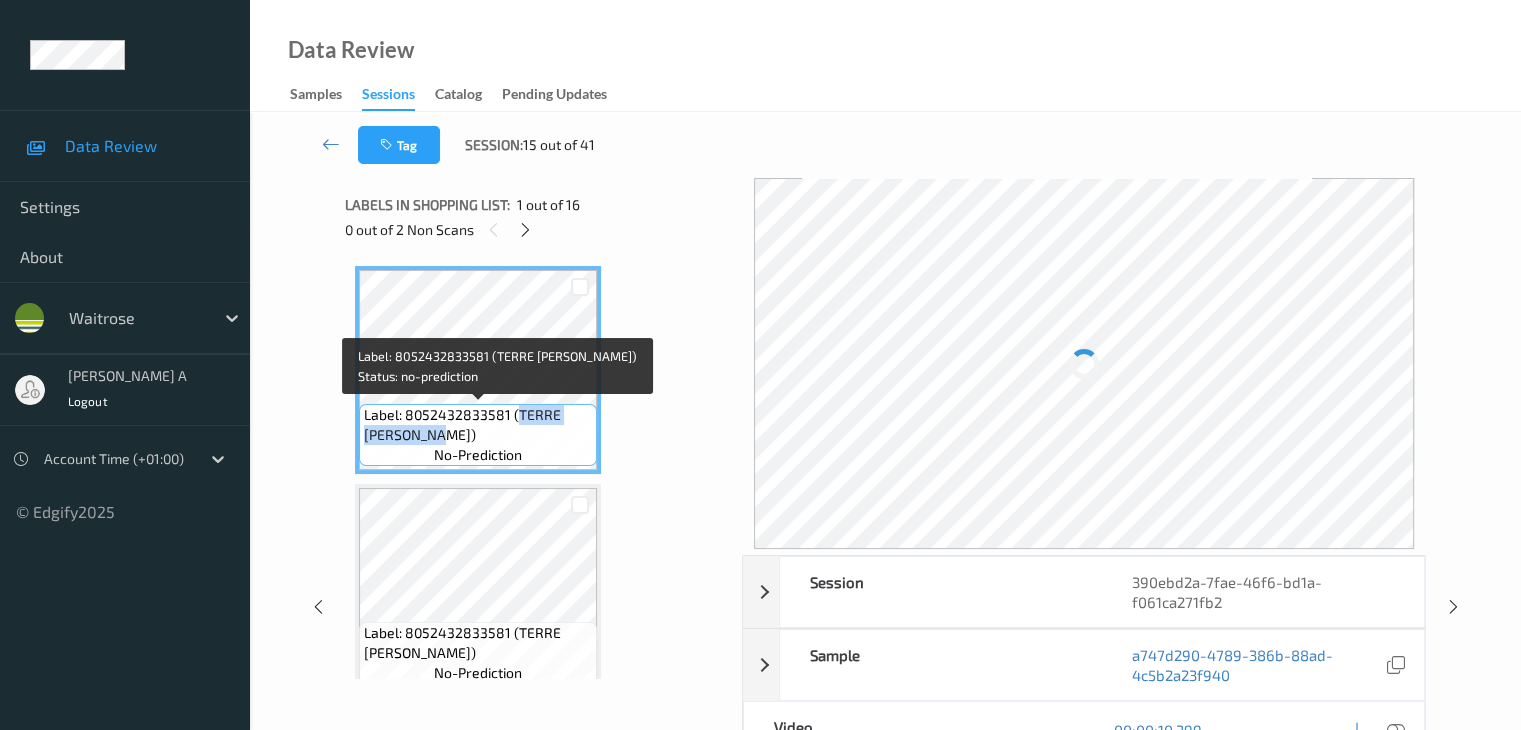 drag, startPoint x: 516, startPoint y: 414, endPoint x: 432, endPoint y: 433, distance: 86.12201 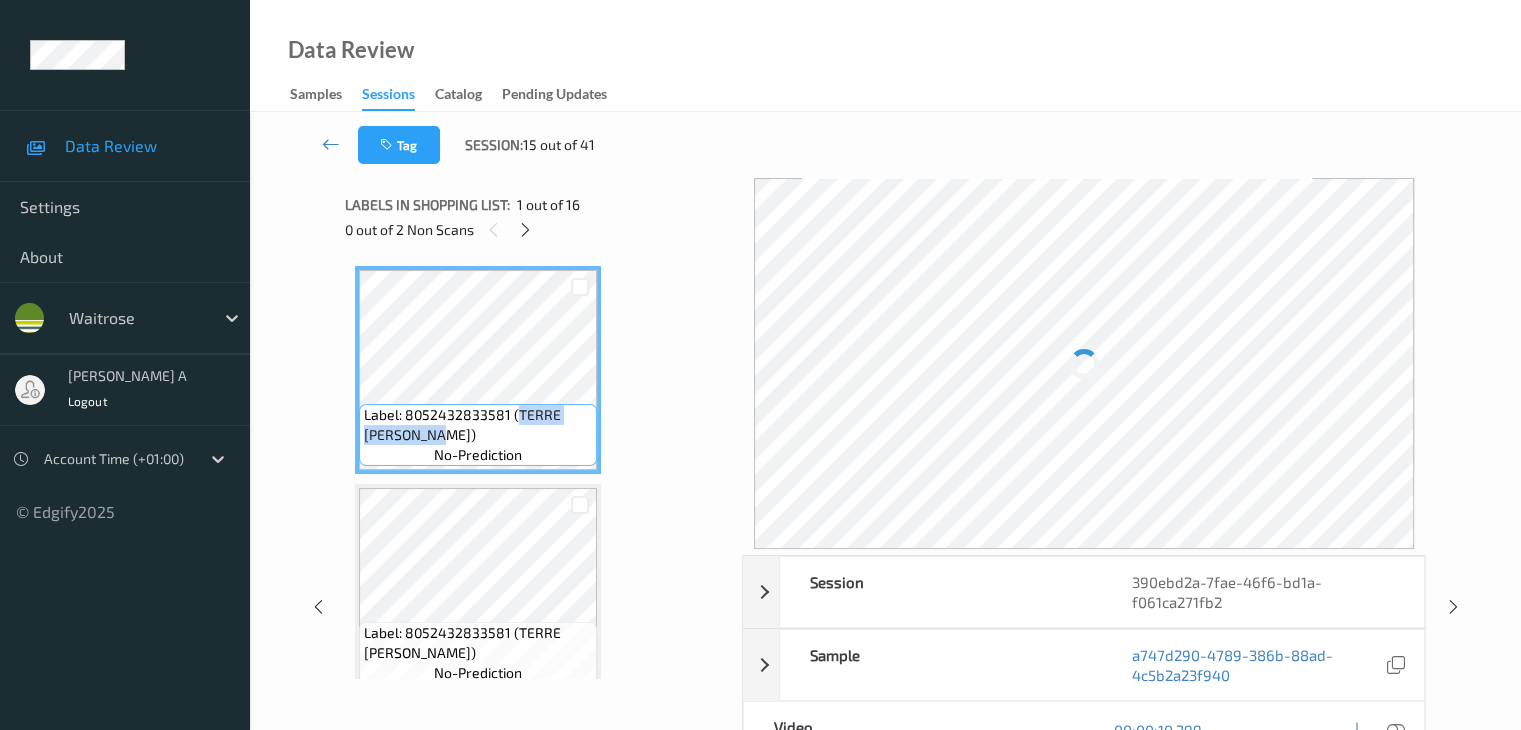 copy on "TERRE PRIMITIVO)" 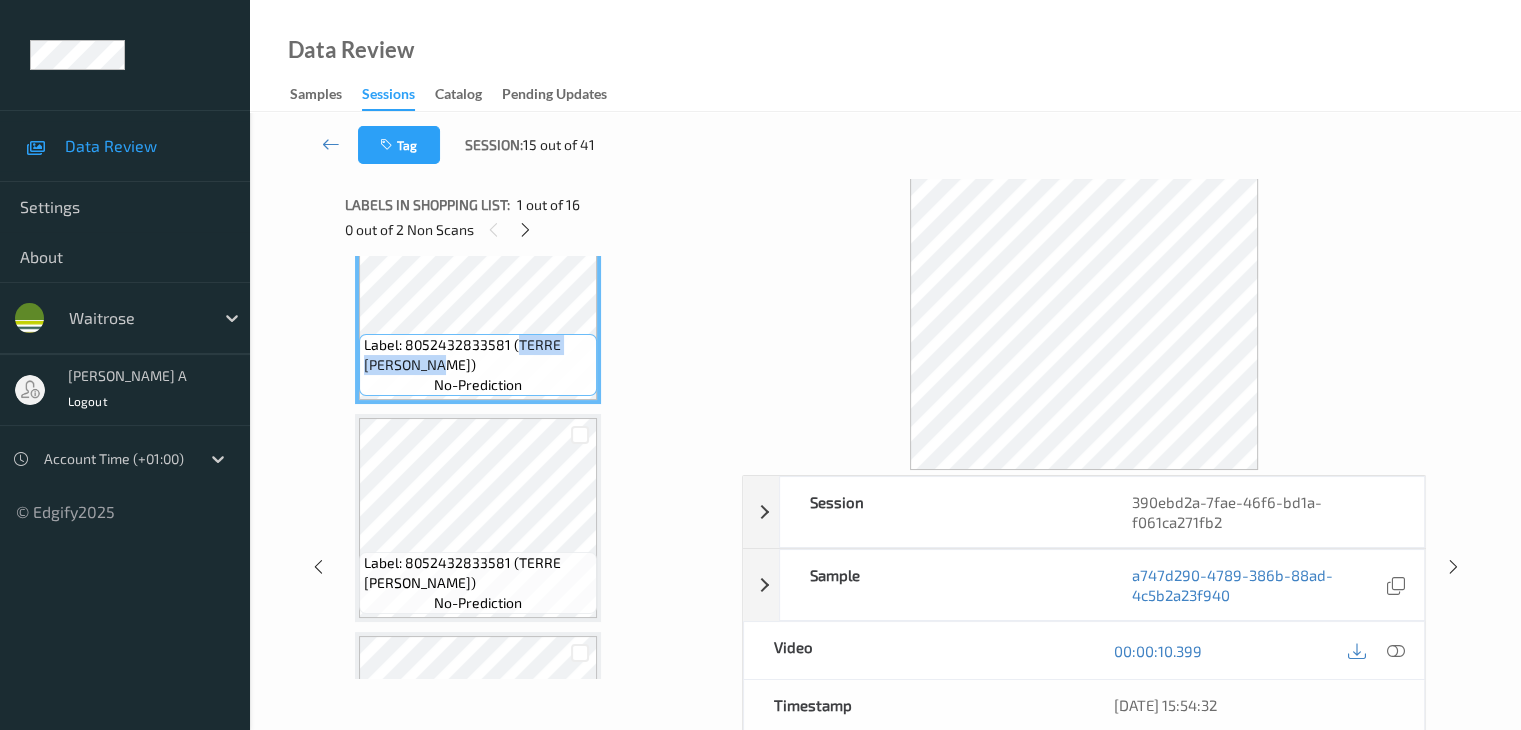 scroll, scrollTop: 100, scrollLeft: 0, axis: vertical 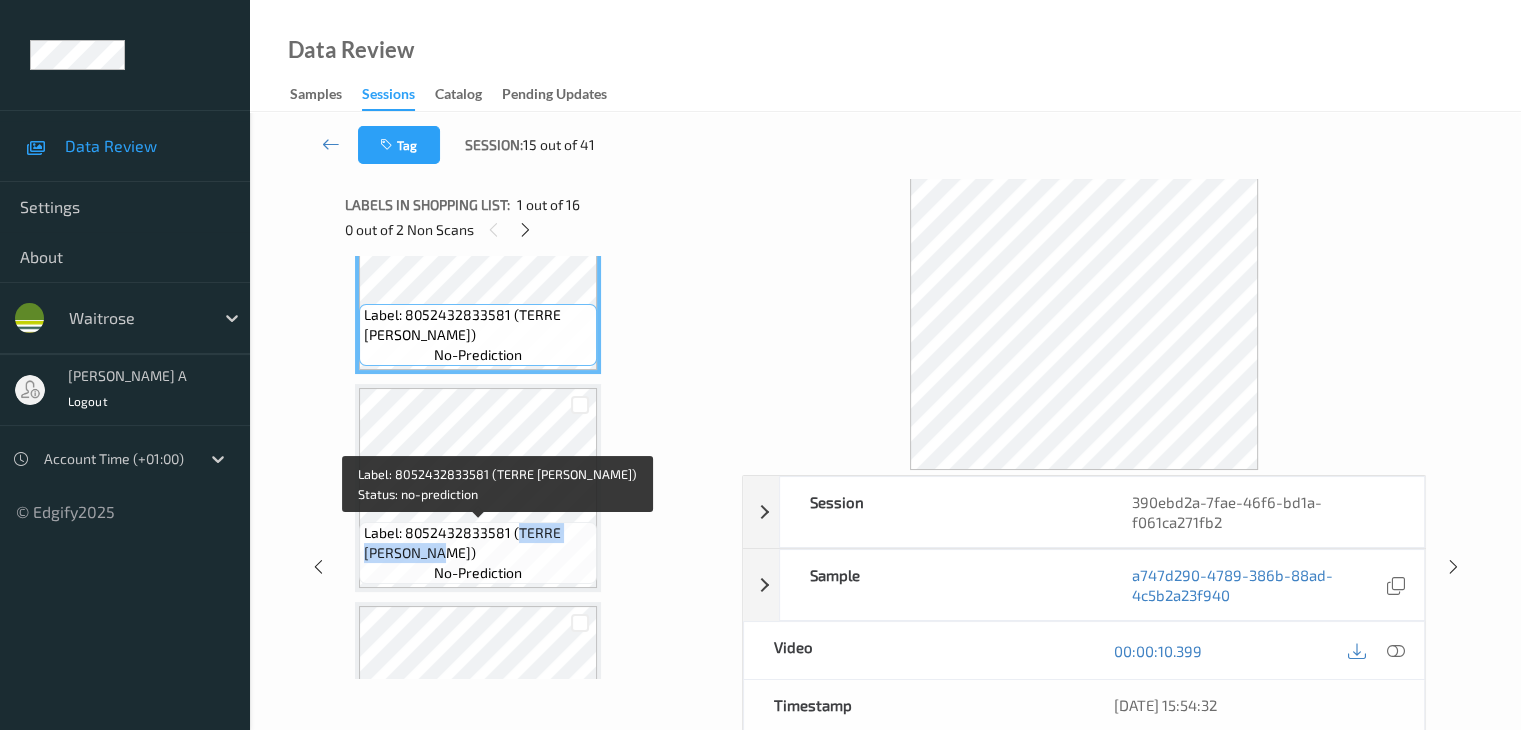 drag, startPoint x: 516, startPoint y: 532, endPoint x: 516, endPoint y: 545, distance: 13 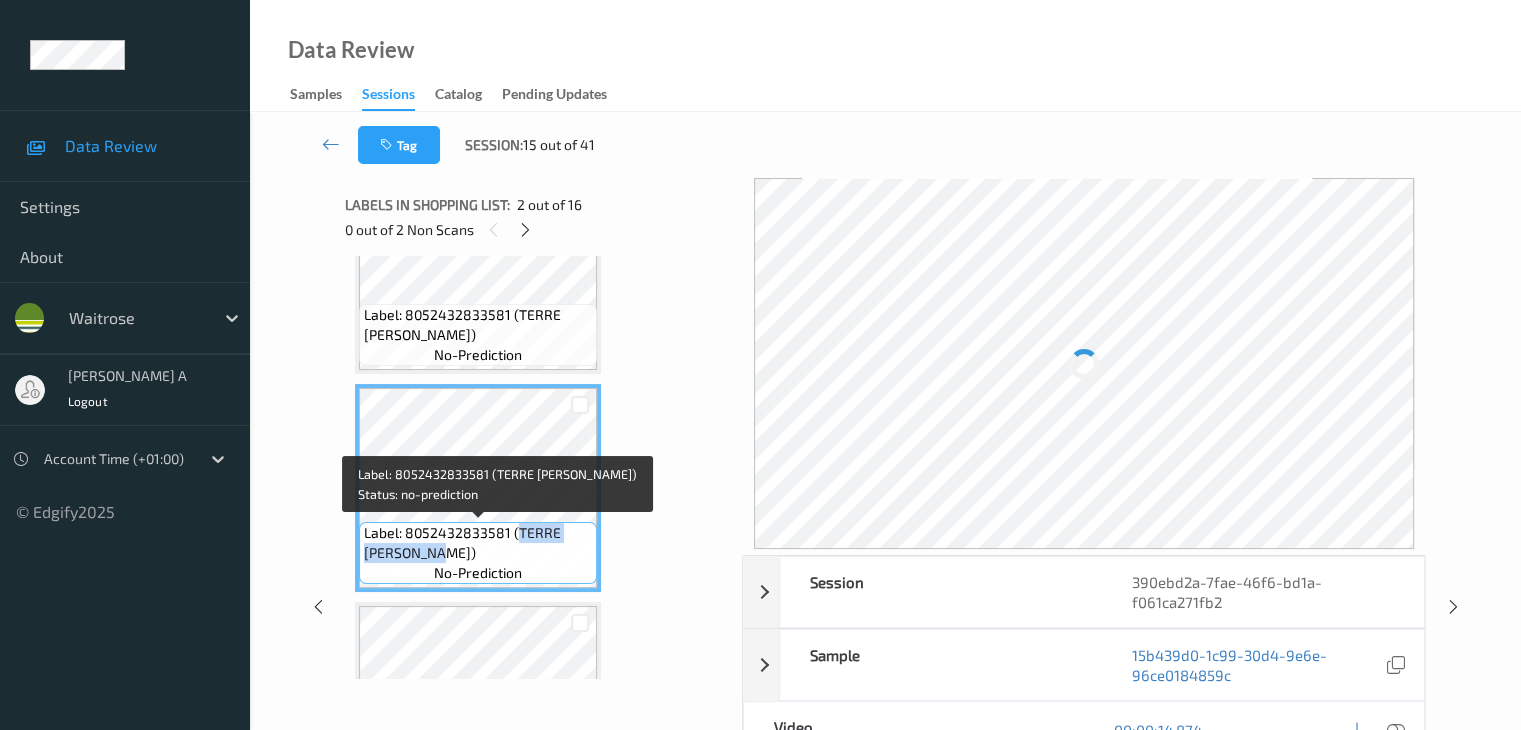 copy on "TERRE PRIMITIVO)" 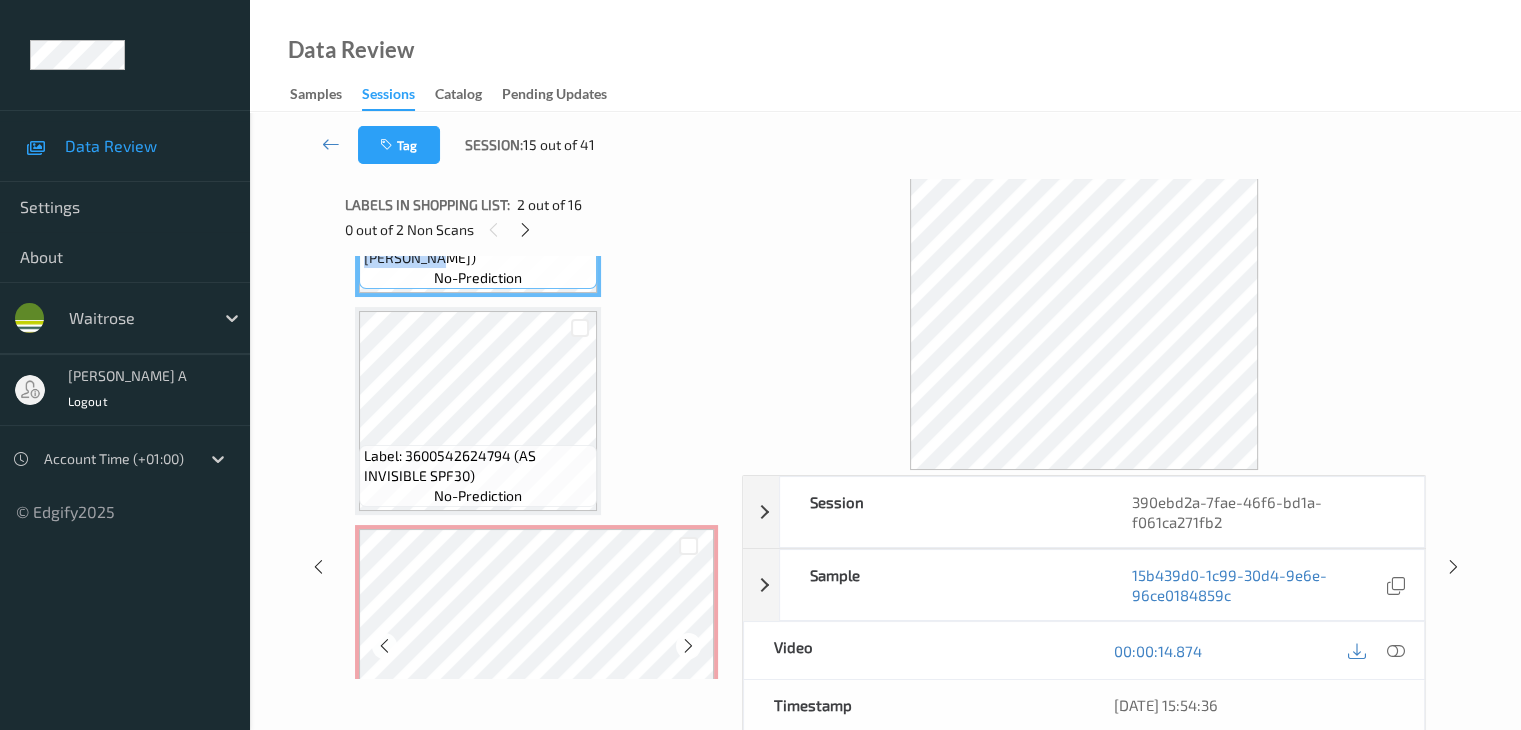 scroll, scrollTop: 400, scrollLeft: 0, axis: vertical 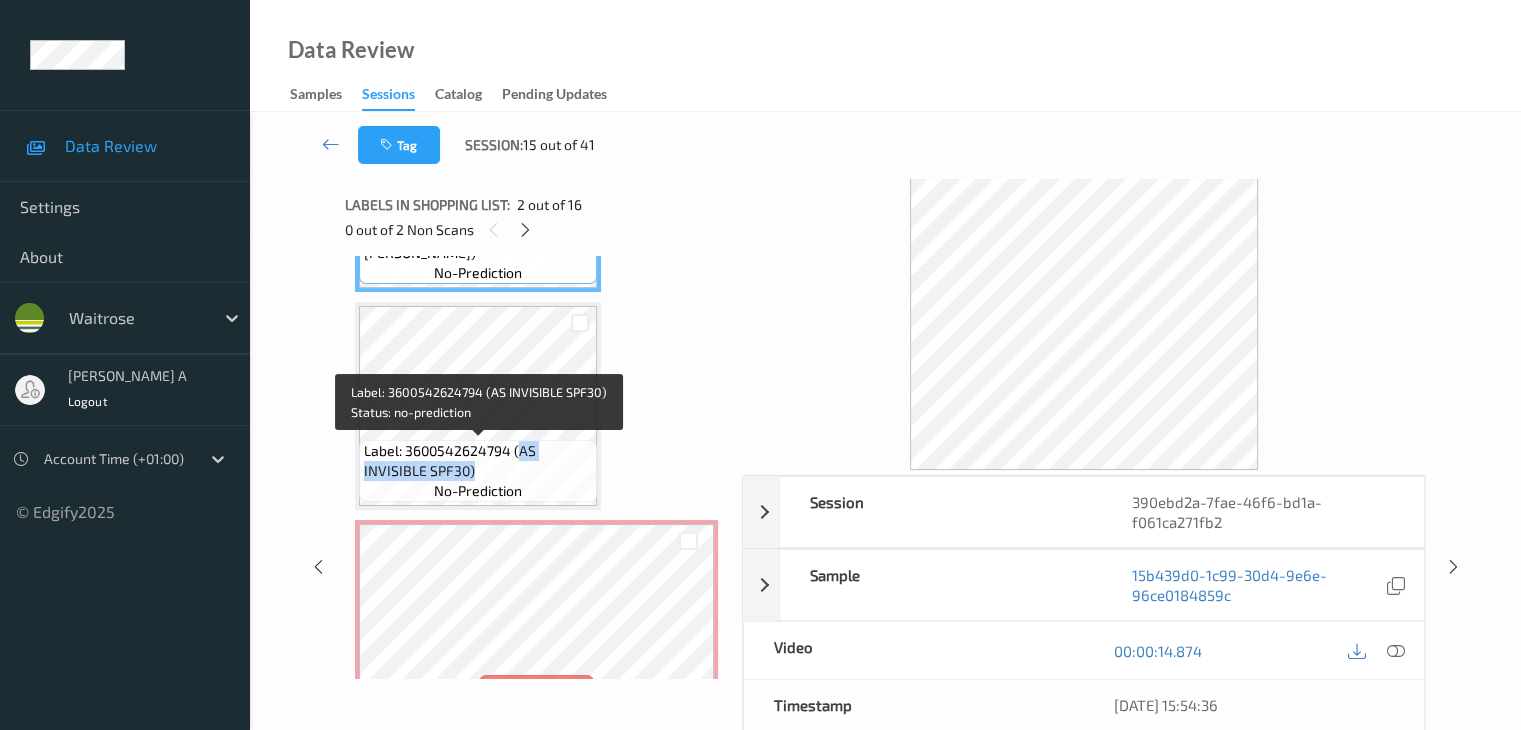 drag, startPoint x: 521, startPoint y: 452, endPoint x: 526, endPoint y: 463, distance: 12.083046 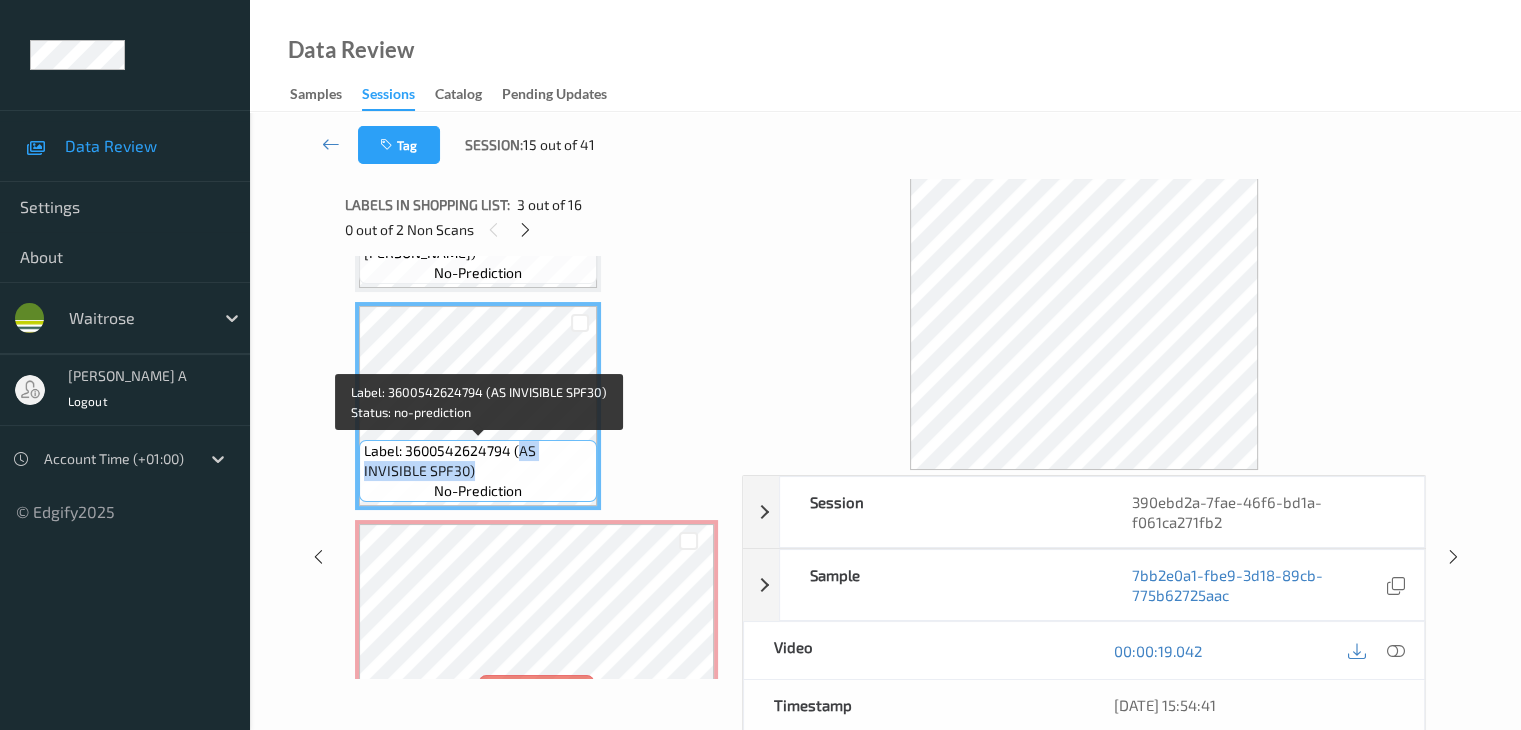 copy on "AS INVISIBLE SPF30)" 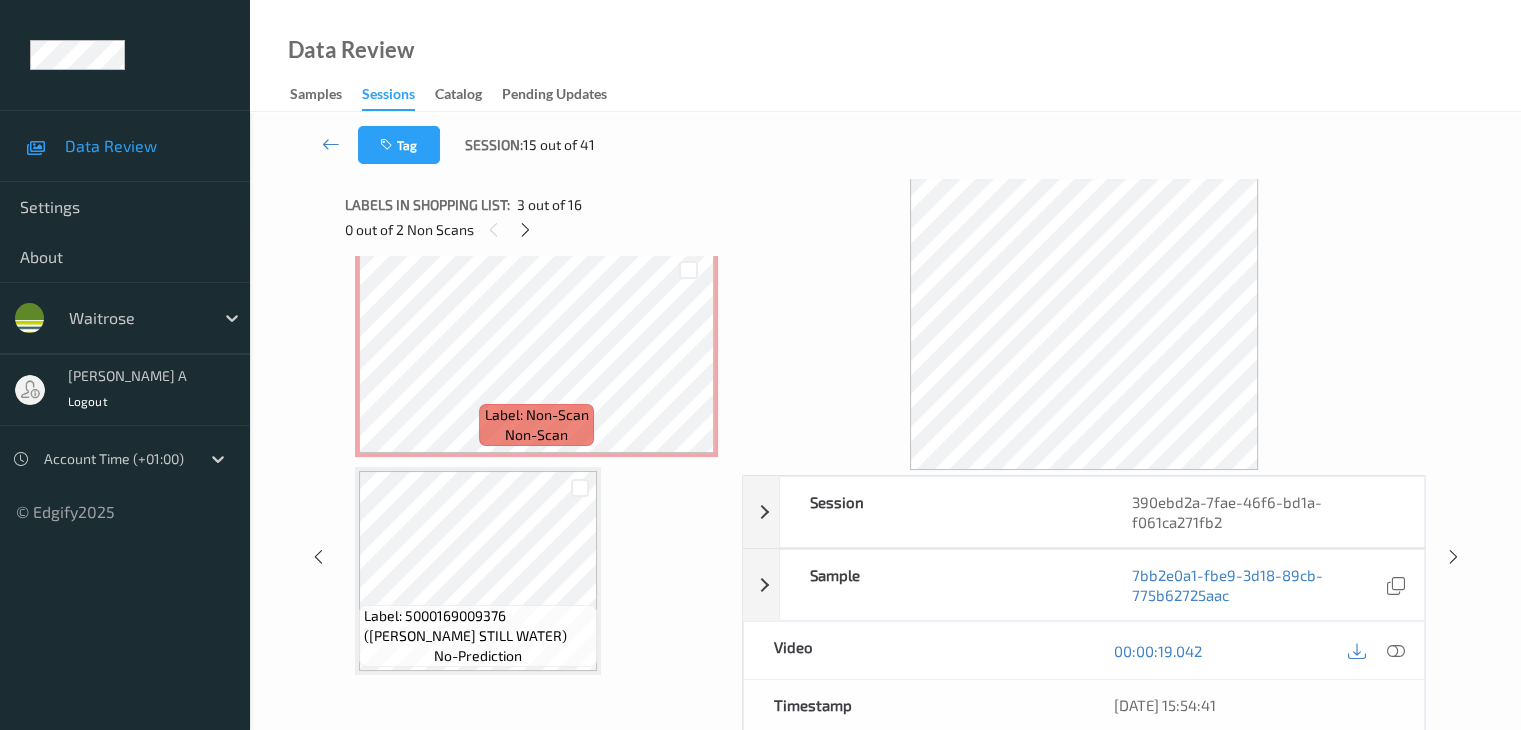 scroll, scrollTop: 800, scrollLeft: 0, axis: vertical 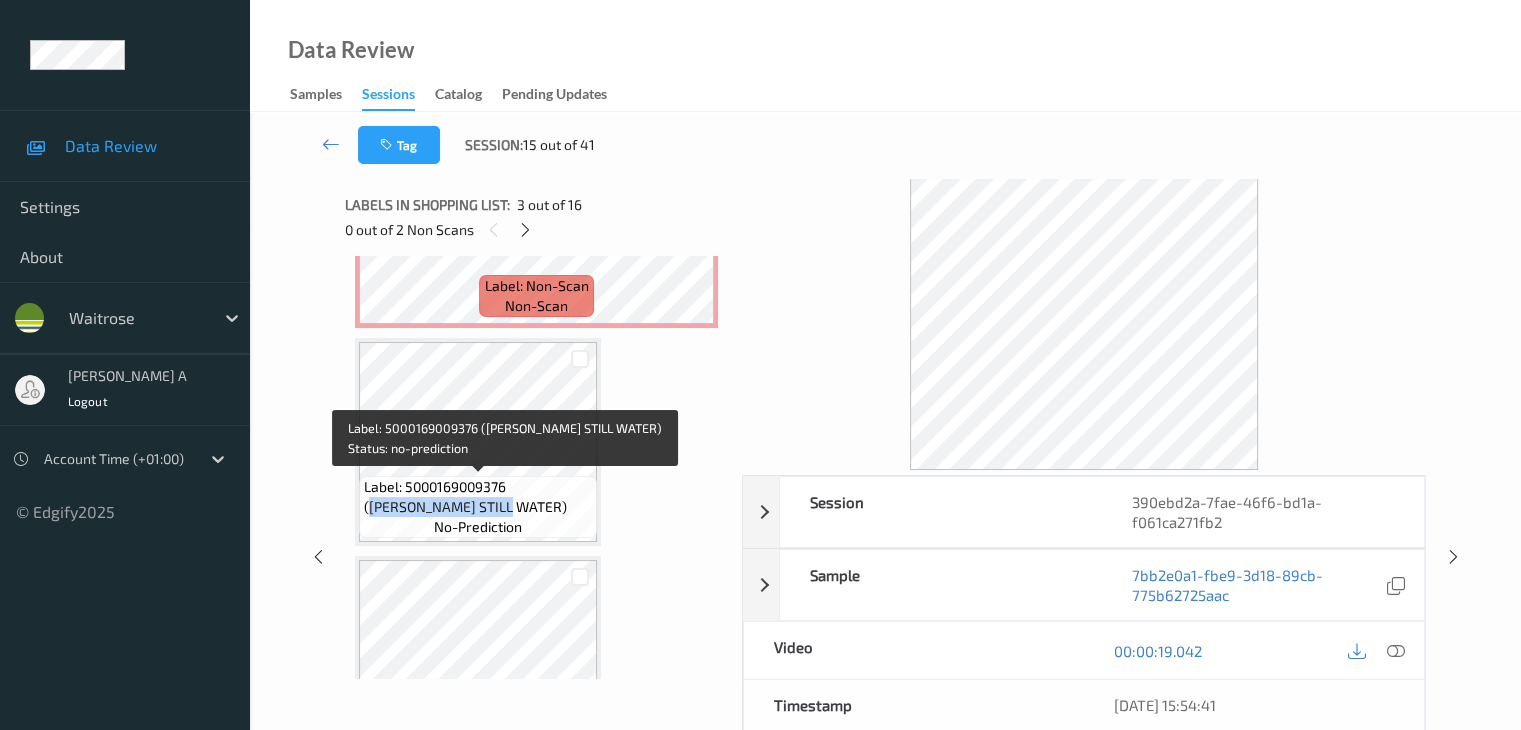 drag, startPoint x: 515, startPoint y: 485, endPoint x: 521, endPoint y: 501, distance: 17.088007 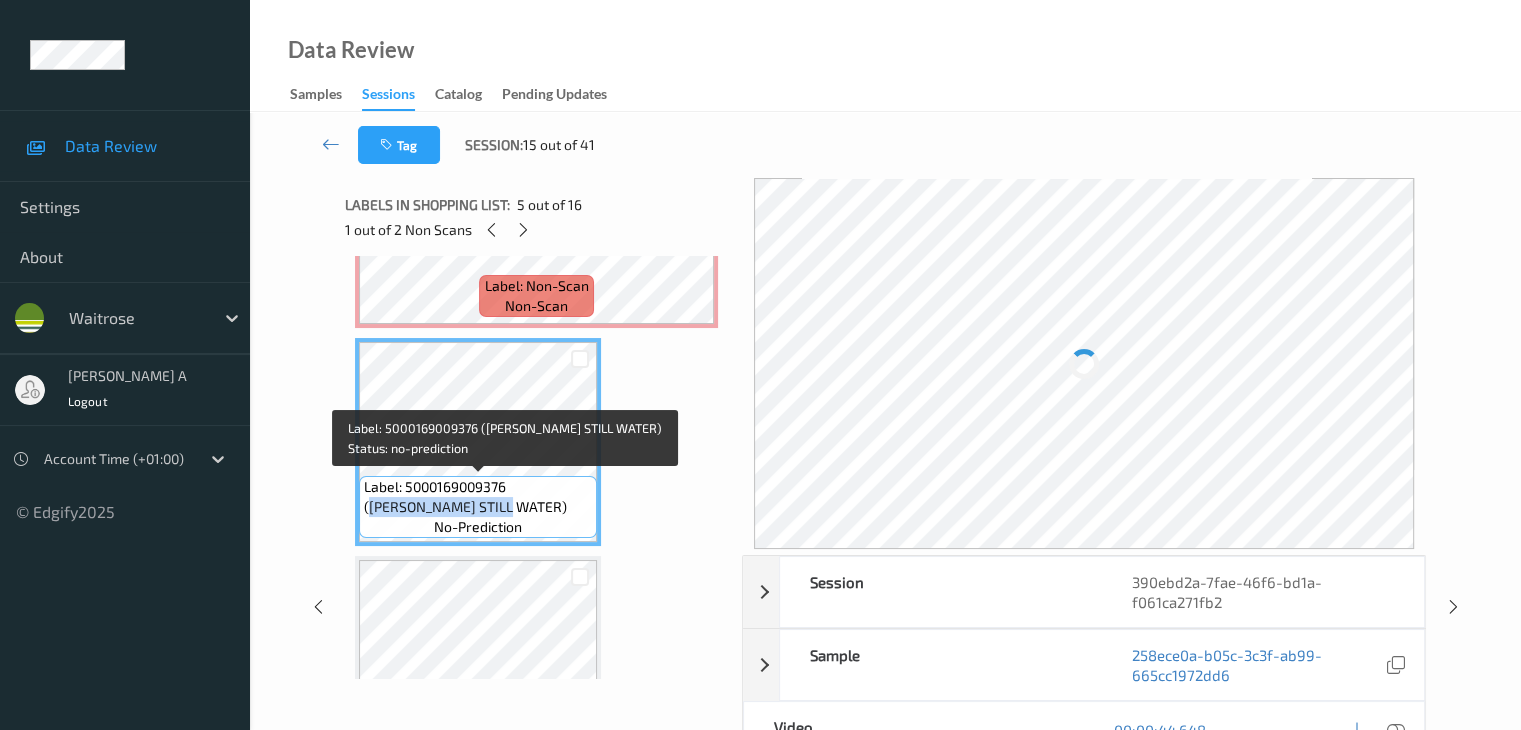copy on "WR ESS  STILL WATER)" 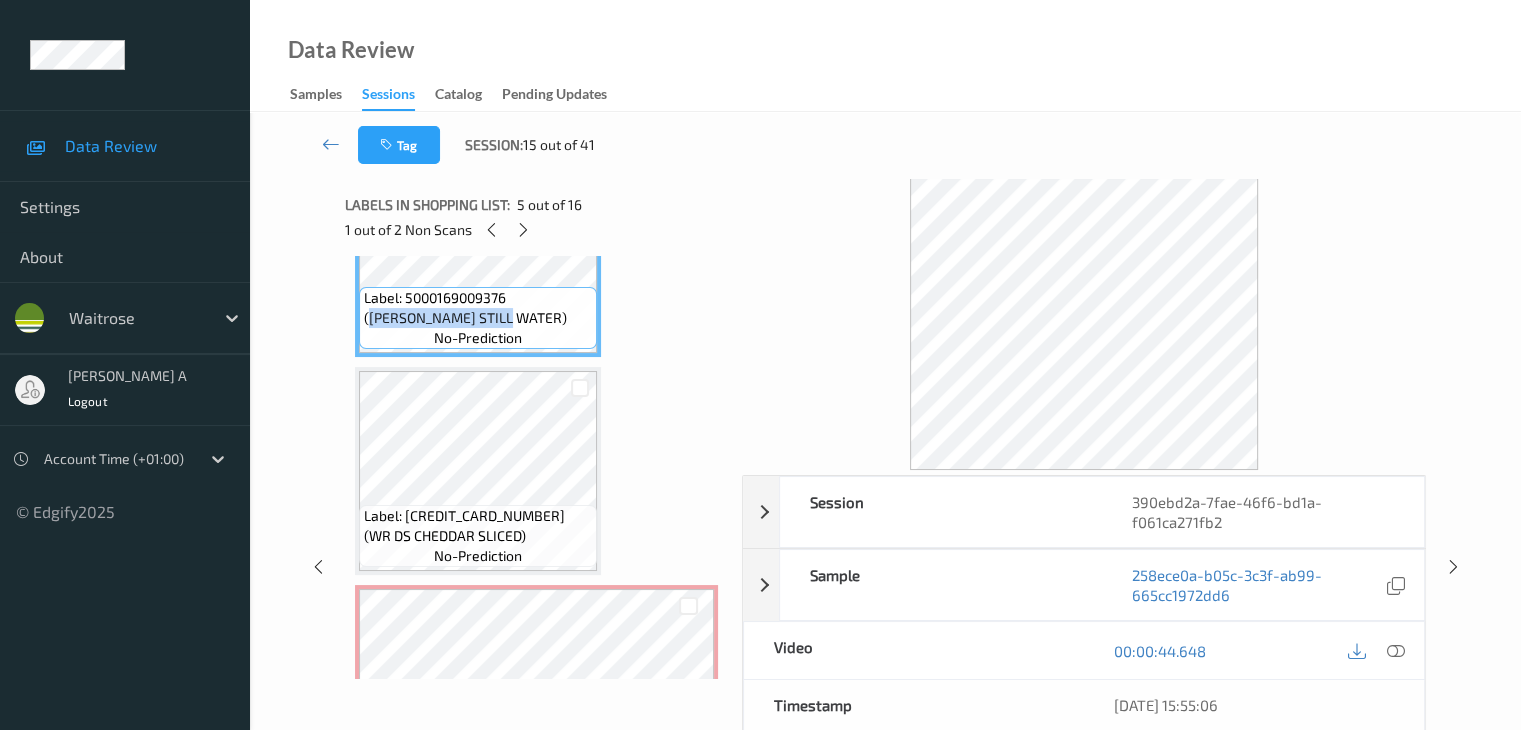 scroll, scrollTop: 1000, scrollLeft: 0, axis: vertical 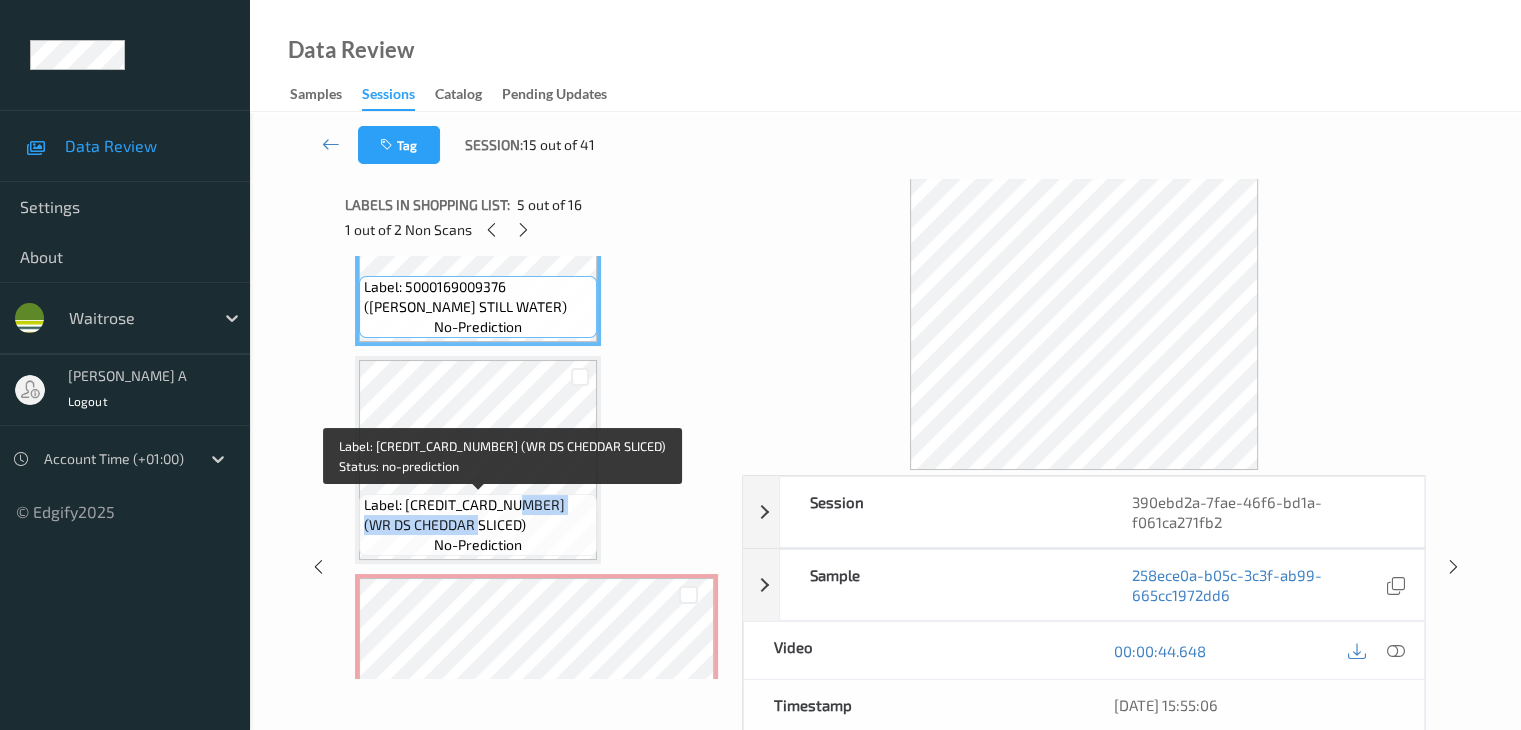 drag, startPoint x: 520, startPoint y: 501, endPoint x: 518, endPoint y: 521, distance: 20.09975 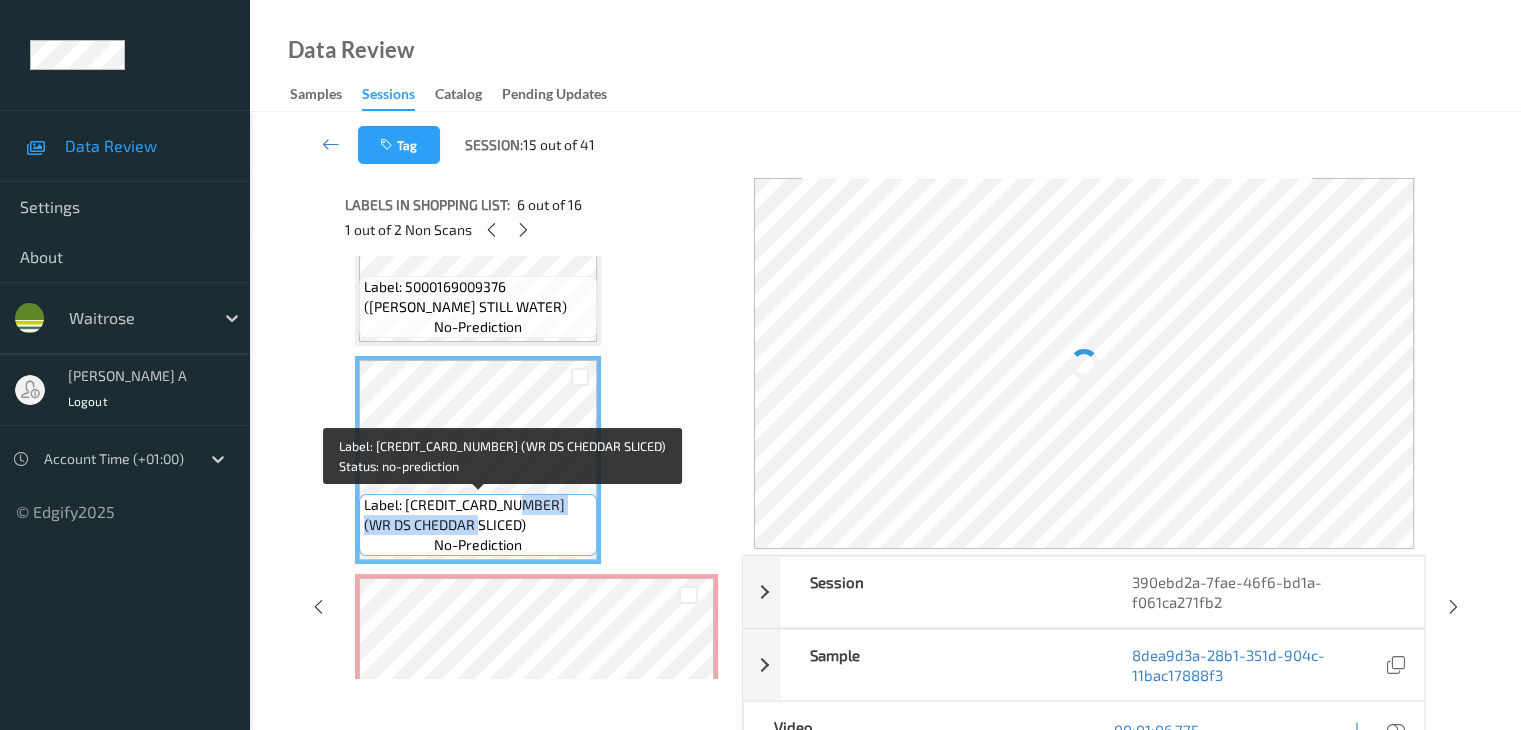 copy on "WR DS CHEDDAR SLICED)" 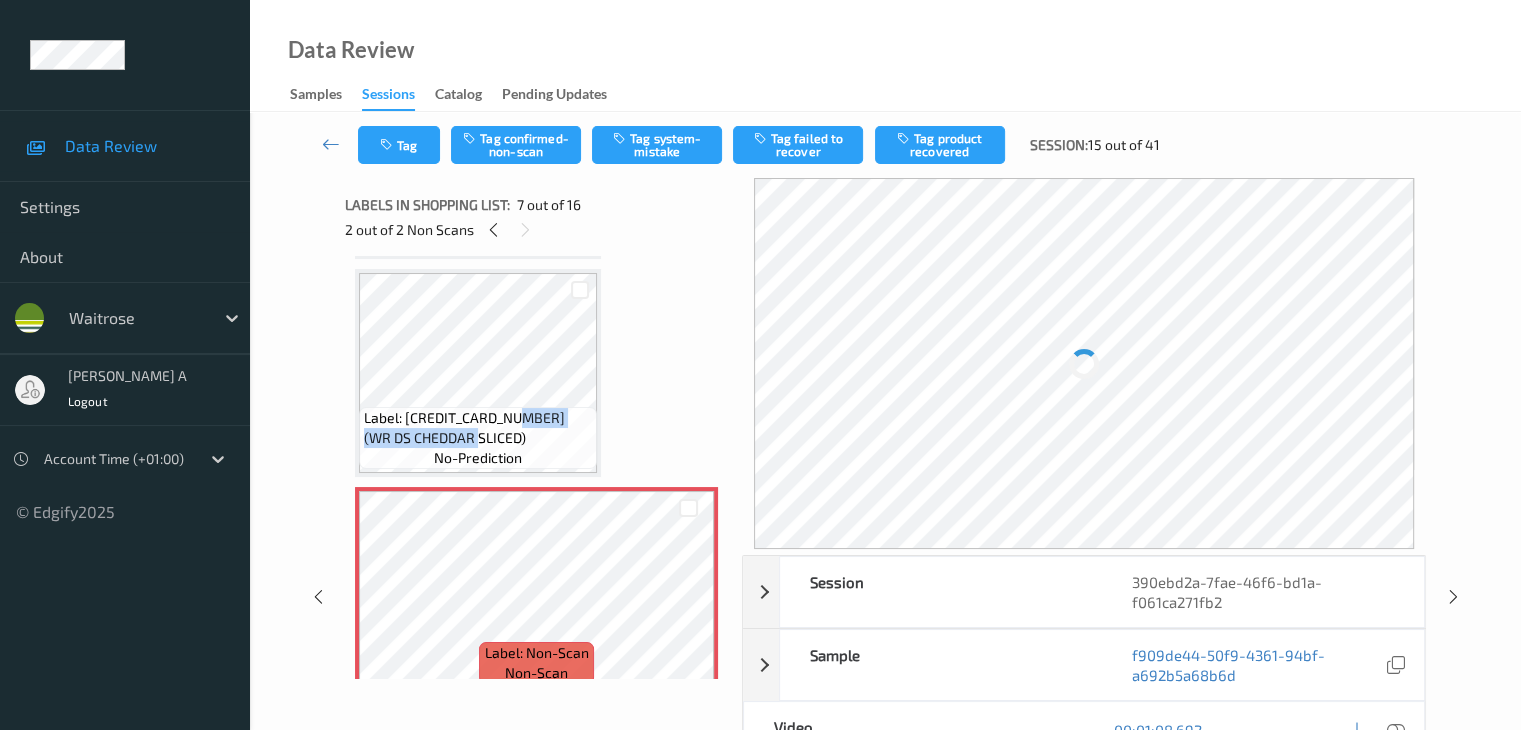 scroll, scrollTop: 1100, scrollLeft: 0, axis: vertical 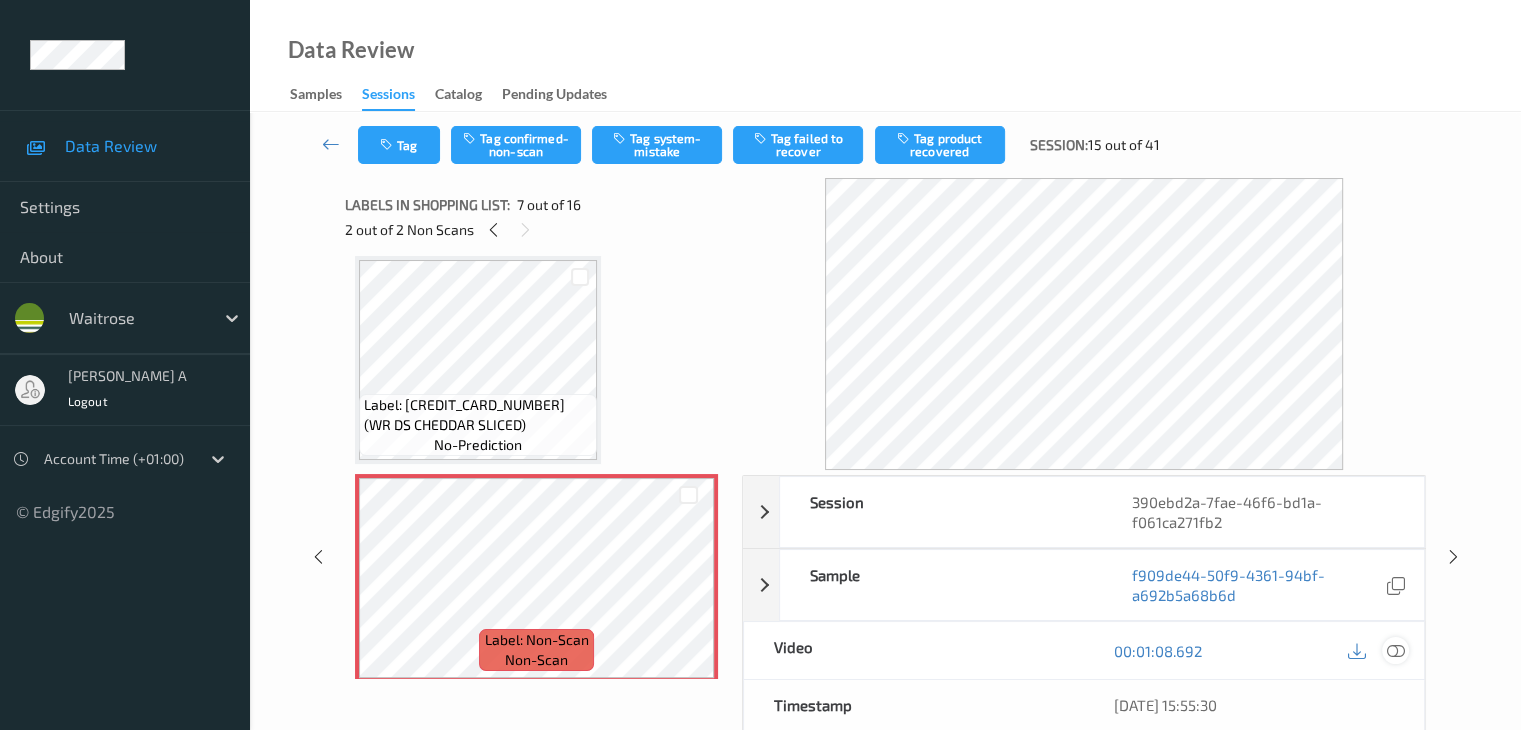 click at bounding box center [1395, 651] 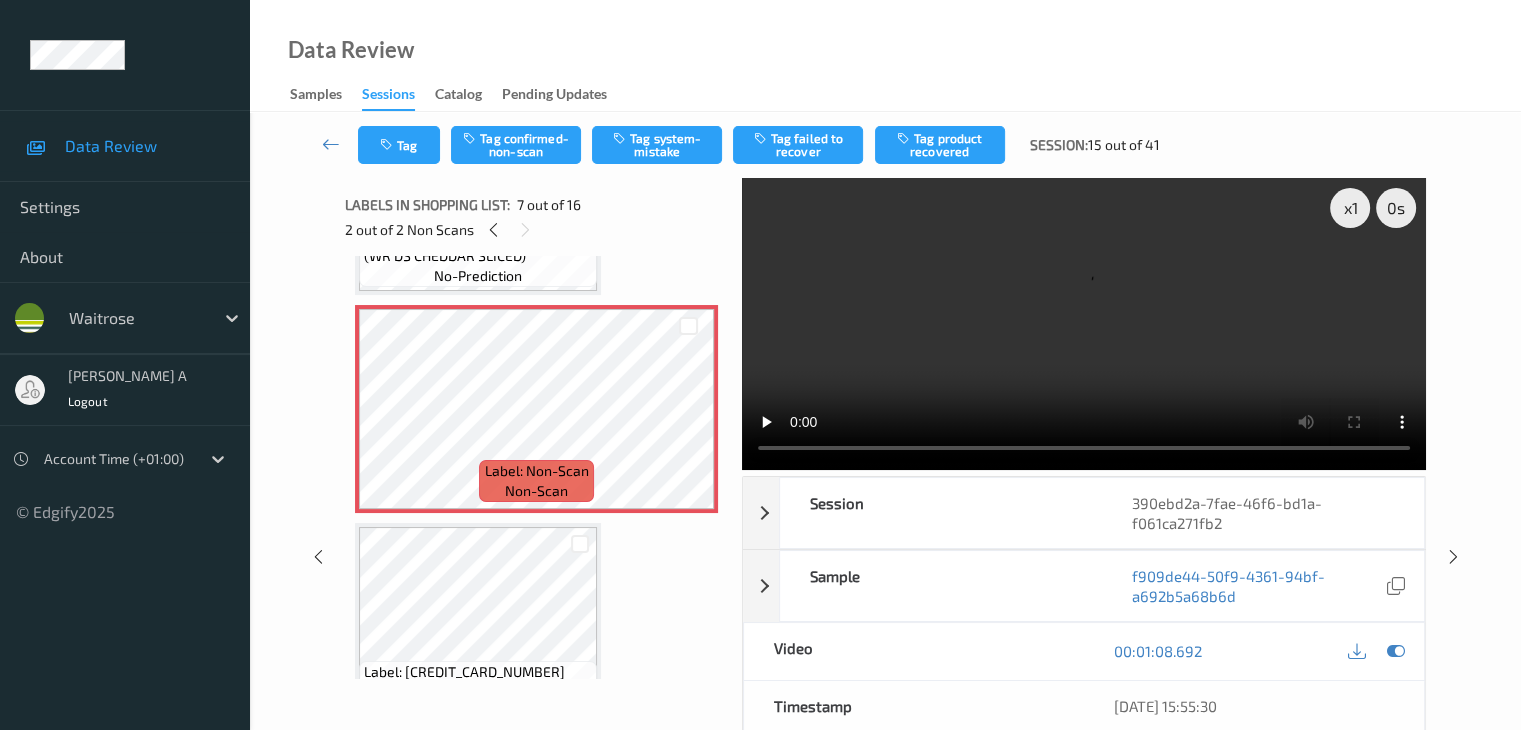 scroll, scrollTop: 1400, scrollLeft: 0, axis: vertical 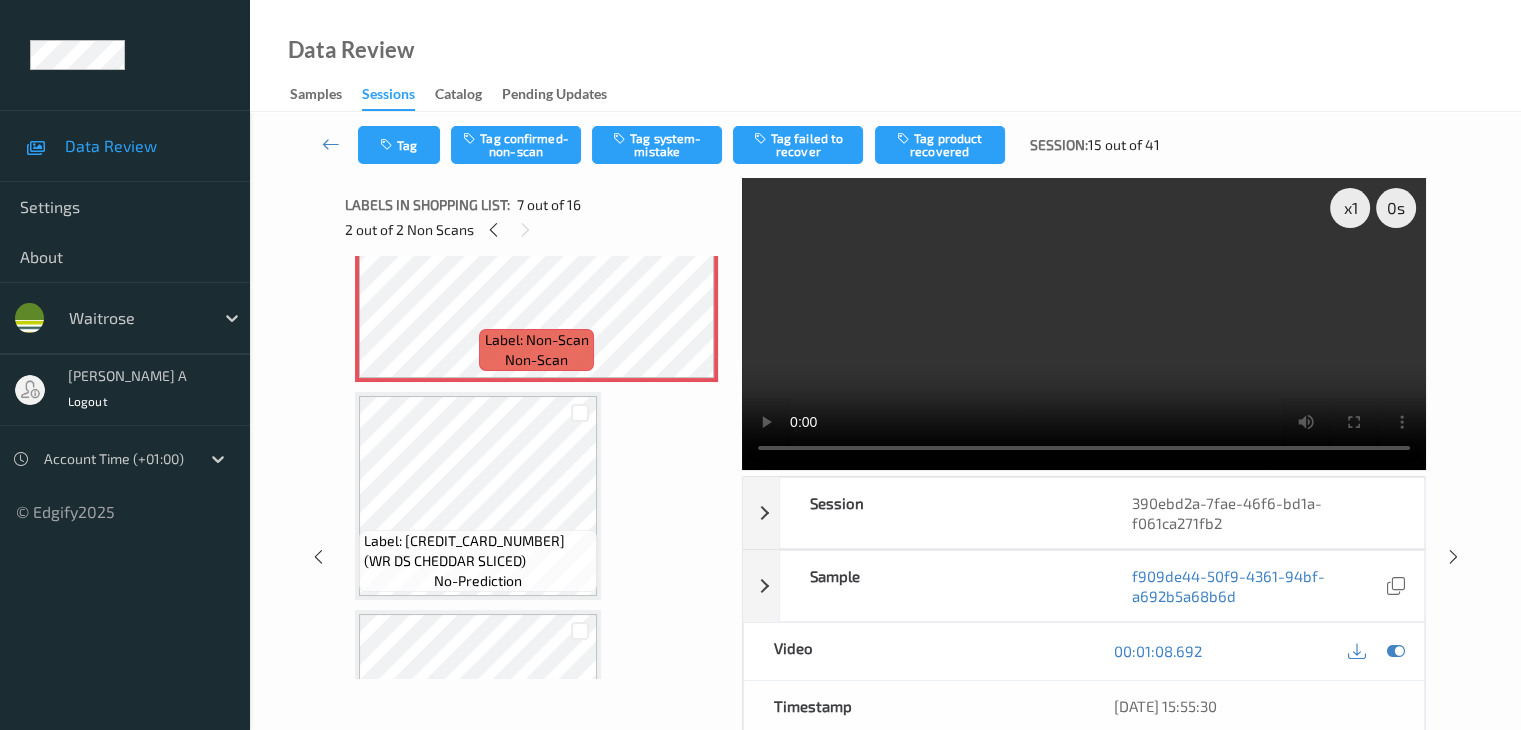 type 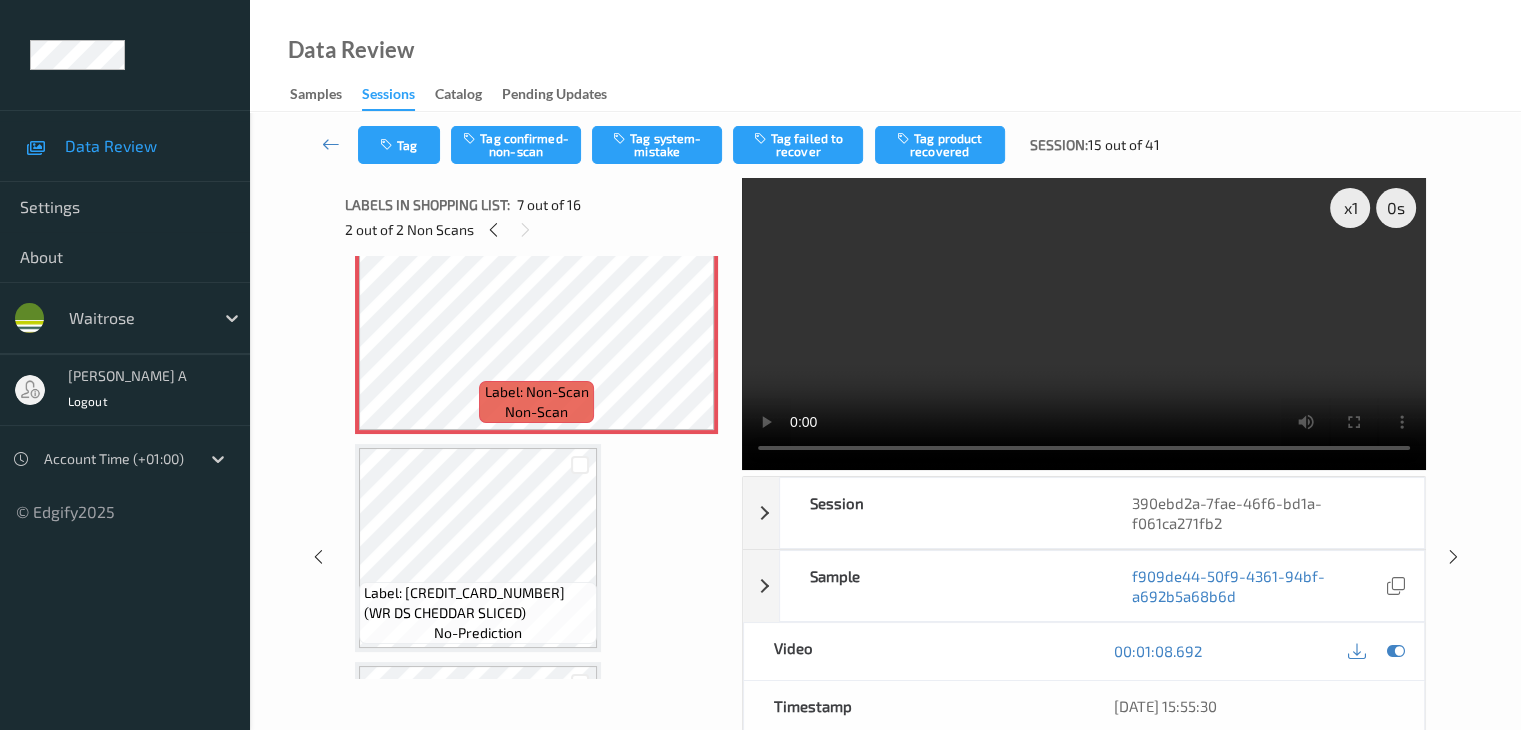 scroll, scrollTop: 1300, scrollLeft: 0, axis: vertical 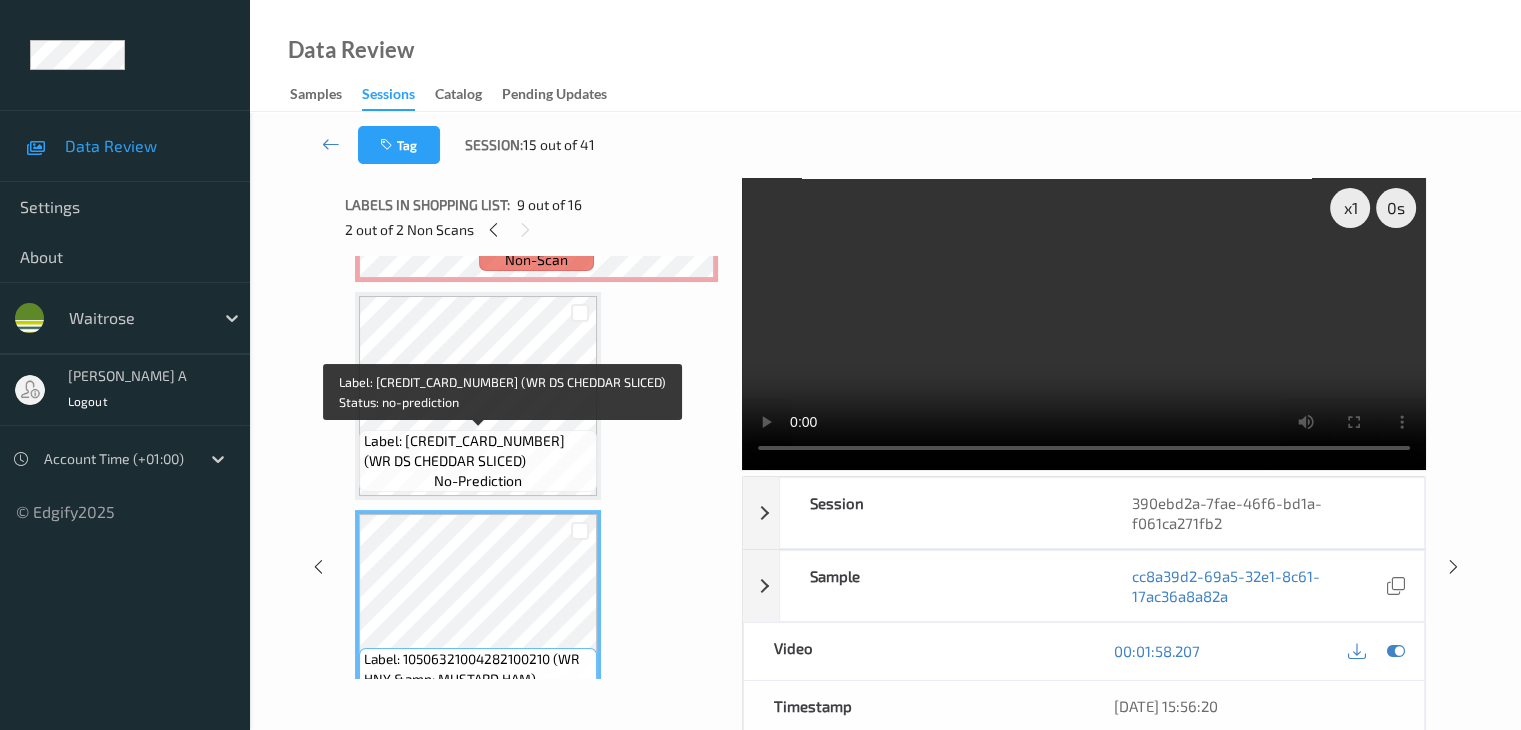 click on "Label: 5000169634479 (WR DS CHEDDAR SLICED)" at bounding box center [478, 451] 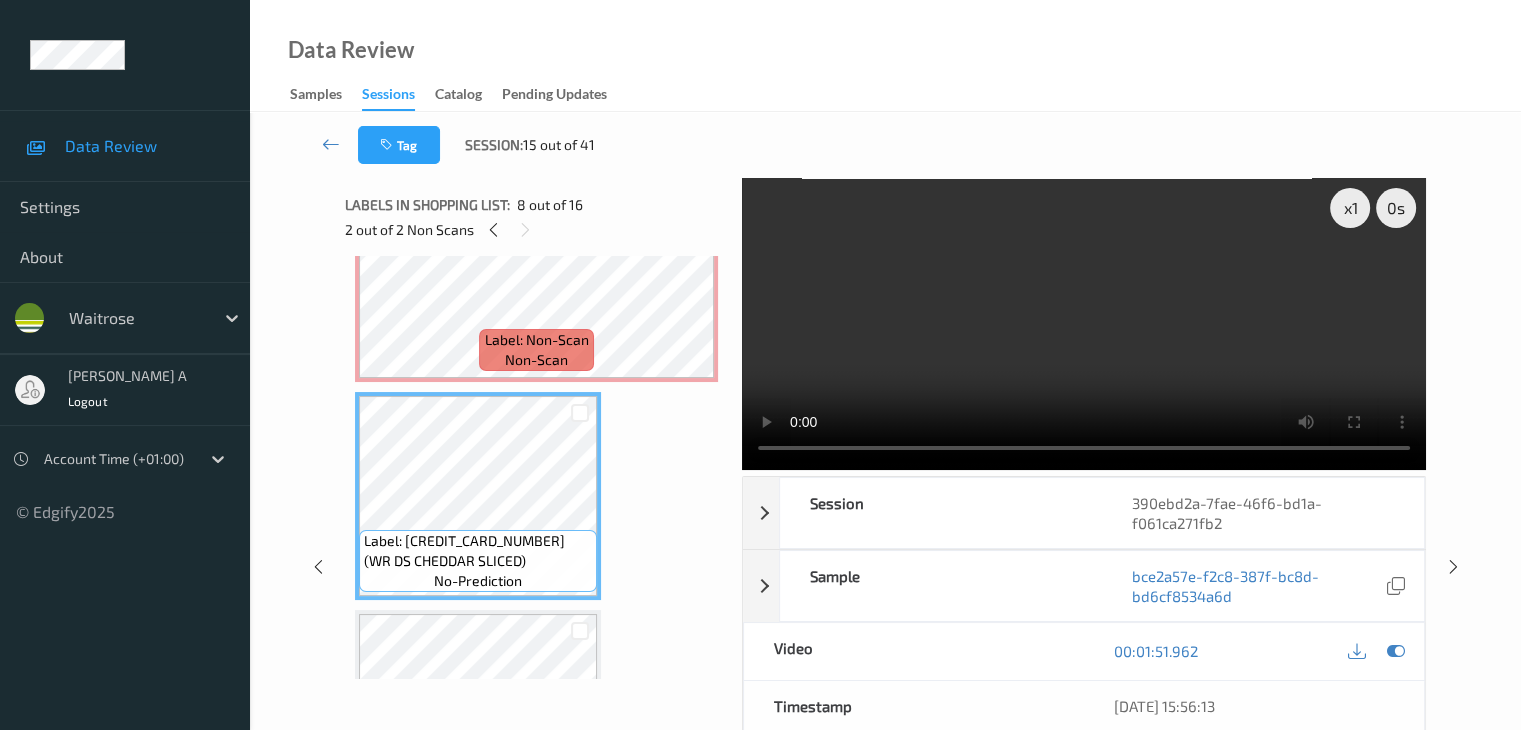scroll, scrollTop: 1400, scrollLeft: 0, axis: vertical 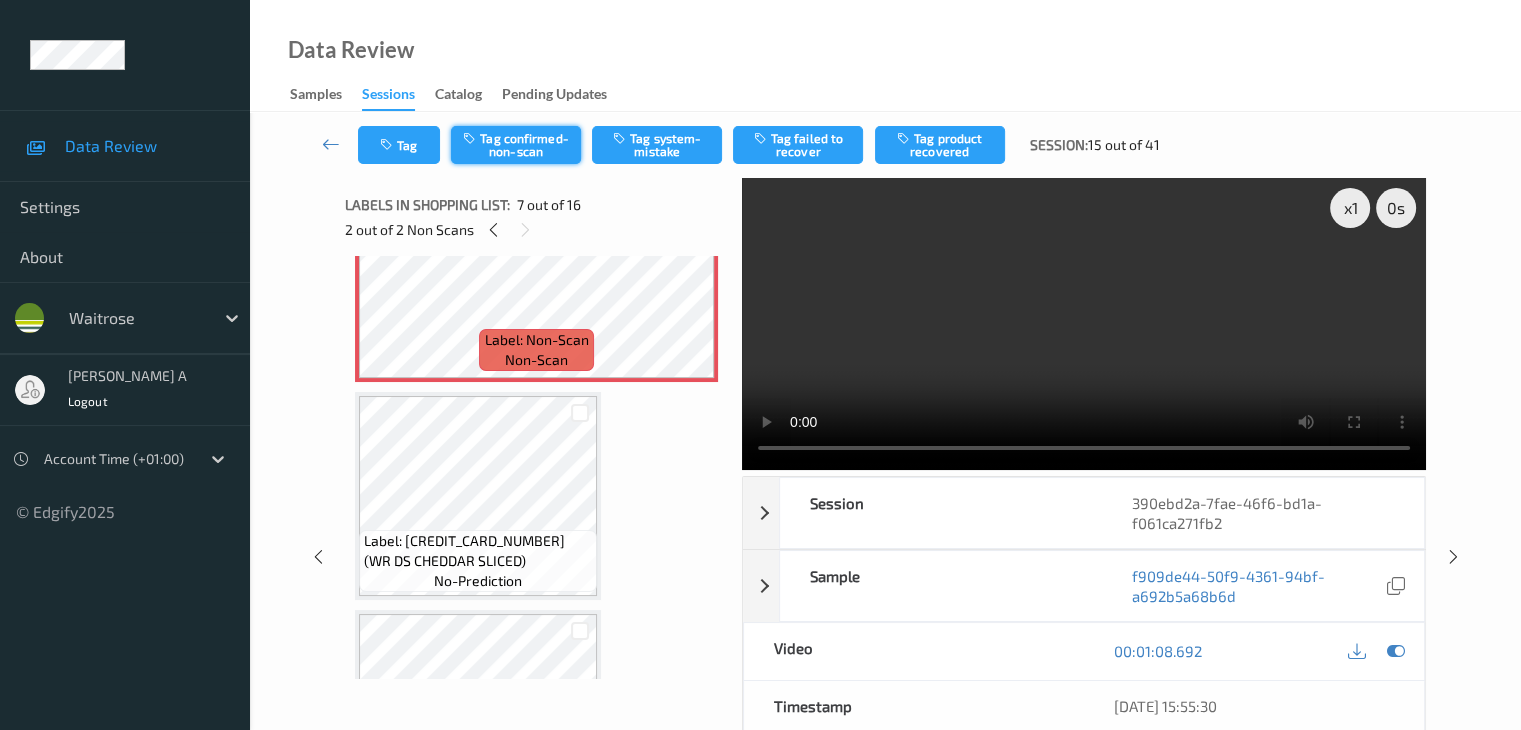 click on "Tag   confirmed-non-scan" at bounding box center (516, 145) 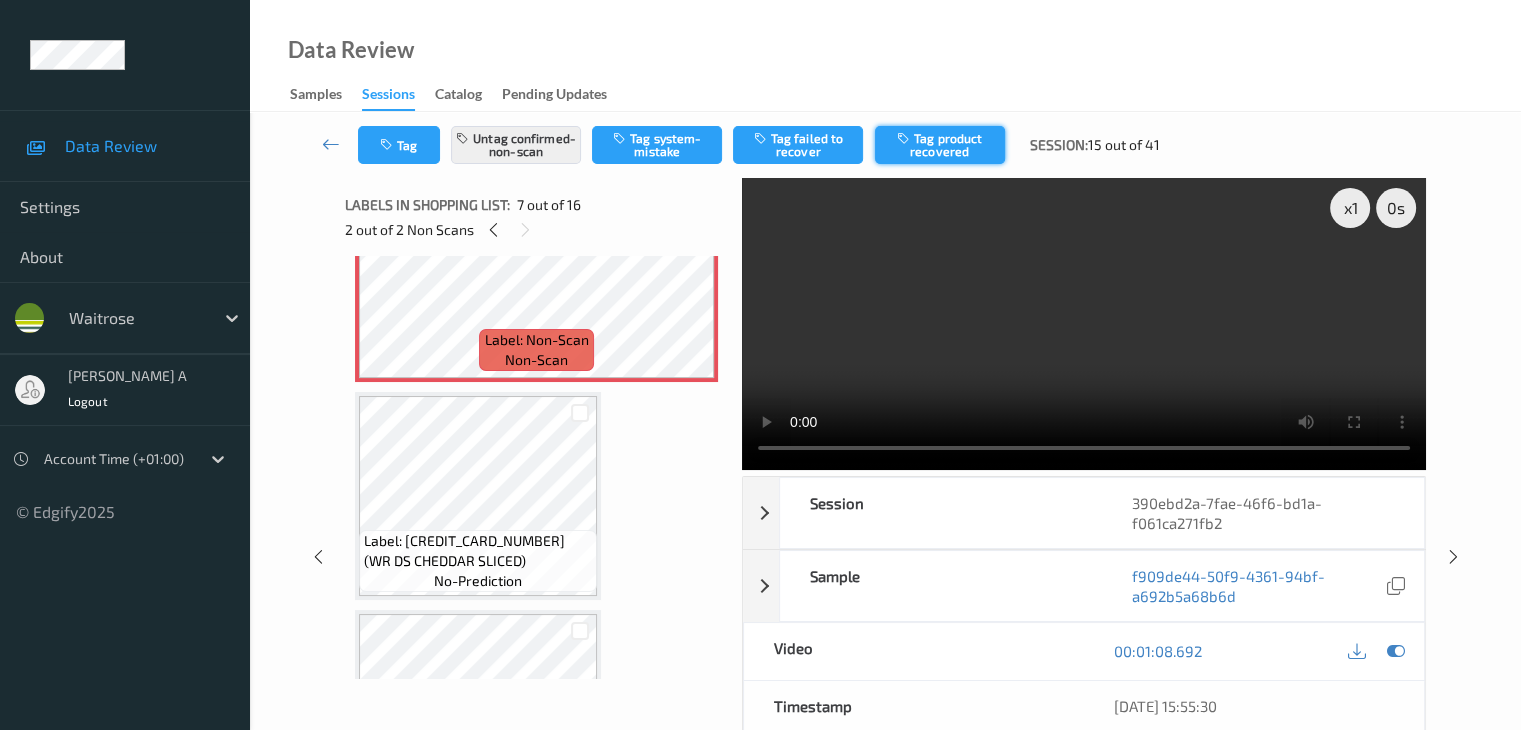 click on "Tag   product recovered" at bounding box center (940, 145) 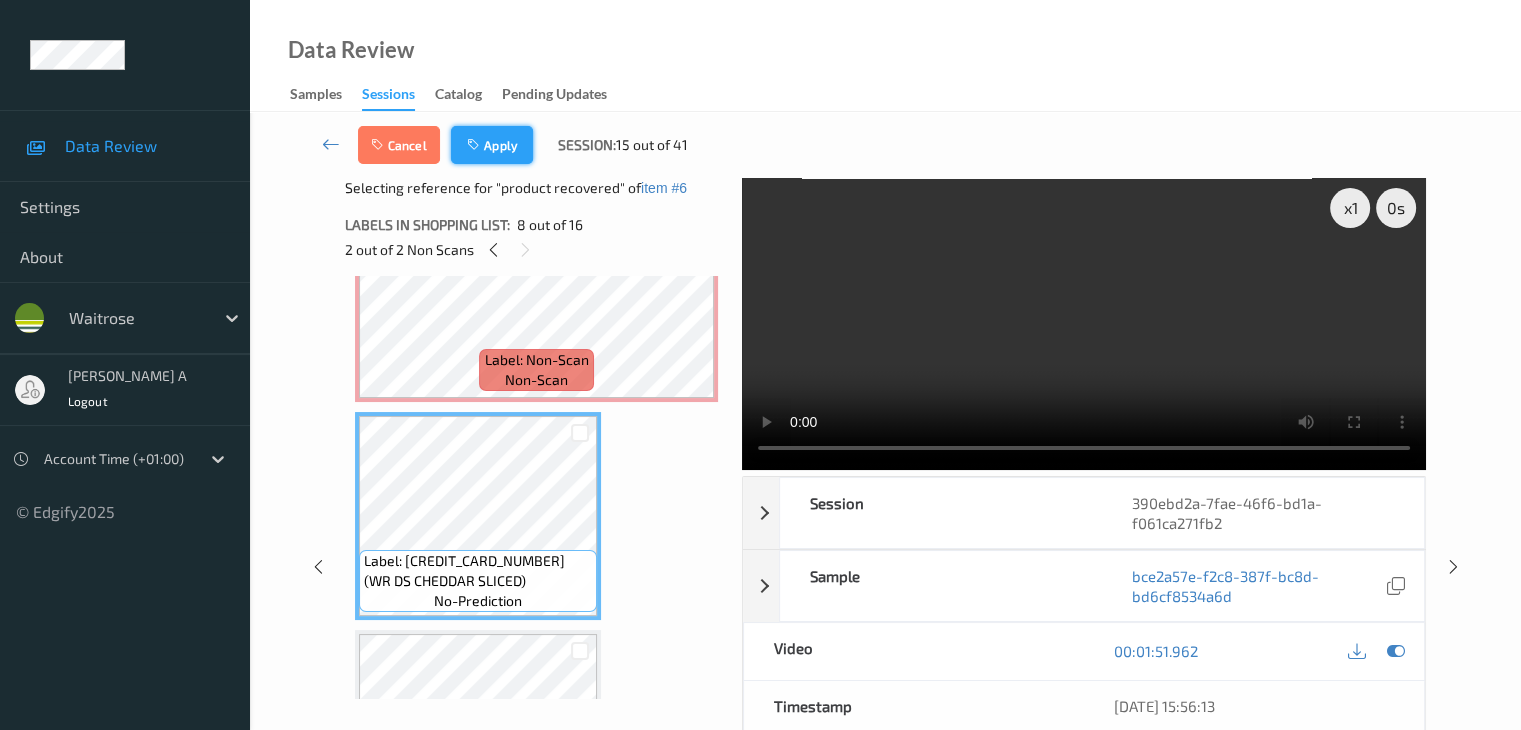 click on "Apply" at bounding box center [492, 145] 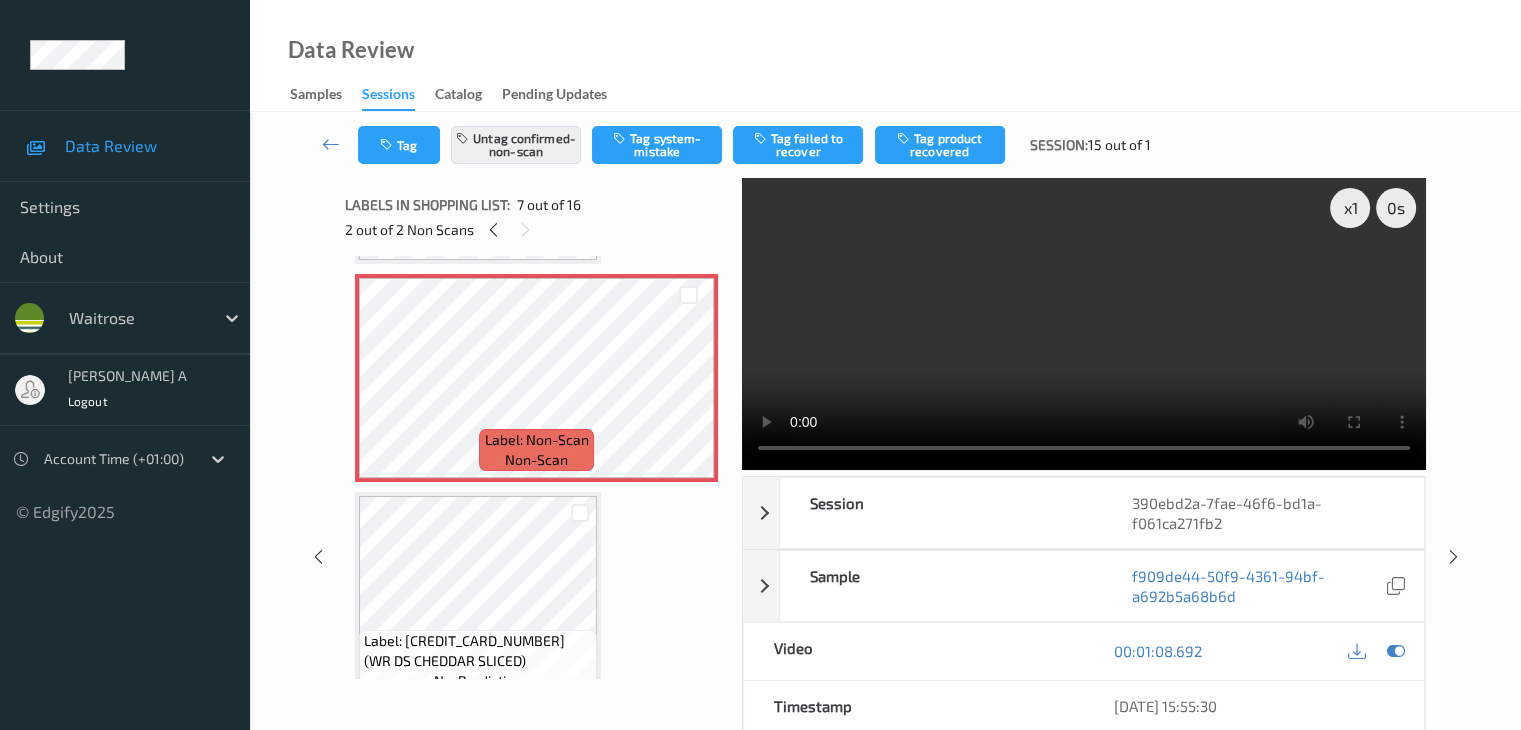 scroll, scrollTop: 1400, scrollLeft: 0, axis: vertical 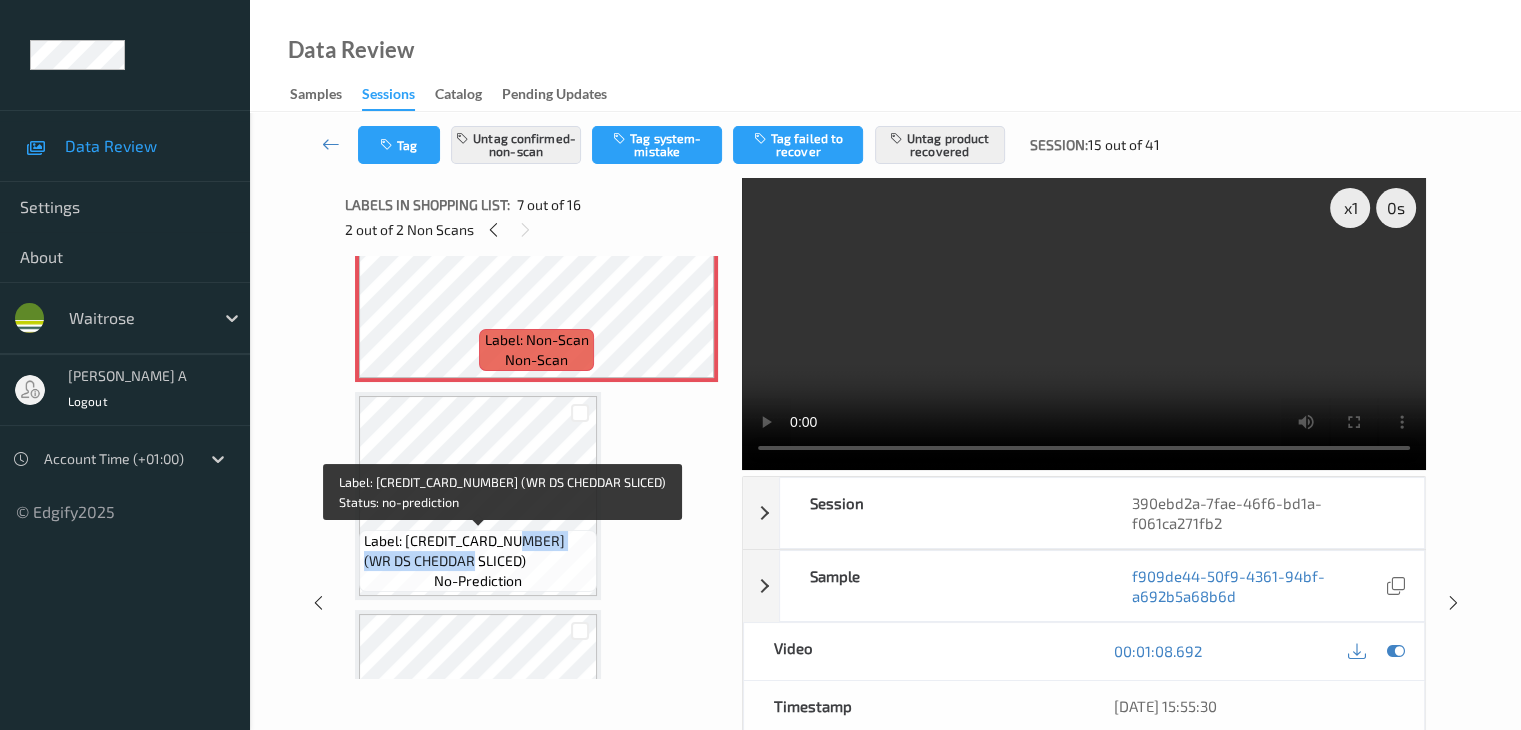 drag, startPoint x: 517, startPoint y: 541, endPoint x: 467, endPoint y: 564, distance: 55.03635 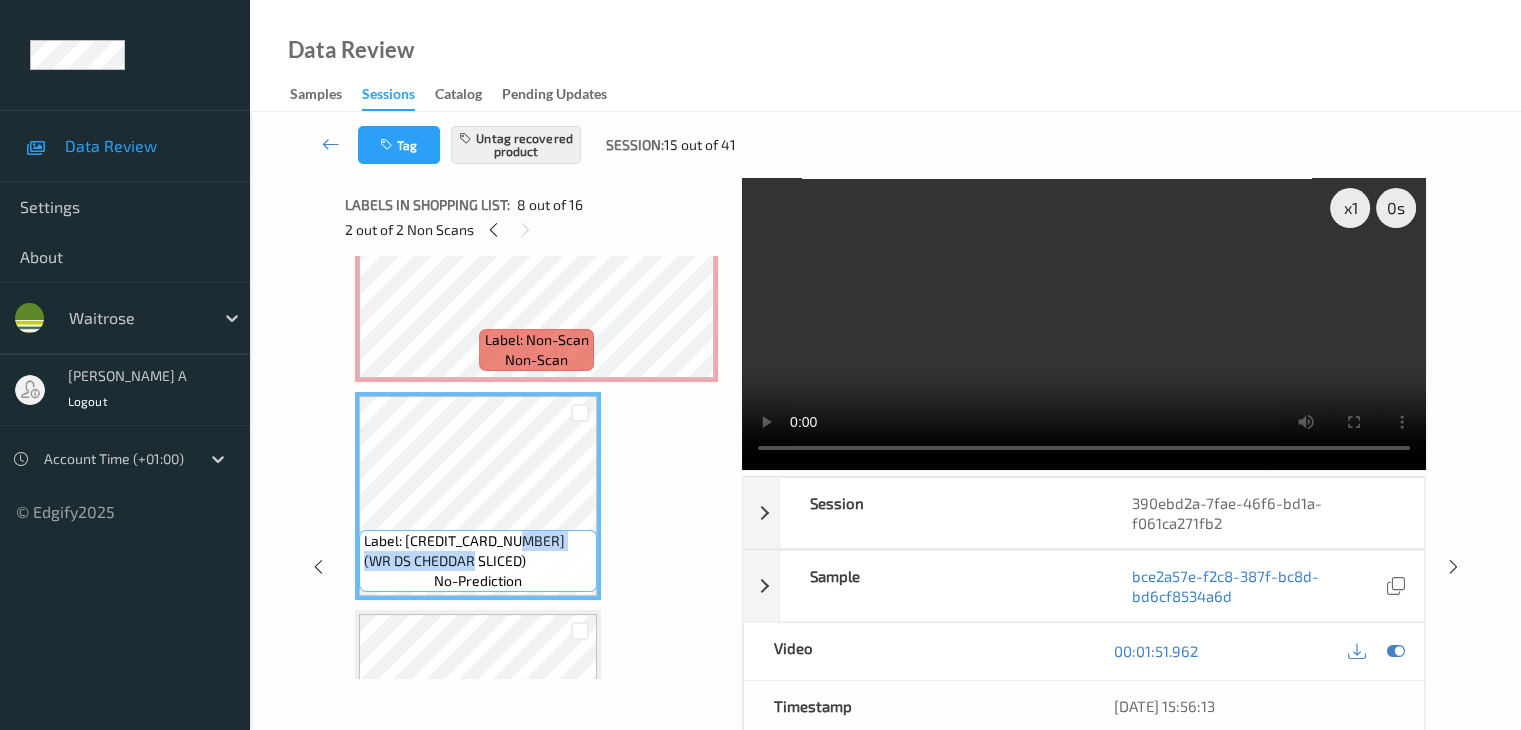 scroll, scrollTop: 1600, scrollLeft: 0, axis: vertical 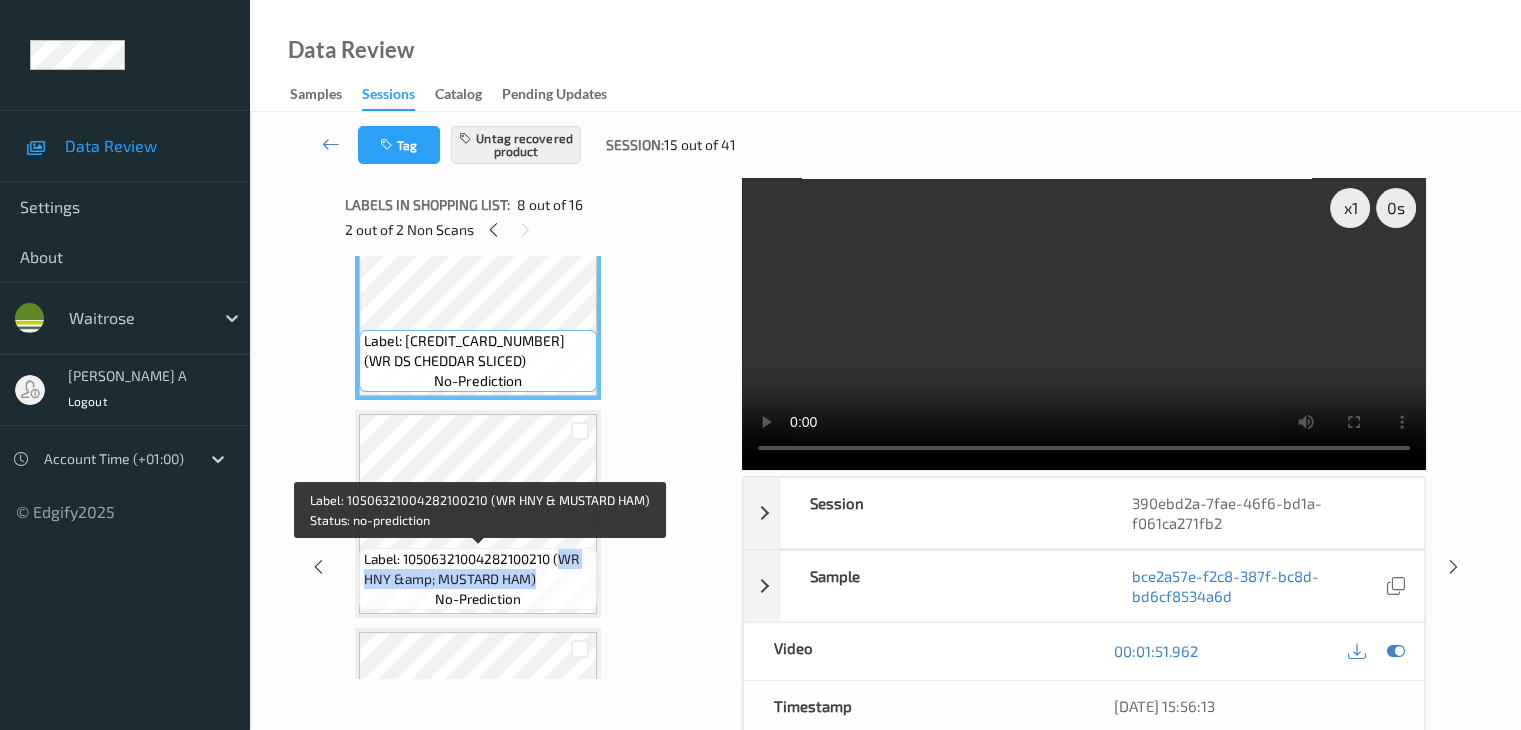 drag, startPoint x: 559, startPoint y: 558, endPoint x: 544, endPoint y: 582, distance: 28.301943 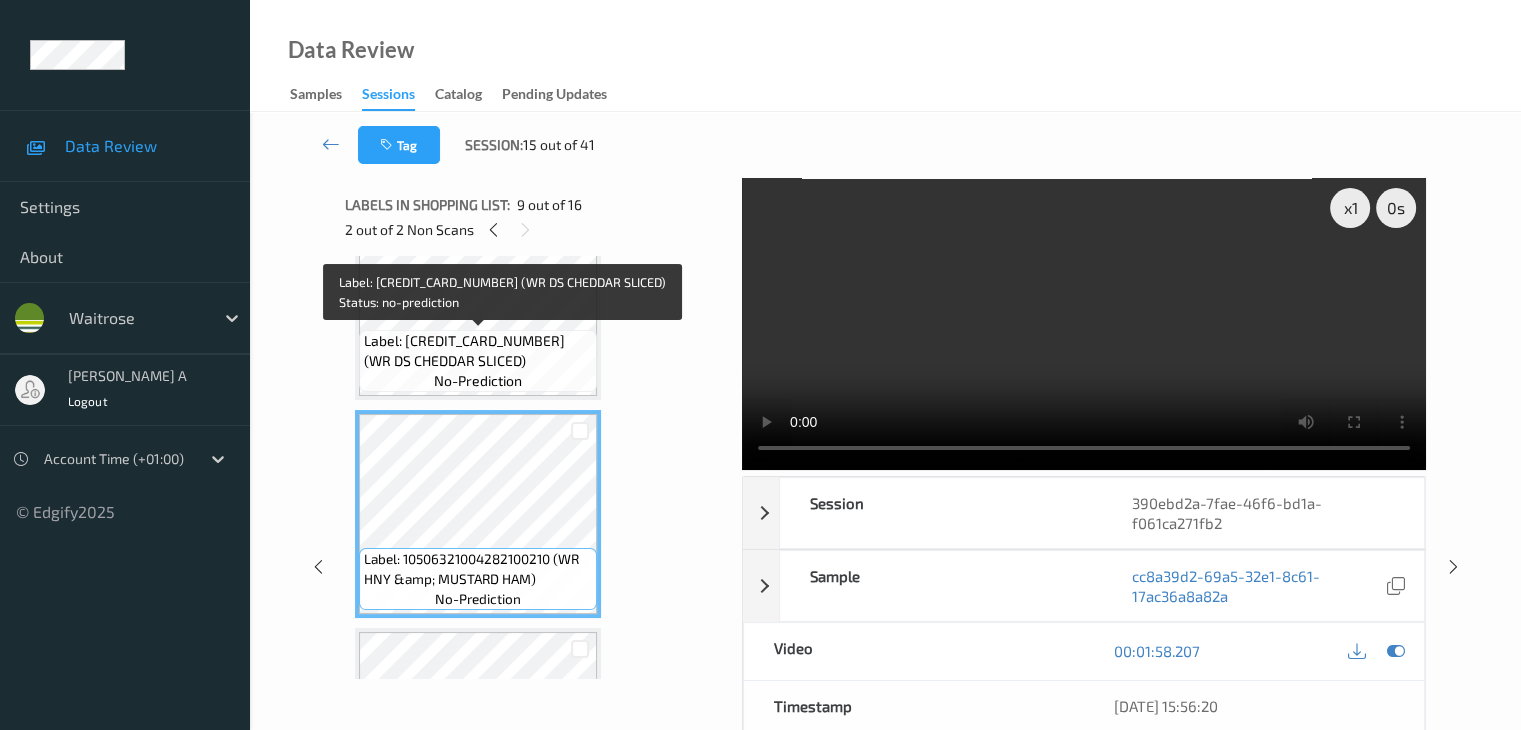click on "Label: 5000169634479 (WR DS CHEDDAR SLICED)" at bounding box center (478, 351) 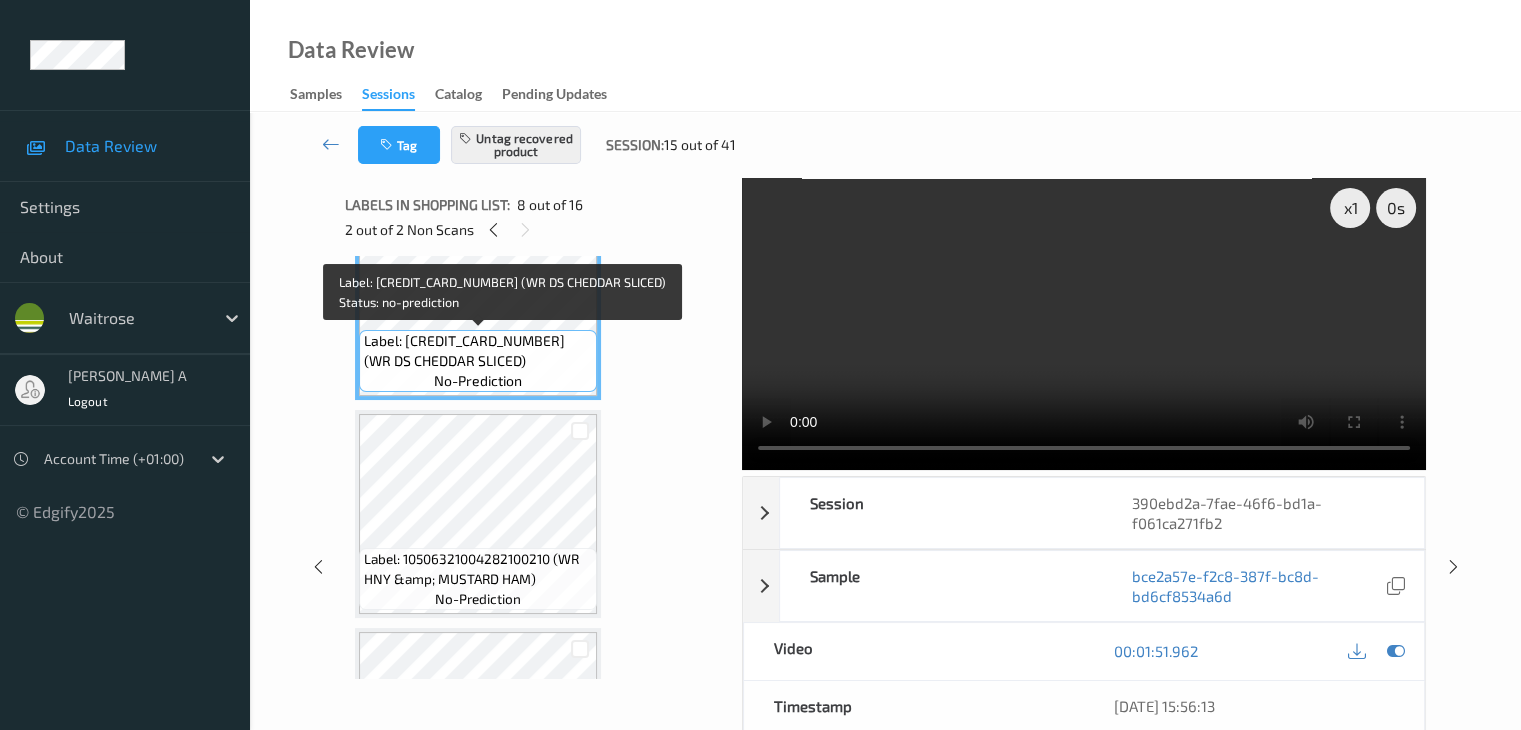 click on "Label: 5000169634479 (WR DS CHEDDAR SLICED)" at bounding box center [478, 351] 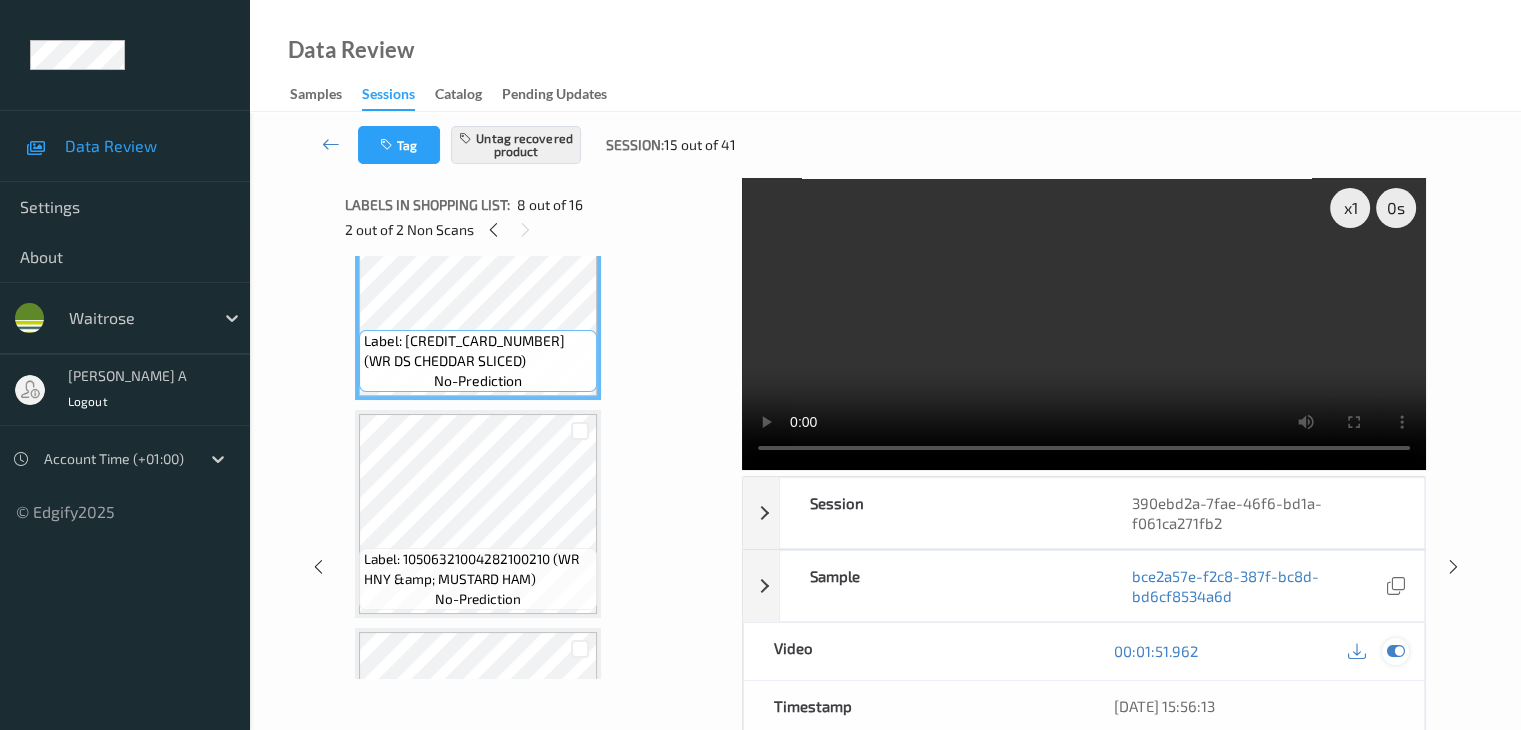 click at bounding box center [1395, 651] 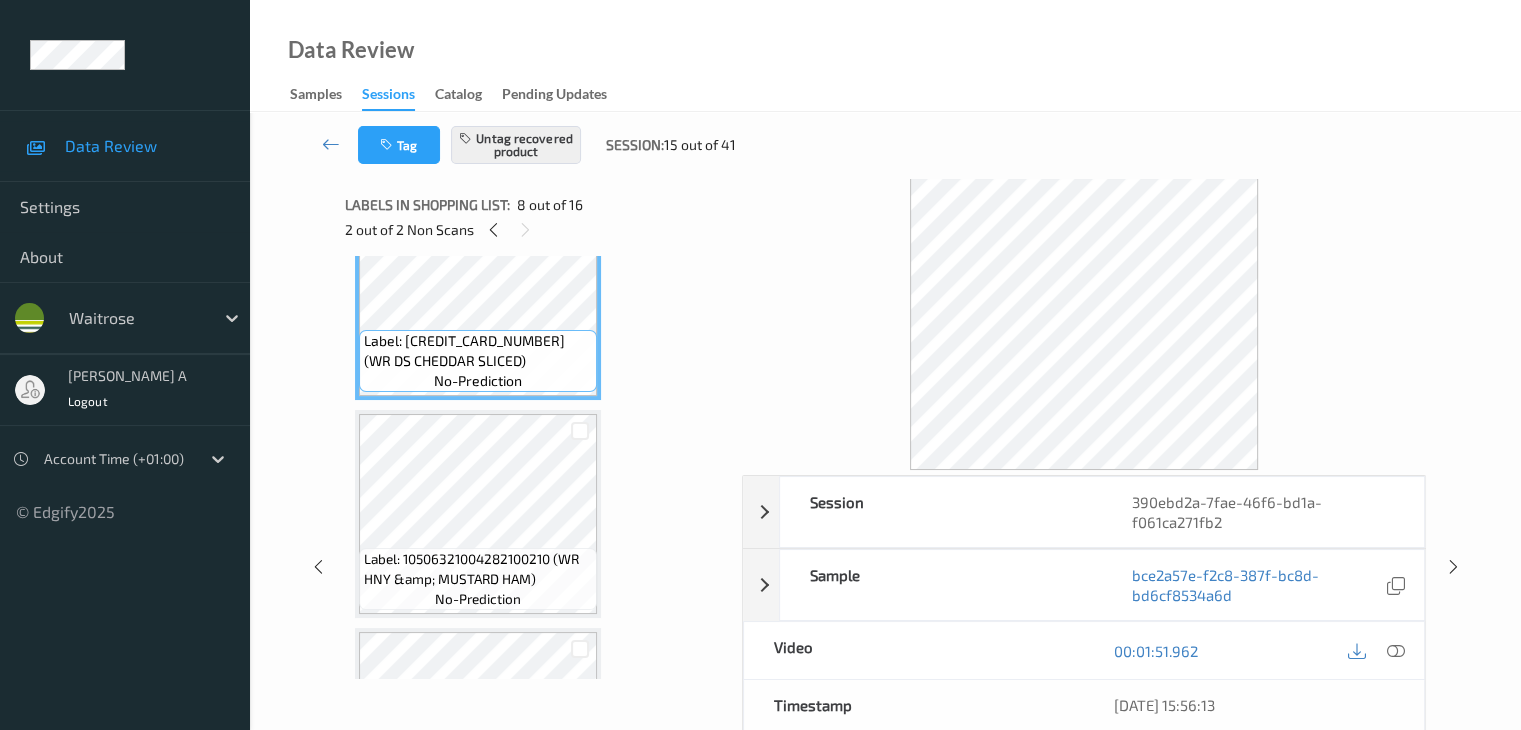 scroll, scrollTop: 1400, scrollLeft: 0, axis: vertical 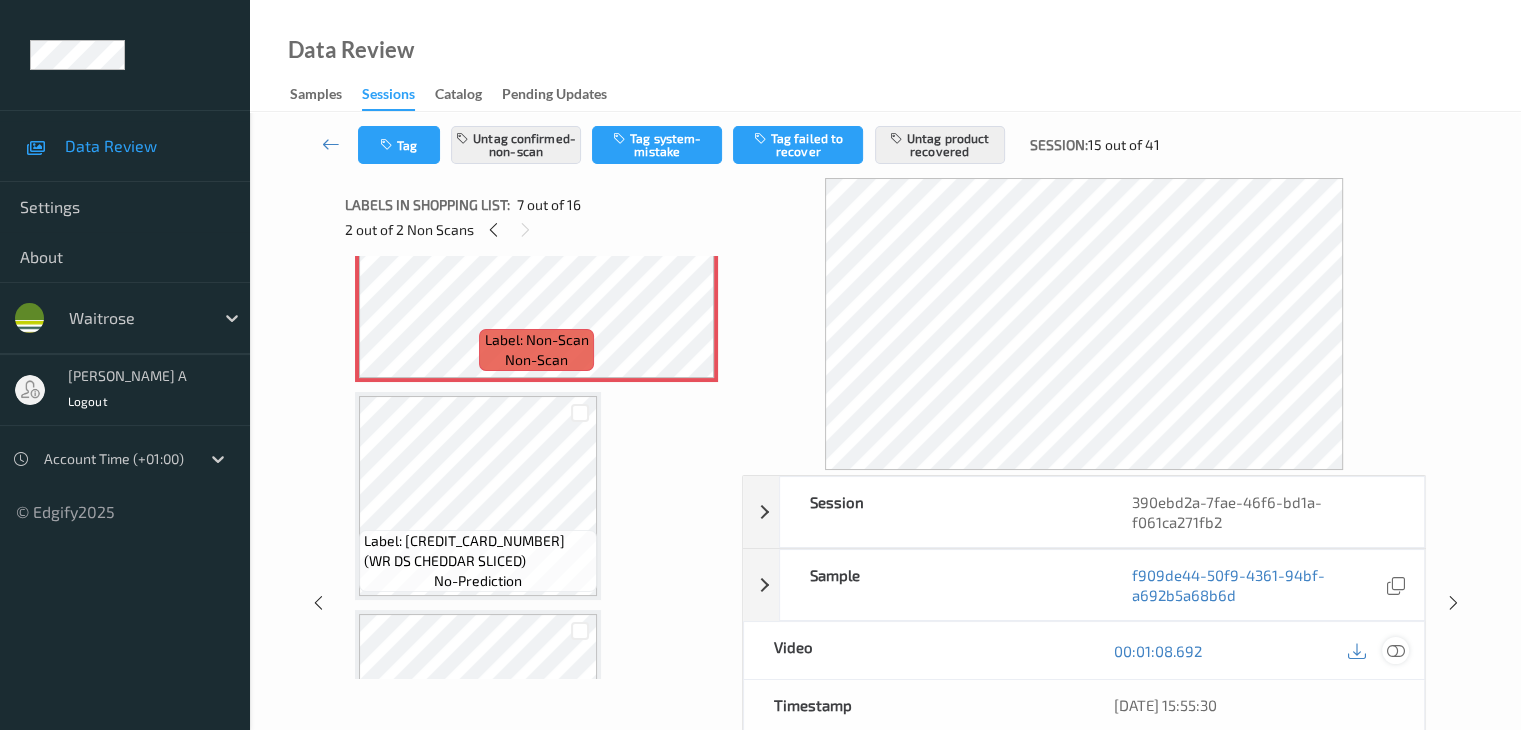 click at bounding box center [1395, 651] 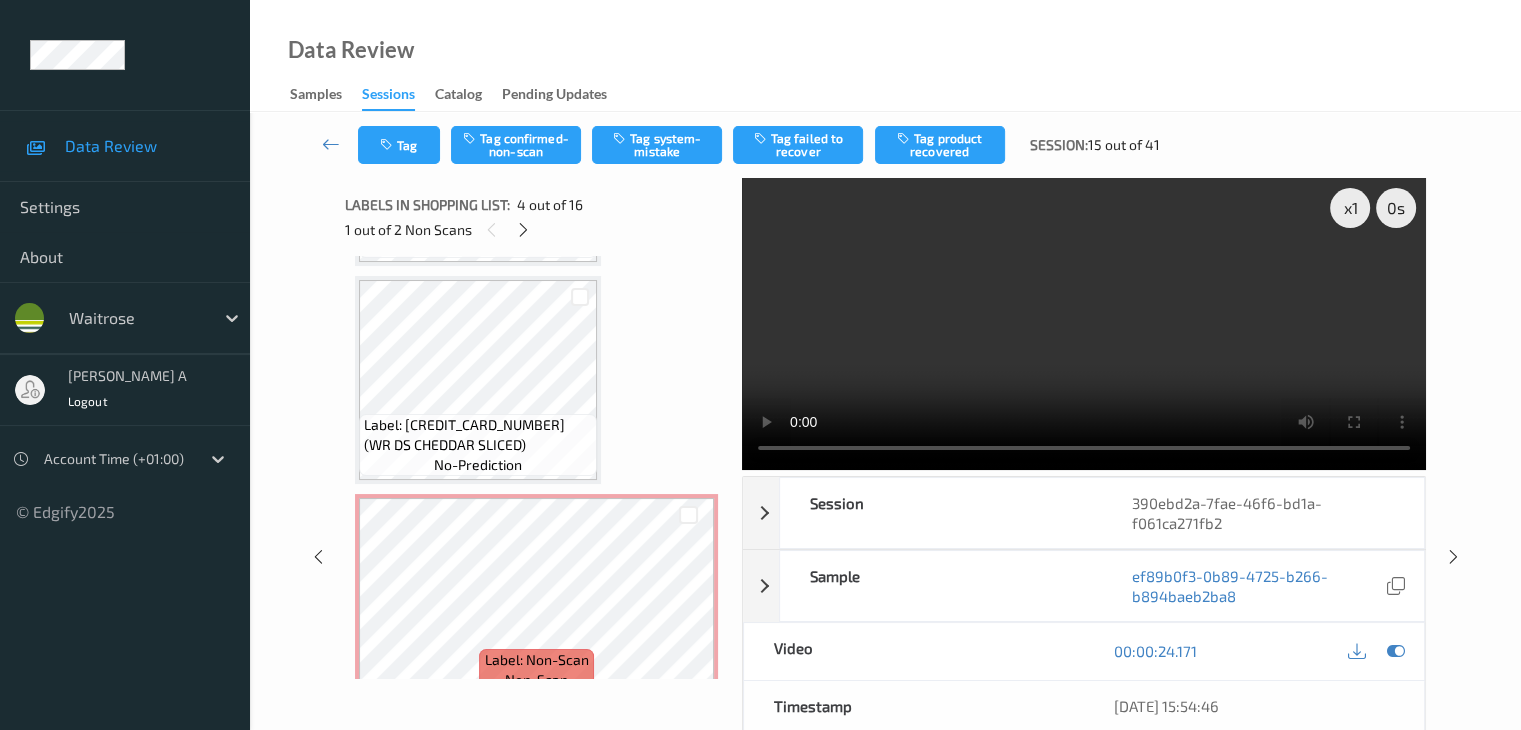 scroll, scrollTop: 1100, scrollLeft: 0, axis: vertical 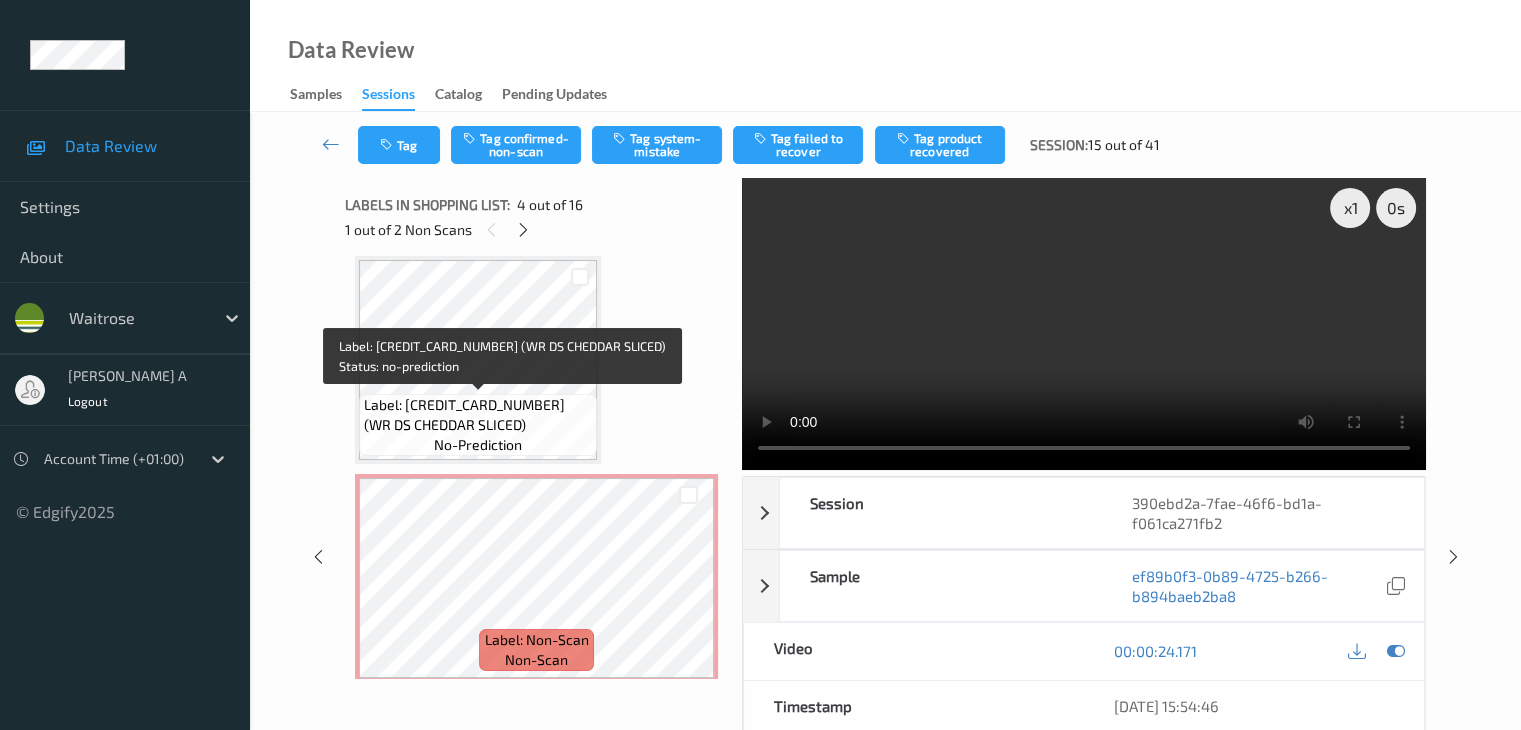 click on "Label: 5000169634479 (WR DS CHEDDAR SLICED)" at bounding box center [478, 415] 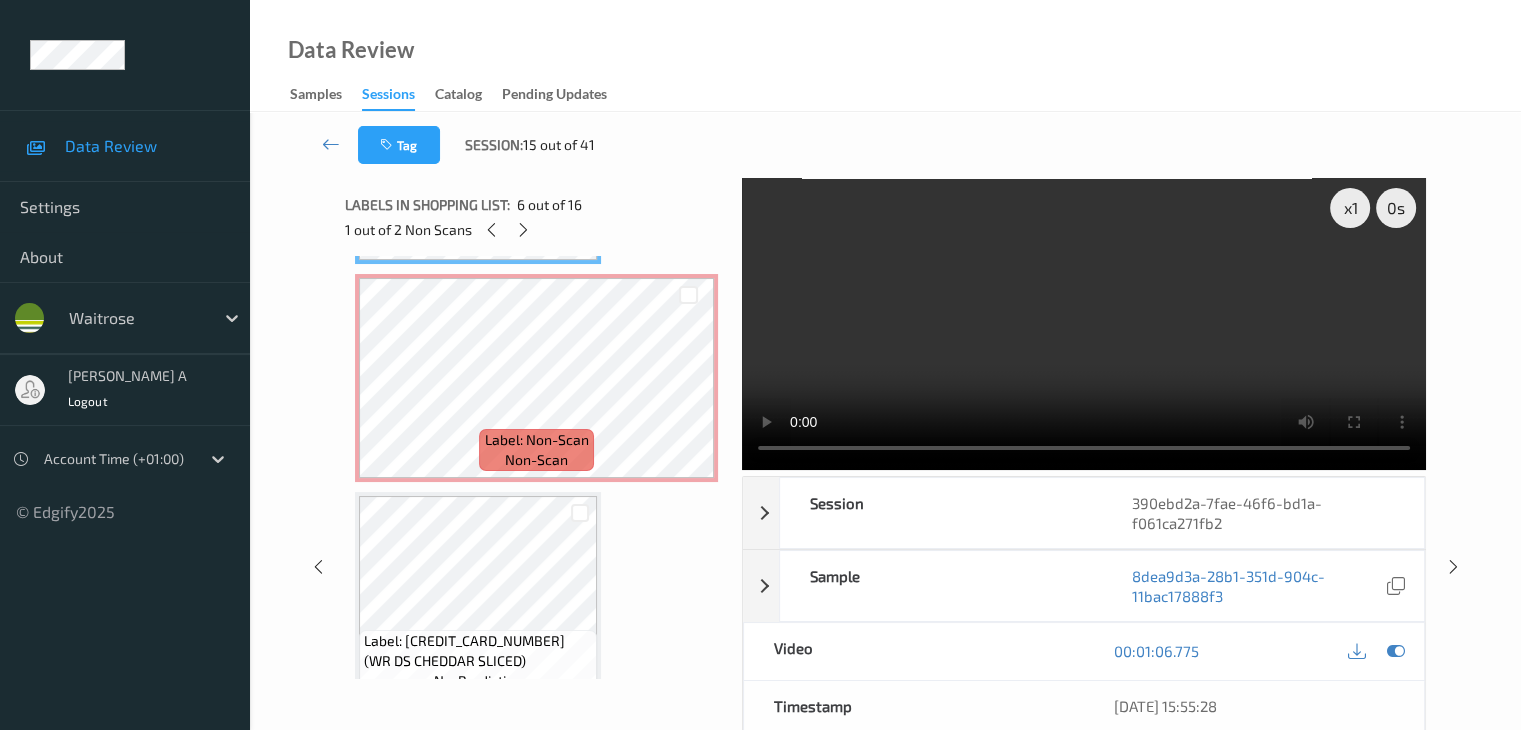 scroll, scrollTop: 1200, scrollLeft: 0, axis: vertical 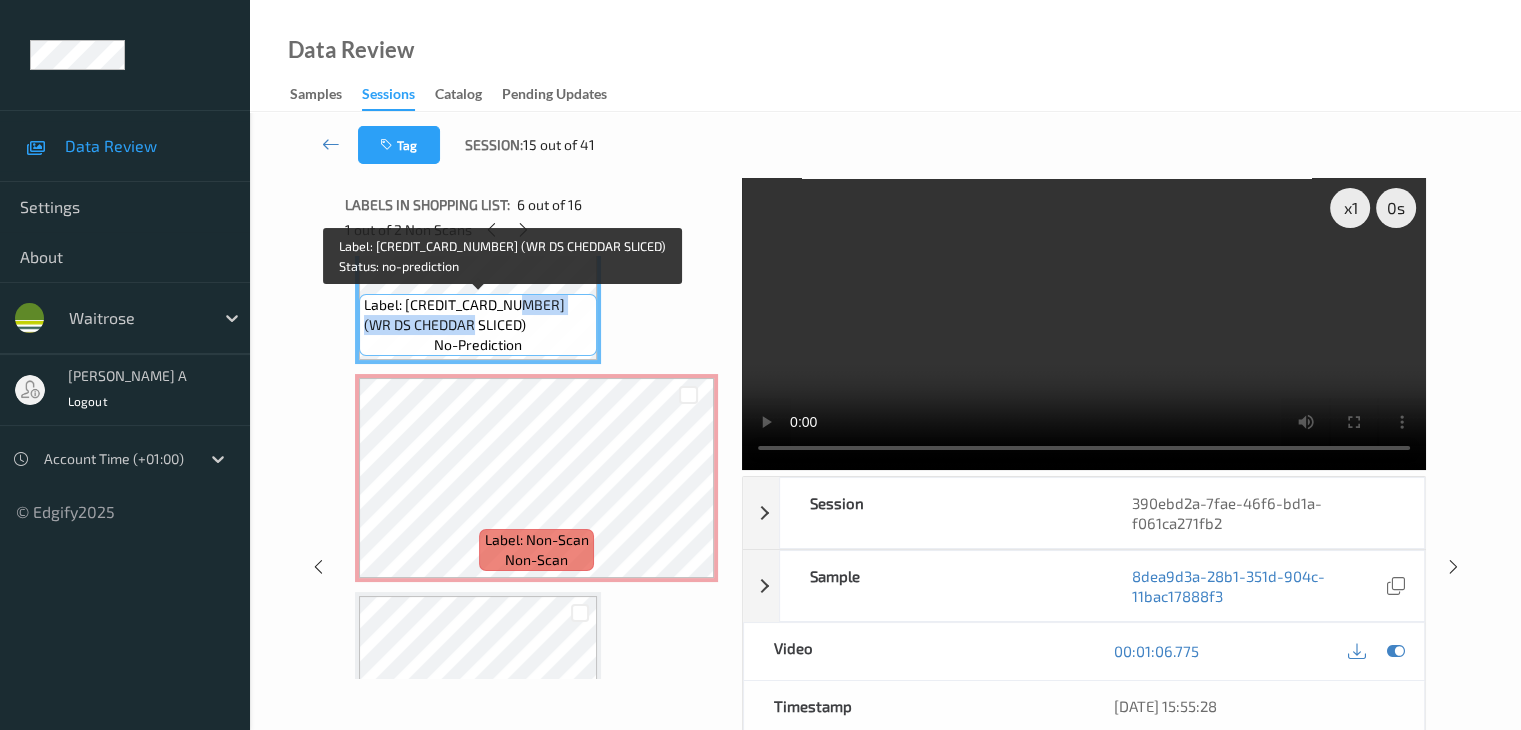 drag, startPoint x: 516, startPoint y: 308, endPoint x: 469, endPoint y: 326, distance: 50.32892 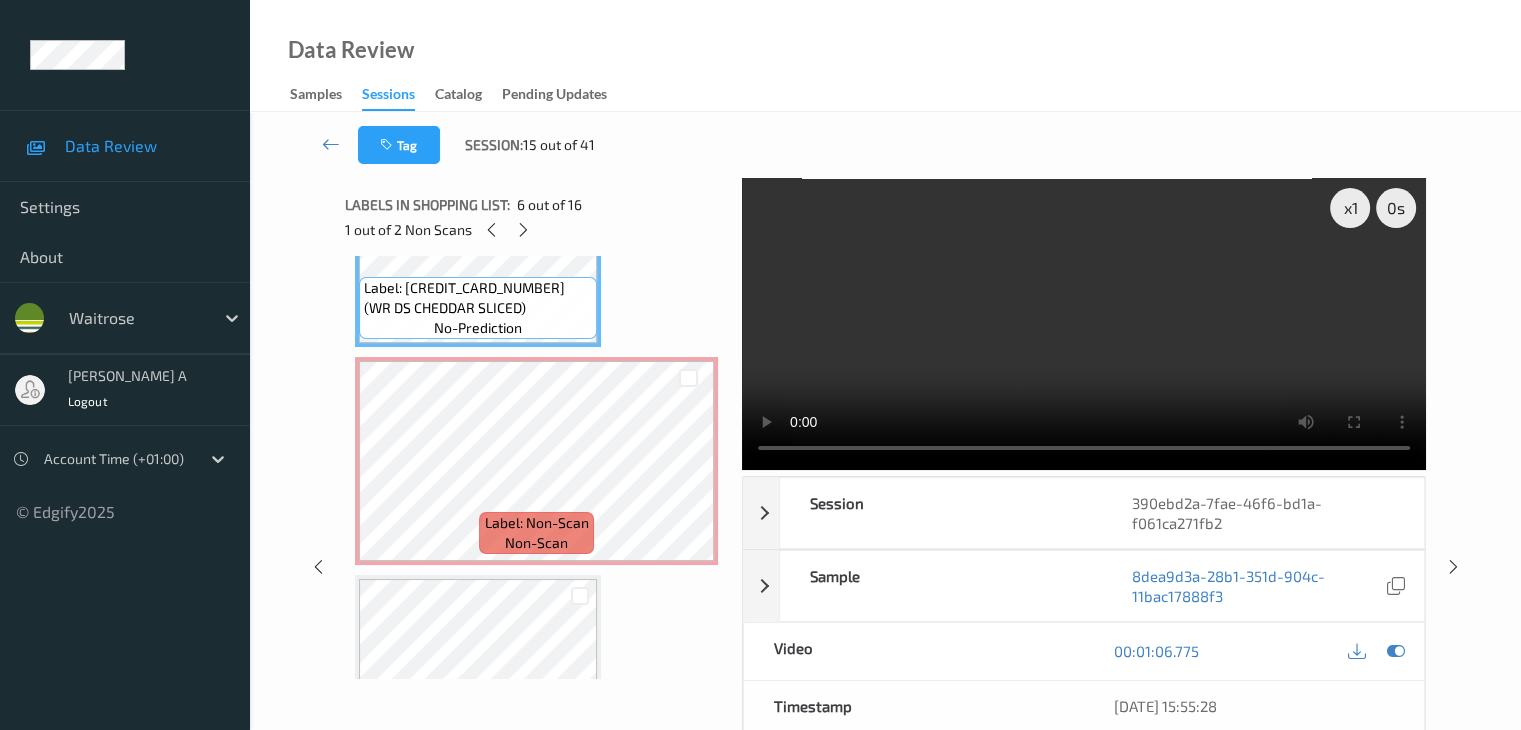 scroll, scrollTop: 1183, scrollLeft: 0, axis: vertical 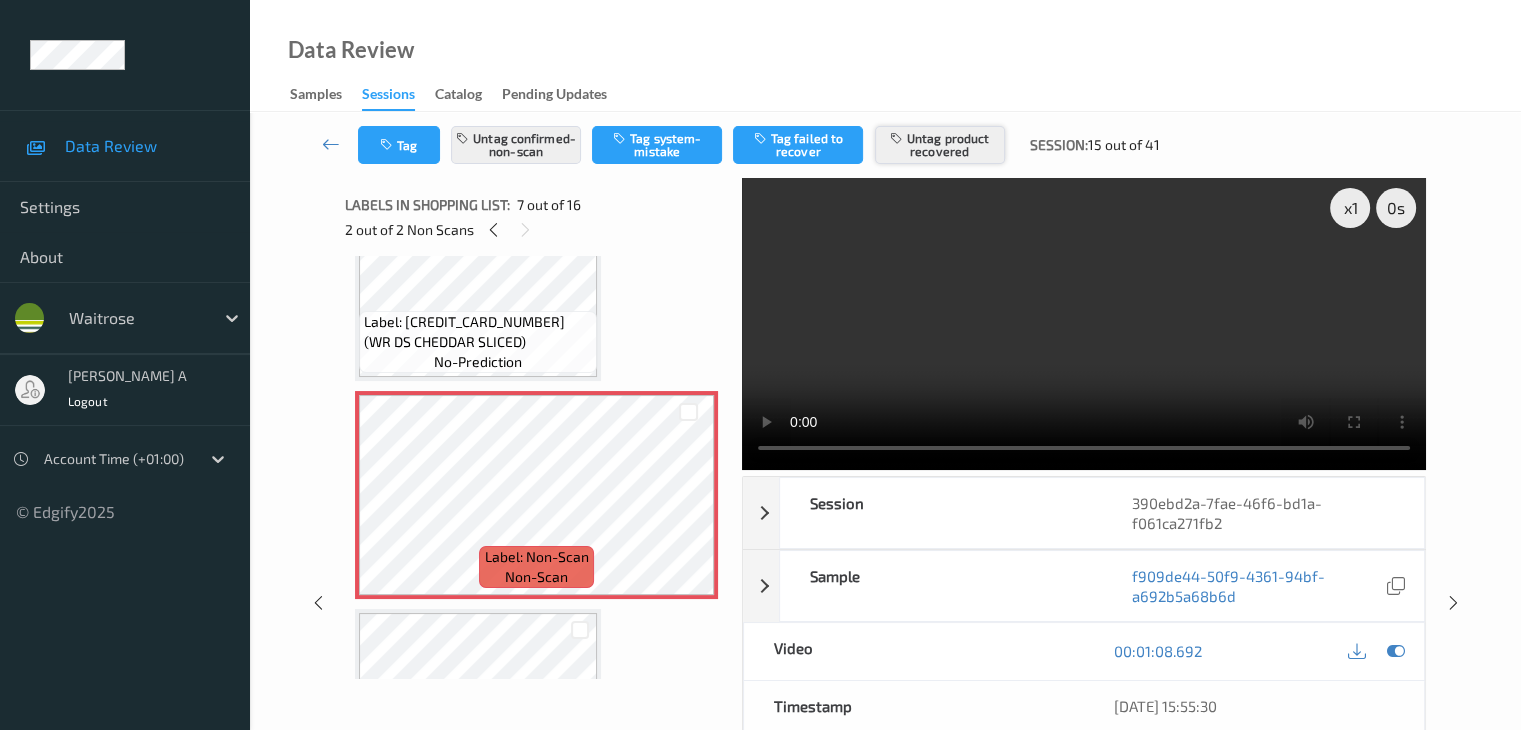 click on "Untag   product recovered" at bounding box center [940, 145] 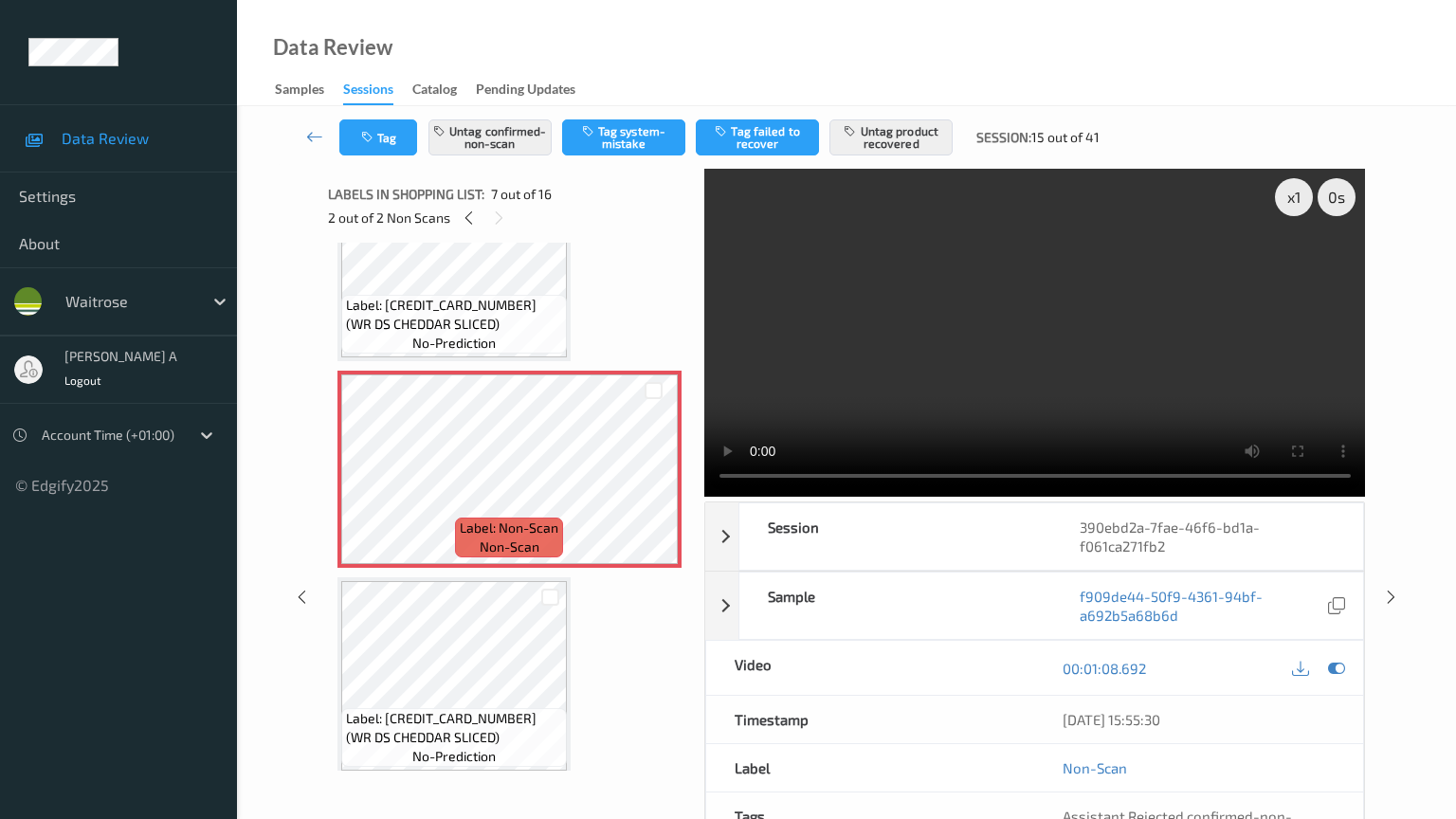 type 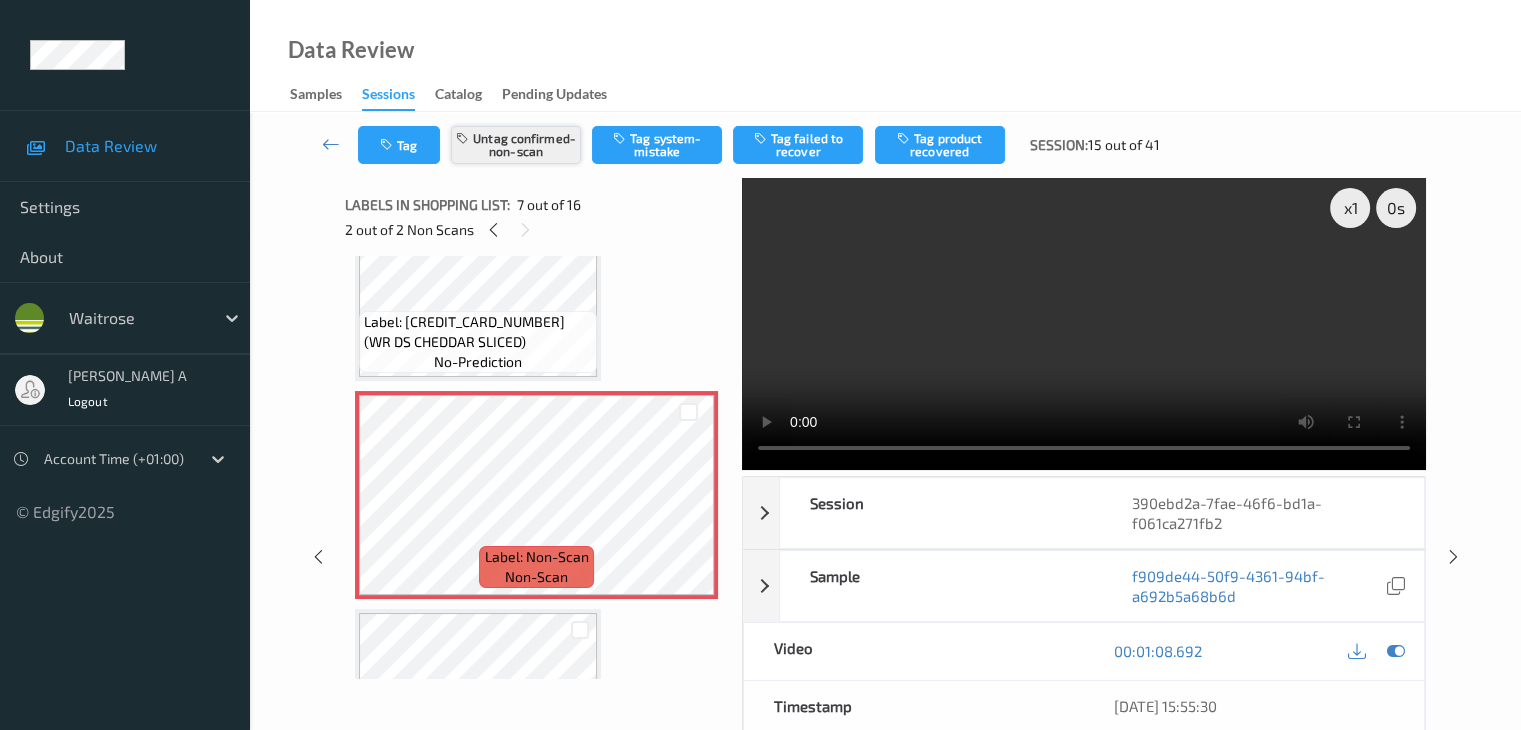 click on "Untag   confirmed-non-scan" at bounding box center (516, 145) 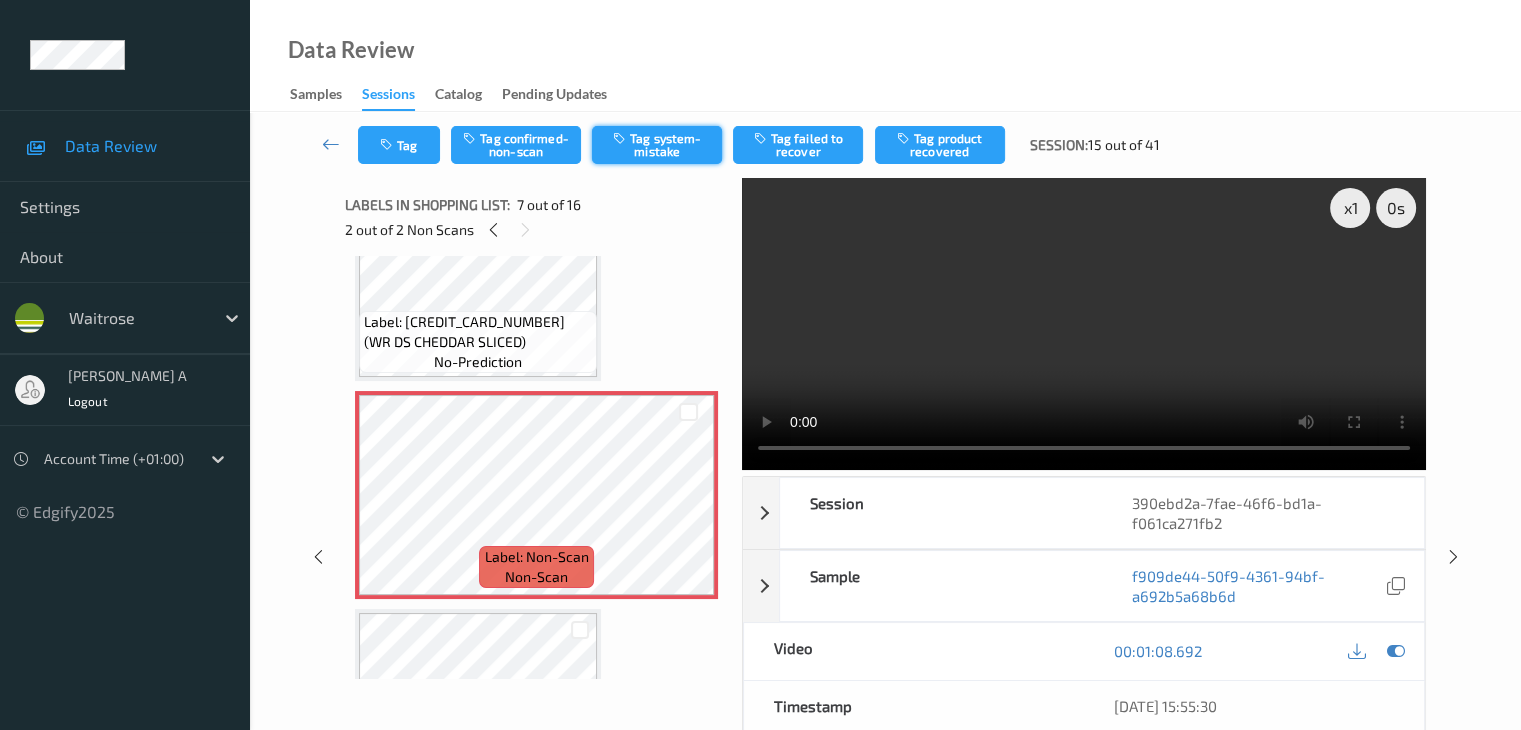 click on "Tag   system-mistake" at bounding box center [657, 145] 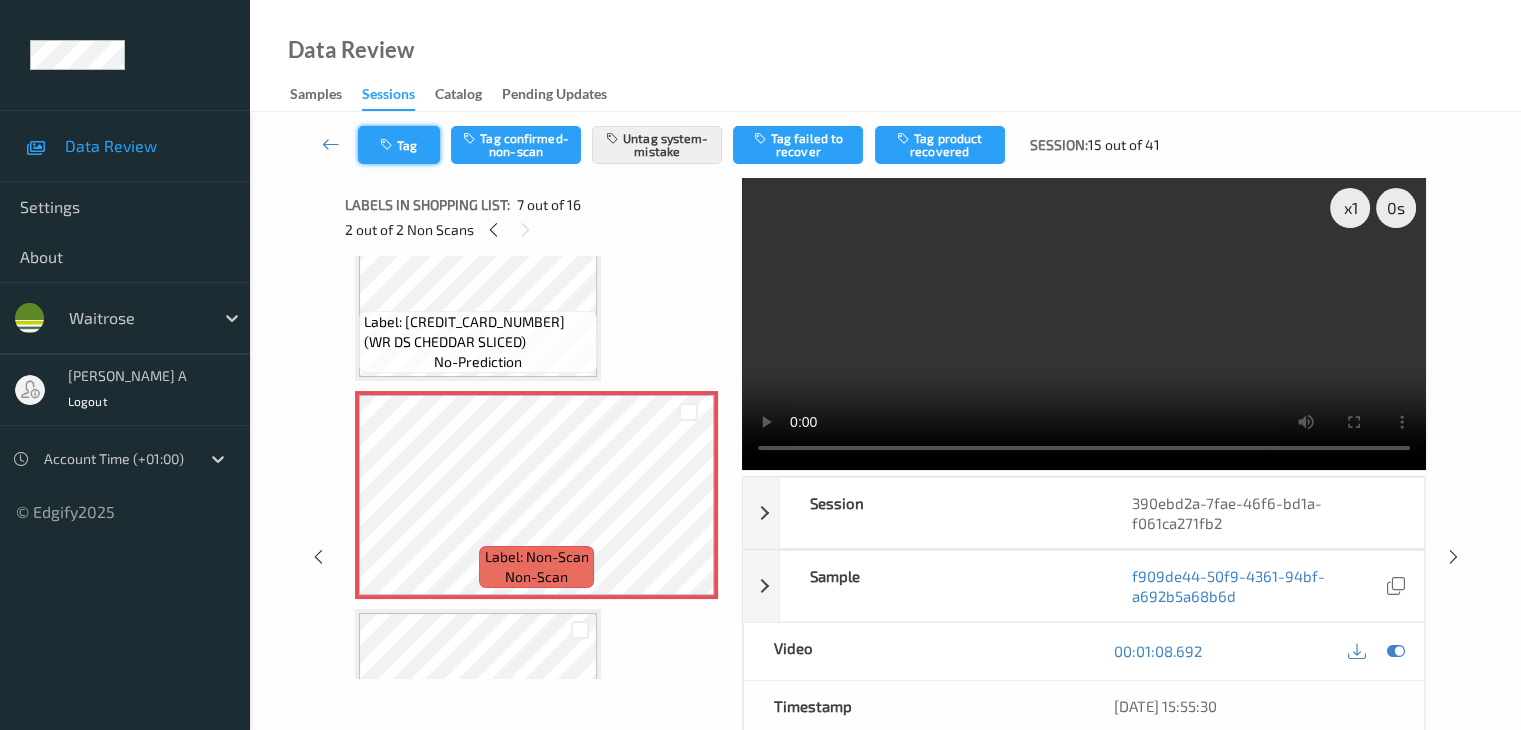 click on "Tag" at bounding box center (399, 145) 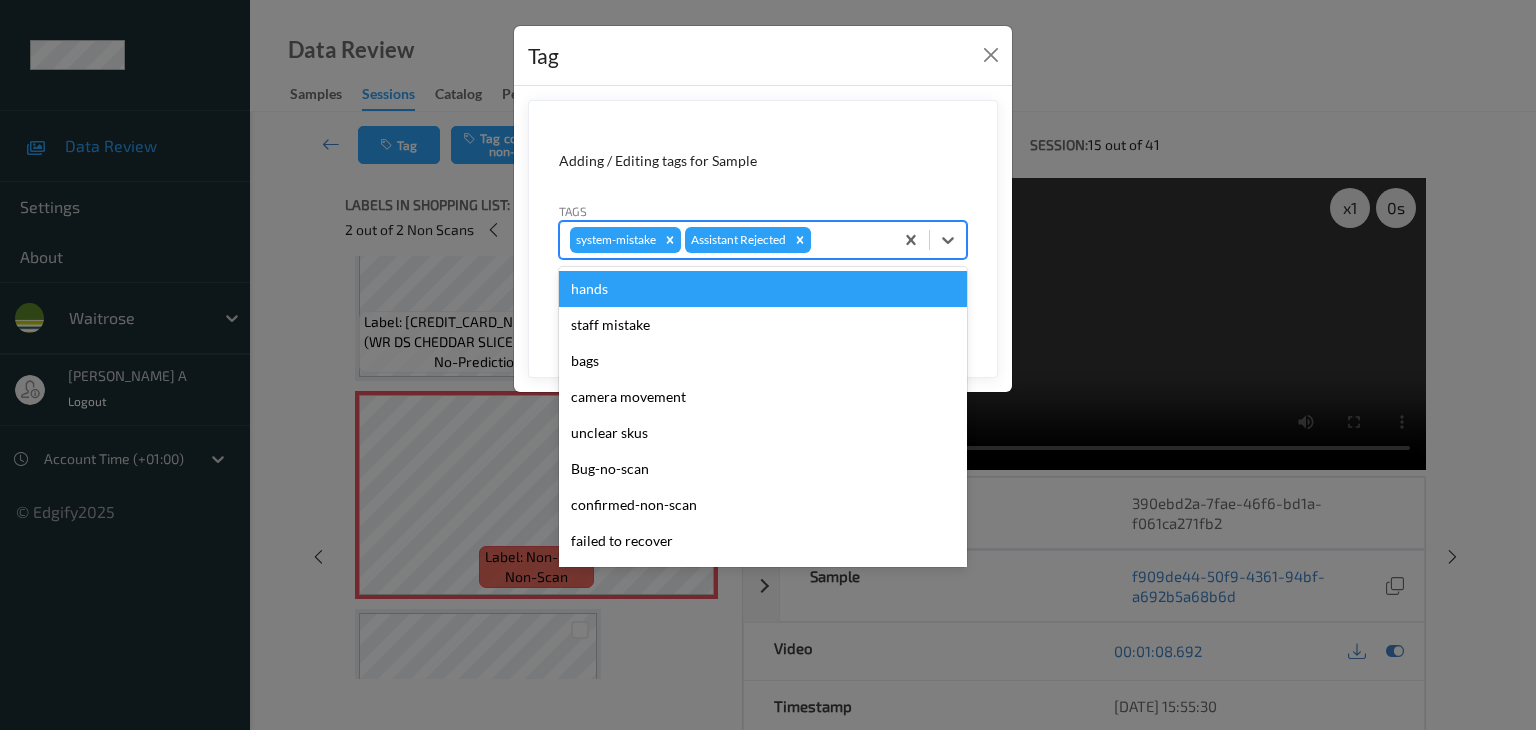 click at bounding box center [849, 240] 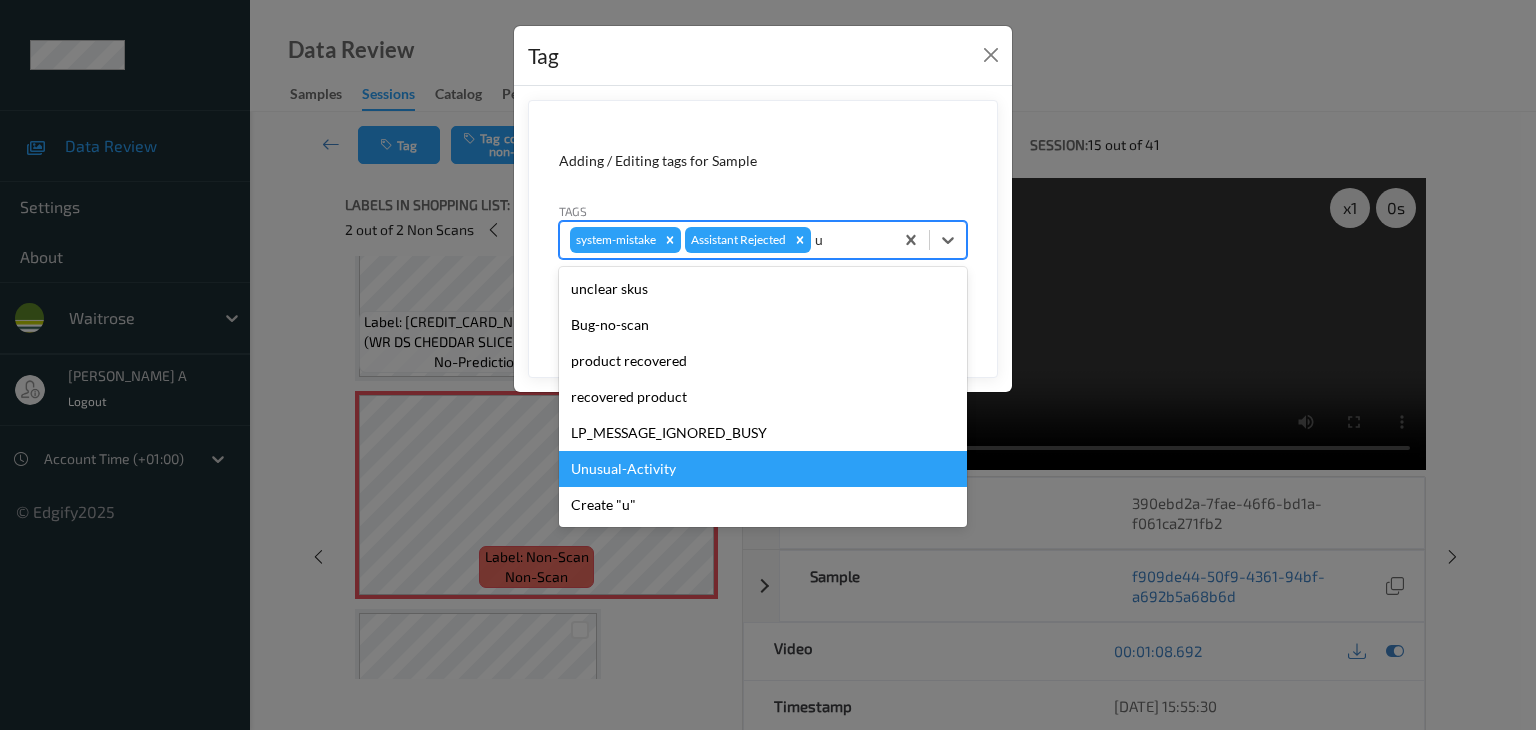 click on "Unusual-Activity" at bounding box center [763, 469] 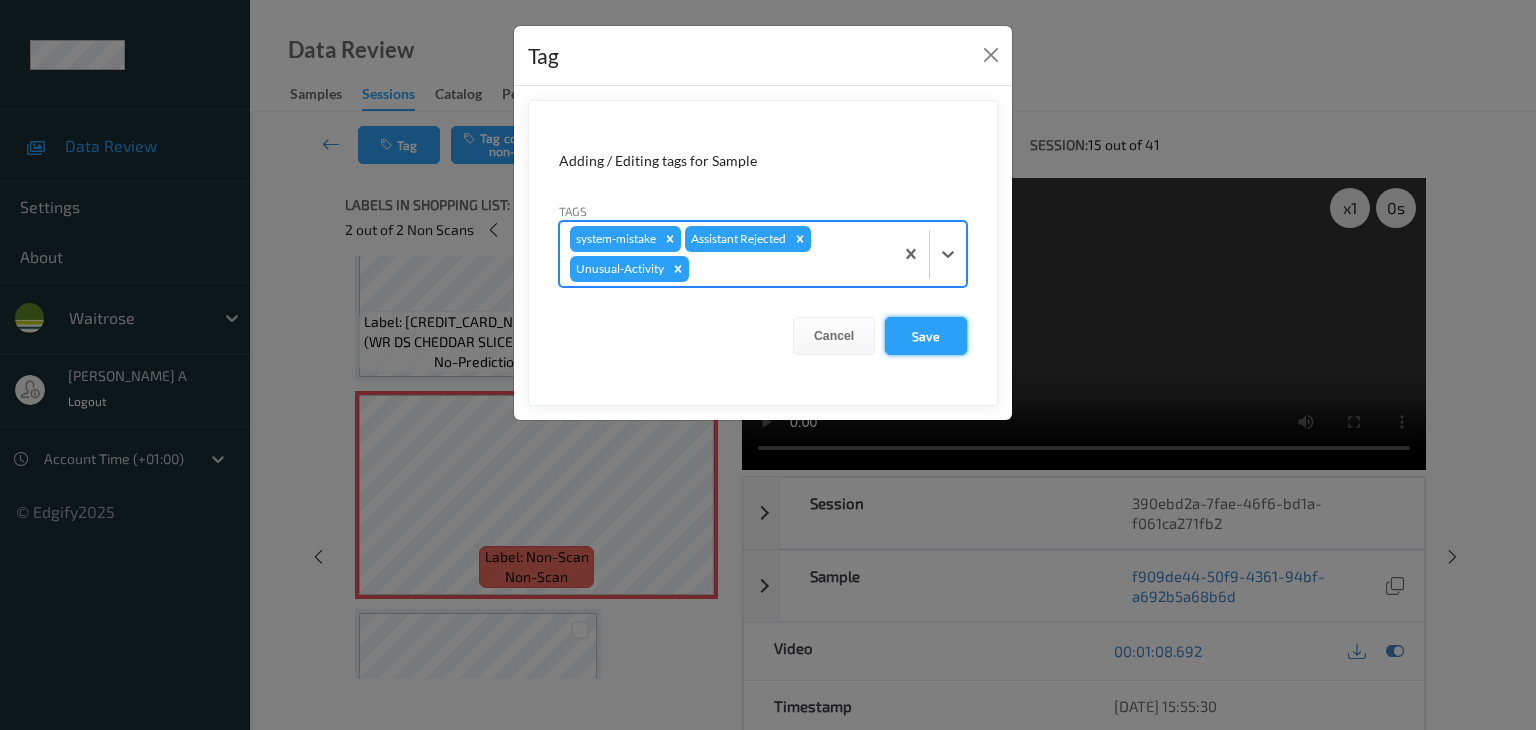 click on "Save" at bounding box center (926, 336) 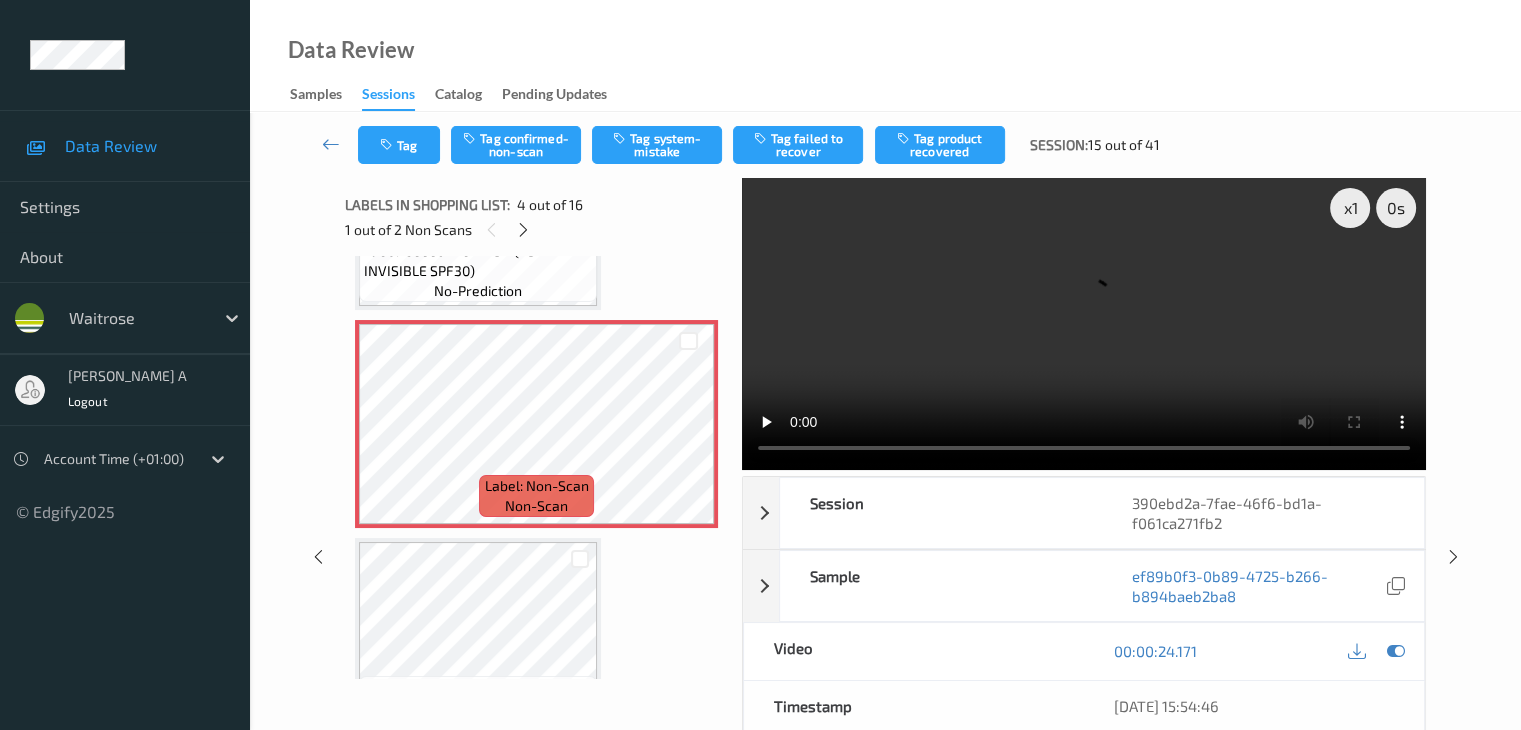 scroll, scrollTop: 483, scrollLeft: 0, axis: vertical 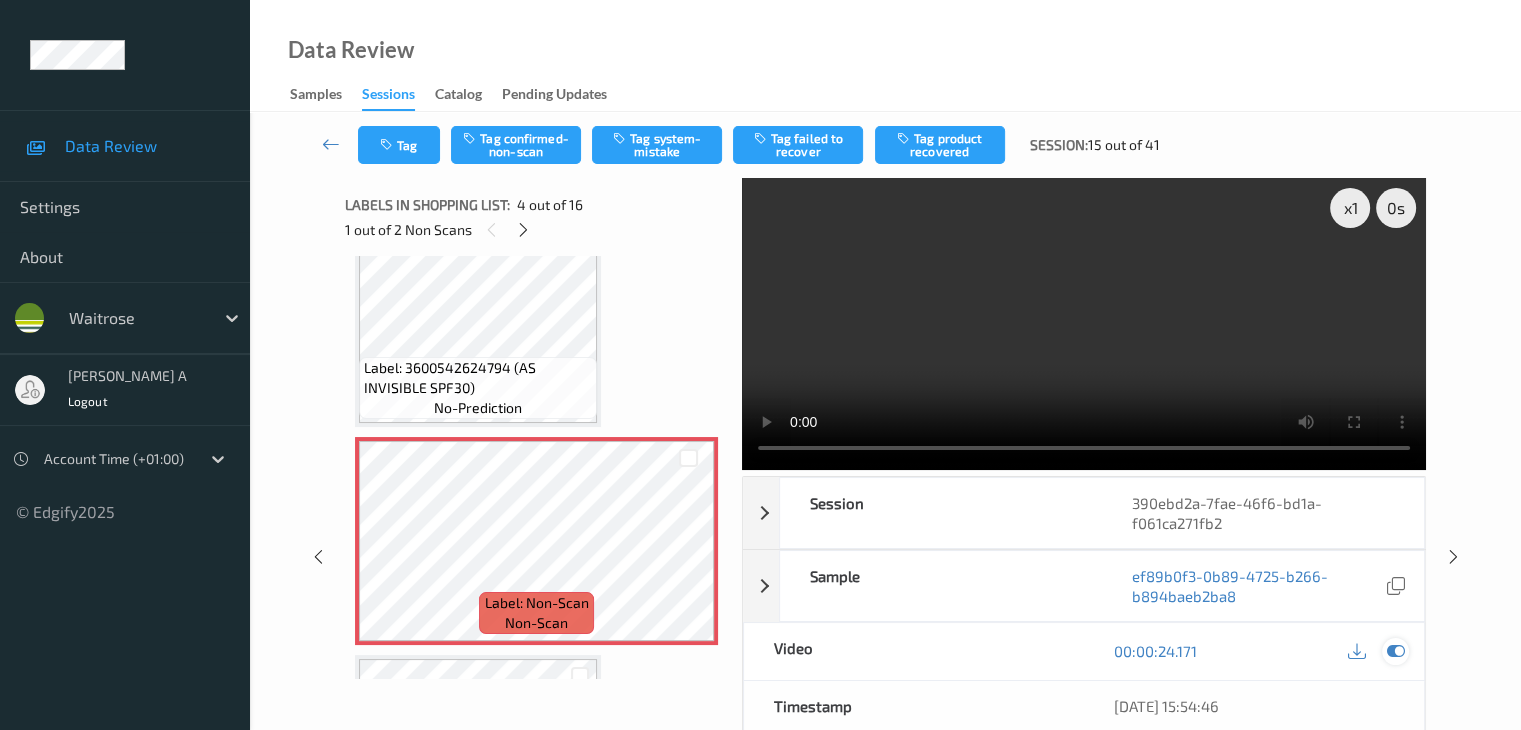 click at bounding box center (1395, 651) 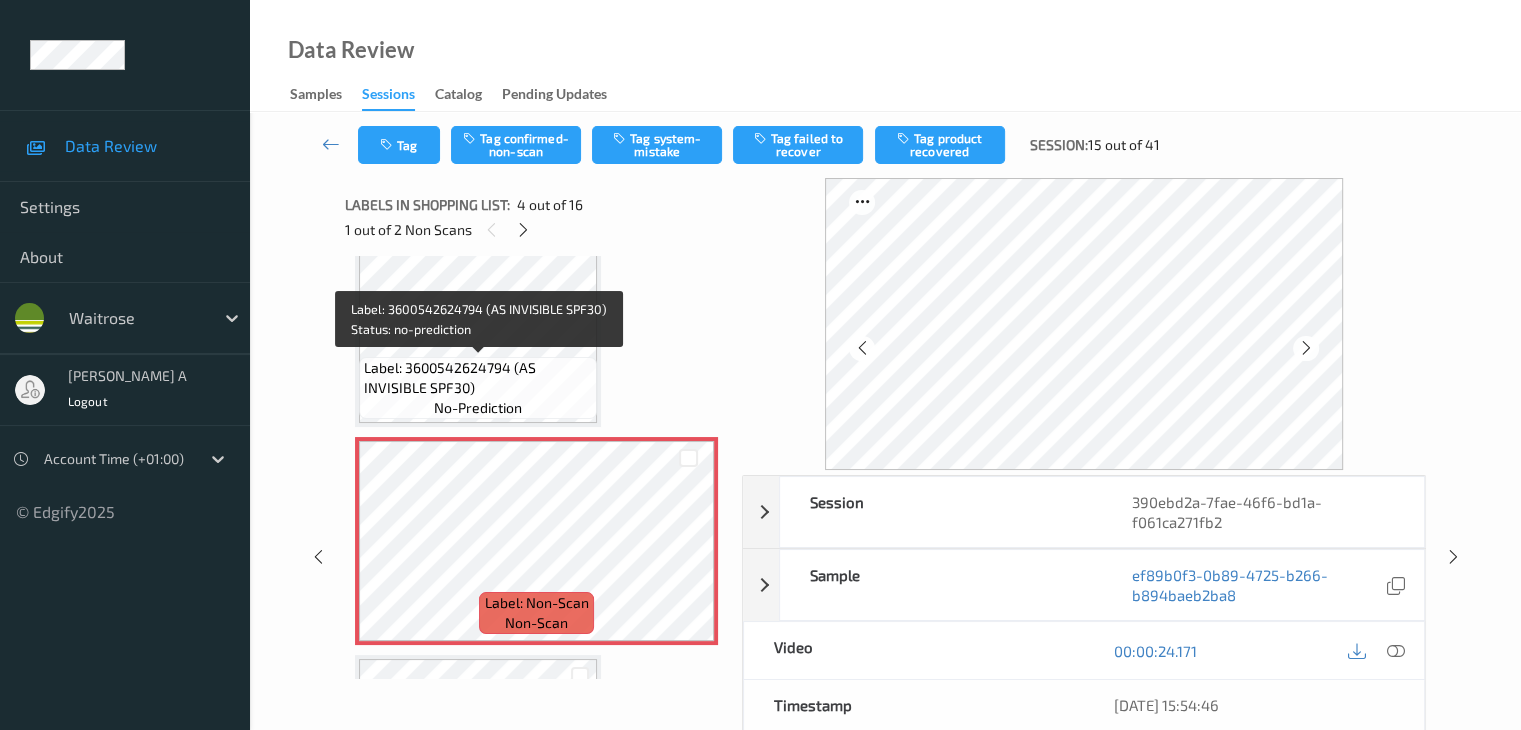 click on "Label: 3600542624794 (AS INVISIBLE SPF30)" at bounding box center (478, 378) 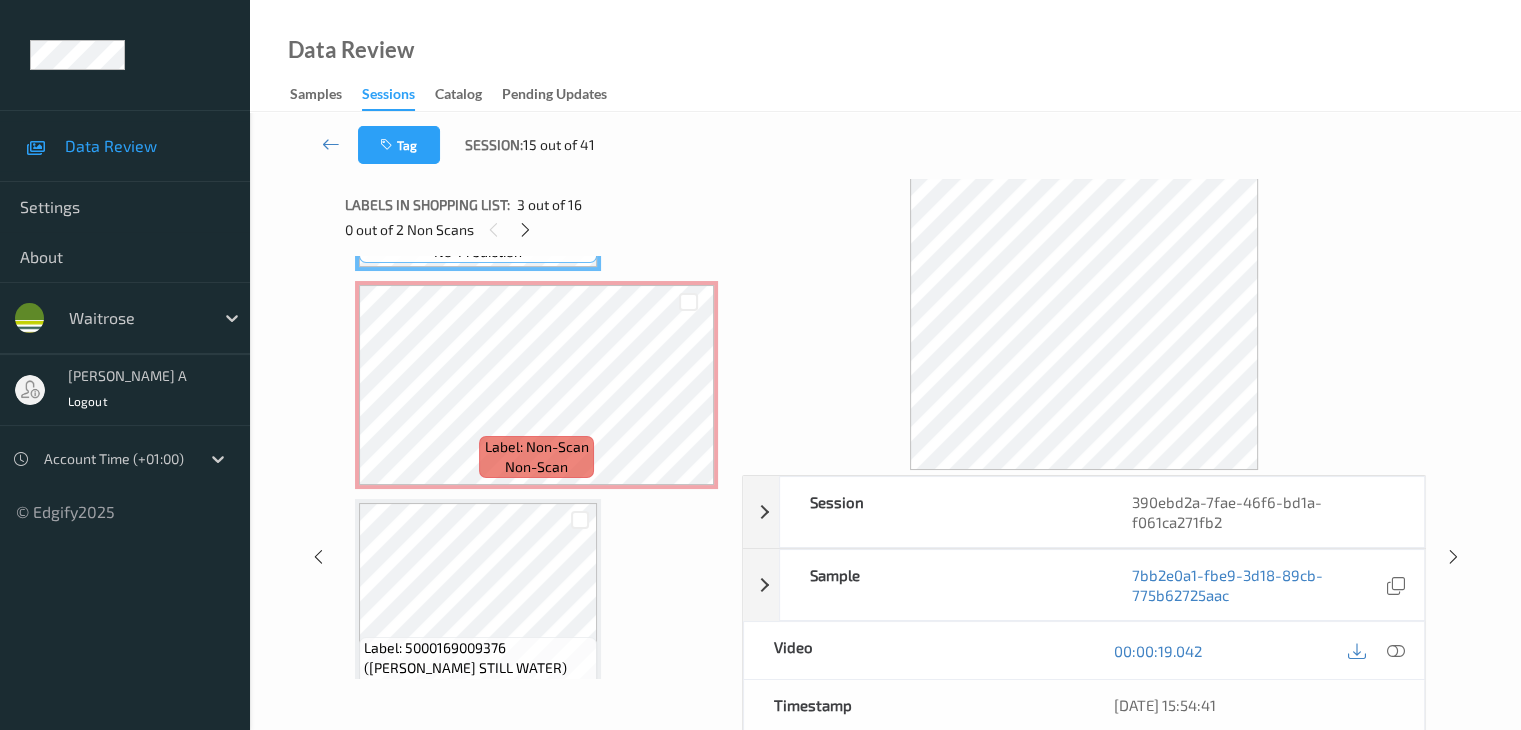 scroll, scrollTop: 683, scrollLeft: 0, axis: vertical 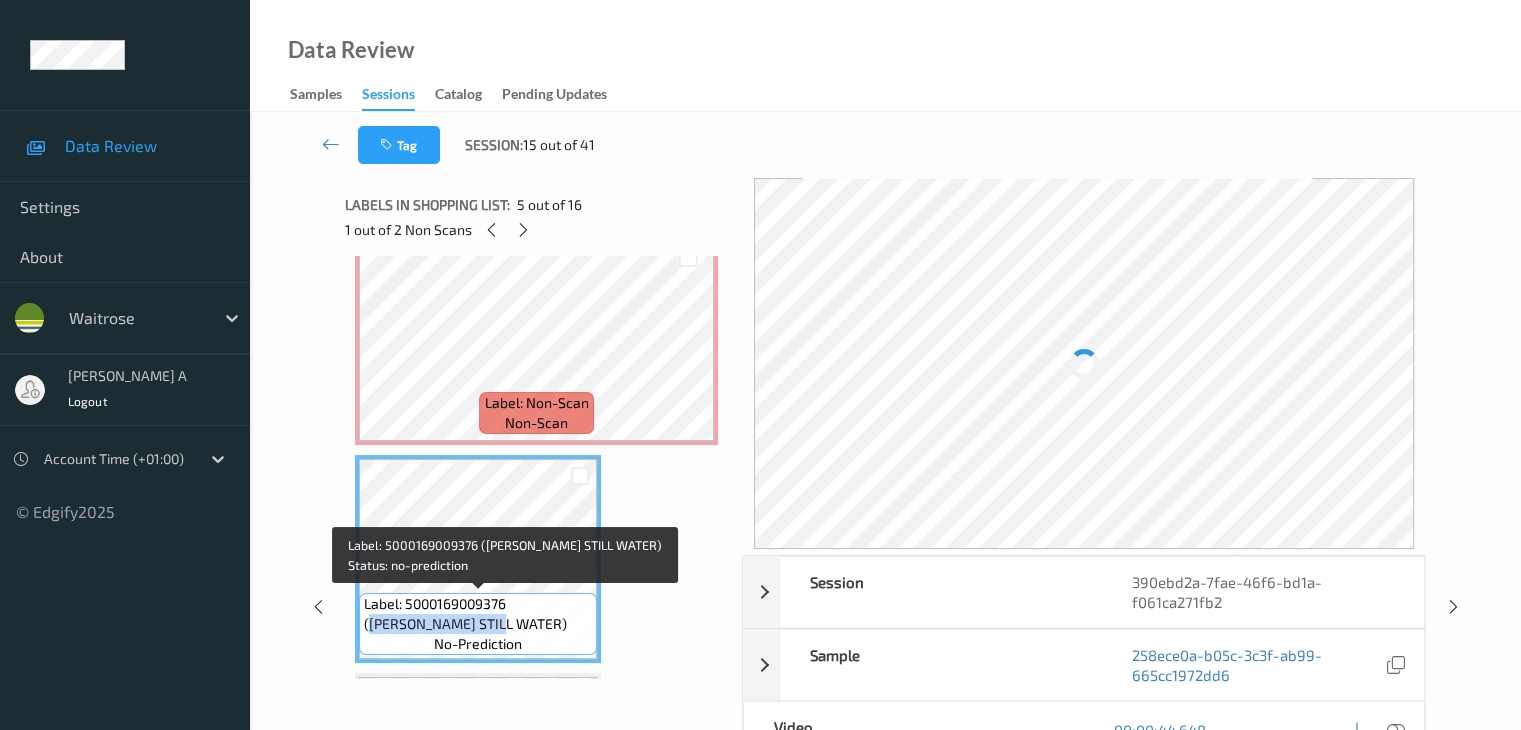 drag, startPoint x: 518, startPoint y: 604, endPoint x: 445, endPoint y: 628, distance: 76.843994 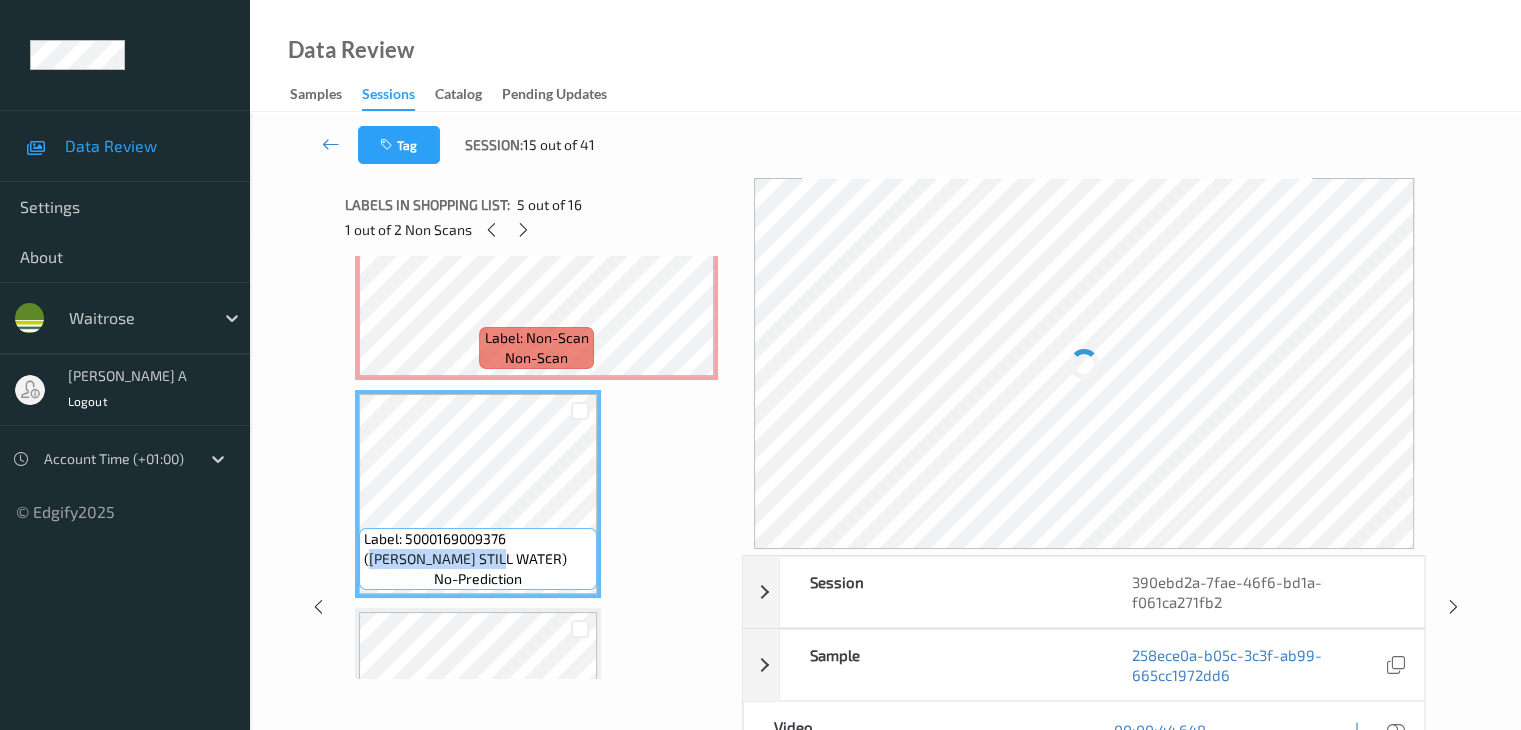 scroll, scrollTop: 783, scrollLeft: 0, axis: vertical 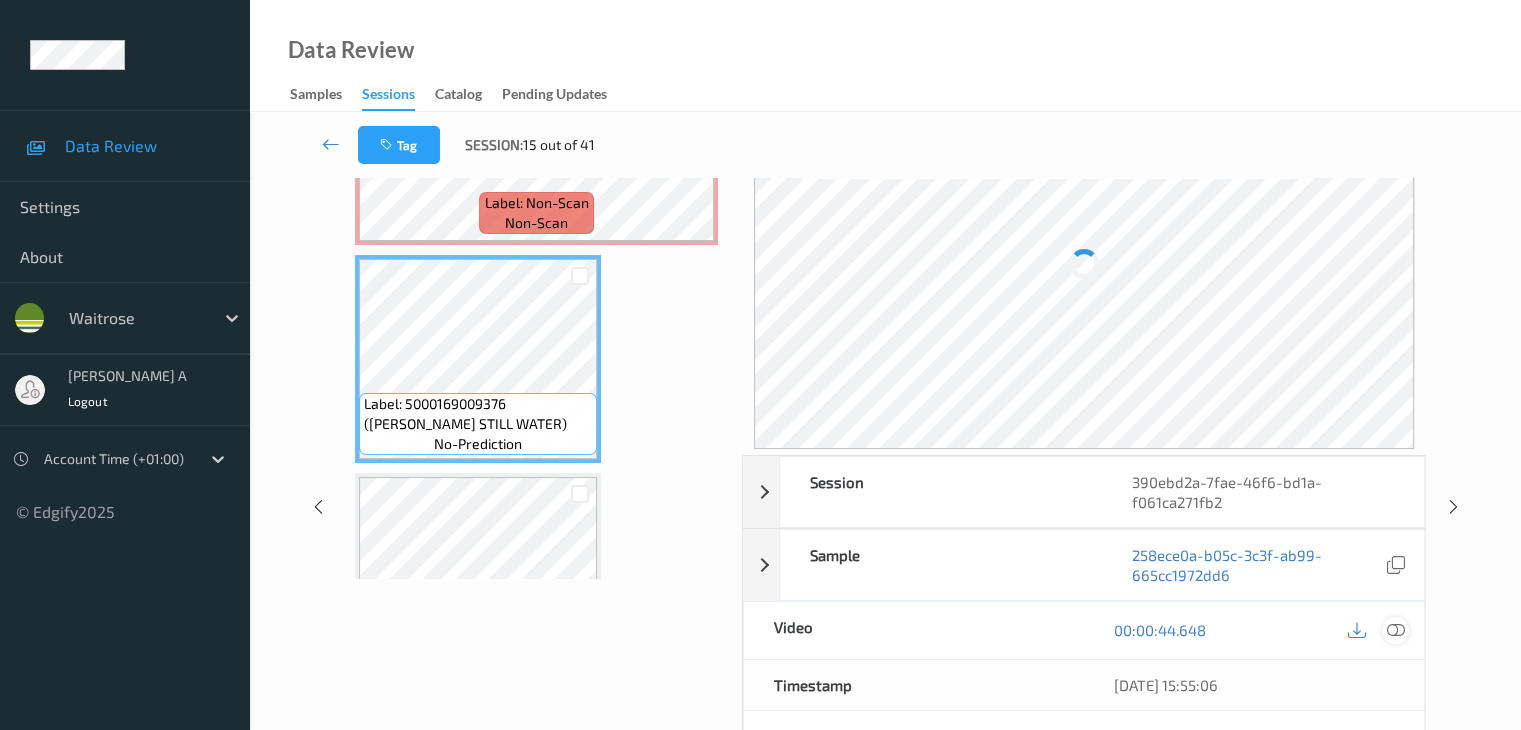 click at bounding box center [1395, 630] 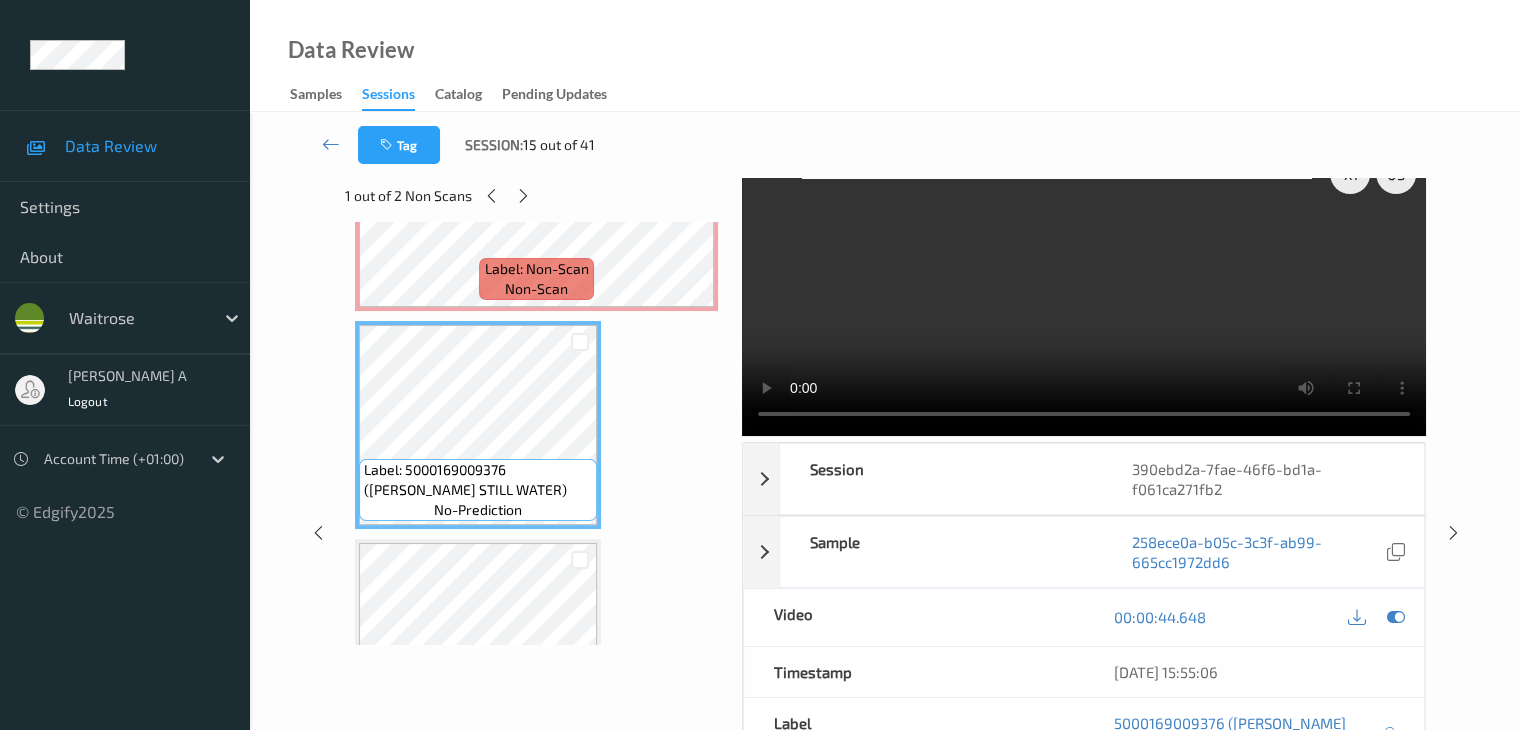 scroll, scrollTop: 0, scrollLeft: 0, axis: both 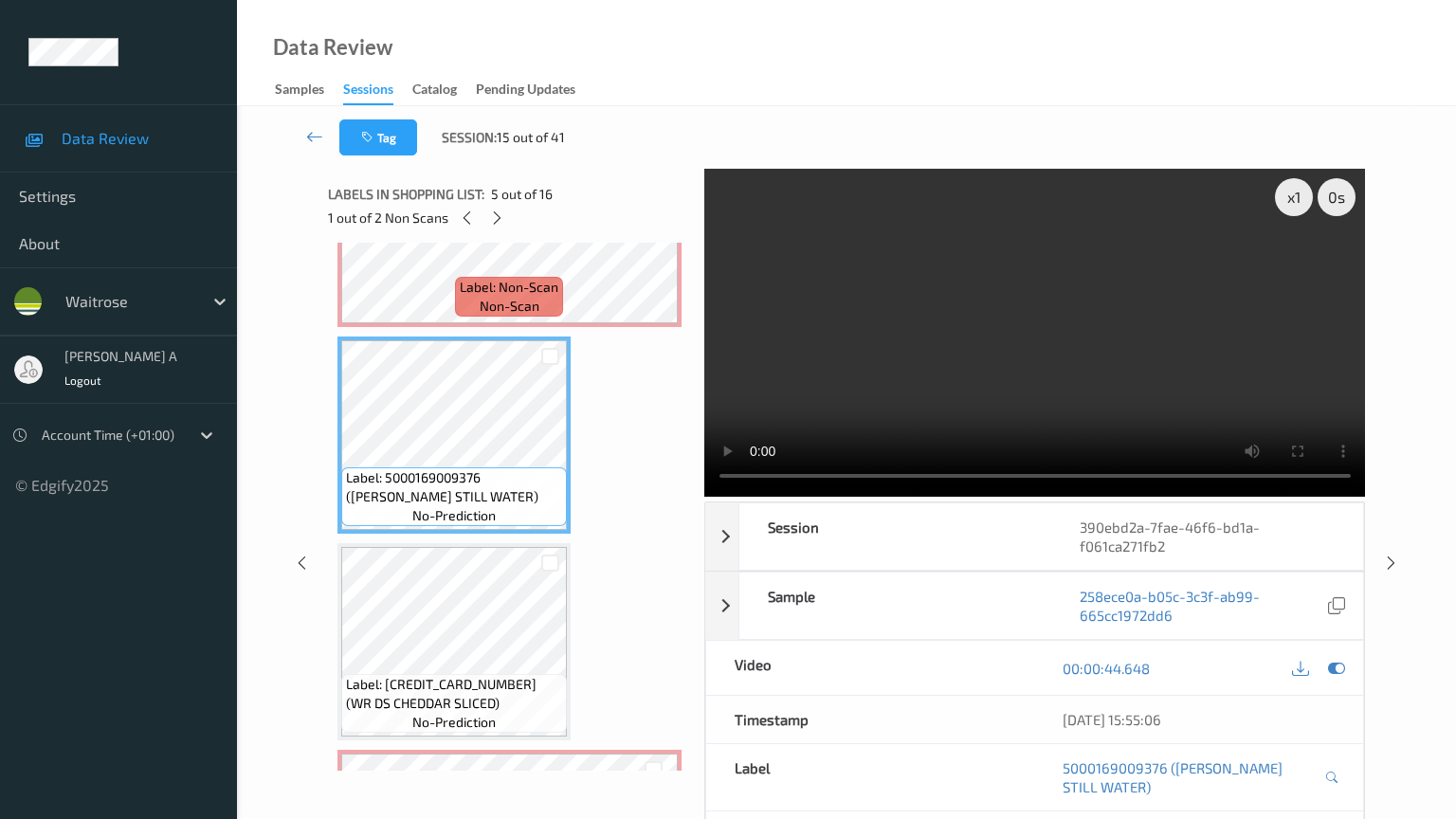 type 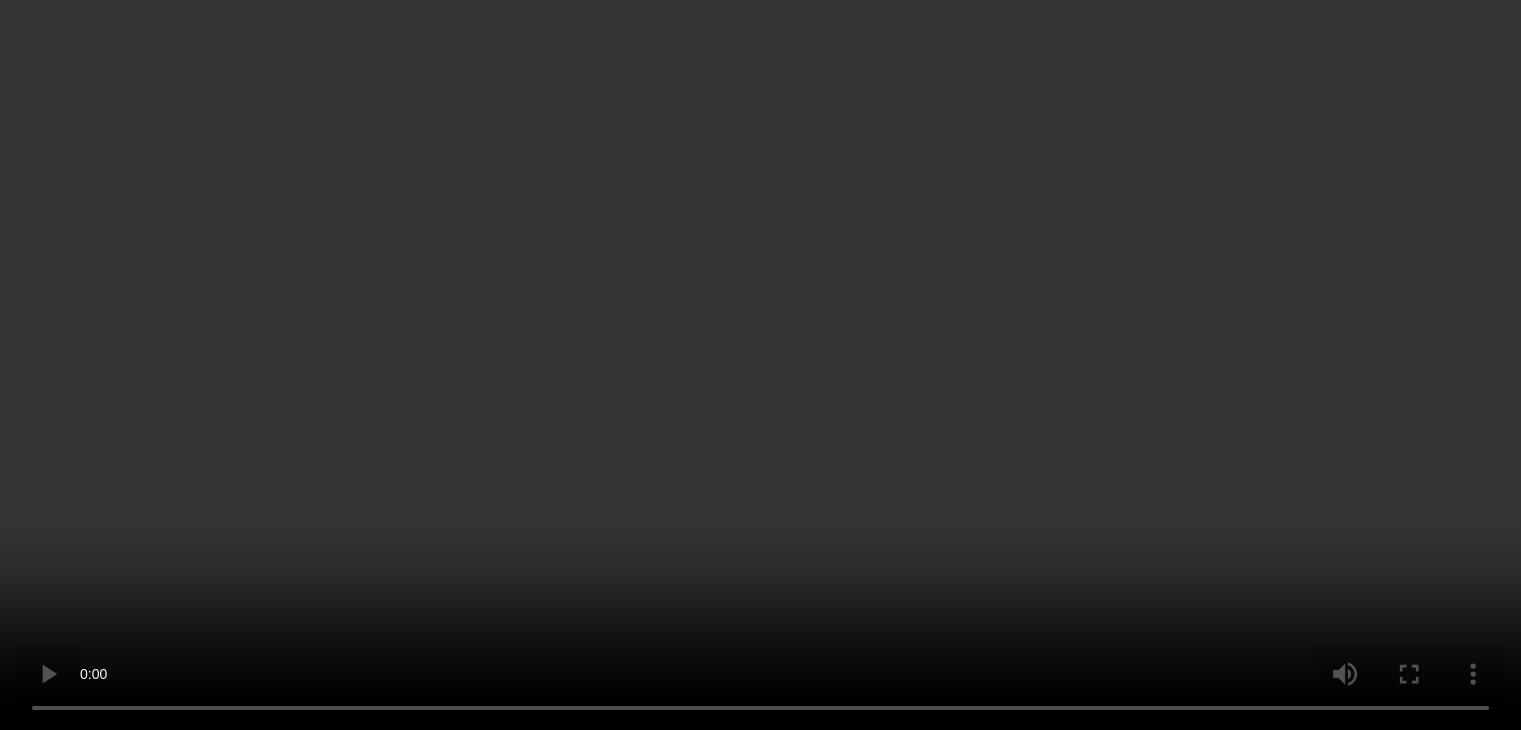 scroll, scrollTop: 383, scrollLeft: 0, axis: vertical 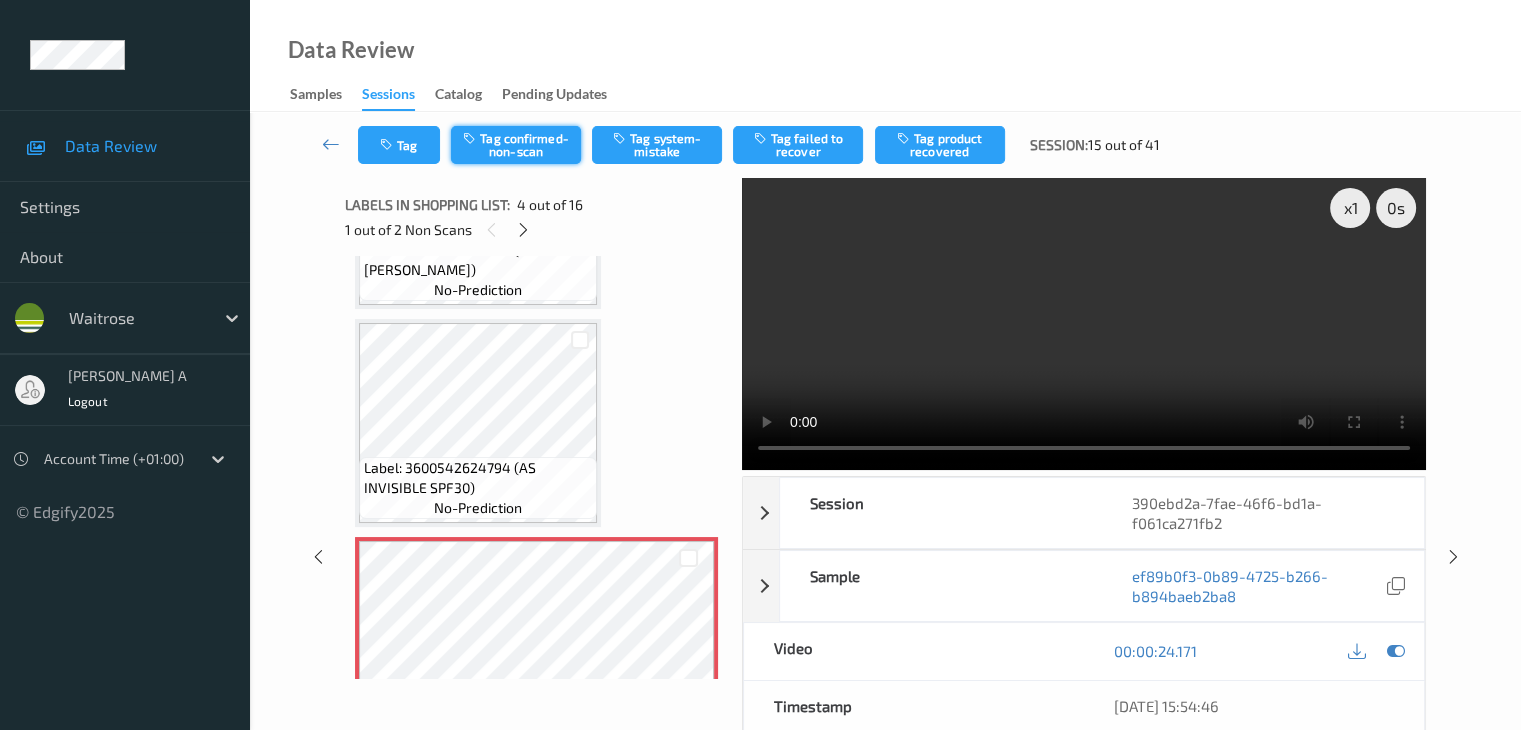 click on "Tag   confirmed-non-scan" at bounding box center (516, 145) 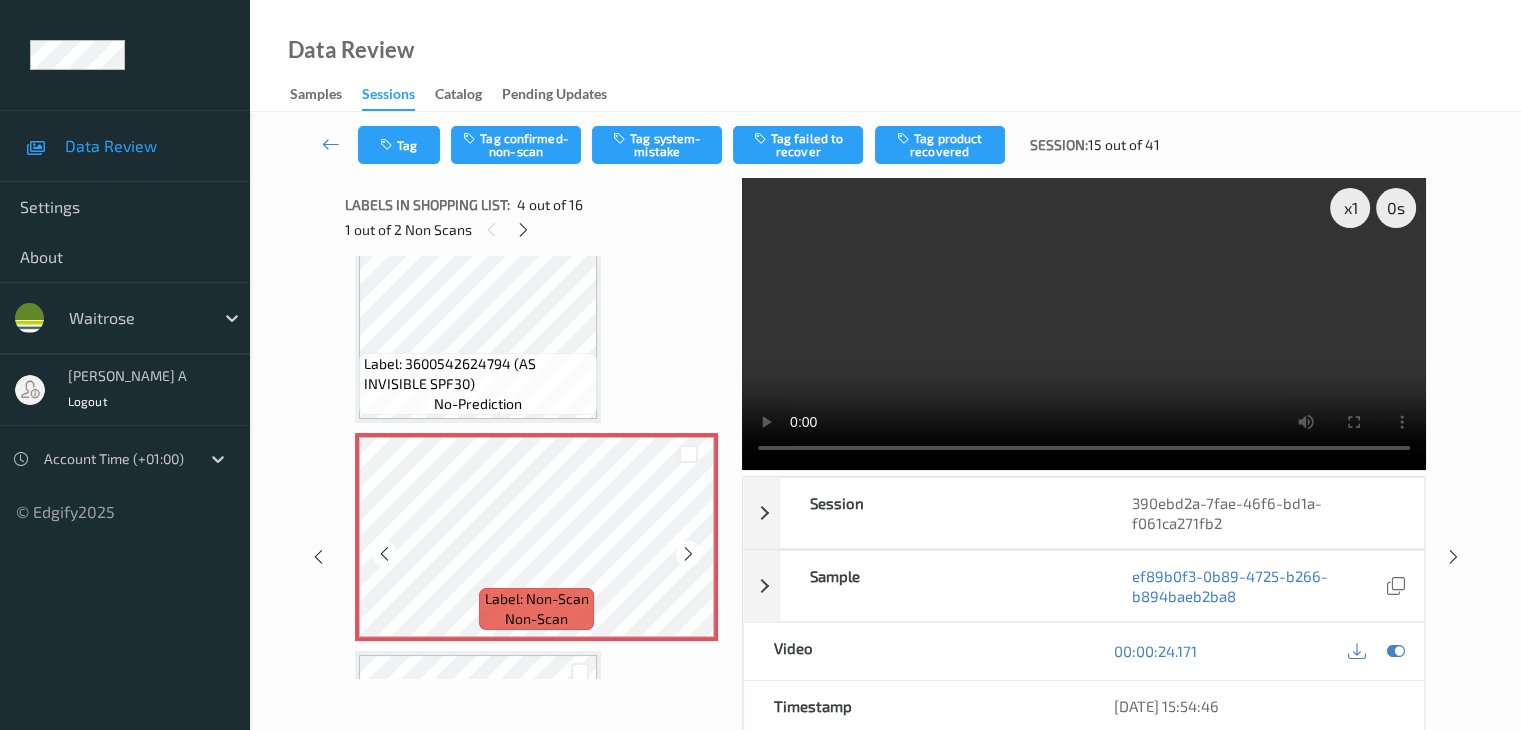 scroll, scrollTop: 683, scrollLeft: 0, axis: vertical 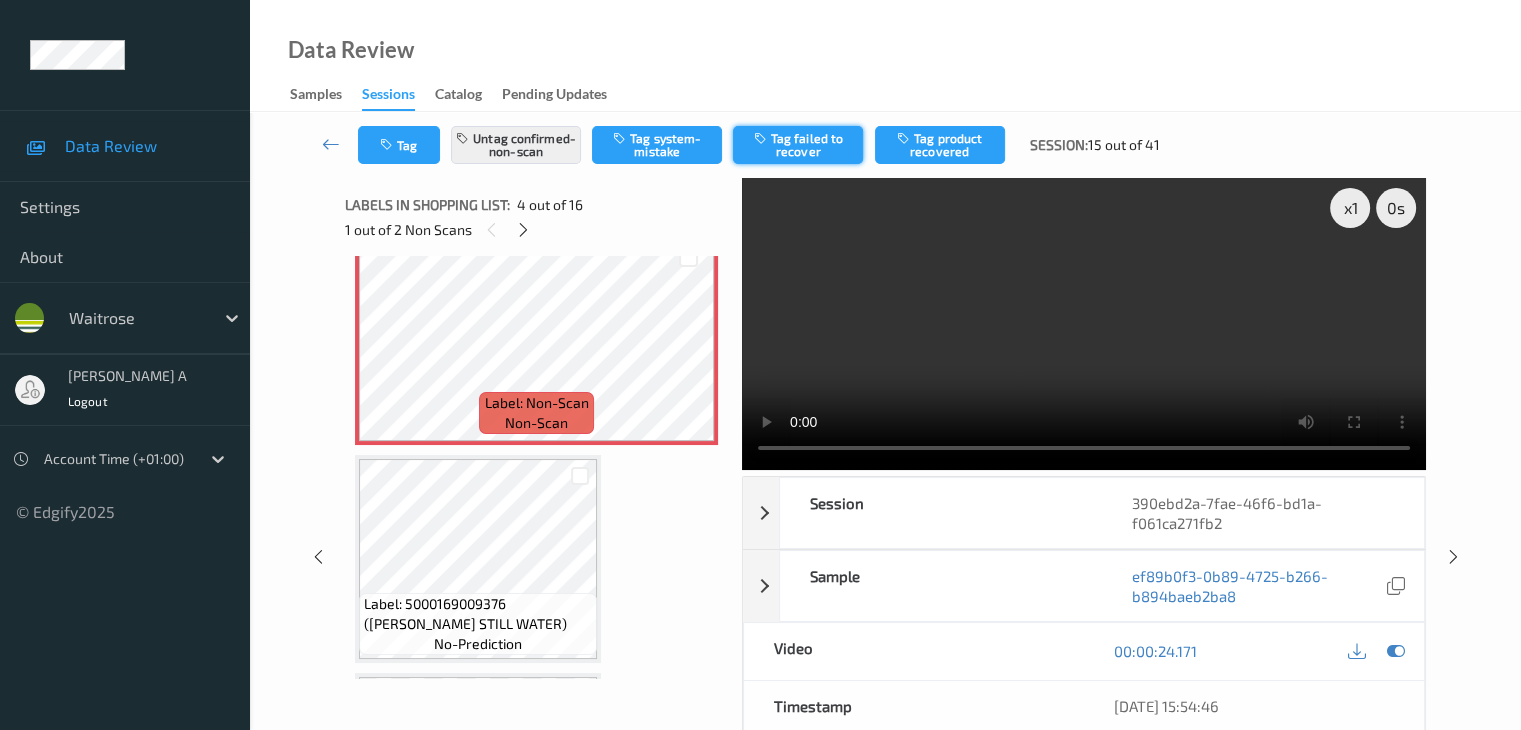 click on "Tag   failed to recover" at bounding box center [798, 145] 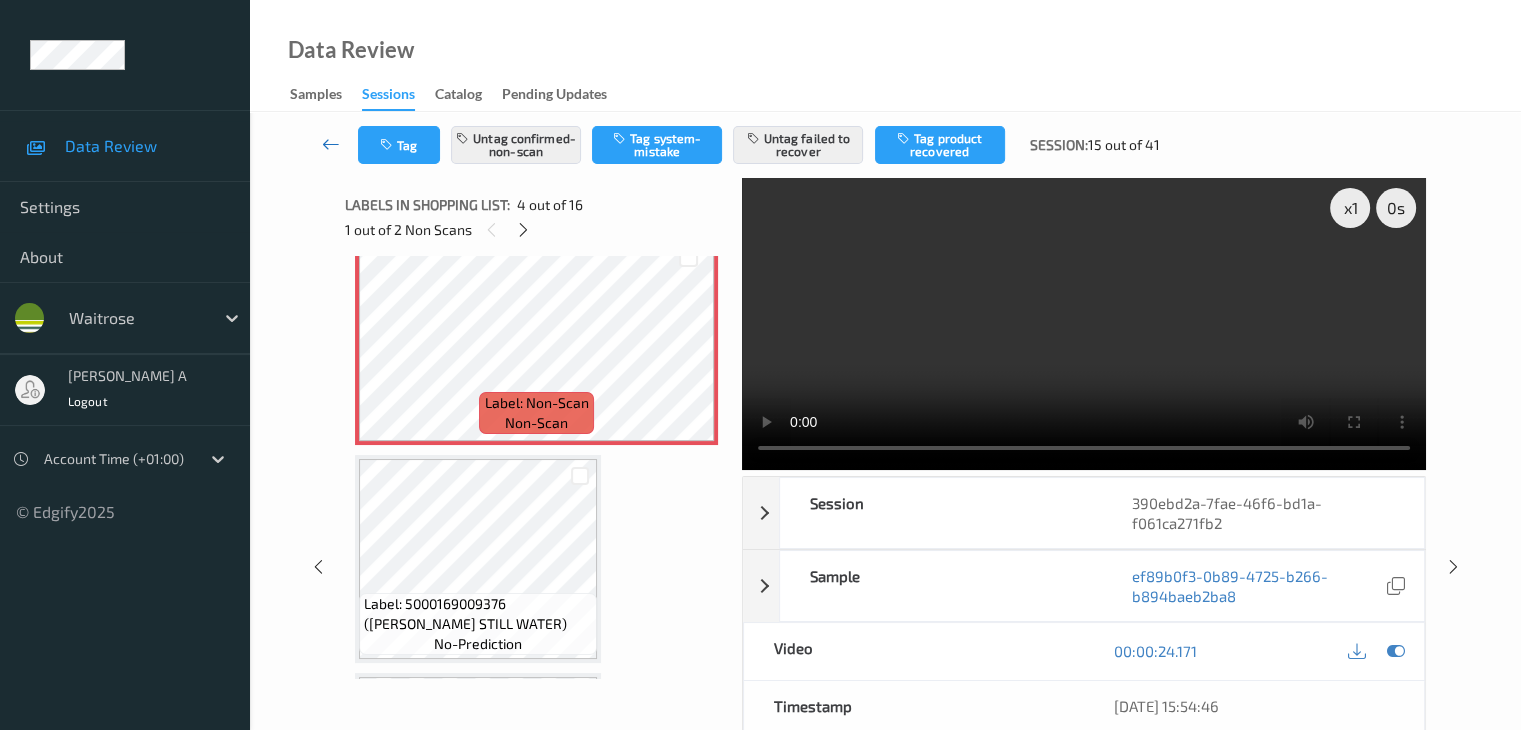 click at bounding box center [331, 144] 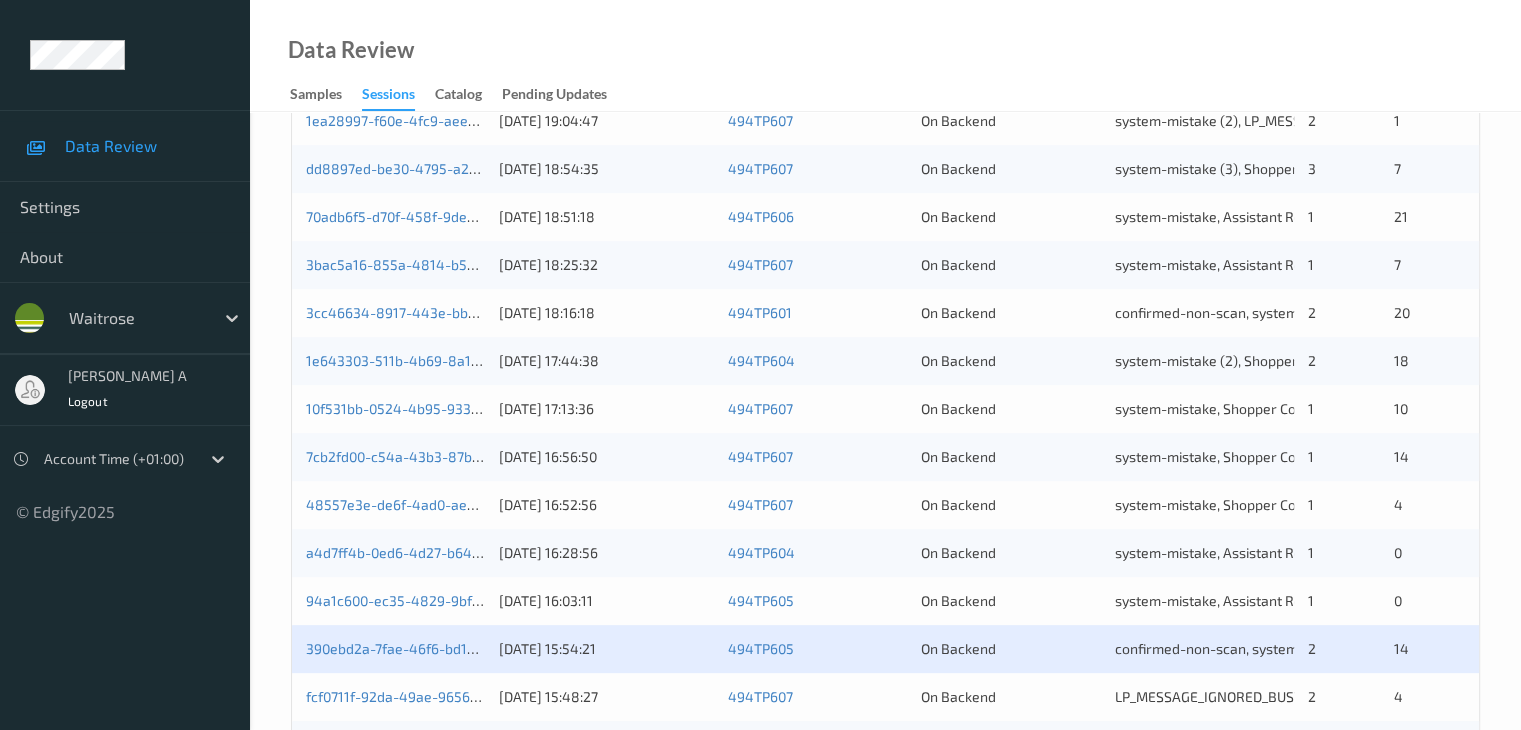 scroll, scrollTop: 700, scrollLeft: 0, axis: vertical 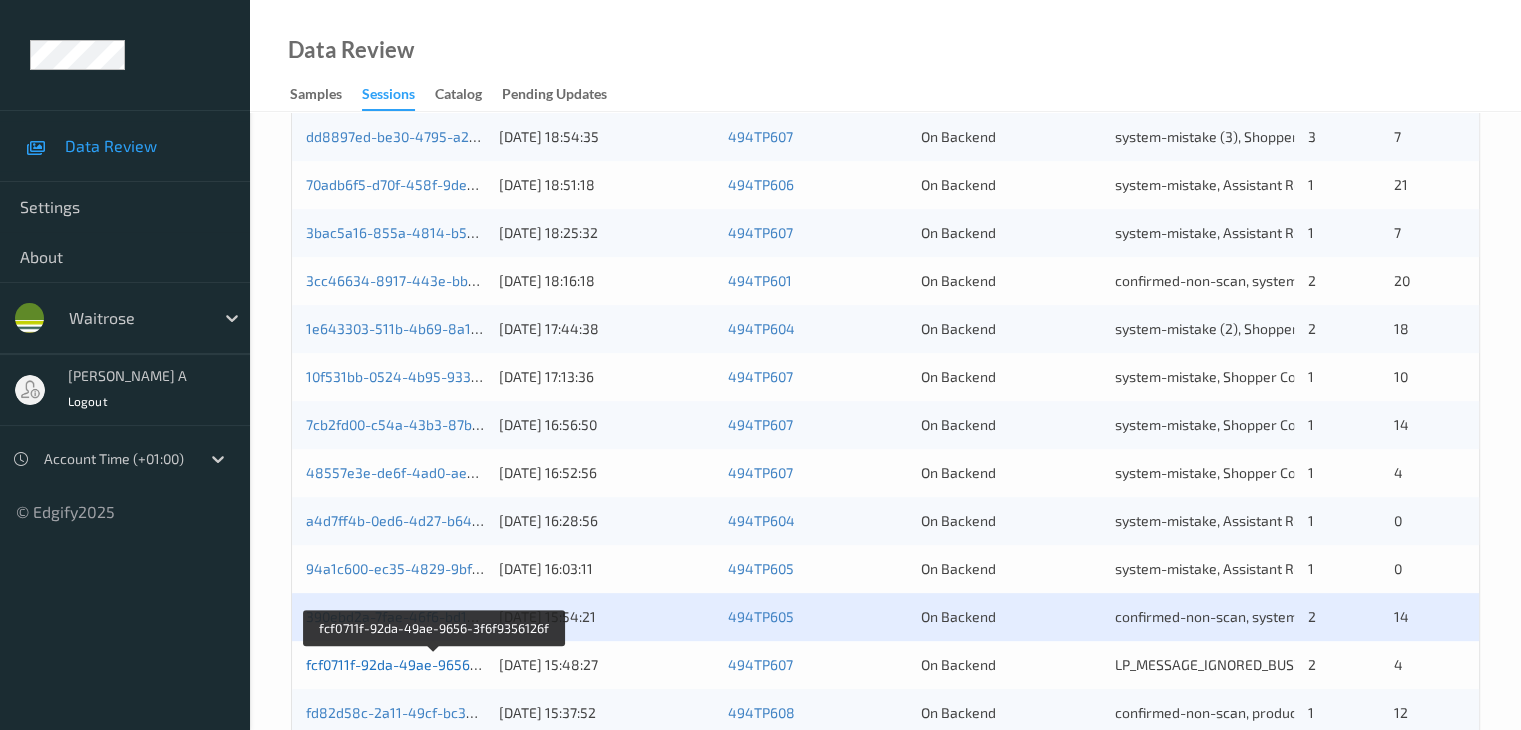 click on "fcf0711f-92da-49ae-9656-3f6f9356126f" at bounding box center [433, 664] 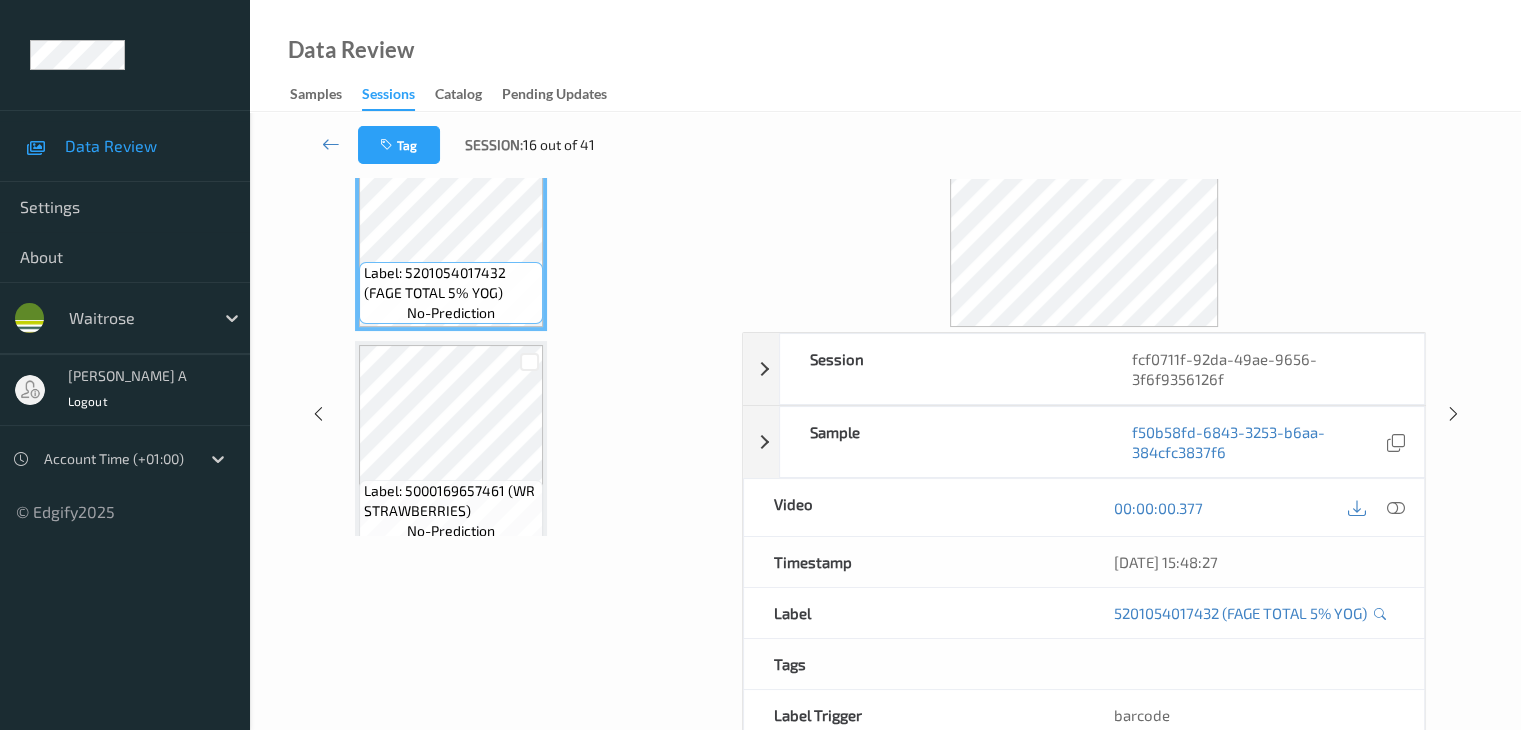 scroll, scrollTop: 0, scrollLeft: 0, axis: both 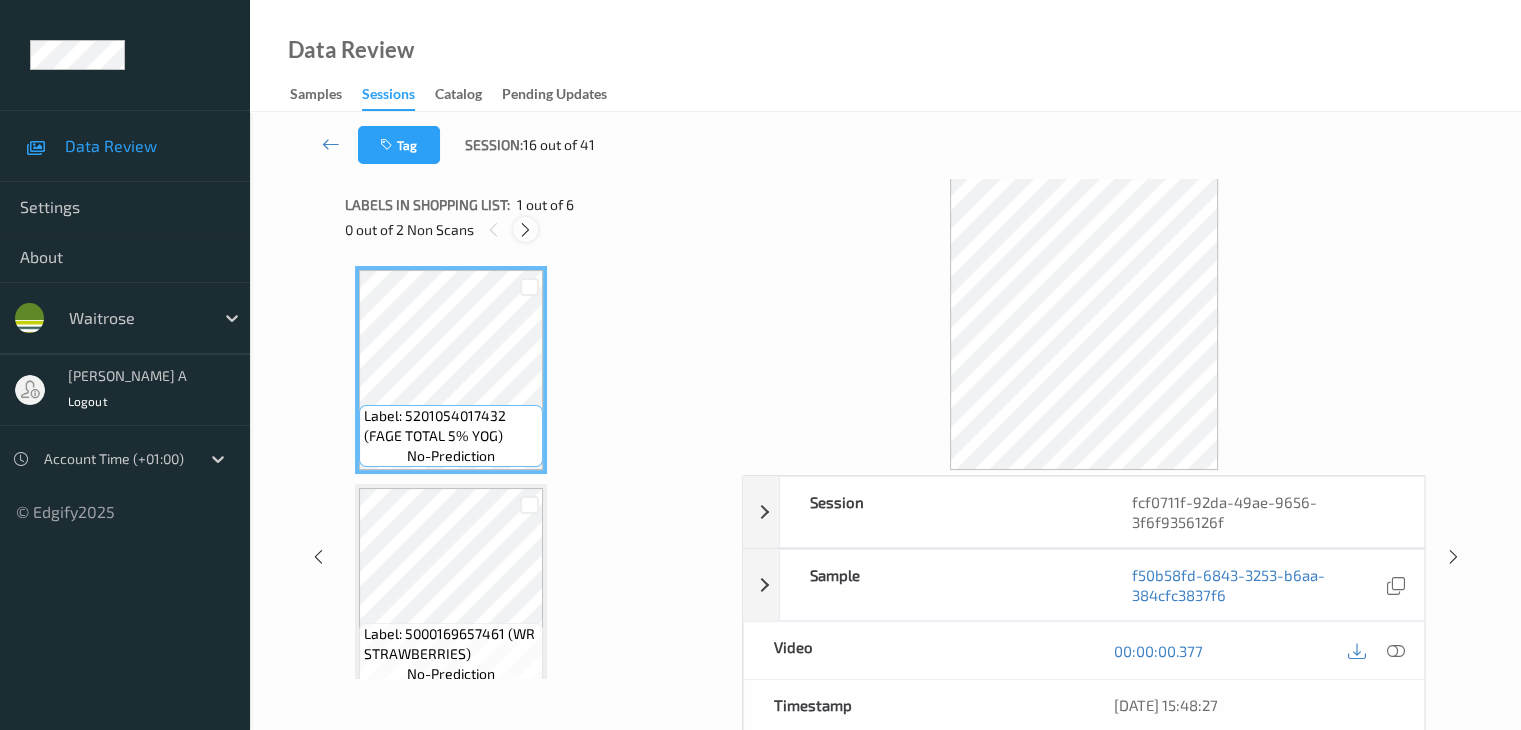 click at bounding box center [525, 229] 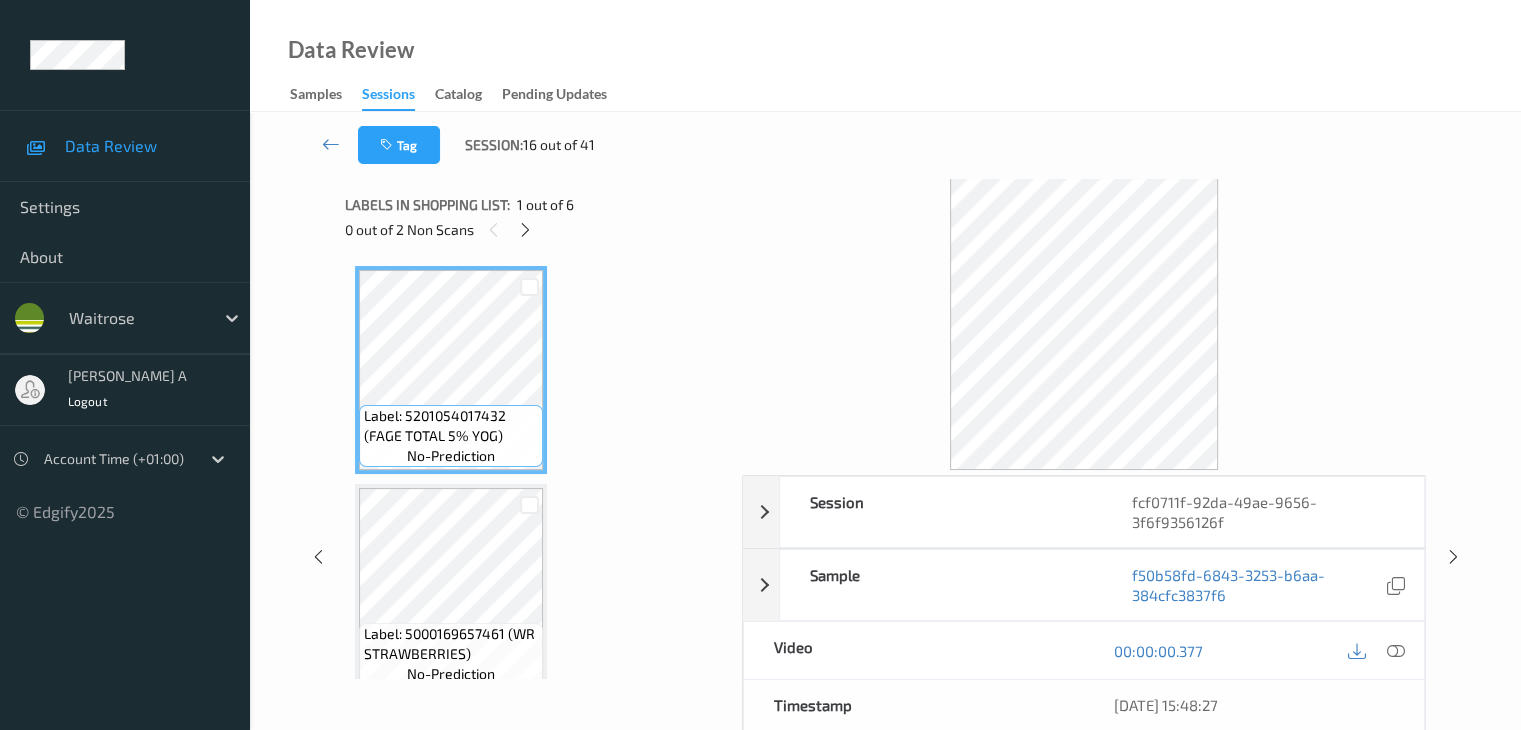 scroll, scrollTop: 664, scrollLeft: 0, axis: vertical 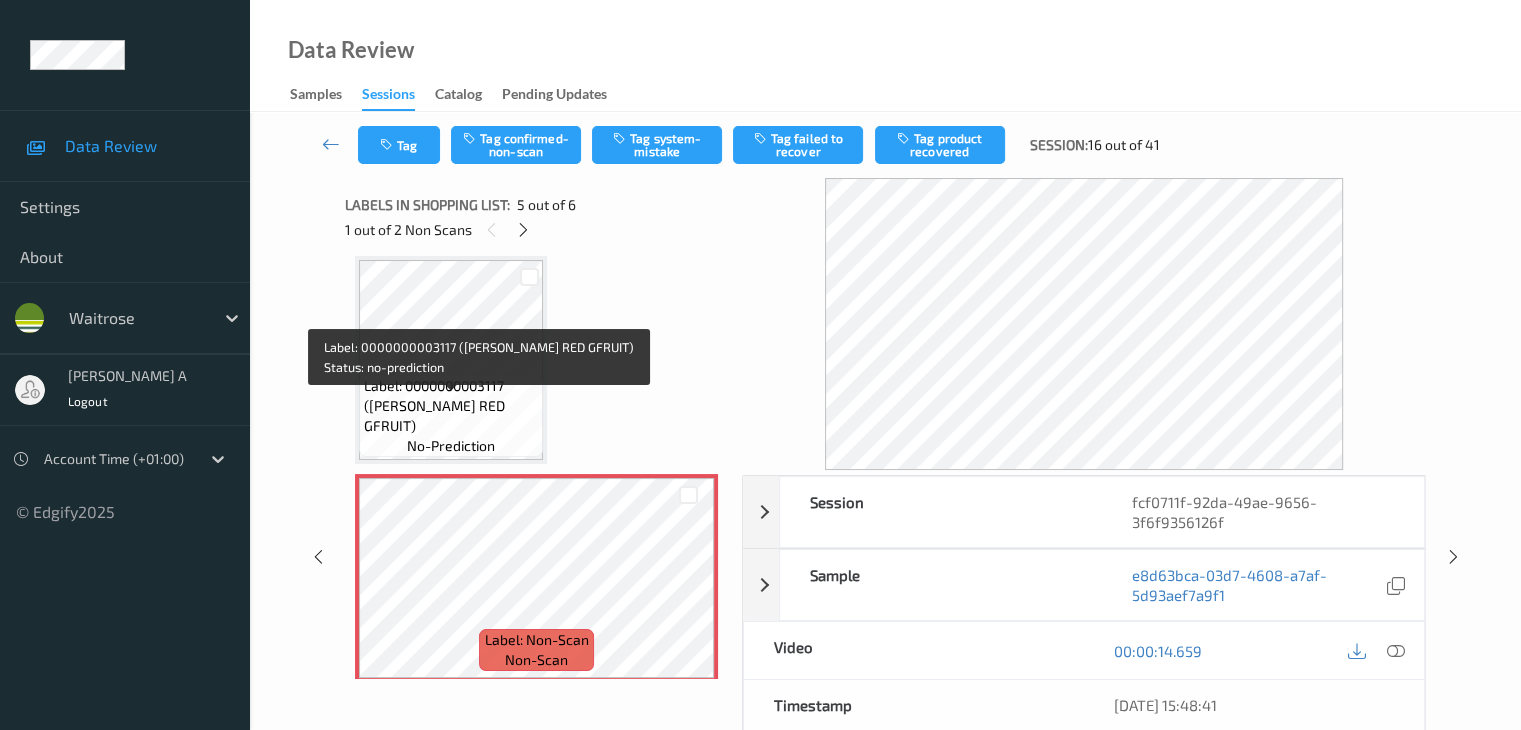 click on "Label: 0000000003117 (WR ESS RED GFRUIT)" at bounding box center [451, 406] 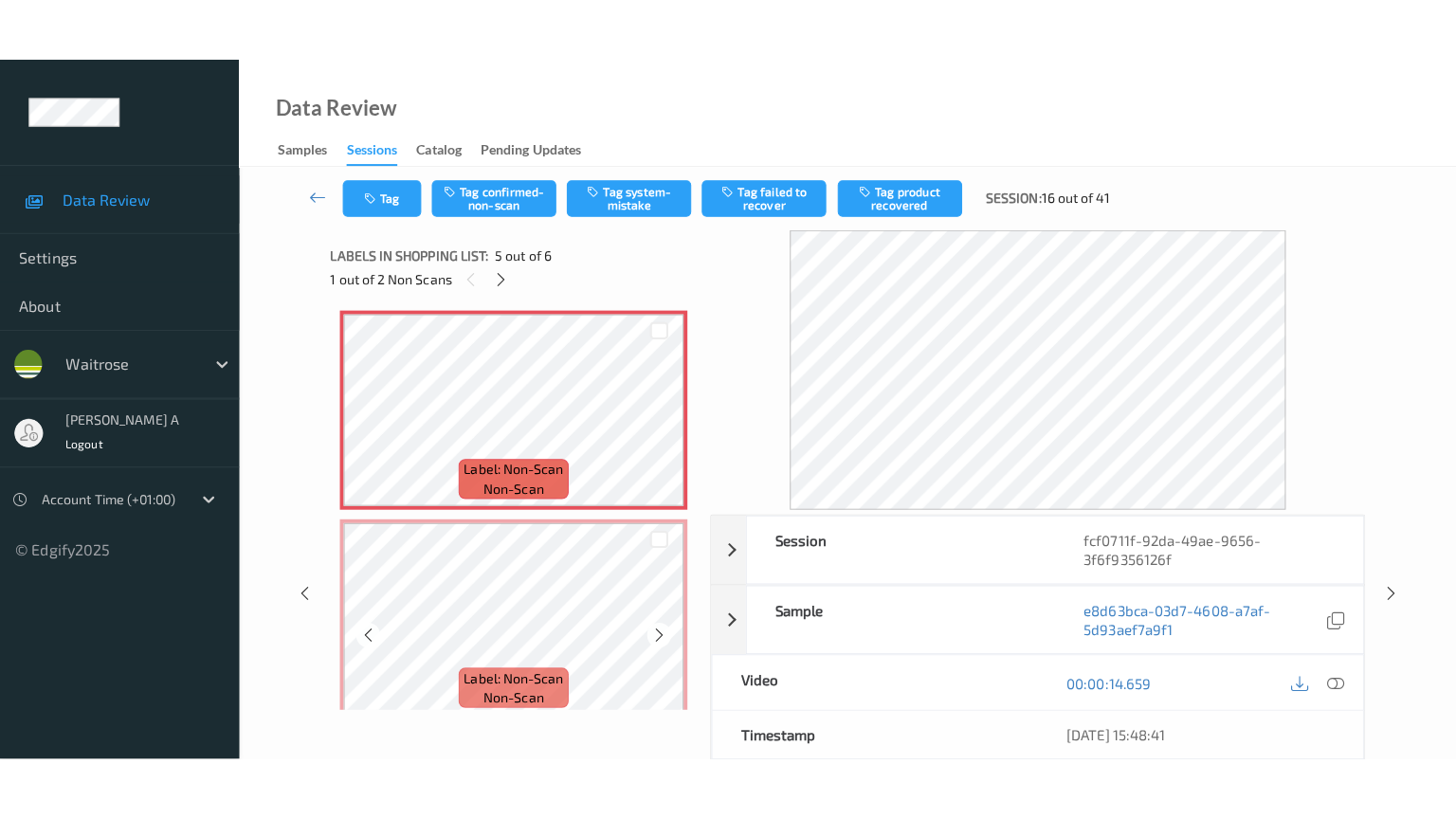 scroll, scrollTop: 848, scrollLeft: 0, axis: vertical 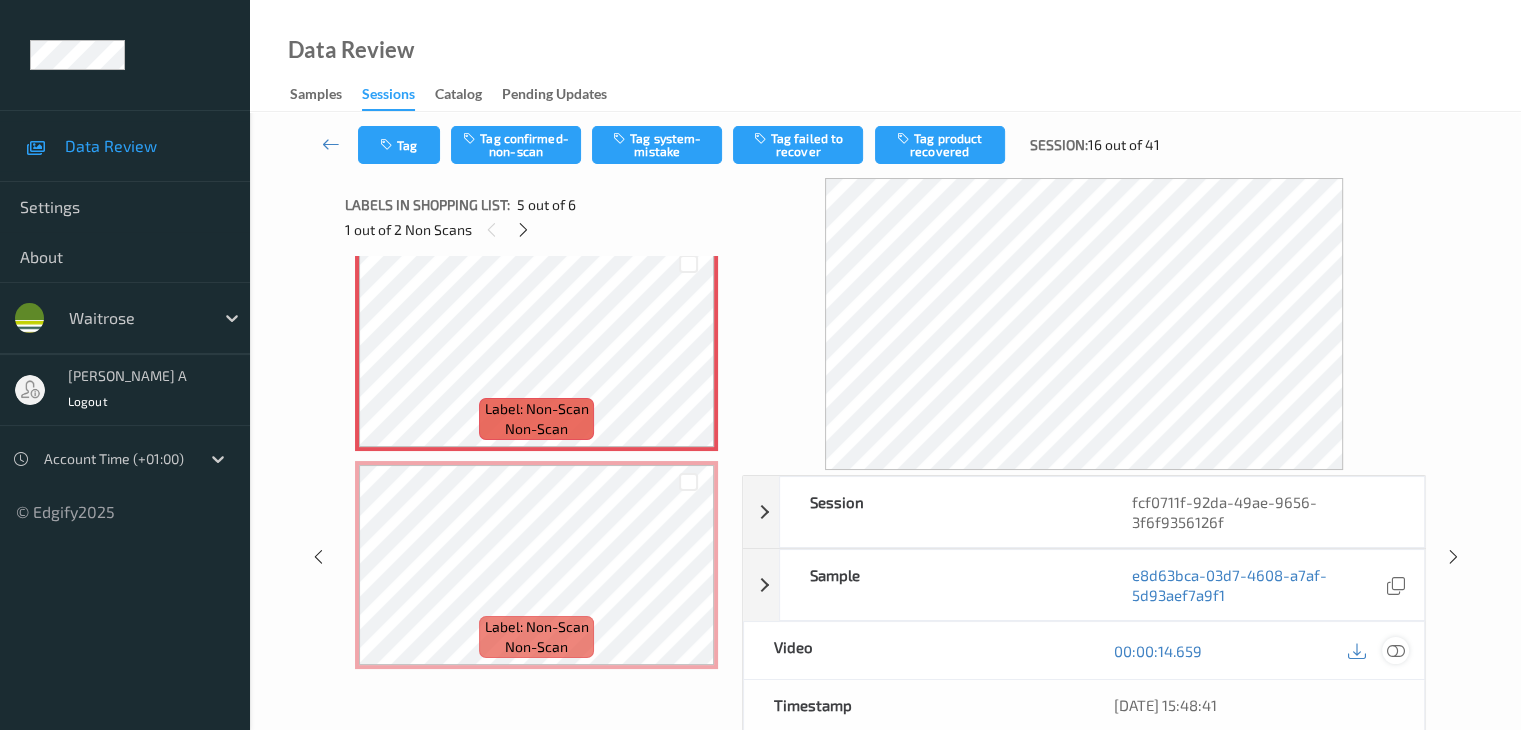 click at bounding box center (1395, 650) 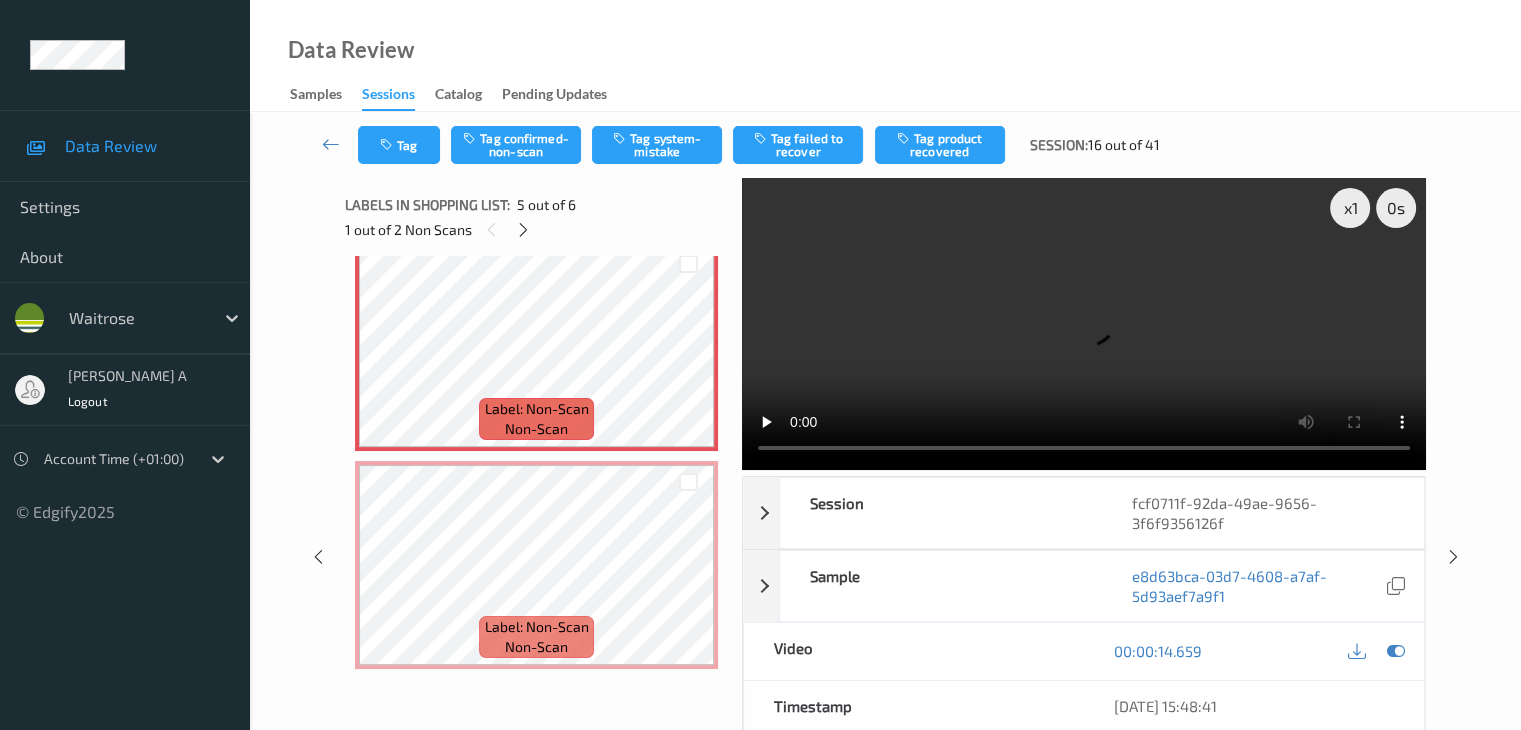 scroll, scrollTop: 761, scrollLeft: 0, axis: vertical 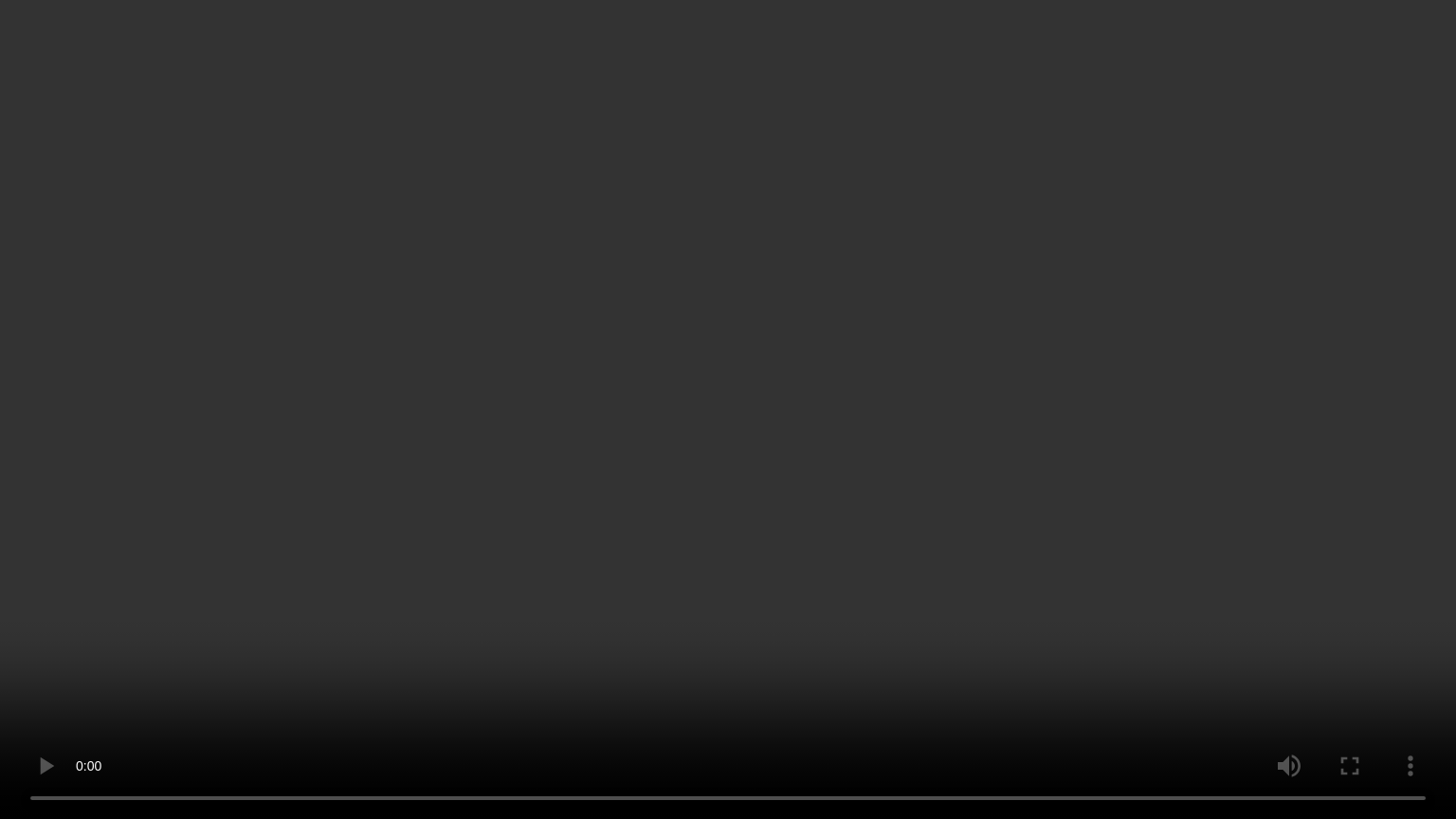 type 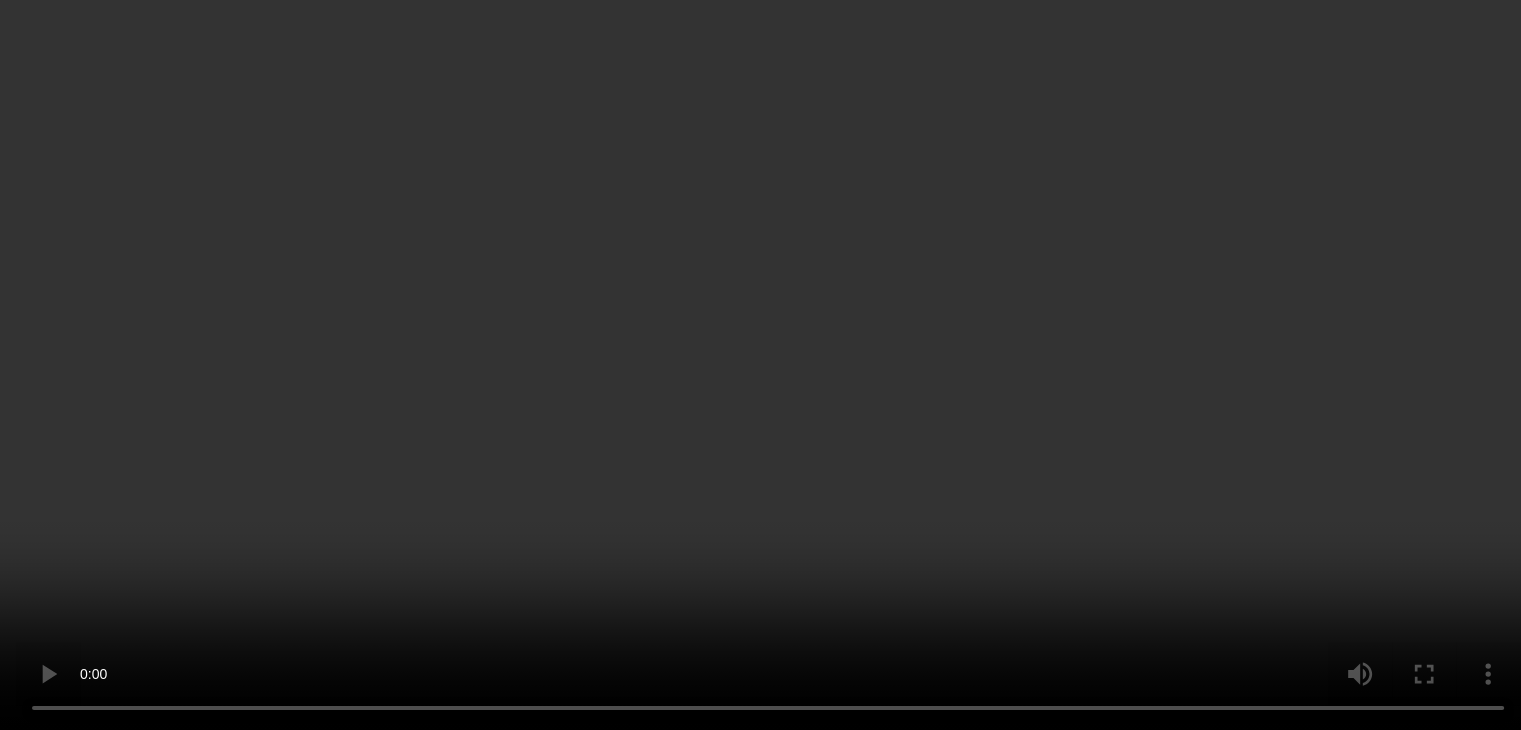 scroll, scrollTop: 661, scrollLeft: 0, axis: vertical 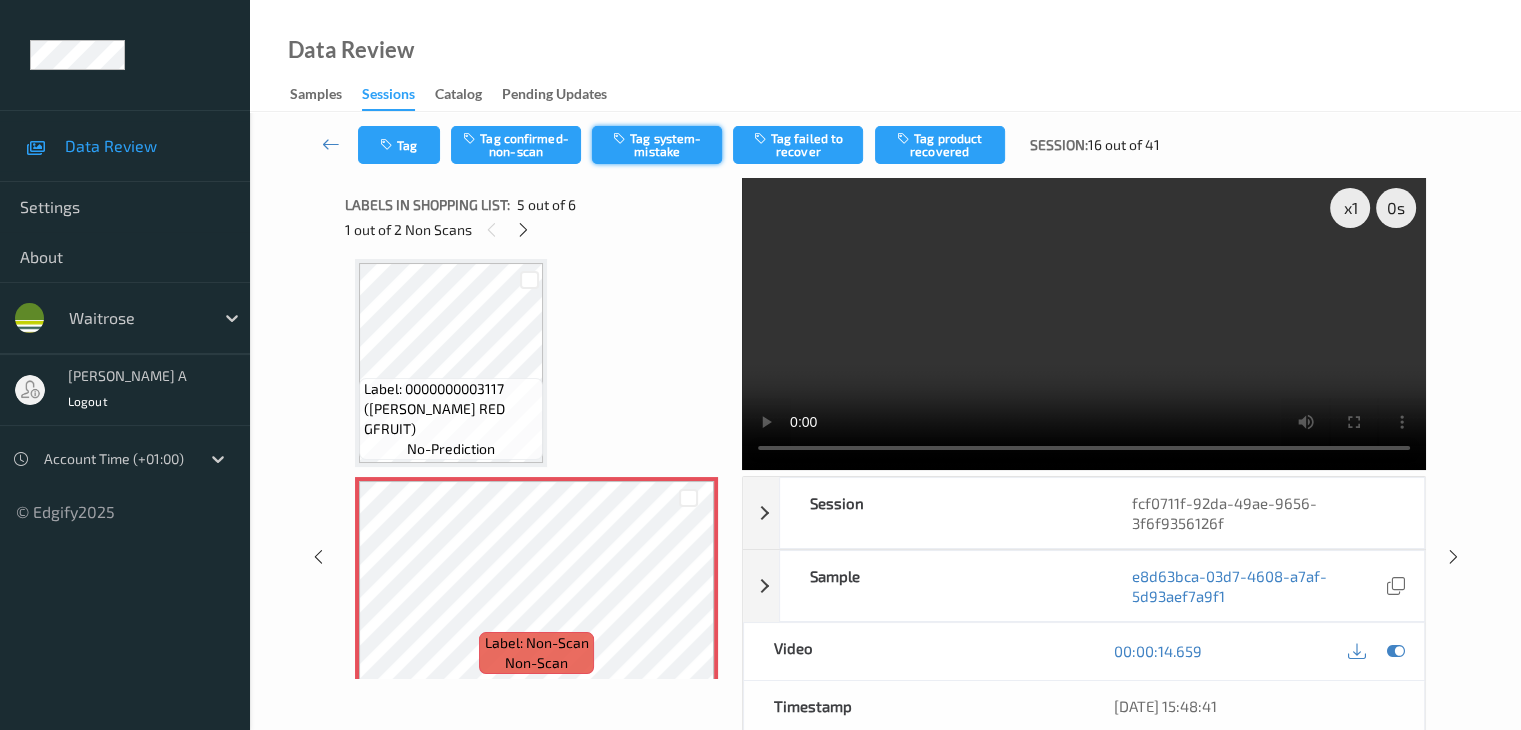 click on "Tag   system-mistake" at bounding box center [657, 145] 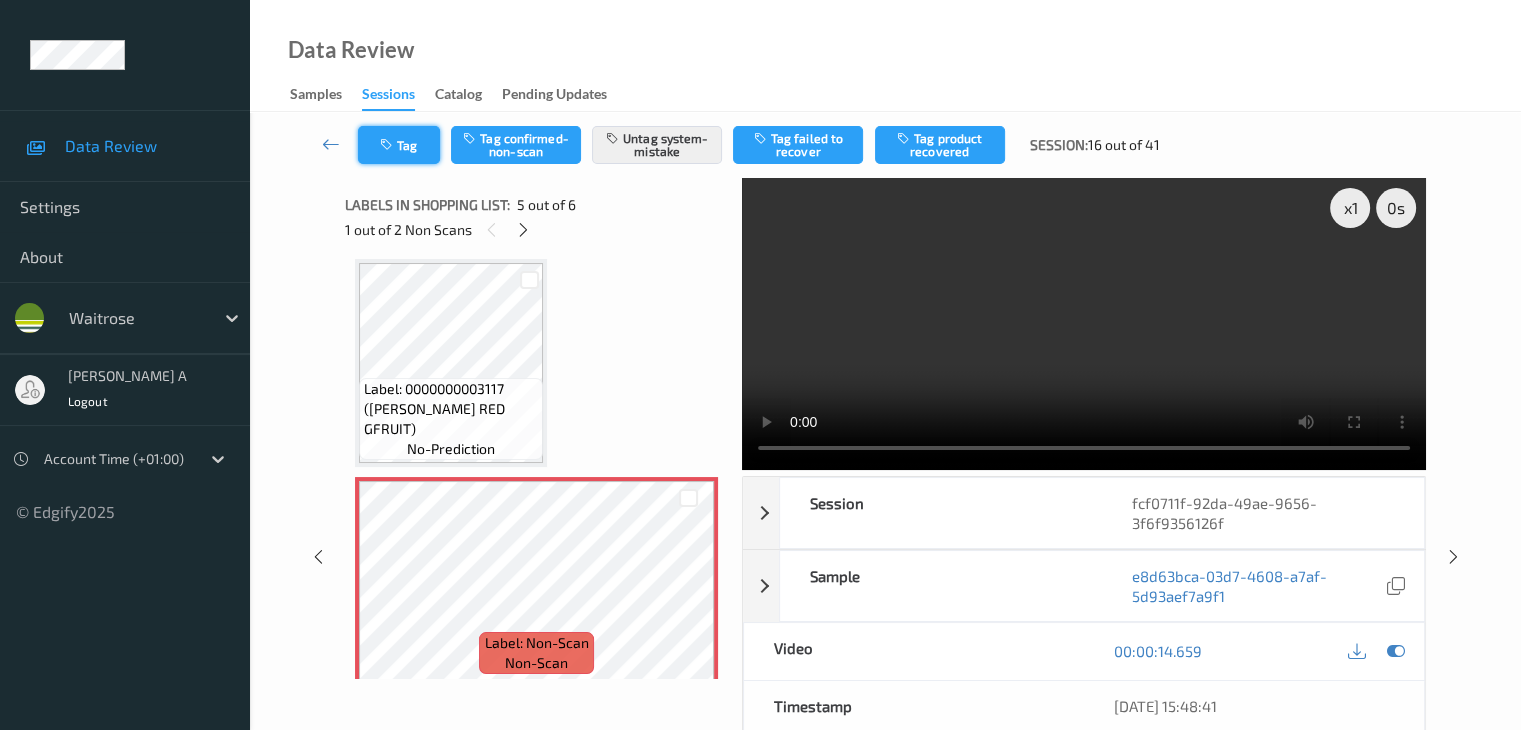 click at bounding box center [388, 145] 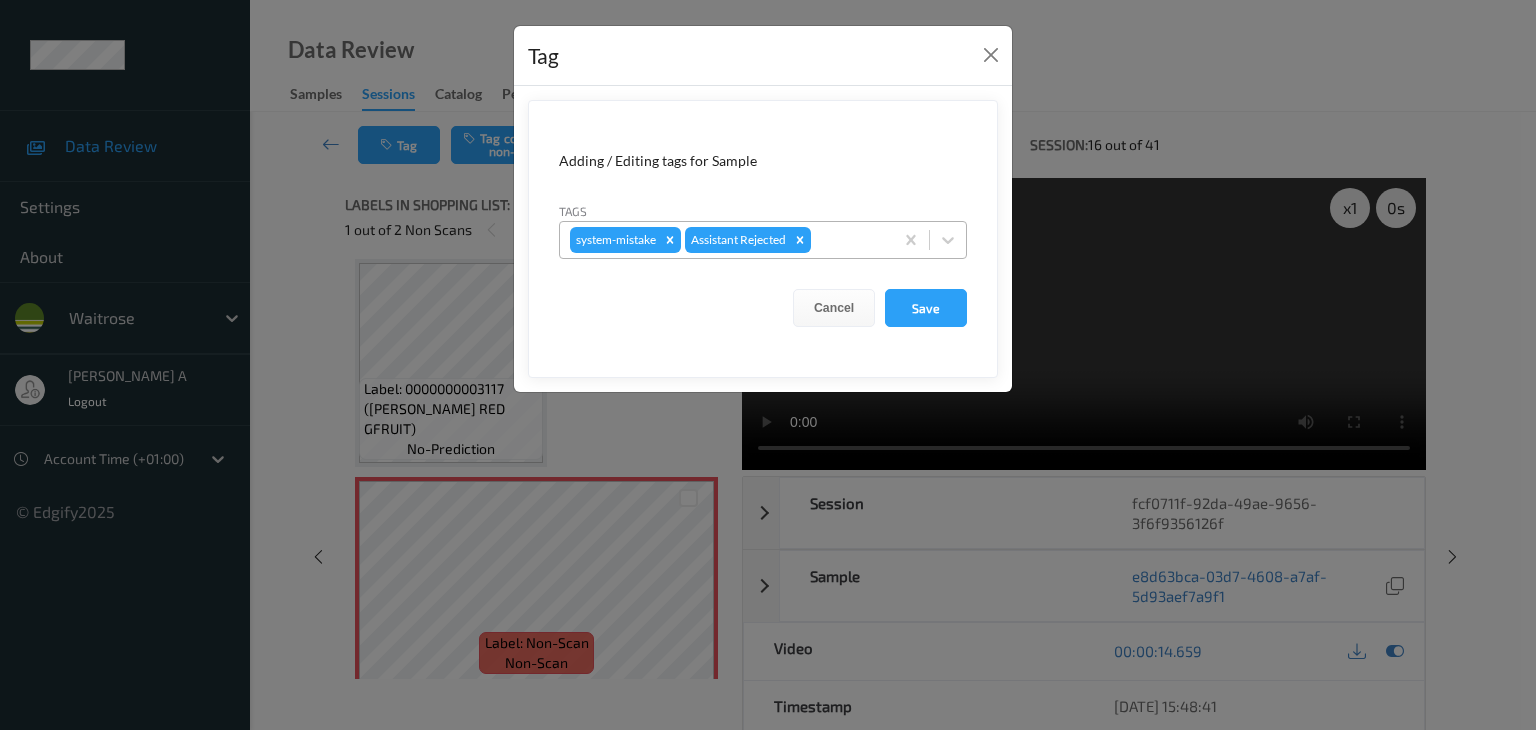 click at bounding box center (849, 240) 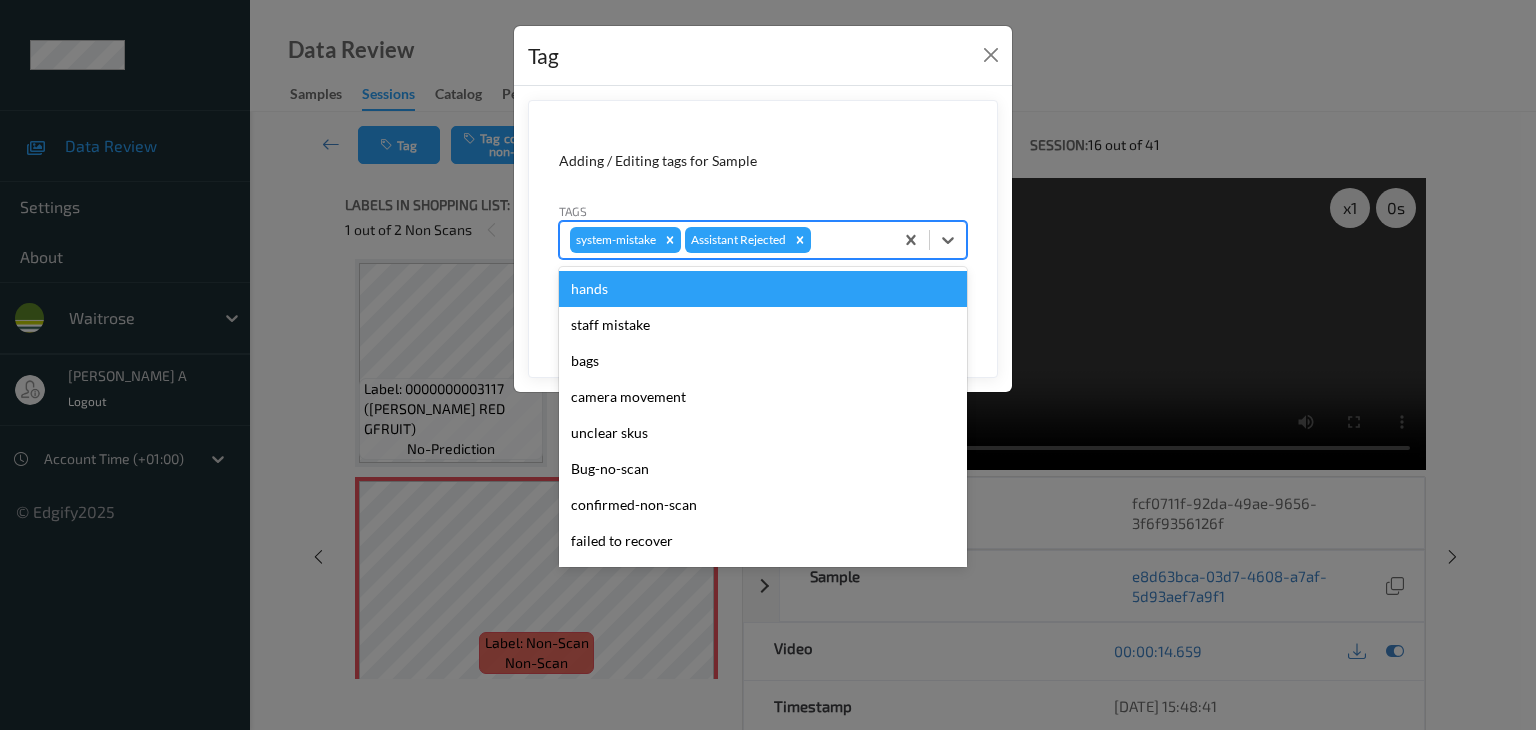 type on "u" 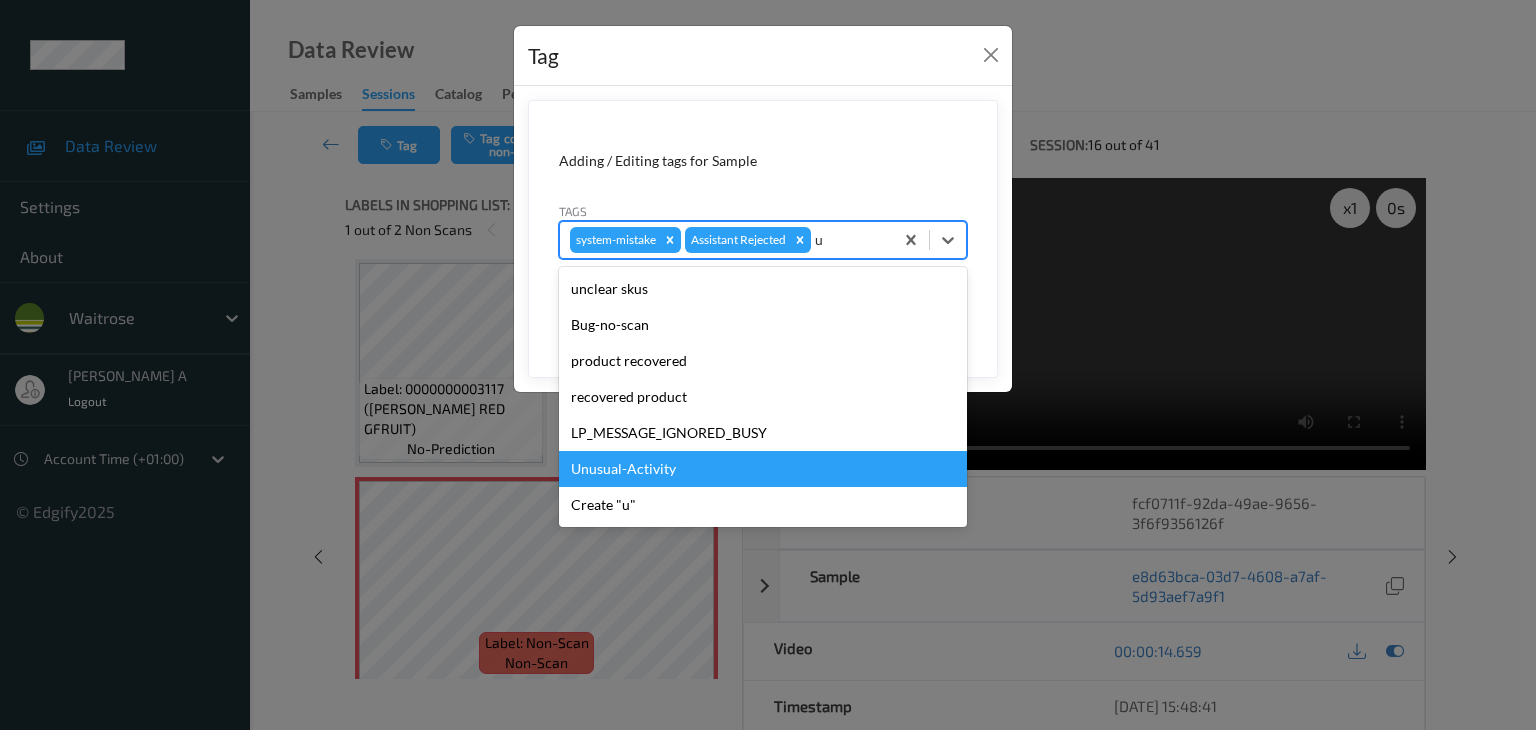 click on "Unusual-Activity" at bounding box center (763, 469) 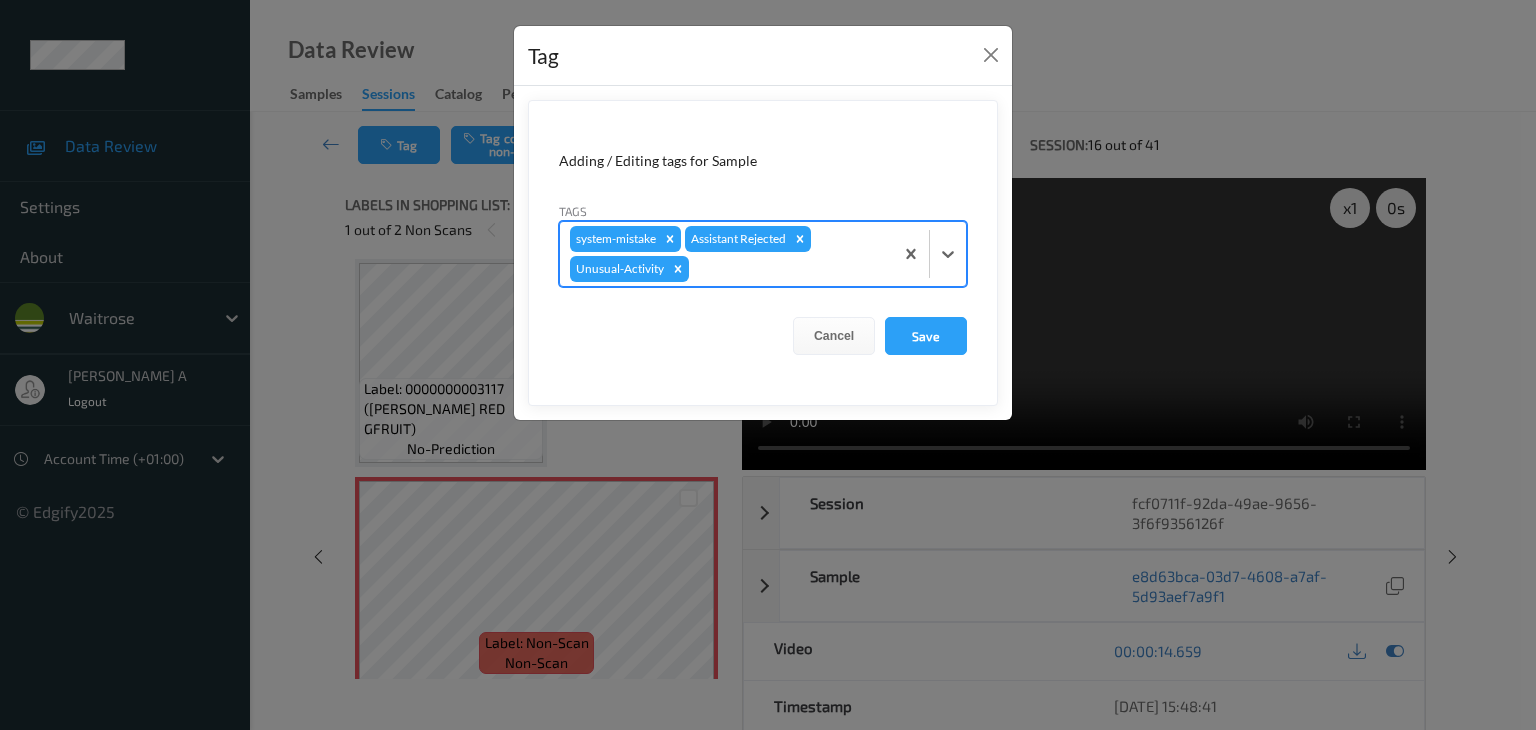 type on "p" 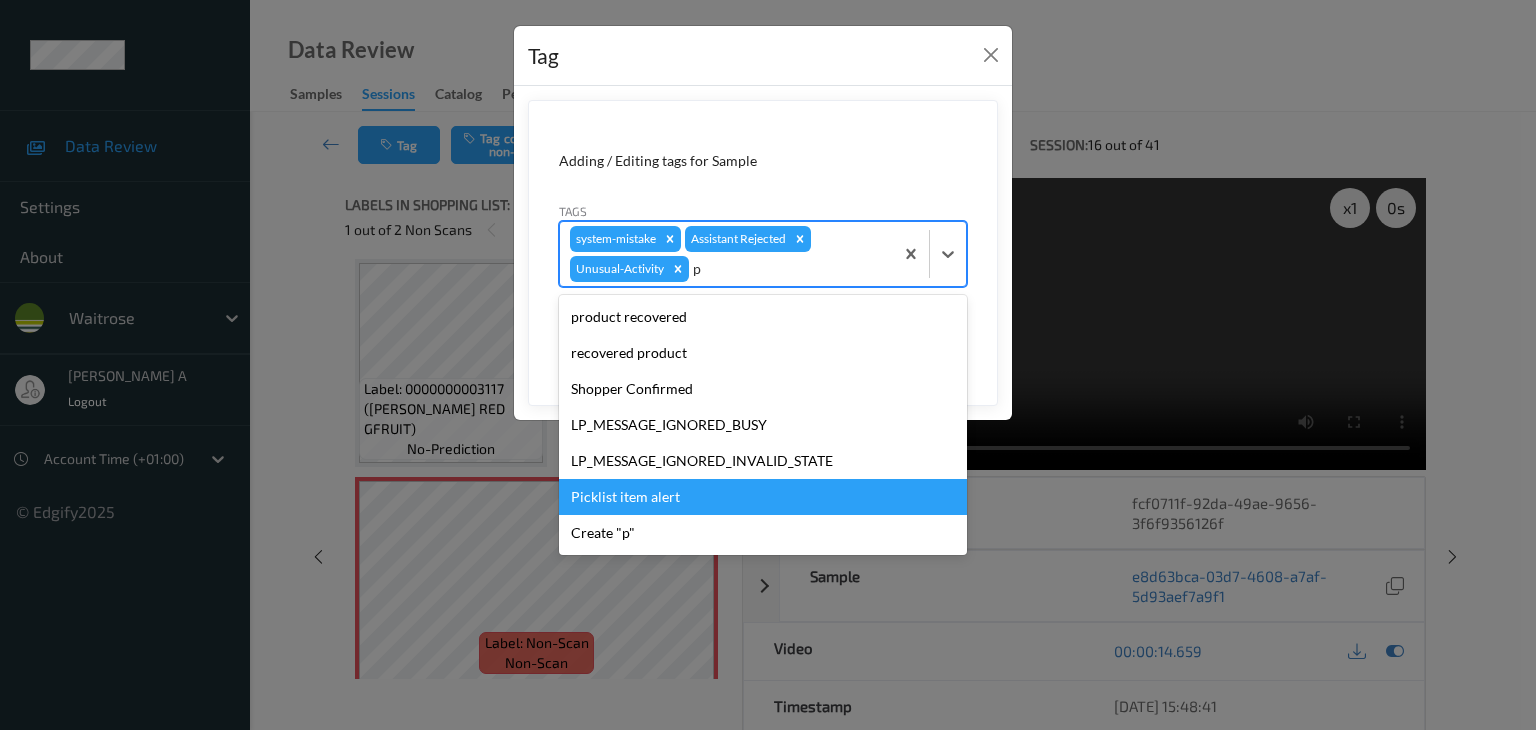 click on "Picklist item alert" at bounding box center [763, 497] 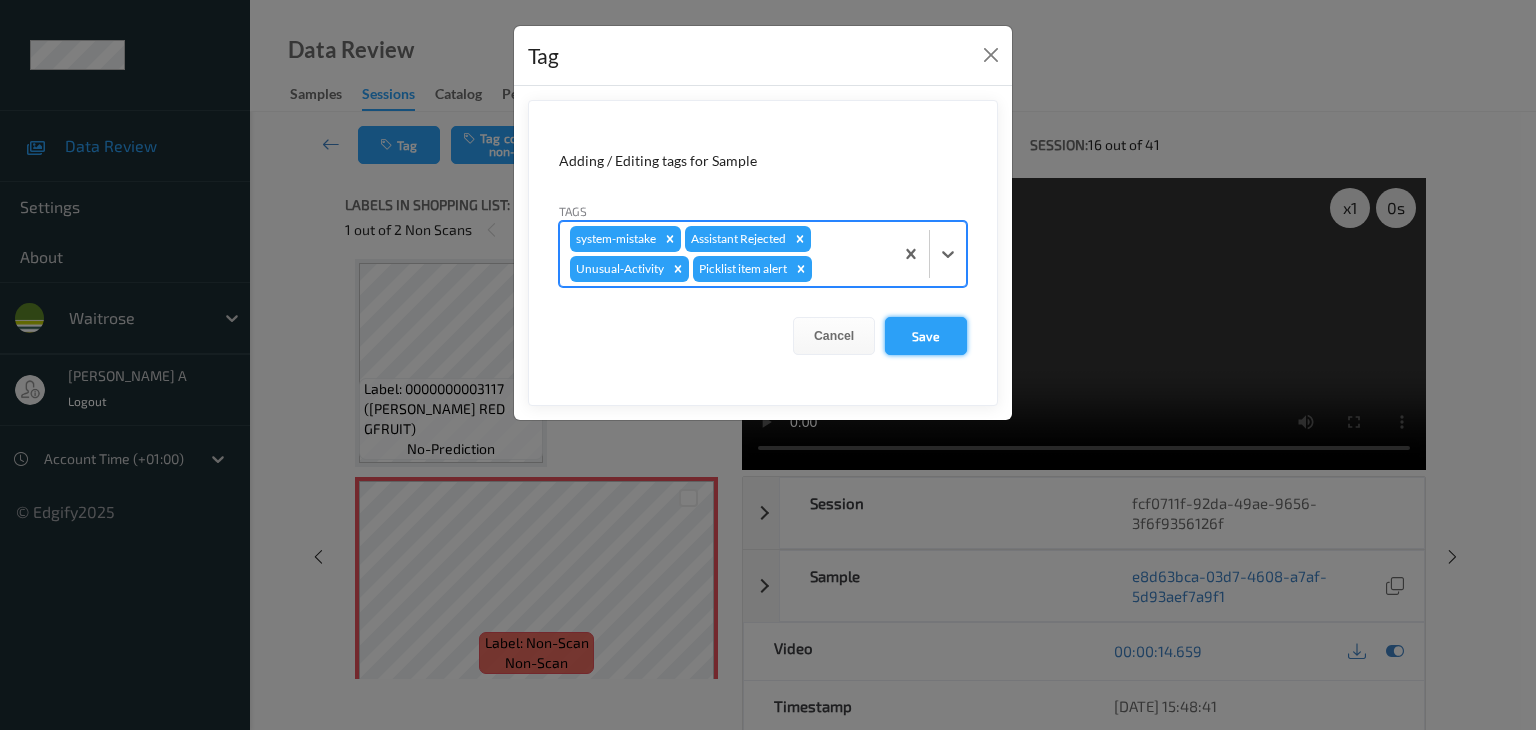 click on "Save" at bounding box center (926, 336) 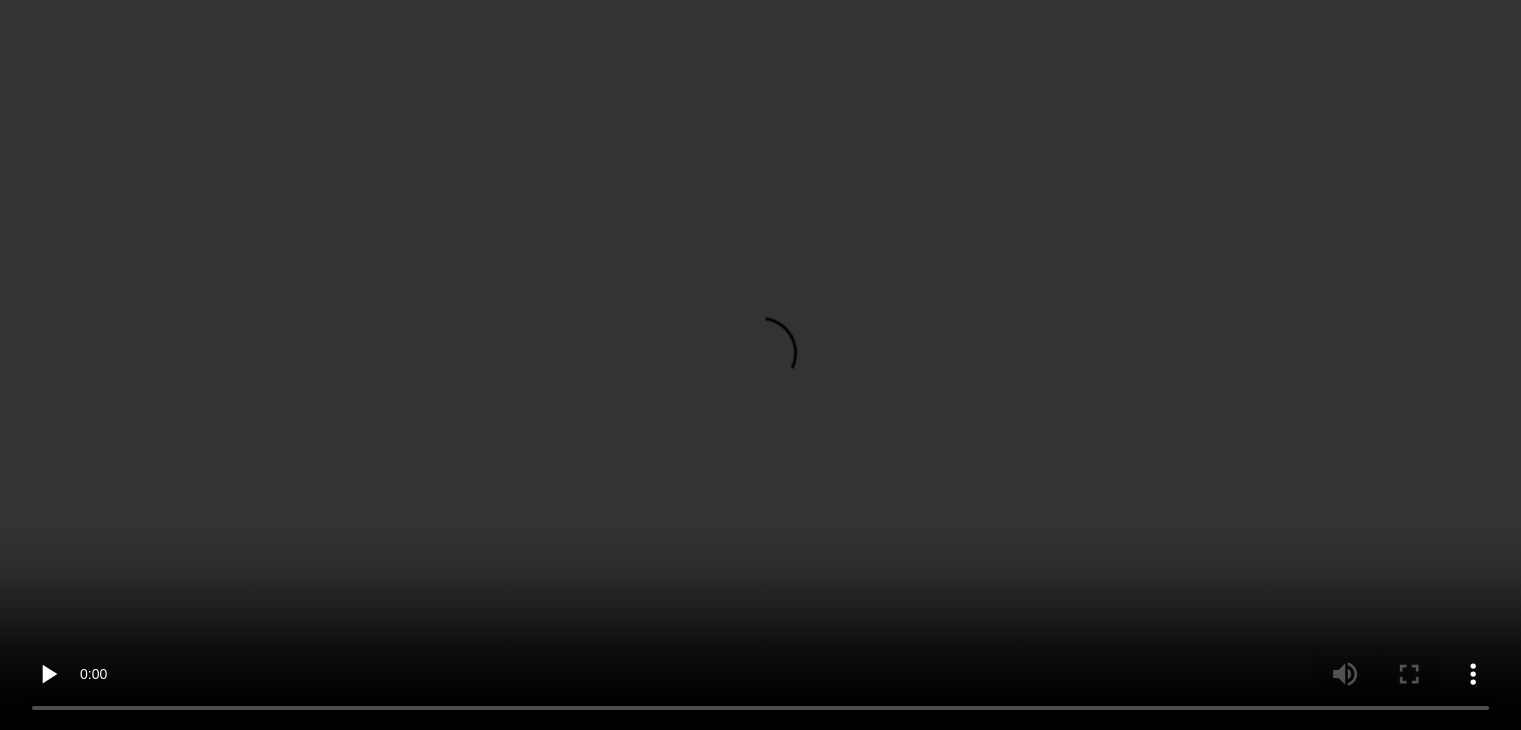 scroll, scrollTop: 895, scrollLeft: 0, axis: vertical 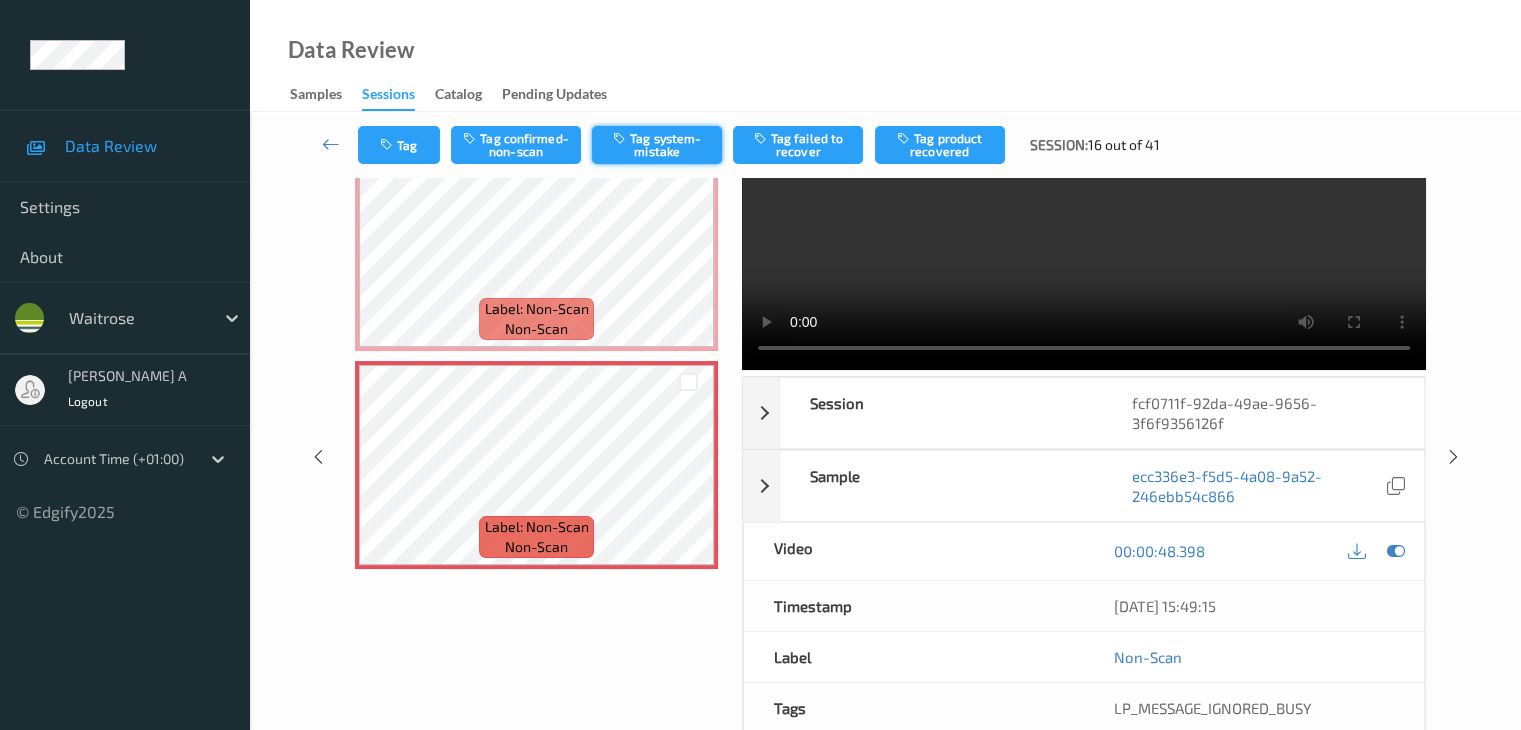 click on "Tag   system-mistake" at bounding box center [657, 145] 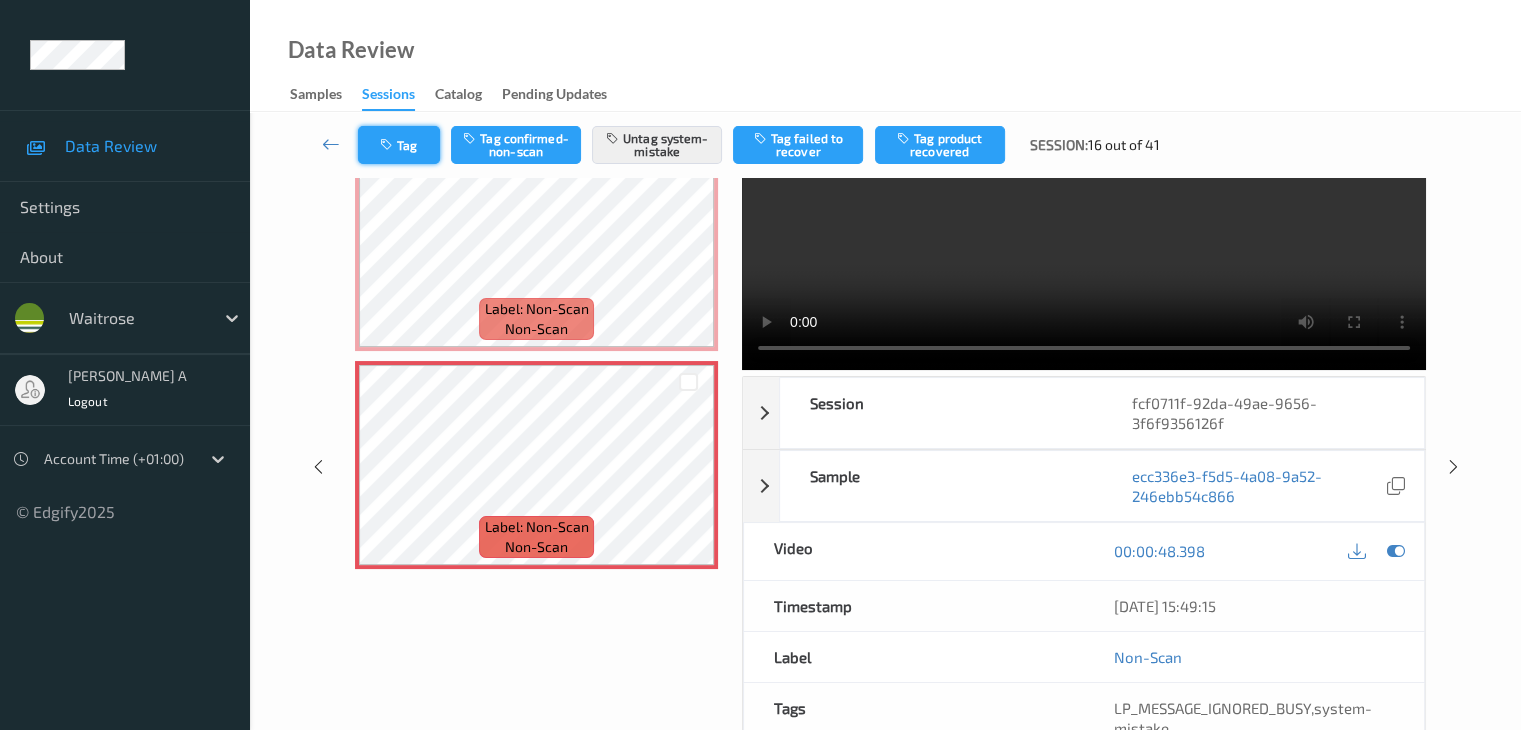 click on "Tag" at bounding box center (399, 145) 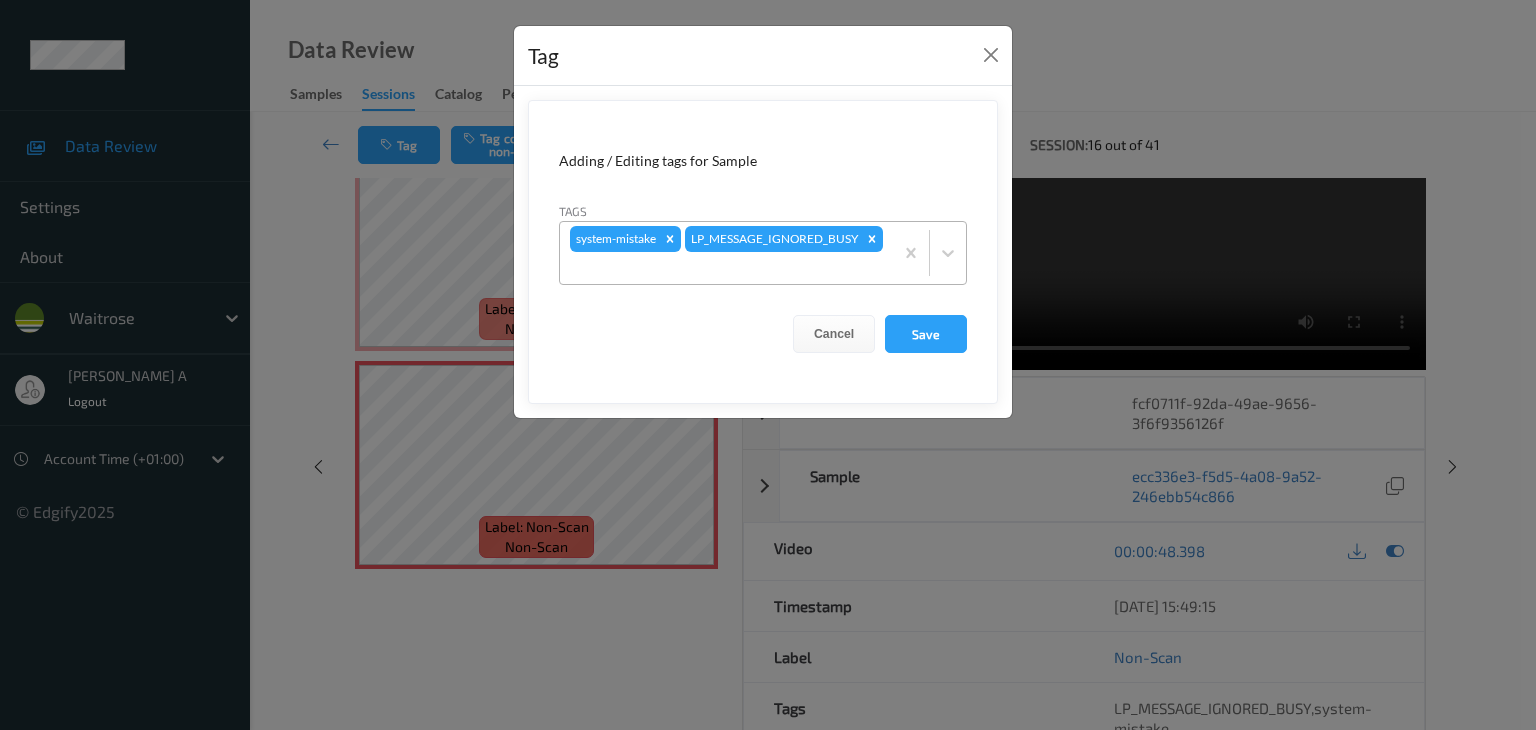 click at bounding box center (726, 268) 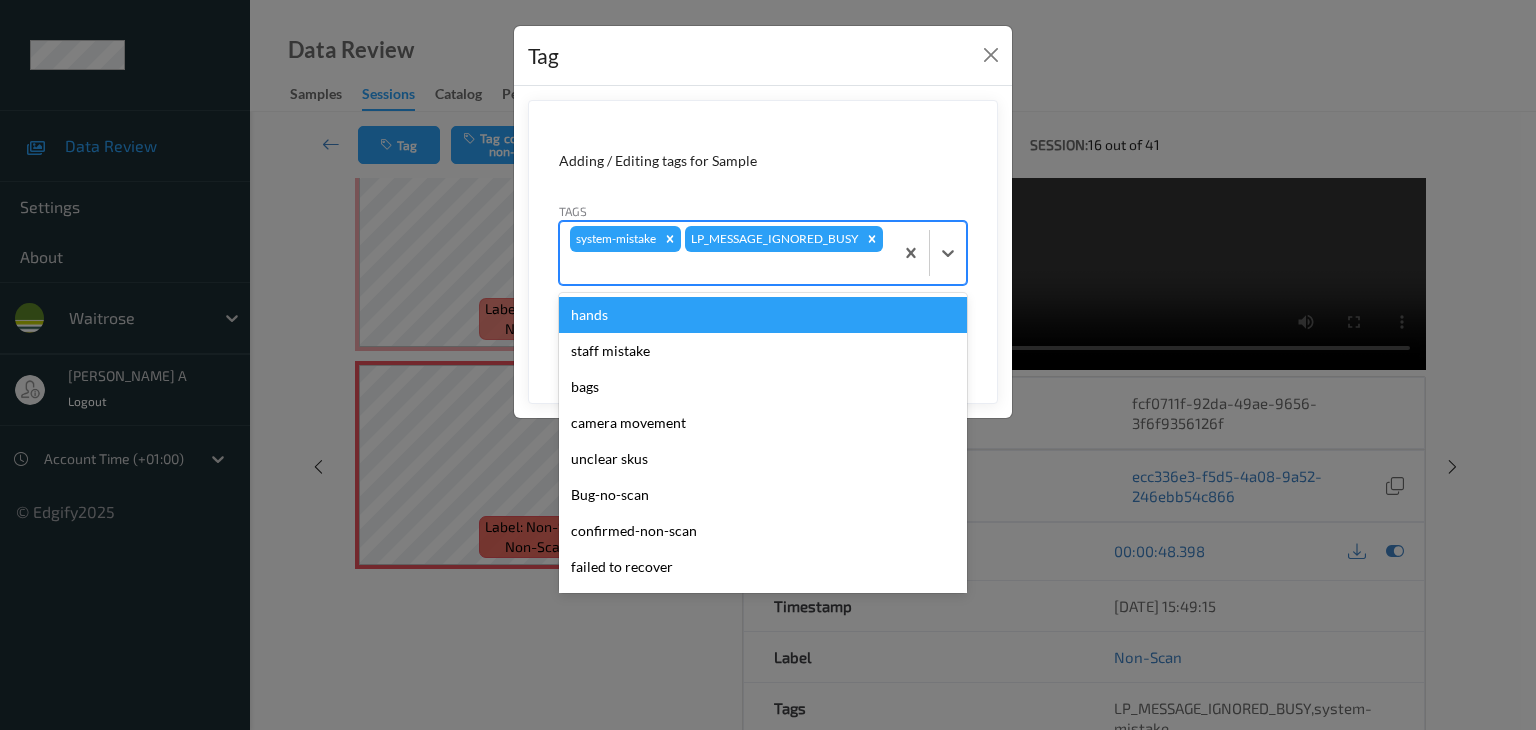 type on "u" 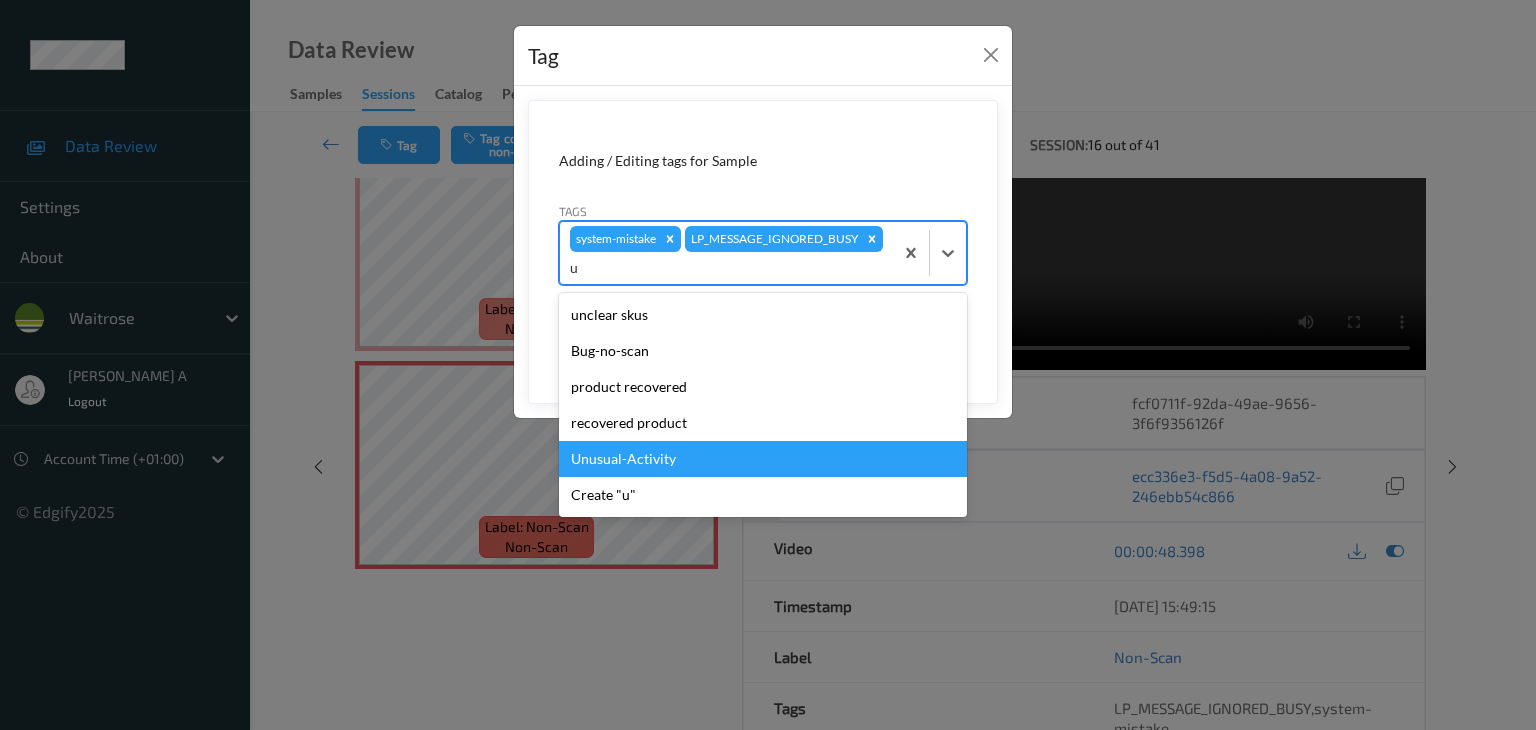 click on "Unusual-Activity" at bounding box center (763, 459) 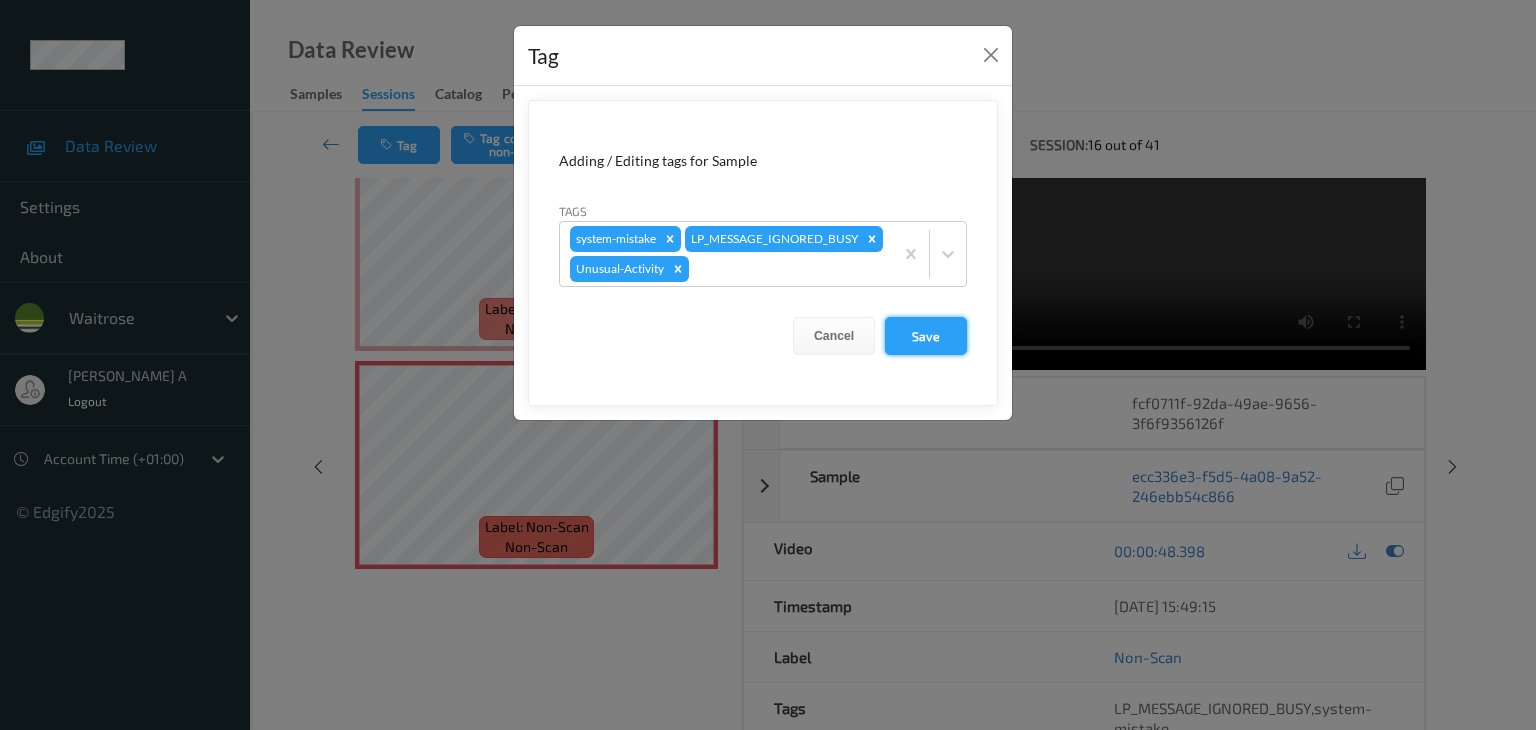 click on "Save" at bounding box center (926, 336) 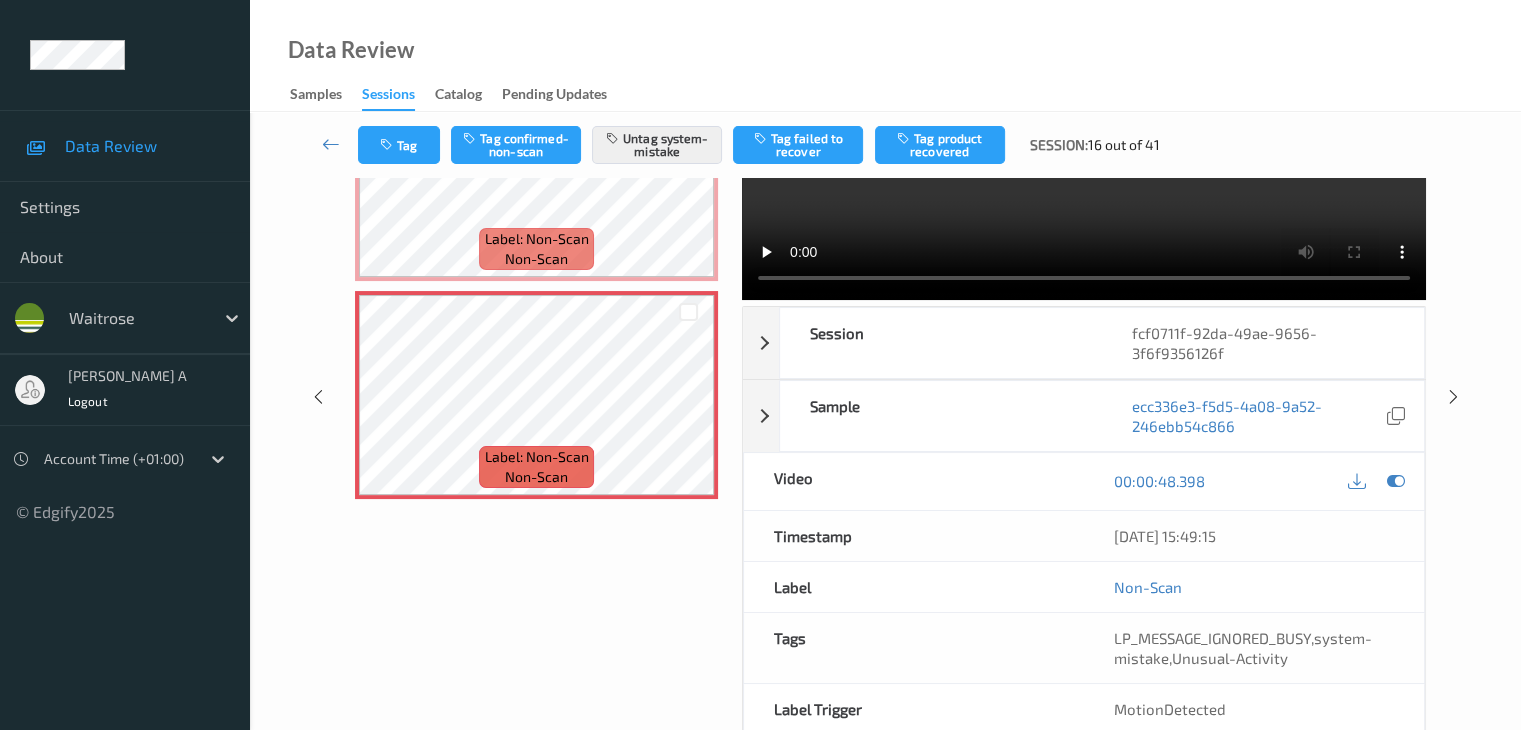 scroll, scrollTop: 64, scrollLeft: 0, axis: vertical 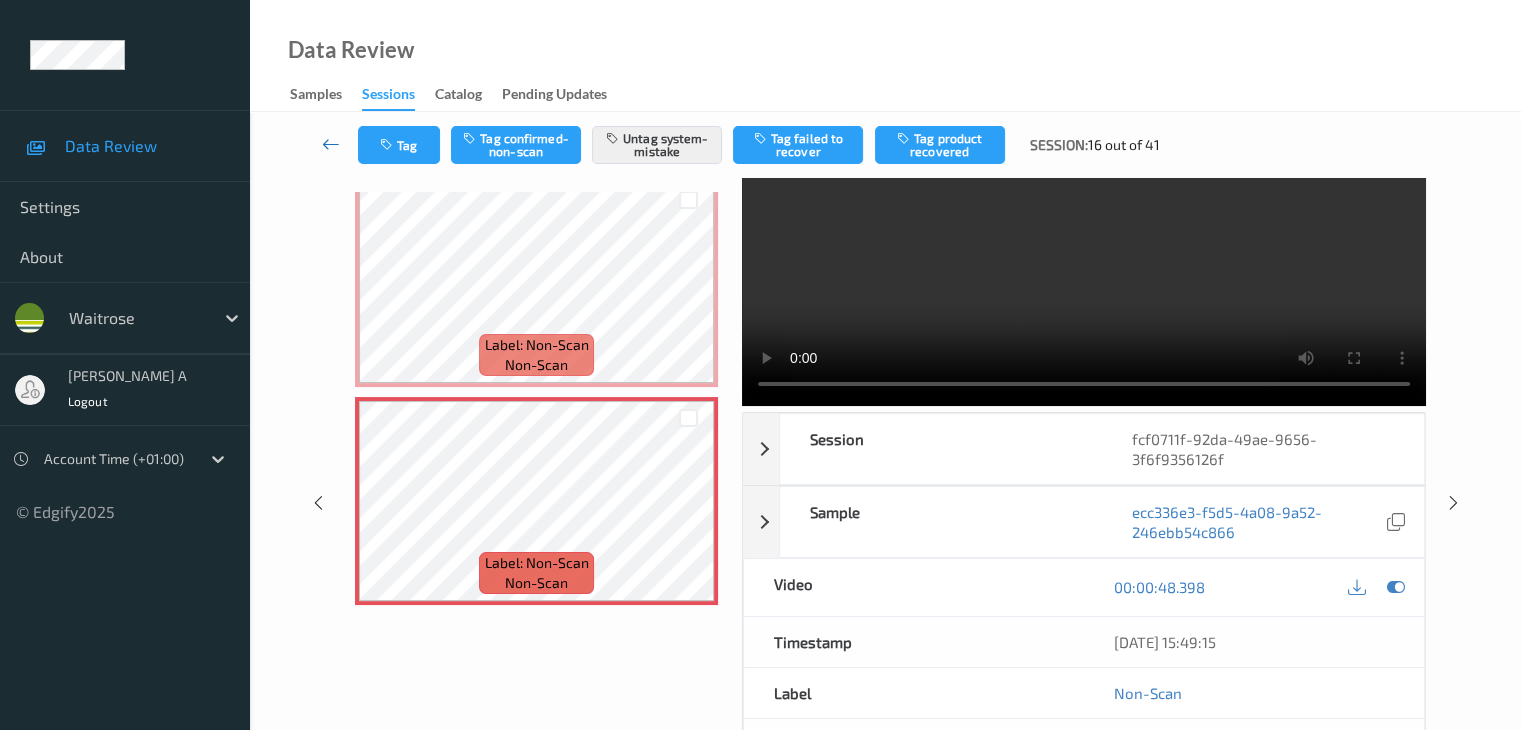 click at bounding box center [331, 144] 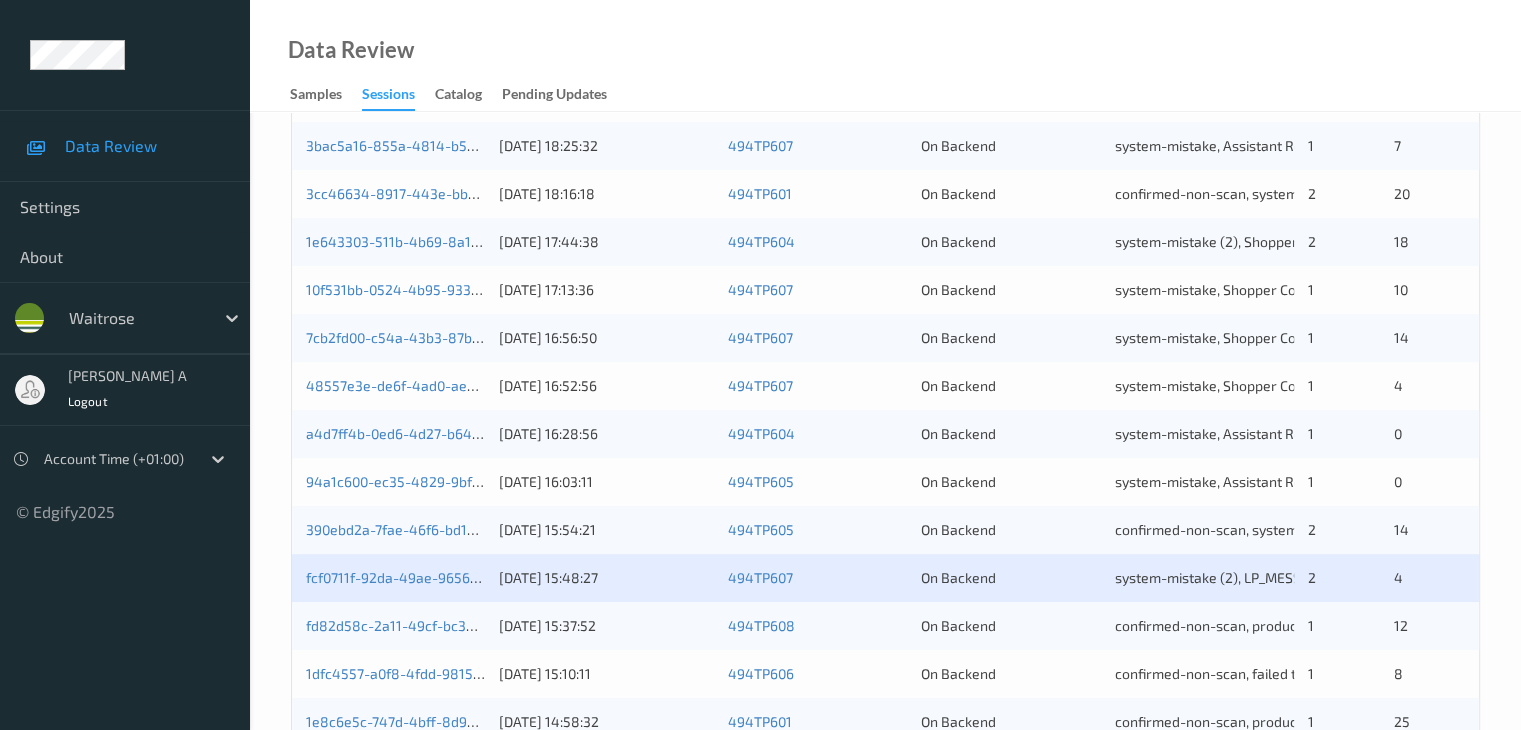scroll, scrollTop: 800, scrollLeft: 0, axis: vertical 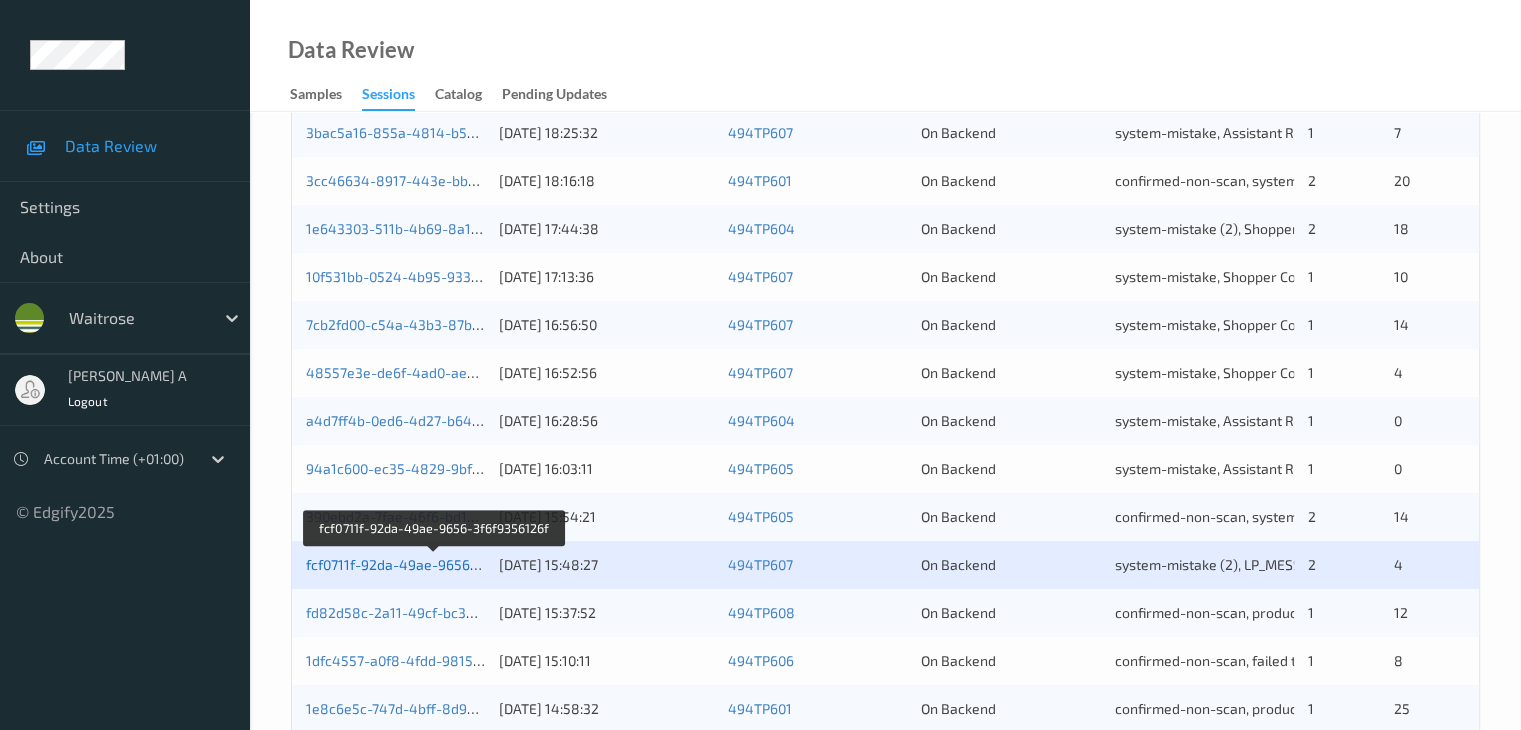 click on "fcf0711f-92da-49ae-9656-3f6f9356126f" at bounding box center (433, 564) 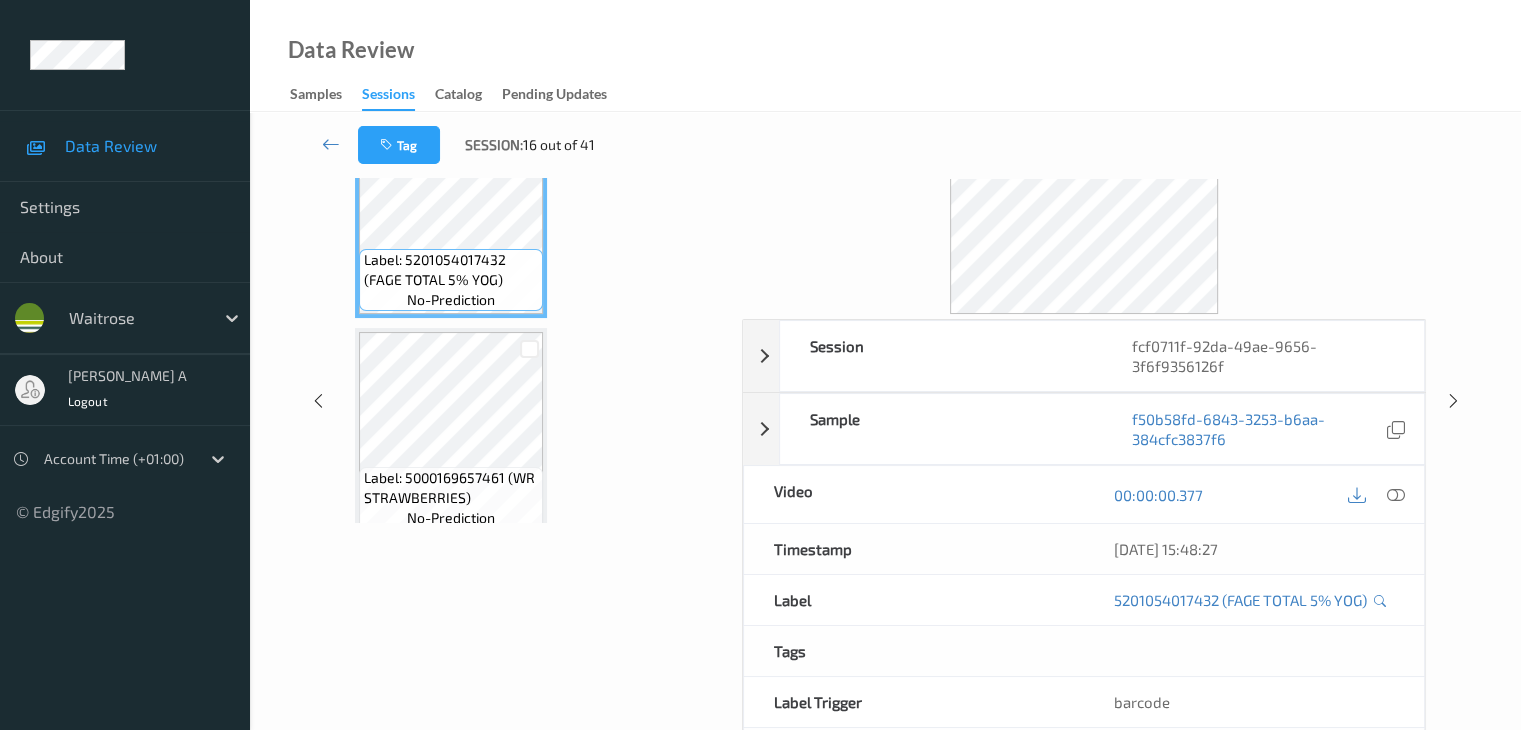 scroll, scrollTop: 44, scrollLeft: 0, axis: vertical 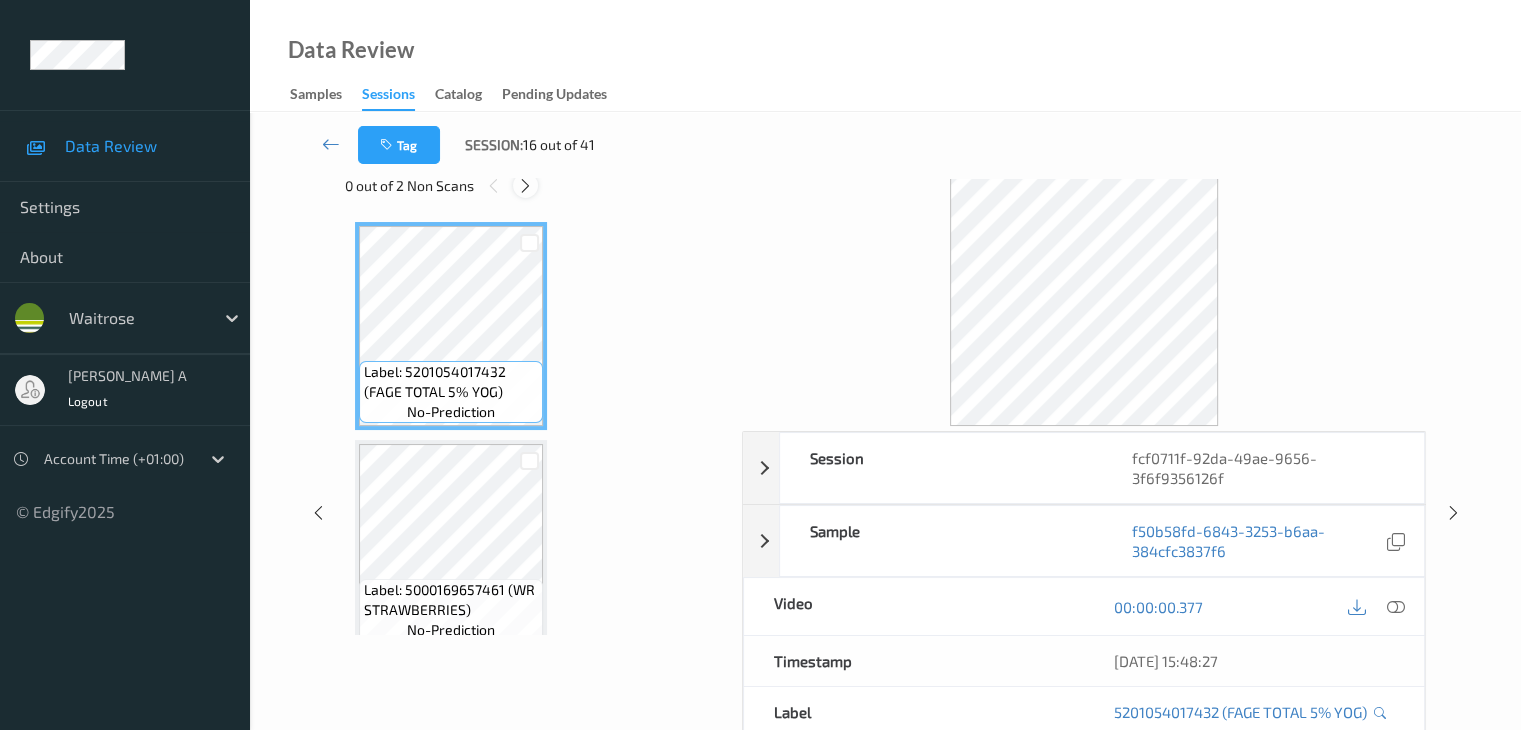 click at bounding box center (525, 186) 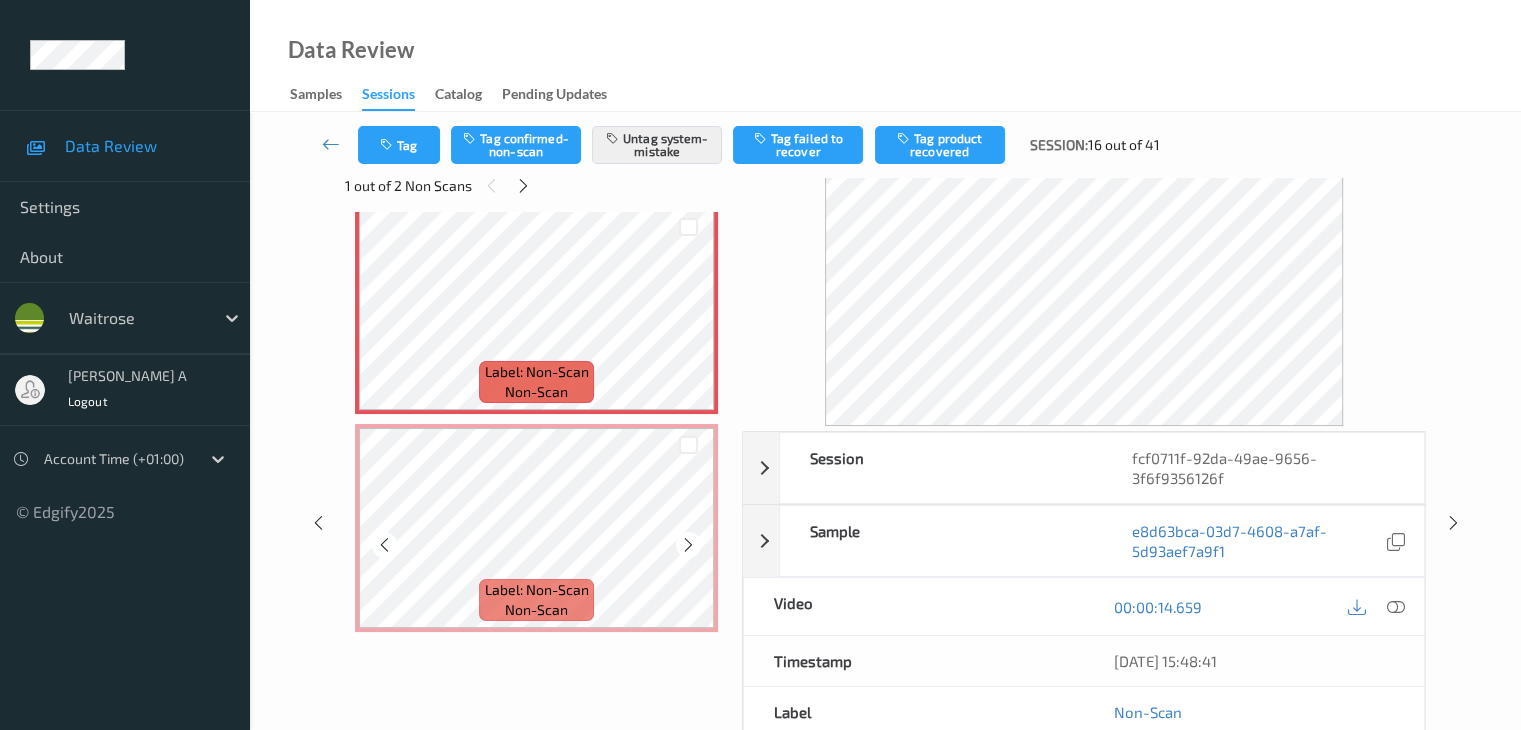 scroll, scrollTop: 895, scrollLeft: 0, axis: vertical 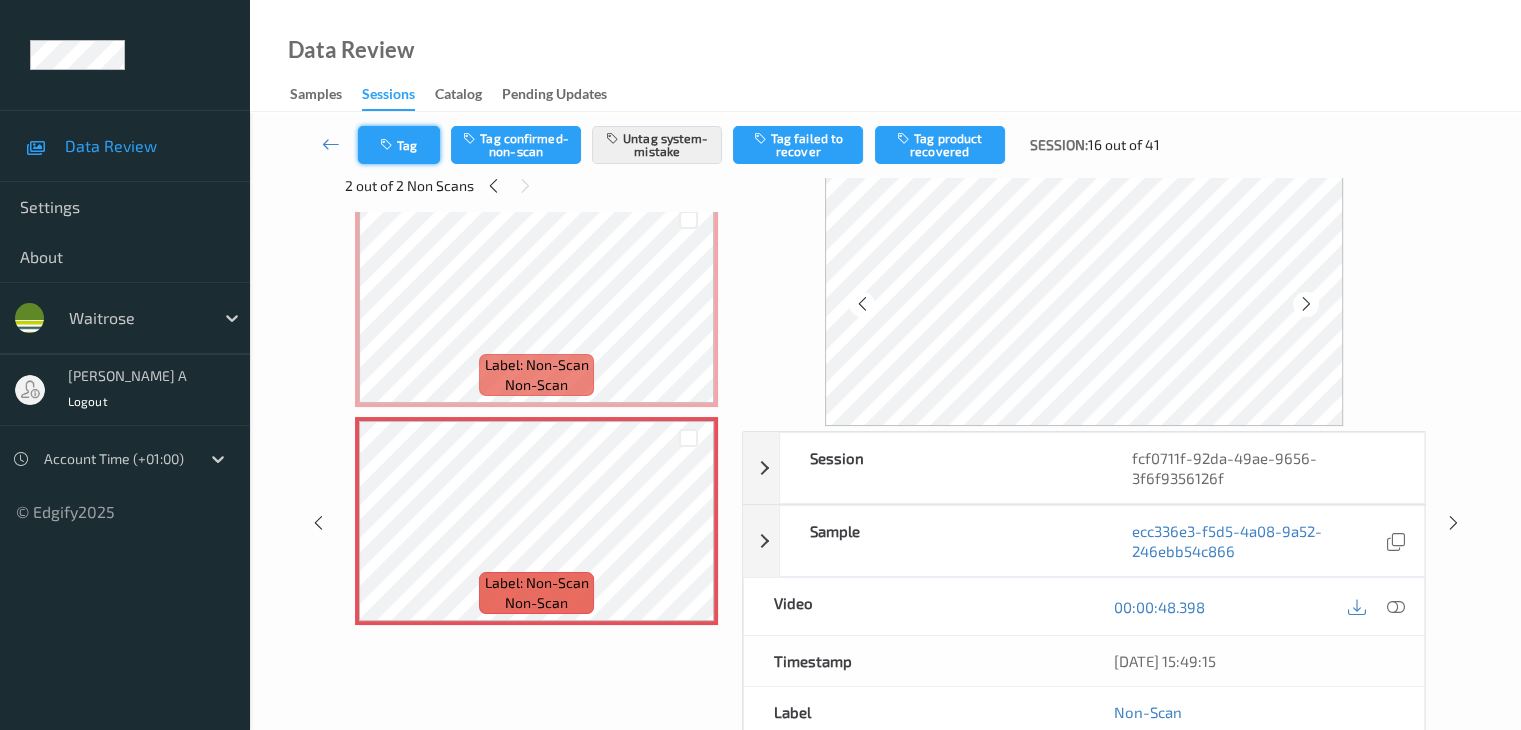 click on "Tag" at bounding box center (399, 145) 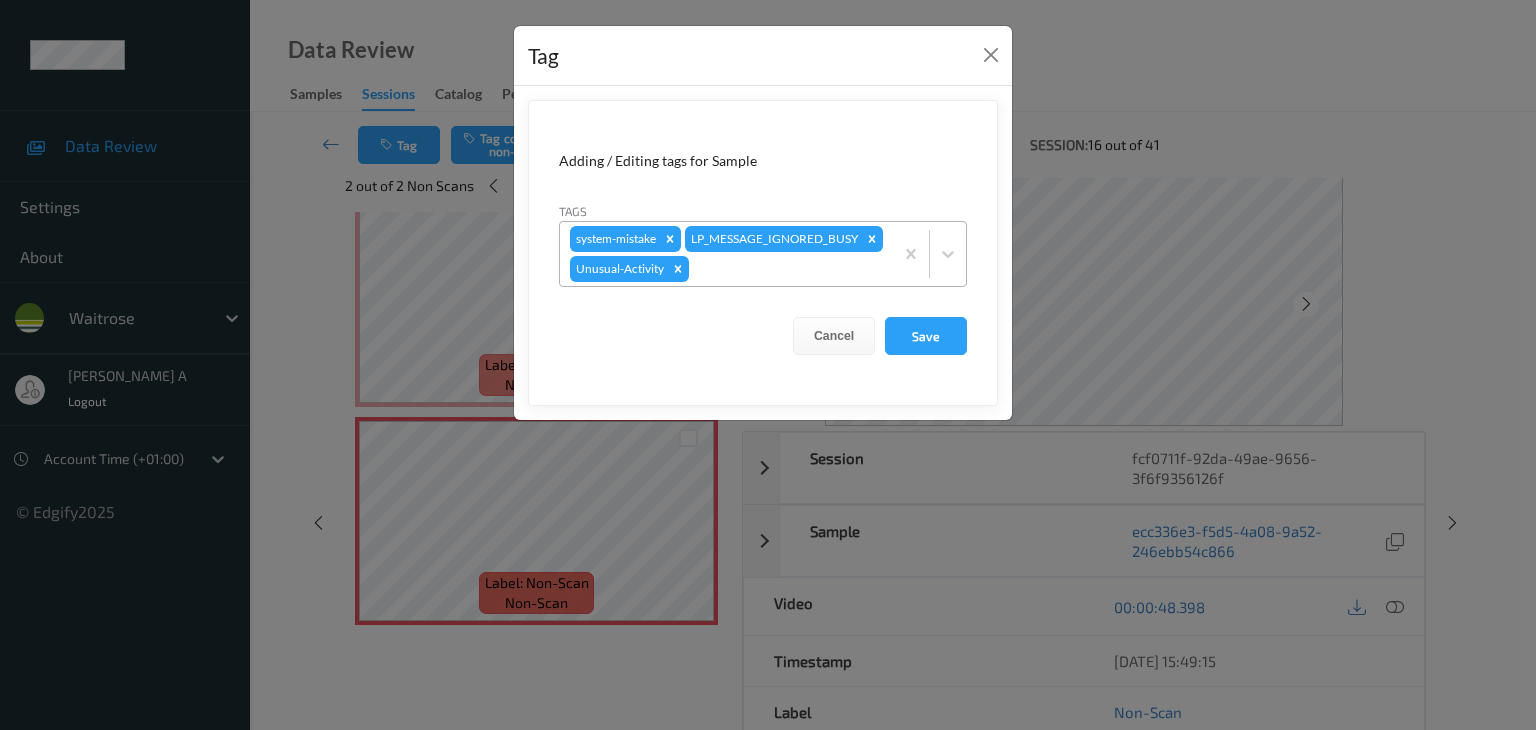 click at bounding box center [788, 269] 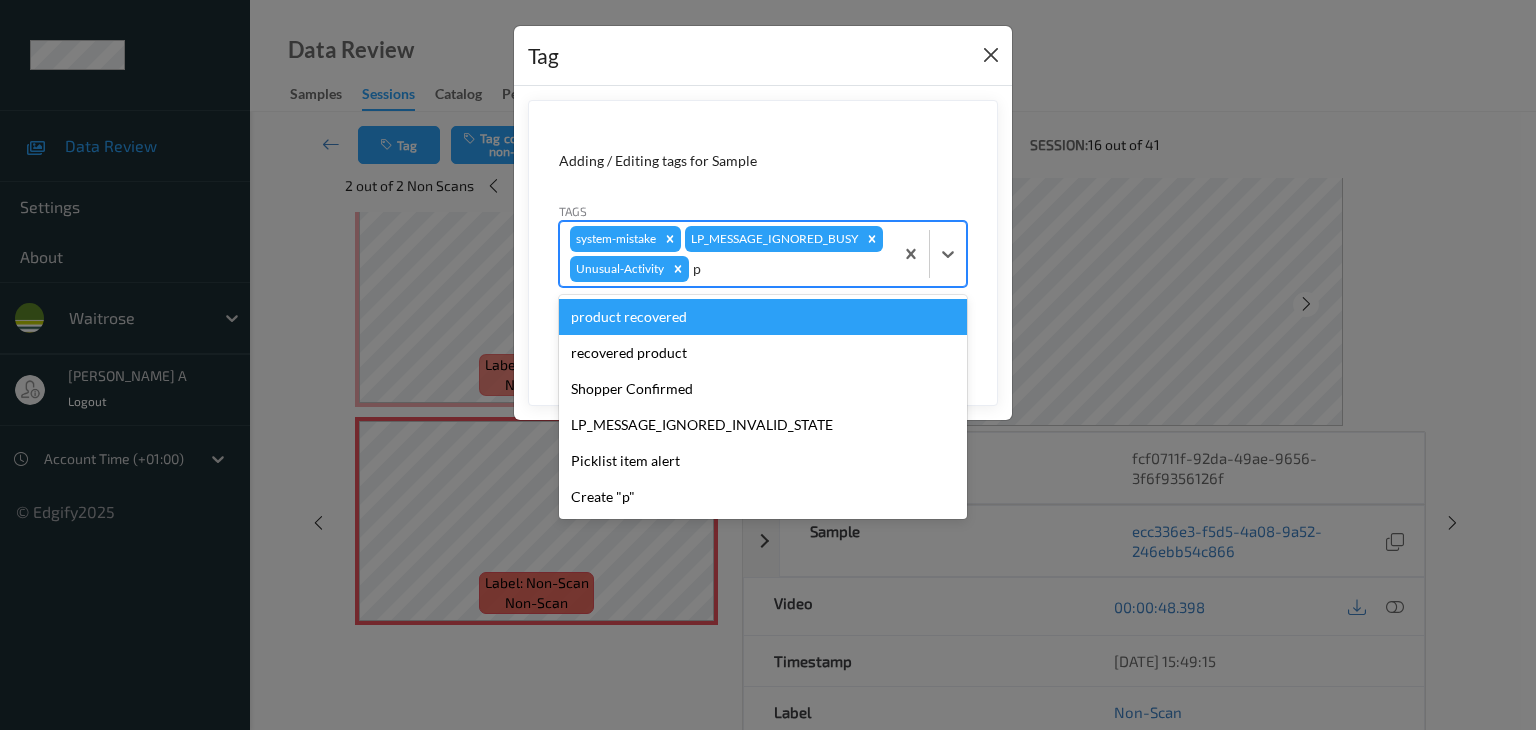 type on "p" 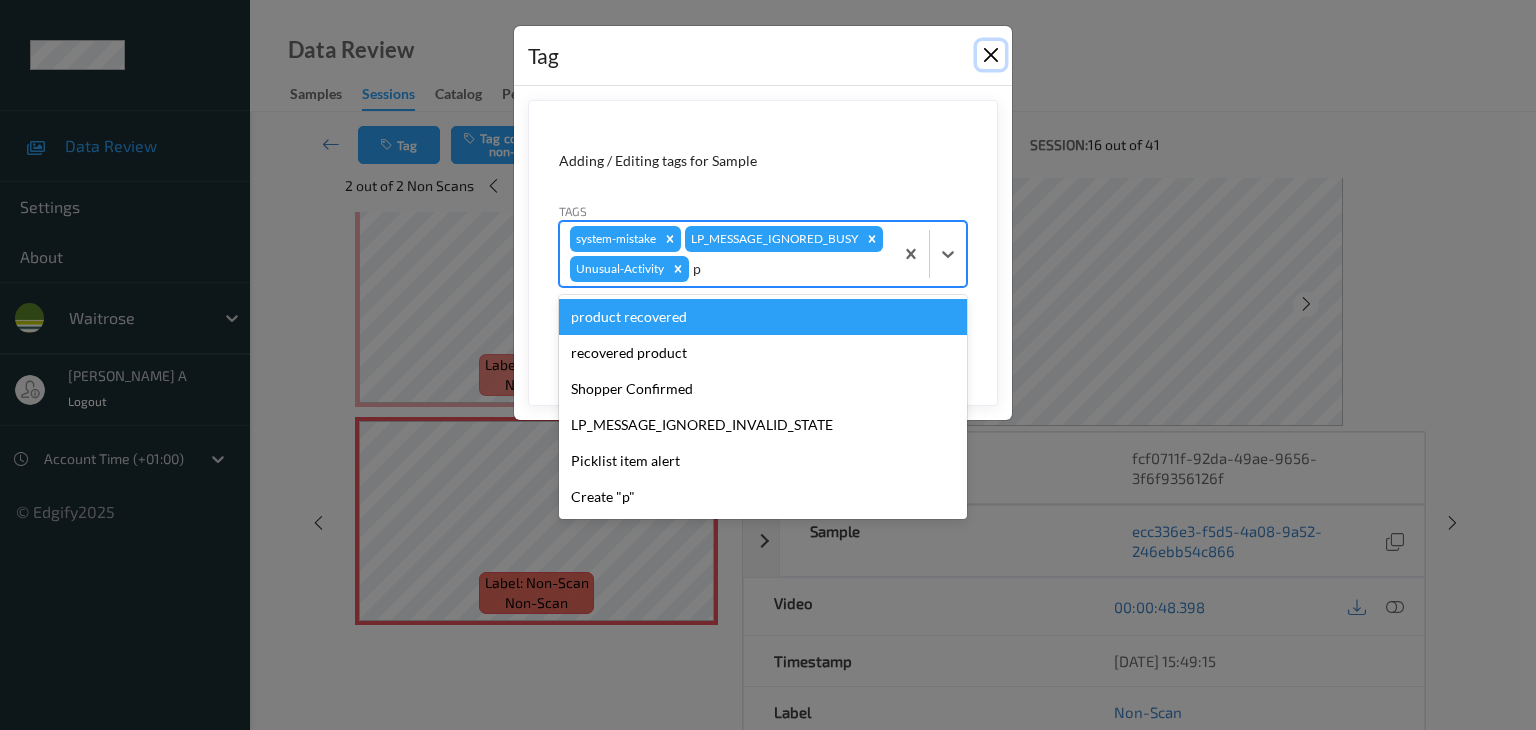type 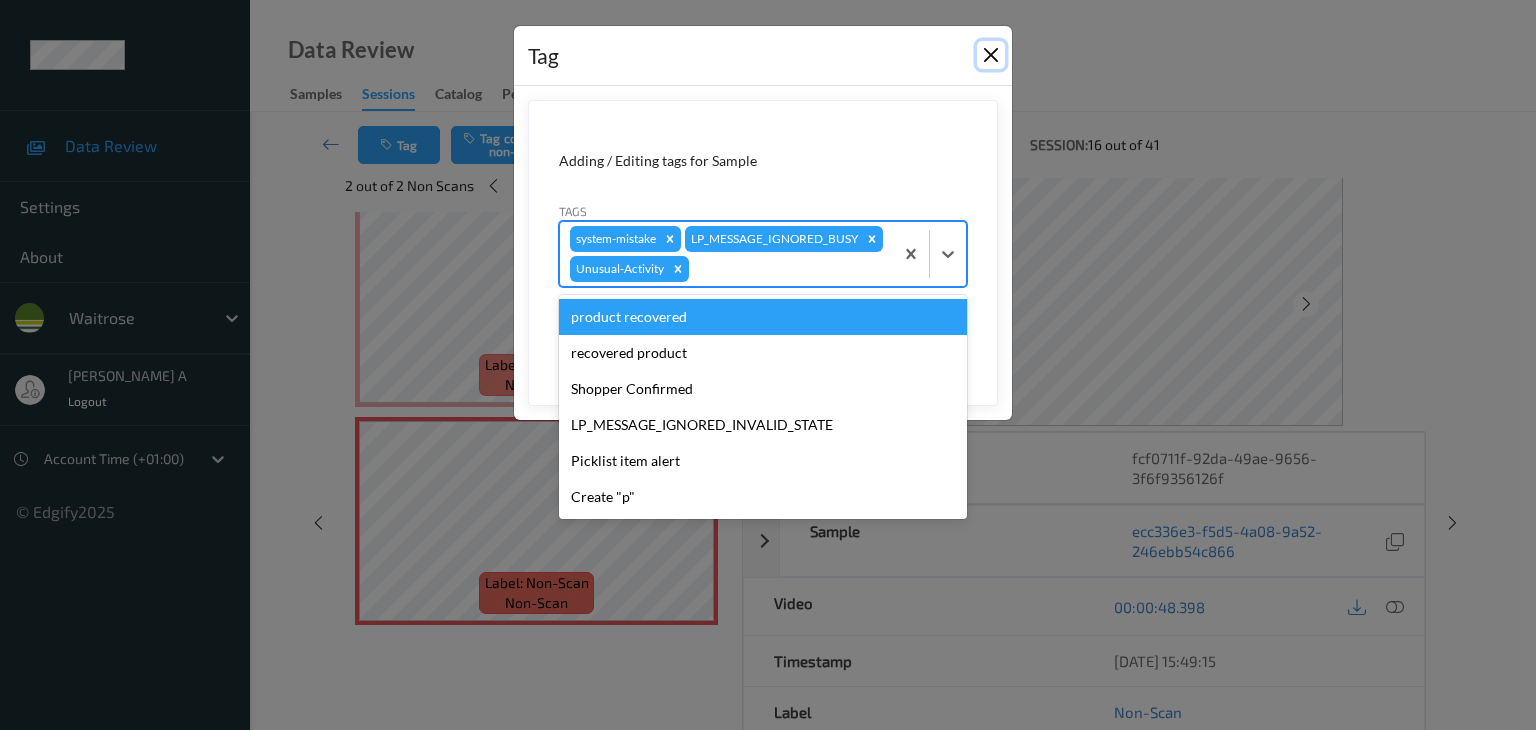 click at bounding box center [991, 55] 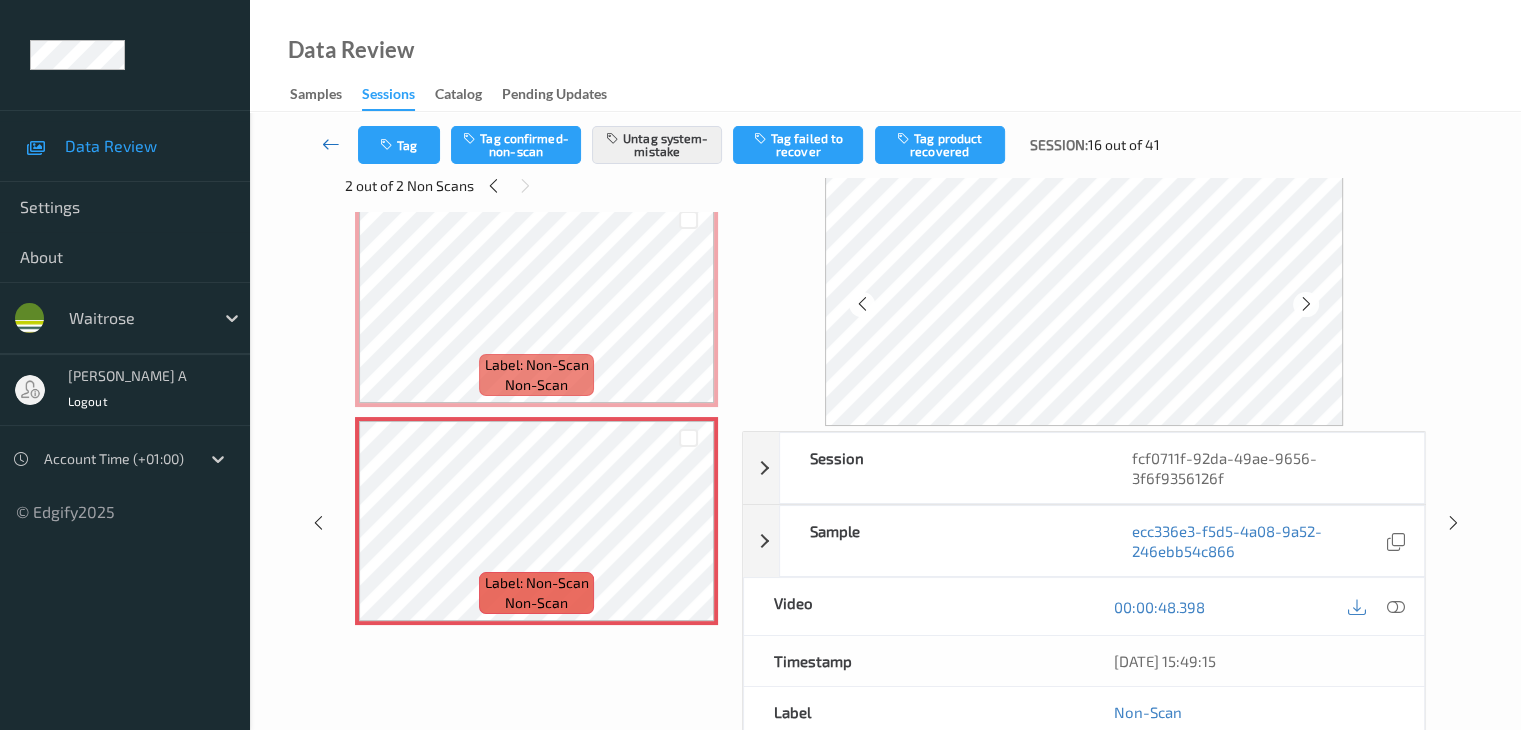 click at bounding box center (331, 144) 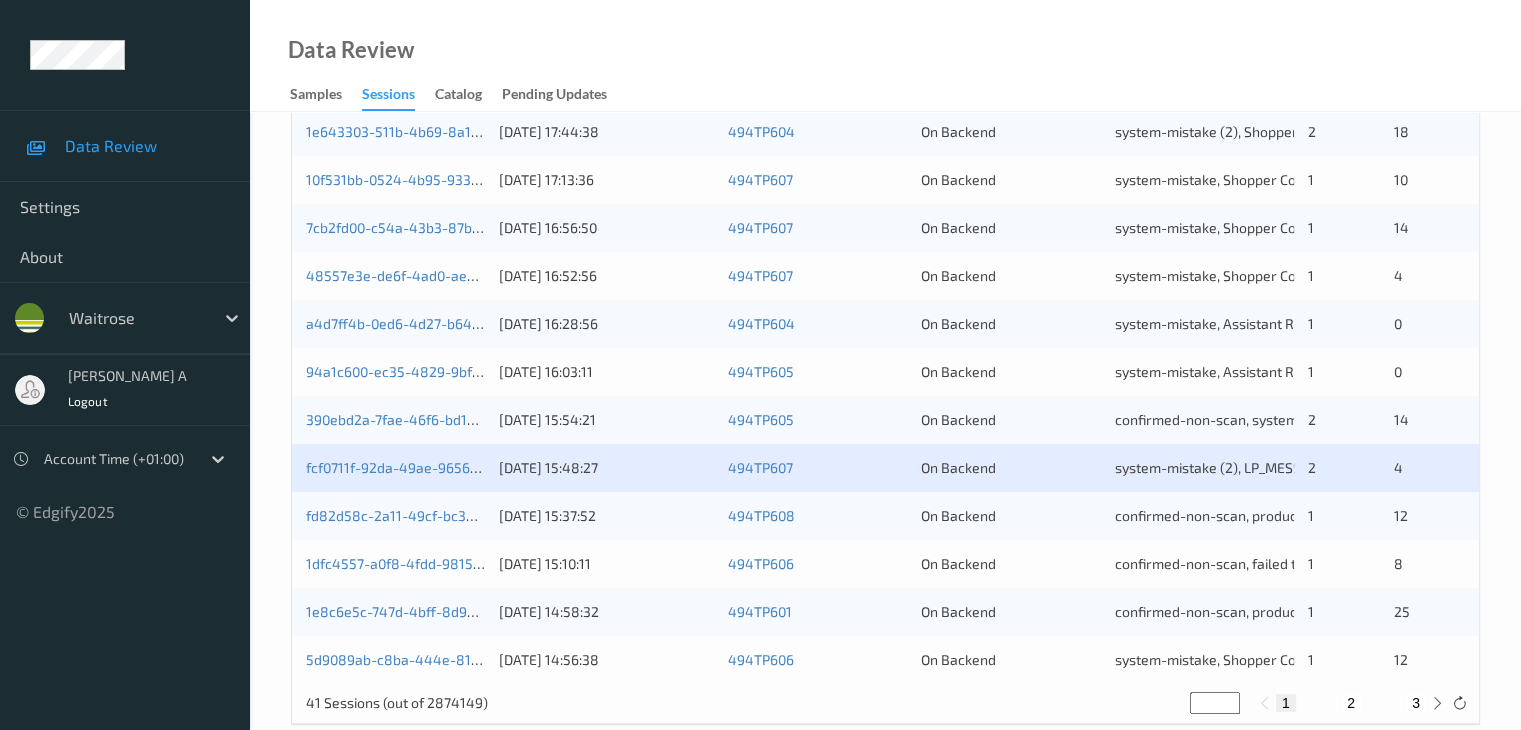 scroll, scrollTop: 932, scrollLeft: 0, axis: vertical 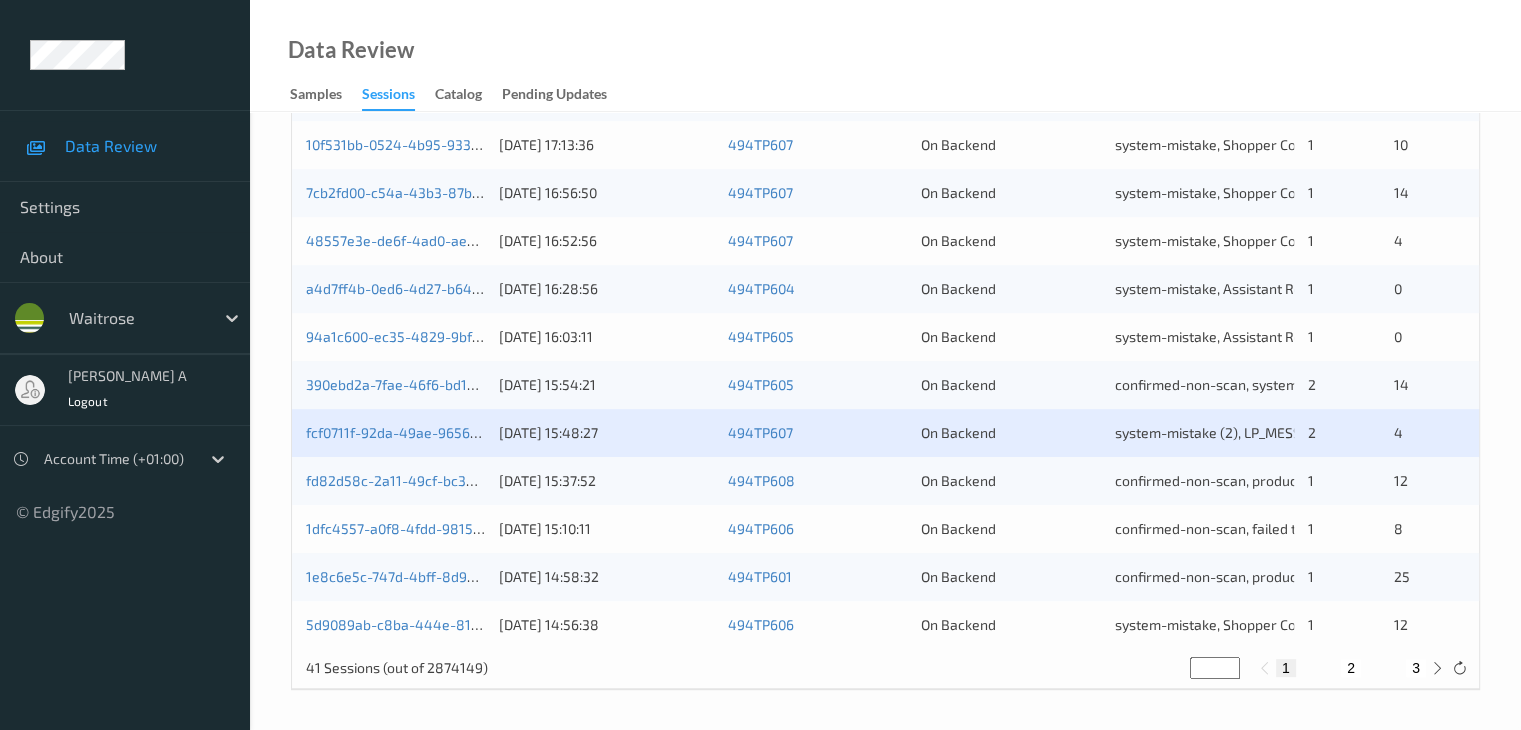 click on "2" at bounding box center (1351, 668) 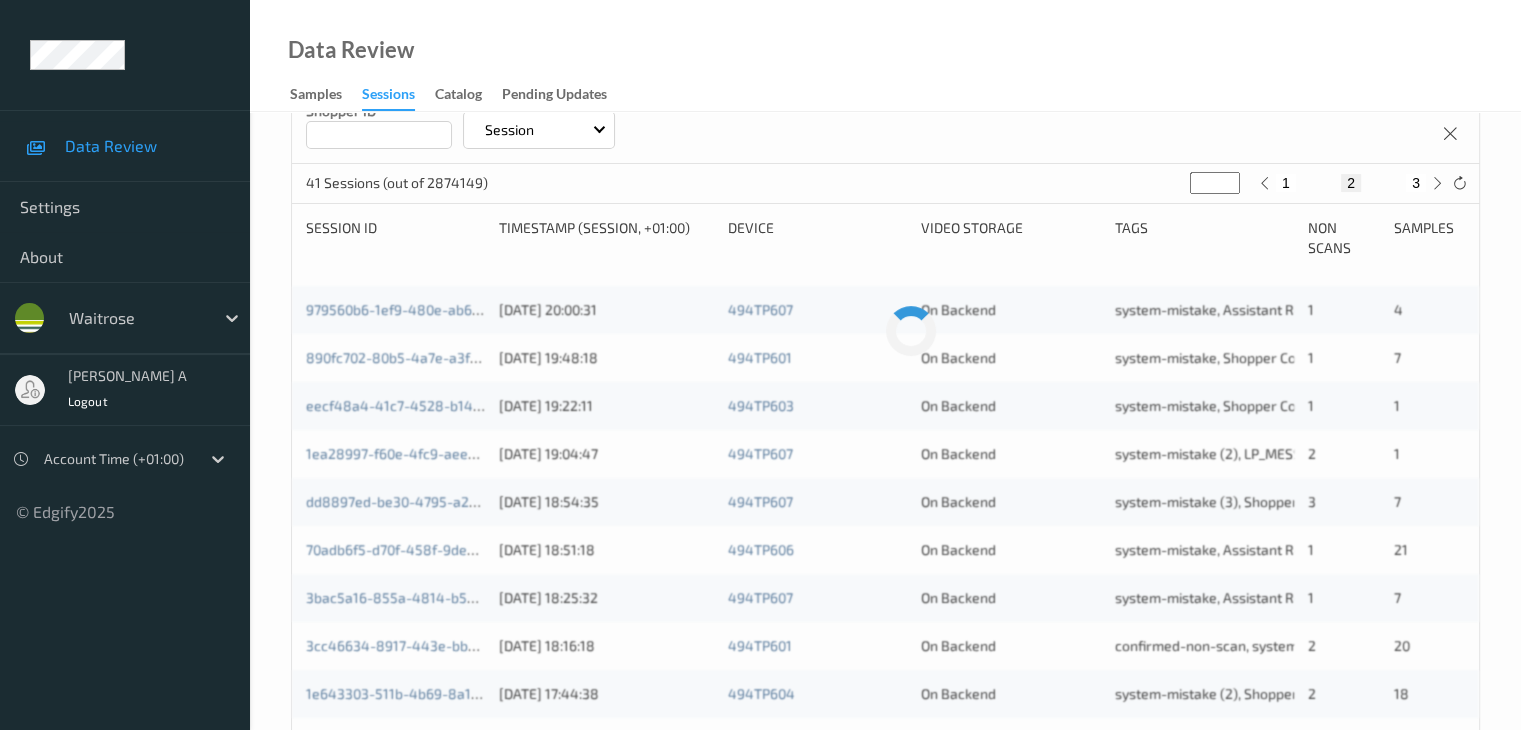 scroll, scrollTop: 332, scrollLeft: 0, axis: vertical 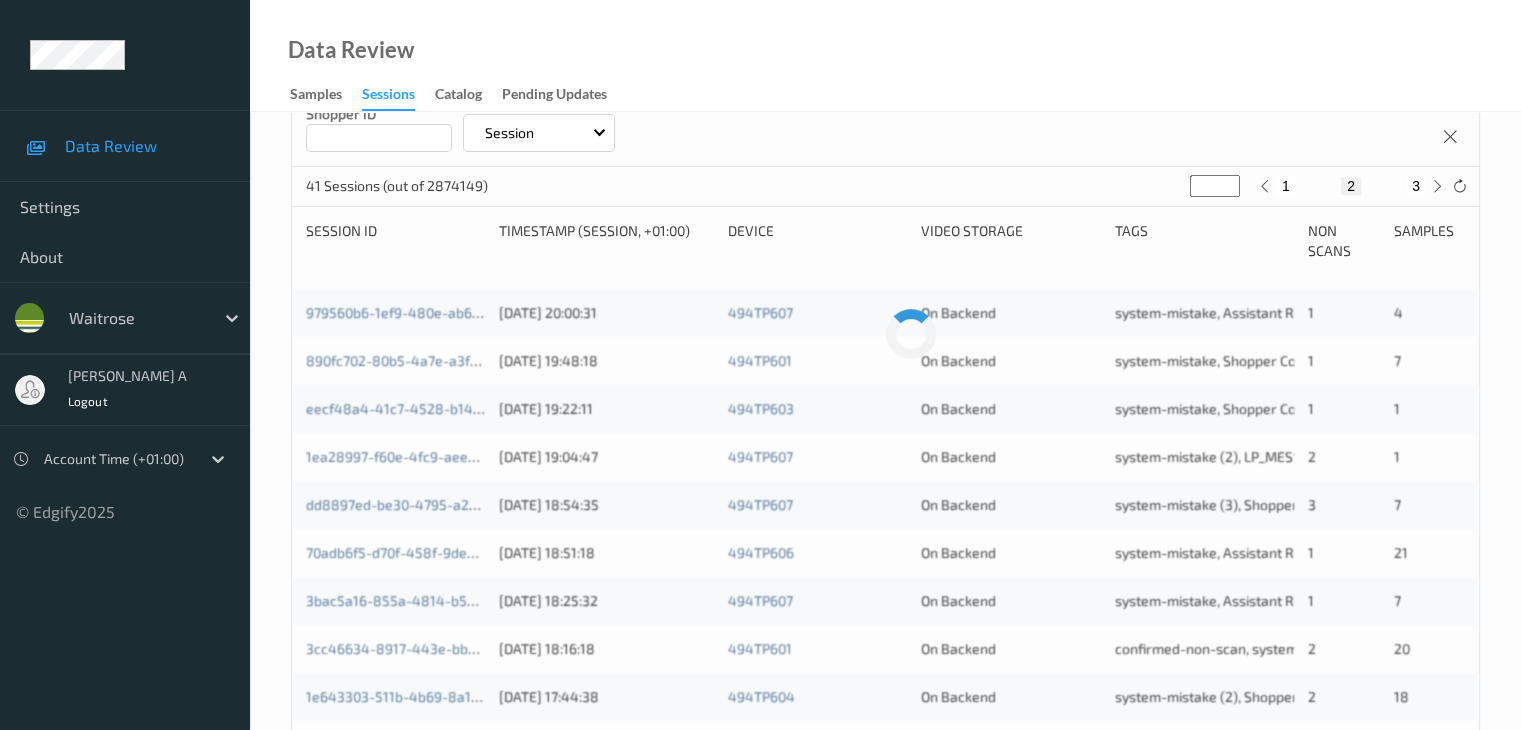 type 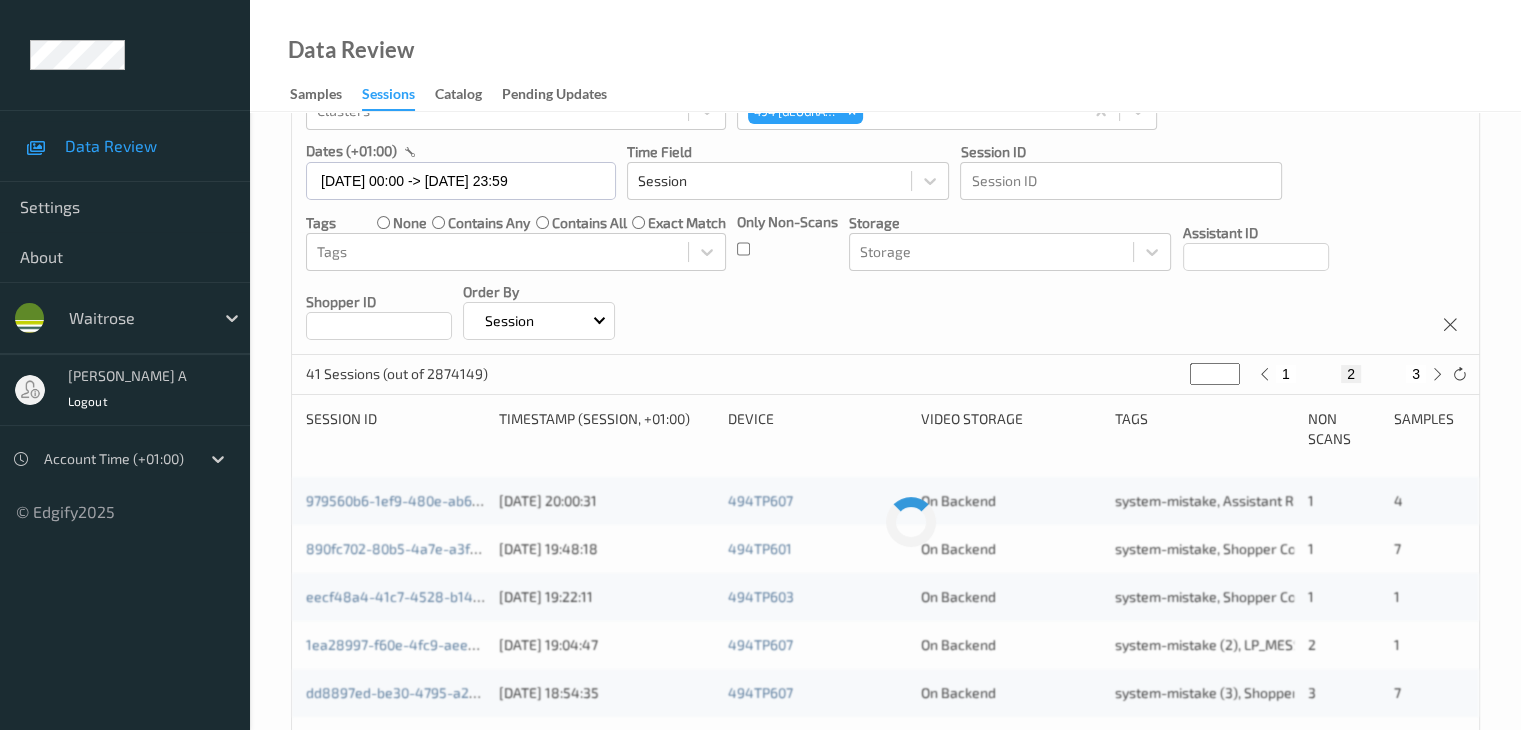 scroll, scrollTop: 132, scrollLeft: 0, axis: vertical 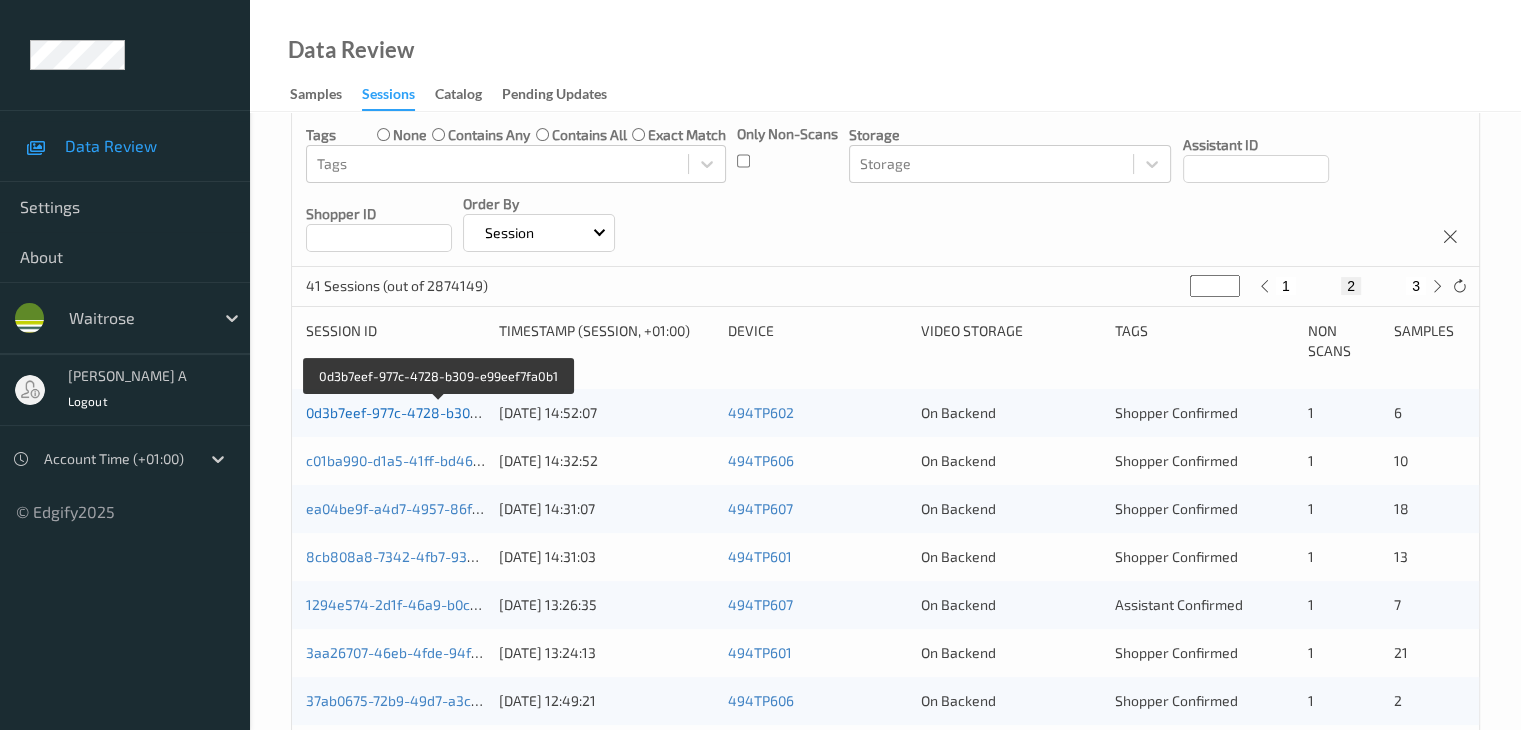 click on "0d3b7eef-977c-4728-b309-e99eef7fa0b1" at bounding box center (438, 412) 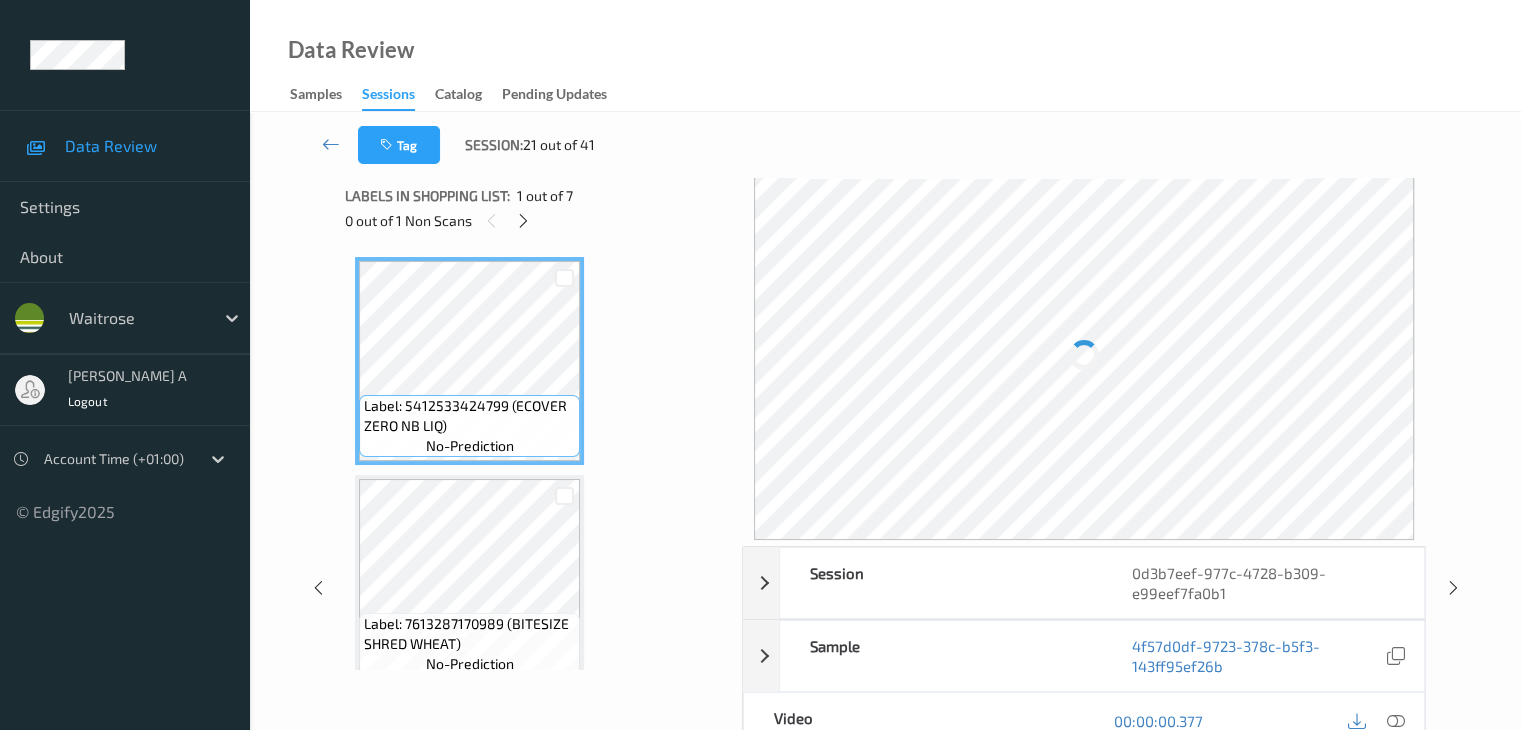 scroll, scrollTop: 0, scrollLeft: 0, axis: both 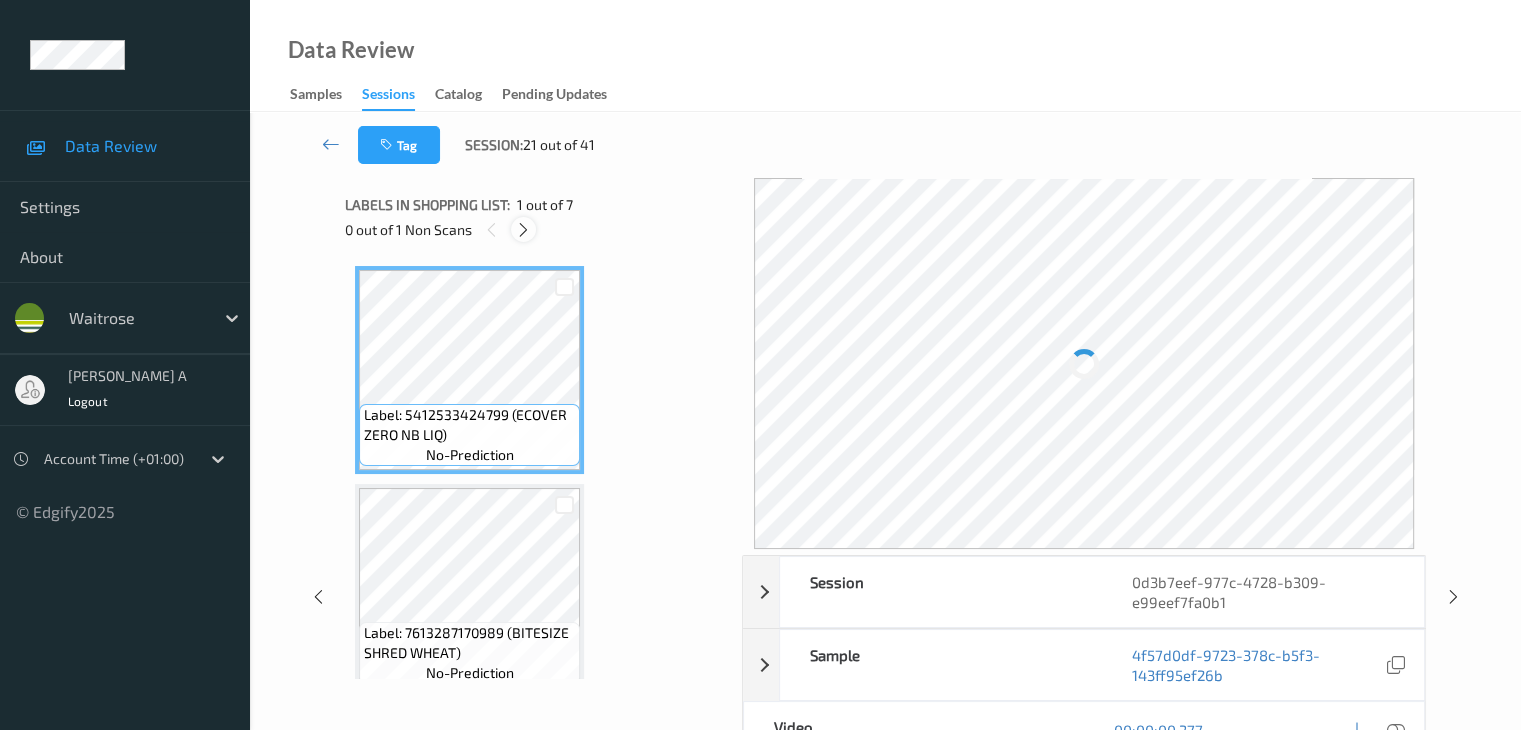 click at bounding box center (523, 230) 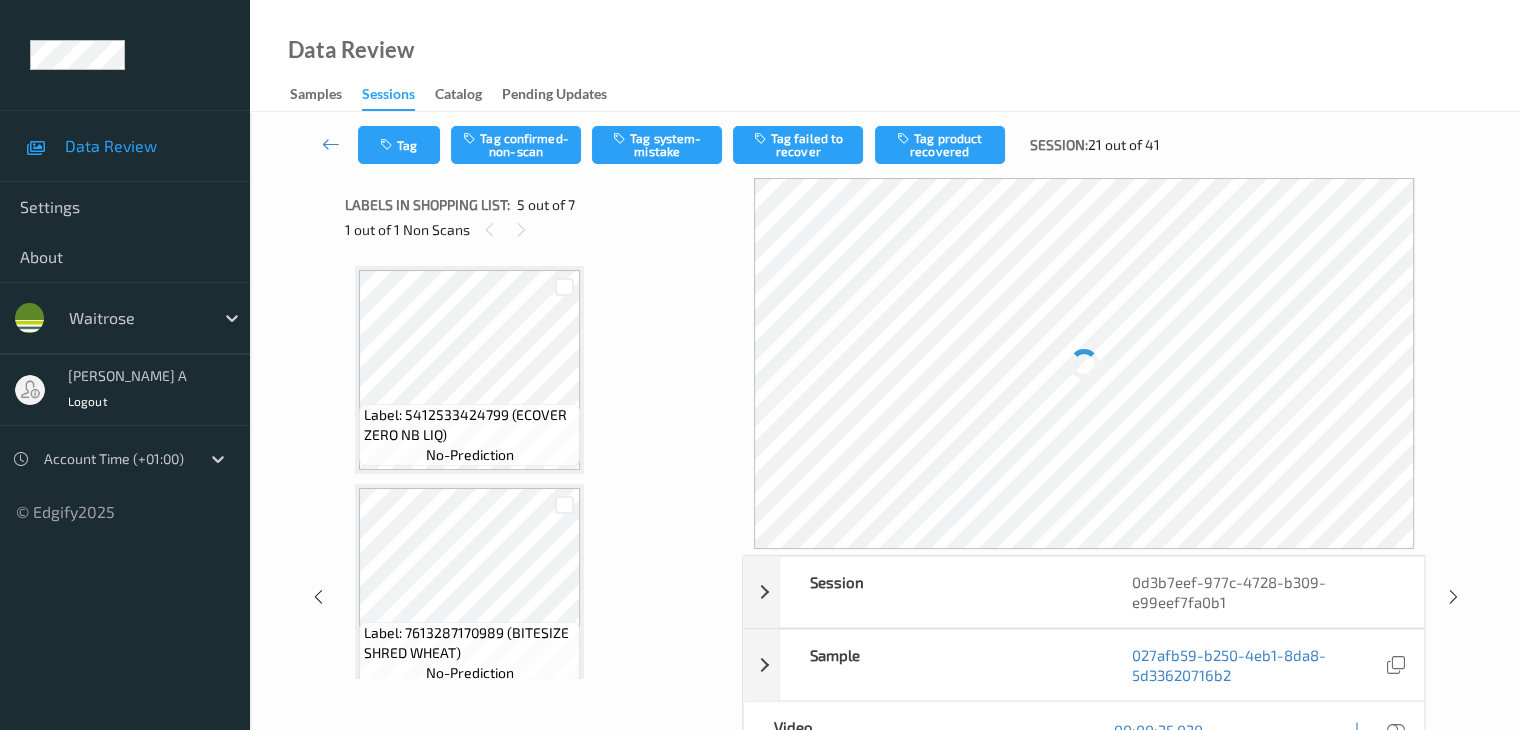 scroll, scrollTop: 664, scrollLeft: 0, axis: vertical 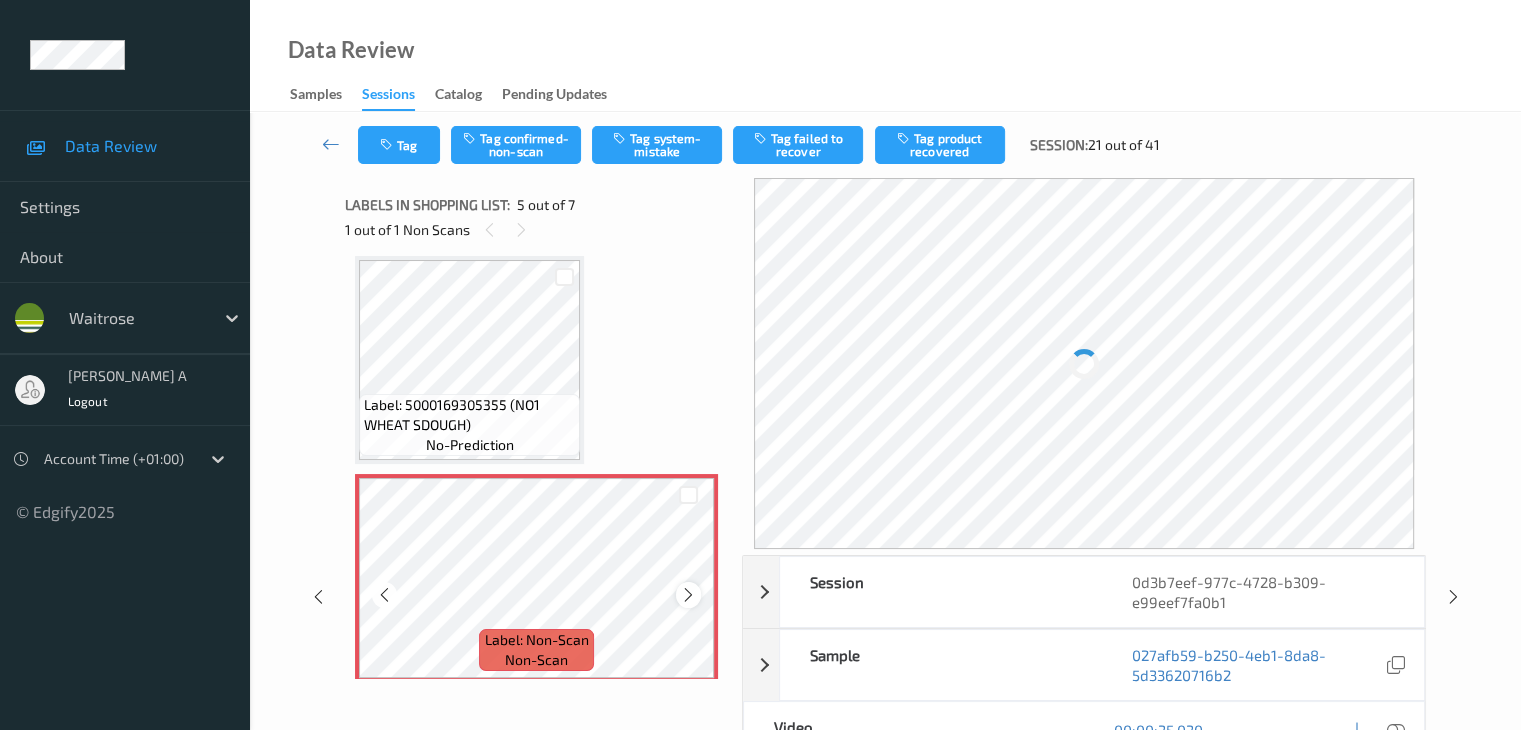 click at bounding box center (688, 595) 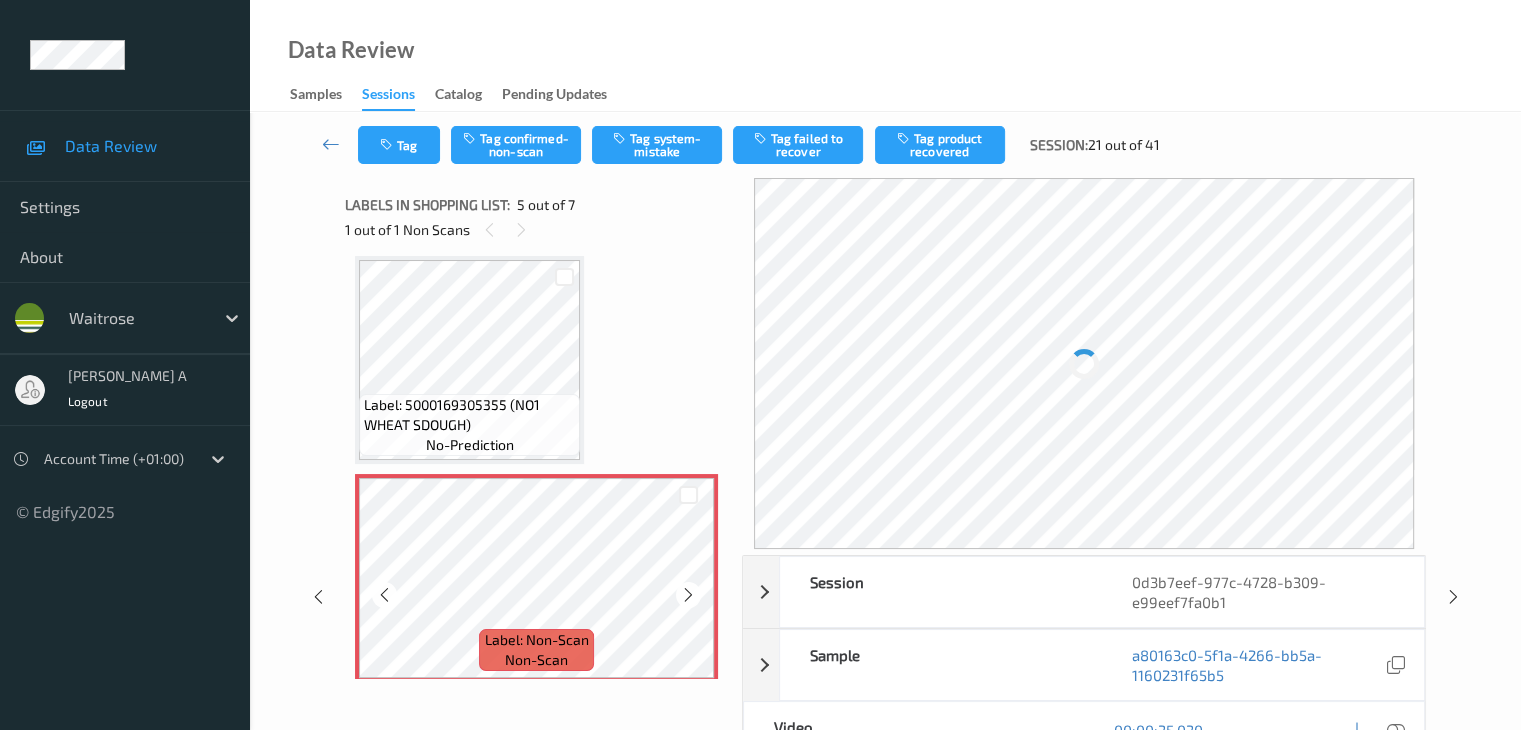 click at bounding box center (688, 595) 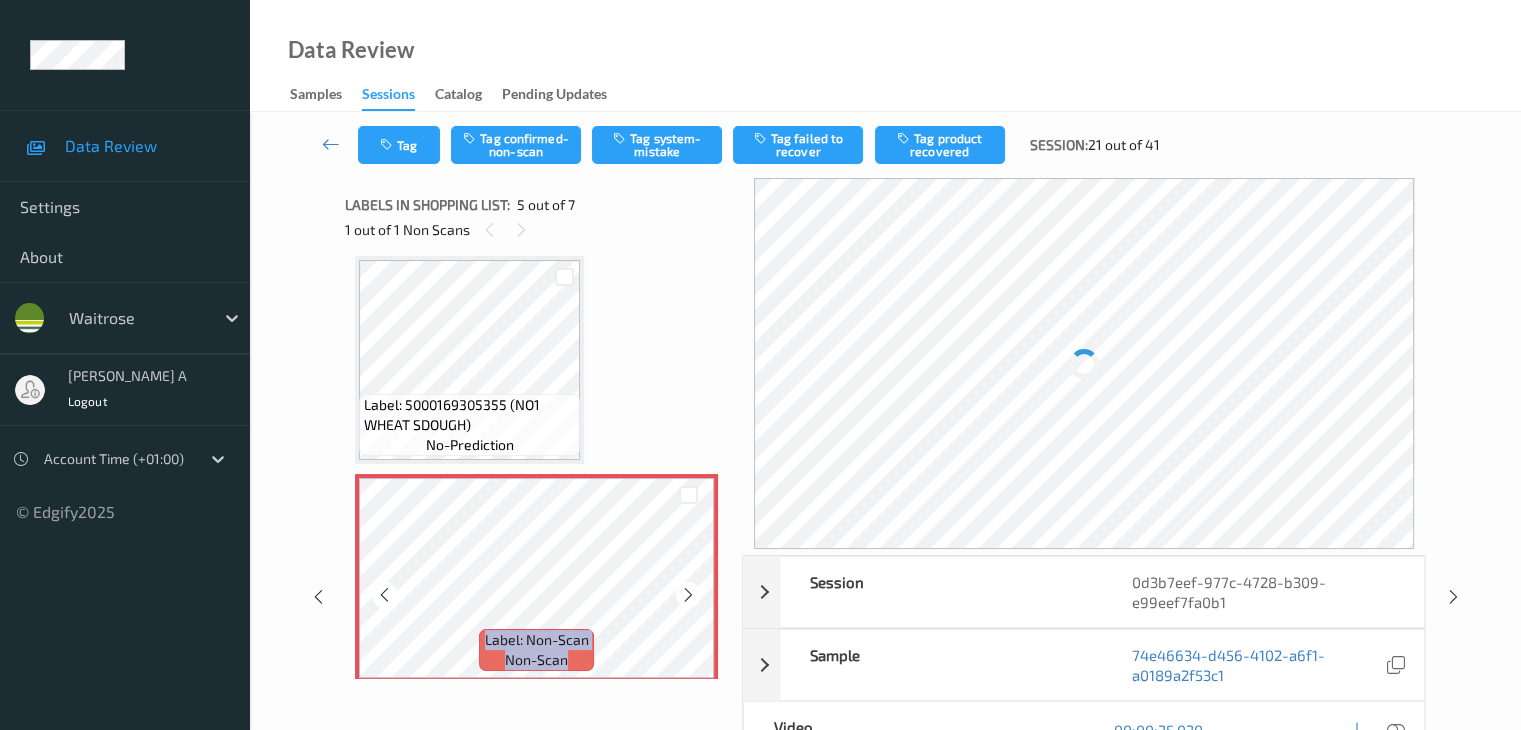 click at bounding box center (688, 595) 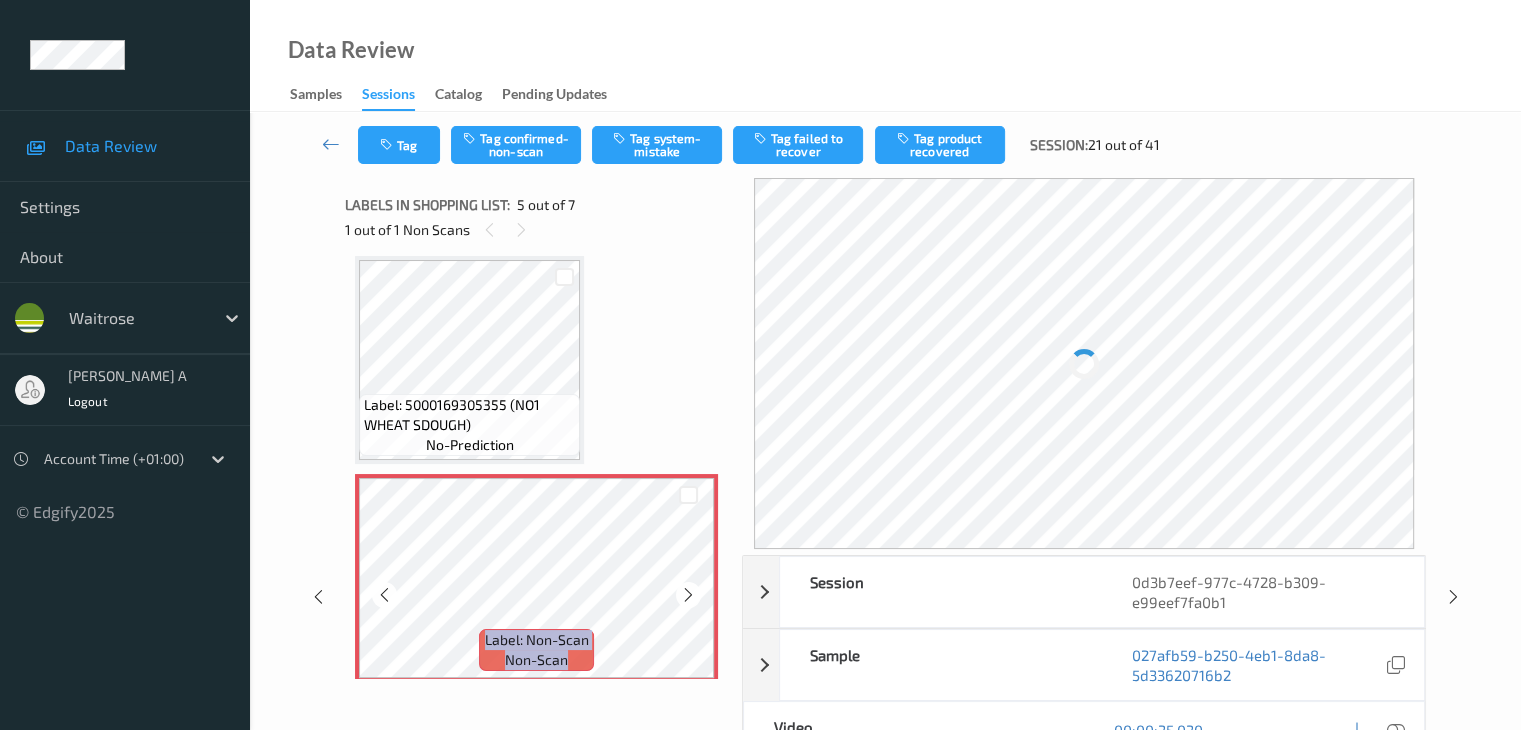 click at bounding box center (688, 595) 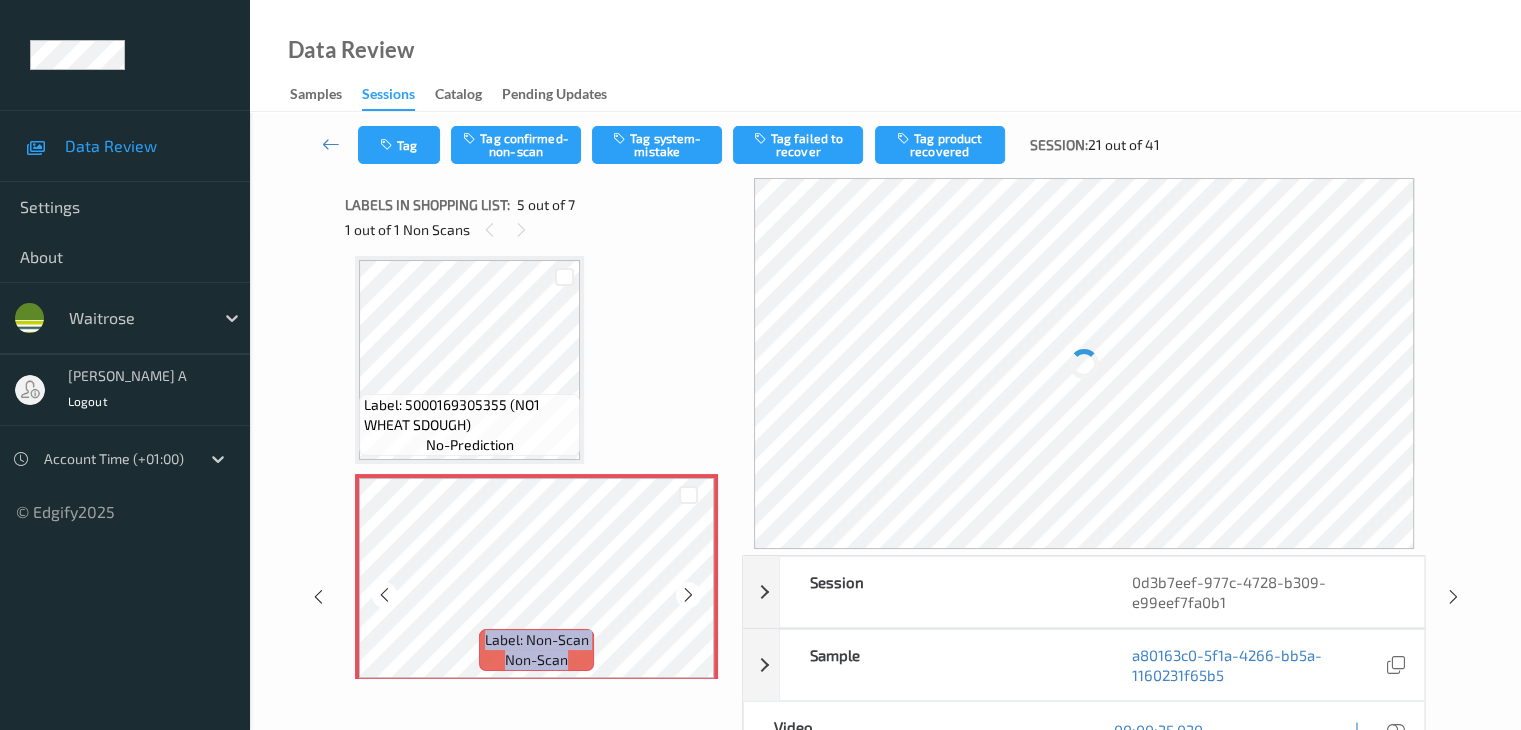 click at bounding box center (688, 595) 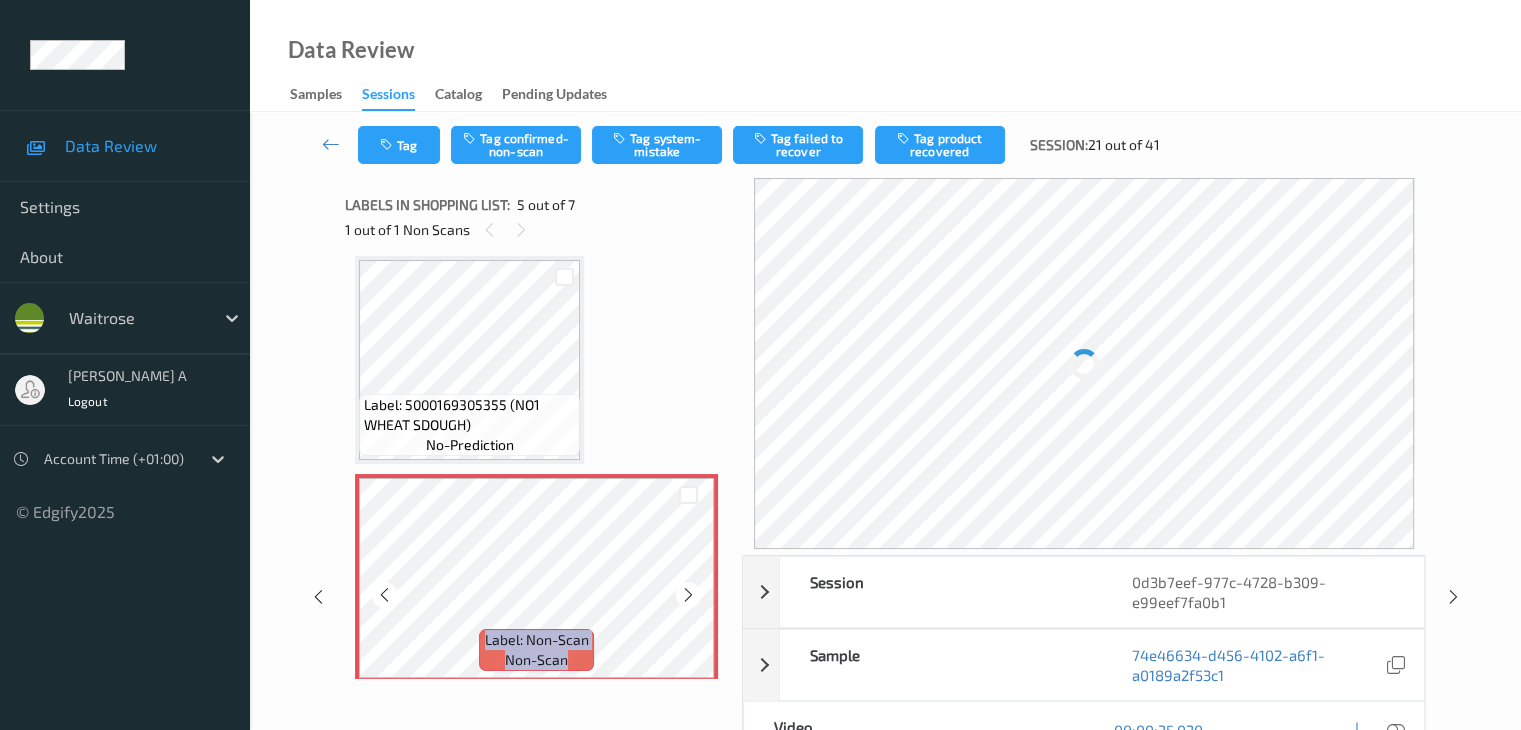 click at bounding box center [688, 595] 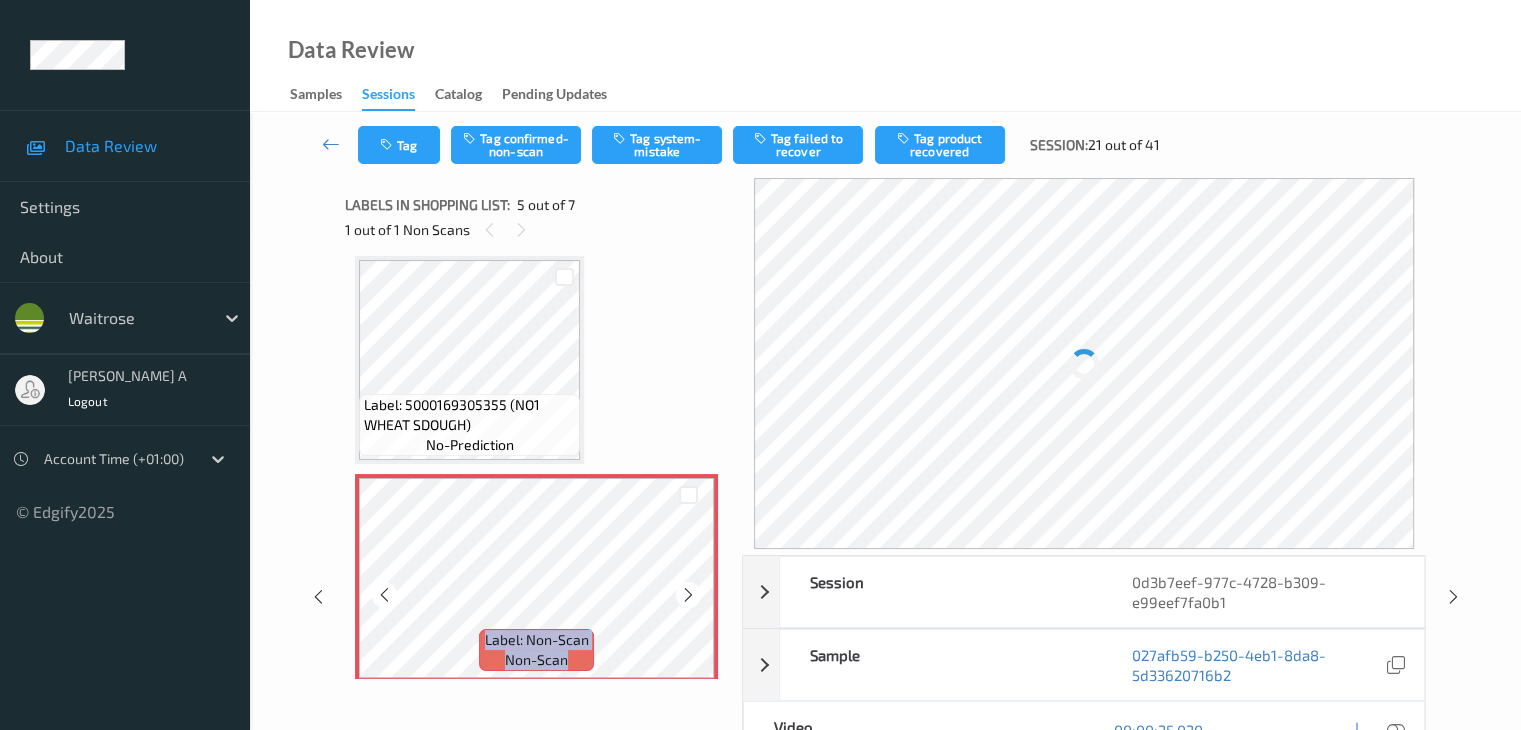 click at bounding box center (688, 595) 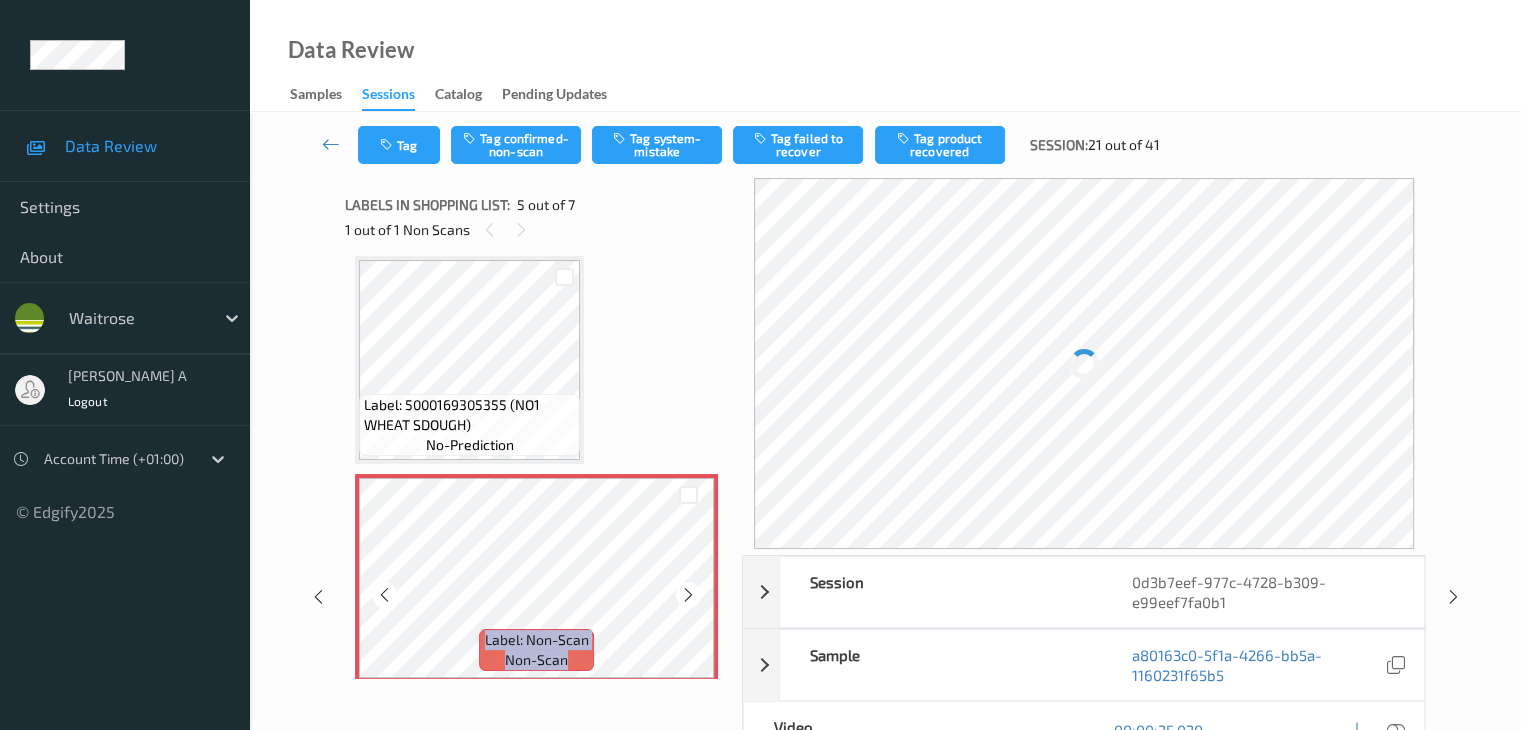 click at bounding box center (688, 595) 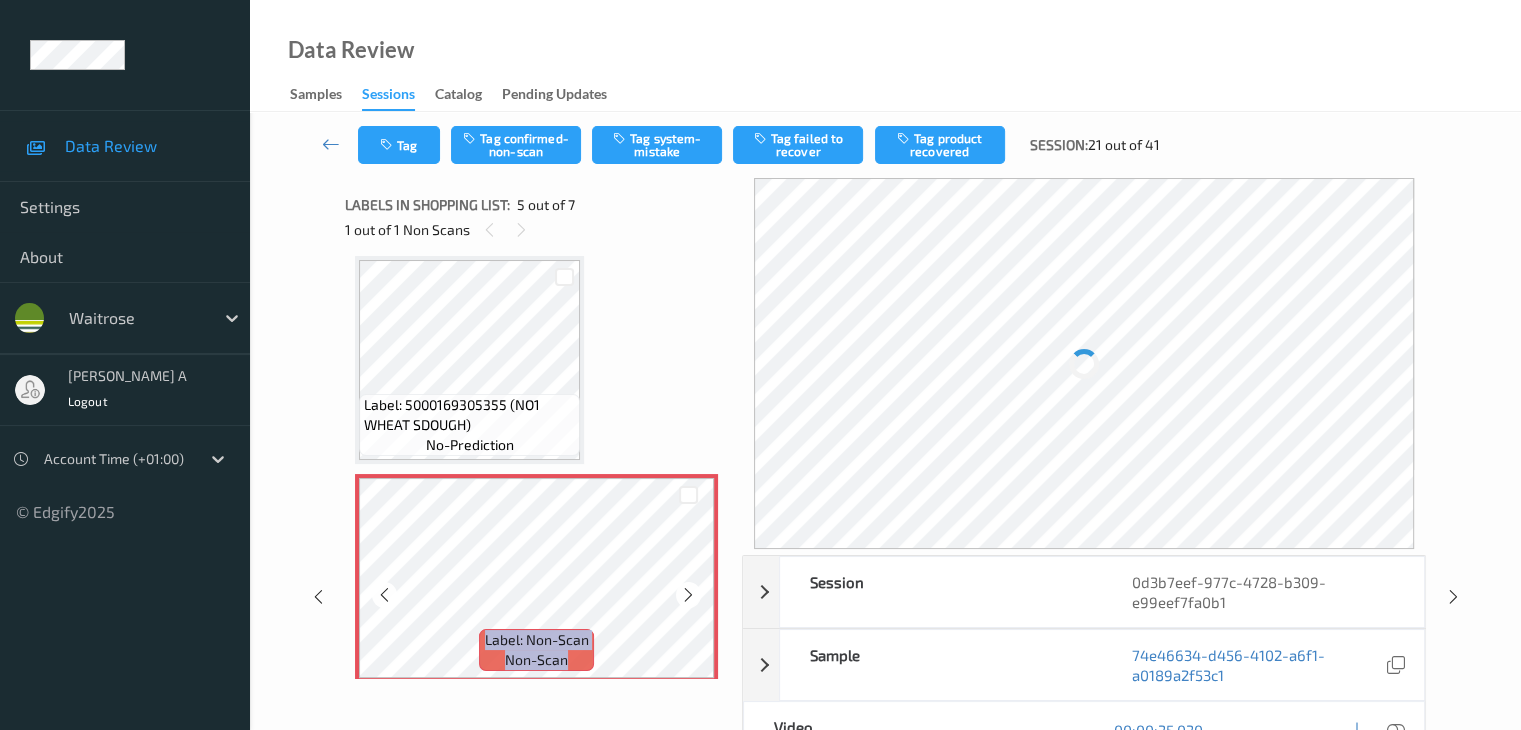 click at bounding box center (688, 595) 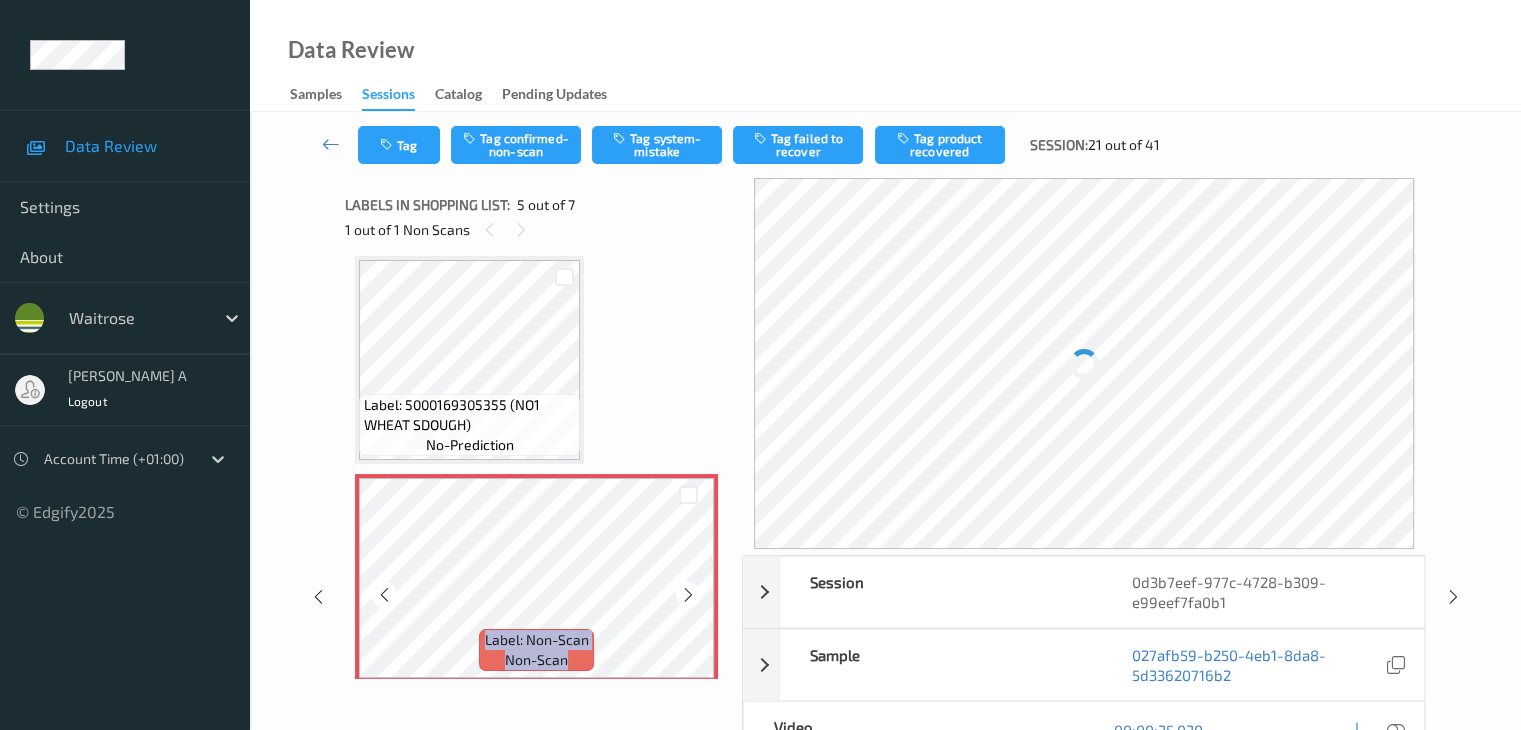 click at bounding box center (688, 595) 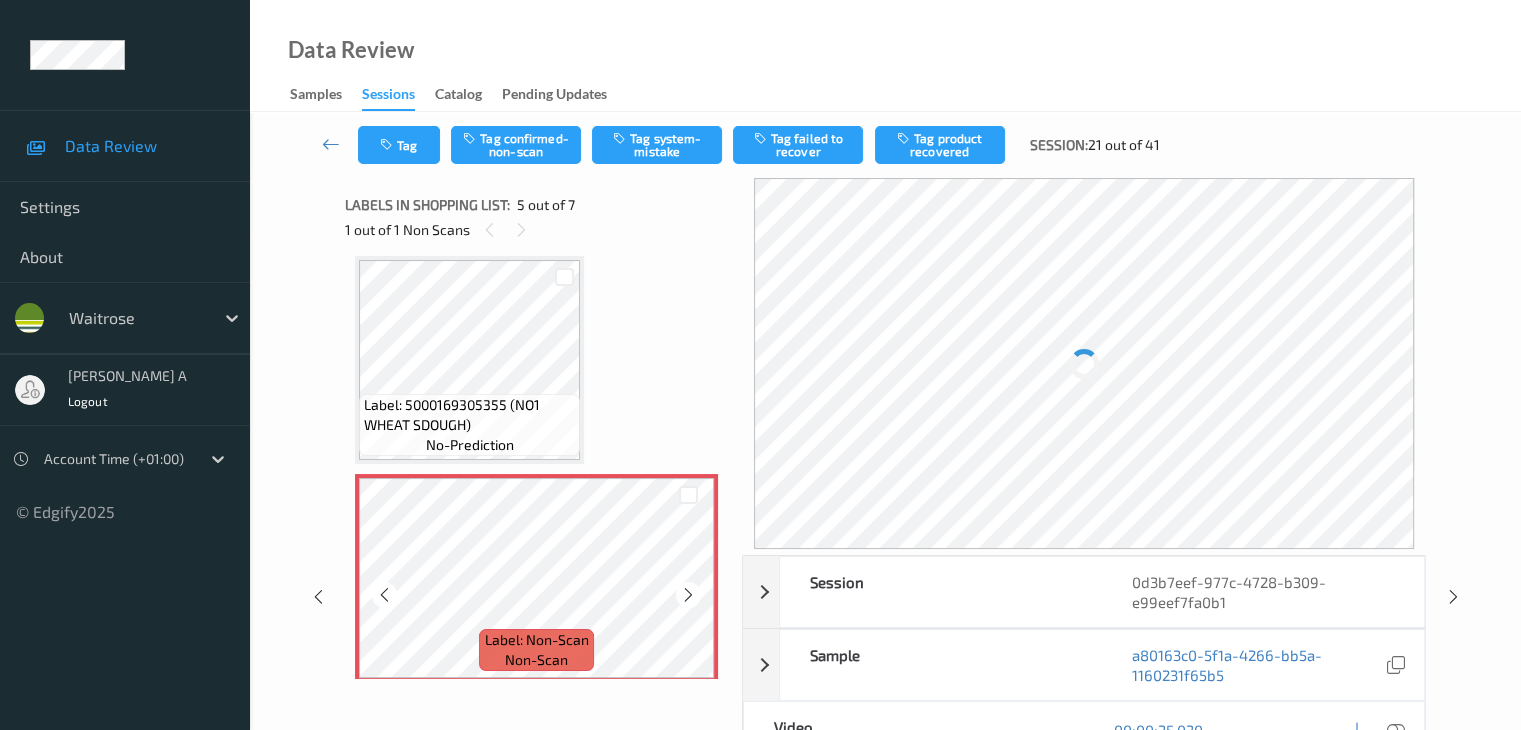 click at bounding box center (688, 595) 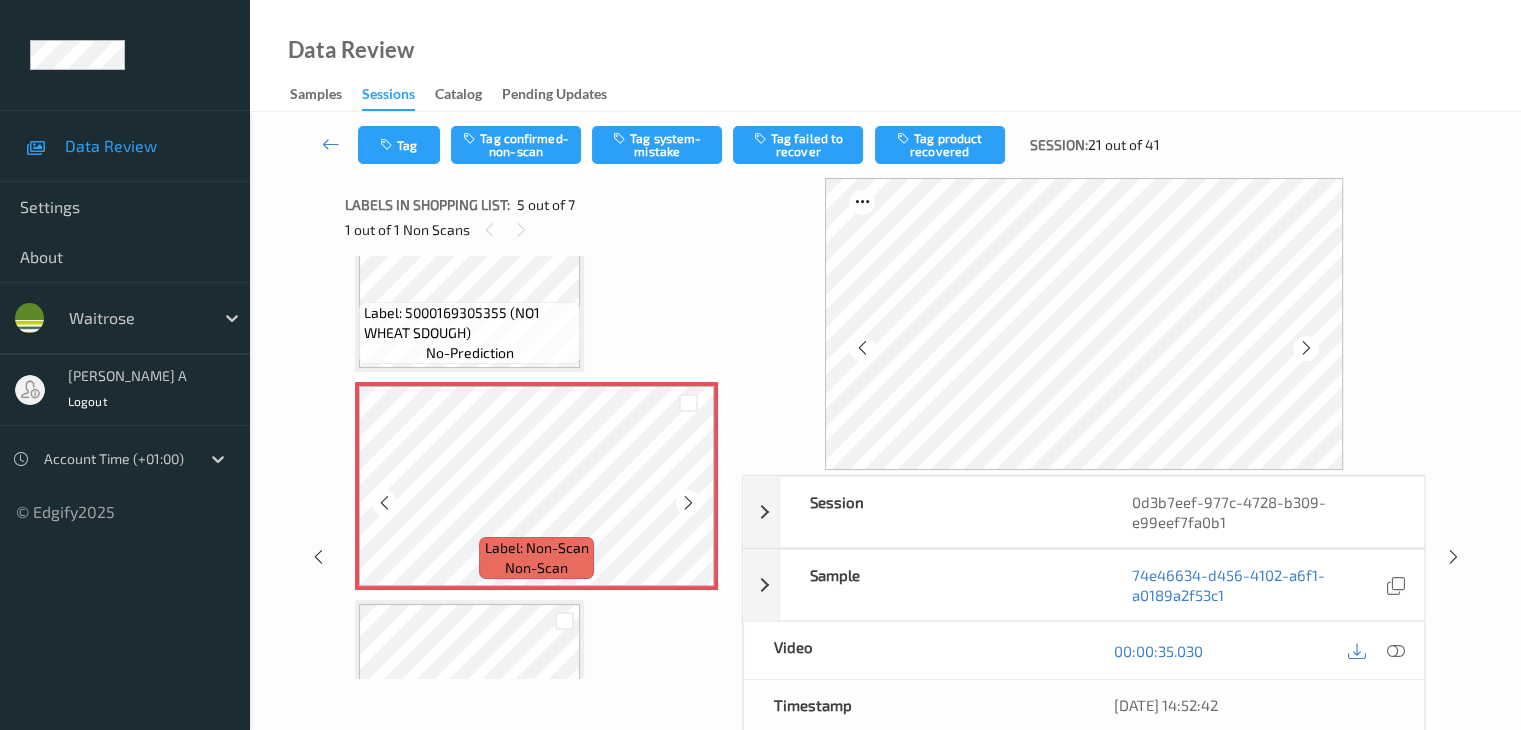 scroll, scrollTop: 864, scrollLeft: 0, axis: vertical 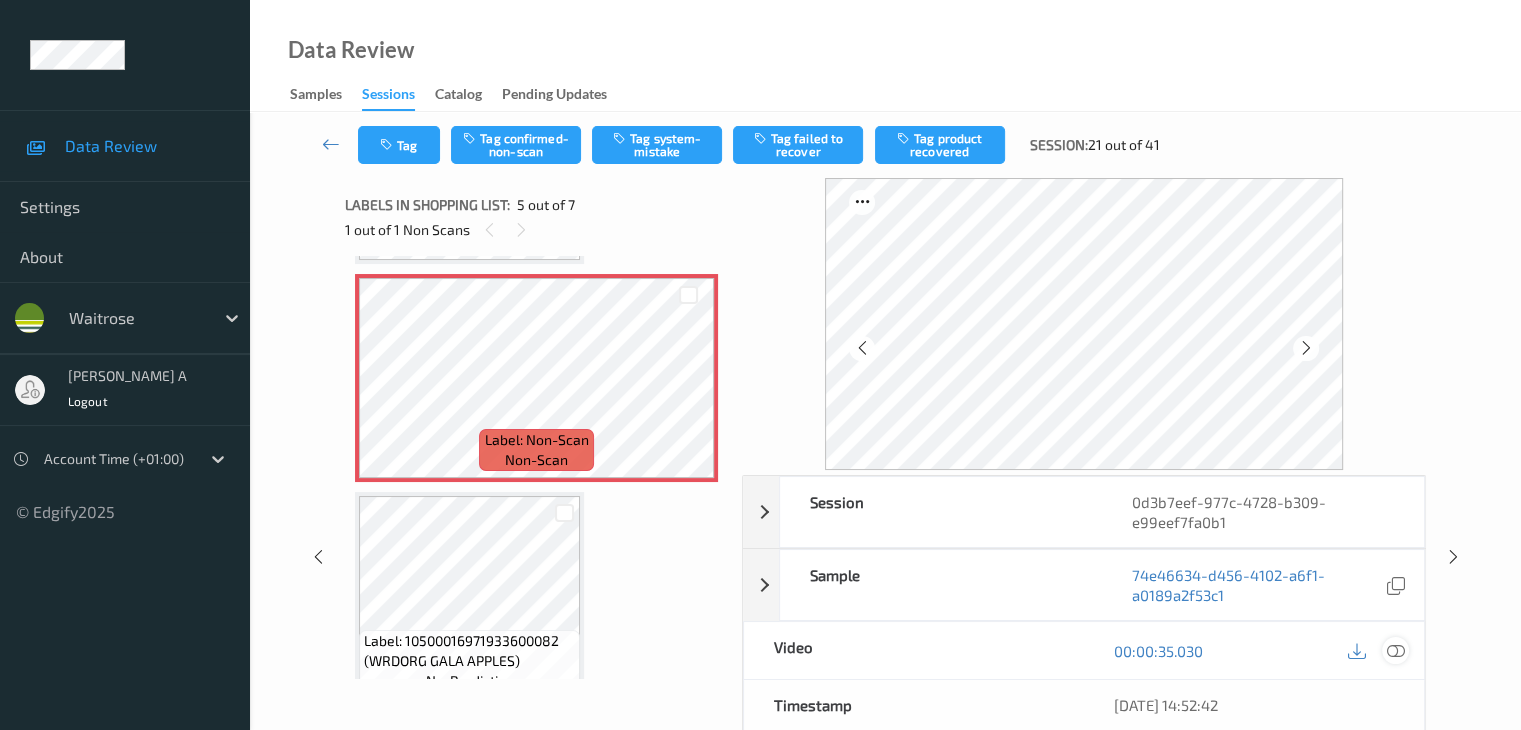 click at bounding box center (1395, 651) 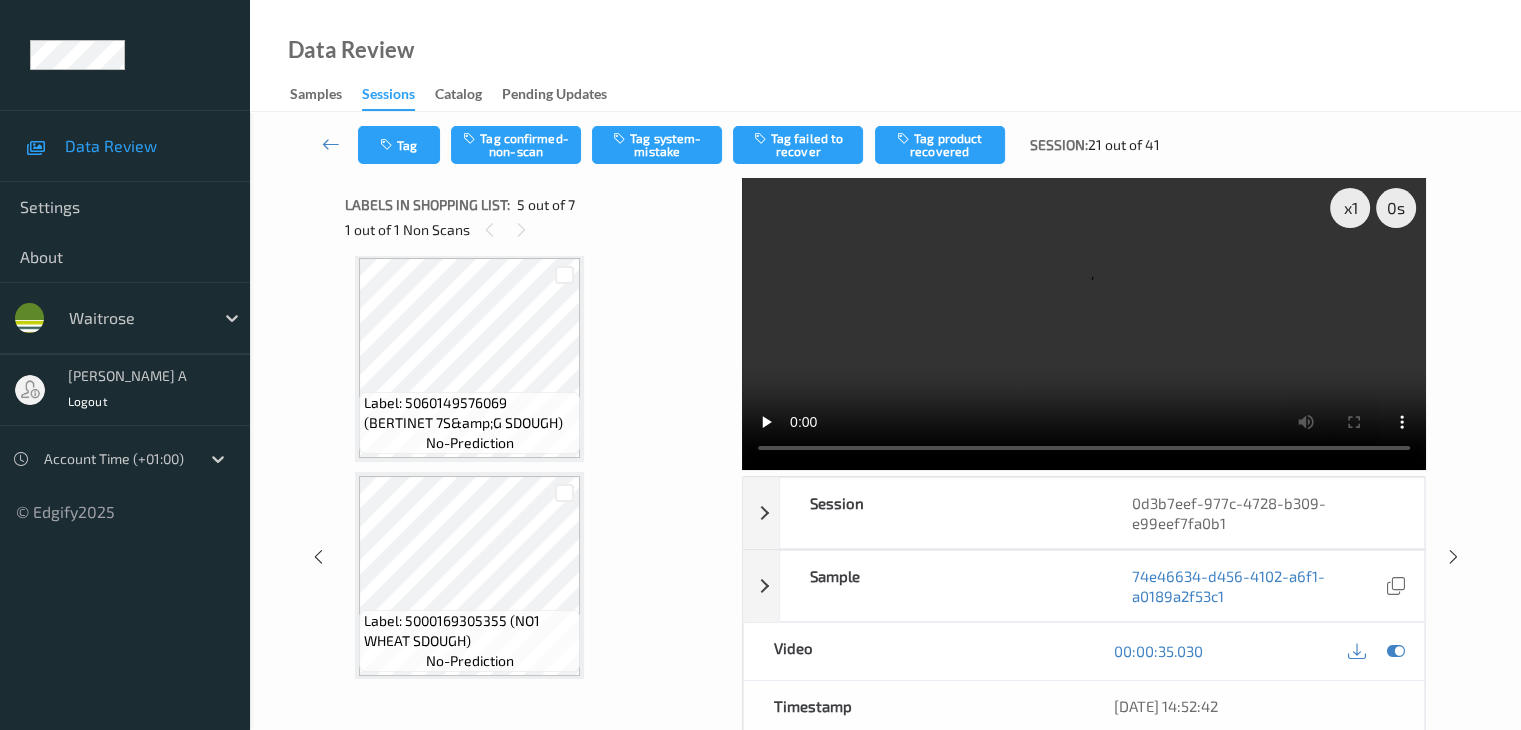 scroll, scrollTop: 500, scrollLeft: 0, axis: vertical 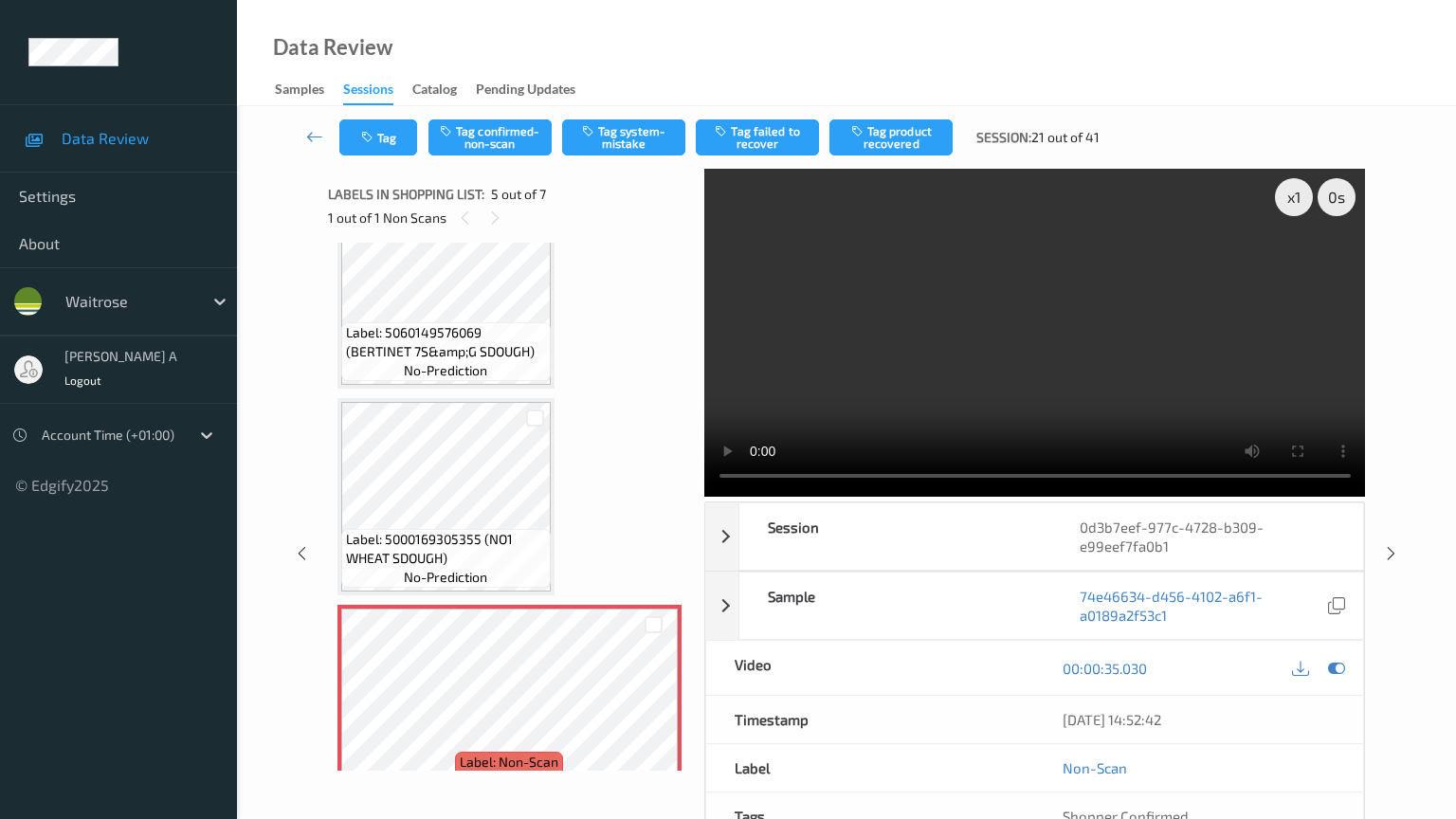 type 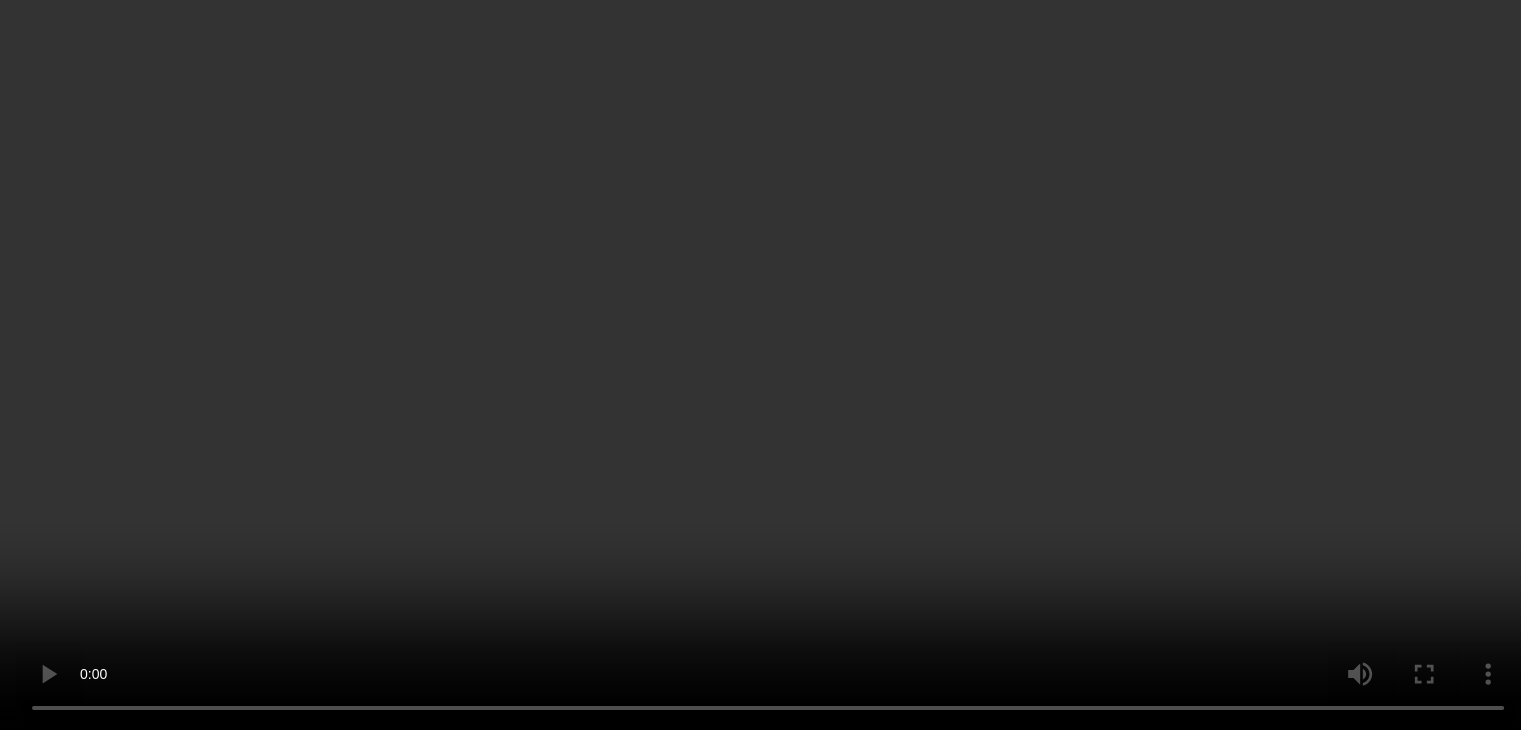 scroll, scrollTop: 700, scrollLeft: 0, axis: vertical 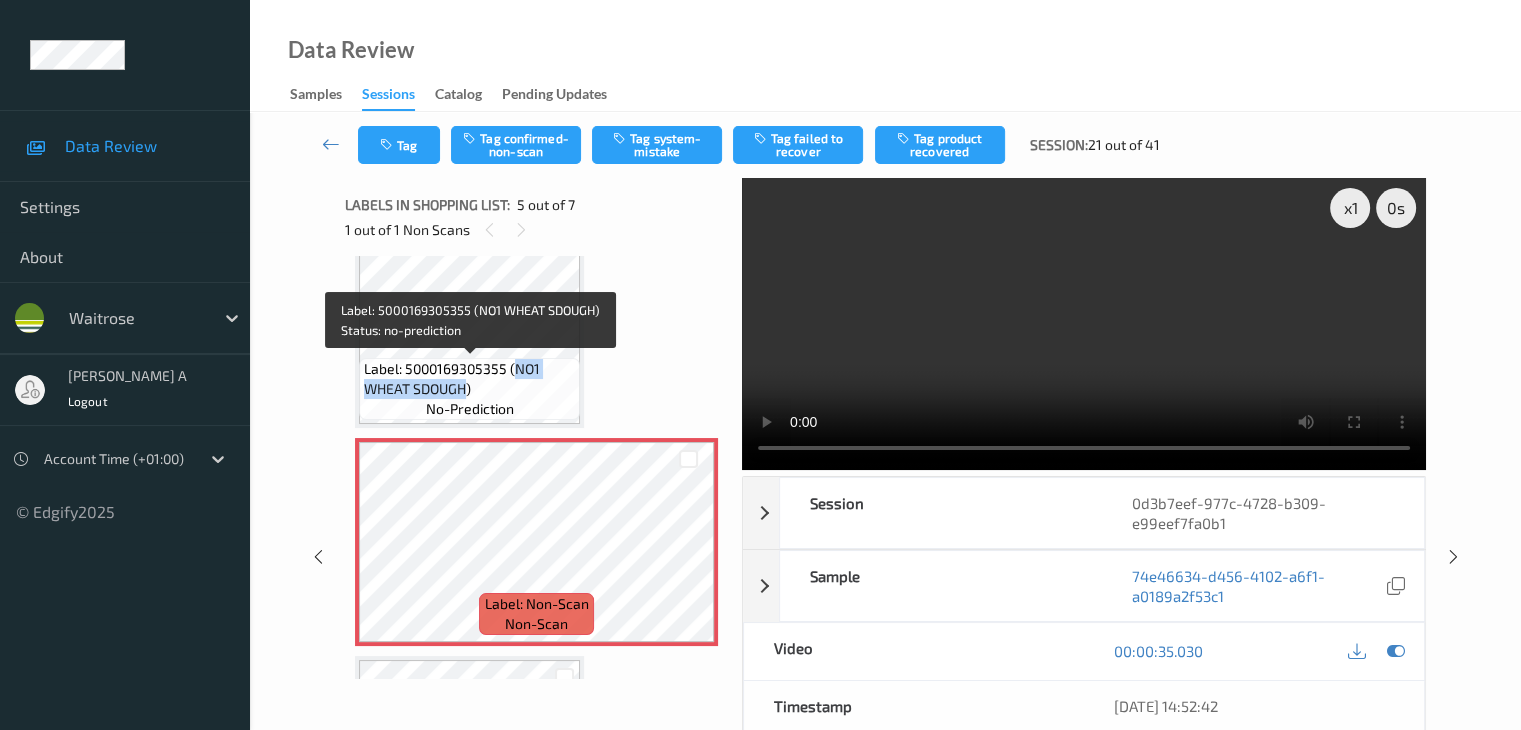 drag, startPoint x: 514, startPoint y: 376, endPoint x: 464, endPoint y: 390, distance: 51.92302 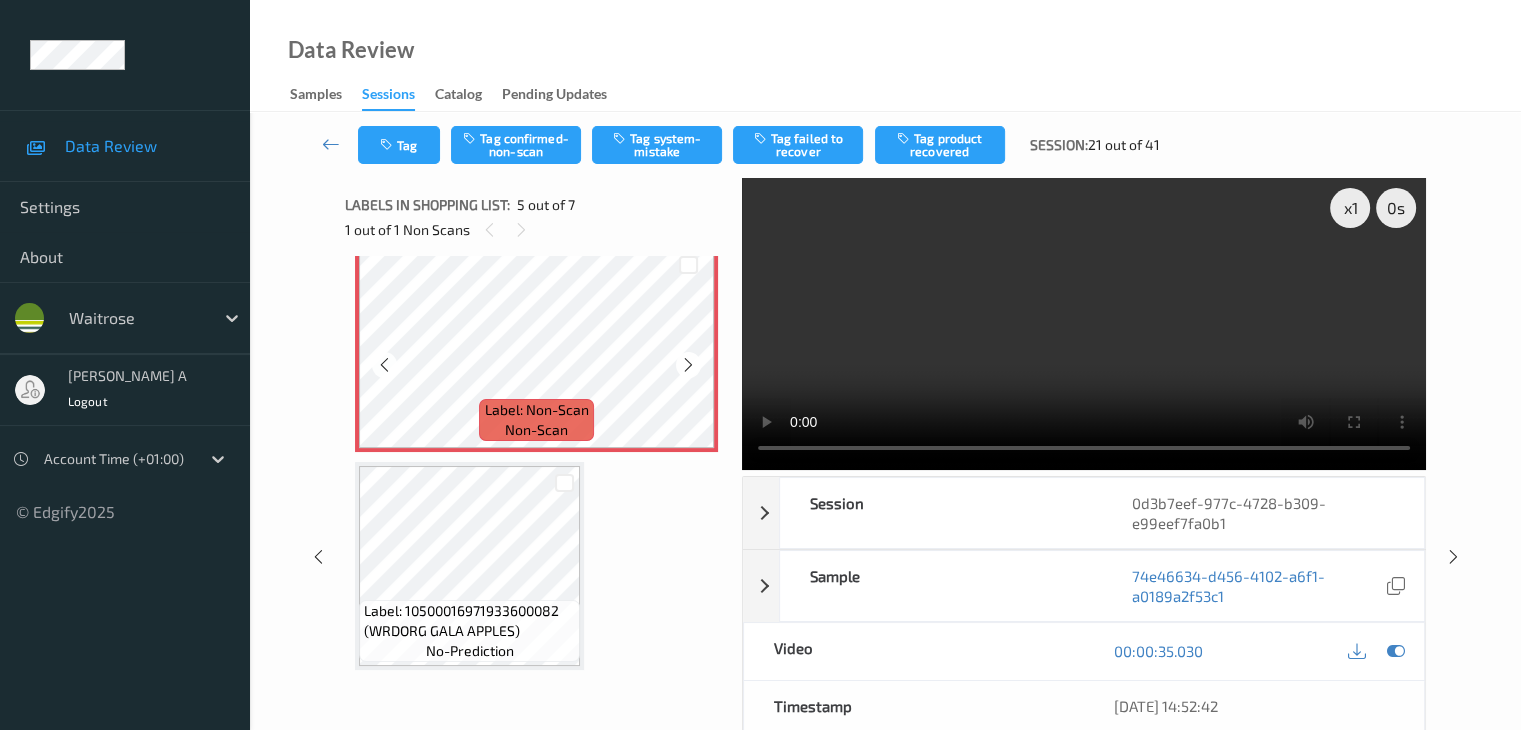 scroll, scrollTop: 1000, scrollLeft: 0, axis: vertical 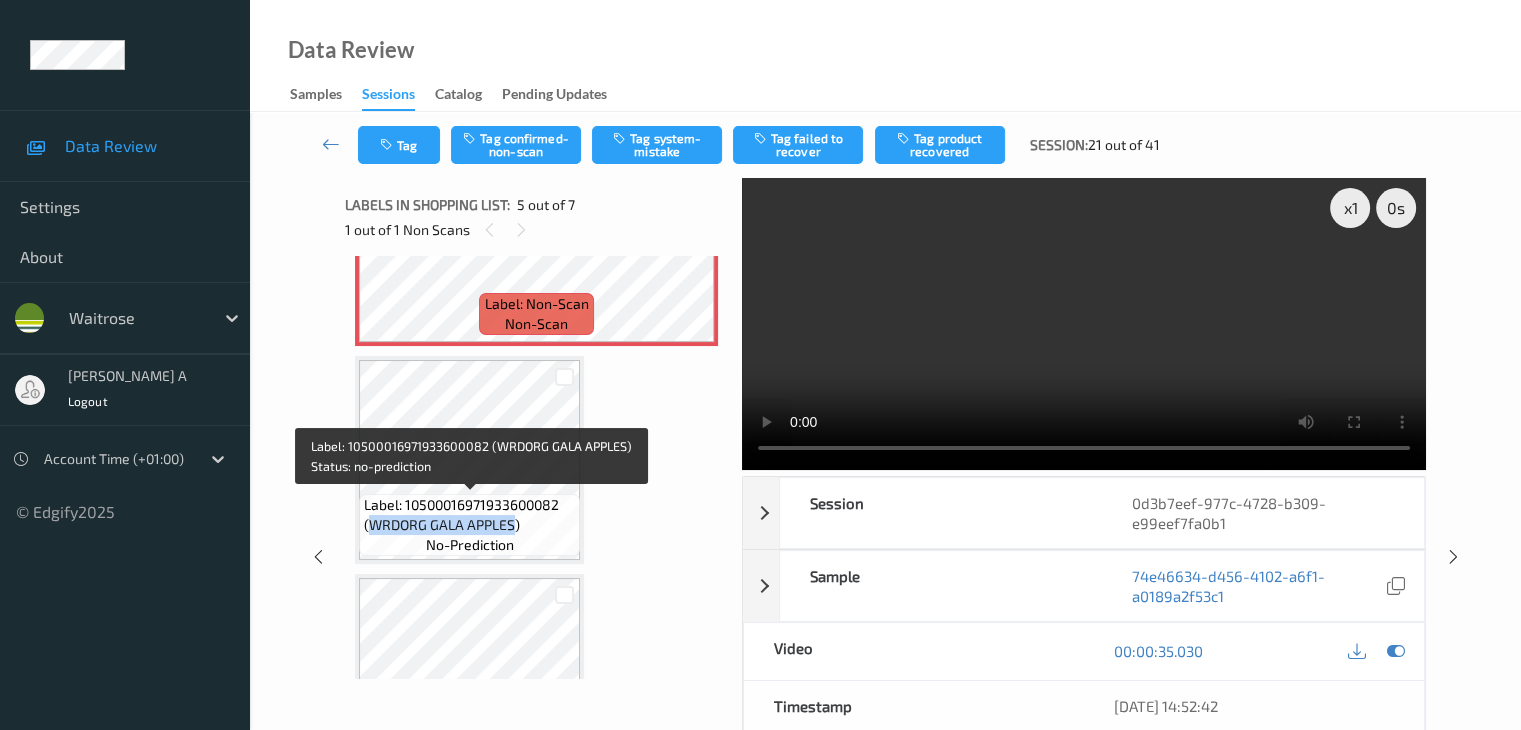 drag, startPoint x: 370, startPoint y: 521, endPoint x: 514, endPoint y: 521, distance: 144 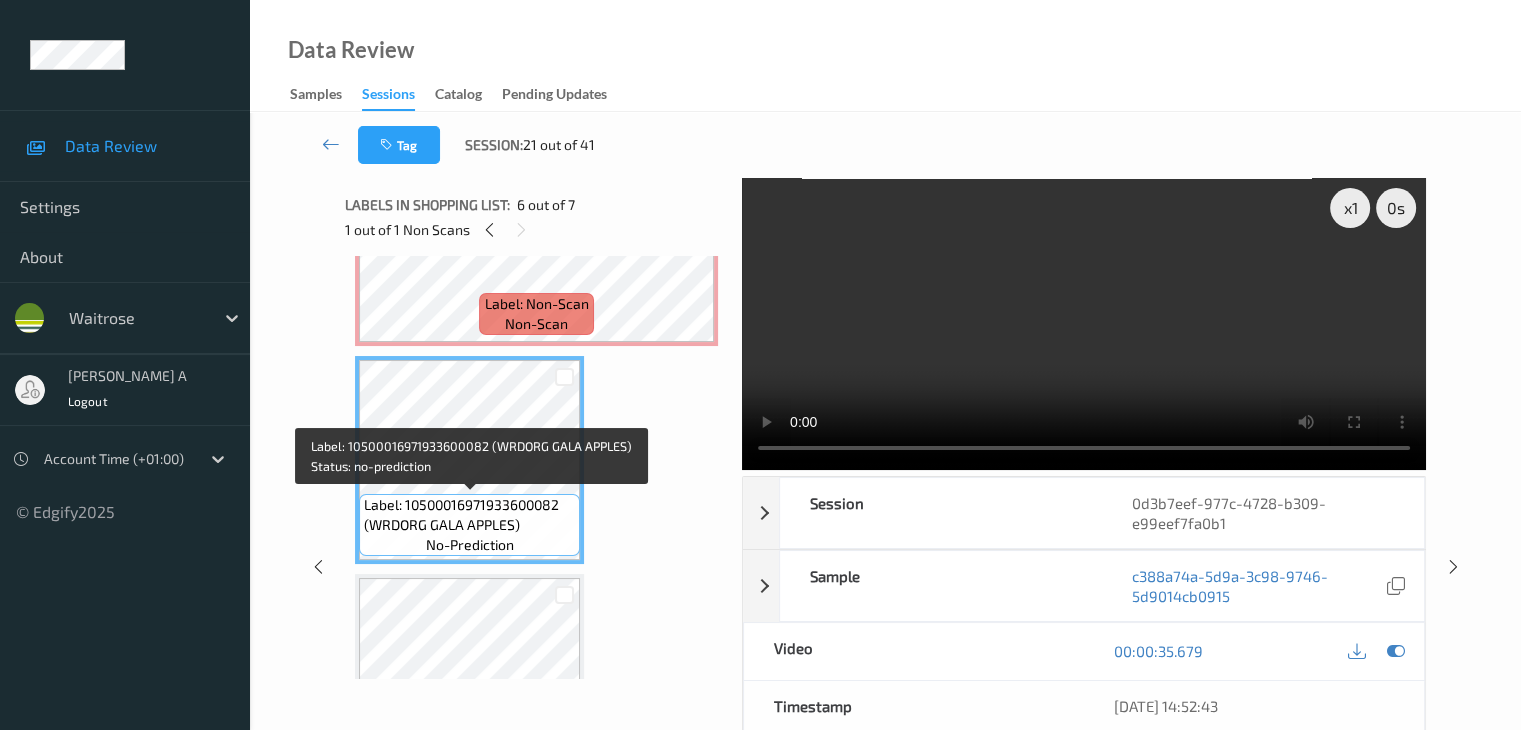 click on "Label: 10500016971933600082 (WRDORG GALA APPLES)" at bounding box center (469, 515) 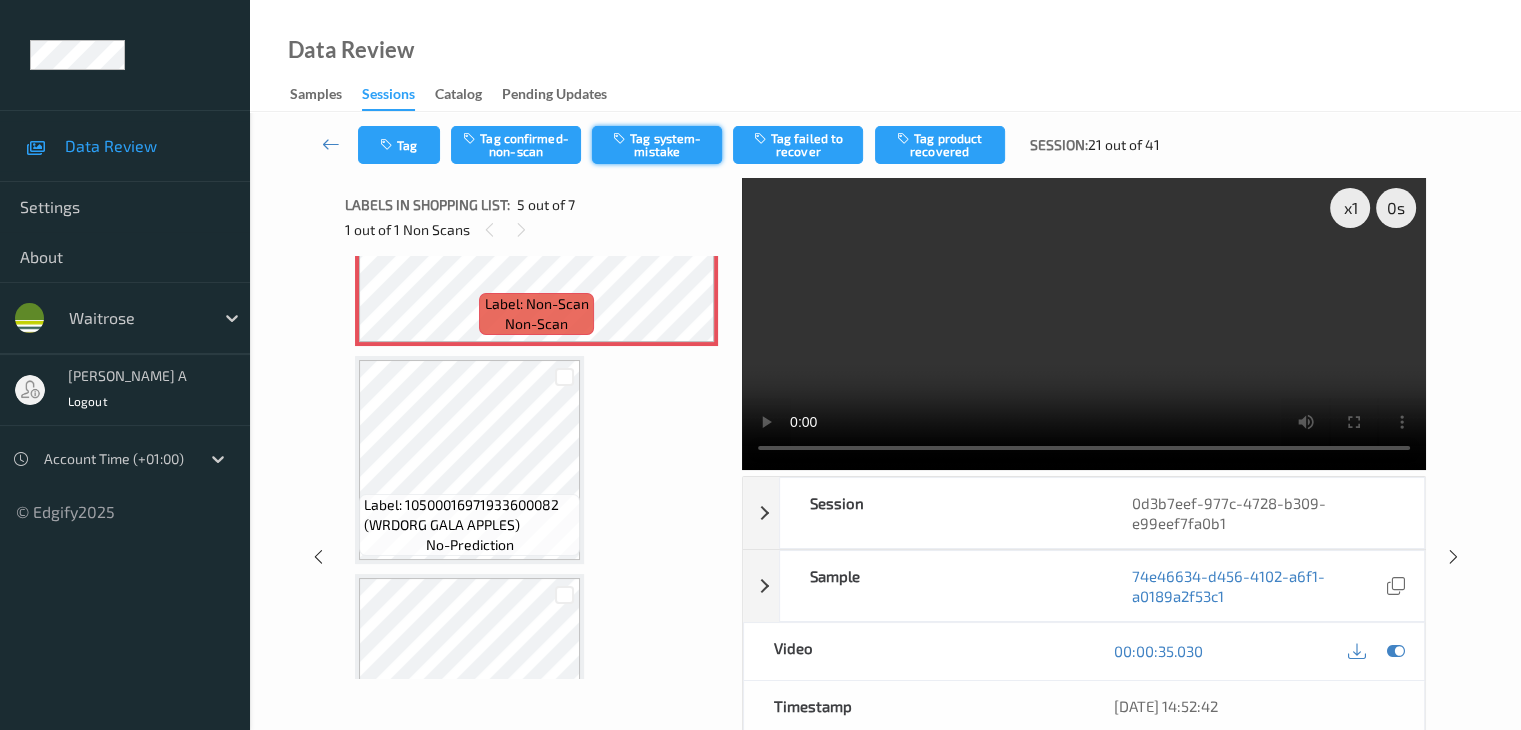 click on "Tag   system-mistake" at bounding box center [657, 145] 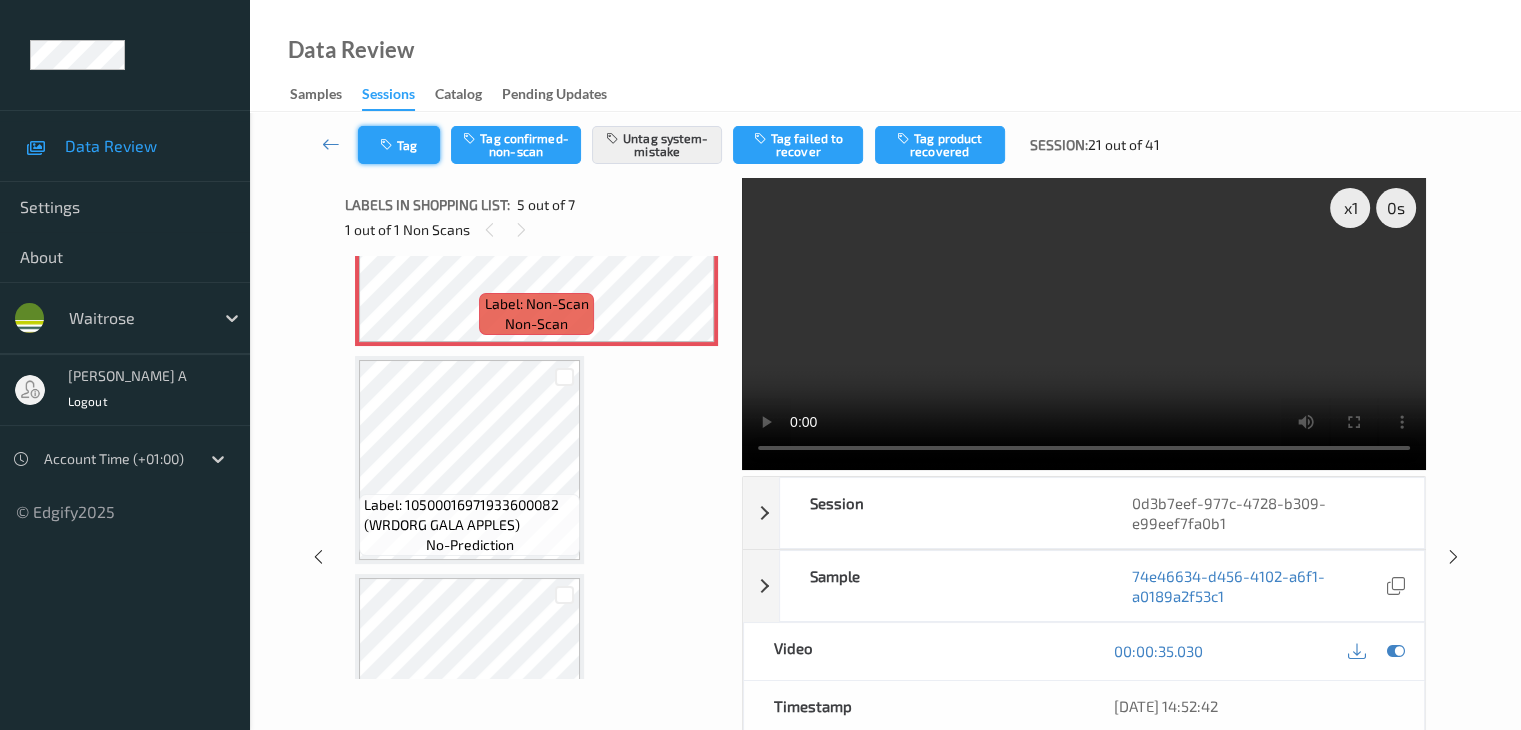 click at bounding box center (388, 145) 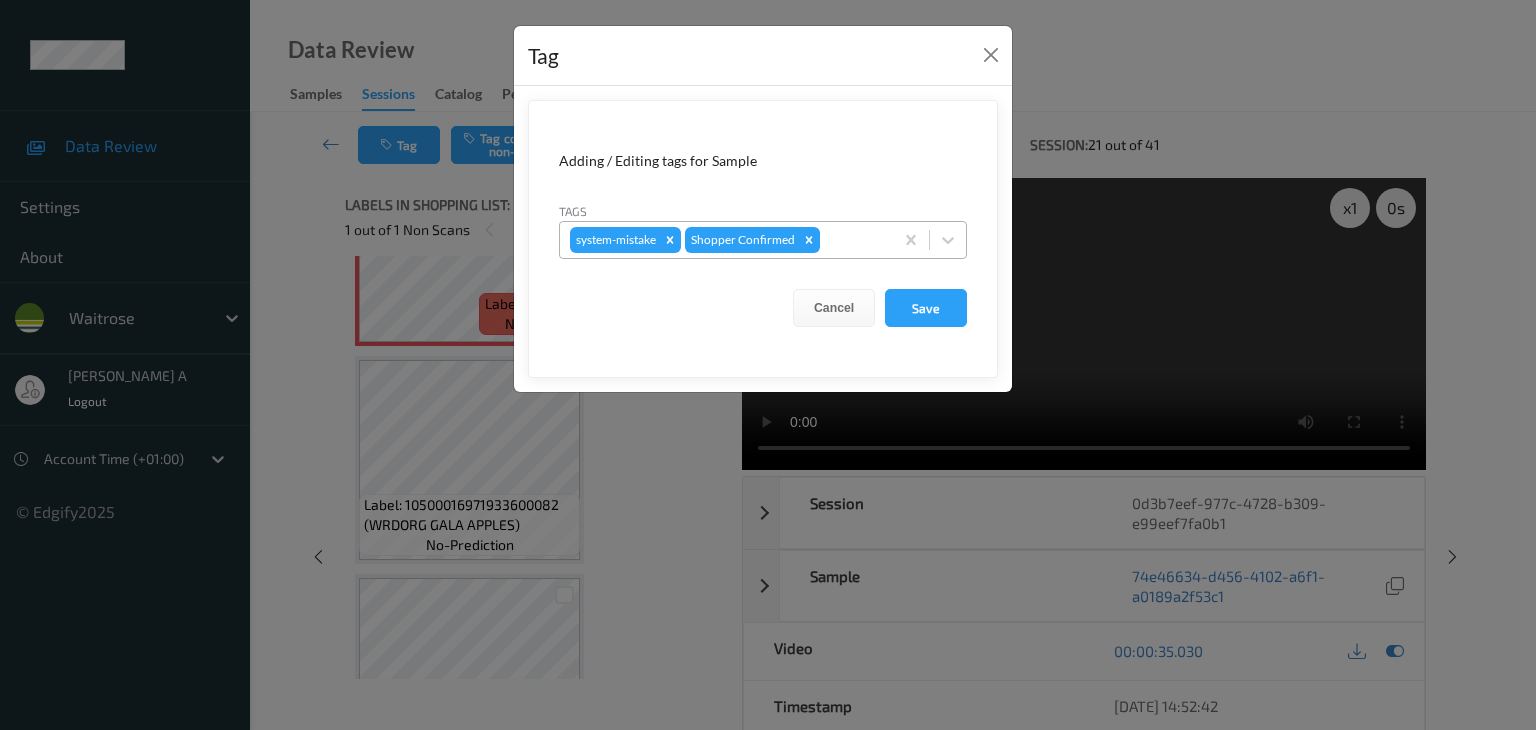 click at bounding box center [853, 240] 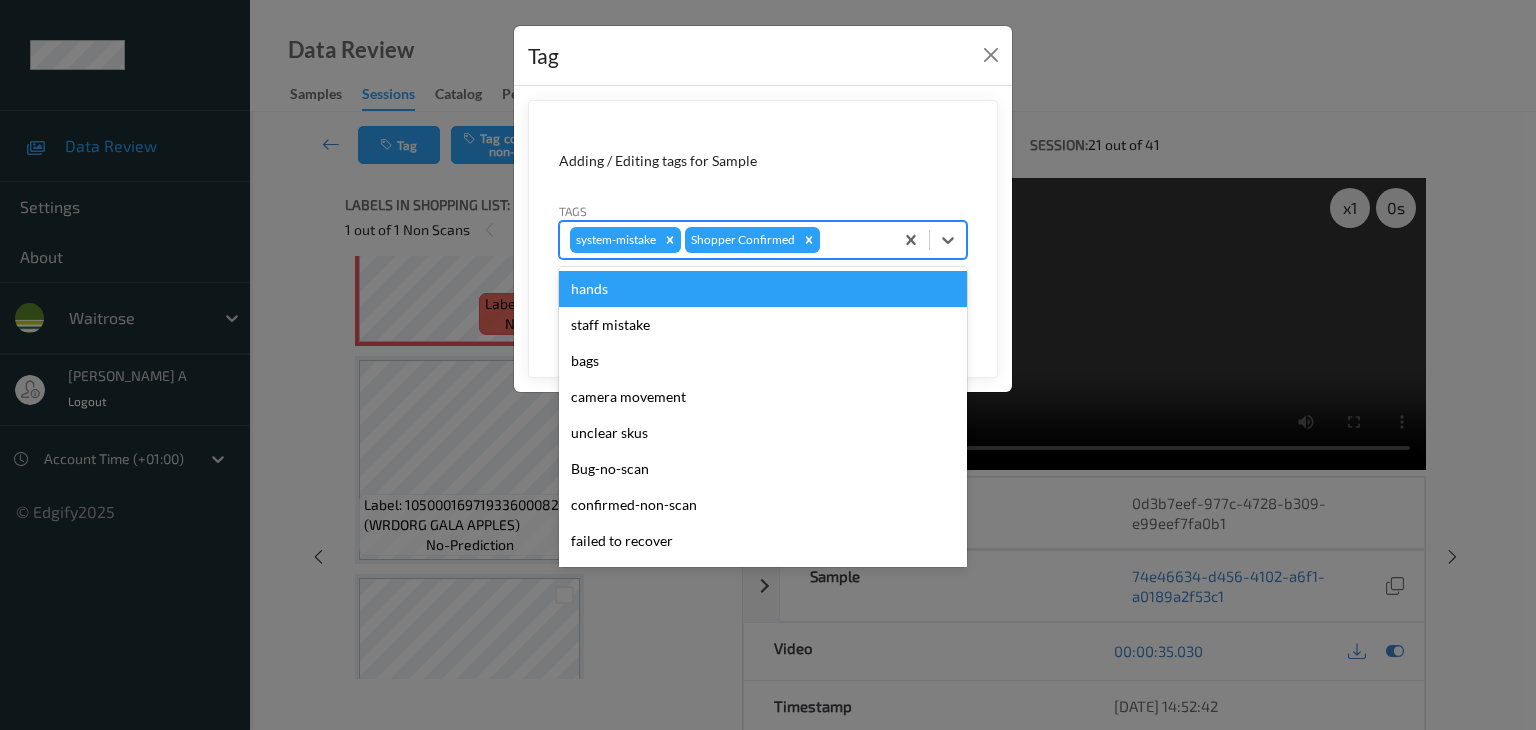type on "u" 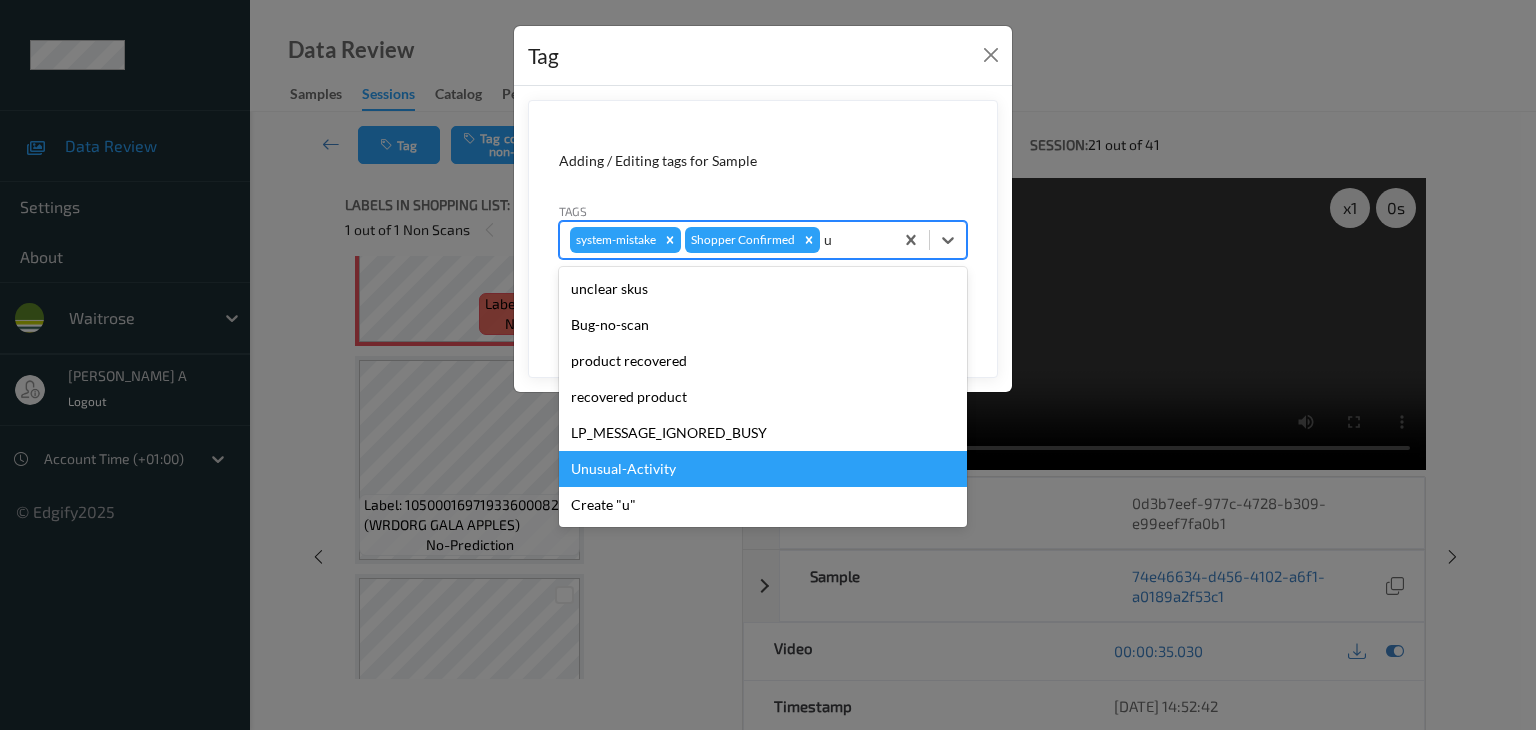 click on "Unusual-Activity" at bounding box center (763, 469) 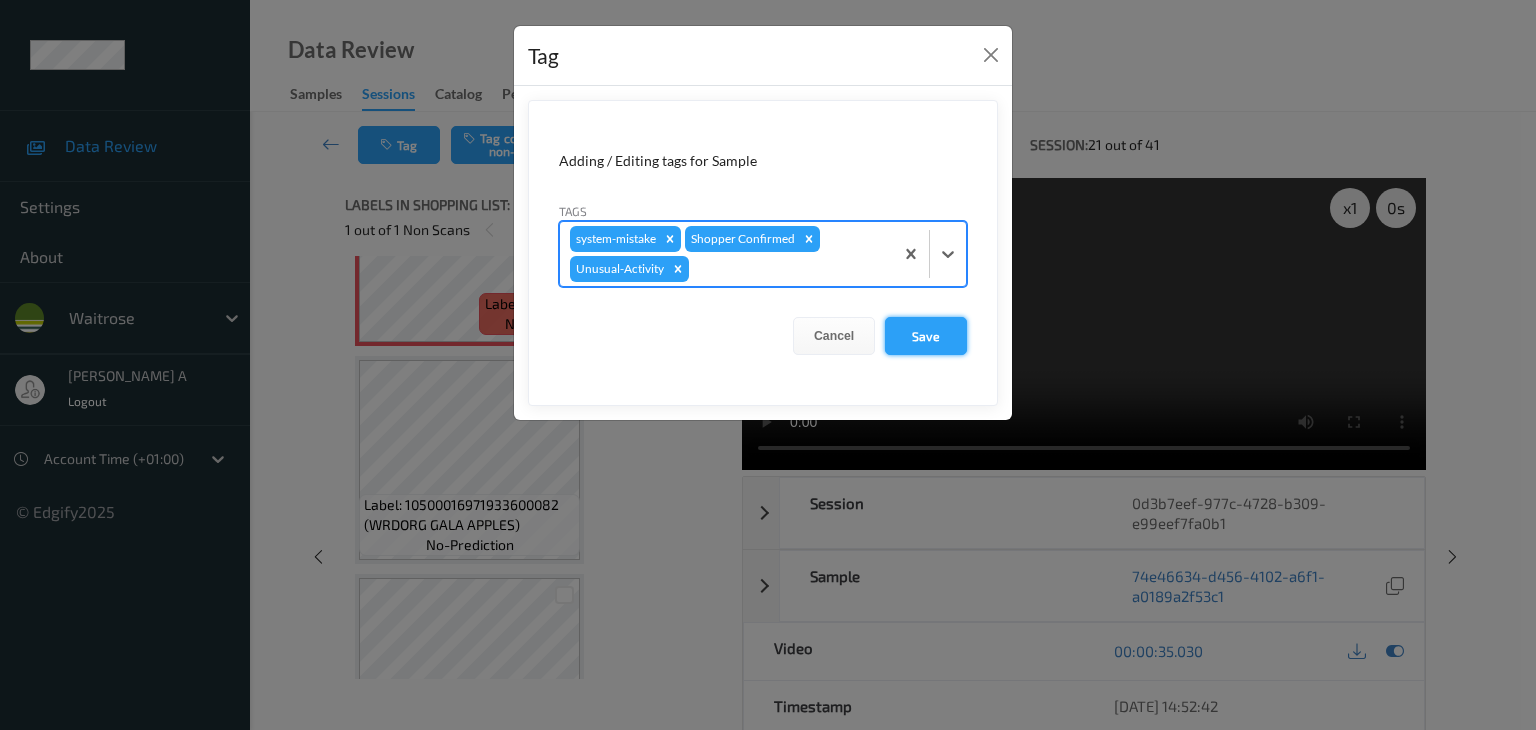 click on "Save" at bounding box center [926, 336] 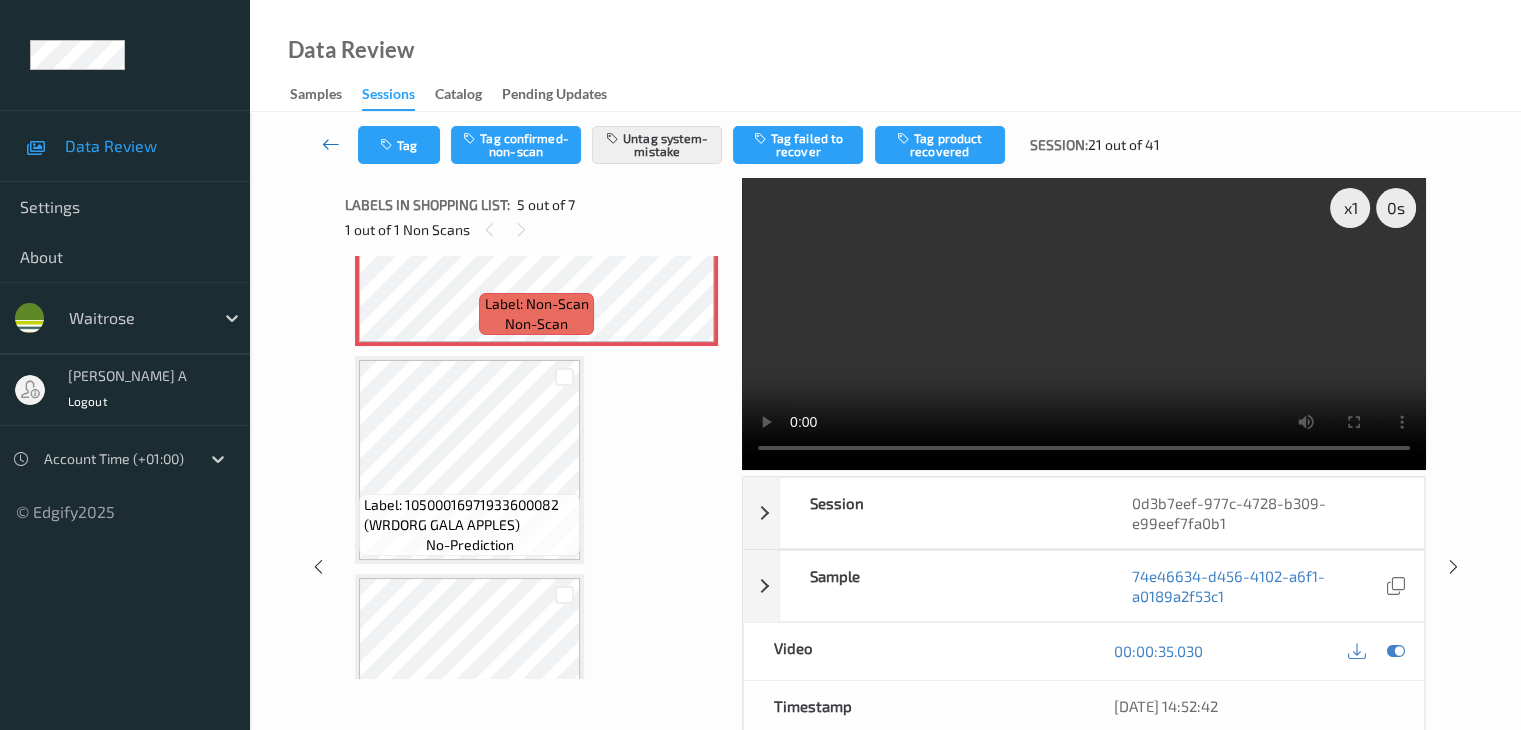 click at bounding box center (331, 144) 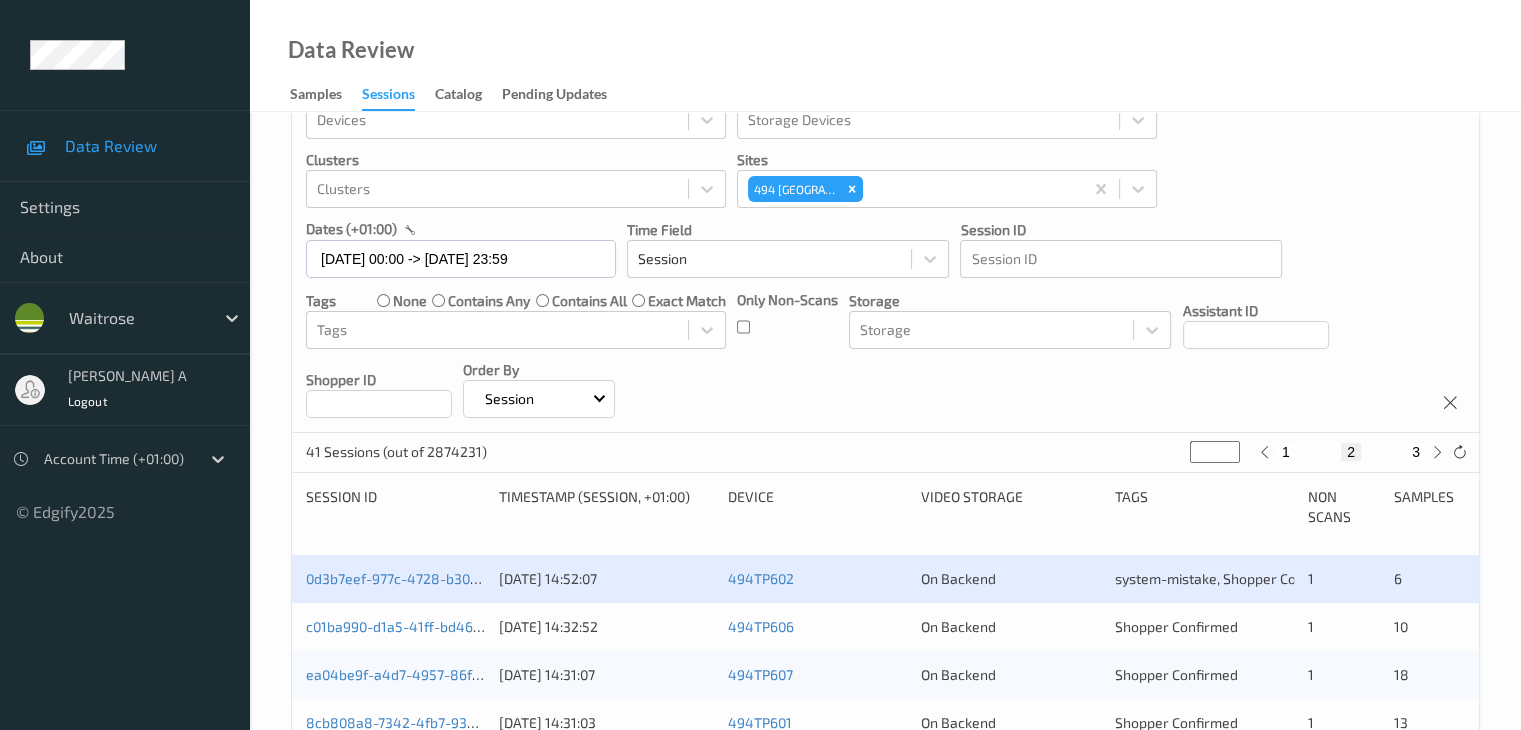 scroll, scrollTop: 200, scrollLeft: 0, axis: vertical 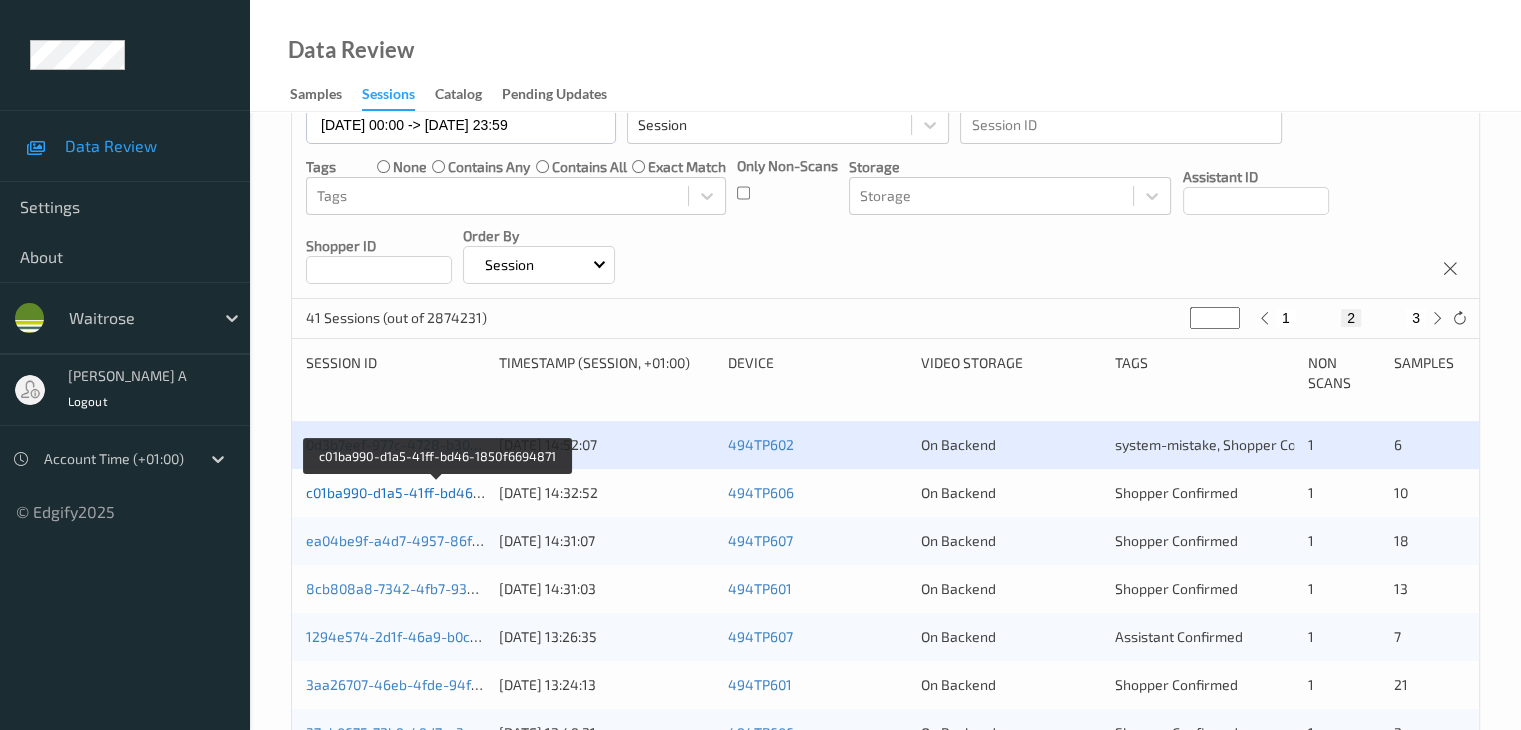 click on "c01ba990-d1a5-41ff-bd46-1850f6694871" at bounding box center (438, 492) 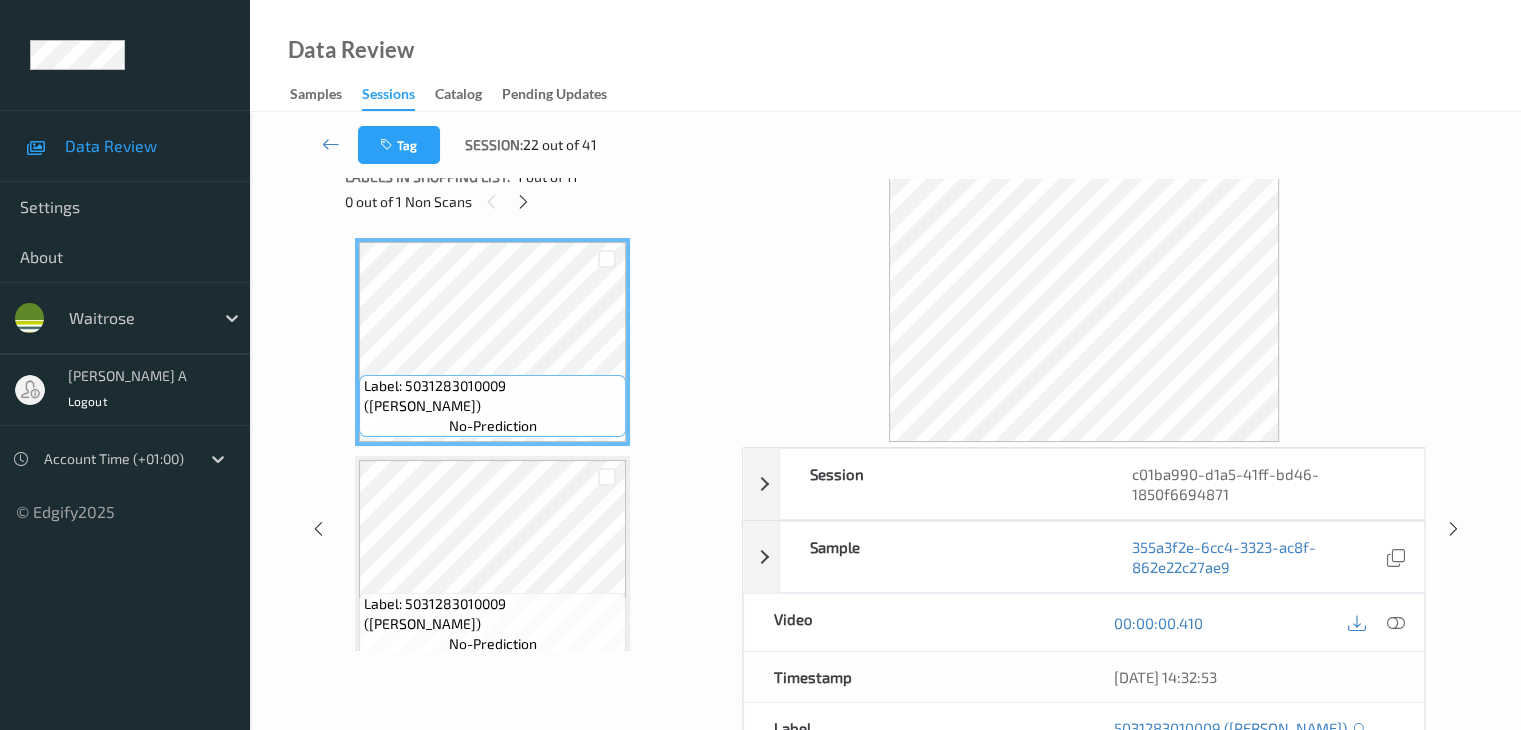 scroll, scrollTop: 0, scrollLeft: 0, axis: both 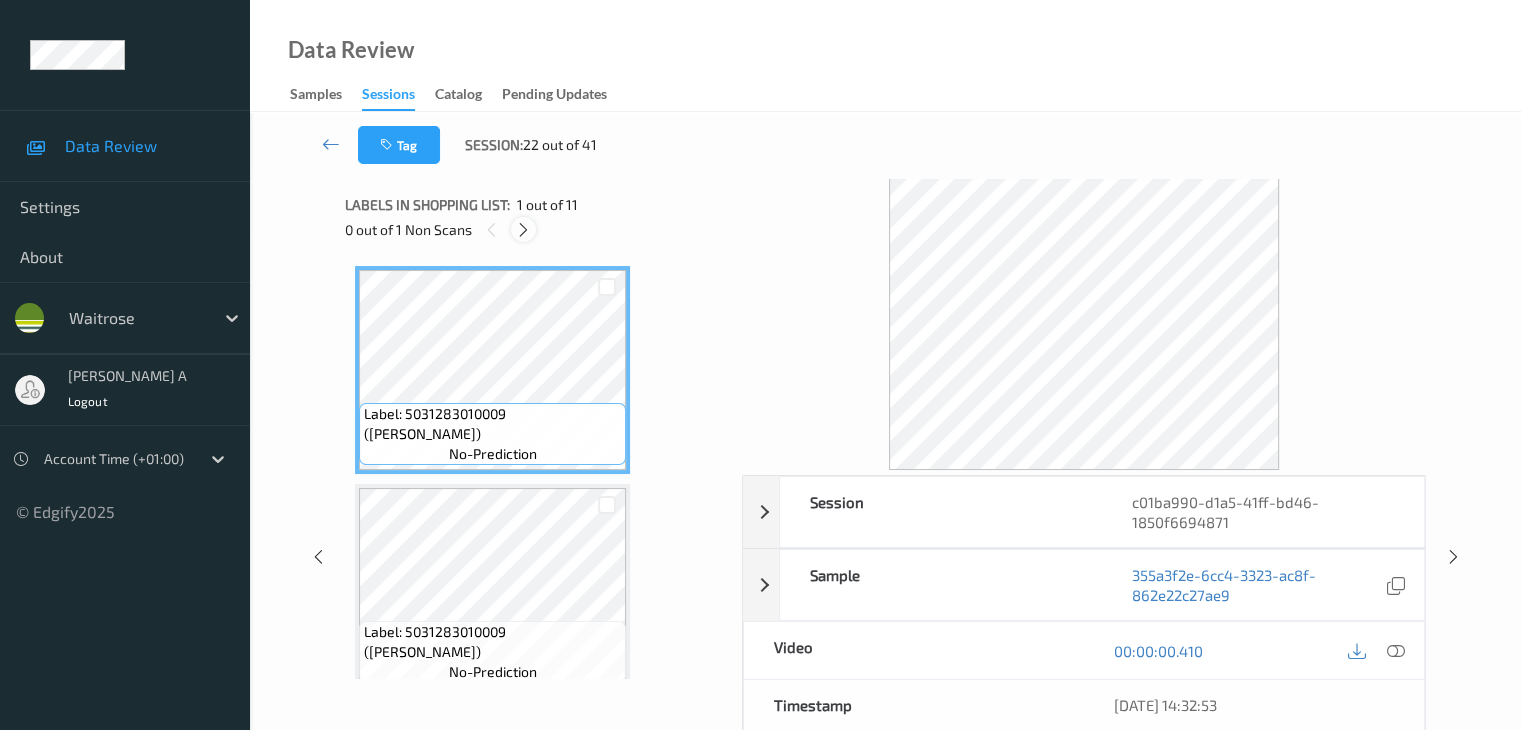 click at bounding box center [523, 230] 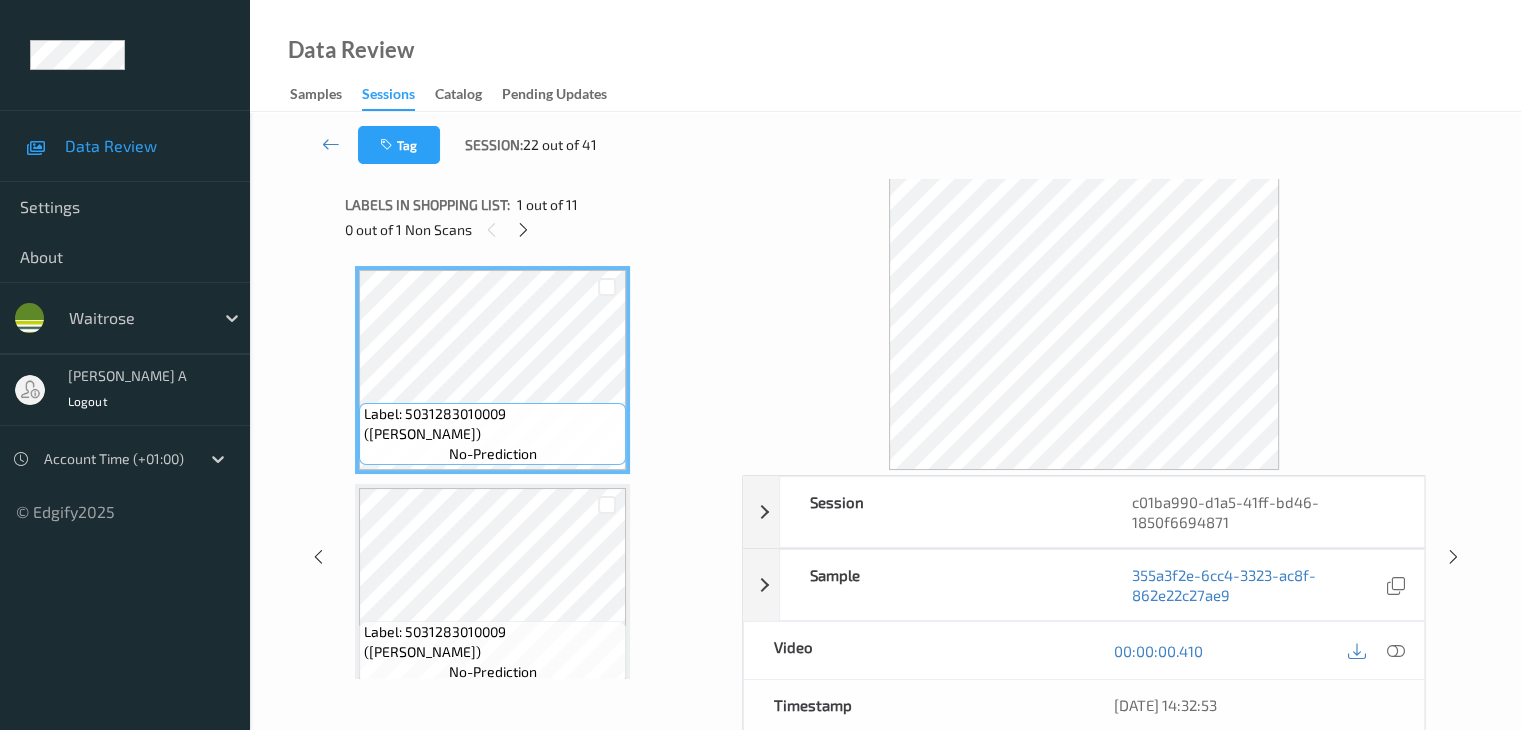 scroll, scrollTop: 1100, scrollLeft: 0, axis: vertical 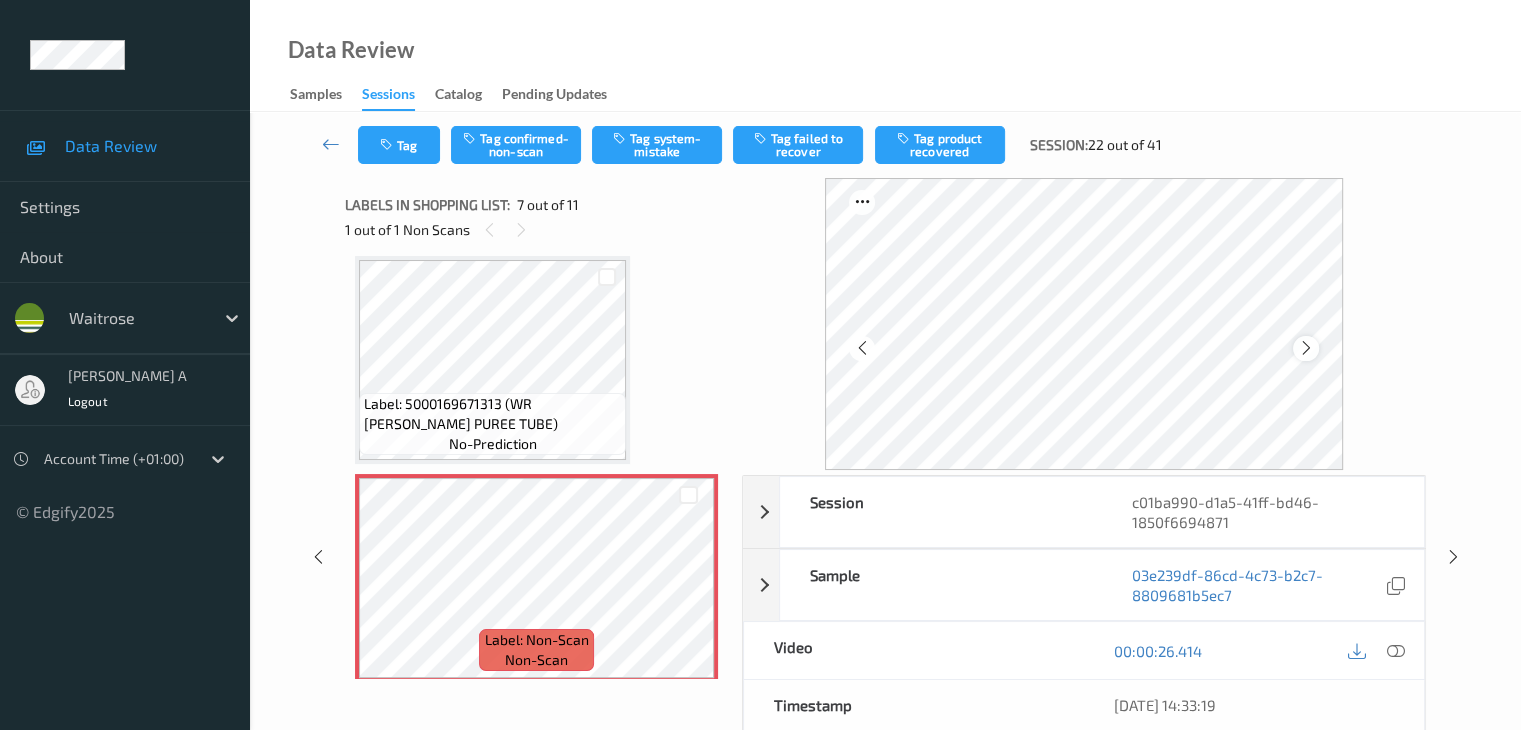 click at bounding box center (1306, 348) 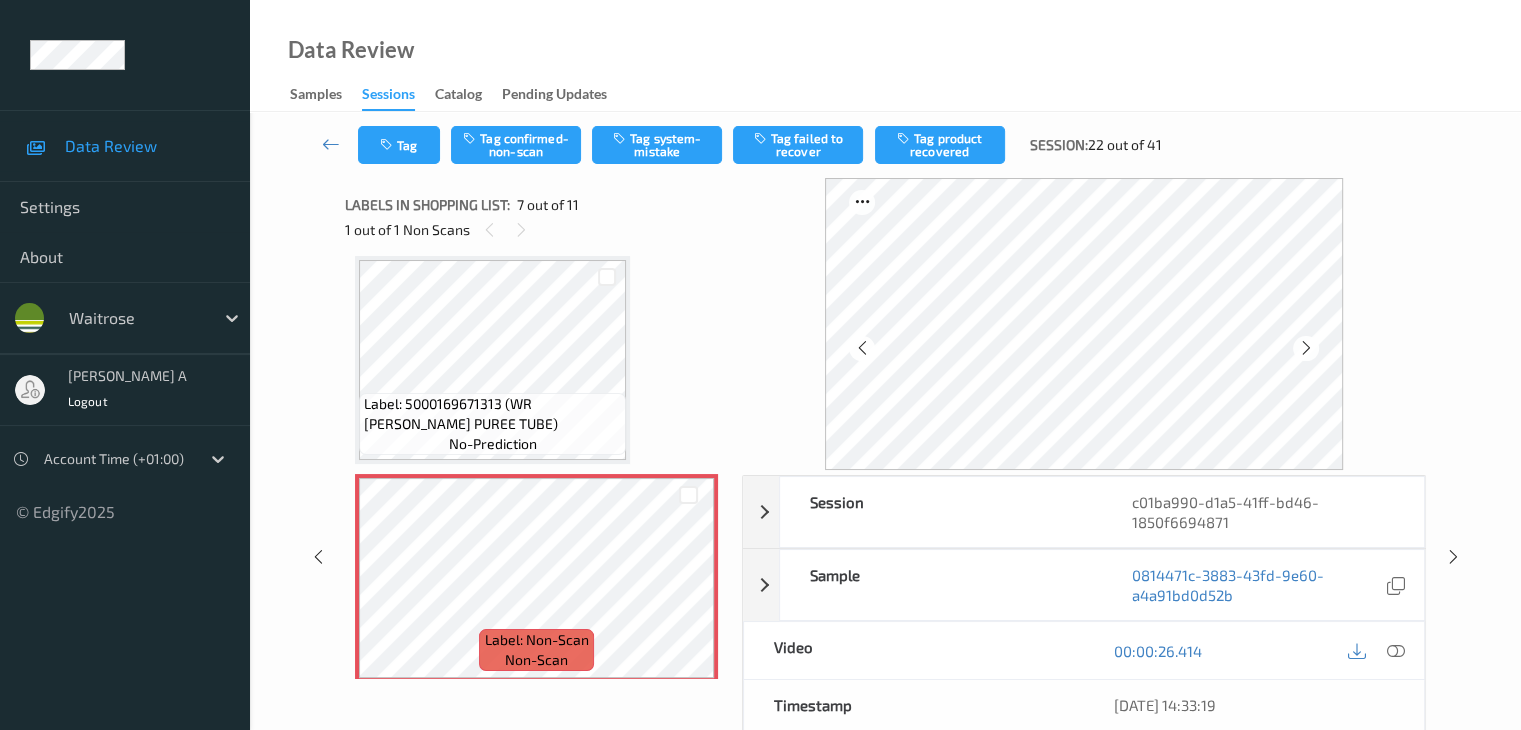 click at bounding box center (1306, 348) 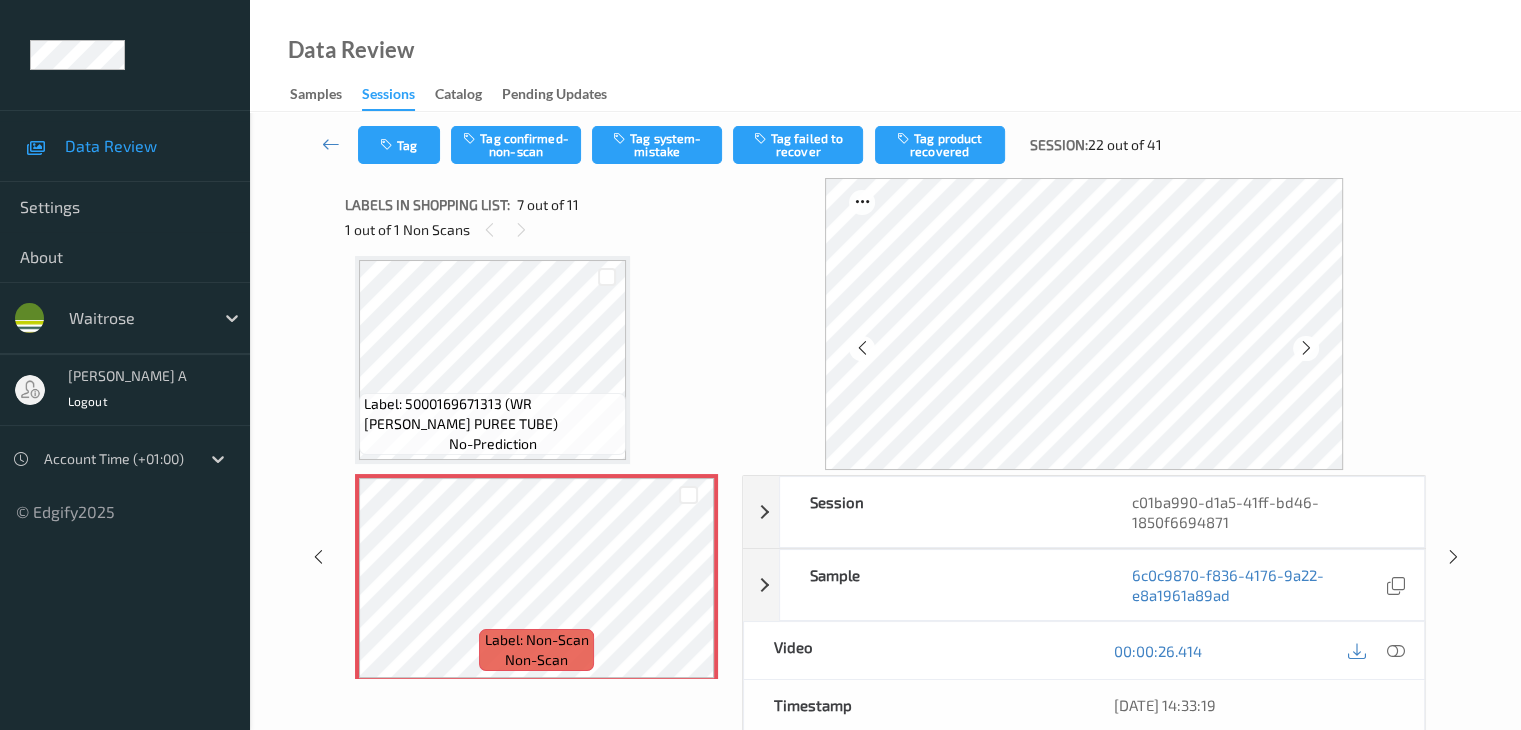 click at bounding box center (1306, 348) 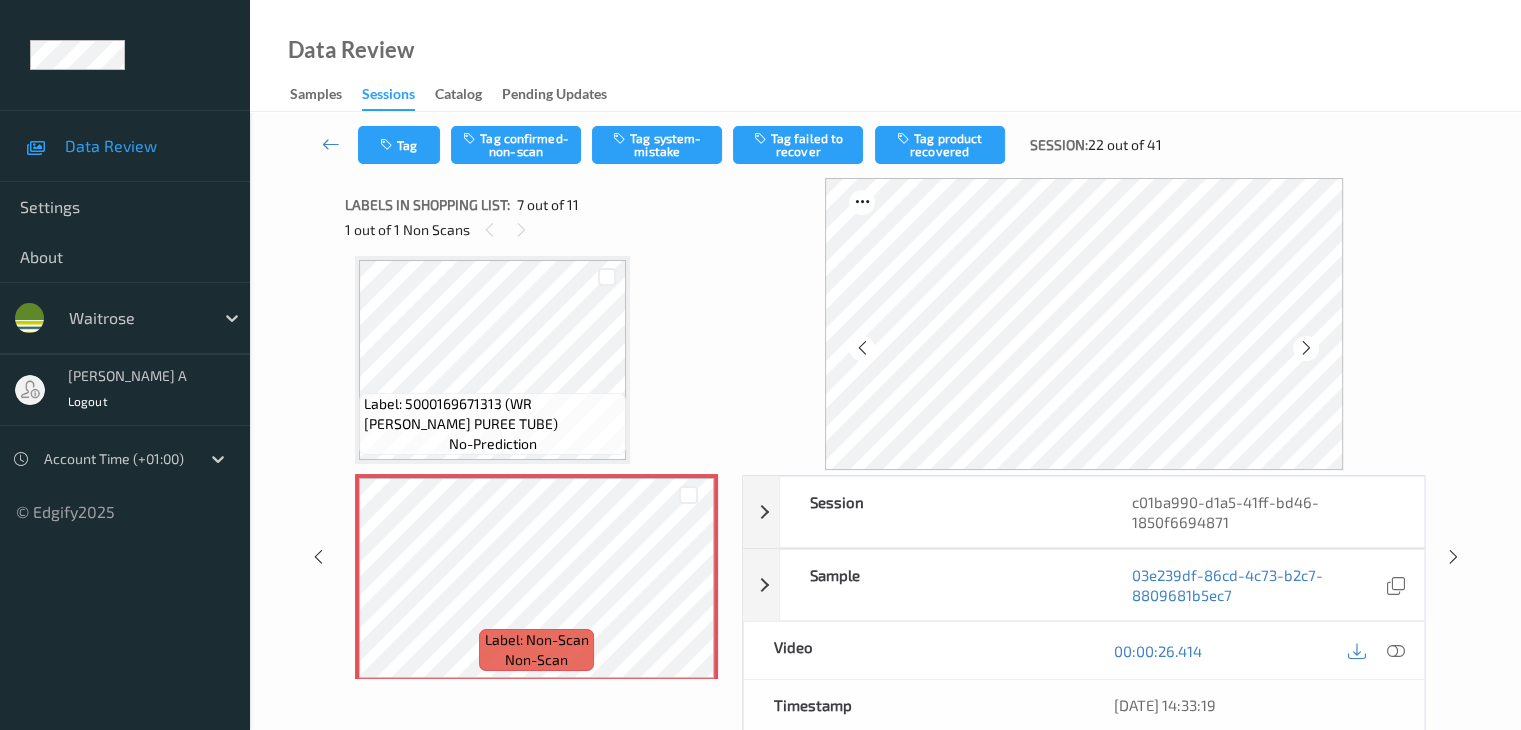 click at bounding box center [1306, 348] 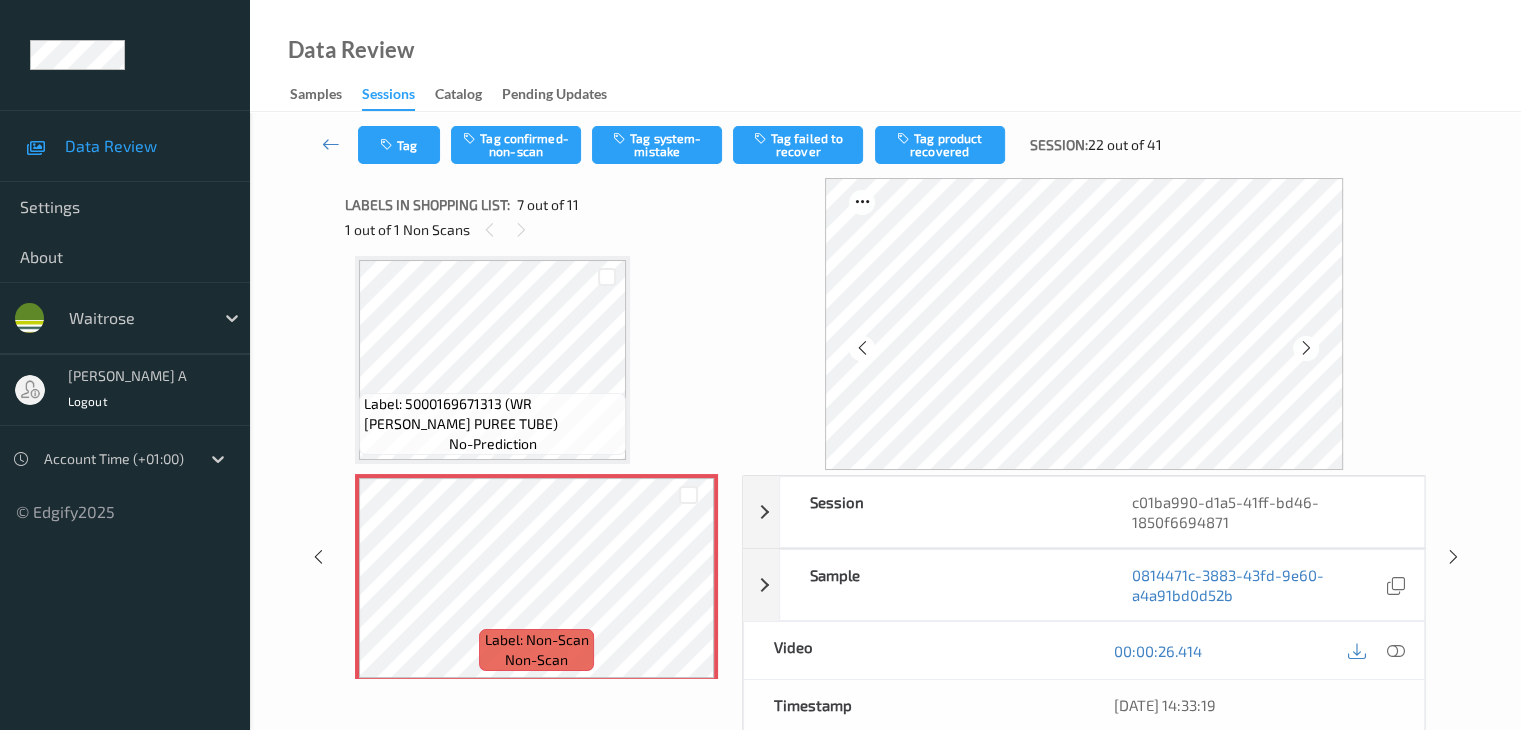 click at bounding box center (1306, 348) 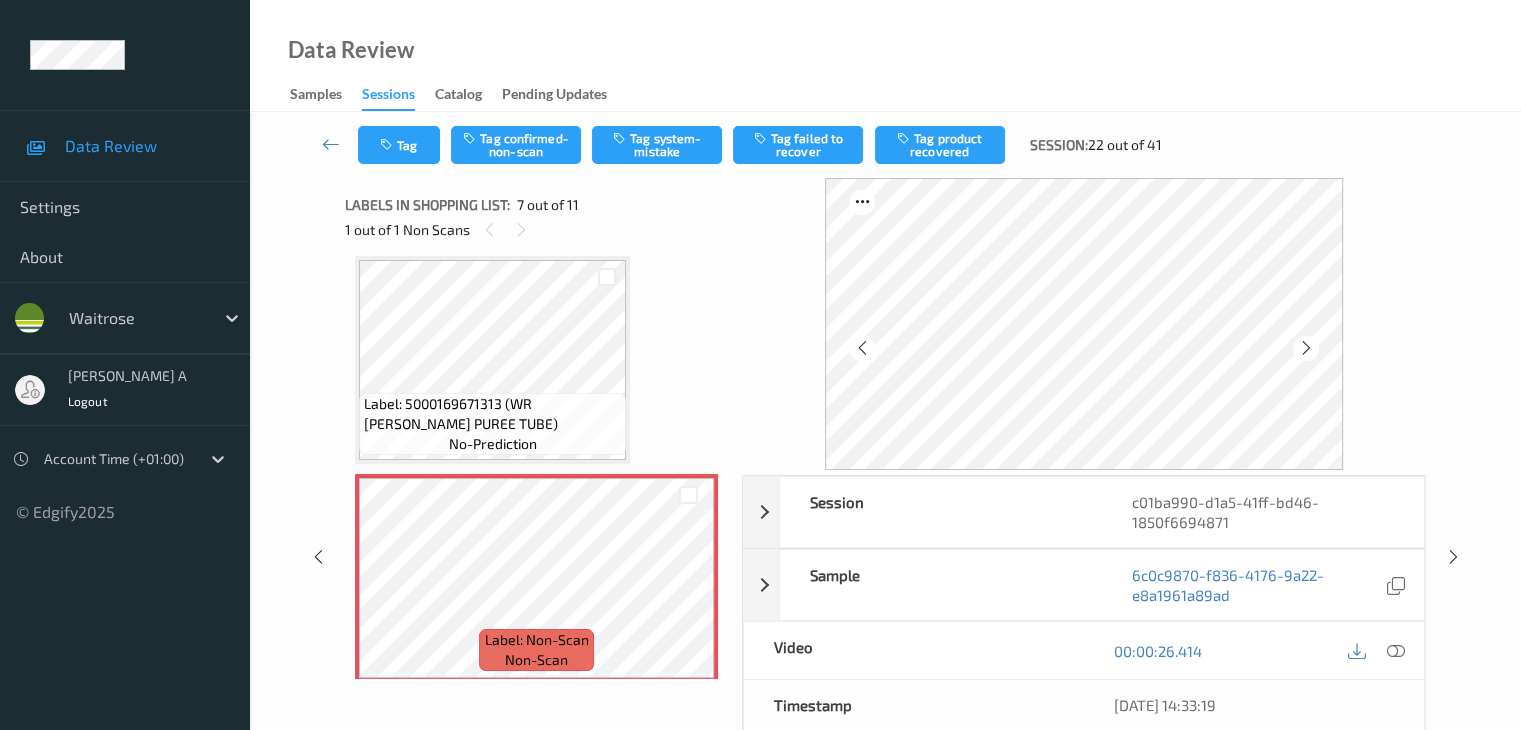 click at bounding box center (1306, 348) 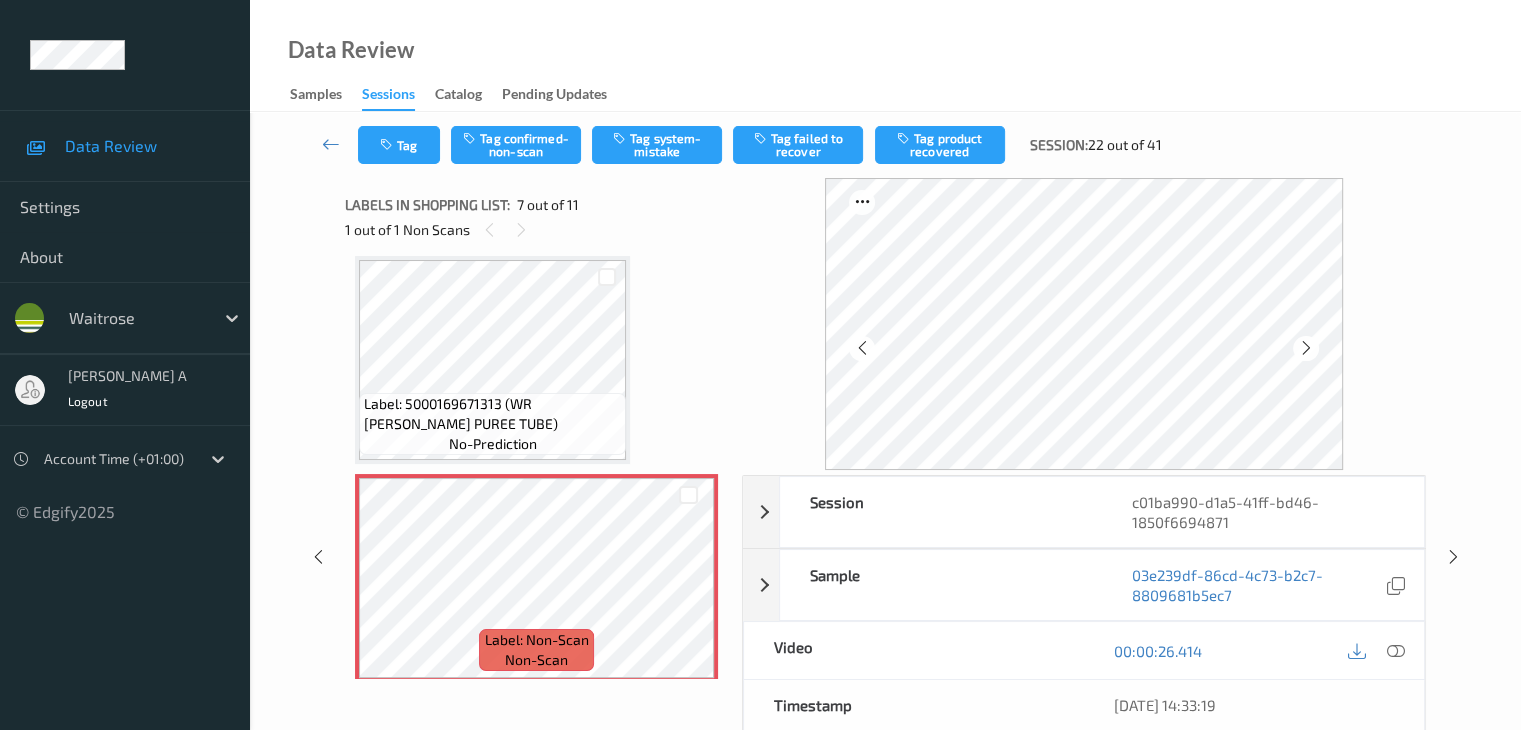 click at bounding box center (1306, 348) 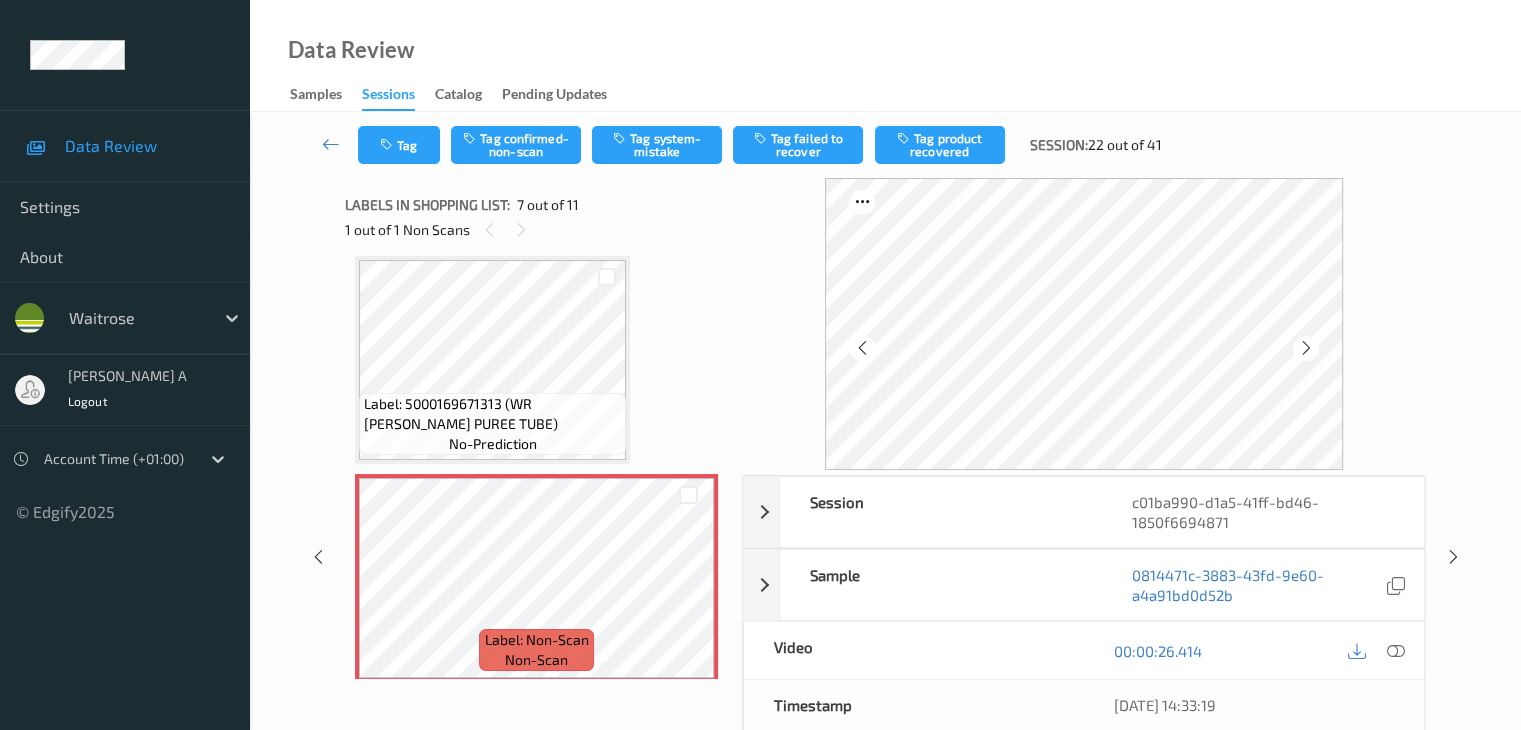 click at bounding box center (1306, 348) 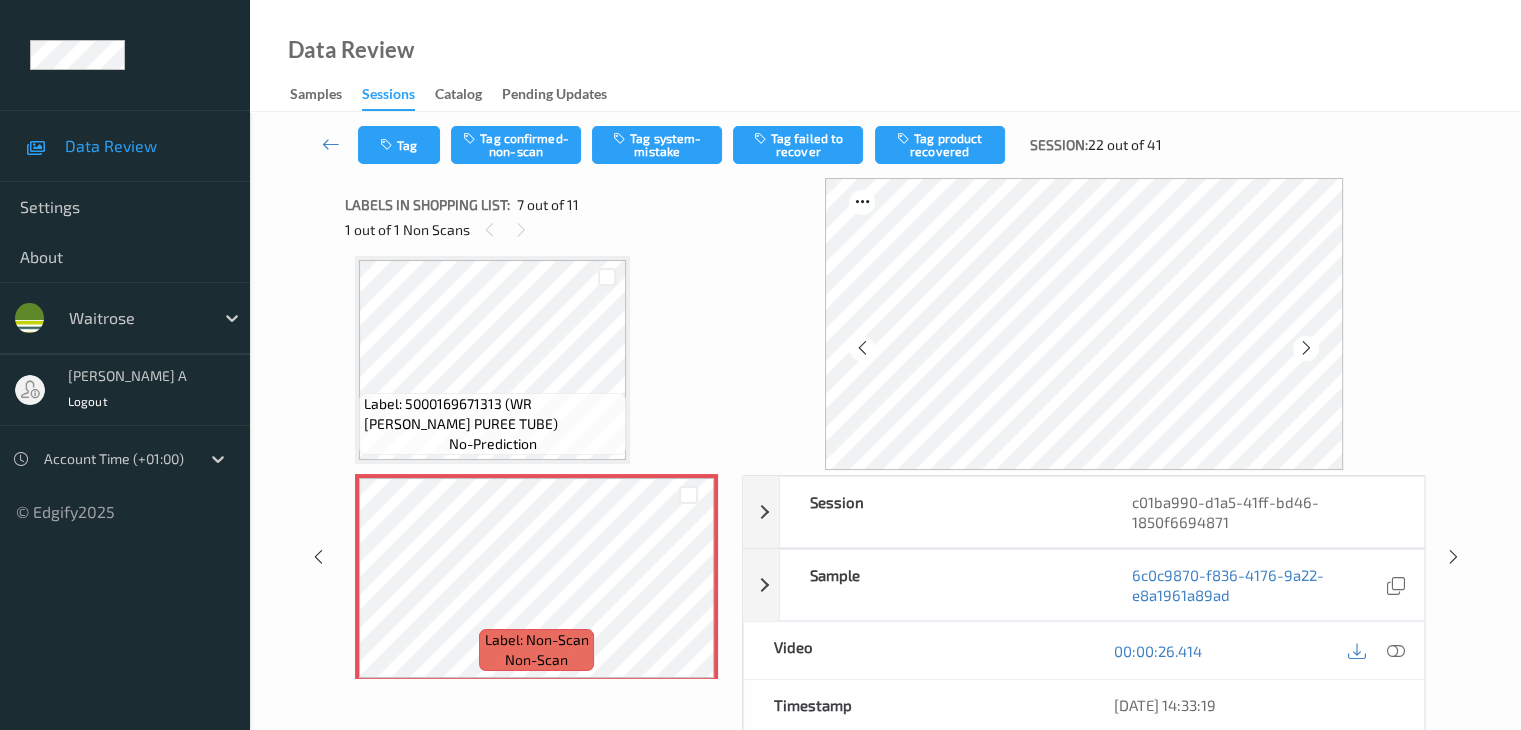 click at bounding box center [1306, 348] 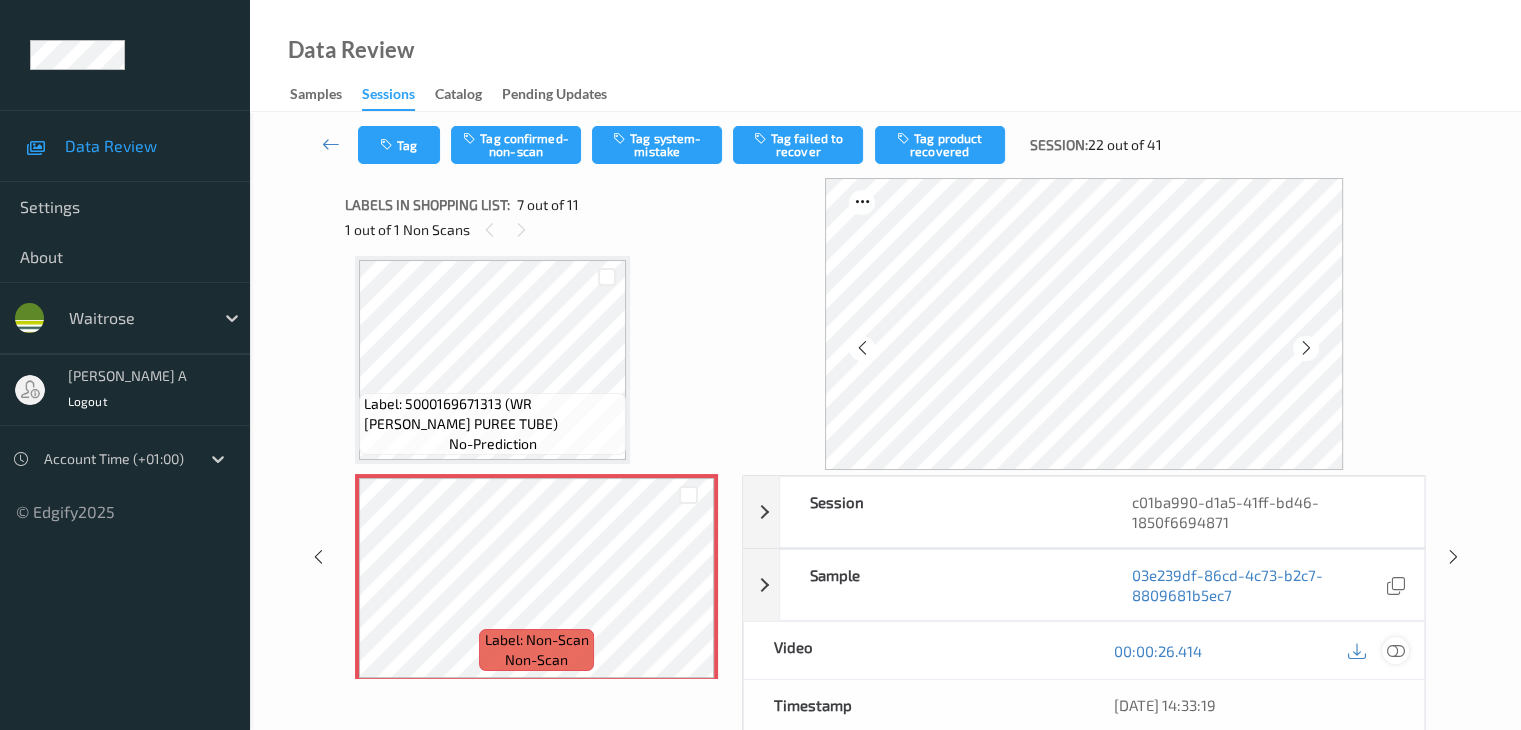 click at bounding box center [1395, 650] 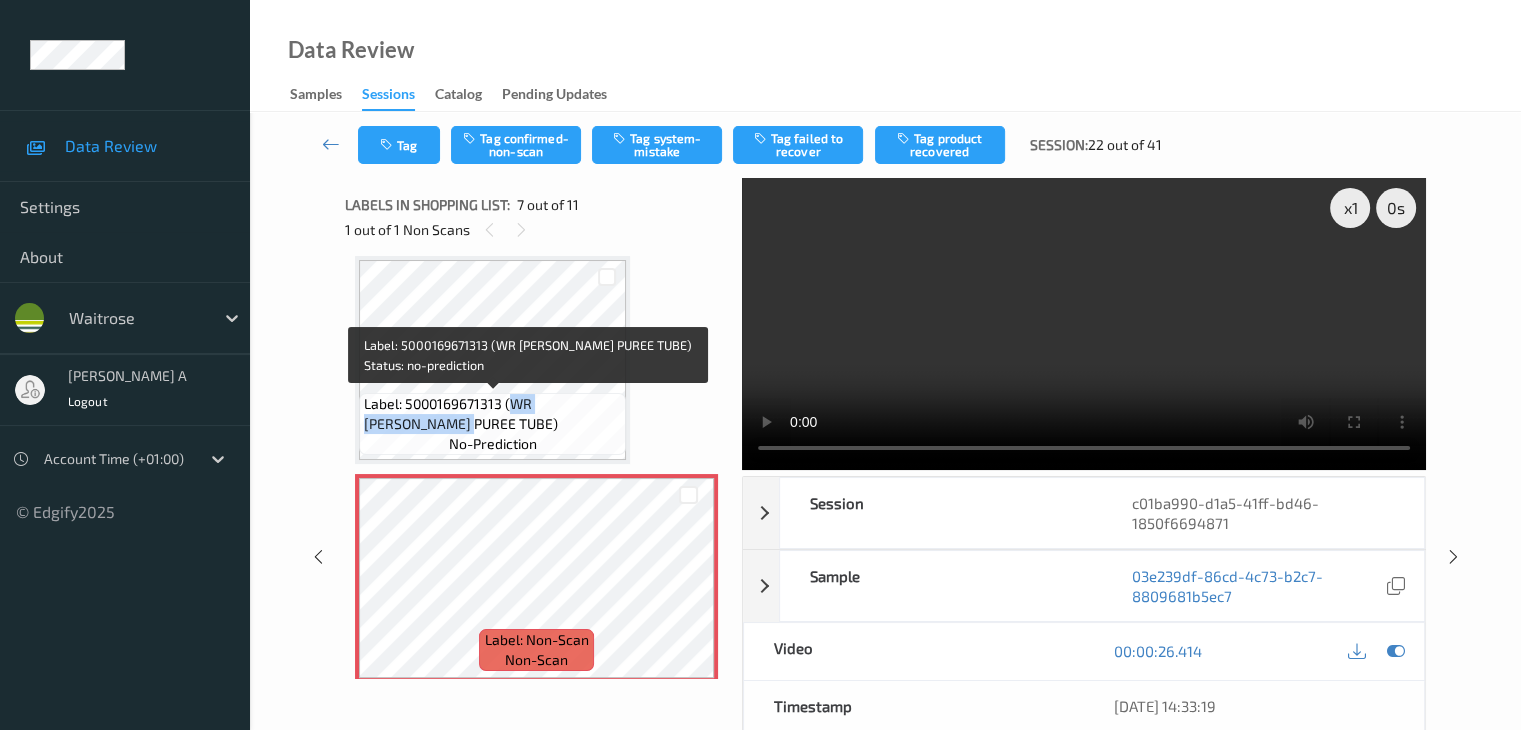 drag, startPoint x: 513, startPoint y: 402, endPoint x: 397, endPoint y: 426, distance: 118.45674 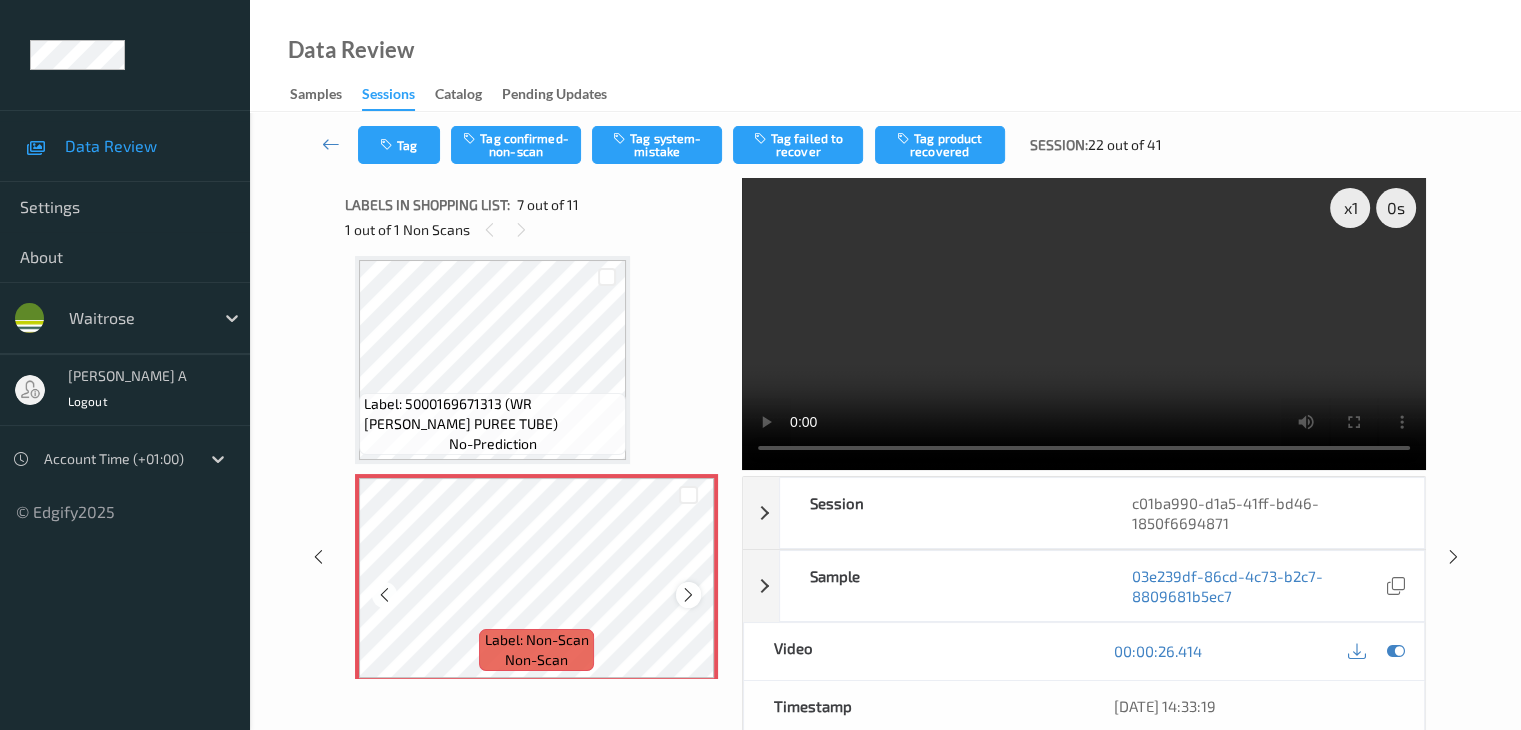 click at bounding box center (688, 595) 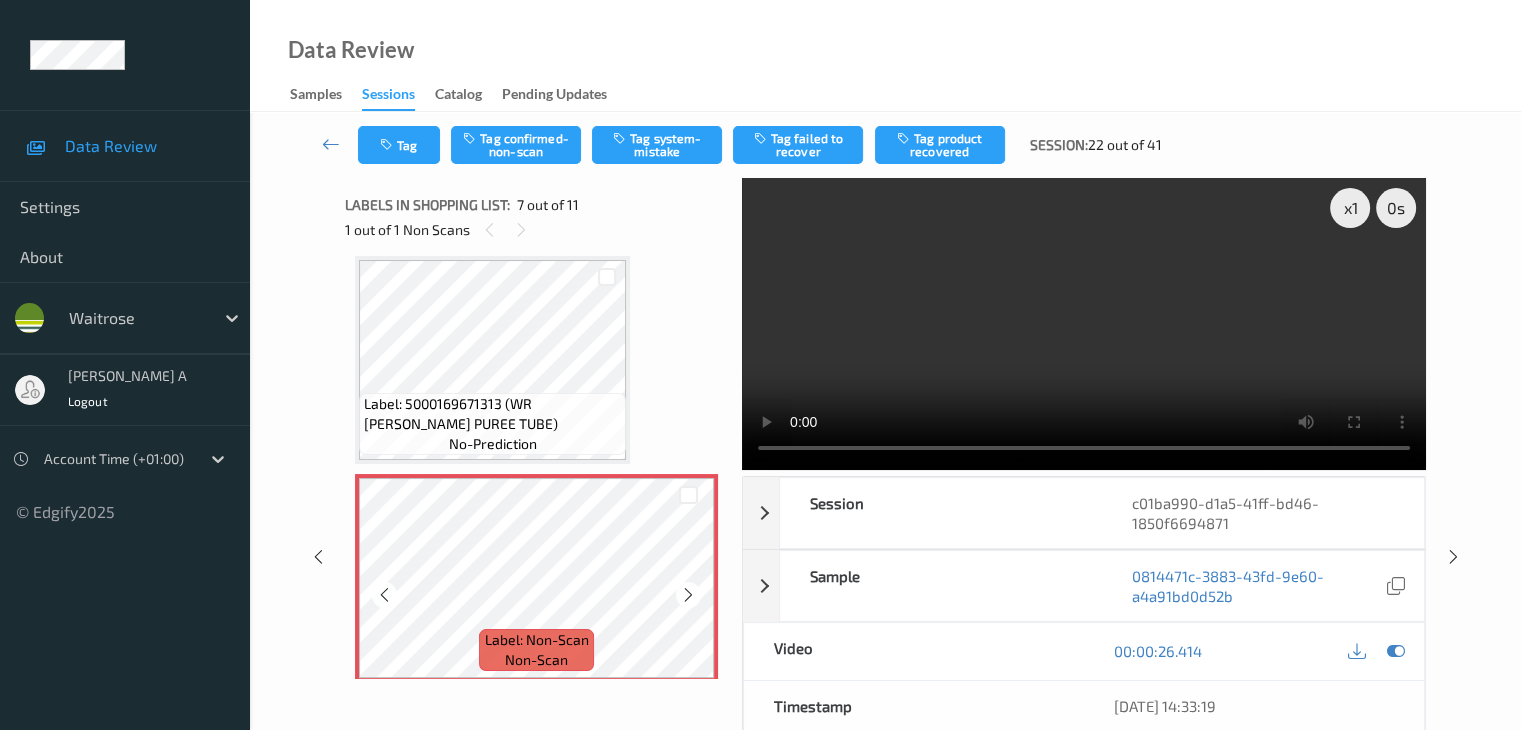 click at bounding box center (688, 595) 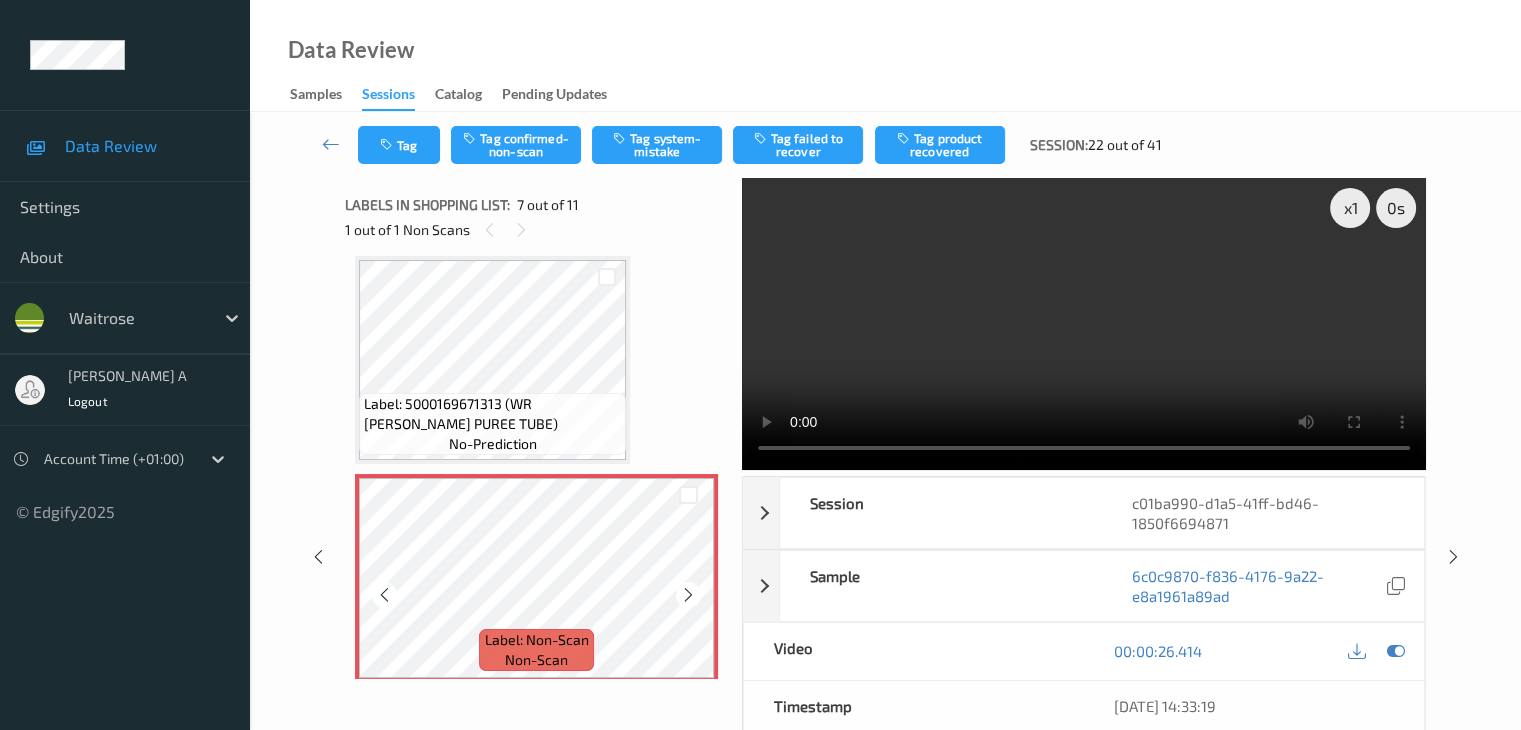 click at bounding box center (688, 595) 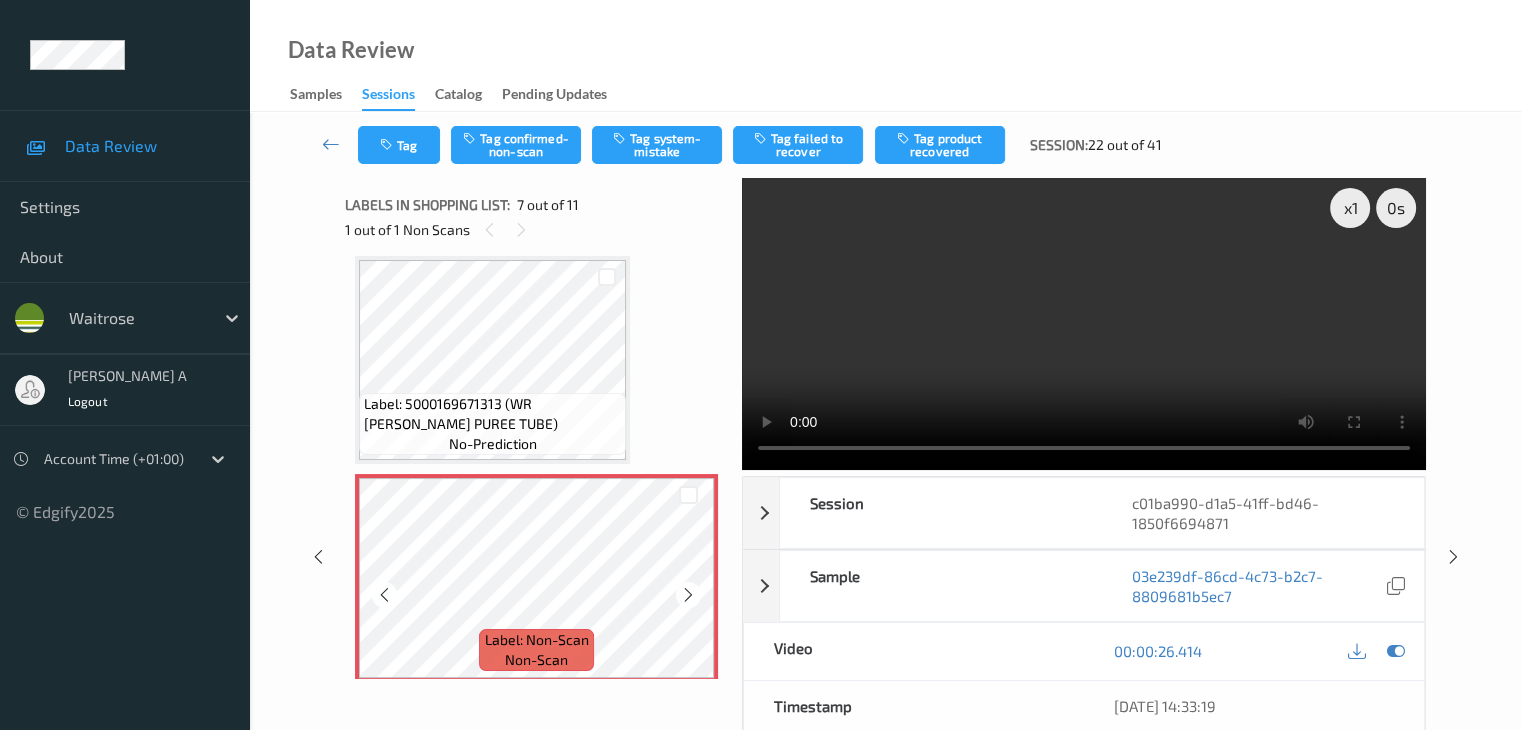 click at bounding box center [688, 595] 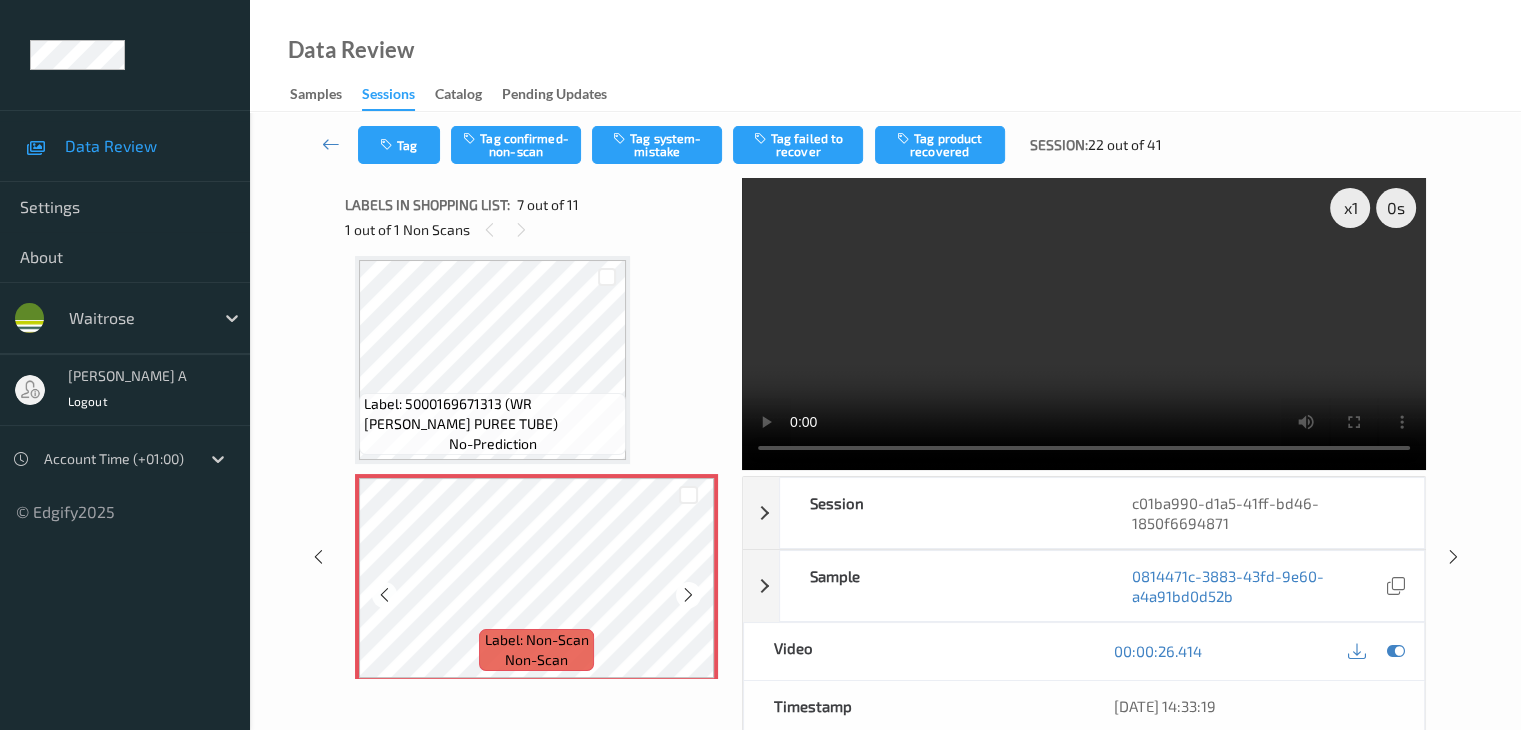 click at bounding box center [688, 595] 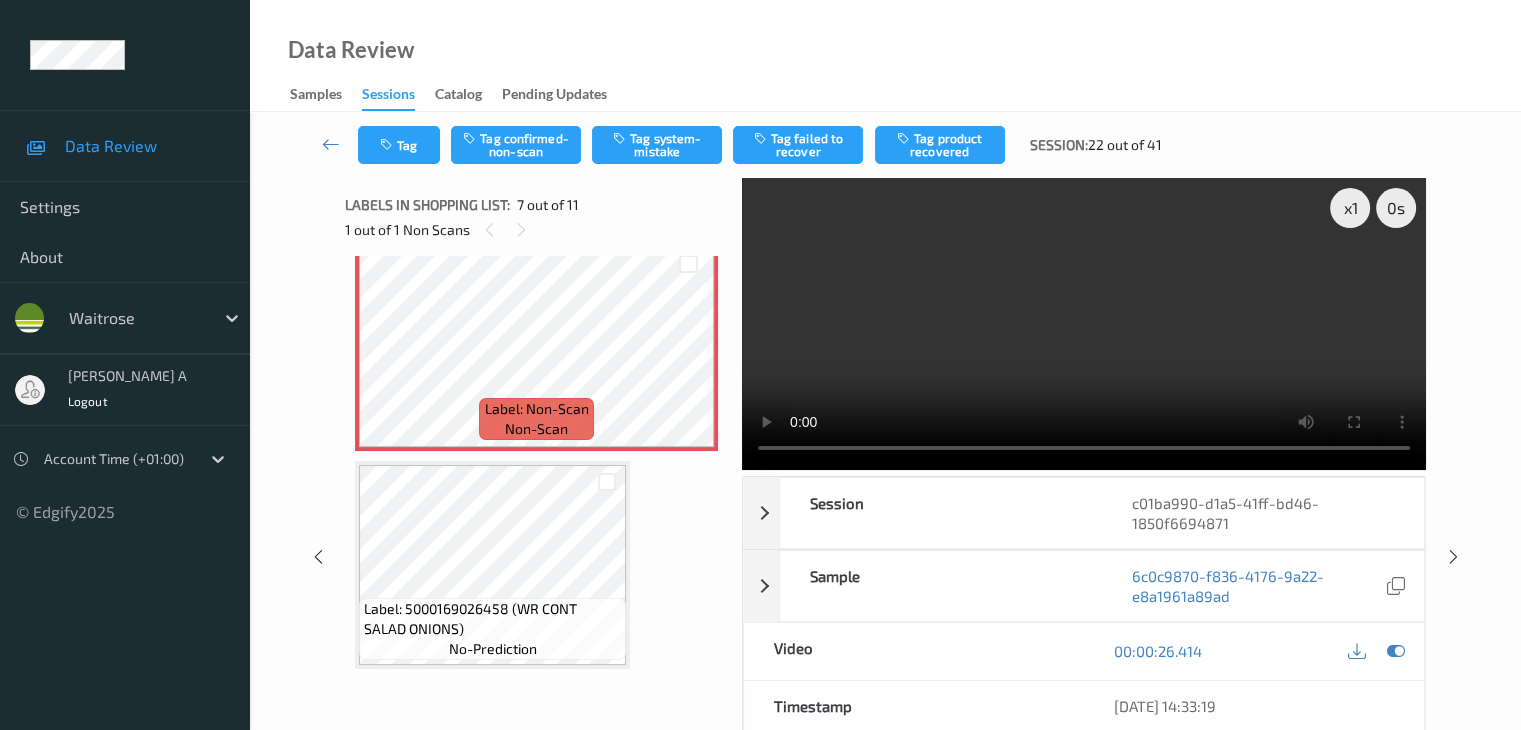 scroll, scrollTop: 1400, scrollLeft: 0, axis: vertical 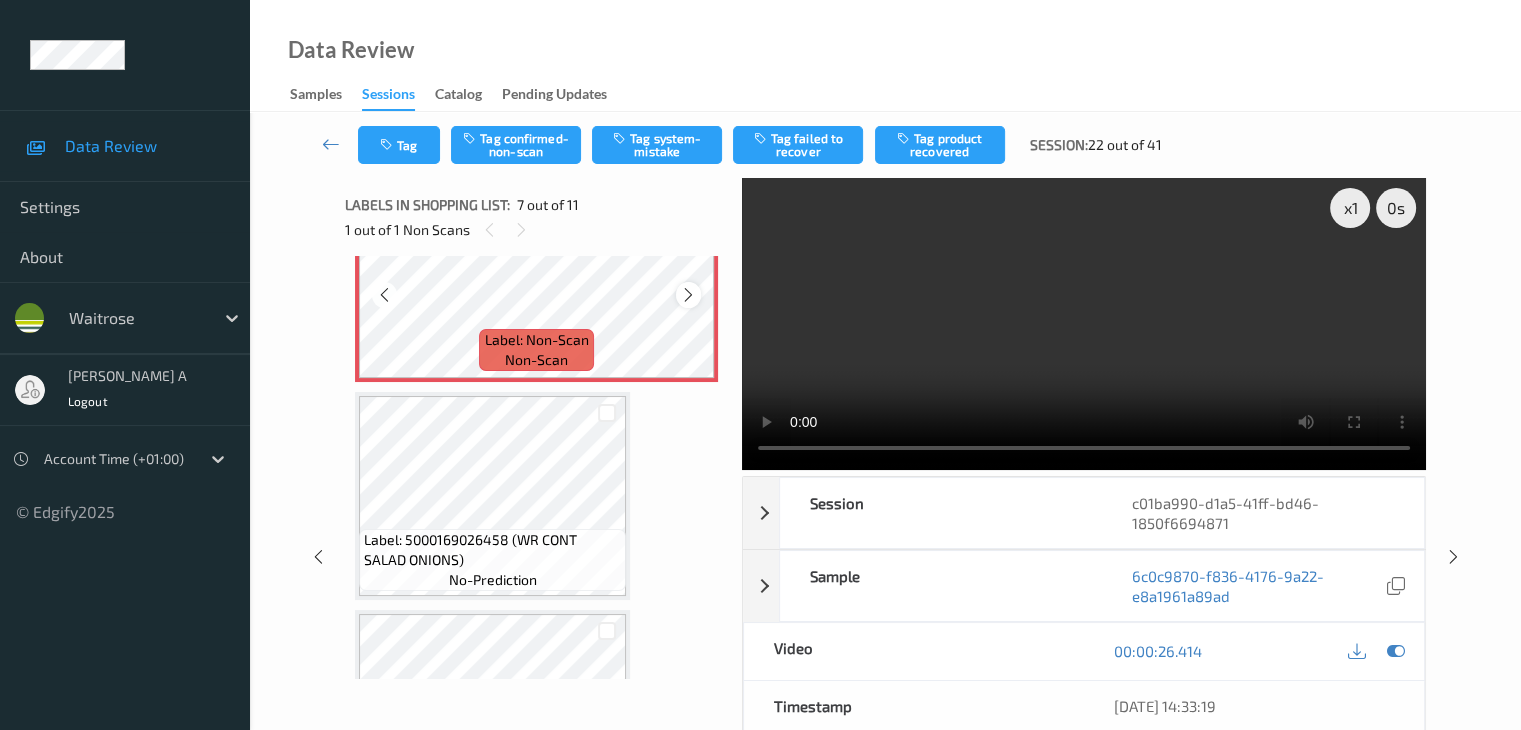 click at bounding box center (688, 294) 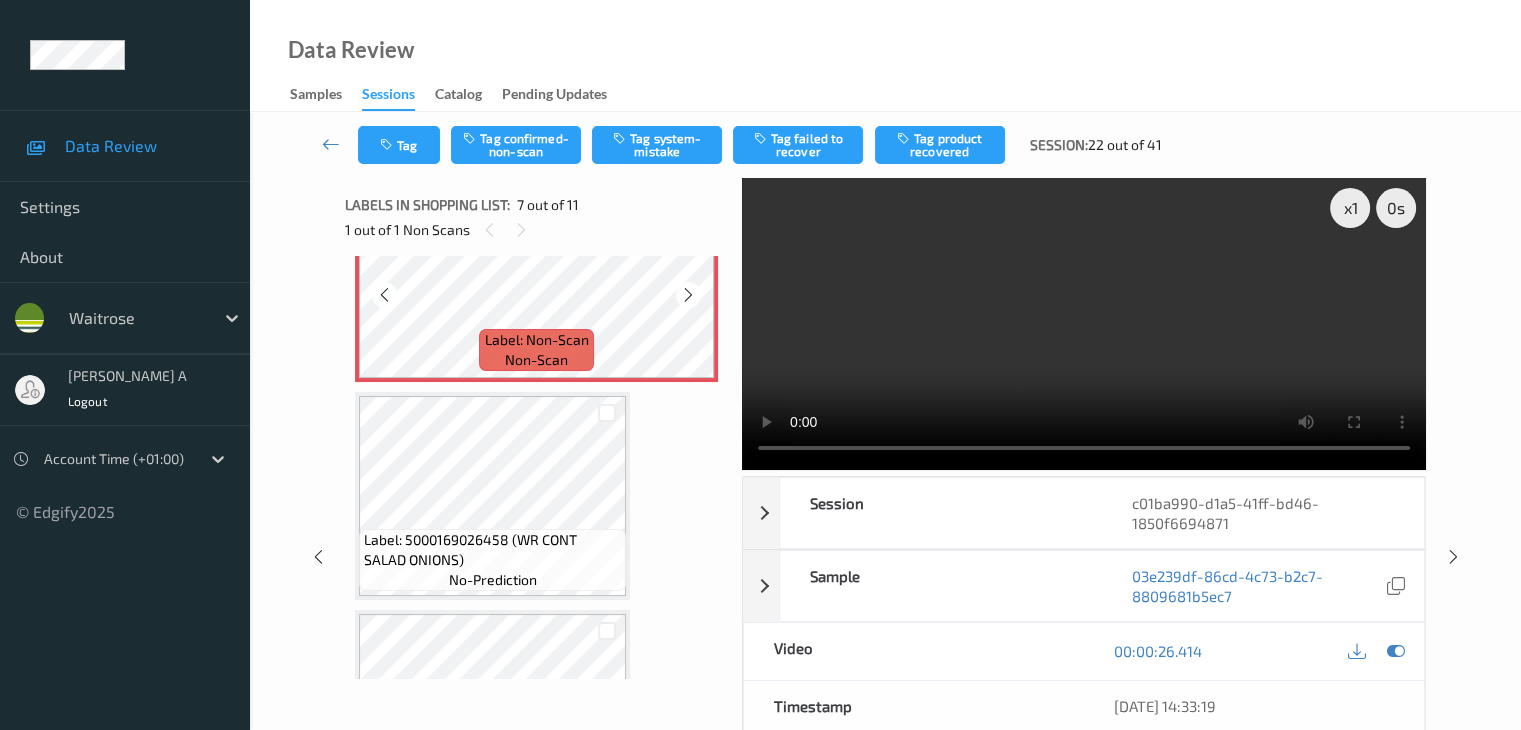 click at bounding box center (688, 294) 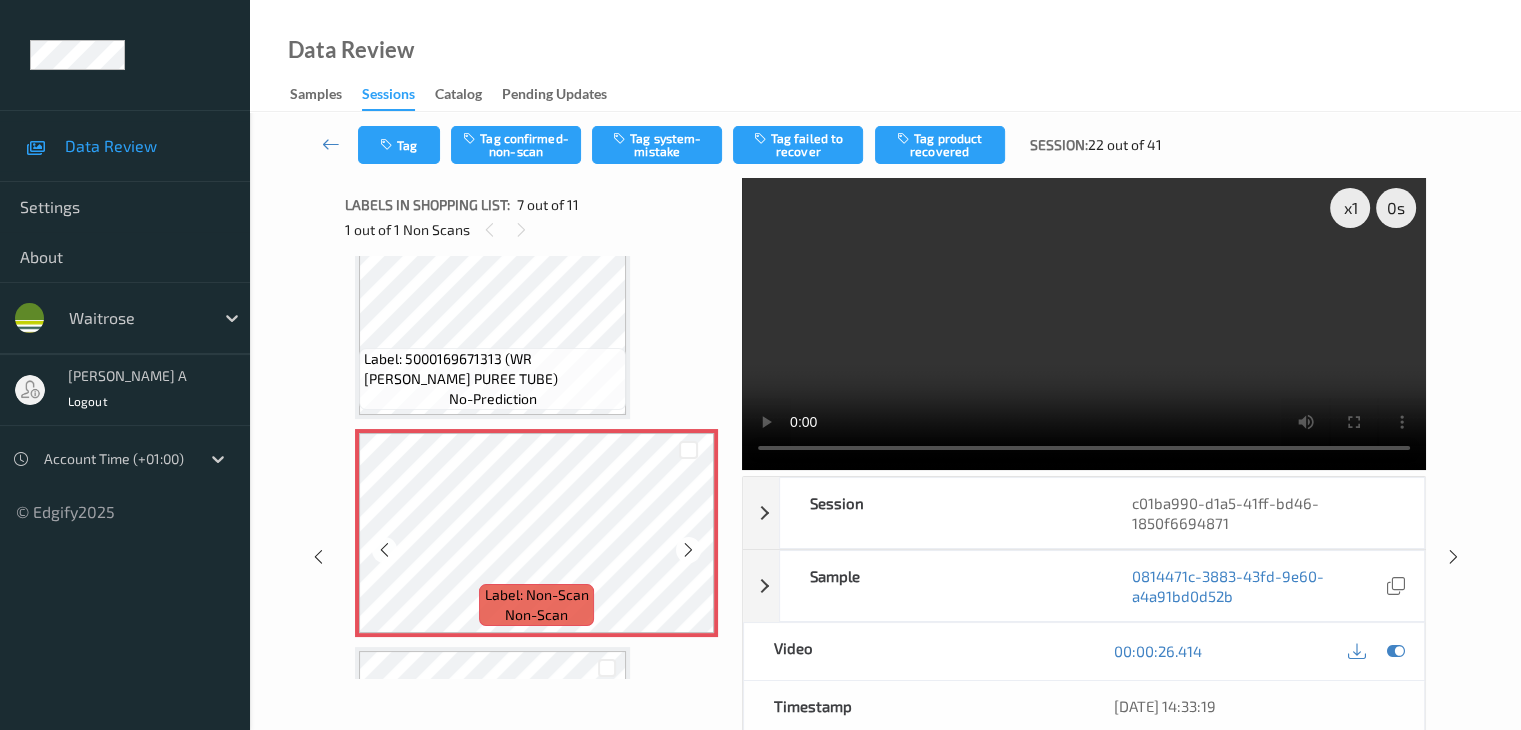 scroll, scrollTop: 1100, scrollLeft: 0, axis: vertical 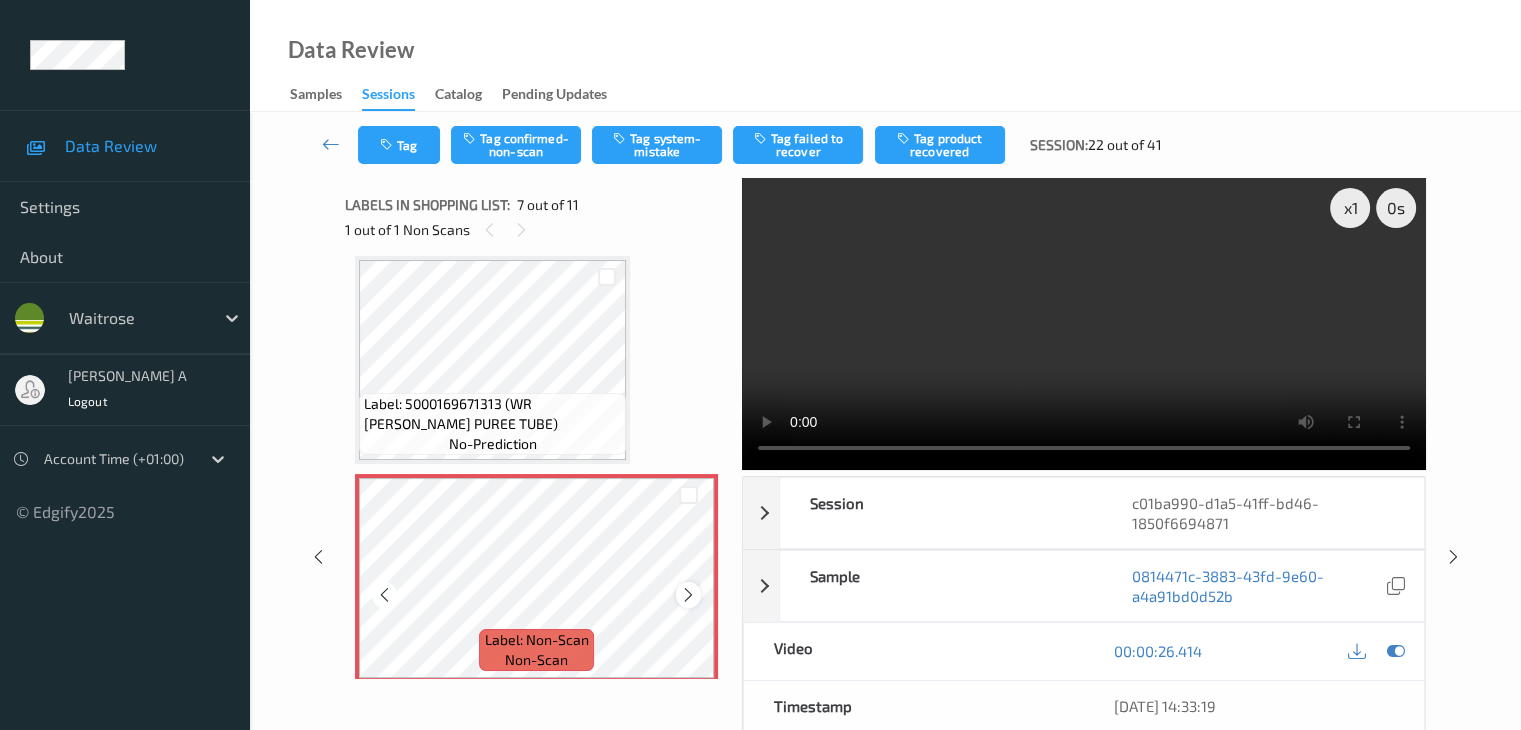 click at bounding box center (688, 595) 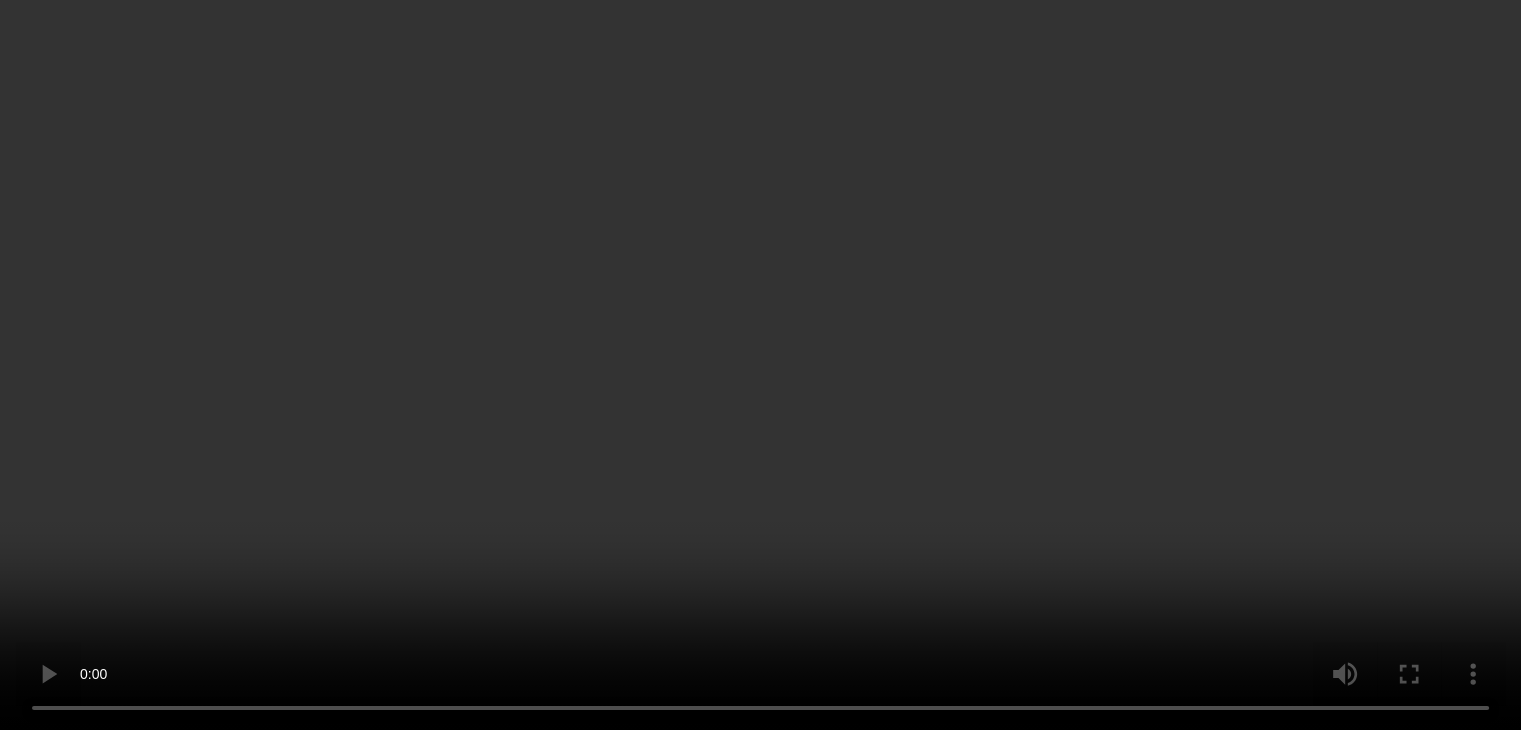 scroll, scrollTop: 1500, scrollLeft: 0, axis: vertical 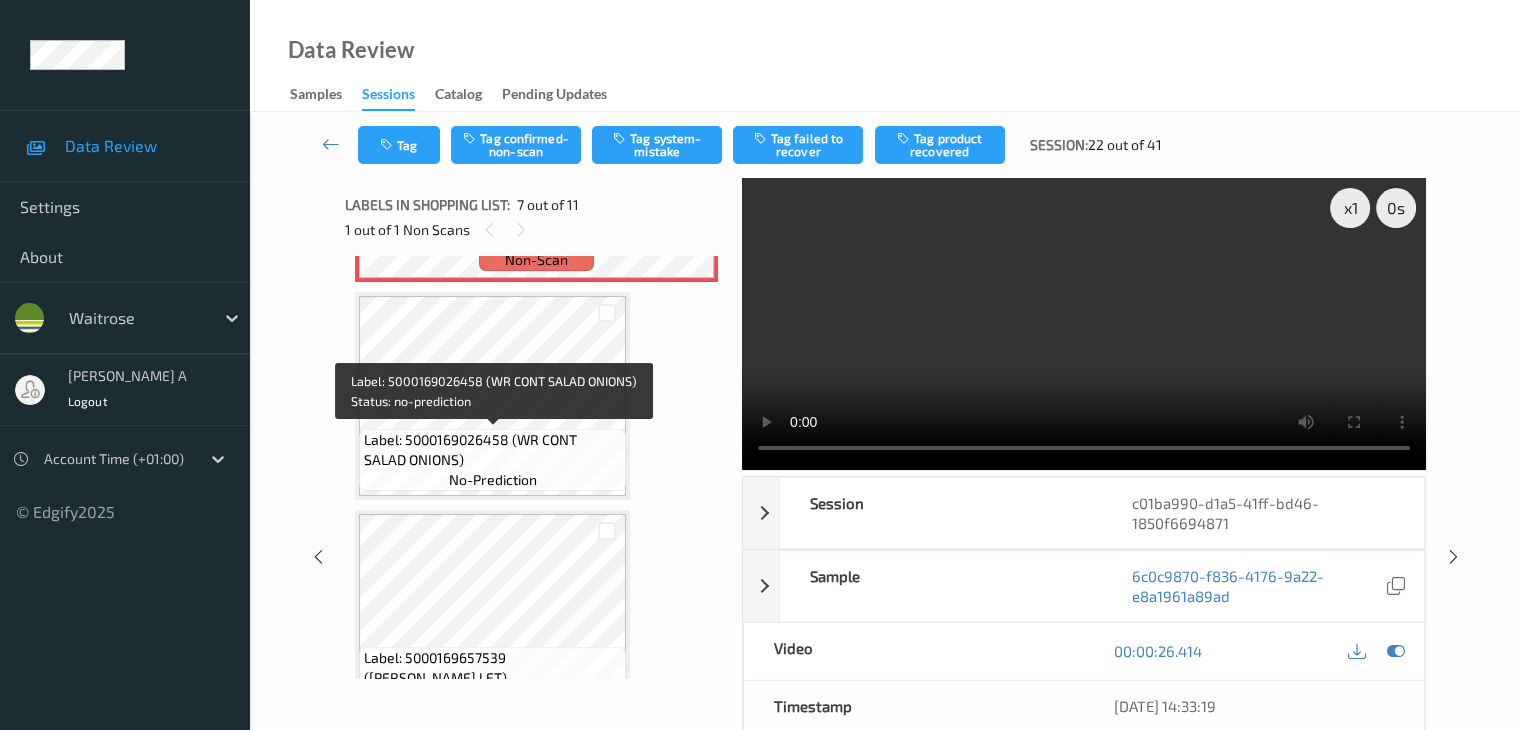 click on "Label: 5000169026458 (WR CONT SALAD ONIONS)" at bounding box center (492, 450) 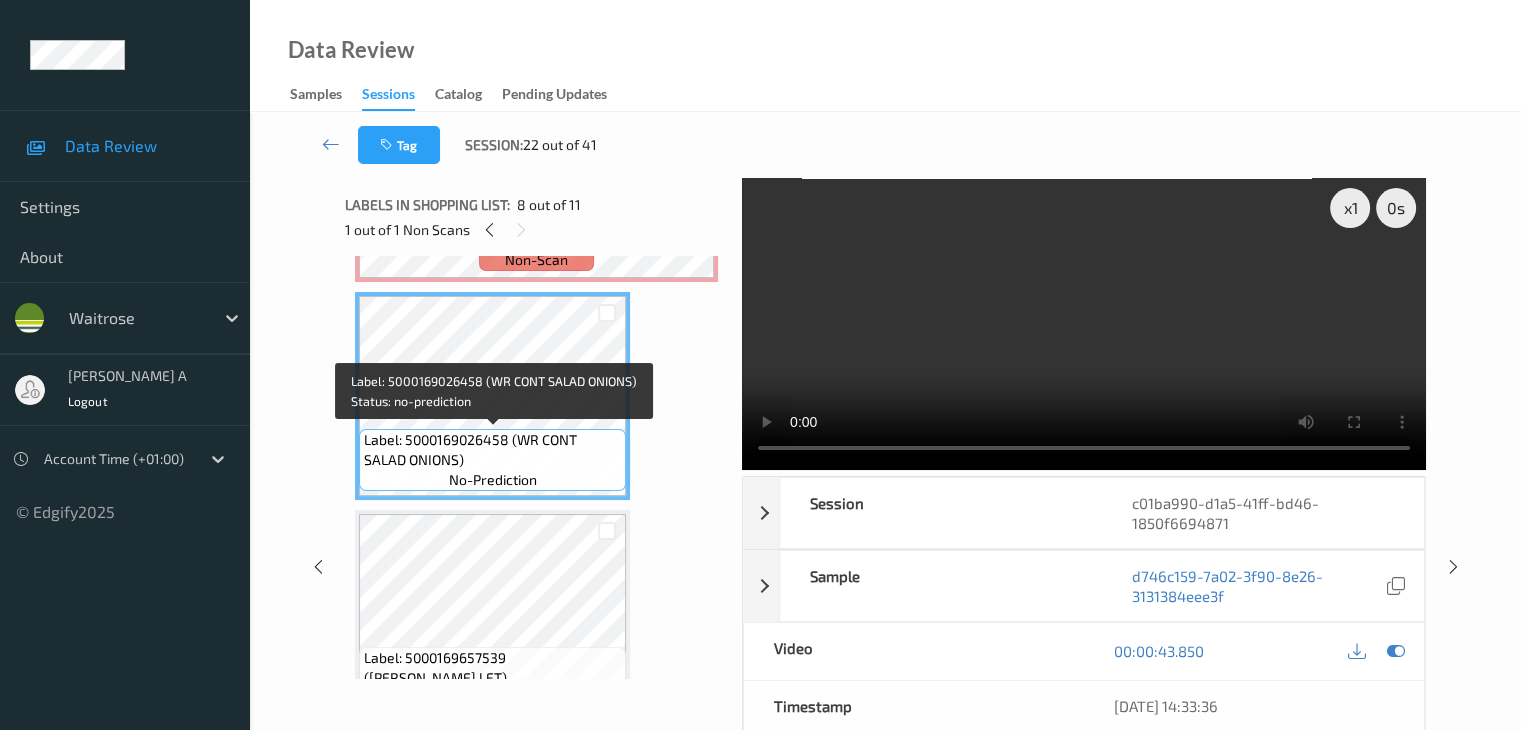 scroll, scrollTop: 1300, scrollLeft: 0, axis: vertical 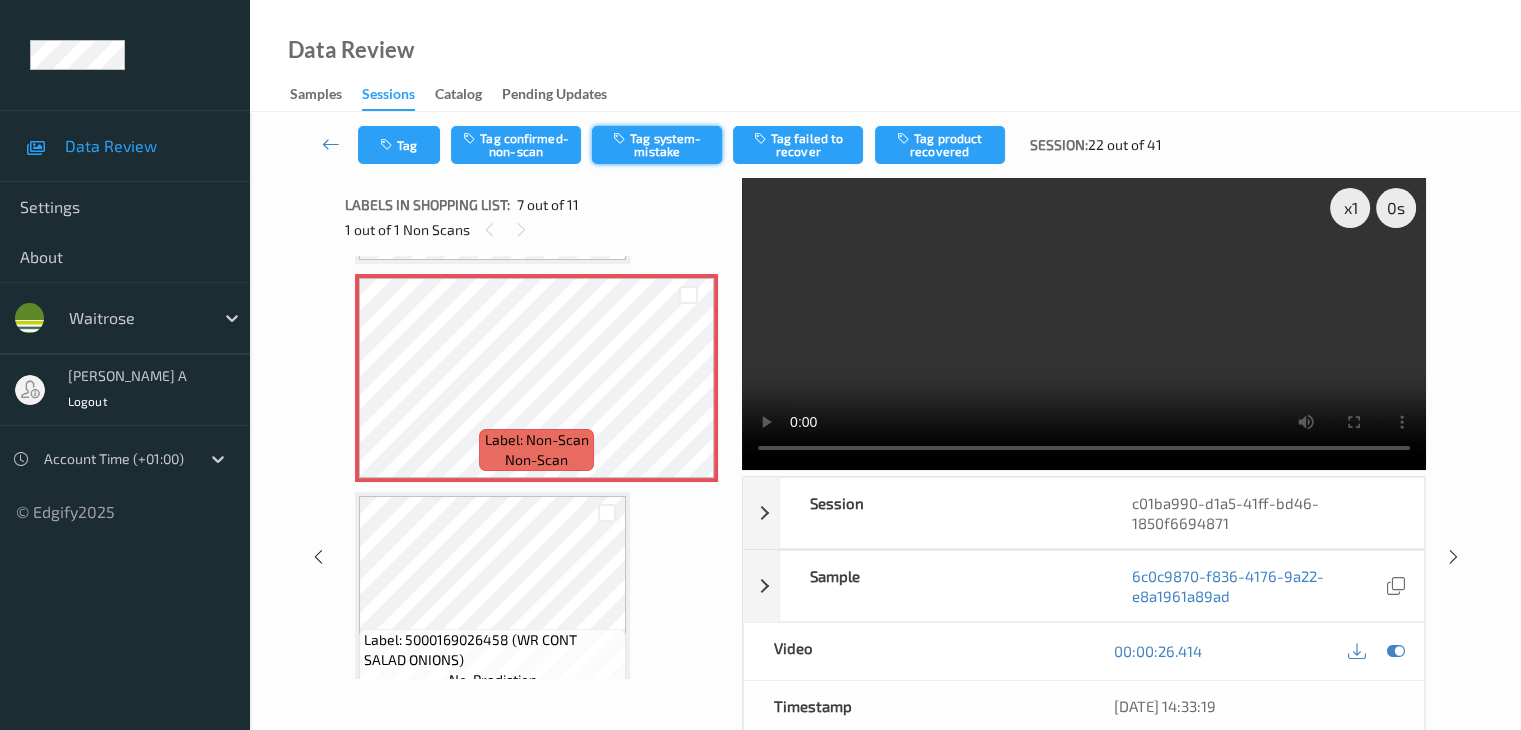 click on "Tag   system-mistake" at bounding box center [657, 145] 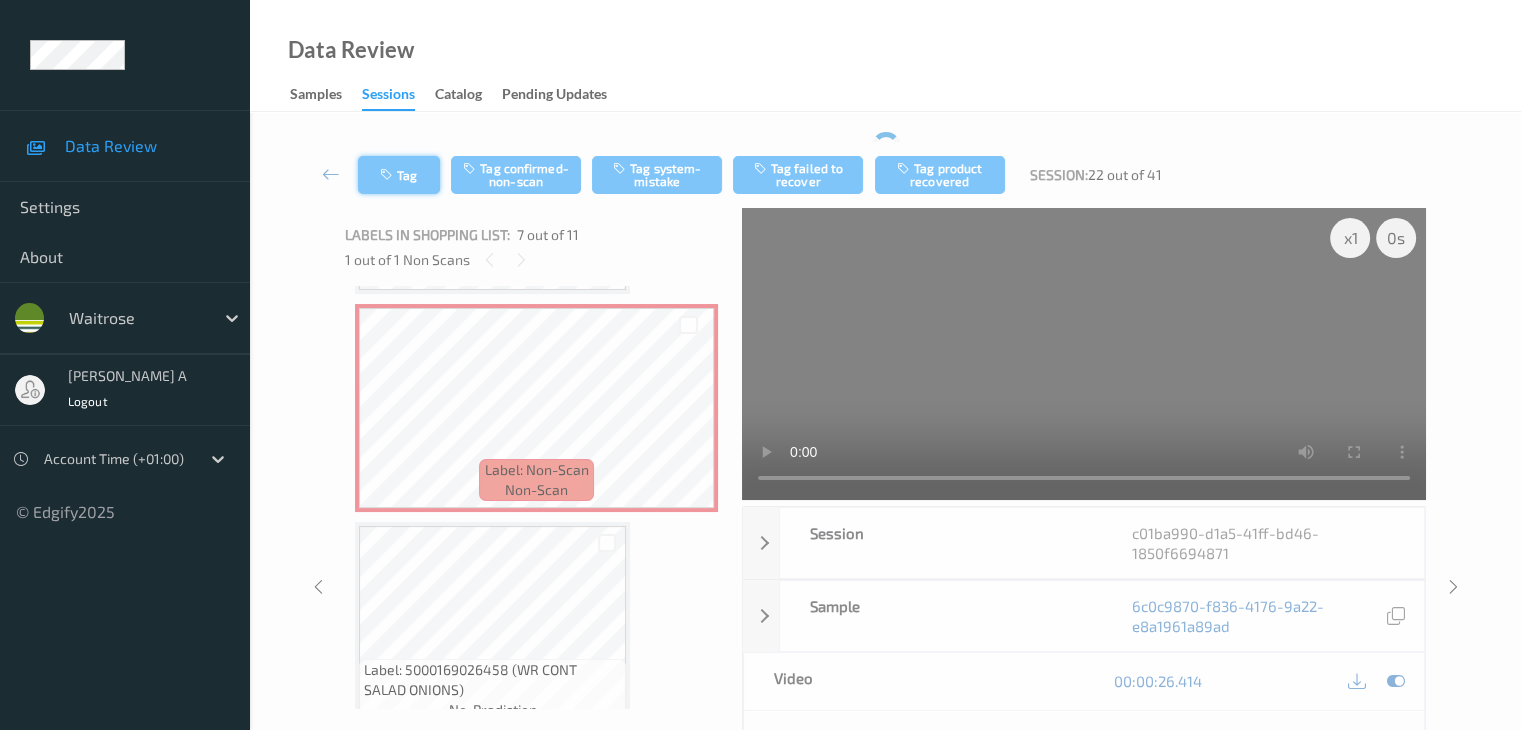 click on "Tag" at bounding box center [399, 175] 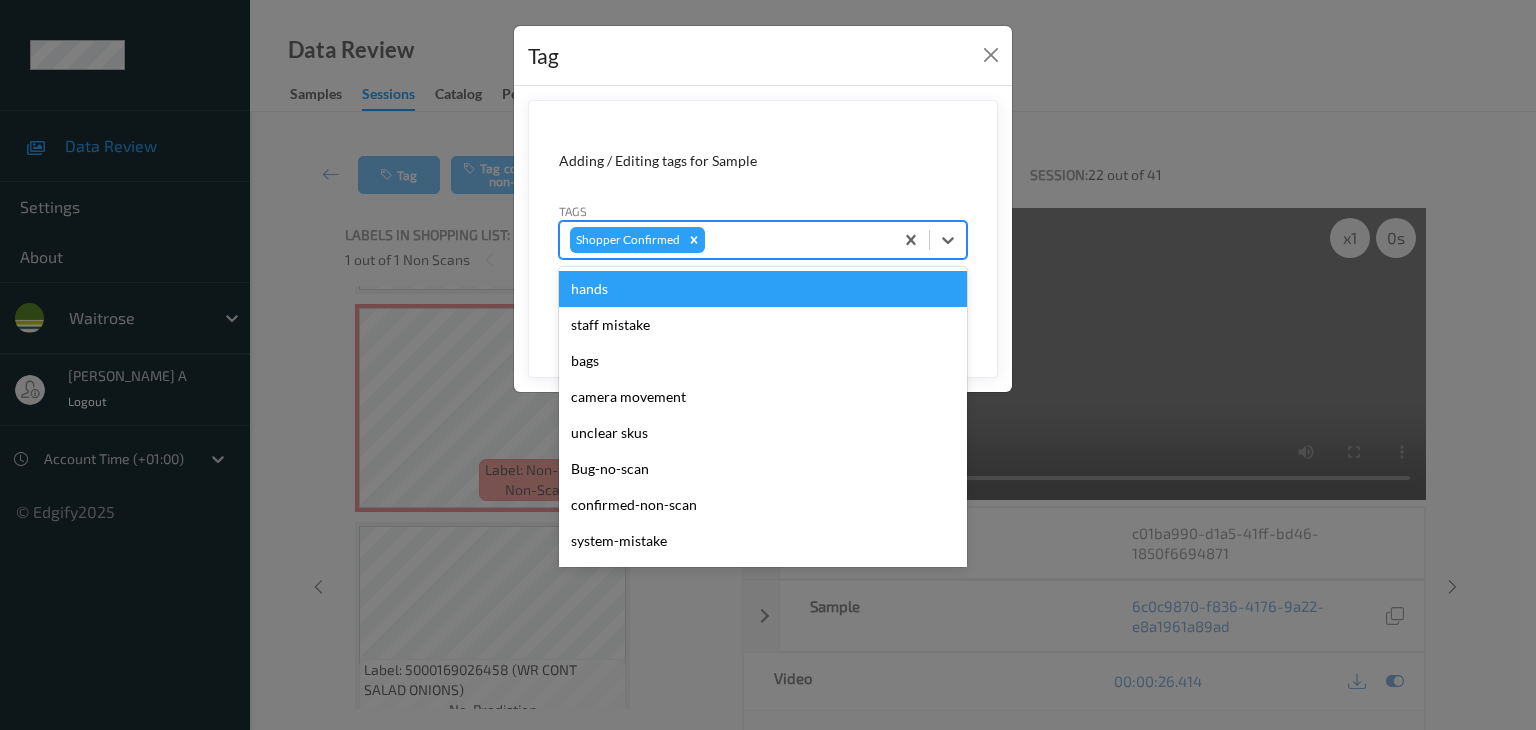click at bounding box center (796, 240) 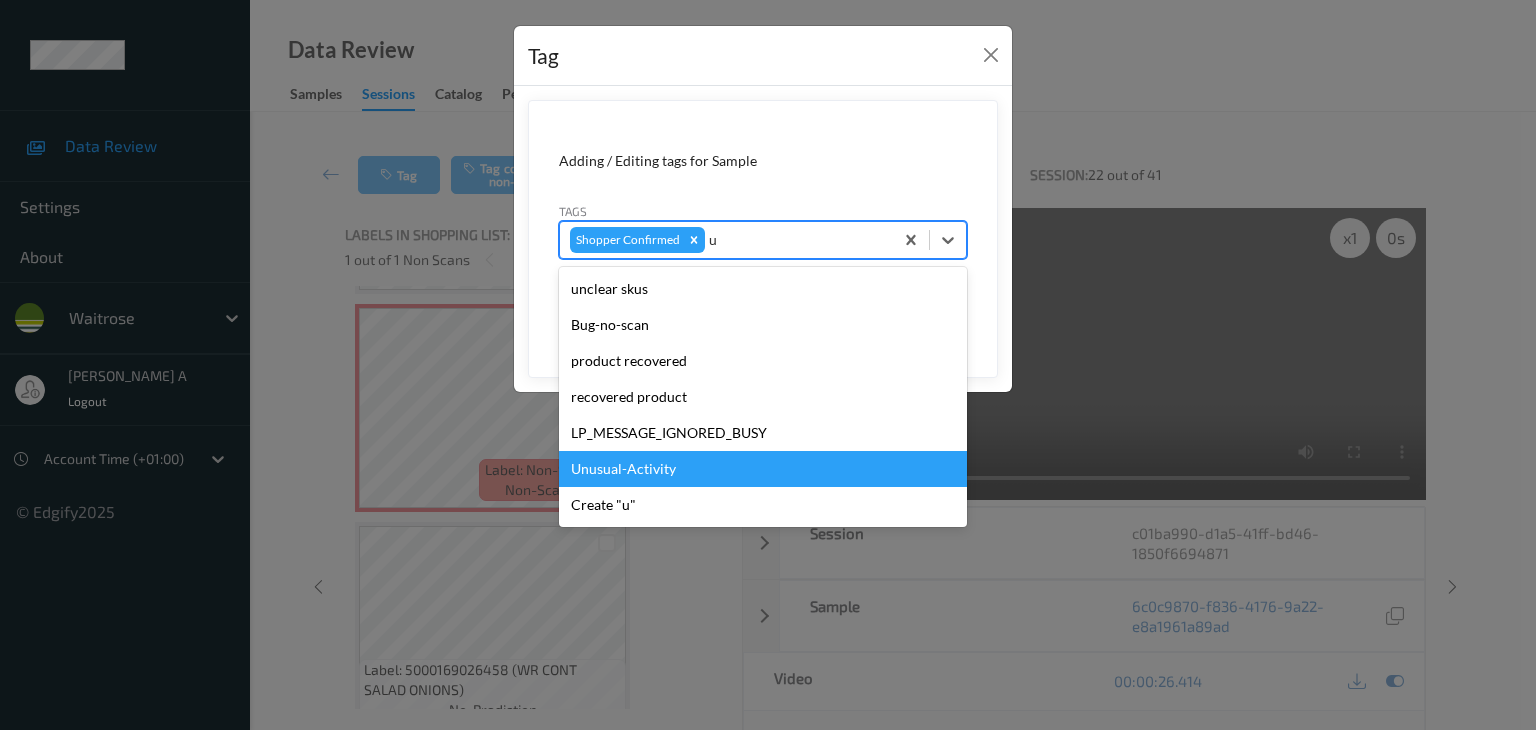 click on "Unusual-Activity" at bounding box center [763, 469] 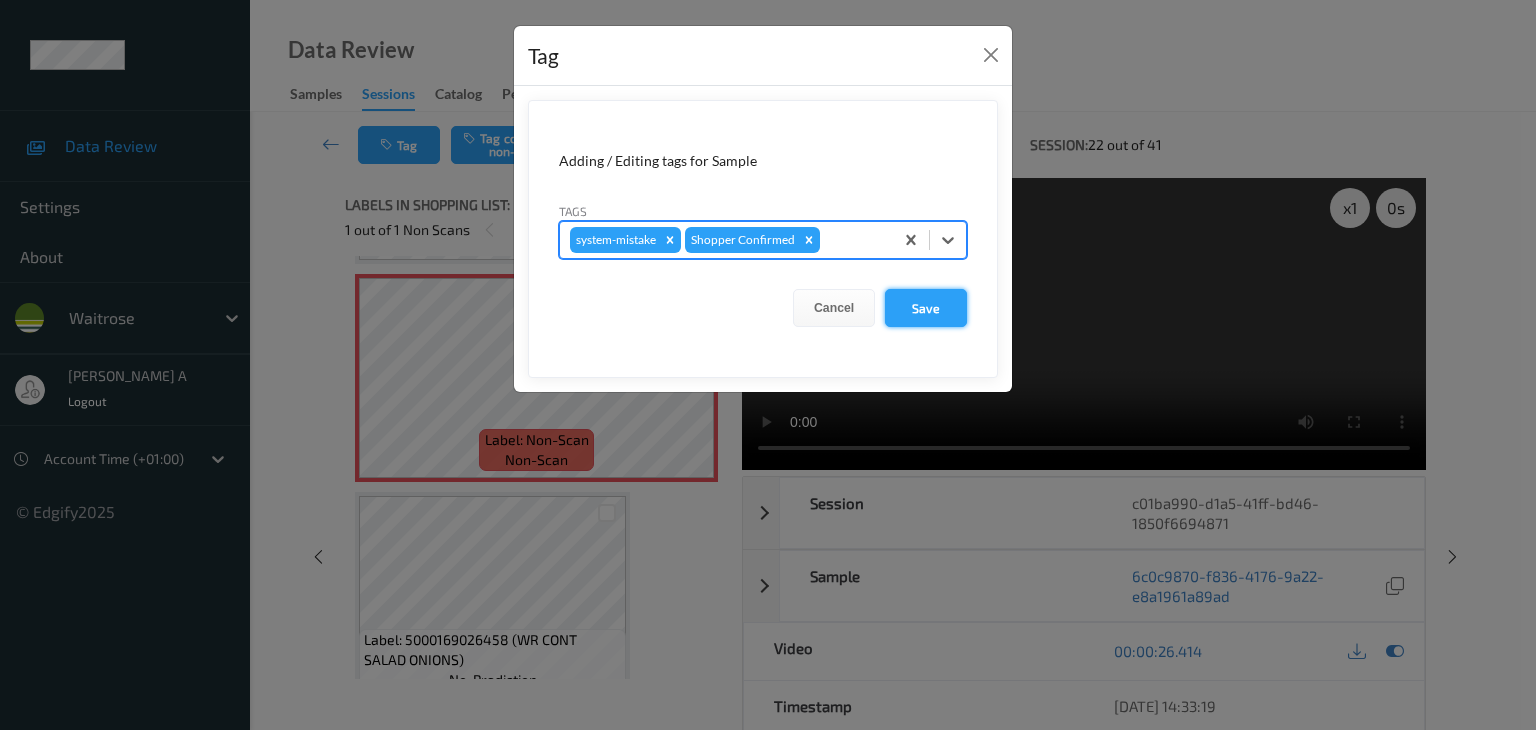 click on "Save" at bounding box center (926, 308) 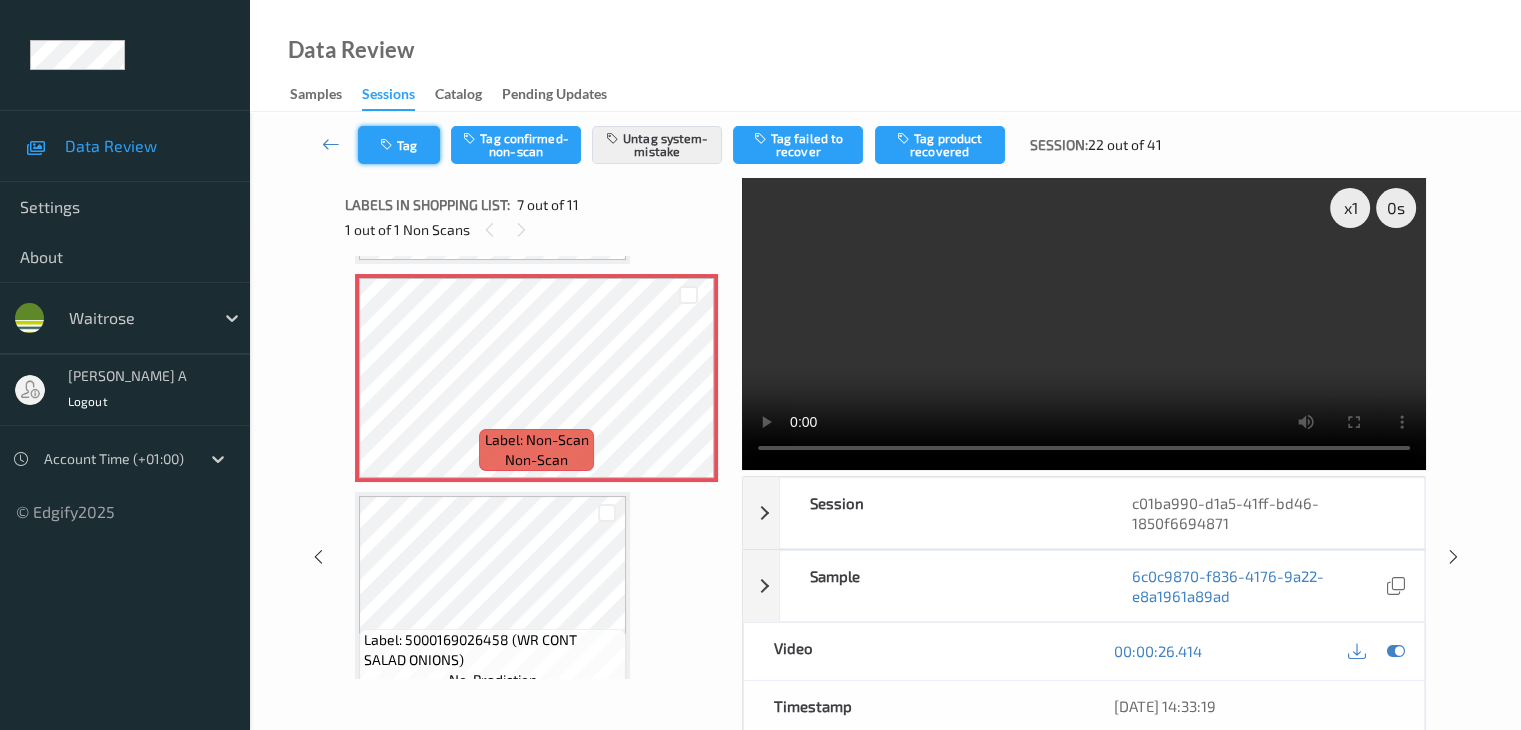 click on "Tag" at bounding box center (399, 145) 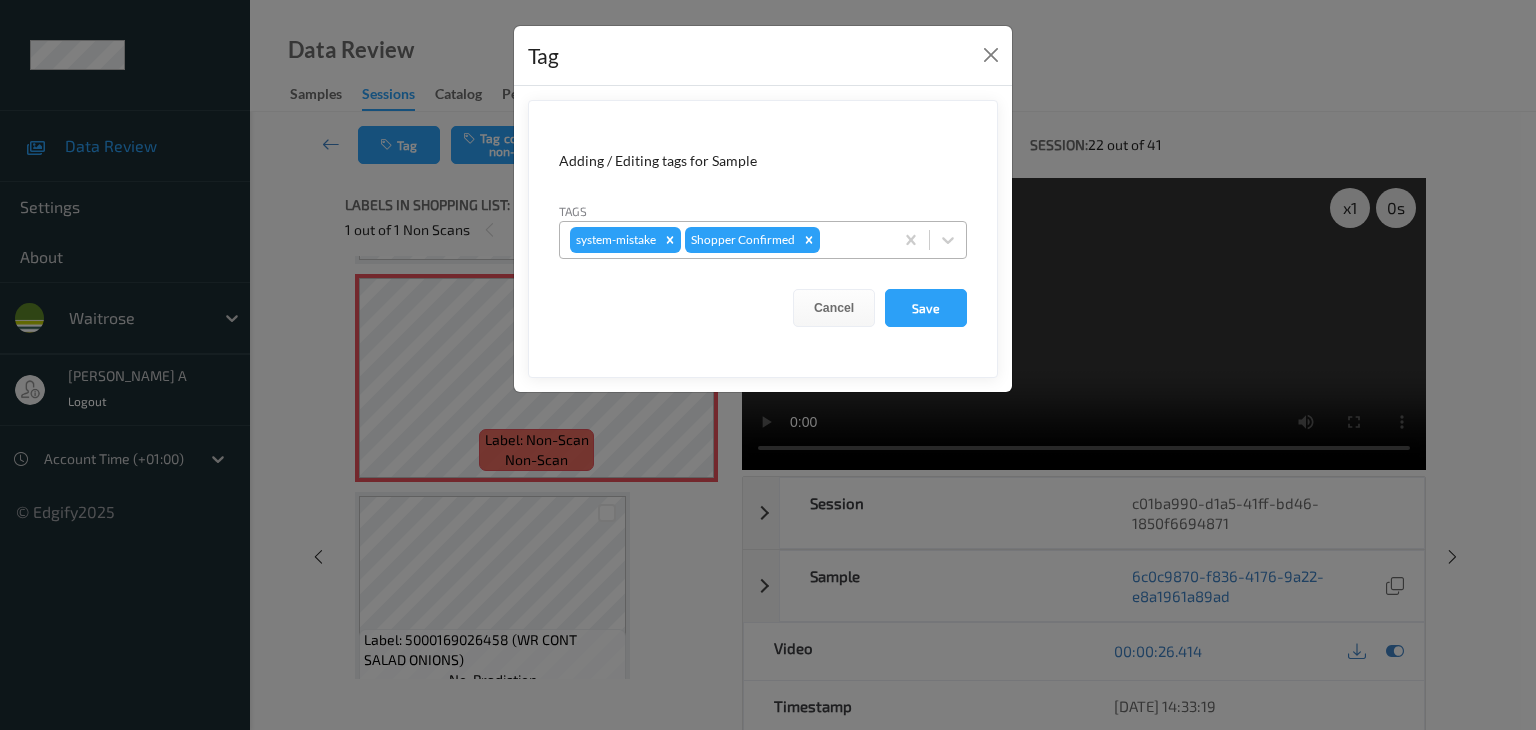 click at bounding box center (853, 240) 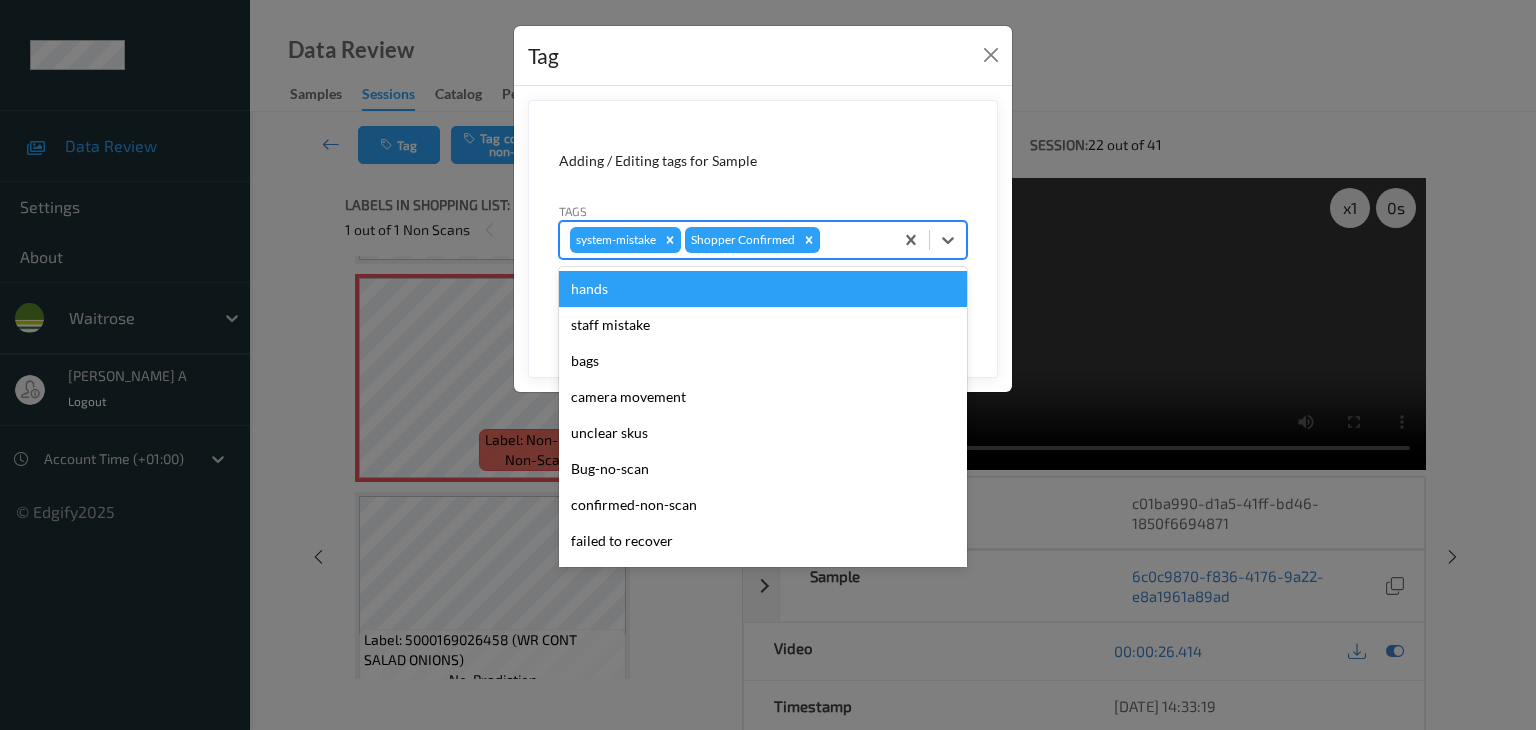type on "u" 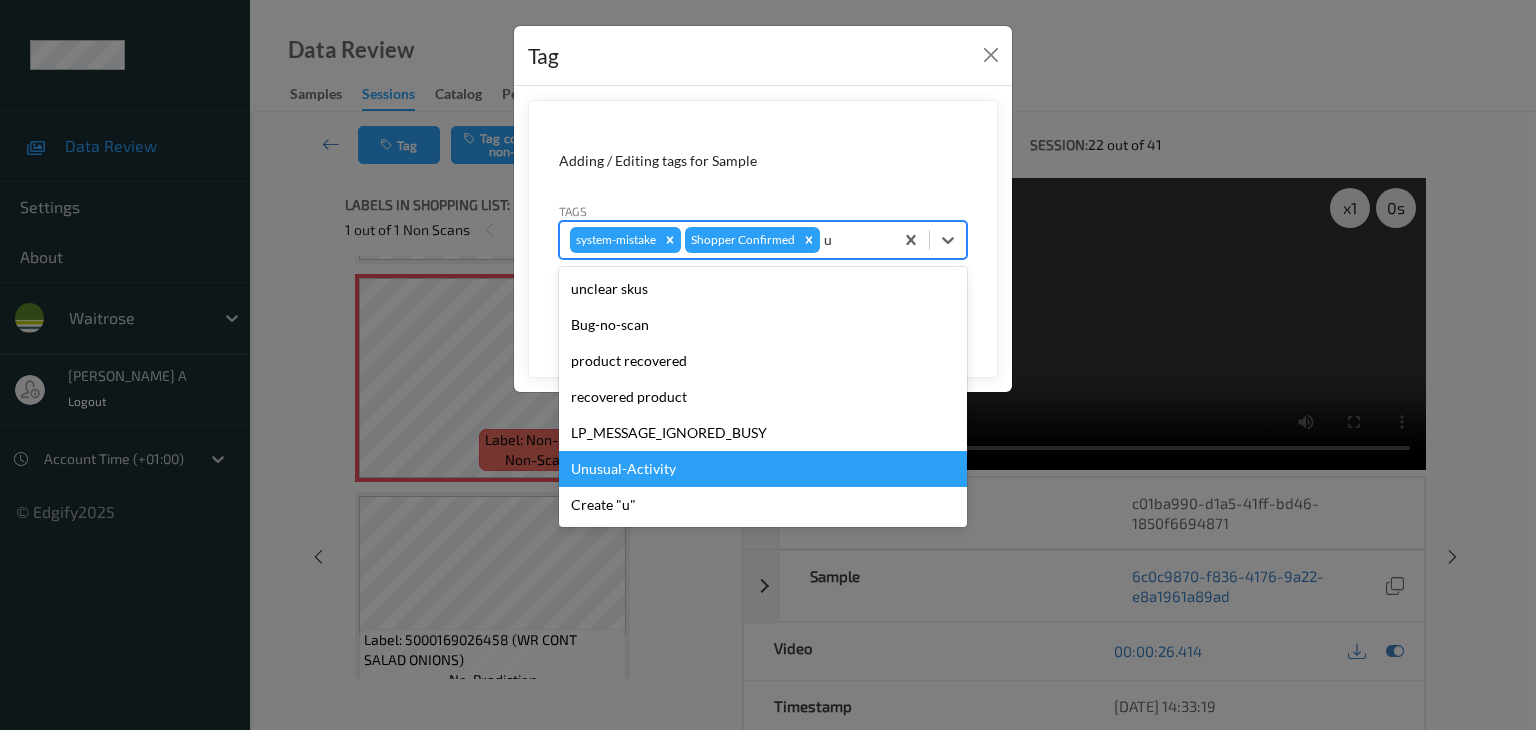 click on "Unusual-Activity" at bounding box center (763, 469) 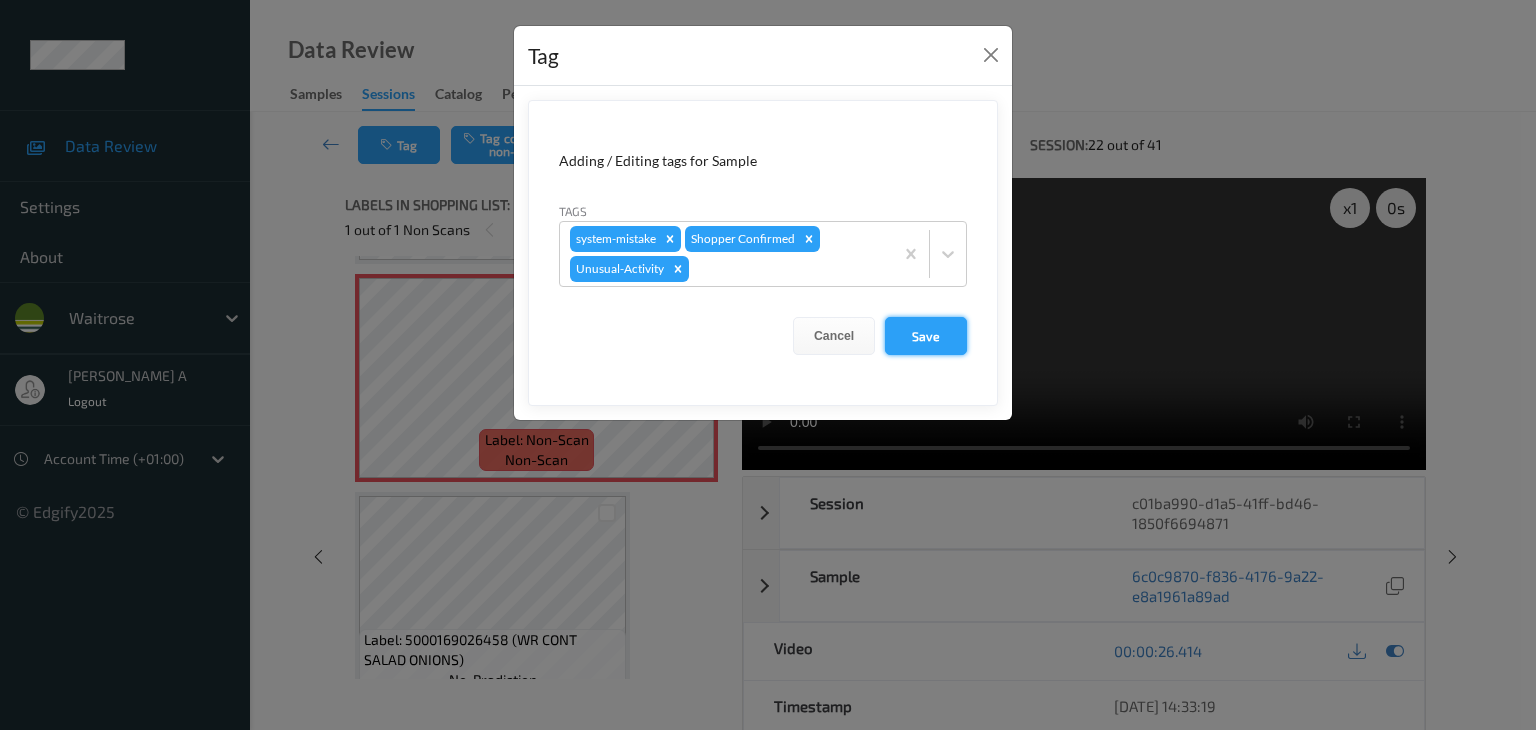 click on "Save" at bounding box center (926, 336) 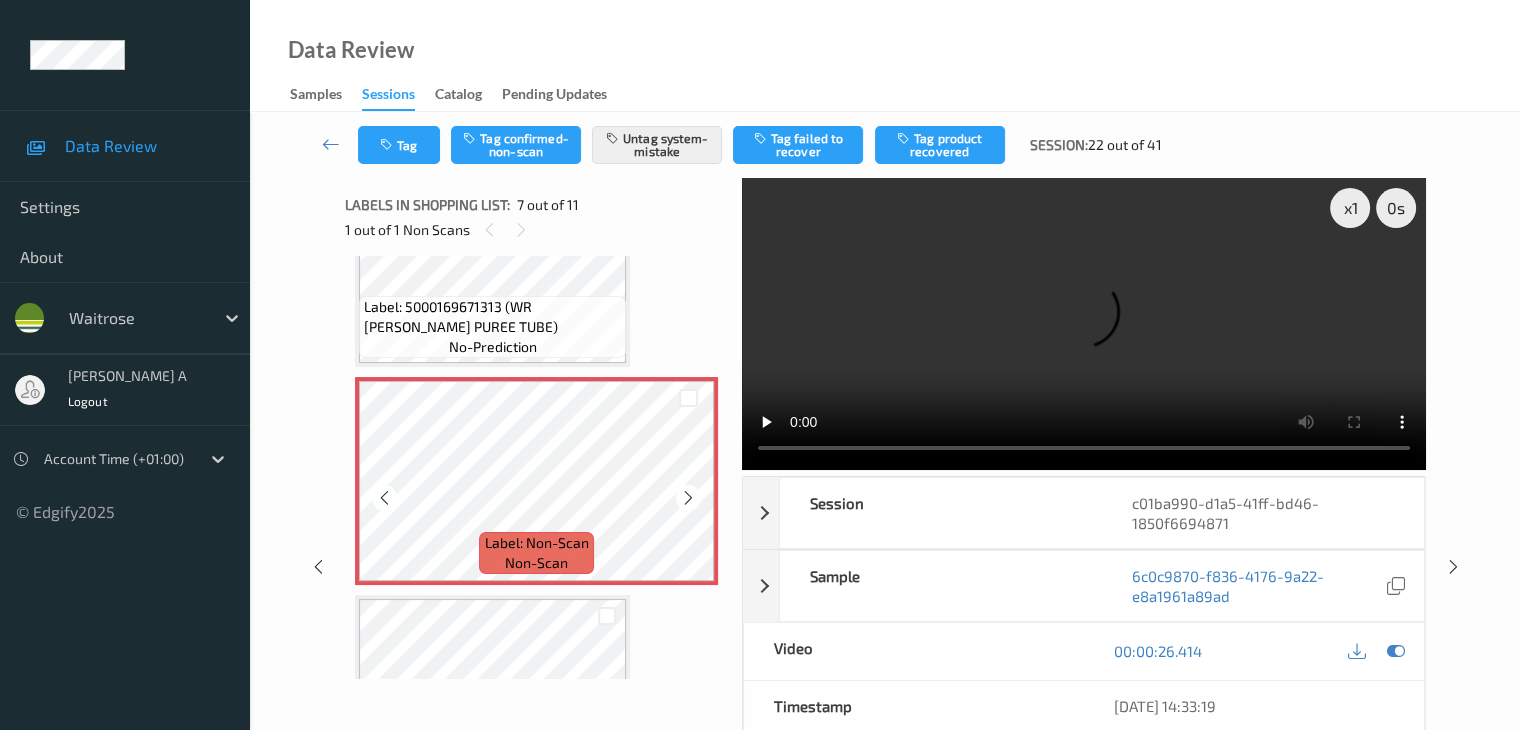 scroll, scrollTop: 1100, scrollLeft: 0, axis: vertical 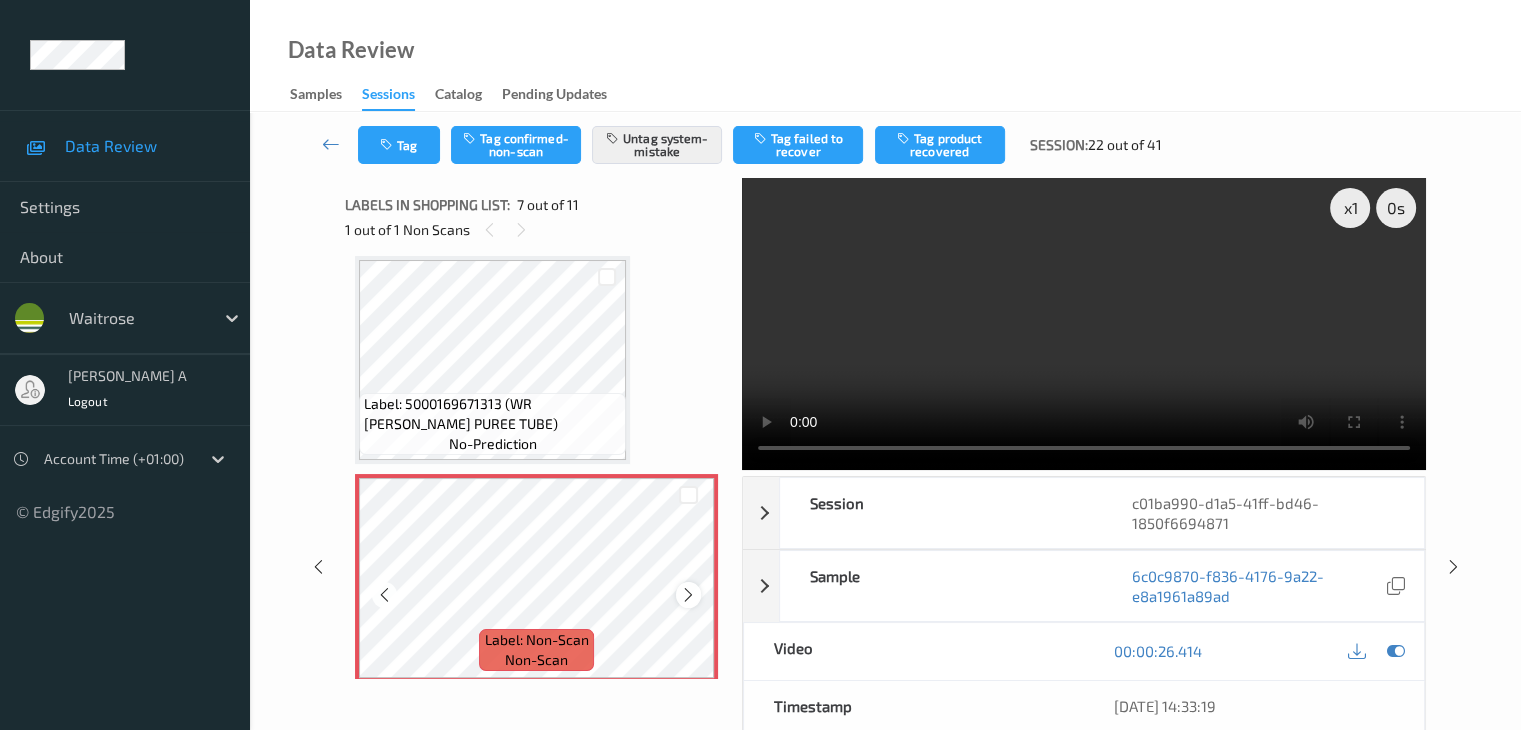 click at bounding box center [688, 595] 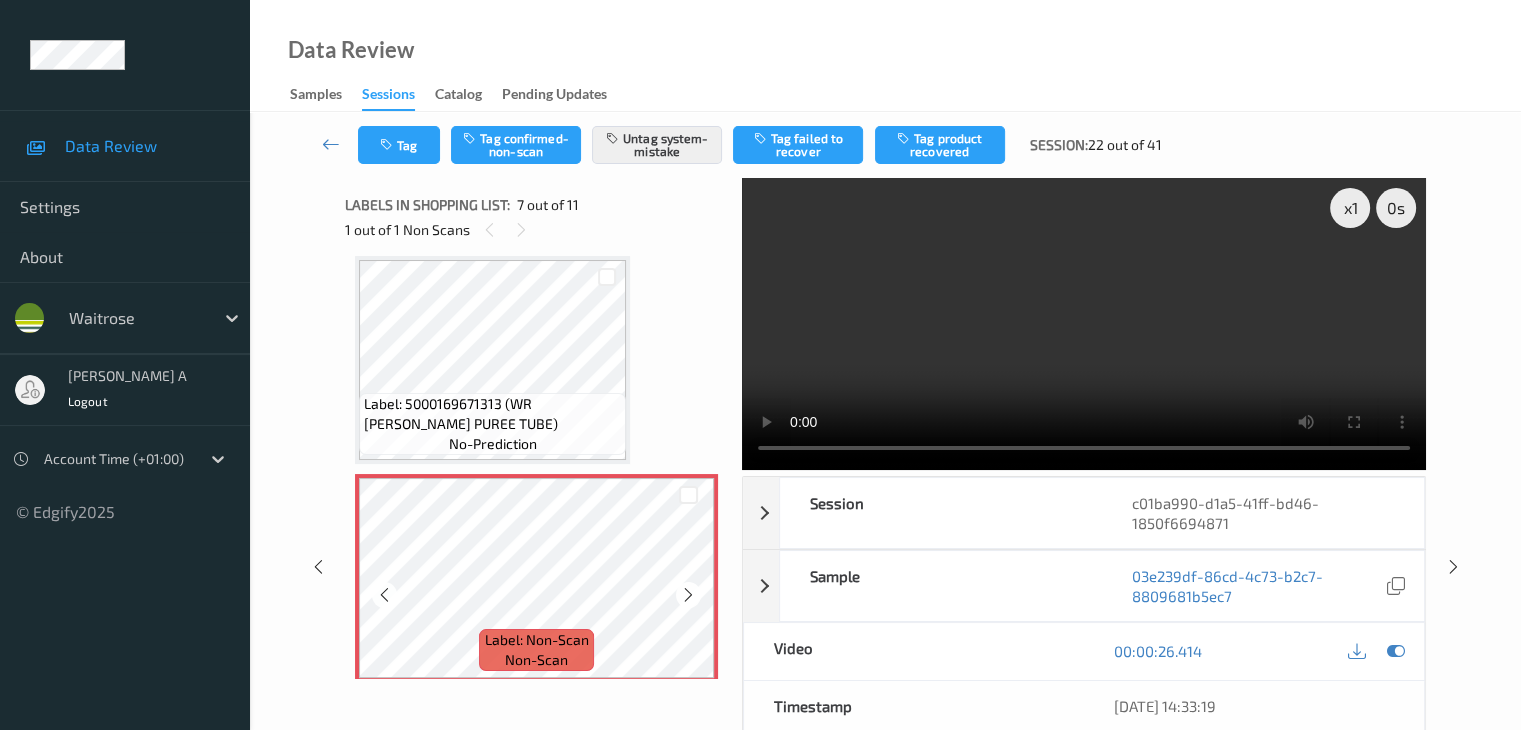 click at bounding box center [688, 595] 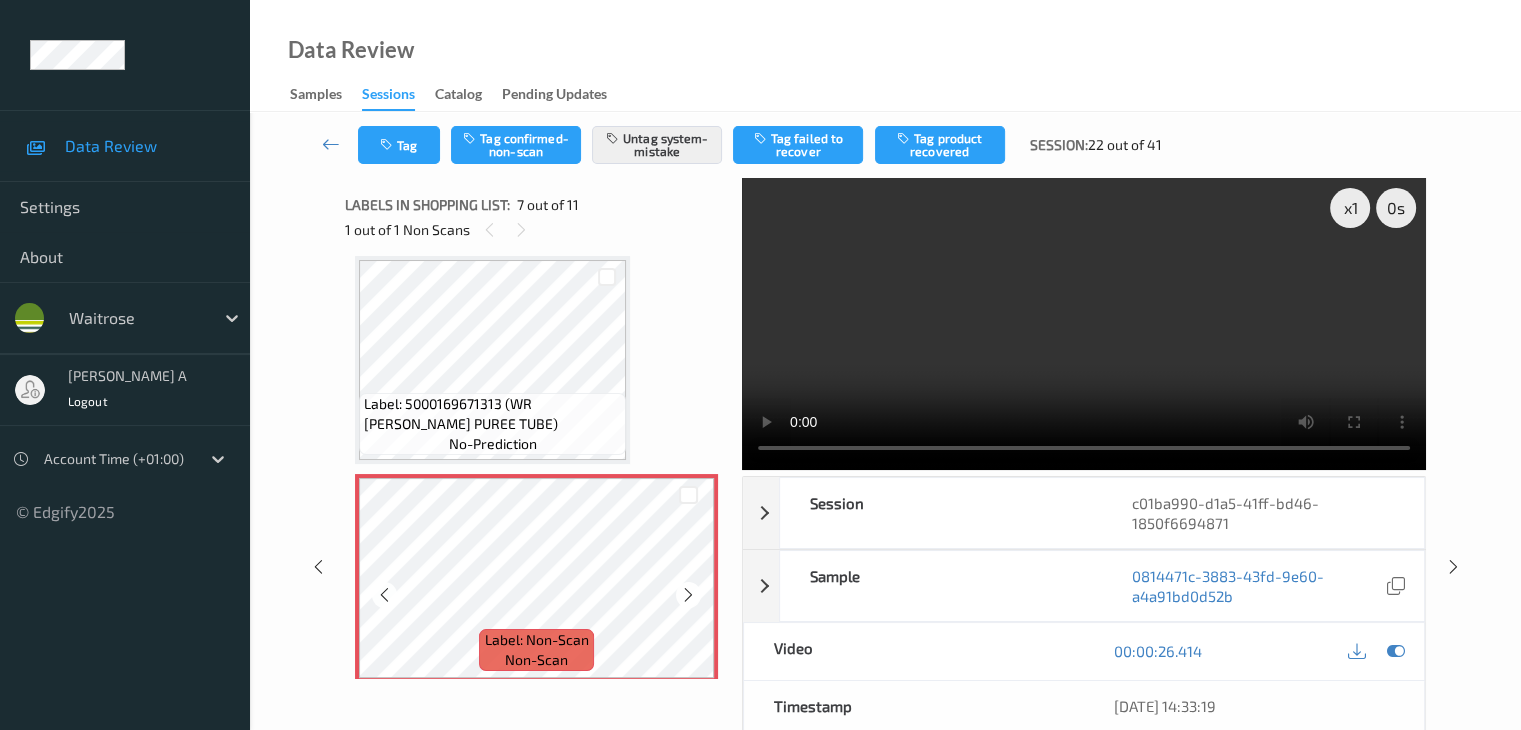 click at bounding box center (688, 595) 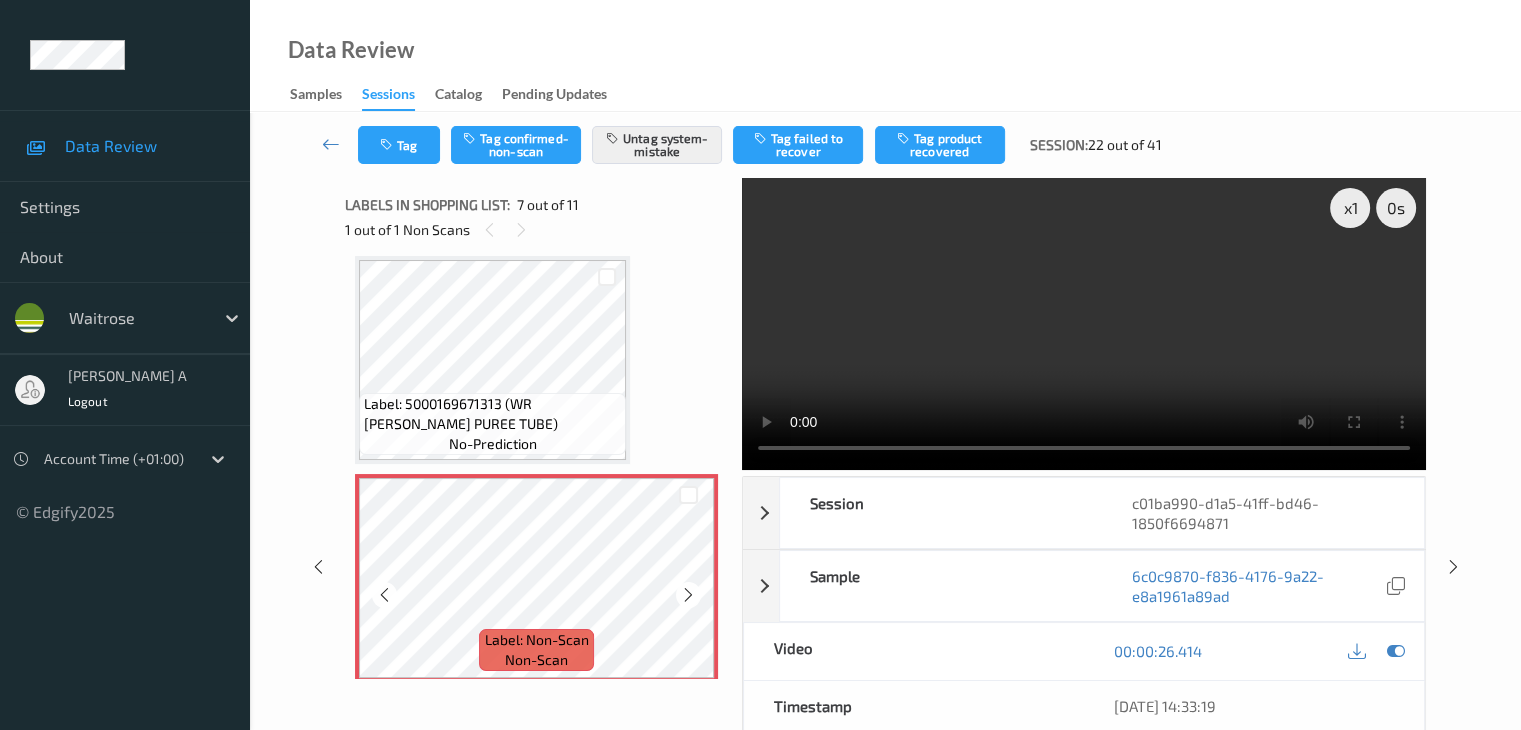 click at bounding box center [688, 595] 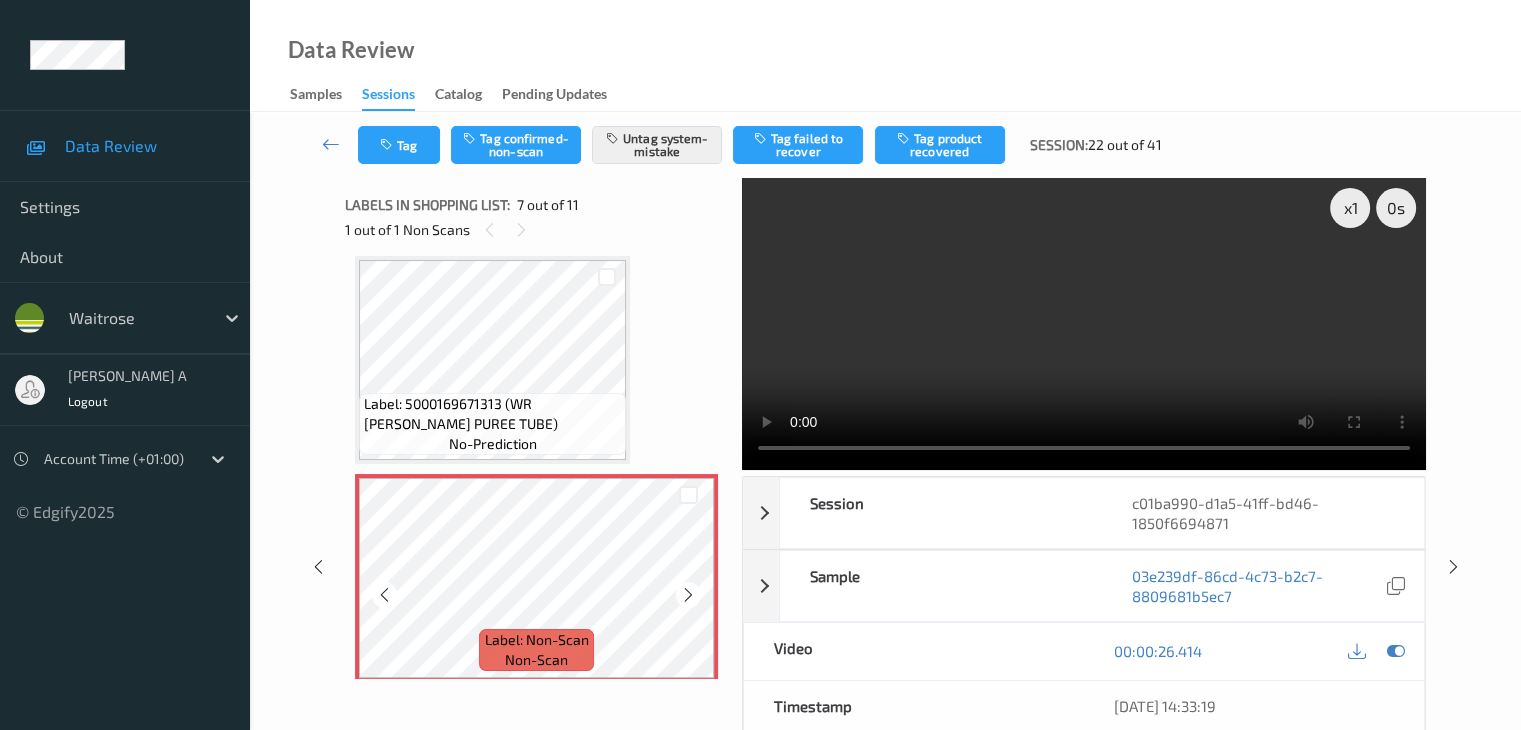 click at bounding box center [688, 595] 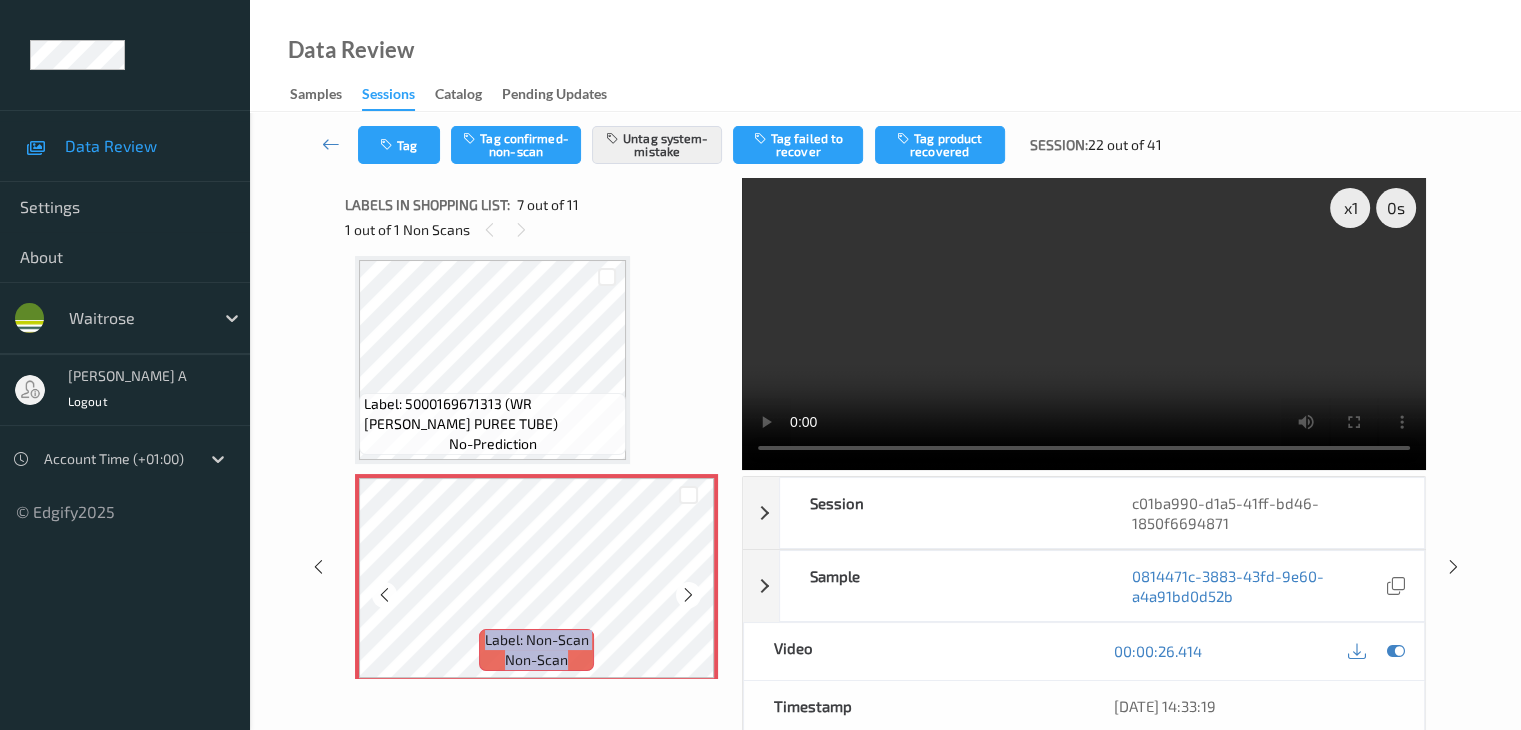 click at bounding box center (688, 595) 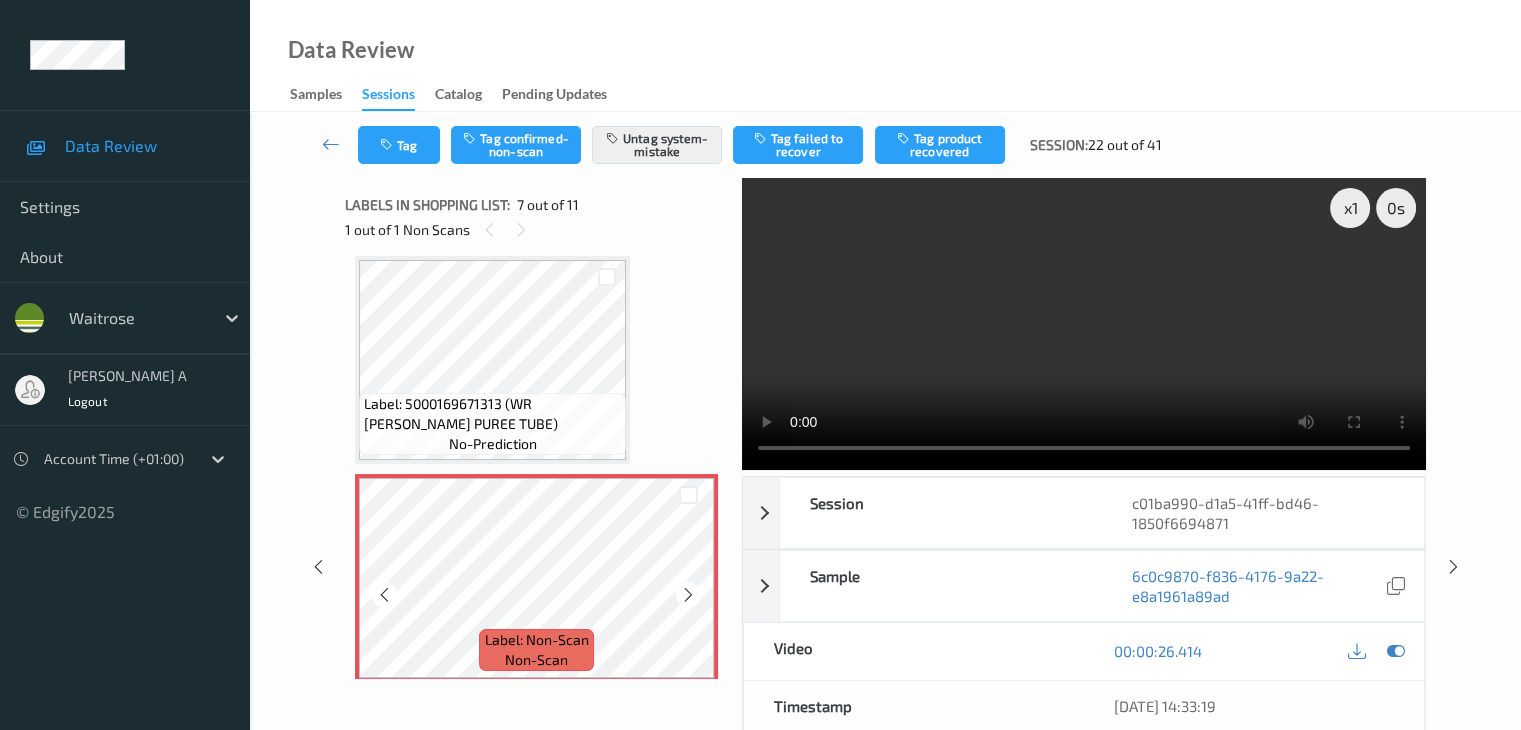click at bounding box center (688, 595) 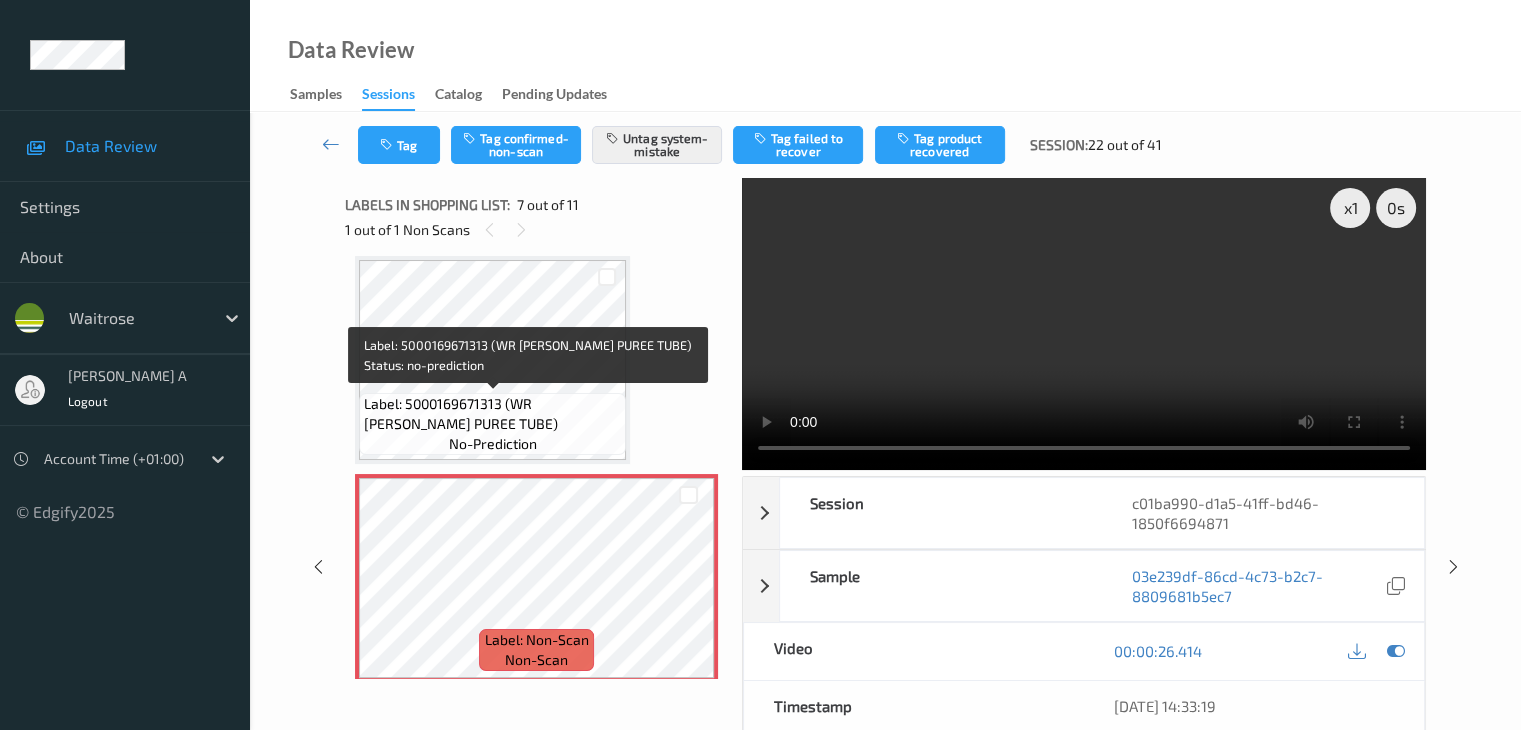click on "Label: 5000169671313 (WR TOM PUREE TUBE)" at bounding box center [492, 414] 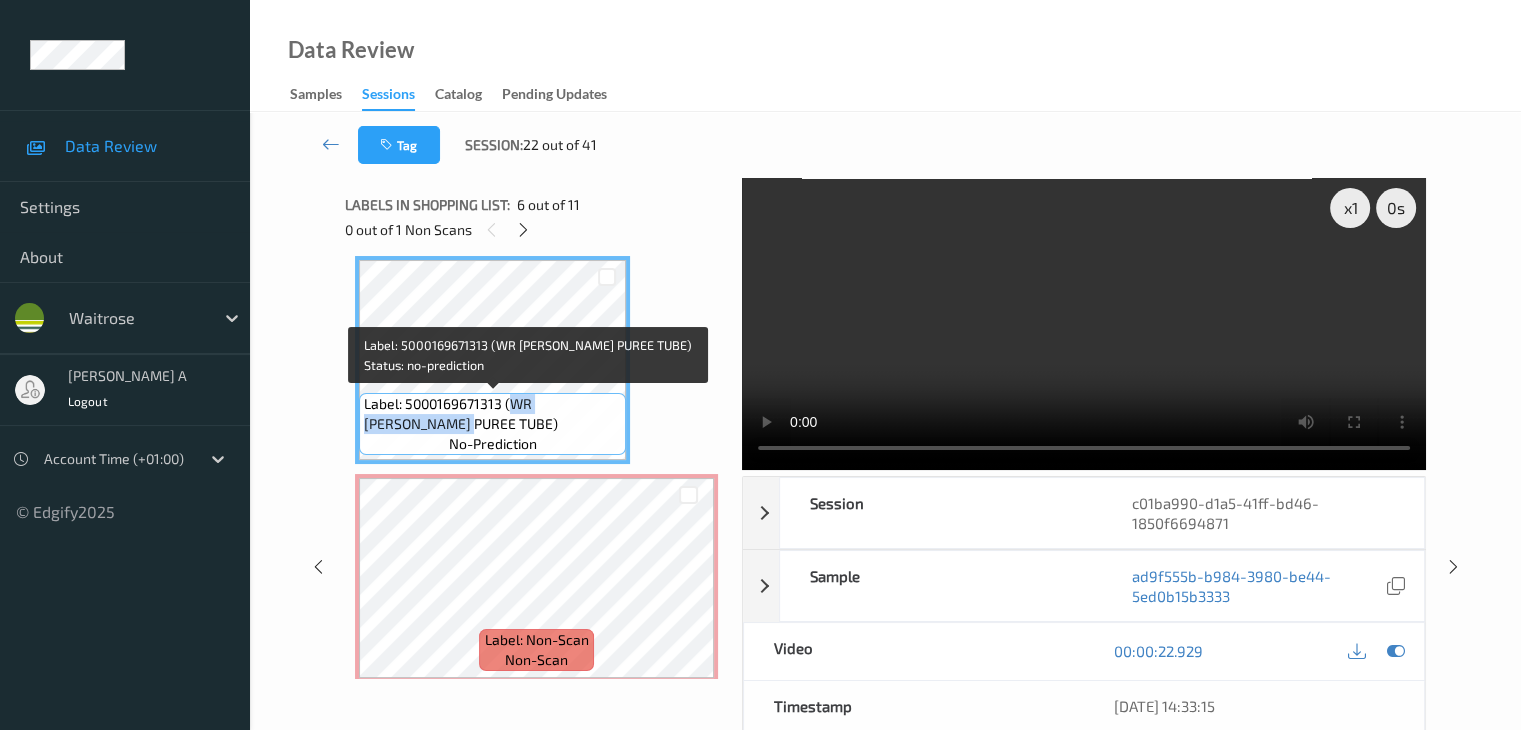 drag, startPoint x: 508, startPoint y: 405, endPoint x: 400, endPoint y: 428, distance: 110.42192 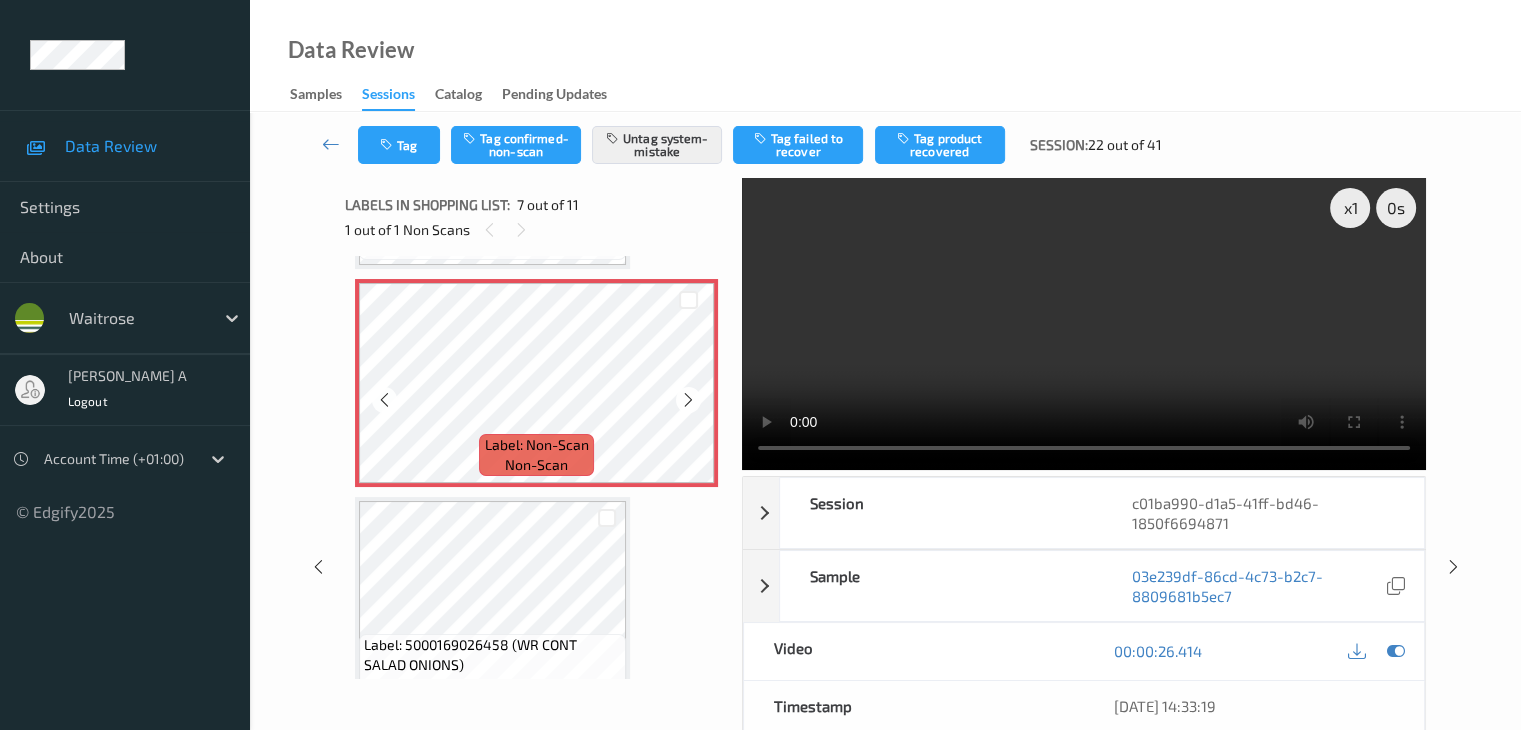 scroll, scrollTop: 1300, scrollLeft: 0, axis: vertical 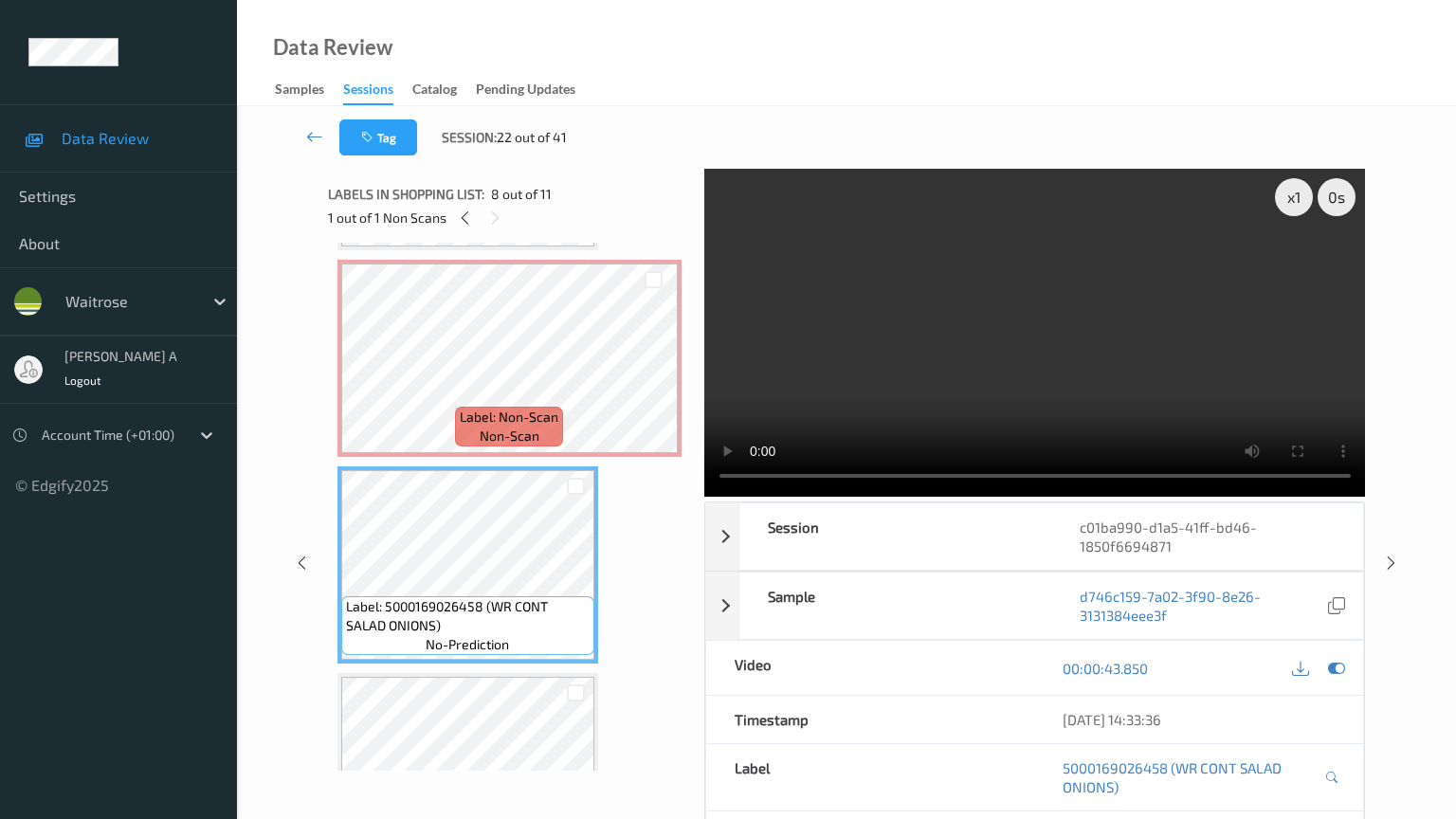 type 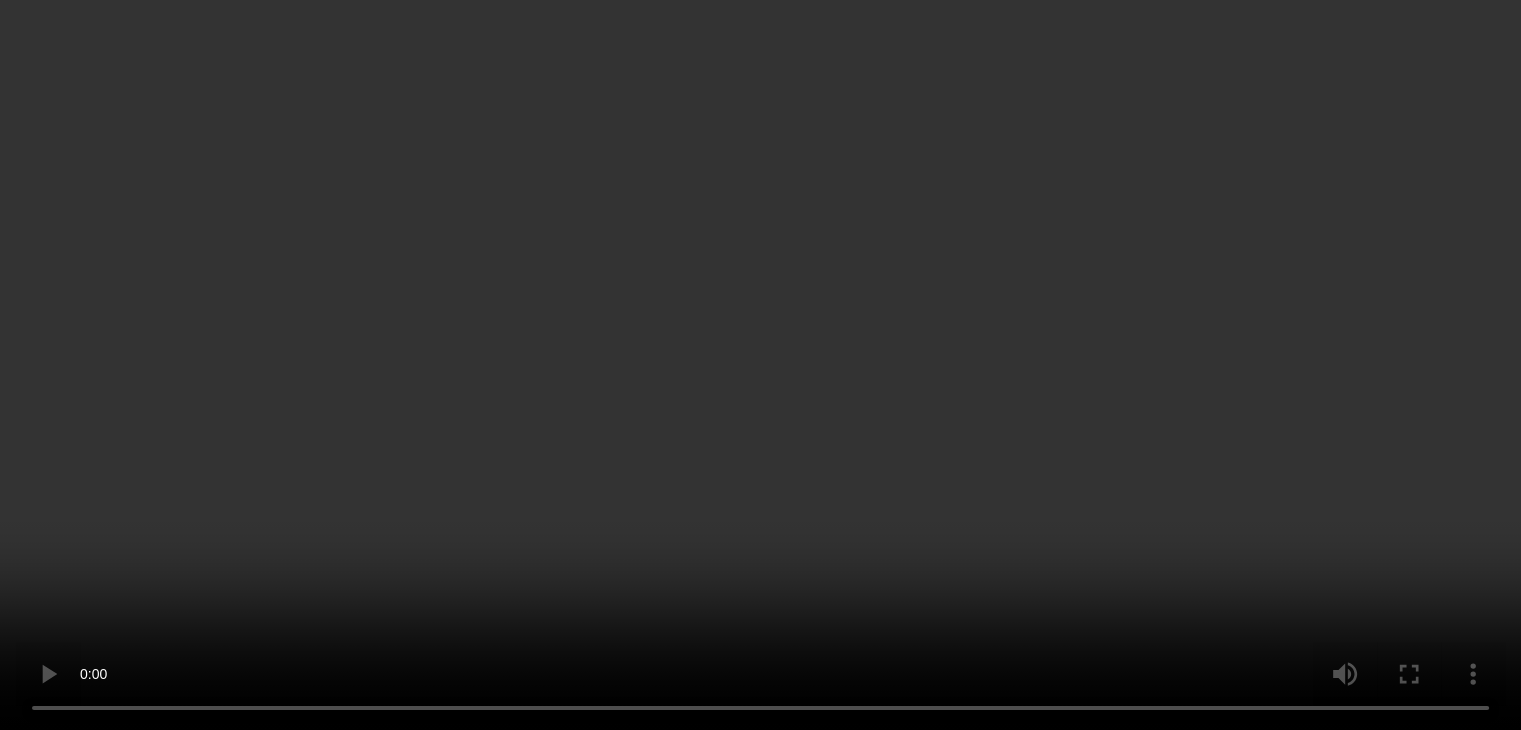 scroll, scrollTop: 1600, scrollLeft: 0, axis: vertical 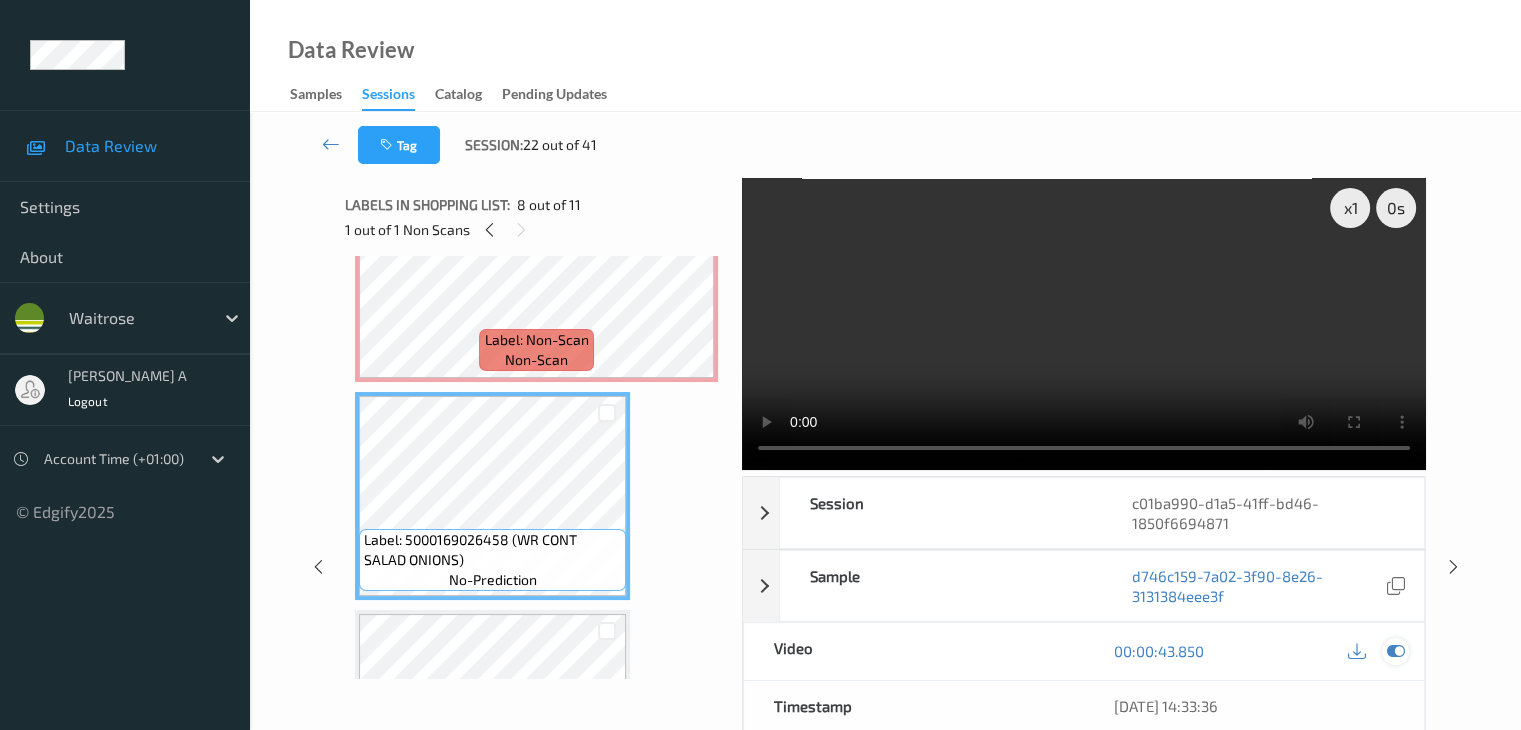click at bounding box center (1395, 651) 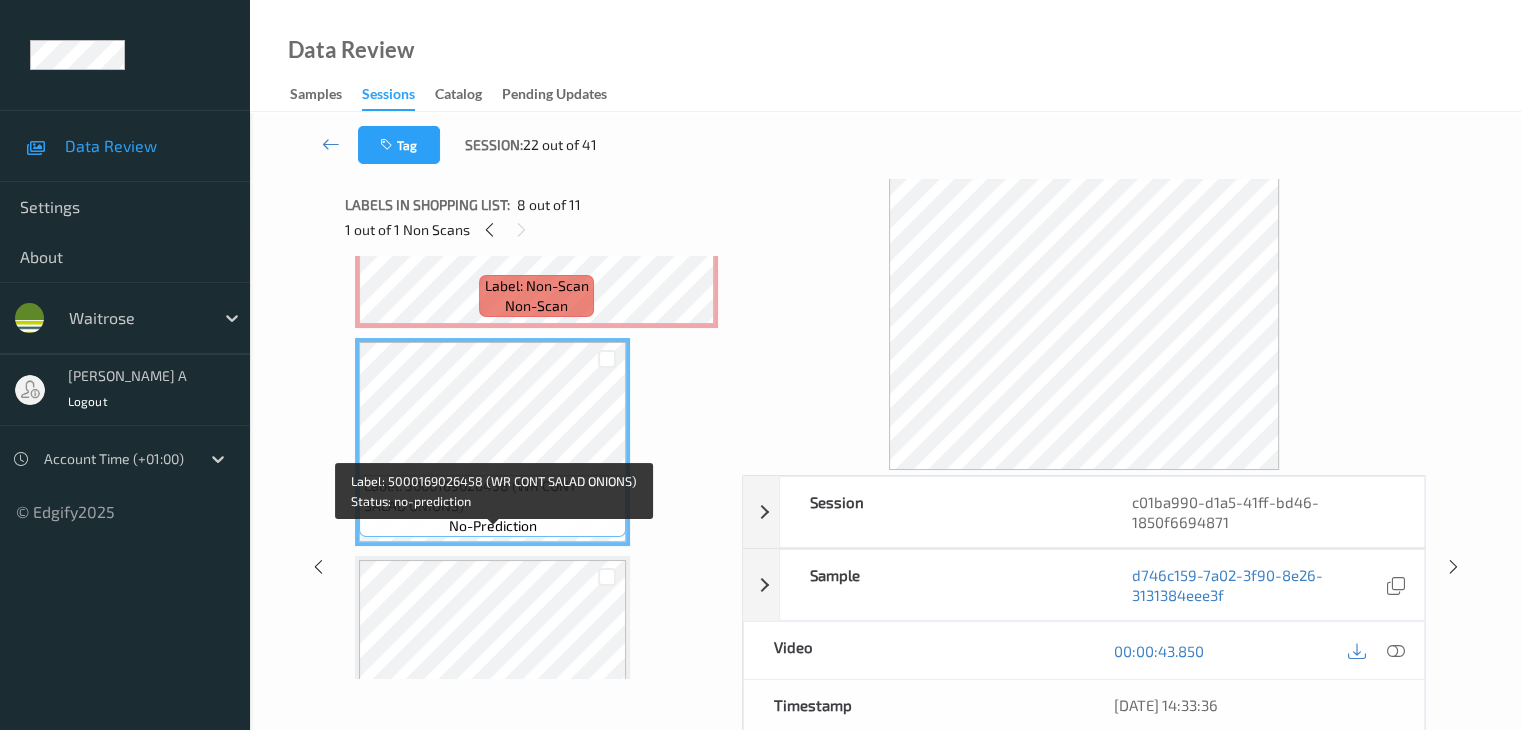 scroll, scrollTop: 1500, scrollLeft: 0, axis: vertical 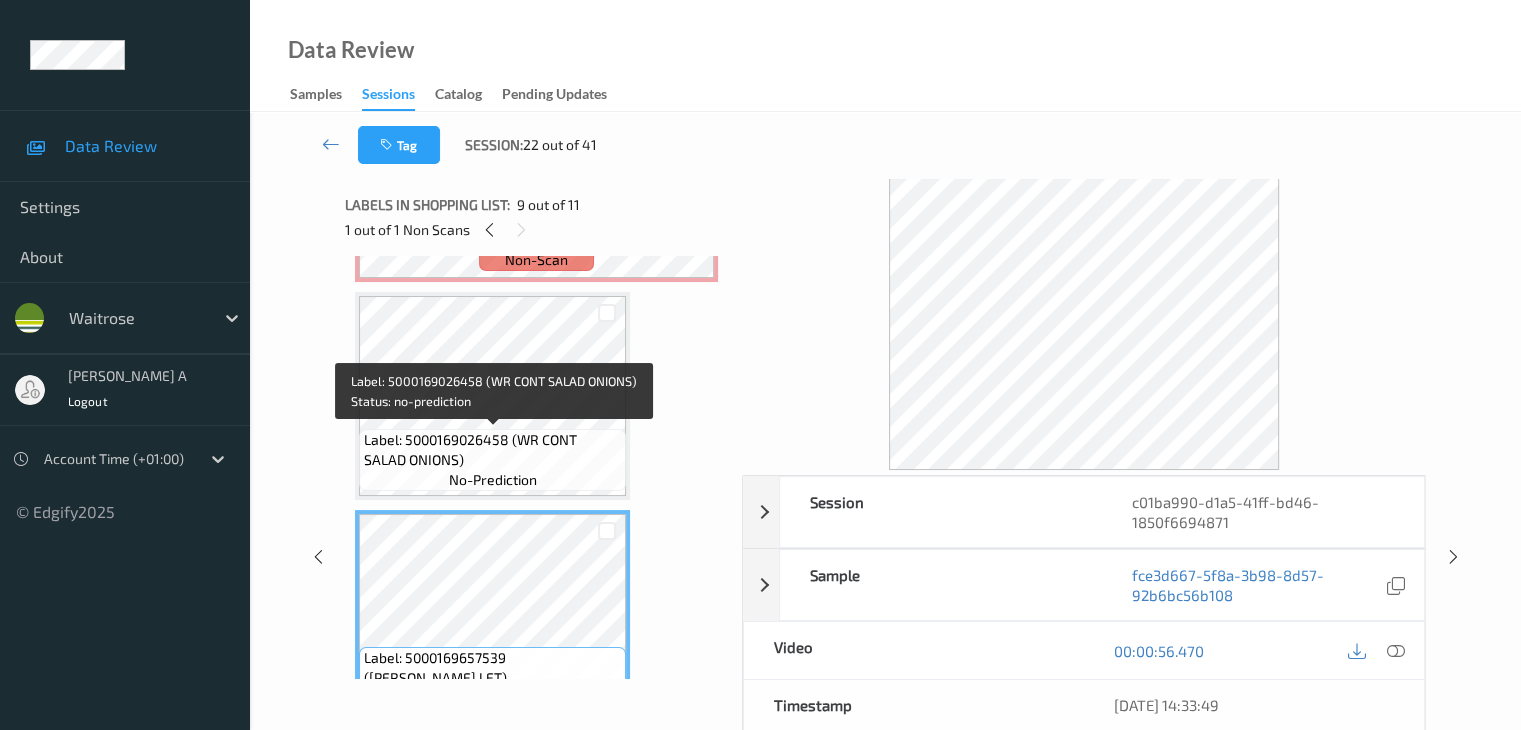 click on "no-prediction" at bounding box center (493, 480) 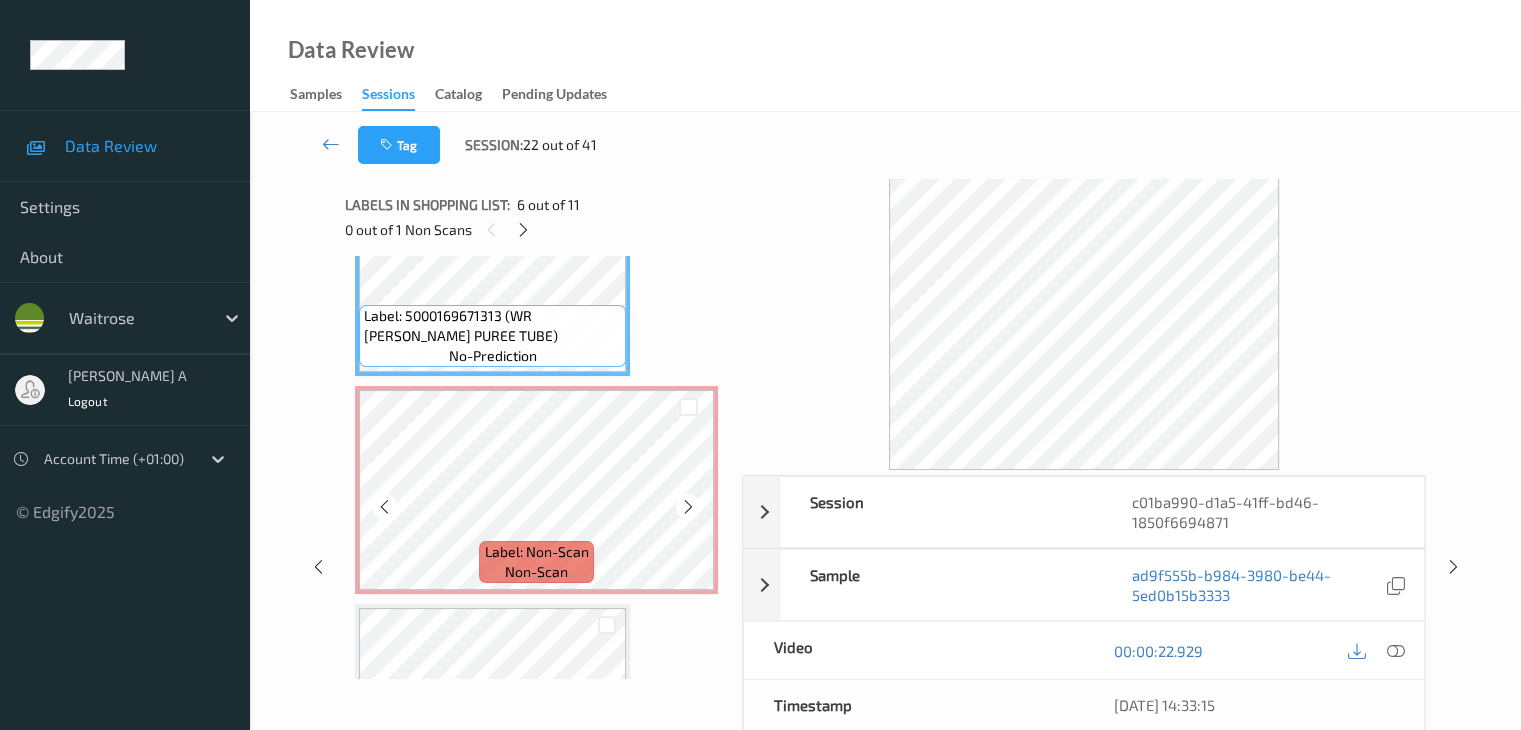 scroll, scrollTop: 1200, scrollLeft: 0, axis: vertical 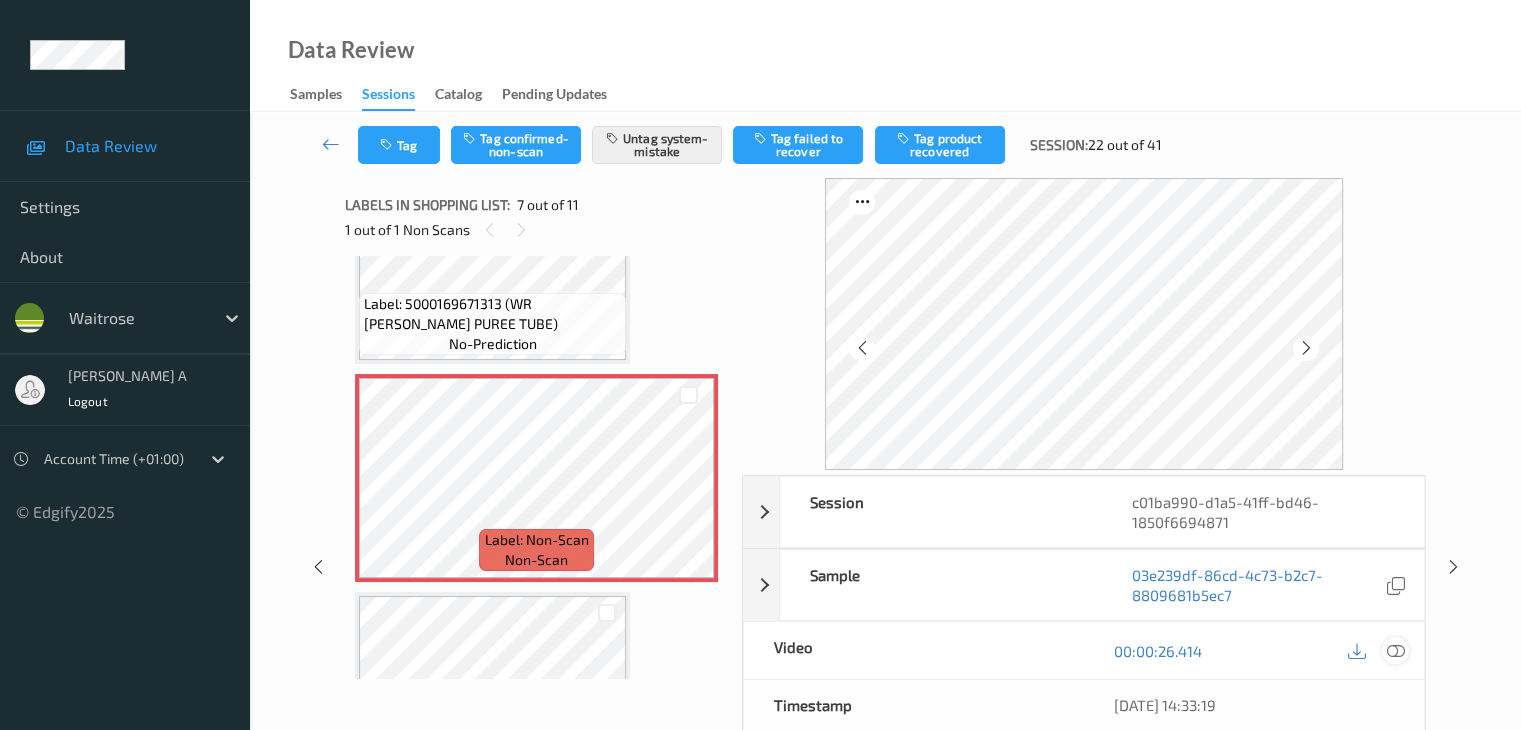 click at bounding box center (1395, 651) 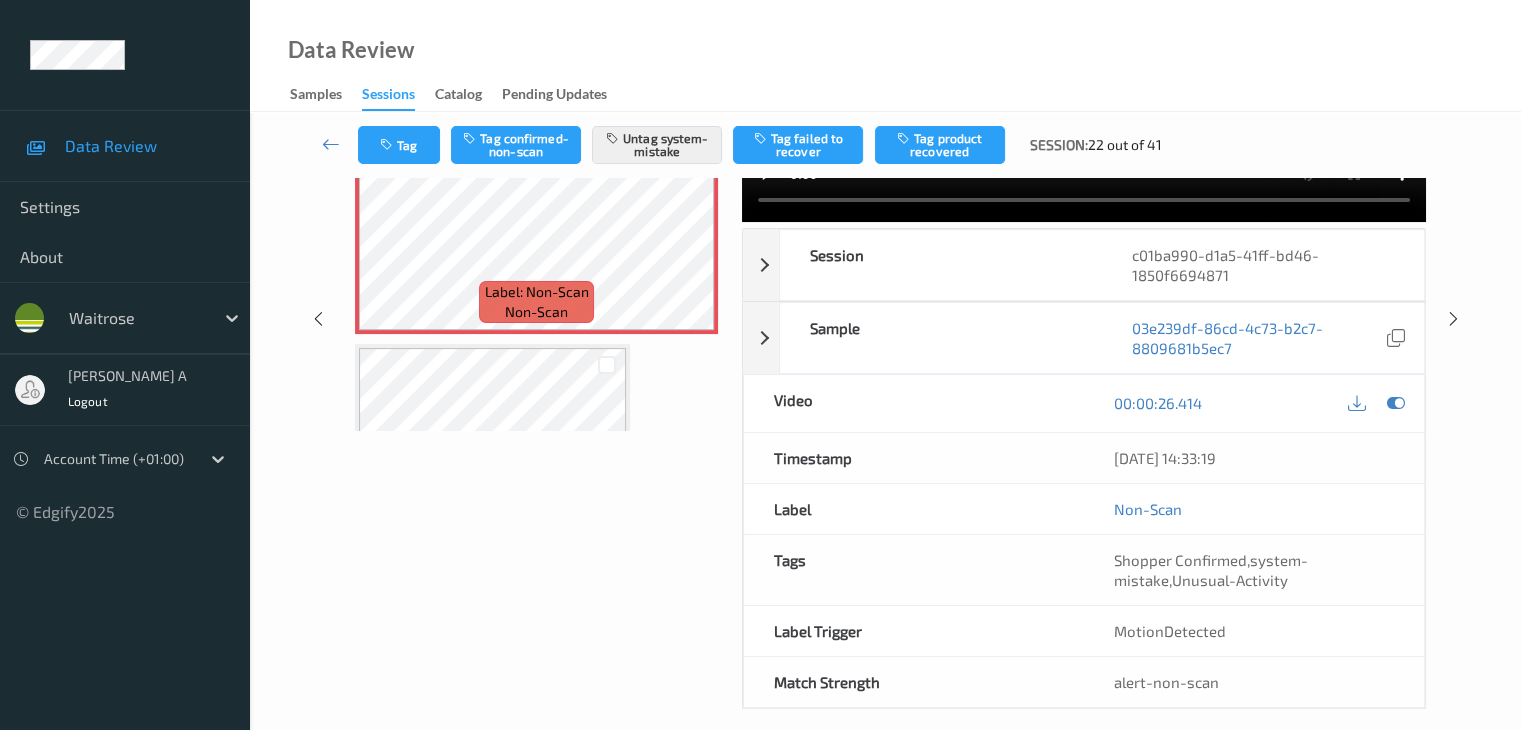 scroll, scrollTop: 264, scrollLeft: 0, axis: vertical 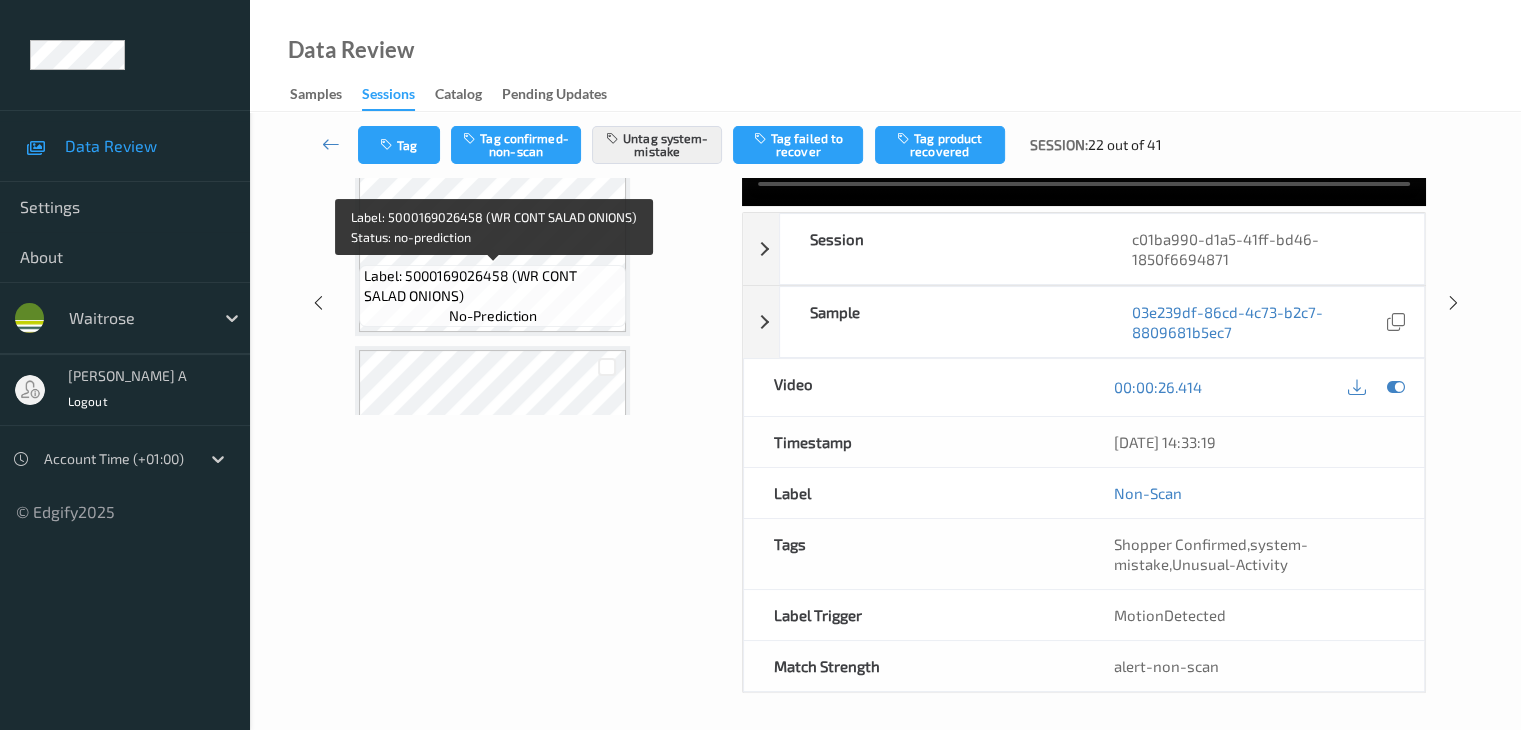 click on "Label: 5000169026458 (WR CONT SALAD ONIONS)" at bounding box center (492, 286) 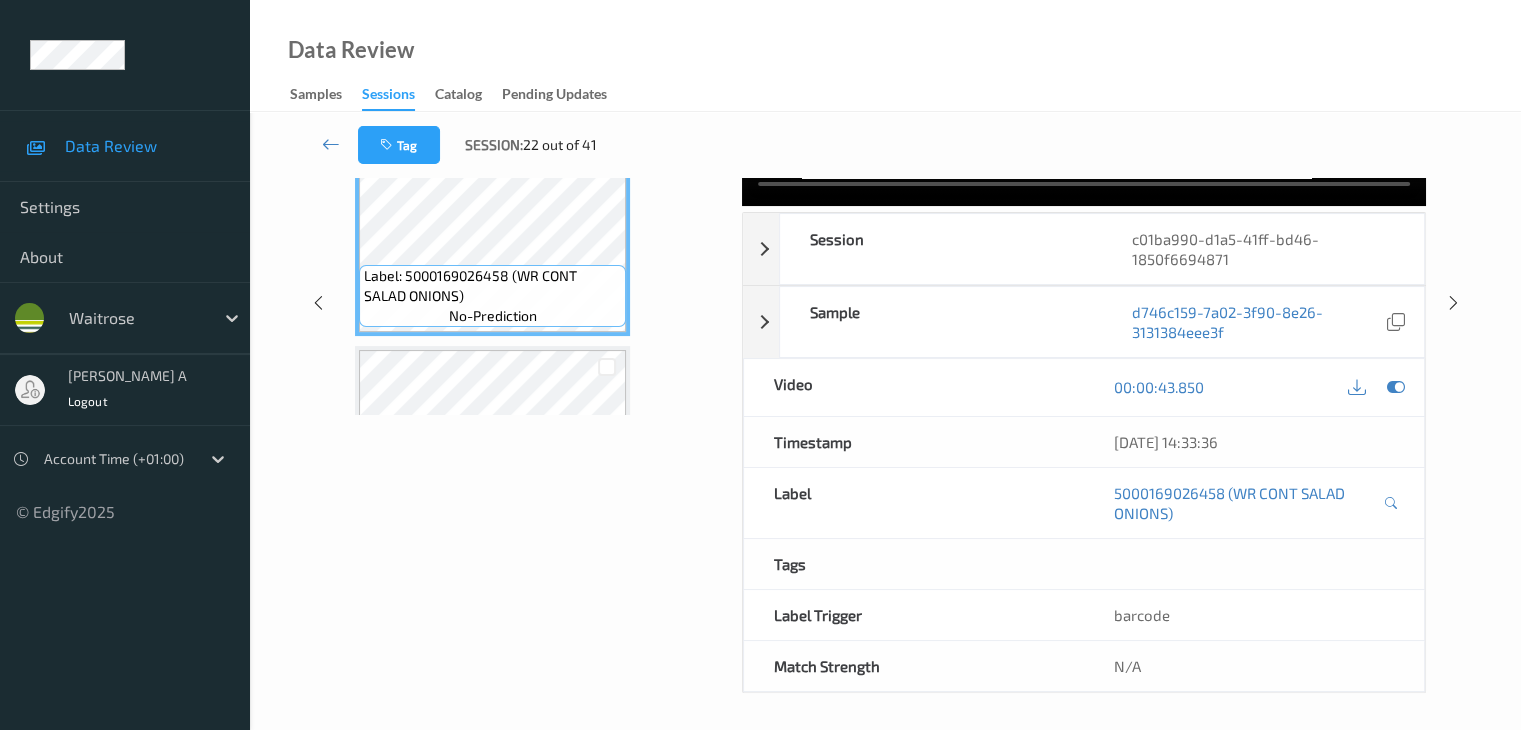 scroll, scrollTop: 244, scrollLeft: 0, axis: vertical 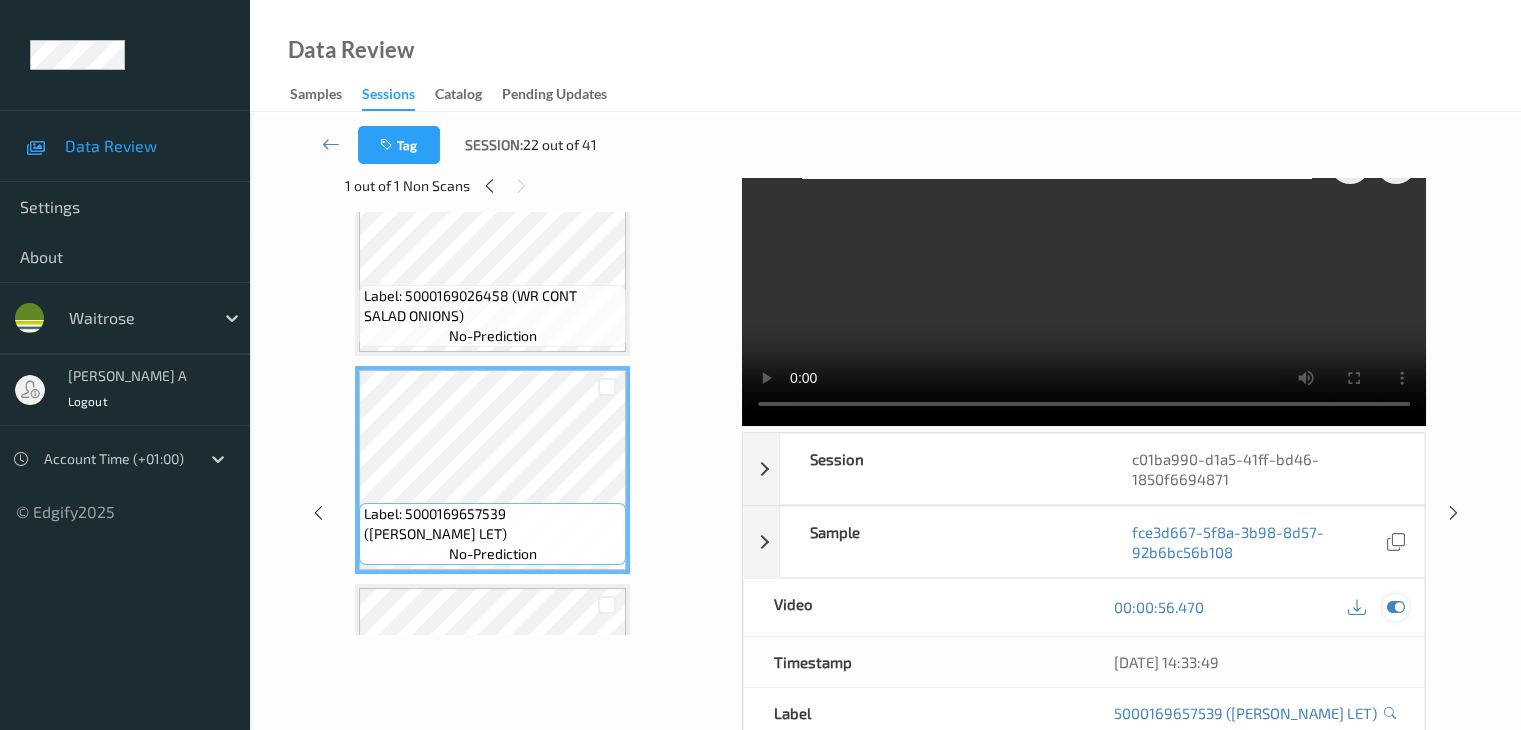 click at bounding box center [1395, 607] 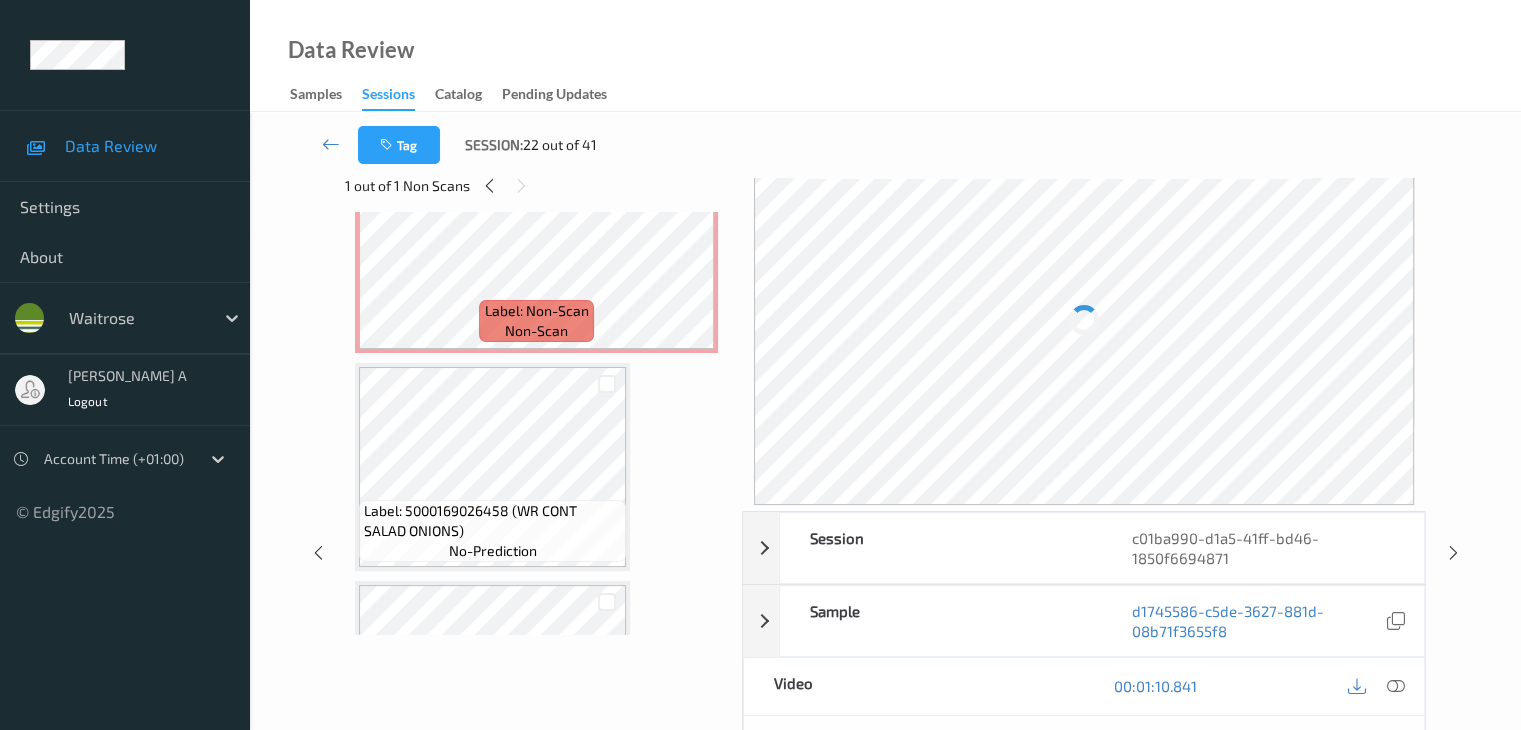 scroll, scrollTop: 1185, scrollLeft: 0, axis: vertical 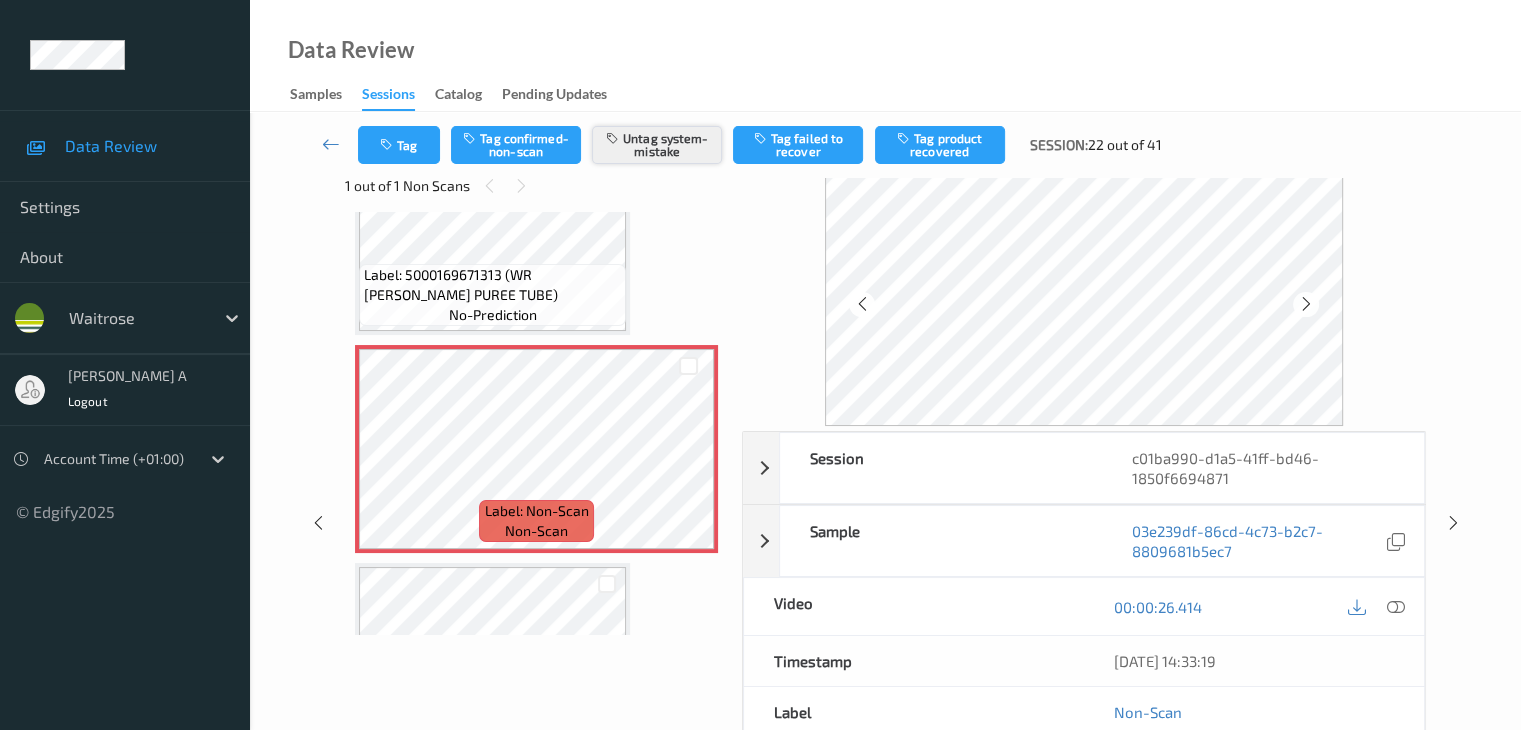 click on "Untag   system-mistake" at bounding box center (657, 145) 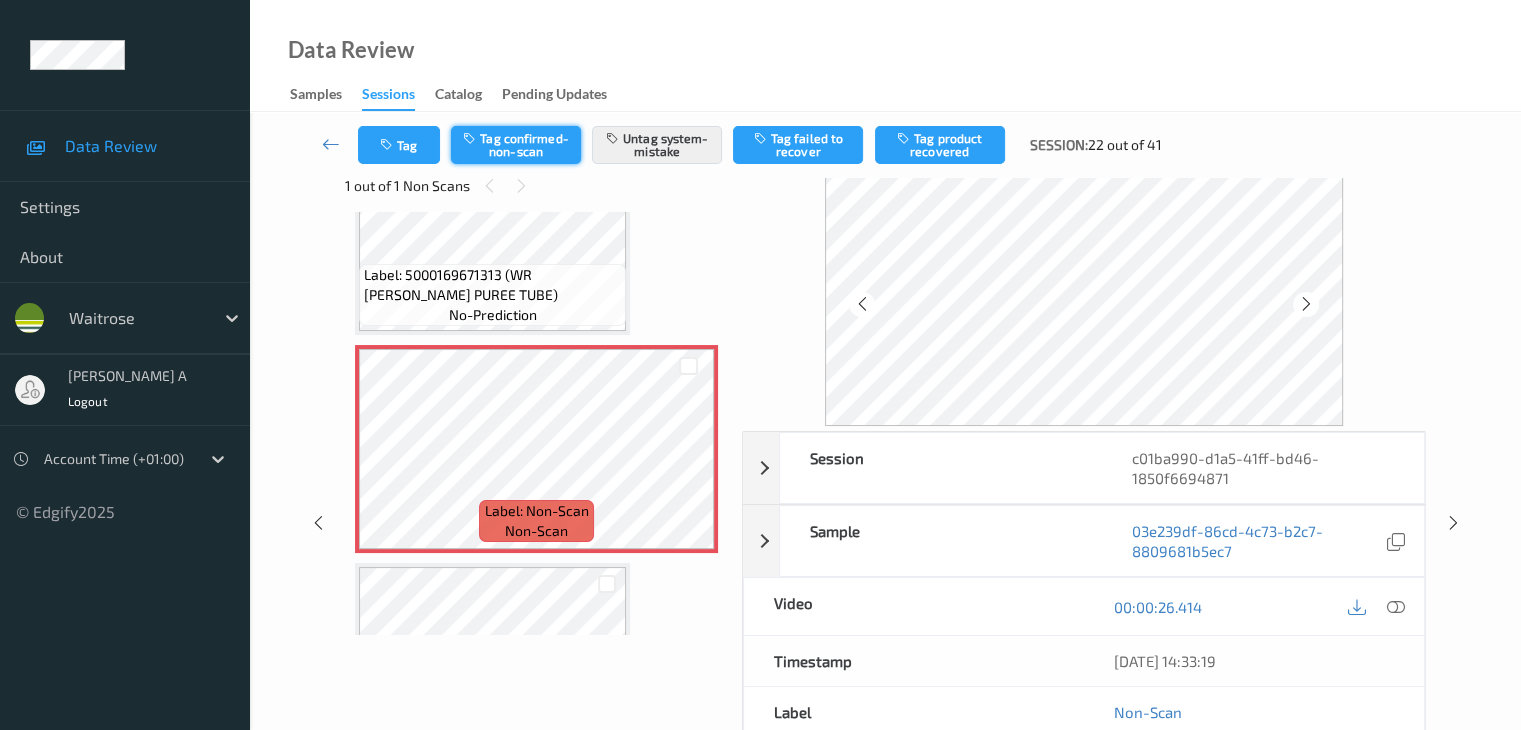 click on "Tag   confirmed-non-scan" at bounding box center [516, 145] 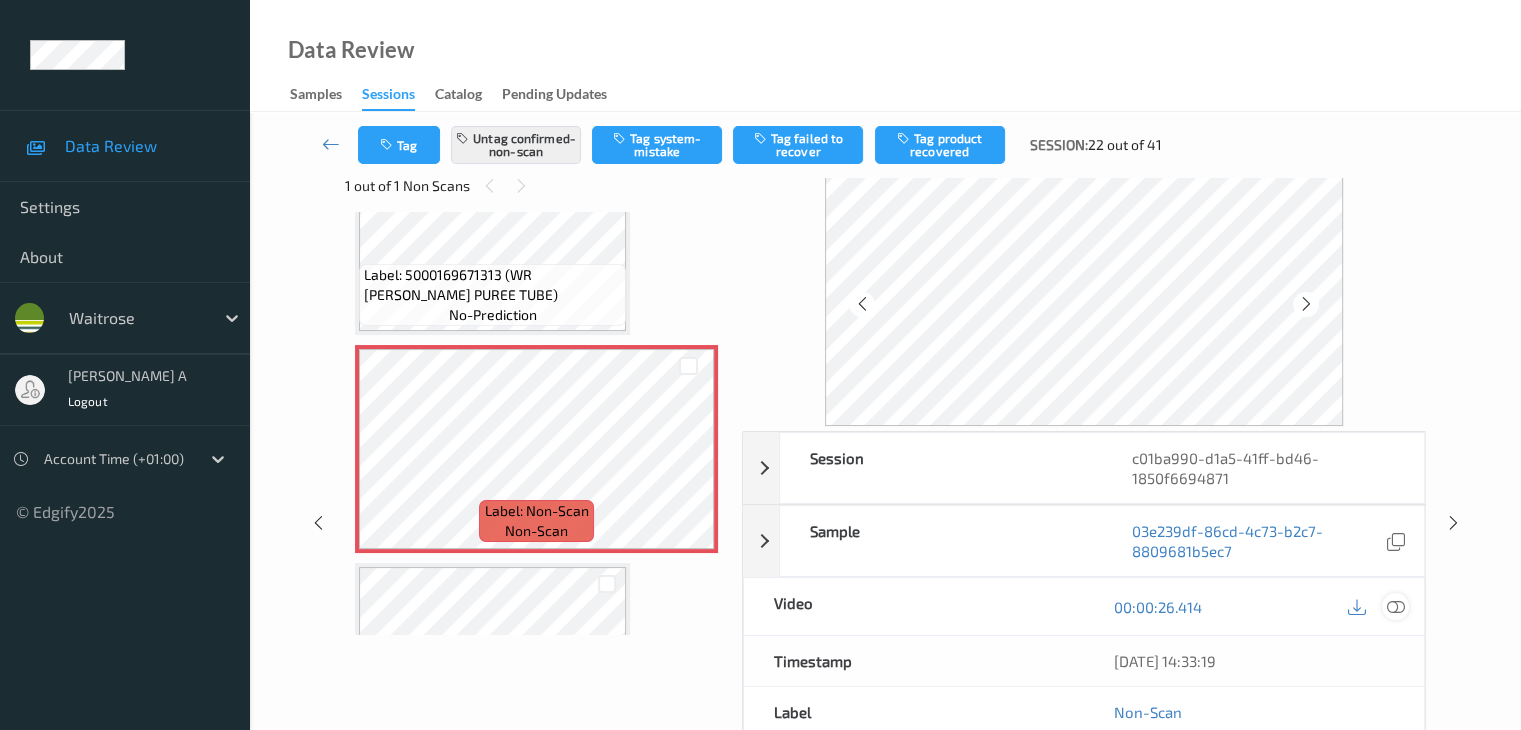 click at bounding box center [1395, 607] 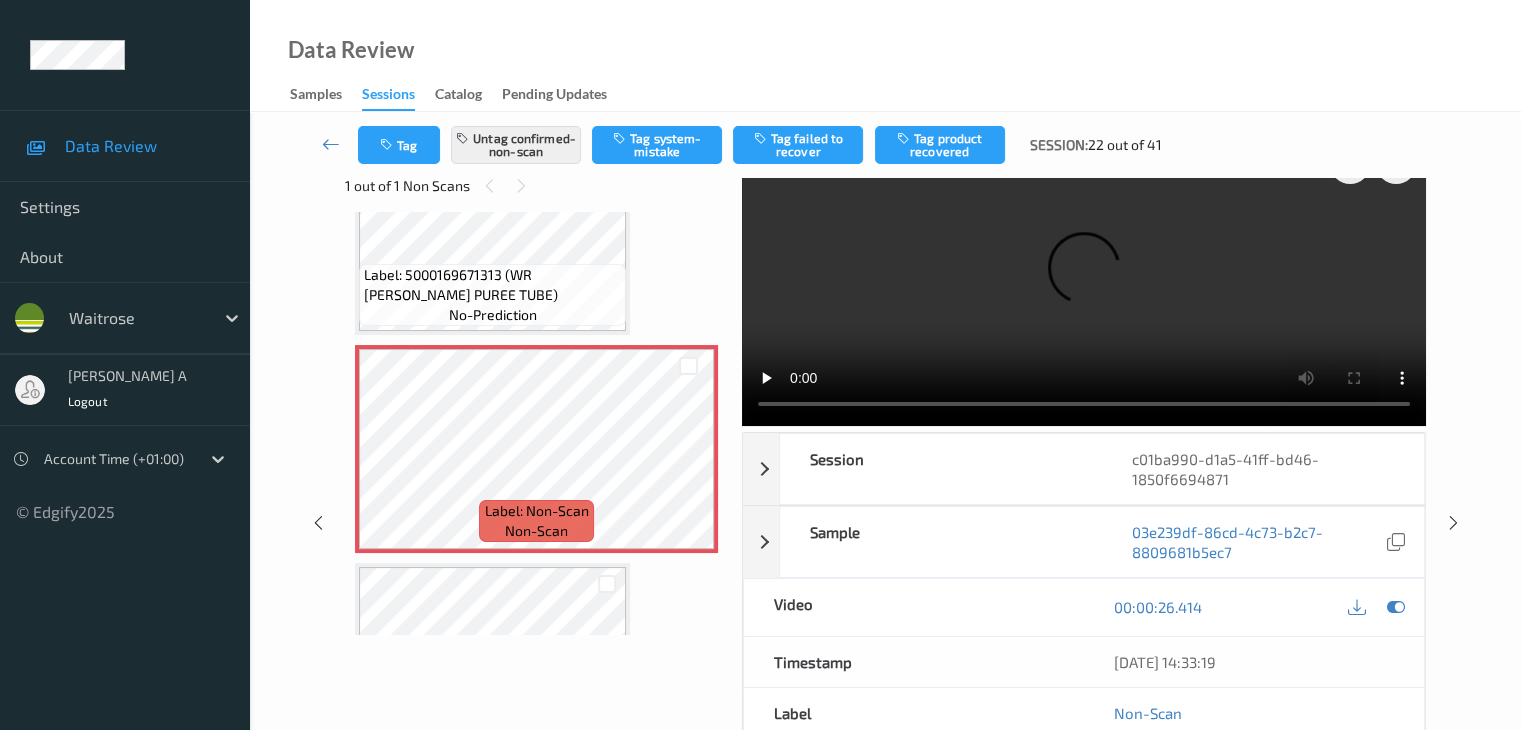 scroll, scrollTop: 0, scrollLeft: 0, axis: both 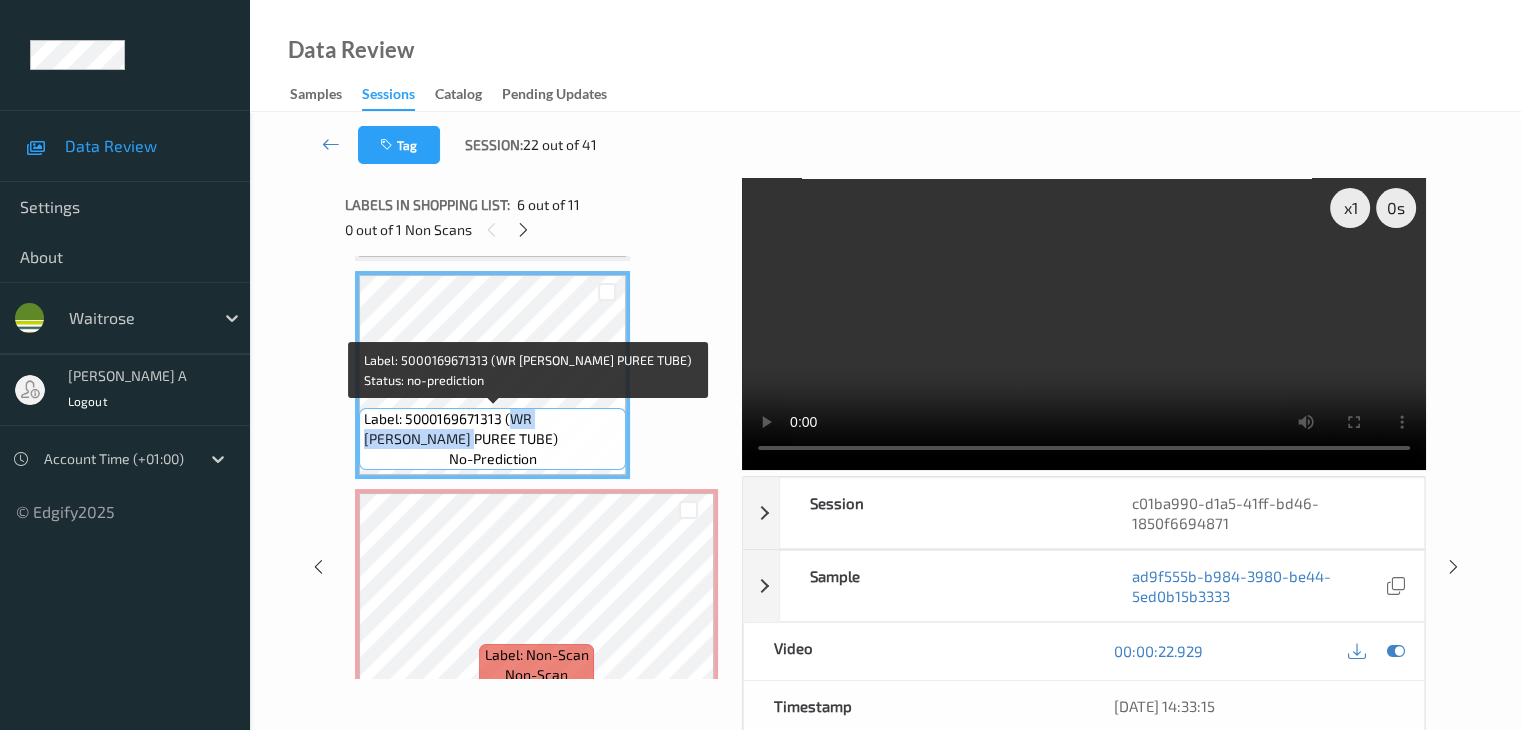 drag, startPoint x: 511, startPoint y: 417, endPoint x: 395, endPoint y: 445, distance: 119.331474 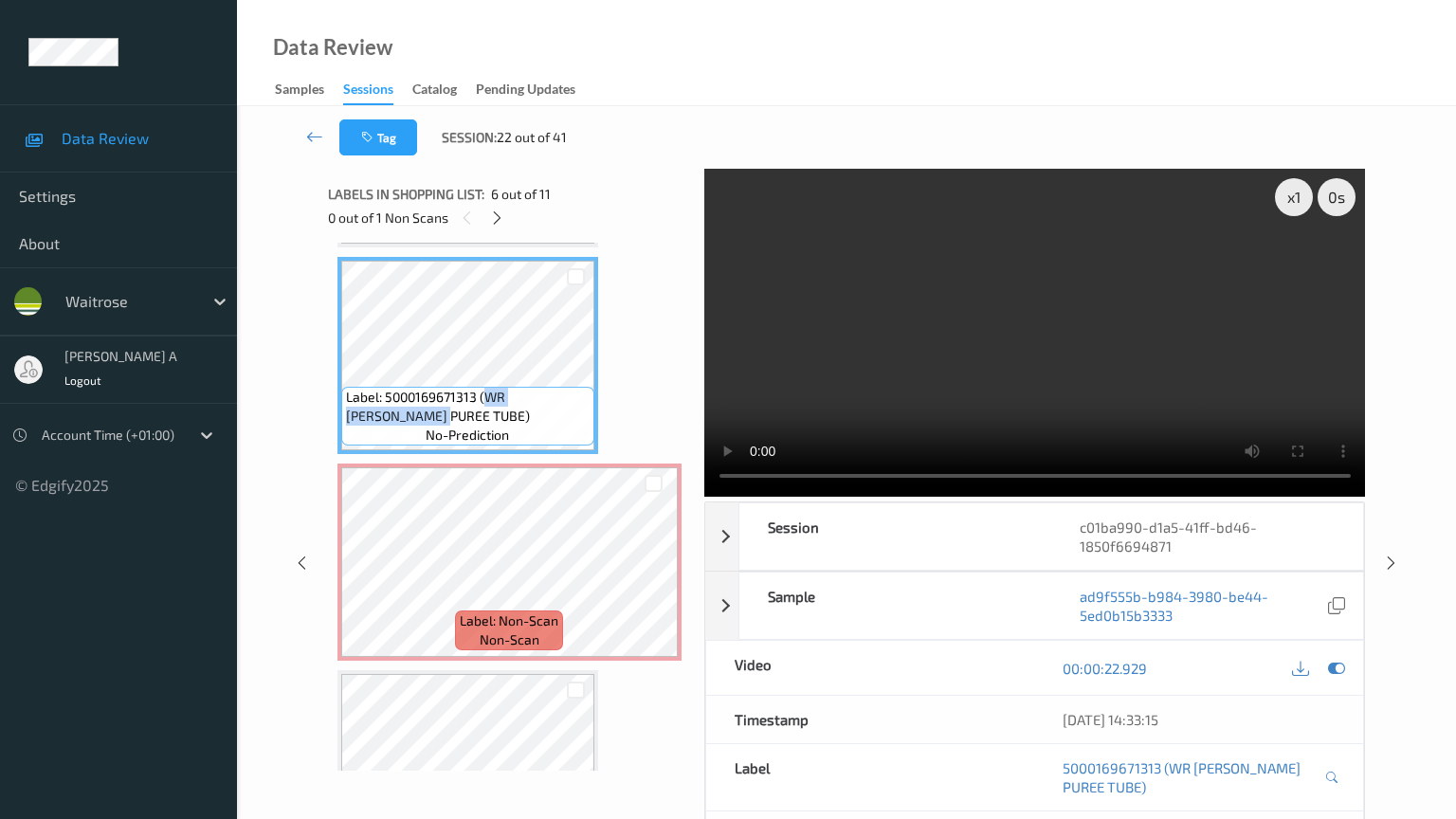 type 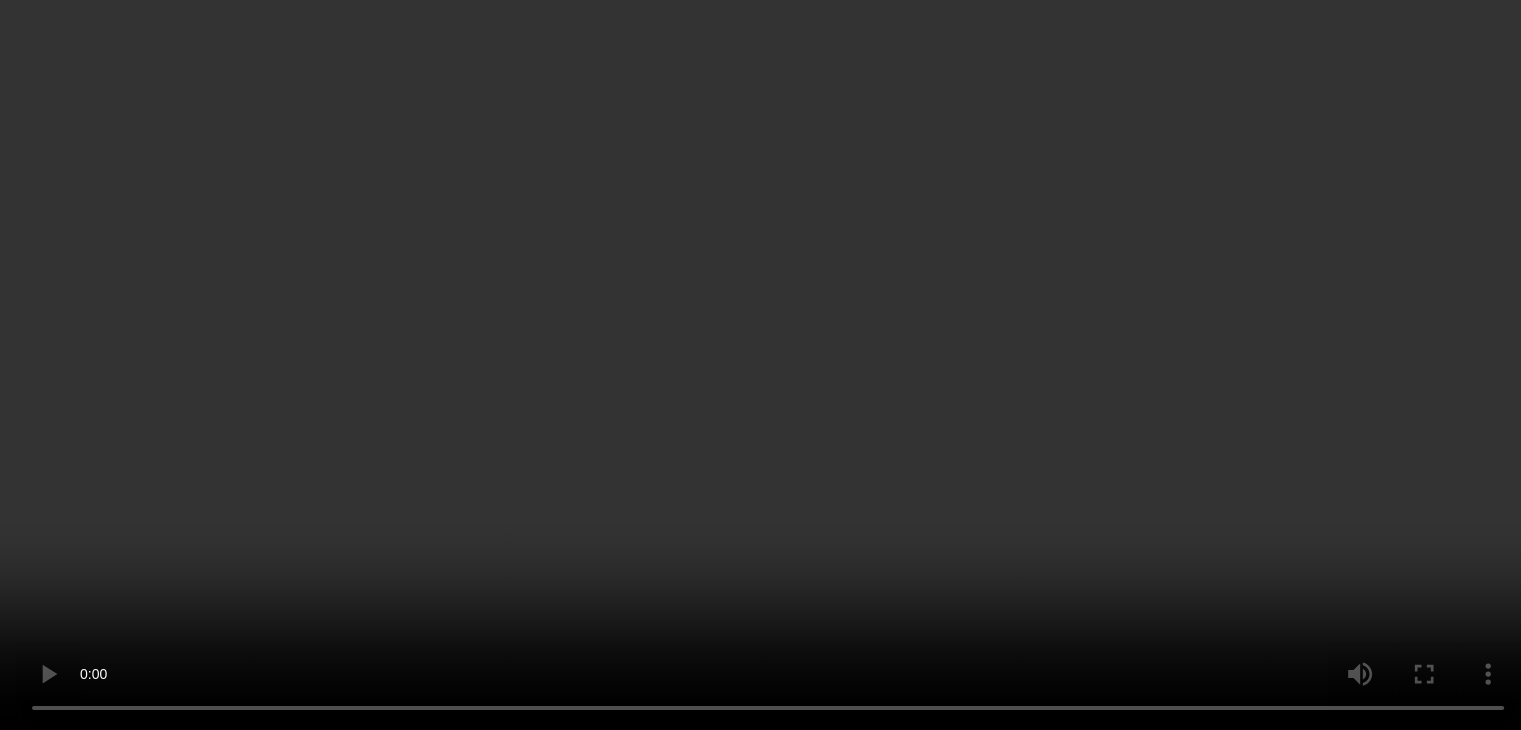 scroll, scrollTop: 1085, scrollLeft: 0, axis: vertical 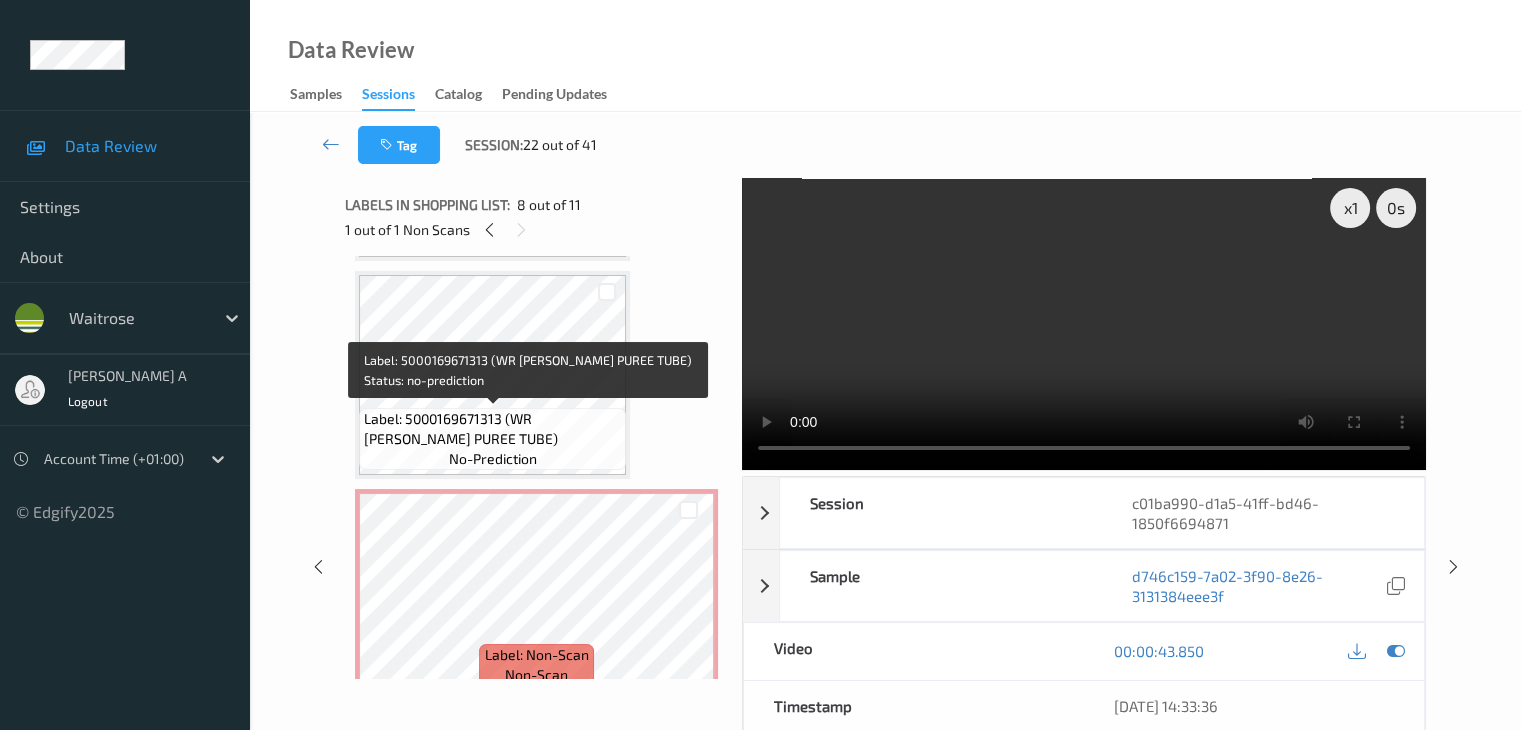 click on "Label: 5000169671313 (WR TOM PUREE TUBE) no-prediction" at bounding box center (492, 439) 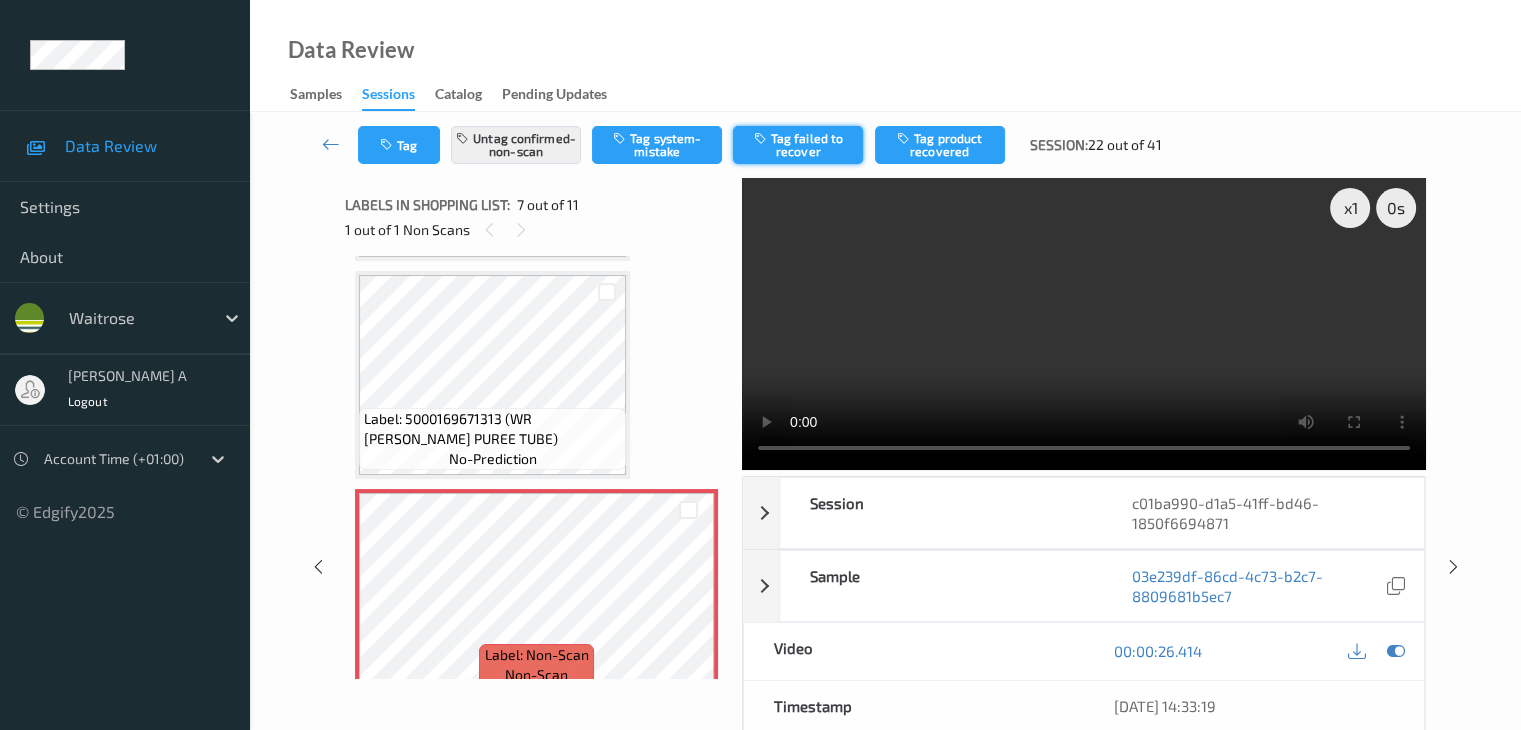 click on "Tag   failed to recover" at bounding box center (798, 145) 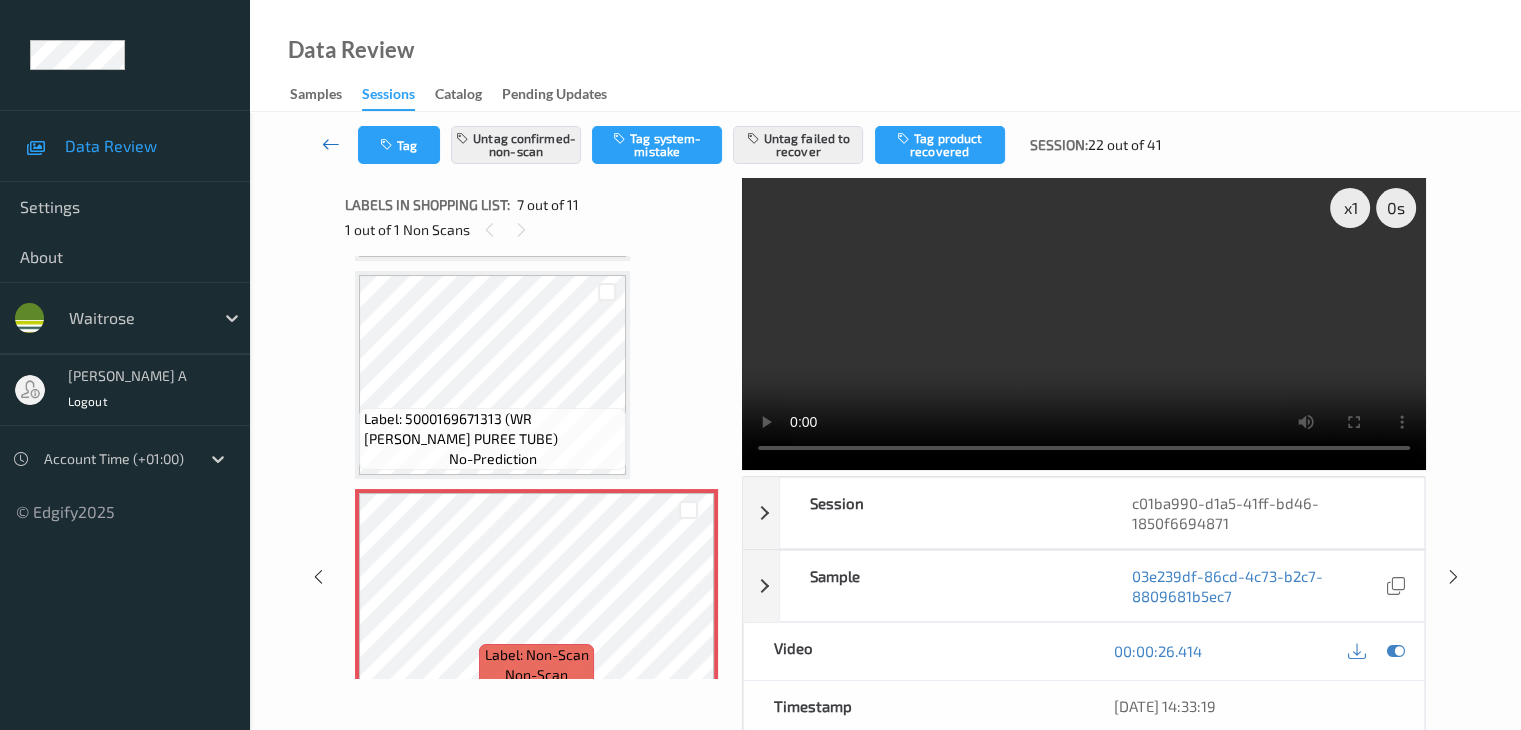 click at bounding box center [331, 144] 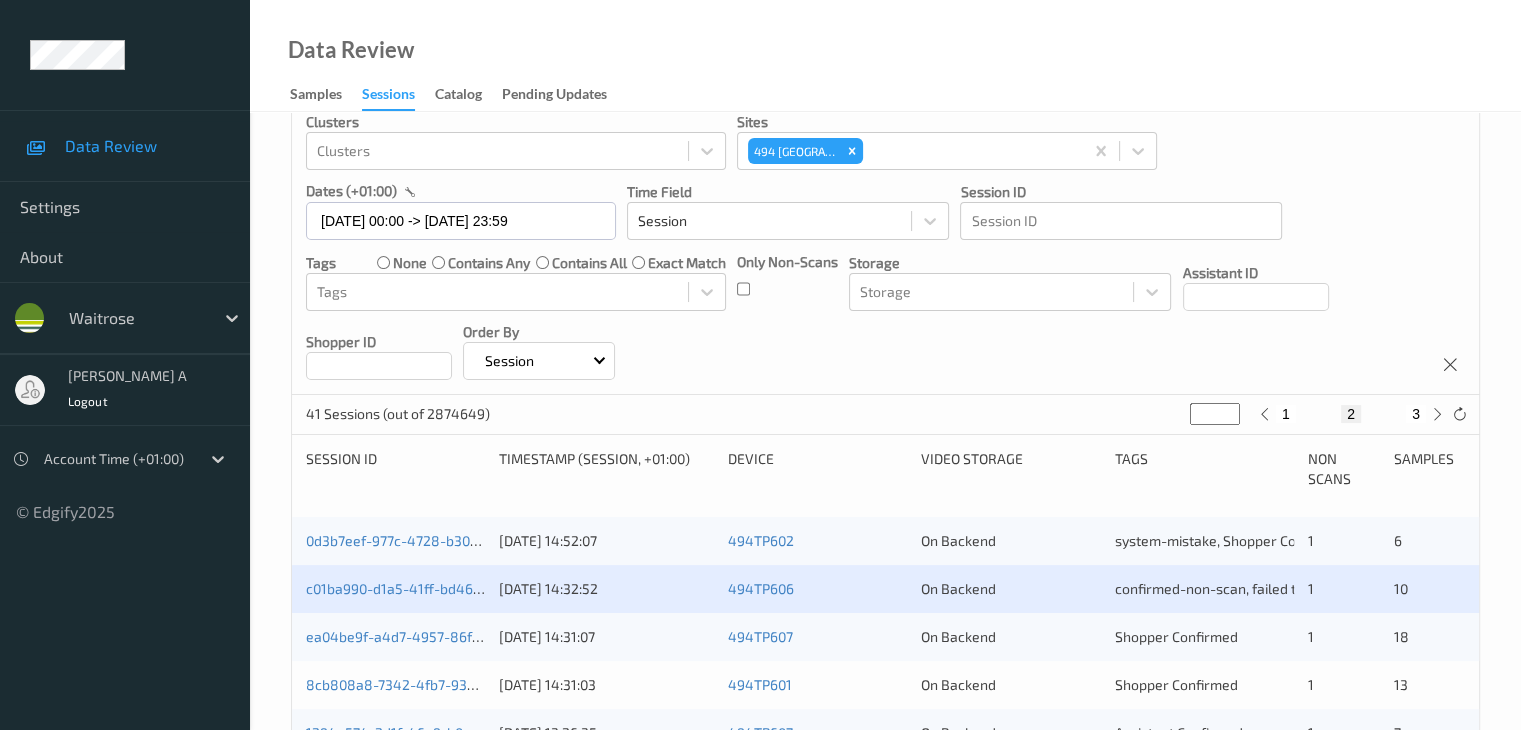 scroll, scrollTop: 200, scrollLeft: 0, axis: vertical 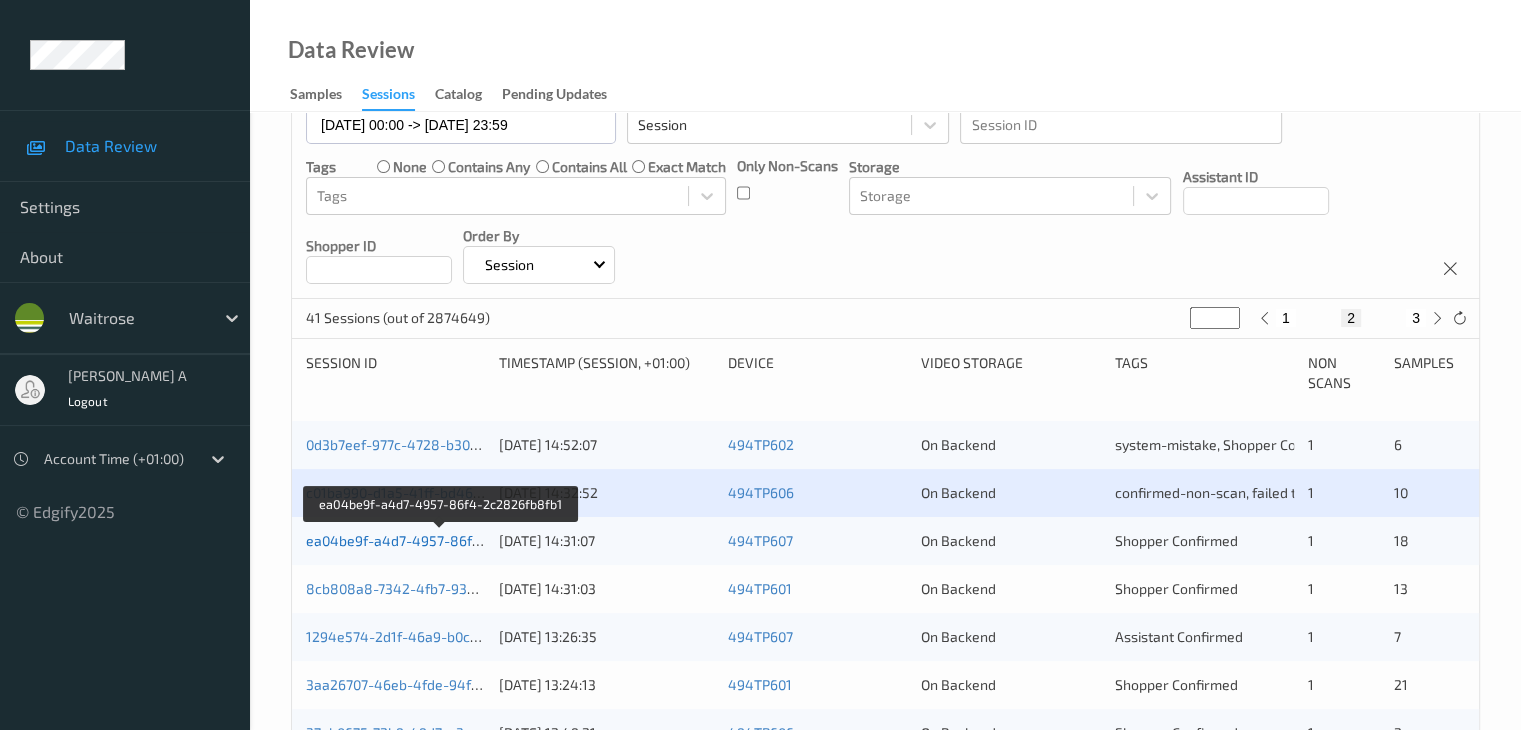 click on "ea04be9f-a4d7-4957-86f4-2c2826fb8fb1" at bounding box center [441, 540] 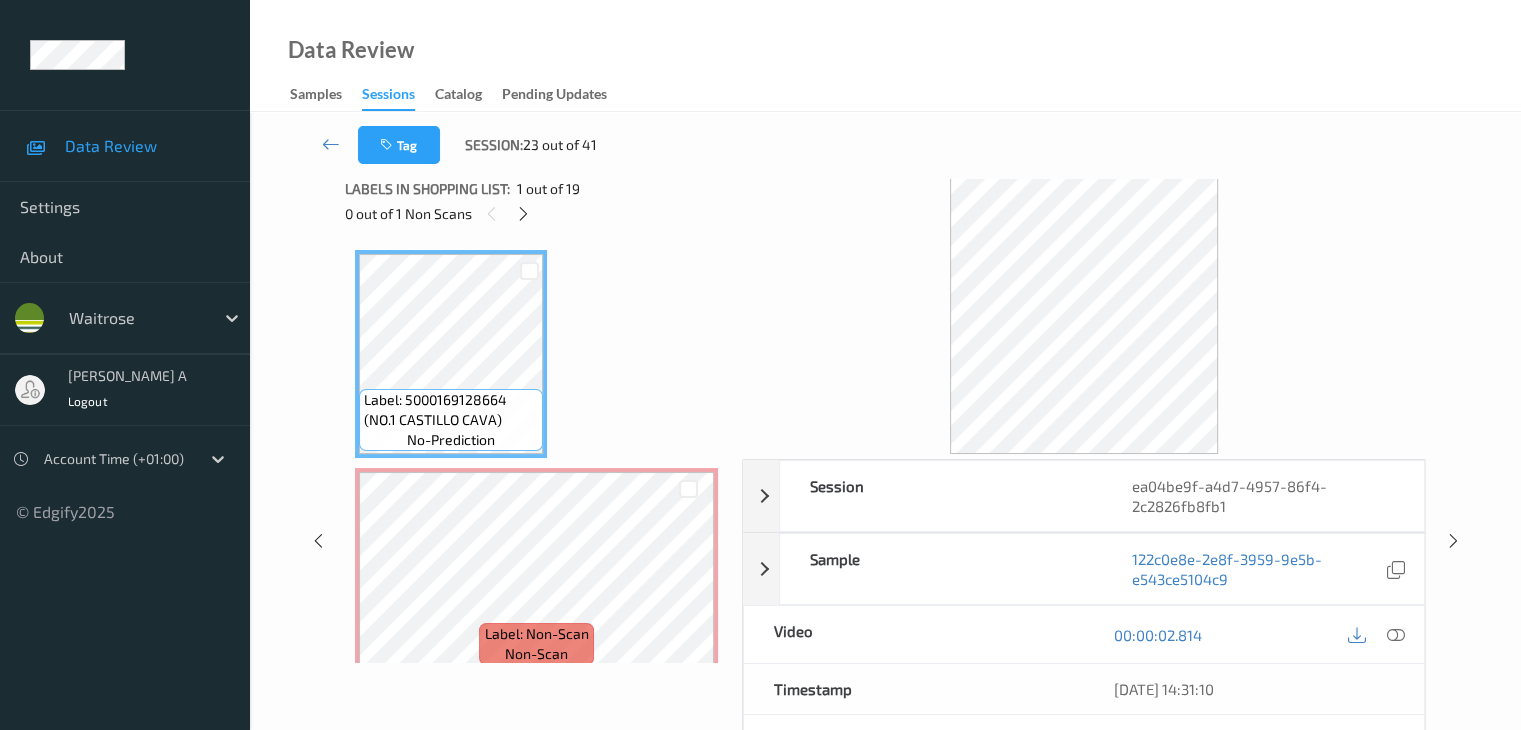 scroll, scrollTop: 0, scrollLeft: 0, axis: both 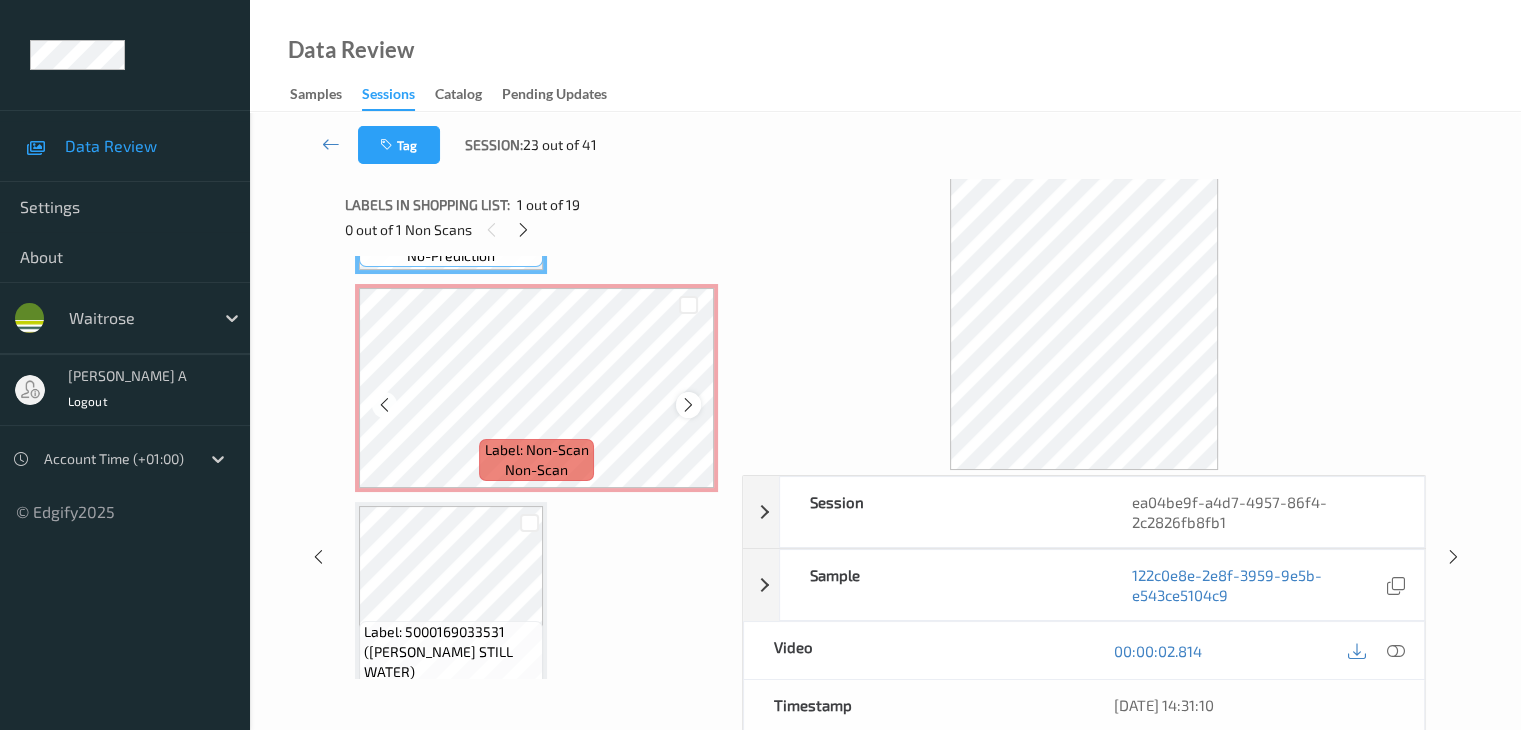 click at bounding box center (688, 405) 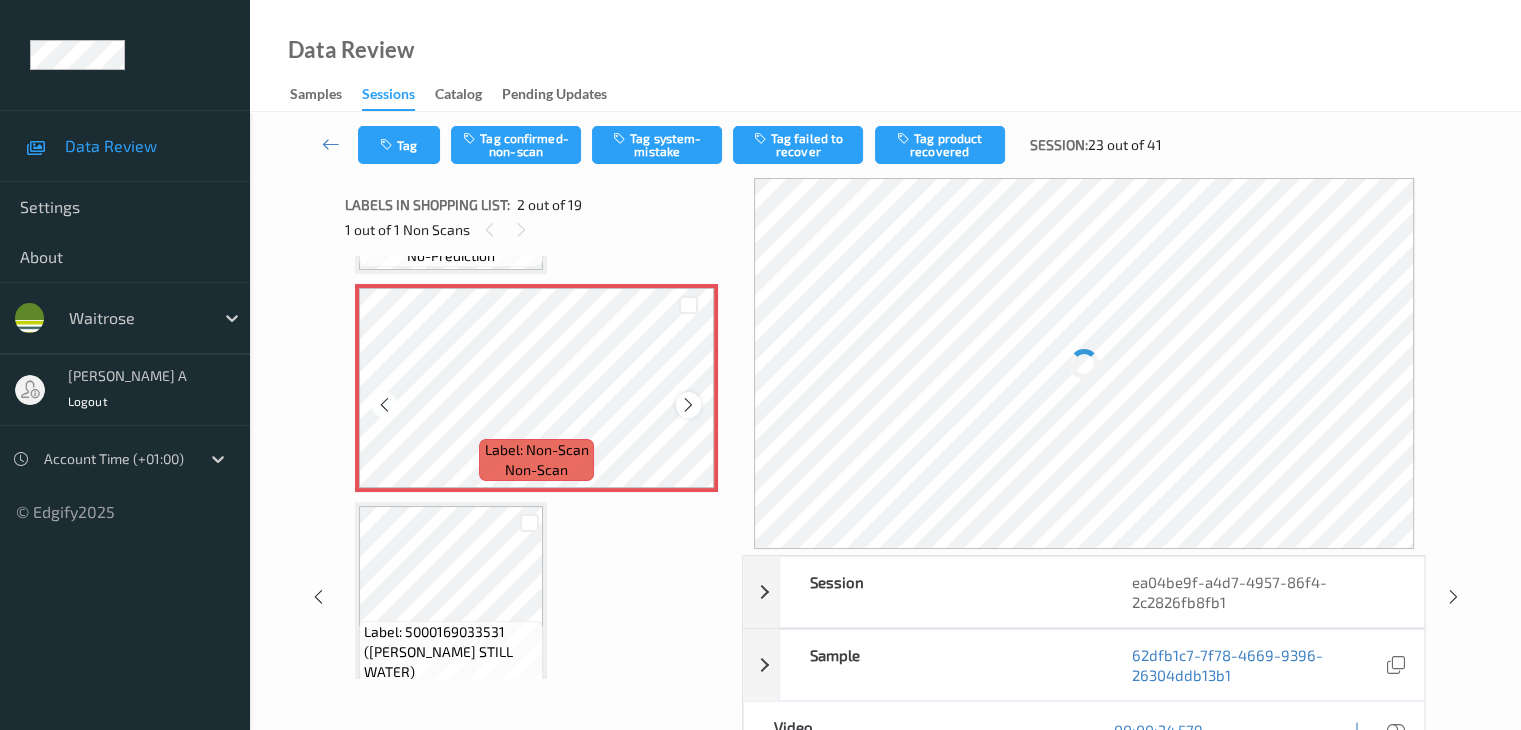 click at bounding box center (688, 405) 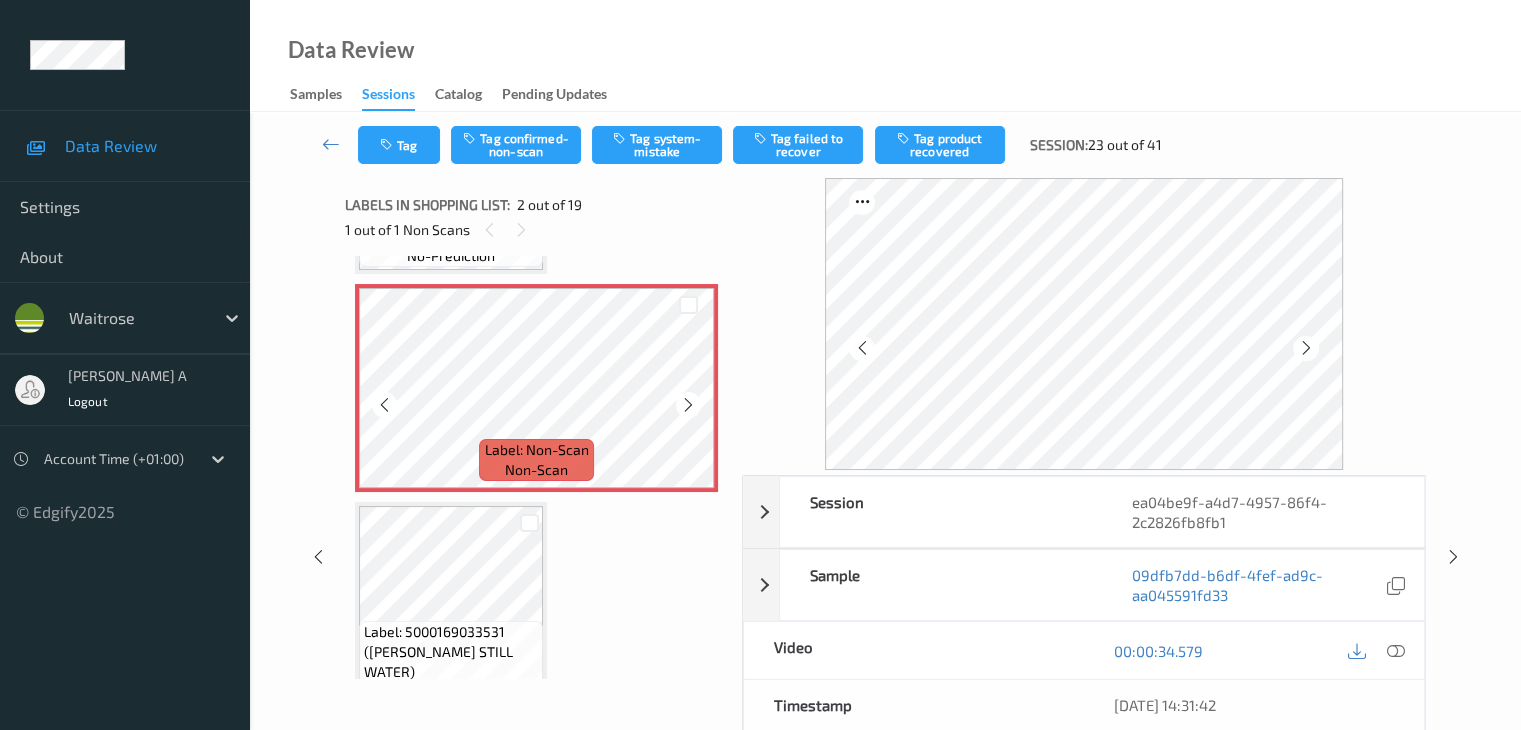 click at bounding box center [688, 405] 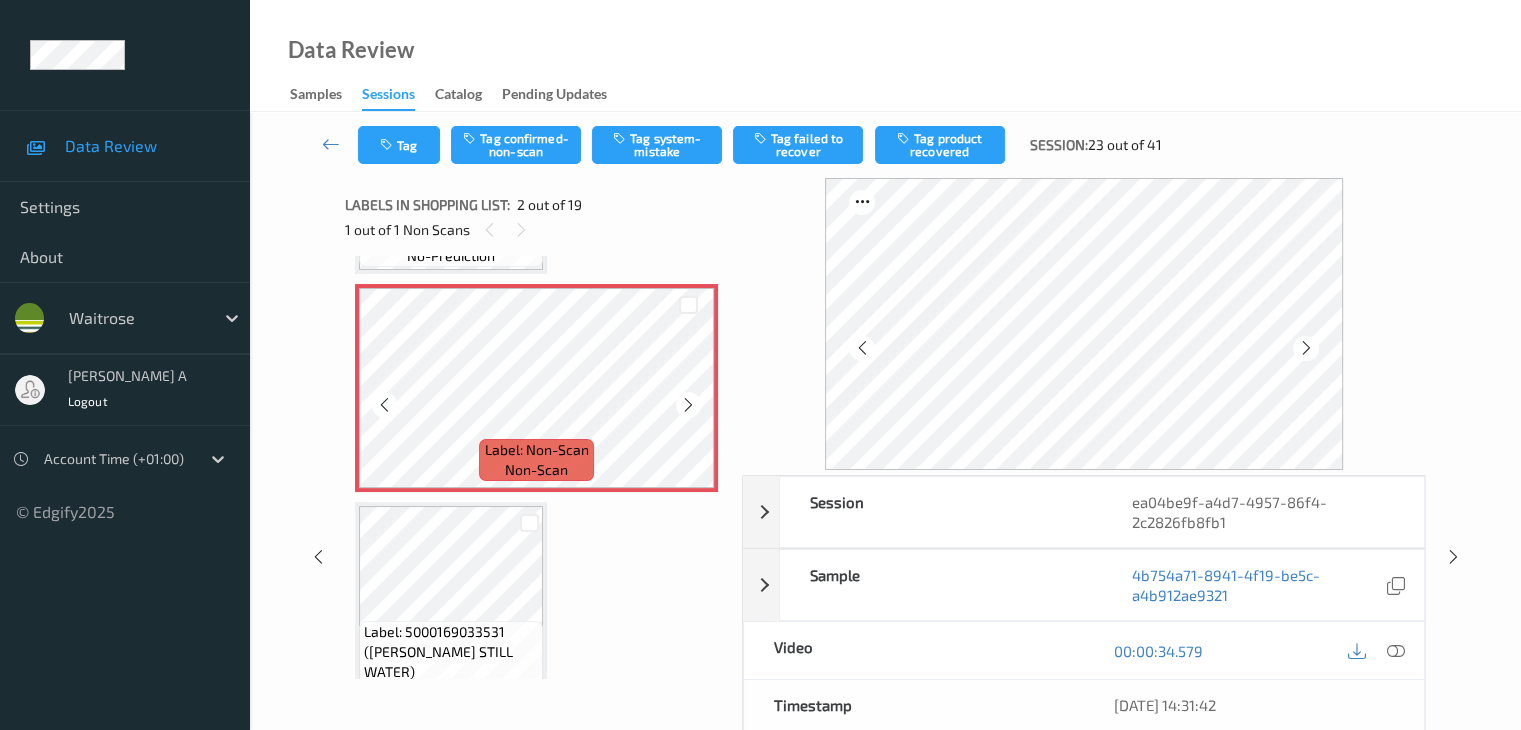 click at bounding box center [688, 405] 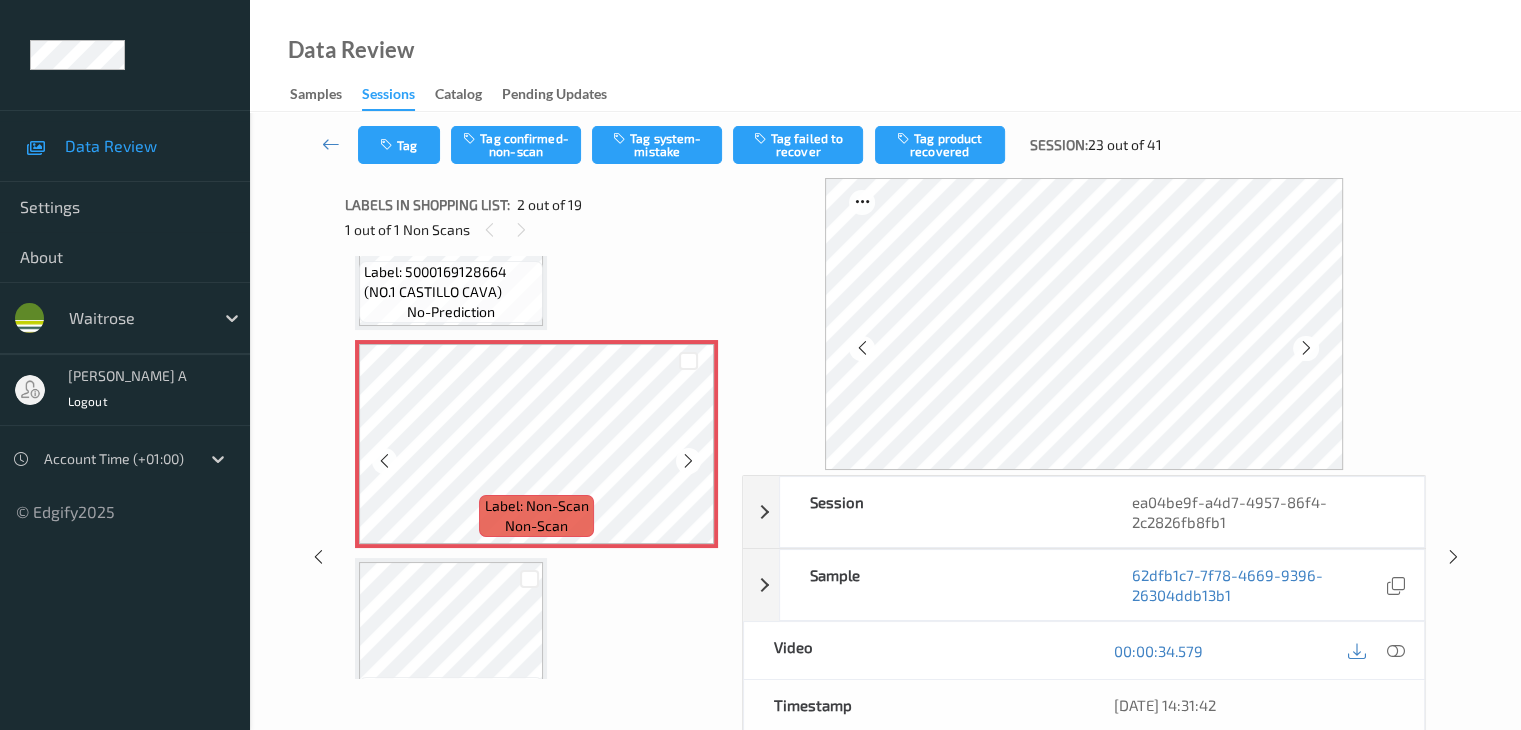 scroll, scrollTop: 100, scrollLeft: 0, axis: vertical 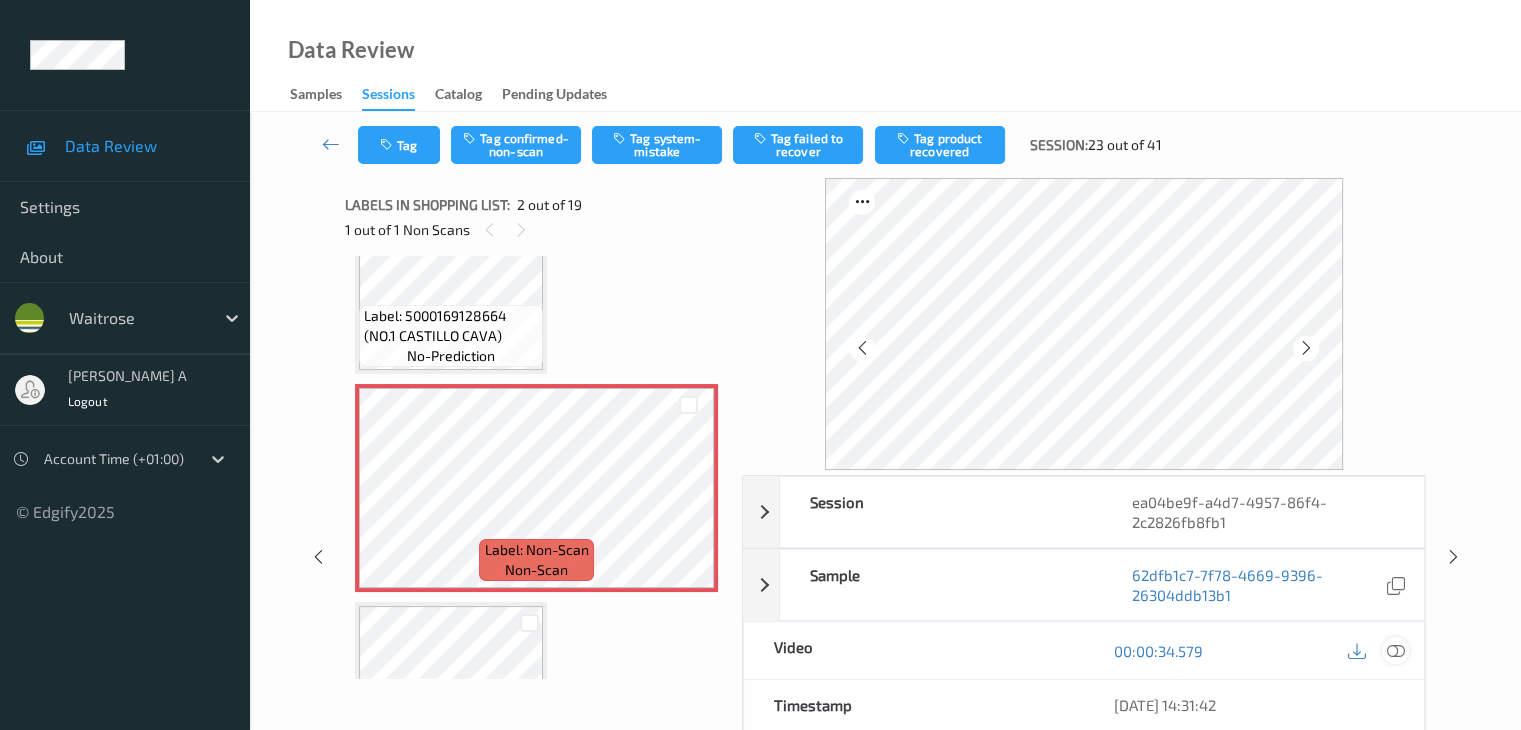 click at bounding box center [1395, 650] 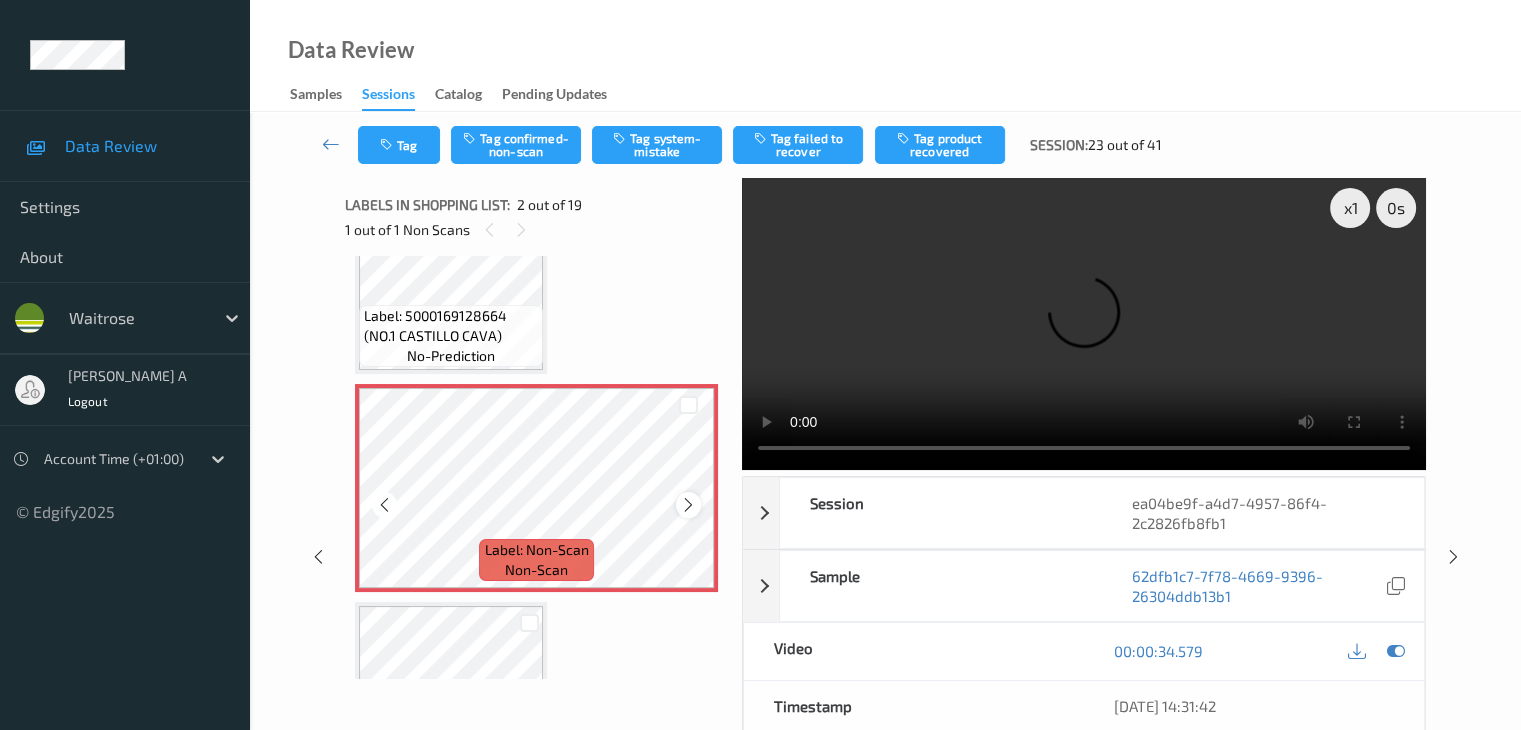 click at bounding box center [688, 505] 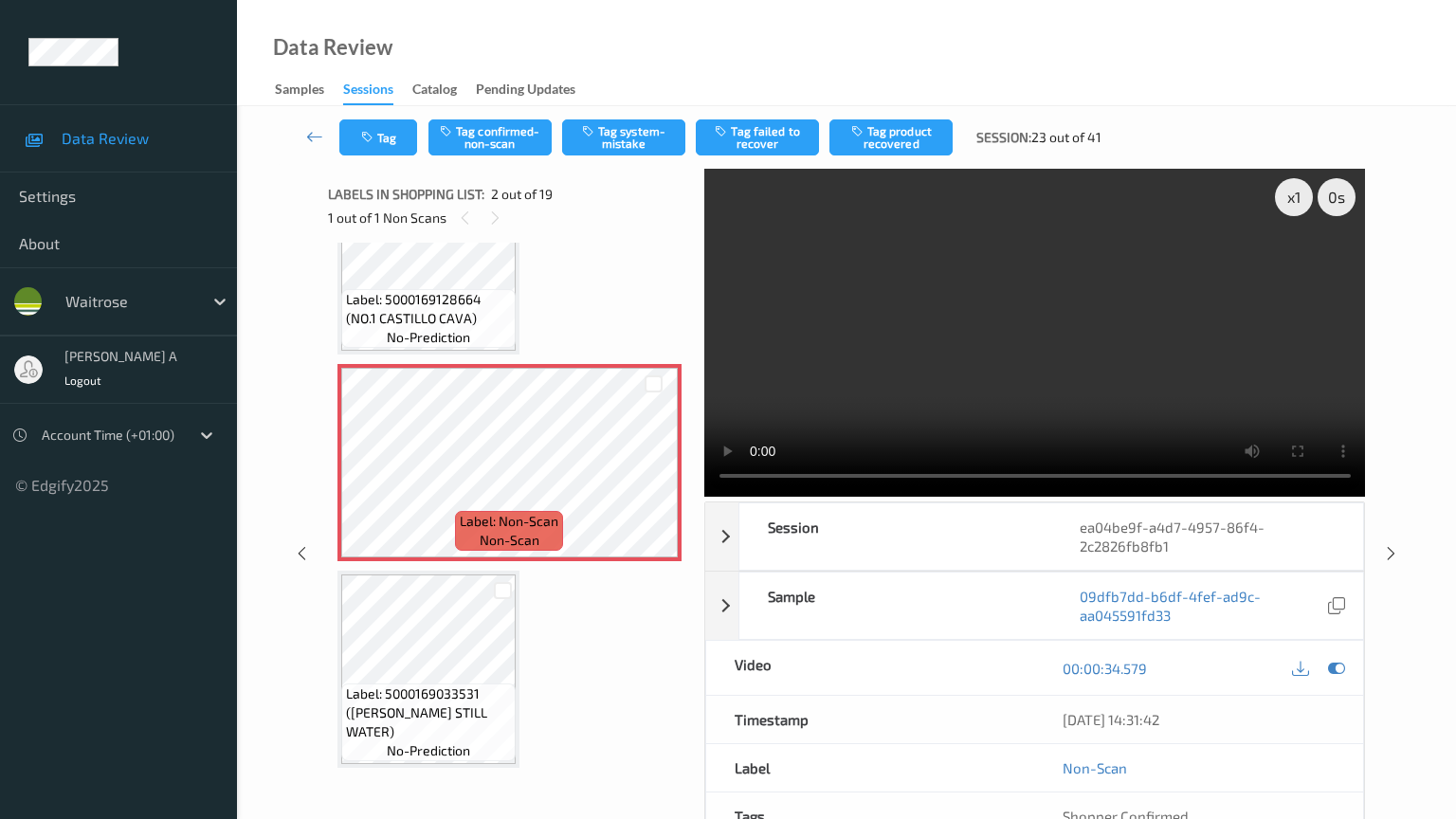 type 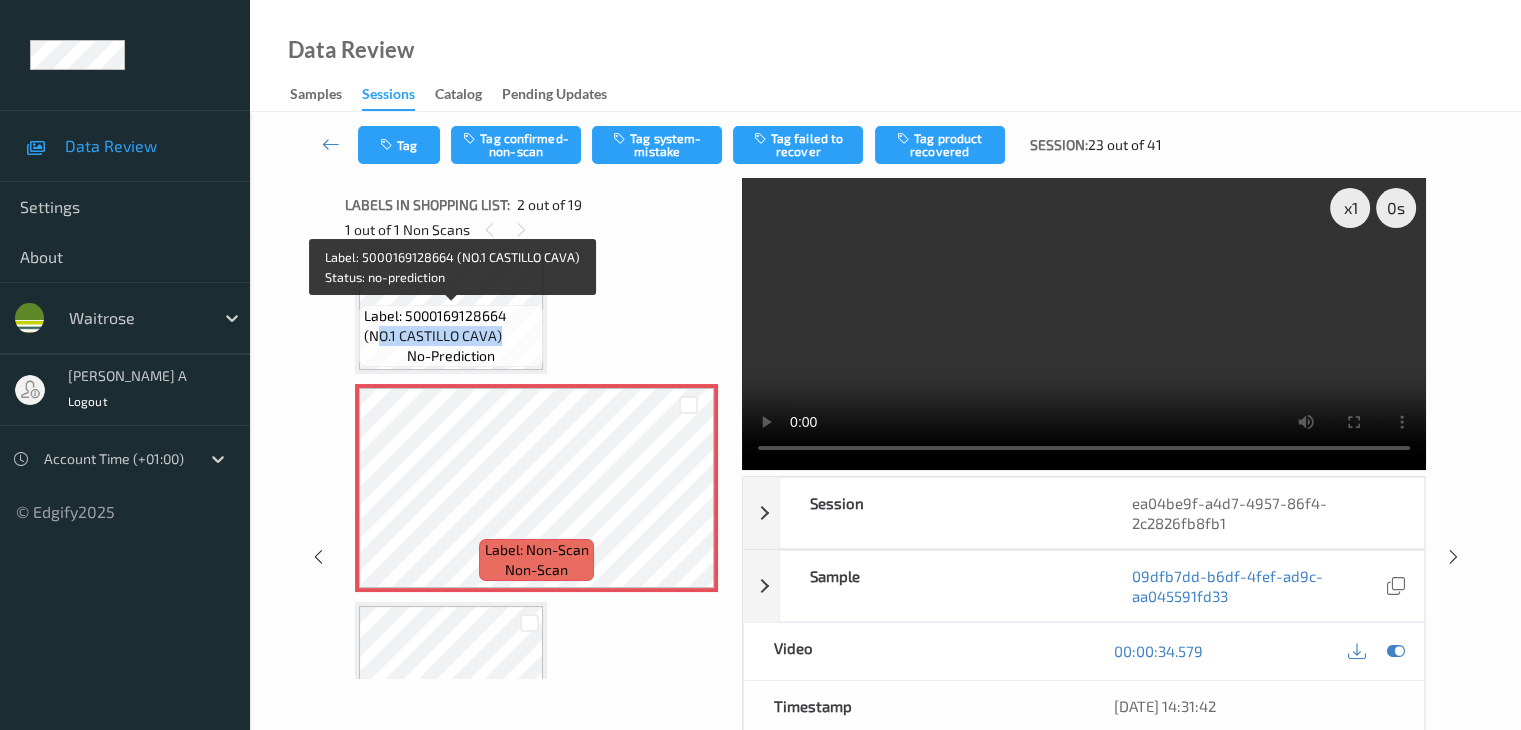 drag, startPoint x: 374, startPoint y: 339, endPoint x: 498, endPoint y: 335, distance: 124.0645 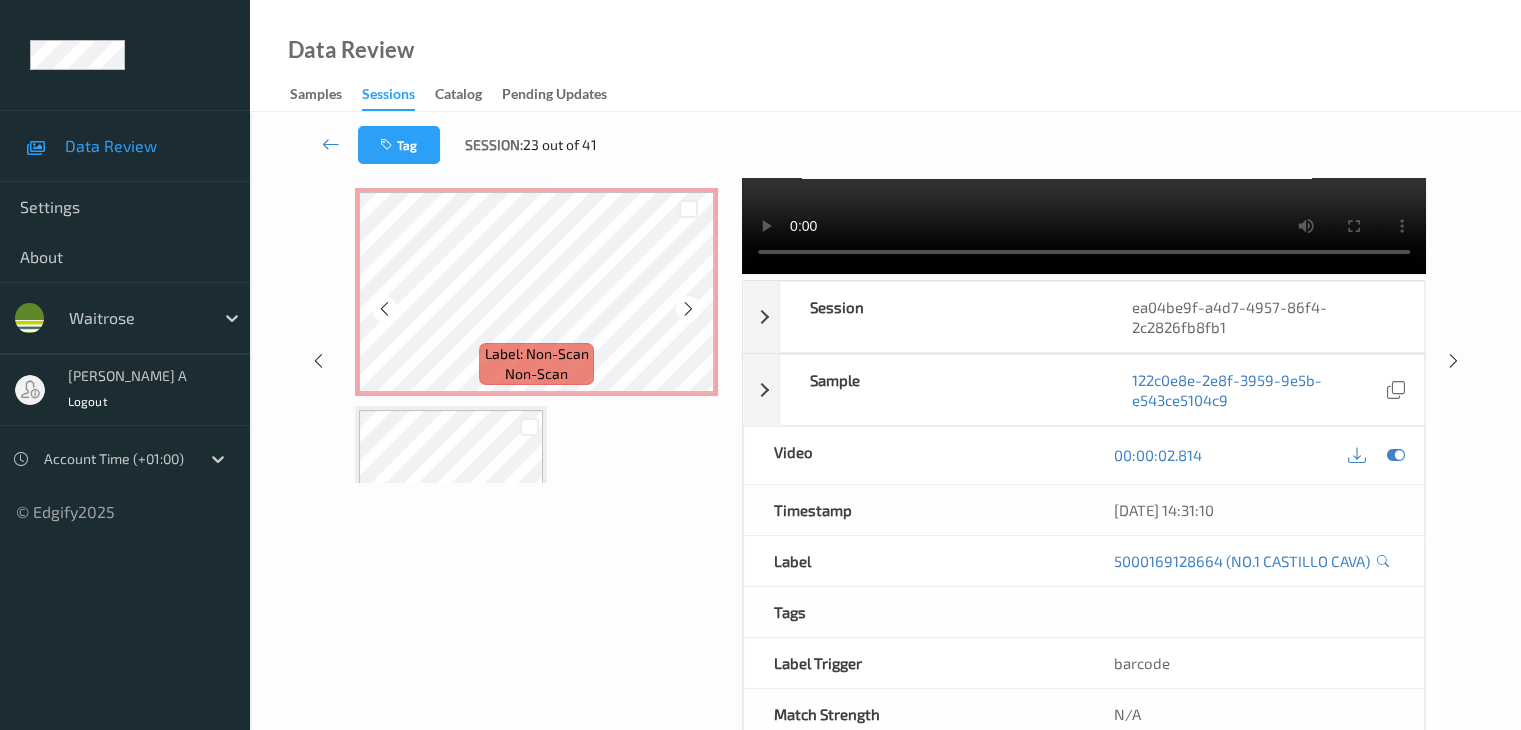 scroll, scrollTop: 200, scrollLeft: 0, axis: vertical 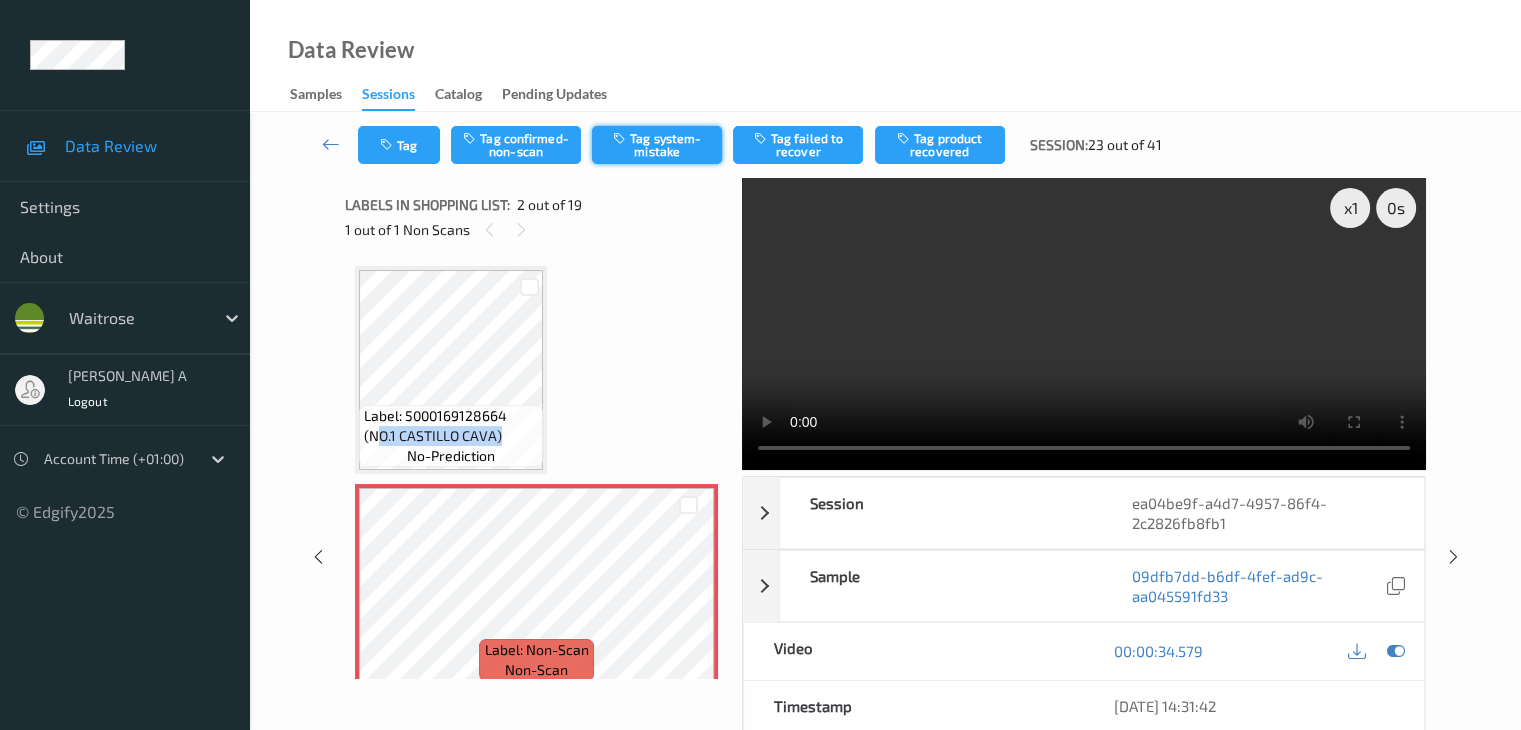click on "Tag   system-mistake" at bounding box center (657, 145) 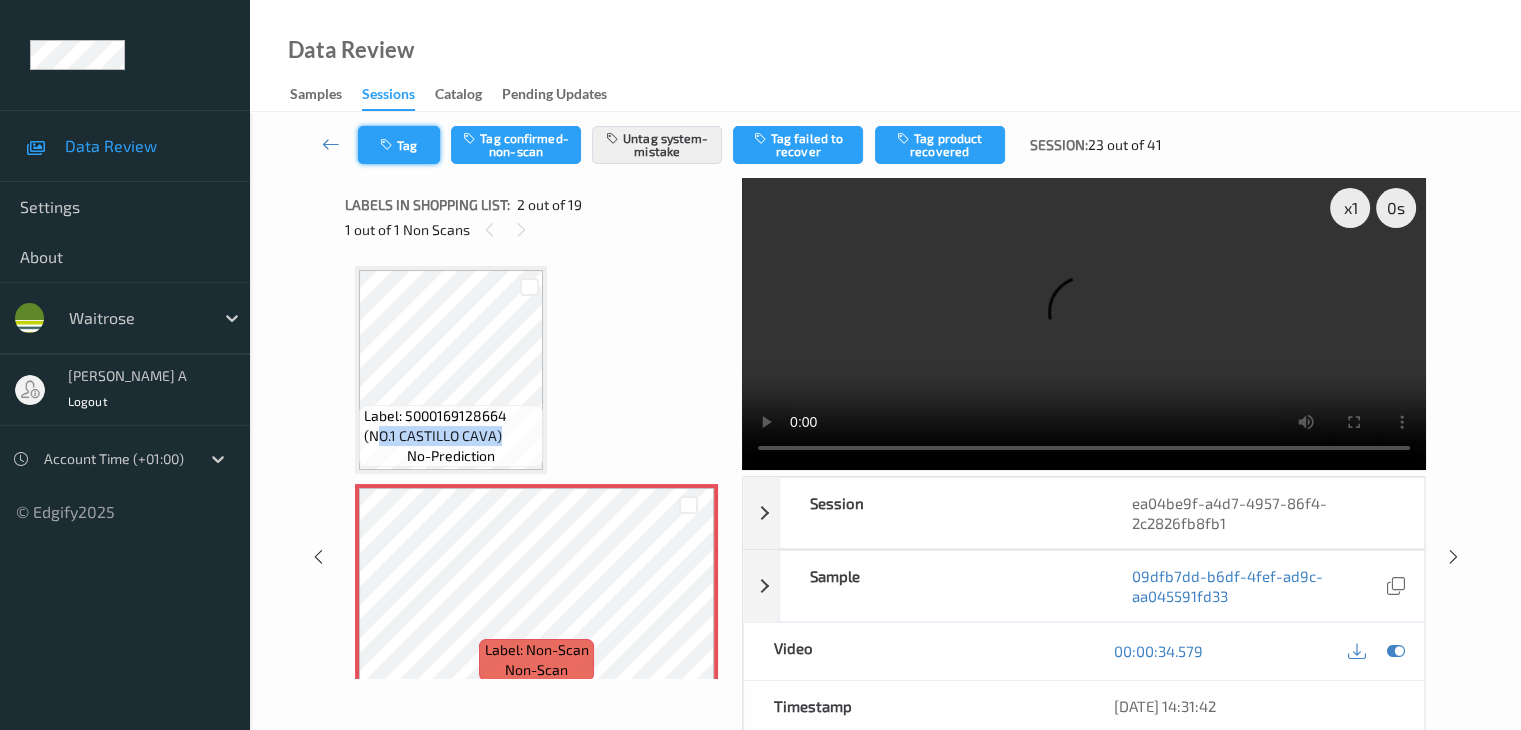 click on "Tag" at bounding box center (399, 145) 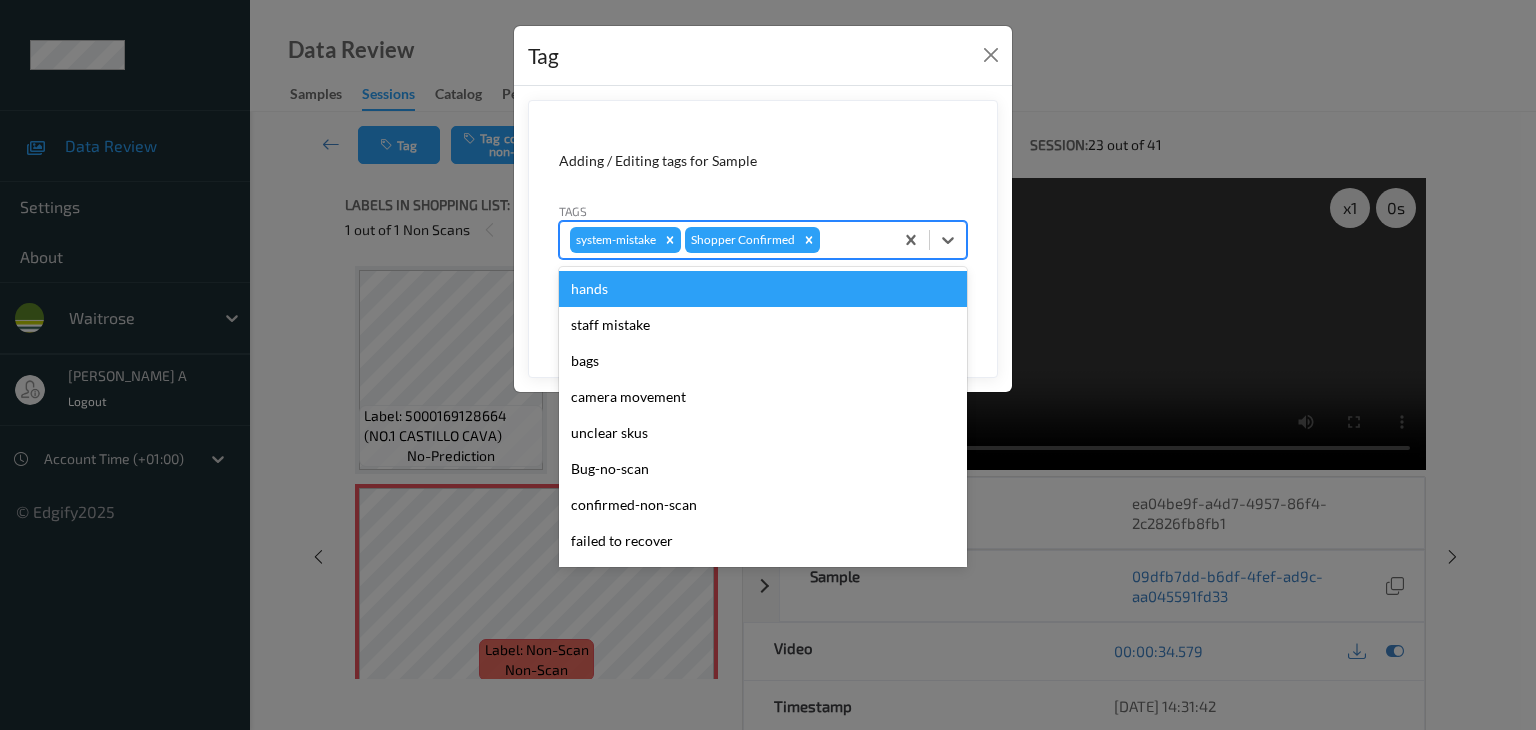 click at bounding box center [853, 240] 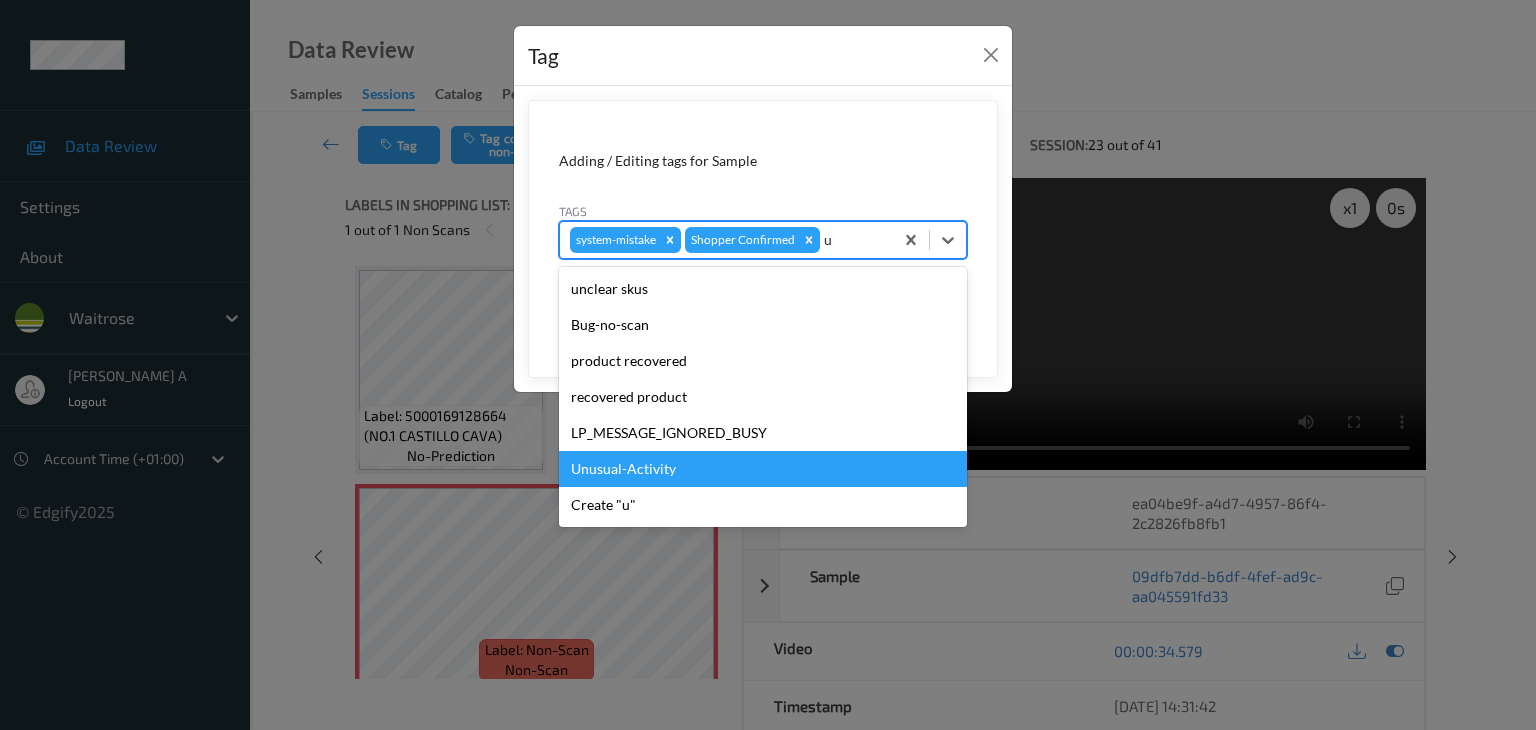 click on "Unusual-Activity" at bounding box center (763, 469) 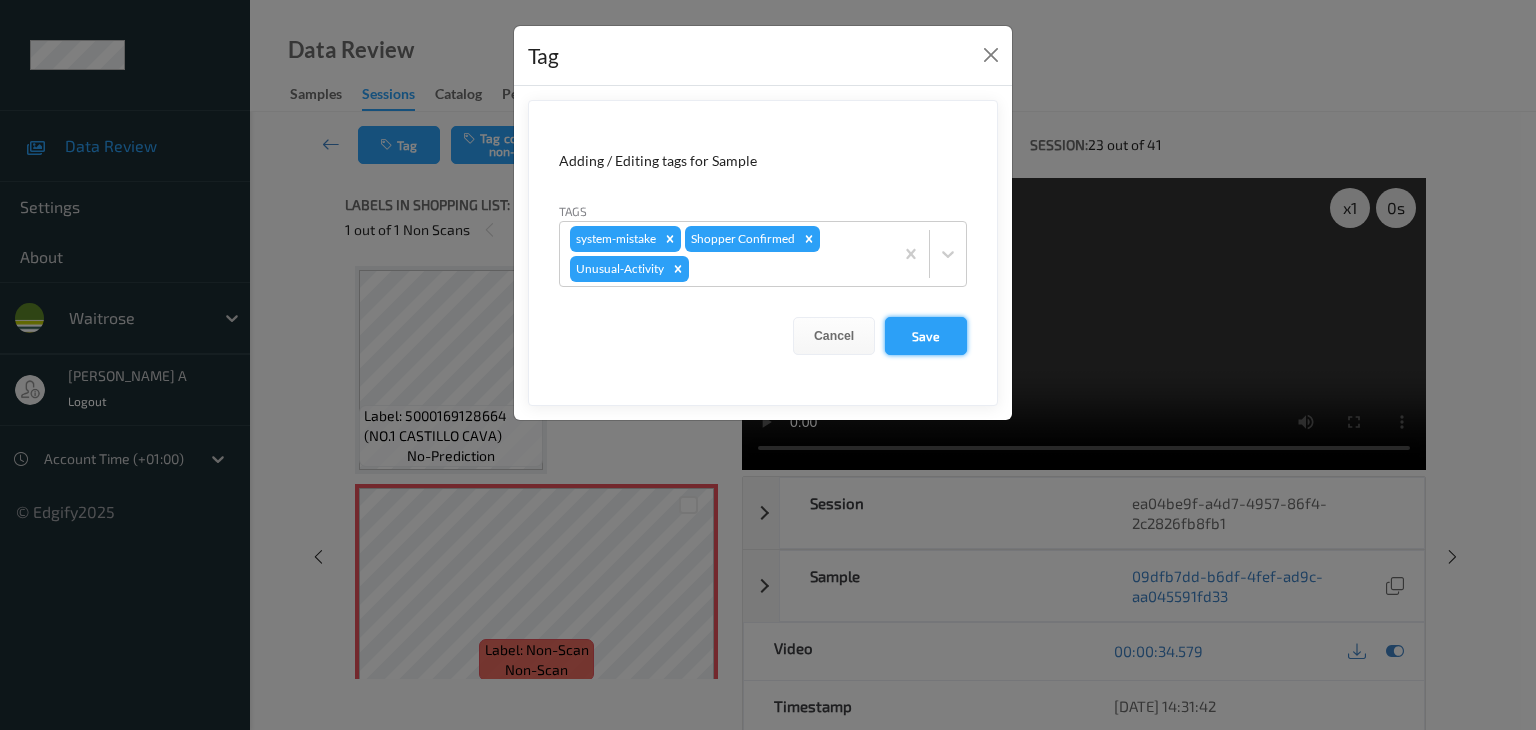 click on "Save" at bounding box center (926, 336) 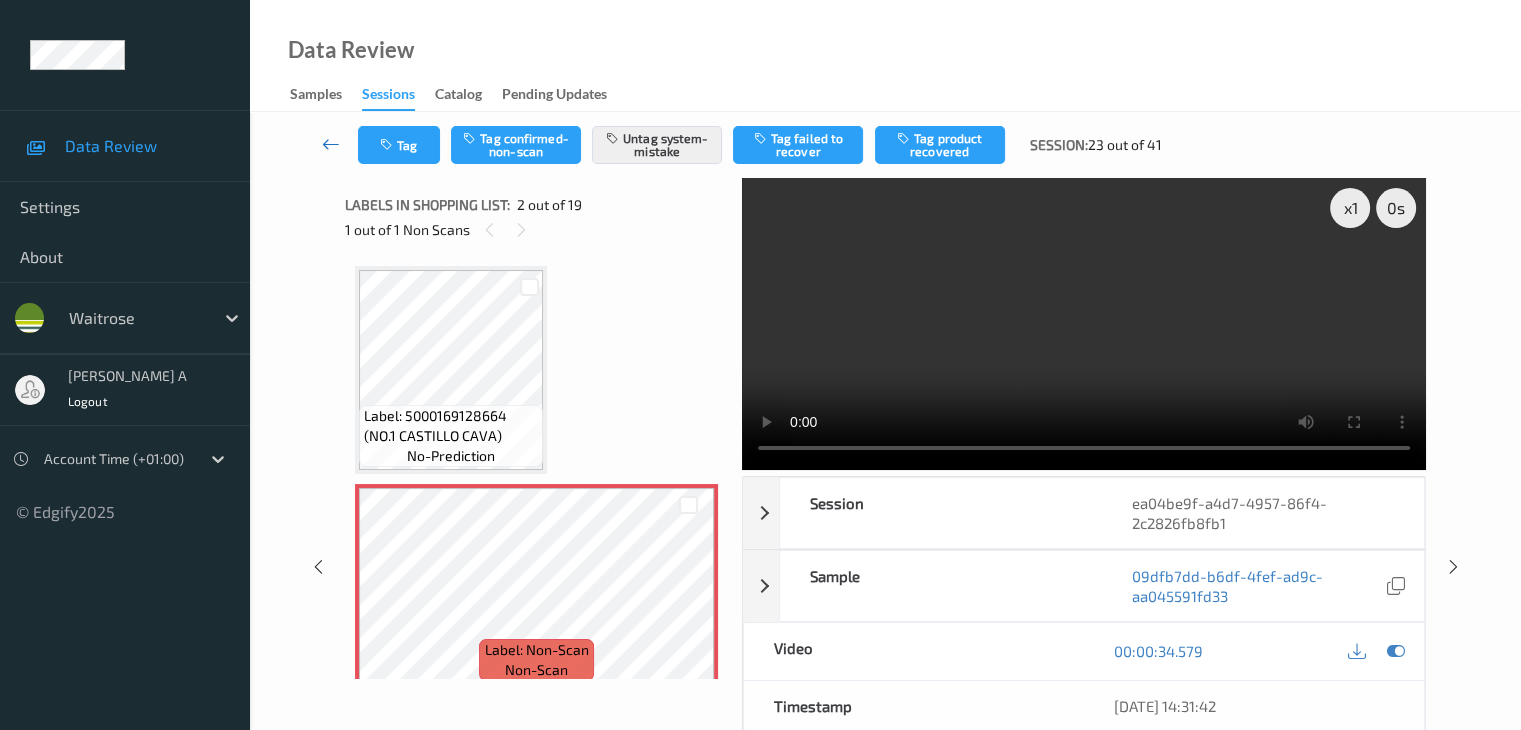 click at bounding box center [331, 144] 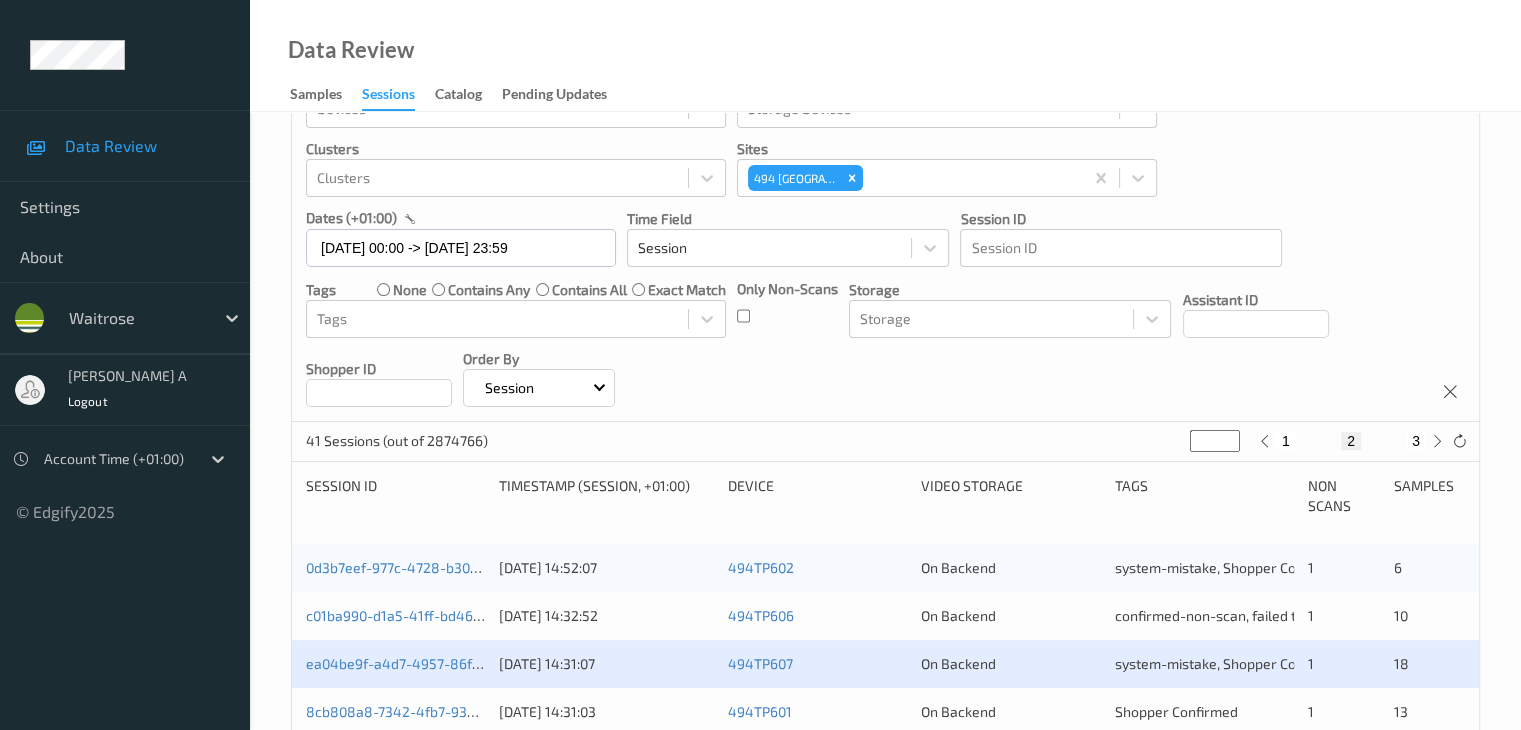 scroll, scrollTop: 300, scrollLeft: 0, axis: vertical 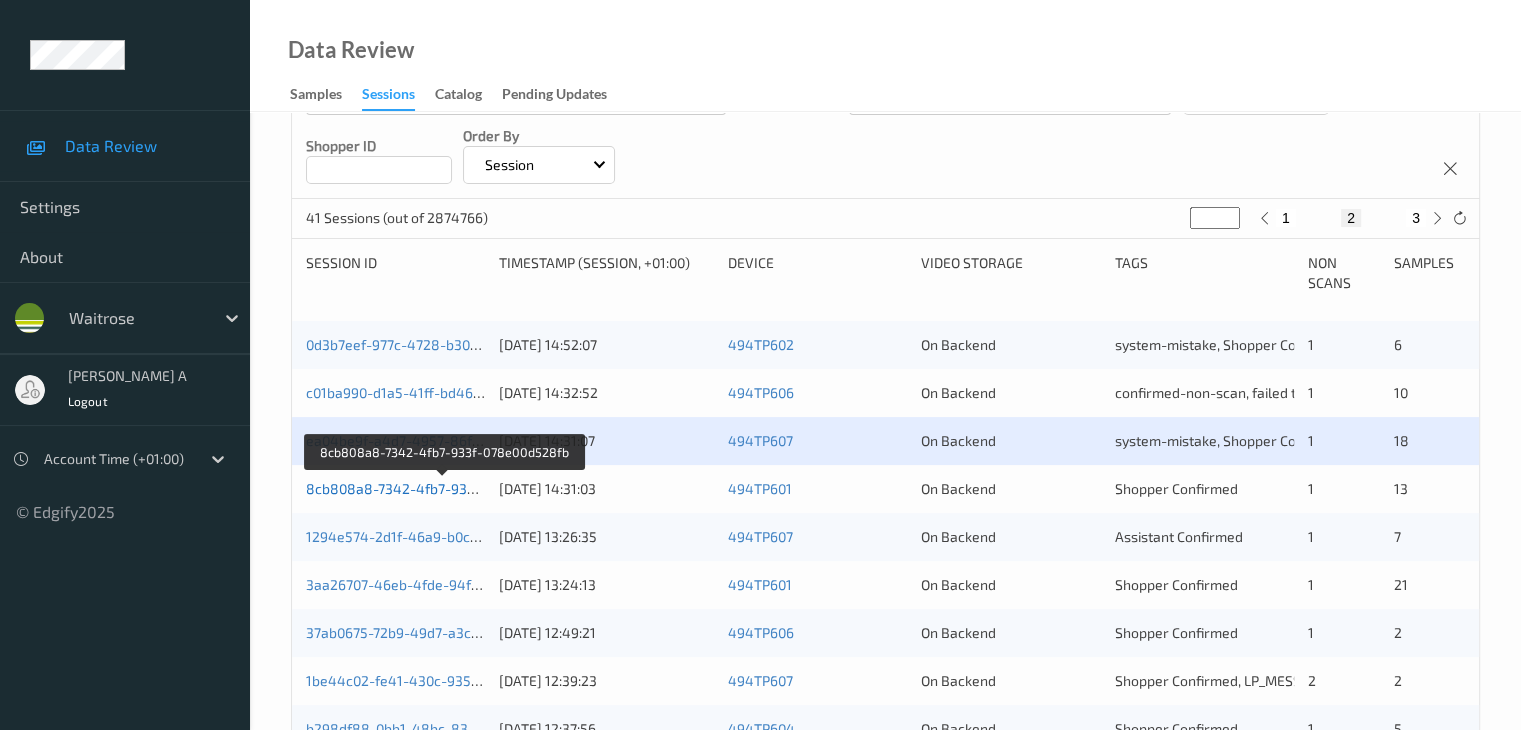 click on "8cb808a8-7342-4fb7-933f-078e00d528fb" at bounding box center (443, 488) 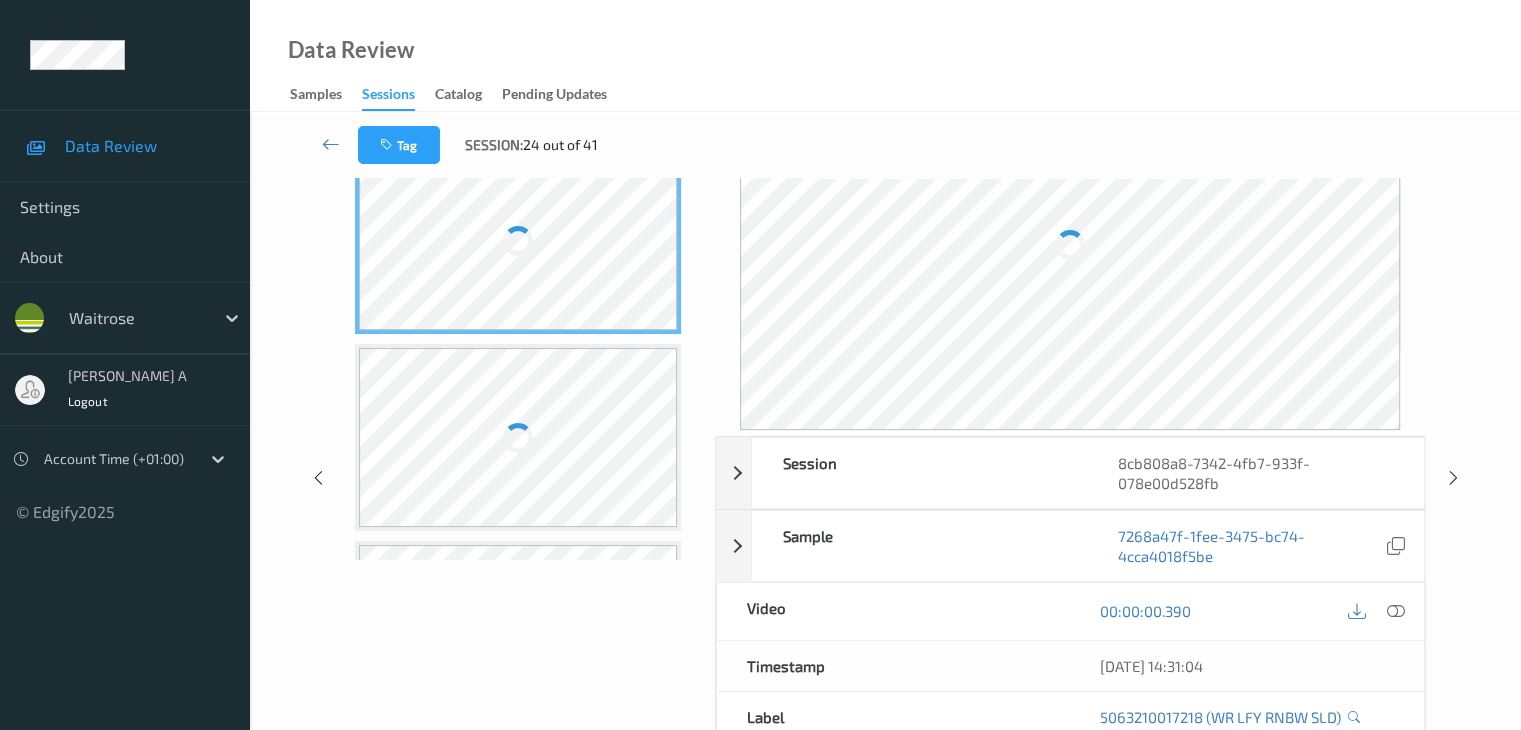 scroll, scrollTop: 0, scrollLeft: 0, axis: both 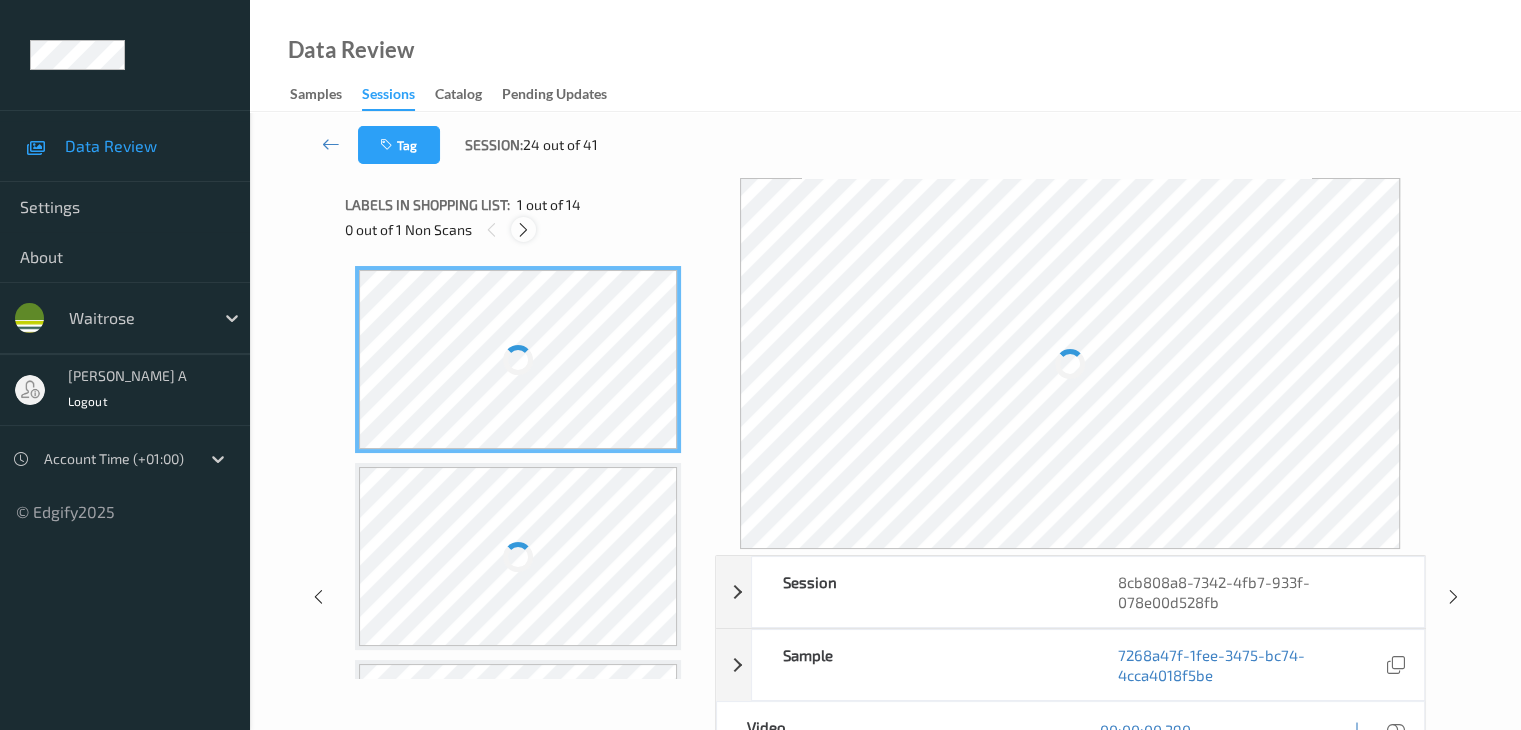 click at bounding box center (523, 230) 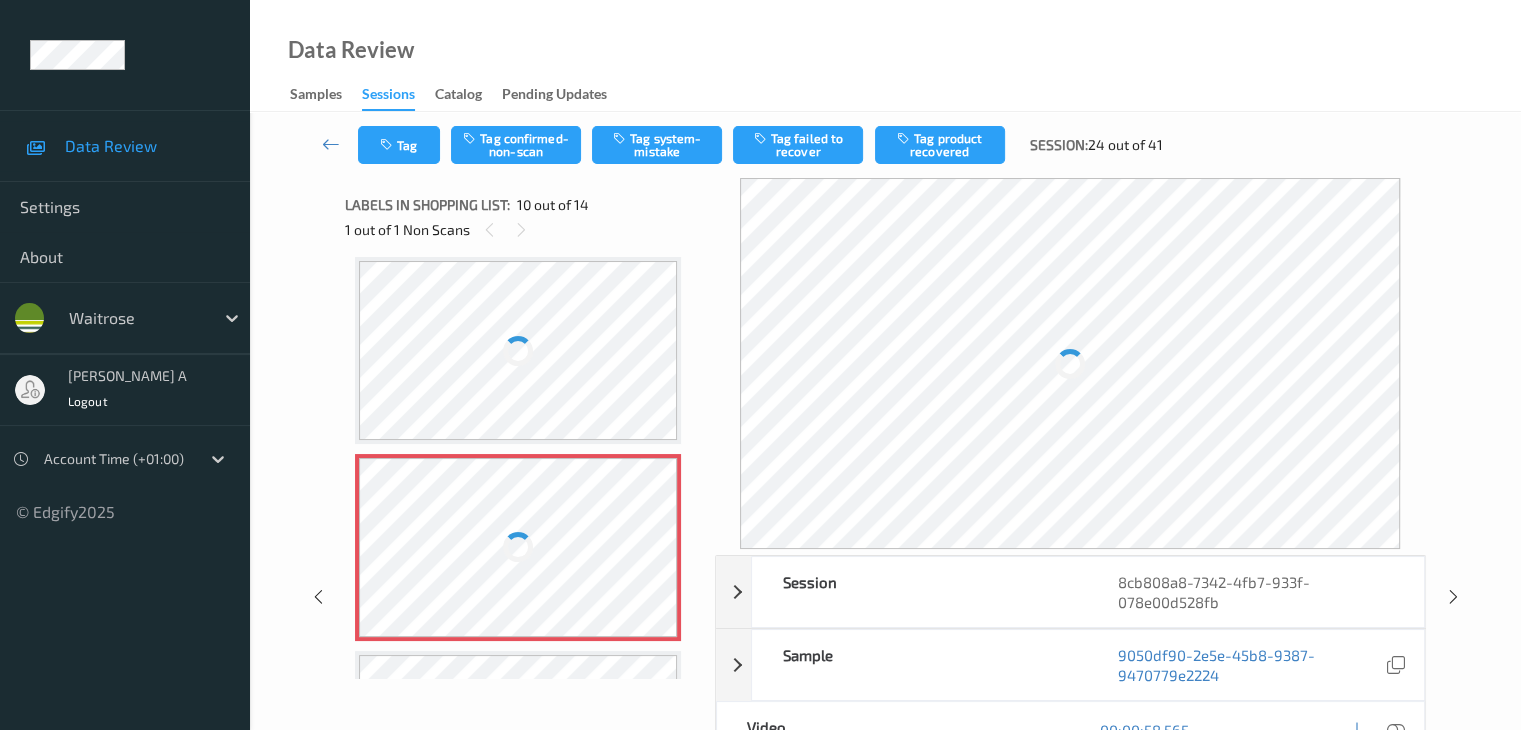 scroll, scrollTop: 1752, scrollLeft: 0, axis: vertical 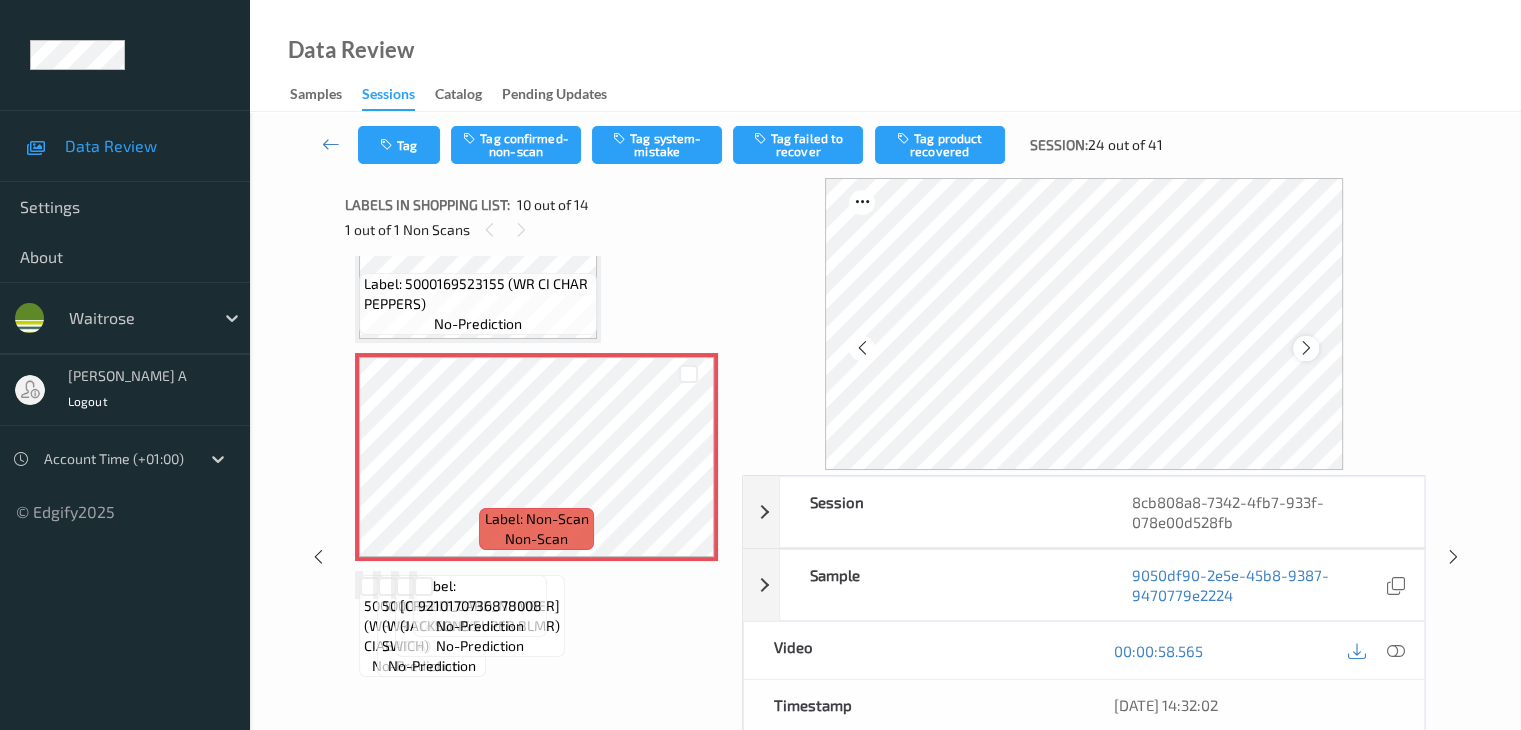 click at bounding box center (1305, 348) 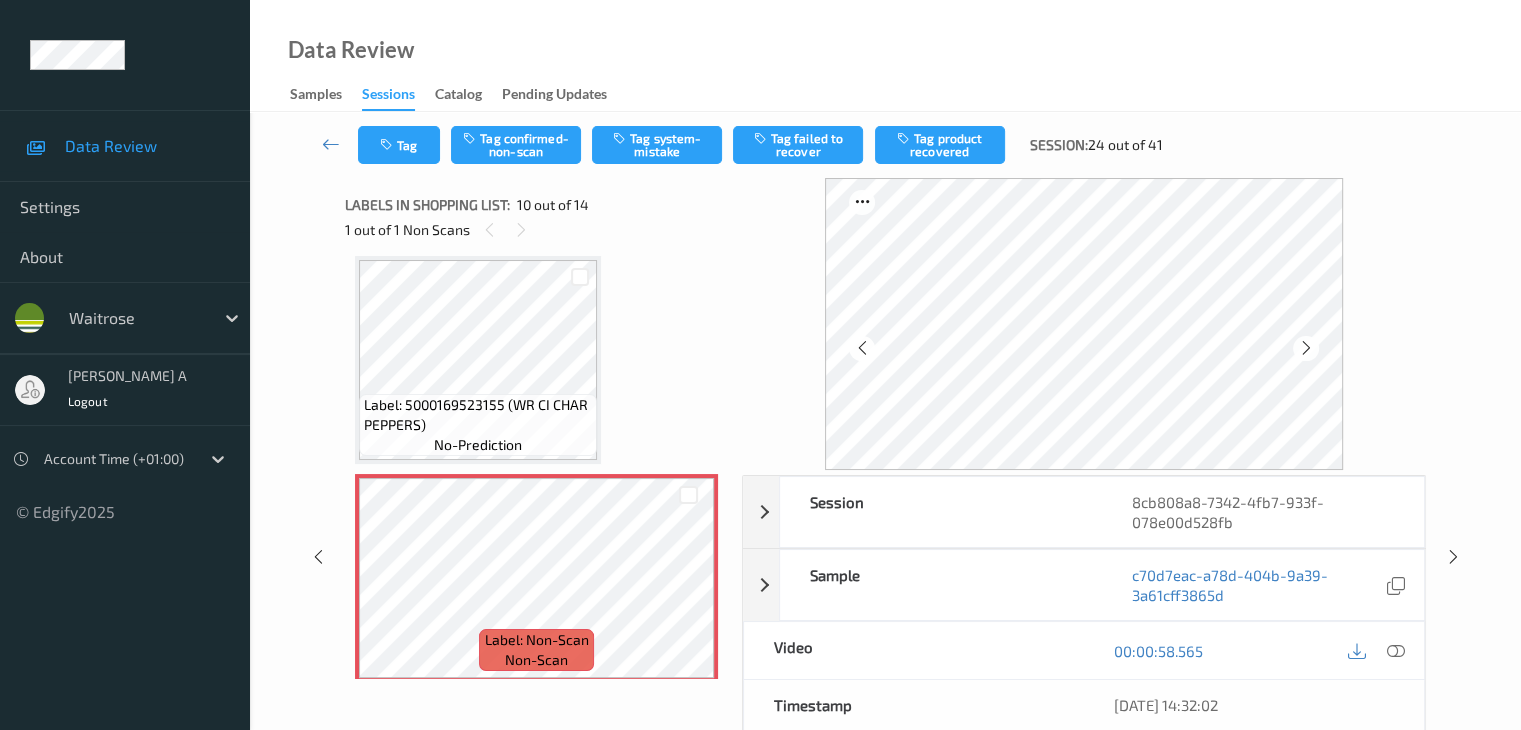 click at bounding box center (1305, 348) 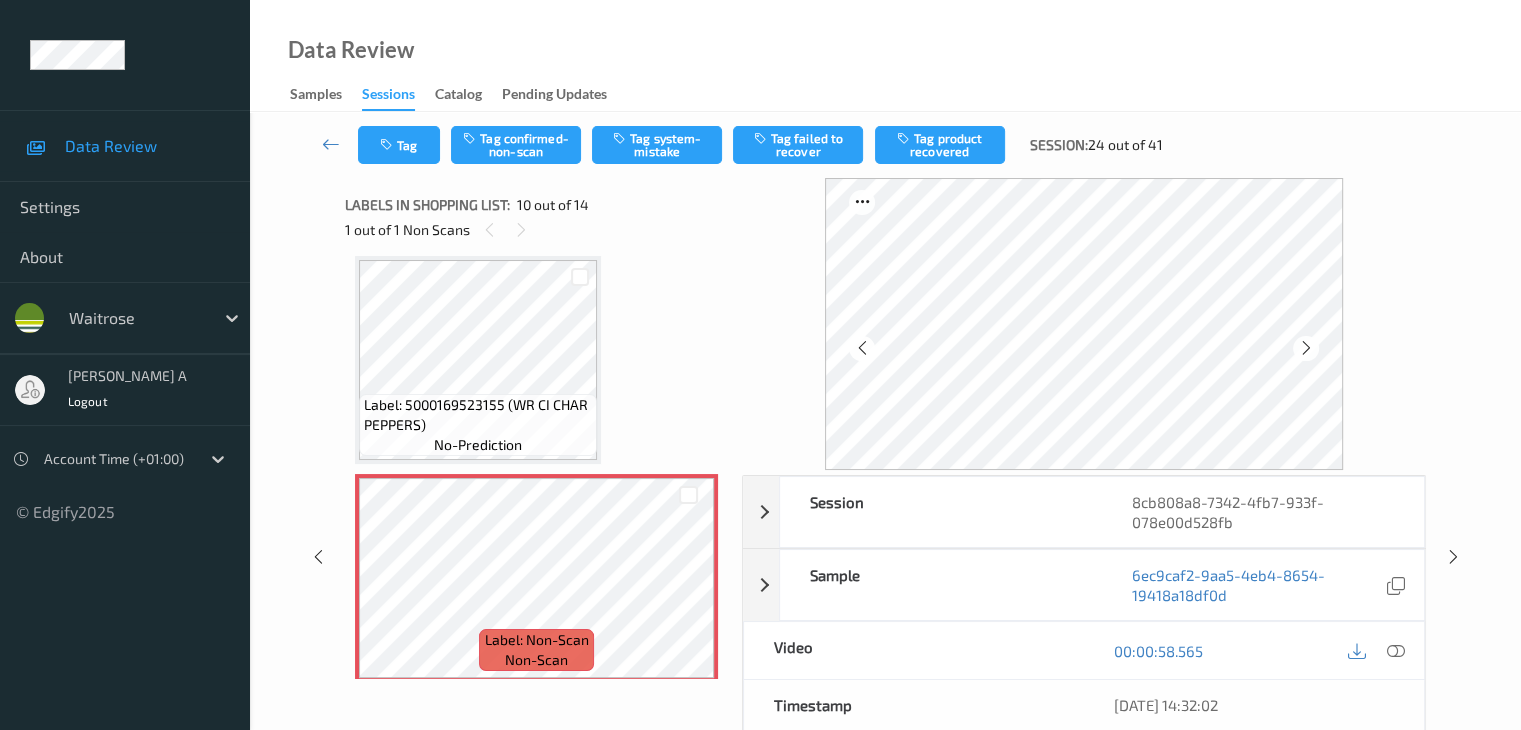 click at bounding box center (1305, 348) 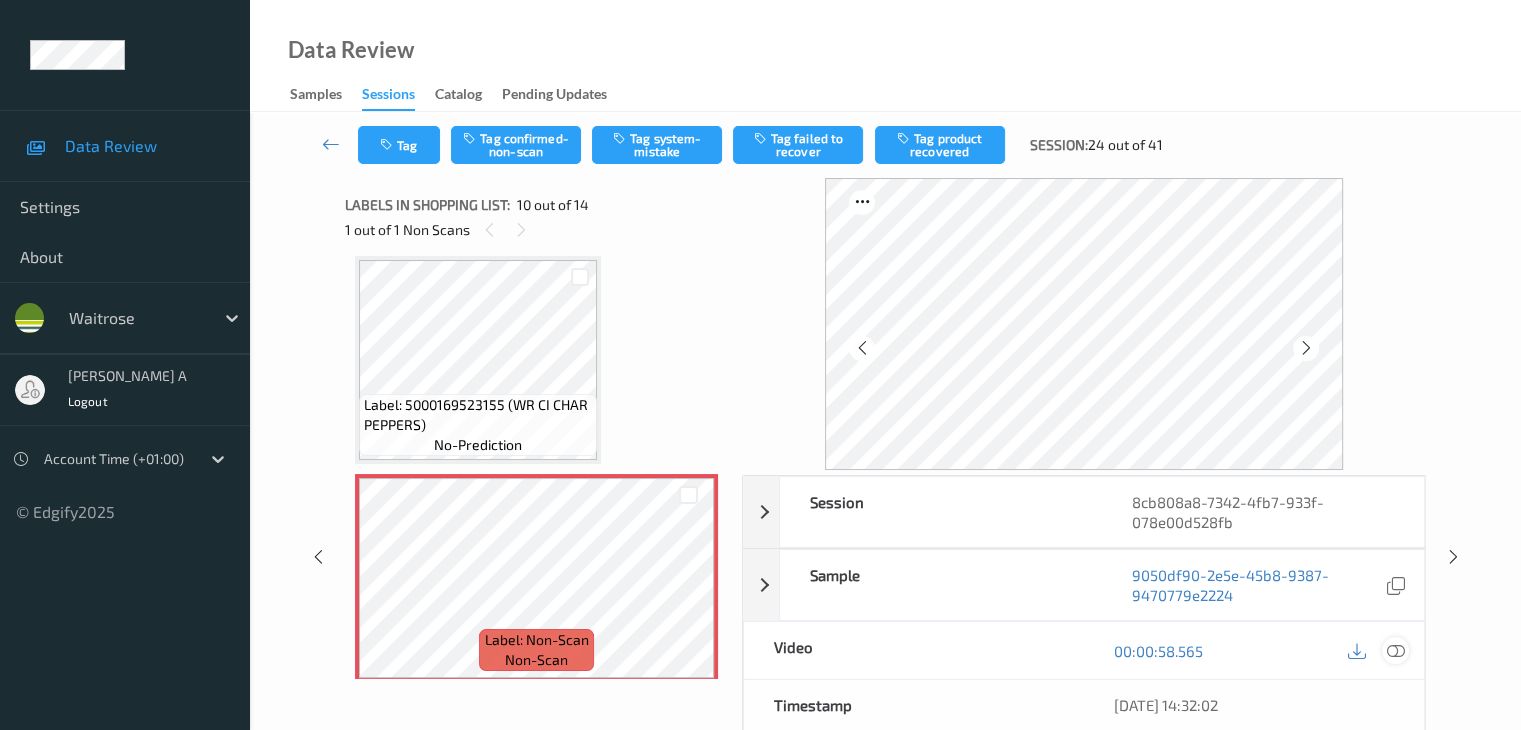 click at bounding box center (1395, 651) 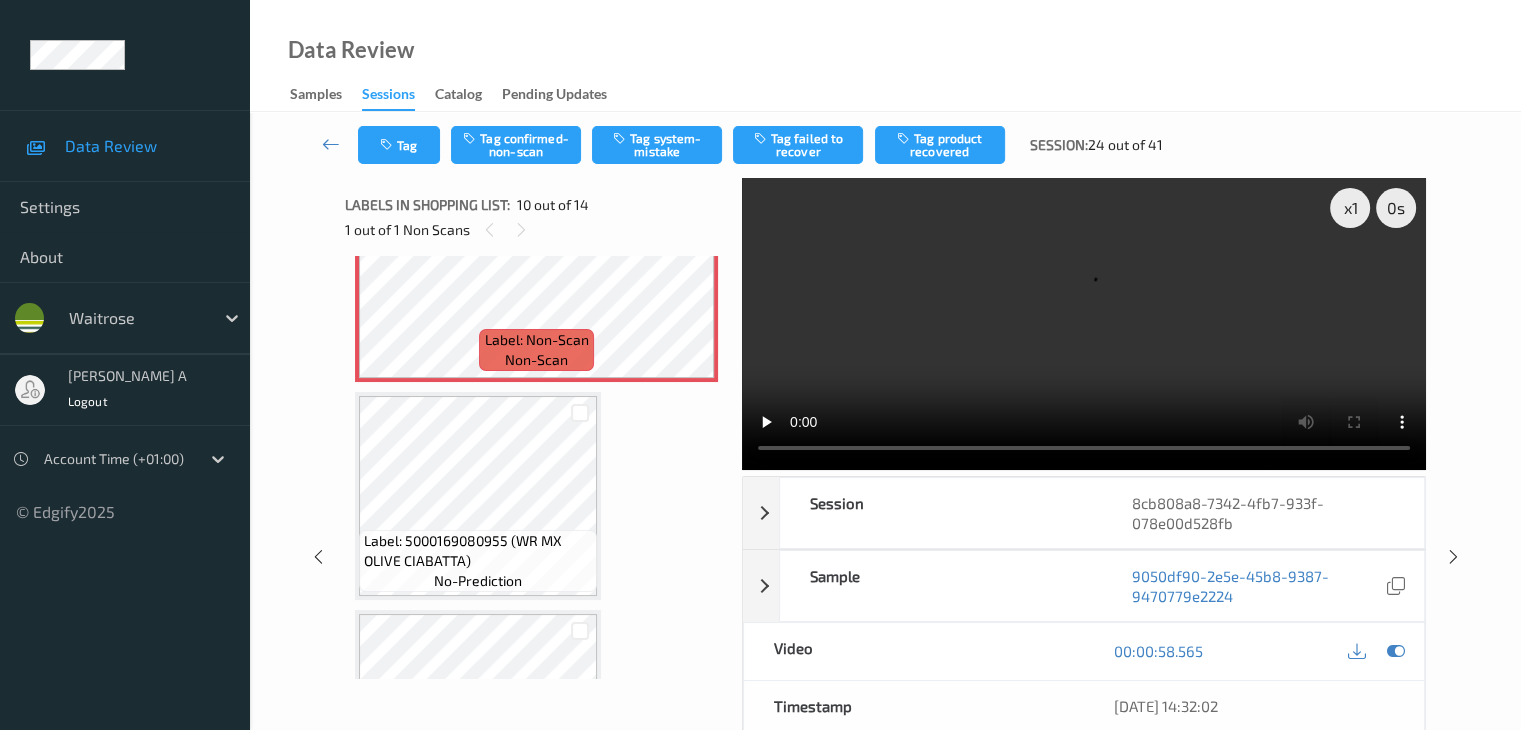 scroll, scrollTop: 1854, scrollLeft: 0, axis: vertical 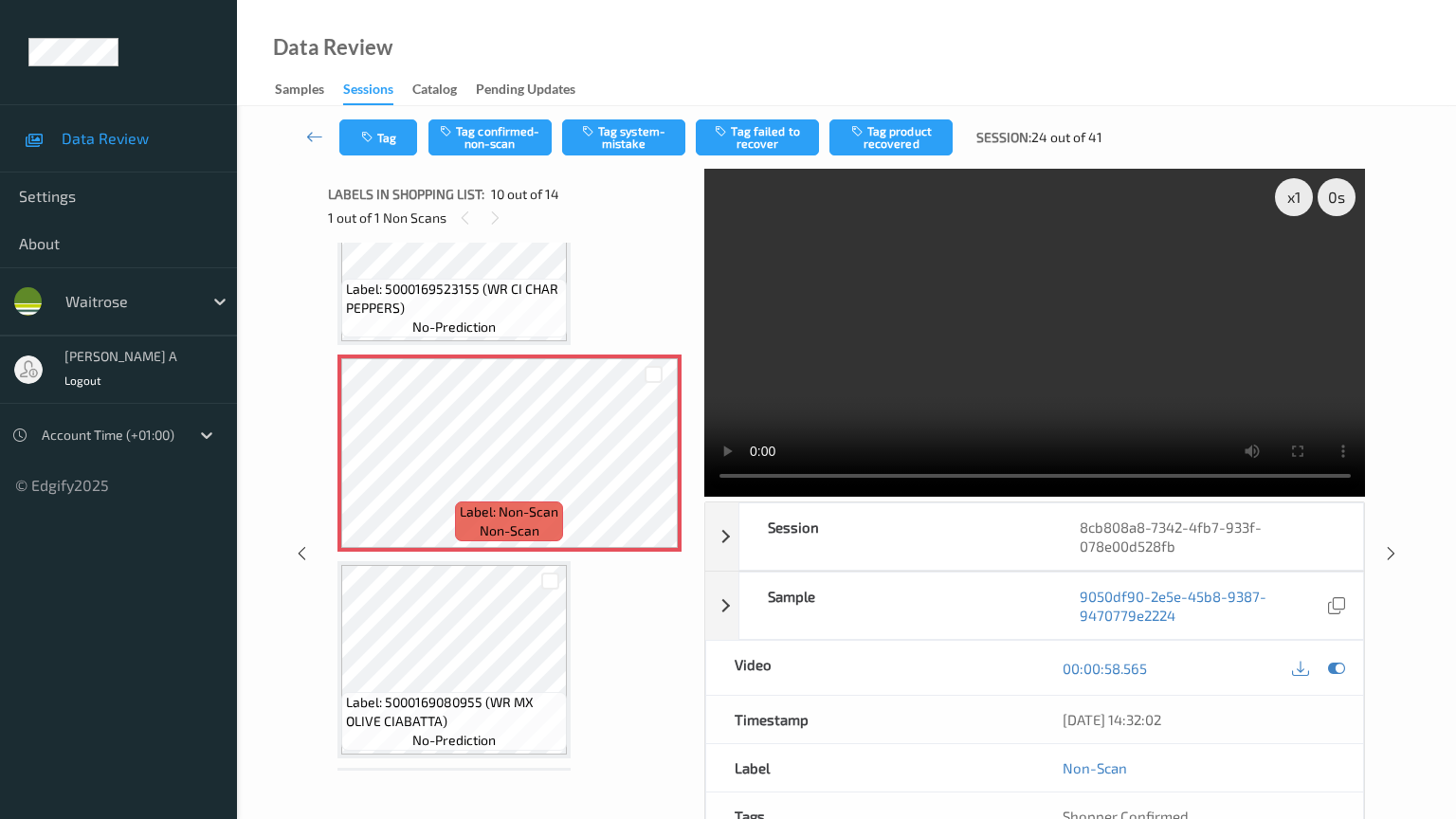 type 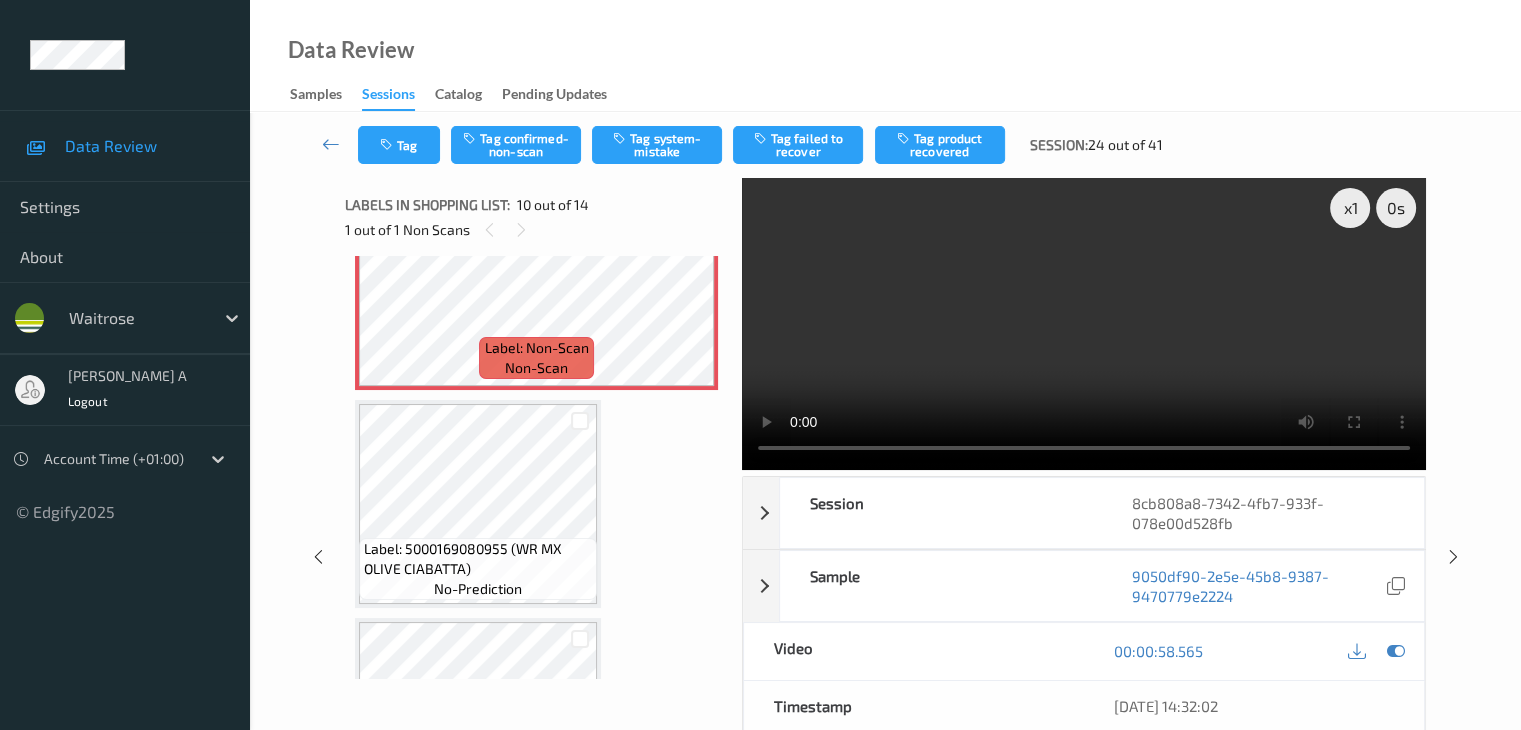 scroll, scrollTop: 2054, scrollLeft: 0, axis: vertical 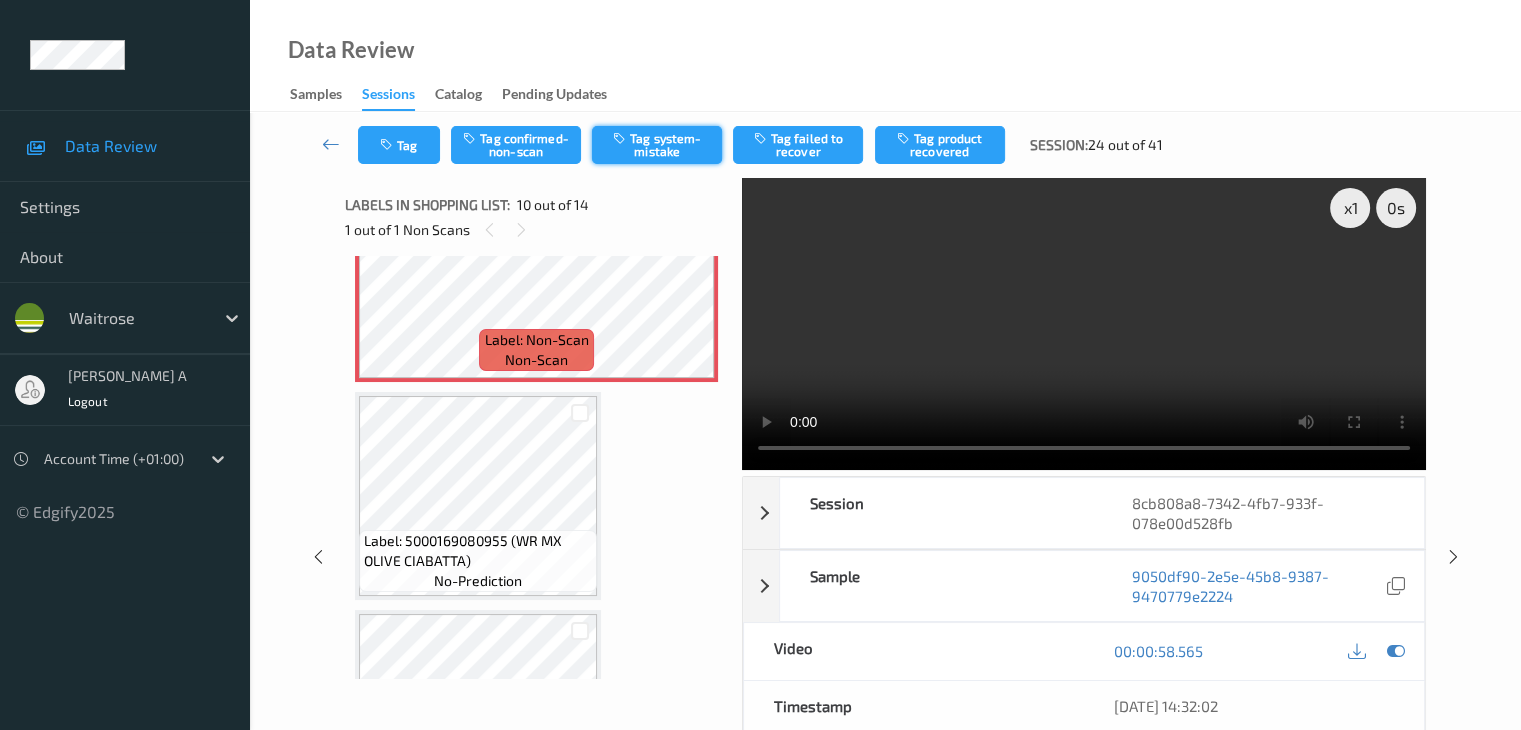 click on "Tag   system-mistake" at bounding box center [657, 145] 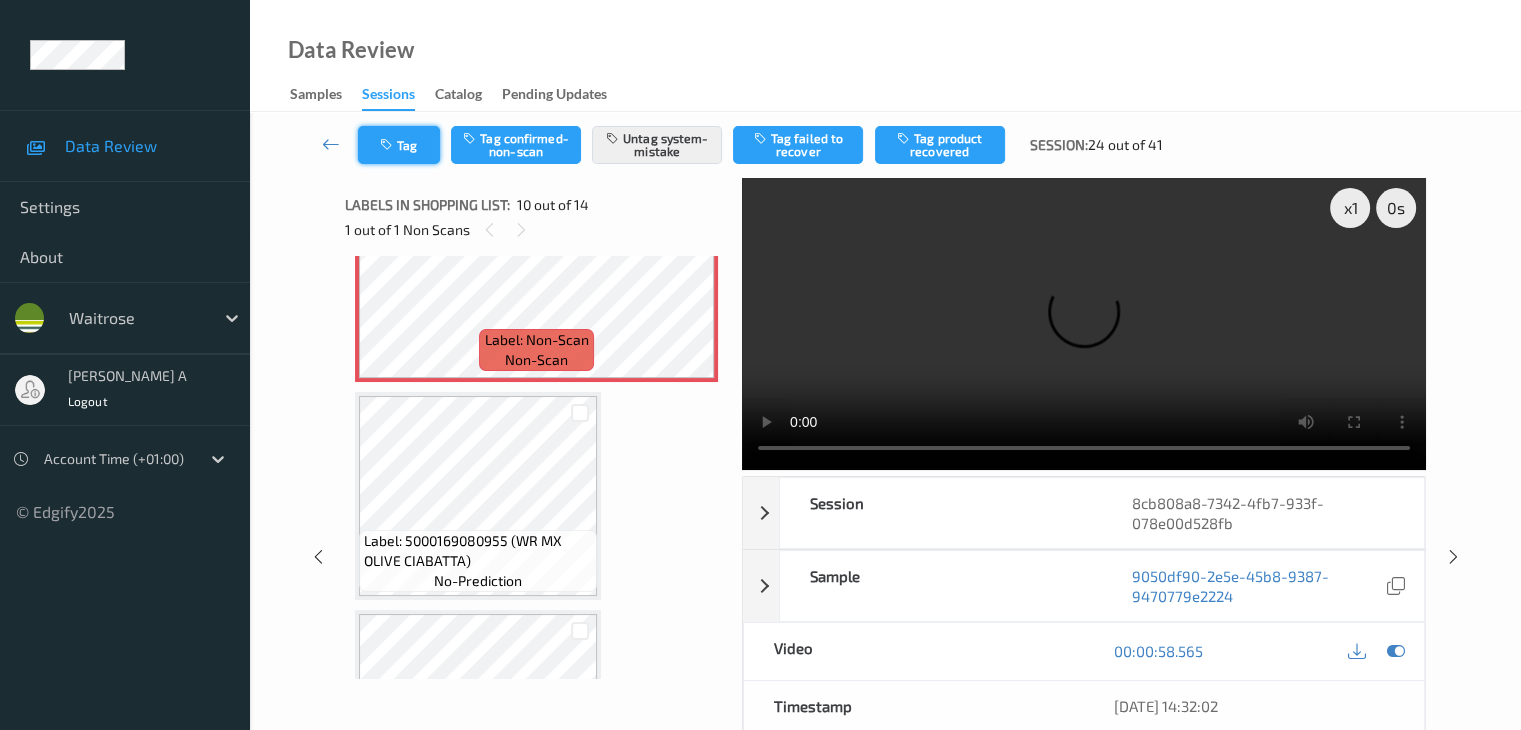 click on "Tag" at bounding box center (399, 145) 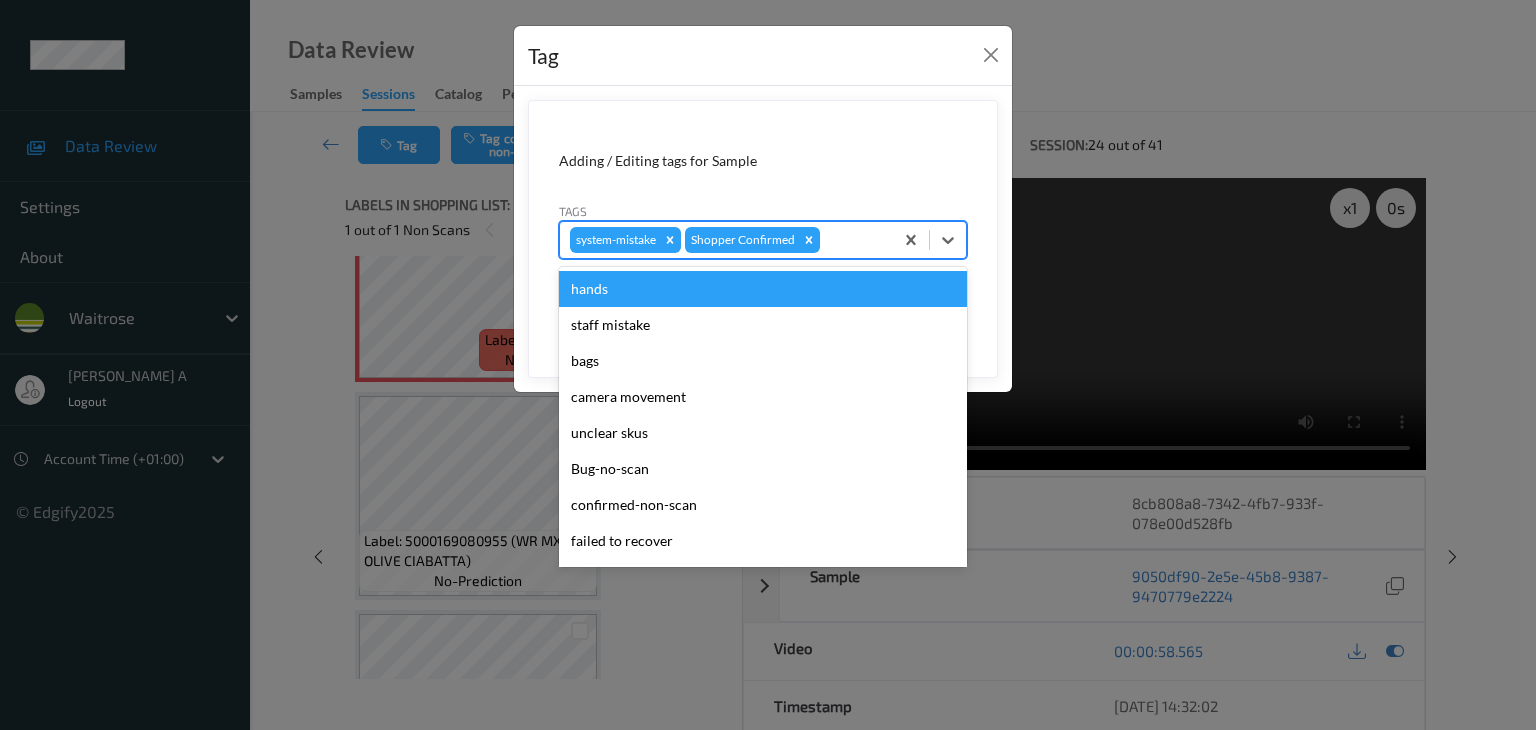 click at bounding box center (853, 240) 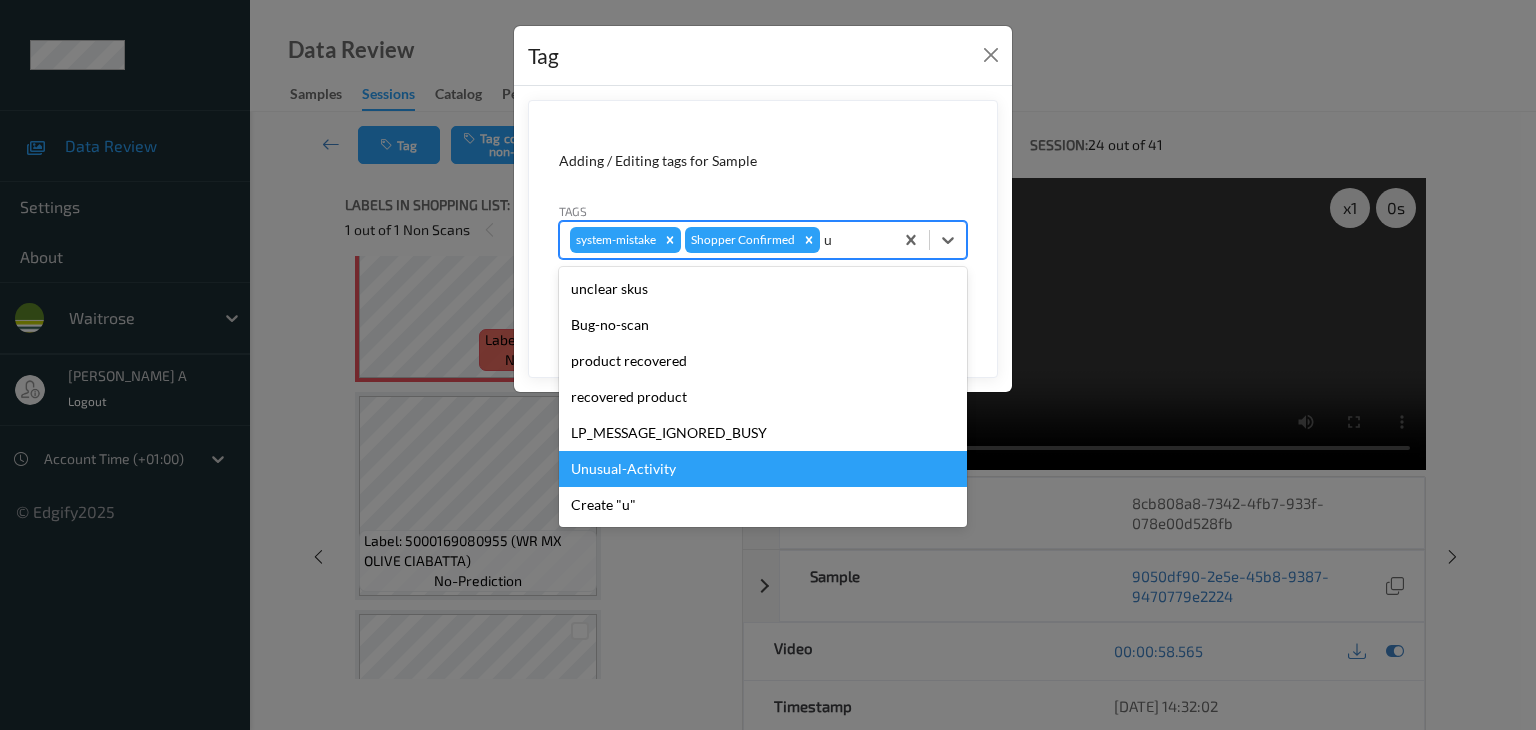 click on "Unusual-Activity" at bounding box center [763, 469] 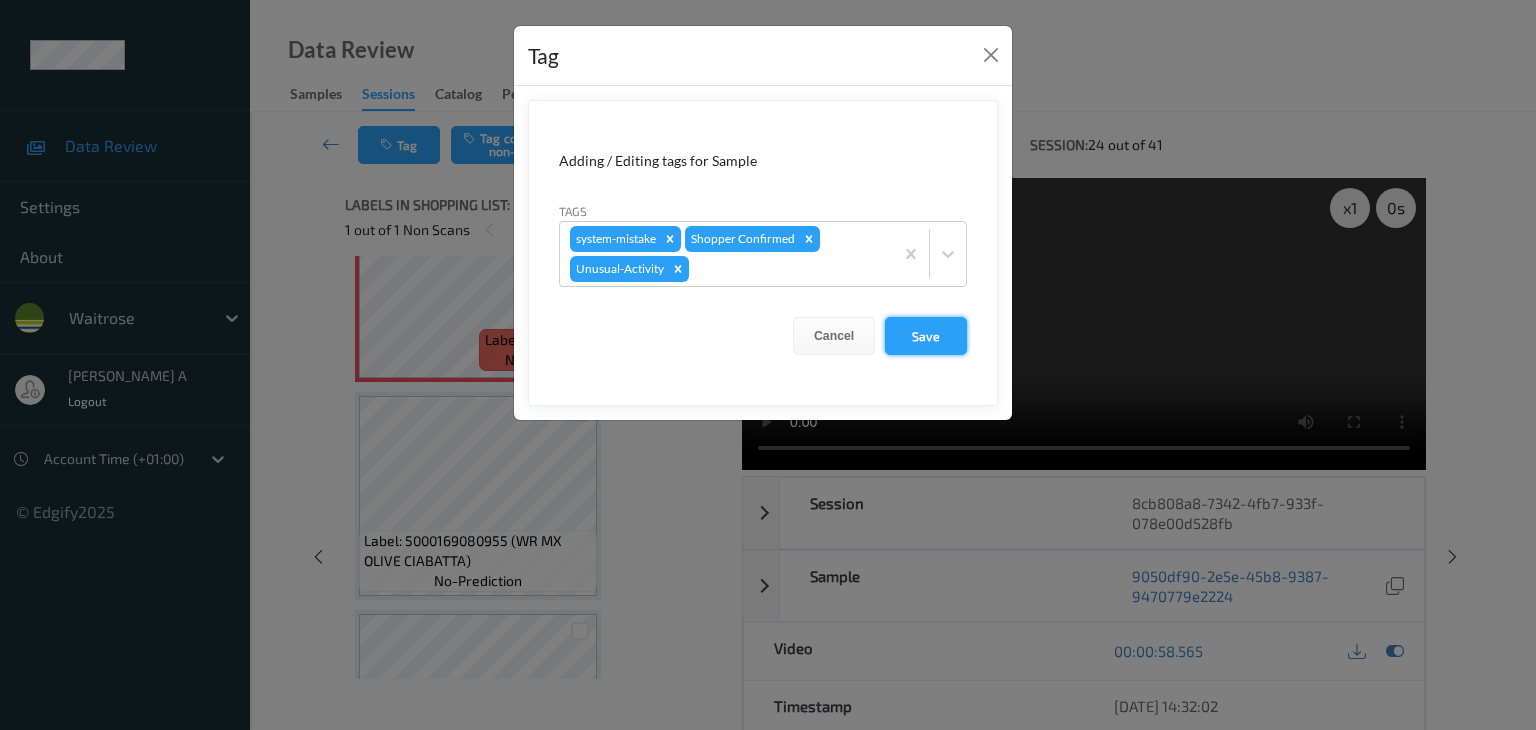 click on "Save" at bounding box center (926, 336) 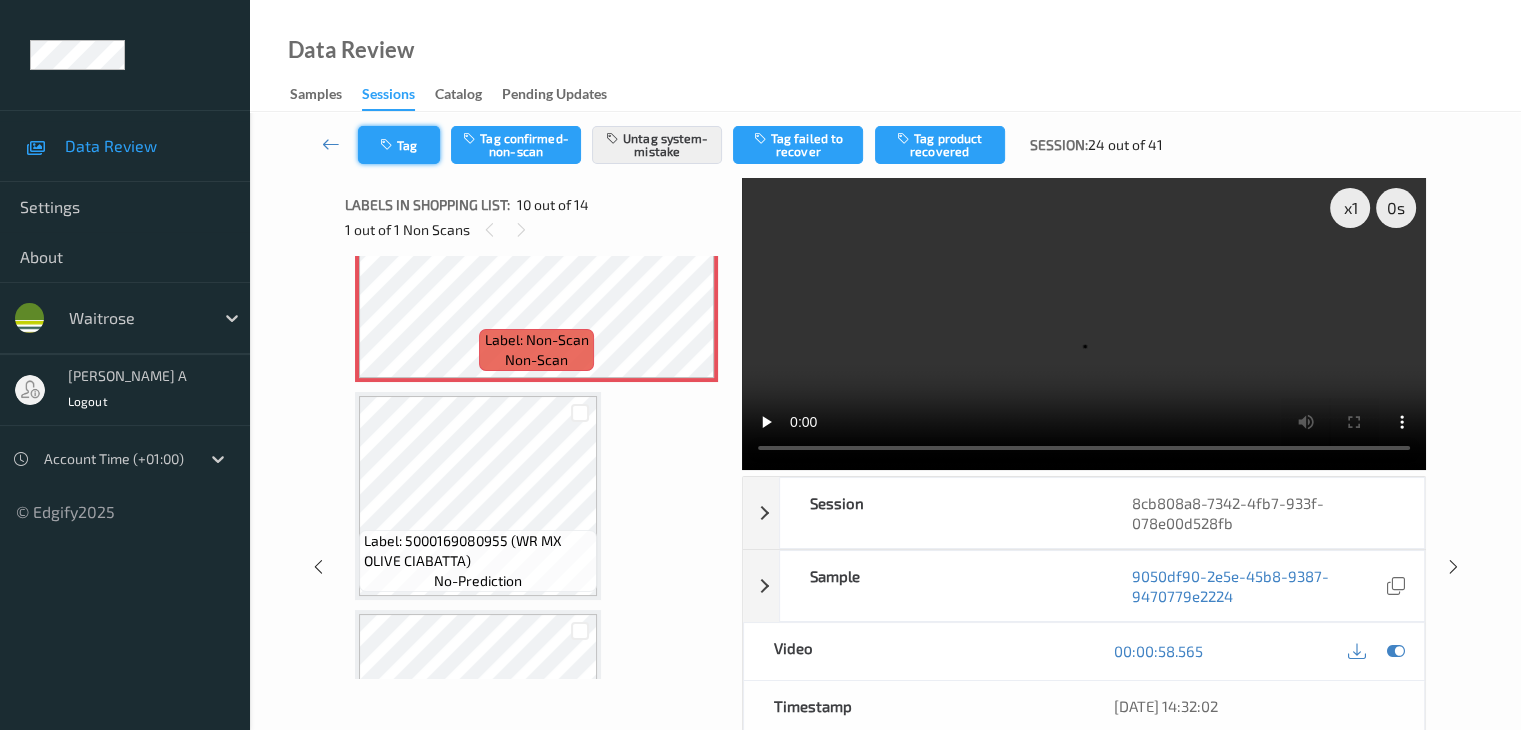 click on "Tag" at bounding box center [399, 145] 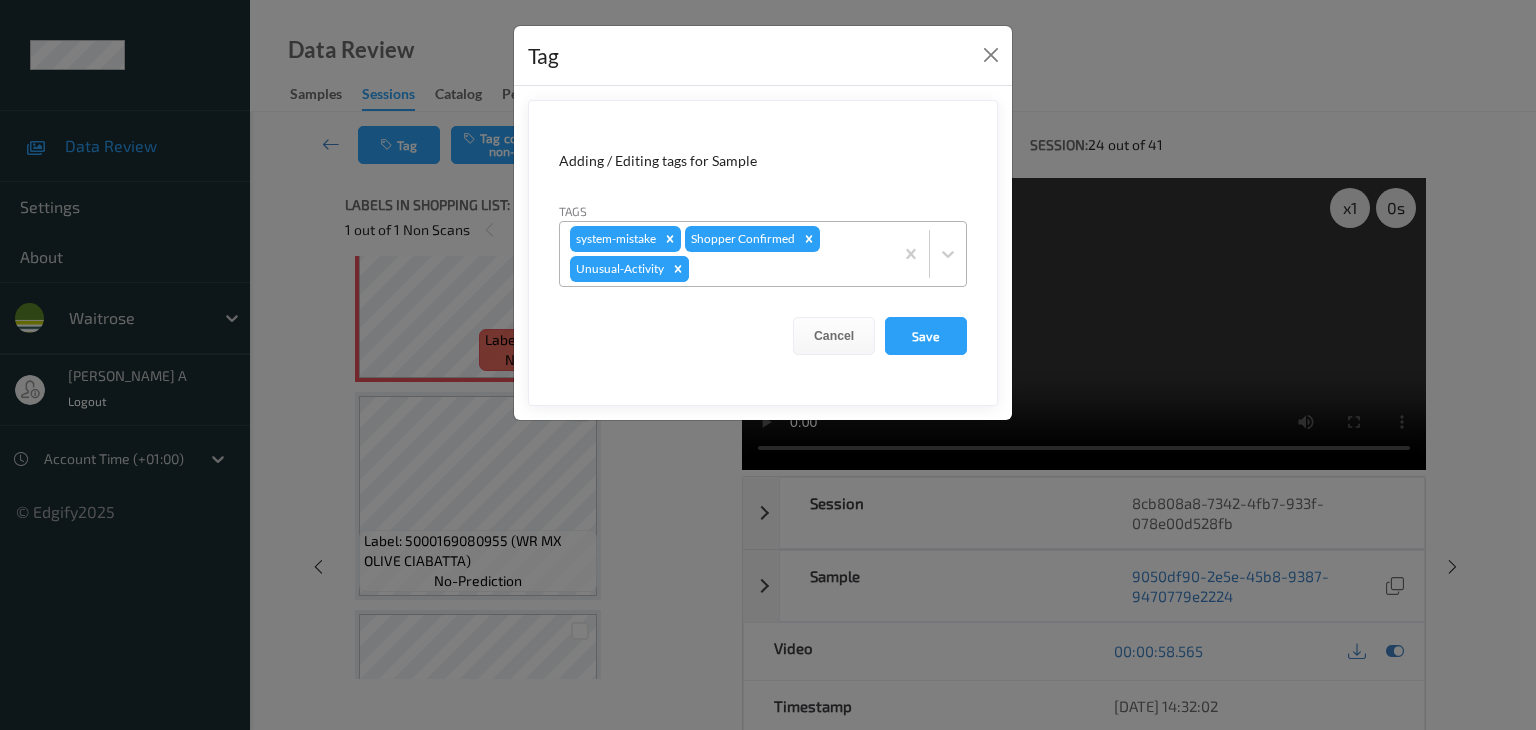 click 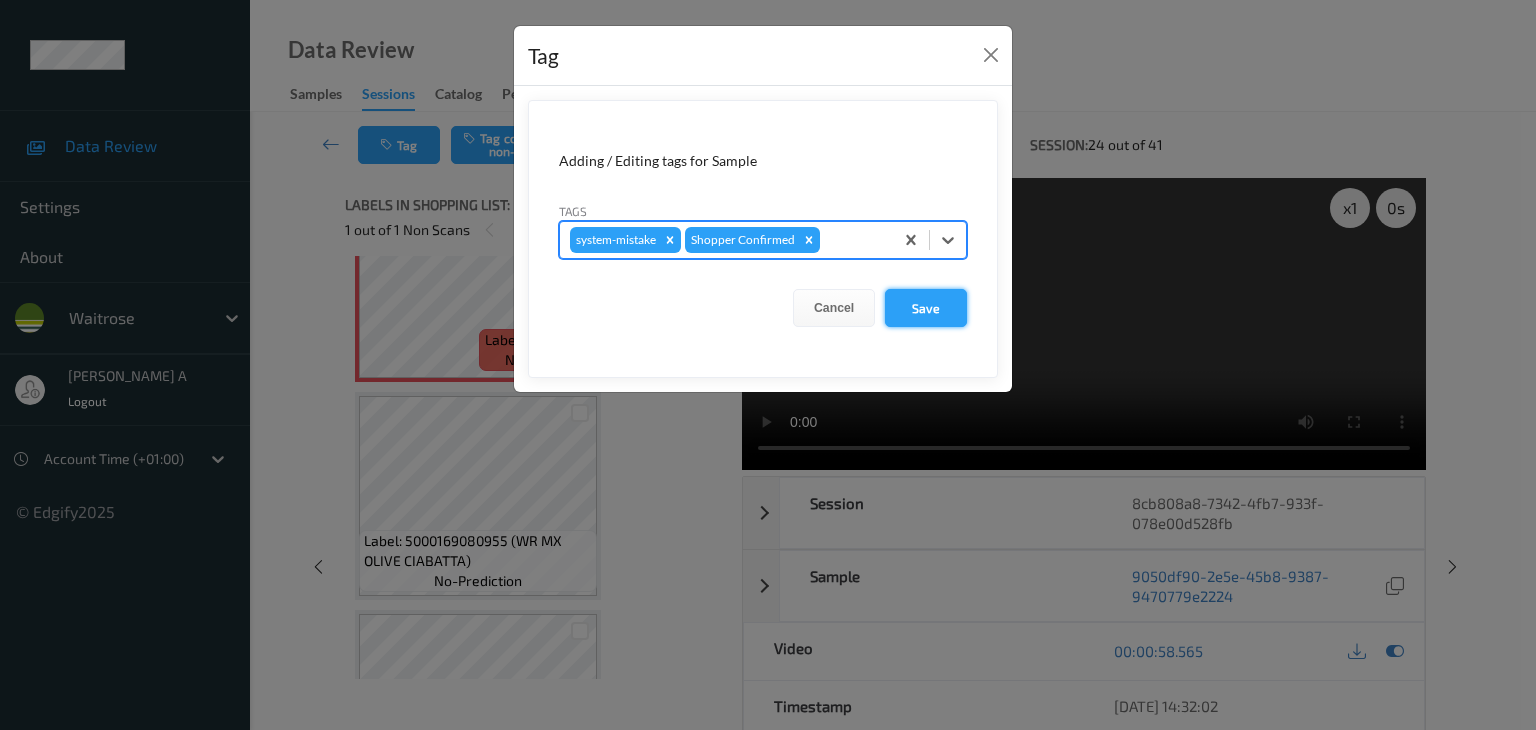 click on "Save" at bounding box center (926, 308) 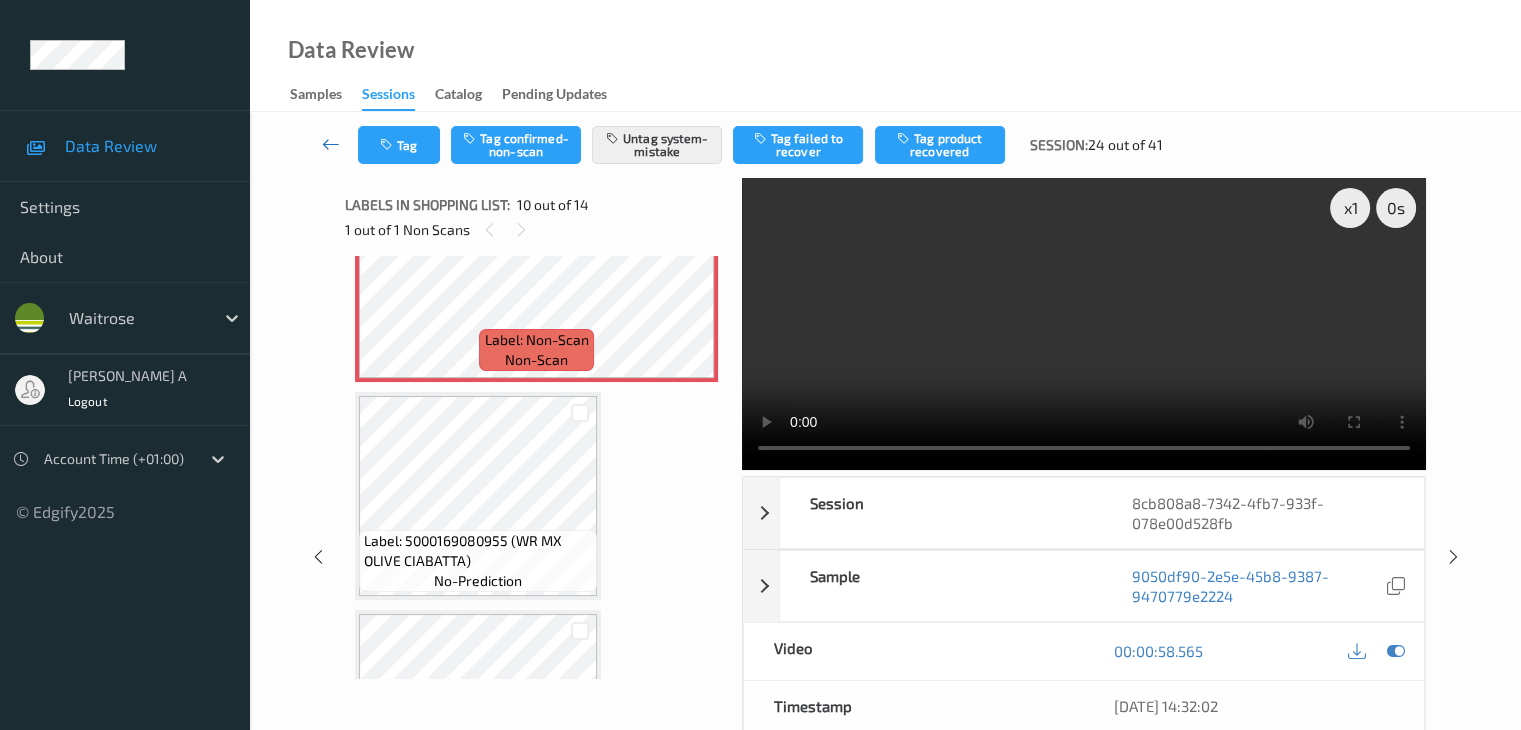 click at bounding box center (331, 144) 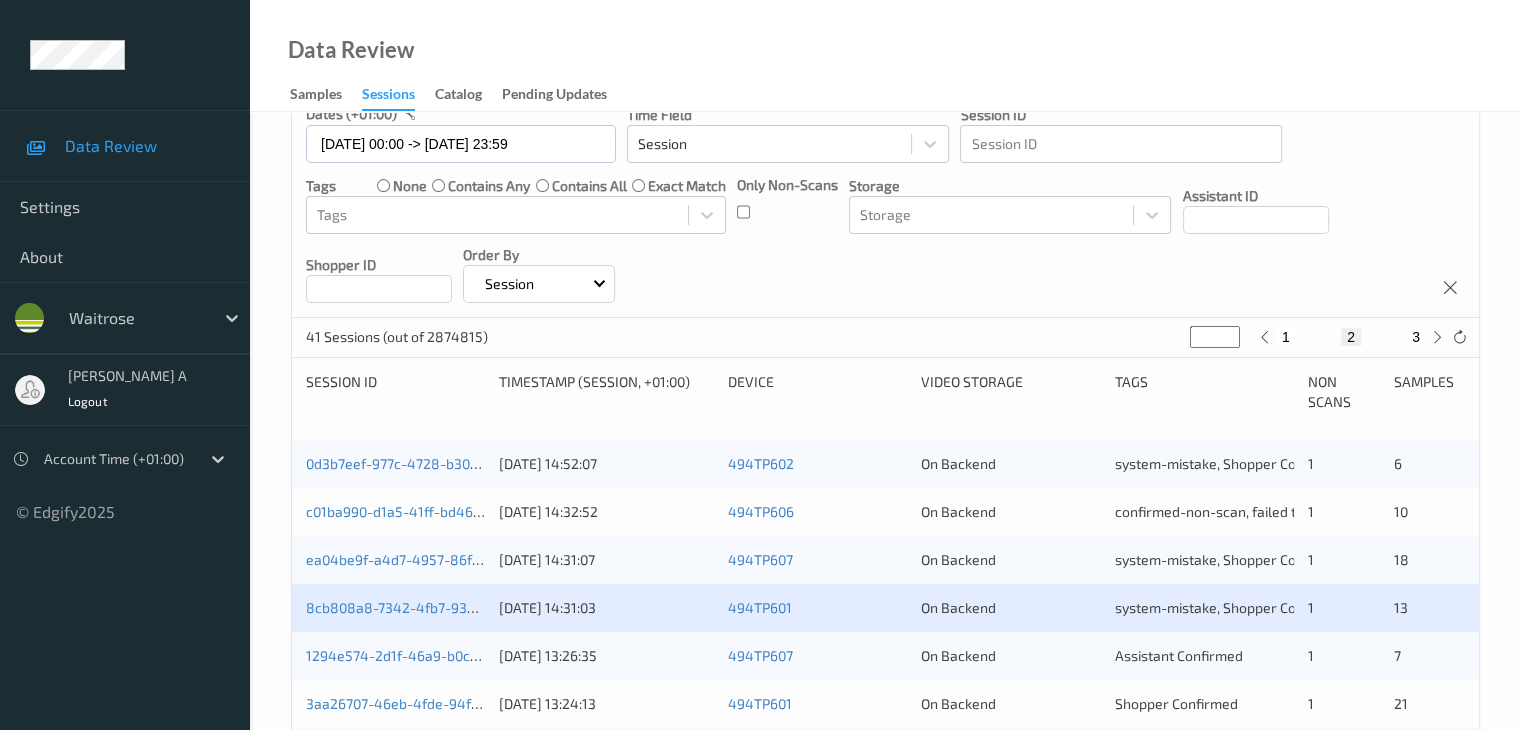 scroll, scrollTop: 300, scrollLeft: 0, axis: vertical 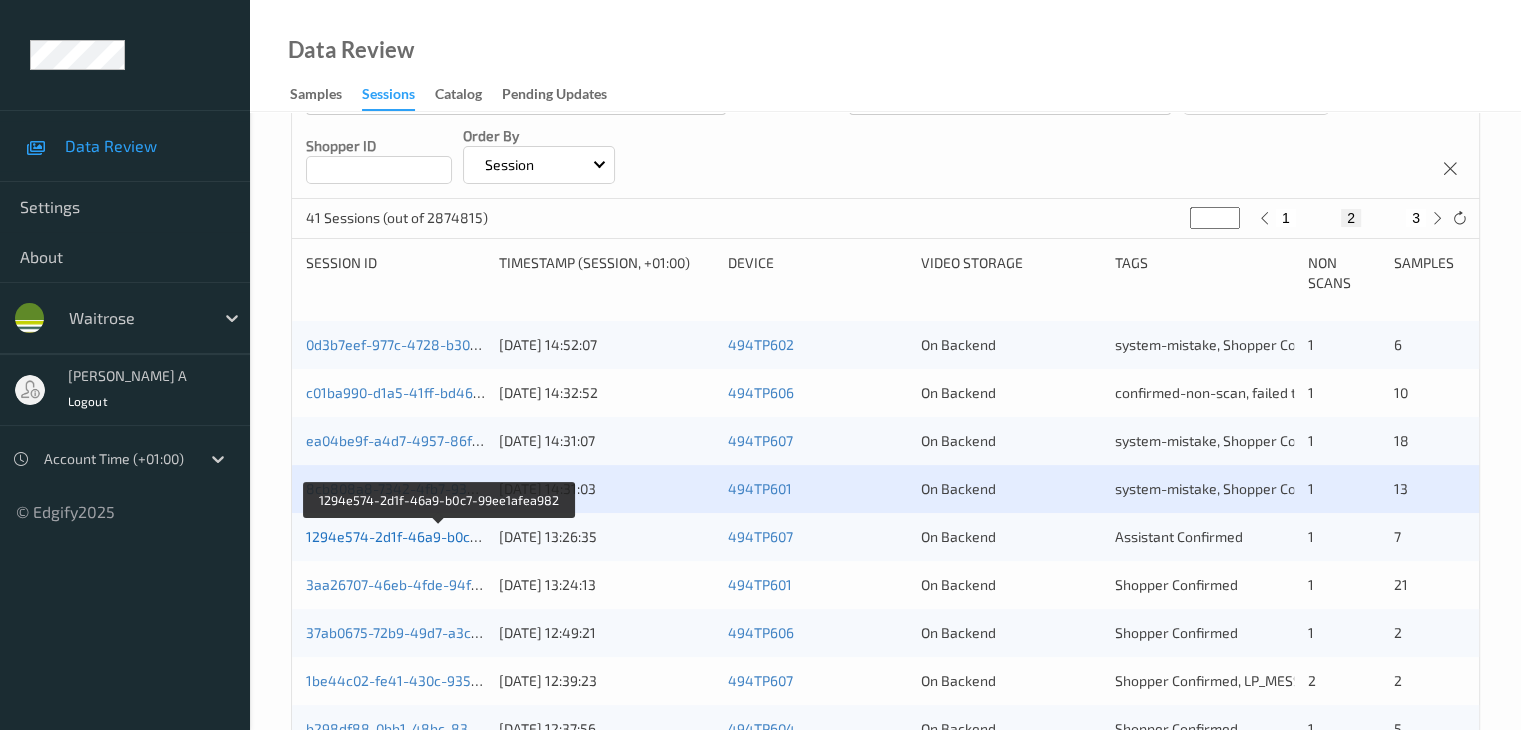 click on "1294e574-2d1f-46a9-b0c7-99ee1afea982" at bounding box center [440, 536] 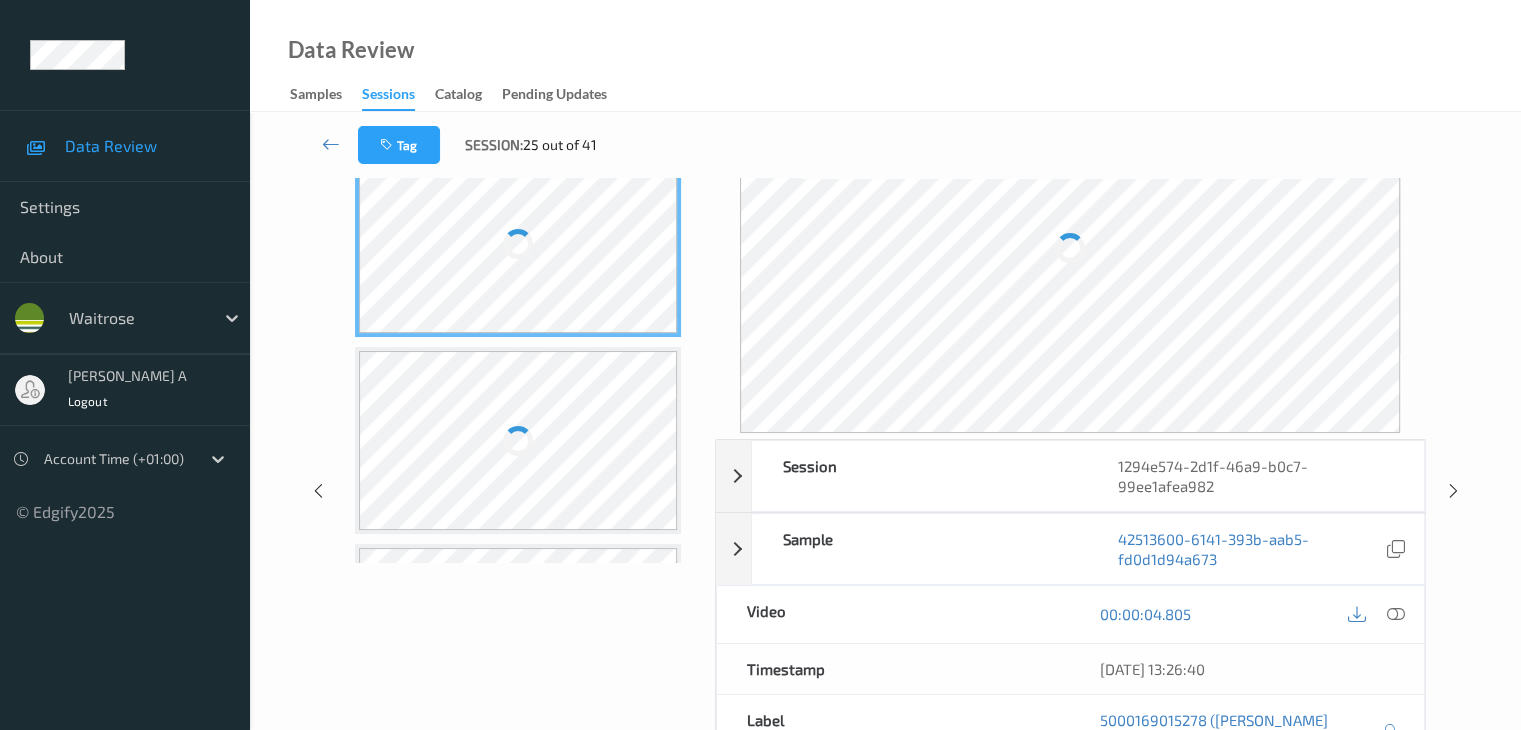 scroll, scrollTop: 0, scrollLeft: 0, axis: both 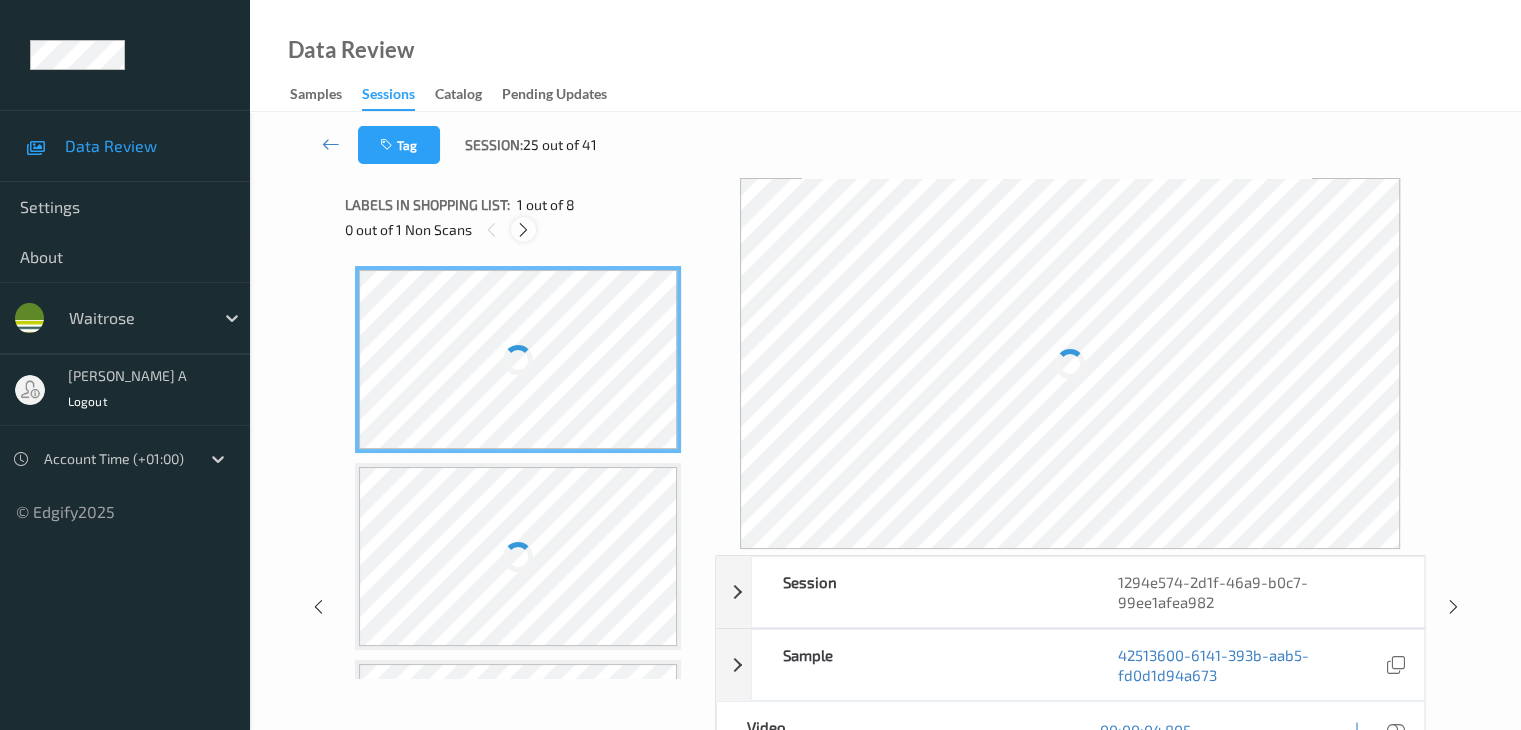 click at bounding box center (523, 230) 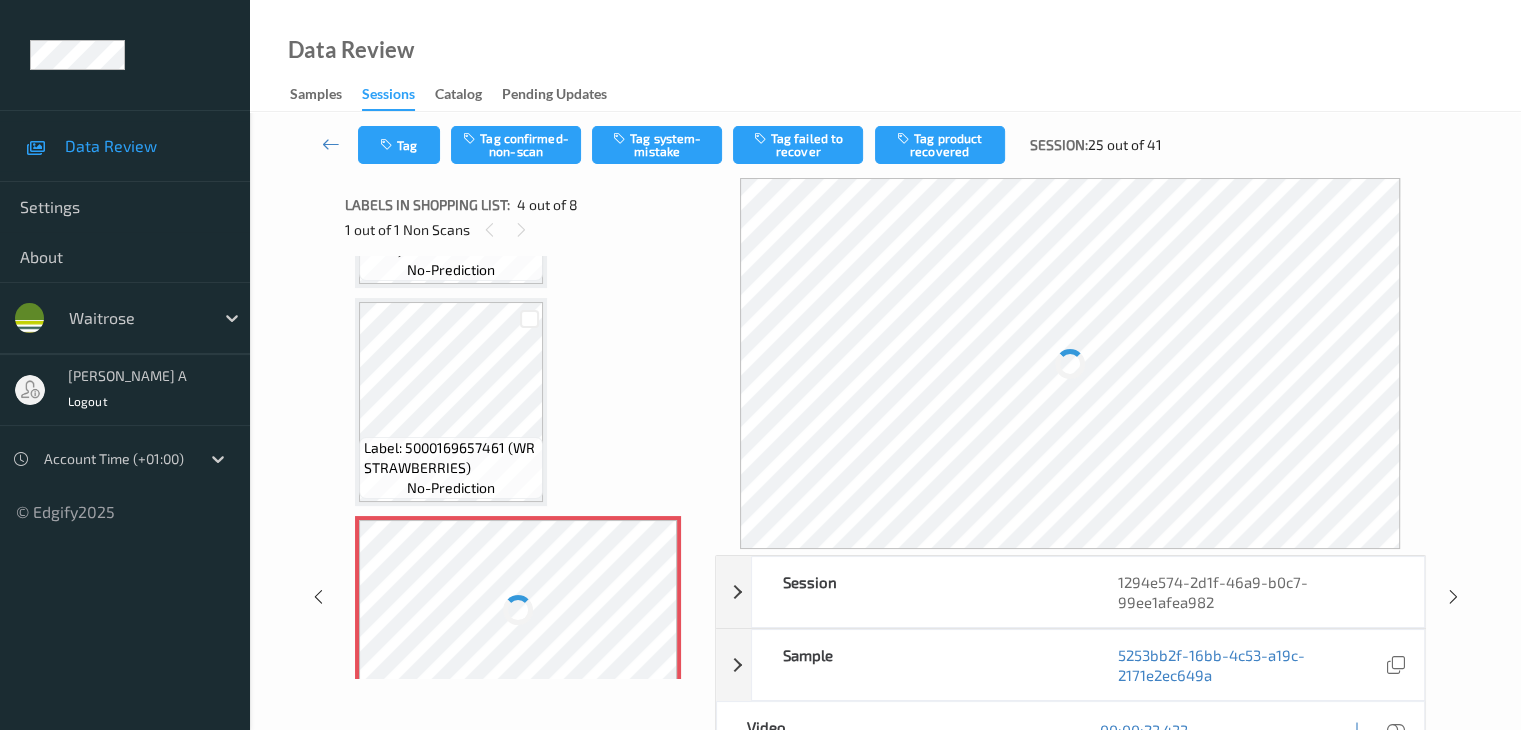 scroll, scrollTop: 446, scrollLeft: 0, axis: vertical 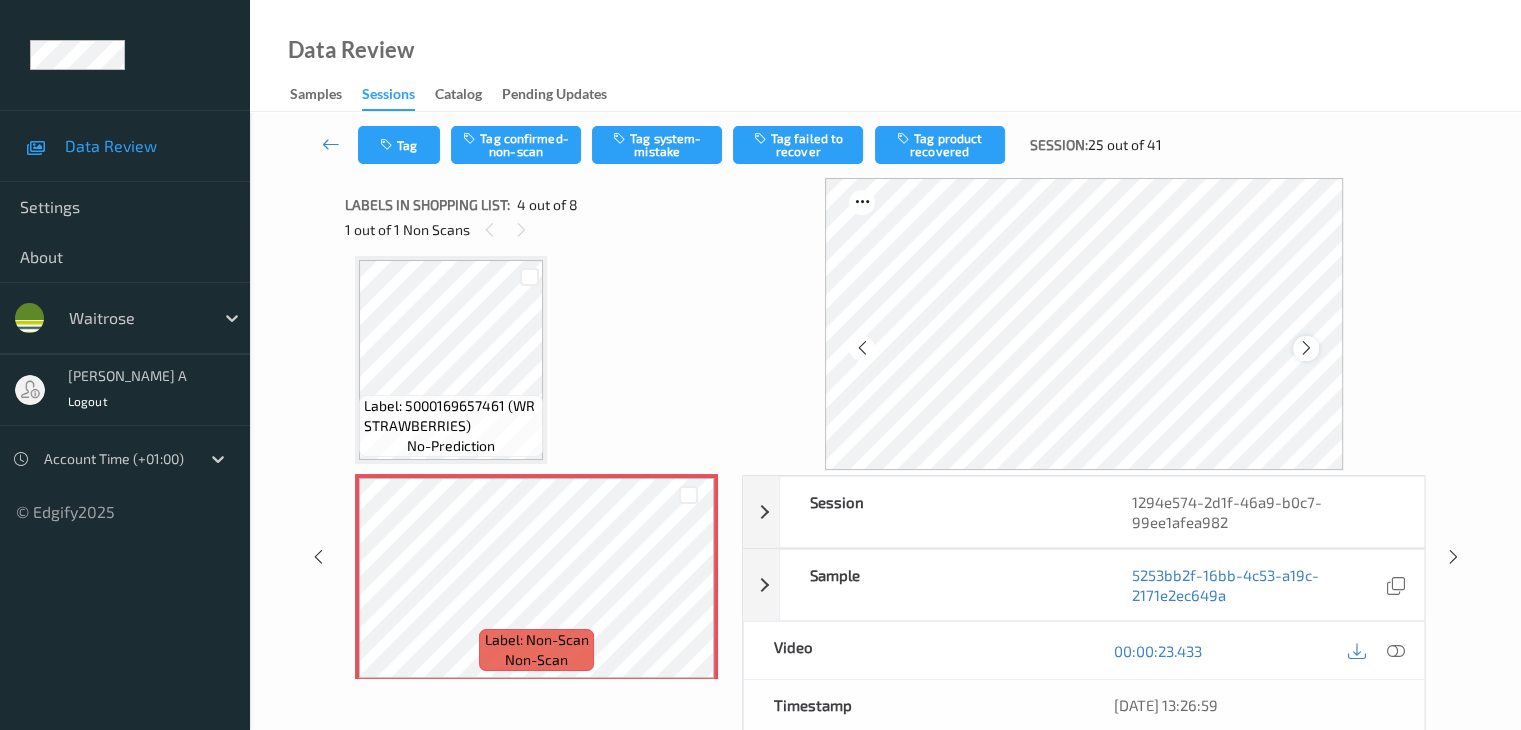 click at bounding box center (1305, 348) 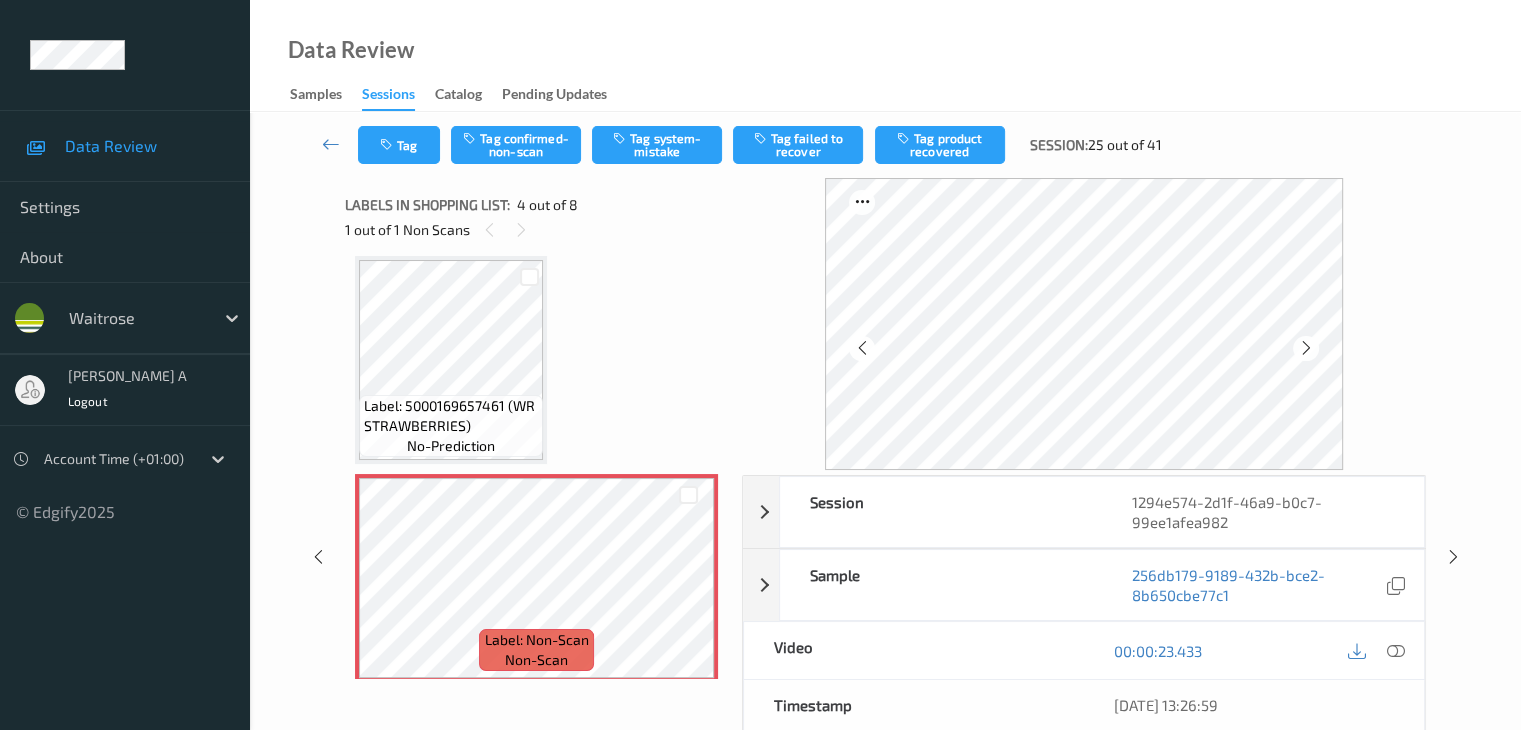 click at bounding box center [1305, 348] 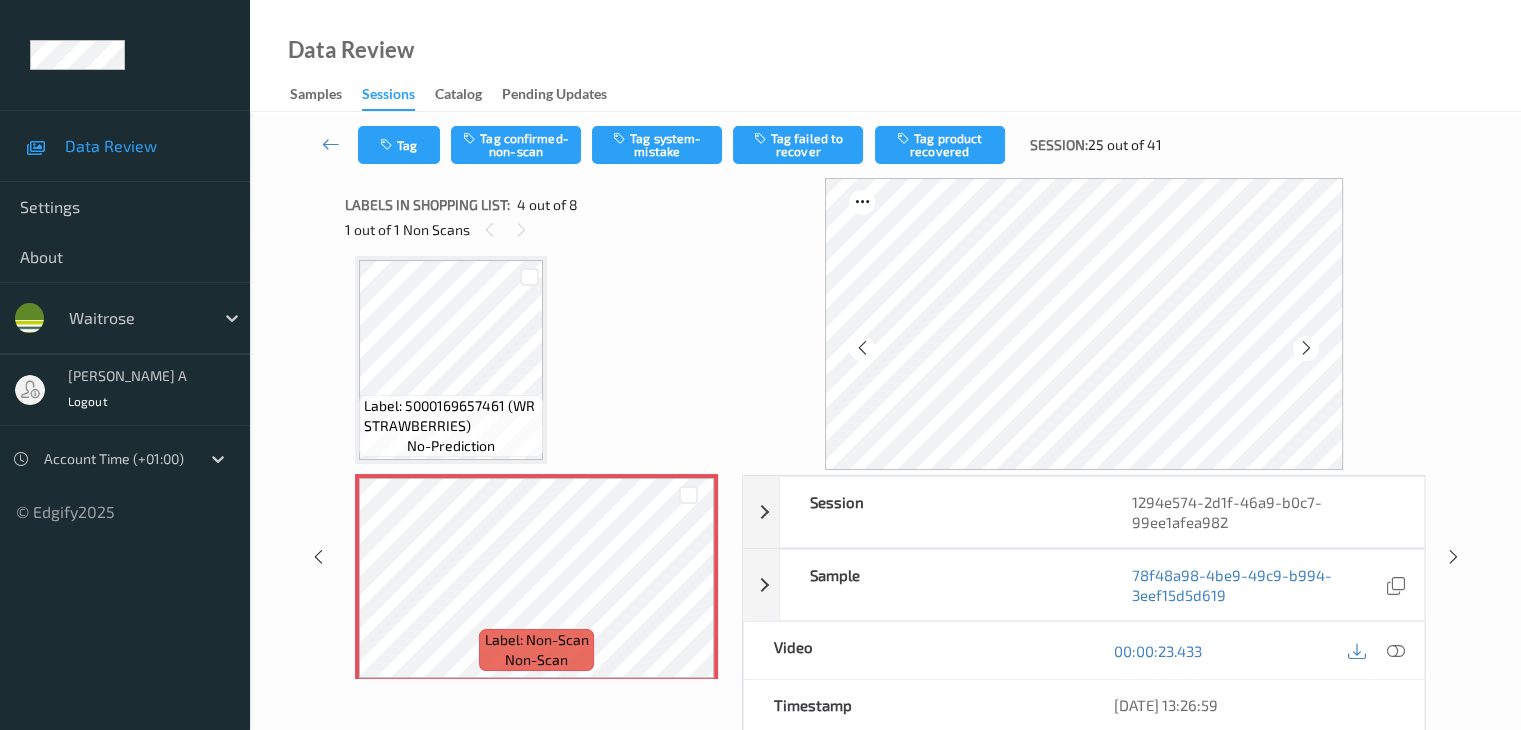 click at bounding box center (1305, 348) 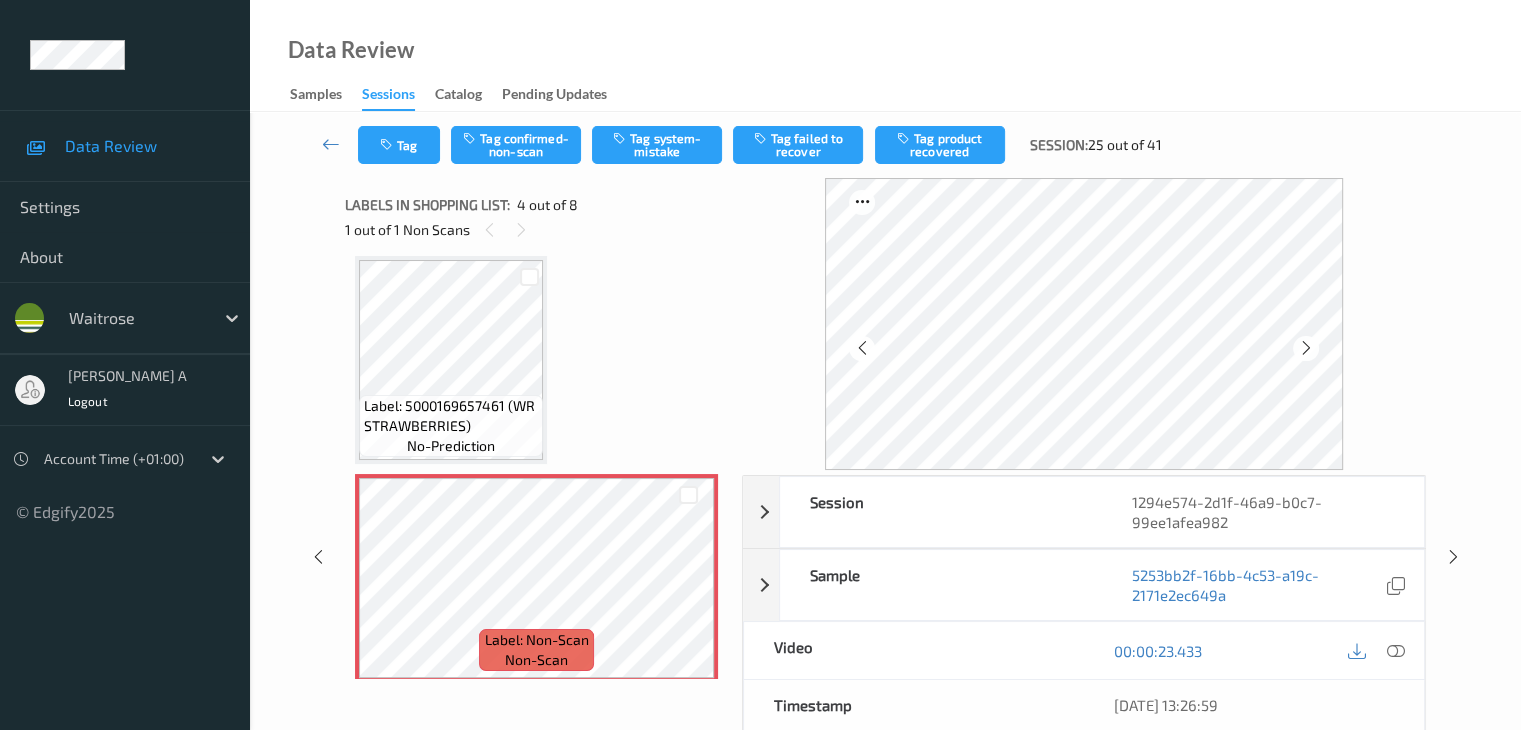 click at bounding box center (1305, 348) 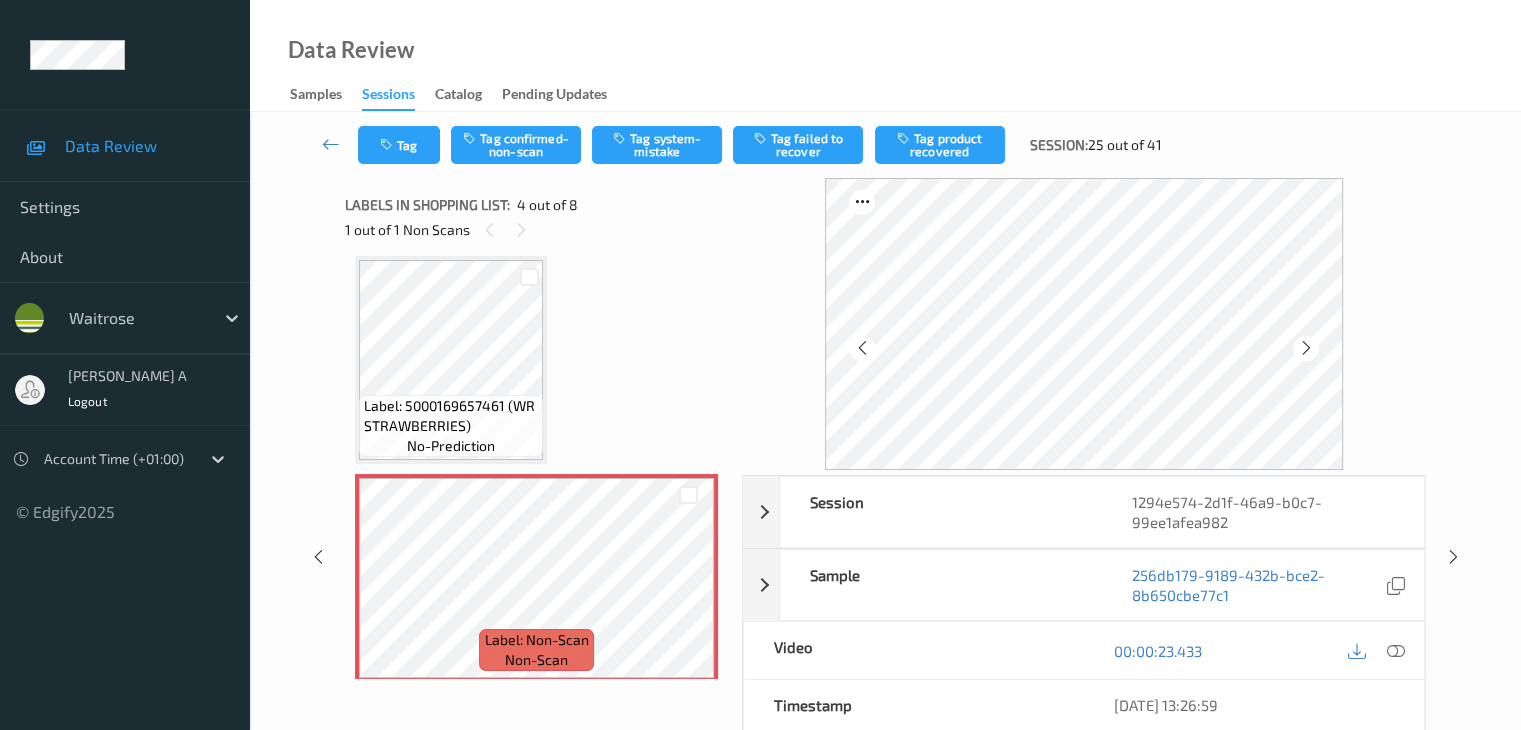 click at bounding box center [1305, 348] 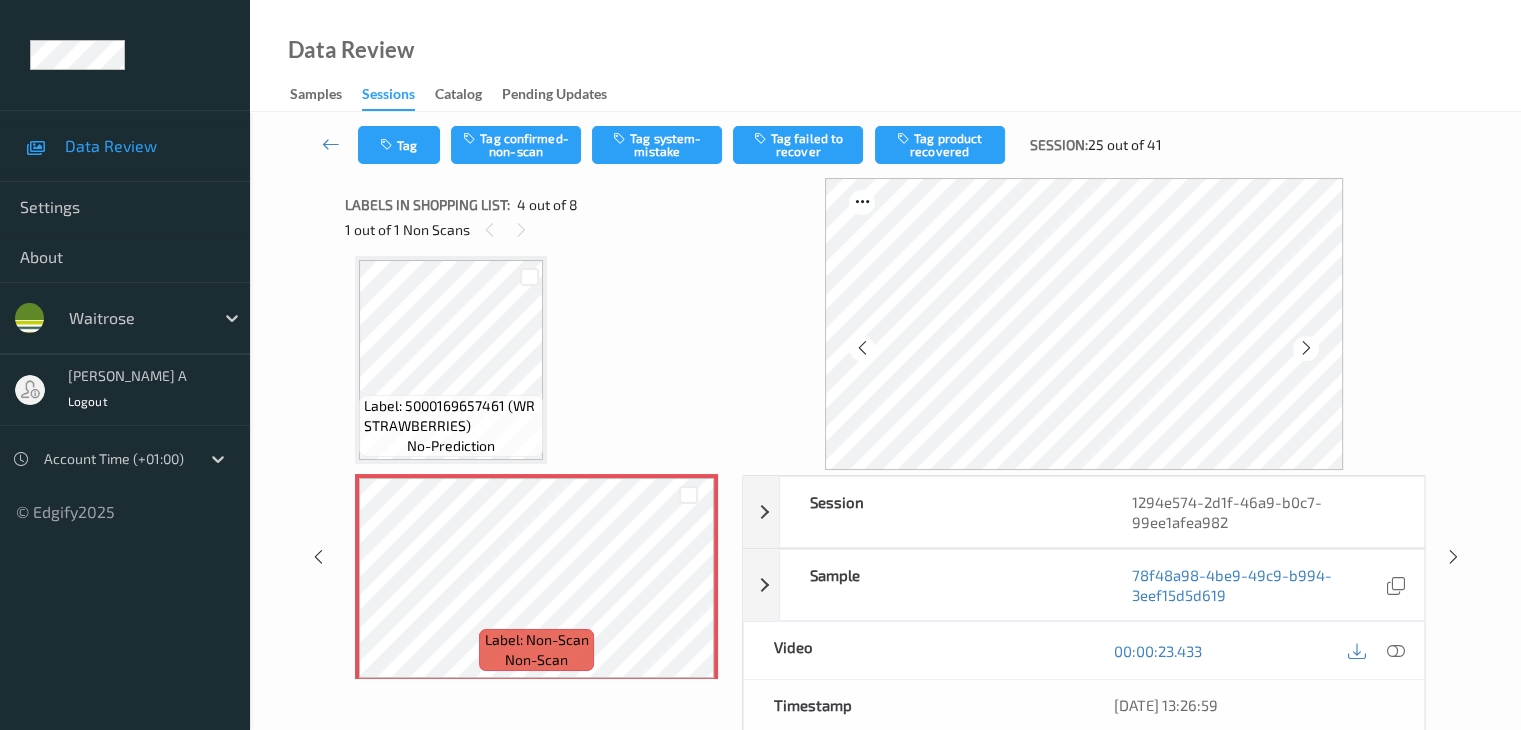 click at bounding box center (1305, 348) 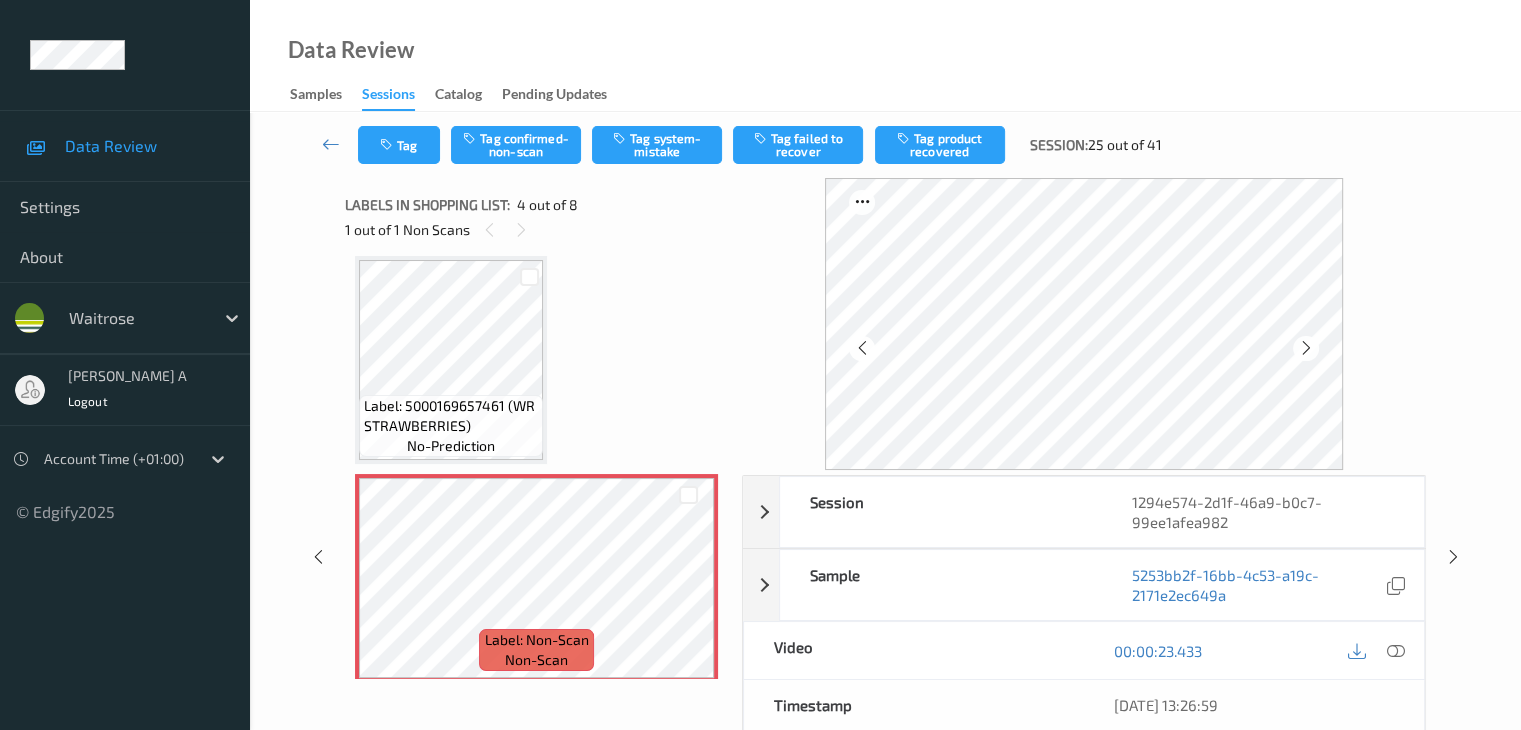 click at bounding box center (1305, 348) 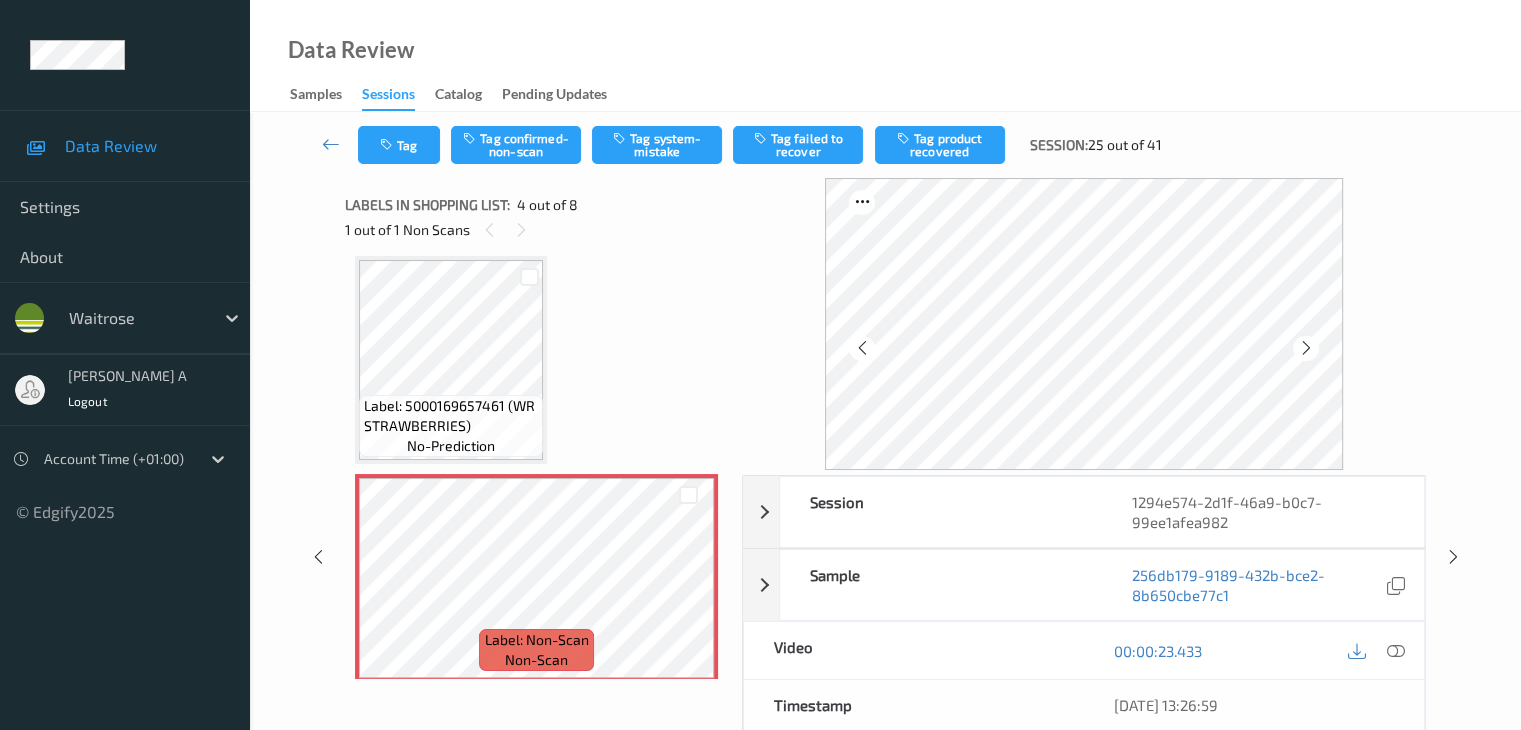click at bounding box center [1305, 348] 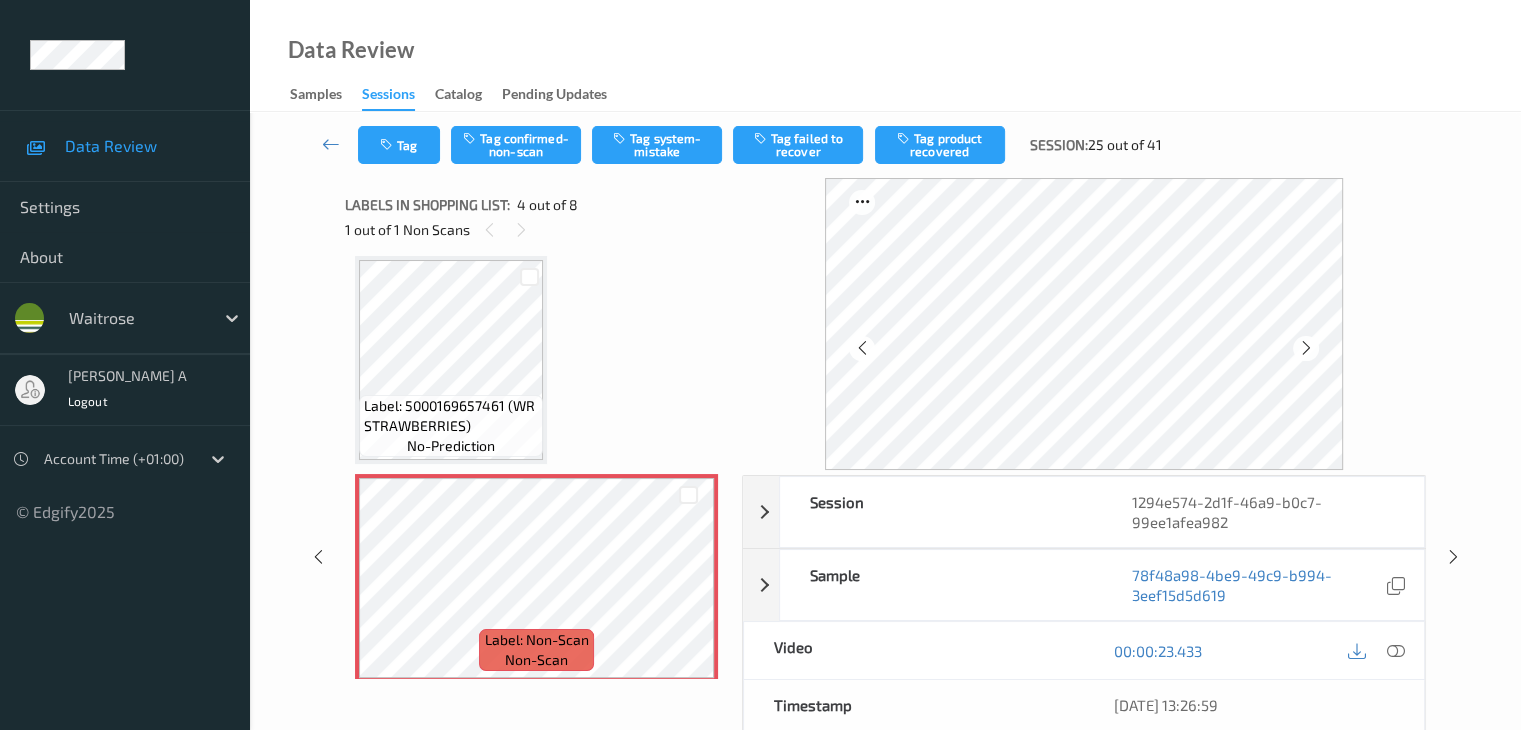 click at bounding box center (1305, 348) 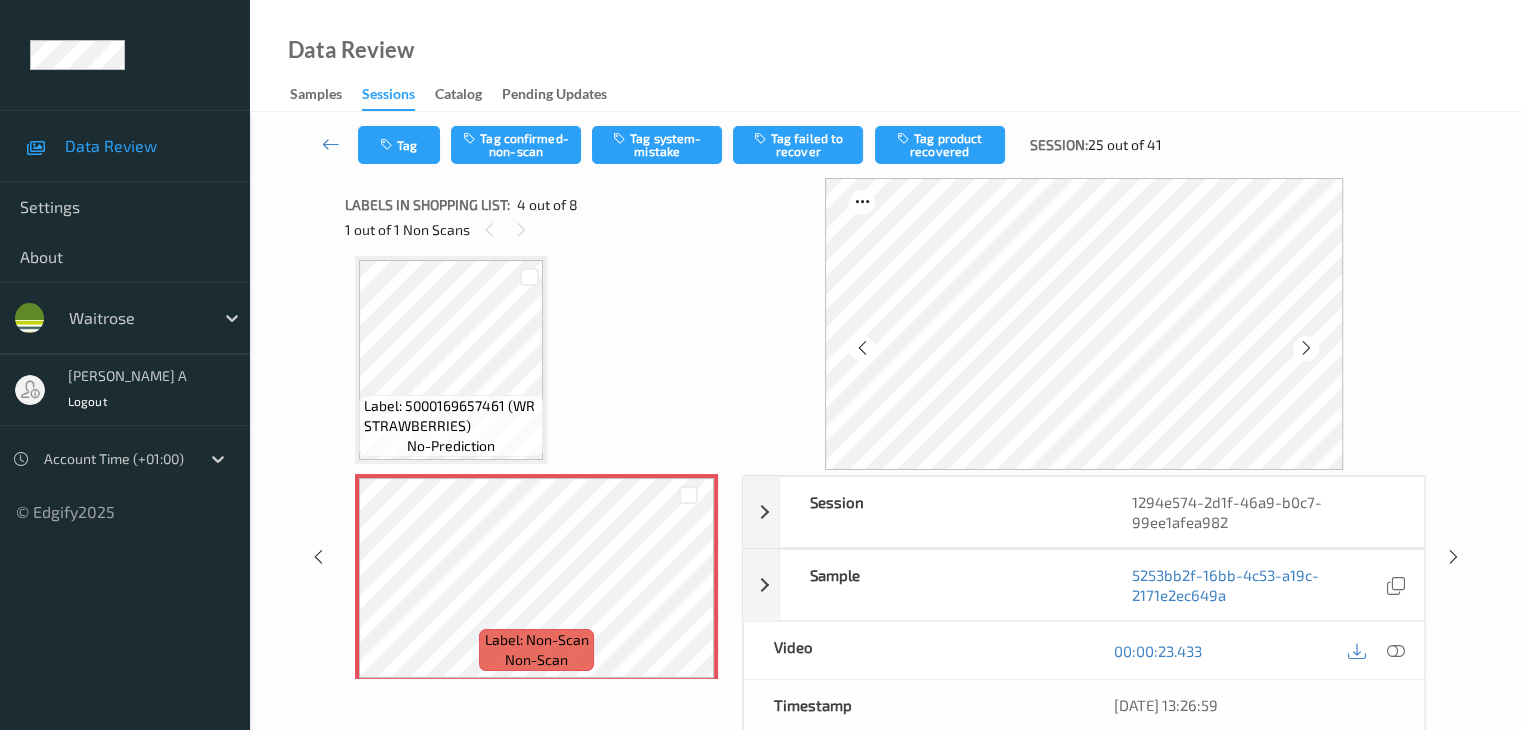 click at bounding box center [1305, 348] 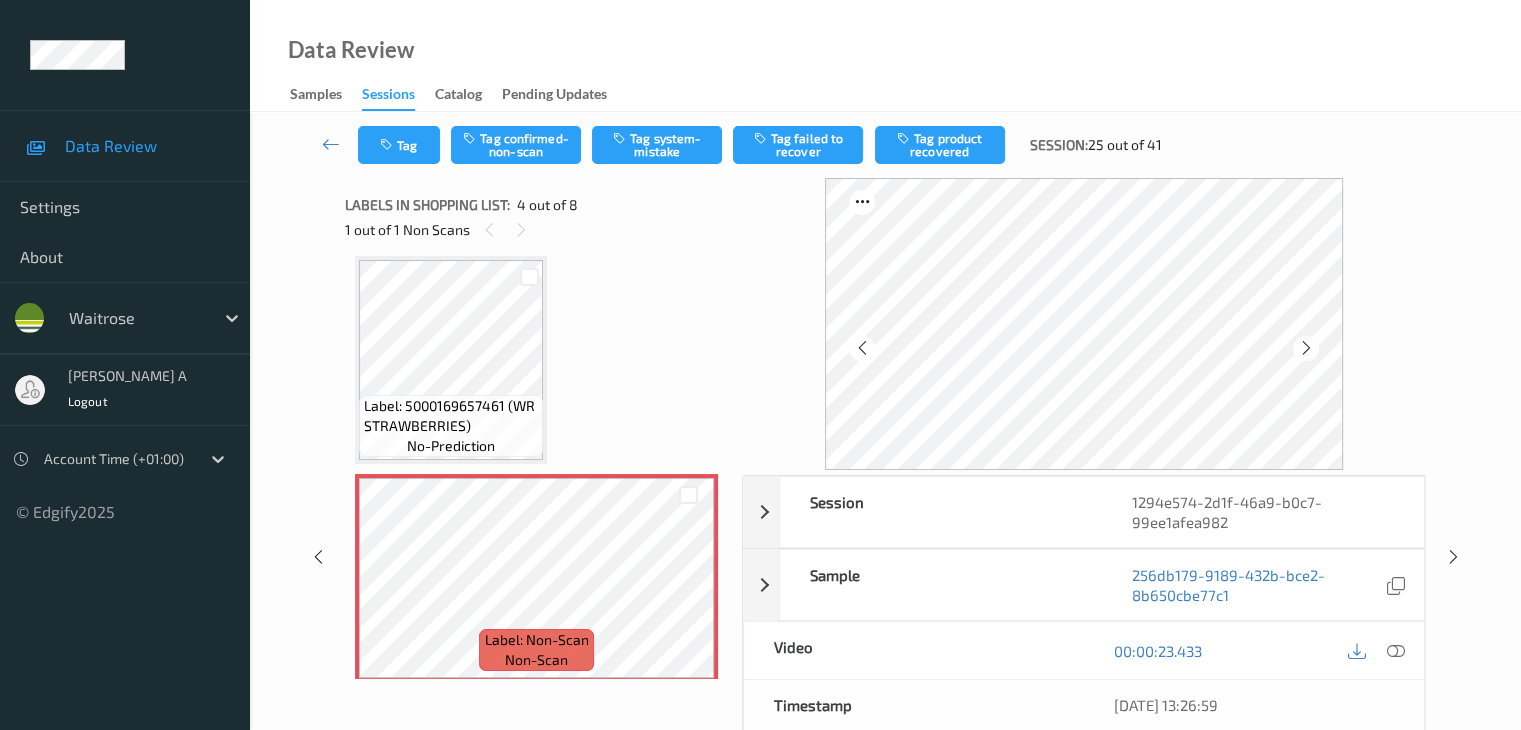 click at bounding box center (1305, 348) 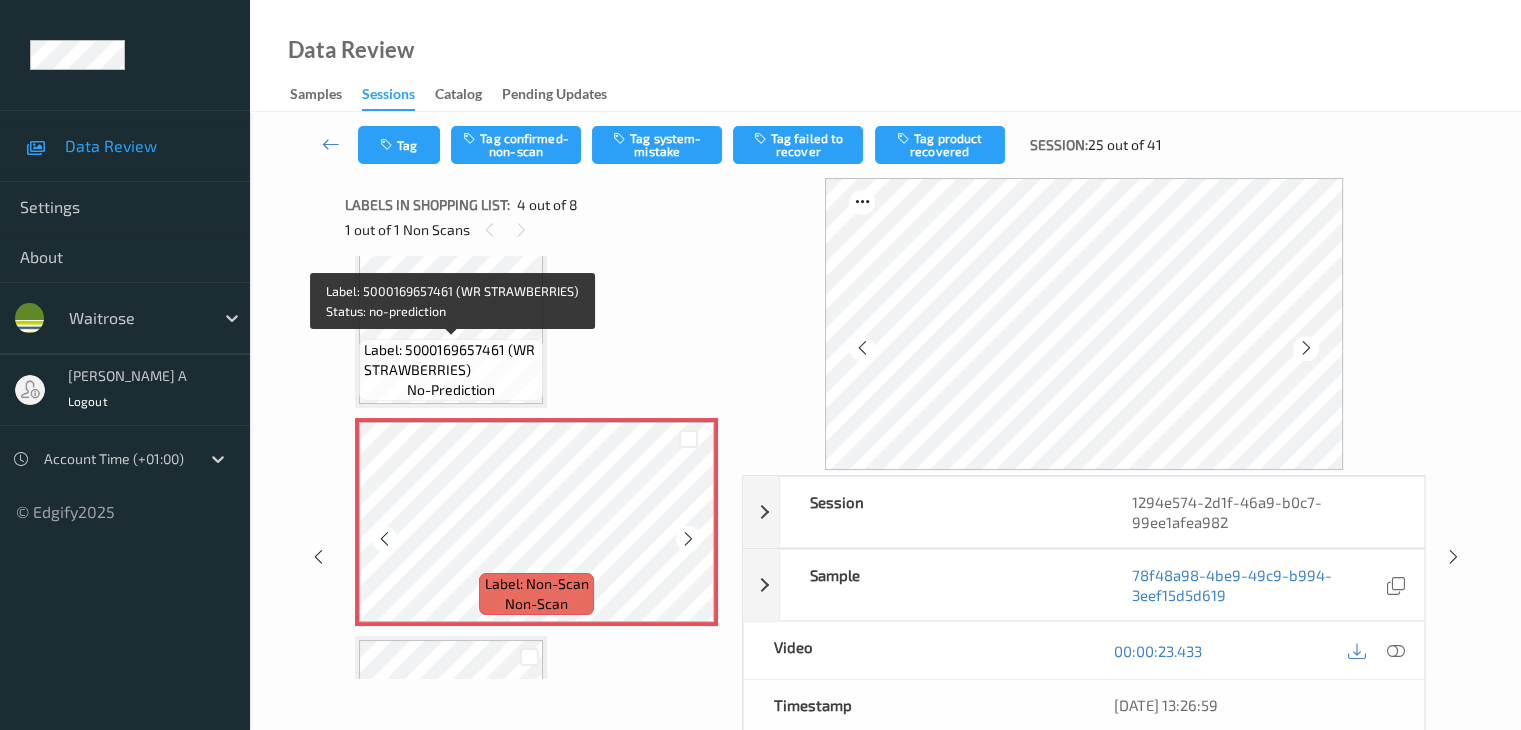 scroll, scrollTop: 546, scrollLeft: 0, axis: vertical 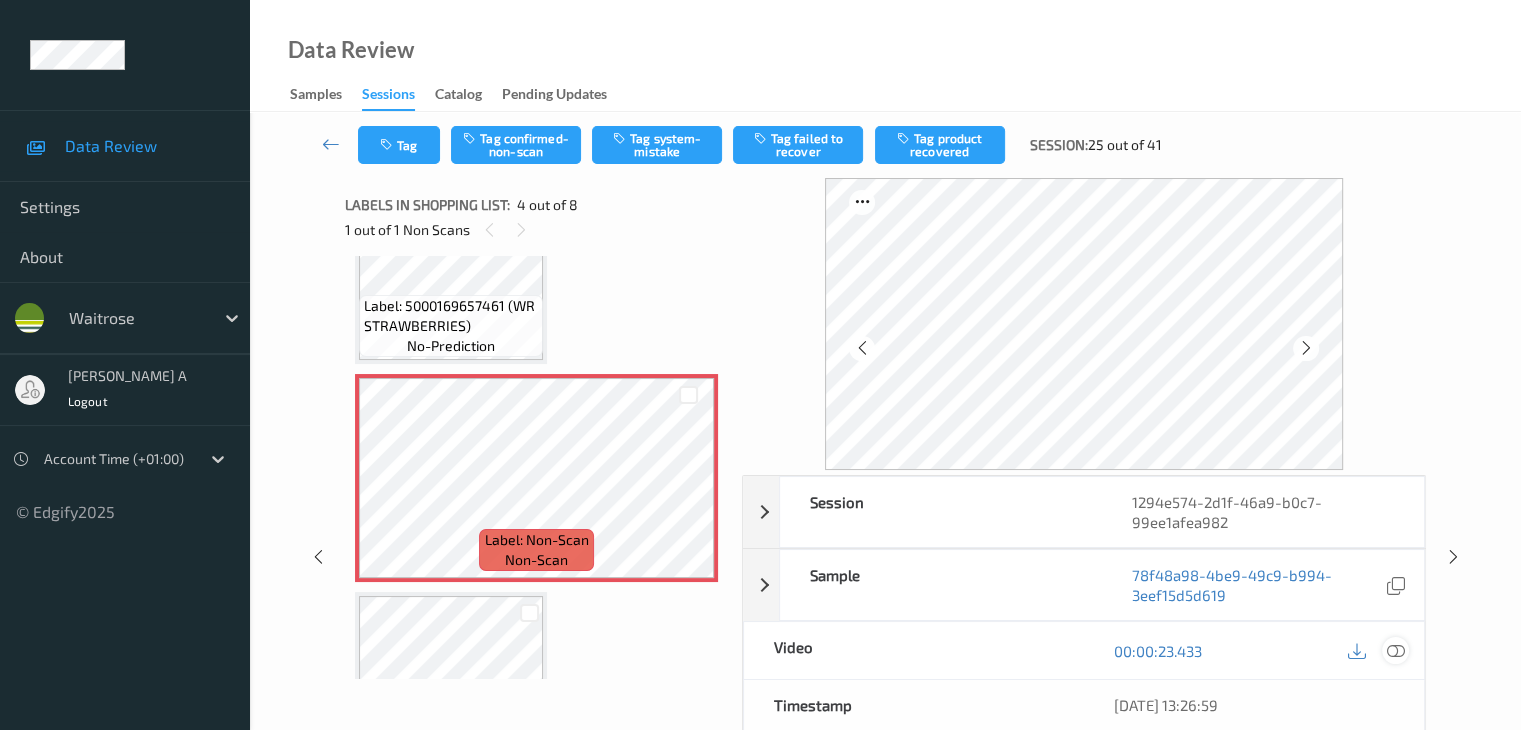 click at bounding box center [1395, 651] 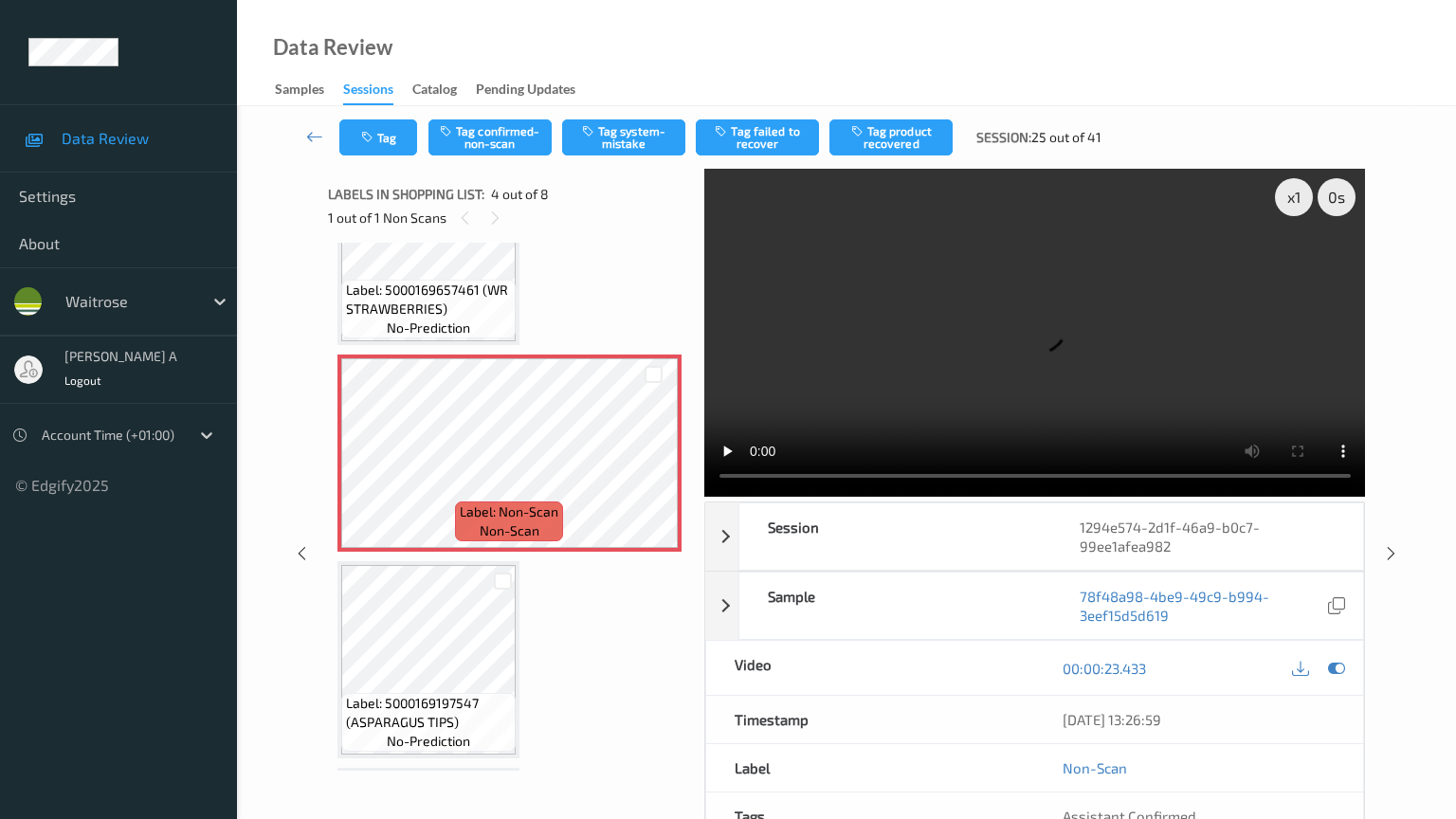 type 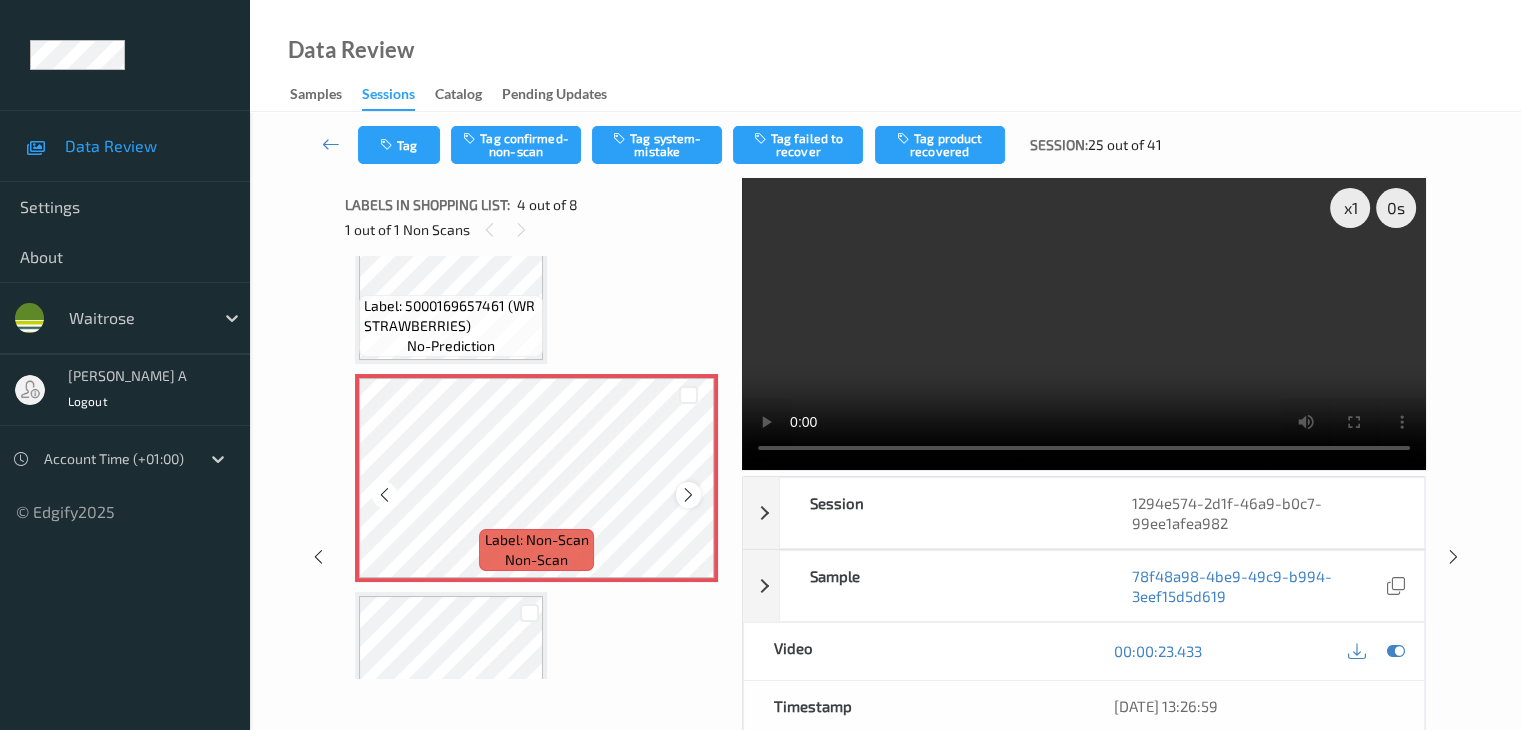 click at bounding box center (688, 495) 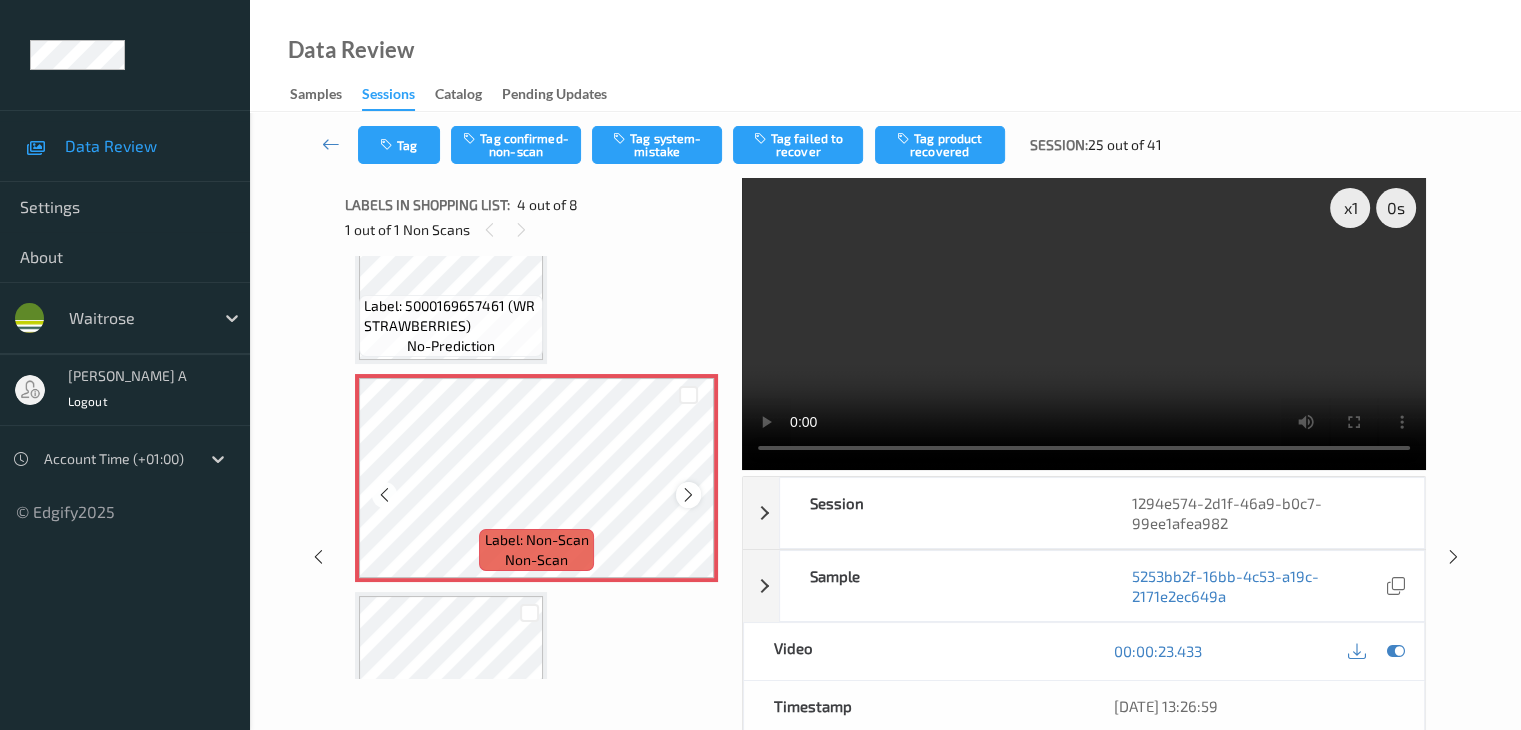 click at bounding box center [688, 495] 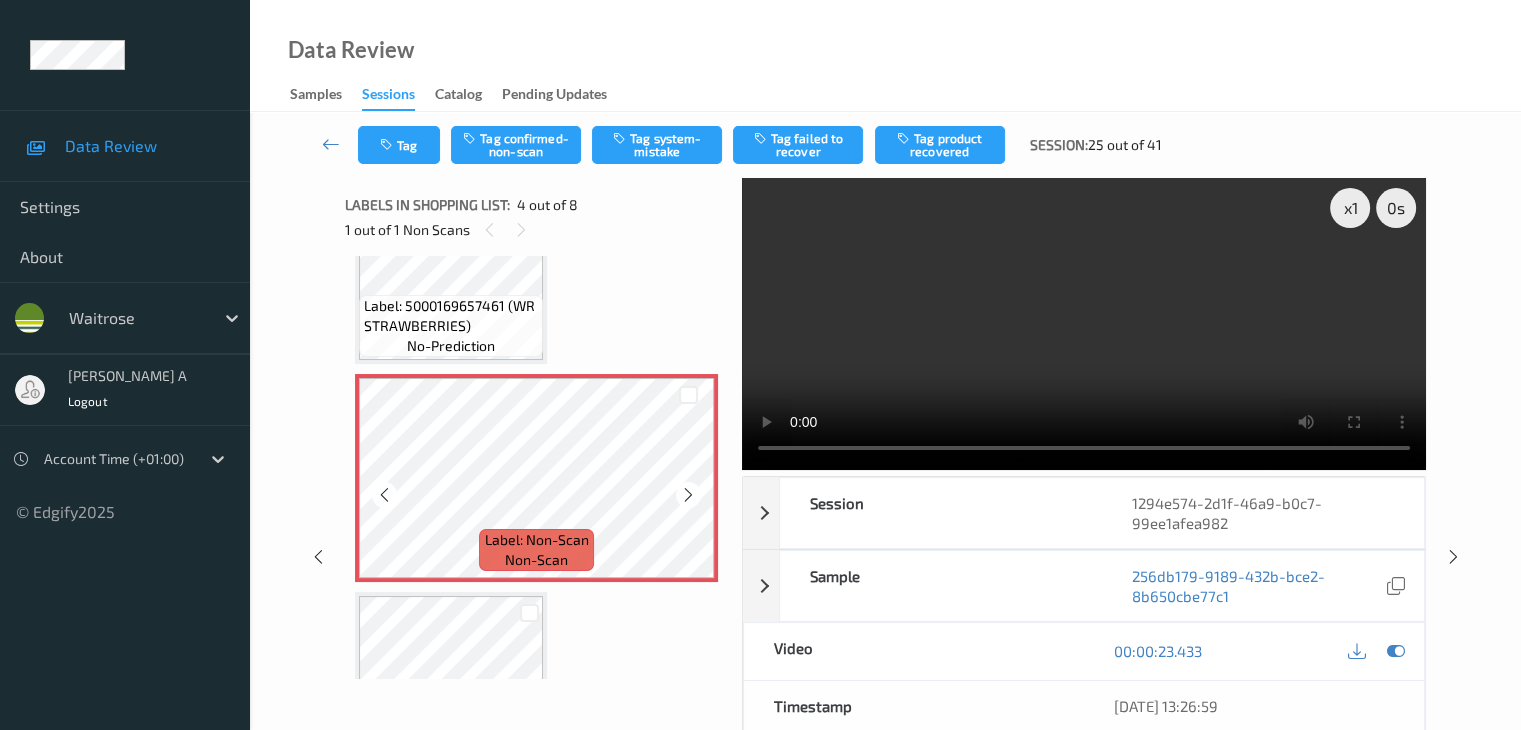 click at bounding box center (688, 495) 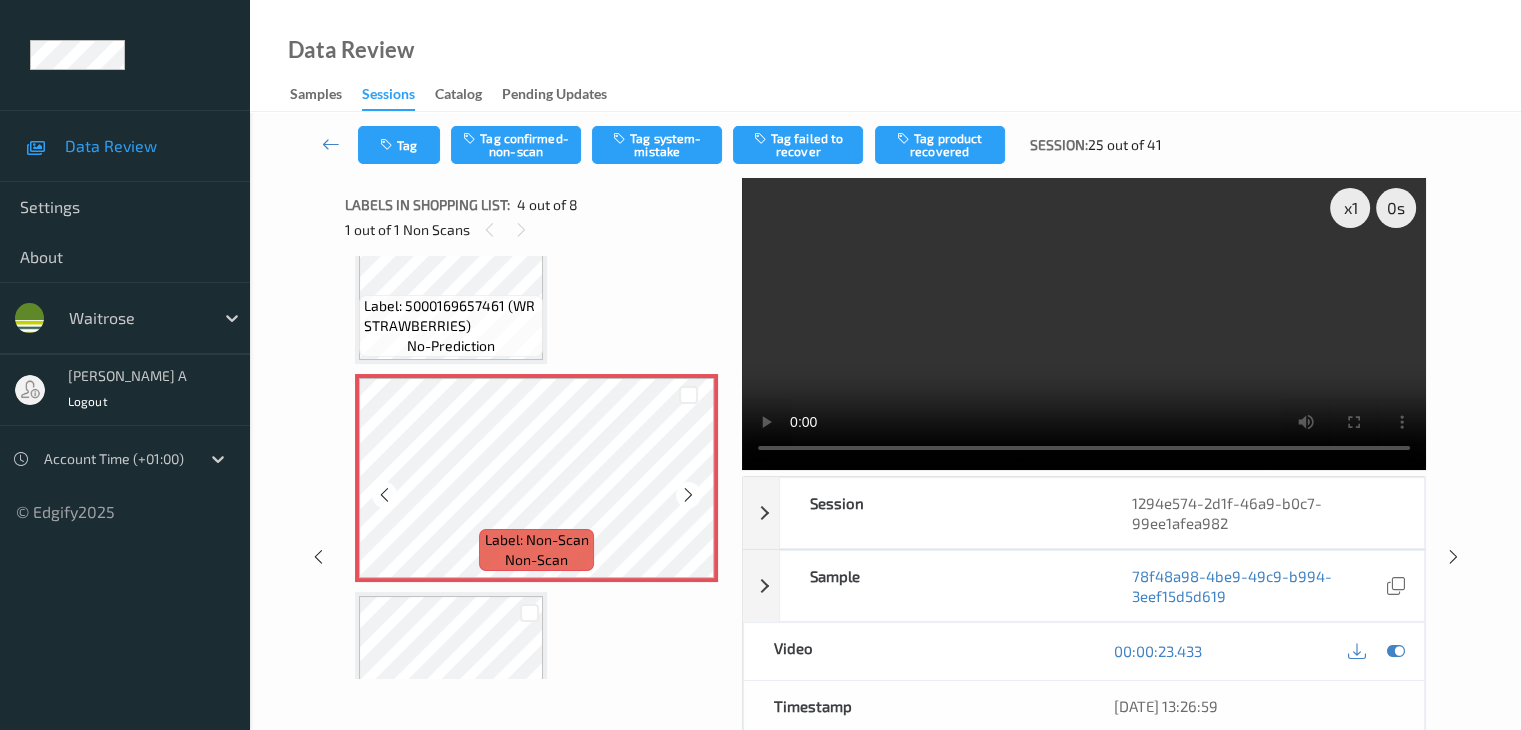 click at bounding box center [688, 495] 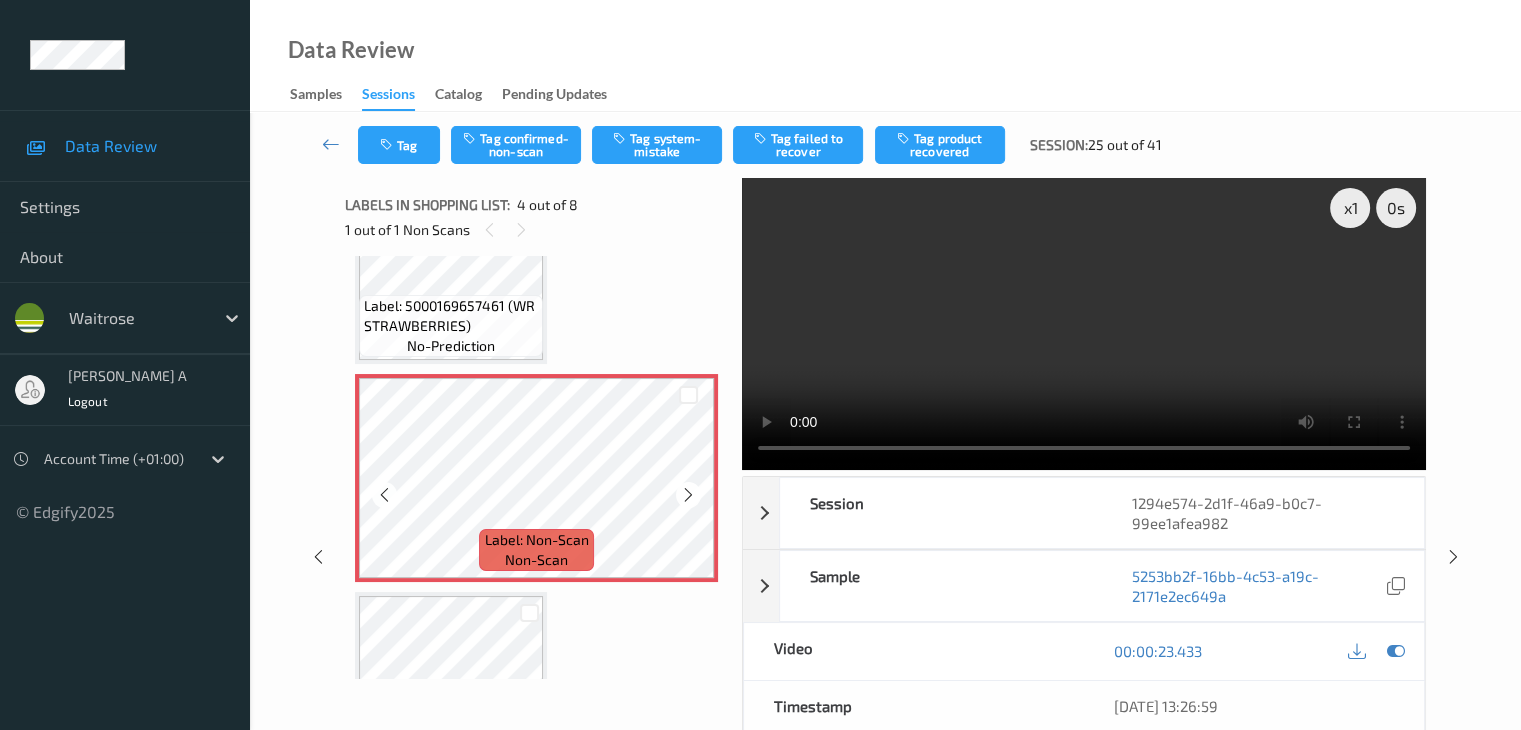click at bounding box center (688, 495) 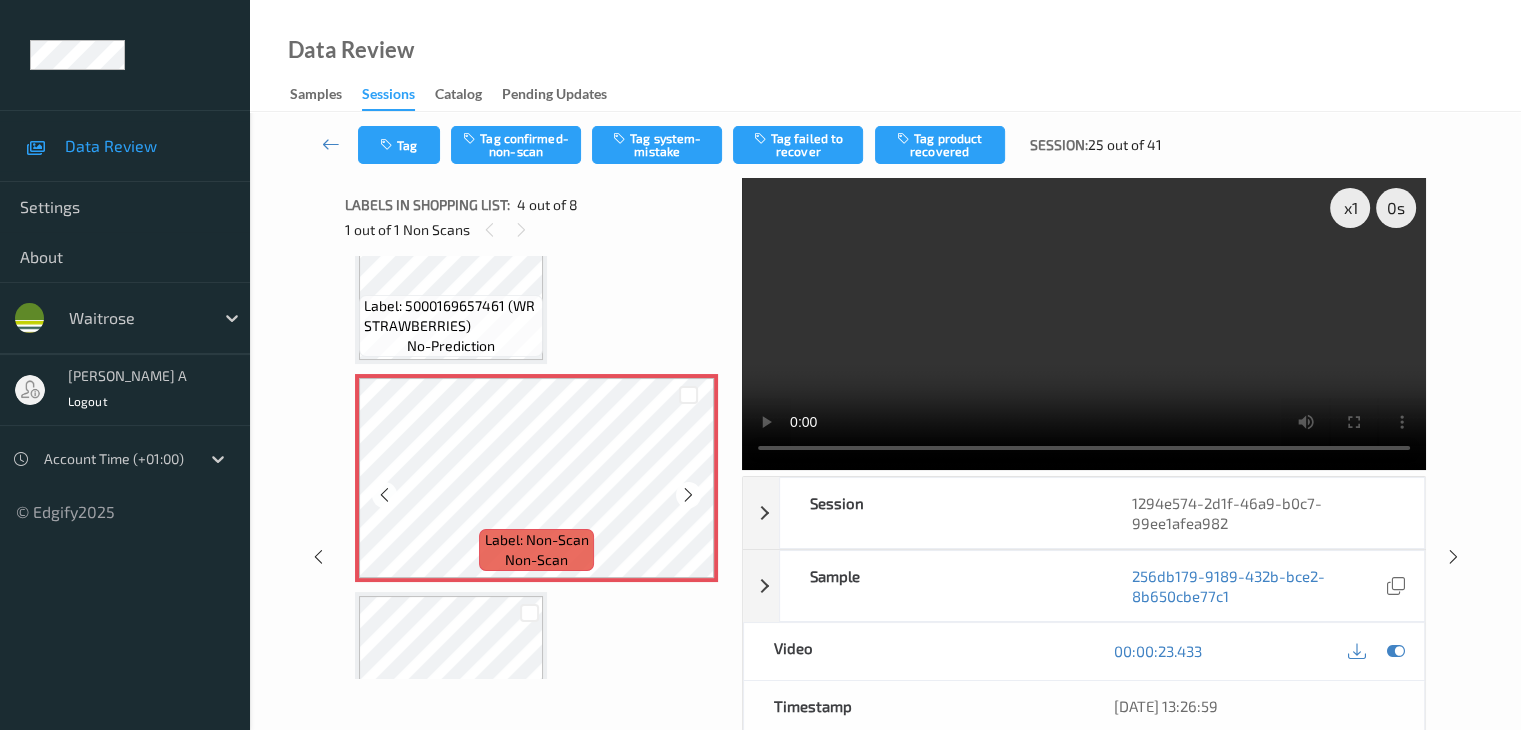 click at bounding box center (688, 495) 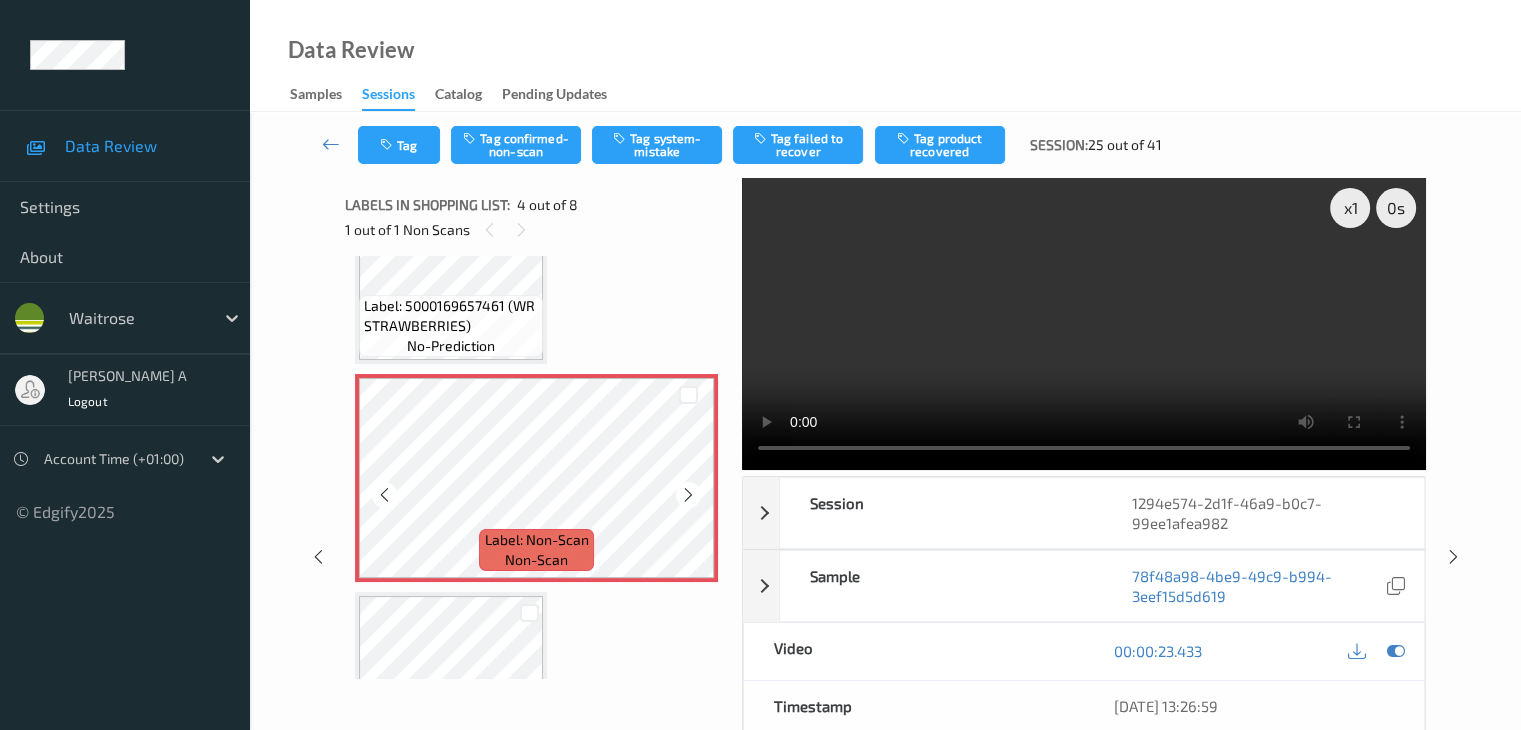 click at bounding box center [688, 495] 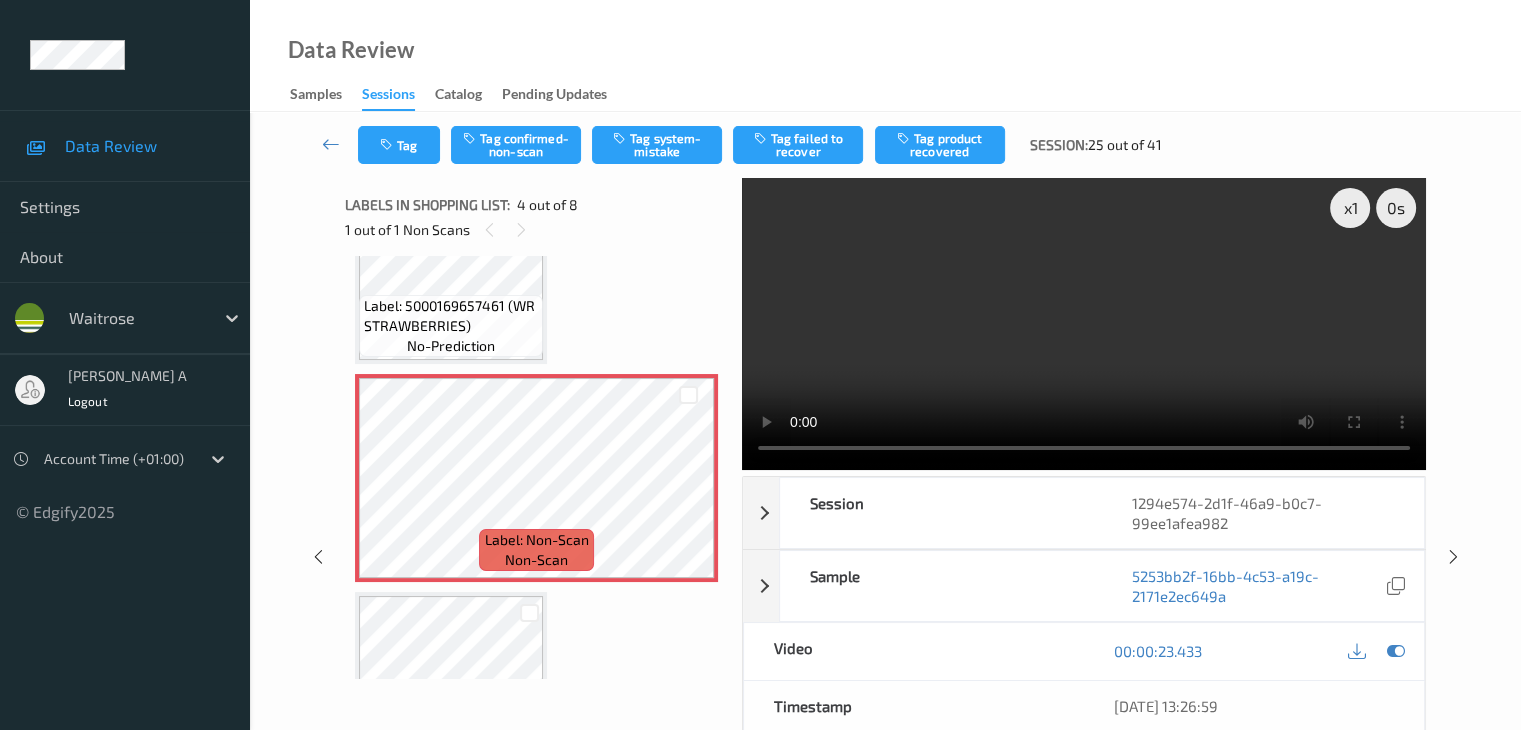 click on "Label: 5000169015278 (WR ESS  SKIMMED MILK) no-prediction Label: 5000169179352 (WR ESS POINT CABB) no-prediction Label: 5000169657461 (WR STRAWBERRIES) no-prediction Label: Non-Scan non-scan Label: Non-Scan non-scan Label: Non-Scan non-scan Label: 5000169197547 (ASPARAGUS TIPS) no-prediction Label: 0267682000456 (WR ESS FT BANANAS) no-prediction Label: 5000169634127 (WR CHERRIES) no-prediction Label: 0201662003501 (SCF SALMON EN CROUTE) no-prediction" at bounding box center (536, 467) 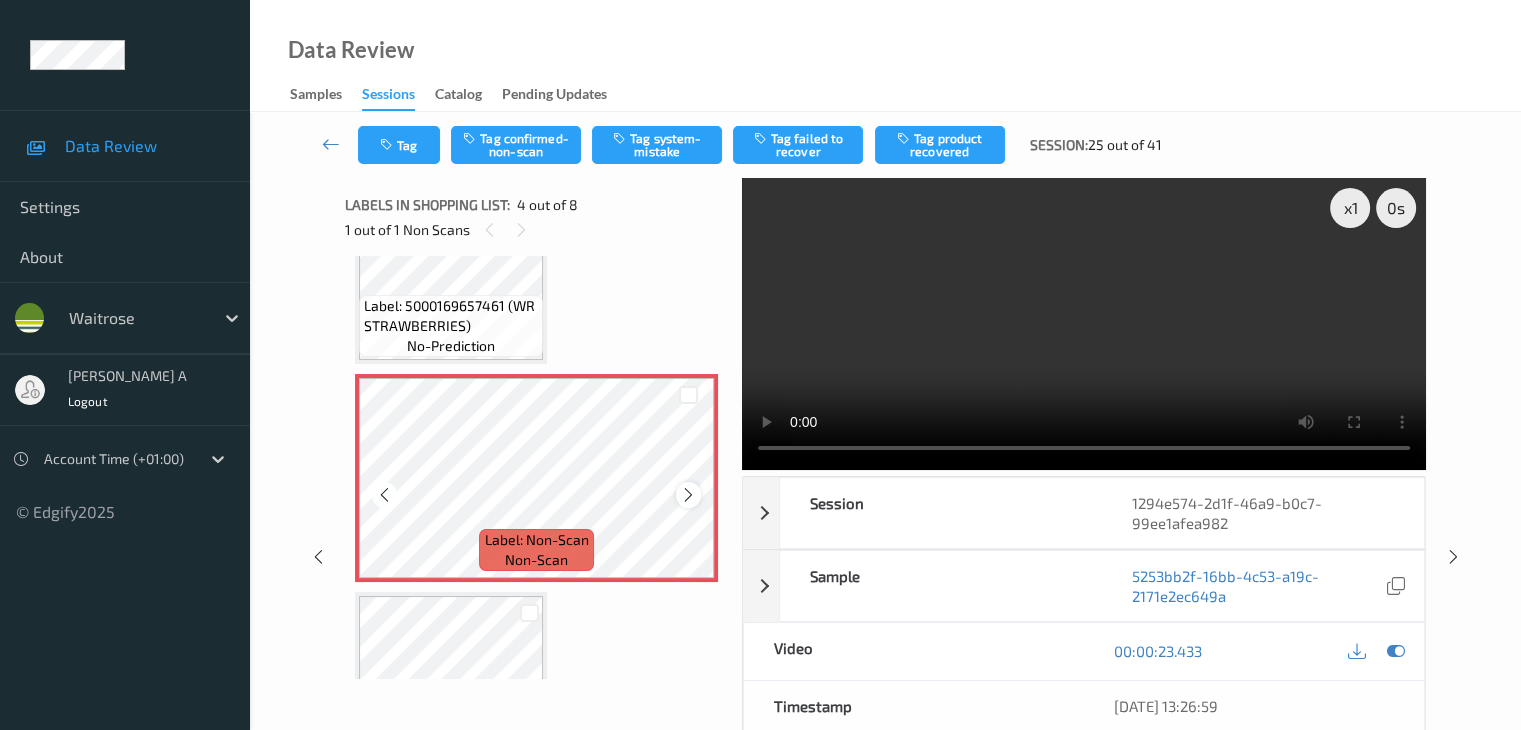 click at bounding box center (688, 495) 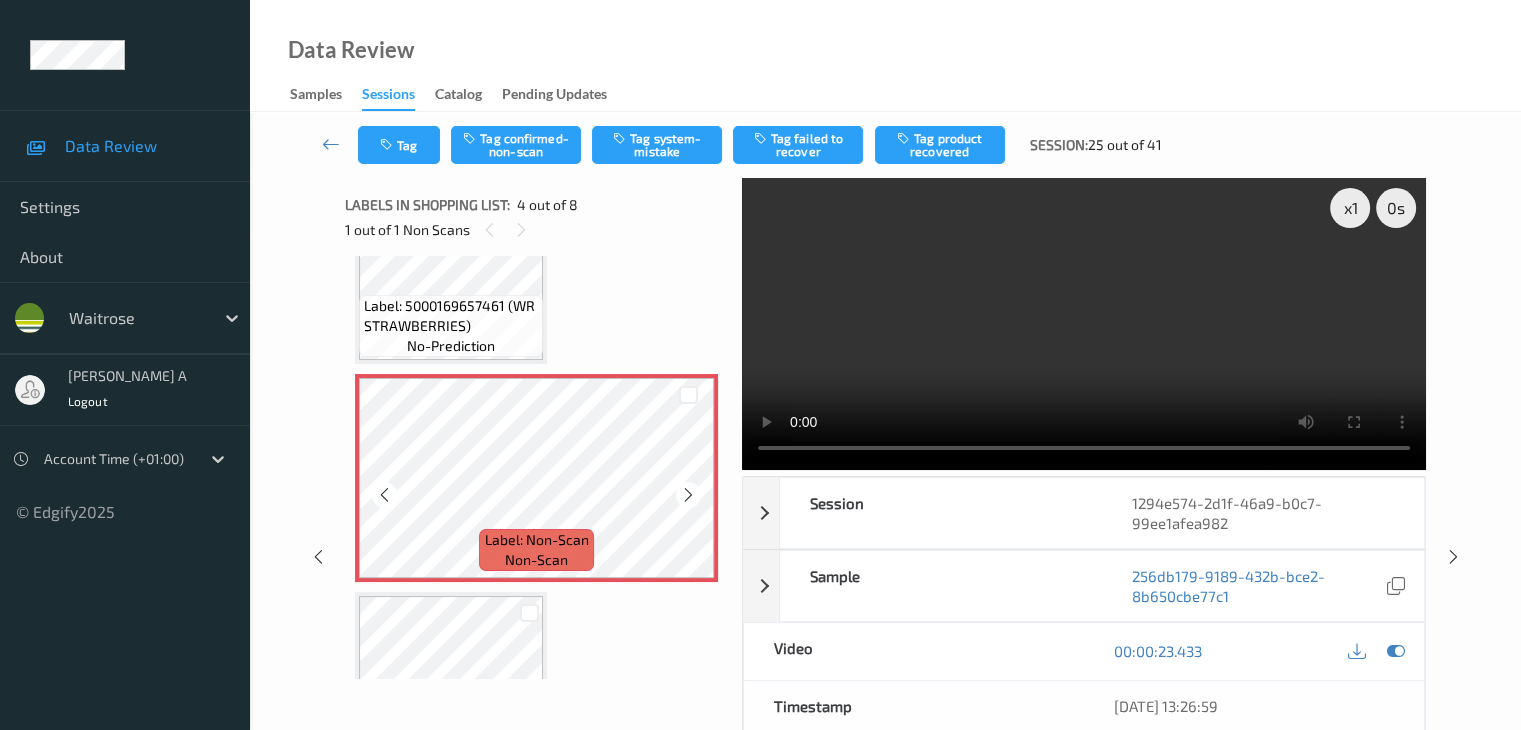 click at bounding box center [688, 495] 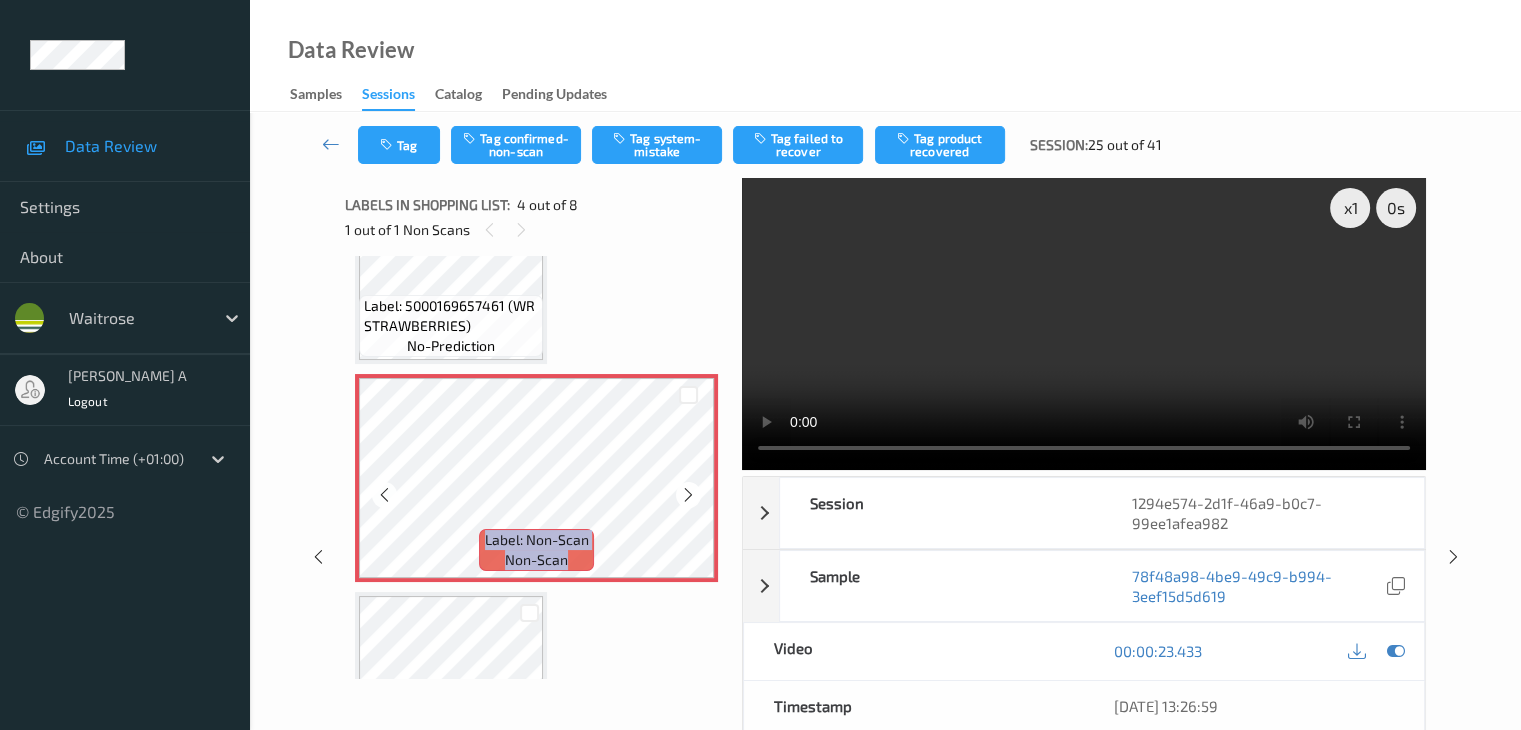 click at bounding box center (688, 495) 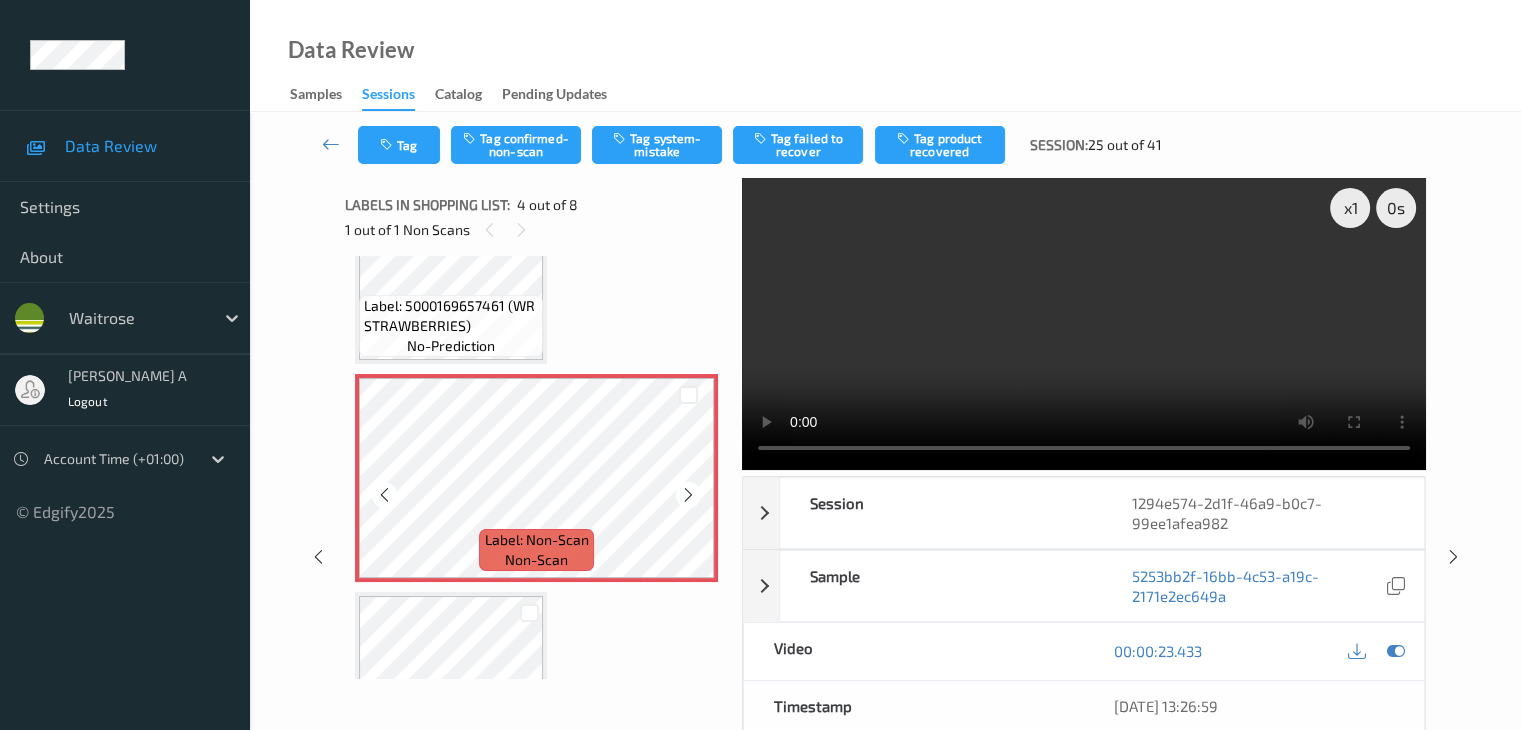 click at bounding box center [688, 495] 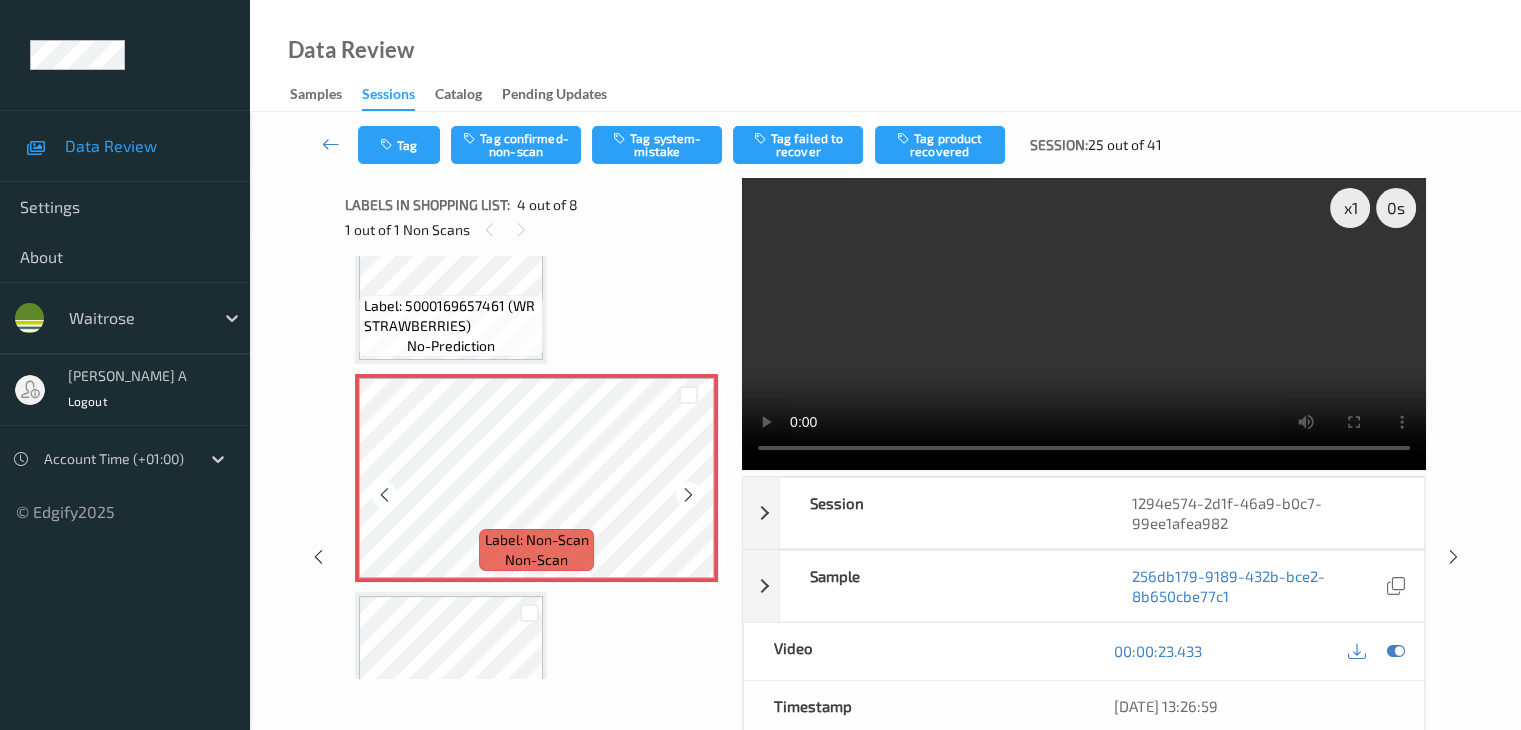 click at bounding box center (688, 495) 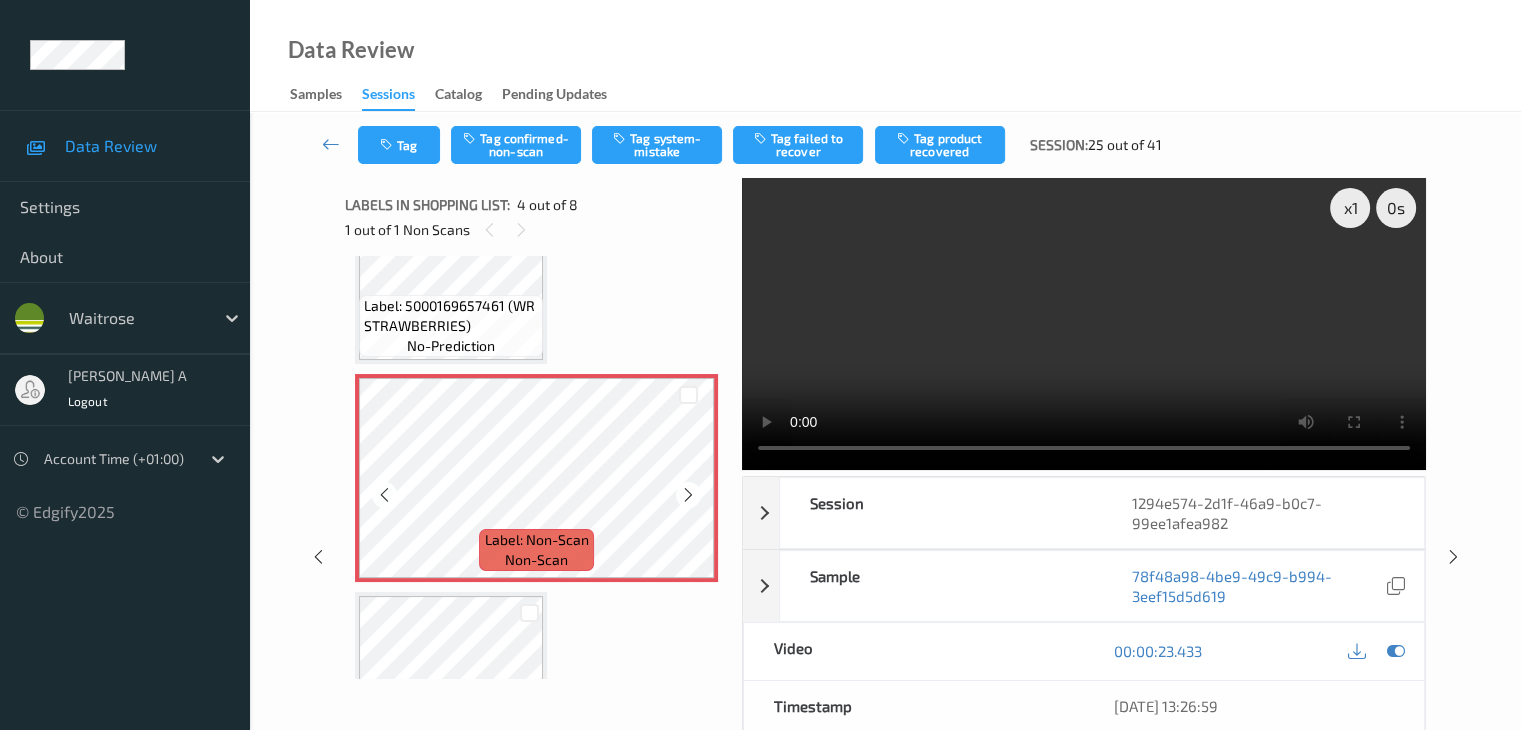 click at bounding box center (688, 495) 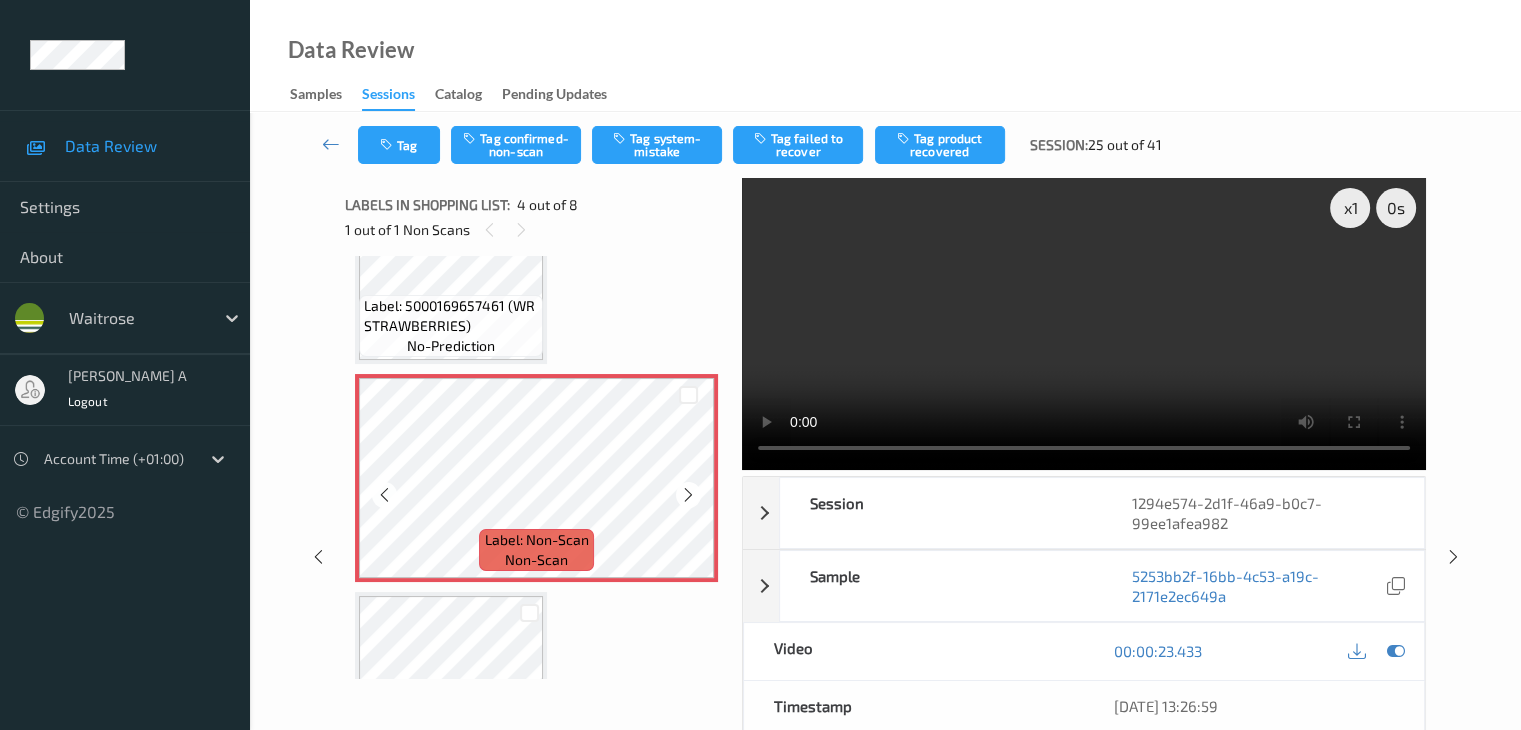 click at bounding box center [688, 495] 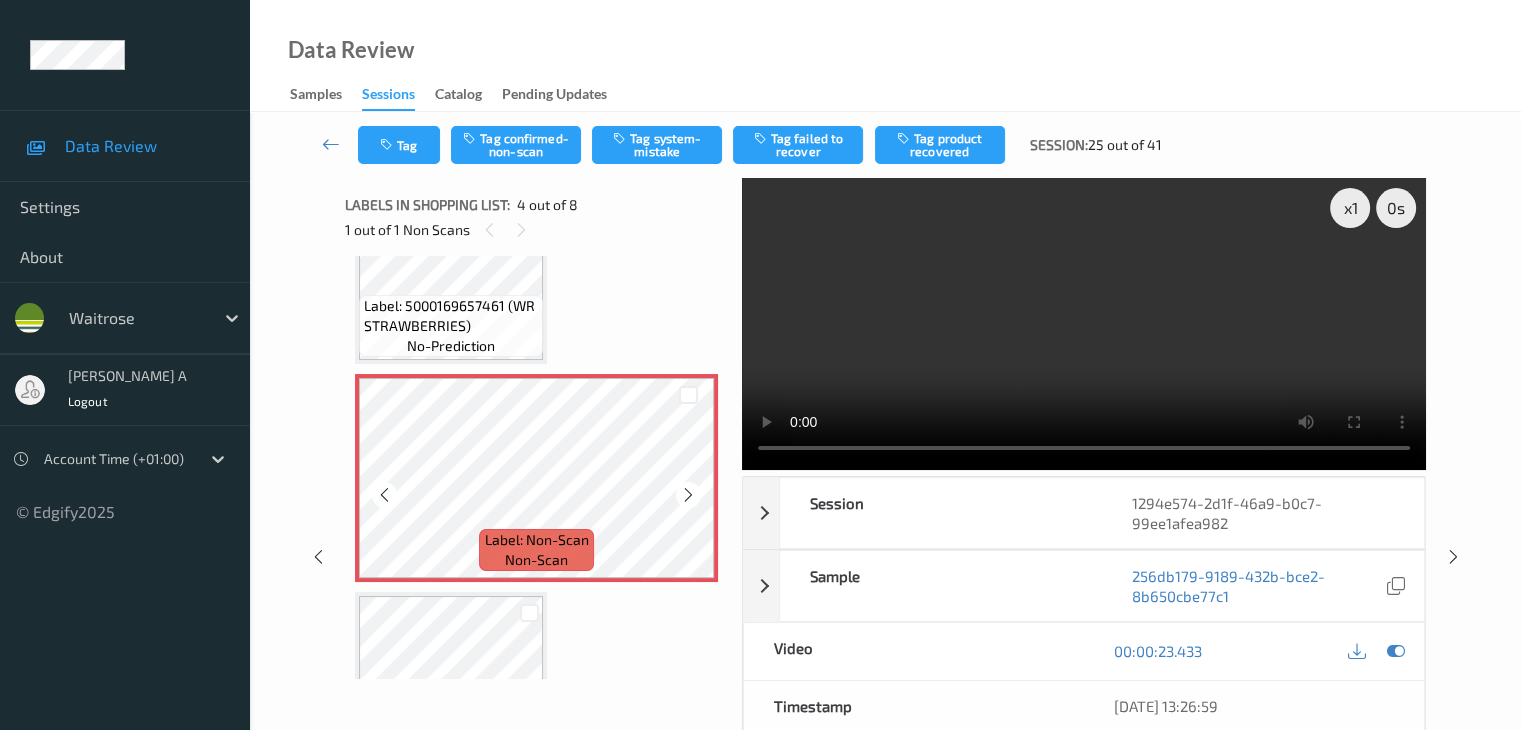 click at bounding box center [688, 495] 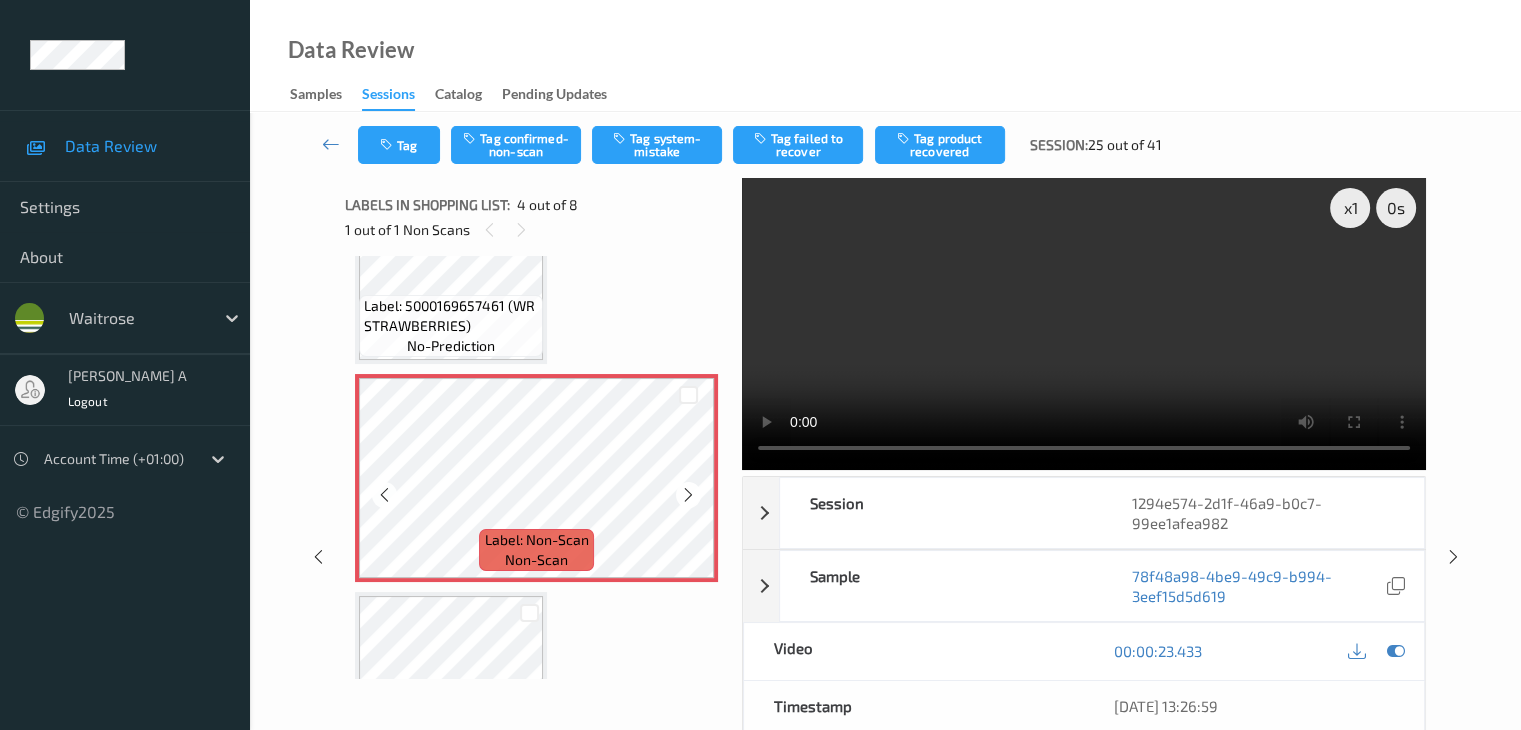 click at bounding box center [688, 495] 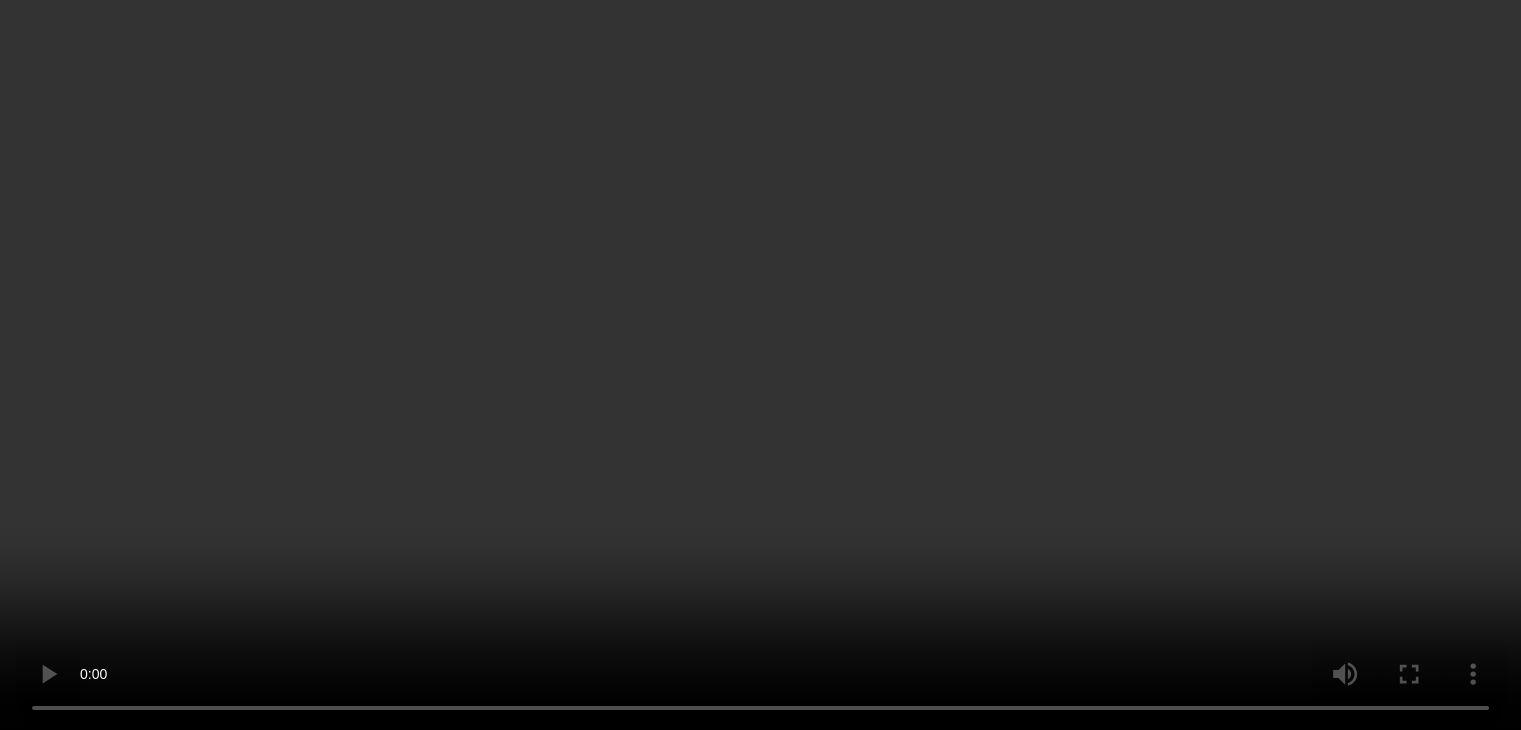 scroll, scrollTop: 646, scrollLeft: 0, axis: vertical 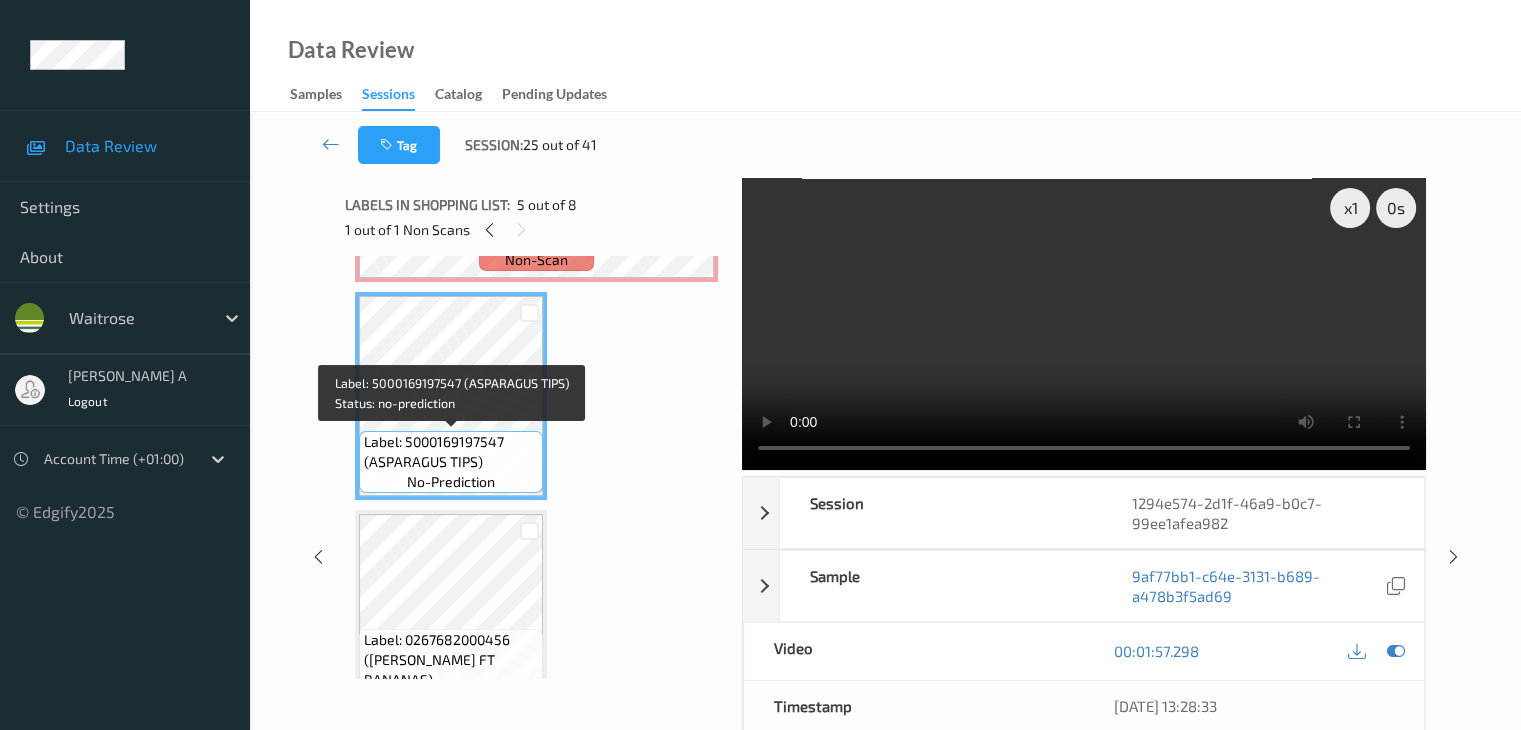click on "Label: 5000169197547 (ASPARAGUS TIPS)" at bounding box center (451, 452) 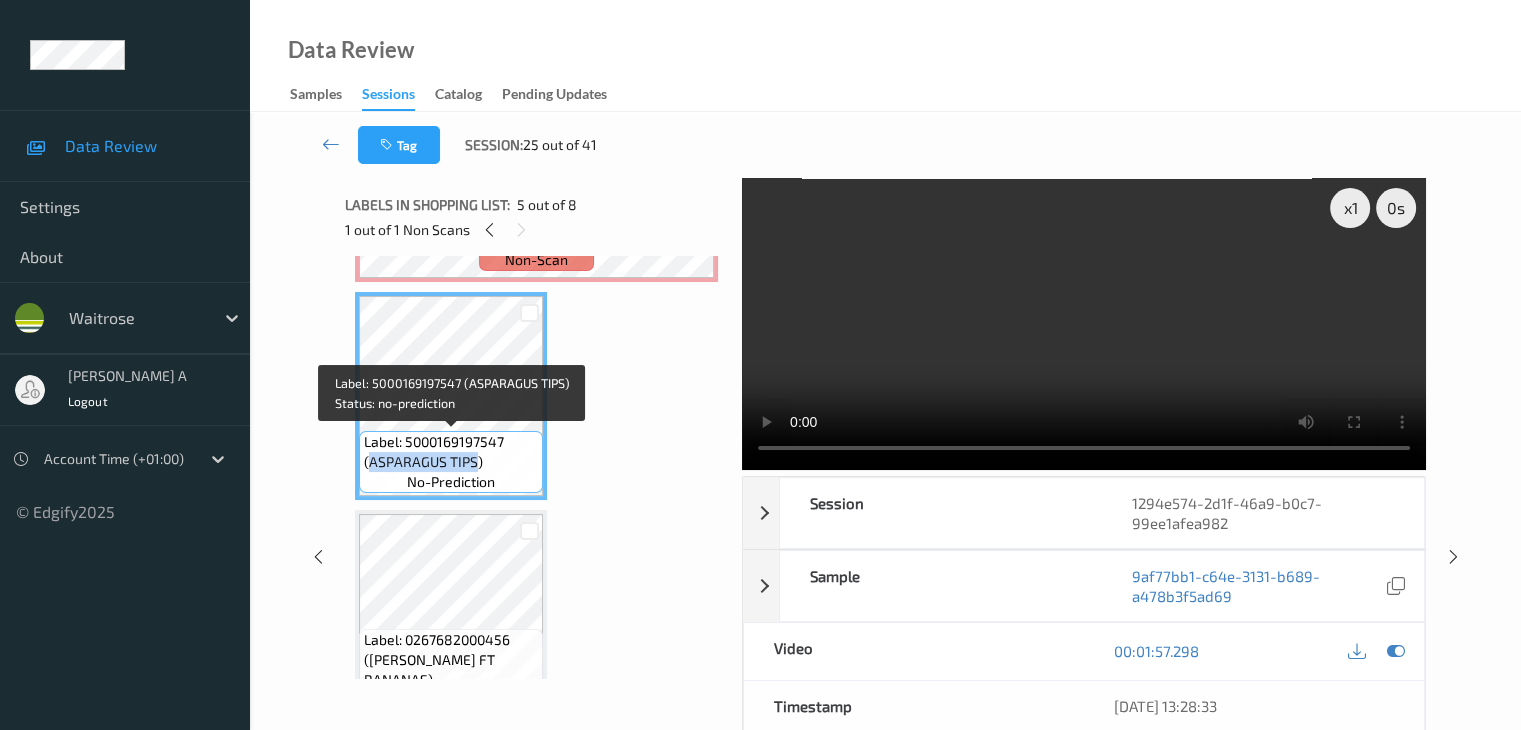 drag, startPoint x: 370, startPoint y: 464, endPoint x: 474, endPoint y: 459, distance: 104.120125 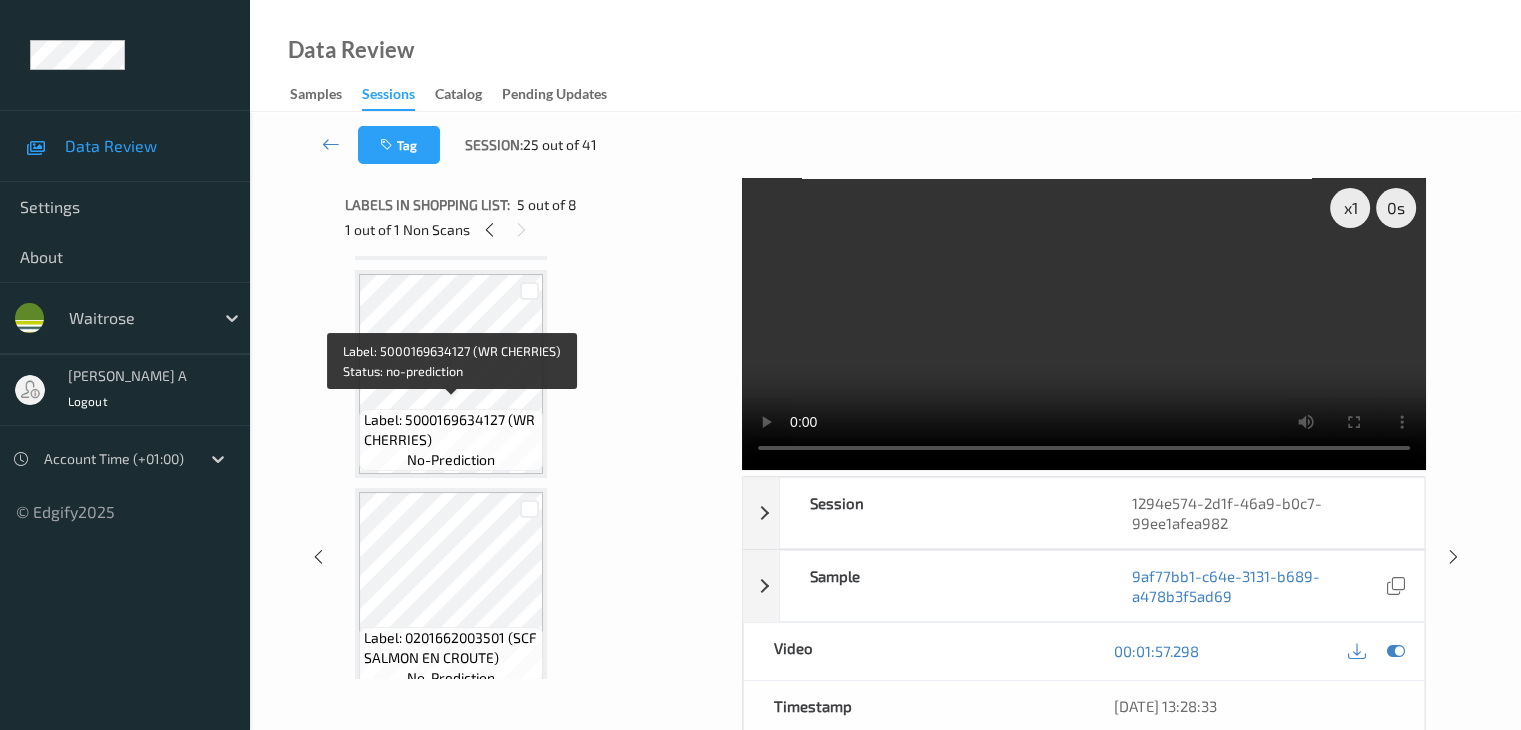 scroll, scrollTop: 1331, scrollLeft: 0, axis: vertical 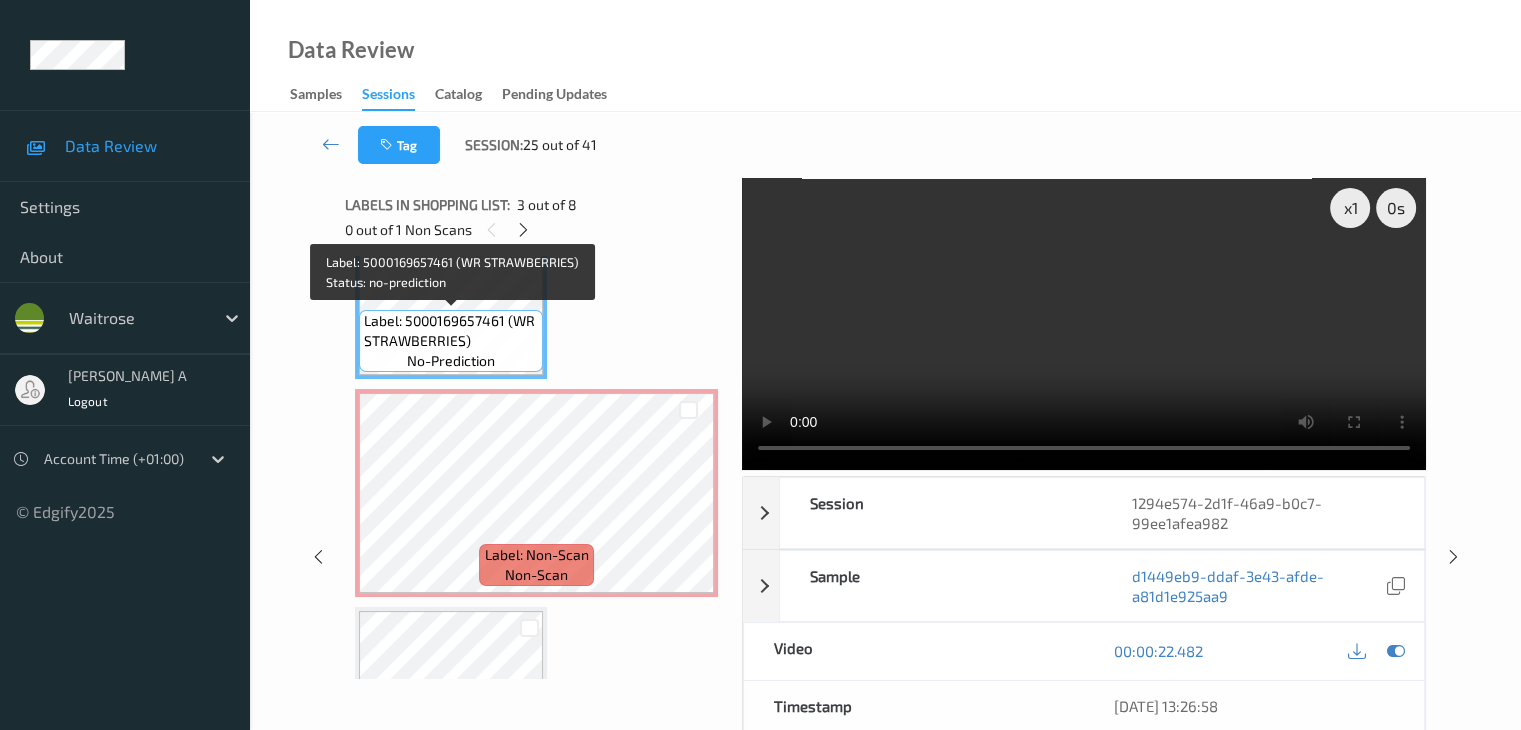 click on "Label: 5000169657461 (WR STRAWBERRIES)" at bounding box center [451, 331] 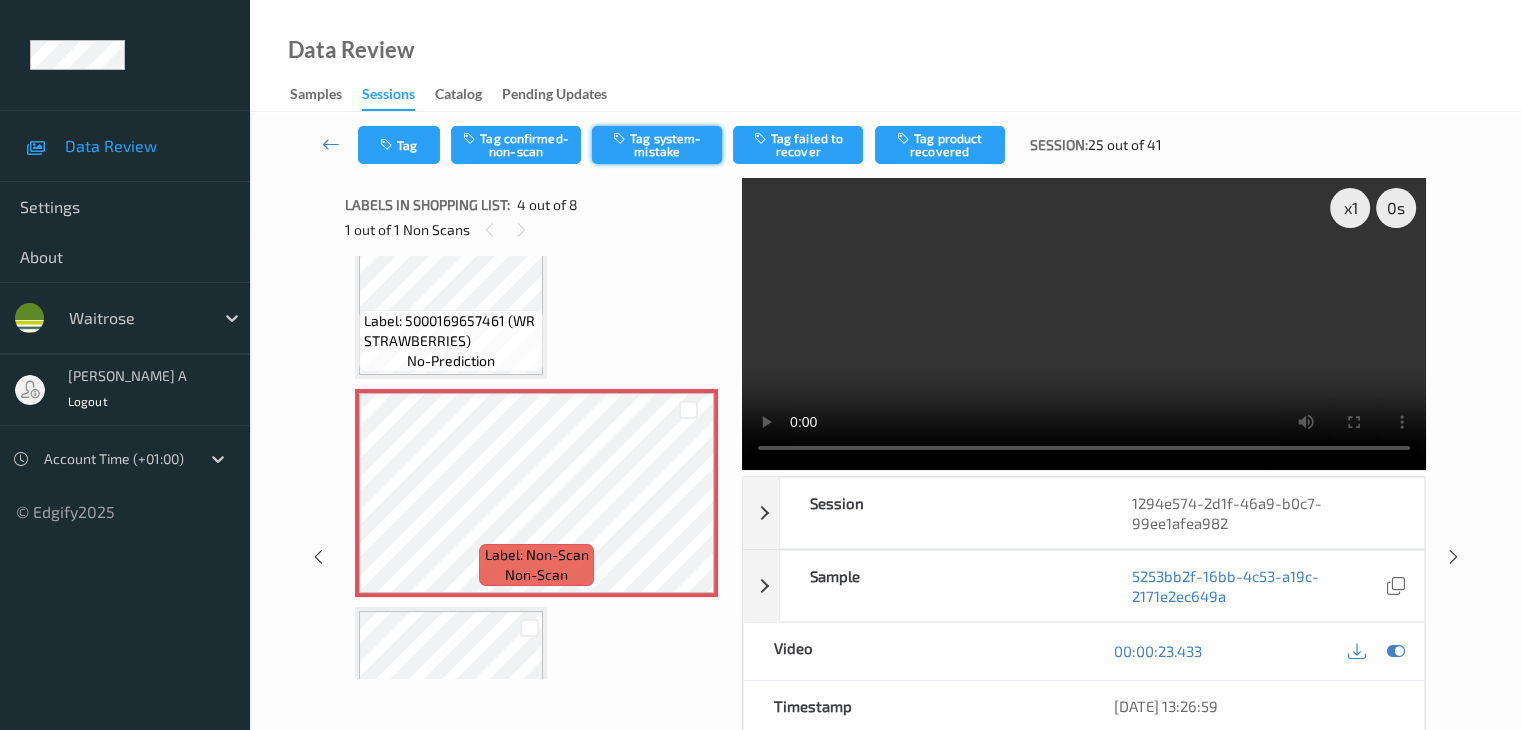 click on "Tag   system-mistake" at bounding box center (657, 145) 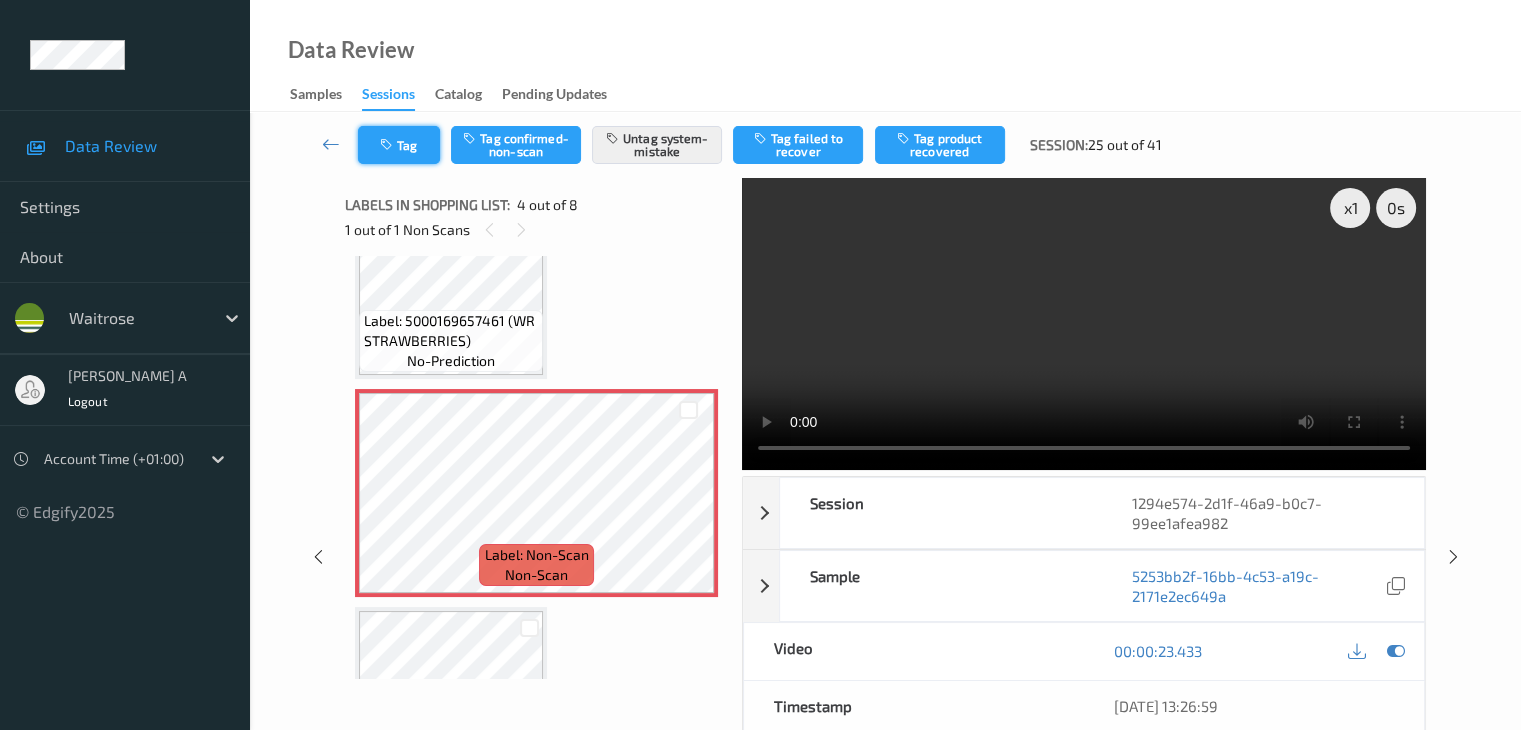 click on "Tag" at bounding box center (399, 145) 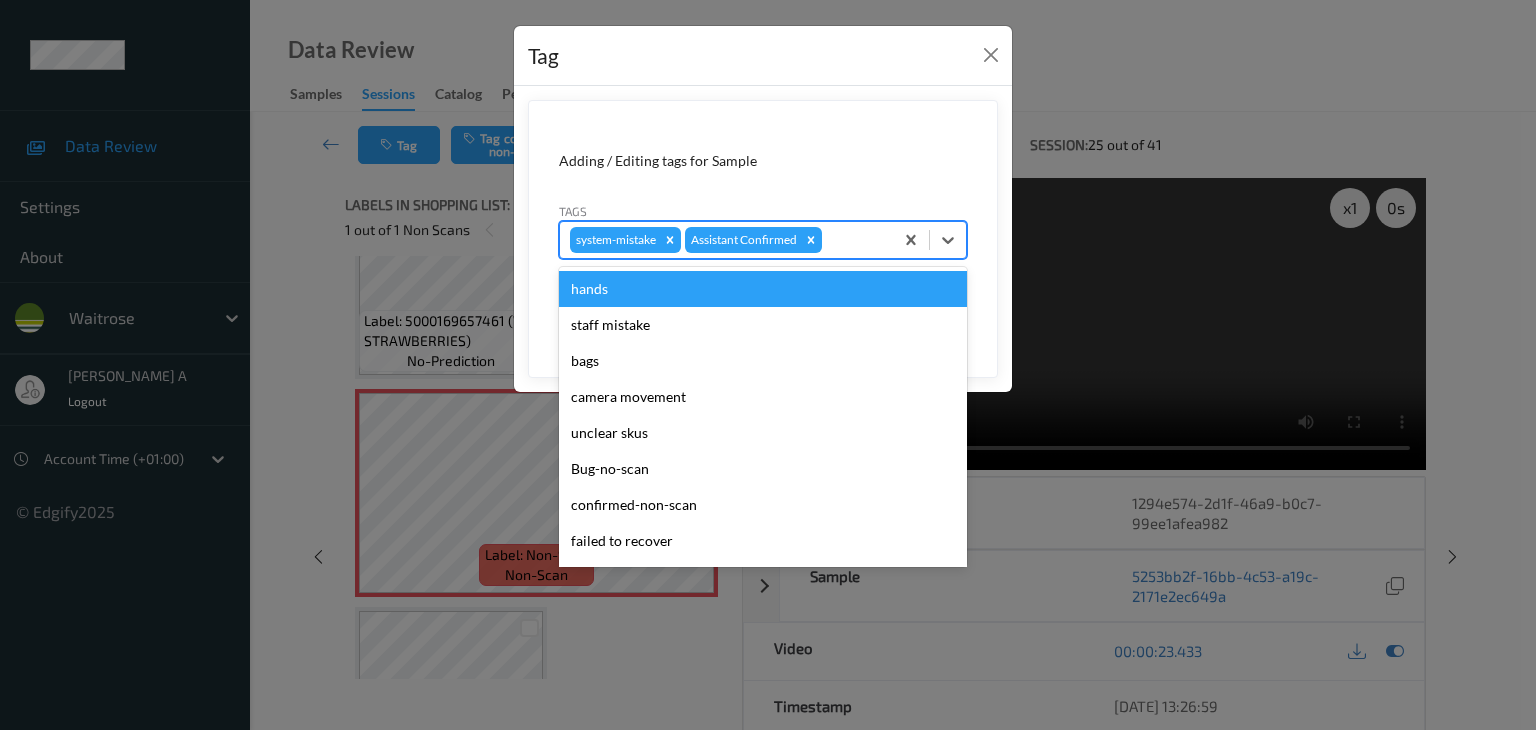 click at bounding box center (854, 240) 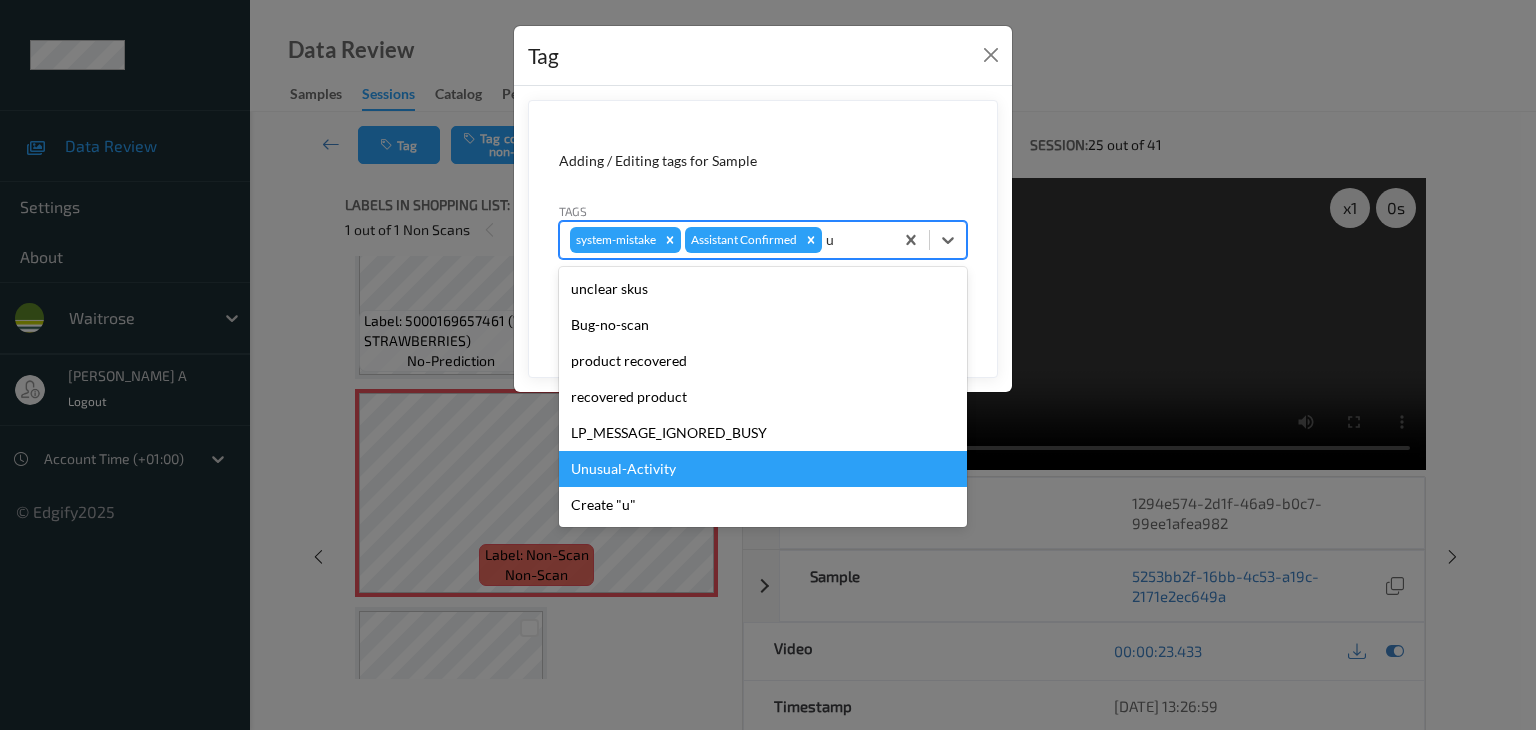 click on "Unusual-Activity" at bounding box center [763, 469] 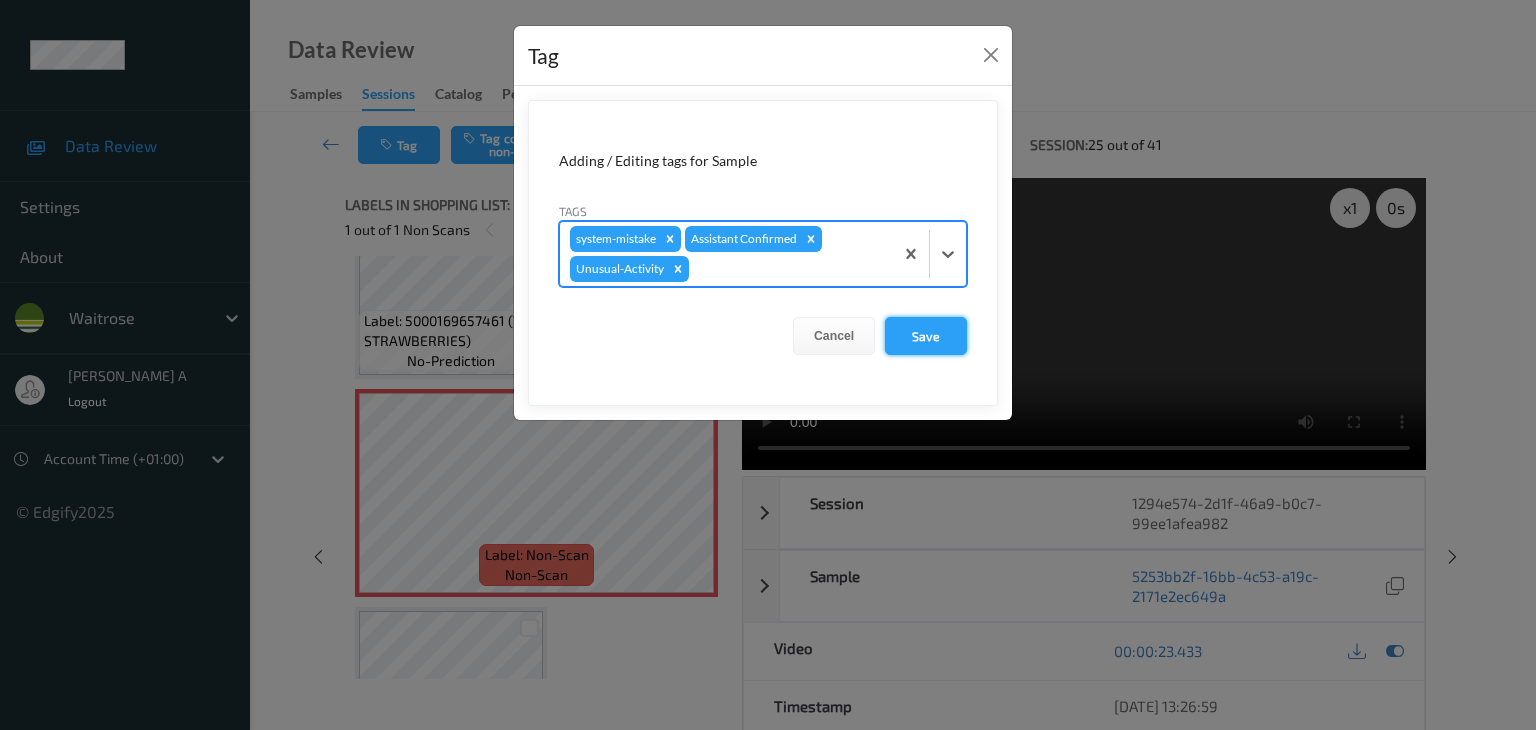 click on "Save" at bounding box center [926, 336] 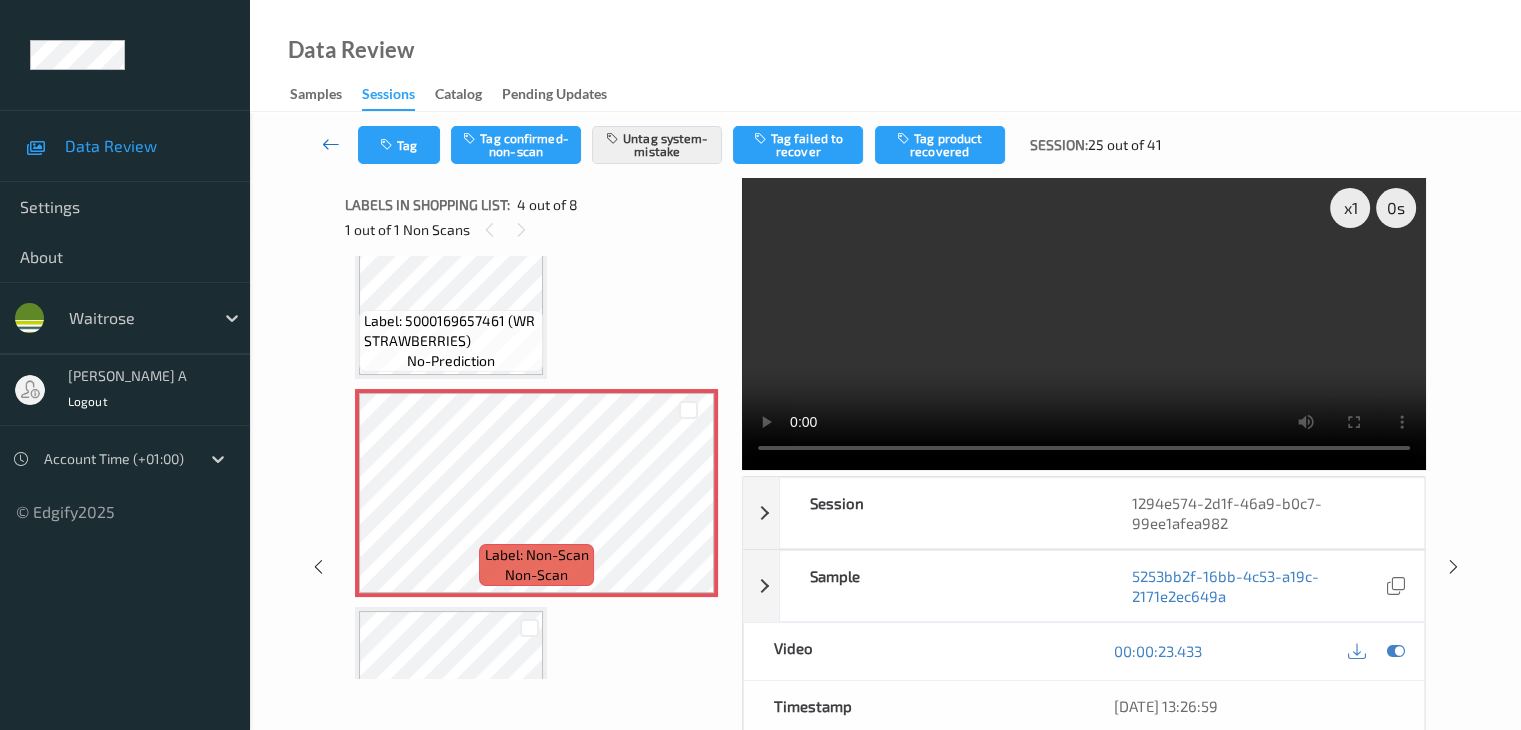 click at bounding box center [331, 144] 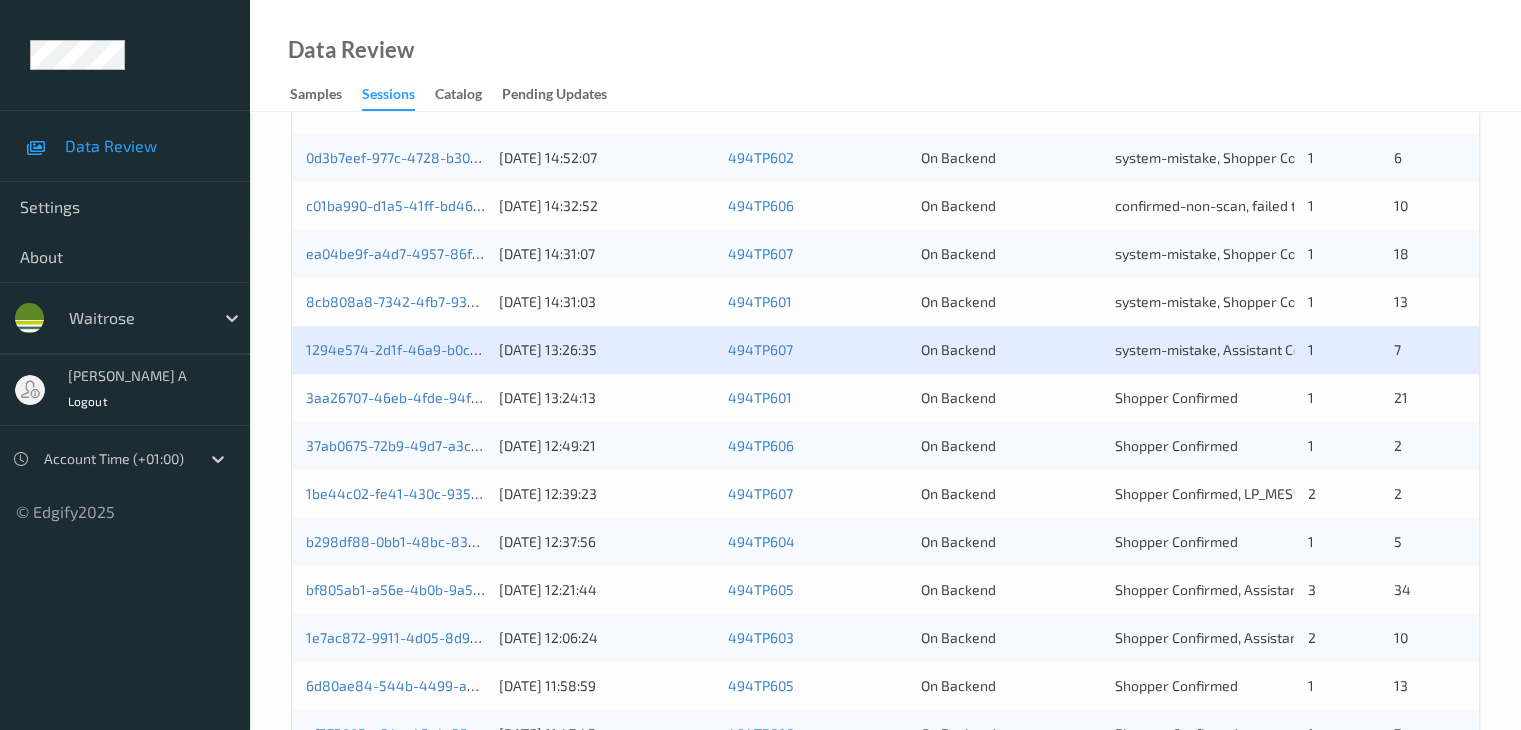 scroll, scrollTop: 500, scrollLeft: 0, axis: vertical 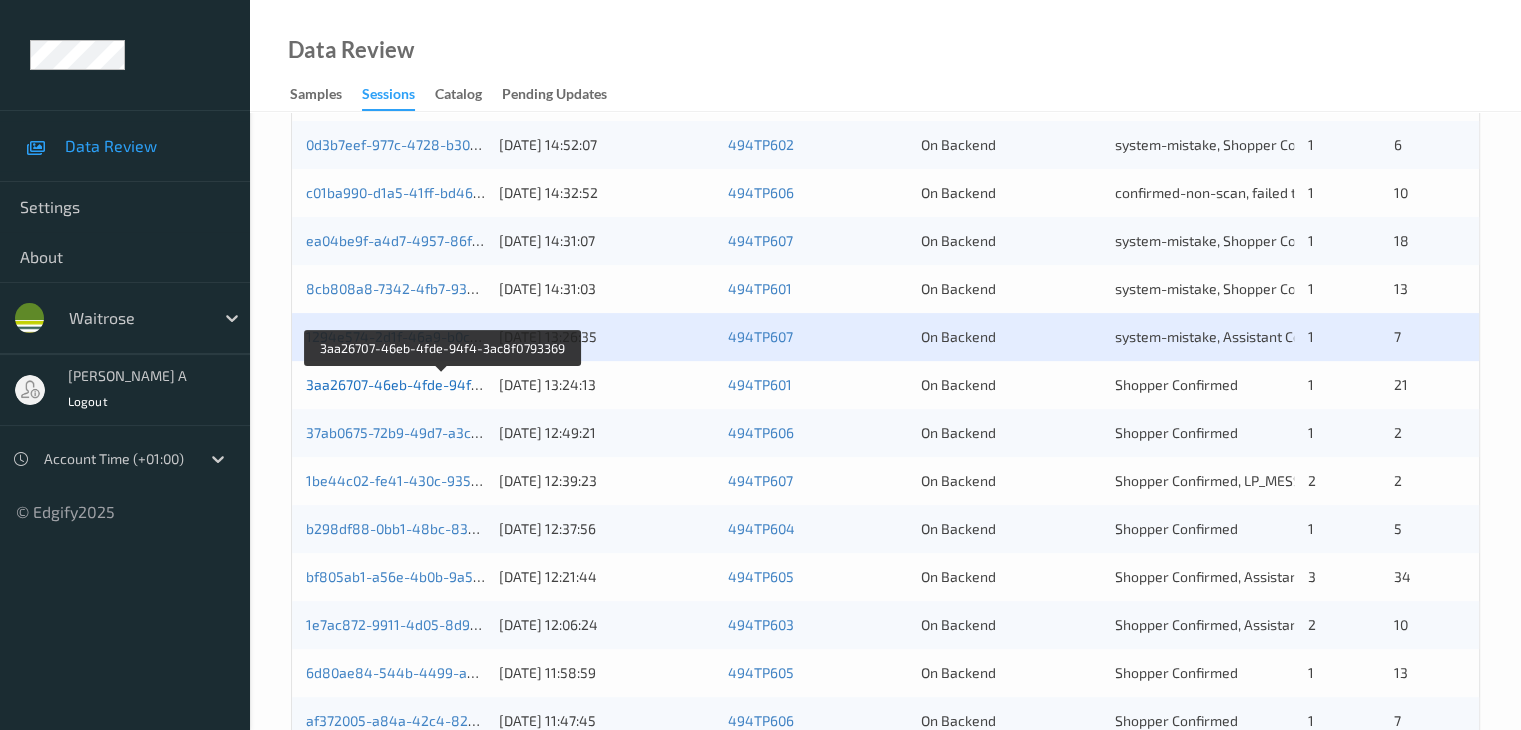 click on "3aa26707-46eb-4fde-94f4-3ac8f0793369" at bounding box center [442, 384] 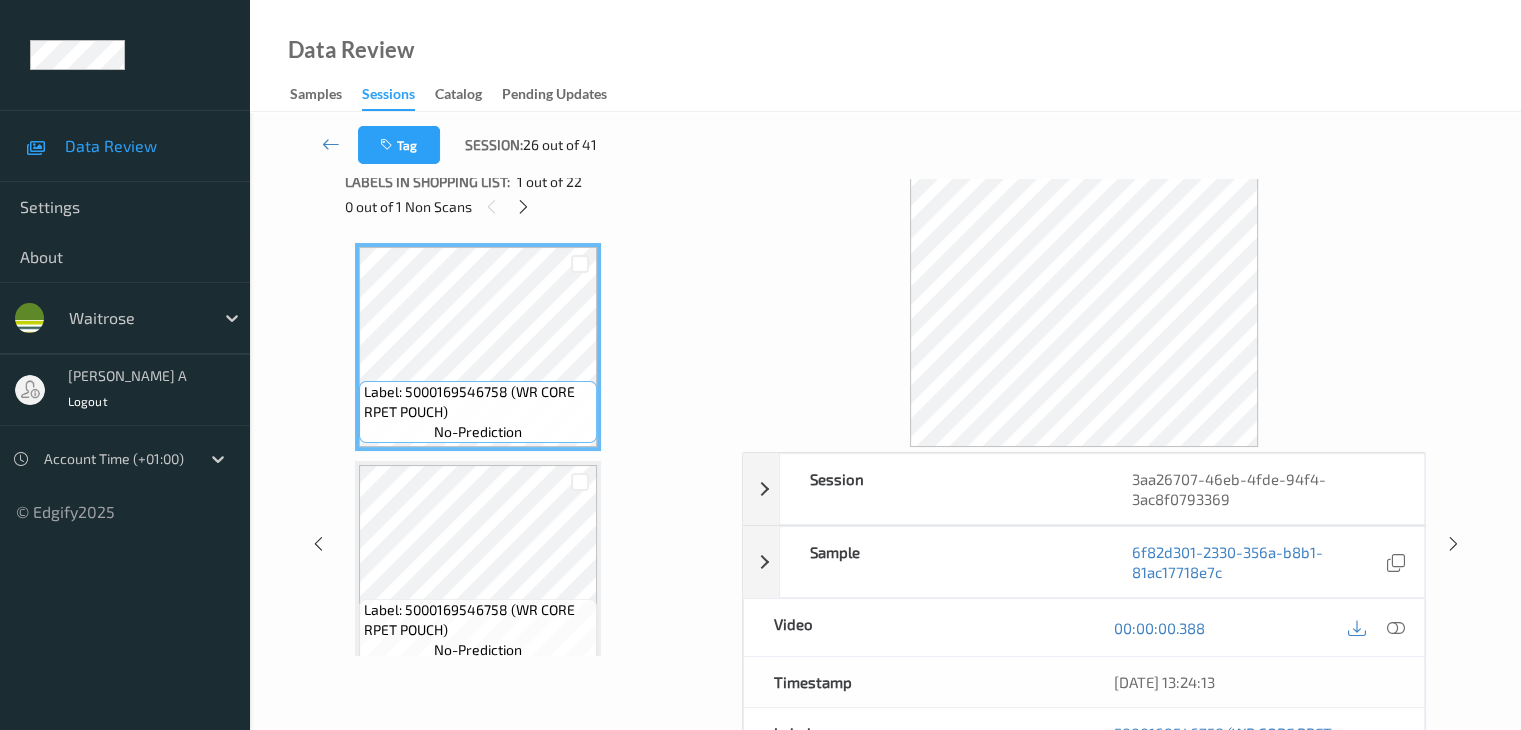 scroll, scrollTop: 0, scrollLeft: 0, axis: both 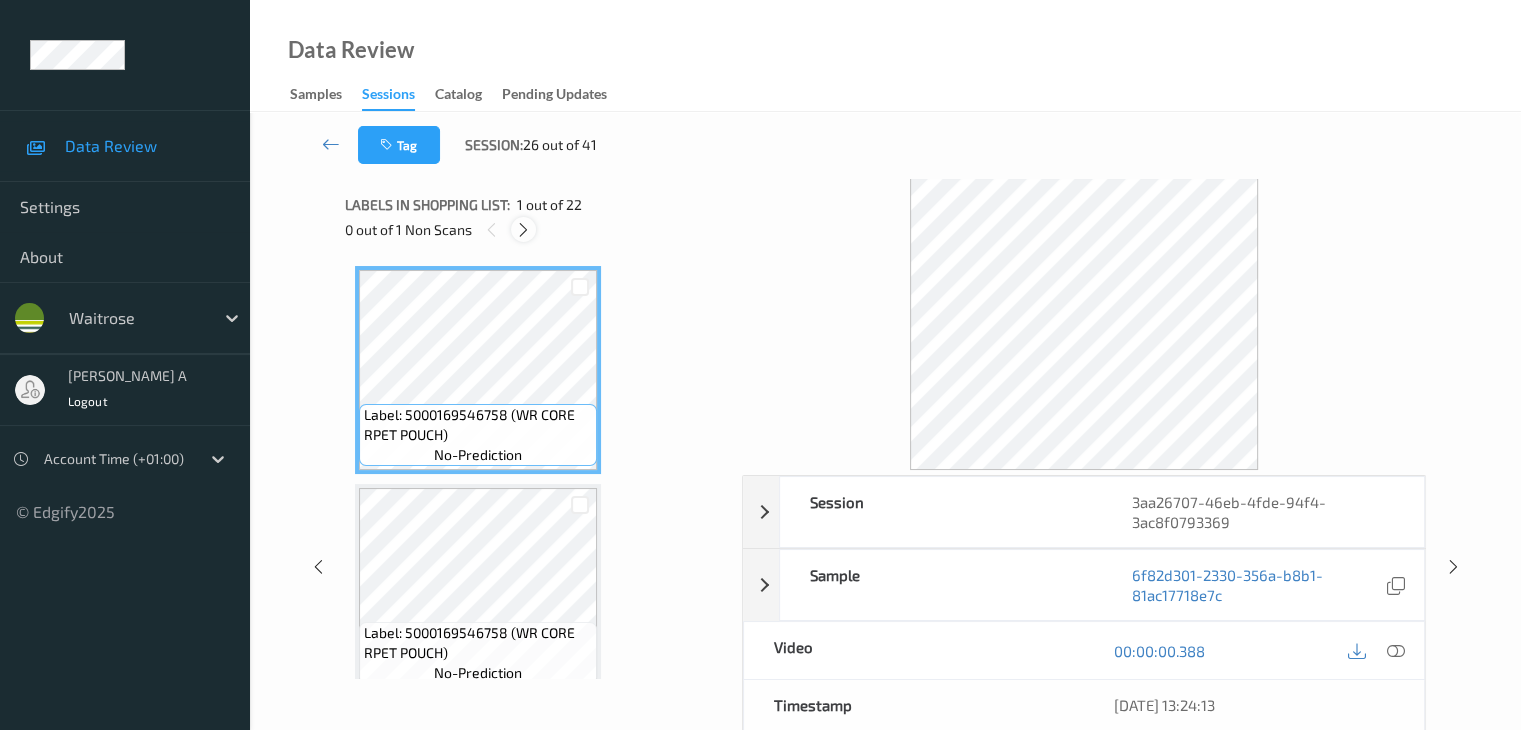 click at bounding box center [523, 230] 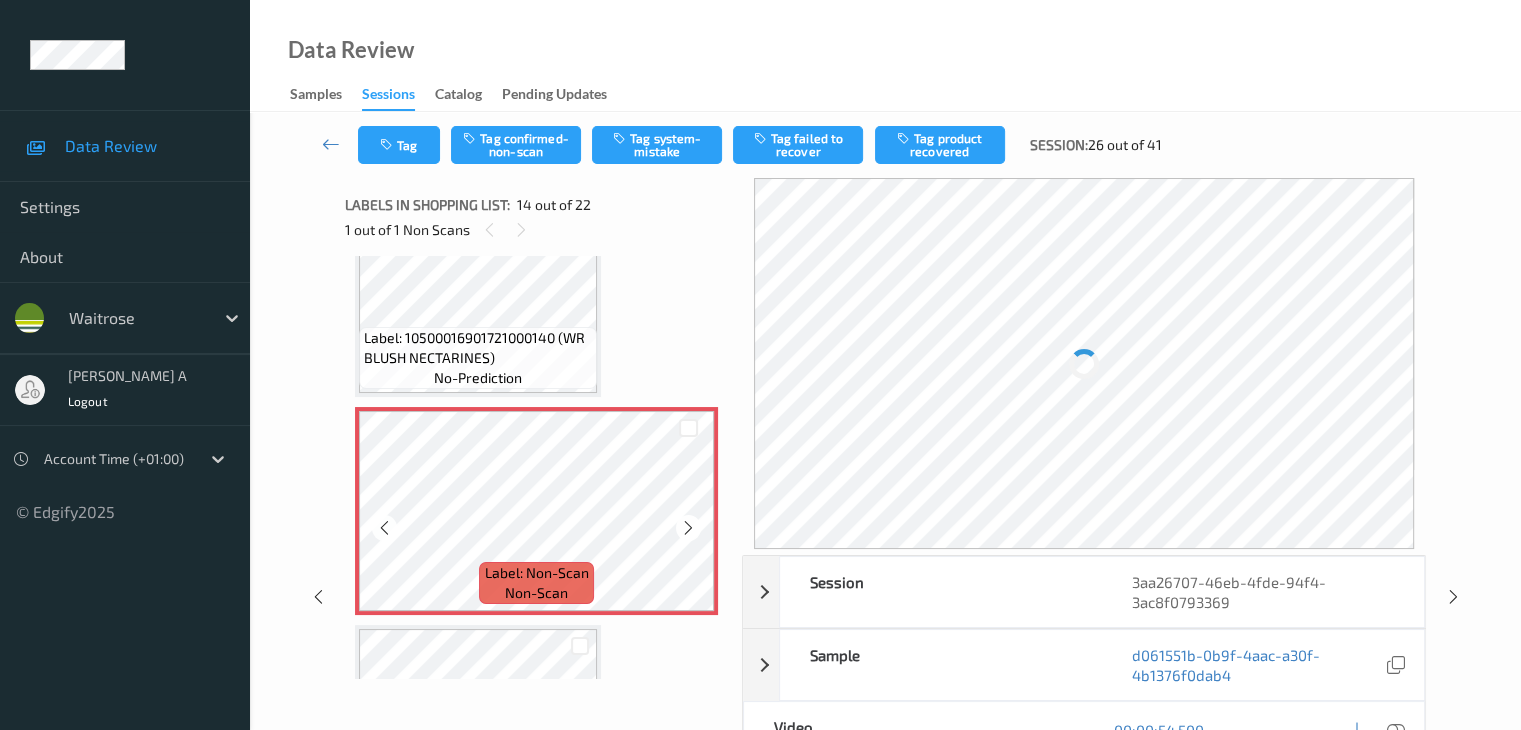 scroll, scrollTop: 2726, scrollLeft: 0, axis: vertical 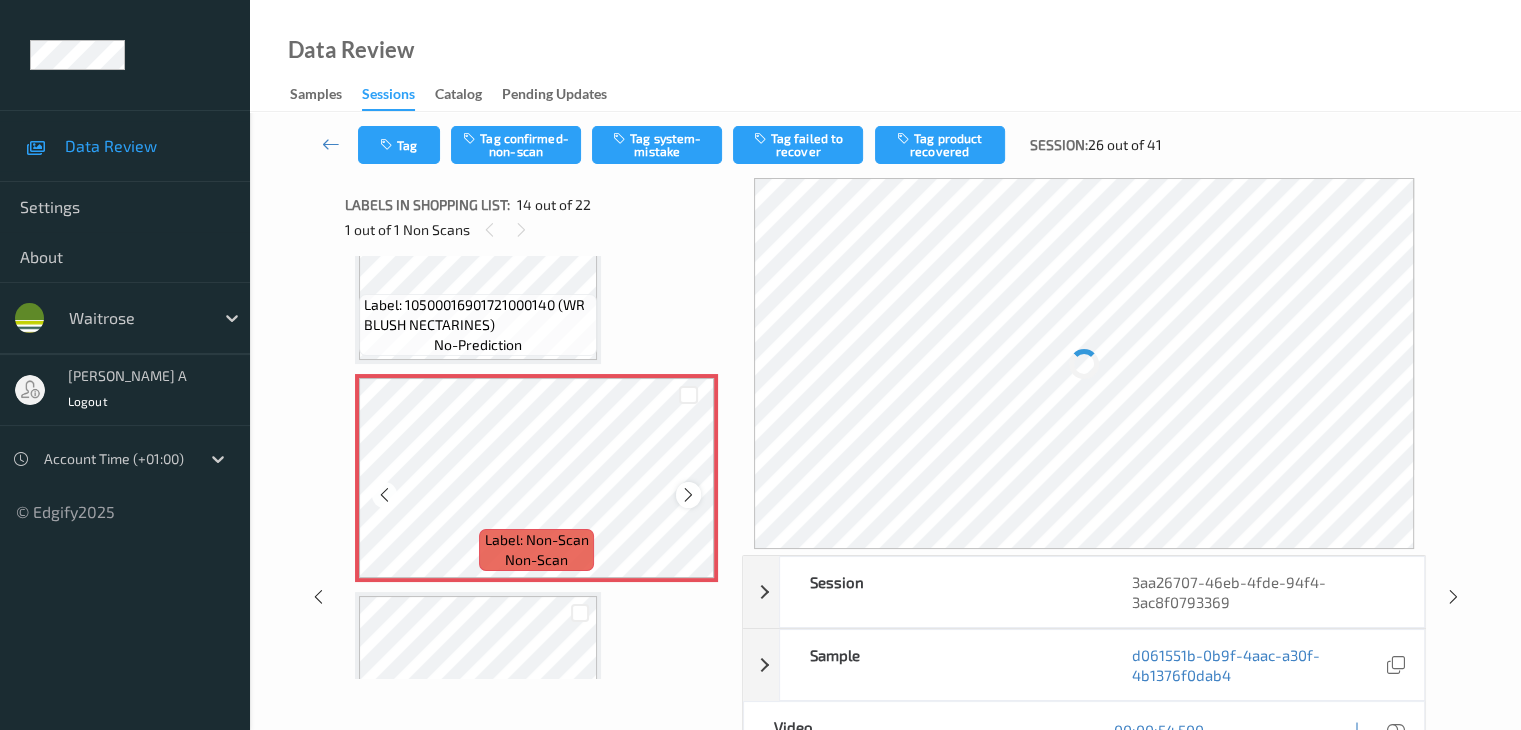 click at bounding box center [688, 495] 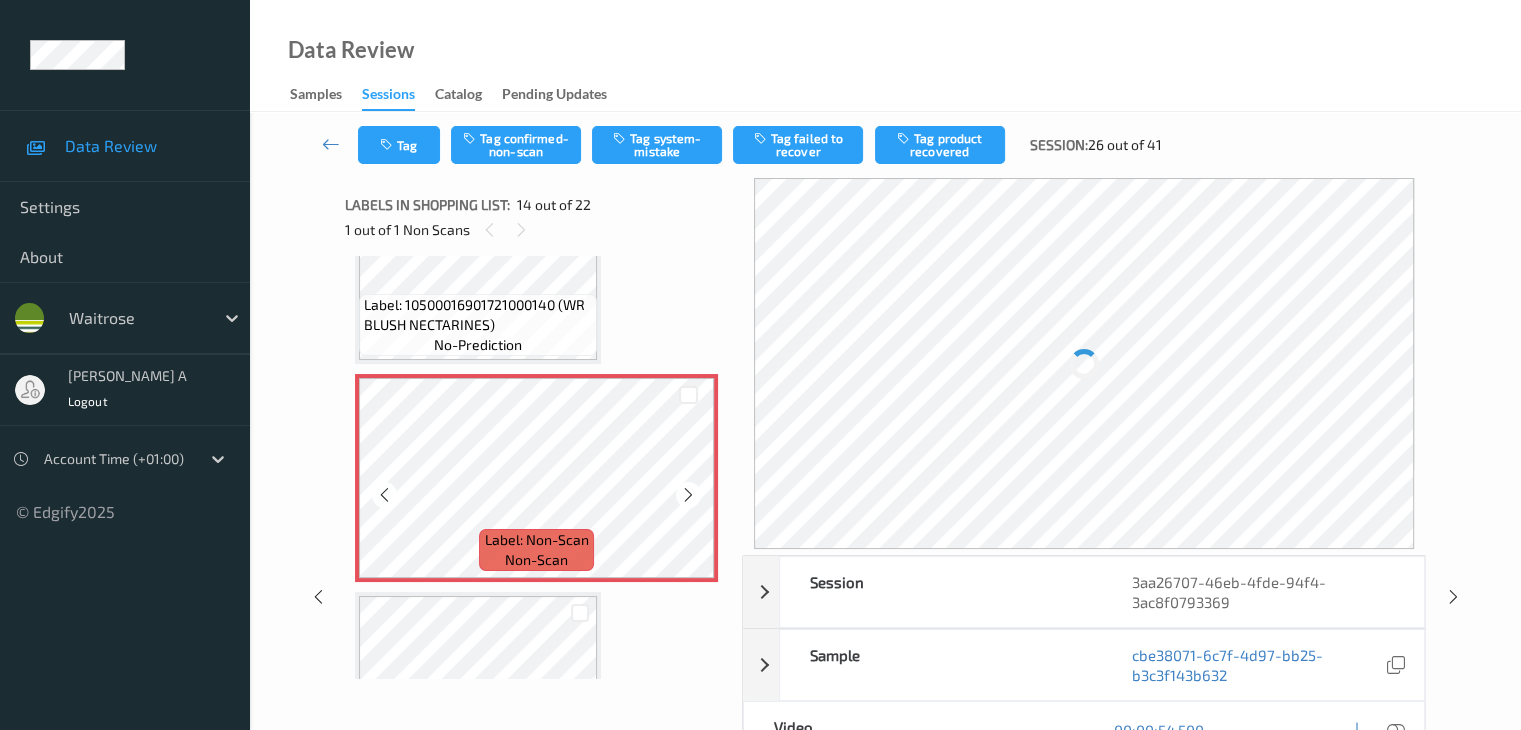 click at bounding box center (688, 495) 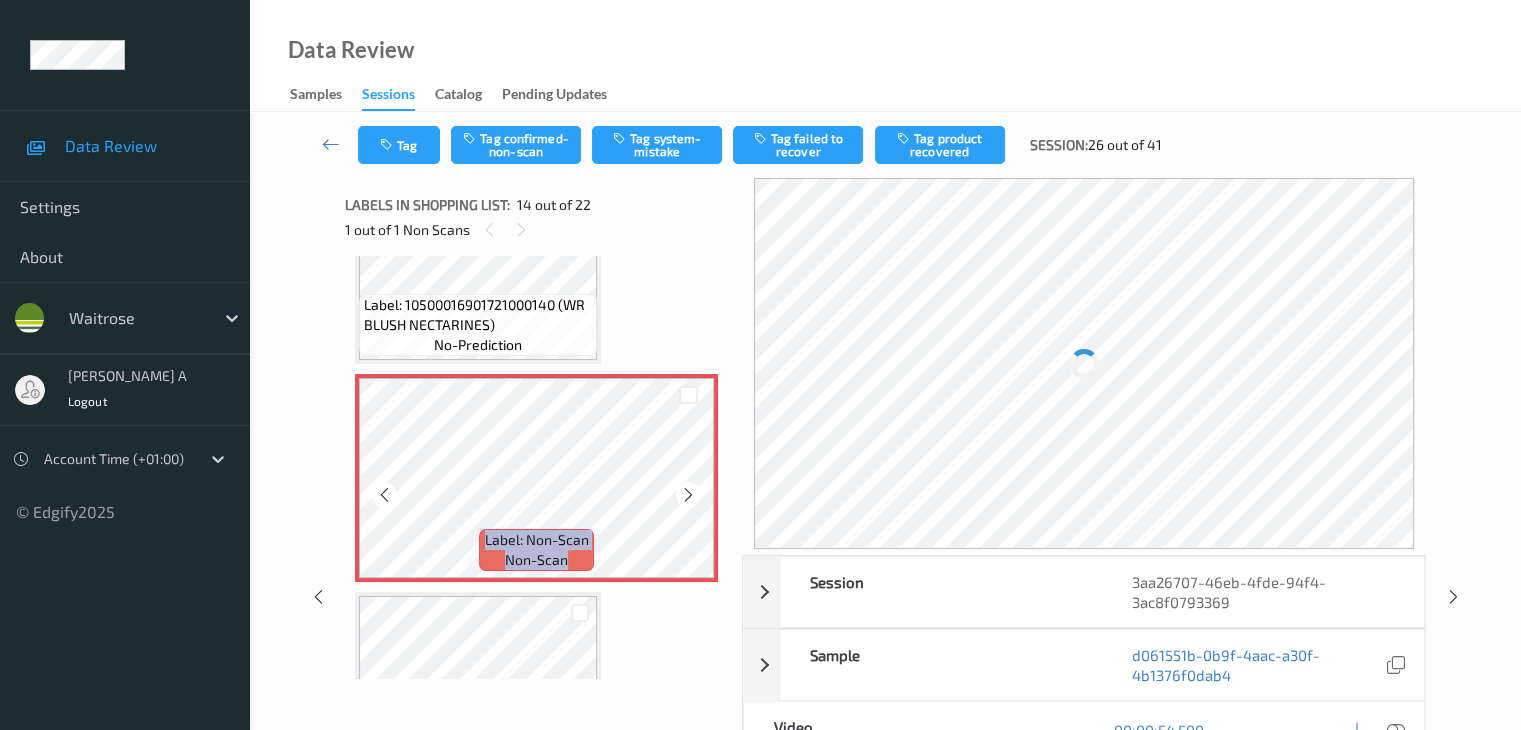 click at bounding box center (688, 495) 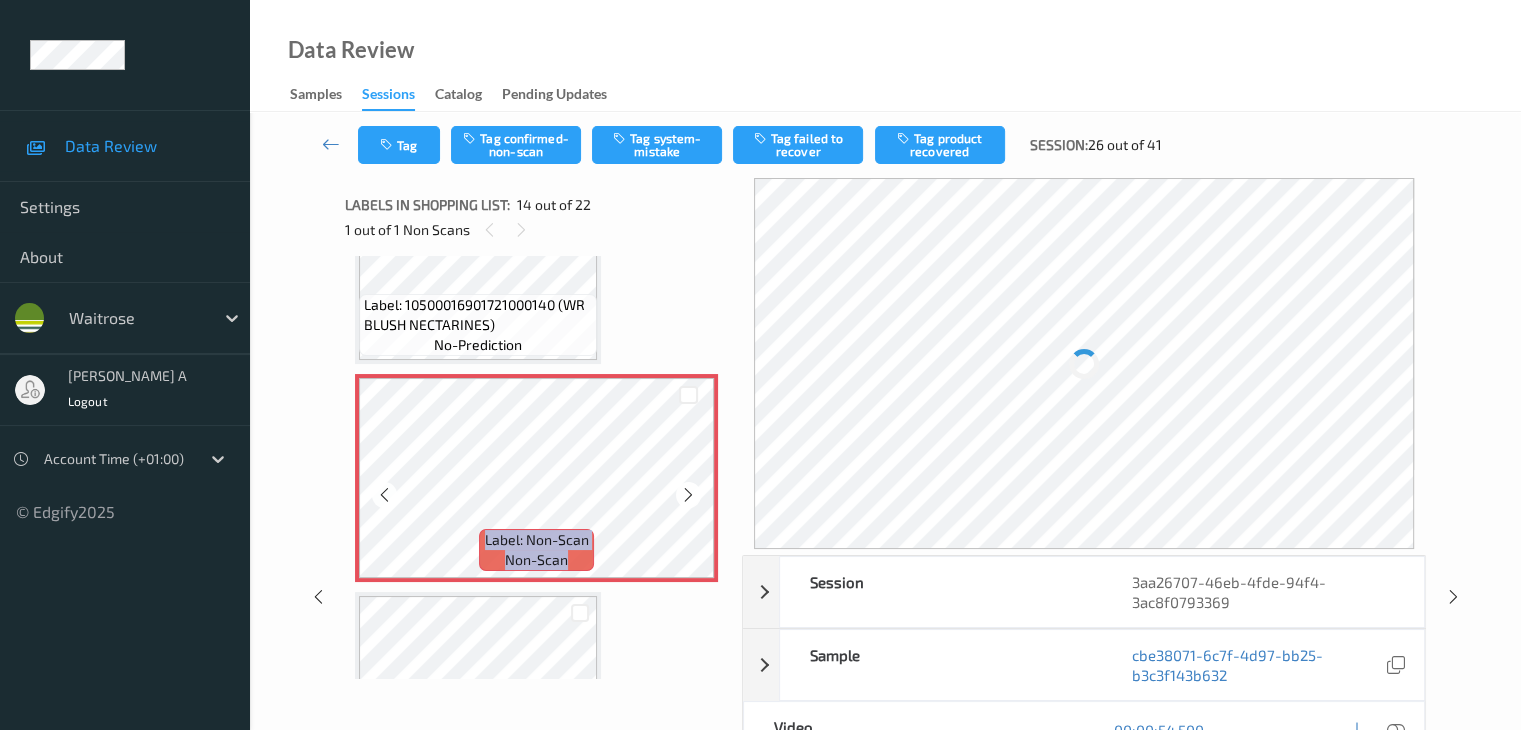 click at bounding box center (688, 495) 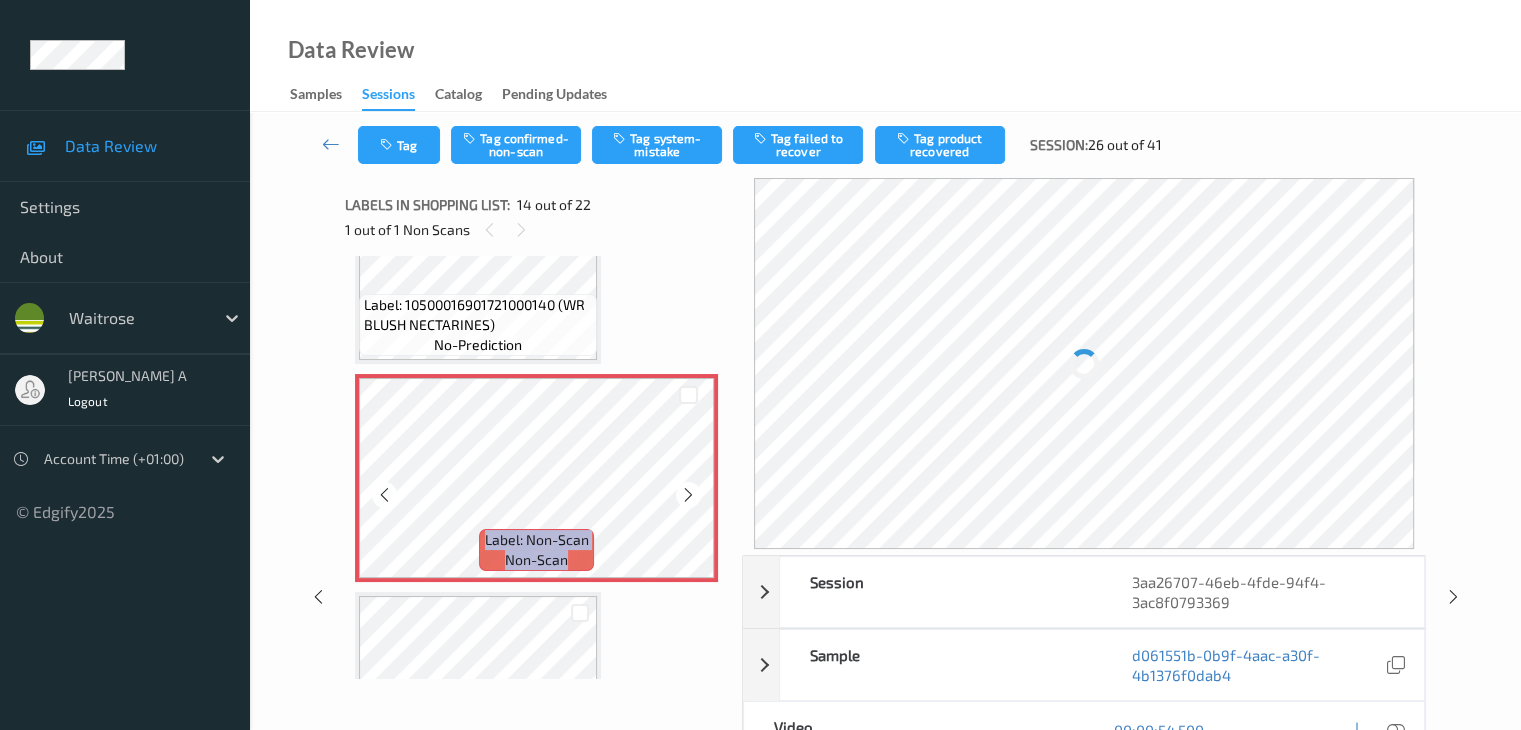 click at bounding box center (688, 495) 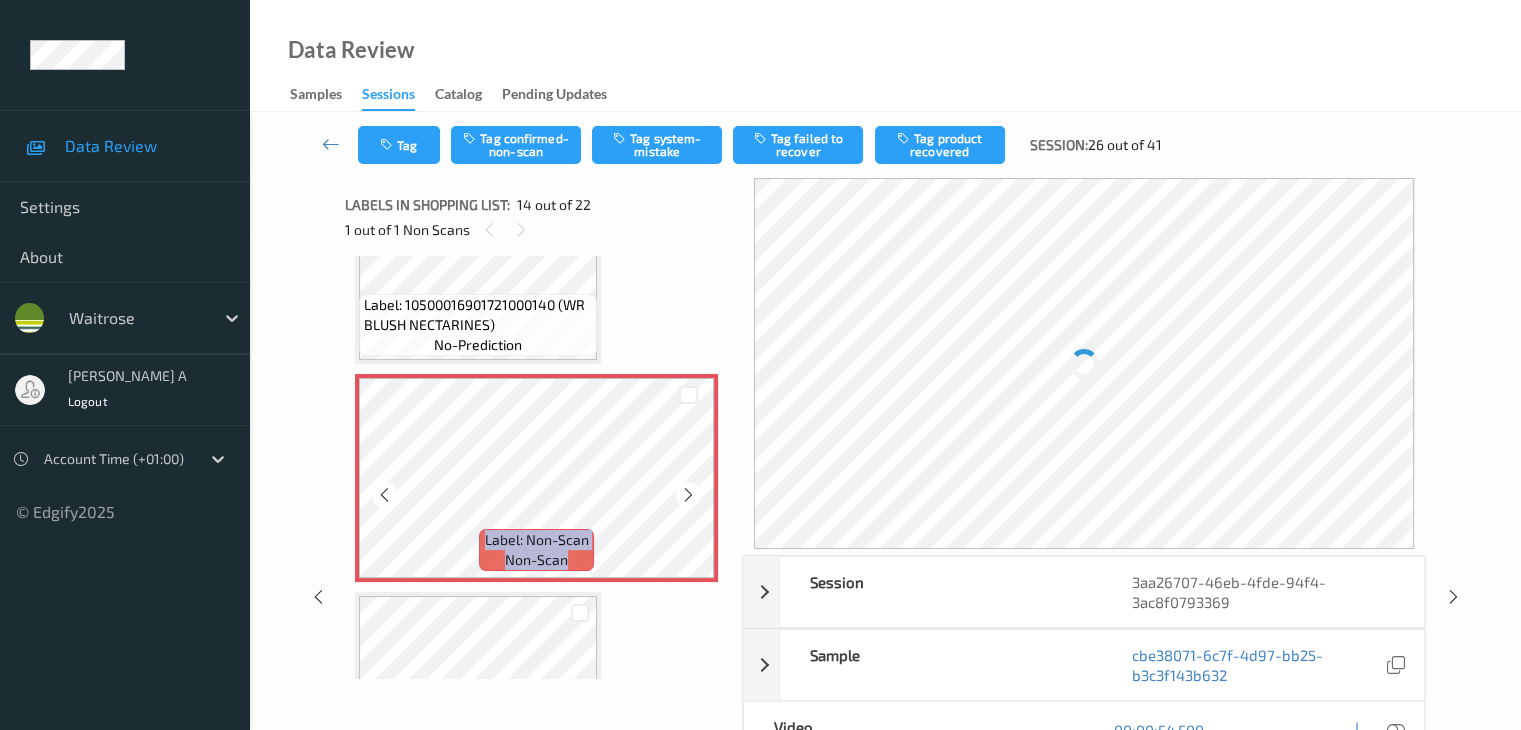 click at bounding box center [688, 495] 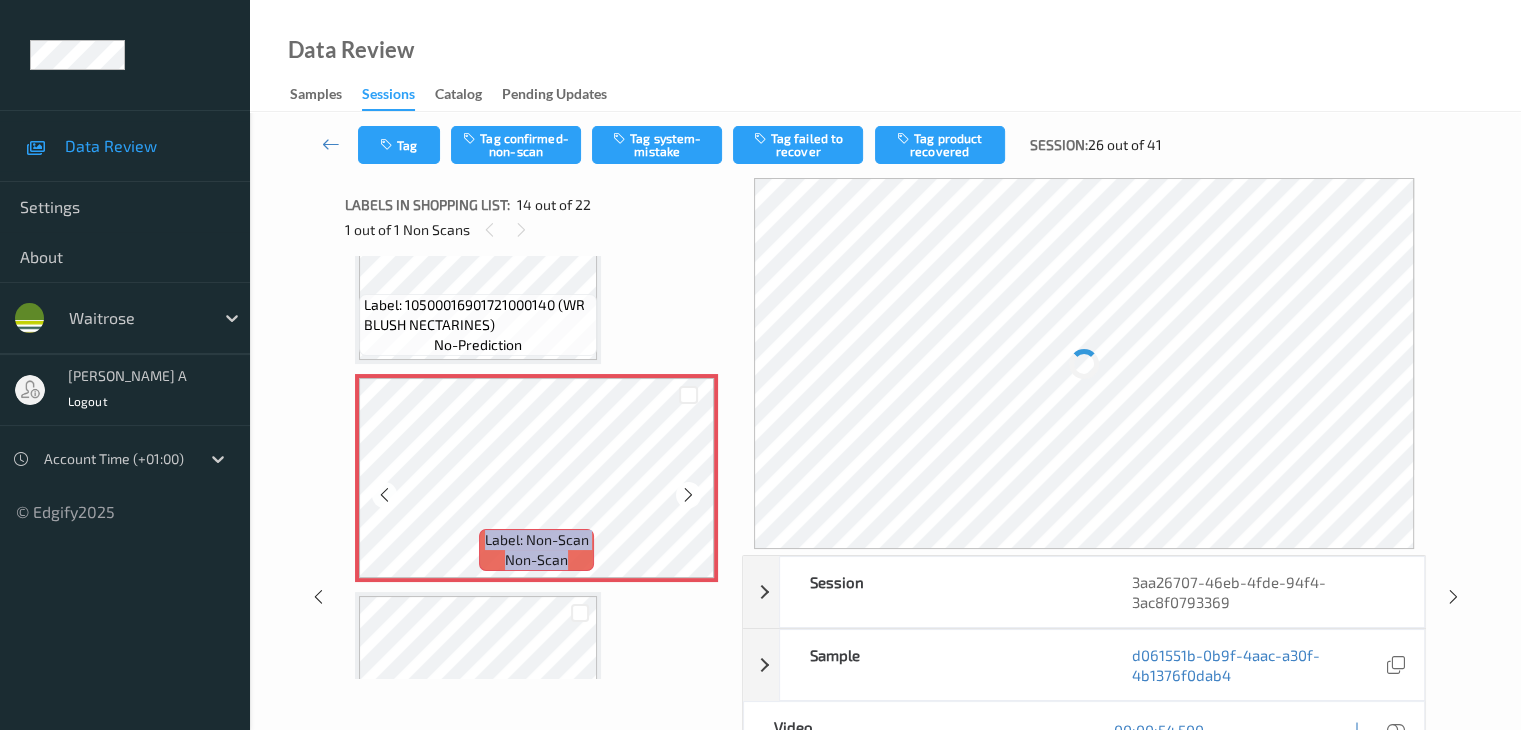 click at bounding box center [688, 495] 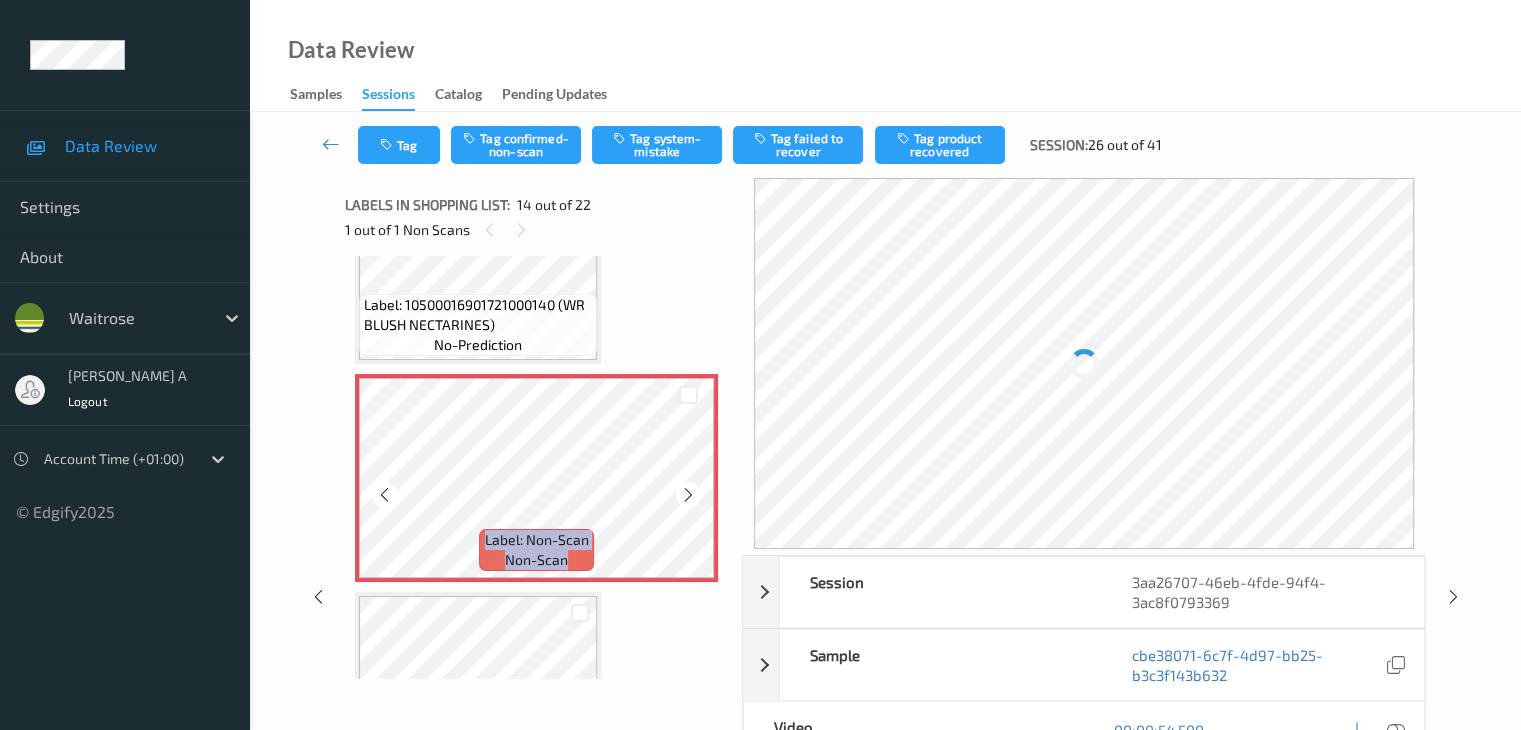 click at bounding box center [688, 495] 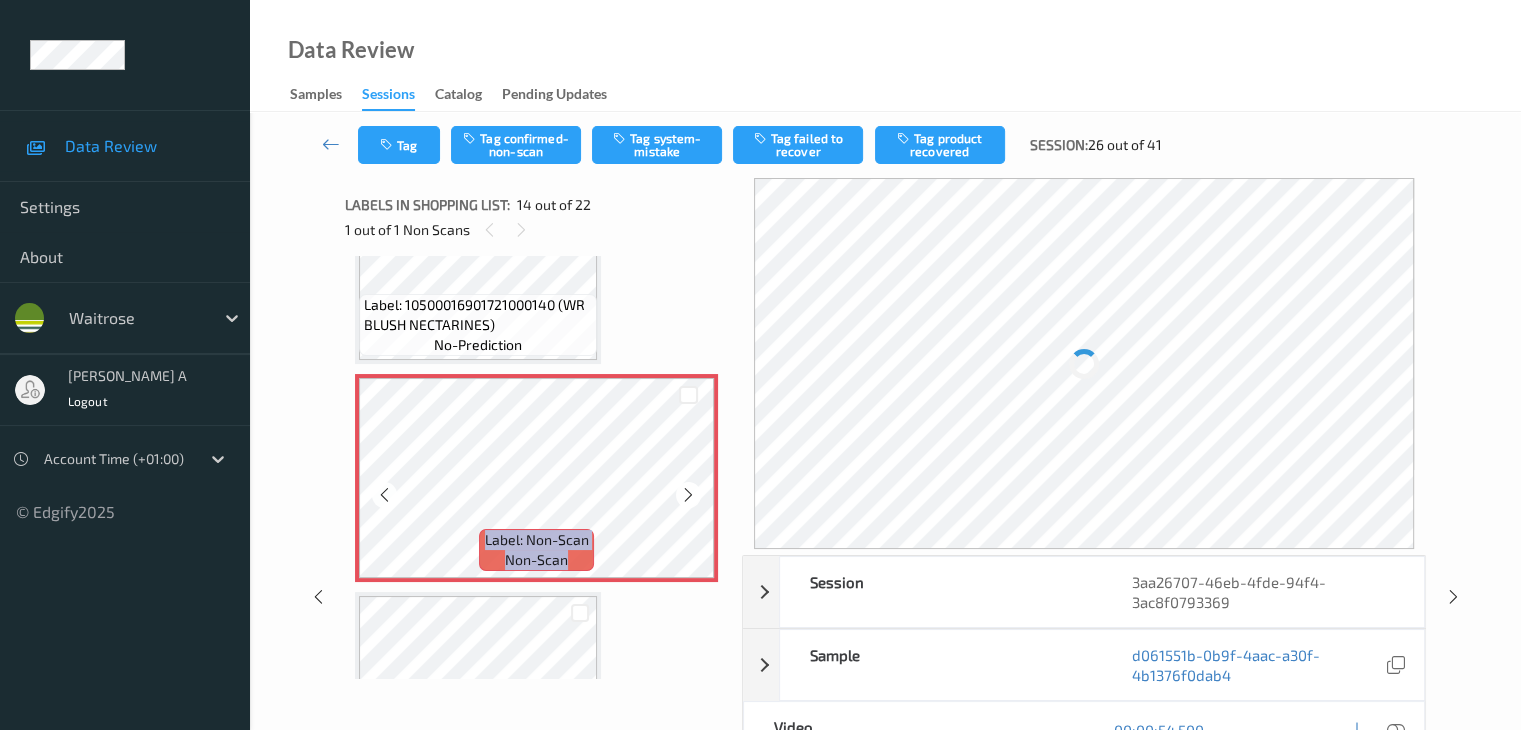 click at bounding box center (688, 495) 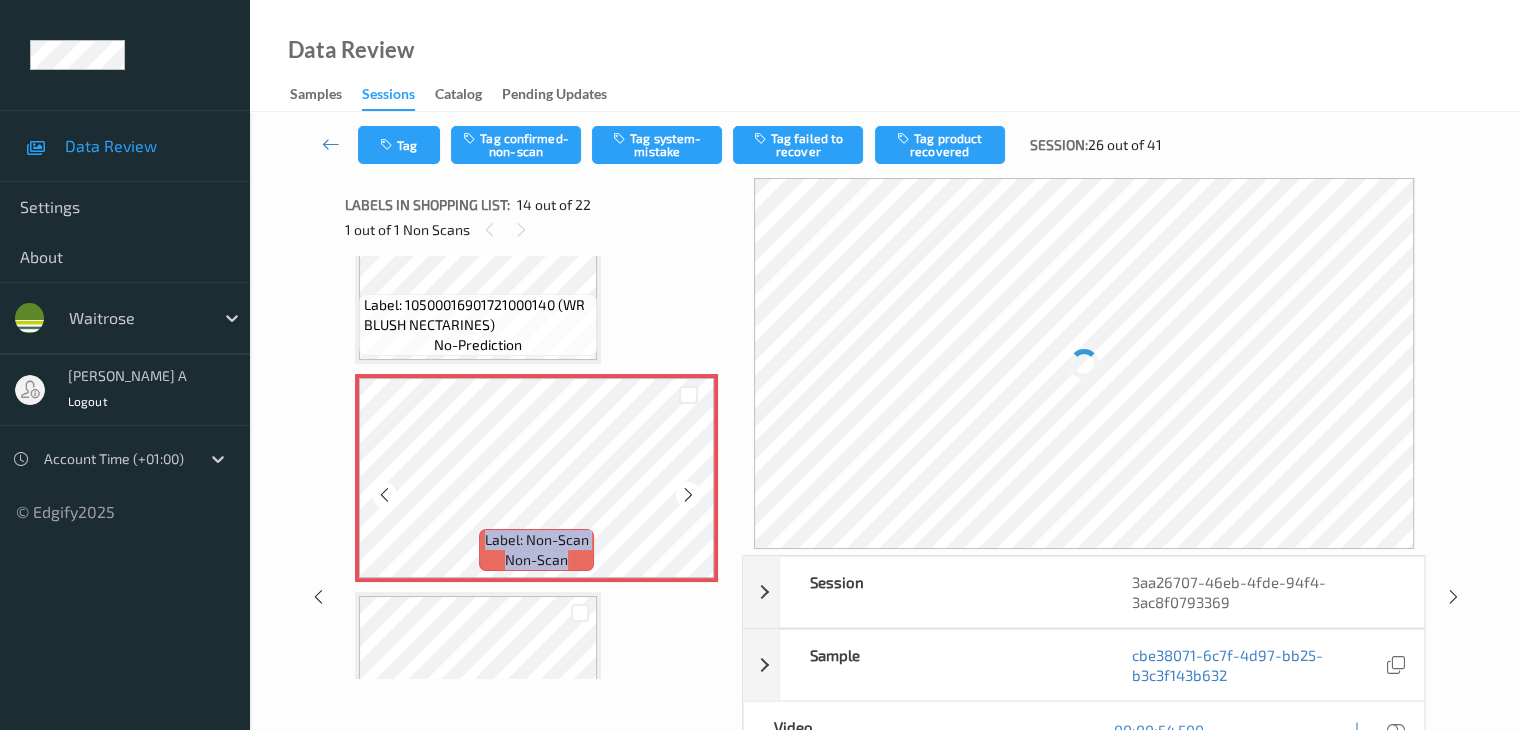 click at bounding box center (688, 495) 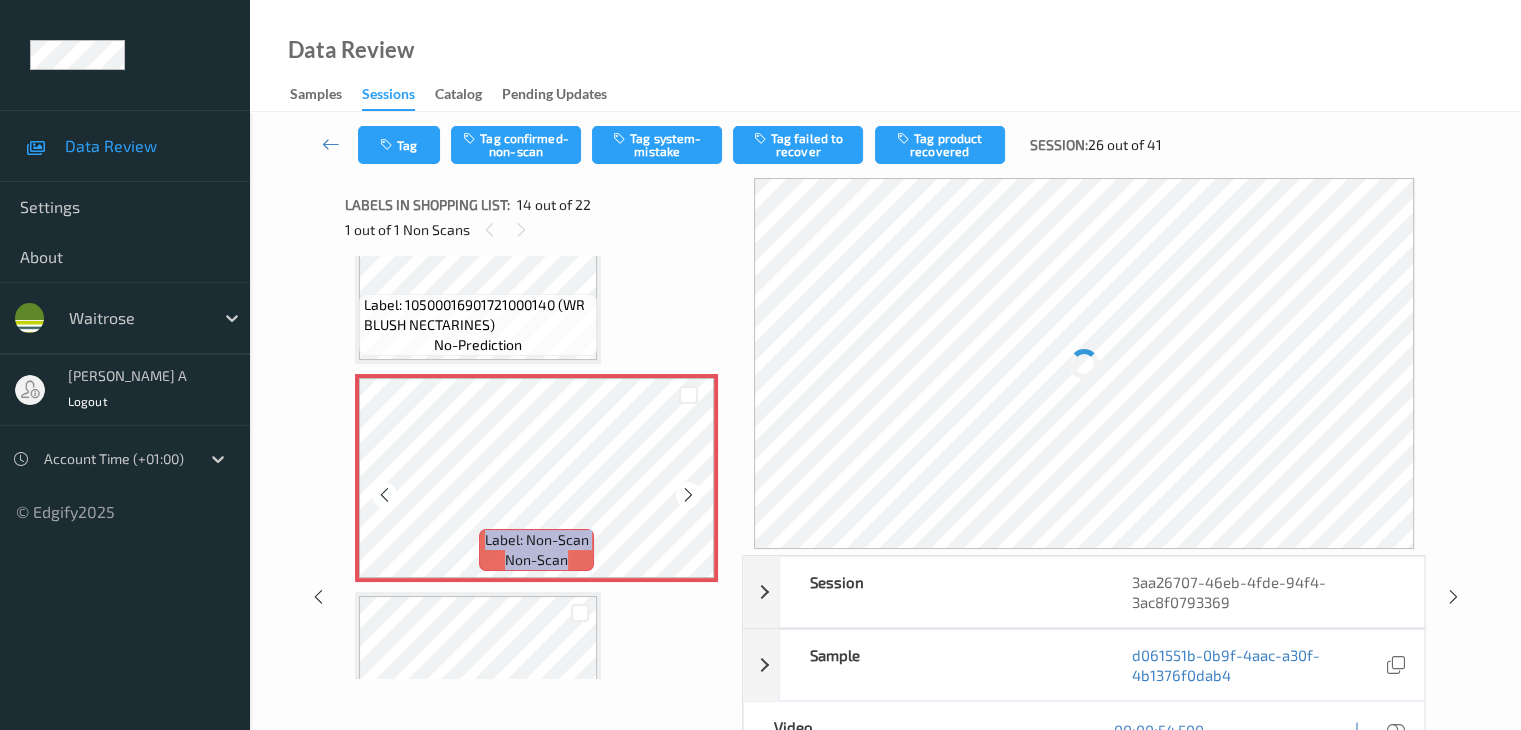 click at bounding box center (688, 495) 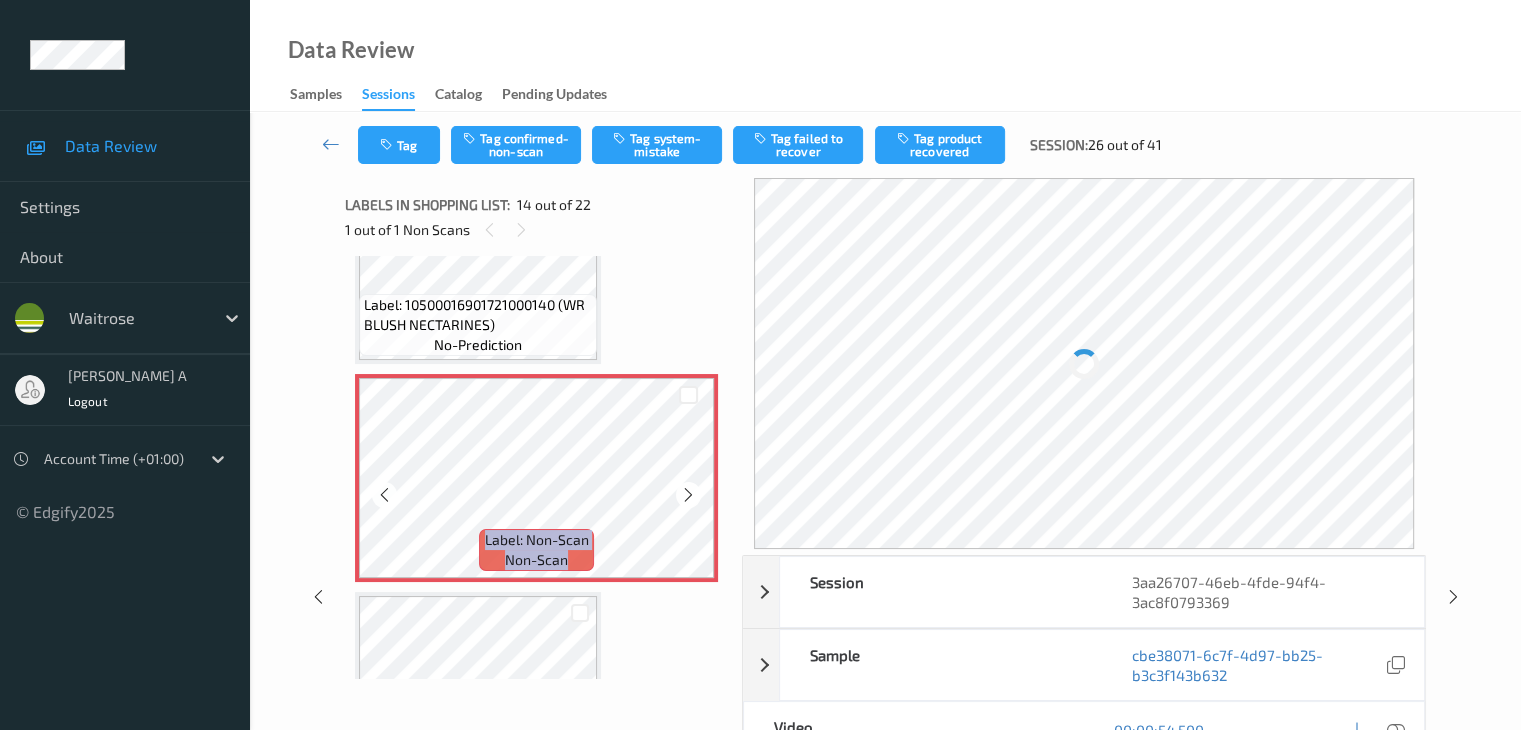 click at bounding box center [688, 495] 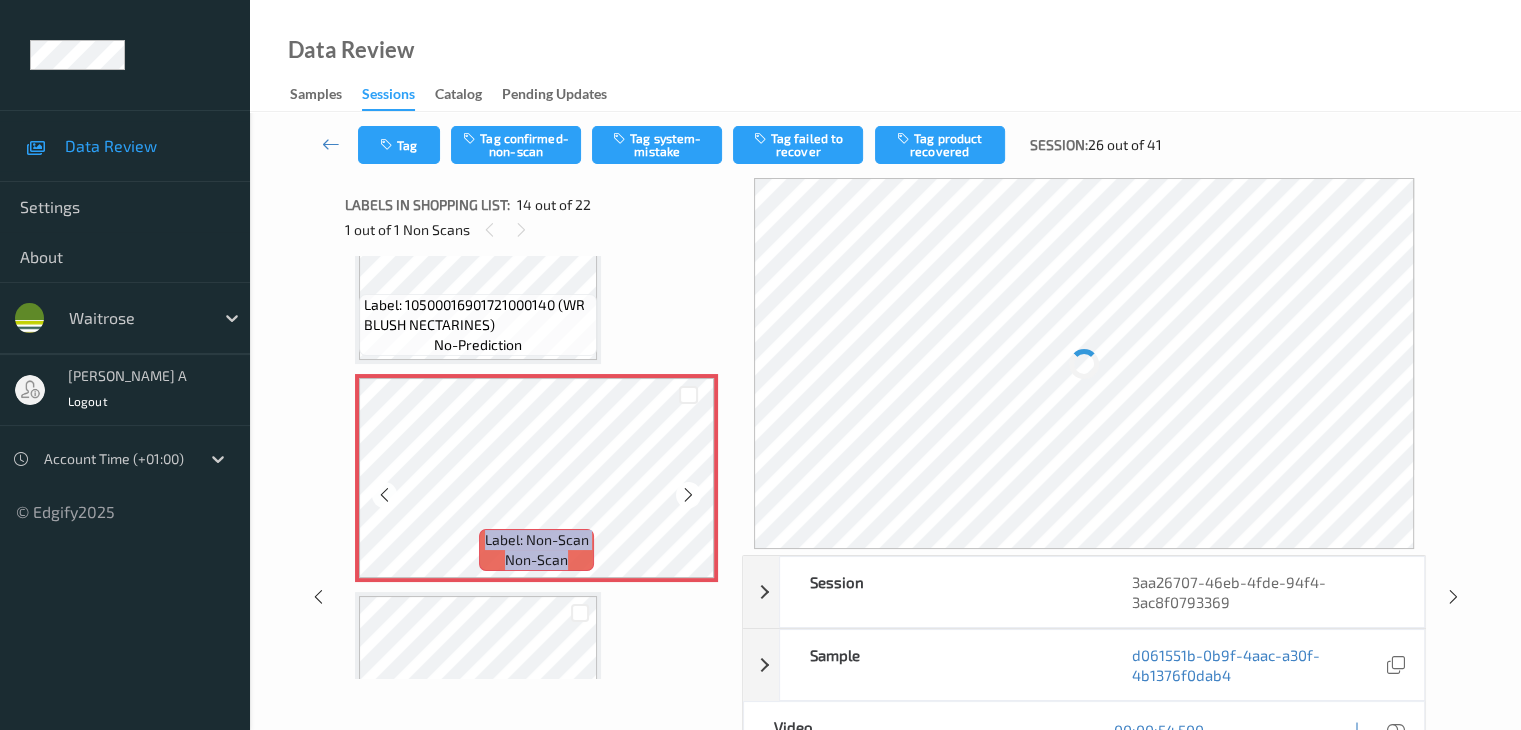 click at bounding box center [688, 495] 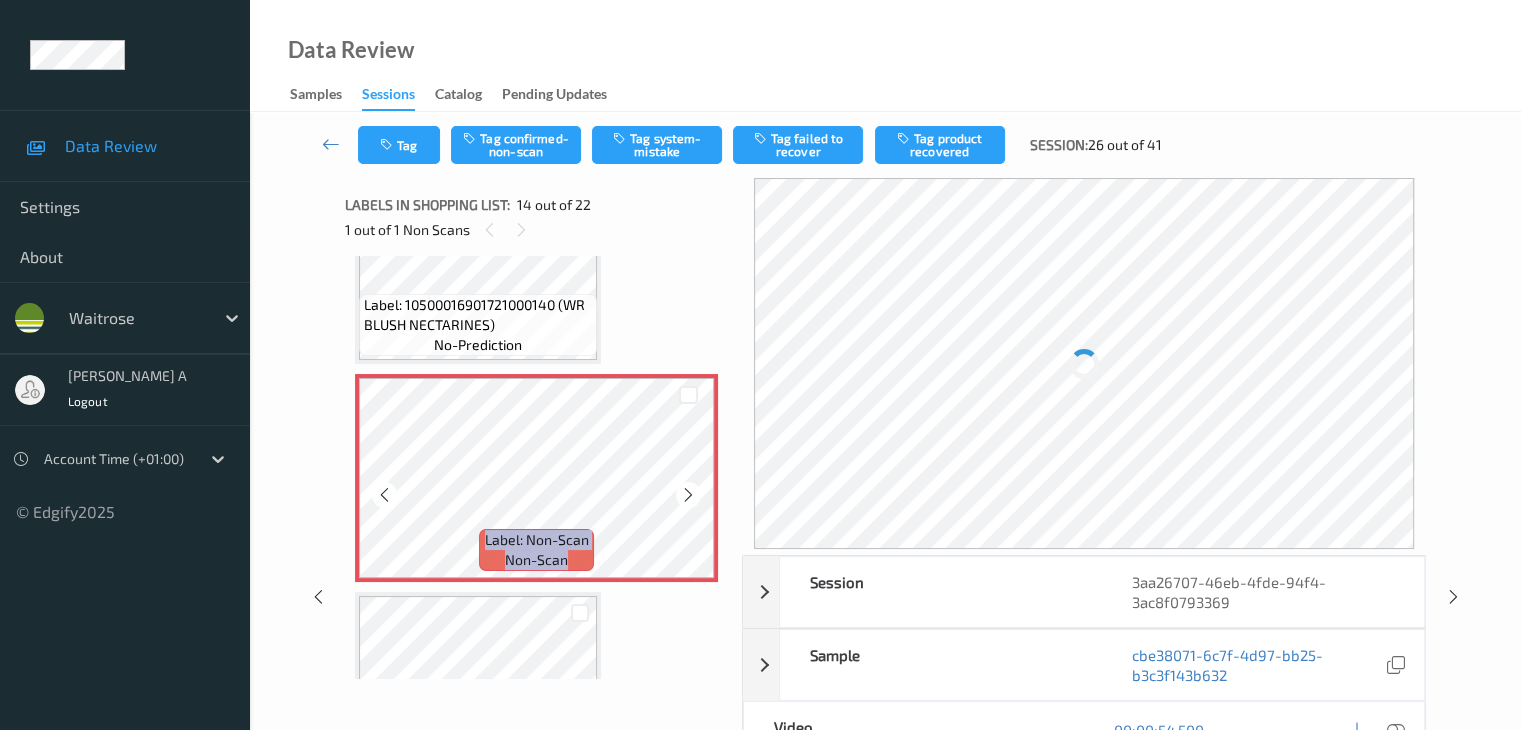 click at bounding box center (688, 495) 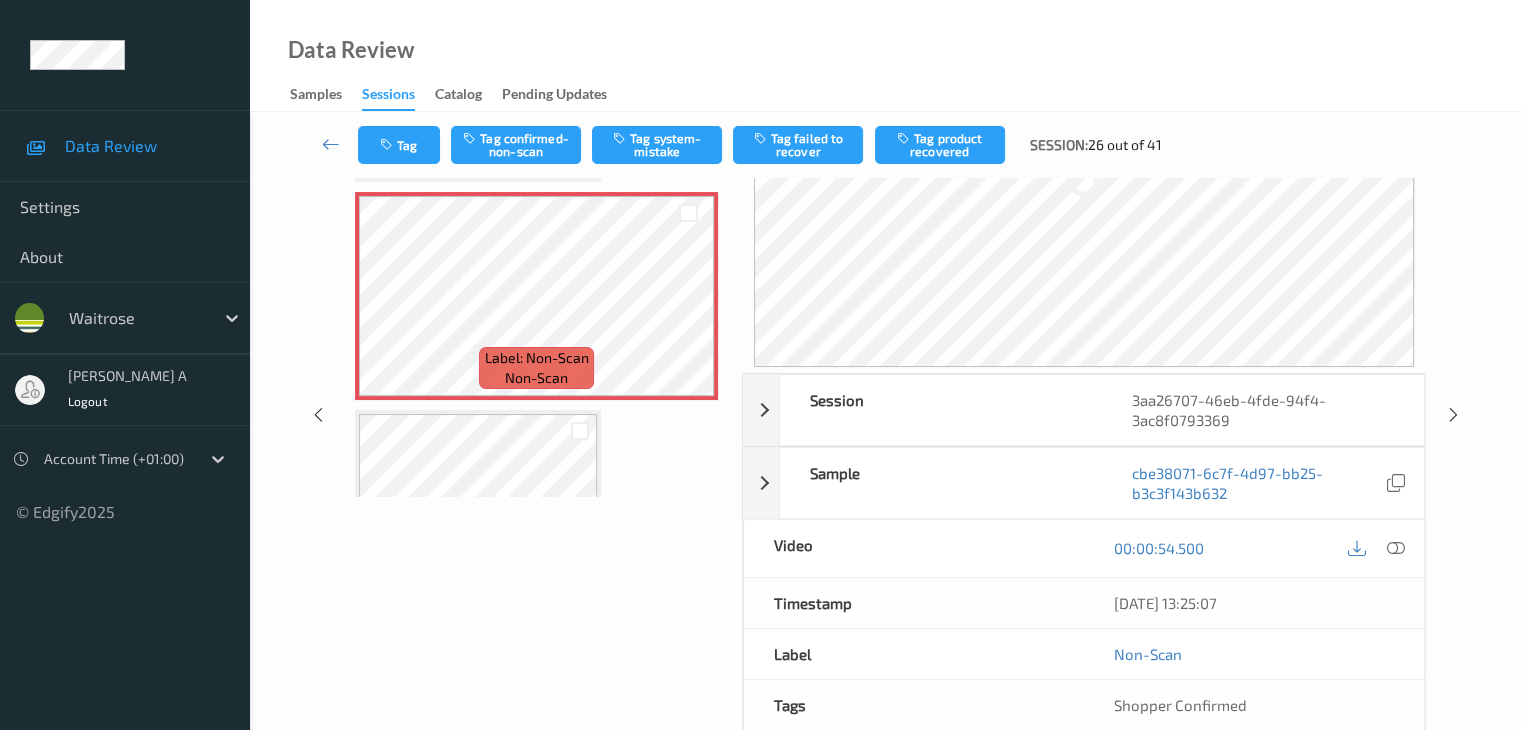 scroll, scrollTop: 200, scrollLeft: 0, axis: vertical 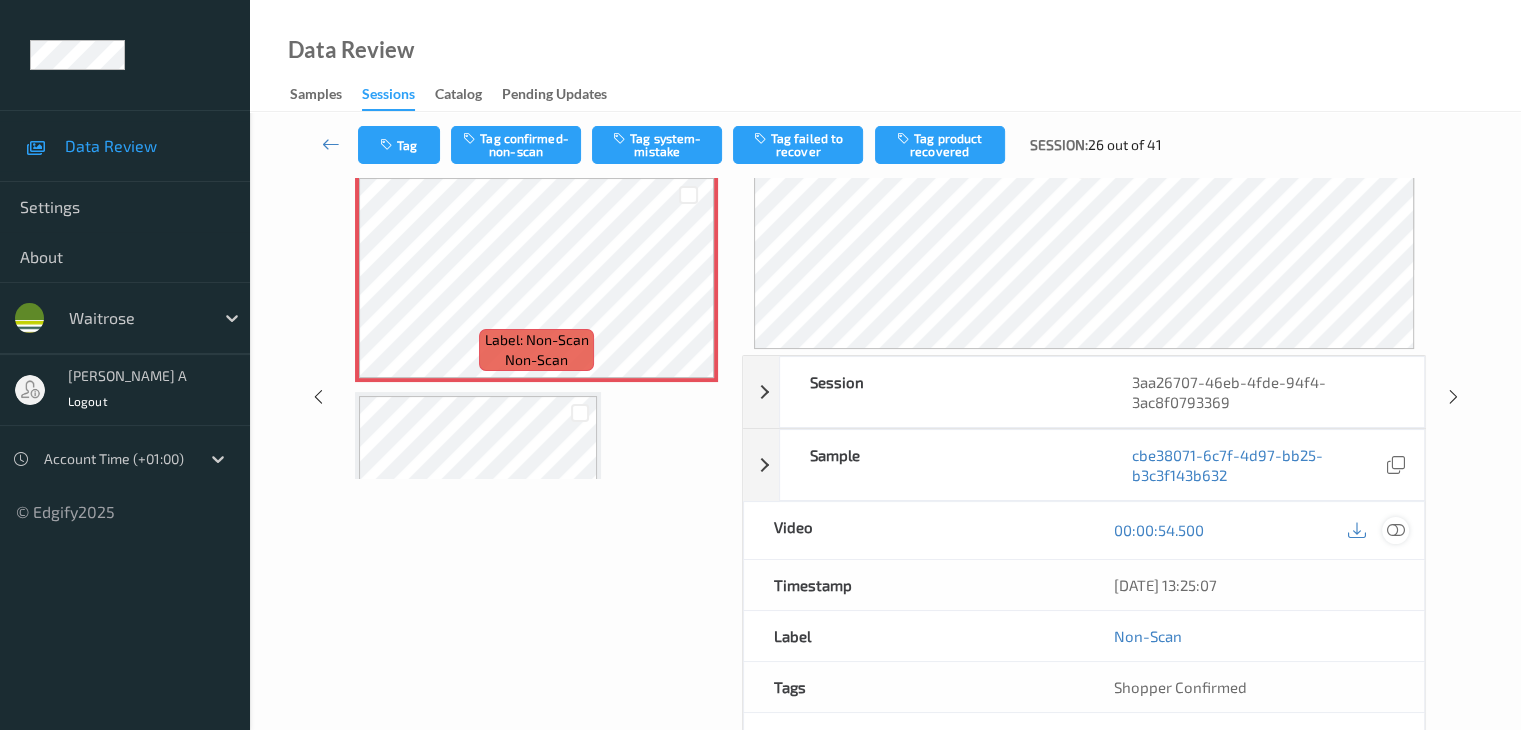 click at bounding box center [1395, 530] 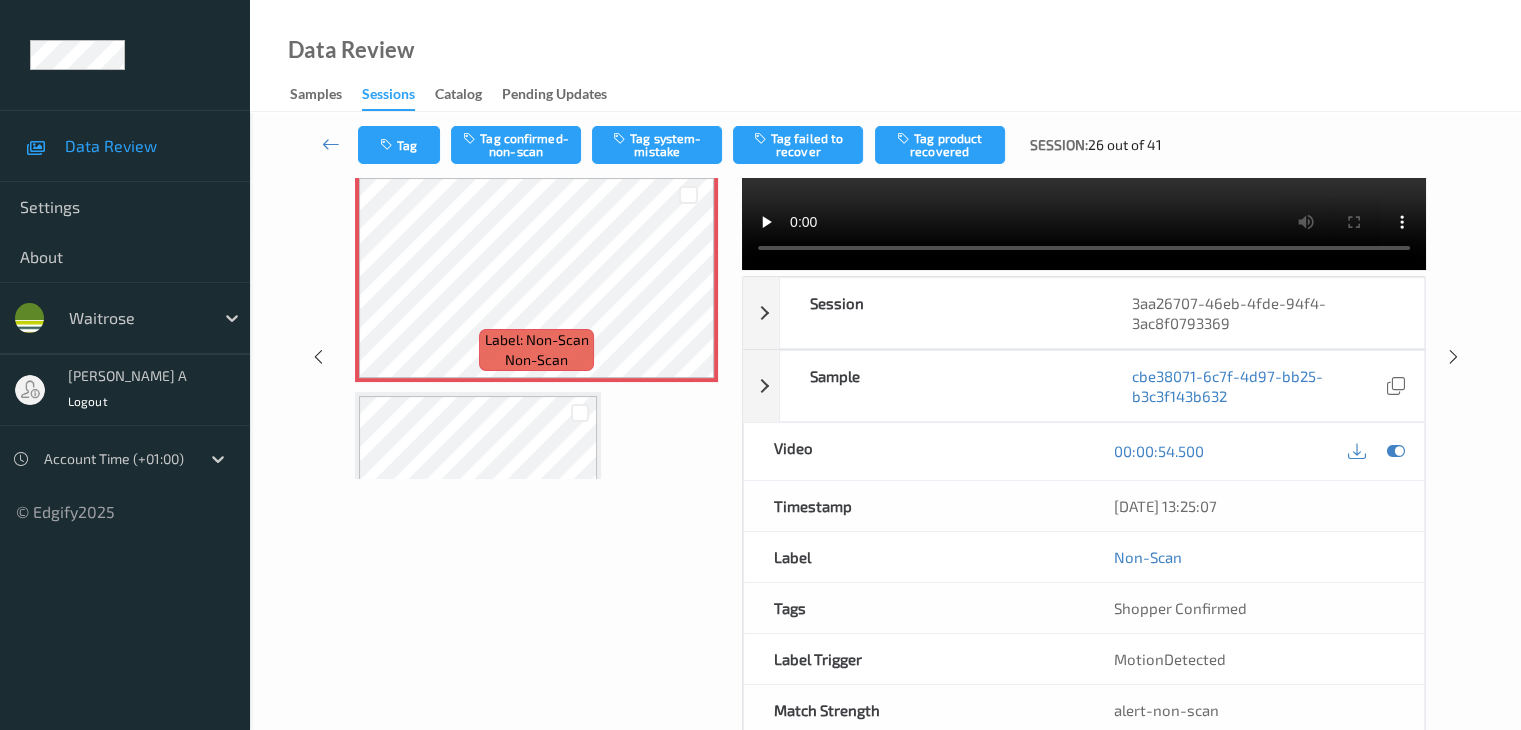 scroll, scrollTop: 2526, scrollLeft: 0, axis: vertical 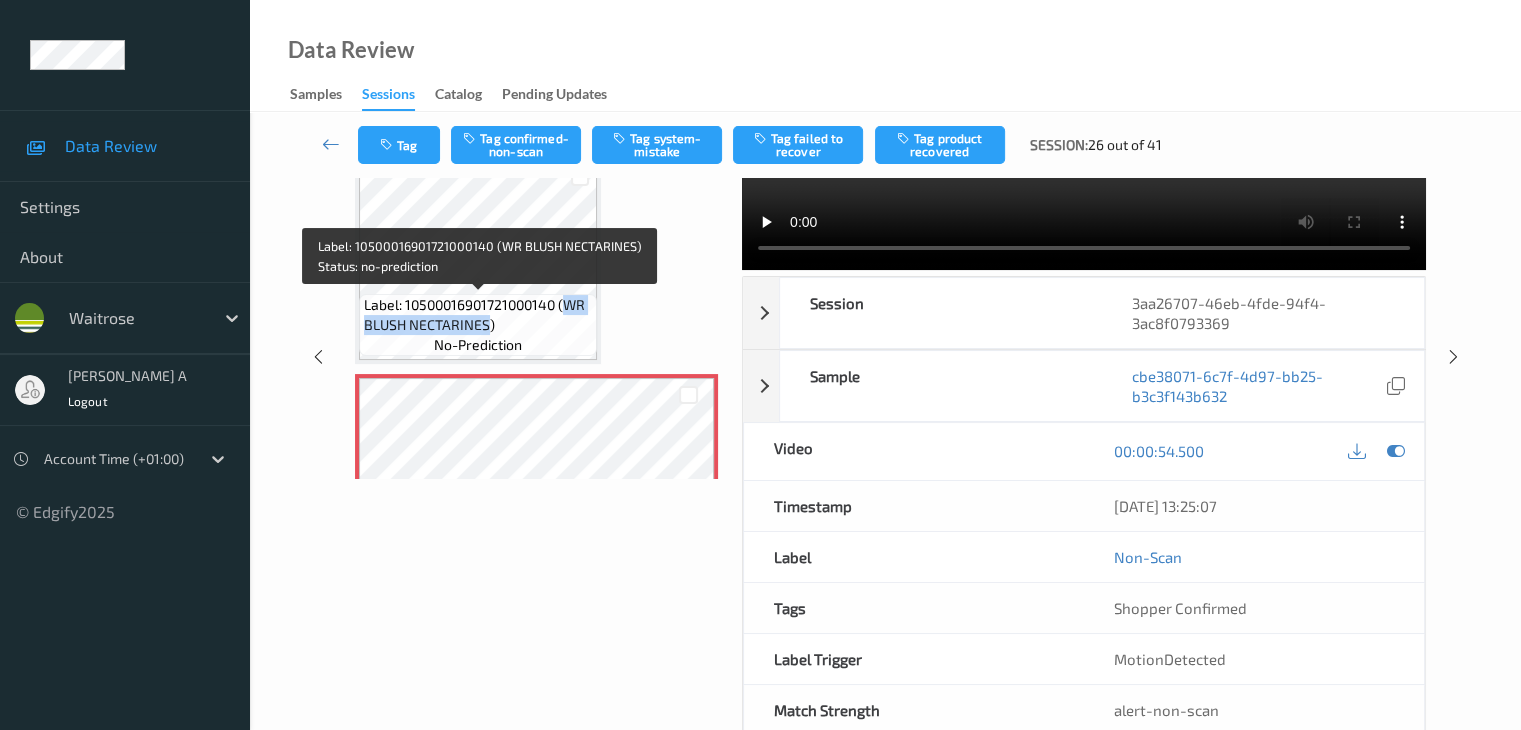 drag, startPoint x: 568, startPoint y: 301, endPoint x: 485, endPoint y: 332, distance: 88.60023 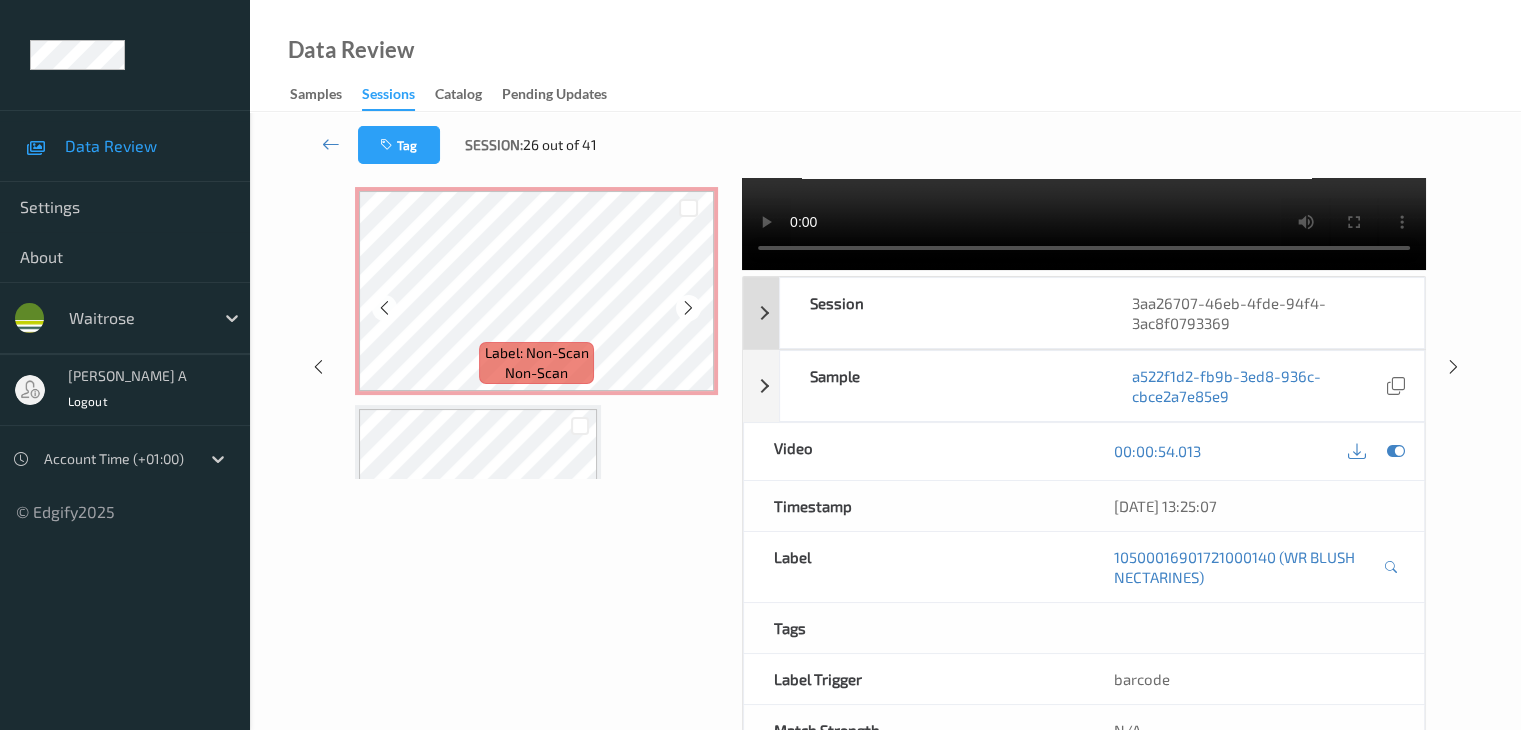 scroll, scrollTop: 2726, scrollLeft: 0, axis: vertical 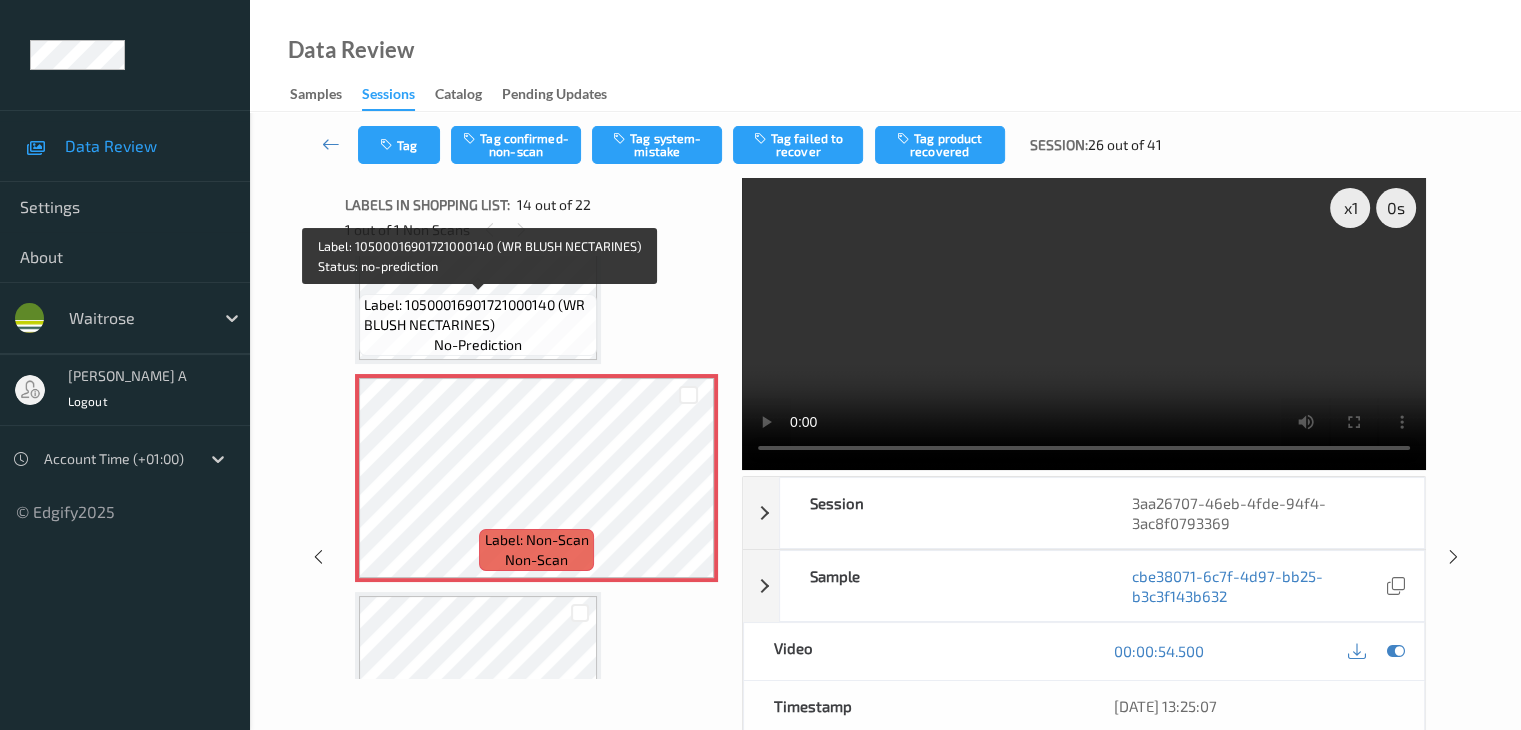 click on "Label: 10500016901721000140 (WR BLUSH NECTARINES)" at bounding box center [478, 315] 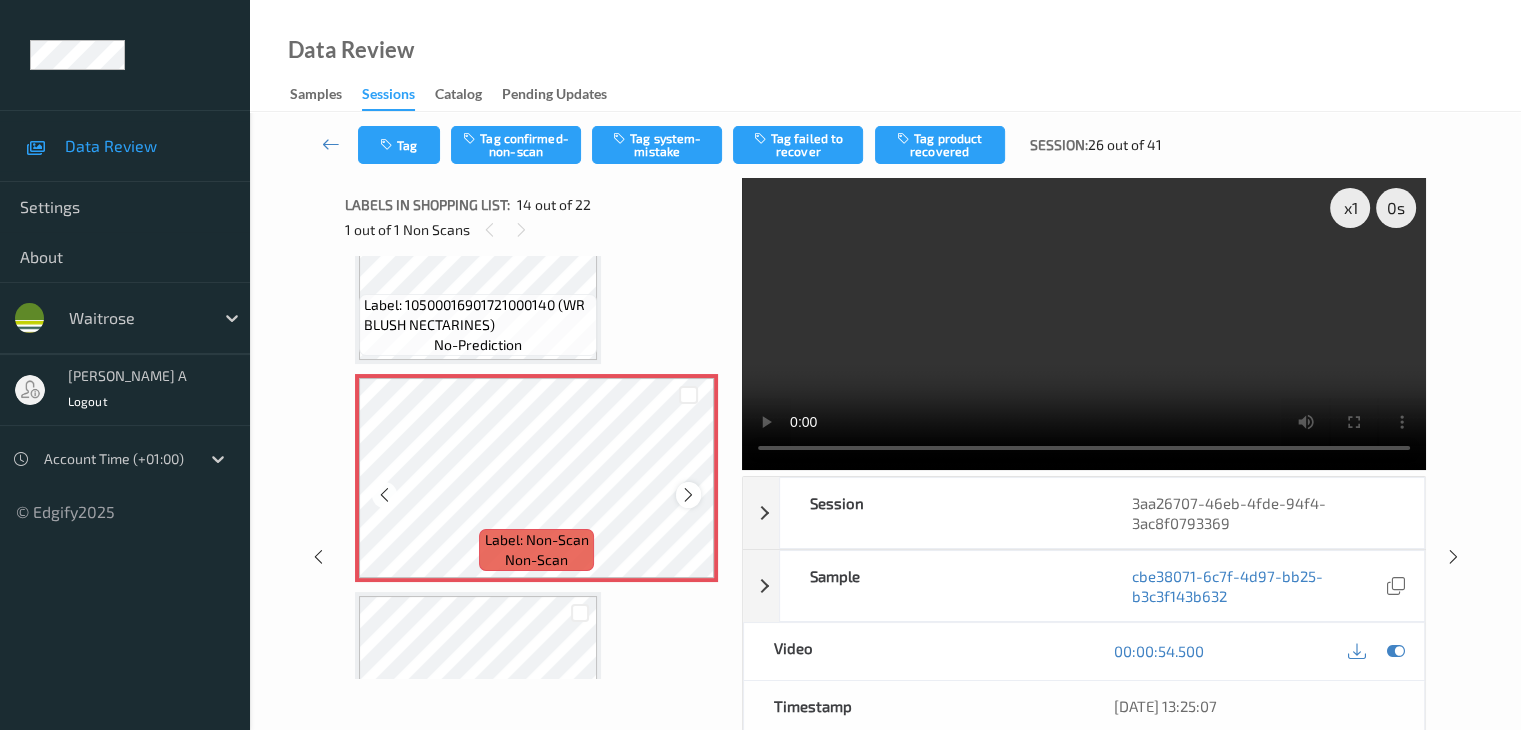 click at bounding box center [688, 495] 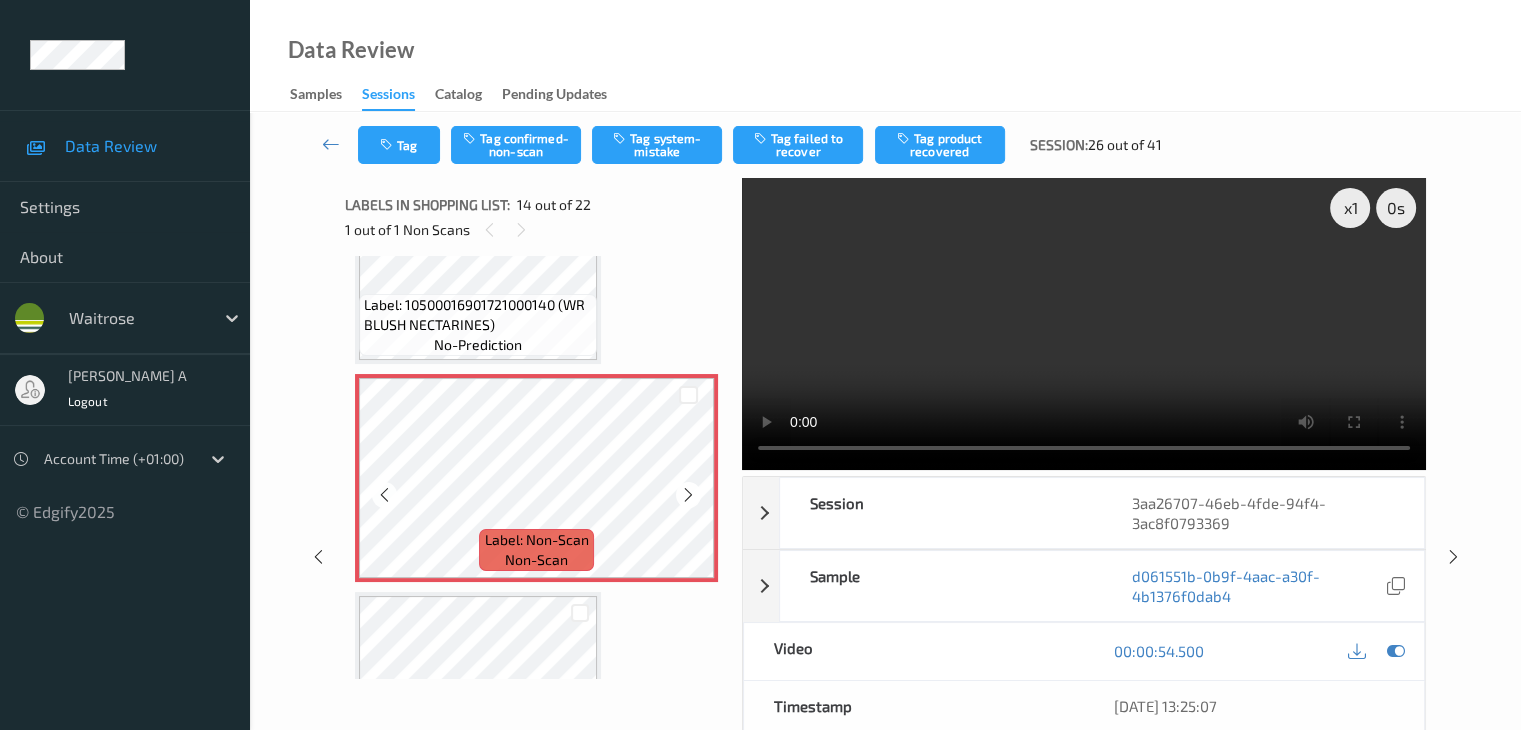 click at bounding box center [688, 495] 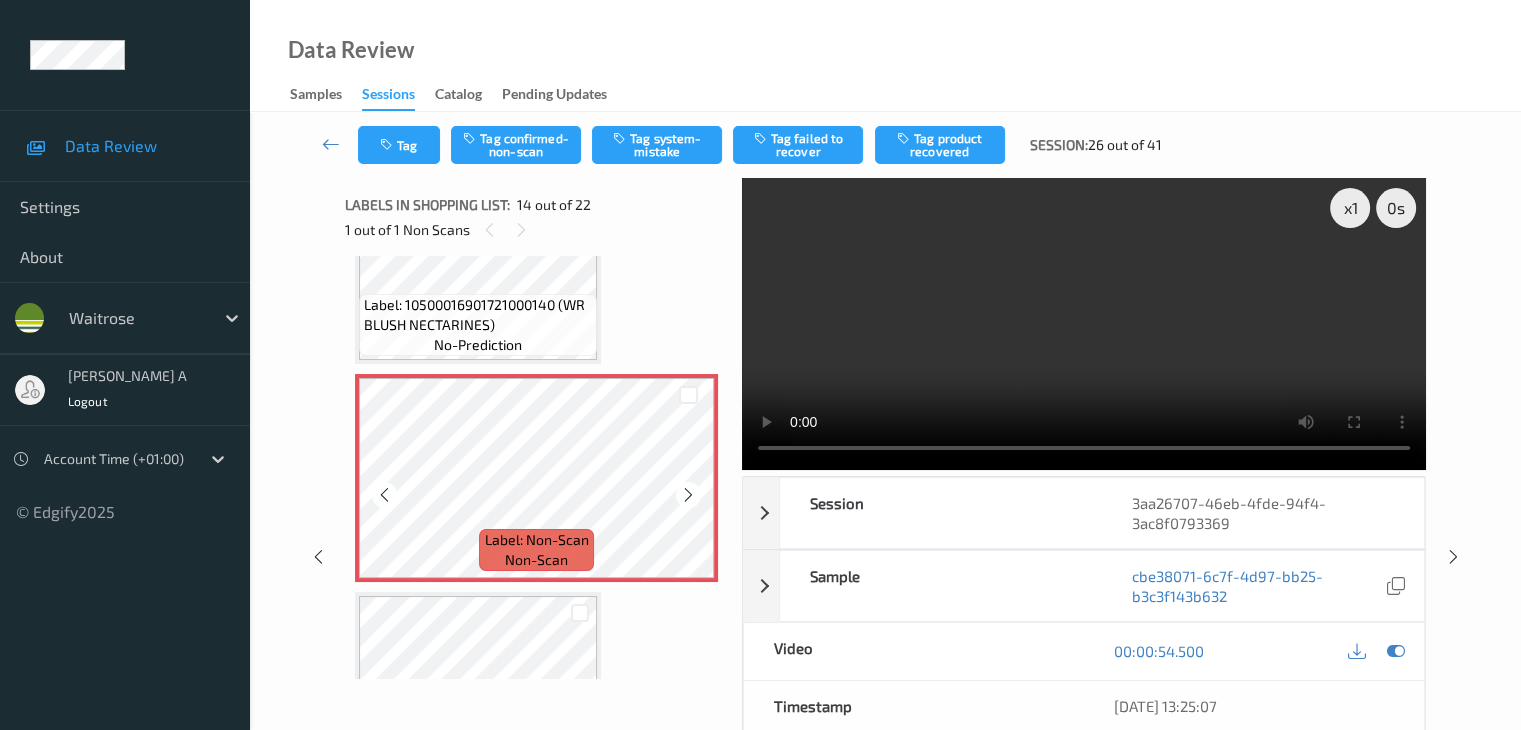 click at bounding box center (688, 495) 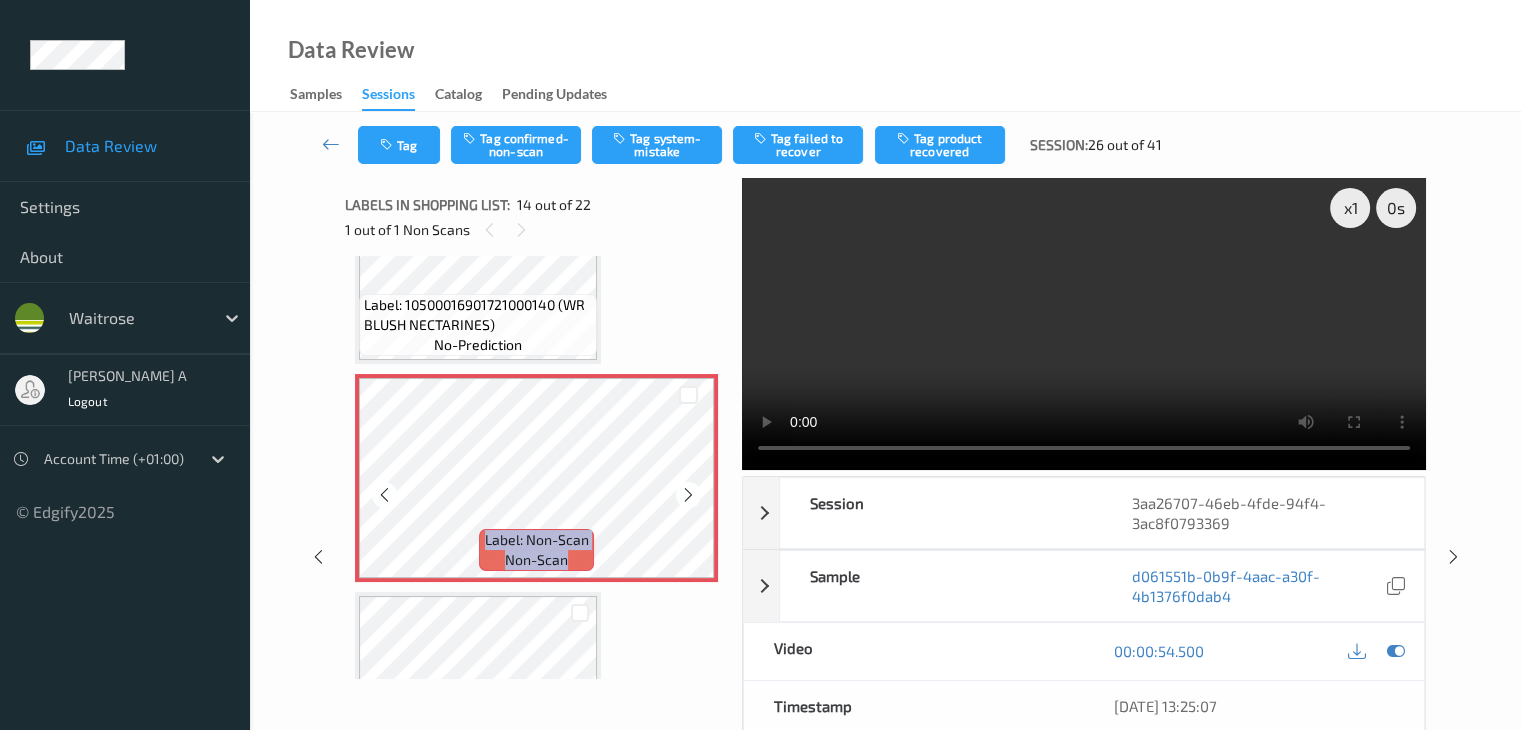 click at bounding box center (688, 495) 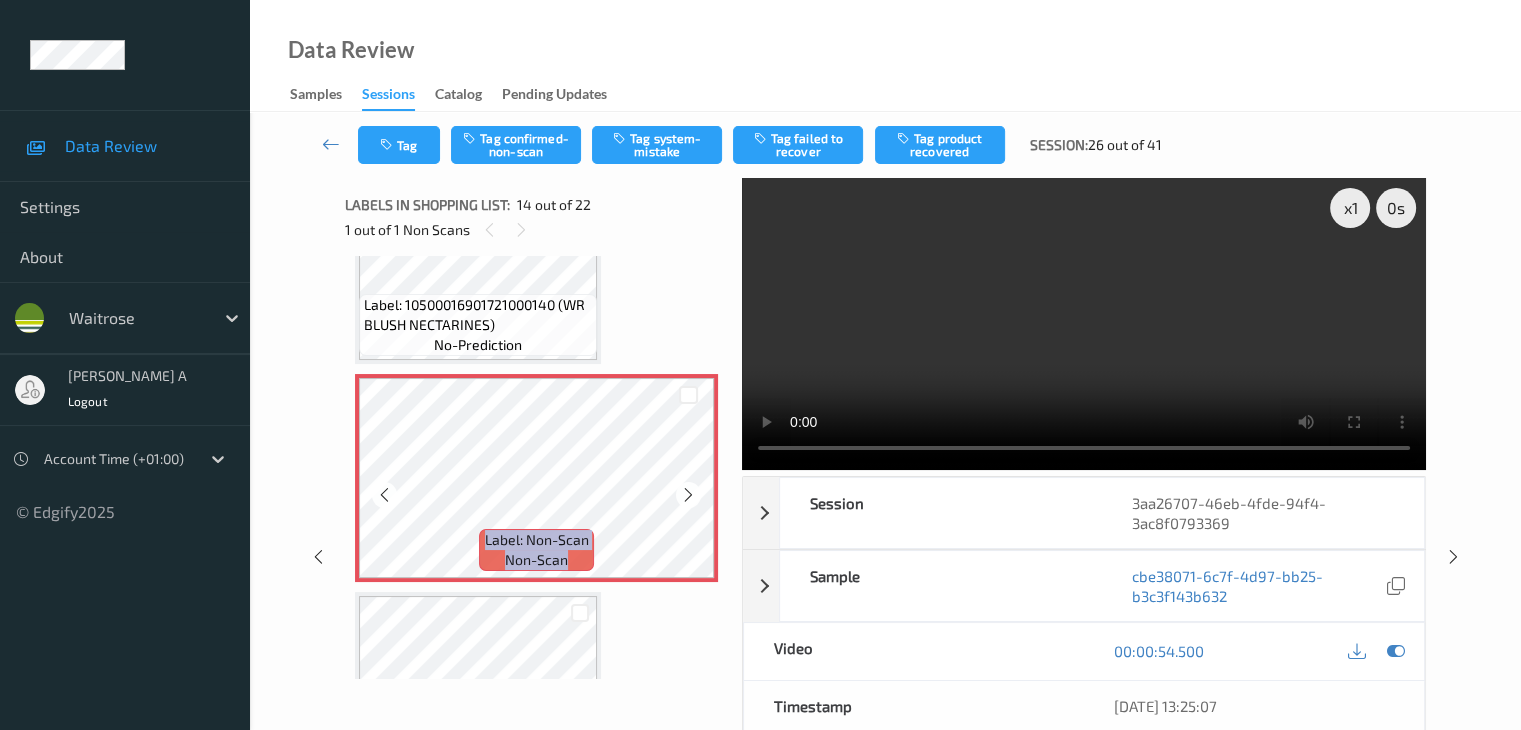 click at bounding box center [688, 495] 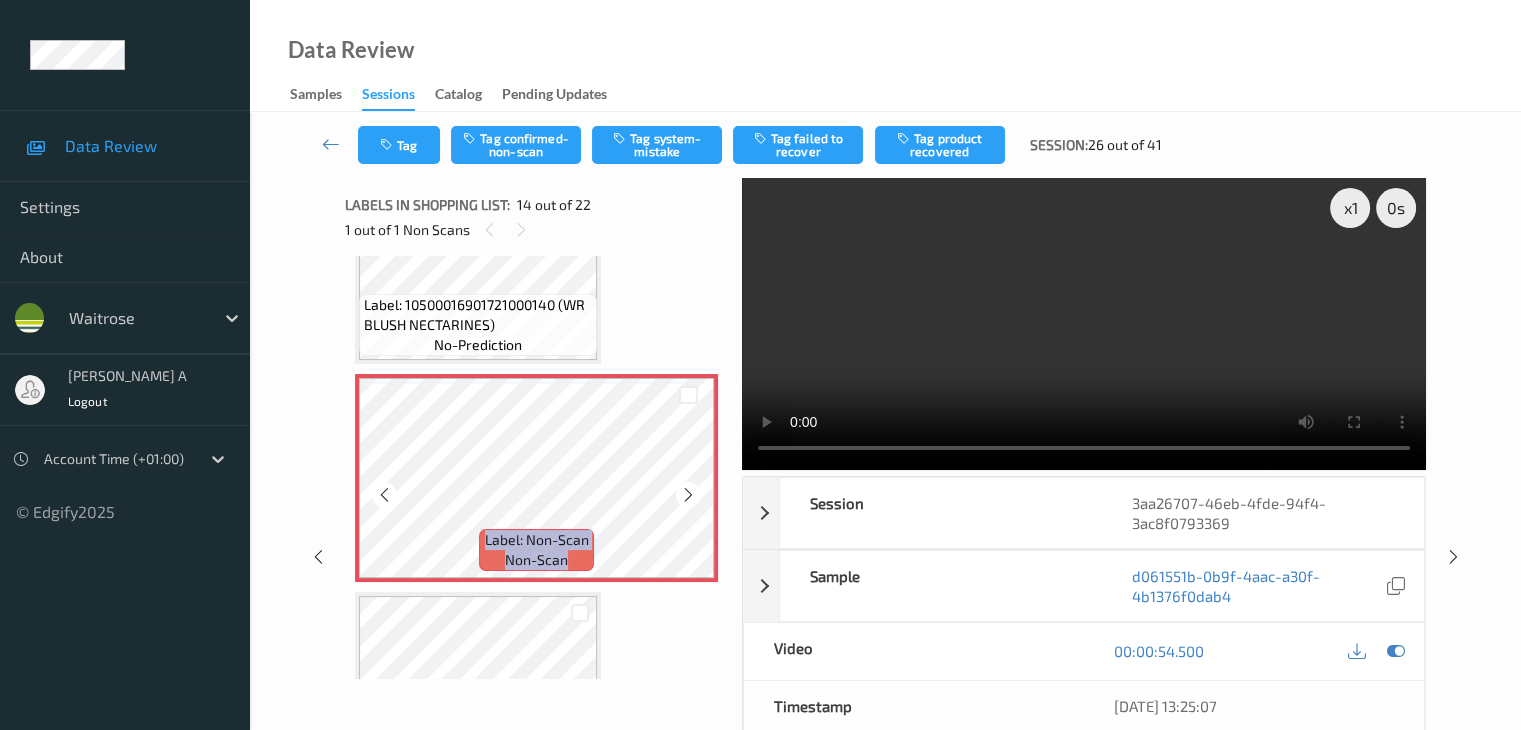 click at bounding box center [688, 495] 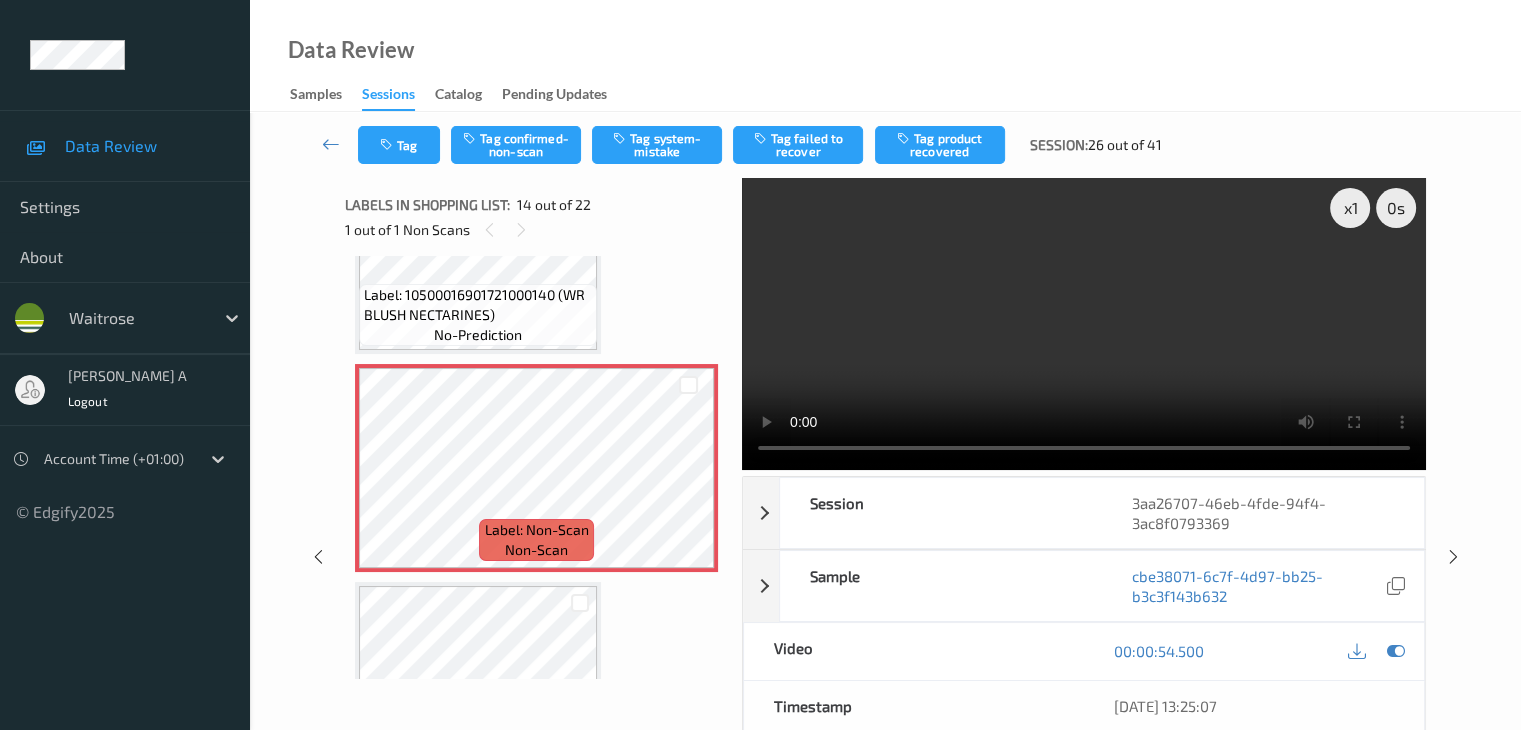 scroll, scrollTop: 2726, scrollLeft: 0, axis: vertical 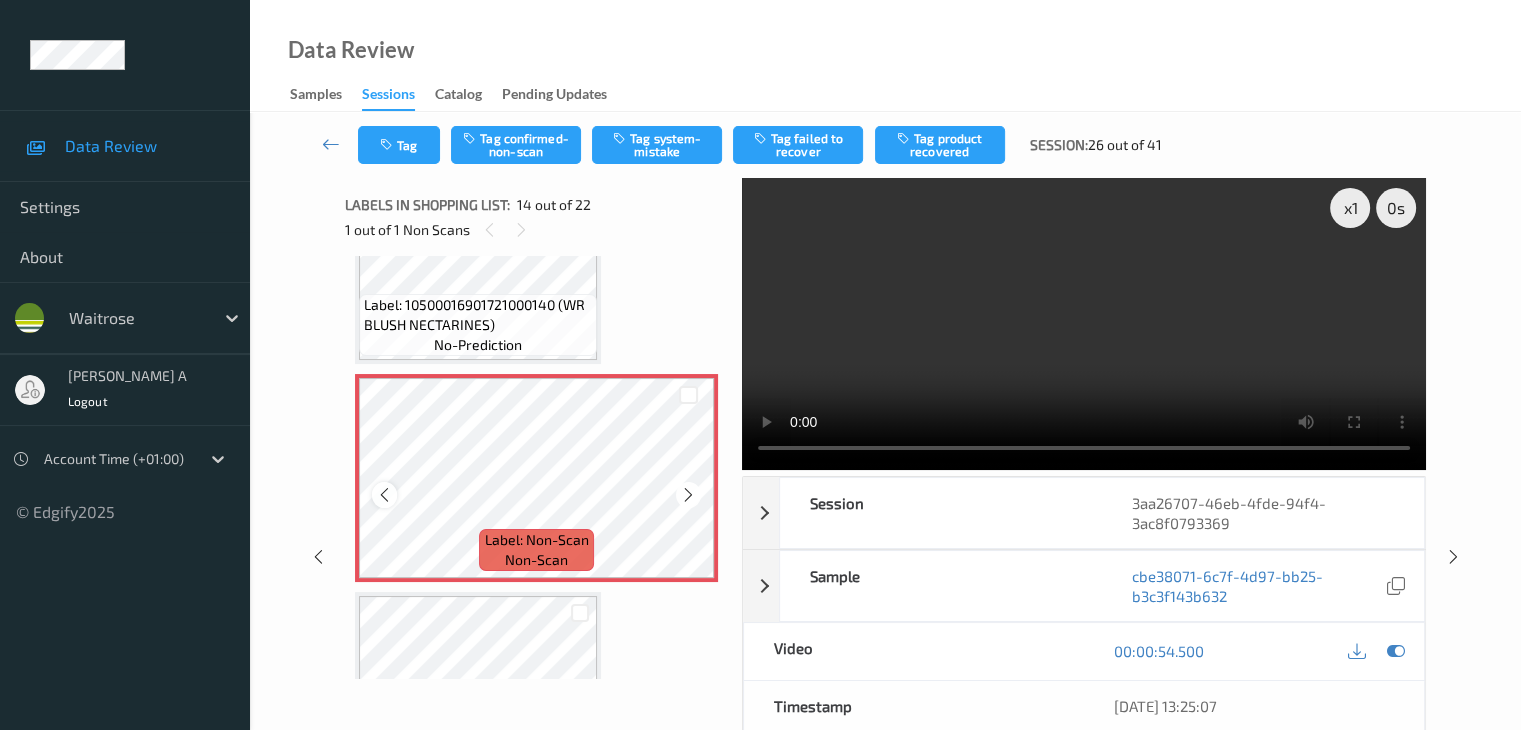 click at bounding box center (384, 494) 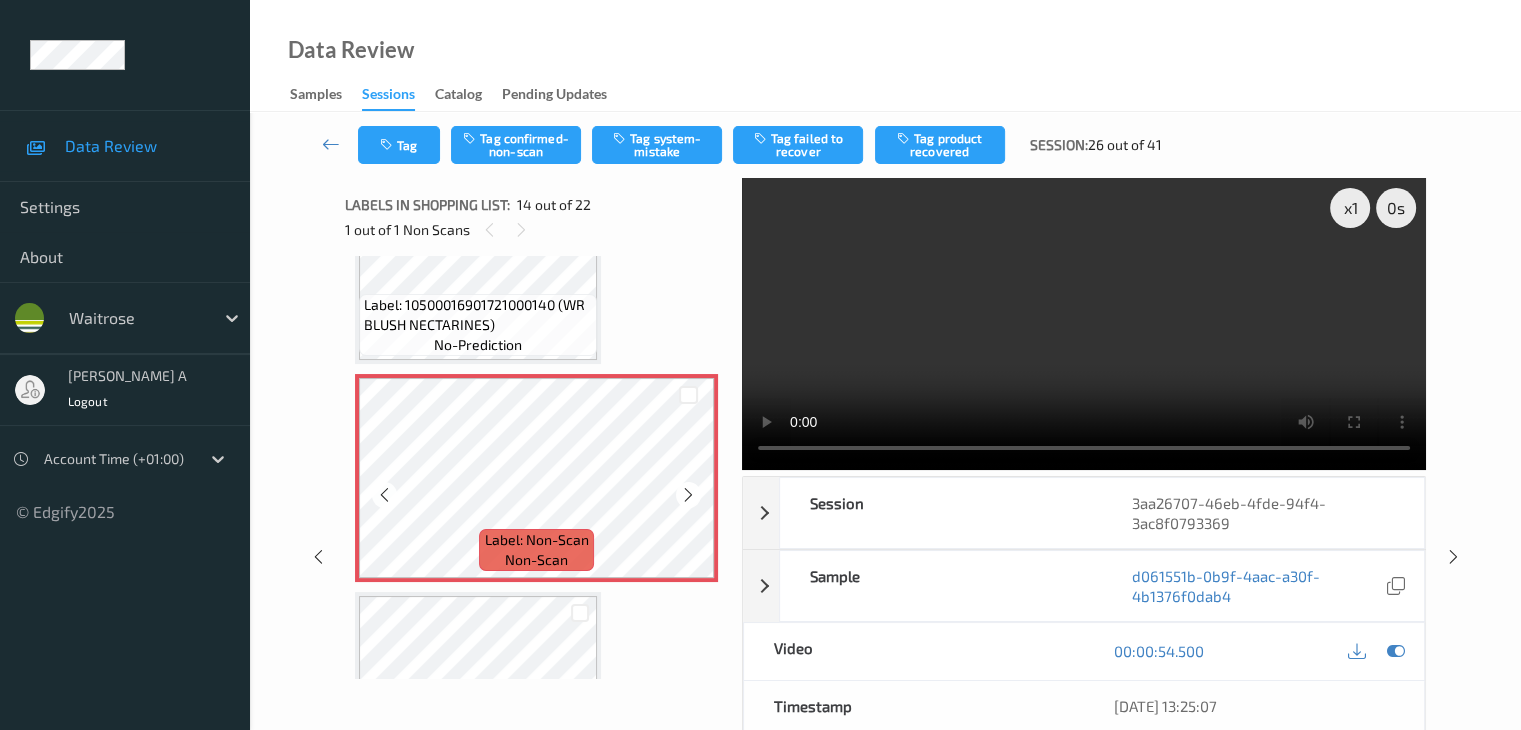 click at bounding box center (384, 494) 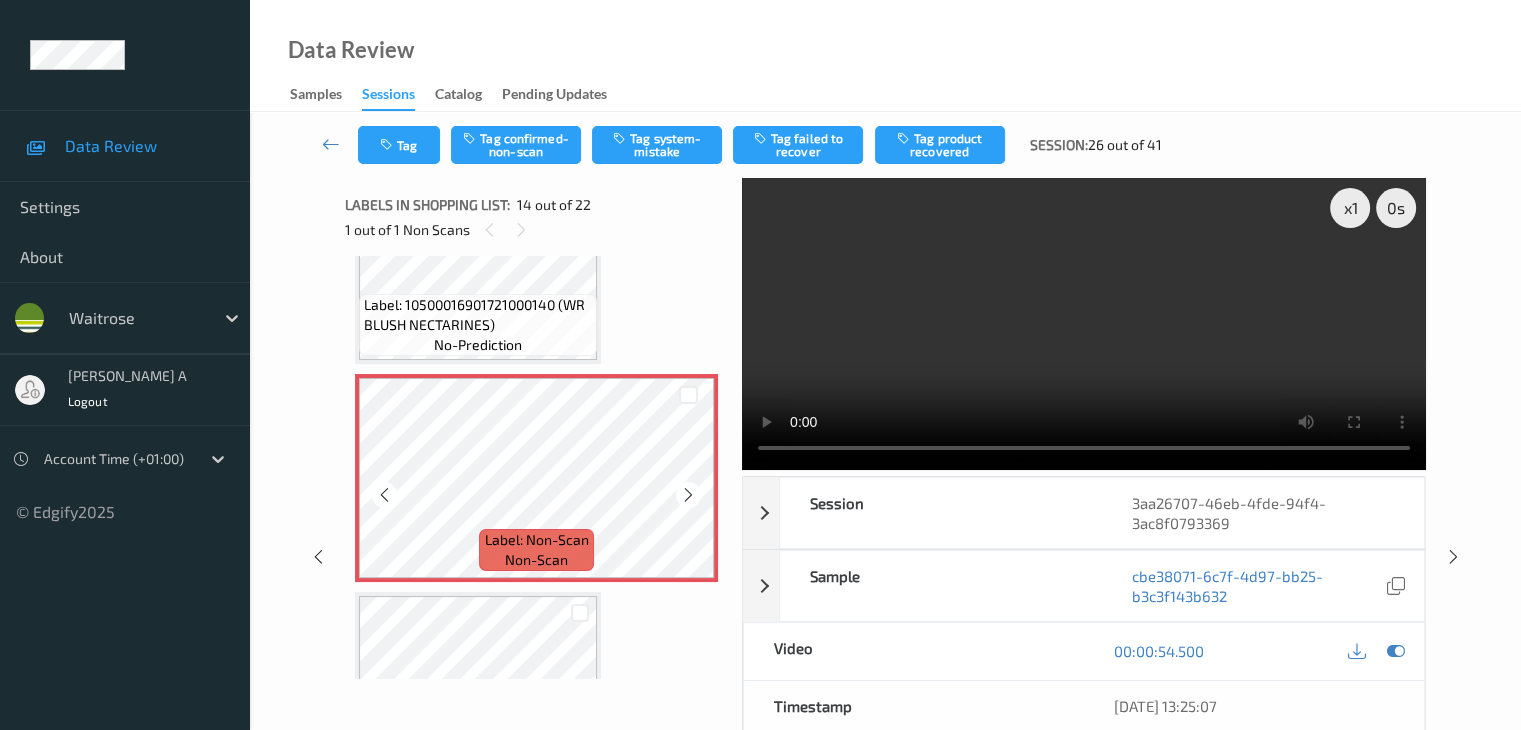 click at bounding box center (384, 494) 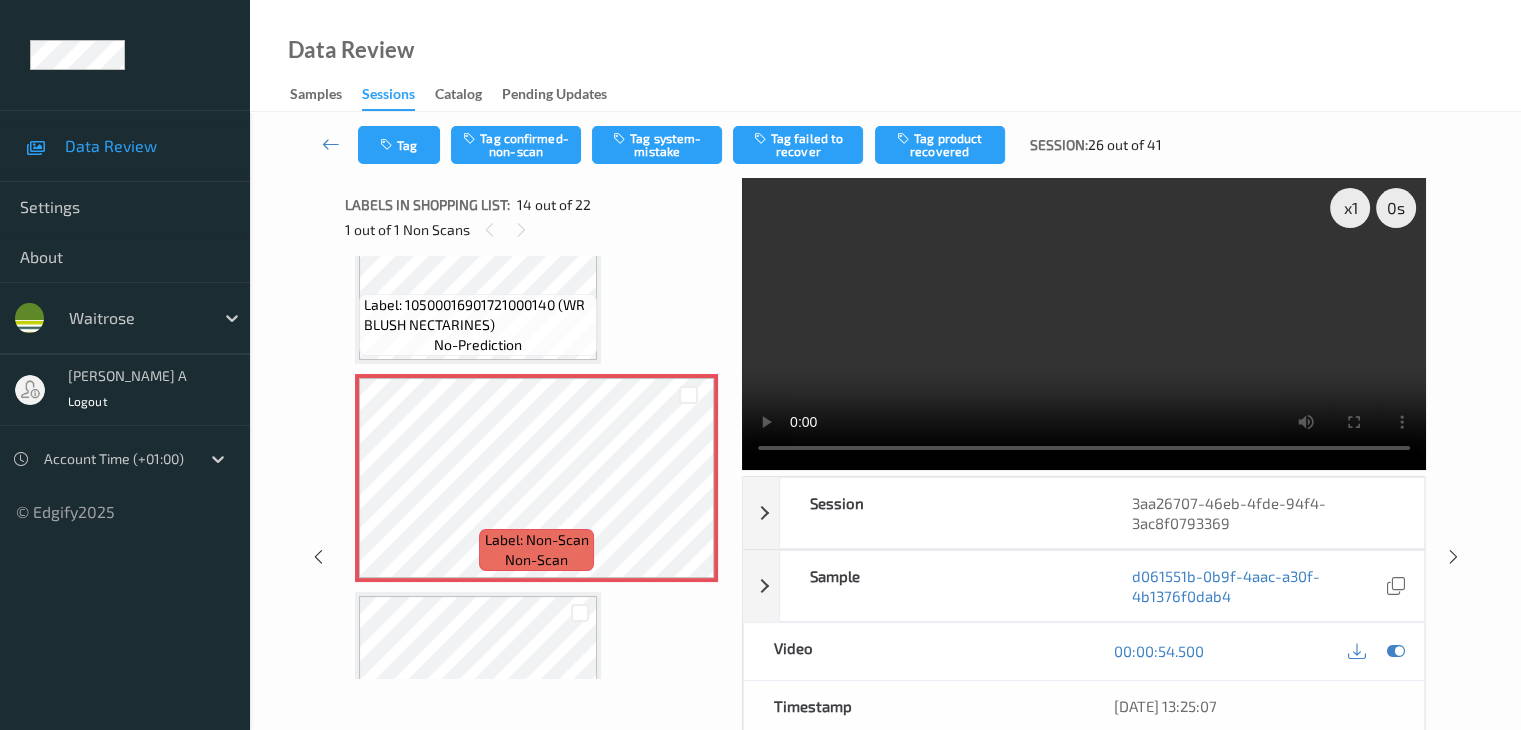 type 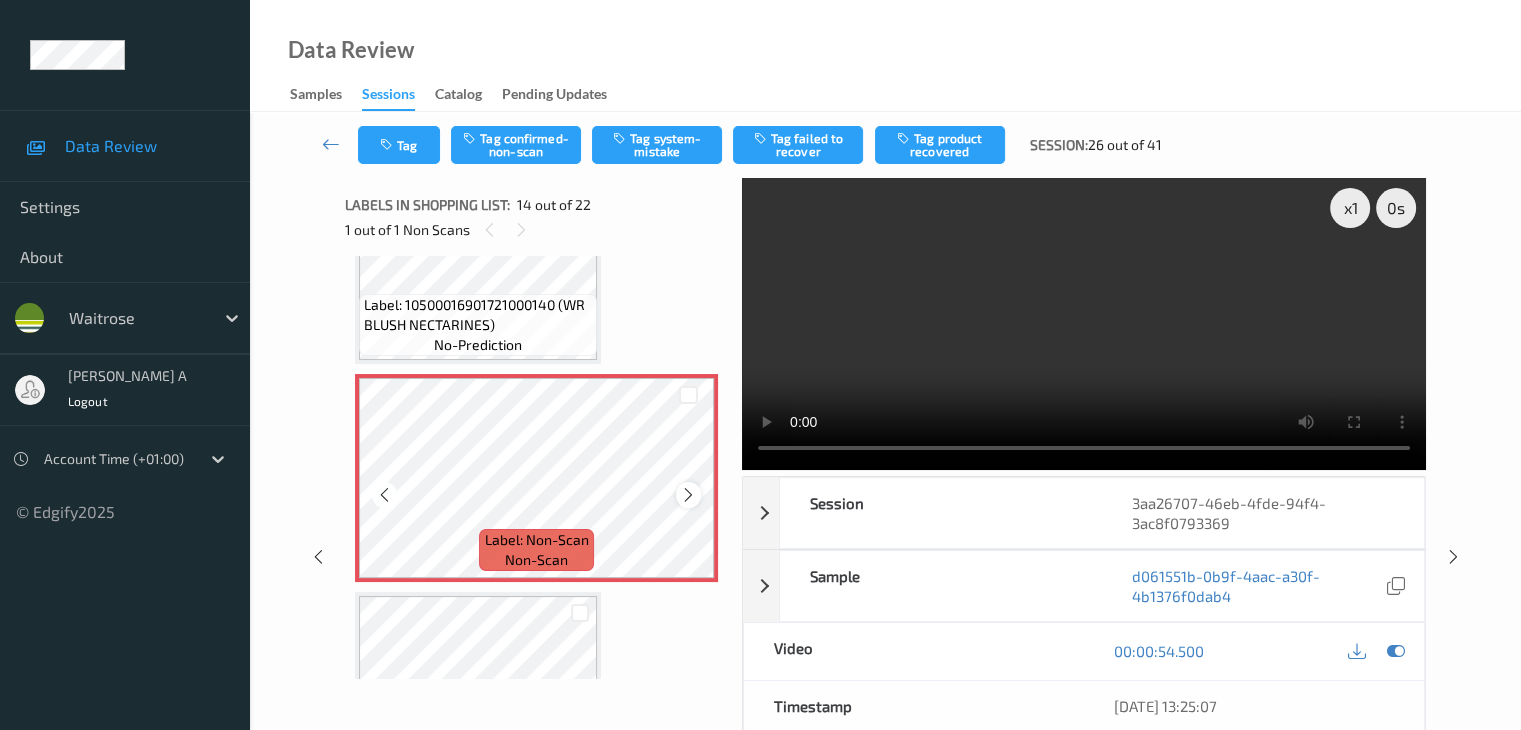click at bounding box center (688, 495) 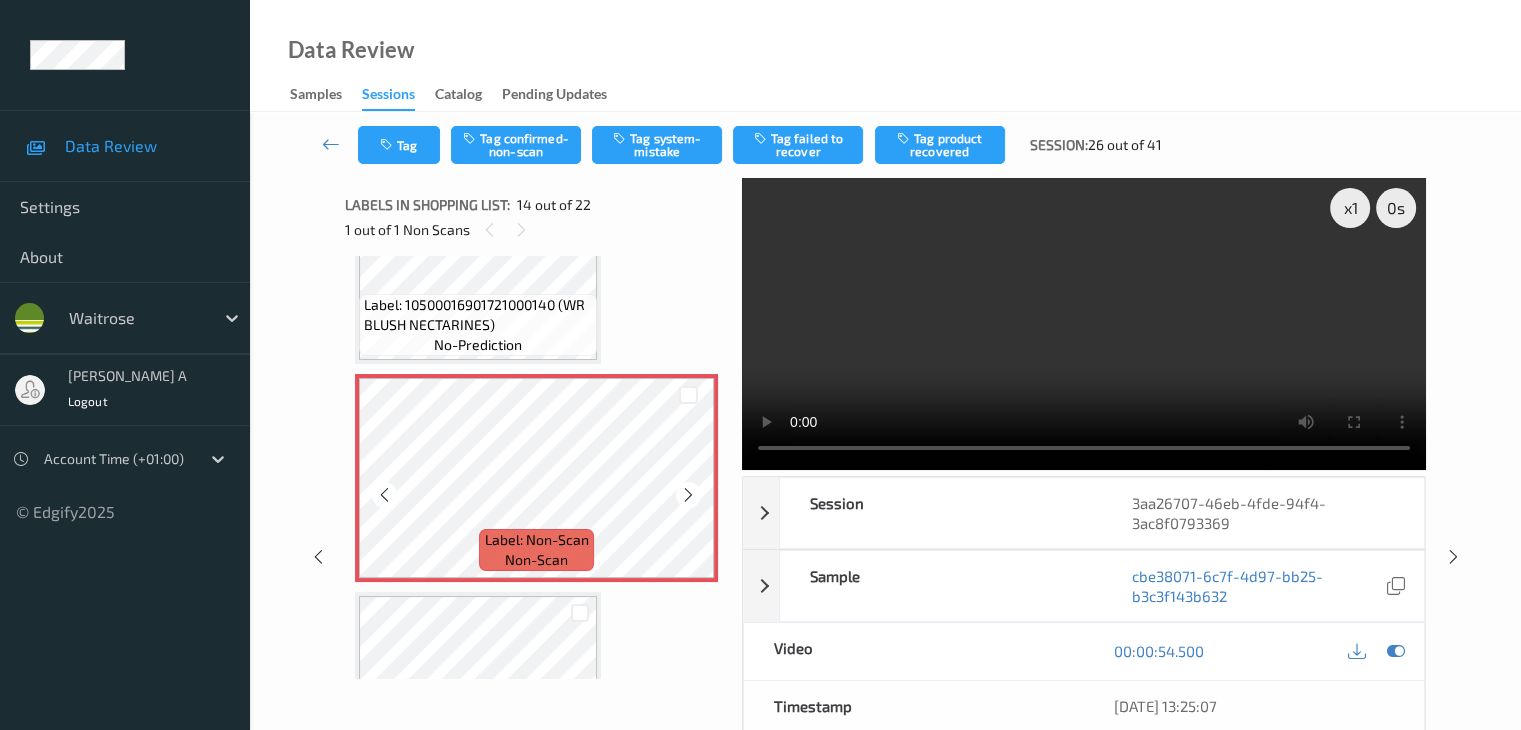 click at bounding box center [688, 495] 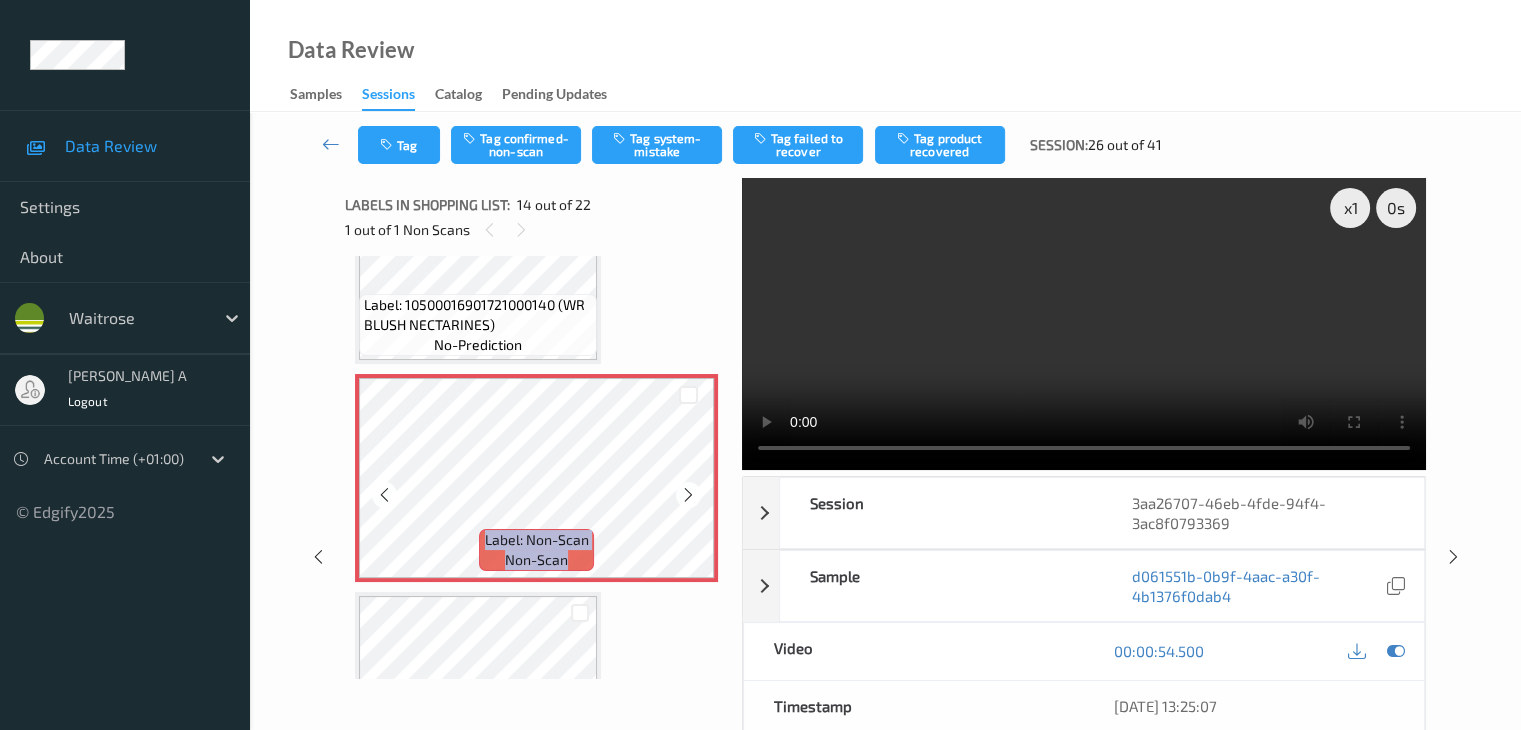 click at bounding box center [688, 495] 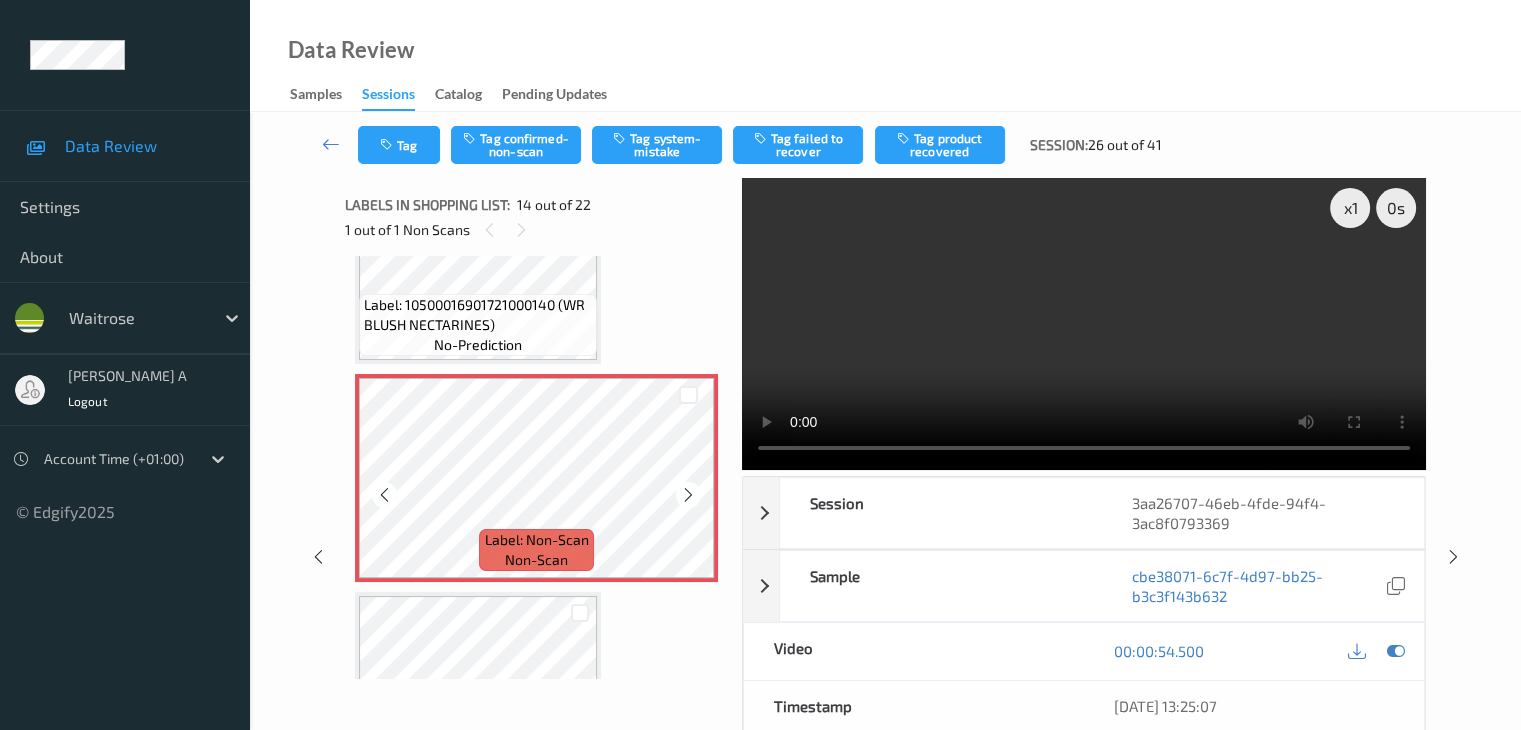 click at bounding box center (688, 495) 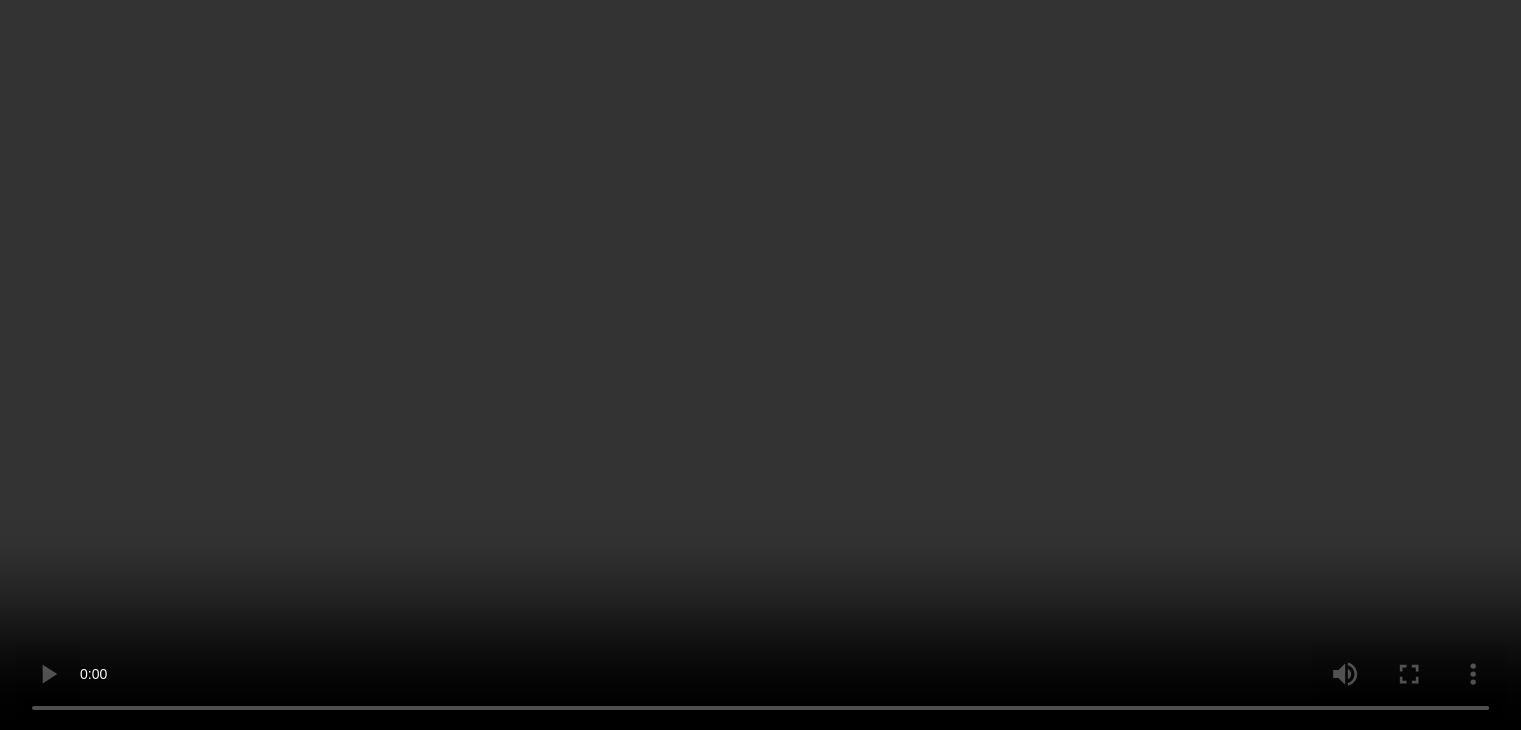 scroll, scrollTop: 2526, scrollLeft: 0, axis: vertical 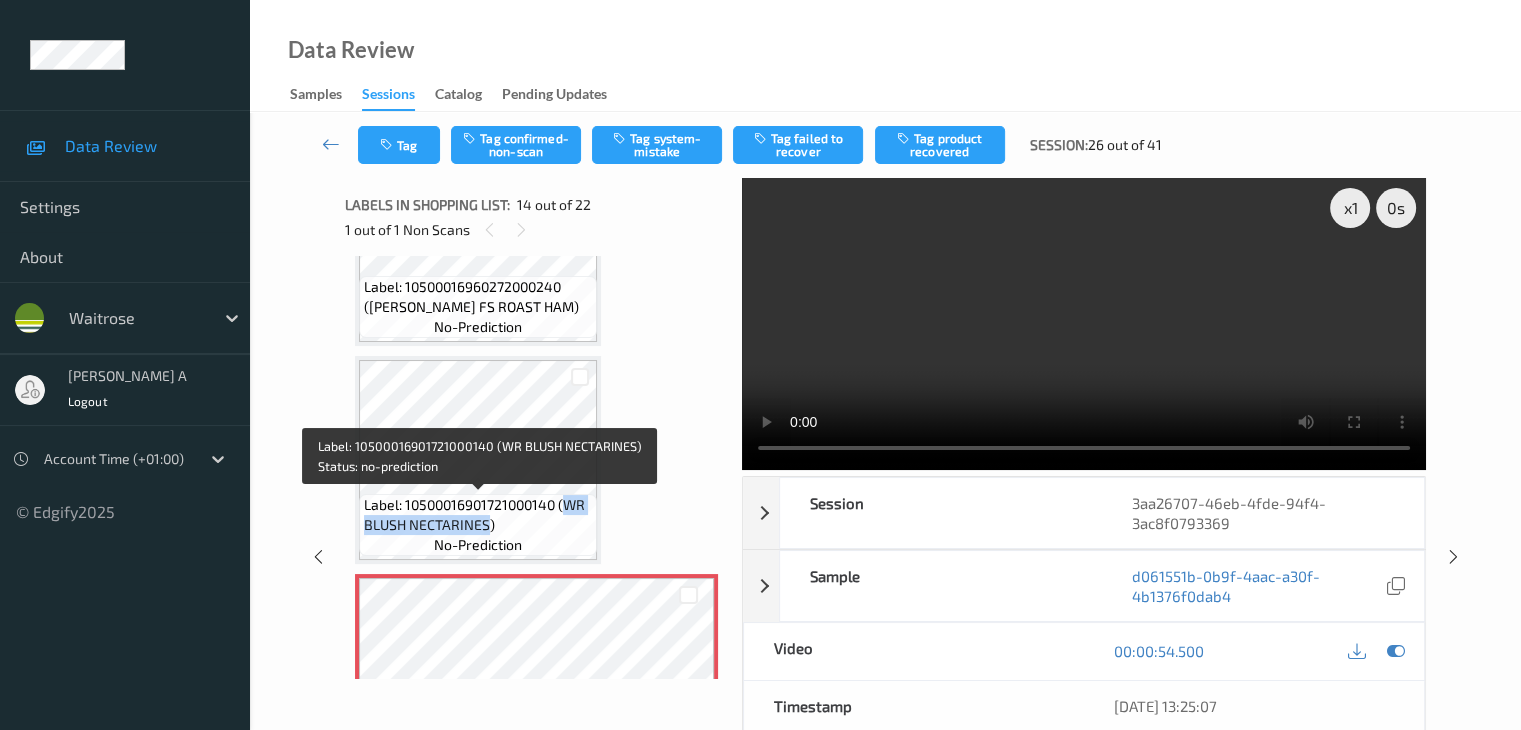 drag, startPoint x: 563, startPoint y: 507, endPoint x: 488, endPoint y: 530, distance: 78.44743 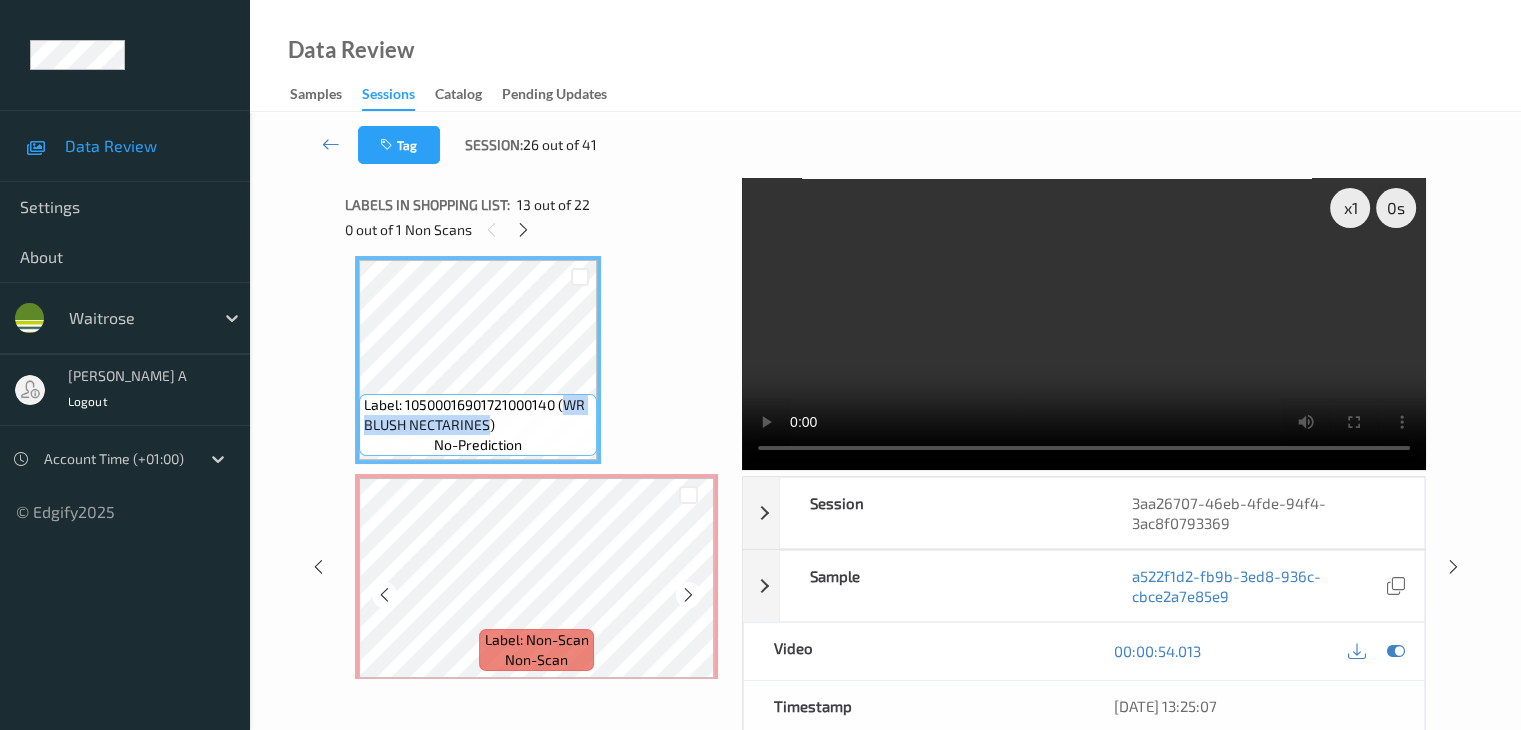 scroll, scrollTop: 2526, scrollLeft: 0, axis: vertical 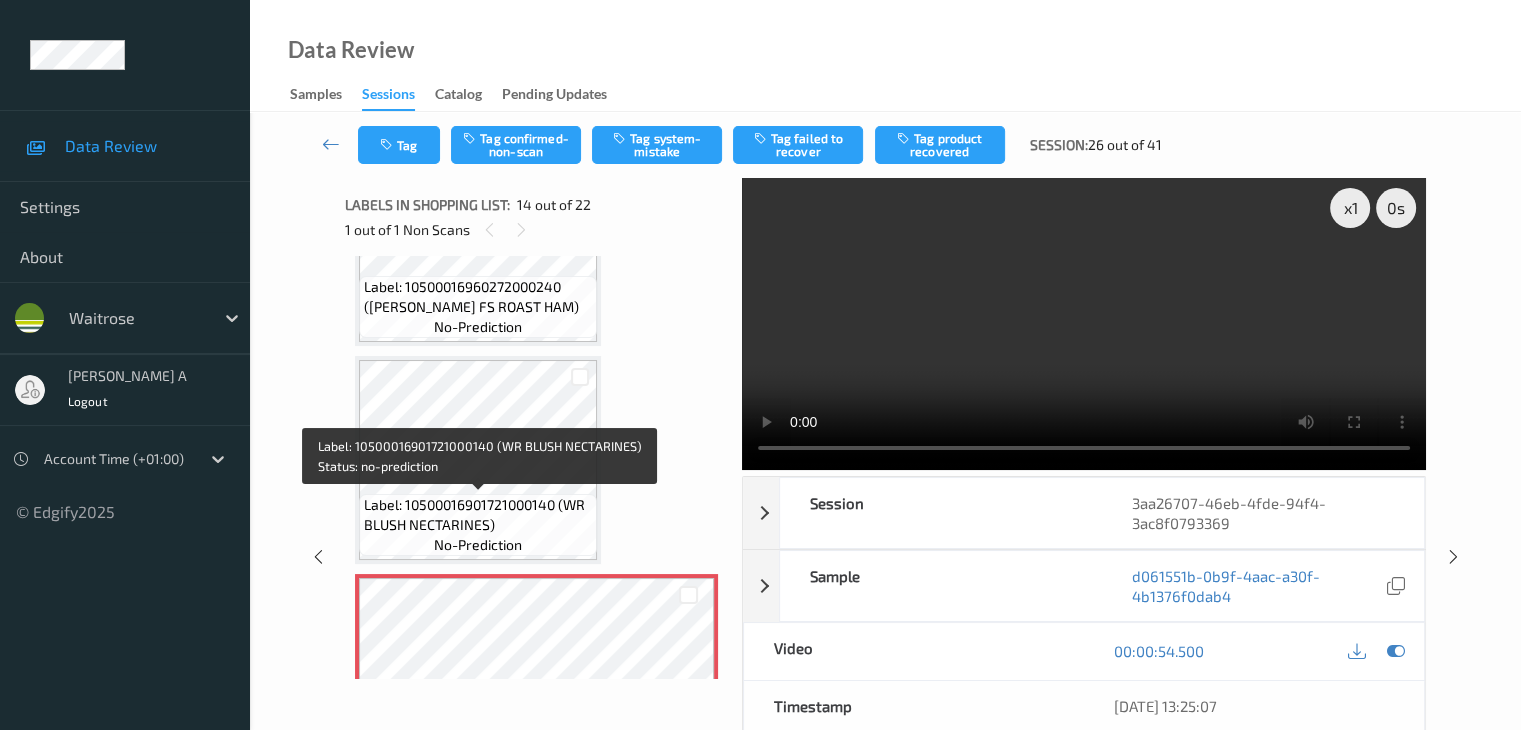 click on "Label: 10500016901721000140 (WR BLUSH NECTARINES)" at bounding box center (478, 515) 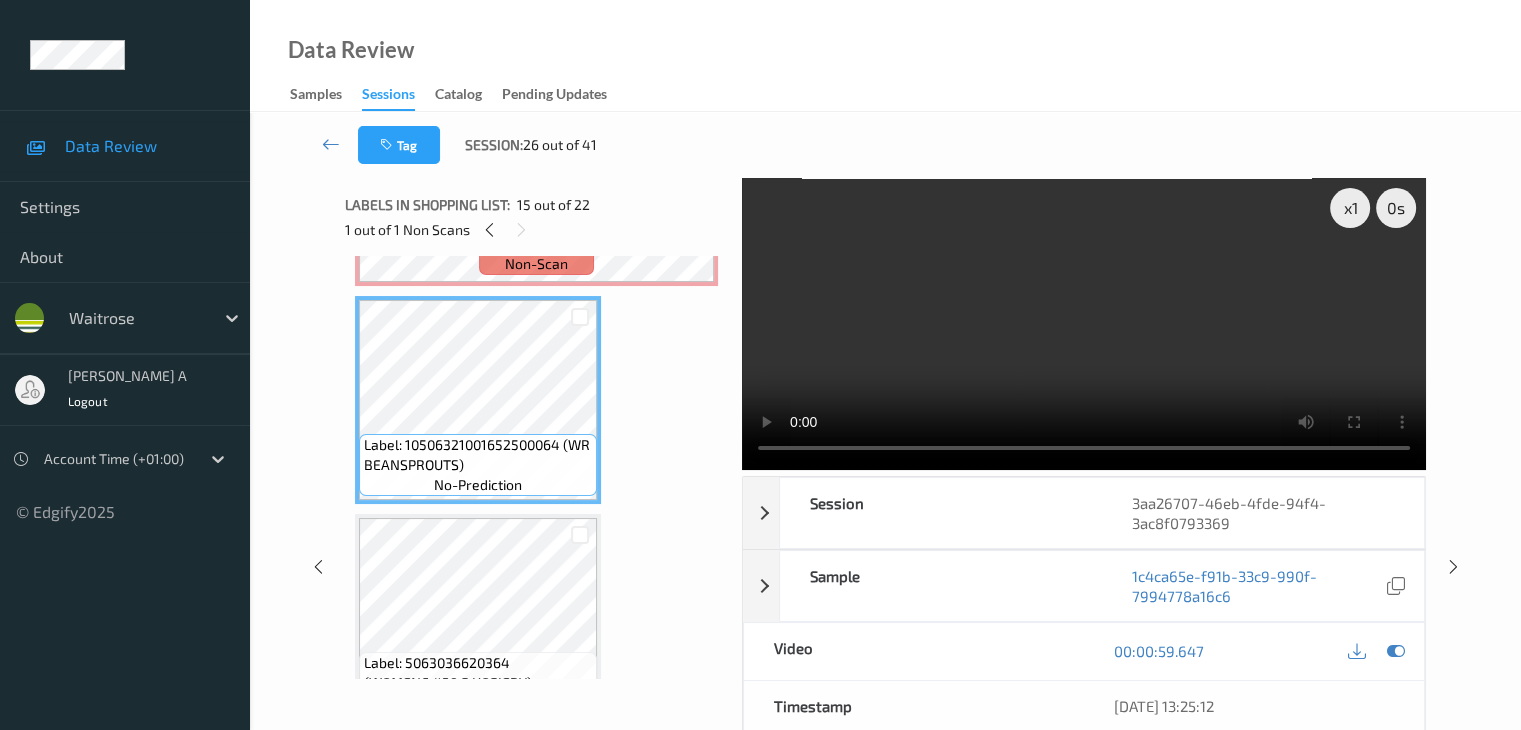 scroll, scrollTop: 3026, scrollLeft: 0, axis: vertical 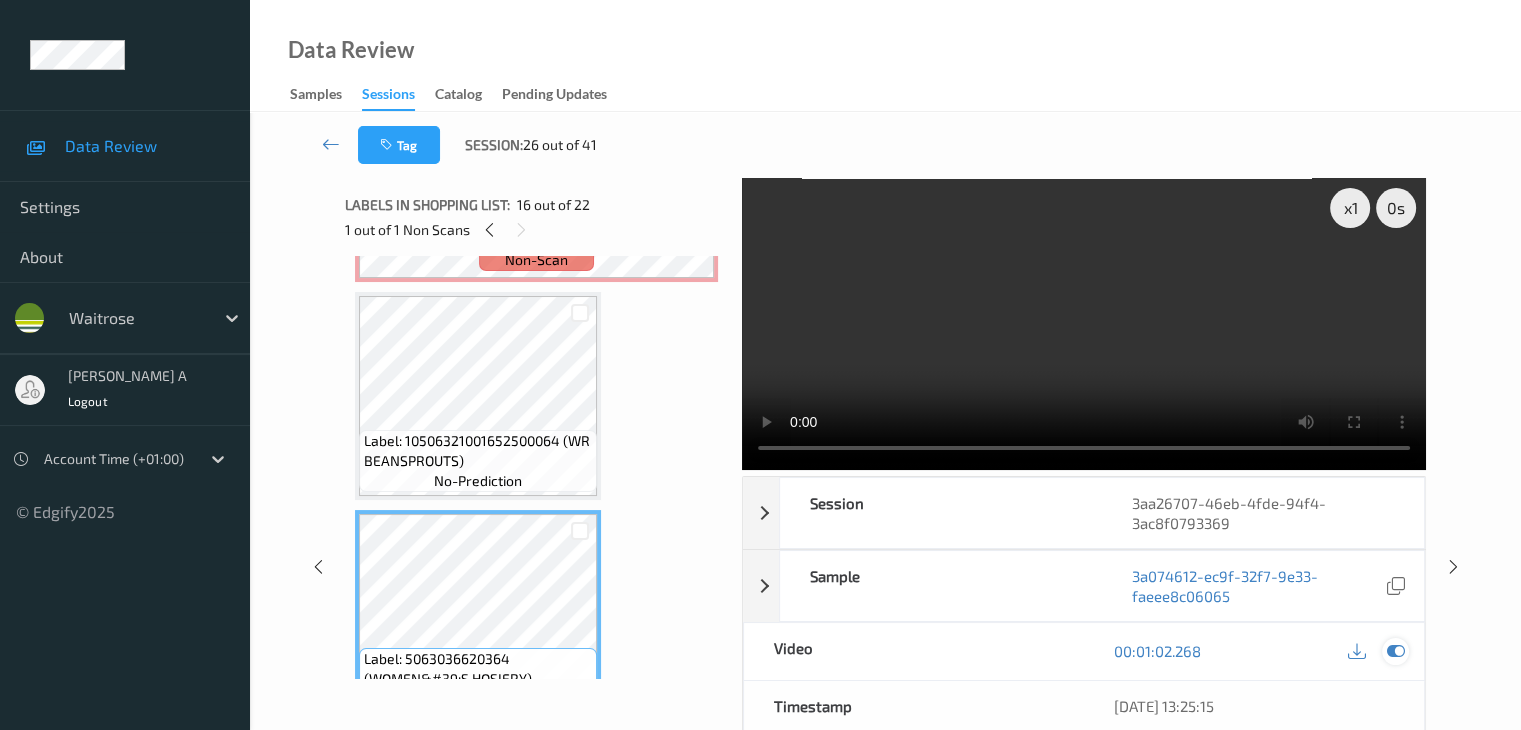 click at bounding box center (1395, 651) 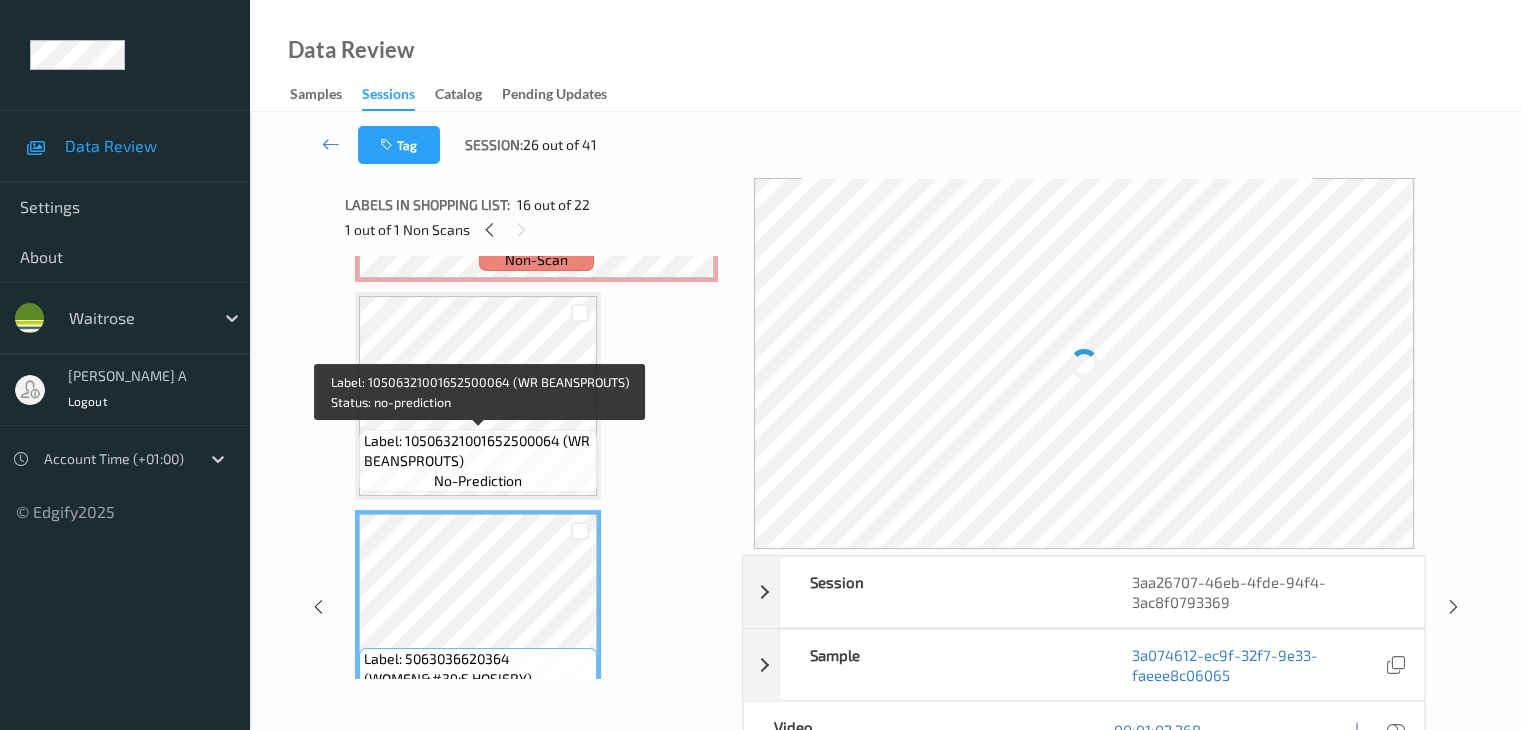 click on "Label: 10506321001652500064 (WR BEANSPROUTS)" at bounding box center (478, 451) 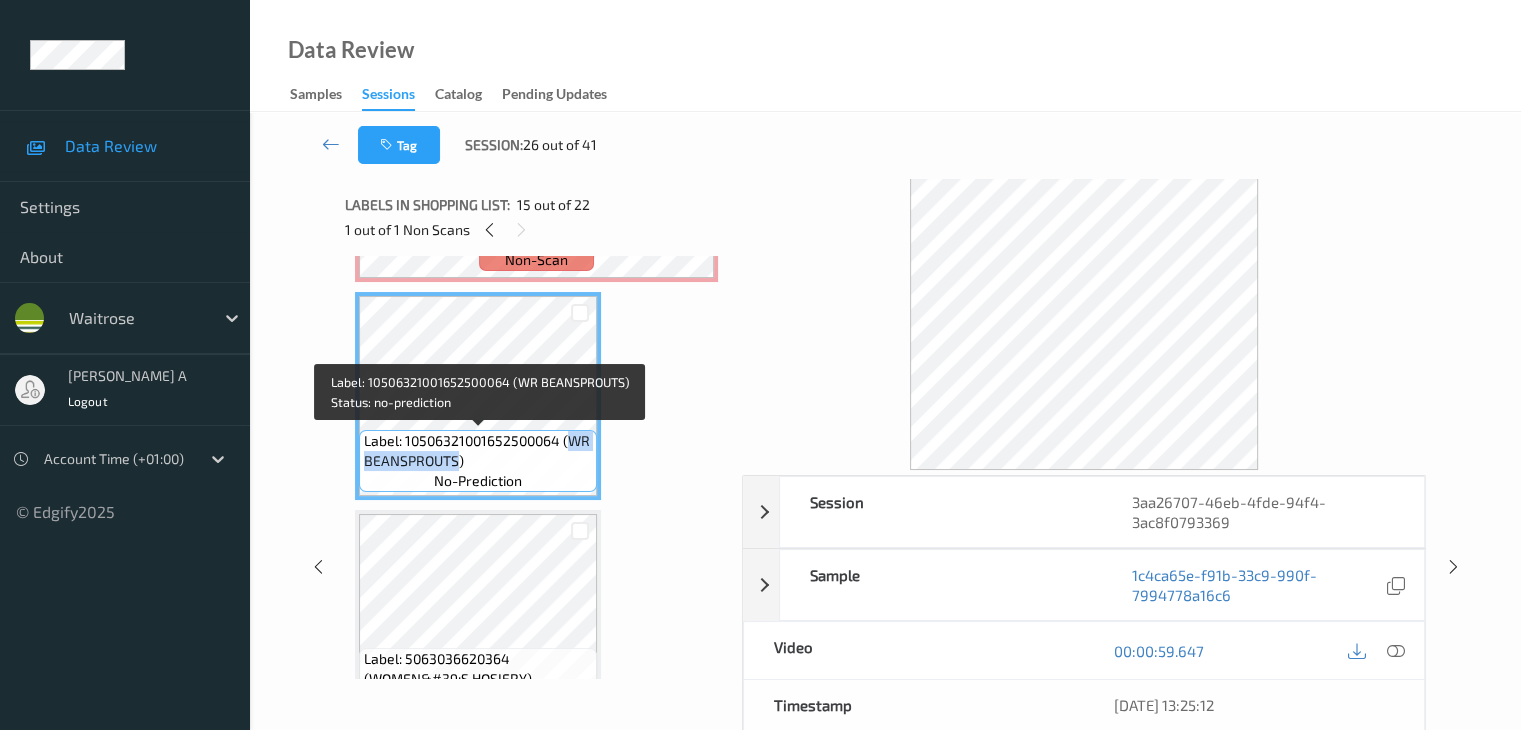 drag, startPoint x: 569, startPoint y: 445, endPoint x: 458, endPoint y: 466, distance: 112.969025 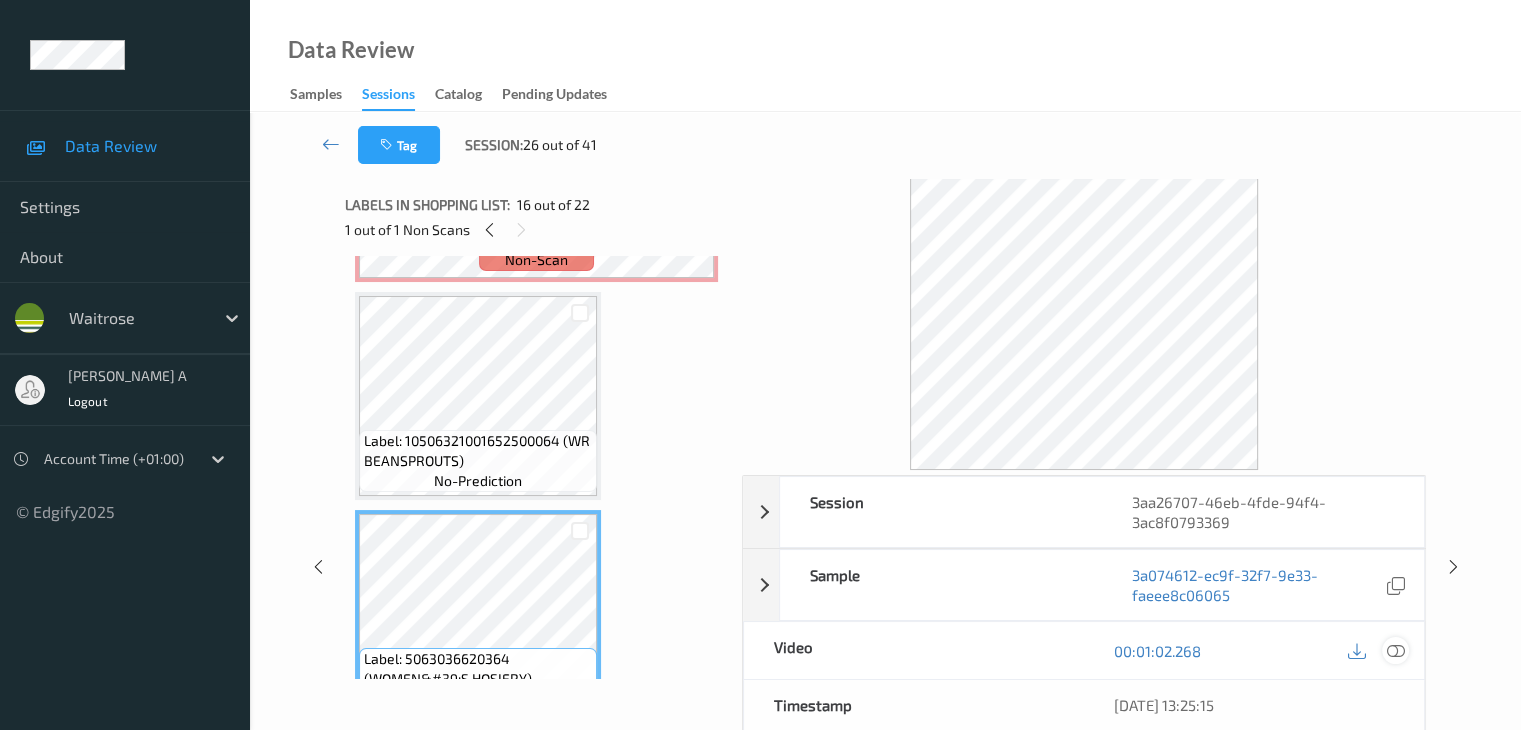 click at bounding box center (1395, 651) 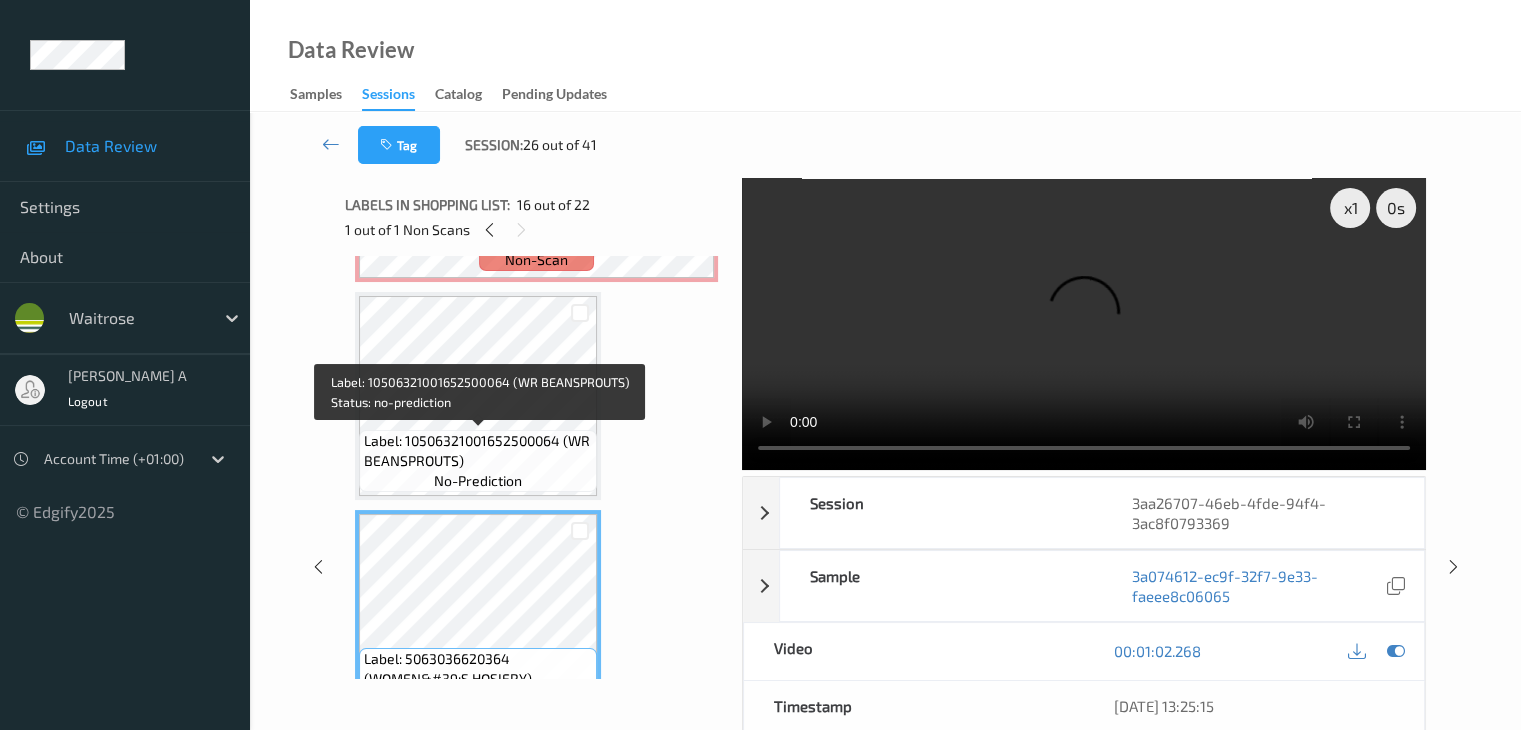 click on "Label: 10506321001652500064 (WR BEANSPROUTS)" at bounding box center (478, 451) 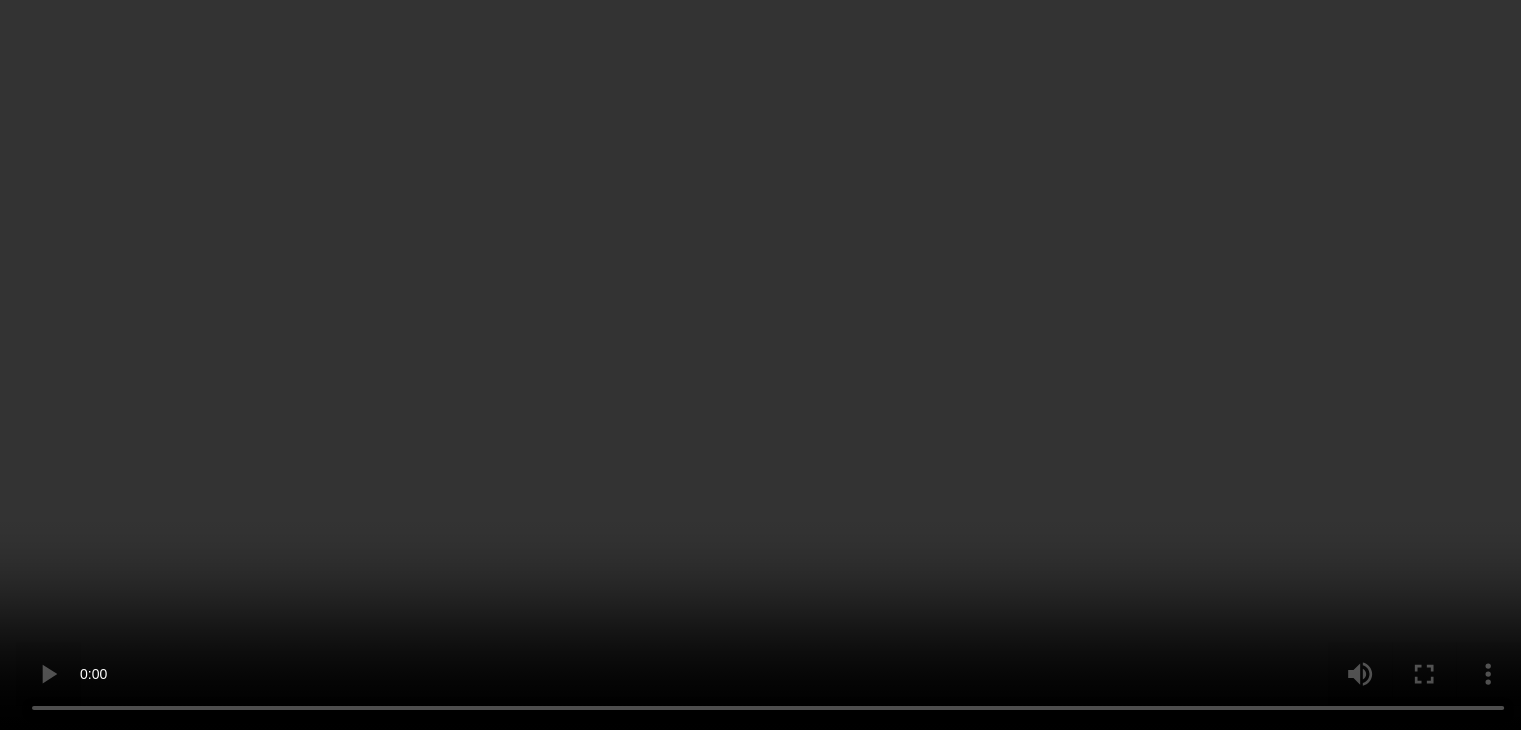 scroll, scrollTop: 3126, scrollLeft: 0, axis: vertical 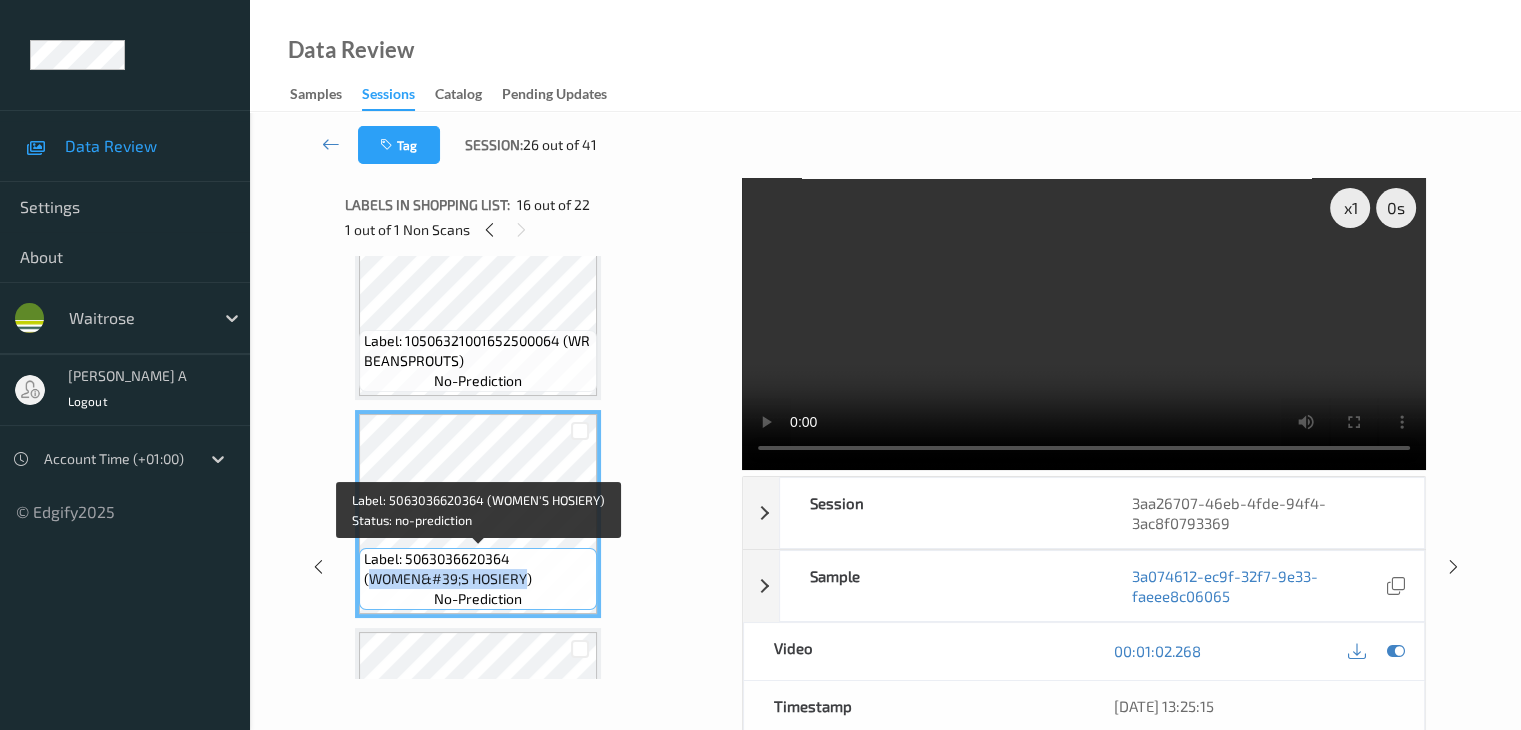 drag, startPoint x: 370, startPoint y: 577, endPoint x: 525, endPoint y: 577, distance: 155 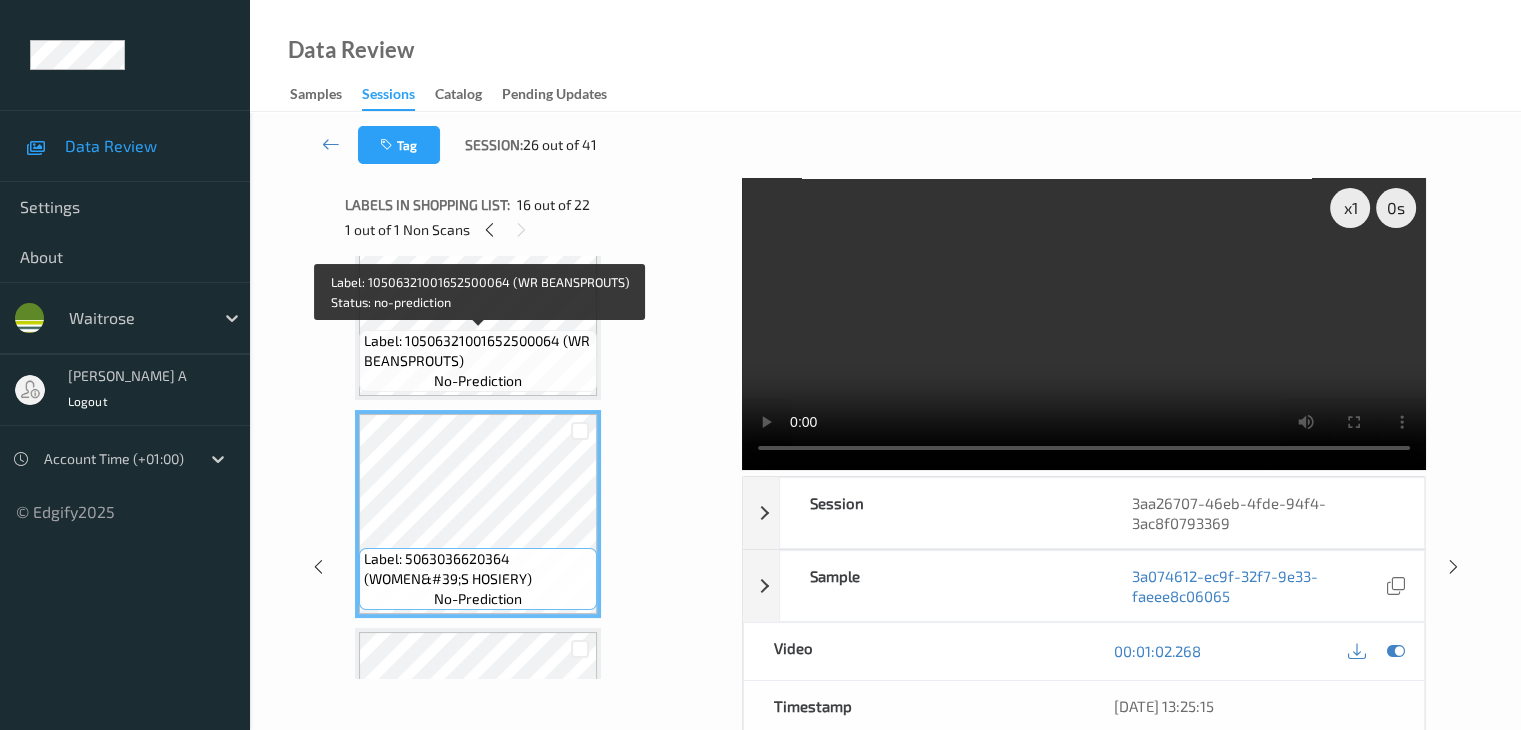 click on "Label: 10506321001652500064 (WR BEANSPROUTS)" at bounding box center (478, 351) 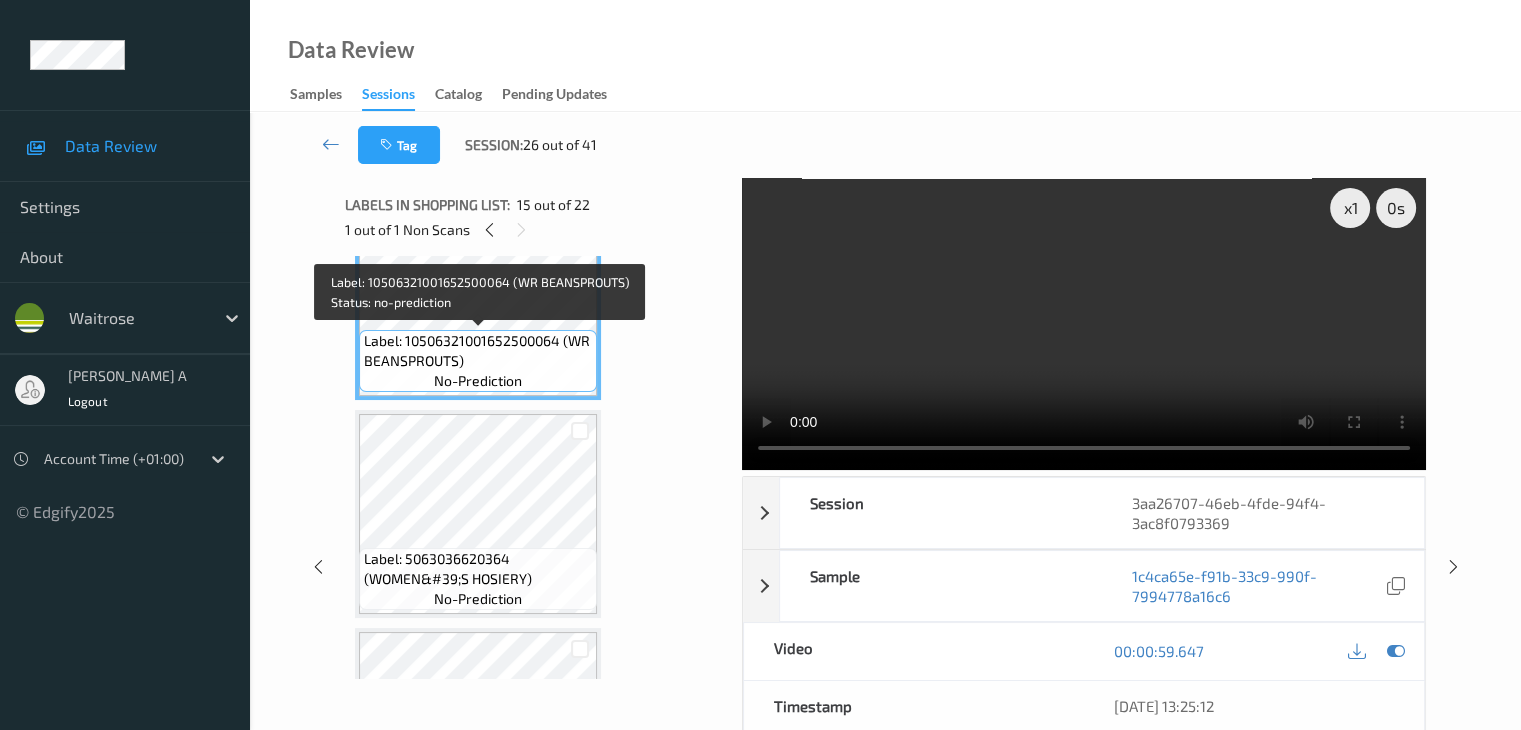 click on "Label: 10506321001652500064 (WR BEANSPROUTS)" at bounding box center [478, 351] 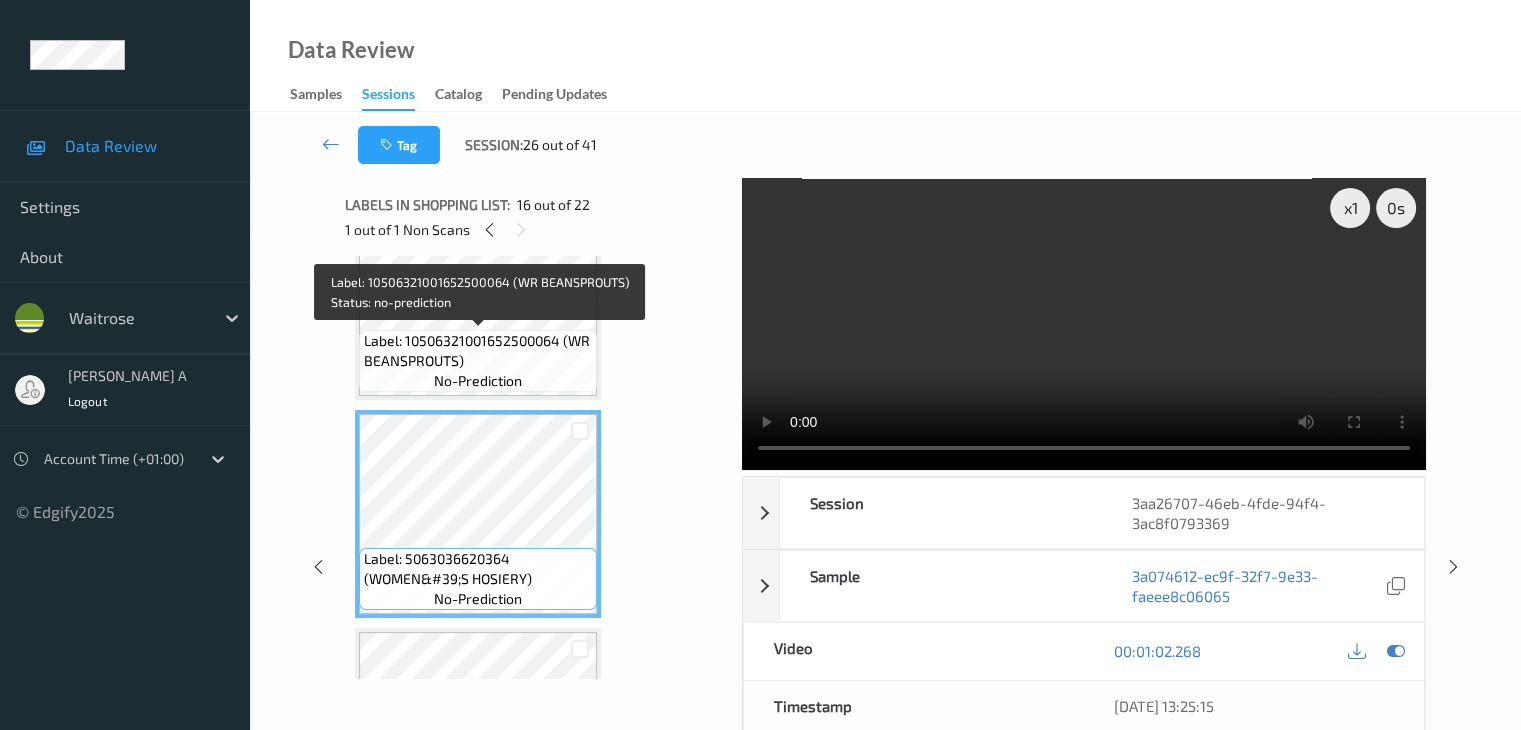 click on "Label: 10506321001652500064 (WR BEANSPROUTS)" at bounding box center (478, 351) 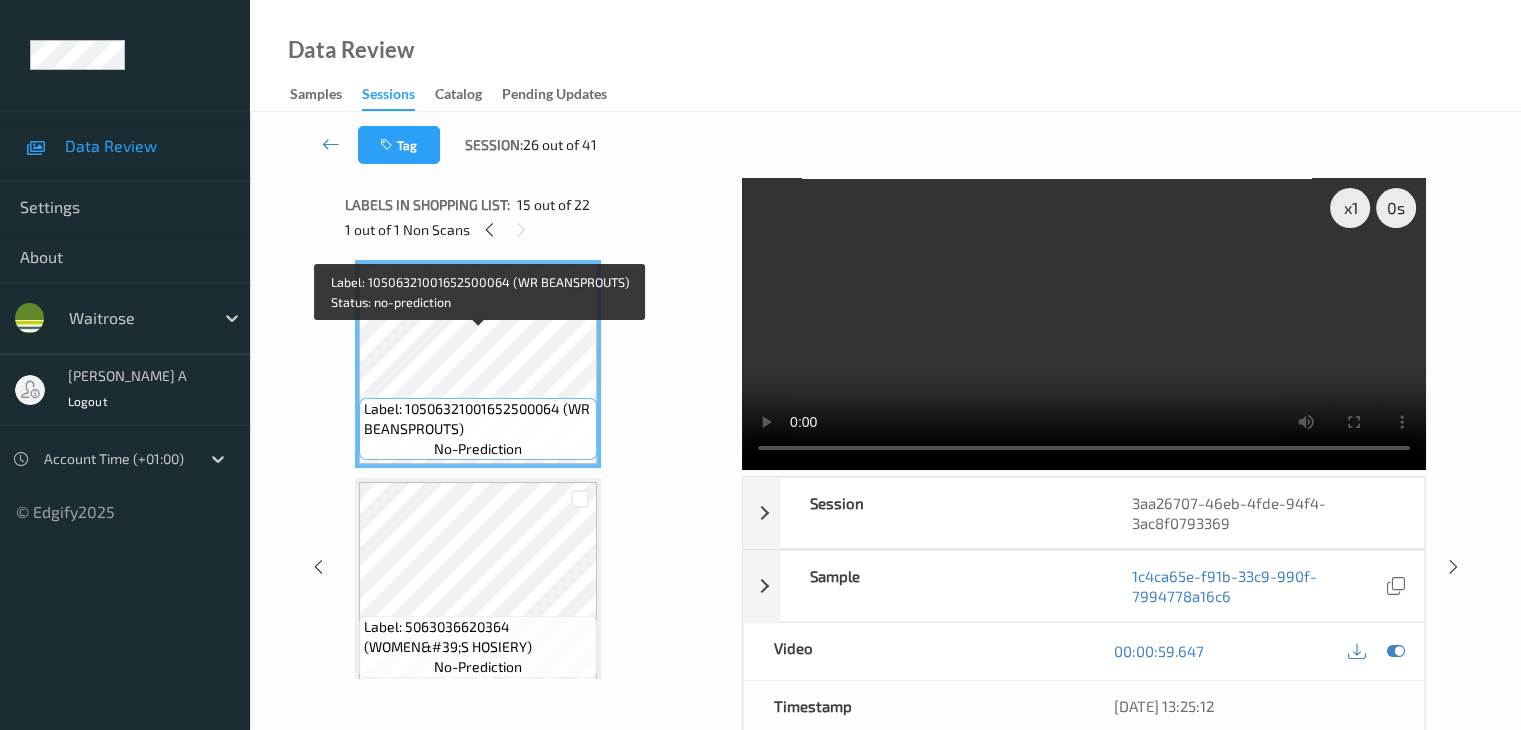 scroll, scrollTop: 3026, scrollLeft: 0, axis: vertical 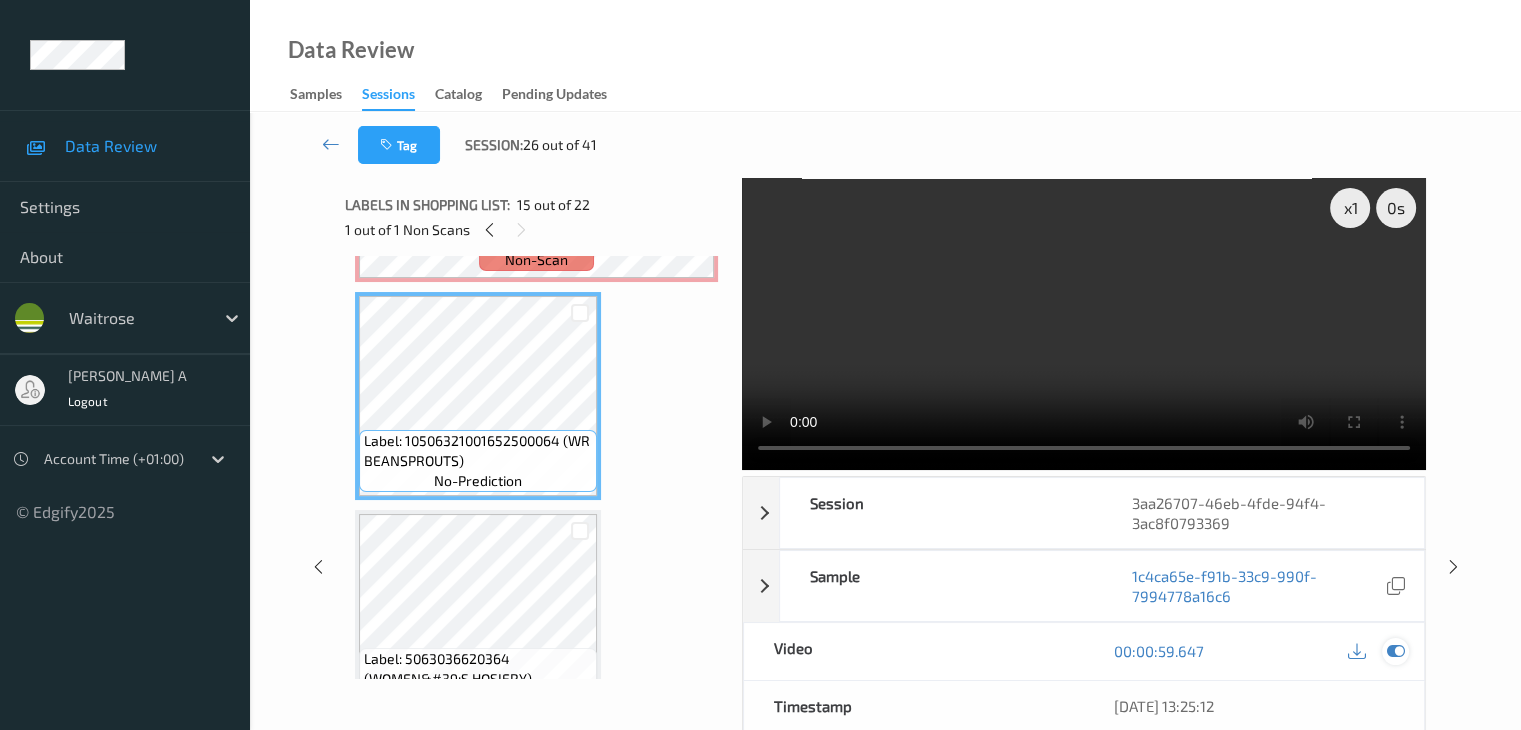 click at bounding box center (1395, 651) 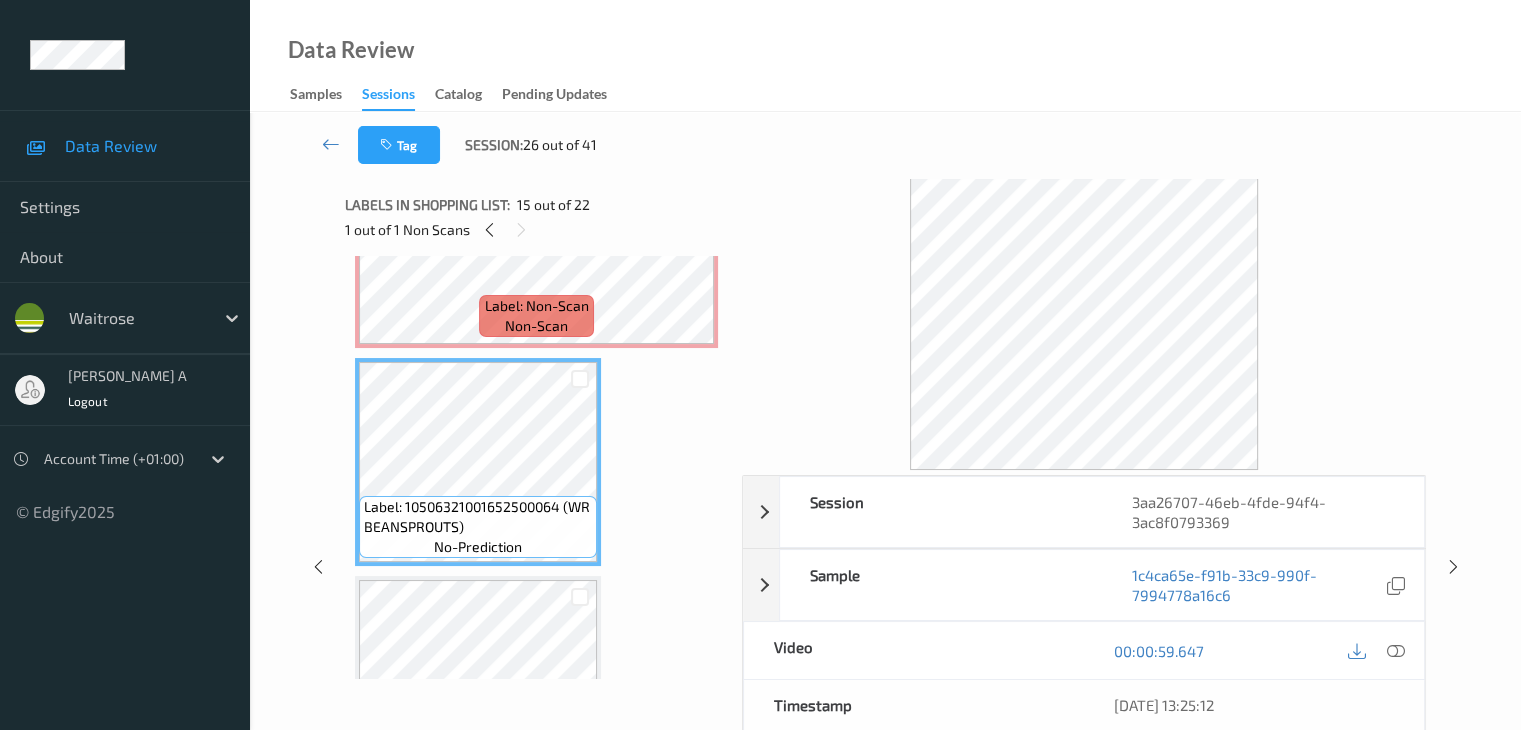 scroll, scrollTop: 2926, scrollLeft: 0, axis: vertical 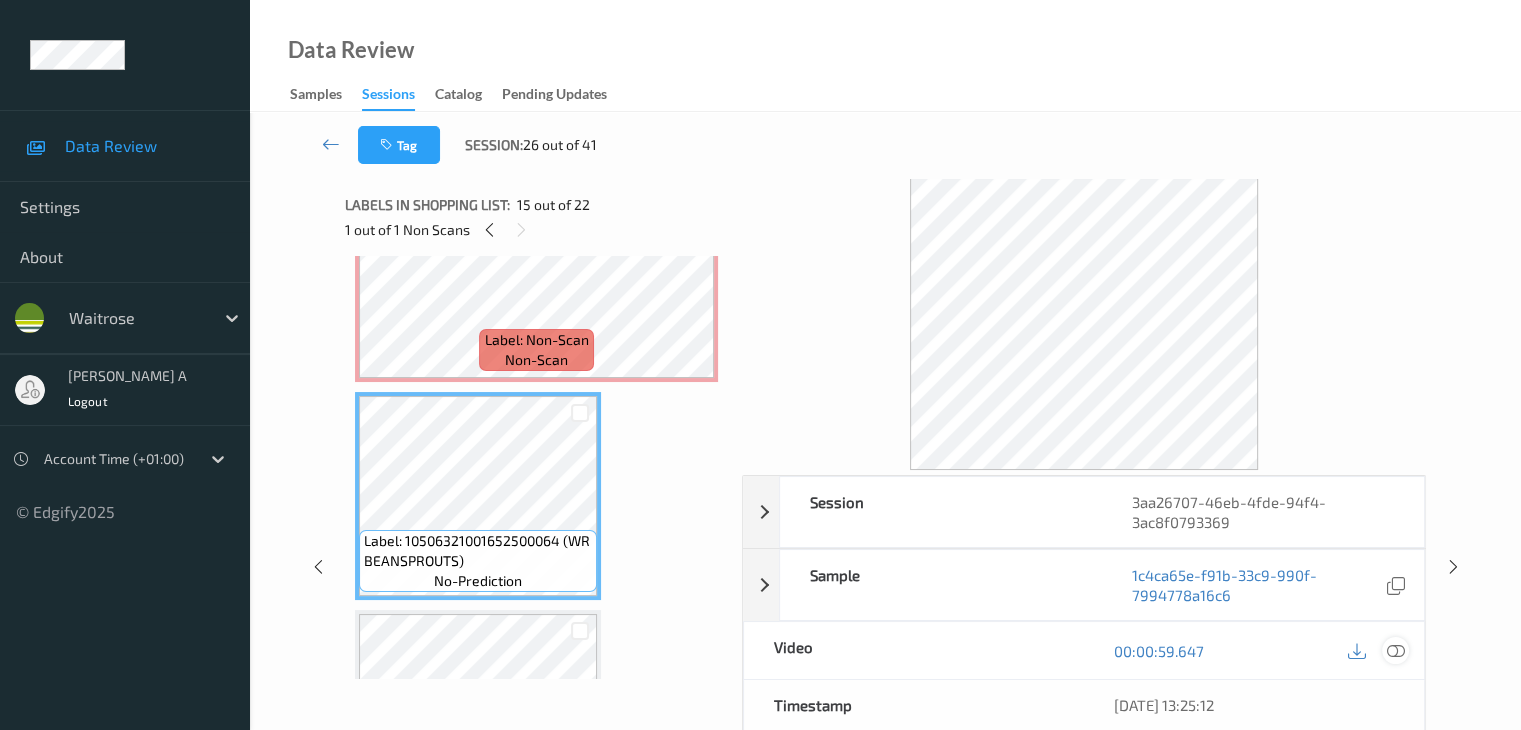 click at bounding box center (1395, 651) 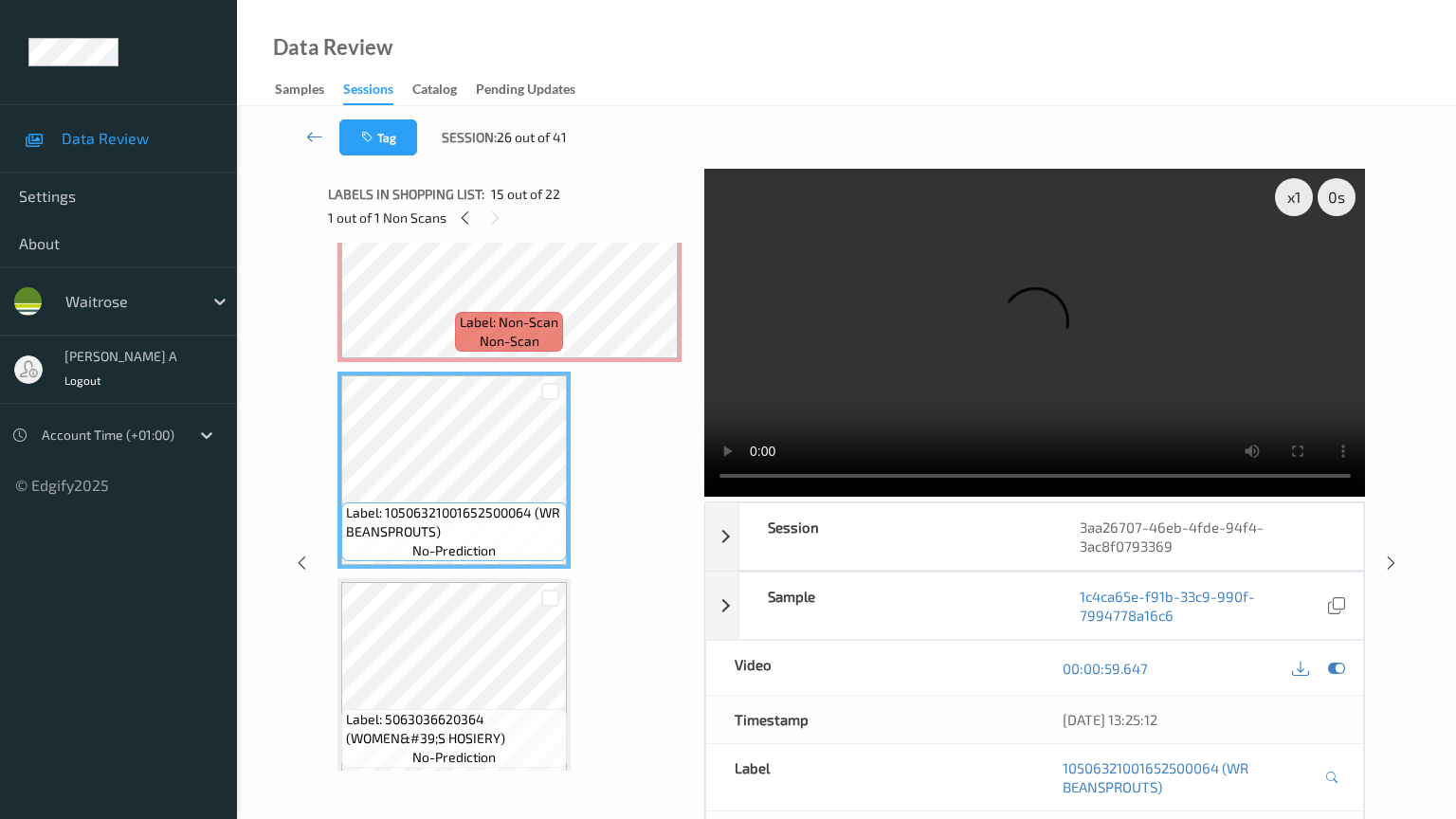 type 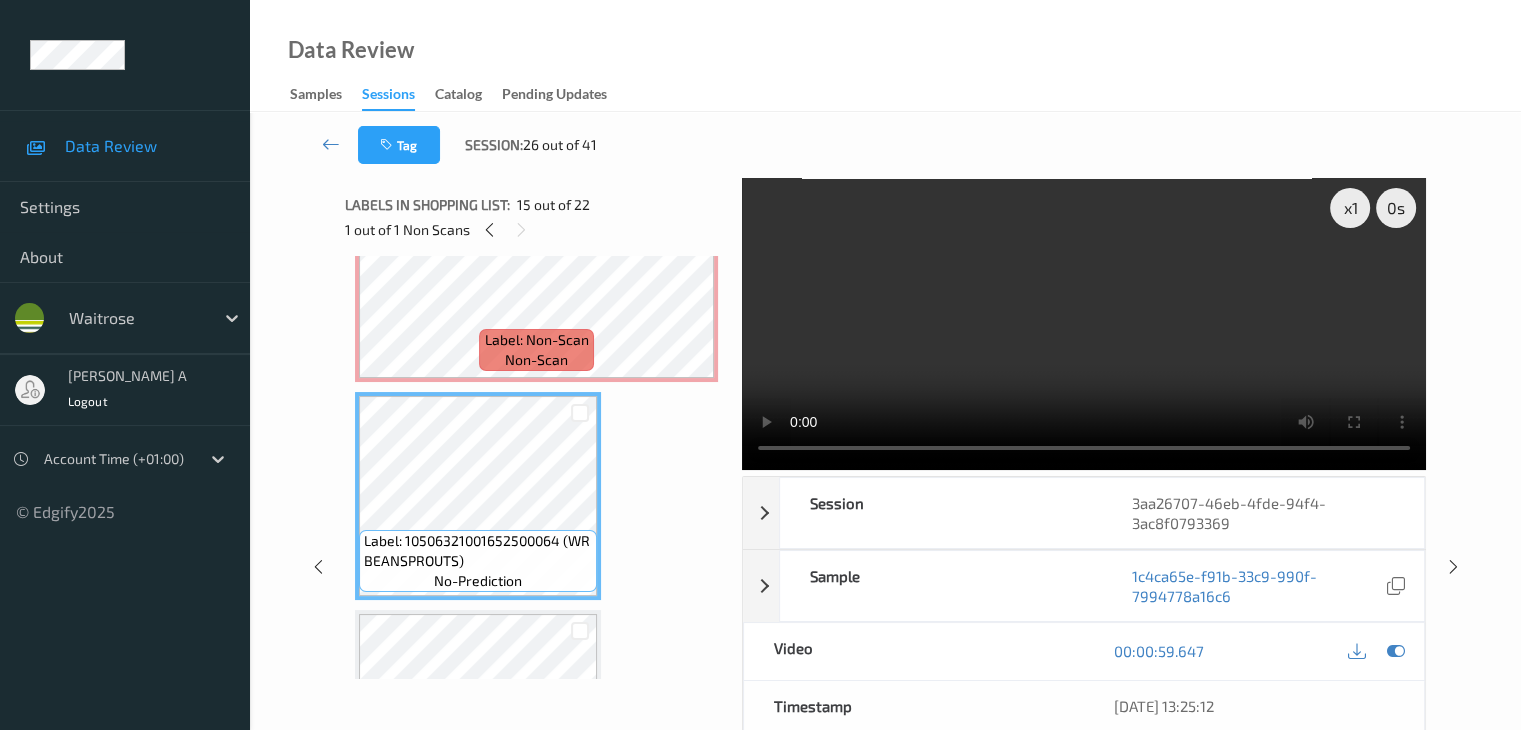 scroll, scrollTop: 2826, scrollLeft: 0, axis: vertical 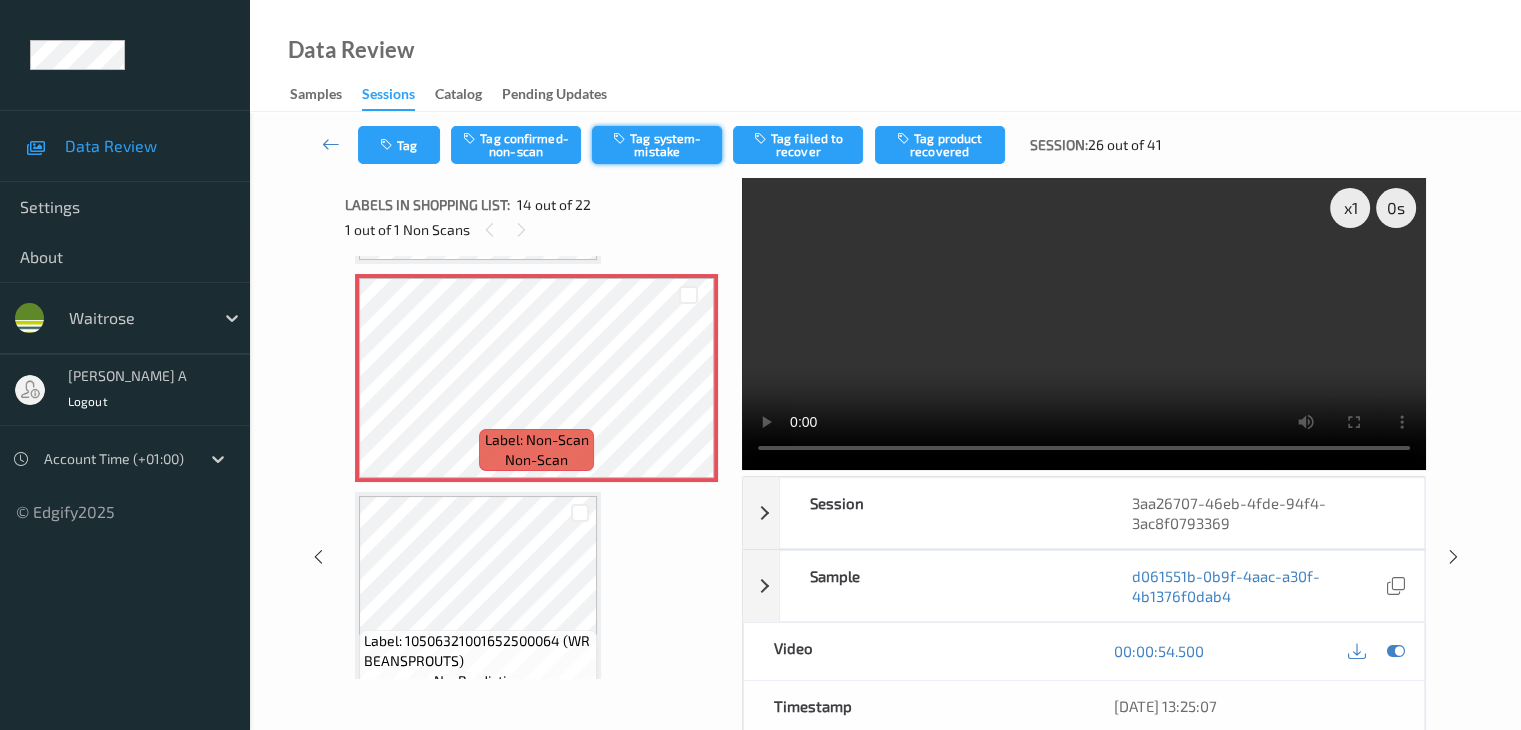 click on "Tag   system-mistake" at bounding box center [657, 145] 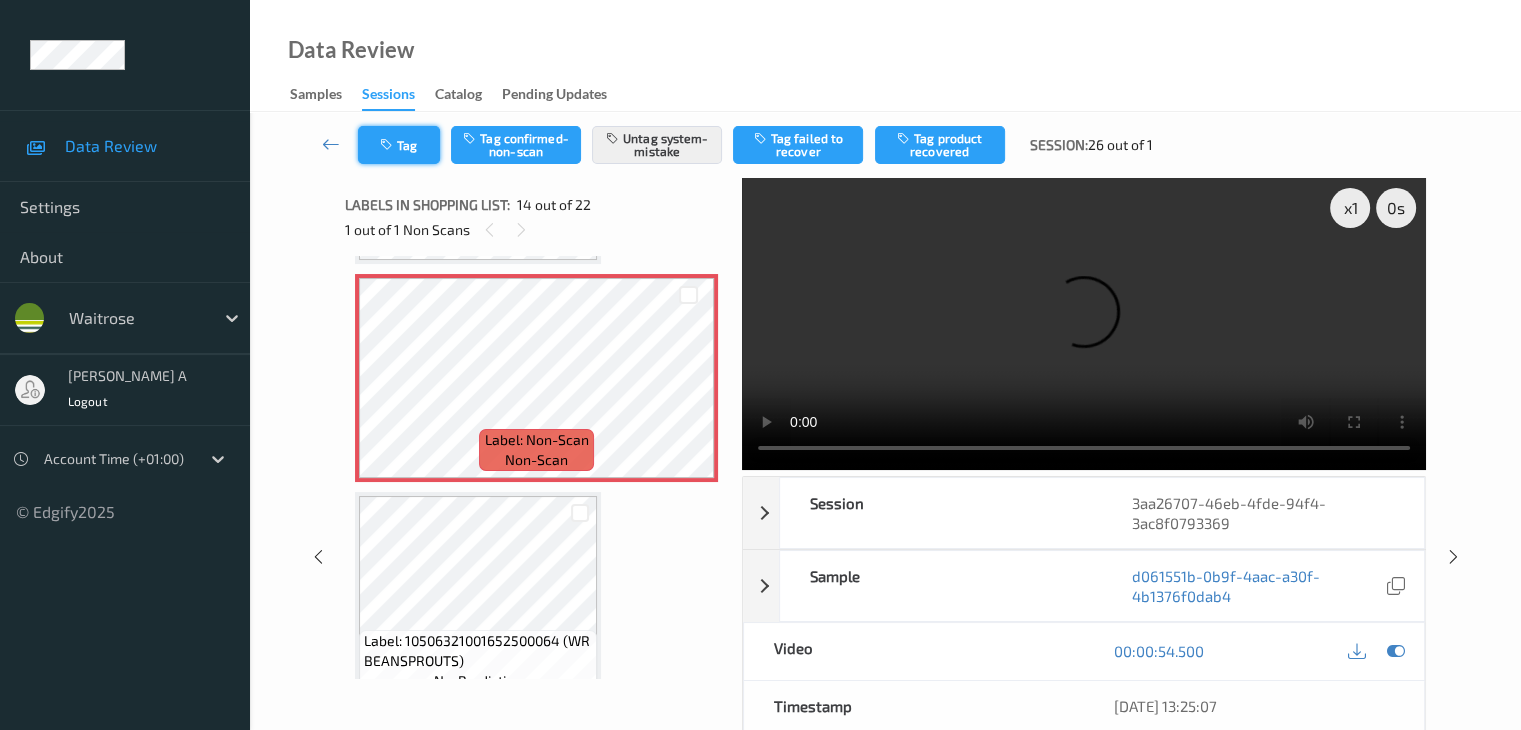 click on "Tag" at bounding box center (399, 145) 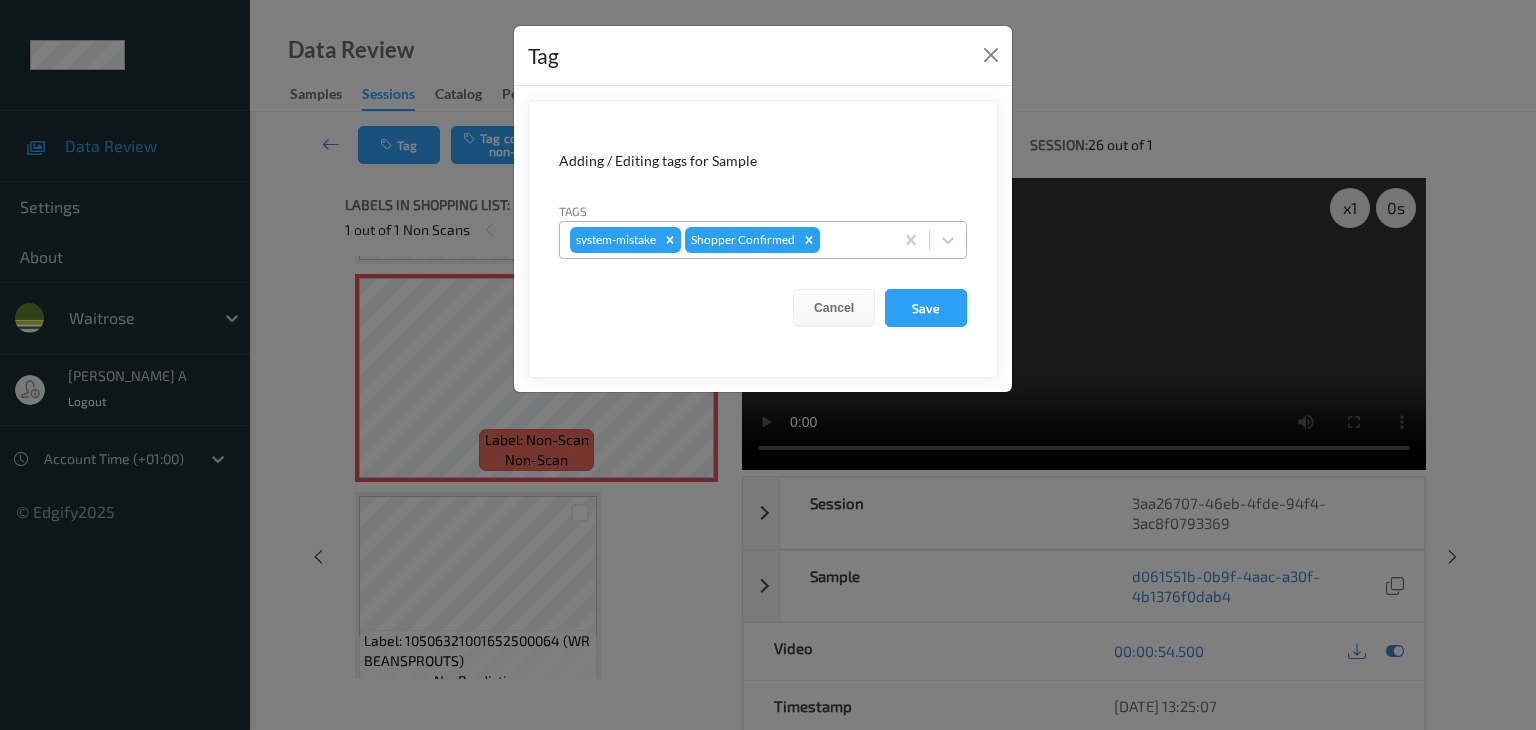 click at bounding box center (853, 240) 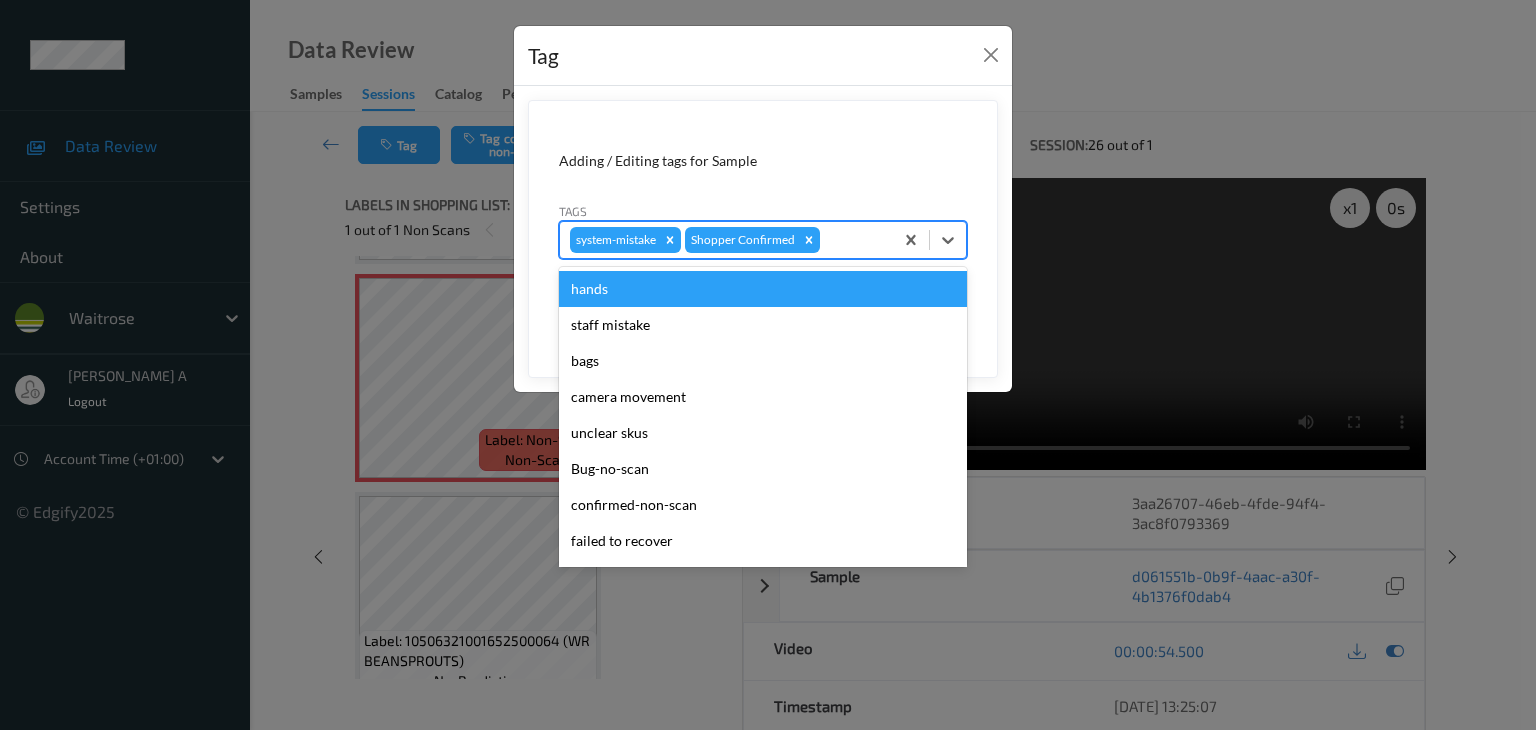 type on "u" 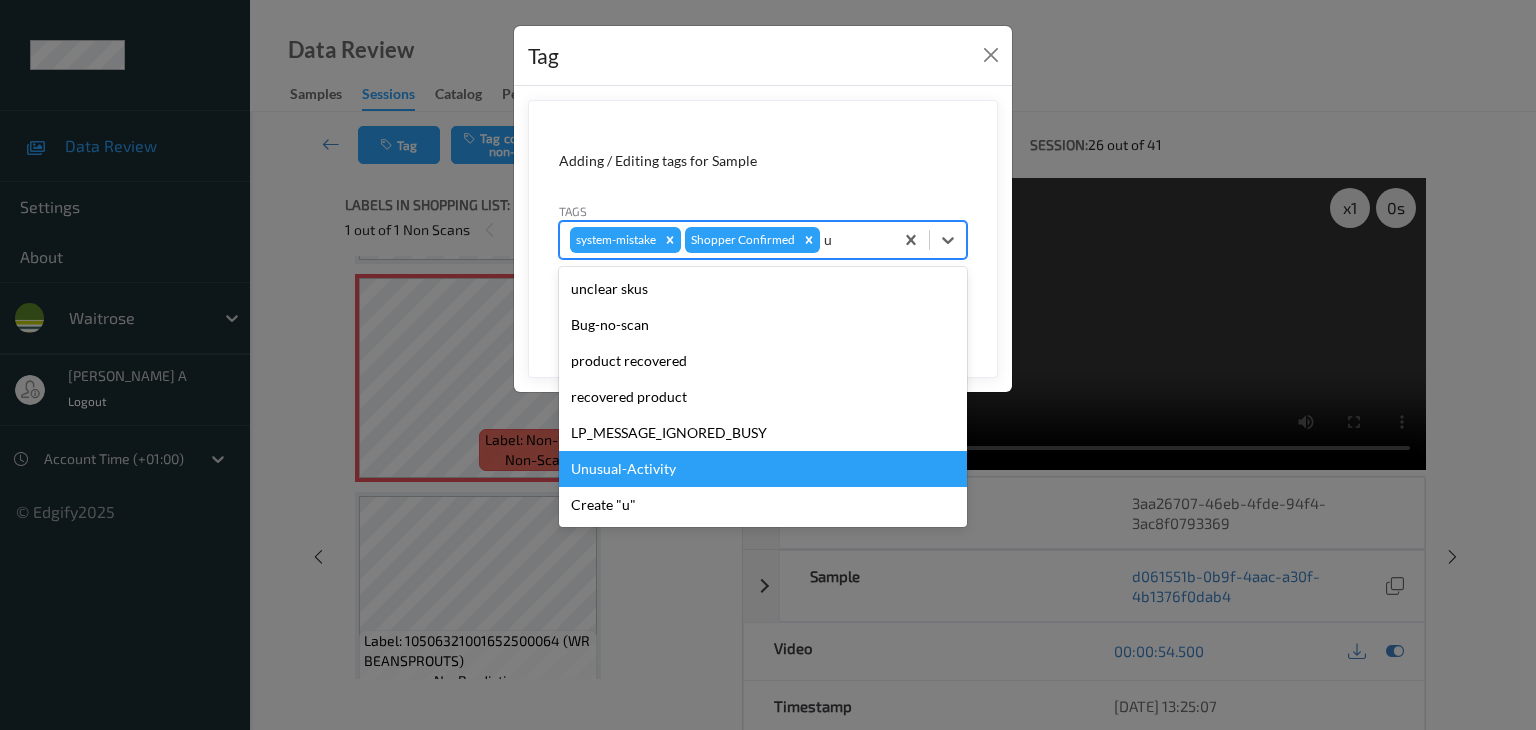 click on "Unusual-Activity" at bounding box center (763, 469) 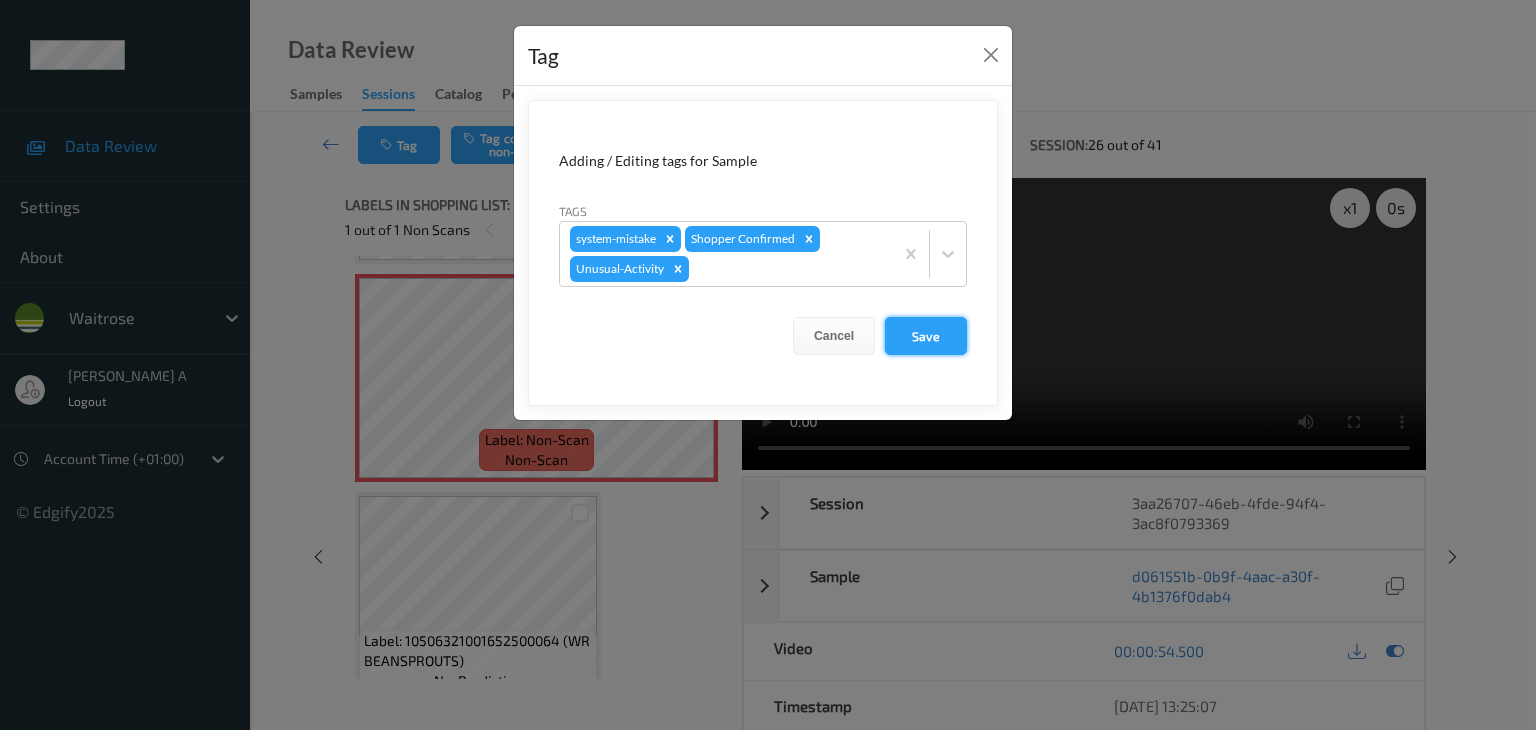 click on "Save" at bounding box center (926, 336) 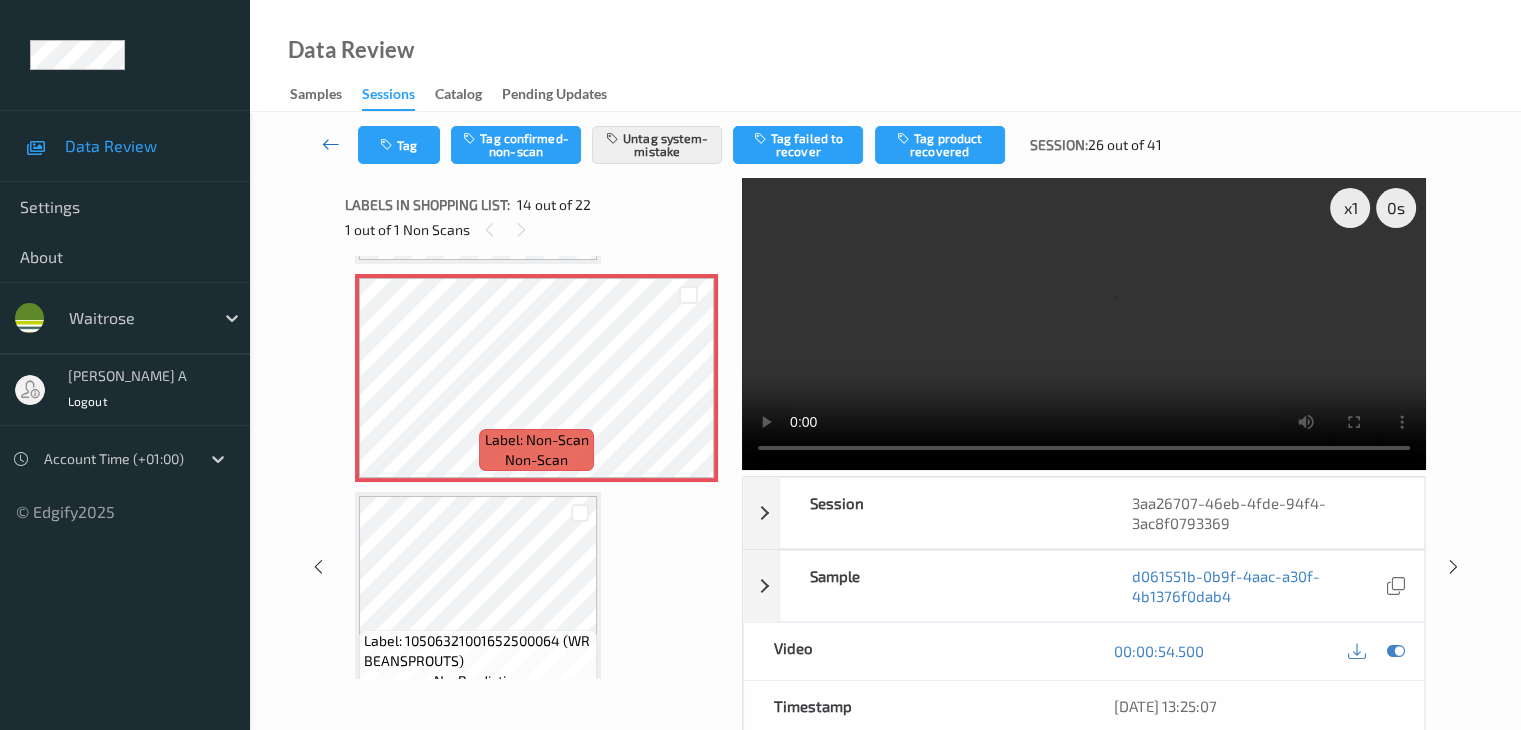 click at bounding box center (331, 144) 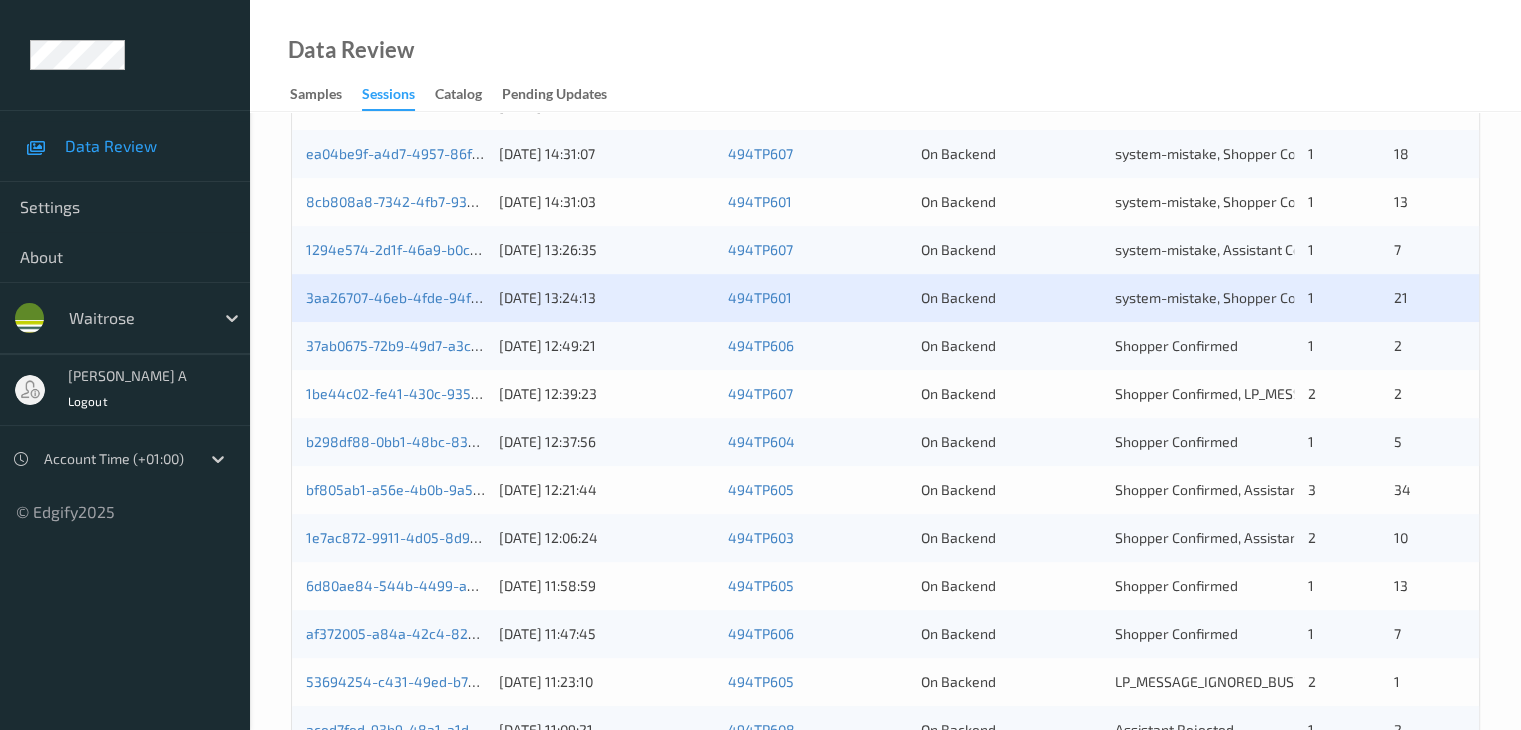 scroll, scrollTop: 600, scrollLeft: 0, axis: vertical 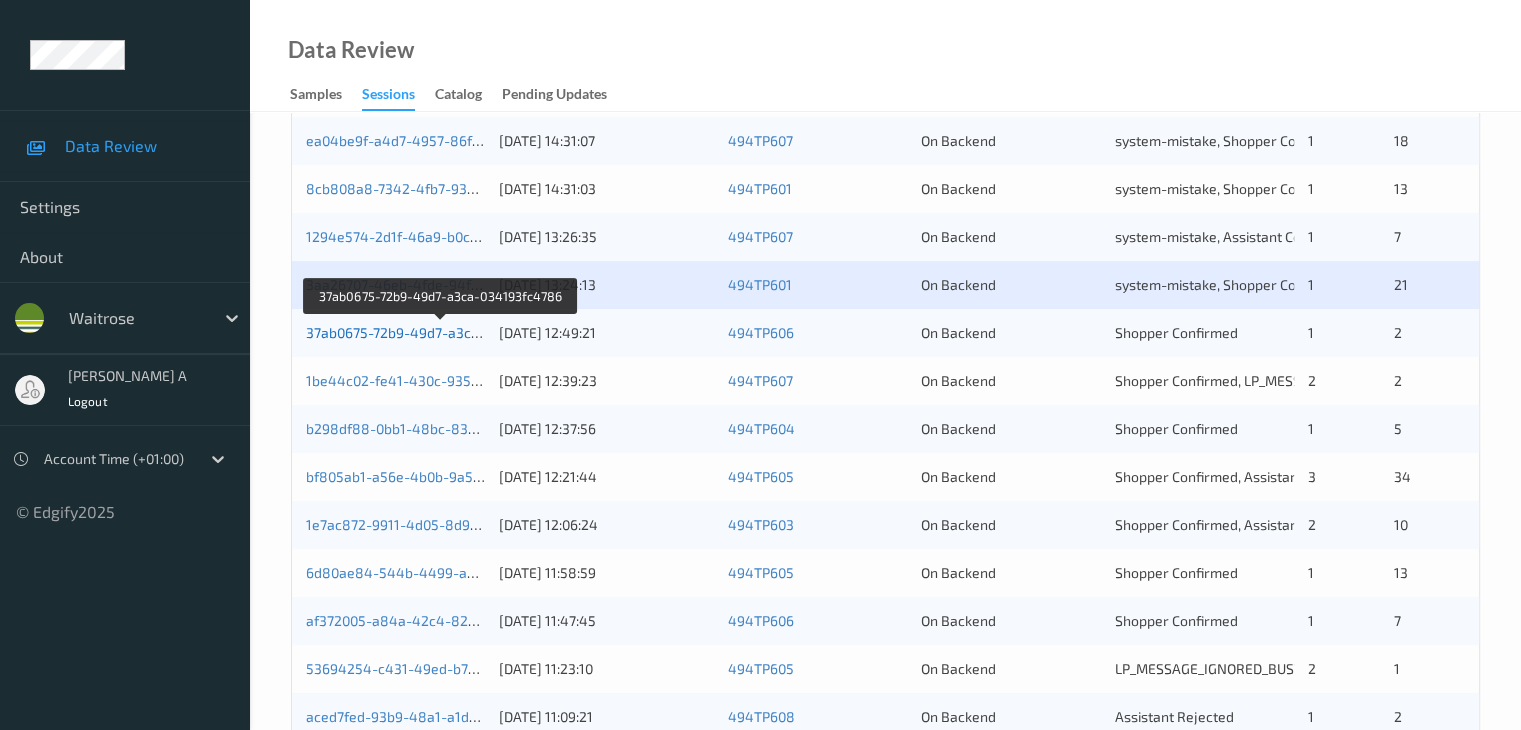 click on "37ab0675-72b9-49d7-a3ca-034193fc4786" at bounding box center (441, 332) 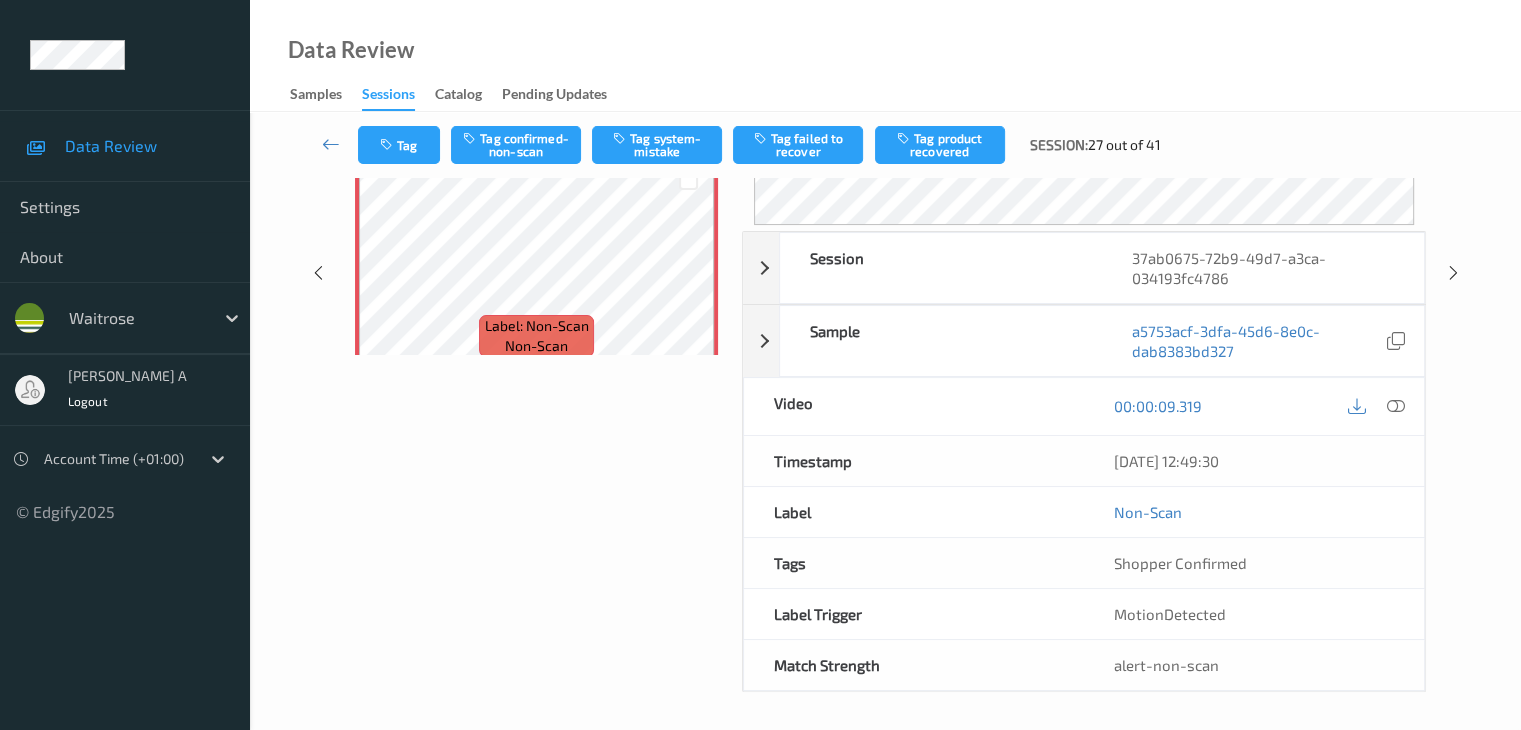 scroll, scrollTop: 24, scrollLeft: 0, axis: vertical 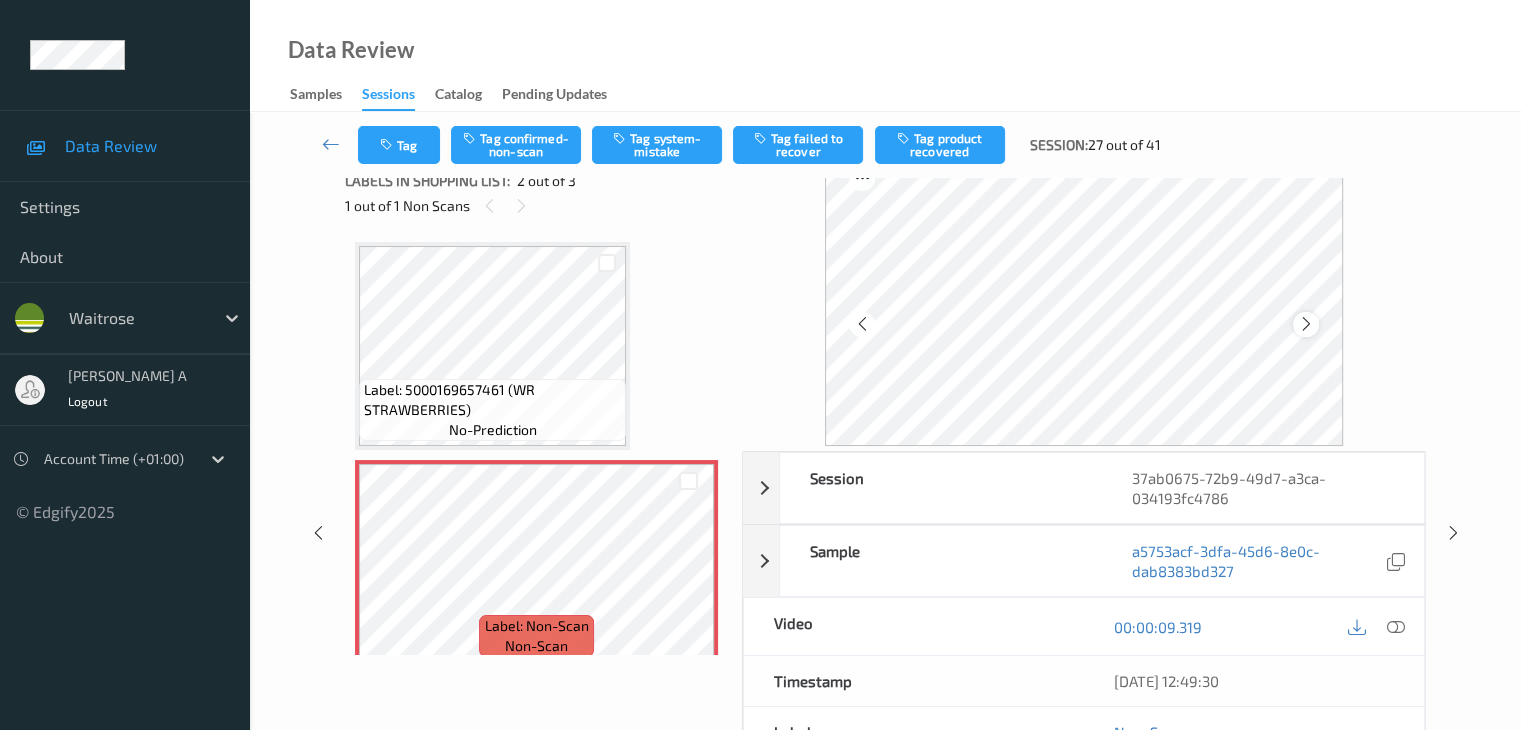 click at bounding box center (1306, 324) 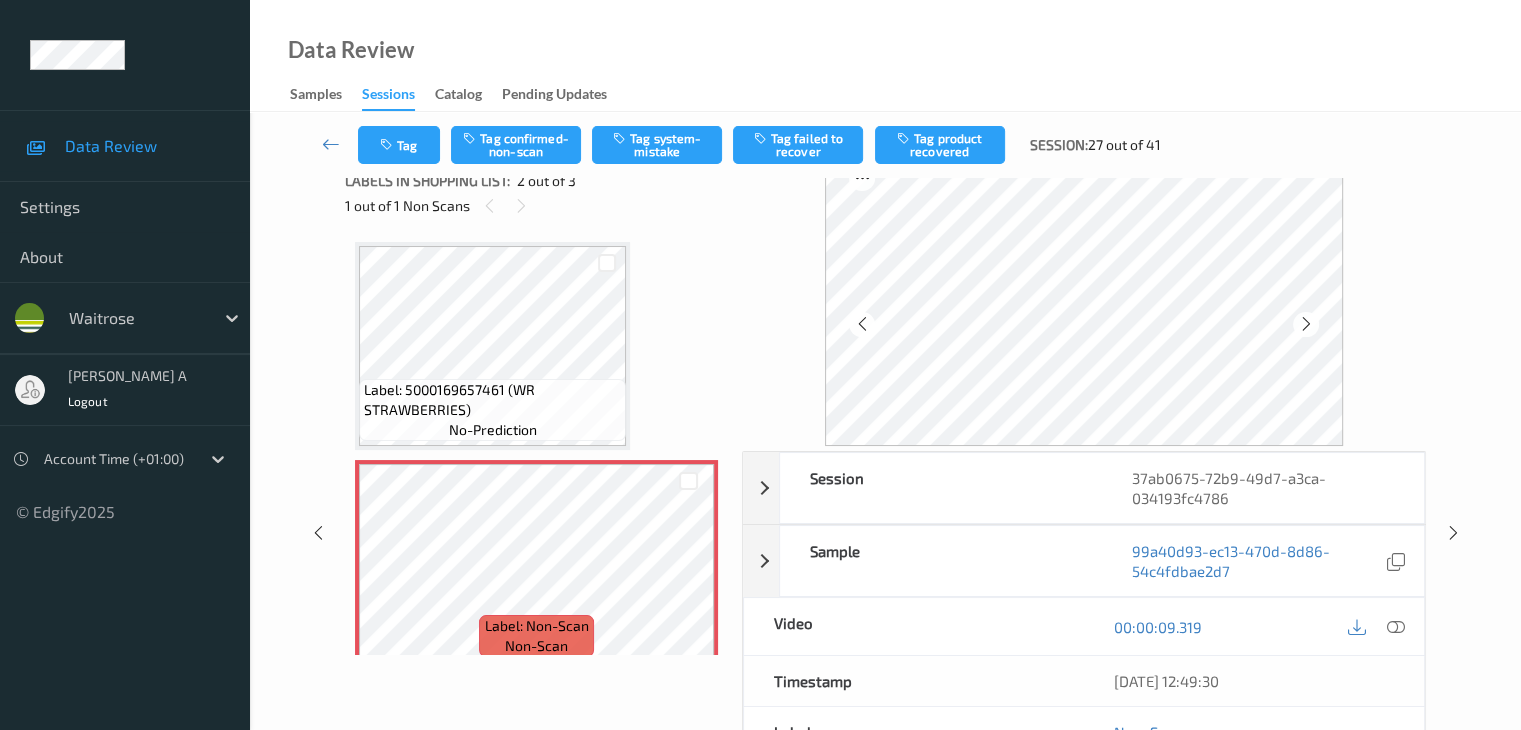 click at bounding box center (1306, 324) 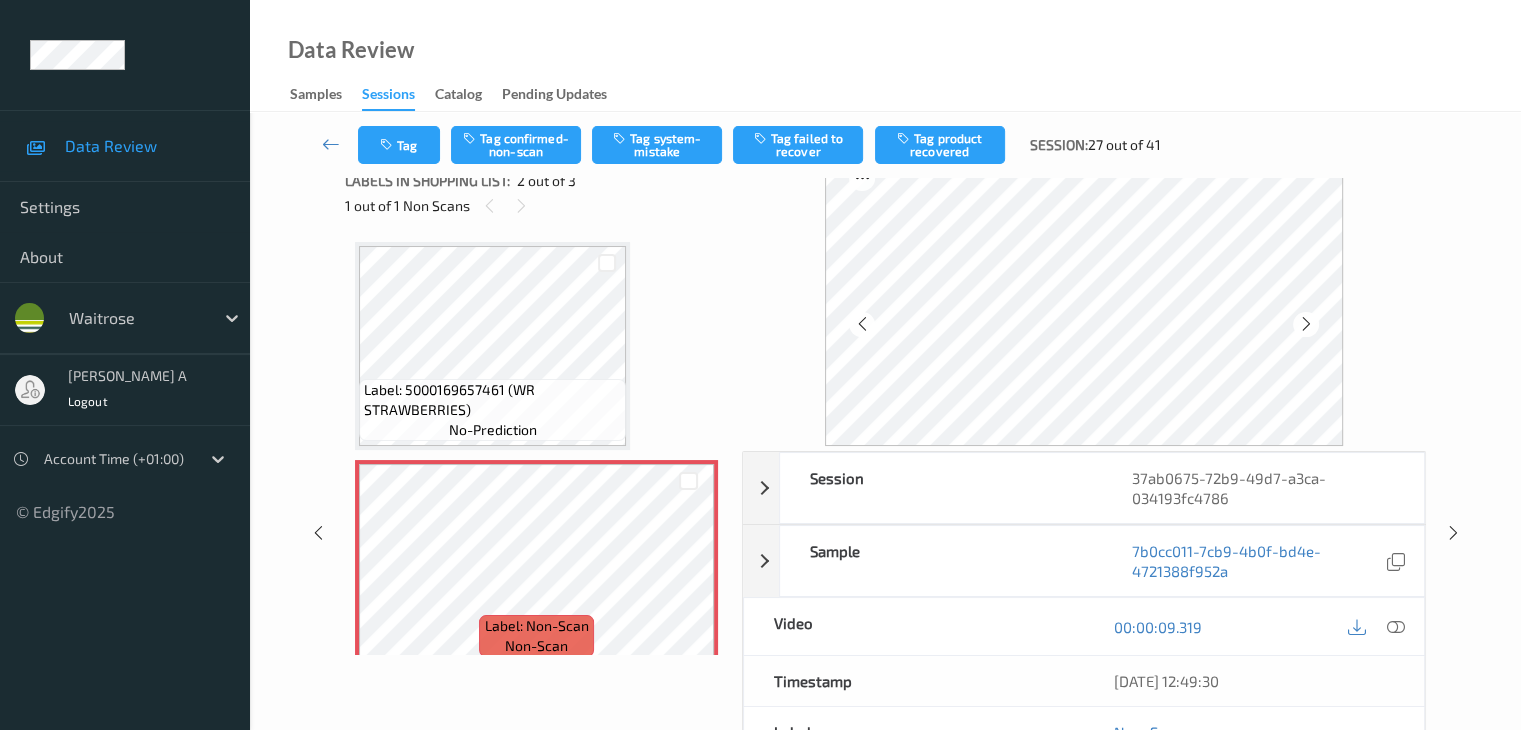 click at bounding box center (1306, 324) 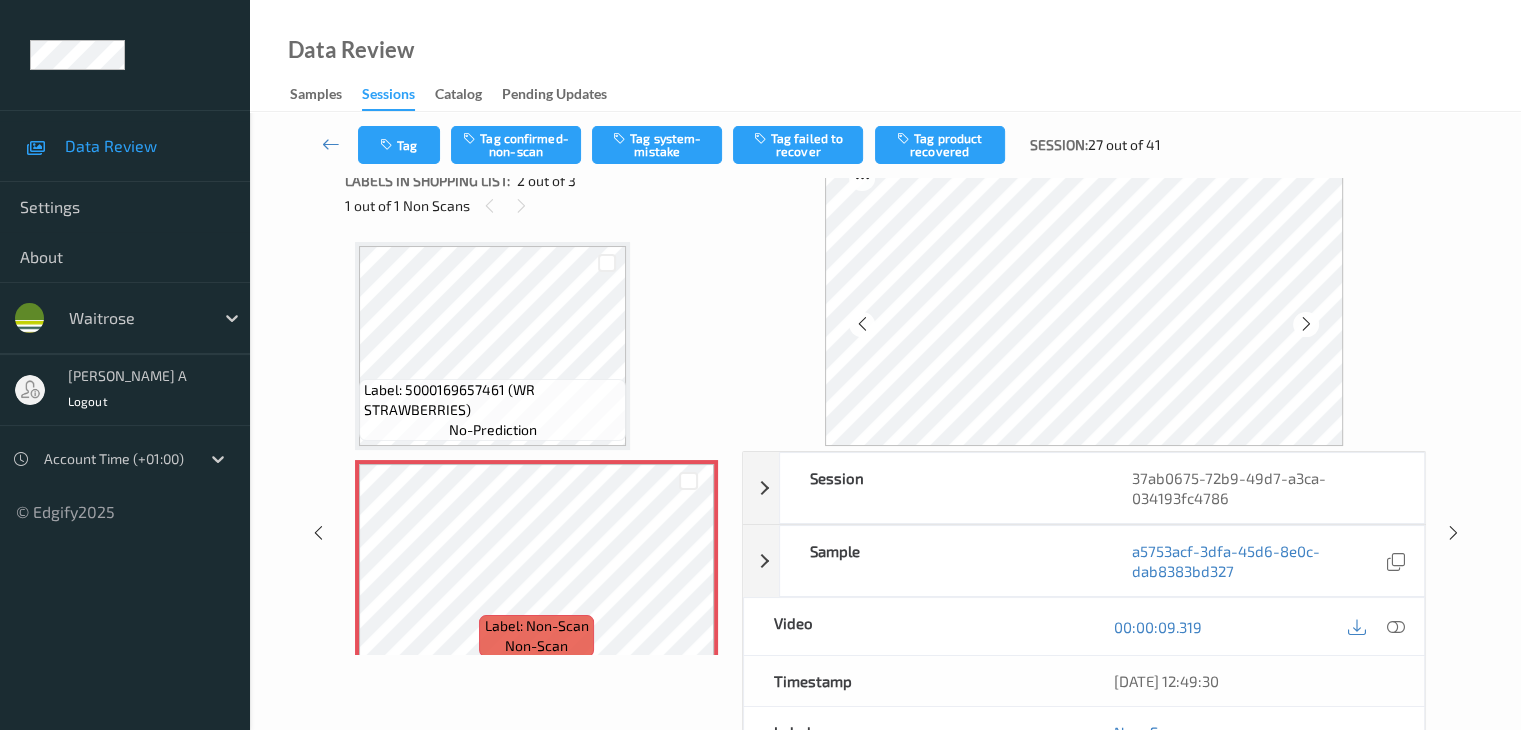 click at bounding box center (1306, 324) 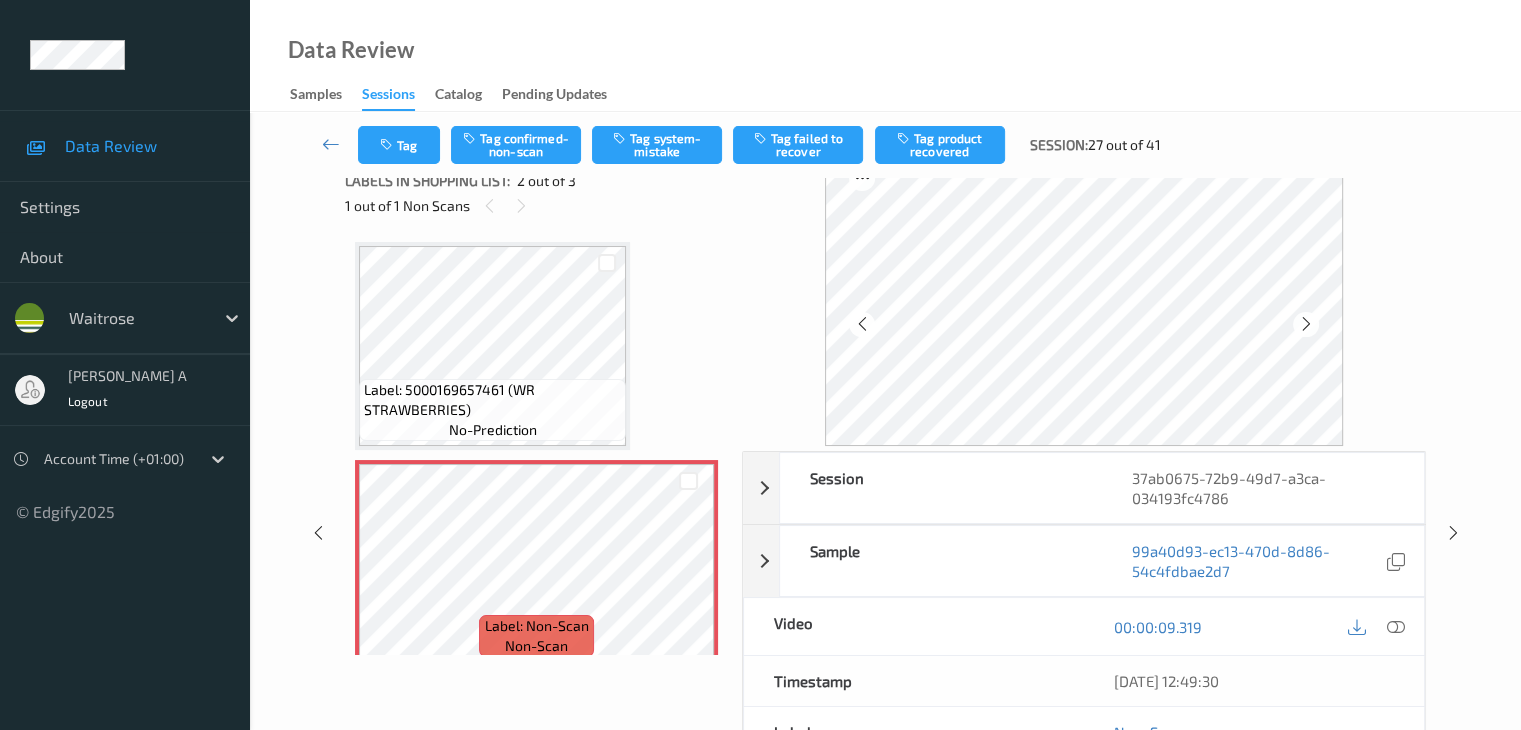 click at bounding box center (1306, 324) 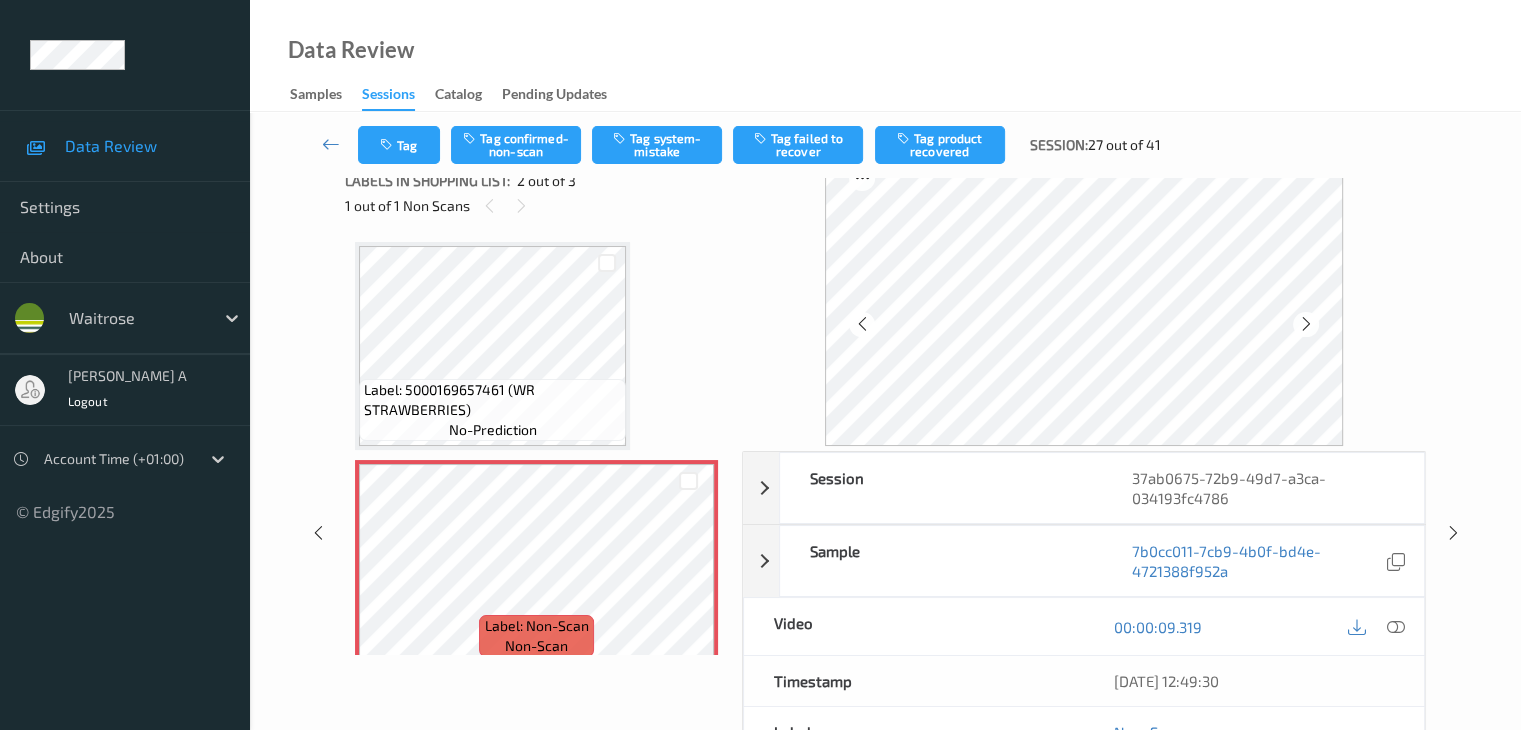 click at bounding box center (1306, 324) 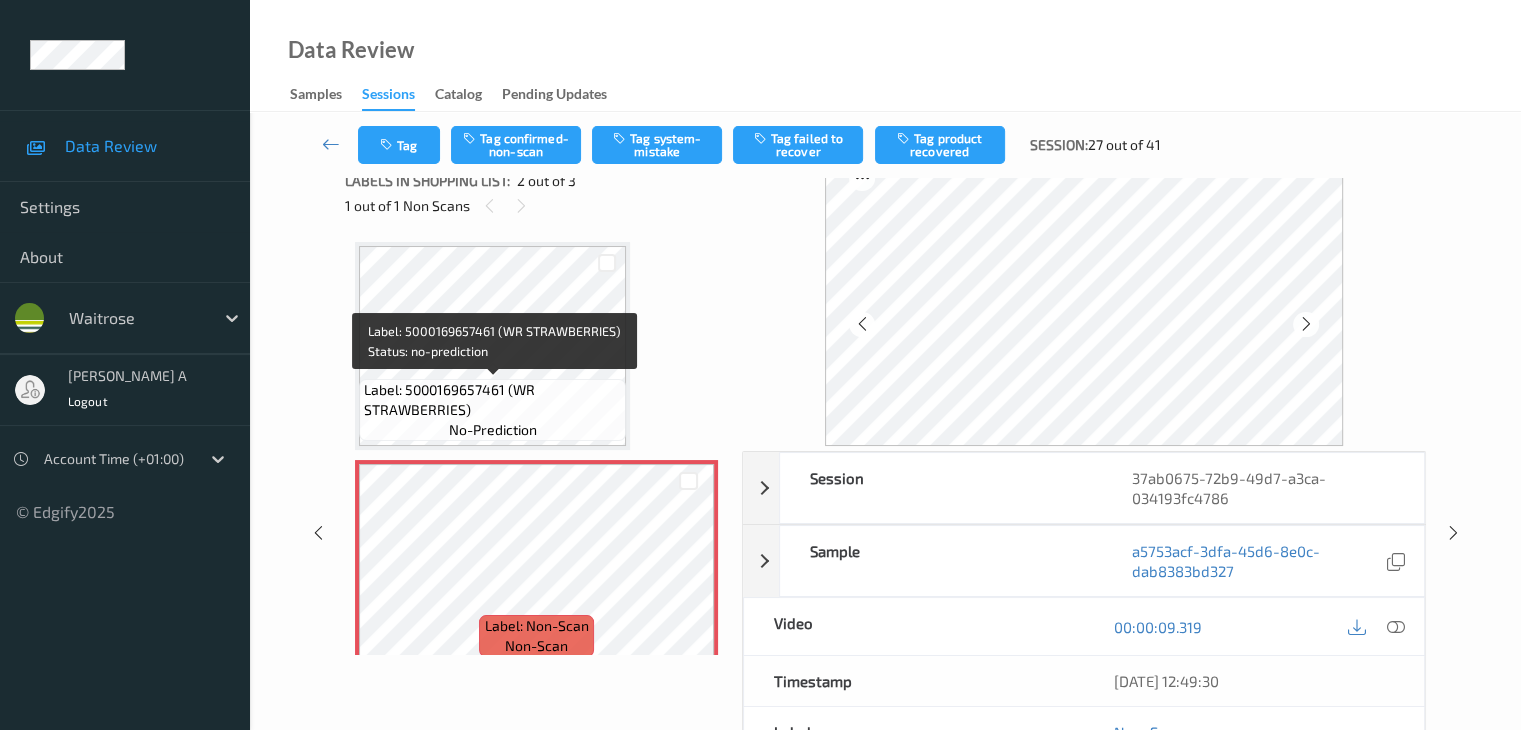 click on "Label: 5000169657461 (WR STRAWBERRIES)" at bounding box center [492, 400] 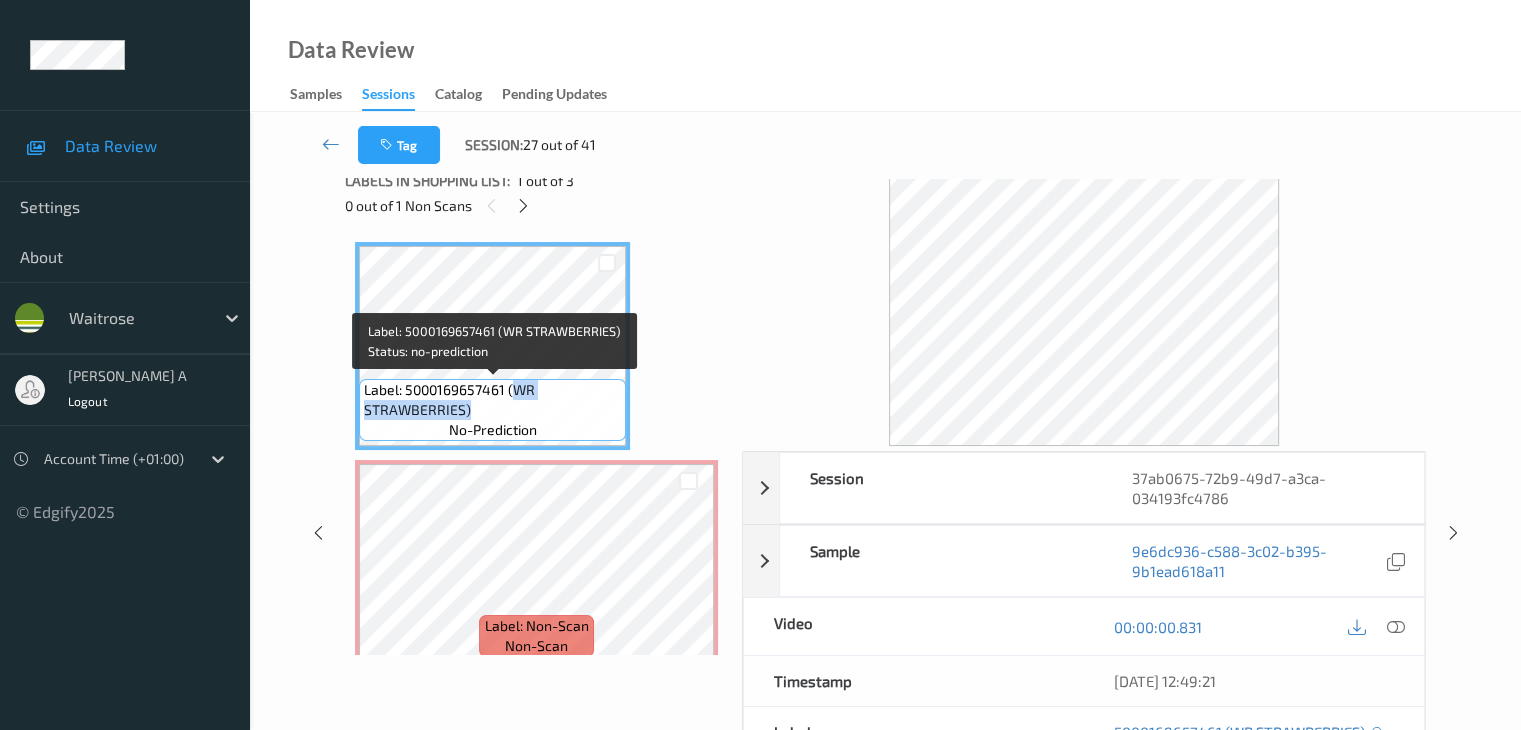 drag, startPoint x: 518, startPoint y: 389, endPoint x: 515, endPoint y: 409, distance: 20.22375 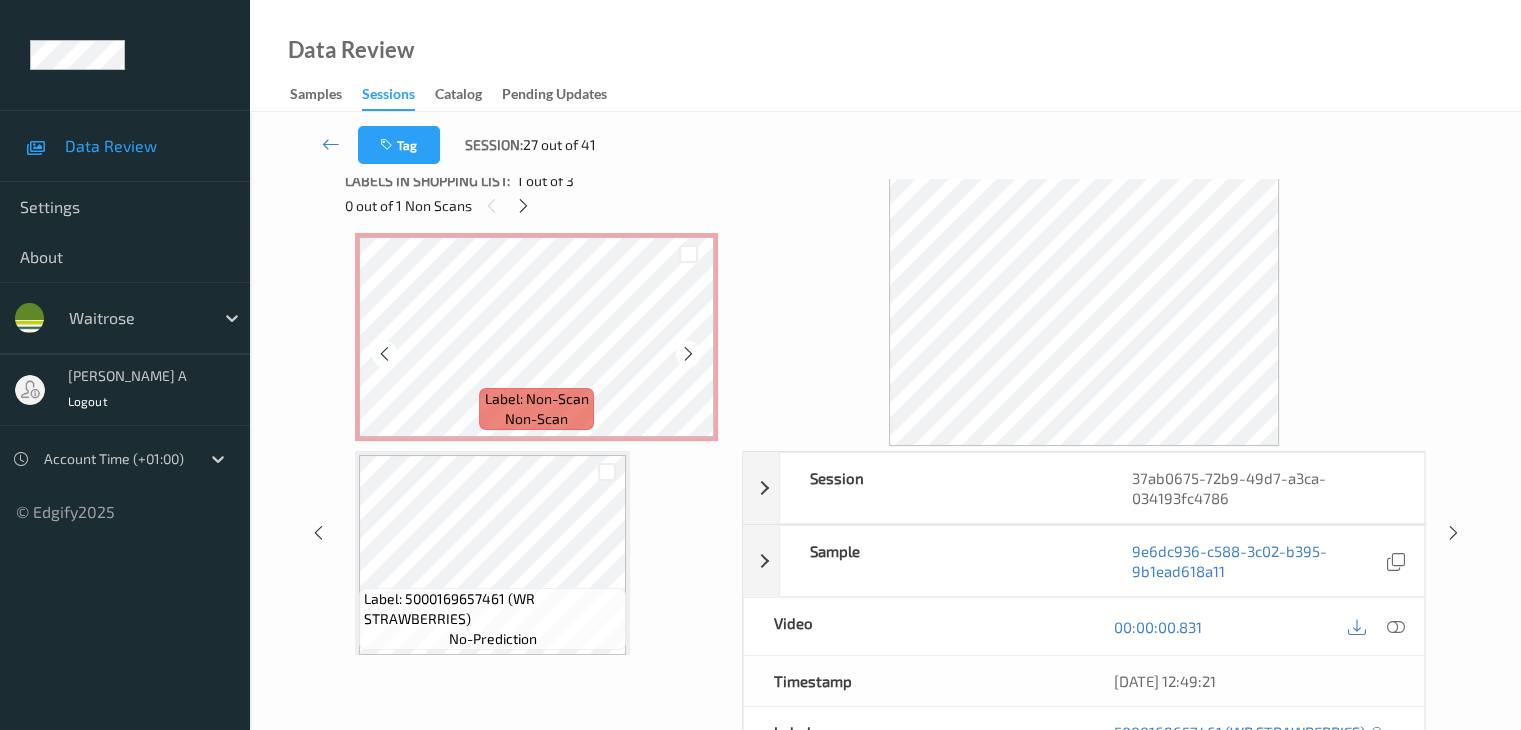 scroll, scrollTop: 241, scrollLeft: 0, axis: vertical 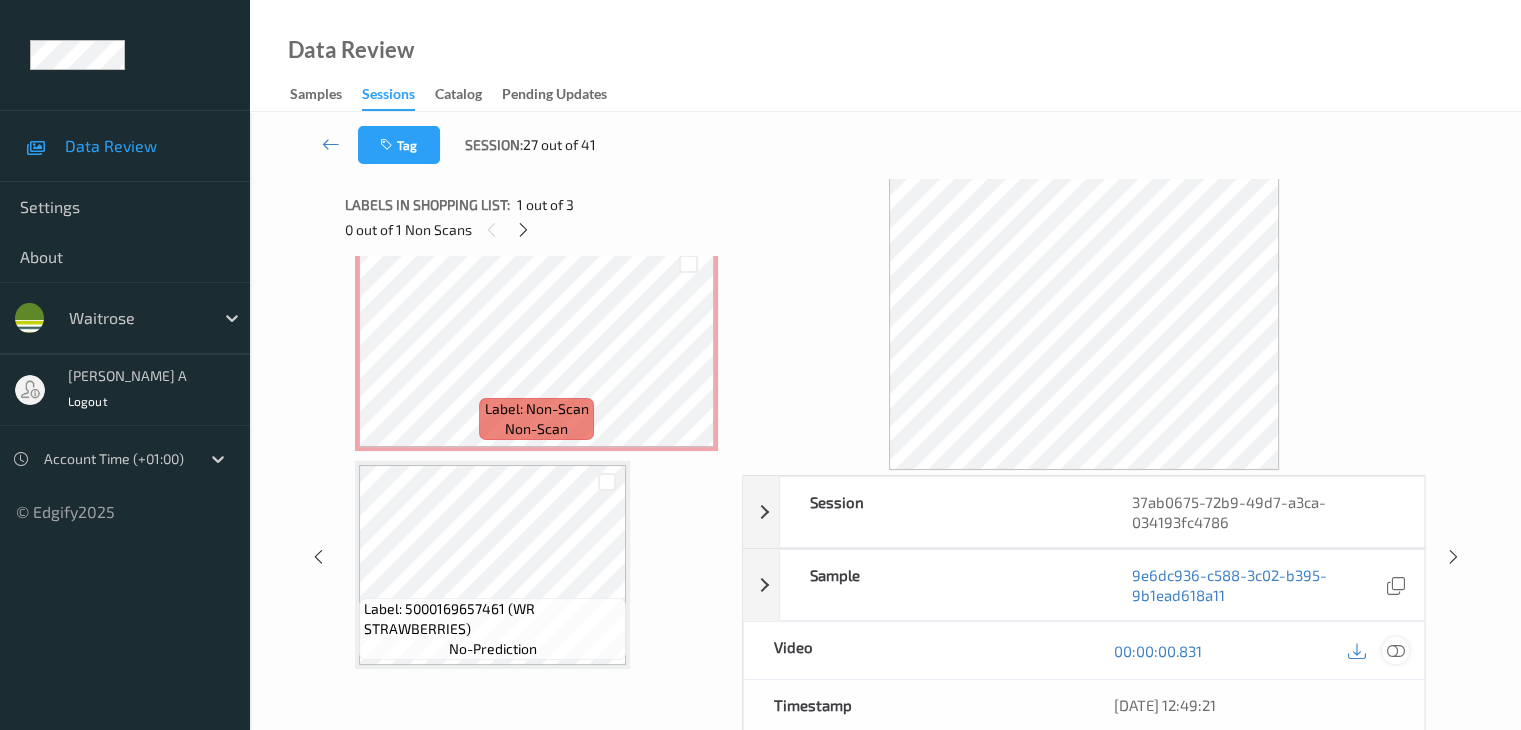 click at bounding box center [1395, 651] 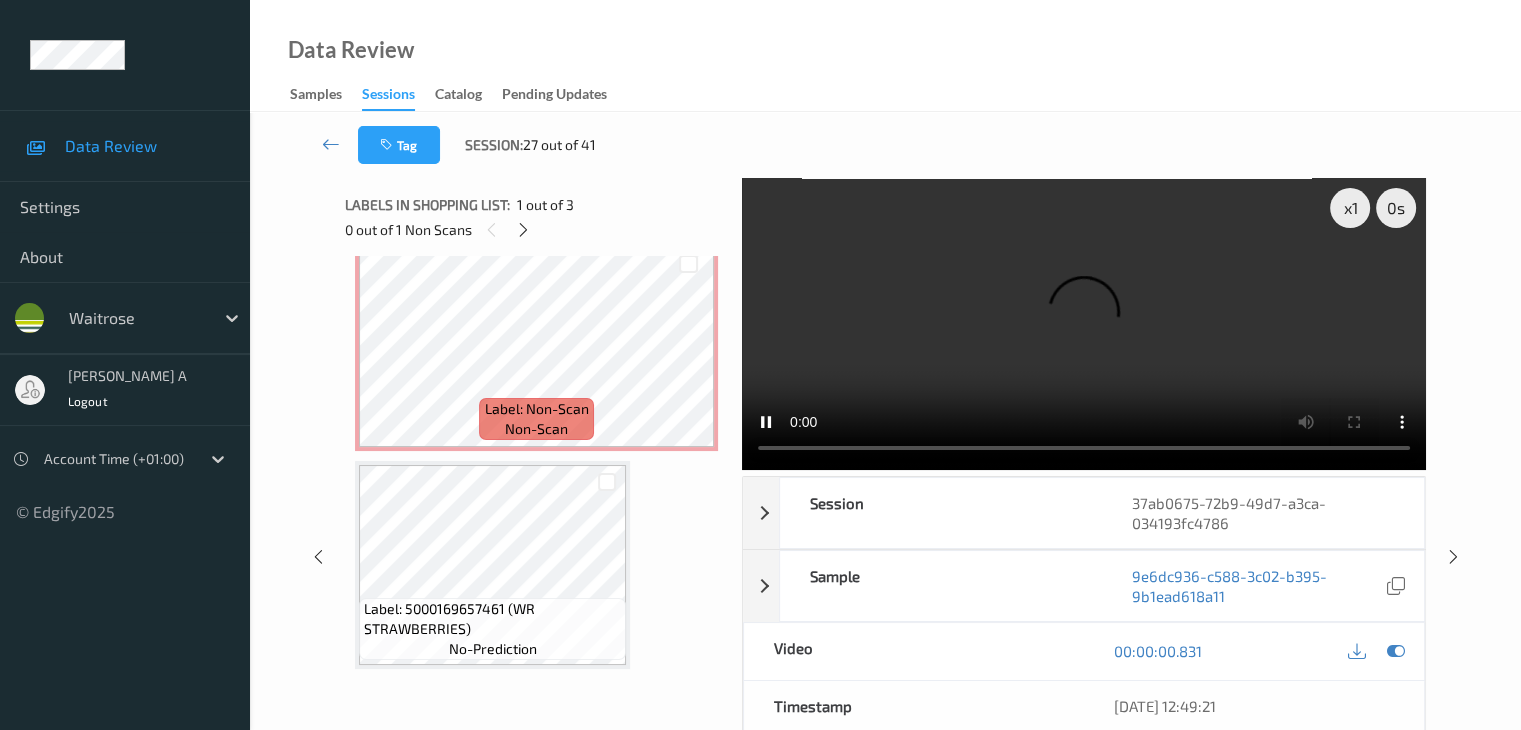 scroll, scrollTop: 107, scrollLeft: 0, axis: vertical 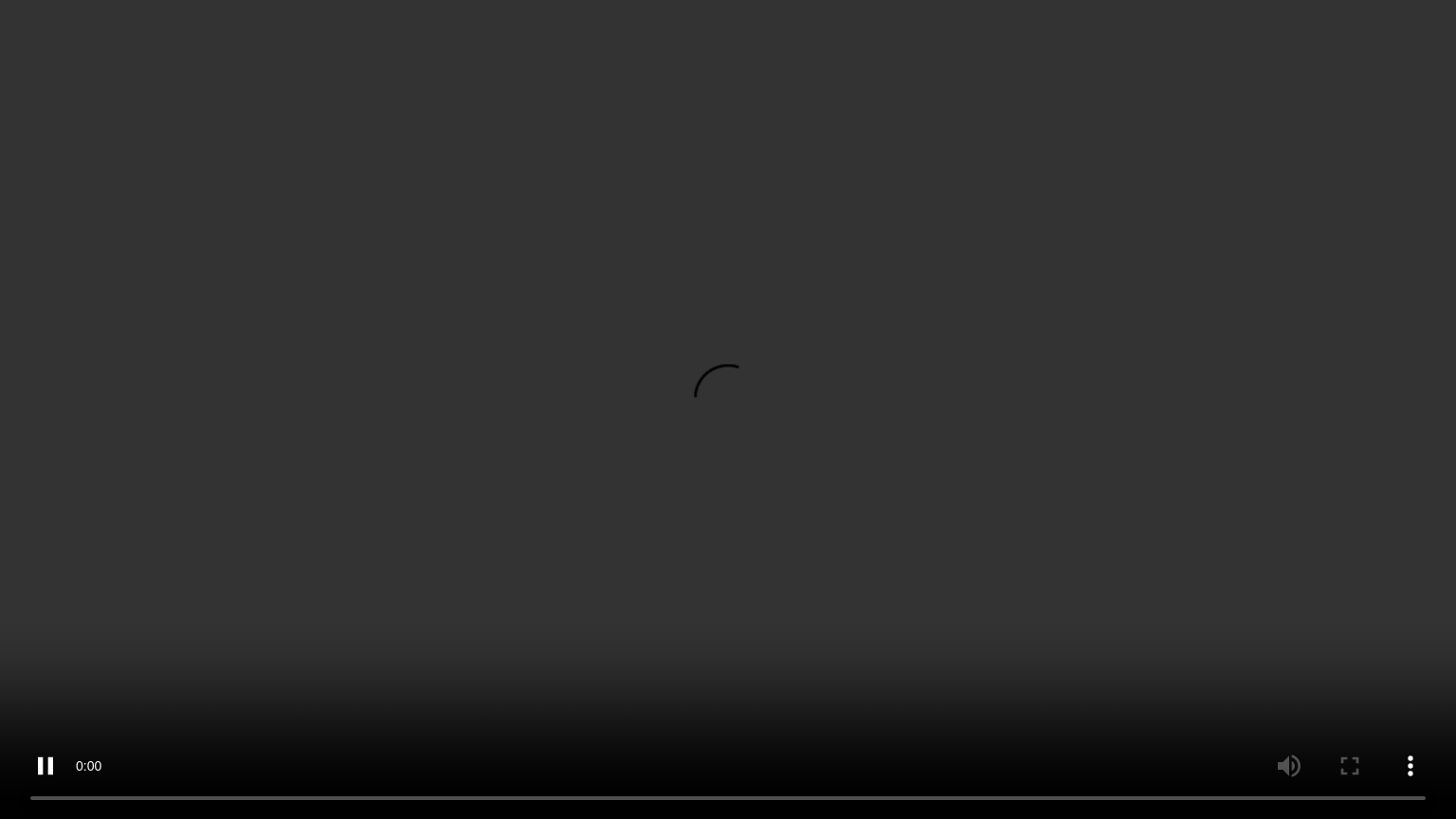 type 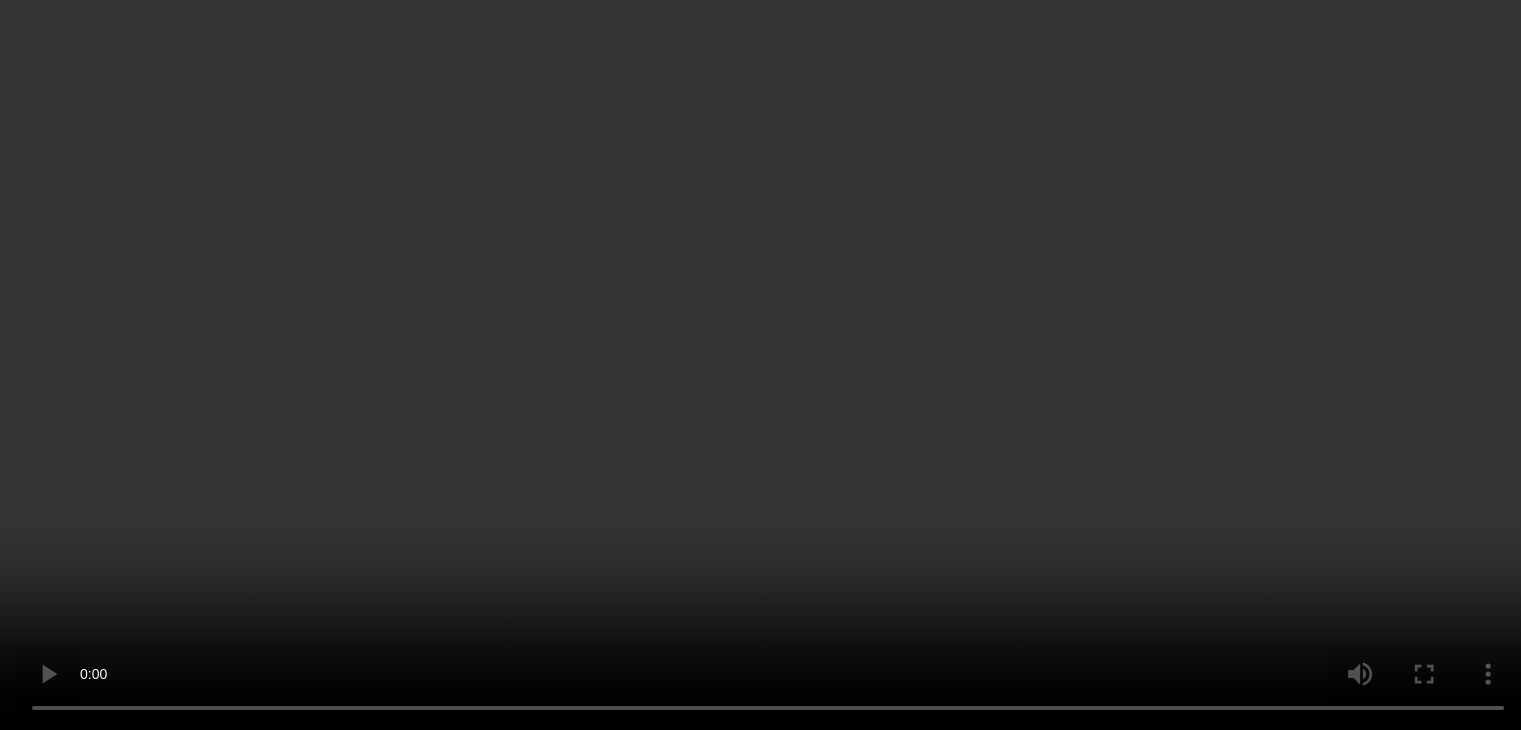scroll, scrollTop: 241, scrollLeft: 0, axis: vertical 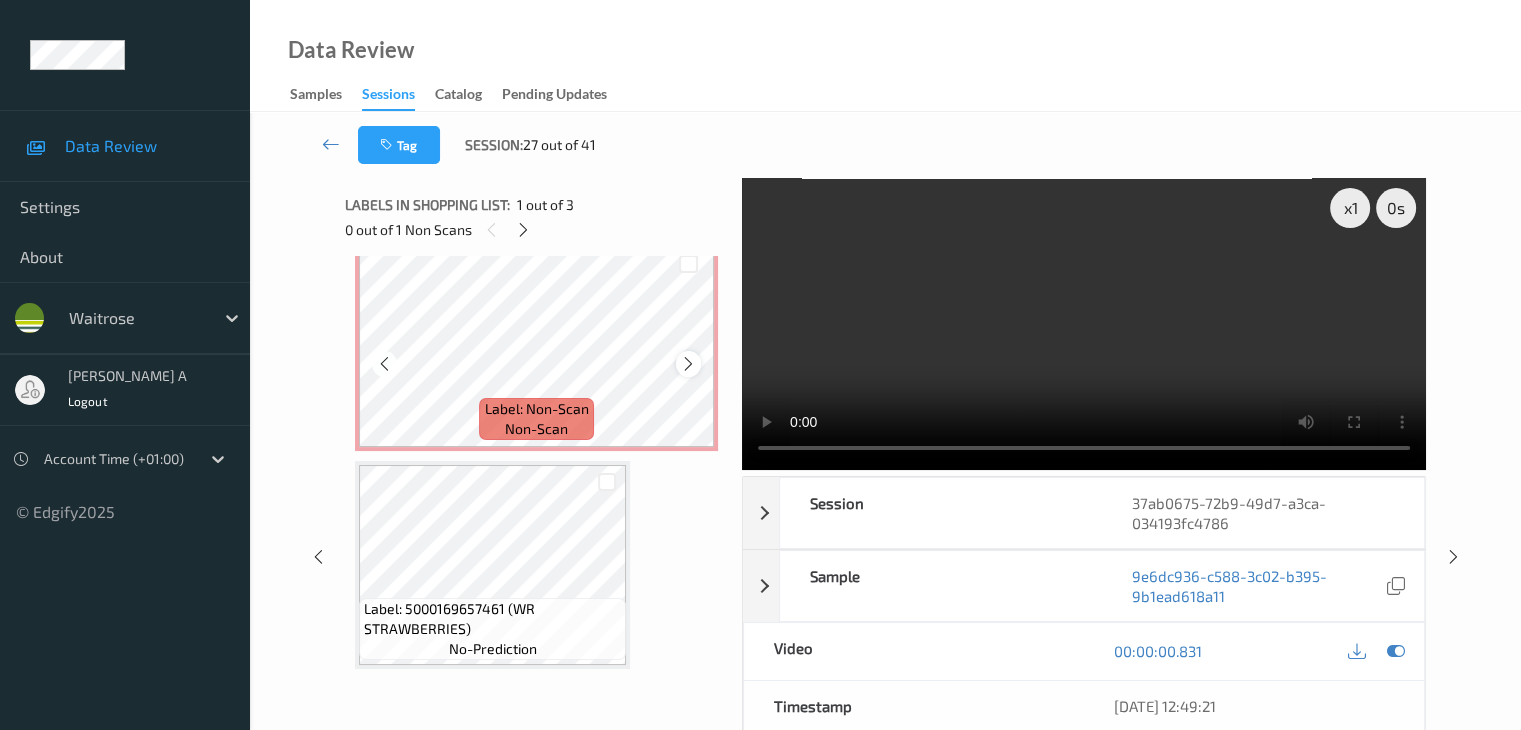 click at bounding box center [688, 364] 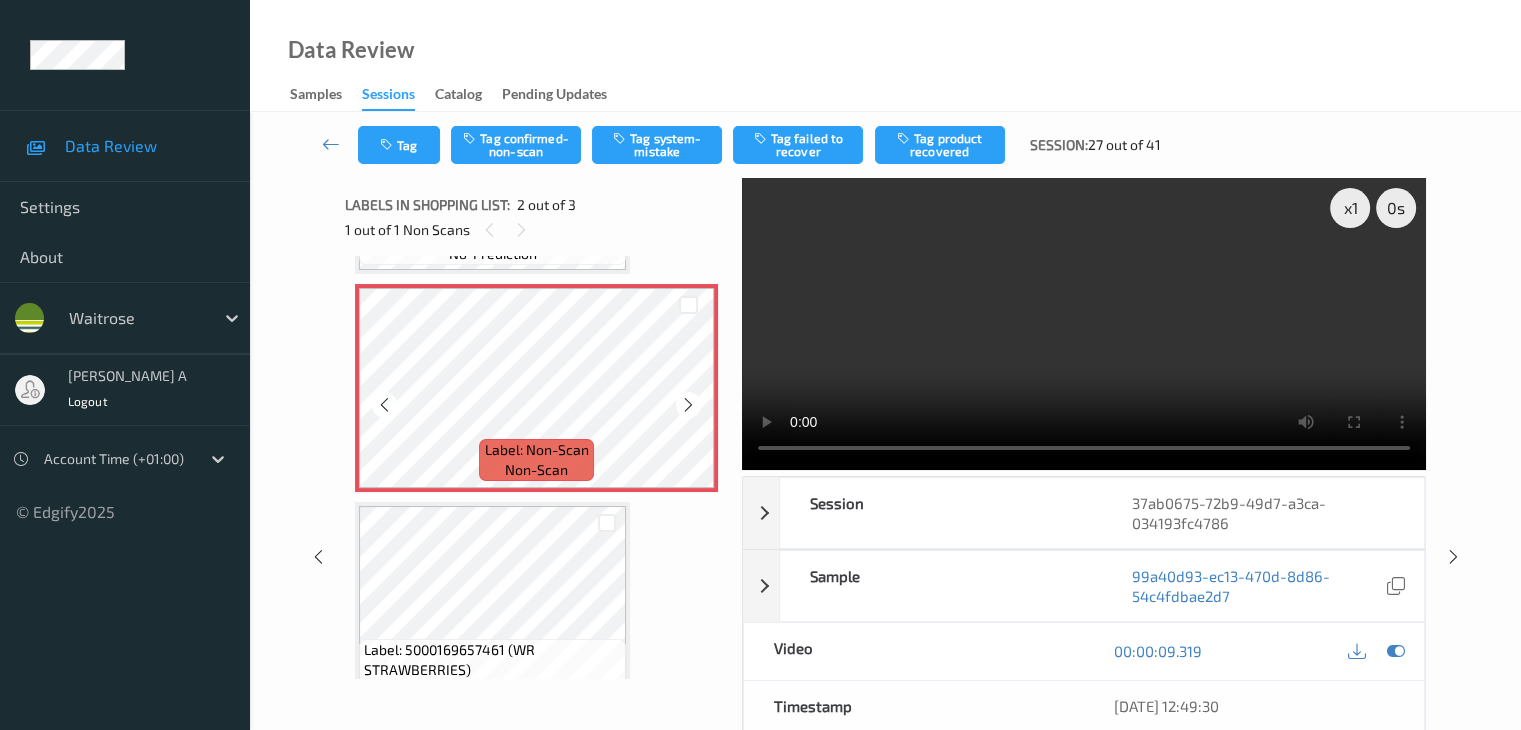 scroll, scrollTop: 0, scrollLeft: 0, axis: both 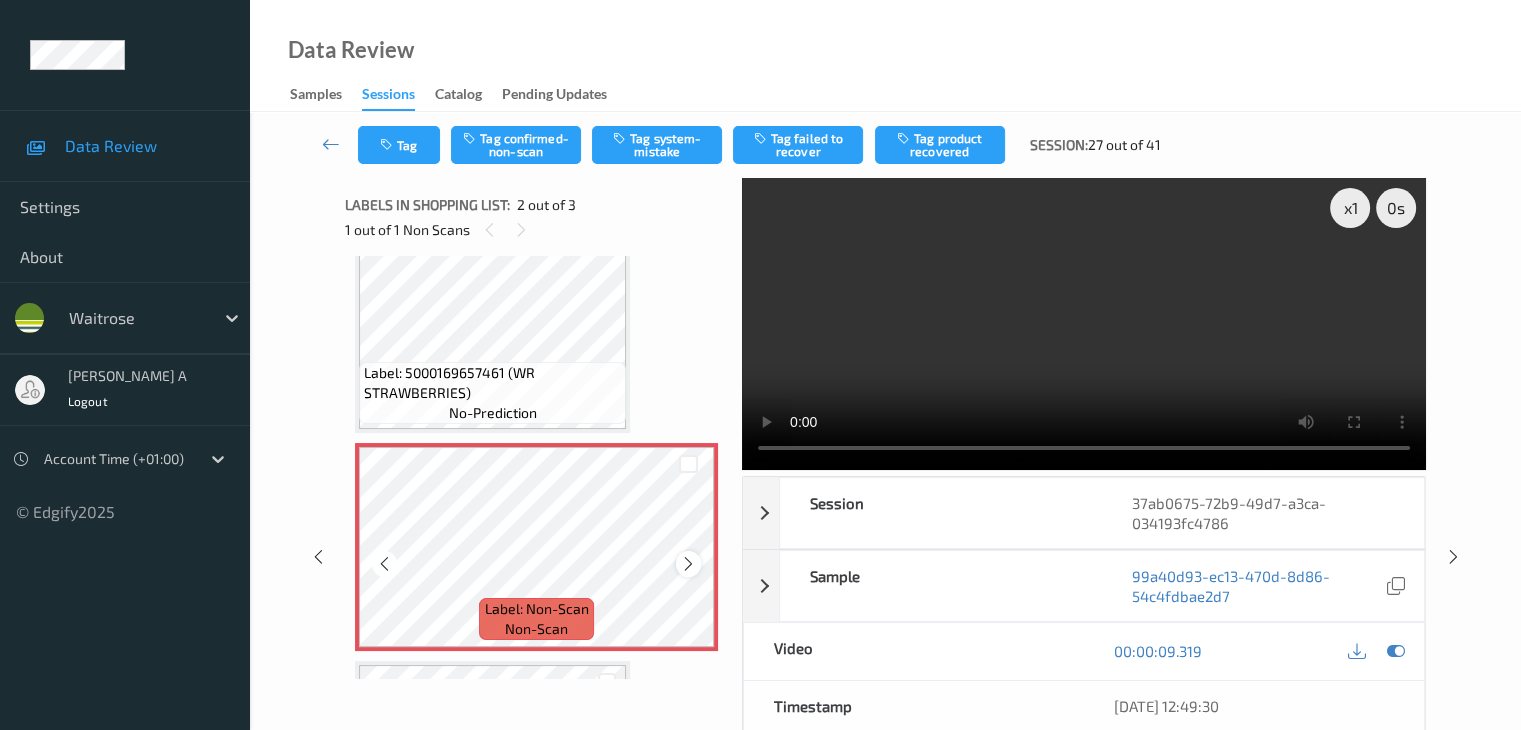 click at bounding box center (688, 564) 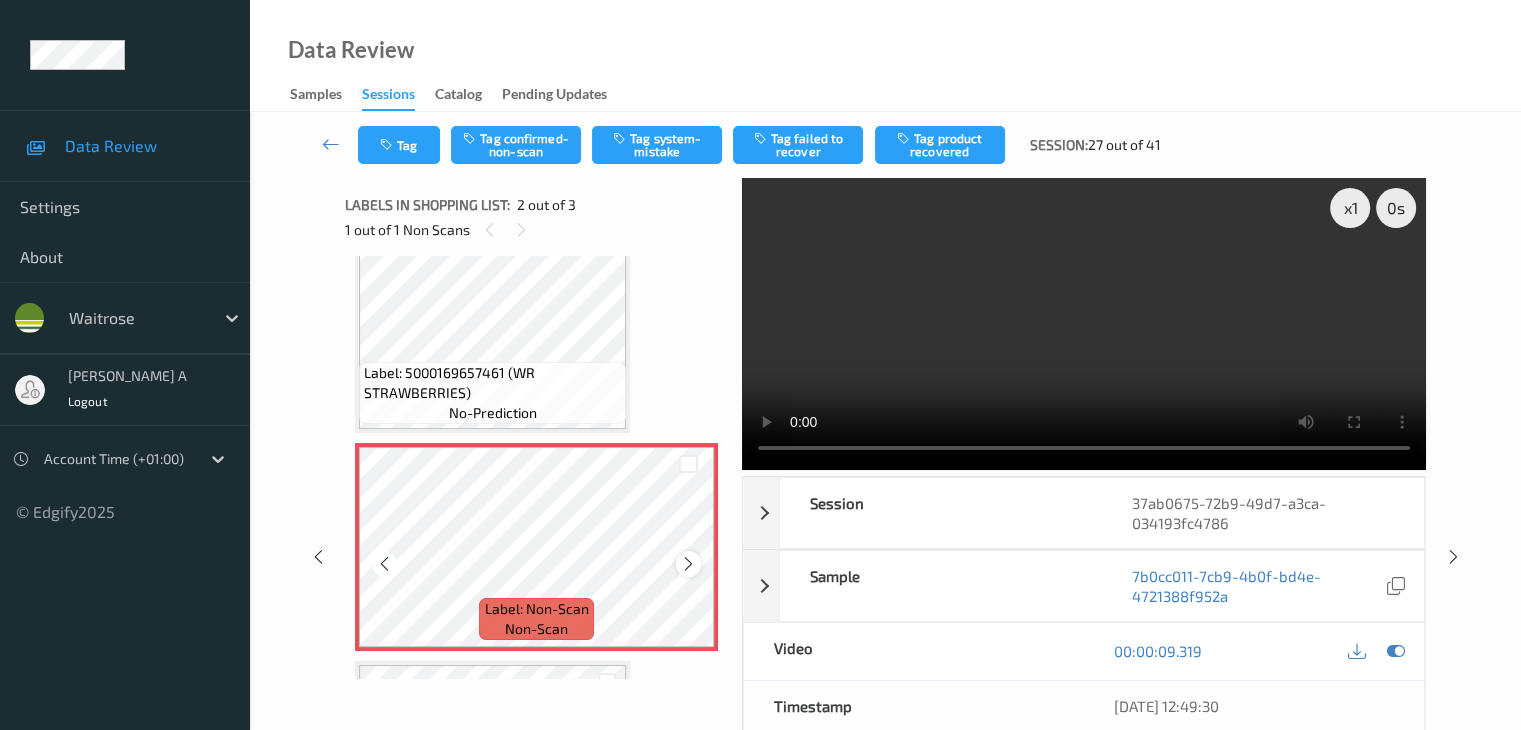 click at bounding box center (688, 564) 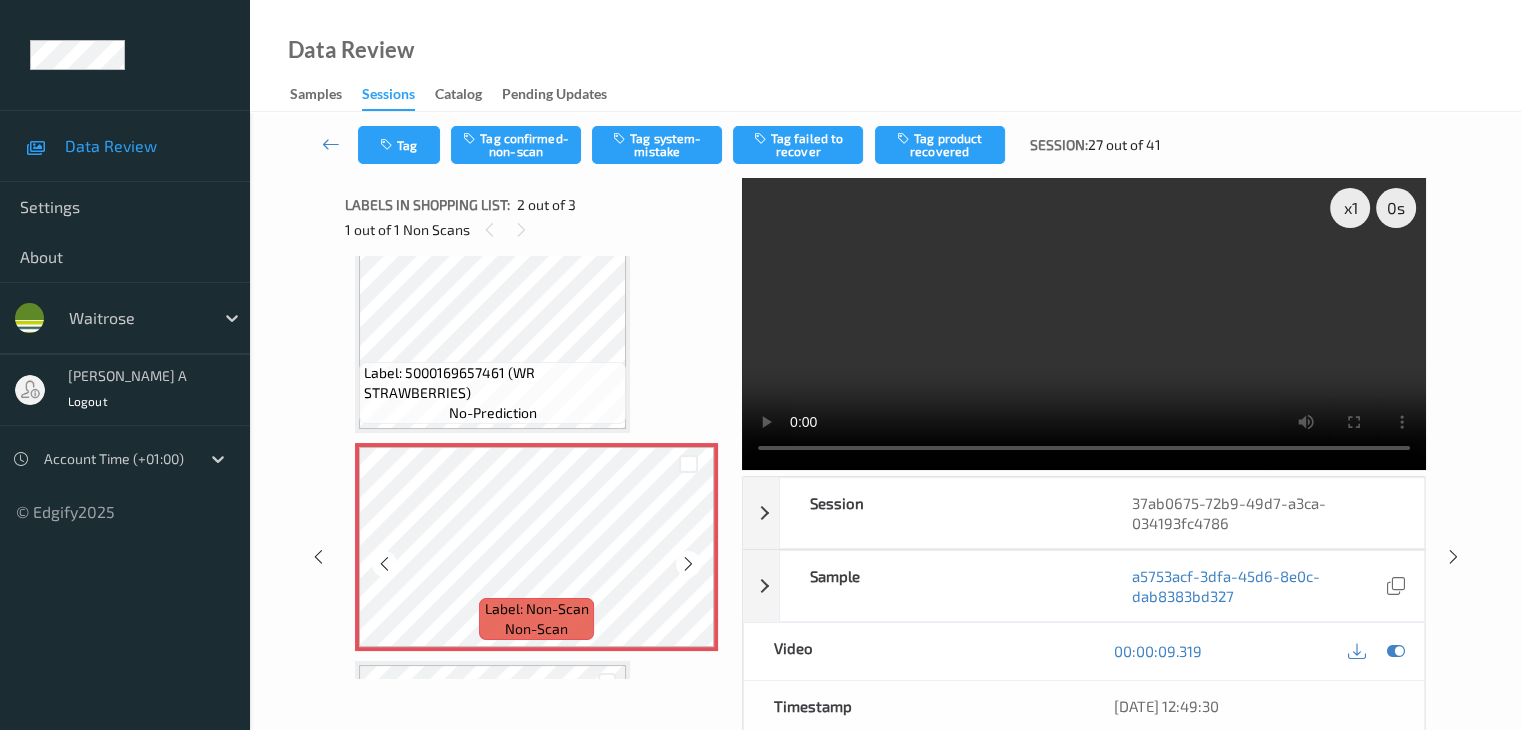 click at bounding box center (688, 564) 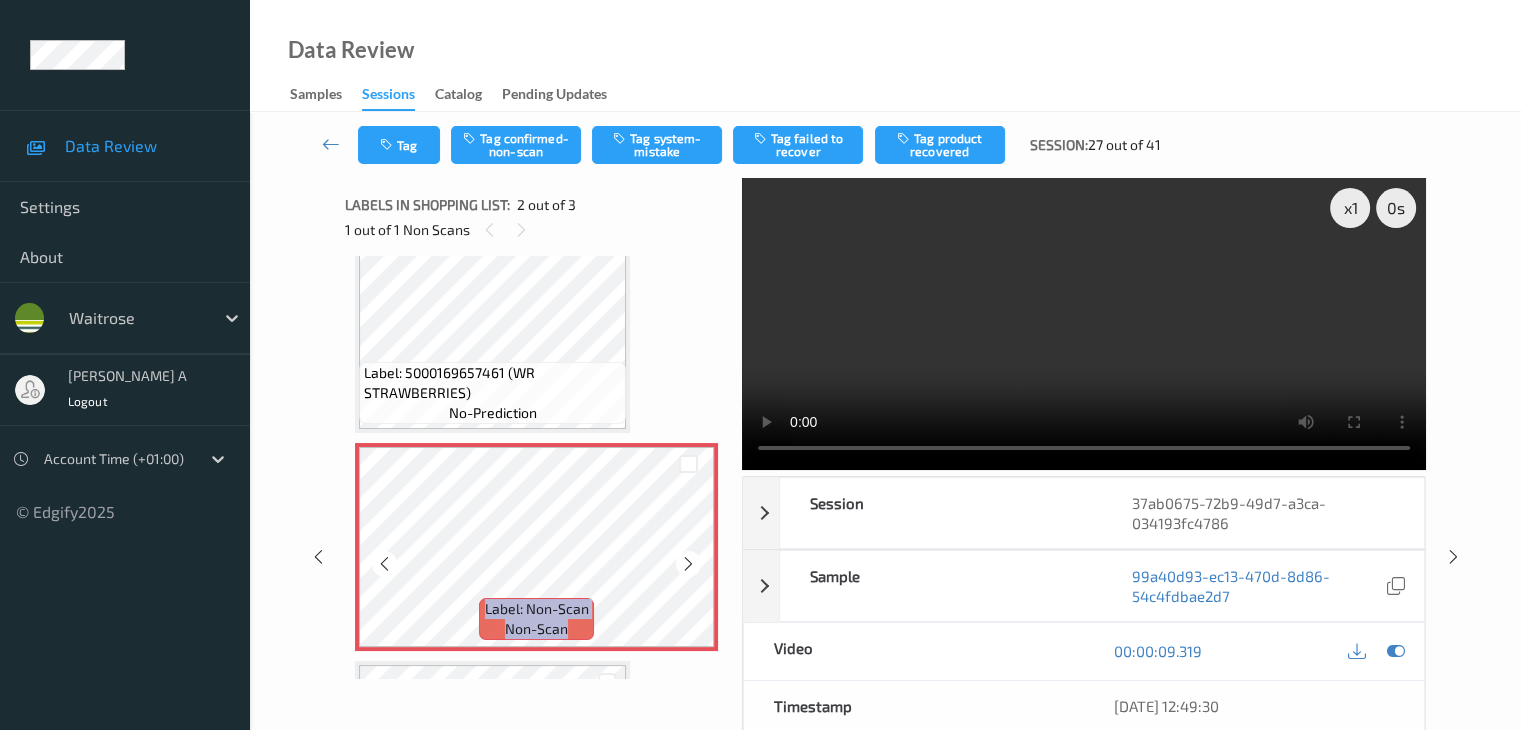 click at bounding box center (688, 564) 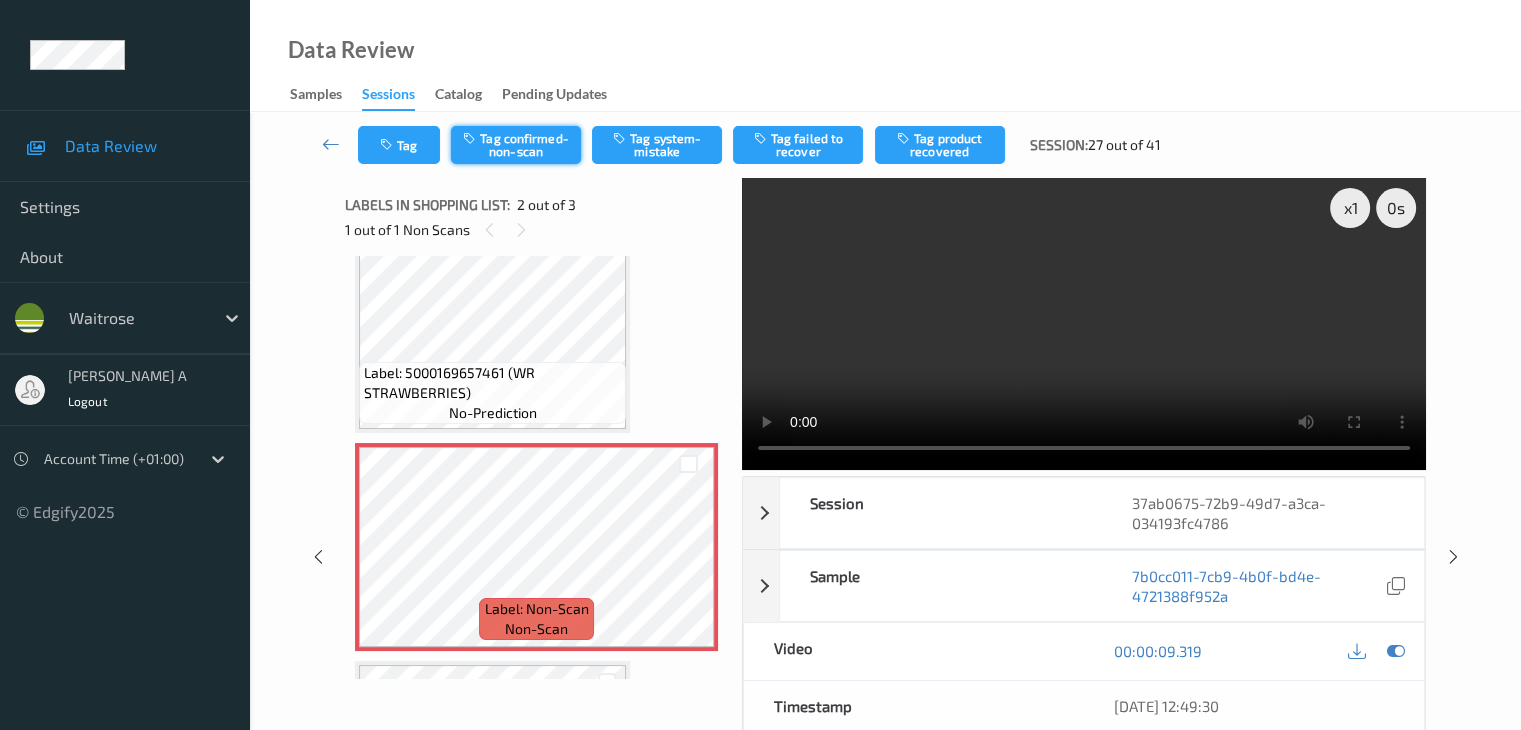 click on "Tag   confirmed-non-scan" at bounding box center (516, 145) 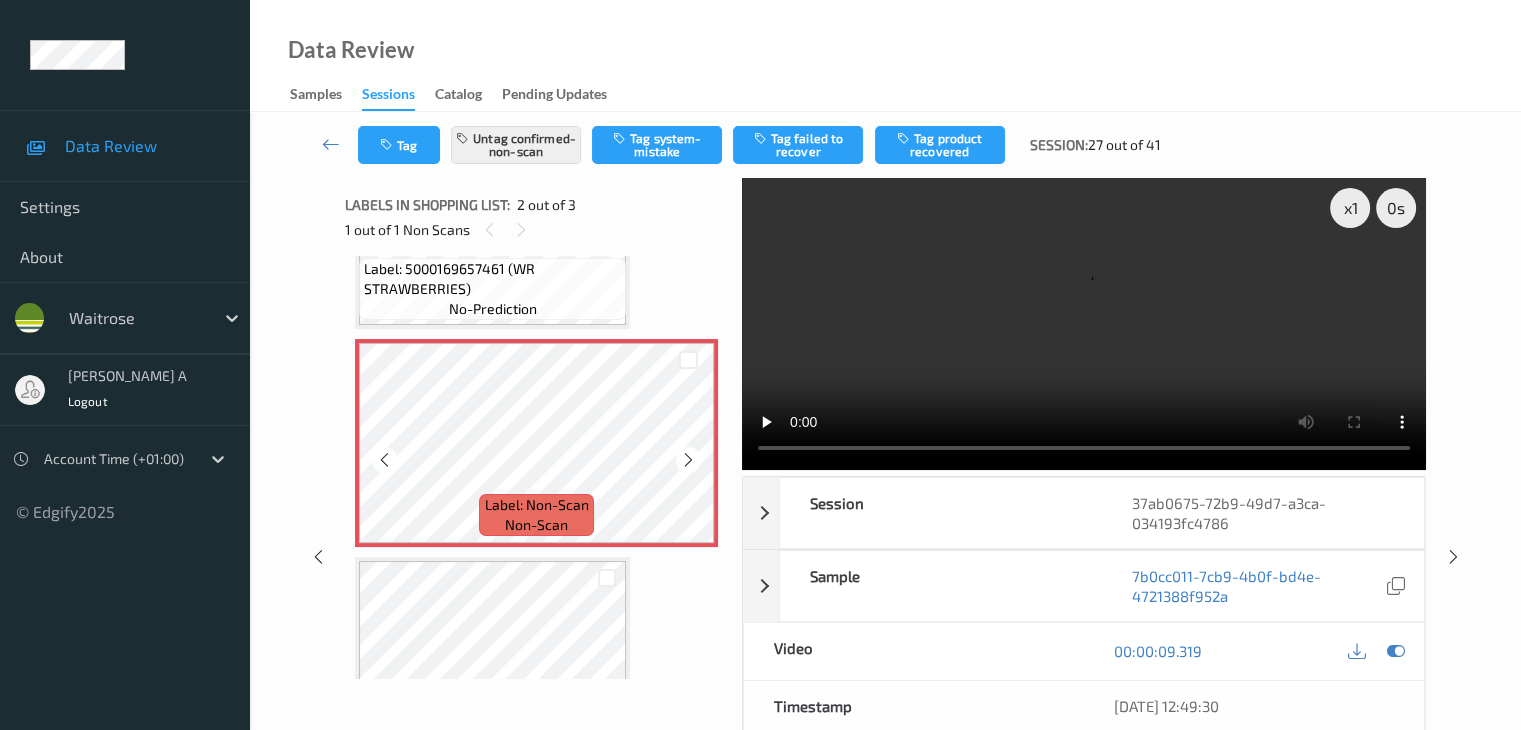 scroll, scrollTop: 241, scrollLeft: 0, axis: vertical 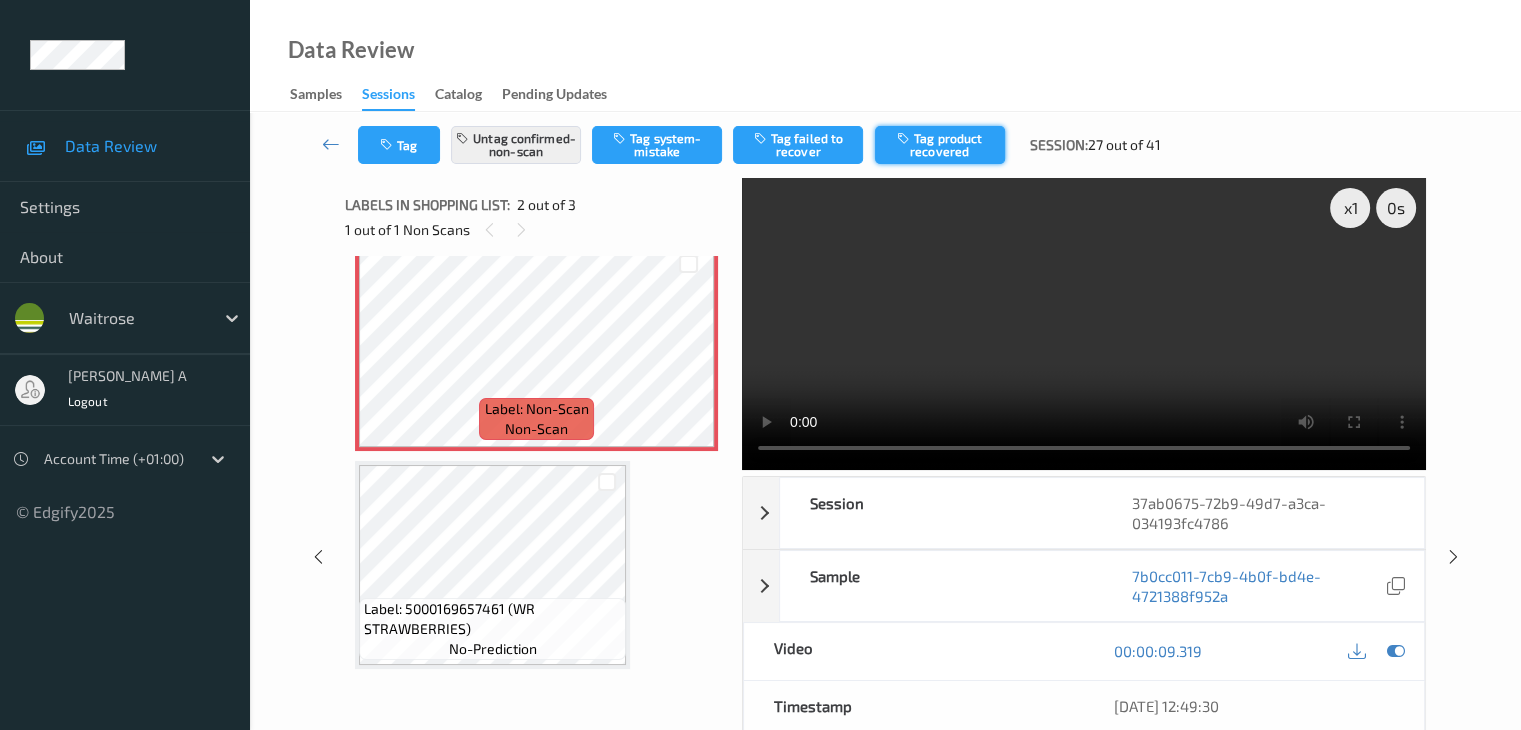 click on "Tag   product recovered" at bounding box center (940, 145) 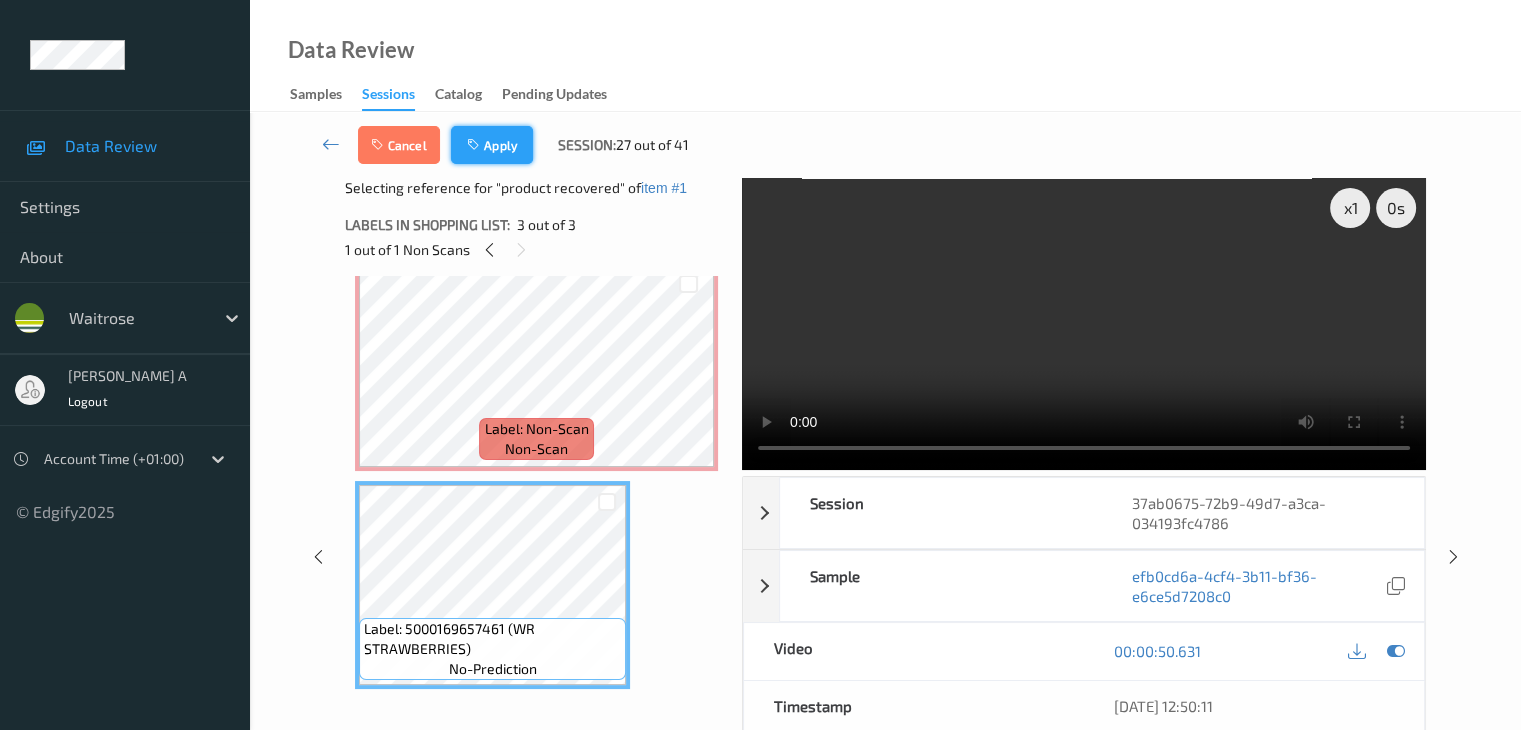 click on "Apply" at bounding box center [492, 145] 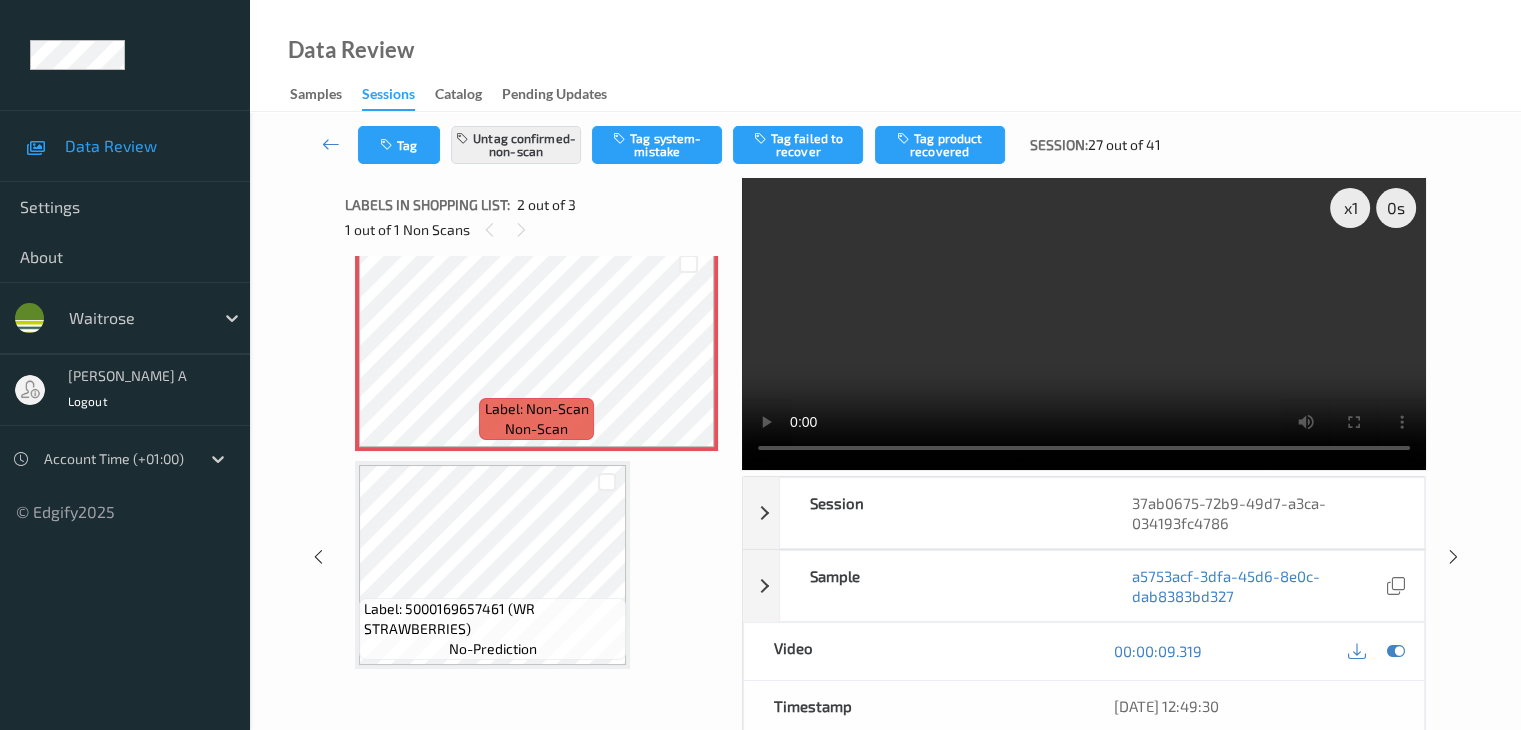 scroll, scrollTop: 10, scrollLeft: 0, axis: vertical 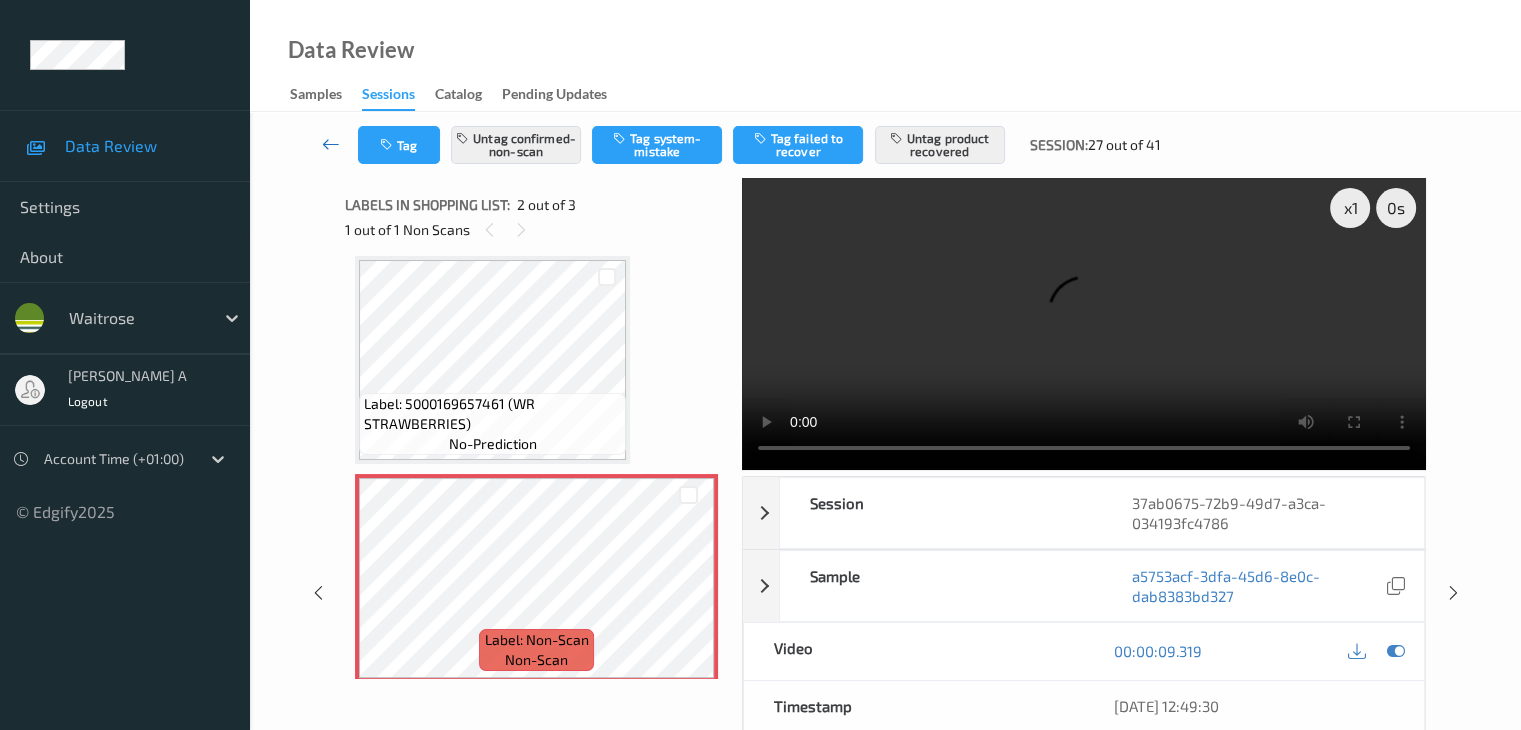 click at bounding box center [331, 144] 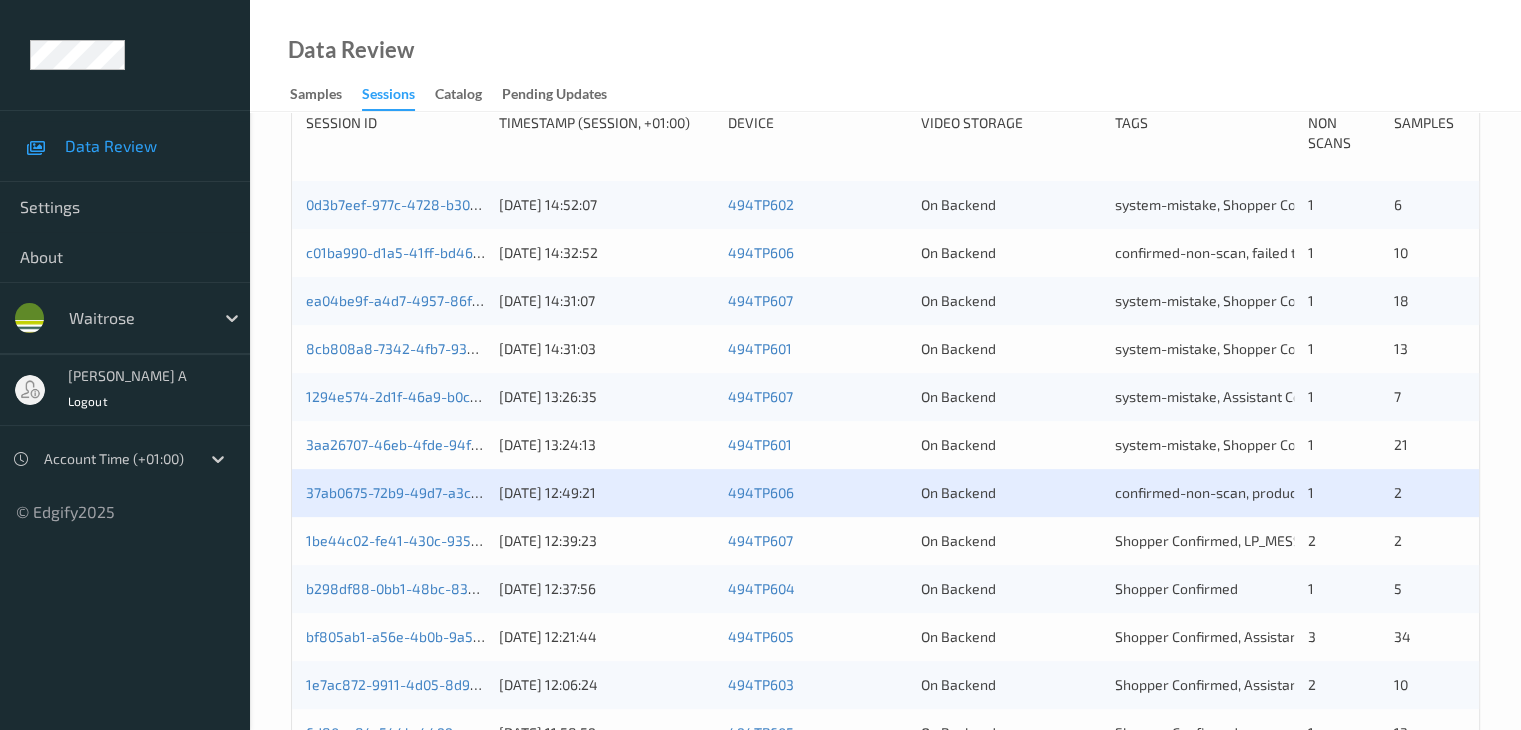 scroll, scrollTop: 600, scrollLeft: 0, axis: vertical 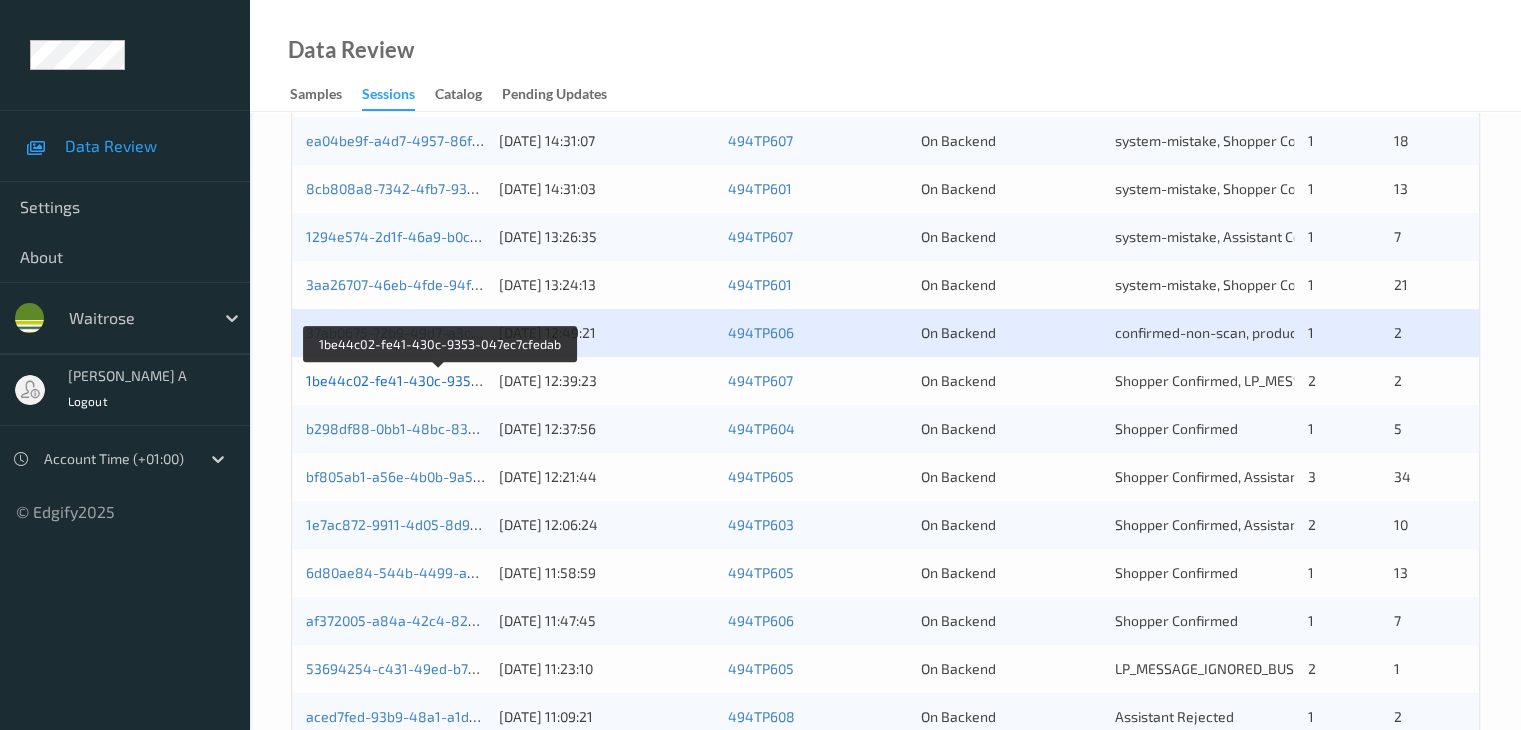 click on "1be44c02-fe41-430c-9353-047ec7cfedab" at bounding box center (440, 380) 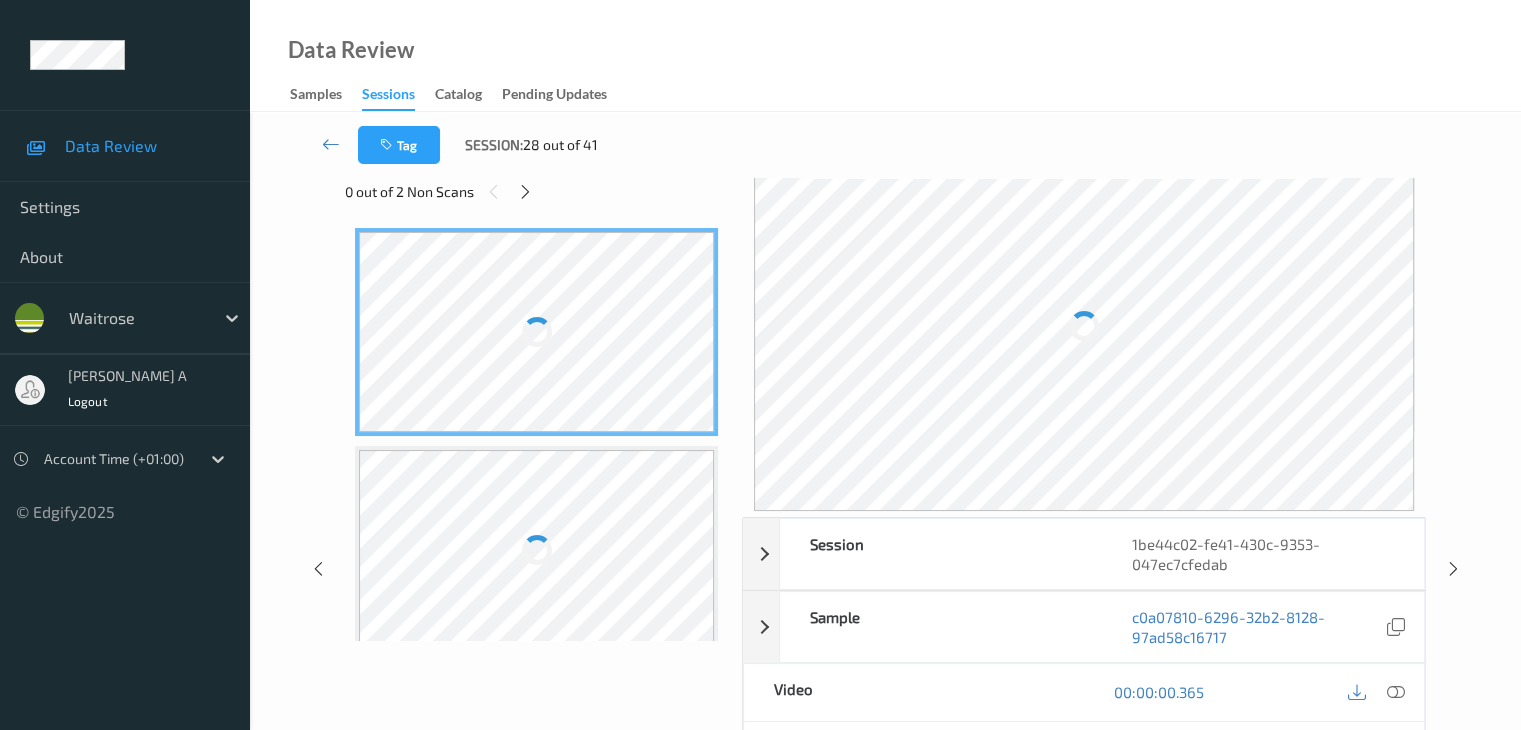scroll, scrollTop: 0, scrollLeft: 0, axis: both 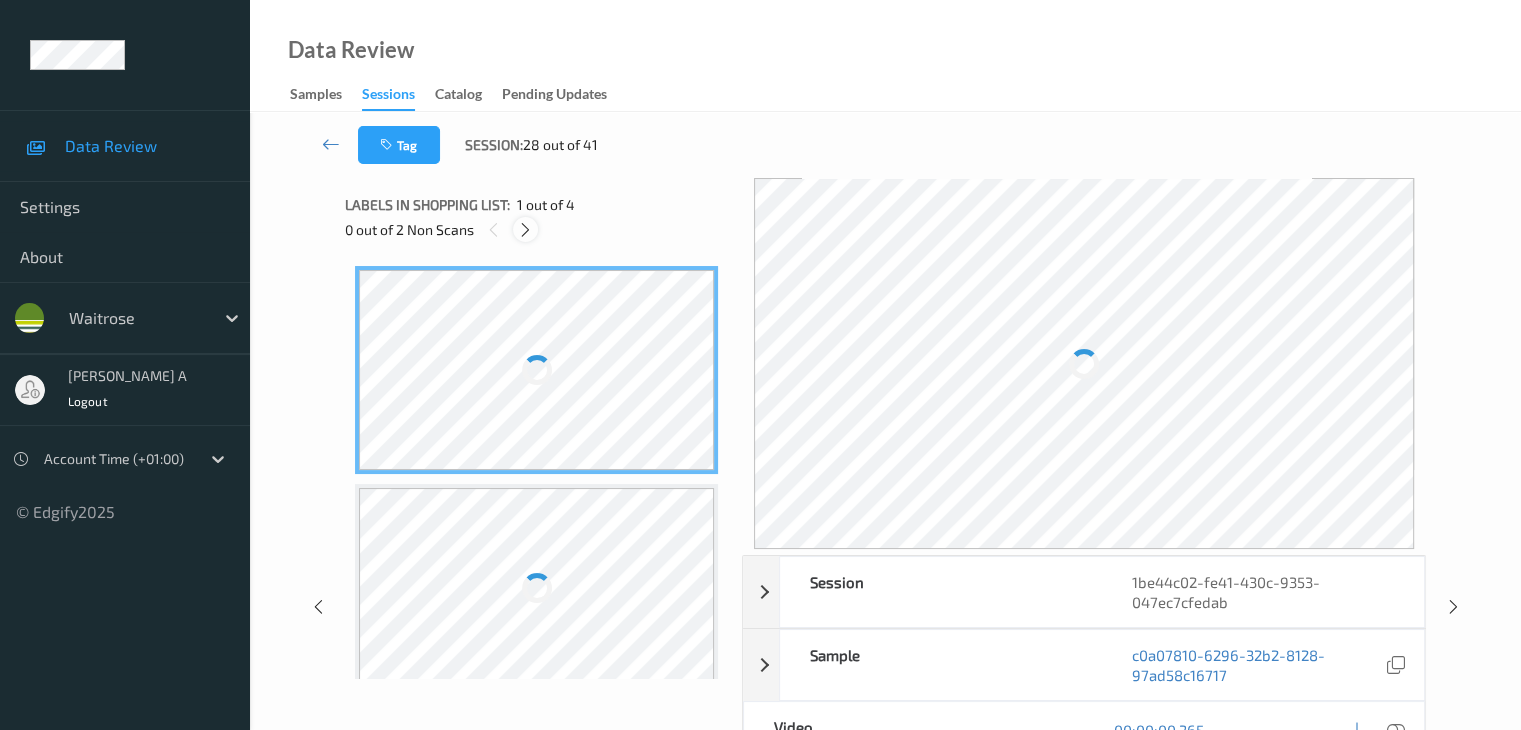 click at bounding box center (525, 230) 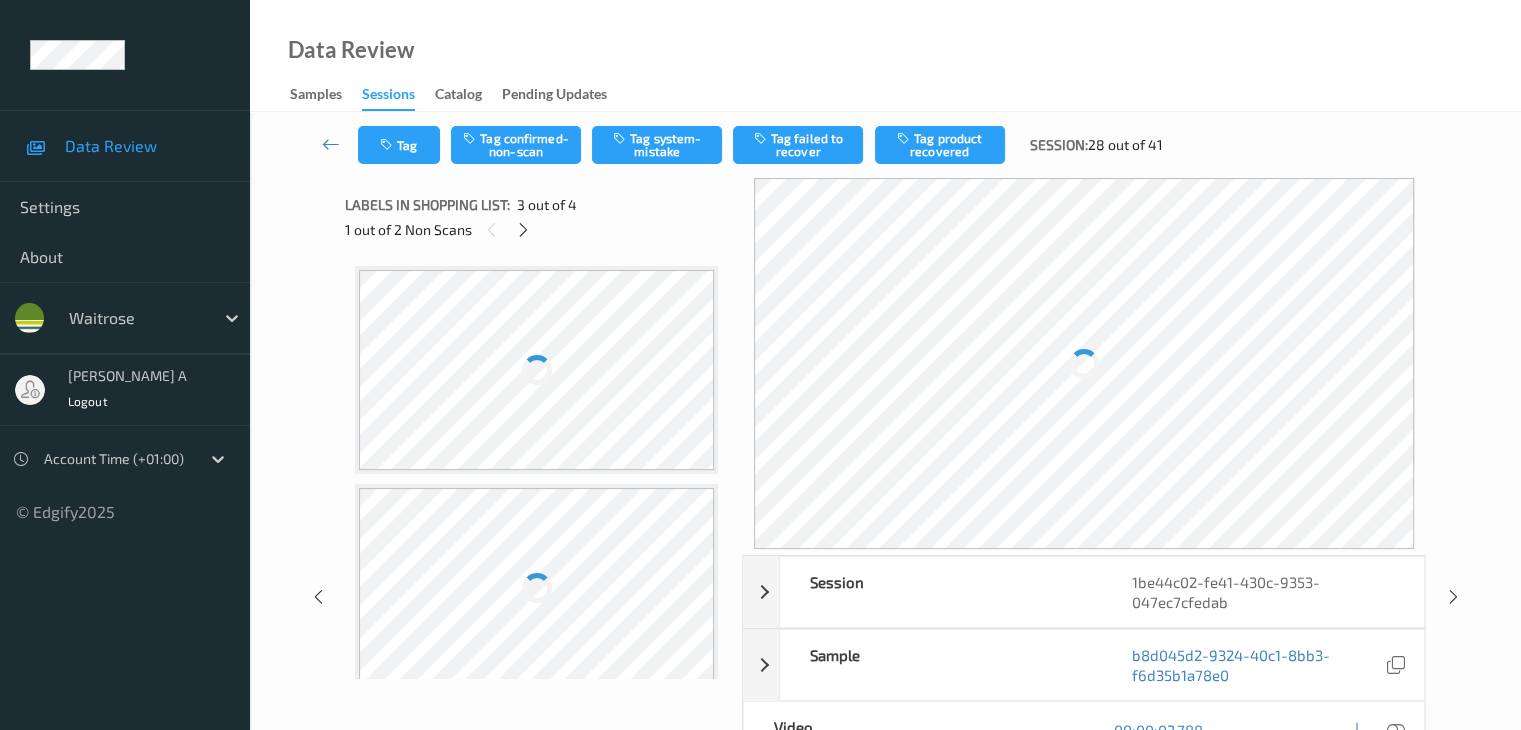 scroll, scrollTop: 228, scrollLeft: 0, axis: vertical 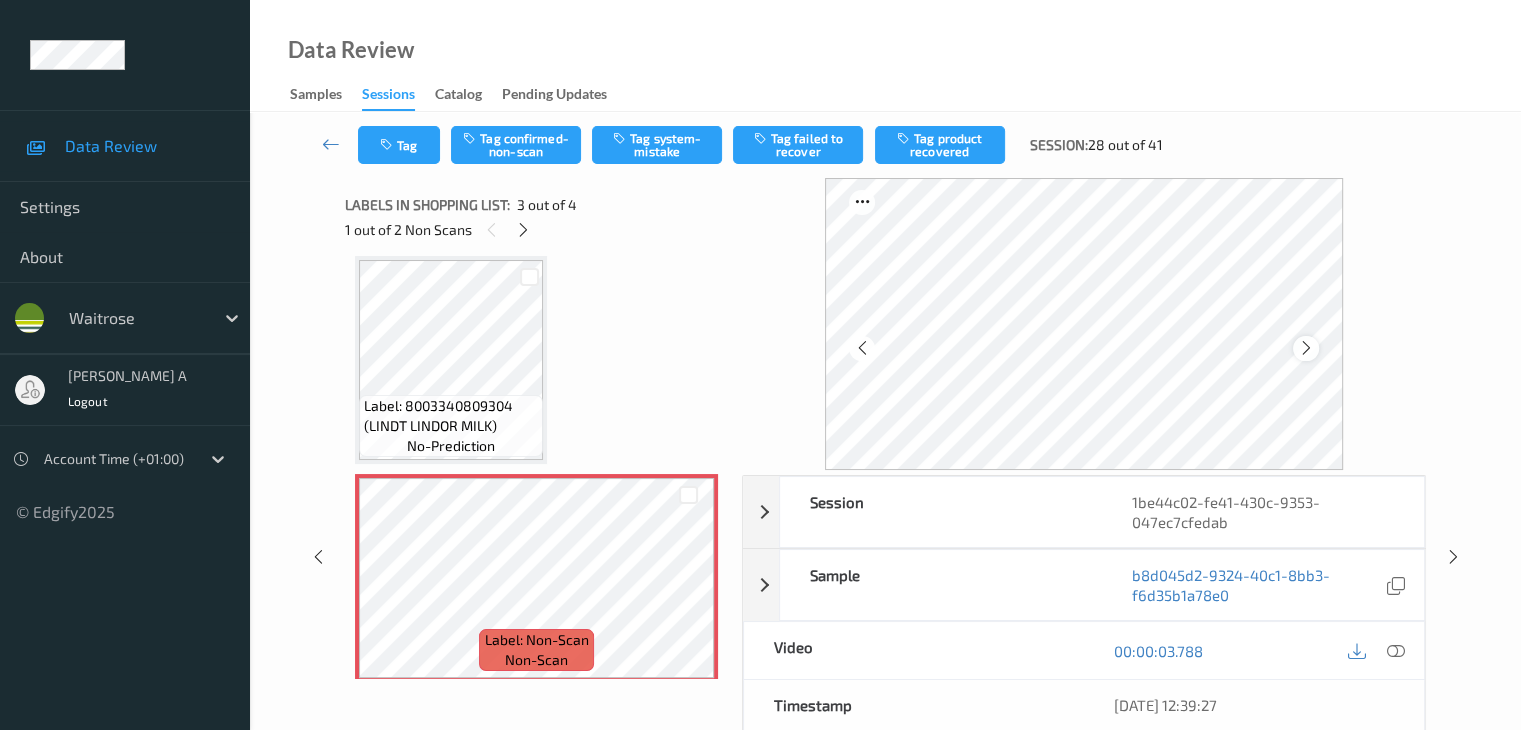 click at bounding box center [1306, 348] 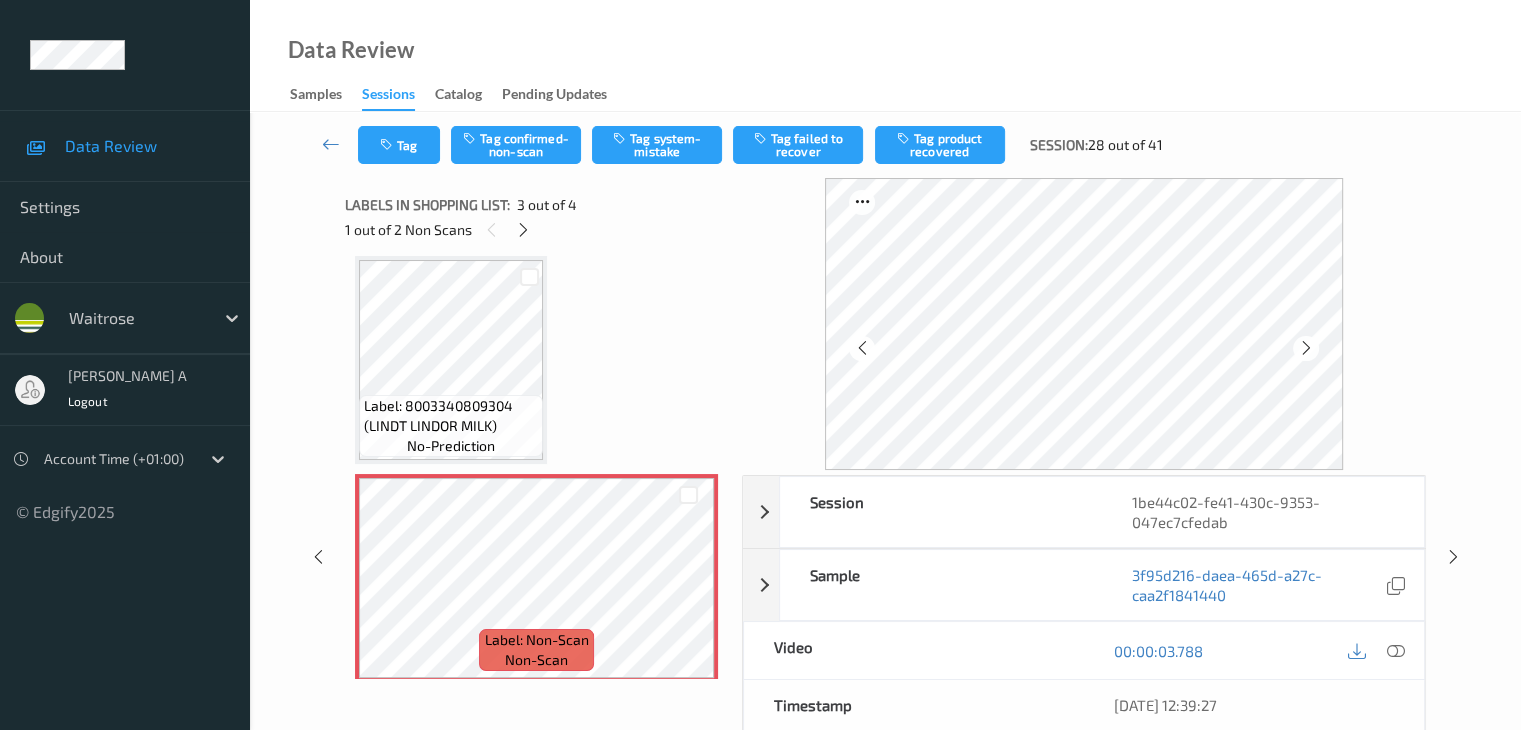 click at bounding box center (1306, 348) 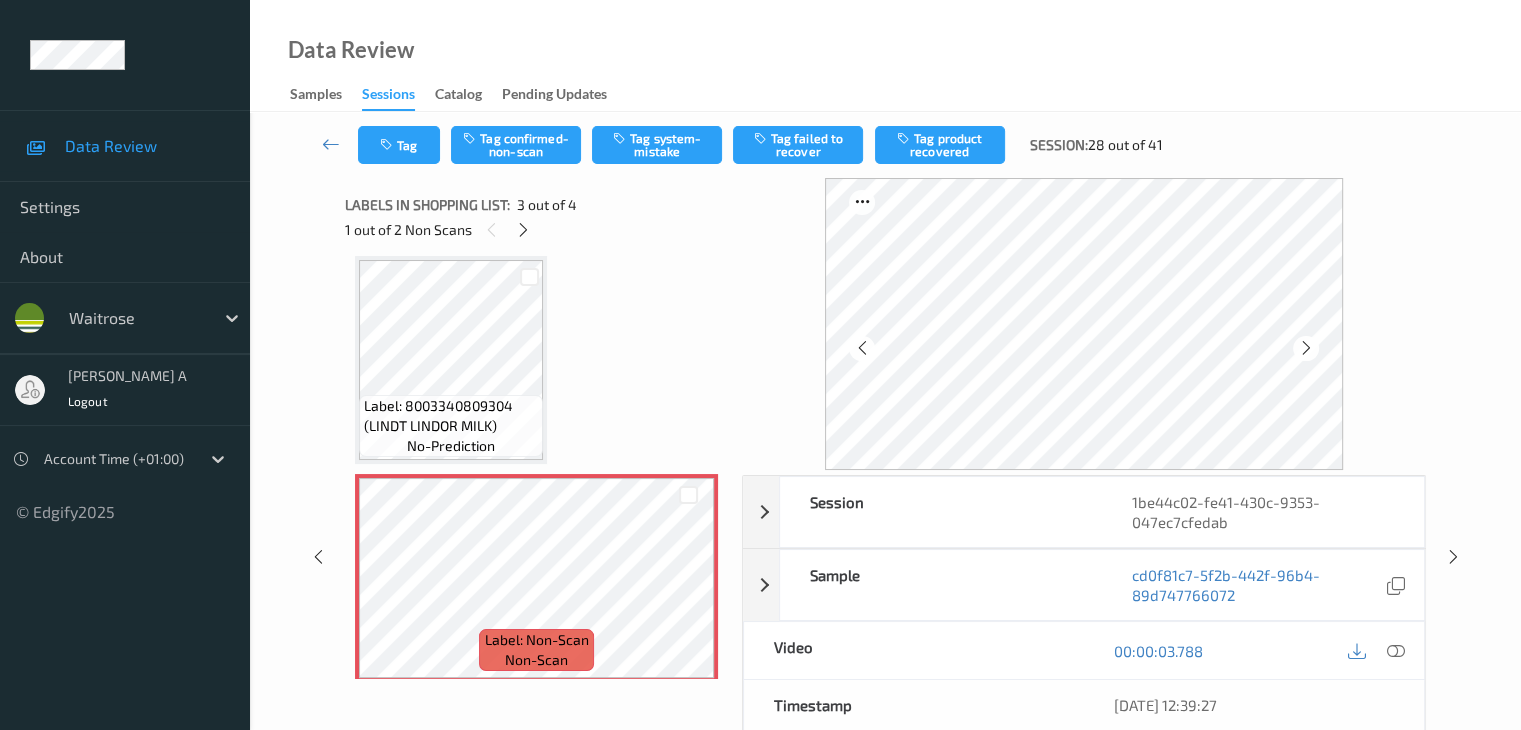 click at bounding box center [1306, 348] 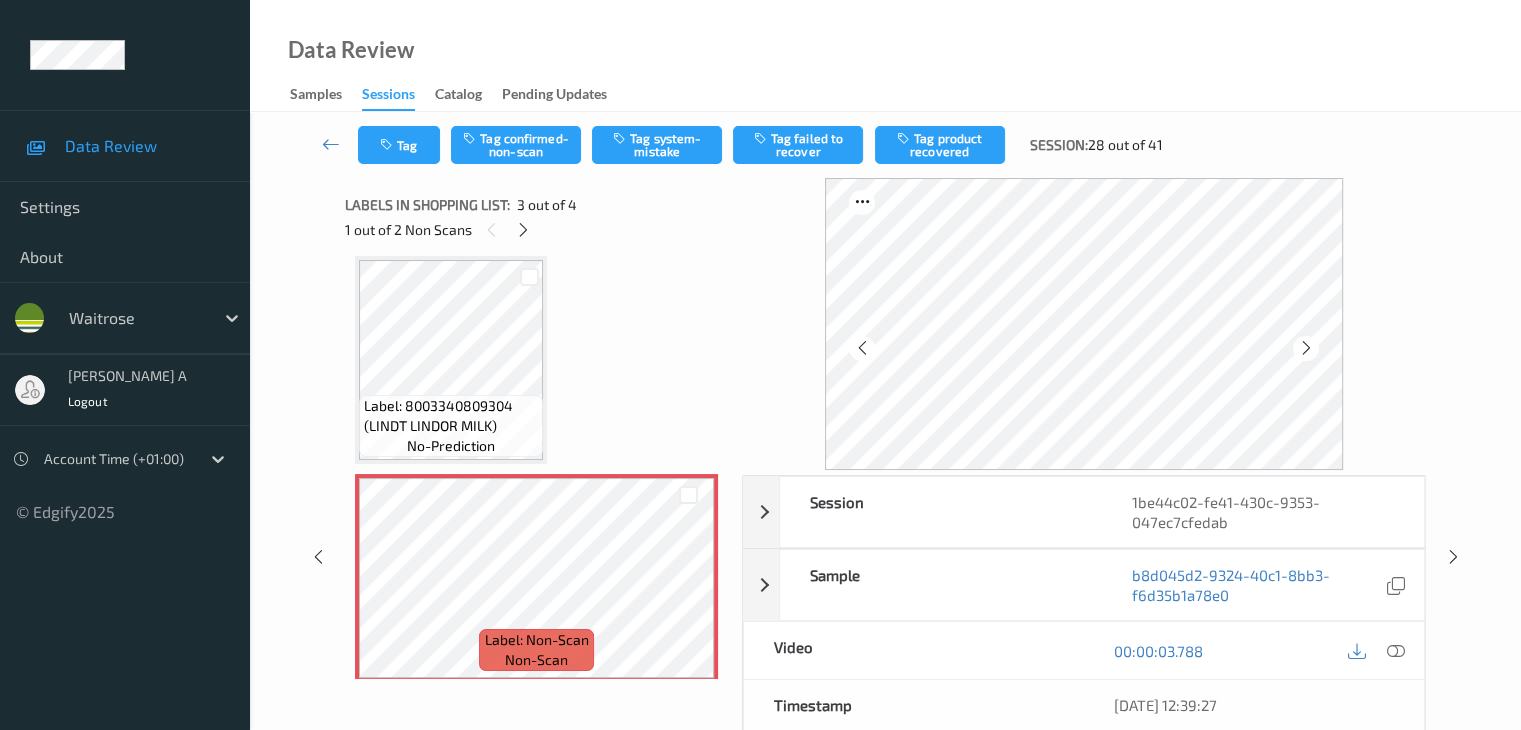 click at bounding box center (1306, 348) 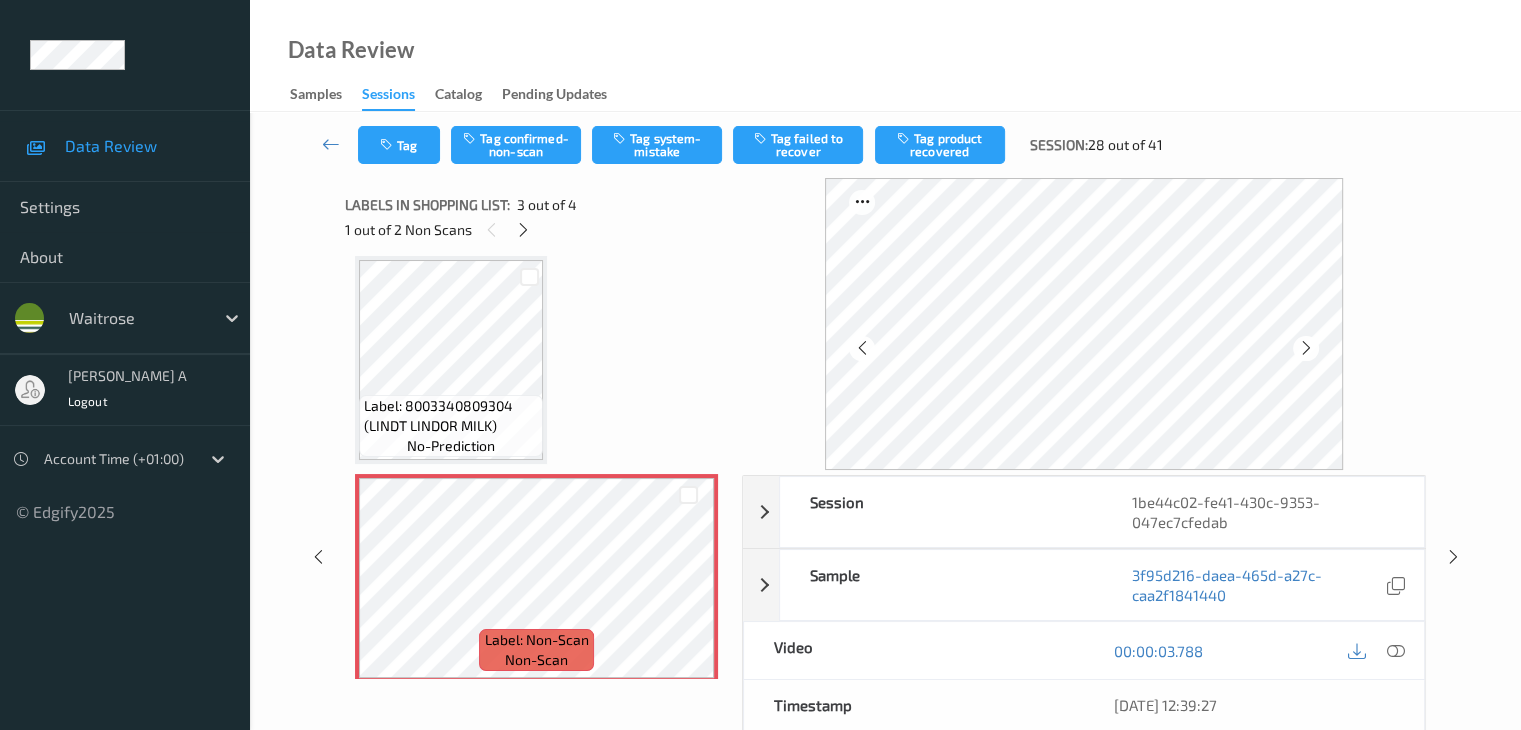 click at bounding box center [1306, 348] 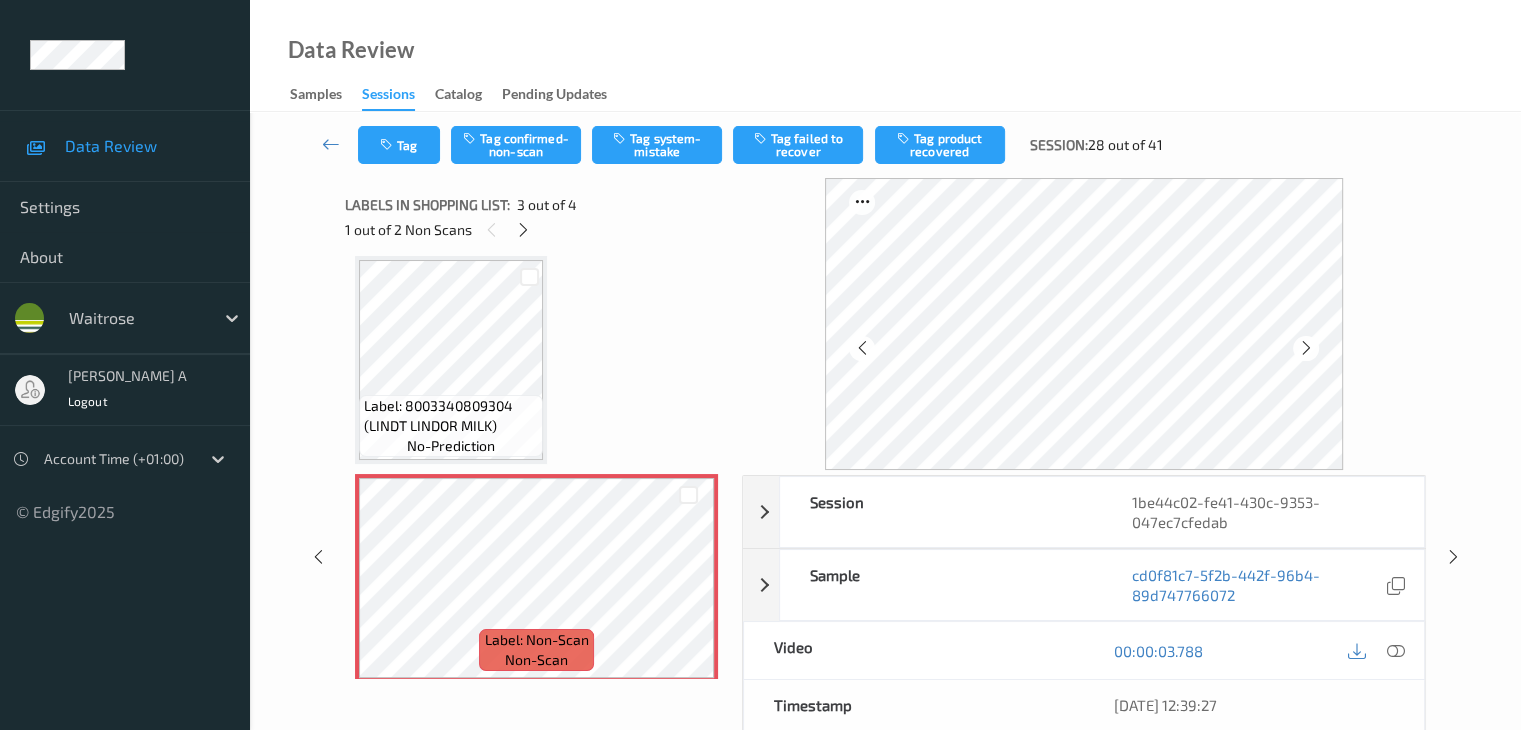 click at bounding box center [1306, 348] 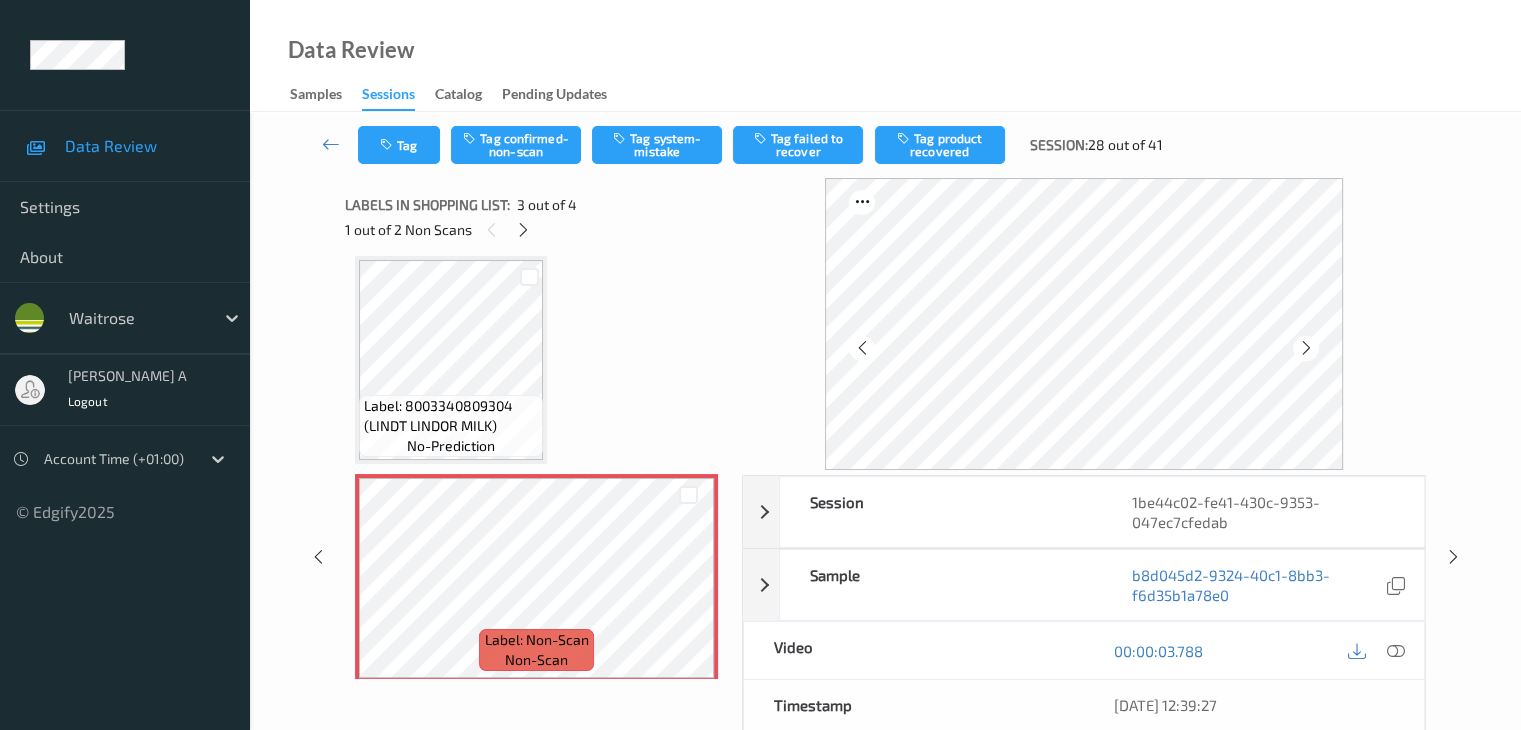 click at bounding box center (1306, 348) 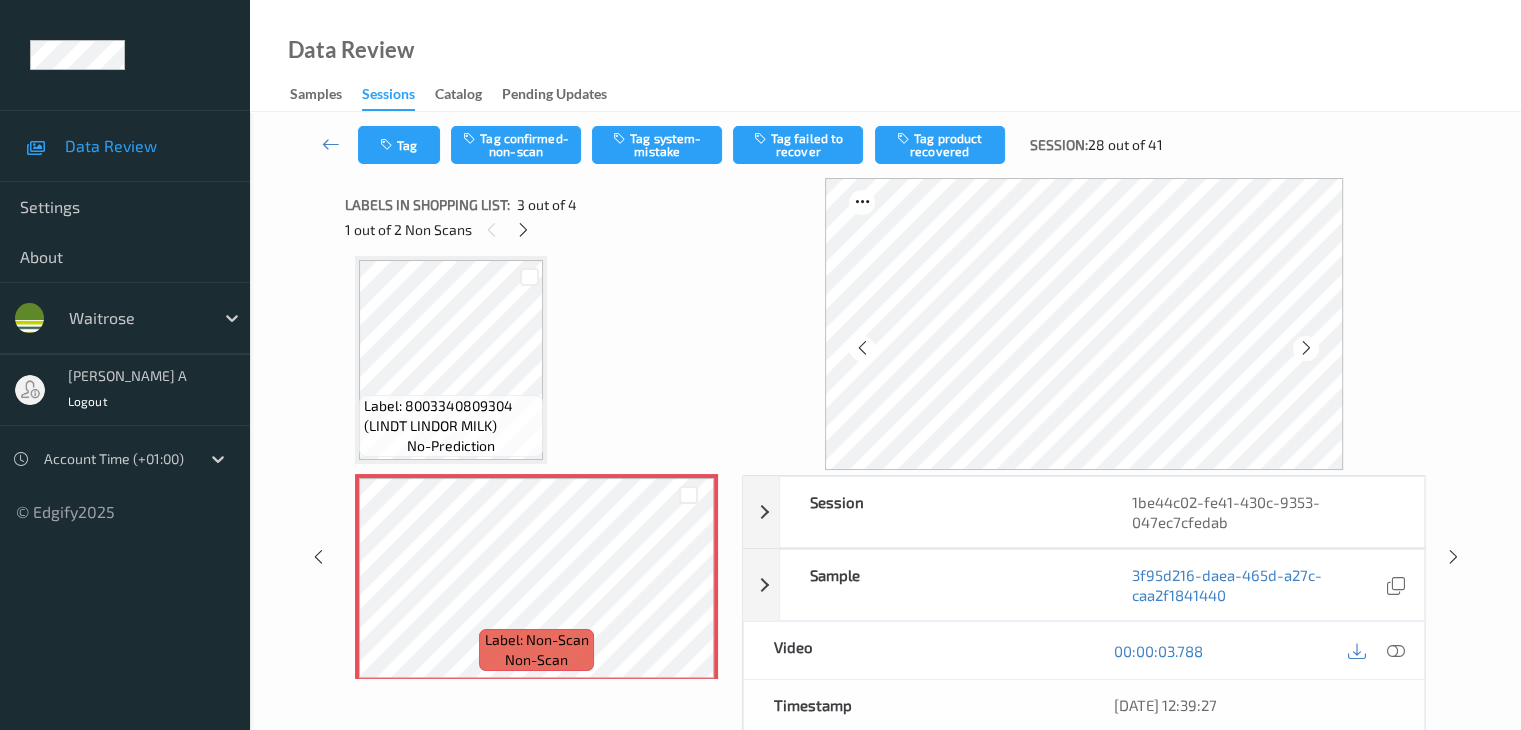 click at bounding box center (1306, 348) 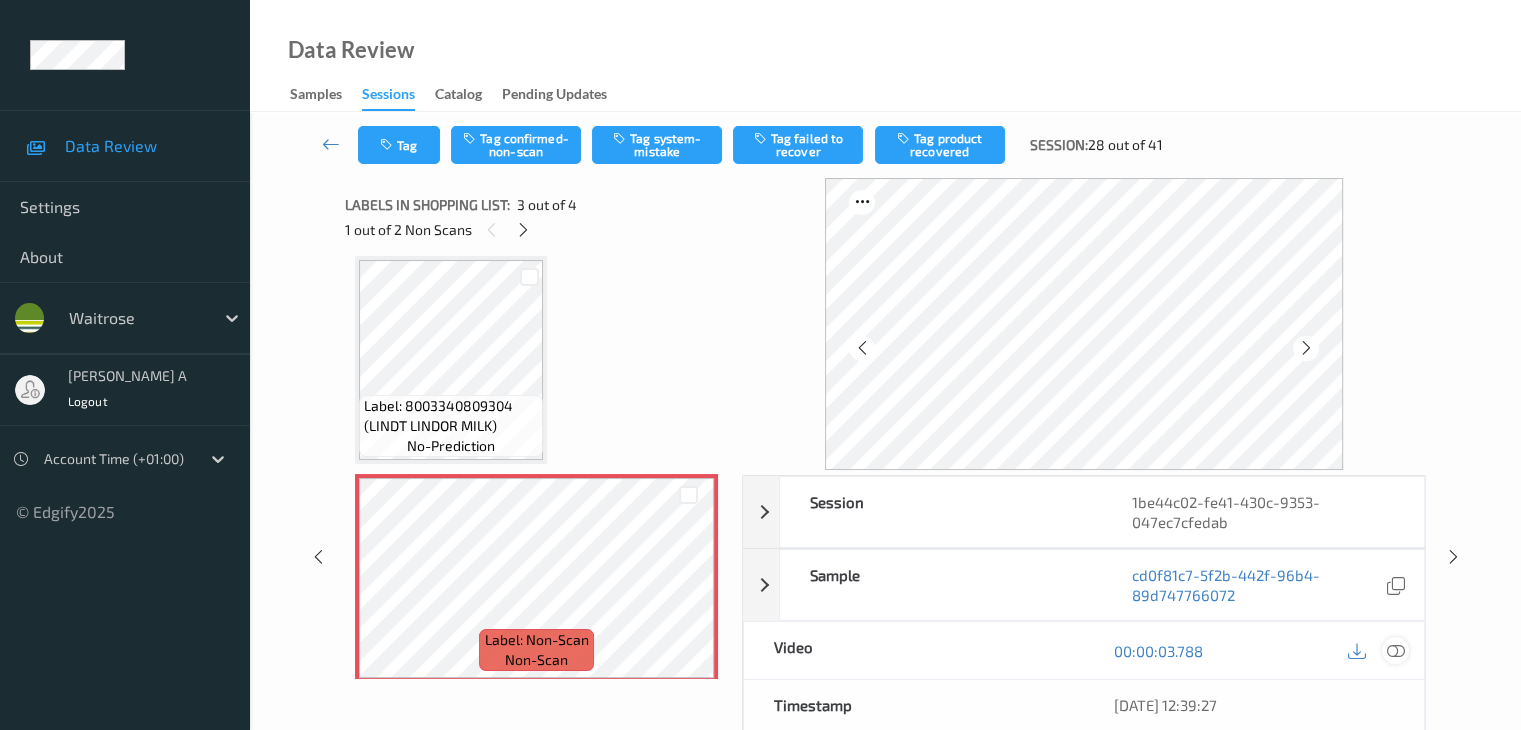 click at bounding box center [1395, 651] 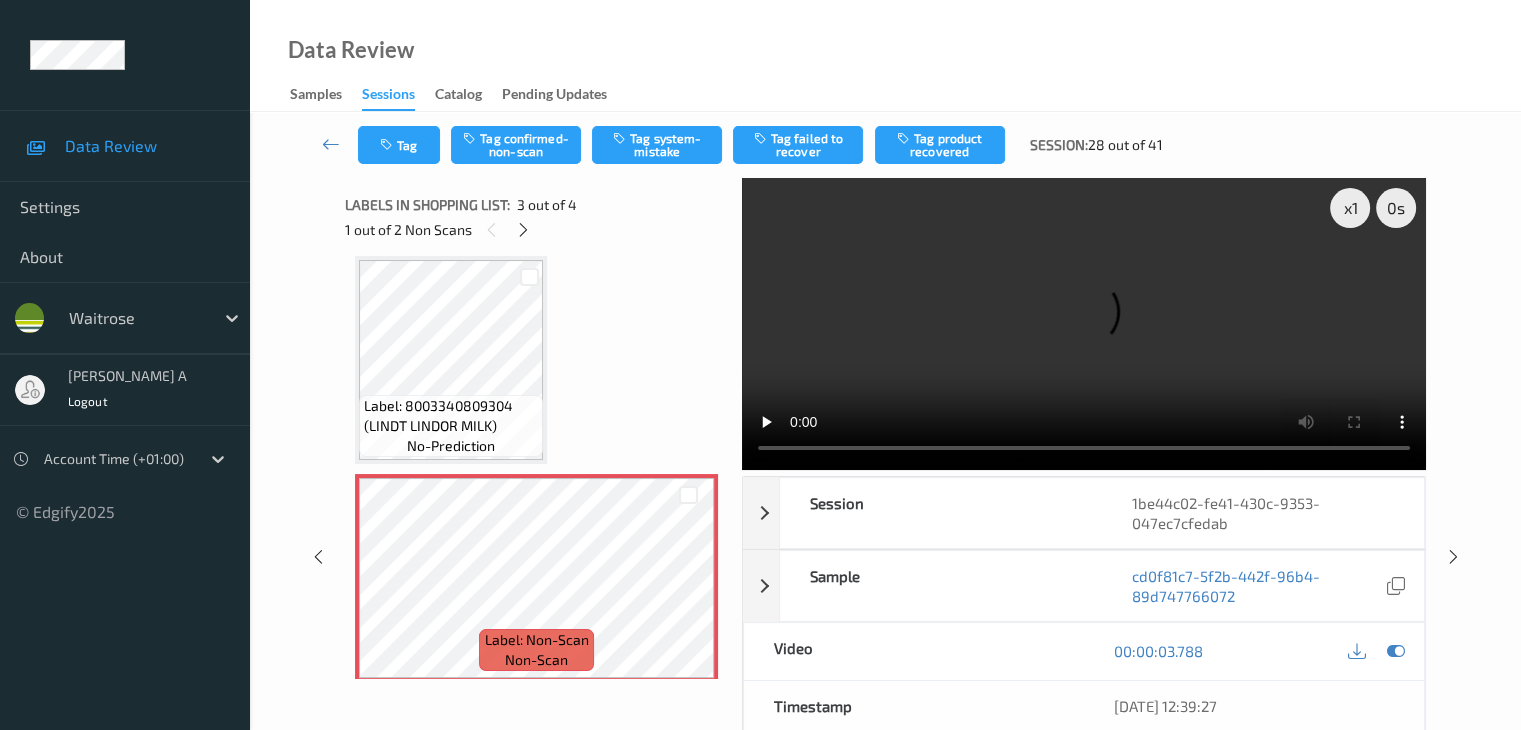 type 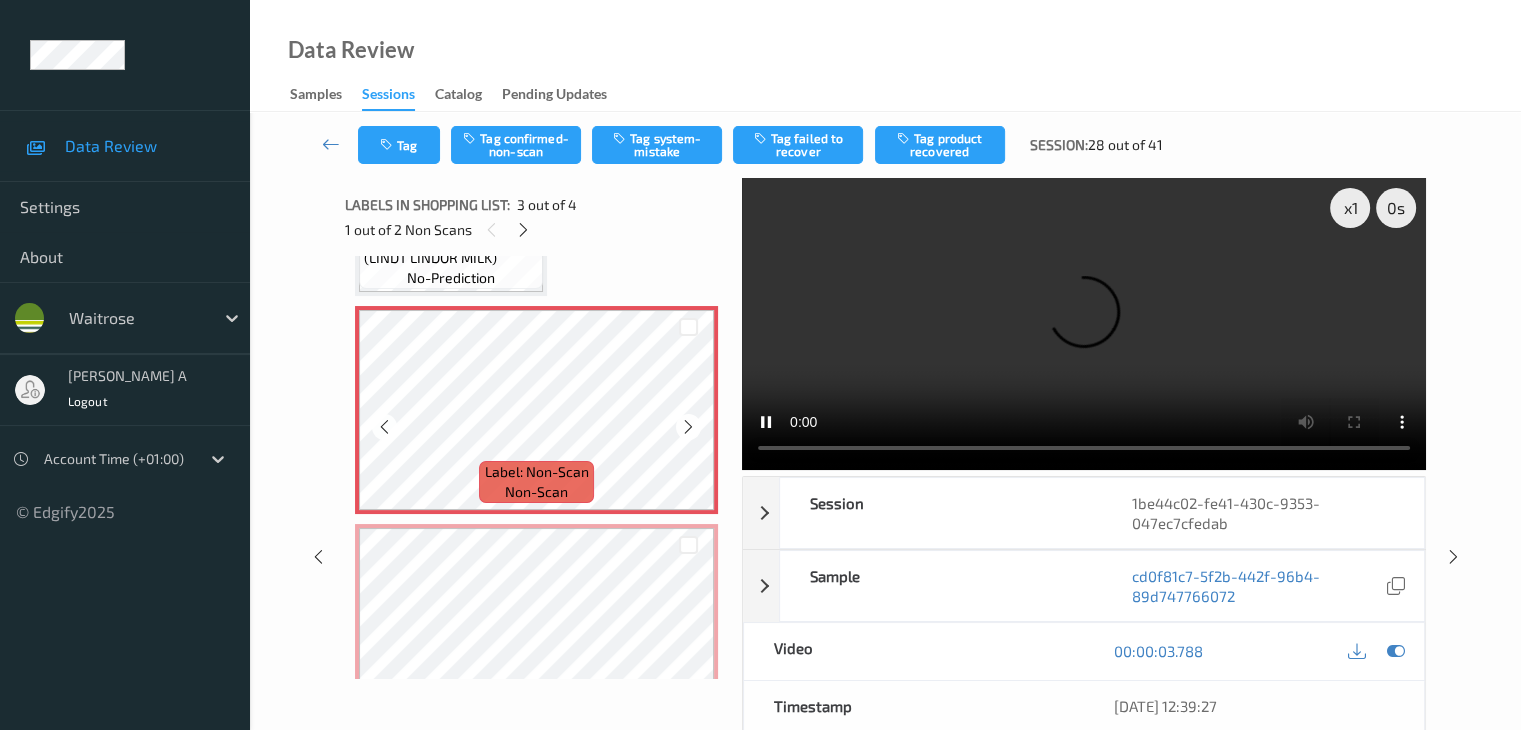 scroll, scrollTop: 459, scrollLeft: 0, axis: vertical 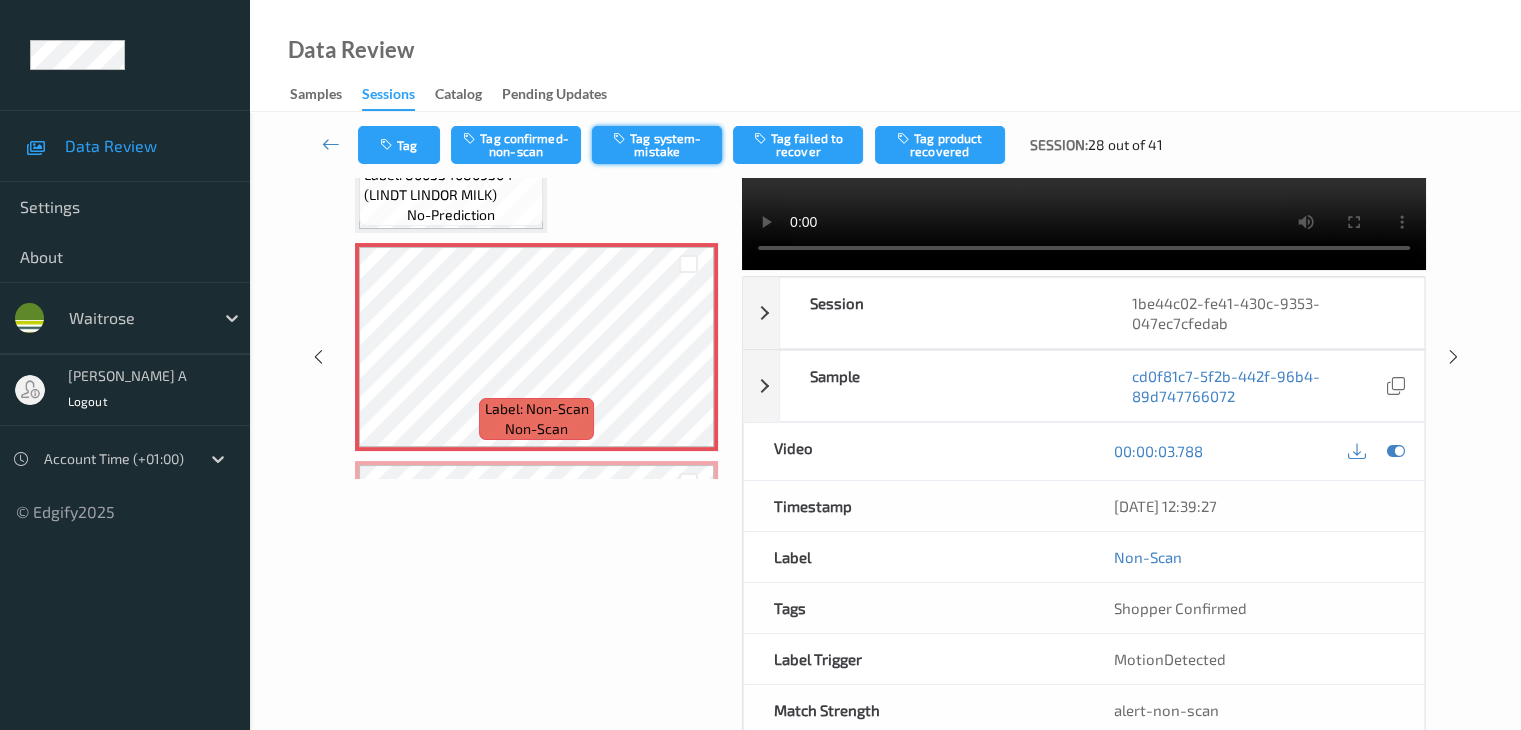 click on "Tag   system-mistake" at bounding box center (657, 145) 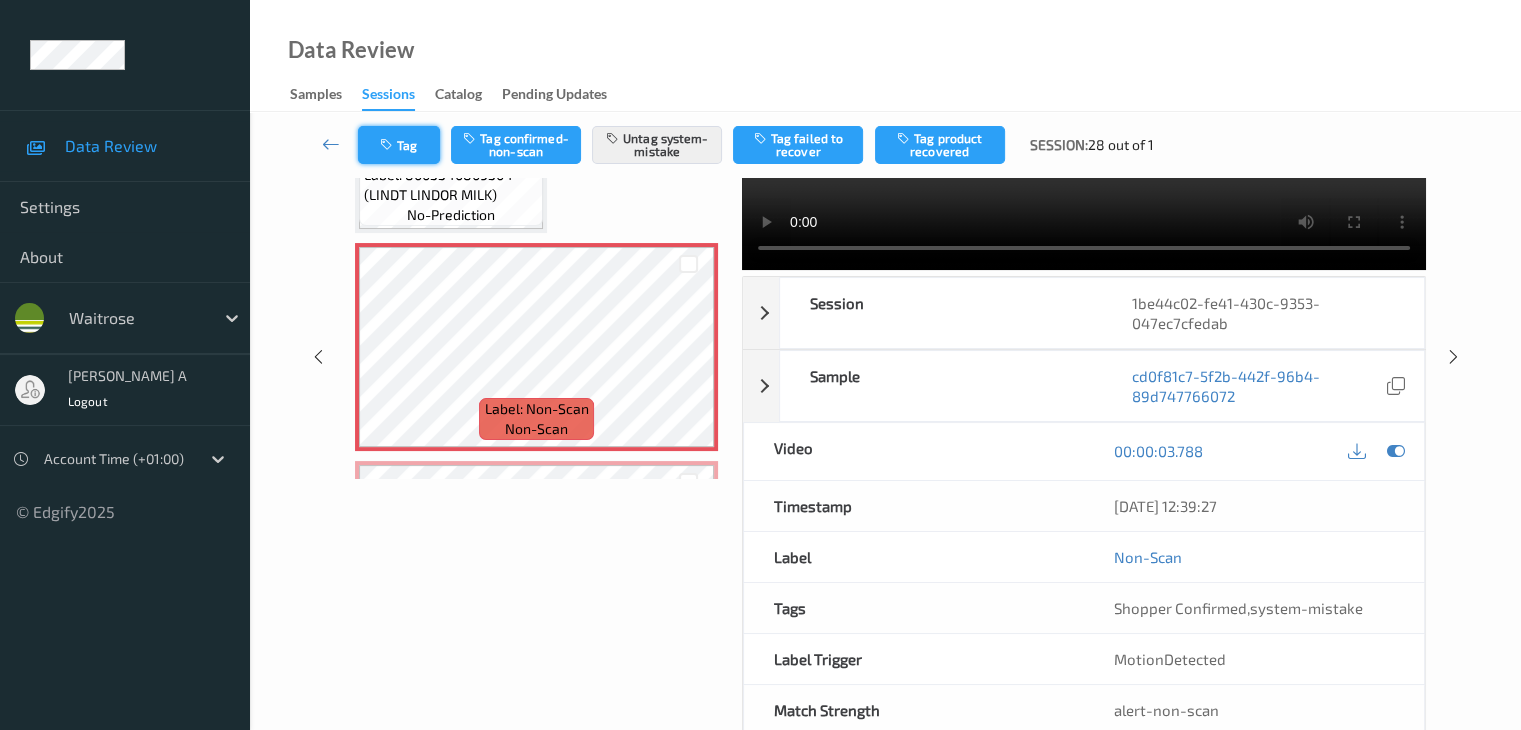 click on "Tag" at bounding box center (399, 145) 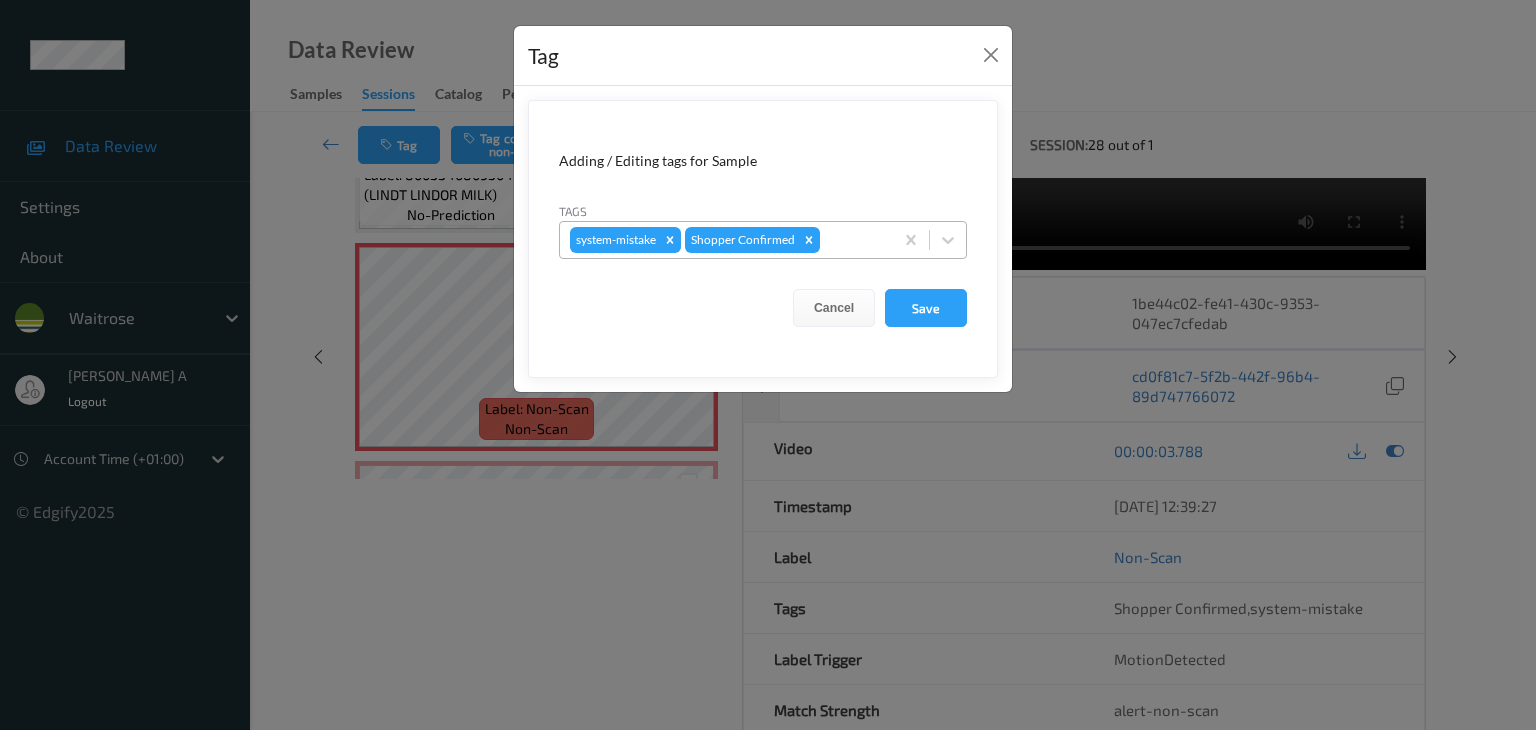 click at bounding box center [853, 240] 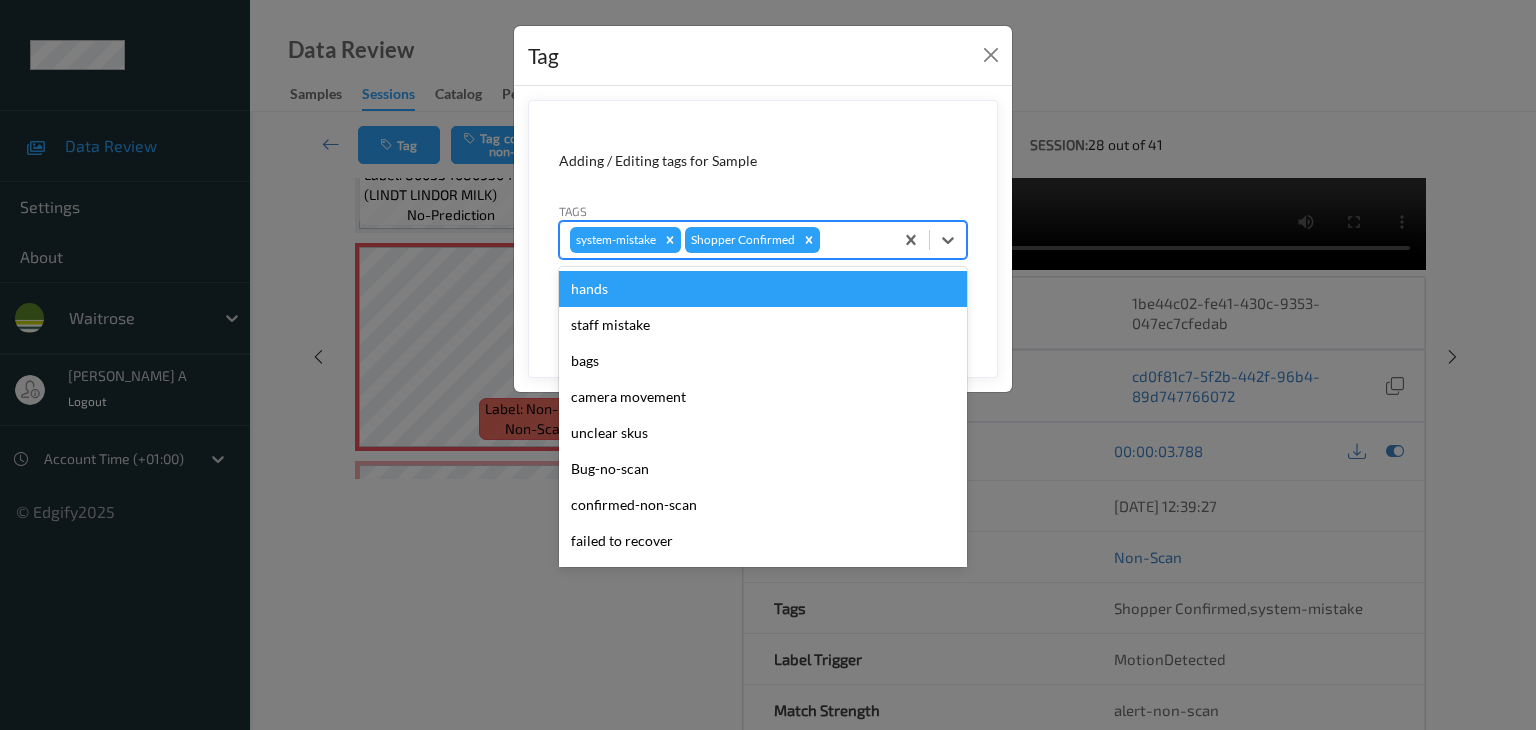 type on "u" 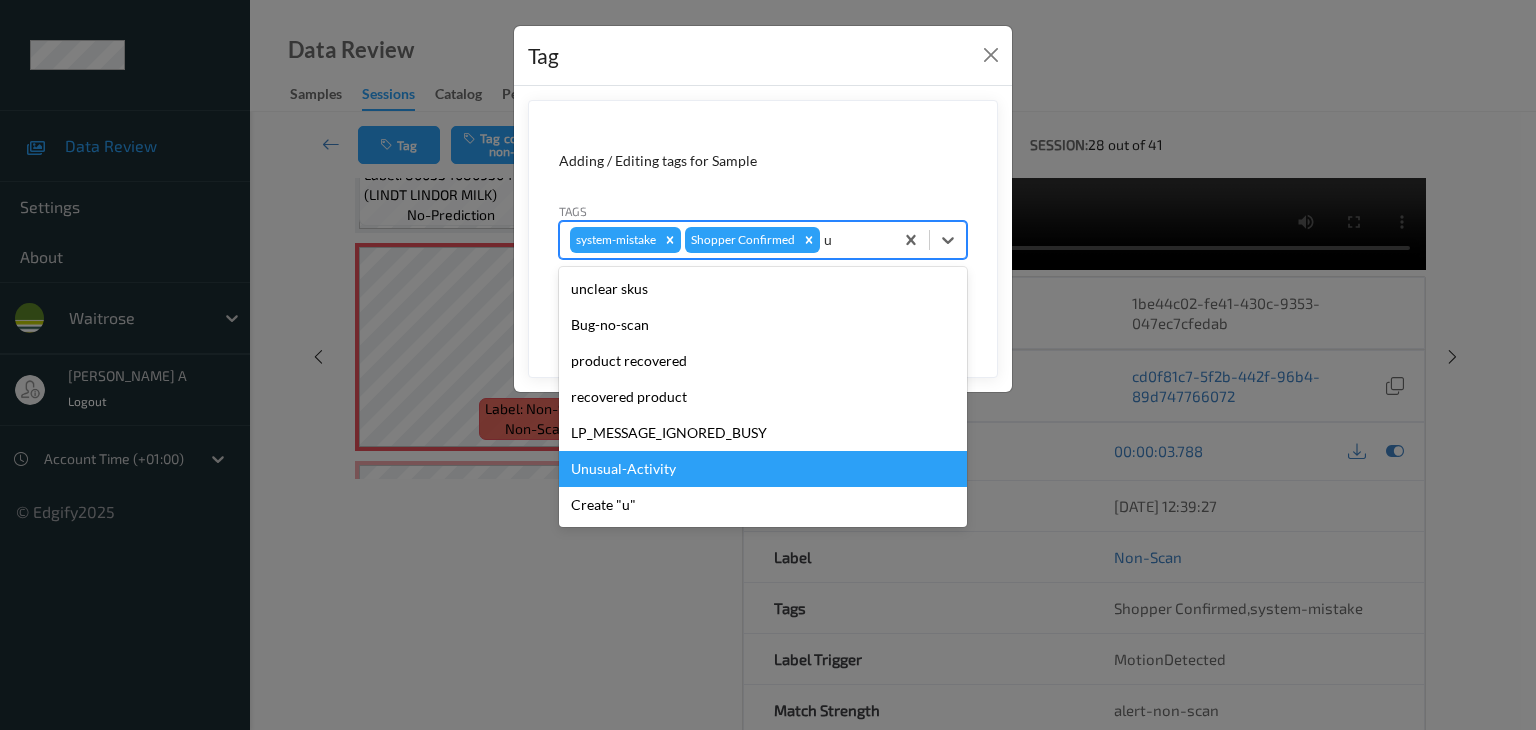 click on "Unusual-Activity" at bounding box center [763, 469] 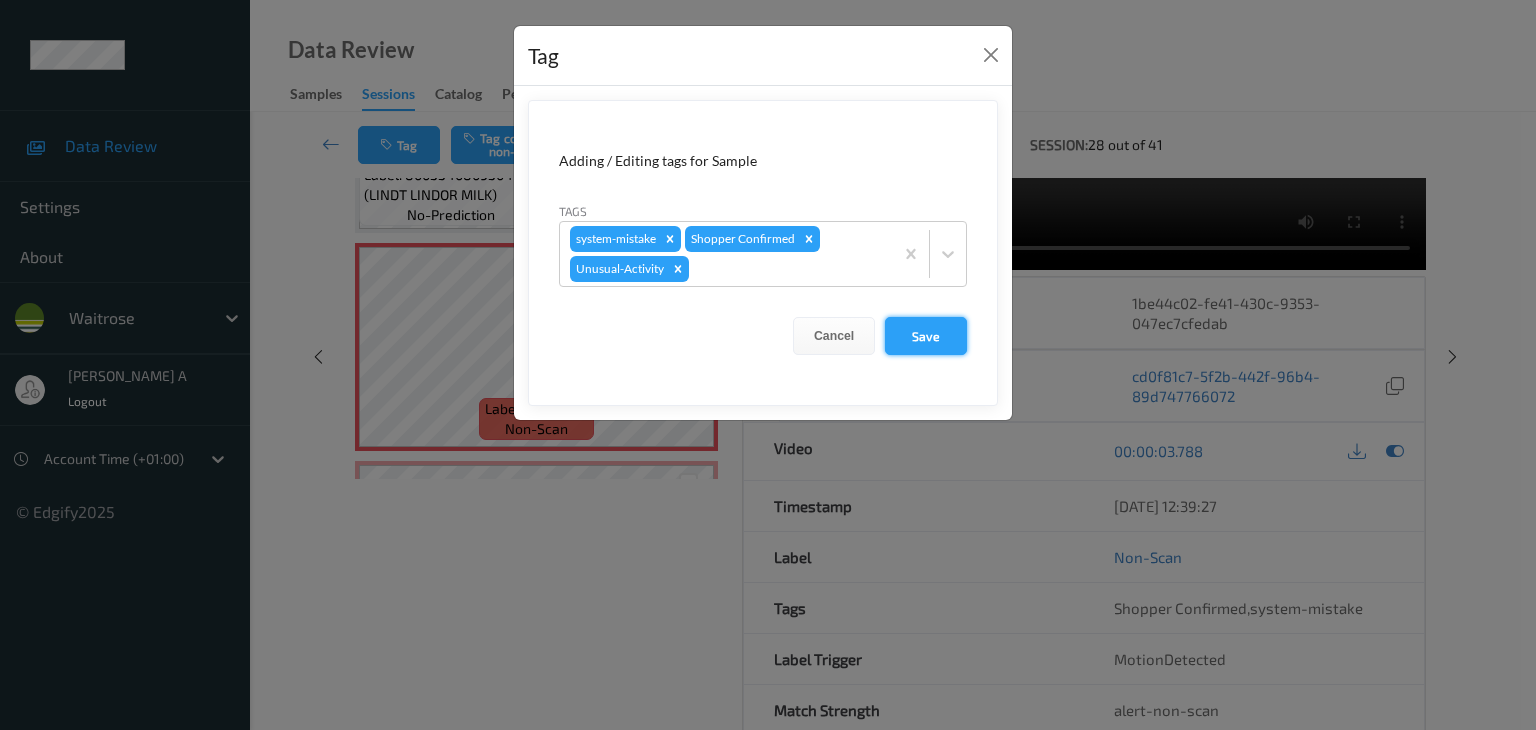 click on "Save" at bounding box center (926, 336) 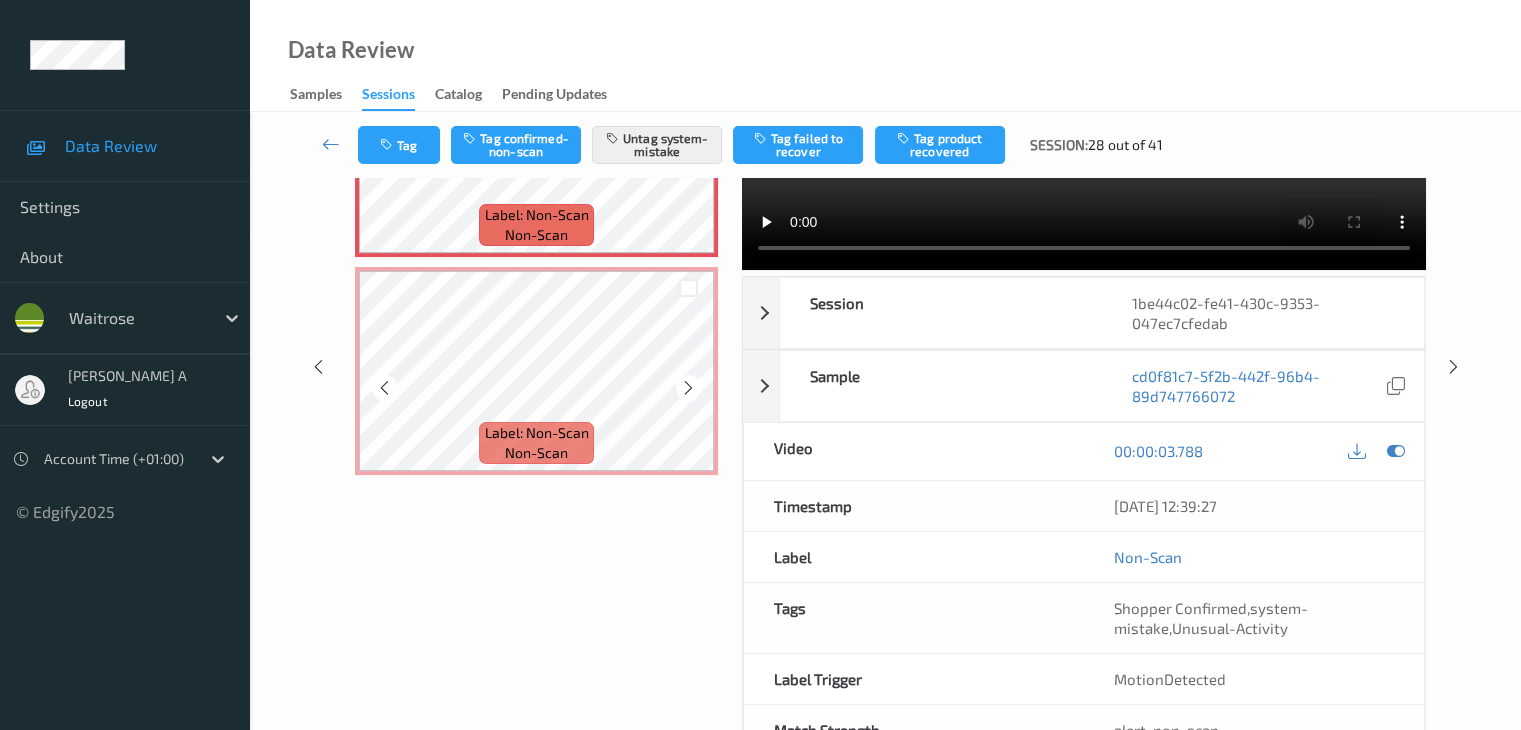 scroll, scrollTop: 459, scrollLeft: 0, axis: vertical 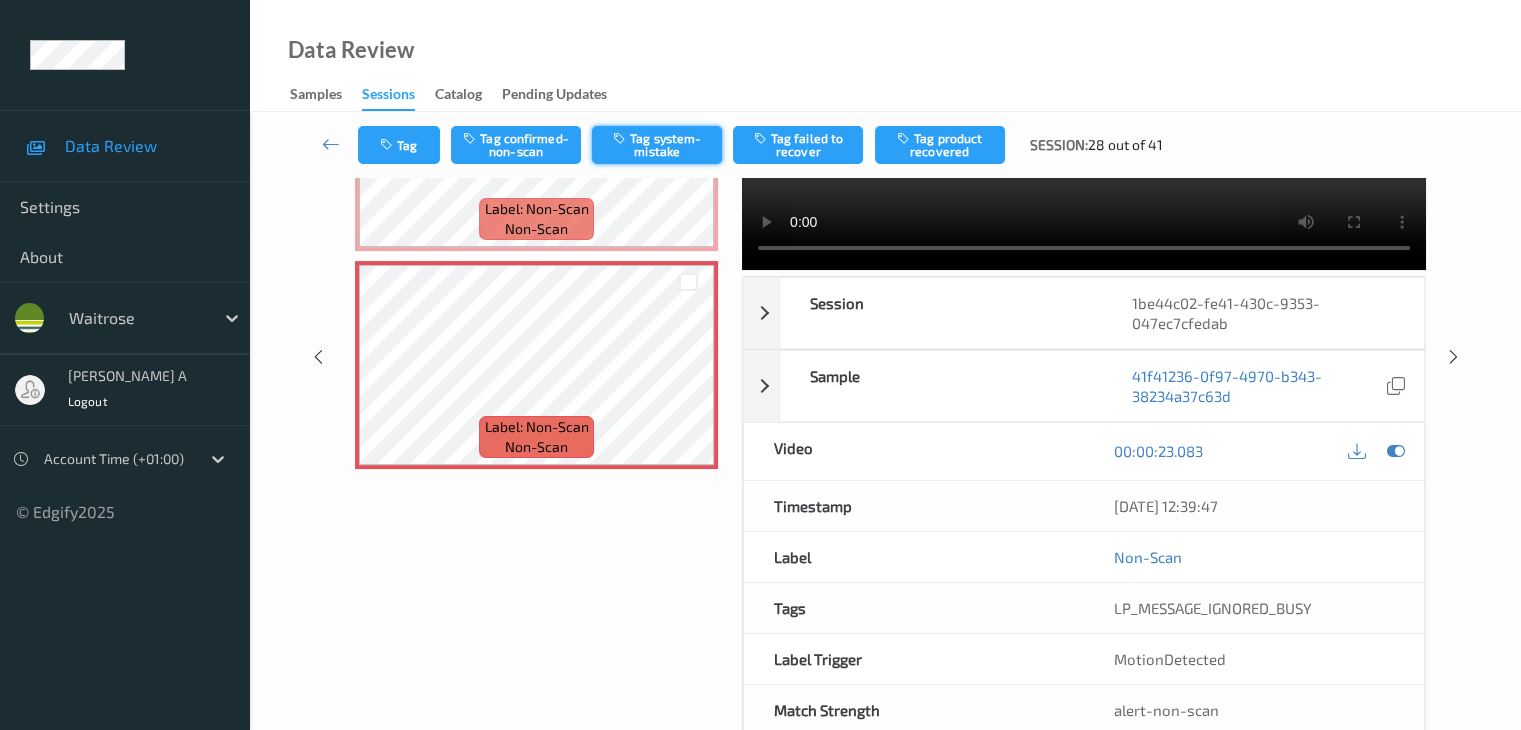 click on "Tag   system-mistake" at bounding box center (657, 145) 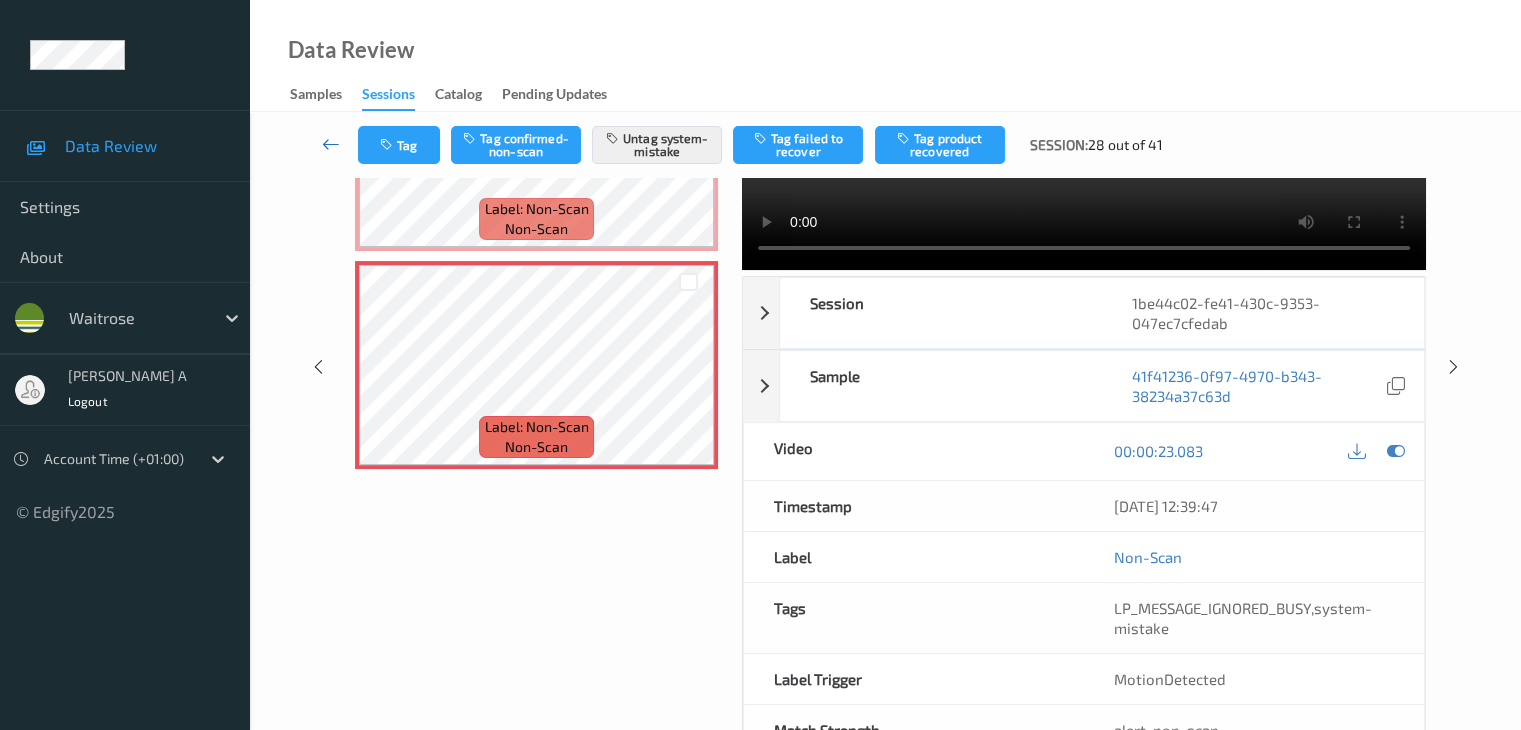 click at bounding box center [331, 144] 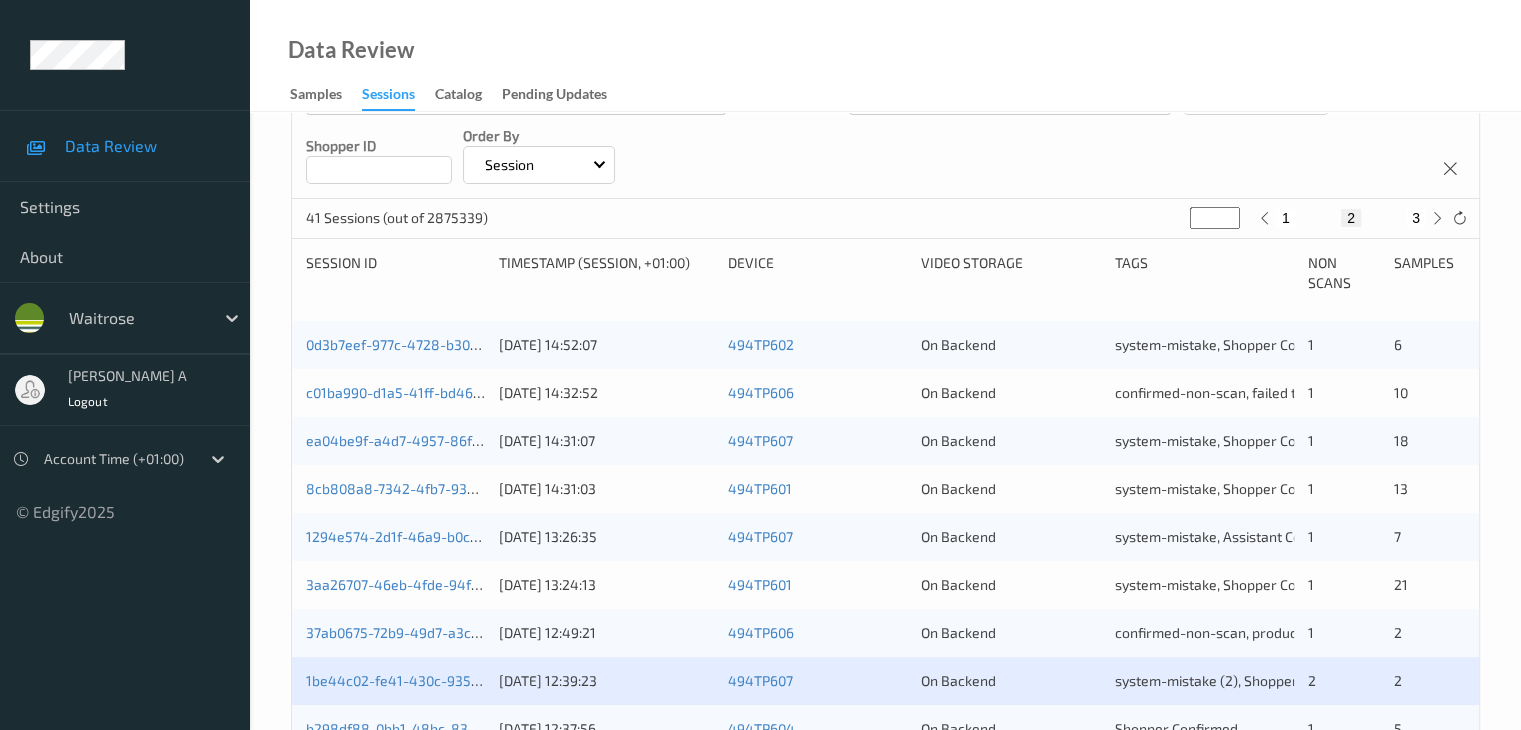 scroll, scrollTop: 500, scrollLeft: 0, axis: vertical 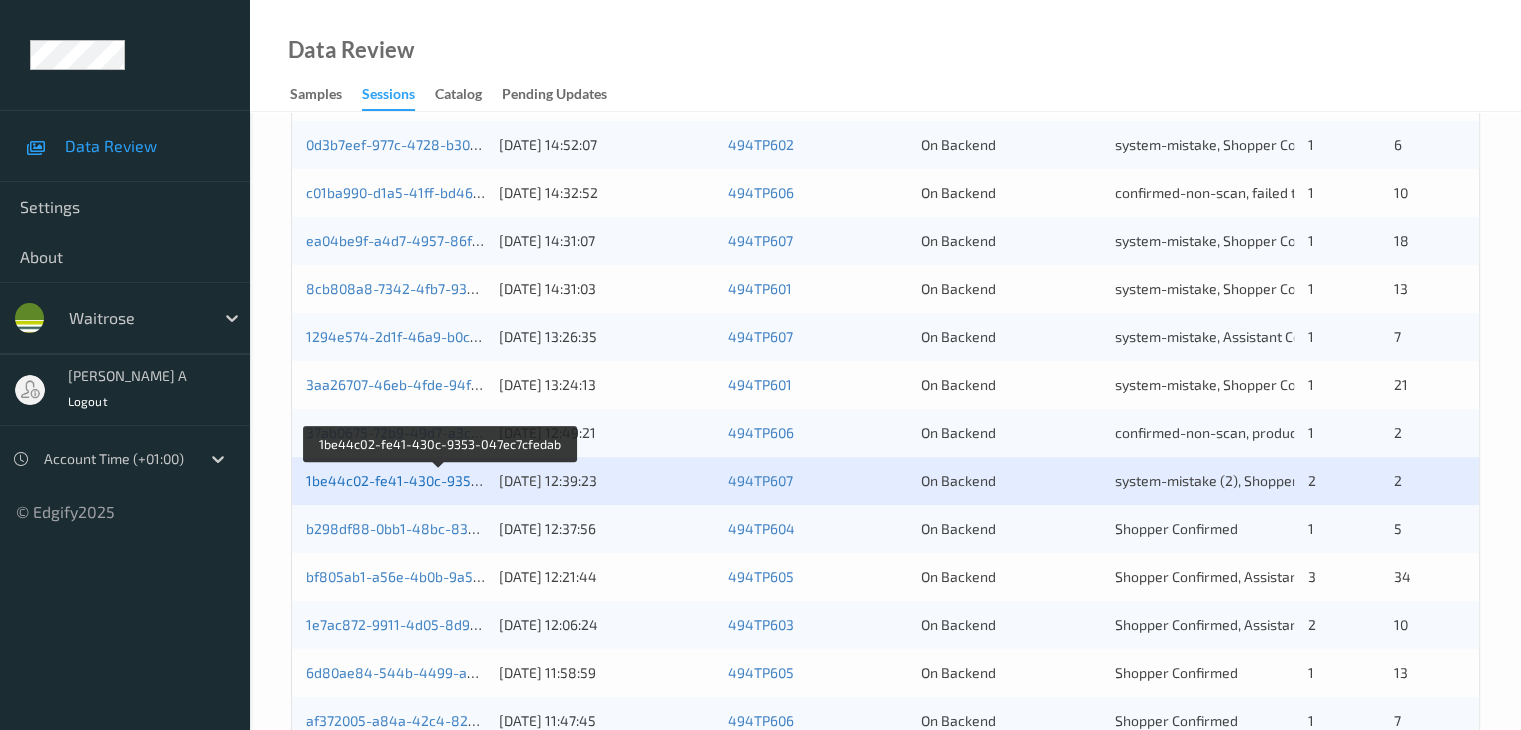 click on "1be44c02-fe41-430c-9353-047ec7cfedab" at bounding box center (440, 480) 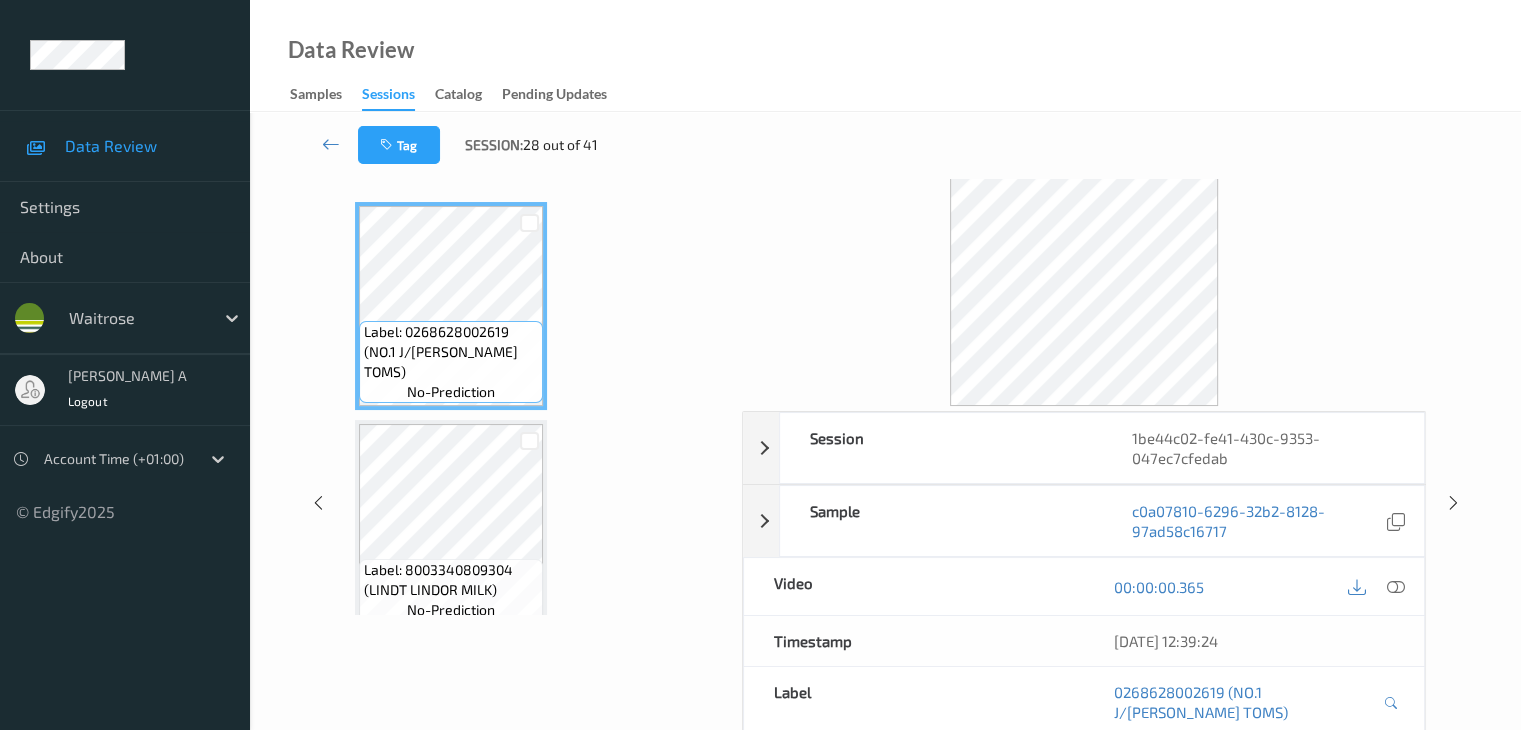 scroll, scrollTop: 0, scrollLeft: 0, axis: both 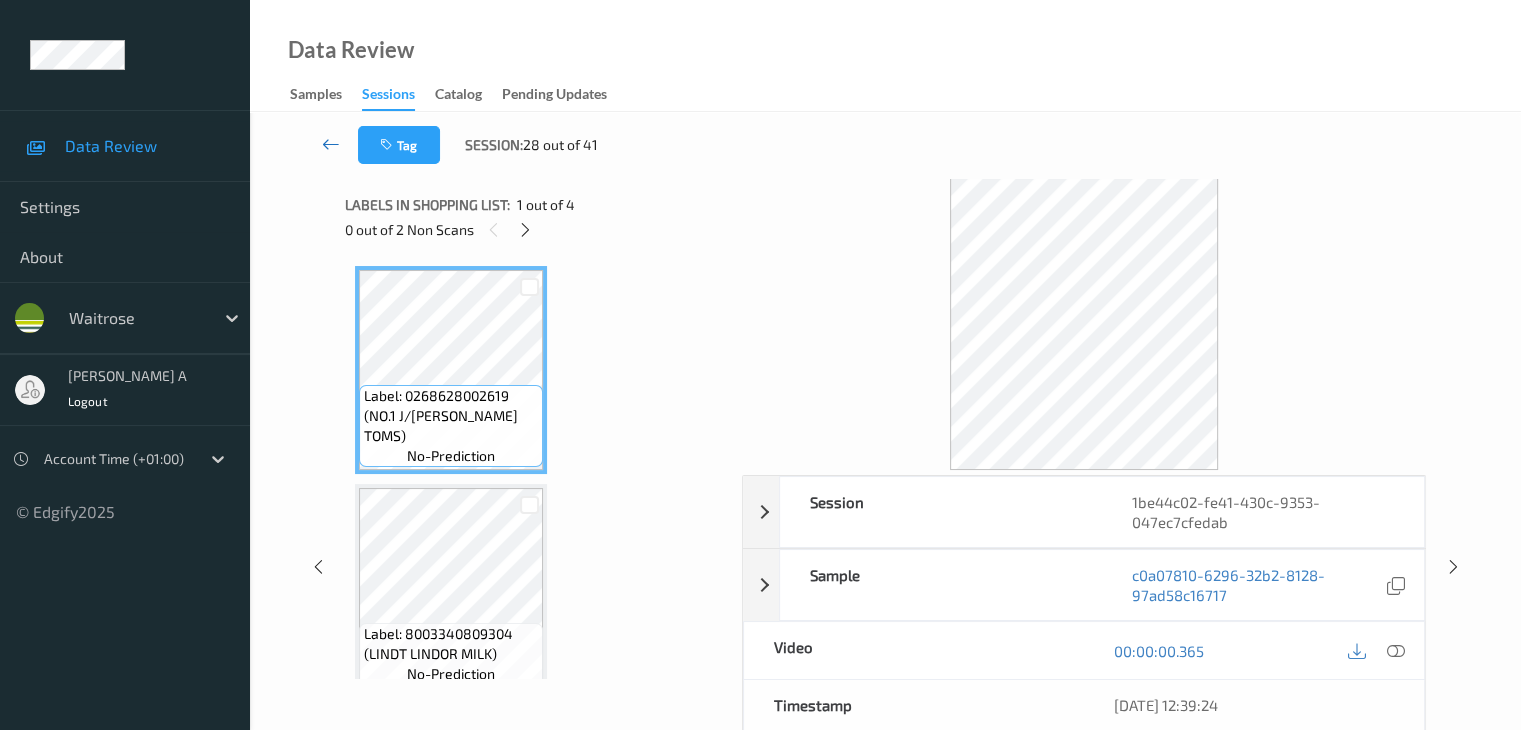 click at bounding box center (331, 144) 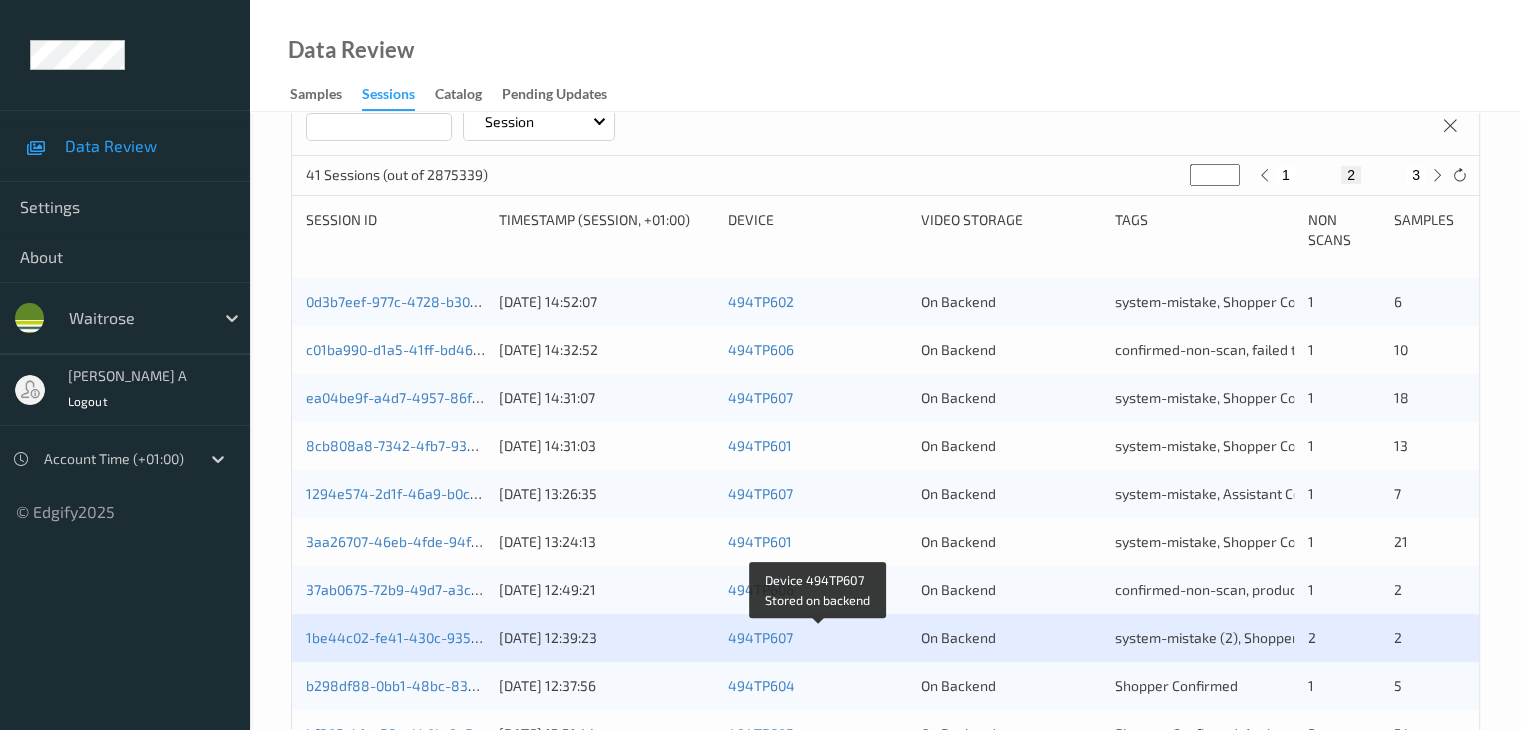 scroll, scrollTop: 500, scrollLeft: 0, axis: vertical 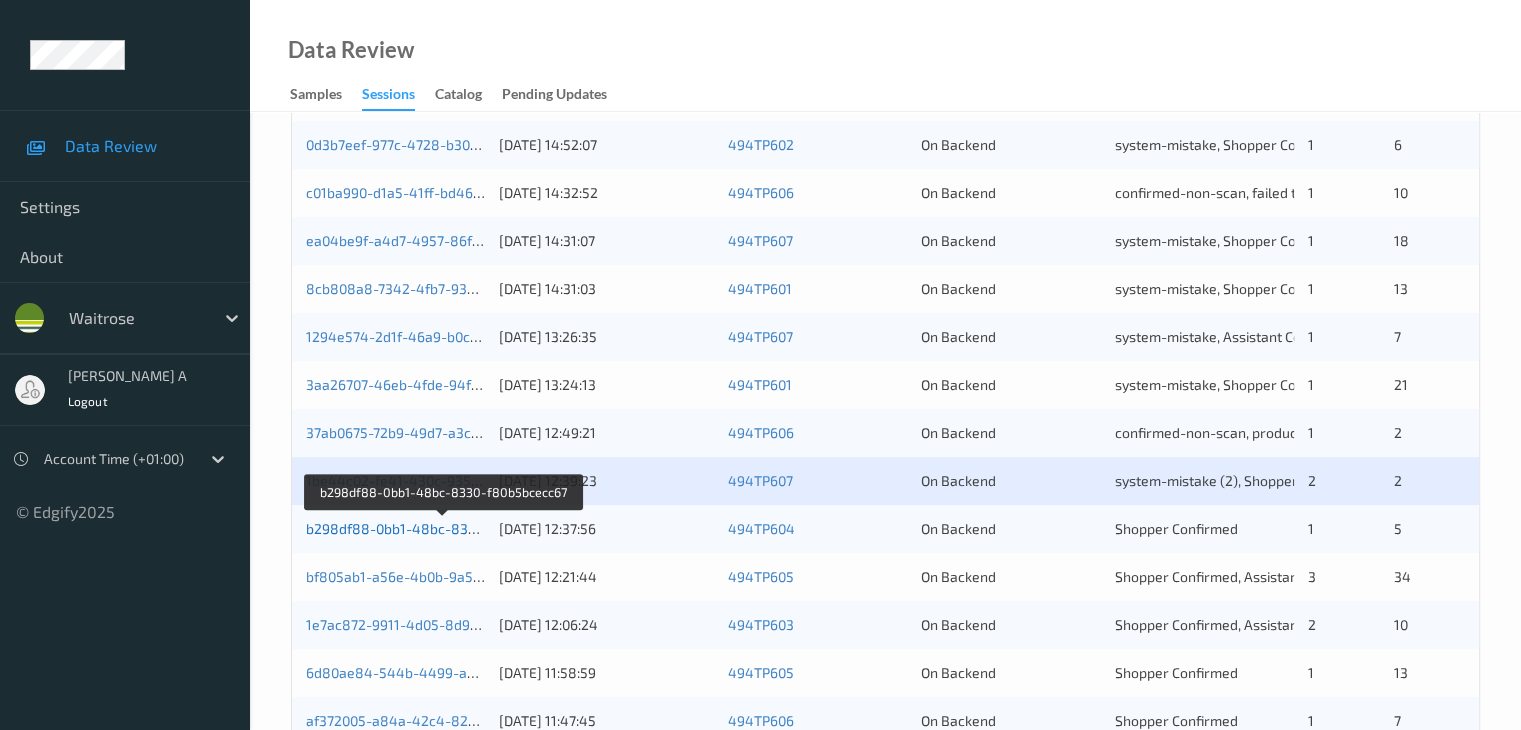 click on "b298df88-0bb1-48bc-8330-f80b5bcecc67" at bounding box center (443, 528) 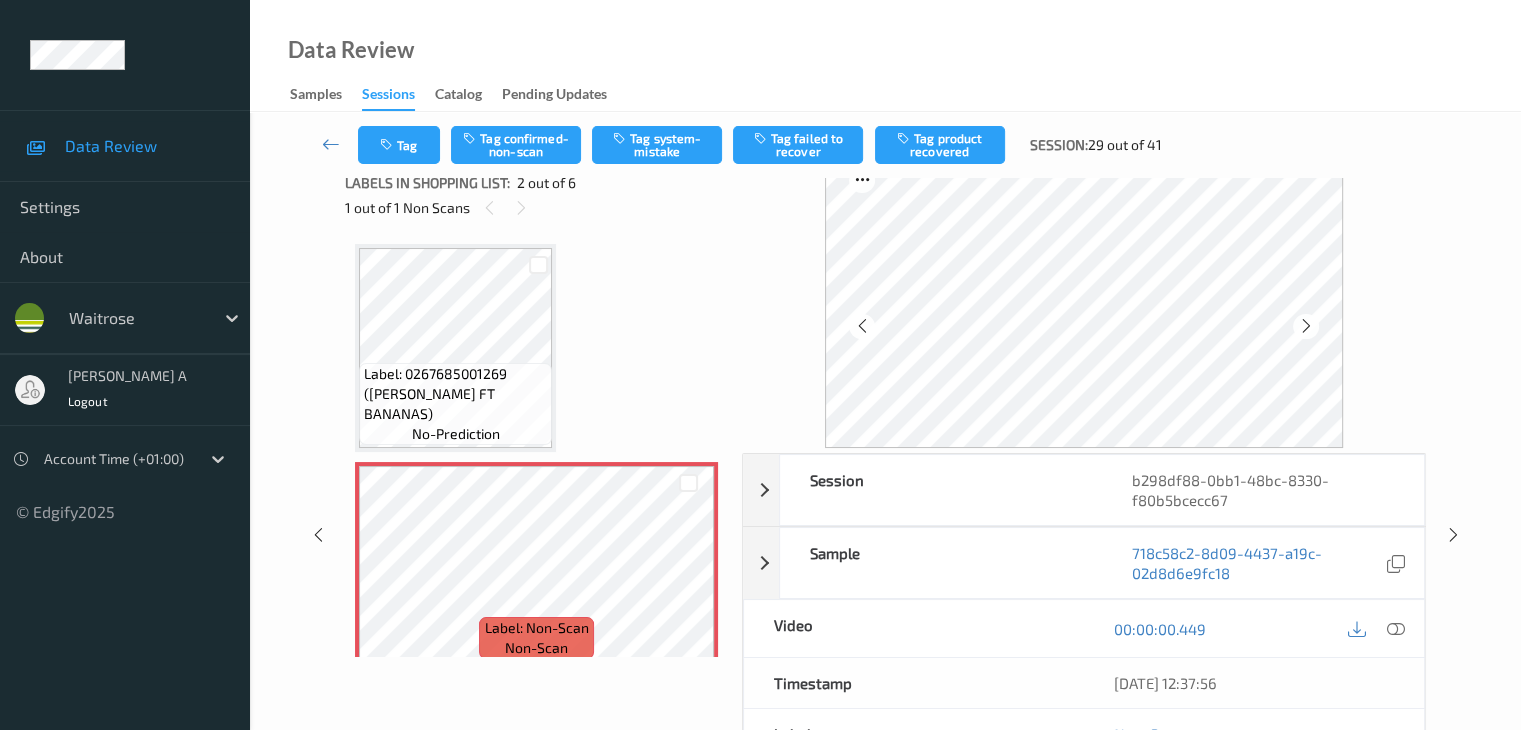 scroll, scrollTop: 0, scrollLeft: 0, axis: both 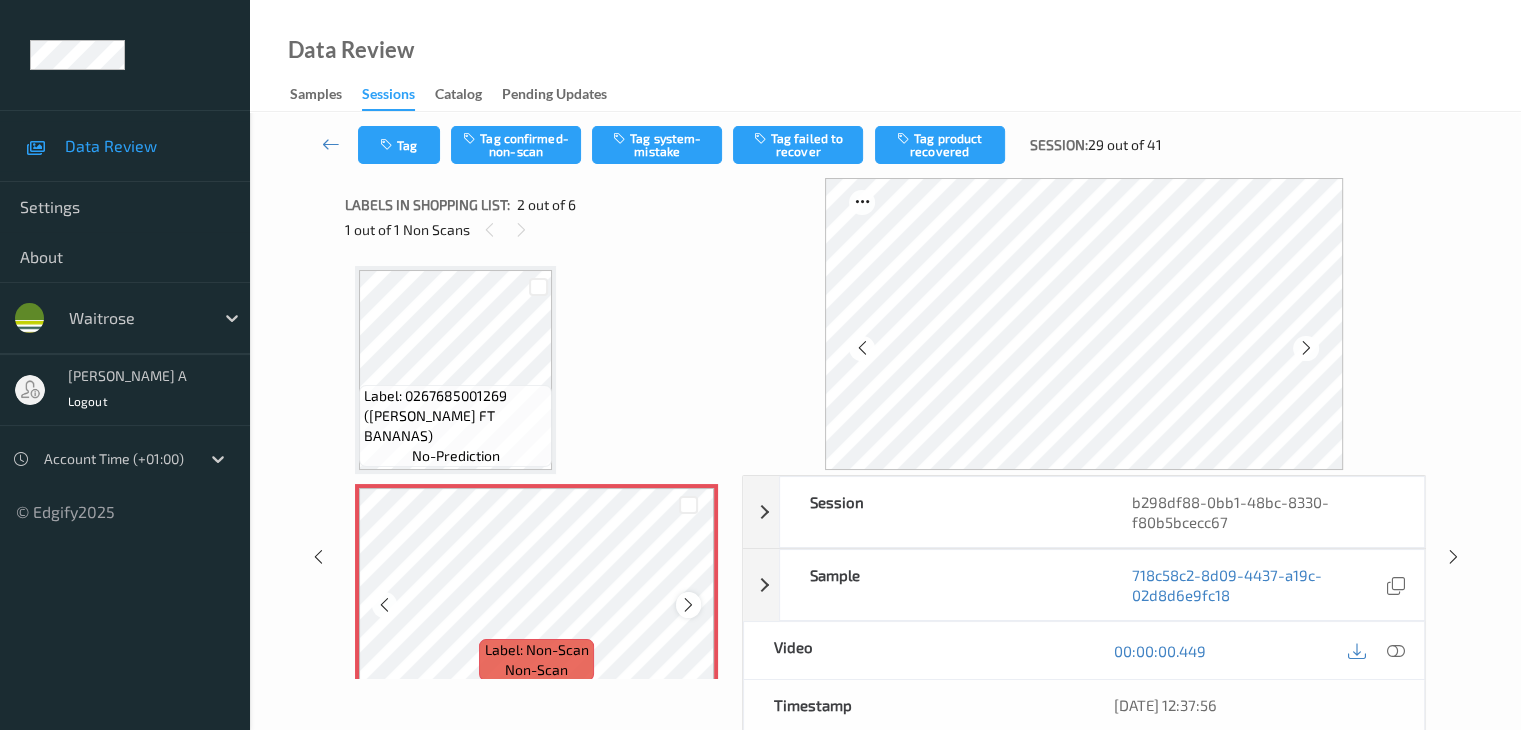 click at bounding box center [688, 605] 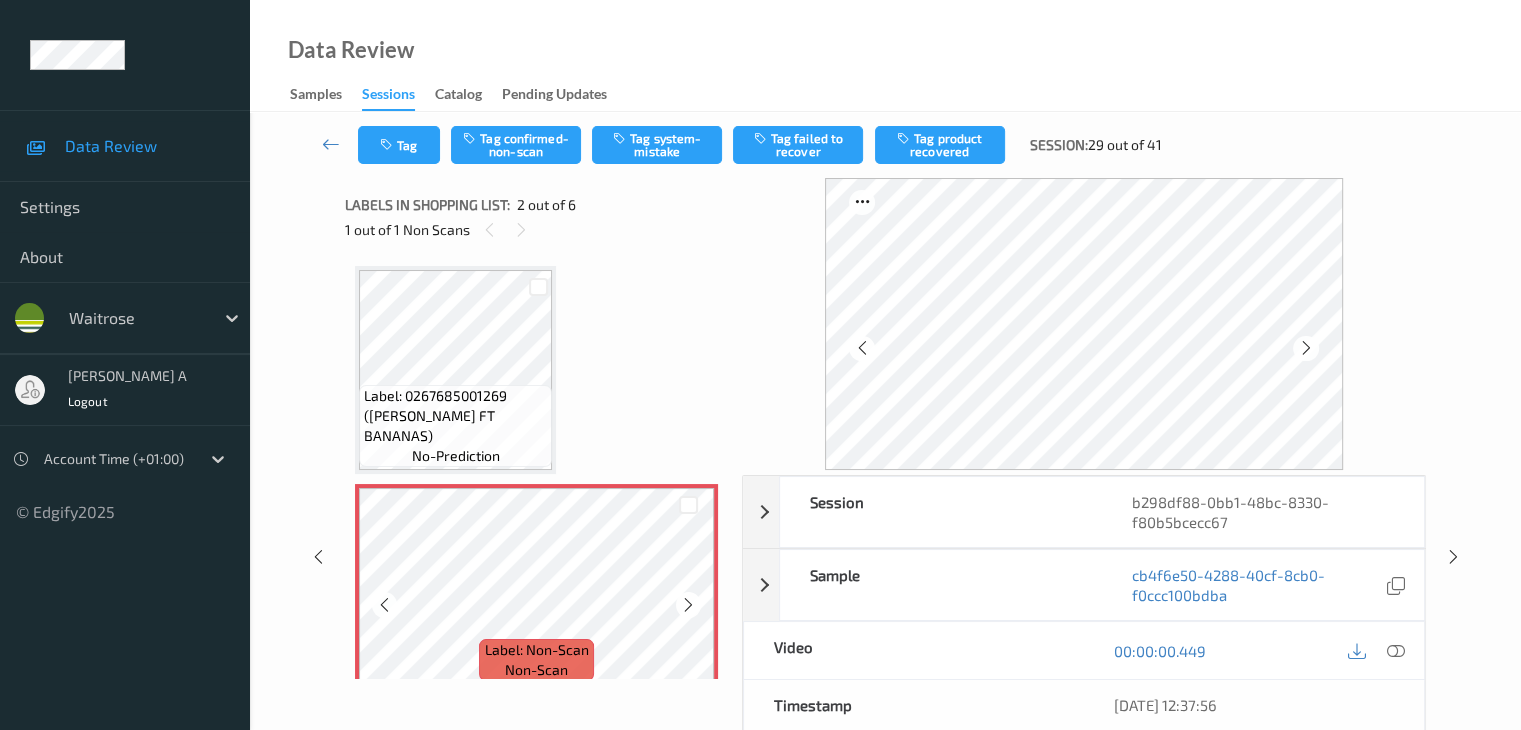 click at bounding box center (688, 605) 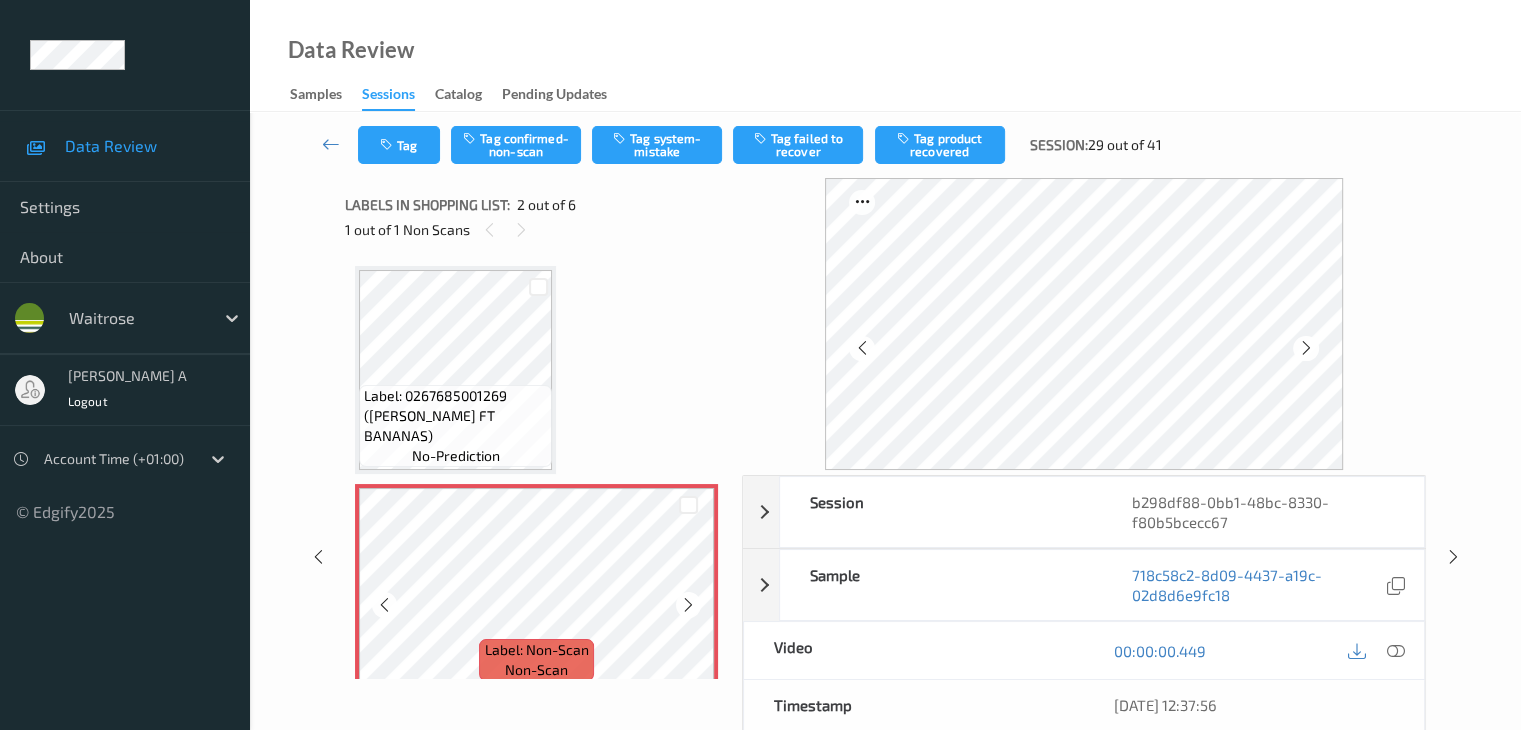click at bounding box center (688, 605) 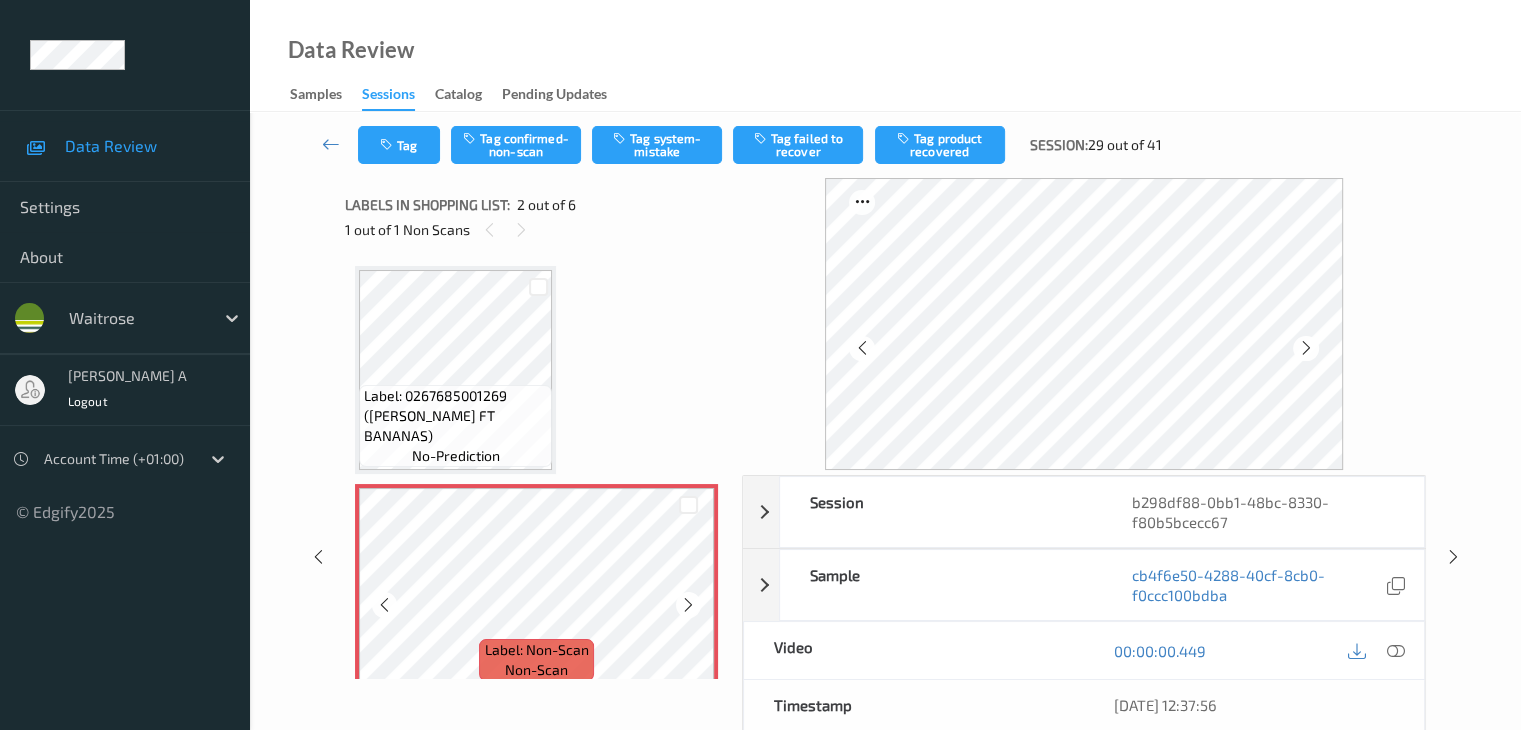 click at bounding box center (688, 605) 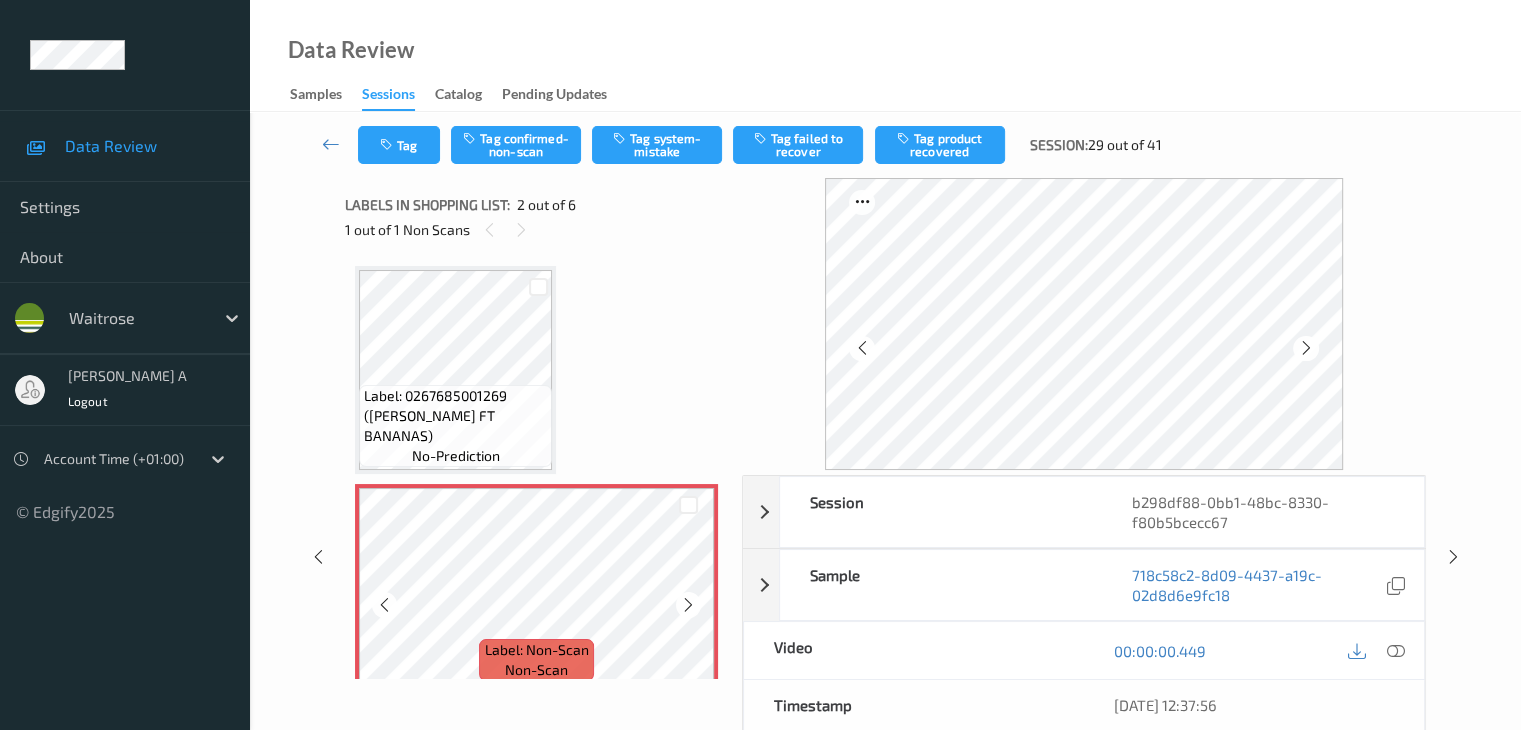 click at bounding box center (688, 605) 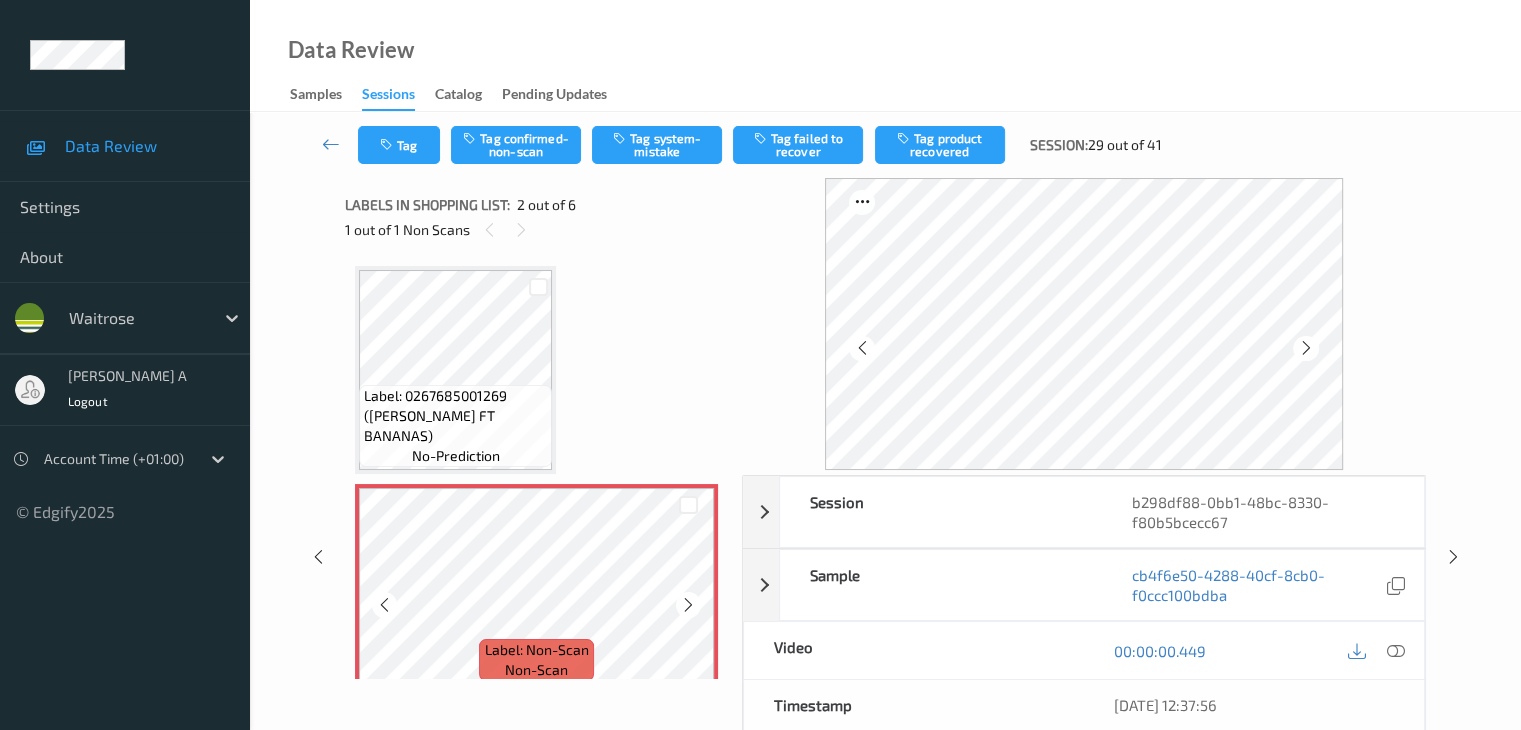 click at bounding box center (688, 605) 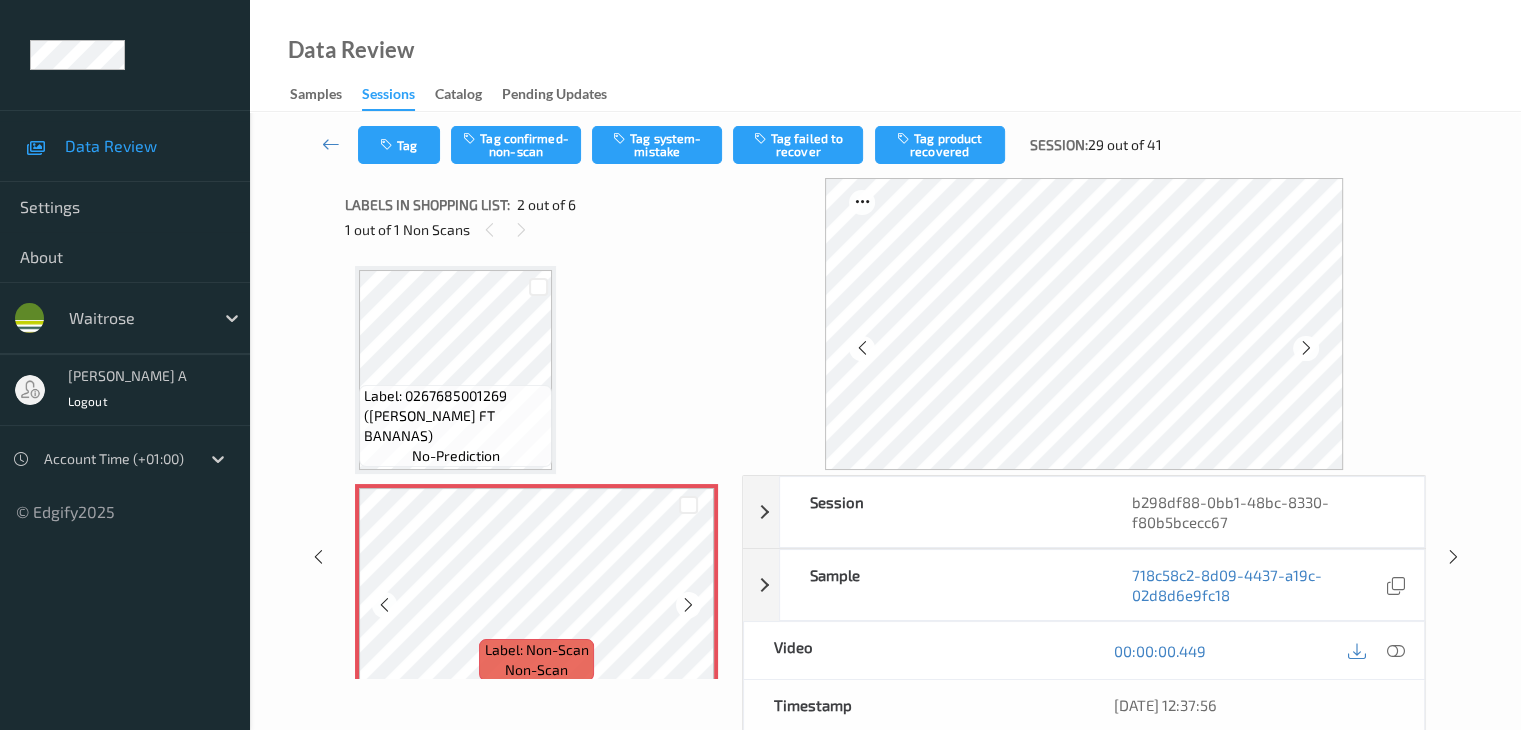 click at bounding box center [688, 605] 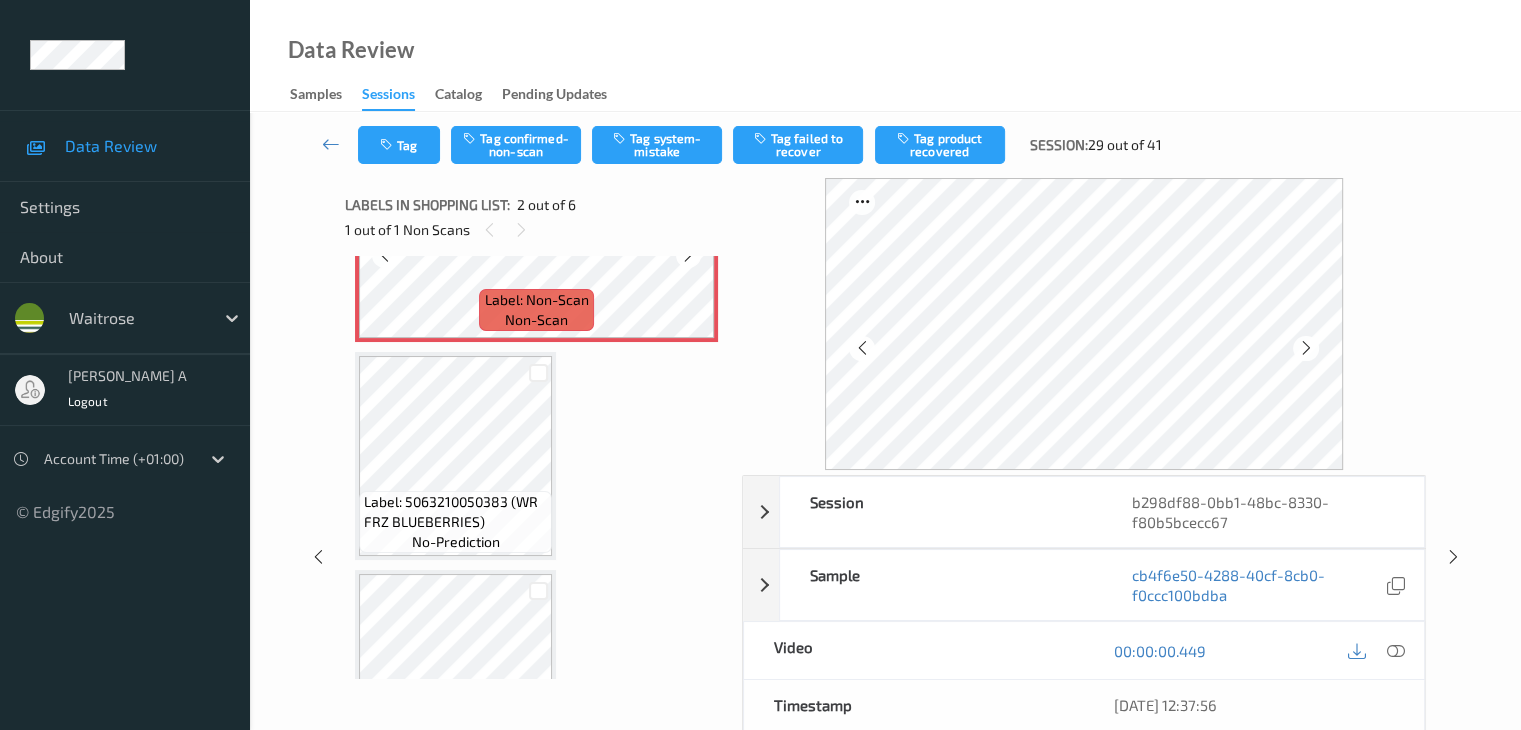 scroll, scrollTop: 400, scrollLeft: 0, axis: vertical 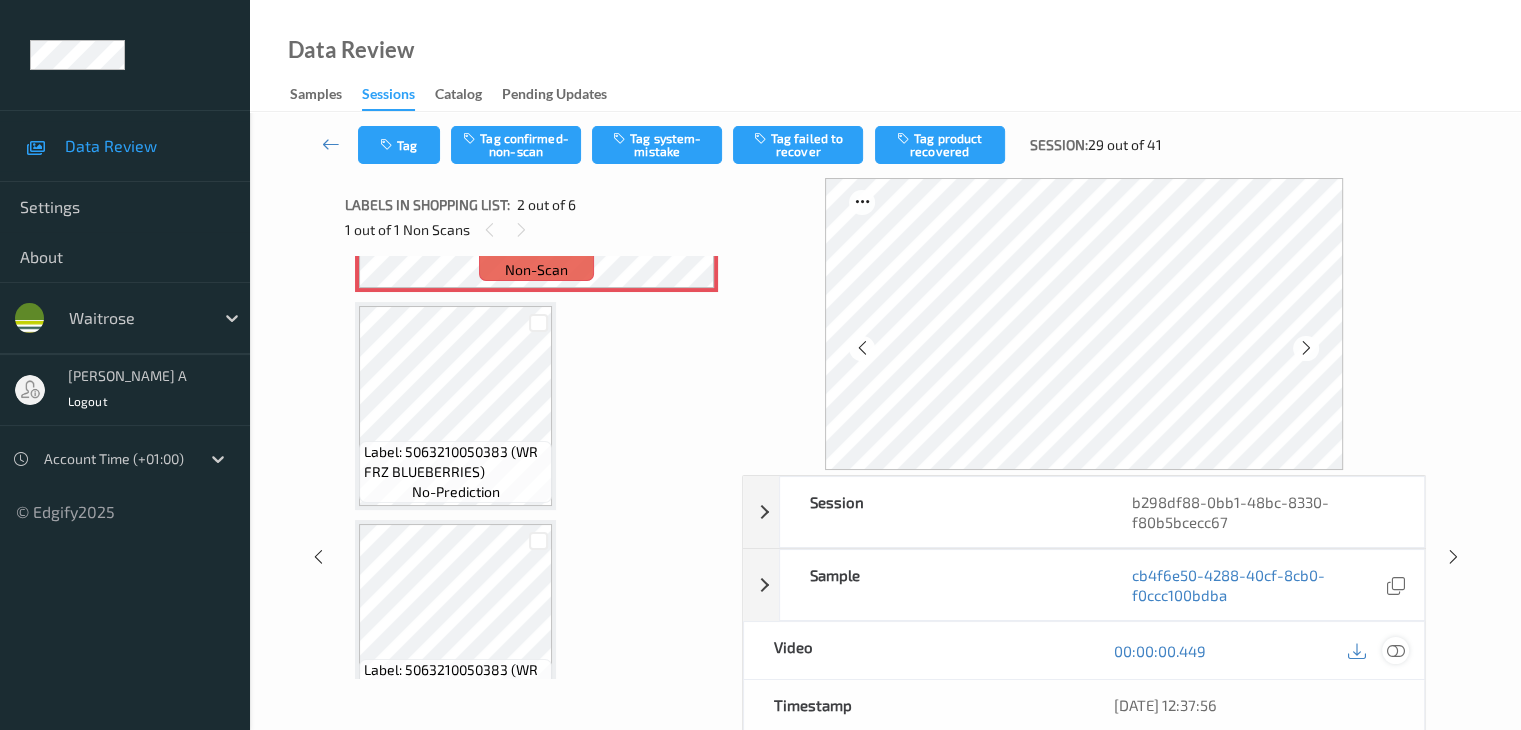 click at bounding box center (1395, 651) 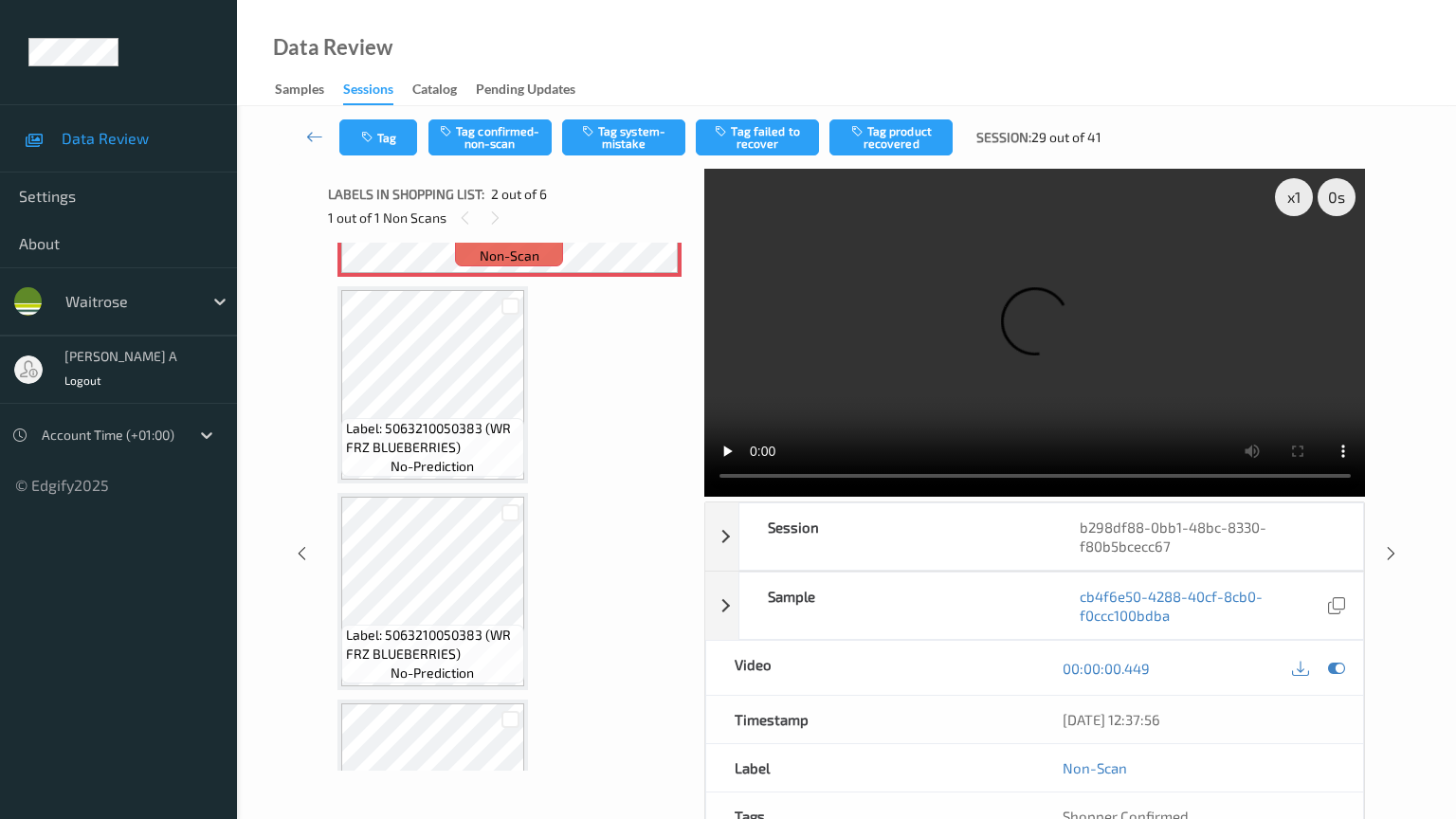 type 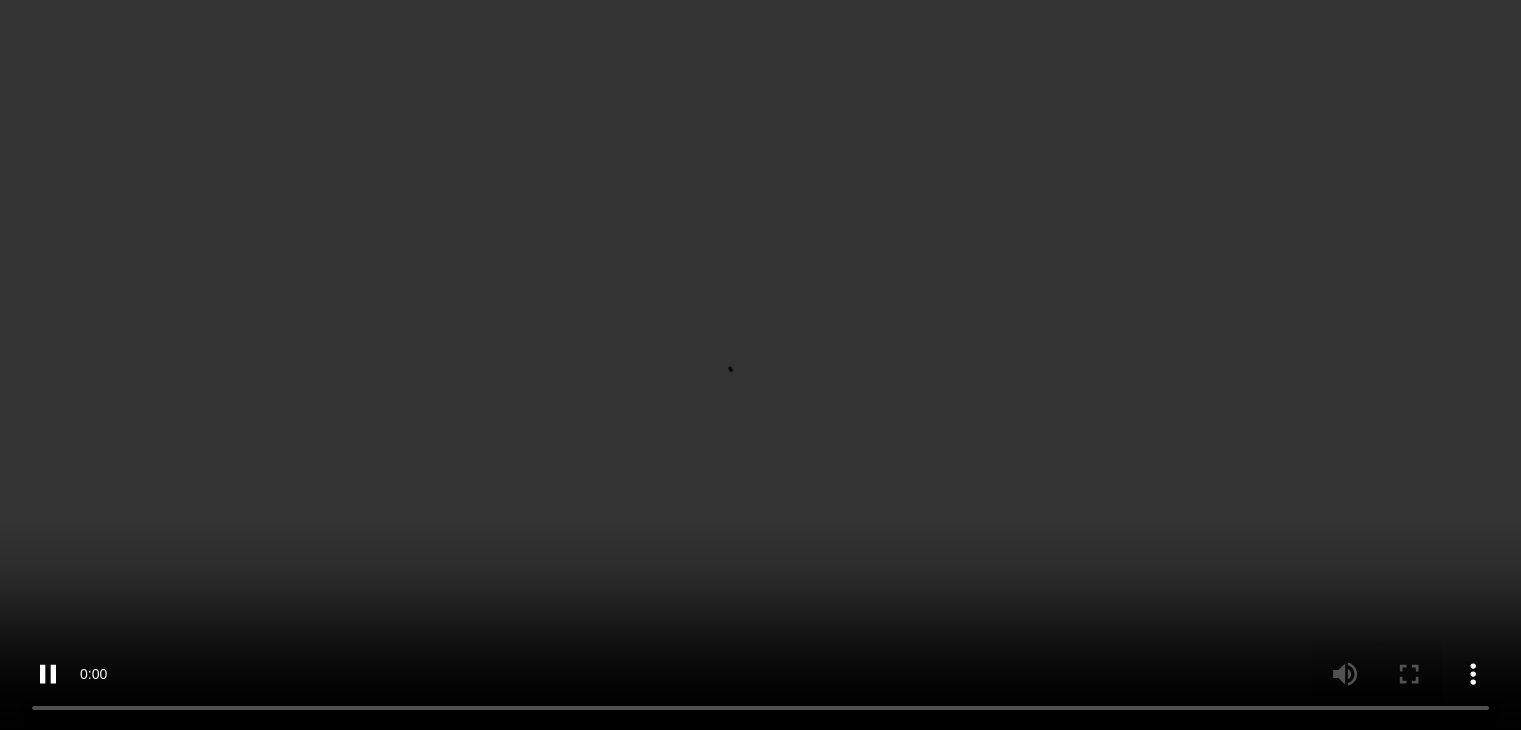 scroll, scrollTop: 100, scrollLeft: 0, axis: vertical 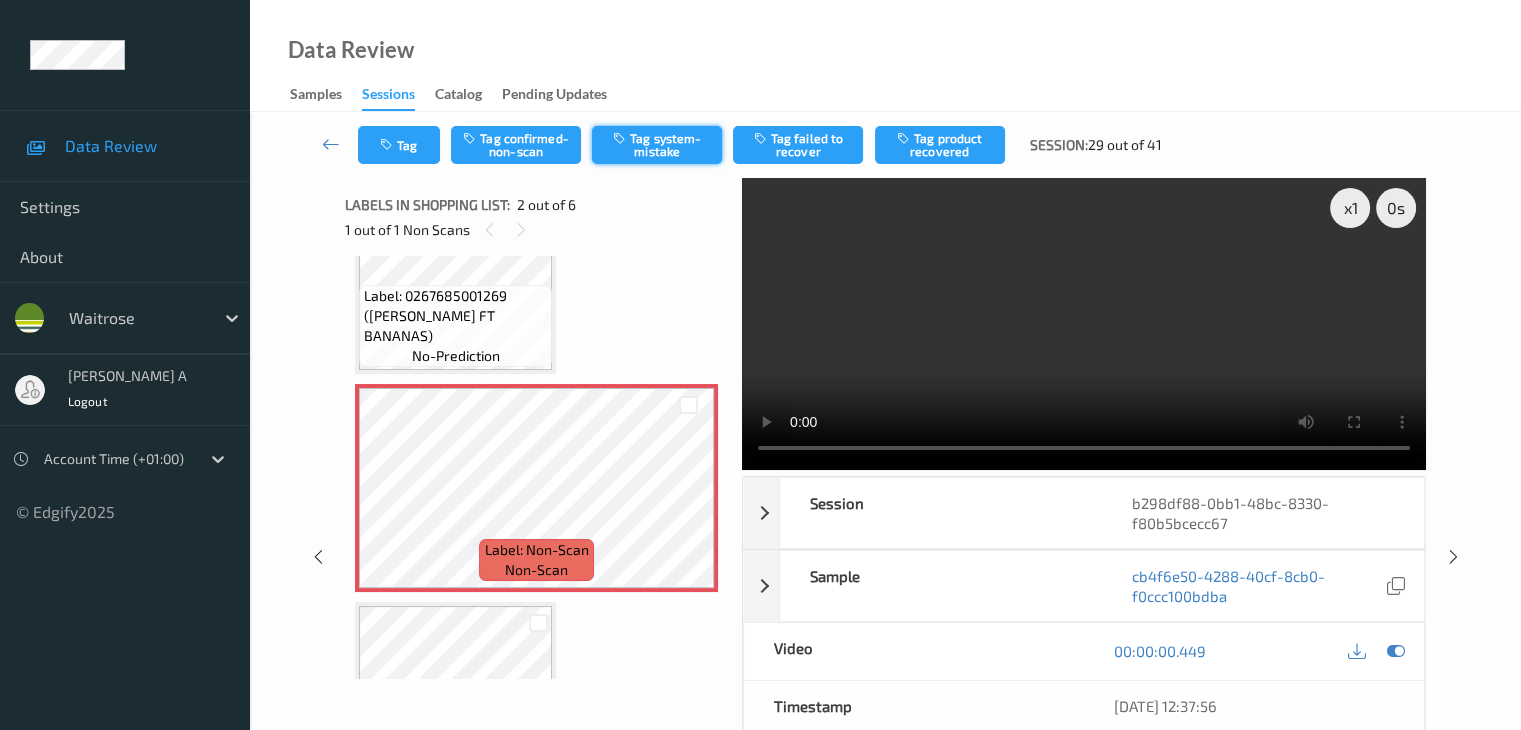 click on "Tag   system-mistake" at bounding box center [657, 145] 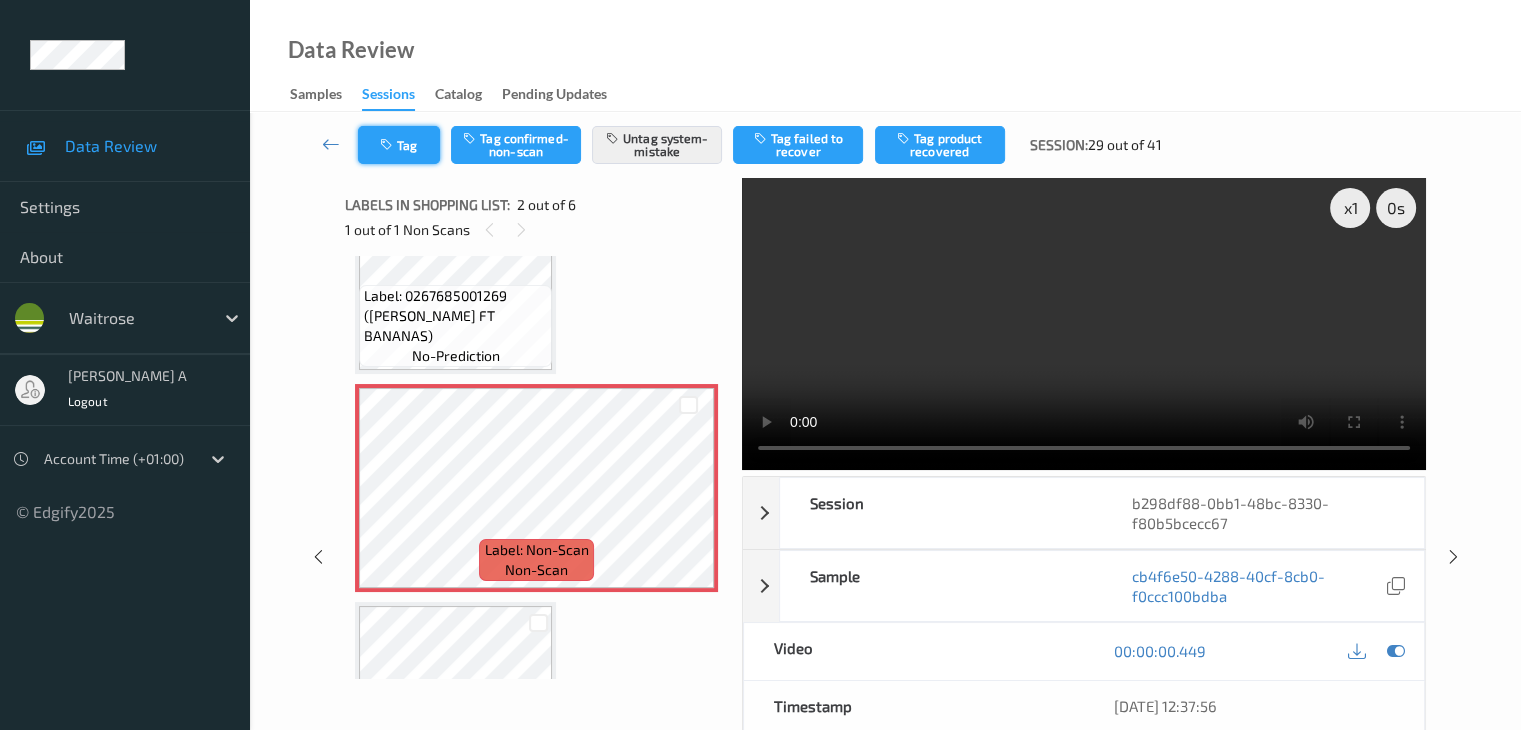 click on "Tag" at bounding box center [399, 145] 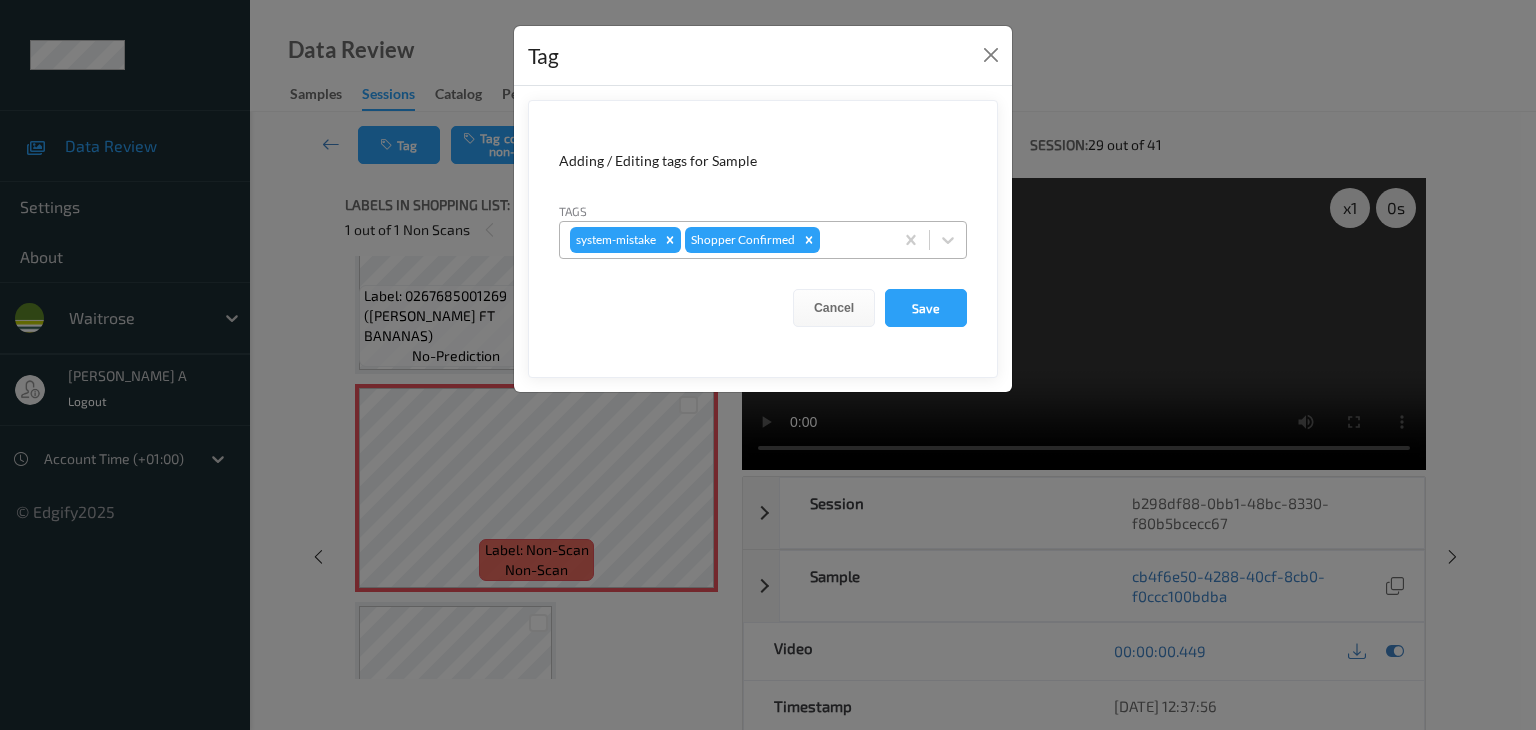 click on "system-mistake Shopper Confirmed" at bounding box center [726, 240] 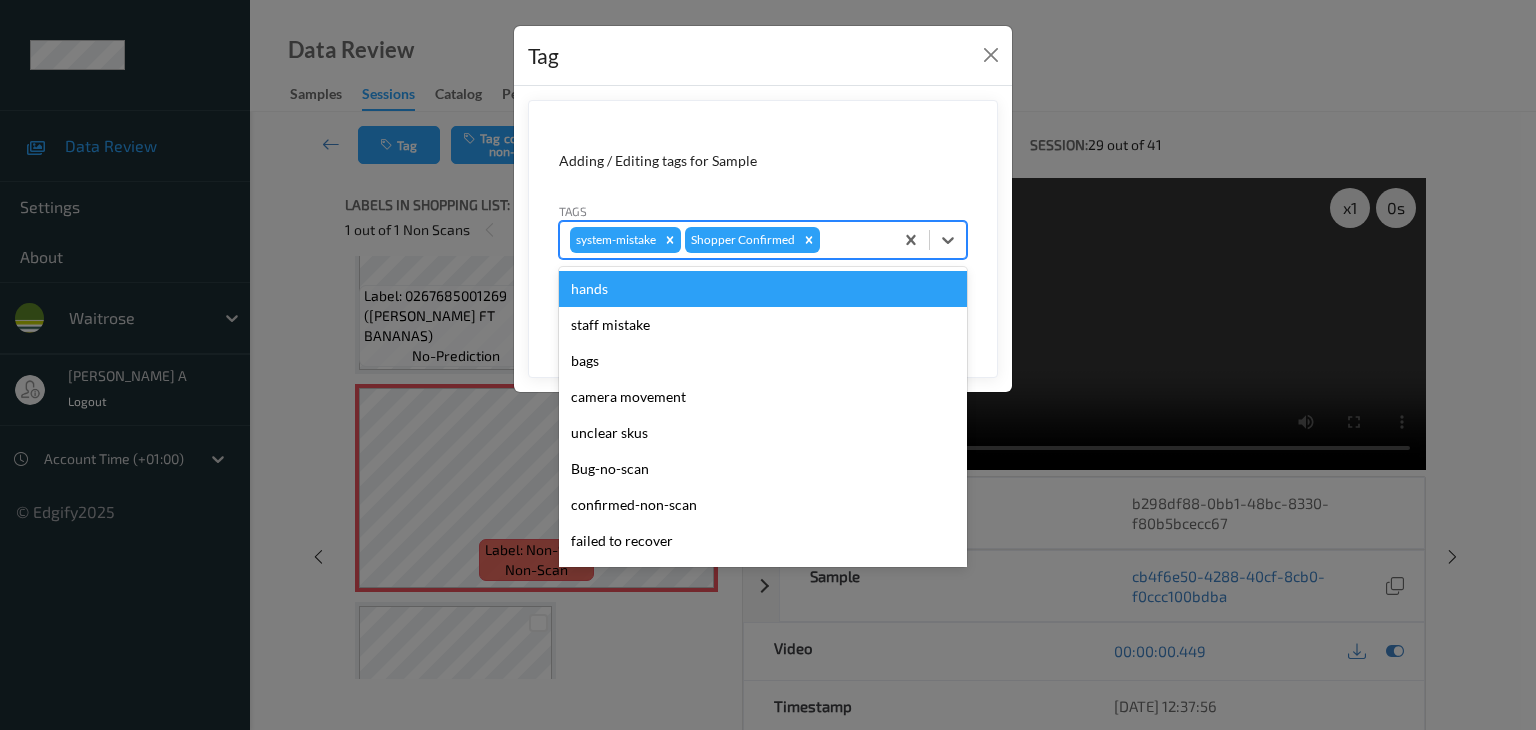 type on "u" 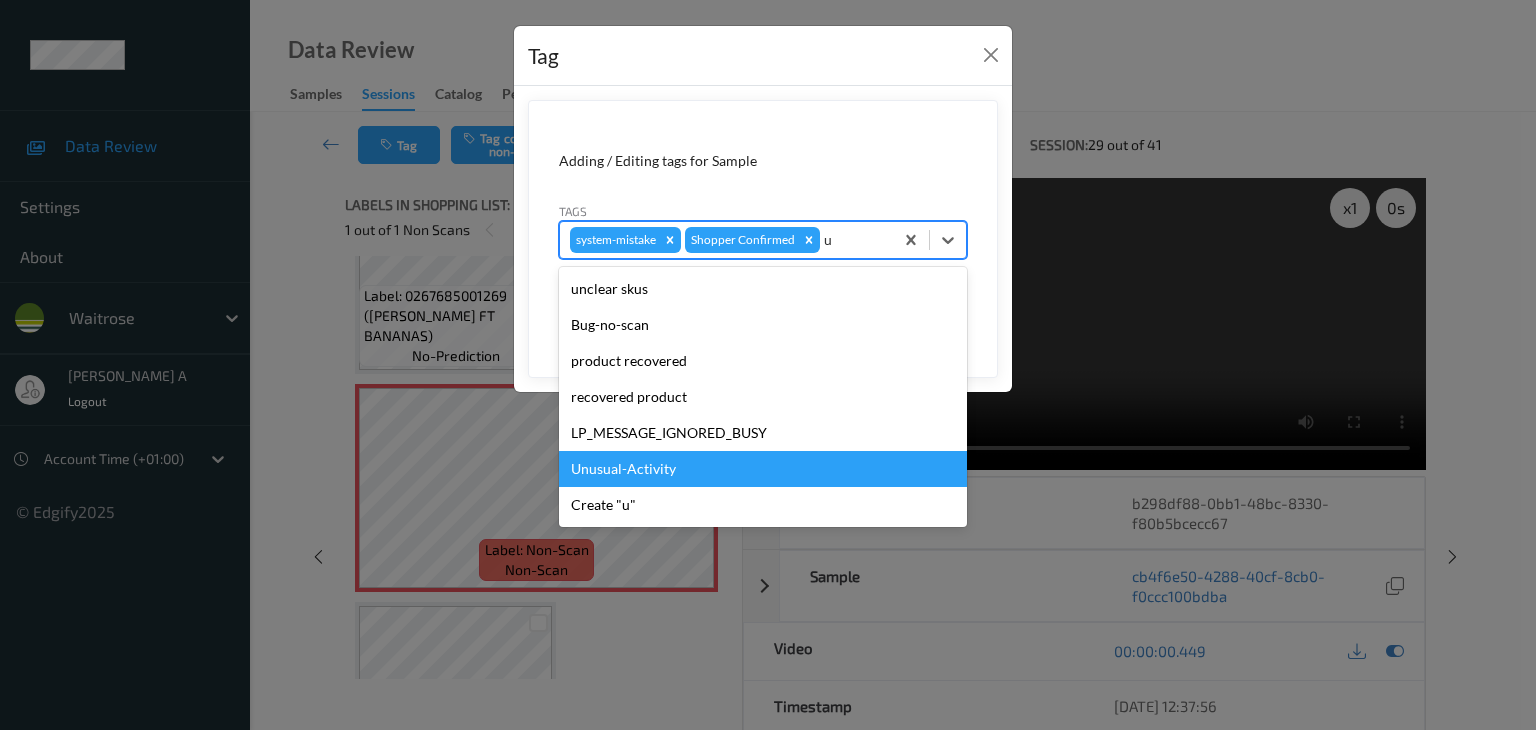click on "Unusual-Activity" at bounding box center (763, 469) 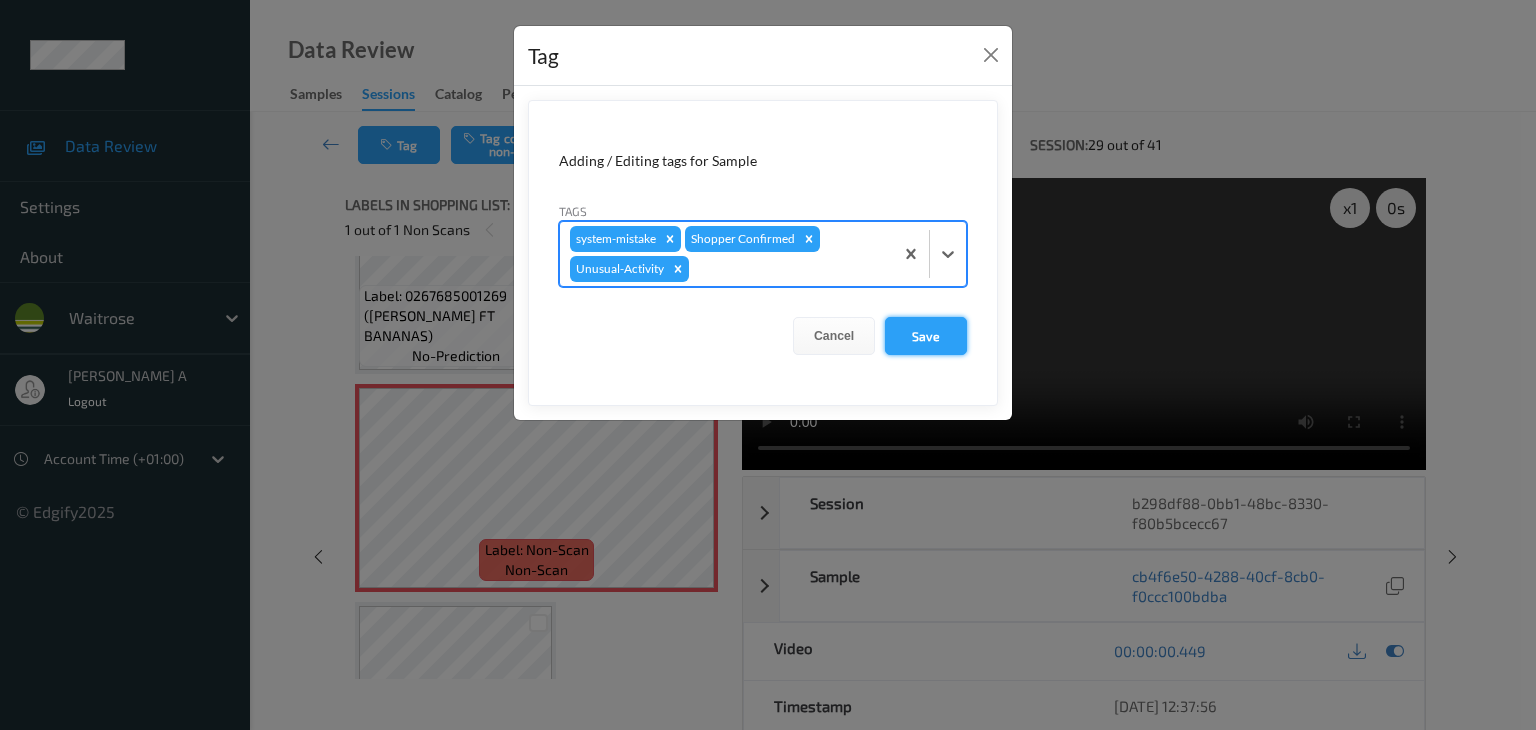 click on "Save" at bounding box center (926, 336) 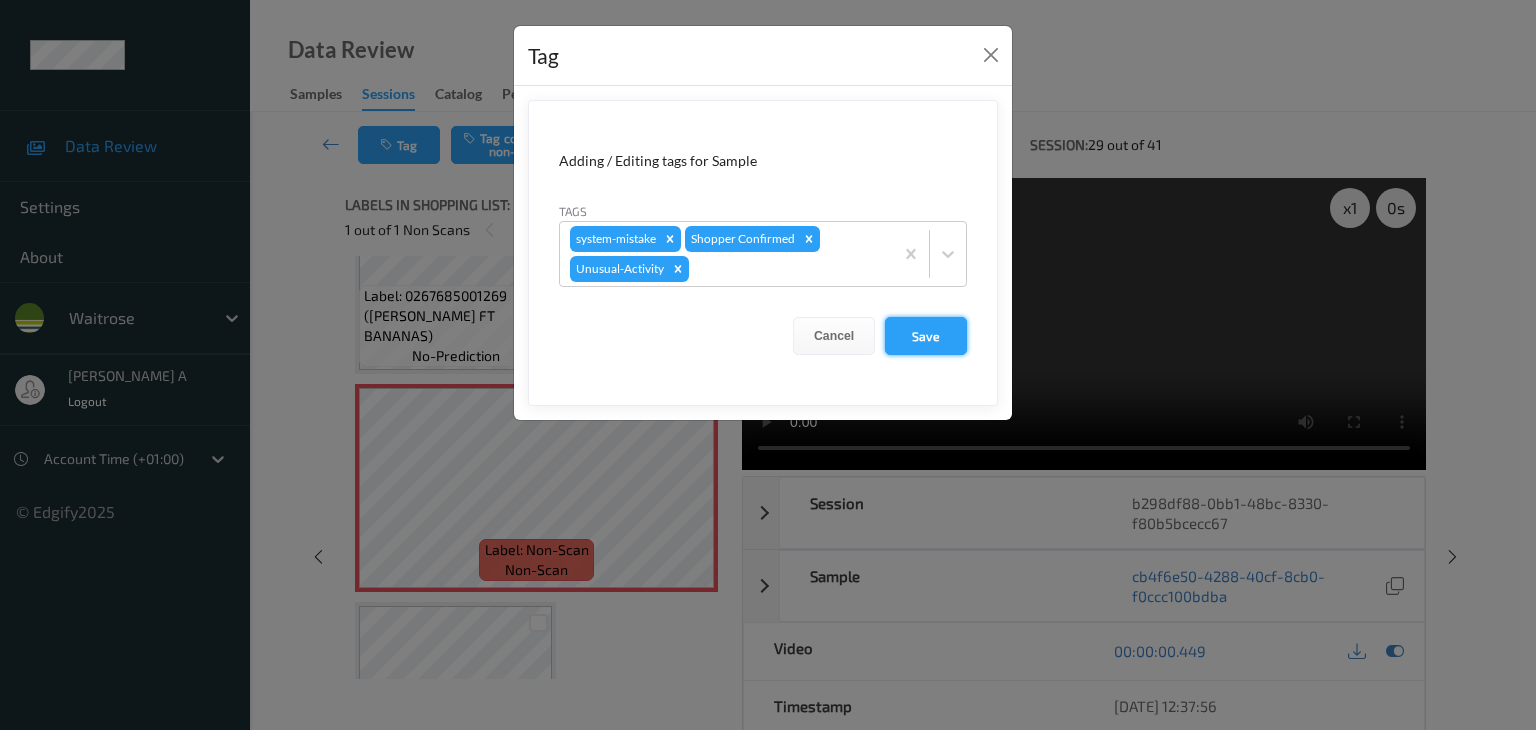 click on "Save" at bounding box center (926, 336) 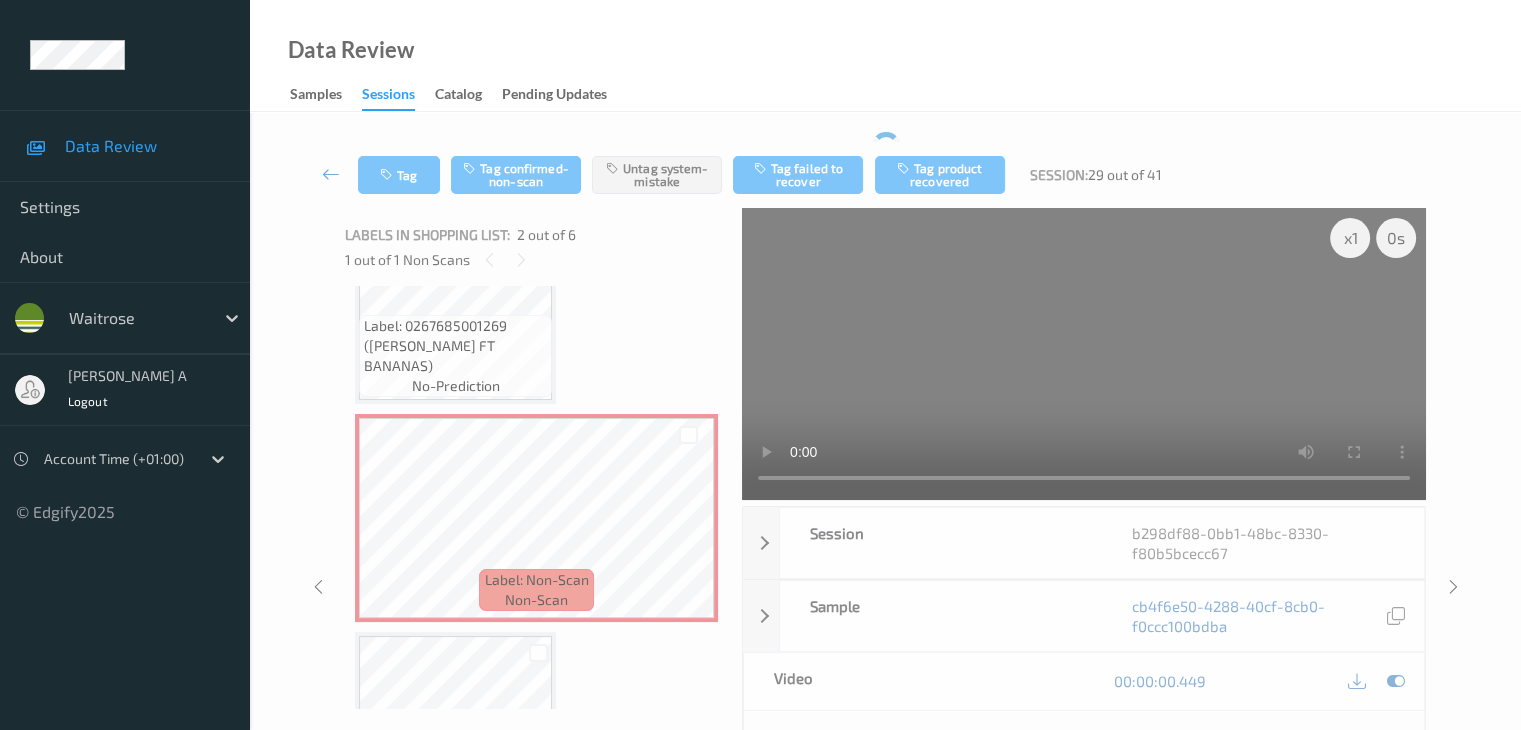 type 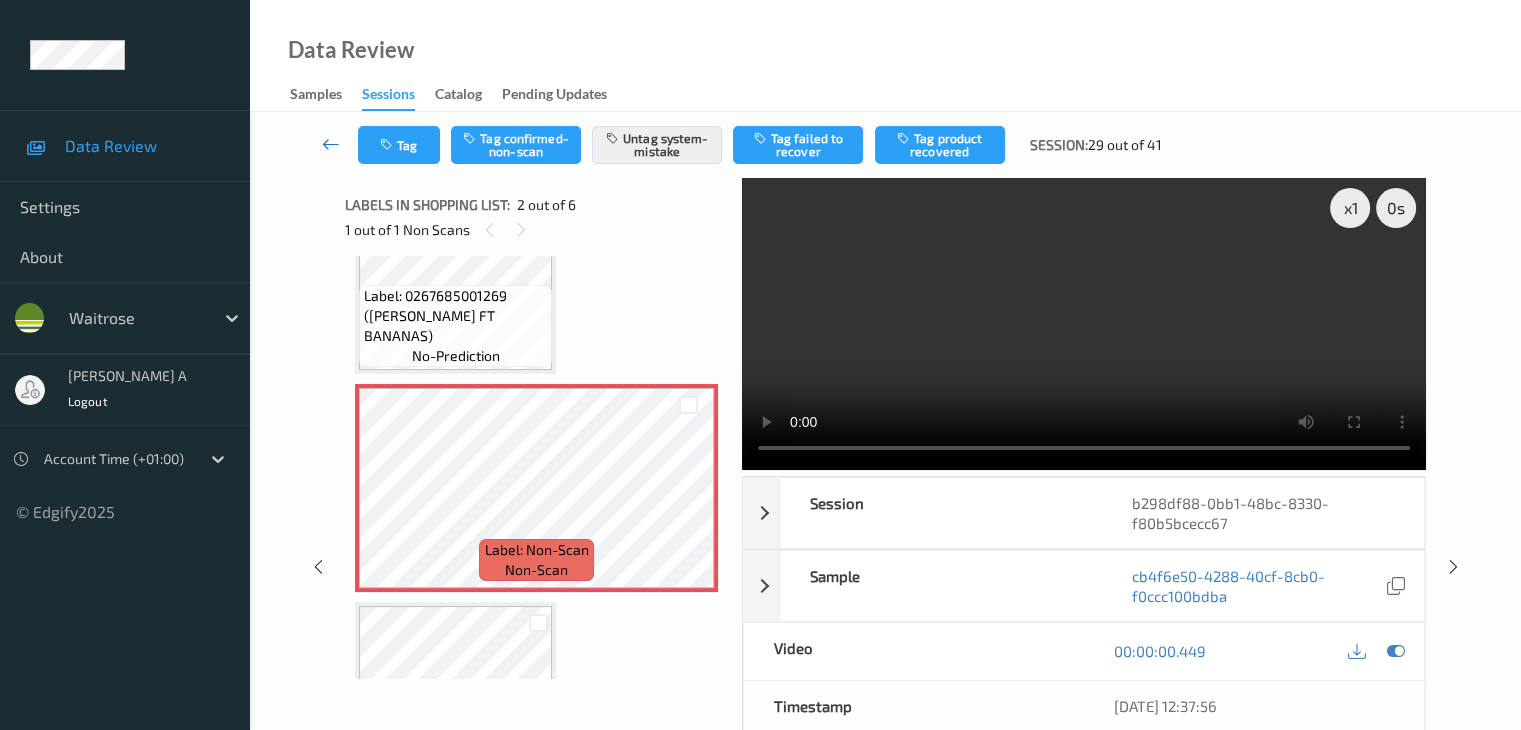 click at bounding box center (331, 144) 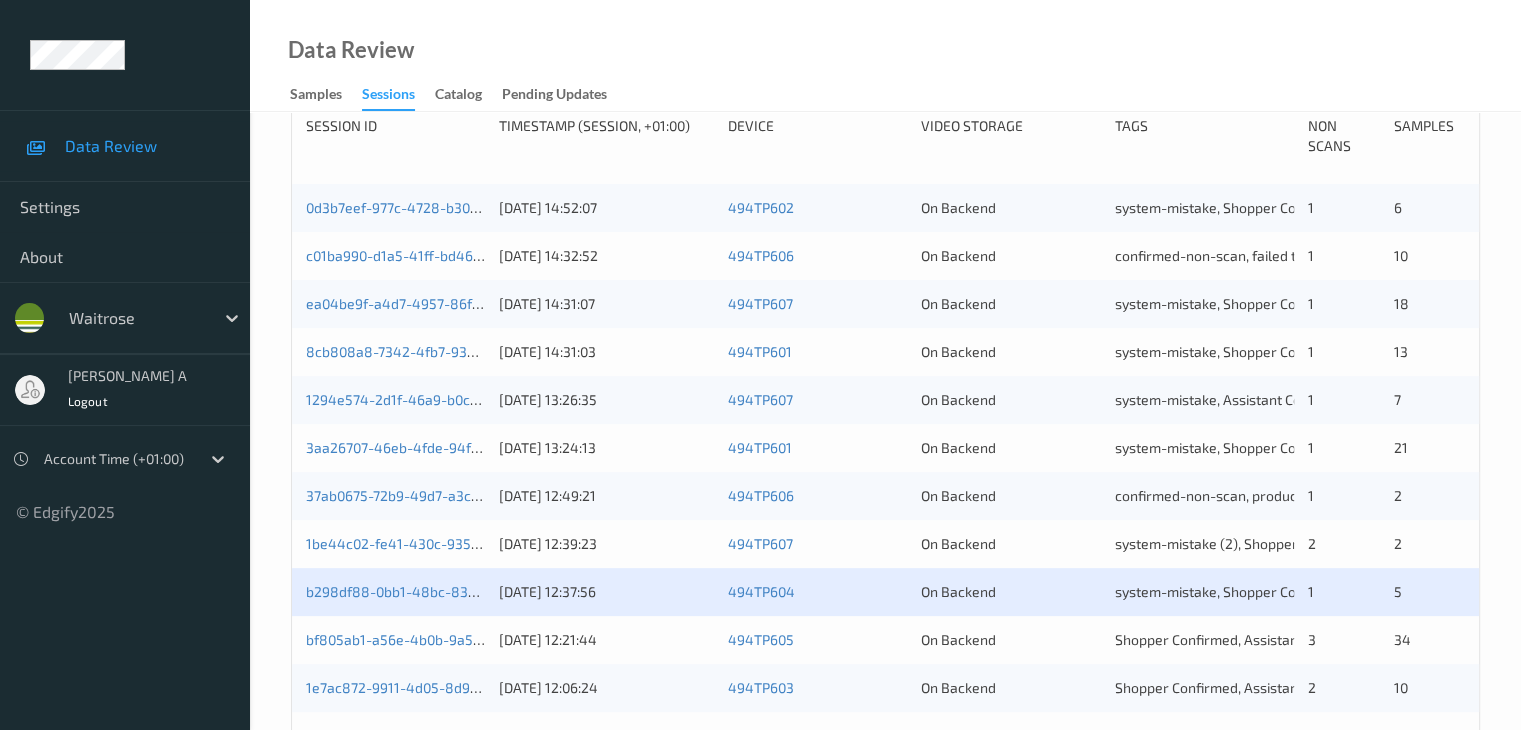 scroll, scrollTop: 600, scrollLeft: 0, axis: vertical 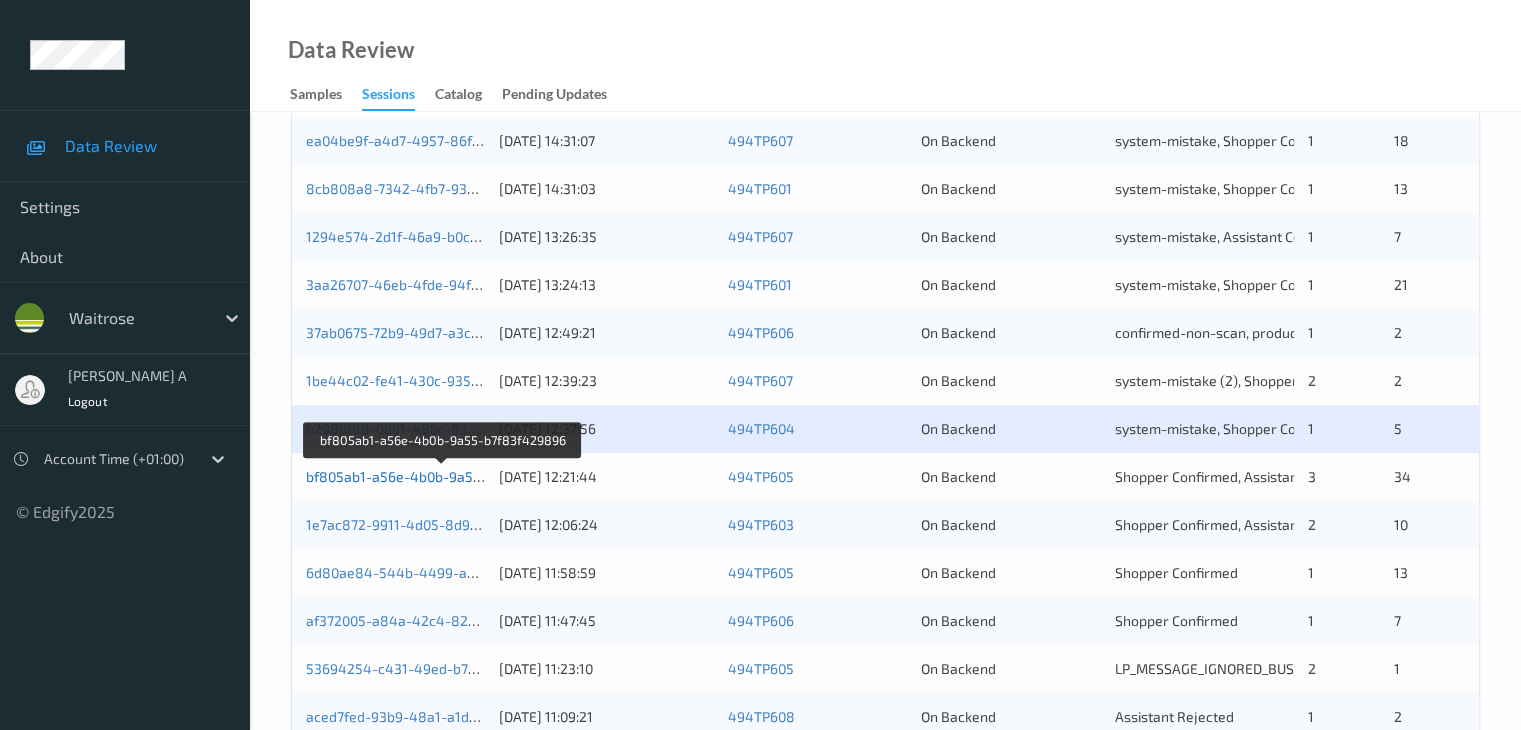 click on "bf805ab1-a56e-4b0b-9a55-b7f83f429896" at bounding box center [442, 476] 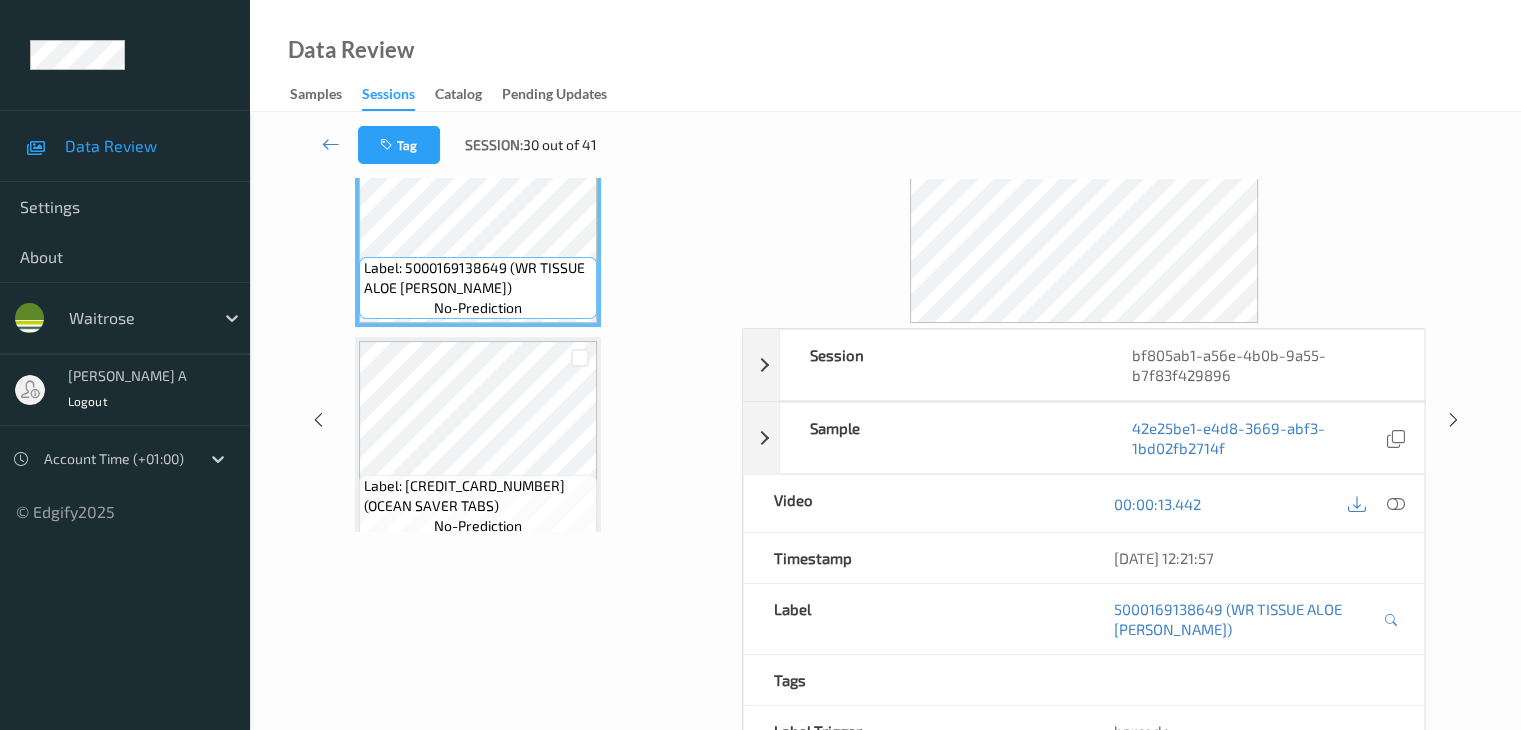 scroll, scrollTop: 0, scrollLeft: 0, axis: both 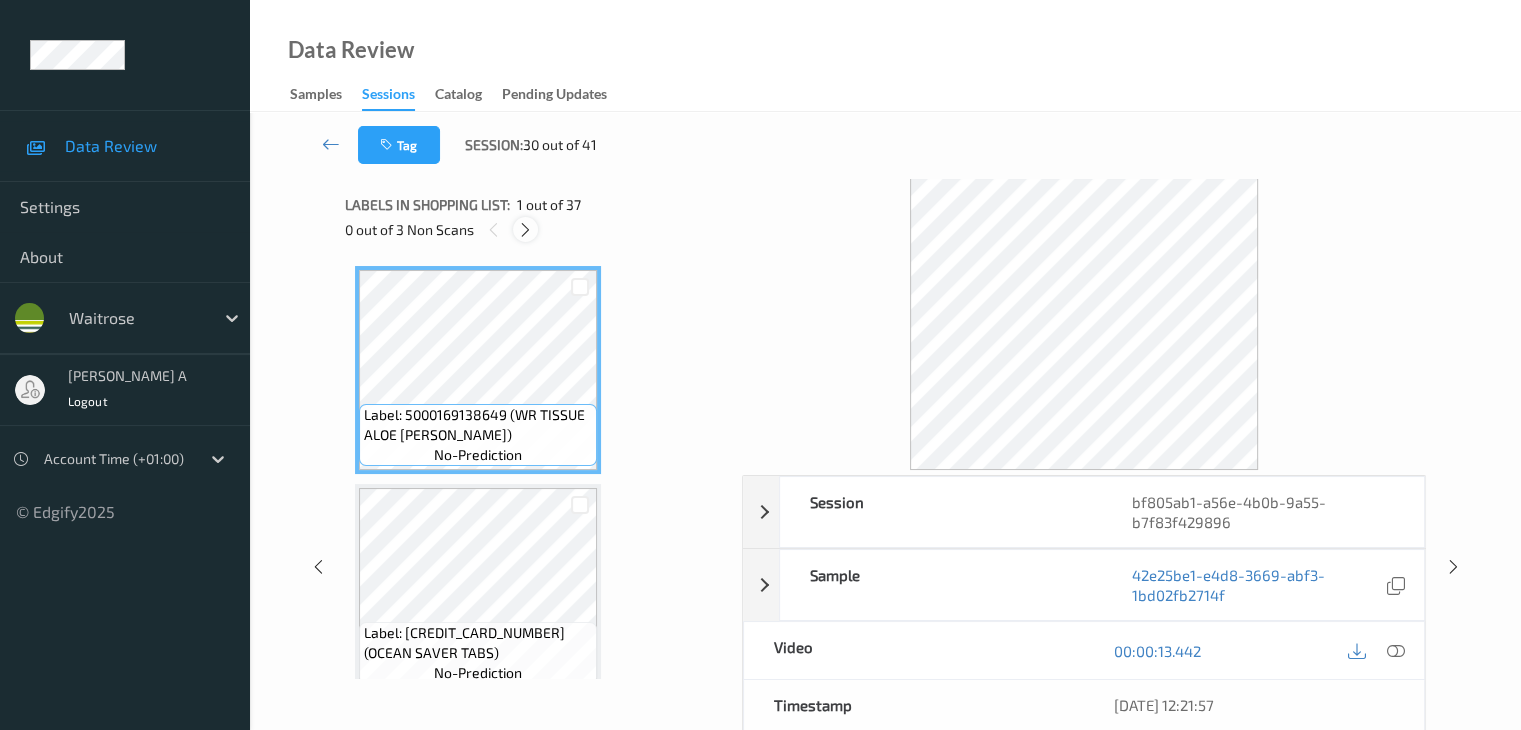 click at bounding box center (525, 230) 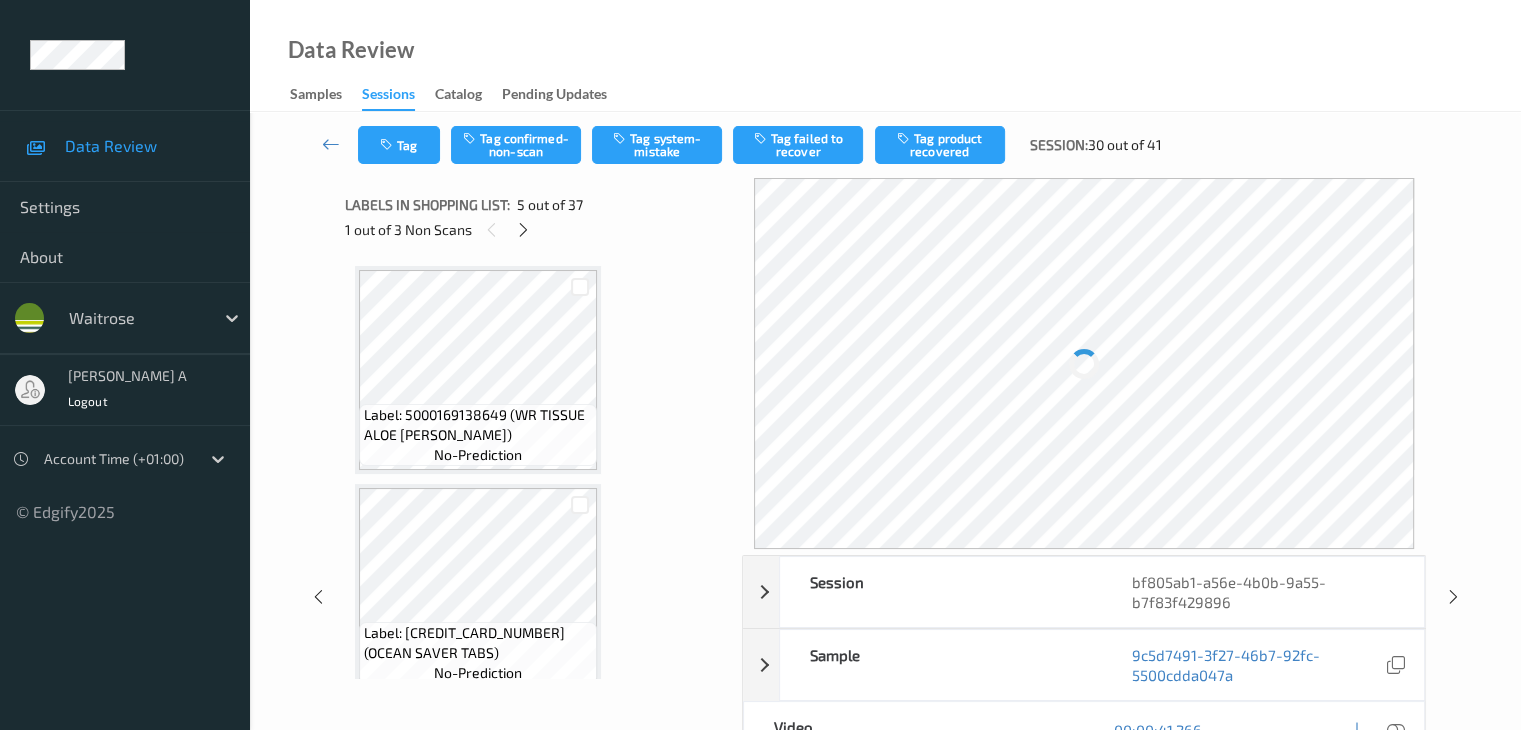 scroll, scrollTop: 664, scrollLeft: 0, axis: vertical 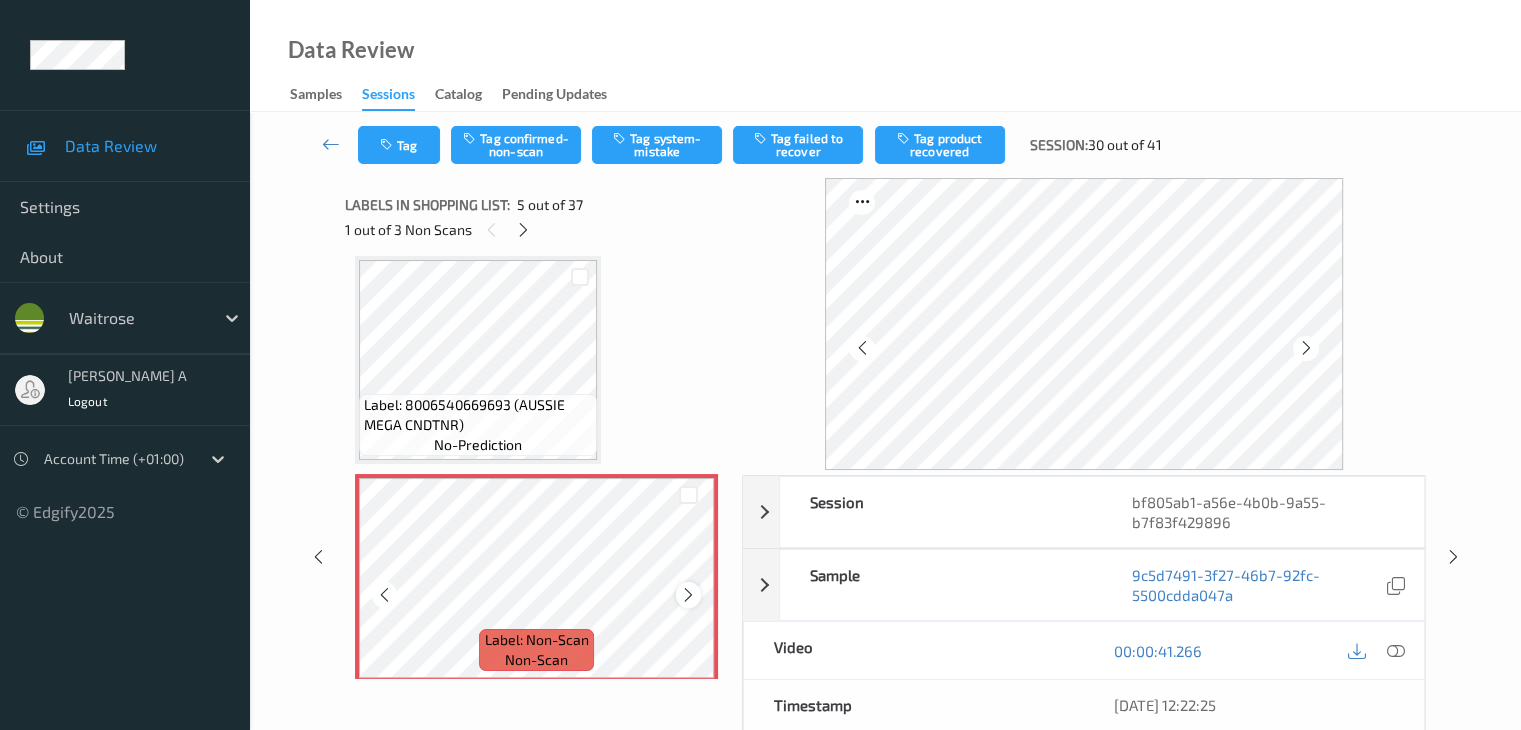 click at bounding box center [688, 595] 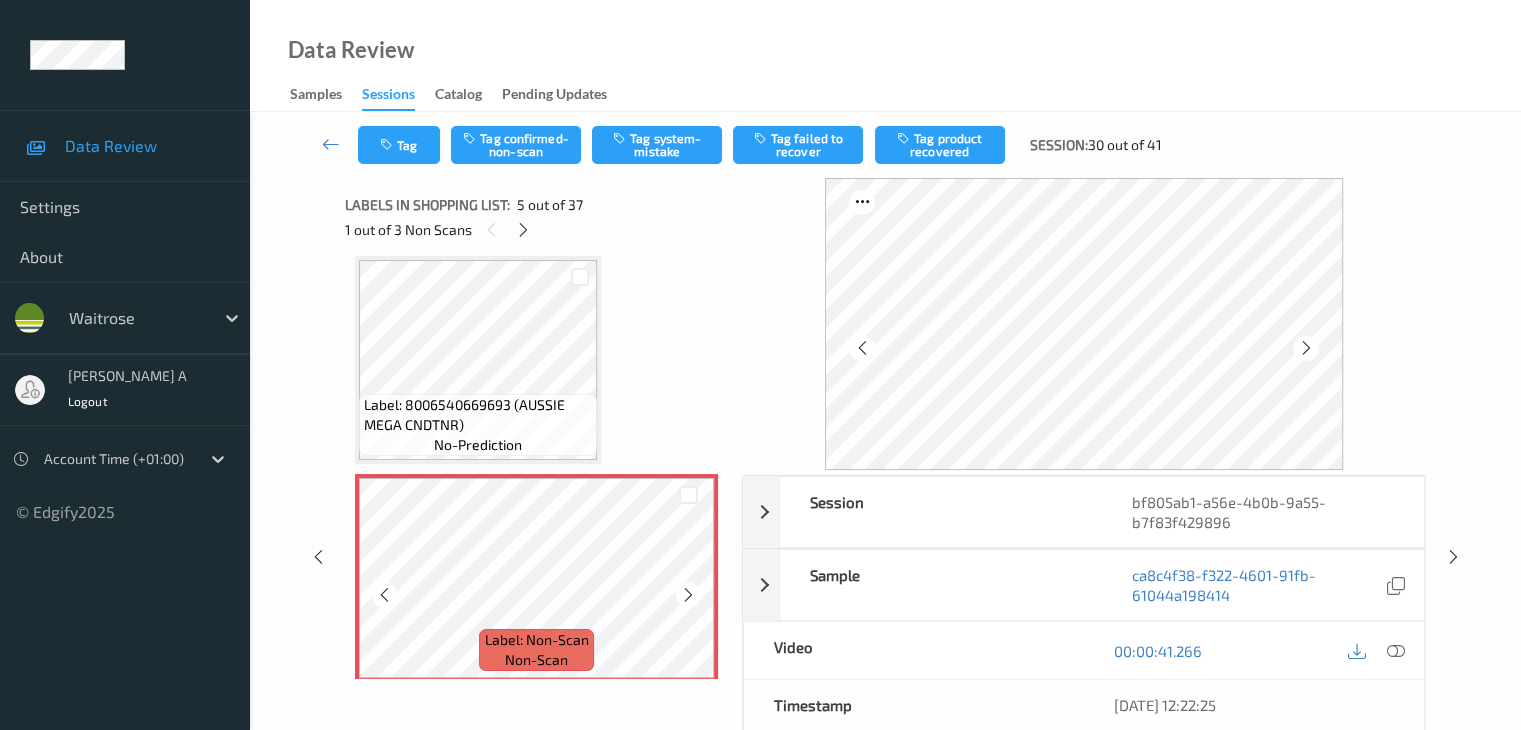 click at bounding box center [688, 595] 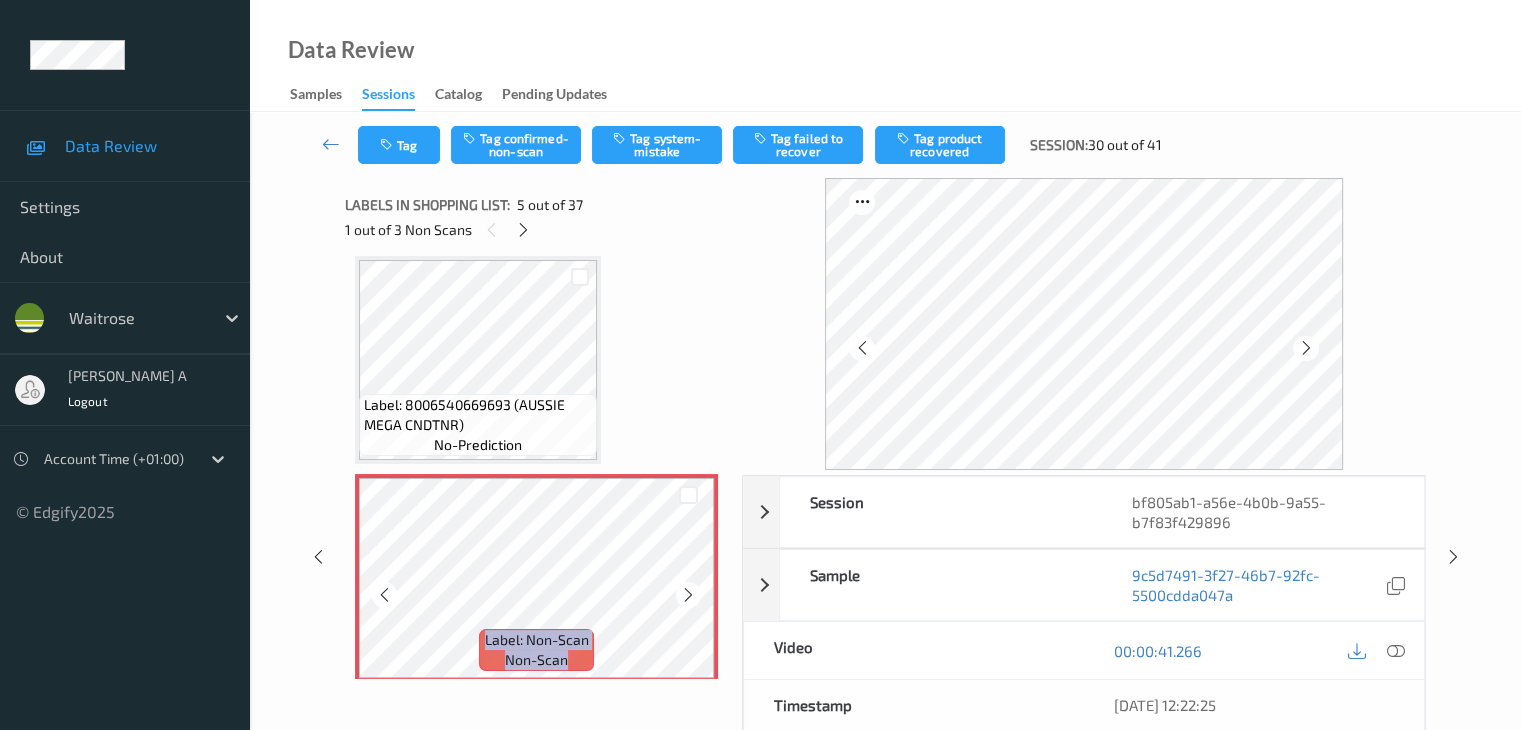 click at bounding box center (688, 595) 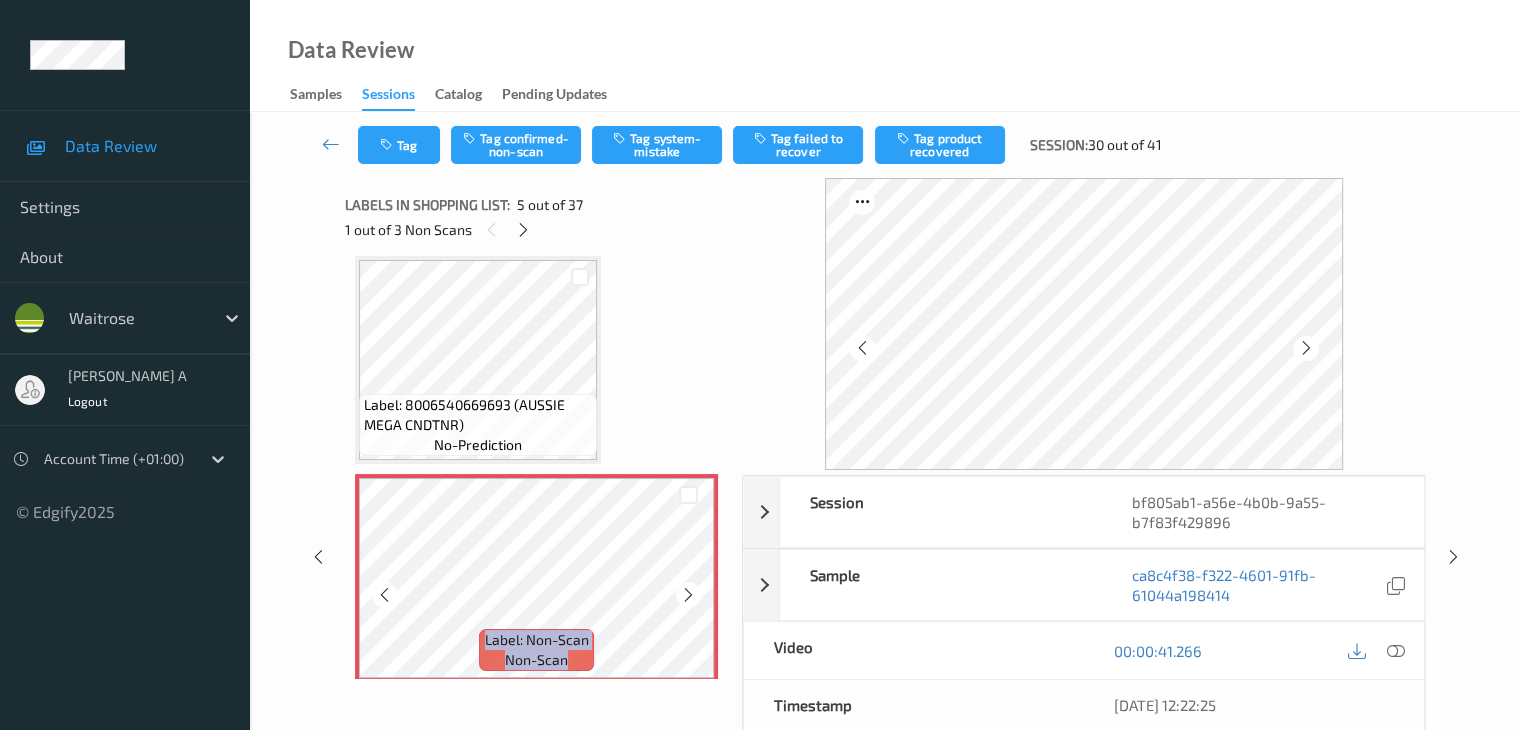 click at bounding box center (688, 595) 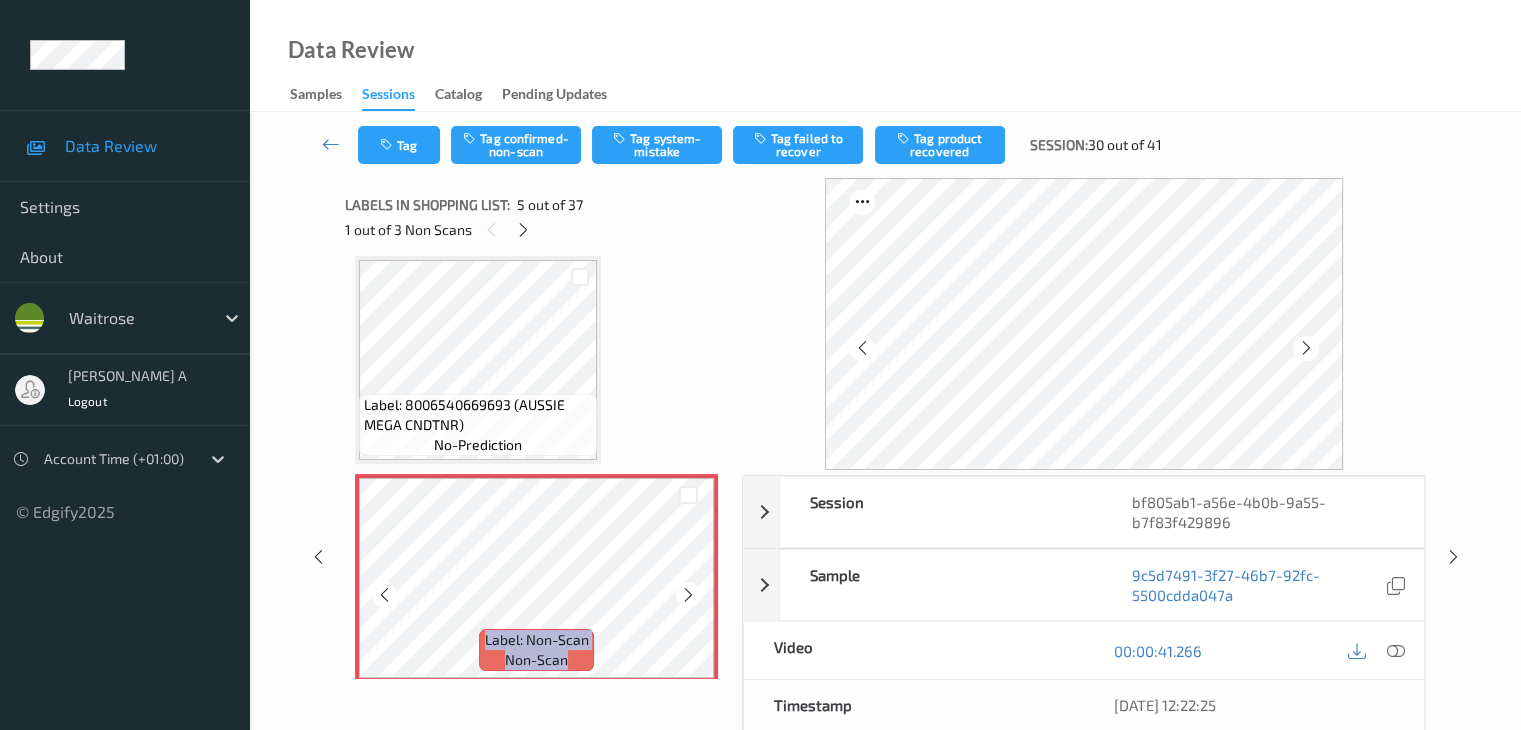 click at bounding box center (688, 595) 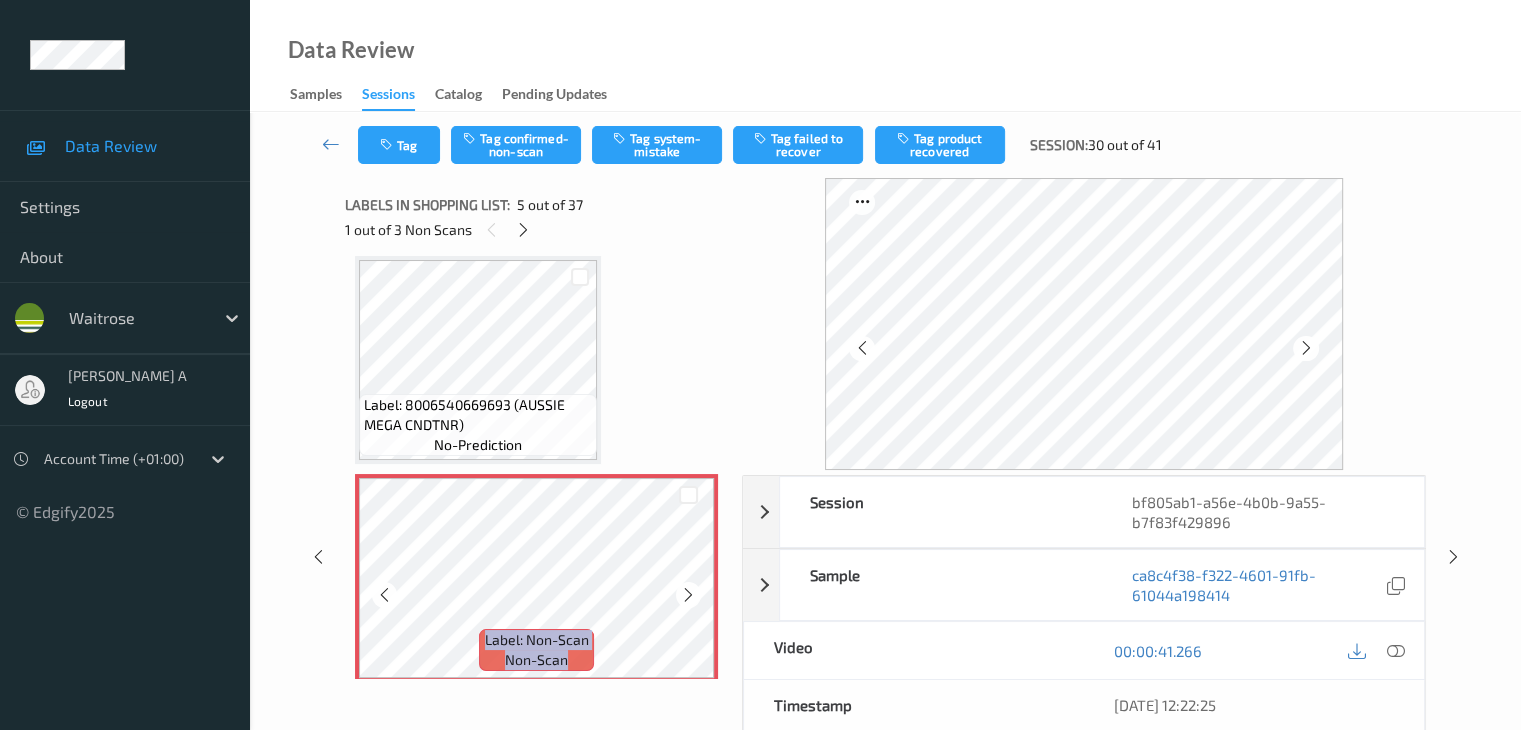 click at bounding box center (688, 595) 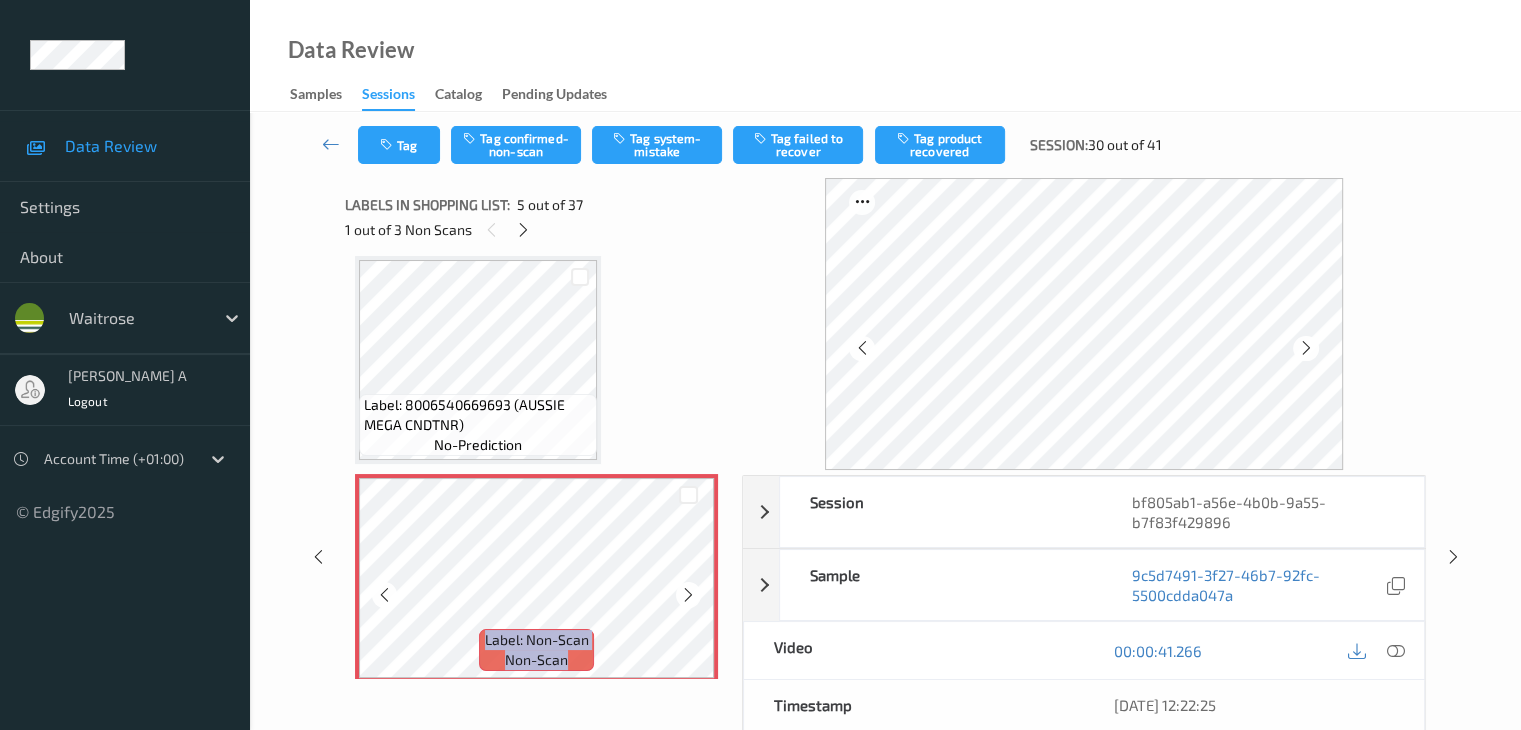 click at bounding box center [688, 595] 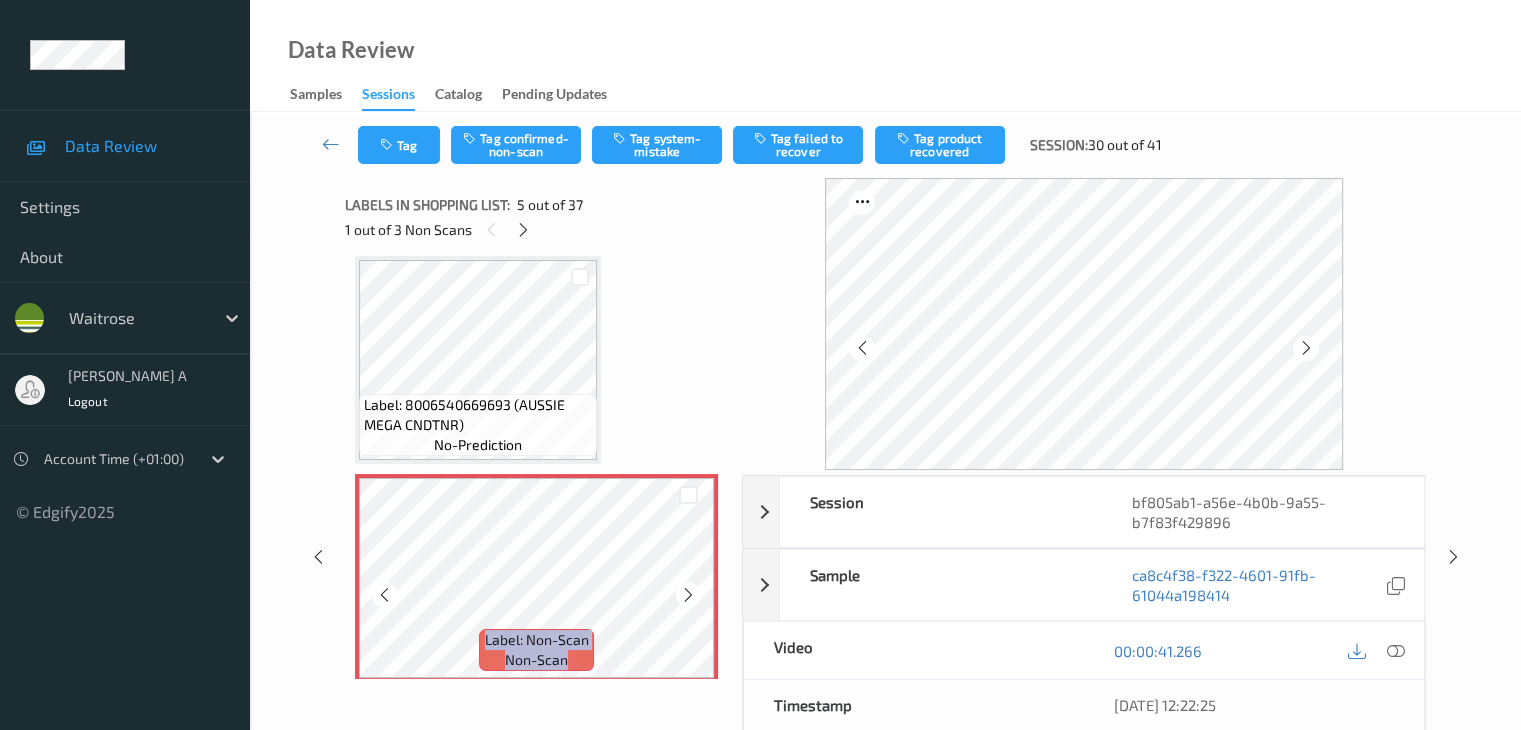 click at bounding box center (688, 595) 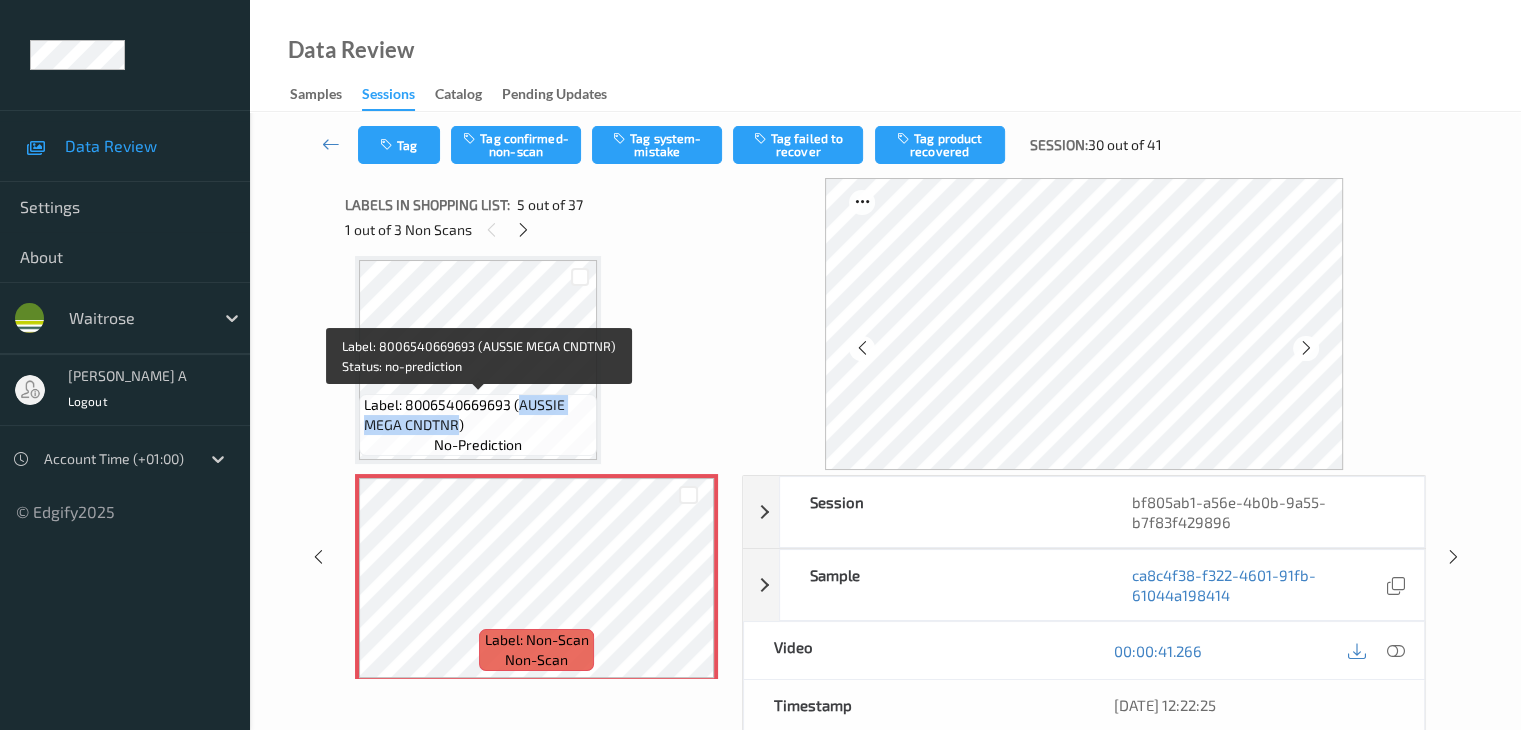 drag, startPoint x: 519, startPoint y: 401, endPoint x: 458, endPoint y: 425, distance: 65.551506 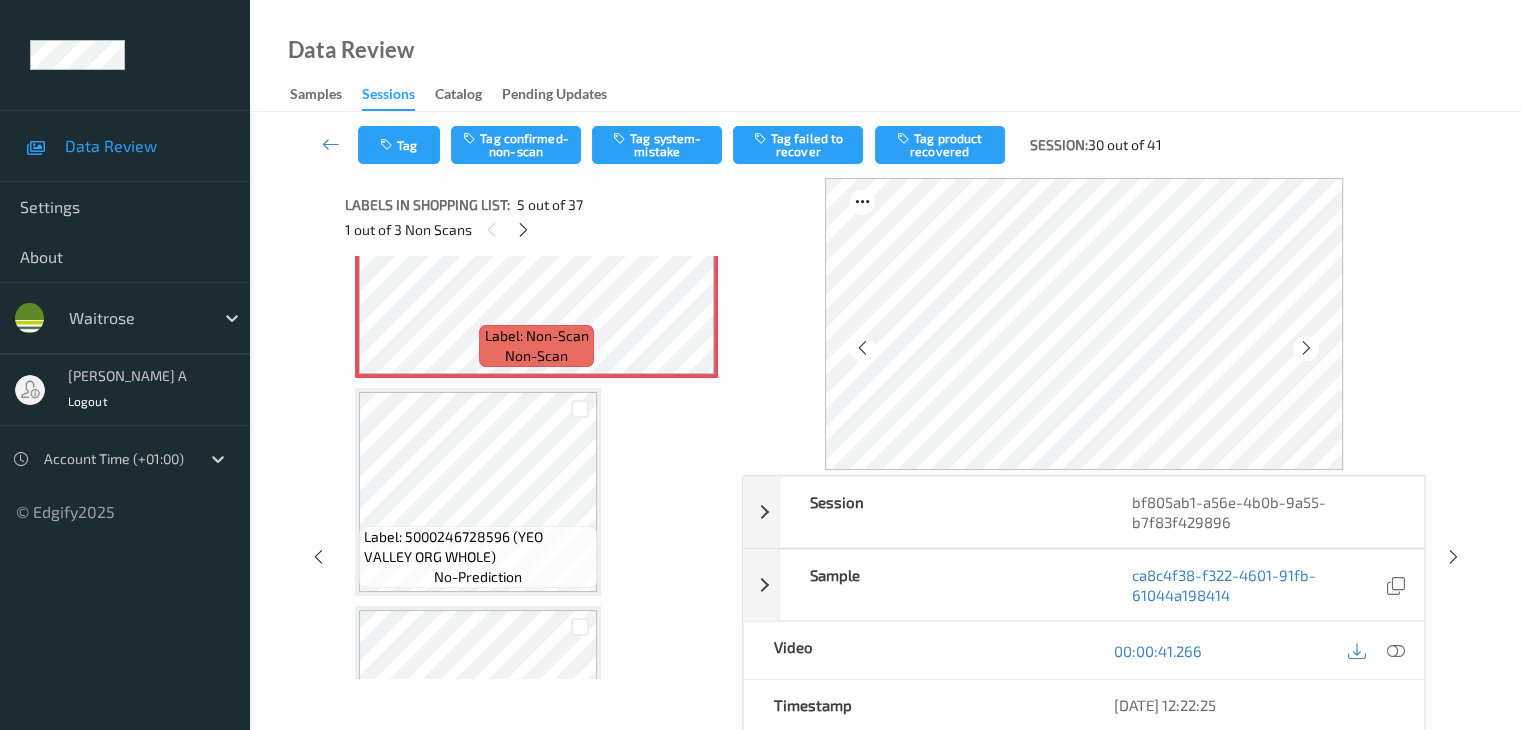 scroll, scrollTop: 1064, scrollLeft: 0, axis: vertical 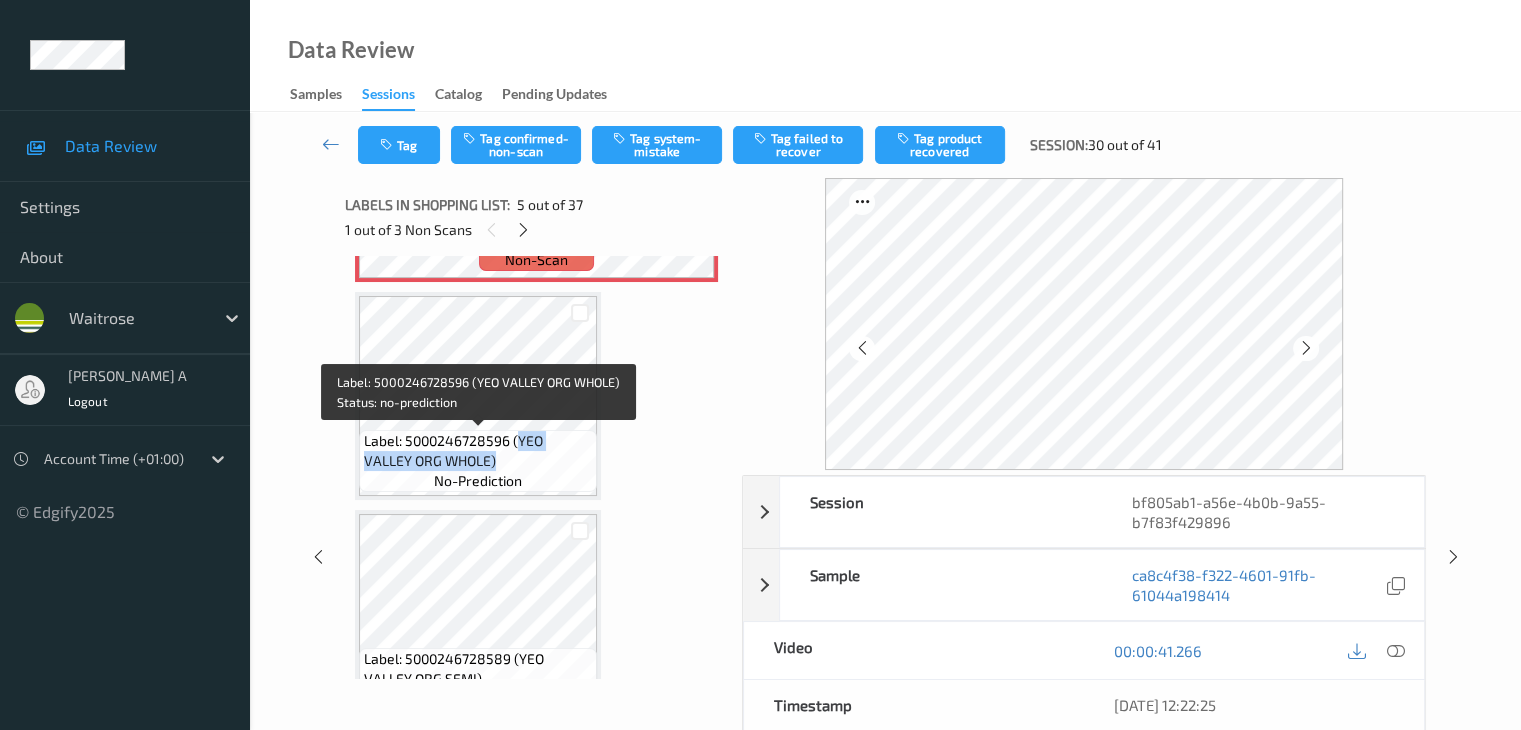 drag, startPoint x: 516, startPoint y: 441, endPoint x: 444, endPoint y: 456, distance: 73.545906 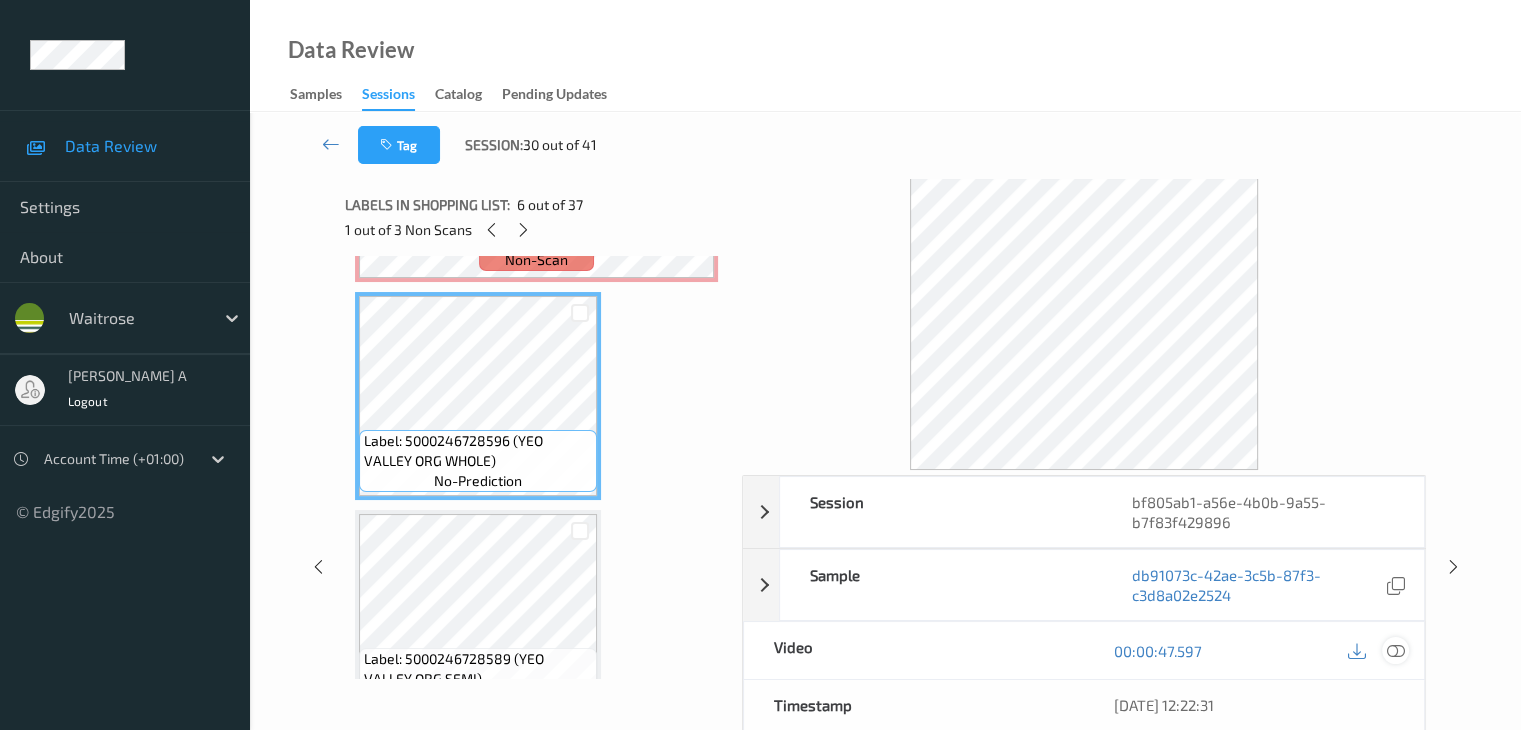 click at bounding box center (1395, 651) 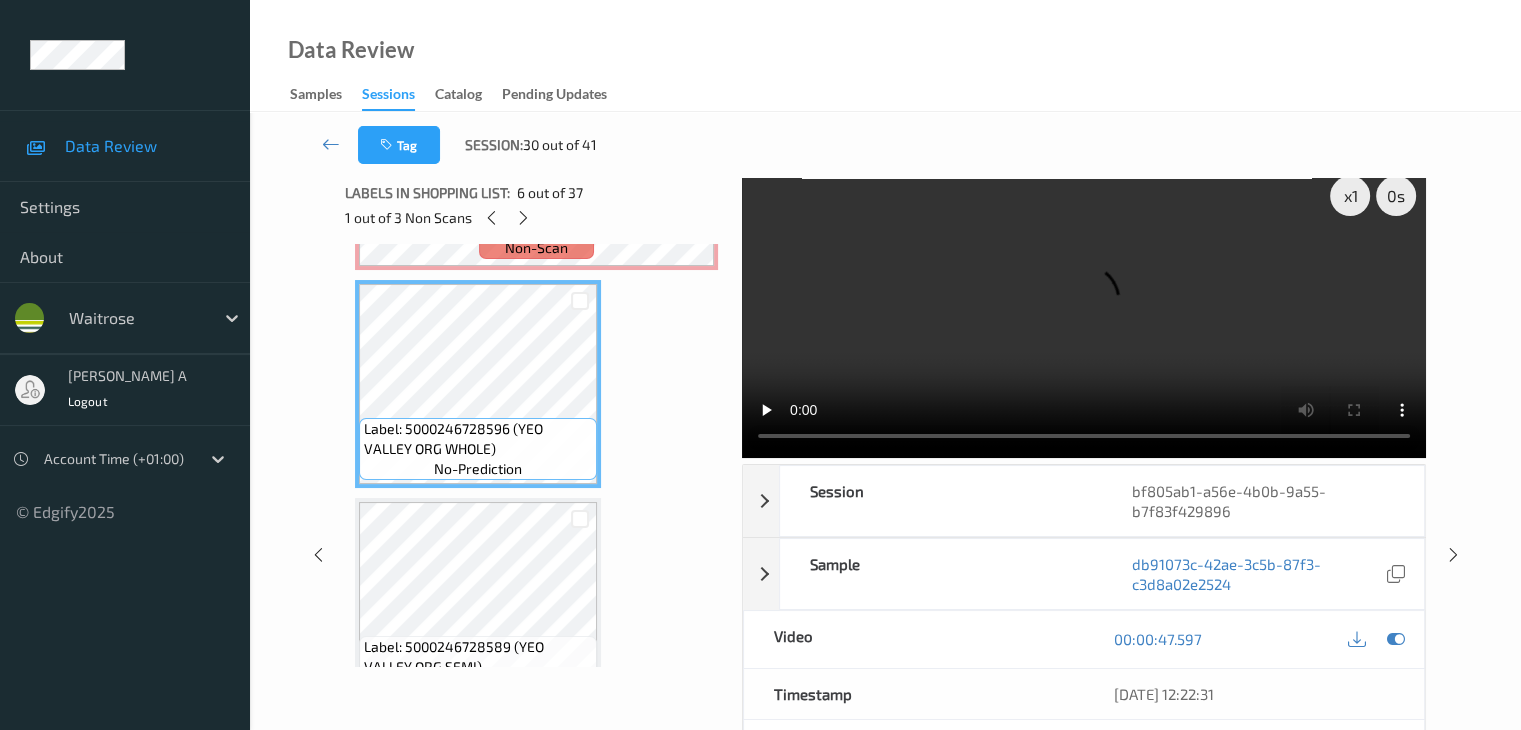 scroll, scrollTop: 0, scrollLeft: 0, axis: both 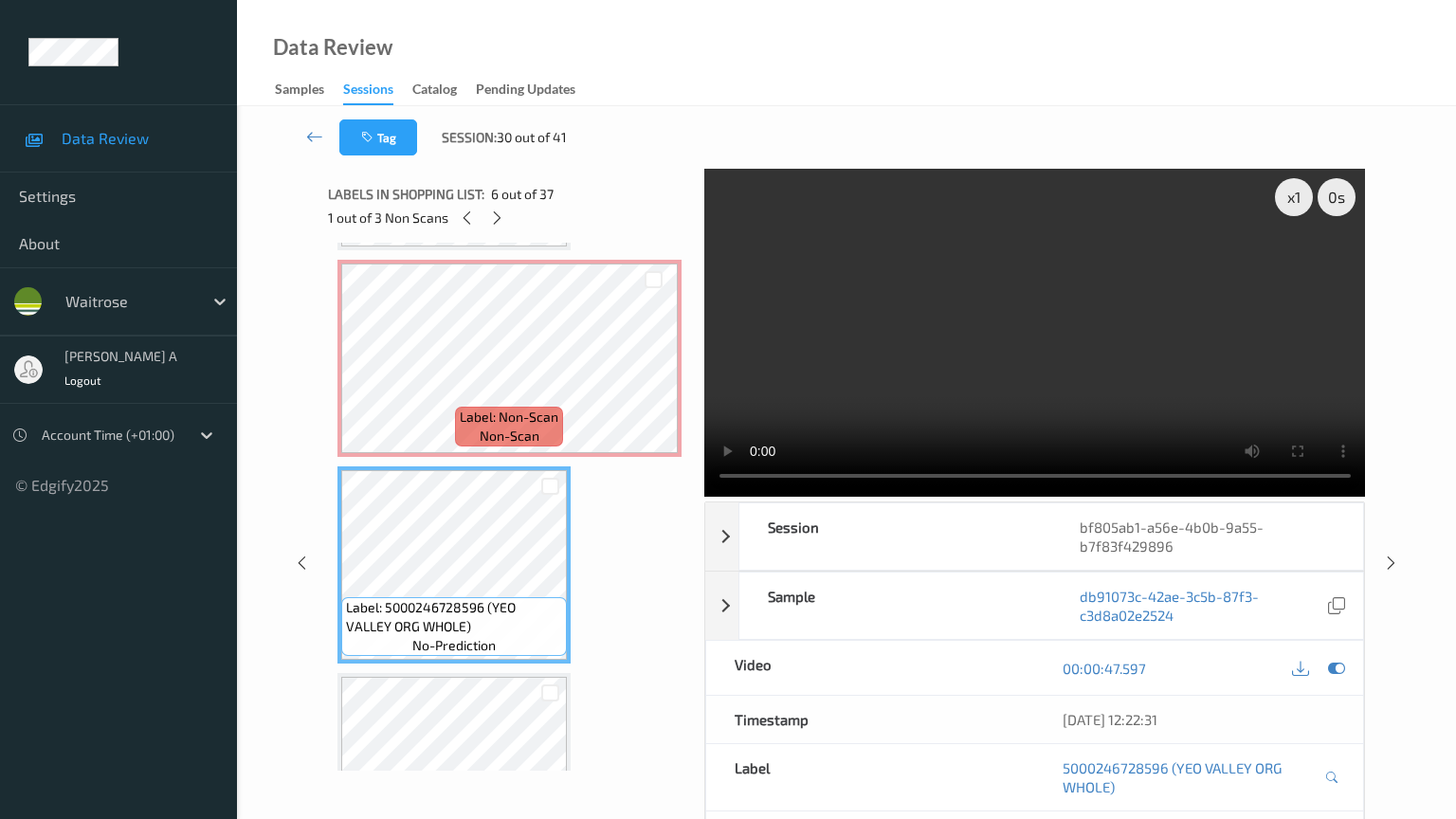 type 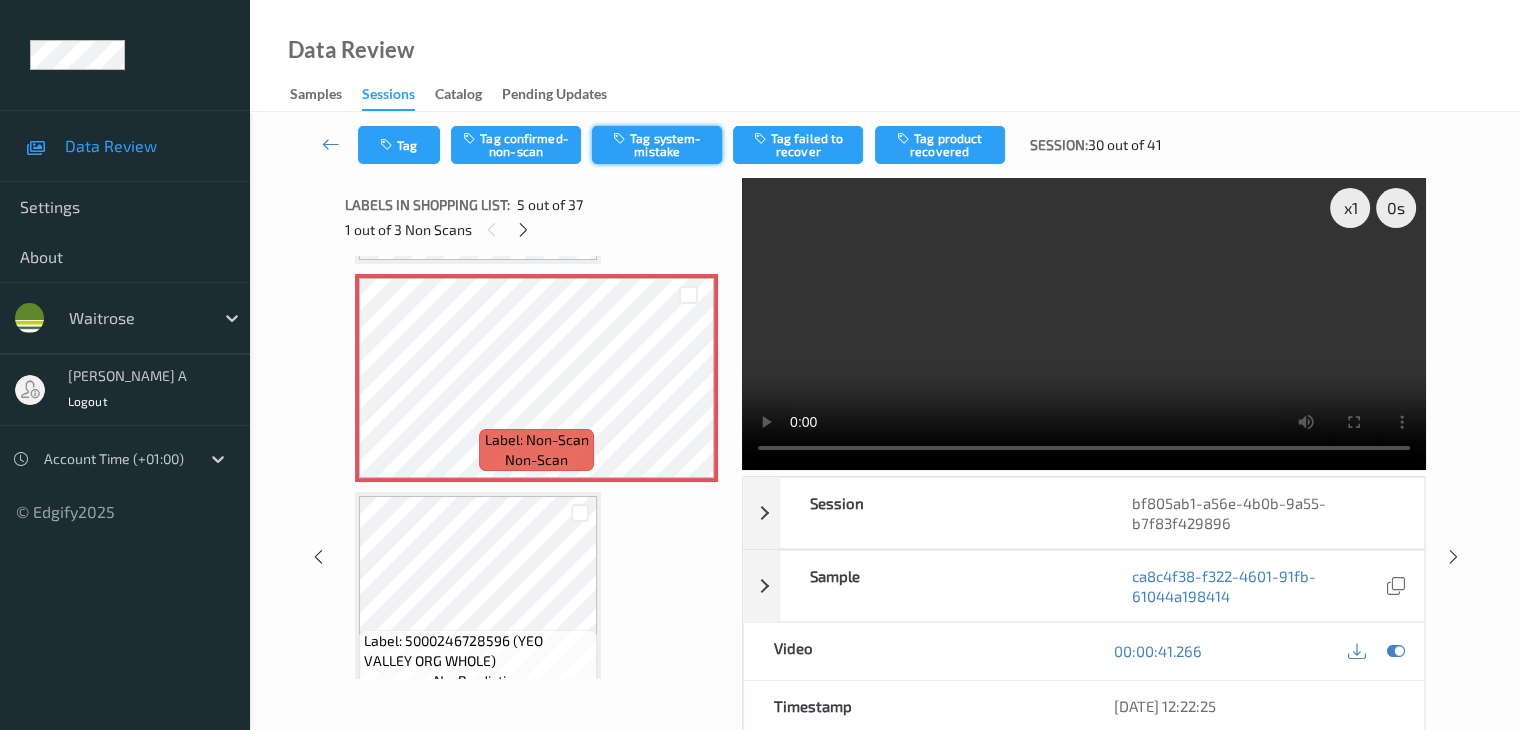 click on "Tag   system-mistake" at bounding box center [657, 145] 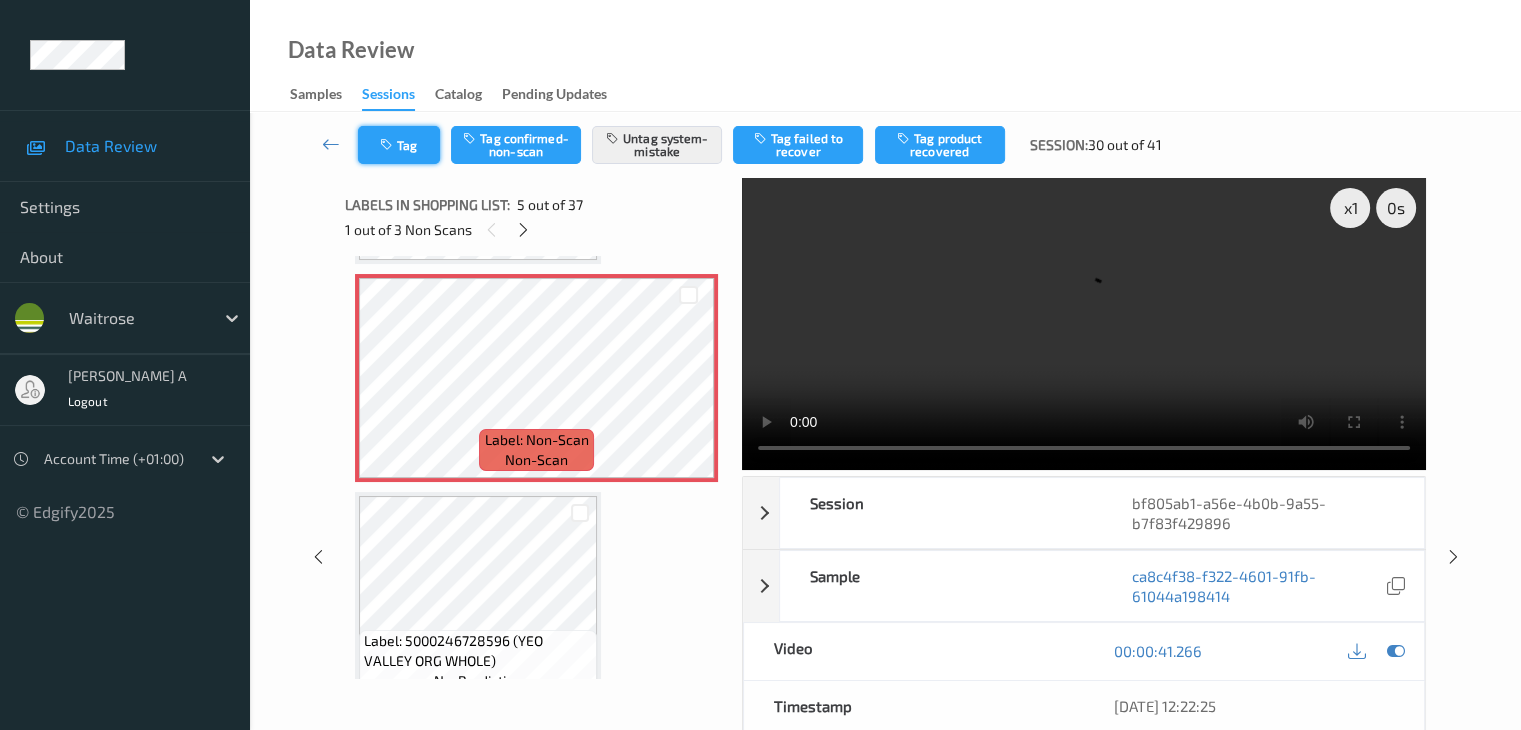 click on "Tag" at bounding box center (399, 145) 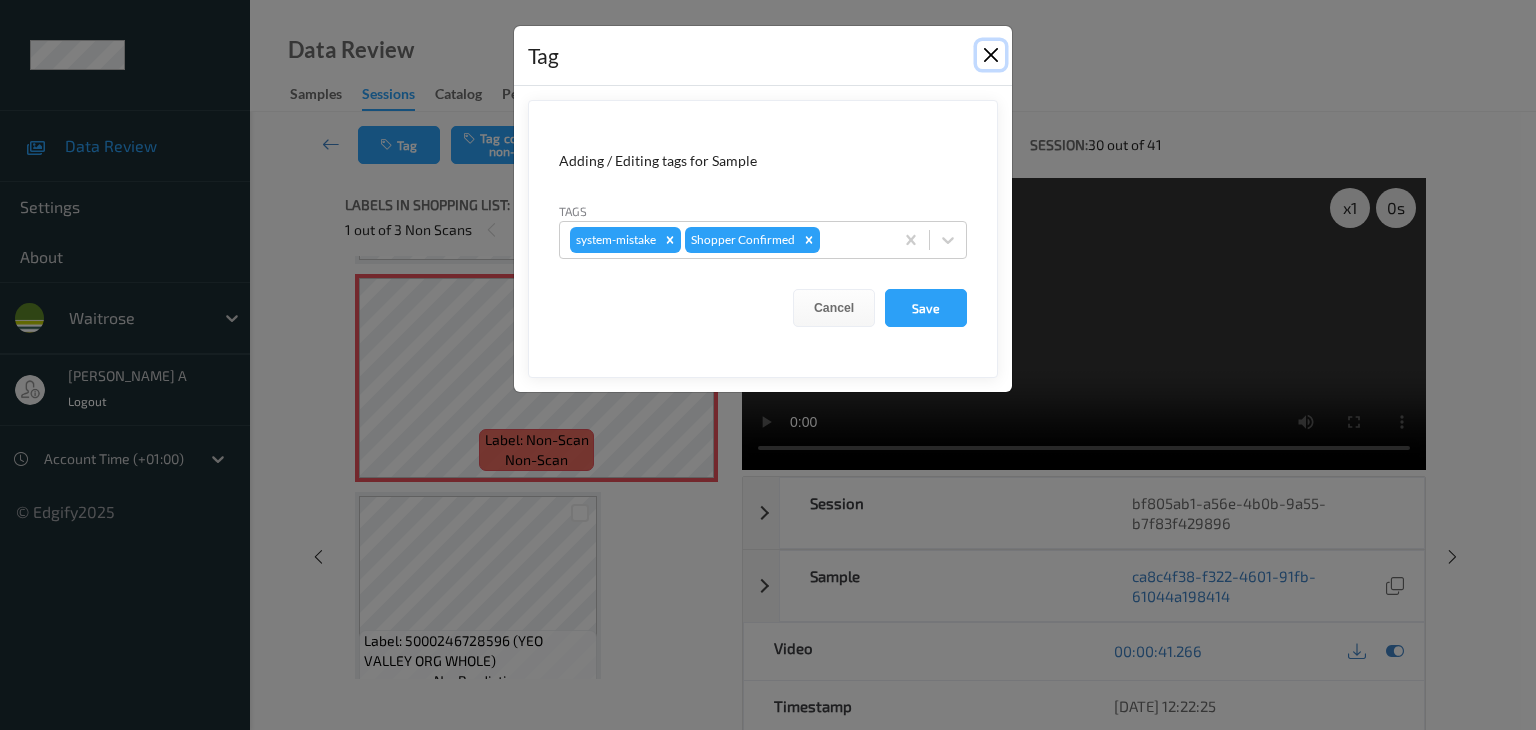 click at bounding box center [991, 55] 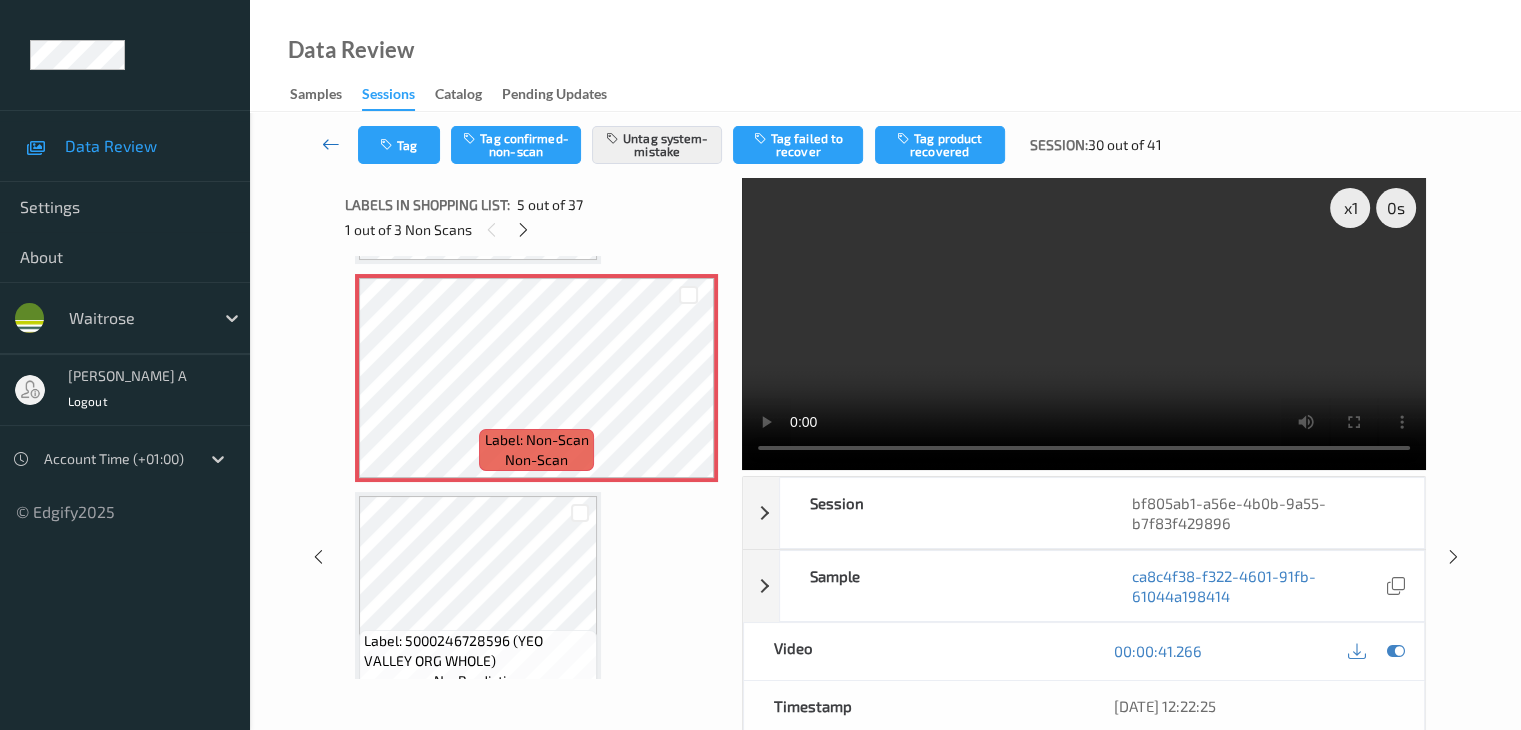 click at bounding box center (331, 144) 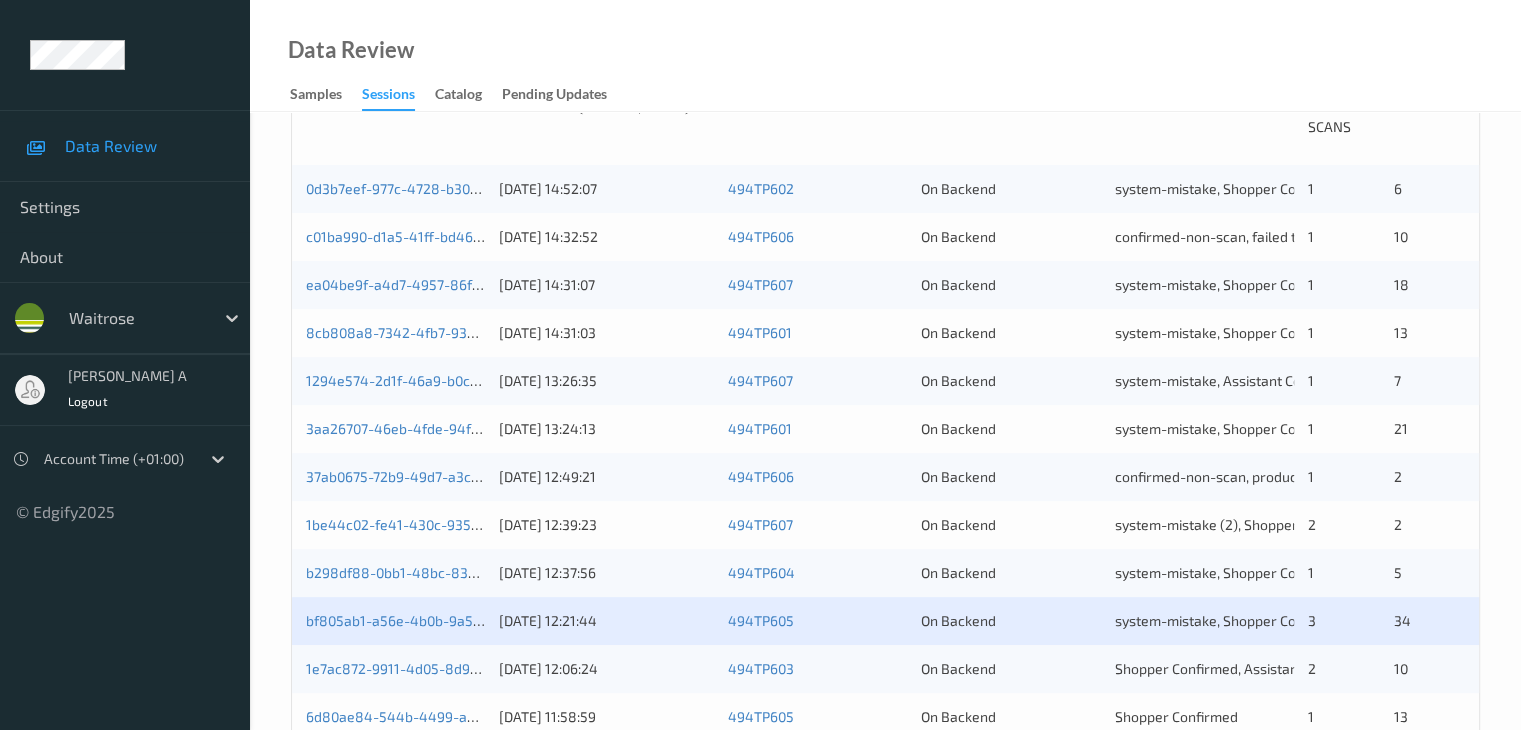 scroll, scrollTop: 700, scrollLeft: 0, axis: vertical 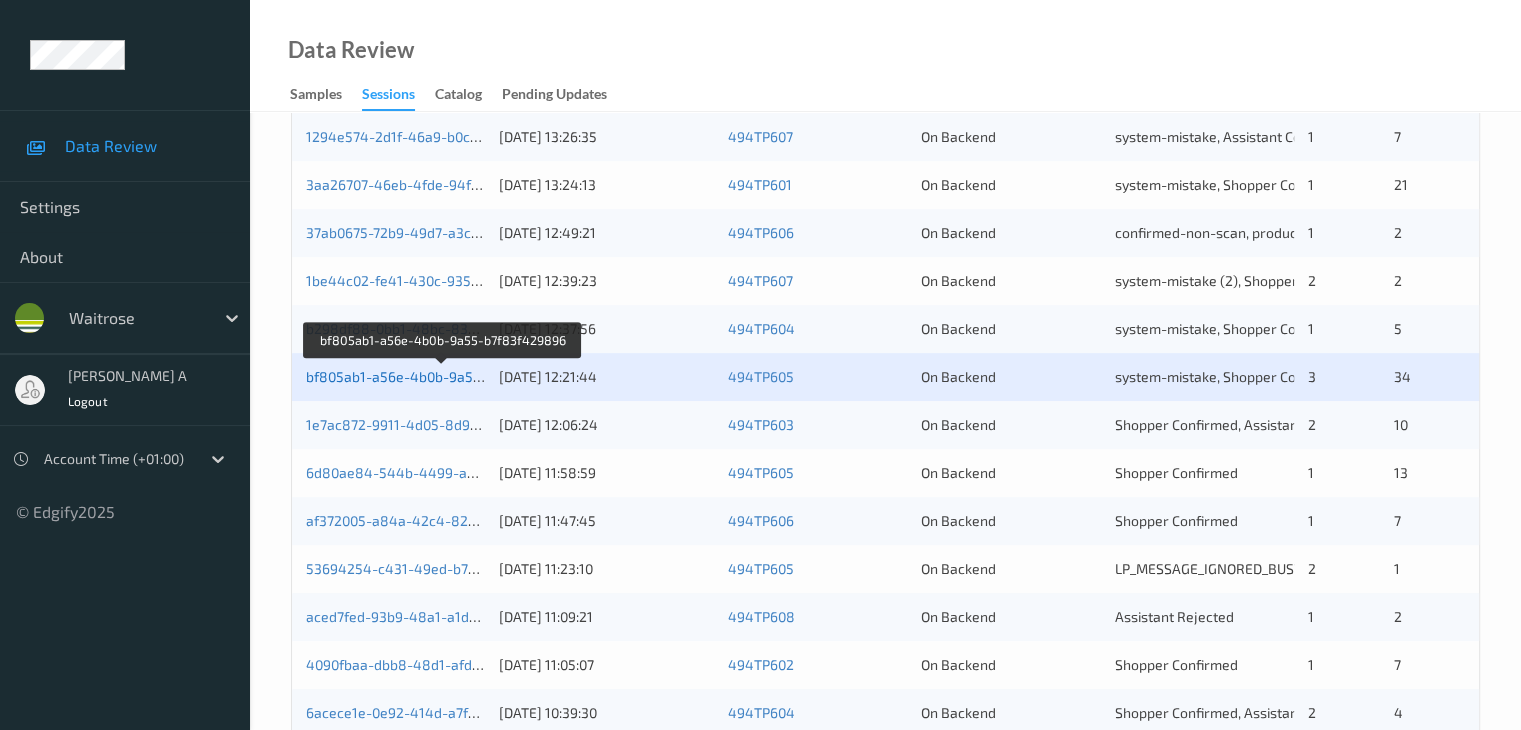 click on "bf805ab1-a56e-4b0b-9a55-b7f83f429896" at bounding box center [442, 376] 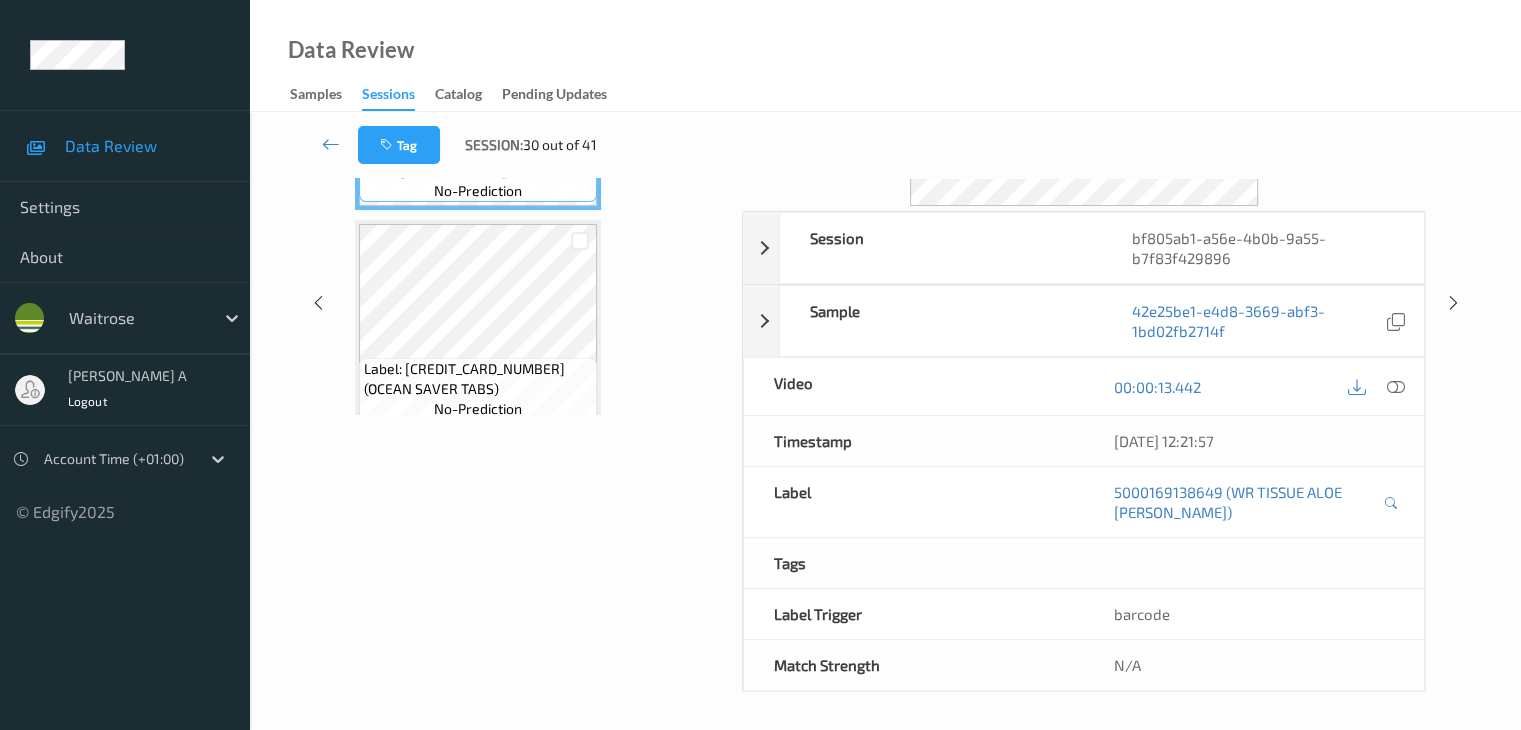 scroll, scrollTop: 0, scrollLeft: 0, axis: both 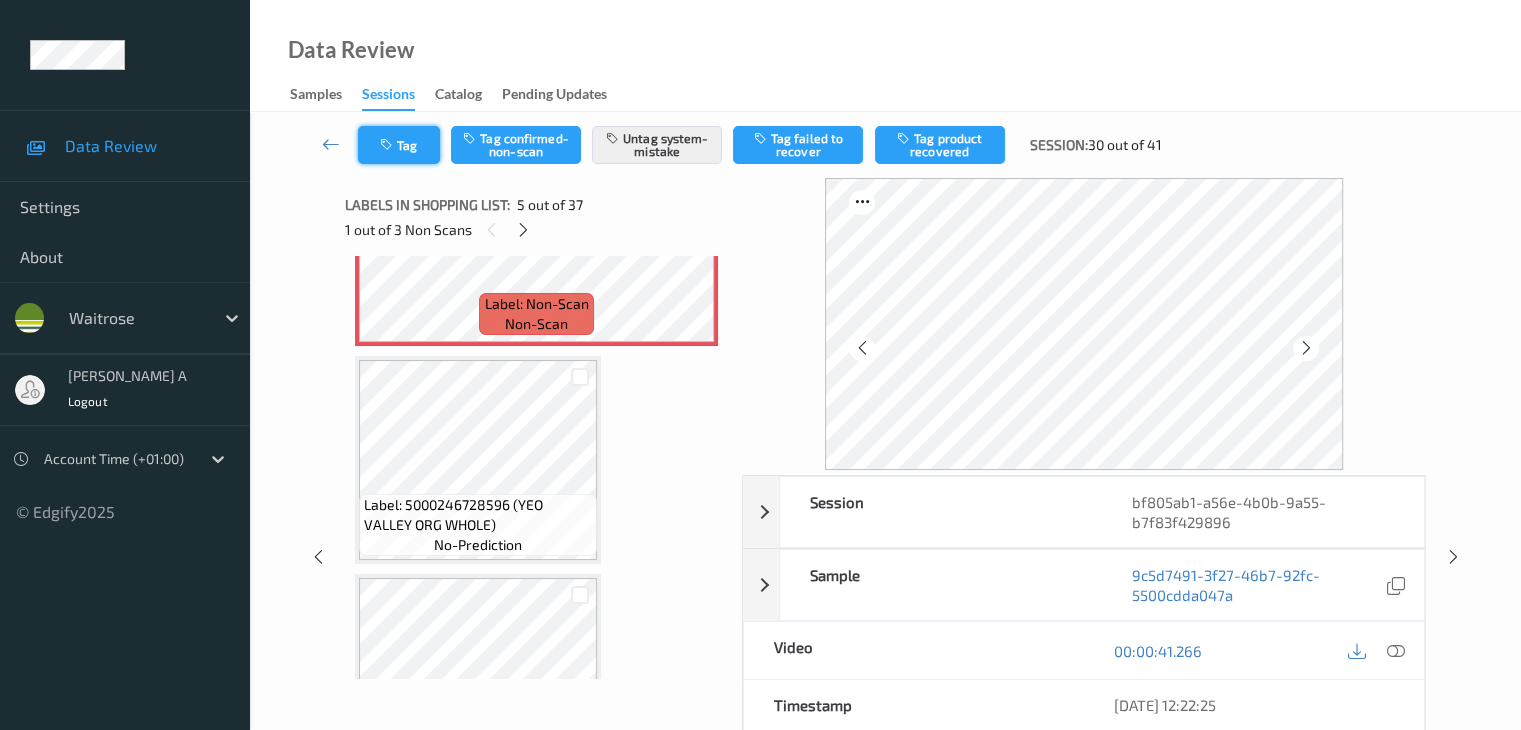 click on "Tag" at bounding box center [399, 145] 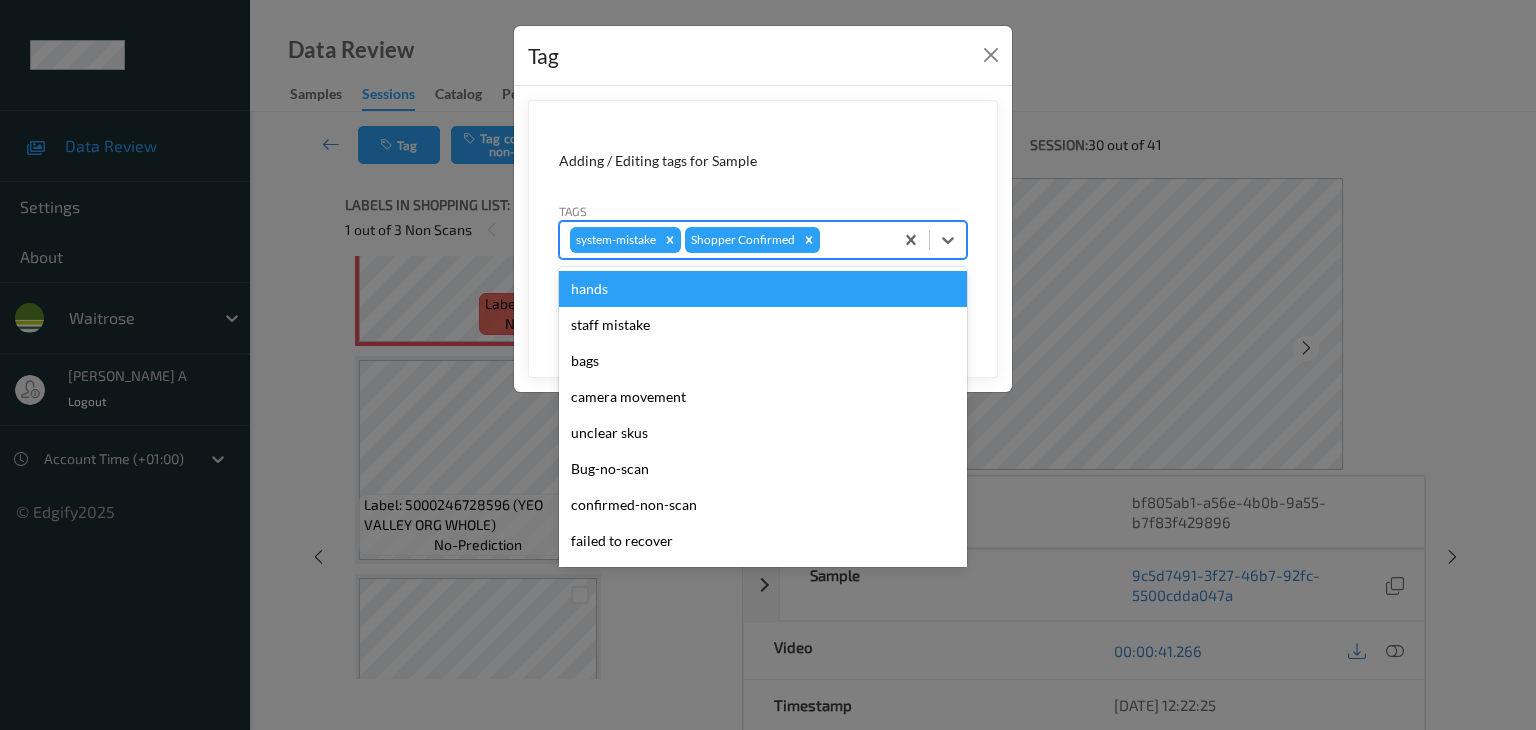 click at bounding box center (853, 240) 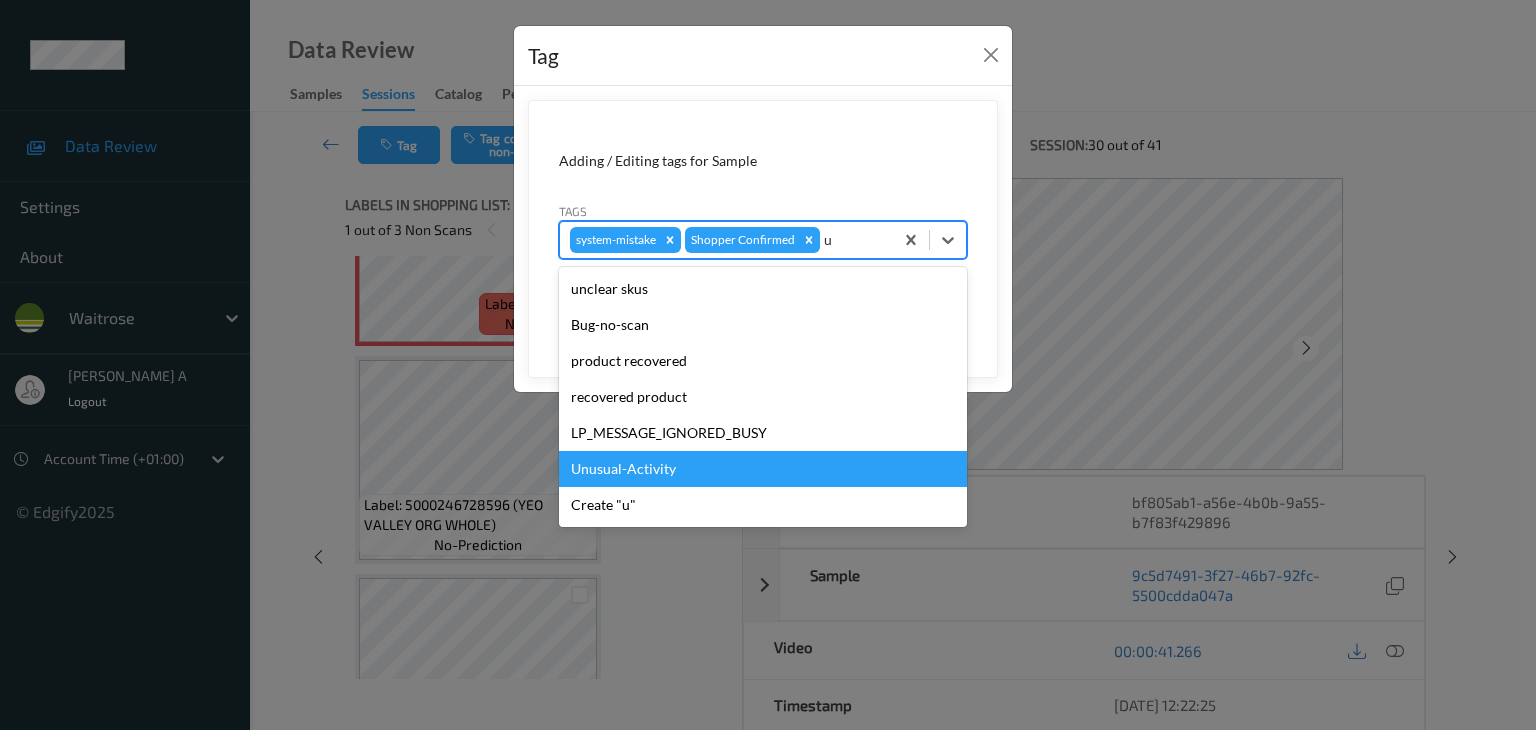 click on "Unusual-Activity" at bounding box center (763, 469) 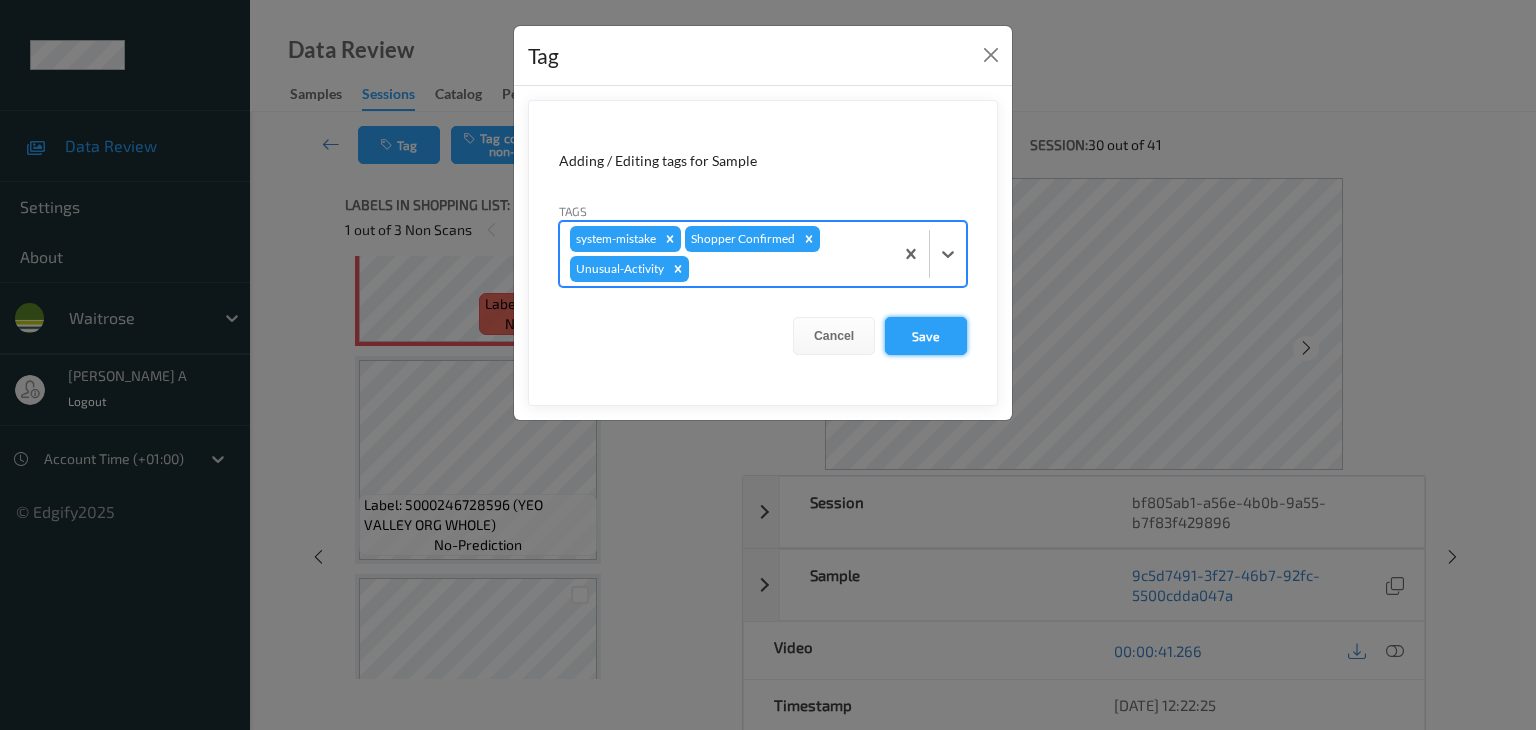click on "Save" at bounding box center [926, 336] 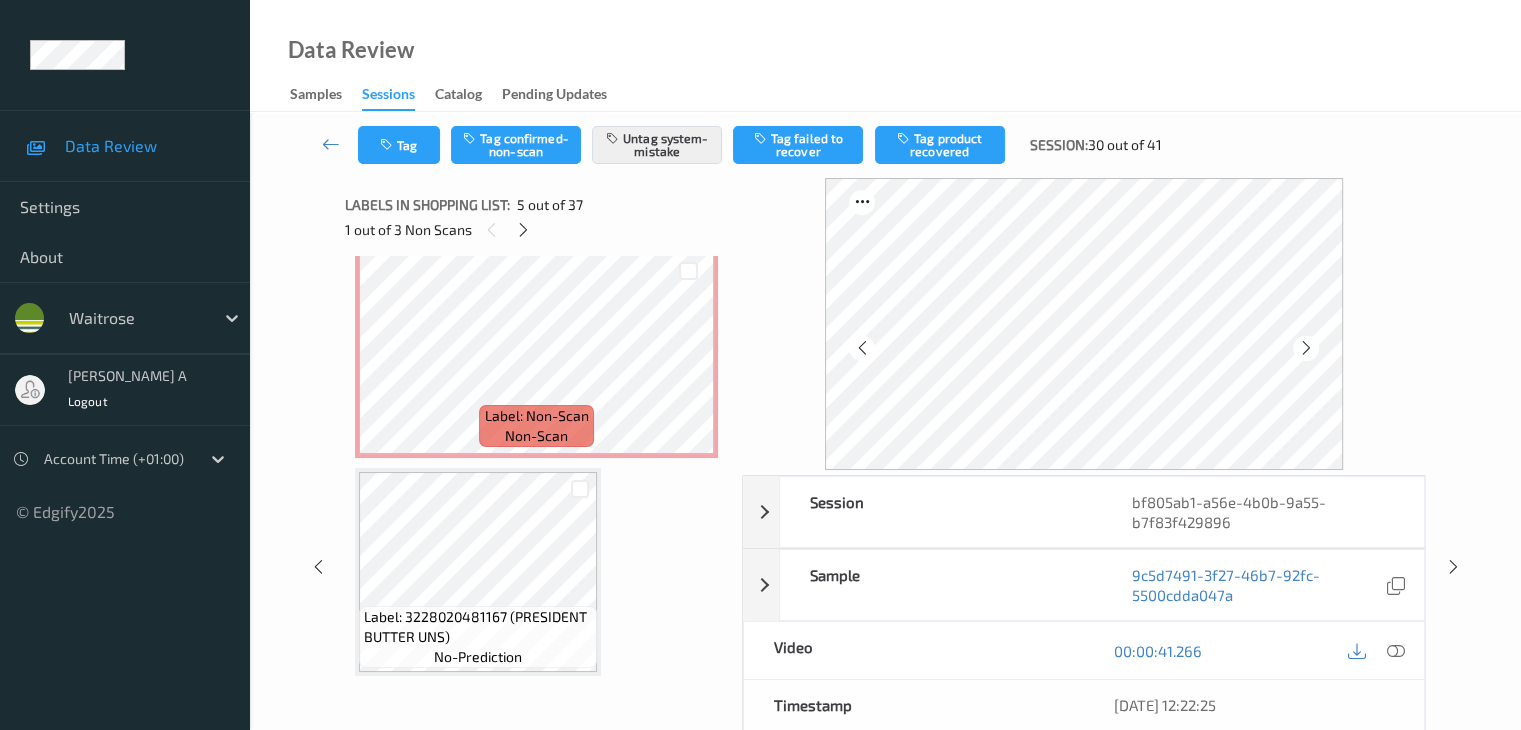 scroll, scrollTop: 2200, scrollLeft: 0, axis: vertical 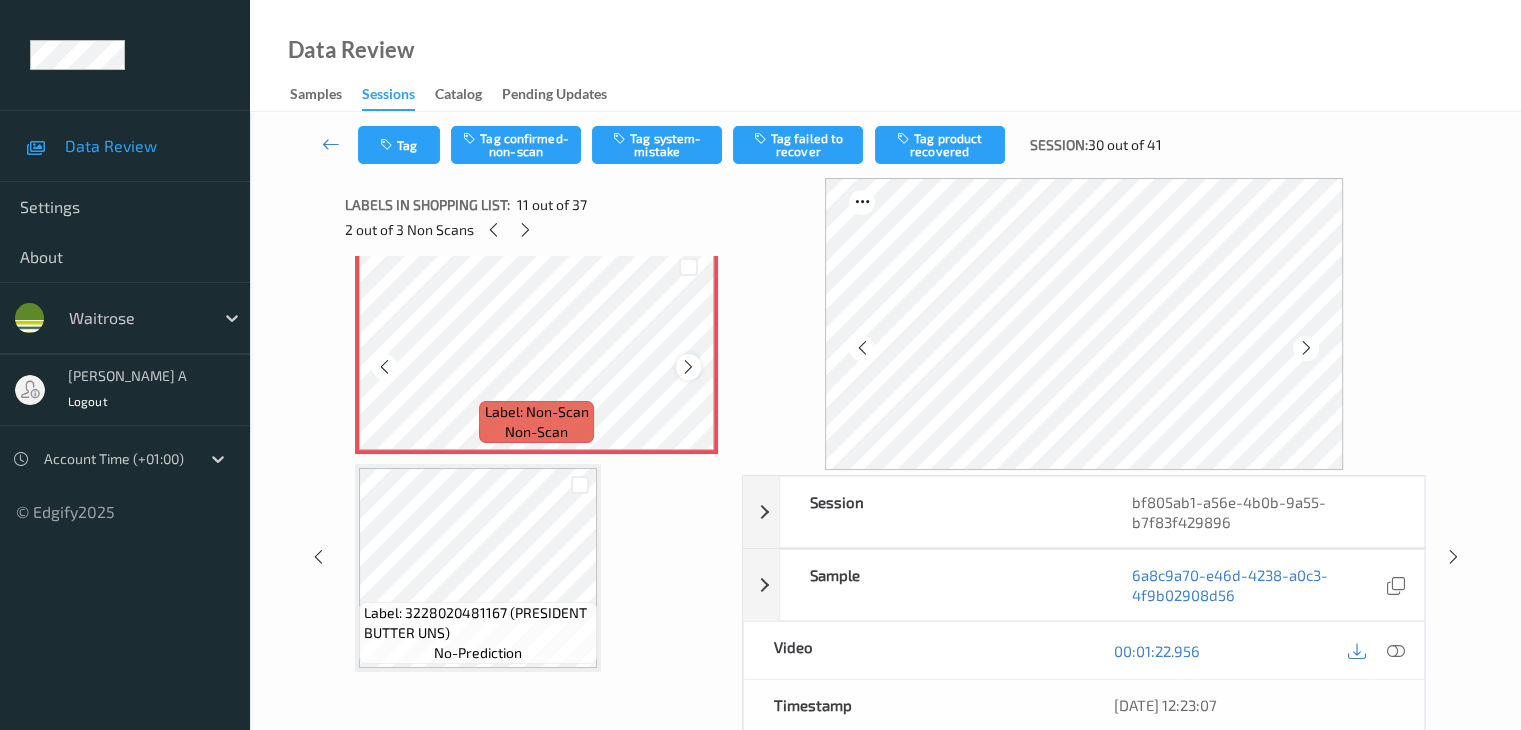 click at bounding box center [688, 367] 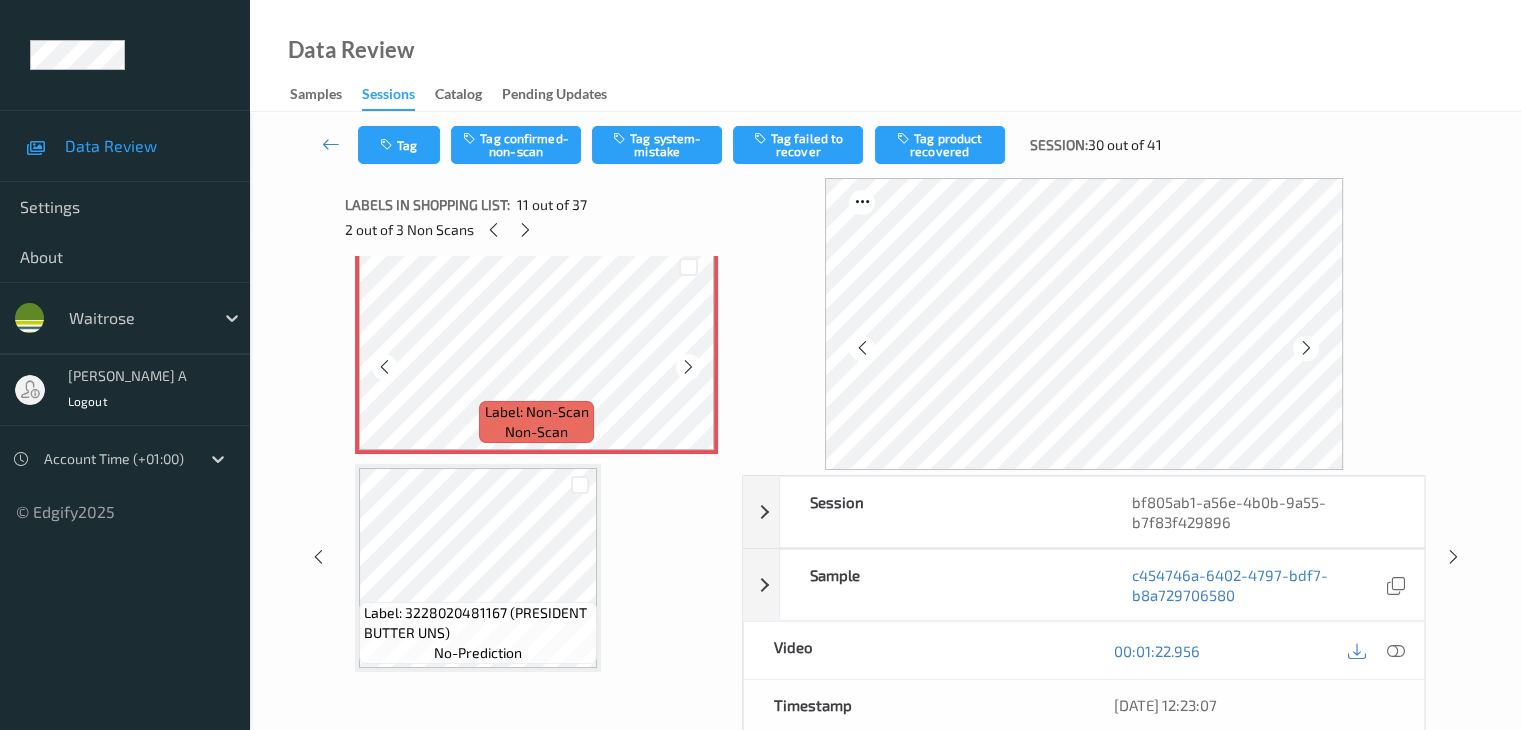 click at bounding box center (688, 367) 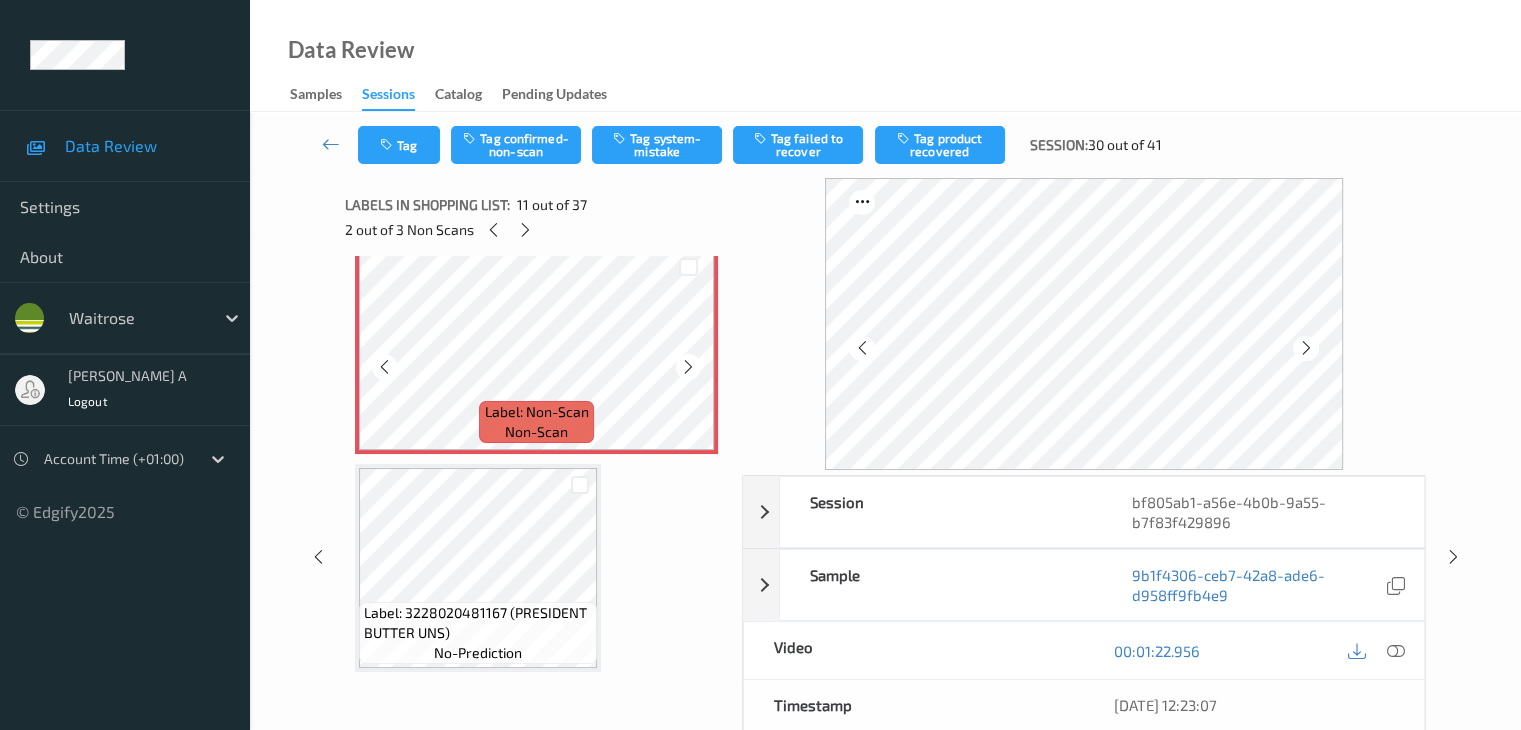 click at bounding box center [688, 367] 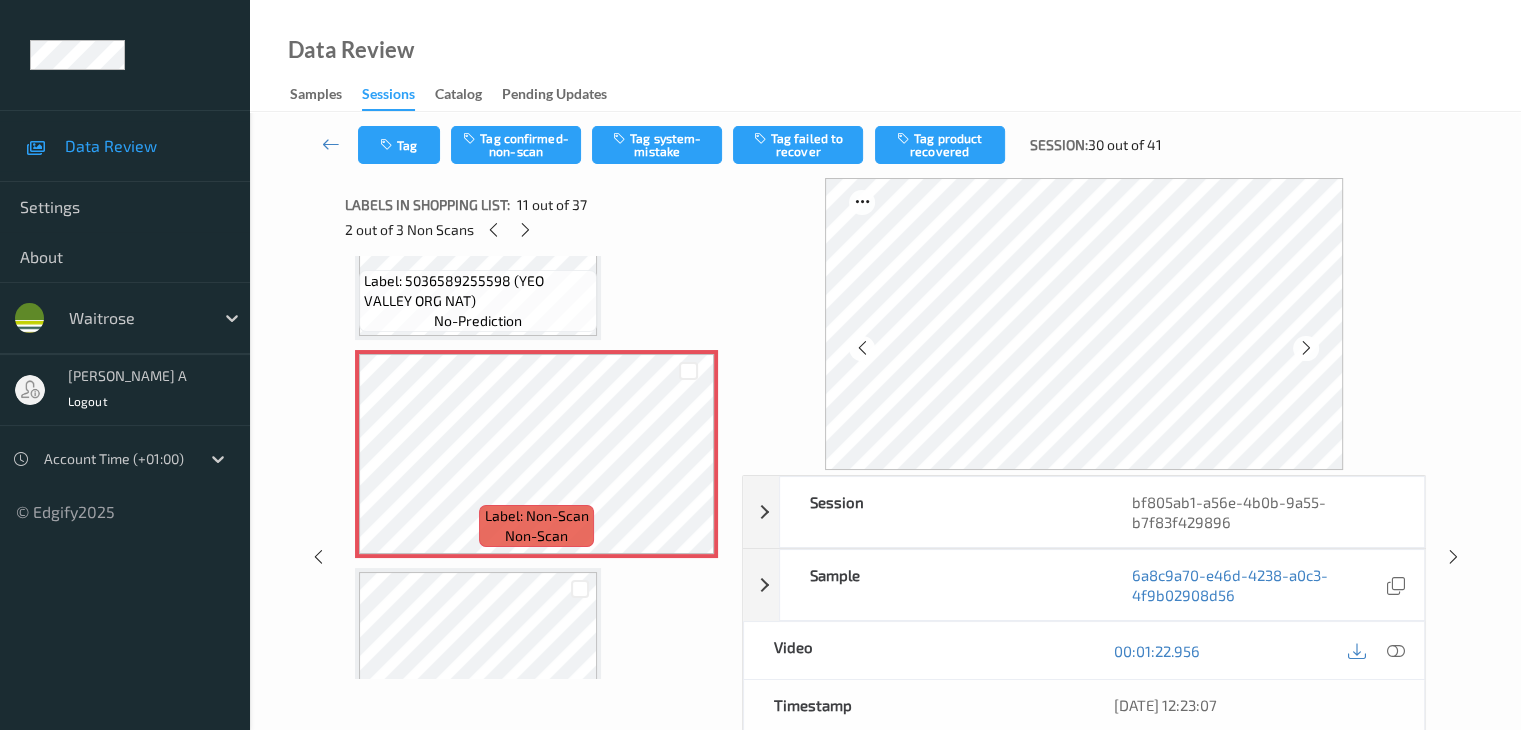 scroll, scrollTop: 2000, scrollLeft: 0, axis: vertical 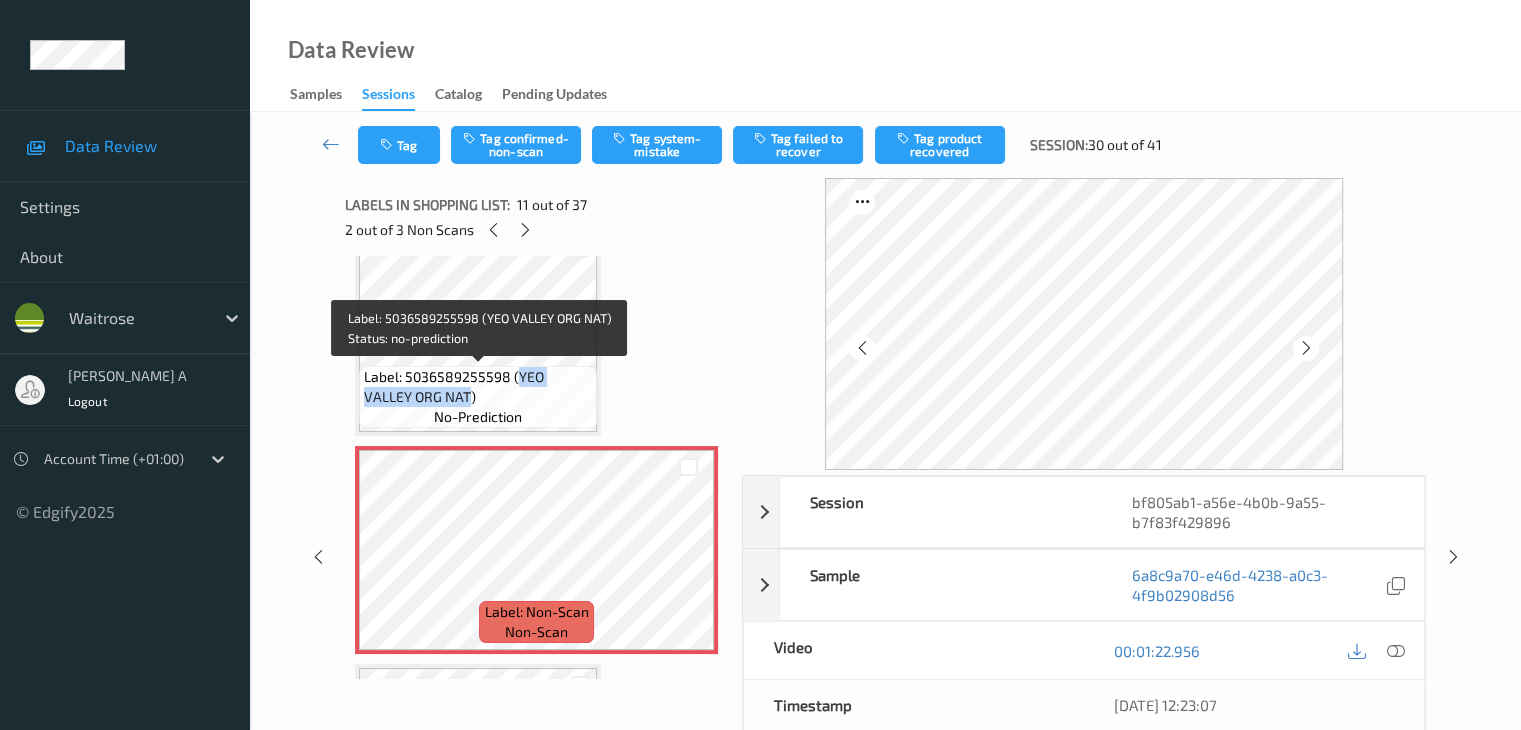 drag, startPoint x: 516, startPoint y: 376, endPoint x: 421, endPoint y: 402, distance: 98.49365 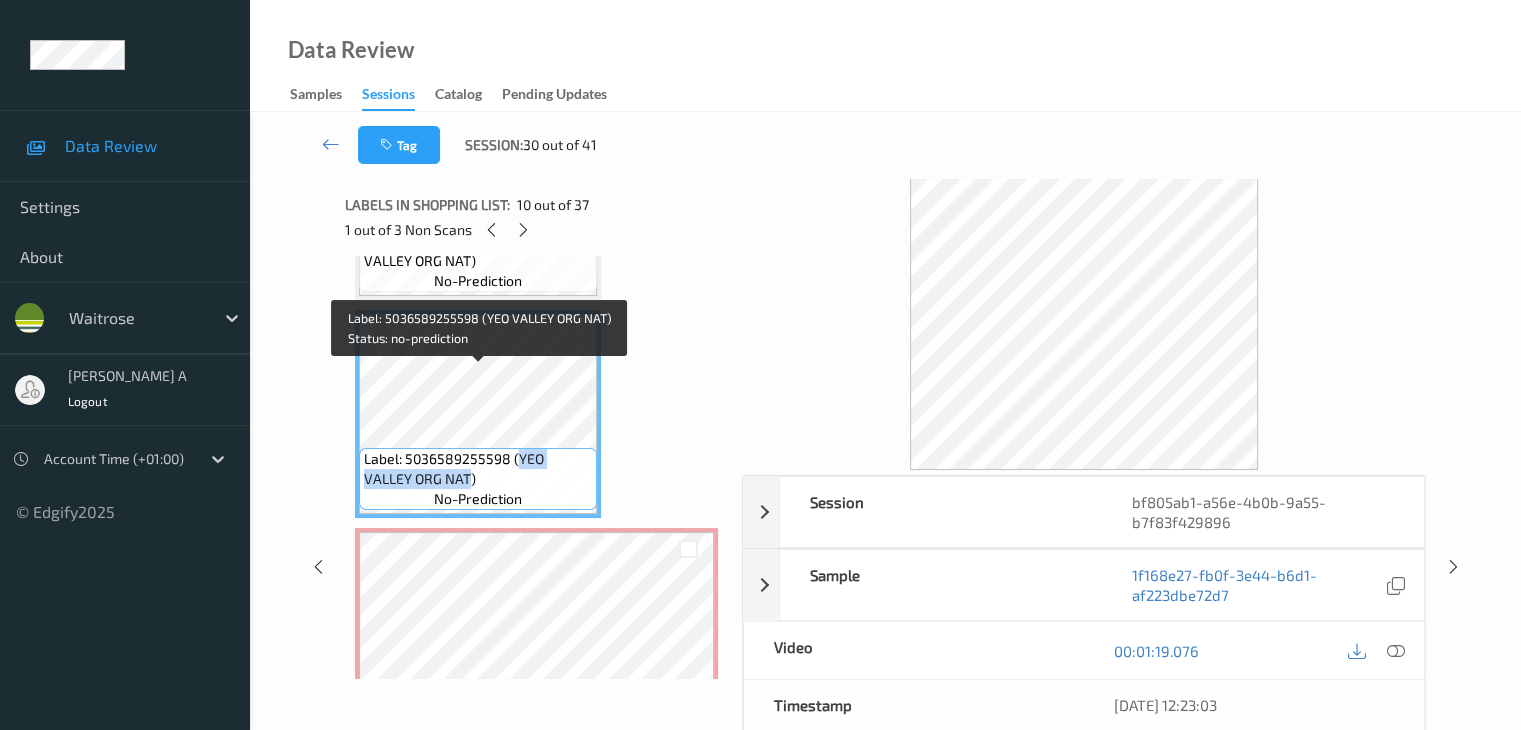 scroll, scrollTop: 1800, scrollLeft: 0, axis: vertical 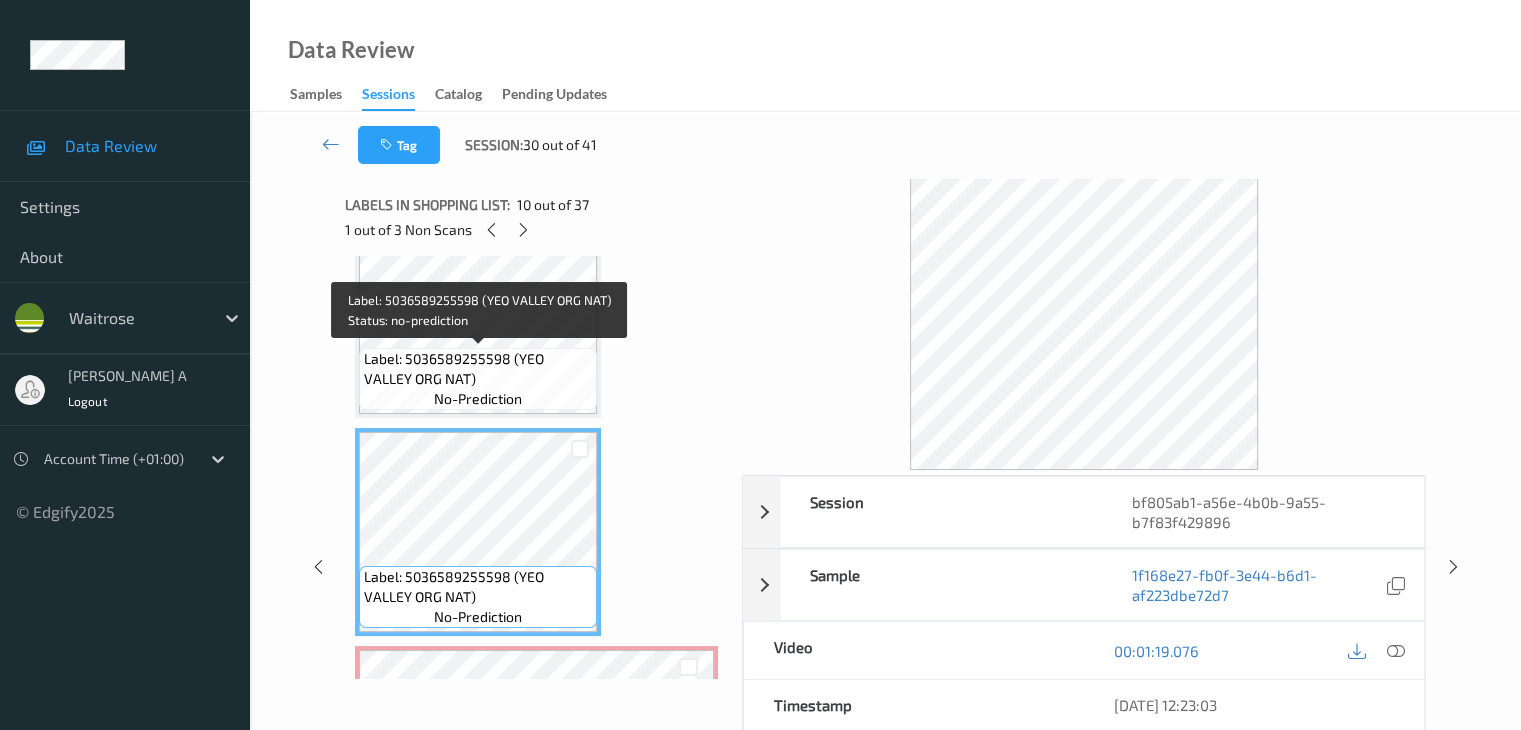 click on "Label: 5036589255598 (YEO VALLEY ORG NAT)" at bounding box center (478, 369) 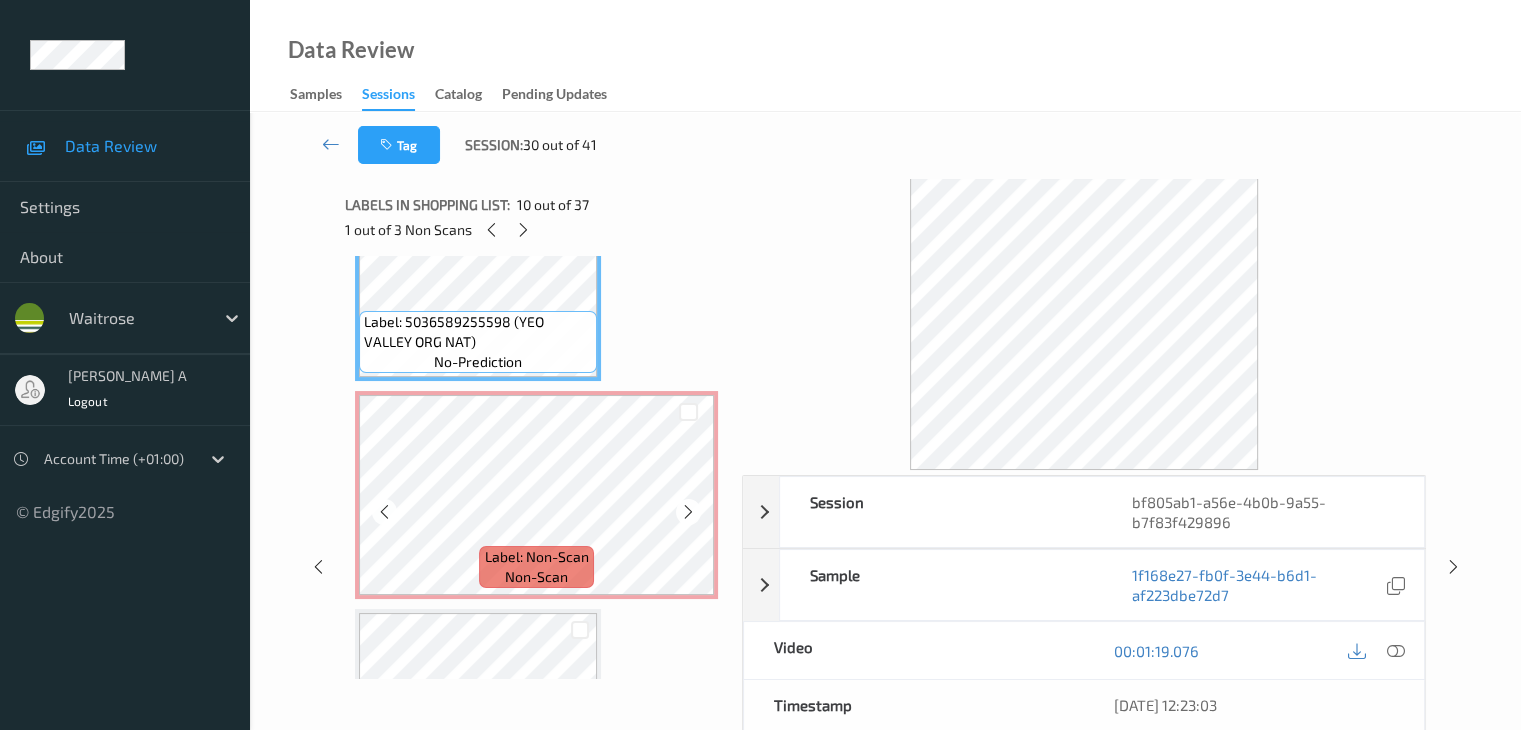 scroll, scrollTop: 2100, scrollLeft: 0, axis: vertical 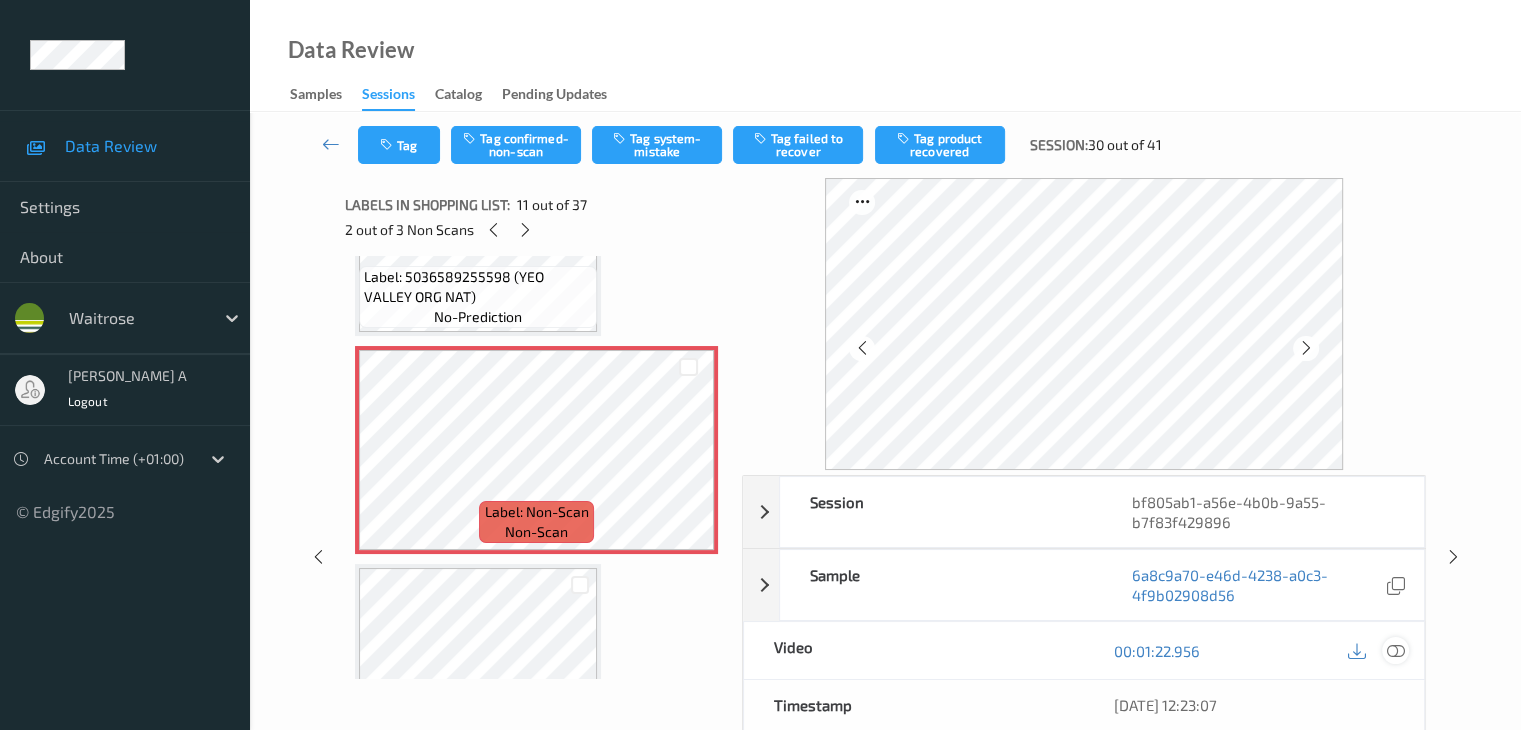 click at bounding box center [1395, 651] 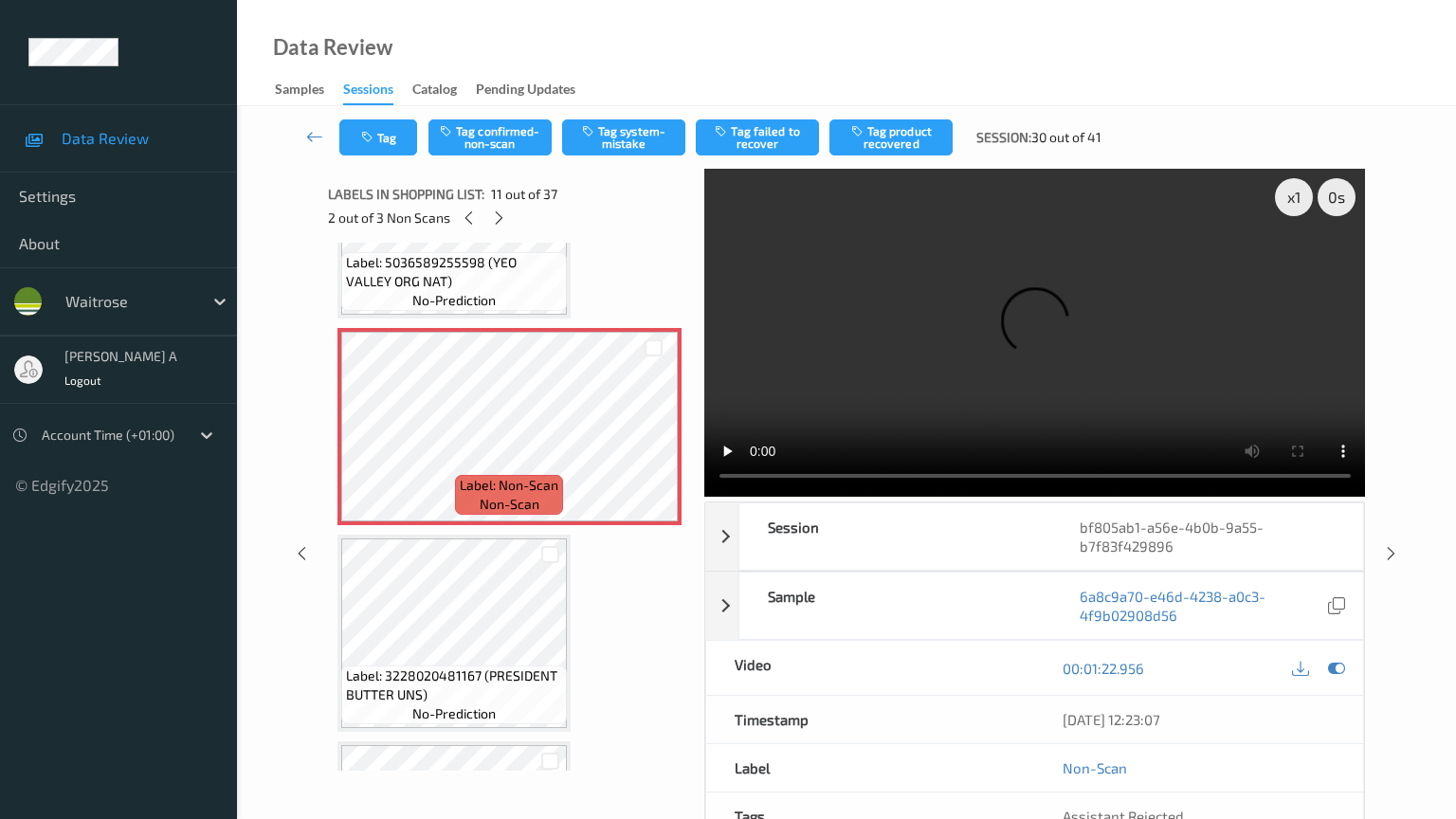 type 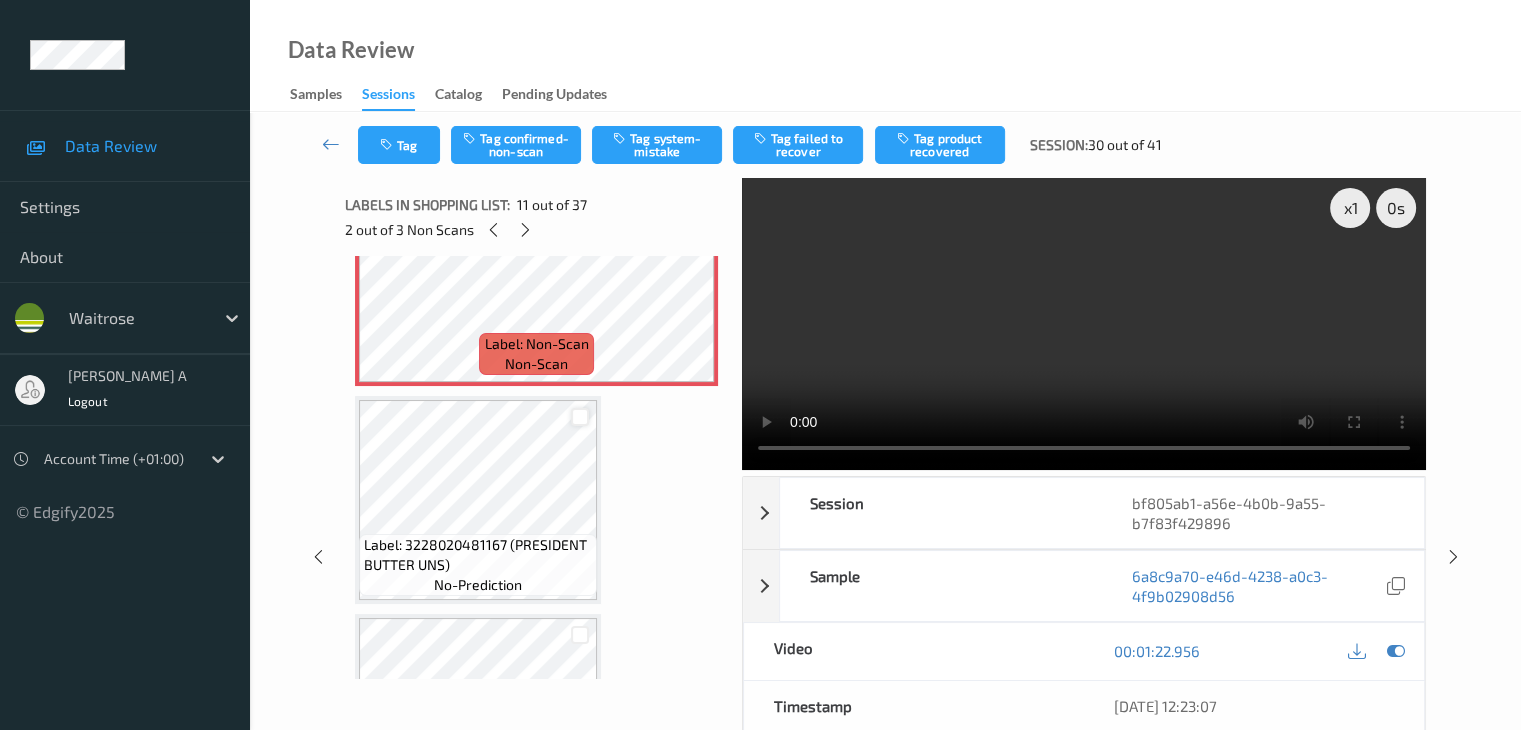 scroll, scrollTop: 2300, scrollLeft: 0, axis: vertical 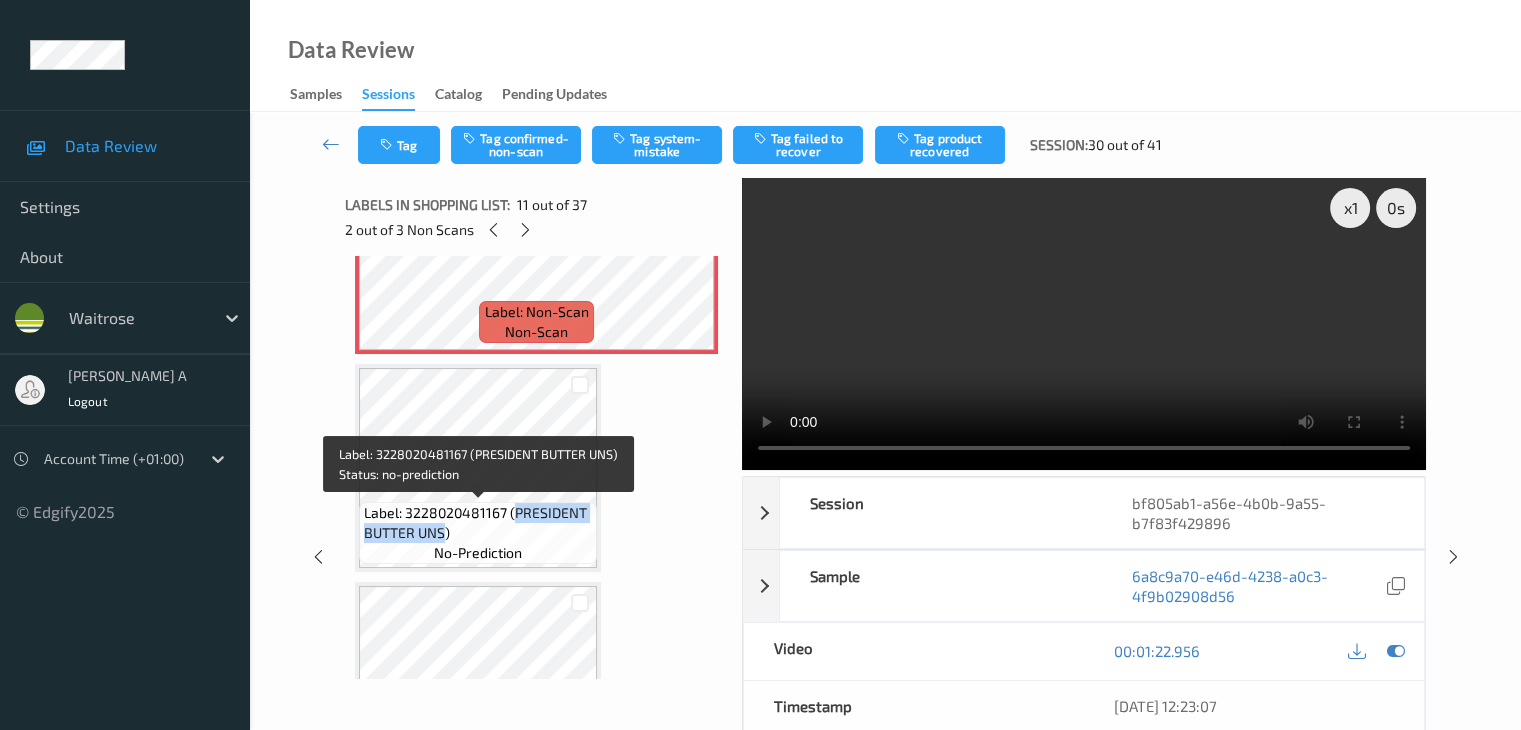 drag, startPoint x: 516, startPoint y: 515, endPoint x: 443, endPoint y: 529, distance: 74.330345 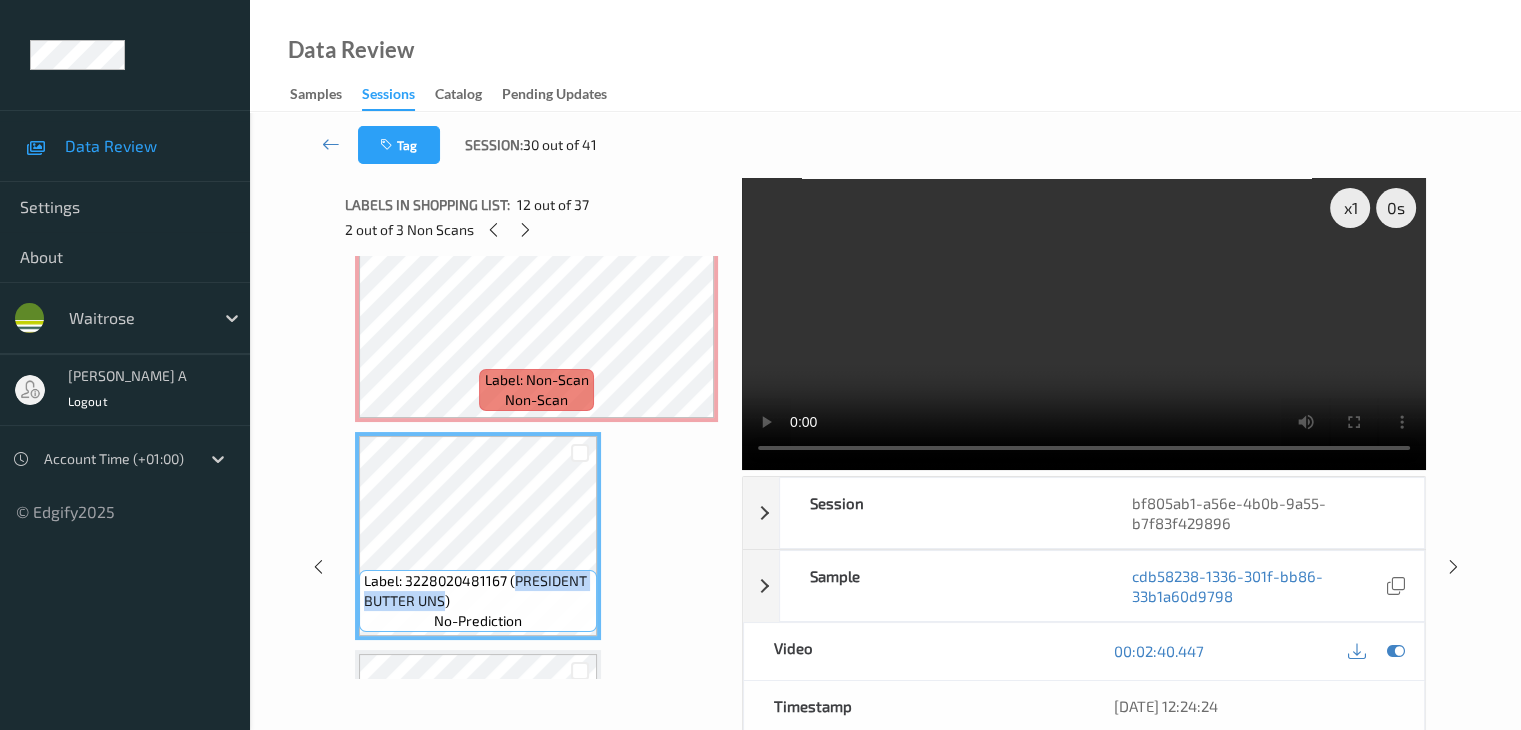 scroll, scrollTop: 2200, scrollLeft: 0, axis: vertical 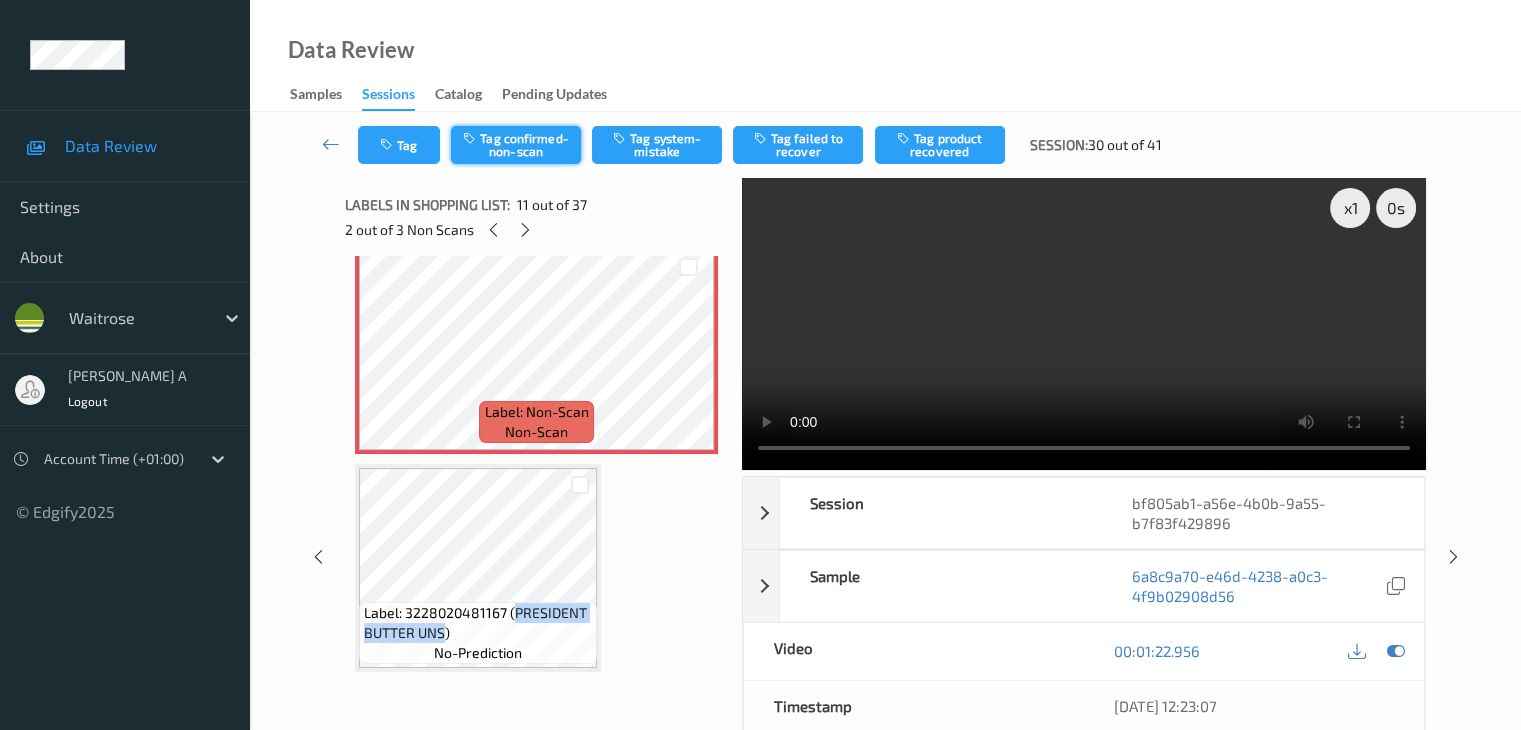 click on "Tag   confirmed-non-scan" at bounding box center (516, 145) 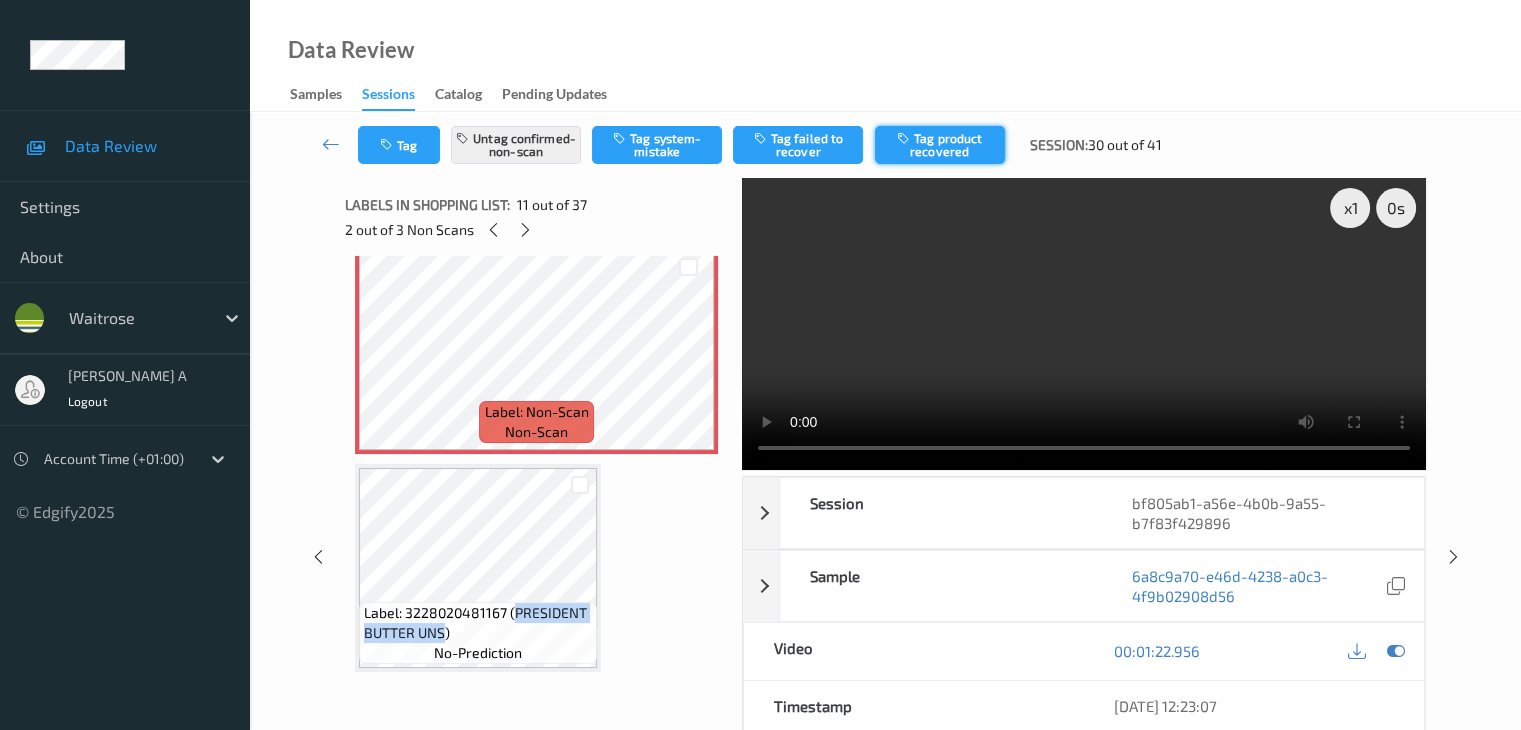click on "Tag   product recovered" at bounding box center [940, 145] 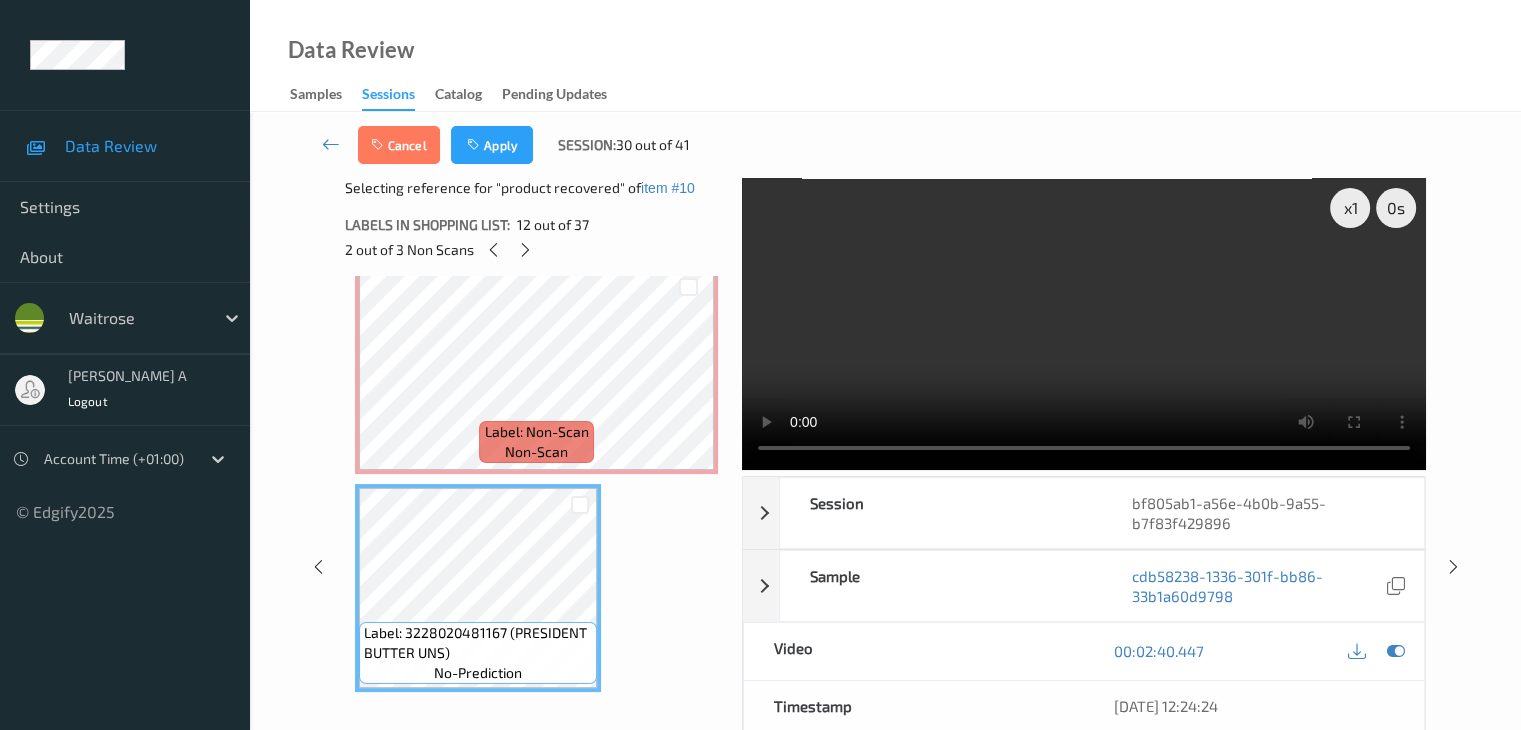 click on "Cancel Apply Session: 30 out of 41" at bounding box center (885, 145) 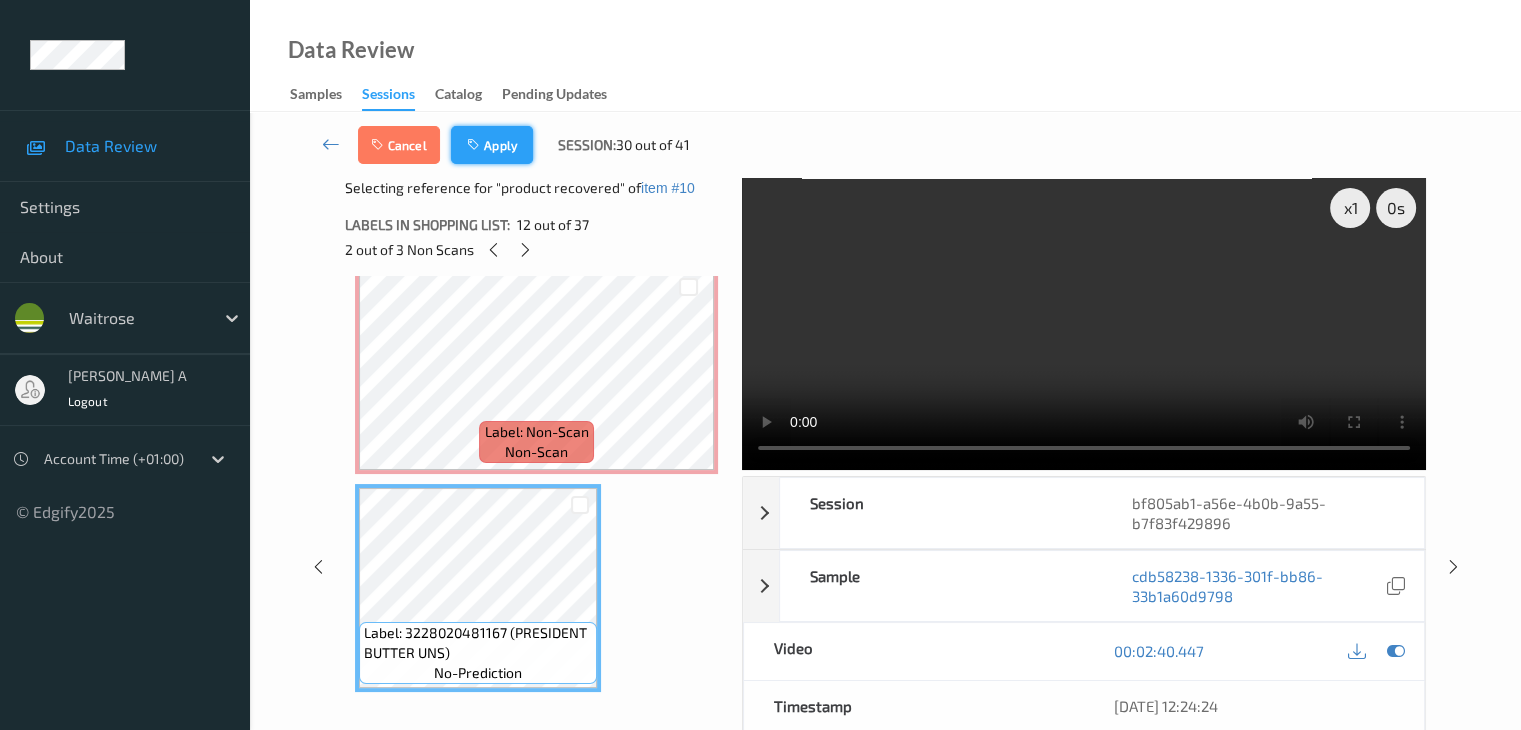 click on "Apply" at bounding box center [492, 145] 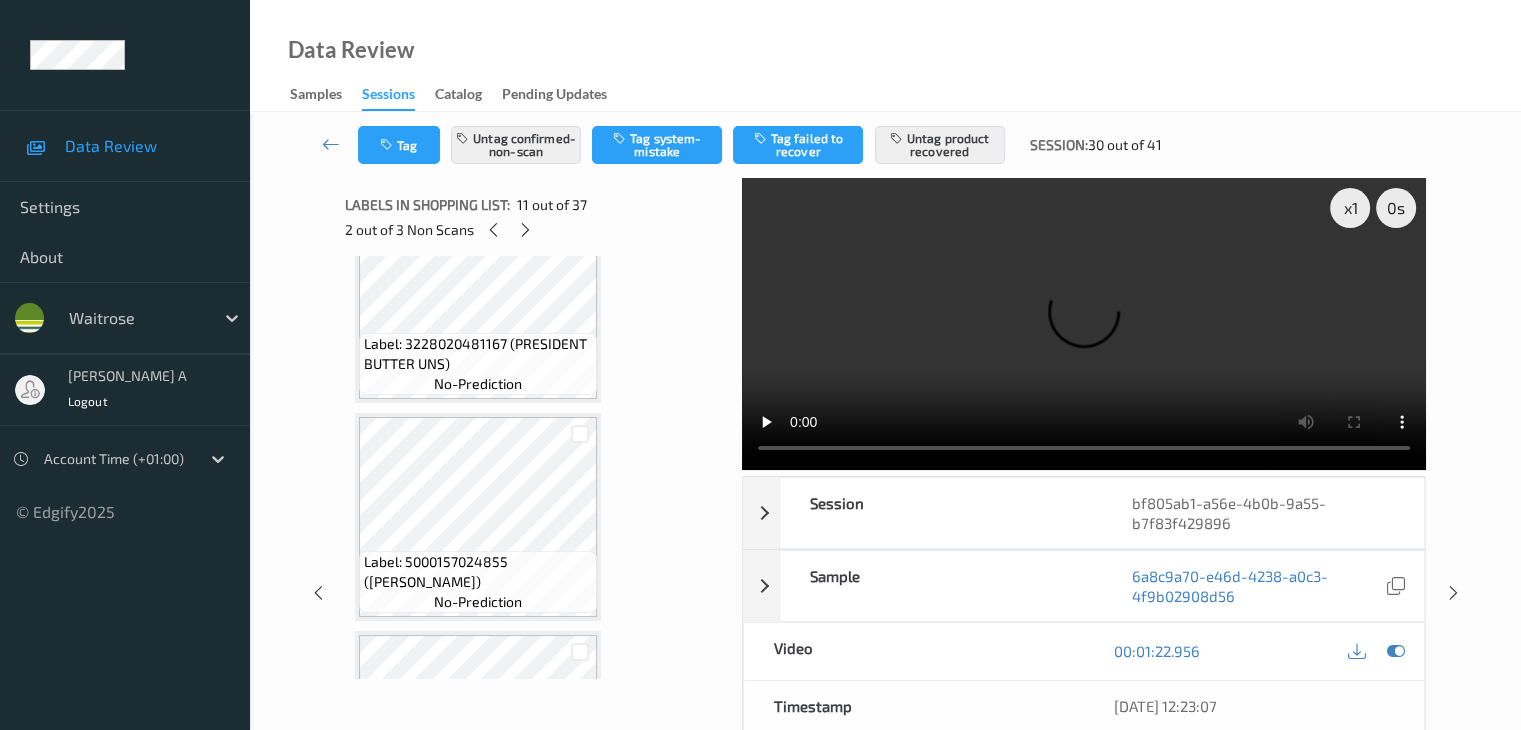 scroll, scrollTop: 2472, scrollLeft: 0, axis: vertical 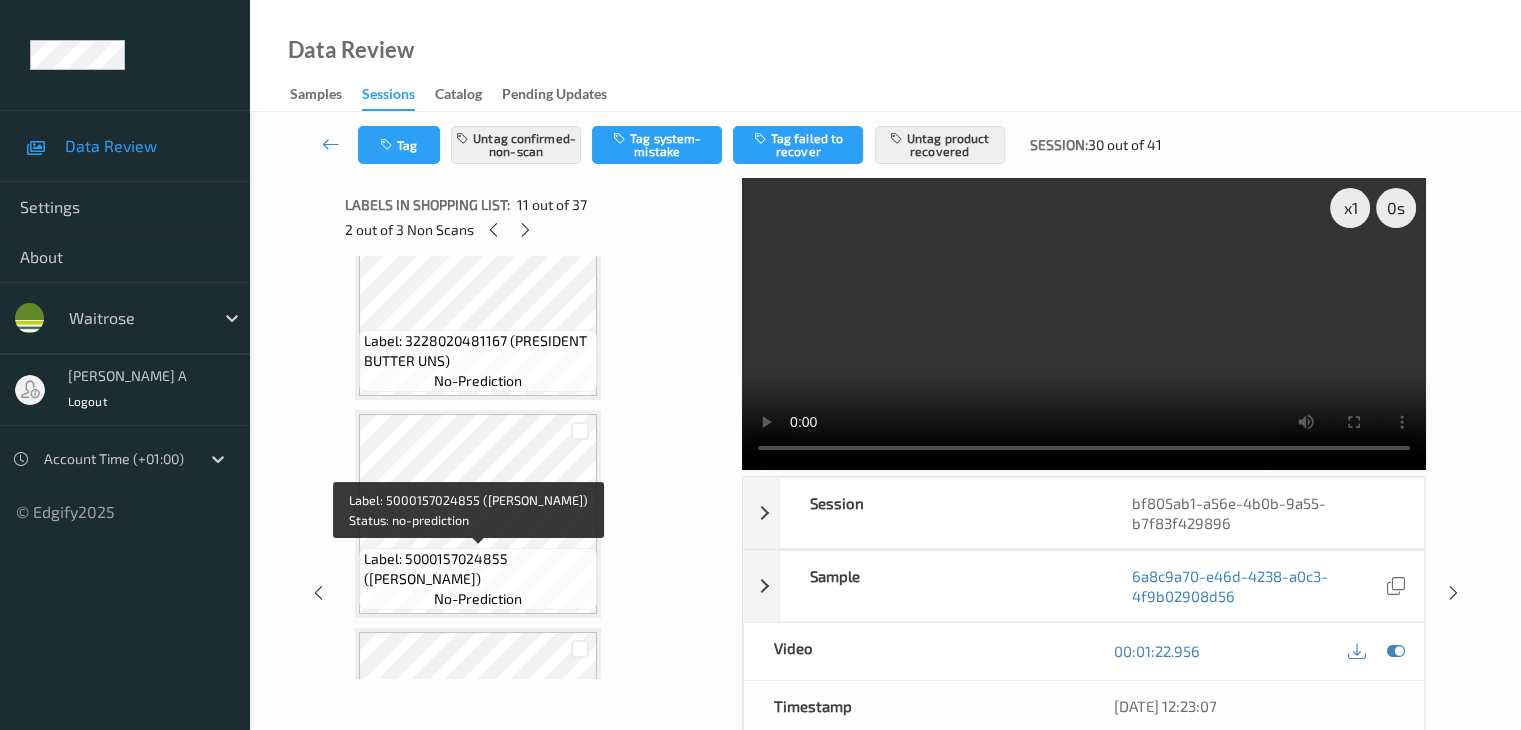 click on "Label: 5000157024855 (HEINZ BAKED BEANZ)" at bounding box center [478, 569] 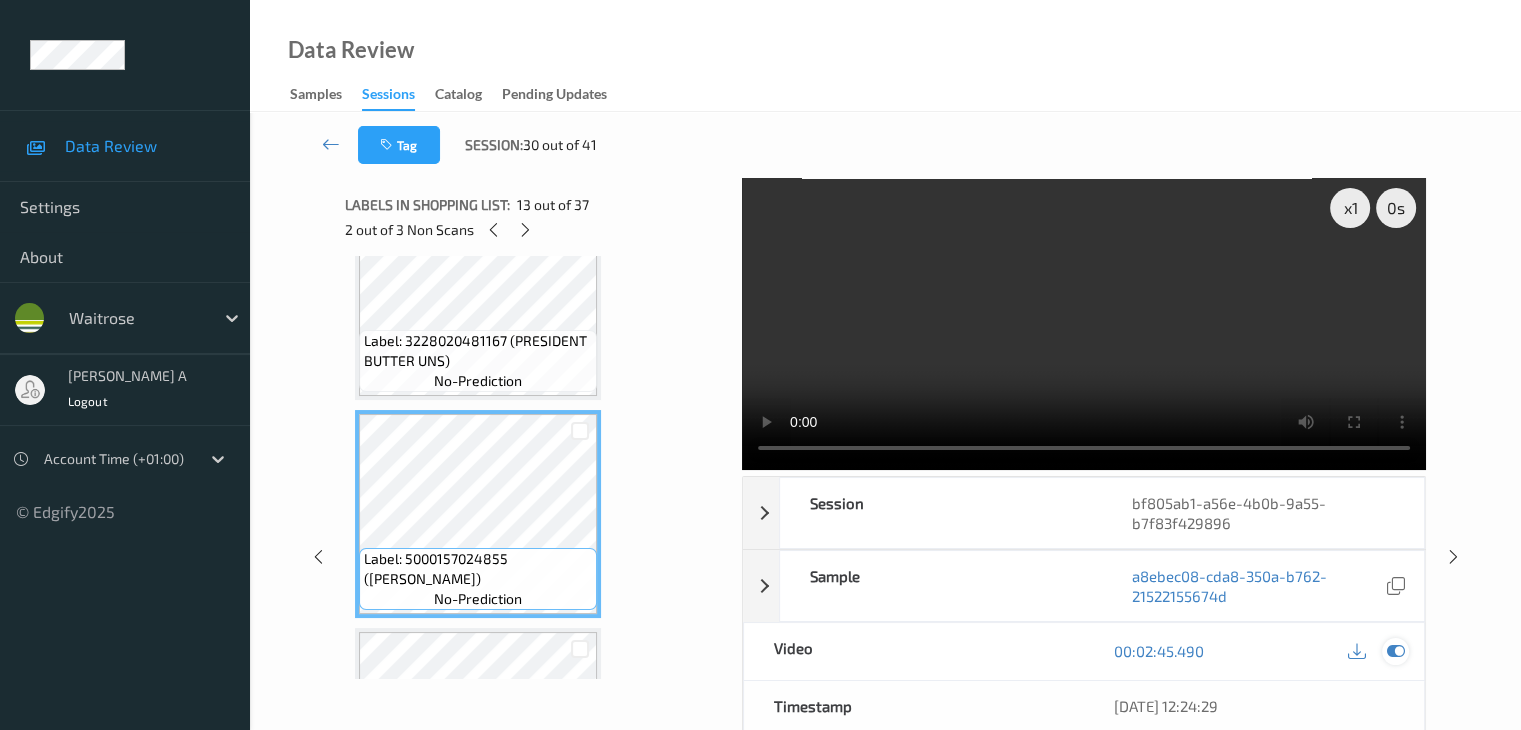 click at bounding box center [1395, 651] 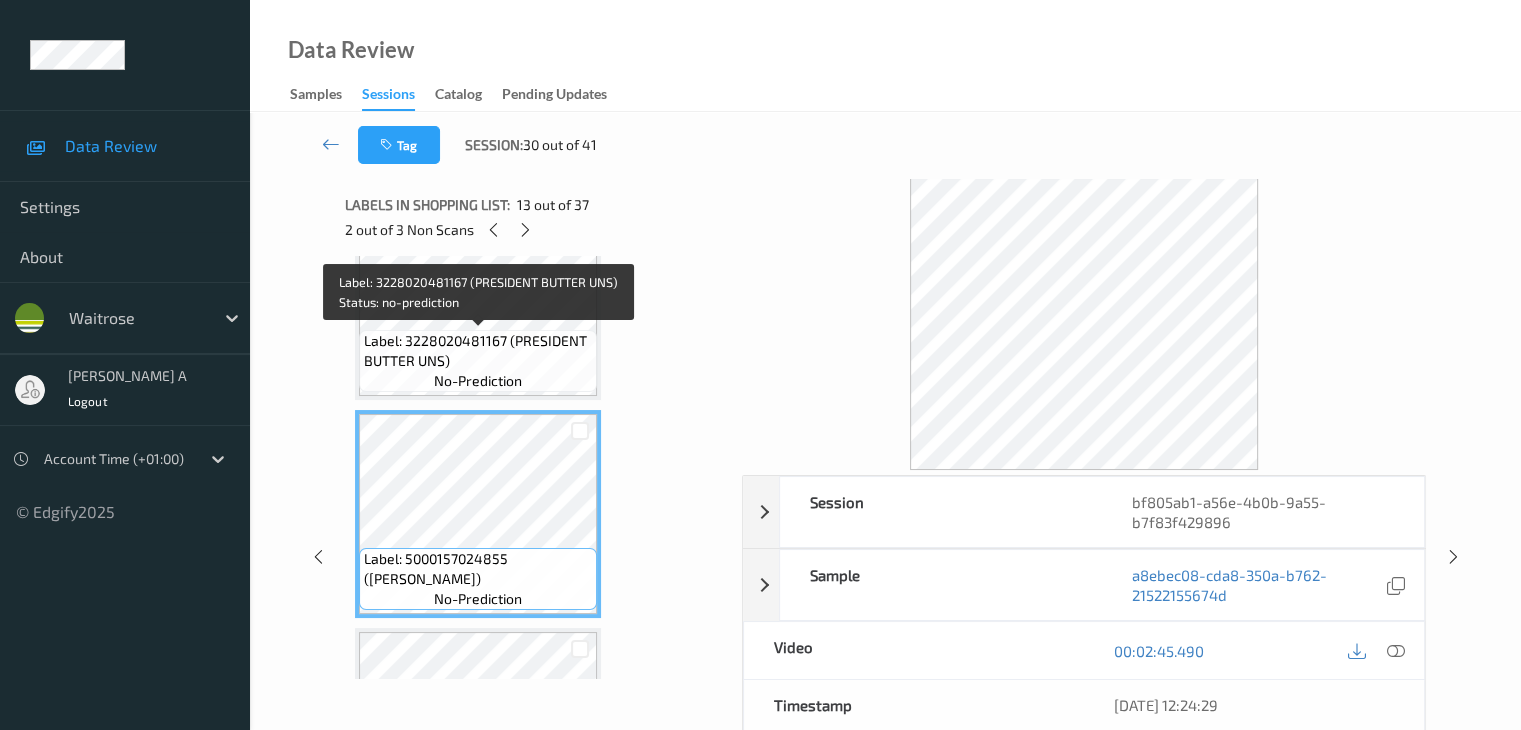 click on "Label: 3228020481167 (PRESIDENT BUTTER UNS)" at bounding box center (478, 351) 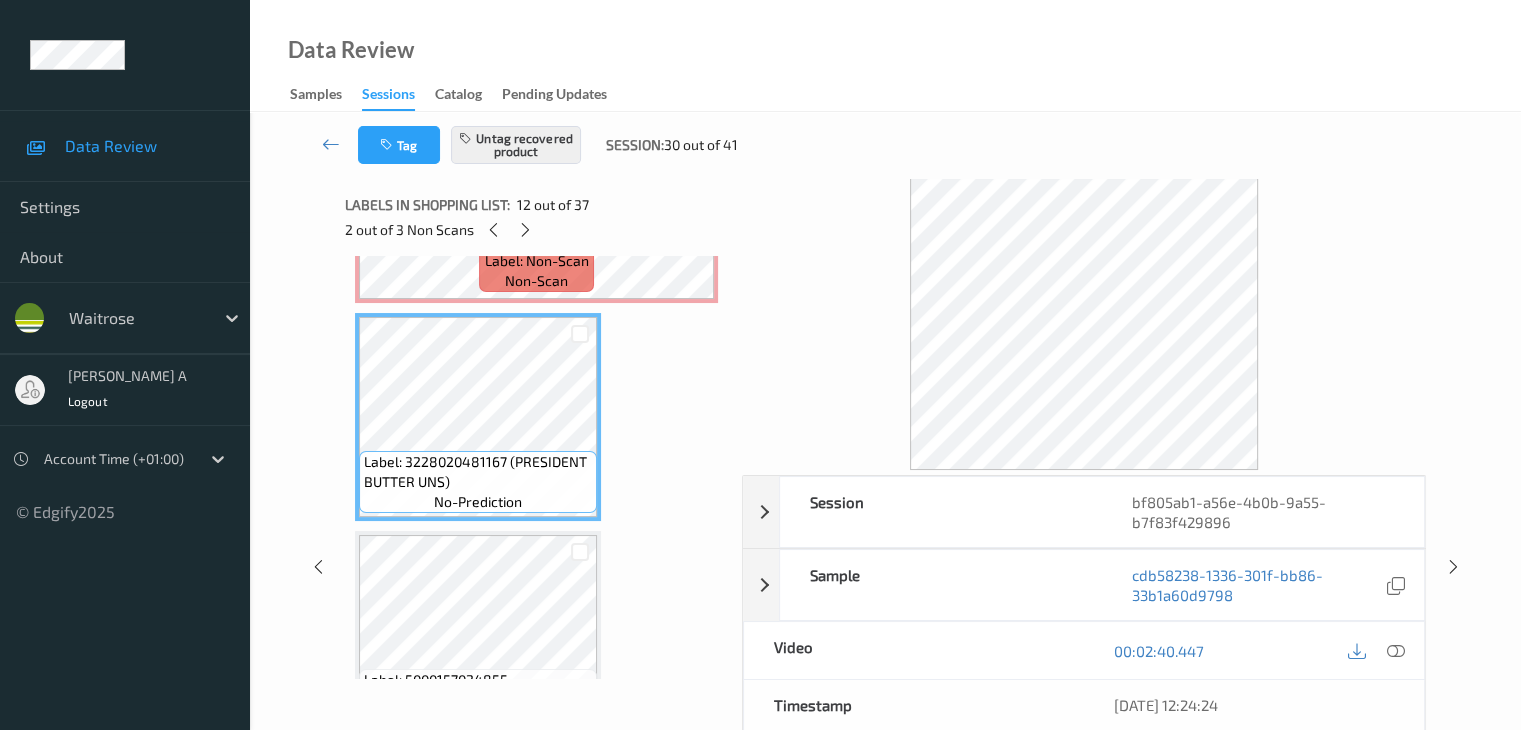 scroll, scrollTop: 2272, scrollLeft: 0, axis: vertical 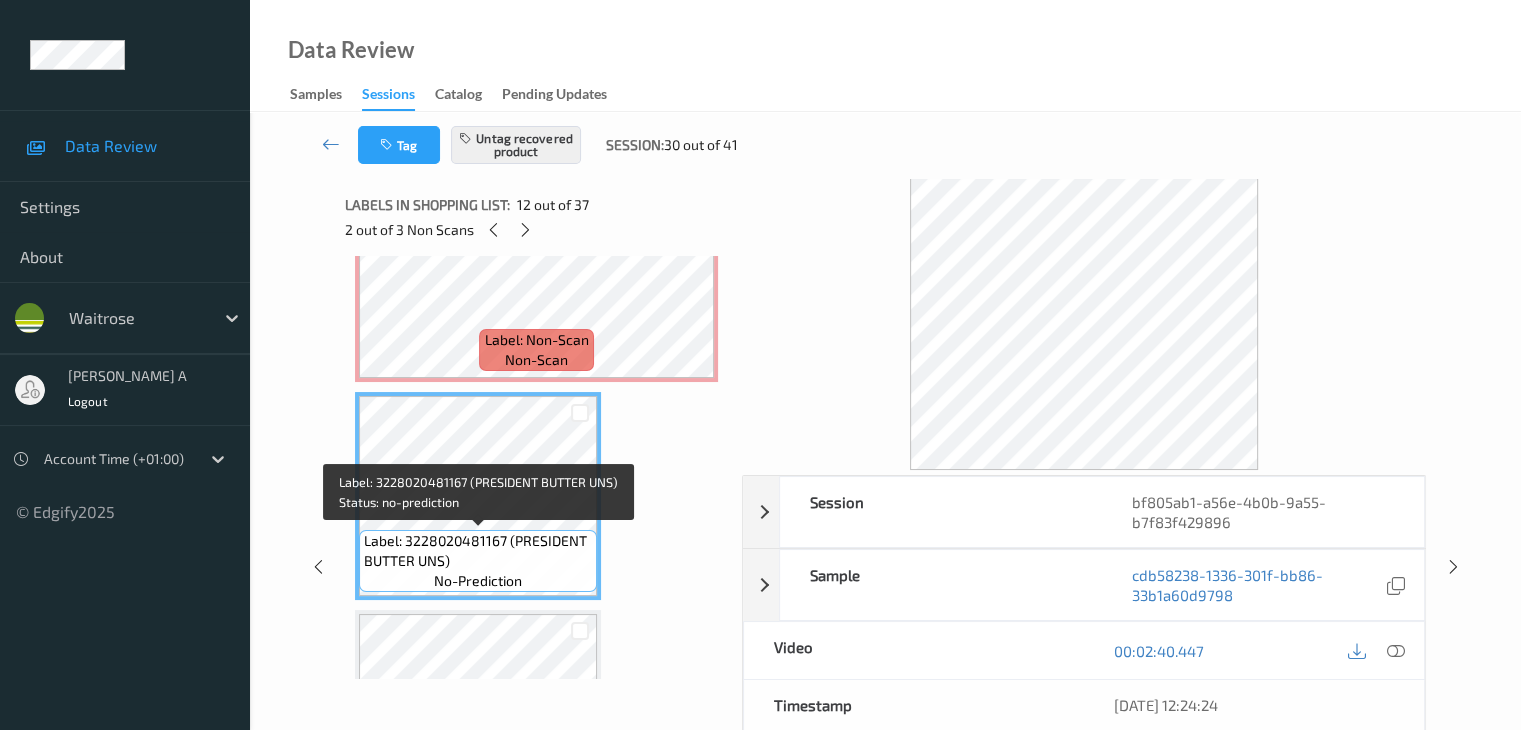 click on "Label: 3228020481167 (PRESIDENT BUTTER UNS)" at bounding box center [478, 551] 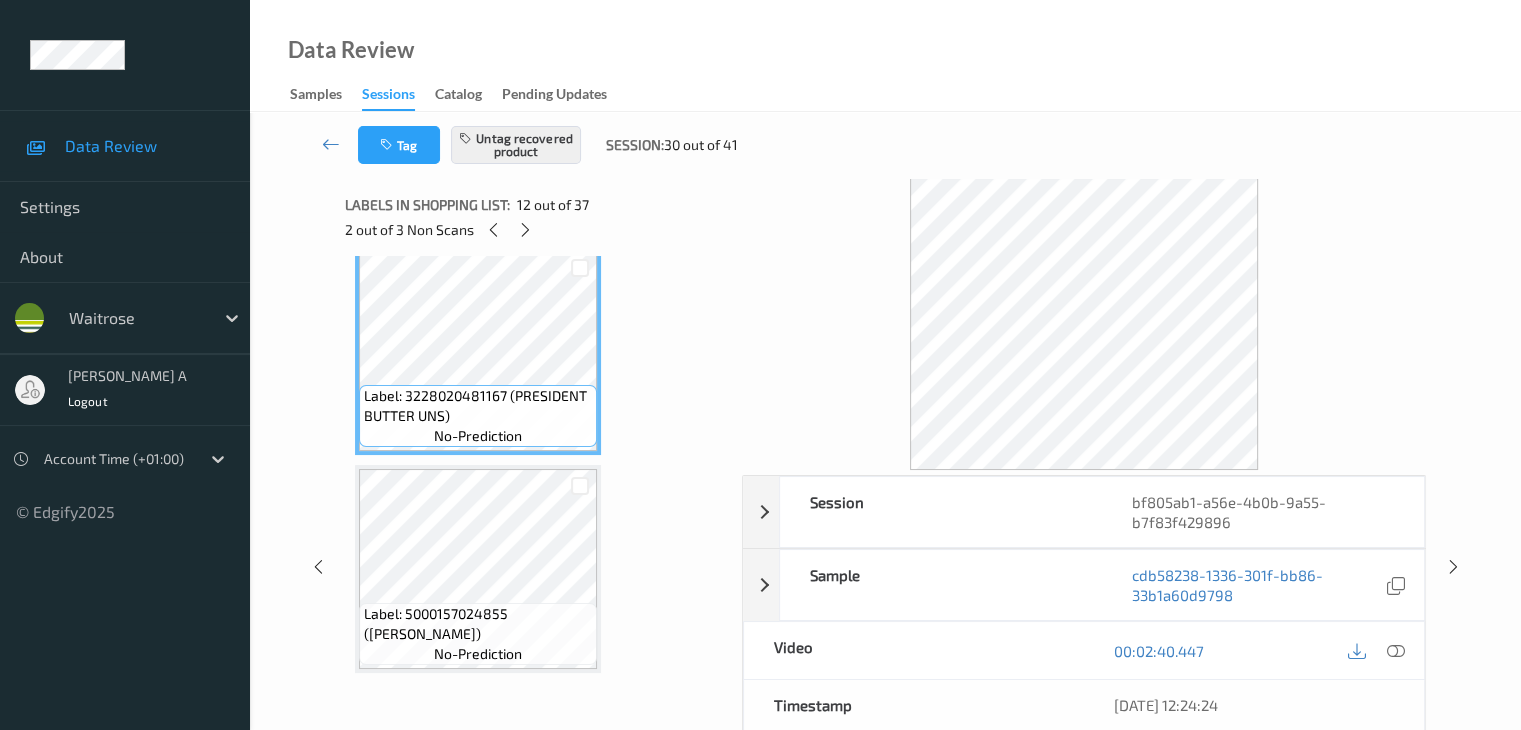 scroll, scrollTop: 2472, scrollLeft: 0, axis: vertical 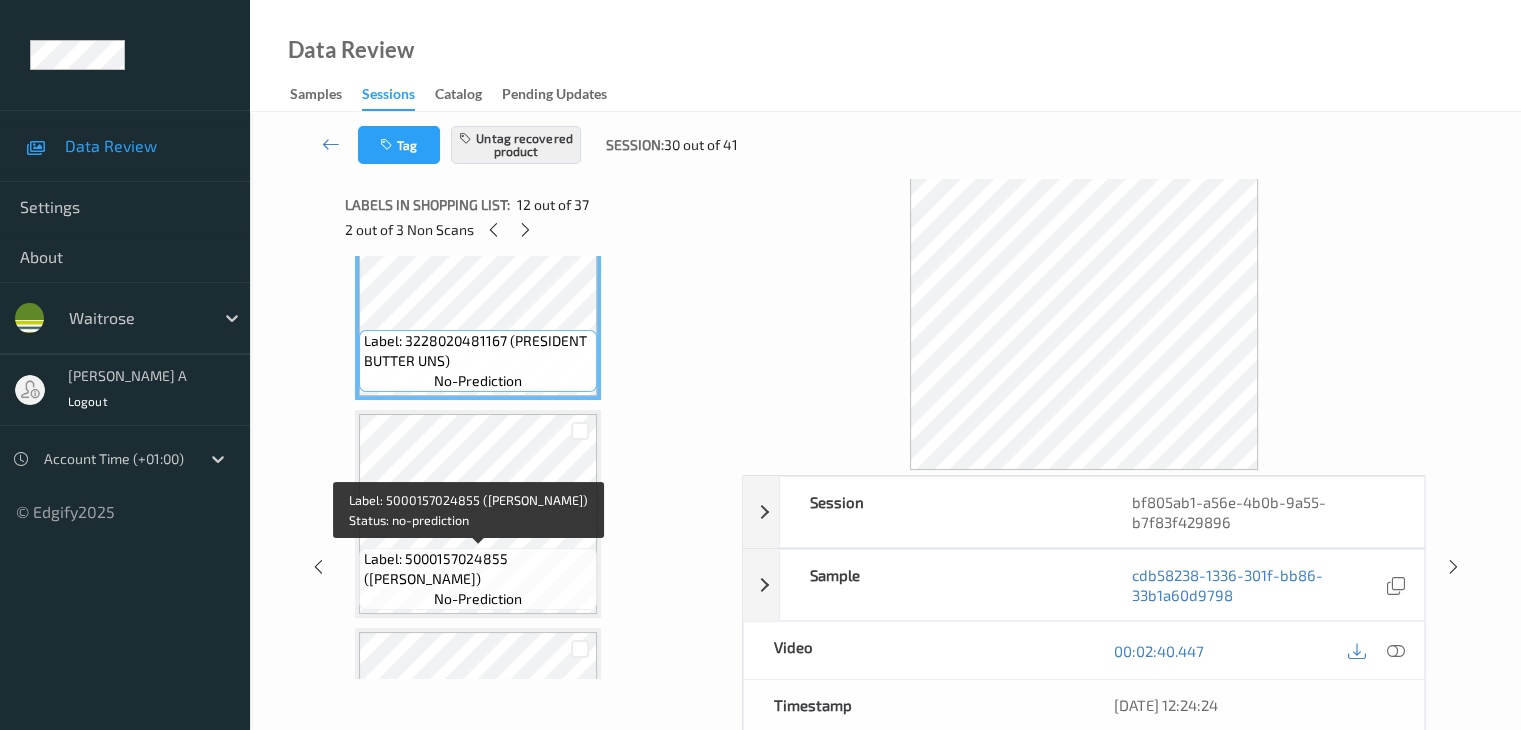 drag, startPoint x: 517, startPoint y: 562, endPoint x: 450, endPoint y: 580, distance: 69.375786 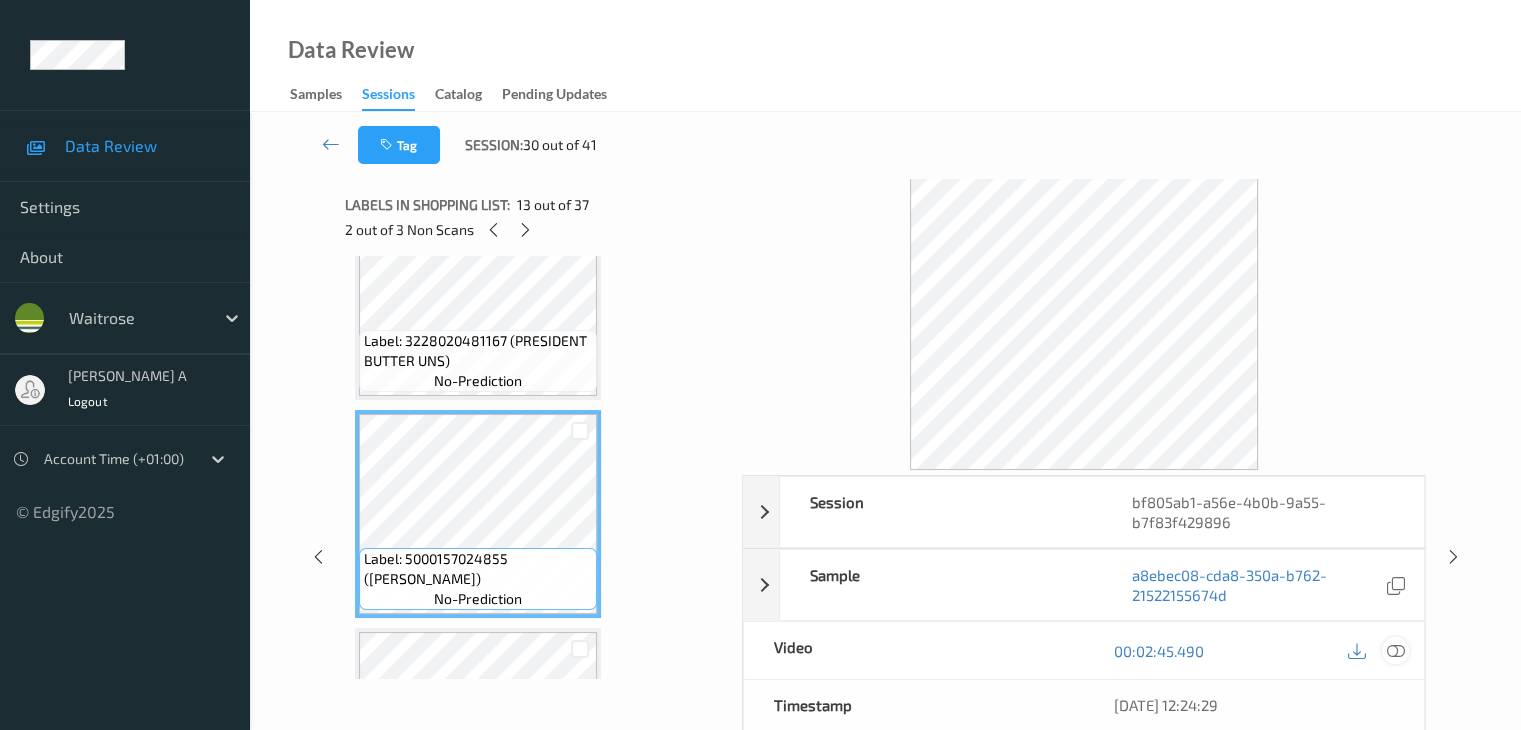 click at bounding box center (1395, 651) 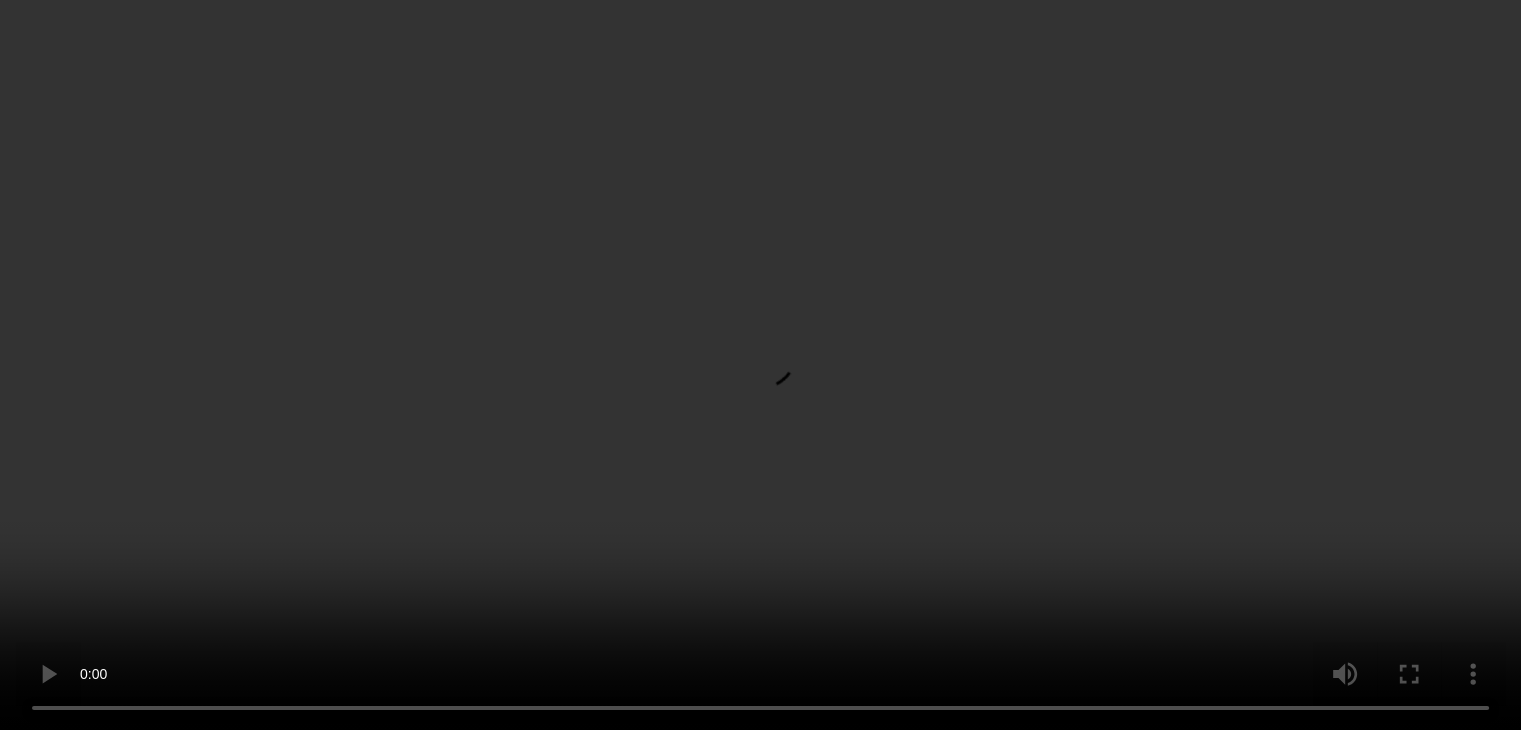 scroll, scrollTop: 2972, scrollLeft: 0, axis: vertical 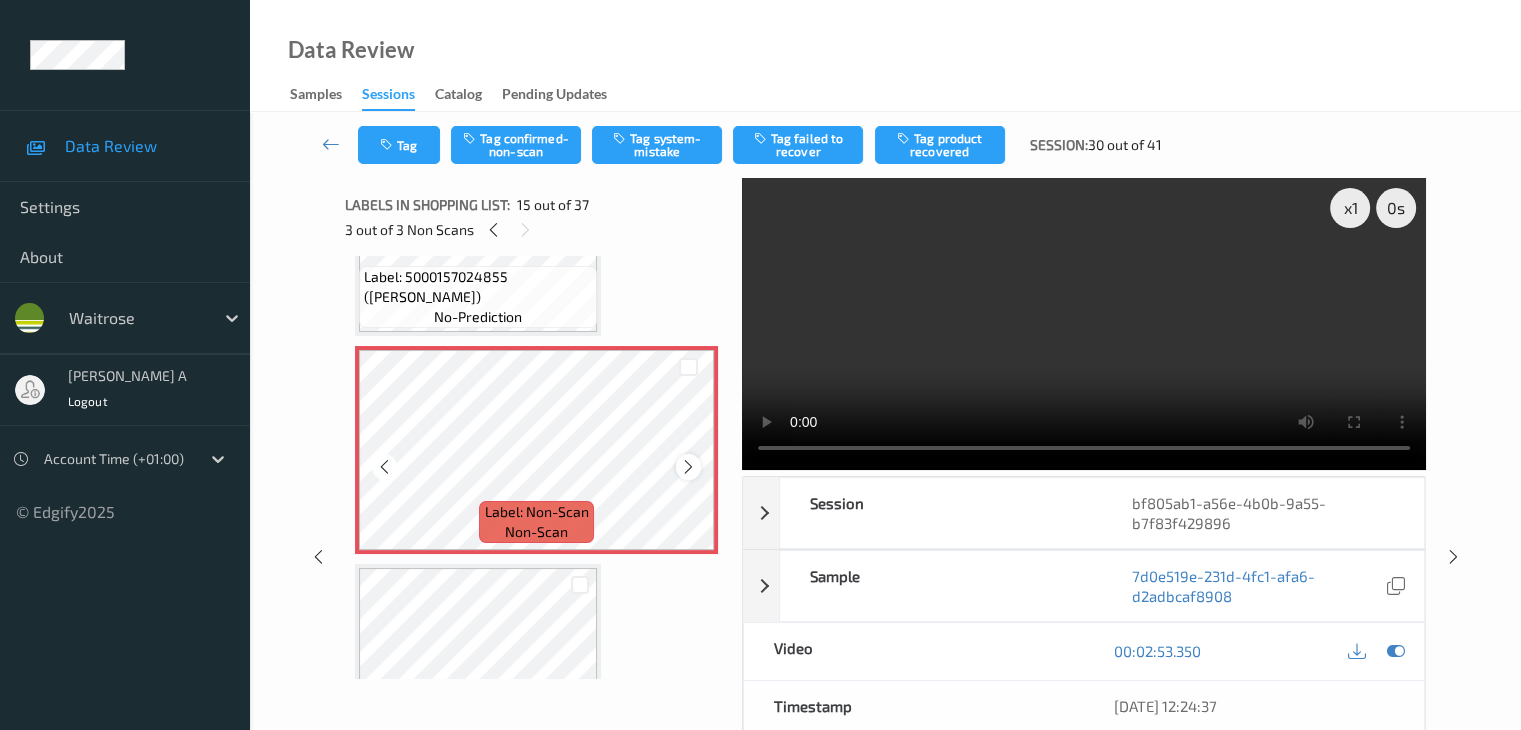 click at bounding box center [688, 467] 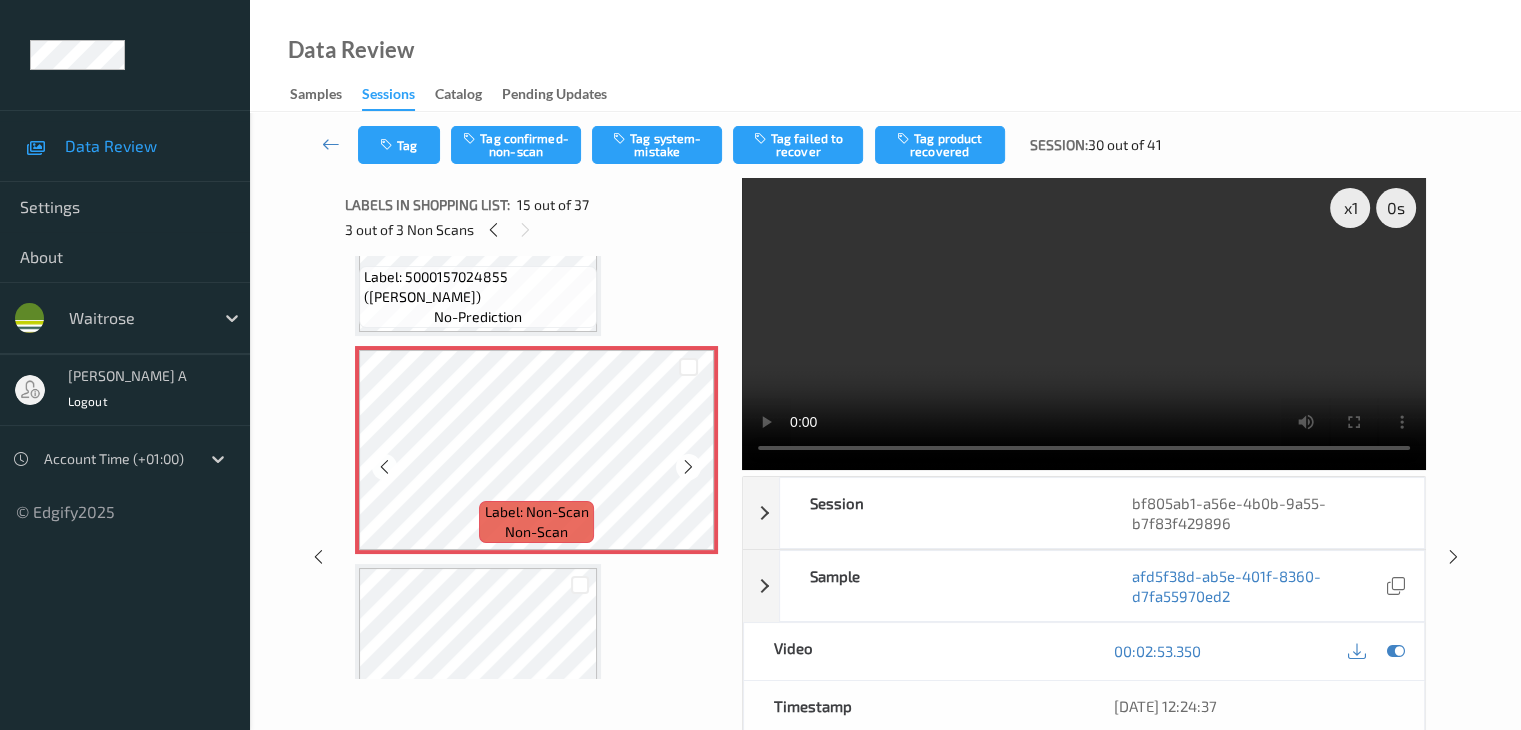 click at bounding box center (688, 467) 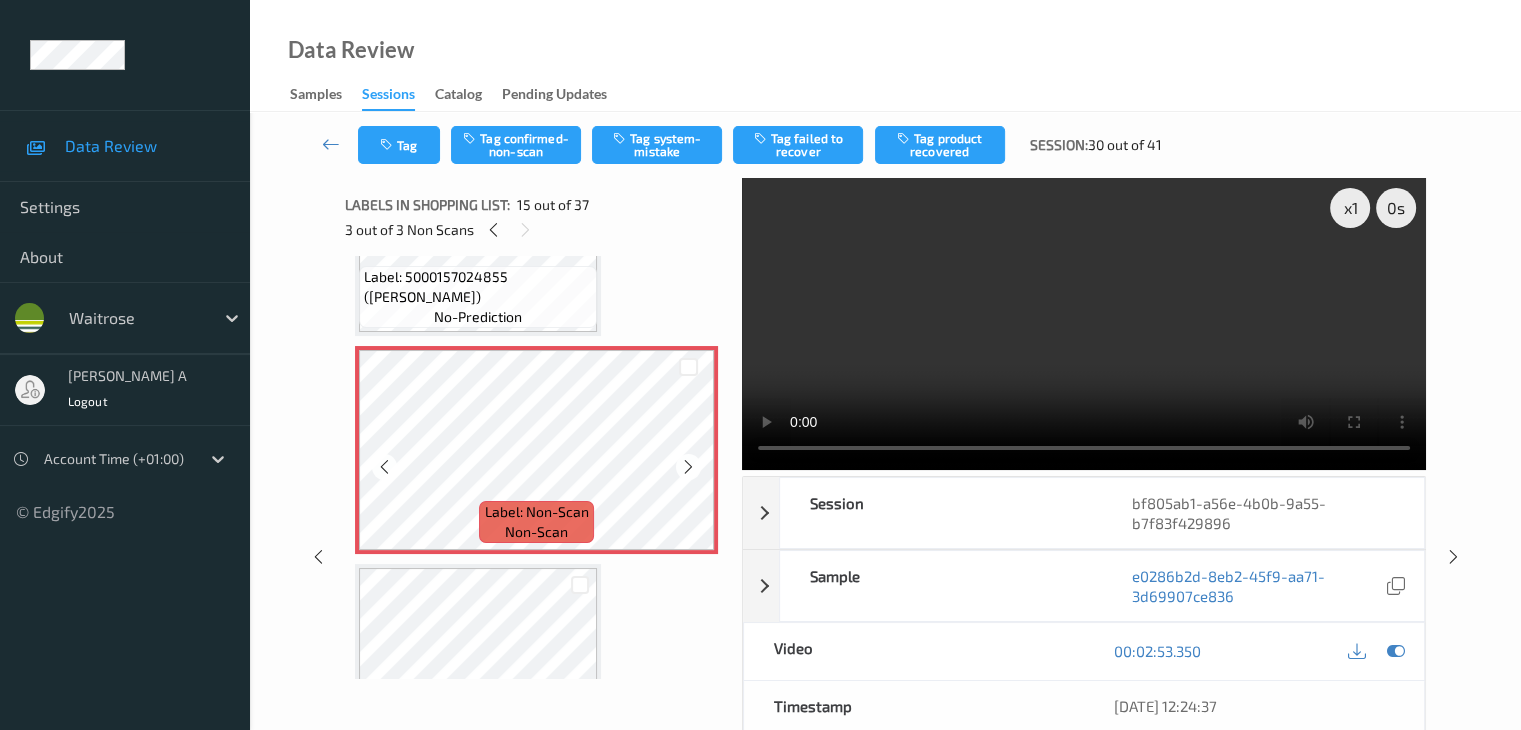 click at bounding box center [688, 467] 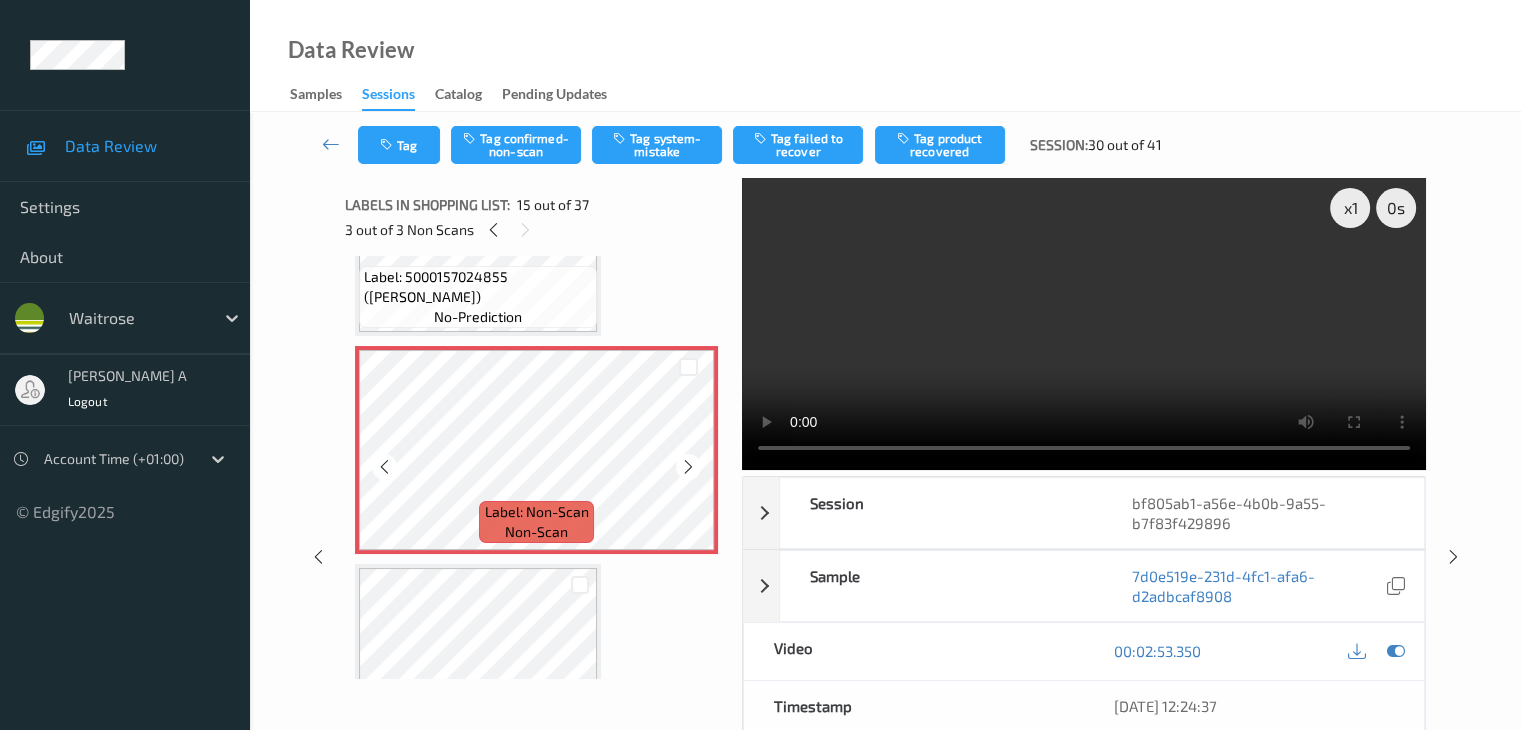 click at bounding box center [688, 467] 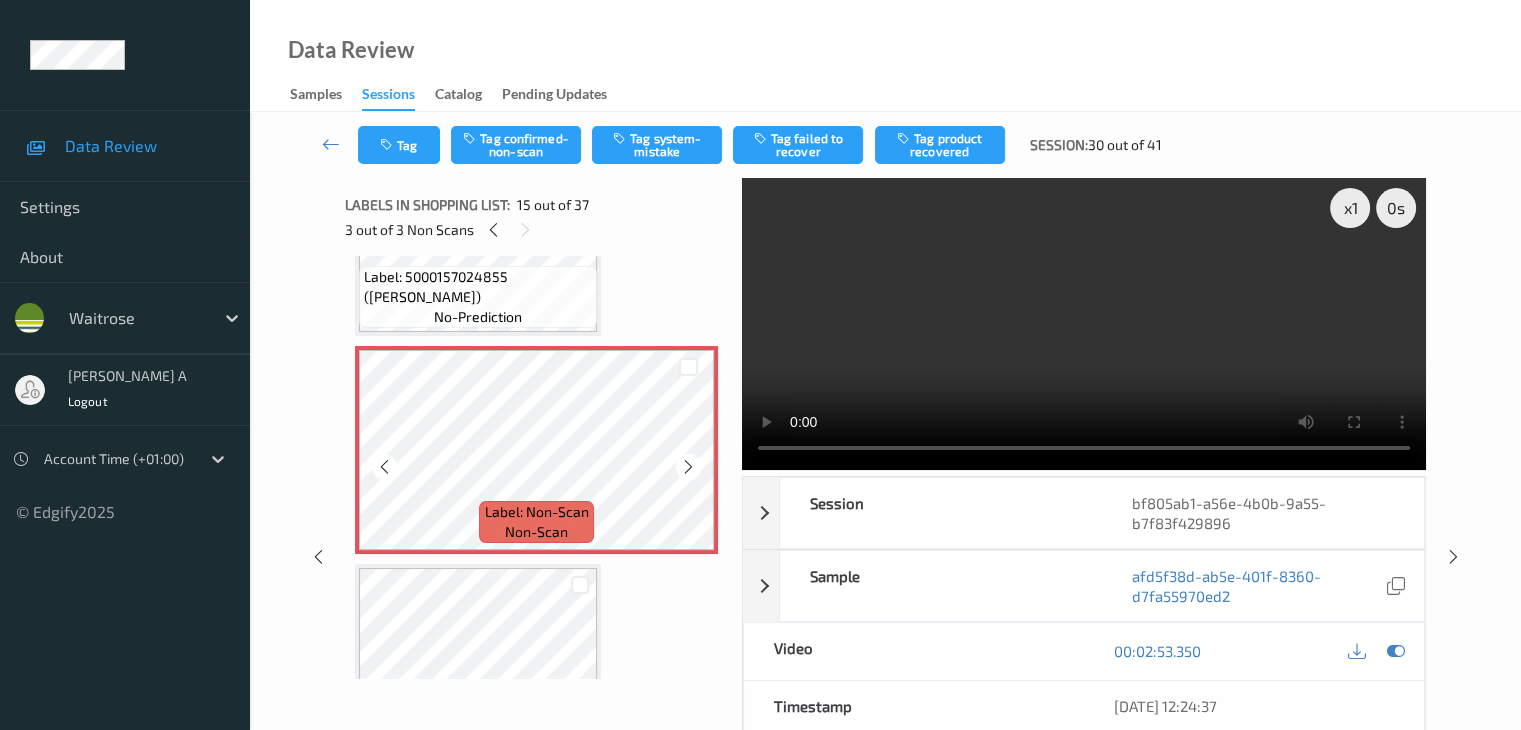 click at bounding box center [688, 467] 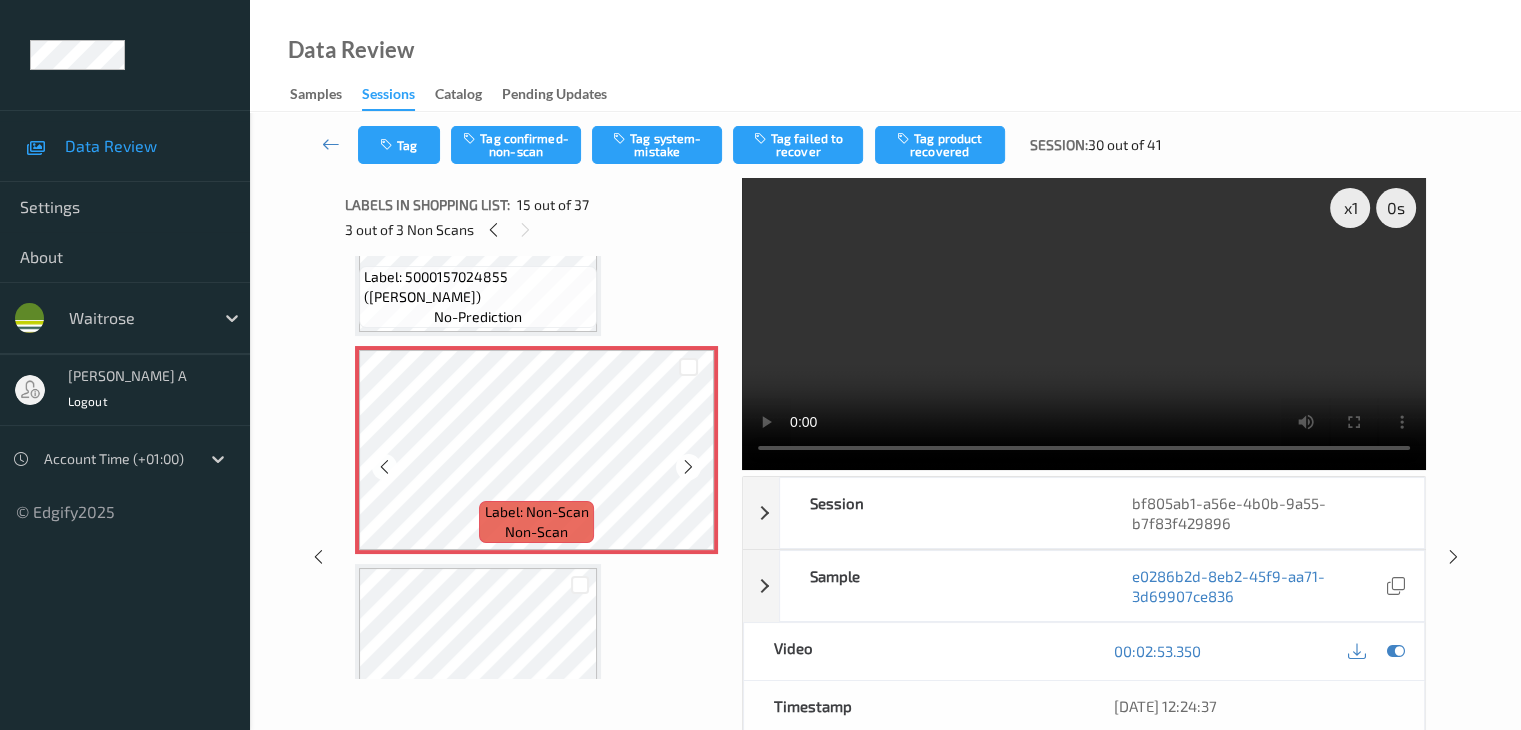 click at bounding box center [688, 467] 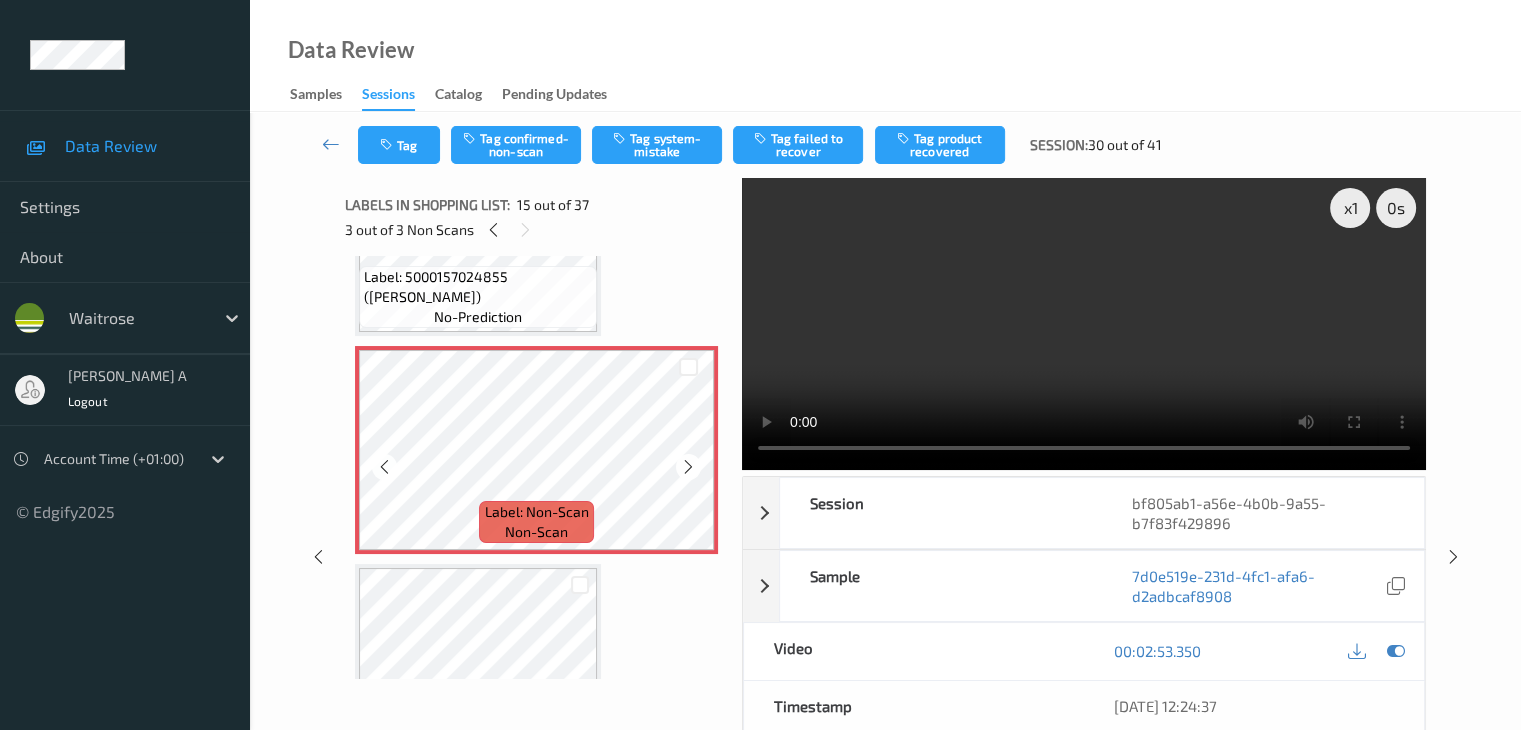 click at bounding box center [688, 467] 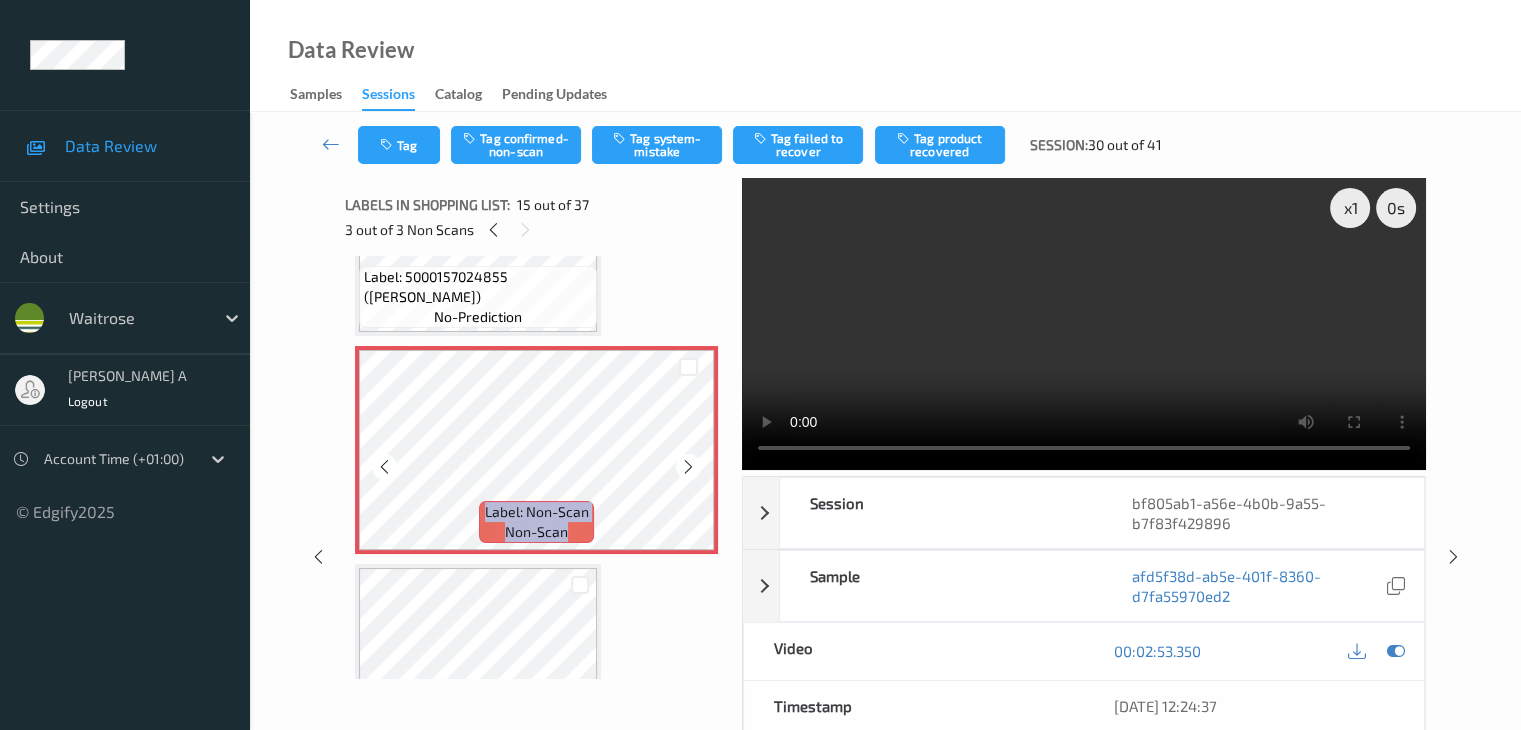 click at bounding box center (688, 467) 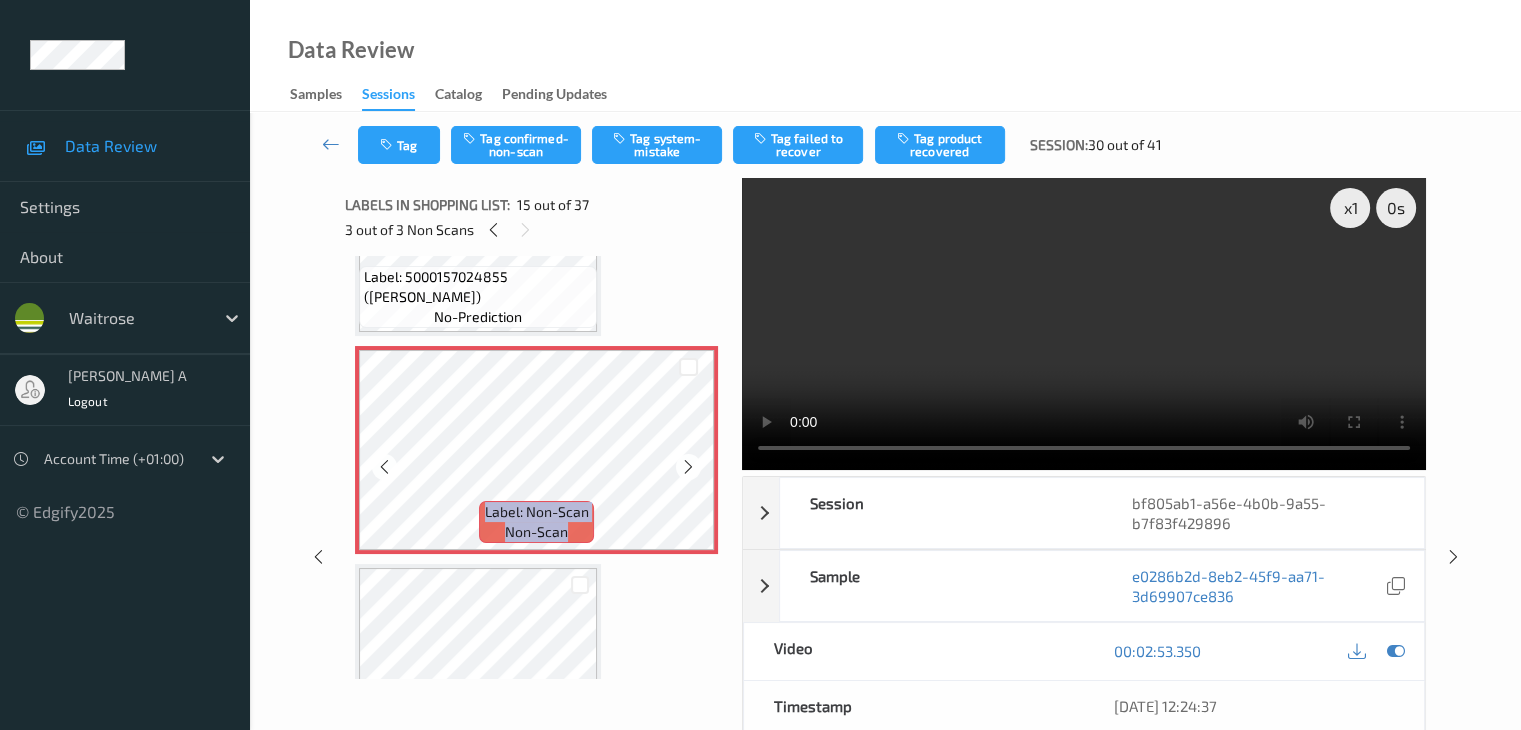 click at bounding box center (688, 467) 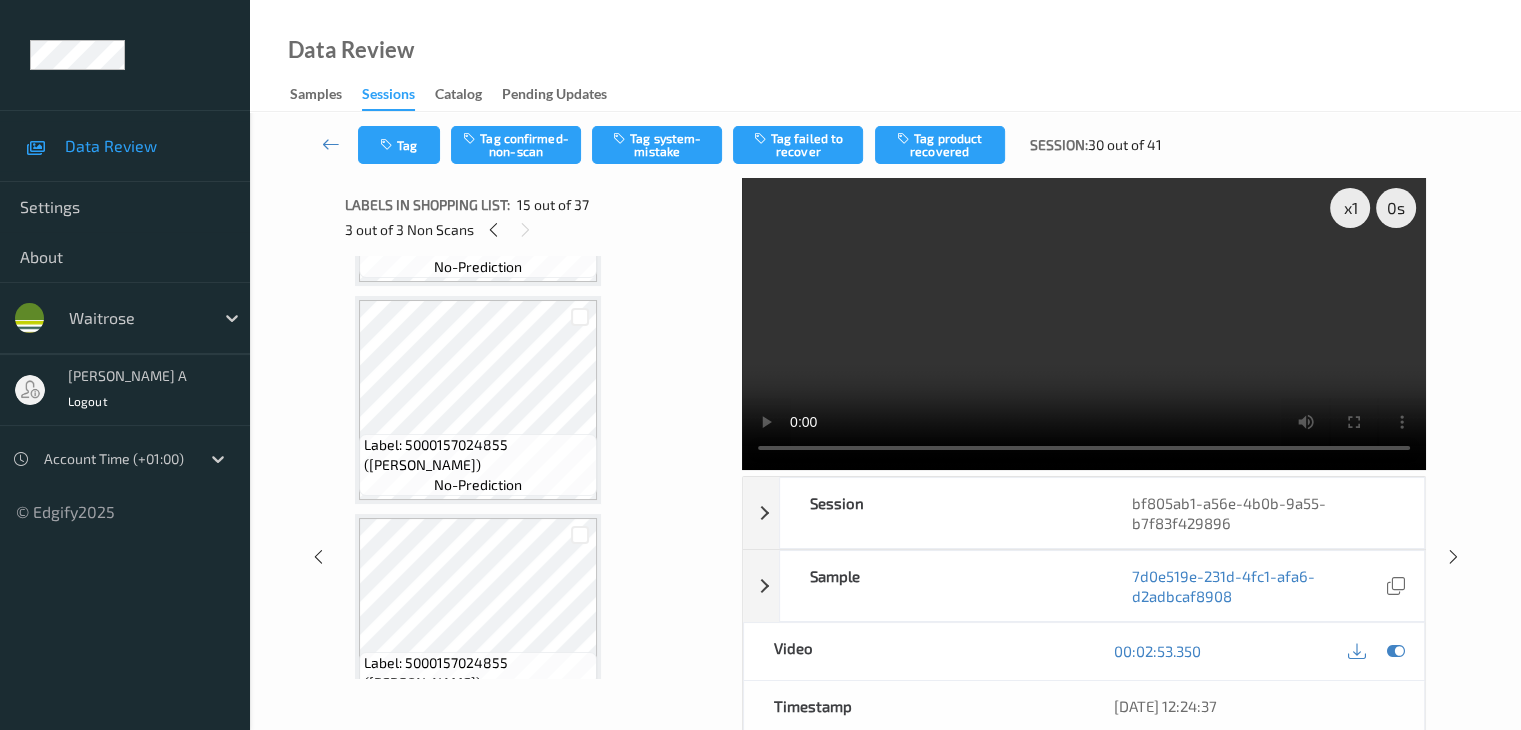 scroll, scrollTop: 2672, scrollLeft: 0, axis: vertical 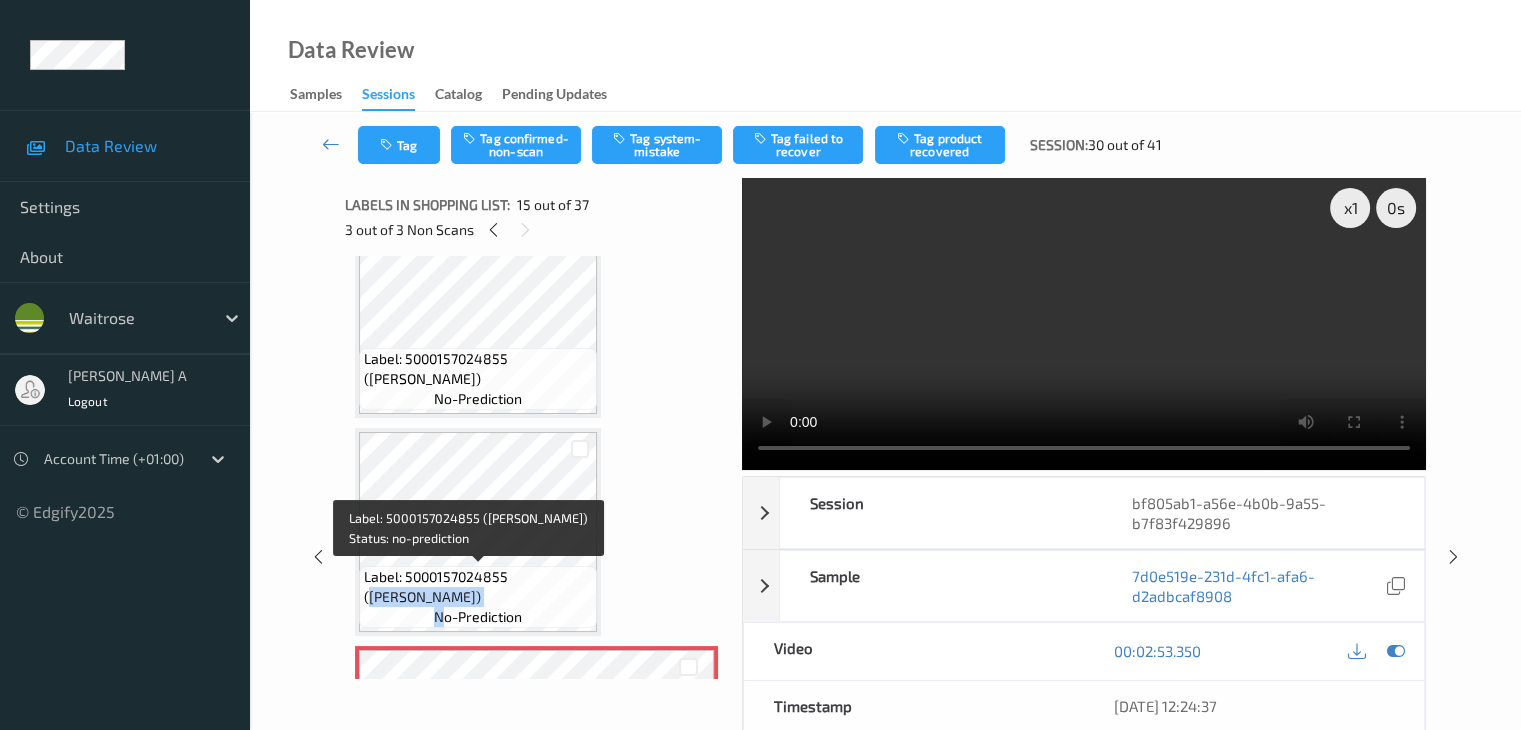 drag, startPoint x: 514, startPoint y: 576, endPoint x: 452, endPoint y: 606, distance: 68.8767 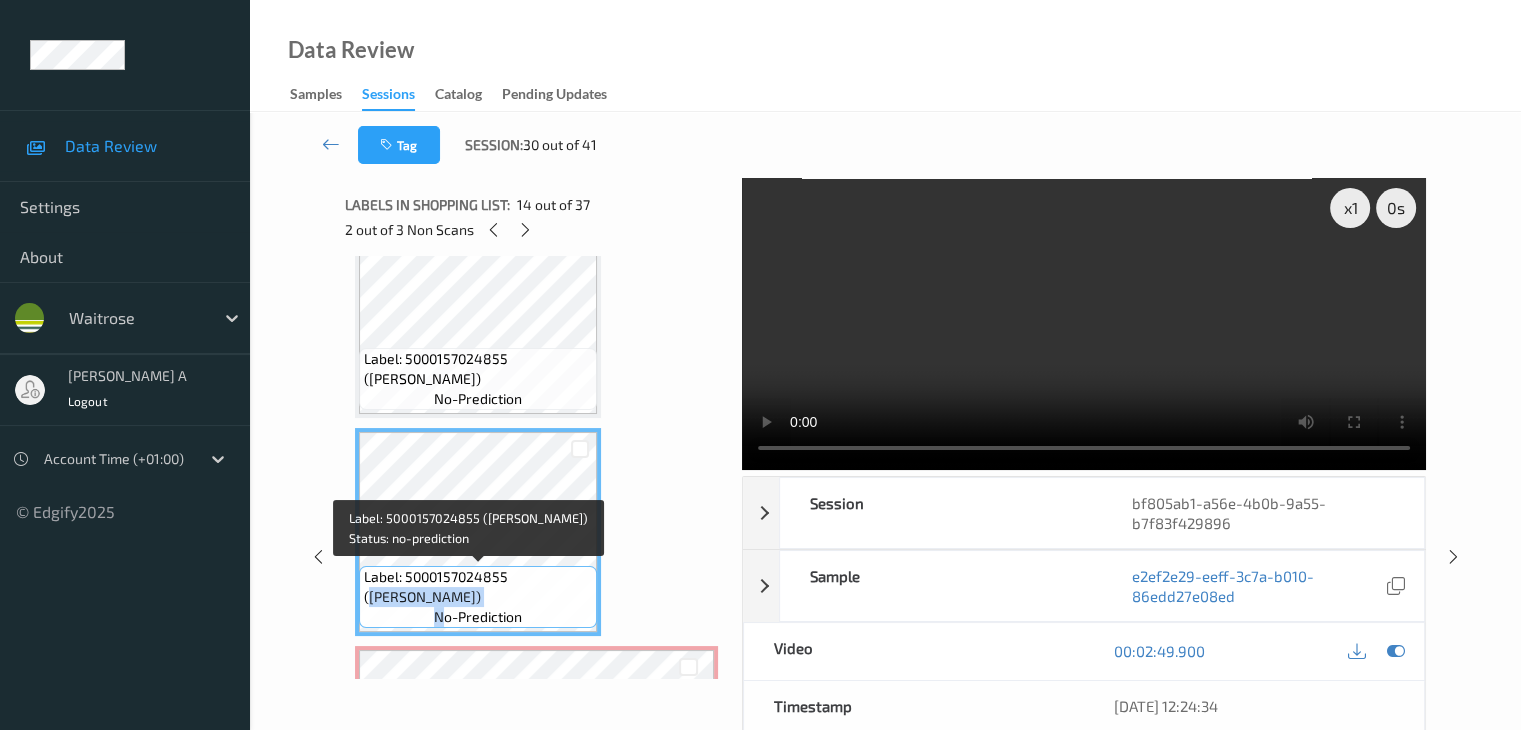 click on "Label: 5000157024855 (HEINZ BAKED BEANZ)" at bounding box center (478, 587) 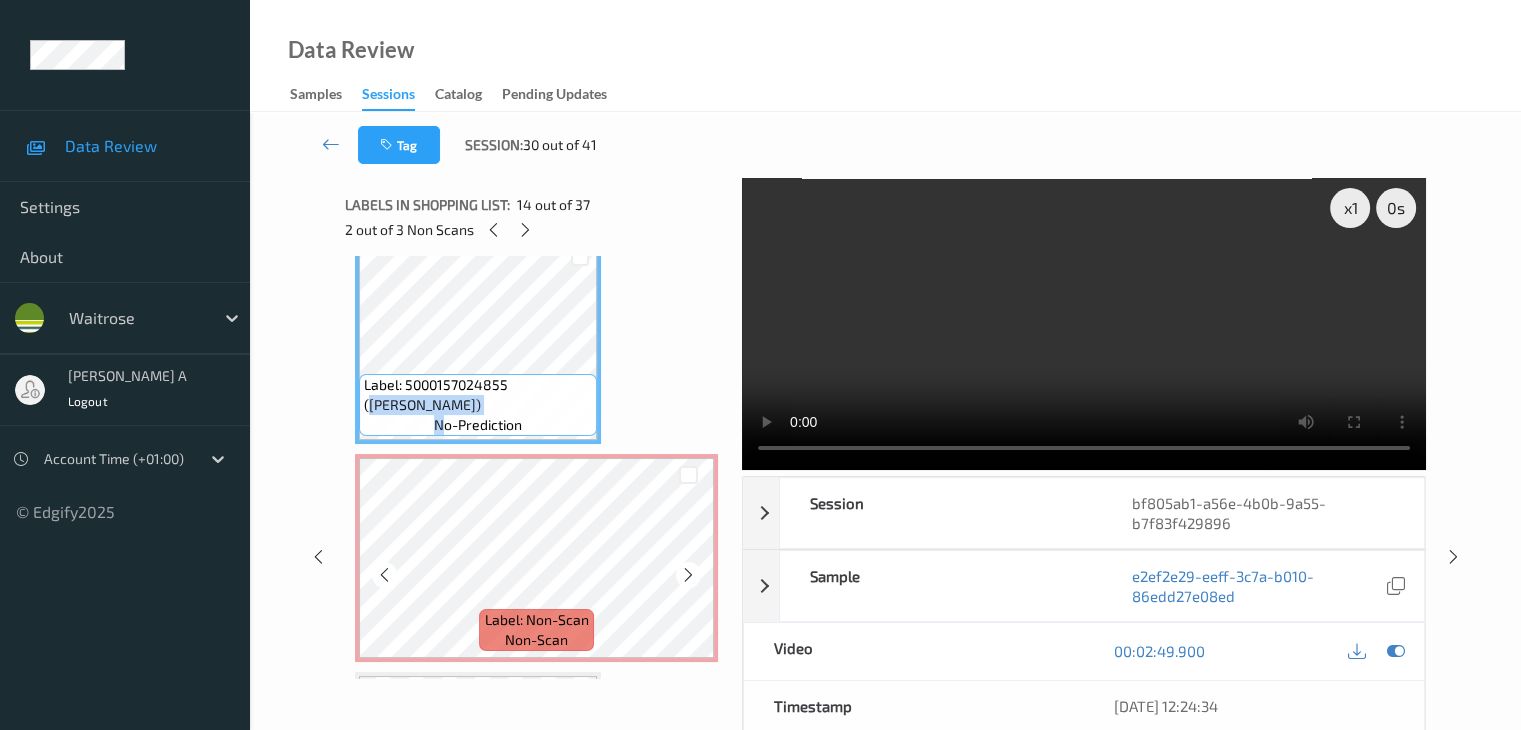 scroll, scrollTop: 2872, scrollLeft: 0, axis: vertical 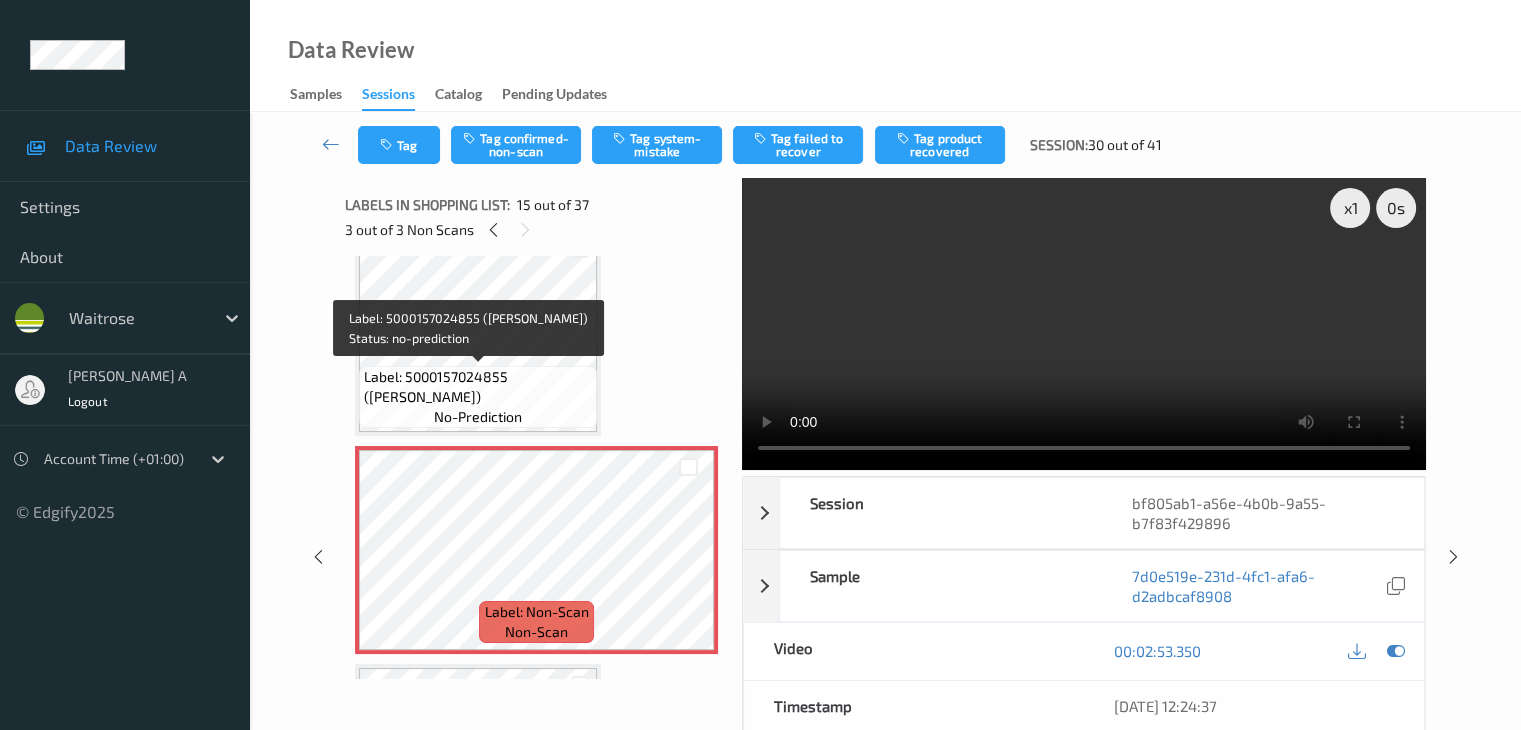 click on "Label: 5000157024855 (HEINZ BAKED BEANZ)" at bounding box center (478, 387) 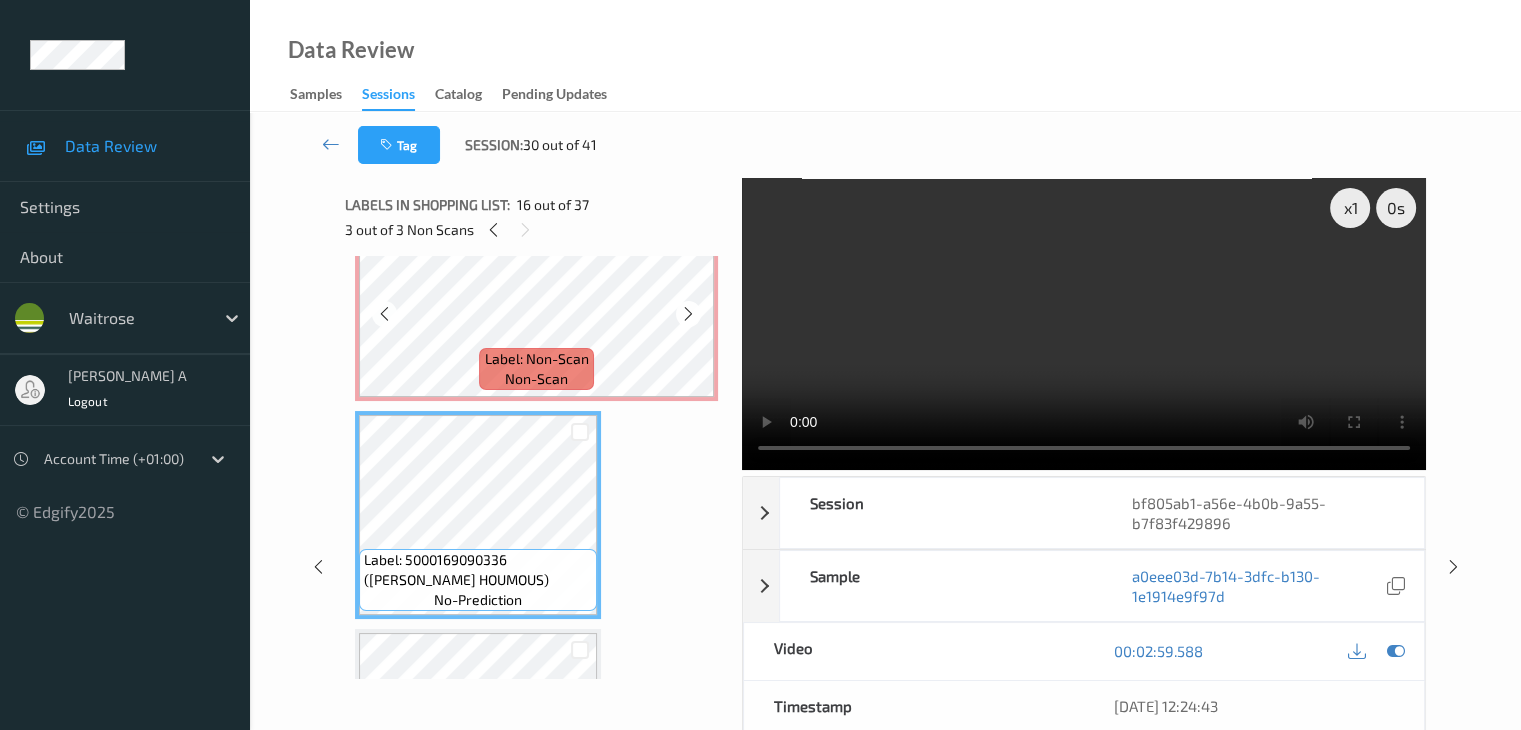 scroll, scrollTop: 3172, scrollLeft: 0, axis: vertical 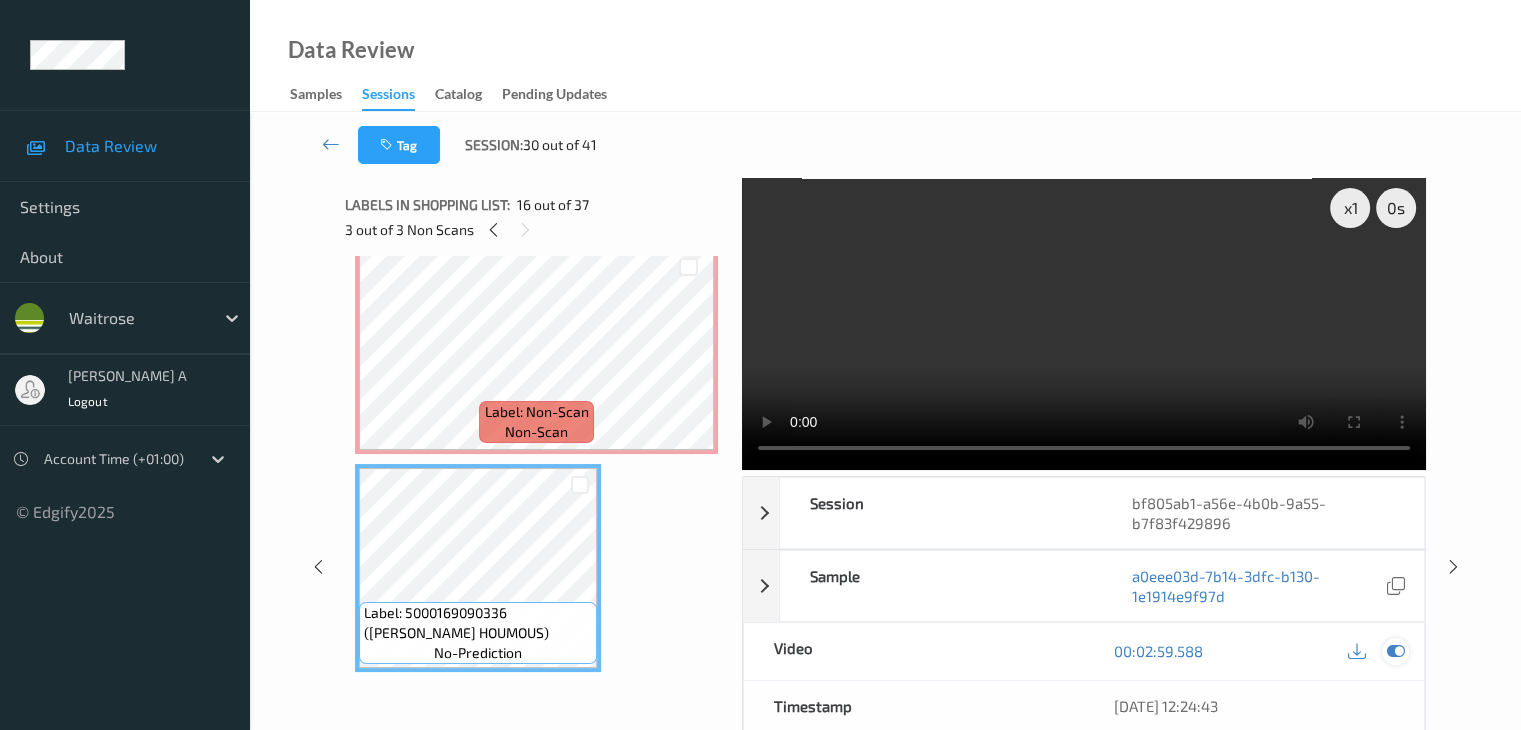 click at bounding box center [1395, 651] 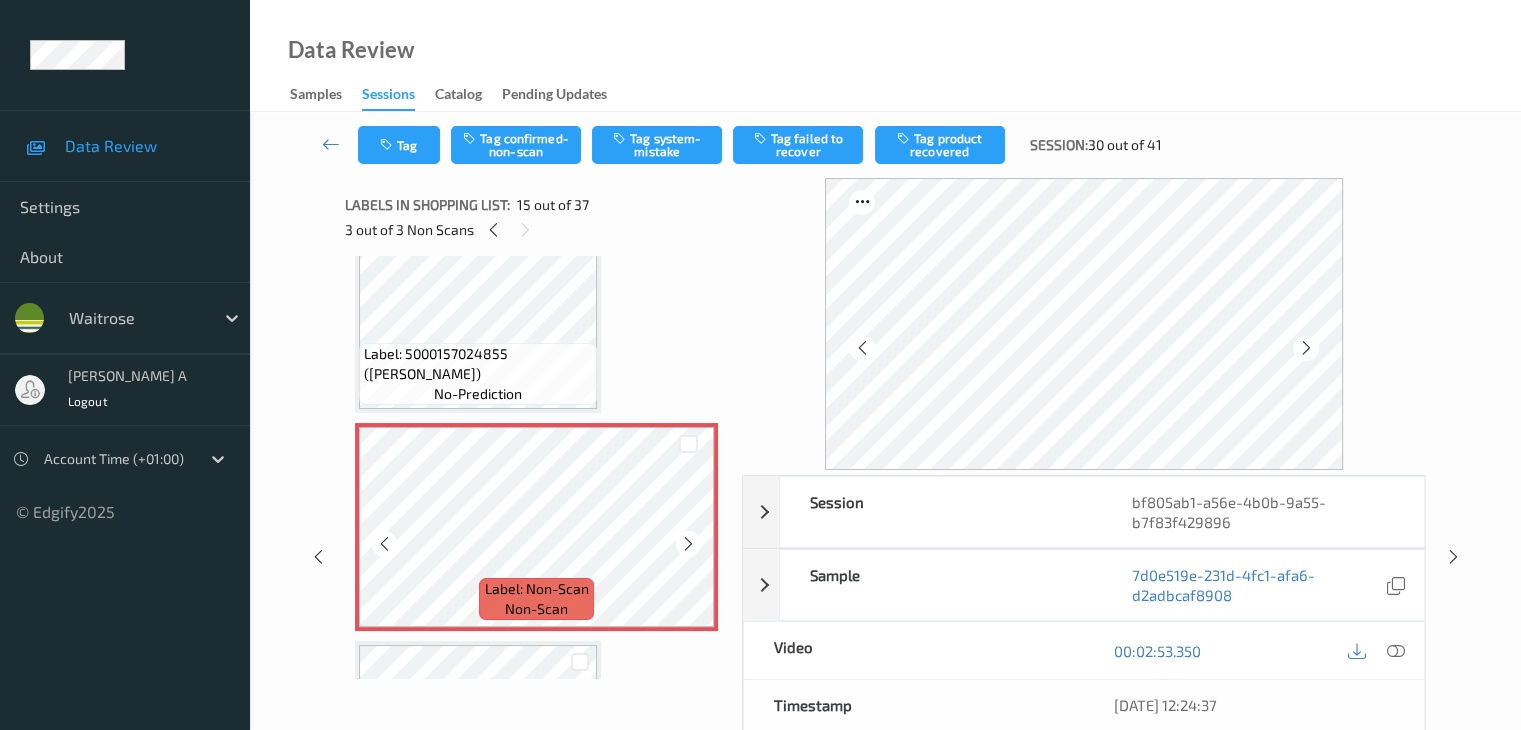 scroll, scrollTop: 2872, scrollLeft: 0, axis: vertical 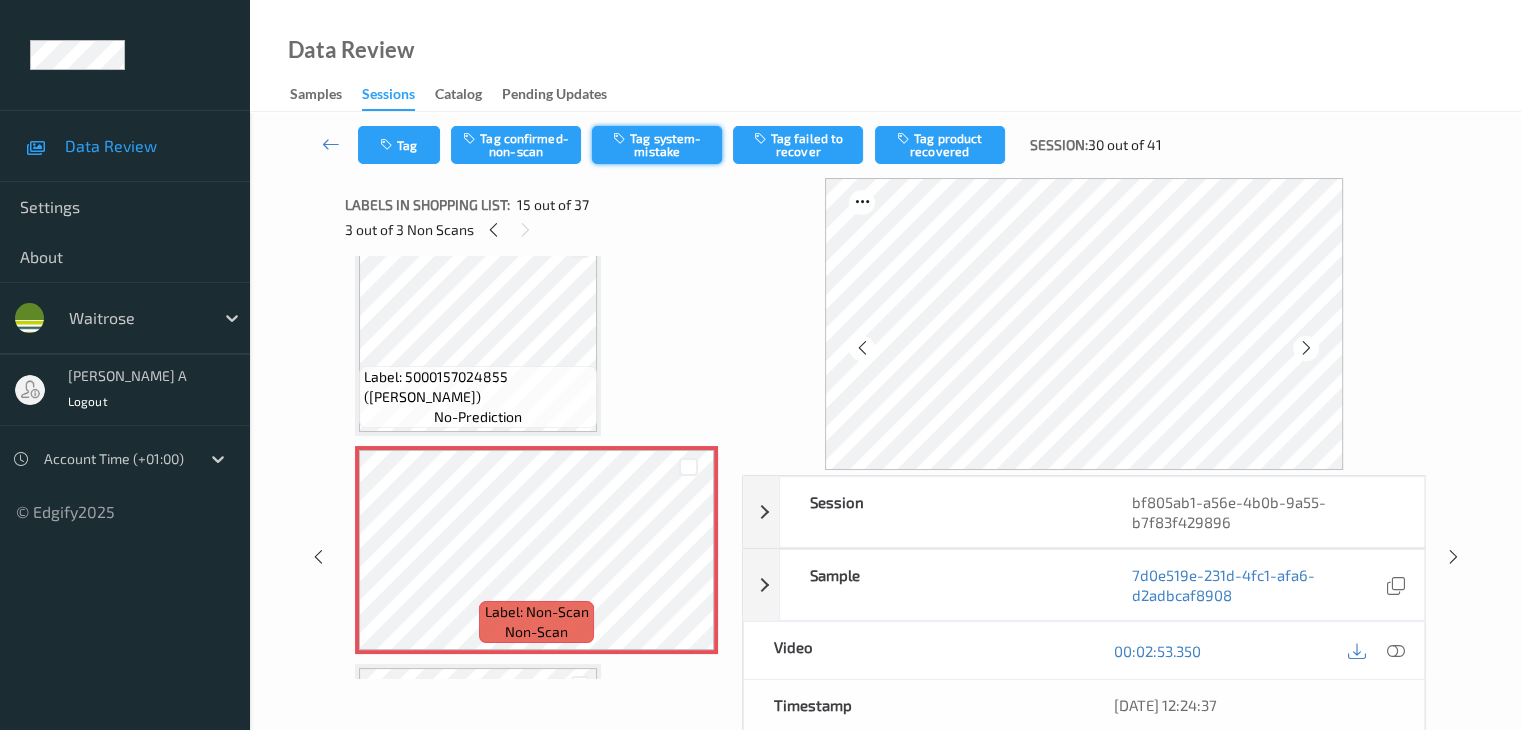 click on "Tag   system-mistake" at bounding box center (657, 145) 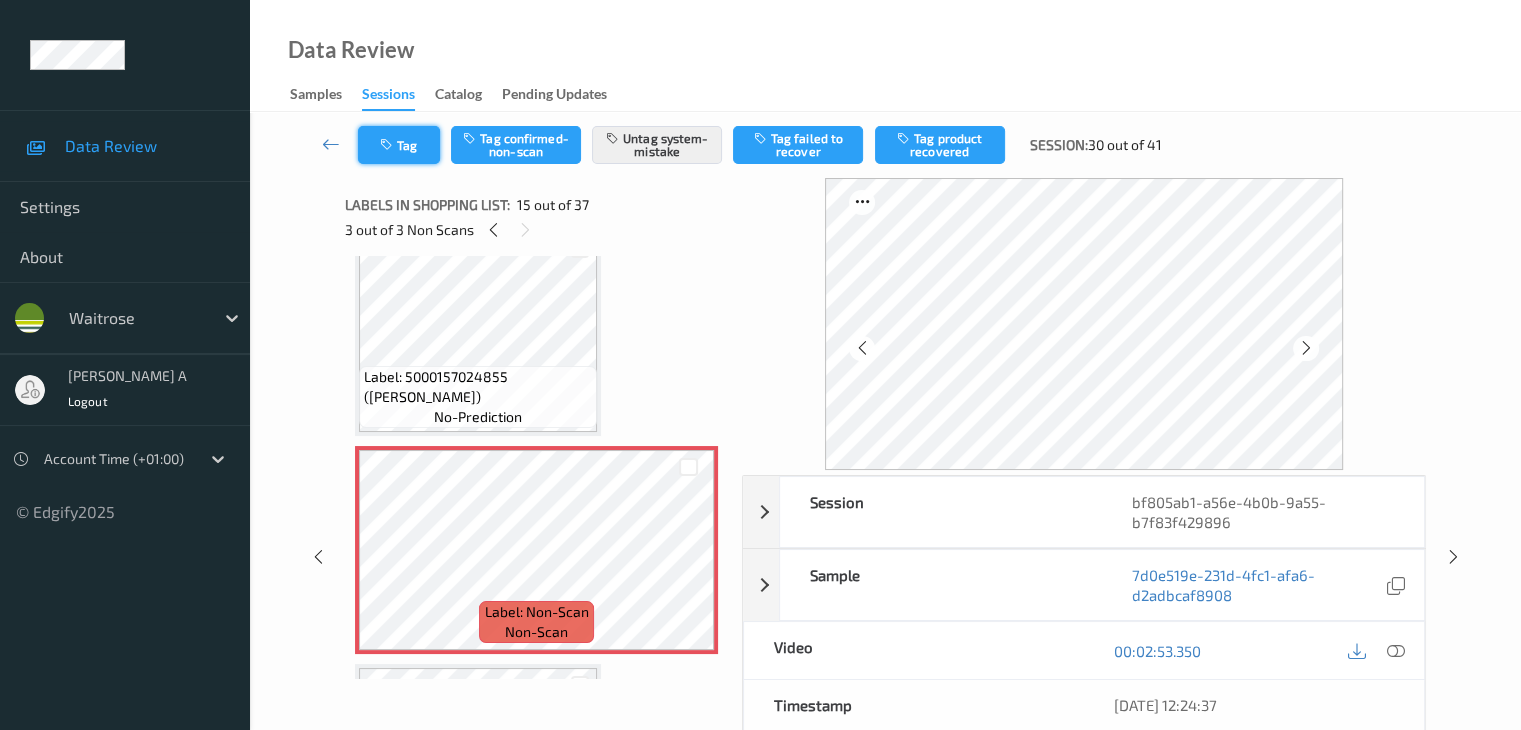 click at bounding box center (388, 145) 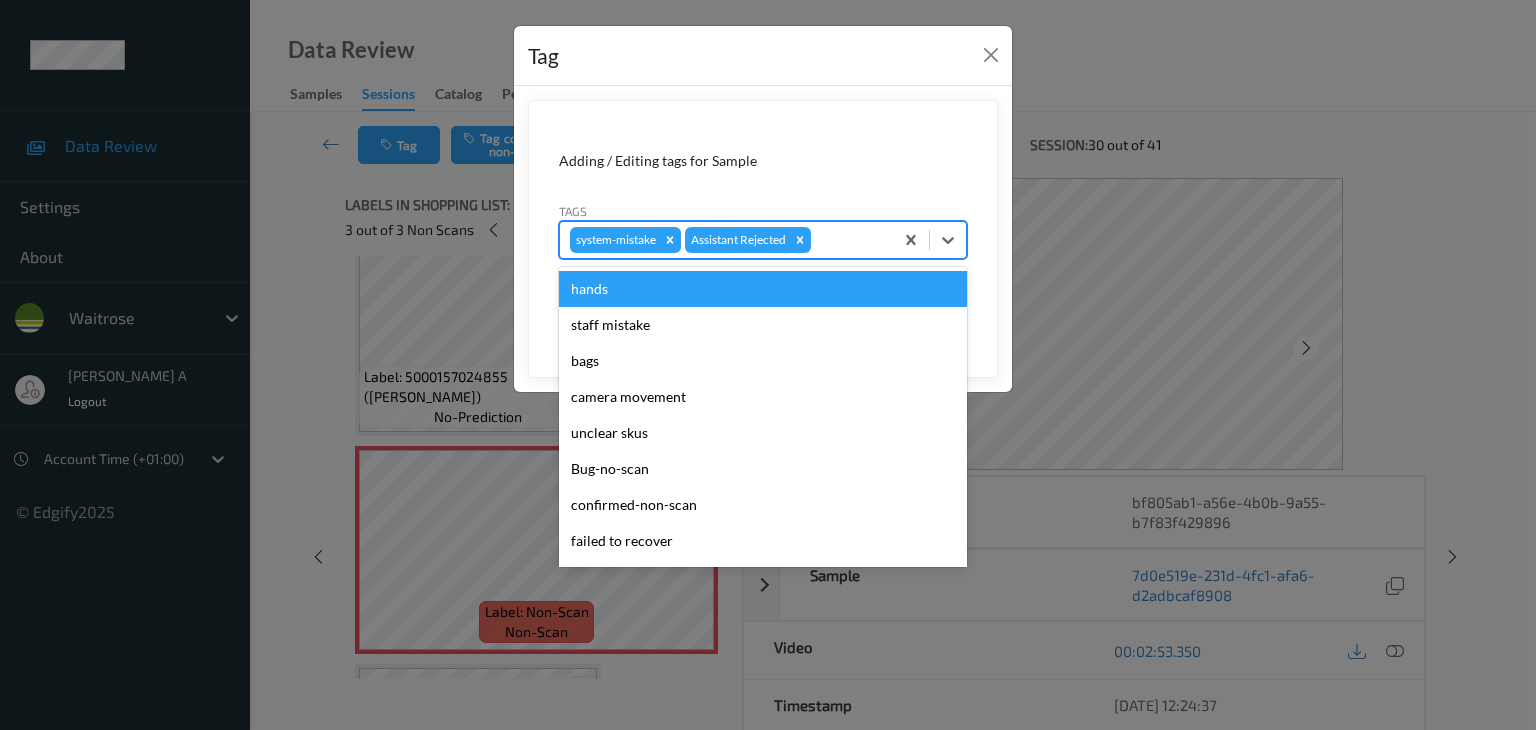 click at bounding box center [849, 240] 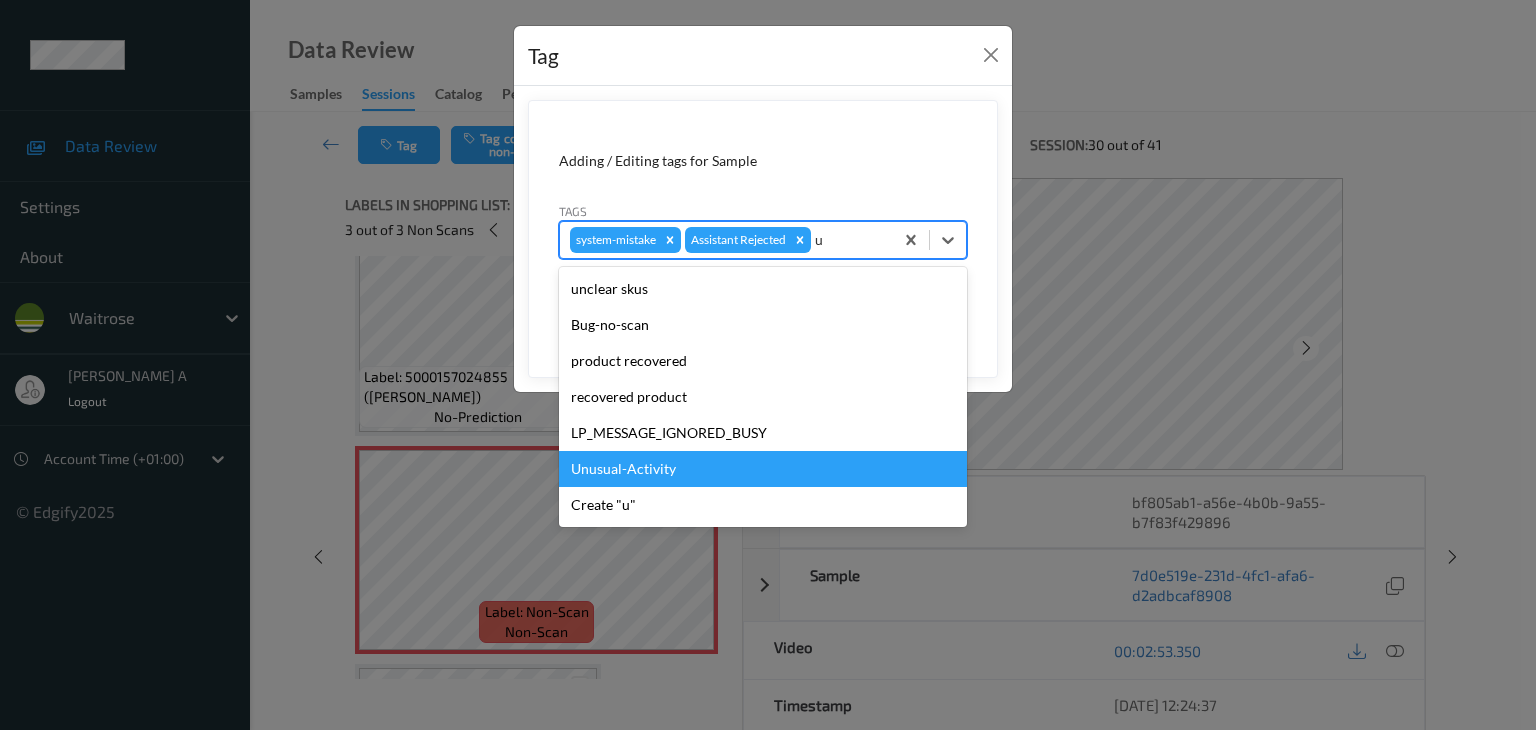 click on "Unusual-Activity" at bounding box center [763, 469] 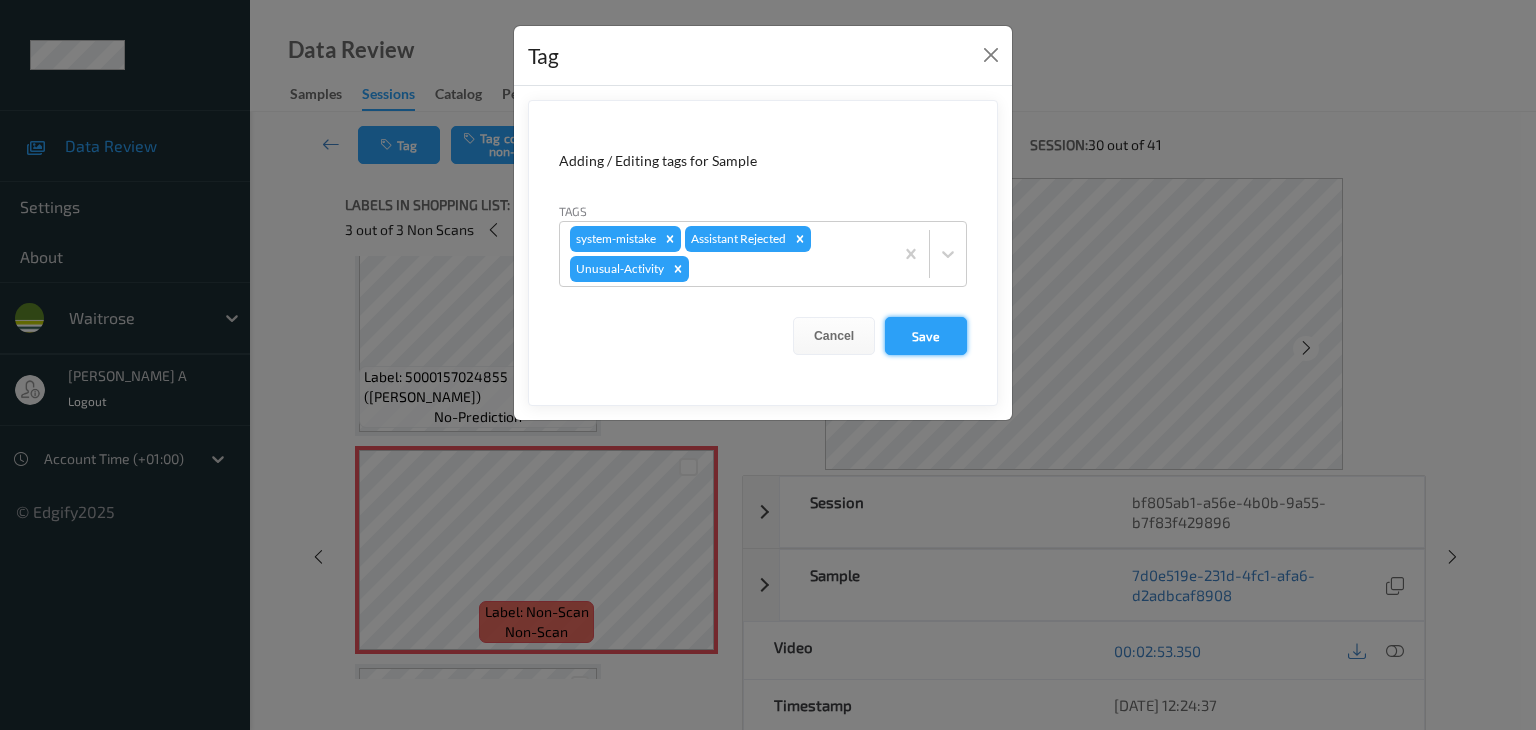 click on "Save" at bounding box center [926, 336] 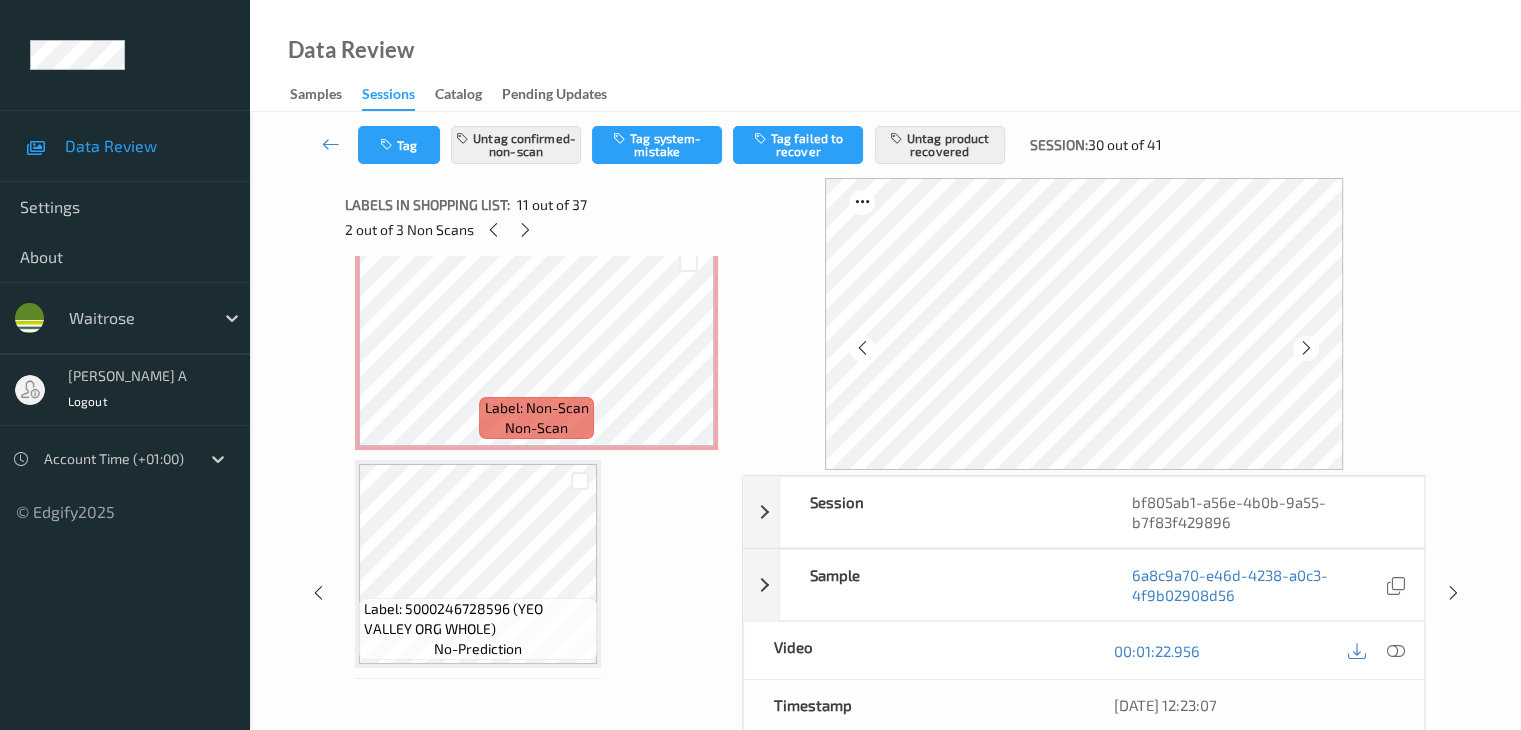 scroll, scrollTop: 872, scrollLeft: 0, axis: vertical 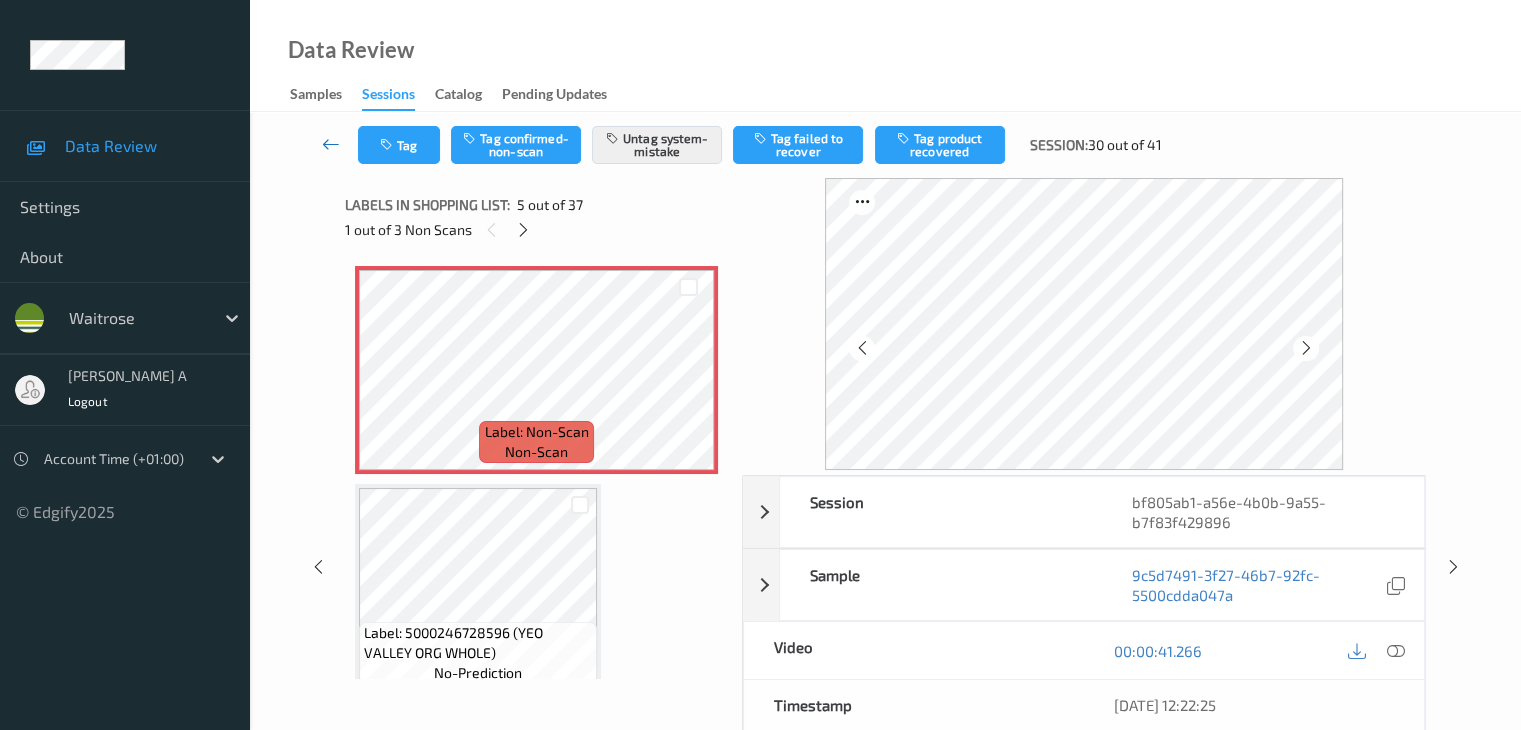 click at bounding box center [331, 144] 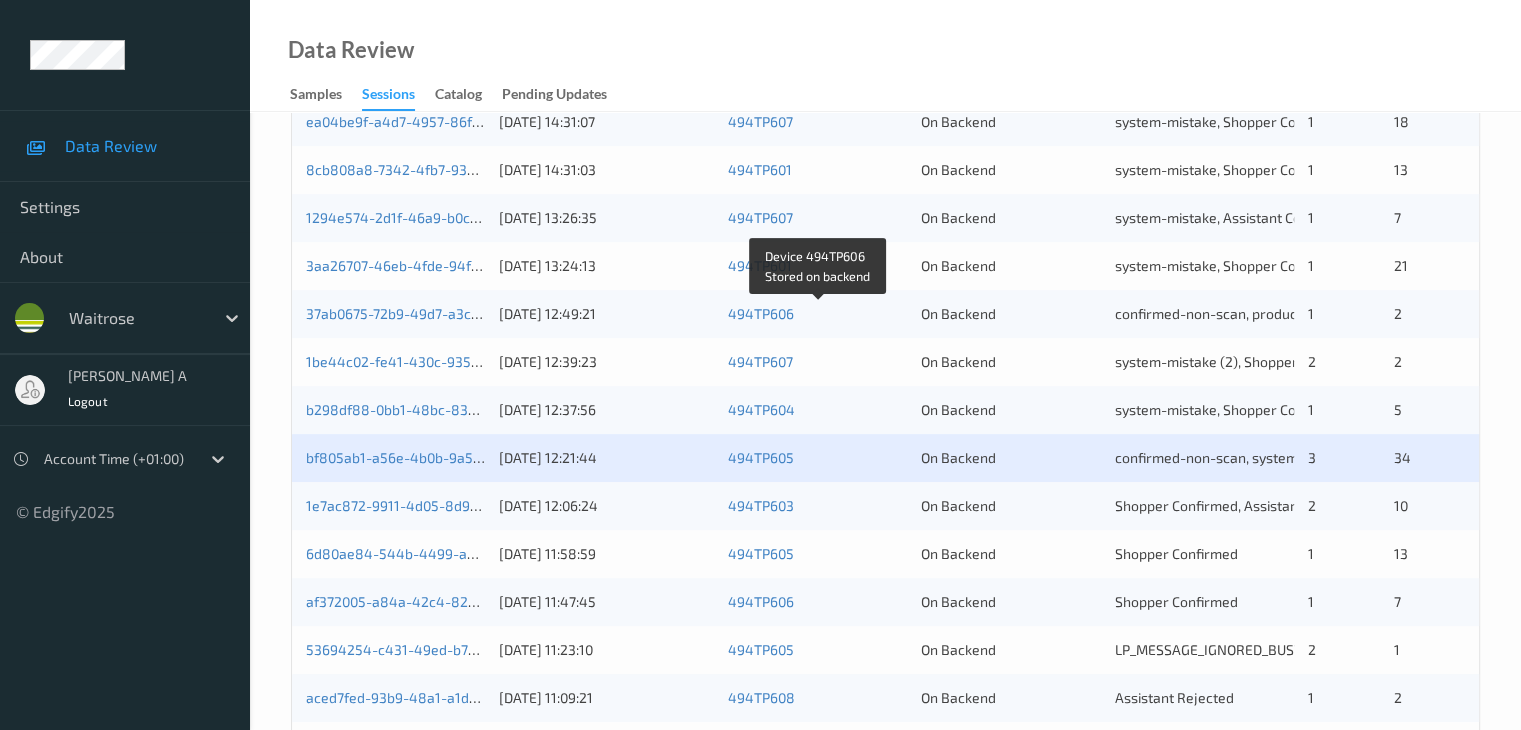 scroll, scrollTop: 700, scrollLeft: 0, axis: vertical 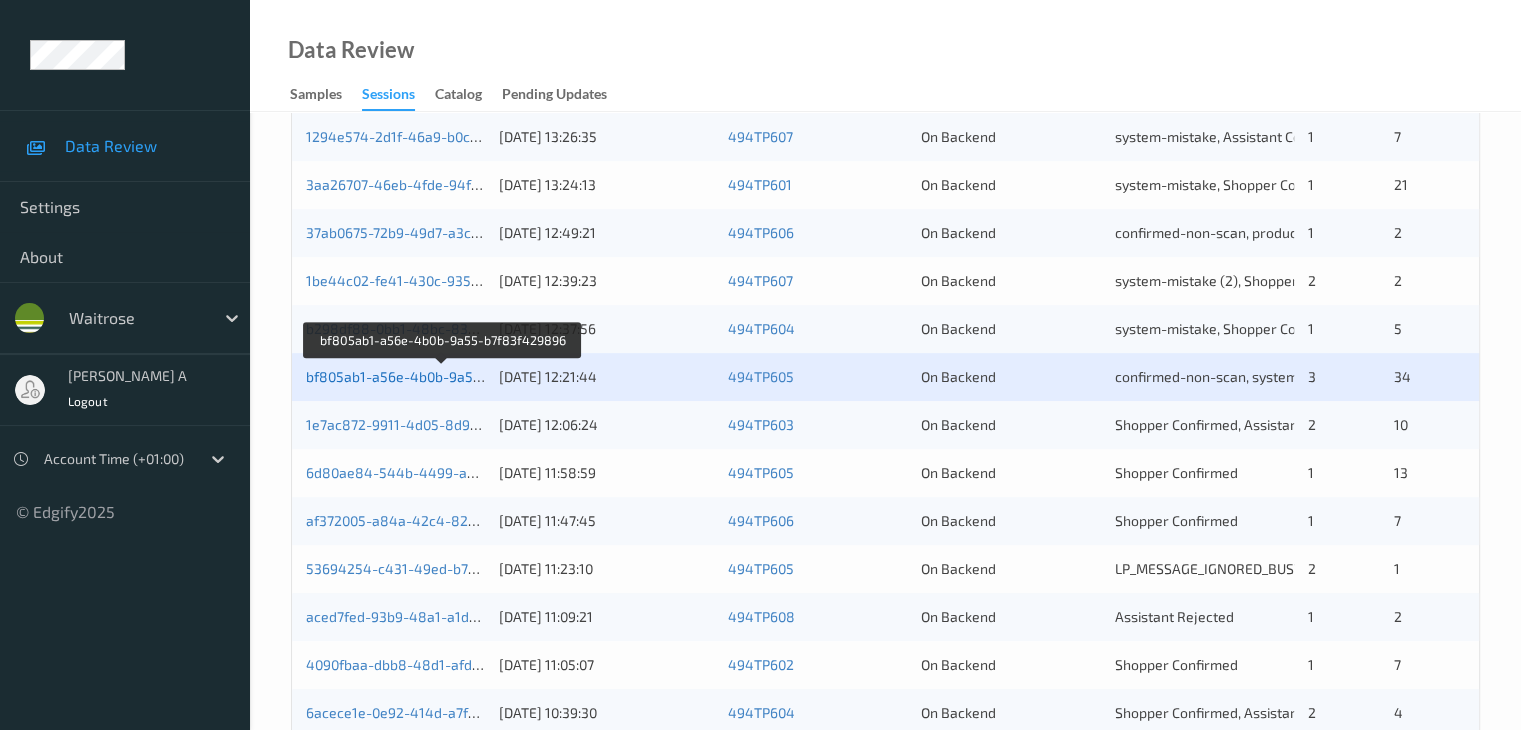 click on "bf805ab1-a56e-4b0b-9a55-b7f83f429896" at bounding box center (442, 376) 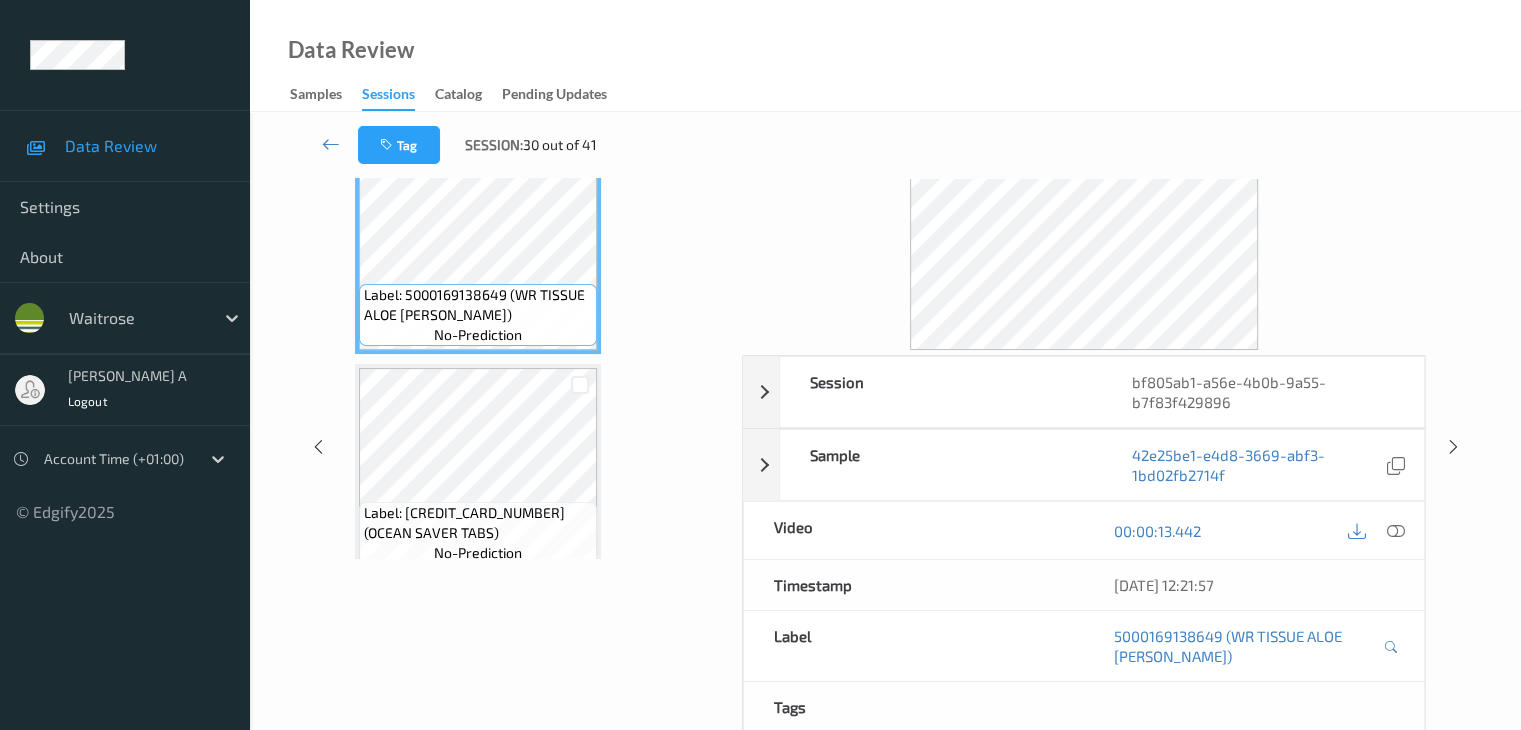 scroll, scrollTop: 0, scrollLeft: 0, axis: both 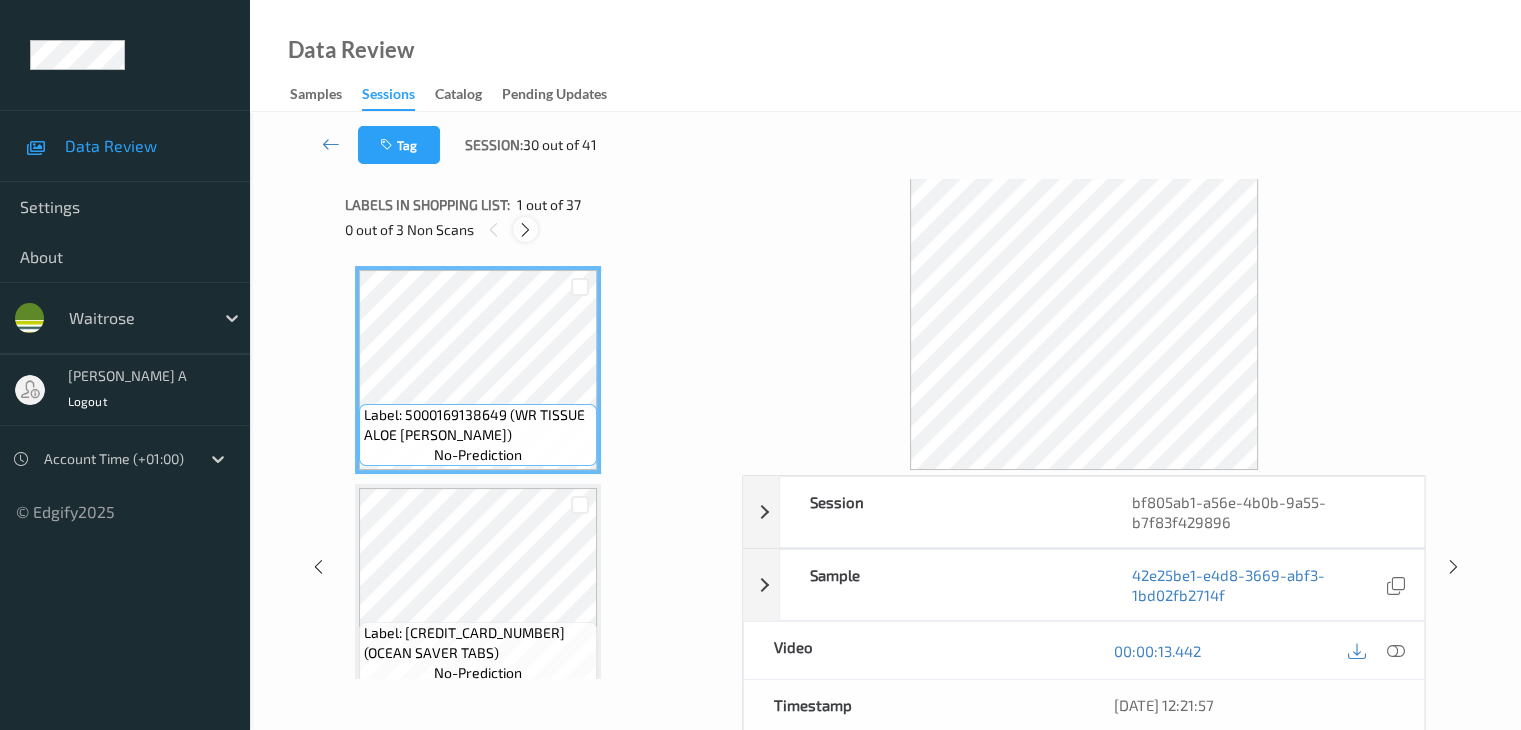 click at bounding box center [525, 229] 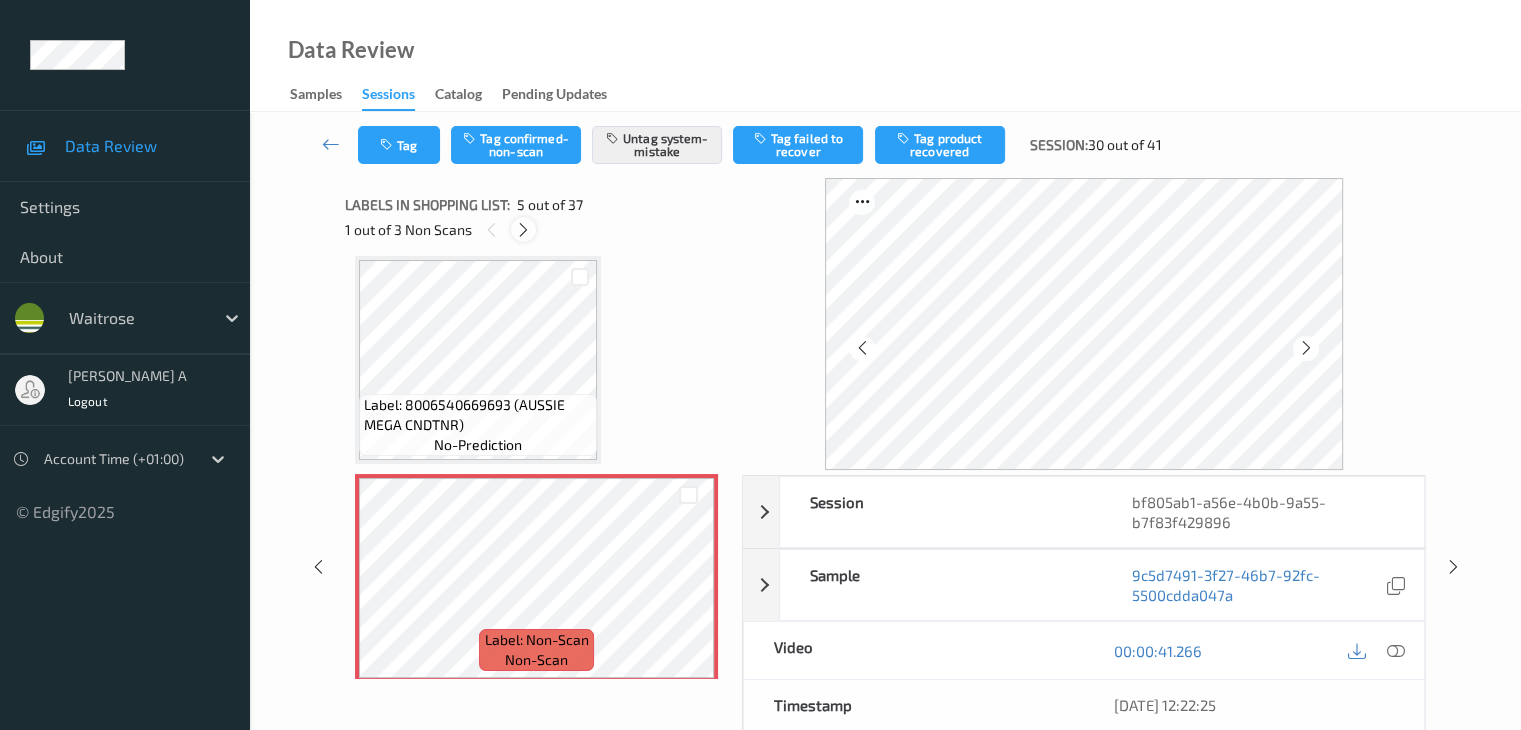 click at bounding box center (523, 230) 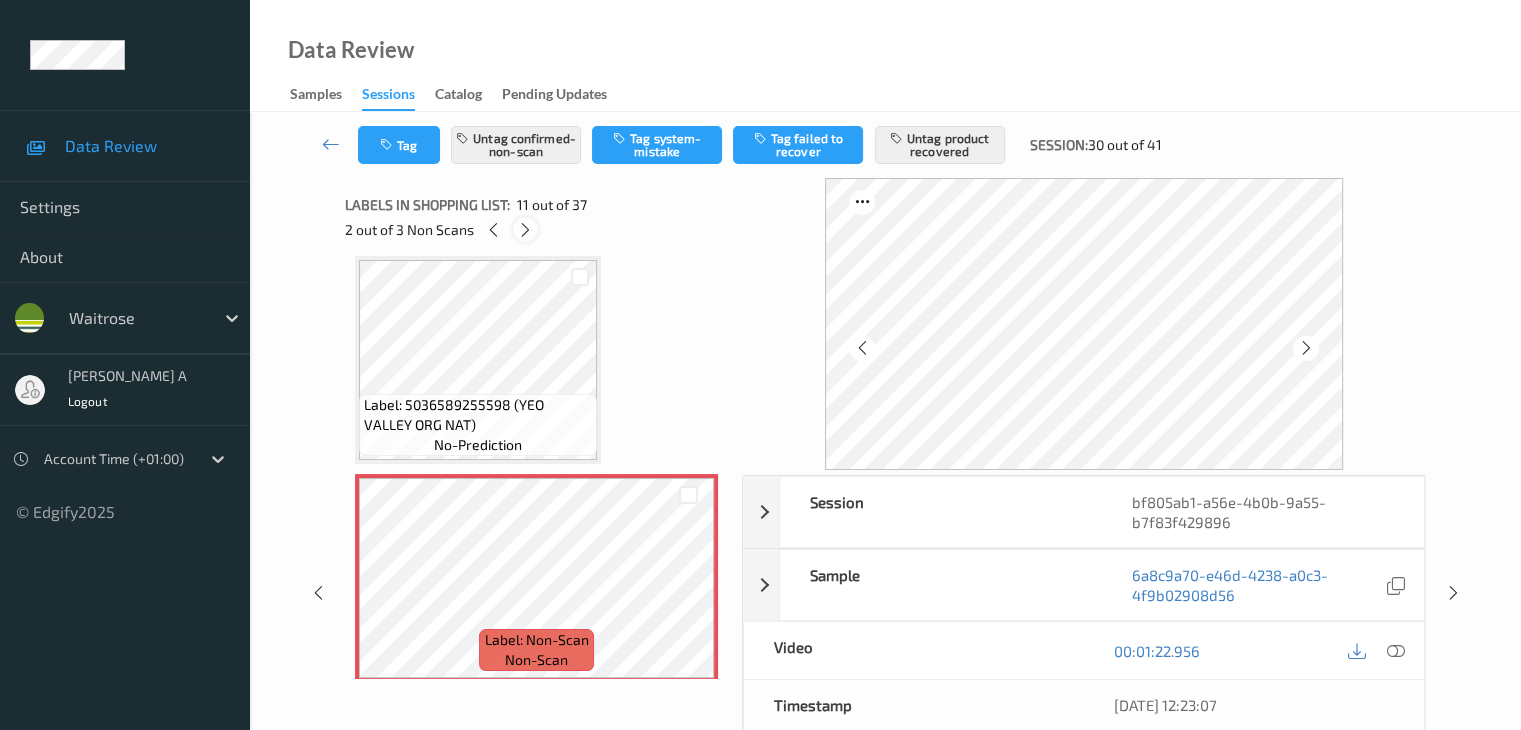 click at bounding box center (525, 230) 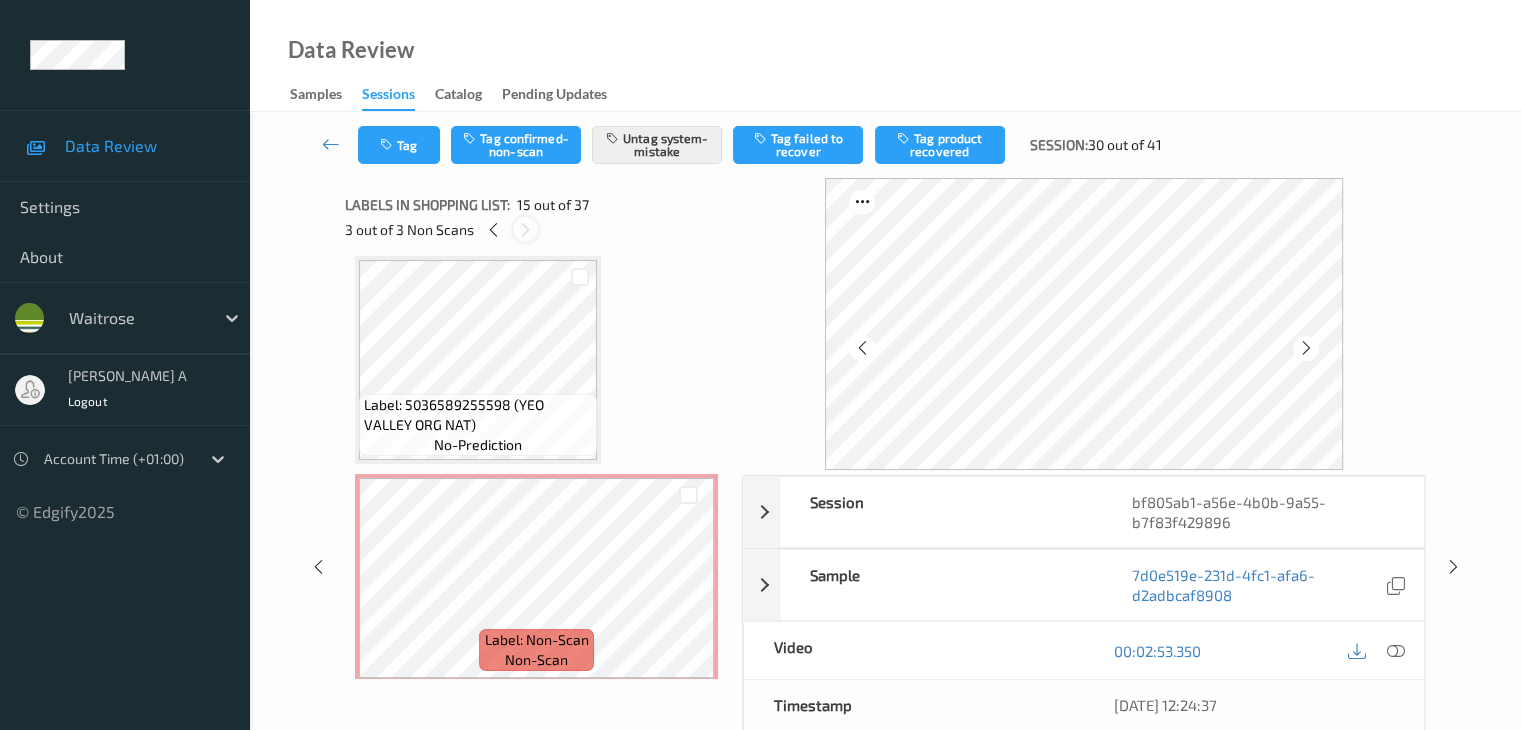 scroll, scrollTop: 2844, scrollLeft: 0, axis: vertical 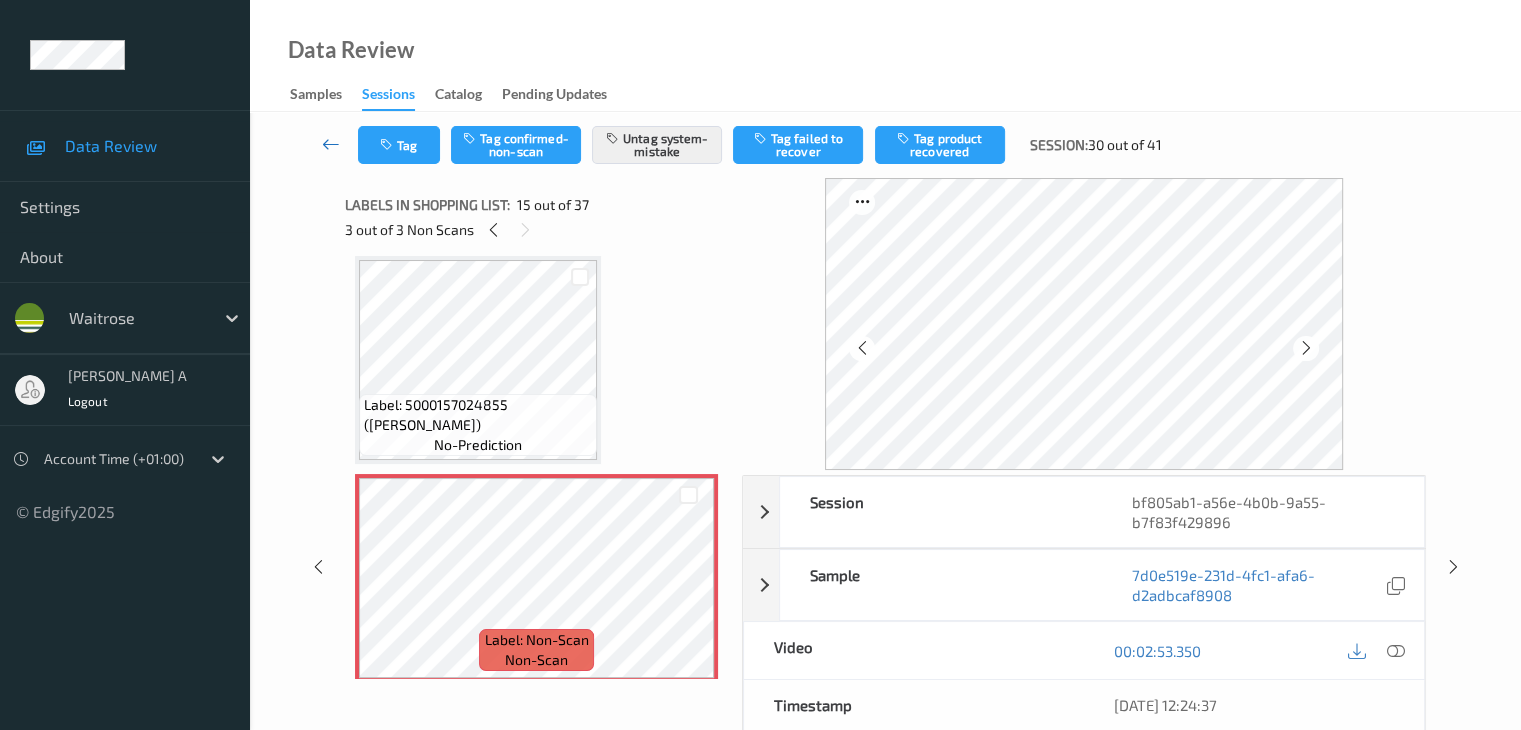 click at bounding box center (331, 145) 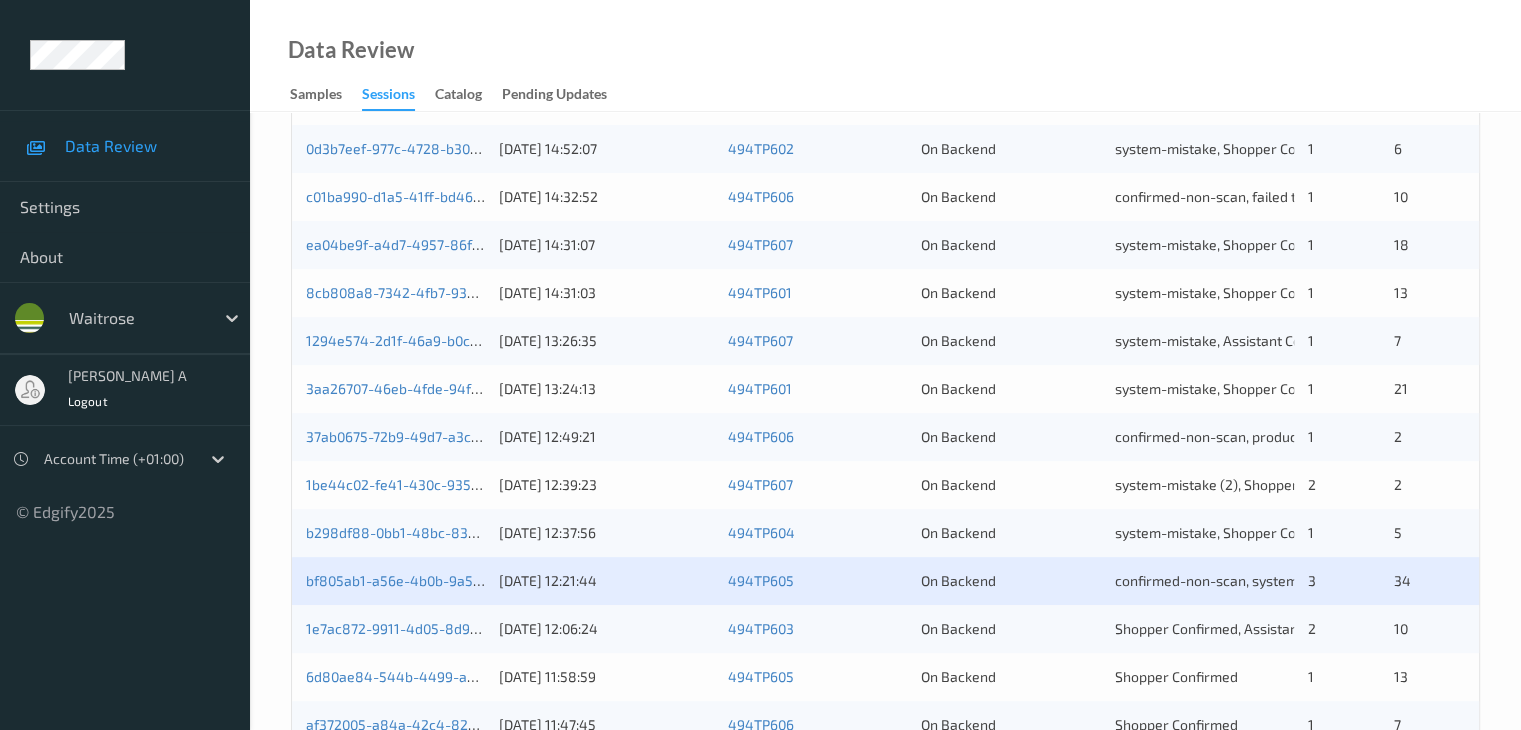 scroll, scrollTop: 700, scrollLeft: 0, axis: vertical 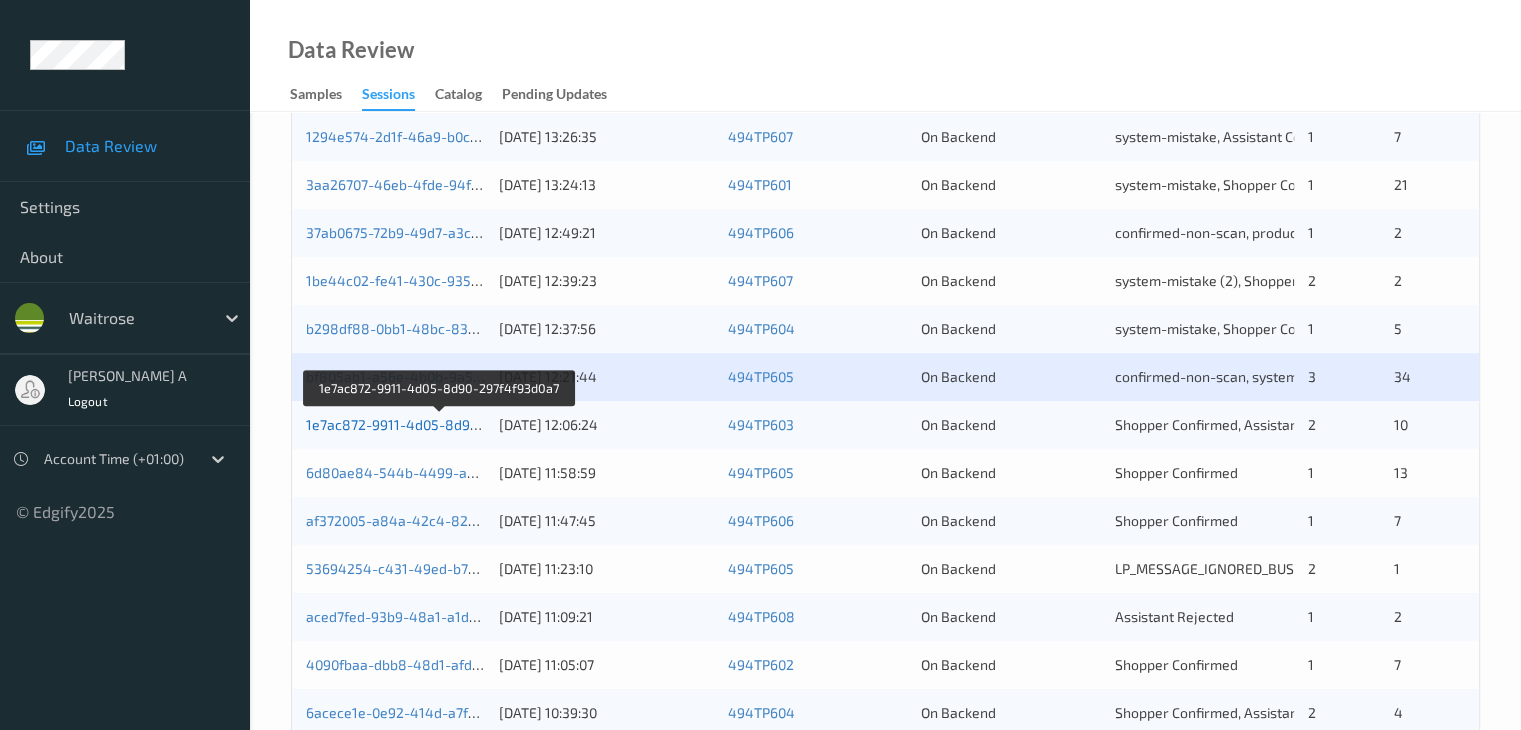 click on "1e7ac872-9911-4d05-8d90-297f4f93d0a7" at bounding box center [439, 424] 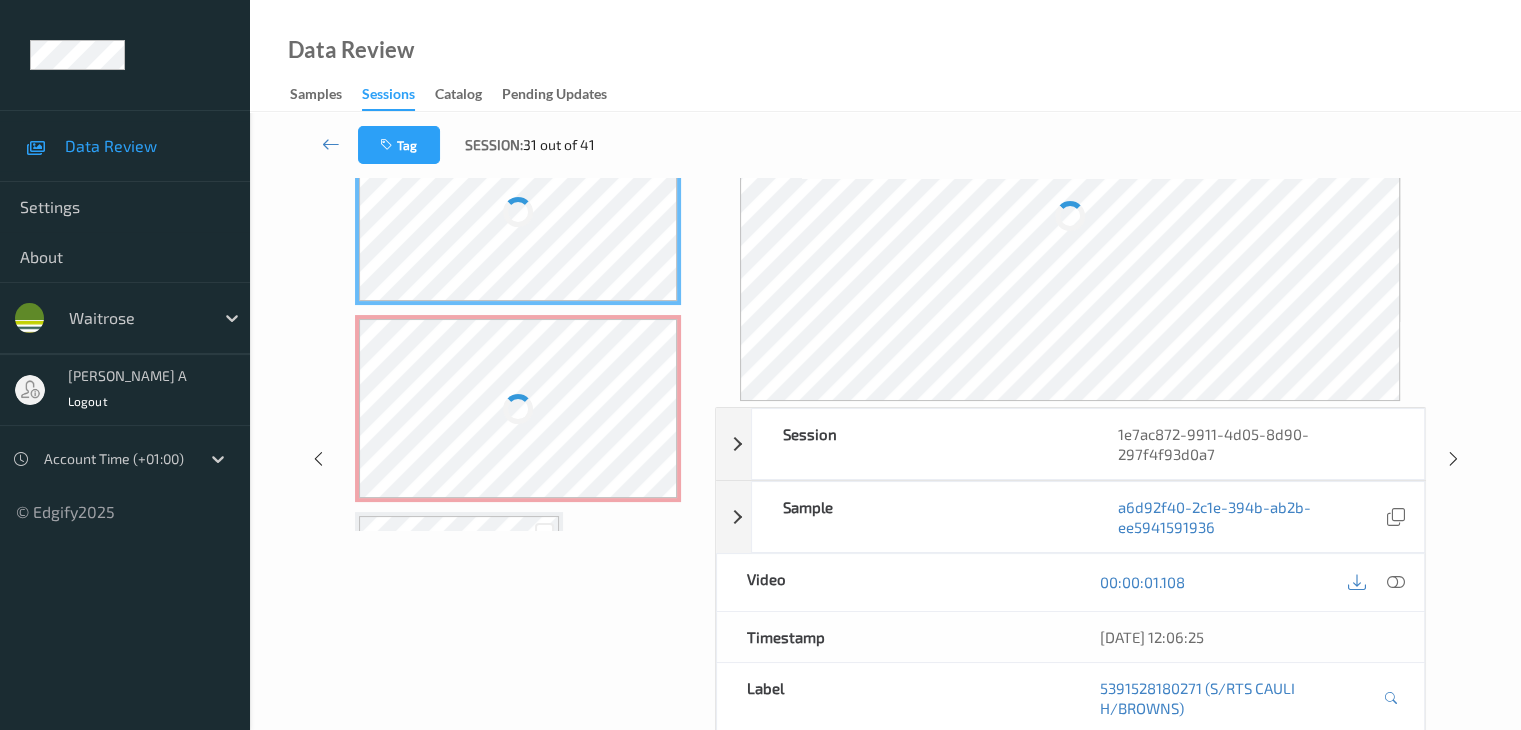 scroll, scrollTop: 0, scrollLeft: 0, axis: both 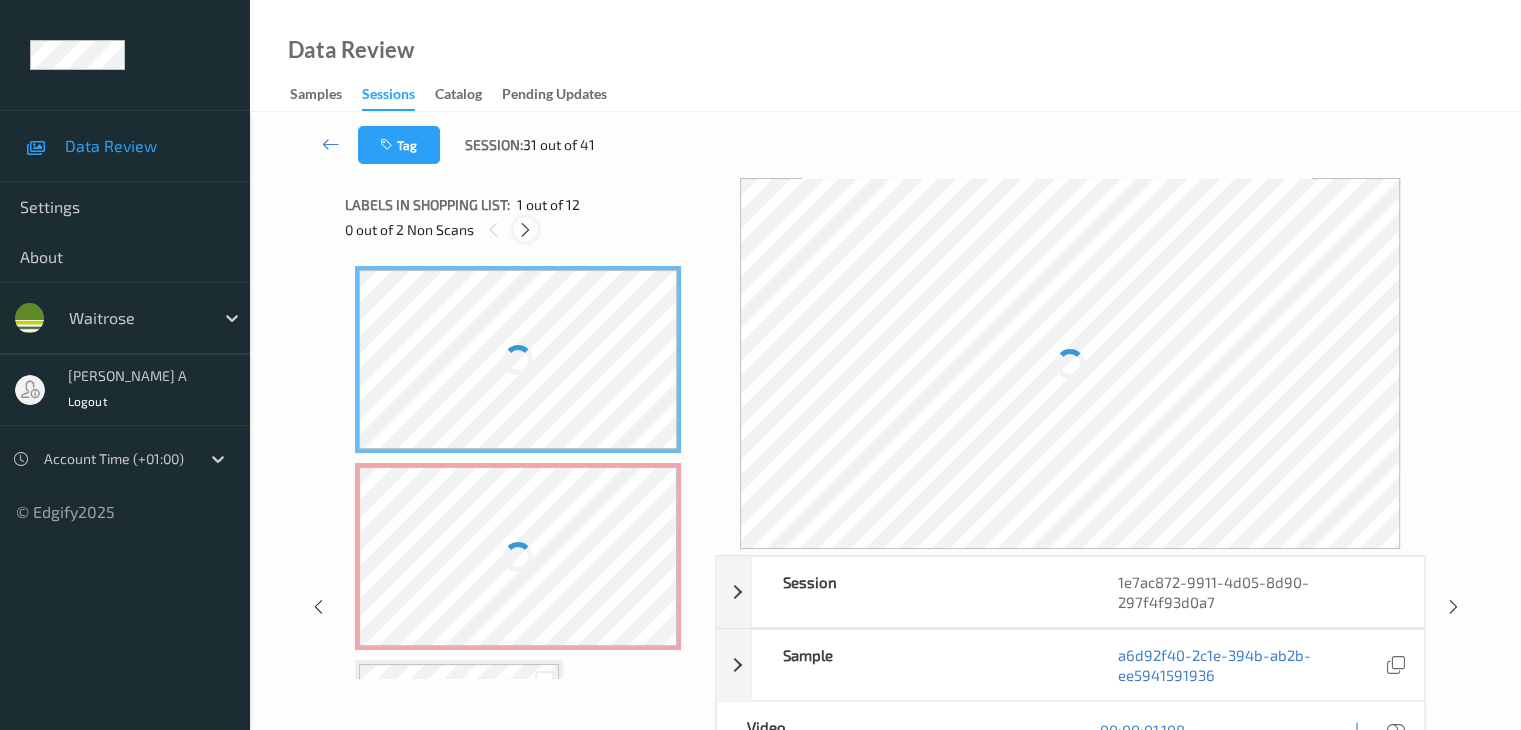 click at bounding box center [525, 230] 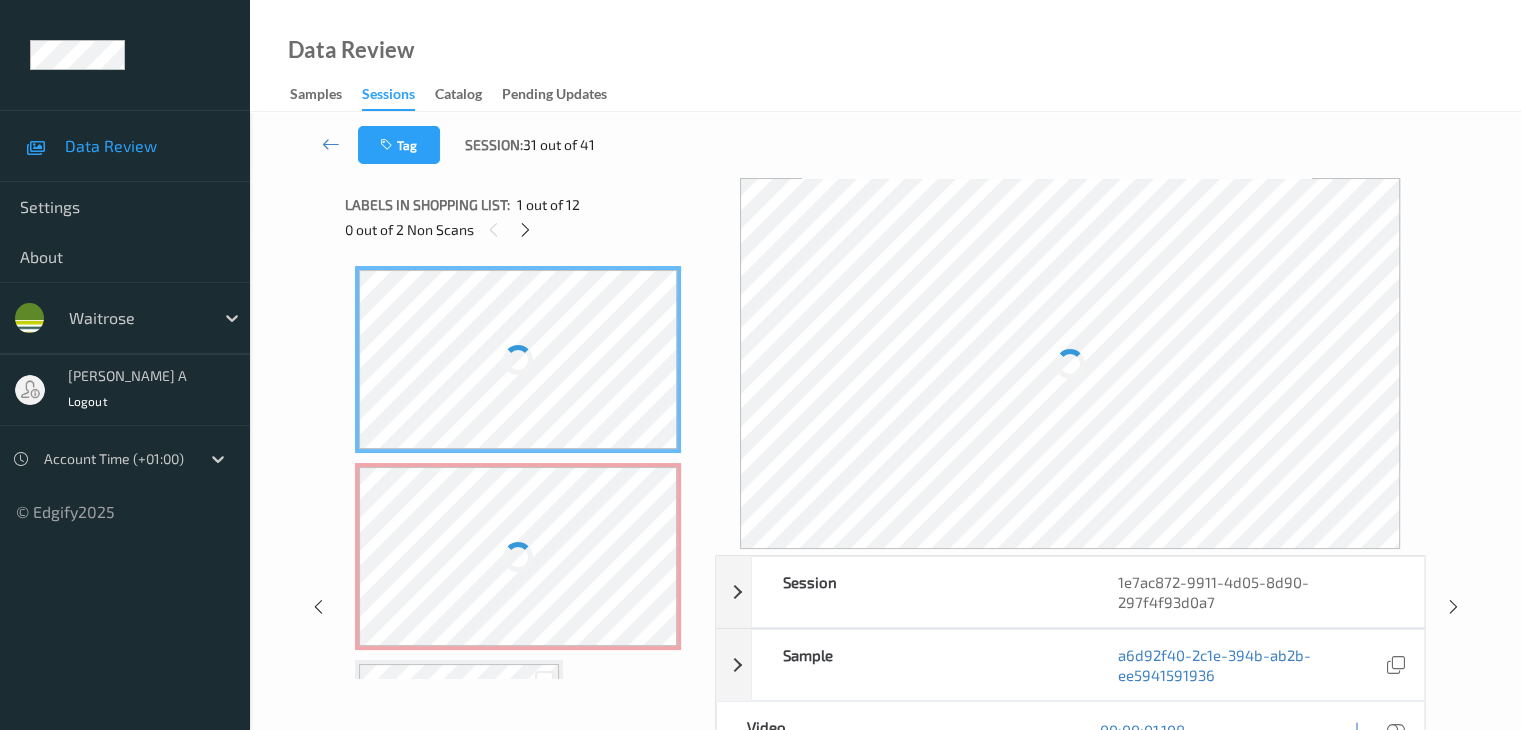 scroll, scrollTop: 10, scrollLeft: 0, axis: vertical 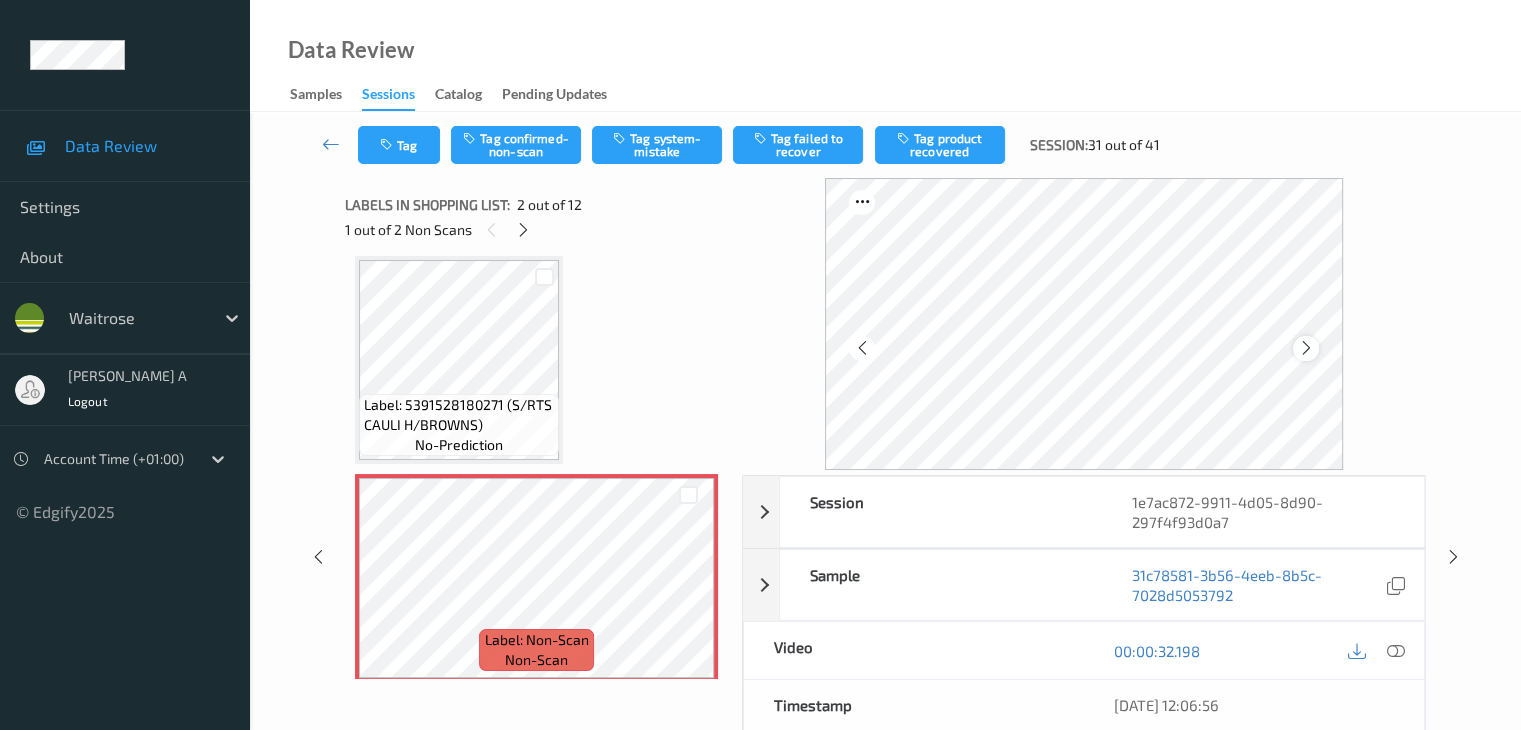 click at bounding box center [1306, 348] 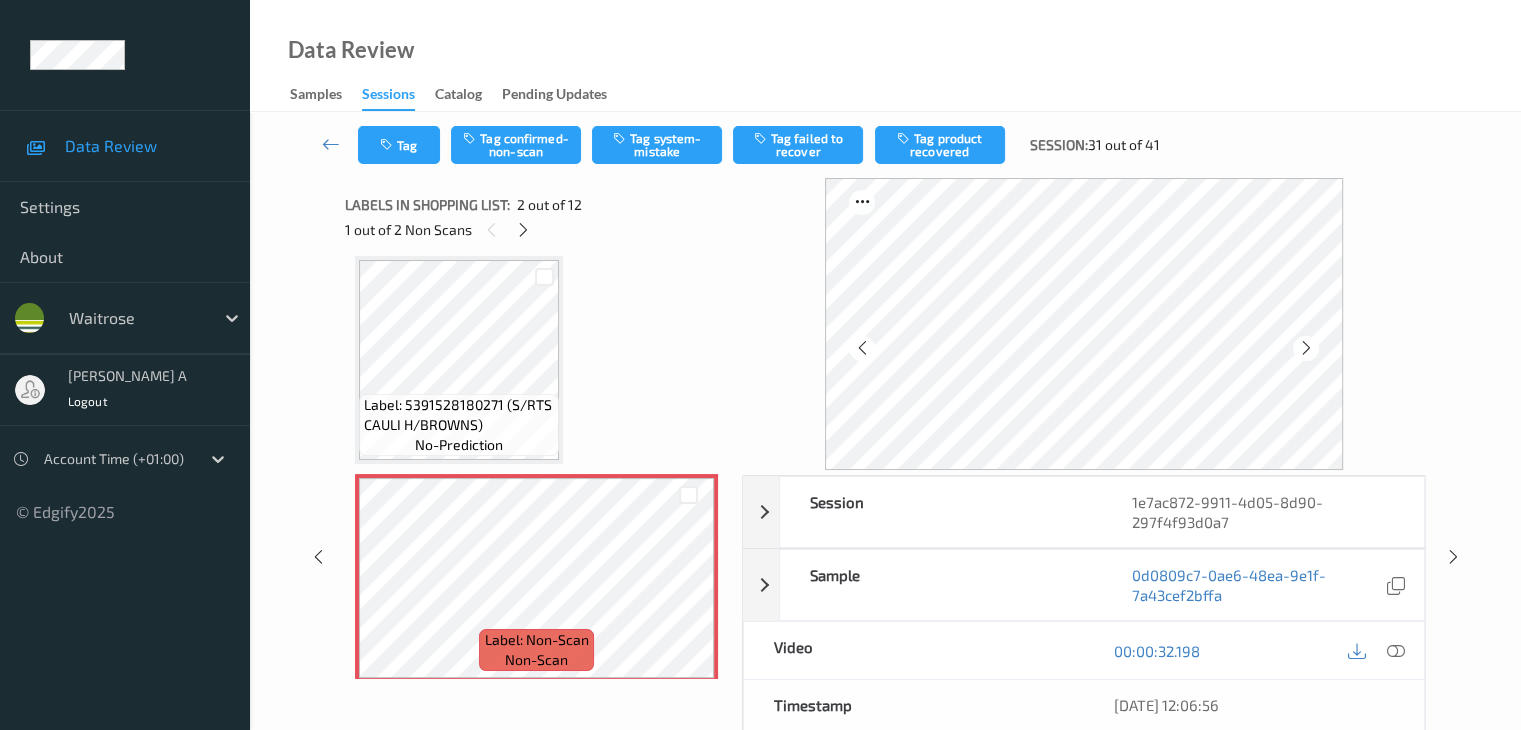 click at bounding box center [1306, 348] 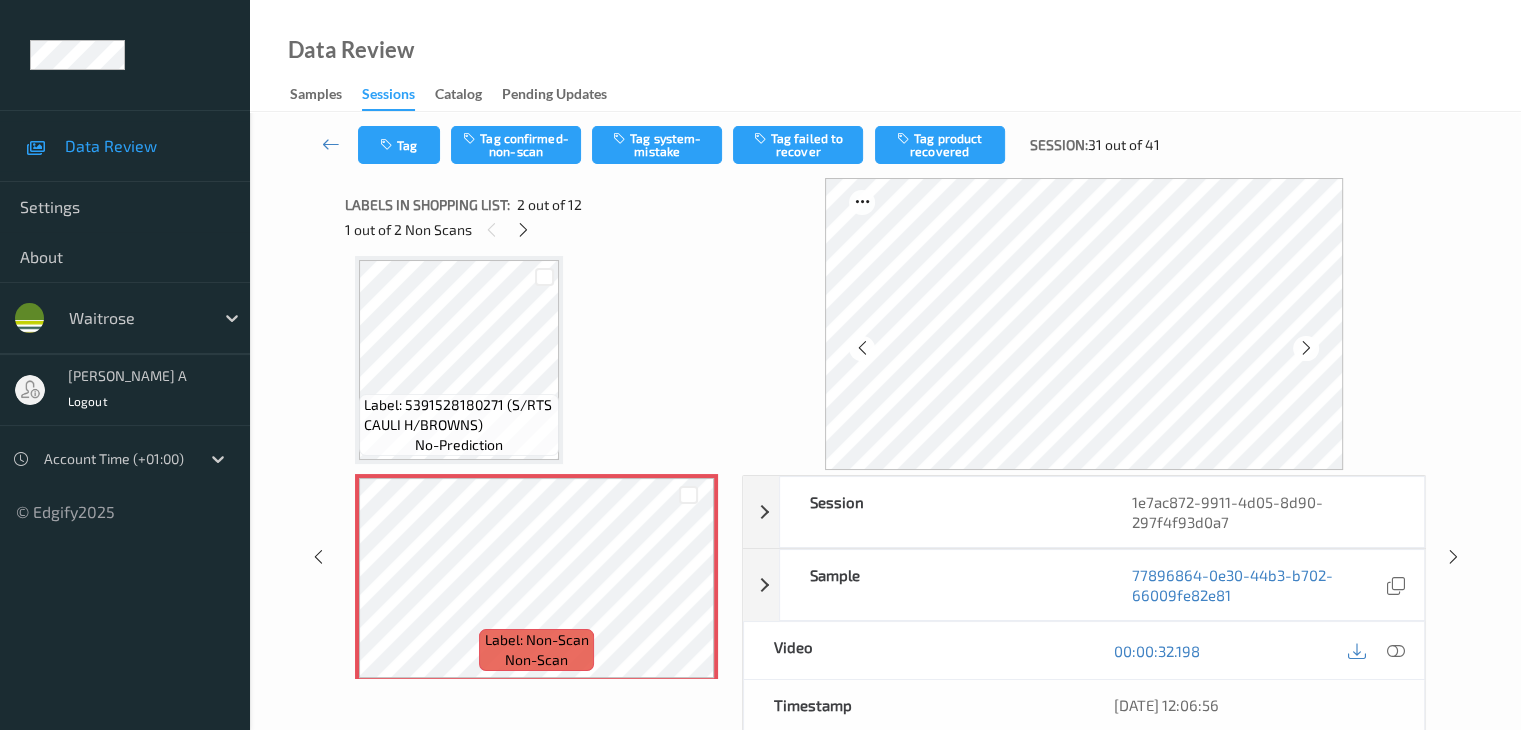 click at bounding box center [1306, 348] 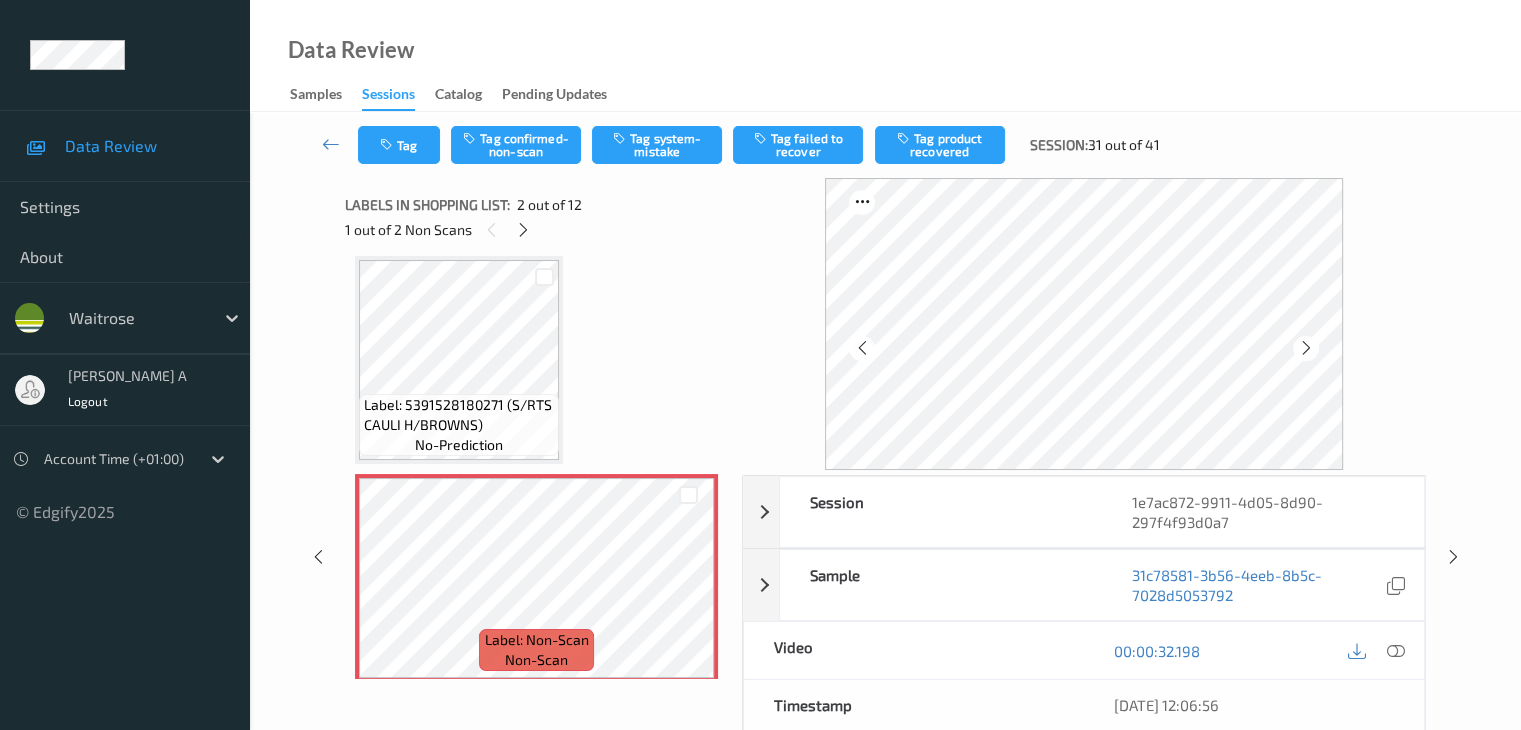 click at bounding box center [1306, 348] 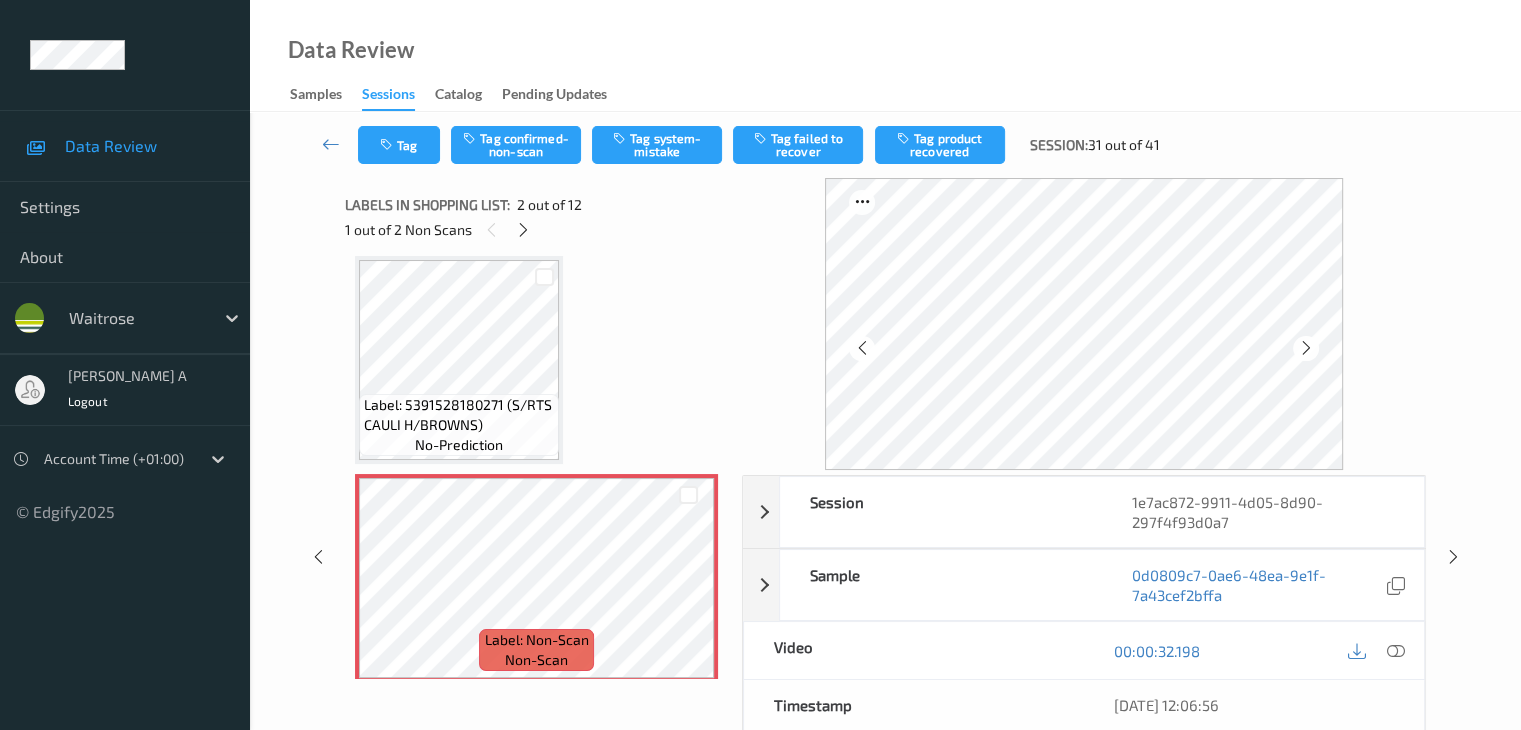 click at bounding box center (1306, 348) 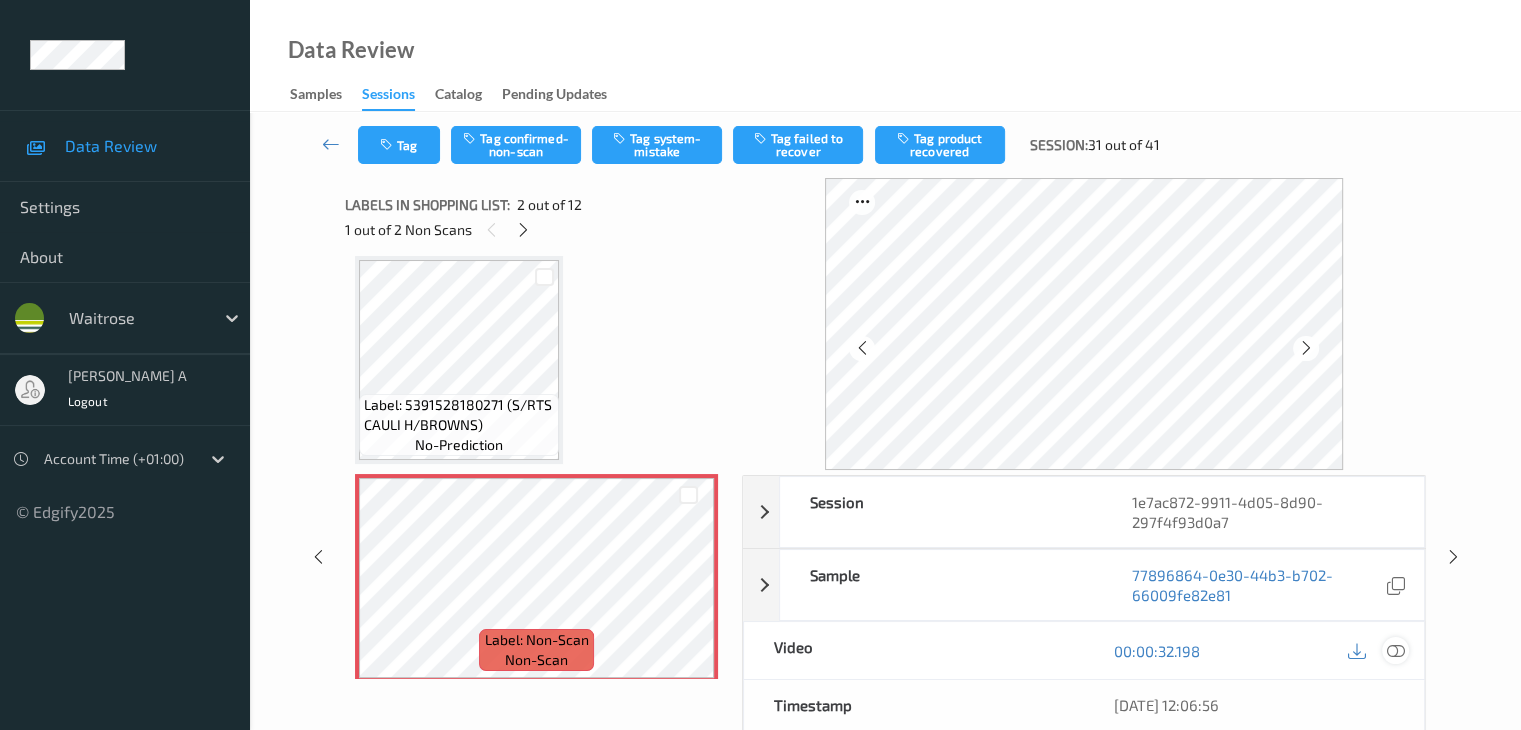 click at bounding box center (1395, 651) 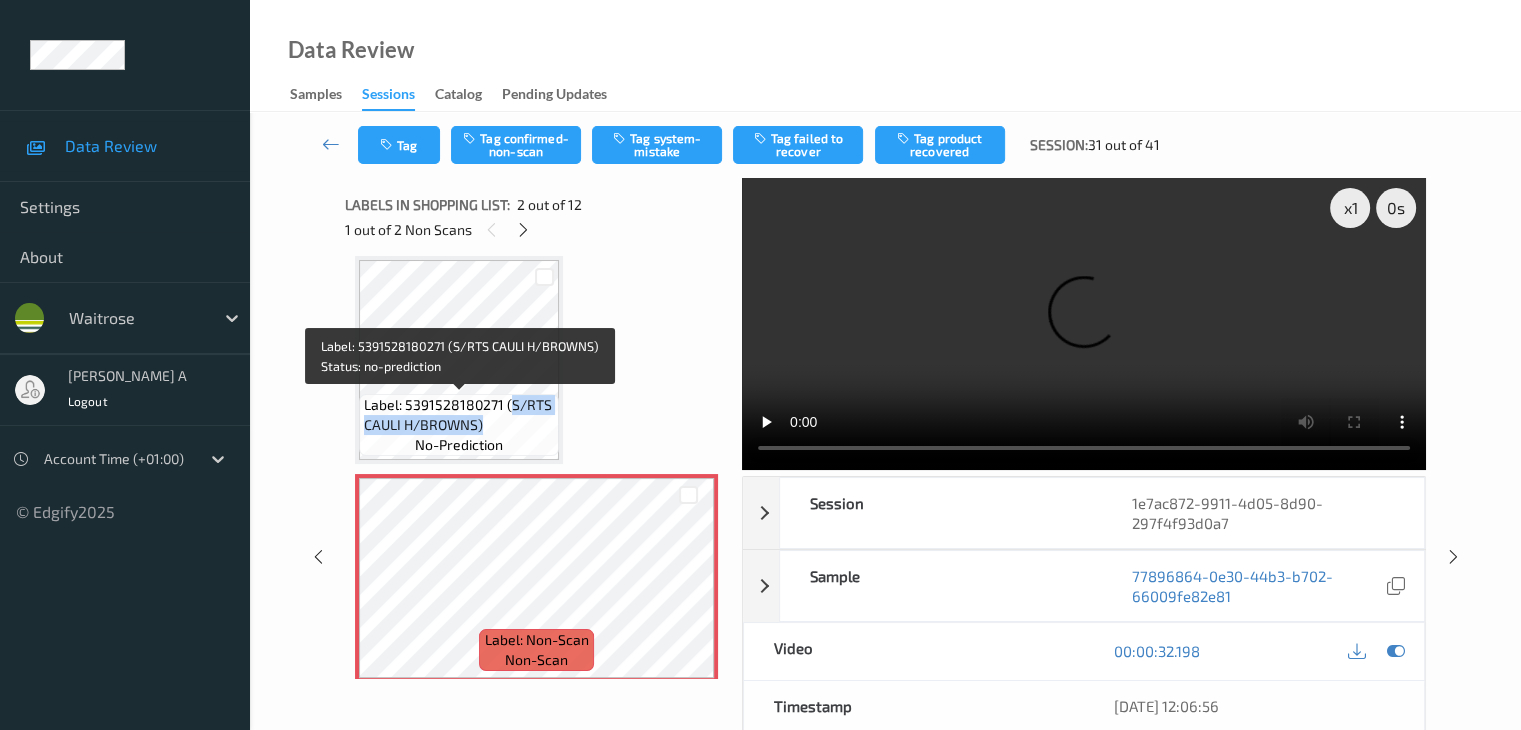 drag, startPoint x: 508, startPoint y: 401, endPoint x: 514, endPoint y: 424, distance: 23.769728 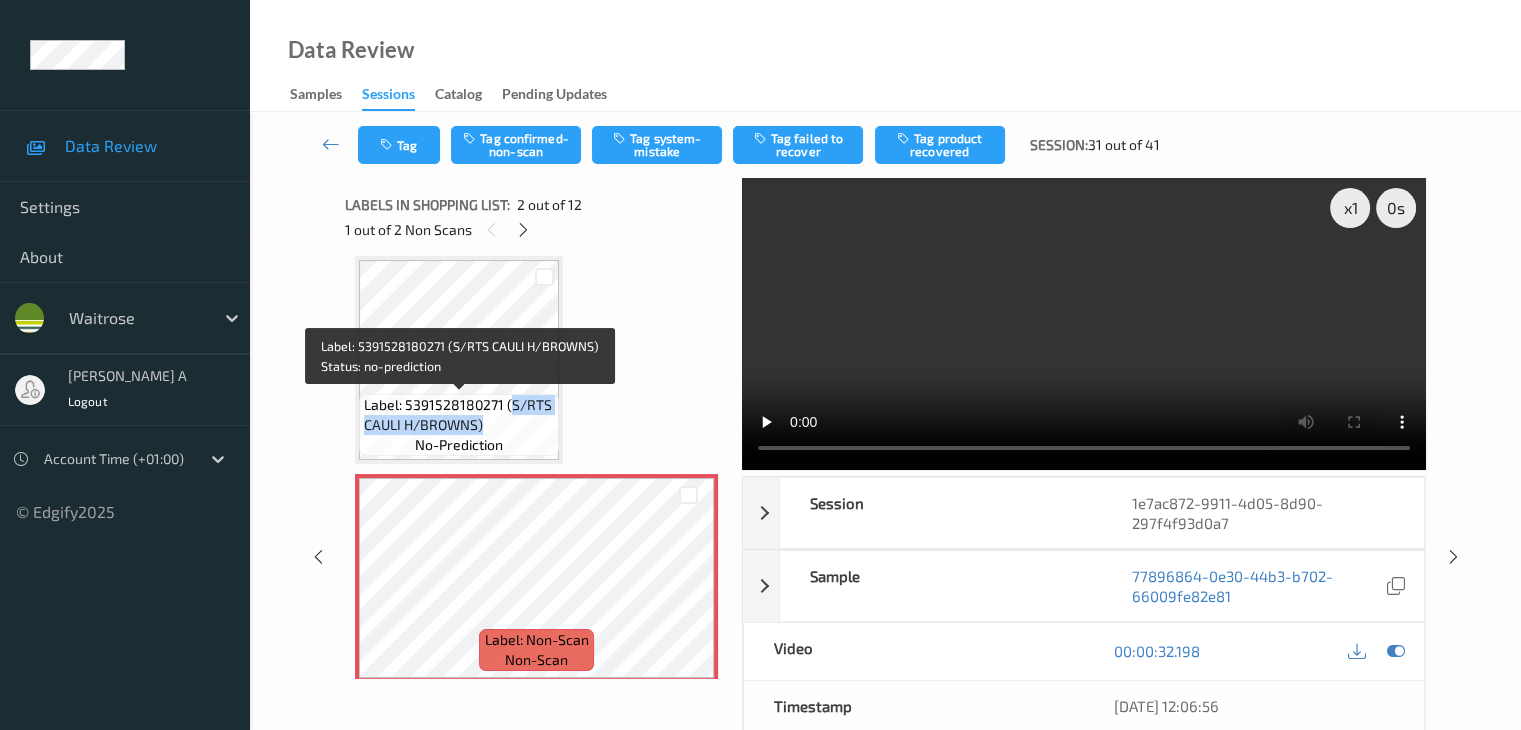 click on "Label: 5391528180271 (S/RTS CAULI H/BROWNS)" at bounding box center [459, 415] 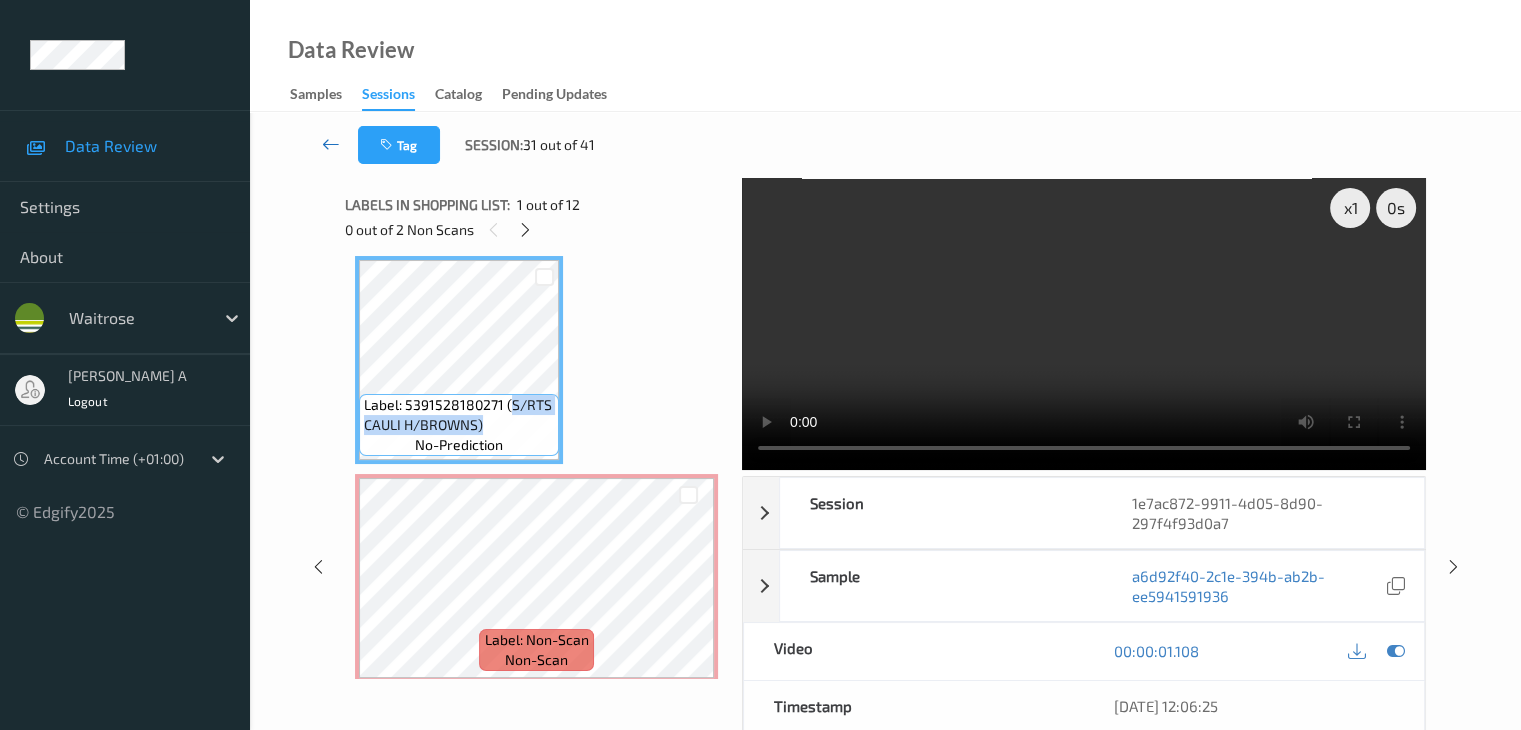click at bounding box center [331, 144] 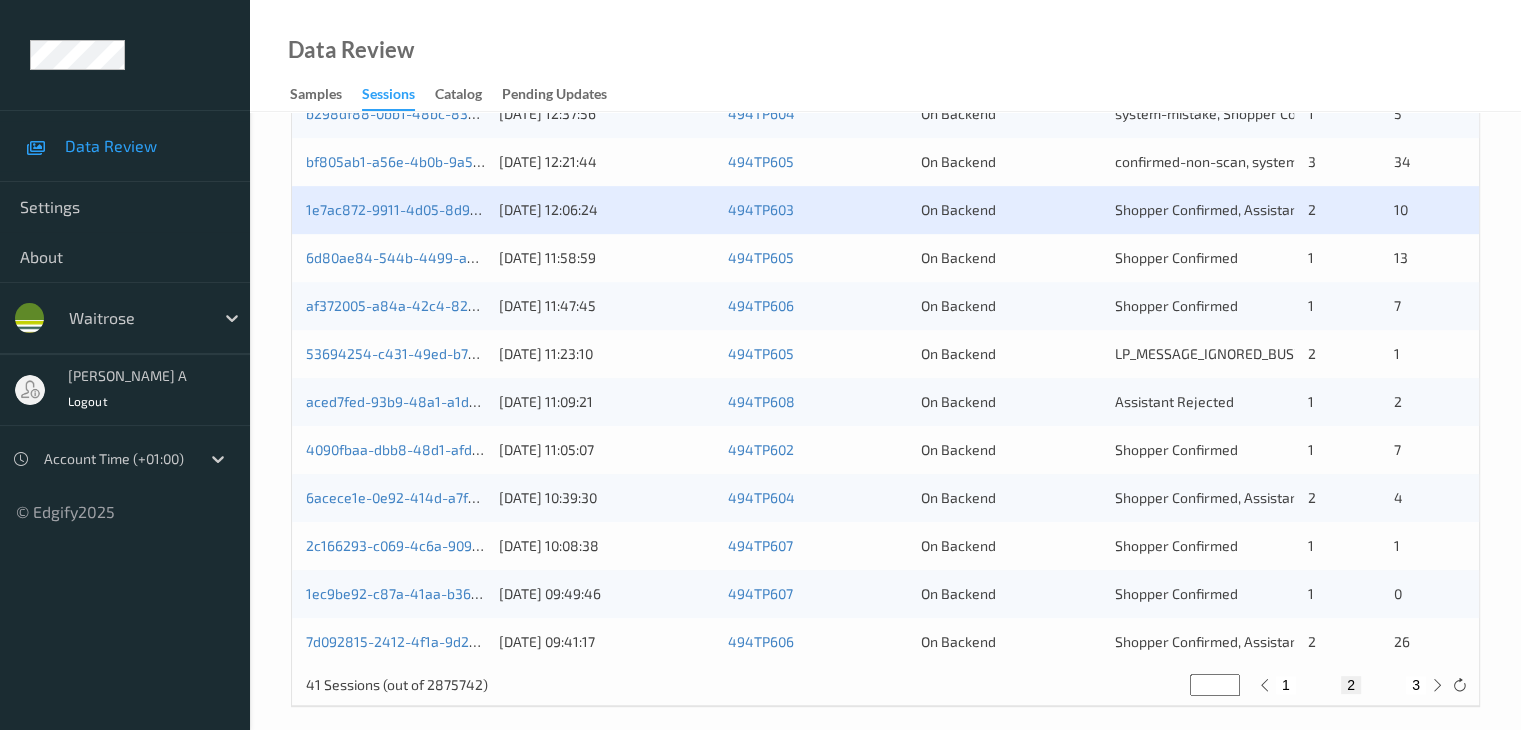 scroll, scrollTop: 932, scrollLeft: 0, axis: vertical 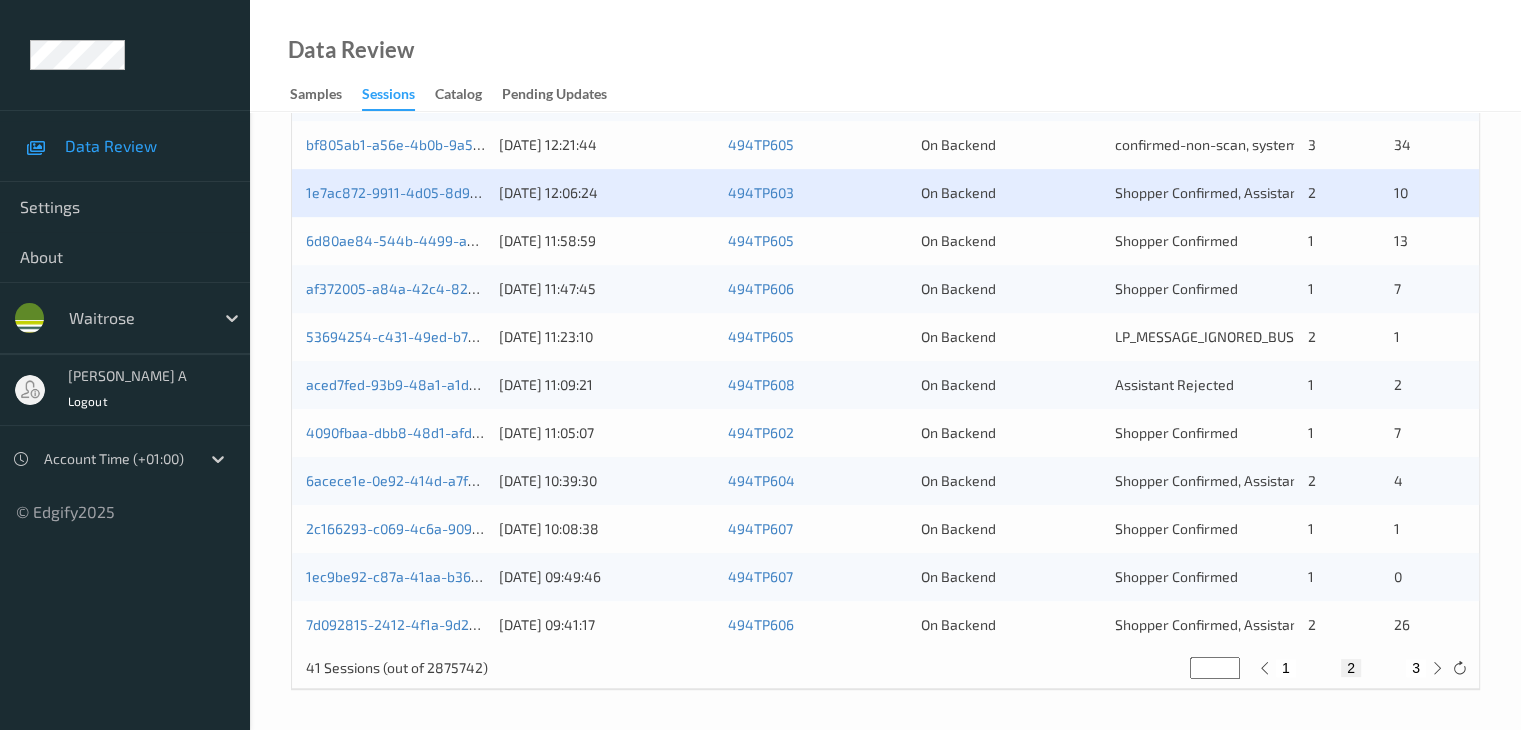 click on "3" at bounding box center (1416, 668) 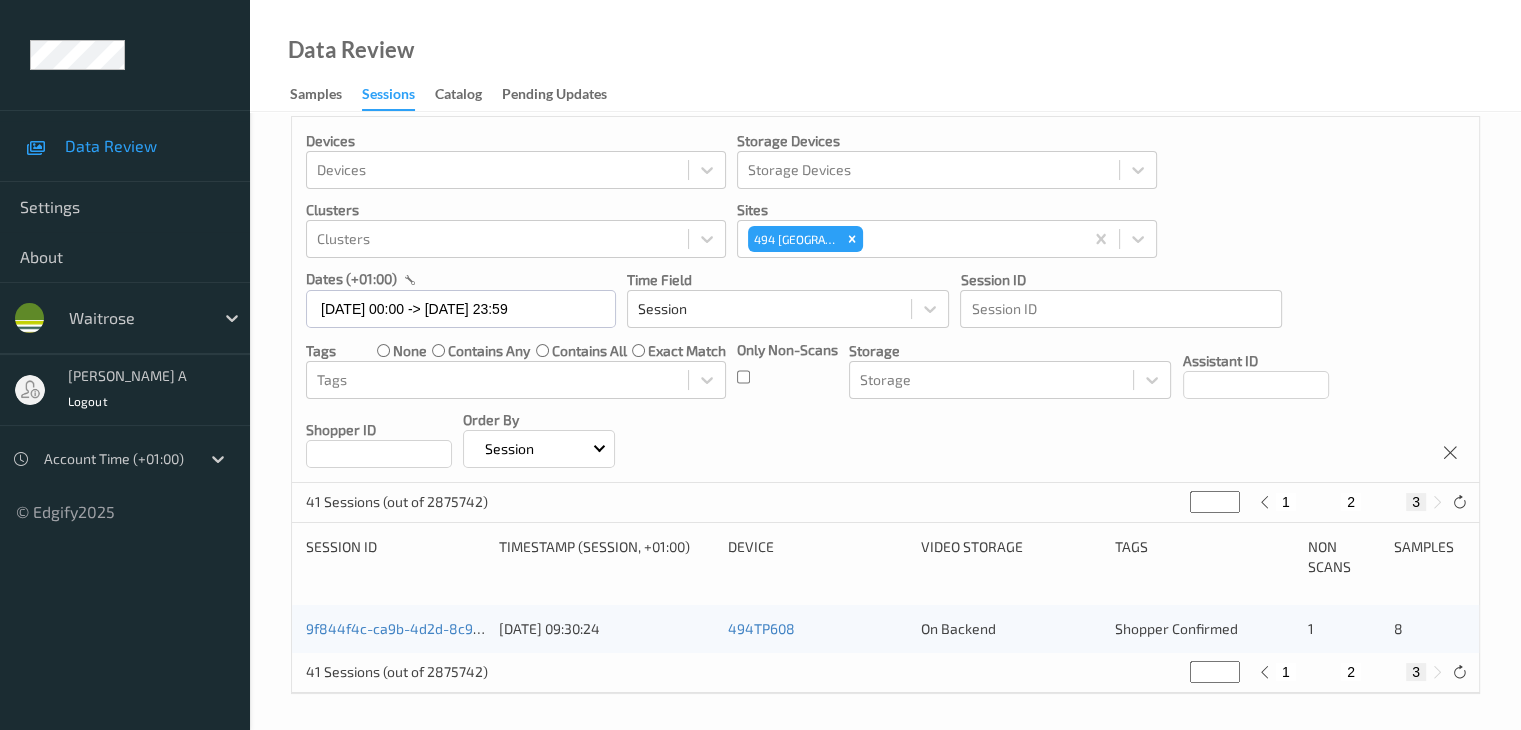 scroll, scrollTop: 20, scrollLeft: 0, axis: vertical 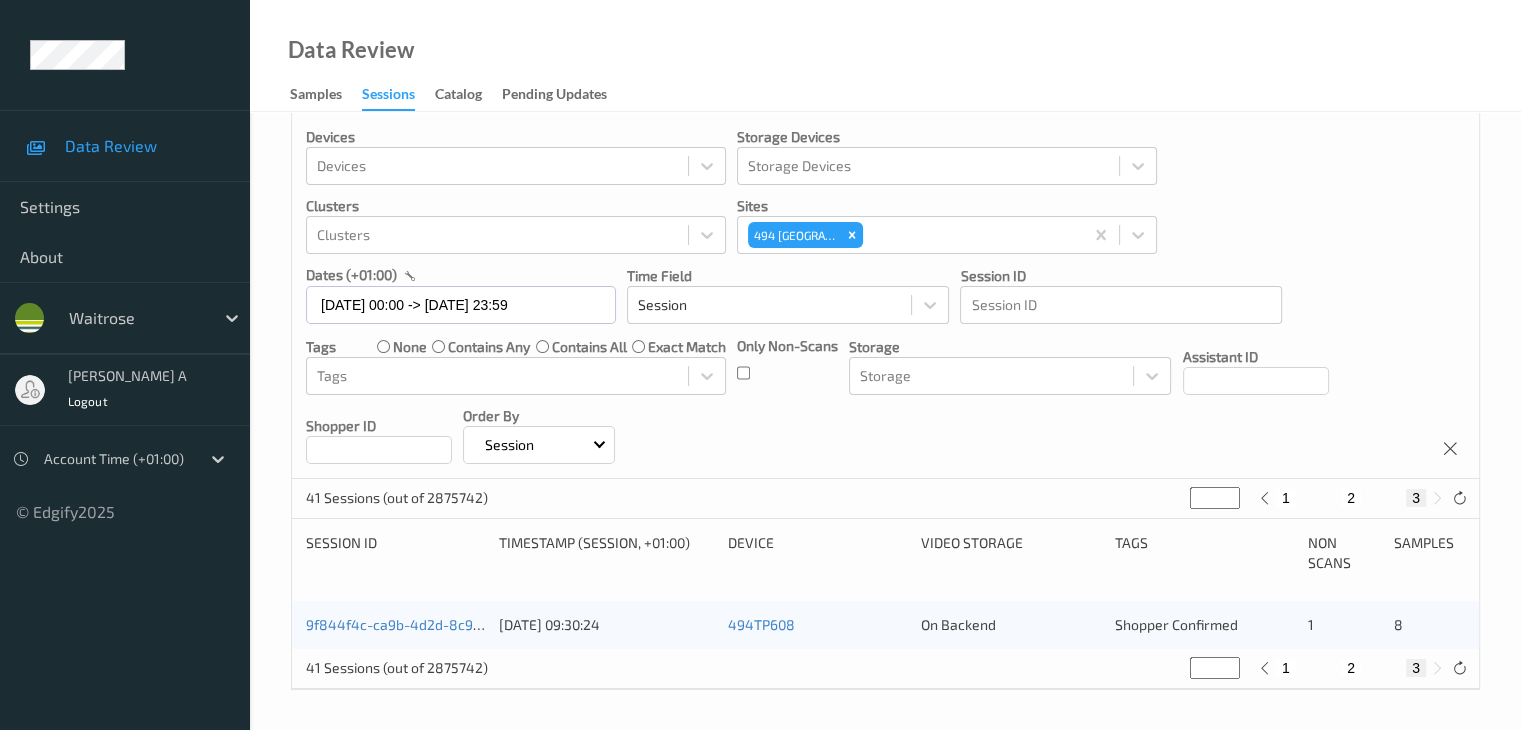click on "2" at bounding box center [1351, 668] 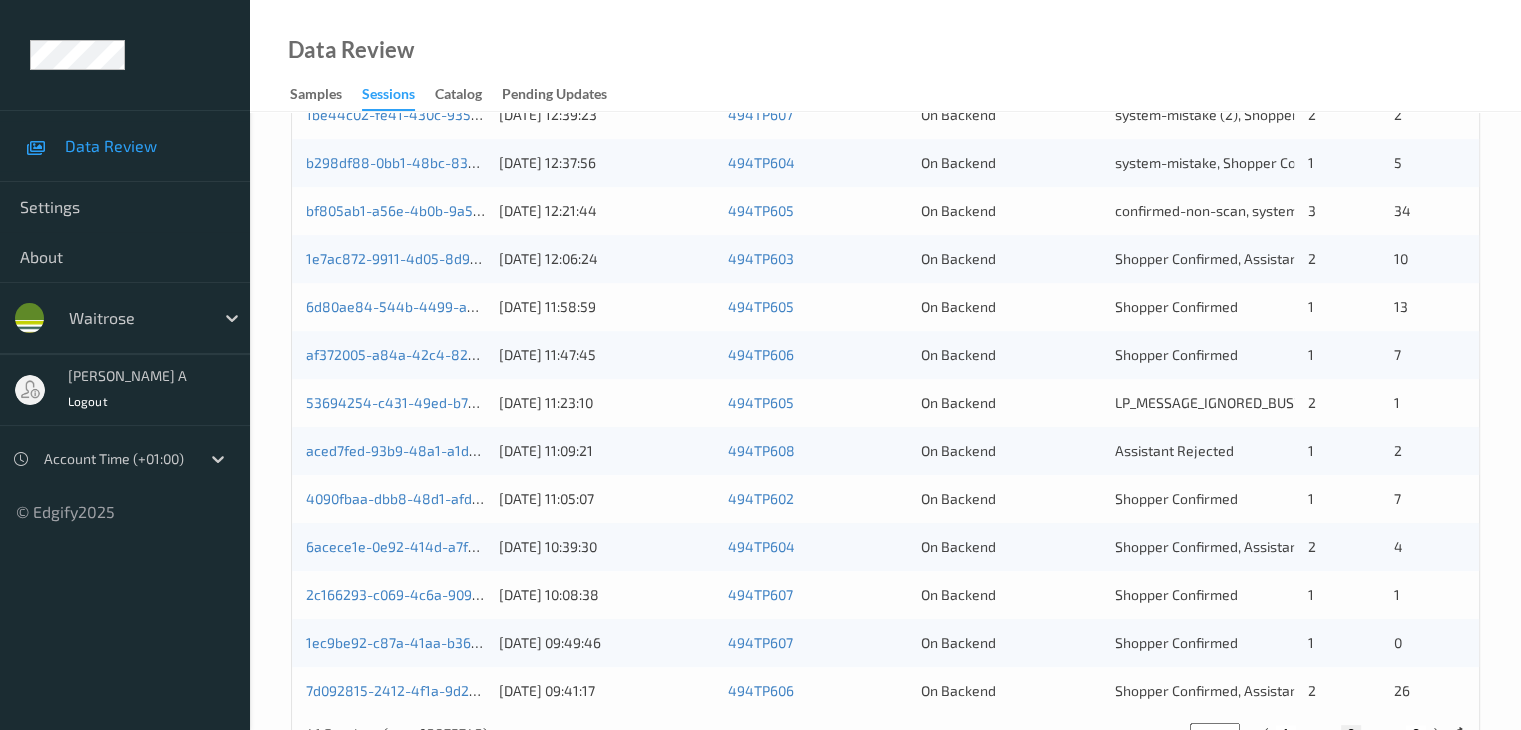 scroll, scrollTop: 832, scrollLeft: 0, axis: vertical 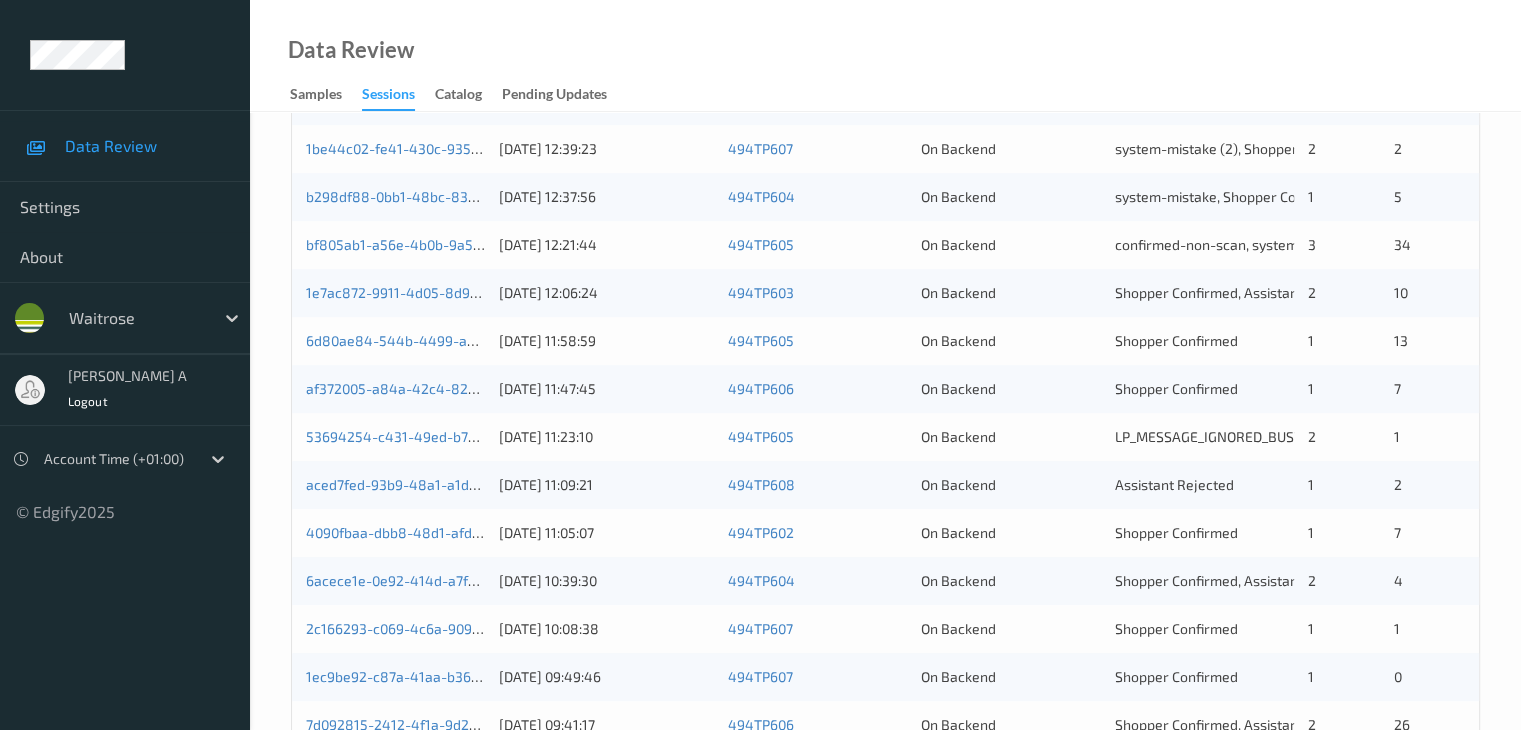 type 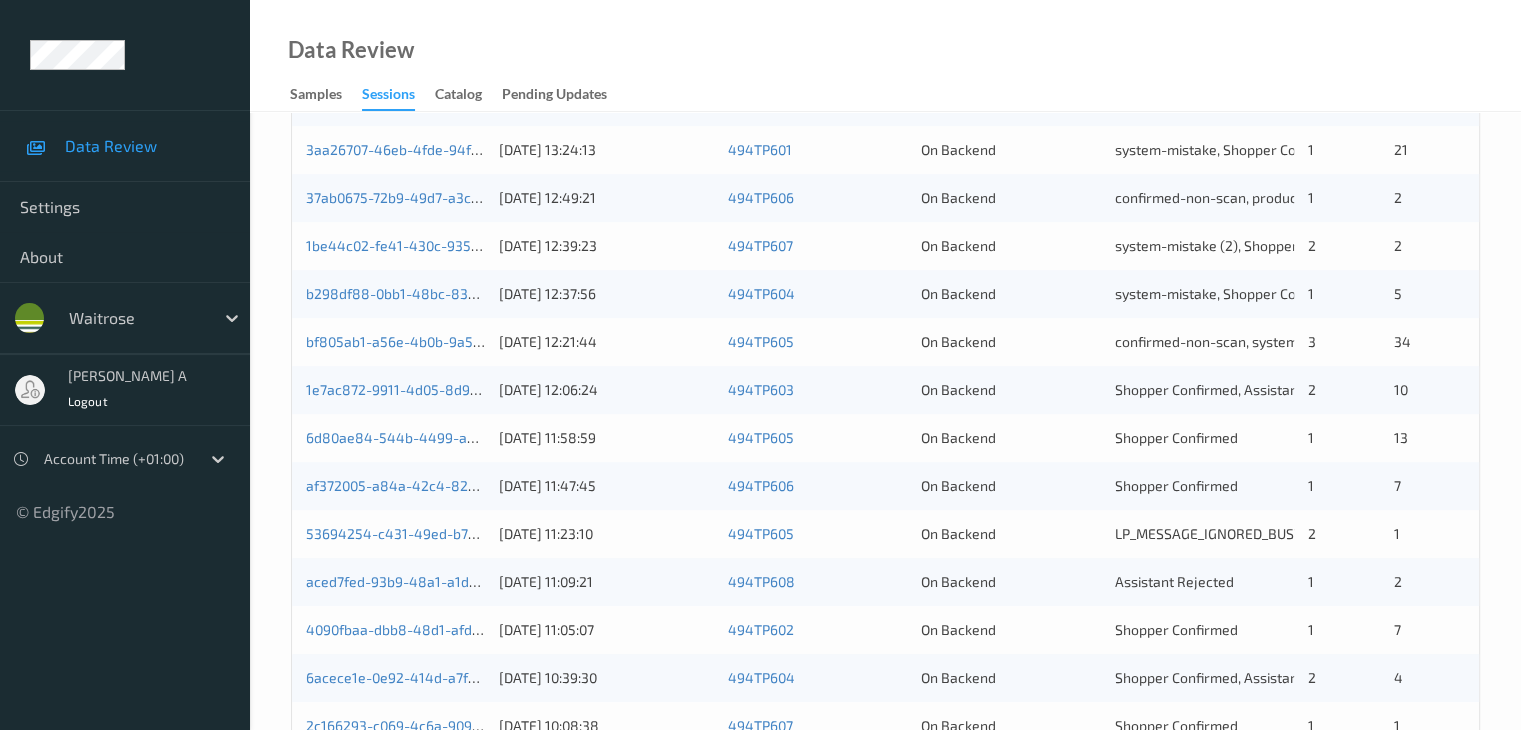 scroll, scrollTop: 732, scrollLeft: 0, axis: vertical 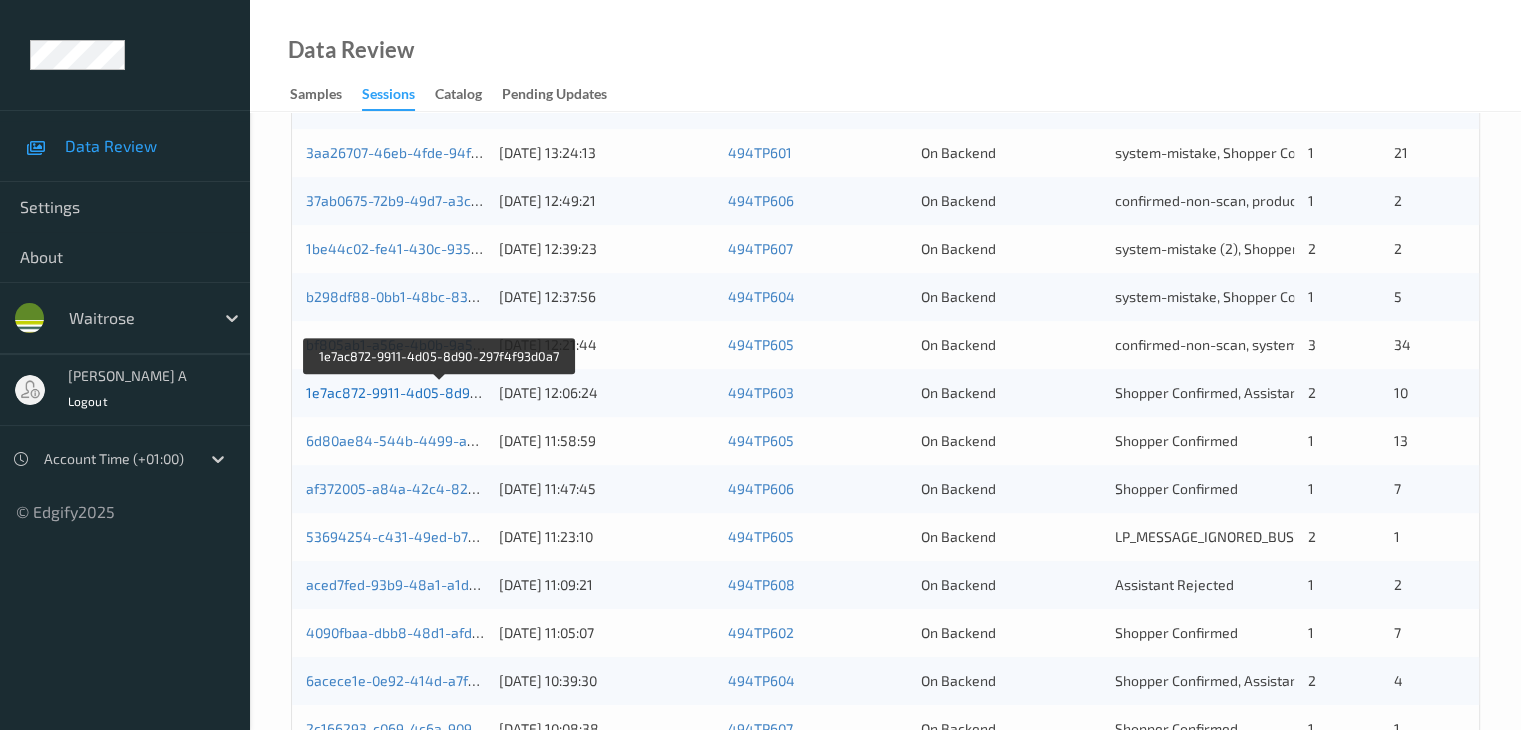 click on "1e7ac872-9911-4d05-8d90-297f4f93d0a7" at bounding box center [439, 392] 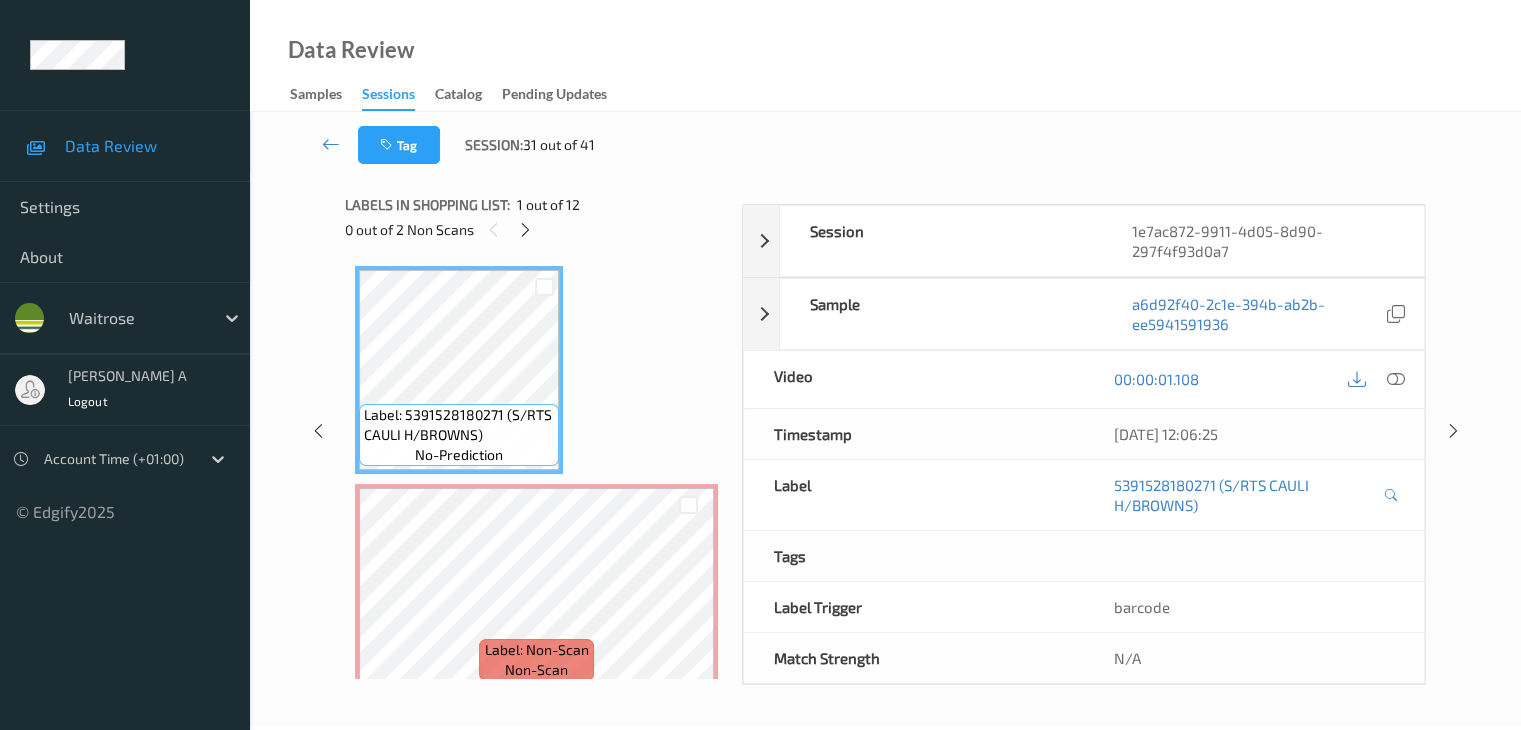 scroll, scrollTop: 0, scrollLeft: 0, axis: both 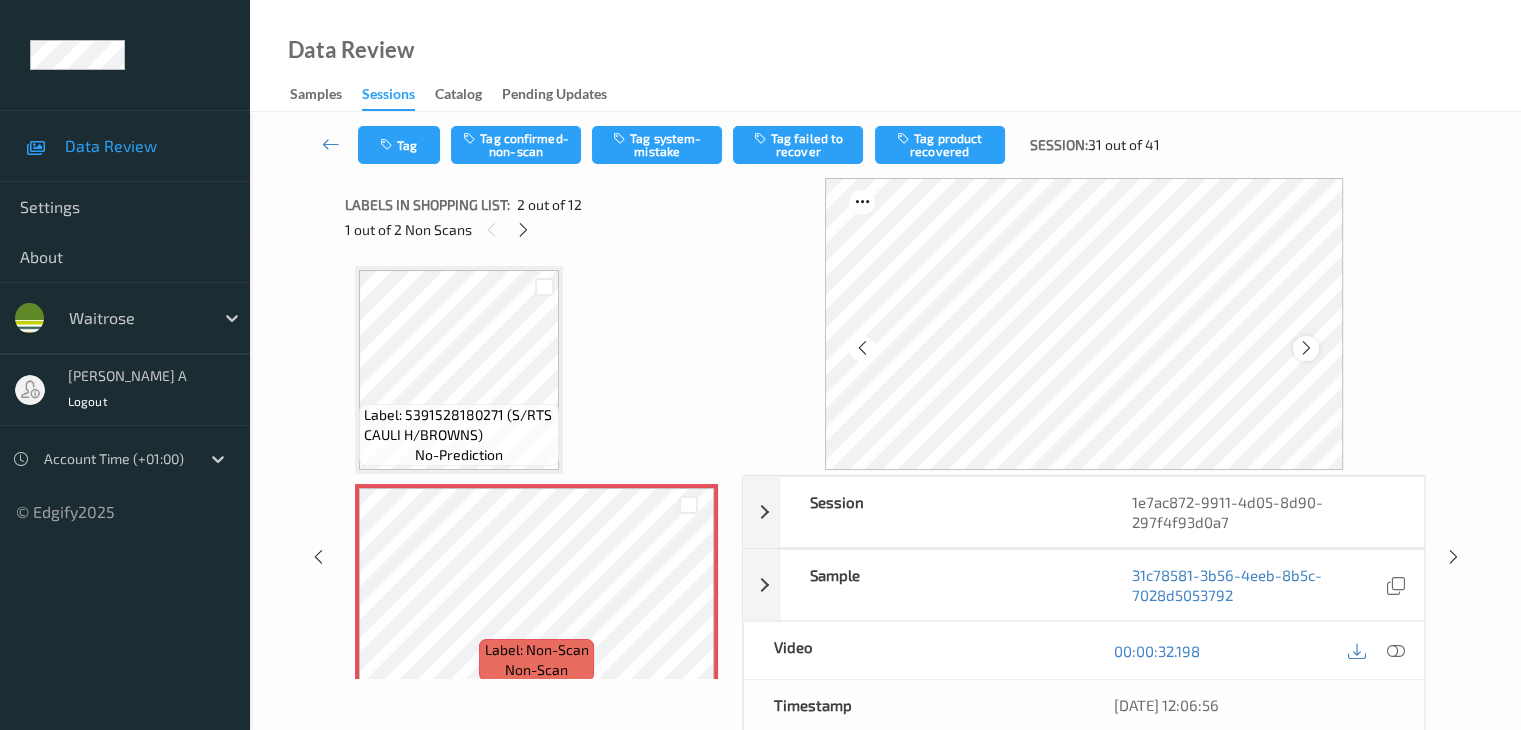 click at bounding box center [1306, 348] 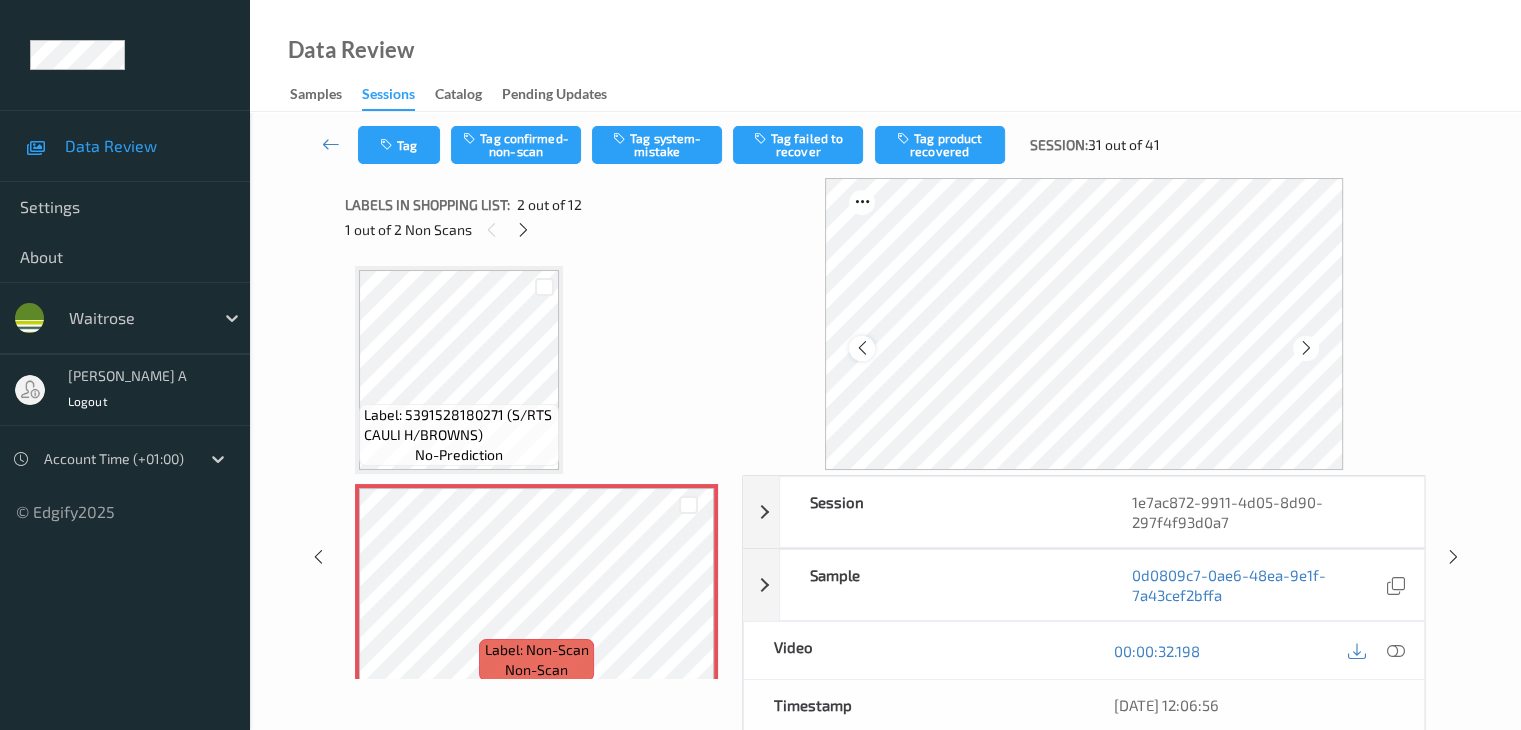 click at bounding box center (861, 348) 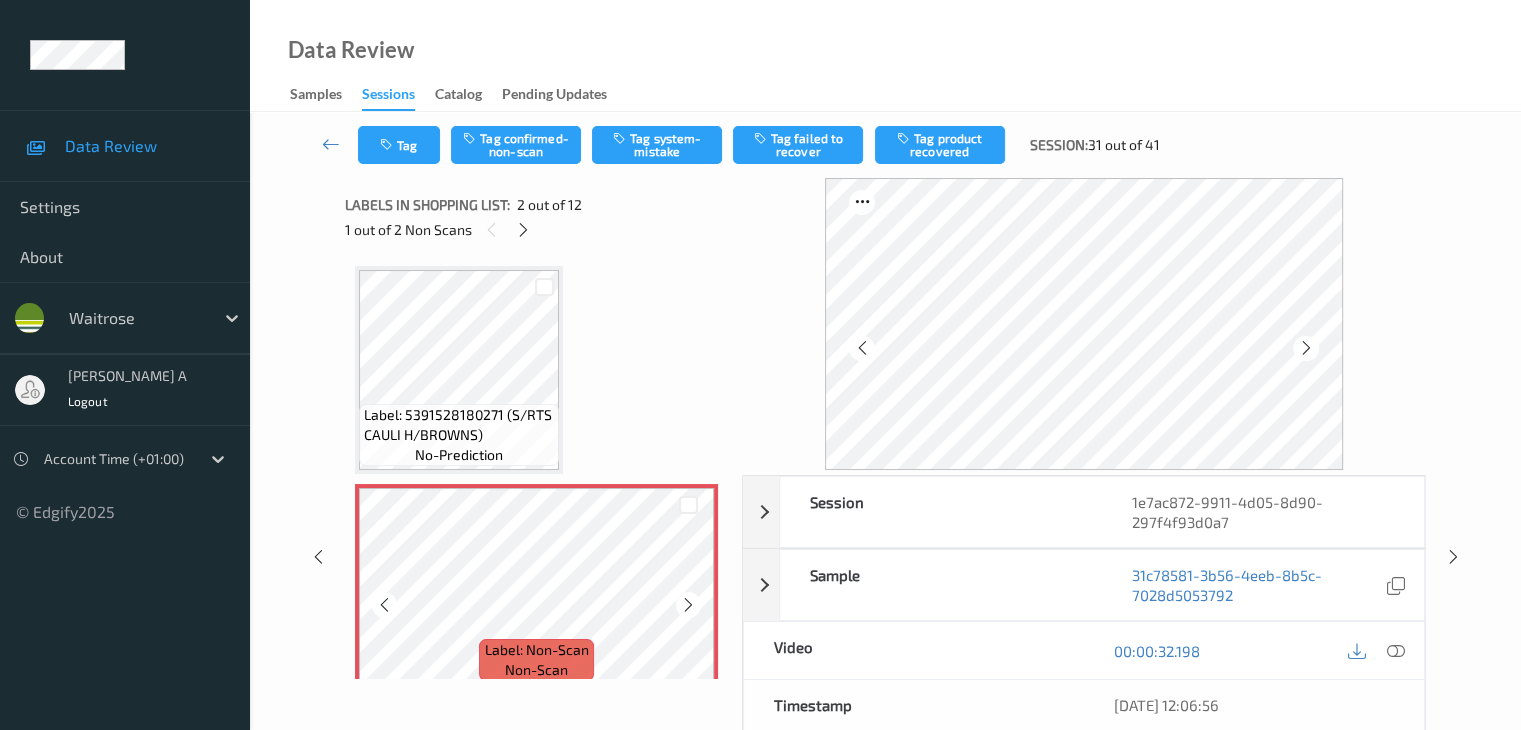 scroll, scrollTop: 100, scrollLeft: 0, axis: vertical 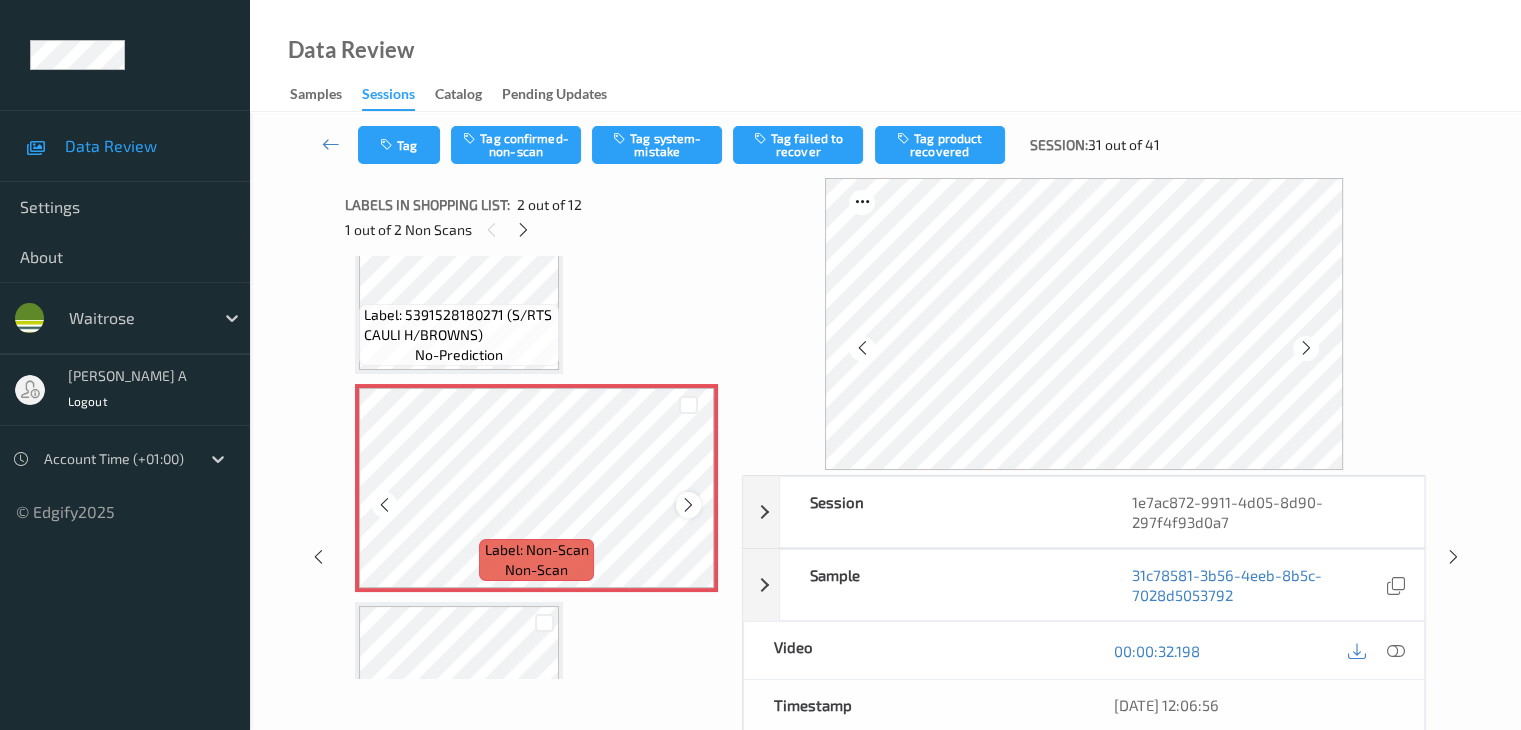 click at bounding box center [688, 505] 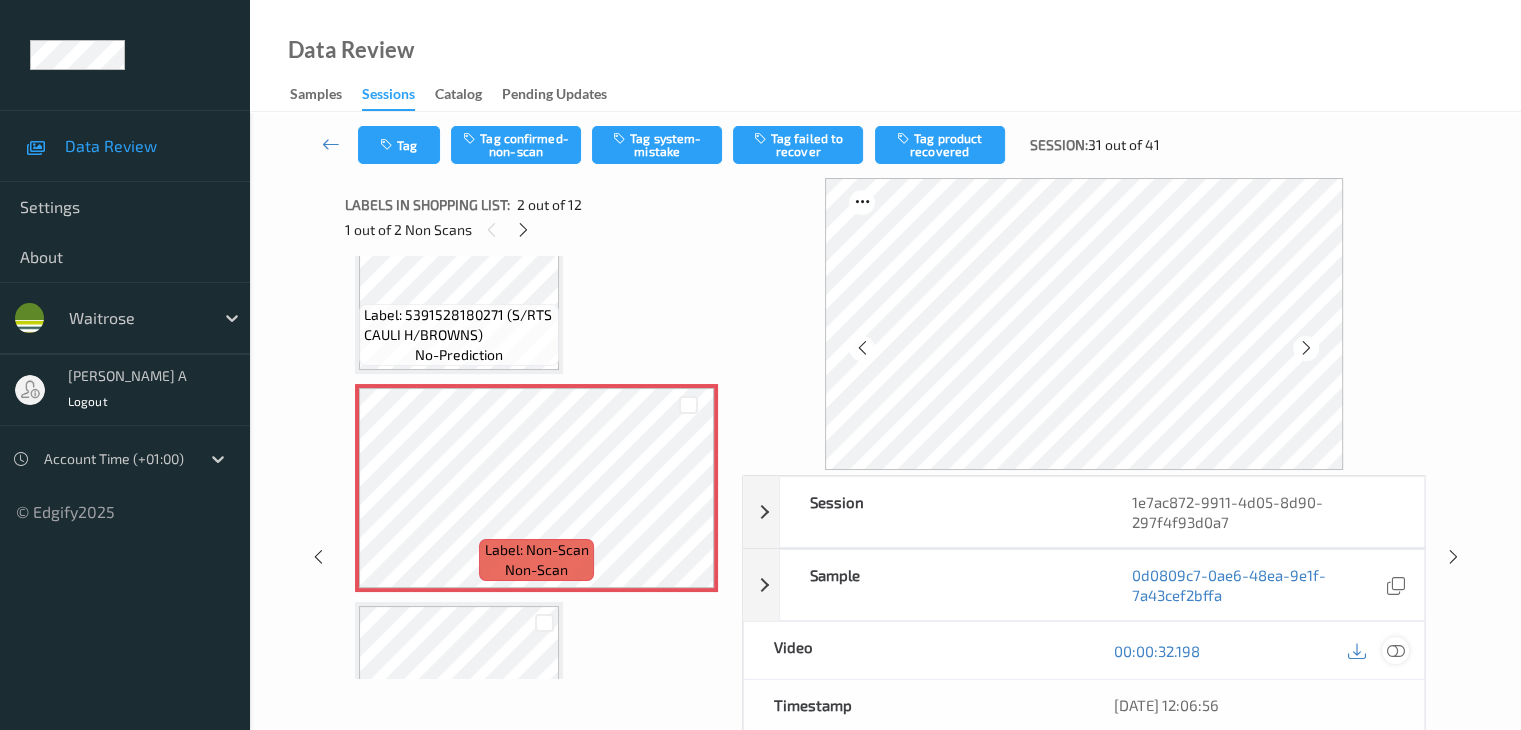 click at bounding box center (1395, 651) 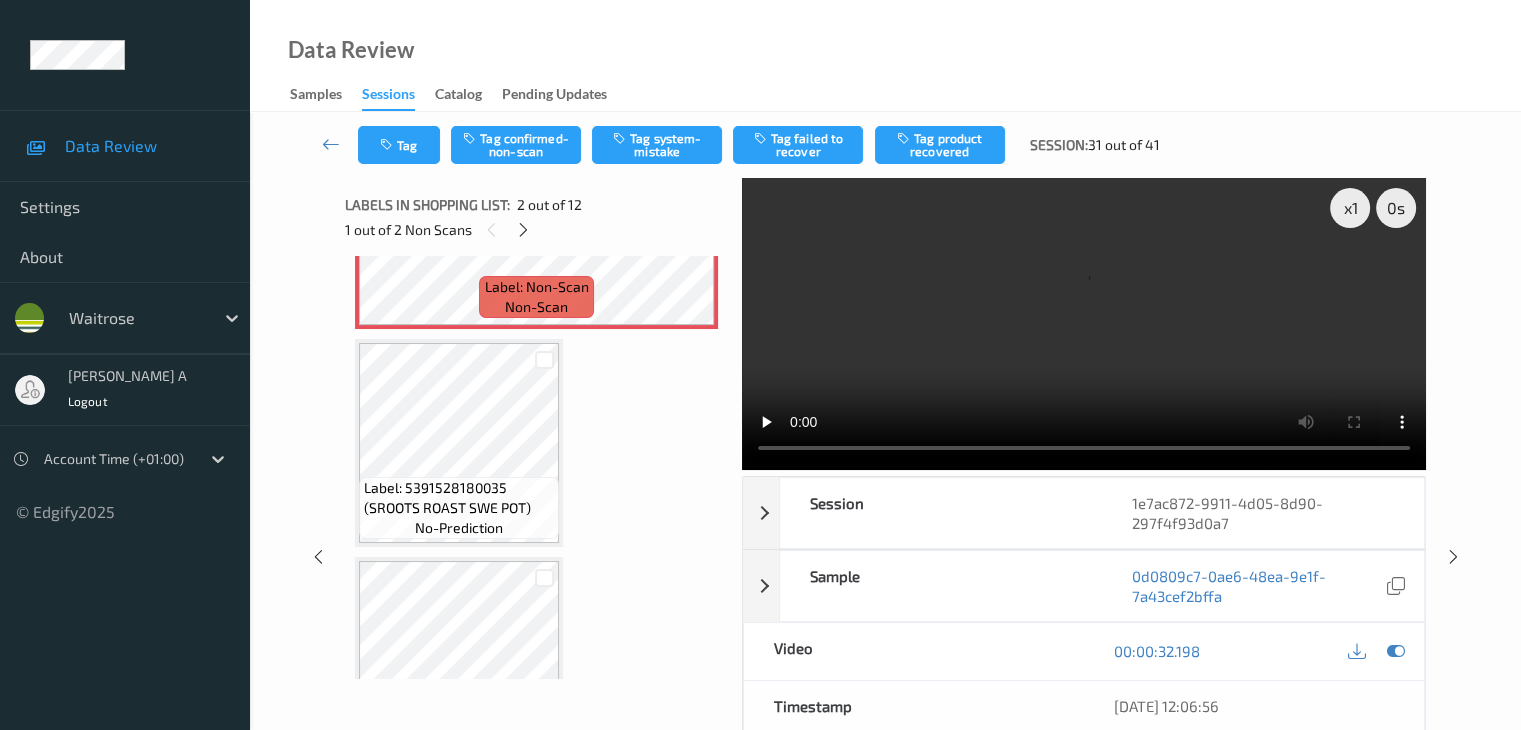scroll, scrollTop: 400, scrollLeft: 0, axis: vertical 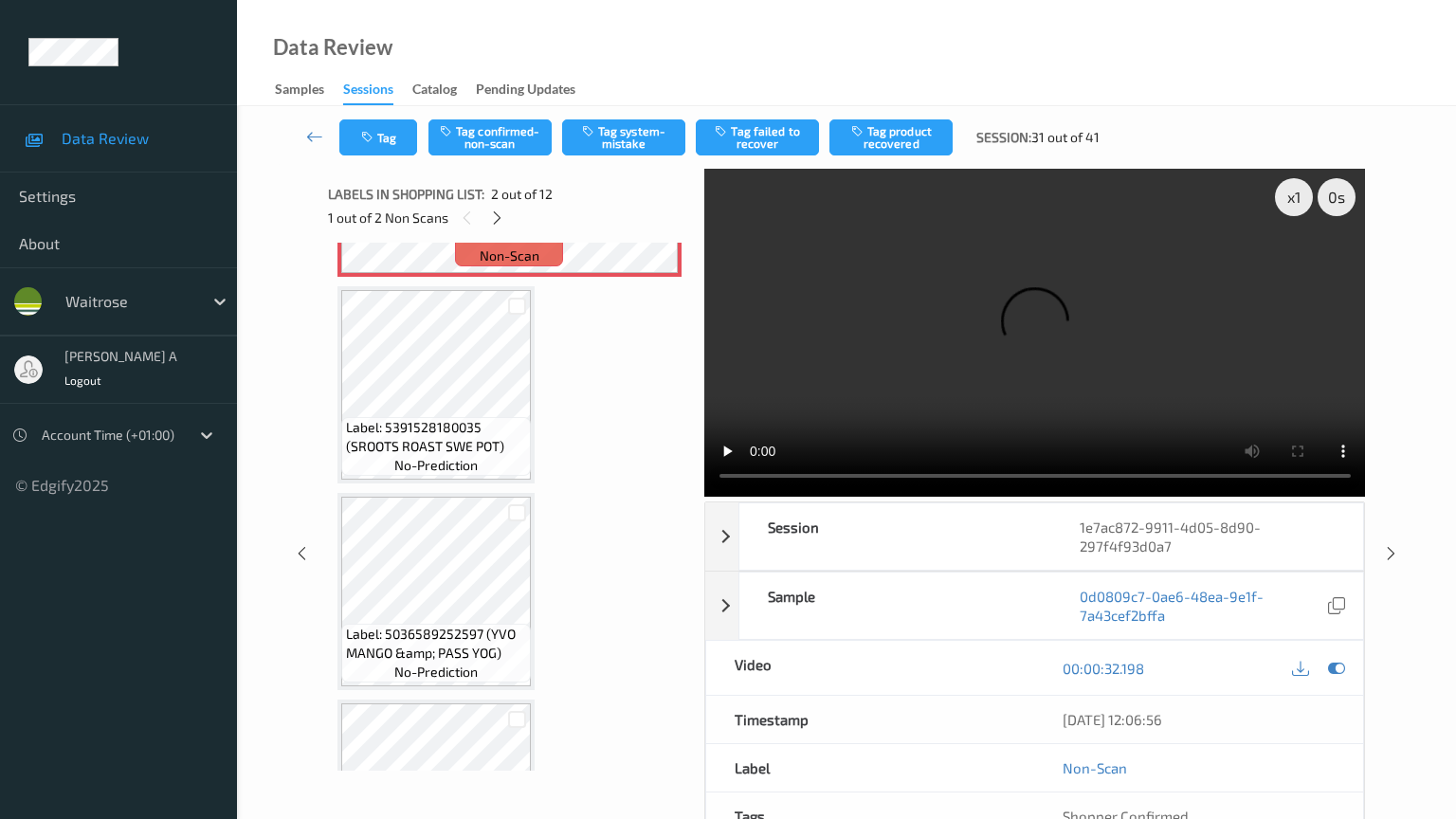 type 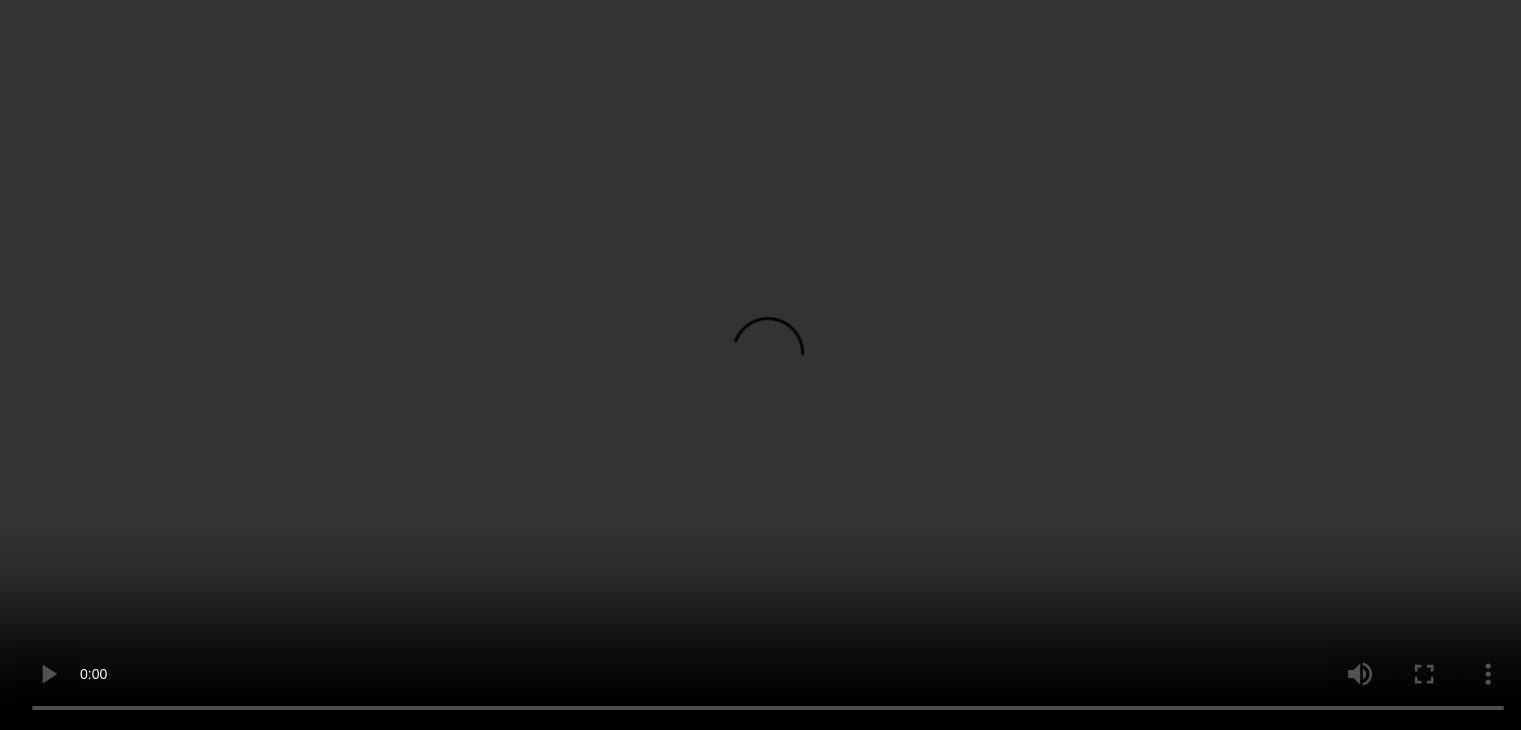 scroll, scrollTop: 0, scrollLeft: 0, axis: both 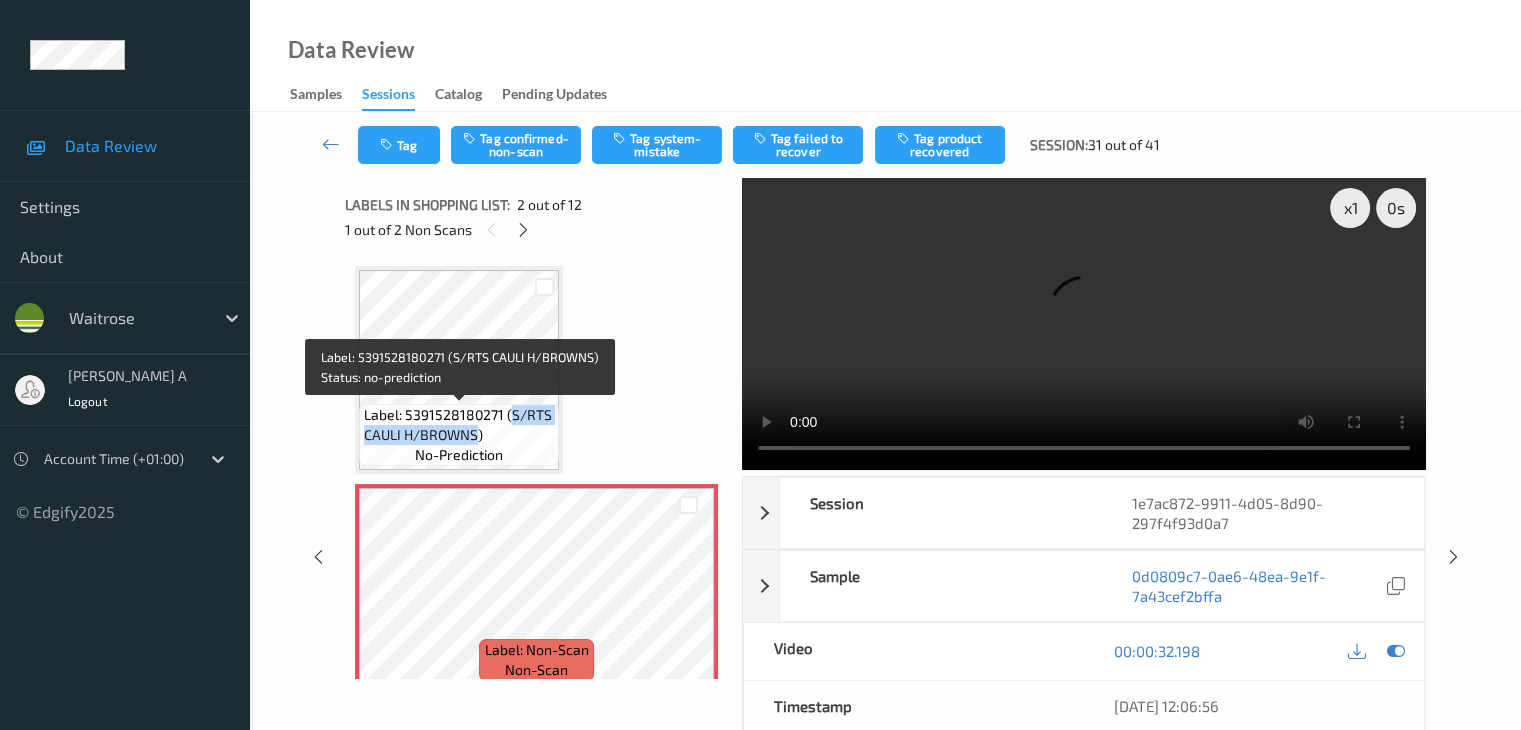 drag, startPoint x: 508, startPoint y: 411, endPoint x: 476, endPoint y: 438, distance: 41.868843 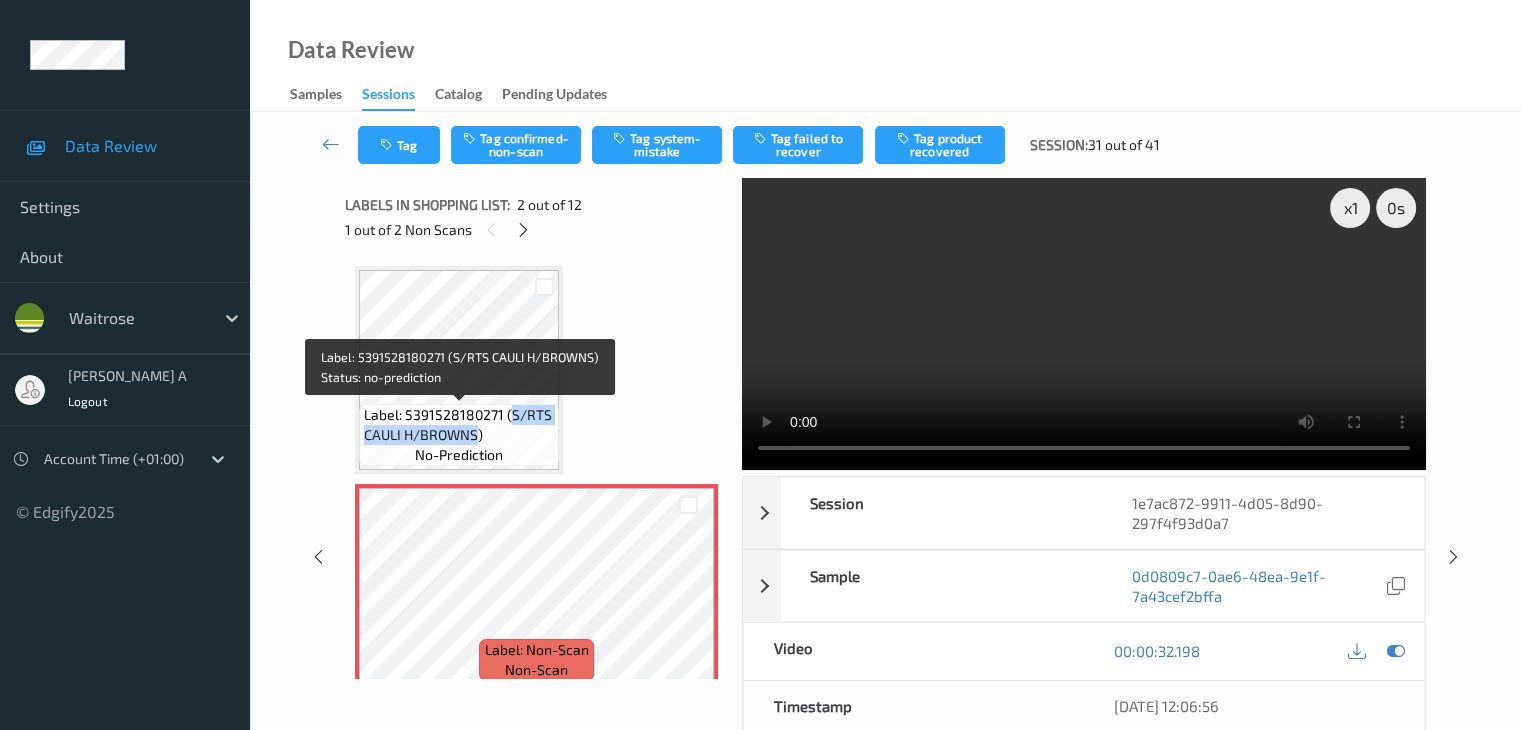 click on "Label: 5391528180271 (S/RTS CAULI H/BROWNS)" at bounding box center [459, 425] 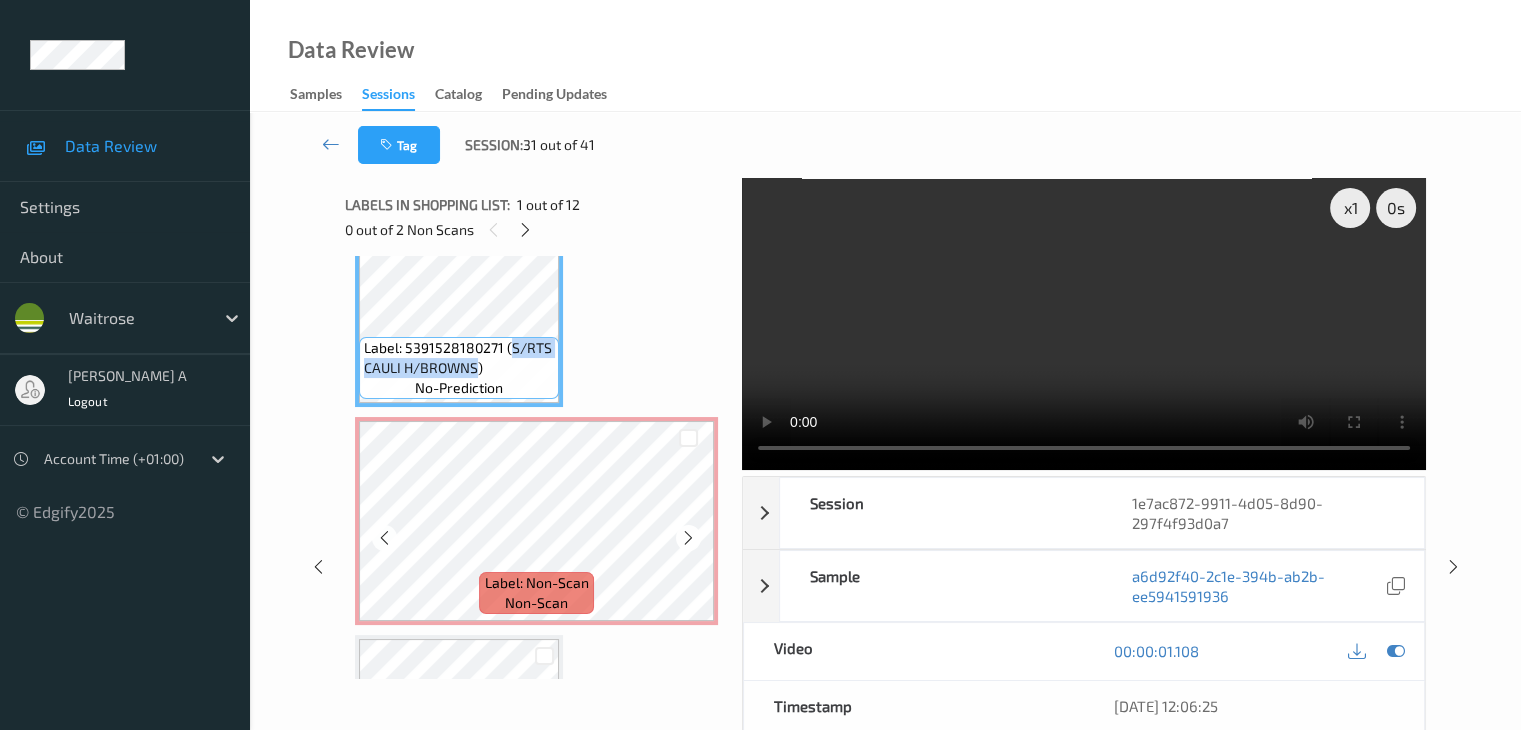 scroll, scrollTop: 200, scrollLeft: 0, axis: vertical 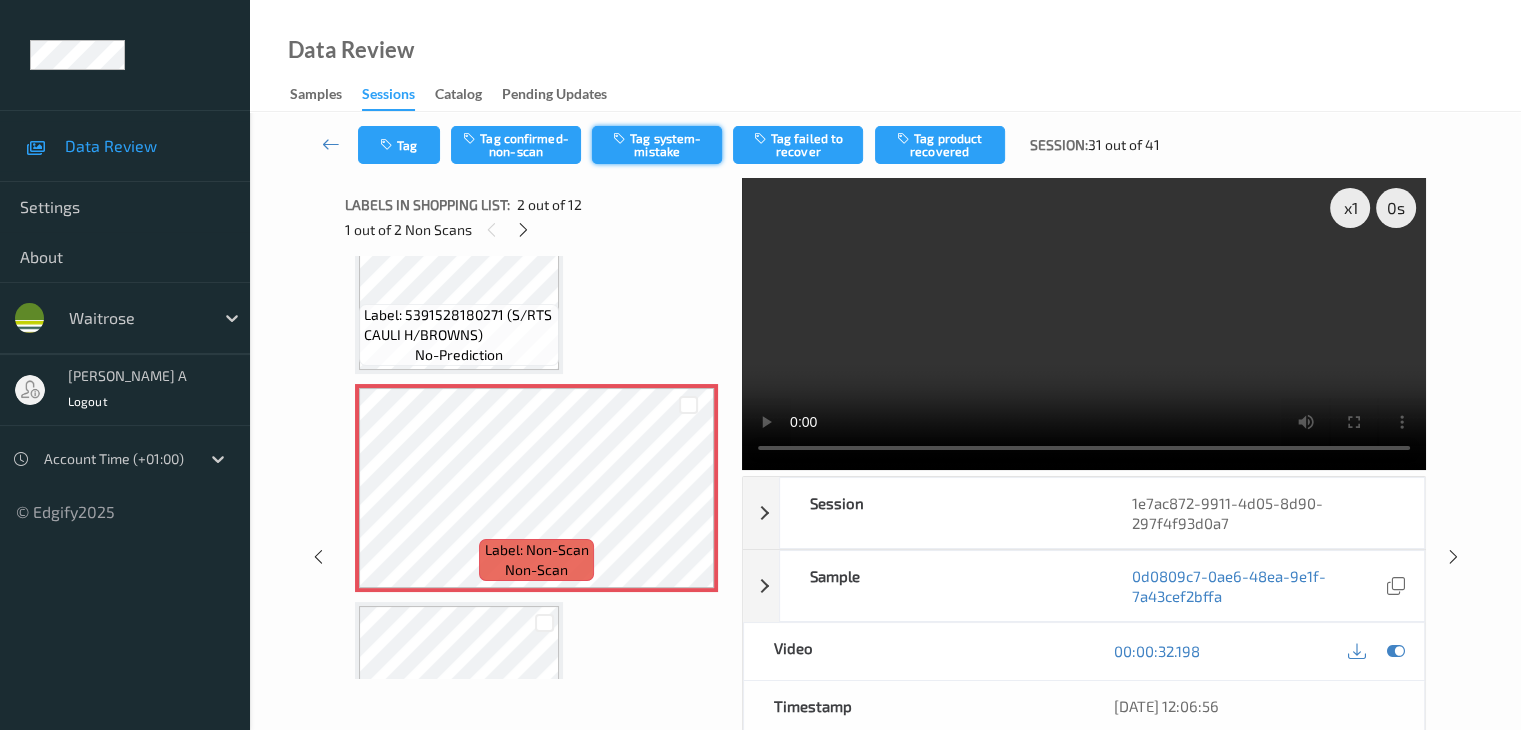click on "Tag   system-mistake" at bounding box center (657, 145) 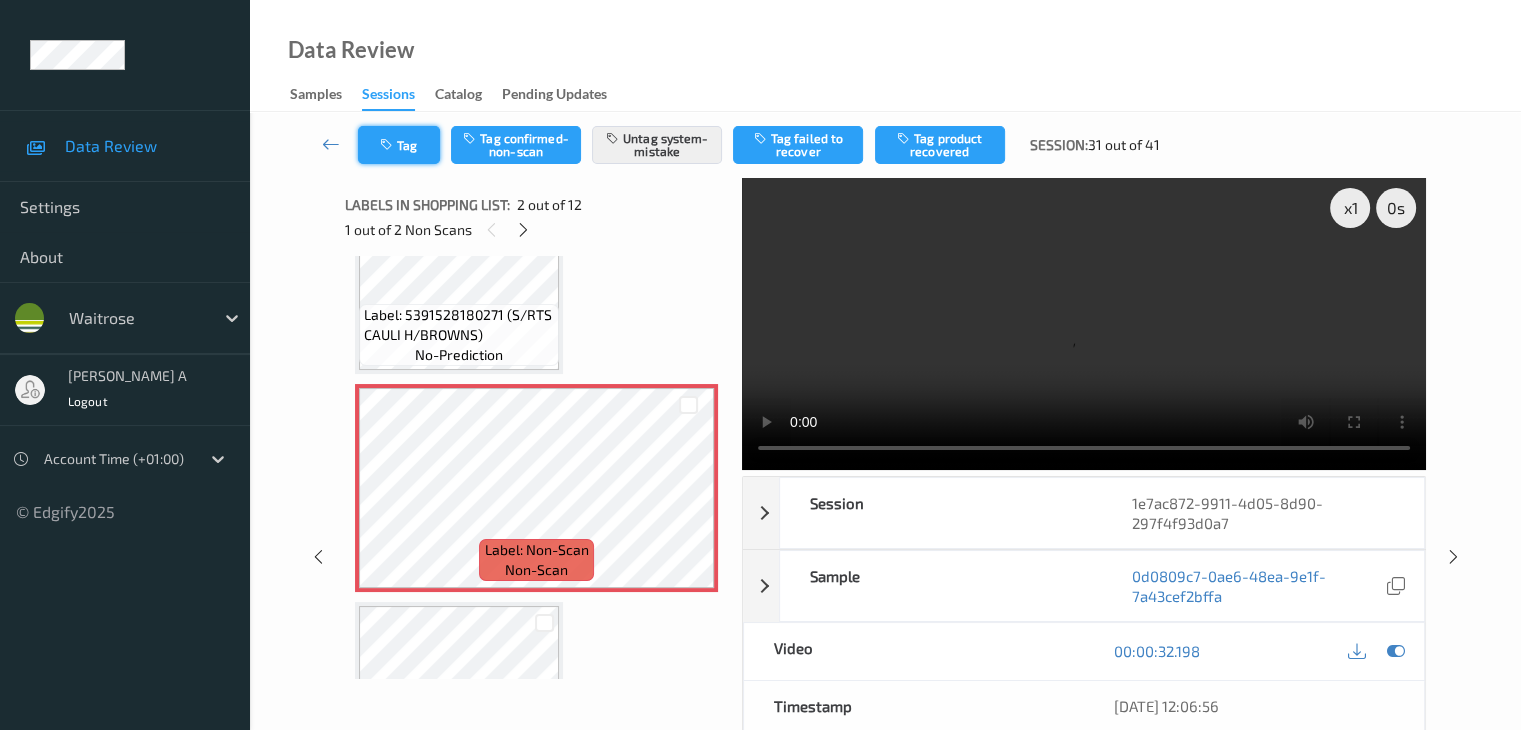 click on "Tag" at bounding box center [399, 145] 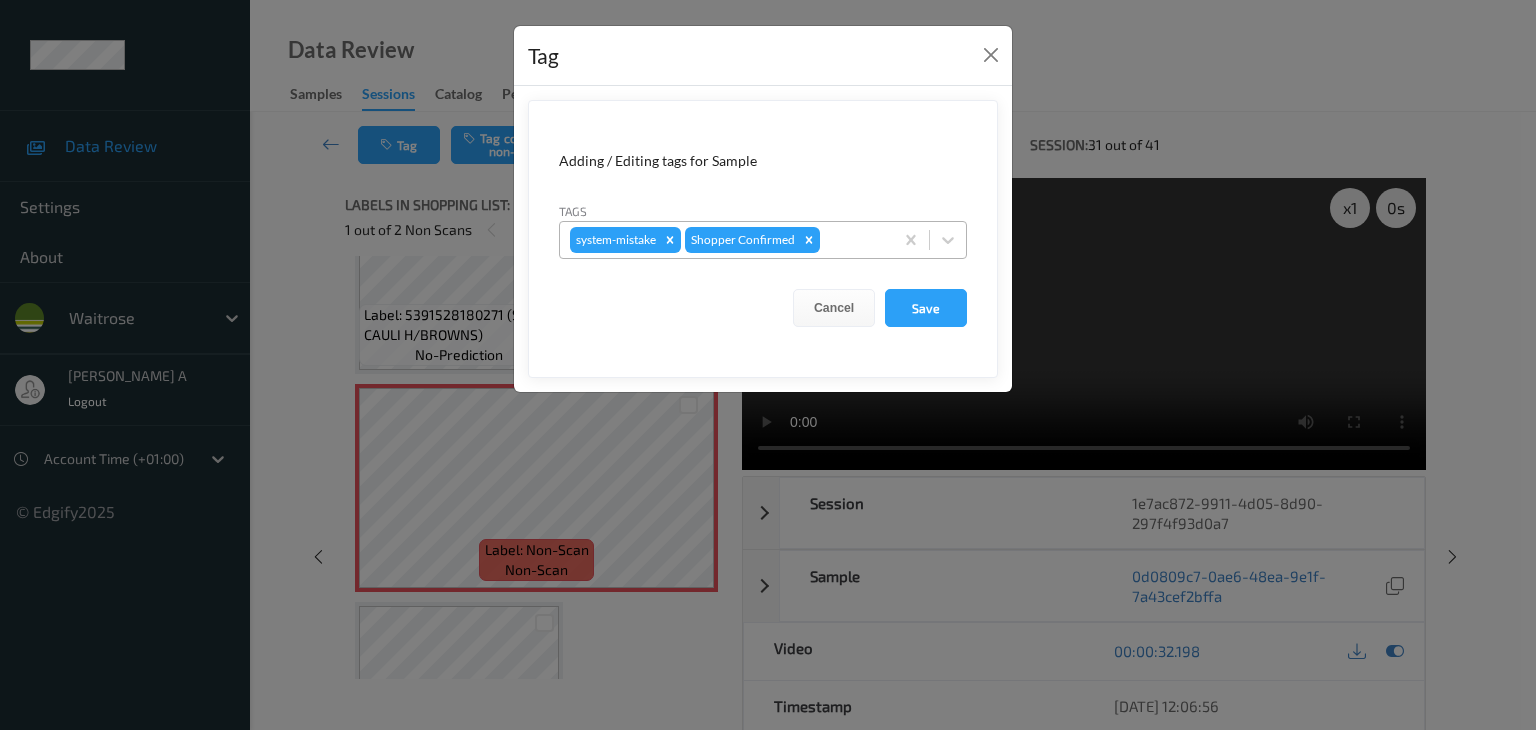 click at bounding box center [853, 240] 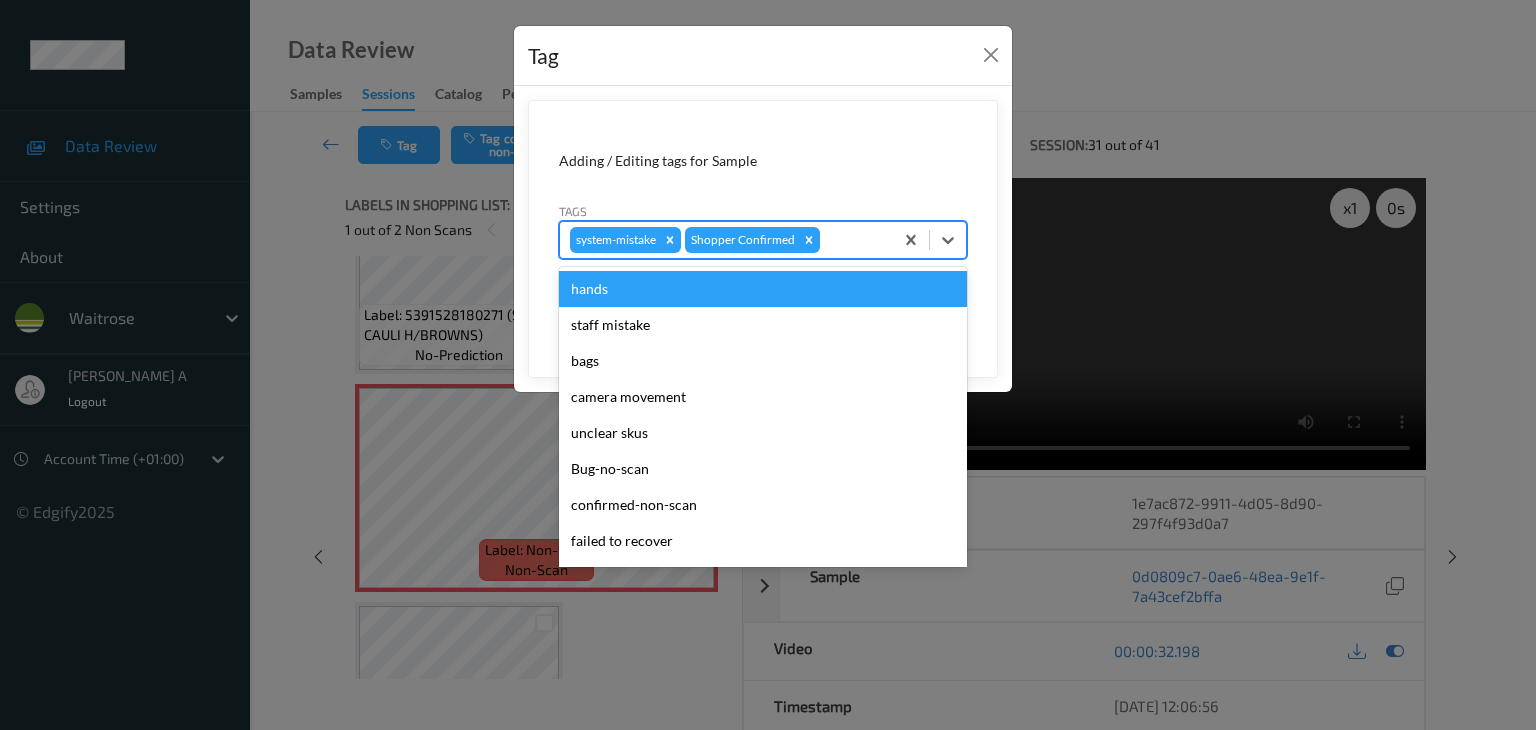 type on "u" 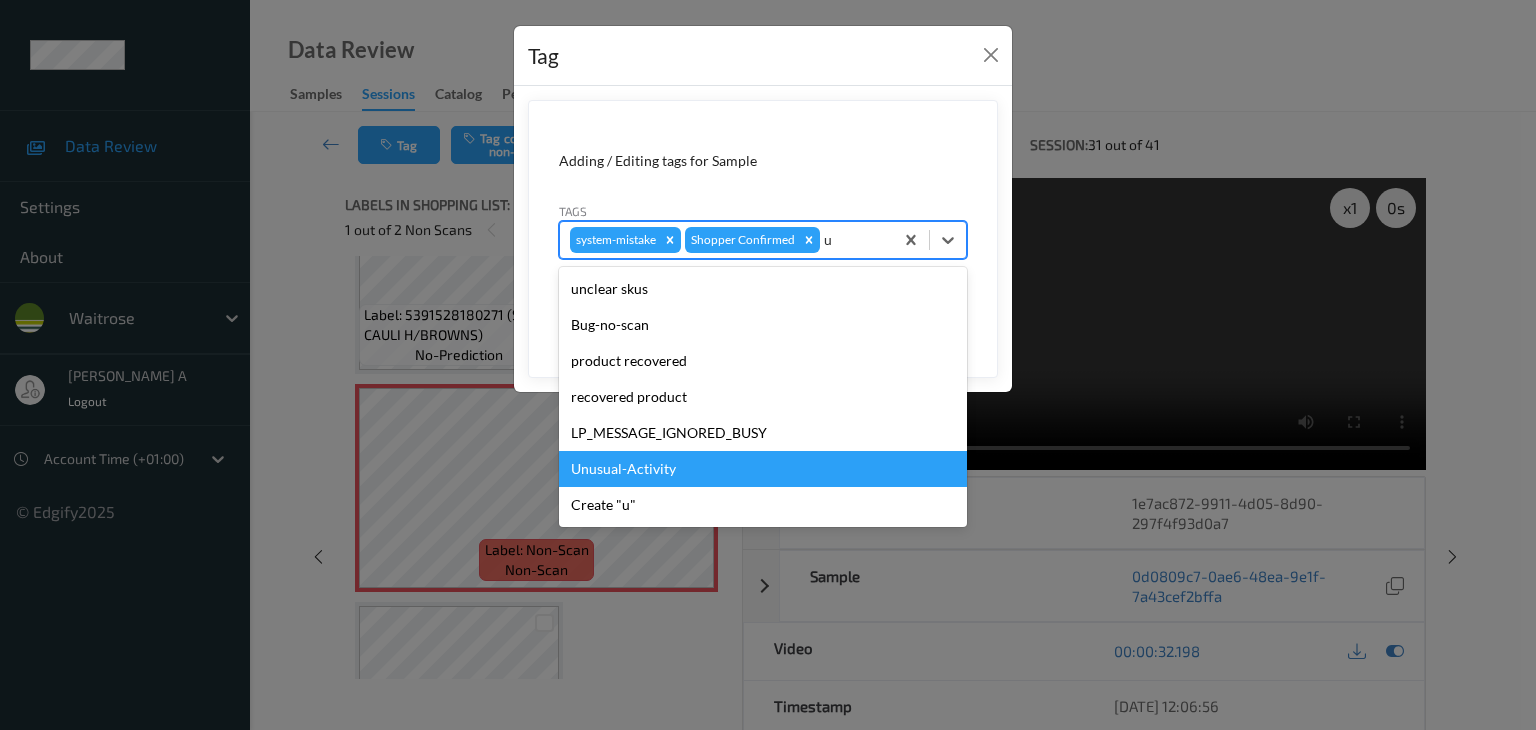 click on "Unusual-Activity" at bounding box center [763, 469] 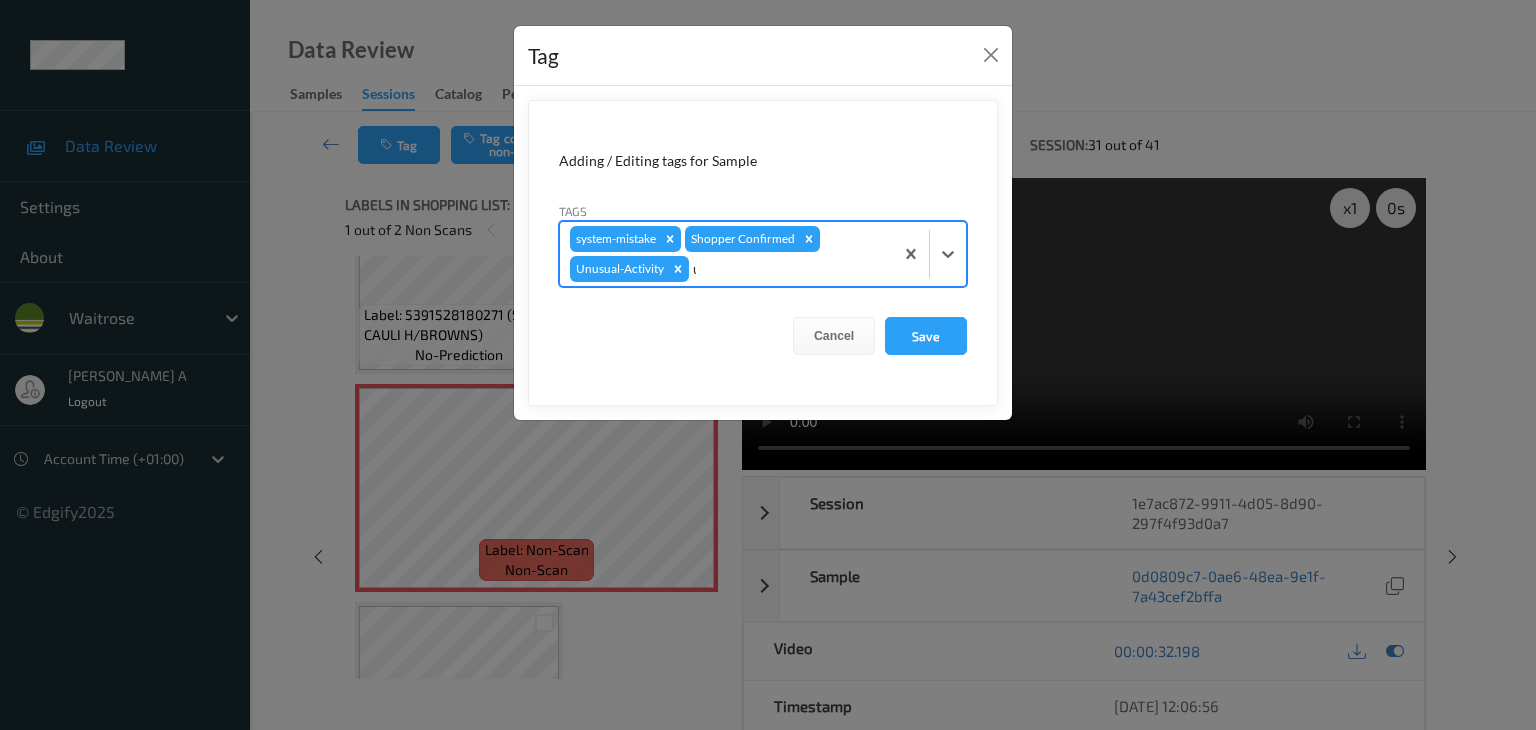 type 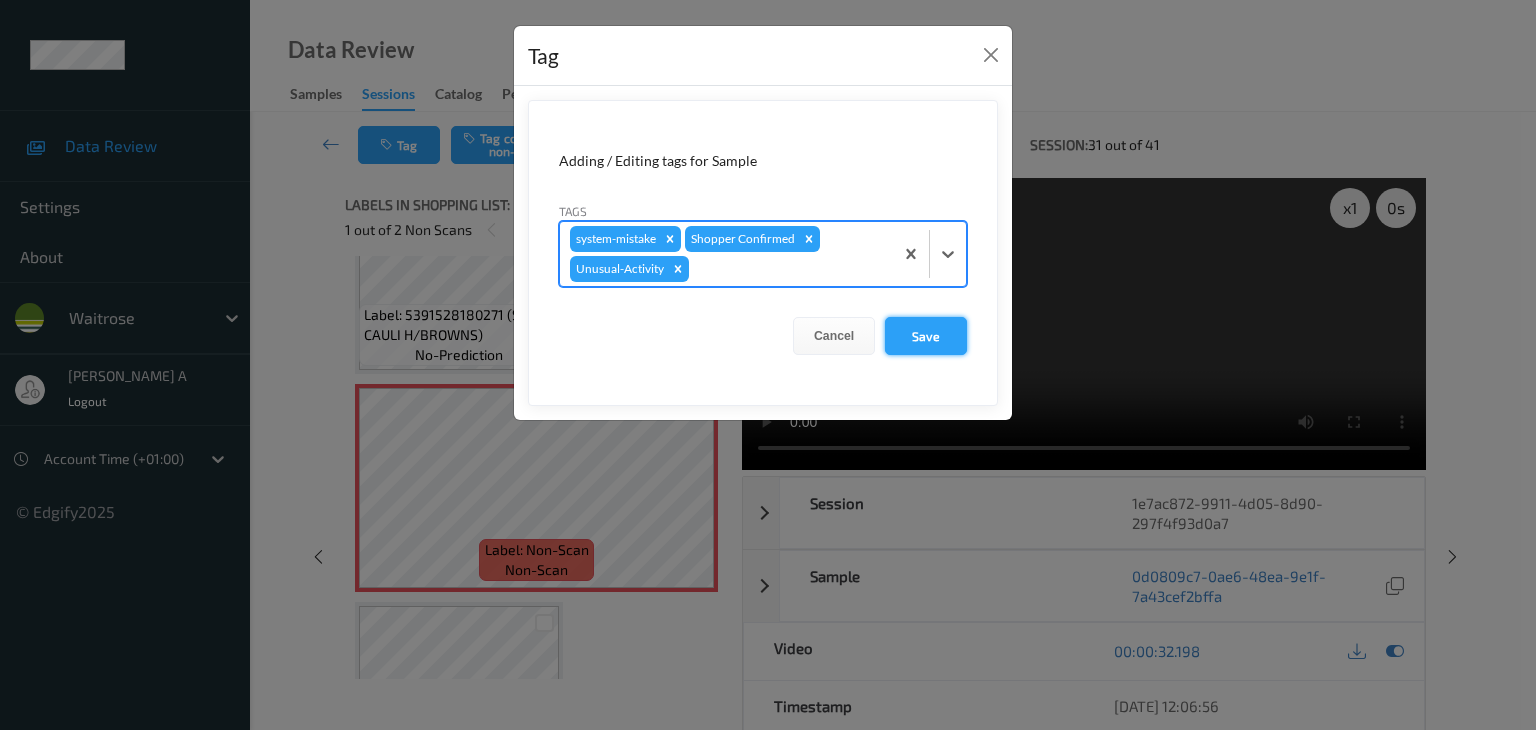 click on "Save" at bounding box center (926, 336) 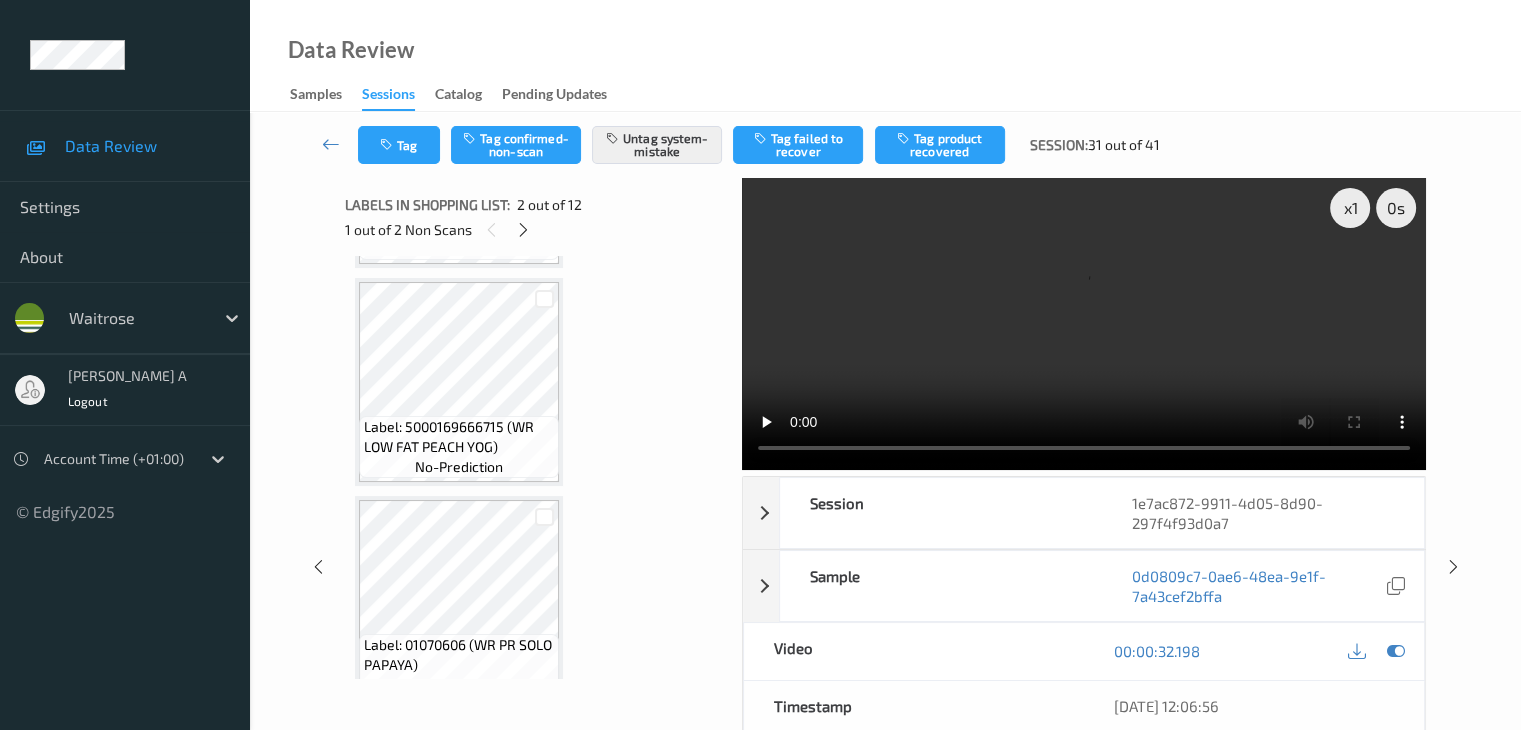 scroll, scrollTop: 1300, scrollLeft: 0, axis: vertical 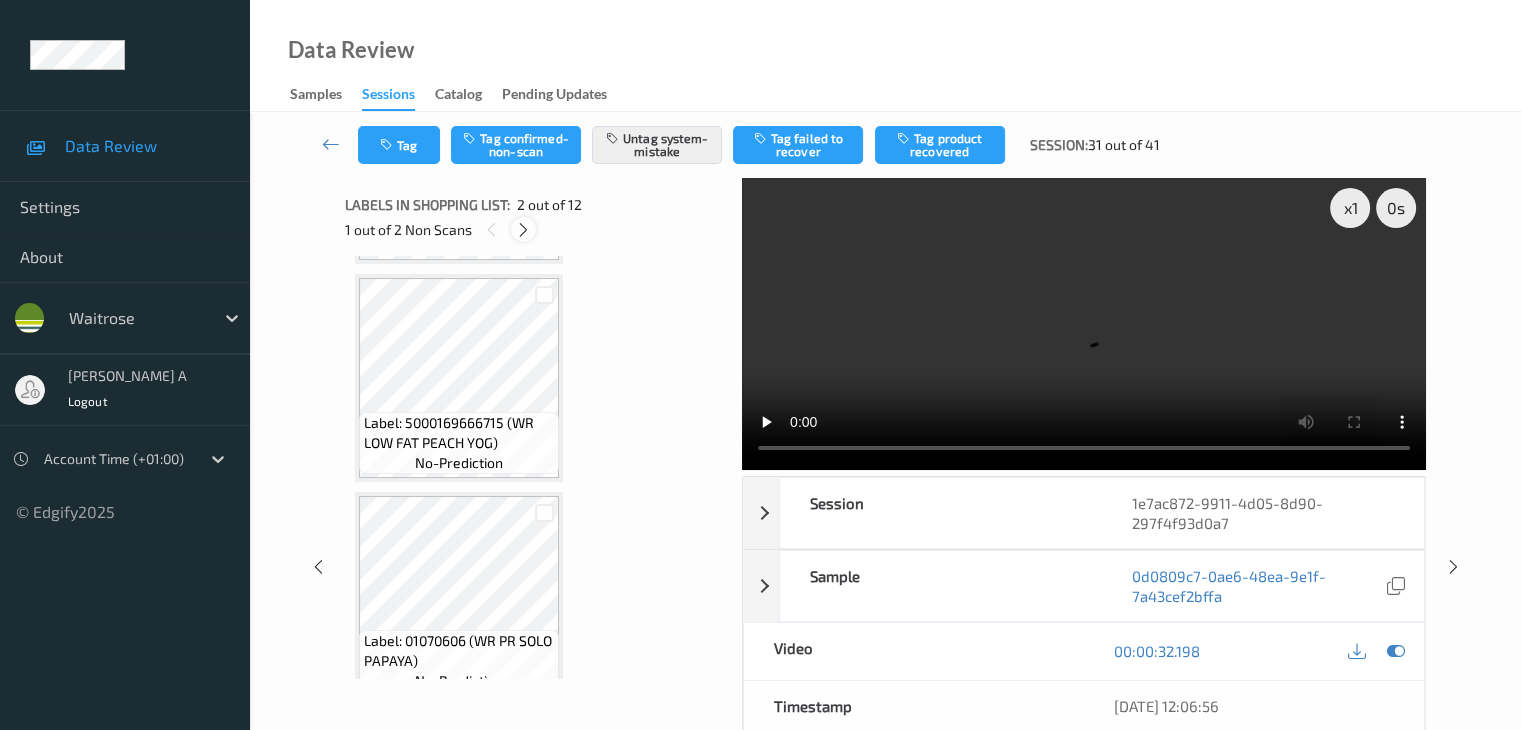 click at bounding box center (523, 230) 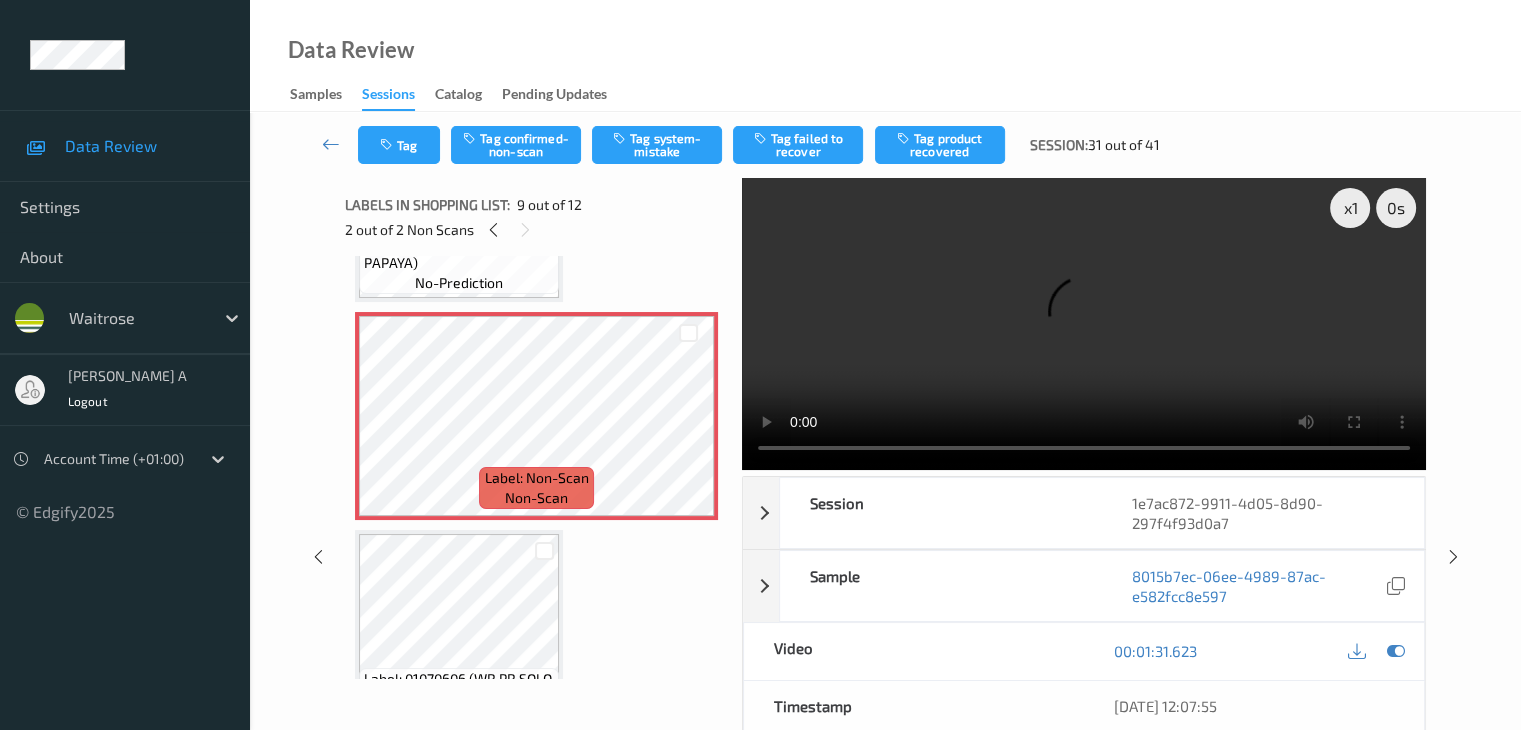 scroll, scrollTop: 1536, scrollLeft: 0, axis: vertical 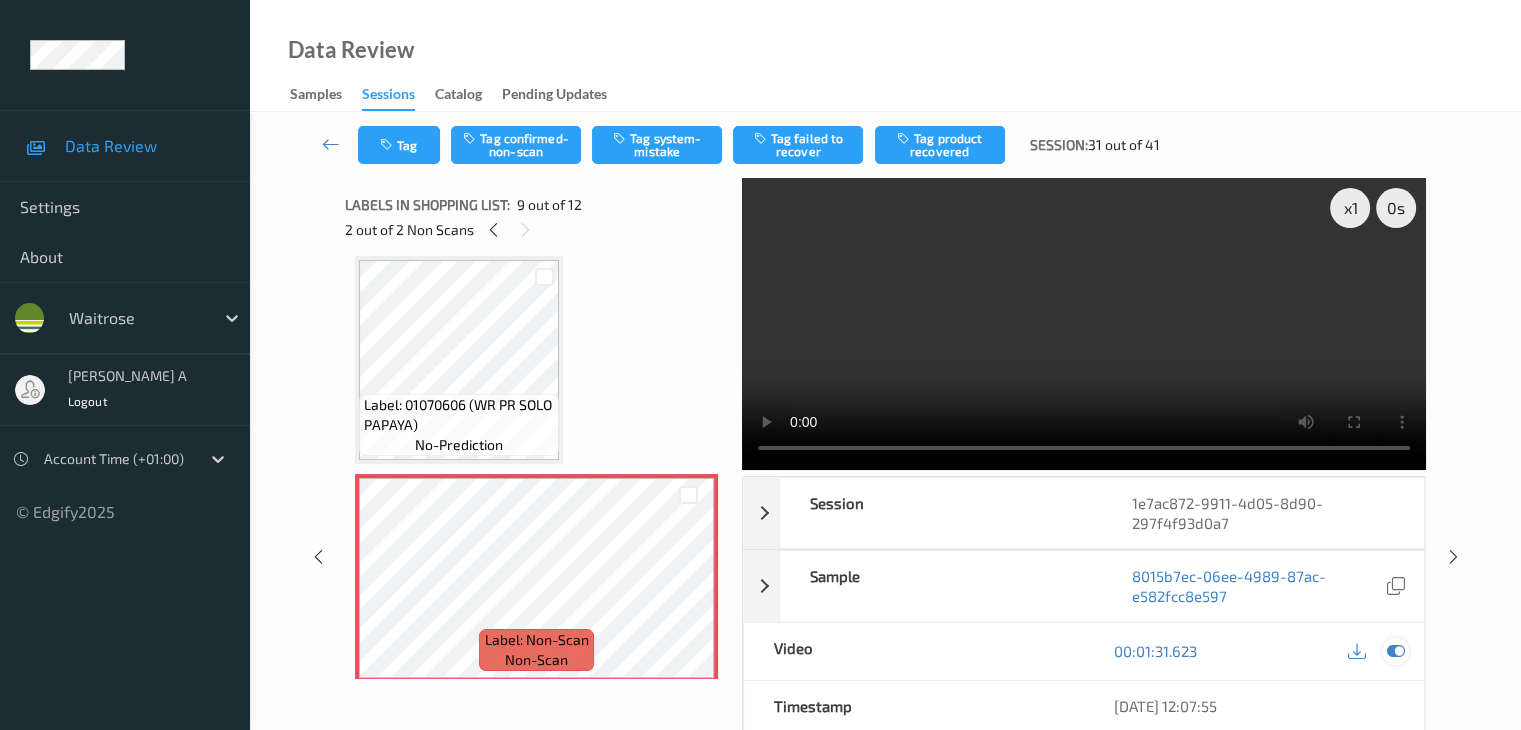 click at bounding box center (1395, 651) 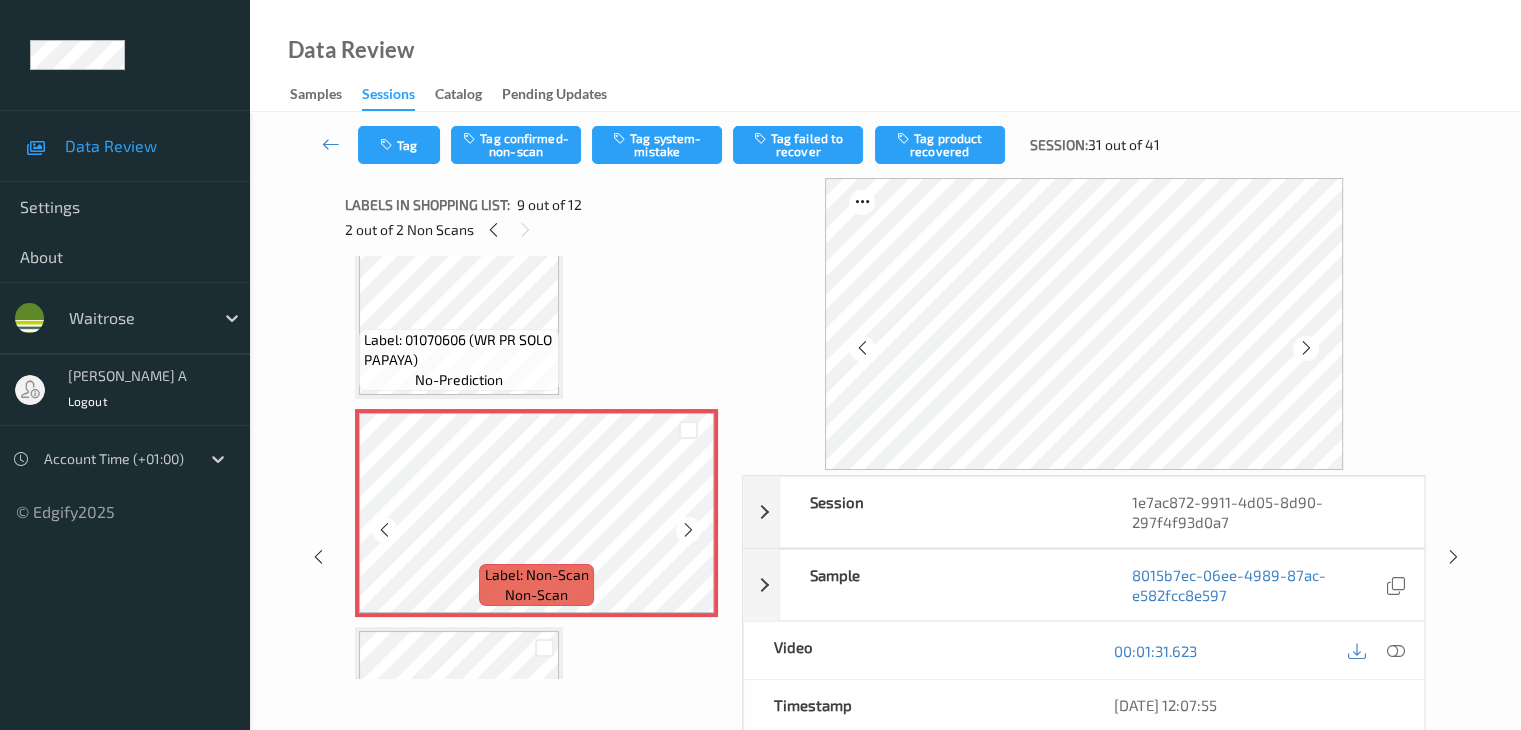 scroll, scrollTop: 1636, scrollLeft: 0, axis: vertical 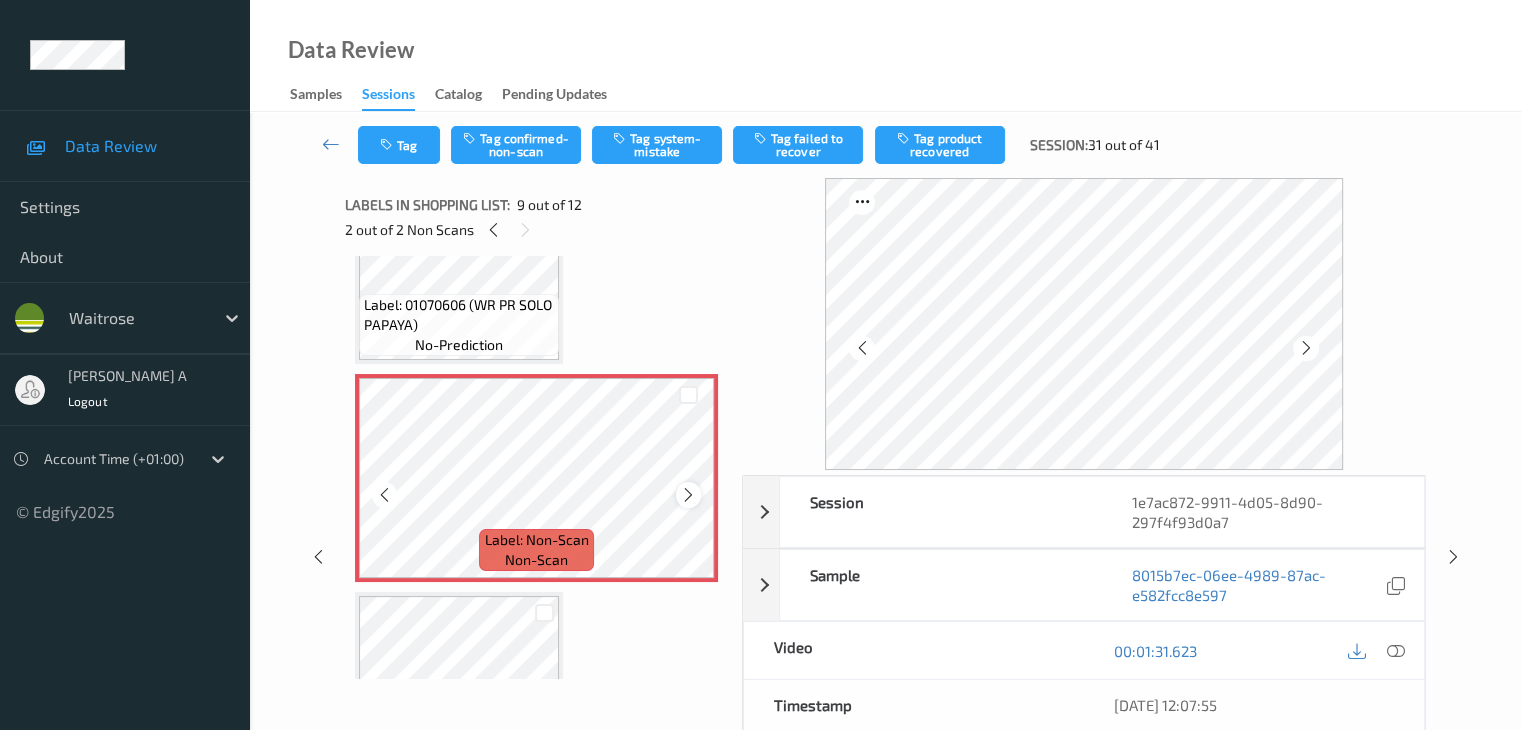 click at bounding box center [688, 495] 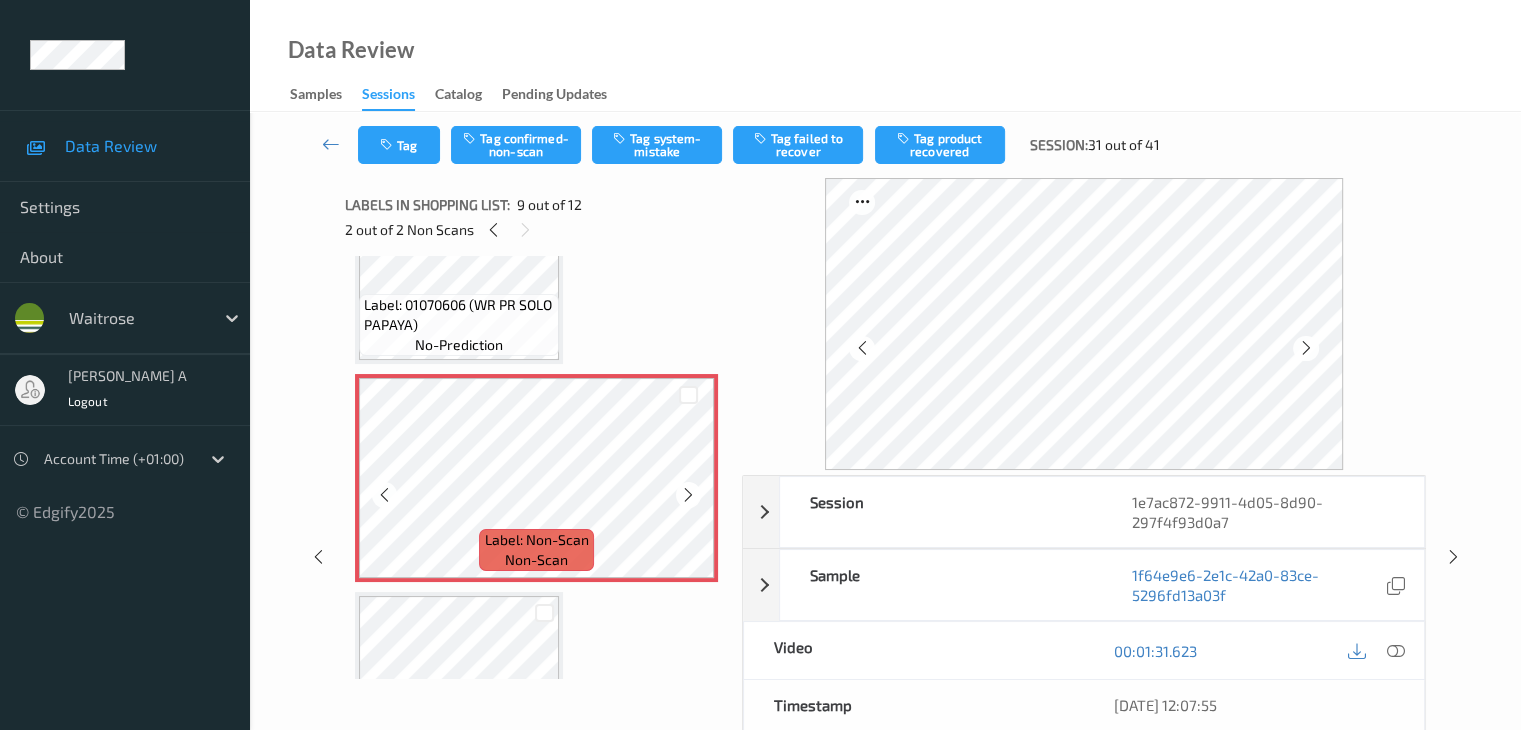 click at bounding box center (688, 495) 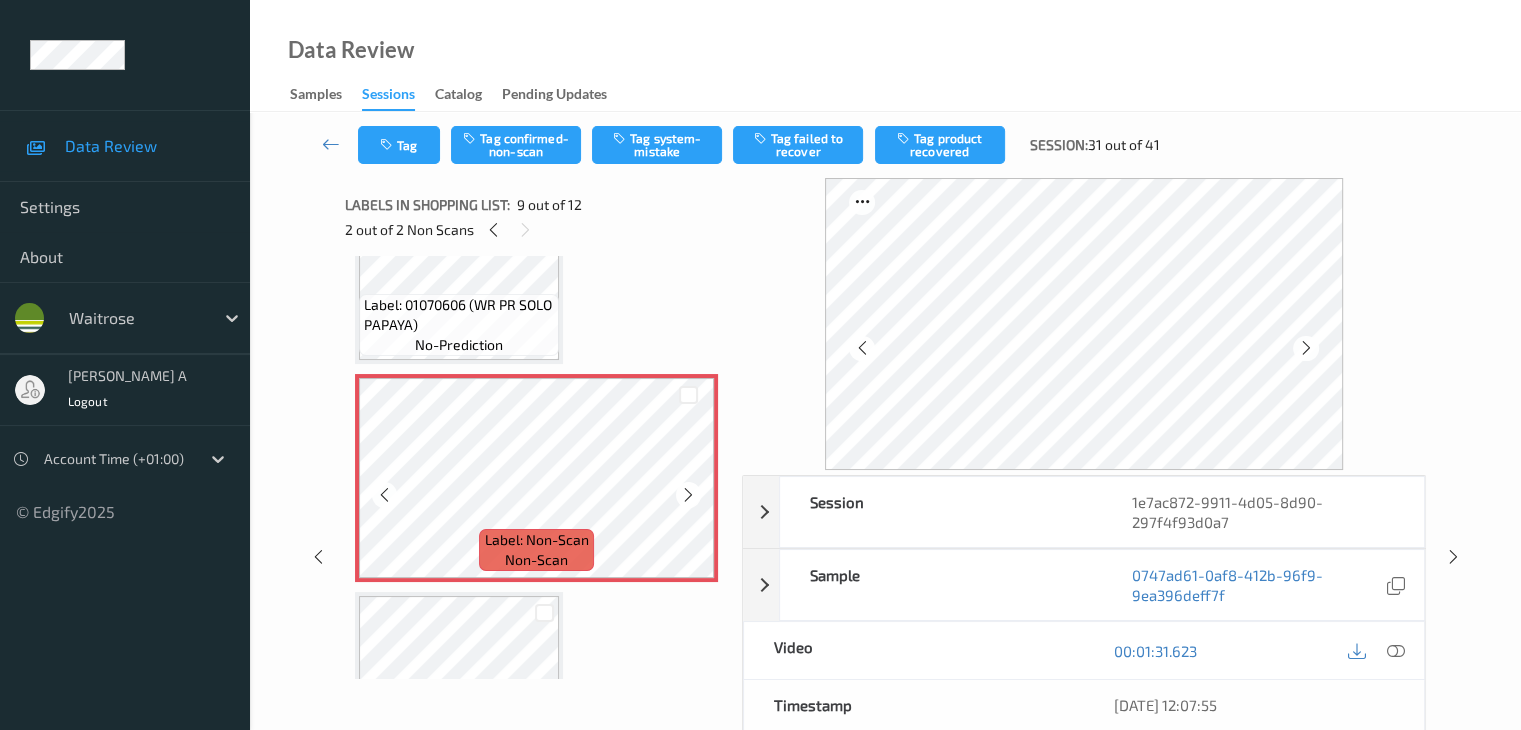 click at bounding box center (688, 495) 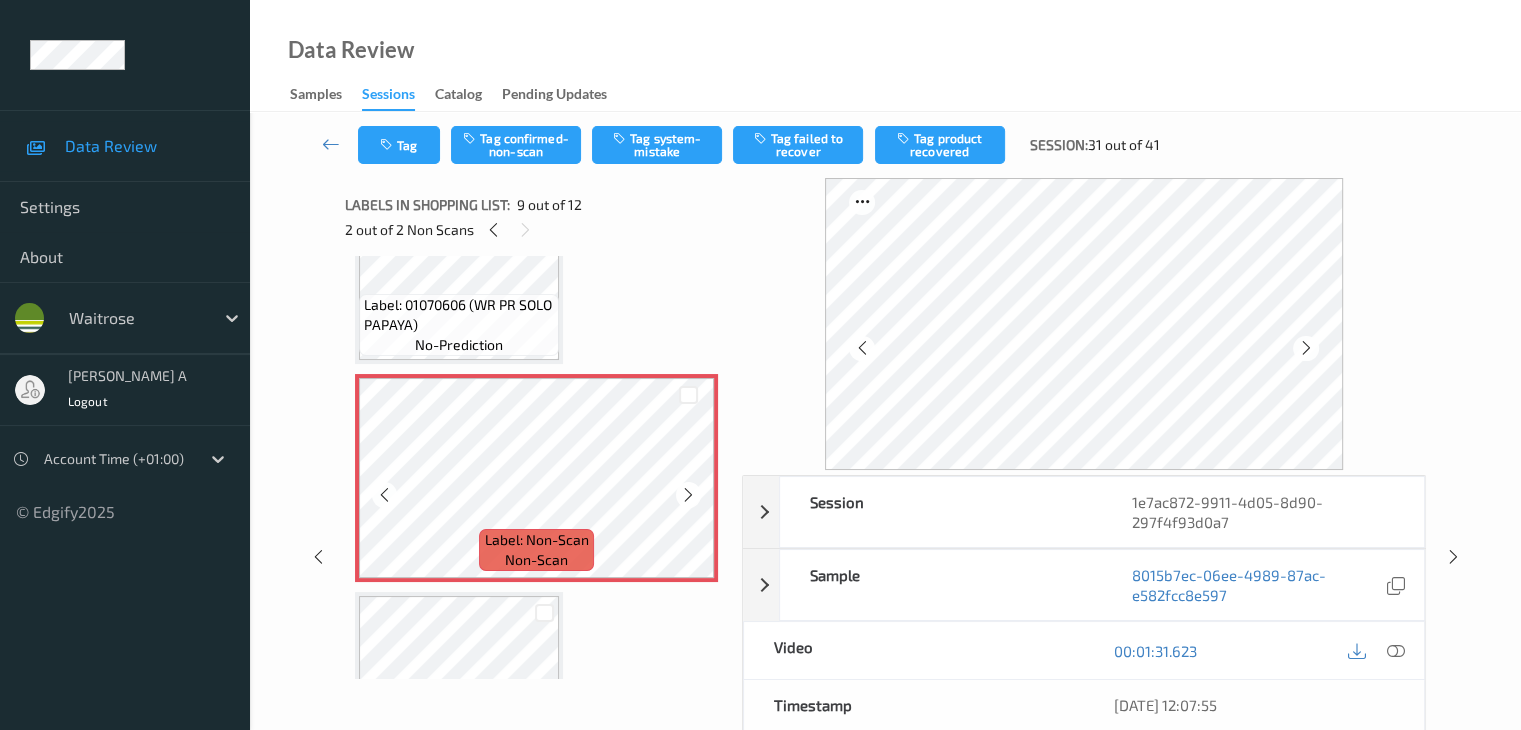 click at bounding box center (688, 495) 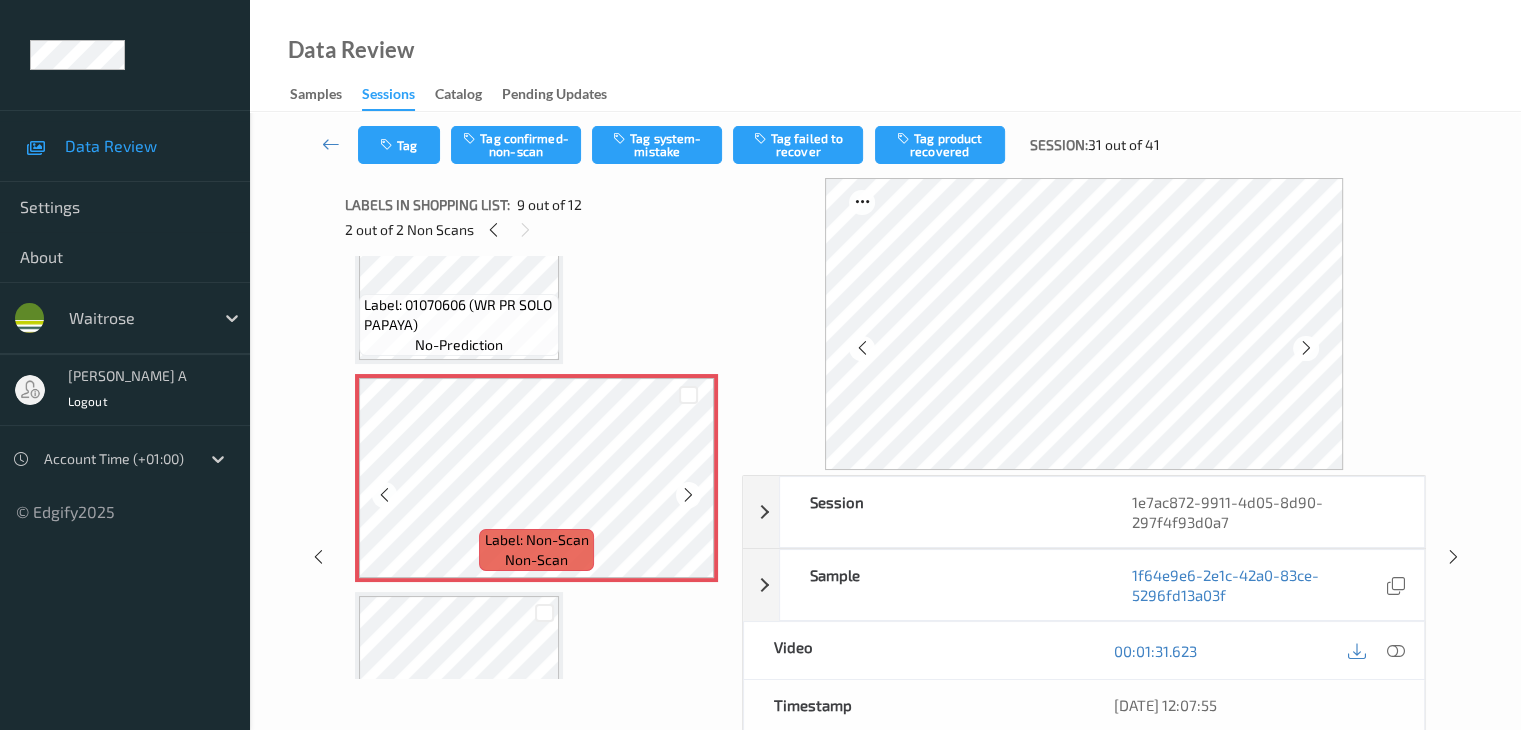 click at bounding box center (688, 495) 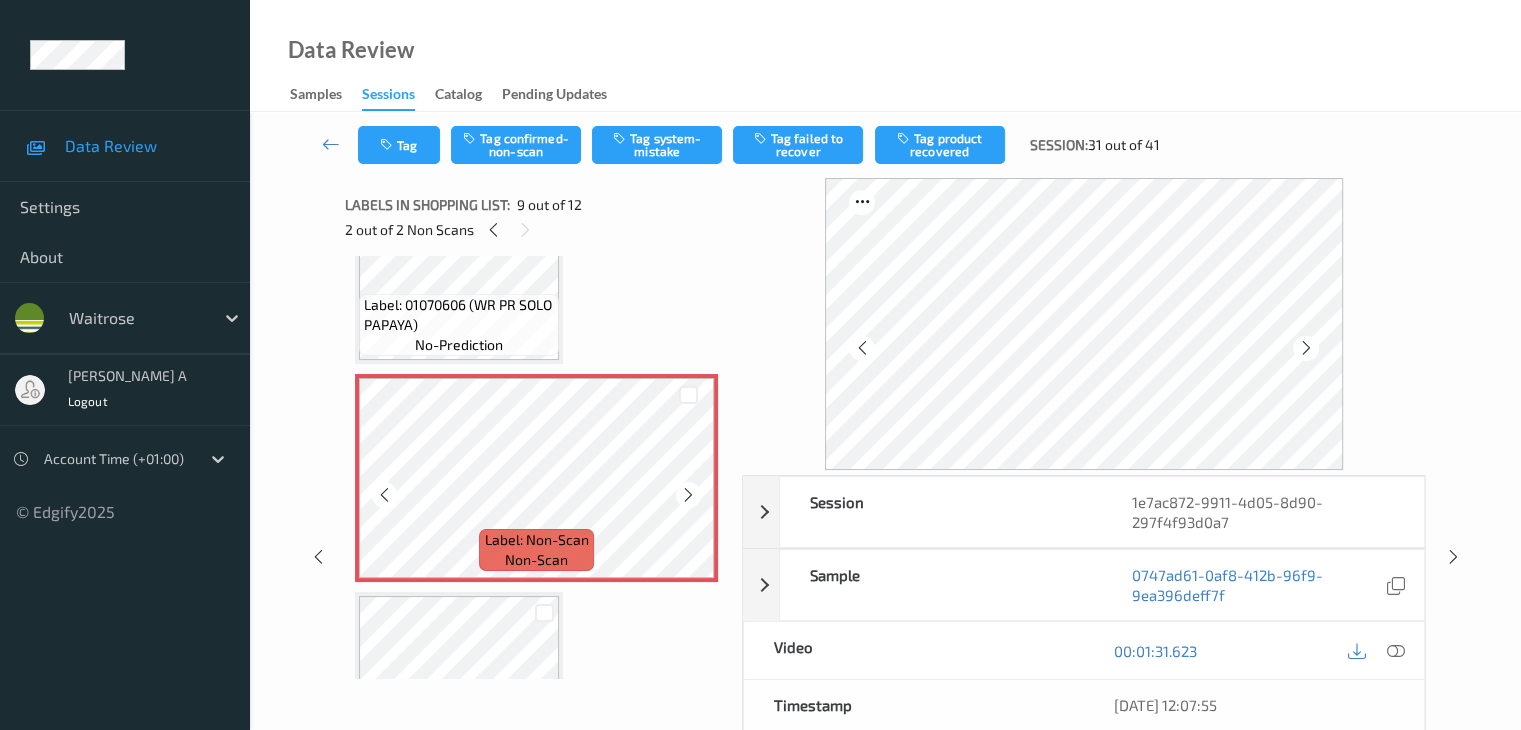 click at bounding box center (688, 495) 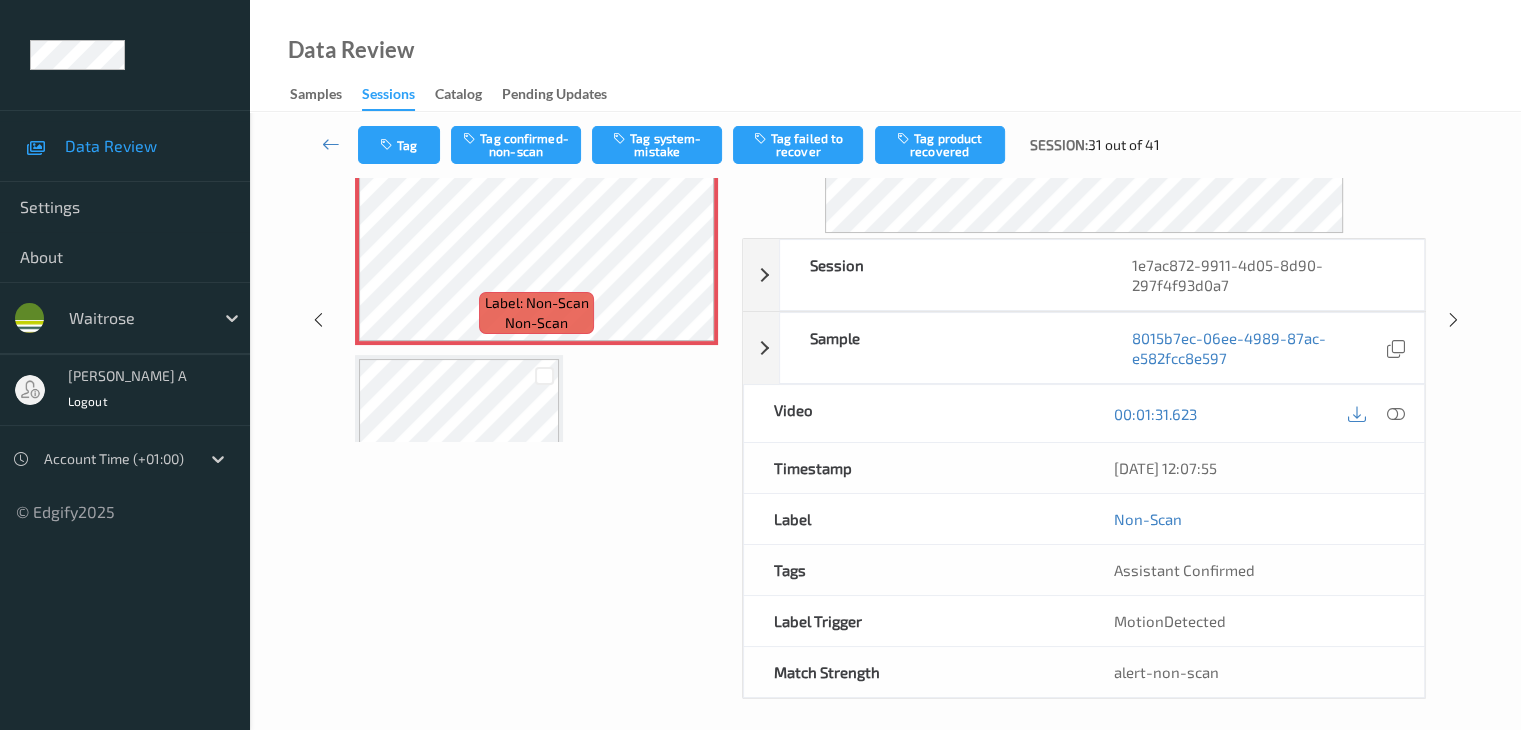 scroll, scrollTop: 244, scrollLeft: 0, axis: vertical 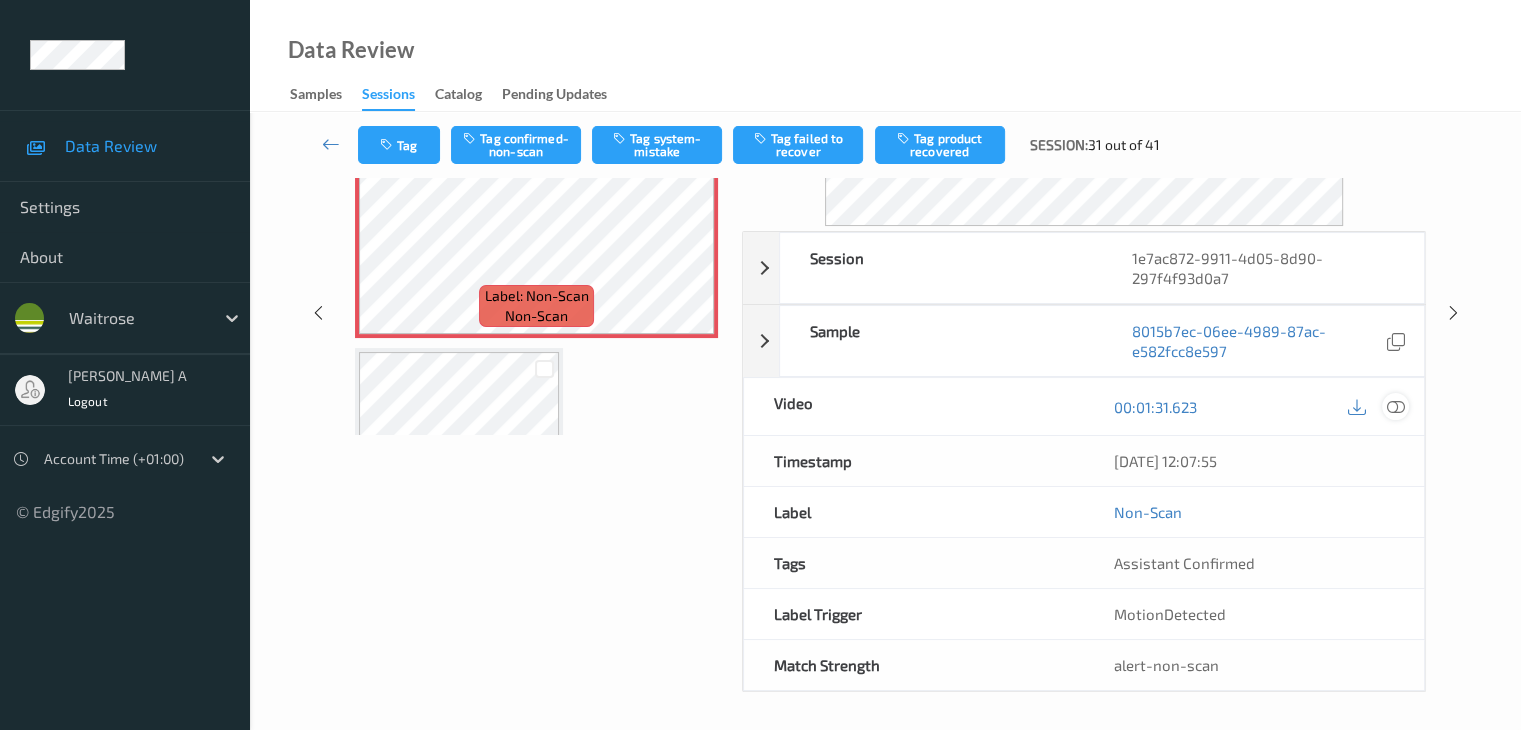 click at bounding box center [1395, 407] 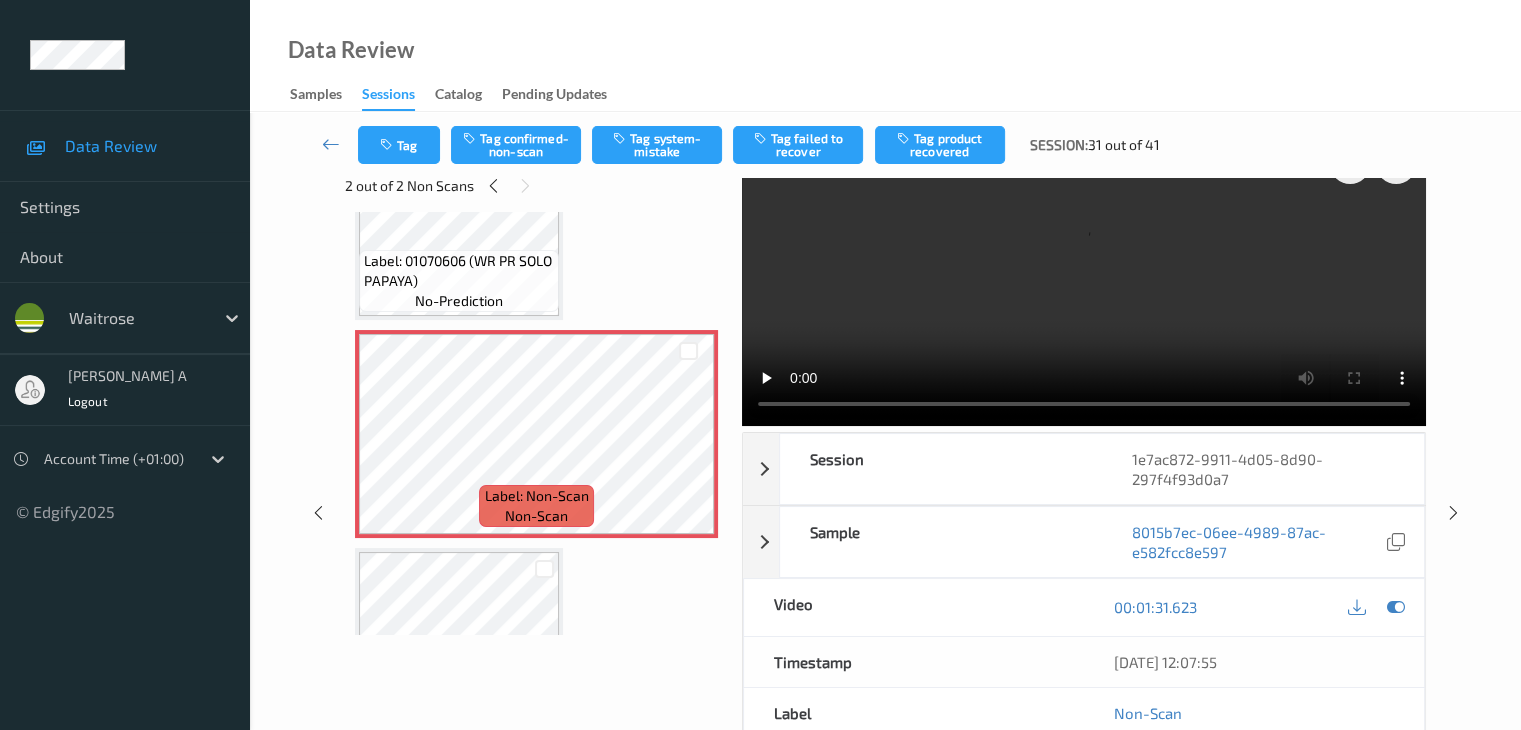 scroll, scrollTop: 0, scrollLeft: 0, axis: both 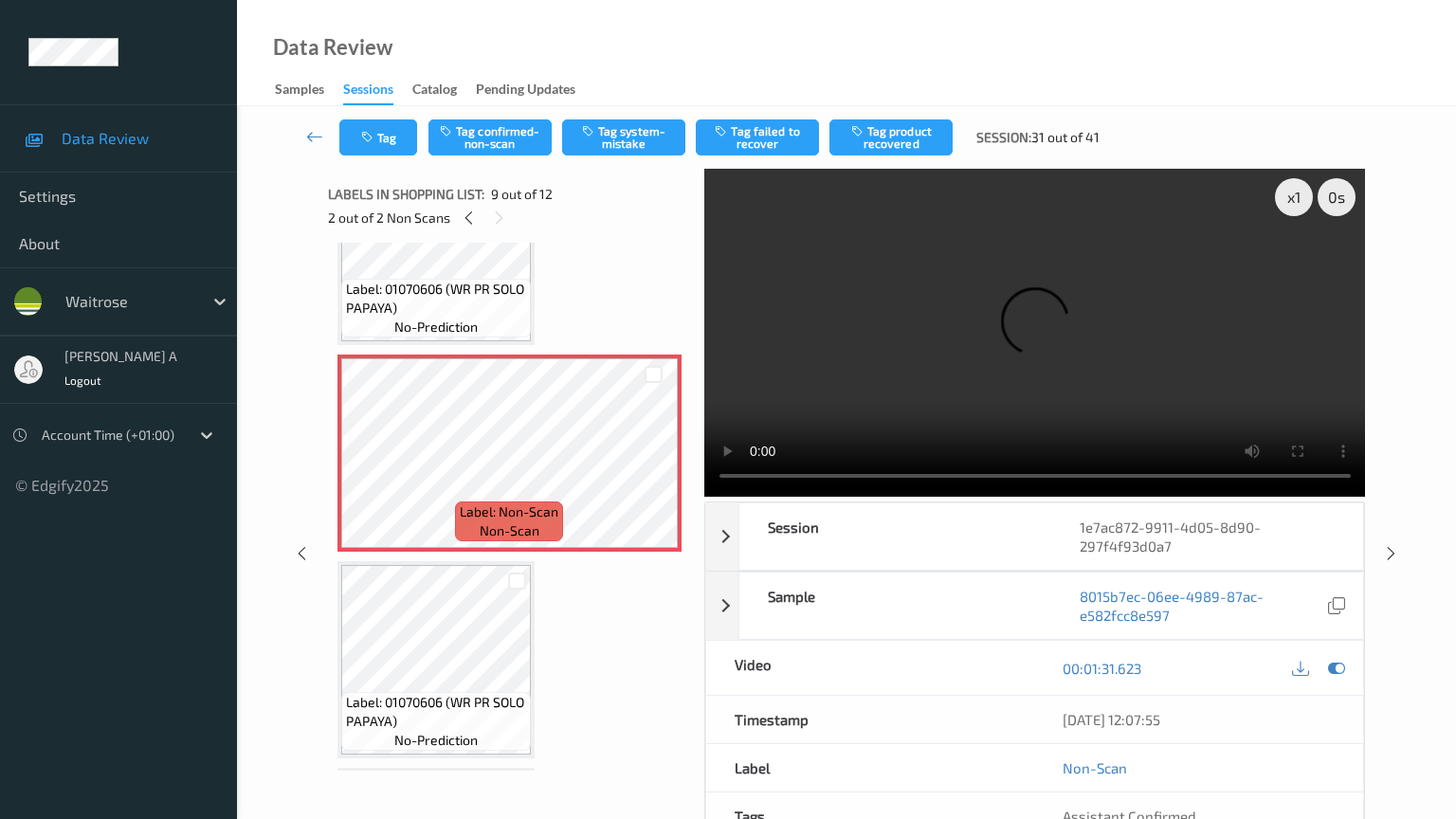 type 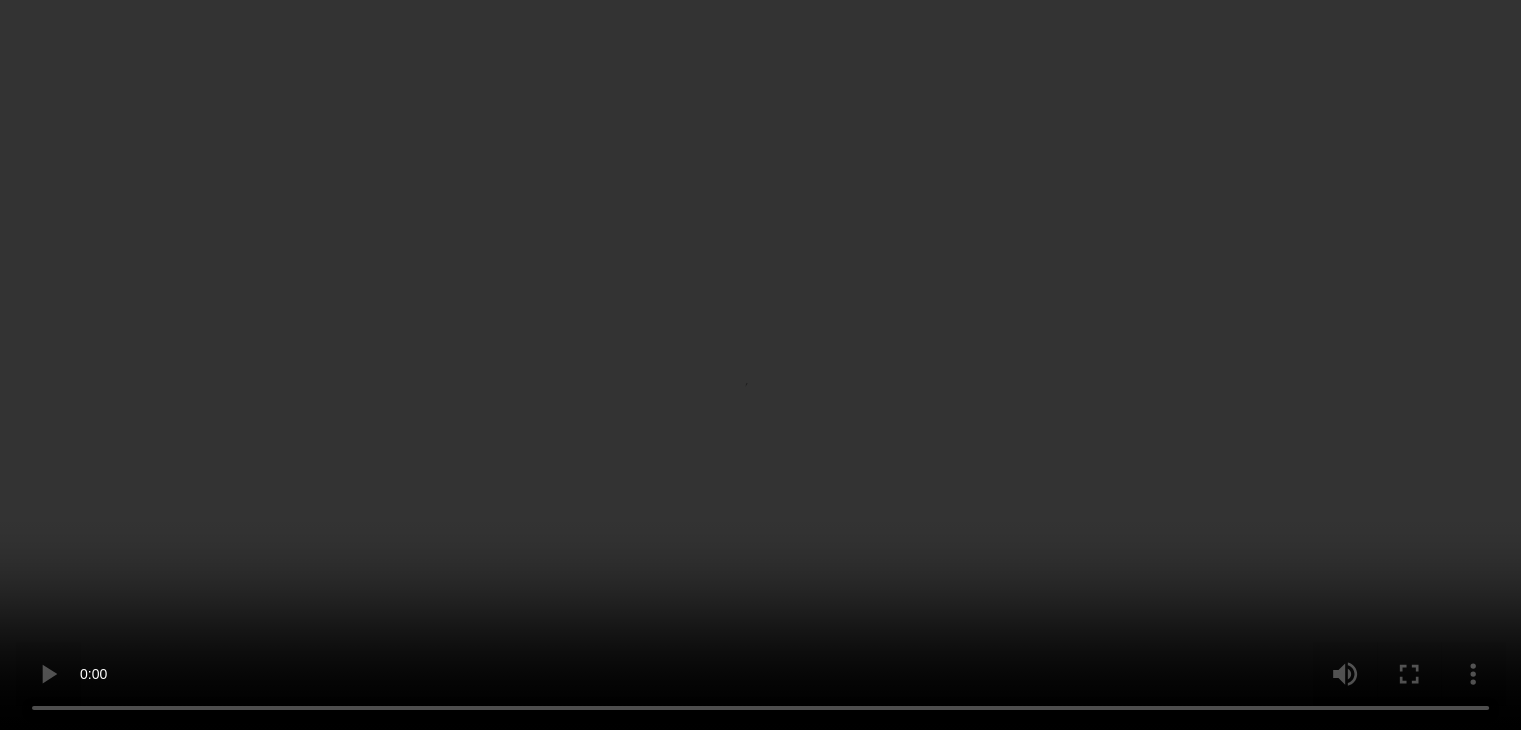 scroll, scrollTop: 1836, scrollLeft: 0, axis: vertical 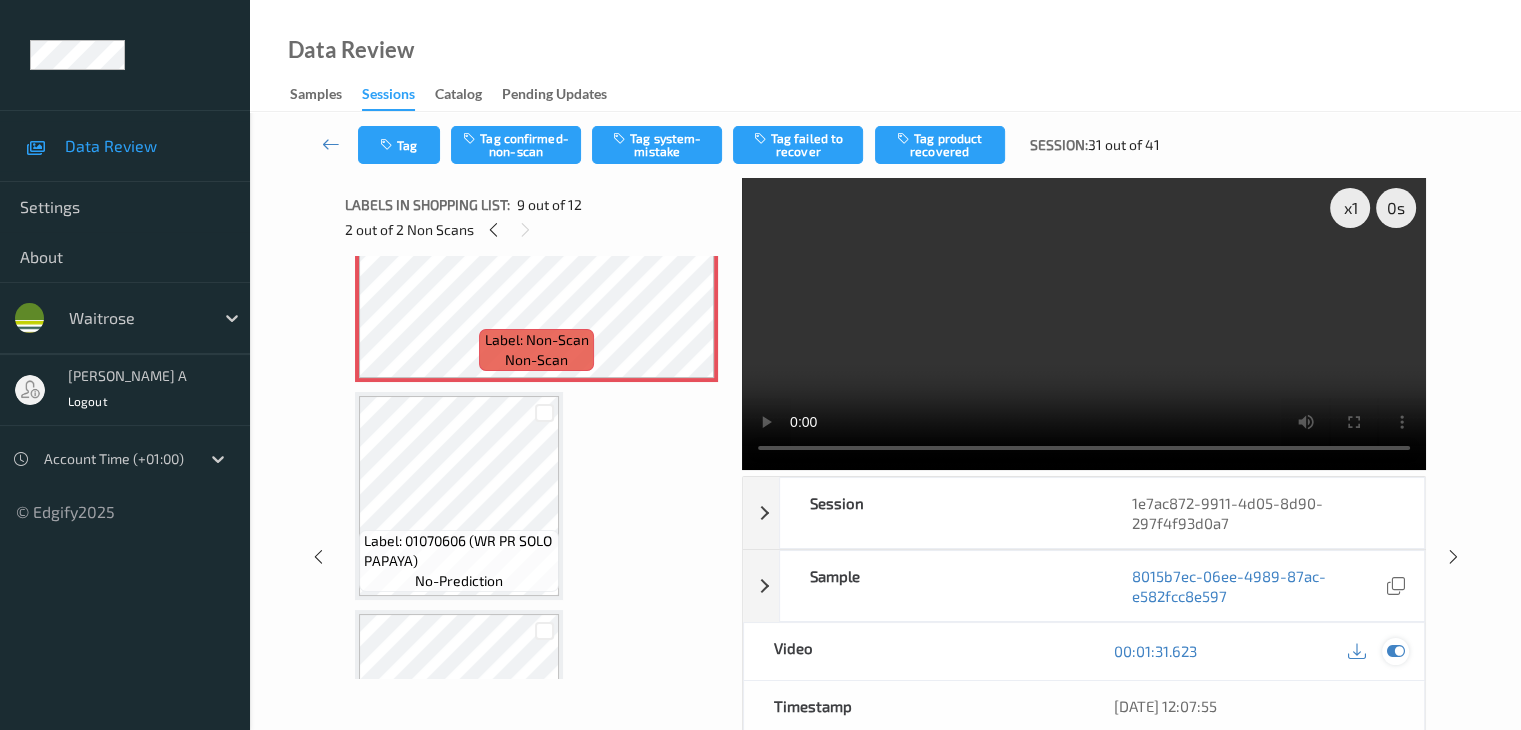 click at bounding box center (1395, 651) 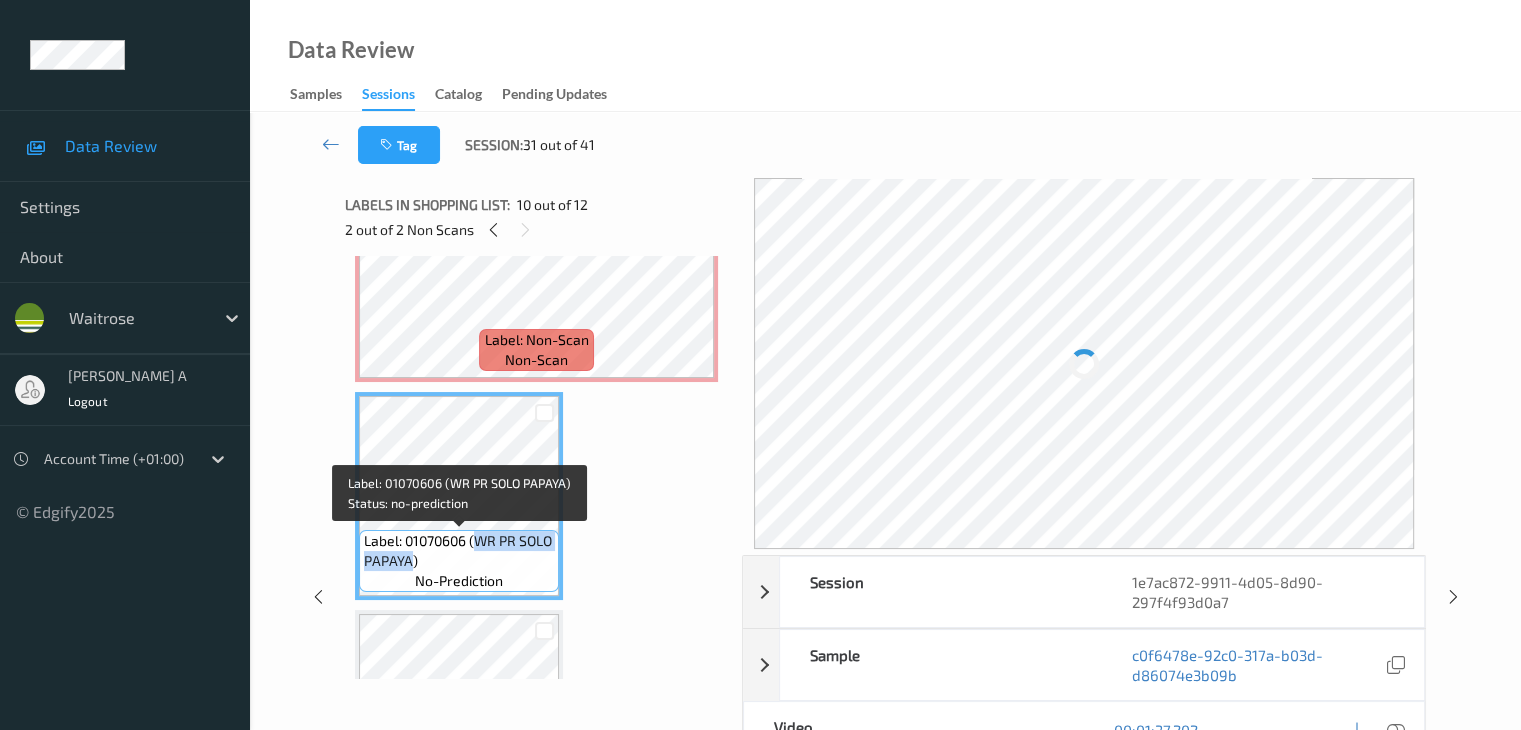 drag, startPoint x: 480, startPoint y: 542, endPoint x: 448, endPoint y: 569, distance: 41.868843 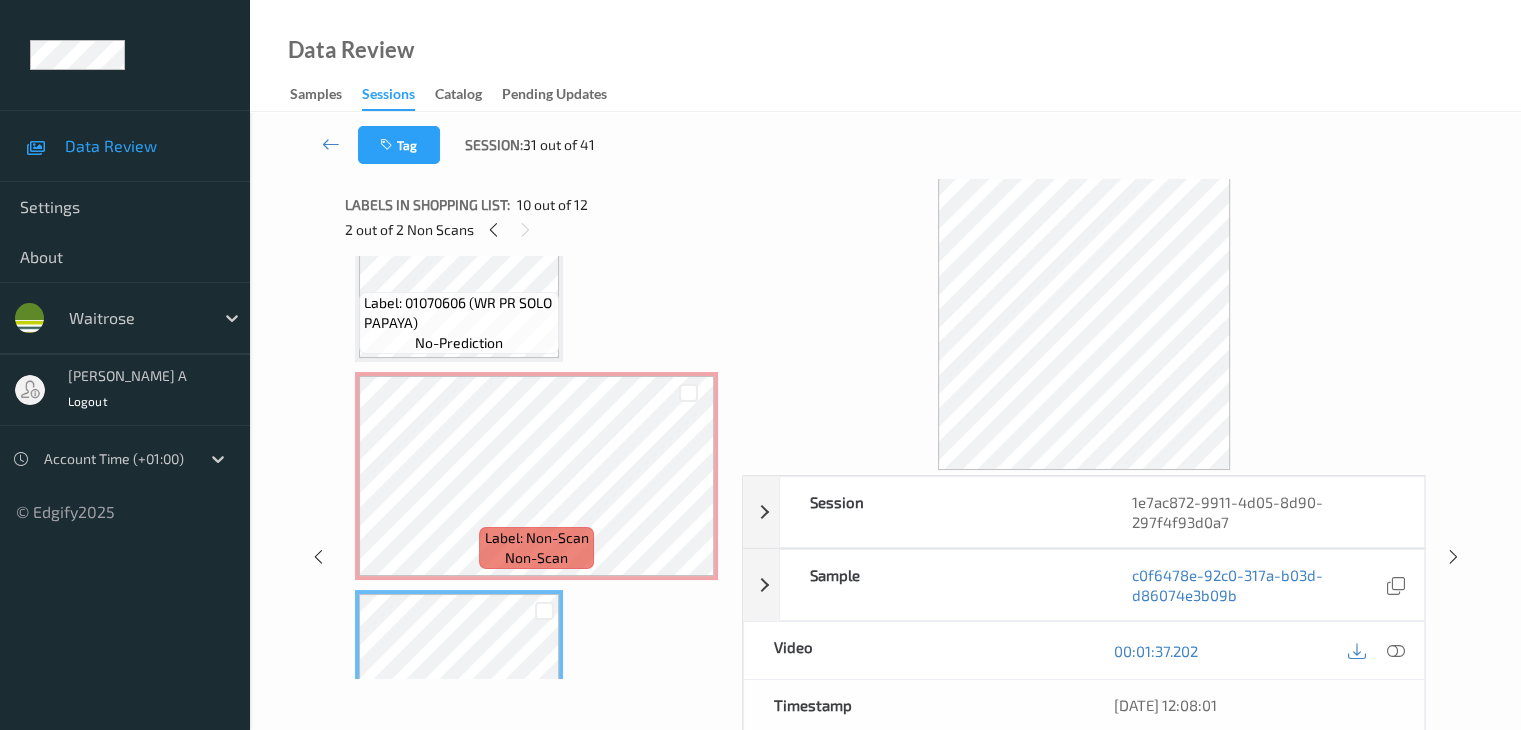 scroll, scrollTop: 1636, scrollLeft: 0, axis: vertical 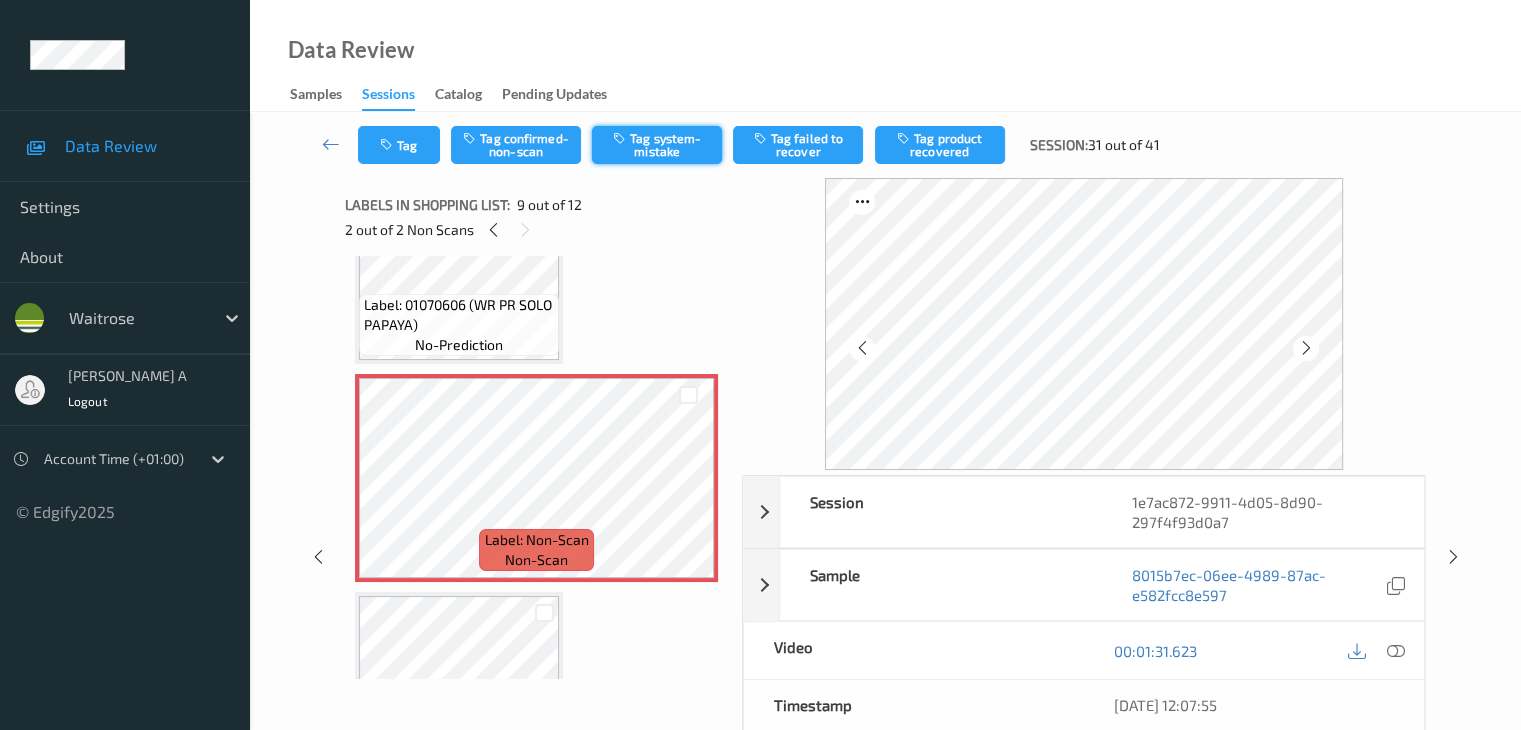 click on "Tag   system-mistake" at bounding box center [657, 145] 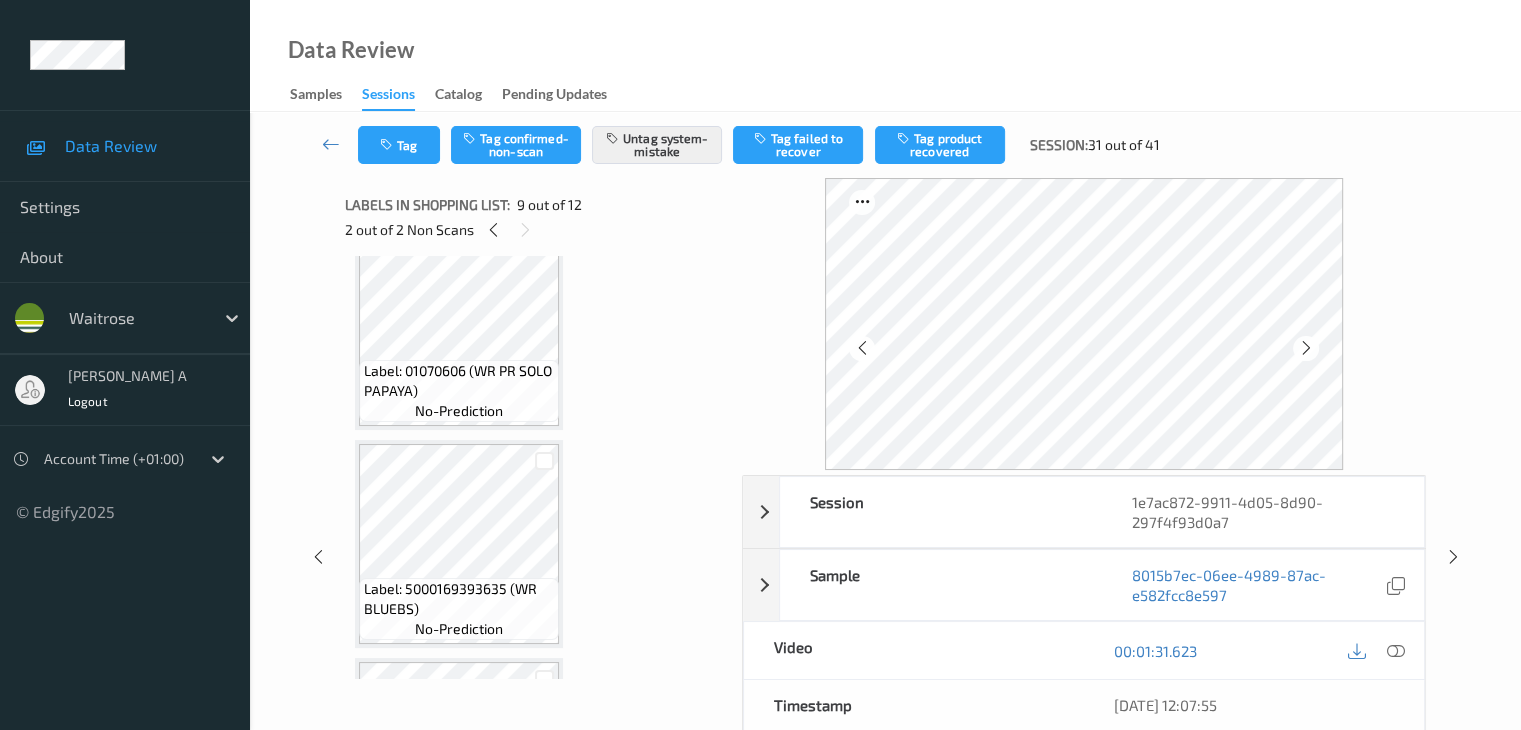 scroll, scrollTop: 2036, scrollLeft: 0, axis: vertical 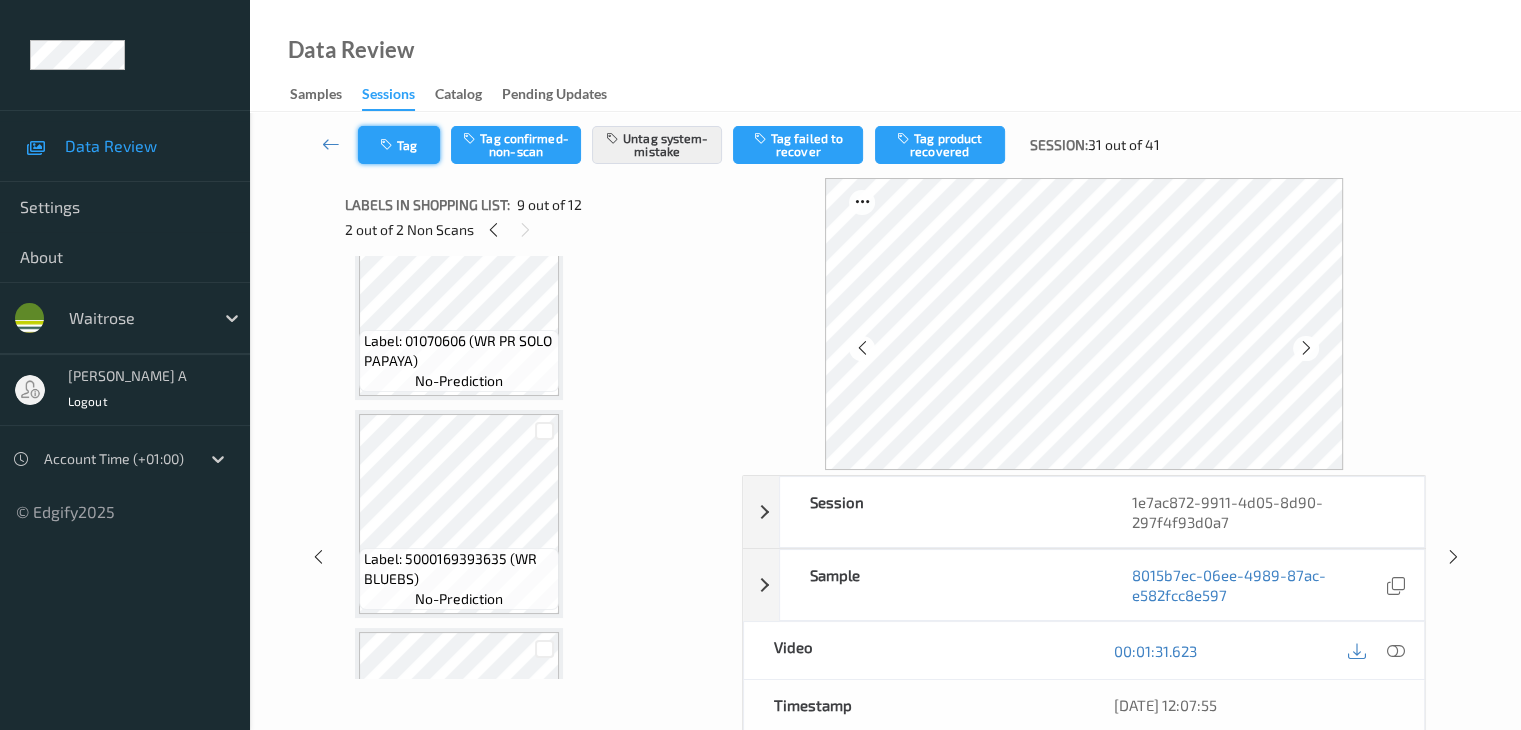 click on "Tag" at bounding box center [399, 145] 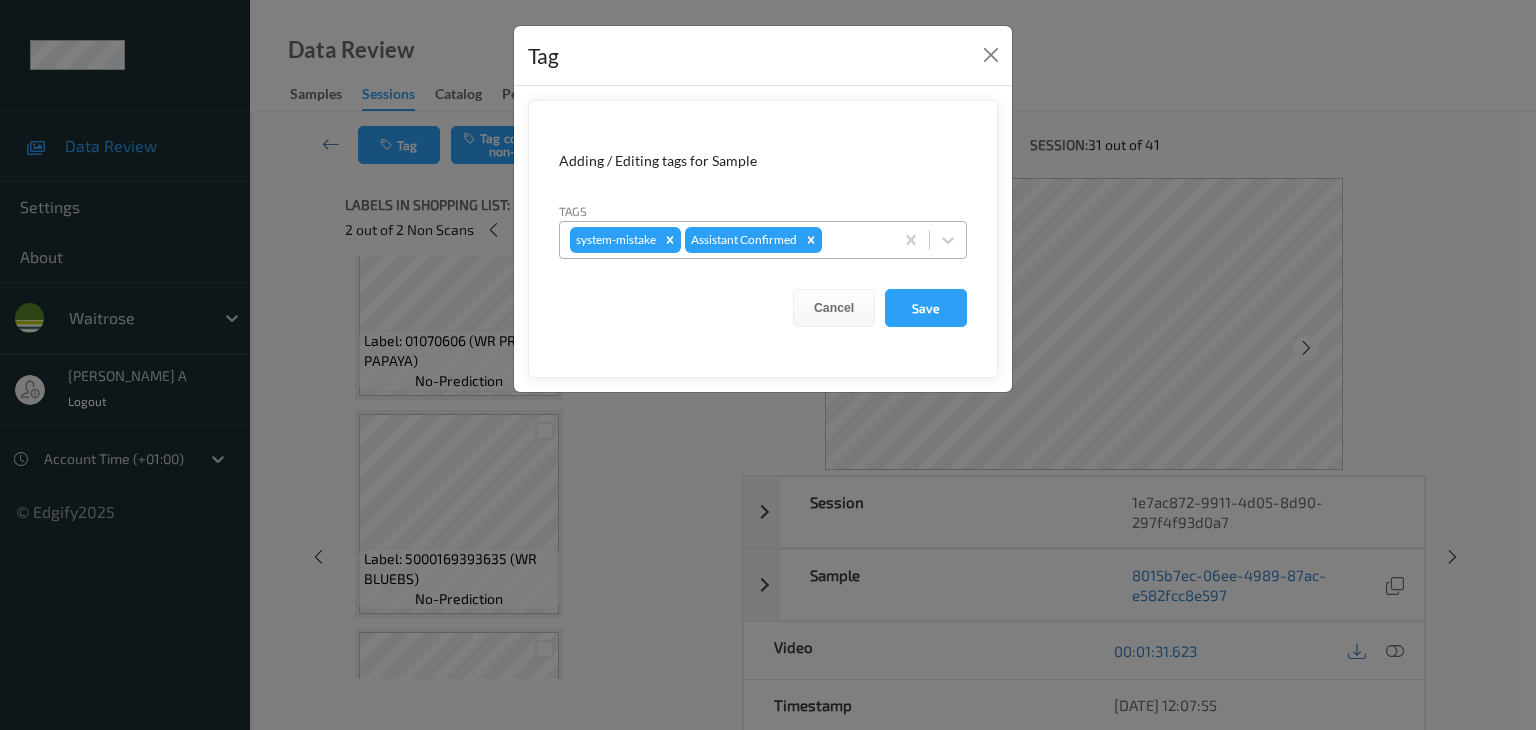 click at bounding box center [854, 240] 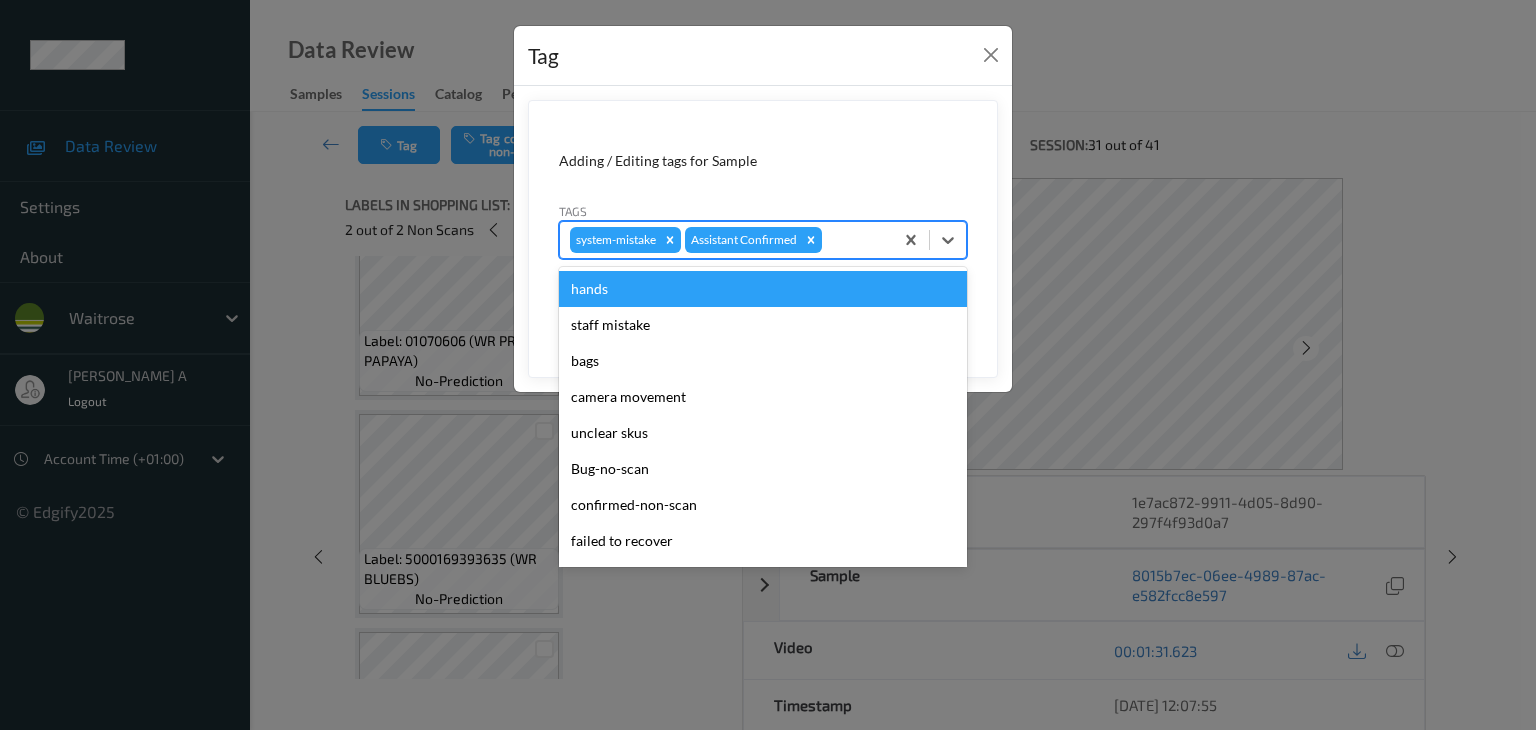 type on "u" 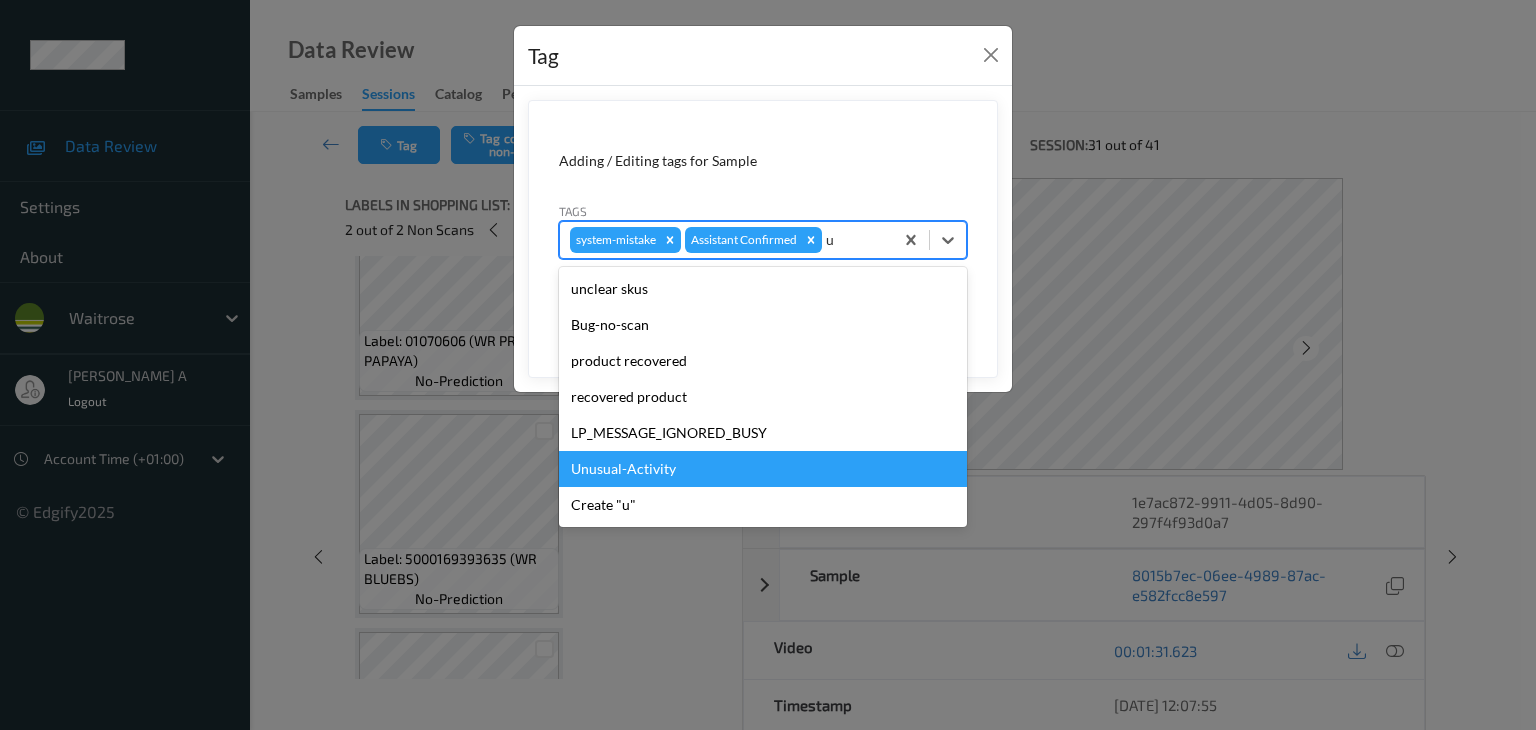 click on "Unusual-Activity" at bounding box center [763, 469] 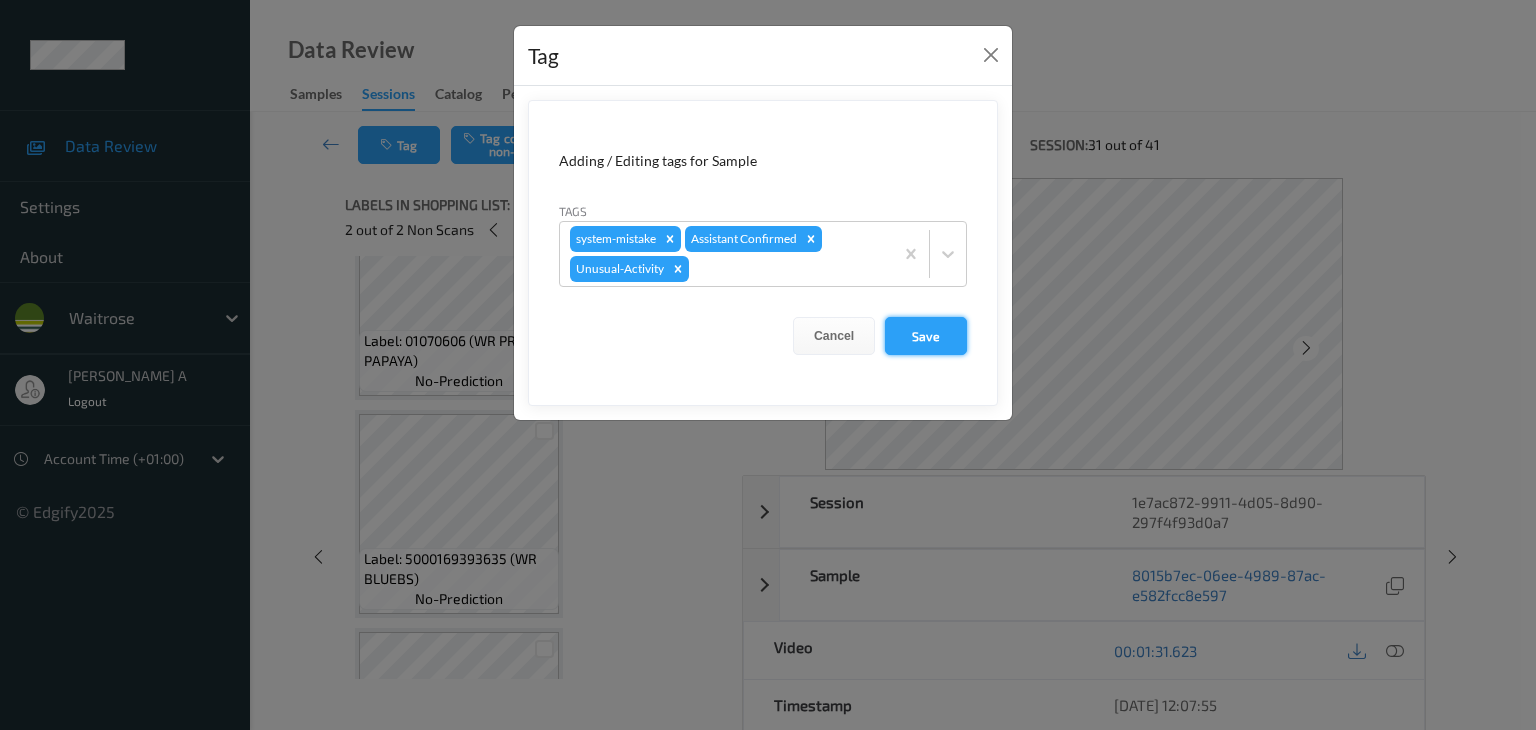 click on "Save" at bounding box center (926, 336) 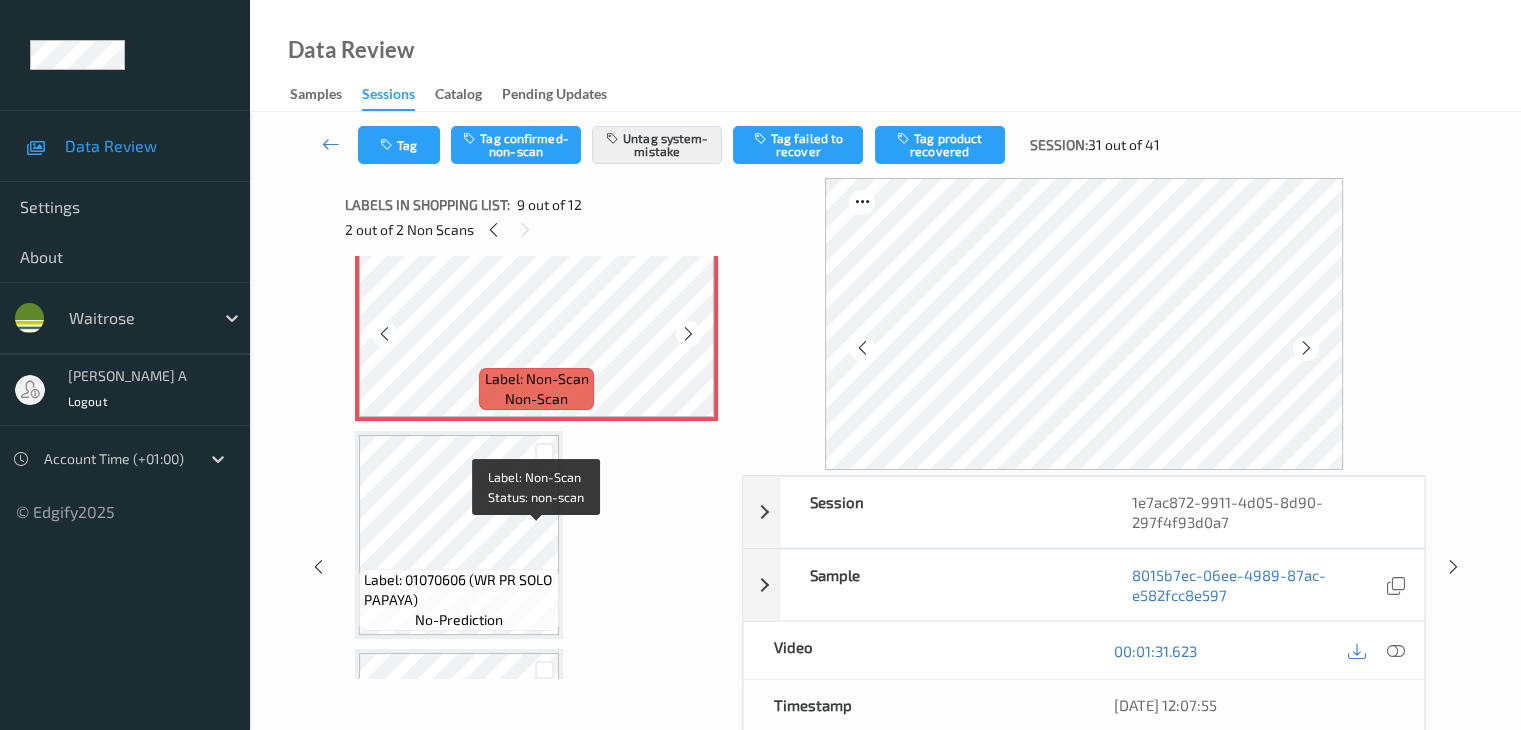 scroll, scrollTop: 1636, scrollLeft: 0, axis: vertical 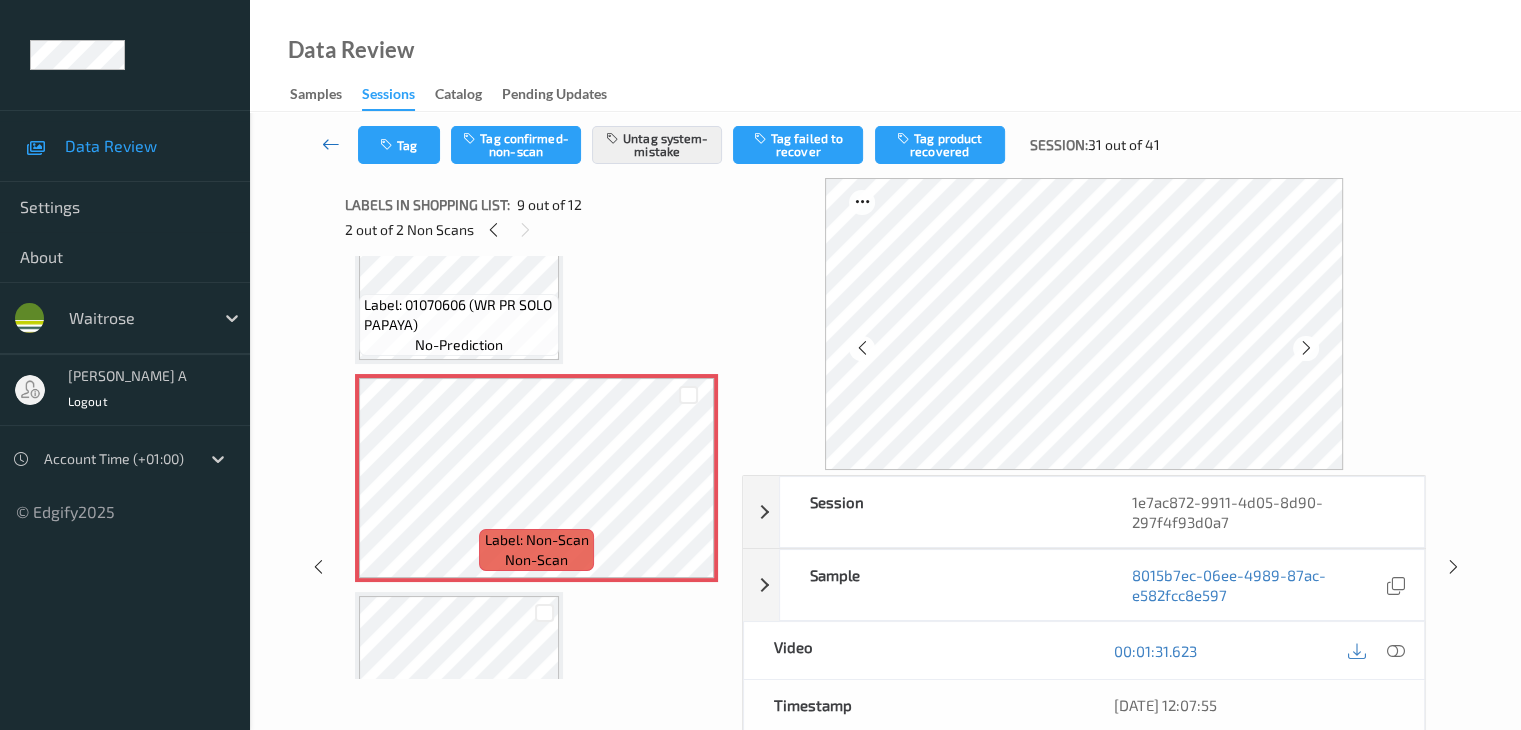 click at bounding box center [331, 144] 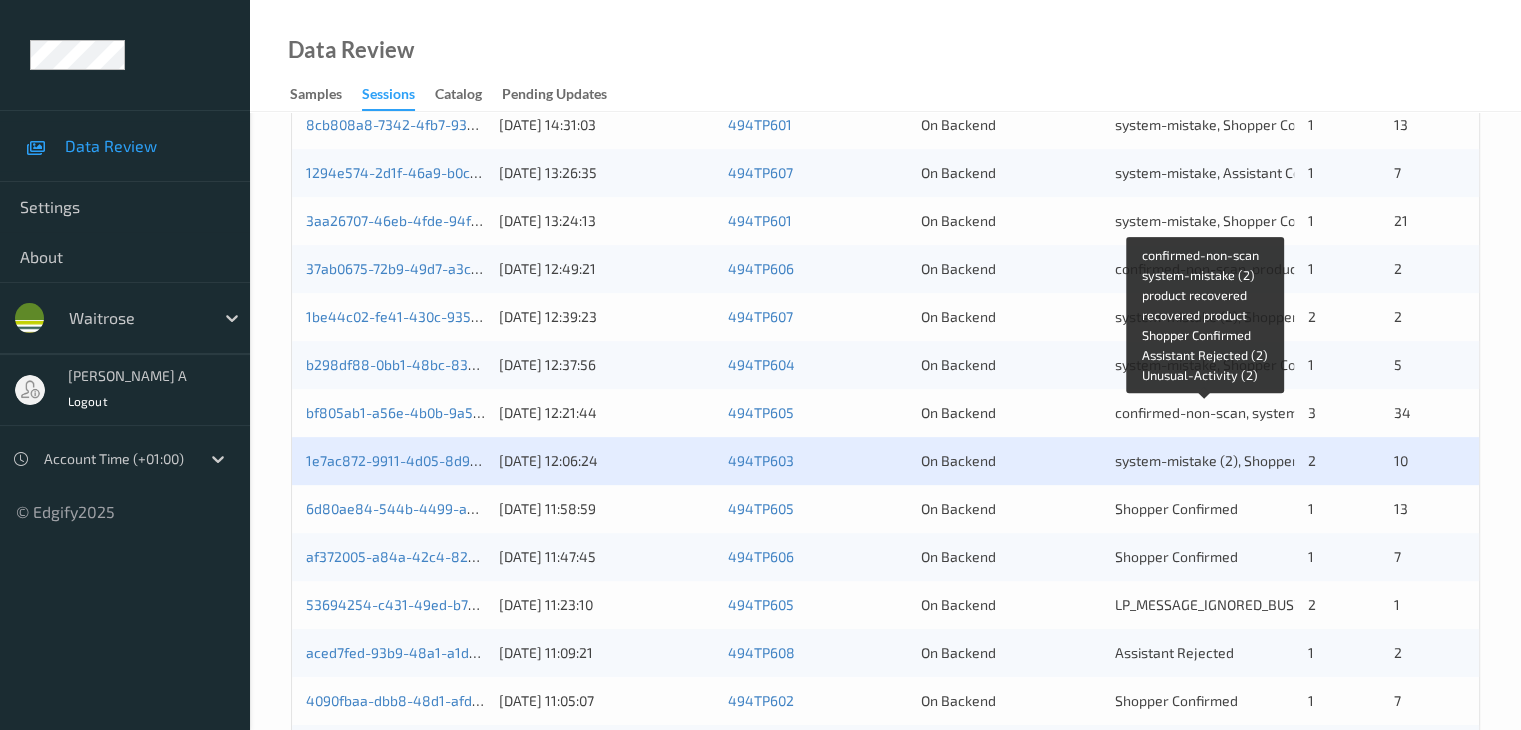 scroll, scrollTop: 700, scrollLeft: 0, axis: vertical 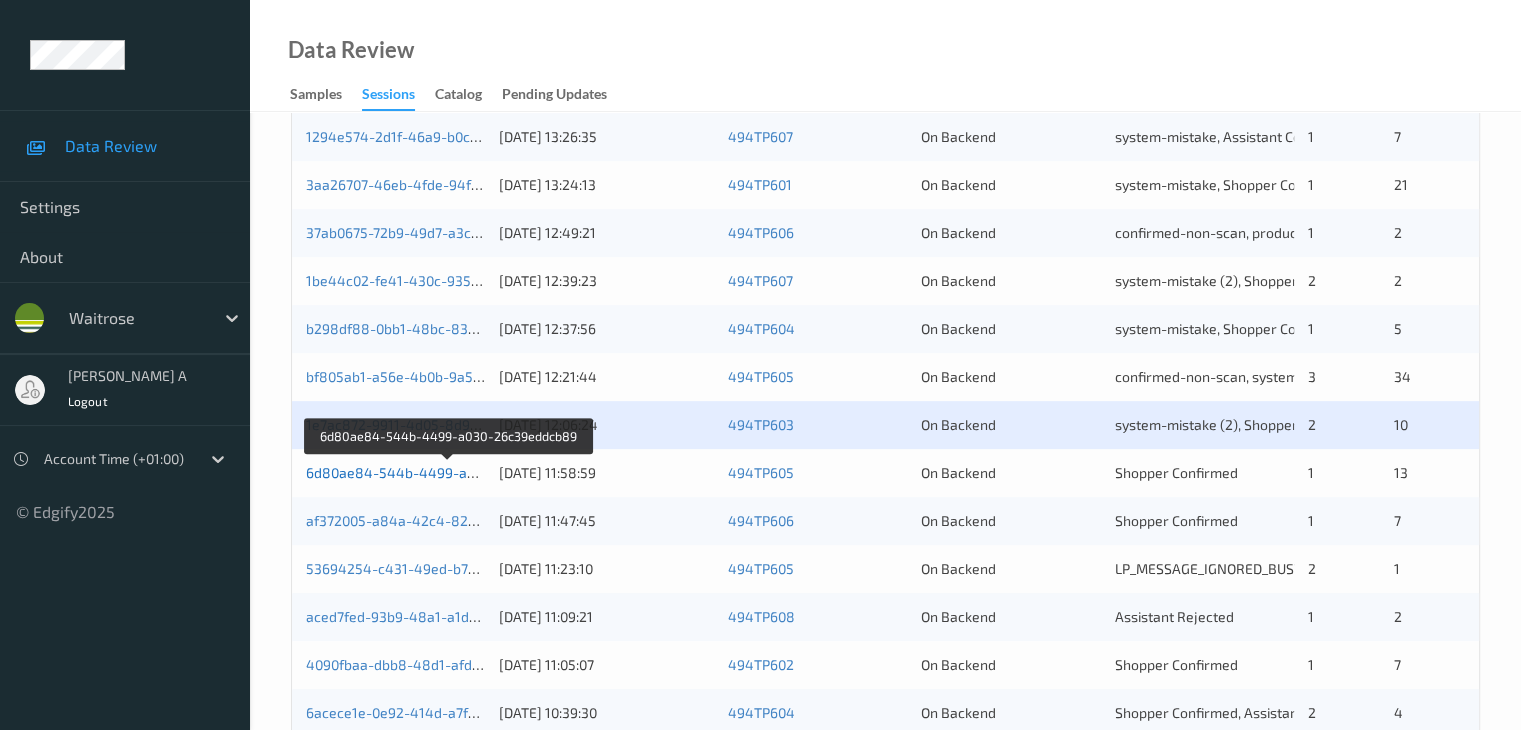 click on "6d80ae84-544b-4499-a030-26c39eddcb89" at bounding box center (449, 472) 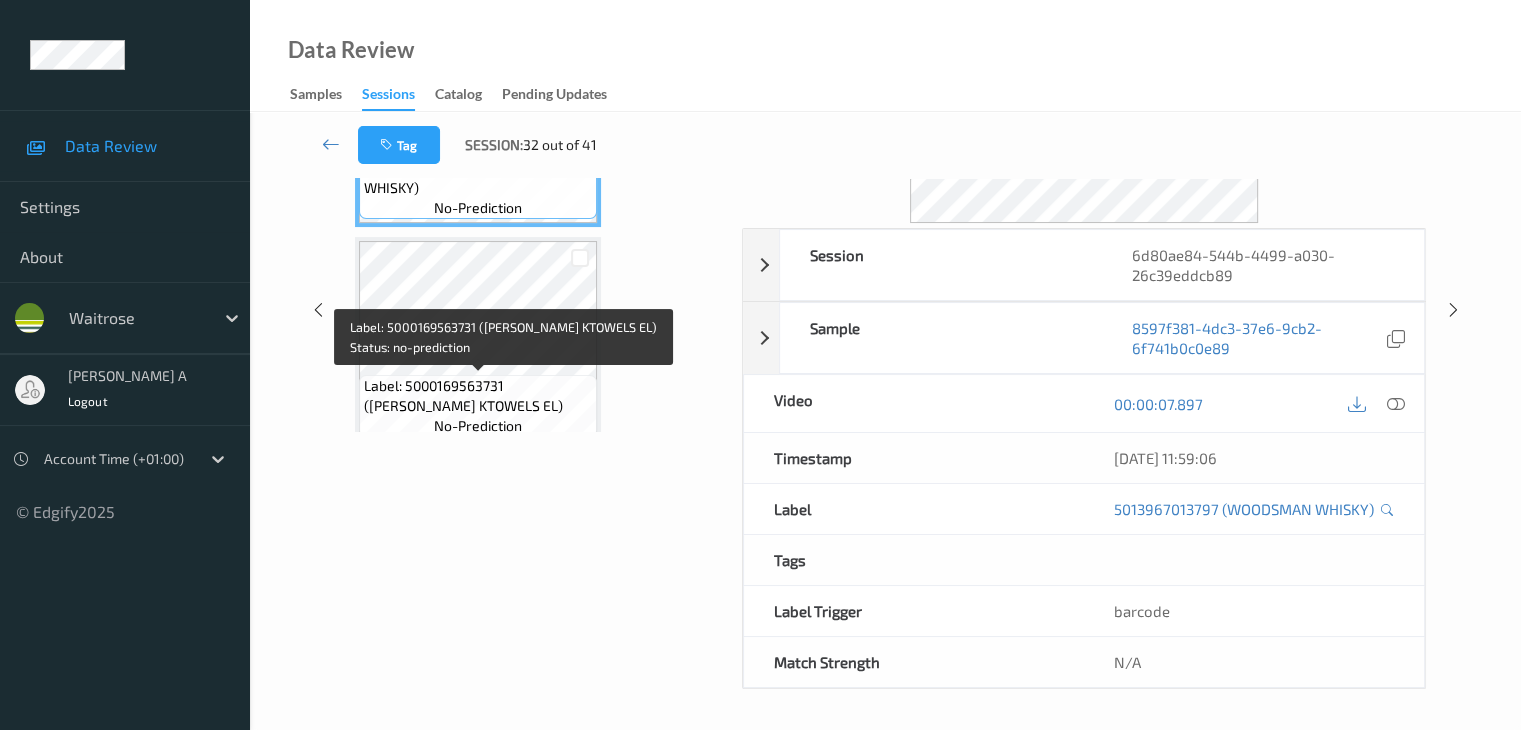 scroll, scrollTop: 0, scrollLeft: 0, axis: both 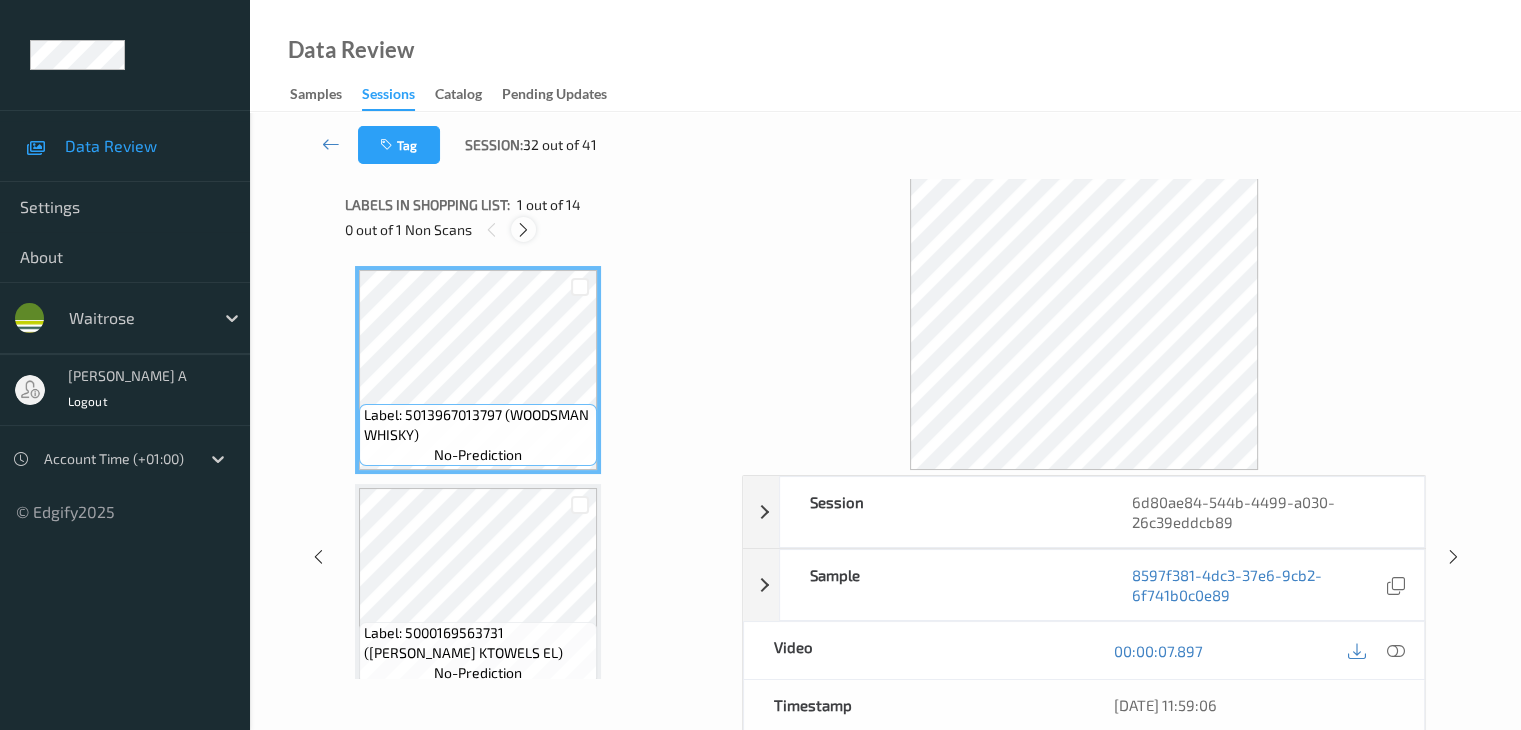click at bounding box center [523, 230] 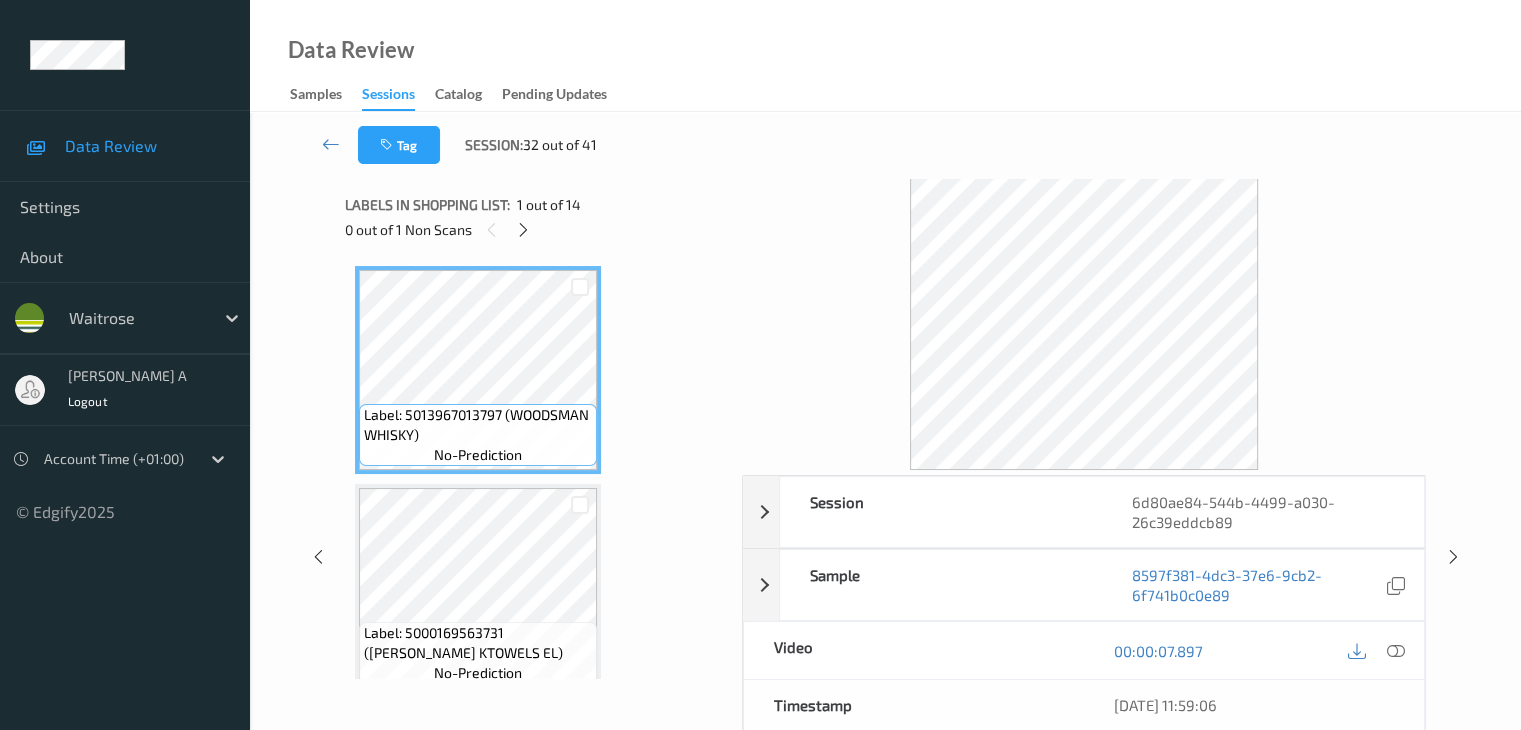 scroll, scrollTop: 1100, scrollLeft: 0, axis: vertical 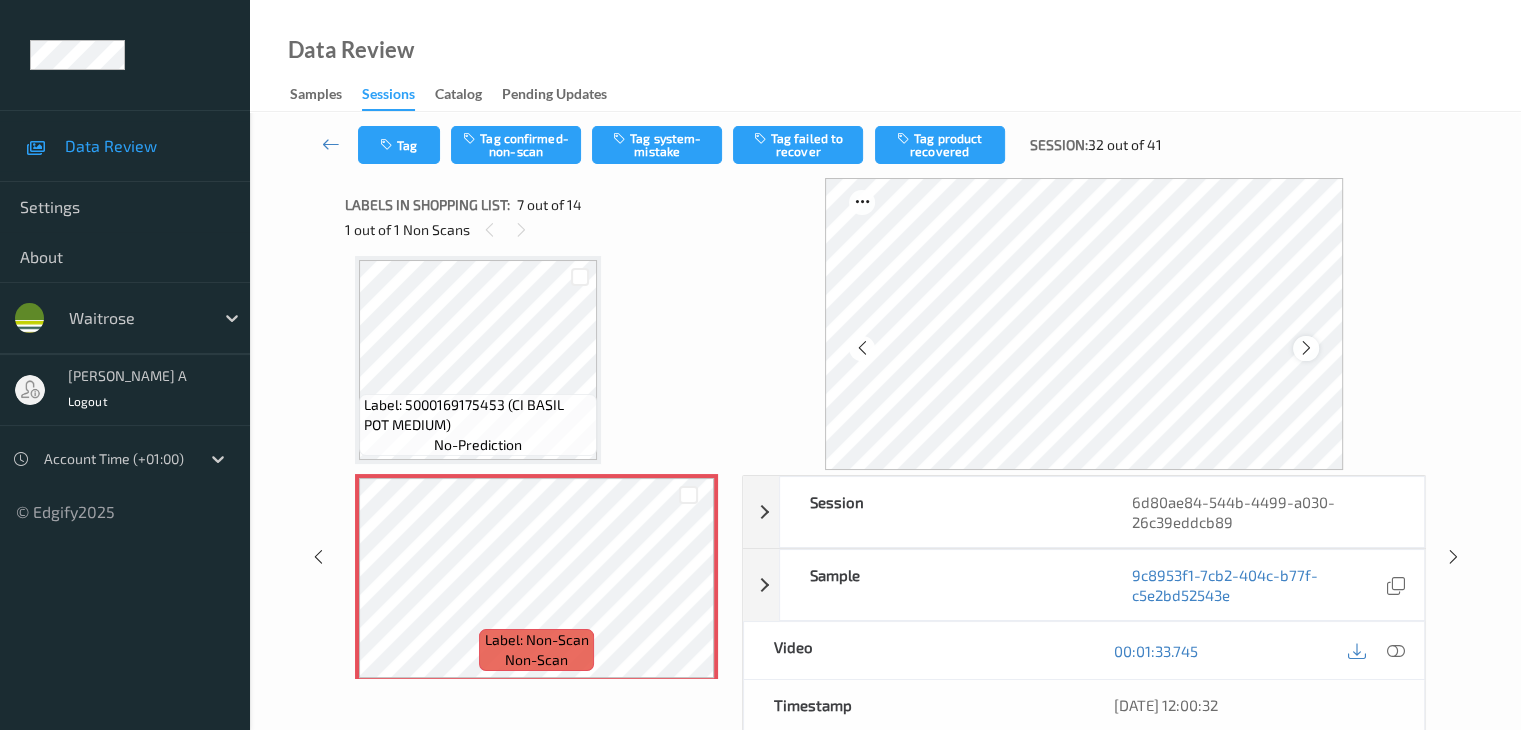 click at bounding box center (1306, 348) 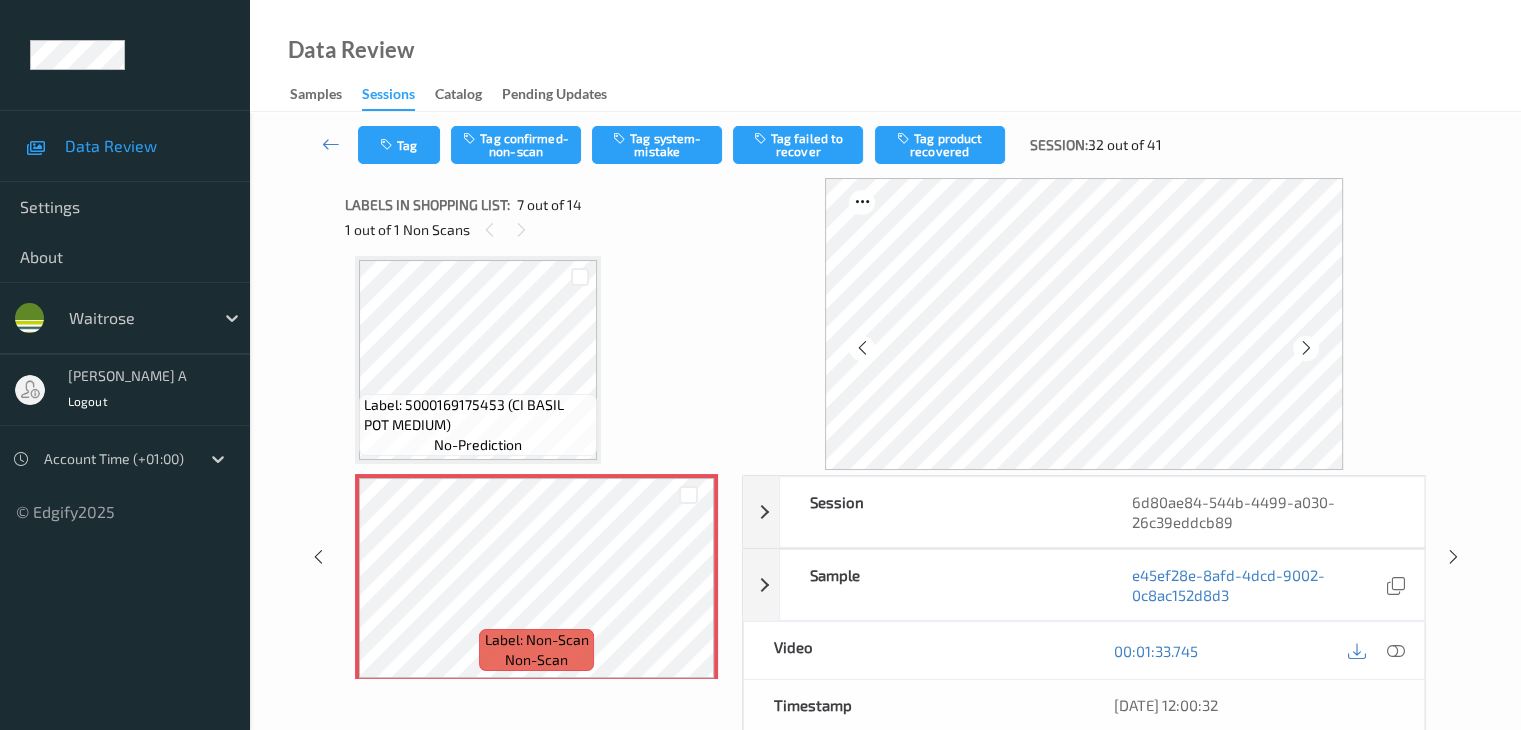 click at bounding box center [1306, 348] 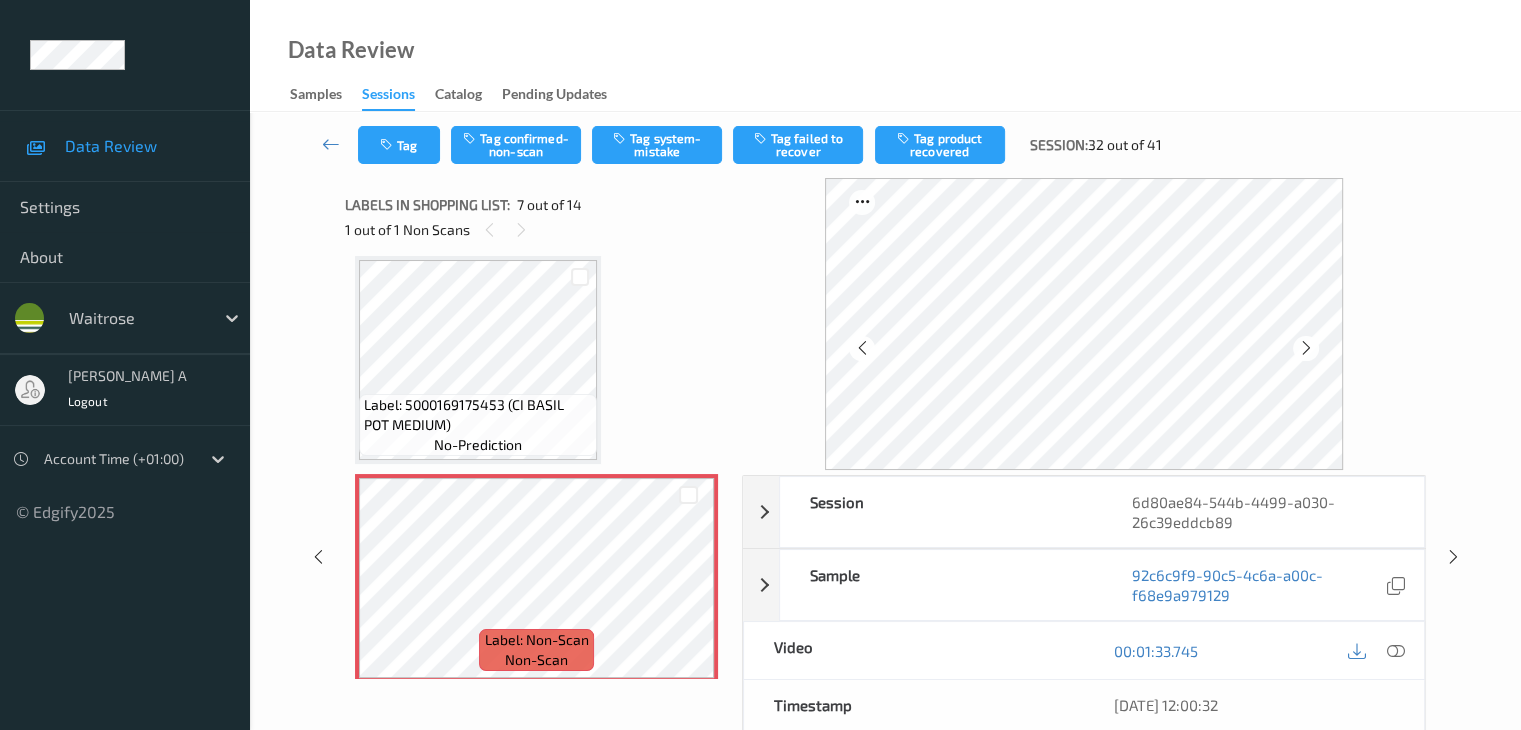 click at bounding box center [1306, 348] 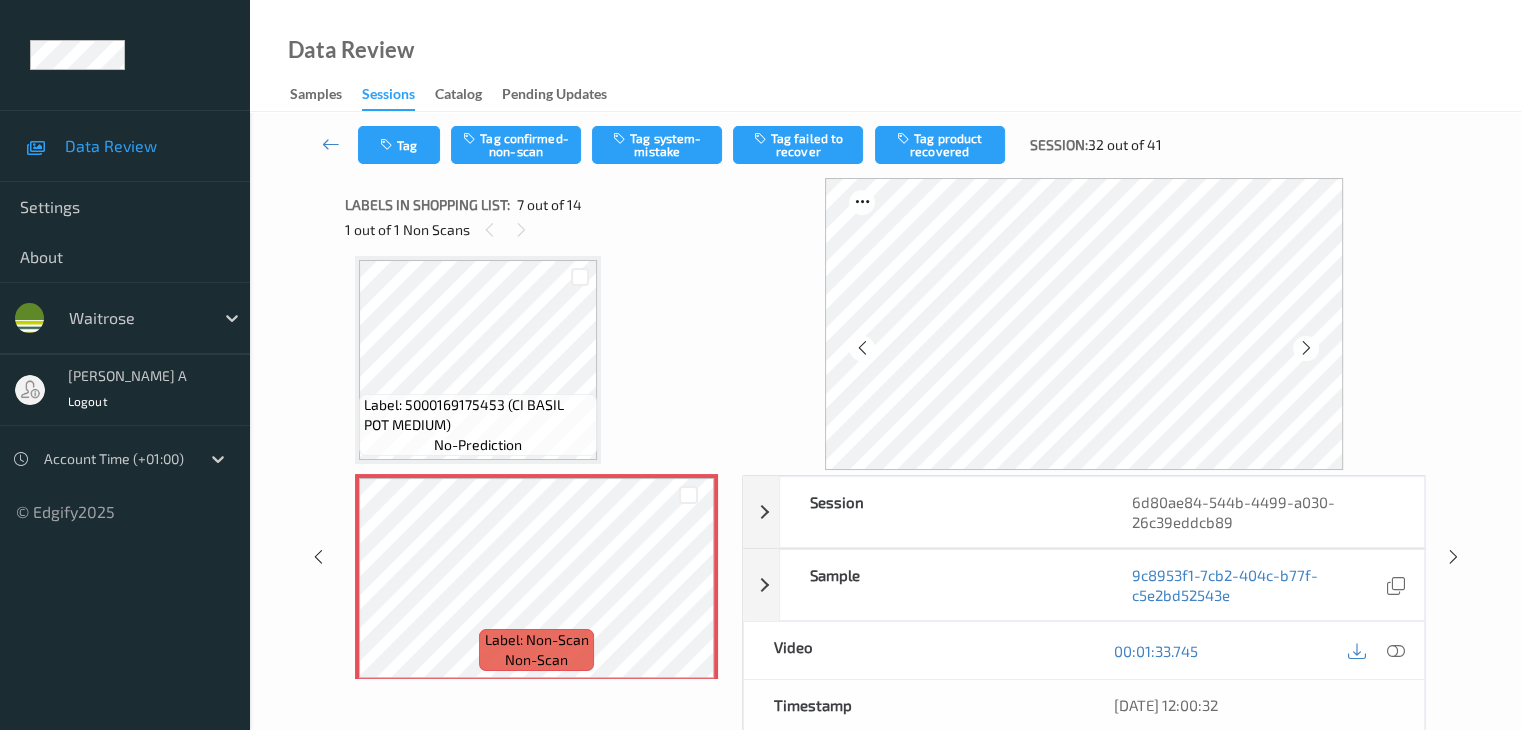 click at bounding box center [1306, 348] 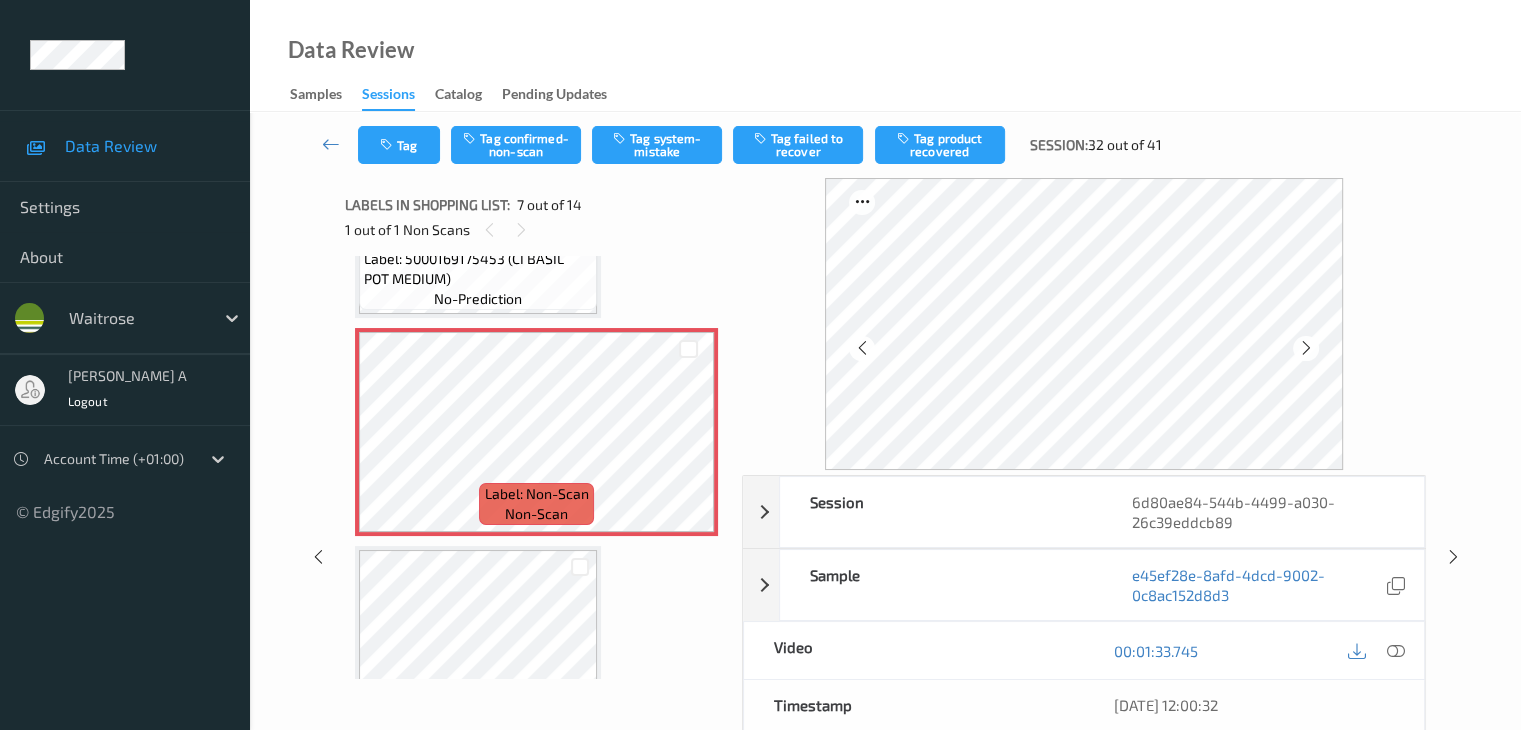 scroll, scrollTop: 1200, scrollLeft: 0, axis: vertical 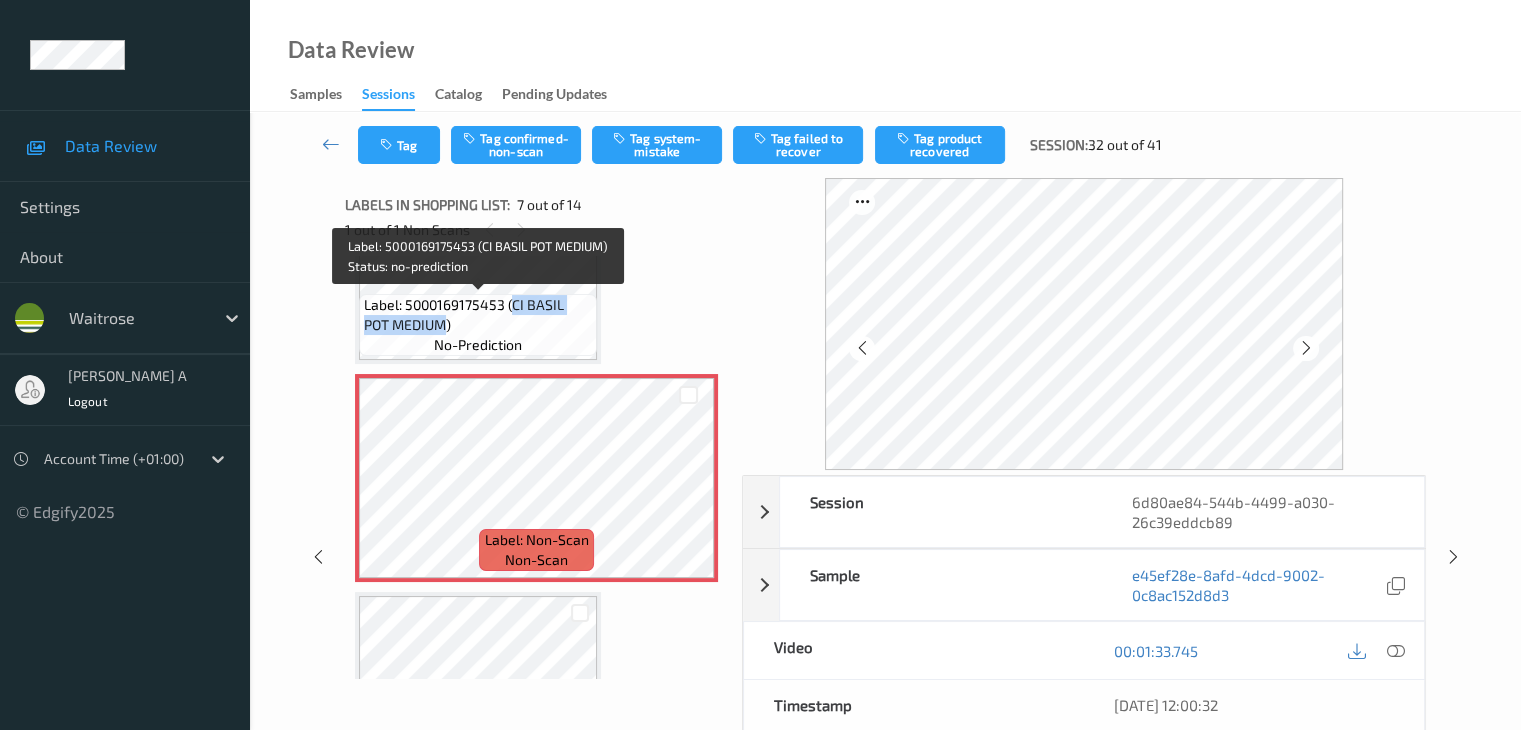 drag, startPoint x: 513, startPoint y: 305, endPoint x: 420, endPoint y: 326, distance: 95.34149 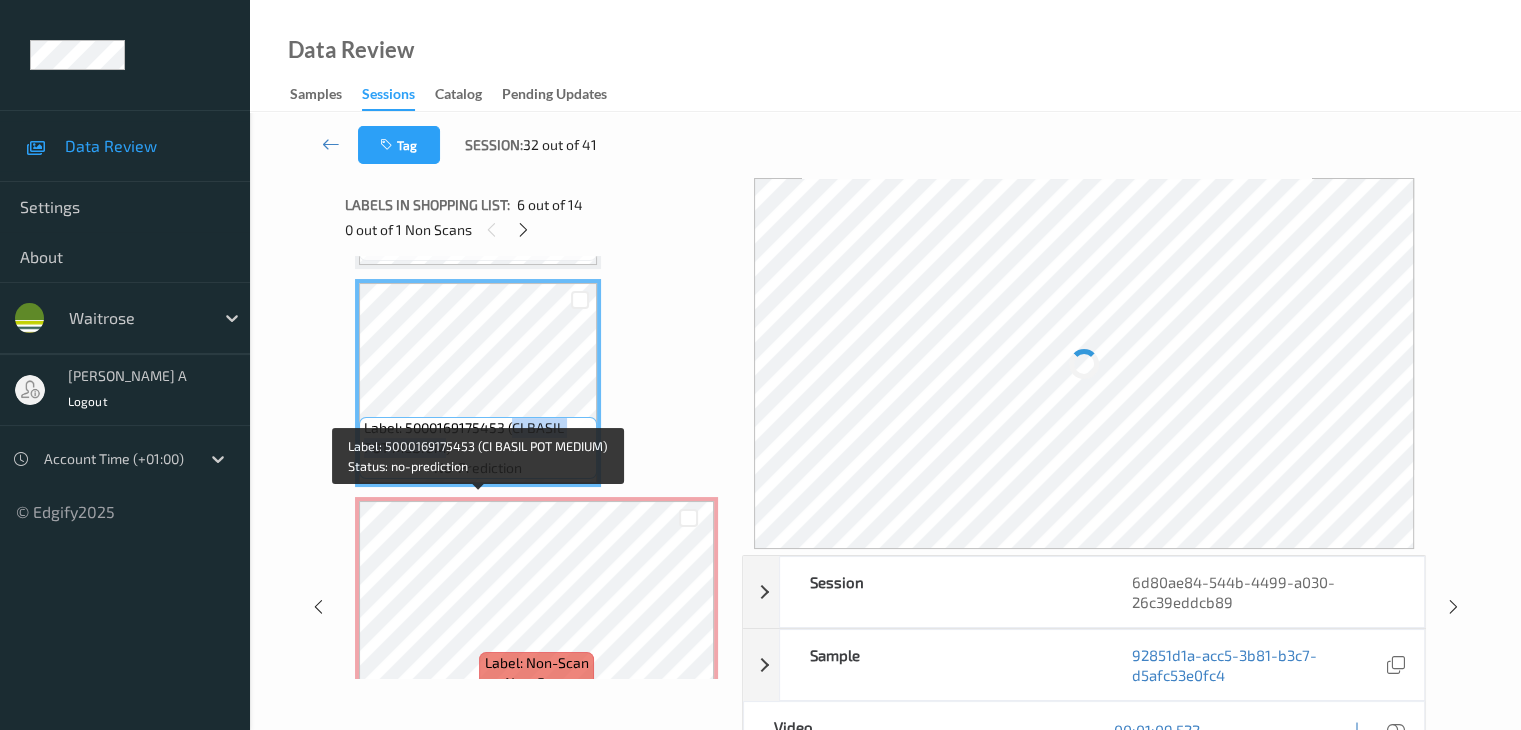 scroll, scrollTop: 1200, scrollLeft: 0, axis: vertical 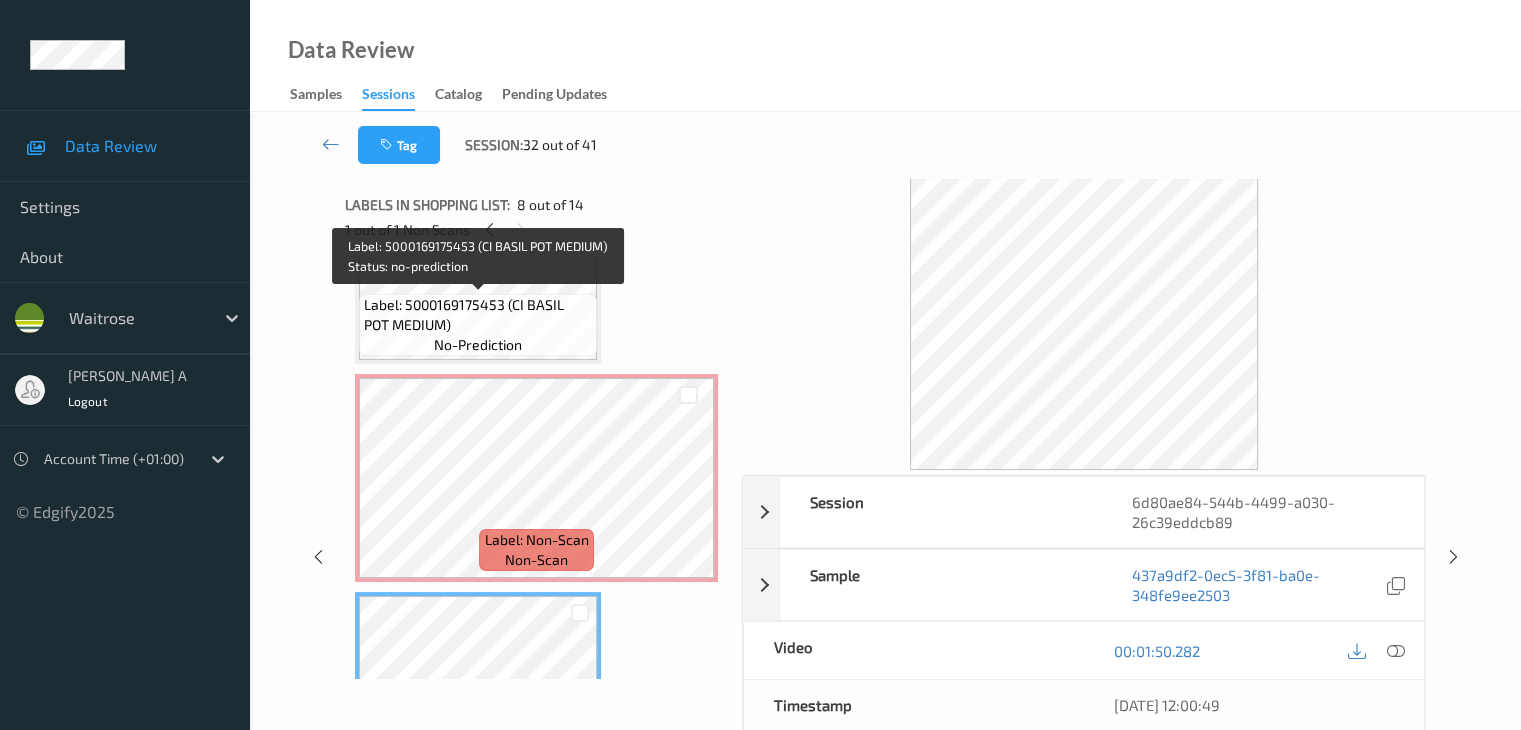 click on "Label: 5000169175453 (CI BASIL POT MEDIUM)" at bounding box center [478, 315] 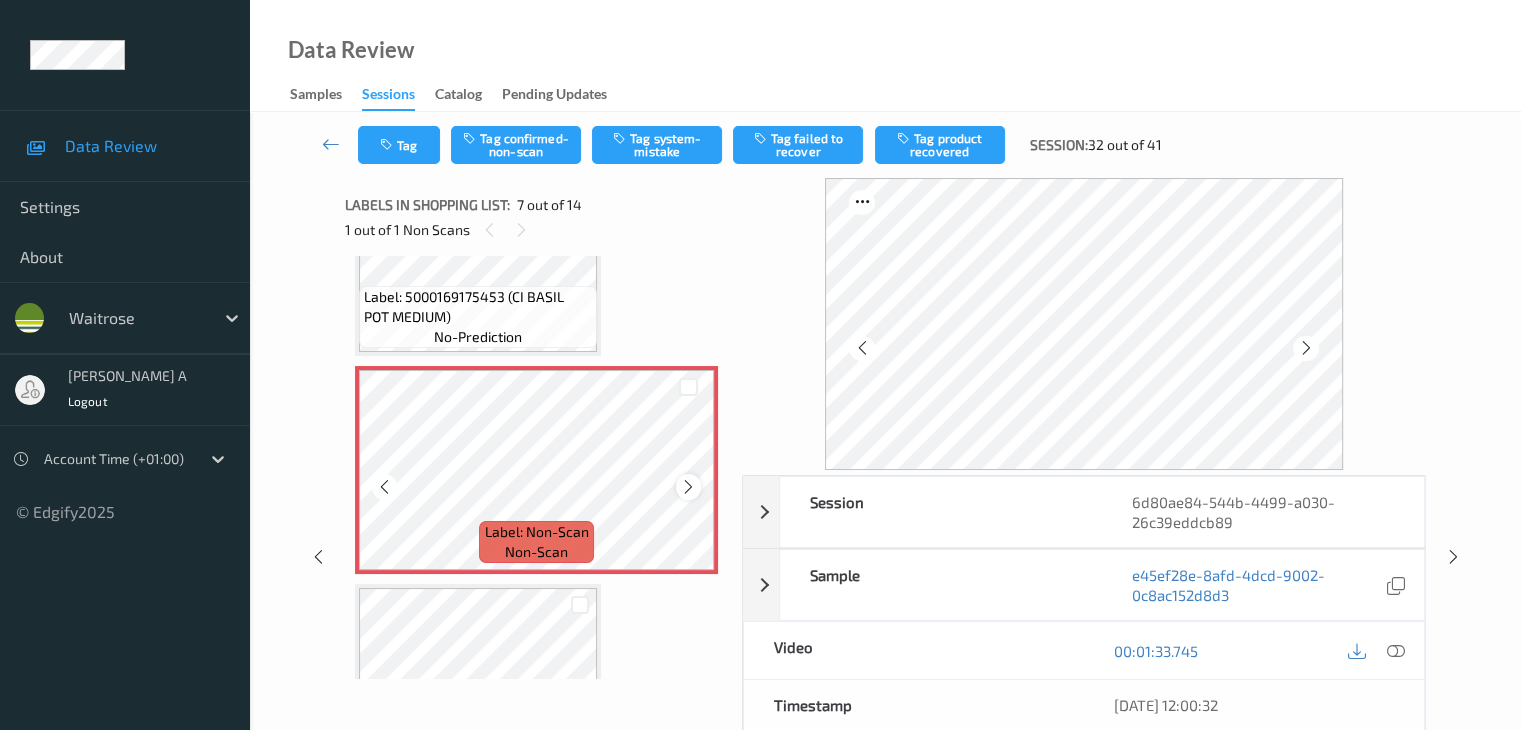 scroll, scrollTop: 1100, scrollLeft: 0, axis: vertical 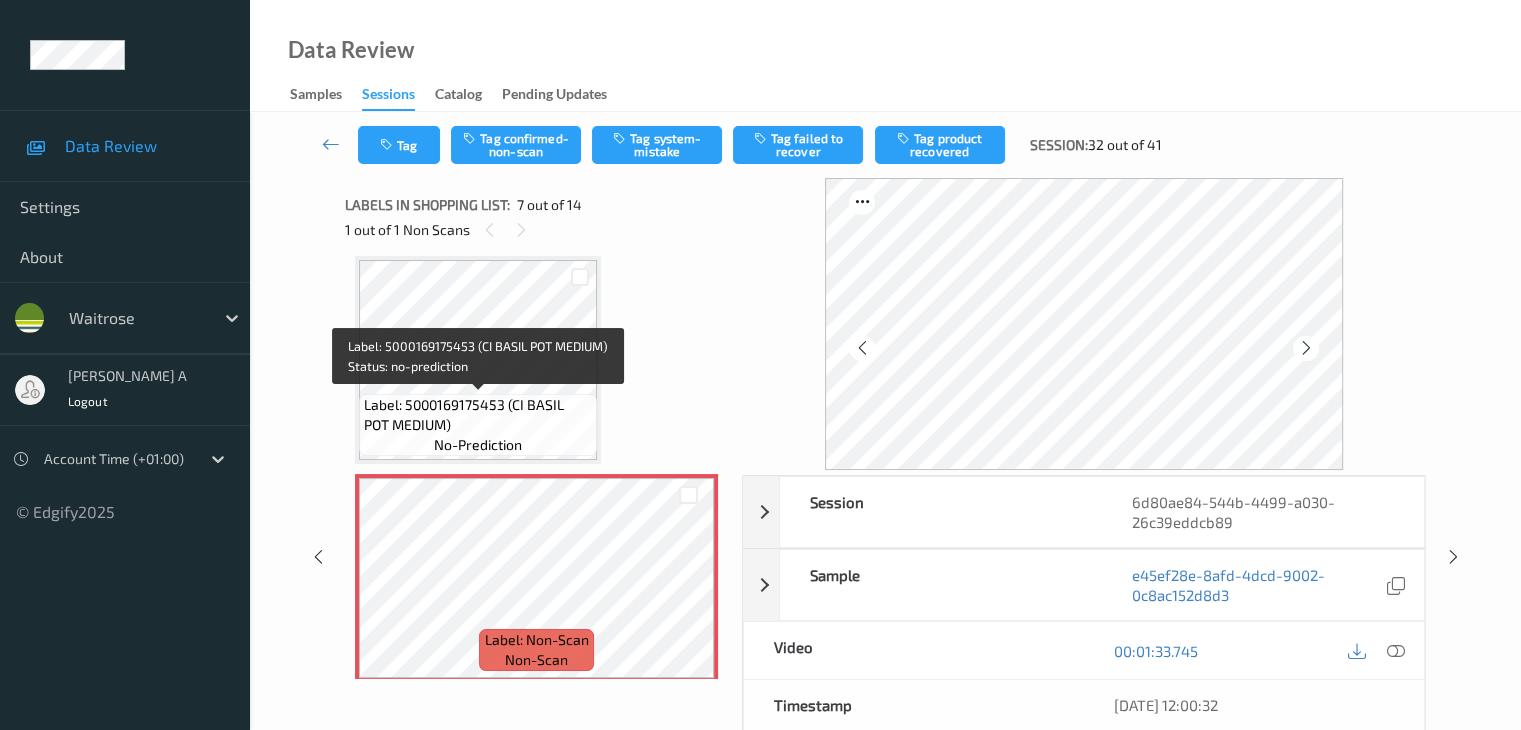 click on "Label: 5000169175453 (CI BASIL POT MEDIUM)" at bounding box center [478, 415] 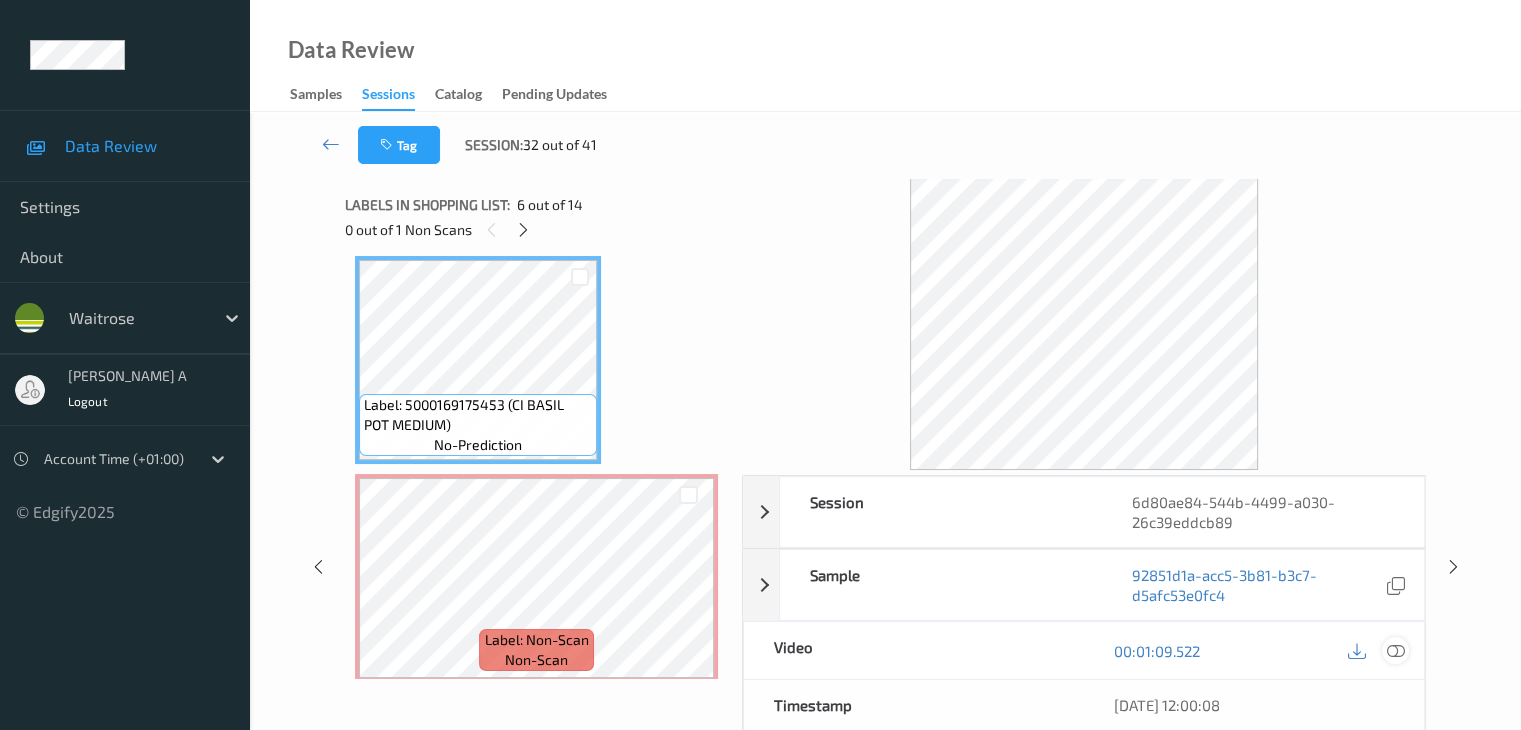click at bounding box center (1395, 651) 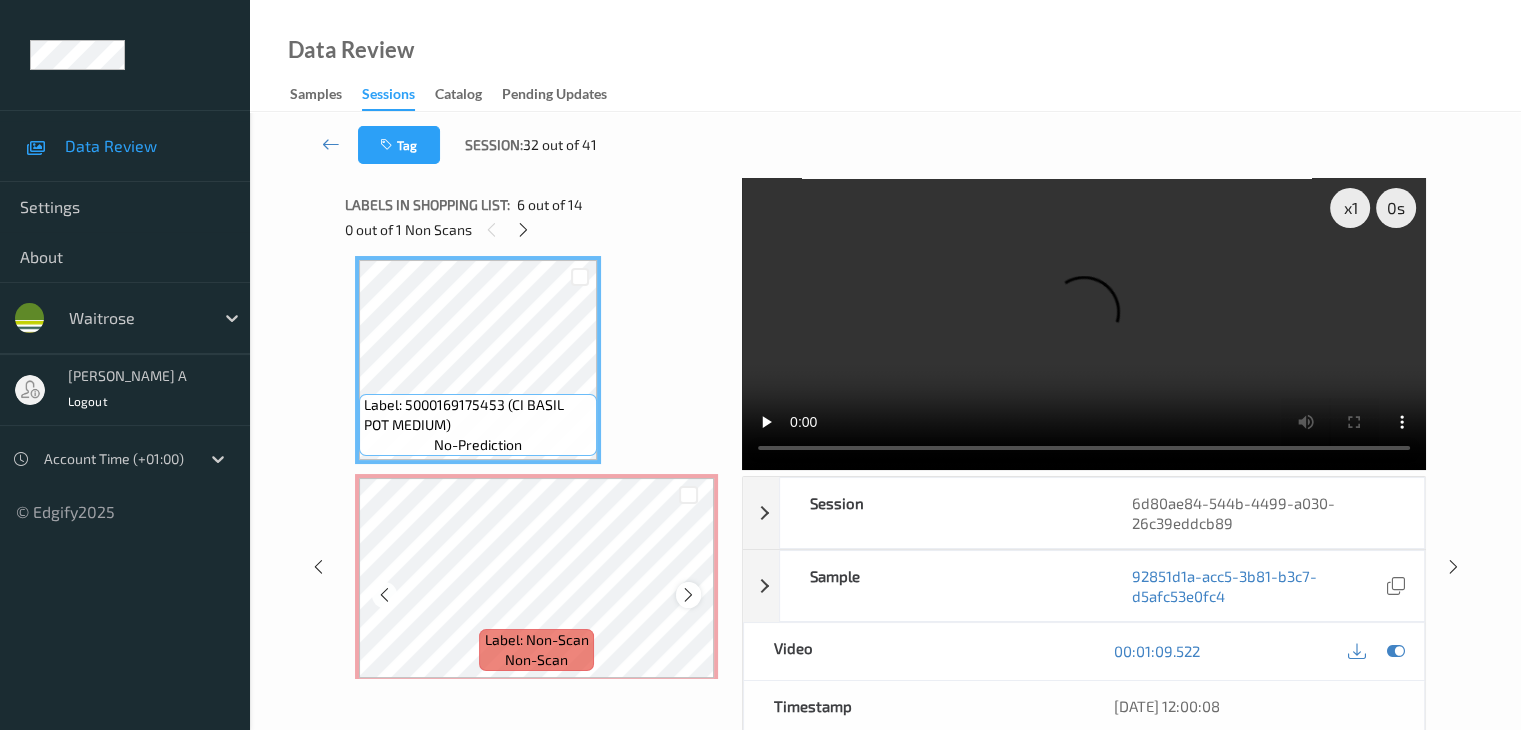 click at bounding box center (688, 595) 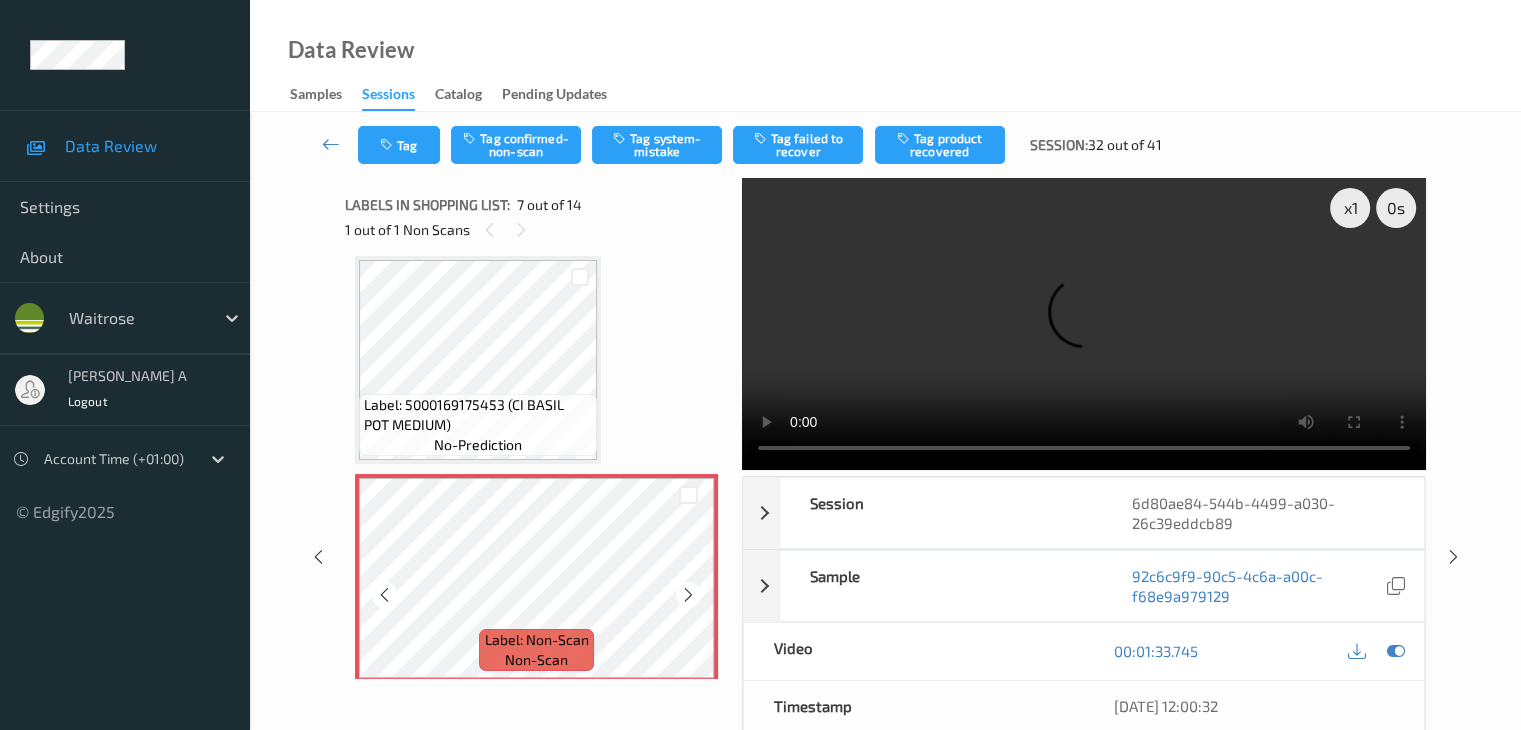 click at bounding box center [688, 595] 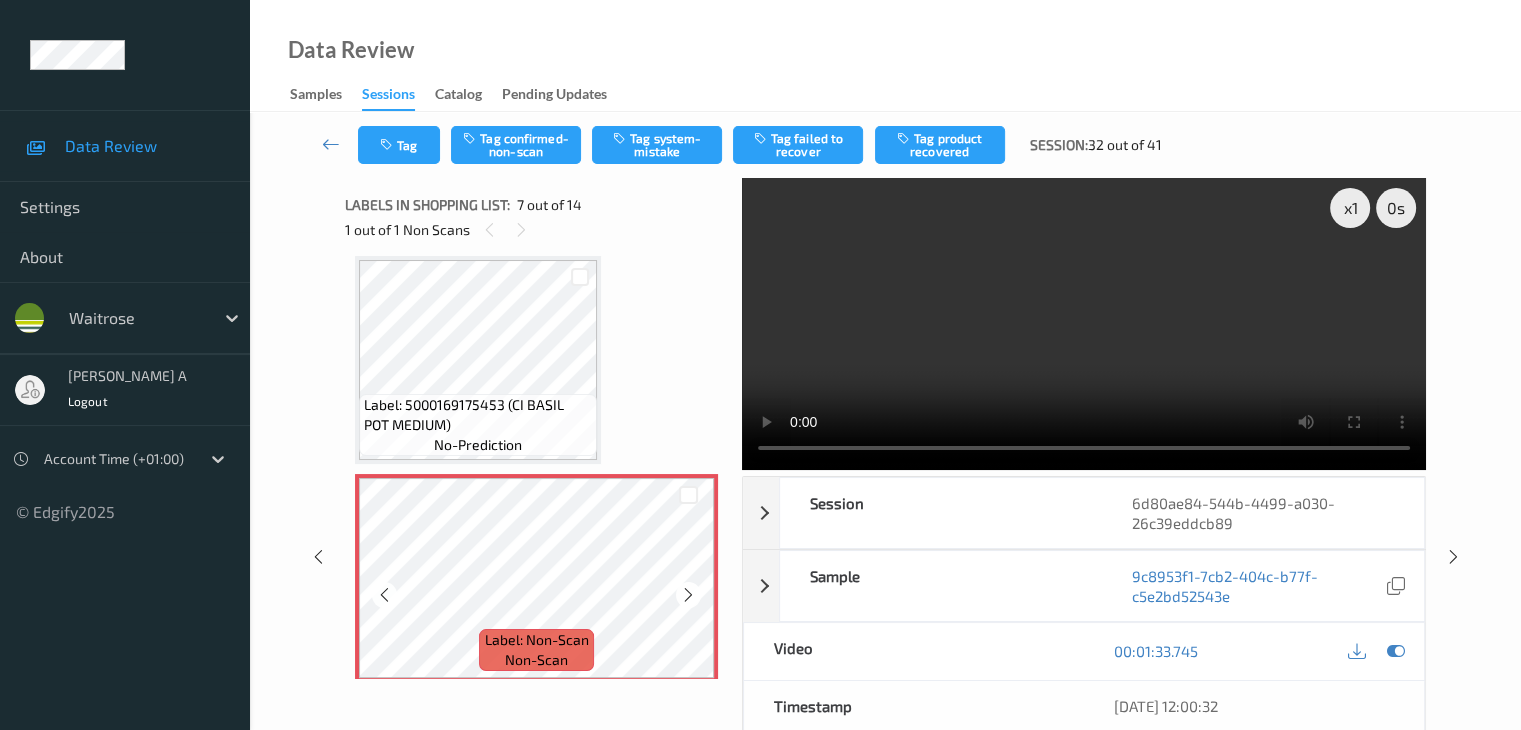 click at bounding box center (688, 595) 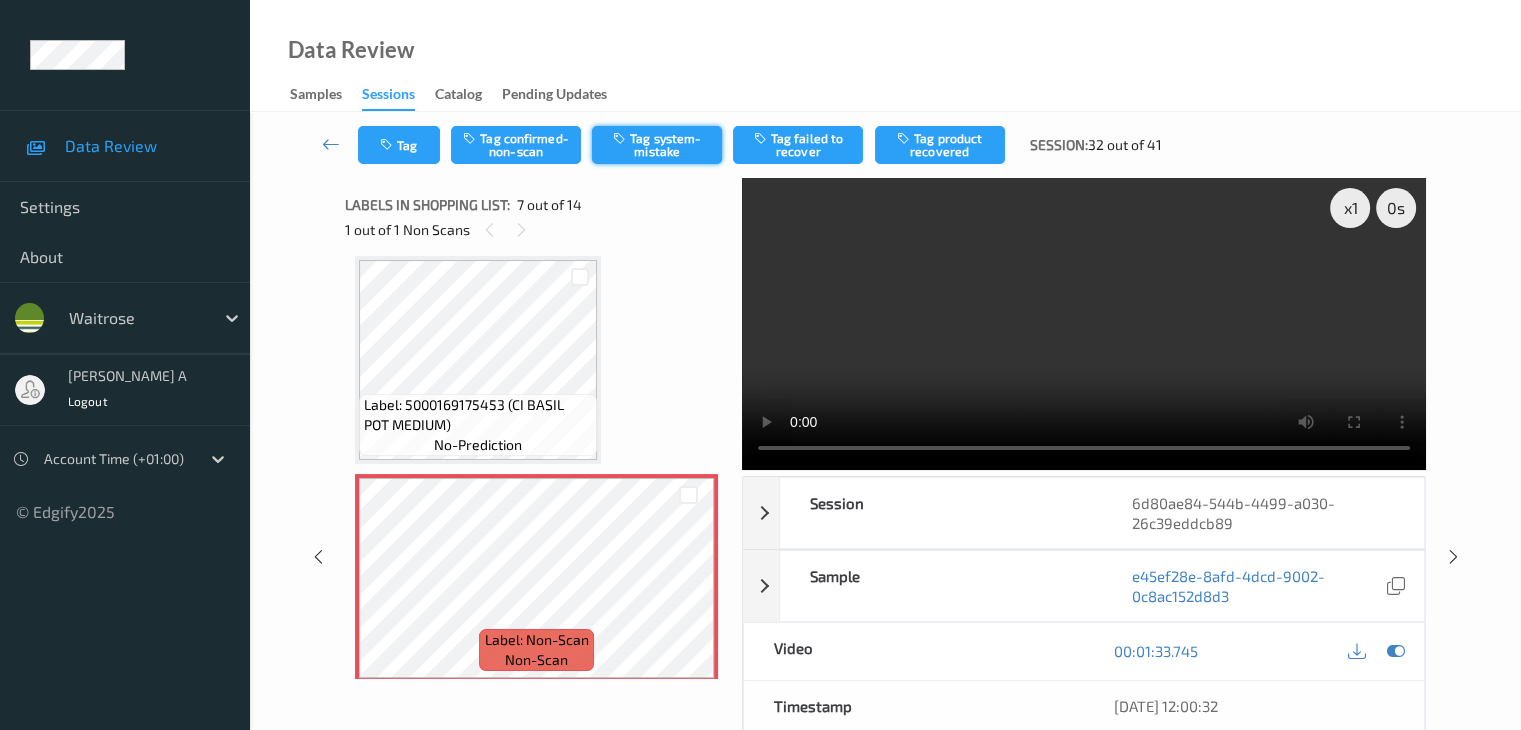 click on "Tag   system-mistake" at bounding box center [657, 145] 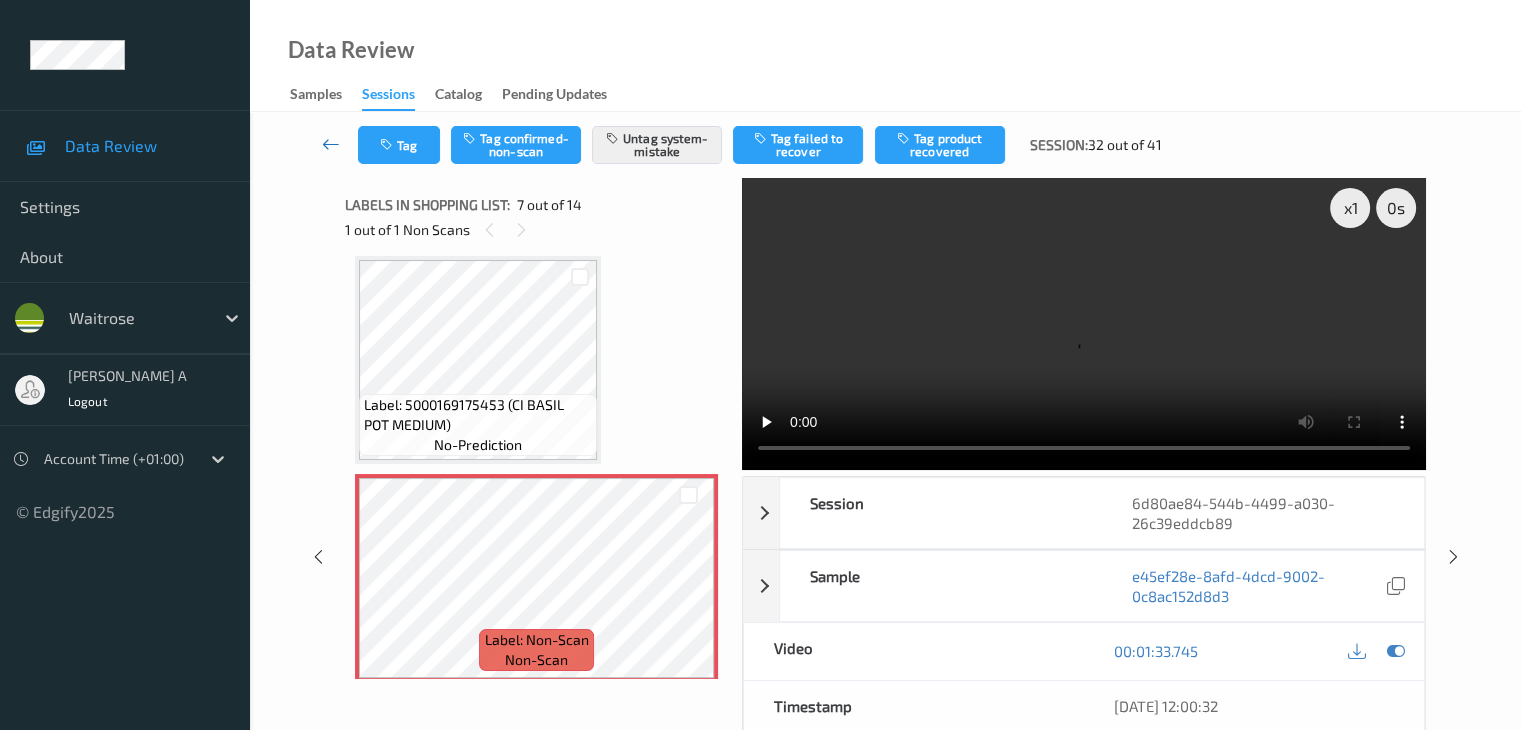 click at bounding box center [331, 144] 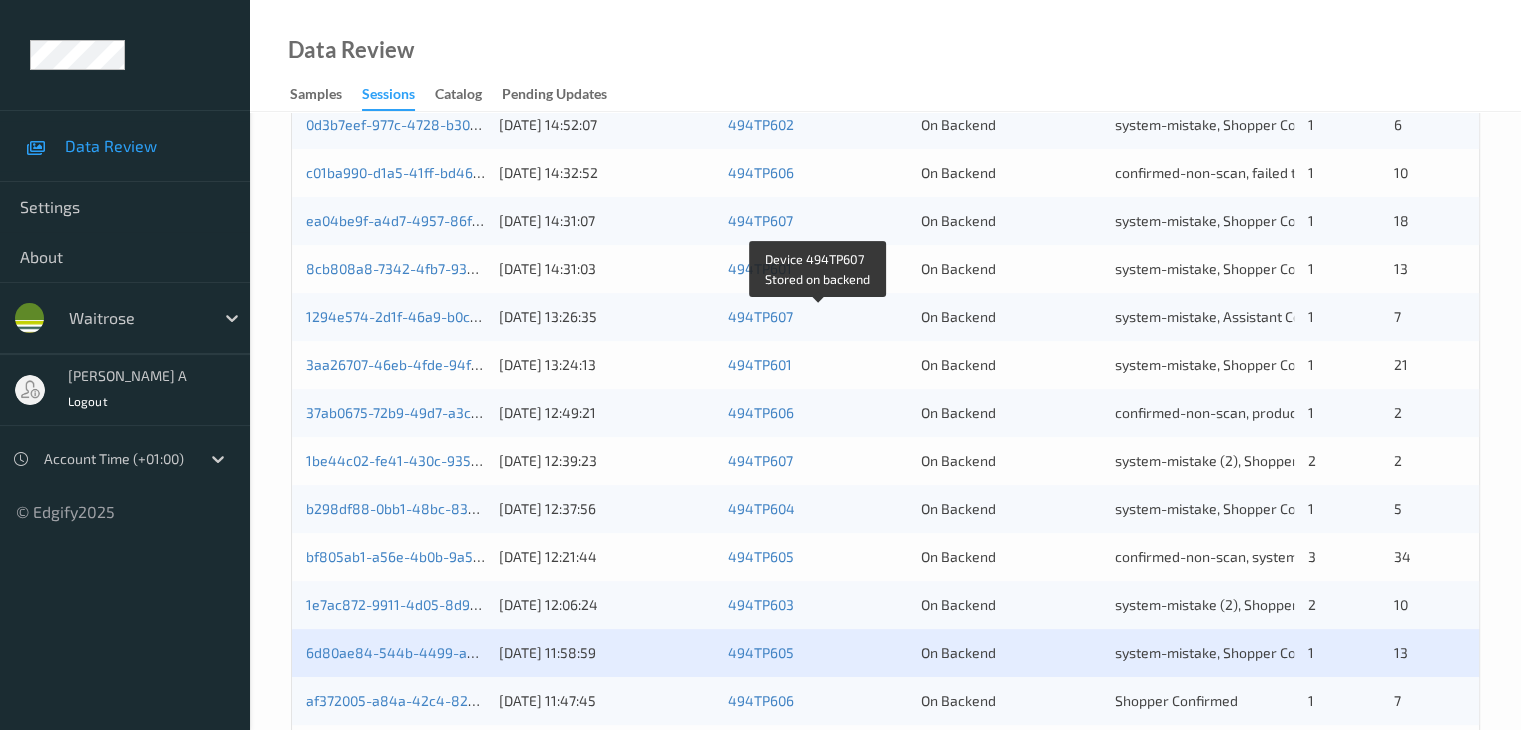 scroll, scrollTop: 600, scrollLeft: 0, axis: vertical 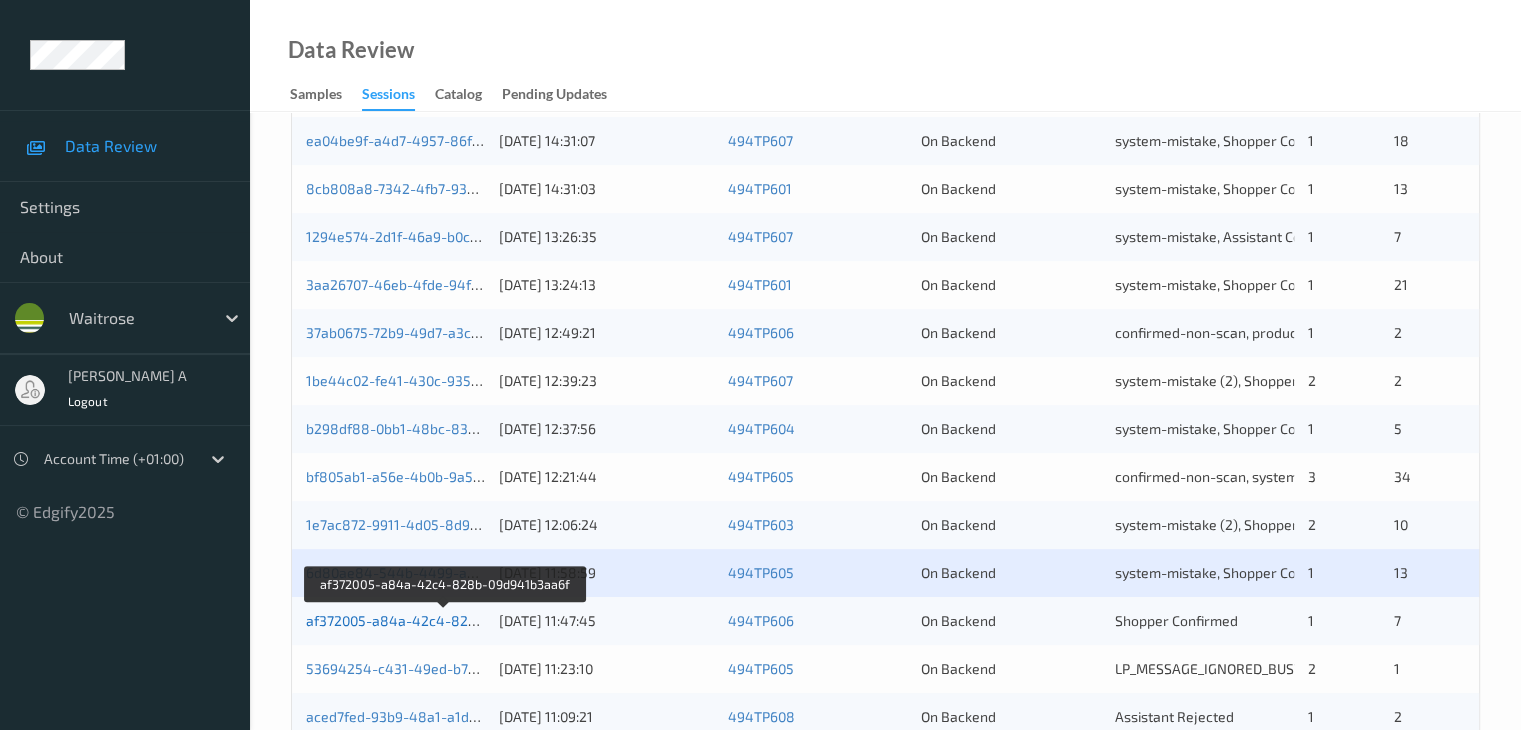 click on "af372005-a84a-42c4-828b-09d941b3aa6f" at bounding box center [444, 620] 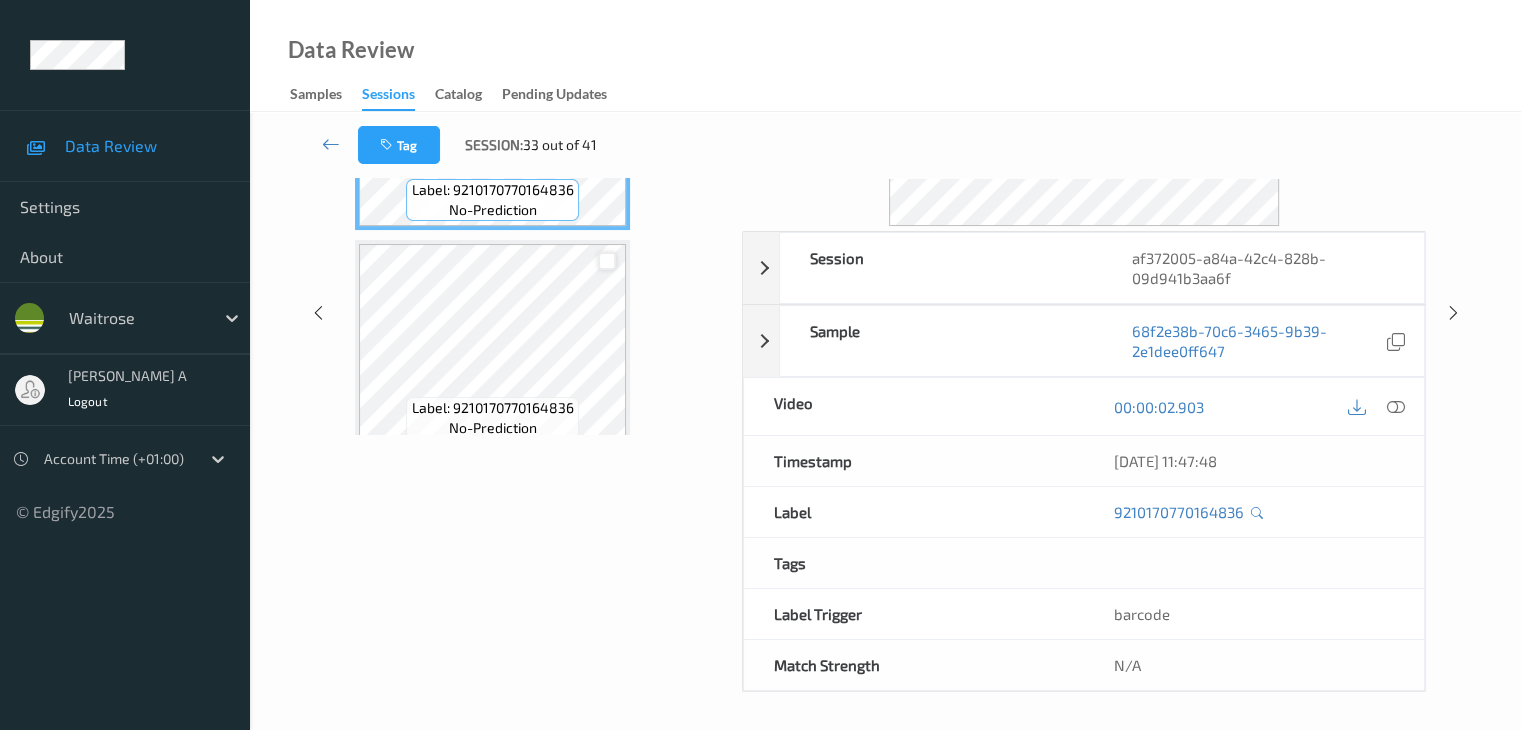 scroll, scrollTop: 0, scrollLeft: 0, axis: both 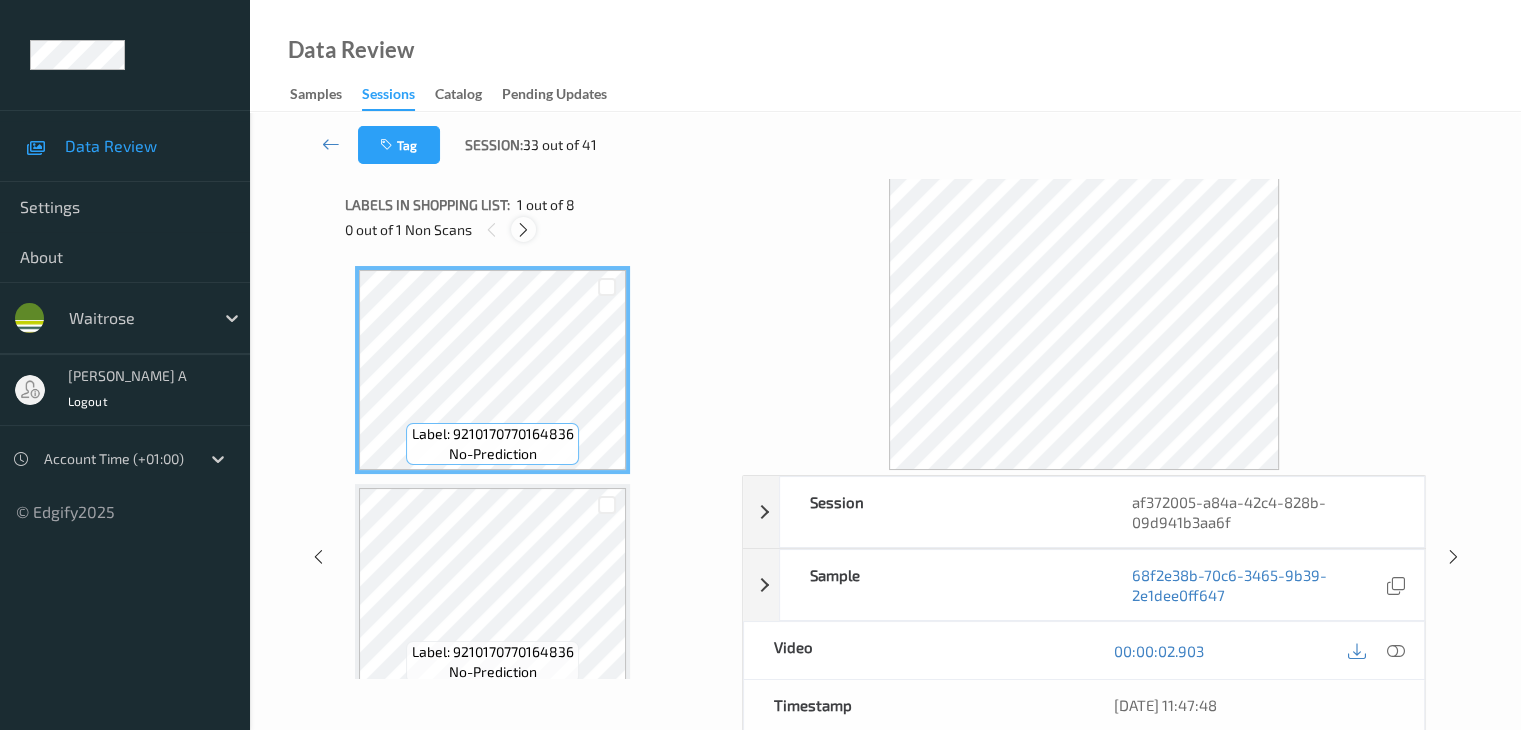 click at bounding box center (523, 230) 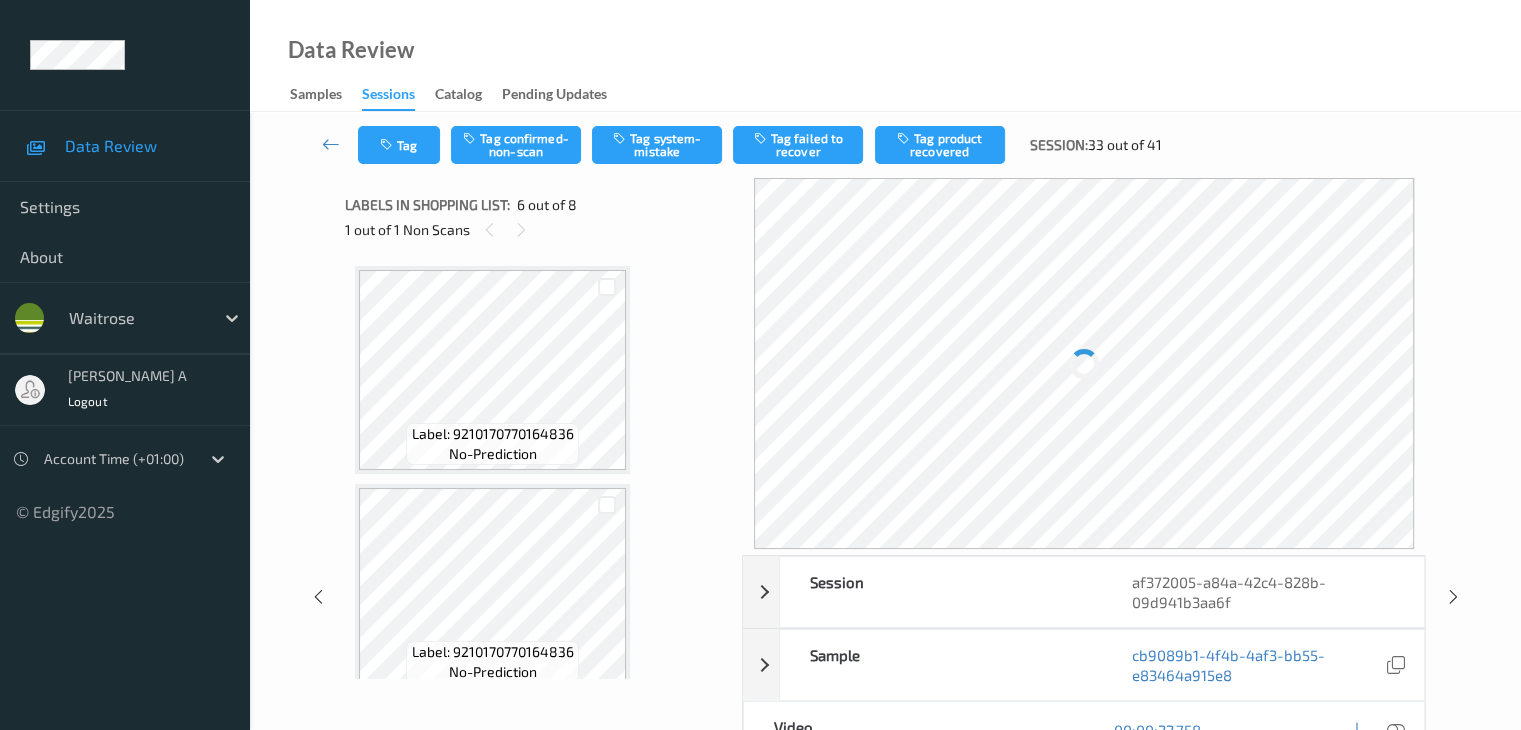 scroll, scrollTop: 882, scrollLeft: 0, axis: vertical 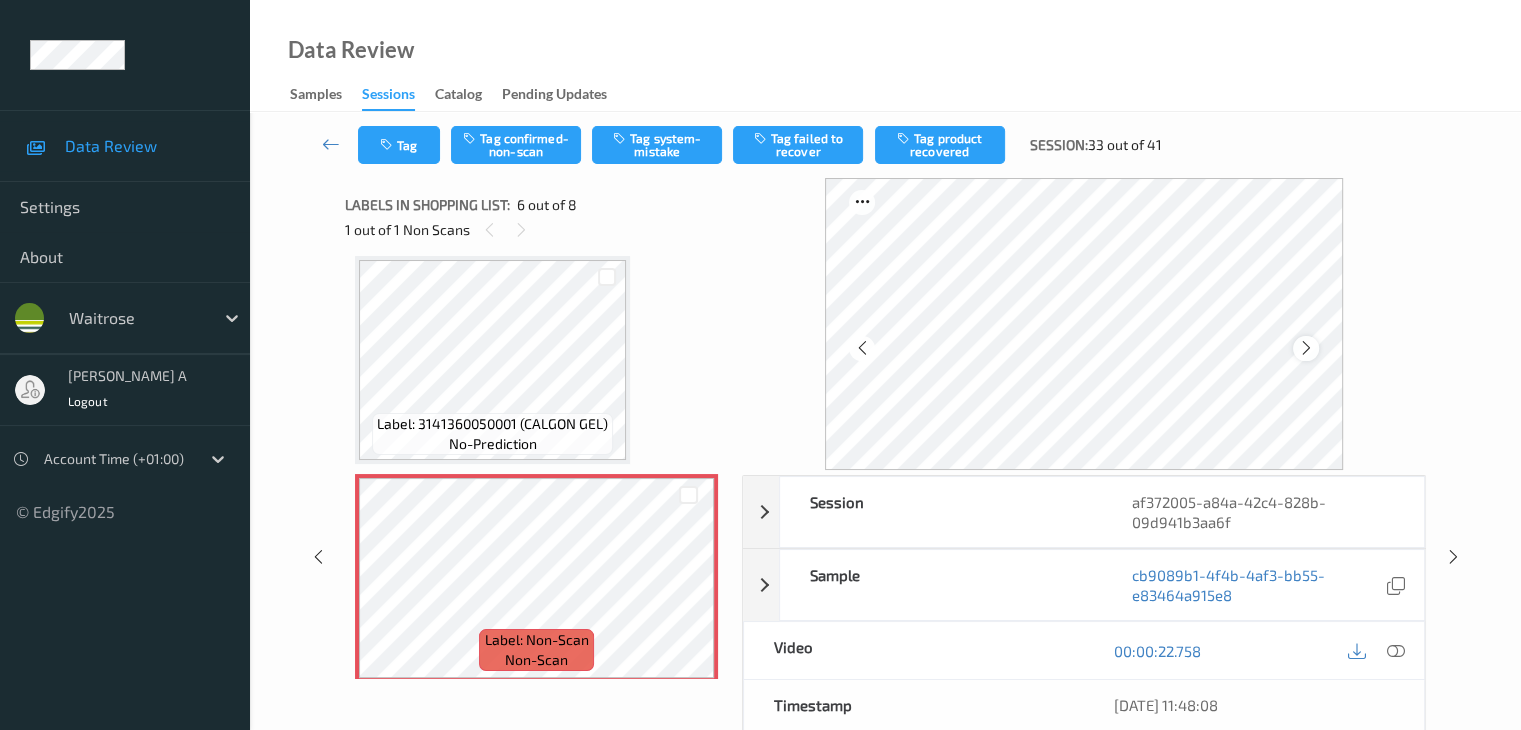 click at bounding box center (1305, 348) 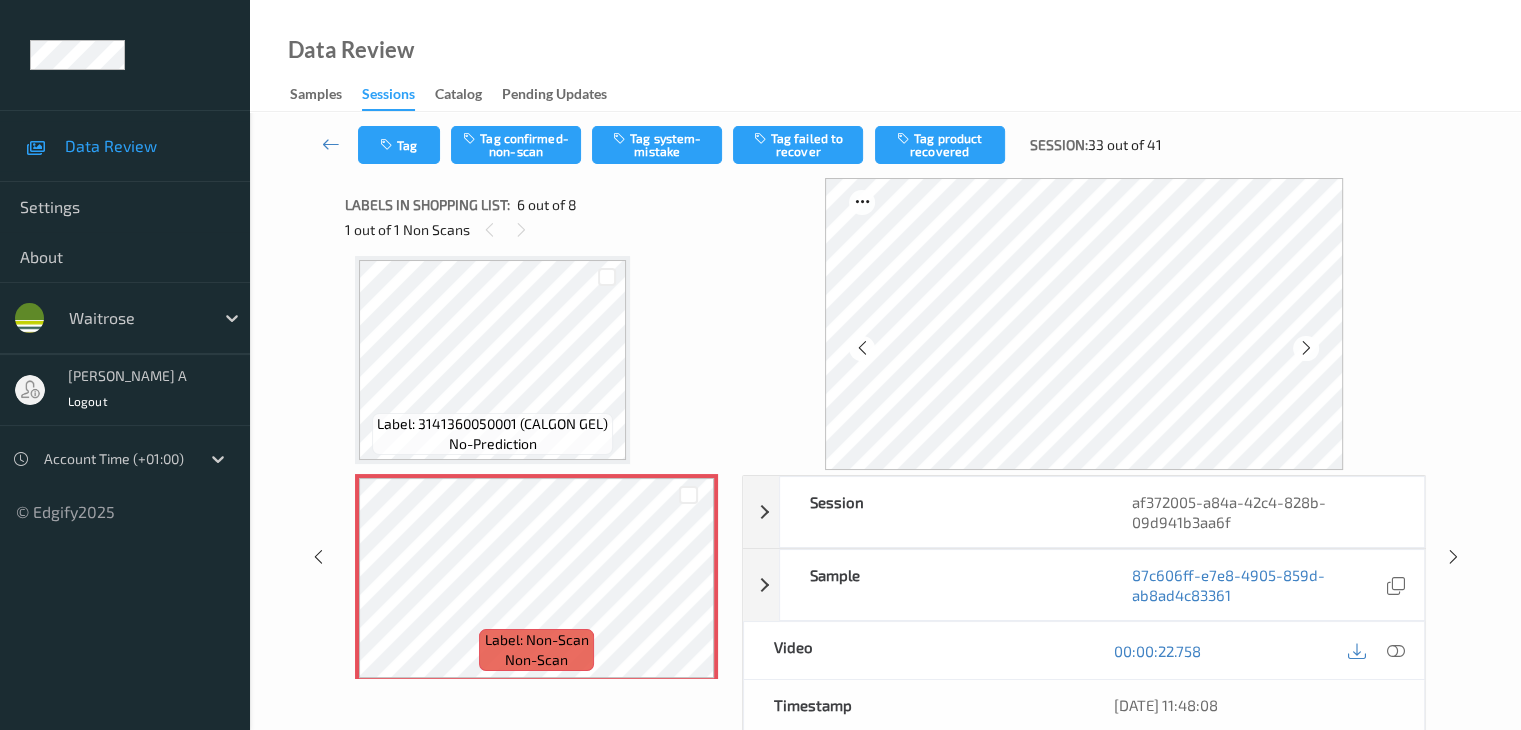 click at bounding box center [1305, 348] 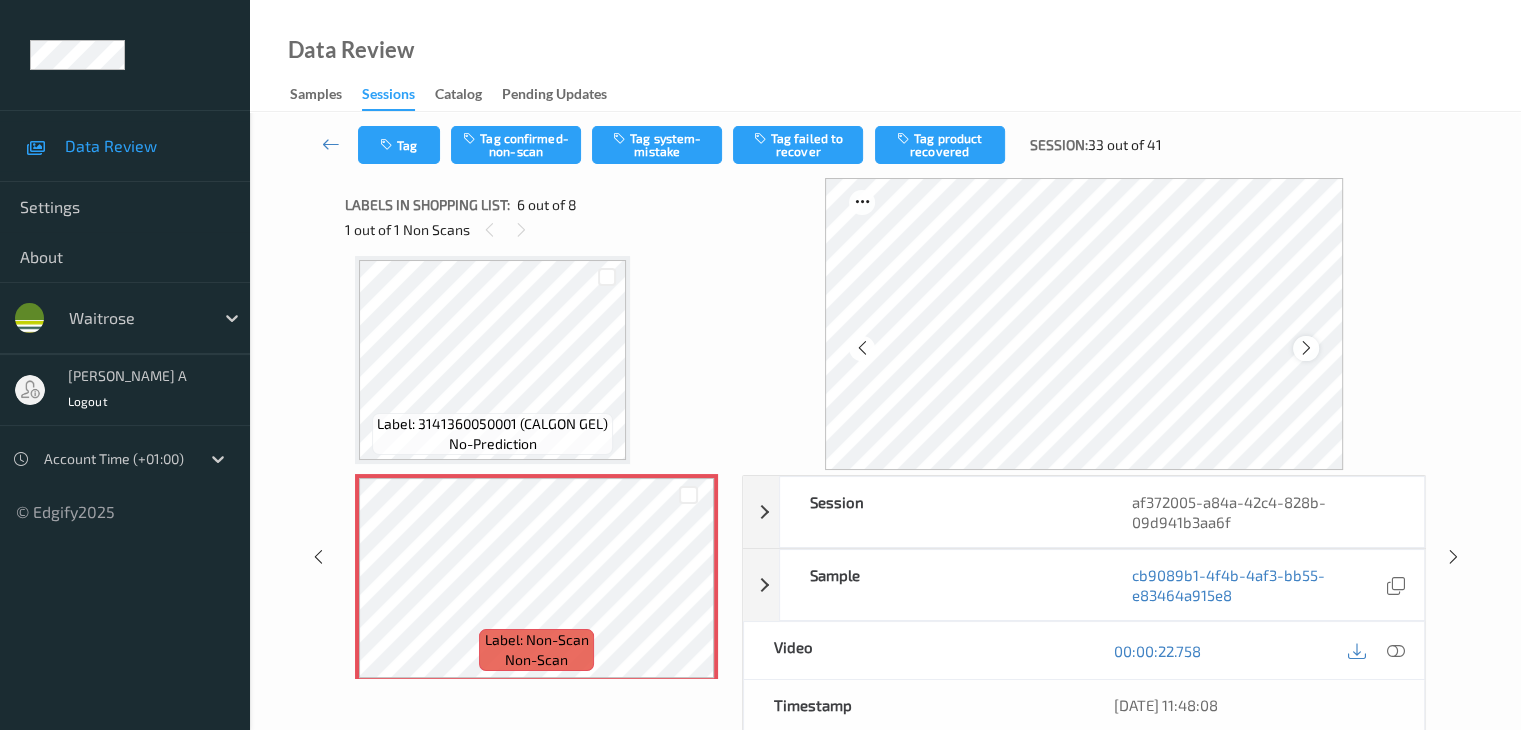 click at bounding box center [1305, 348] 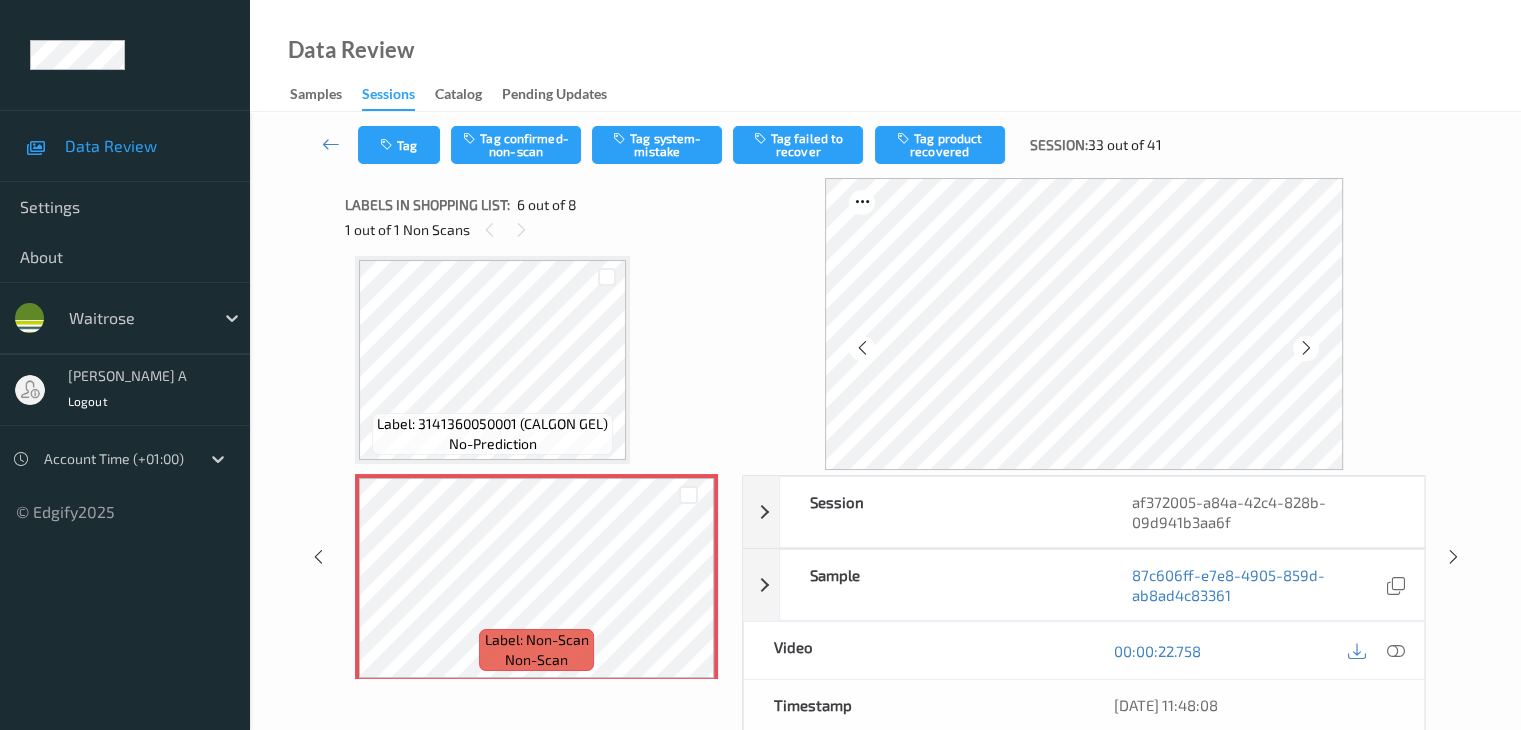 click at bounding box center [1306, 348] 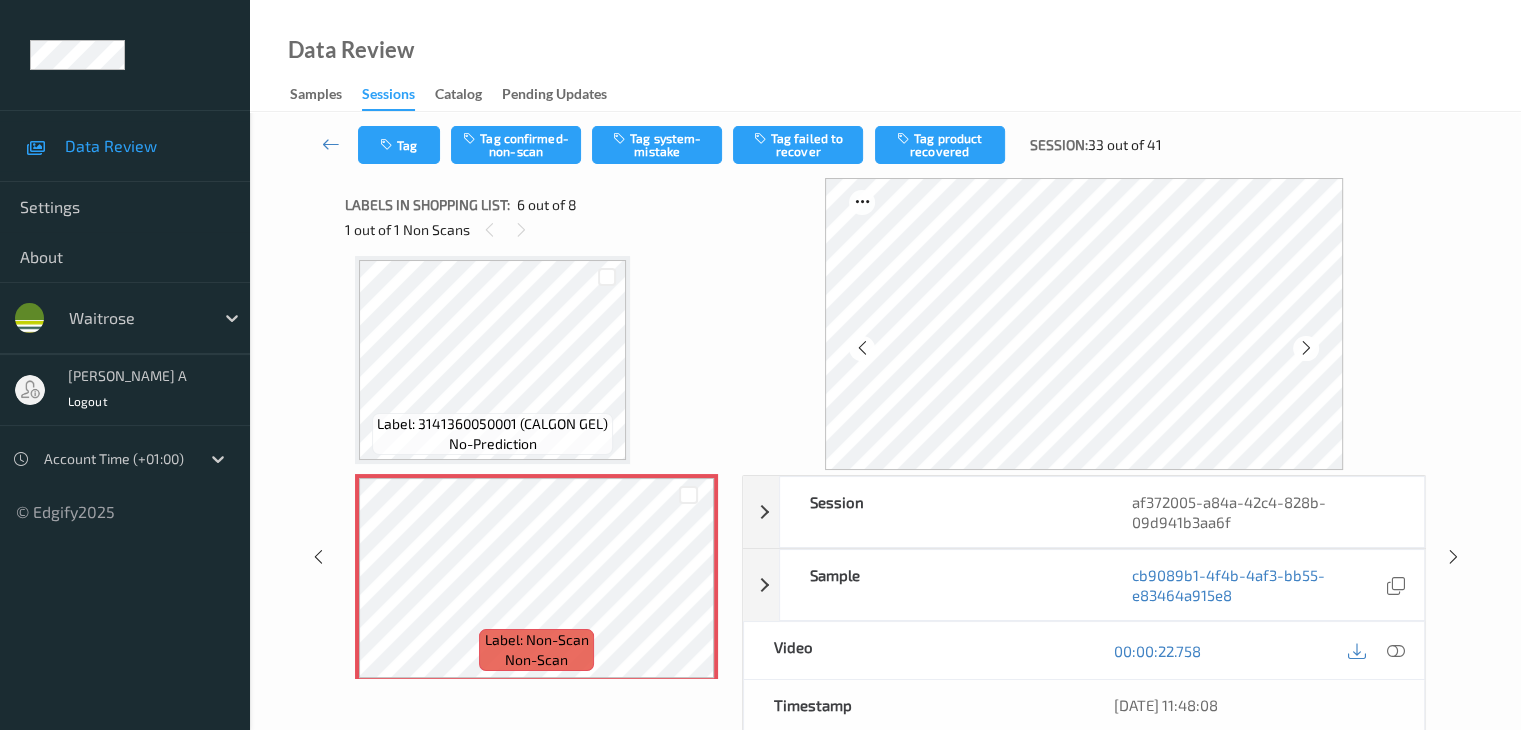 click at bounding box center (1306, 348) 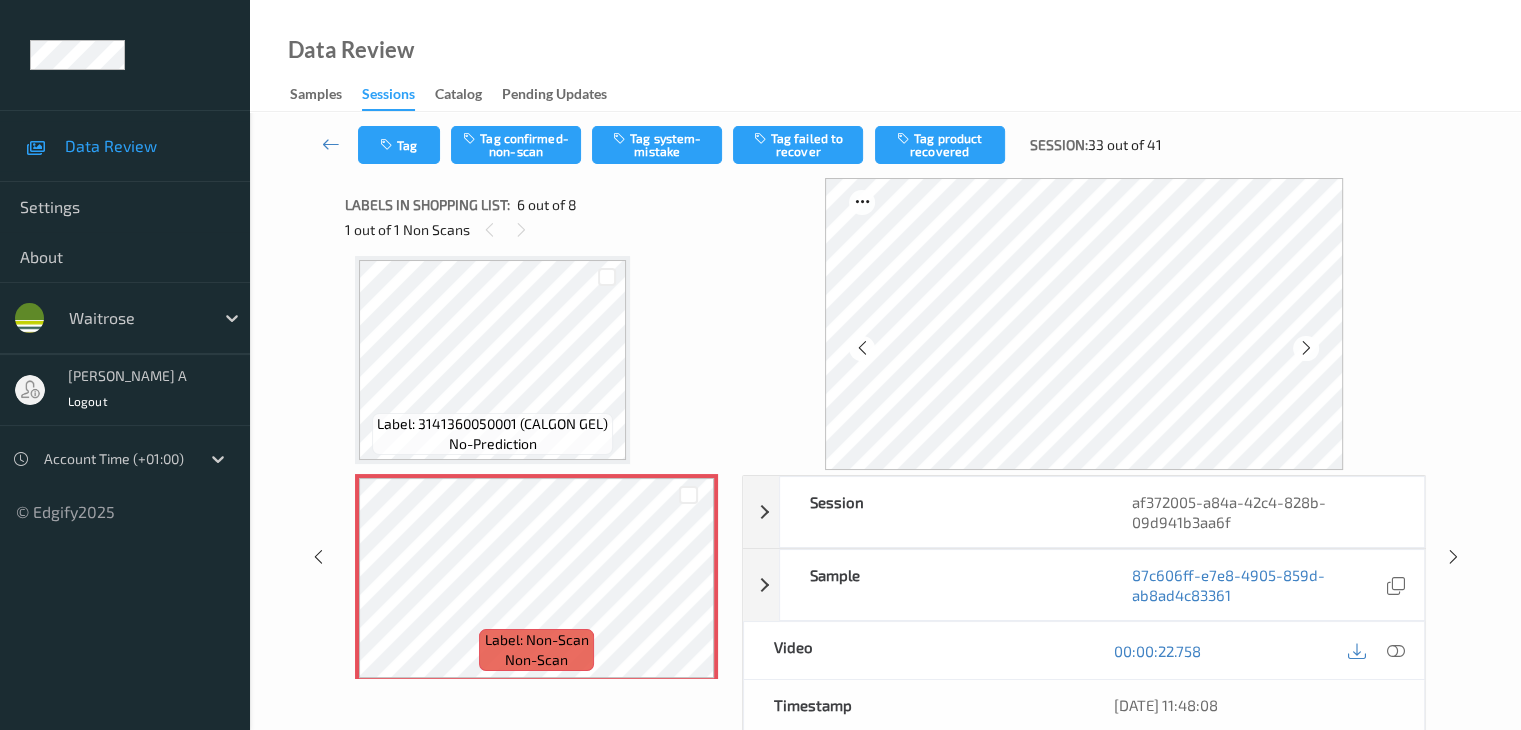 click at bounding box center [1306, 348] 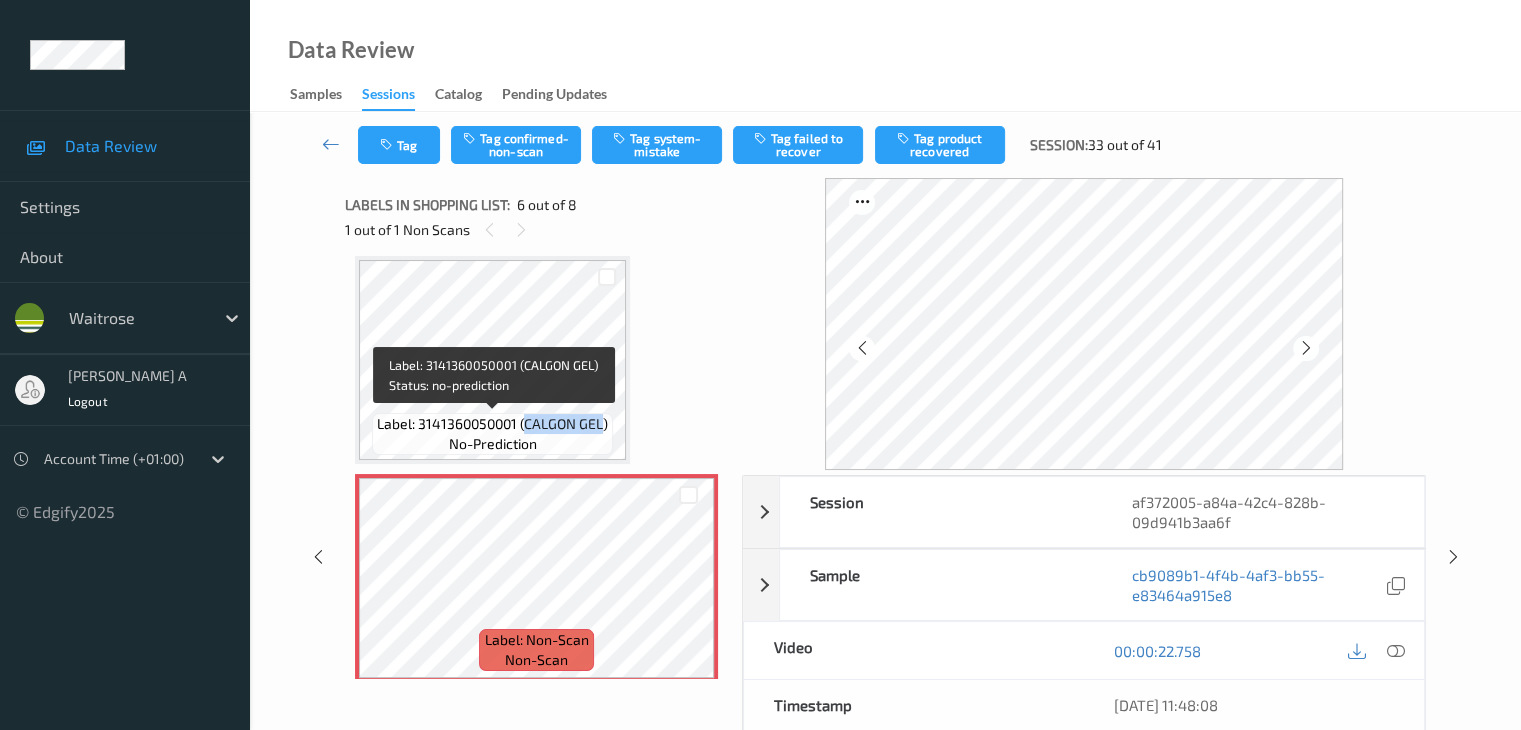 drag, startPoint x: 524, startPoint y: 423, endPoint x: 602, endPoint y: 421, distance: 78.025635 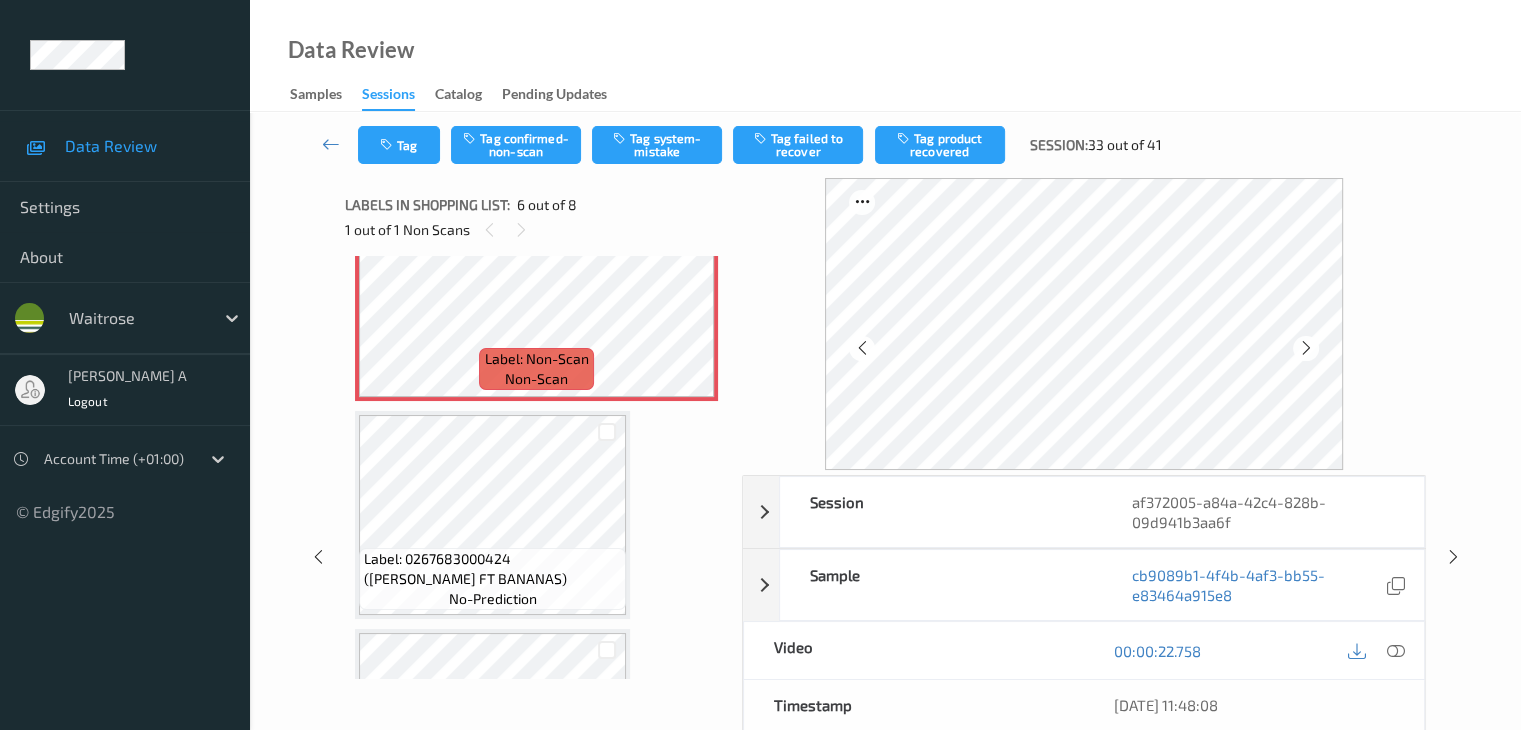 scroll, scrollTop: 1182, scrollLeft: 0, axis: vertical 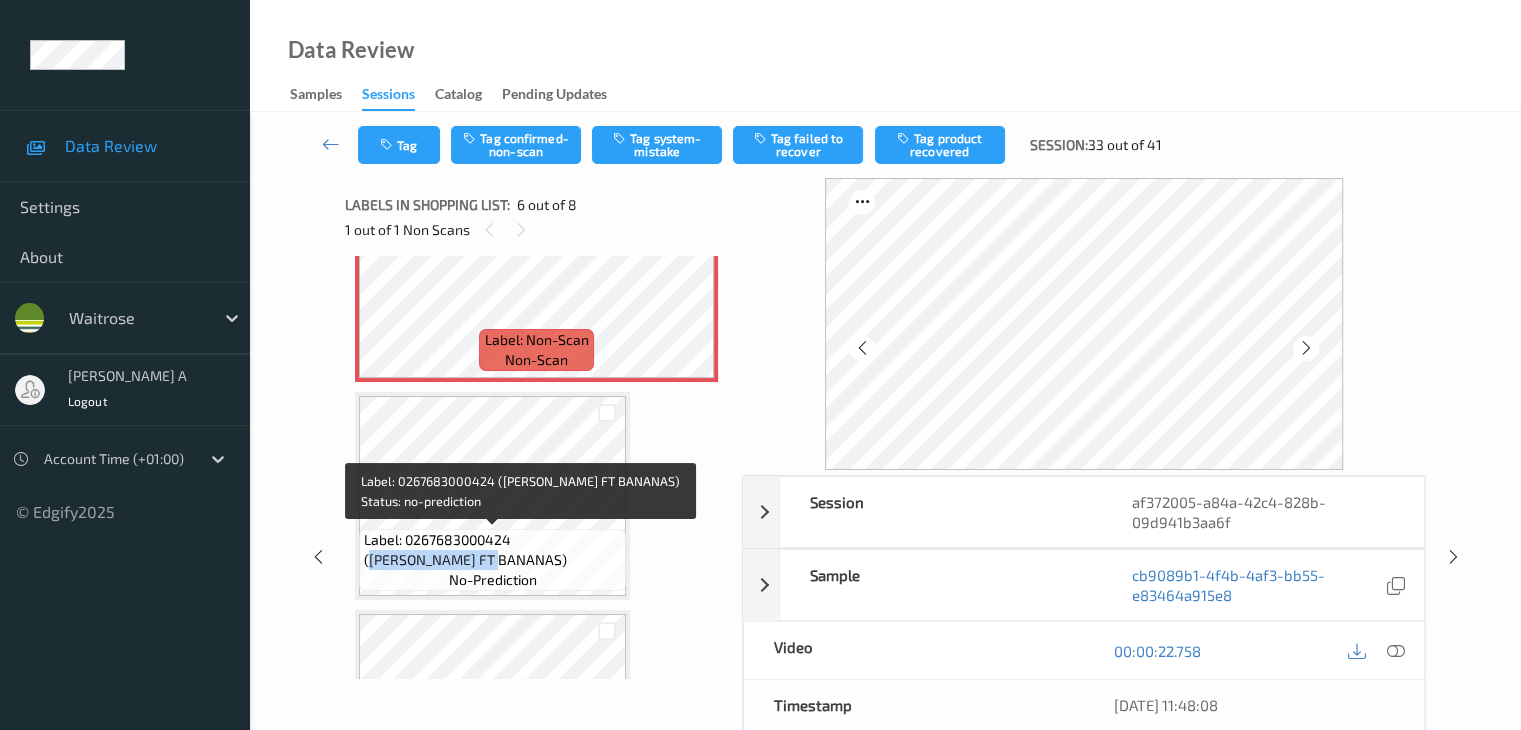 drag, startPoint x: 524, startPoint y: 537, endPoint x: 427, endPoint y: 561, distance: 99.92497 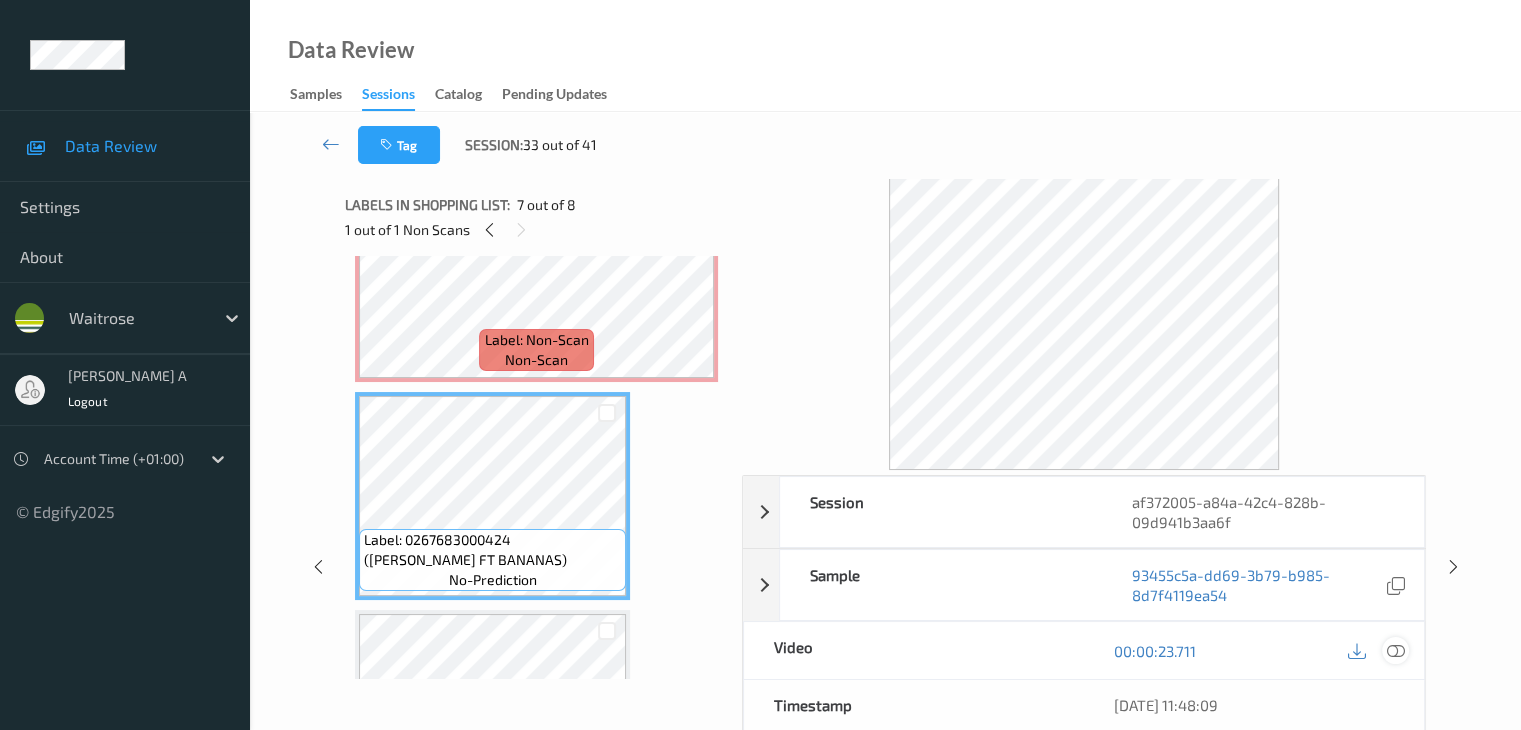click at bounding box center [1395, 651] 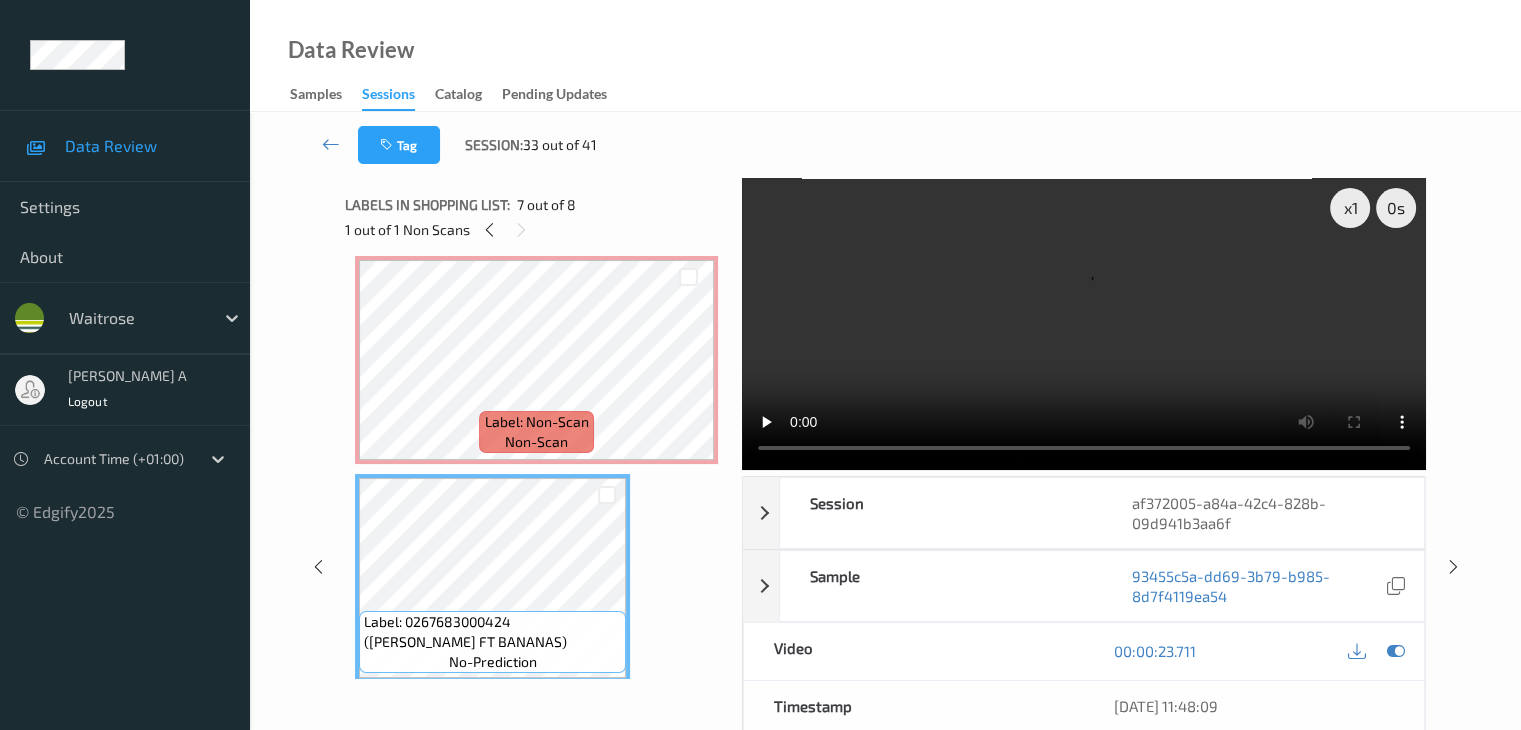 scroll, scrollTop: 982, scrollLeft: 0, axis: vertical 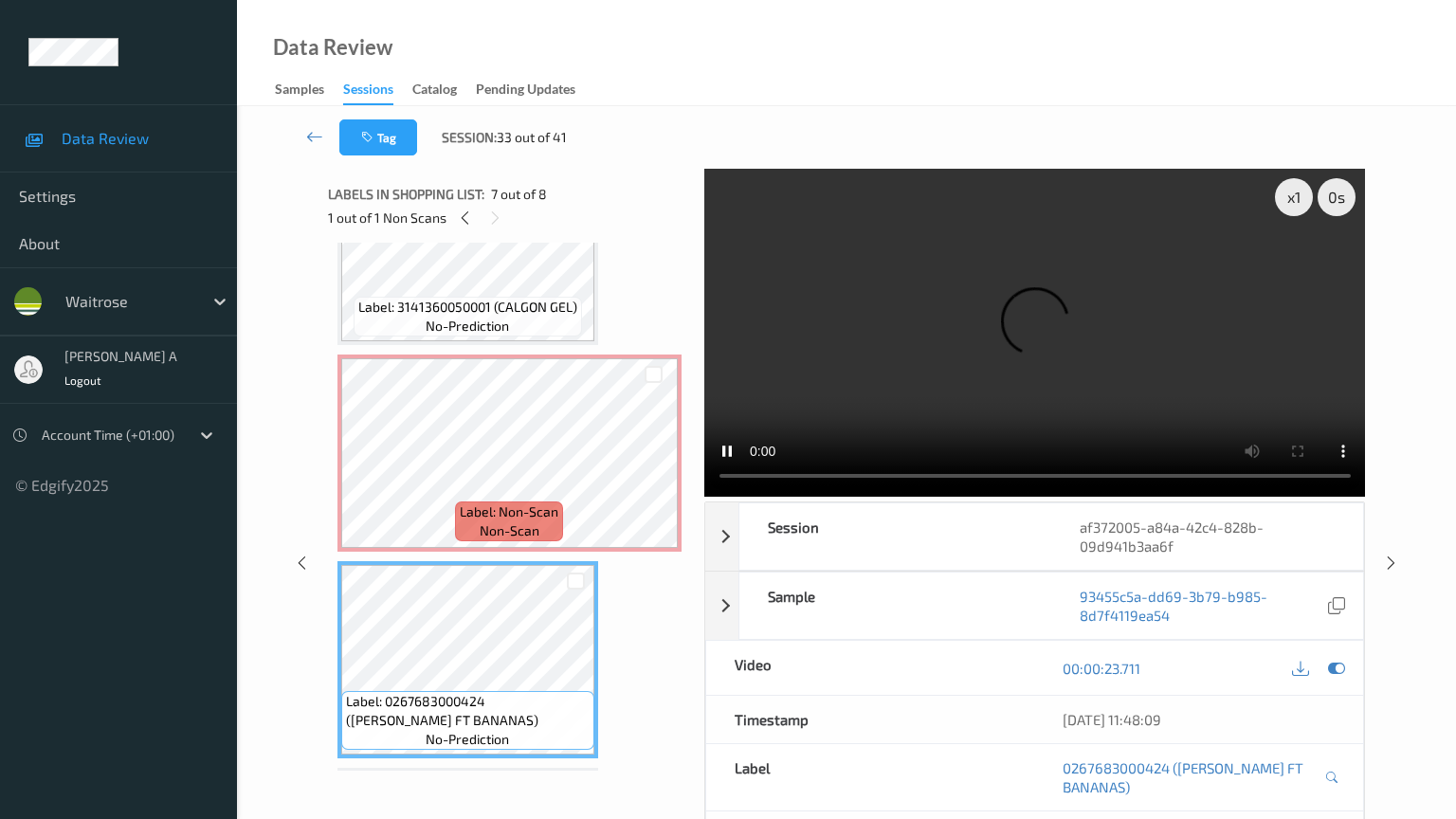 type 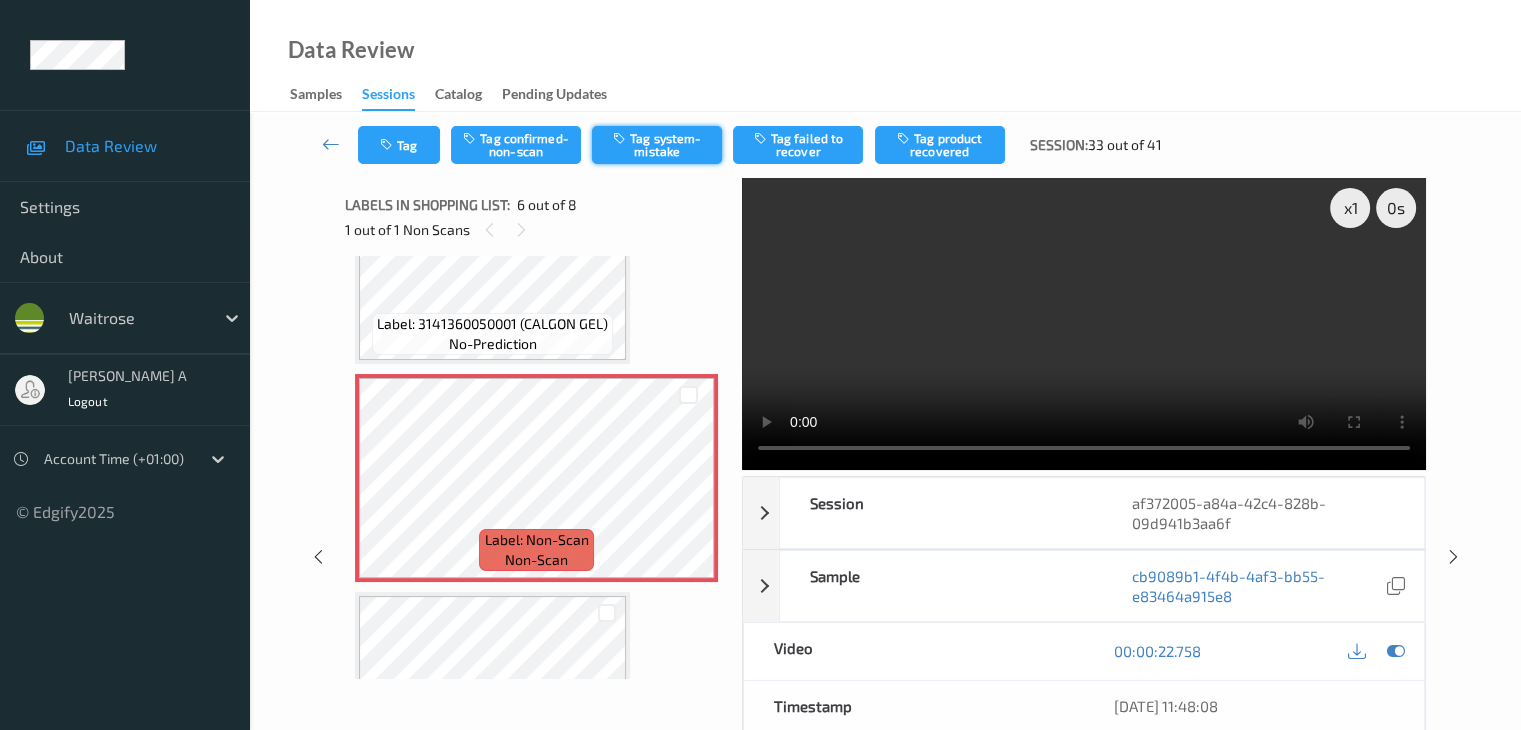 click on "Tag   system-mistake" at bounding box center [657, 145] 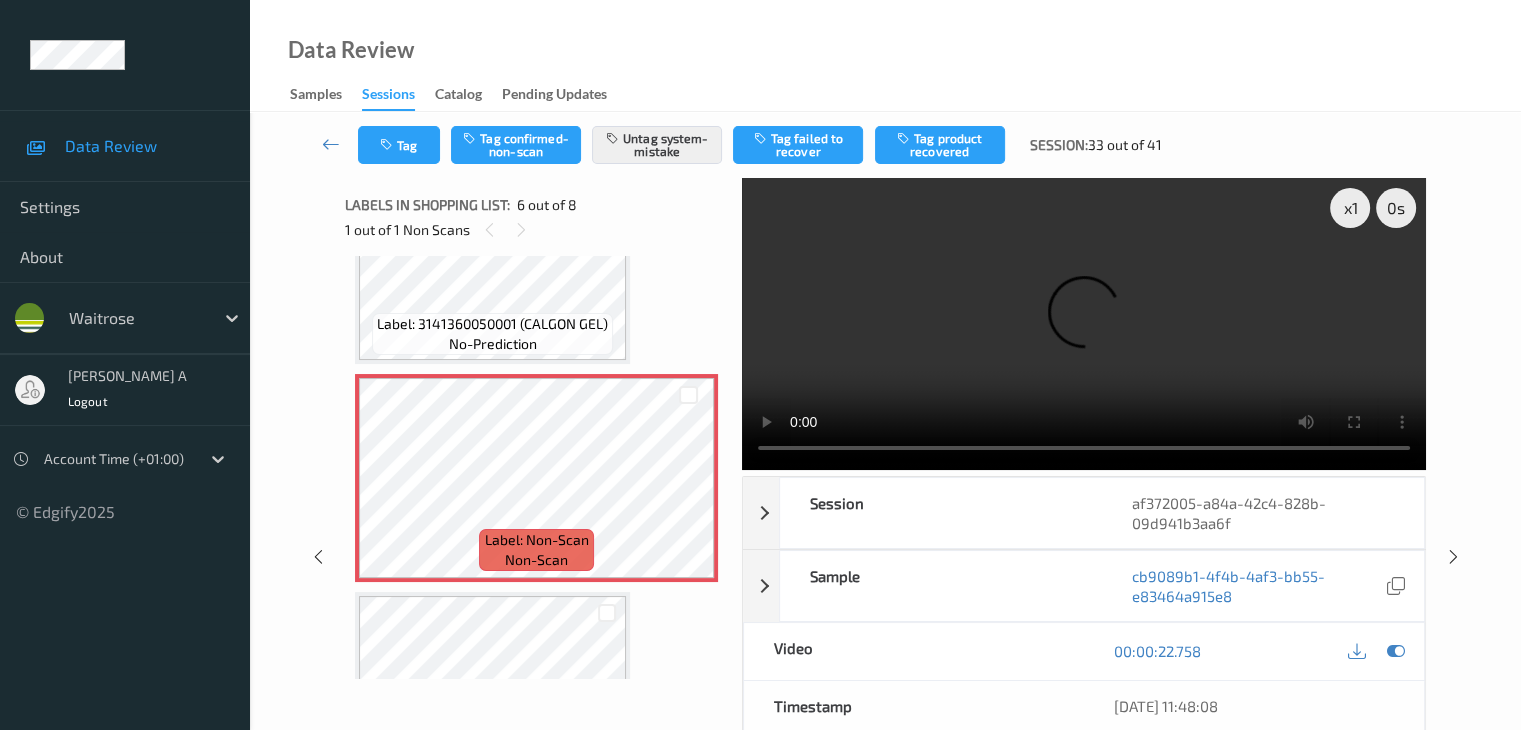 click on "Tag Tag   confirmed-non-scan Untag   system-mistake Tag   failed to recover Tag   product recovered Session: 33 out of 41" at bounding box center [885, 145] 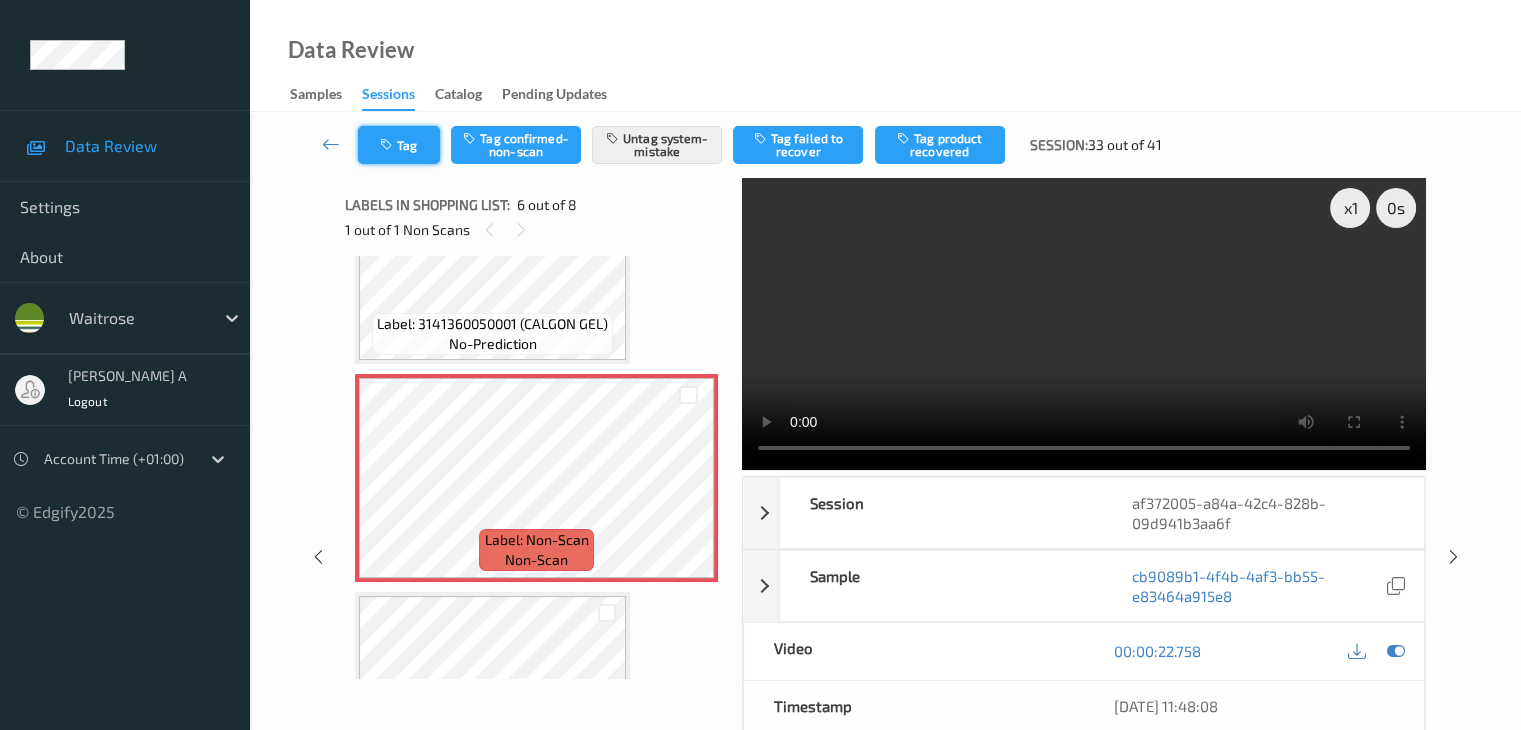 click at bounding box center [388, 145] 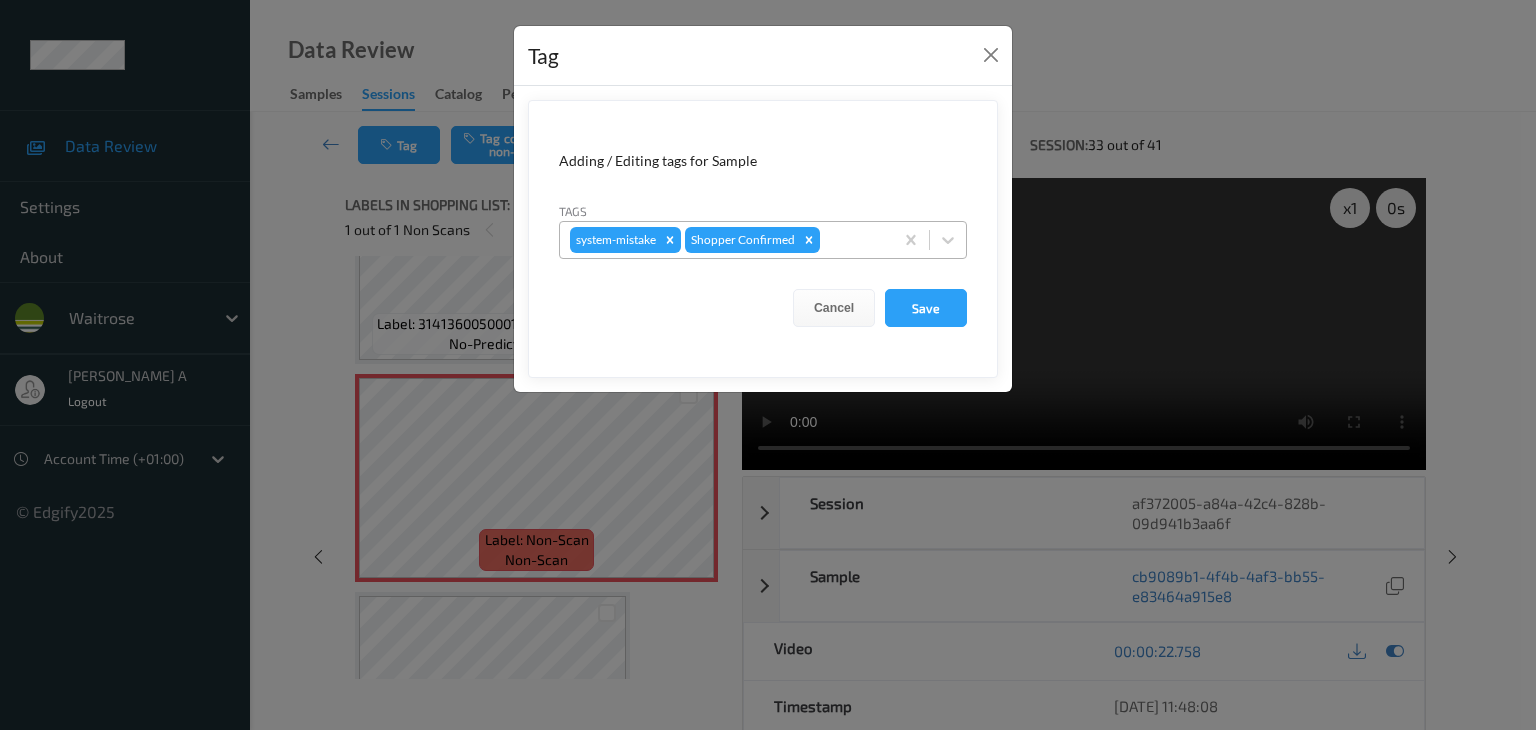 click at bounding box center (853, 240) 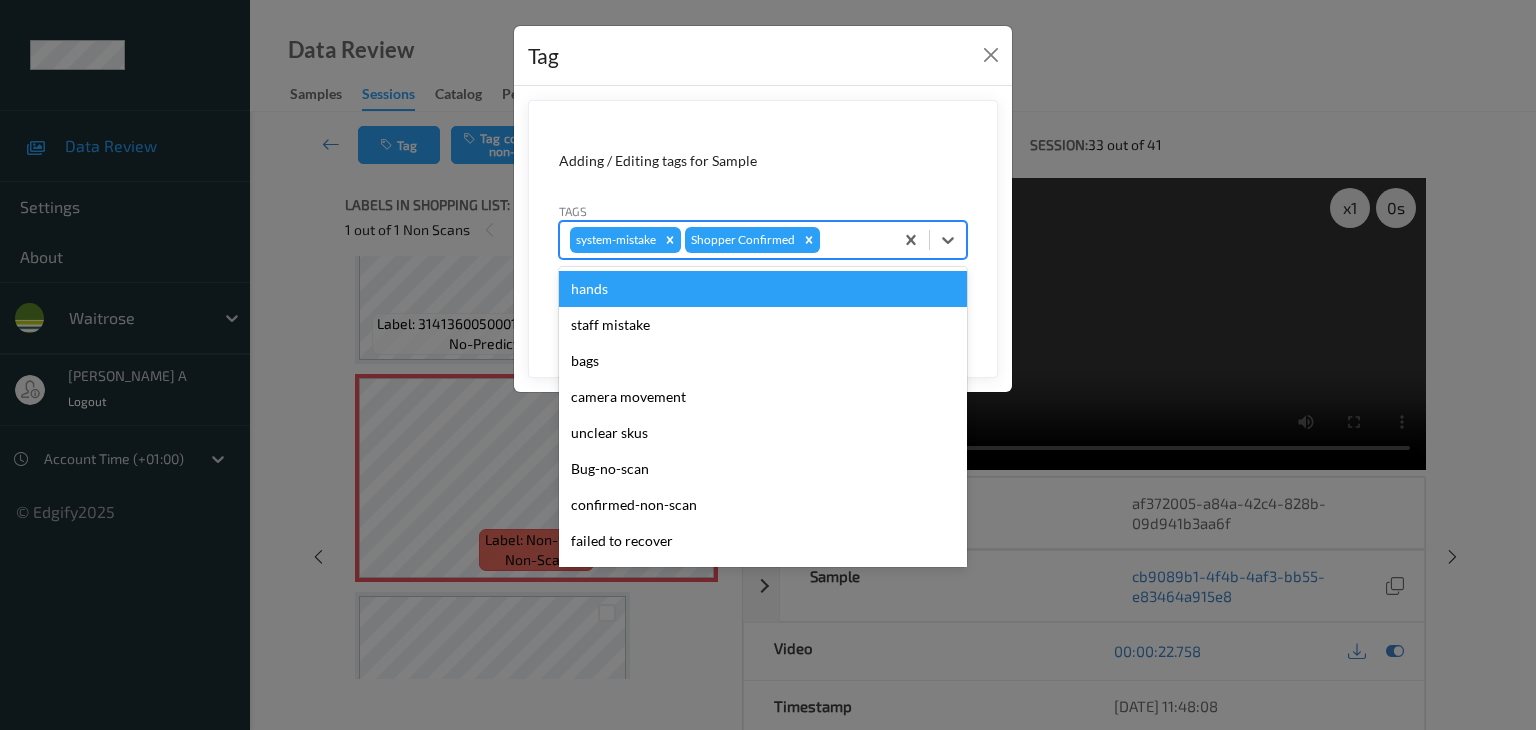 type on "u" 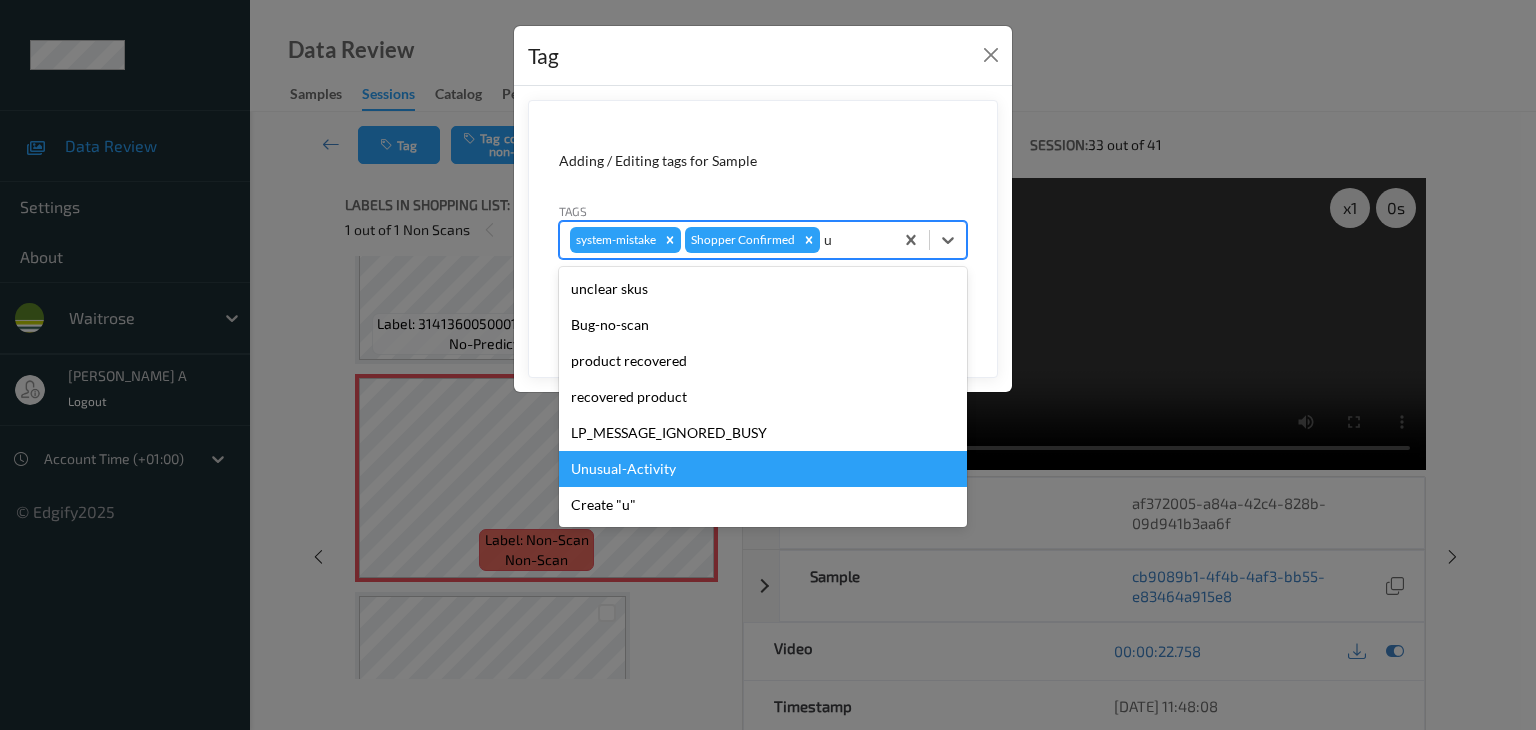 click on "Unusual-Activity" at bounding box center [763, 469] 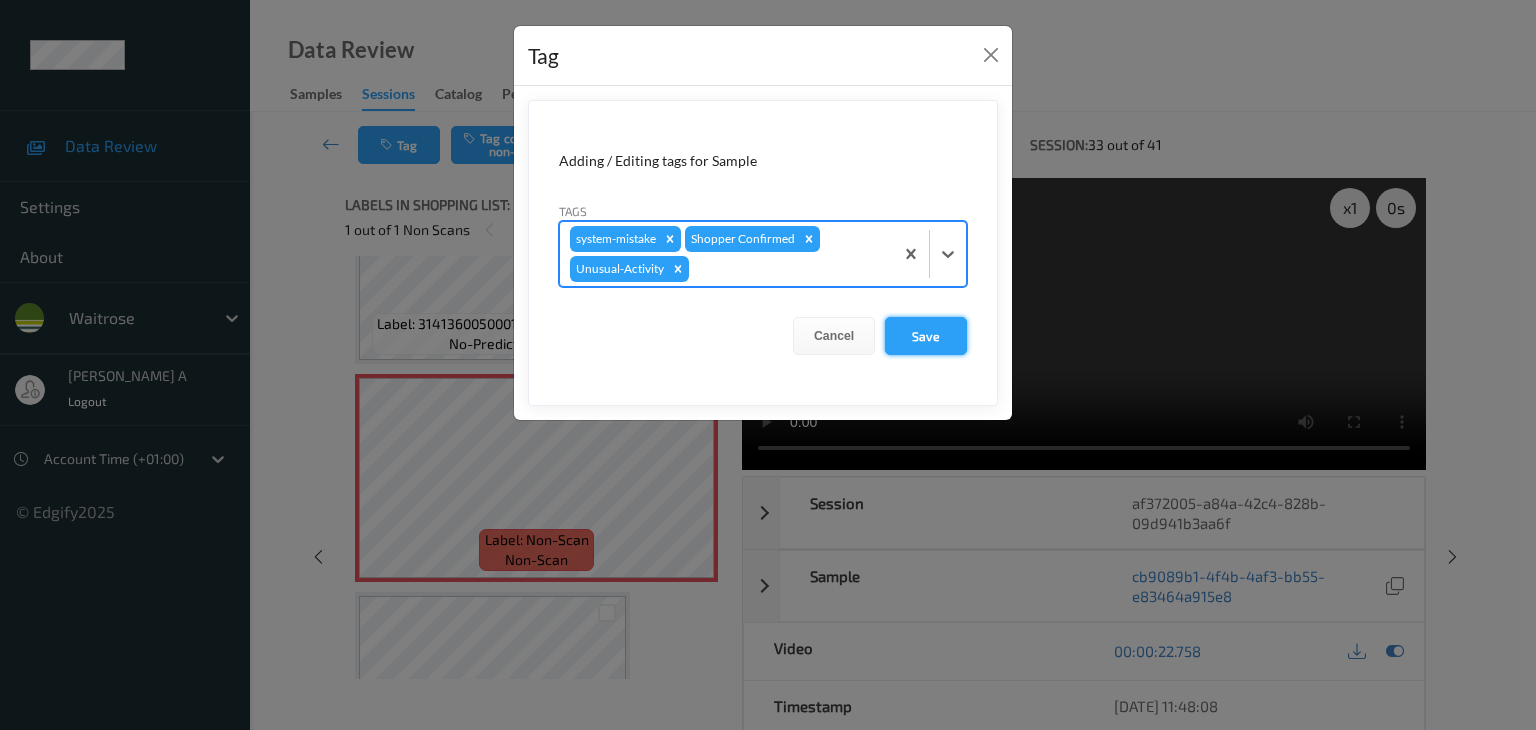 click on "Save" at bounding box center (926, 336) 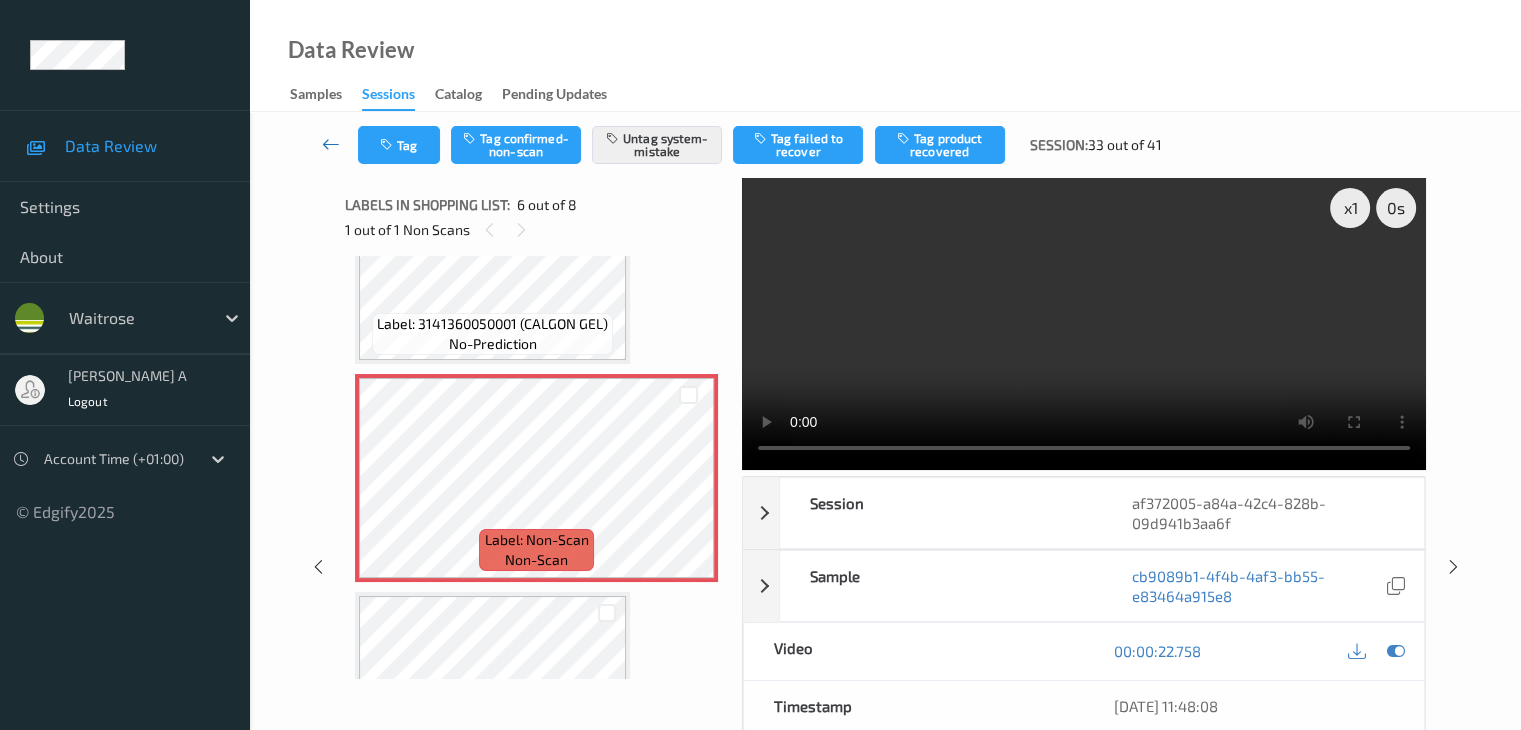 click at bounding box center [331, 144] 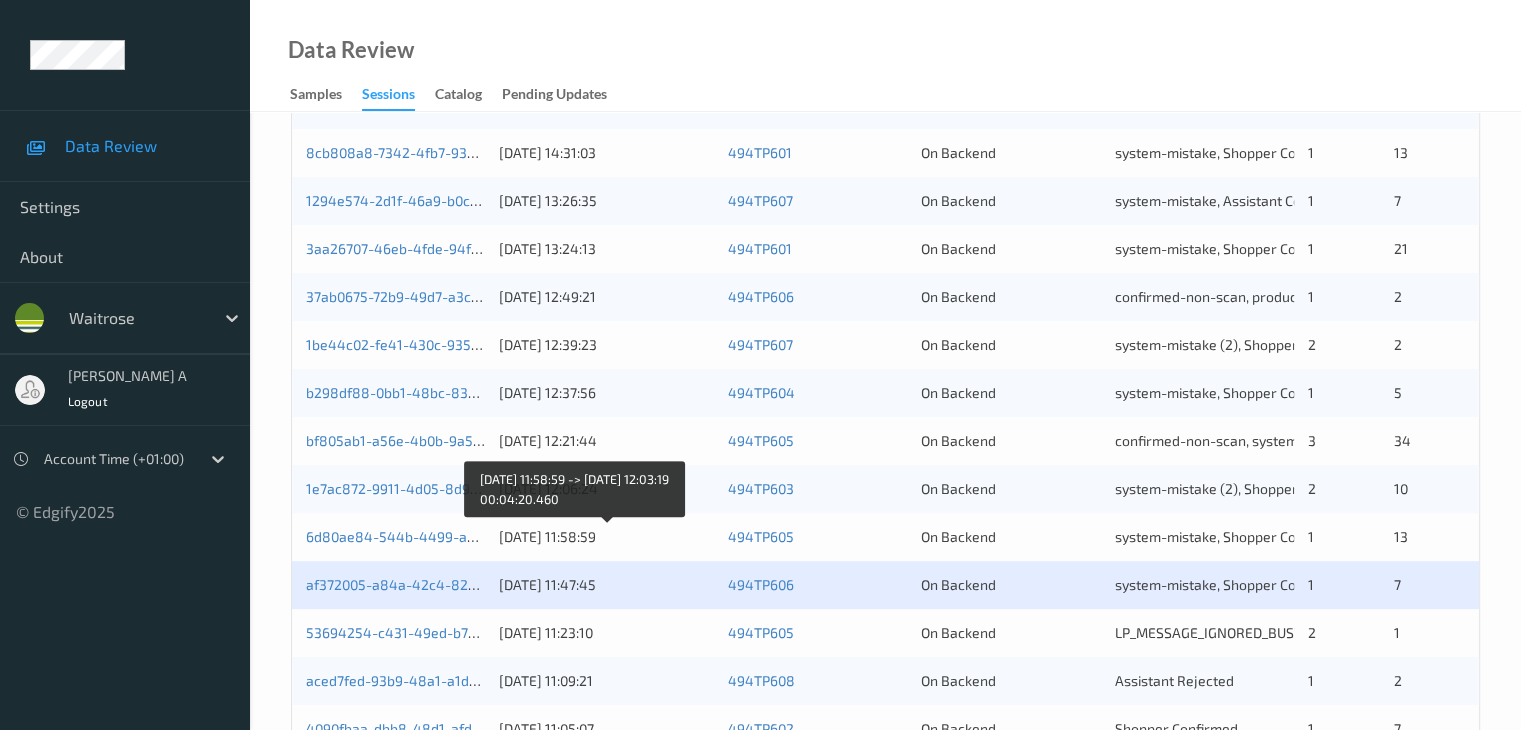 scroll, scrollTop: 700, scrollLeft: 0, axis: vertical 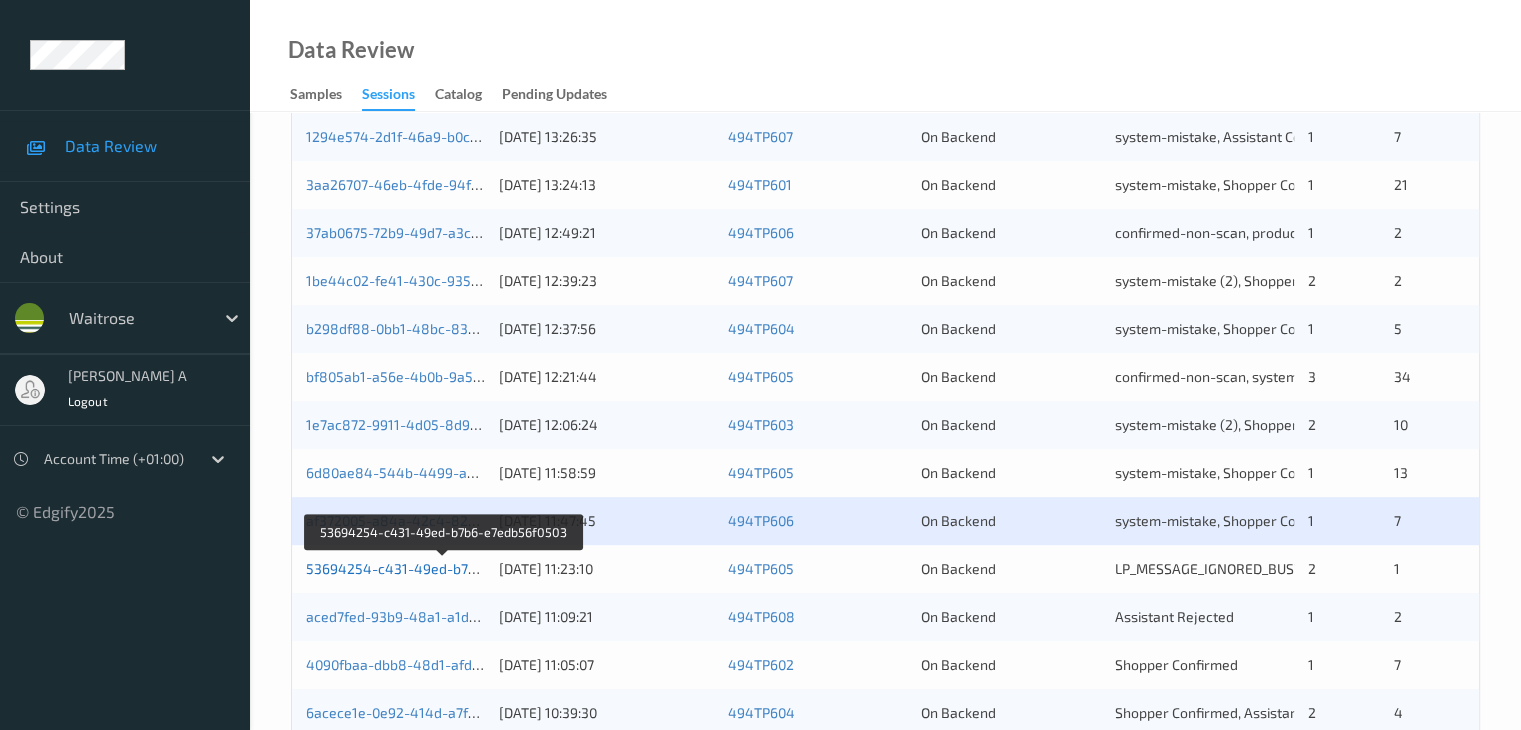 click on "53694254-c431-49ed-b7b6-e7edb56f0503" at bounding box center (444, 568) 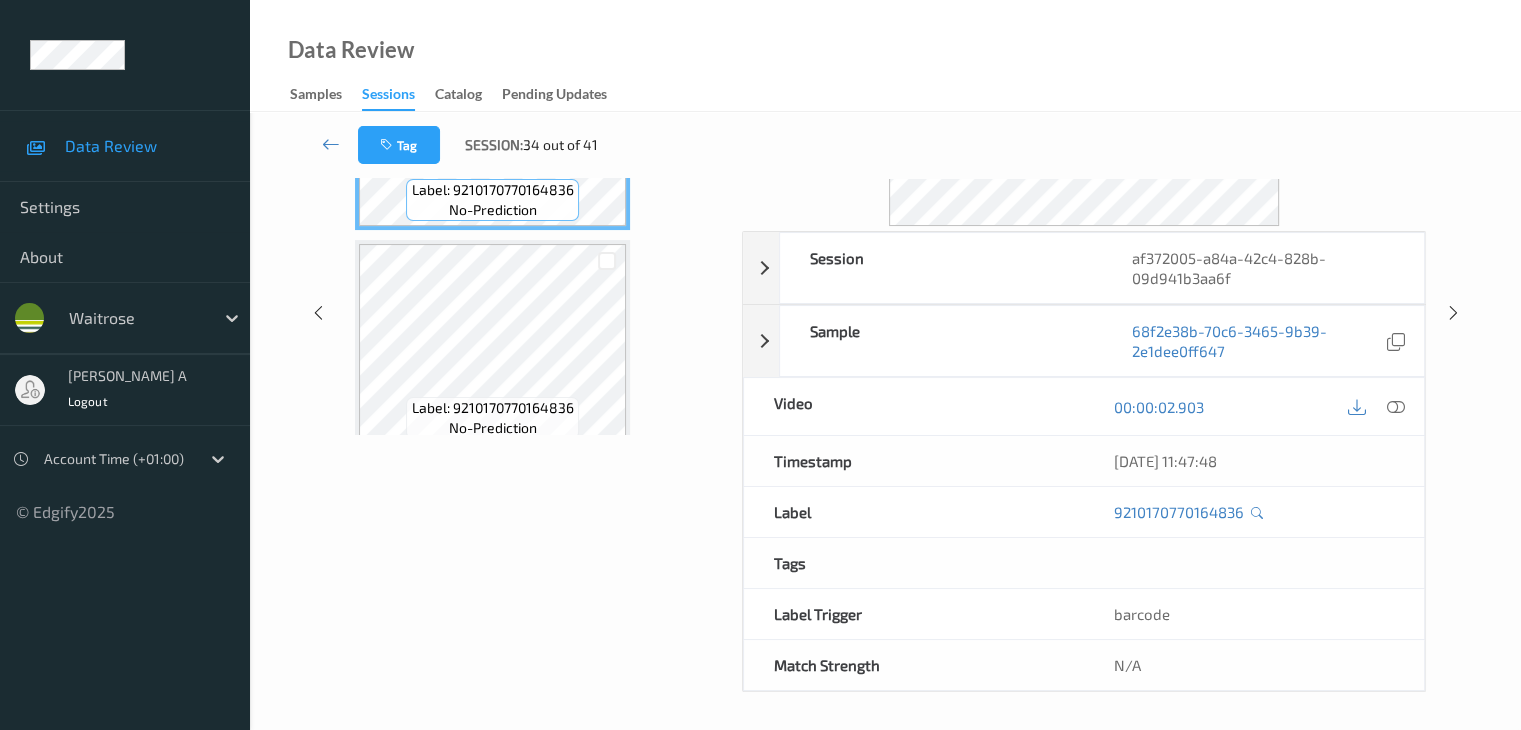 scroll, scrollTop: 0, scrollLeft: 0, axis: both 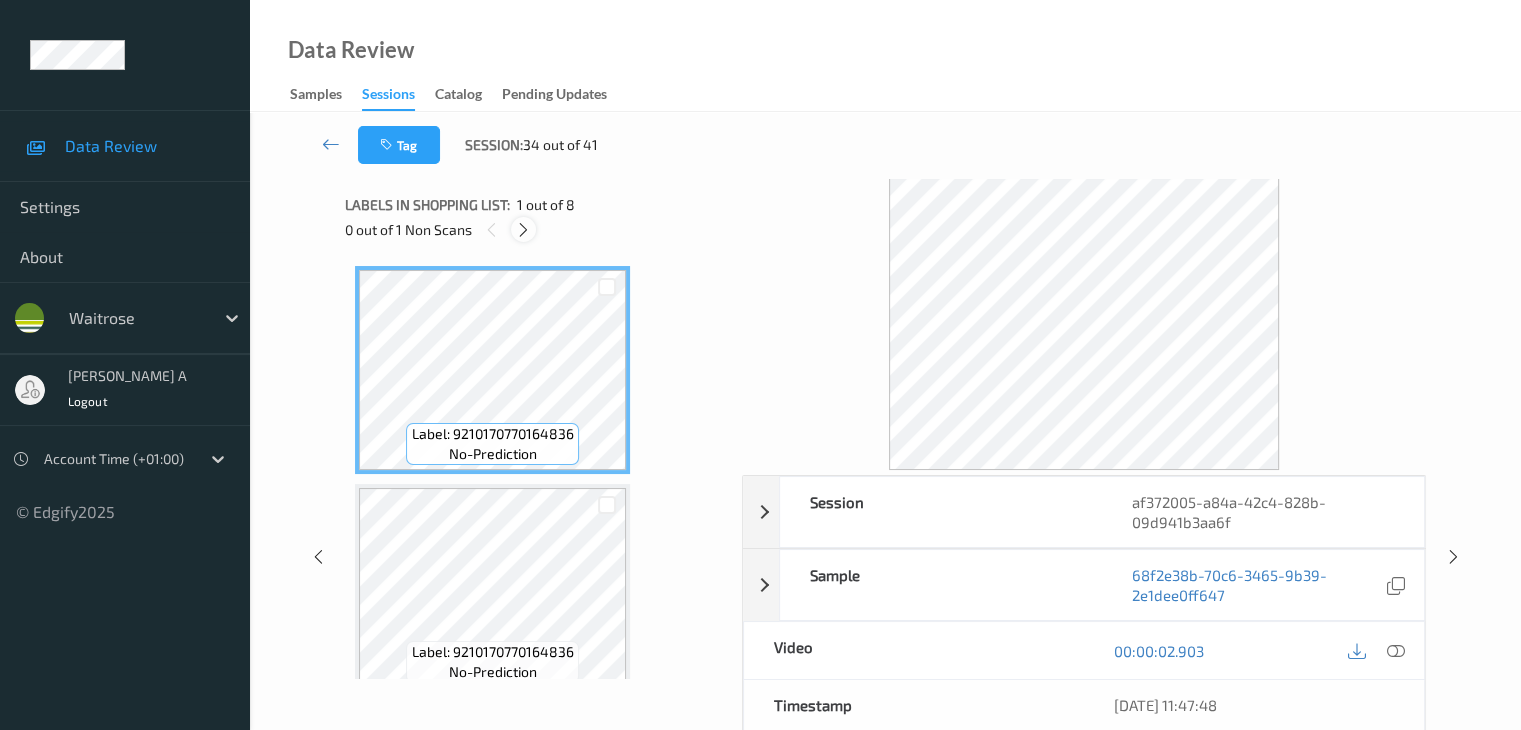 click at bounding box center [523, 230] 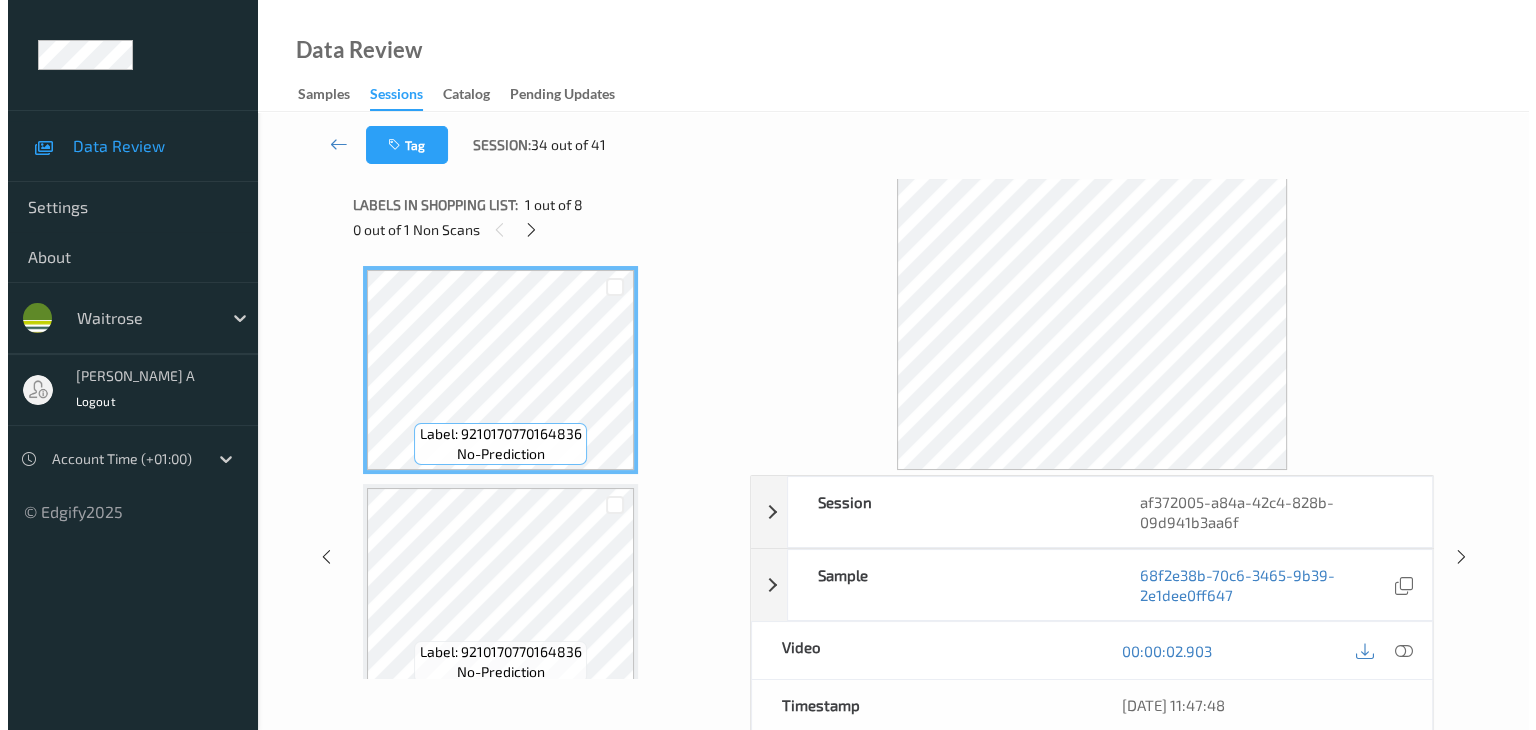 scroll, scrollTop: 882, scrollLeft: 0, axis: vertical 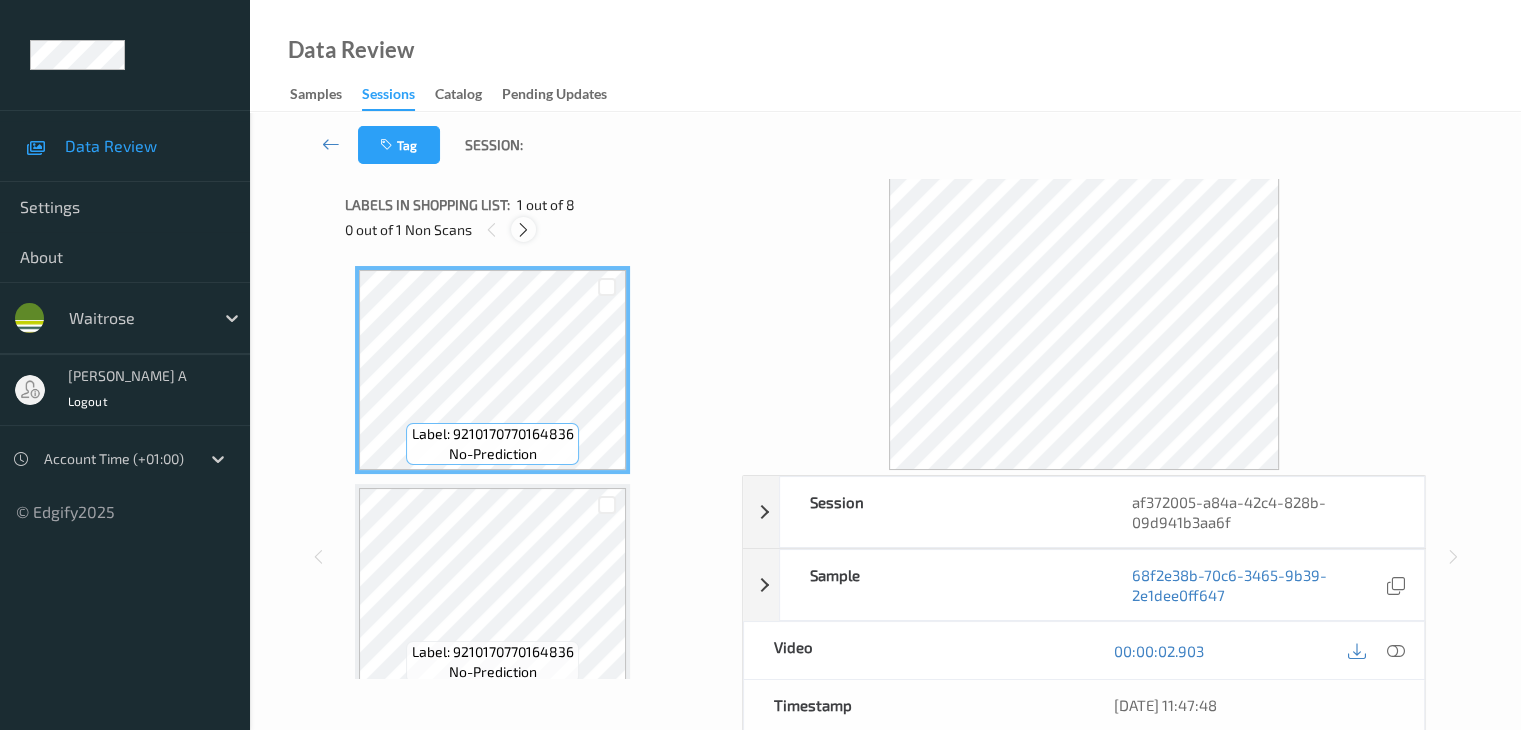 click at bounding box center [523, 230] 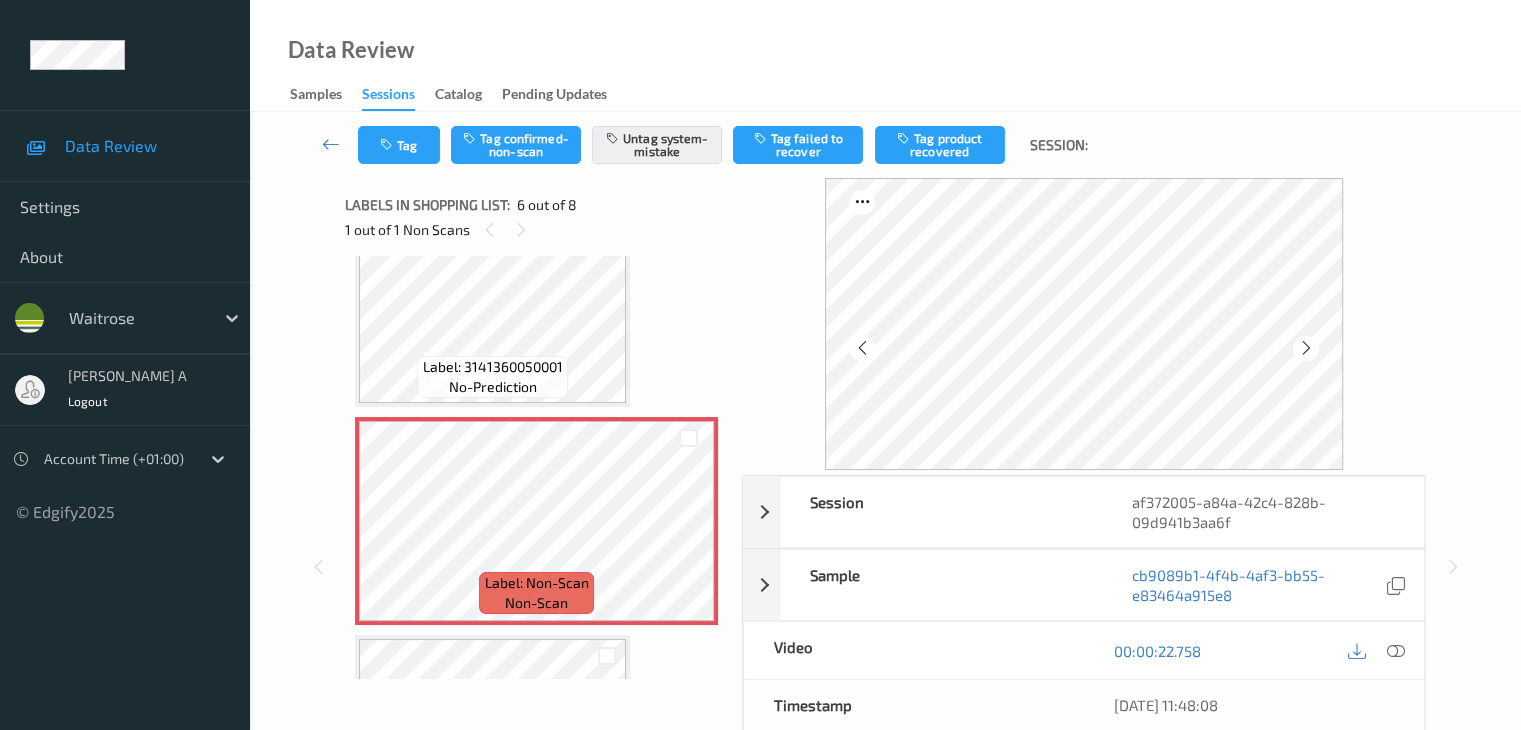 scroll, scrollTop: 982, scrollLeft: 0, axis: vertical 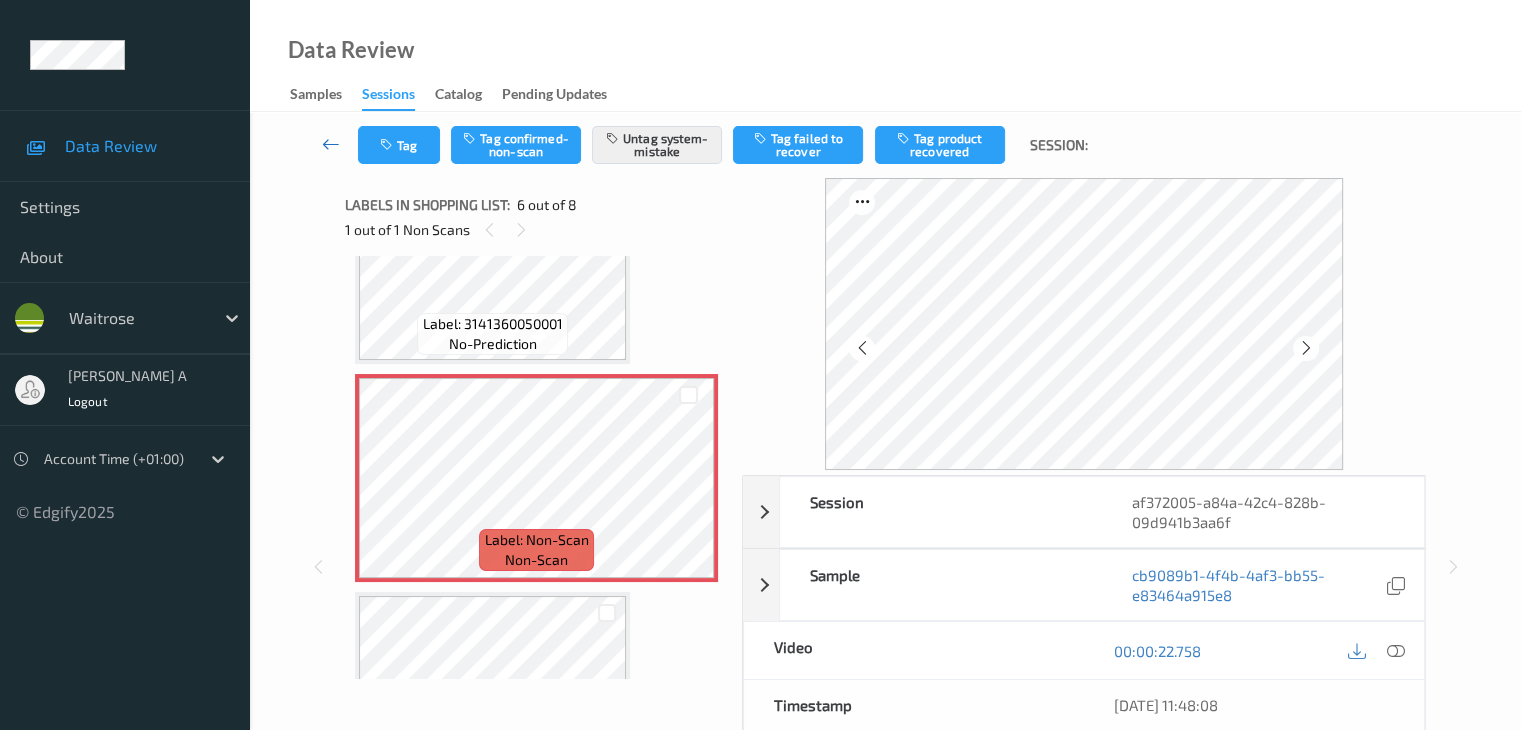 click at bounding box center [331, 144] 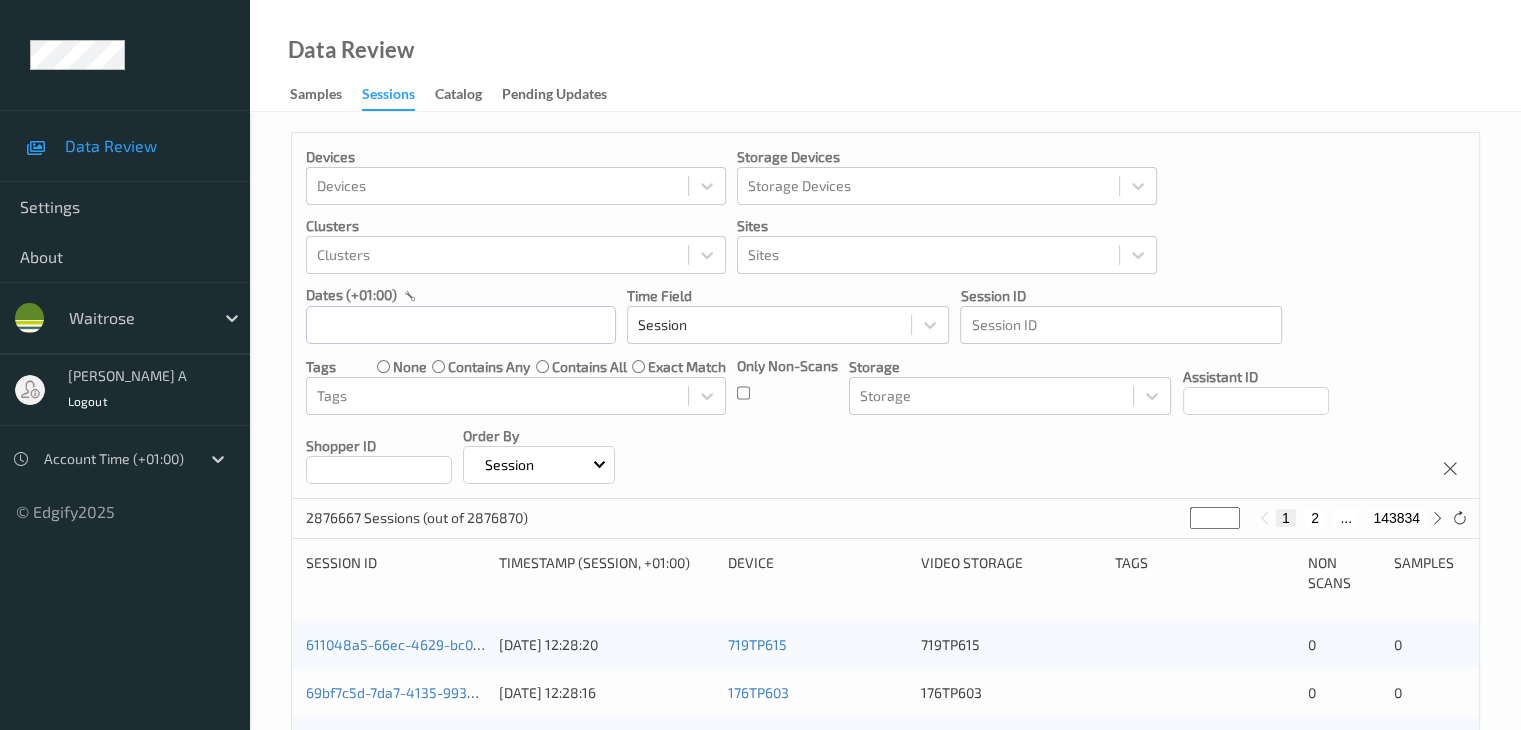 scroll, scrollTop: 0, scrollLeft: 0, axis: both 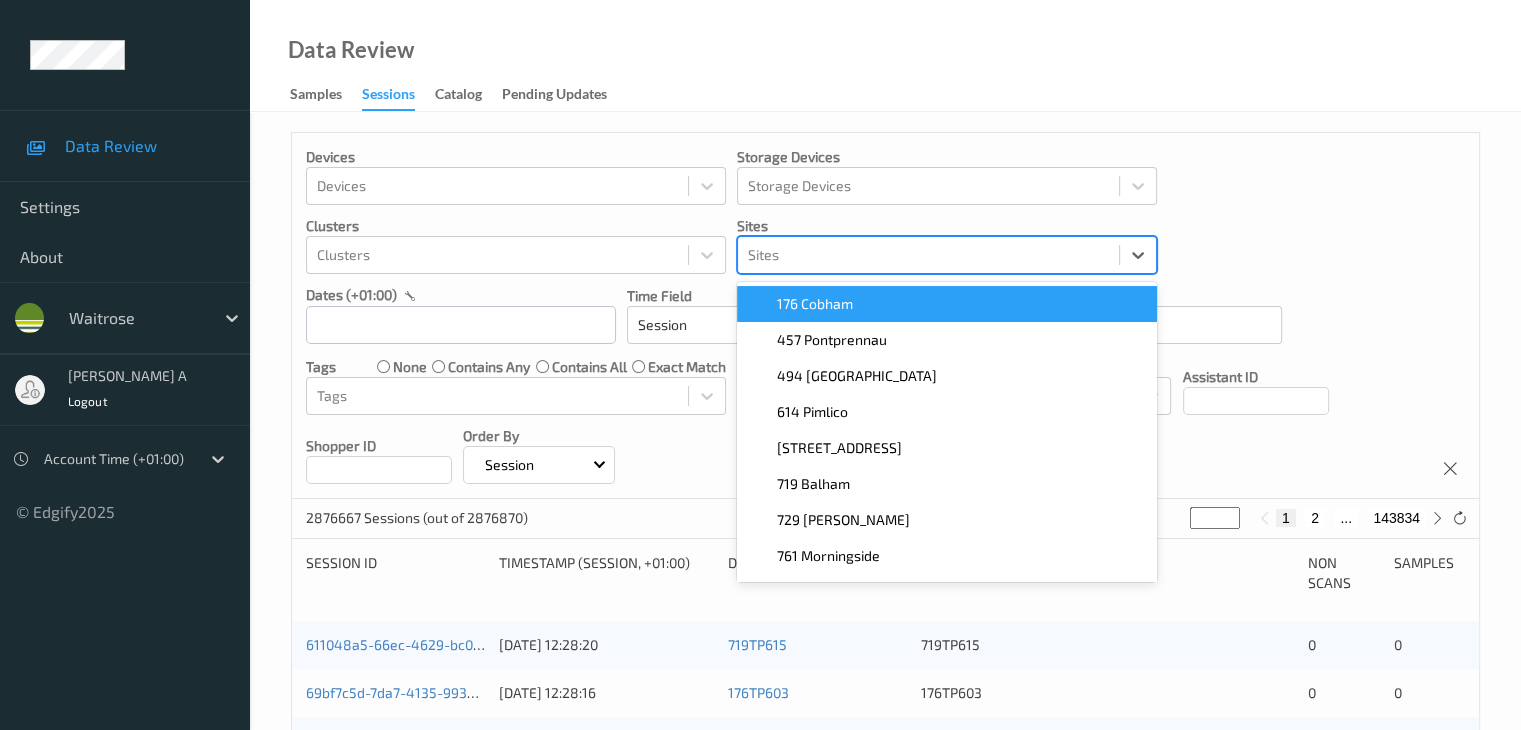 click at bounding box center [928, 255] 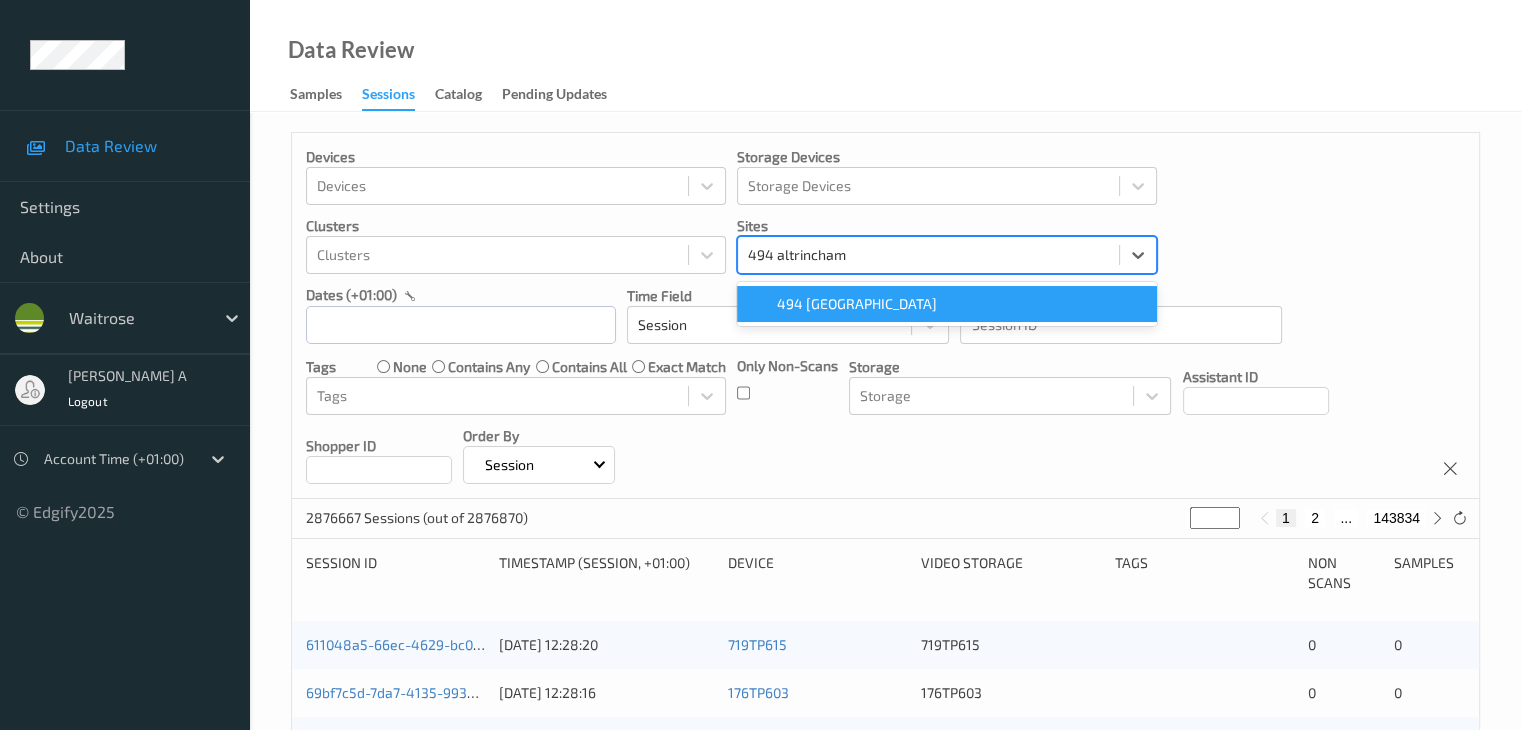 click on "494 Altrincham" at bounding box center [857, 304] 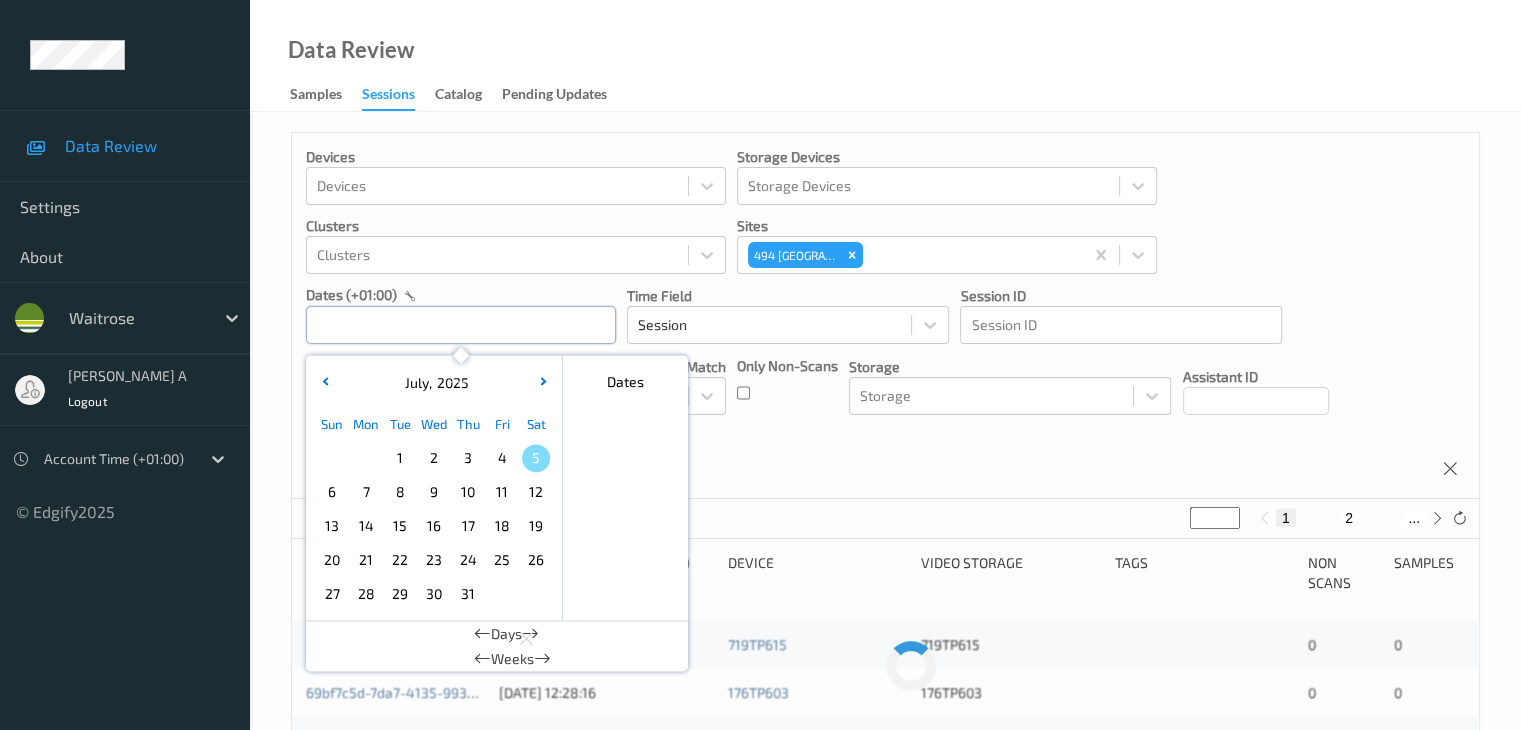 click at bounding box center (461, 325) 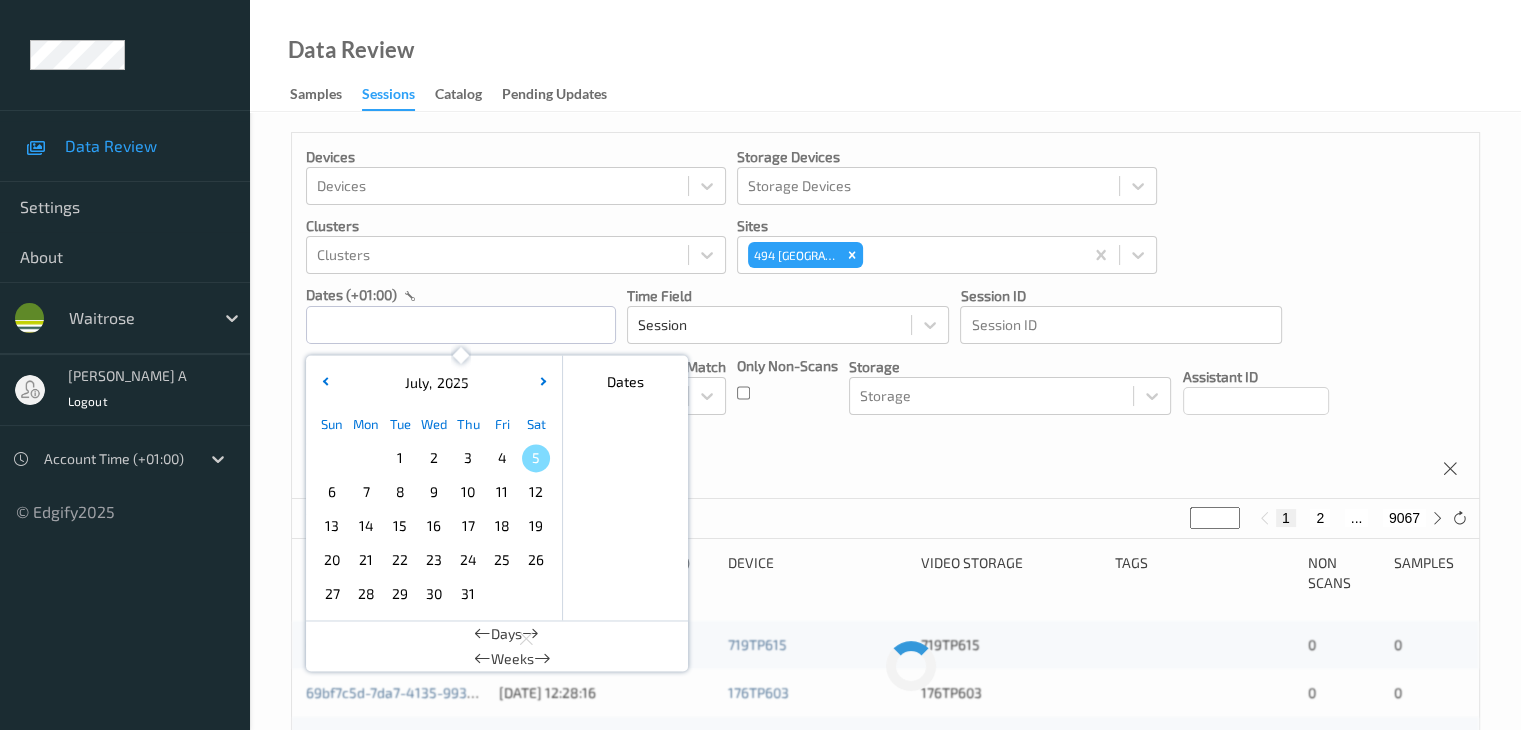 click on "3" at bounding box center (468, 458) 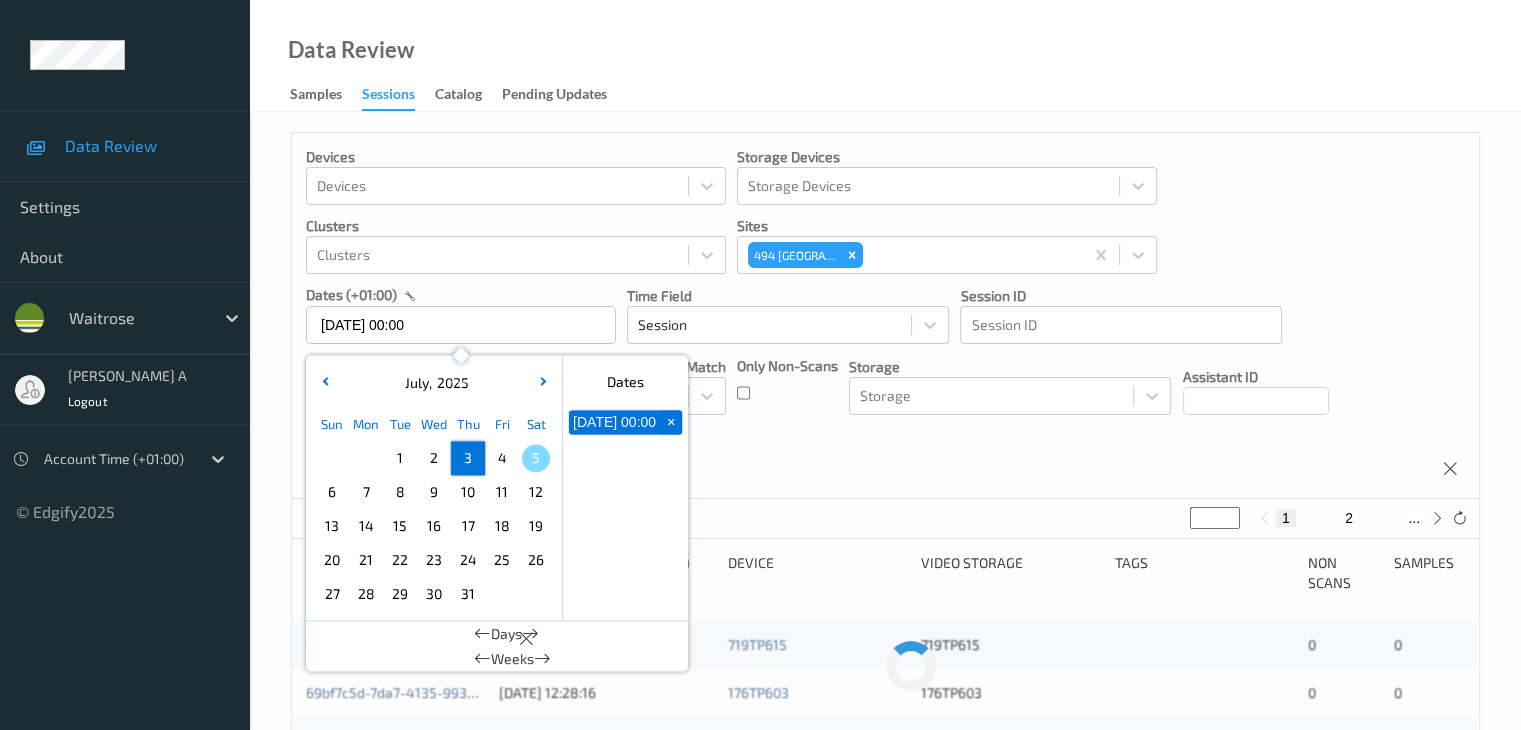 click on "3" at bounding box center [468, 458] 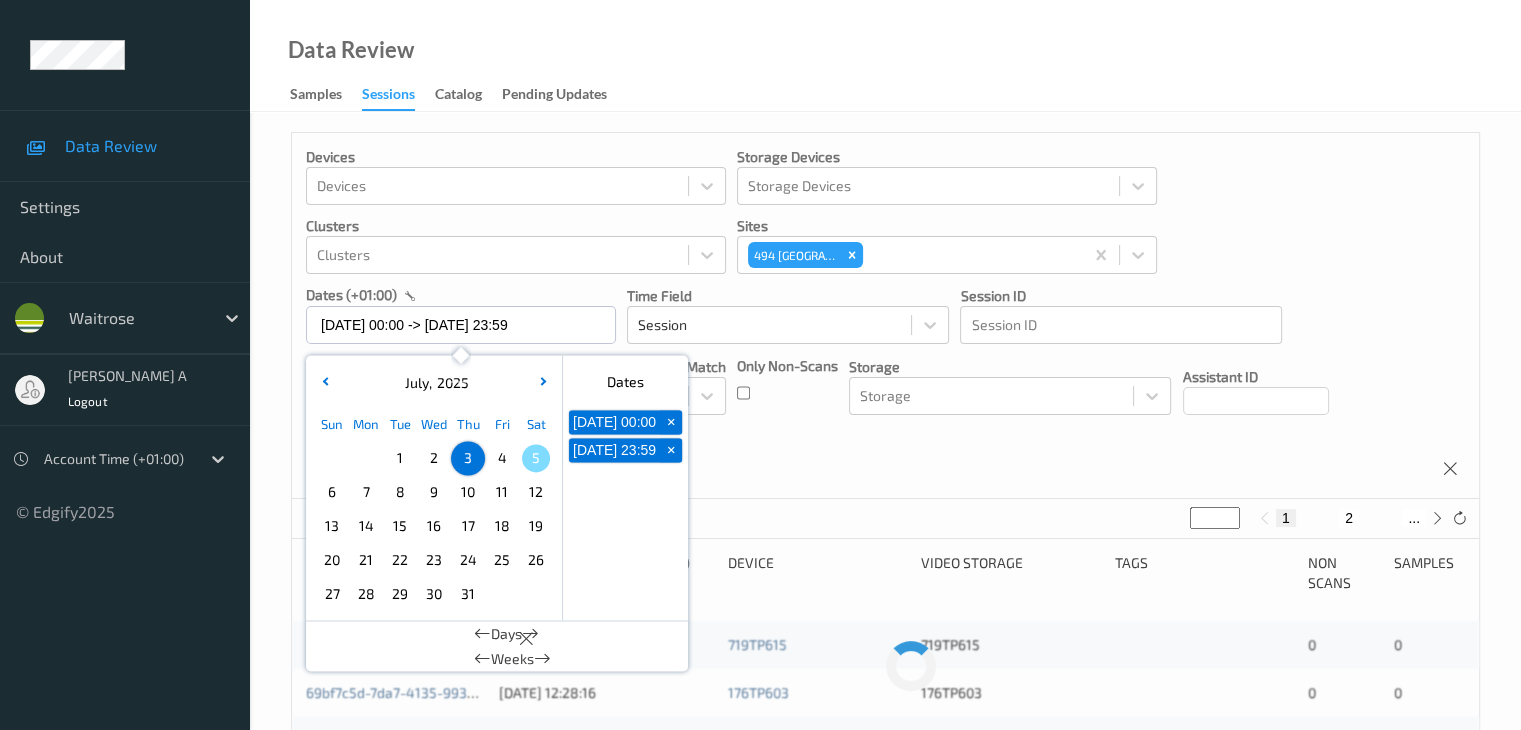 click on "Devices Devices Storage Devices Storage Devices Clusters Clusters Sites 494 Altrincham dates (+01:00) 03/07/2025 00:00 -> 03/07/2025 23:59 July , 2025 Sun Mon Tue Wed Thu Fri Sat 1 2 3 4 5 6 7 8 9 10 11 12 13 14 15 16 17 18 19 20 21 22 23 24 25 26 27 28 29 30 31 January February March April May June July August September October November December 2021 2022 2023 2024 2025 2026 2027 2028 2029 2030 2031 2032 Dates 03/07/2025 00:00 + 03/07/2025 23:59 + Days Weeks Time Field Session Session ID Session ID Tags none contains any contains all exact match Tags Only Non-Scans Storage Storage Assistant ID Shopper ID Order By Session" at bounding box center (885, 316) 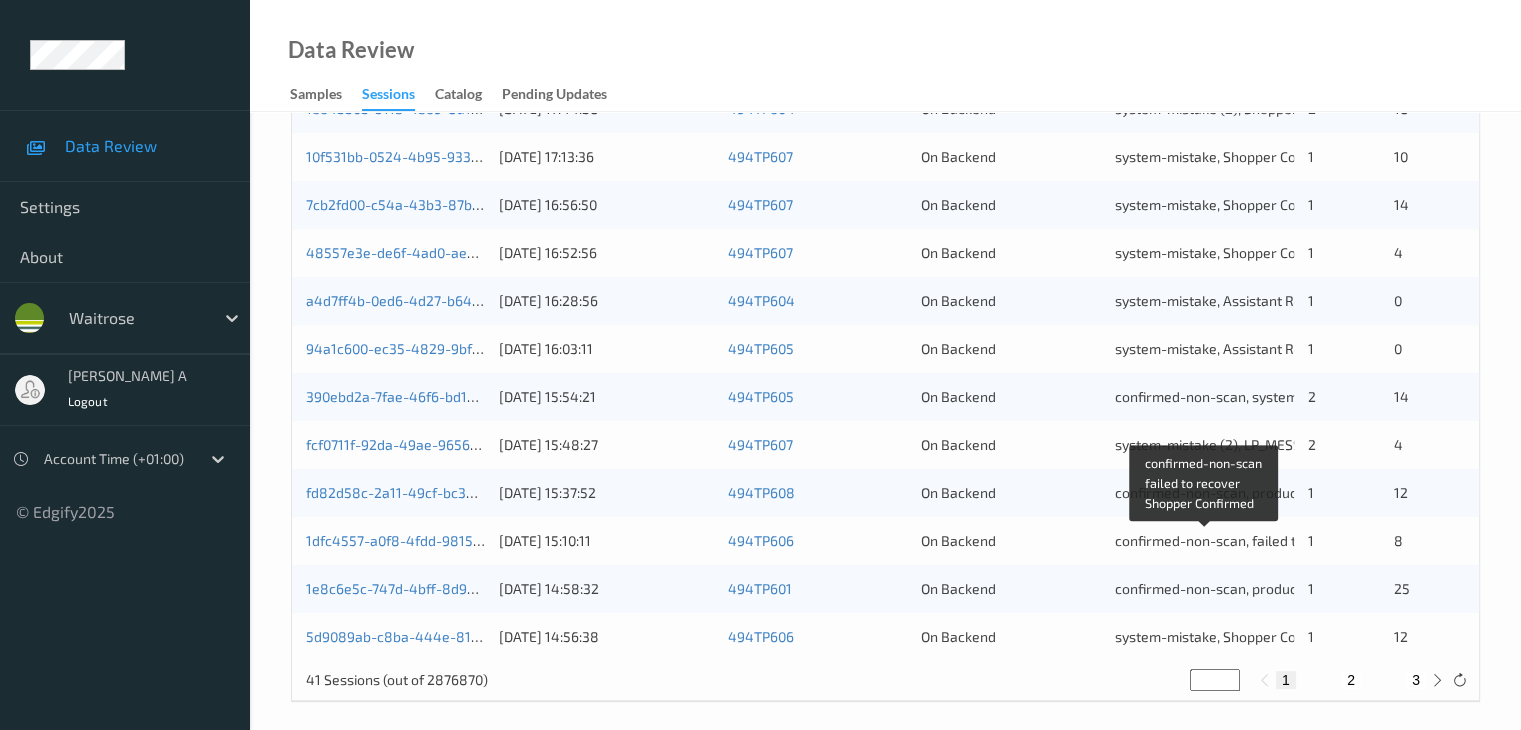 scroll, scrollTop: 932, scrollLeft: 0, axis: vertical 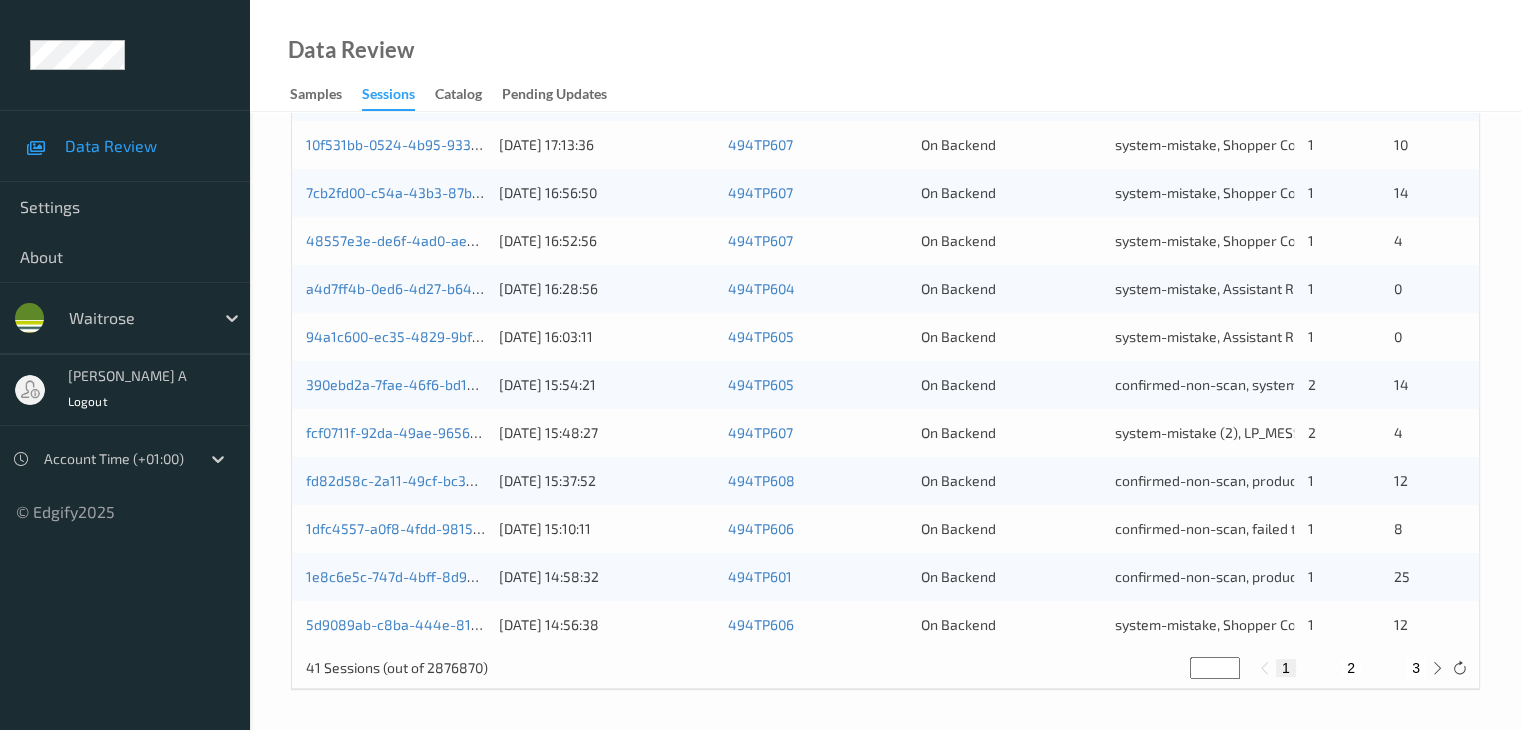 click on "2" at bounding box center (1351, 668) 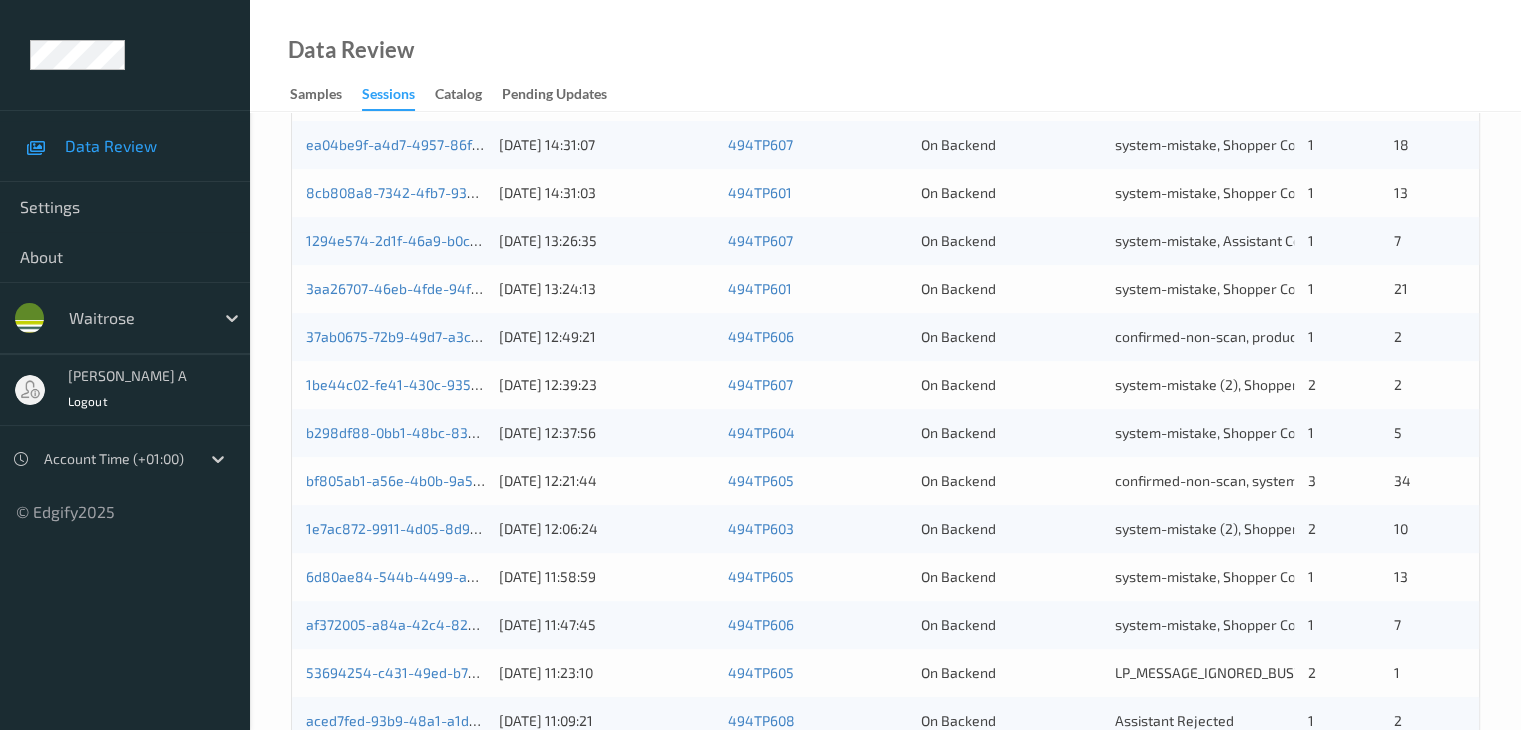 scroll, scrollTop: 600, scrollLeft: 0, axis: vertical 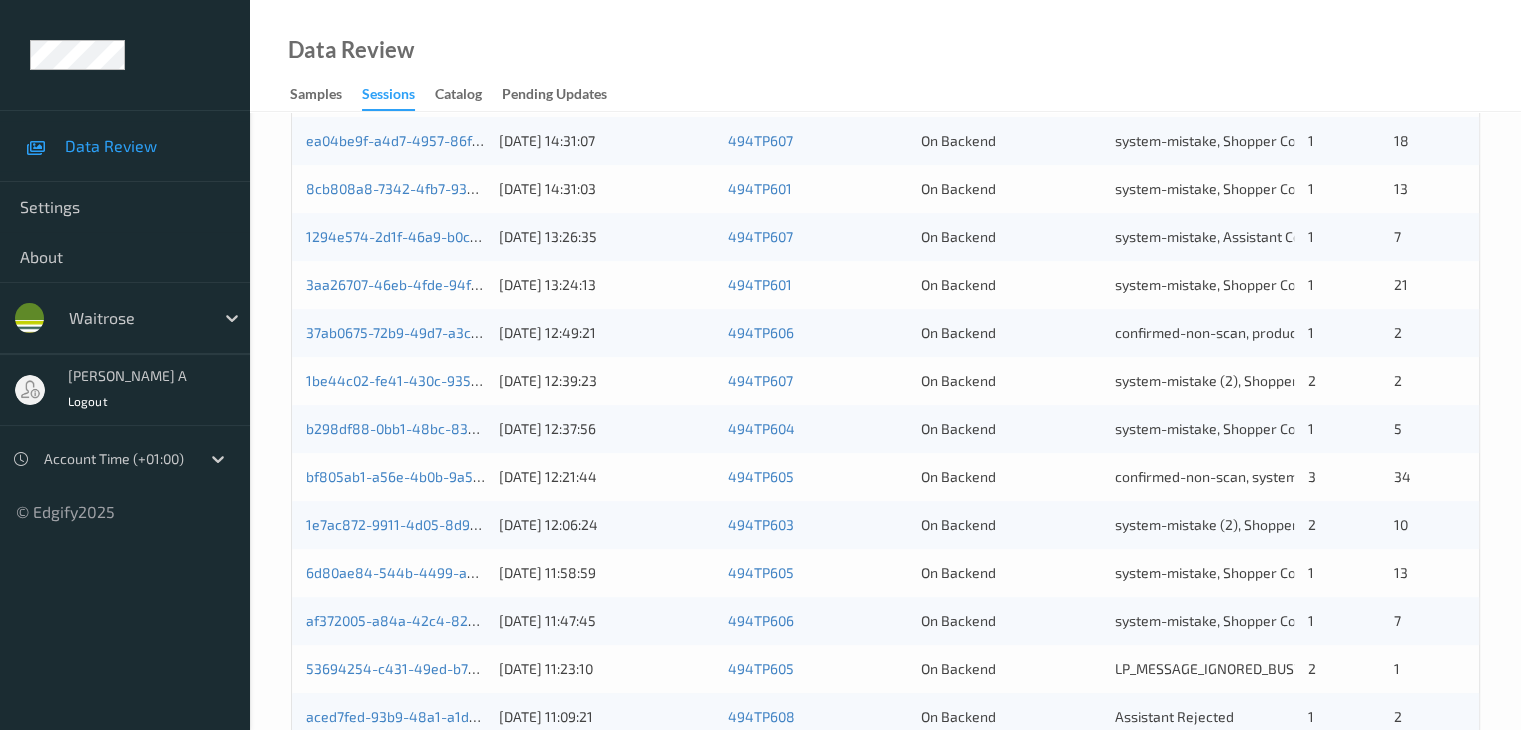 type 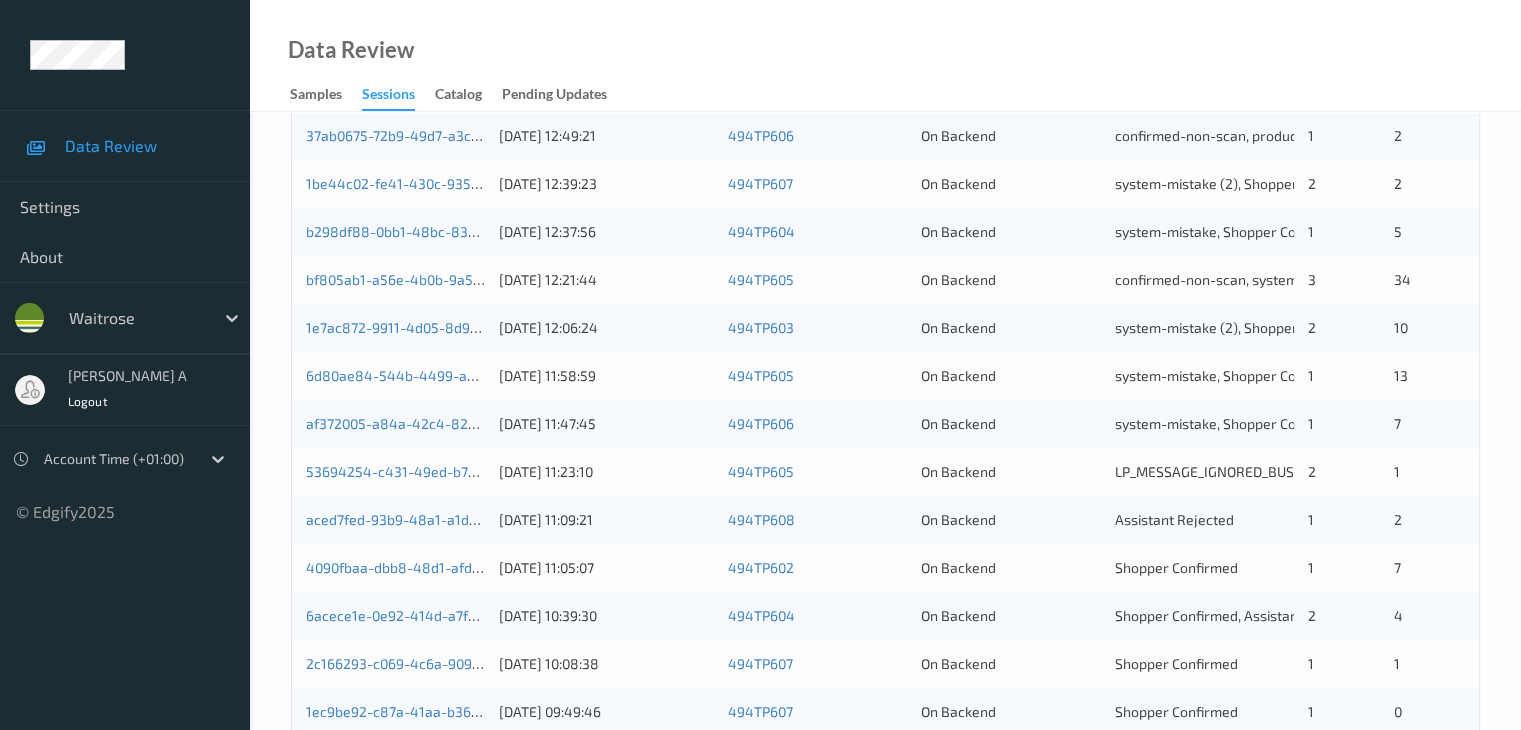 scroll, scrollTop: 800, scrollLeft: 0, axis: vertical 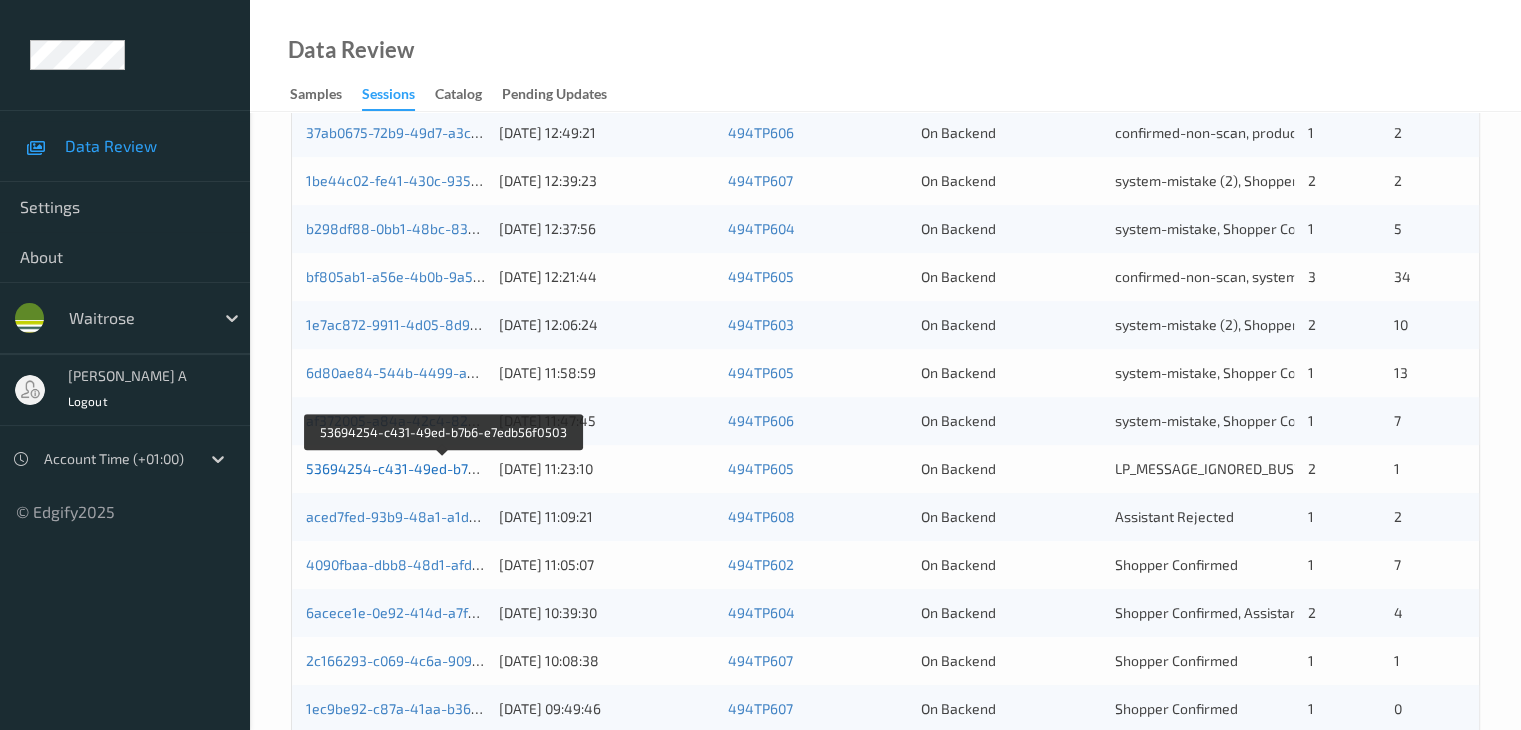 click on "53694254-c431-49ed-b7b6-e7edb56f0503" at bounding box center (444, 468) 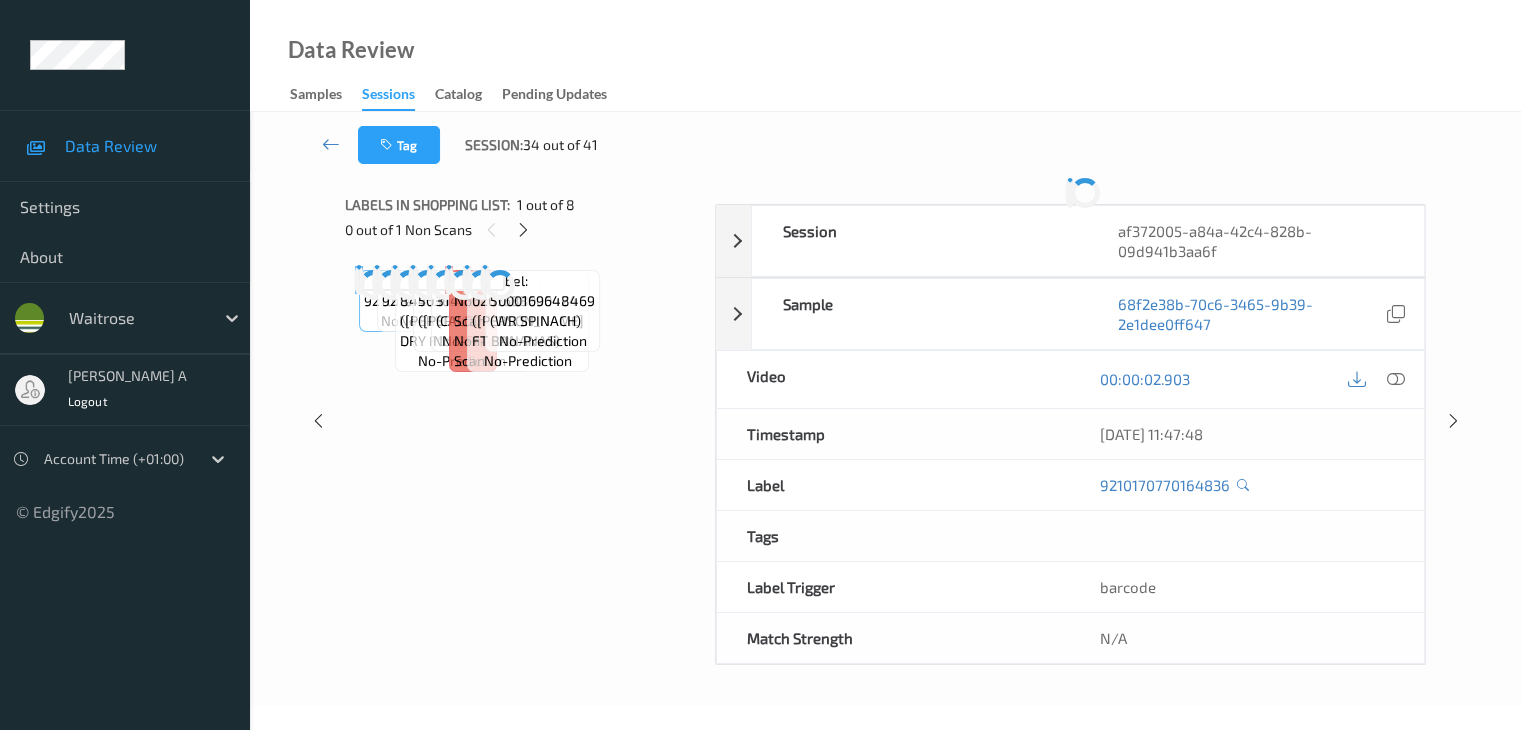 scroll, scrollTop: 0, scrollLeft: 0, axis: both 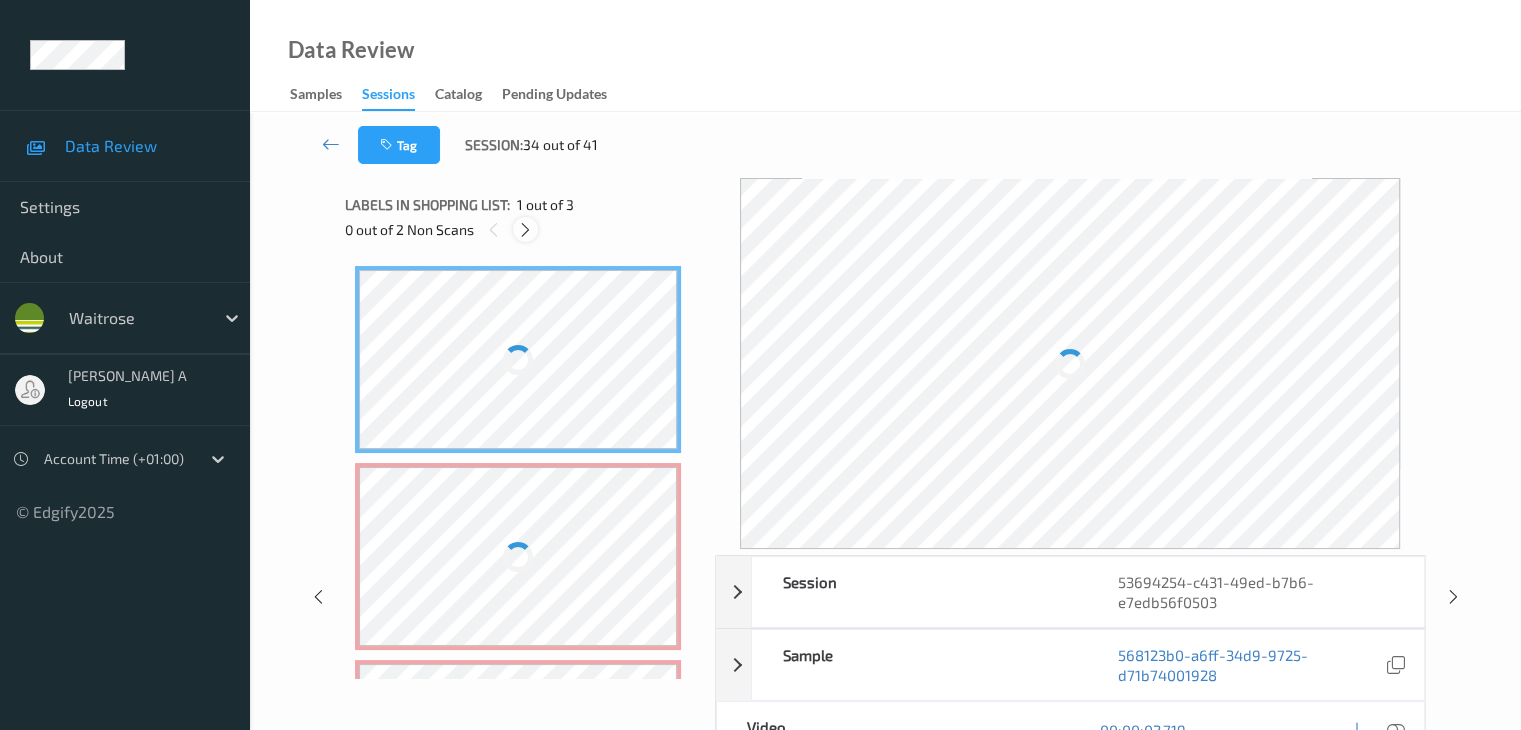 click at bounding box center [525, 230] 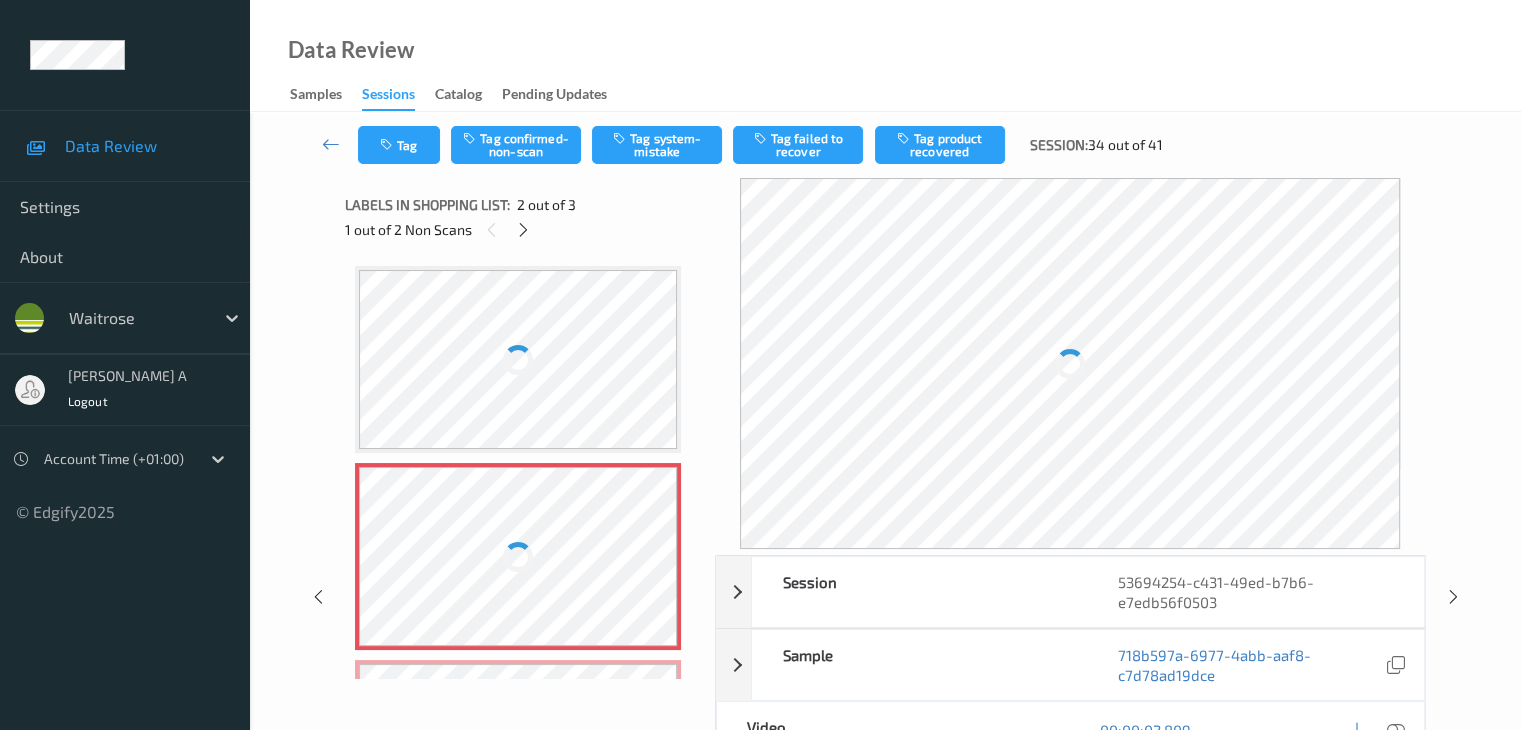 scroll, scrollTop: 10, scrollLeft: 0, axis: vertical 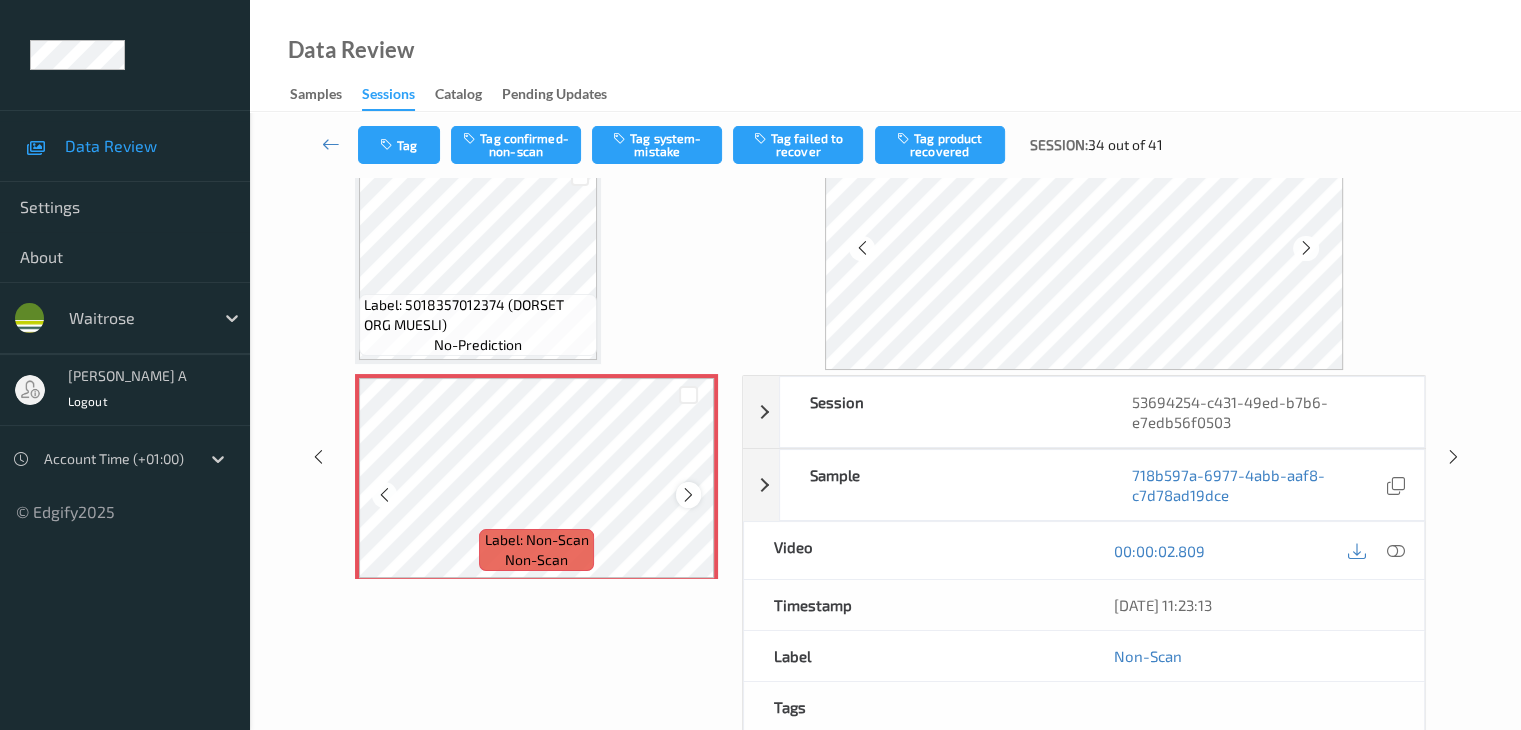 click at bounding box center (688, 495) 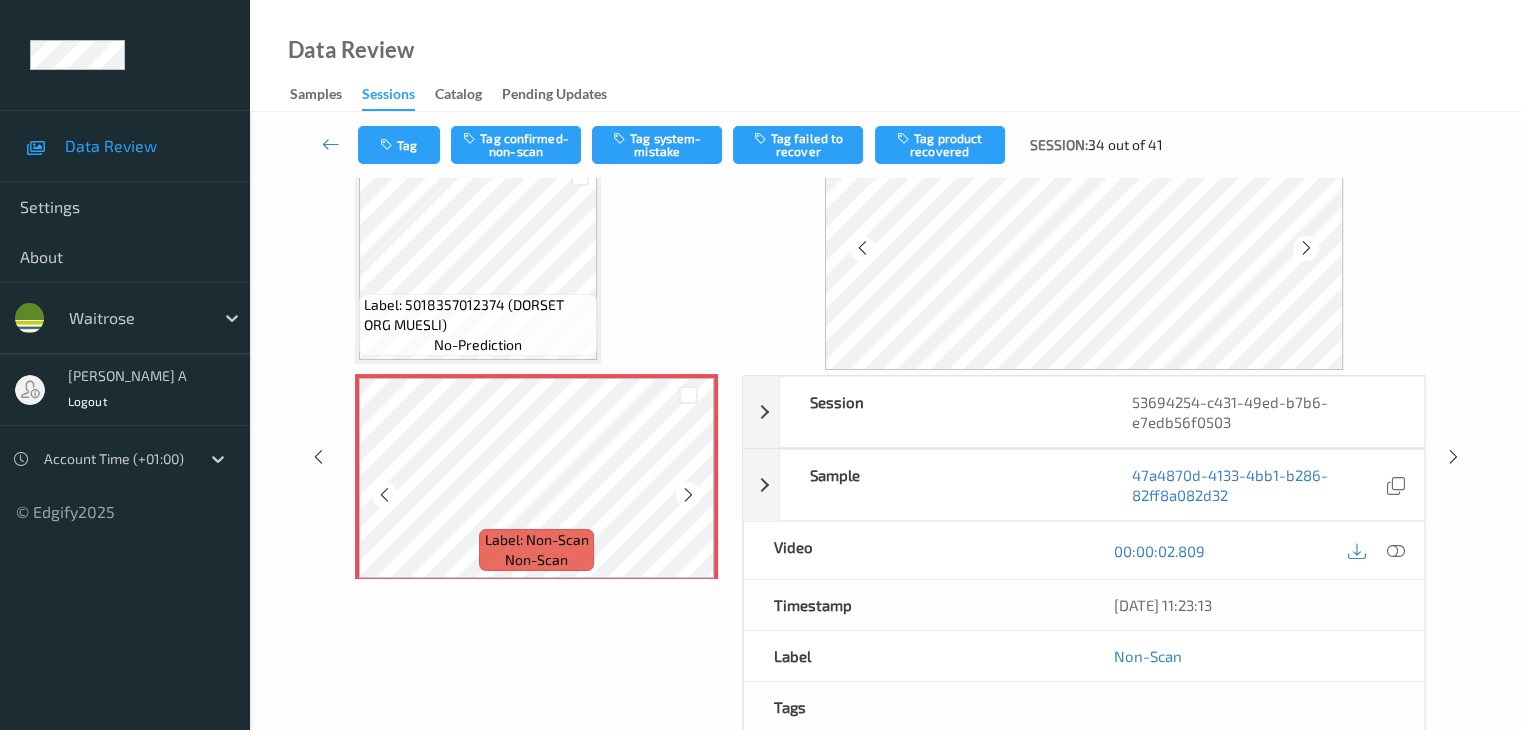 click at bounding box center (688, 495) 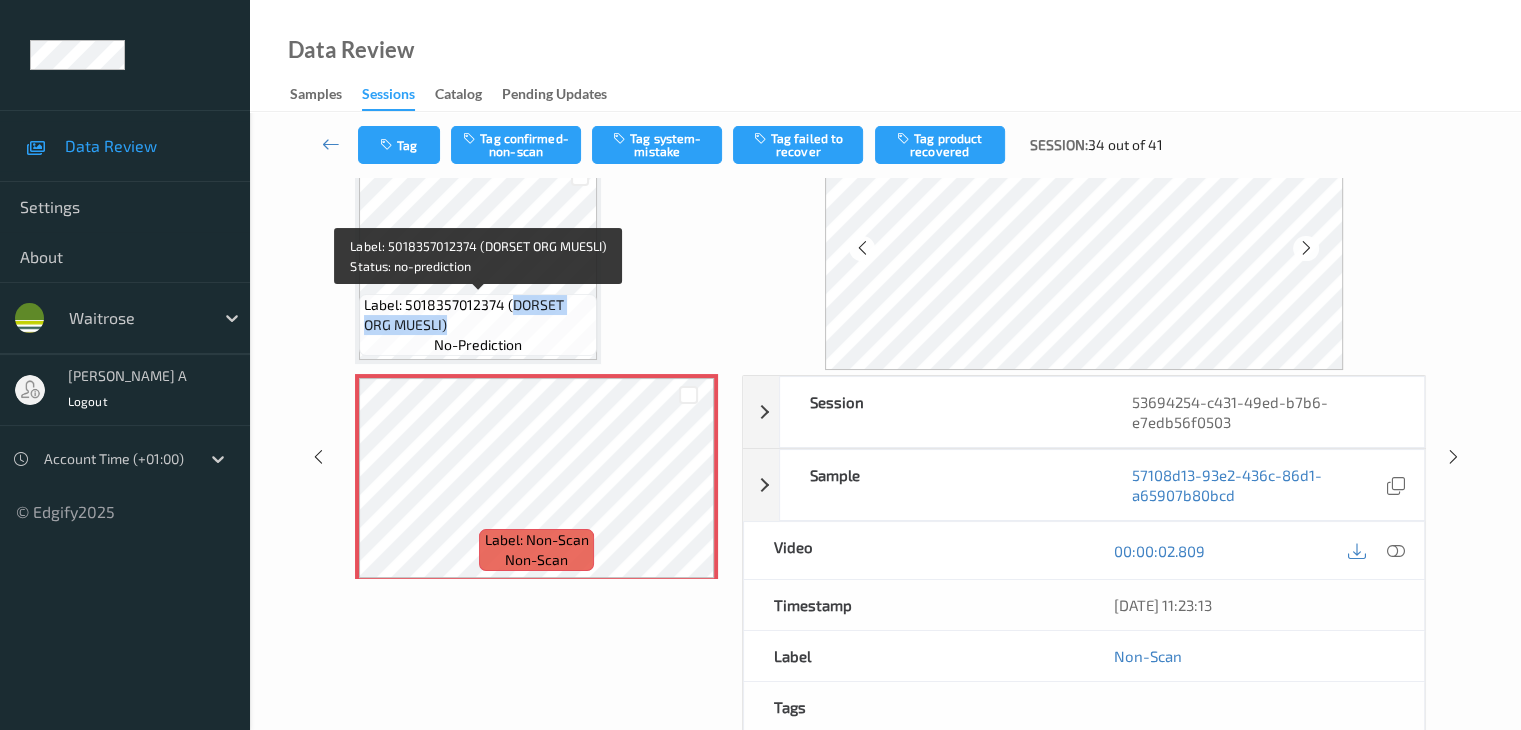 drag, startPoint x: 512, startPoint y: 303, endPoint x: 415, endPoint y: 326, distance: 99.68952 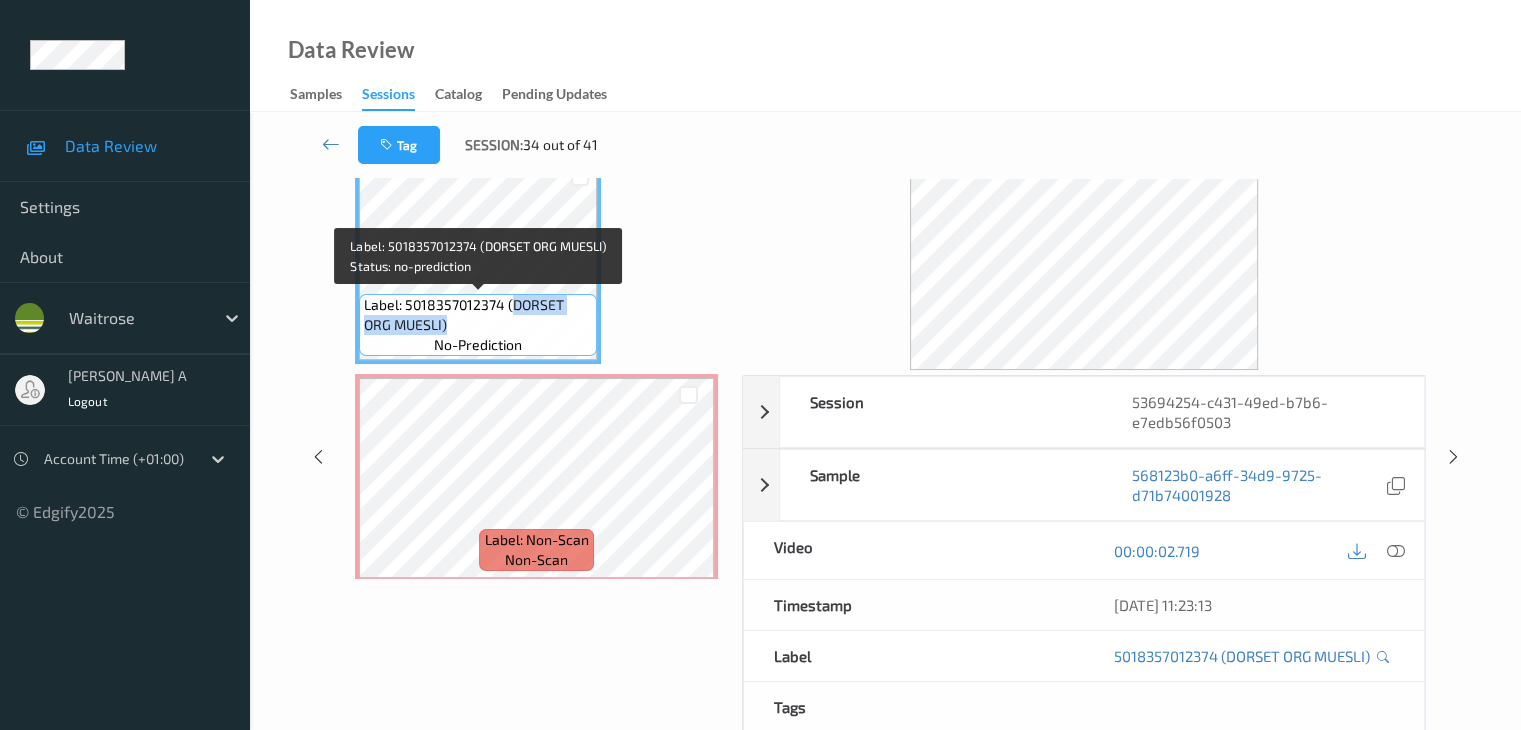 scroll, scrollTop: 0, scrollLeft: 0, axis: both 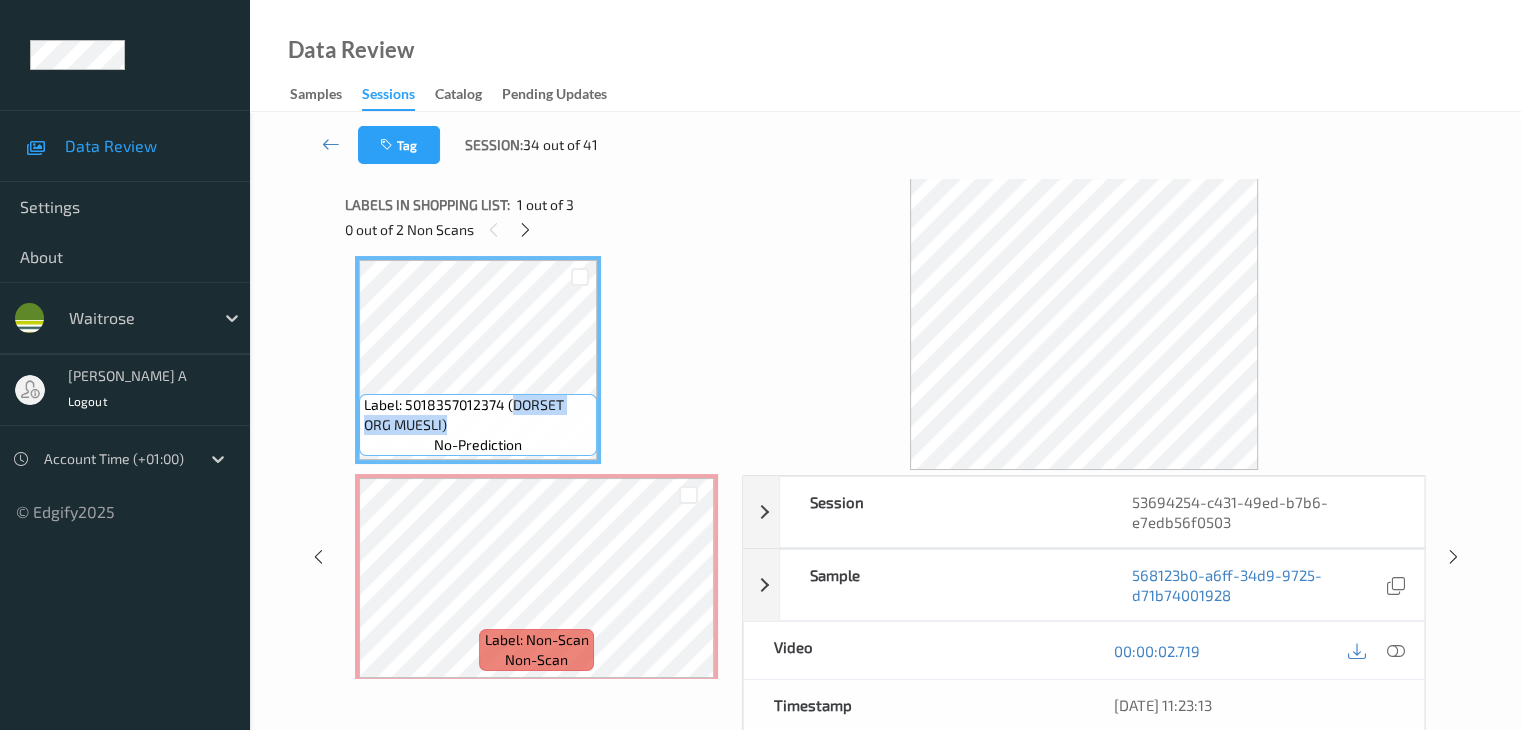 copy on "DORSET ORG MUESLI)" 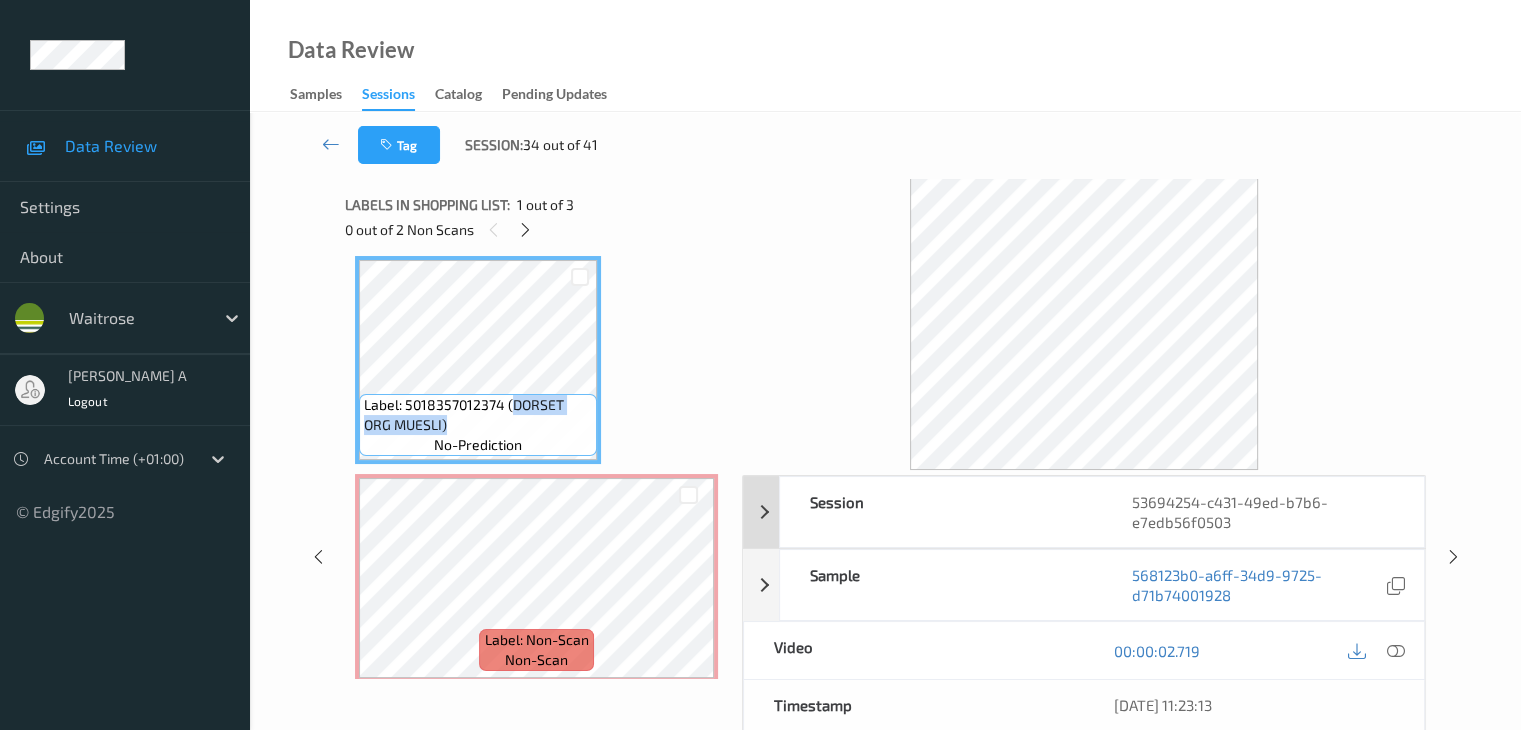scroll, scrollTop: 100, scrollLeft: 0, axis: vertical 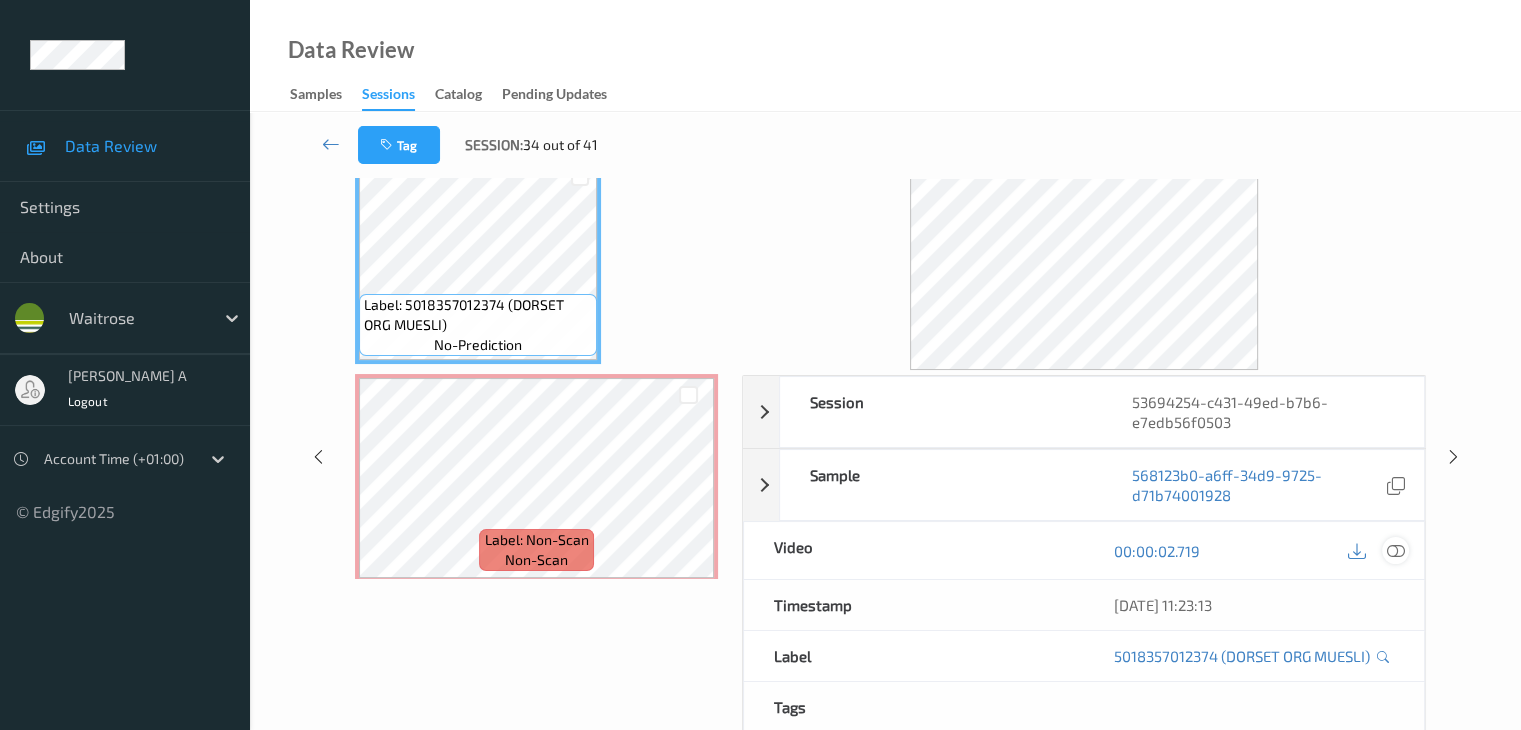 click at bounding box center (1395, 551) 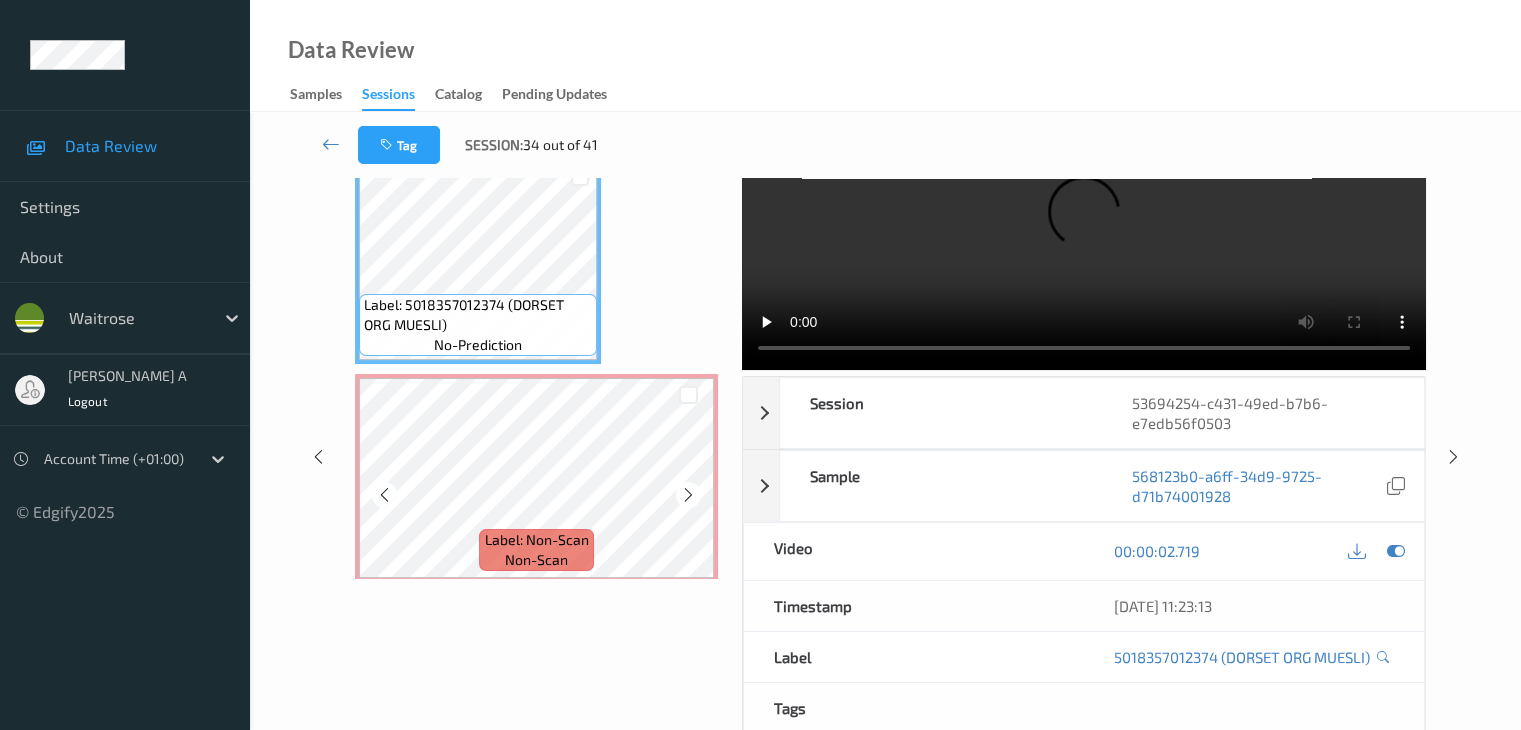 scroll, scrollTop: 0, scrollLeft: 0, axis: both 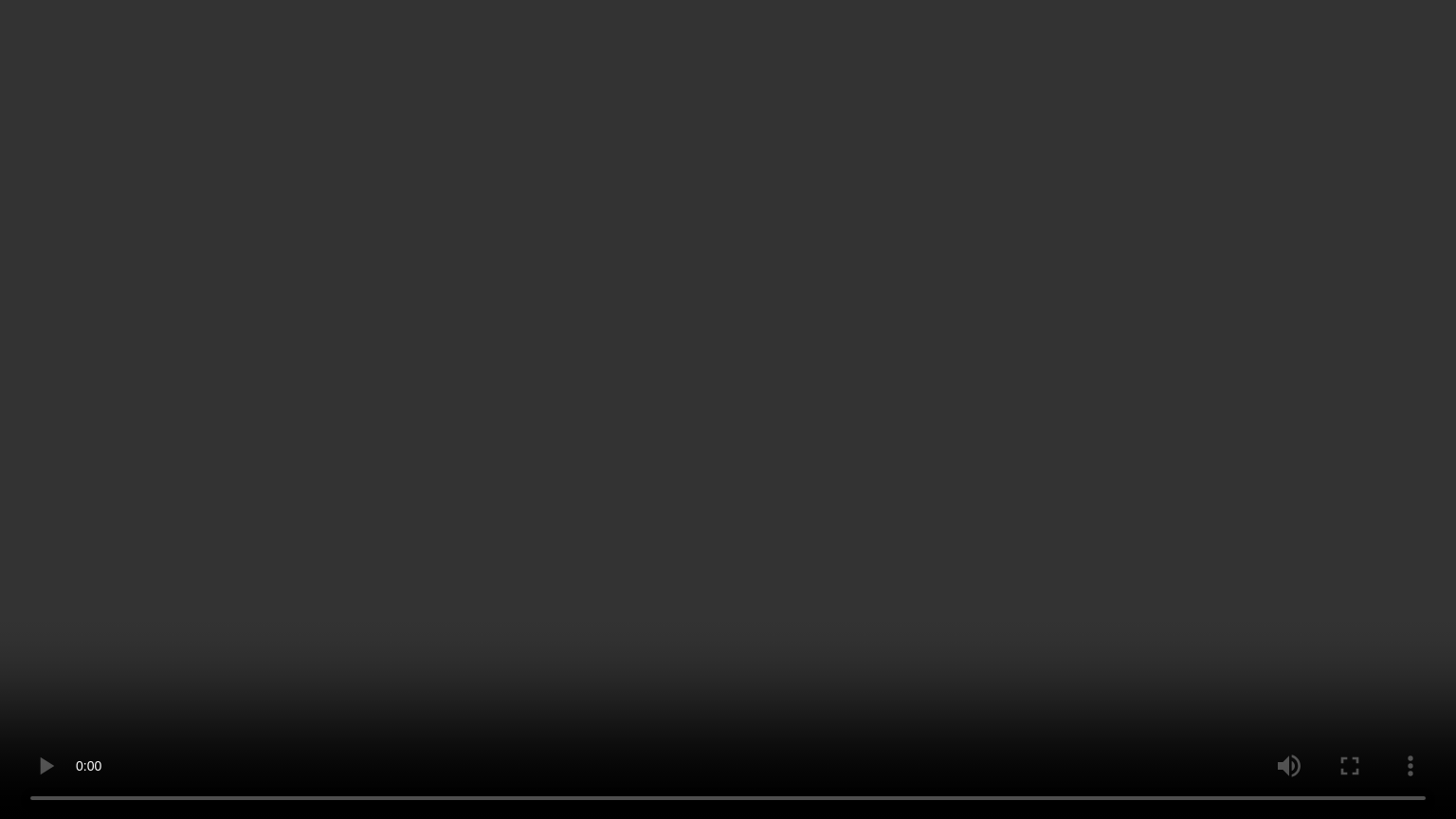 type 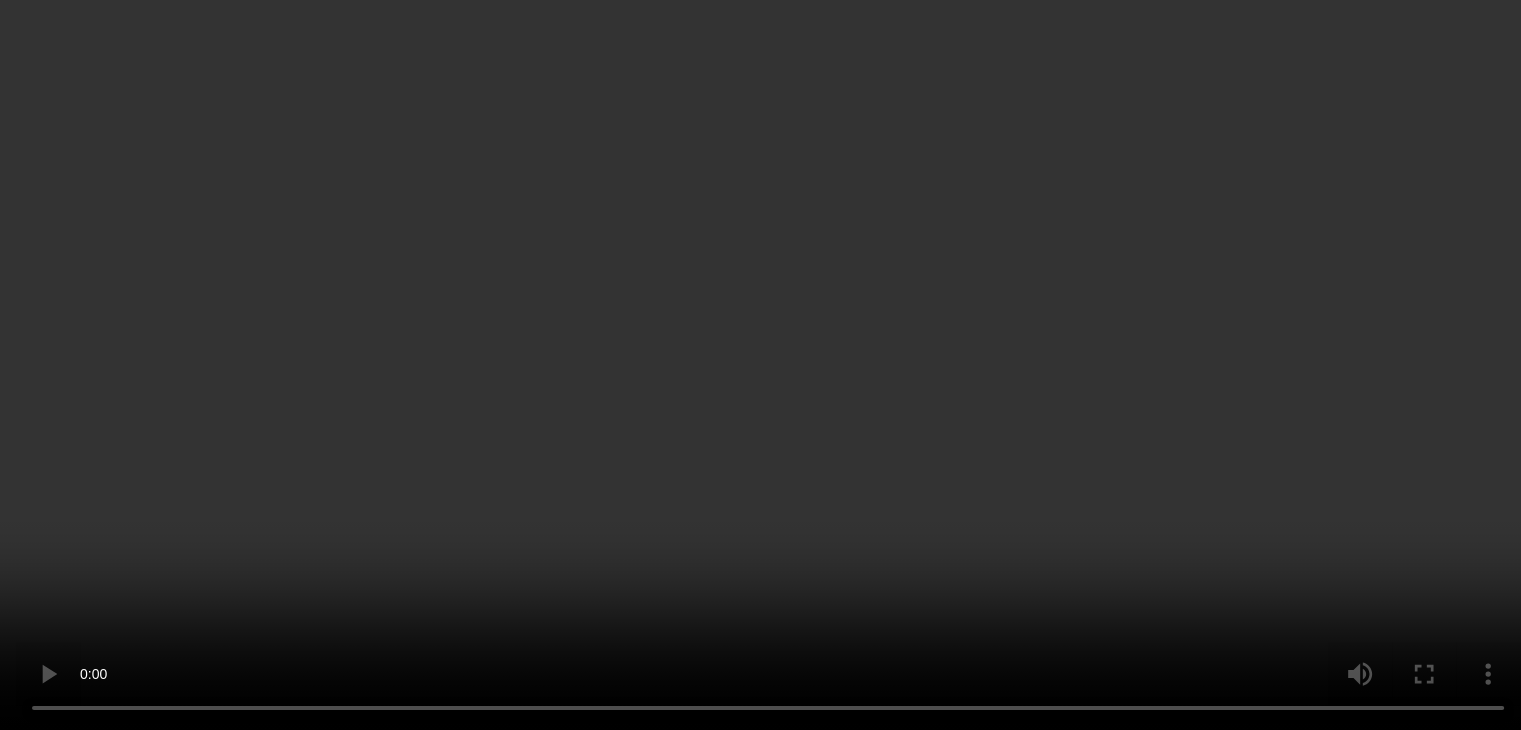 scroll, scrollTop: 107, scrollLeft: 0, axis: vertical 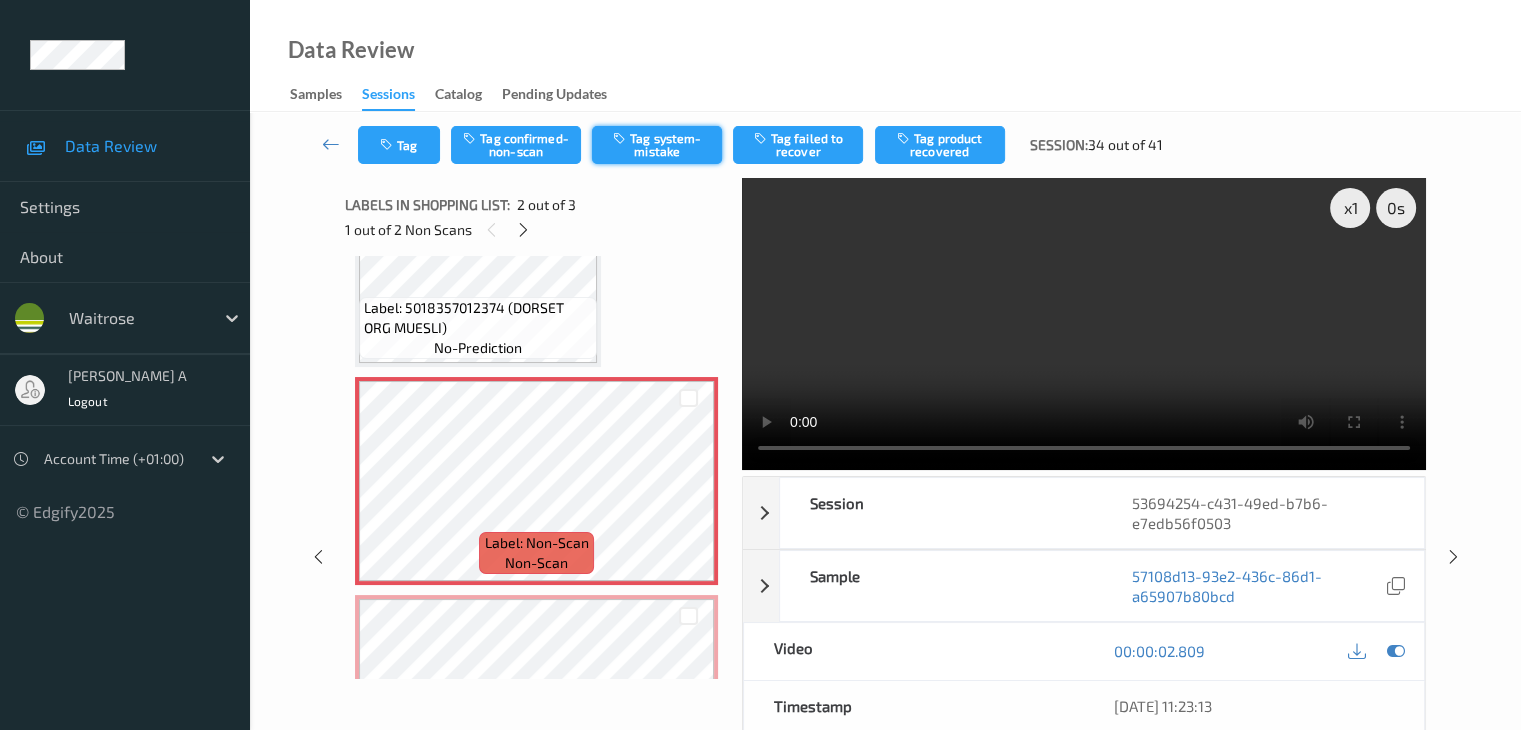 click on "Tag   system-mistake" at bounding box center [657, 145] 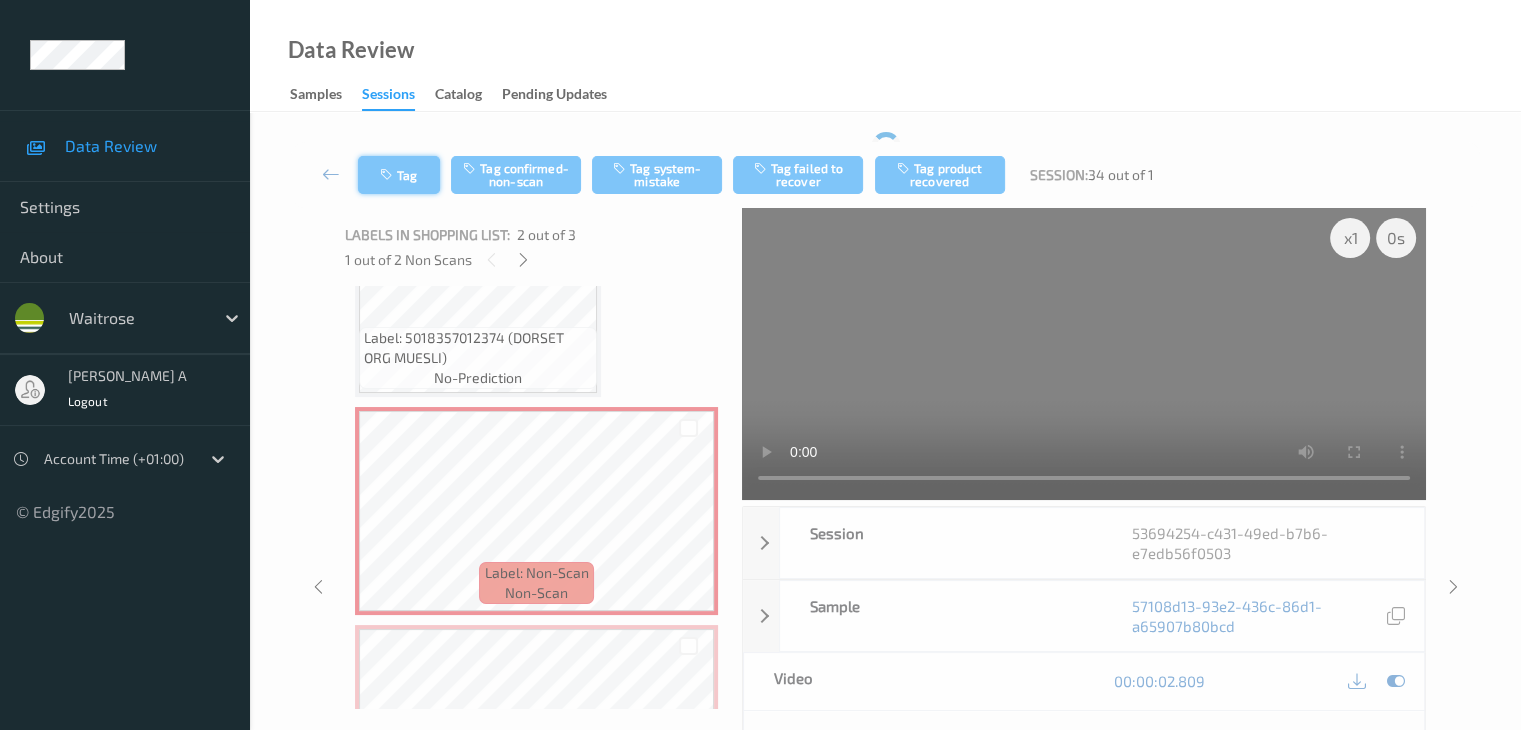 click on "Tag" at bounding box center (399, 175) 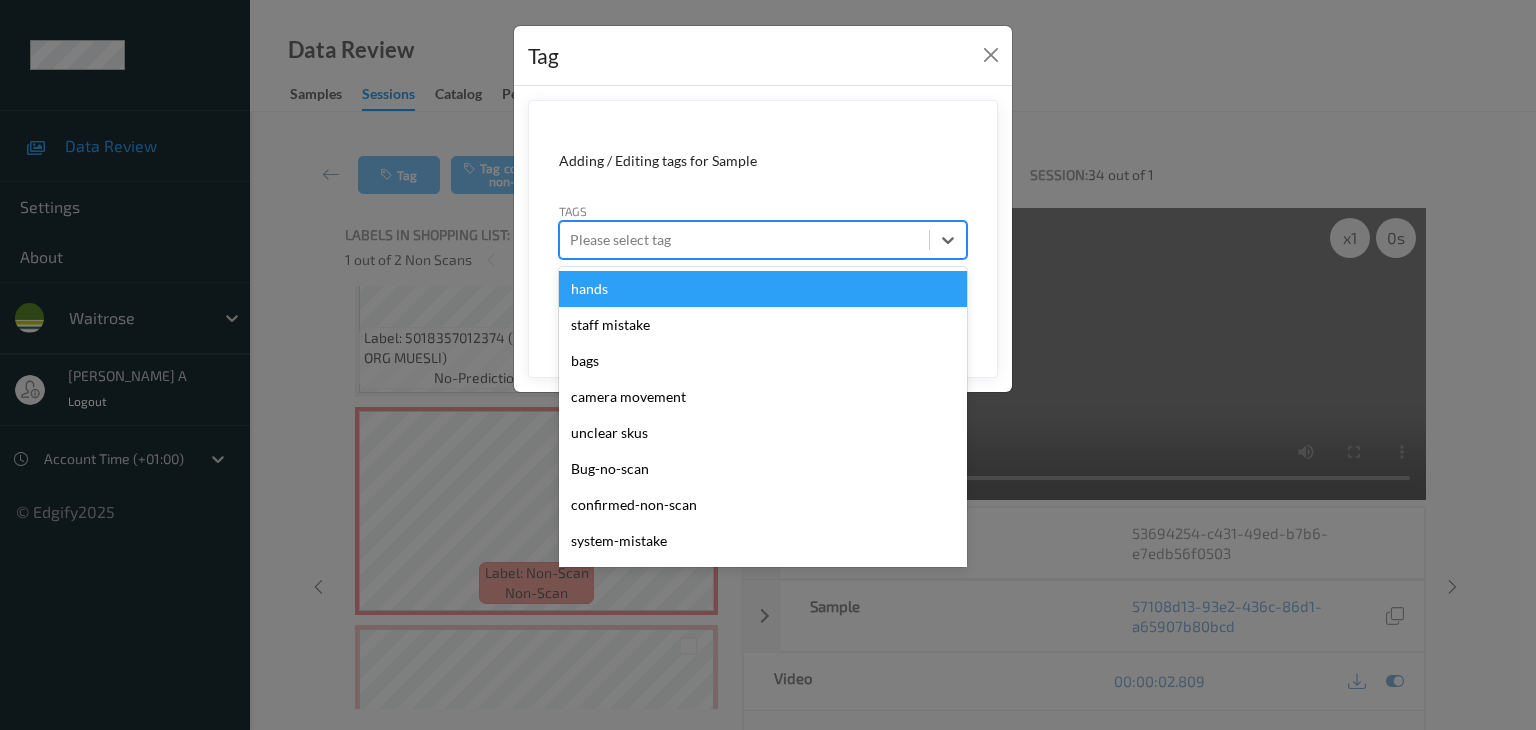 click at bounding box center [744, 240] 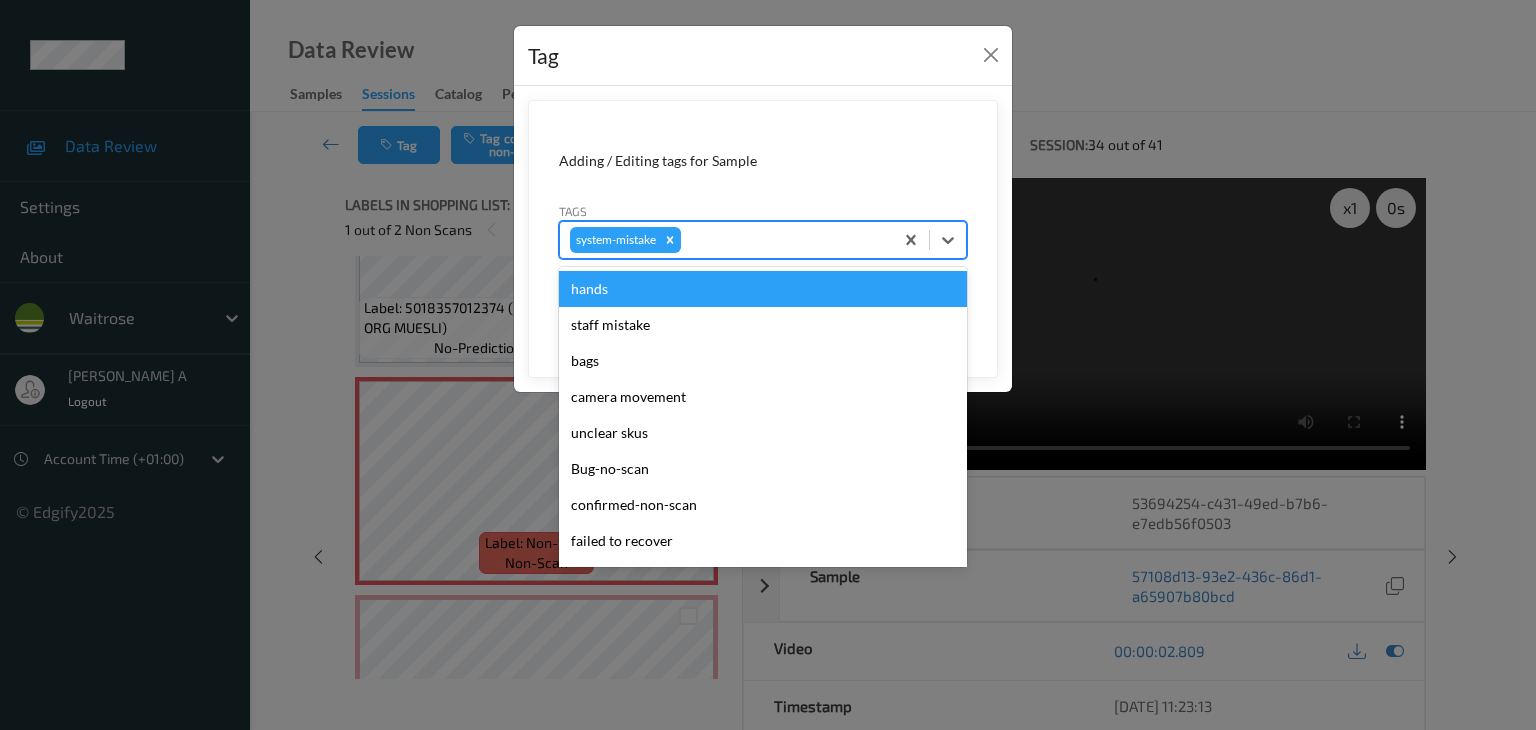 type on "u" 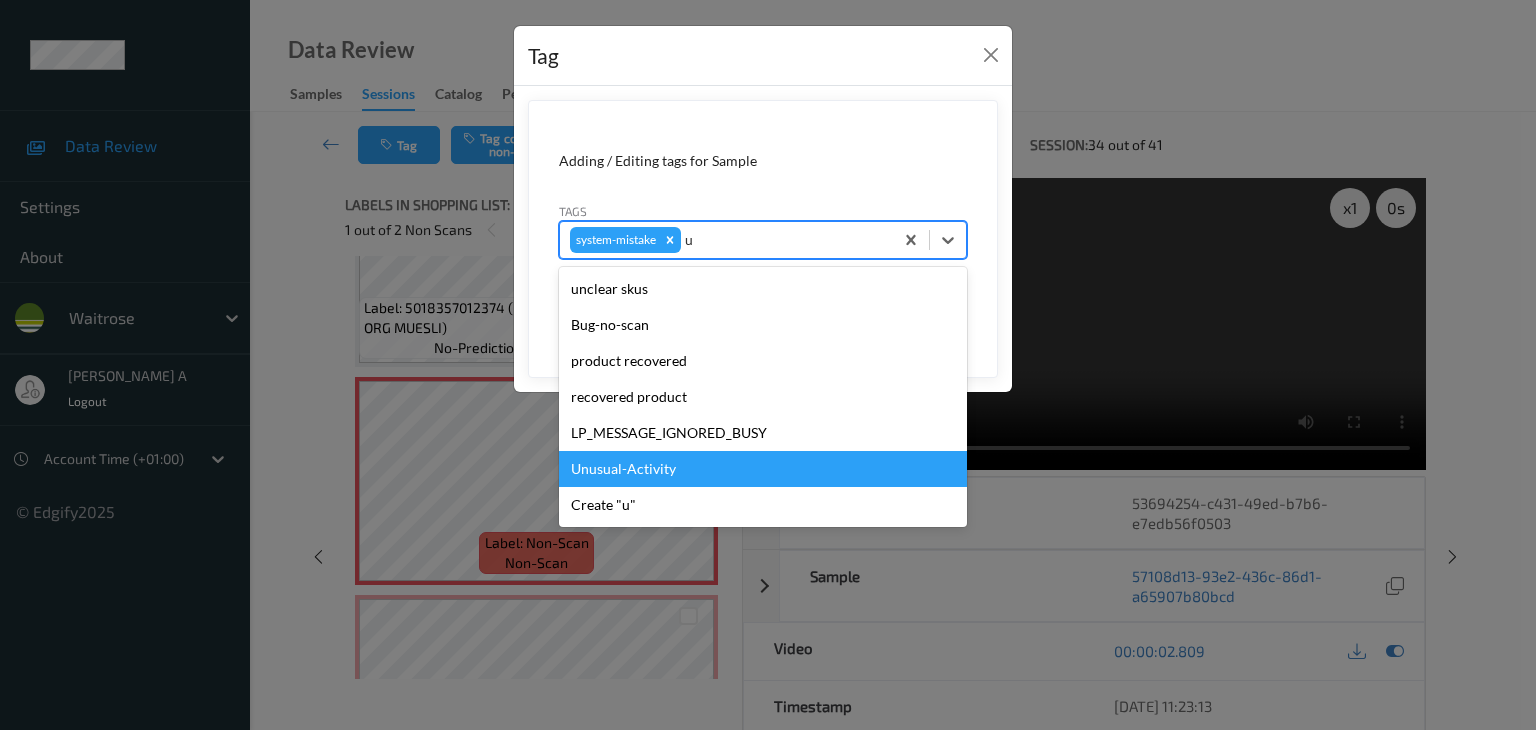 click on "Unusual-Activity" at bounding box center [763, 469] 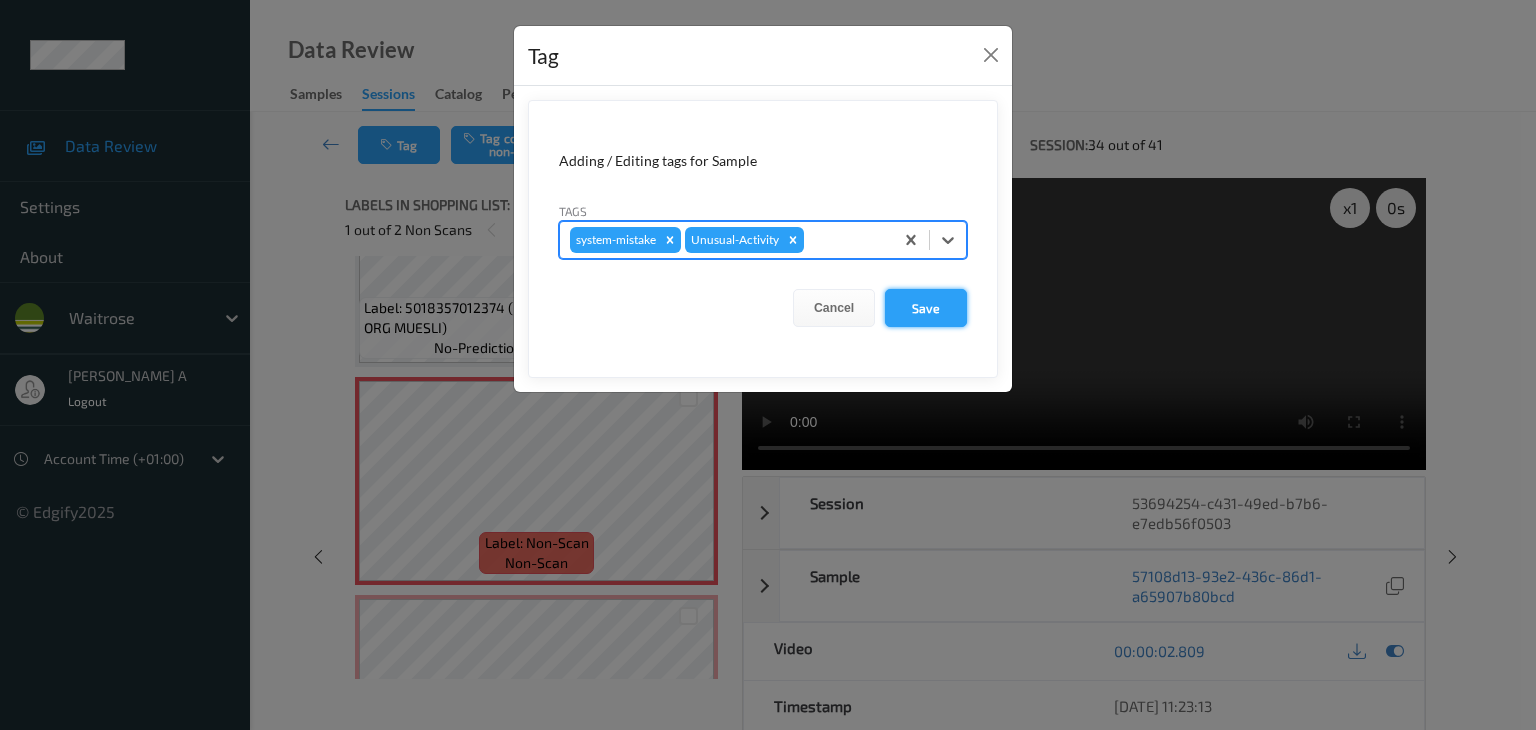 click on "Save" at bounding box center [926, 308] 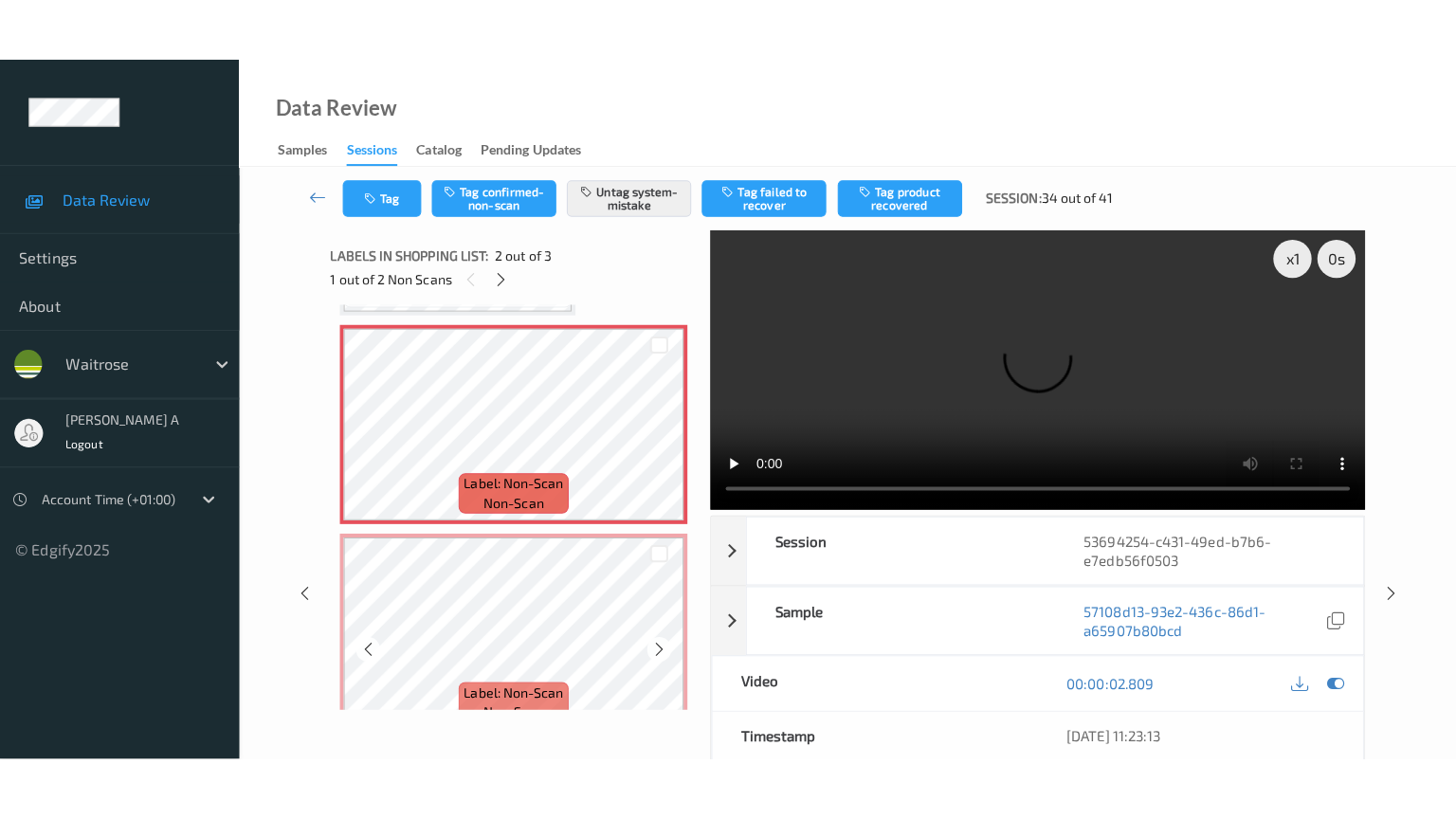scroll, scrollTop: 228, scrollLeft: 0, axis: vertical 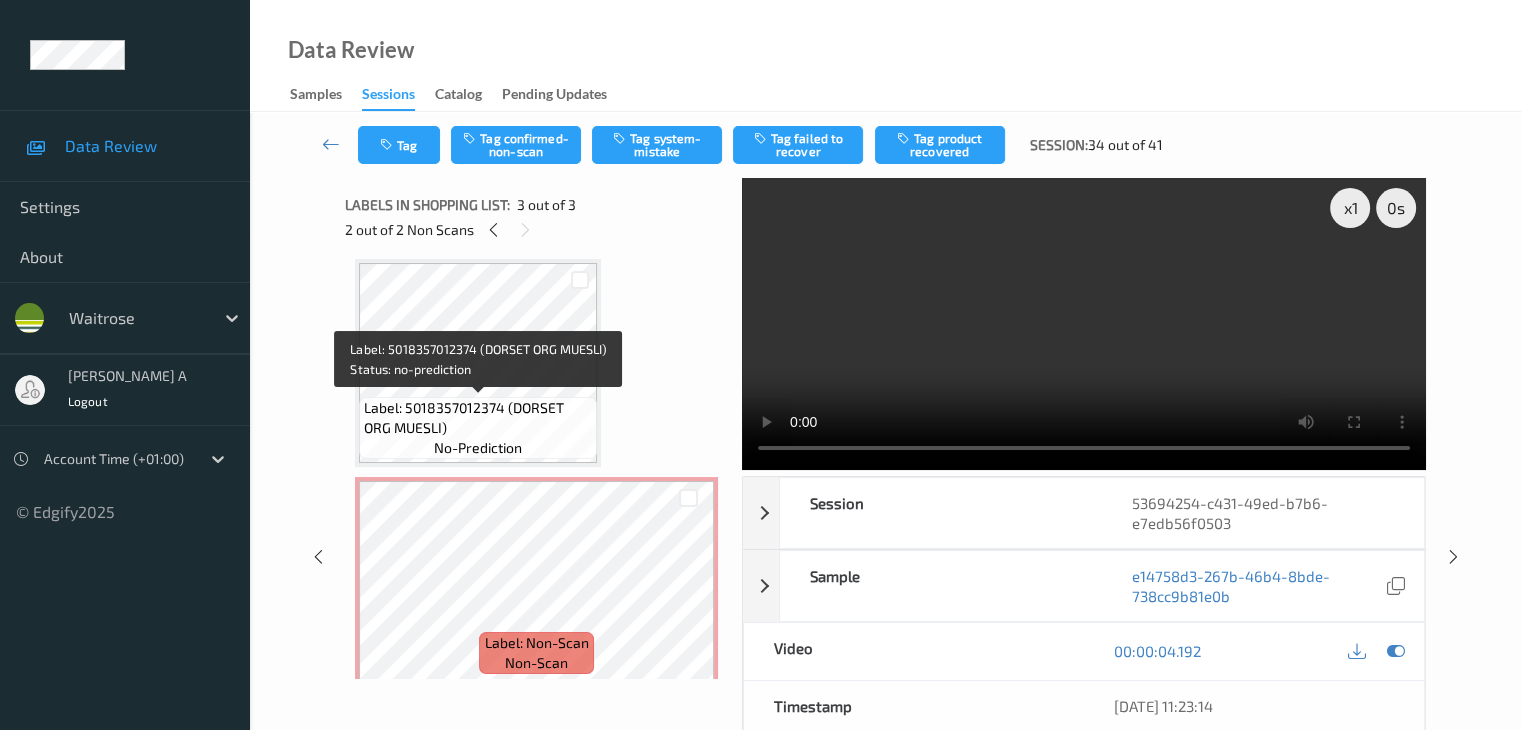 click on "Label: 5018357012374 (DORSET ORG MUESLI)" at bounding box center (478, 418) 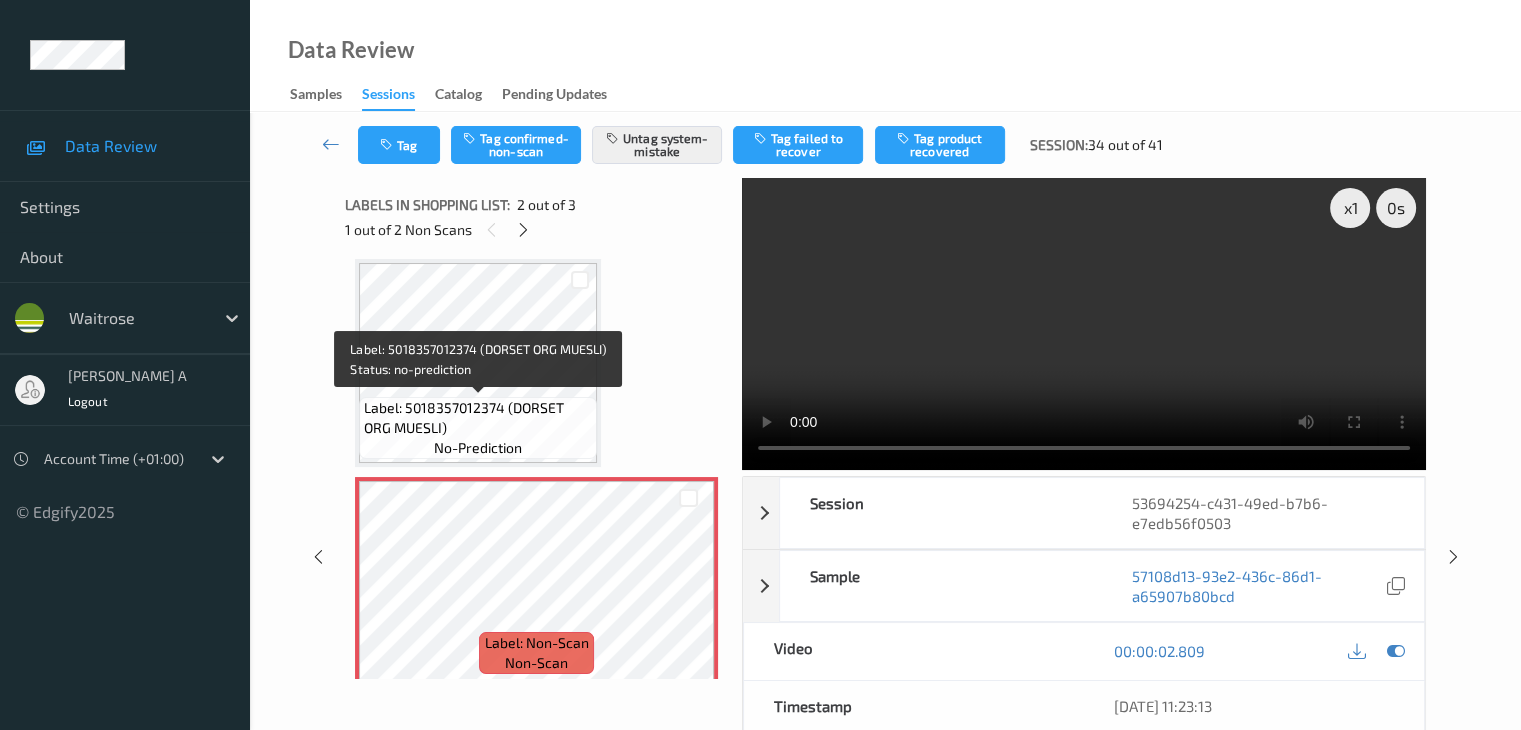 click on "Label: 5018357012374 (DORSET ORG MUESLI)" at bounding box center [478, 418] 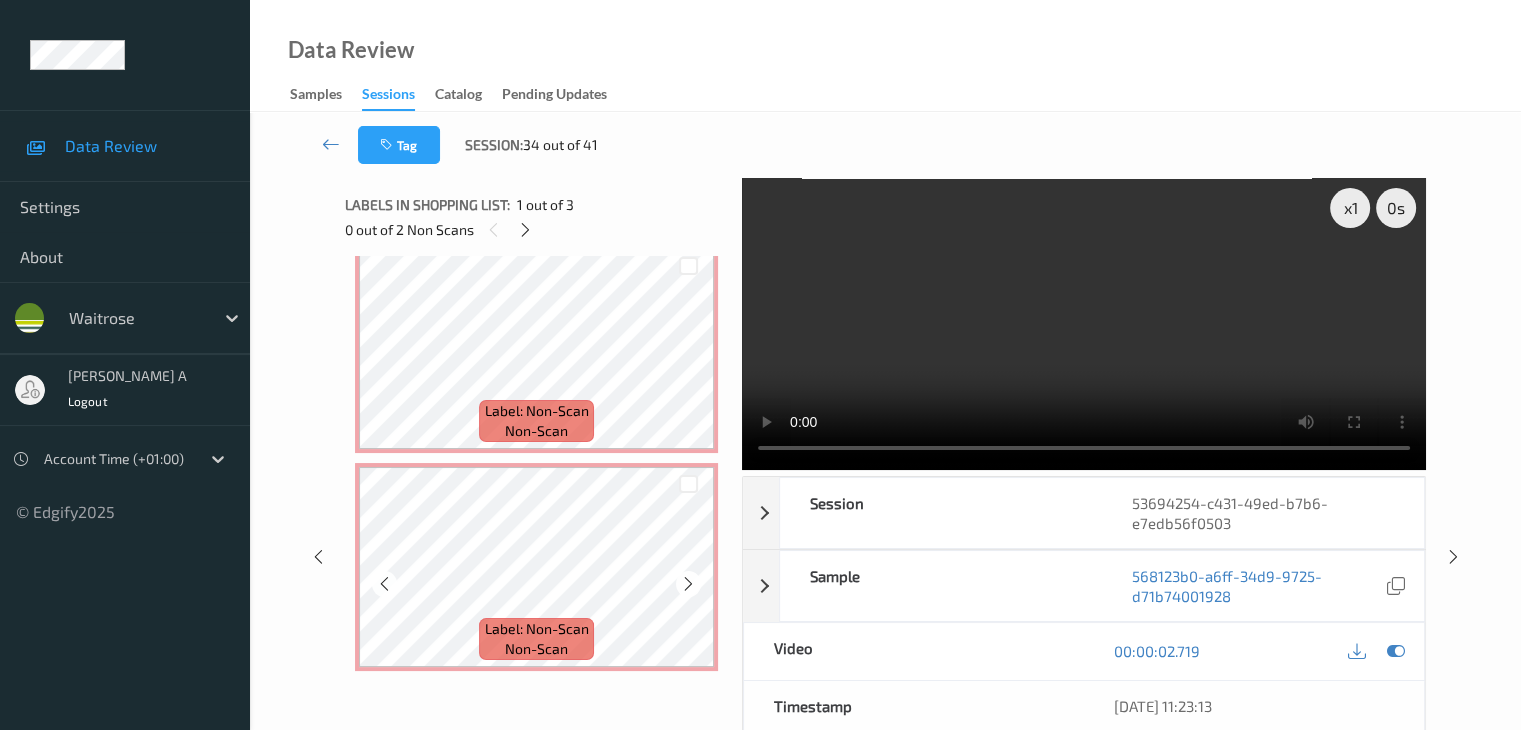 scroll, scrollTop: 241, scrollLeft: 0, axis: vertical 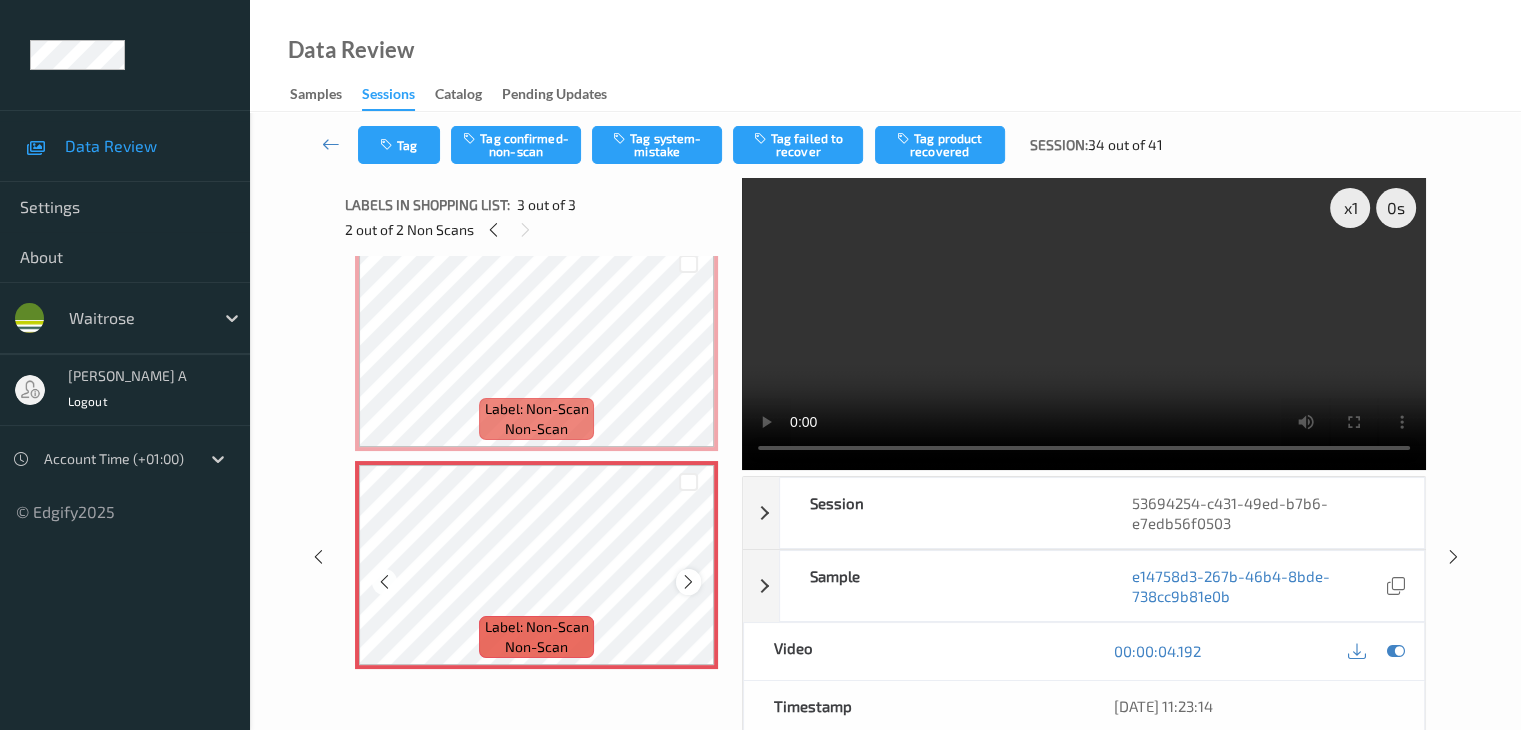 click at bounding box center (688, 582) 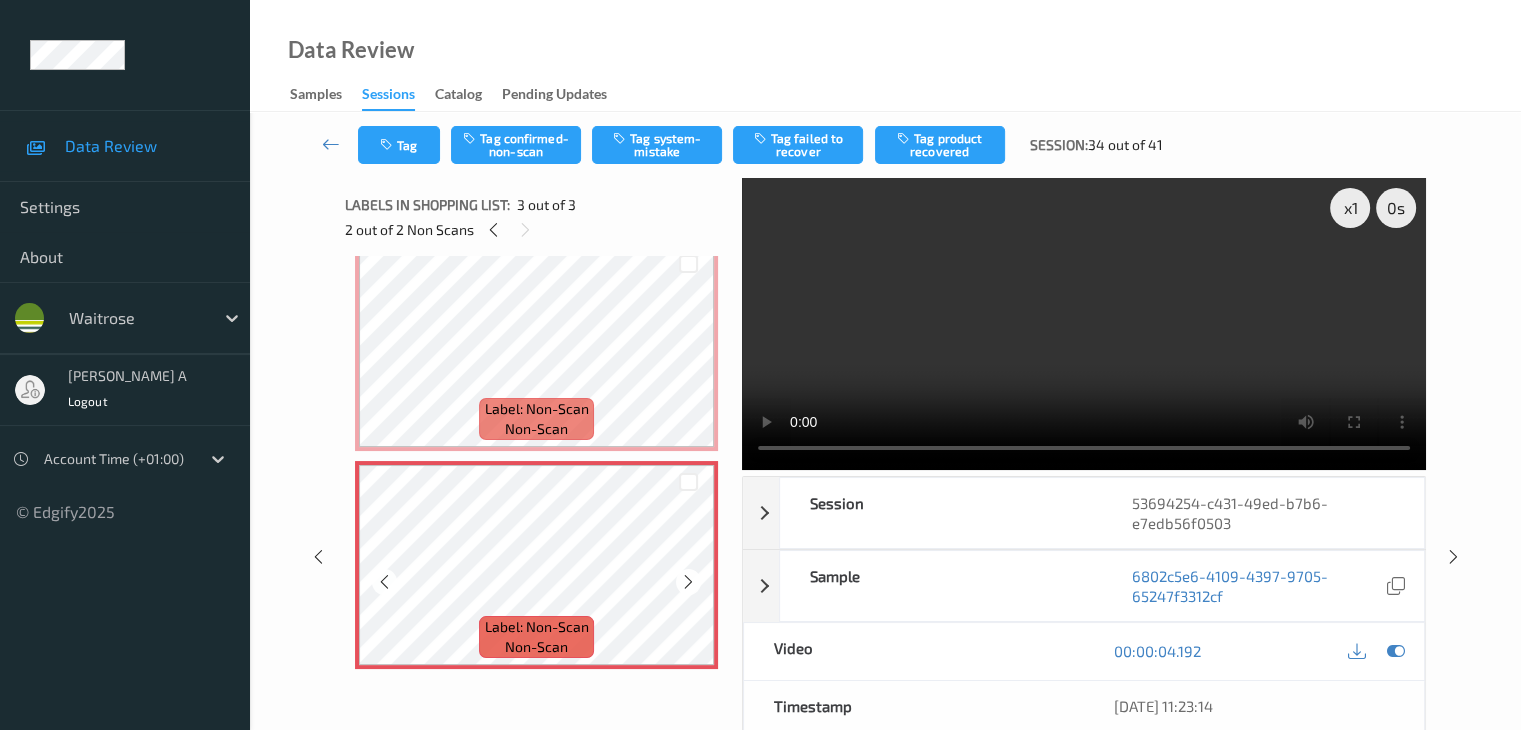 click at bounding box center [688, 582] 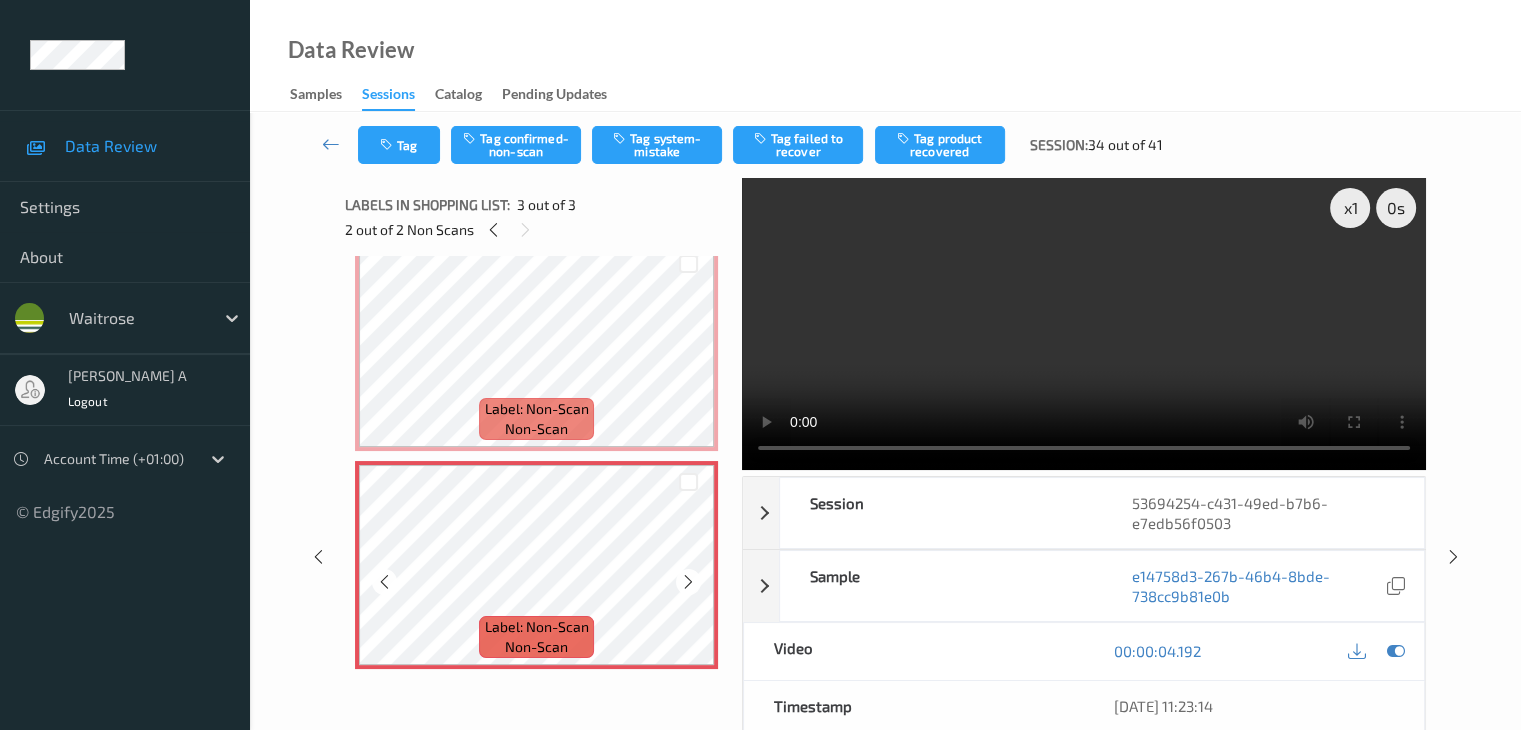 click at bounding box center [688, 582] 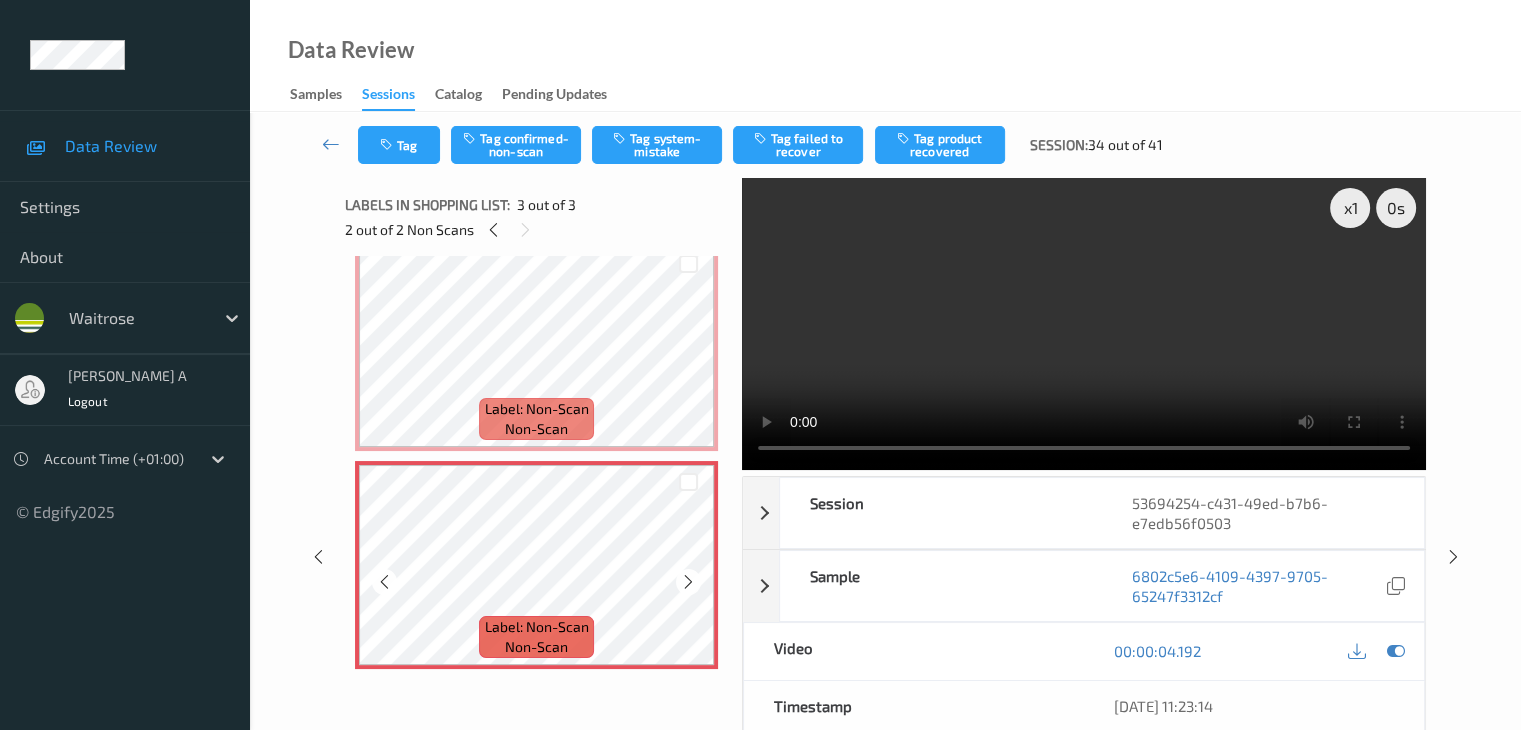click at bounding box center [688, 582] 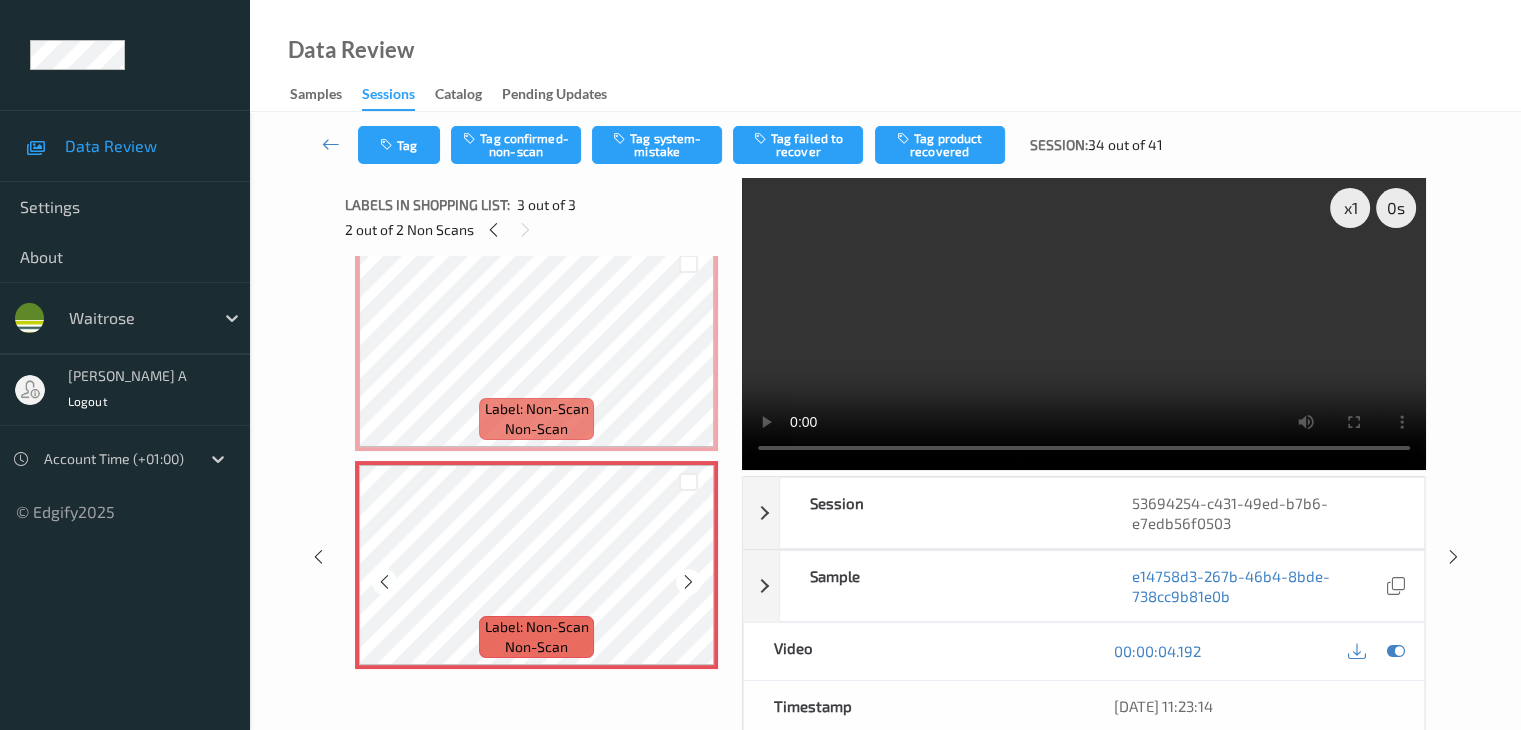 click at bounding box center (688, 582) 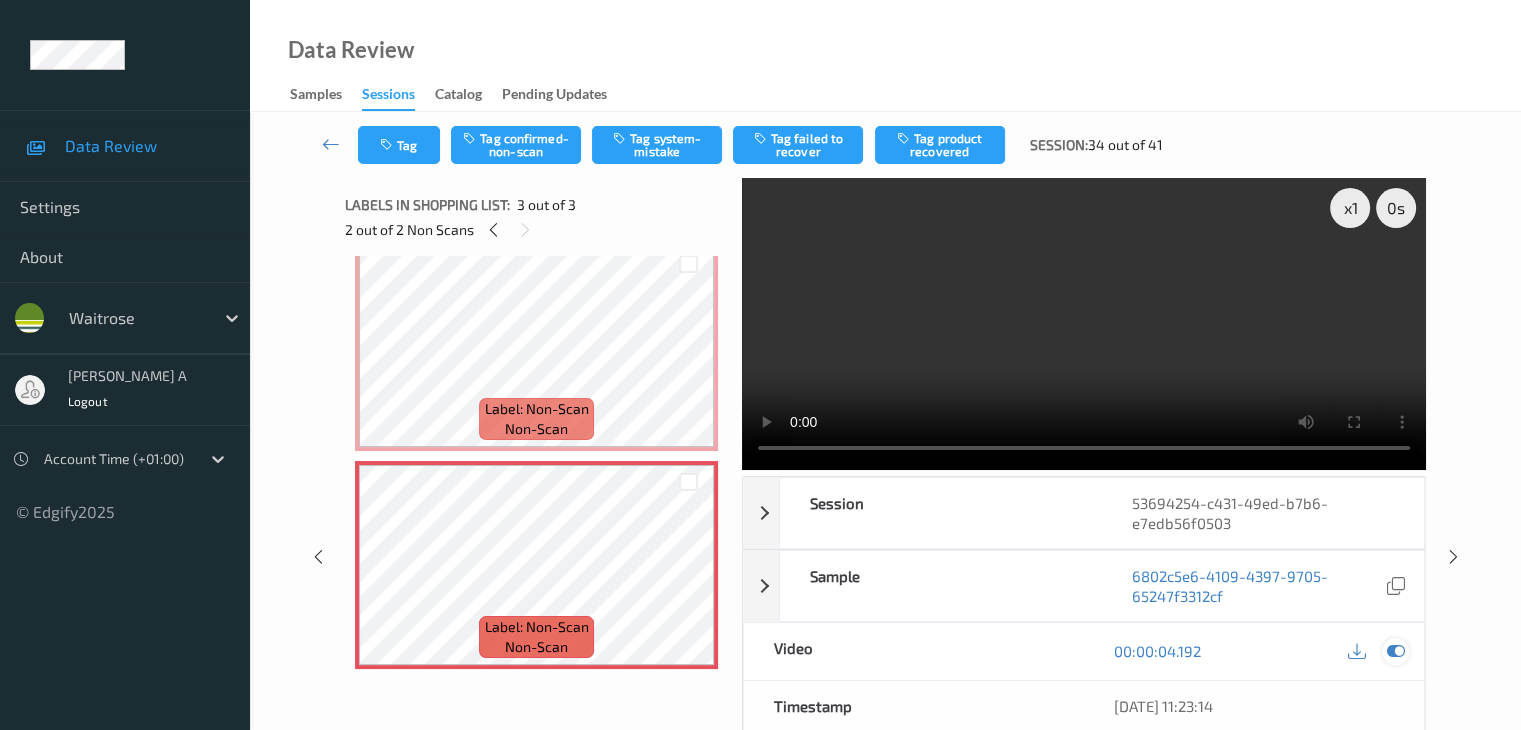 click at bounding box center [1395, 651] 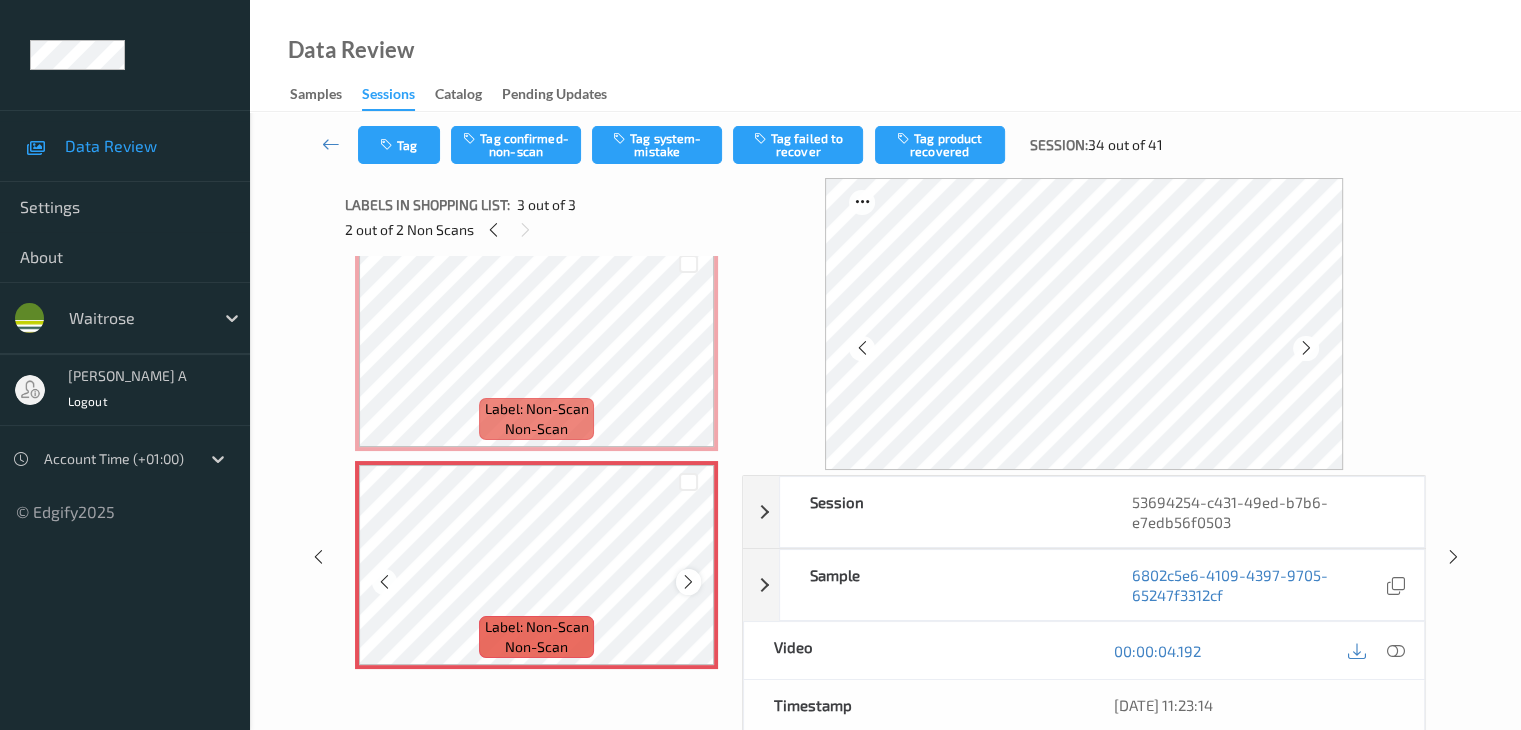 click at bounding box center [688, 582] 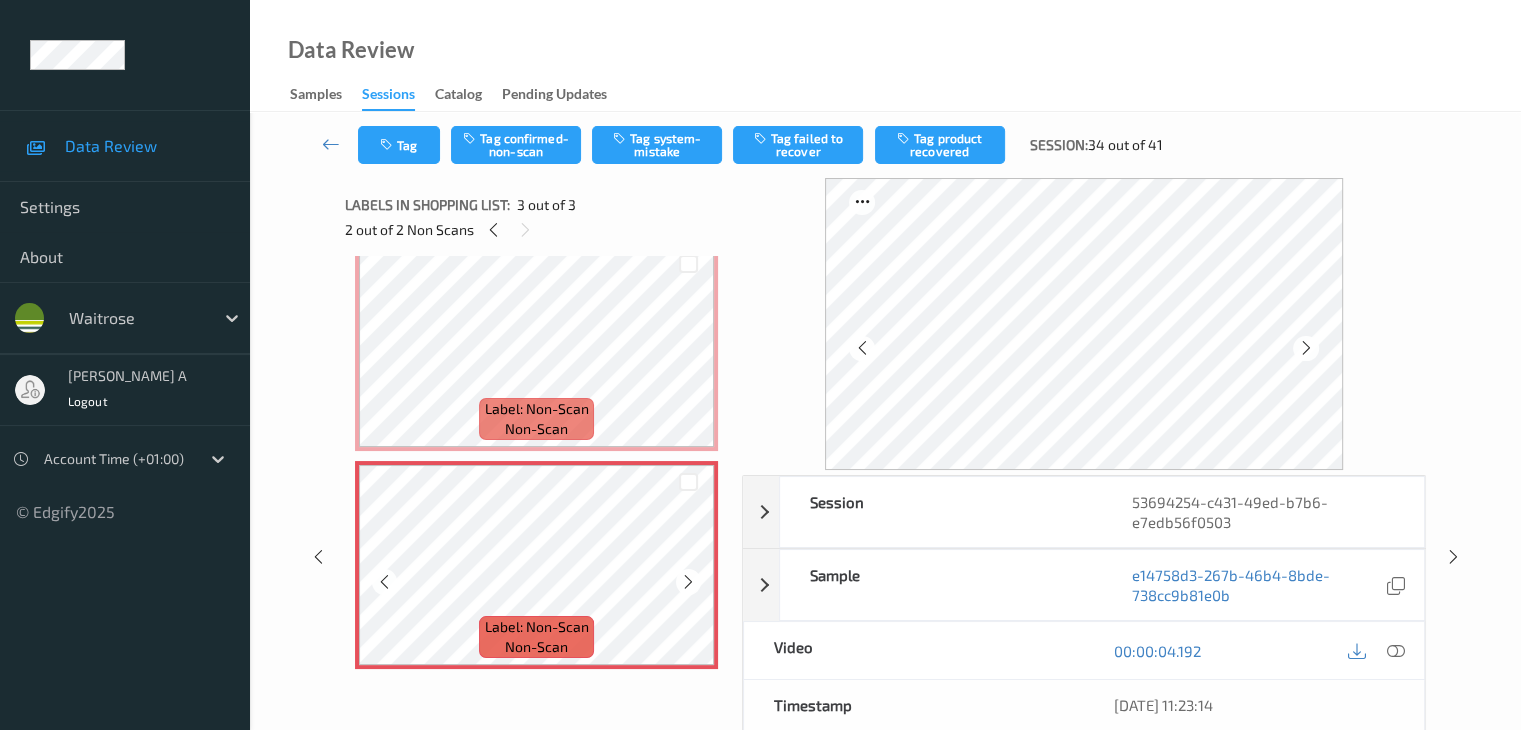 click at bounding box center (688, 582) 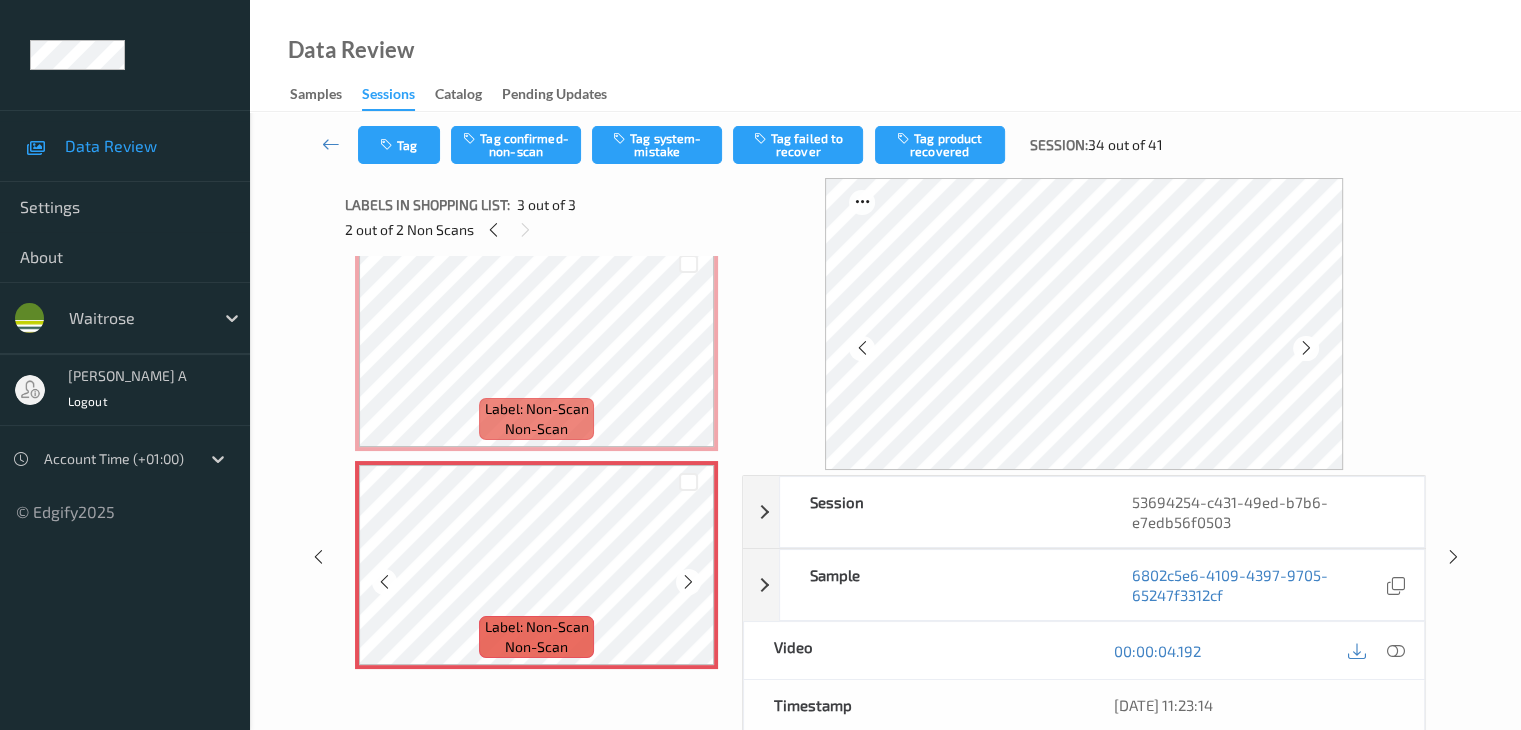 click at bounding box center [688, 582] 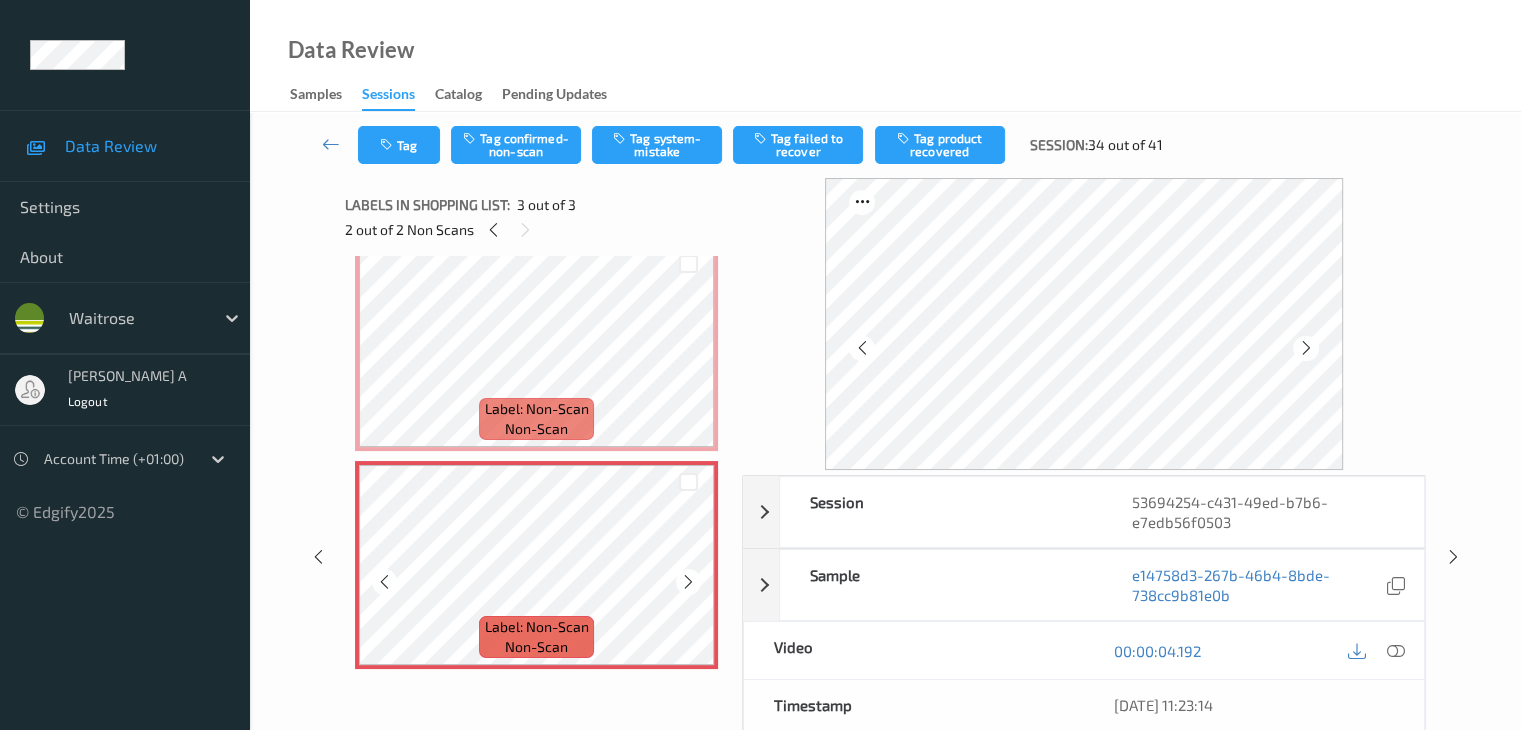 click at bounding box center (688, 582) 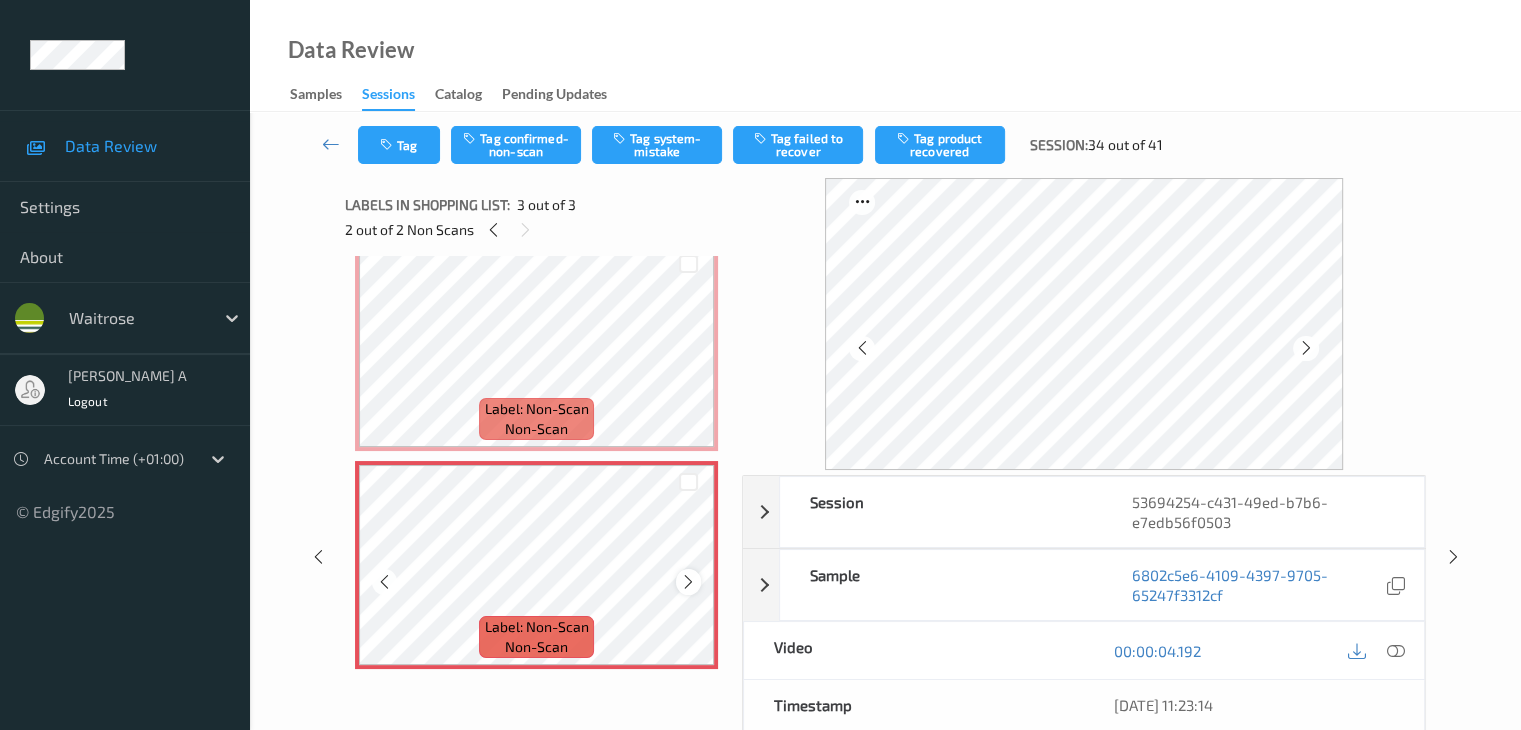 click at bounding box center [688, 582] 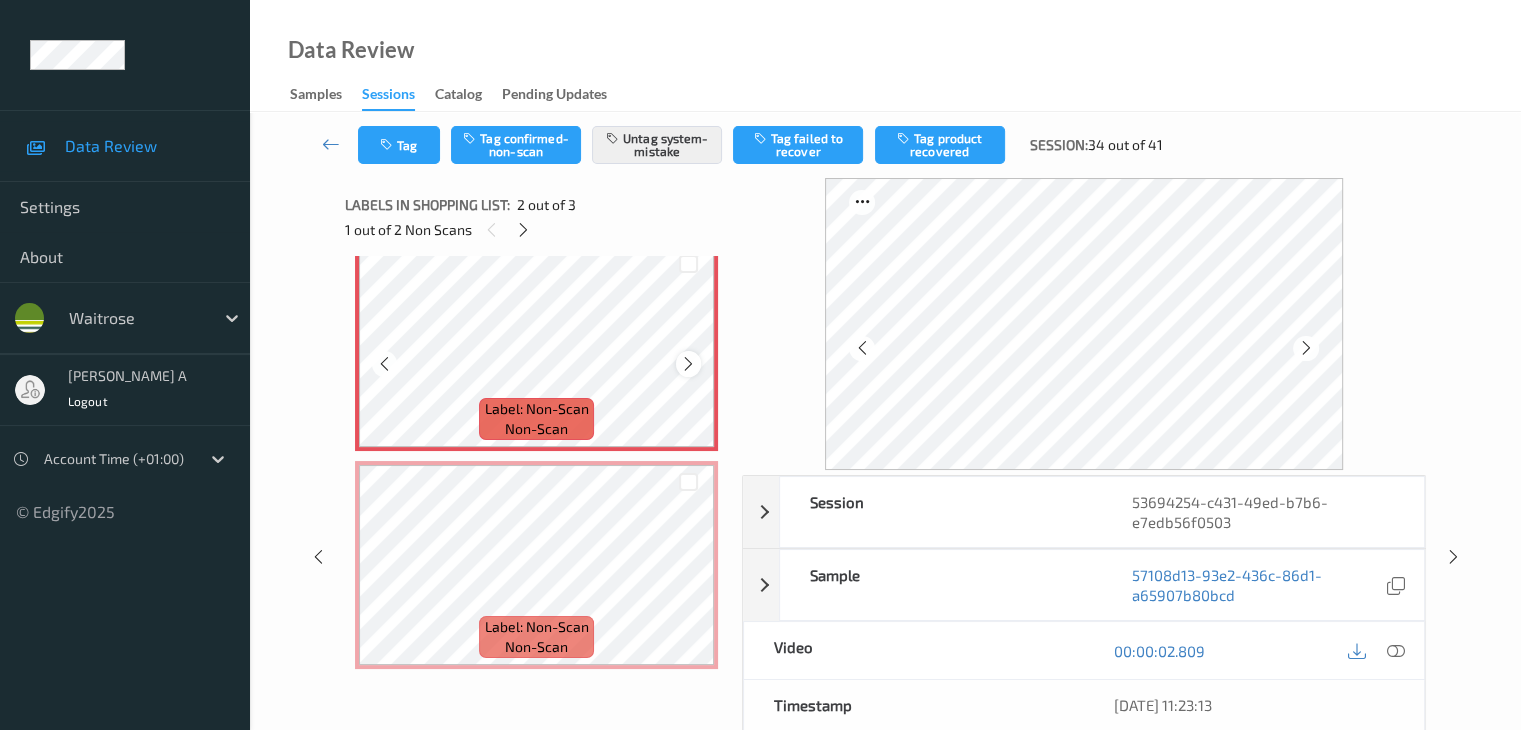 click at bounding box center [688, 364] 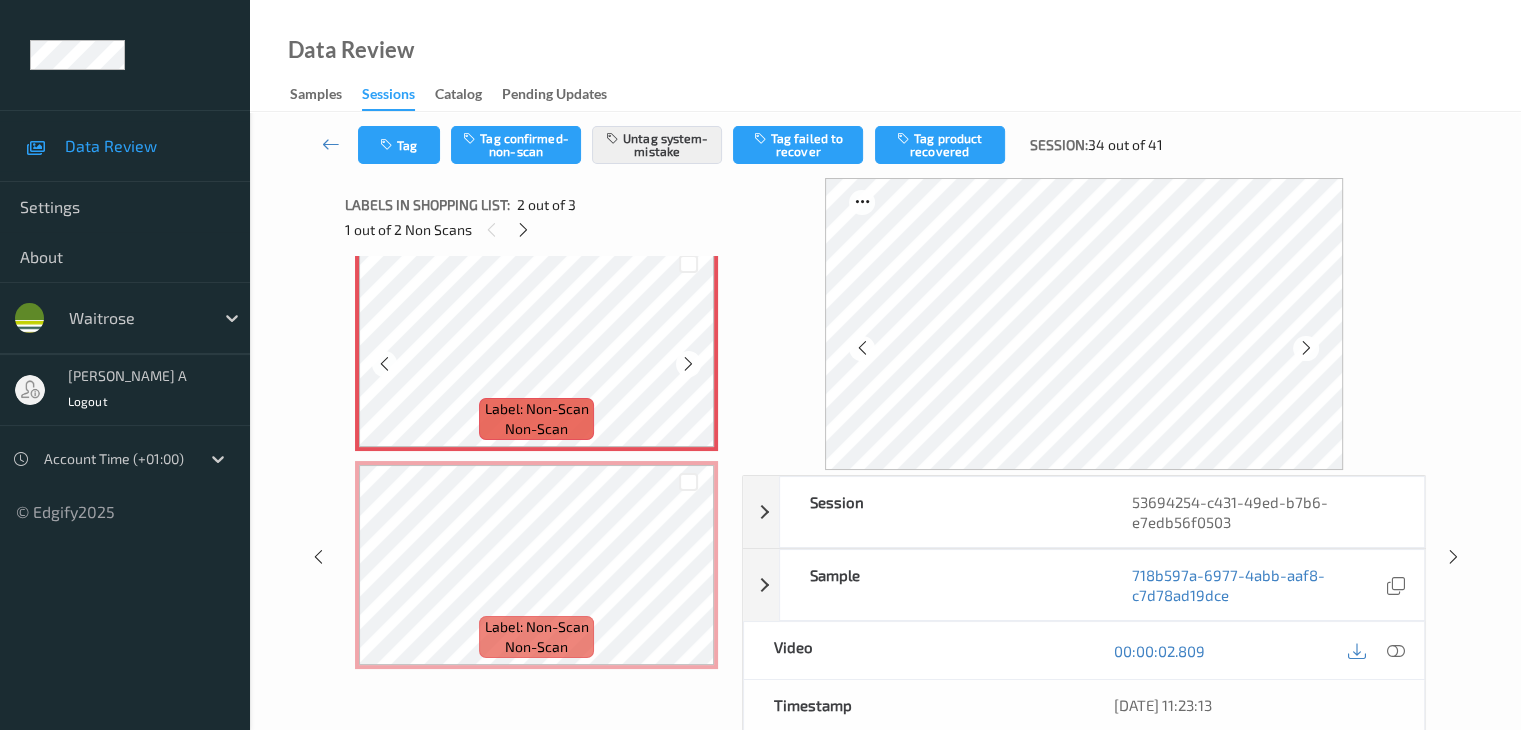 click at bounding box center [688, 364] 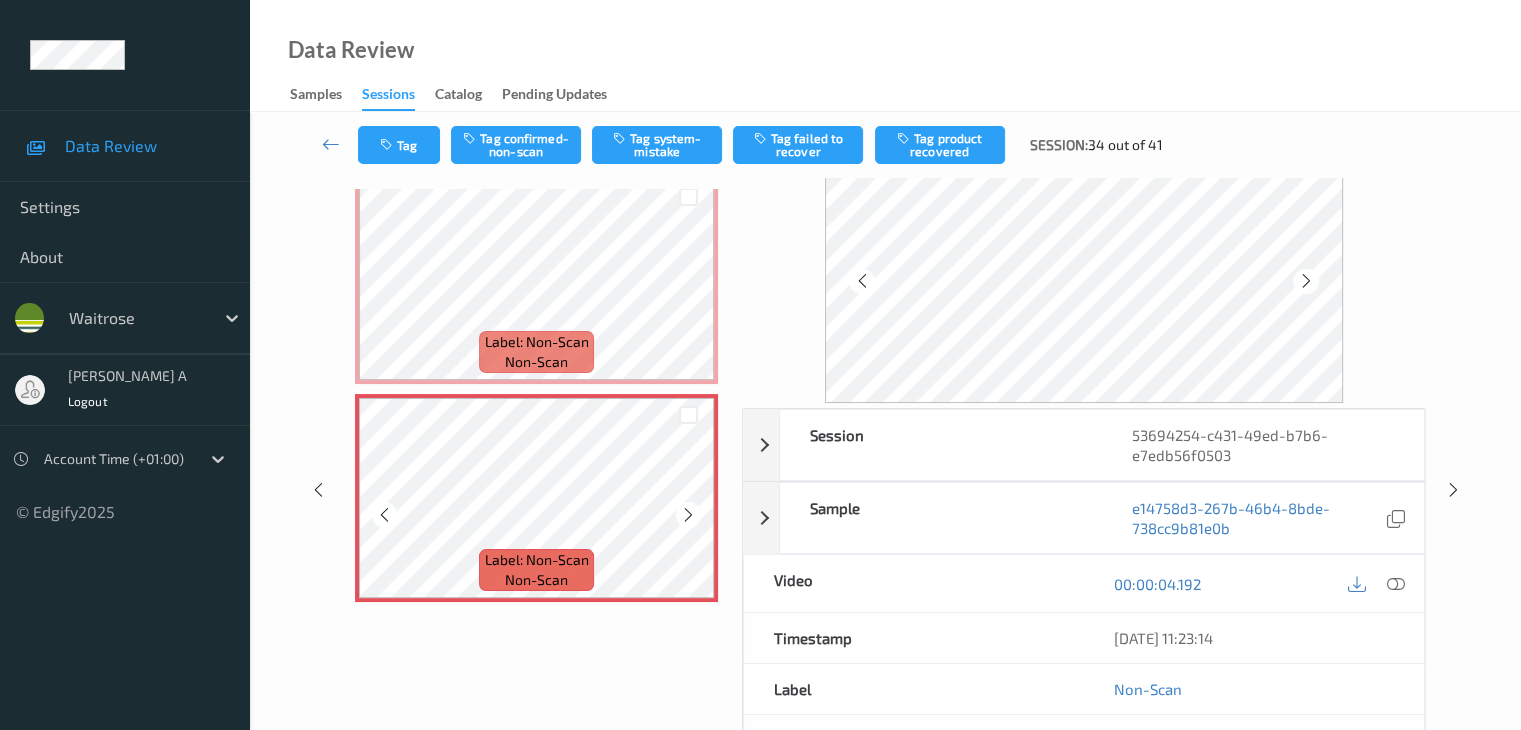 scroll, scrollTop: 100, scrollLeft: 0, axis: vertical 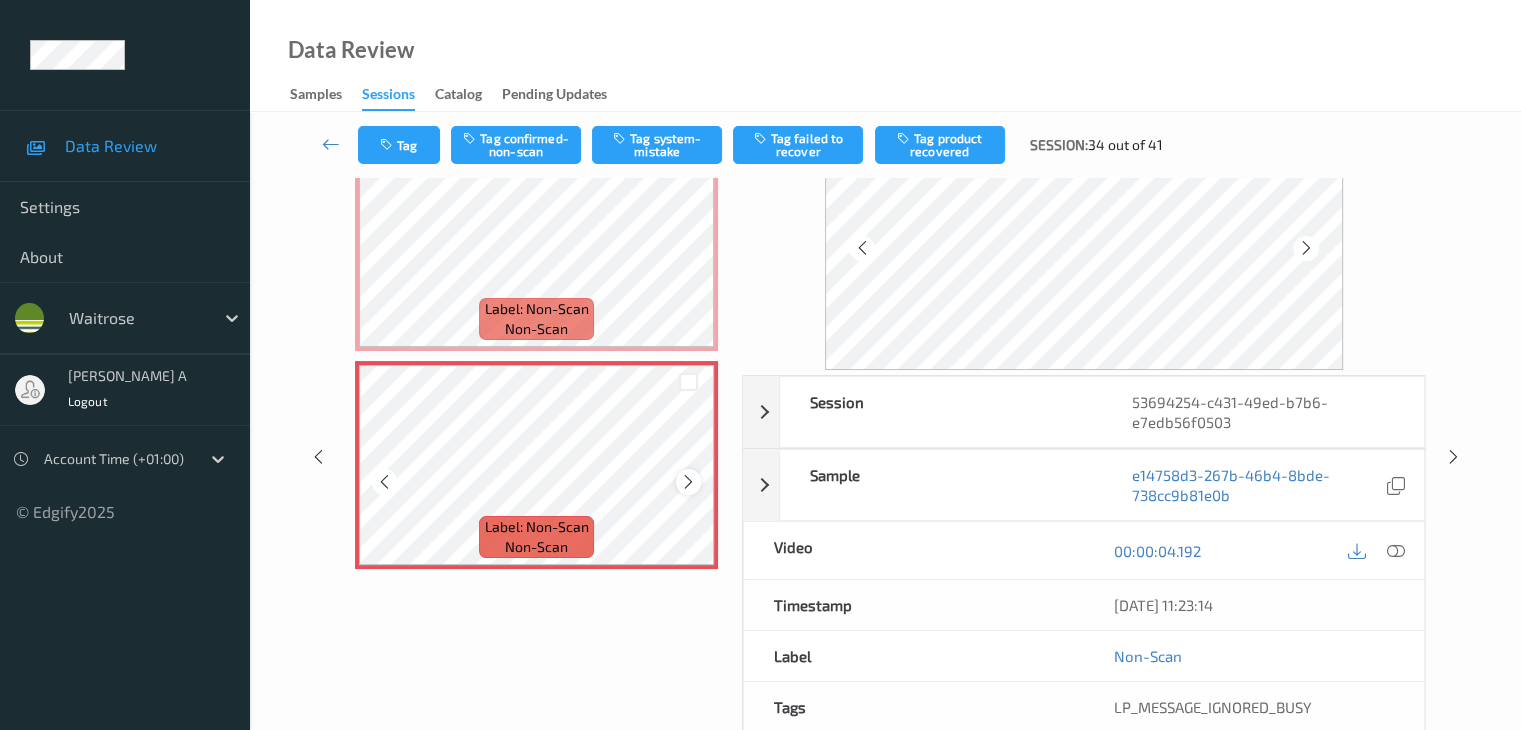 click at bounding box center [688, 482] 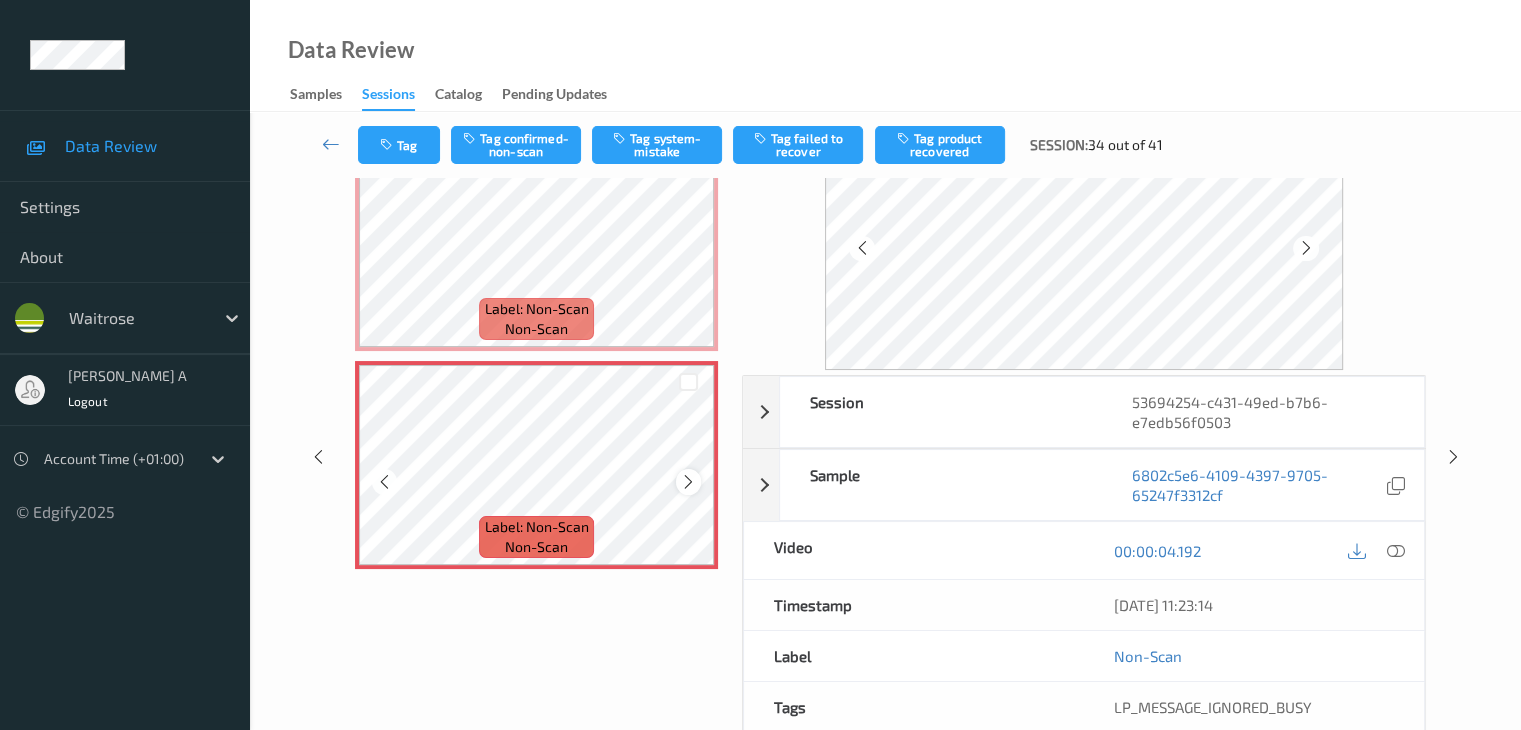 click at bounding box center (688, 481) 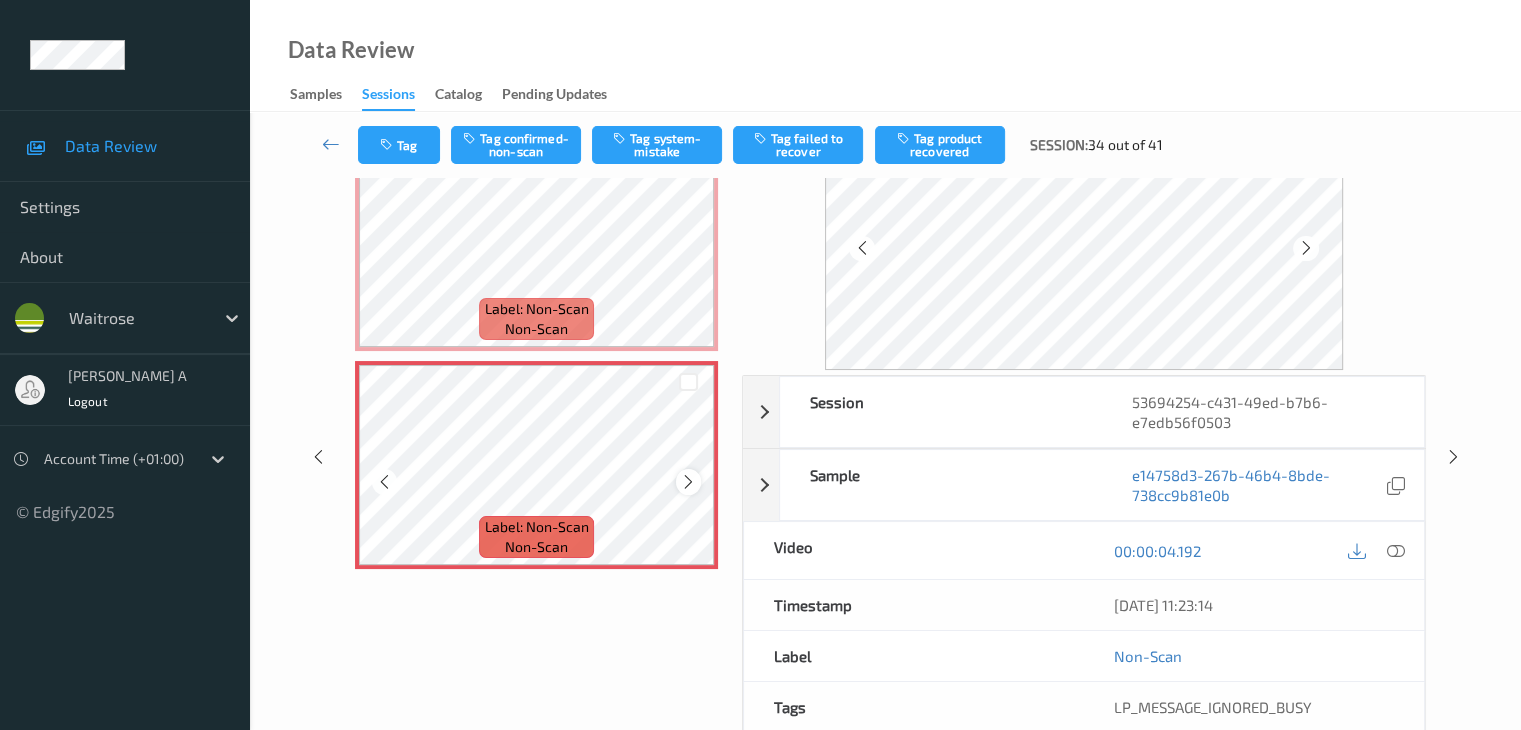 click at bounding box center (688, 481) 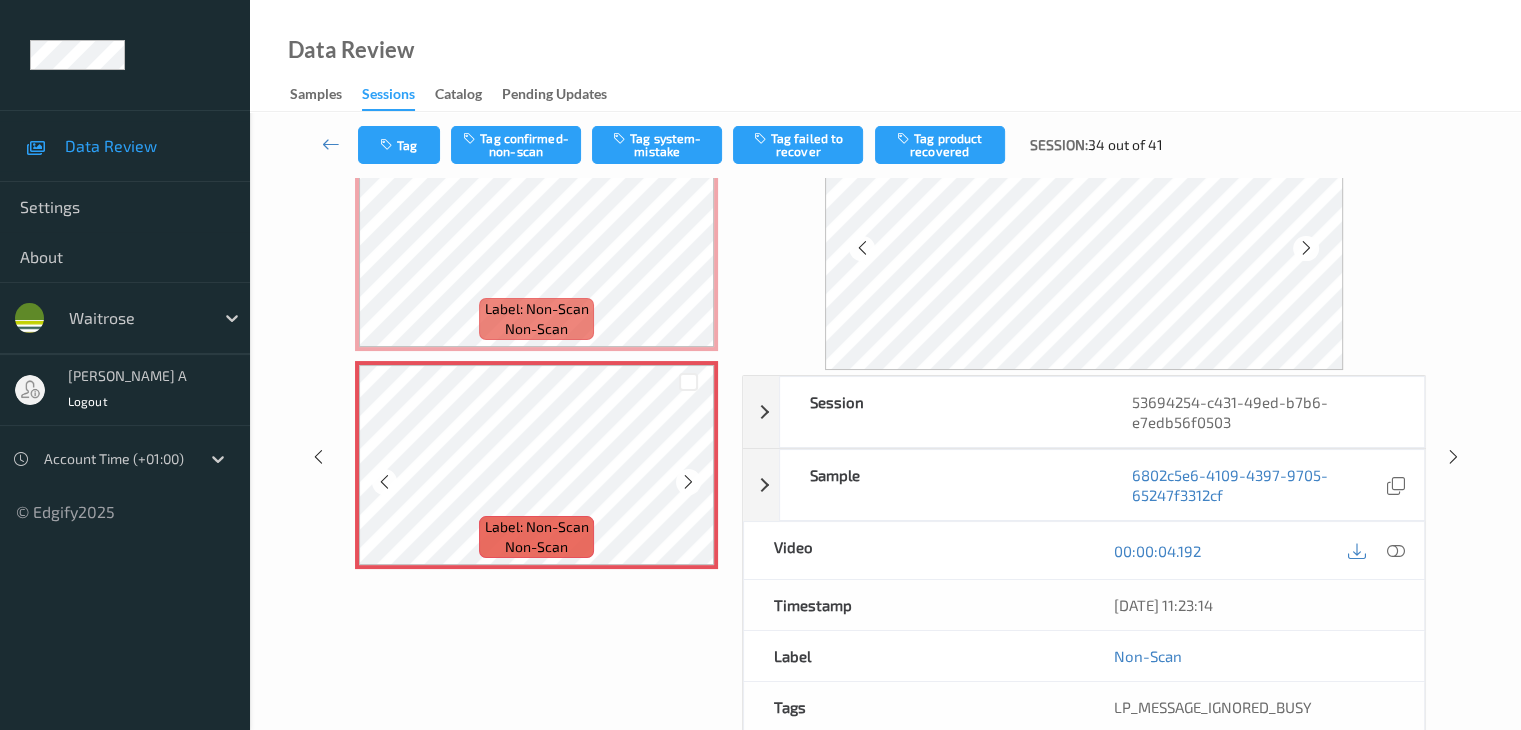 click at bounding box center (688, 481) 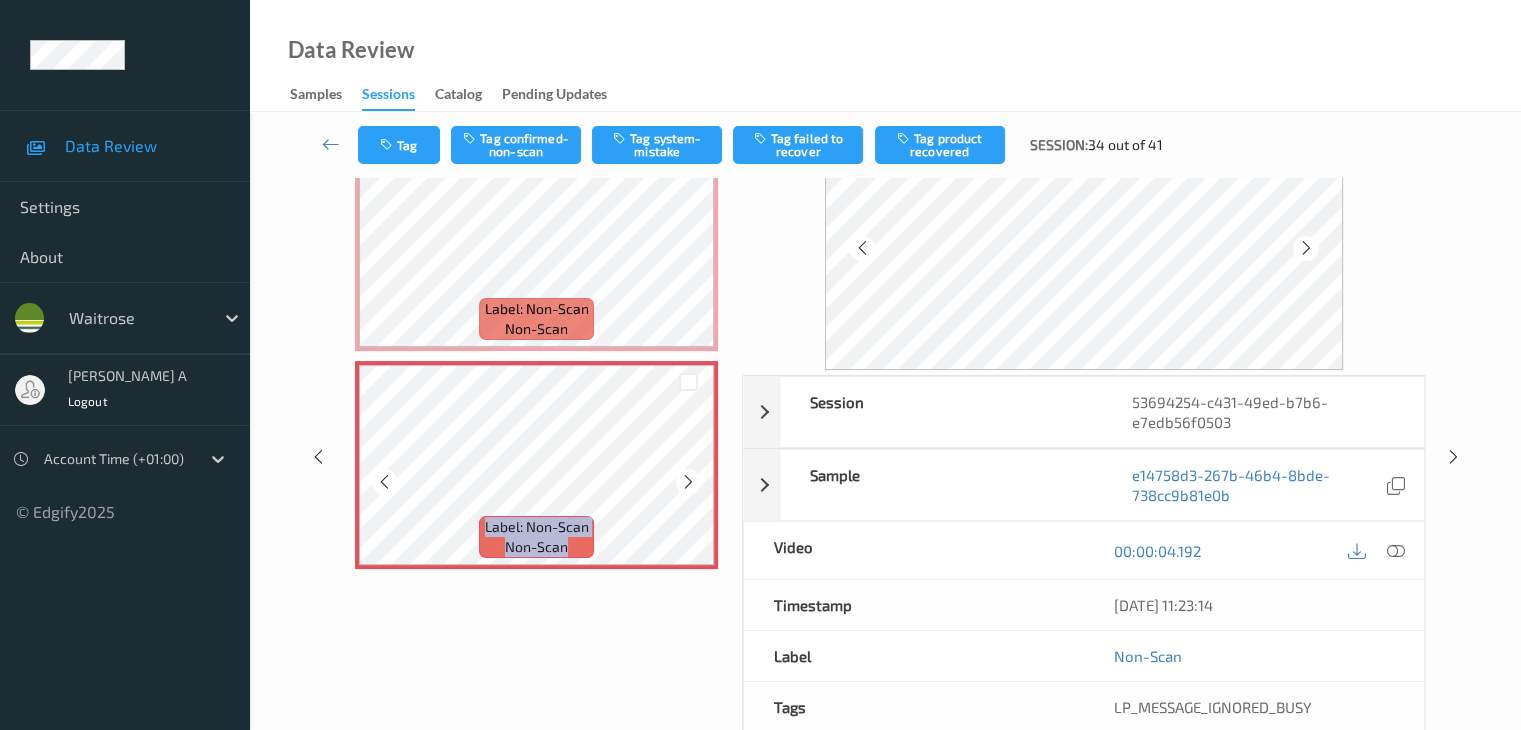 click at bounding box center [688, 481] 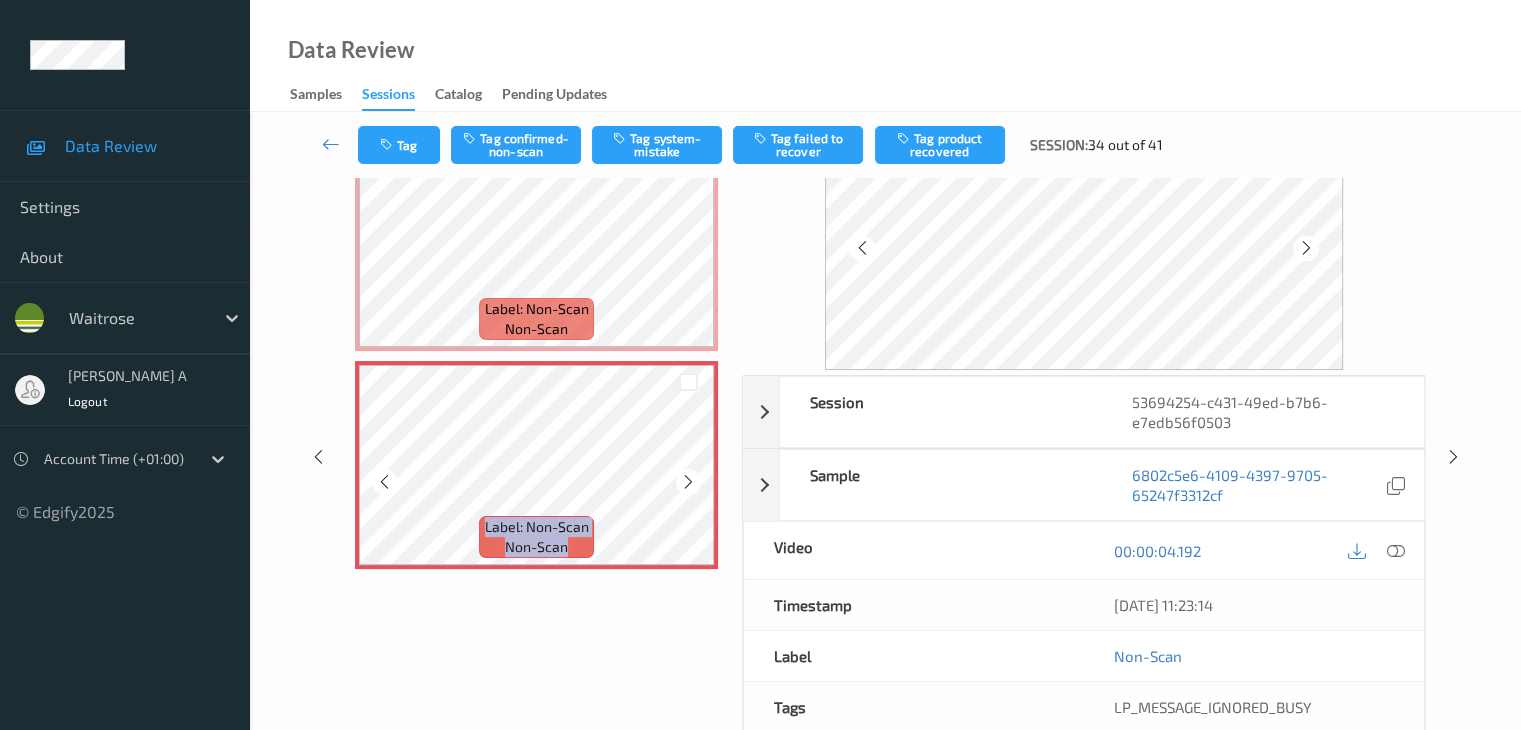 click at bounding box center [688, 481] 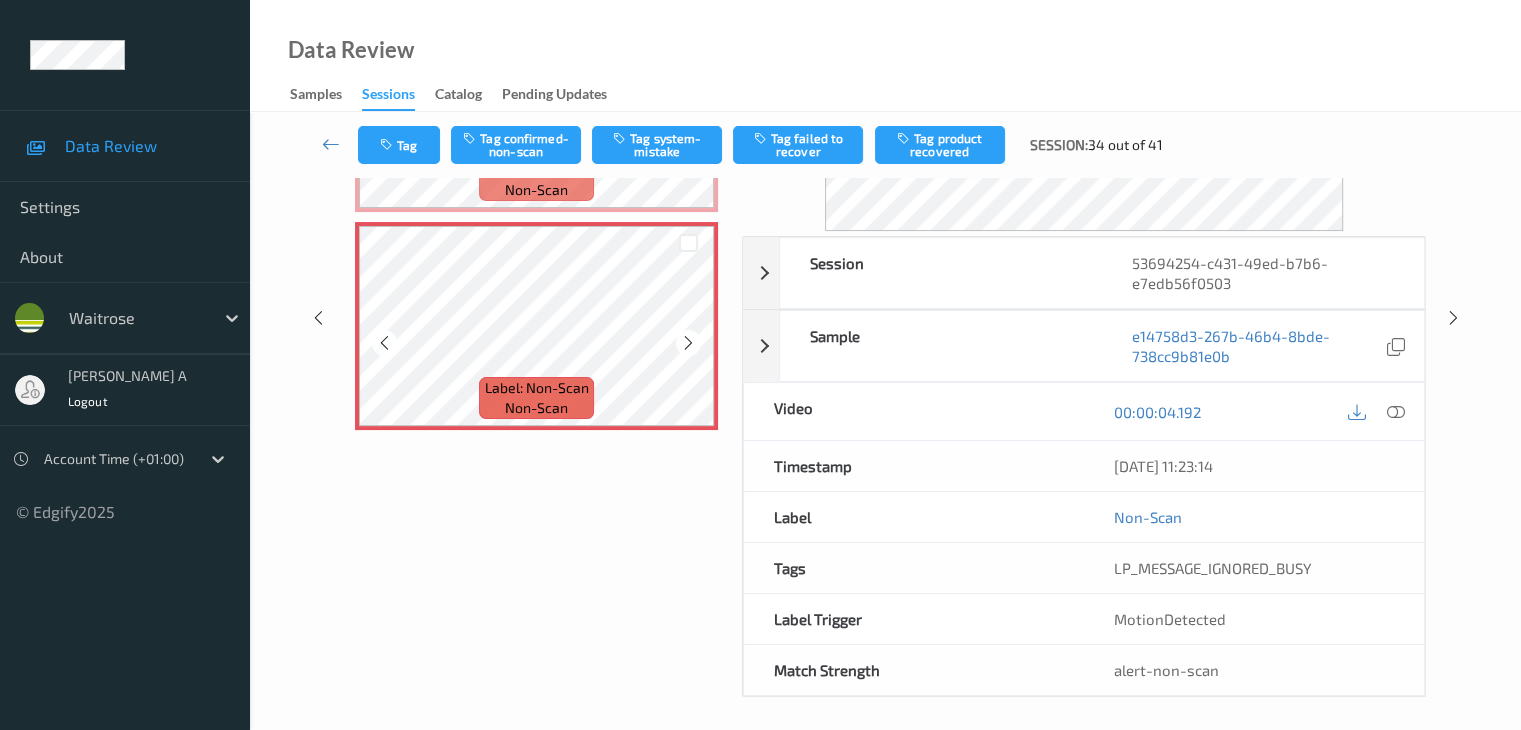 scroll, scrollTop: 244, scrollLeft: 0, axis: vertical 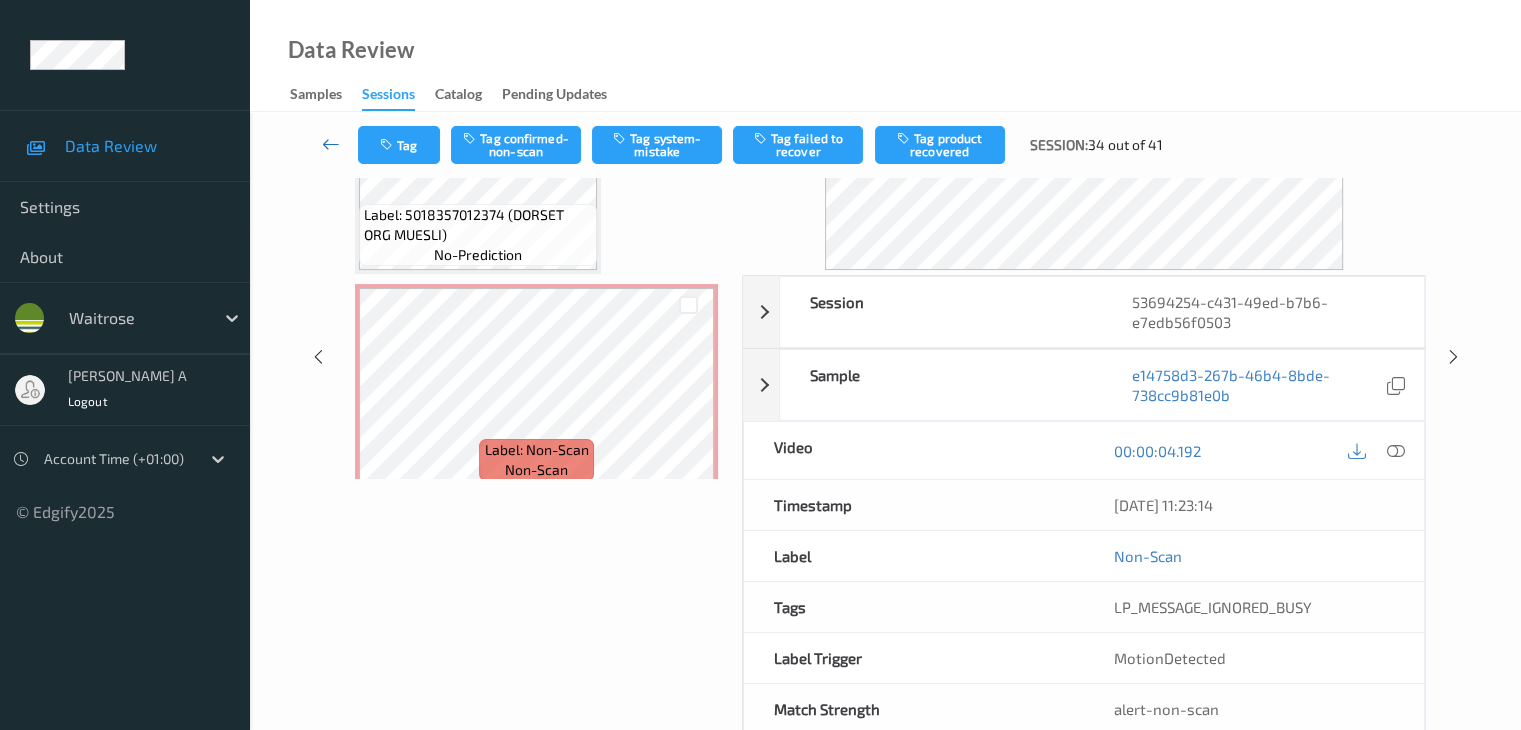 click at bounding box center [331, 144] 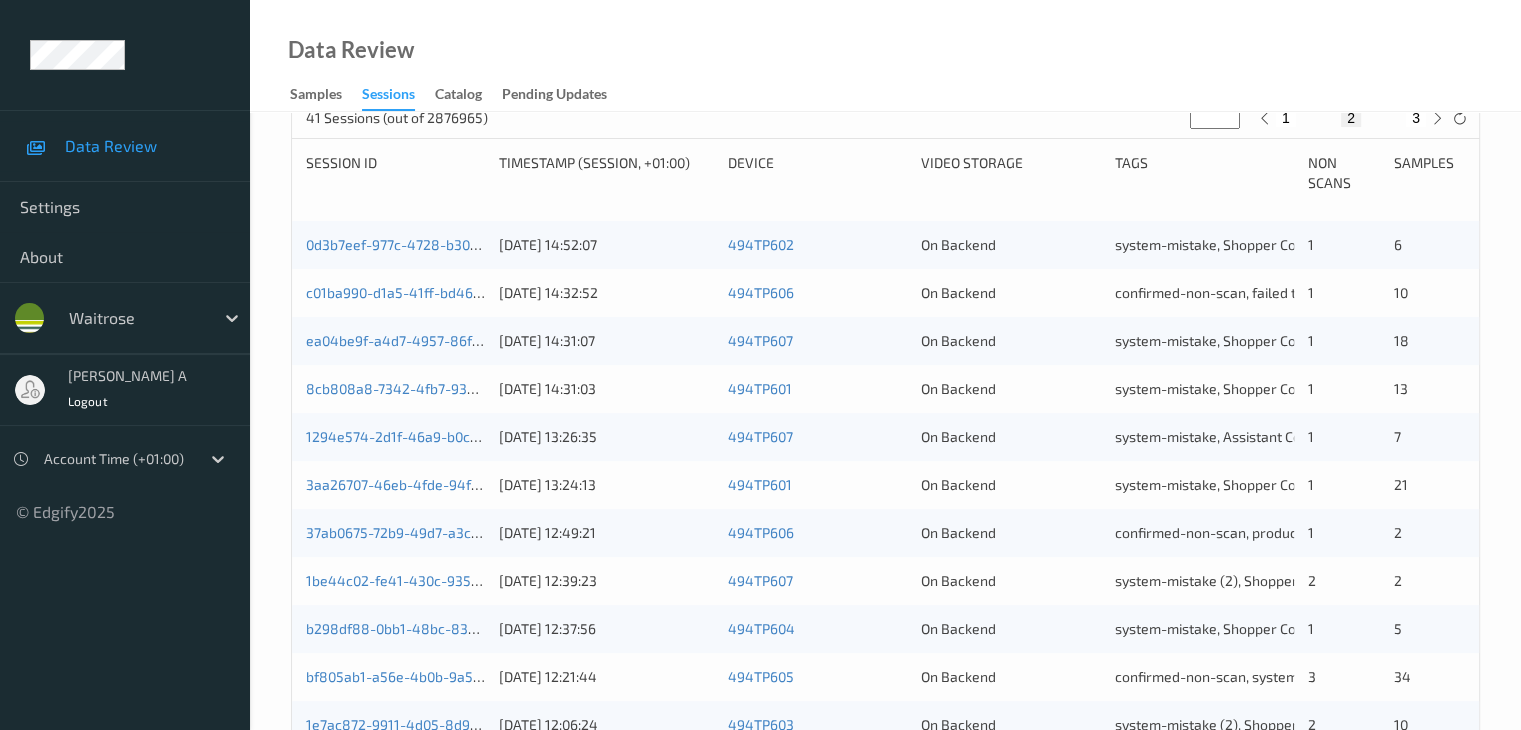 scroll, scrollTop: 900, scrollLeft: 0, axis: vertical 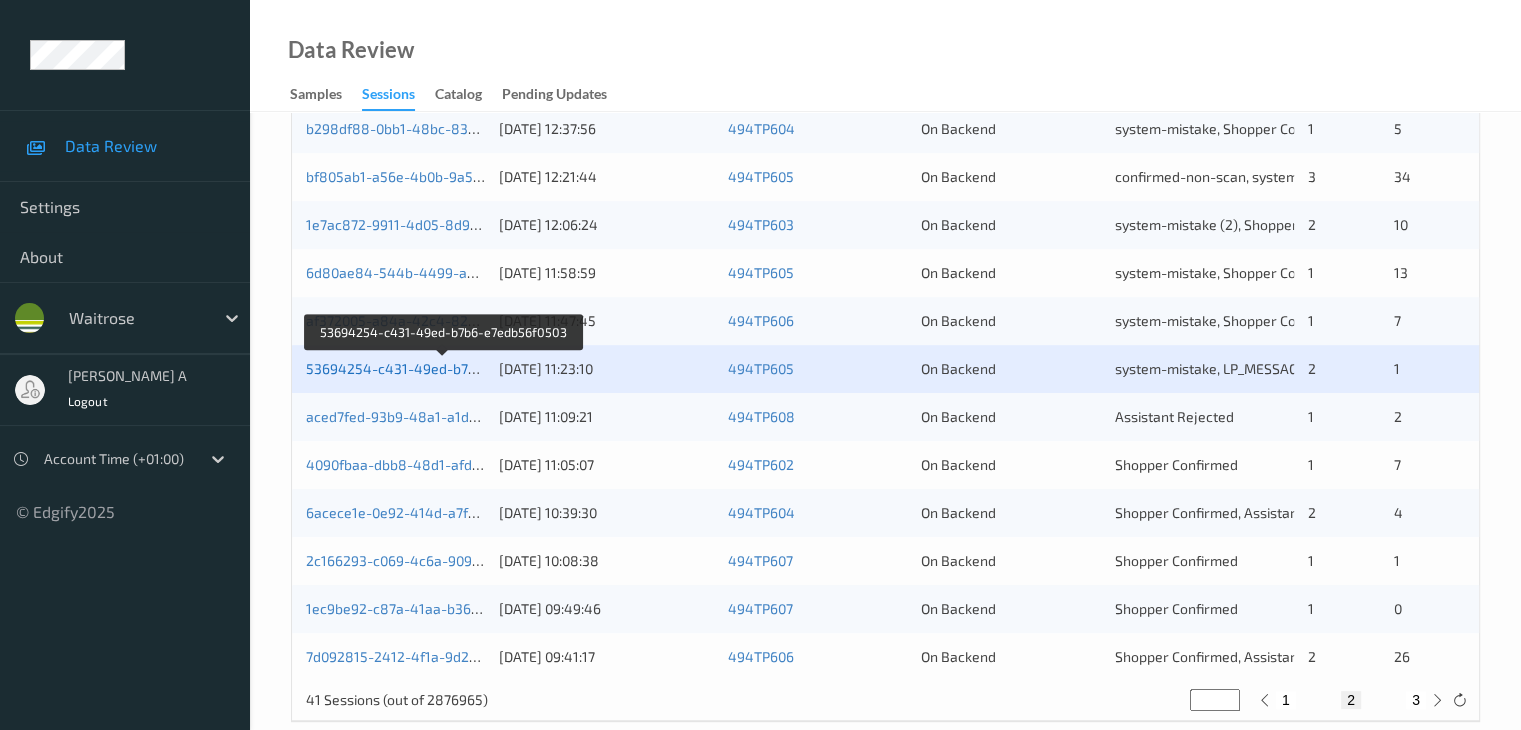 click on "53694254-c431-49ed-b7b6-e7edb56f0503" at bounding box center (444, 368) 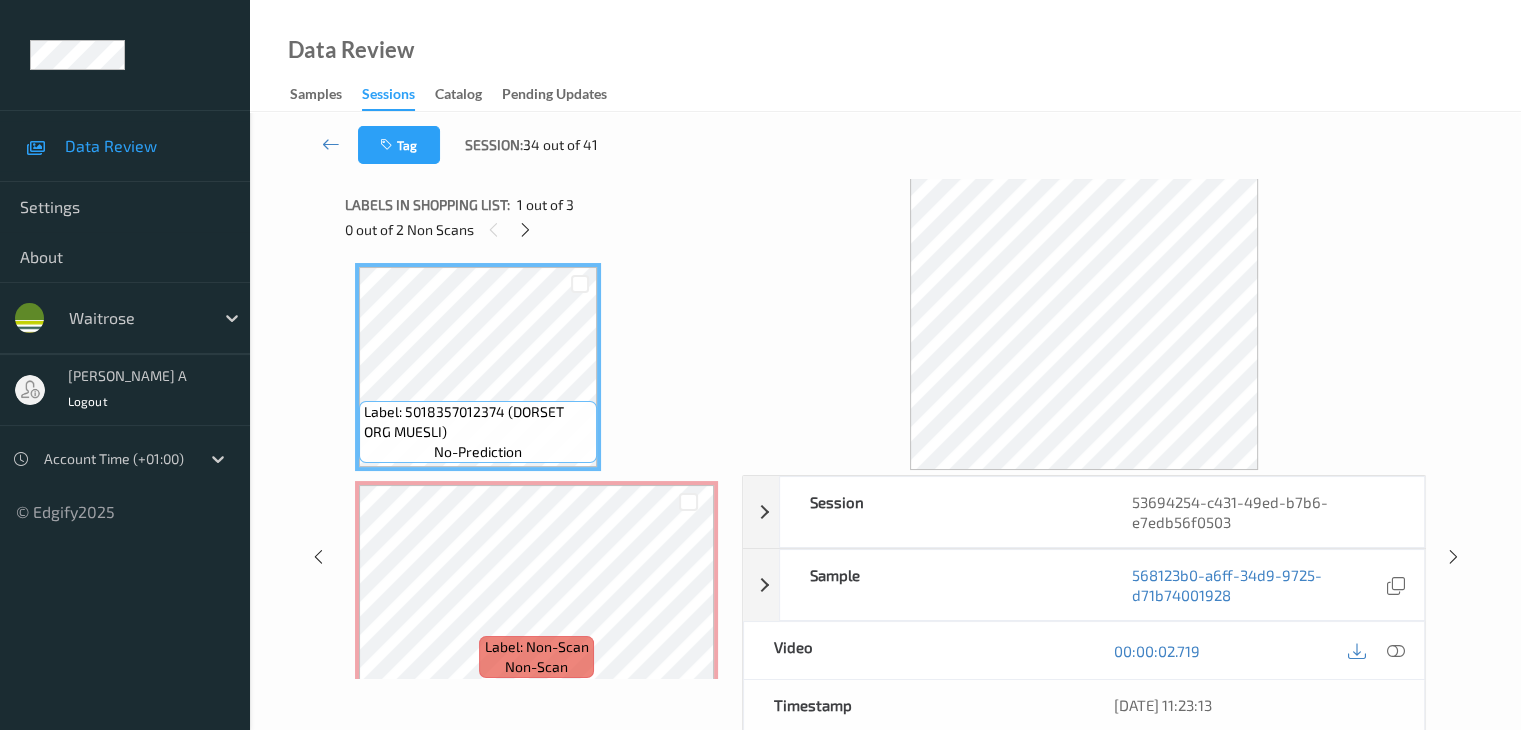 scroll, scrollTop: 0, scrollLeft: 0, axis: both 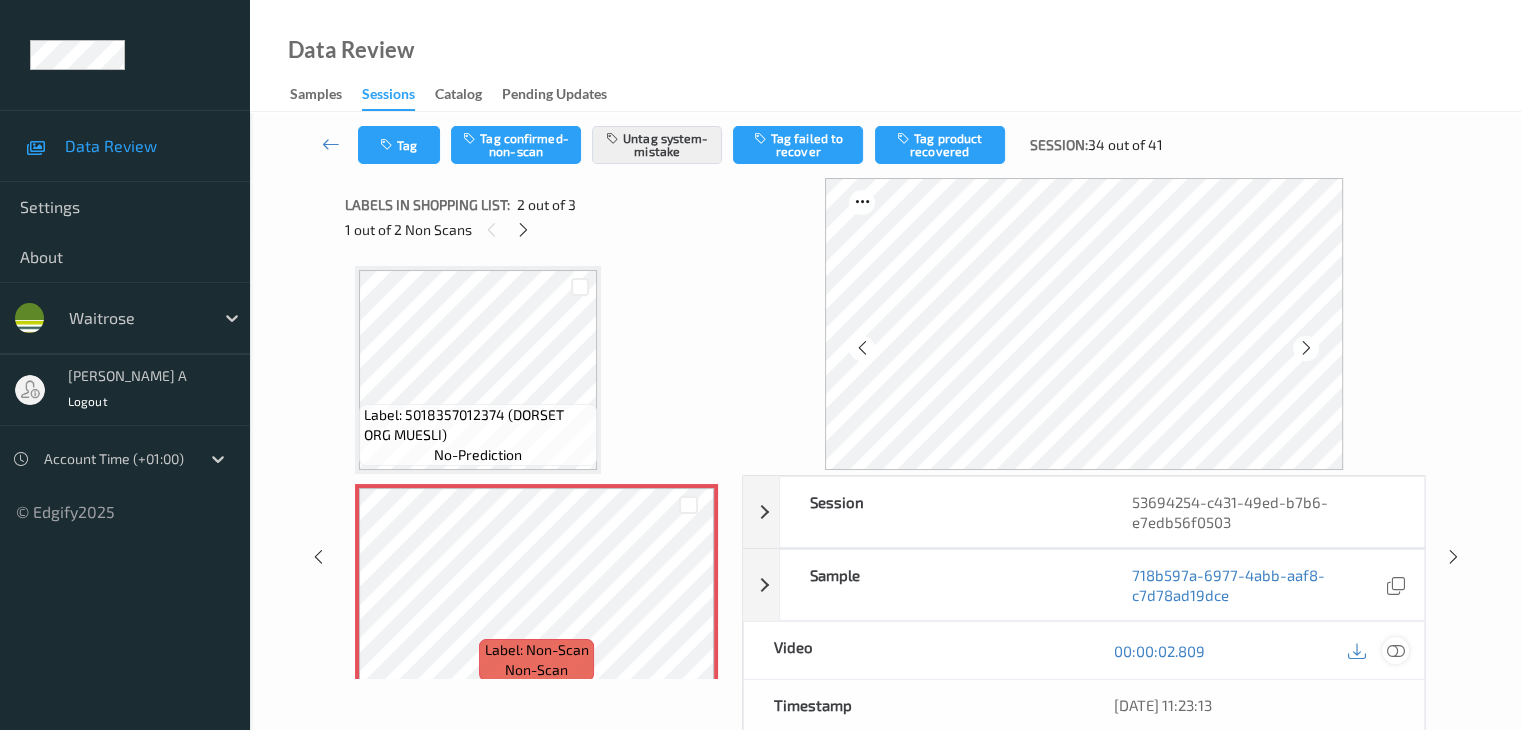 click at bounding box center [1395, 651] 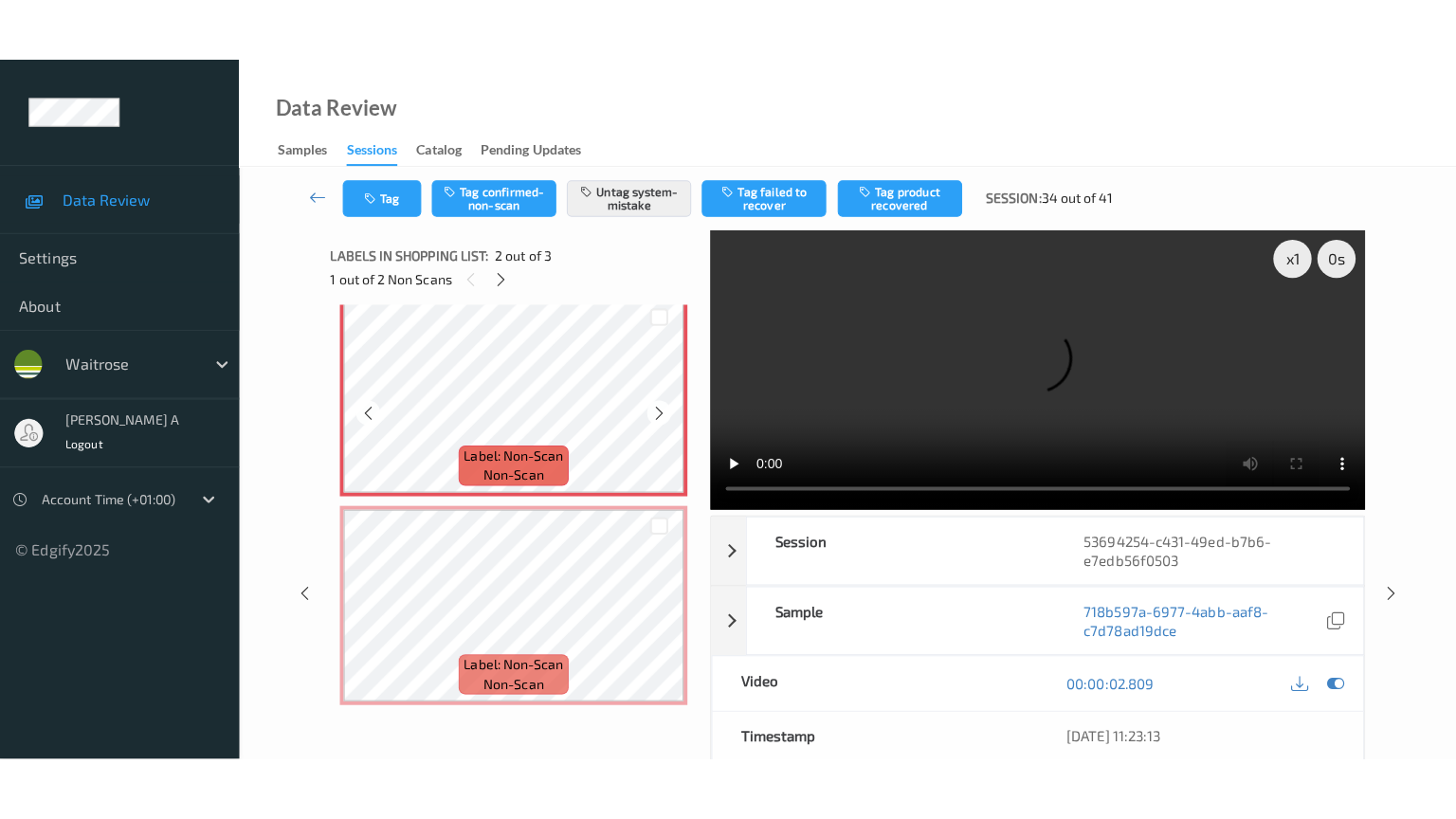 scroll, scrollTop: 228, scrollLeft: 0, axis: vertical 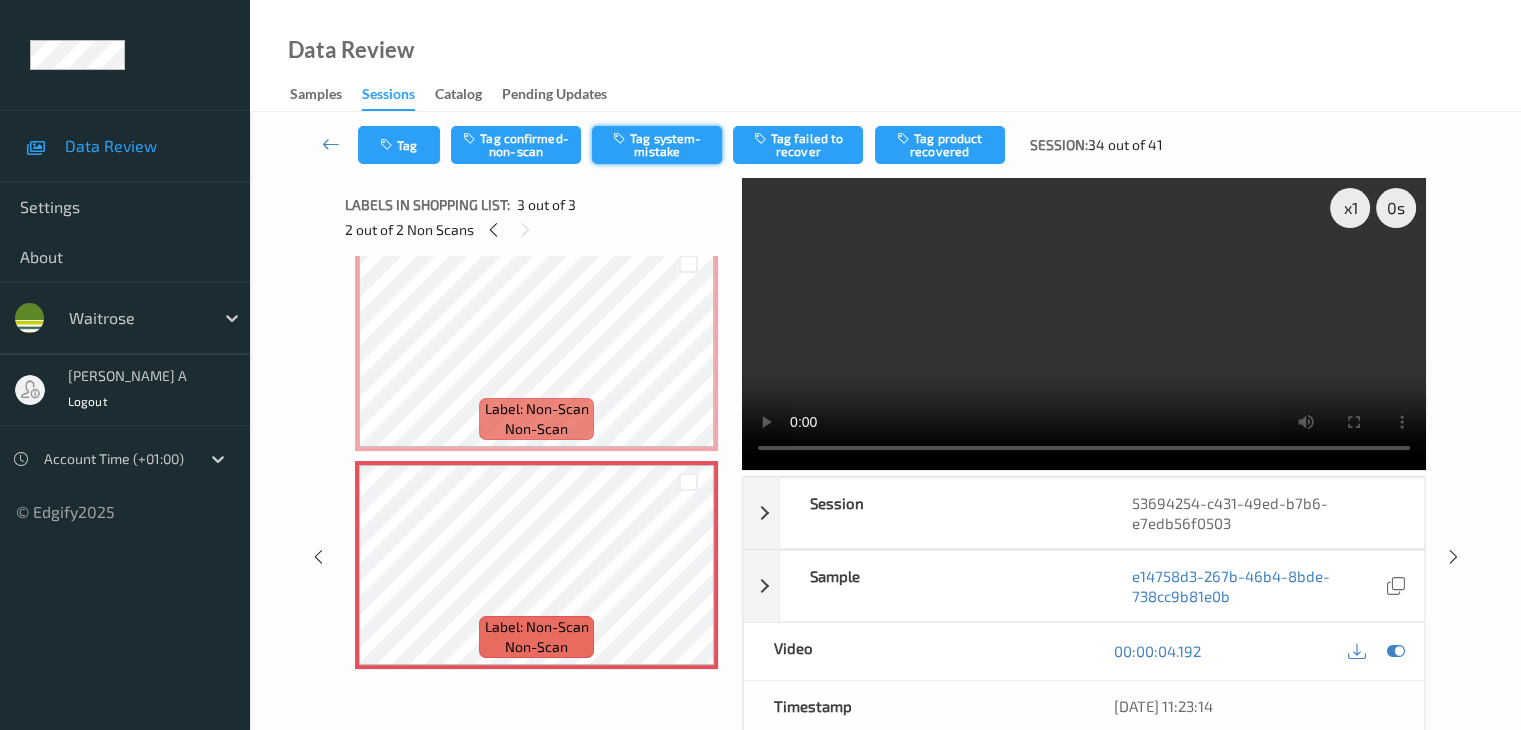 click on "Tag   system-mistake" at bounding box center (657, 145) 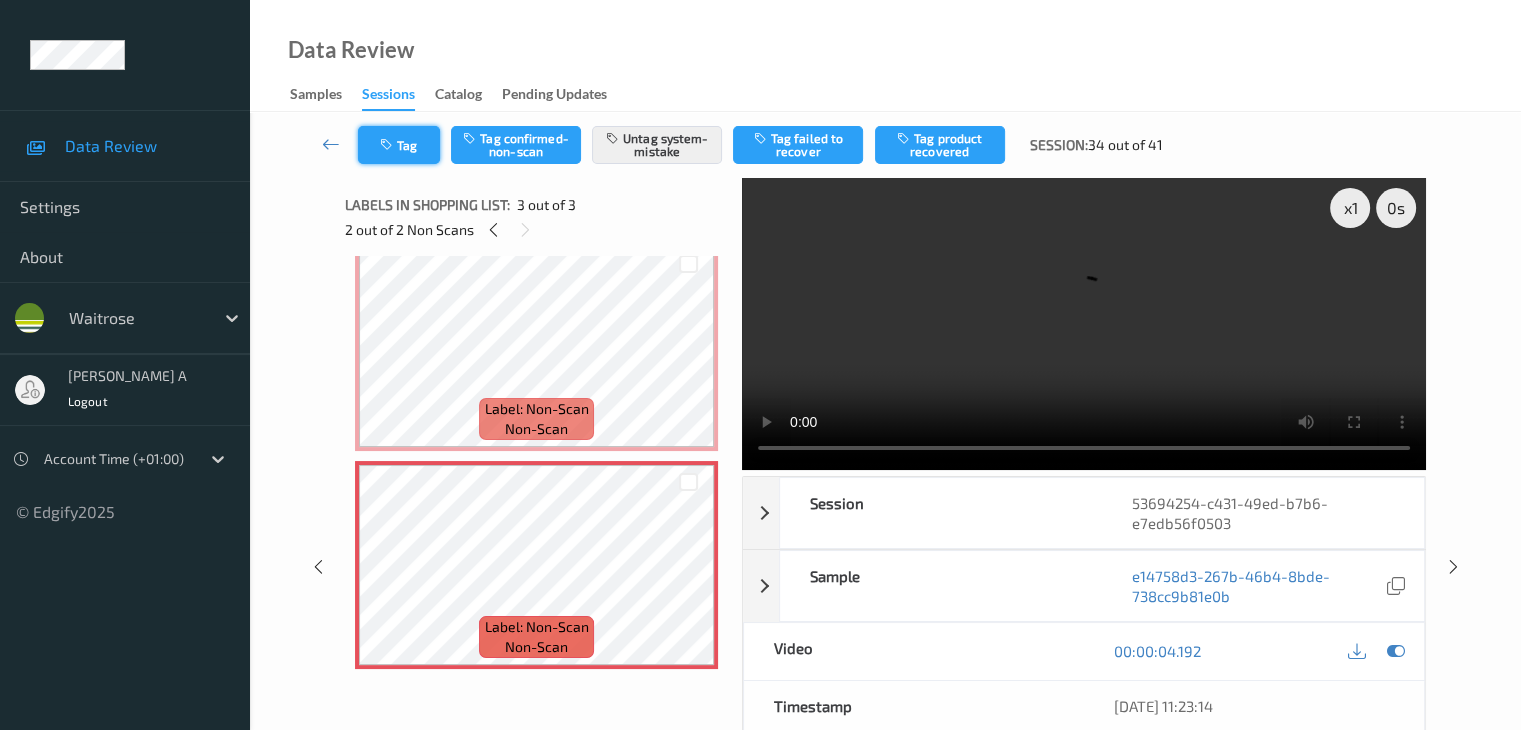 click on "Tag" at bounding box center [399, 145] 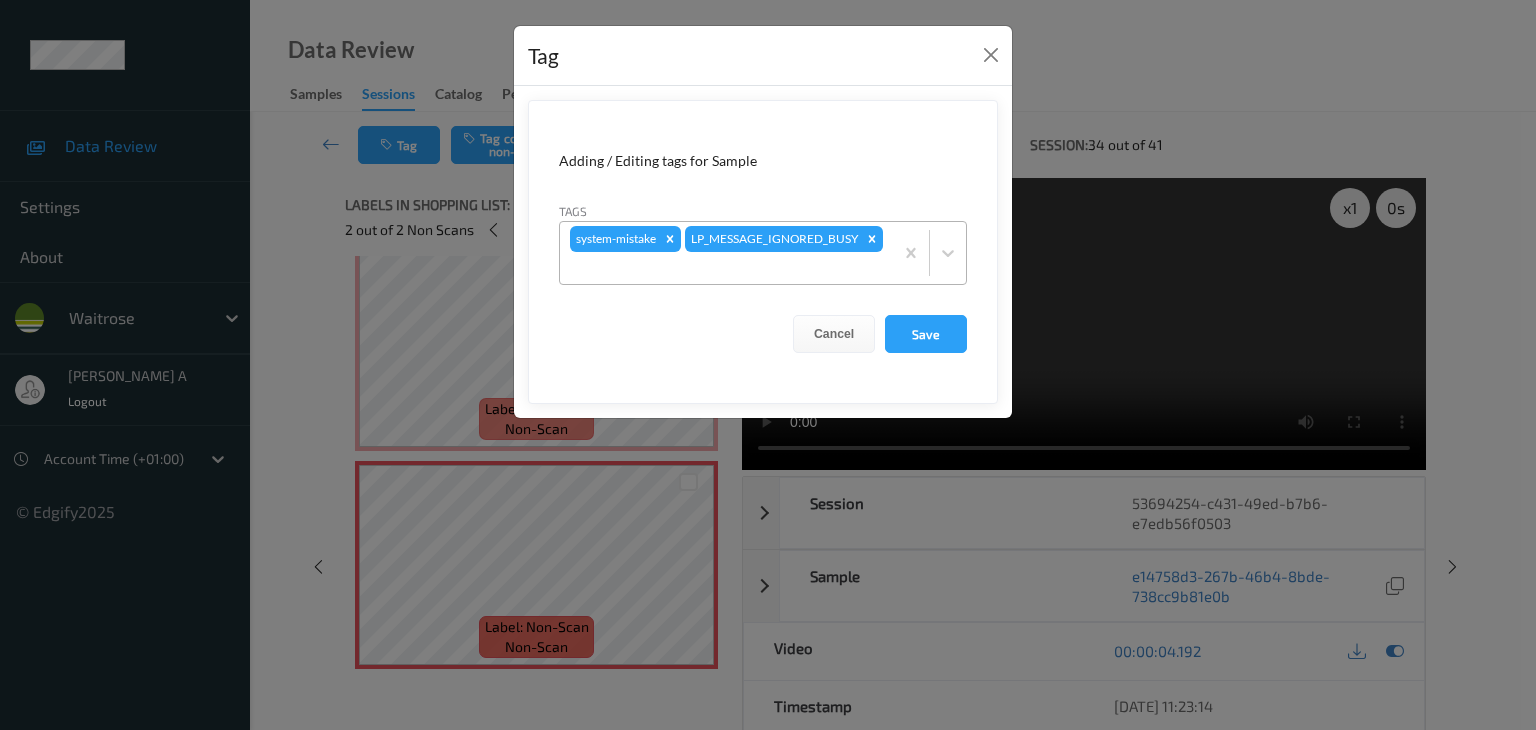 click at bounding box center [726, 268] 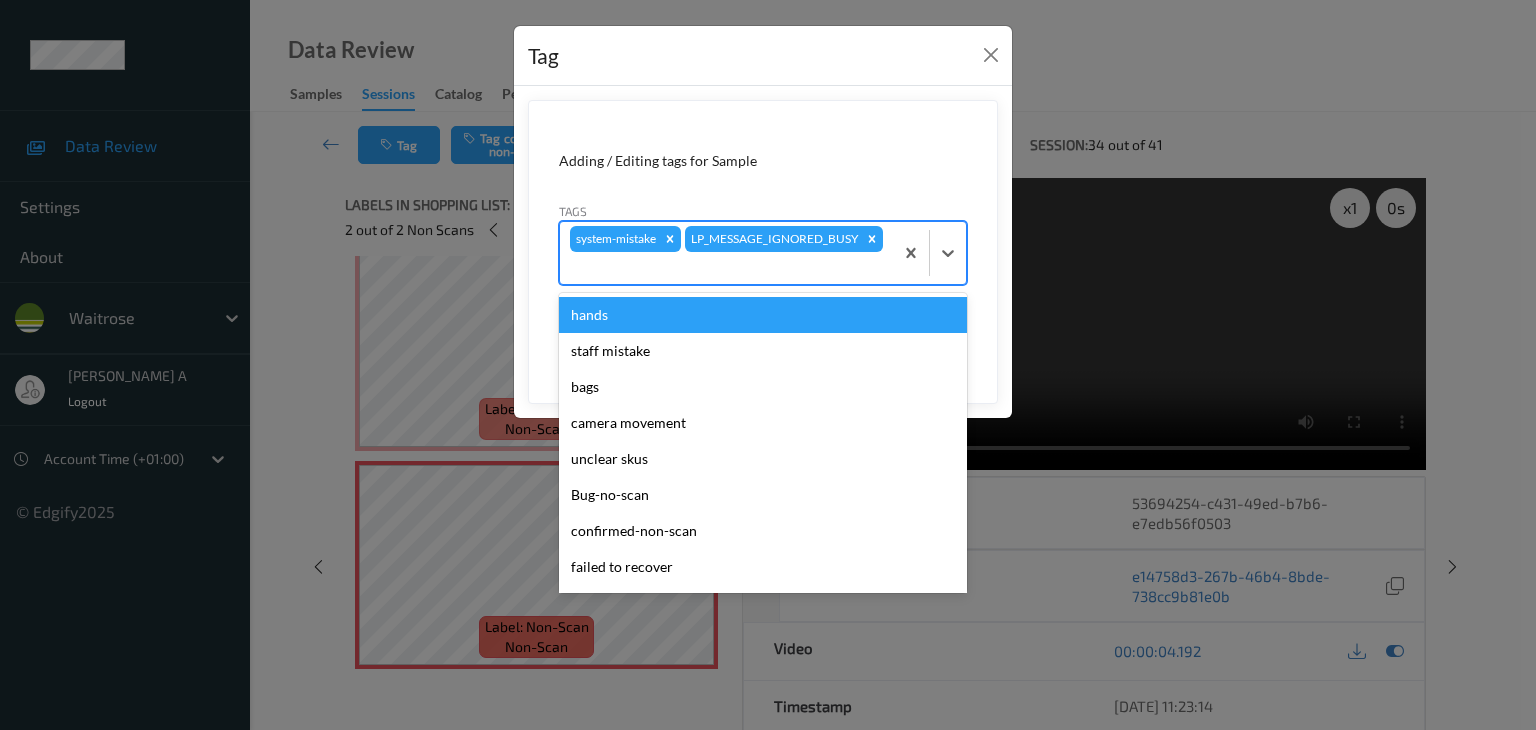 type on "u" 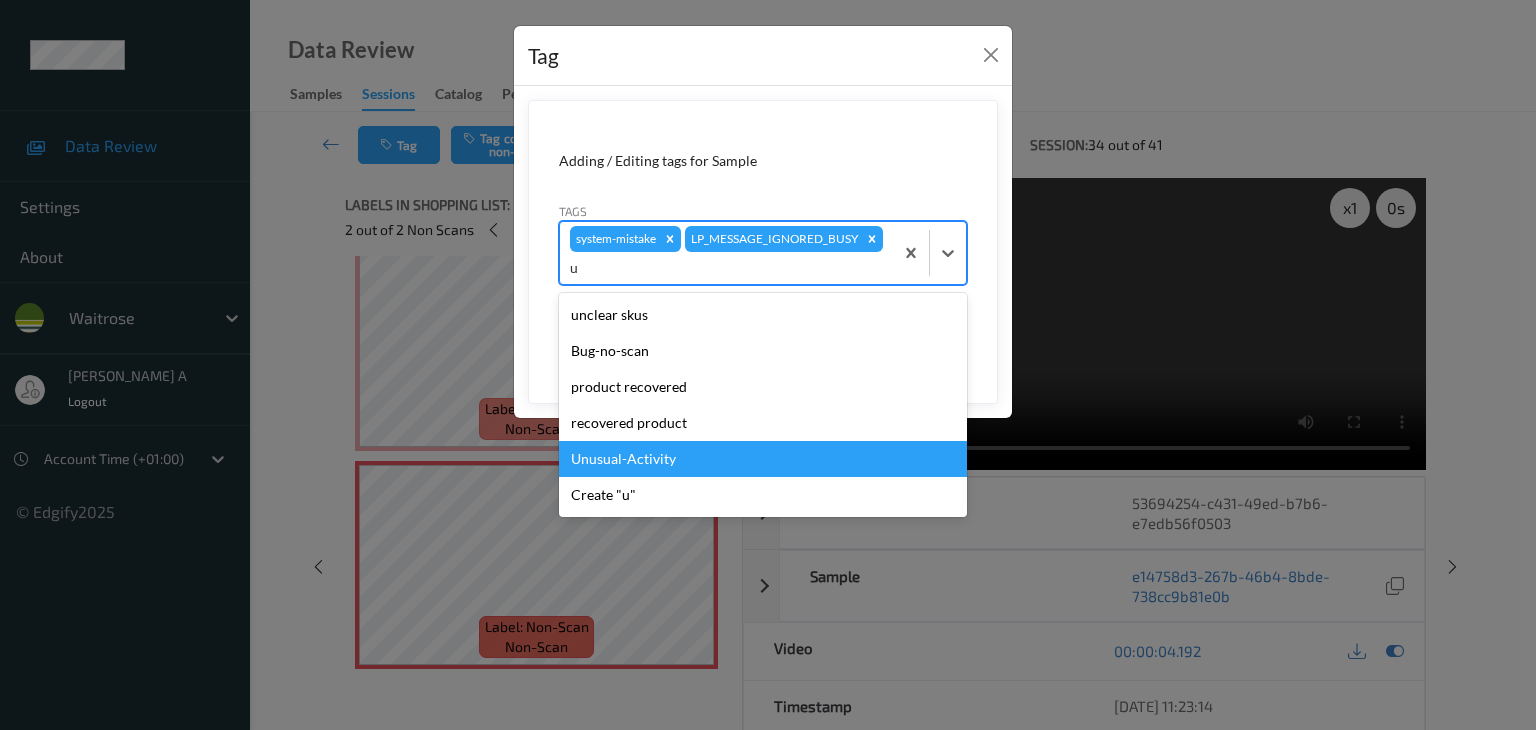 click on "Unusual-Activity" at bounding box center [763, 459] 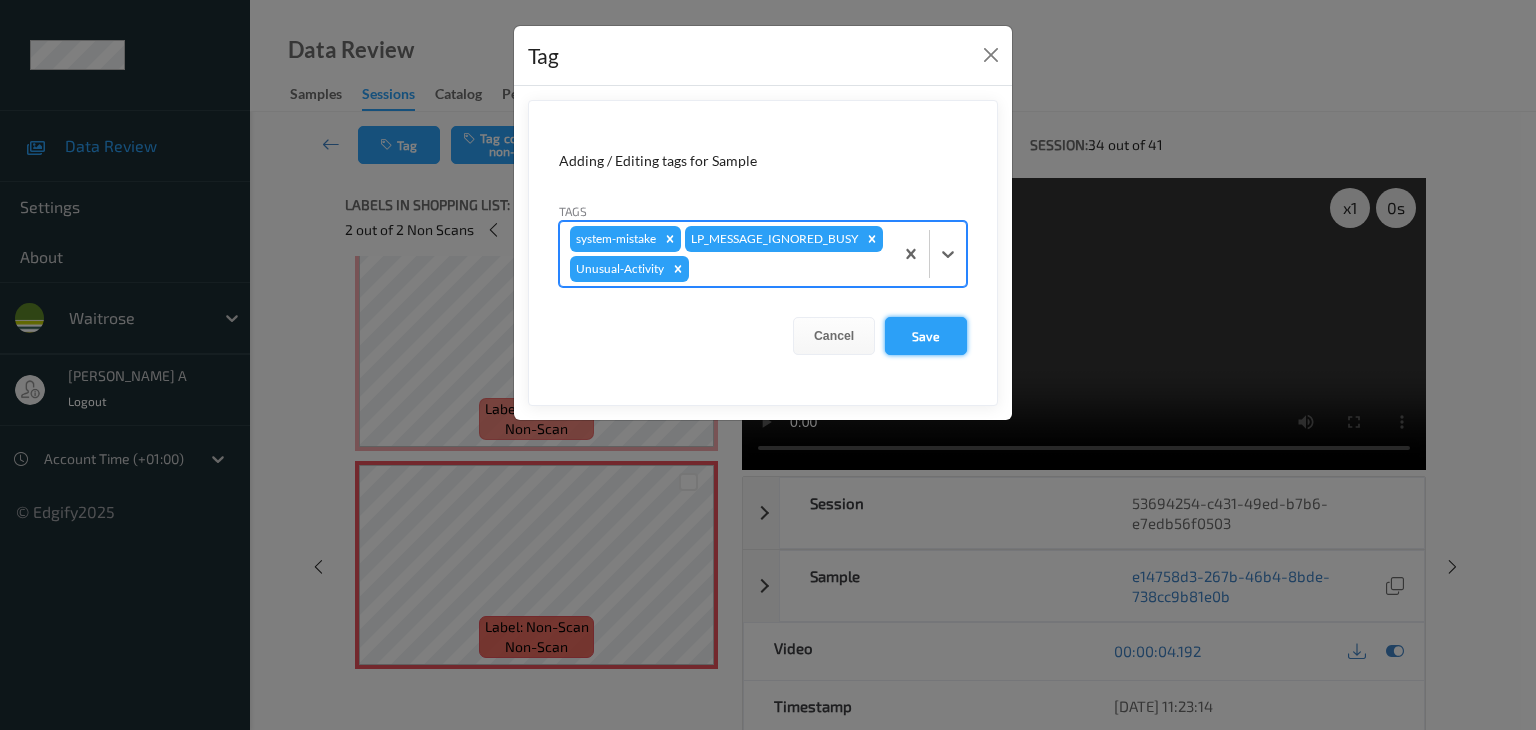 click on "Save" at bounding box center [926, 336] 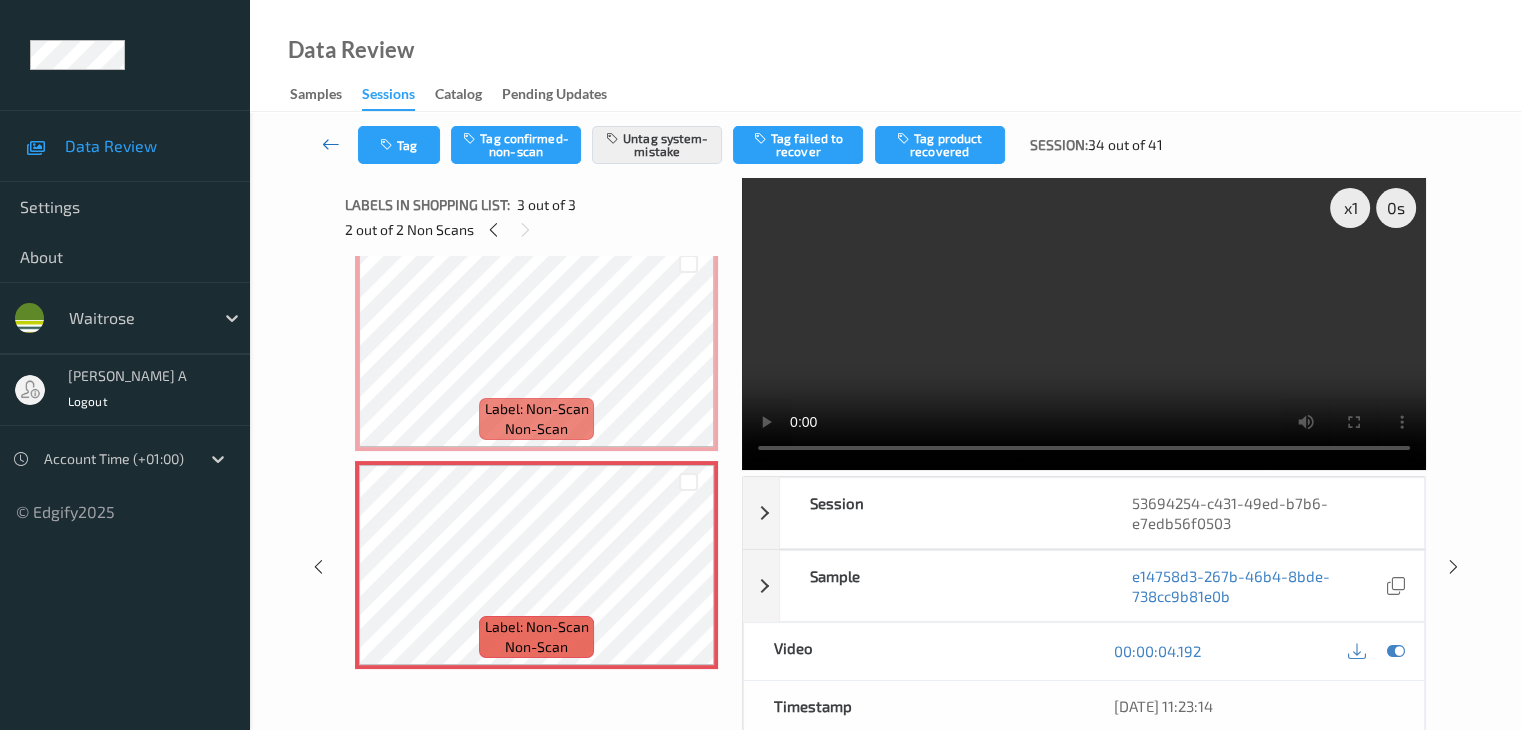 click at bounding box center [331, 144] 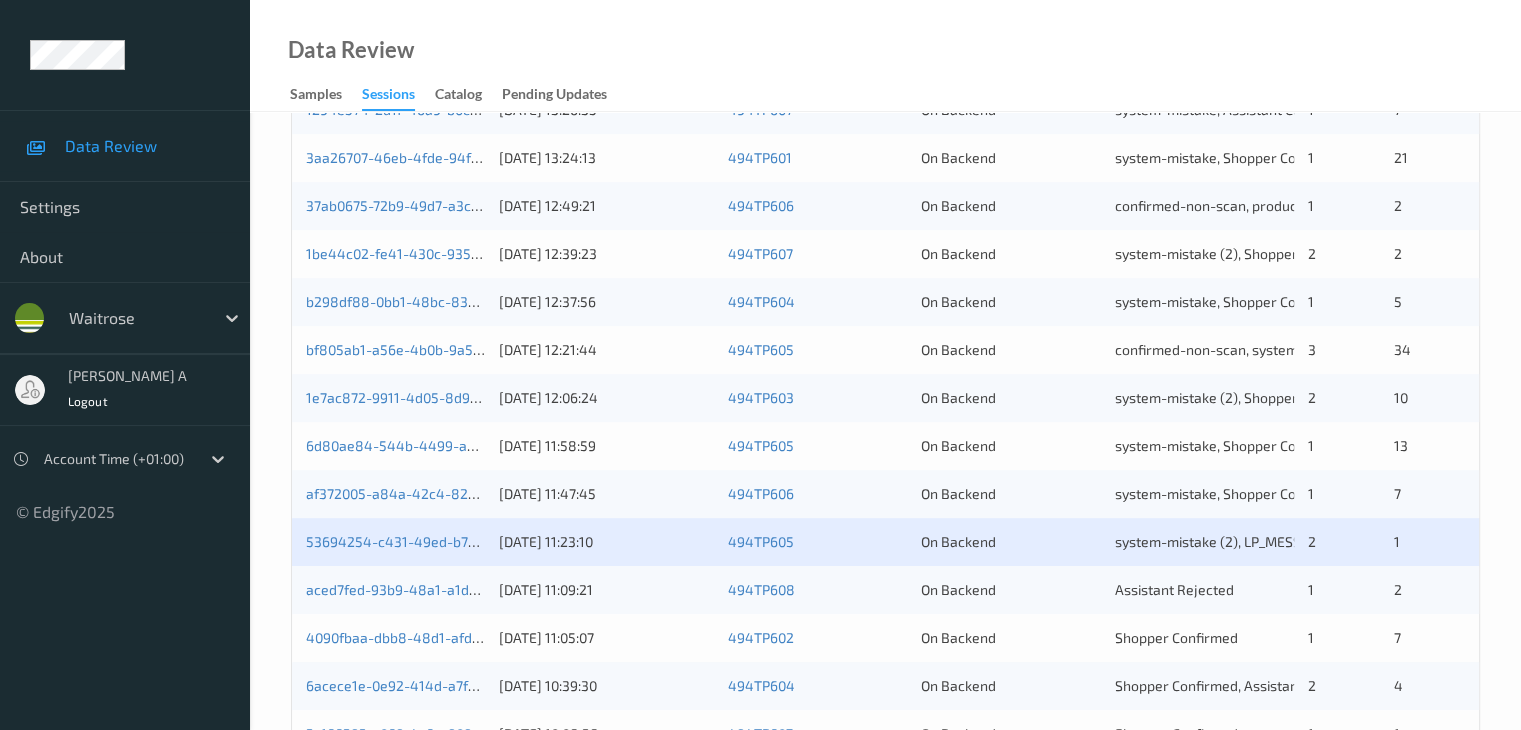 scroll, scrollTop: 900, scrollLeft: 0, axis: vertical 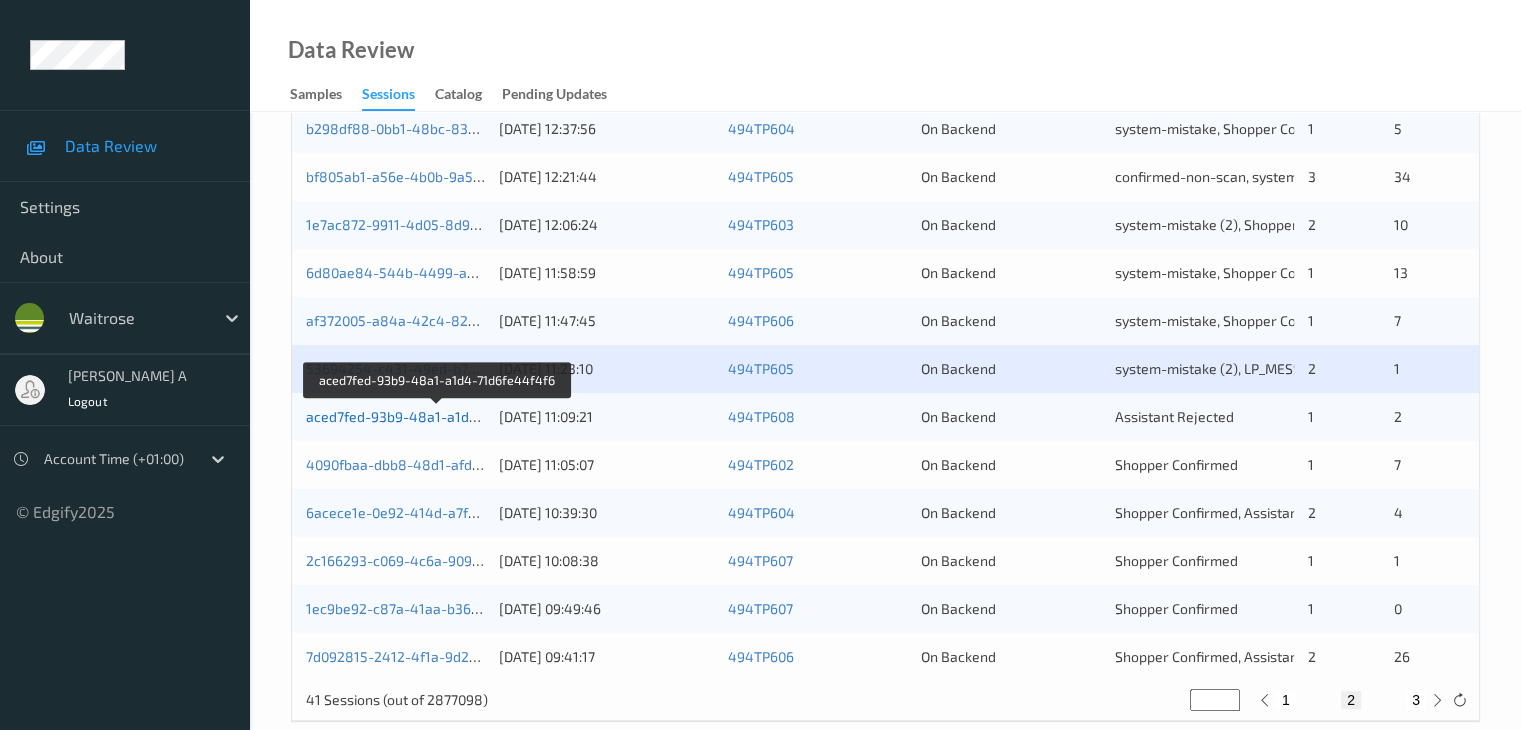 click on "aced7fed-93b9-48a1-a1d4-71d6fe44f4f6" at bounding box center [438, 416] 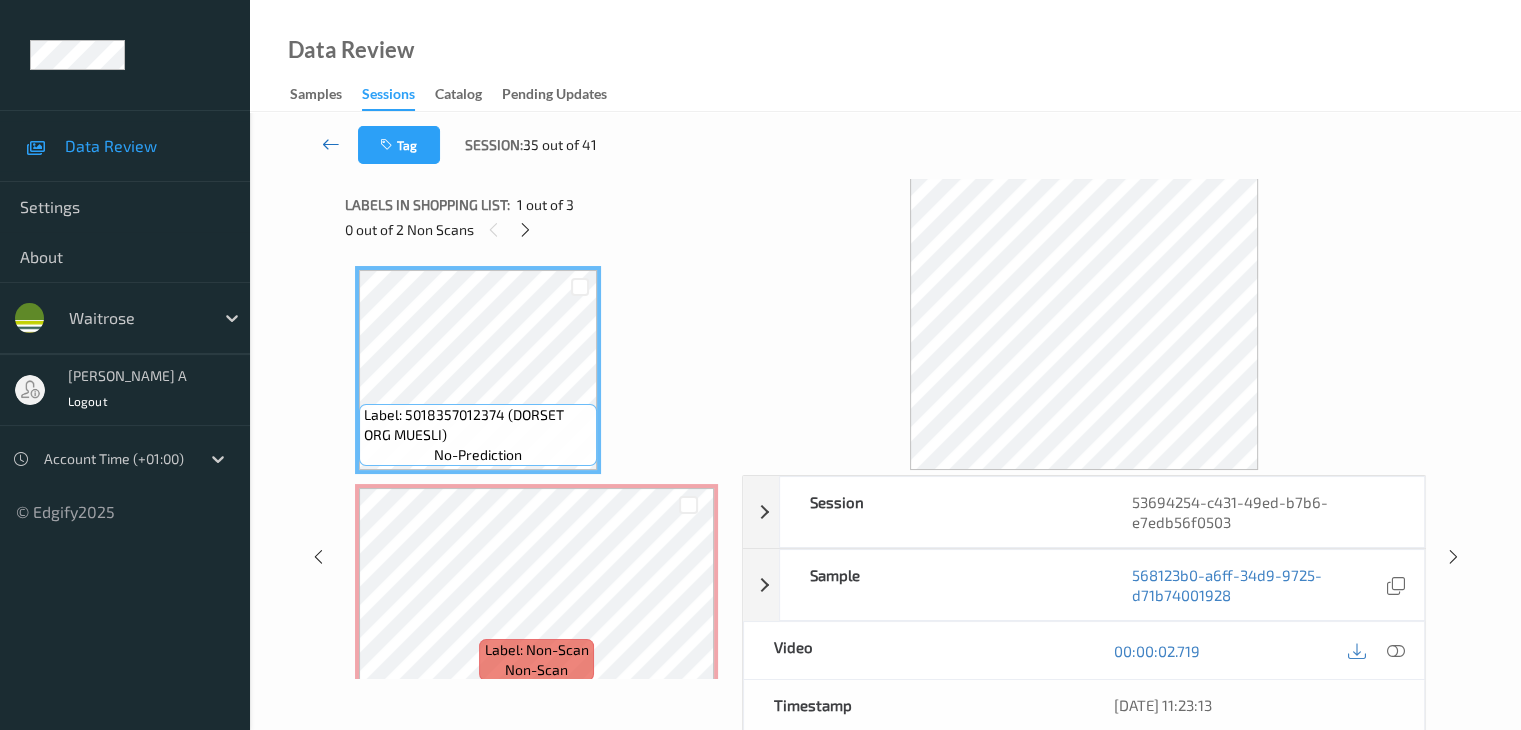 click at bounding box center [331, 144] 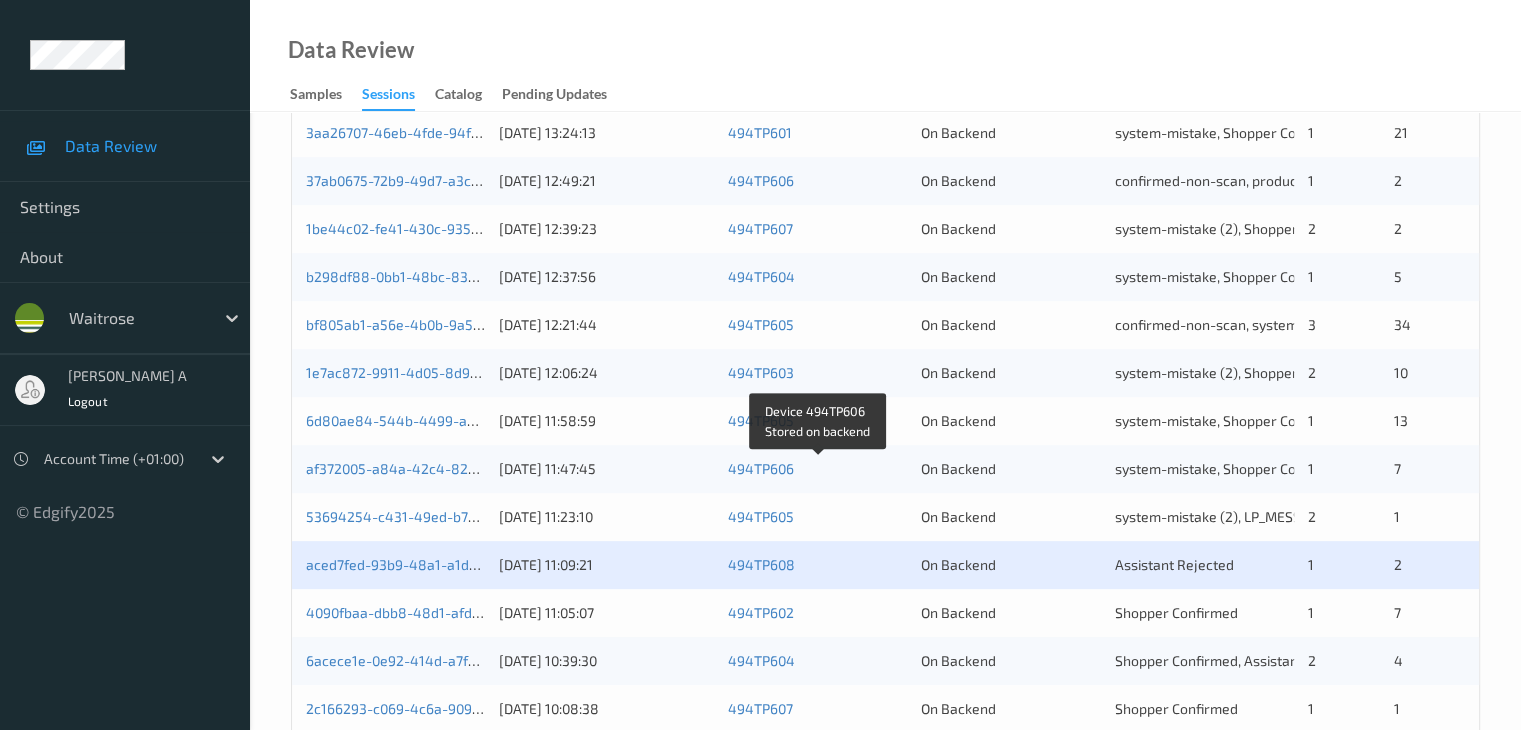scroll, scrollTop: 800, scrollLeft: 0, axis: vertical 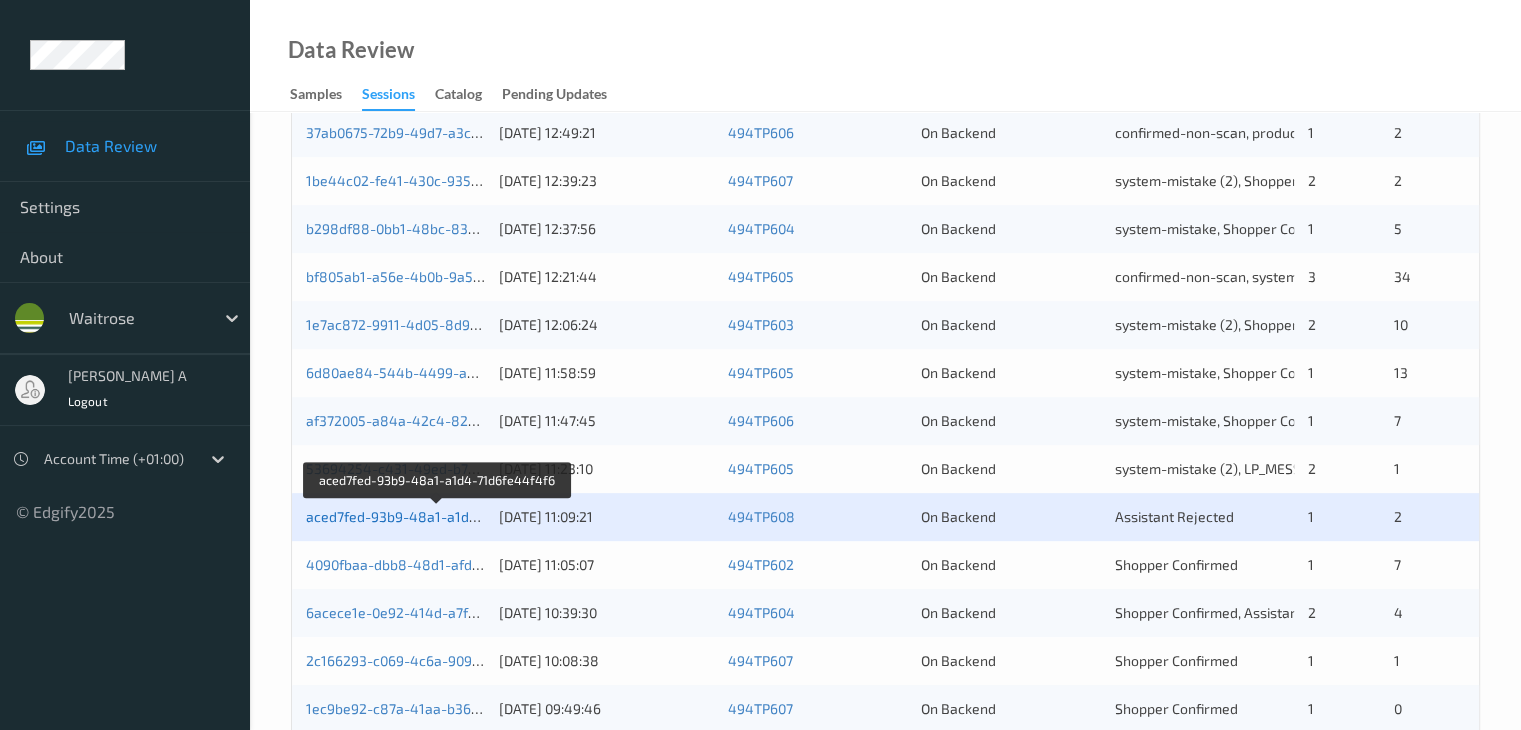 click on "aced7fed-93b9-48a1-a1d4-71d6fe44f4f6" at bounding box center (438, 516) 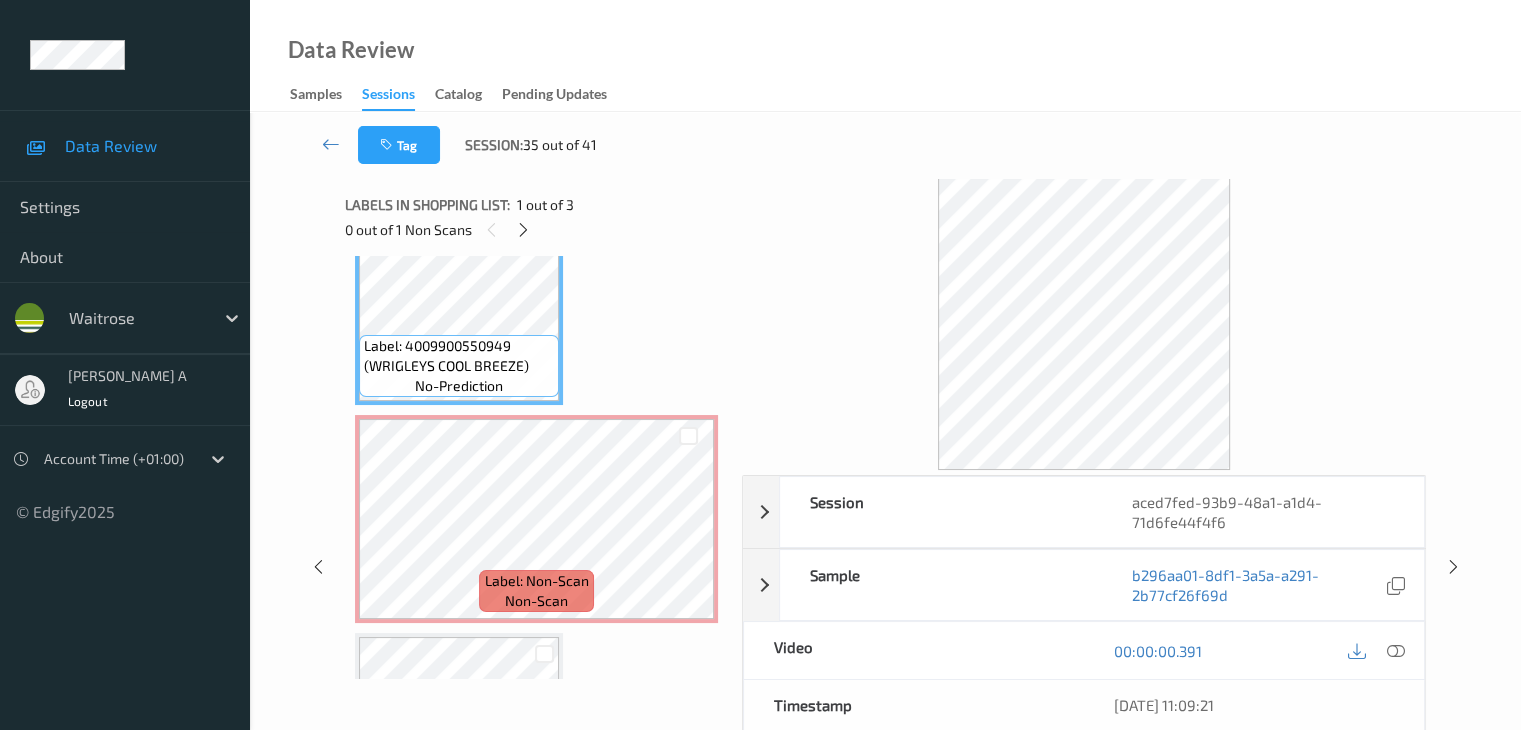 scroll, scrollTop: 100, scrollLeft: 0, axis: vertical 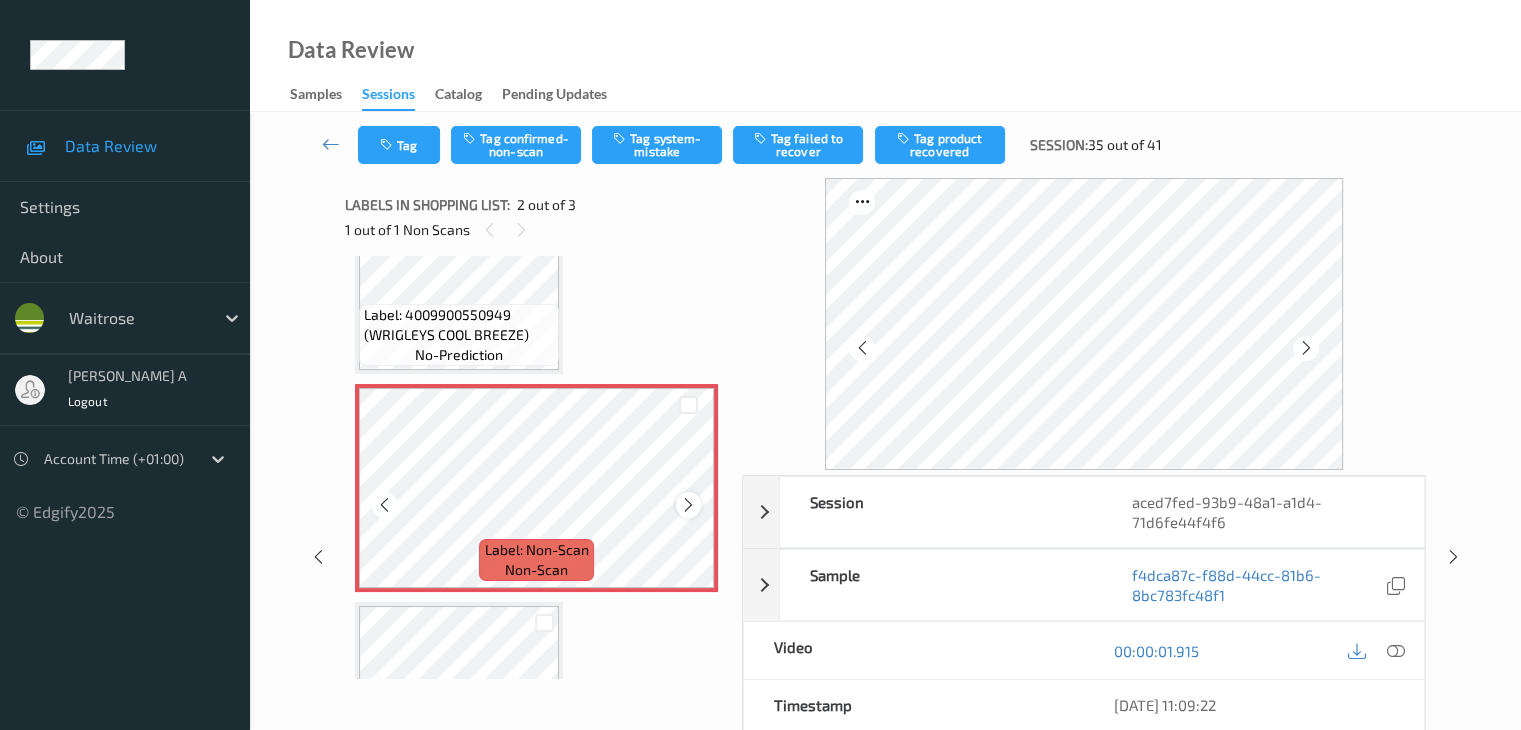 click at bounding box center (688, 505) 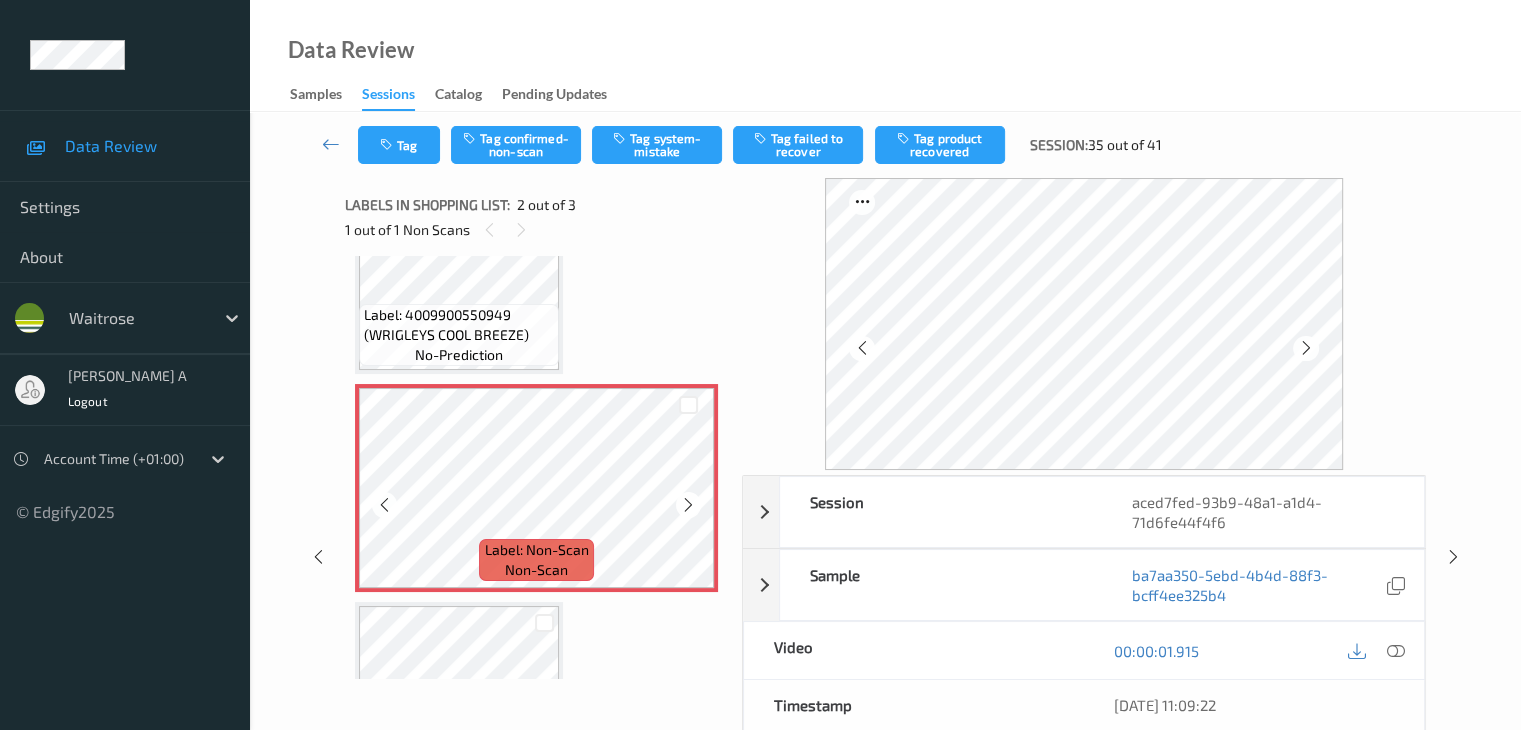 click at bounding box center [688, 505] 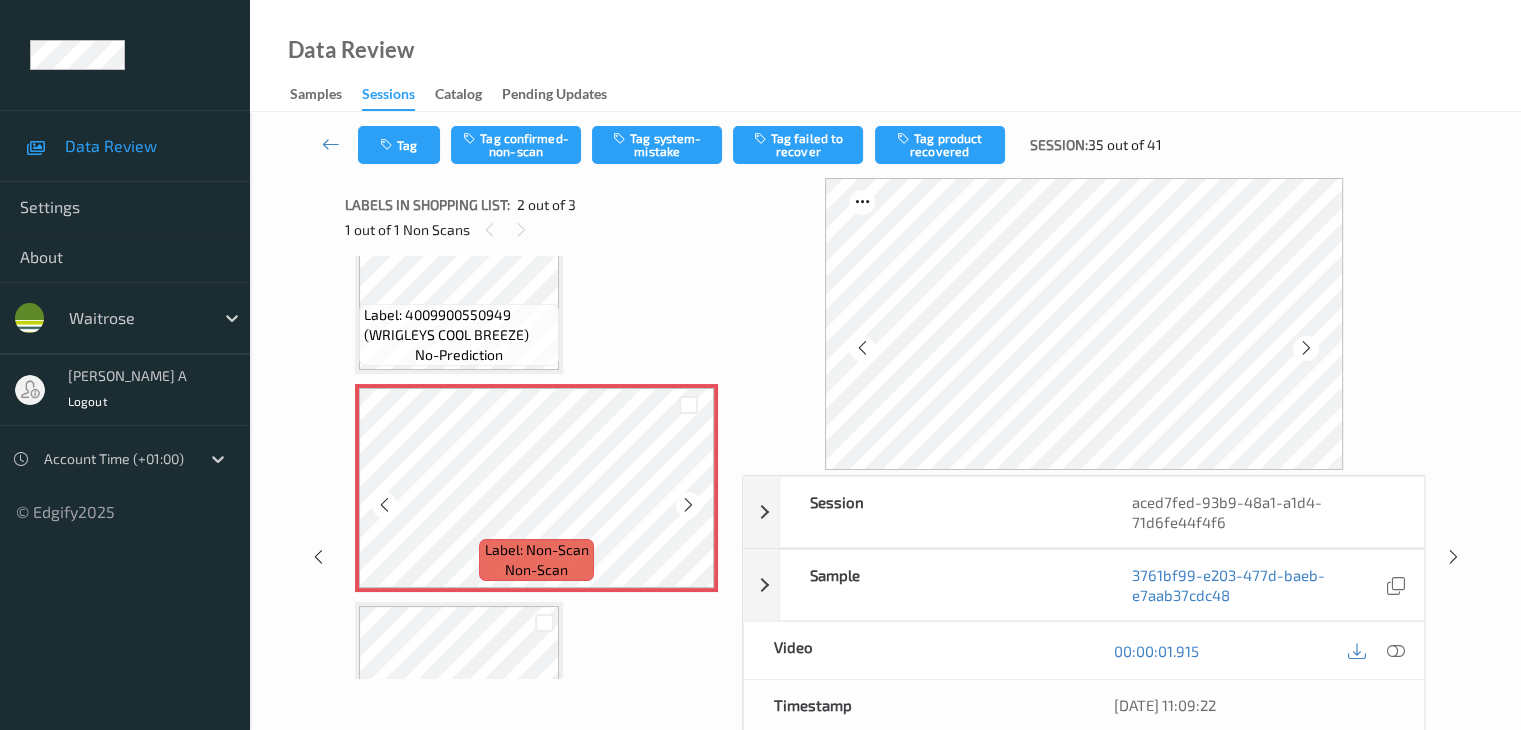 click at bounding box center (688, 505) 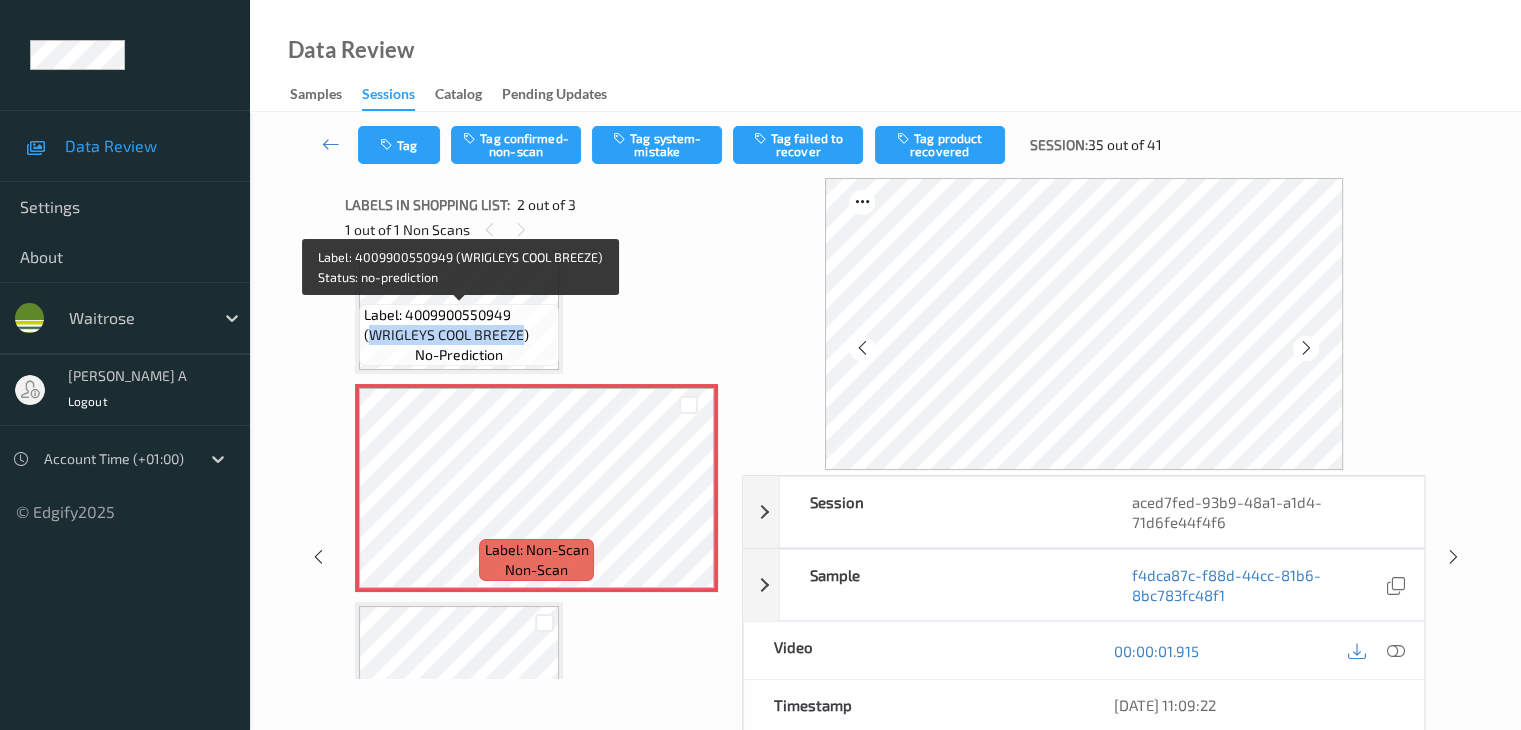 drag, startPoint x: 373, startPoint y: 337, endPoint x: 520, endPoint y: 333, distance: 147.05441 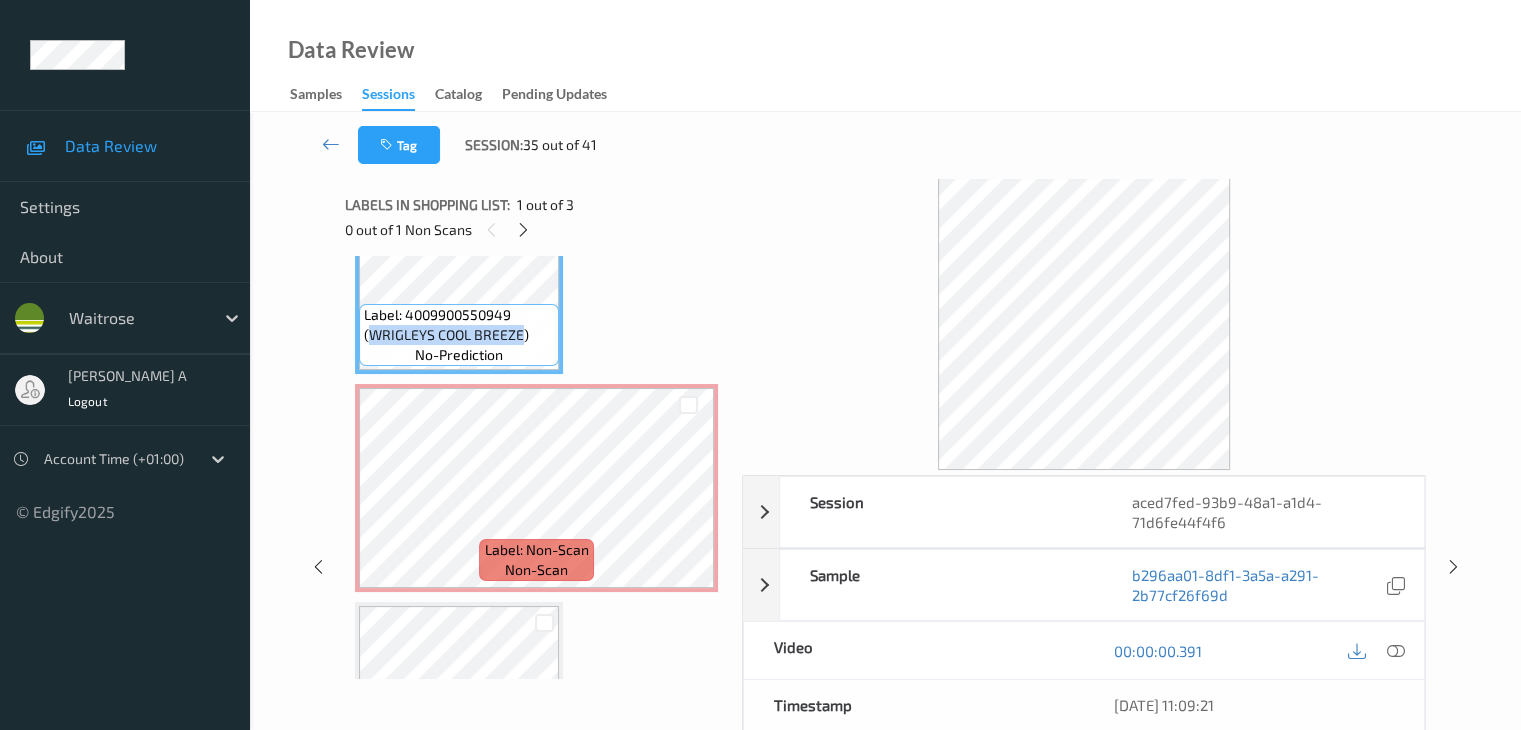 copy on "WRIGLEYS COOL BREEZE" 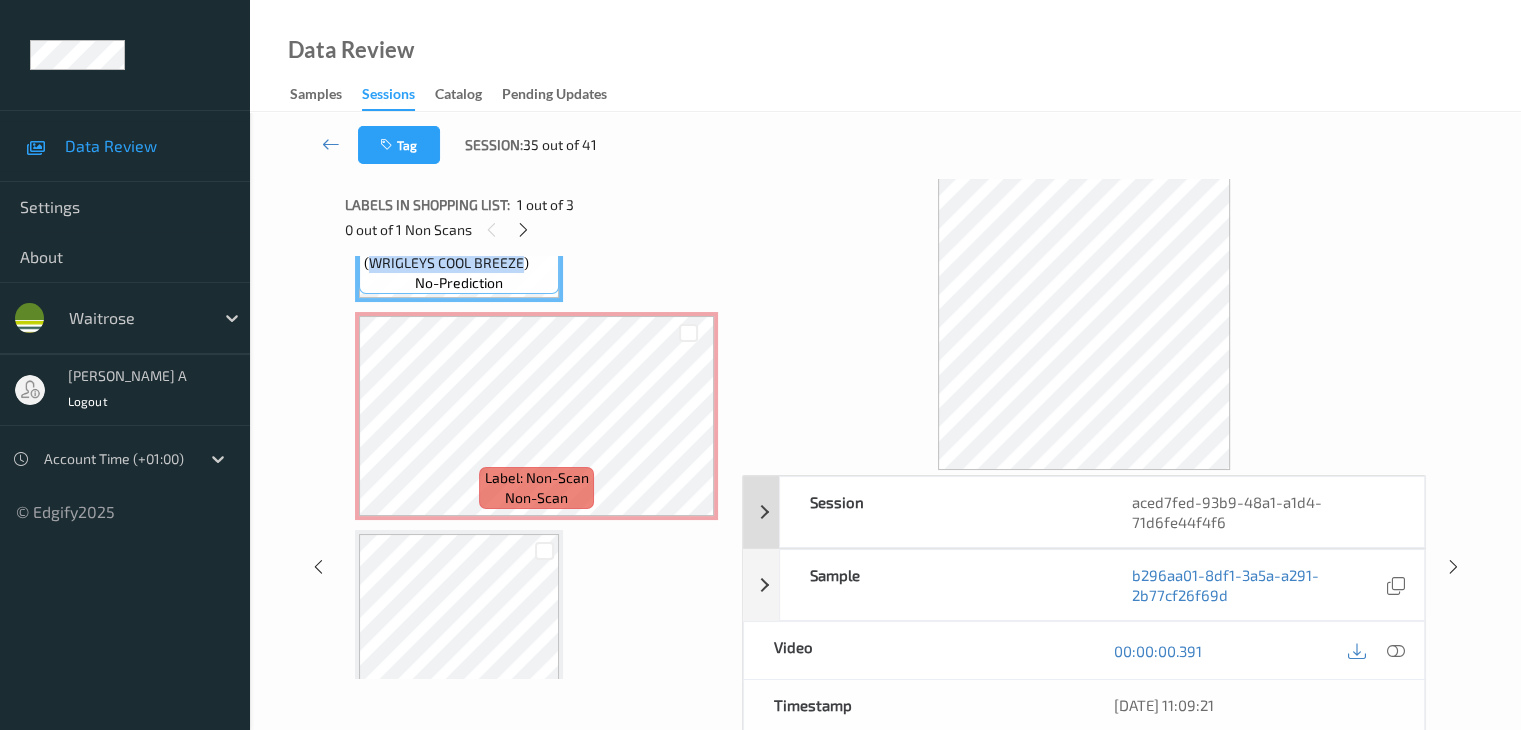 scroll, scrollTop: 200, scrollLeft: 0, axis: vertical 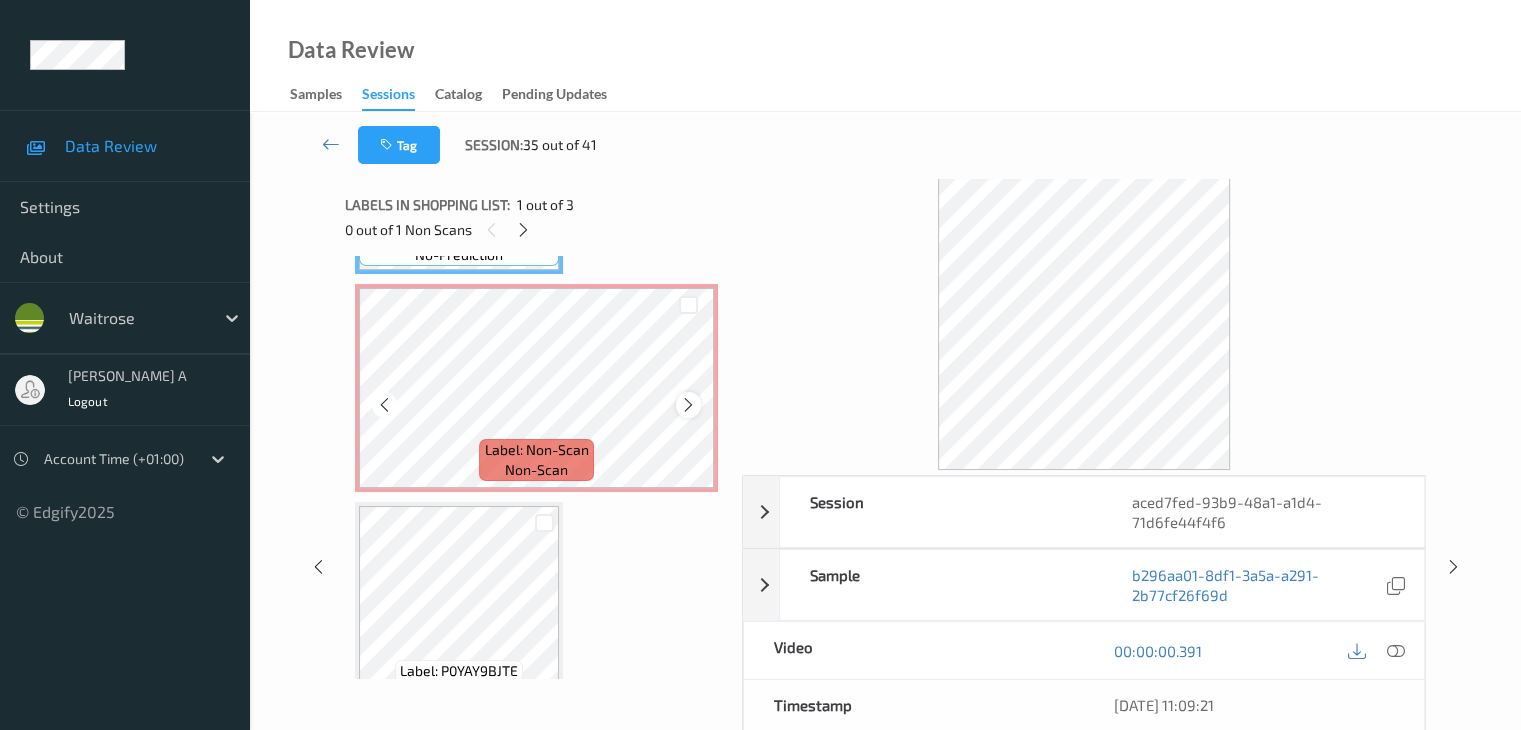 click at bounding box center [688, 404] 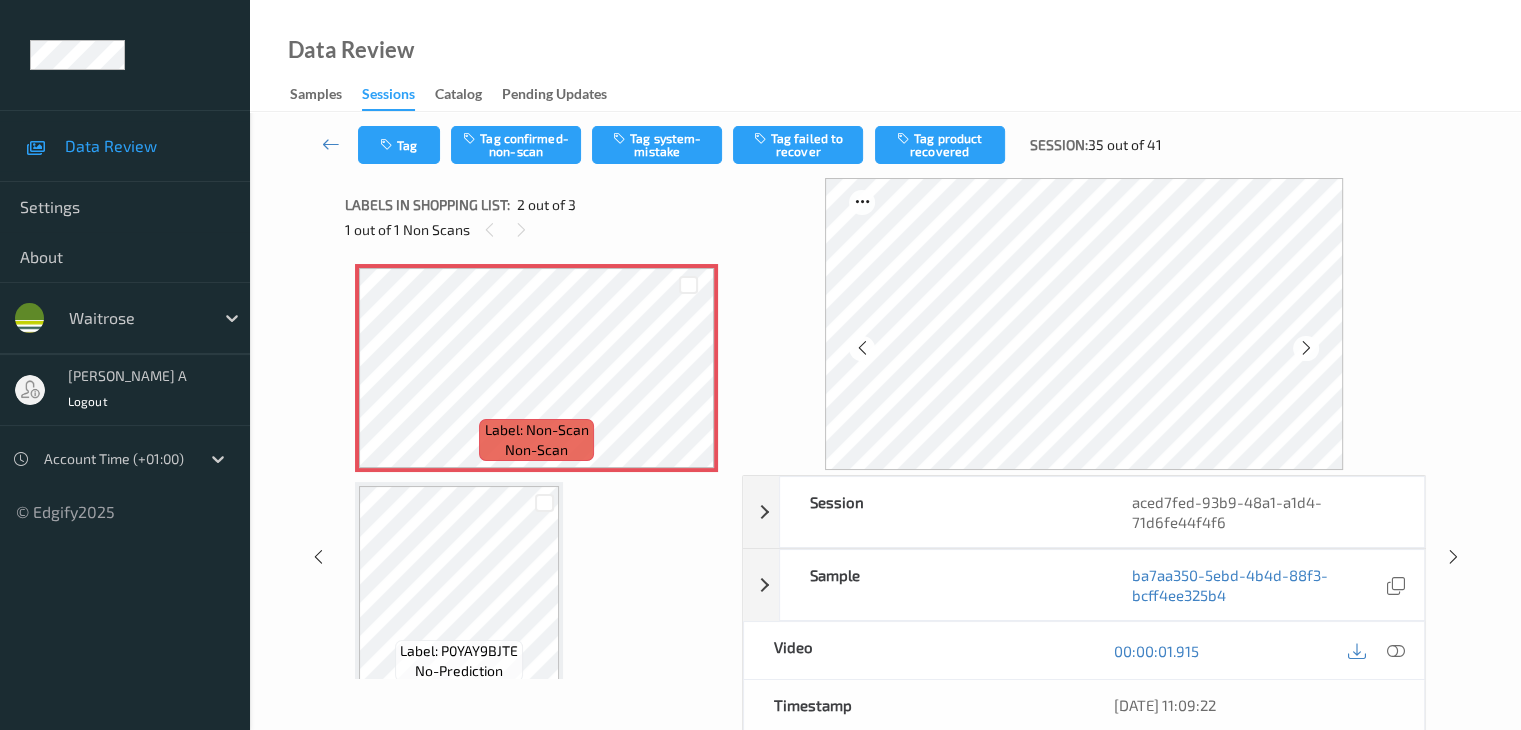 scroll, scrollTop: 241, scrollLeft: 0, axis: vertical 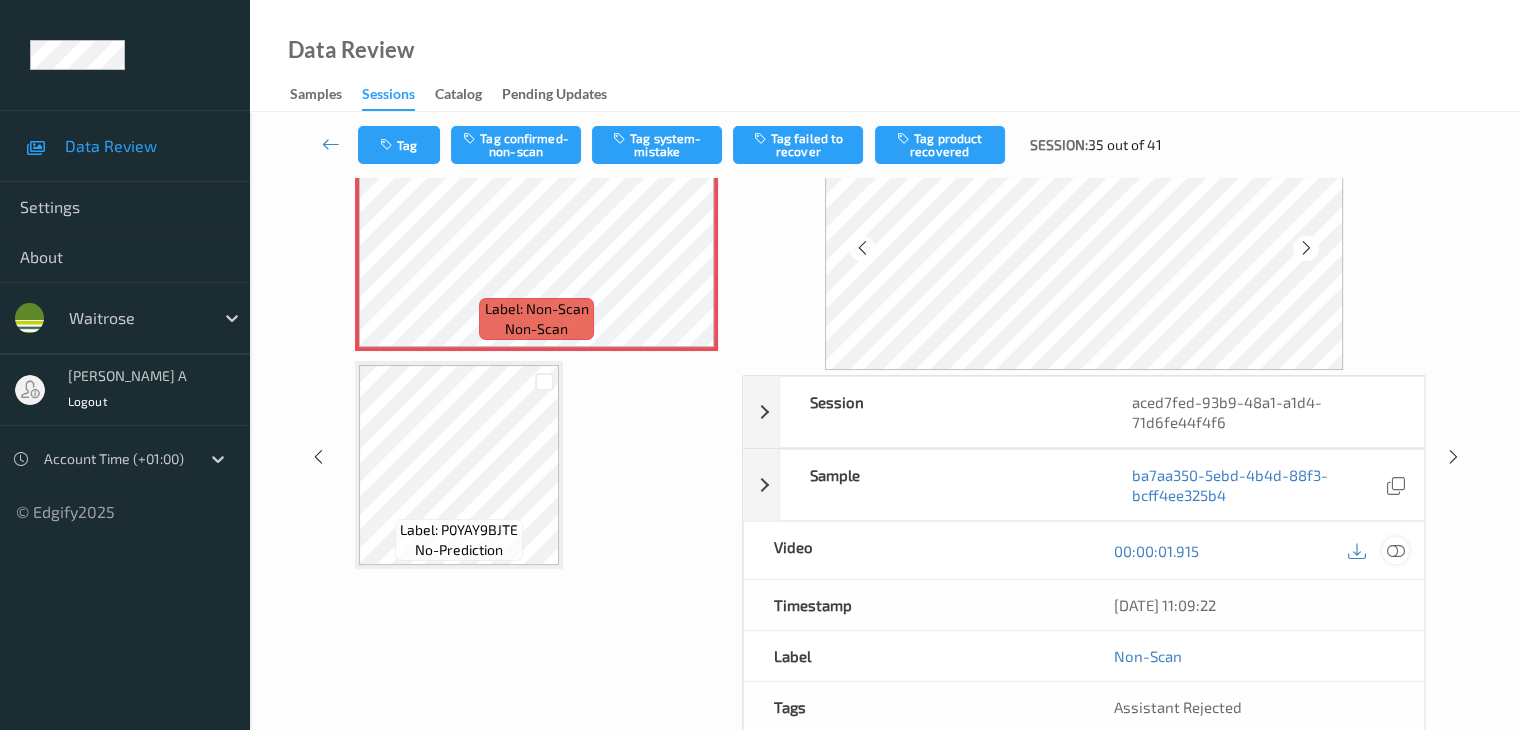 click at bounding box center (1395, 551) 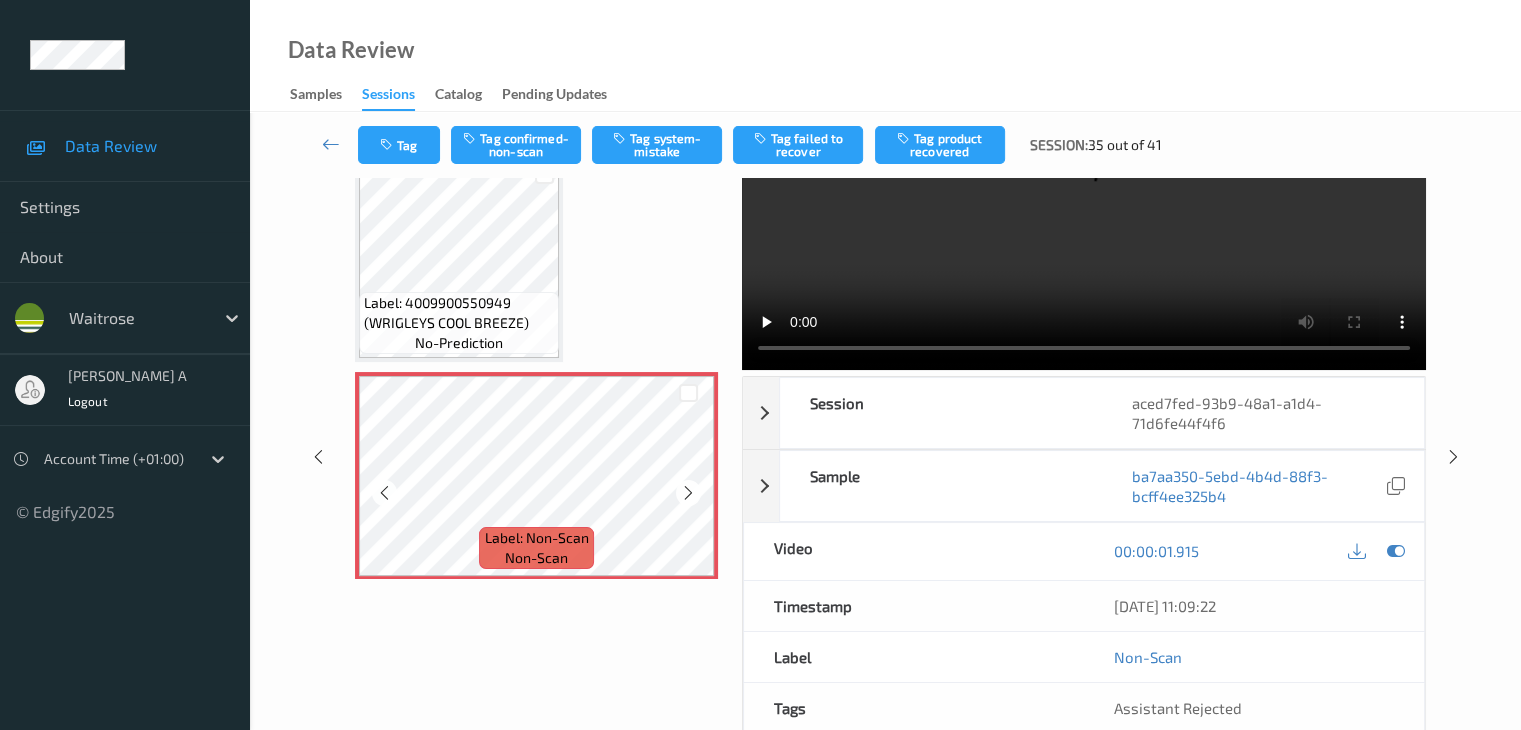 scroll, scrollTop: 0, scrollLeft: 0, axis: both 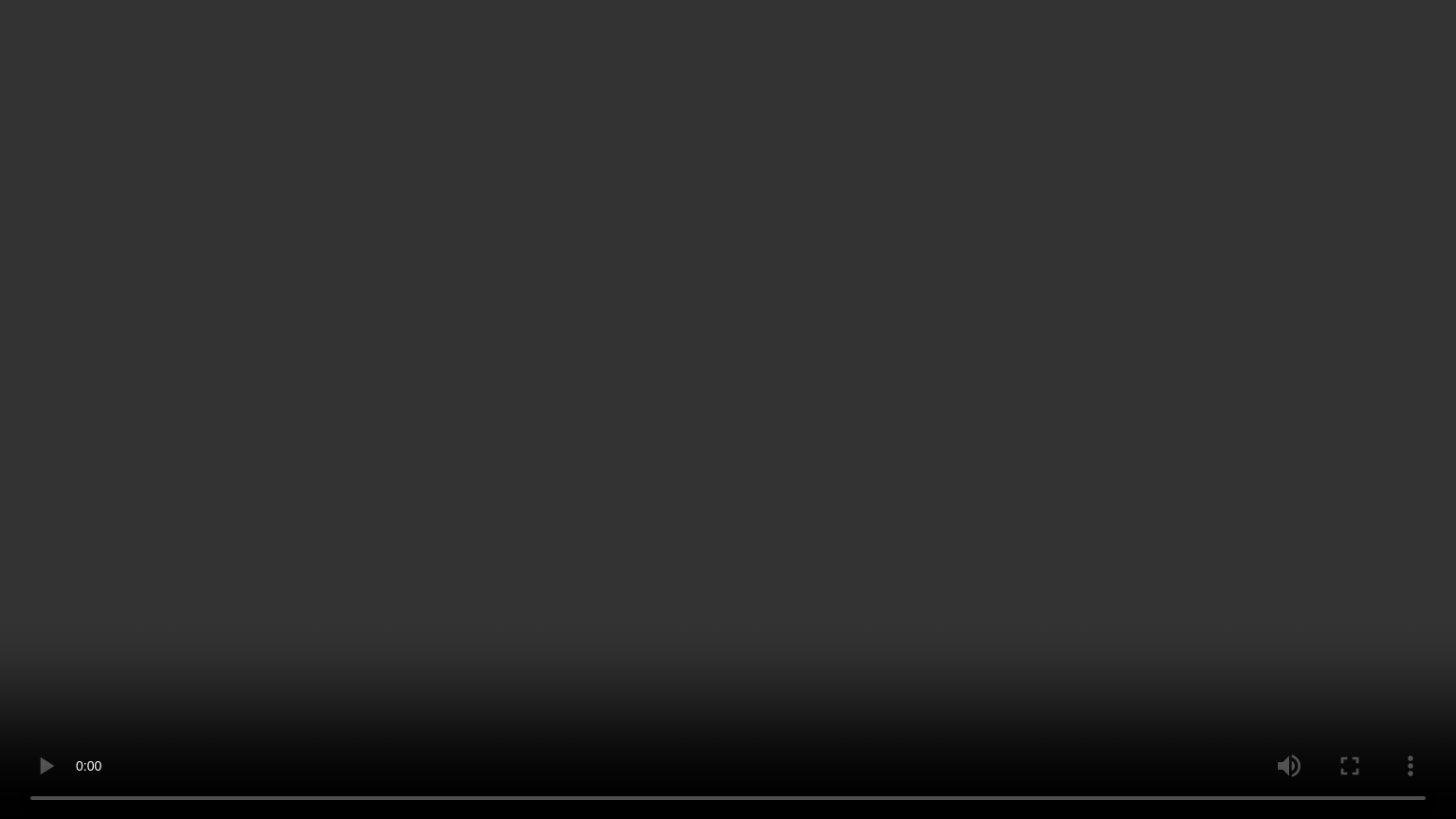 type 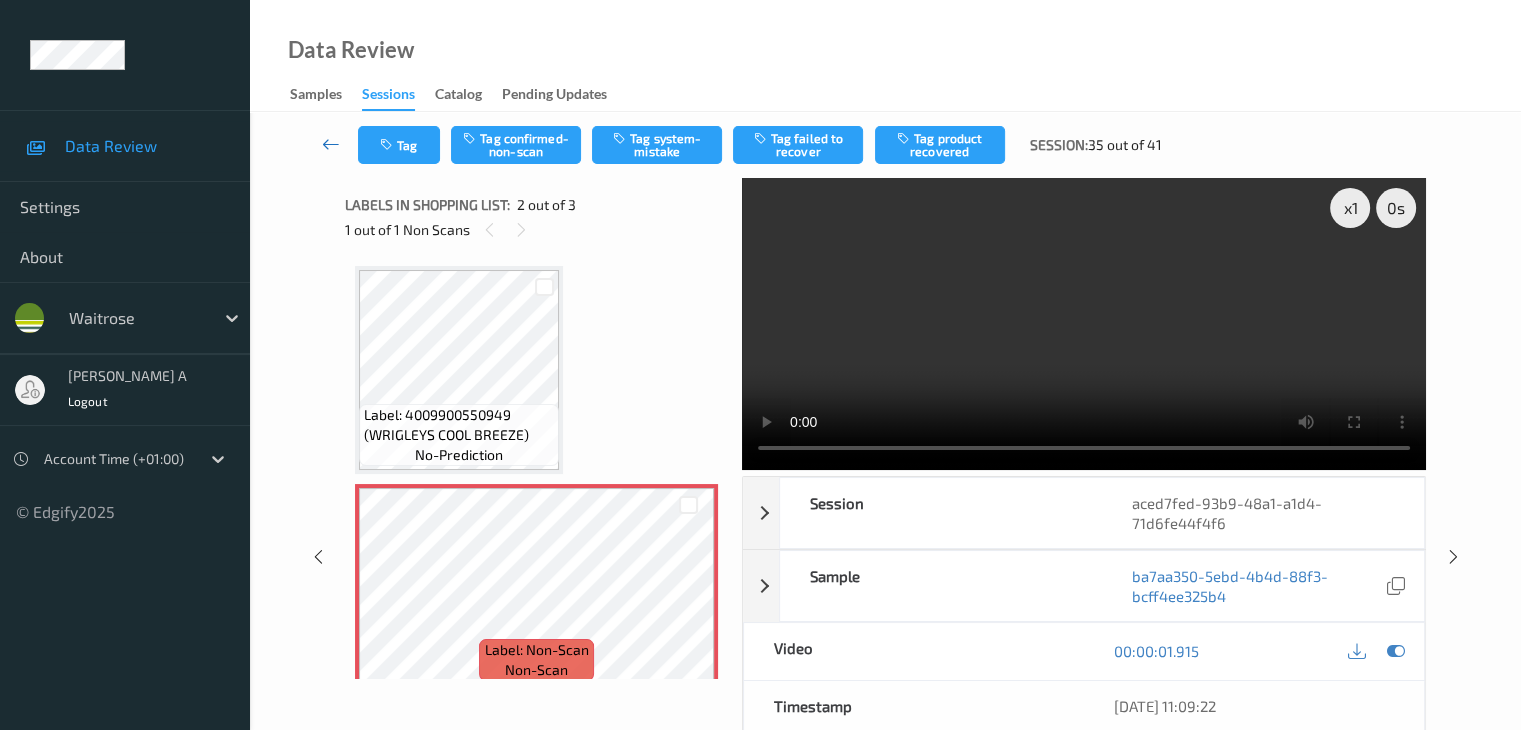 click at bounding box center [331, 144] 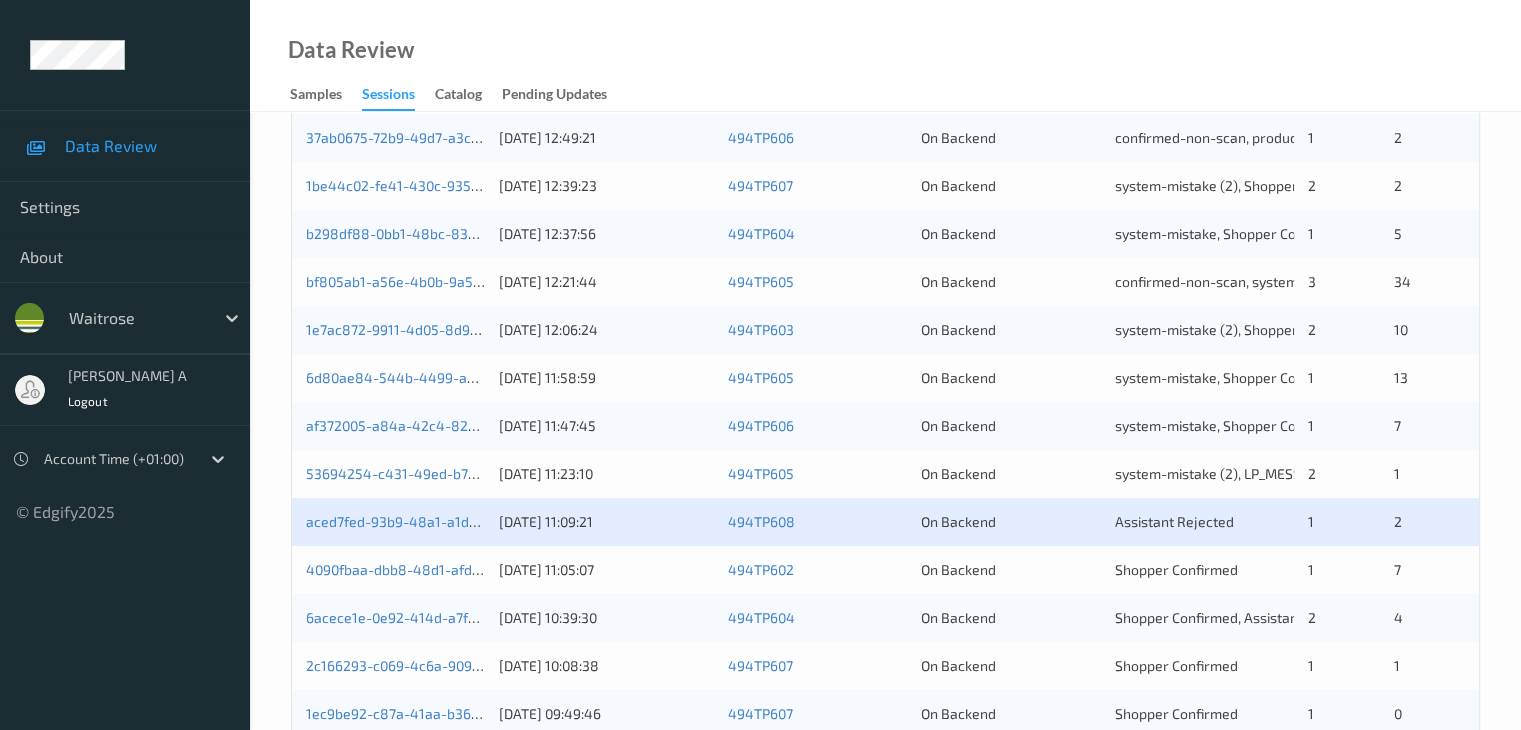 scroll, scrollTop: 800, scrollLeft: 0, axis: vertical 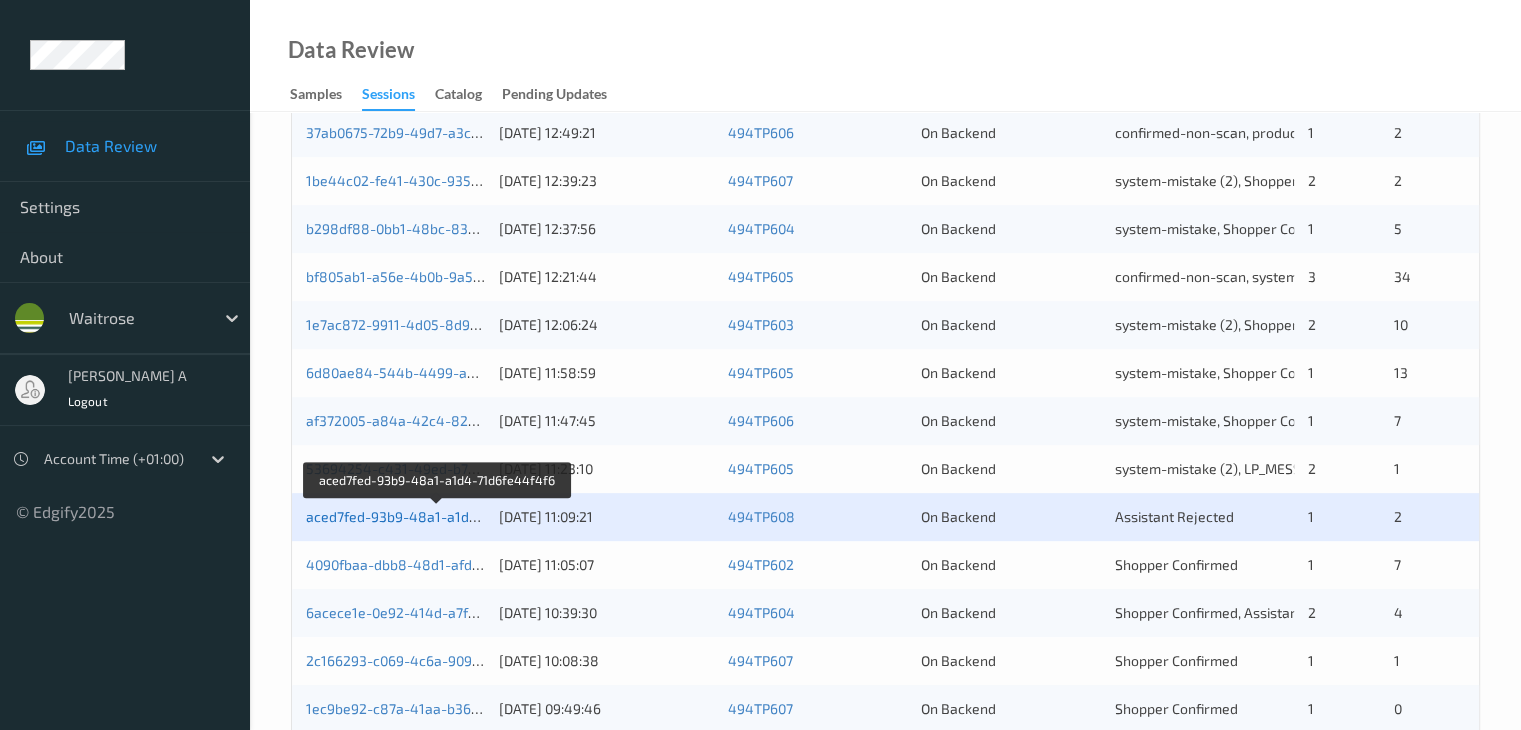 click on "aced7fed-93b9-48a1-a1d4-71d6fe44f4f6" at bounding box center (438, 516) 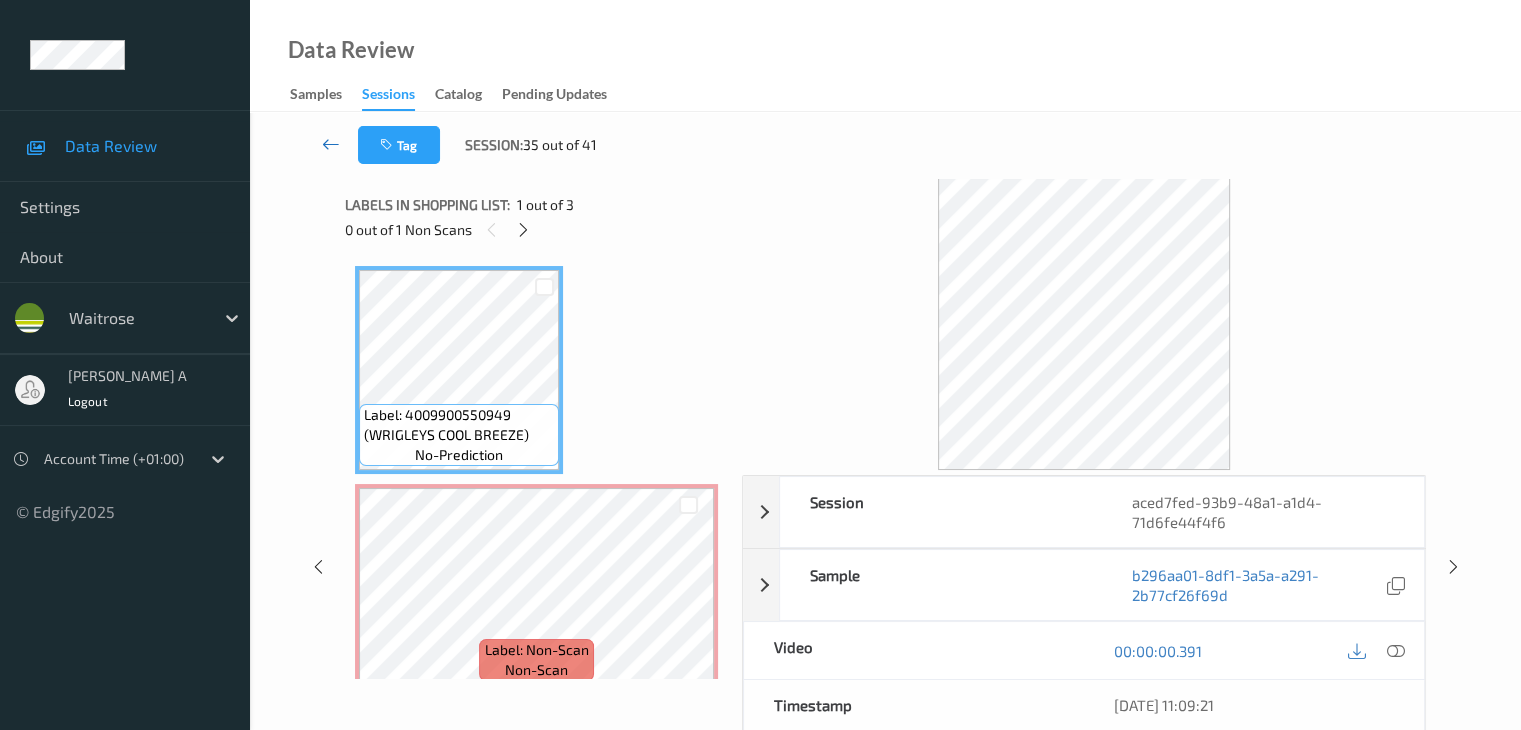 click at bounding box center (331, 144) 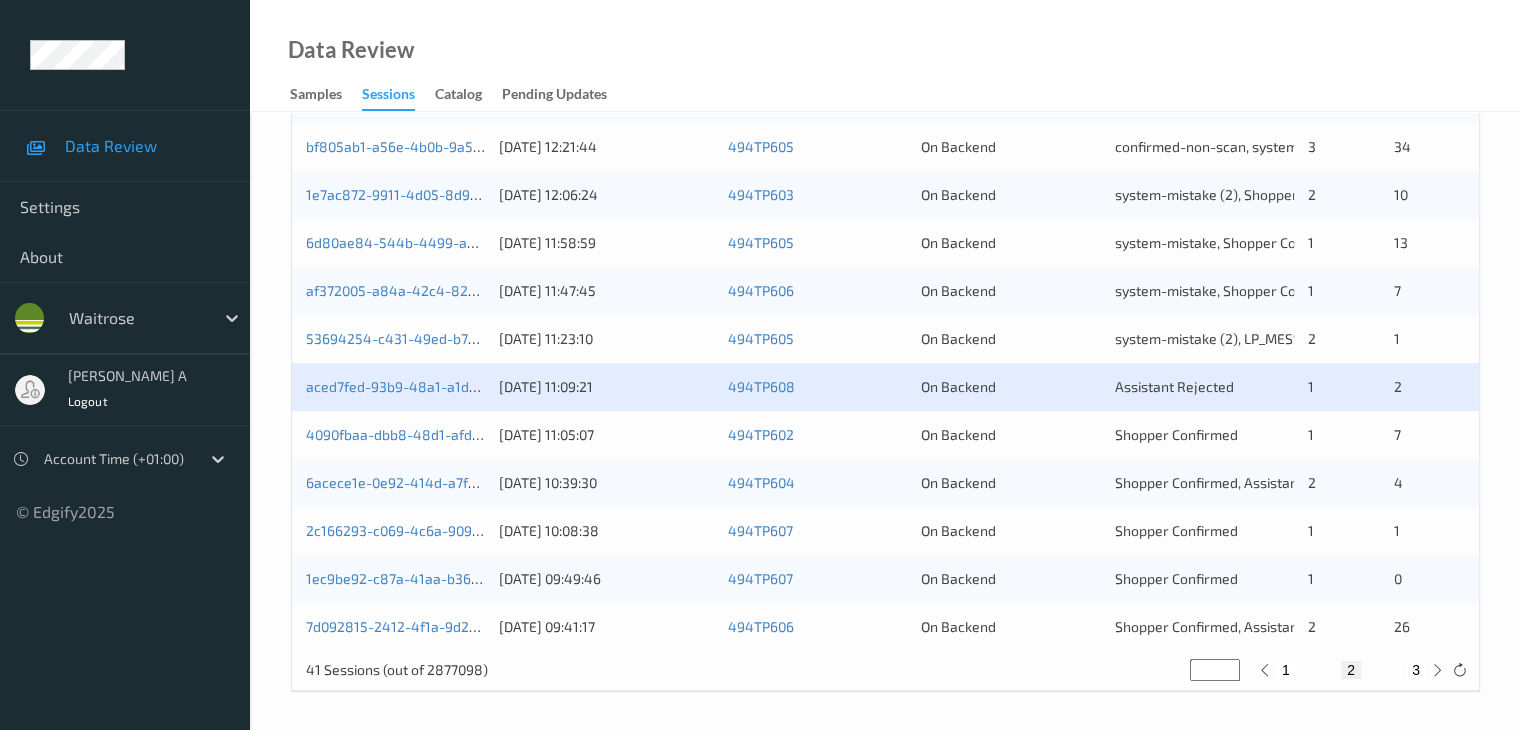 scroll, scrollTop: 932, scrollLeft: 0, axis: vertical 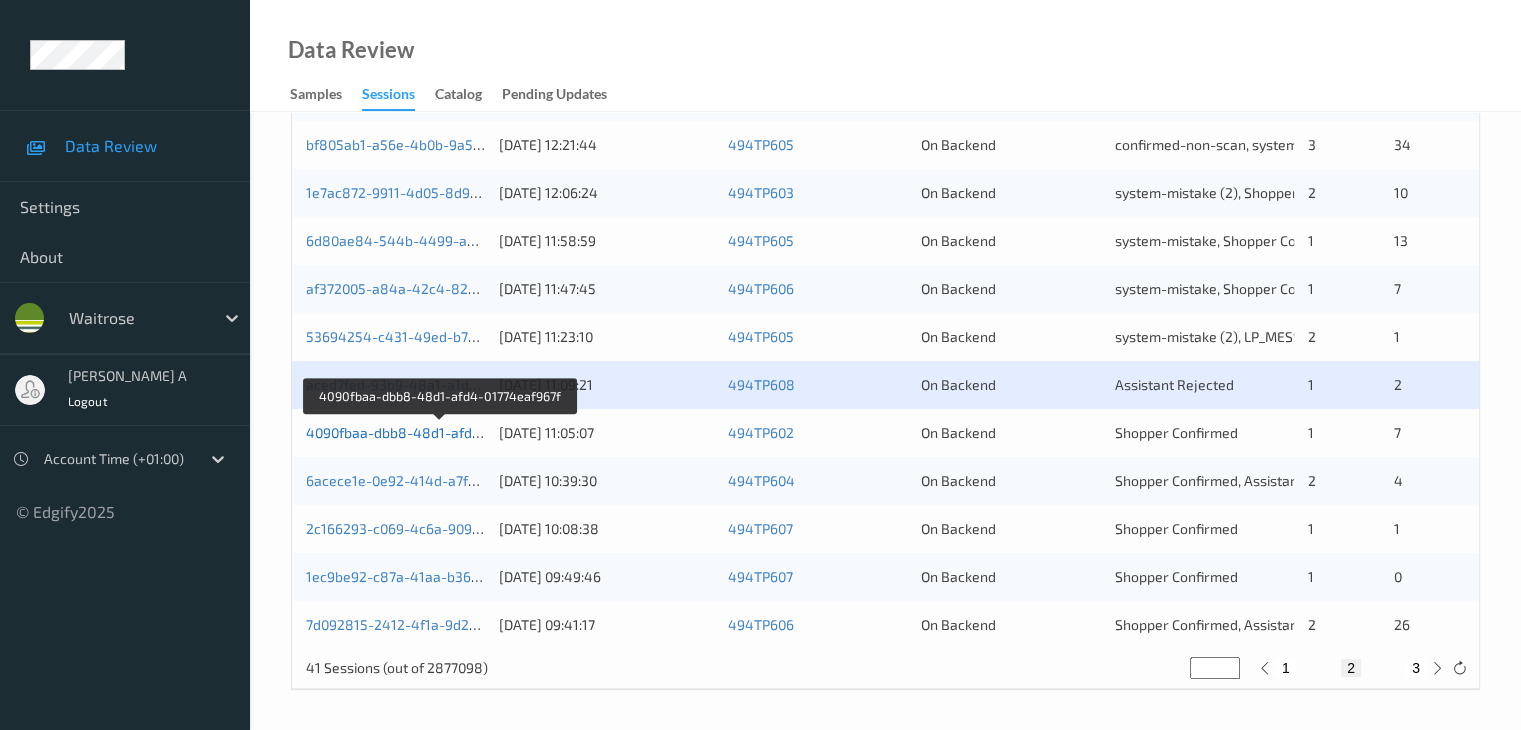 click on "4090fbaa-dbb8-48d1-afd4-01774eaf967f" at bounding box center (439, 432) 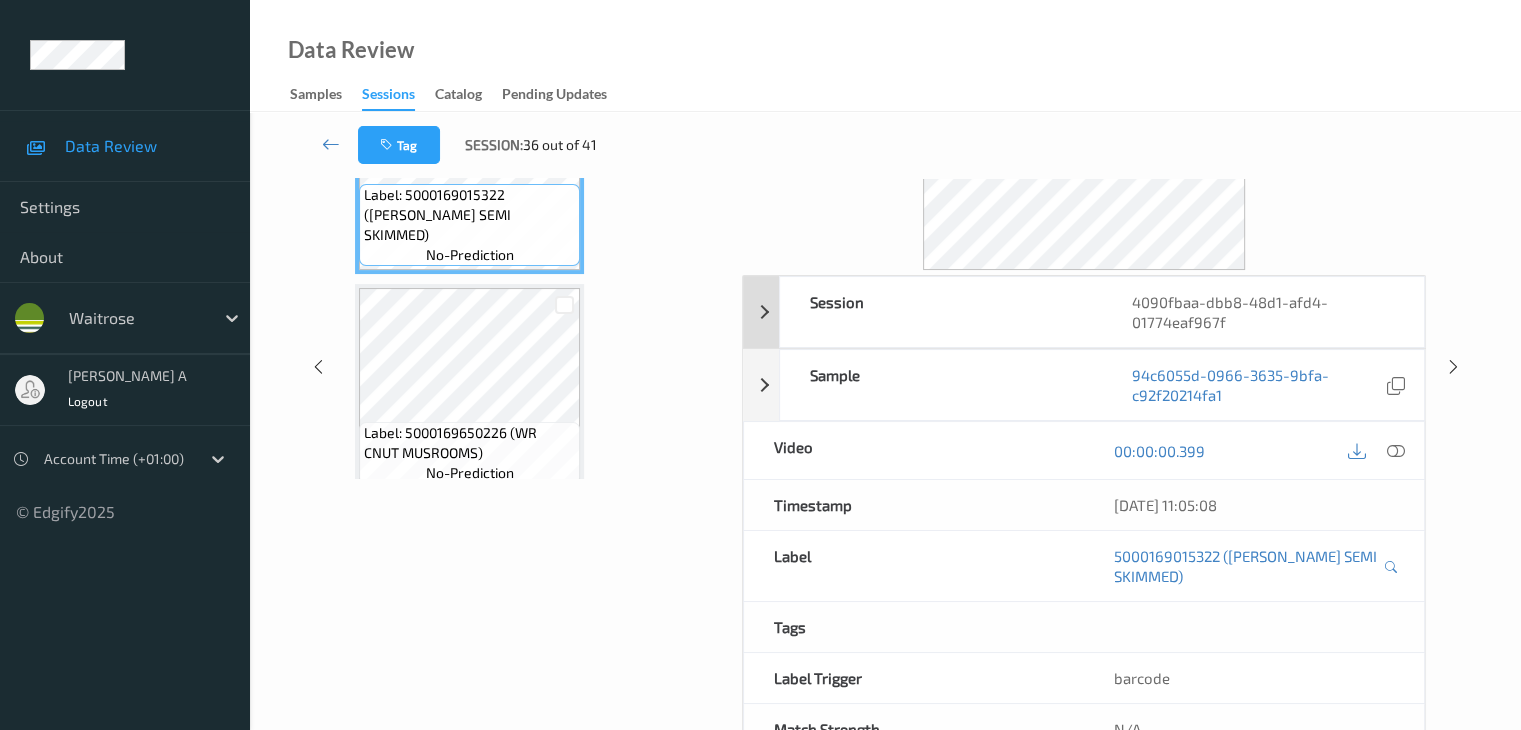 scroll, scrollTop: 0, scrollLeft: 0, axis: both 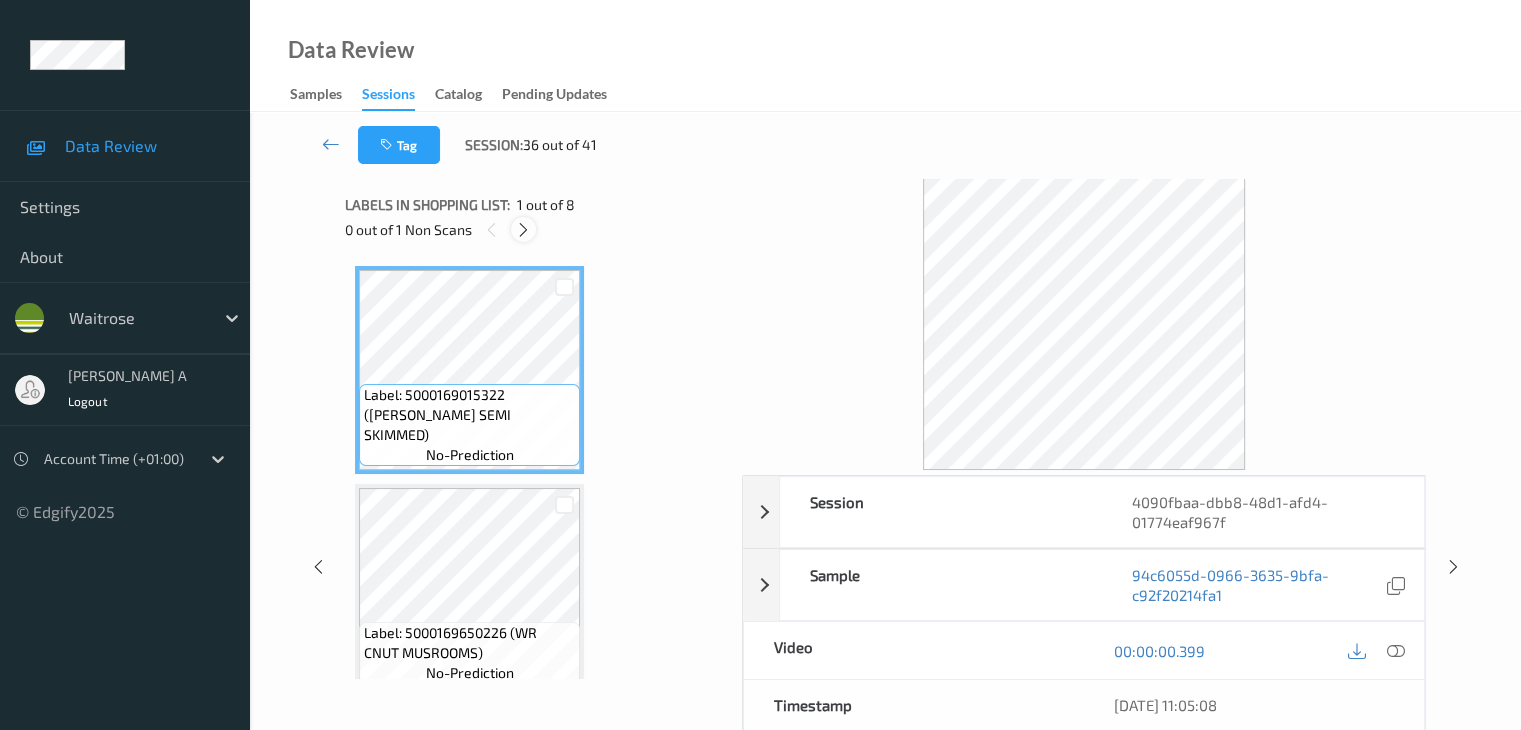 click at bounding box center (523, 230) 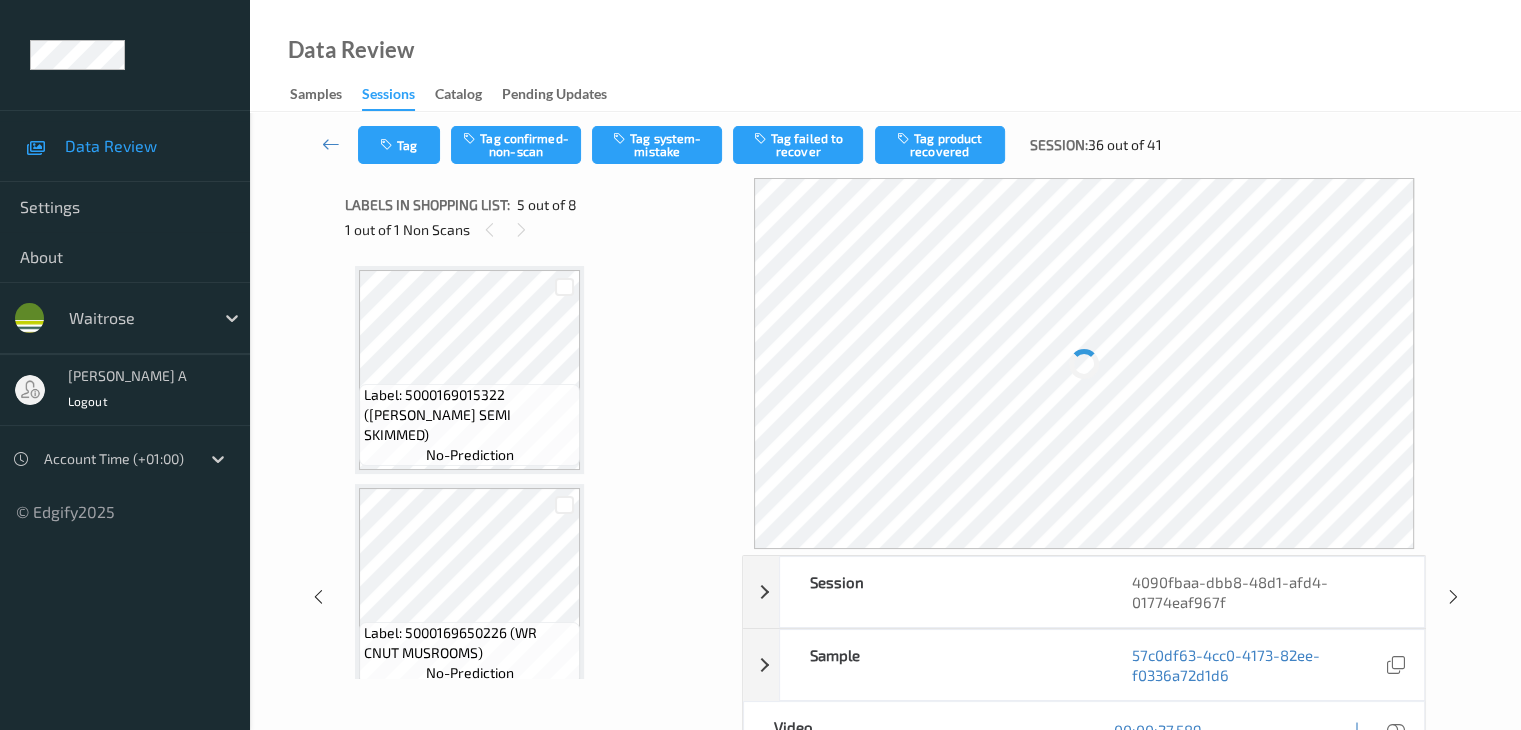 scroll, scrollTop: 664, scrollLeft: 0, axis: vertical 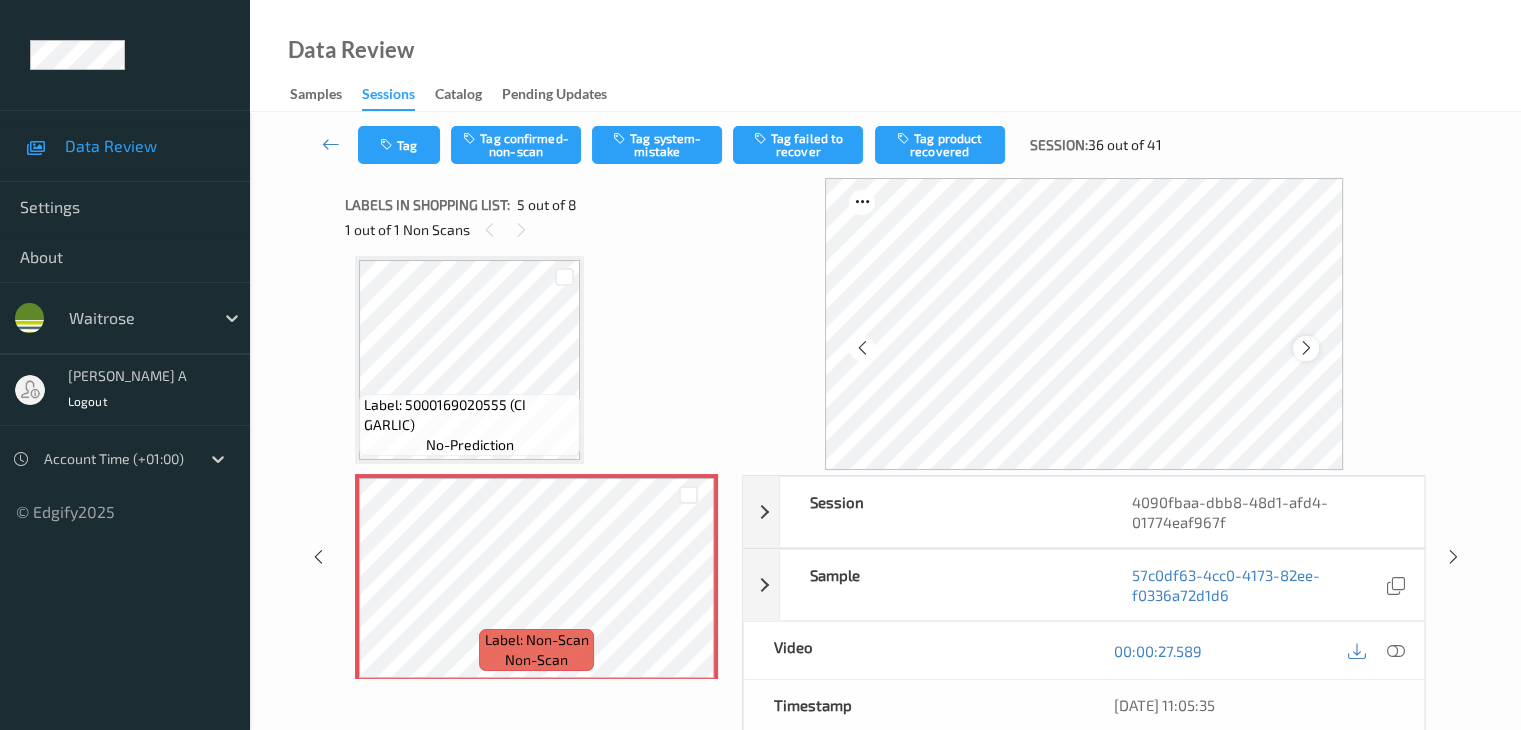 click at bounding box center [1306, 348] 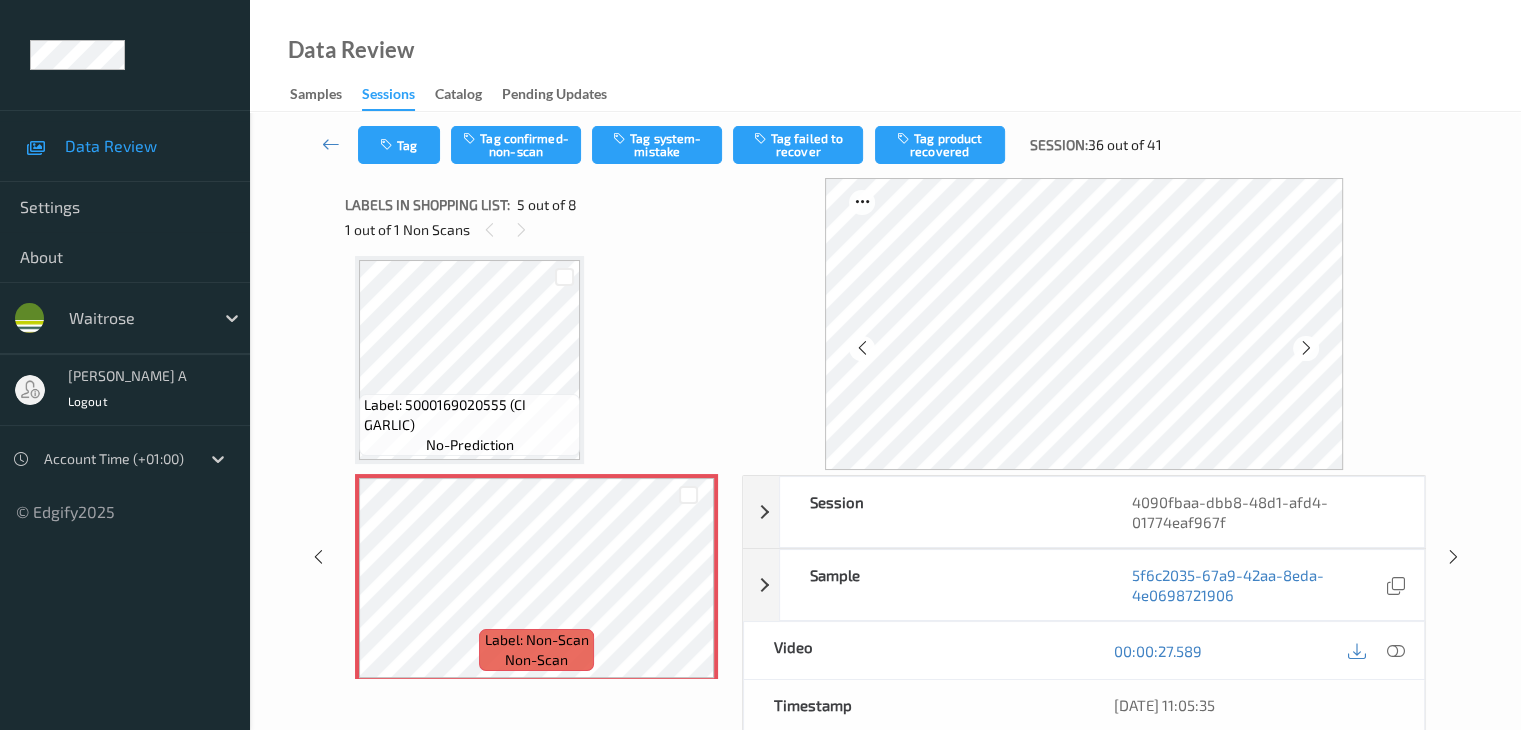 click at bounding box center (1306, 348) 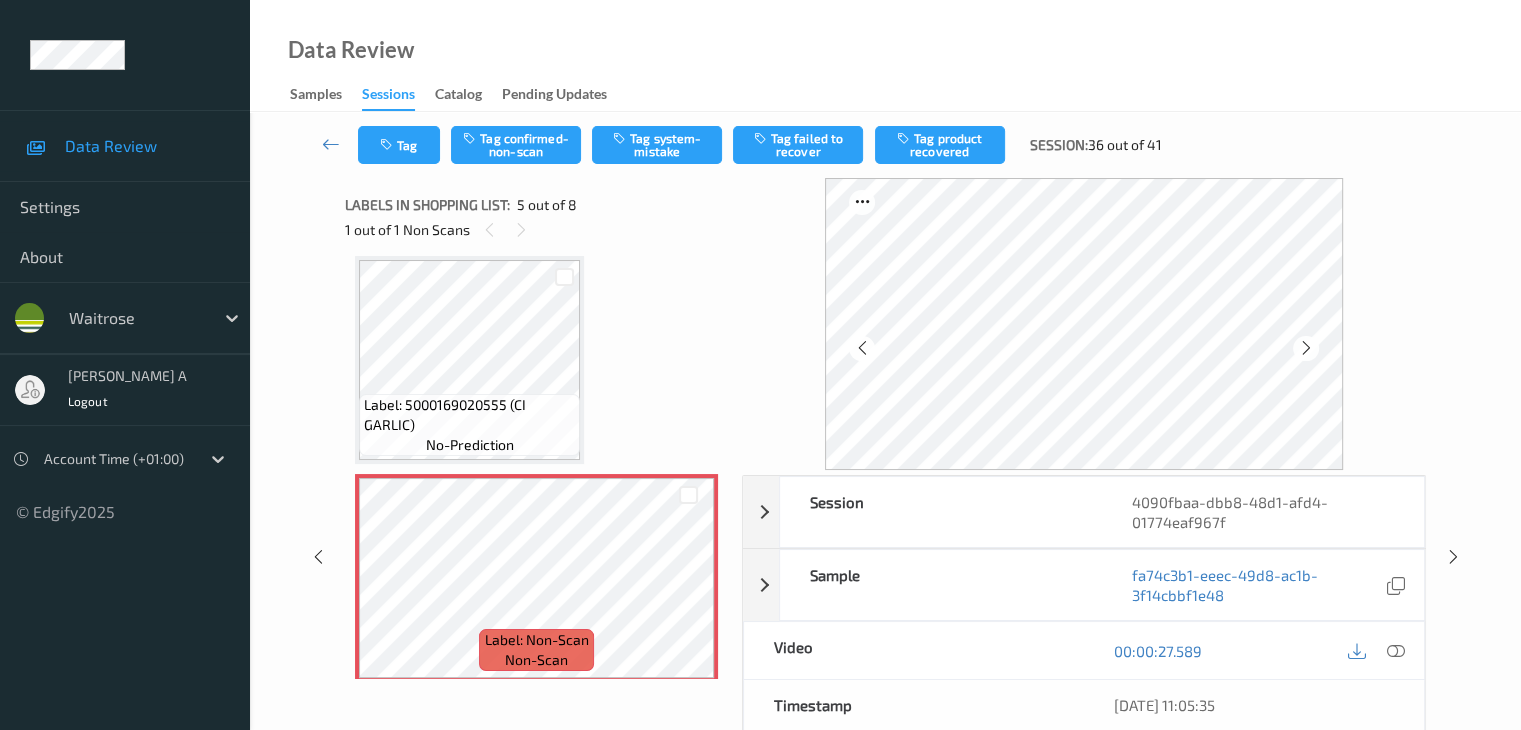 click at bounding box center [1306, 348] 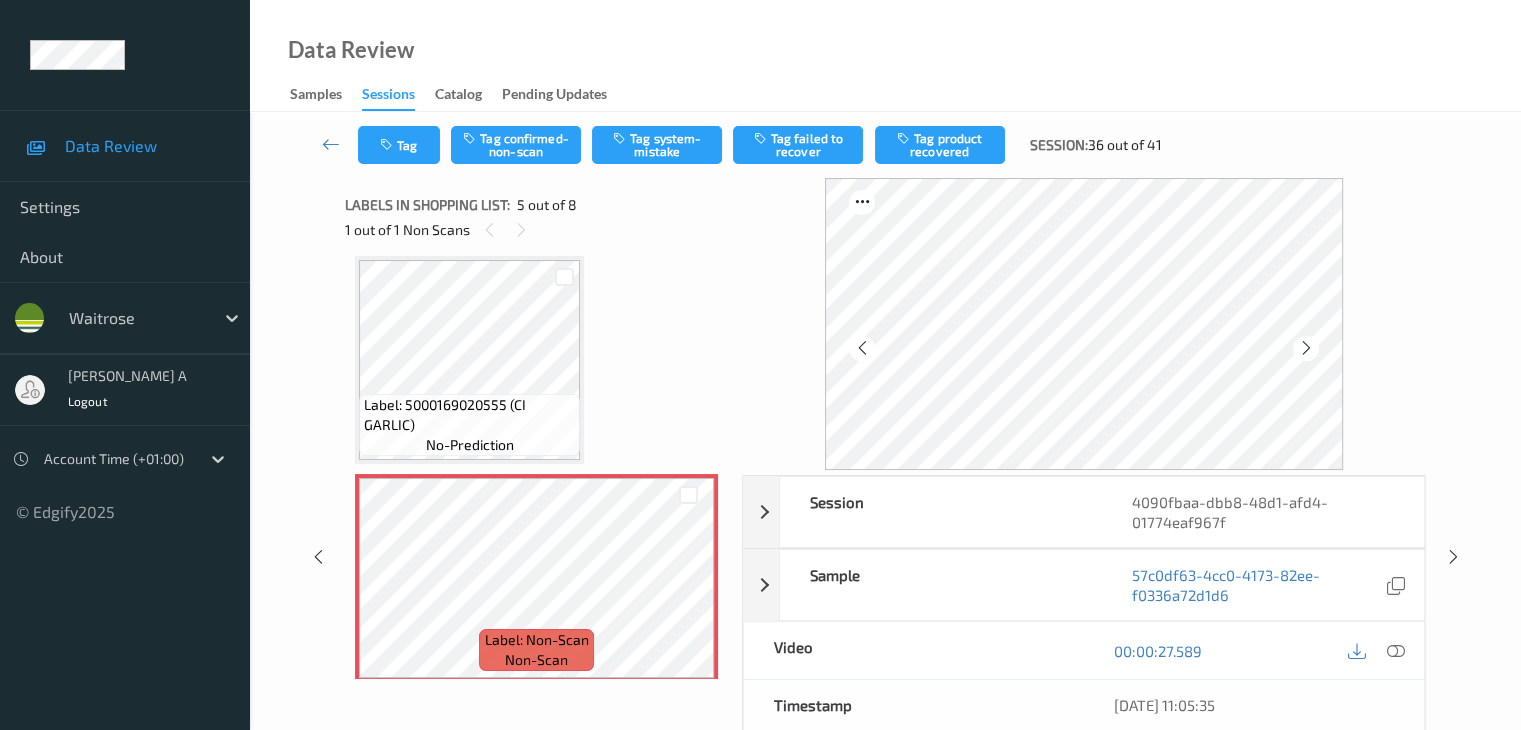 click at bounding box center [1306, 348] 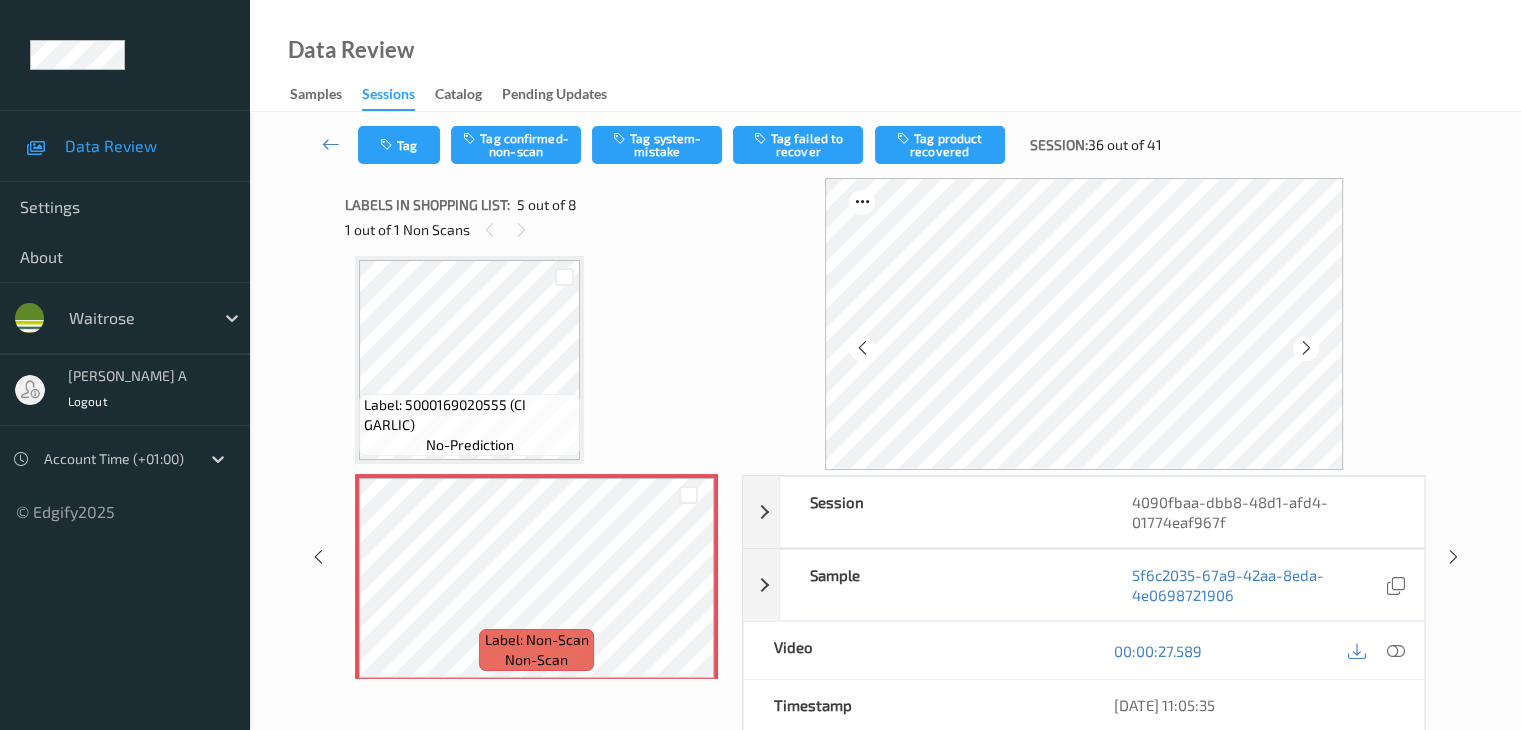 click at bounding box center (1306, 348) 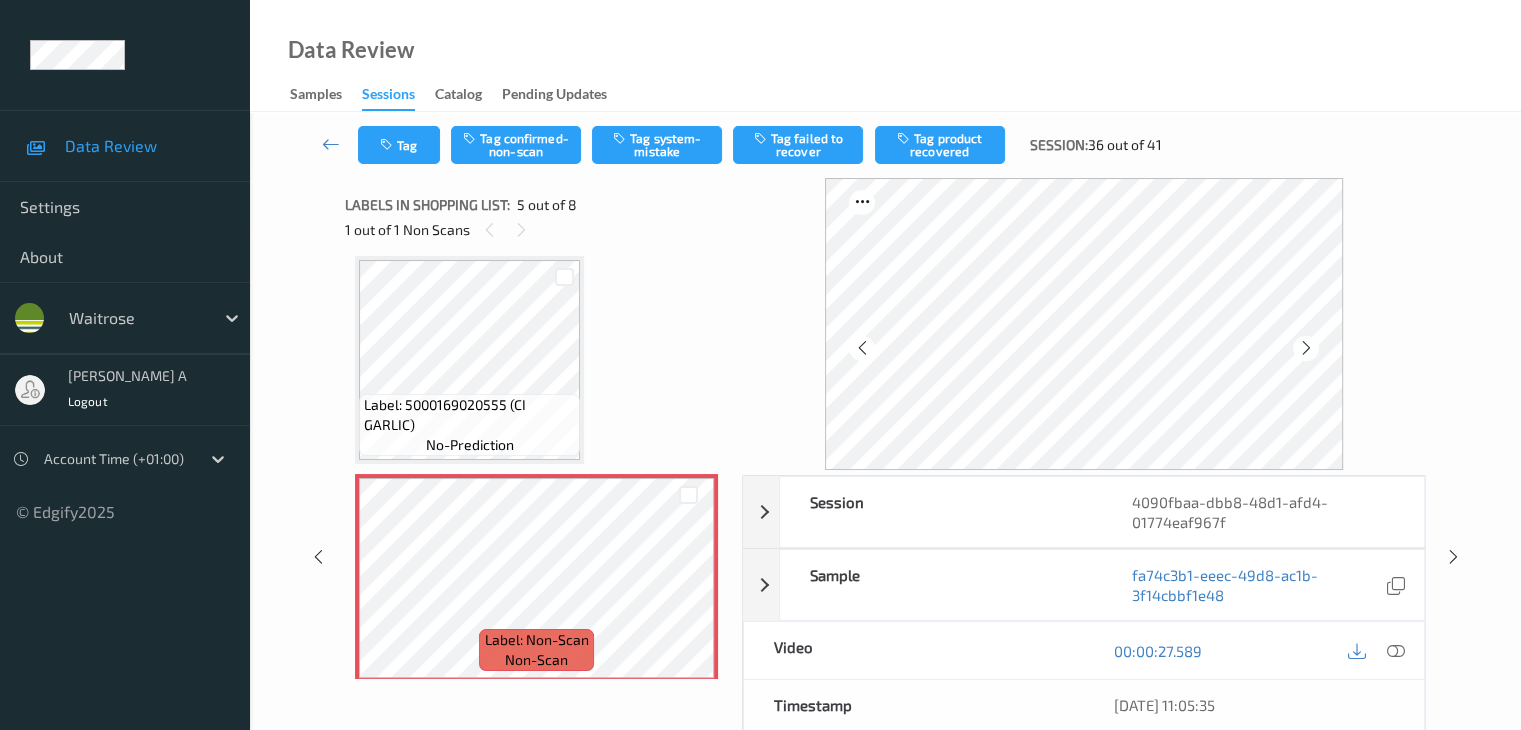 click at bounding box center [1306, 348] 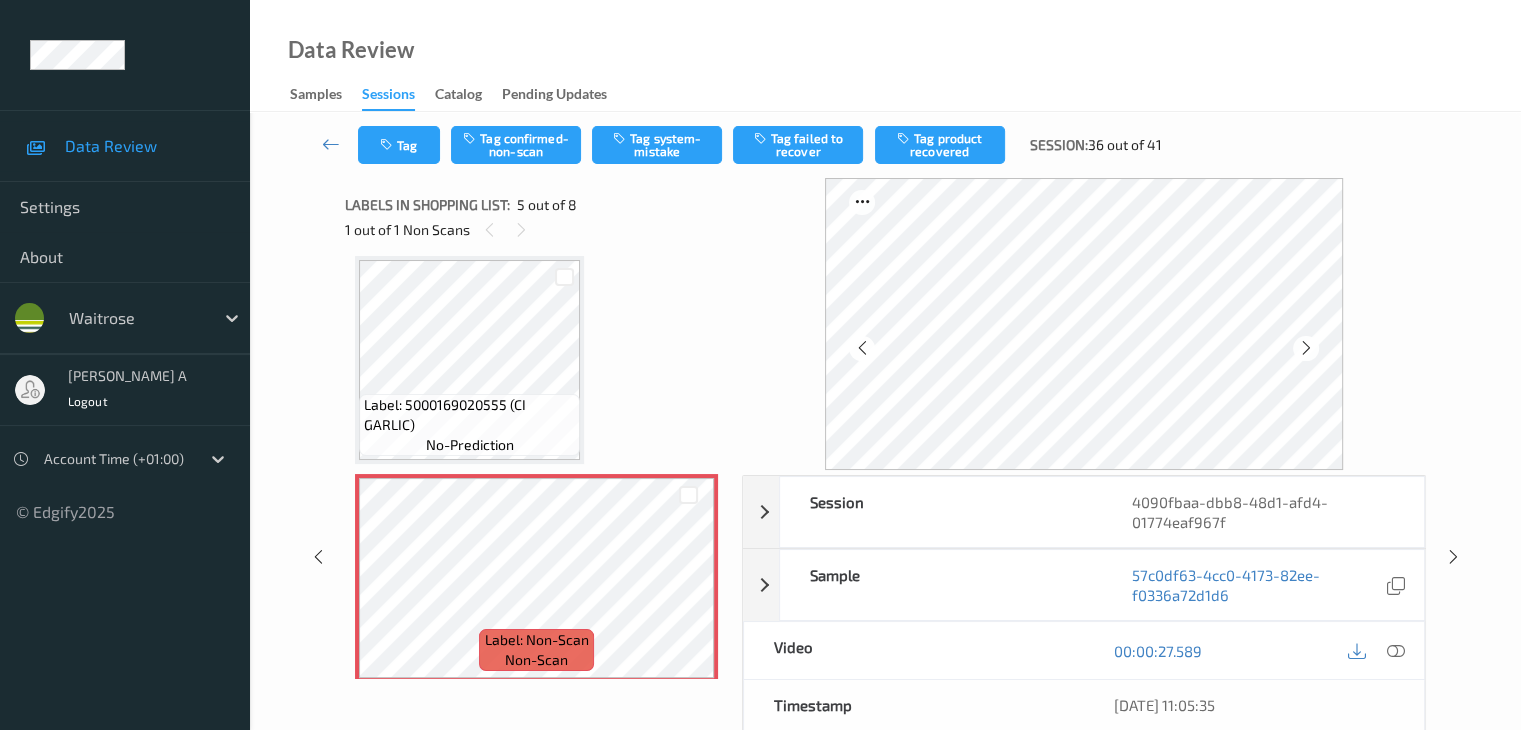 click at bounding box center [1306, 348] 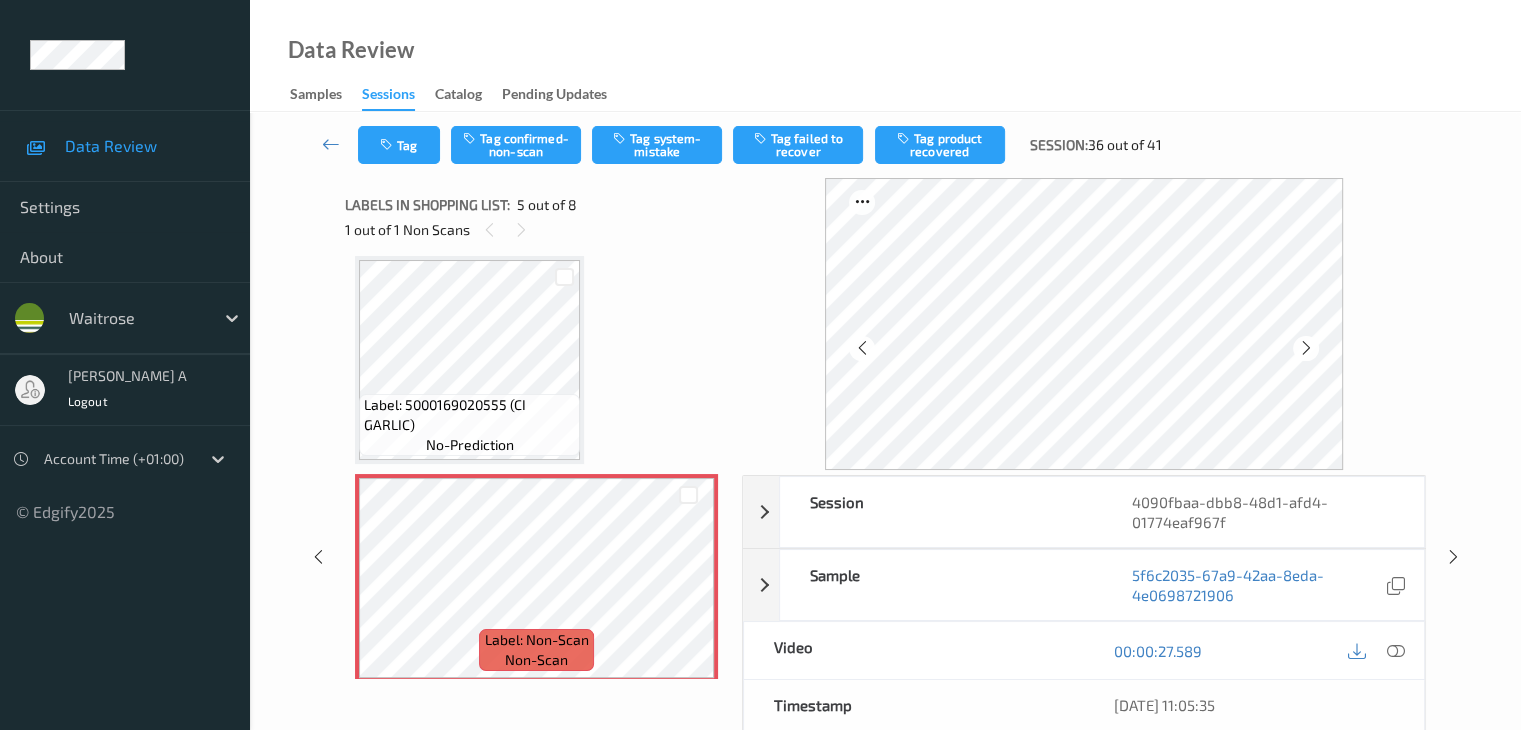 click at bounding box center (1306, 348) 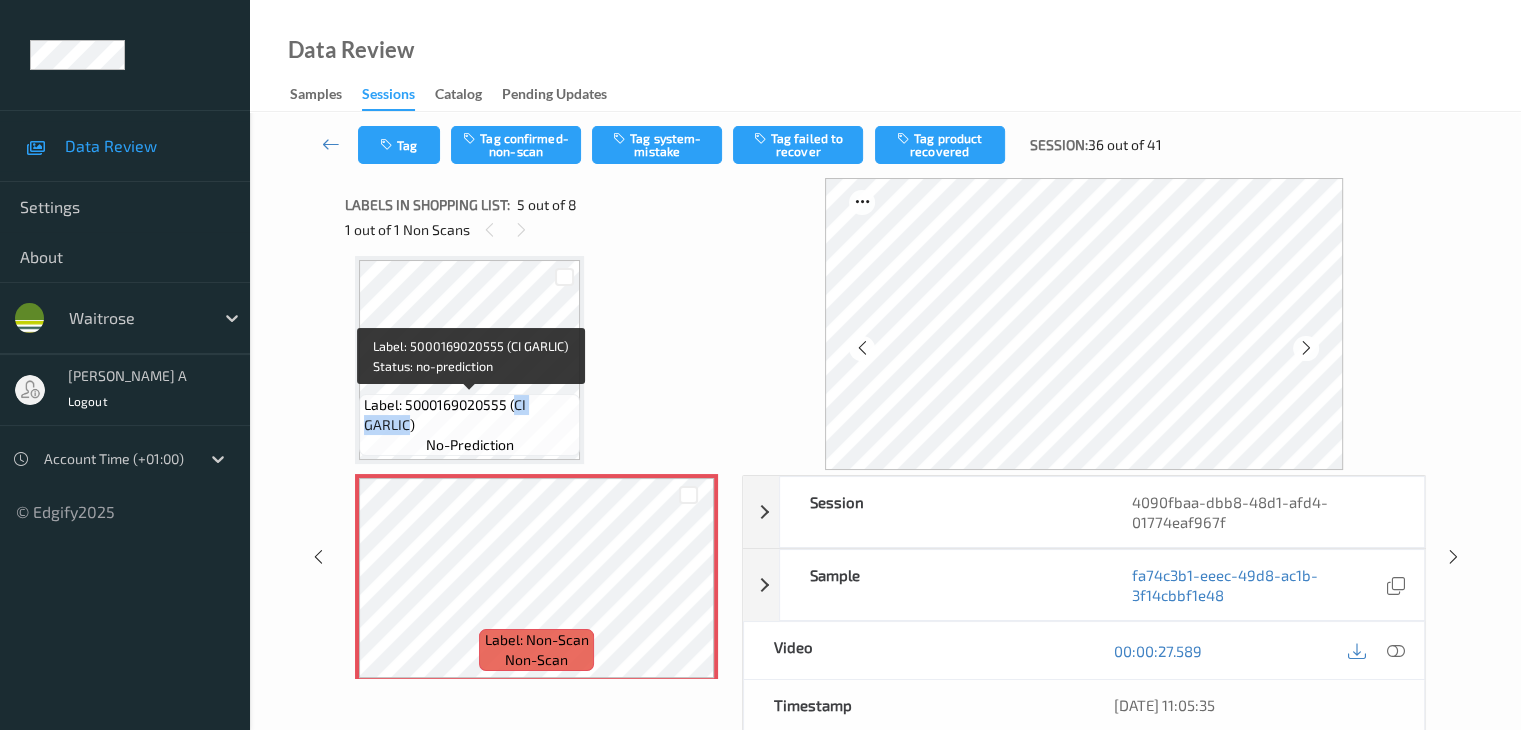 drag, startPoint x: 517, startPoint y: 405, endPoint x: 407, endPoint y: 428, distance: 112.37882 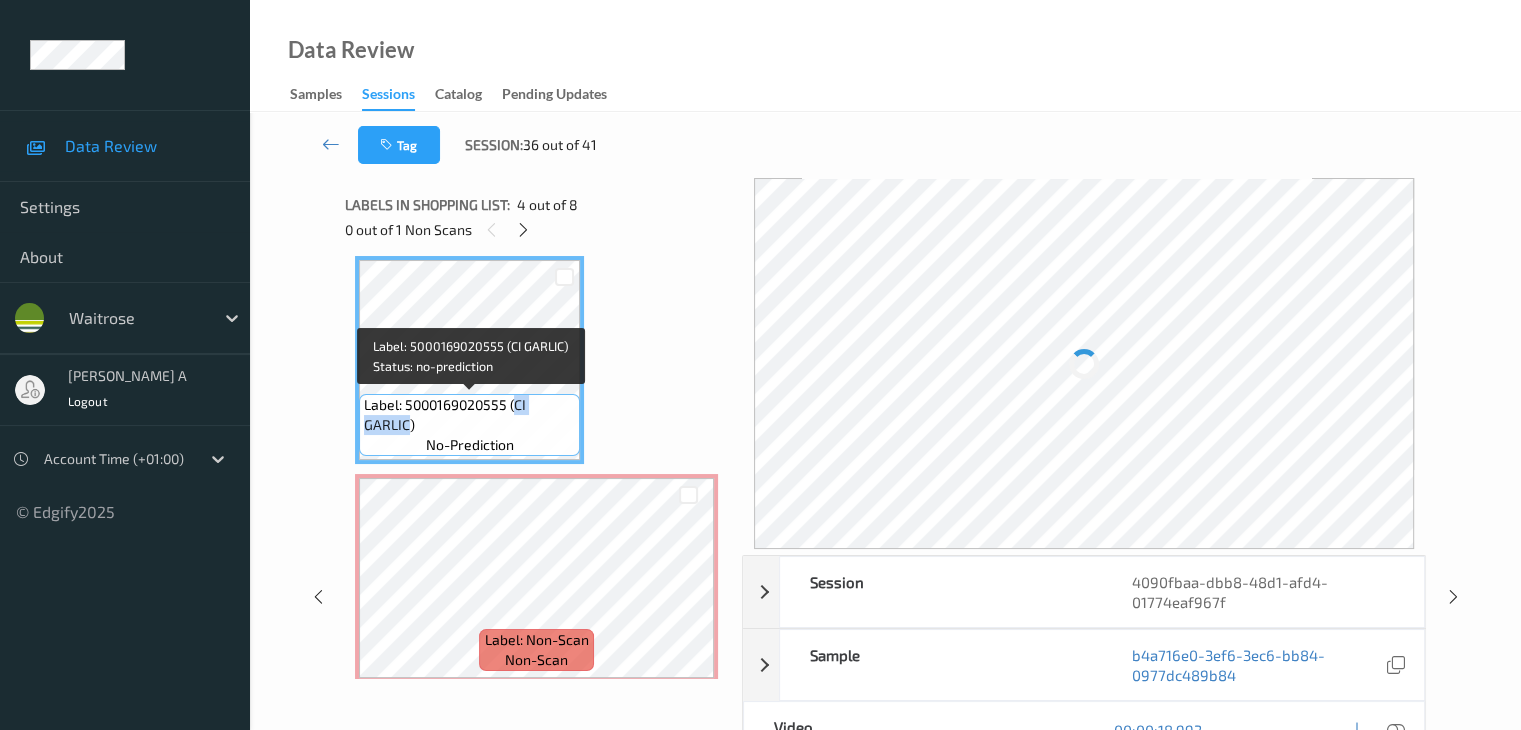 copy on "CI GARLIC" 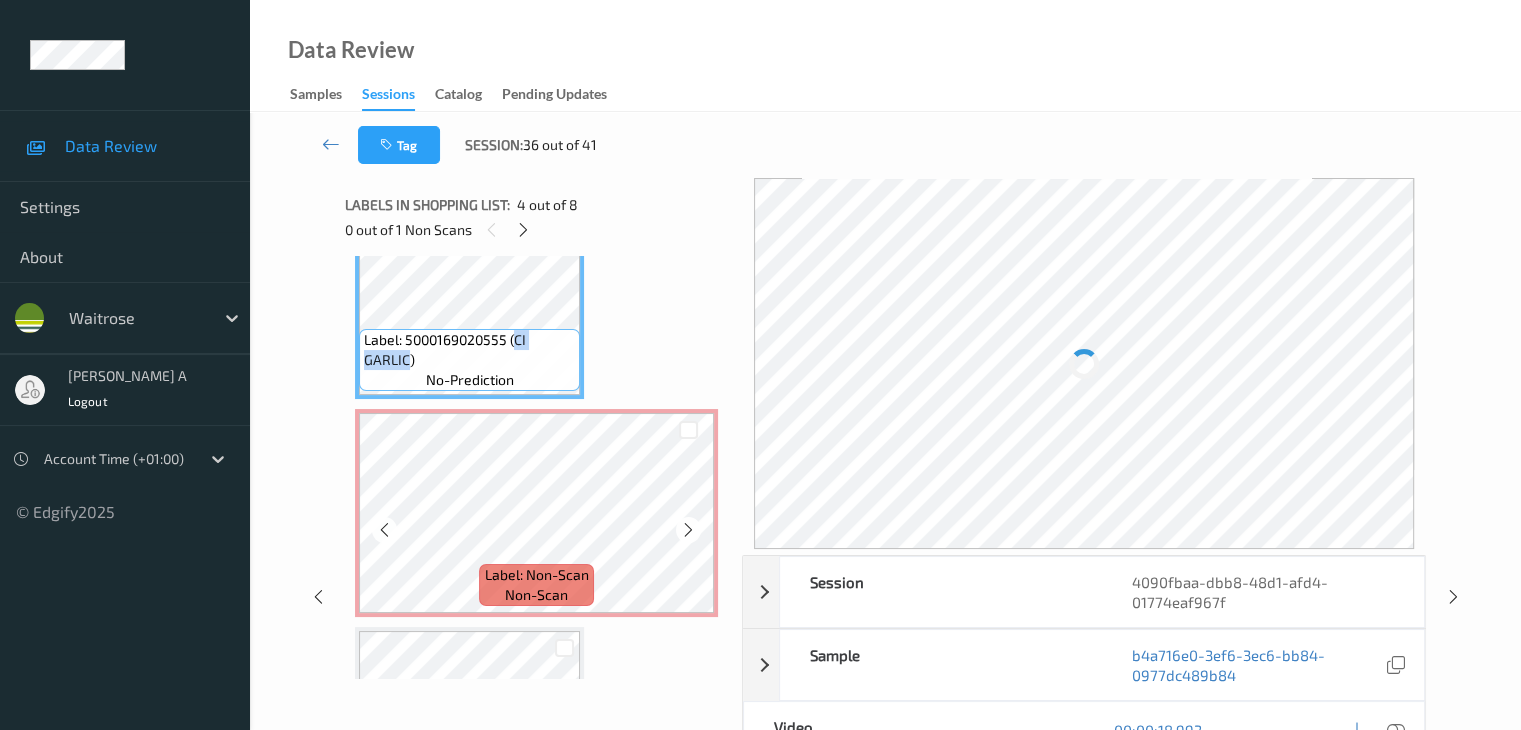 scroll, scrollTop: 764, scrollLeft: 0, axis: vertical 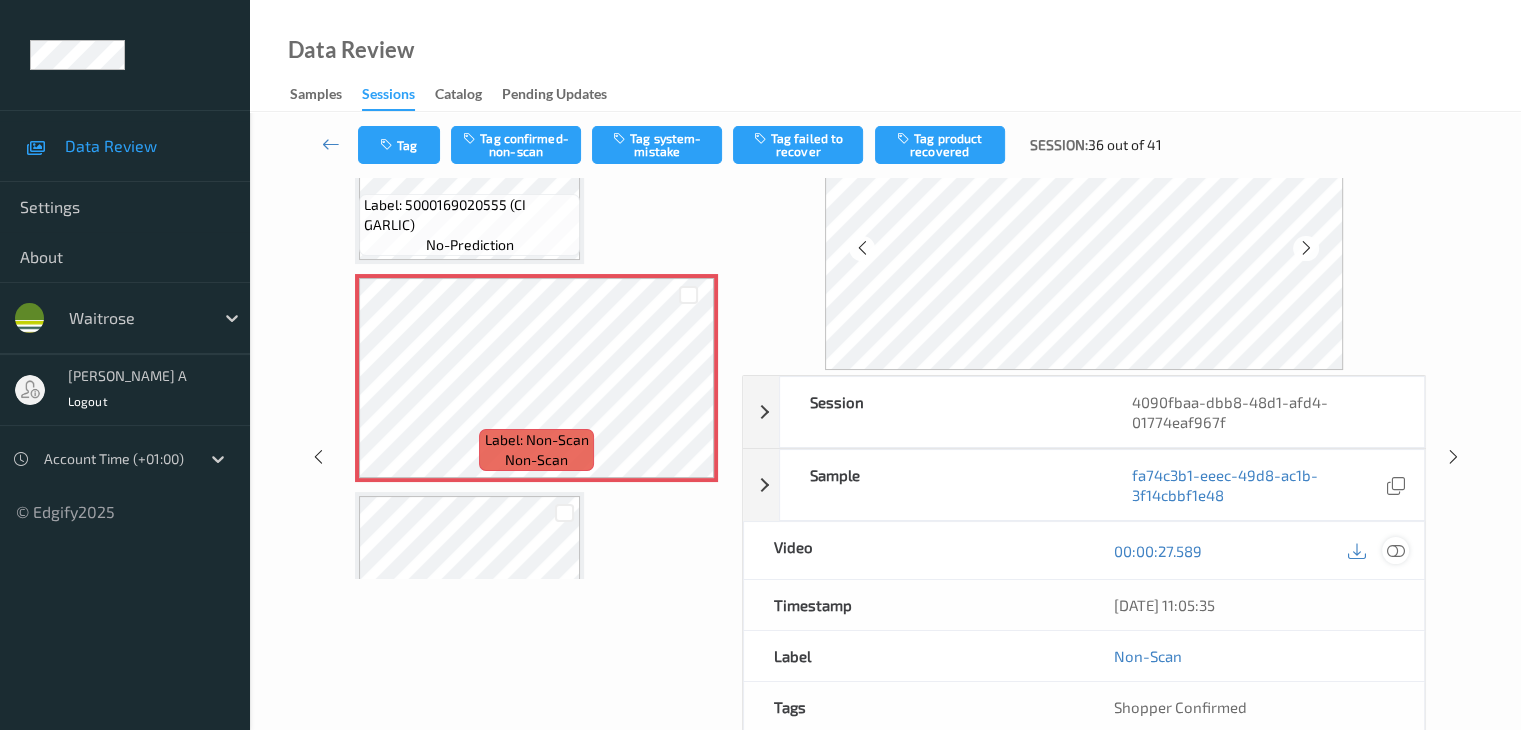 click at bounding box center (1395, 551) 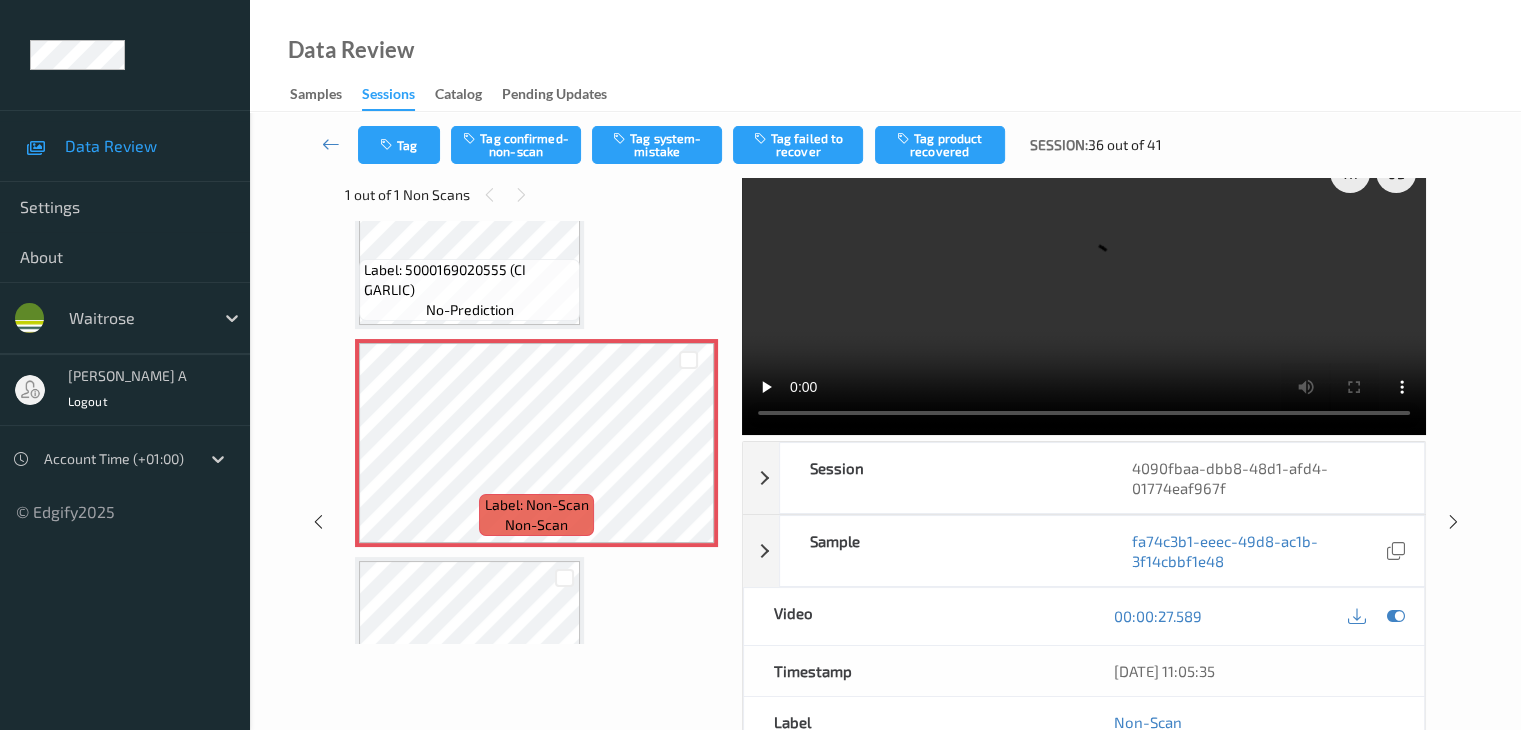 scroll, scrollTop: 0, scrollLeft: 0, axis: both 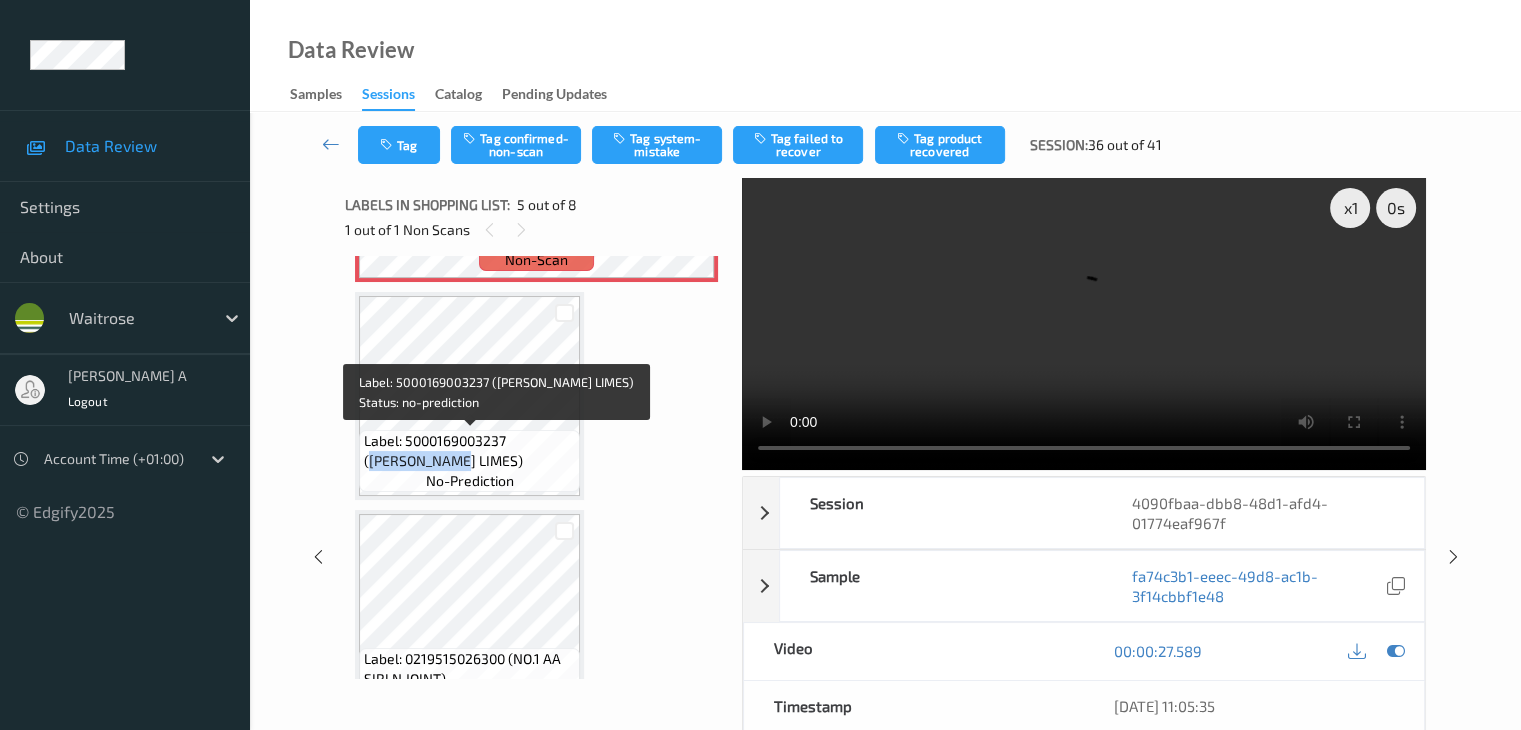 drag, startPoint x: 520, startPoint y: 442, endPoint x: 400, endPoint y: 461, distance: 121.49486 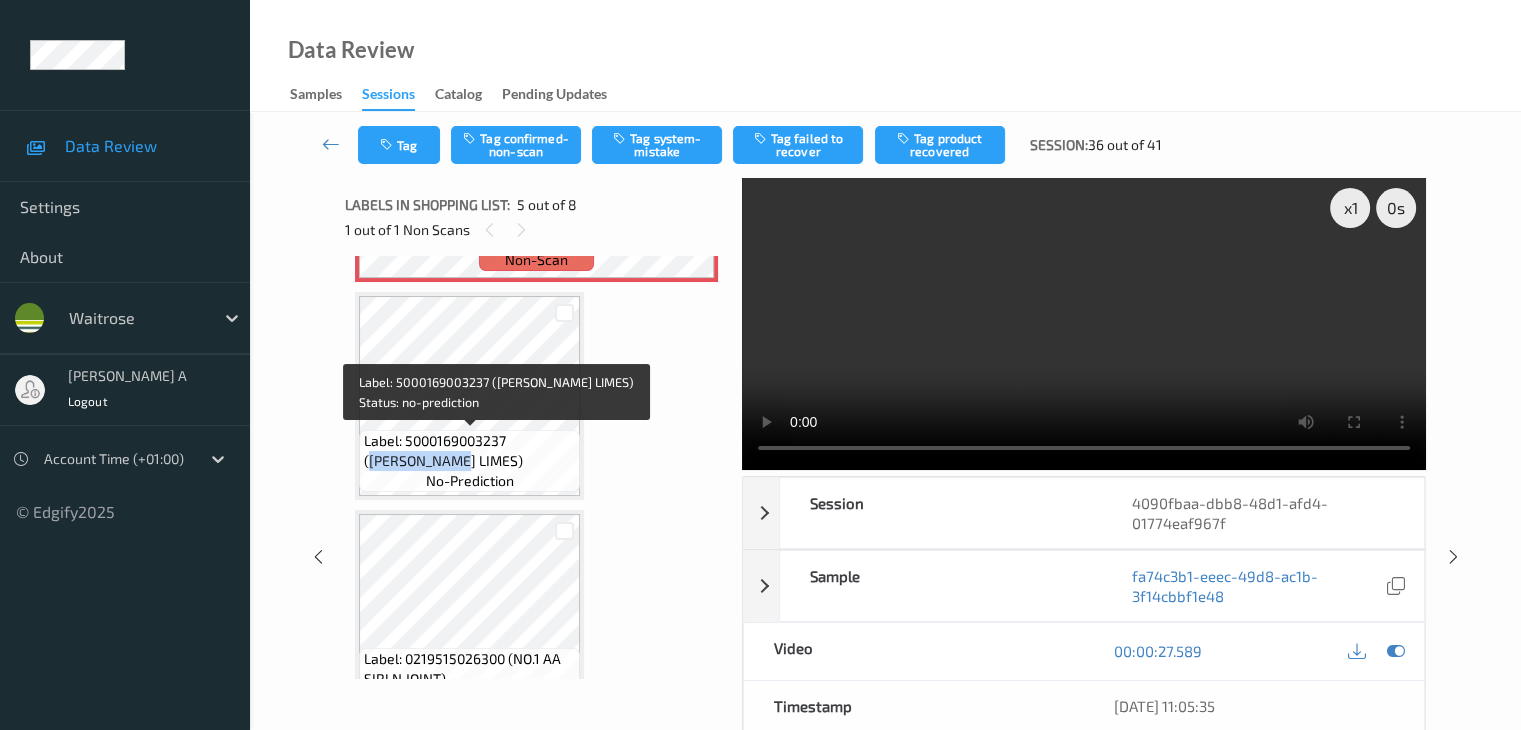 click on "Label: 5000169003237 (WR ESS LIMES)" at bounding box center [469, 451] 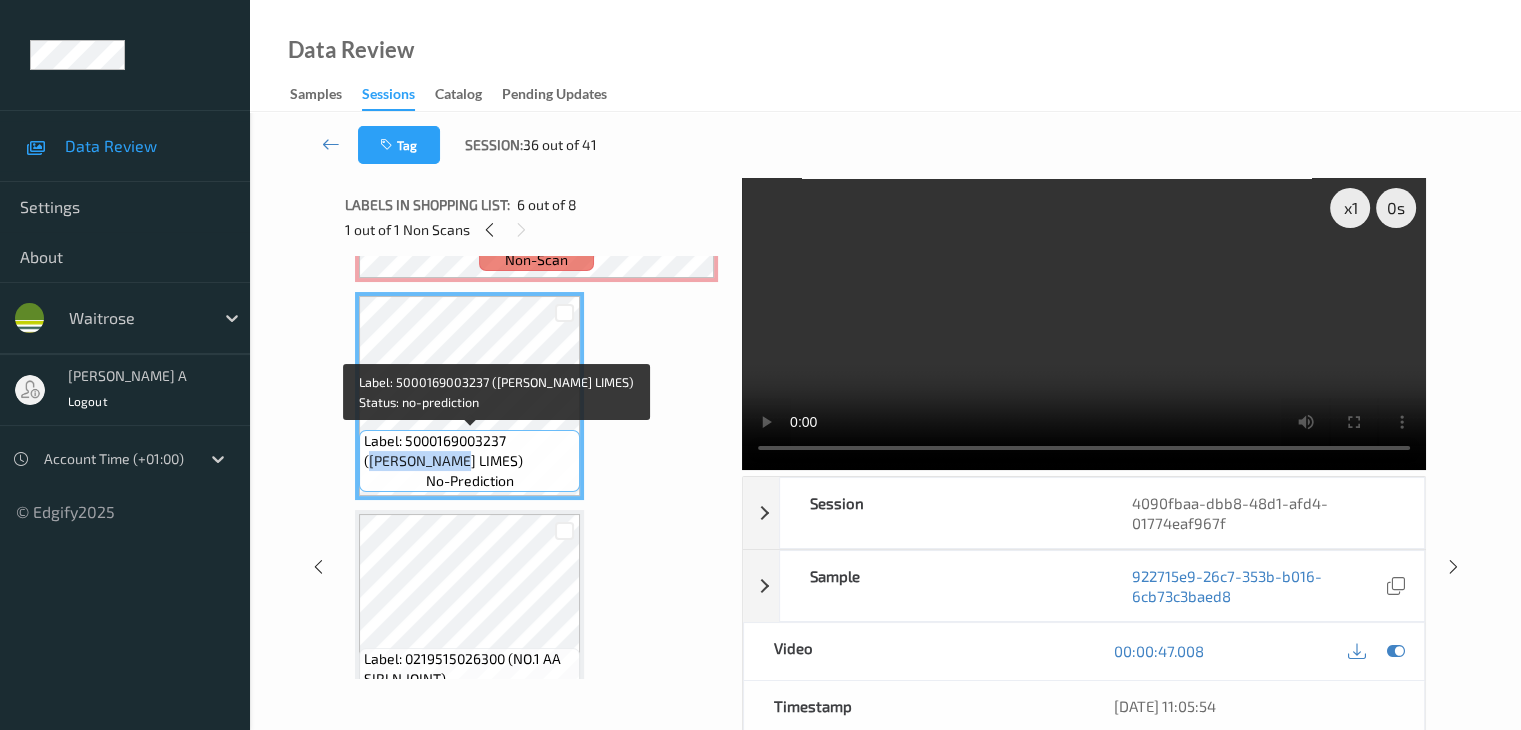 copy on "WR ESS LIMES" 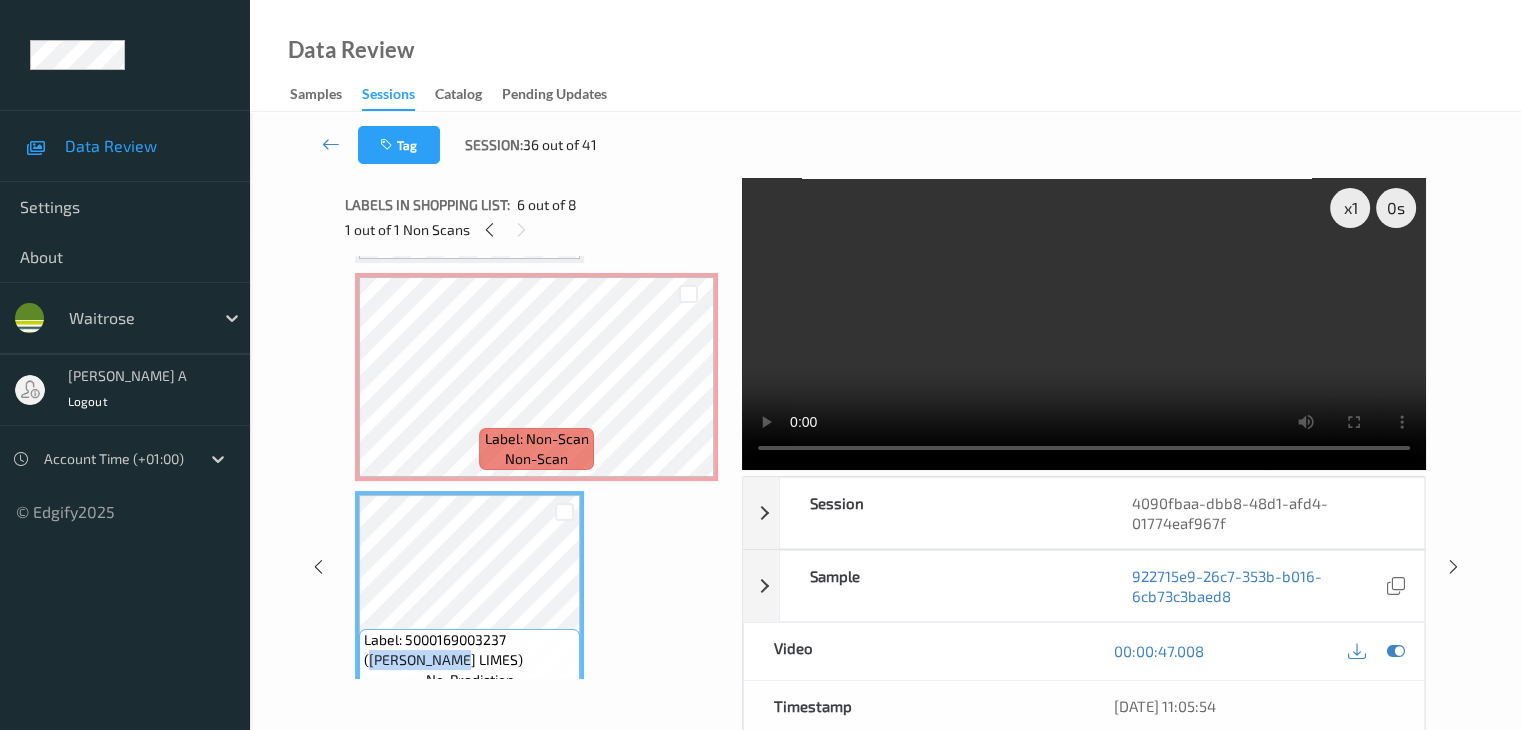 scroll, scrollTop: 864, scrollLeft: 0, axis: vertical 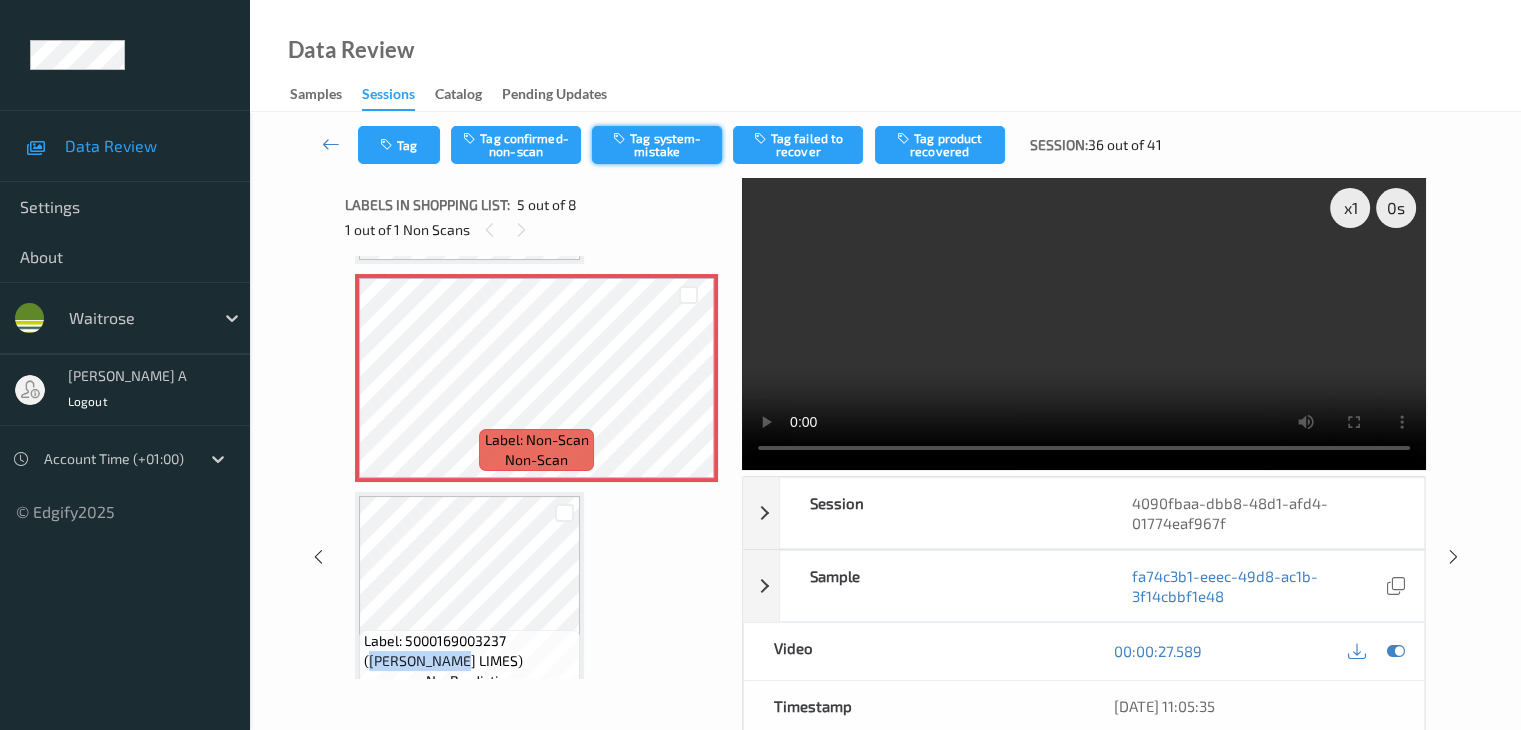 click on "Tag   system-mistake" at bounding box center (657, 145) 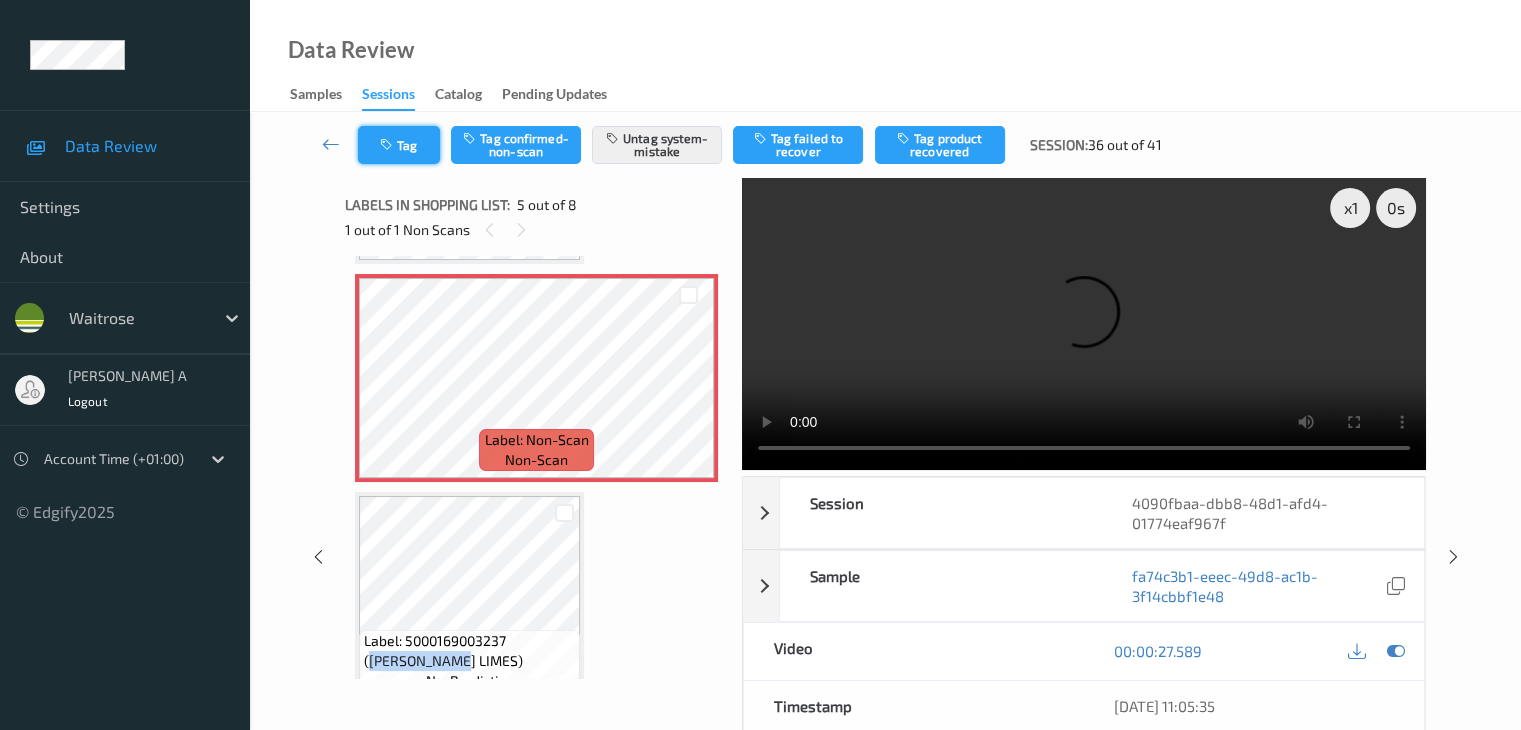 click at bounding box center (388, 145) 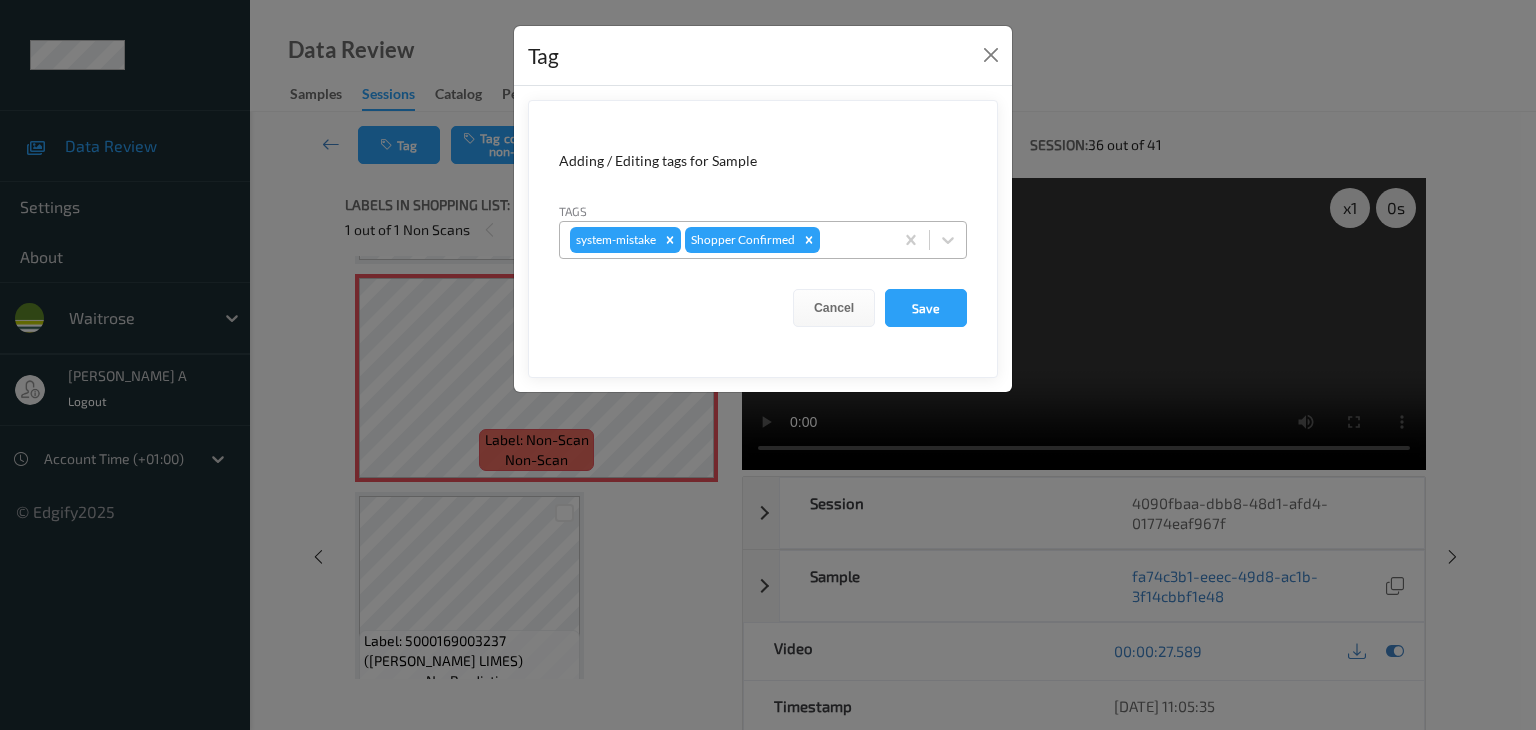click at bounding box center [853, 240] 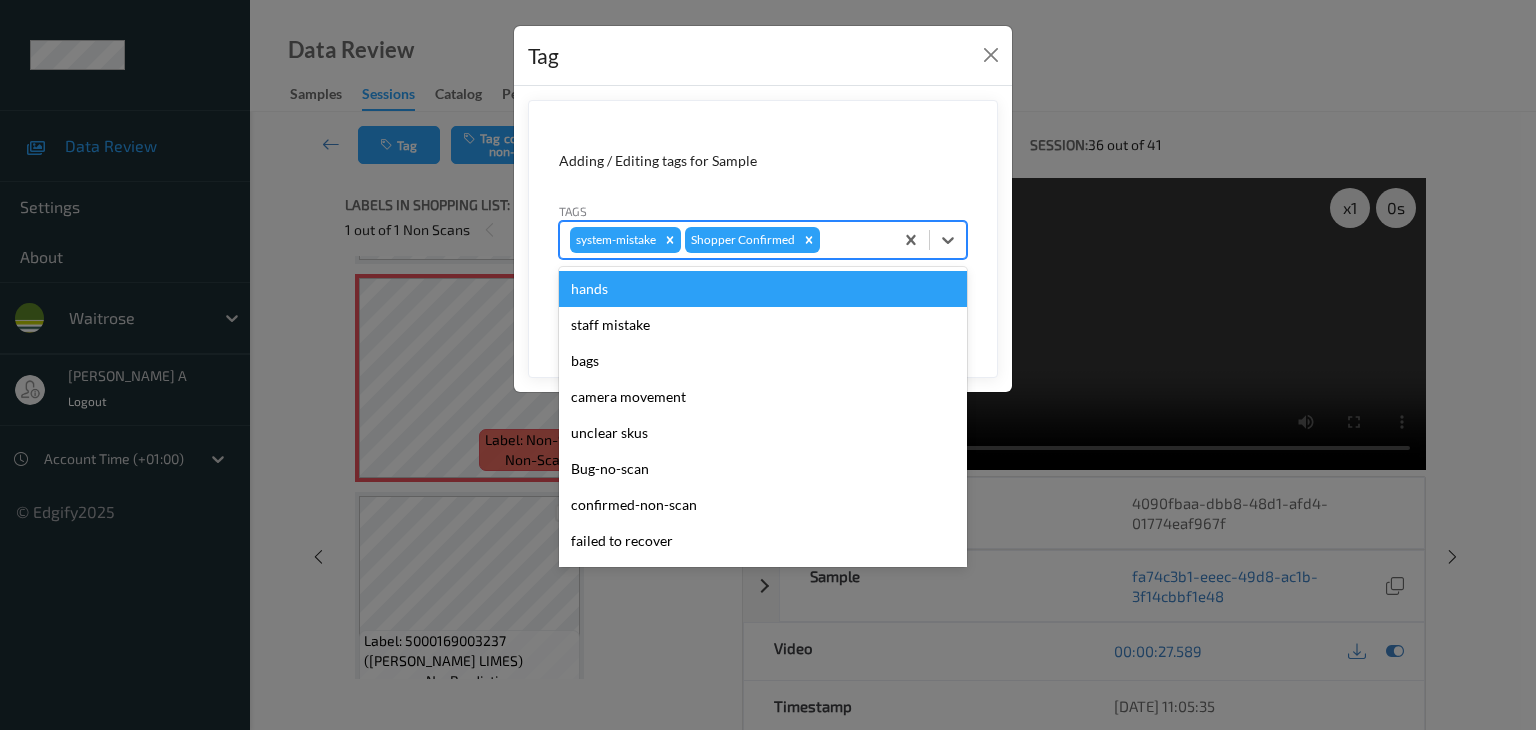 type on "u" 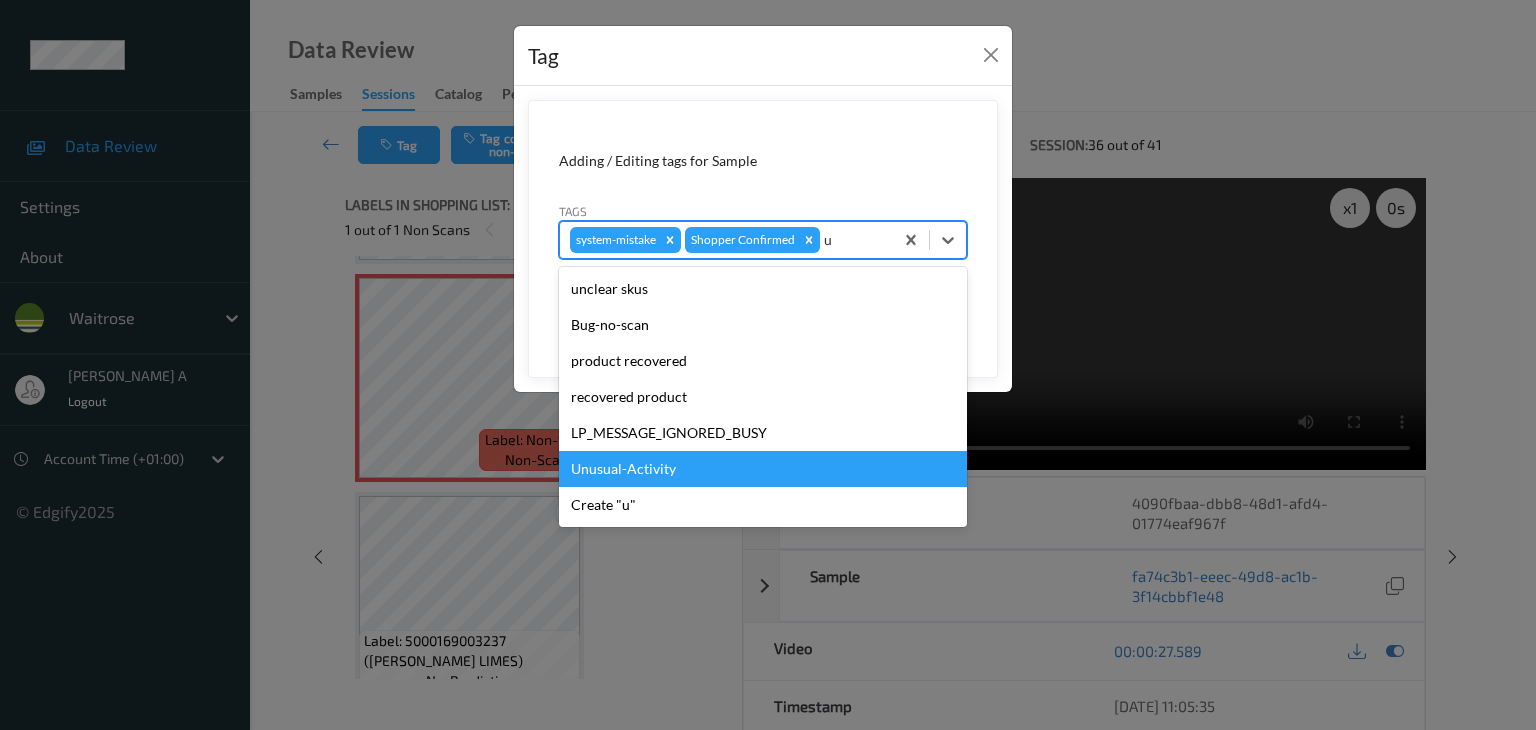 click on "Unusual-Activity" at bounding box center [763, 469] 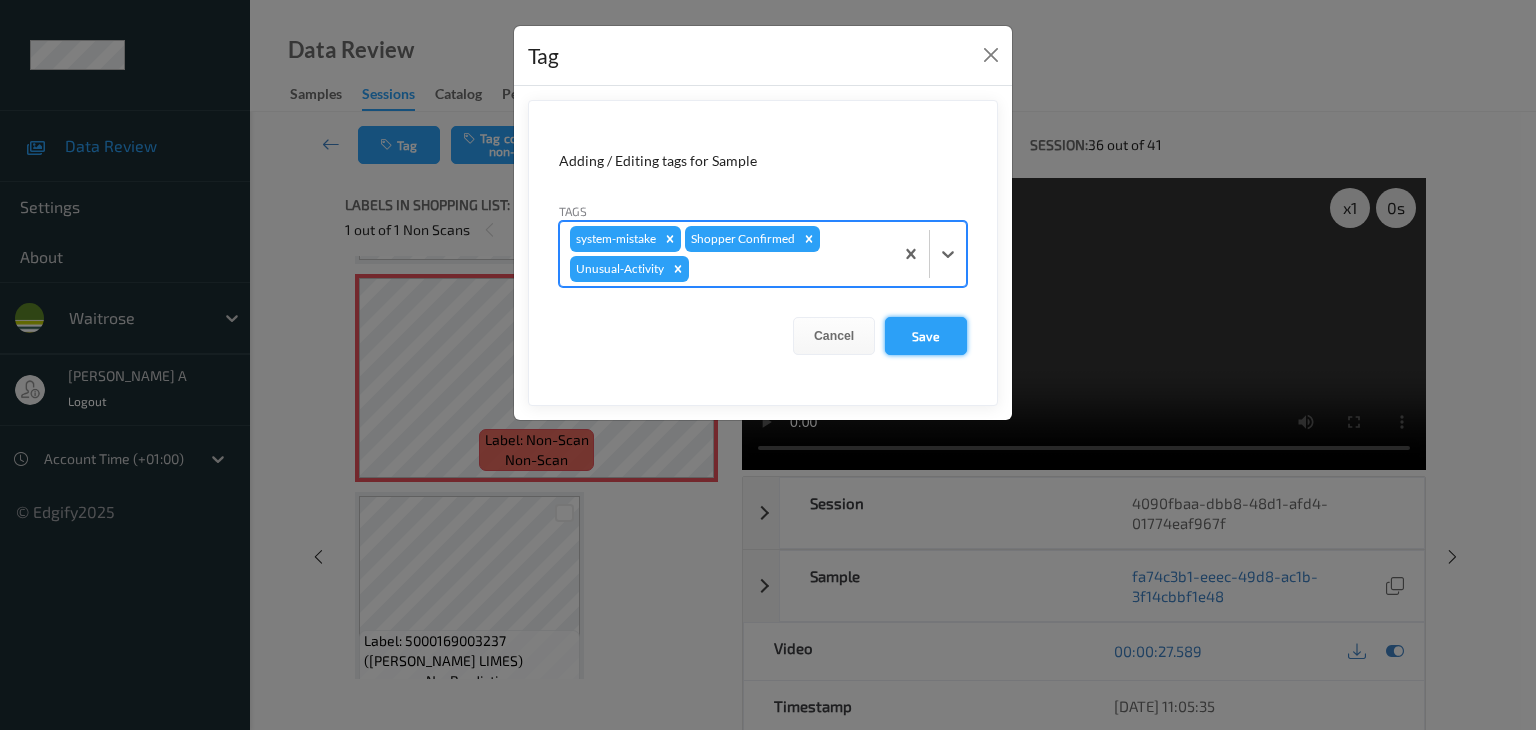 click on "Save" at bounding box center (926, 336) 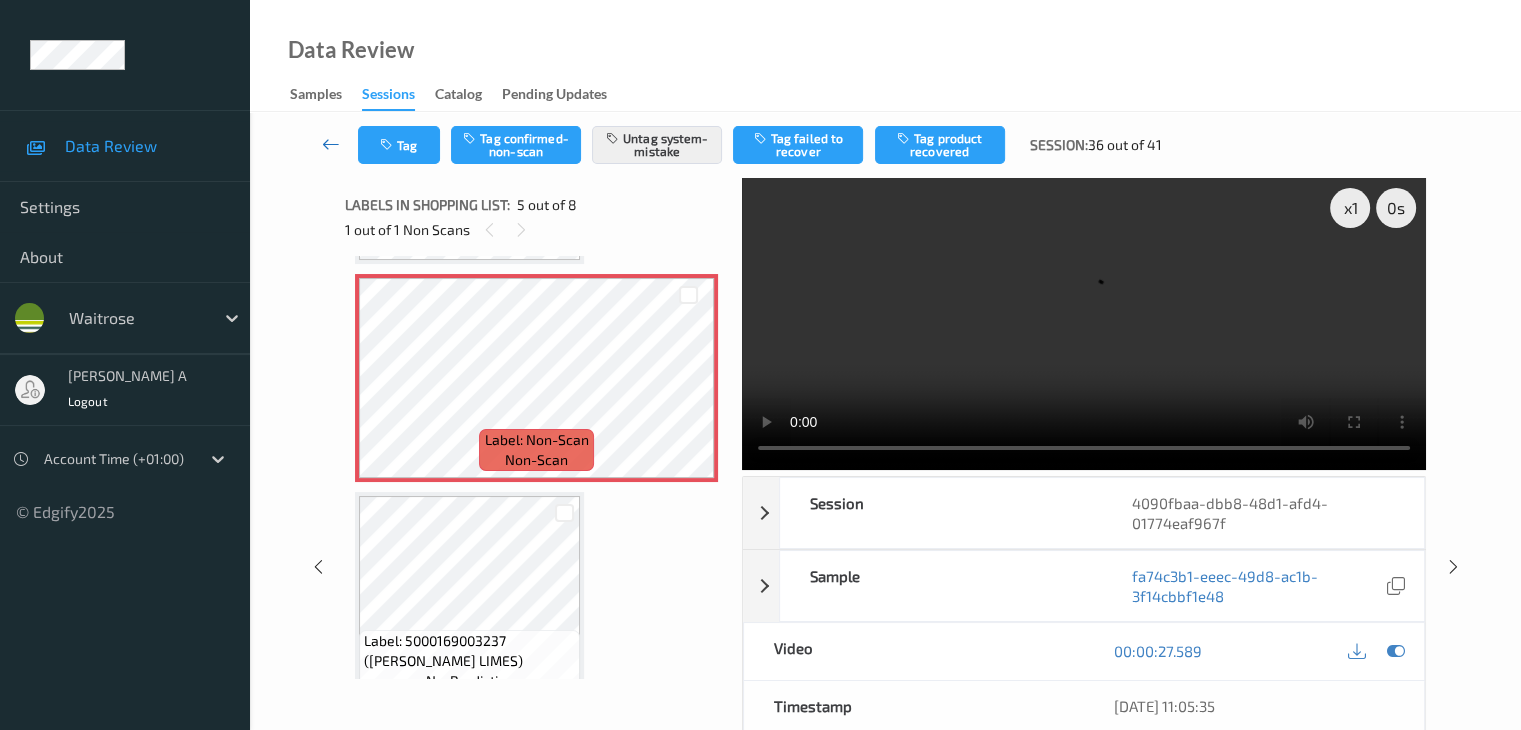 click at bounding box center (331, 144) 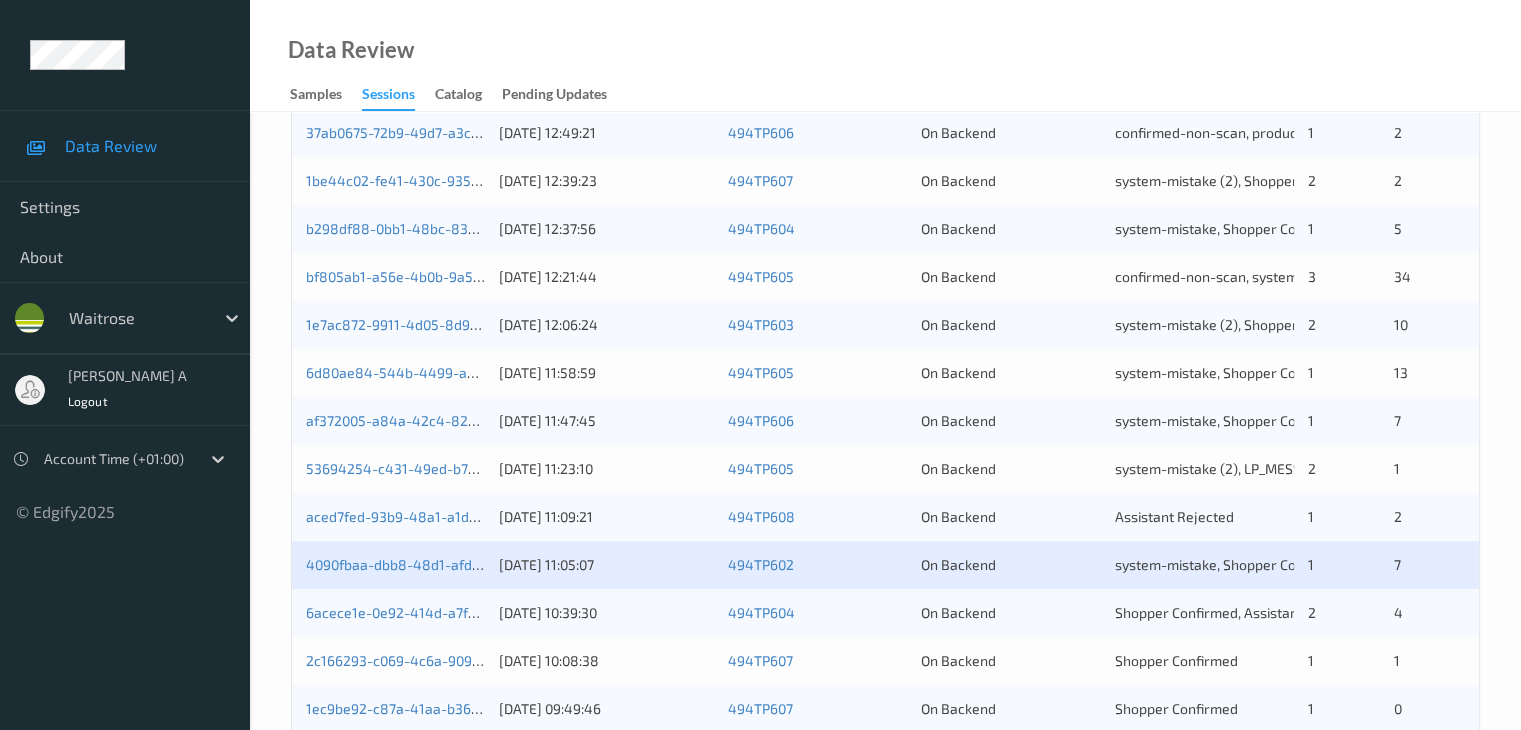 scroll, scrollTop: 932, scrollLeft: 0, axis: vertical 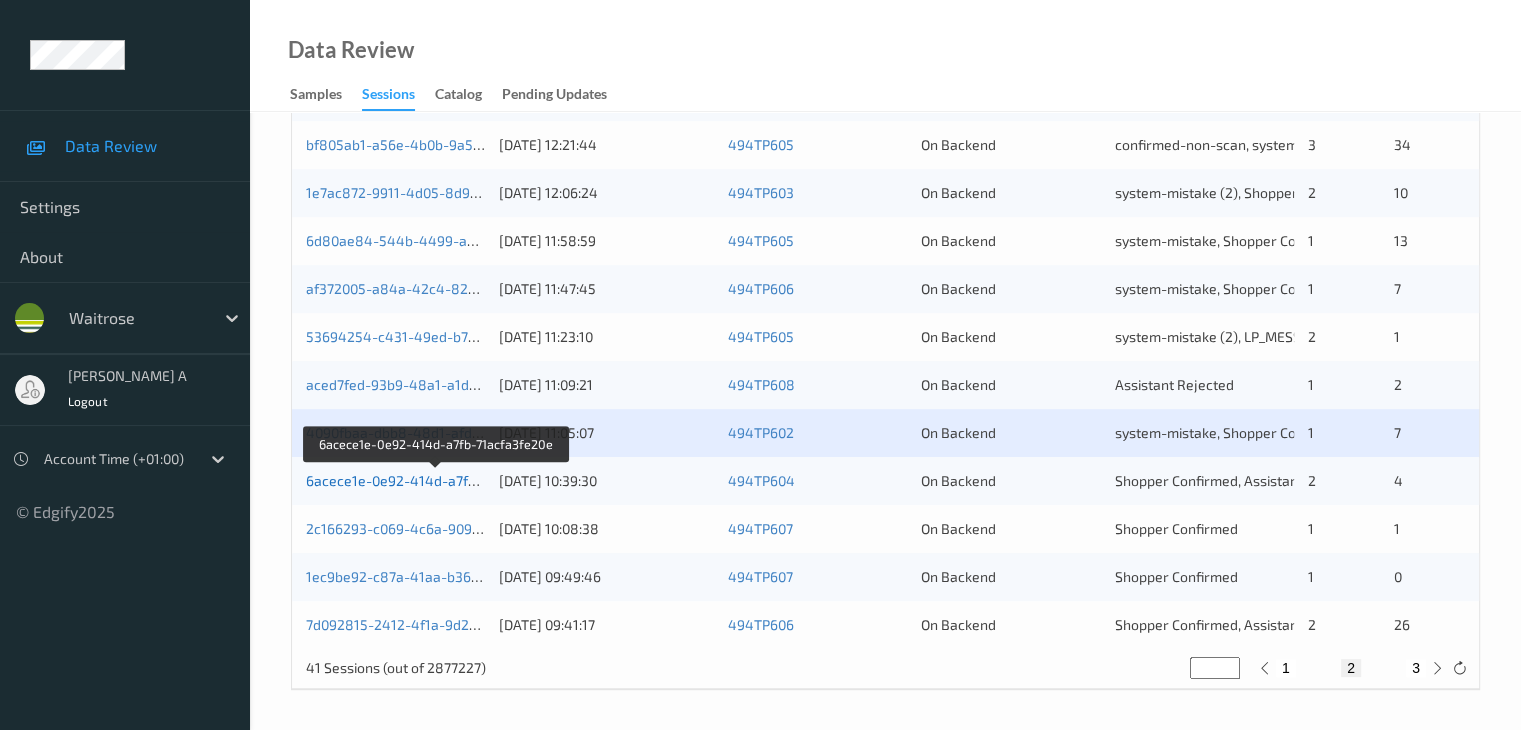 click on "6acece1e-0e92-414d-a7fb-71acfa3fe20e" at bounding box center [436, 480] 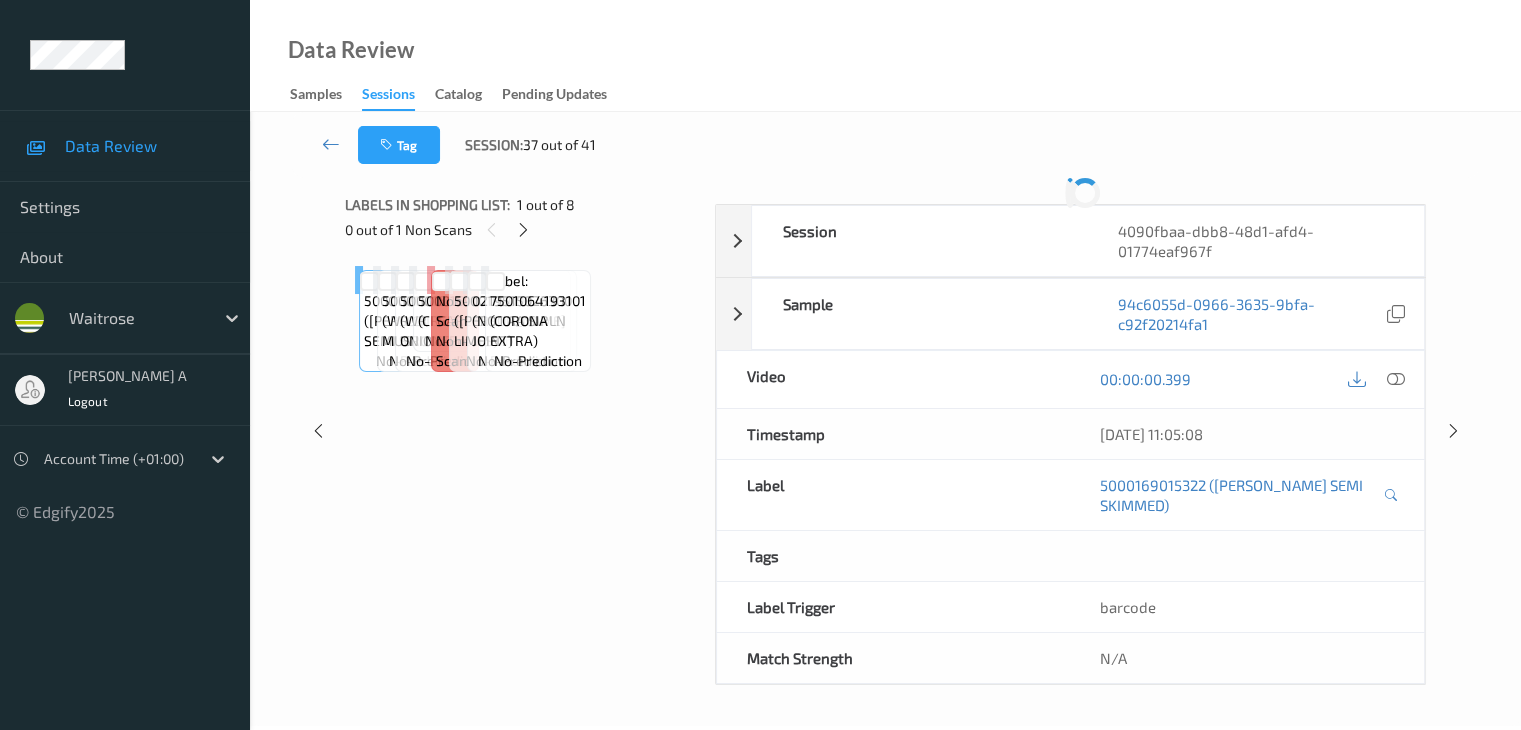 scroll, scrollTop: 0, scrollLeft: 0, axis: both 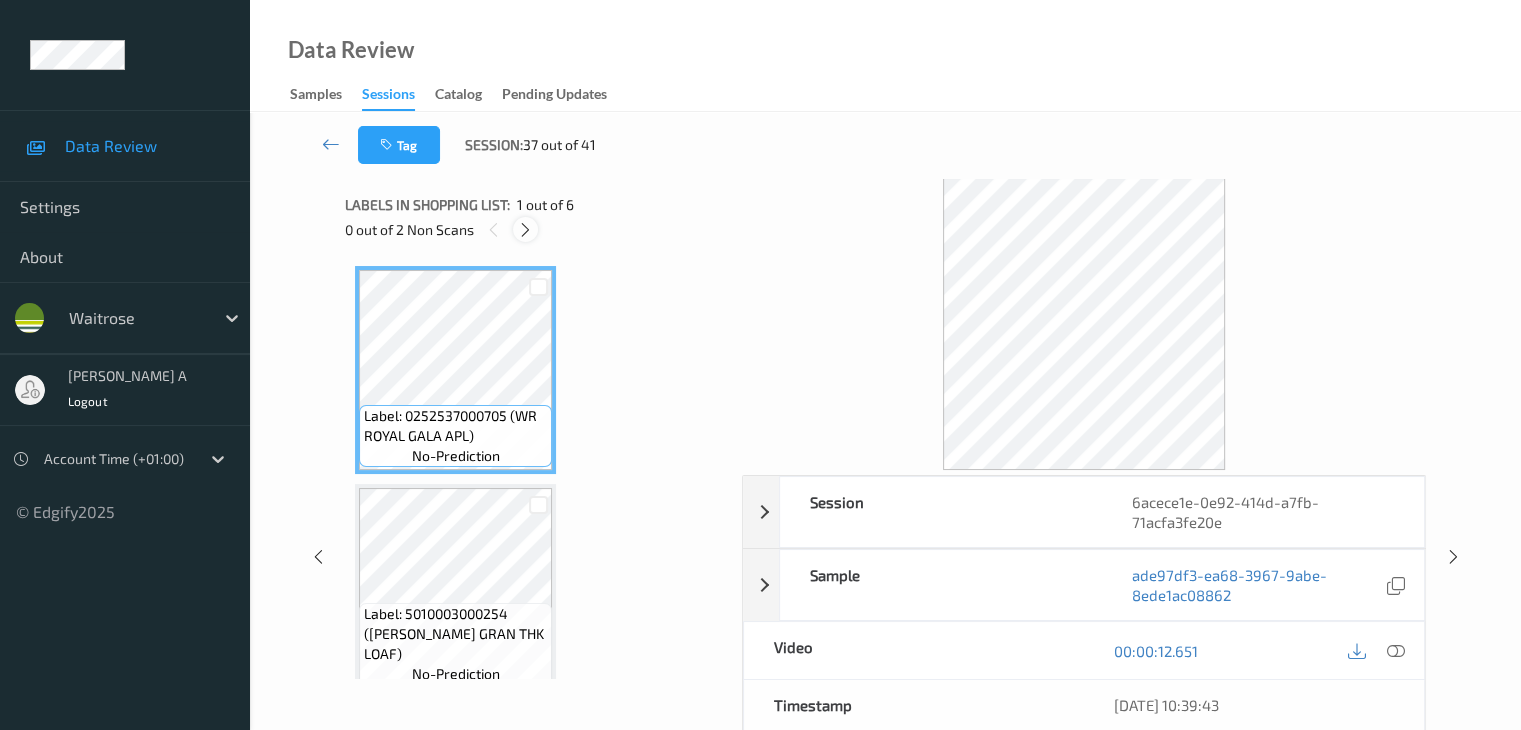 click at bounding box center (525, 230) 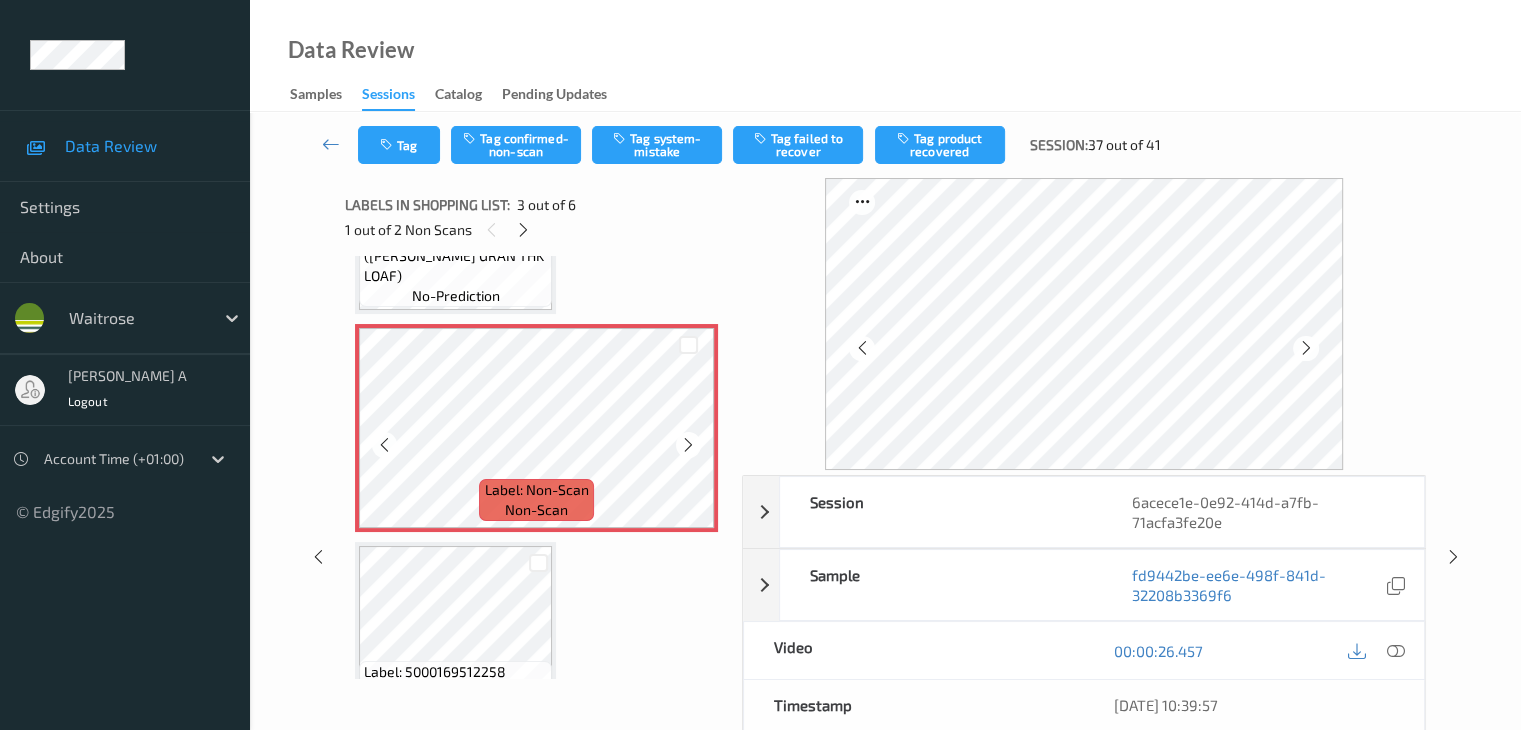 scroll, scrollTop: 428, scrollLeft: 0, axis: vertical 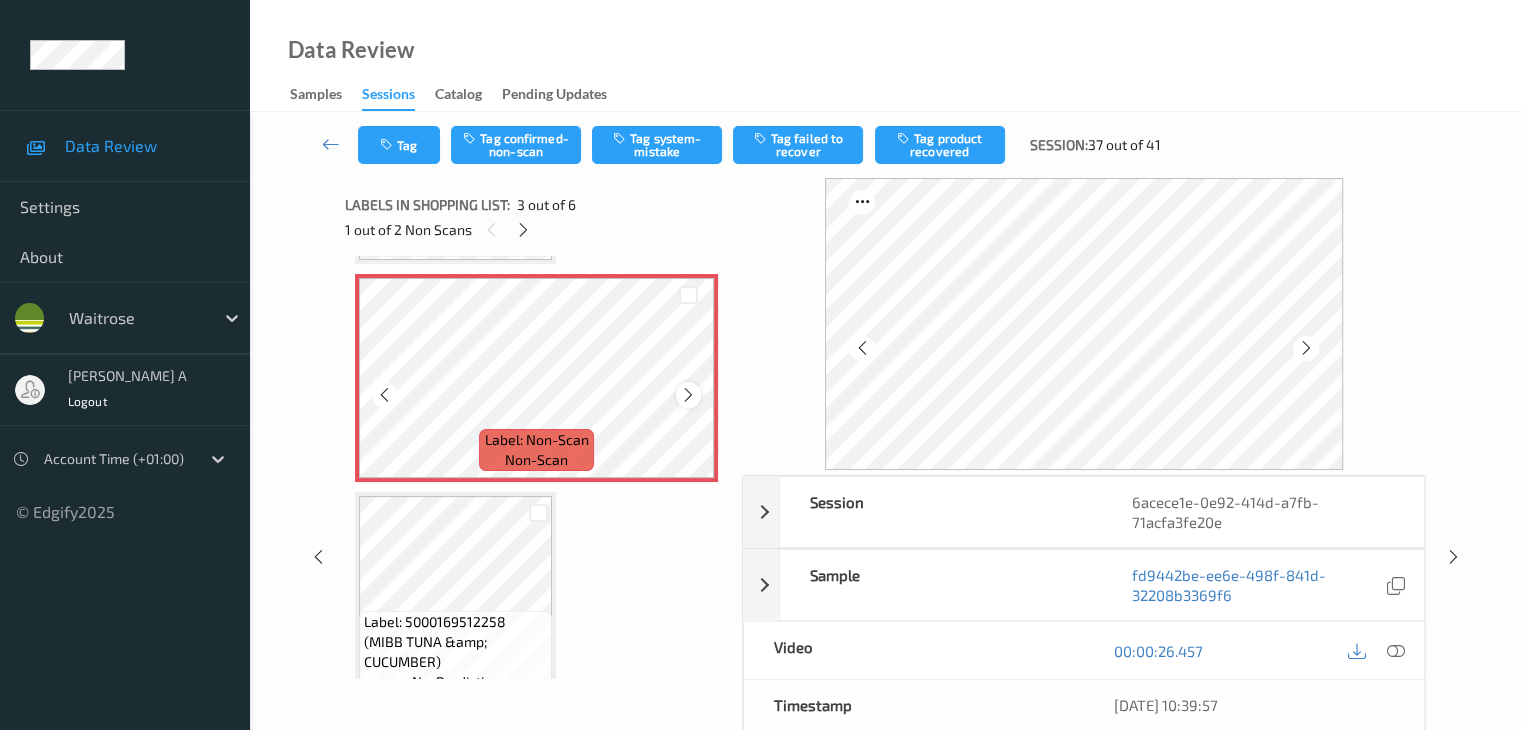 click at bounding box center [688, 394] 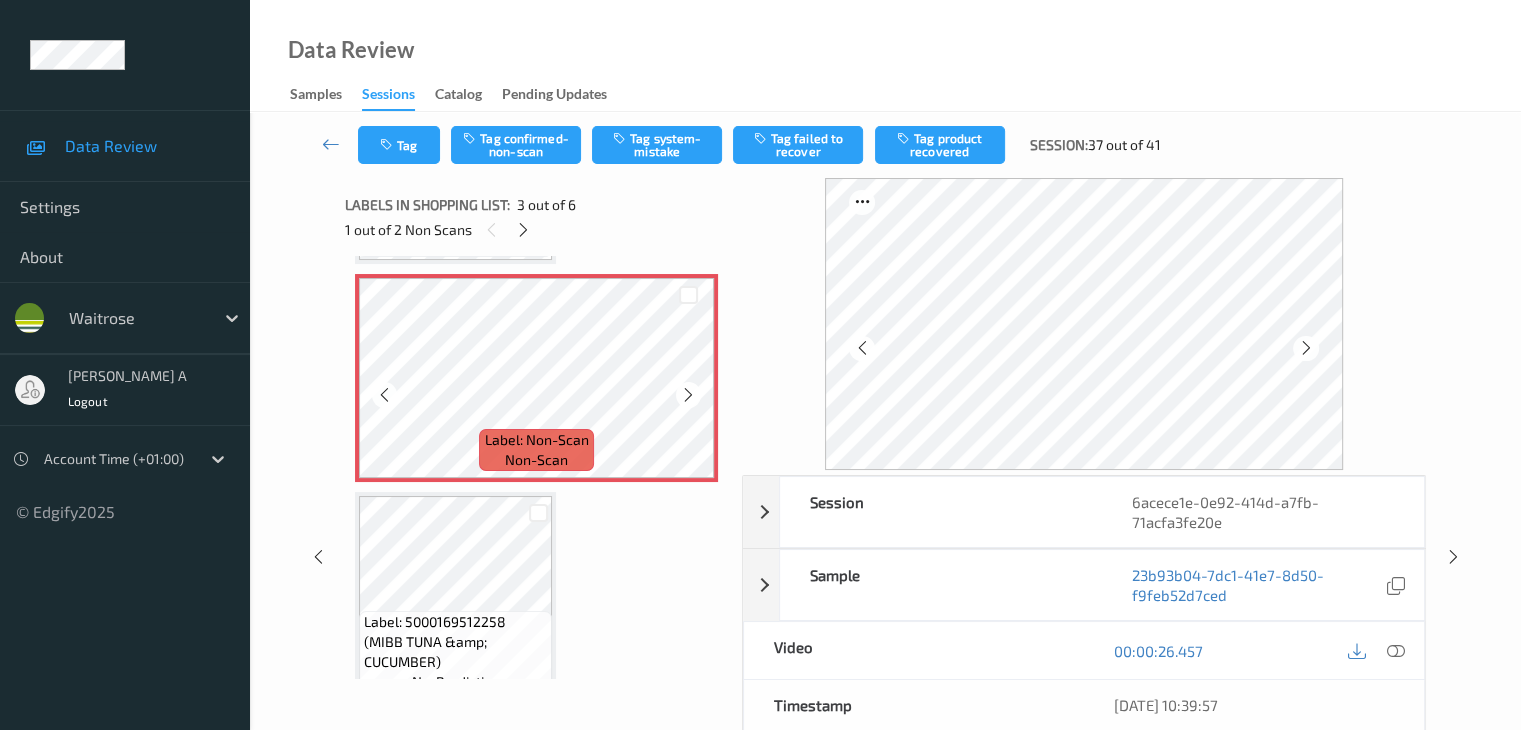 click at bounding box center [688, 394] 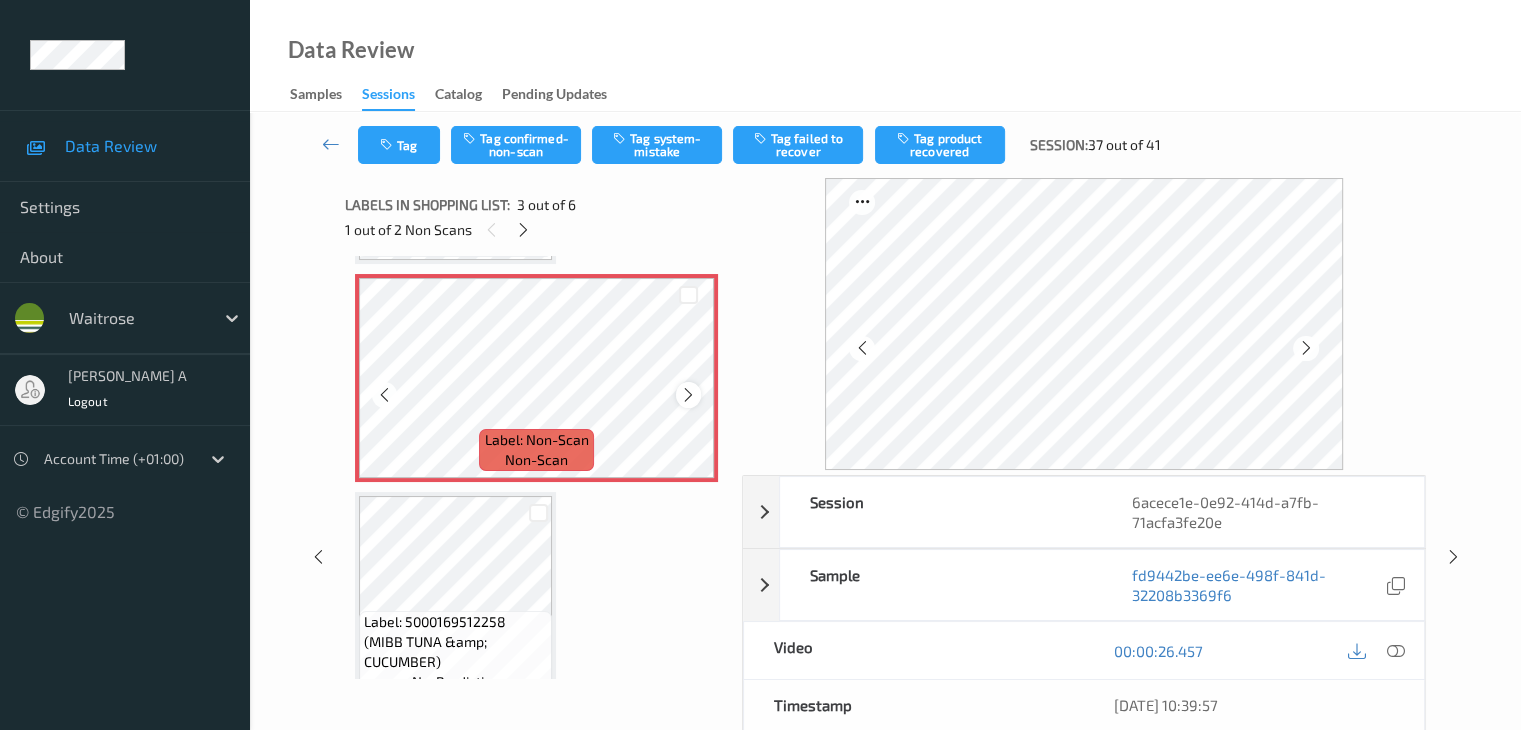 scroll, scrollTop: 328, scrollLeft: 0, axis: vertical 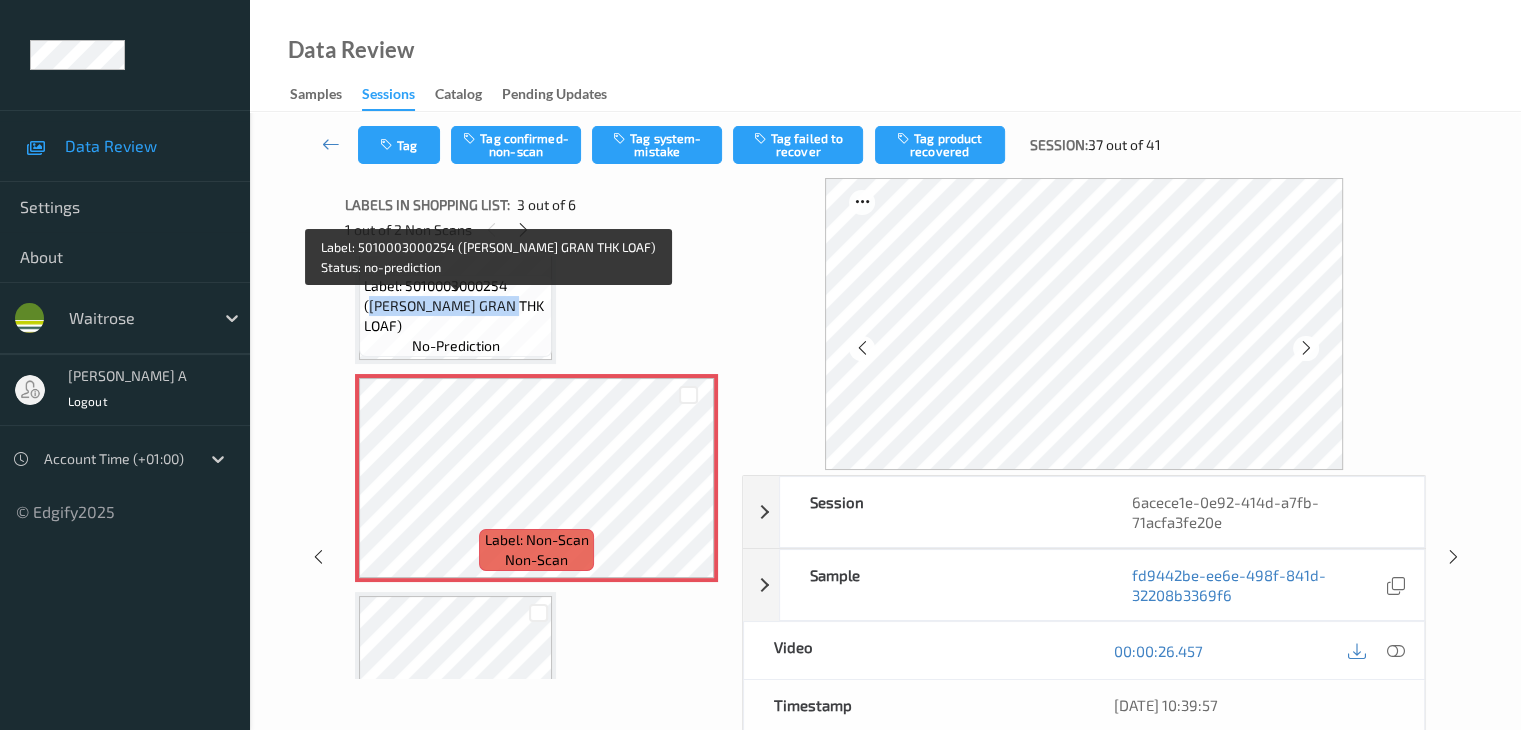 drag, startPoint x: 511, startPoint y: 320, endPoint x: 372, endPoint y: 332, distance: 139.51703 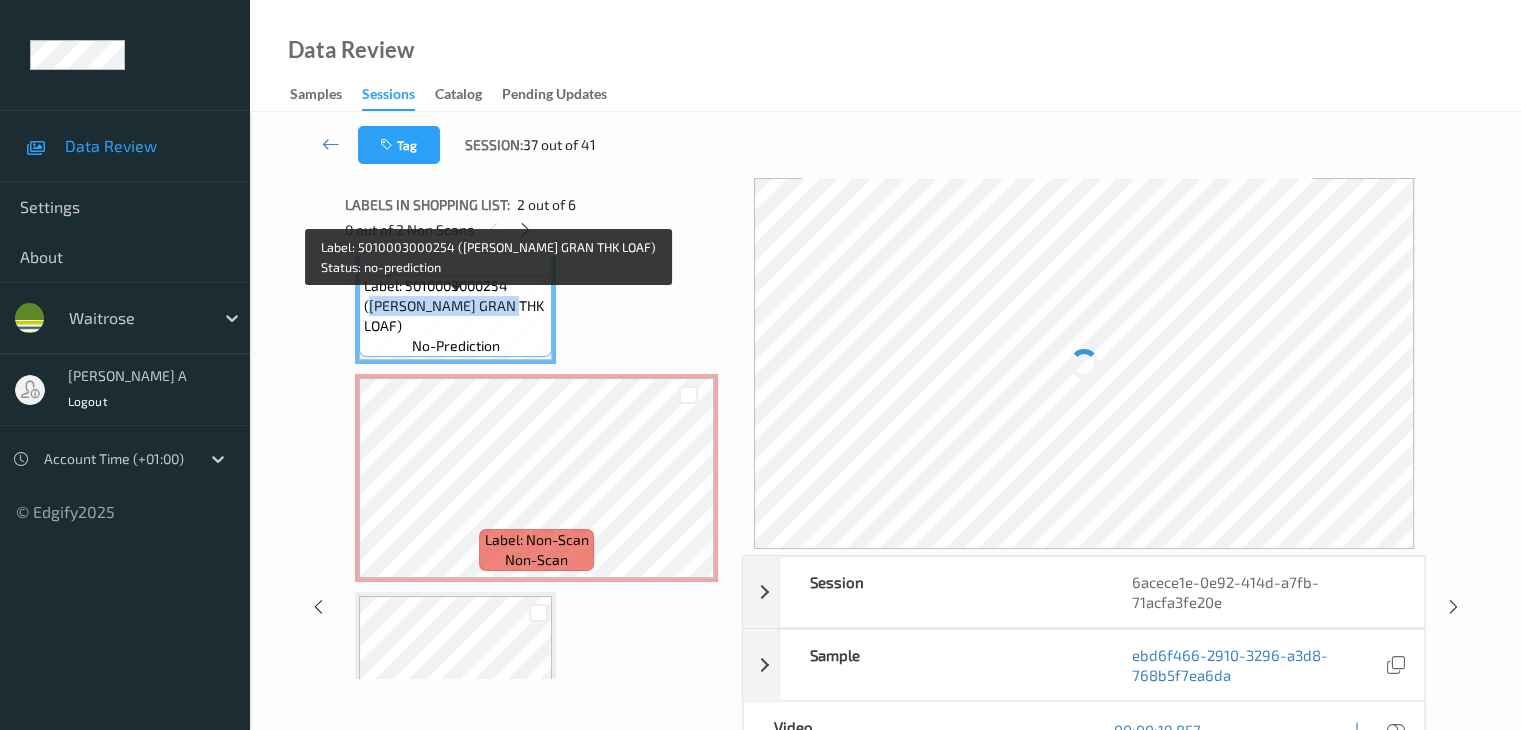copy on "HOVIS GRAN THK LOAF" 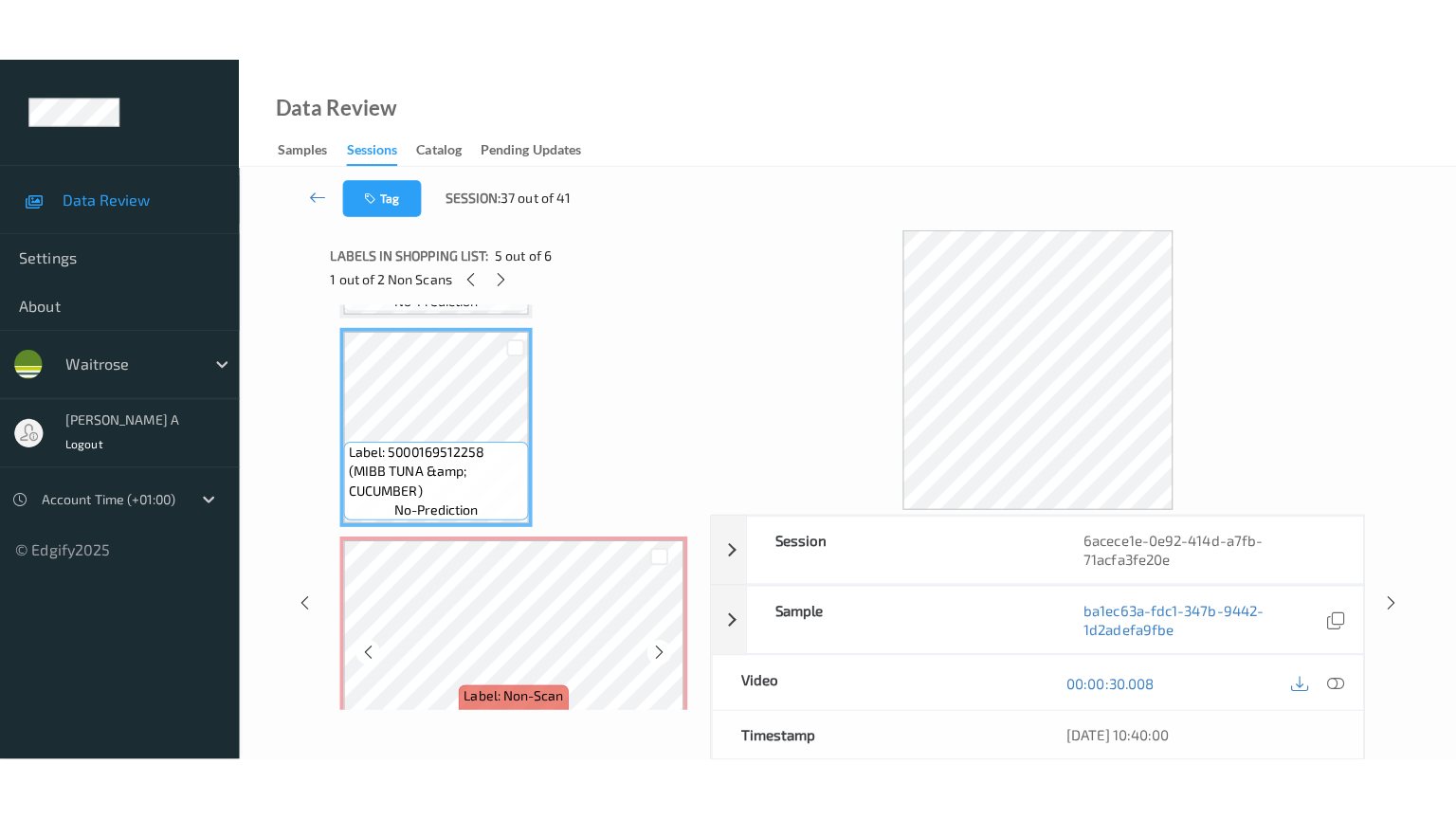 scroll, scrollTop: 848, scrollLeft: 0, axis: vertical 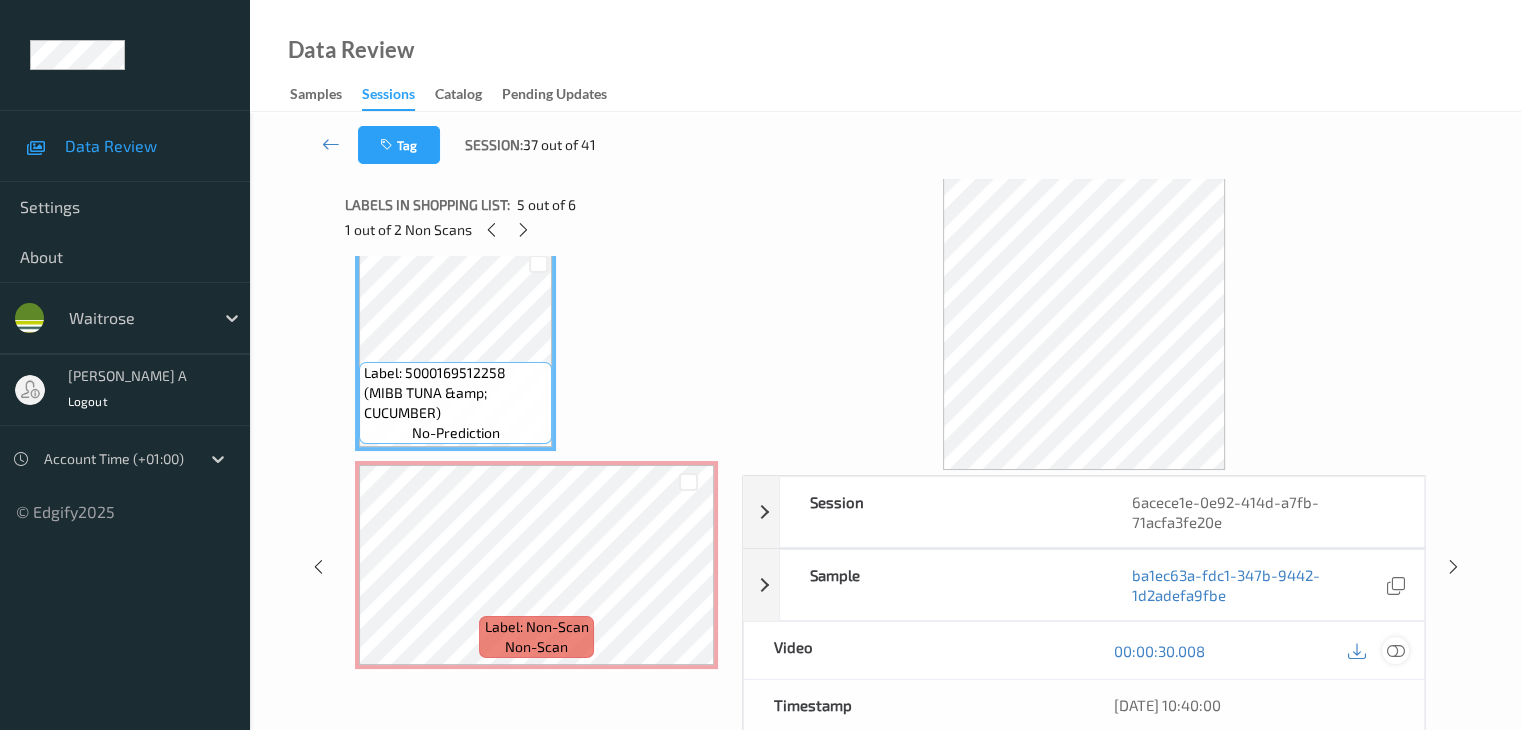 click at bounding box center [1395, 651] 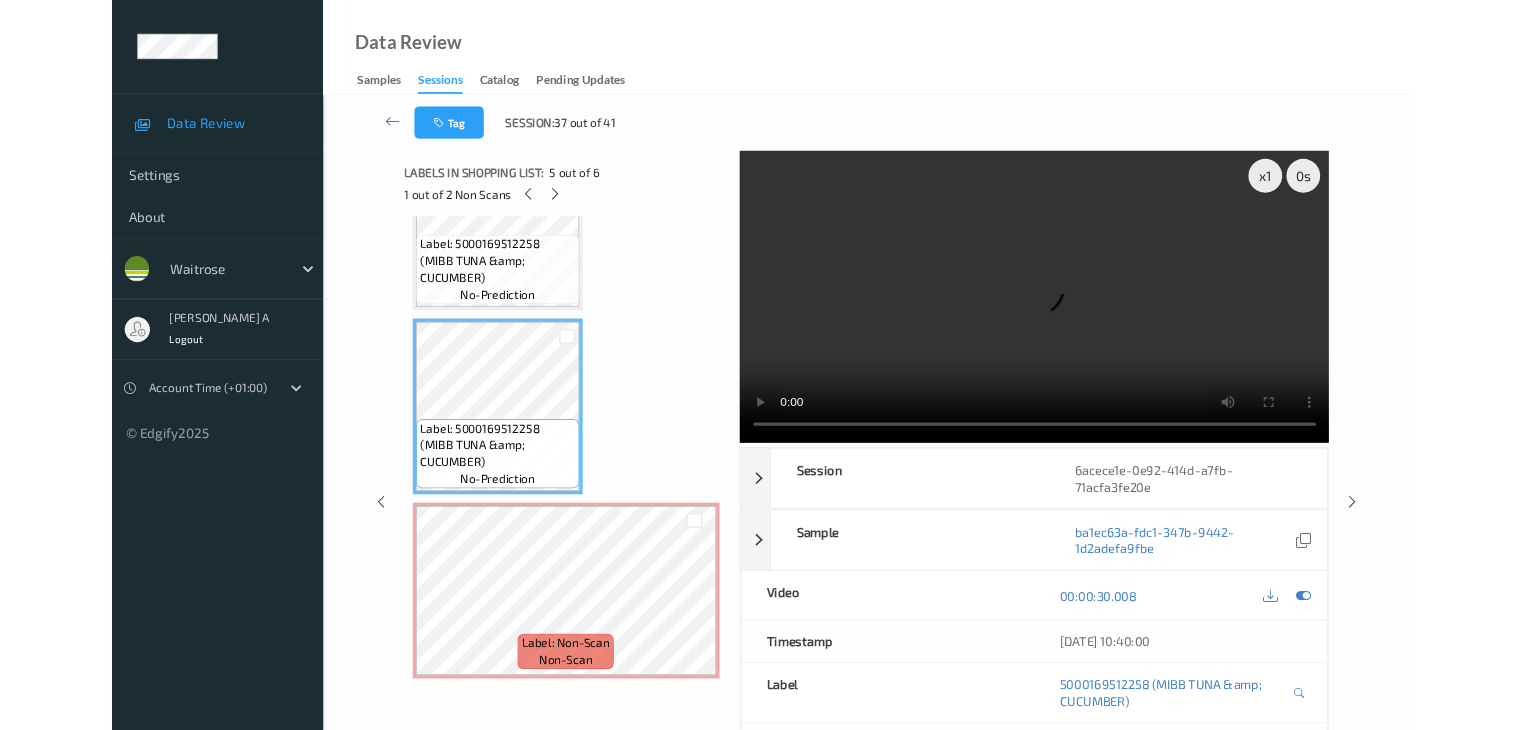 scroll, scrollTop: 761, scrollLeft: 0, axis: vertical 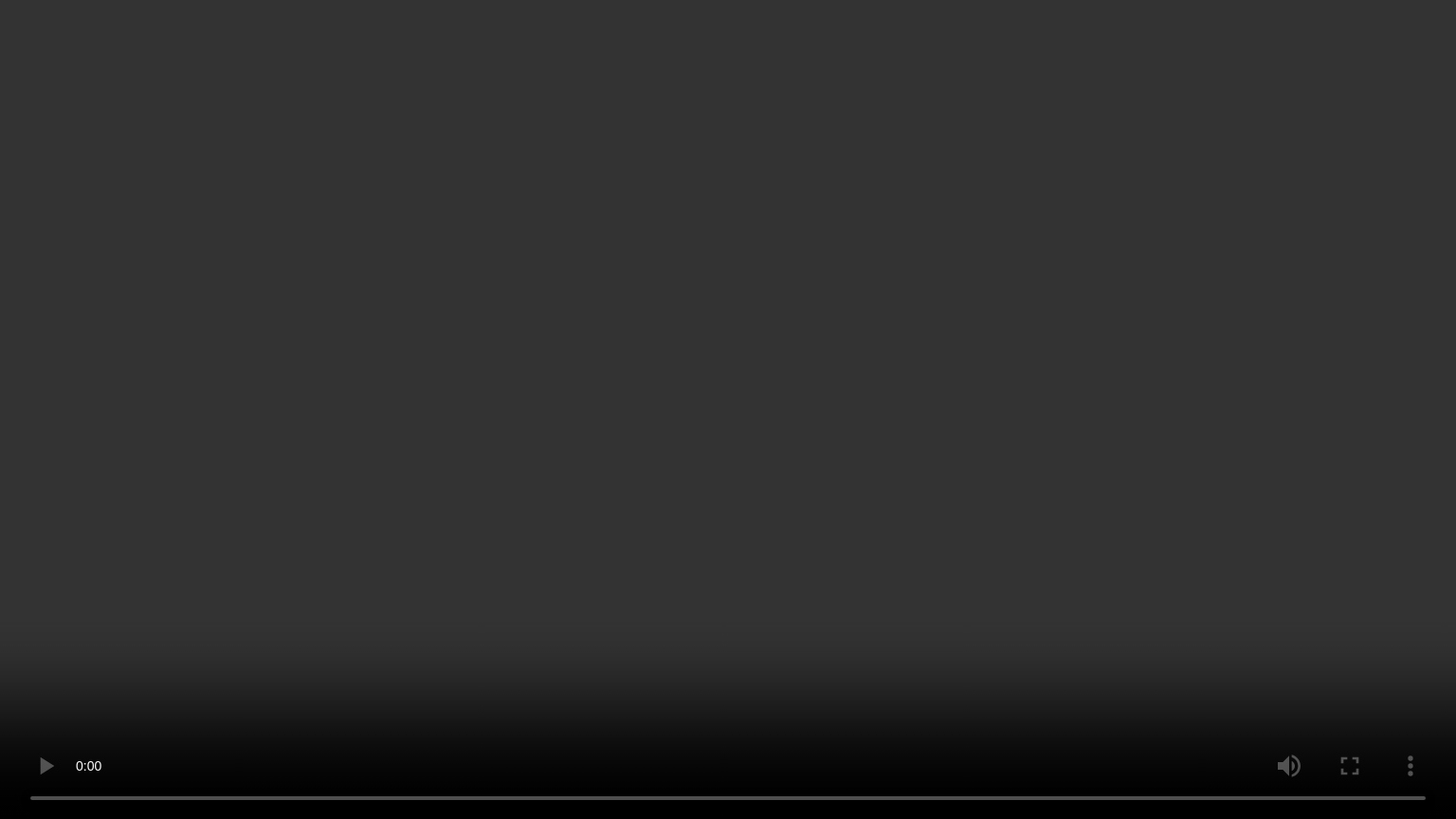 type 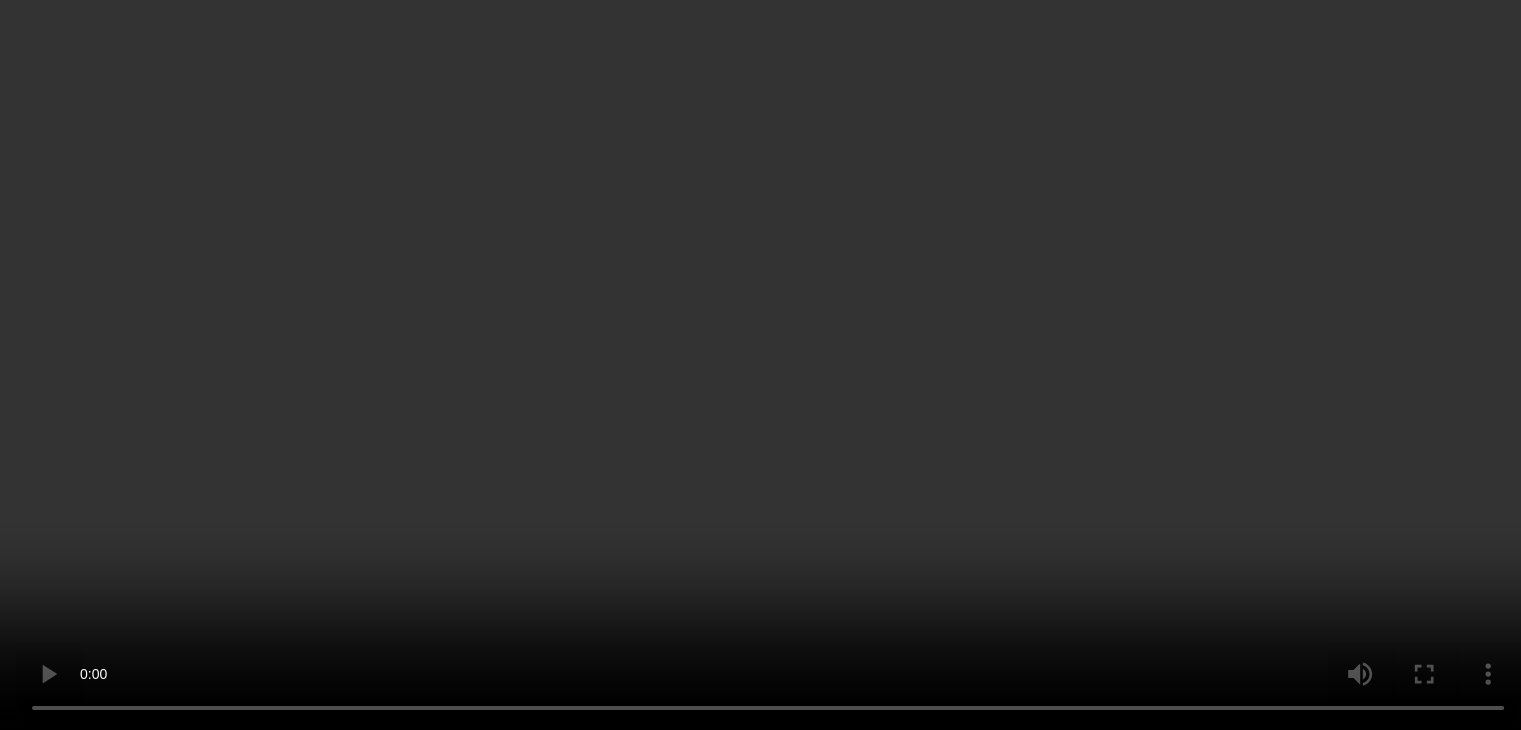 scroll, scrollTop: 895, scrollLeft: 0, axis: vertical 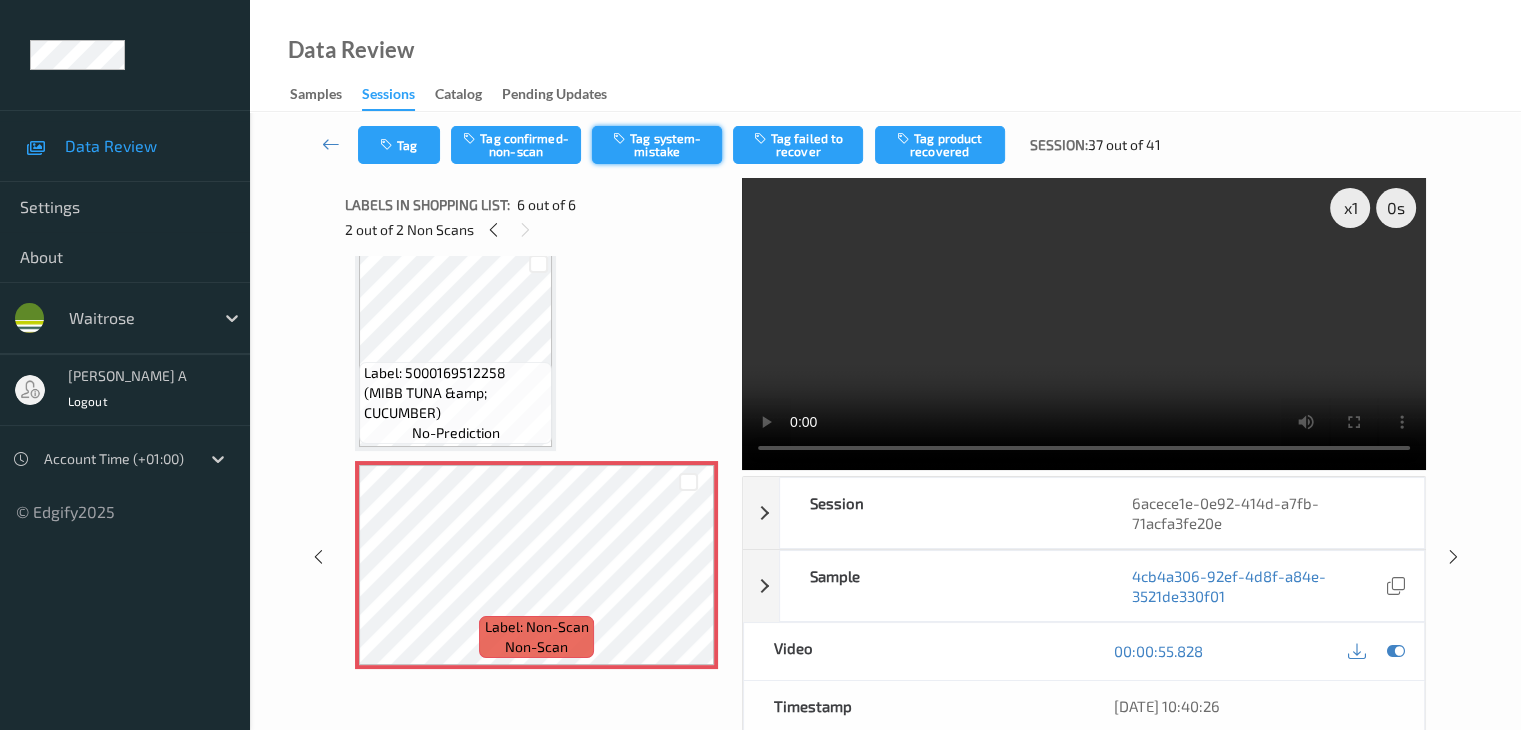 click on "Tag   system-mistake" at bounding box center [657, 145] 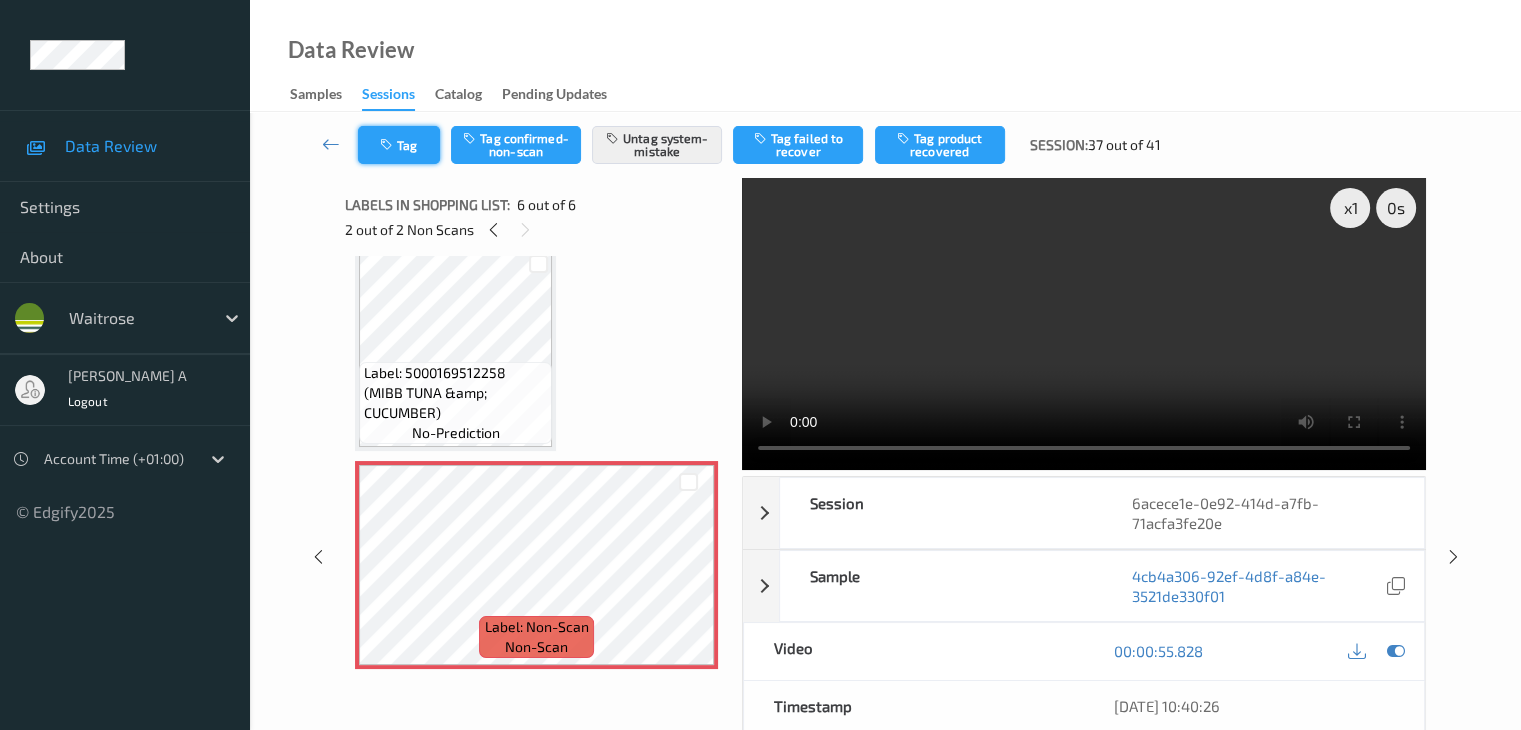 click on "Tag" at bounding box center (399, 145) 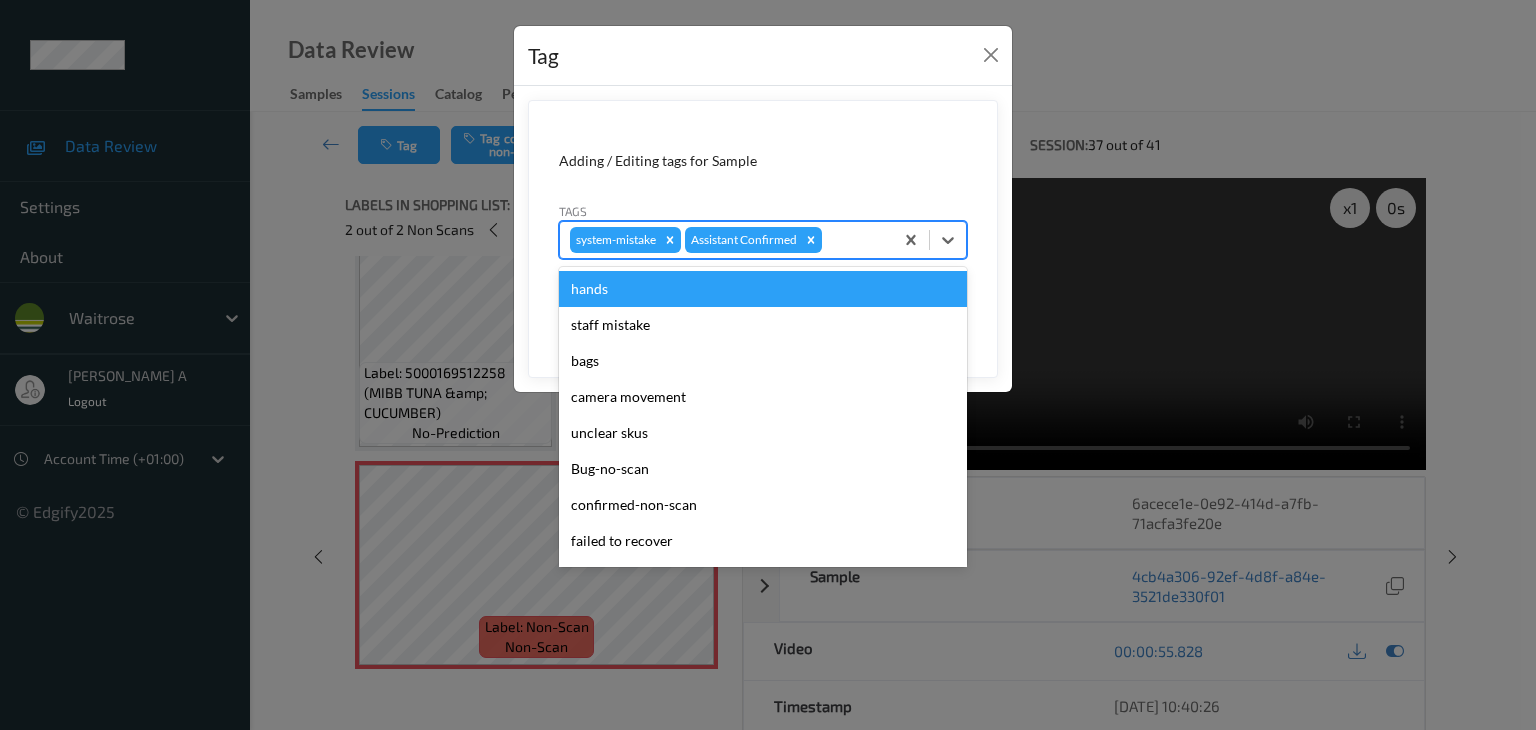 click at bounding box center [854, 240] 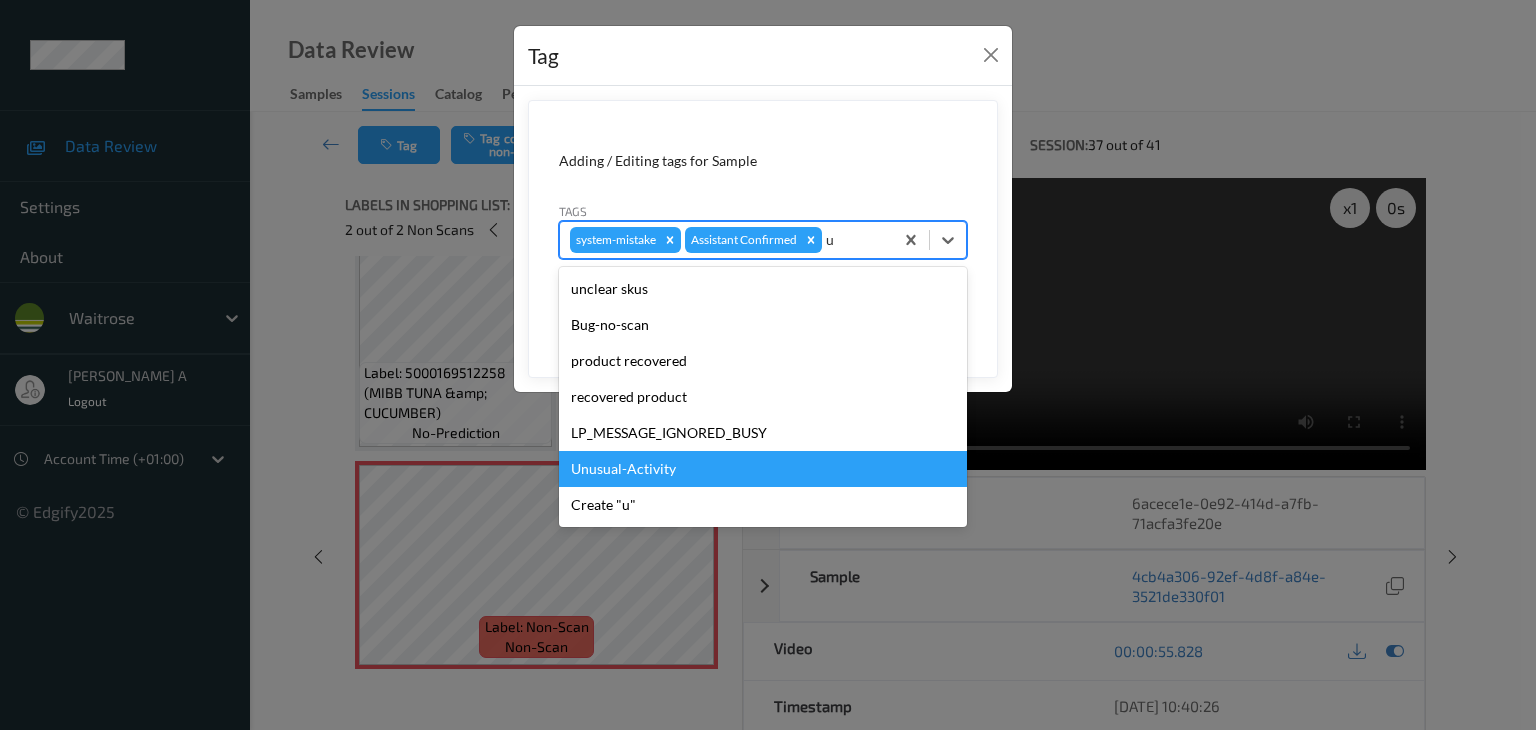 click on "Unusual-Activity" at bounding box center [763, 469] 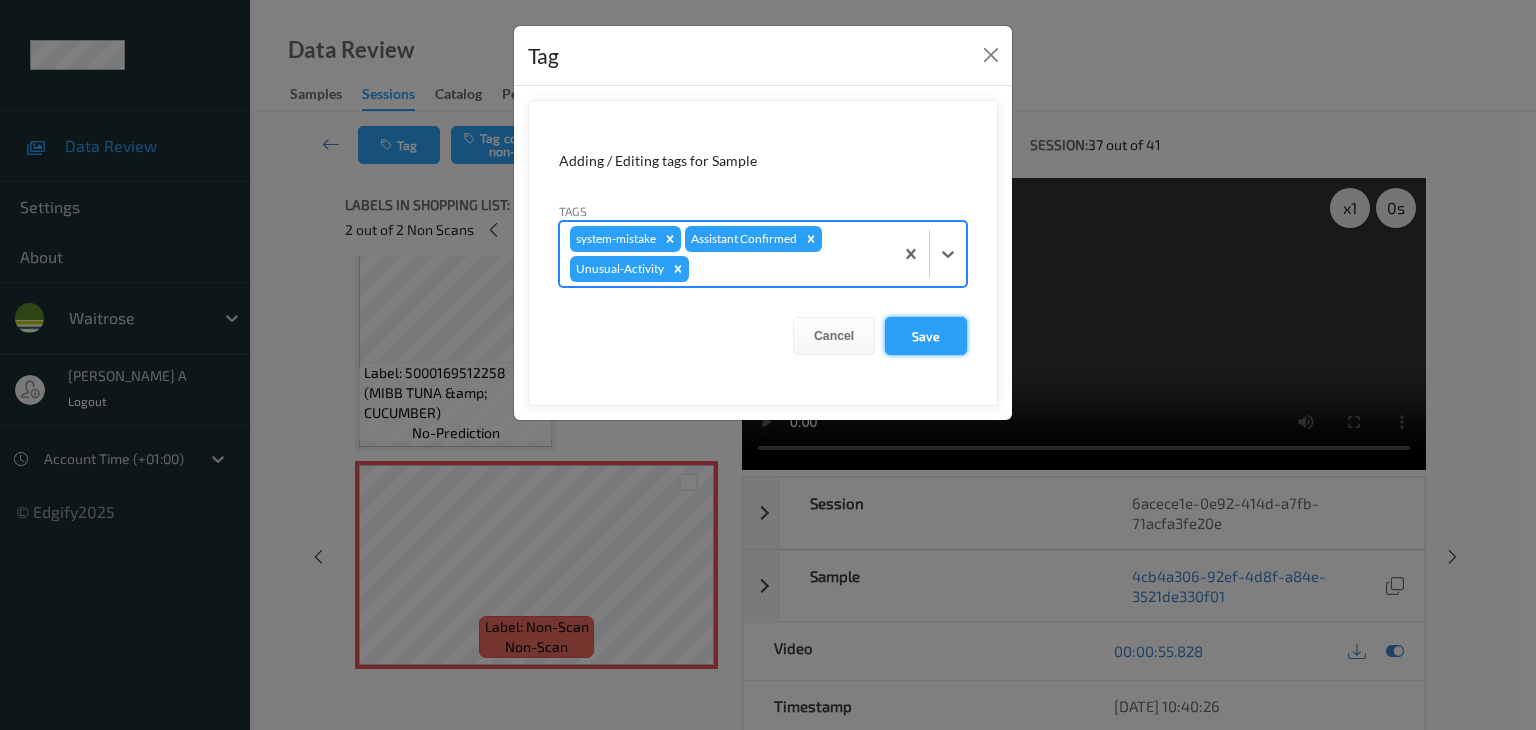 click on "Save" at bounding box center (926, 336) 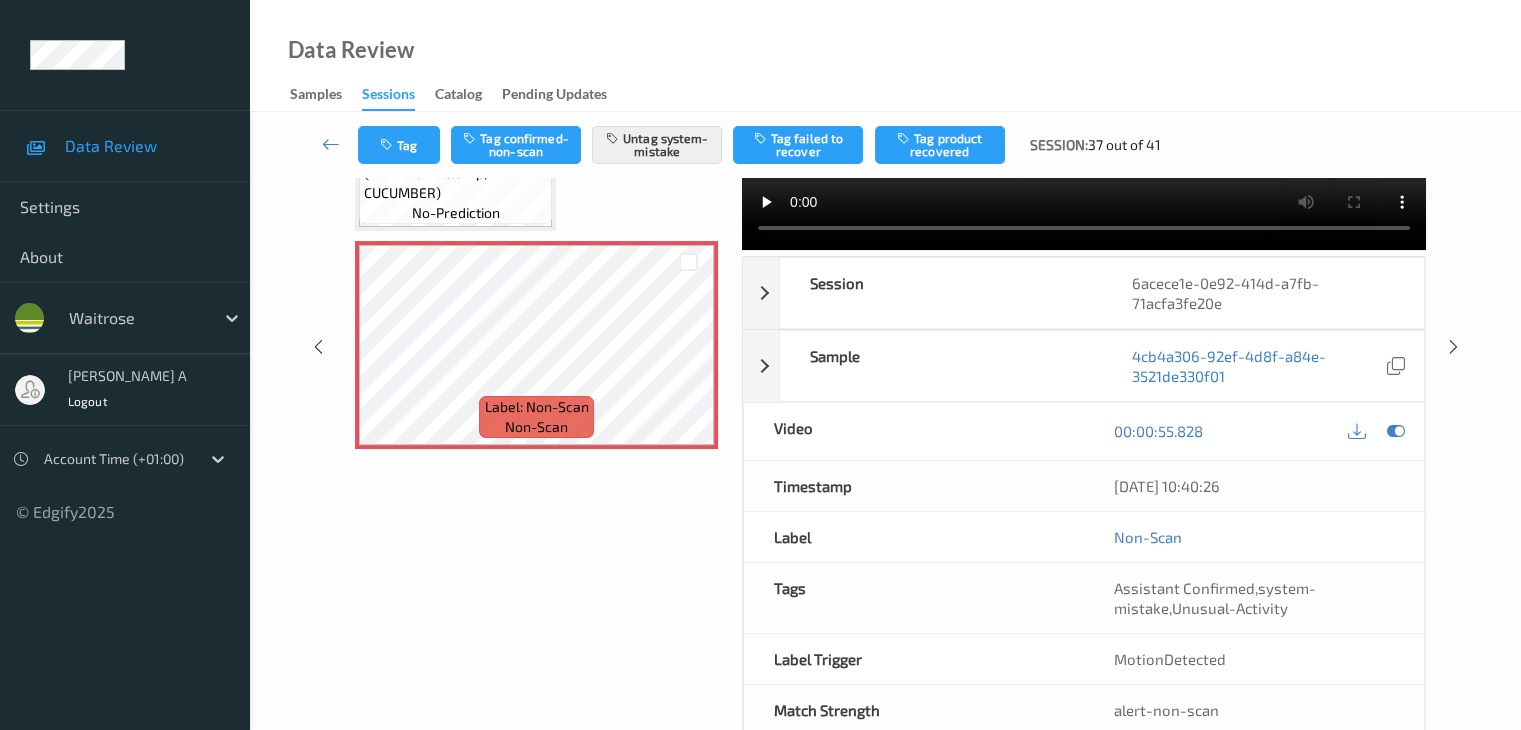 scroll, scrollTop: 264, scrollLeft: 0, axis: vertical 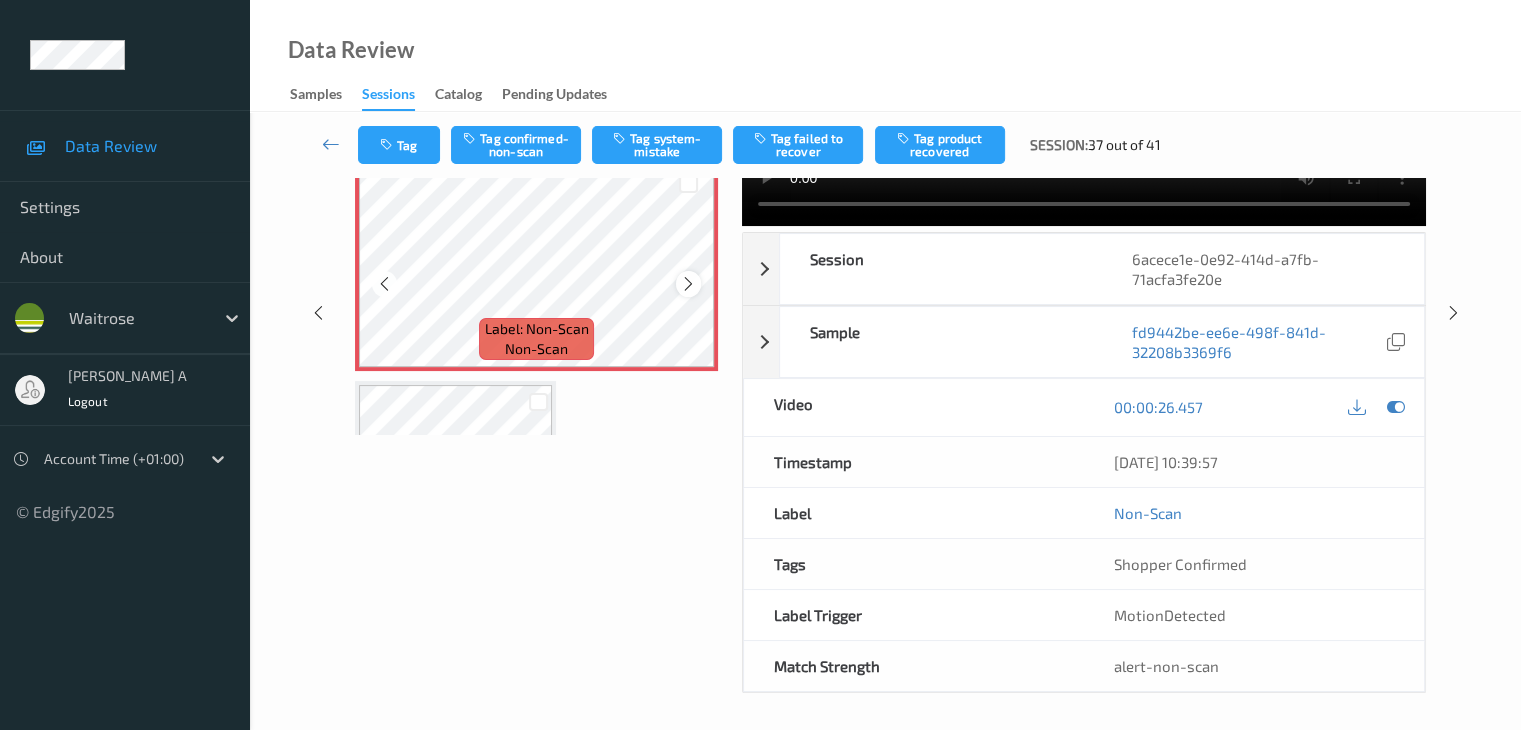 click at bounding box center [688, 284] 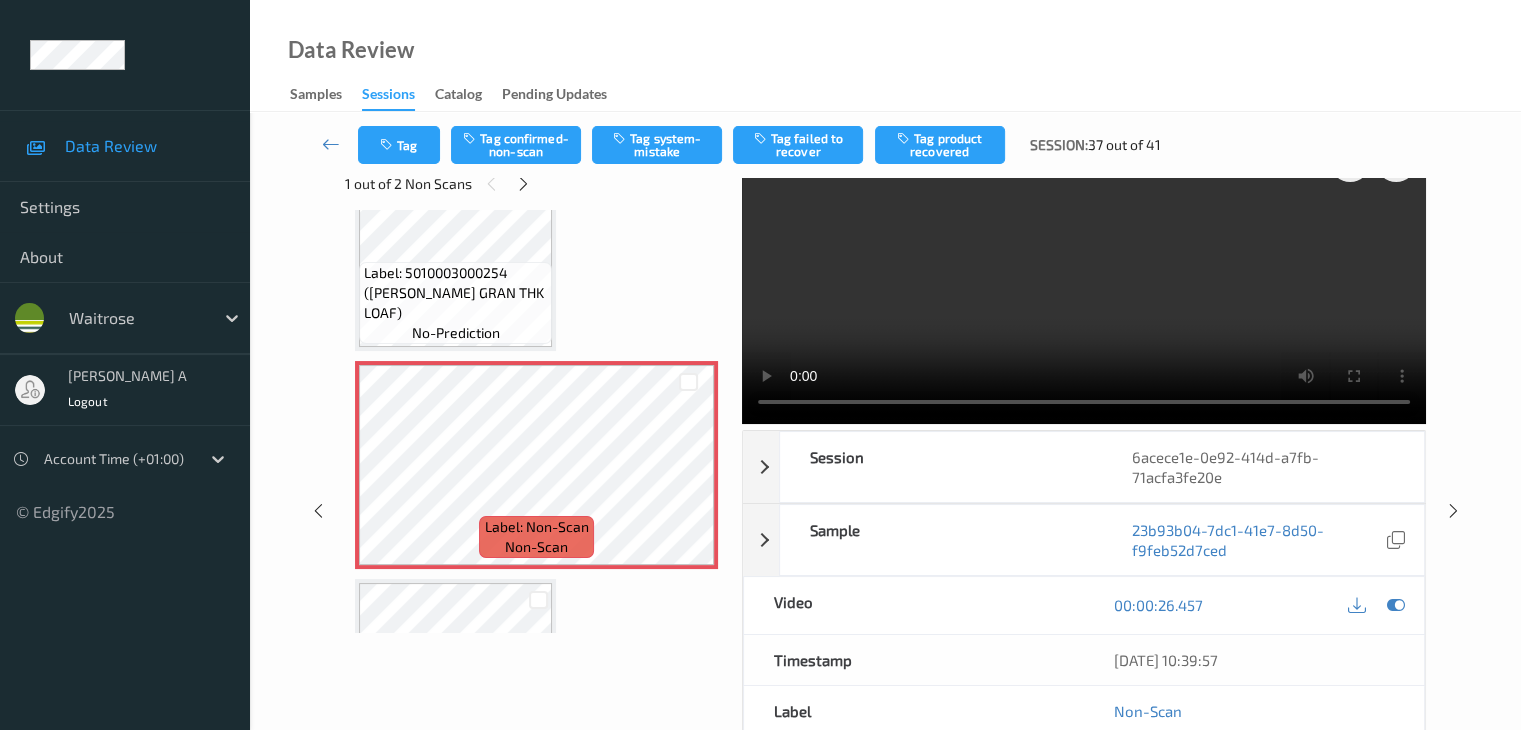 scroll, scrollTop: 44, scrollLeft: 0, axis: vertical 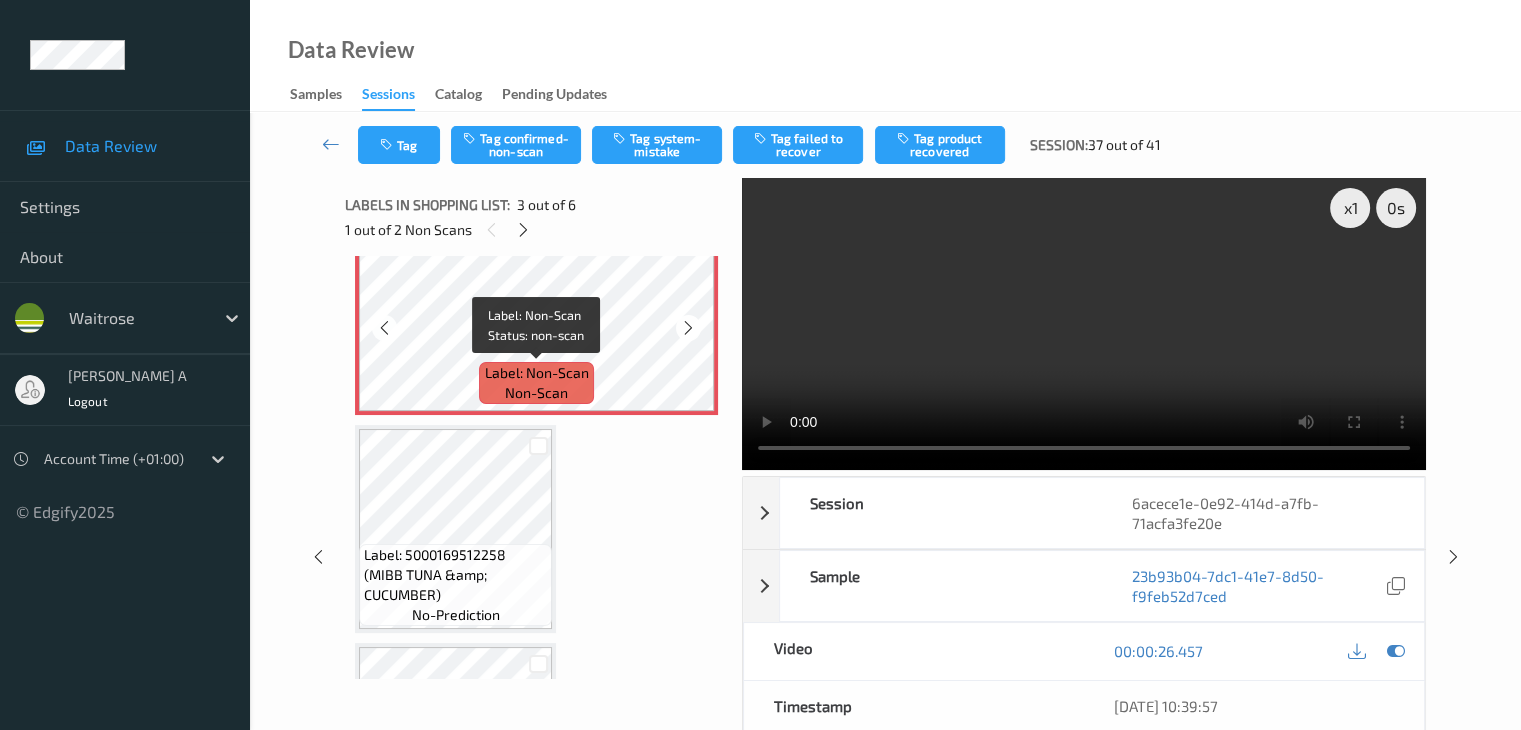 click on "Label: Non-Scan" at bounding box center (537, 373) 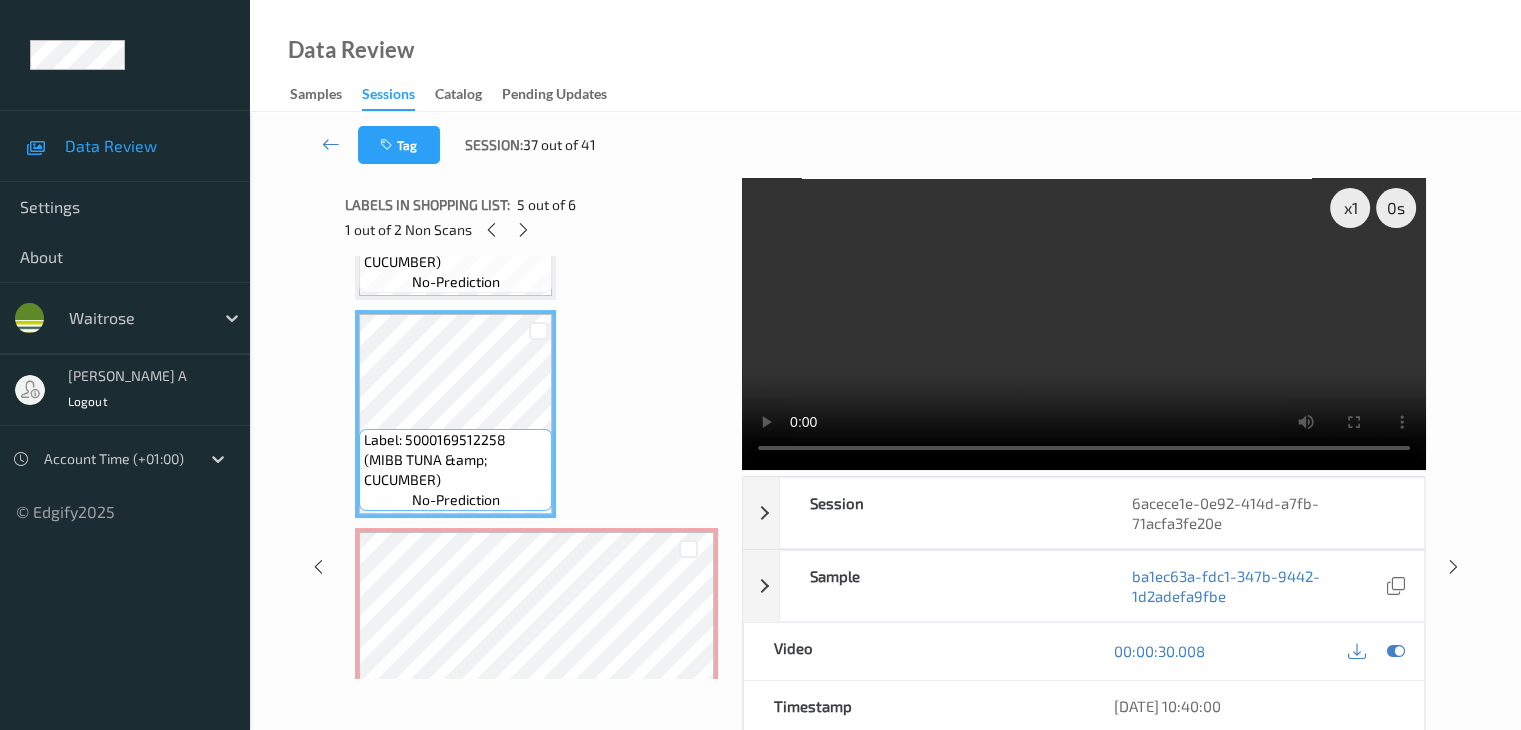 scroll, scrollTop: 695, scrollLeft: 0, axis: vertical 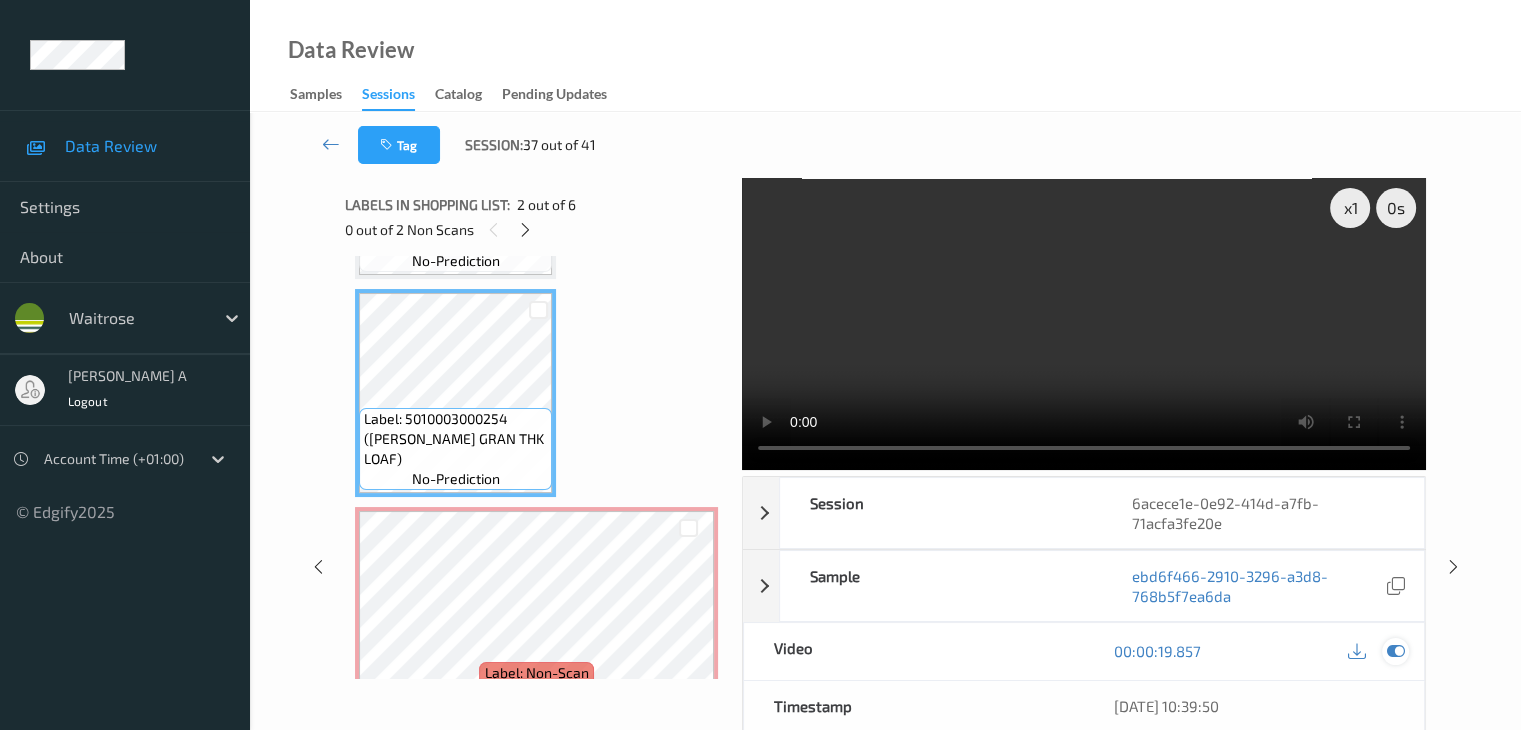 click at bounding box center [1395, 651] 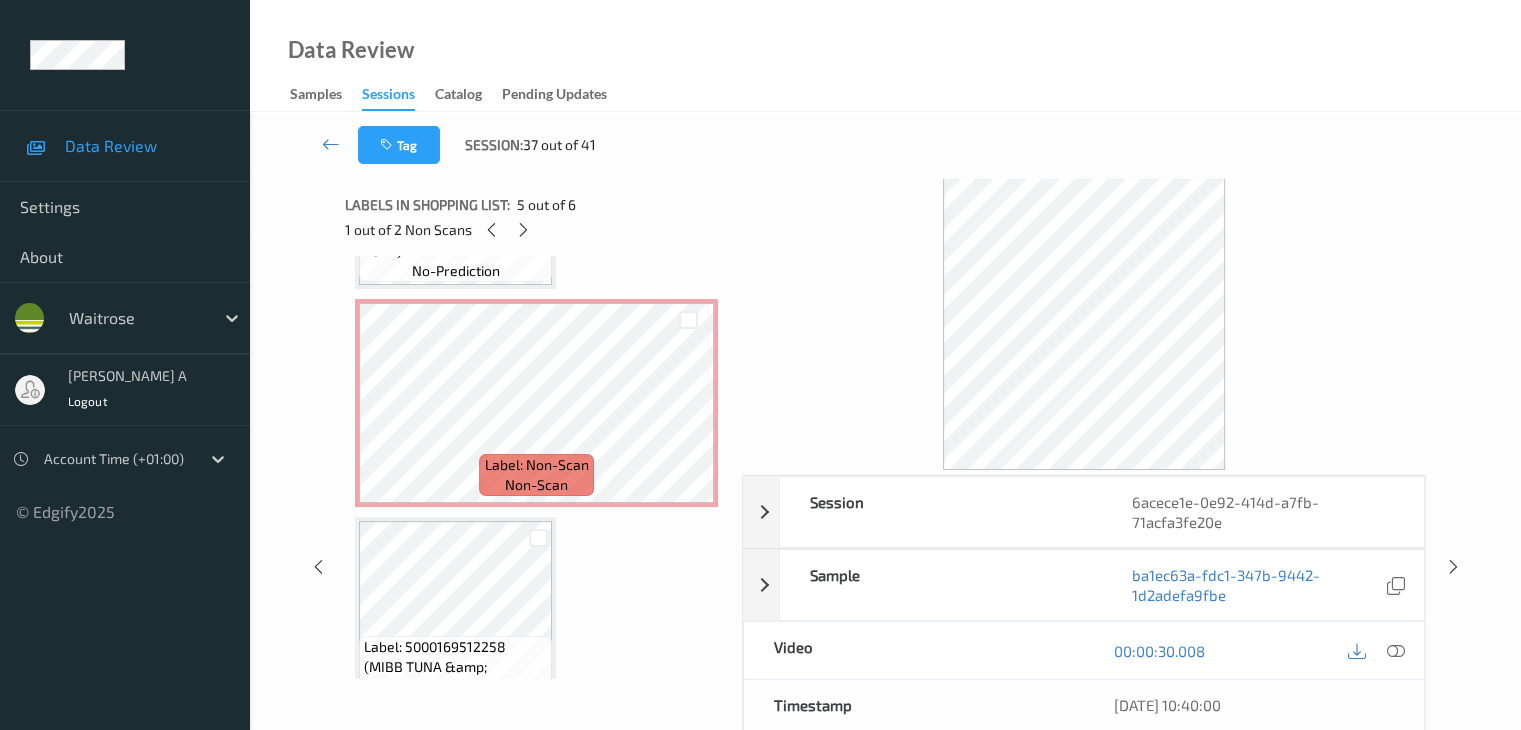 scroll, scrollTop: 395, scrollLeft: 0, axis: vertical 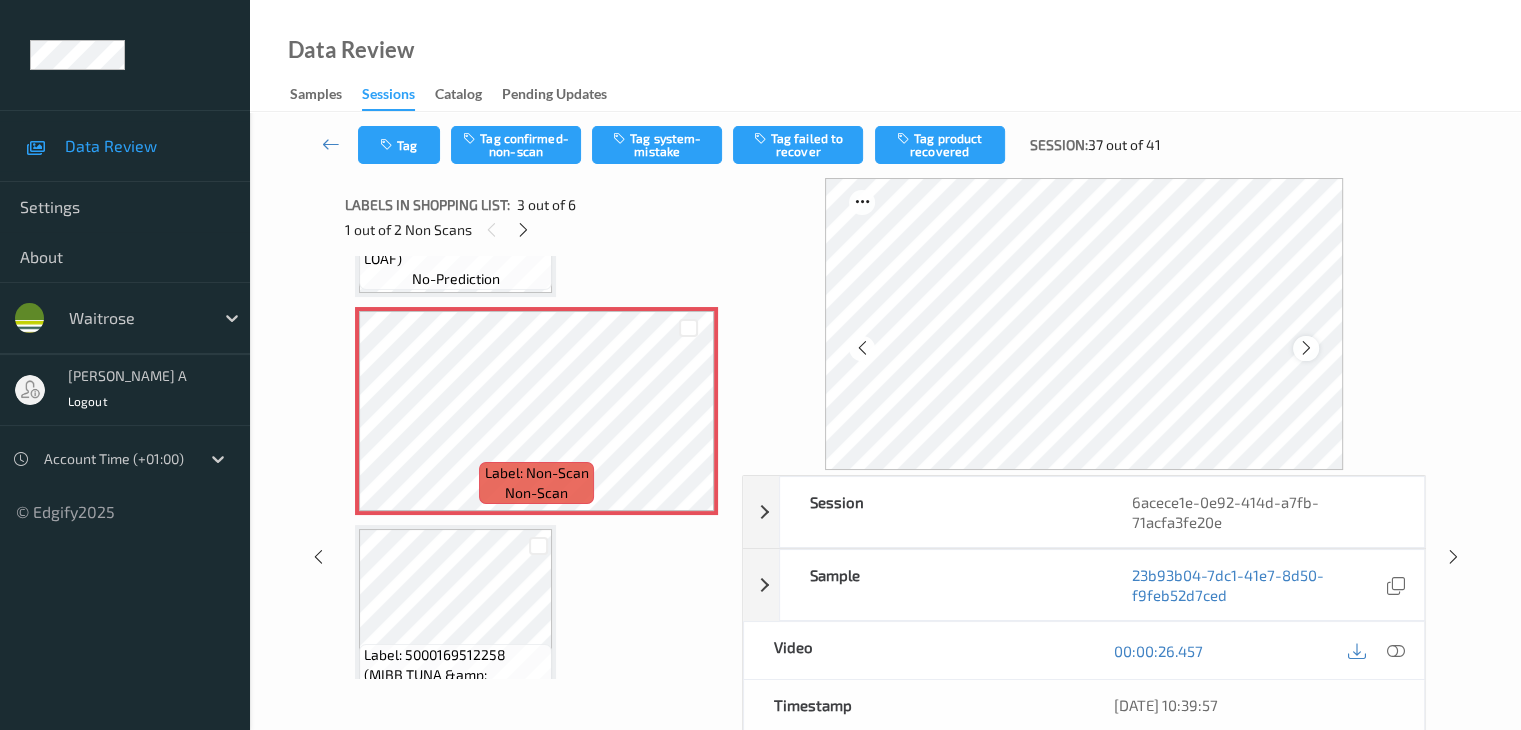 click at bounding box center (1305, 348) 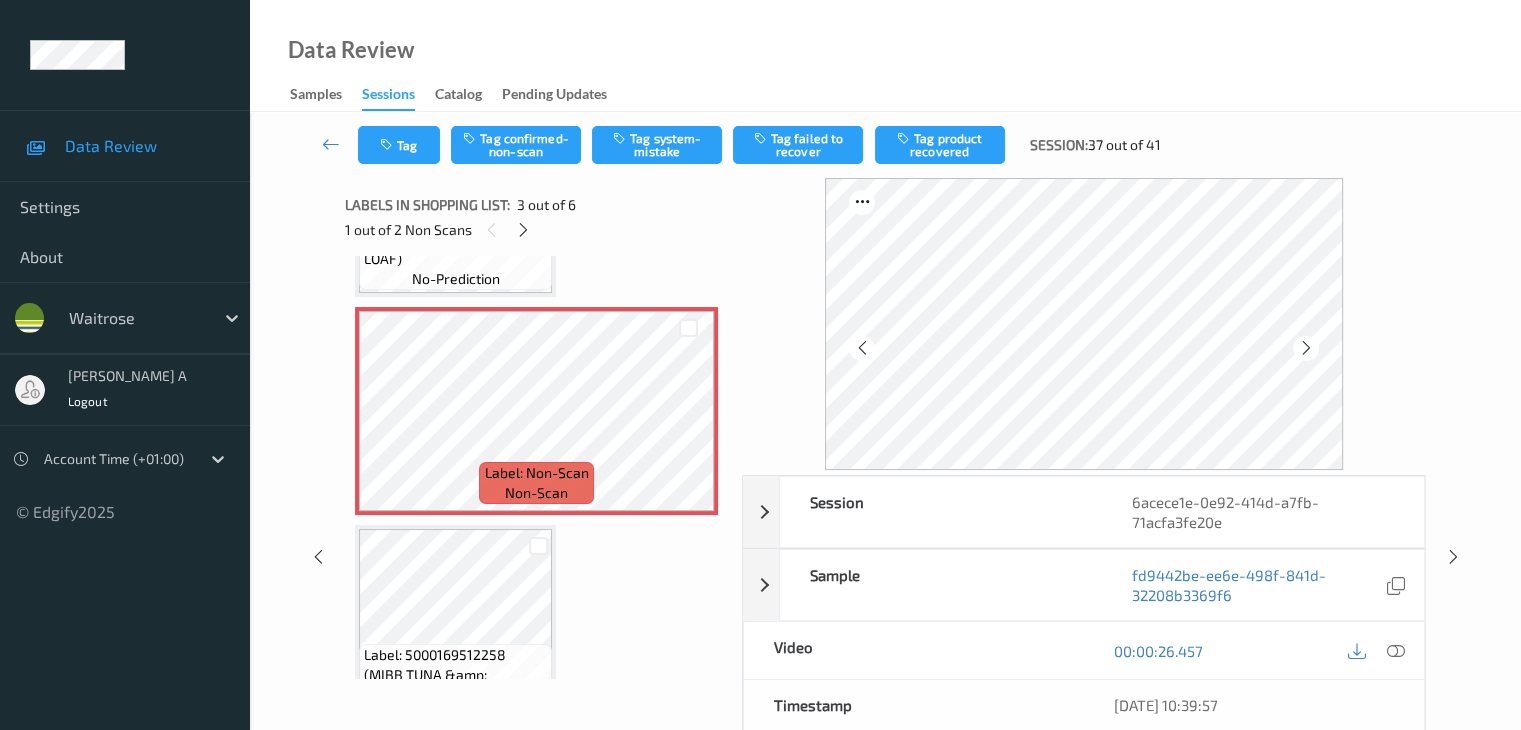 click at bounding box center [1305, 348] 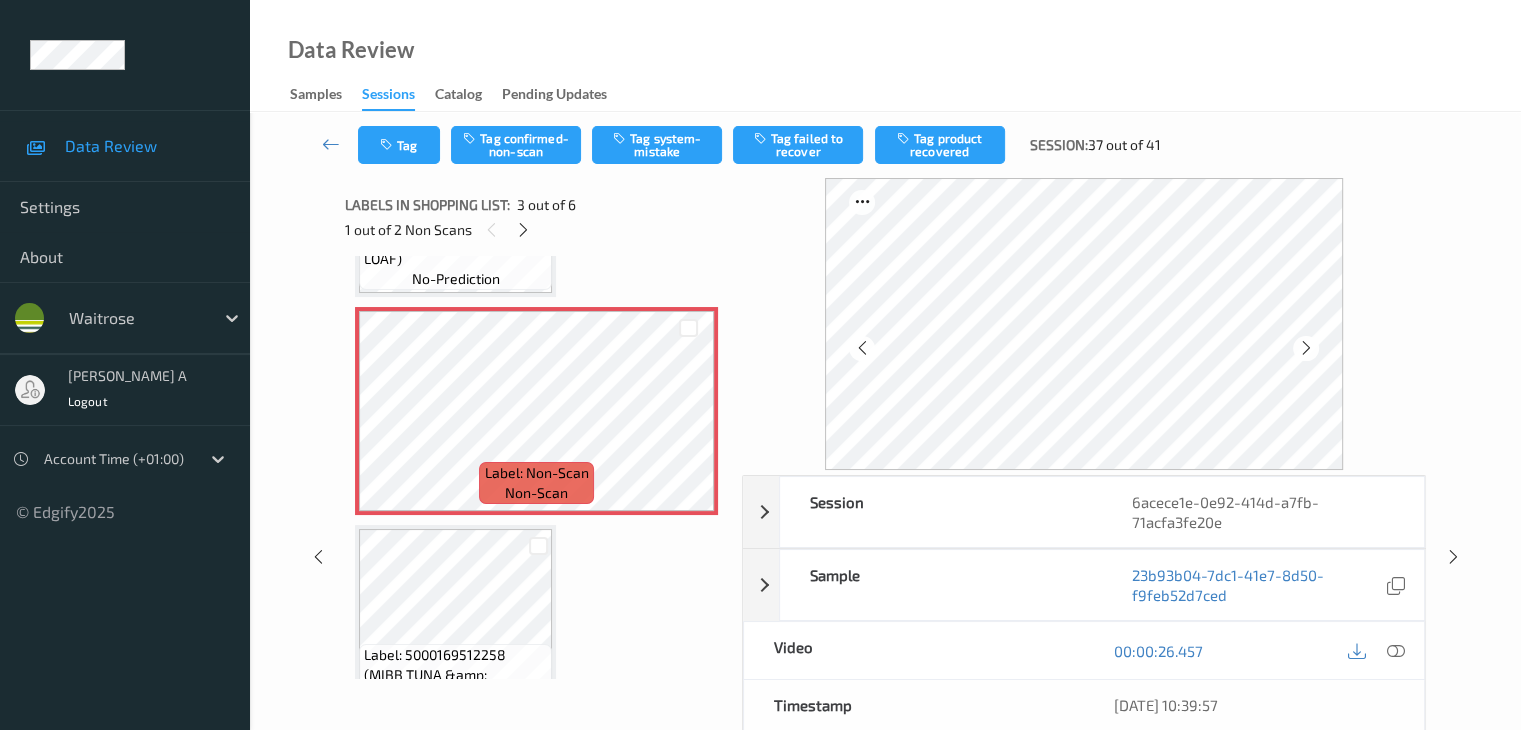 click at bounding box center [1305, 348] 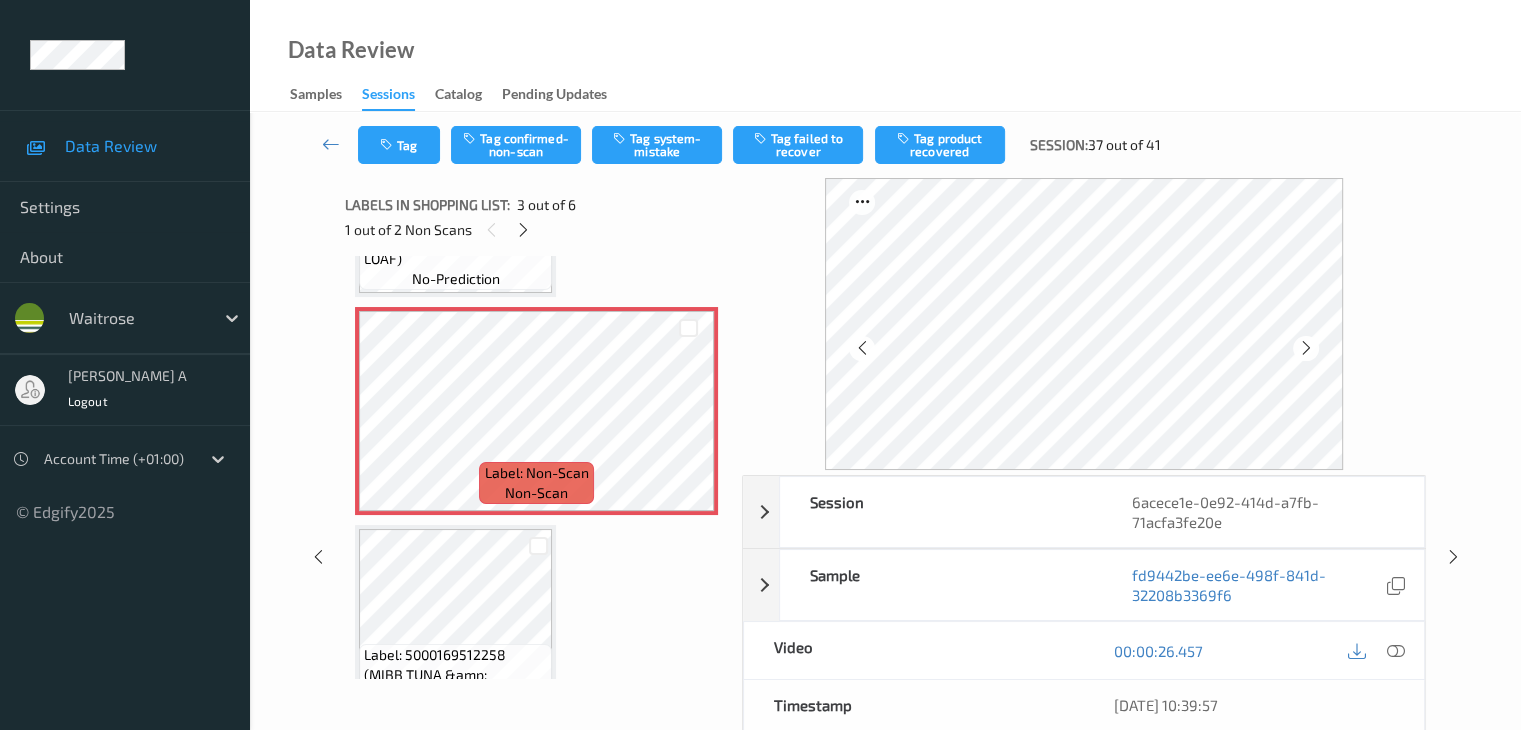 click at bounding box center [1305, 348] 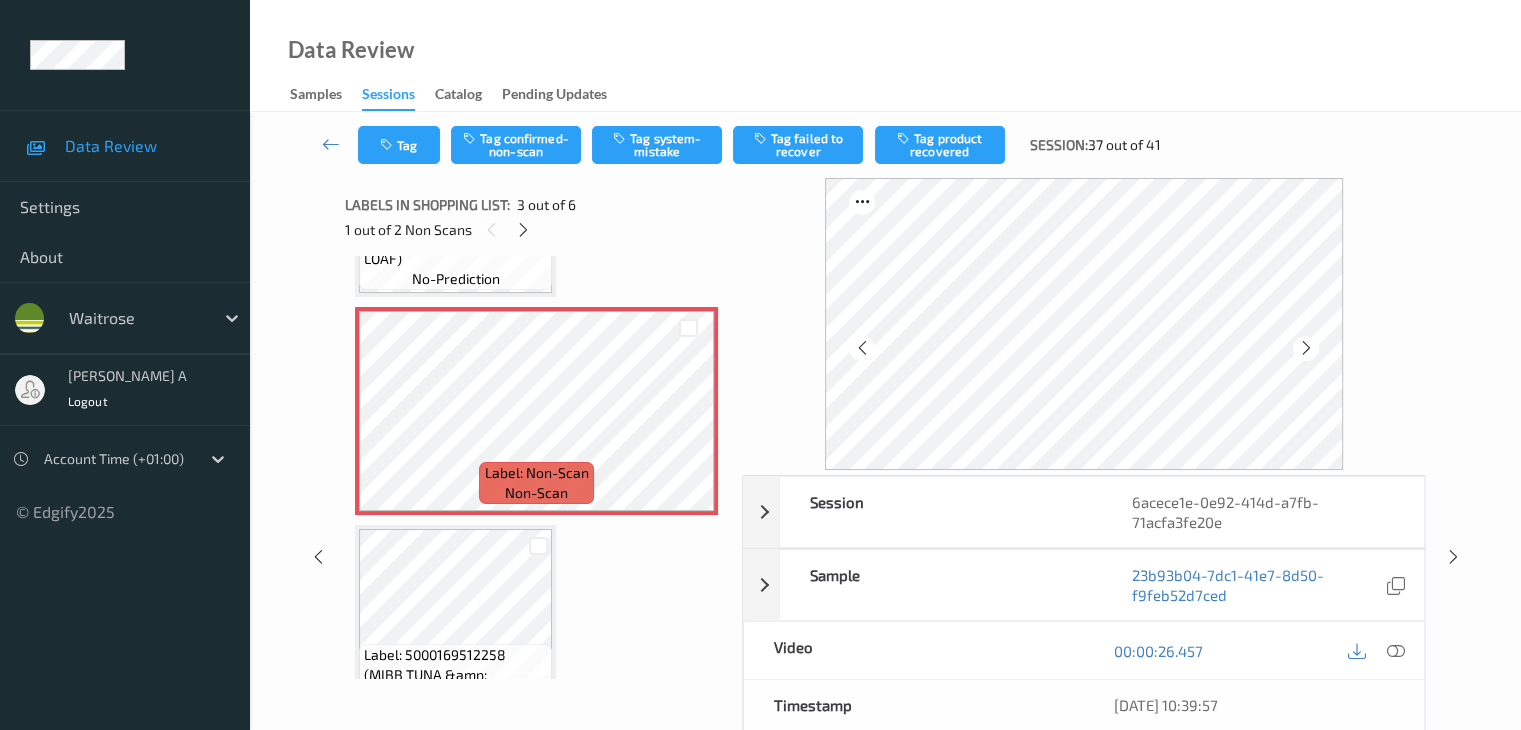 click at bounding box center [1305, 348] 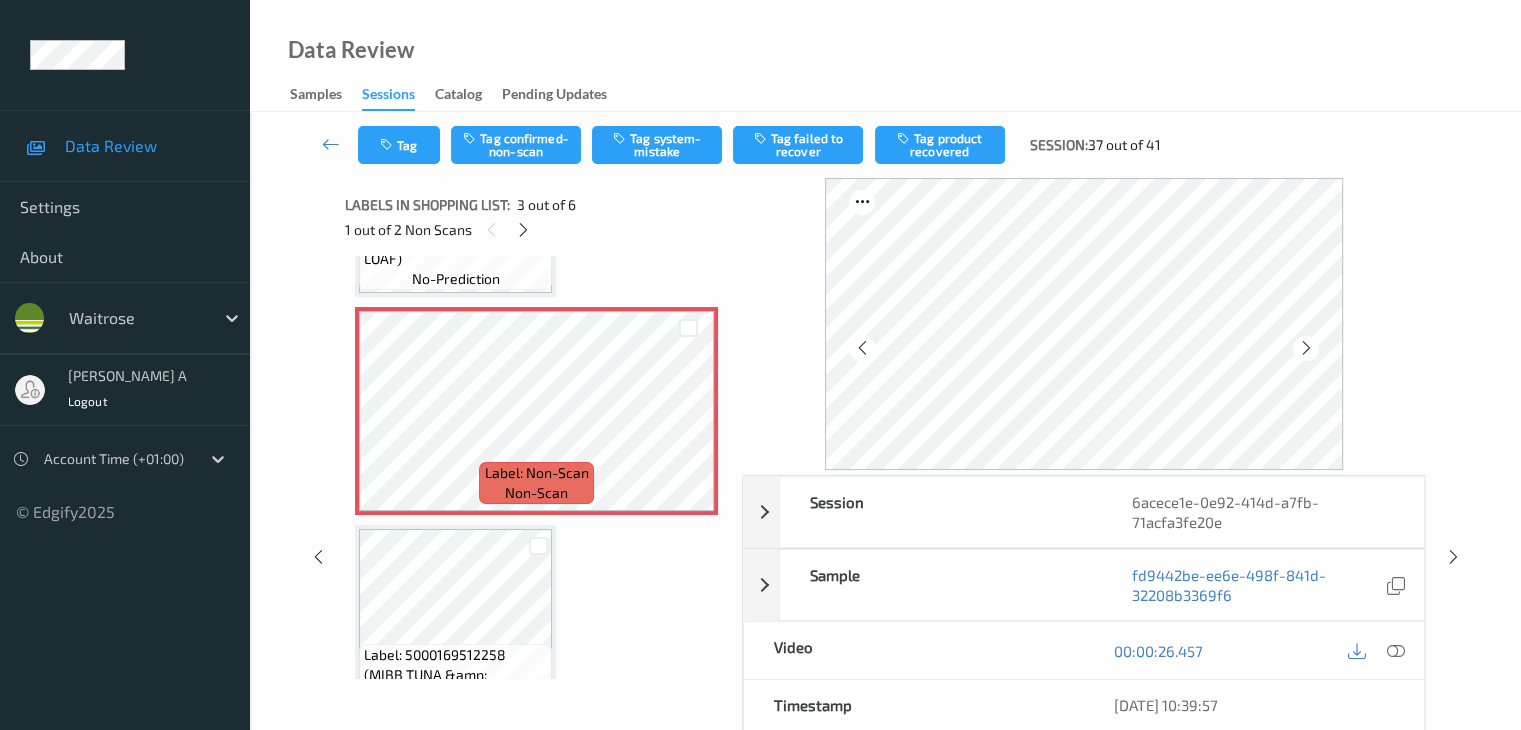 click at bounding box center [1305, 348] 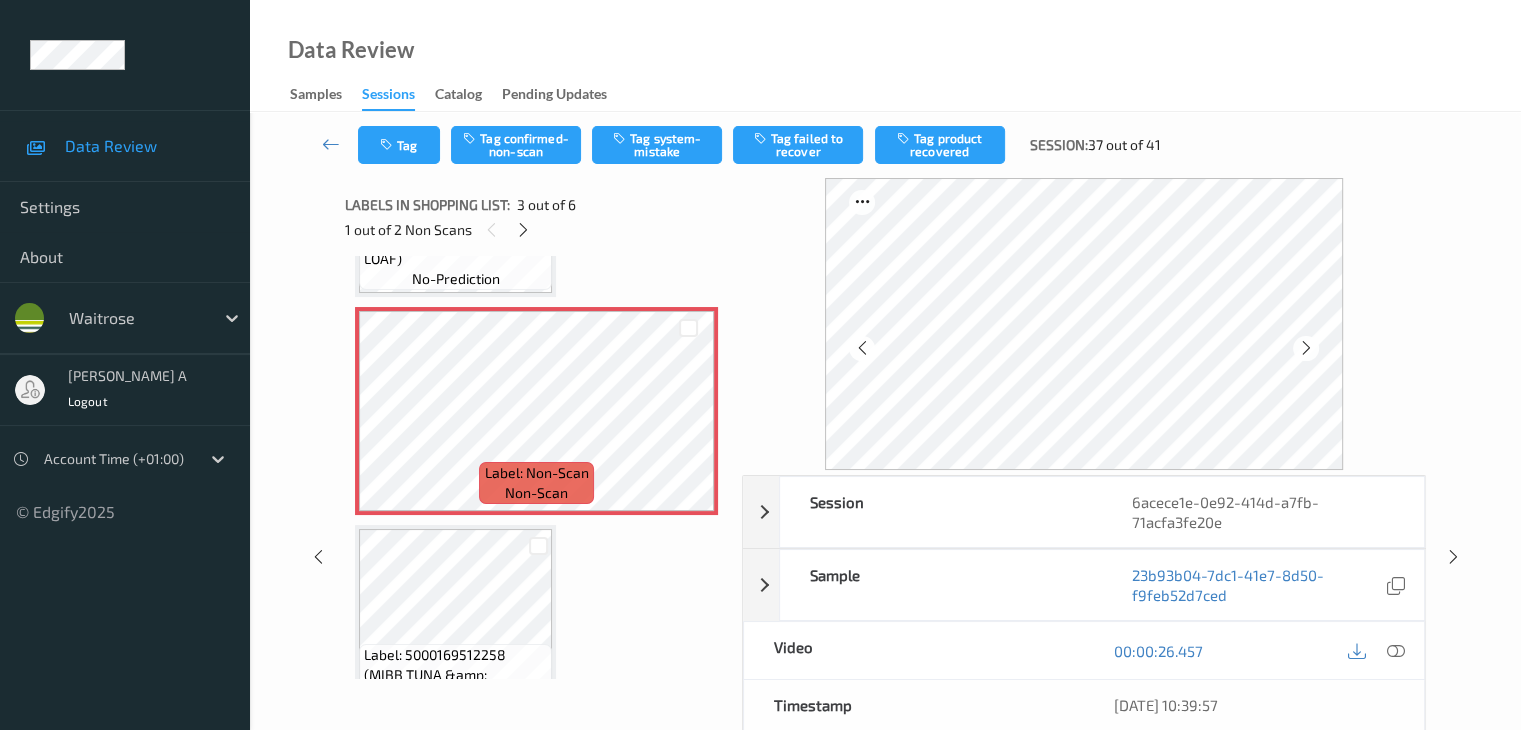 click at bounding box center [1305, 348] 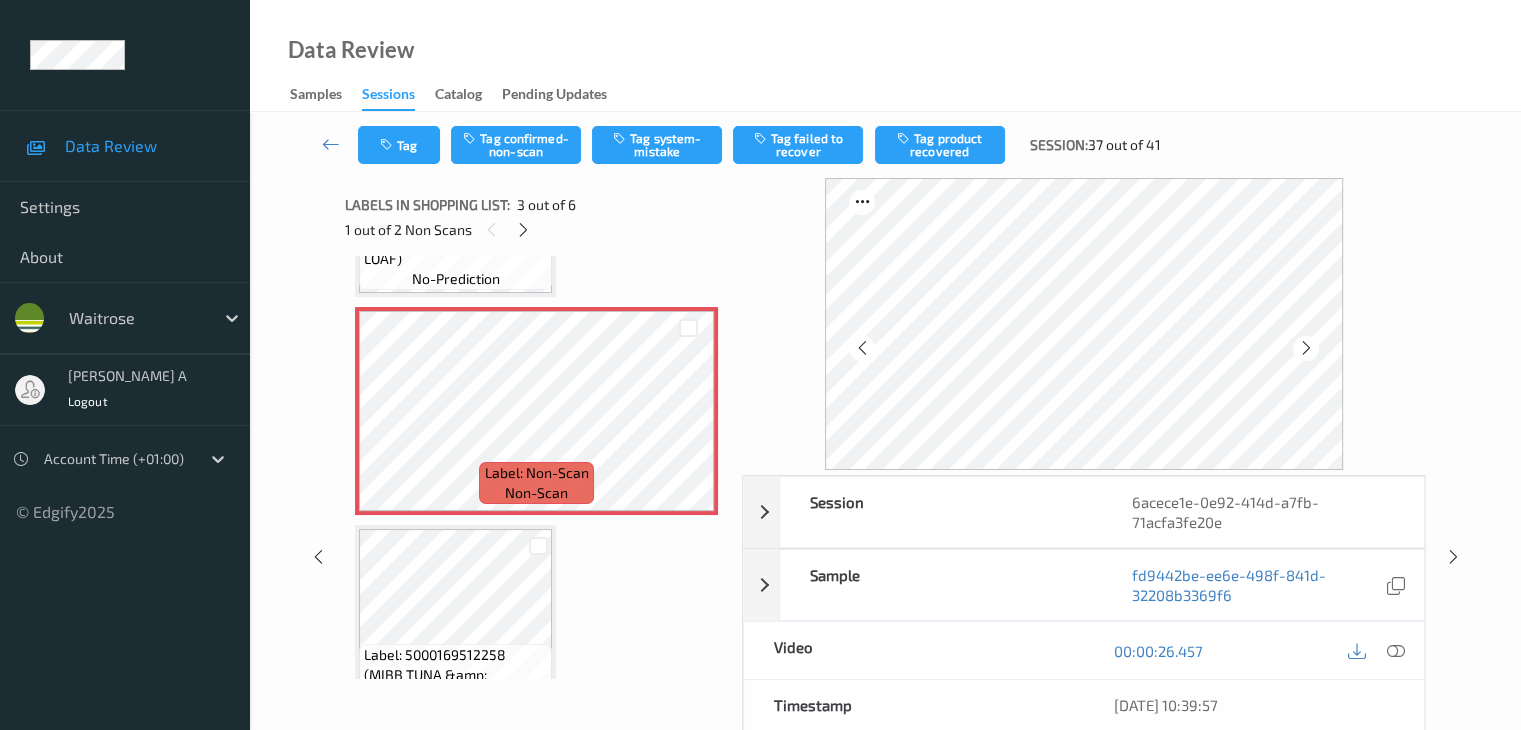 click at bounding box center (1305, 348) 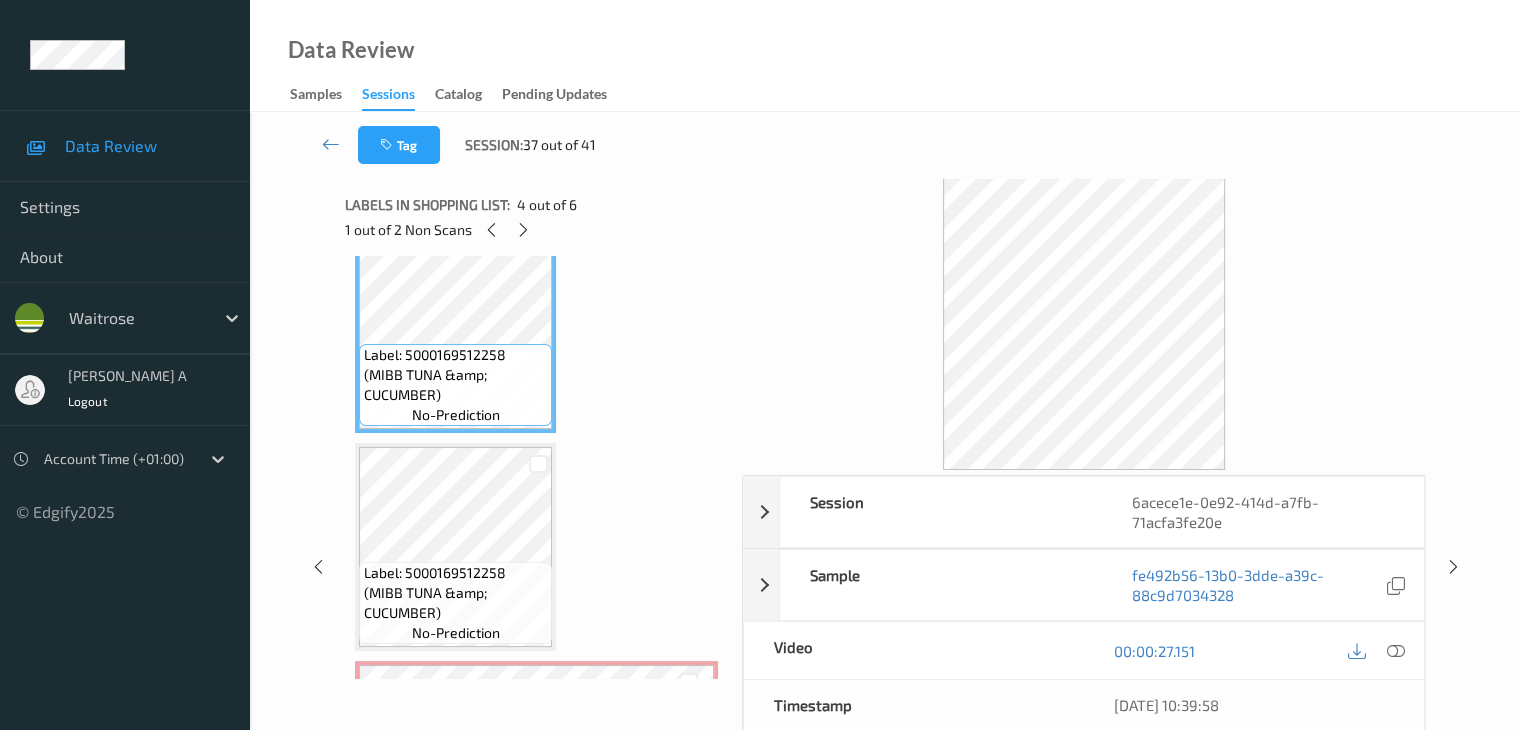 scroll, scrollTop: 895, scrollLeft: 0, axis: vertical 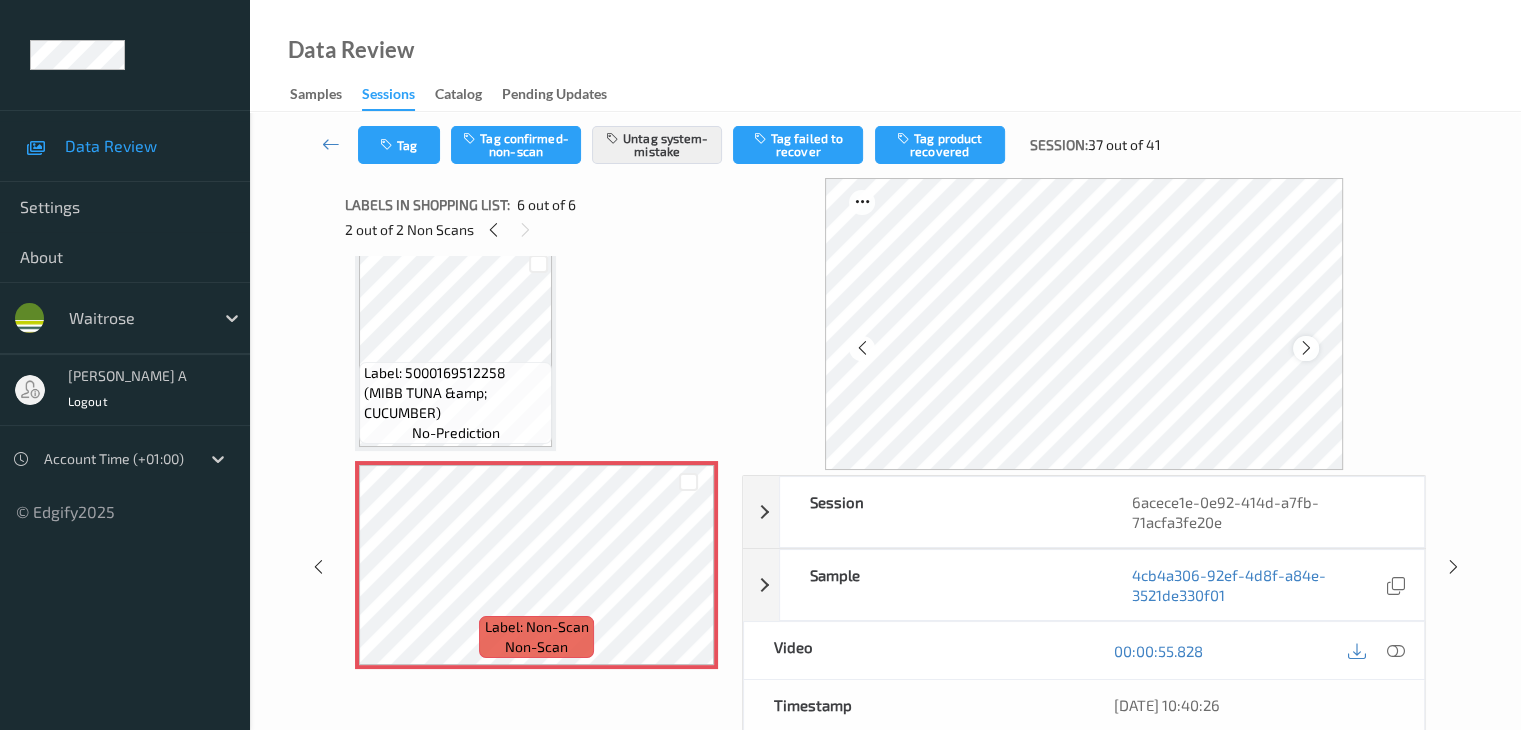 click at bounding box center (1305, 348) 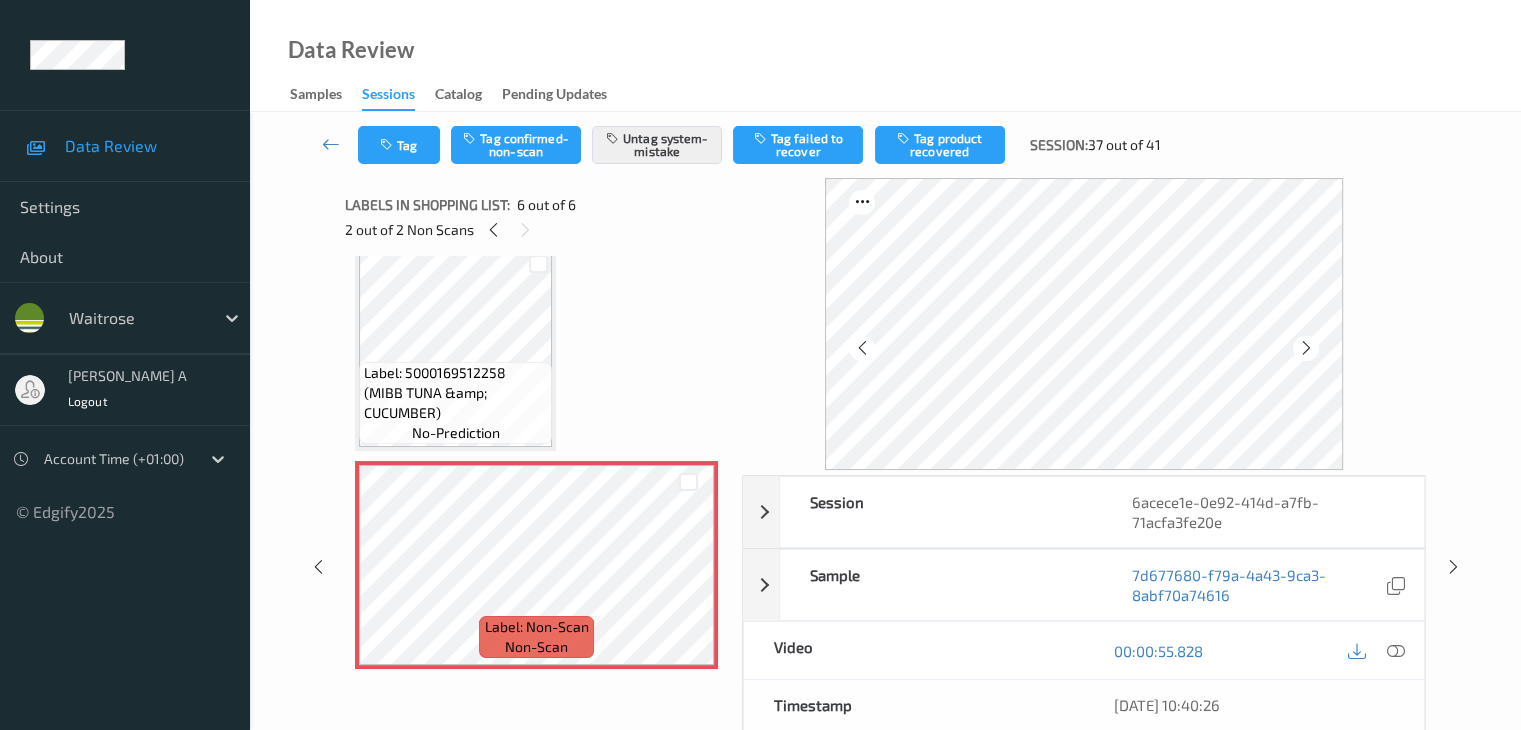 click at bounding box center [1305, 348] 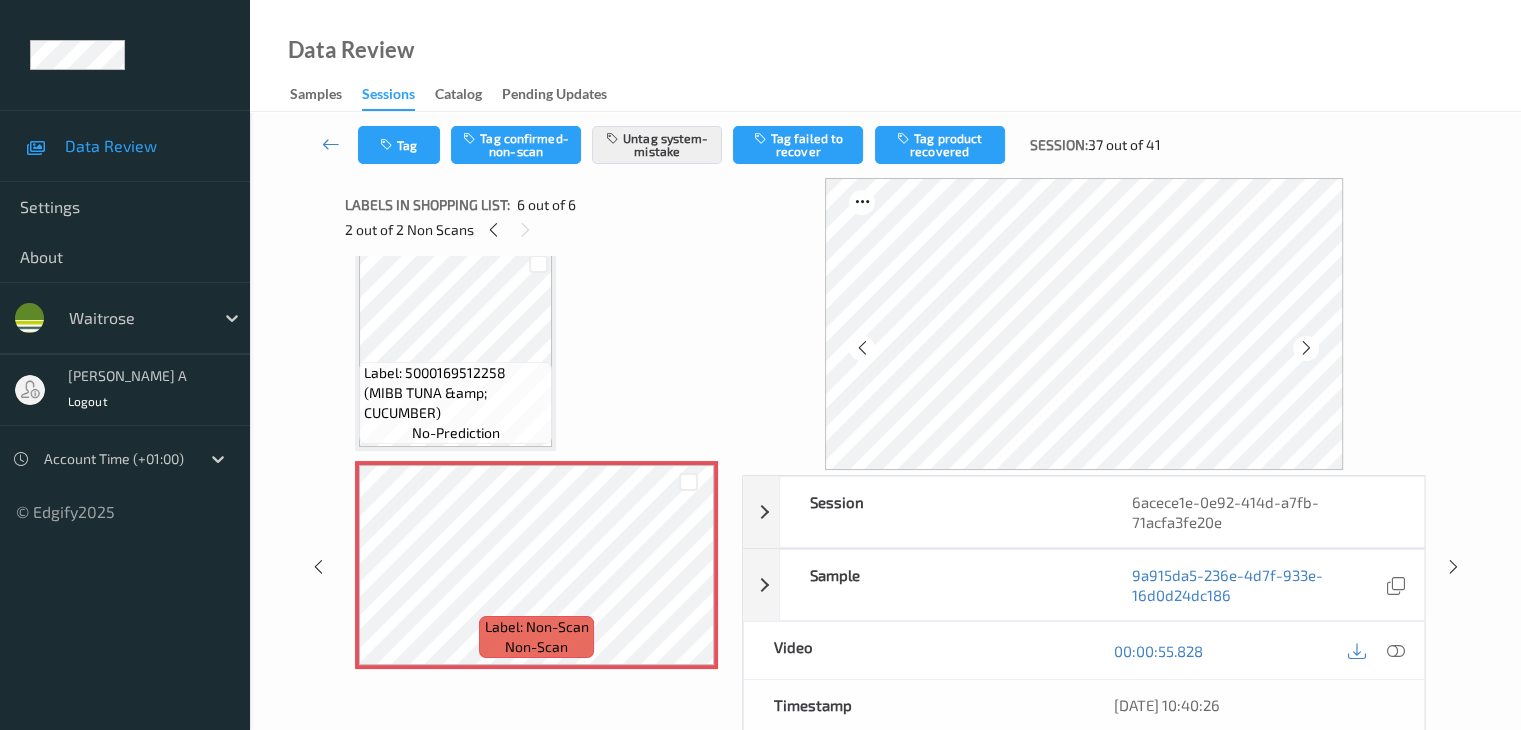 click at bounding box center (1305, 348) 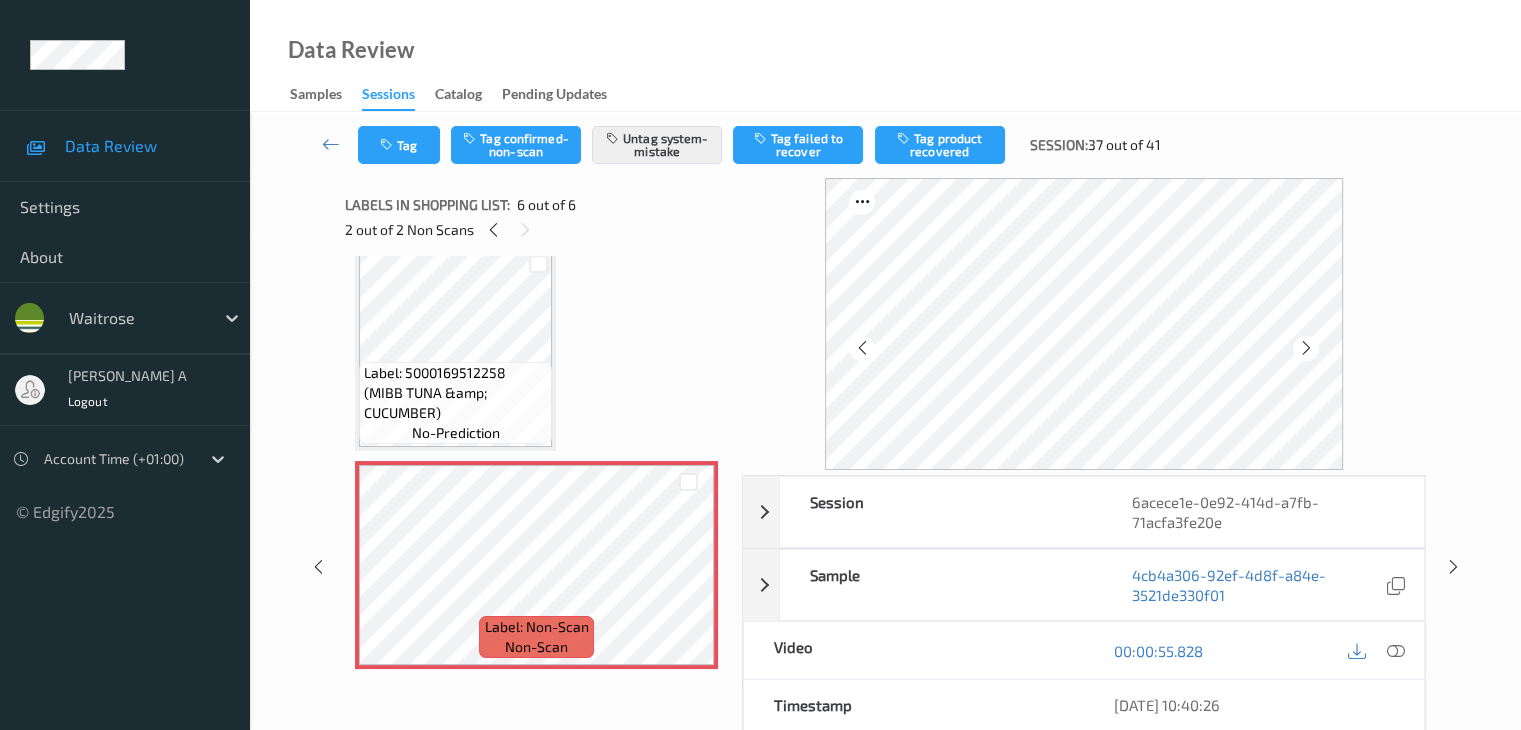 click at bounding box center (1305, 348) 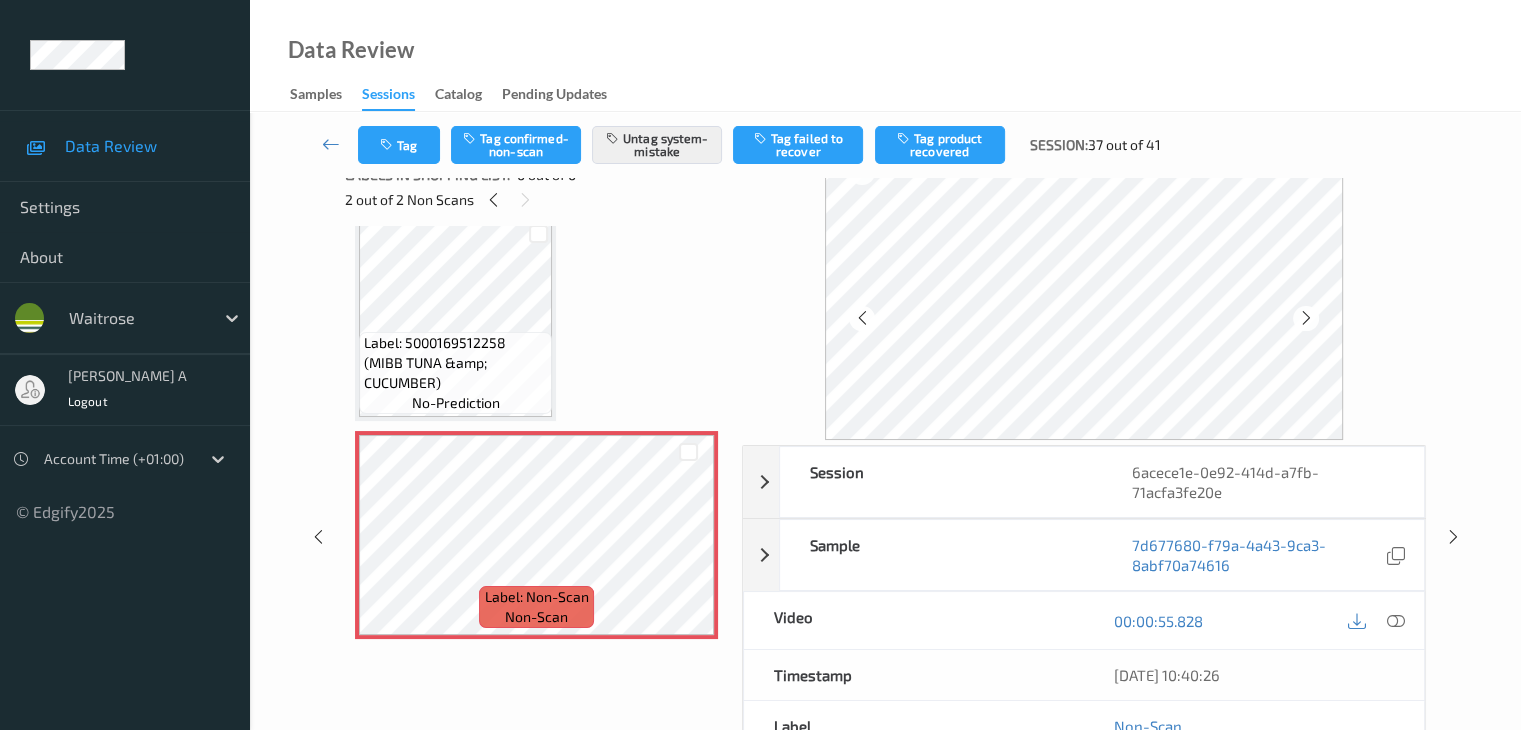 scroll, scrollTop: 0, scrollLeft: 0, axis: both 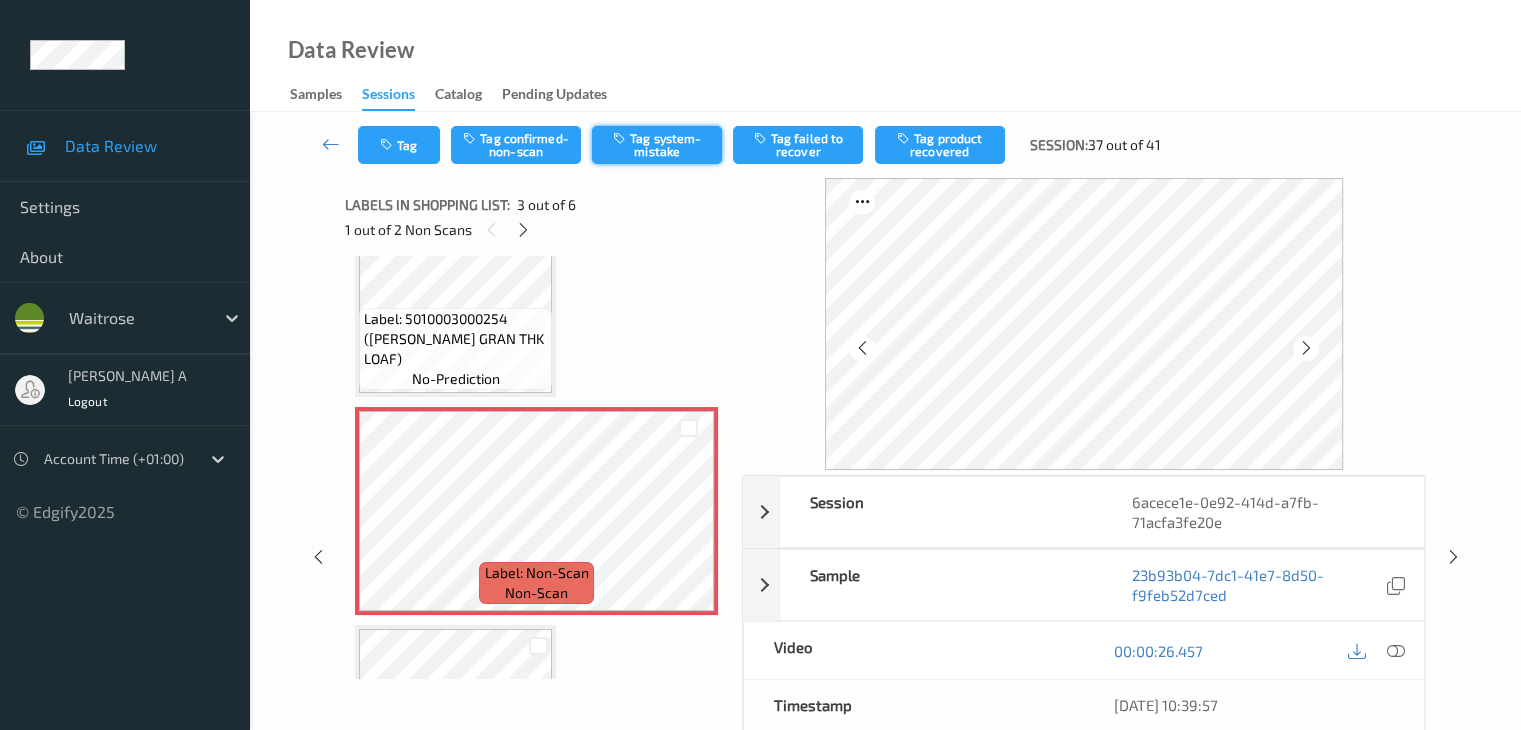 click on "Tag   system-mistake" at bounding box center [657, 145] 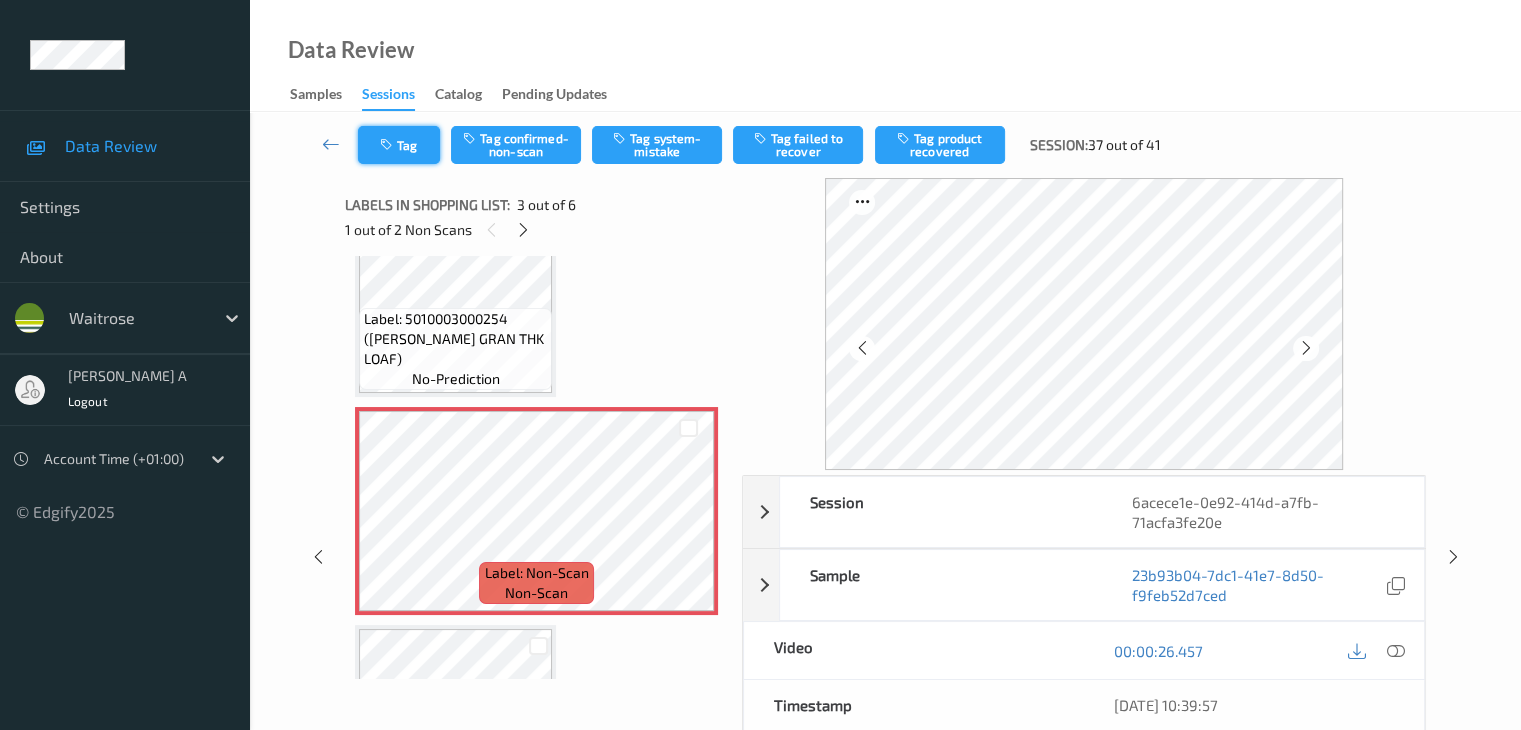 click on "Tag" at bounding box center [399, 145] 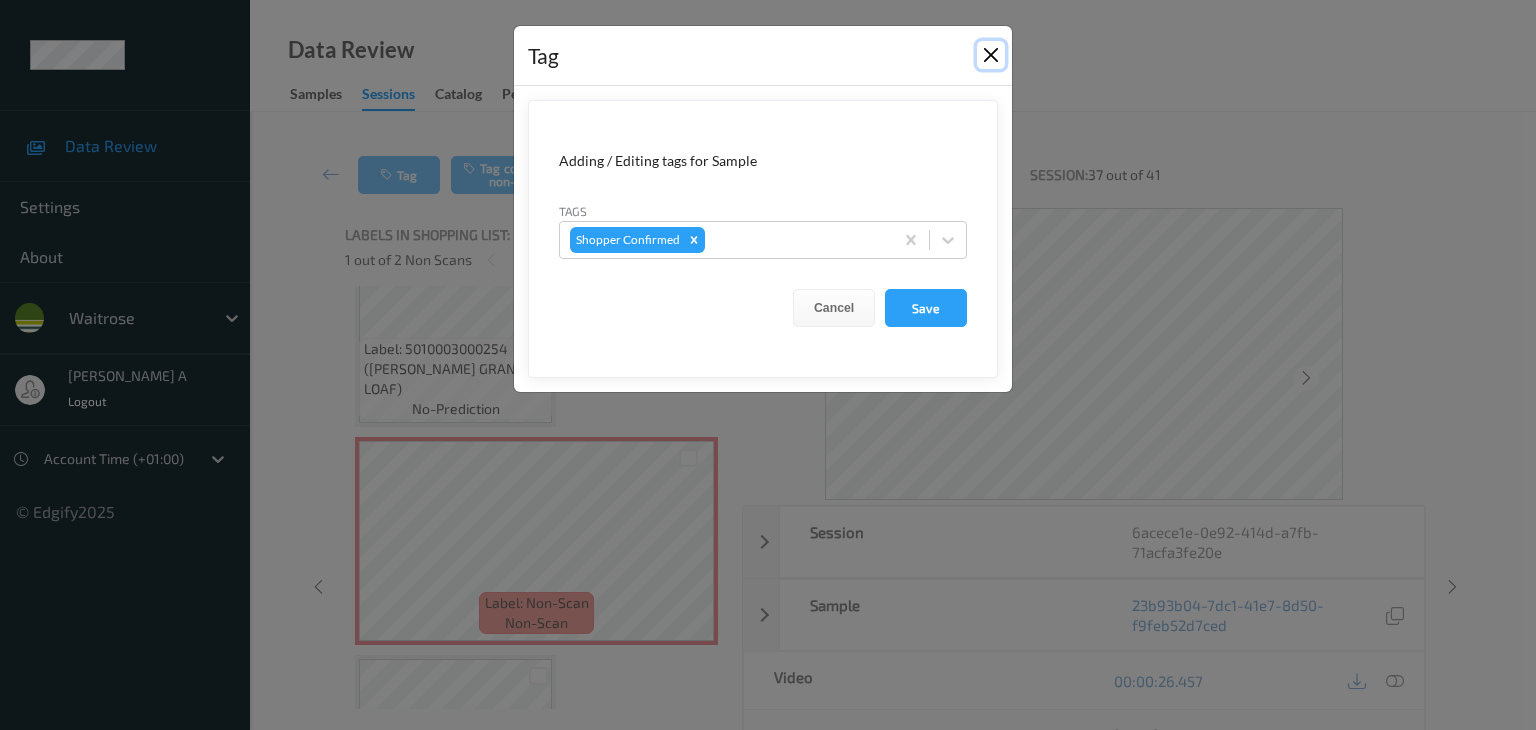 click at bounding box center [991, 55] 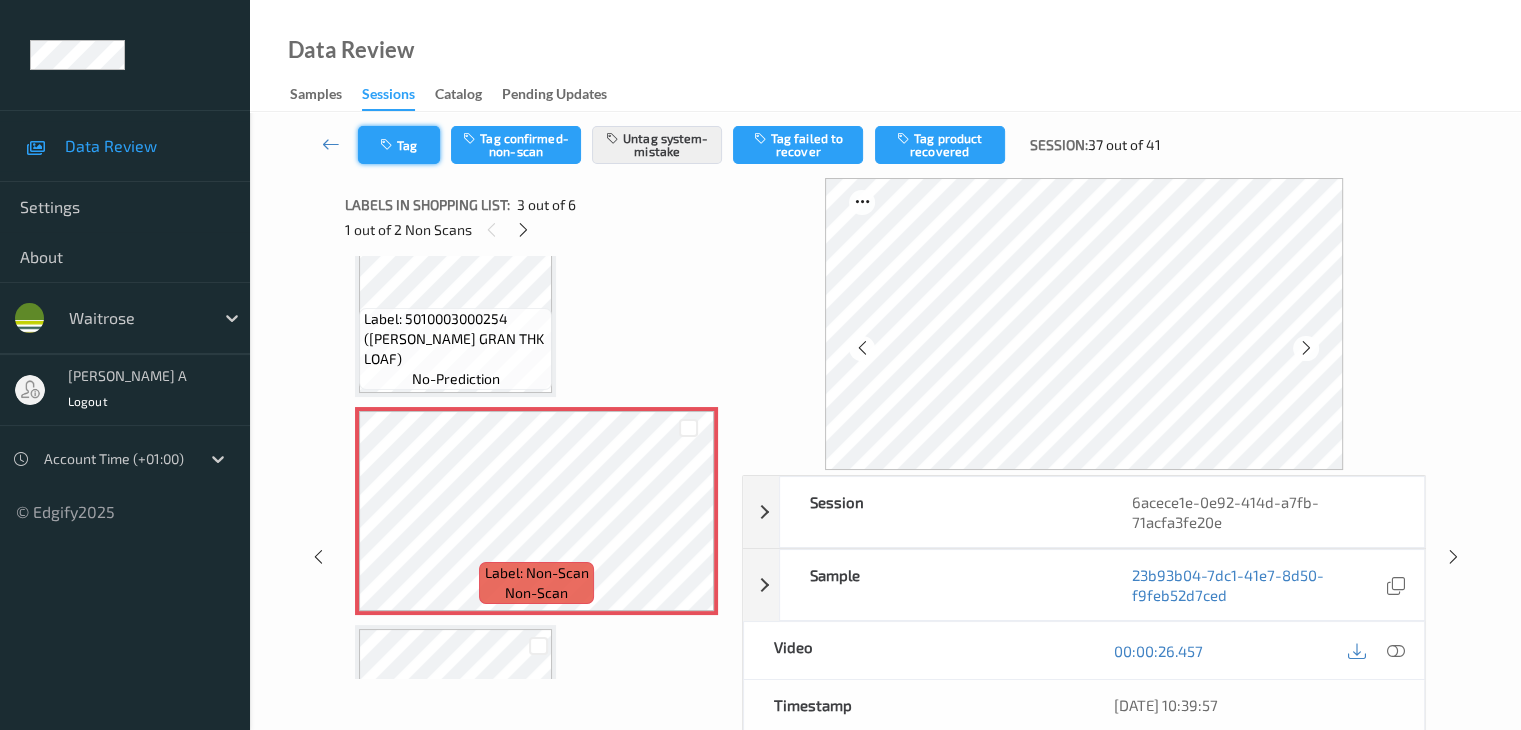 click on "Tag" at bounding box center (399, 145) 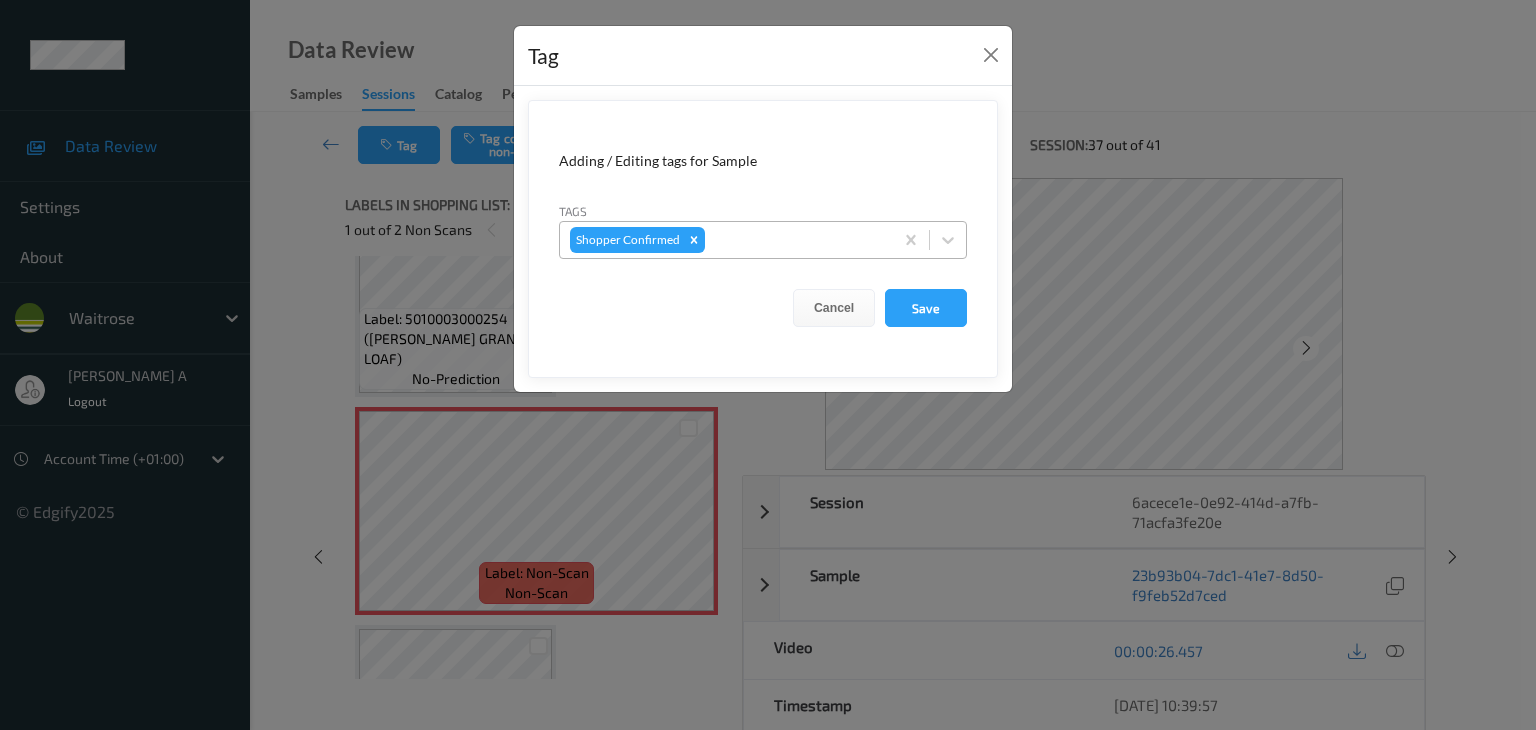 click at bounding box center [796, 240] 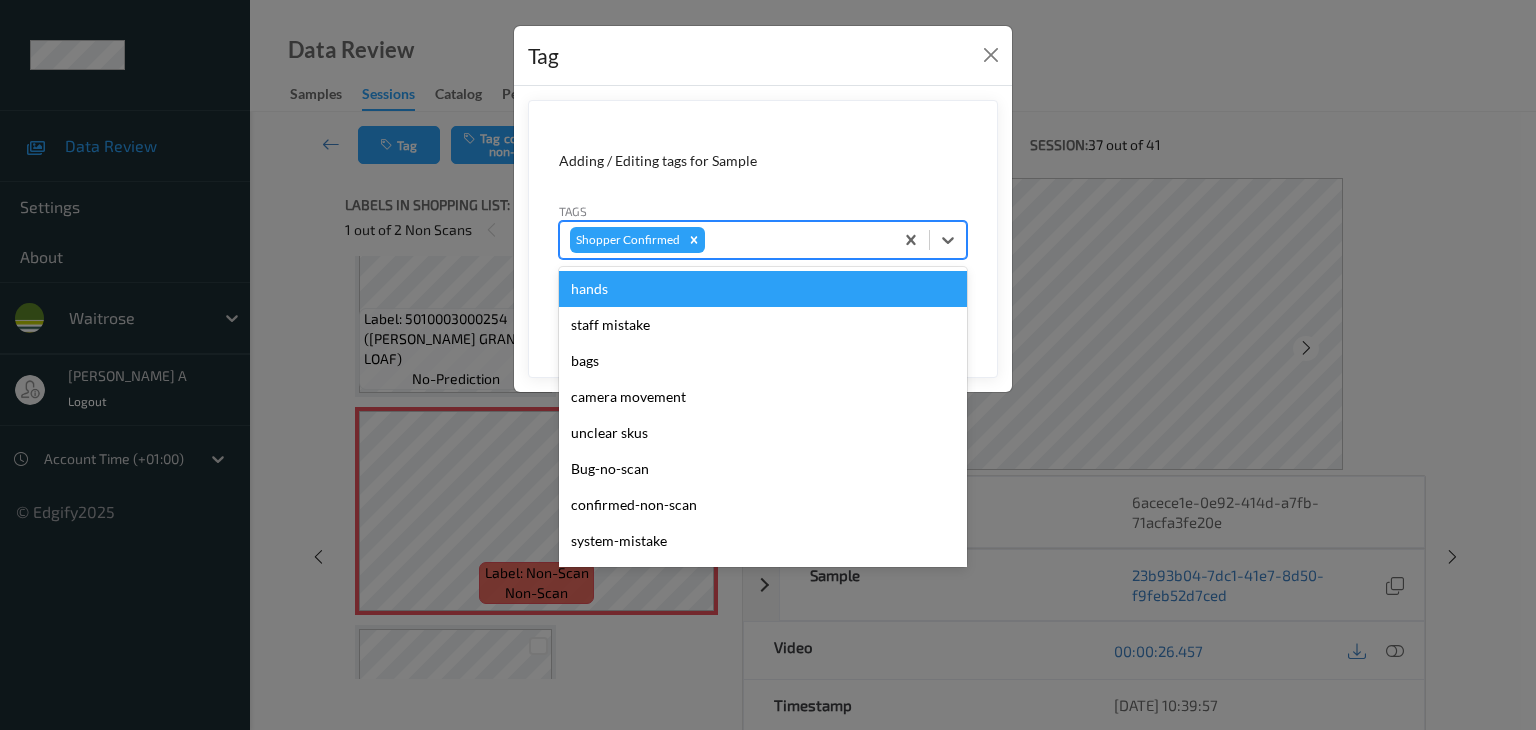 type on "u" 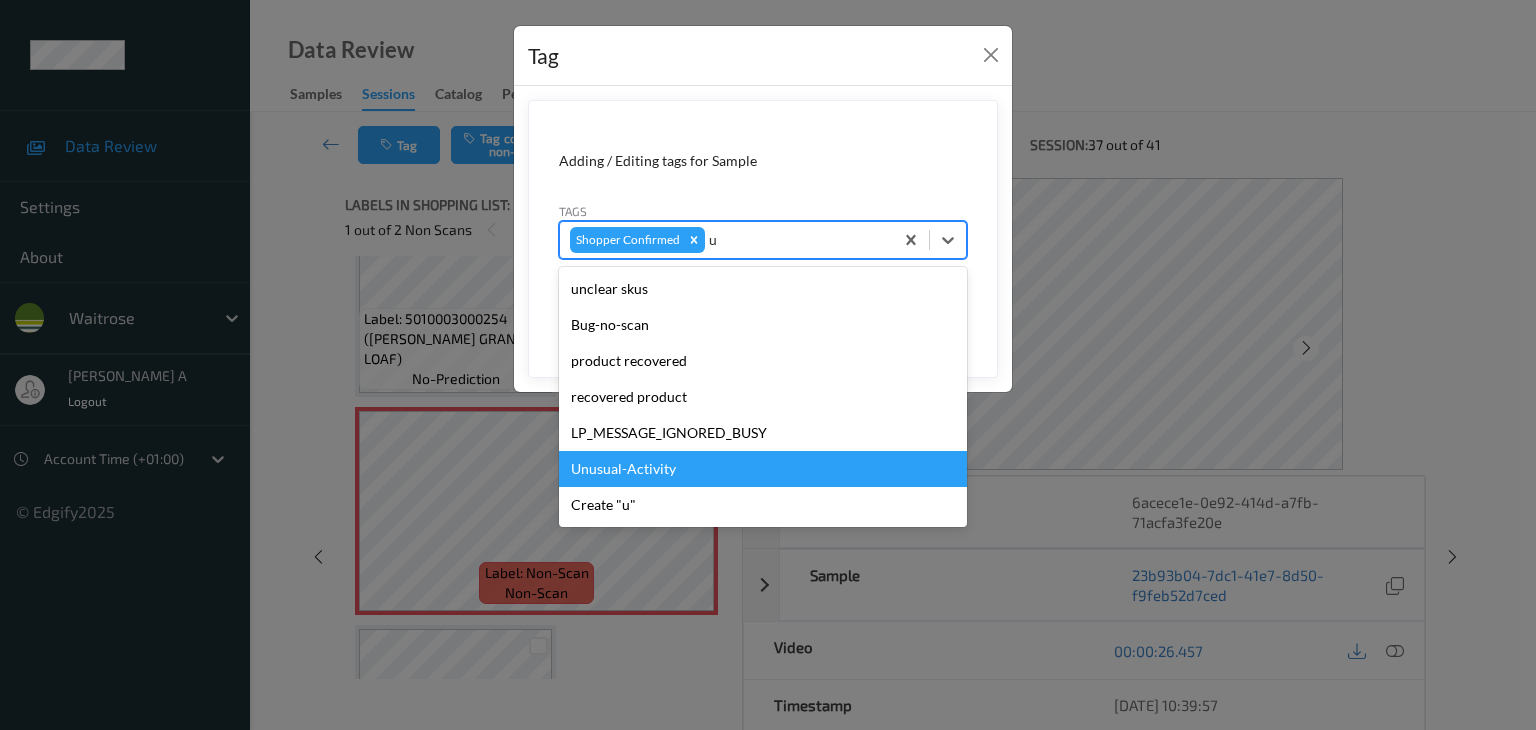click on "Unusual-Activity" at bounding box center [763, 469] 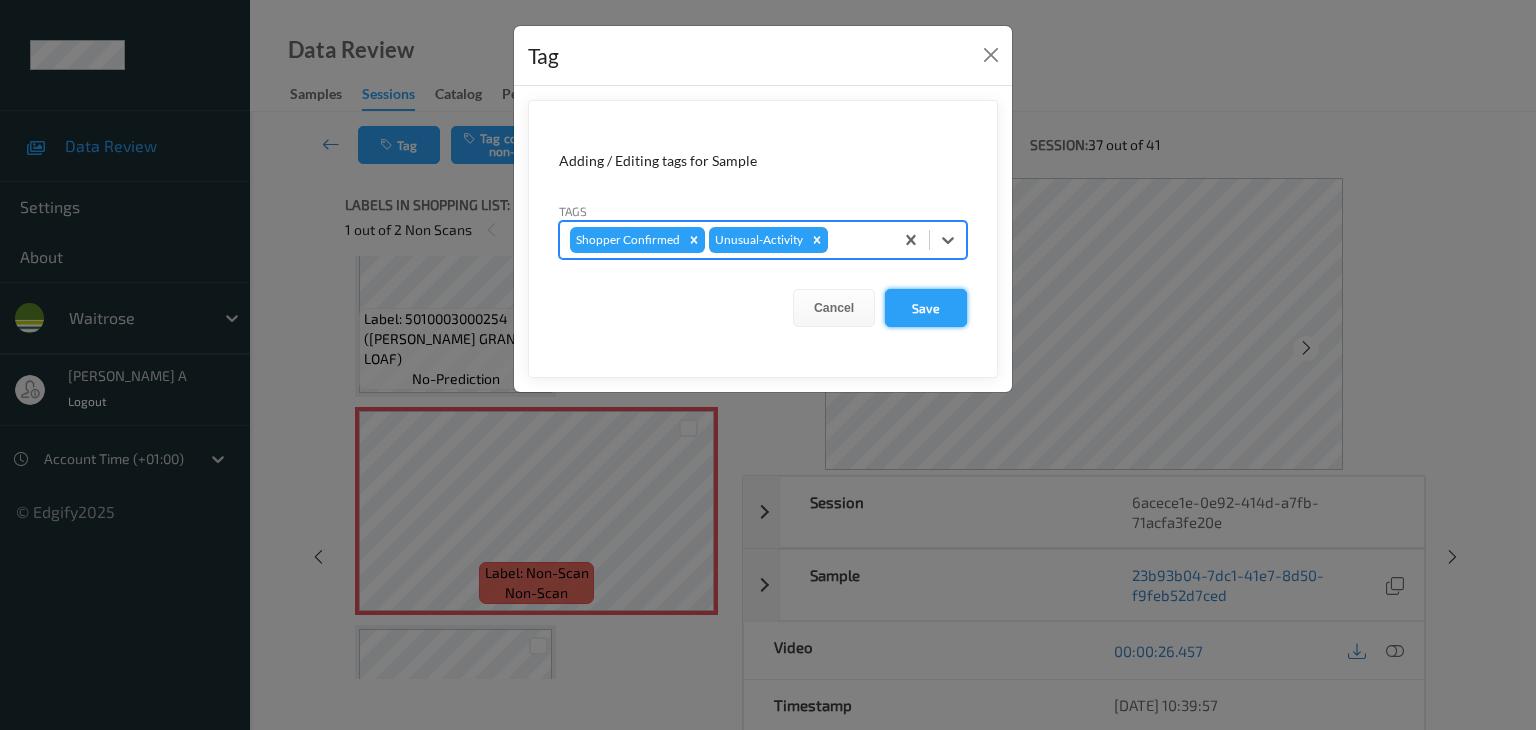 click on "Save" at bounding box center (926, 308) 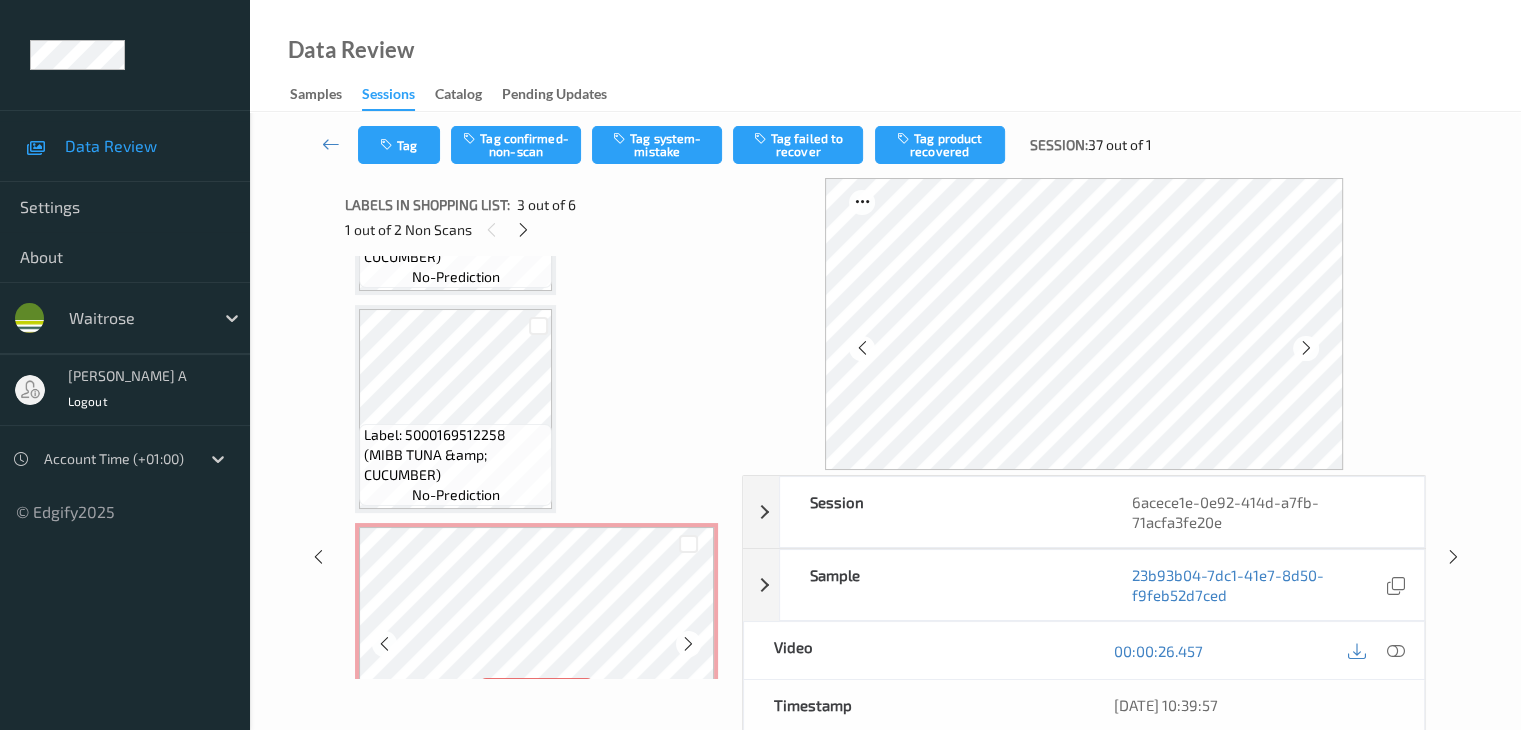 scroll, scrollTop: 895, scrollLeft: 0, axis: vertical 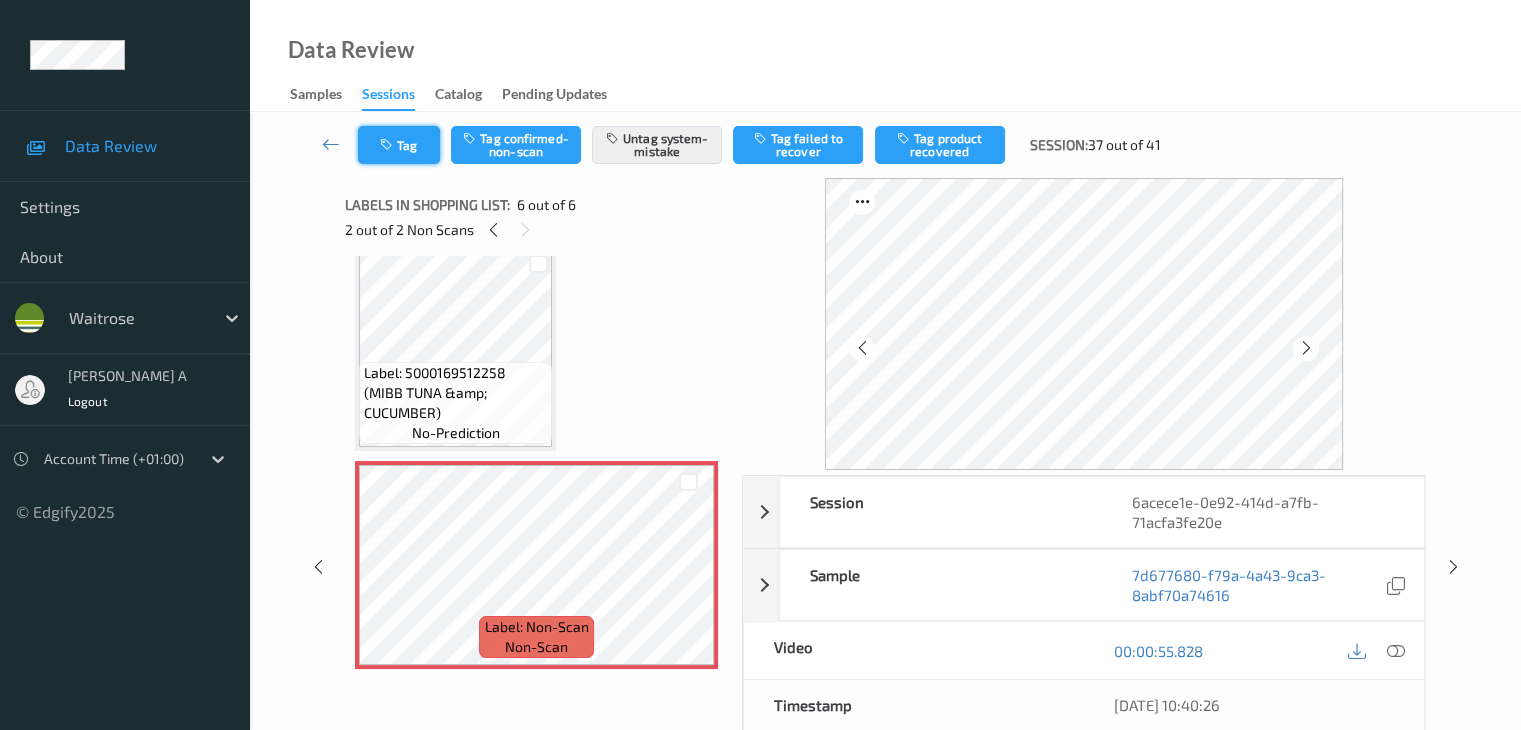 click on "Tag" at bounding box center [399, 145] 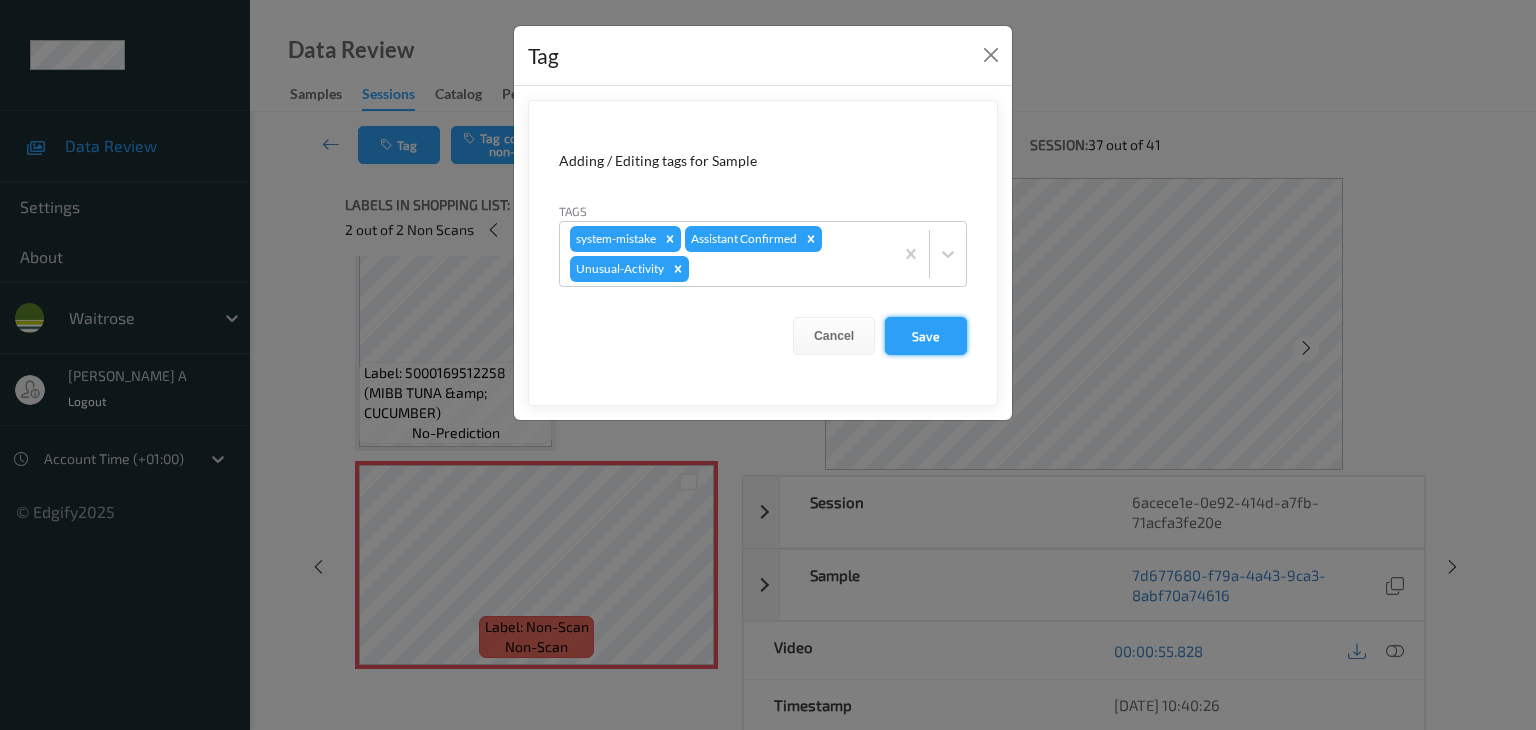 click on "Save" at bounding box center (926, 336) 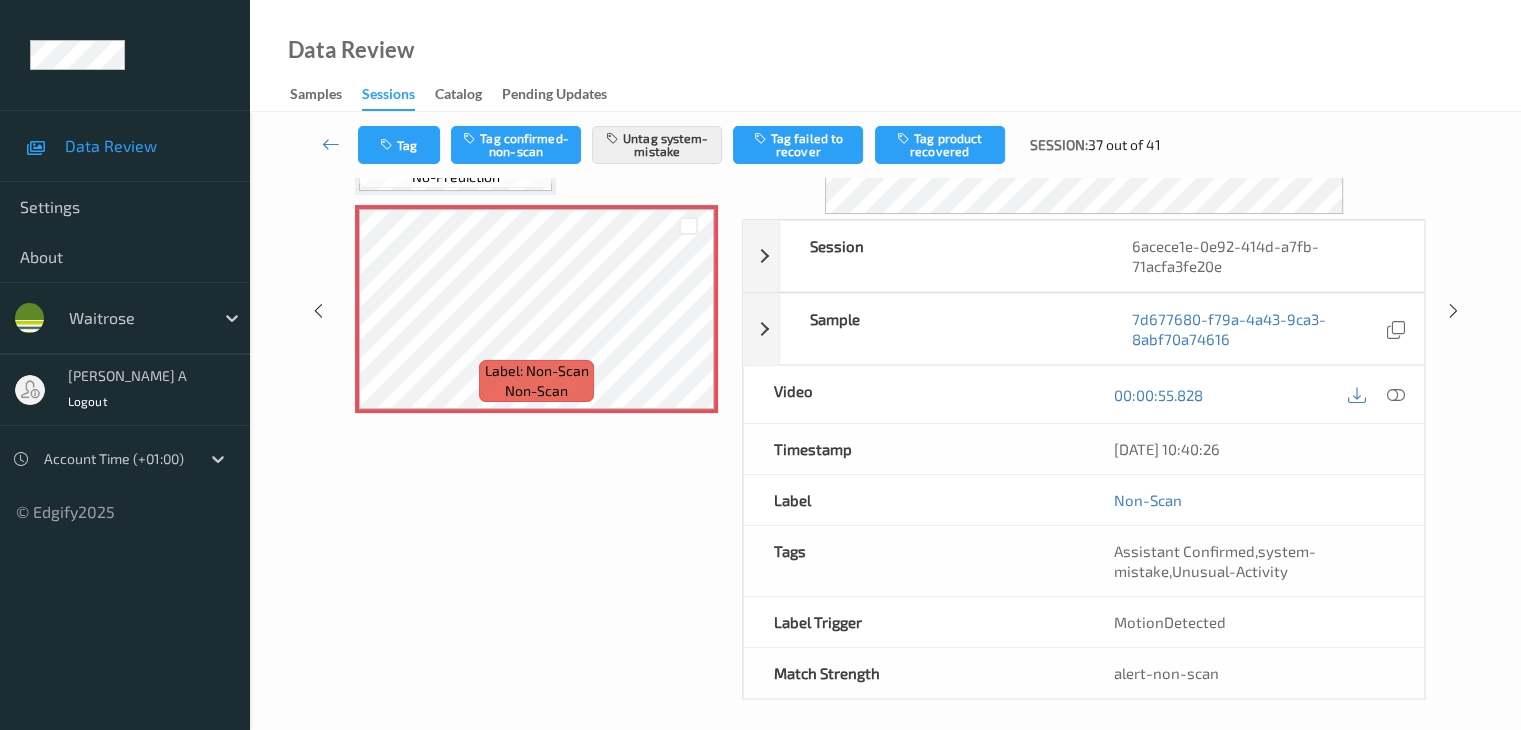 scroll, scrollTop: 264, scrollLeft: 0, axis: vertical 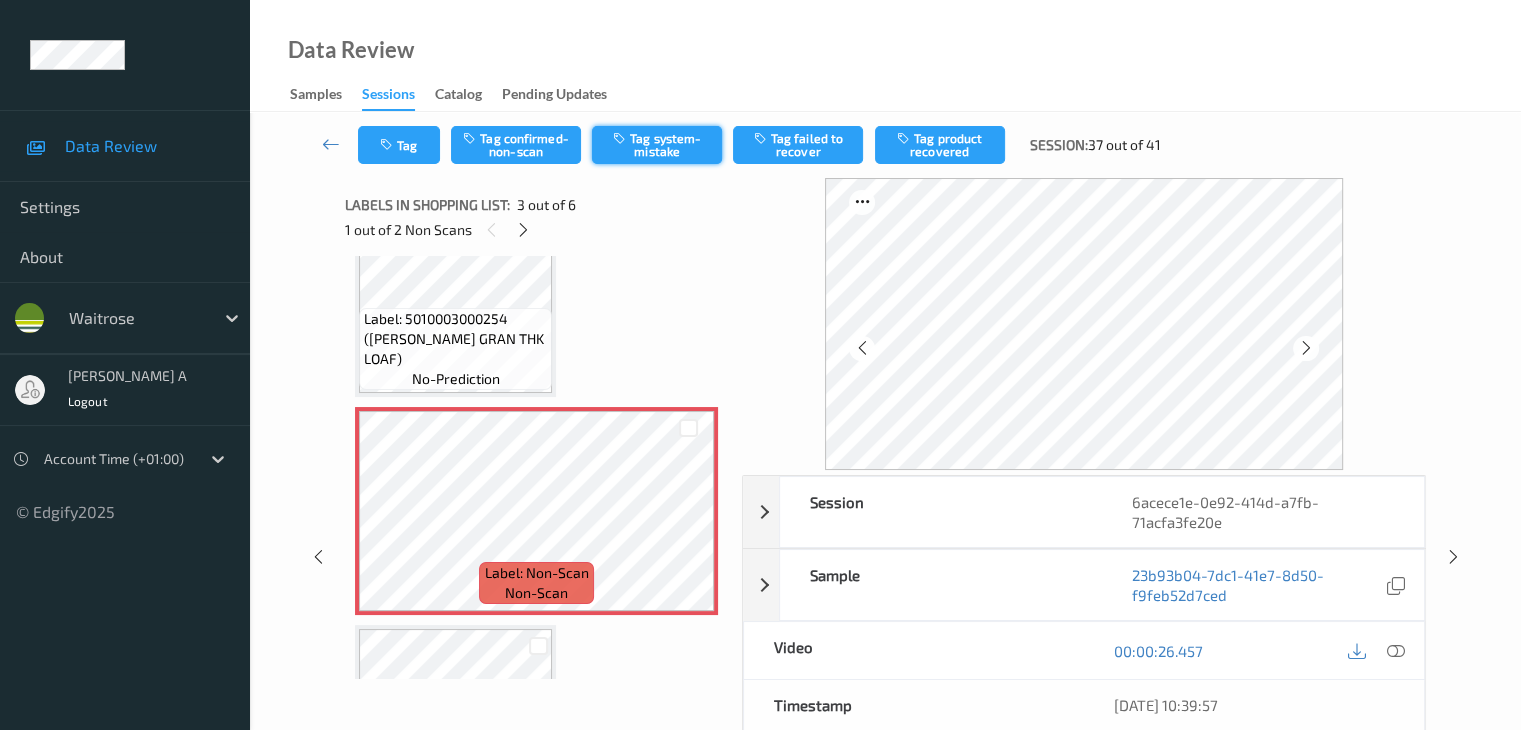 click on "Tag   system-mistake" at bounding box center (657, 145) 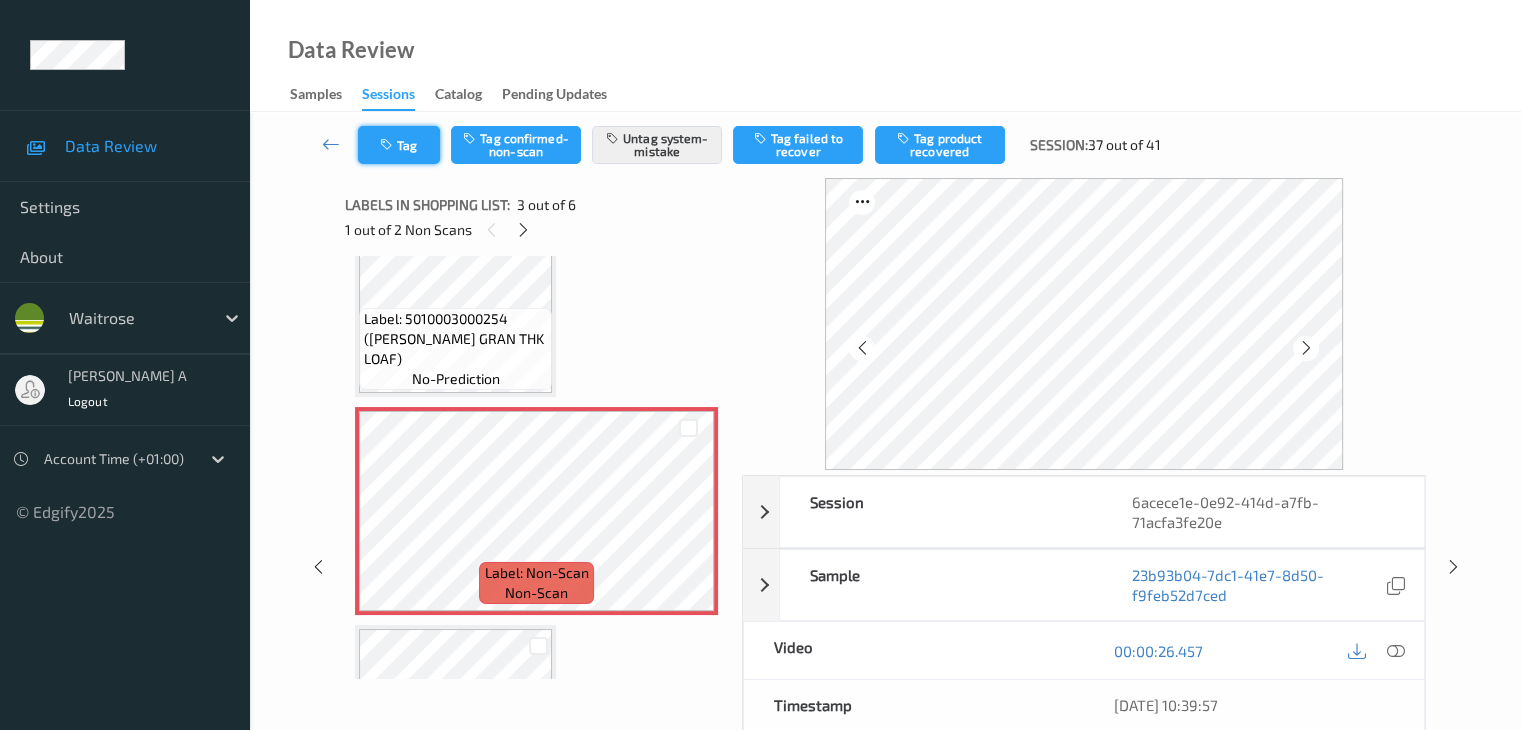 click at bounding box center [388, 145] 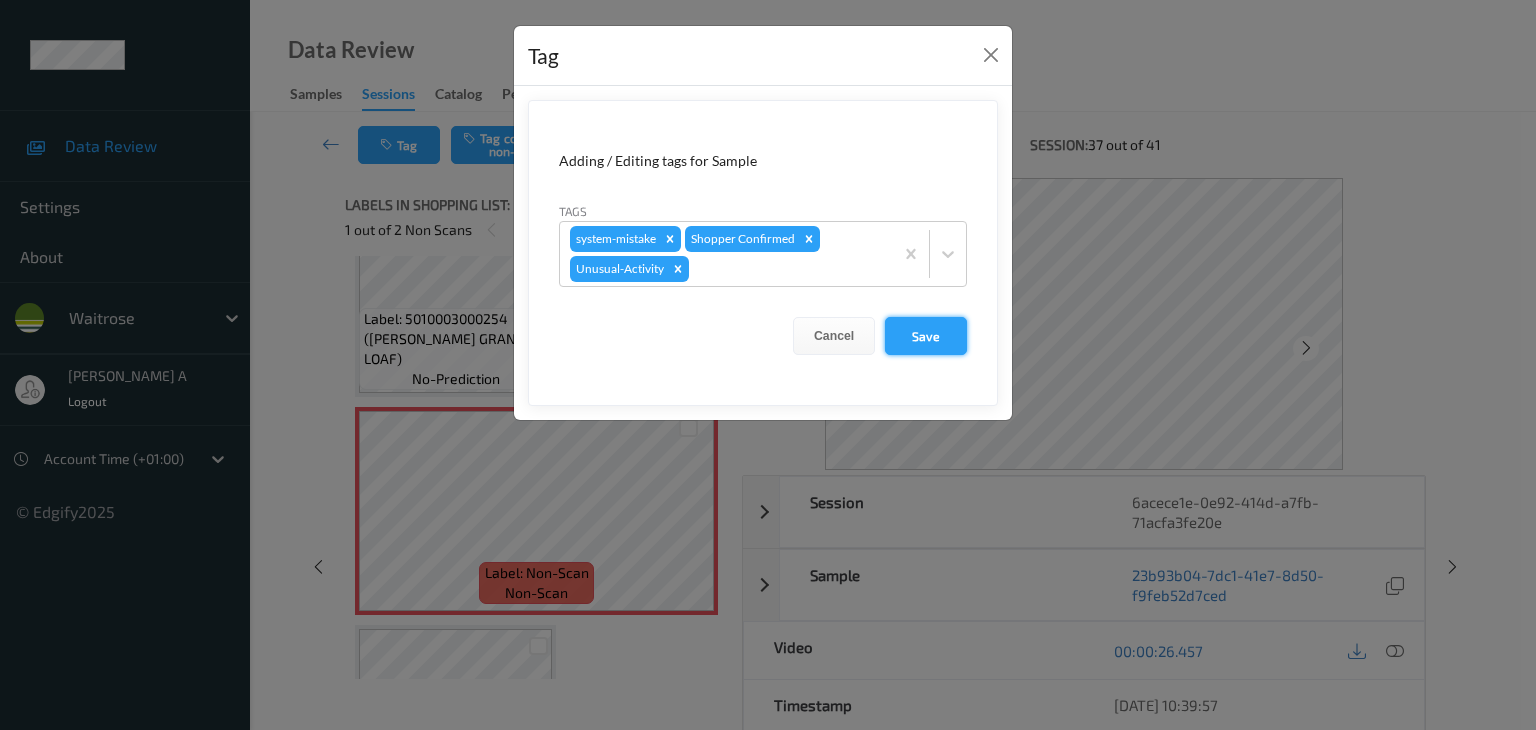 click on "Save" at bounding box center (926, 336) 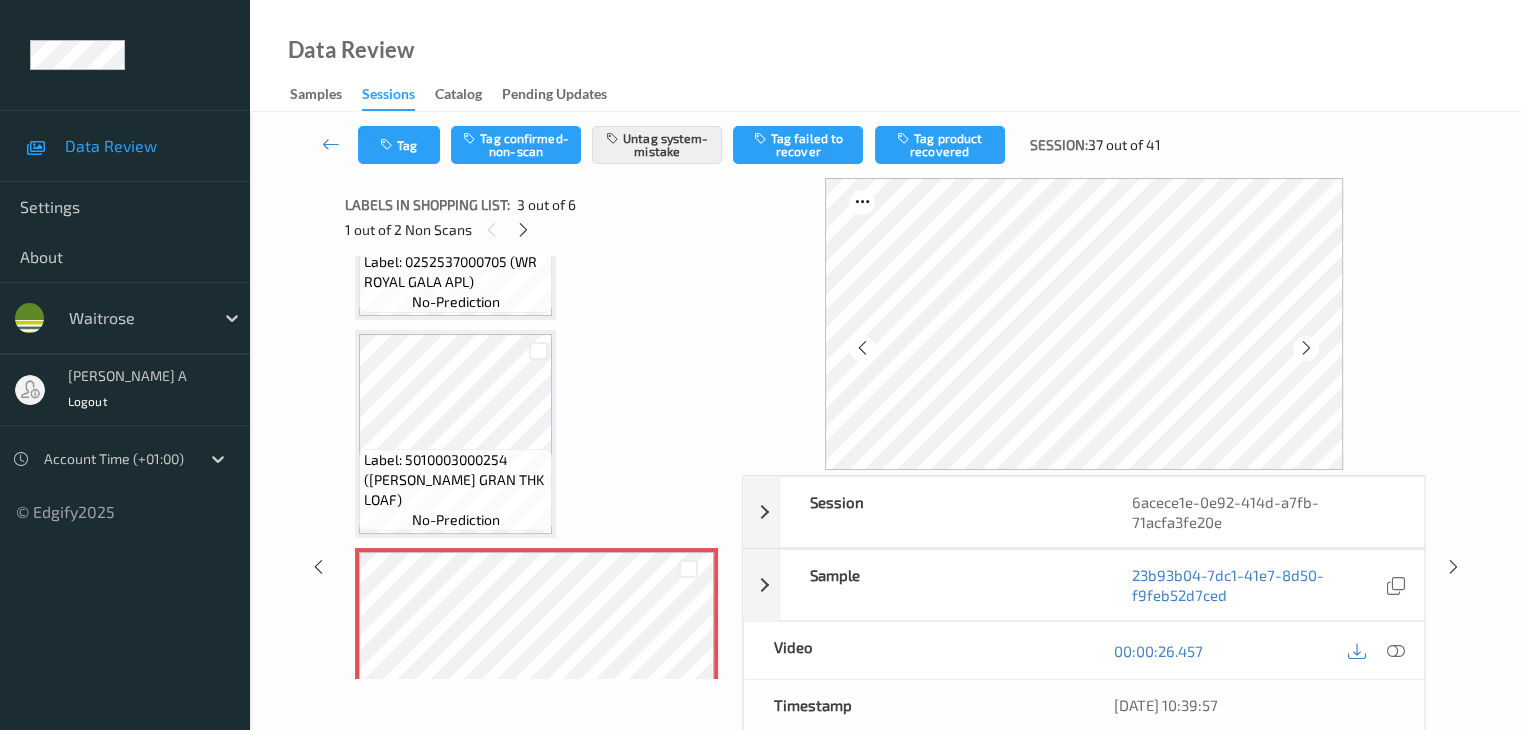 scroll, scrollTop: 0, scrollLeft: 0, axis: both 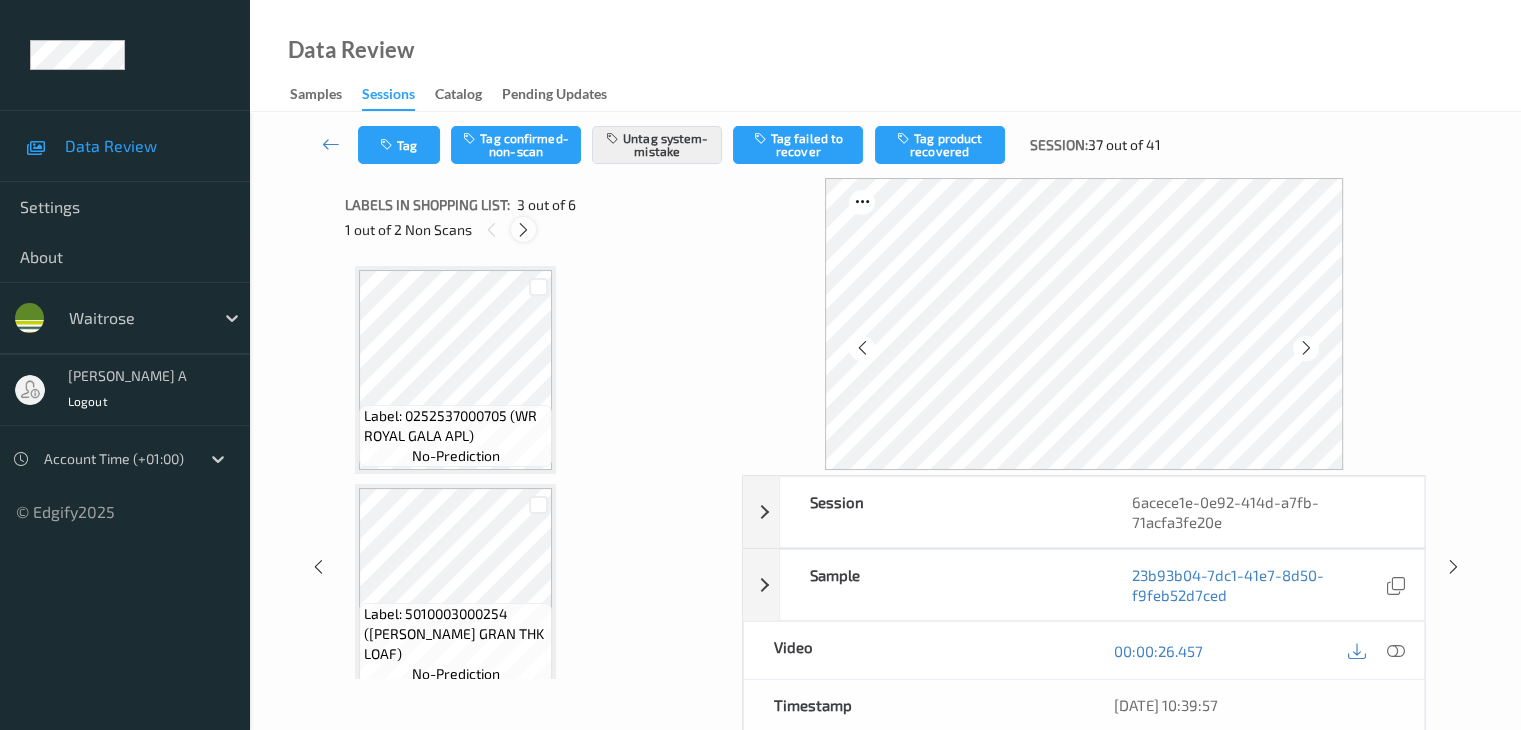 click at bounding box center (523, 230) 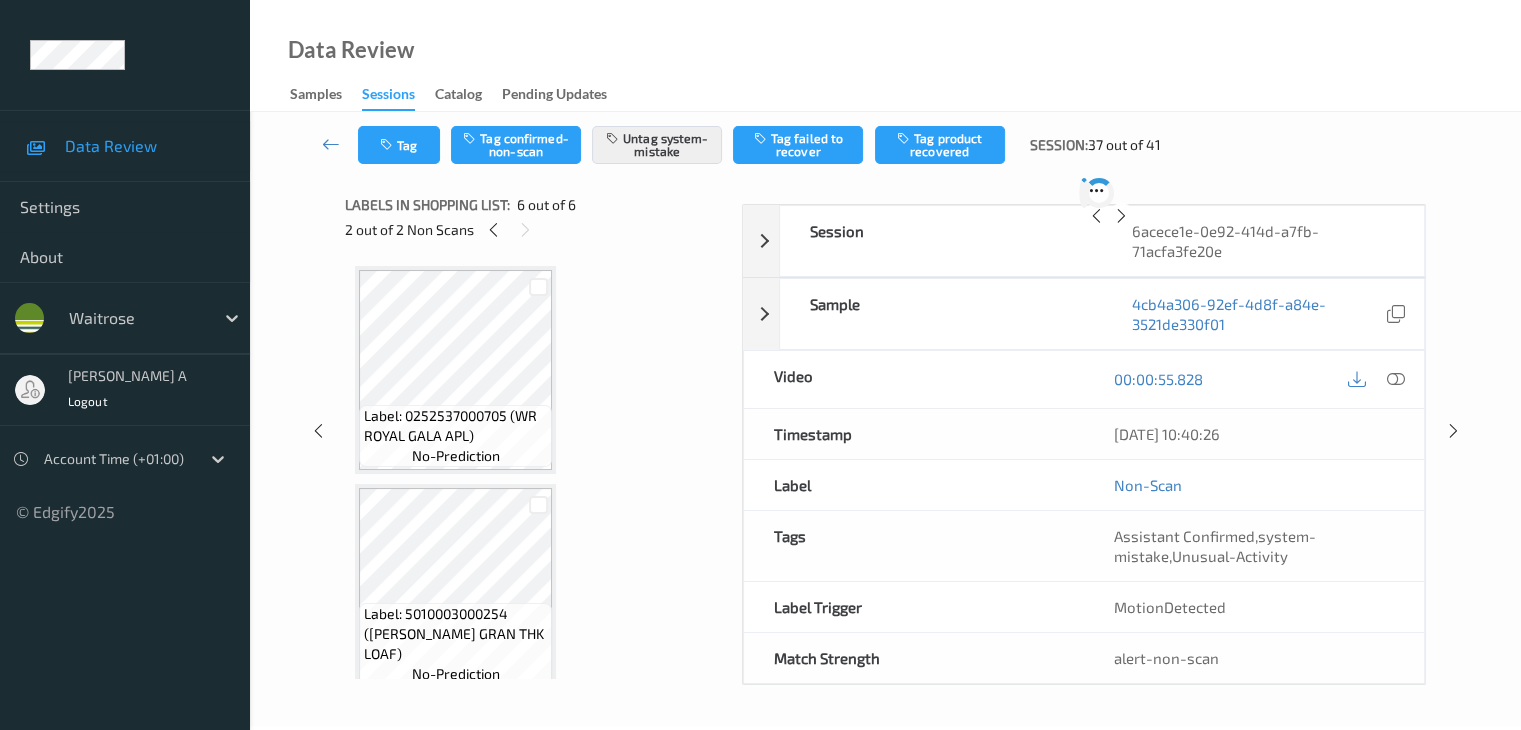 scroll, scrollTop: 882, scrollLeft: 0, axis: vertical 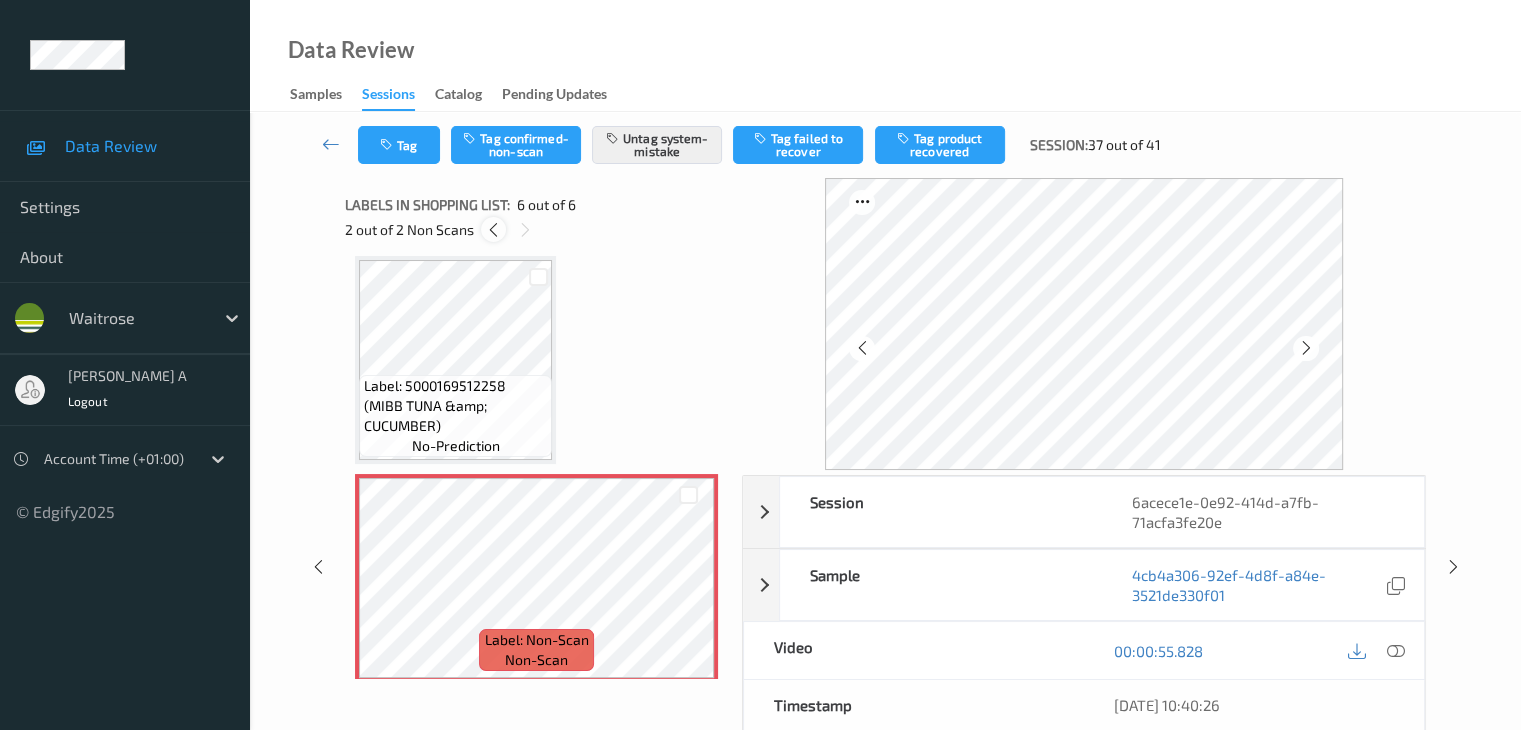 click at bounding box center [493, 230] 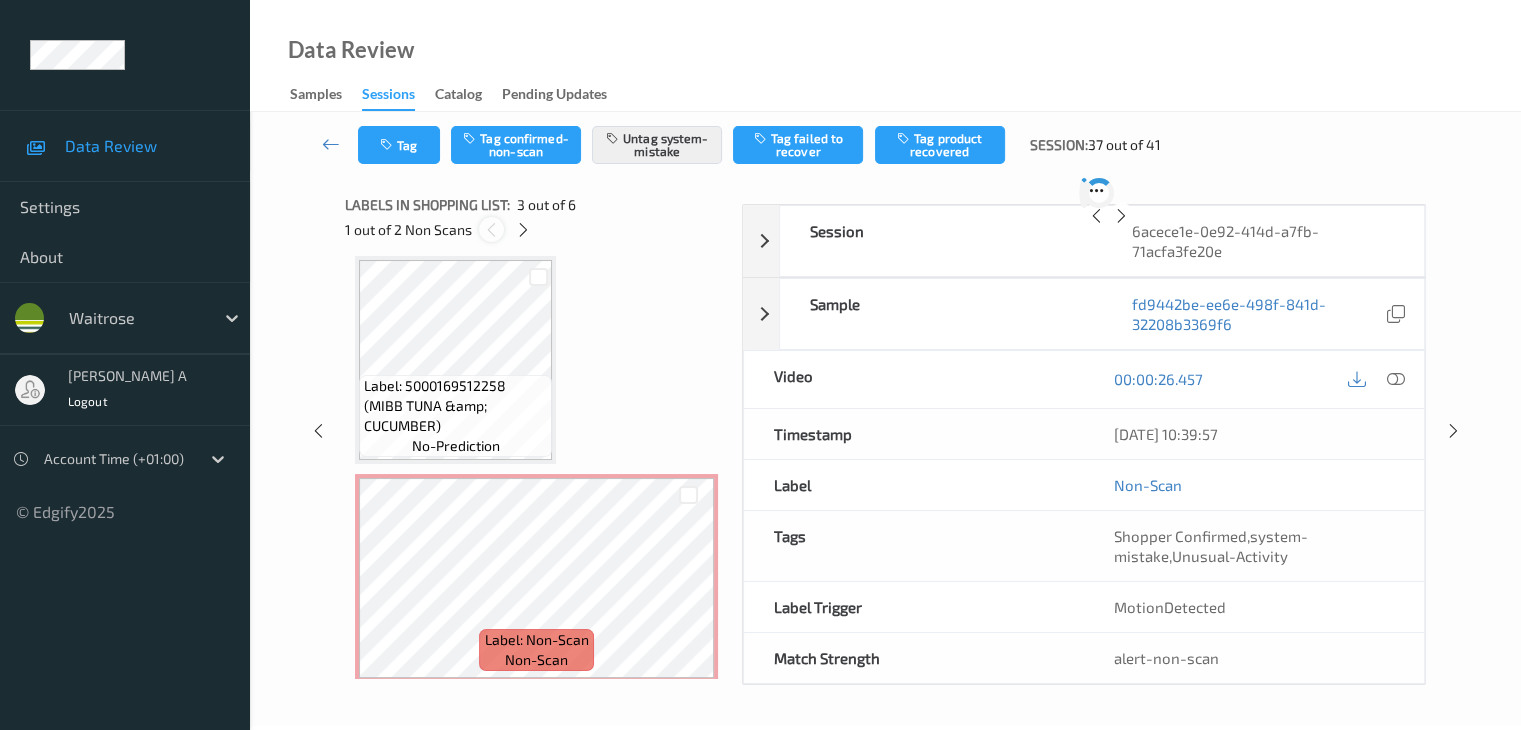 scroll, scrollTop: 228, scrollLeft: 0, axis: vertical 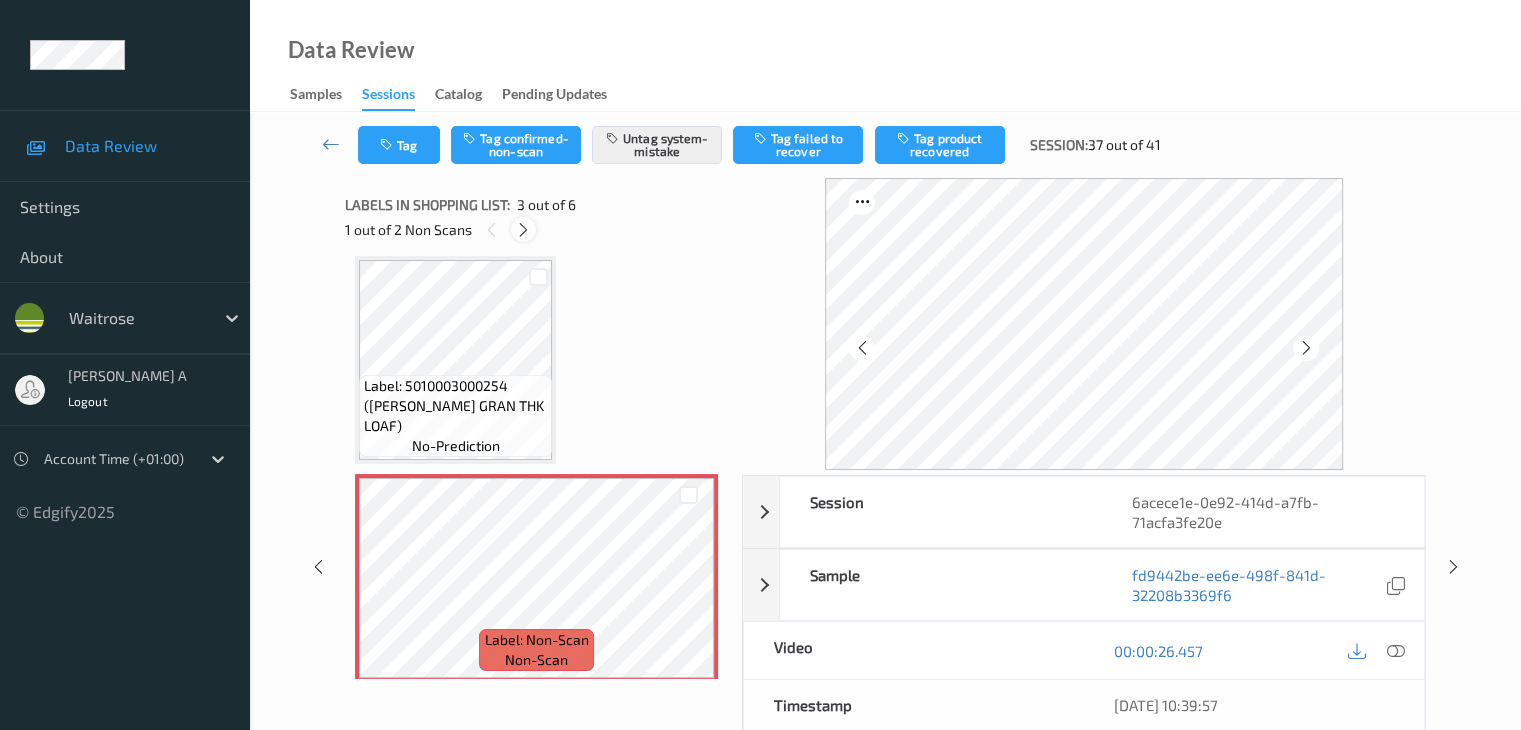 click at bounding box center (523, 230) 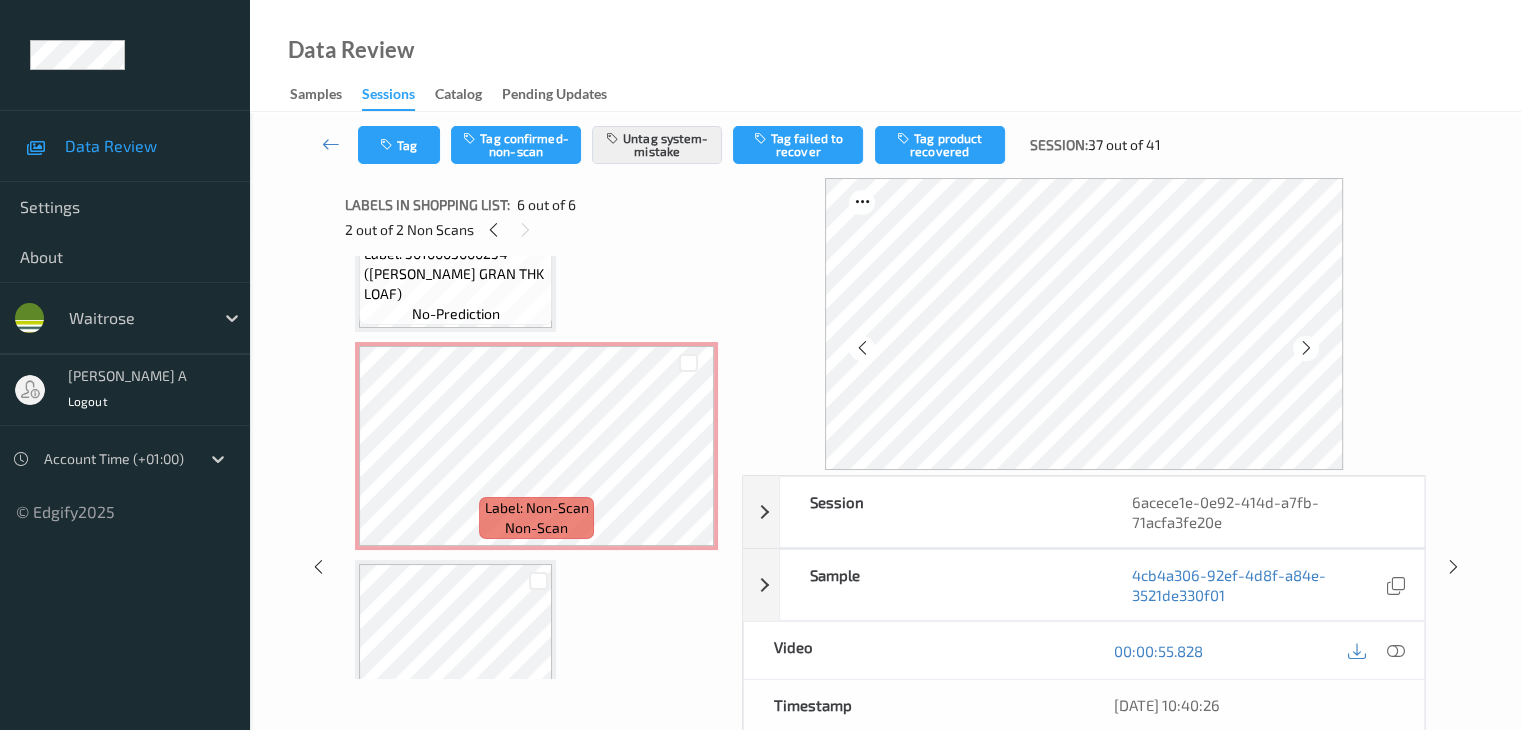 scroll, scrollTop: 282, scrollLeft: 0, axis: vertical 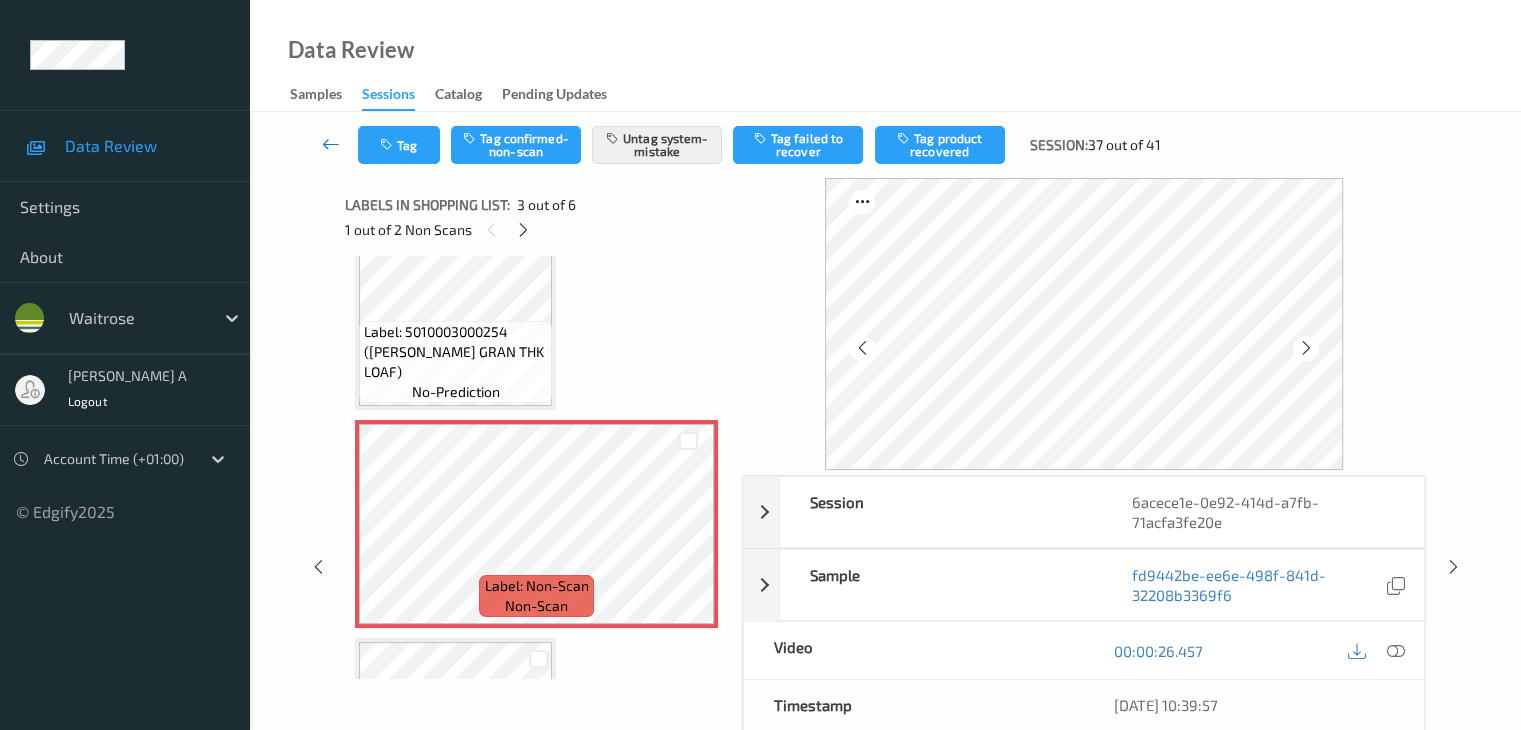 click at bounding box center [331, 144] 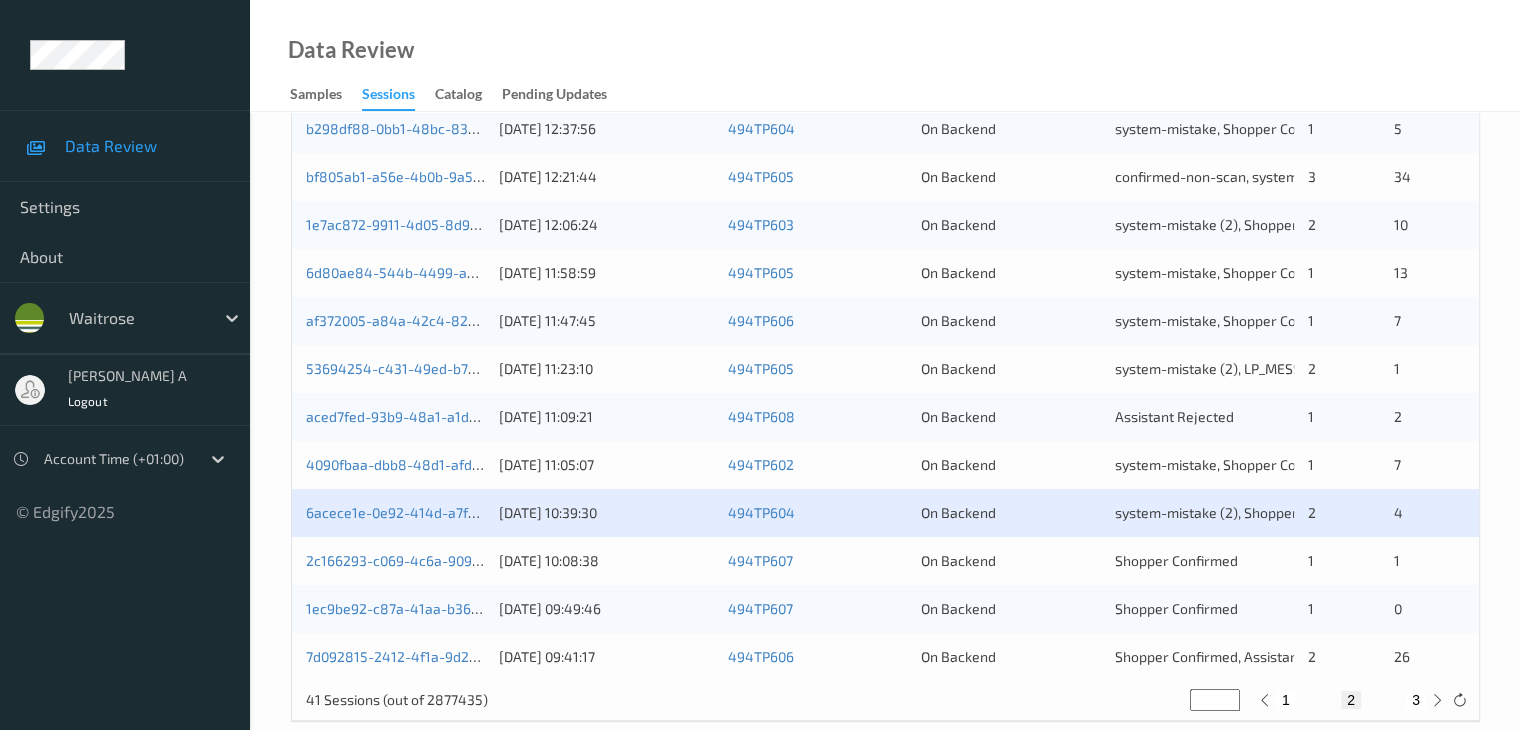 scroll, scrollTop: 932, scrollLeft: 0, axis: vertical 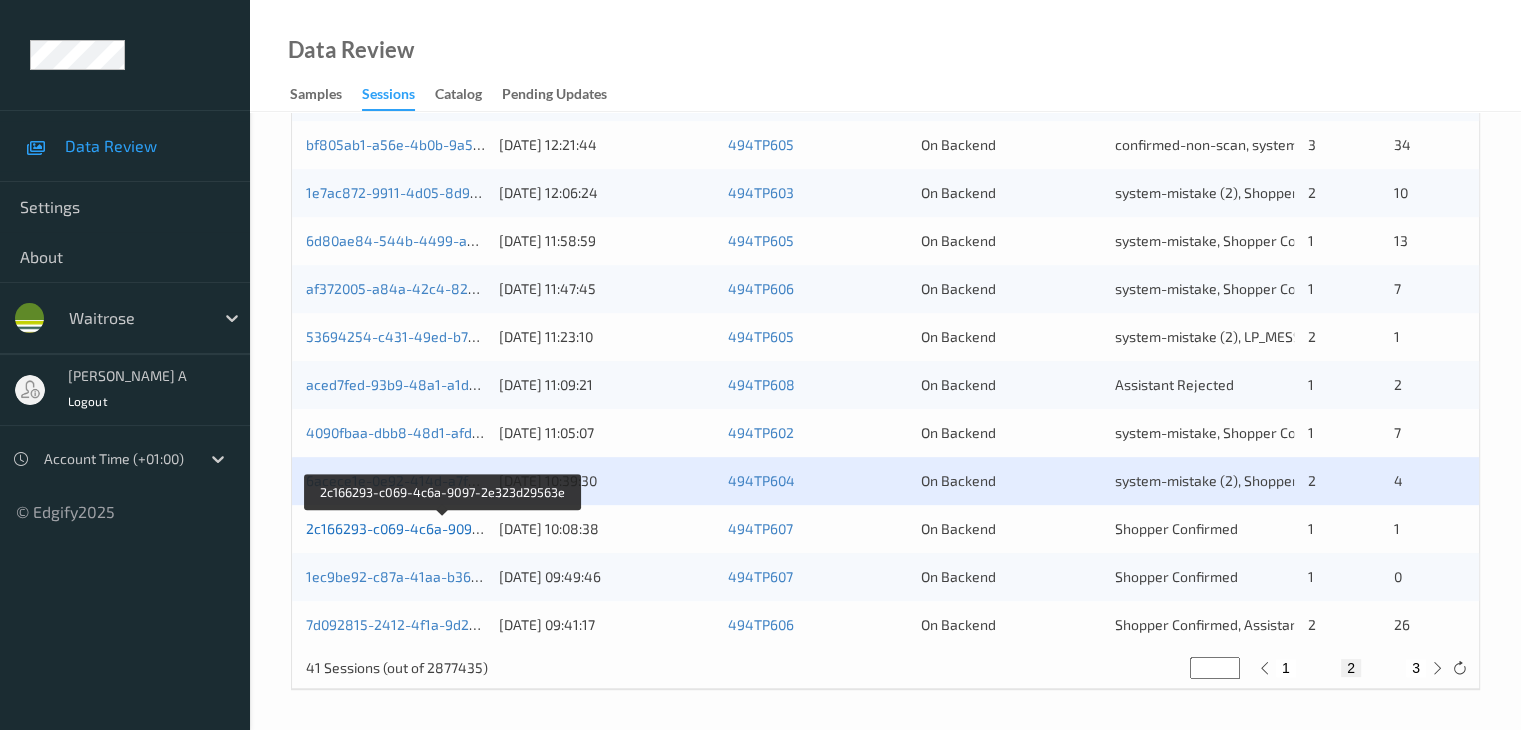 click on "2c166293-c069-4c6a-9097-2e323d29563e" at bounding box center (443, 528) 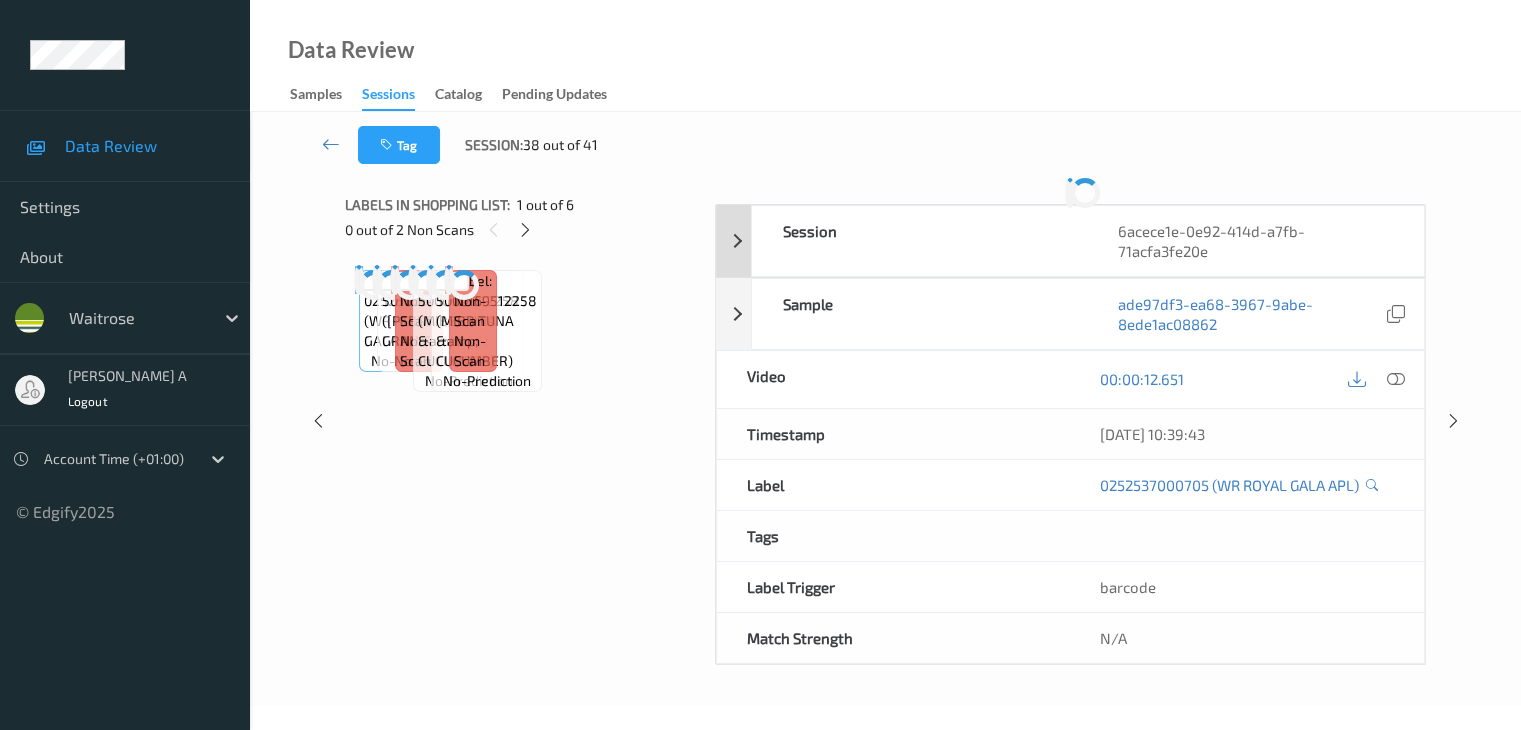 scroll, scrollTop: 0, scrollLeft: 0, axis: both 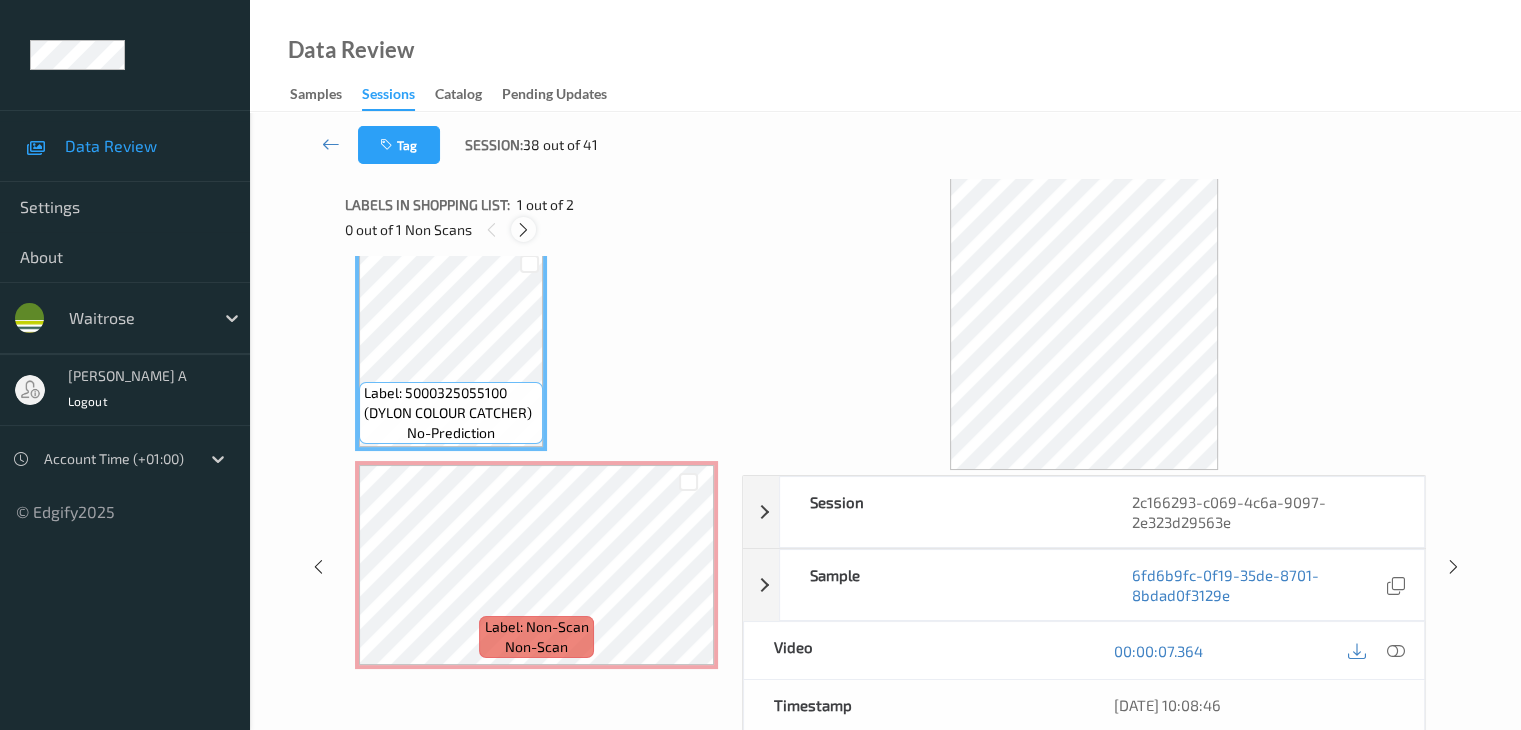click at bounding box center [523, 230] 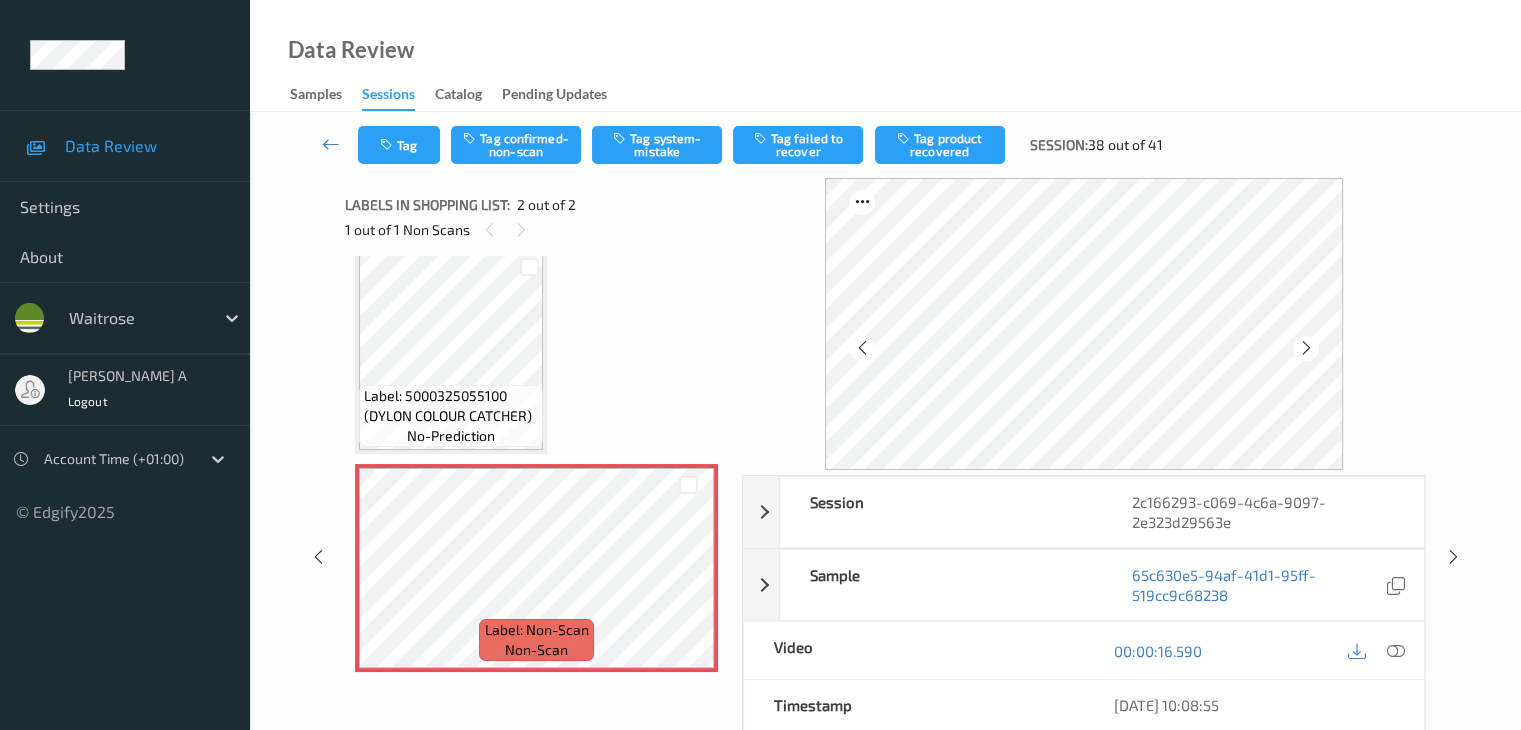 scroll, scrollTop: 23, scrollLeft: 0, axis: vertical 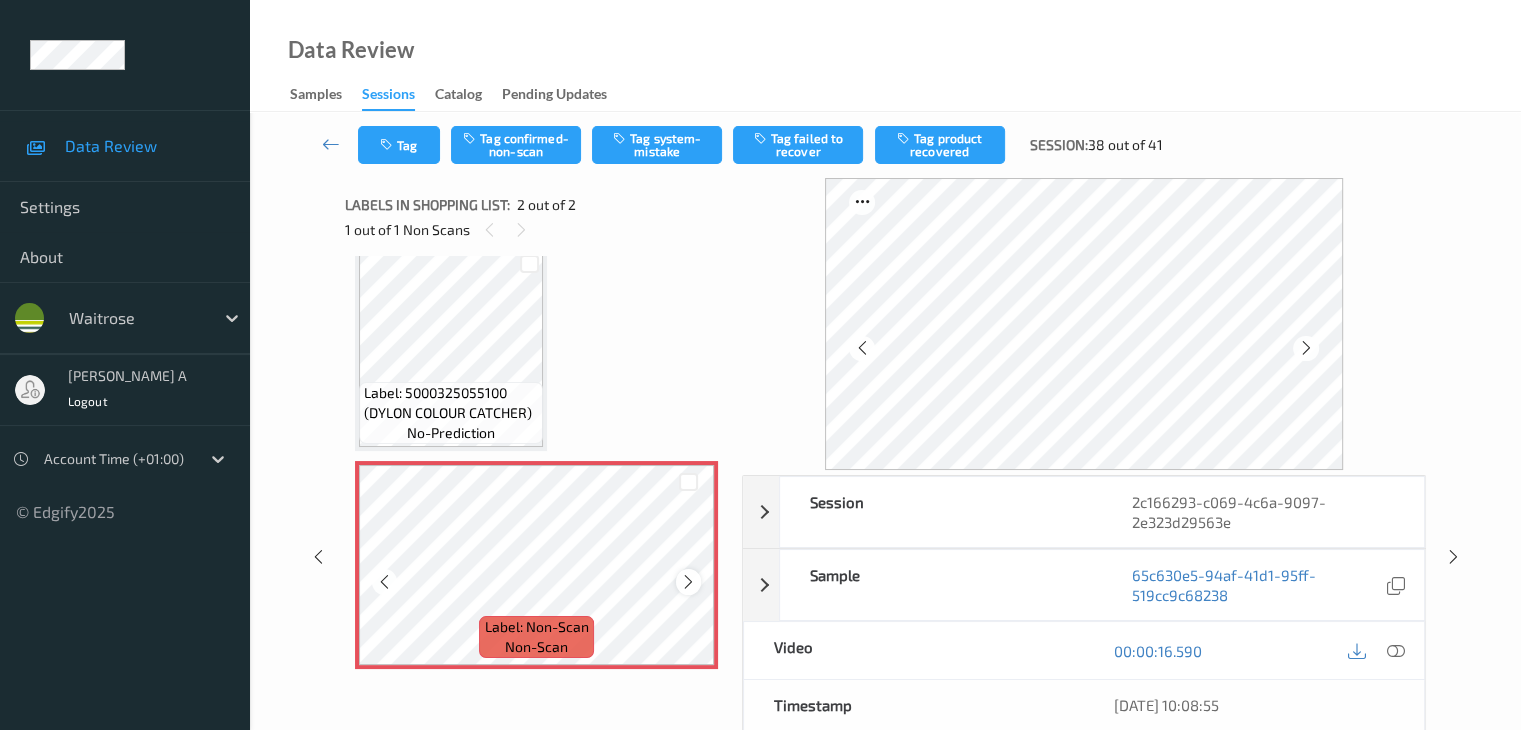click at bounding box center (688, 582) 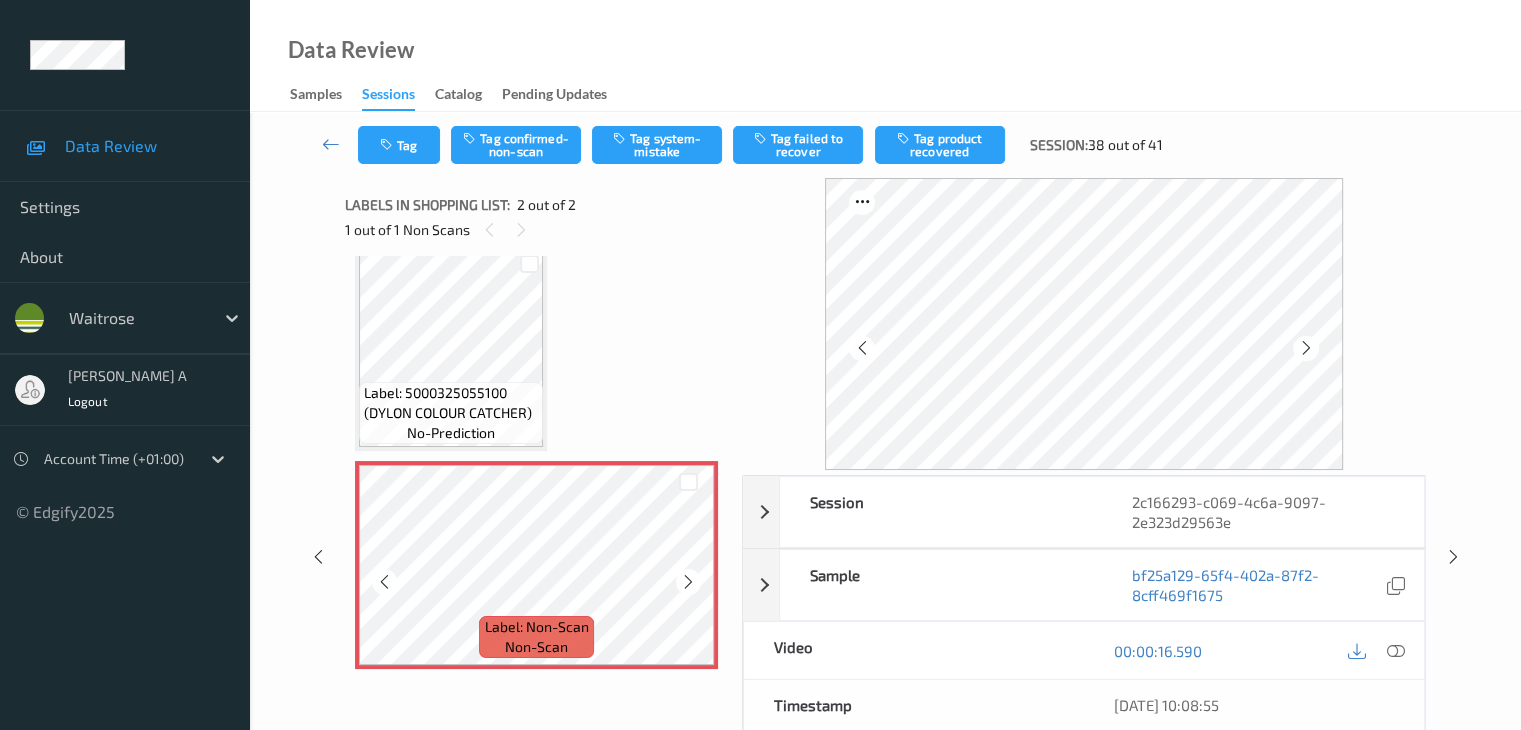 click at bounding box center [688, 582] 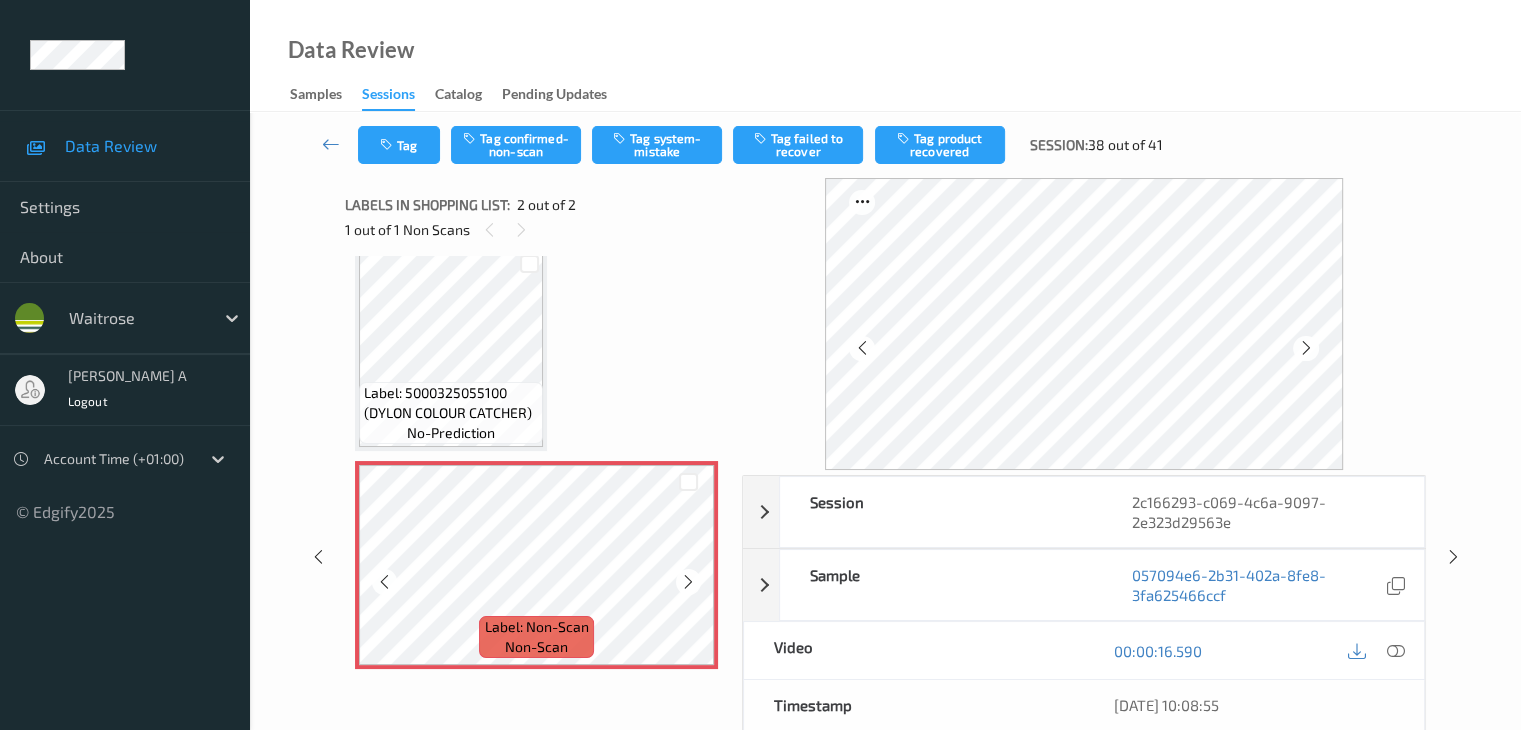 click at bounding box center (688, 582) 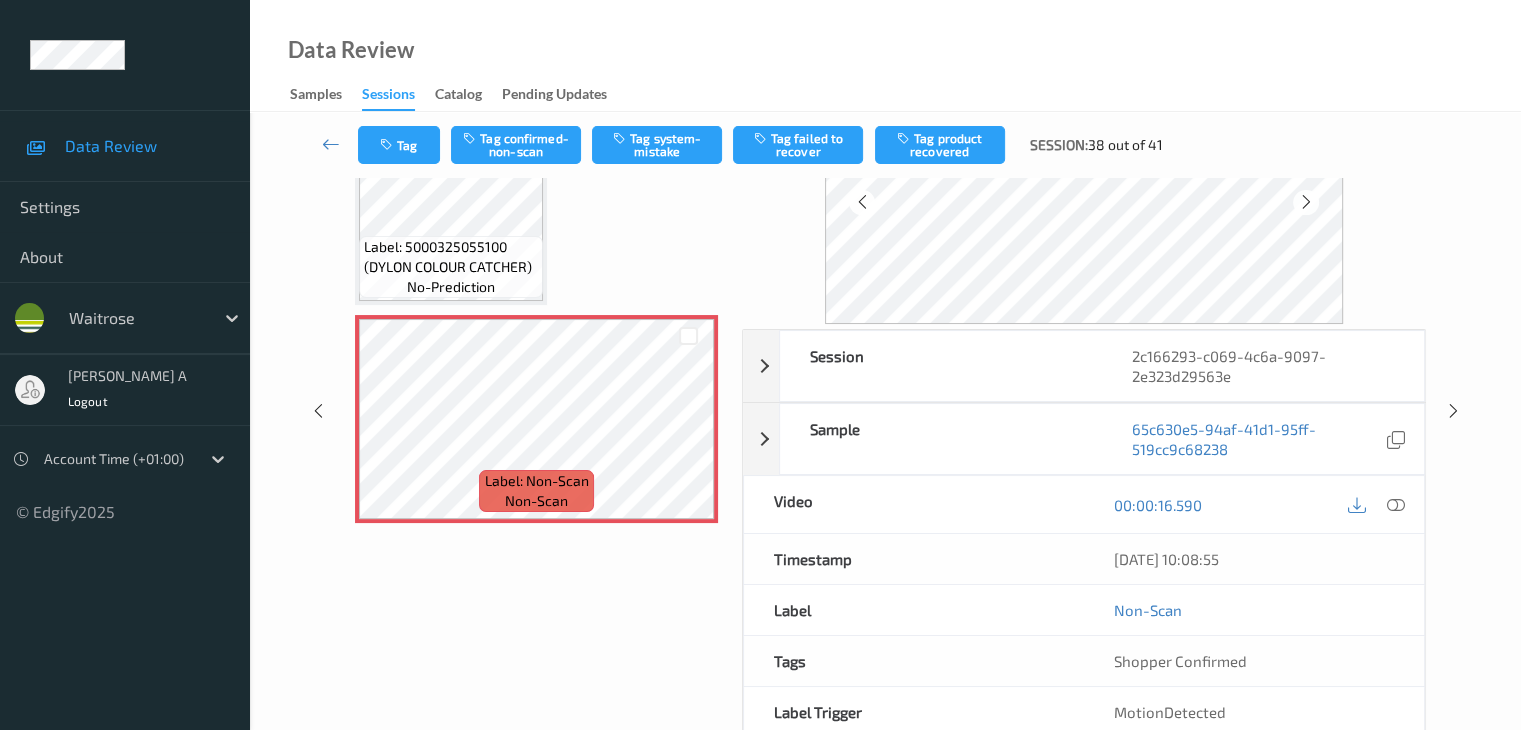 scroll, scrollTop: 44, scrollLeft: 0, axis: vertical 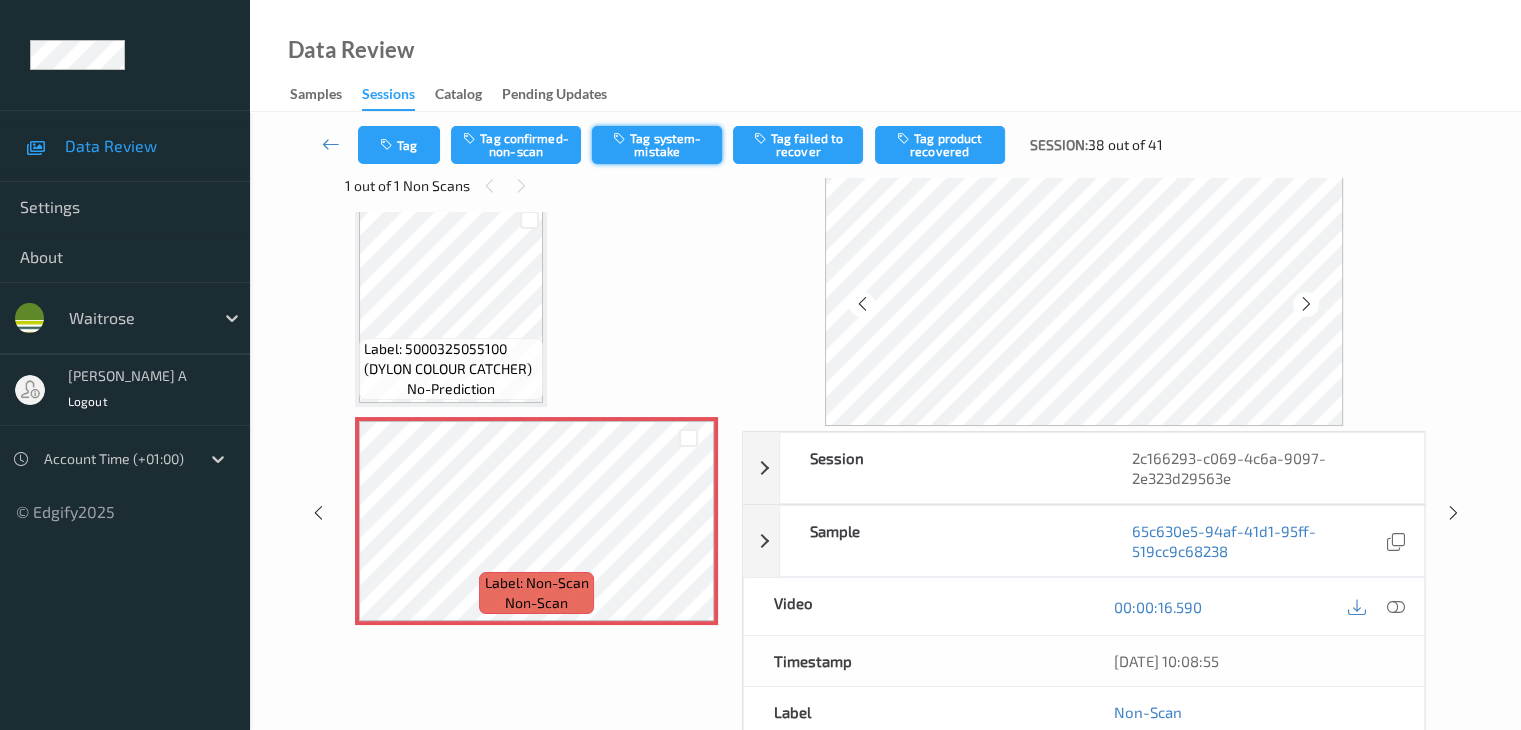 click on "Tag   system-mistake" at bounding box center [657, 145] 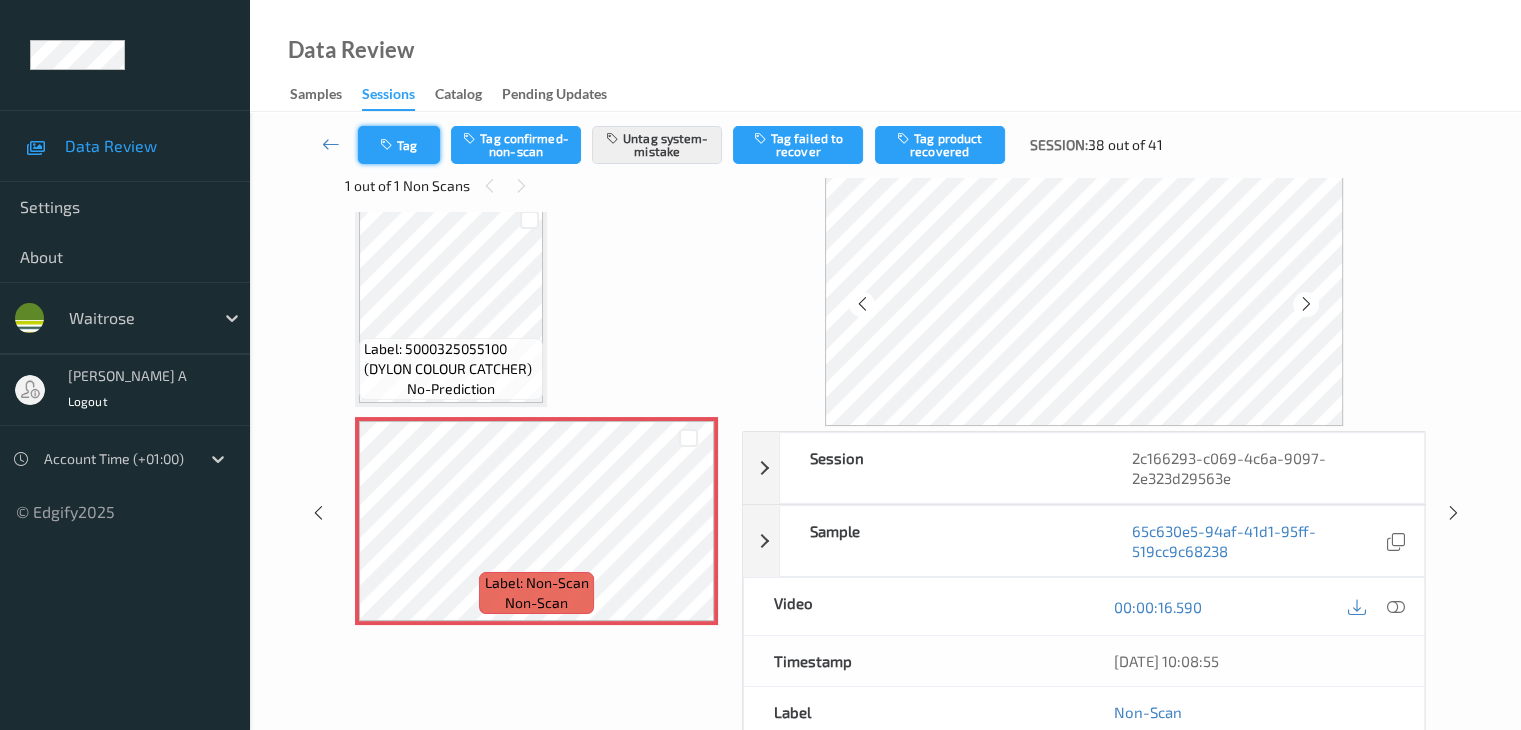 click on "Tag" at bounding box center [399, 145] 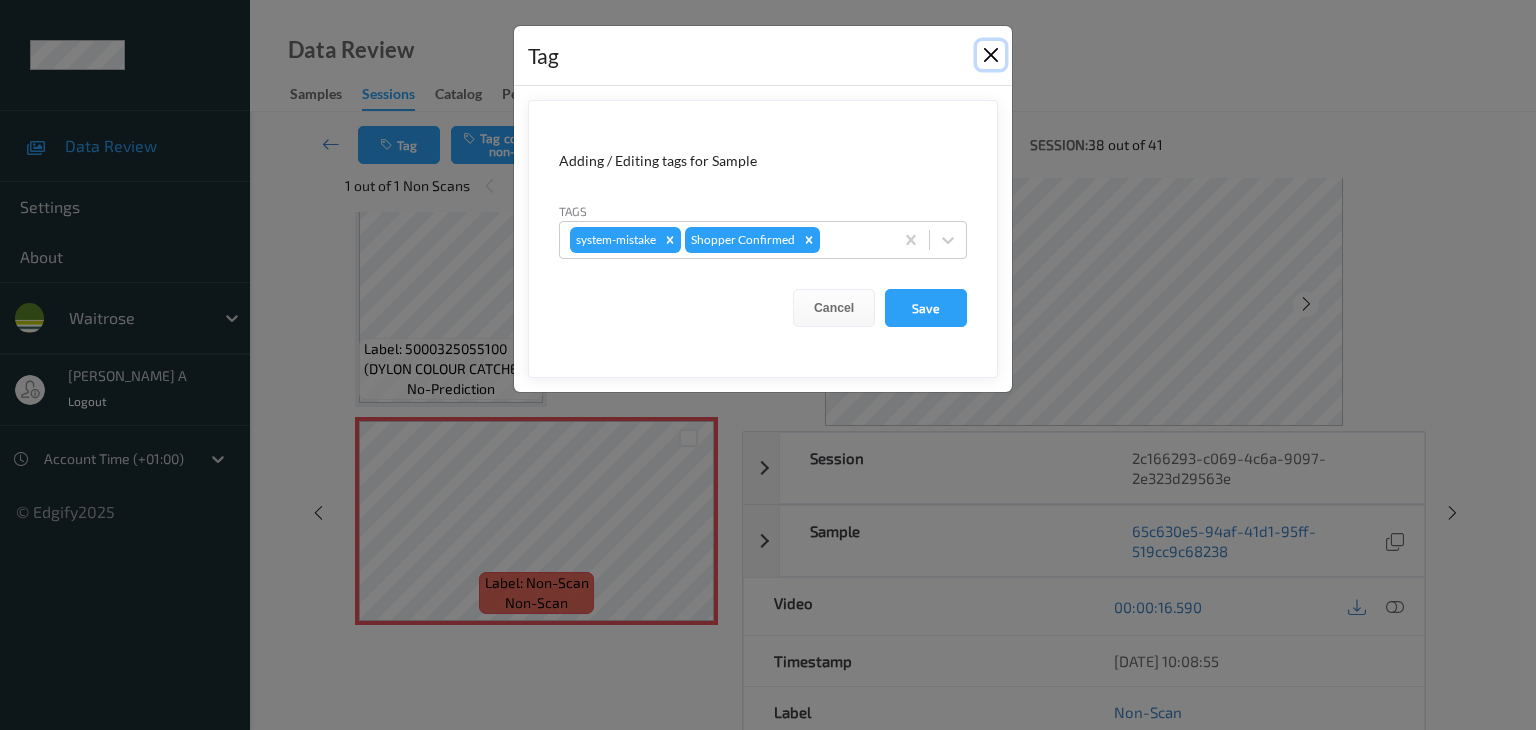 click at bounding box center [991, 55] 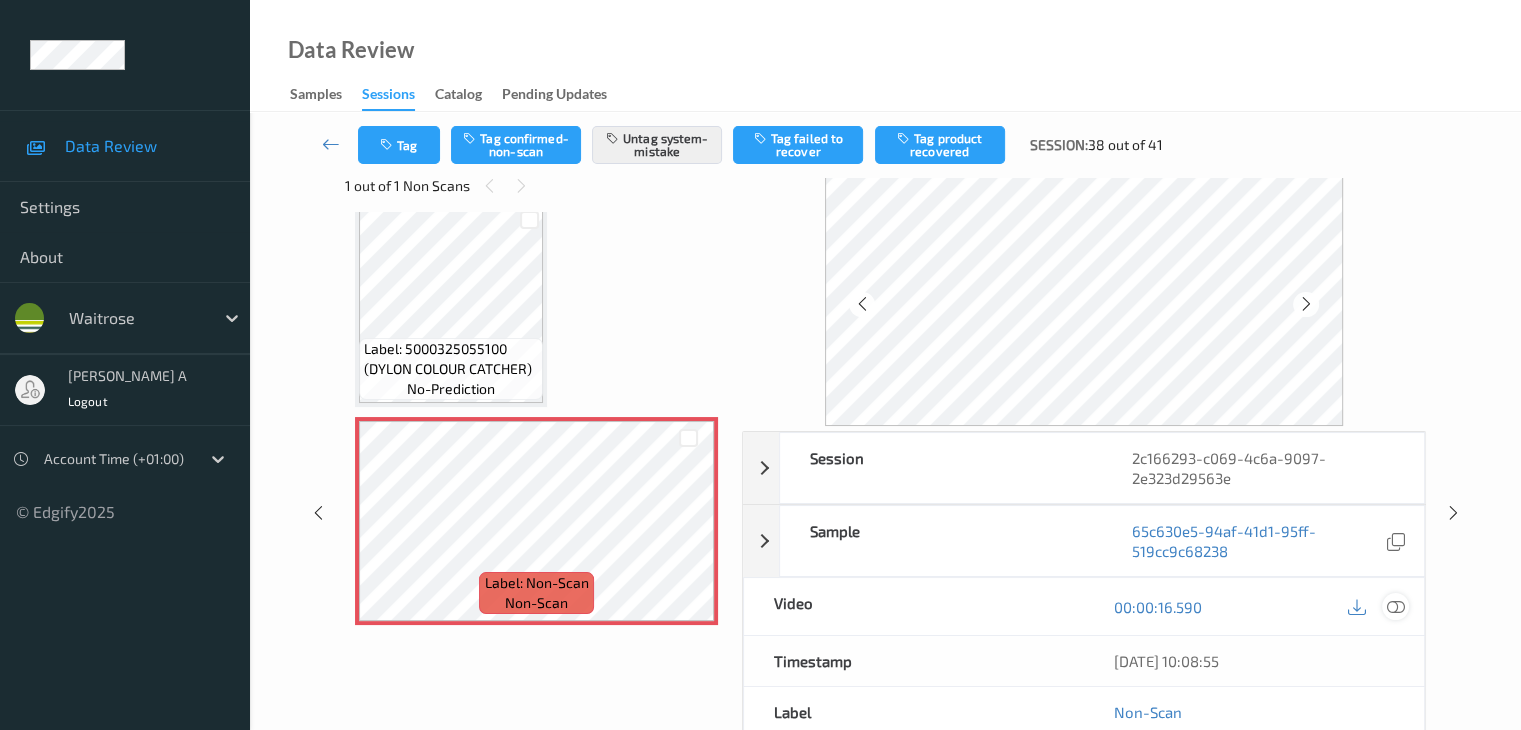 click at bounding box center (1395, 607) 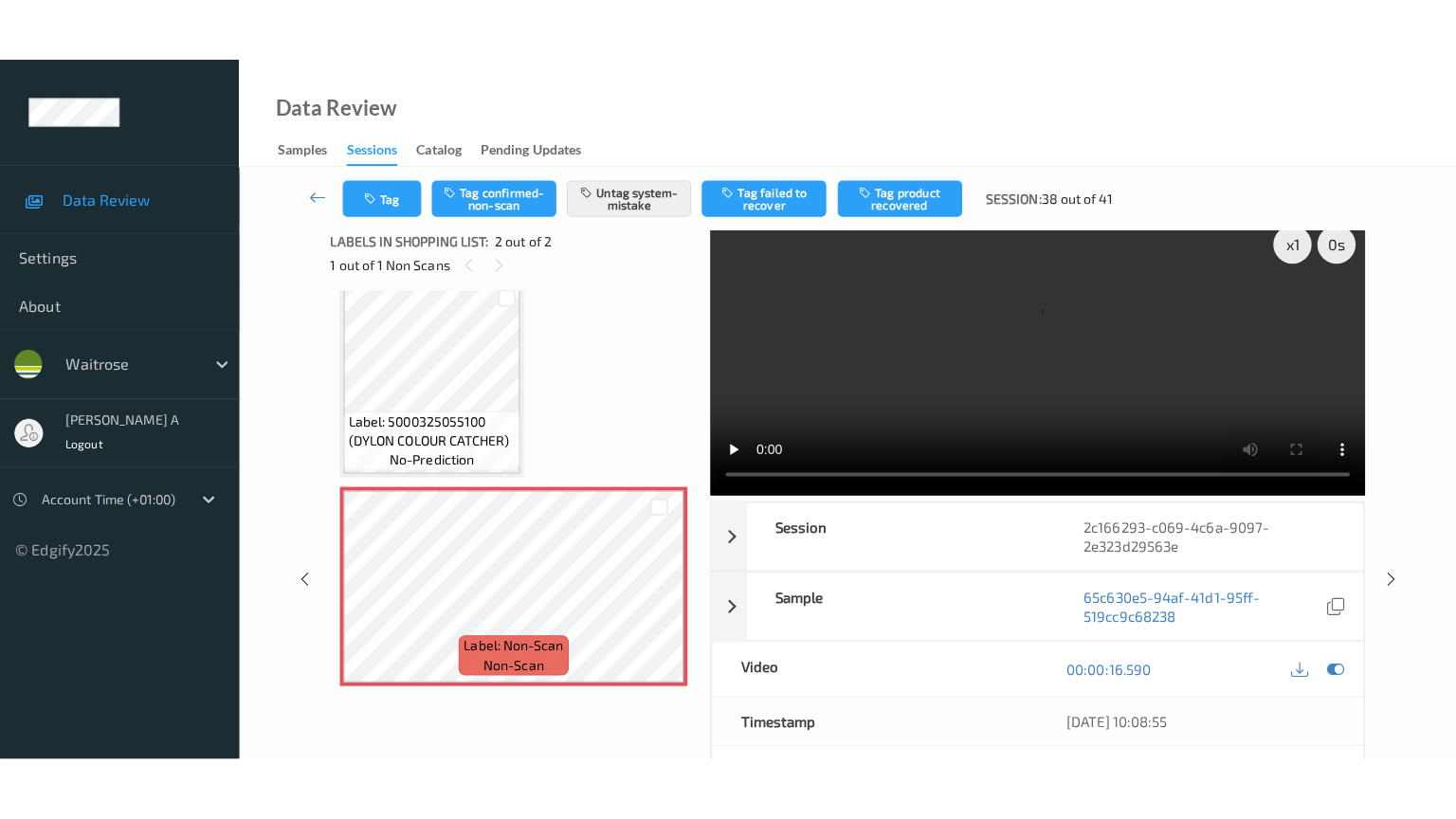 scroll, scrollTop: 0, scrollLeft: 0, axis: both 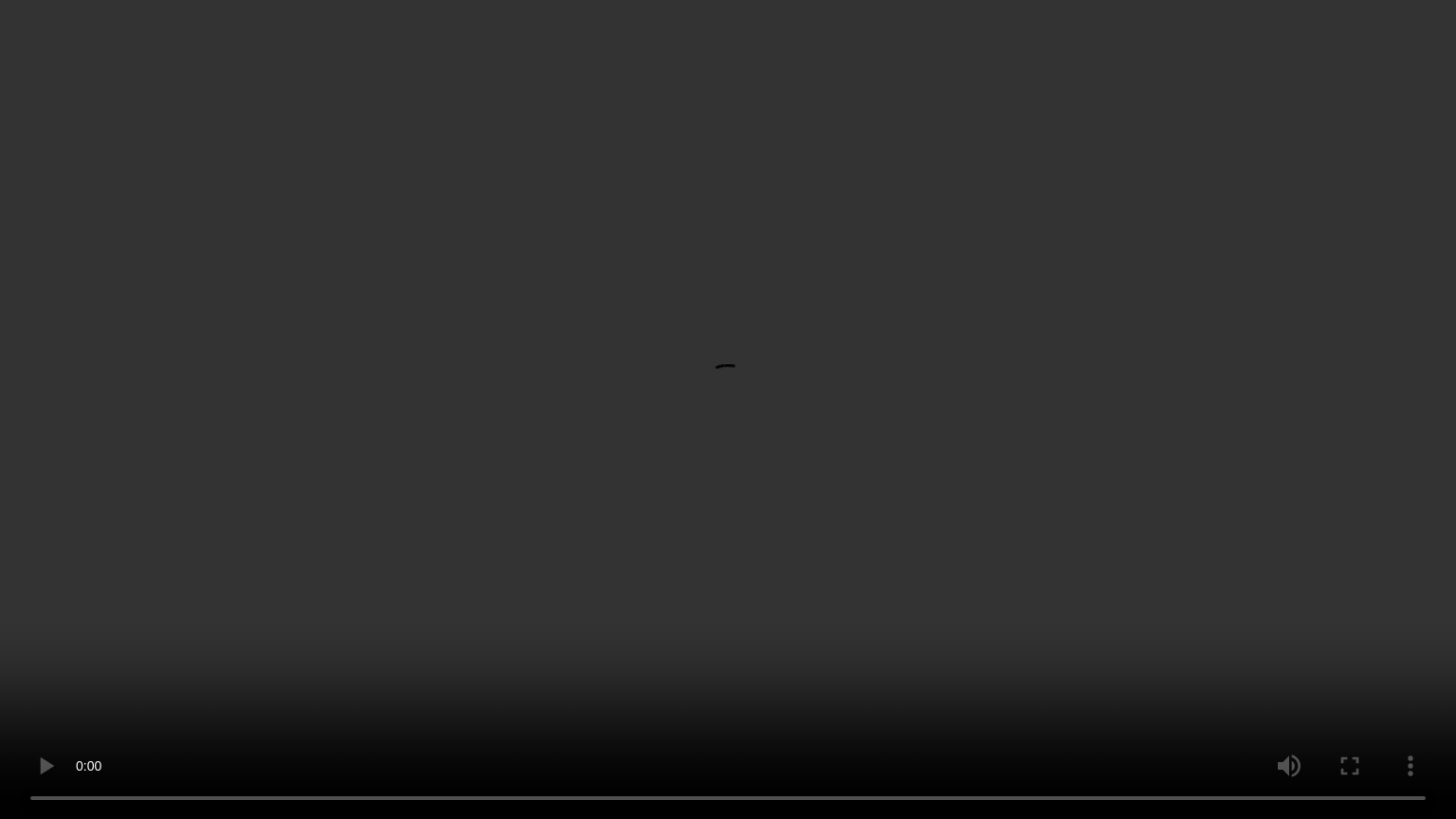 type 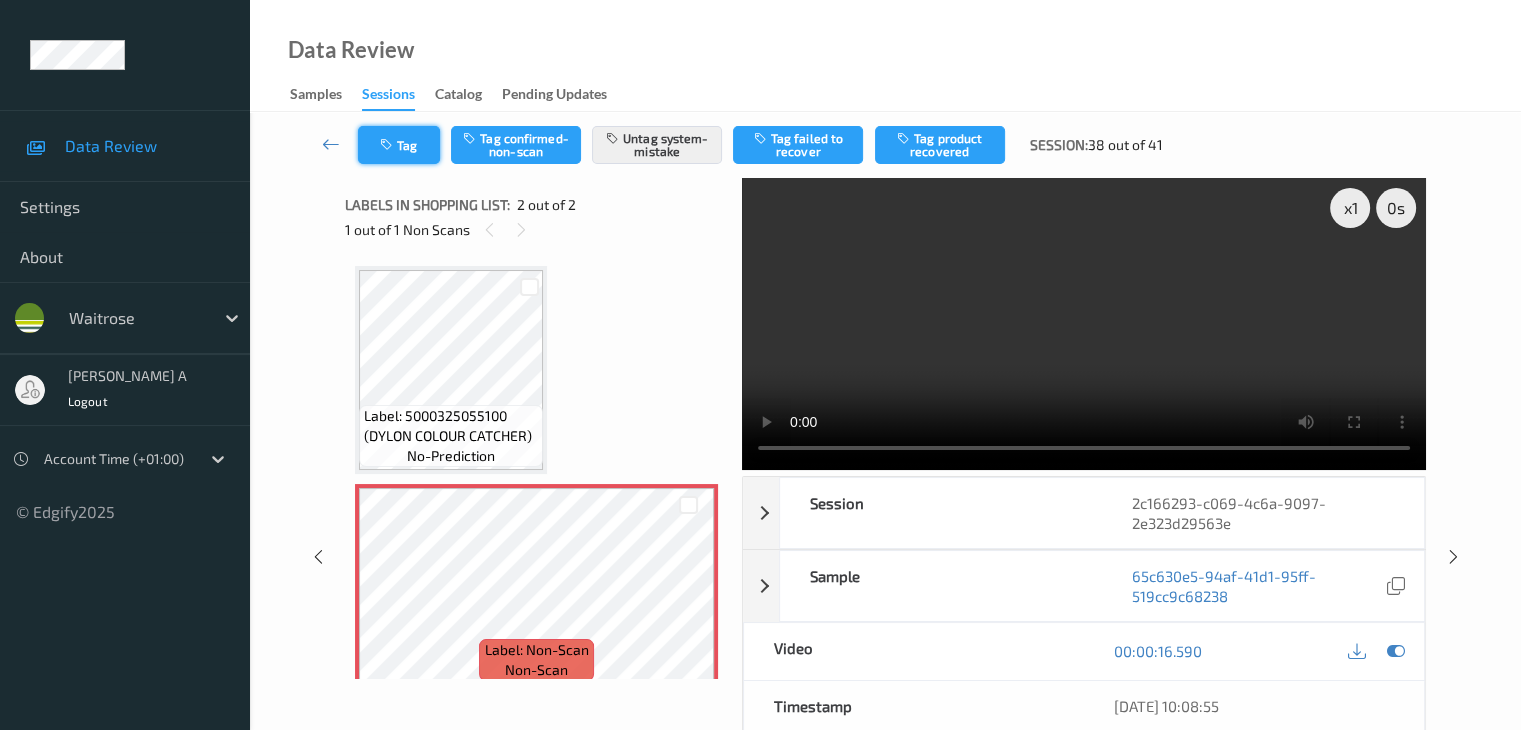 click at bounding box center [388, 145] 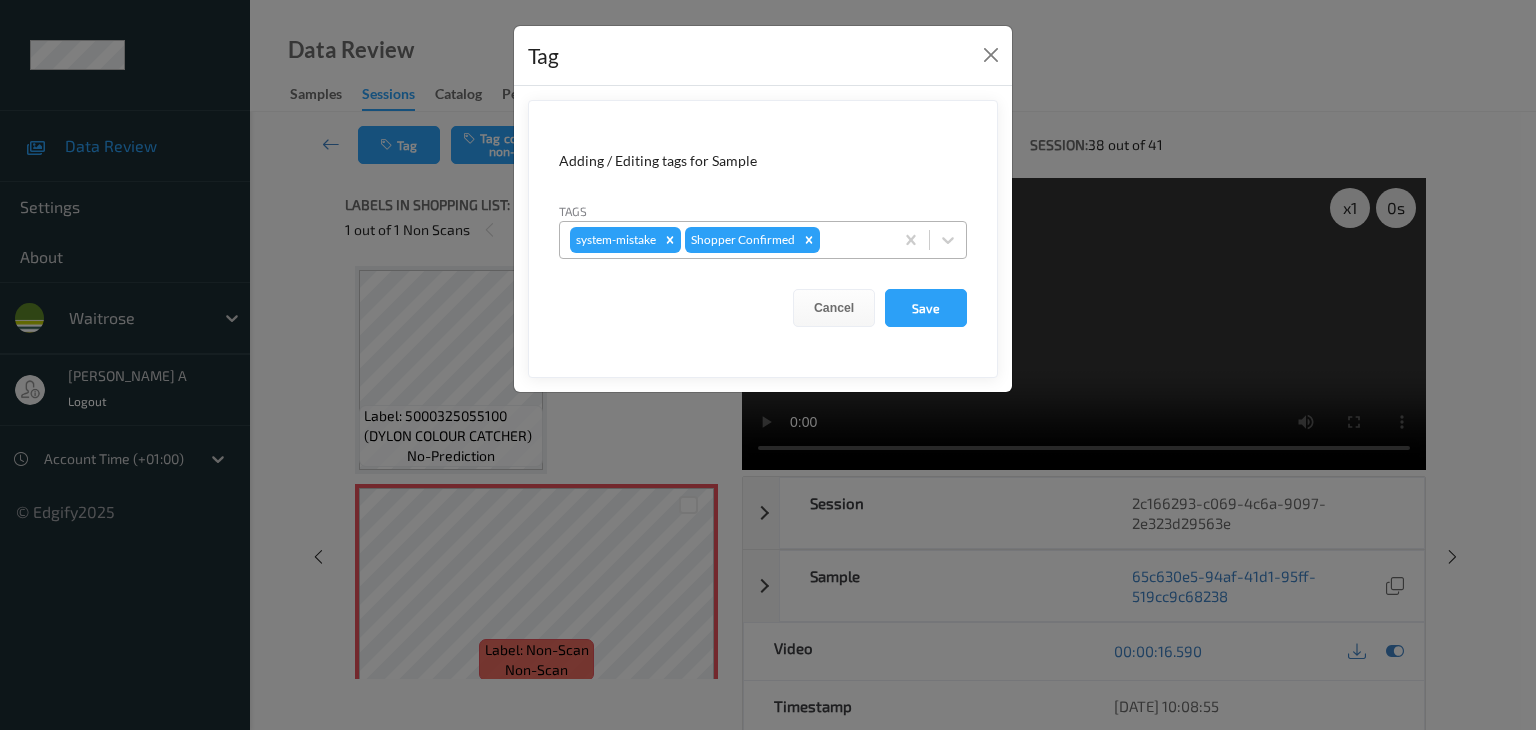 click at bounding box center (853, 240) 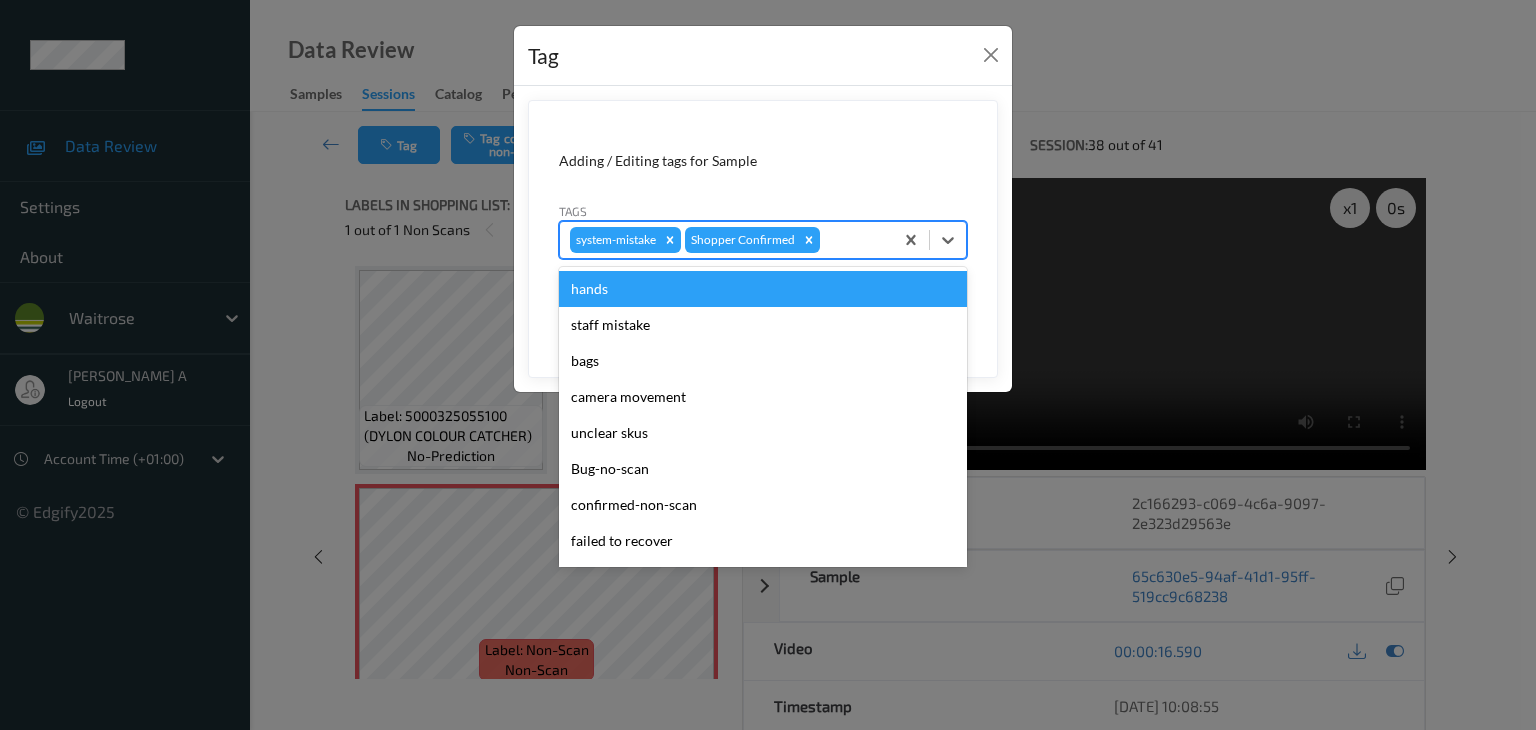 type on "u" 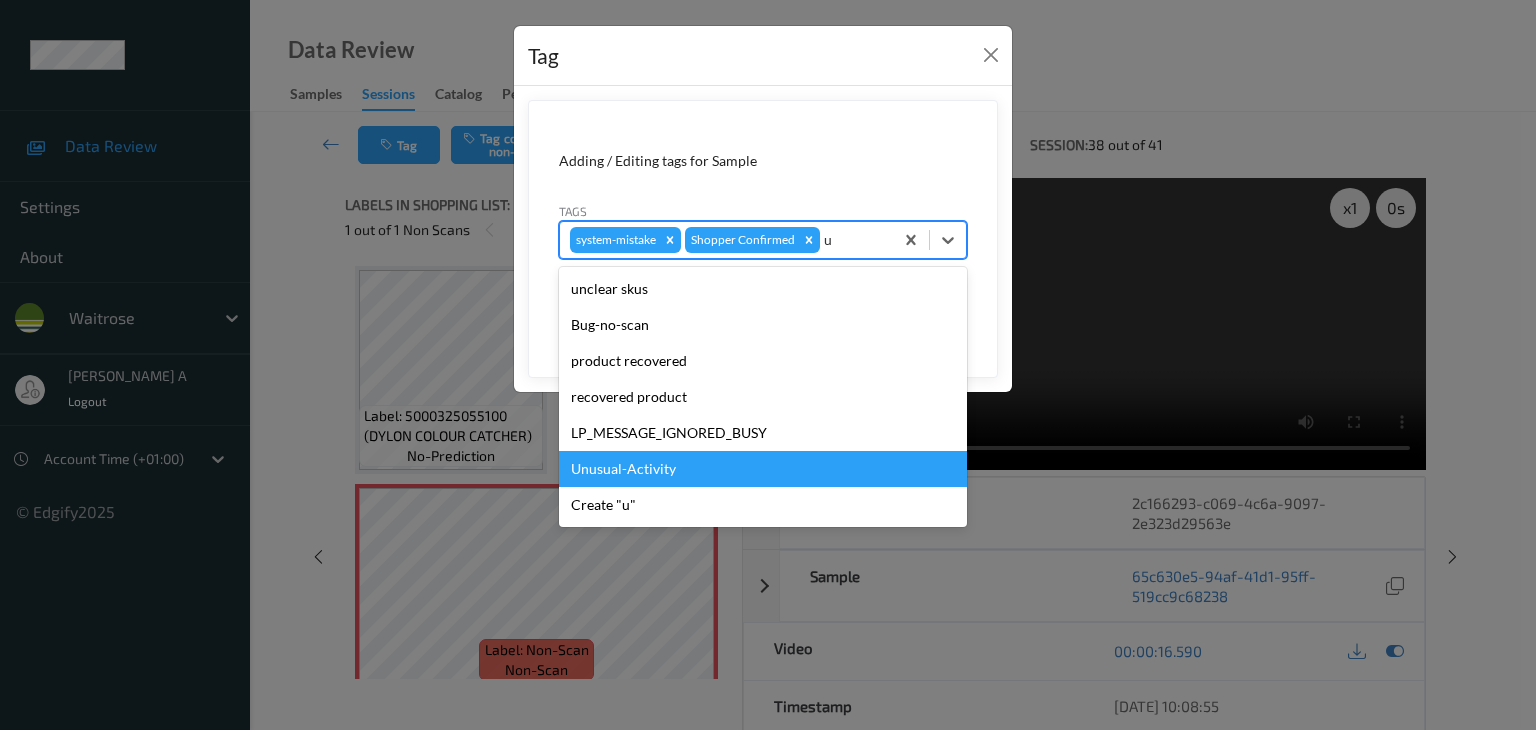 click on "Unusual-Activity" at bounding box center (763, 469) 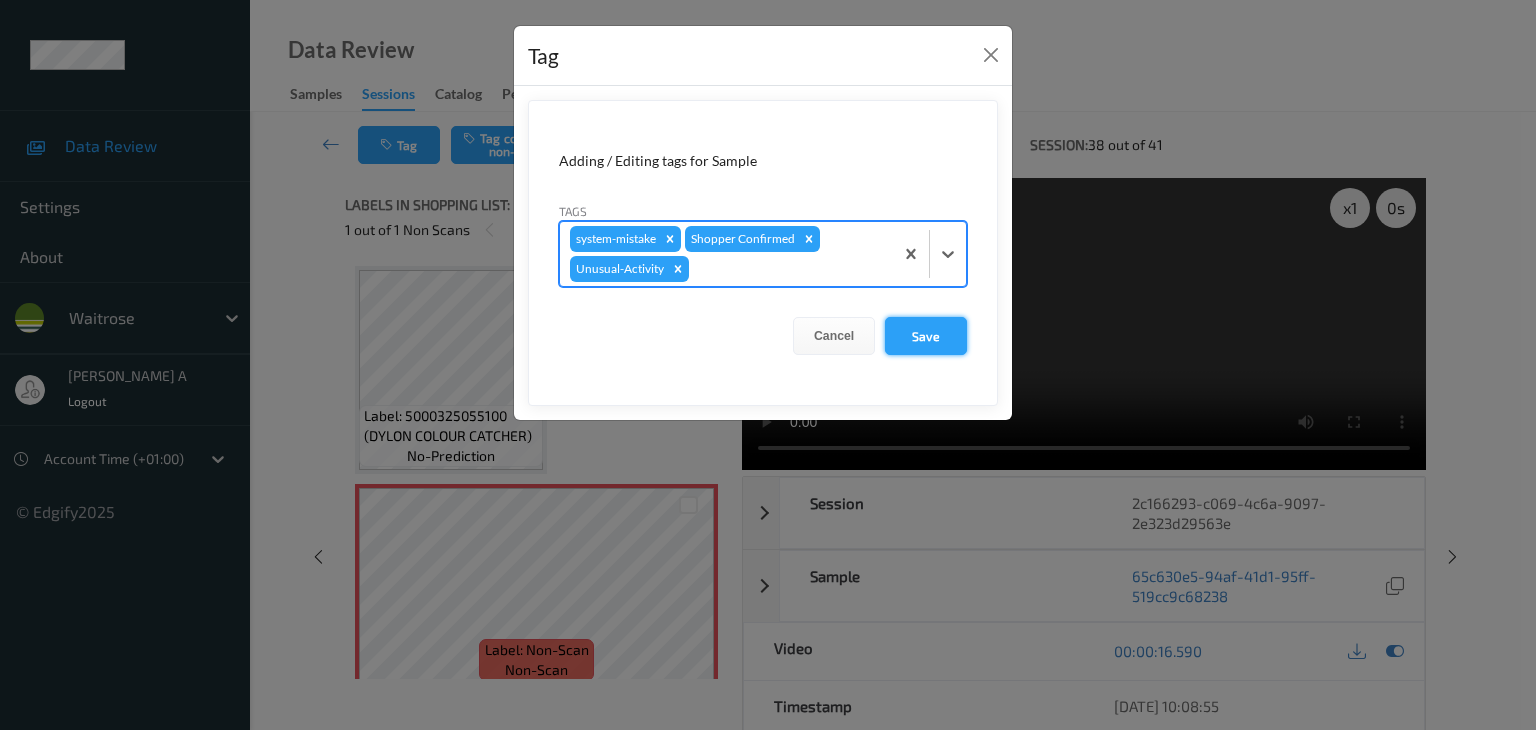 click on "Save" at bounding box center [926, 336] 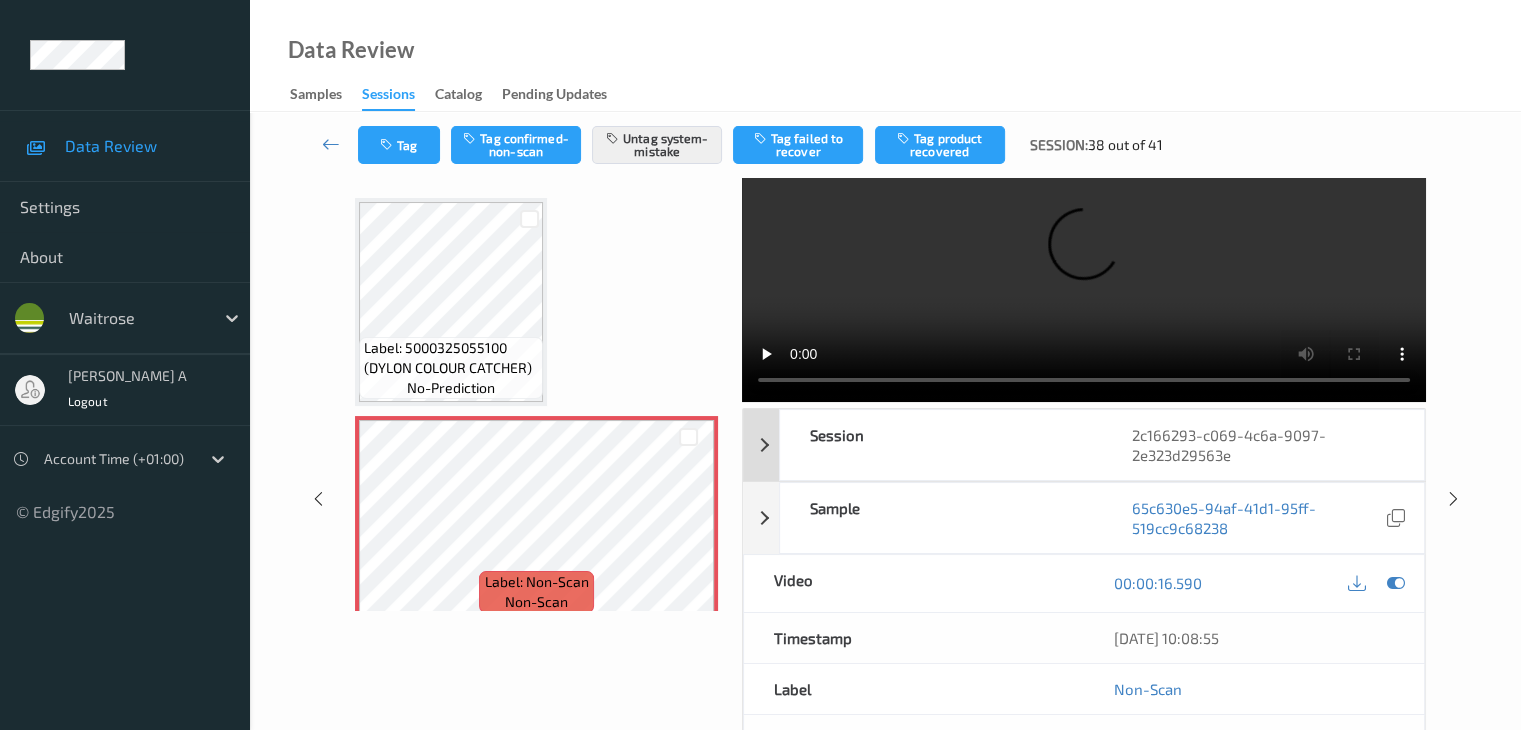 scroll, scrollTop: 200, scrollLeft: 0, axis: vertical 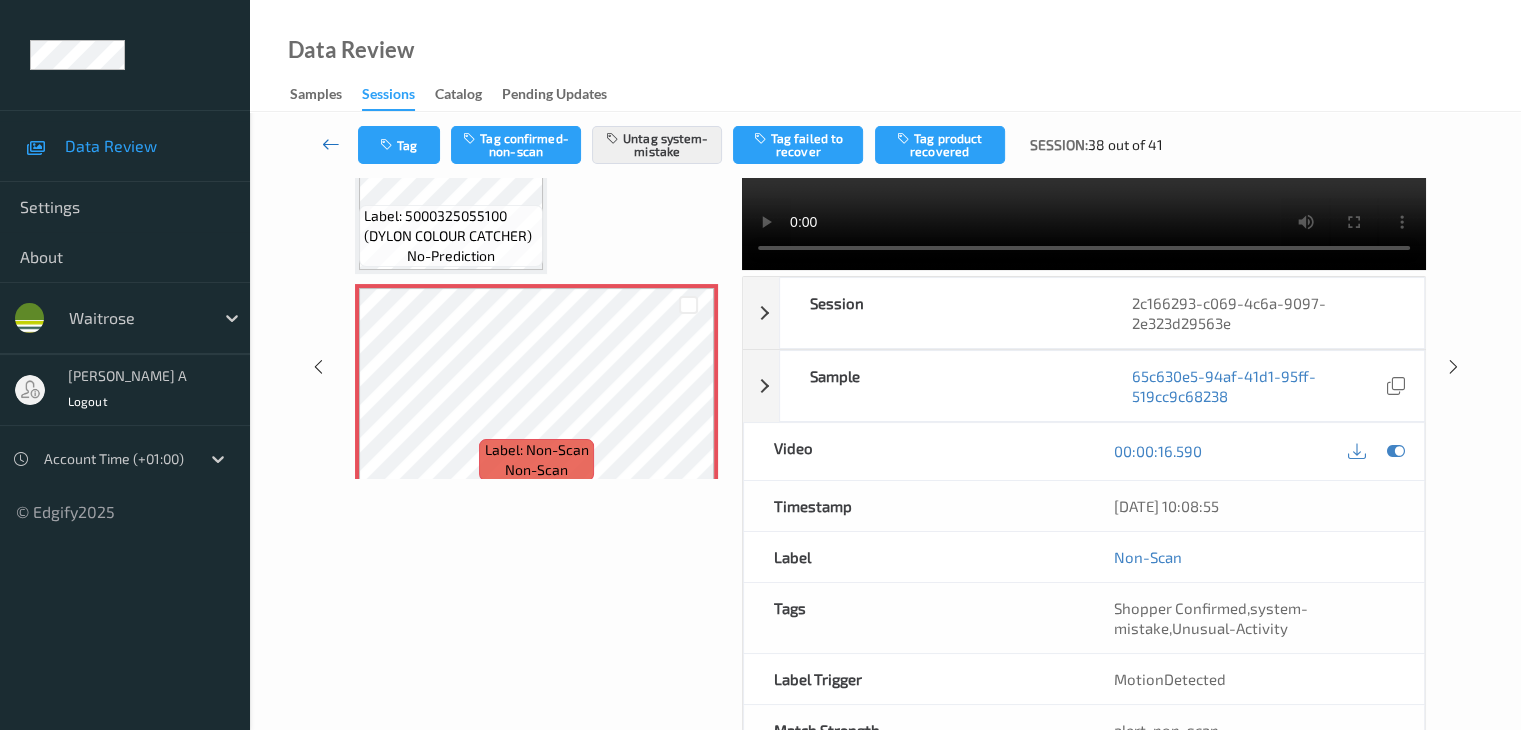 click at bounding box center [331, 144] 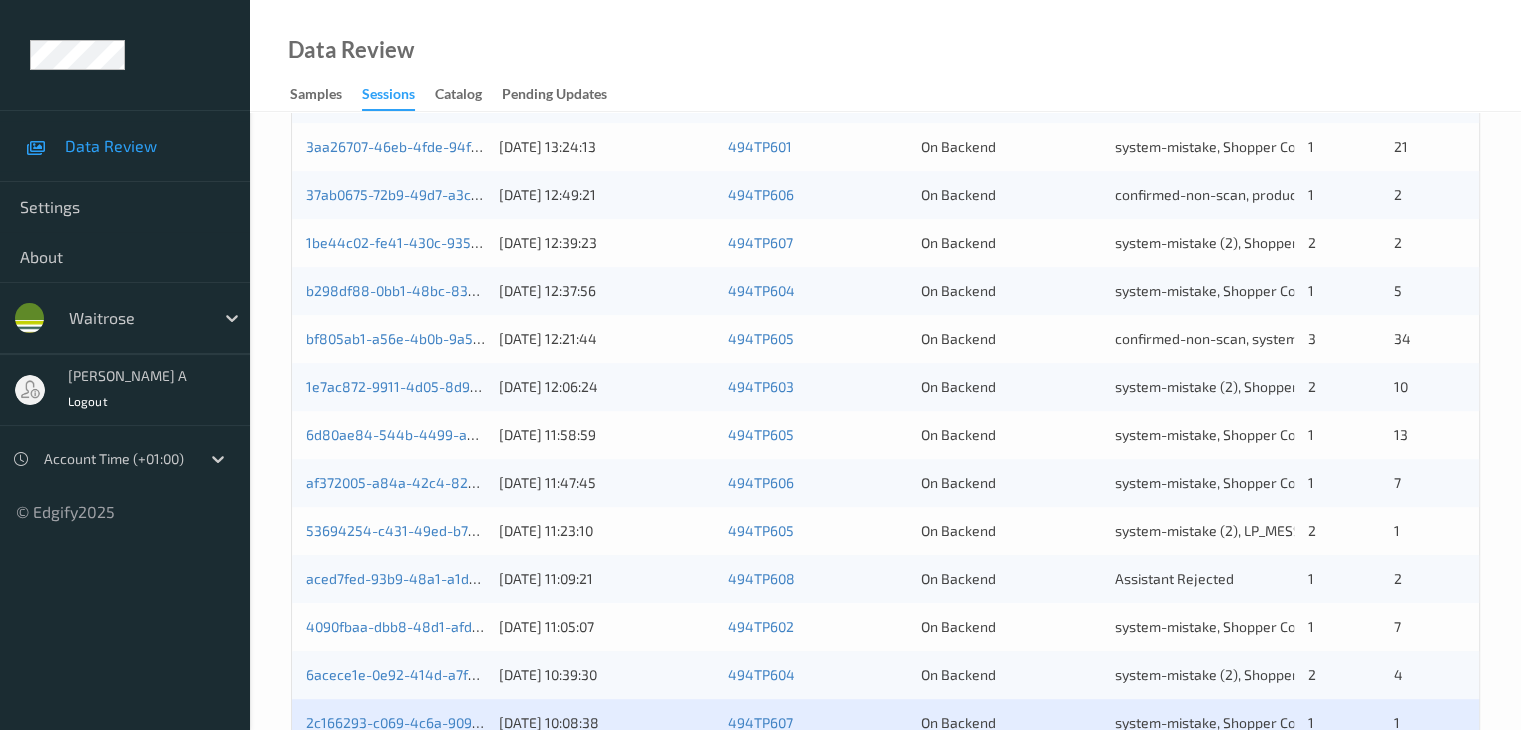 scroll, scrollTop: 932, scrollLeft: 0, axis: vertical 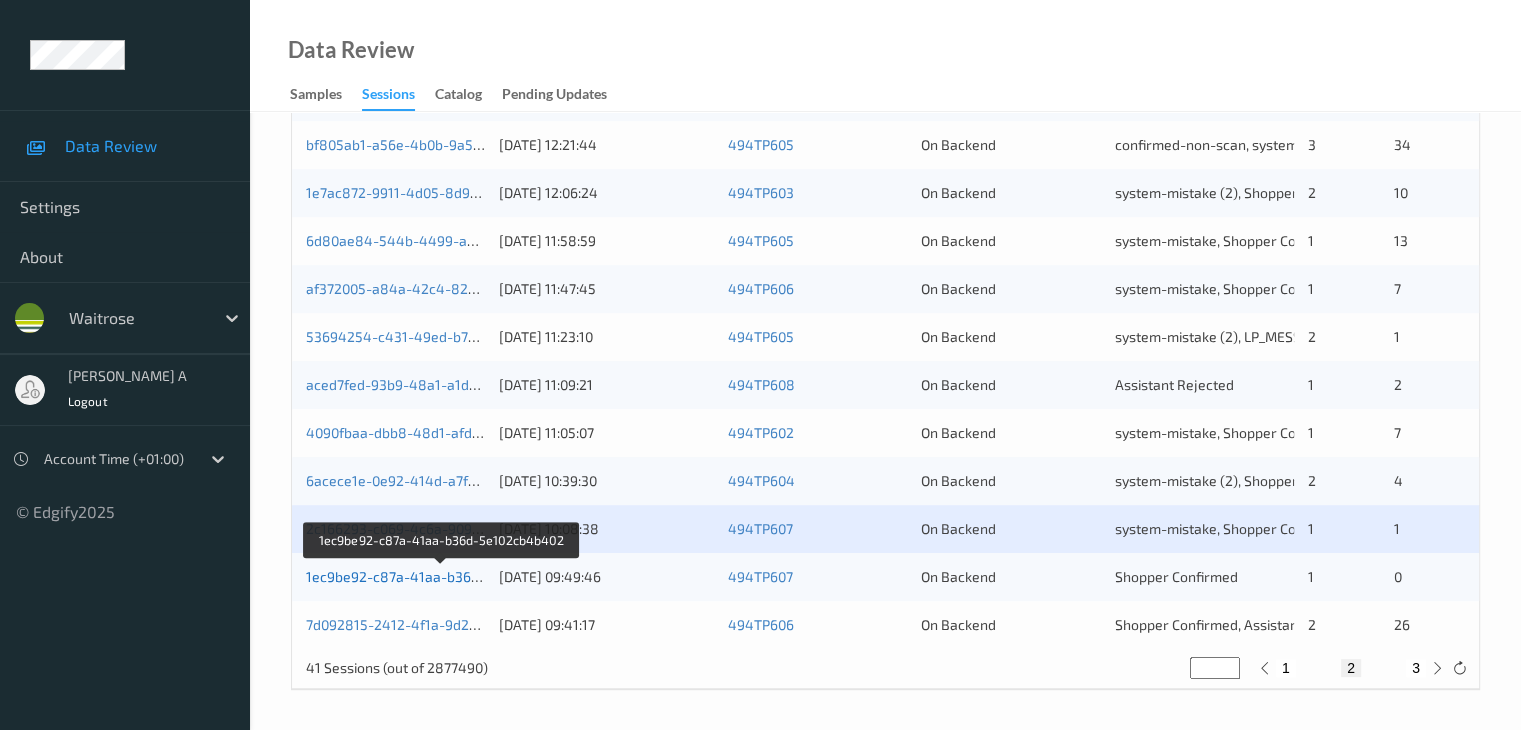 click on "1ec9be92-c87a-41aa-b36d-5e102cb4b402" at bounding box center [443, 576] 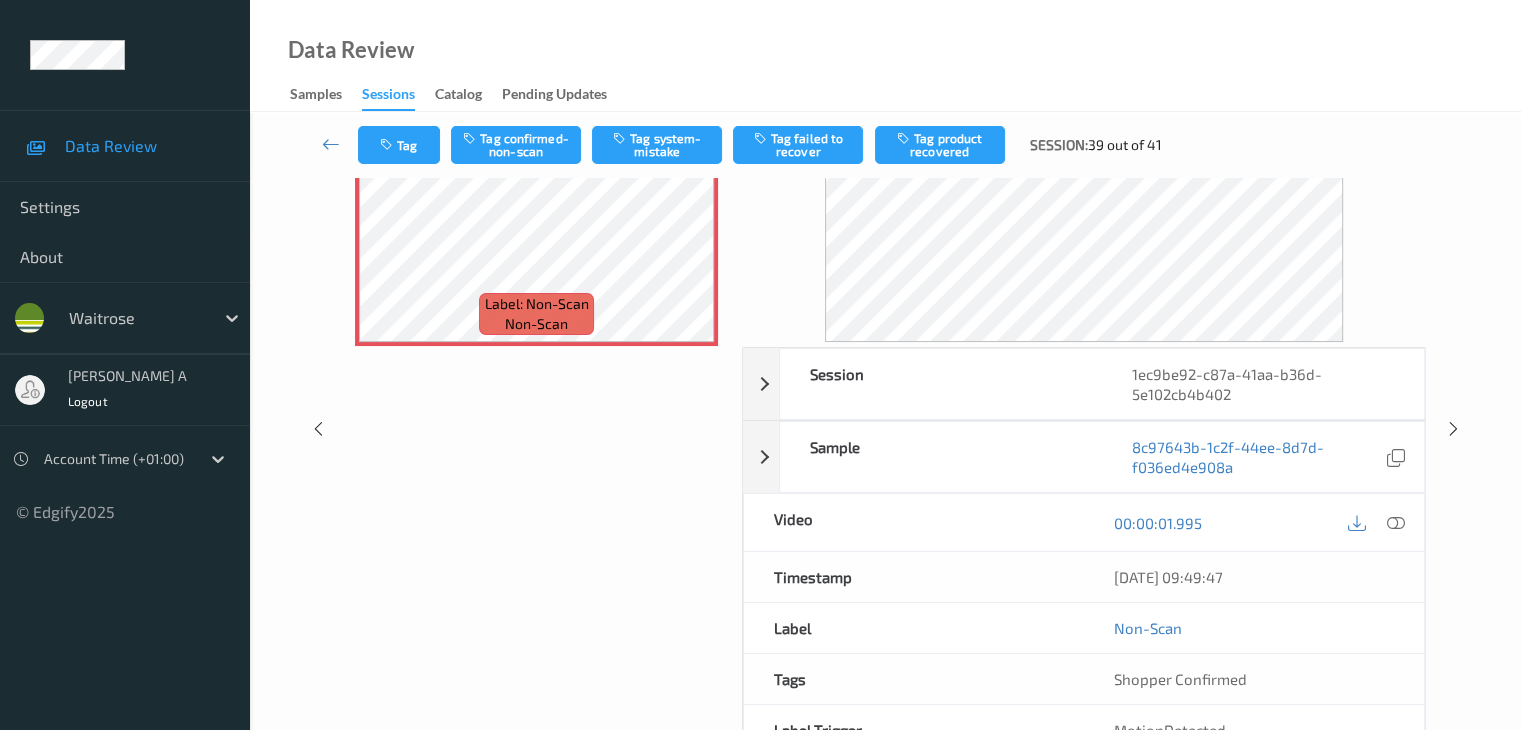 scroll, scrollTop: 0, scrollLeft: 0, axis: both 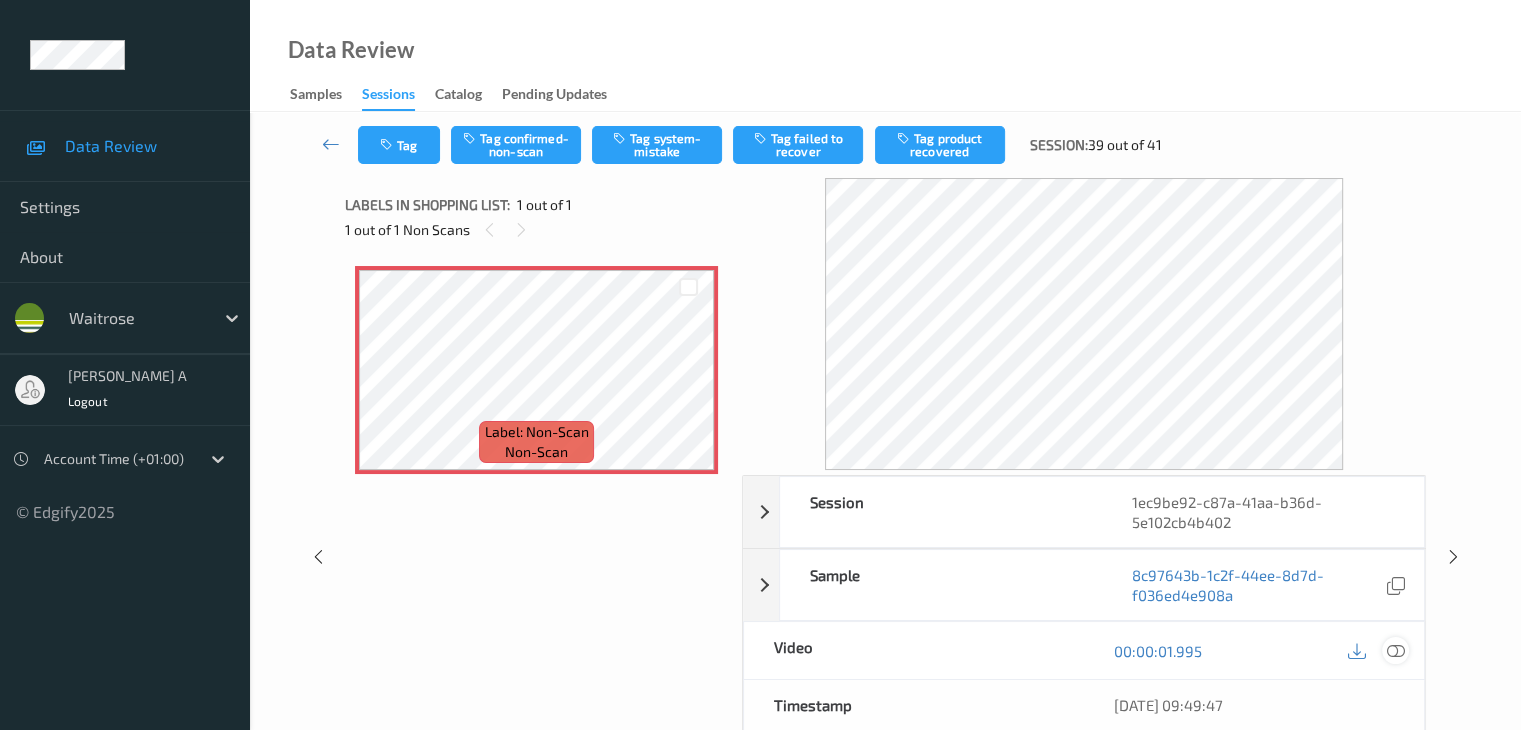 click at bounding box center (1395, 651) 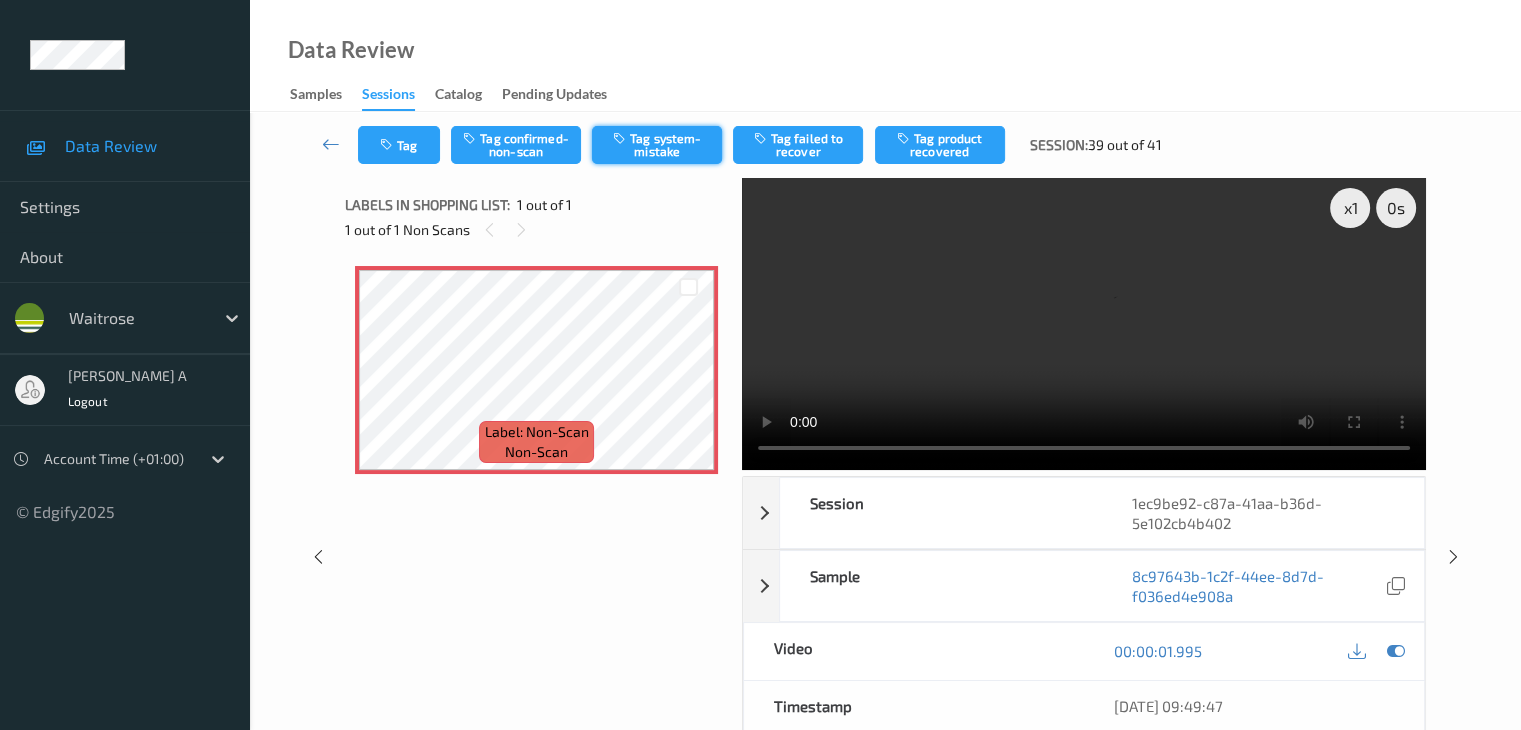 click on "Tag   system-mistake" at bounding box center [657, 145] 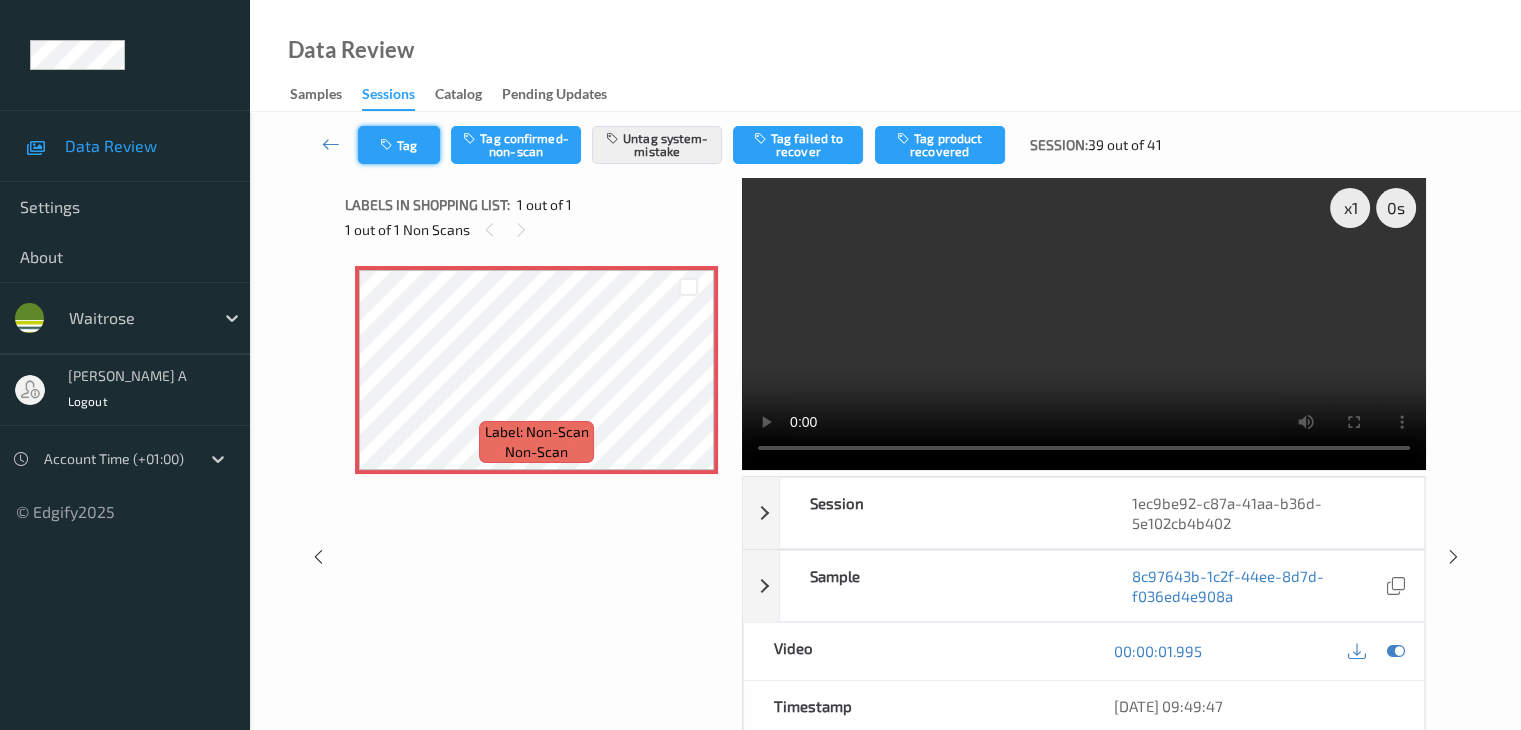 click on "Tag" at bounding box center (399, 145) 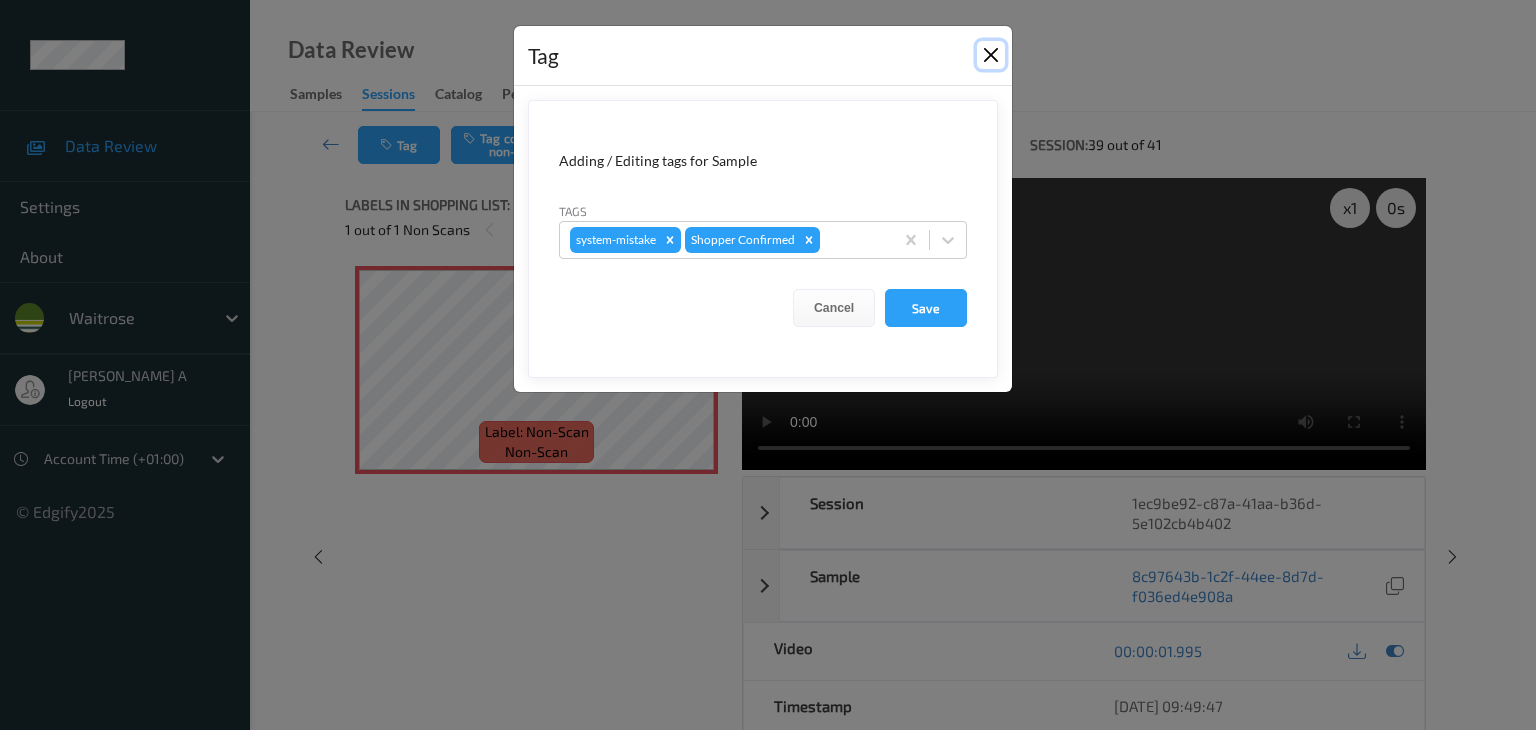 click at bounding box center [991, 55] 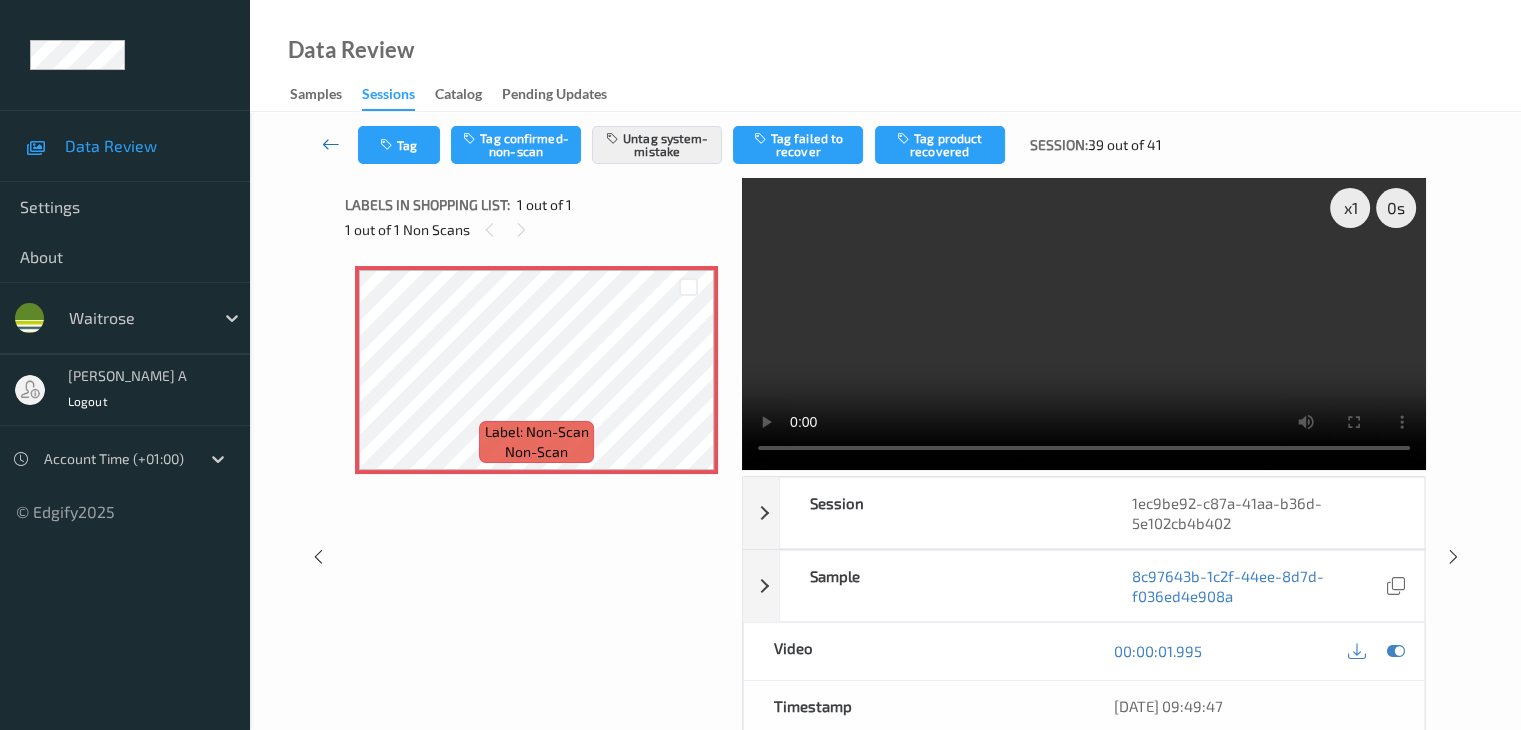 click at bounding box center (331, 144) 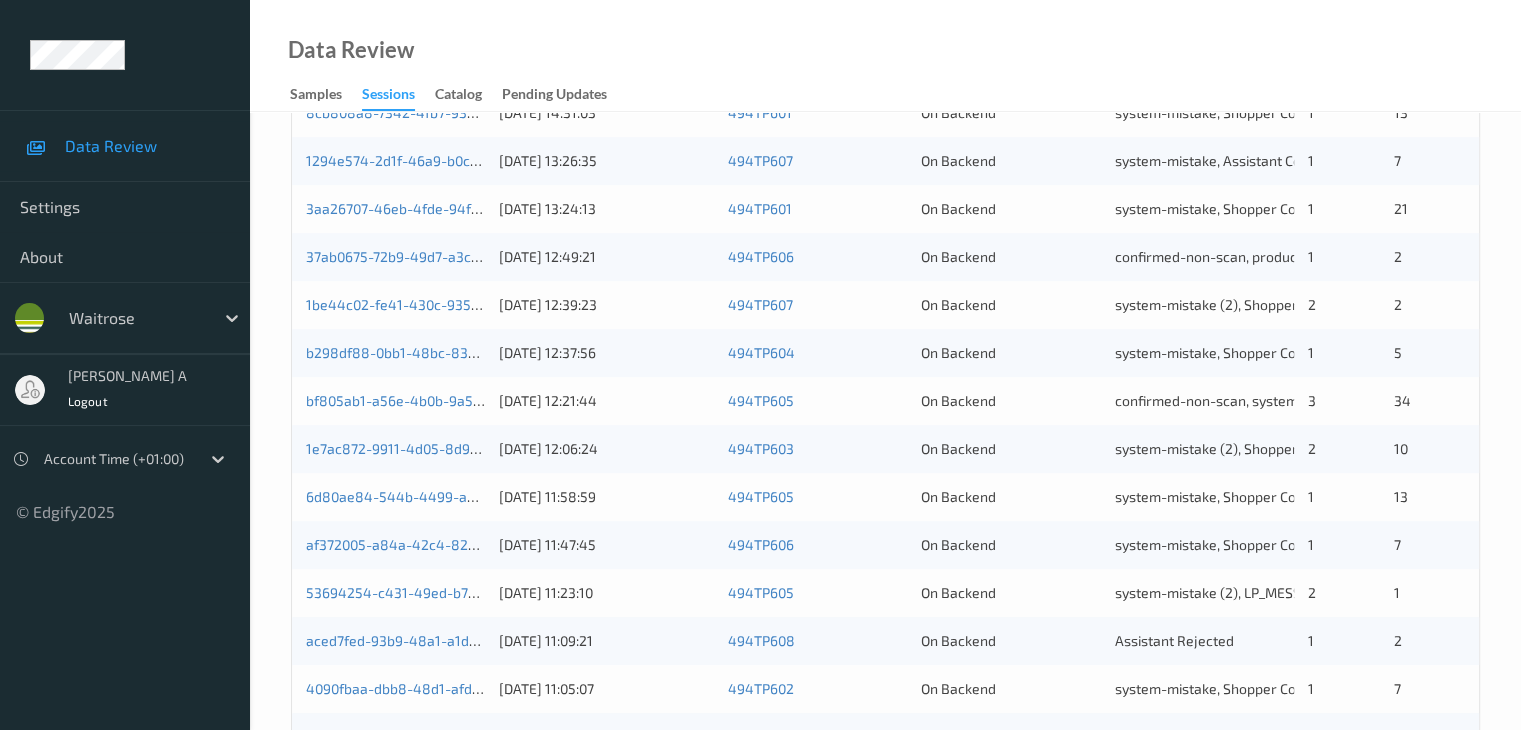 scroll, scrollTop: 932, scrollLeft: 0, axis: vertical 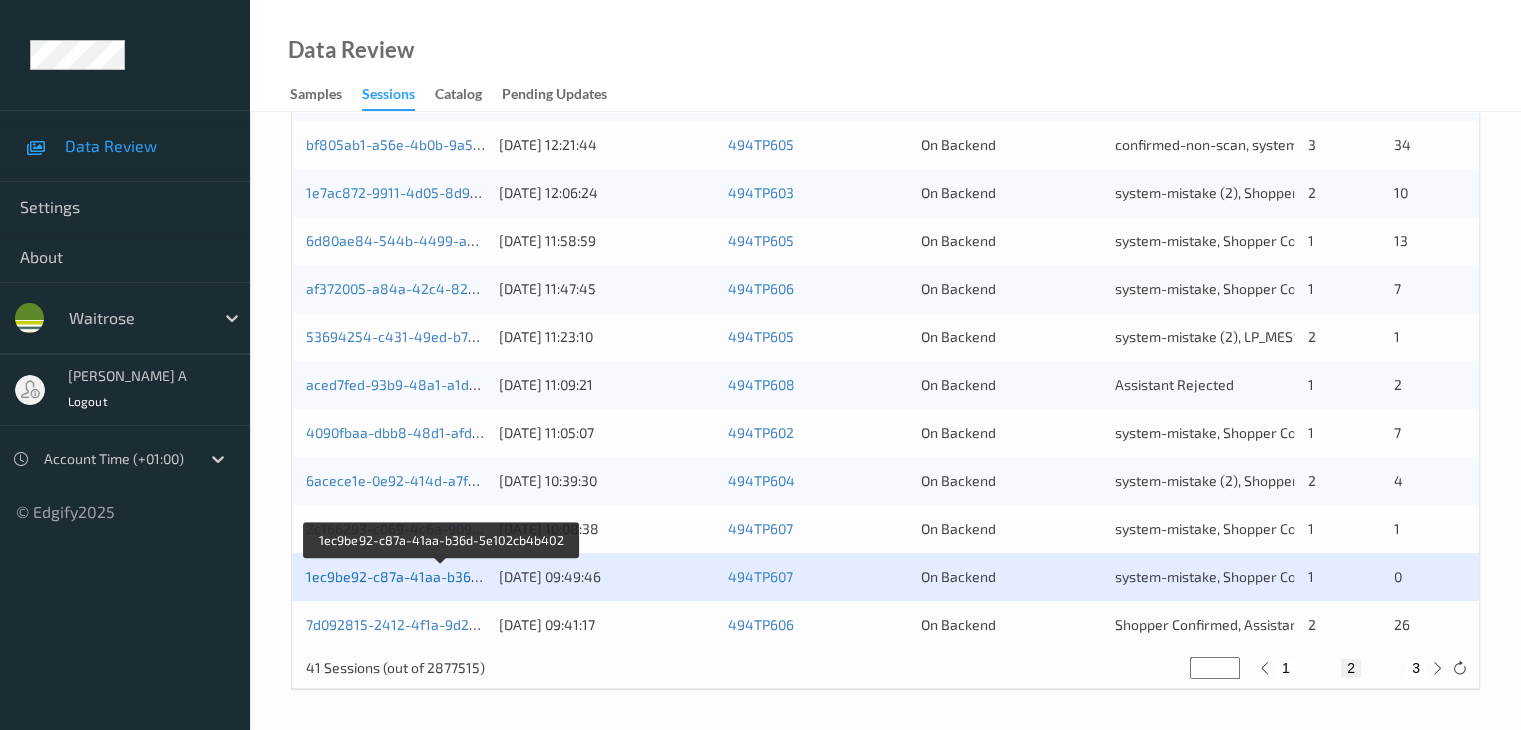 click on "1ec9be92-c87a-41aa-b36d-5e102cb4b402" at bounding box center [443, 576] 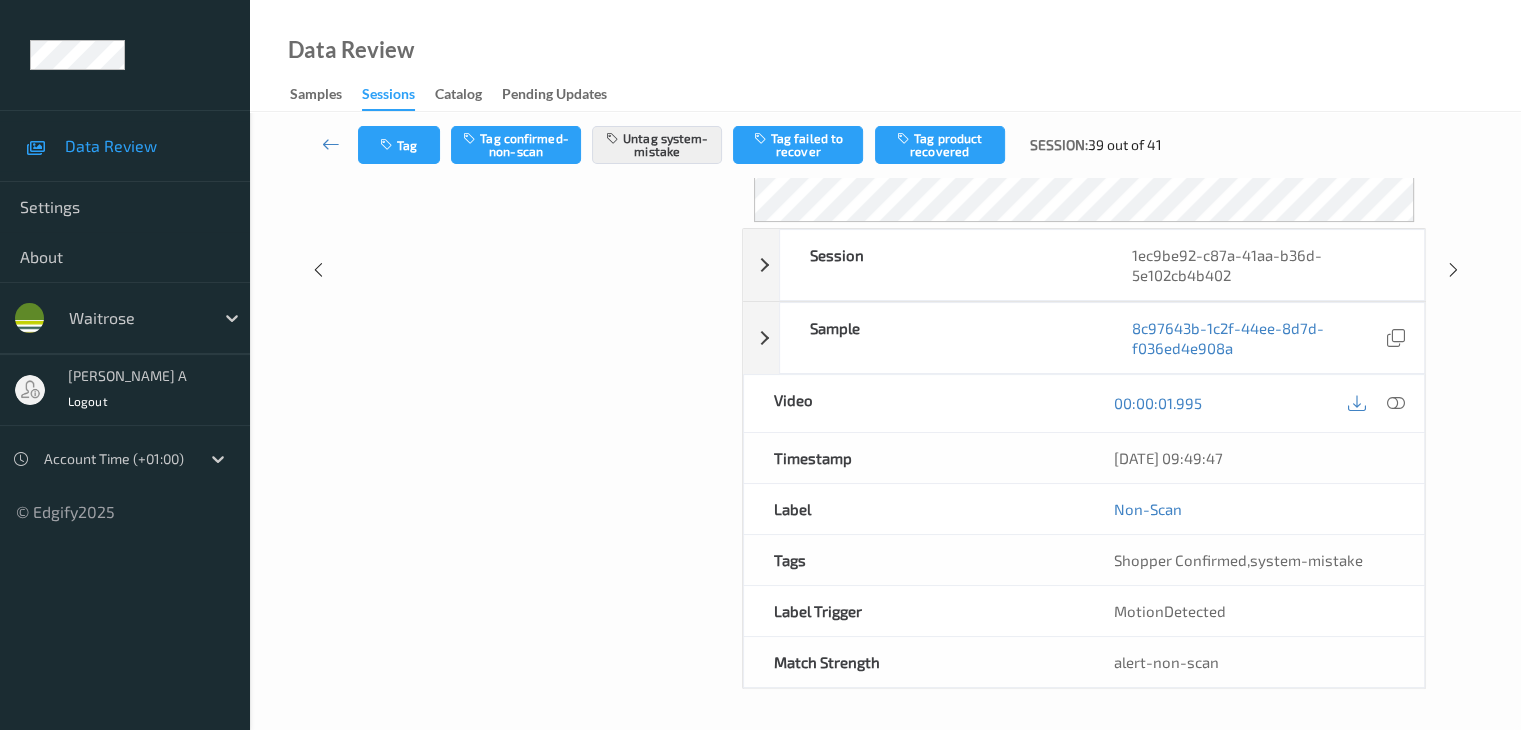 scroll, scrollTop: 0, scrollLeft: 0, axis: both 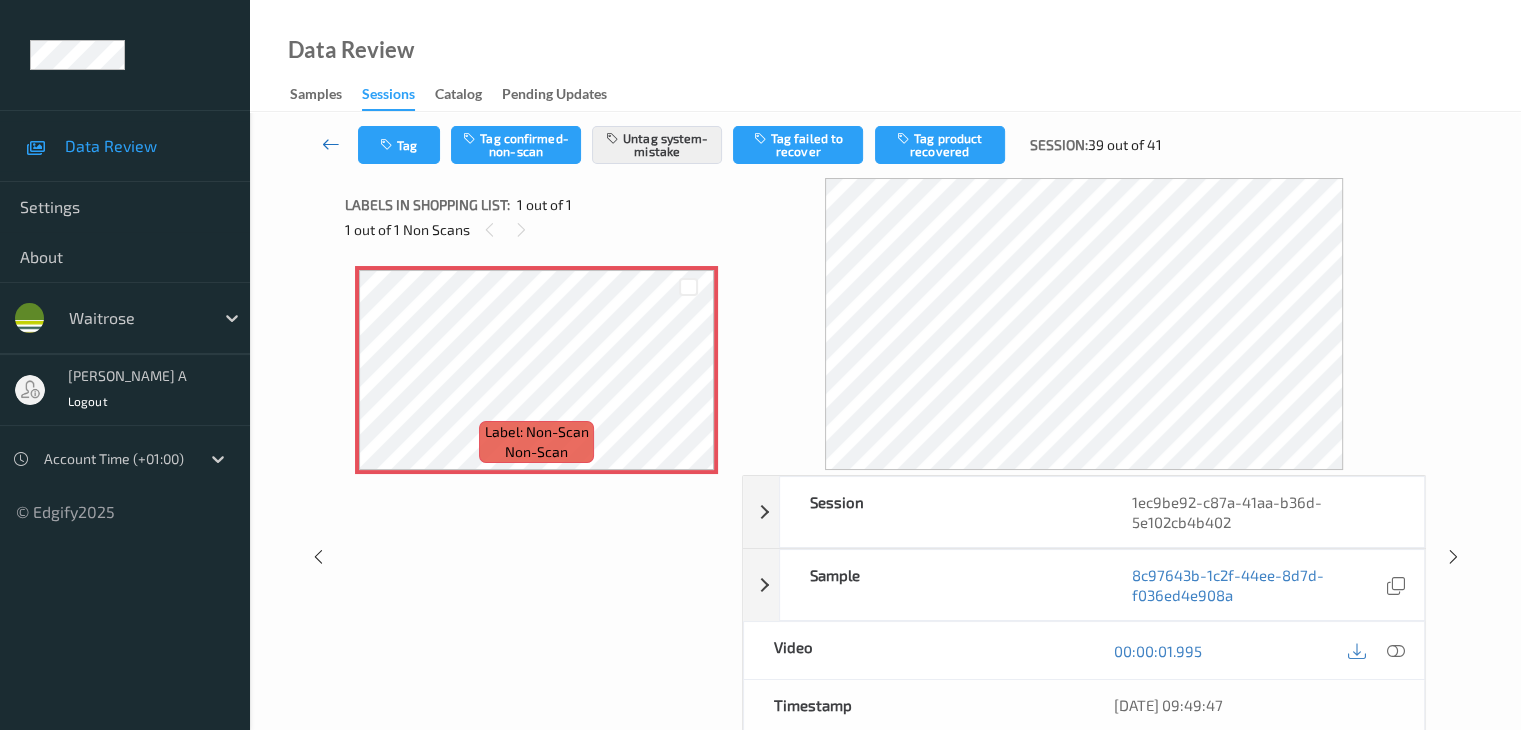 click at bounding box center [331, 144] 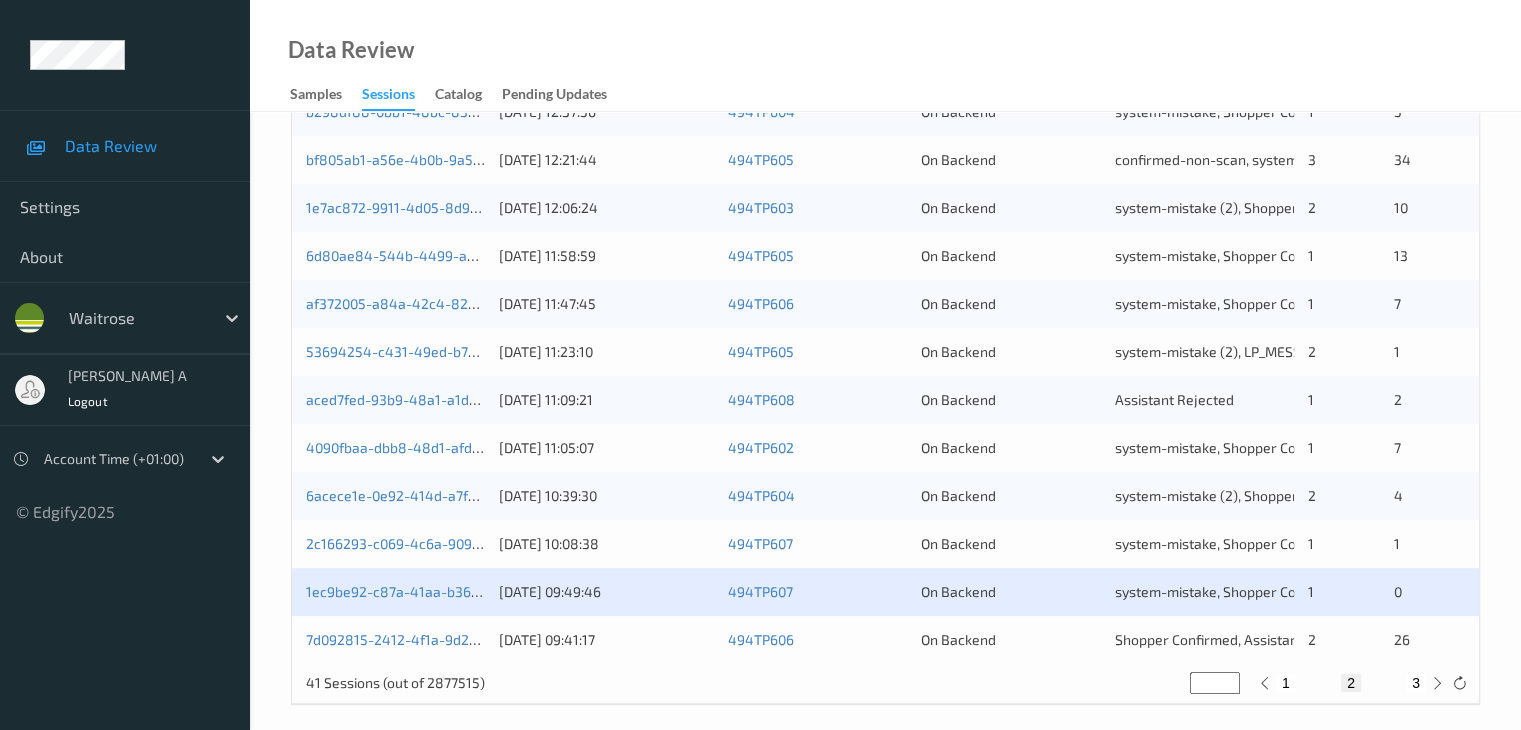 scroll, scrollTop: 932, scrollLeft: 0, axis: vertical 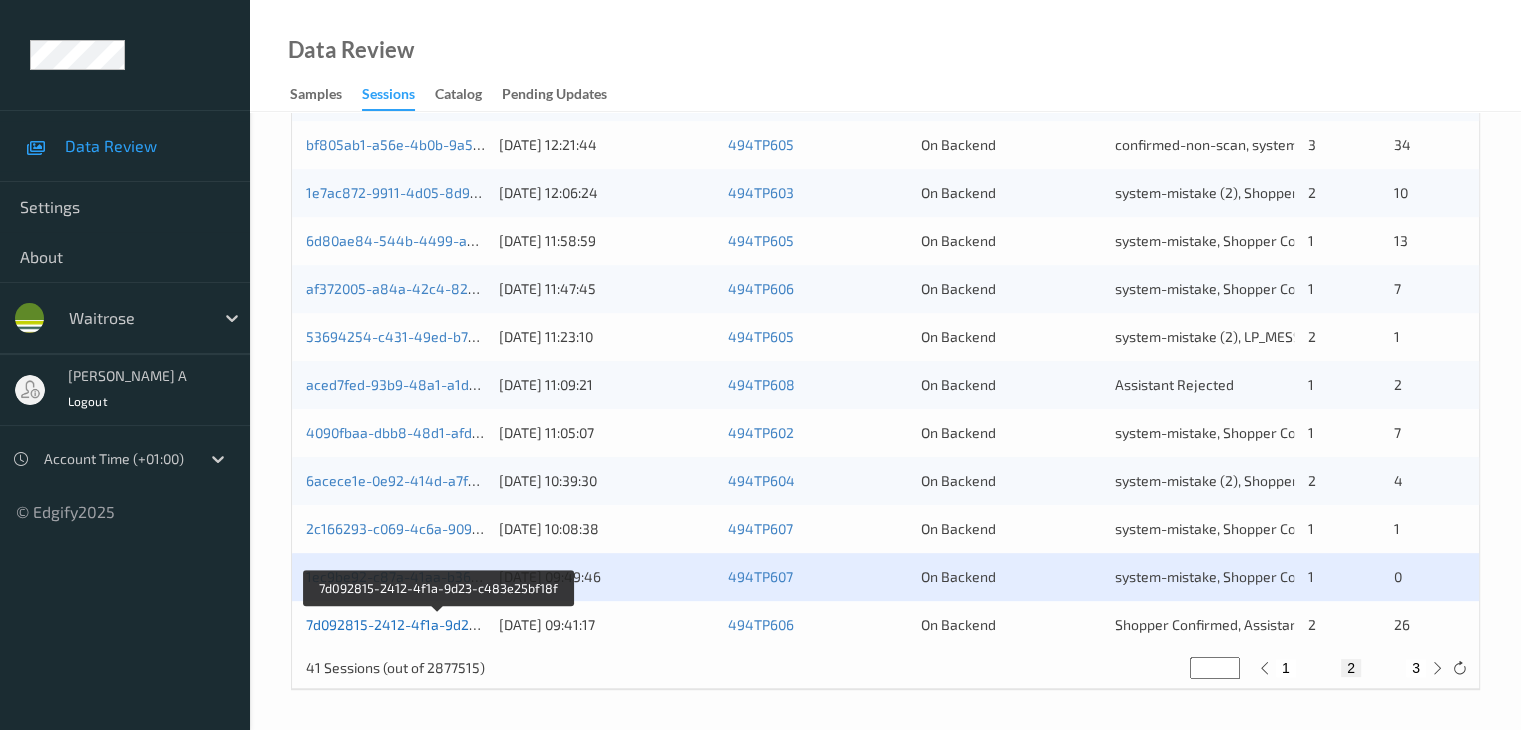 click on "7d092815-2412-4f1a-9d23-c483e25bf18f" at bounding box center (439, 624) 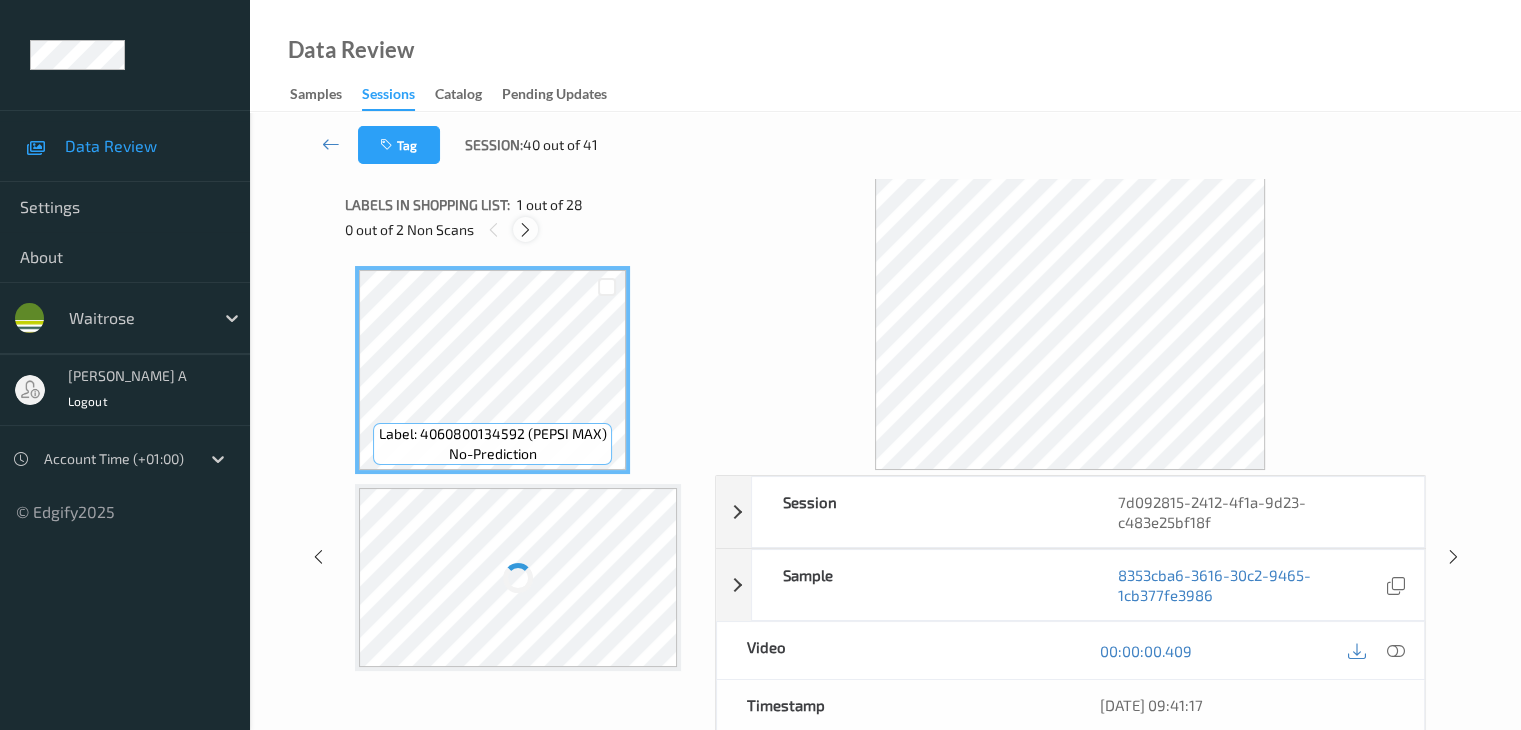 click at bounding box center (525, 230) 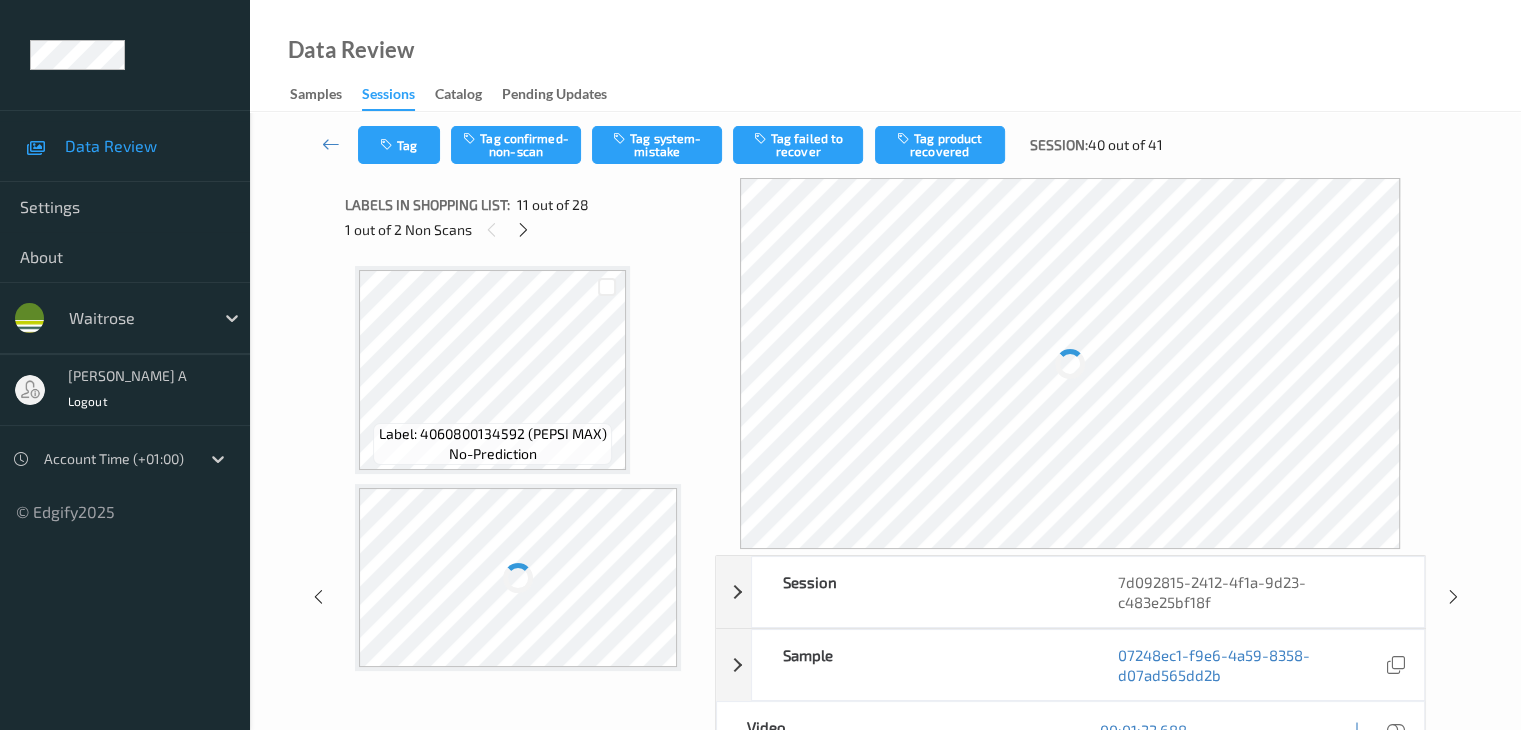 scroll, scrollTop: 1803, scrollLeft: 0, axis: vertical 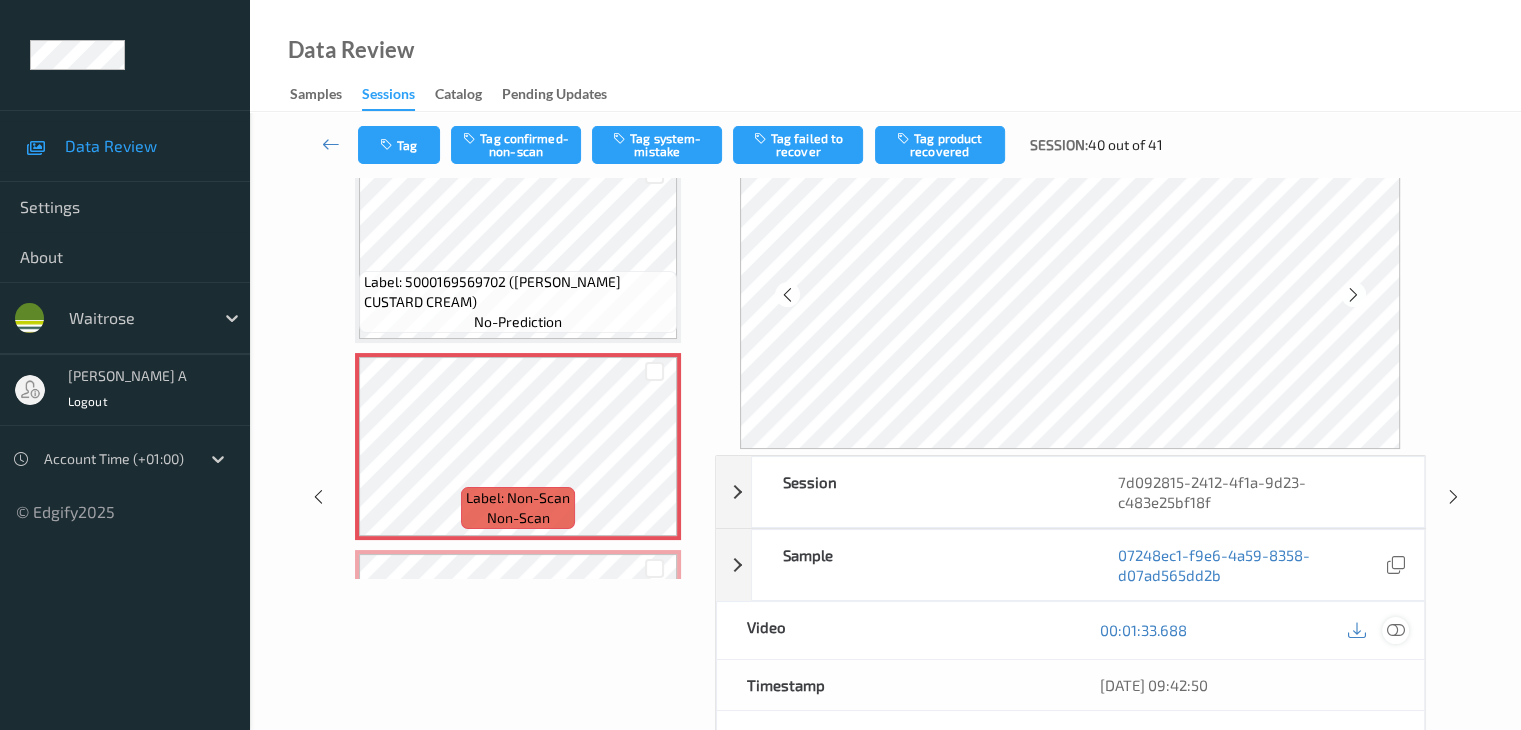 click at bounding box center [1395, 630] 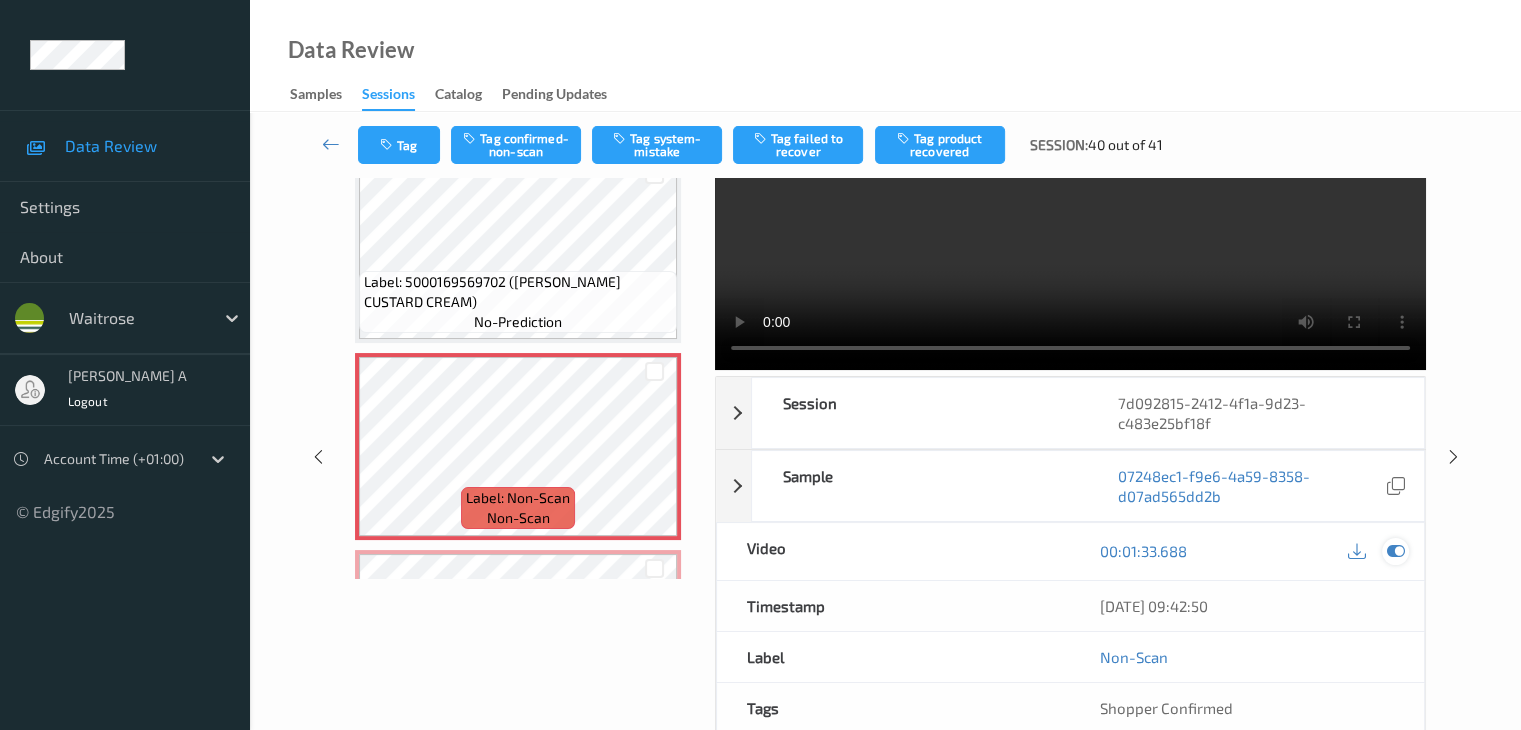 click on "03/07/2025 09:42:50" at bounding box center (1247, 606) 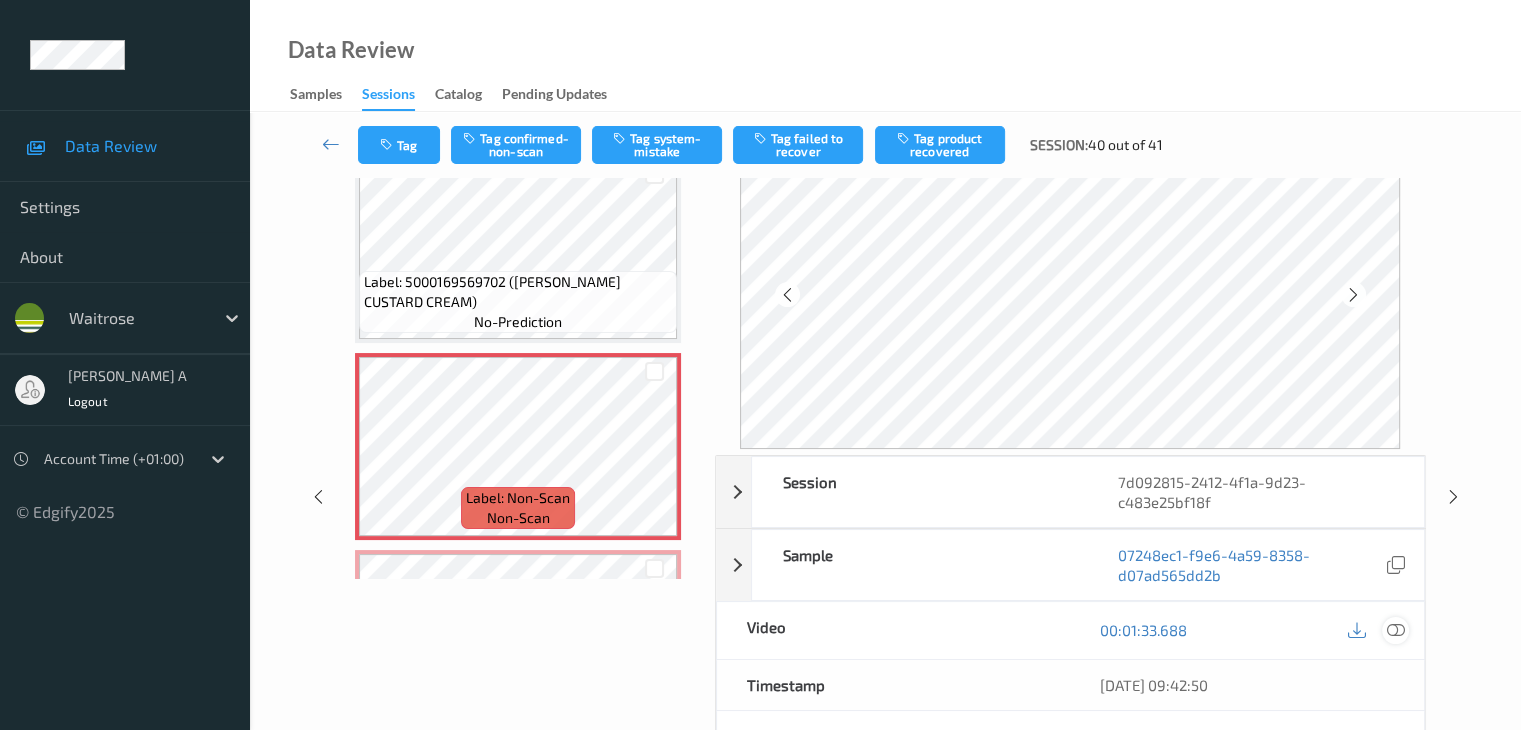 click at bounding box center (1395, 630) 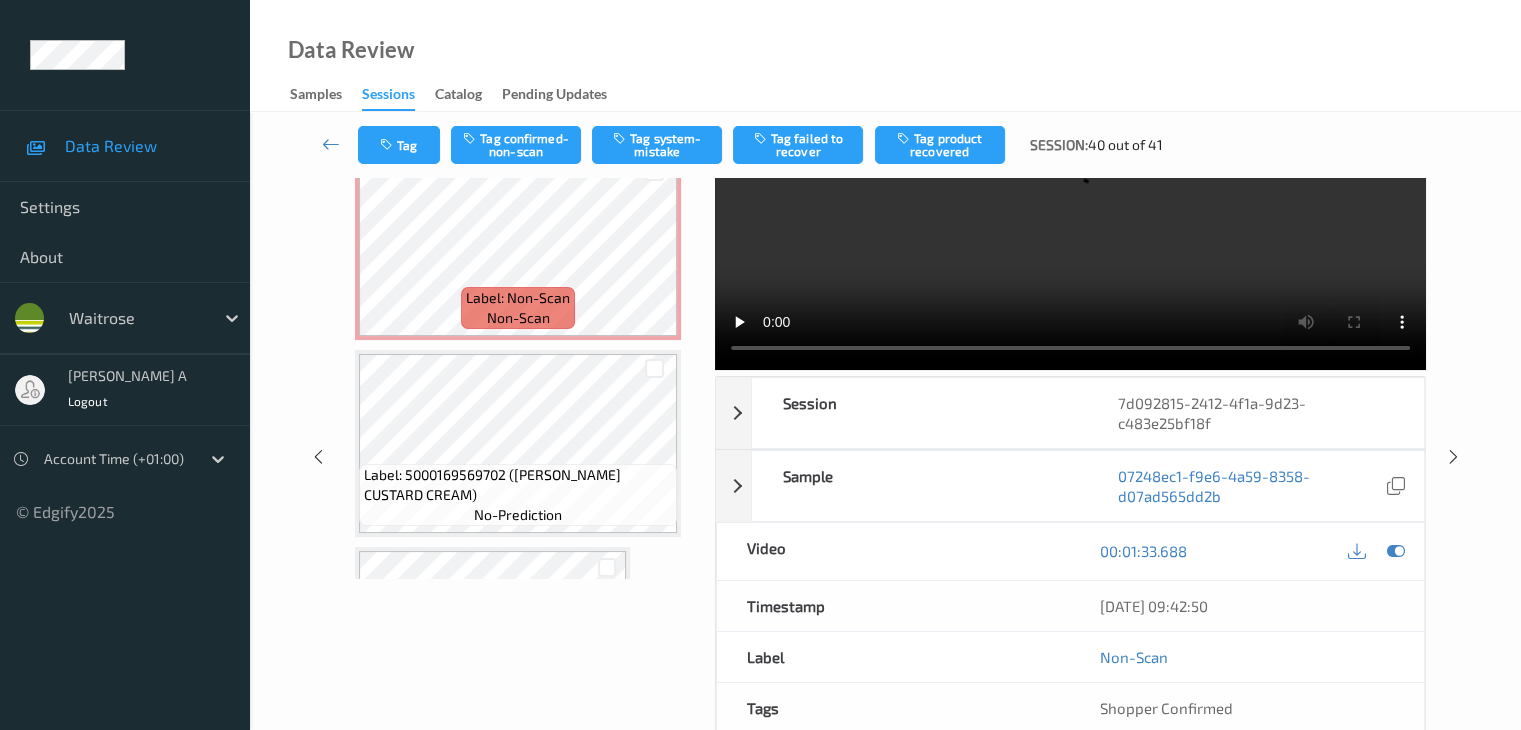 scroll, scrollTop: 1800, scrollLeft: 0, axis: vertical 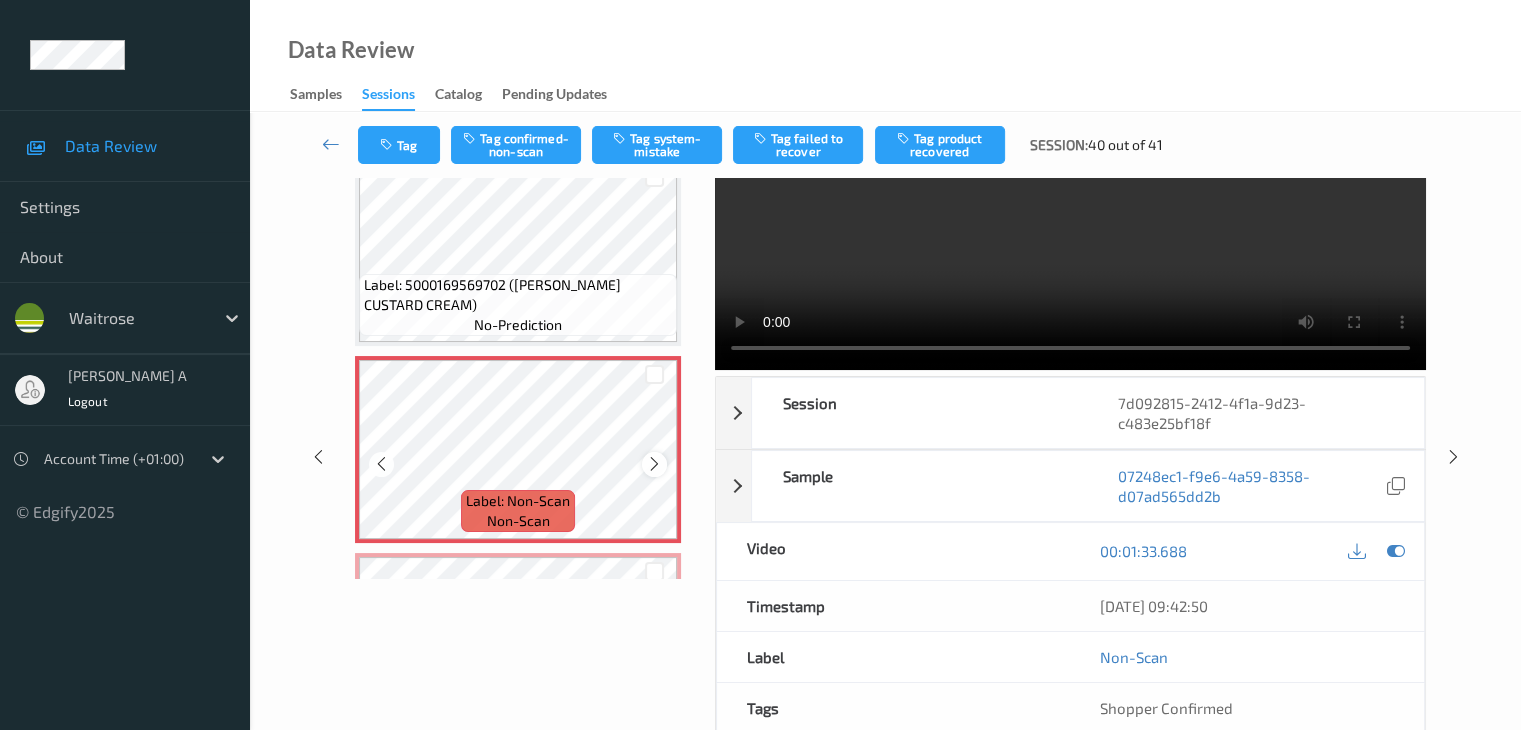 click at bounding box center (654, 464) 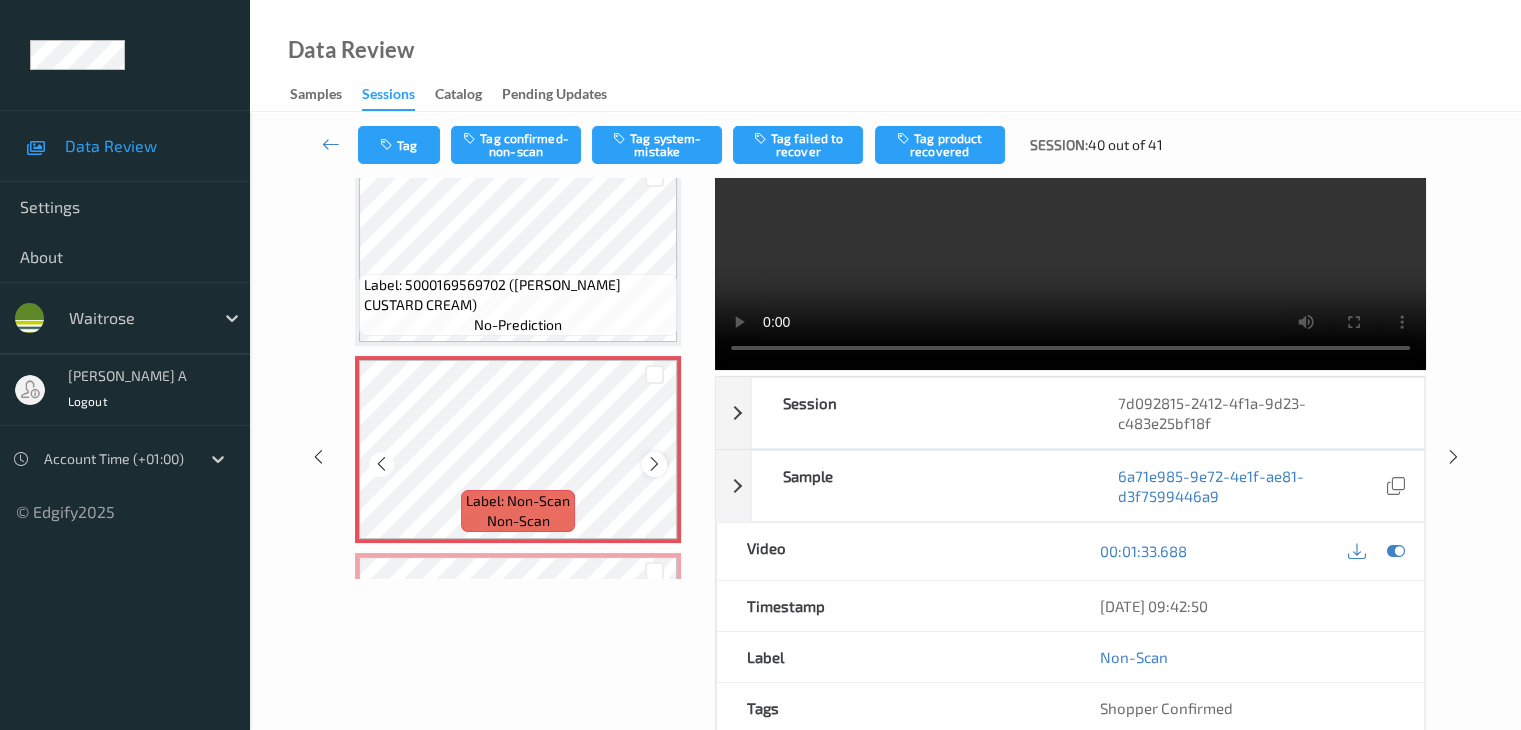 click at bounding box center [654, 464] 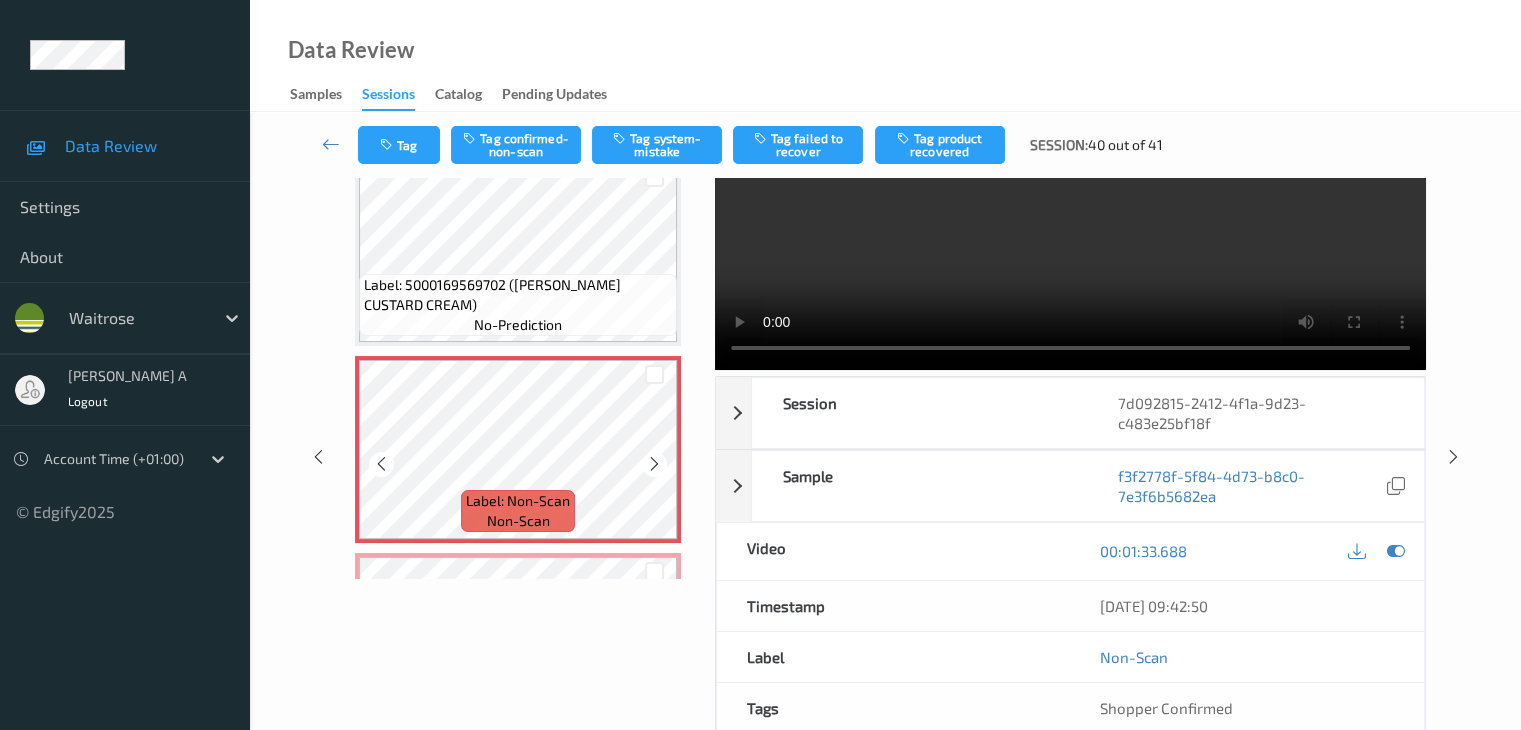 click at bounding box center [654, 464] 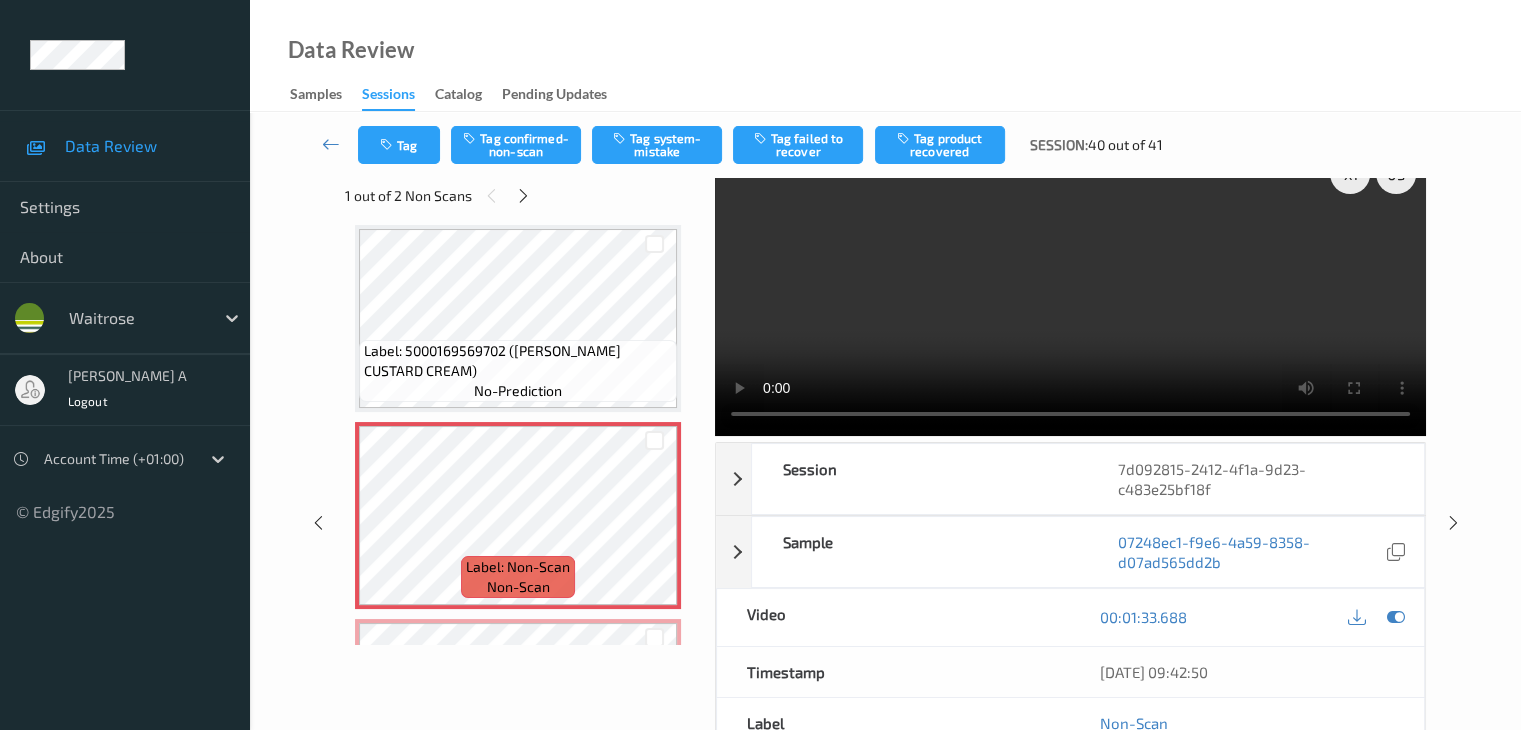 scroll, scrollTop: 0, scrollLeft: 0, axis: both 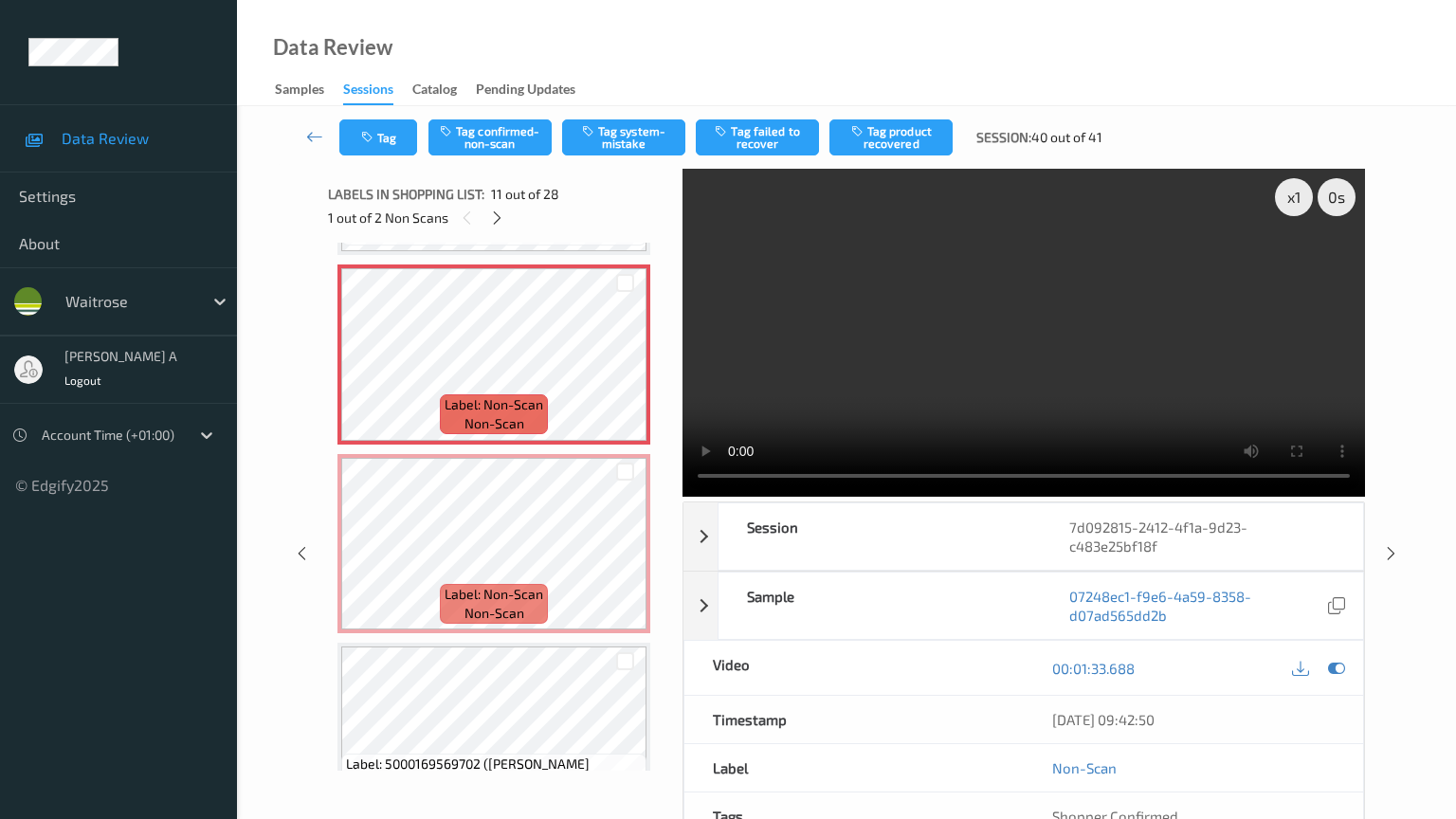 type 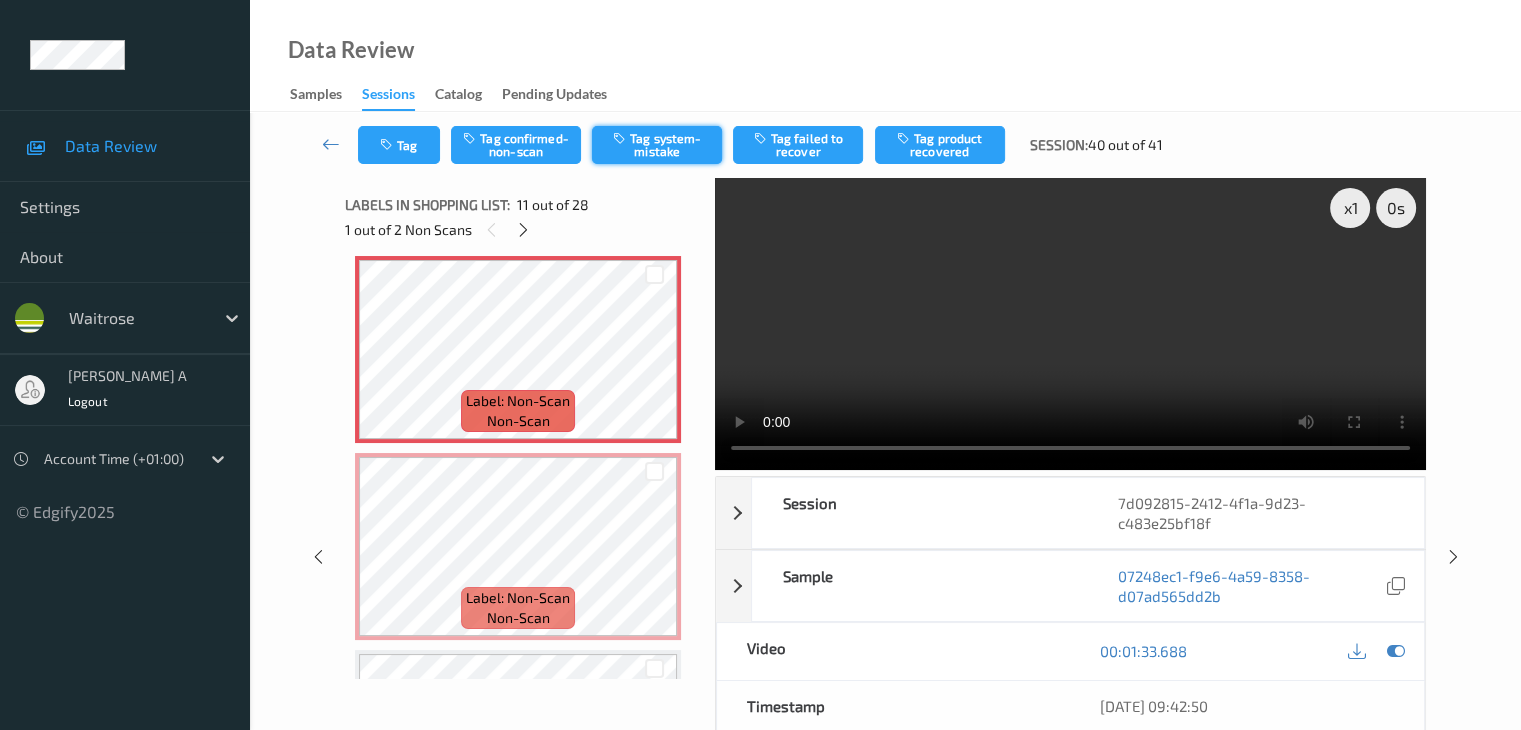 click on "Tag   system-mistake" at bounding box center (657, 145) 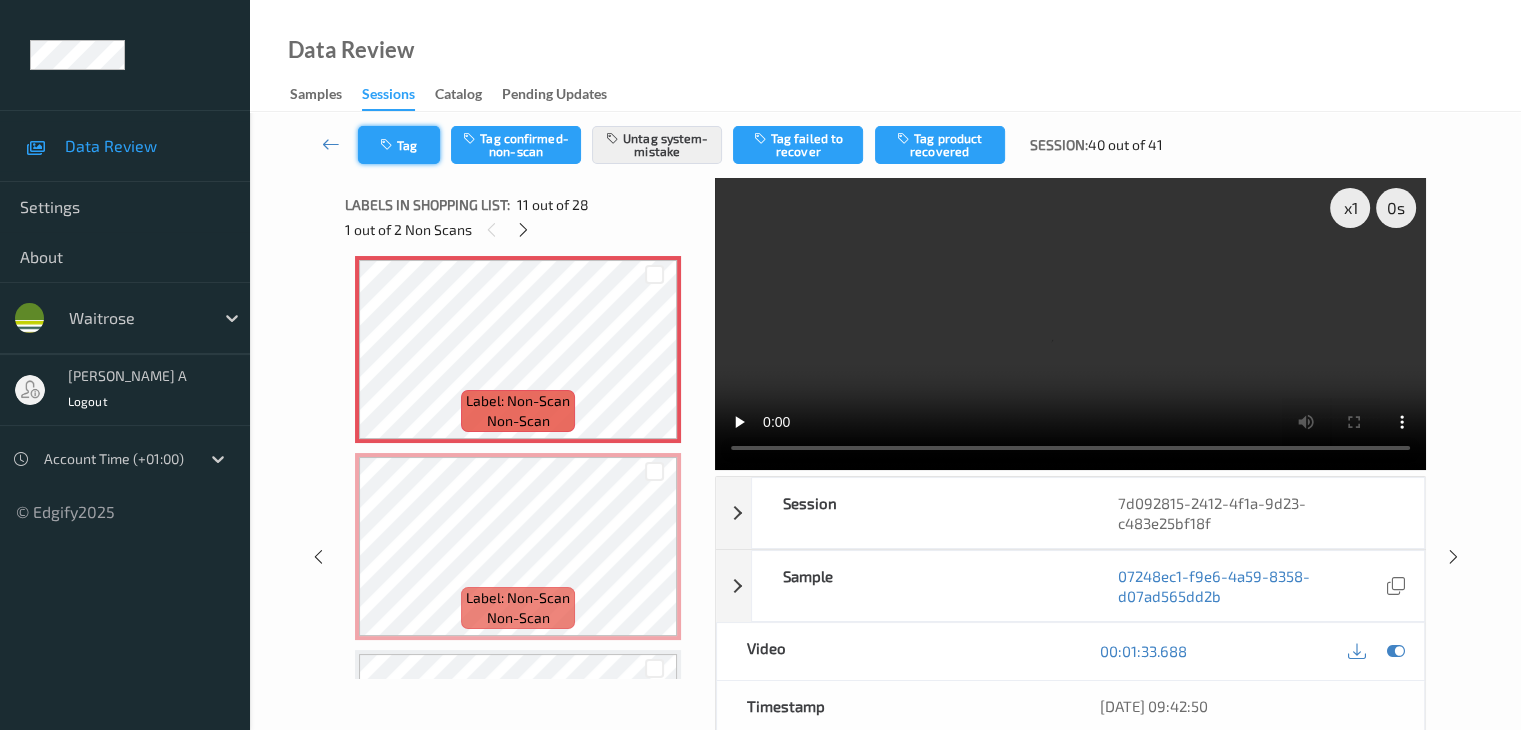 click on "Tag Tag   confirmed-non-scan Untag   system-mistake Tag   failed to recover Tag   product recovered Session: 40 out of 41" at bounding box center (885, 145) 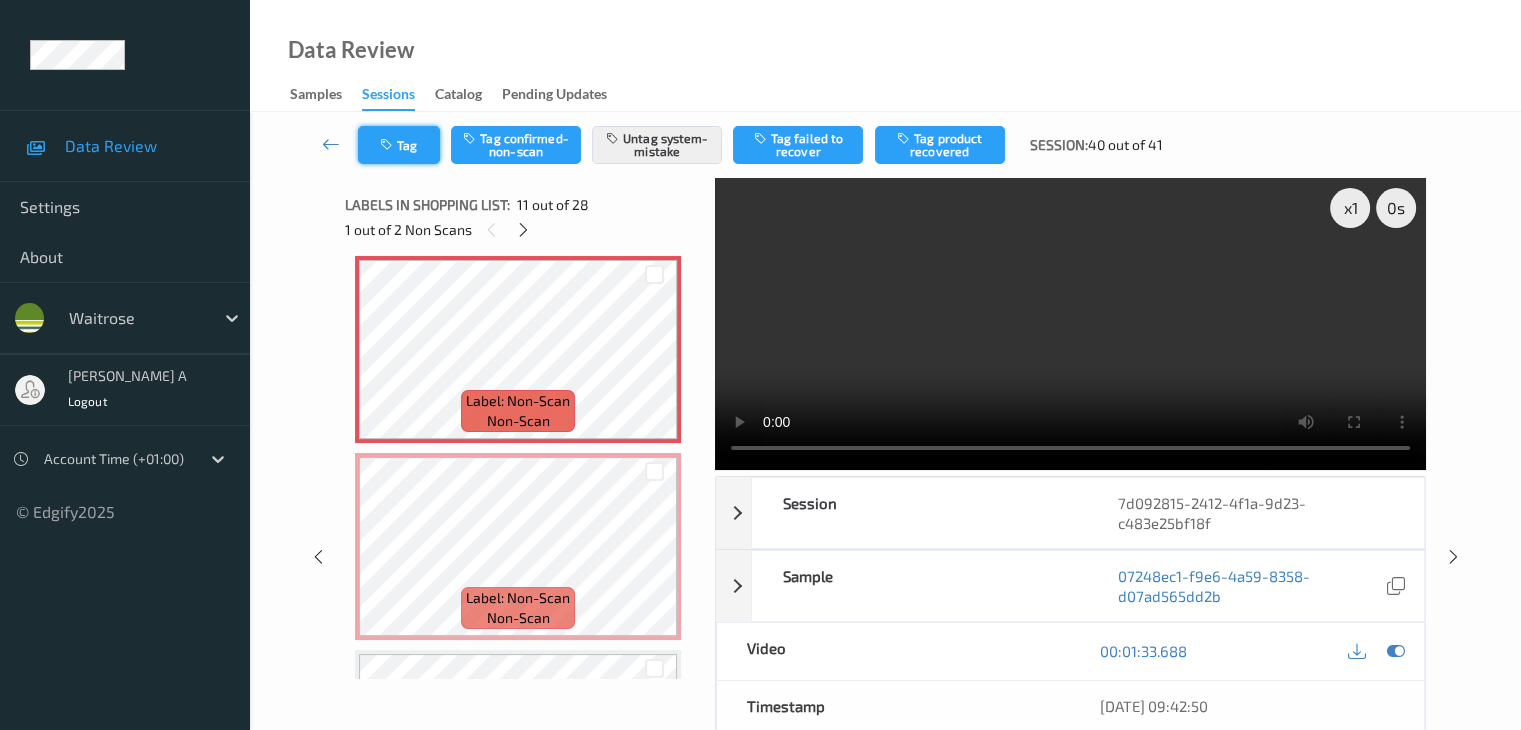 click on "Tag" at bounding box center (399, 145) 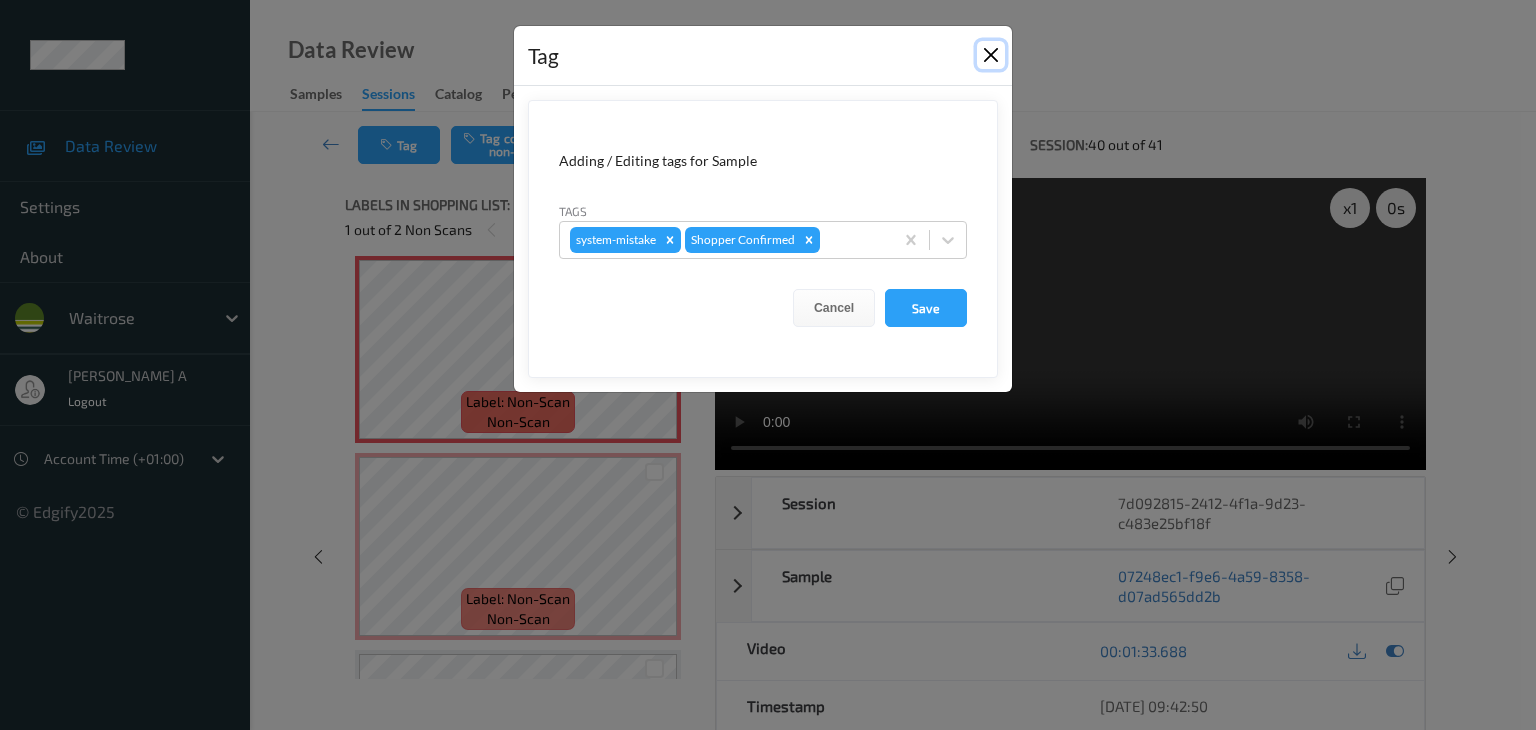 click at bounding box center (991, 55) 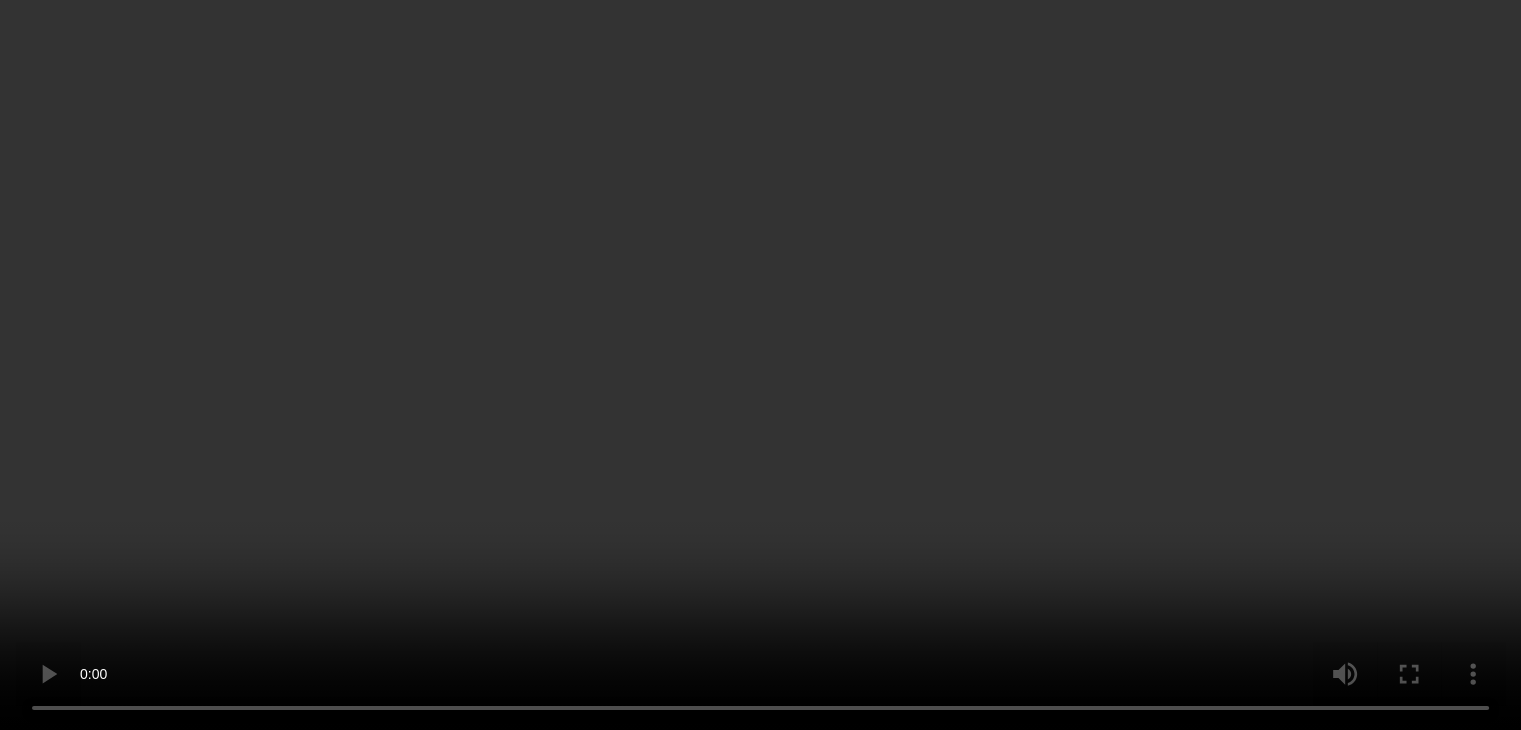 scroll, scrollTop: 1700, scrollLeft: 0, axis: vertical 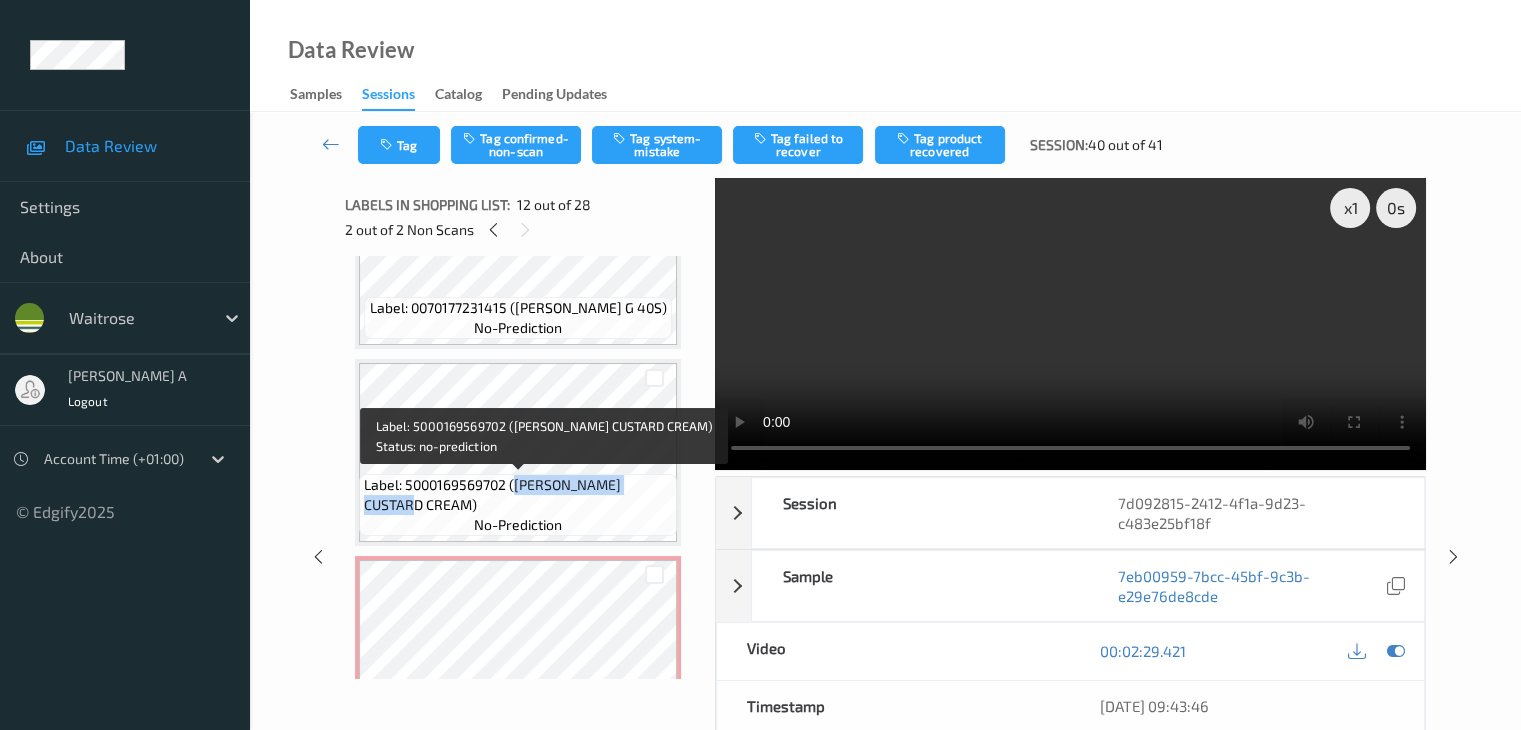 drag, startPoint x: 519, startPoint y: 487, endPoint x: 408, endPoint y: 505, distance: 112.44999 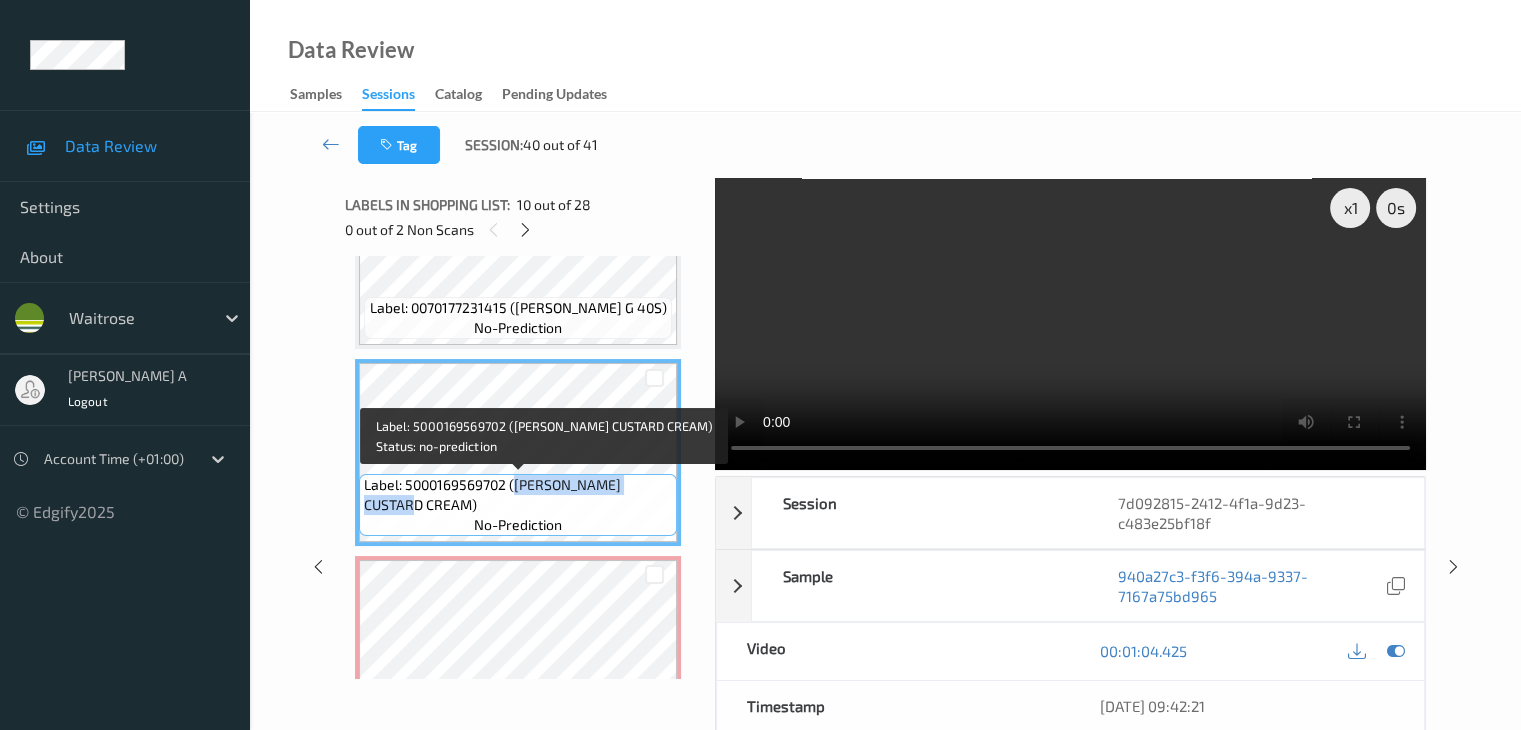 copy on "WR ESS CUSTARD CREAM" 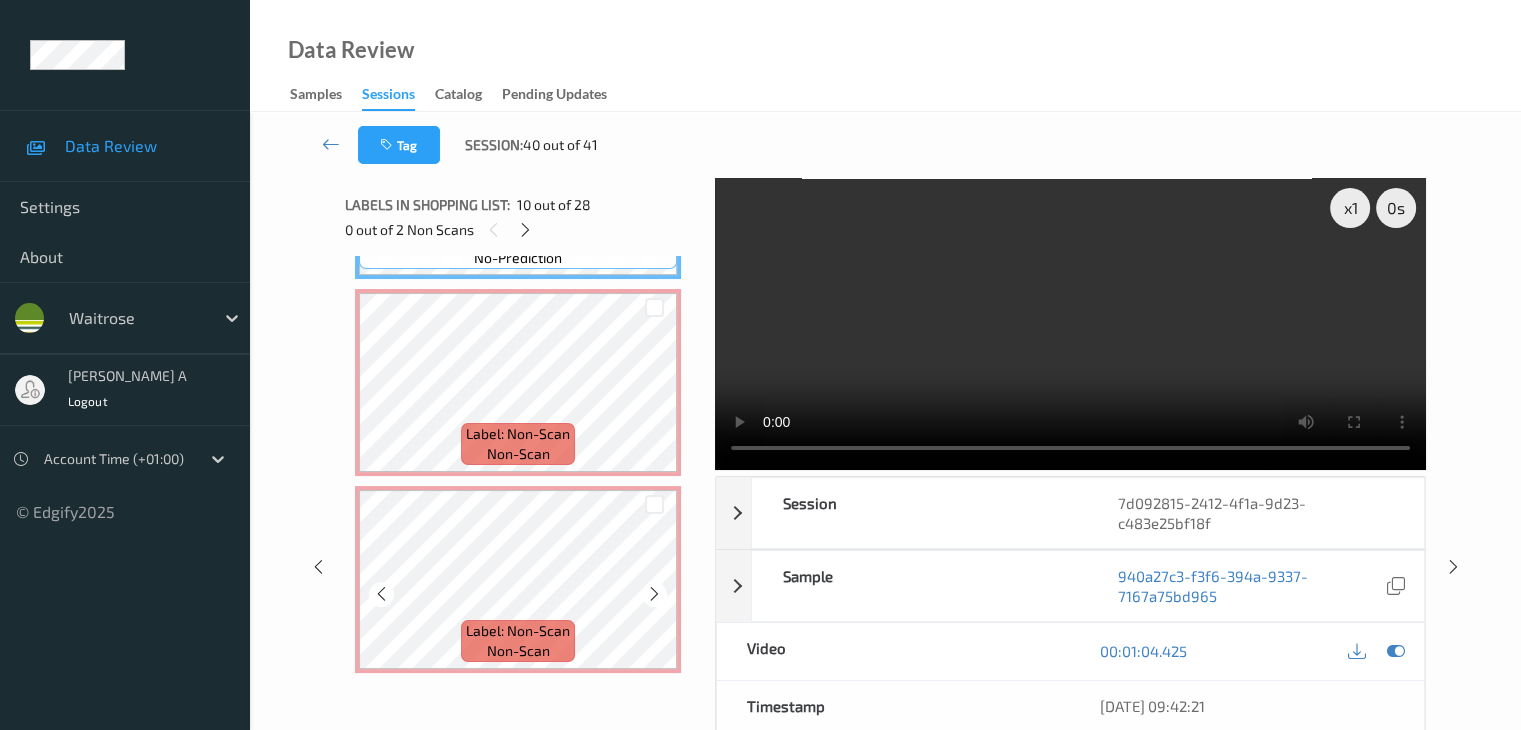 scroll, scrollTop: 2000, scrollLeft: 0, axis: vertical 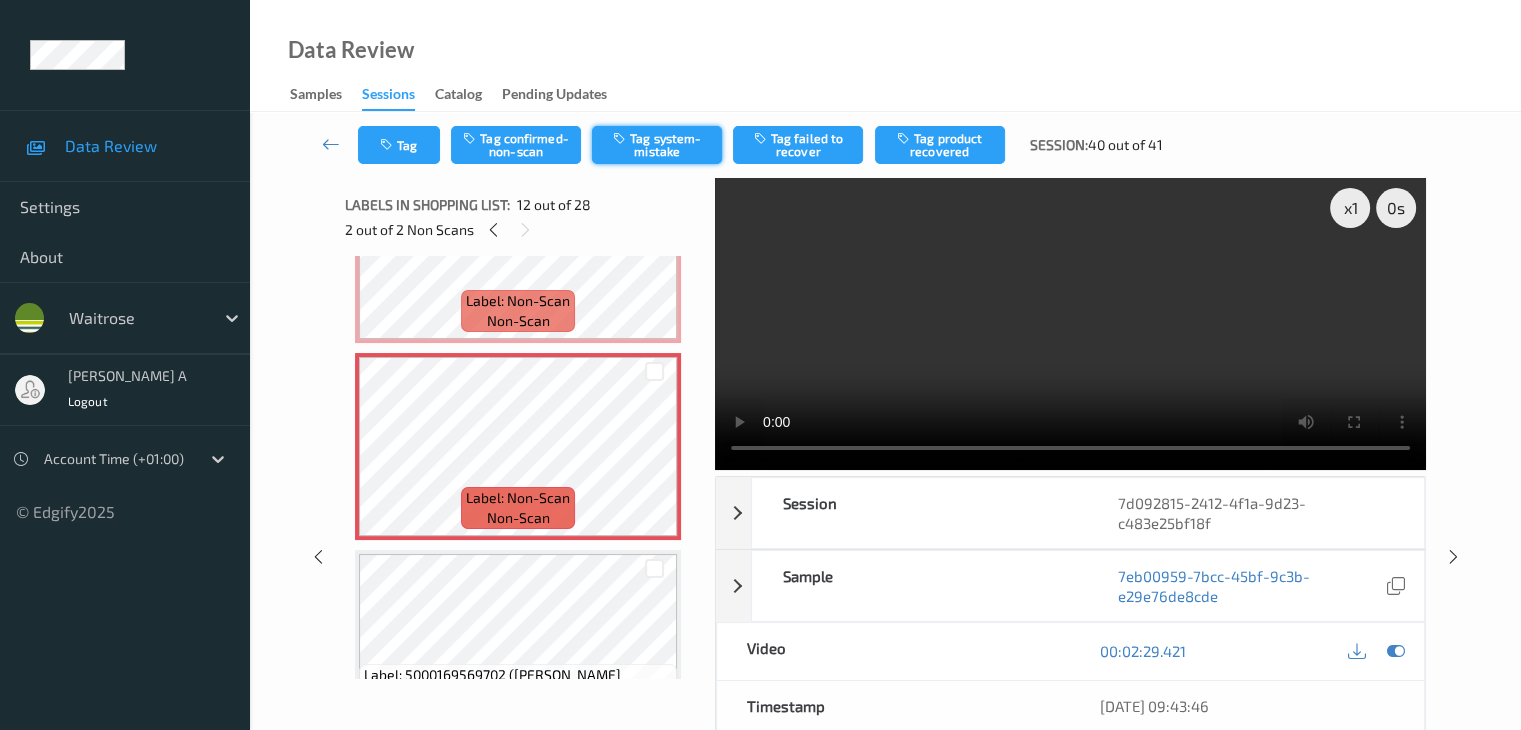 click on "Tag   system-mistake" at bounding box center (657, 145) 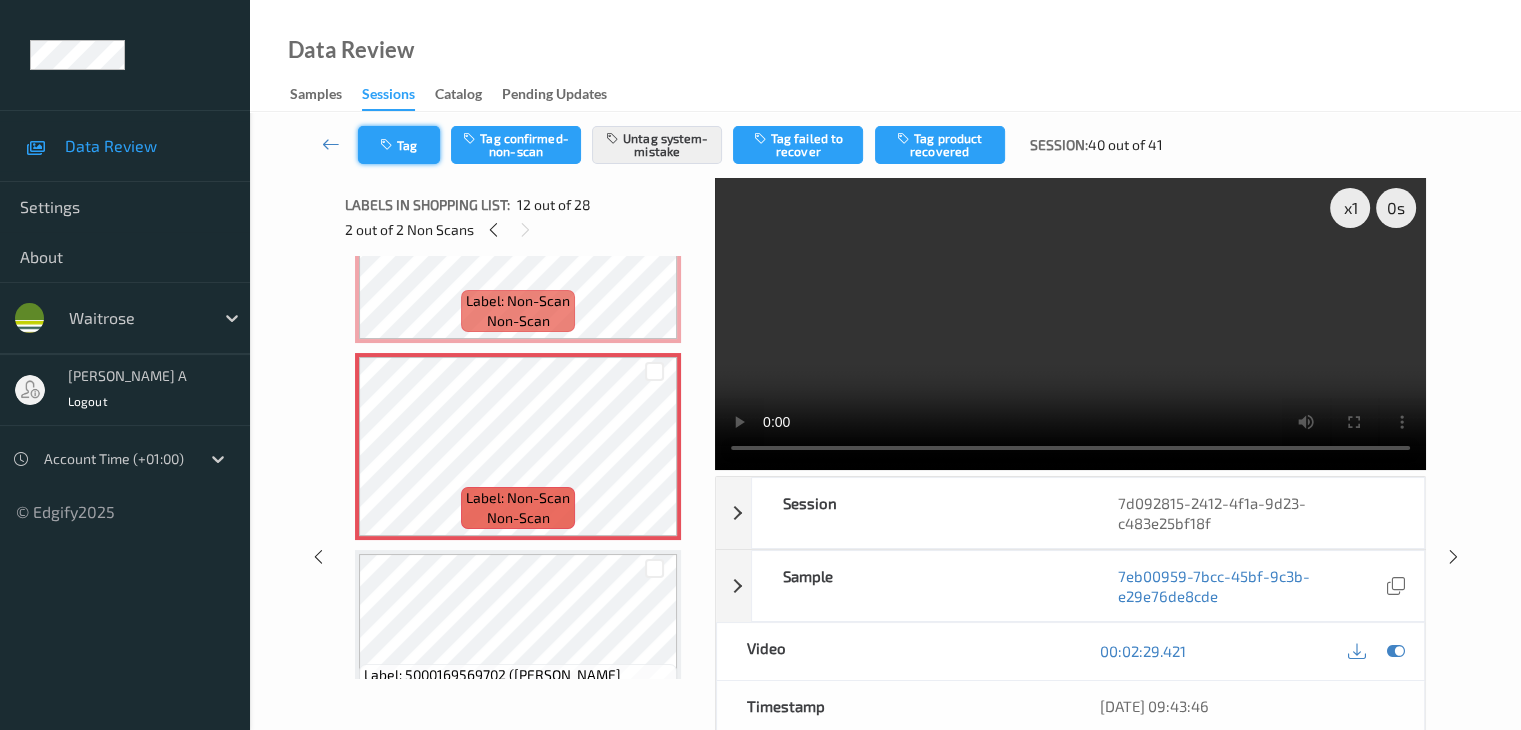 click on "Tag" at bounding box center [399, 145] 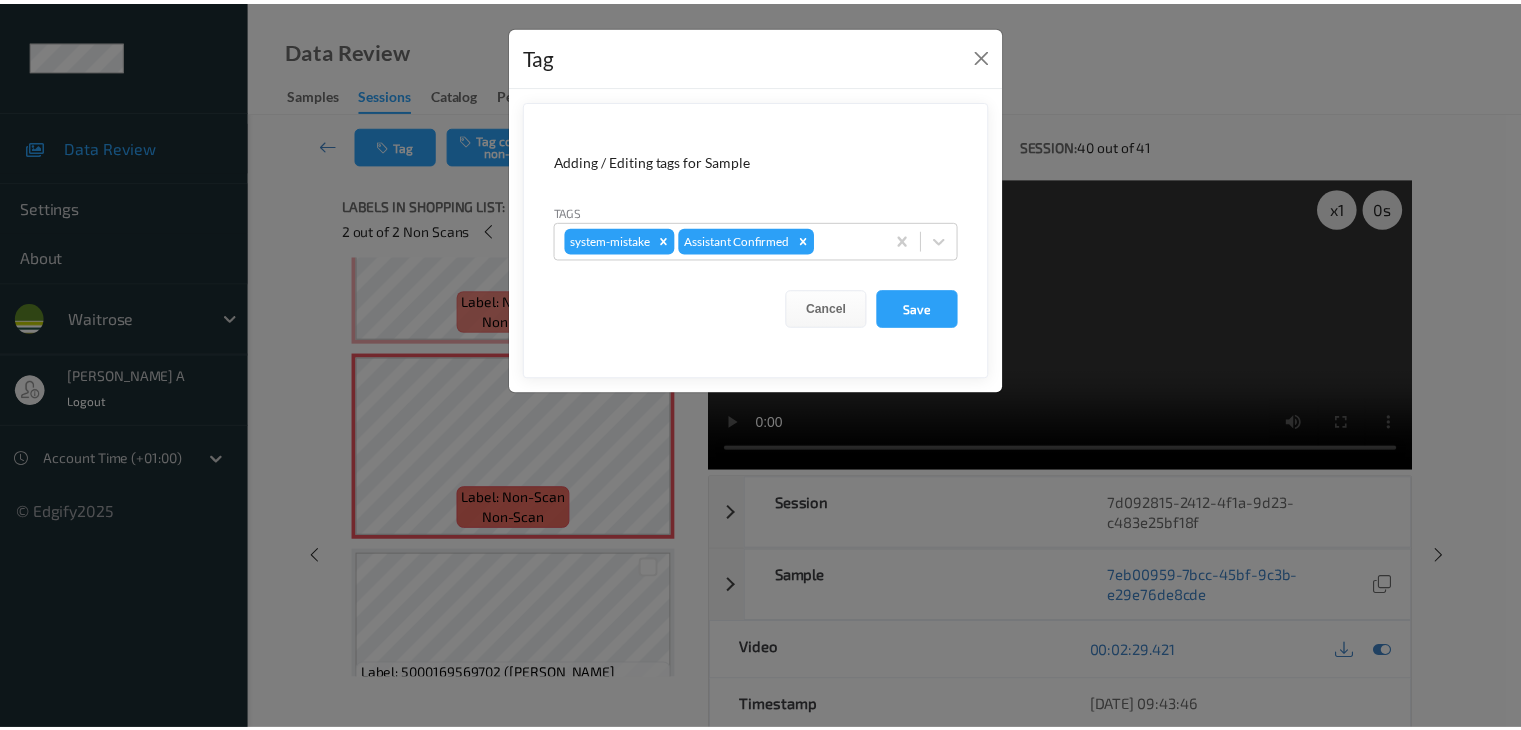 scroll, scrollTop: 2100, scrollLeft: 0, axis: vertical 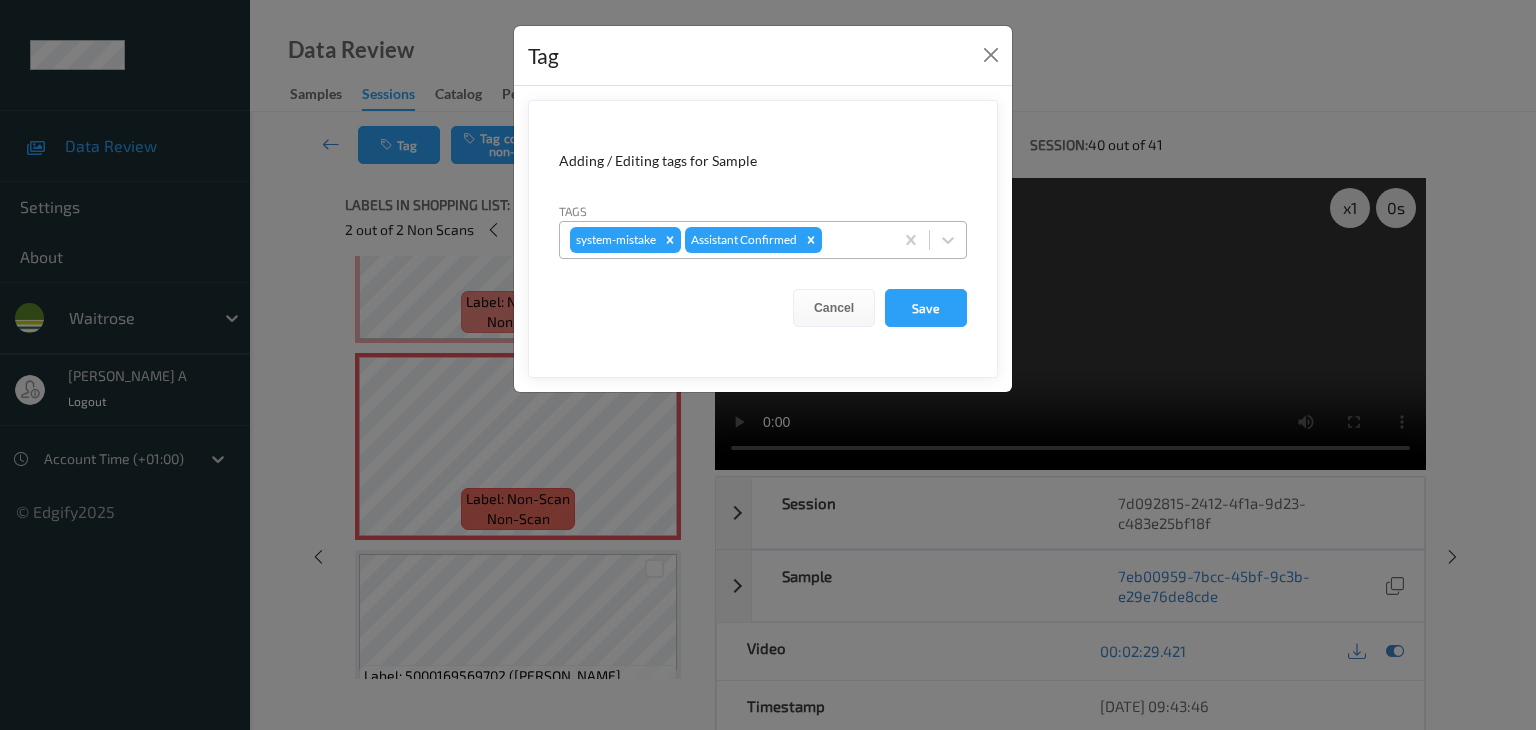 click at bounding box center (854, 240) 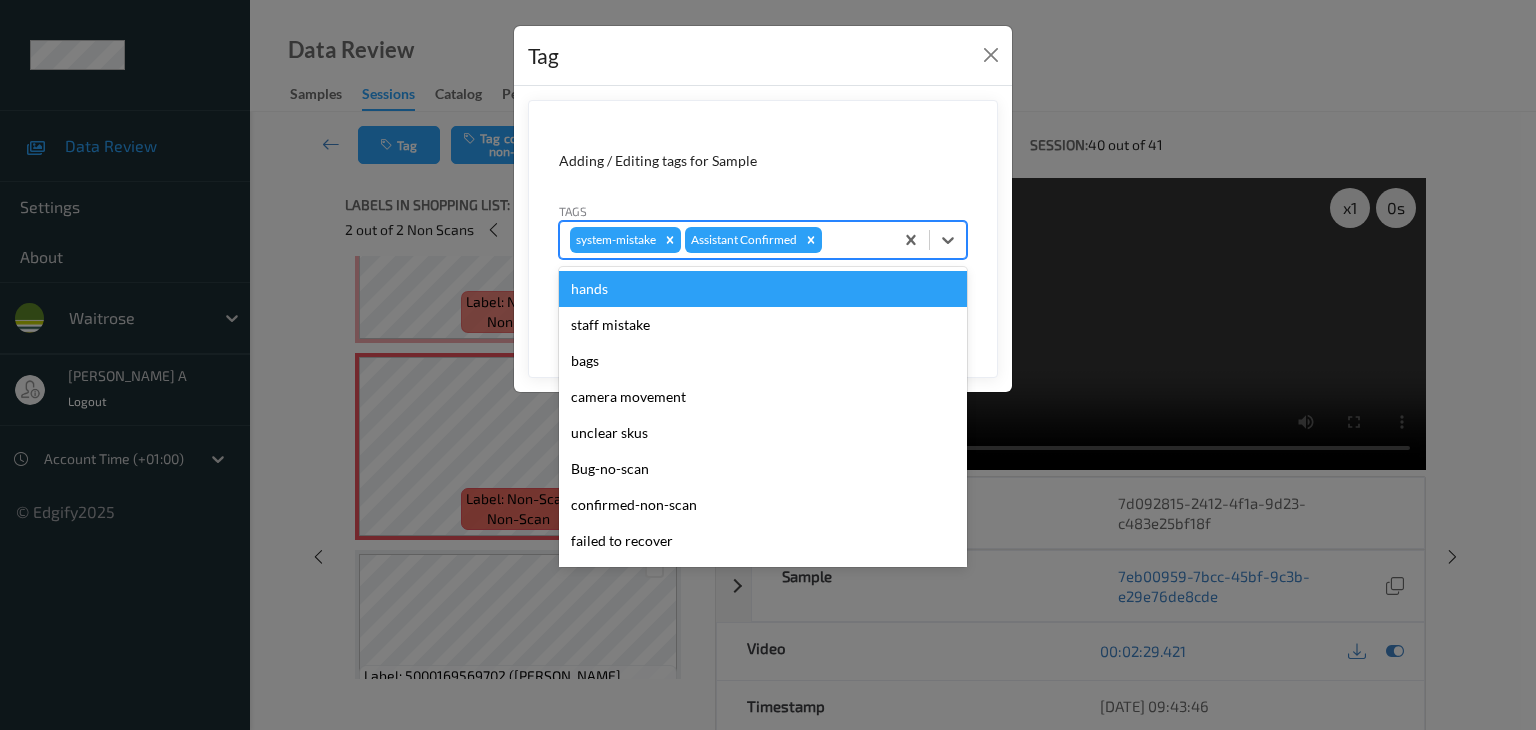 type on "u" 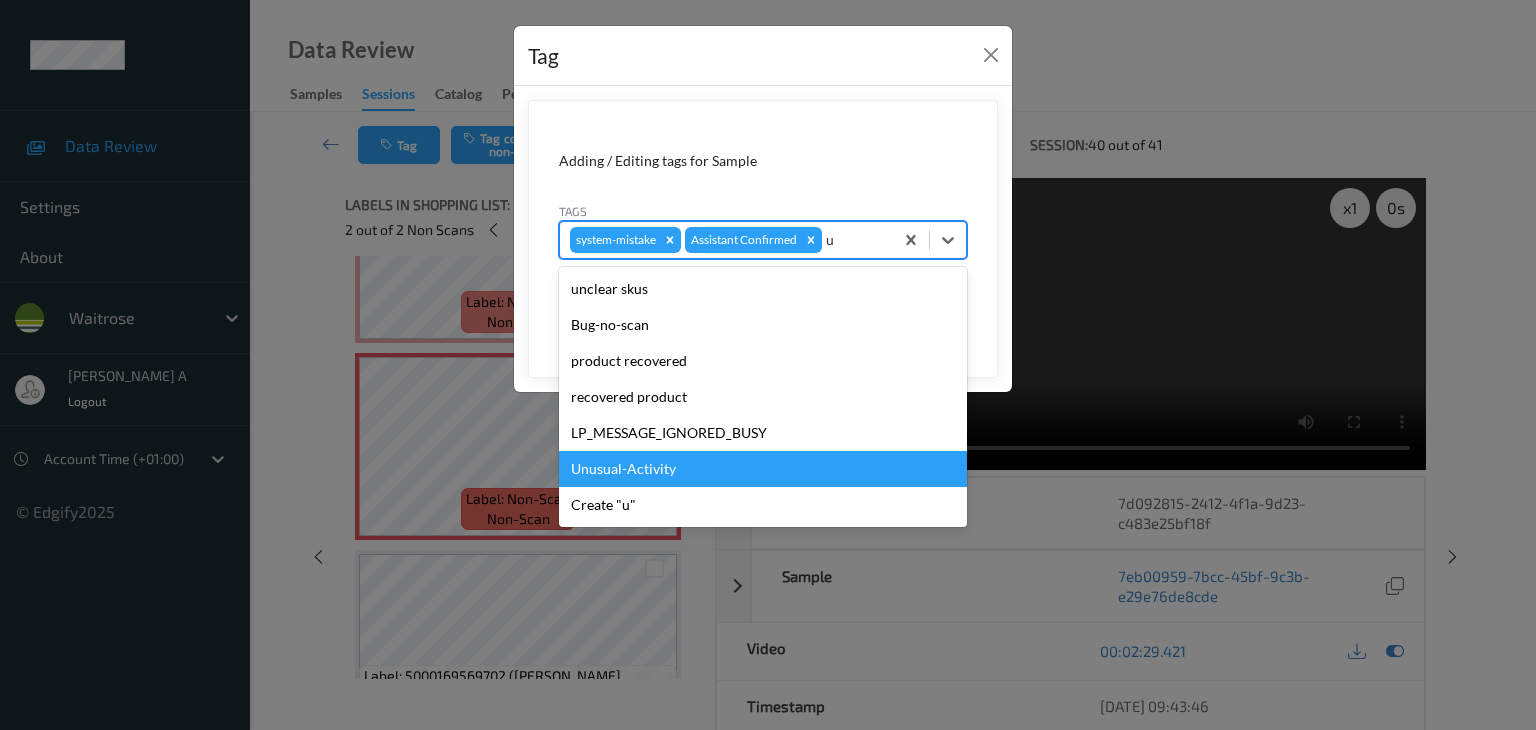 click on "Unusual-Activity" at bounding box center [763, 469] 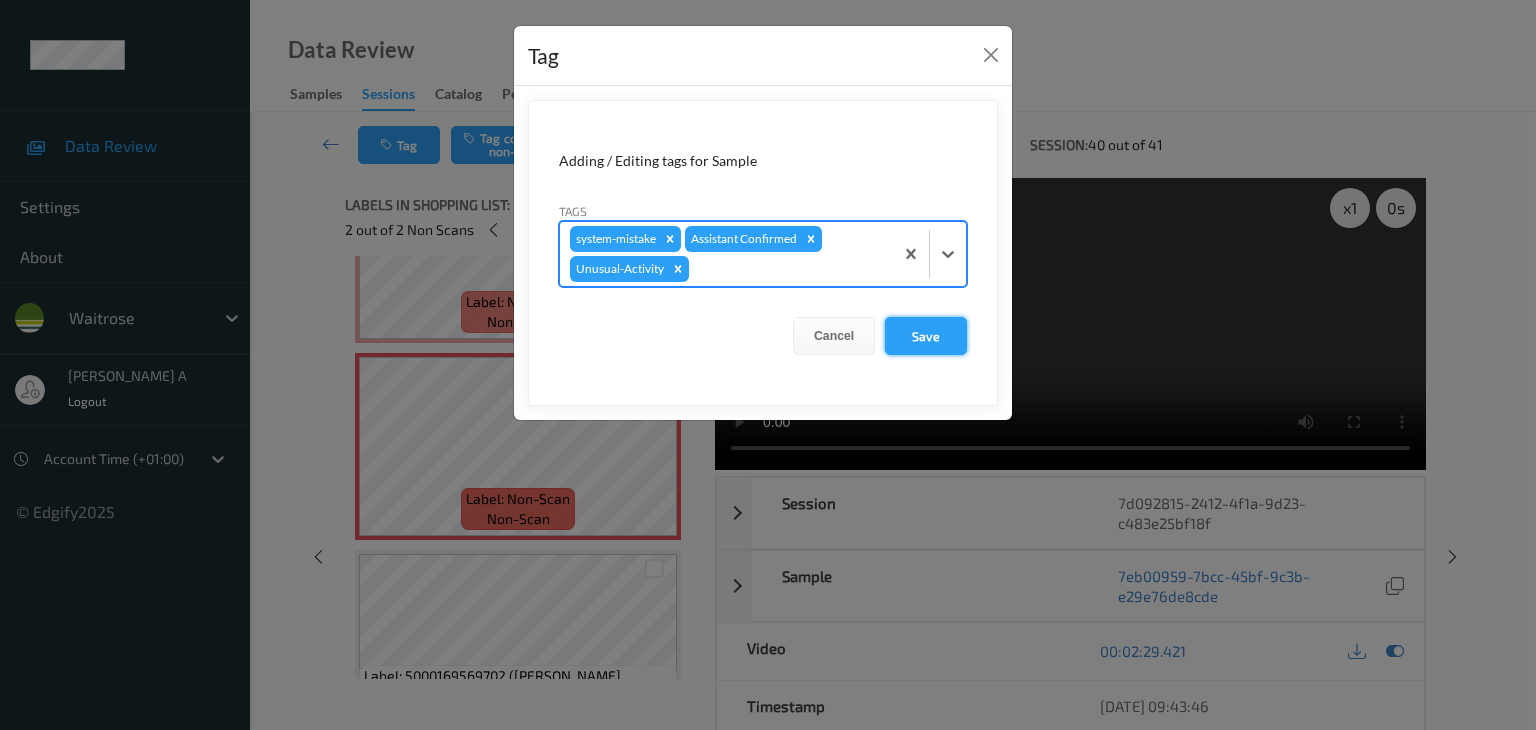 click on "Save" at bounding box center [926, 336] 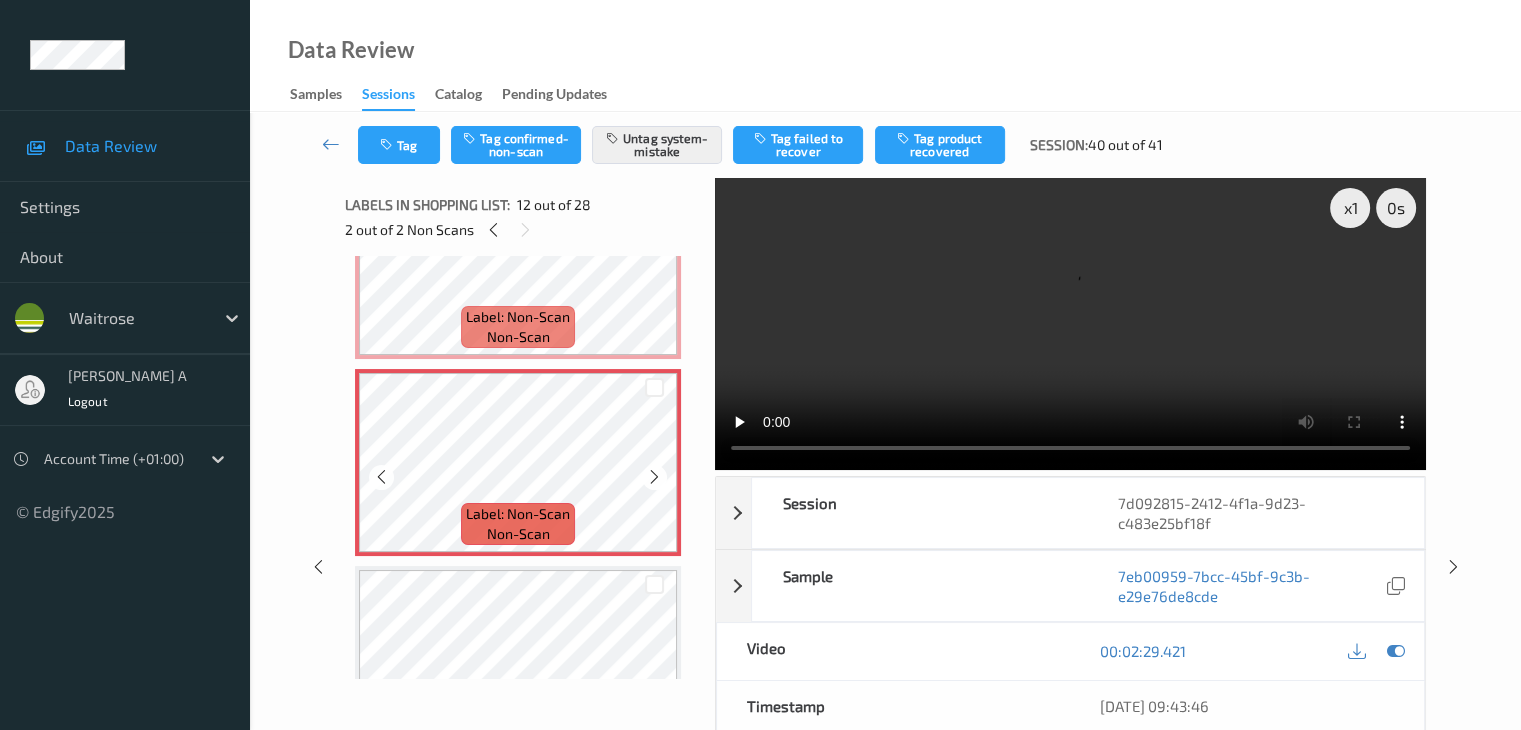 scroll, scrollTop: 2100, scrollLeft: 0, axis: vertical 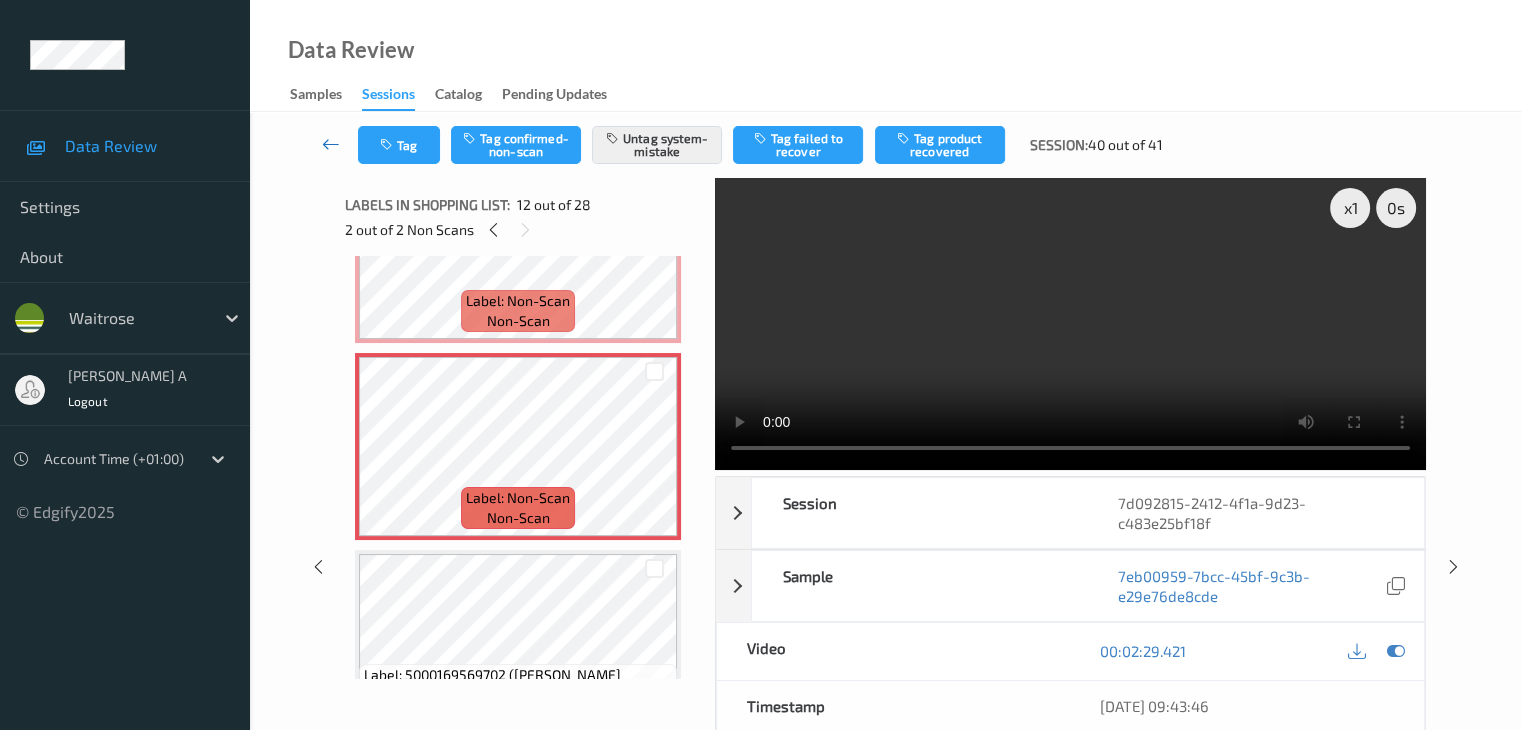 click at bounding box center (331, 144) 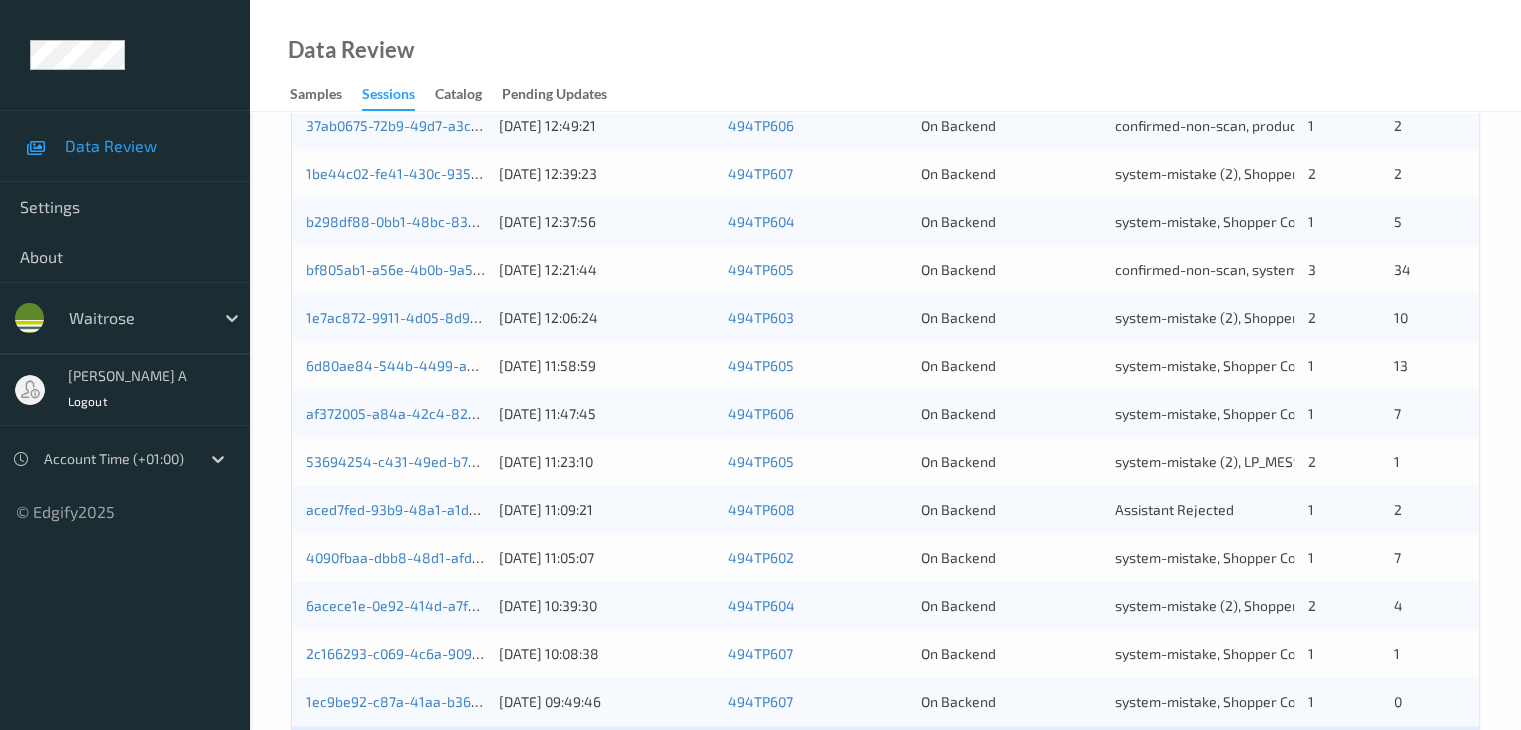 scroll, scrollTop: 932, scrollLeft: 0, axis: vertical 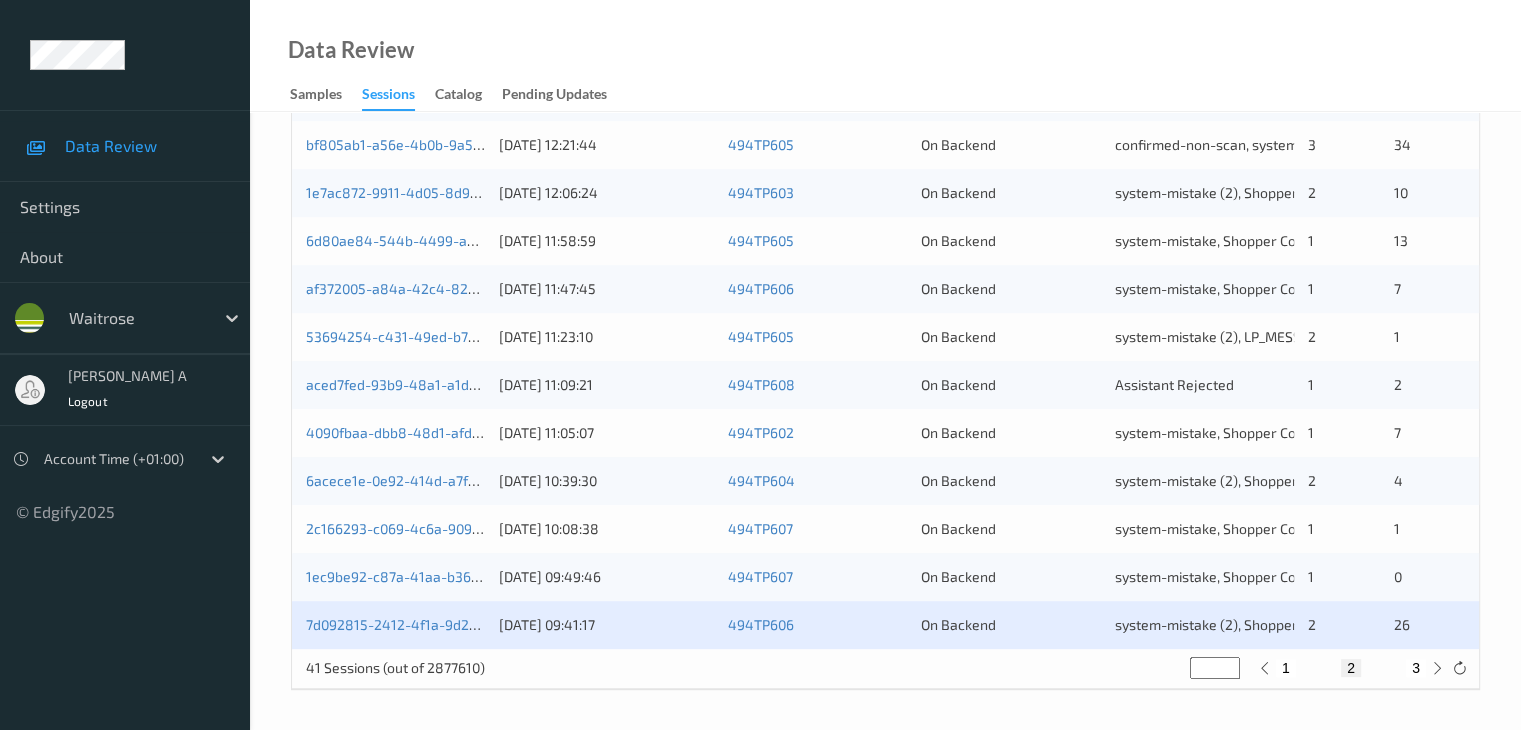 click on "3" at bounding box center [1416, 668] 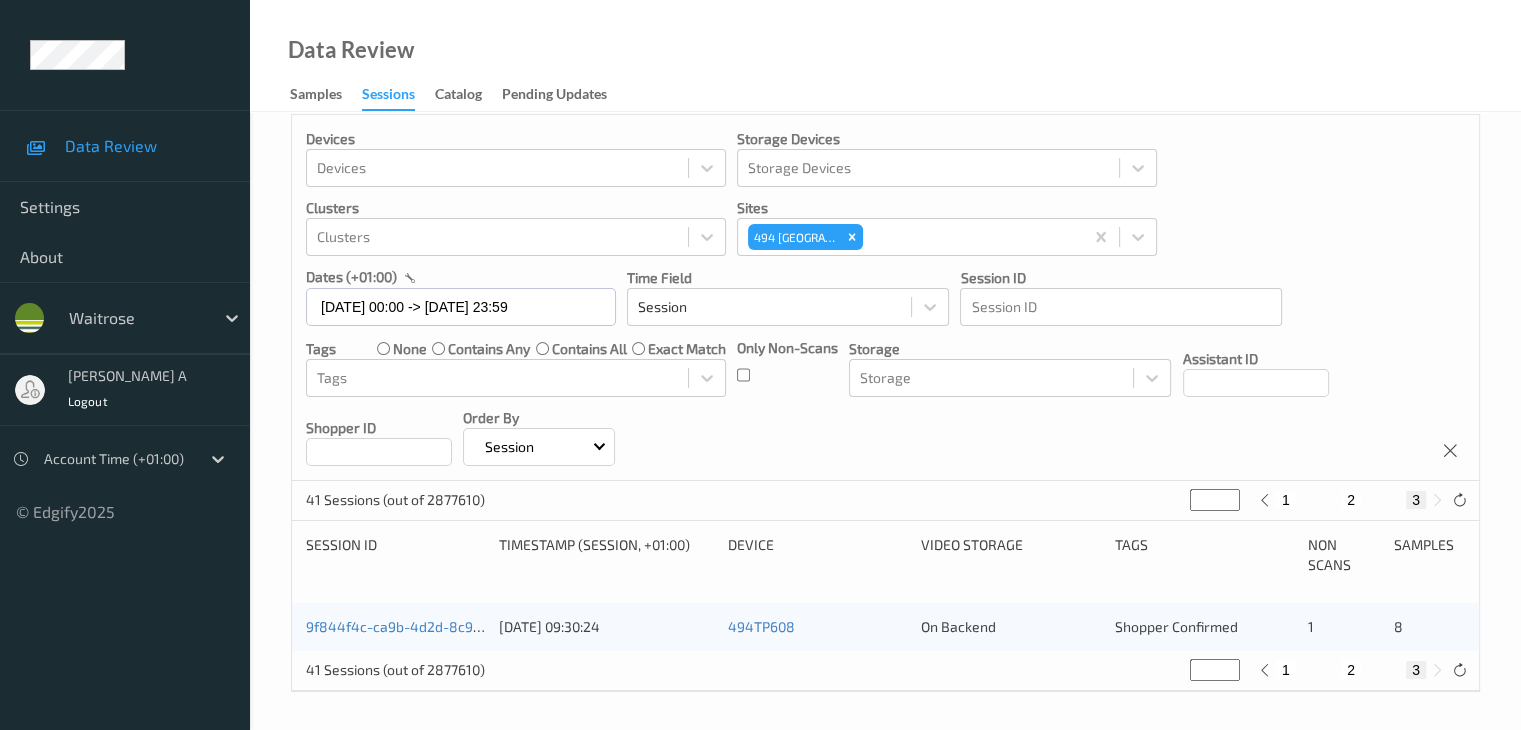 scroll, scrollTop: 20, scrollLeft: 0, axis: vertical 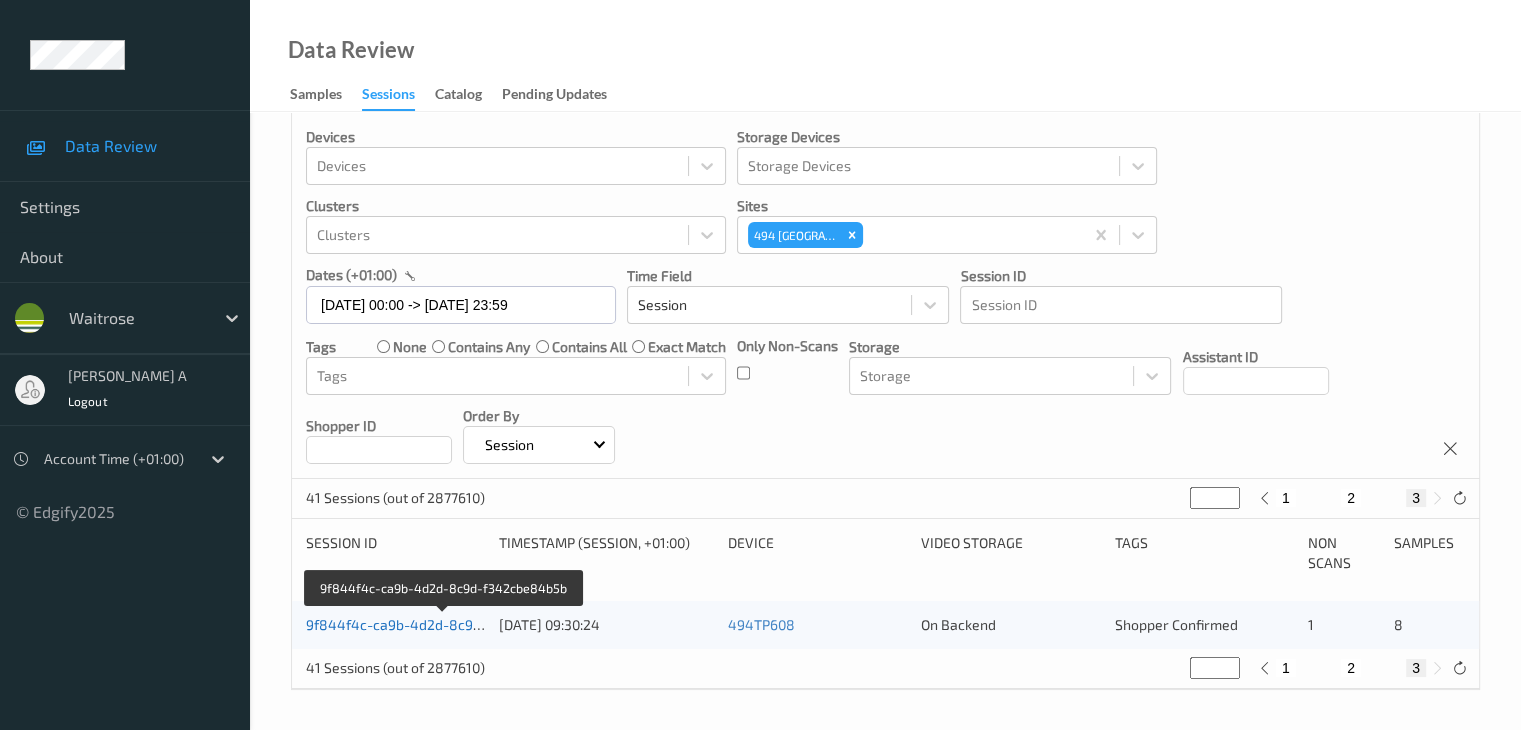 click on "9f844f4c-ca9b-4d2d-8c9d-f342cbe84b5b" at bounding box center (444, 624) 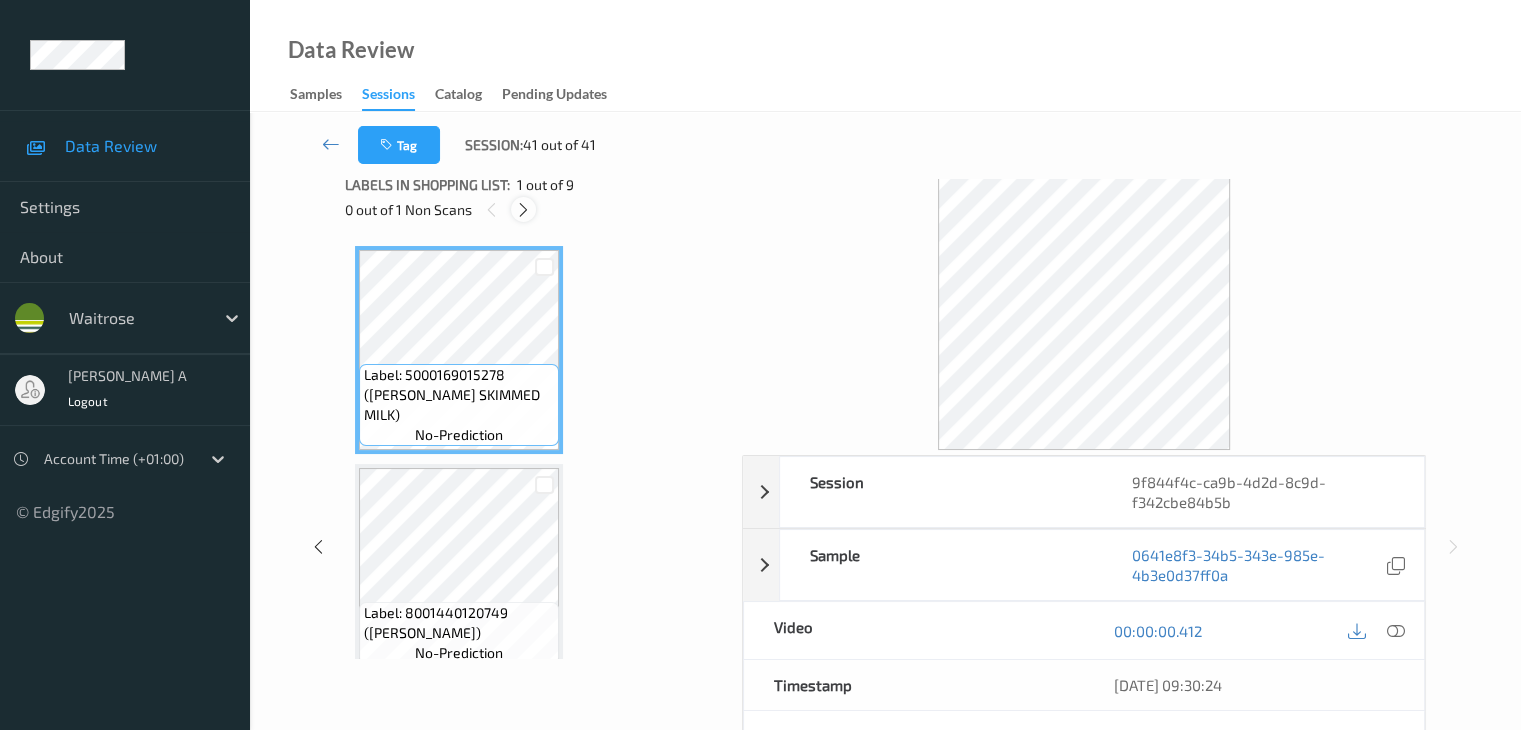 click at bounding box center (523, 210) 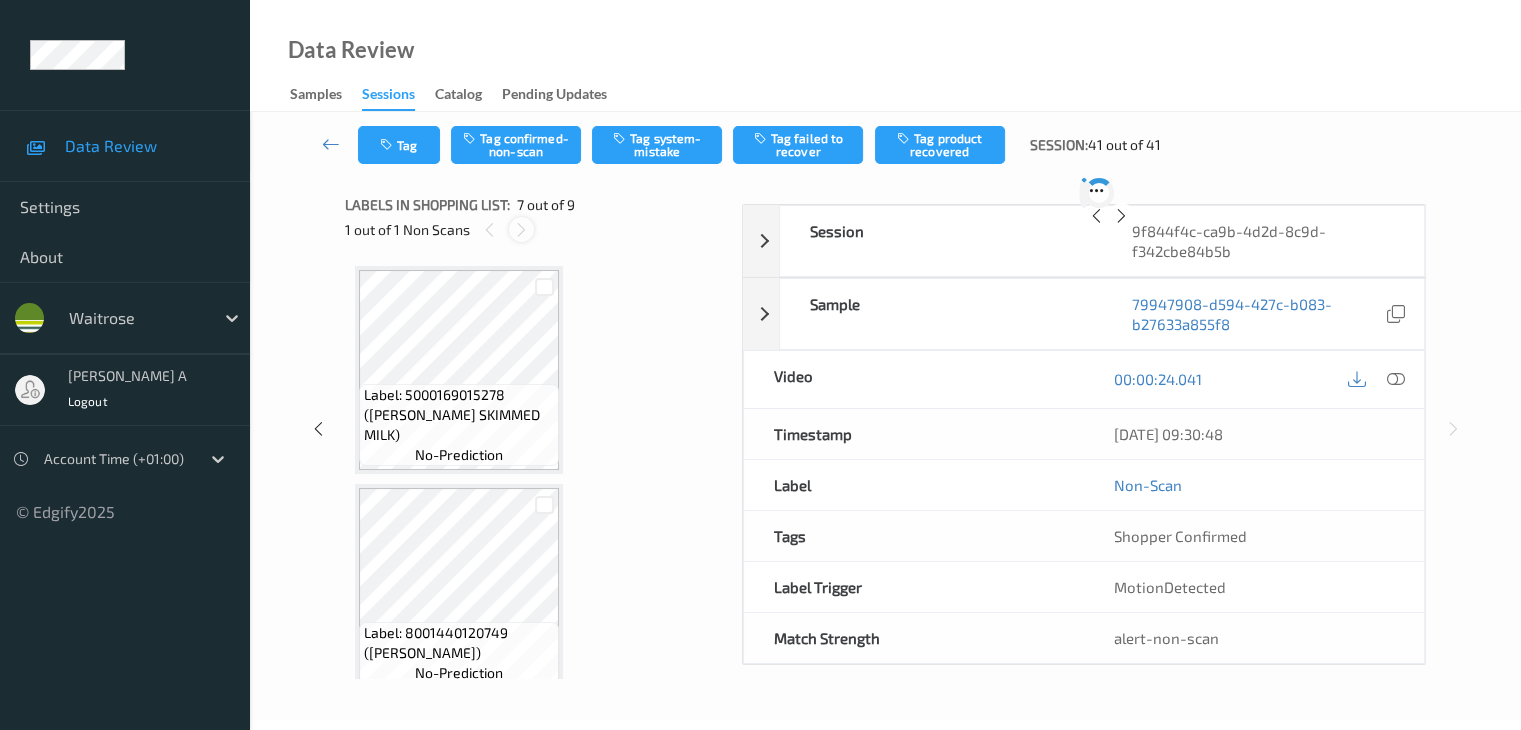 scroll, scrollTop: 1100, scrollLeft: 0, axis: vertical 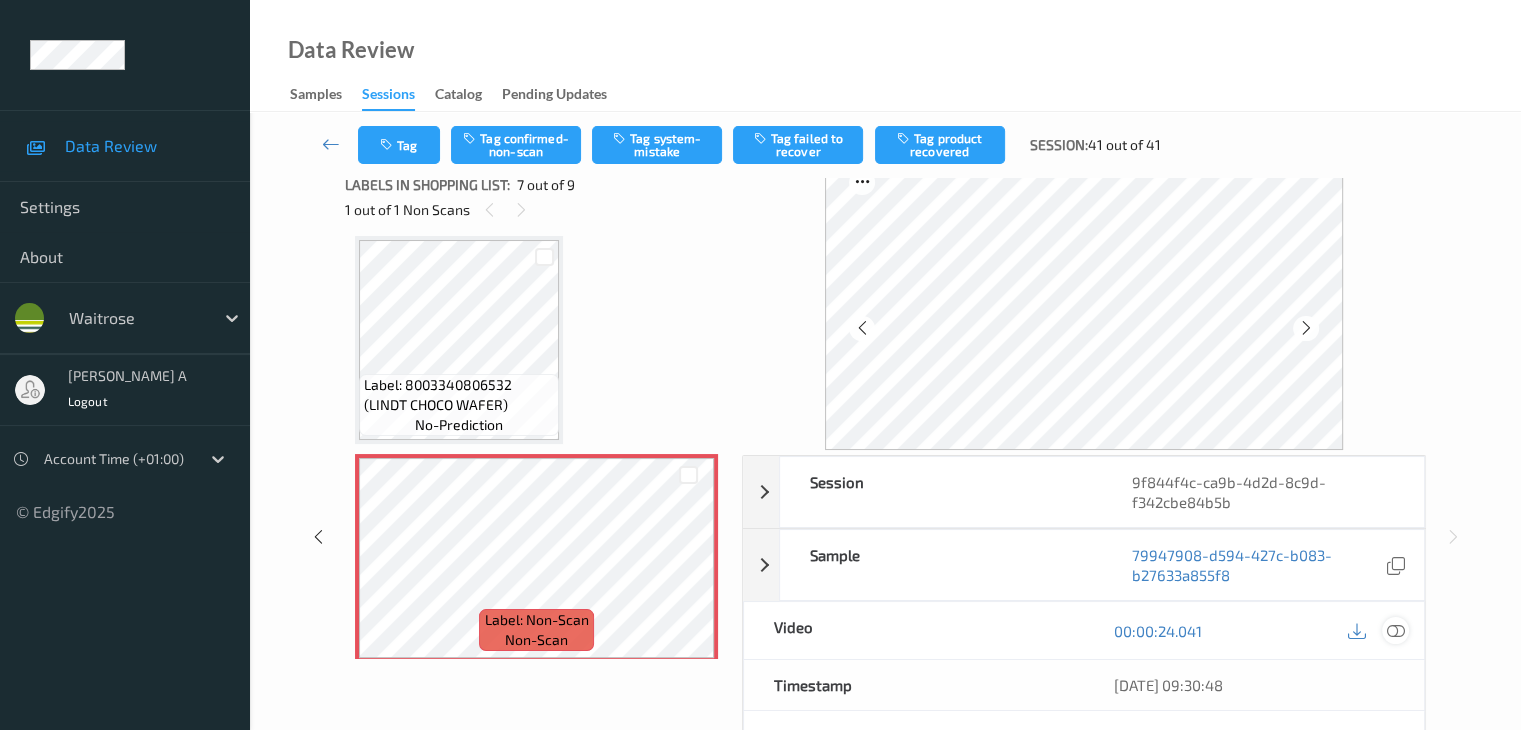 click at bounding box center (1395, 631) 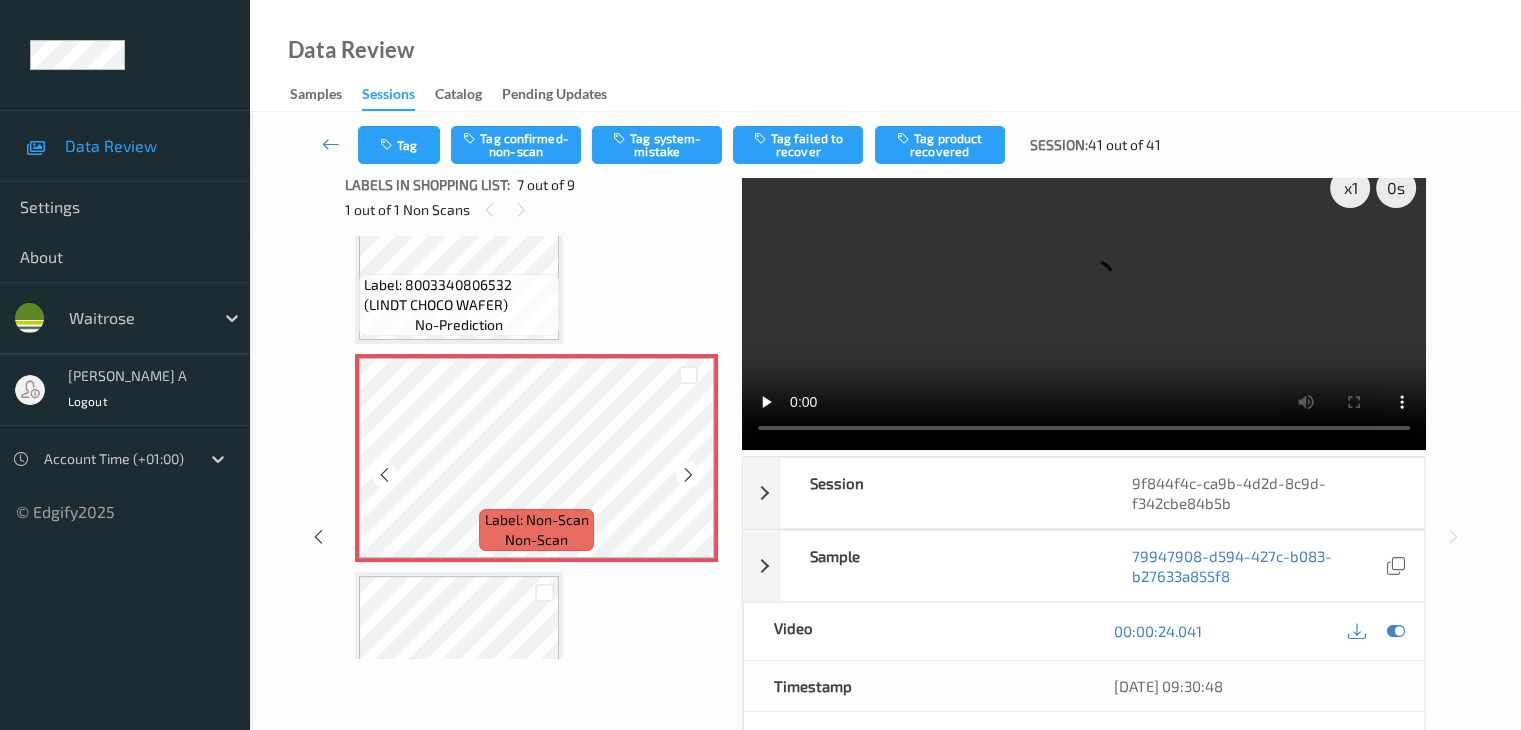 scroll, scrollTop: 1100, scrollLeft: 0, axis: vertical 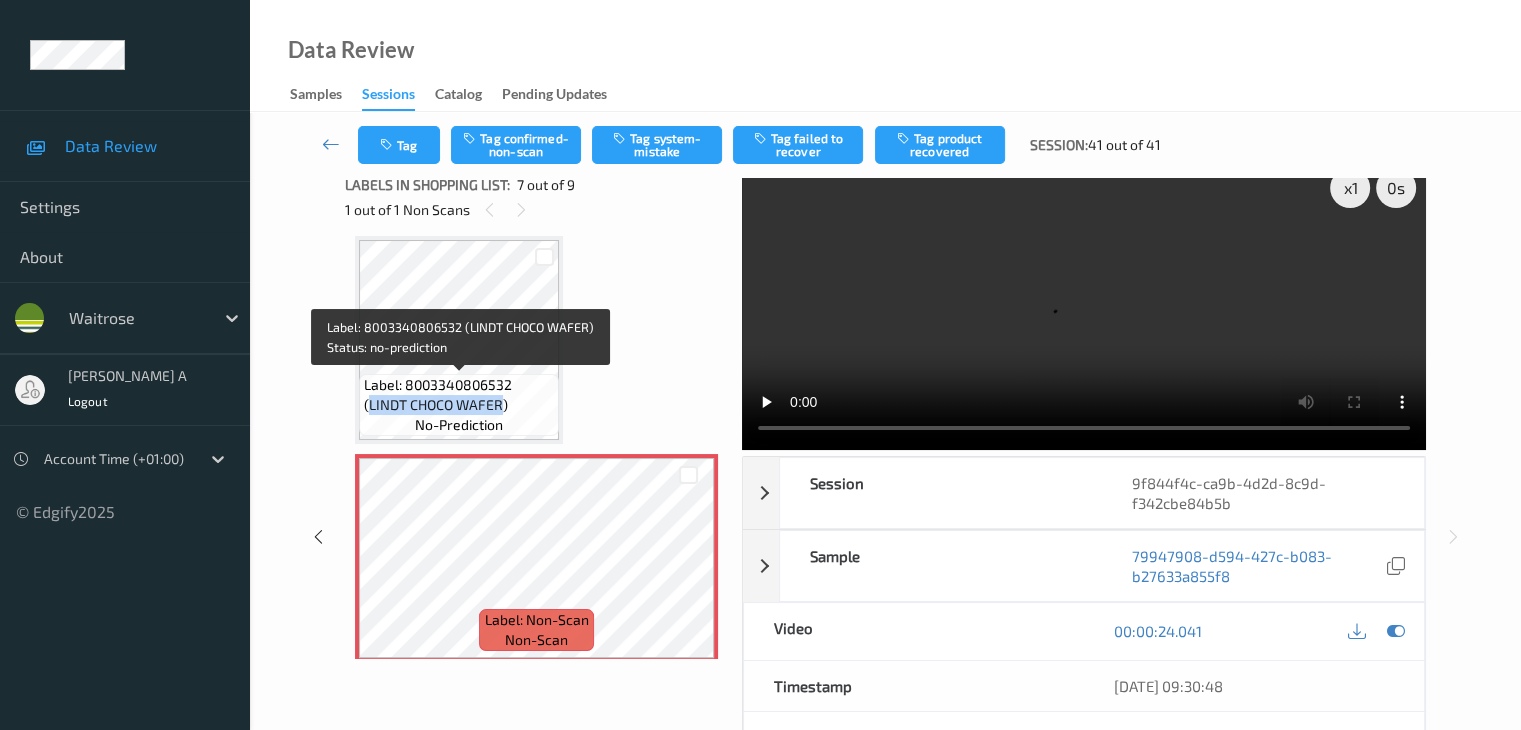 drag, startPoint x: 369, startPoint y: 410, endPoint x: 500, endPoint y: 407, distance: 131.03435 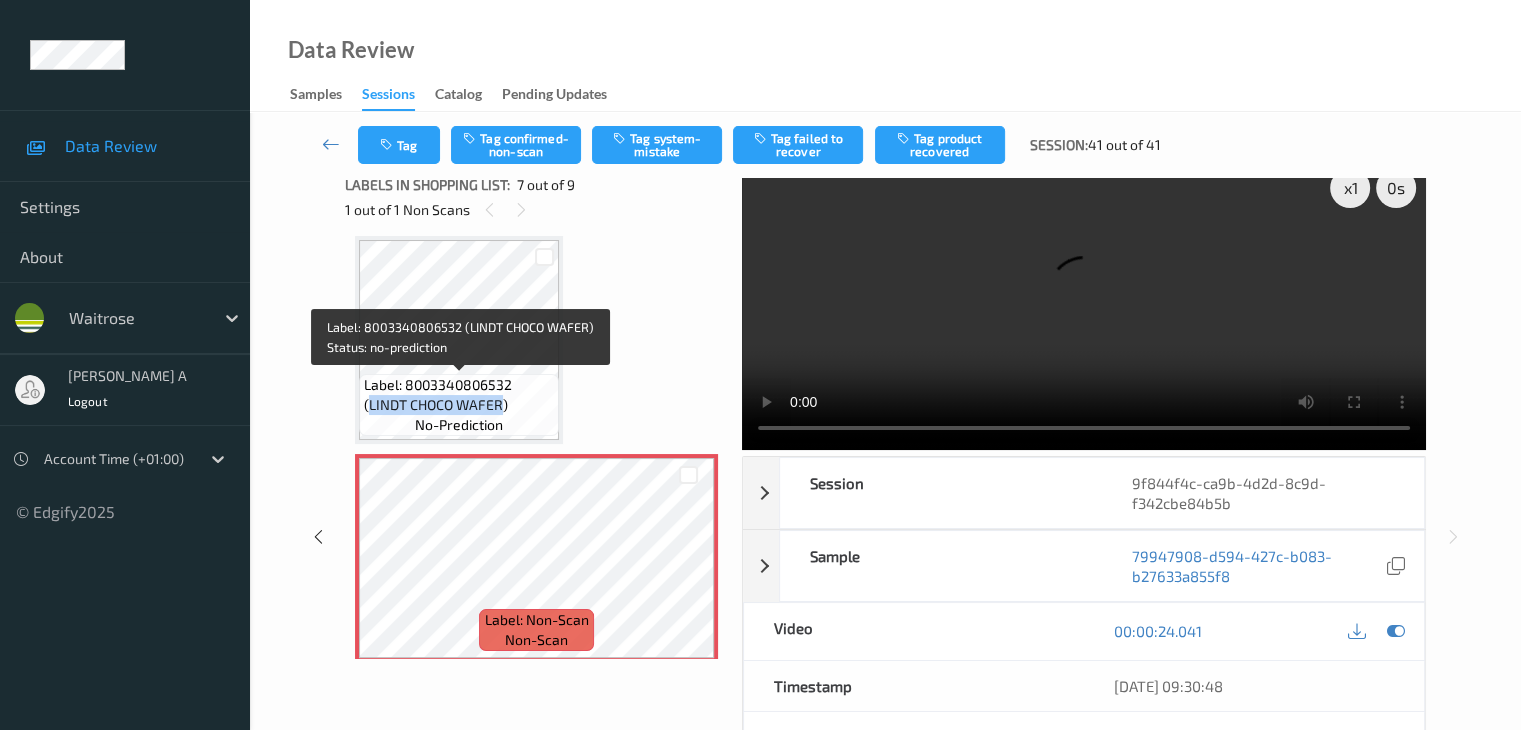 click on "Label: 8003340806532 (LINDT CHOCO WAFER)" at bounding box center [459, 395] 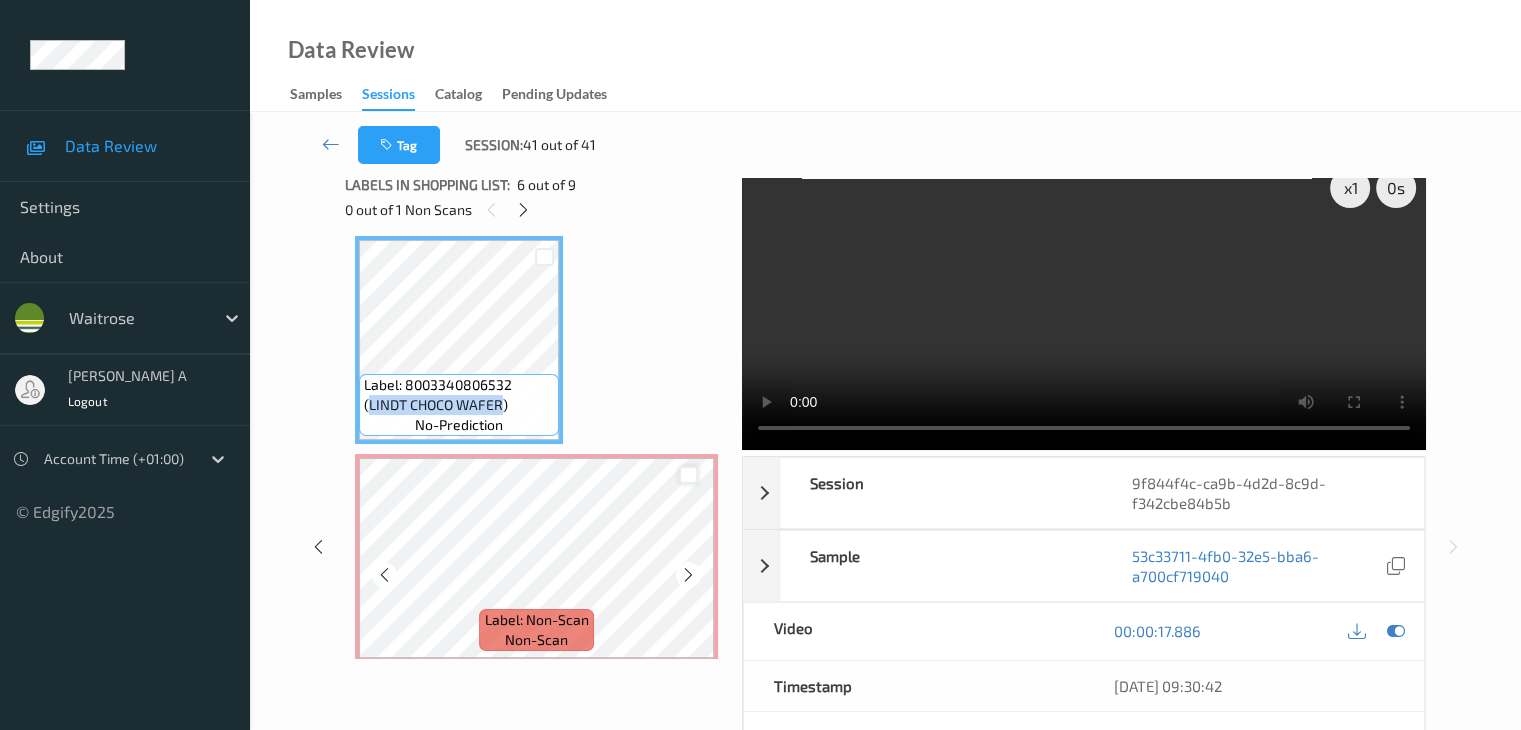 copy on "LINDT CHOCO WAFER" 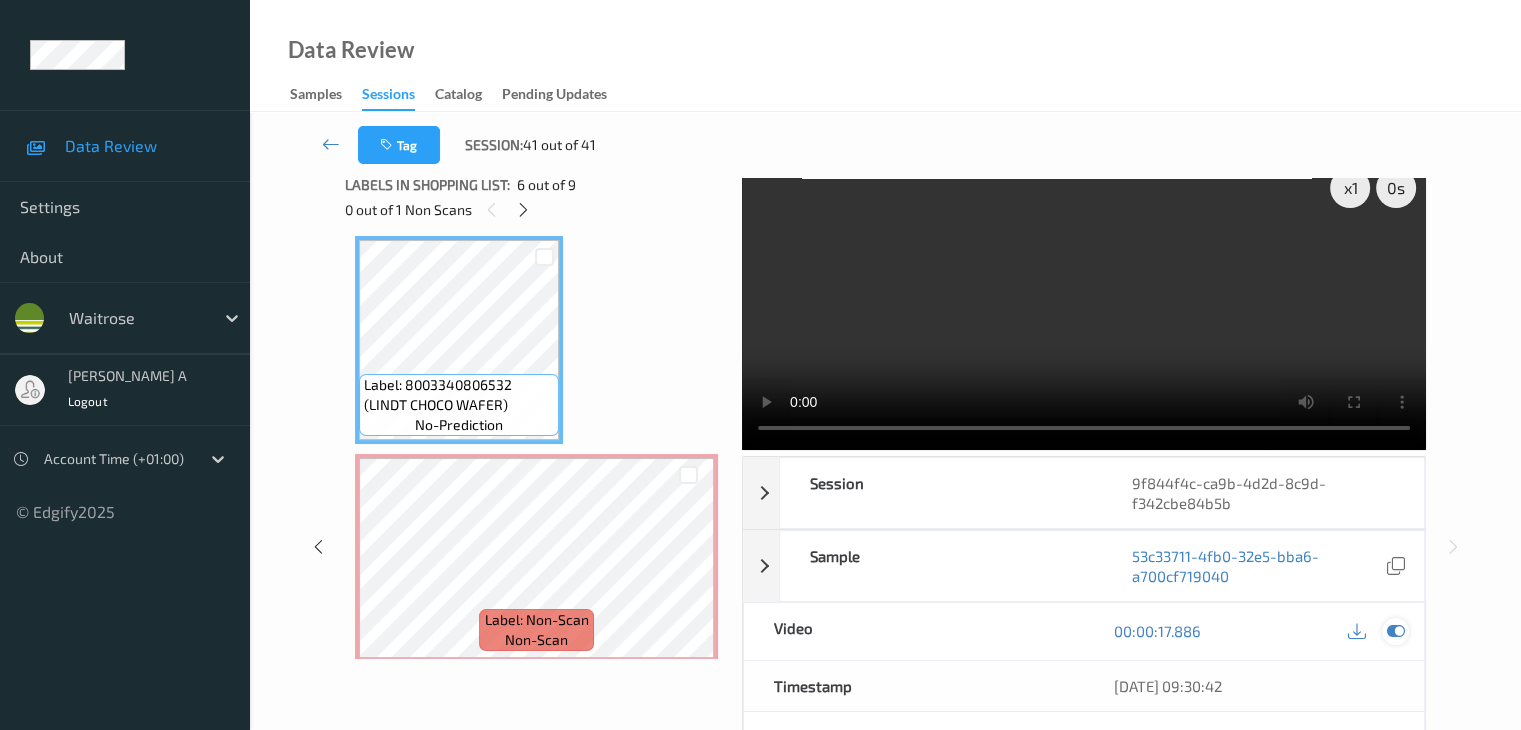 click at bounding box center (1395, 631) 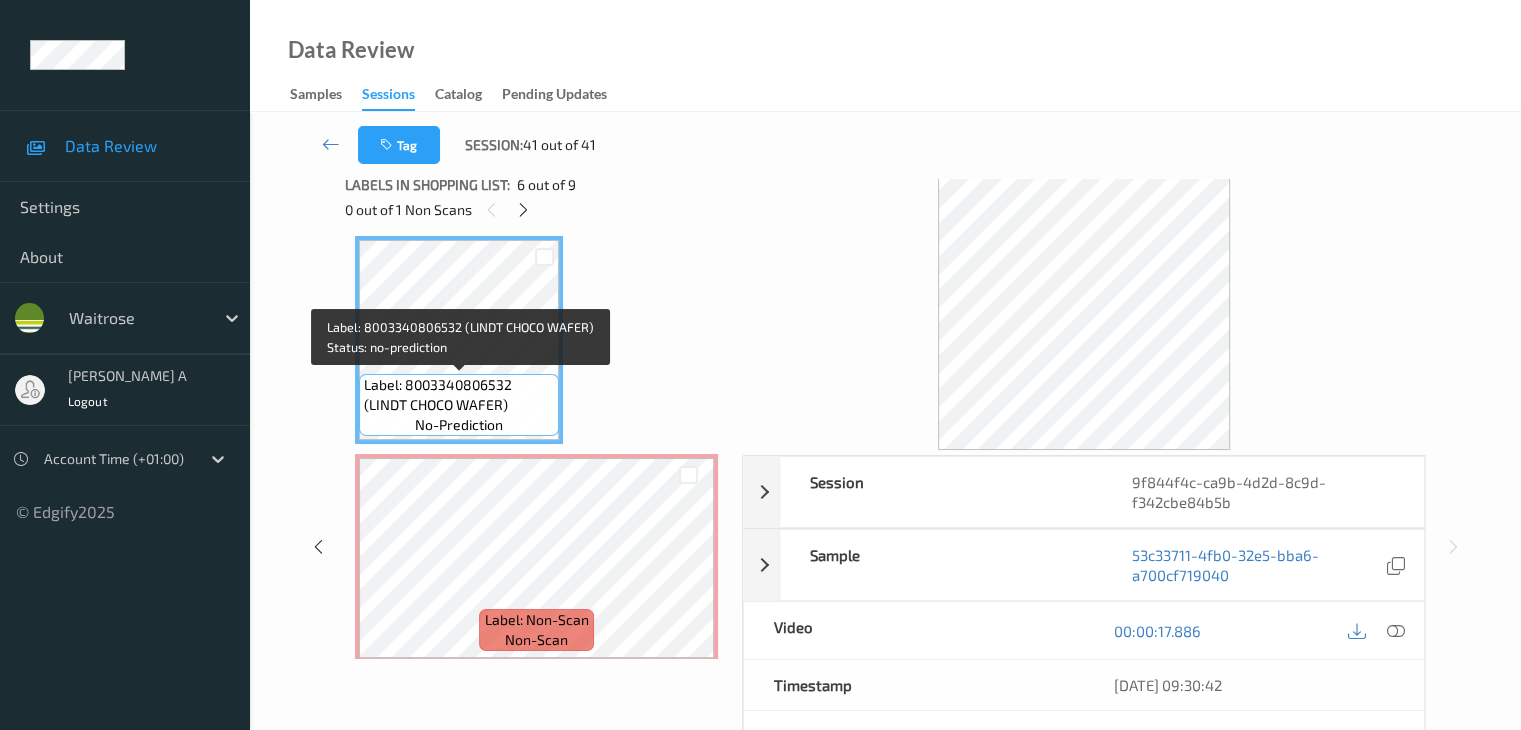 click on "Label: 8003340806532 (LINDT CHOCO WAFER)" at bounding box center (459, 395) 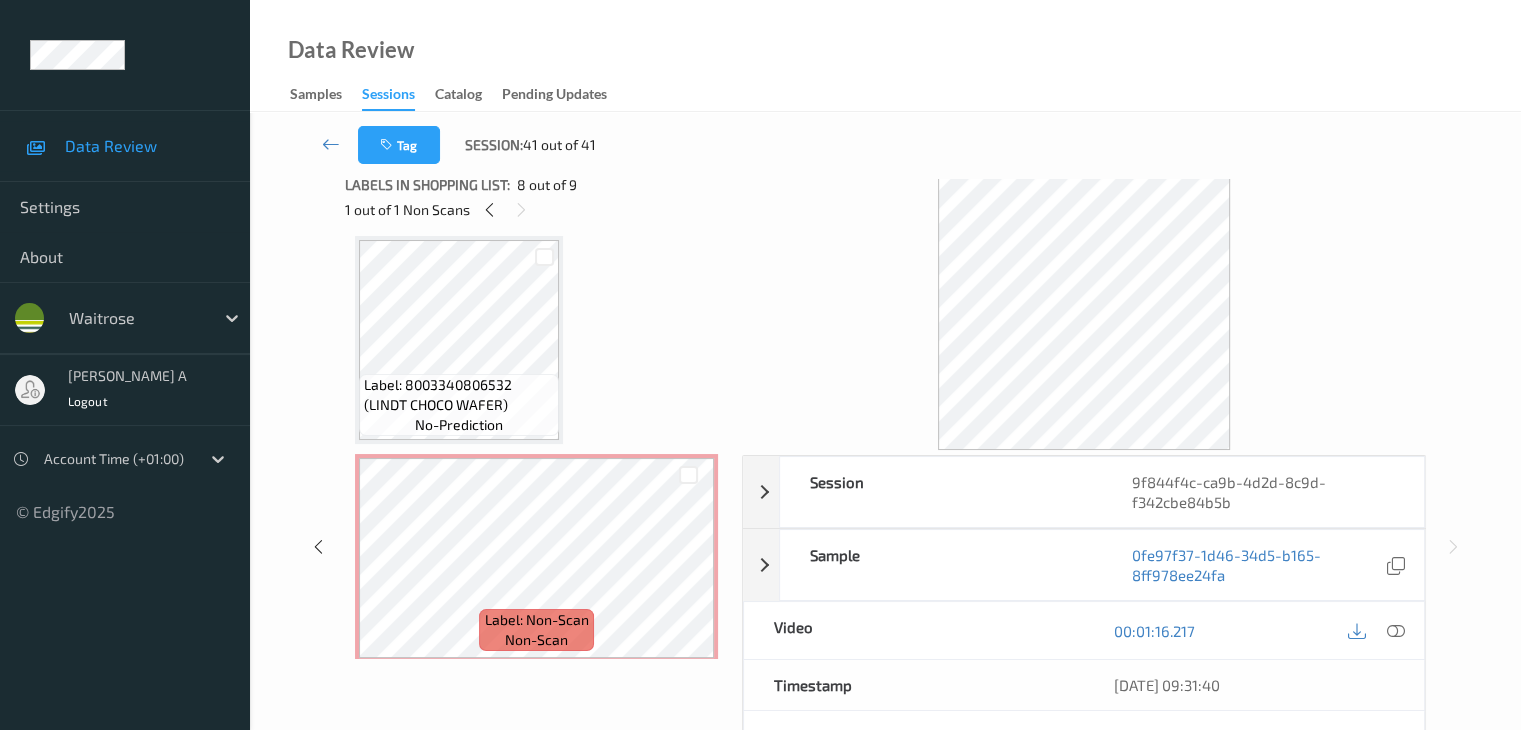 scroll, scrollTop: 1100, scrollLeft: 0, axis: vertical 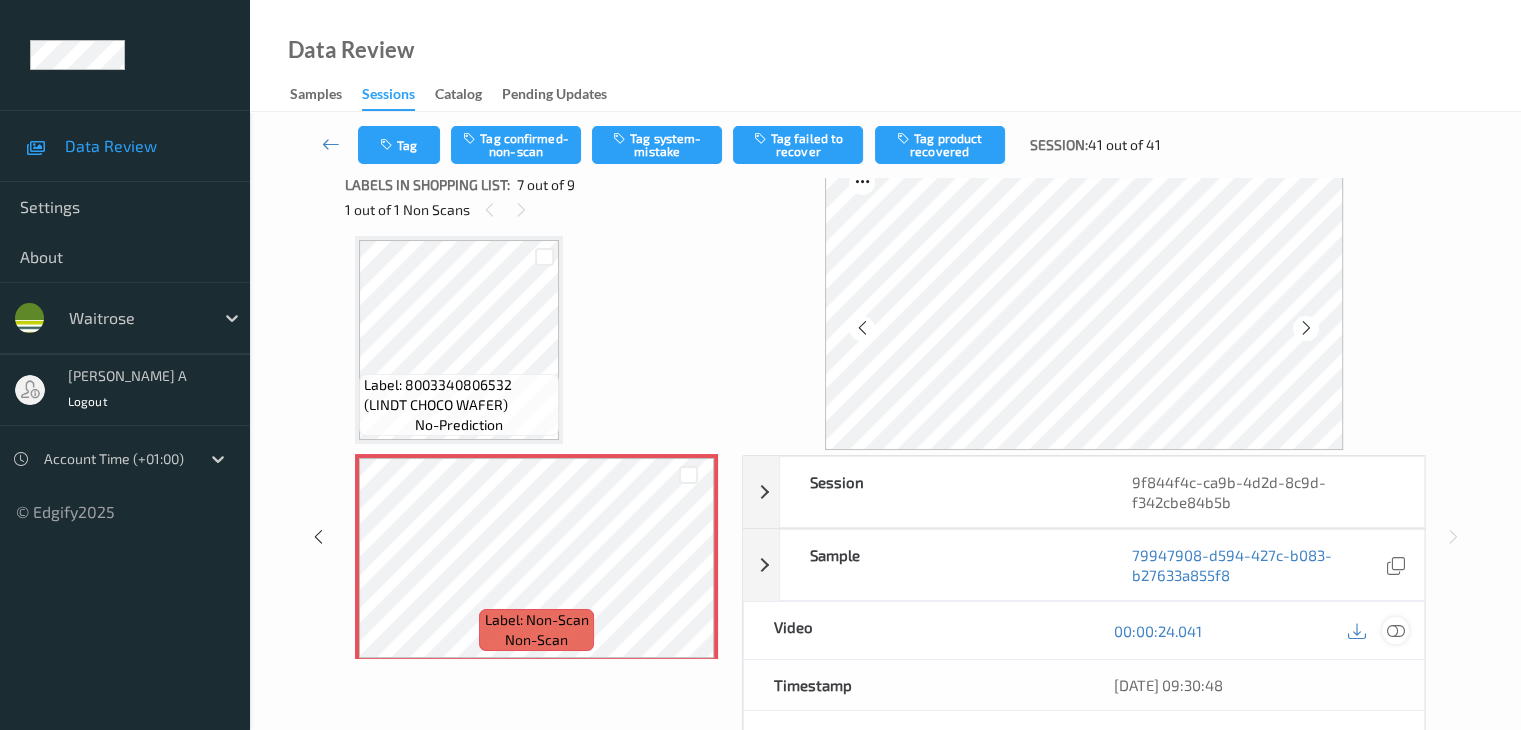 click at bounding box center [1395, 631] 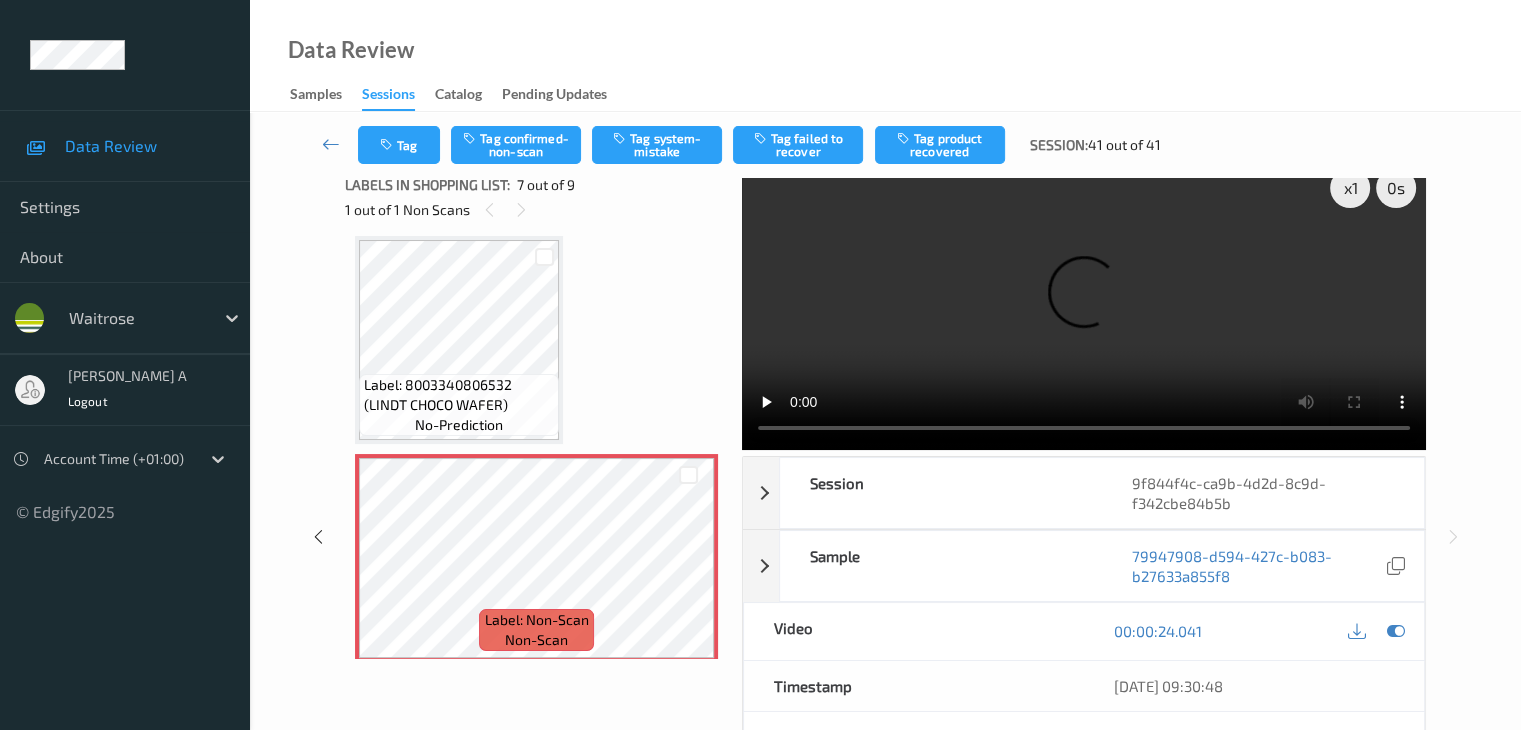 scroll, scrollTop: 0, scrollLeft: 0, axis: both 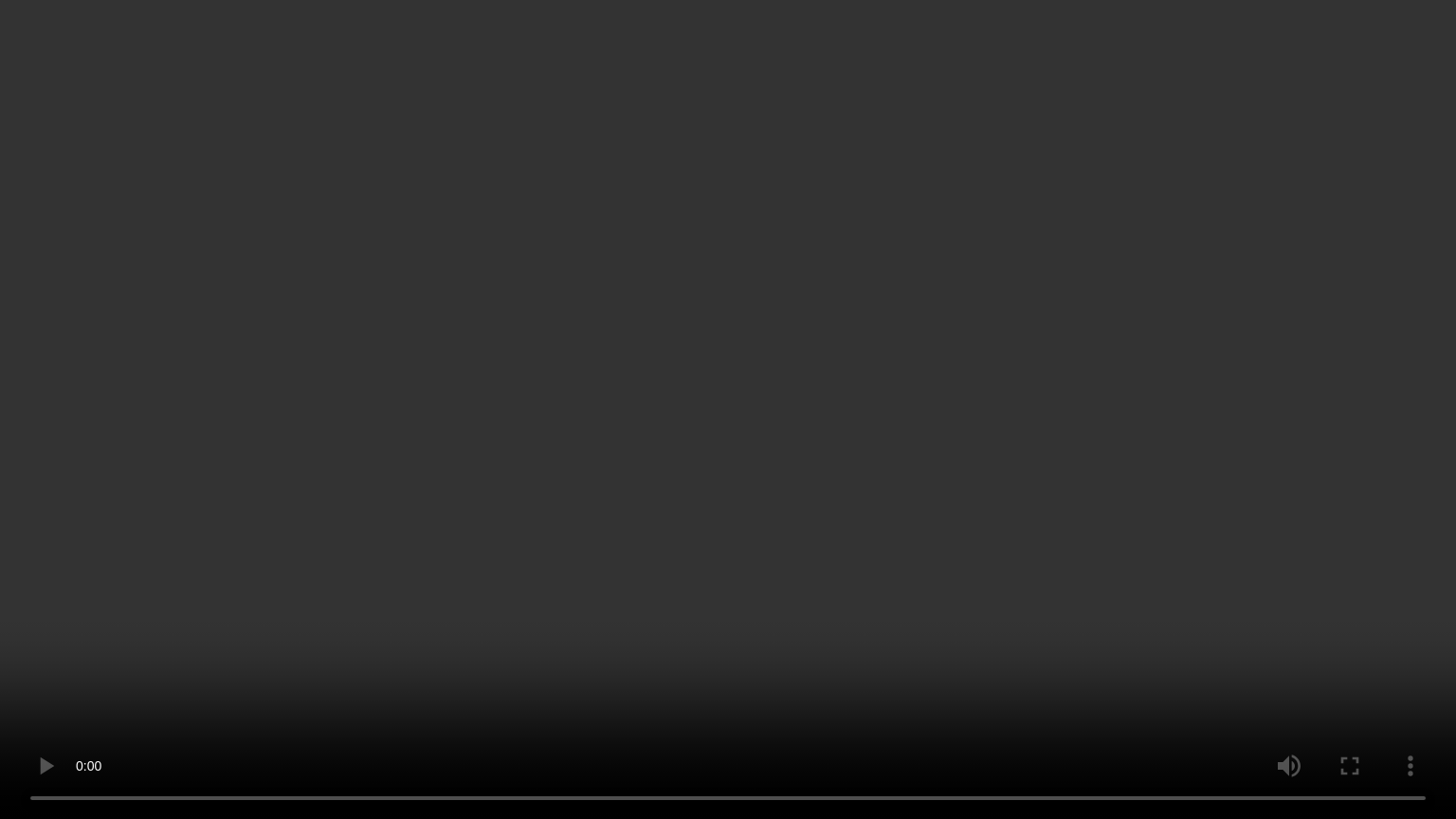type 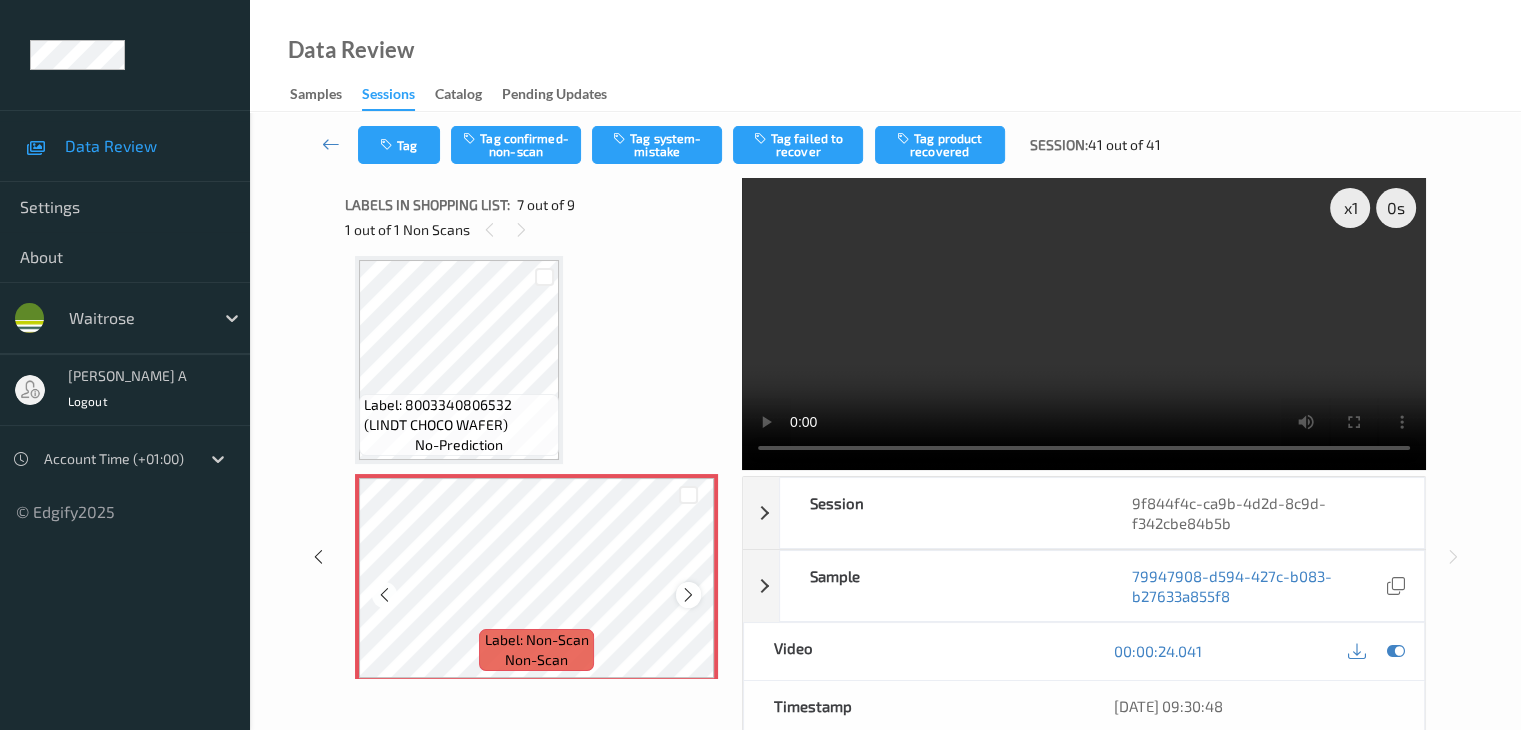 click at bounding box center (688, 595) 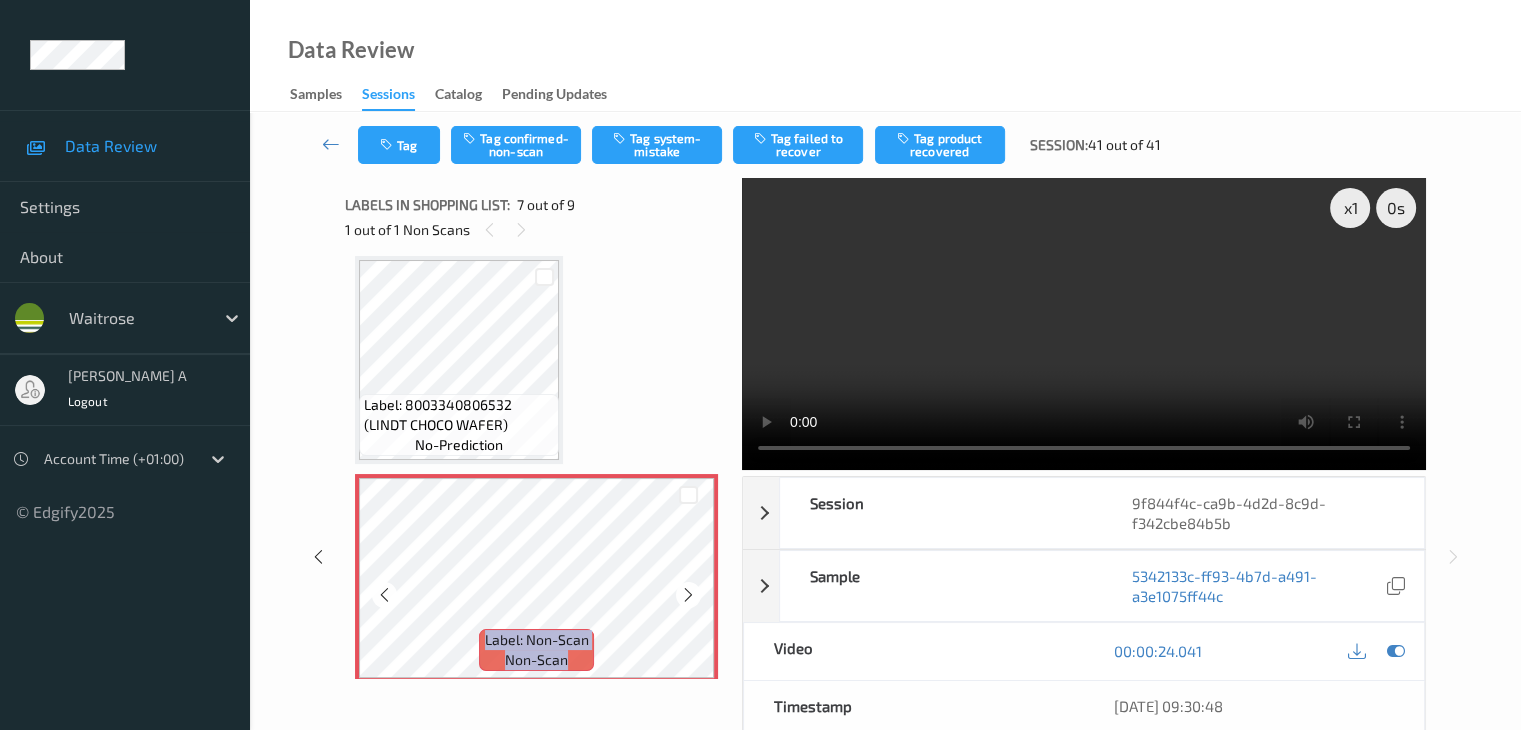 click at bounding box center (688, 595) 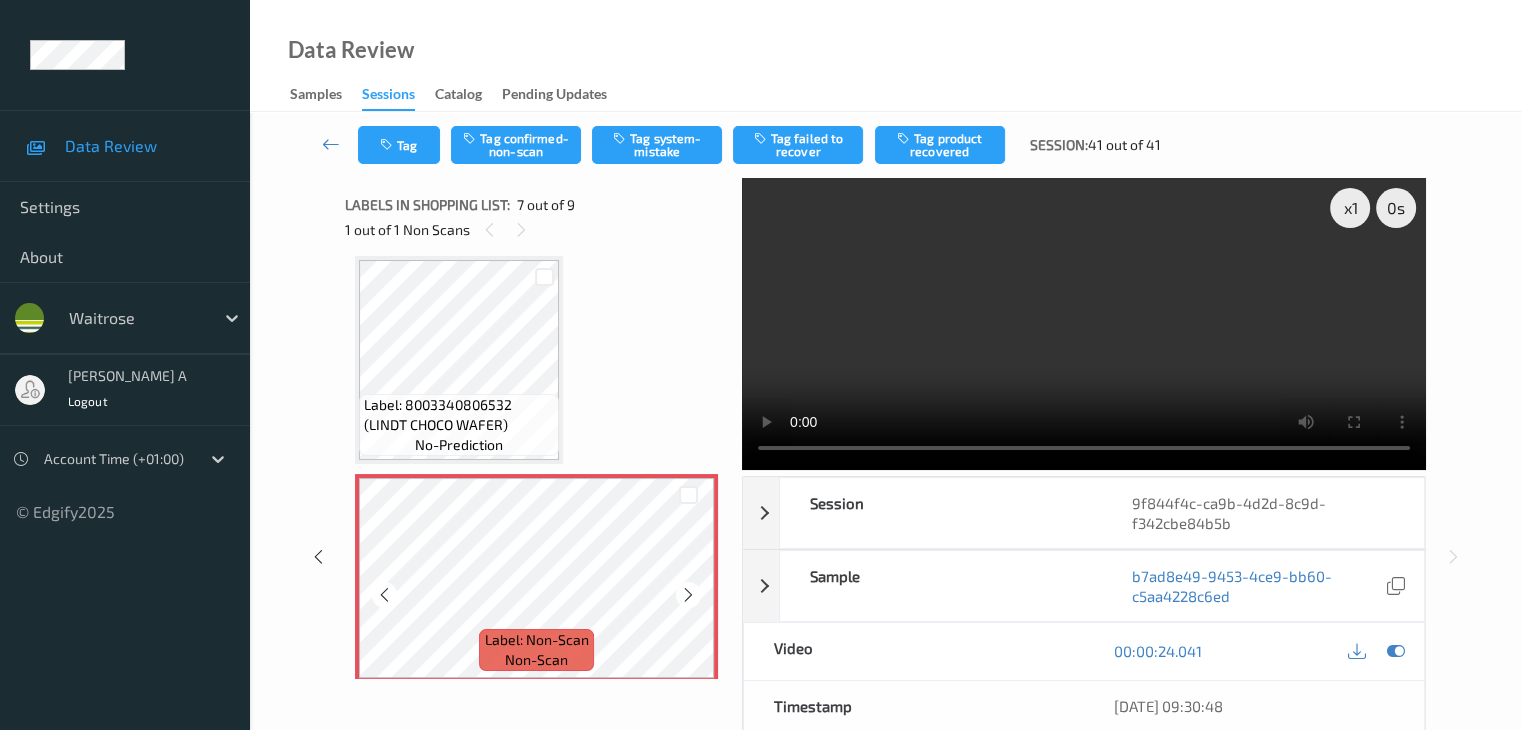 click at bounding box center [688, 595] 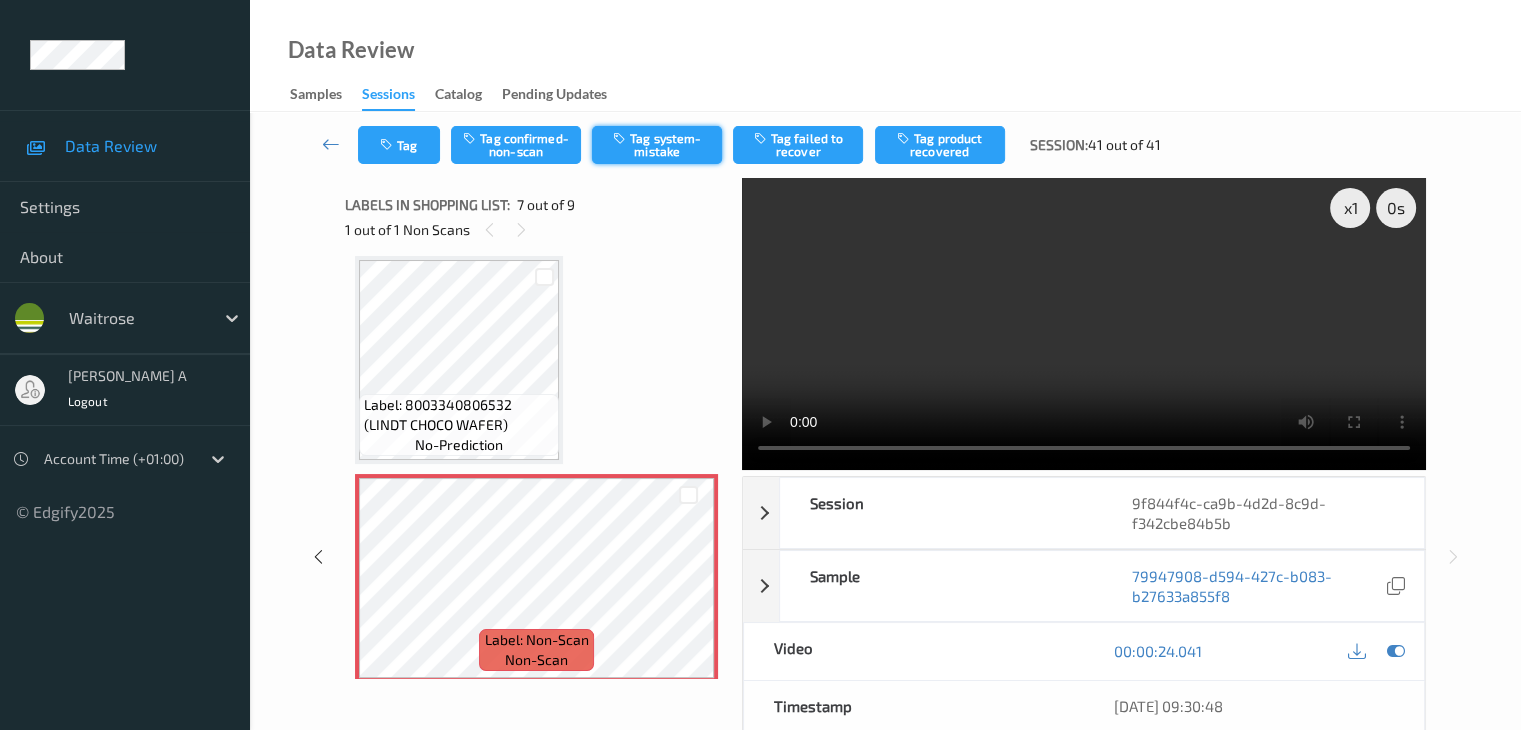 click on "Tag   system-mistake" at bounding box center (657, 145) 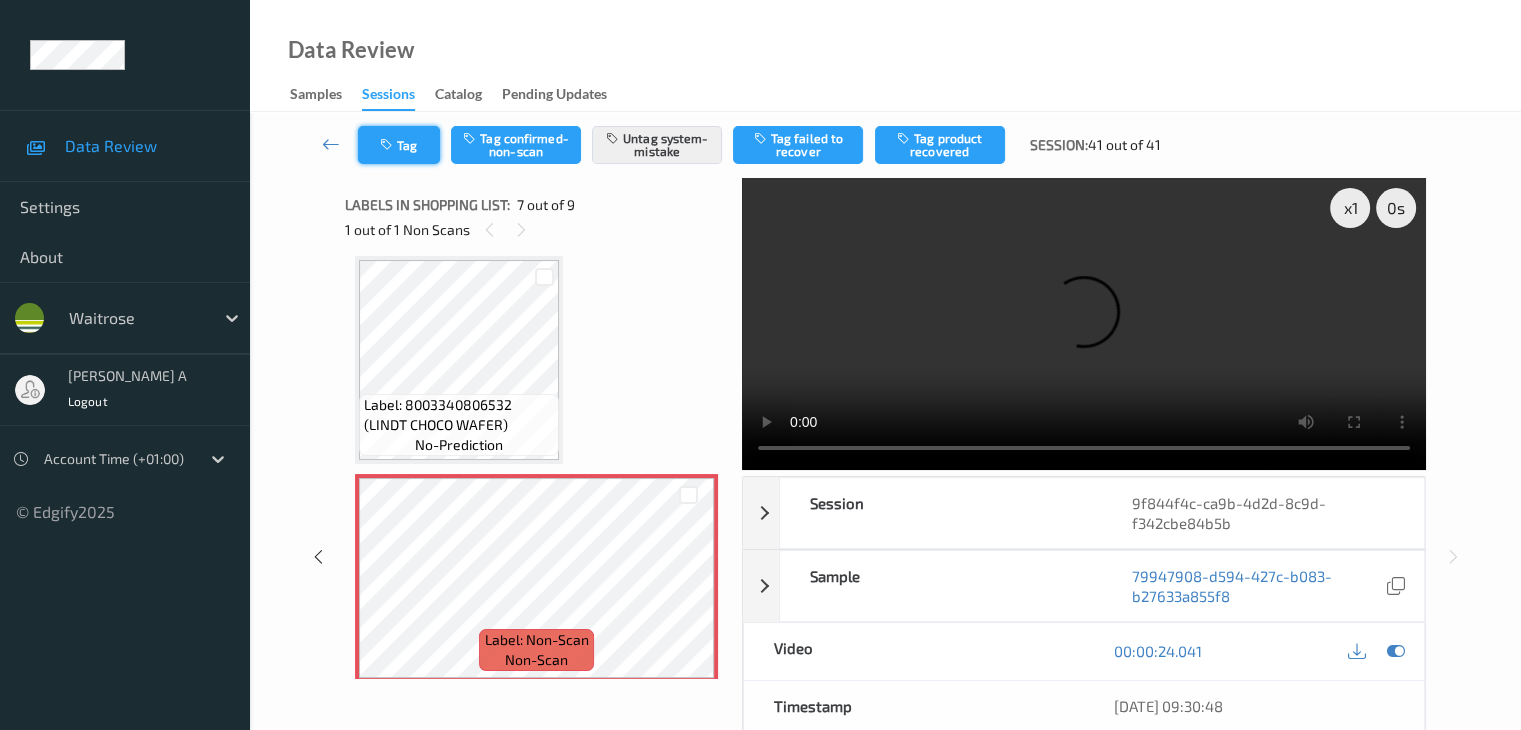 click on "Tag" at bounding box center [399, 145] 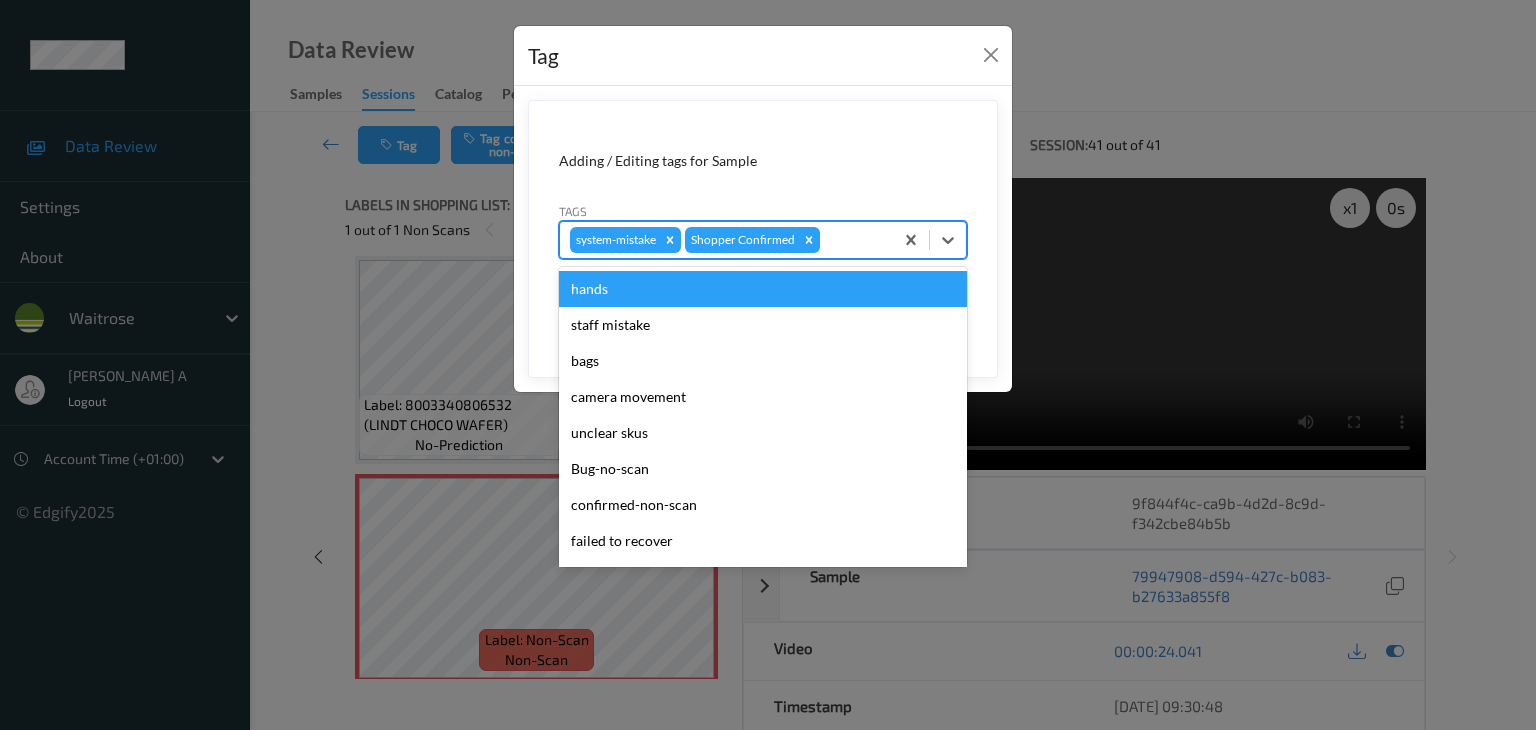 click at bounding box center [853, 240] 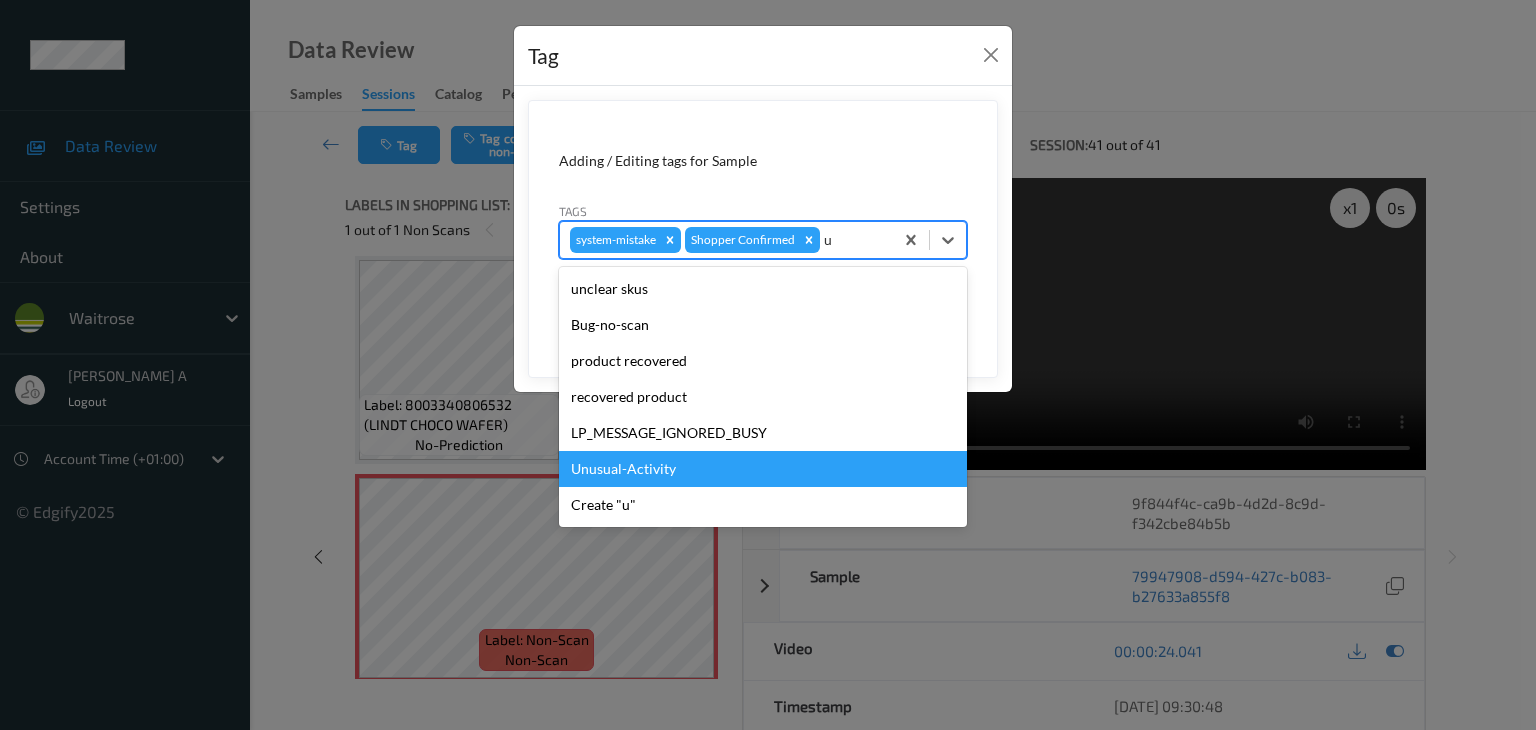 click on "Unusual-Activity" at bounding box center [763, 469] 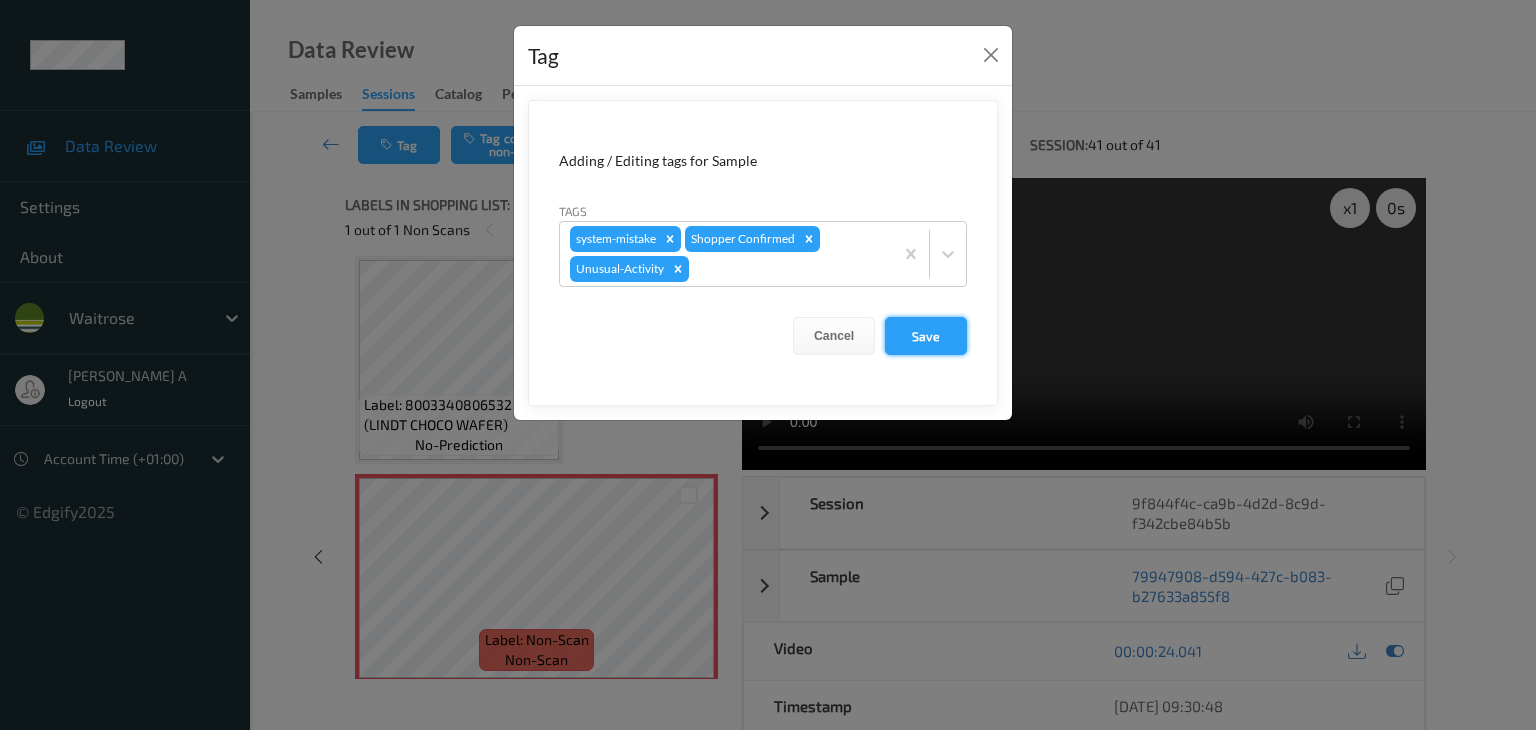 click on "Save" at bounding box center (926, 336) 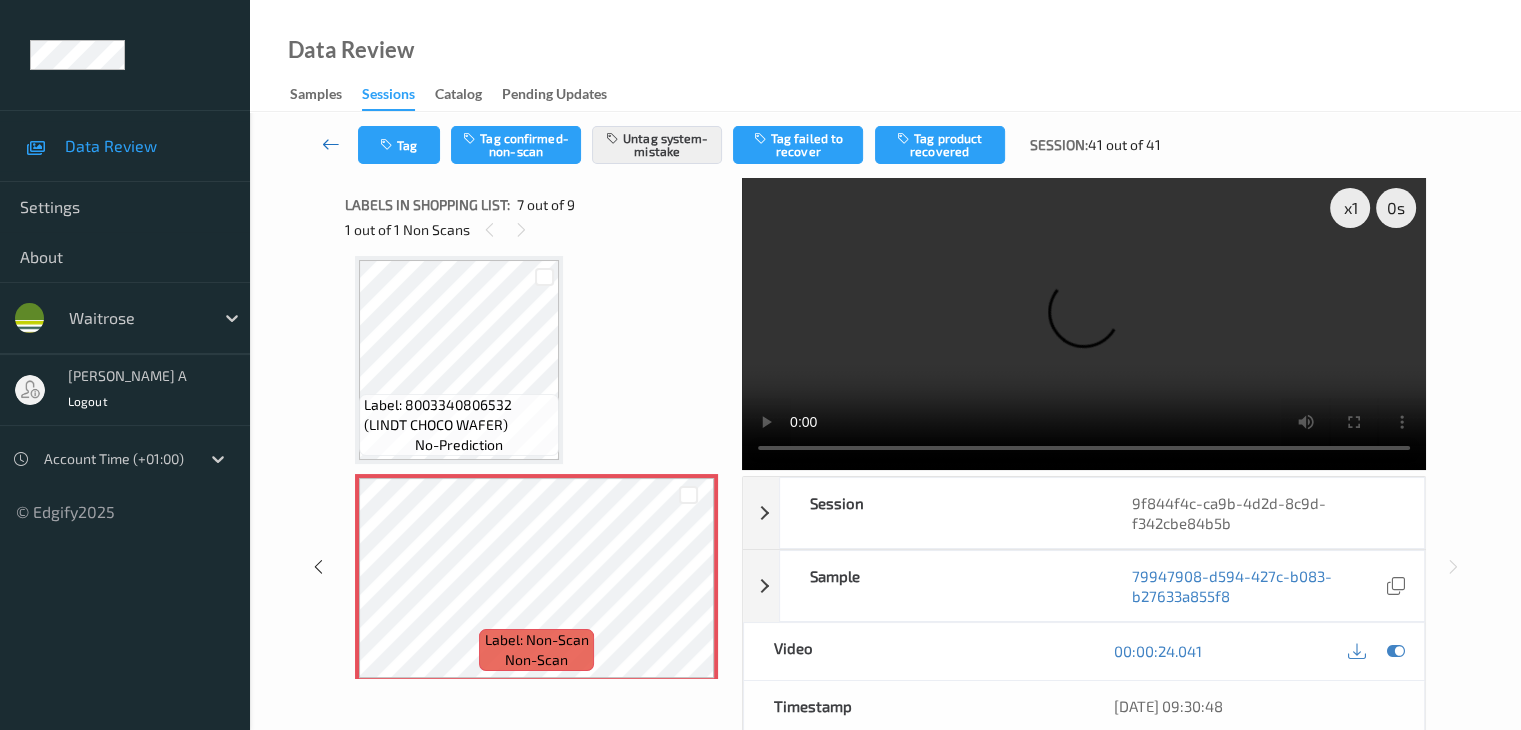 click at bounding box center (331, 144) 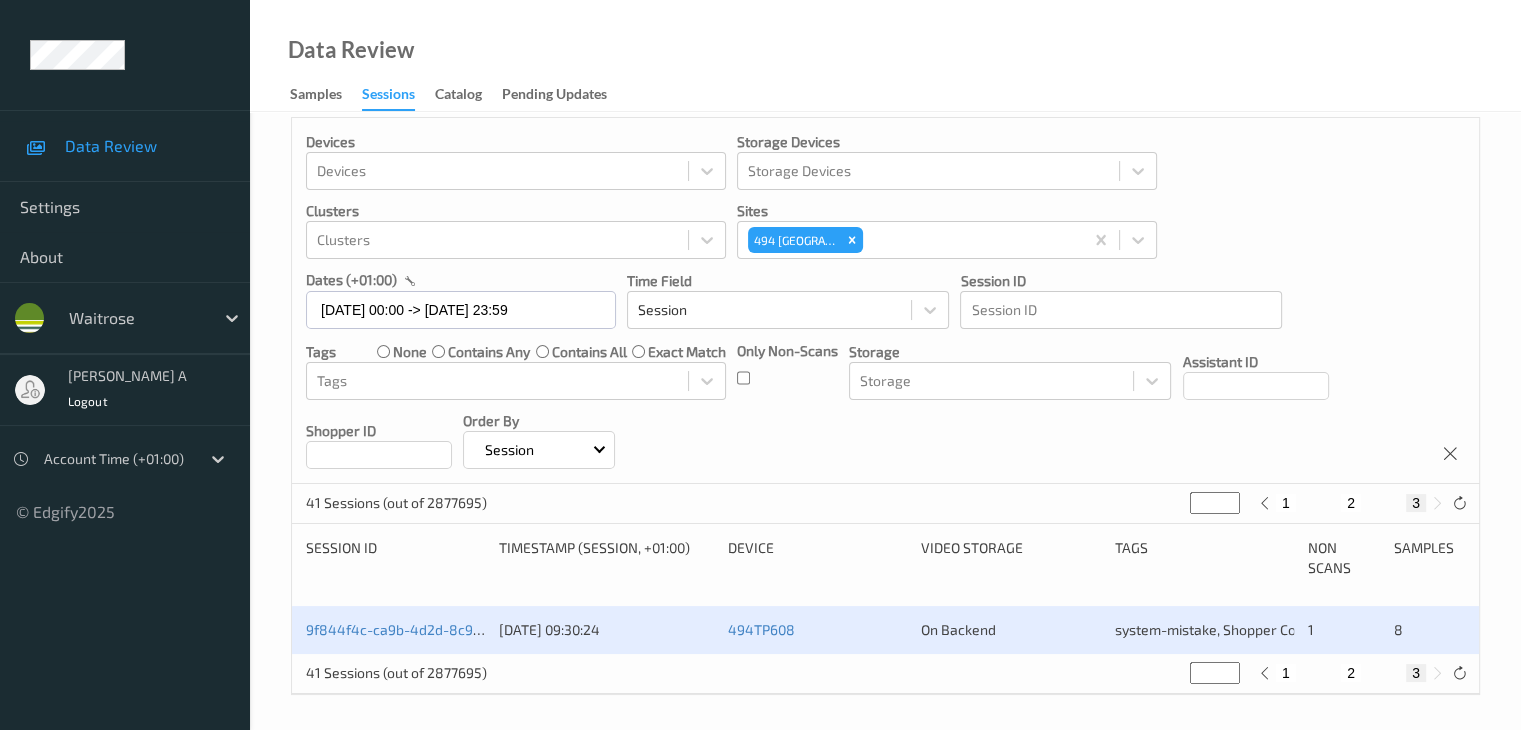 scroll, scrollTop: 20, scrollLeft: 0, axis: vertical 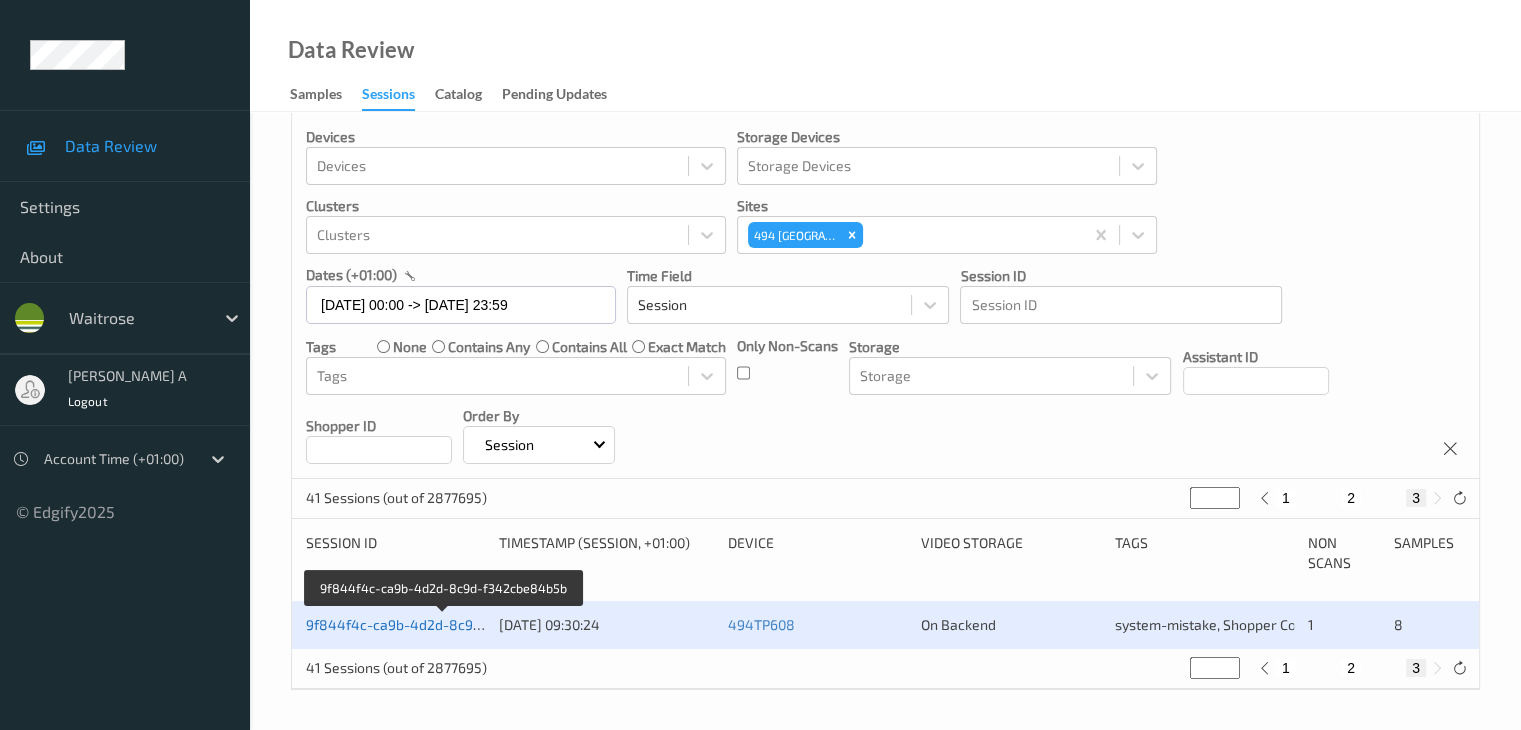 click on "9f844f4c-ca9b-4d2d-8c9d-f342cbe84b5b" at bounding box center (444, 624) 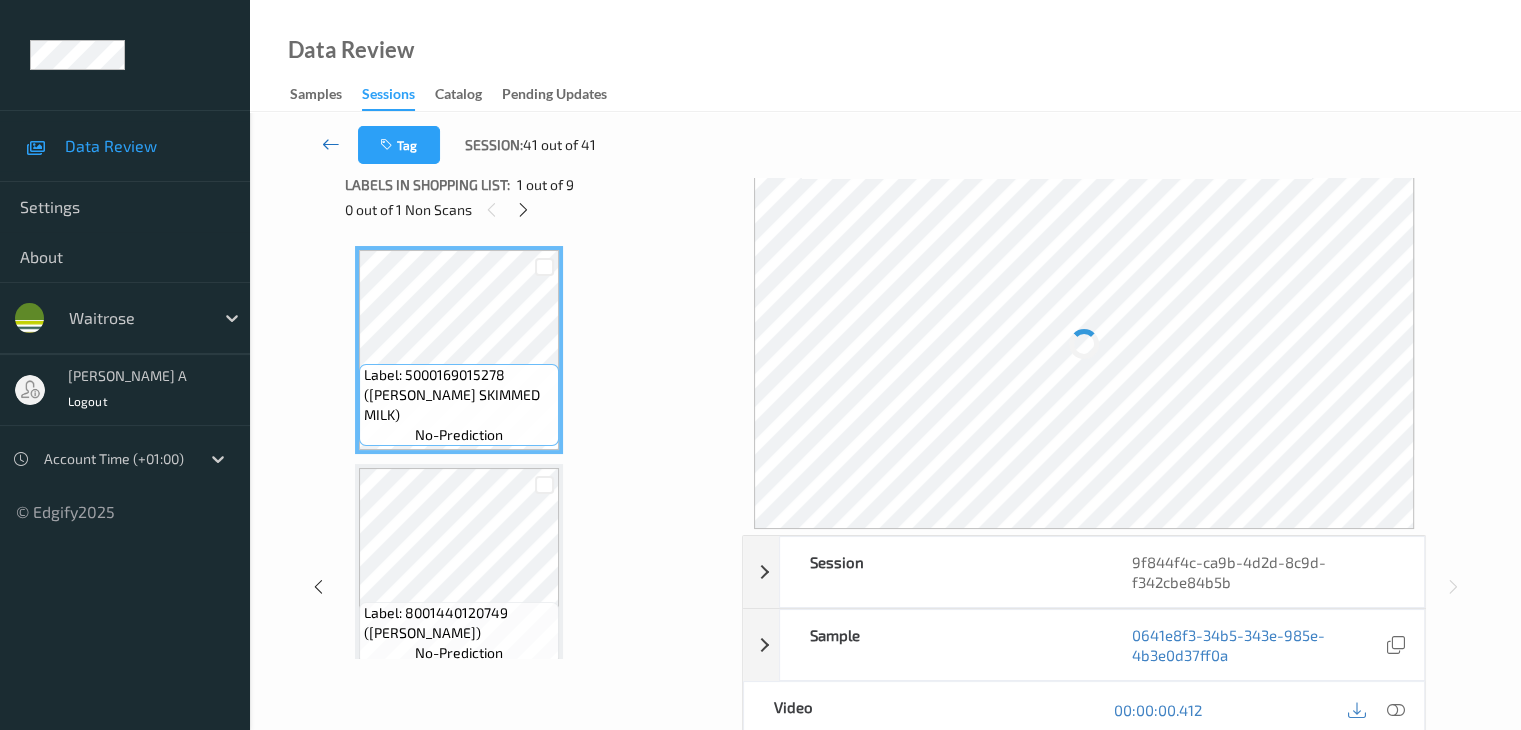click at bounding box center [331, 144] 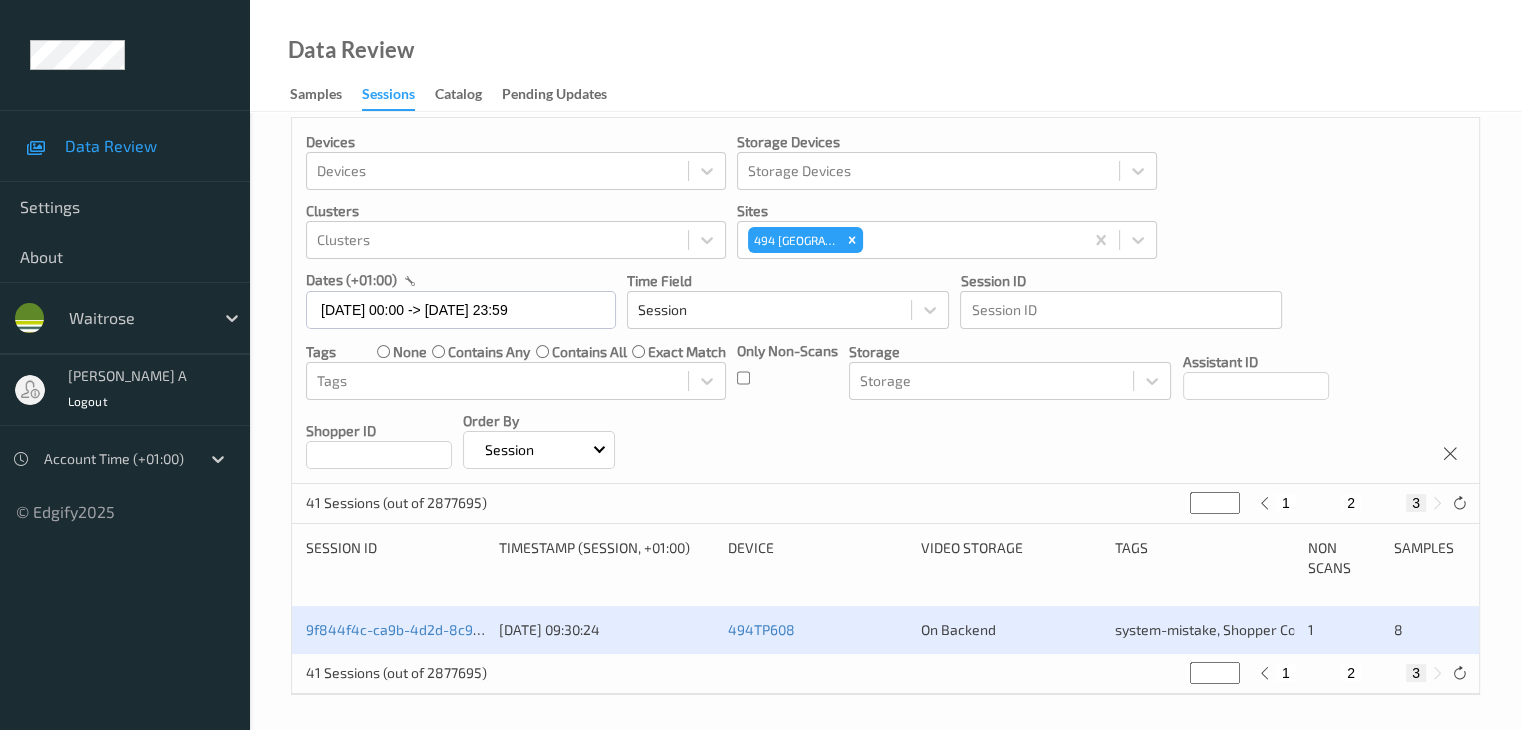 scroll, scrollTop: 20, scrollLeft: 0, axis: vertical 